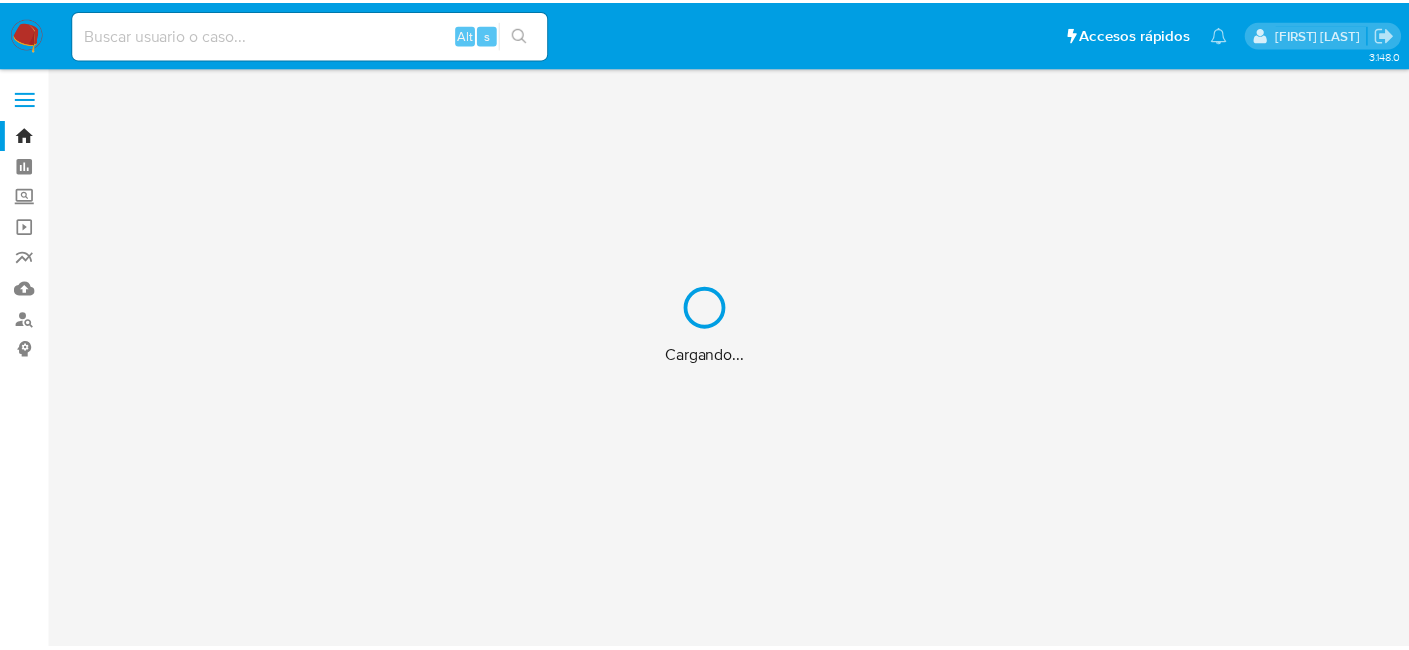 scroll, scrollTop: 0, scrollLeft: 0, axis: both 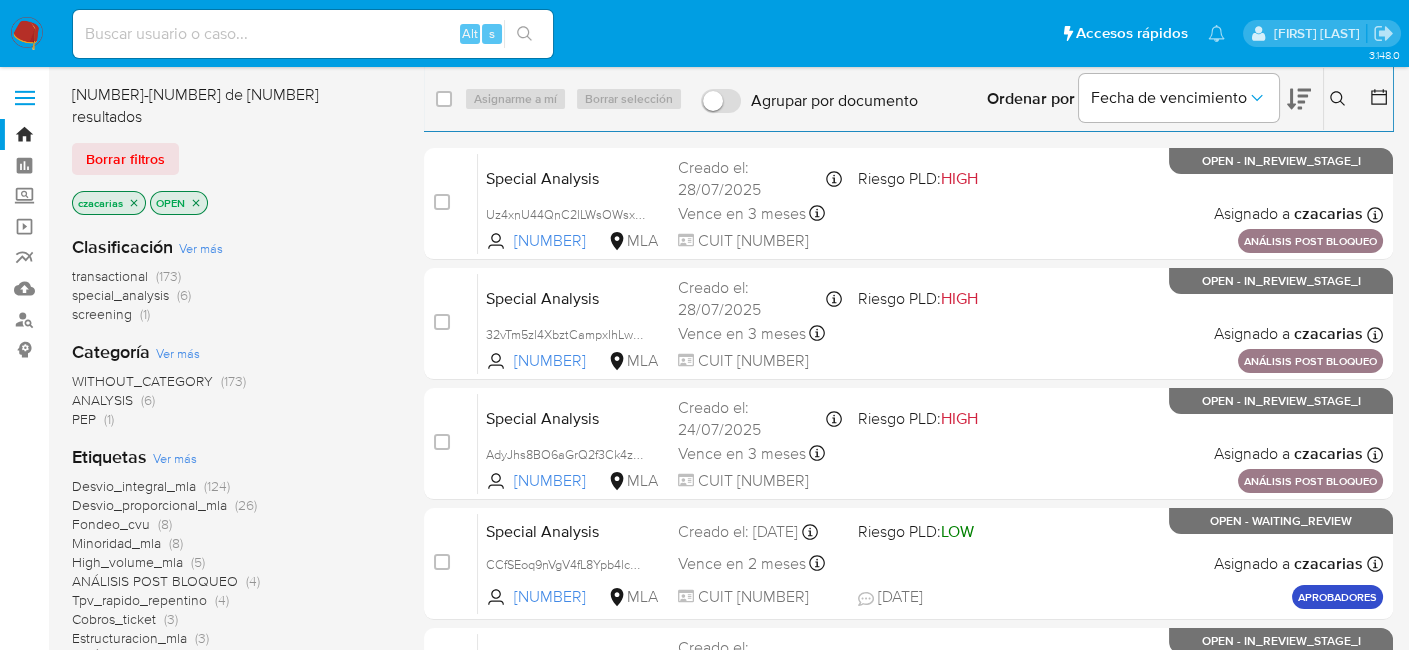 drag, startPoint x: 402, startPoint y: 15, endPoint x: 398, endPoint y: 27, distance: 12.649111 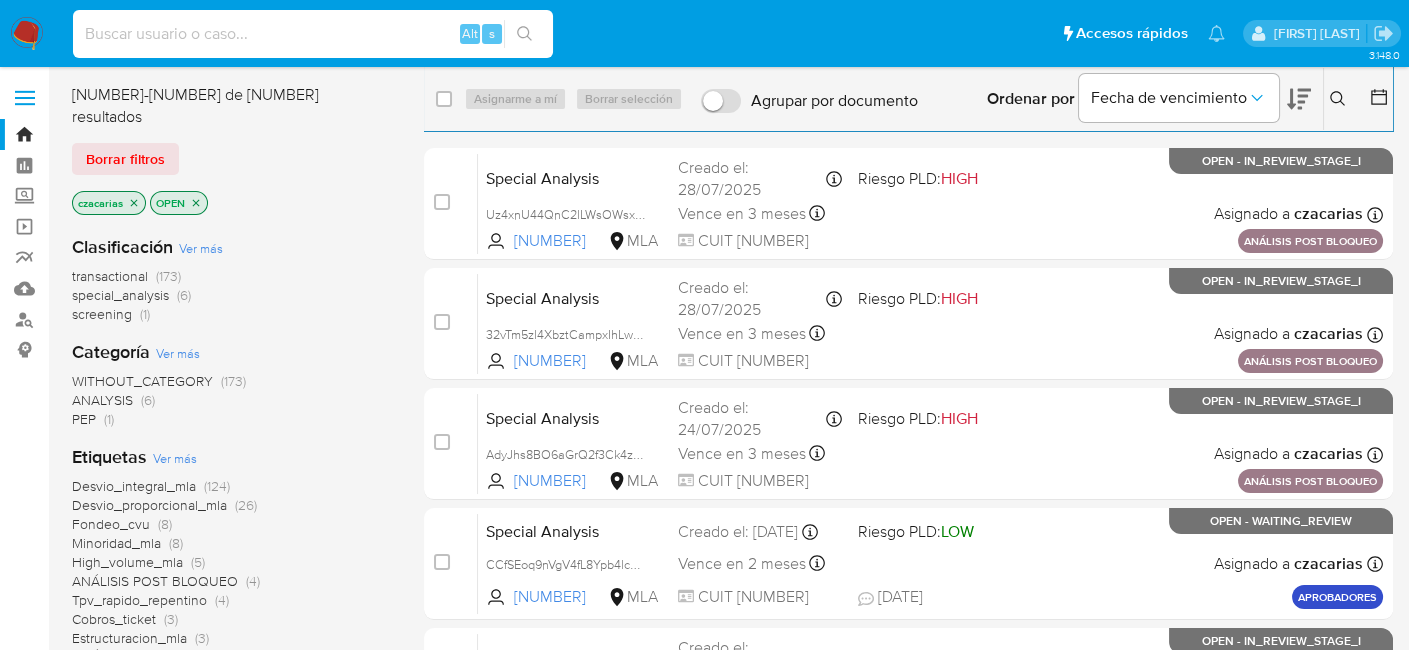 paste on "[NUMBER]" 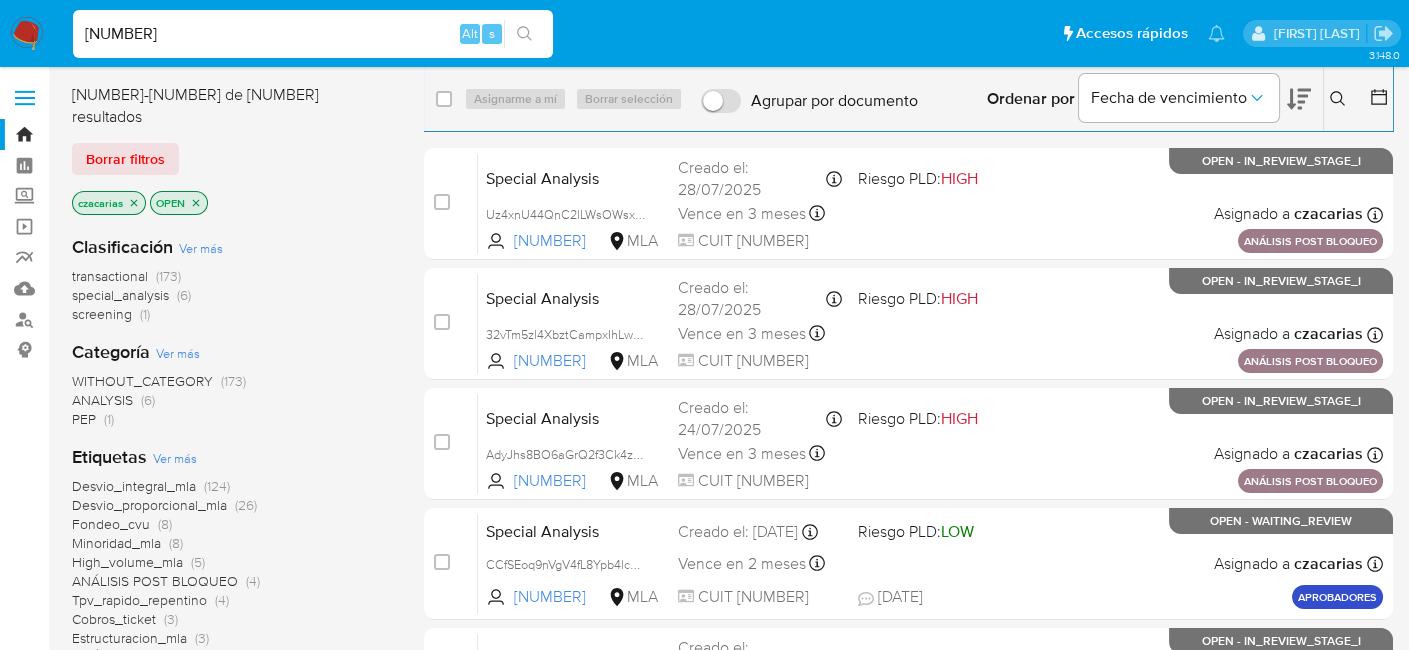 type on "[NUMBER]" 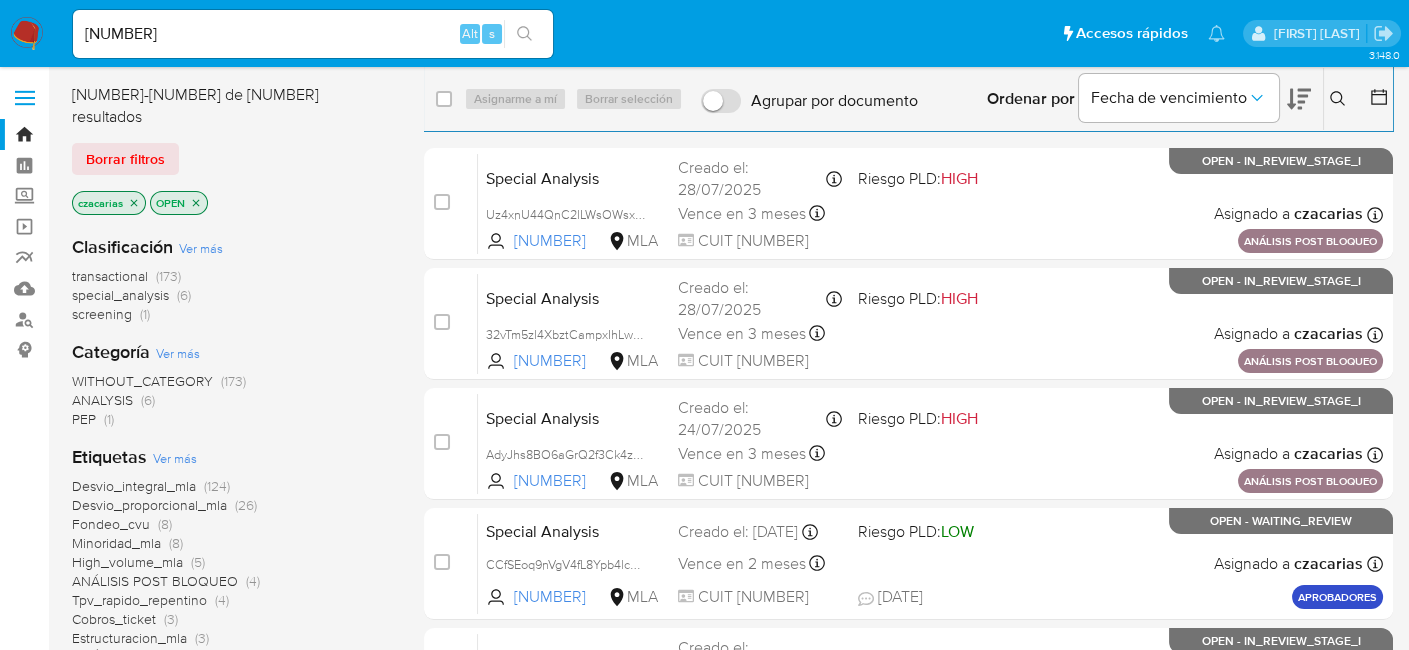 click at bounding box center (524, 34) 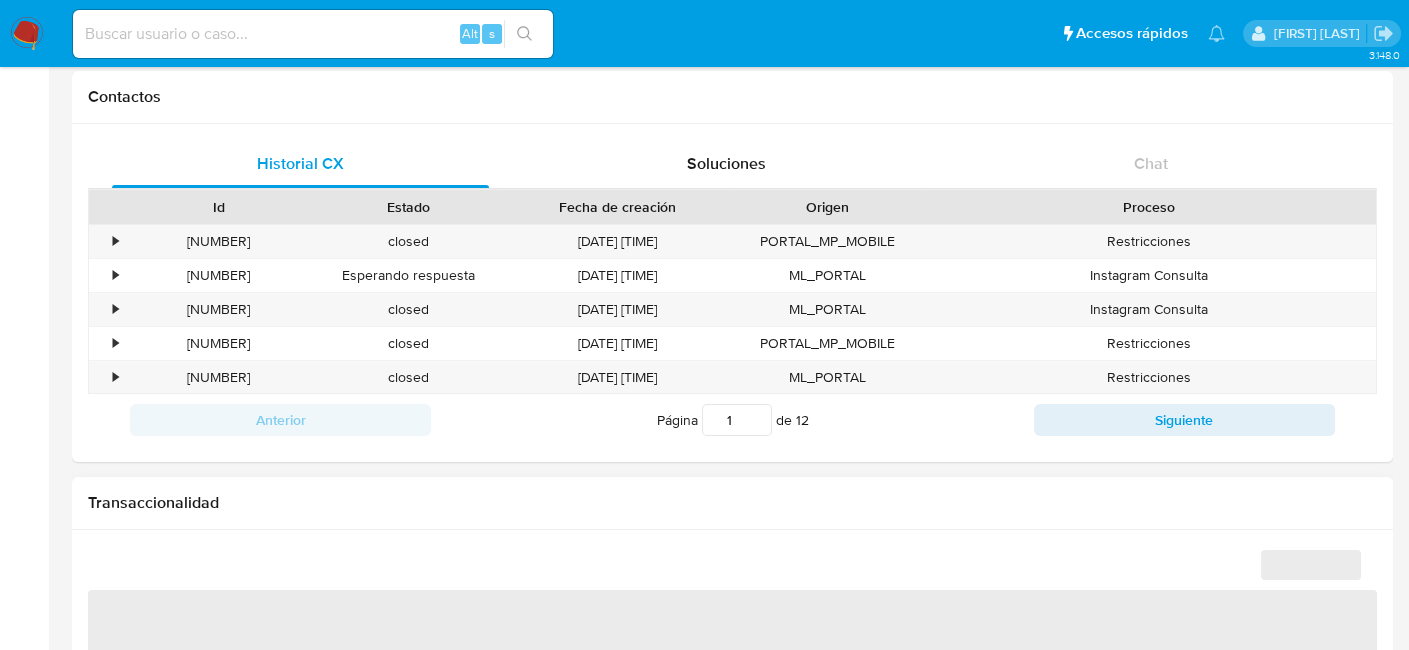 select on "10" 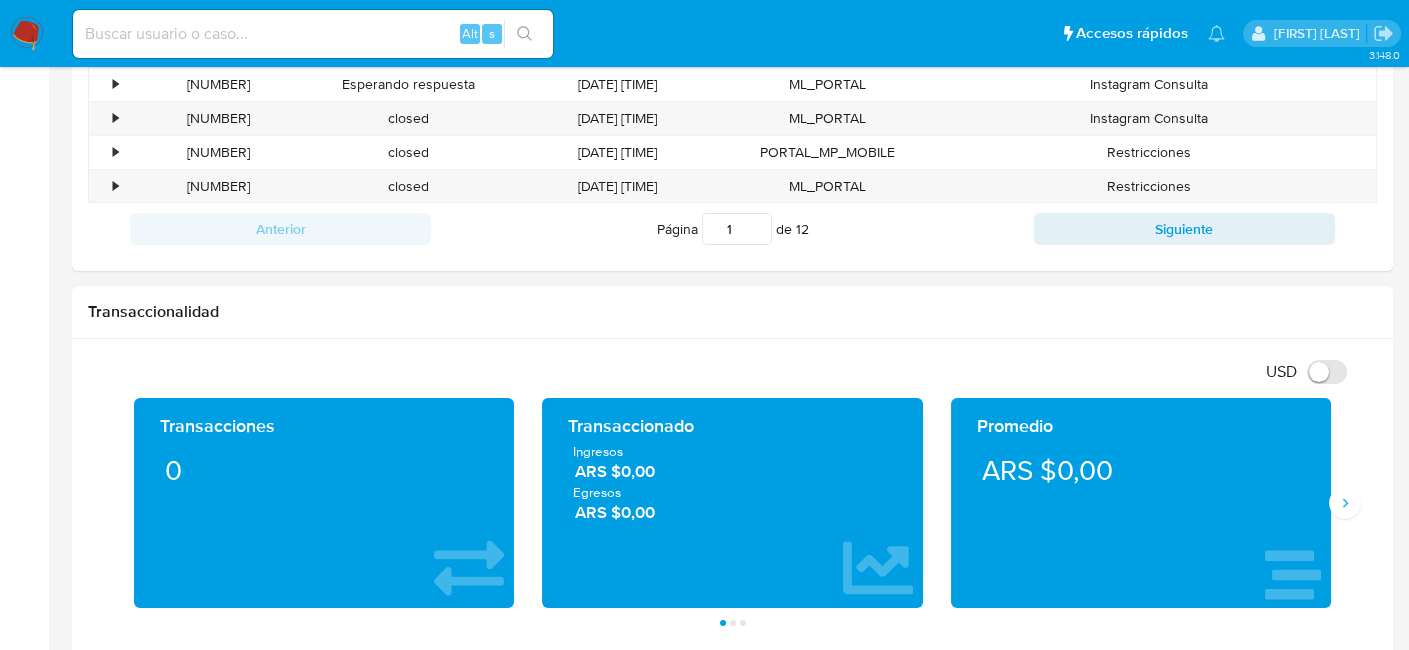 scroll, scrollTop: 1000, scrollLeft: 0, axis: vertical 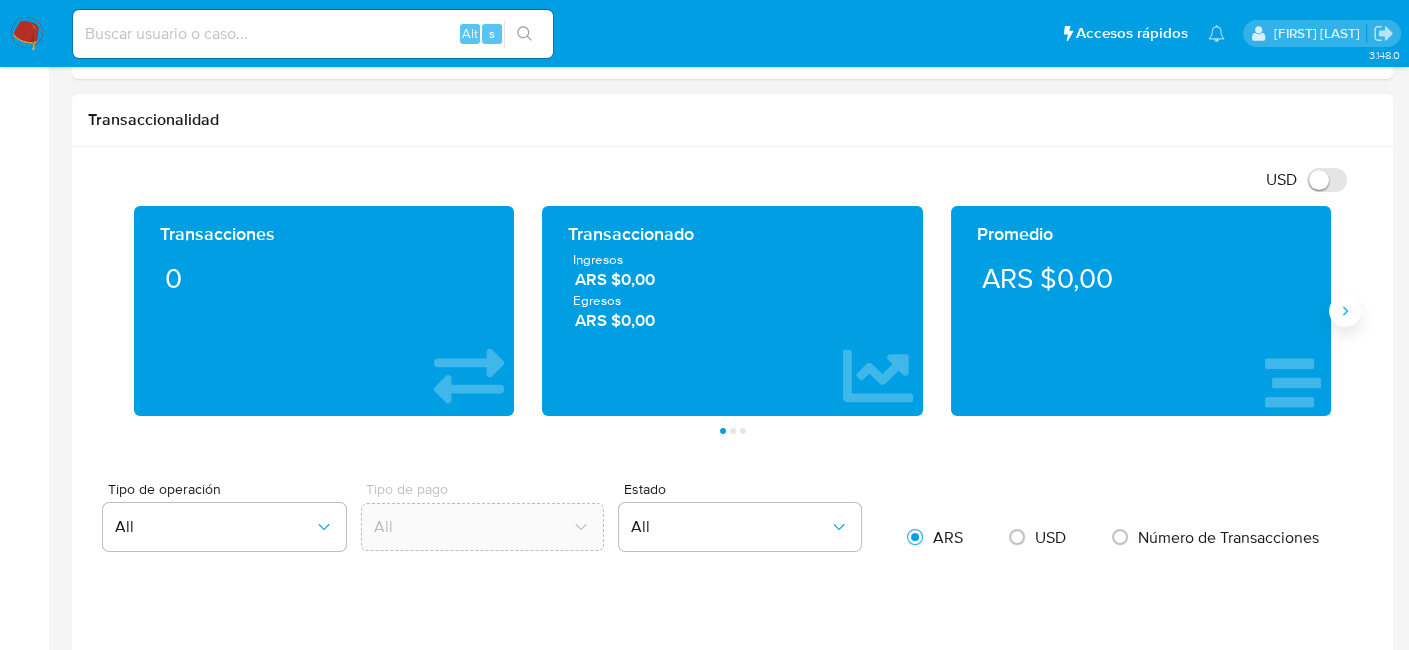 click 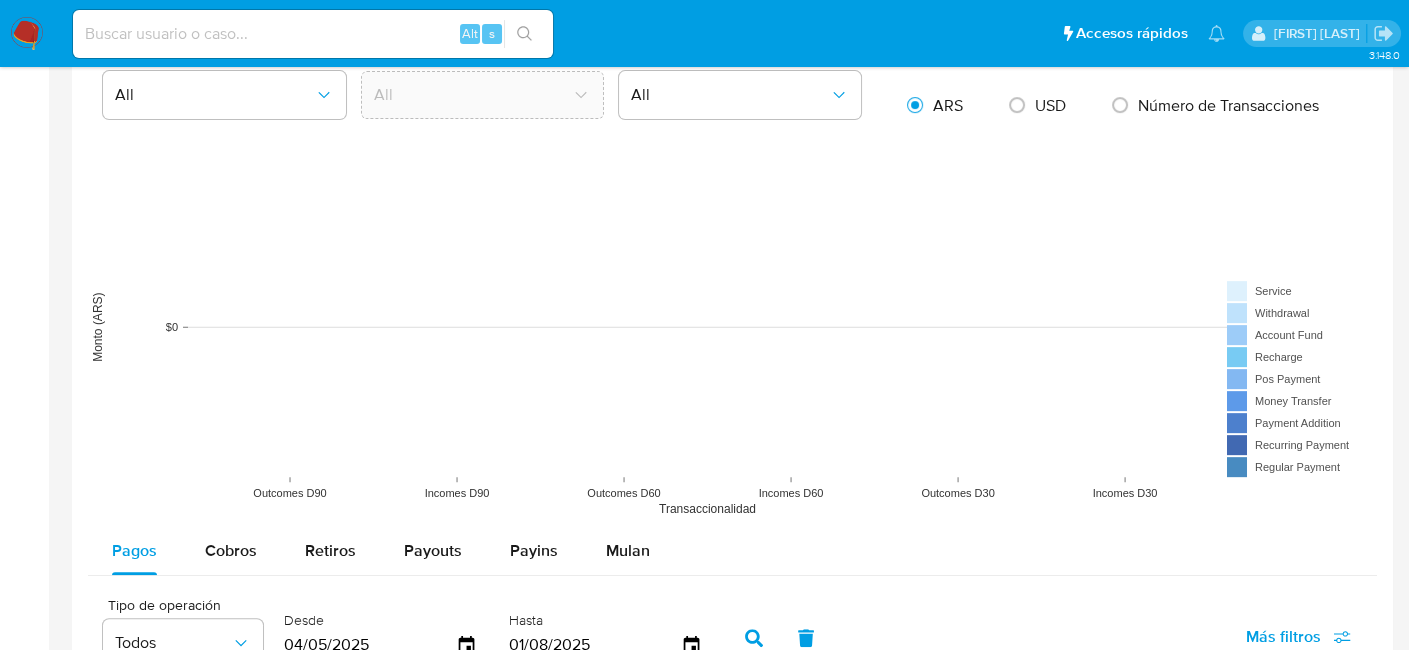 scroll, scrollTop: 1600, scrollLeft: 0, axis: vertical 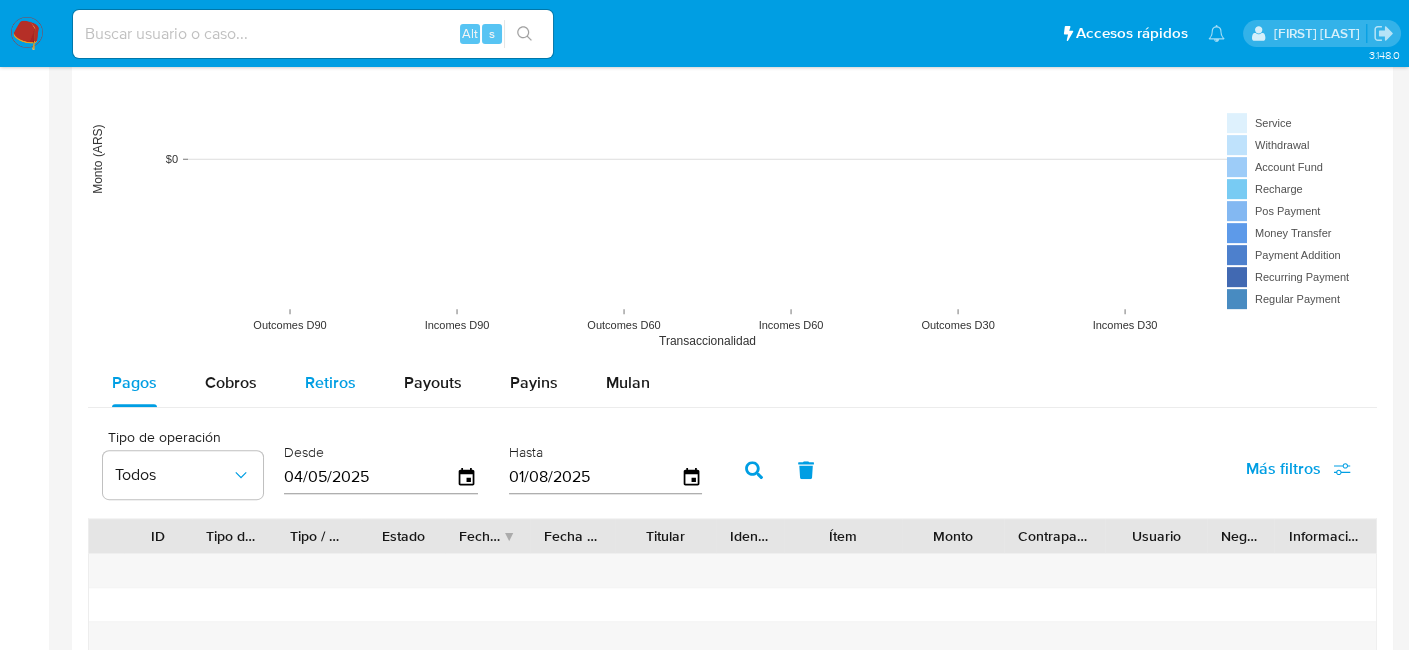 click on "Retiros" at bounding box center (330, 383) 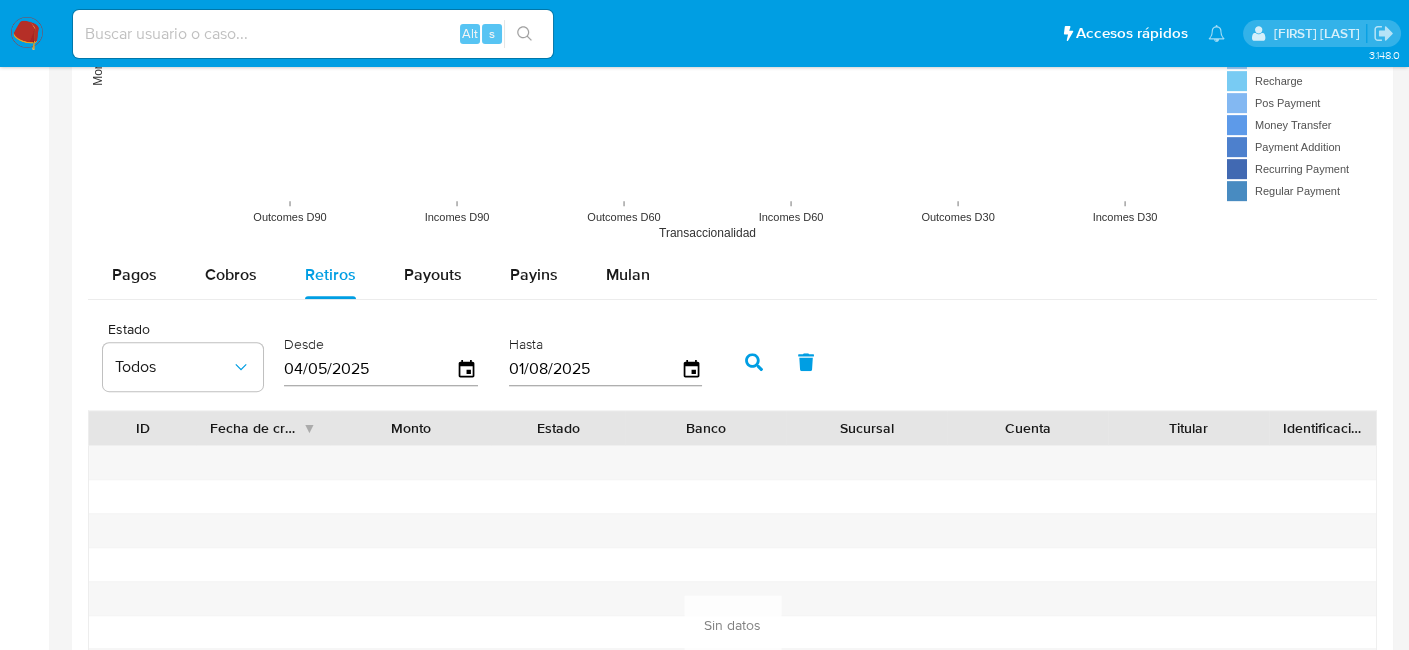 scroll, scrollTop: 1800, scrollLeft: 0, axis: vertical 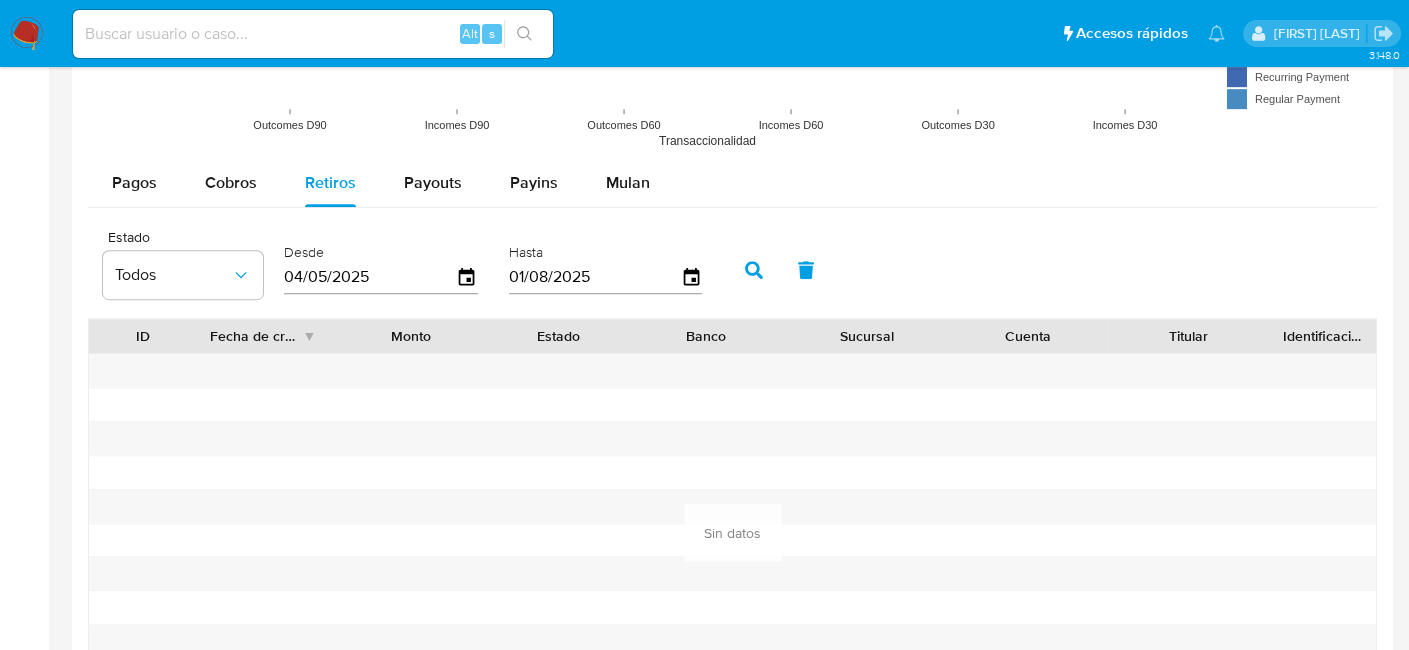click on "Pagos Cobros Retiros Payouts Payins Mulan Tipo de operación Todos Desde 04/05/2025 Hasta 01/08/2025 Más filtros ID Tipo de operación Tipo / Método Estado Fecha de creación Fecha de aprobación Titular Identificación Ítem Monto Contraparte Usuario Negocio Información adicional                                                                                                                                                                                                         Anterior Página   1   de   1 5   Filas 10   Filas 20   Filas 25   Filas 50   Filas 100   Filas Siguiente Sin datos Cargando... Estado Todos Desde 04/05/2025 Hasta 01/08/2025 ID Fecha de creación Monto Estado Banco Sucursal Cuenta Titular Identificación                                                                                                                           1" at bounding box center (732, 453) 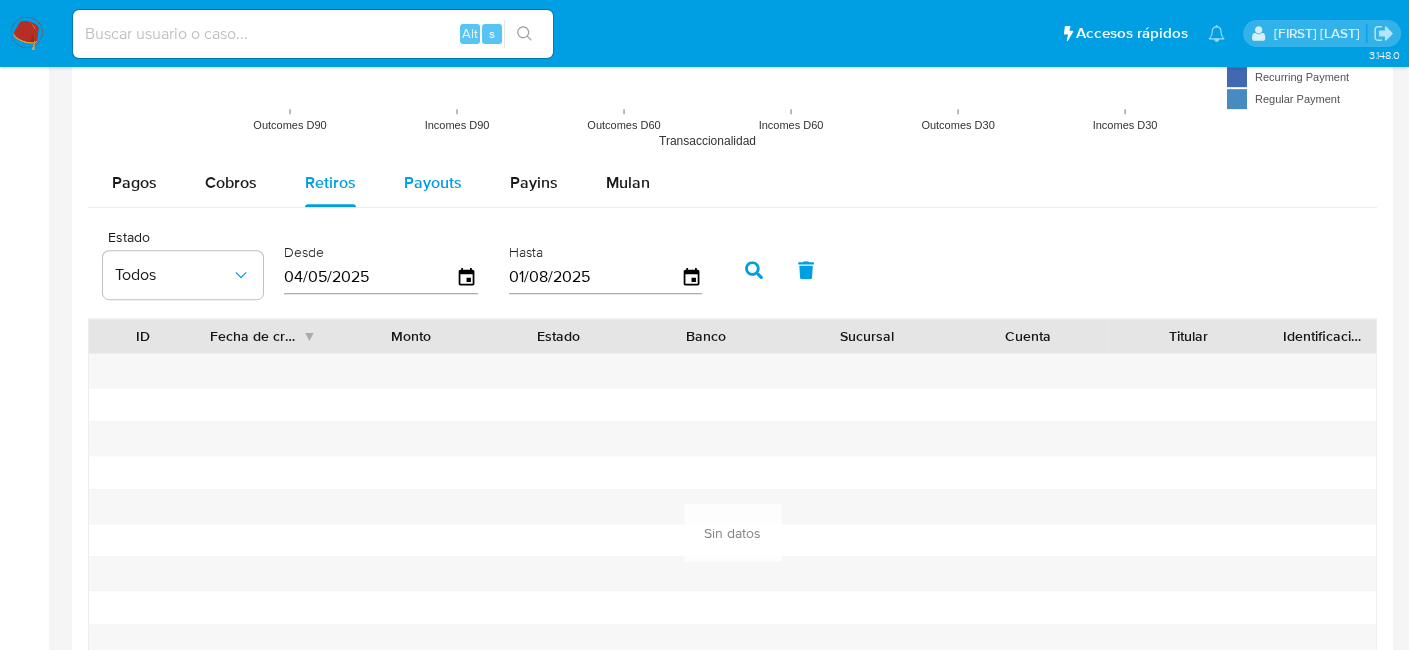 click on "Payouts" at bounding box center [433, 183] 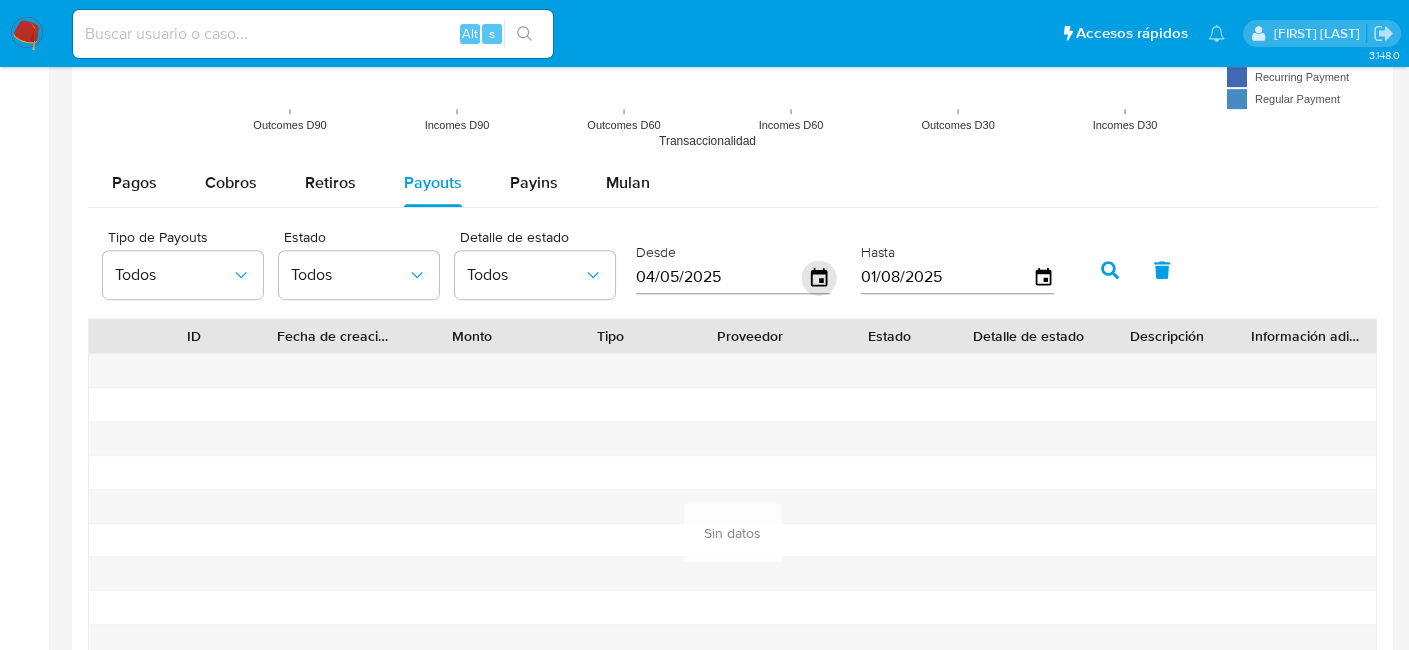 click 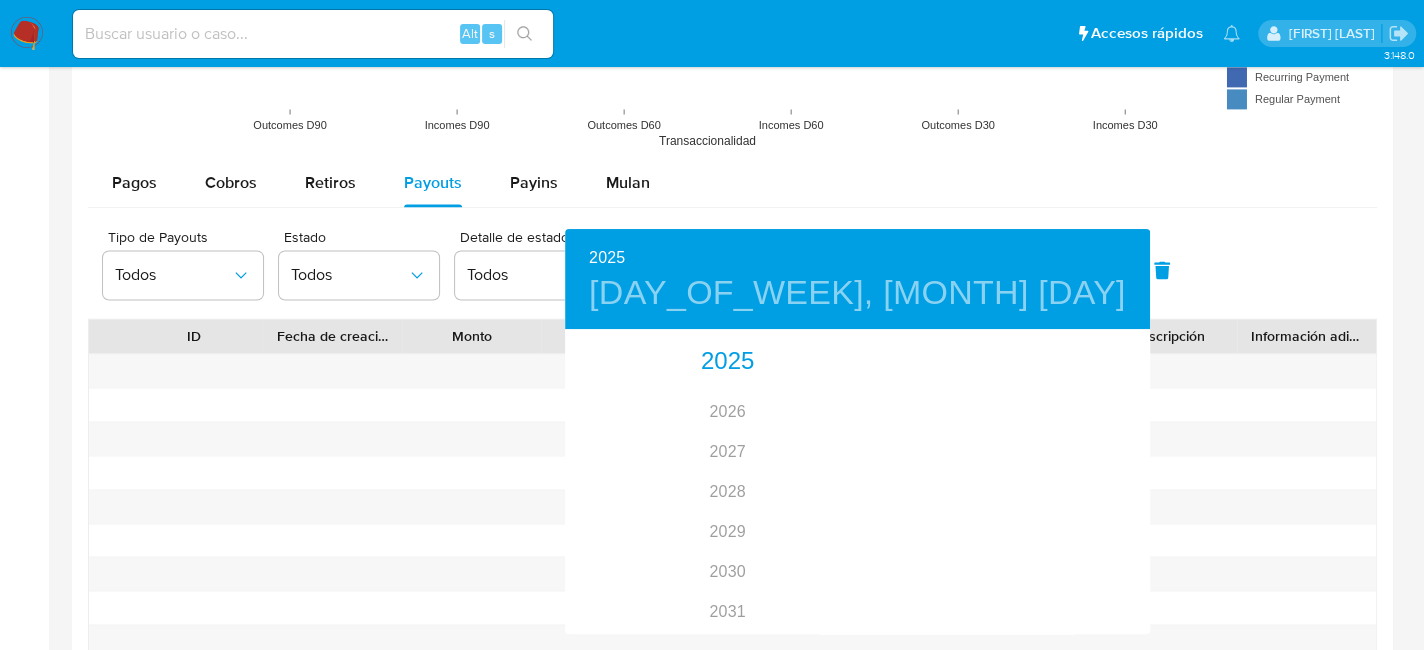 click at bounding box center (712, 325) 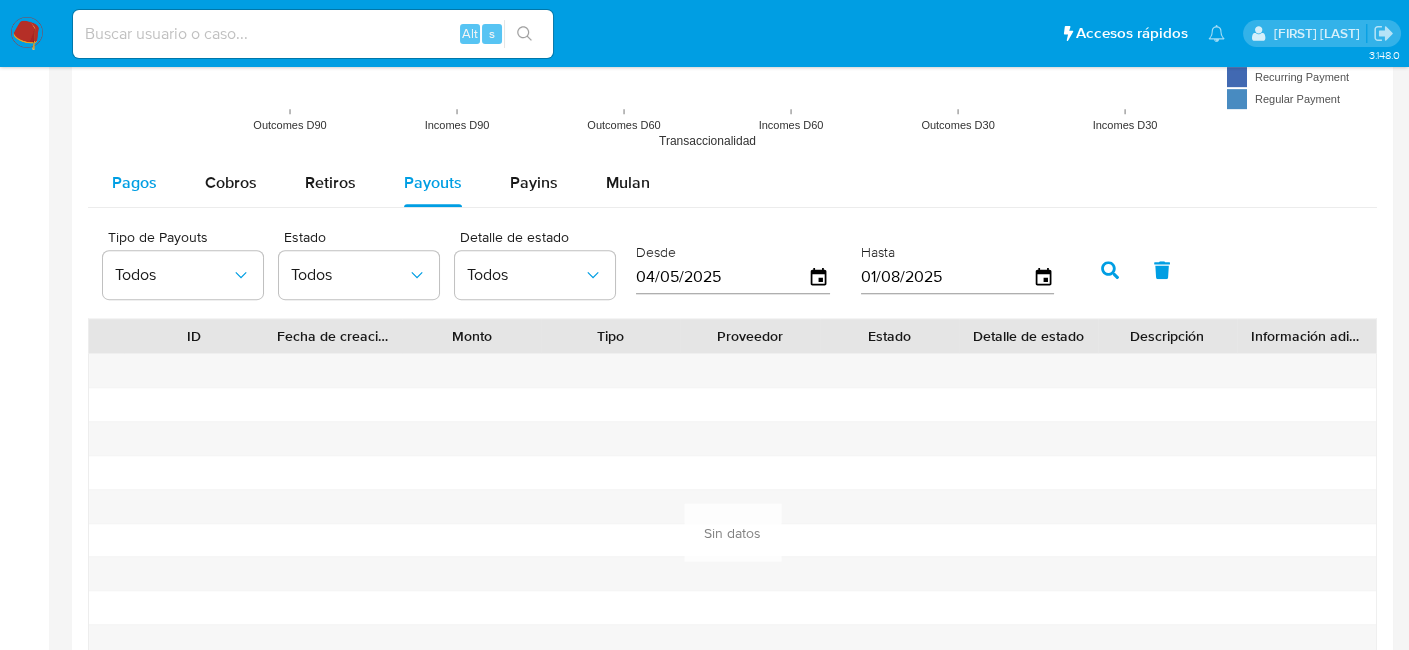click on "Pagos" at bounding box center (134, 183) 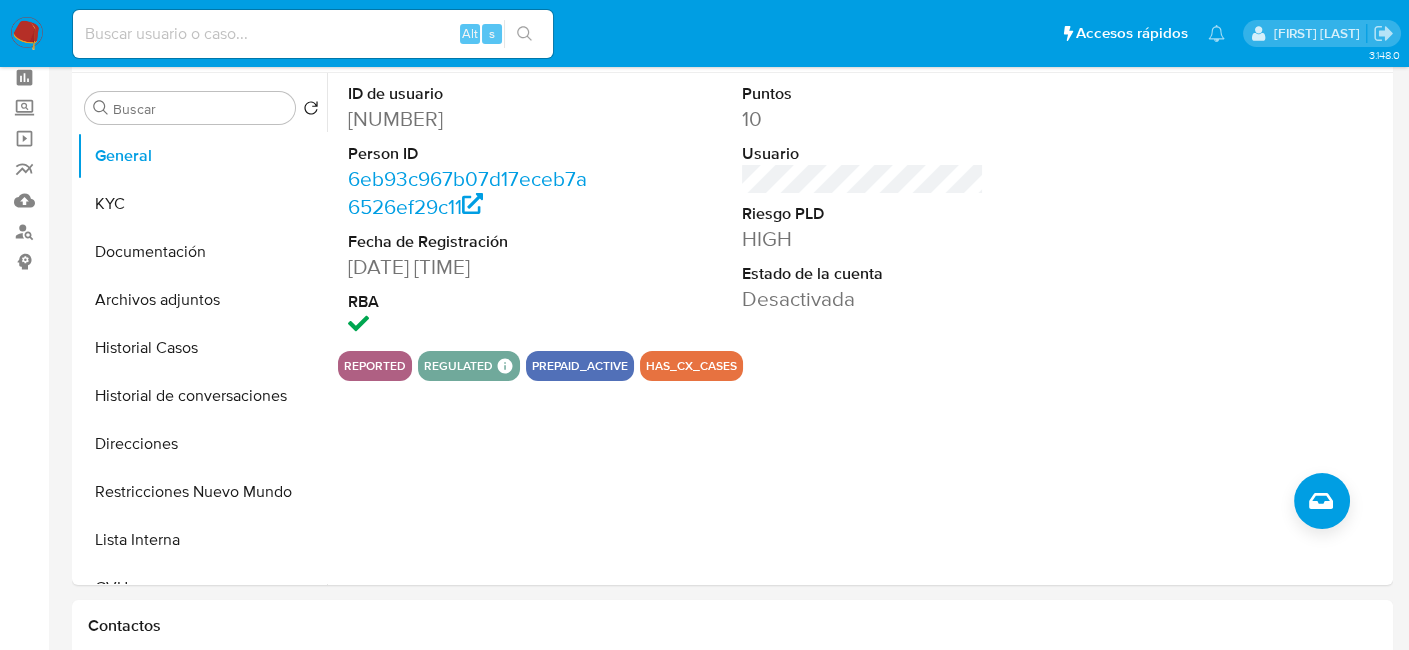 scroll, scrollTop: 0, scrollLeft: 0, axis: both 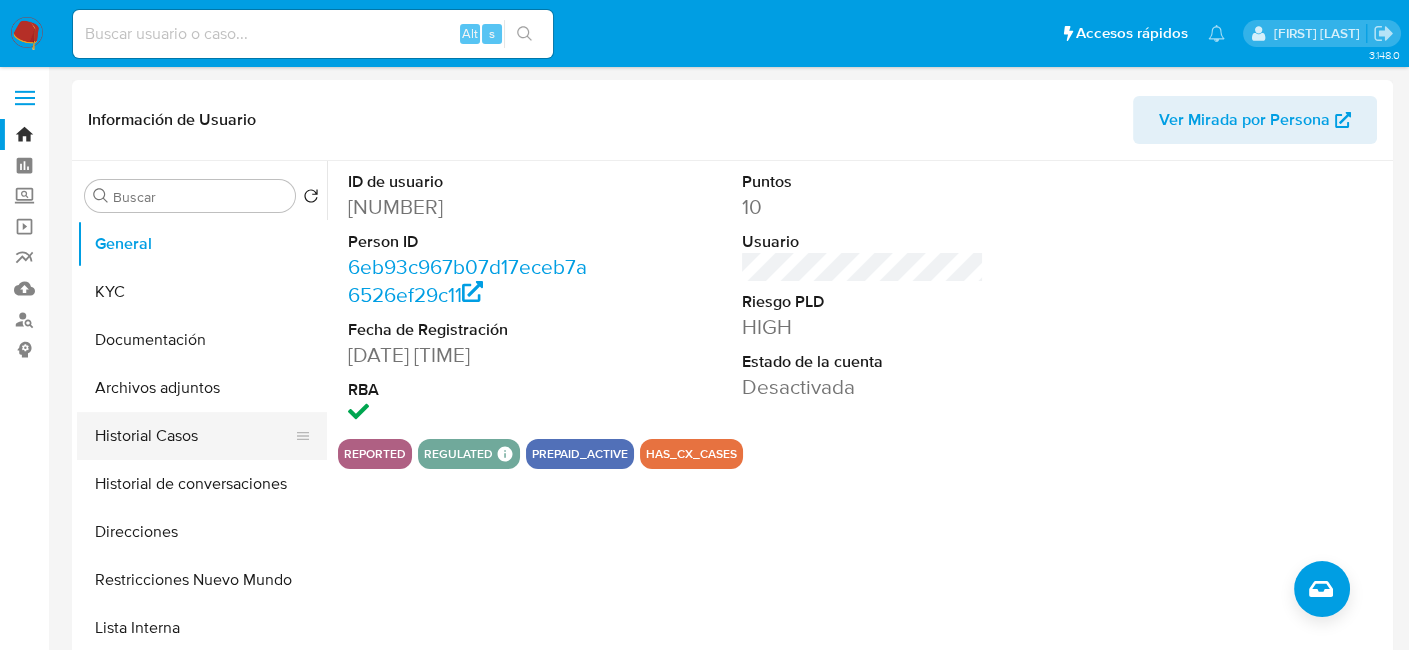 click on "Historial Casos" at bounding box center [194, 436] 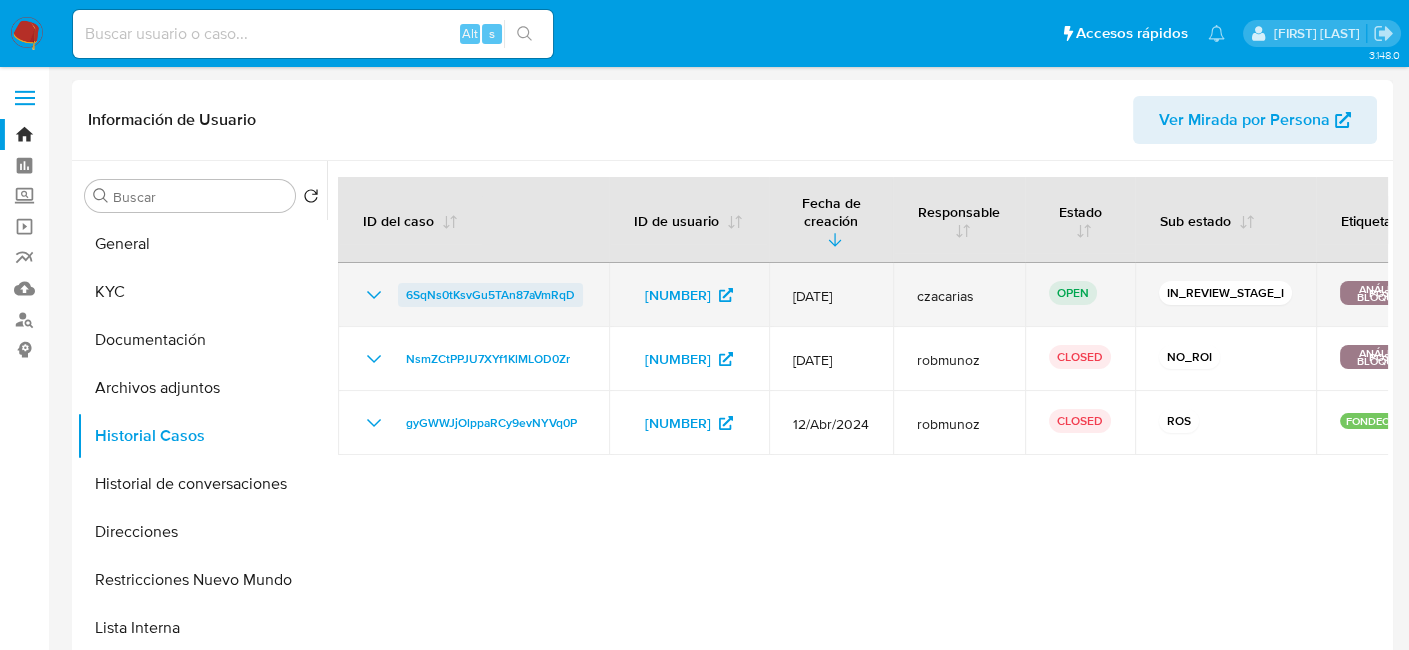 click on "6SqNs0tKsvGu5TAn87aVmRqD" at bounding box center (490, 295) 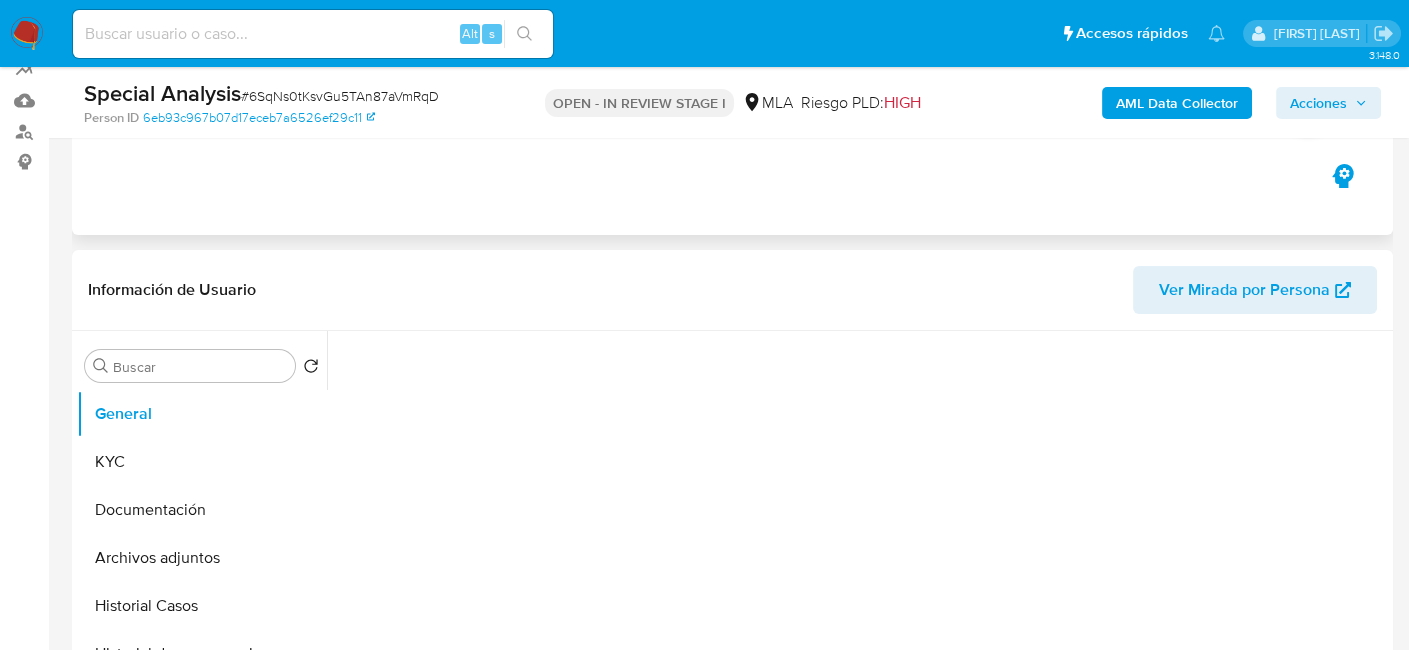 scroll, scrollTop: 500, scrollLeft: 0, axis: vertical 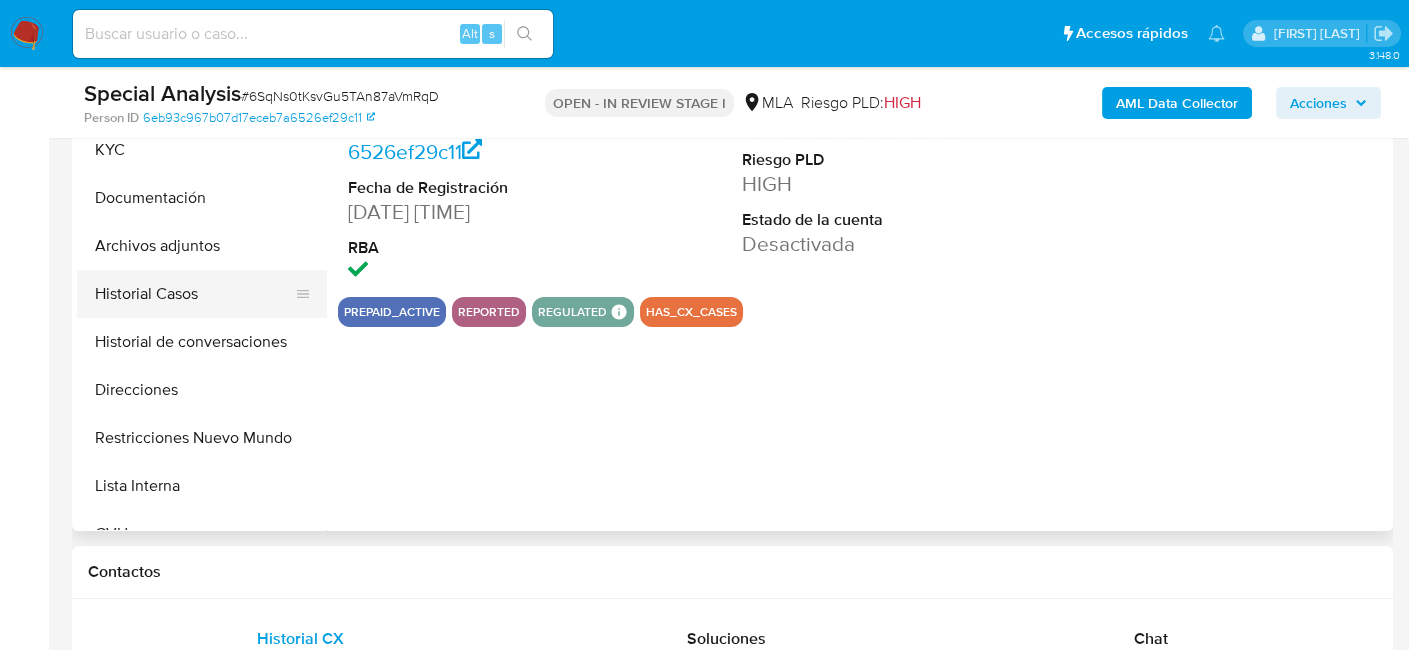 select on "10" 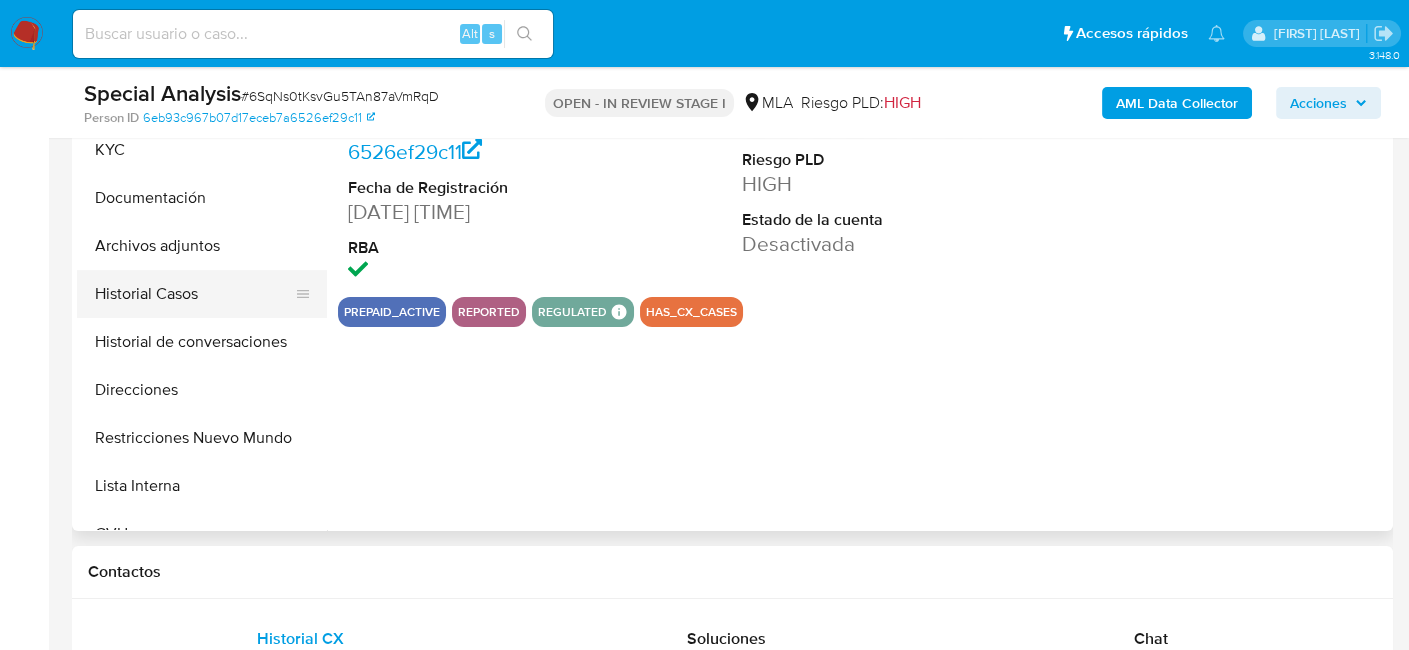 click on "Historial Casos" at bounding box center (194, 294) 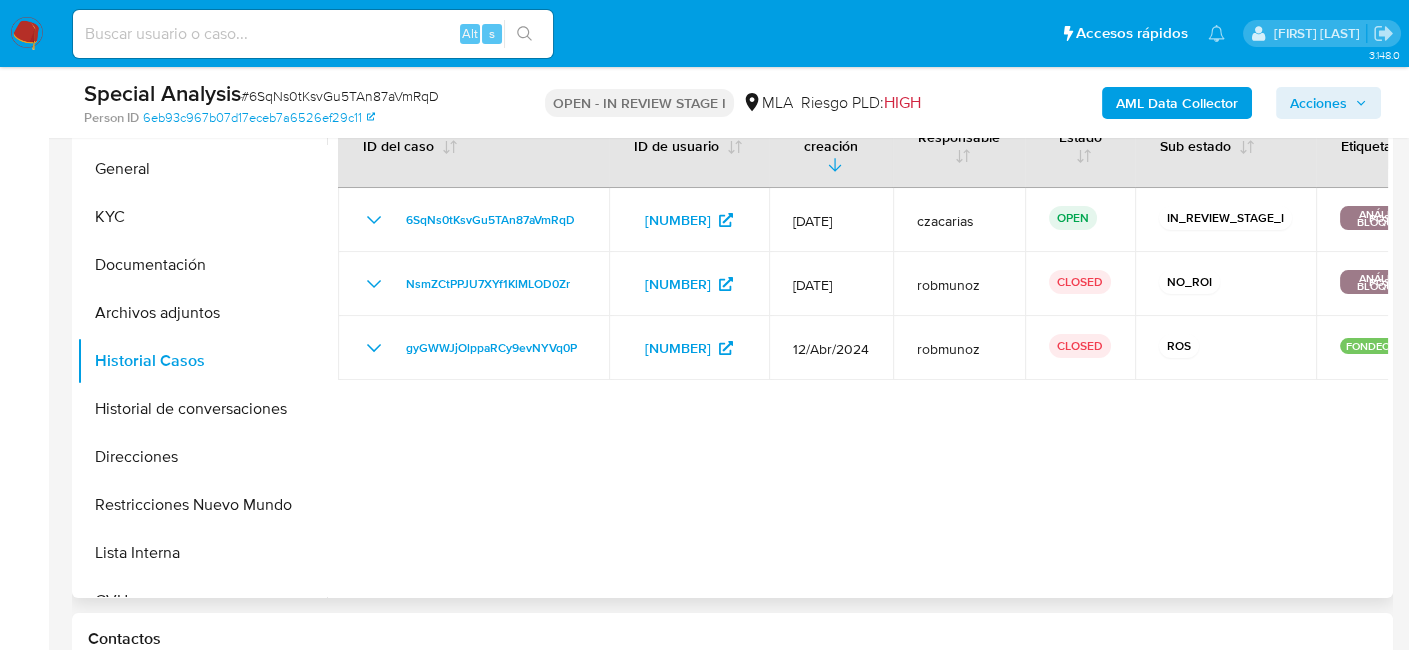 scroll, scrollTop: 400, scrollLeft: 0, axis: vertical 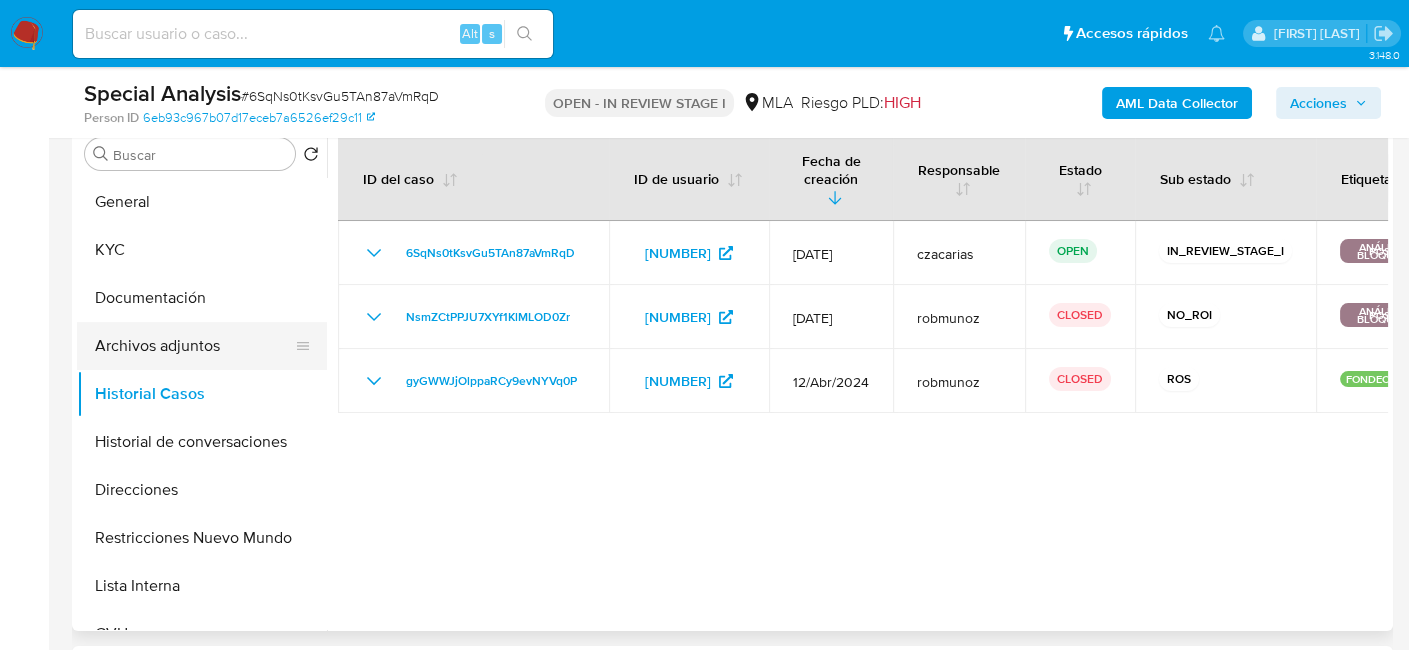 click on "Archivos adjuntos" at bounding box center [194, 346] 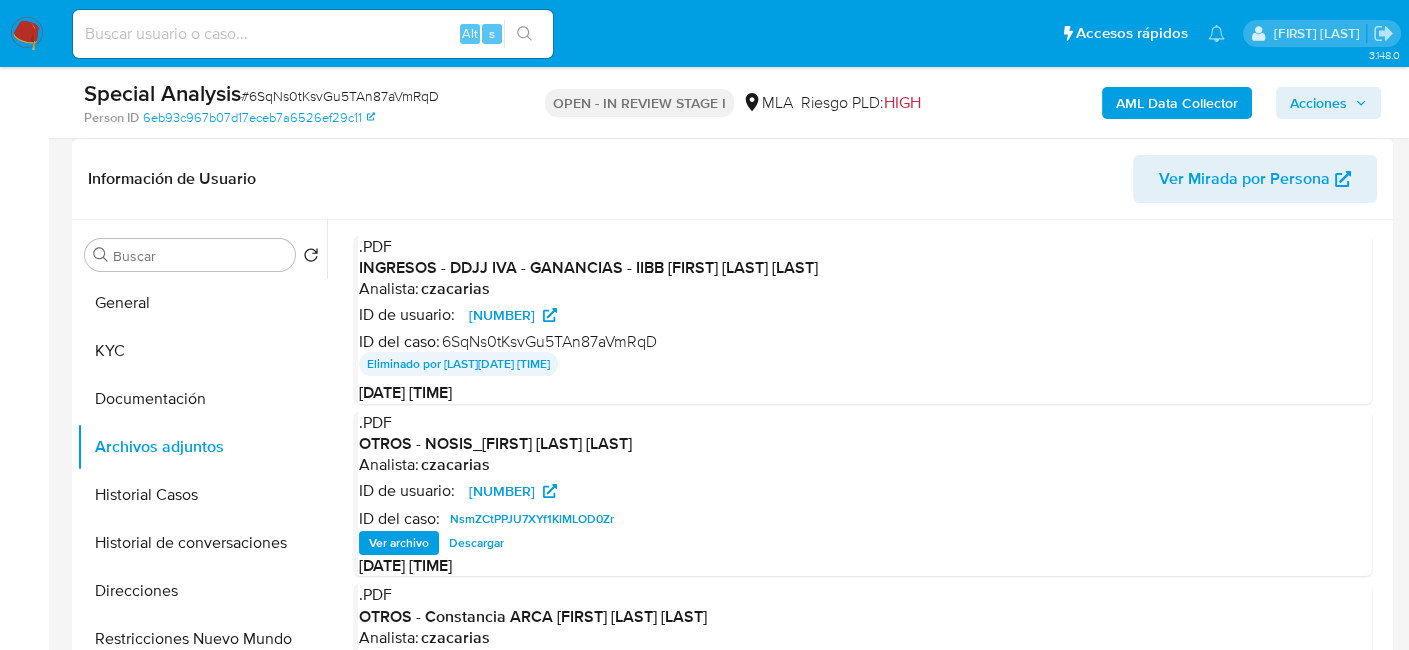 scroll, scrollTop: 300, scrollLeft: 0, axis: vertical 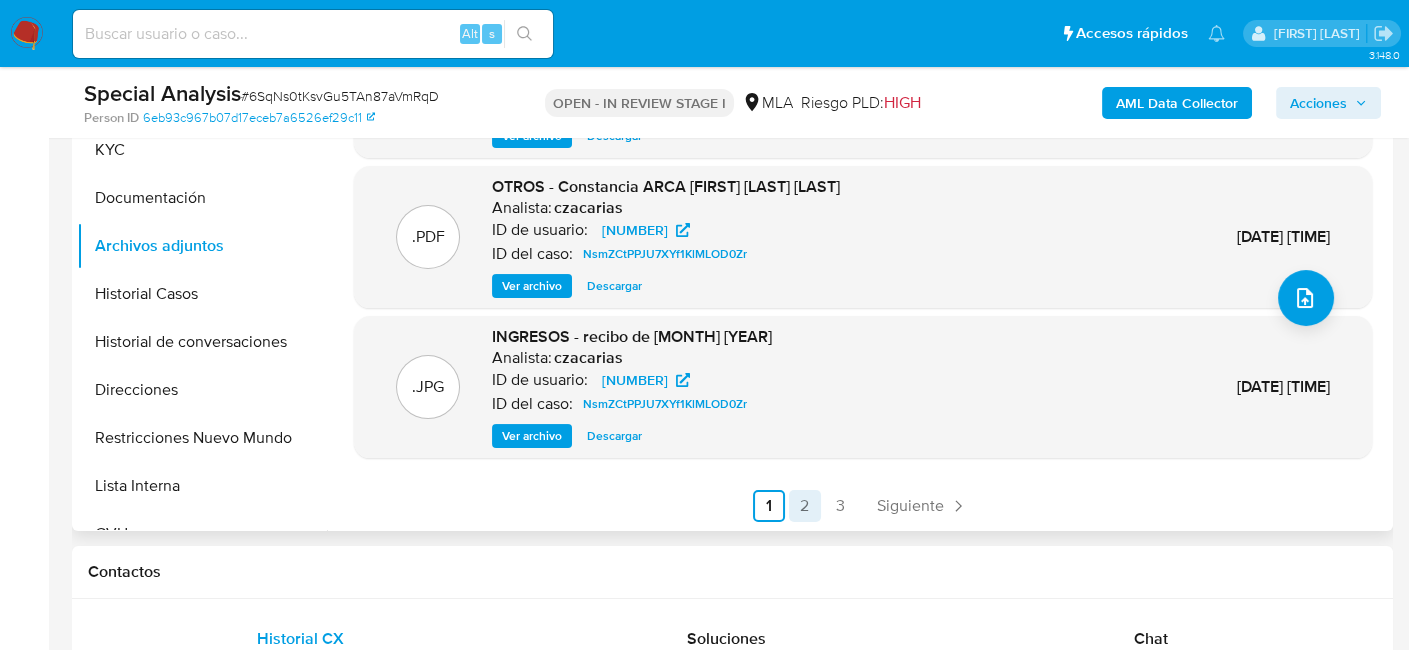 click on "2" at bounding box center [805, 506] 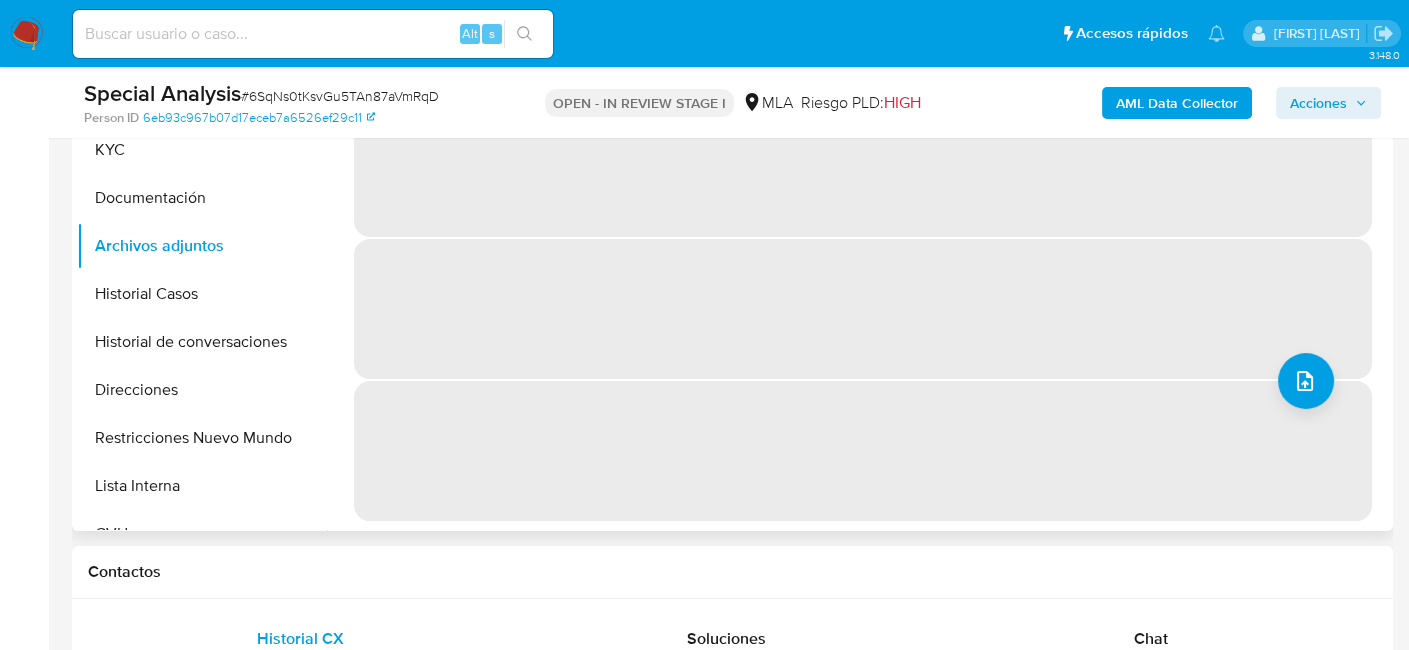 scroll, scrollTop: 0, scrollLeft: 0, axis: both 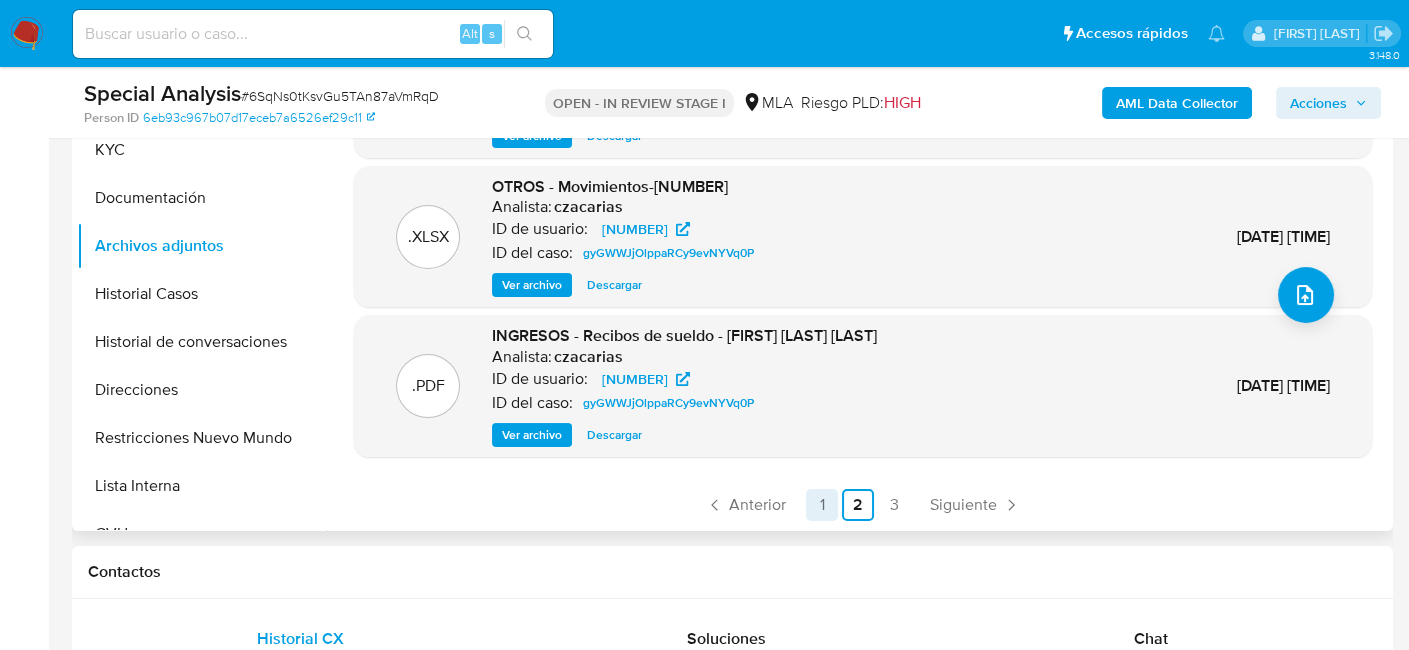 click on "1" at bounding box center [822, 505] 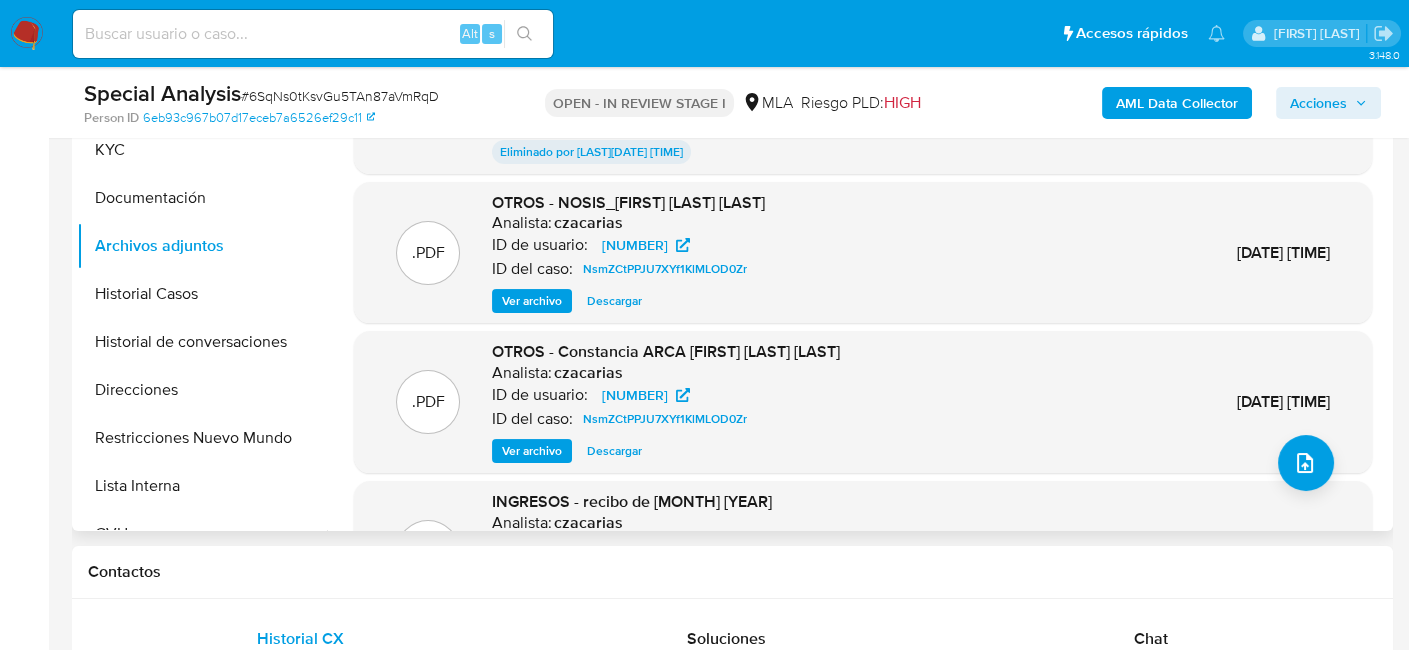 scroll, scrollTop: 0, scrollLeft: 0, axis: both 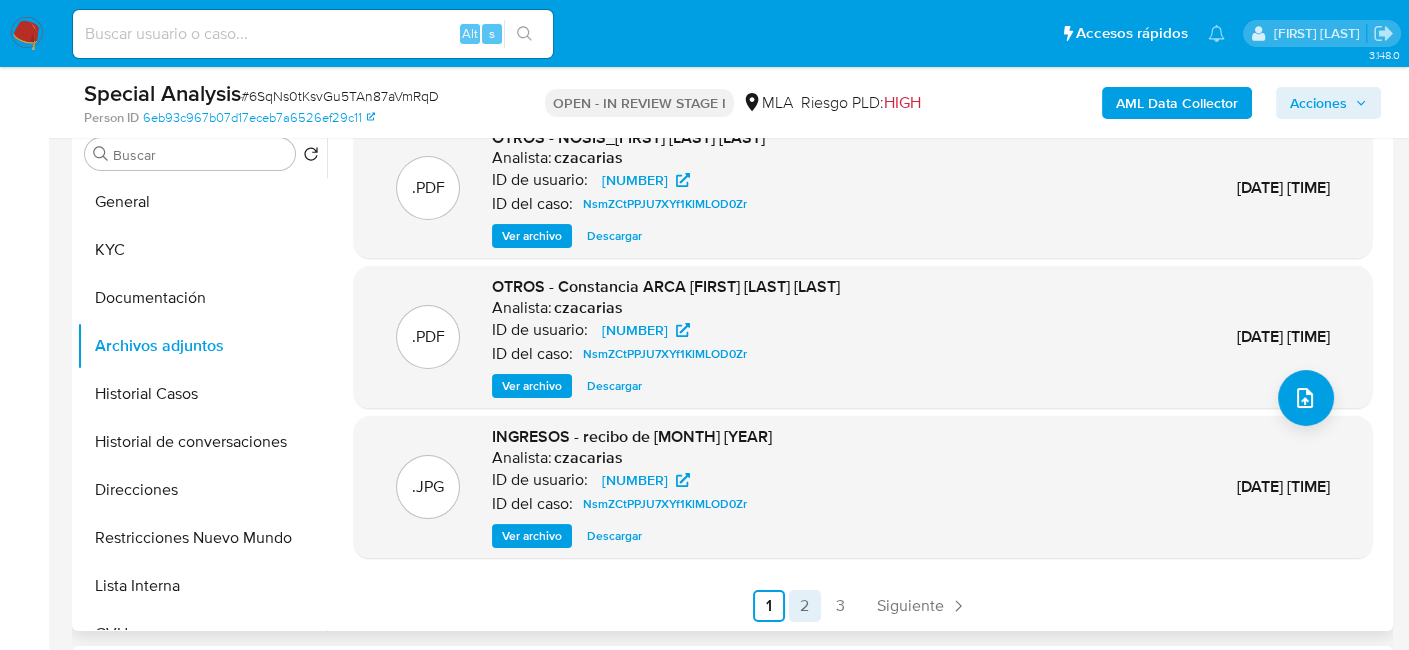 click on "2" at bounding box center (805, 606) 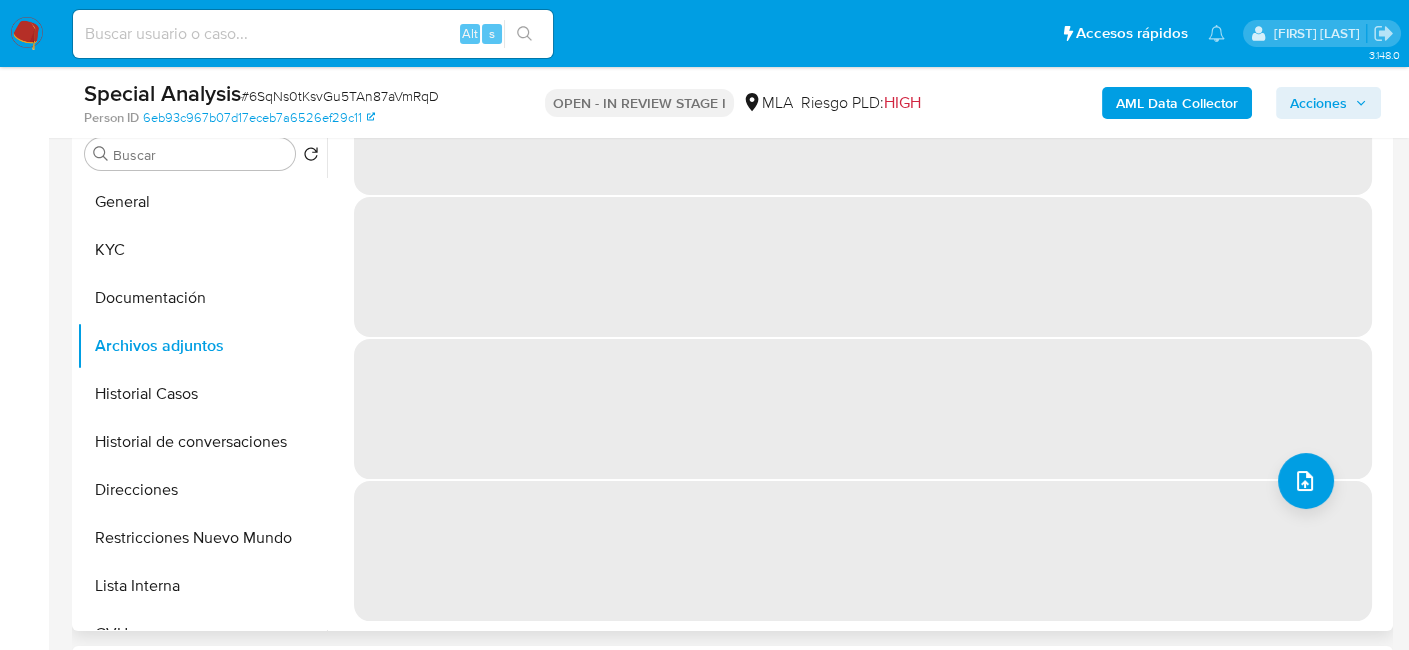 scroll, scrollTop: 0, scrollLeft: 0, axis: both 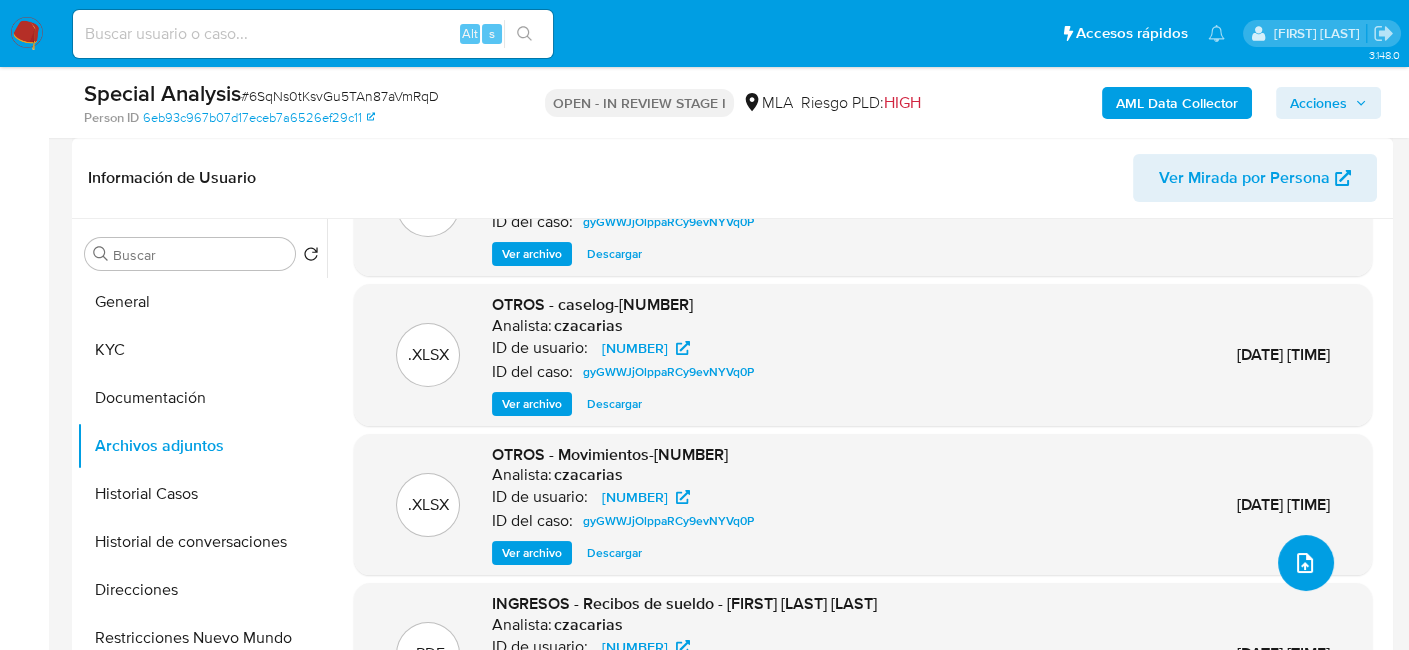 click at bounding box center [1306, 563] 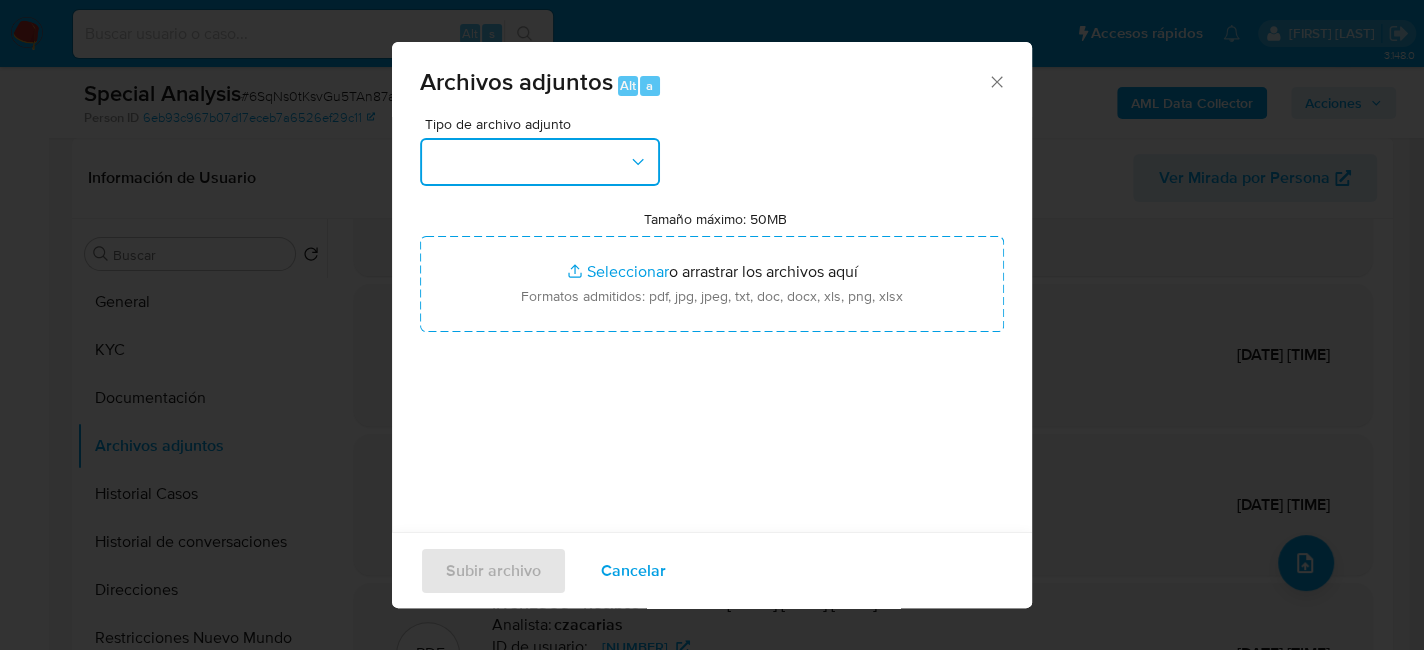 click at bounding box center [540, 162] 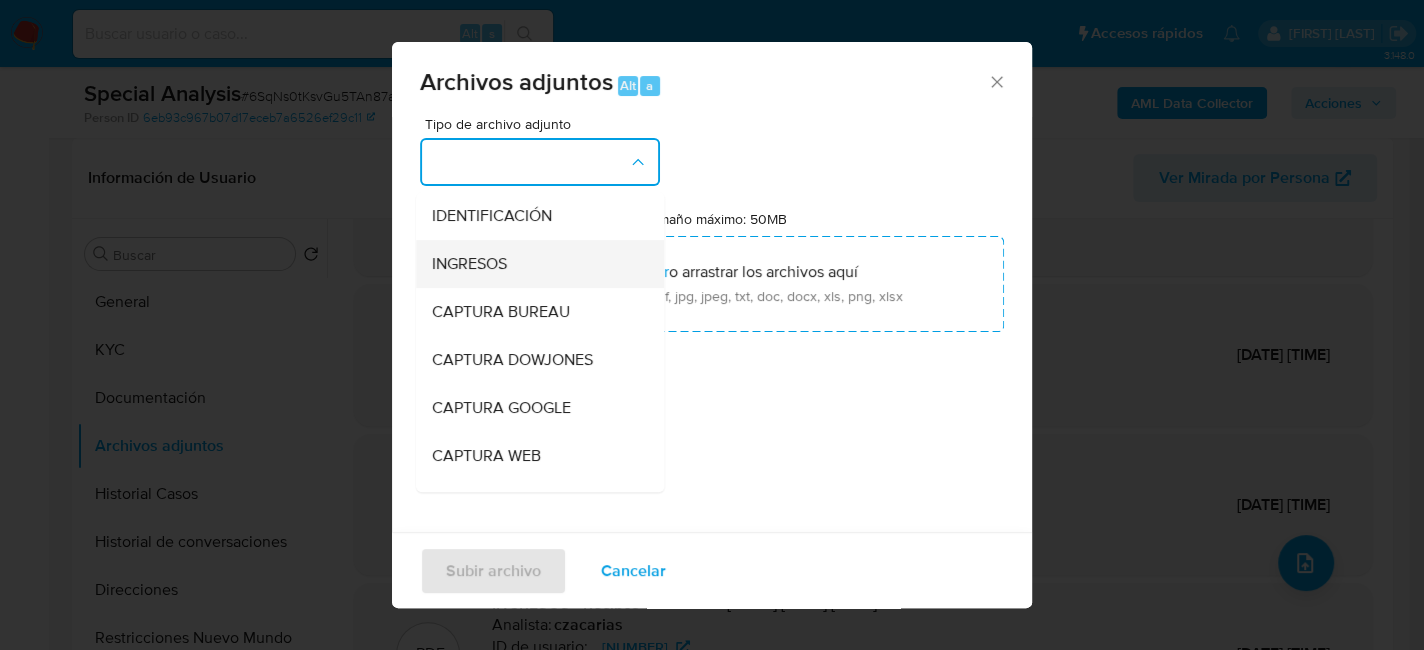 click on "INGRESOS" at bounding box center [534, 264] 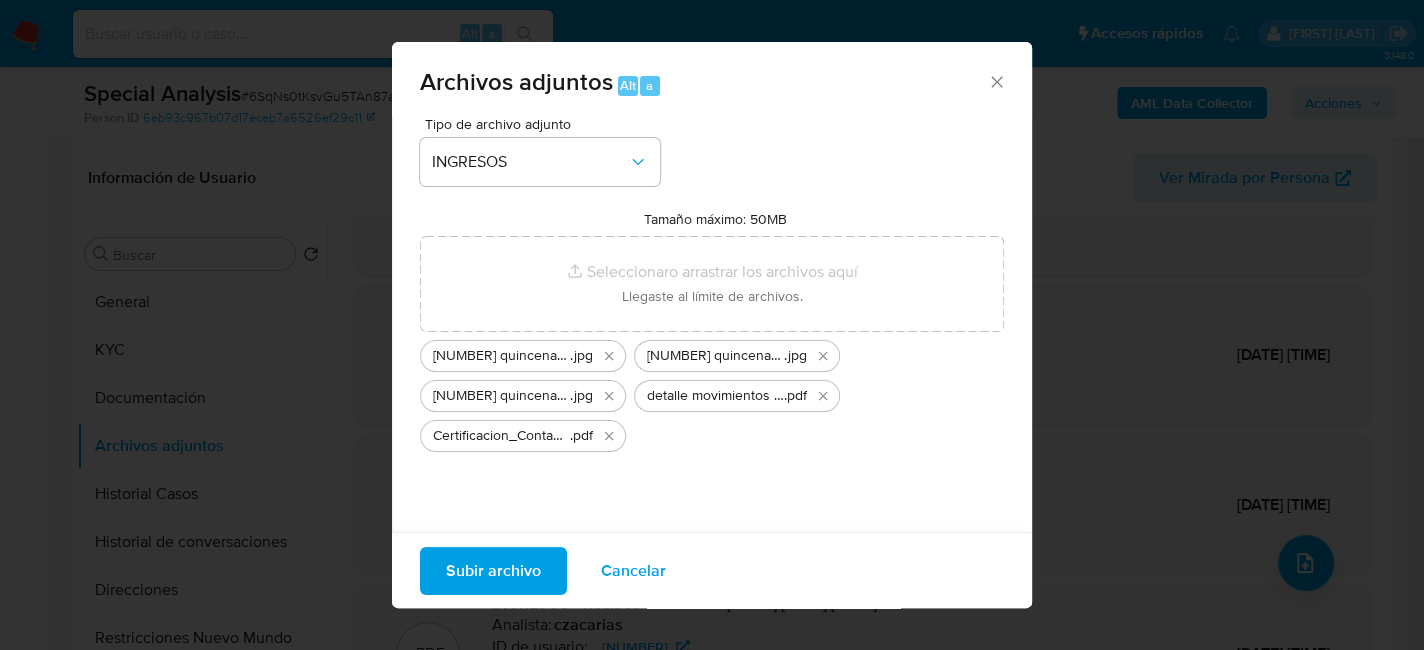 click on "Subir archivo" at bounding box center (493, 570) 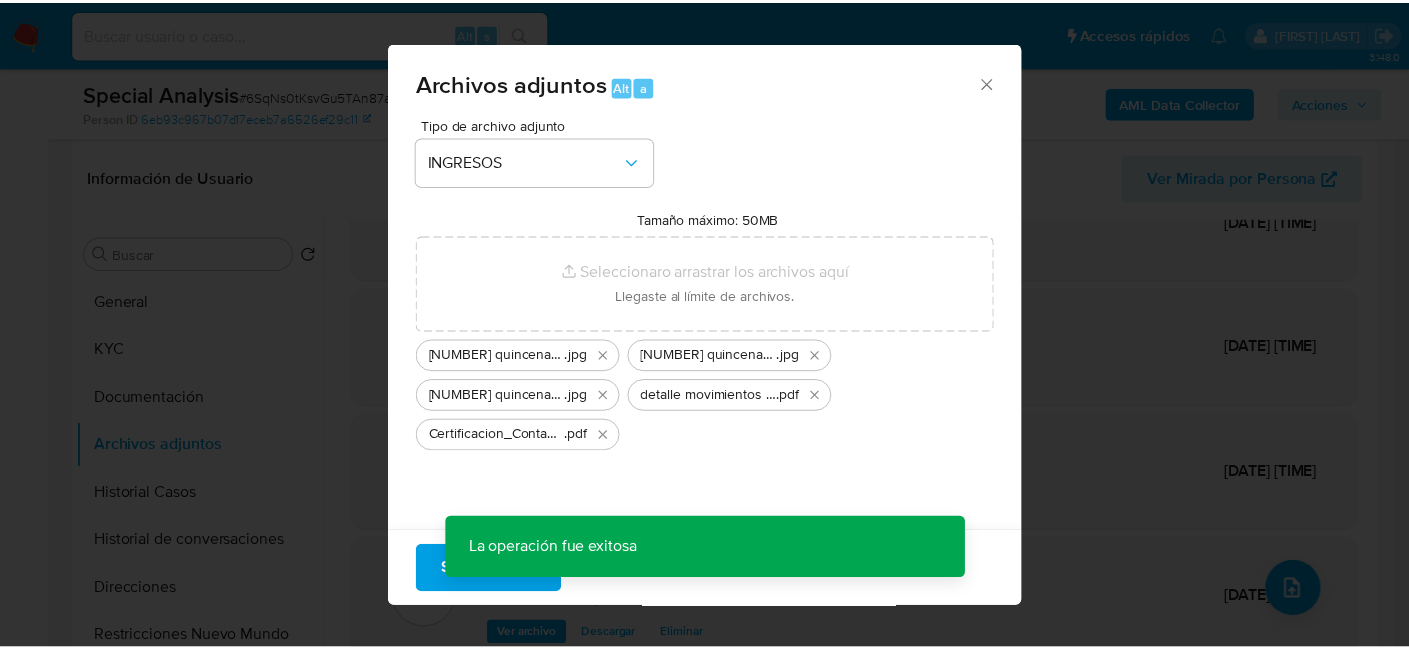scroll, scrollTop: 72, scrollLeft: 0, axis: vertical 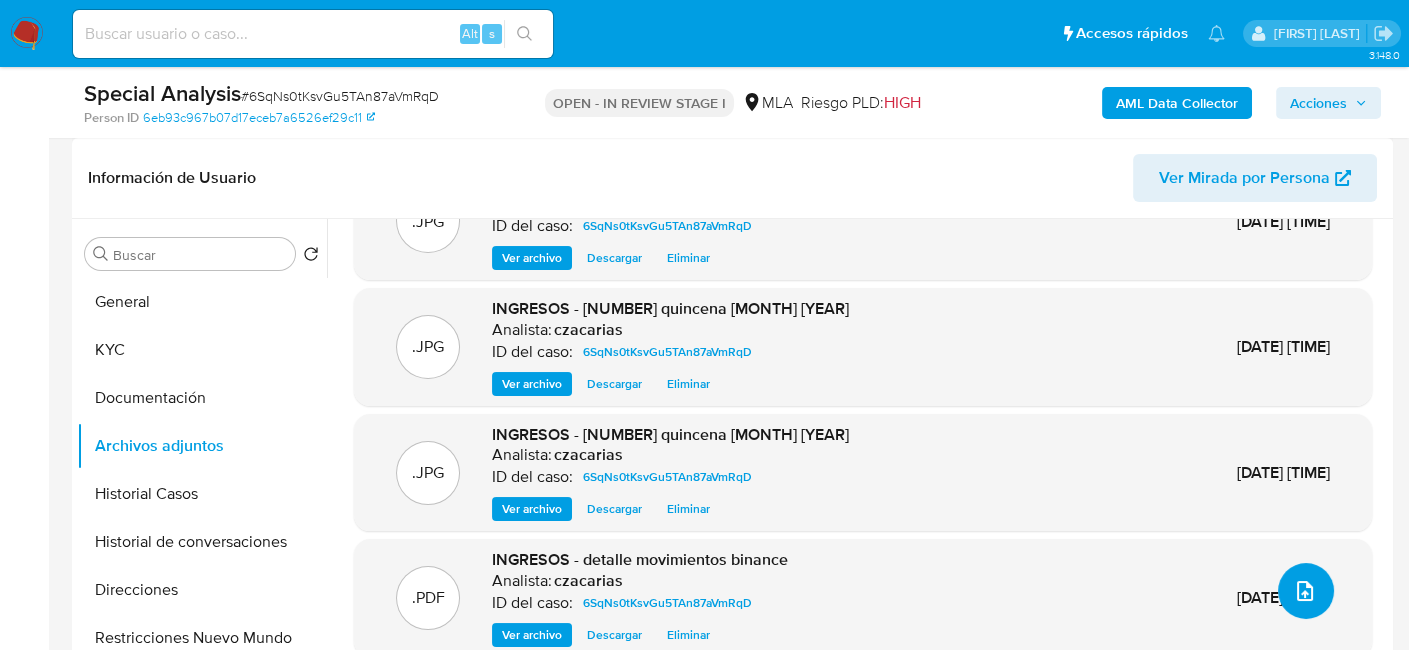 click at bounding box center (1306, 591) 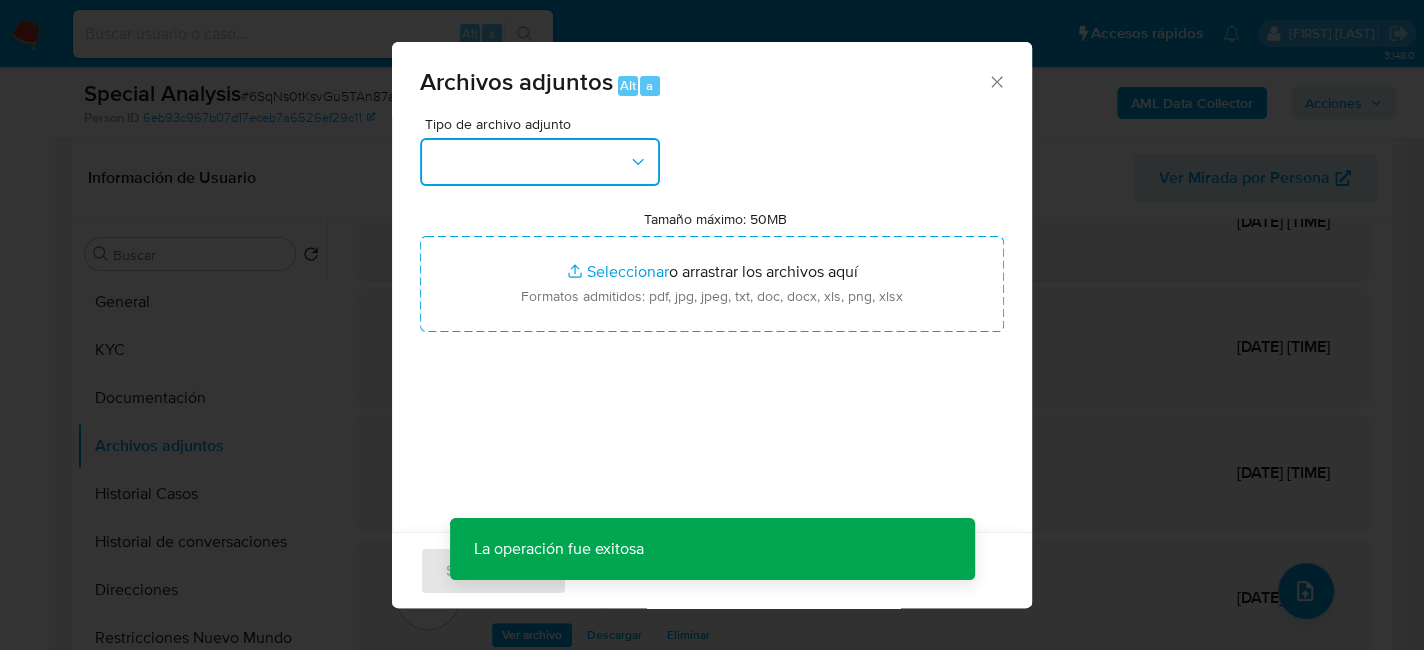 click at bounding box center [540, 162] 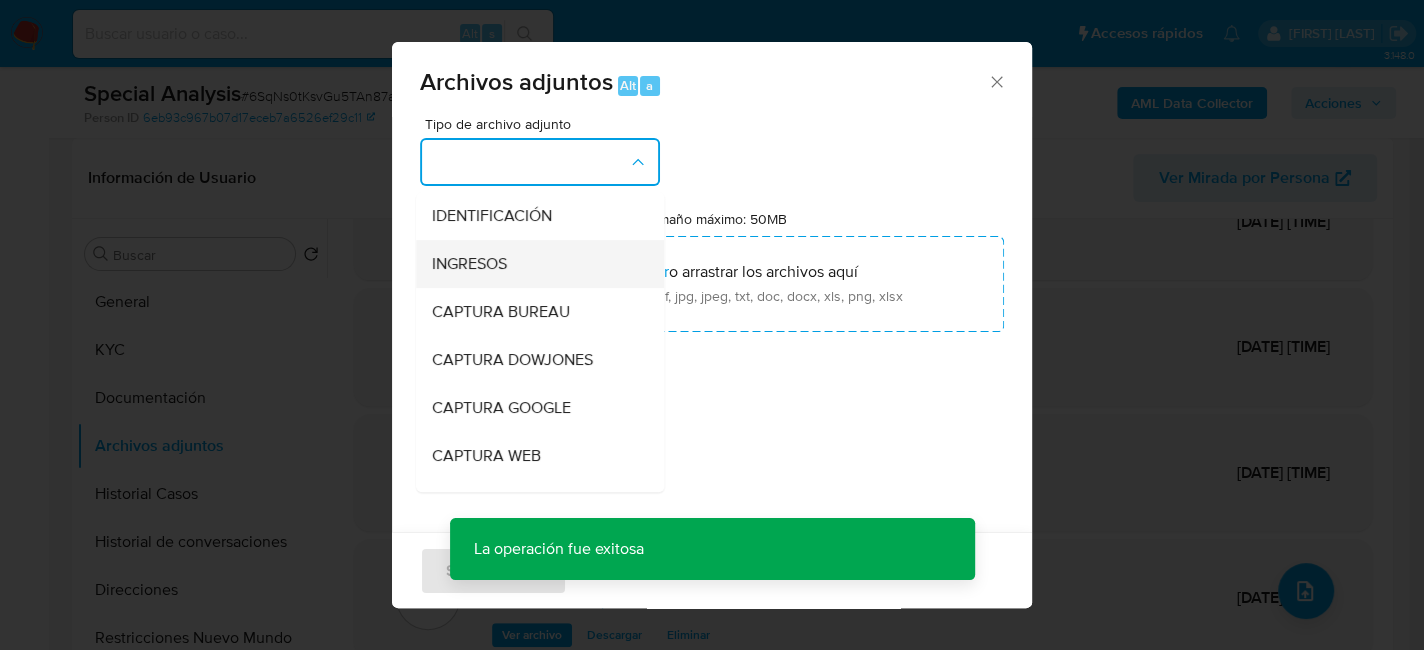 click on "INGRESOS" at bounding box center (469, 264) 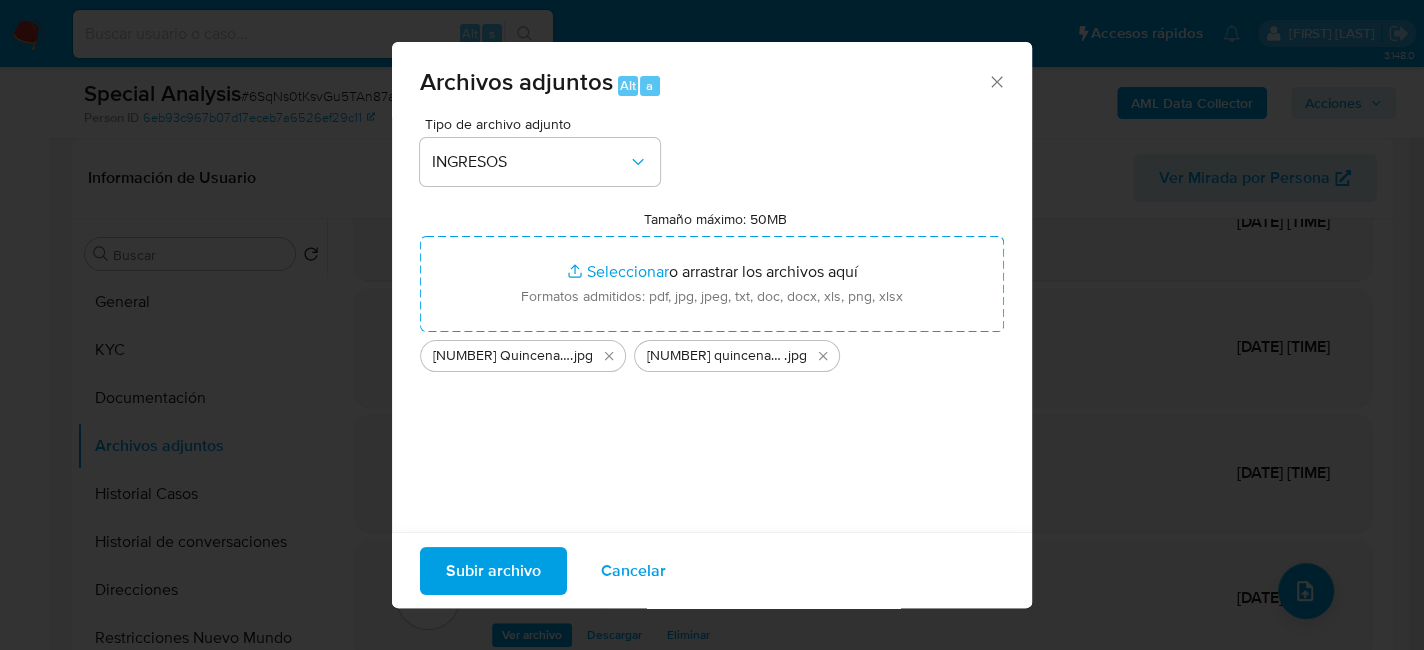 click on "Subir archivo" at bounding box center [493, 570] 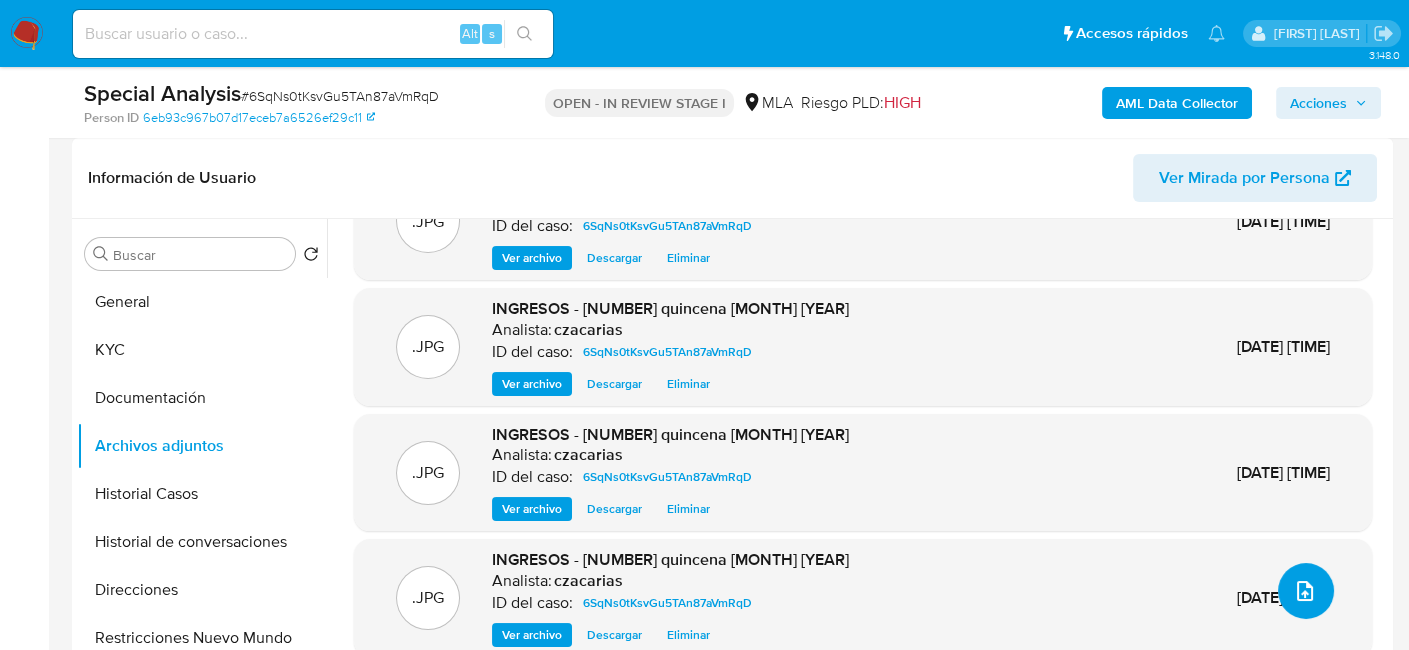 scroll, scrollTop: 0, scrollLeft: 0, axis: both 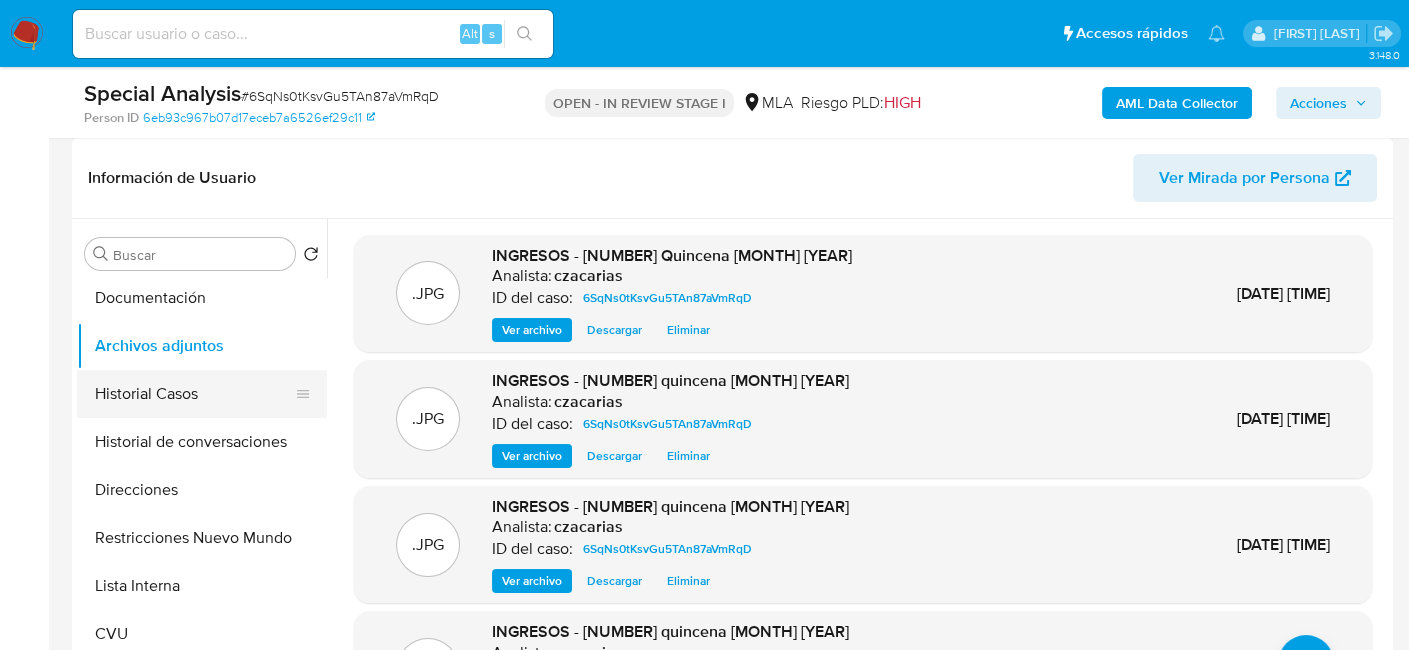 click on "Historial Casos" at bounding box center (194, 394) 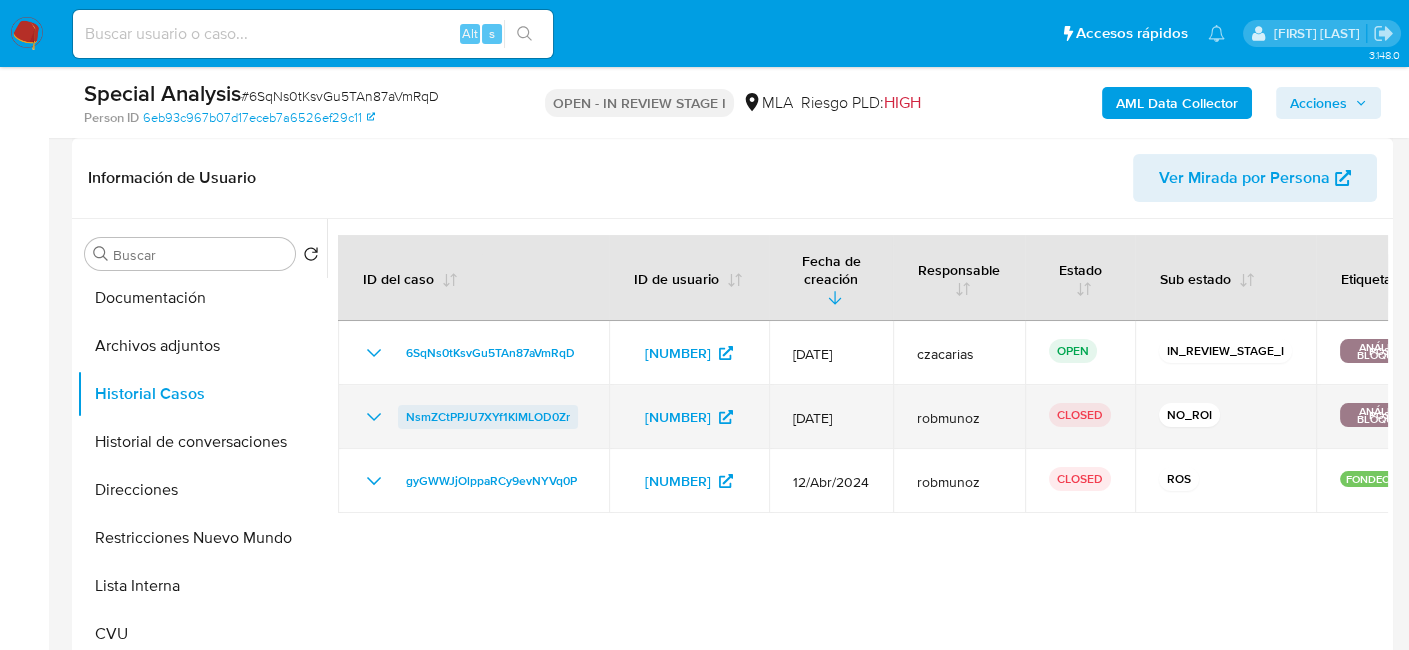 click on "NsmZCtPPJU7XYf1KlMLOD0Zr" at bounding box center [488, 417] 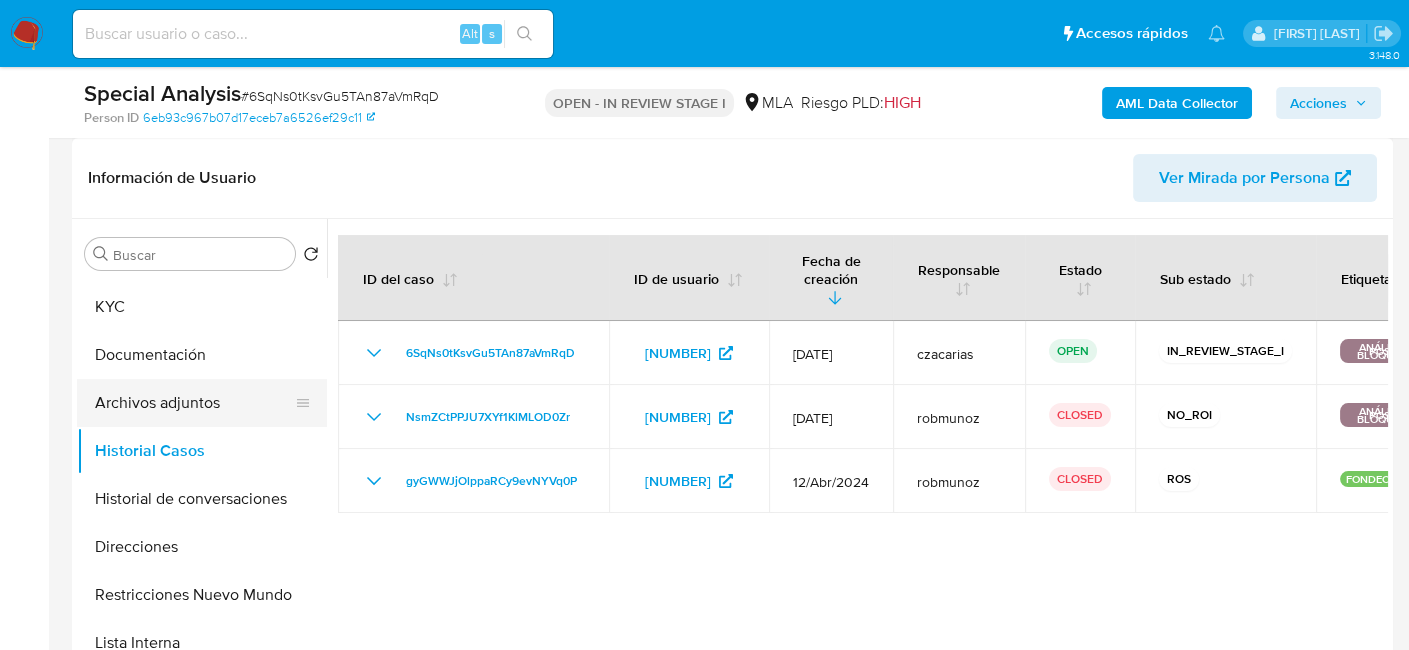 scroll, scrollTop: 0, scrollLeft: 0, axis: both 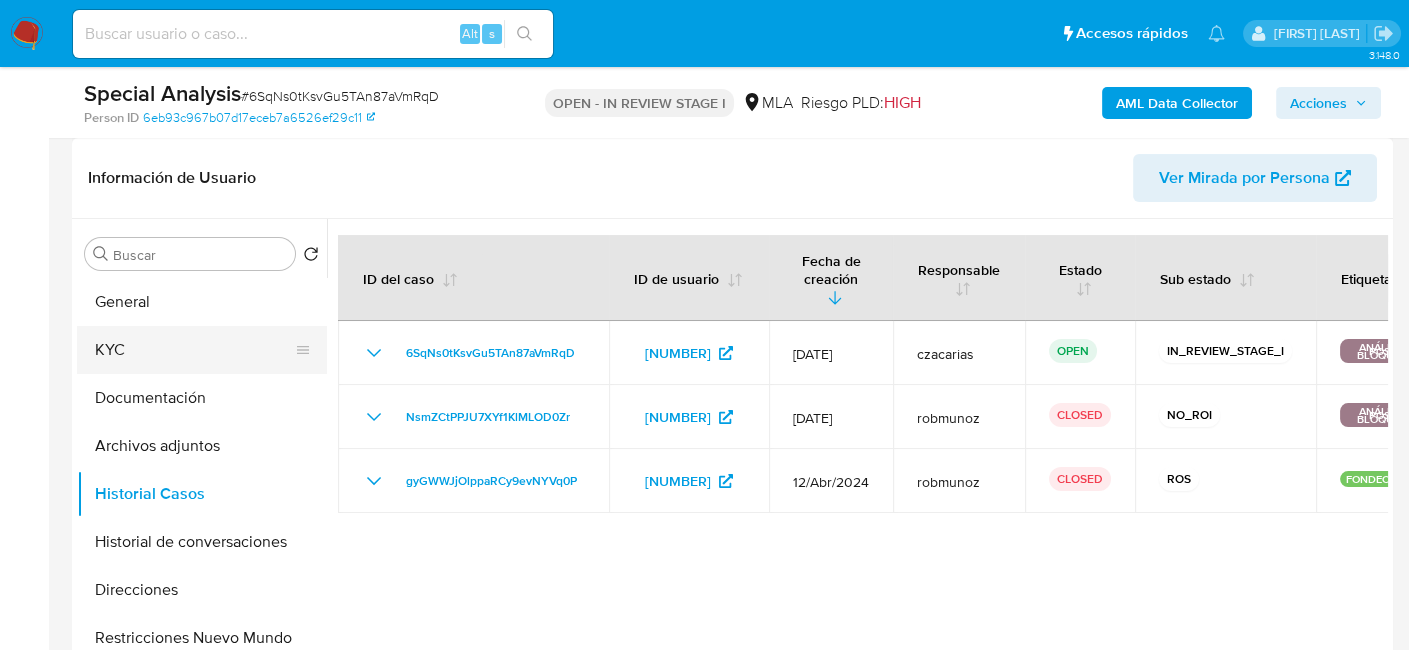 click on "KYC" at bounding box center [194, 350] 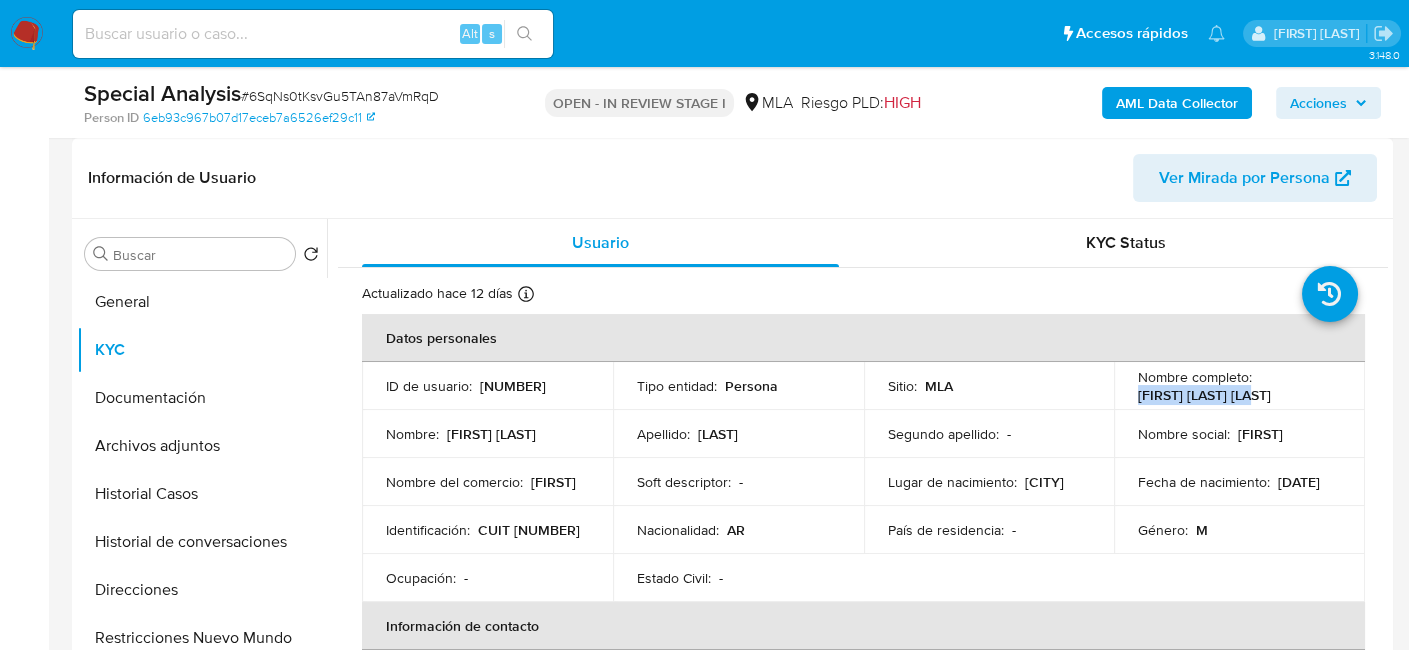 drag, startPoint x: 1134, startPoint y: 396, endPoint x: 1271, endPoint y: 404, distance: 137.23338 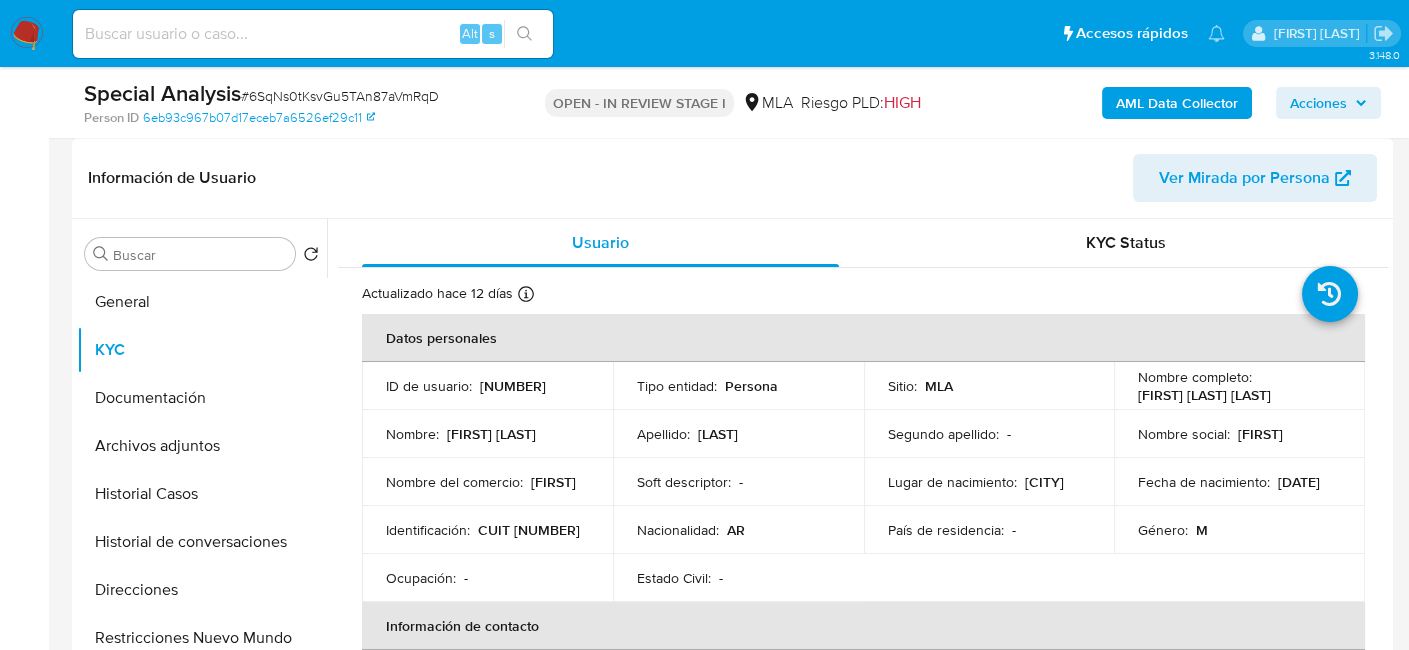 click on "CUIT 20385163771" at bounding box center (529, 530) 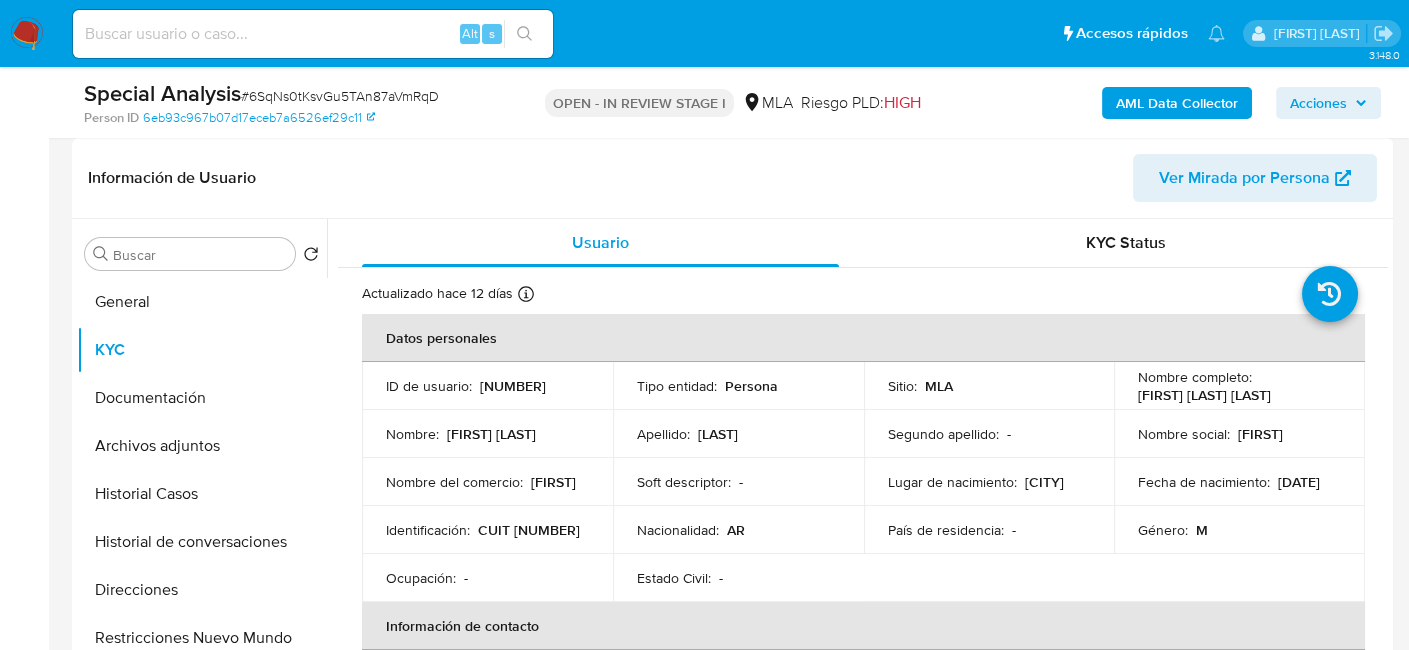 copy on "20385163771" 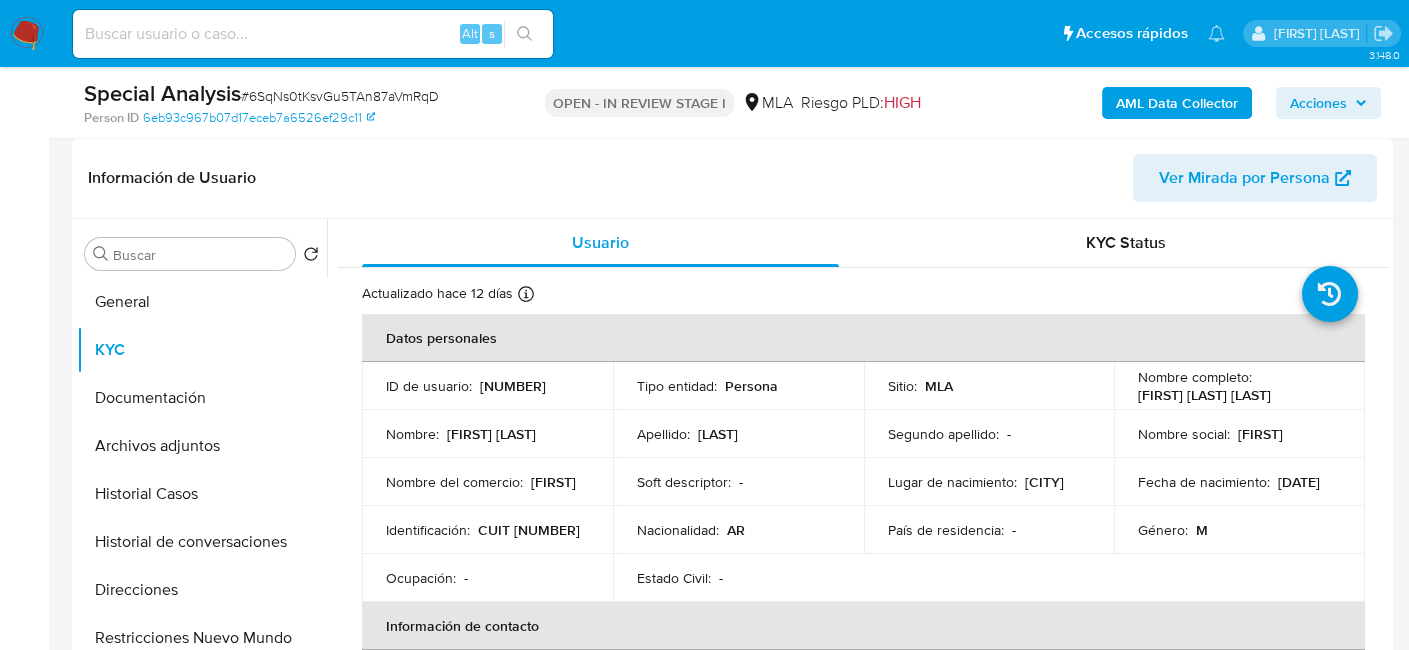 click on "CUIT 20385163771" at bounding box center (529, 530) 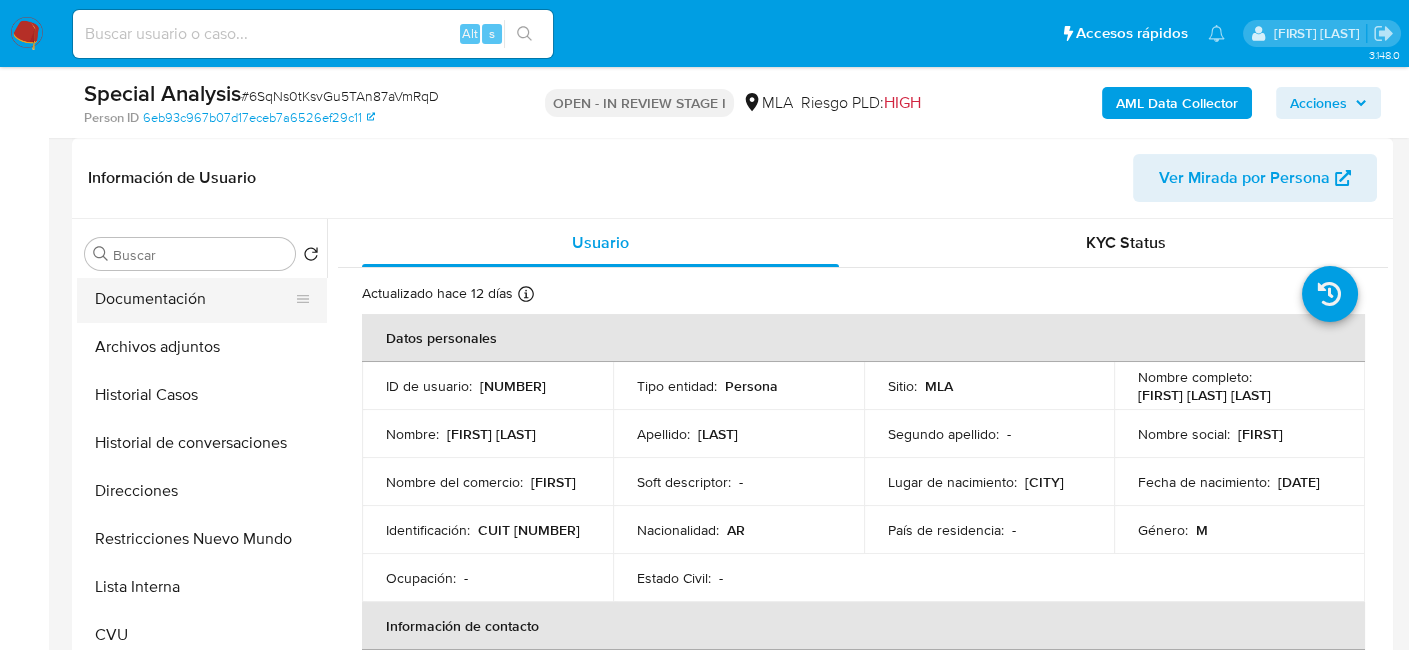 scroll, scrollTop: 100, scrollLeft: 0, axis: vertical 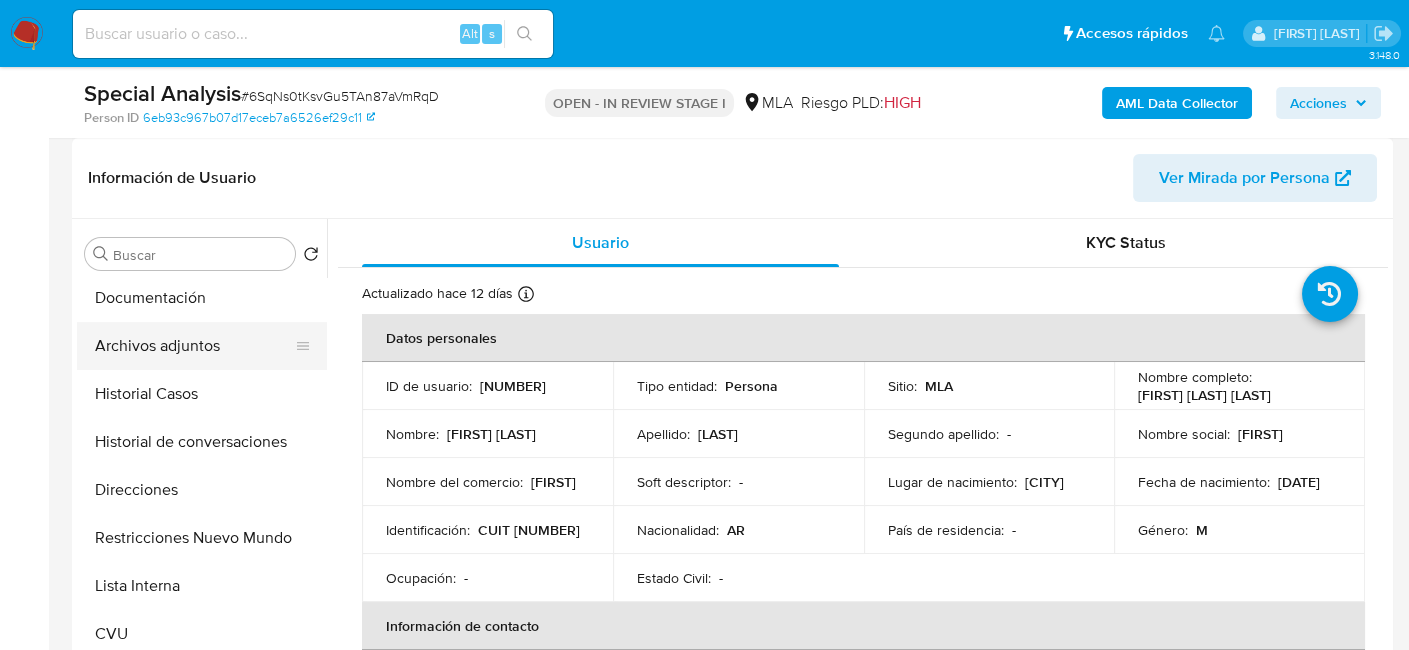 click on "Archivos adjuntos" at bounding box center [194, 346] 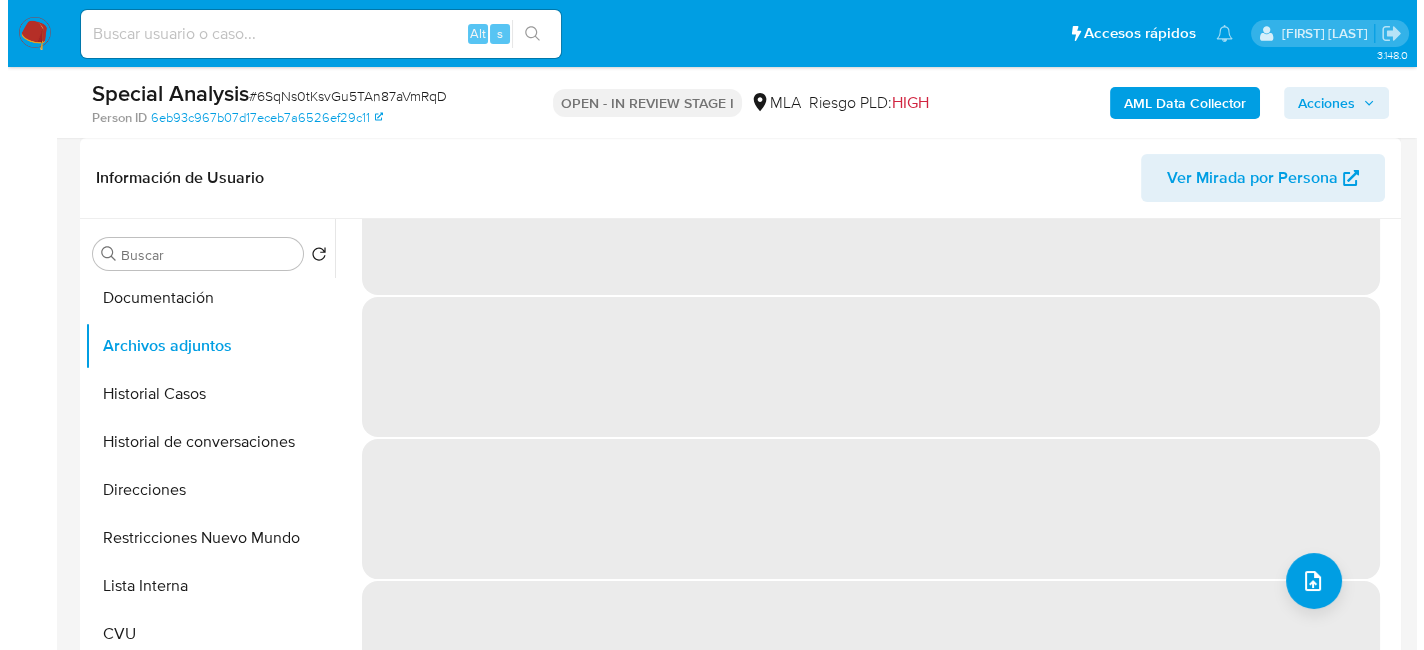 scroll, scrollTop: 85, scrollLeft: 0, axis: vertical 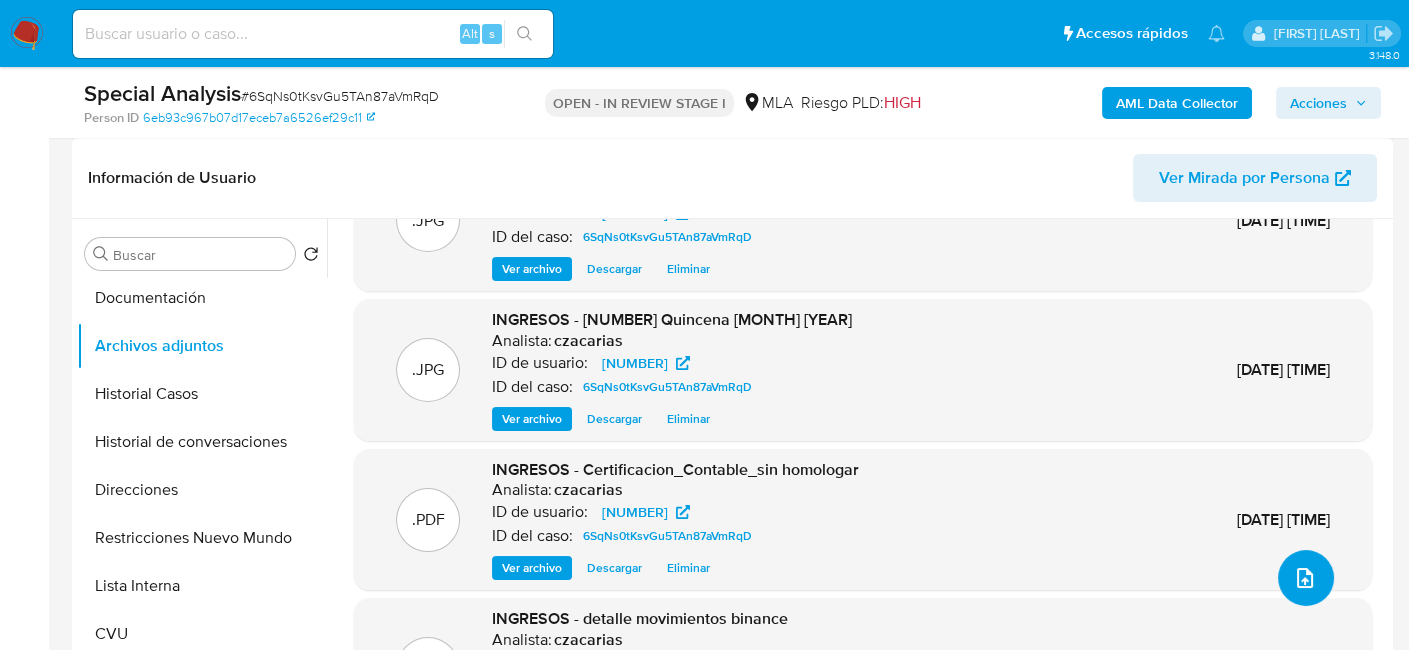 click at bounding box center (1306, 578) 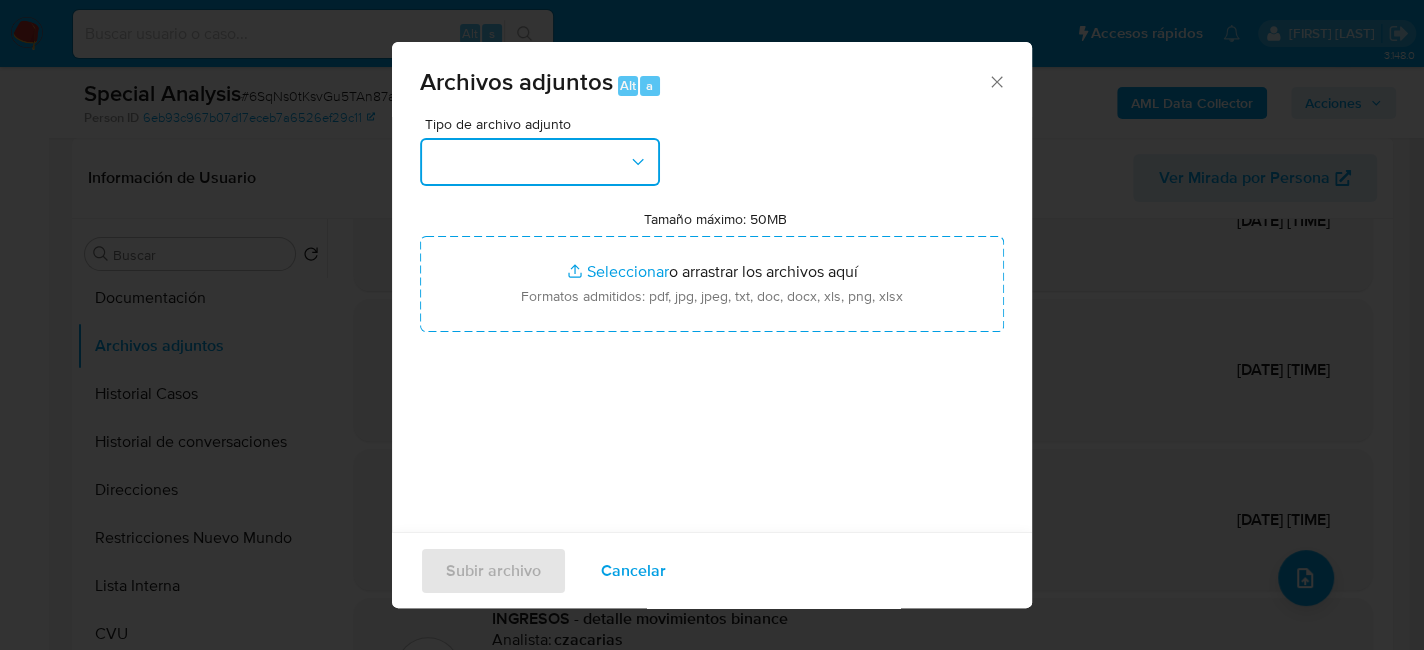 click at bounding box center [540, 162] 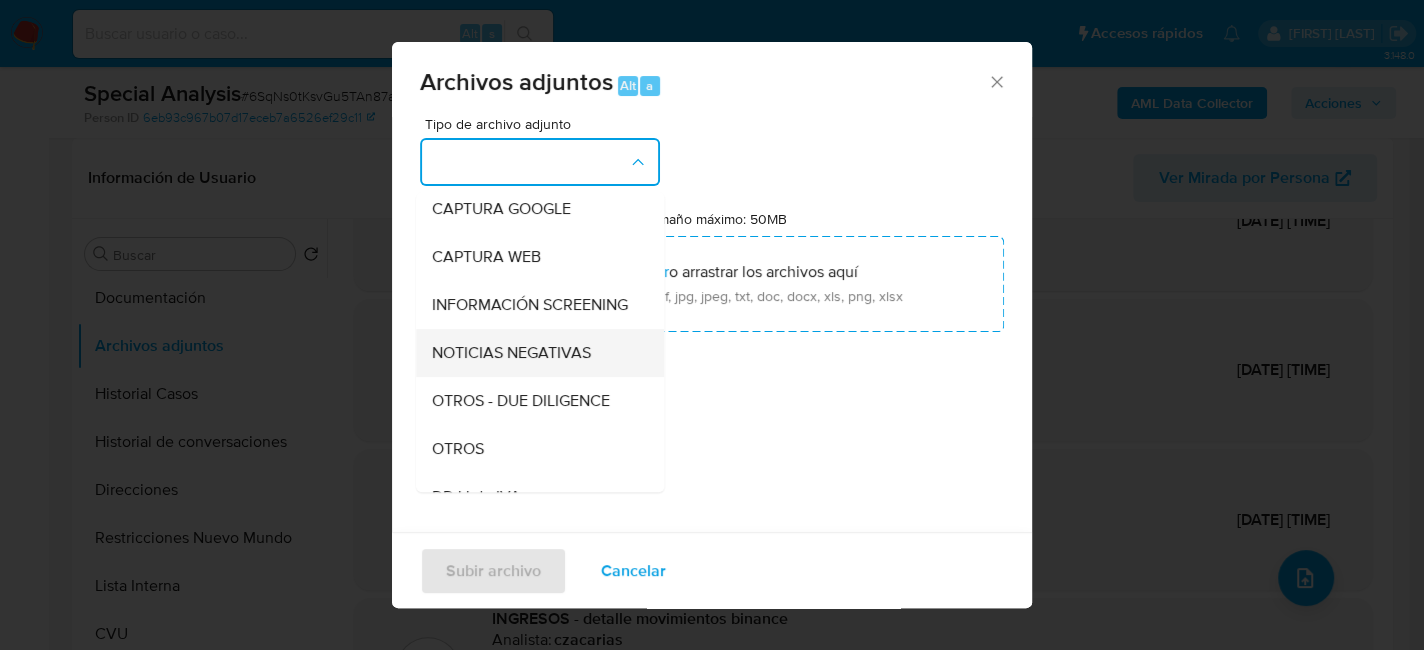 scroll, scrollTop: 200, scrollLeft: 0, axis: vertical 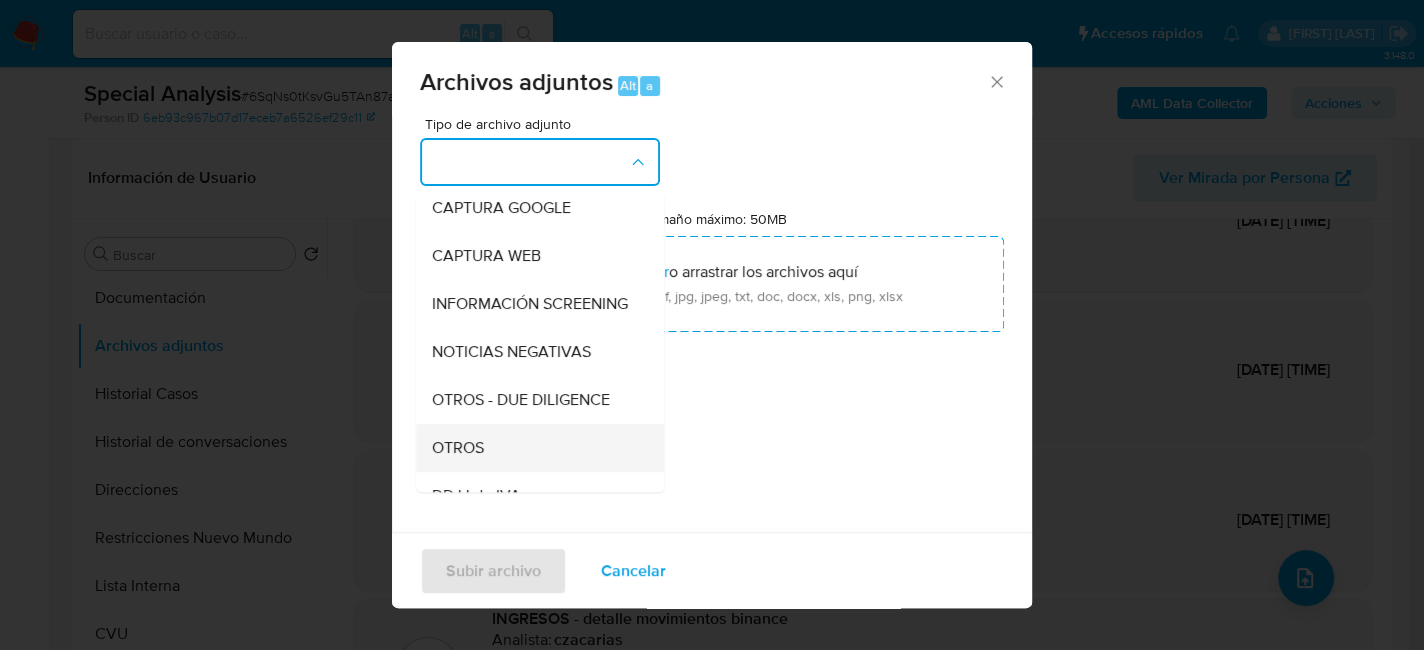 click on "OTROS" at bounding box center (534, 448) 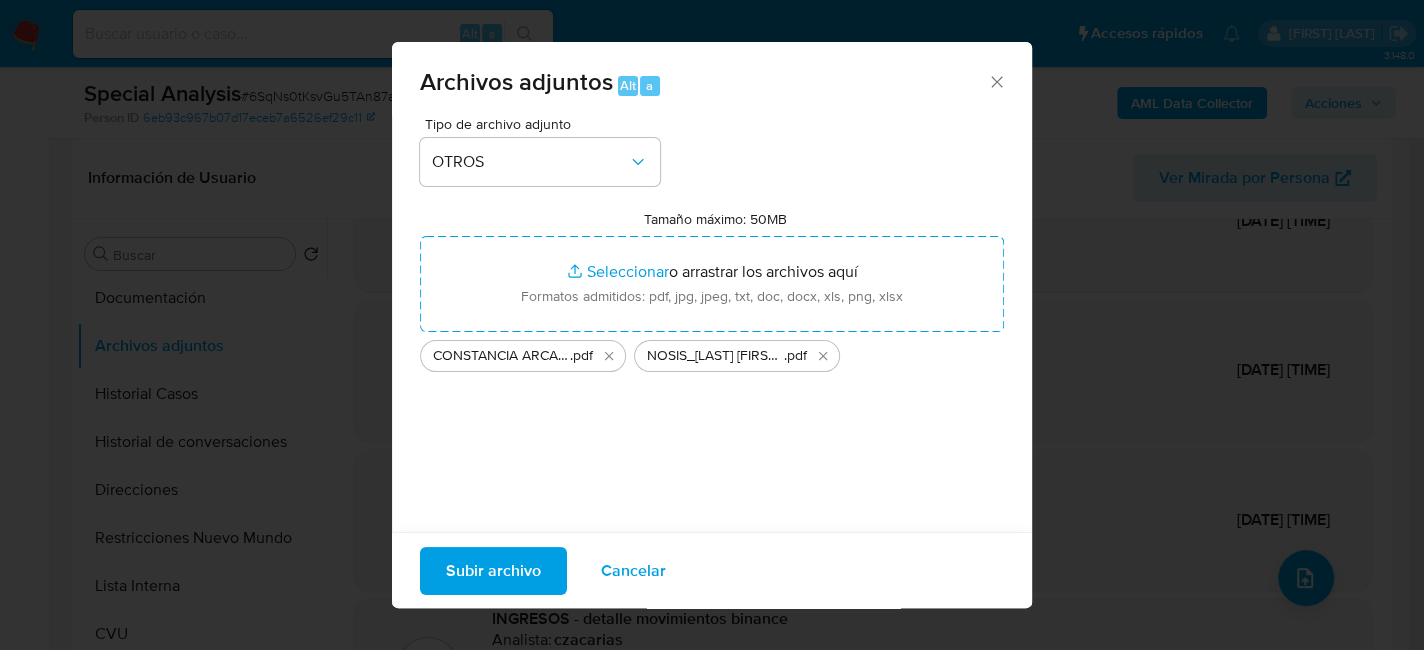 click on "Subir archivo" at bounding box center (493, 570) 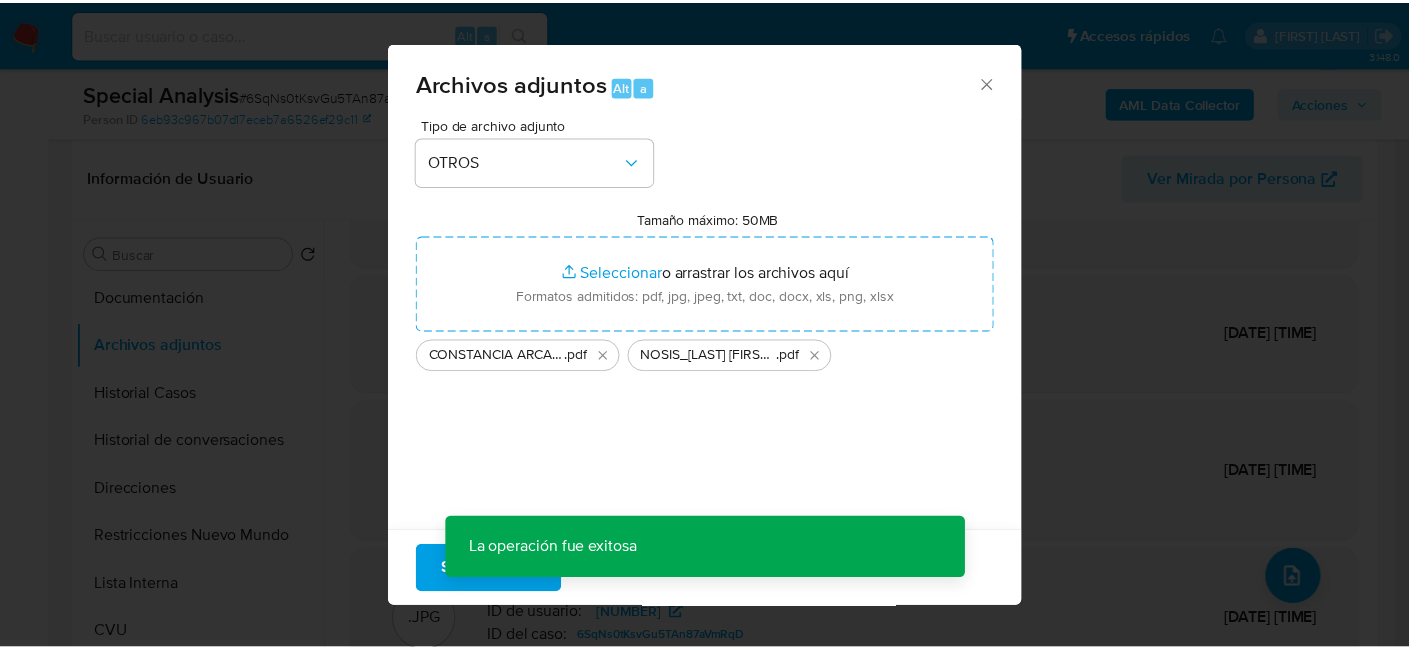 scroll, scrollTop: 120, scrollLeft: 0, axis: vertical 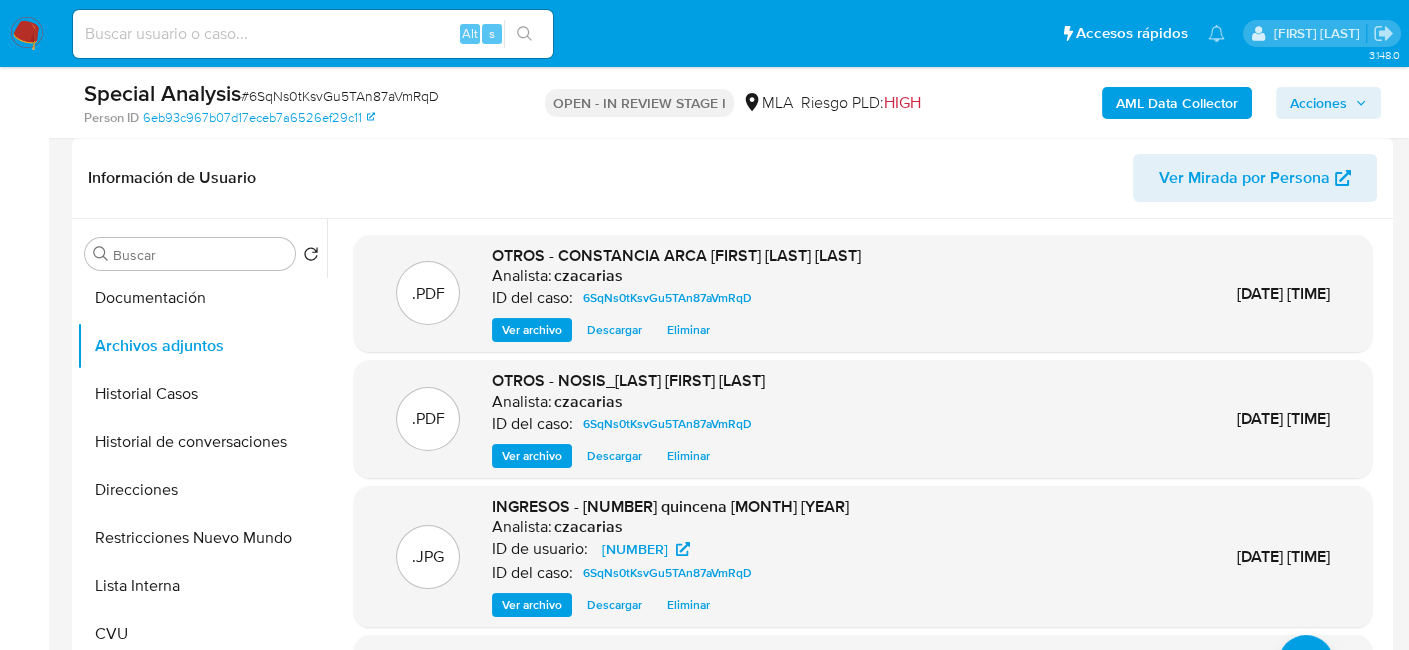 click on "Acciones" at bounding box center (1318, 103) 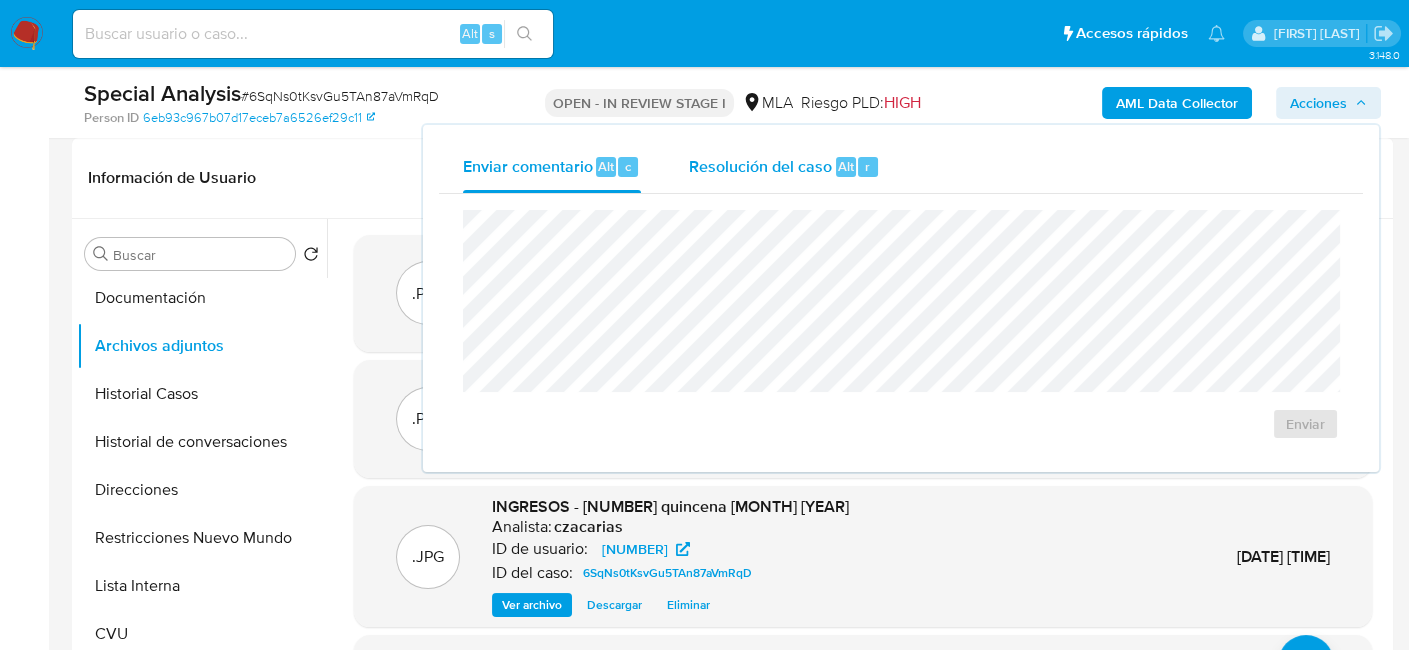 click on "Resolución del caso" at bounding box center (760, 165) 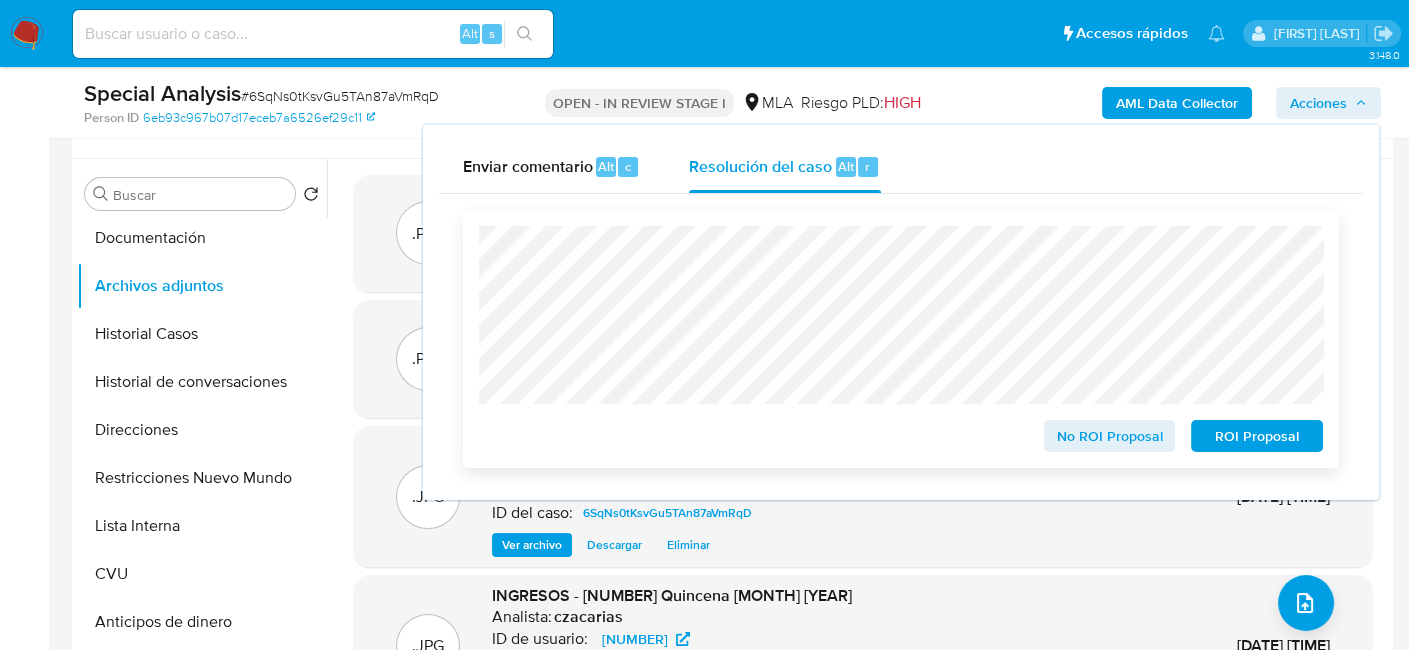 scroll, scrollTop: 362, scrollLeft: 0, axis: vertical 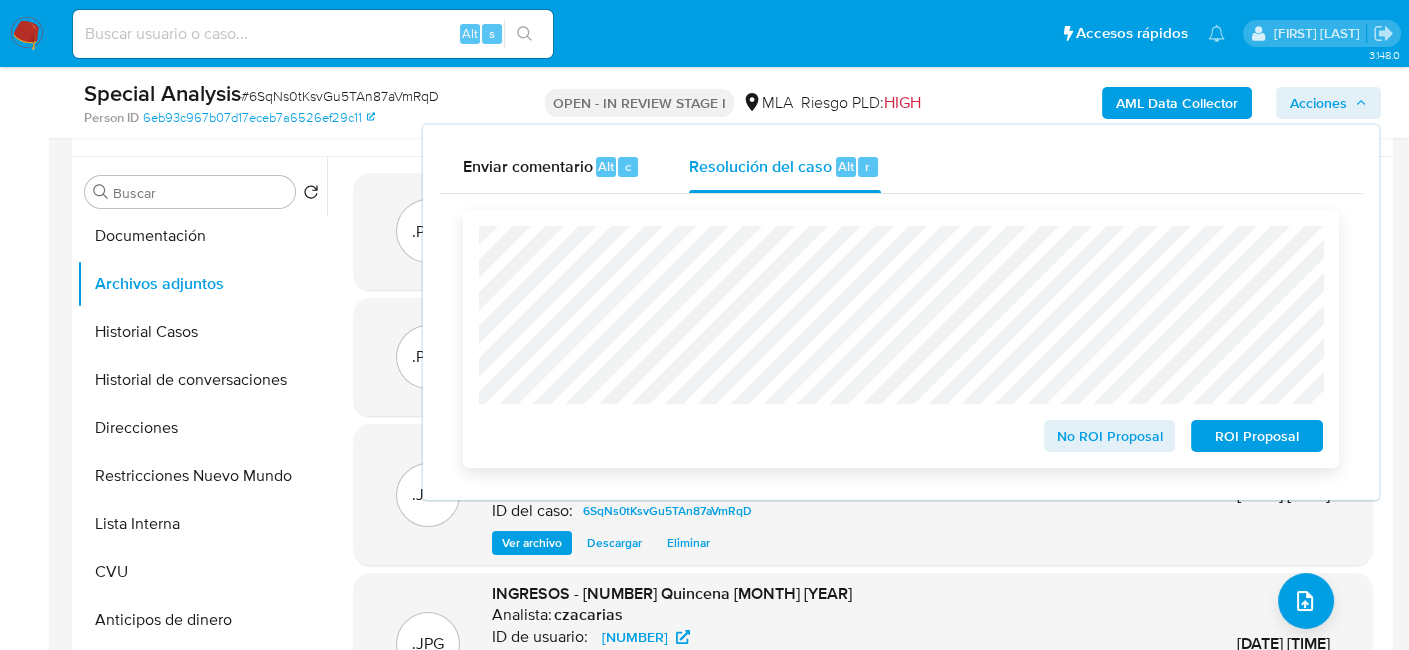 click on "No ROI Proposal" at bounding box center (1110, 436) 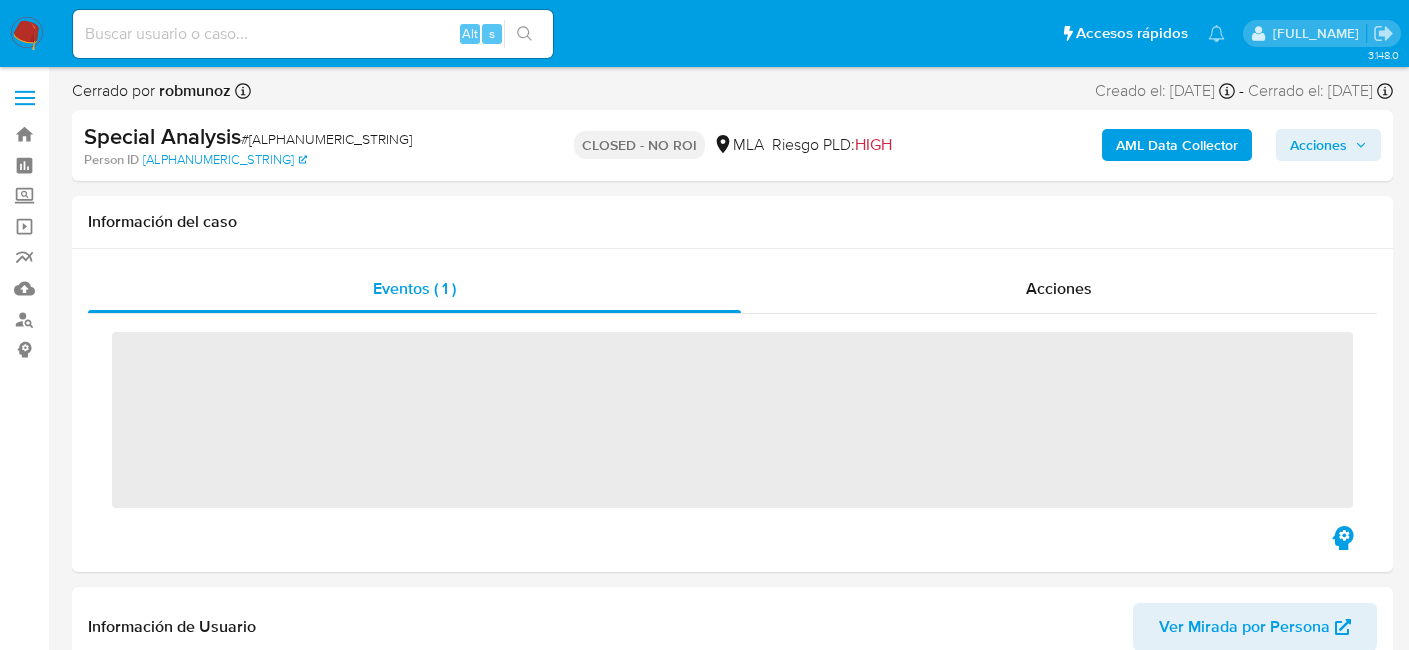 scroll, scrollTop: 0, scrollLeft: 0, axis: both 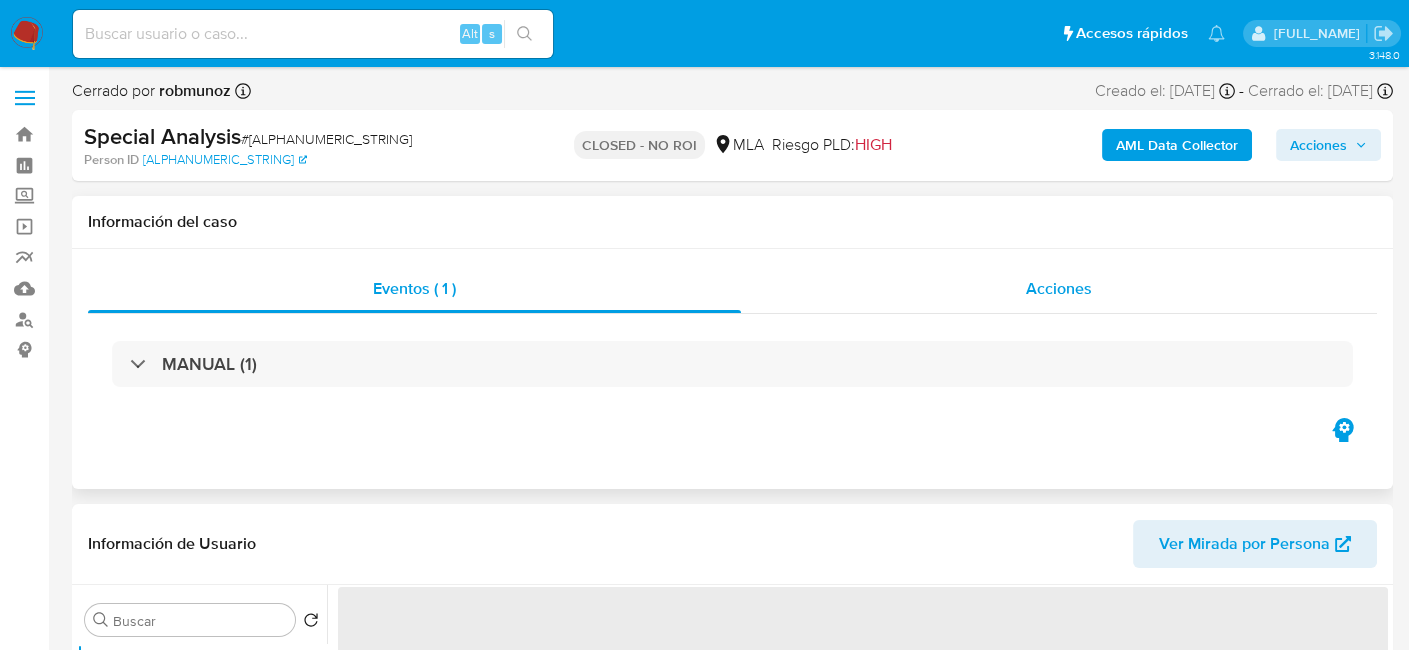 drag, startPoint x: 1096, startPoint y: 276, endPoint x: 957, endPoint y: 279, distance: 139.03236 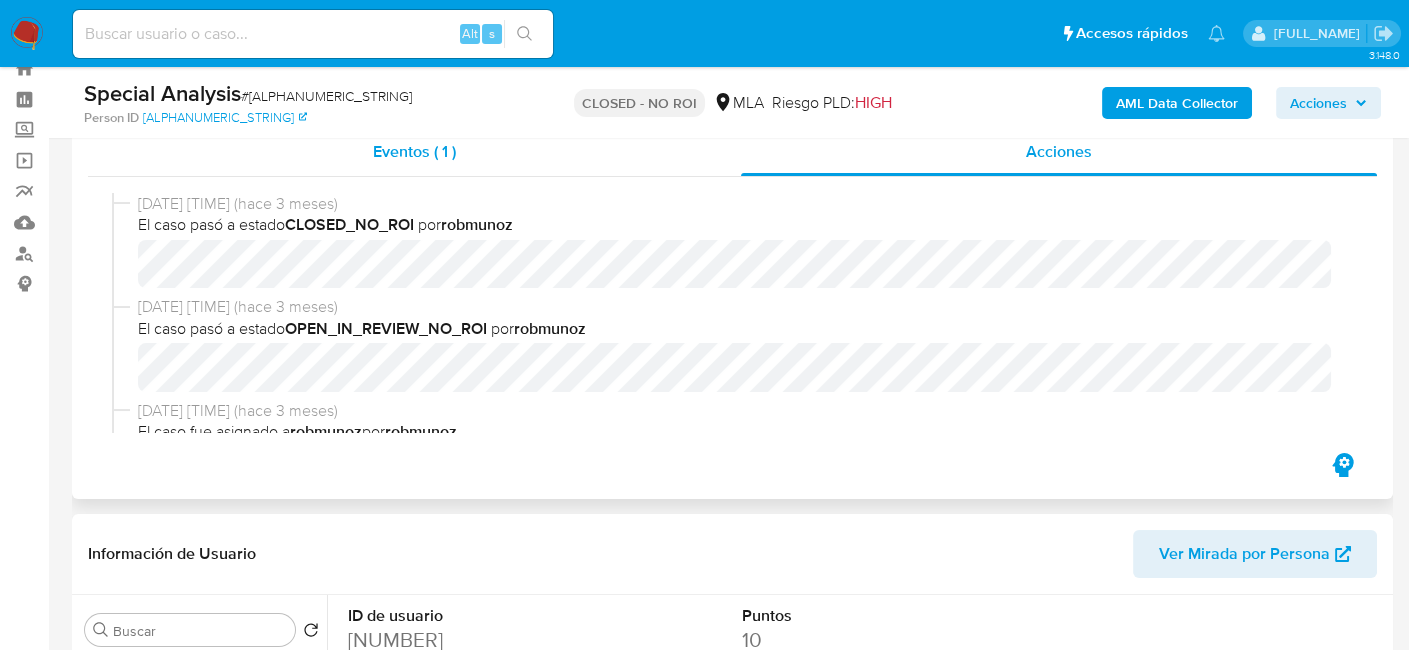 scroll, scrollTop: 100, scrollLeft: 0, axis: vertical 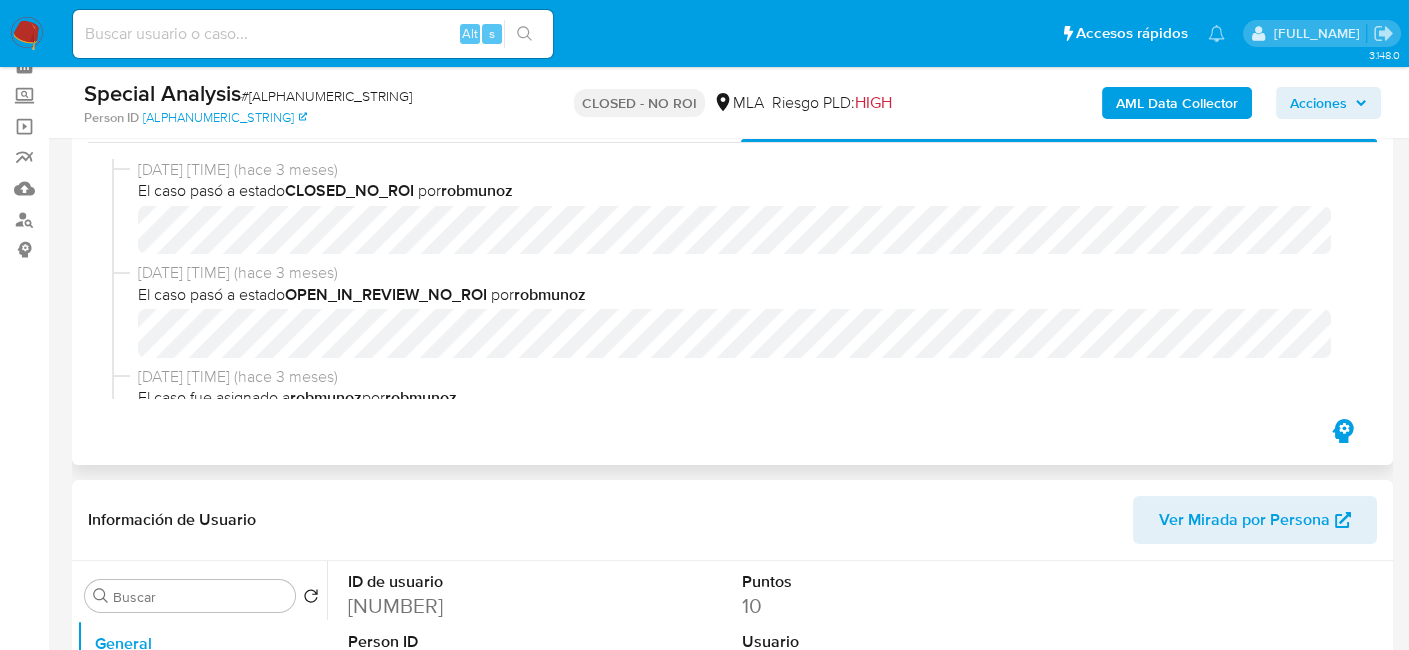 select on "10" 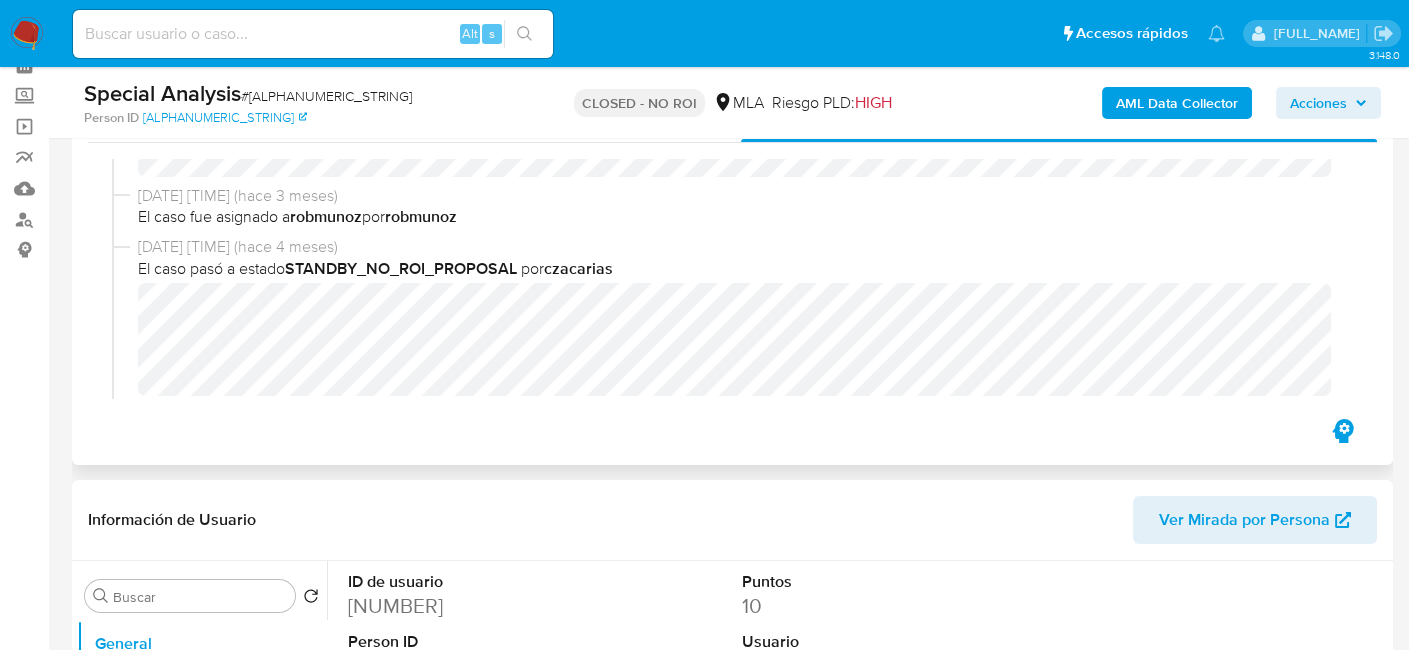 scroll, scrollTop: 200, scrollLeft: 0, axis: vertical 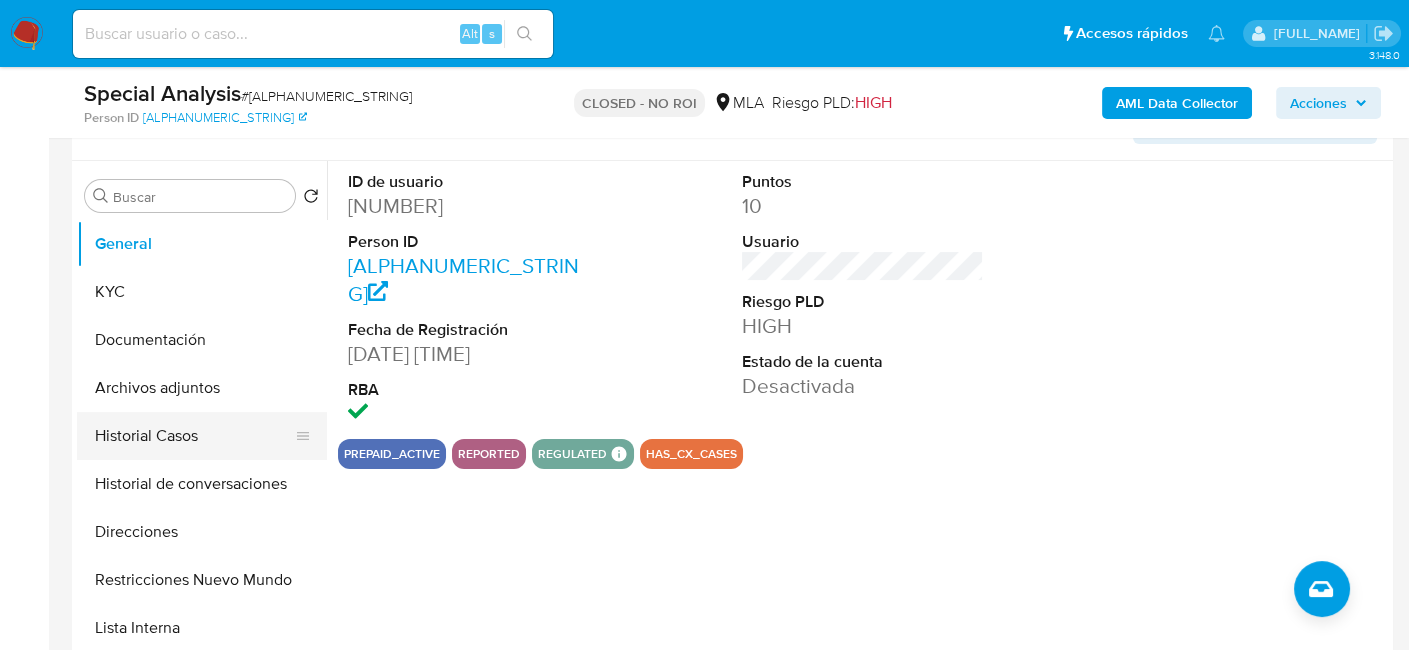 click on "Historial Casos" at bounding box center [194, 436] 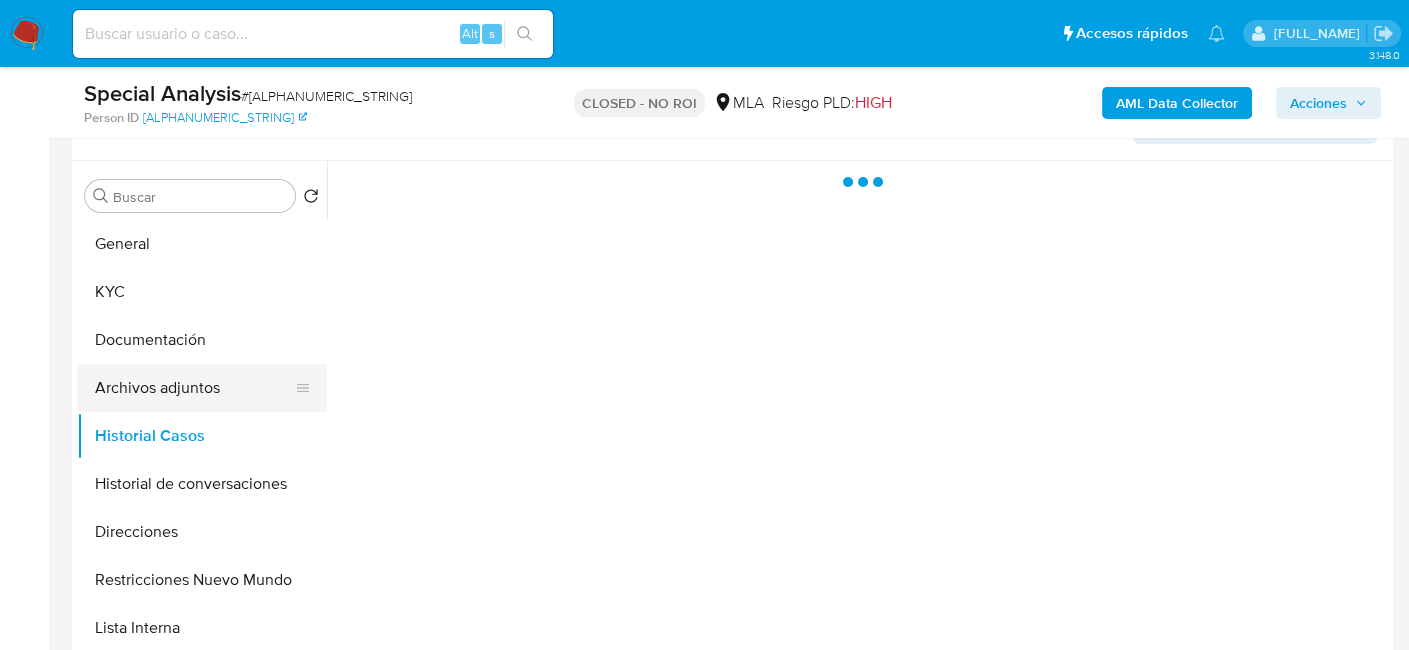 click on "Archivos adjuntos" at bounding box center [194, 388] 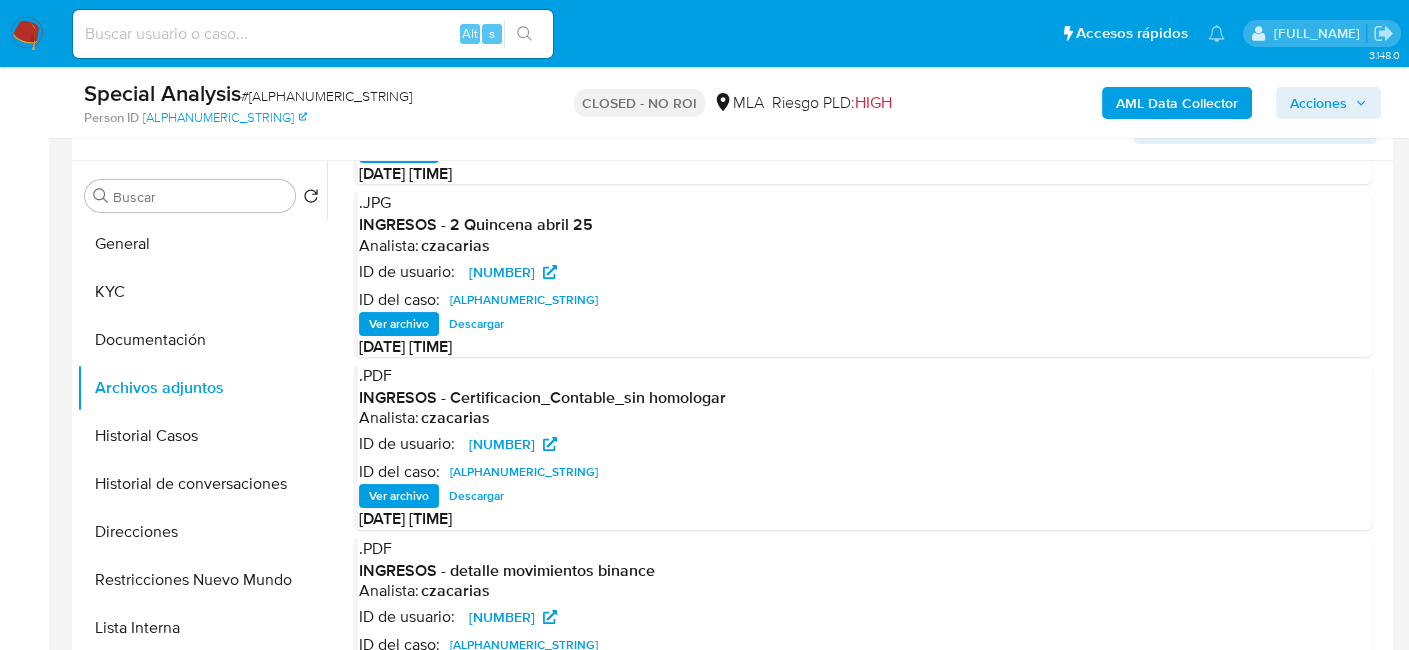 scroll, scrollTop: 168, scrollLeft: 0, axis: vertical 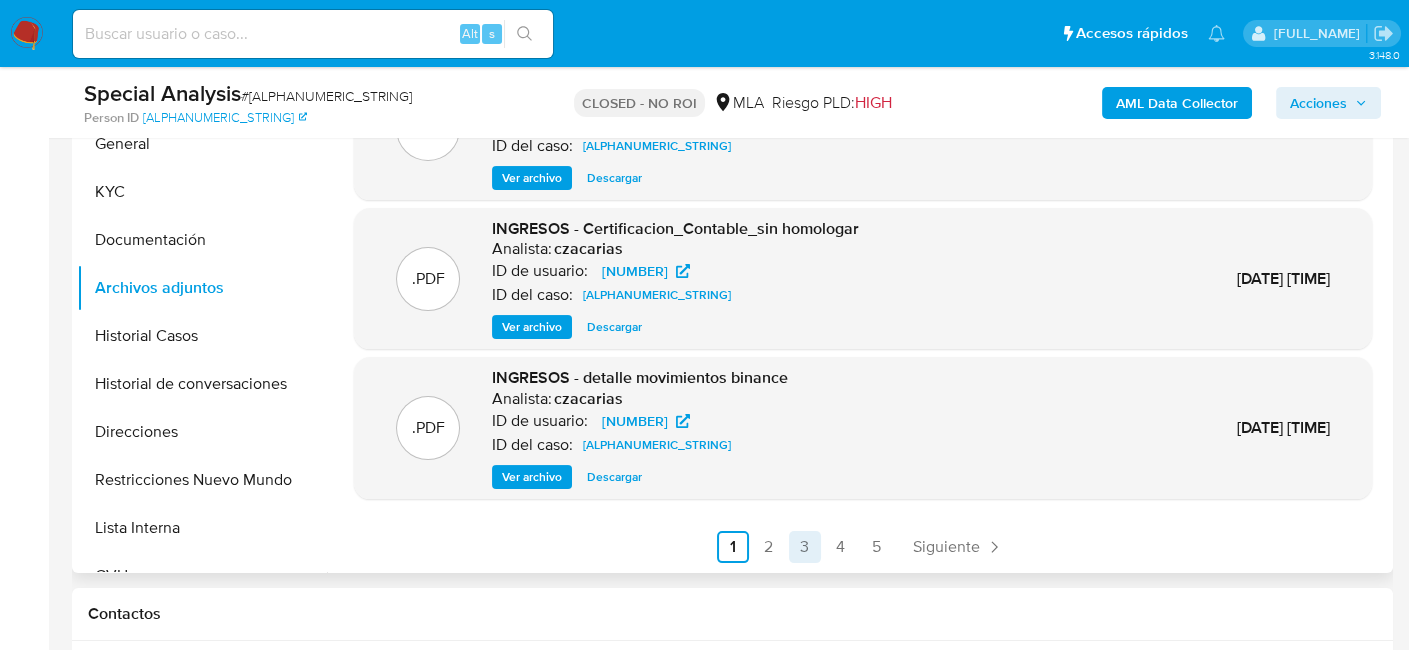 click on "3" at bounding box center (805, 547) 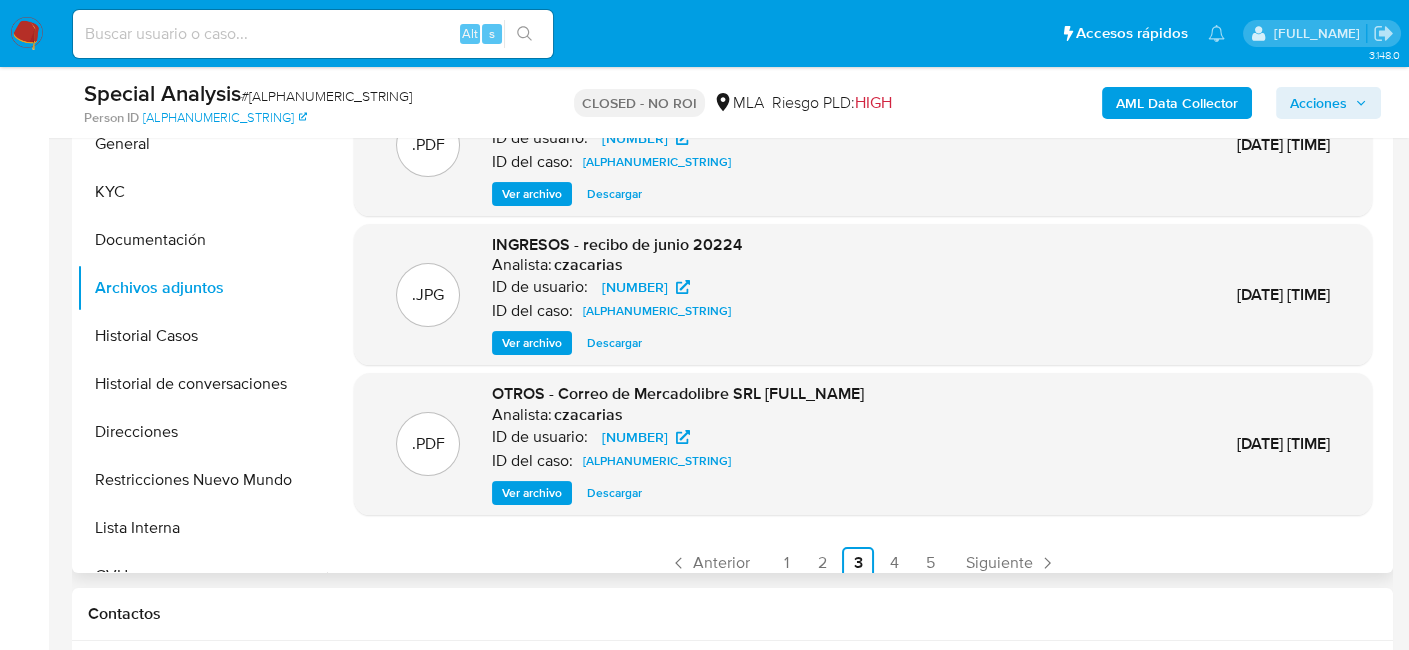 scroll, scrollTop: 168, scrollLeft: 0, axis: vertical 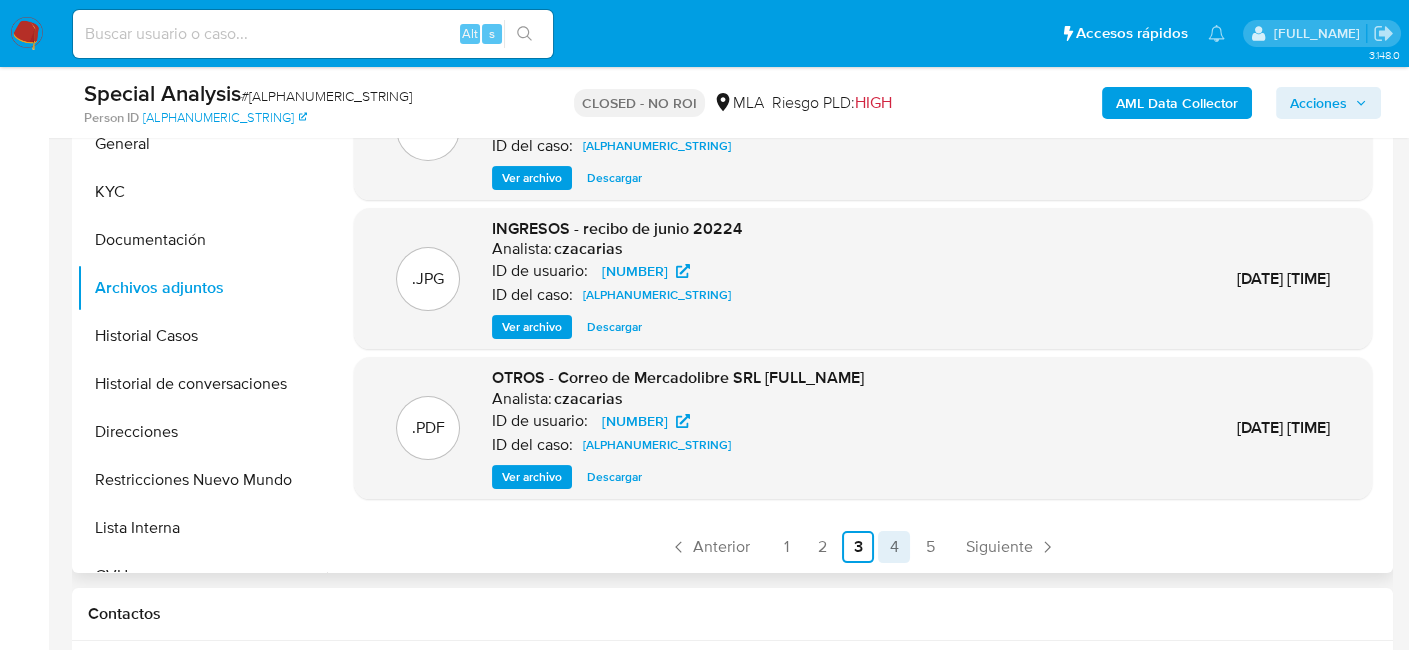 click on "4" at bounding box center [894, 547] 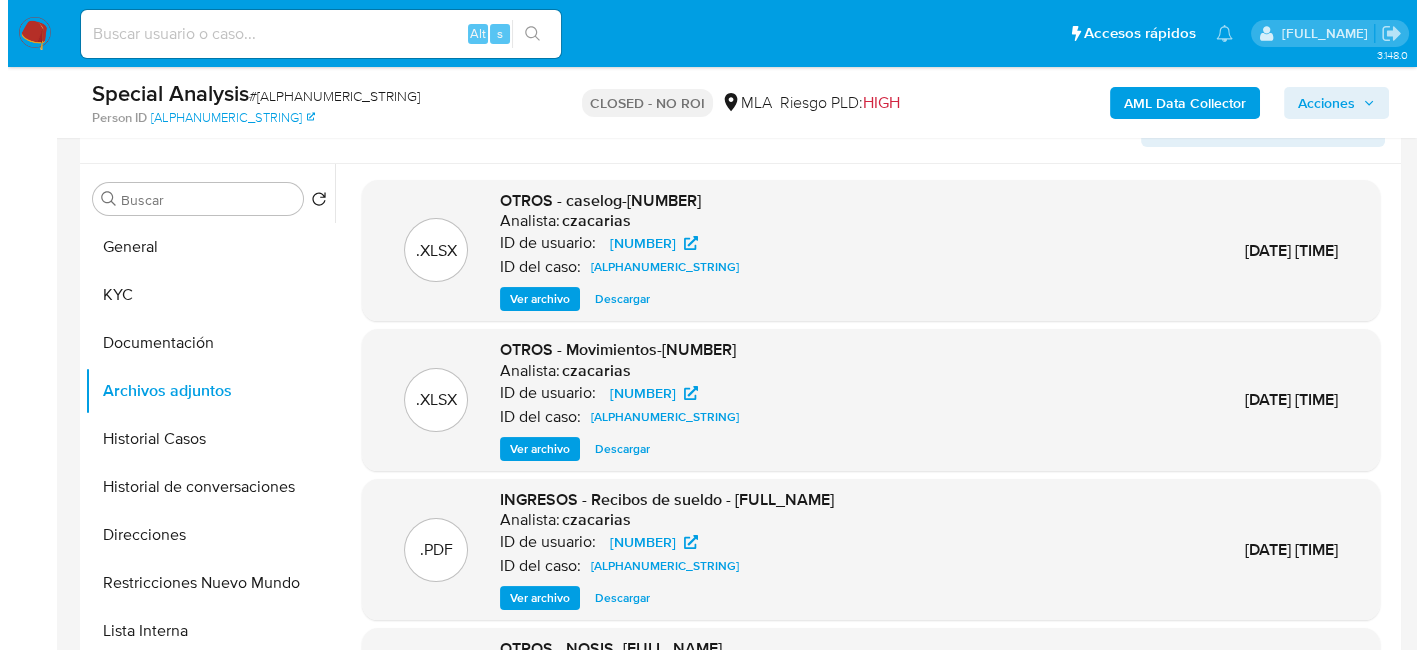 scroll, scrollTop: 500, scrollLeft: 0, axis: vertical 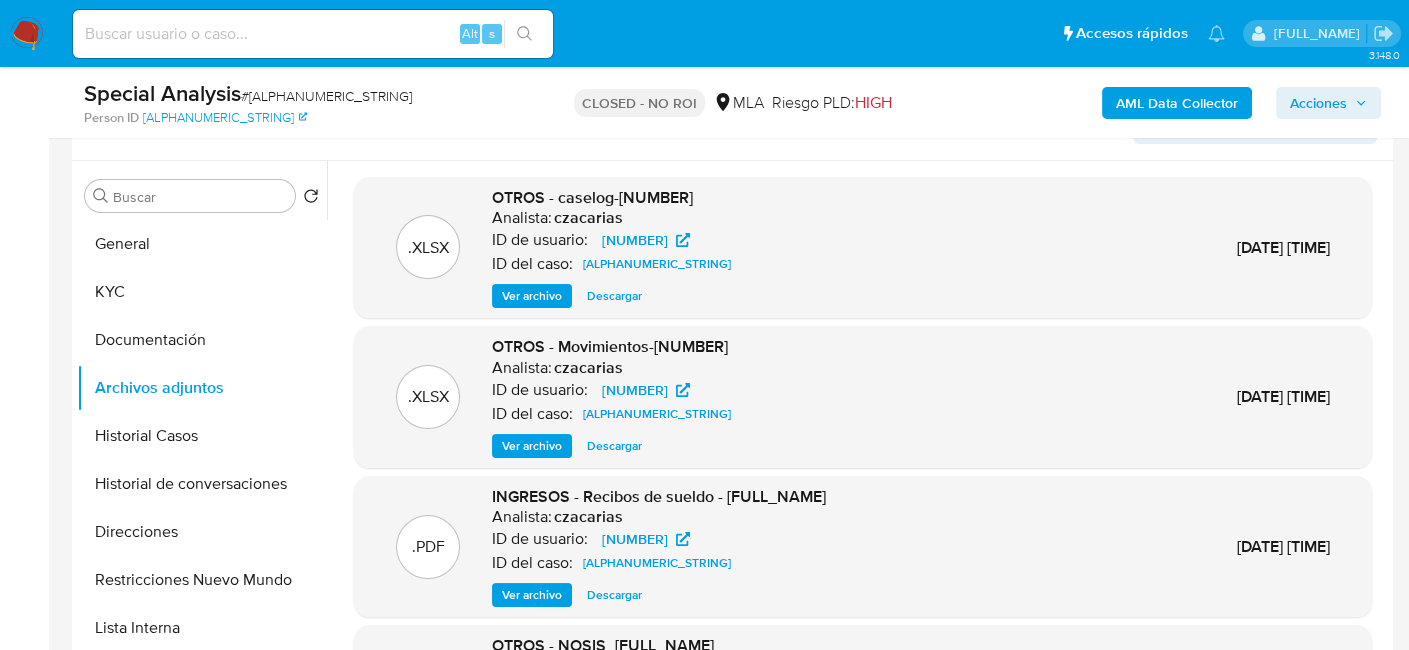 click on "Ver archivo" at bounding box center [532, 296] 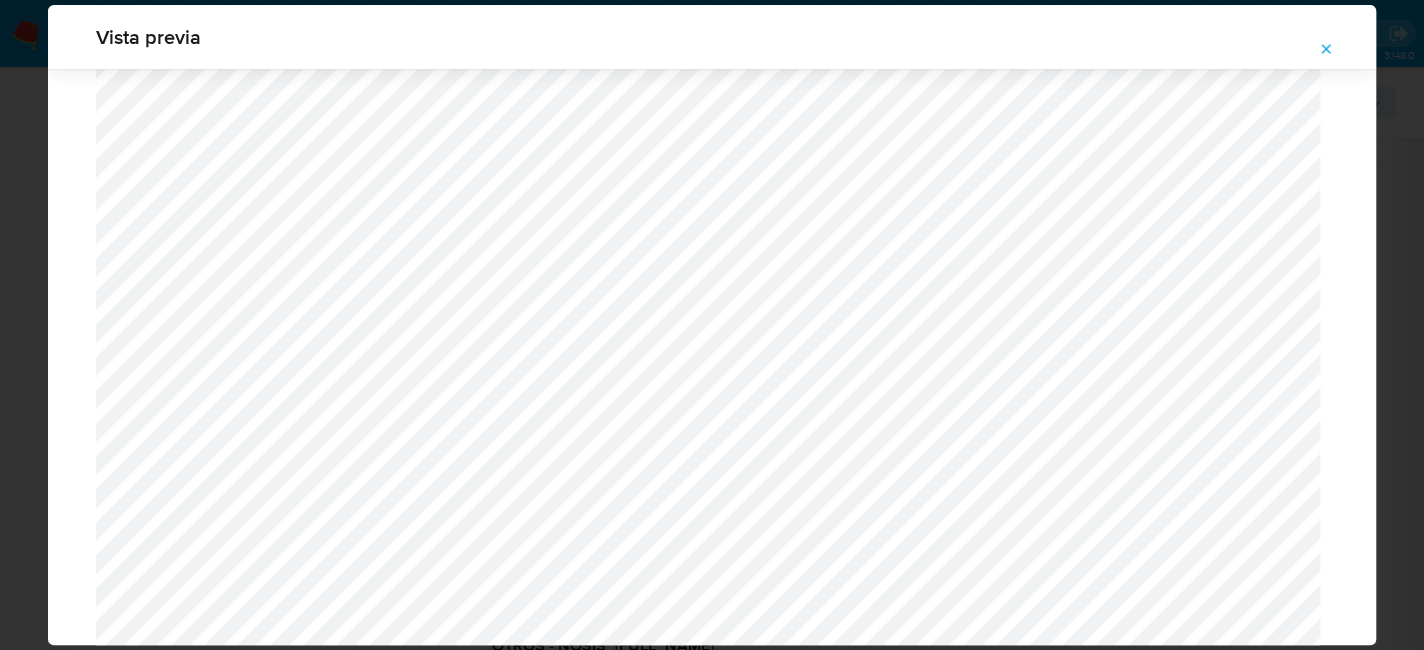 scroll, scrollTop: 1060, scrollLeft: 0, axis: vertical 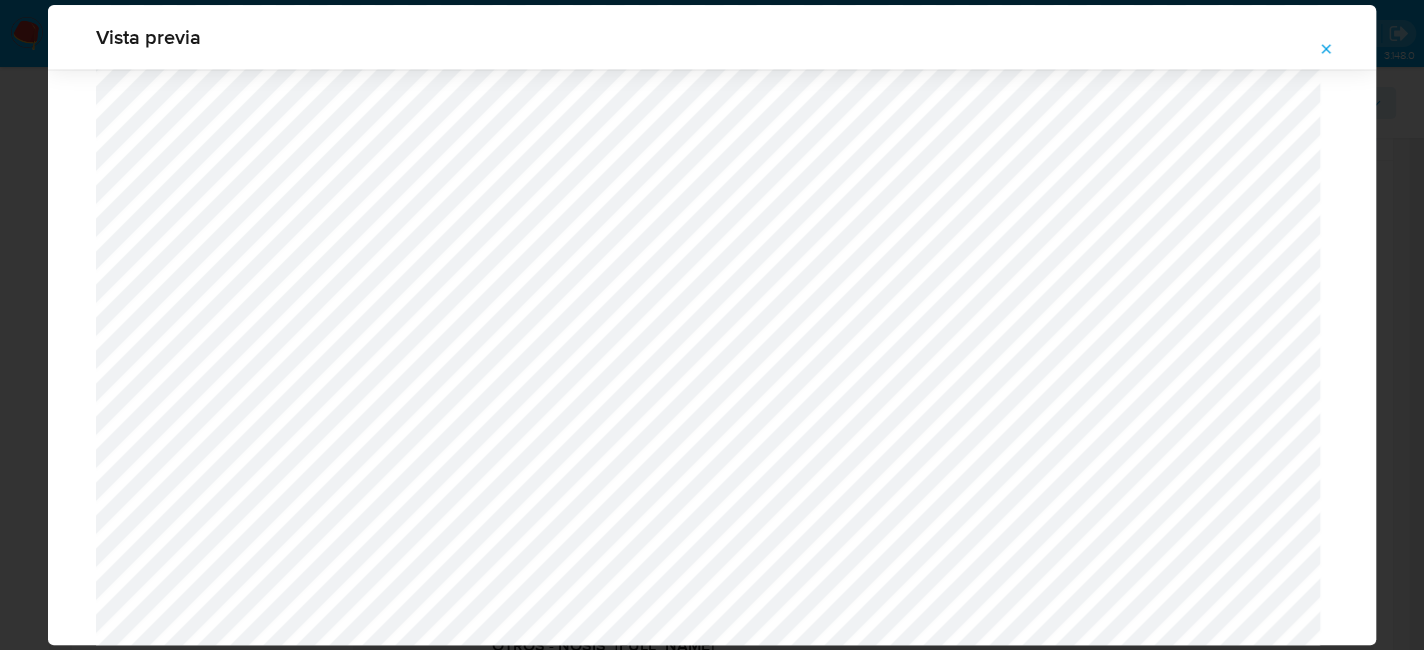 click 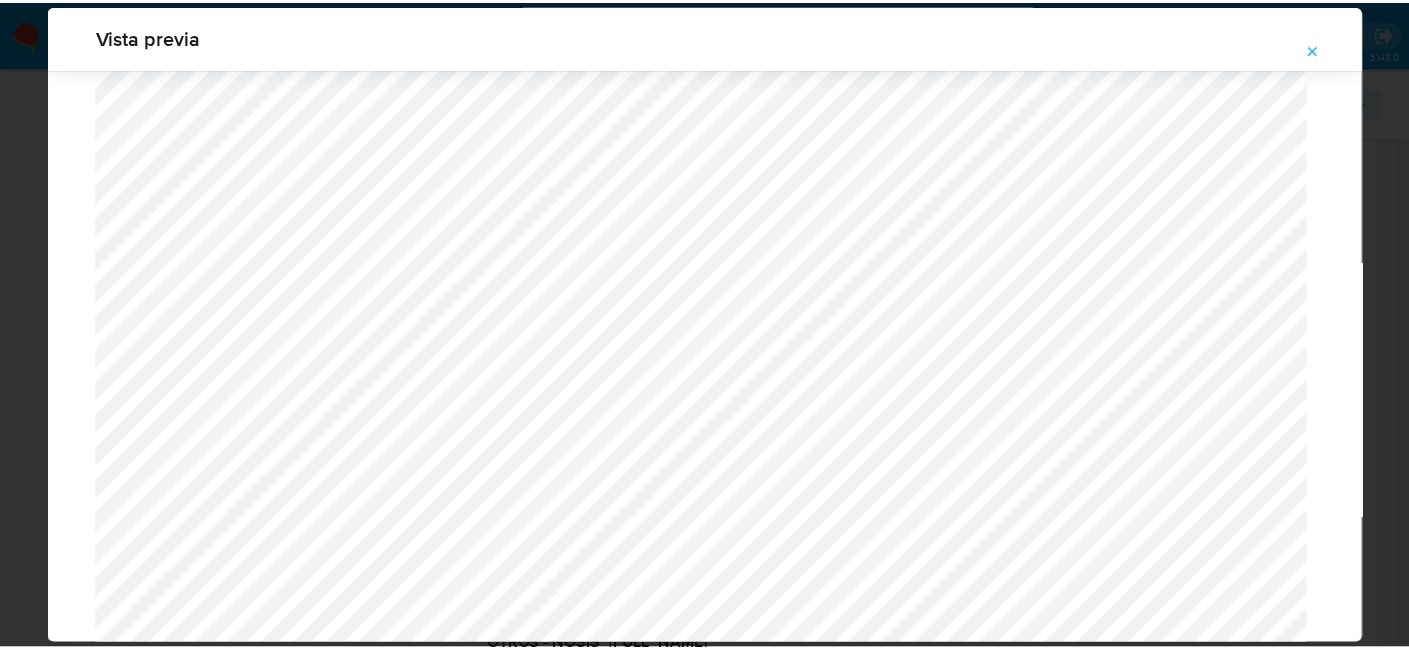 scroll, scrollTop: 103, scrollLeft: 0, axis: vertical 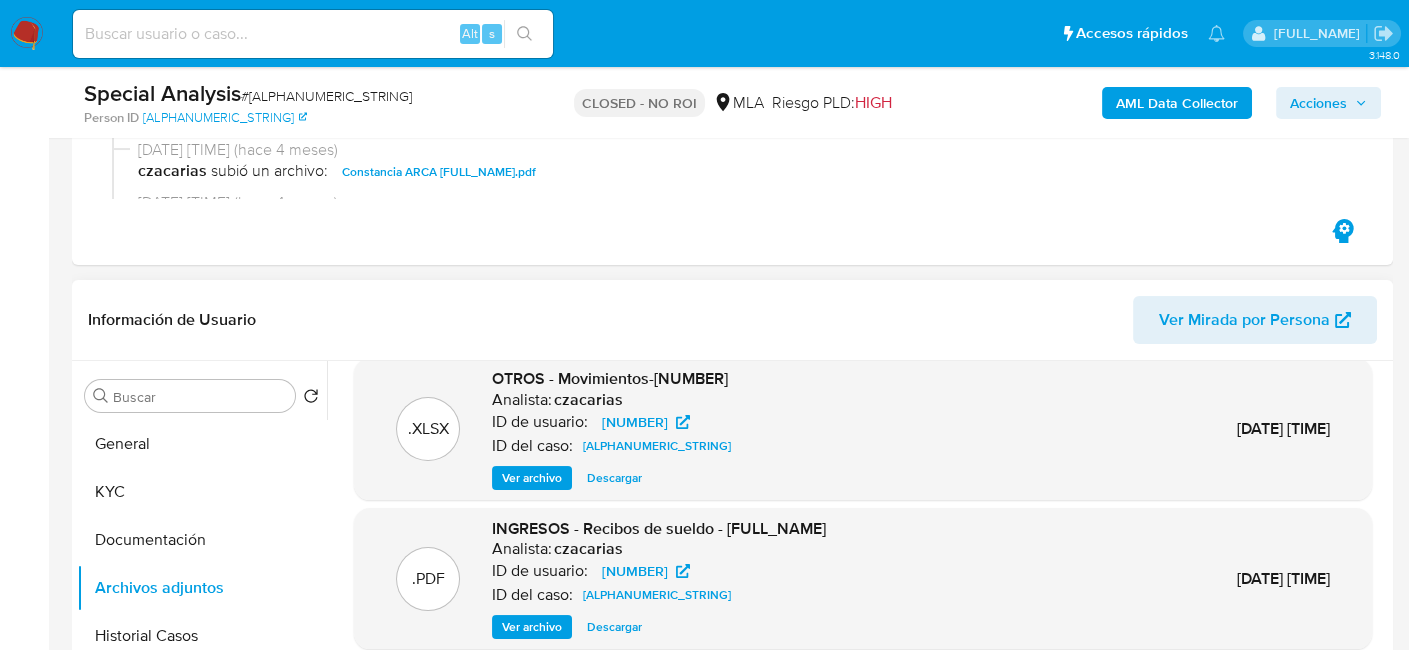 click on "Buscar   Volver al orden por defecto General KYC Documentación Archivos adjuntos Historial Casos Historial de conversaciones Direcciones Restricciones Nuevo Mundo Lista Interna CVU Anticipos de dinero Cruces y Relaciones Créditos Cuentas Bancarias Datos Modificados Devices Geolocation Dispositivos Point Fecha Compliant Historial Riesgo PLD IV Challenges Información de accesos Insurtech Inversiones Items Listas Externas Marcas AML Perfiles Tarjetas" at bounding box center [202, 618] 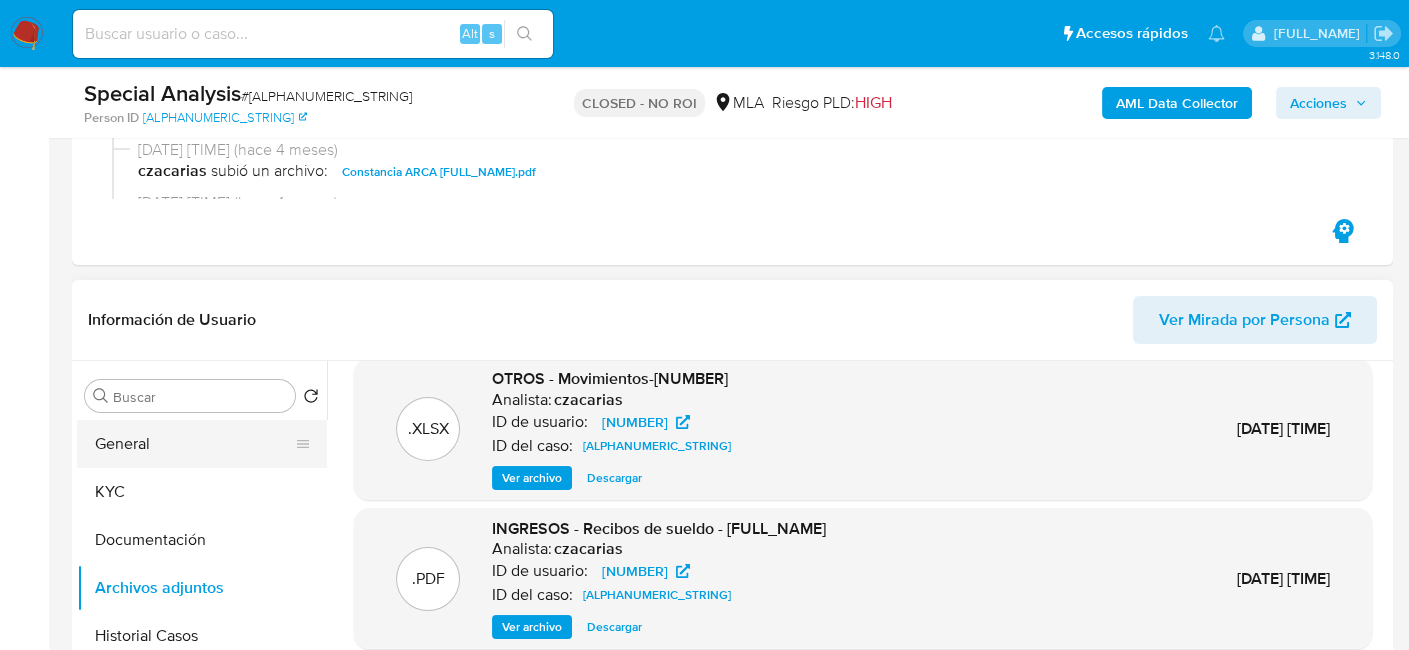click on "General" at bounding box center (194, 444) 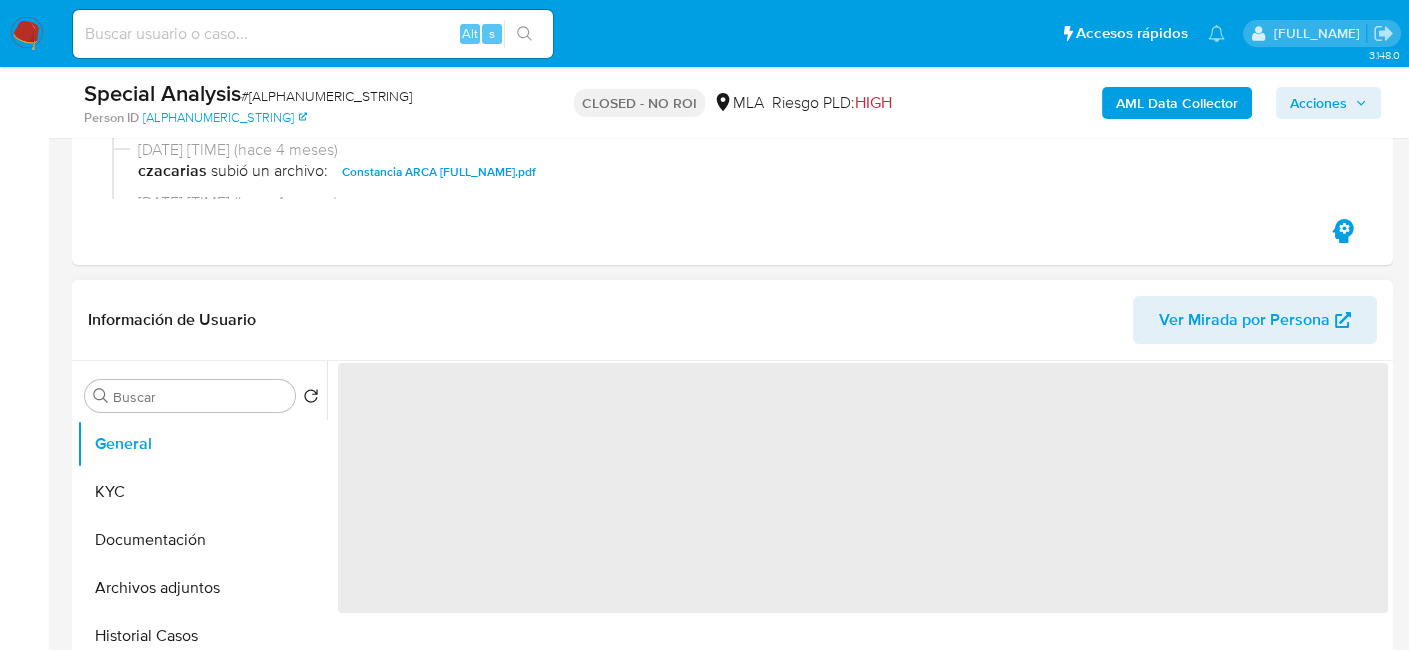 scroll, scrollTop: 0, scrollLeft: 0, axis: both 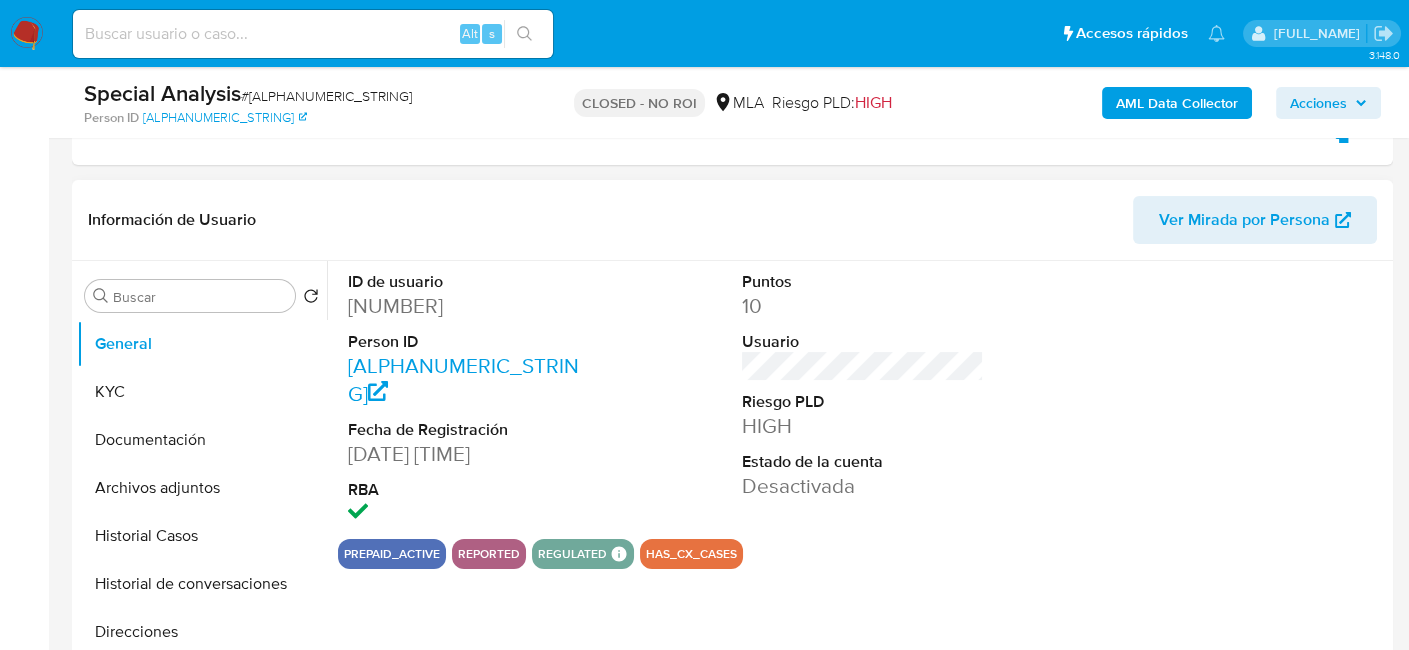 click on "243431495" at bounding box center (469, 306) 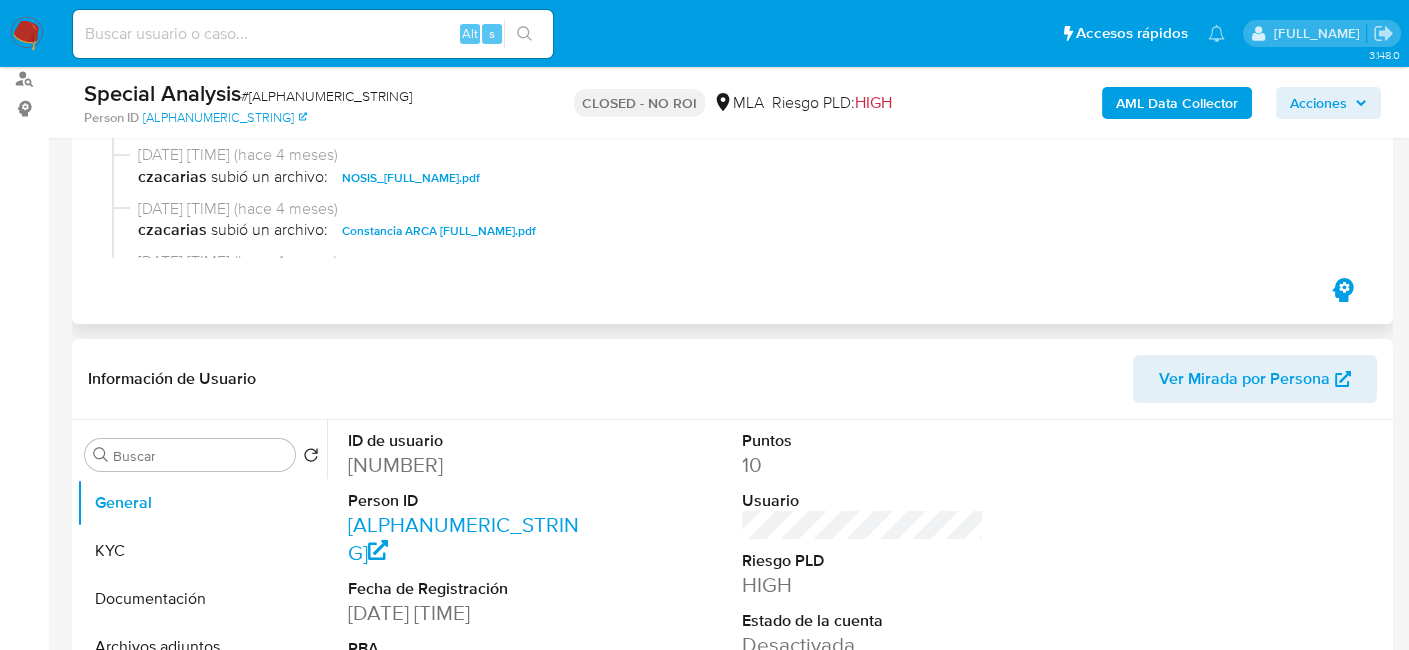 scroll, scrollTop: 0, scrollLeft: 0, axis: both 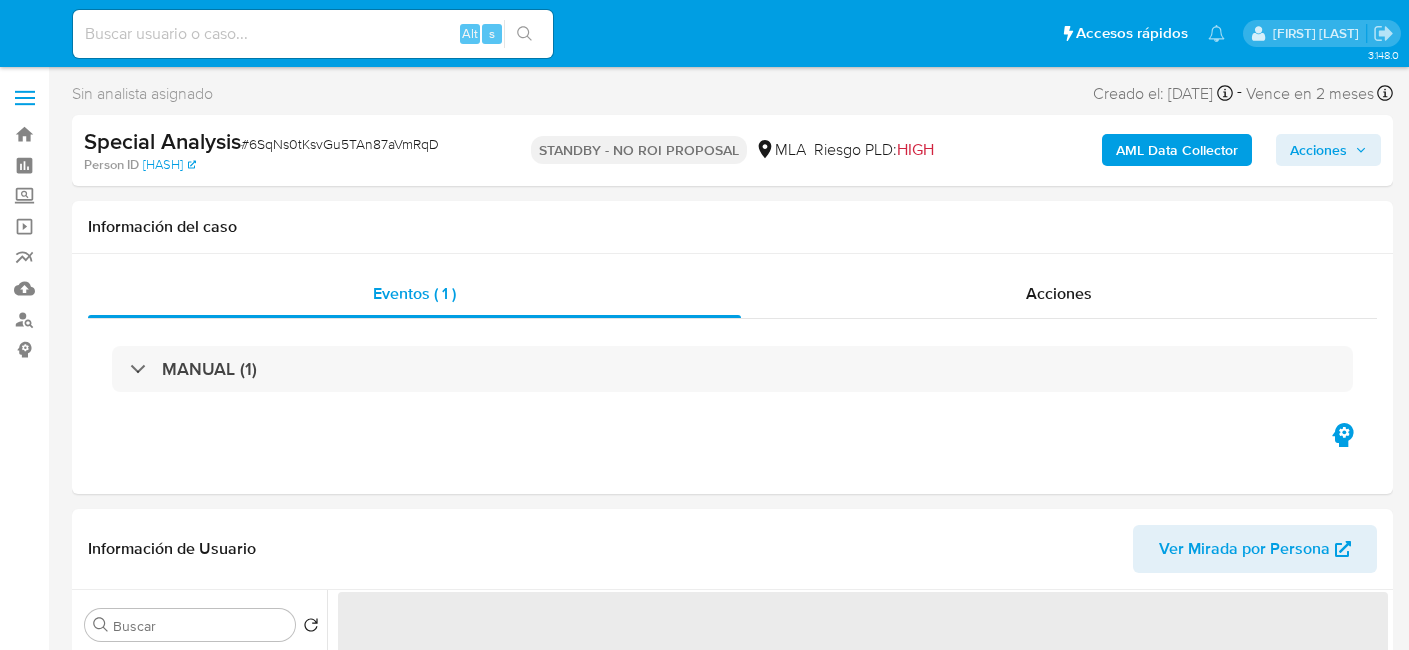 select on "10" 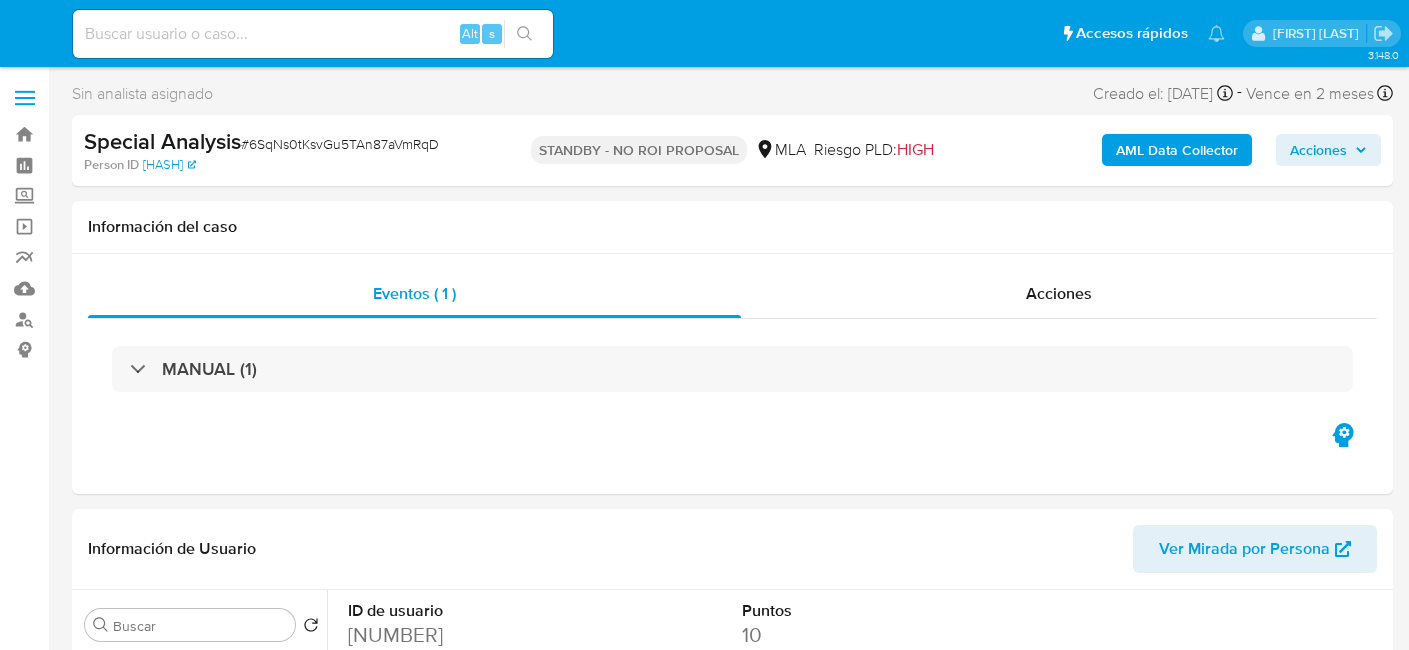 scroll, scrollTop: 0, scrollLeft: 0, axis: both 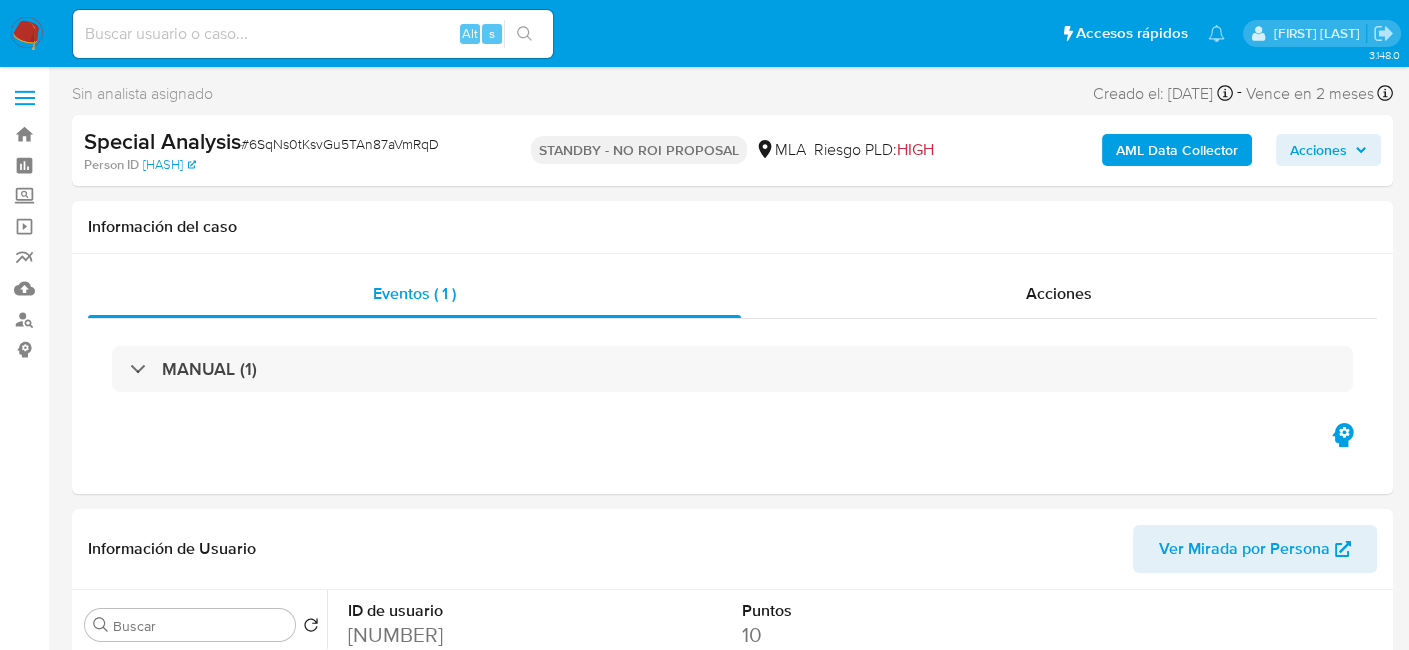 click on "# [HASH]" at bounding box center (340, 144) 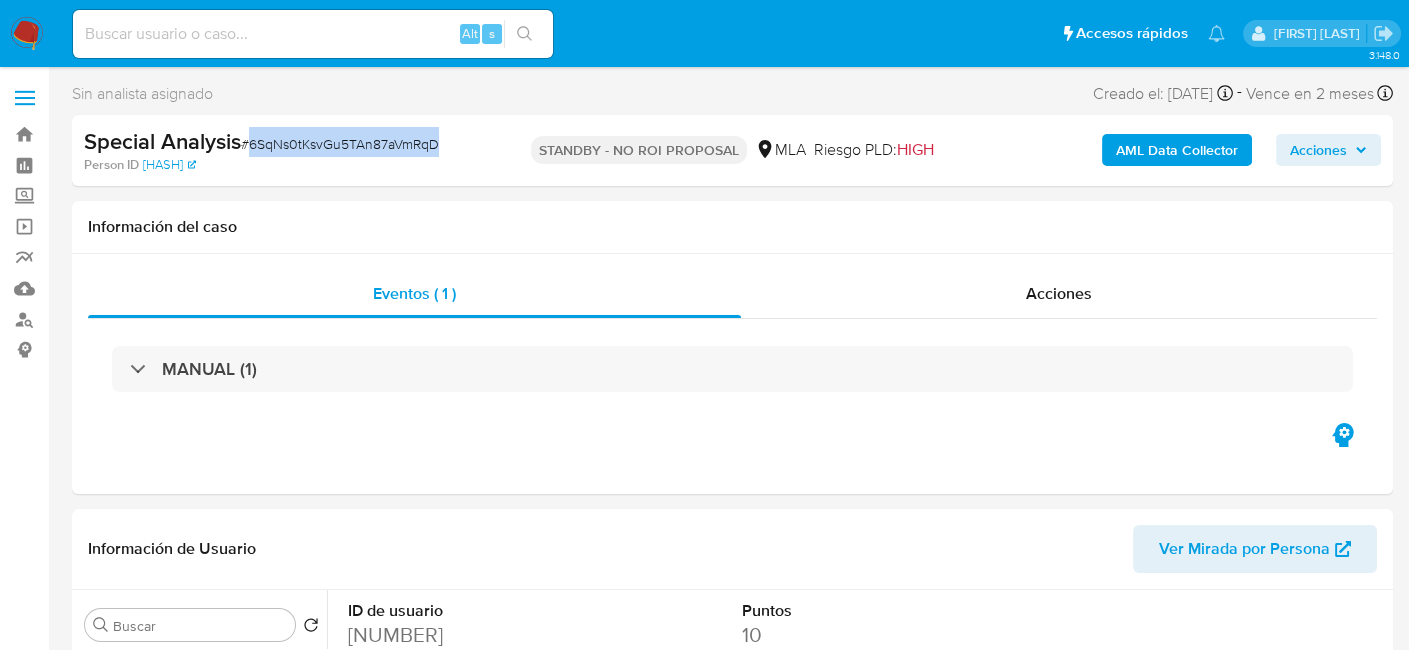 click on "# [HASH]" at bounding box center (340, 144) 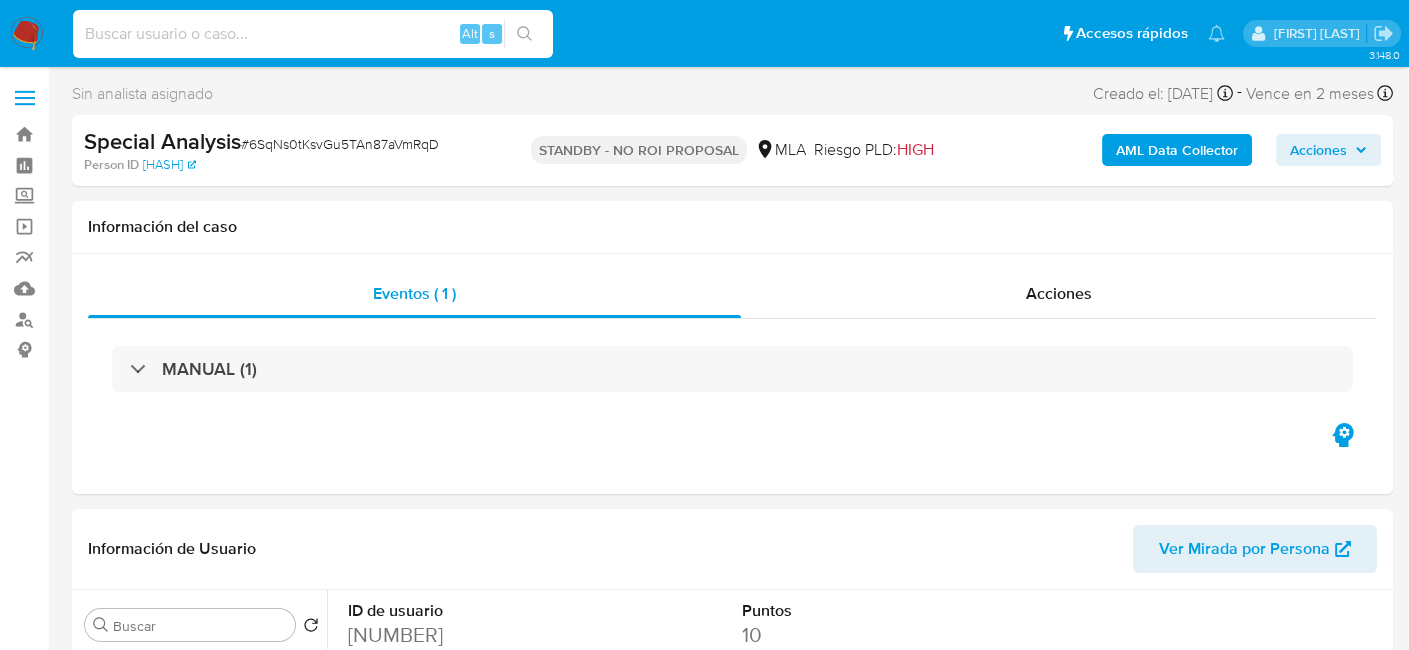 click at bounding box center [313, 34] 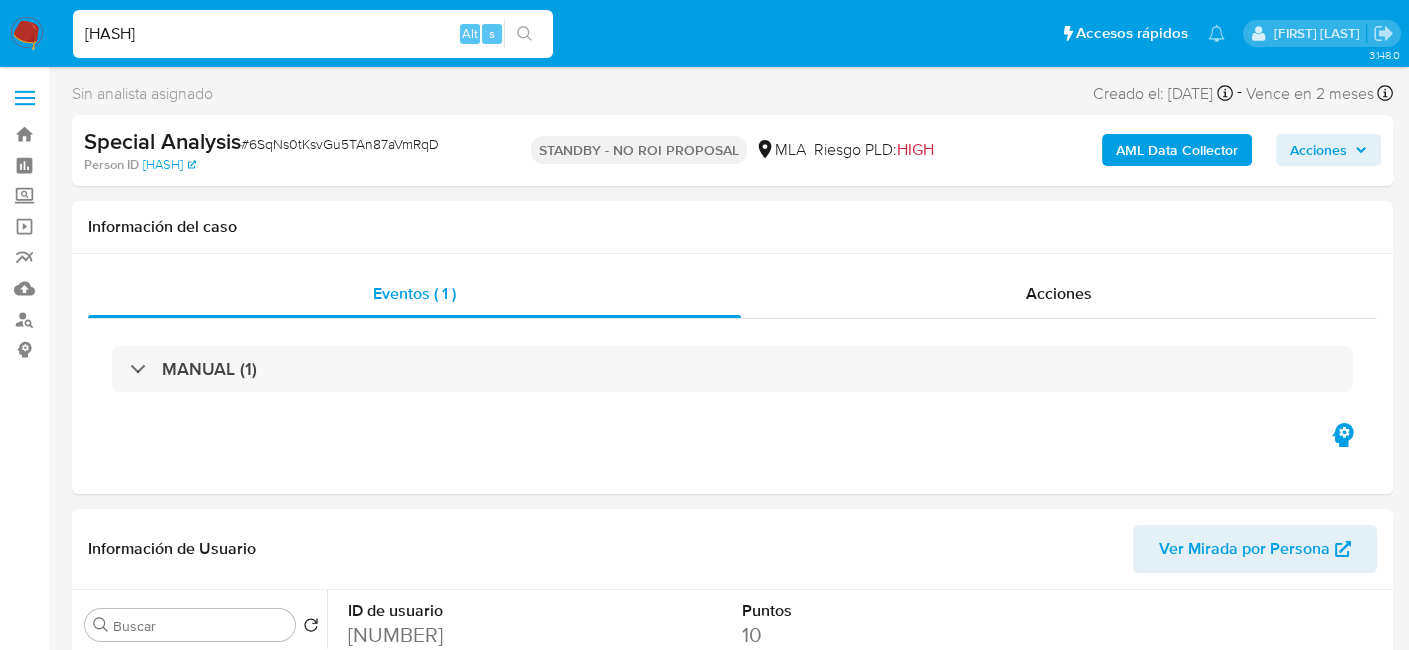 type on "[HASH]" 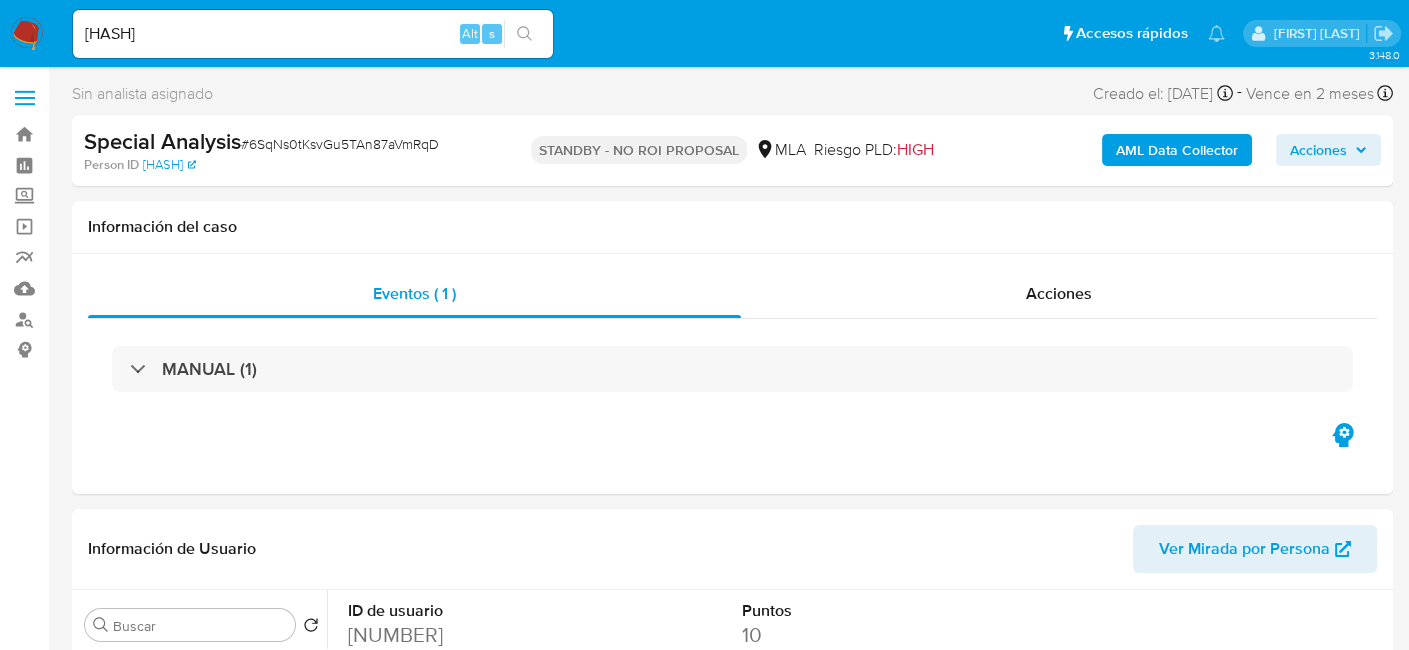 click at bounding box center [524, 34] 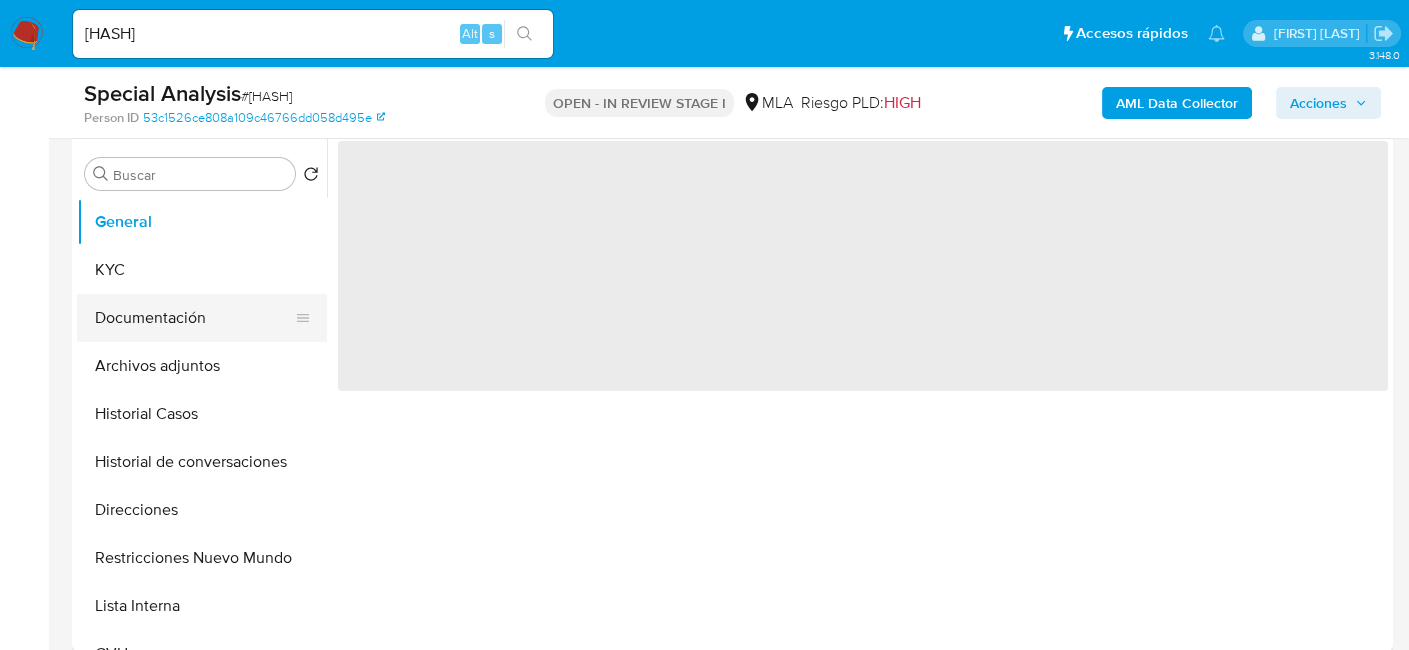 scroll, scrollTop: 400, scrollLeft: 0, axis: vertical 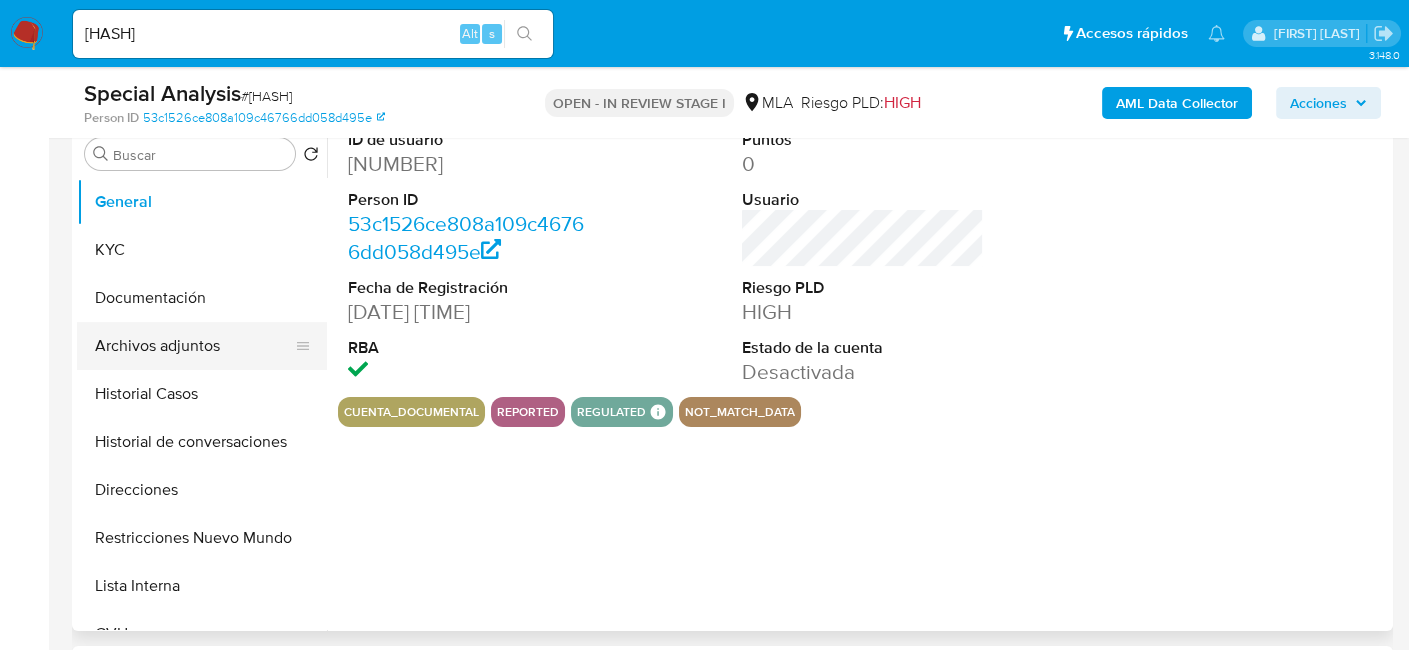 select on "10" 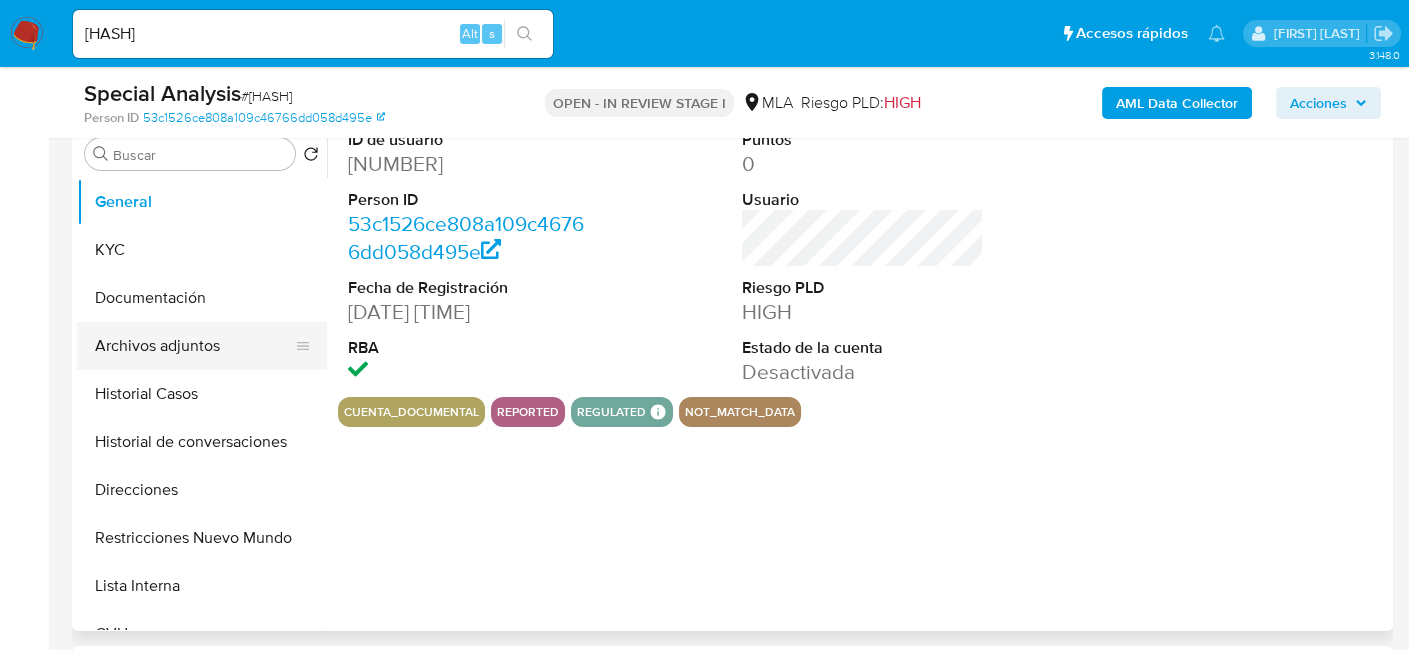 click on "Archivos adjuntos" at bounding box center [194, 346] 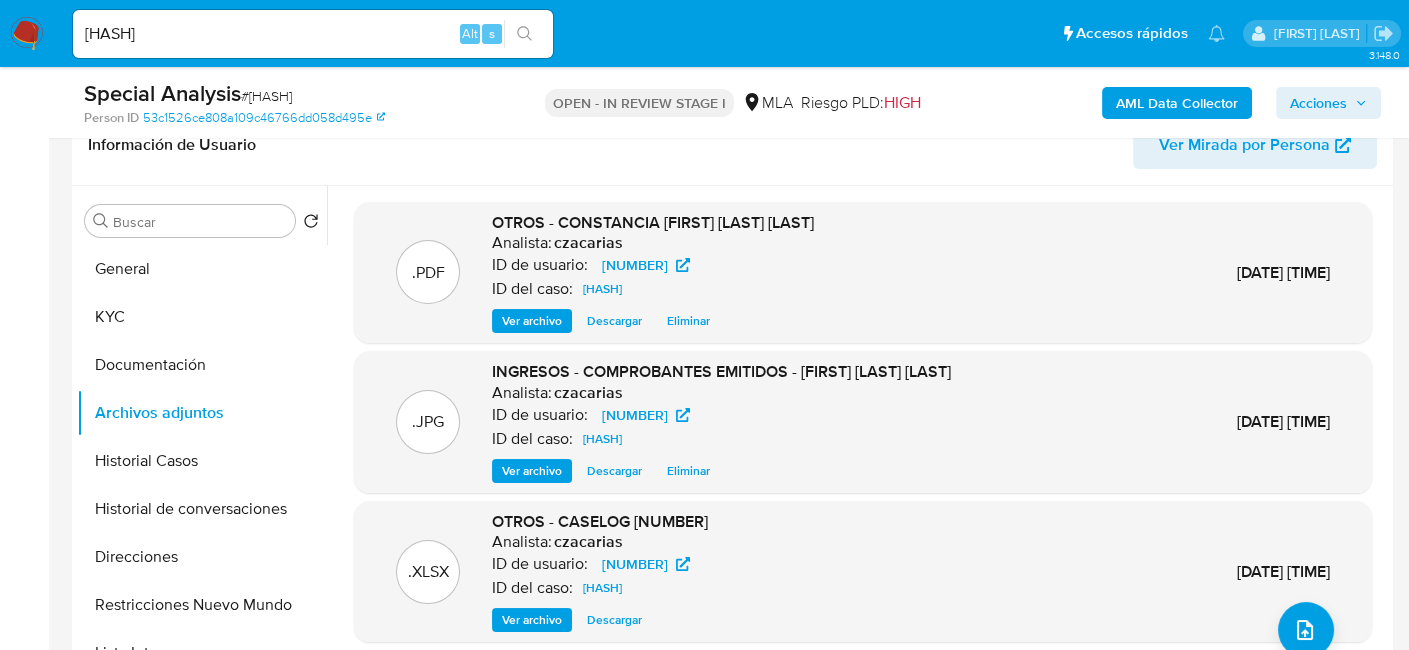 scroll, scrollTop: 300, scrollLeft: 0, axis: vertical 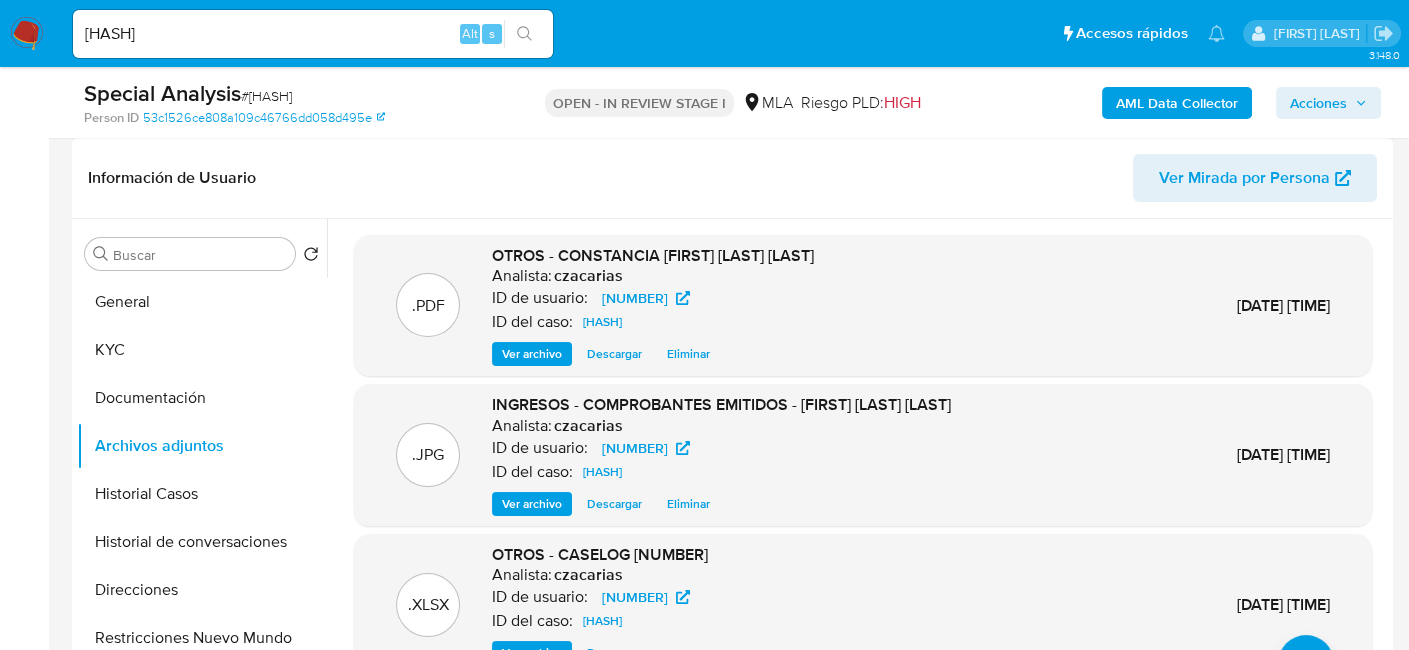 click on "Ver archivo" at bounding box center (532, 504) 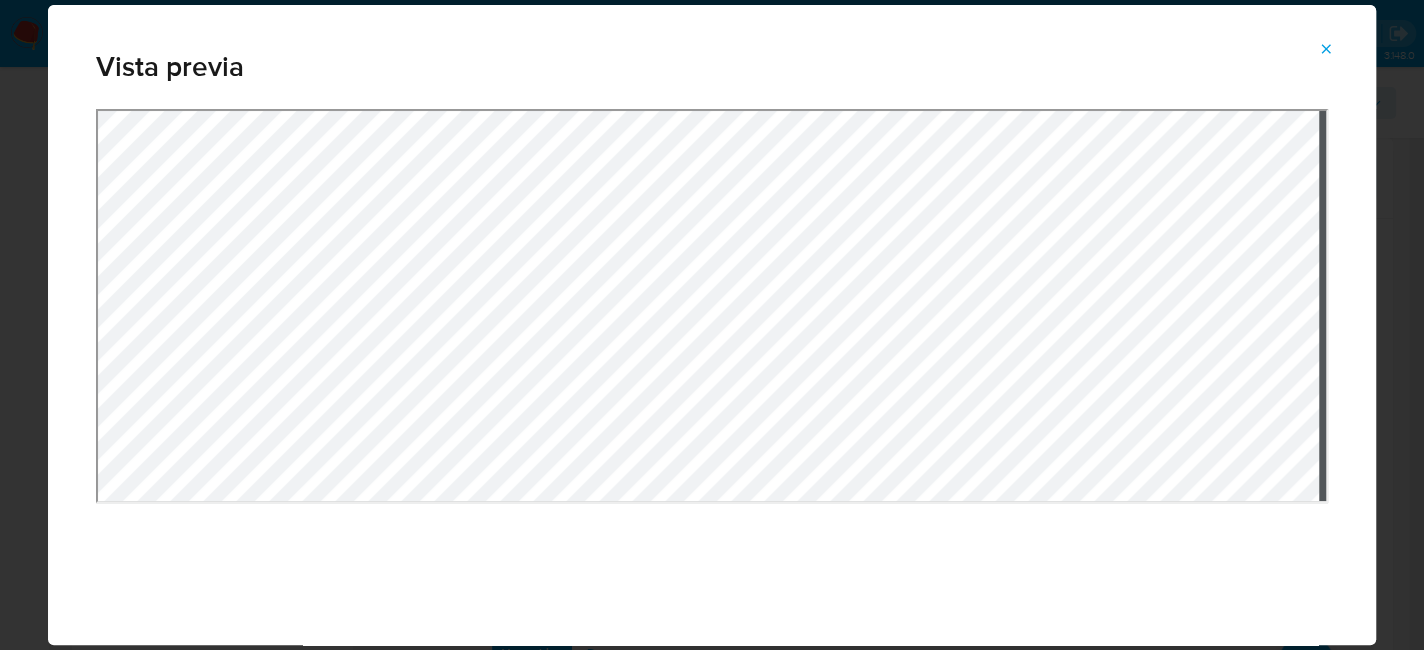 click 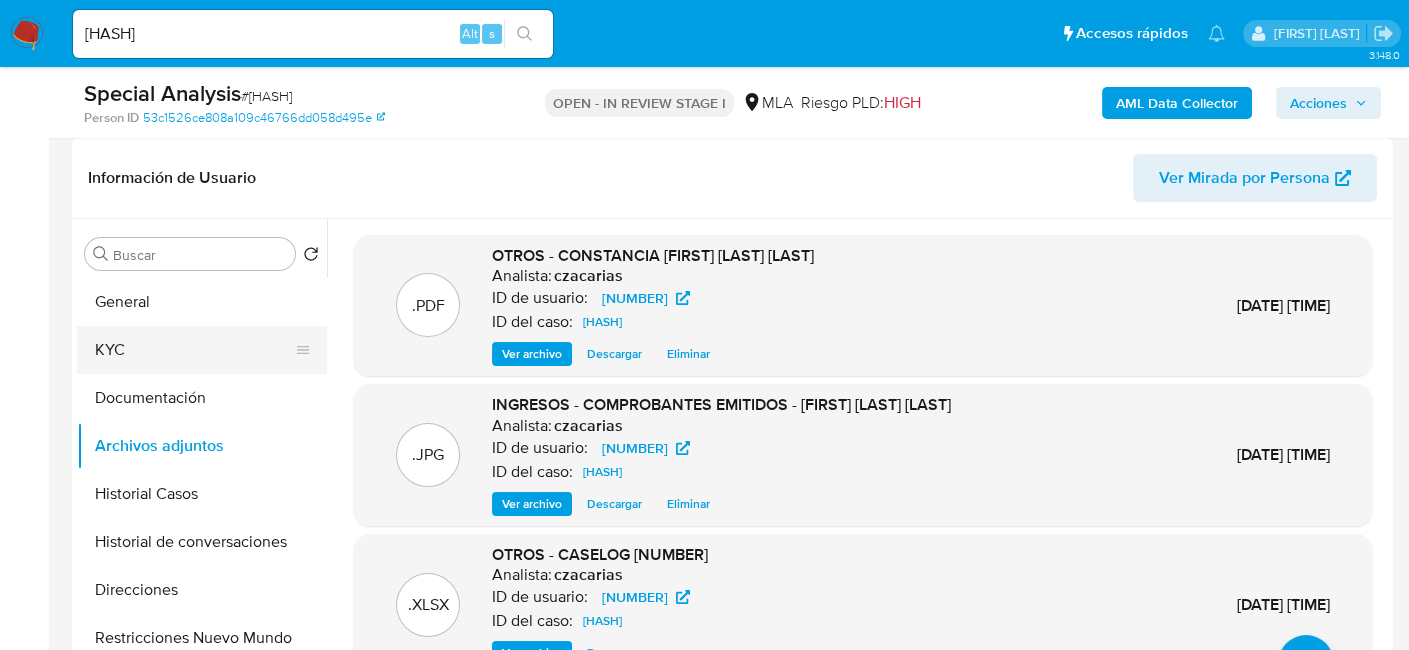 click on "KYC" at bounding box center (194, 350) 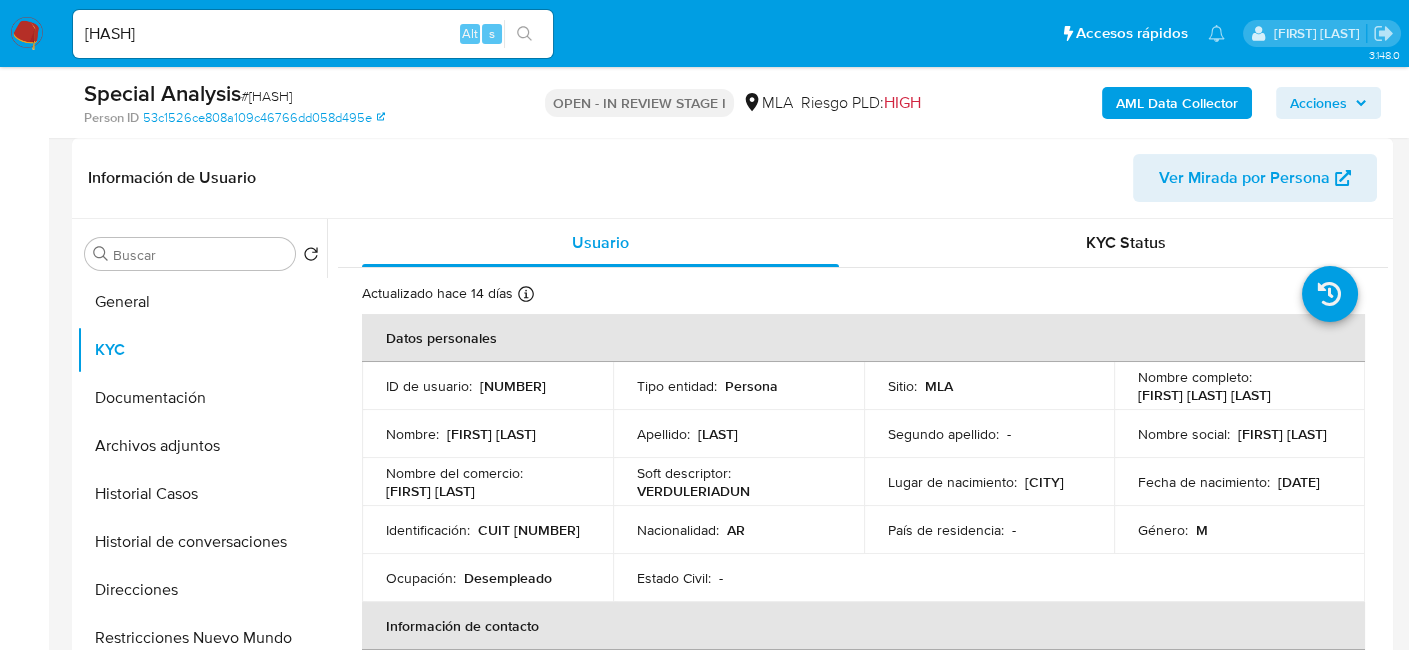 click on "[HASH]" at bounding box center (313, 34) 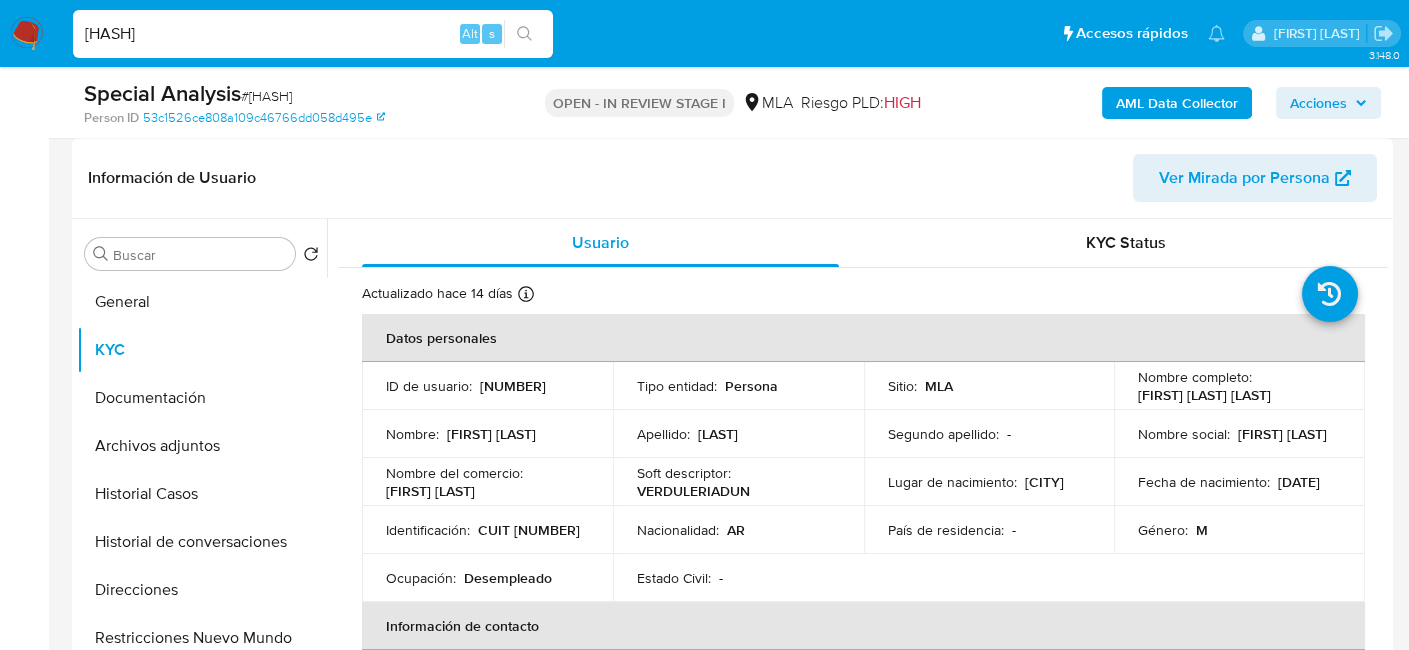 click on "[HASH]" at bounding box center [313, 34] 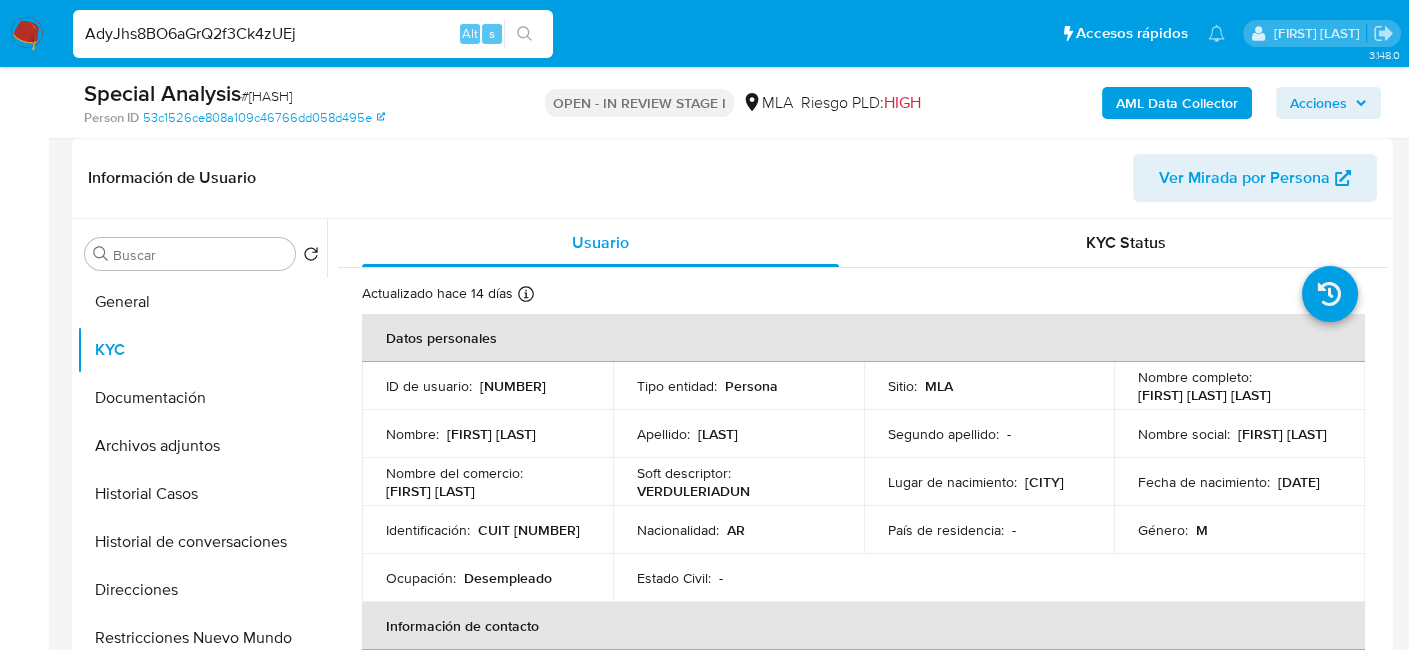 type on "AdyJhs8BO6aGrQ2f3Ck4zUEj" 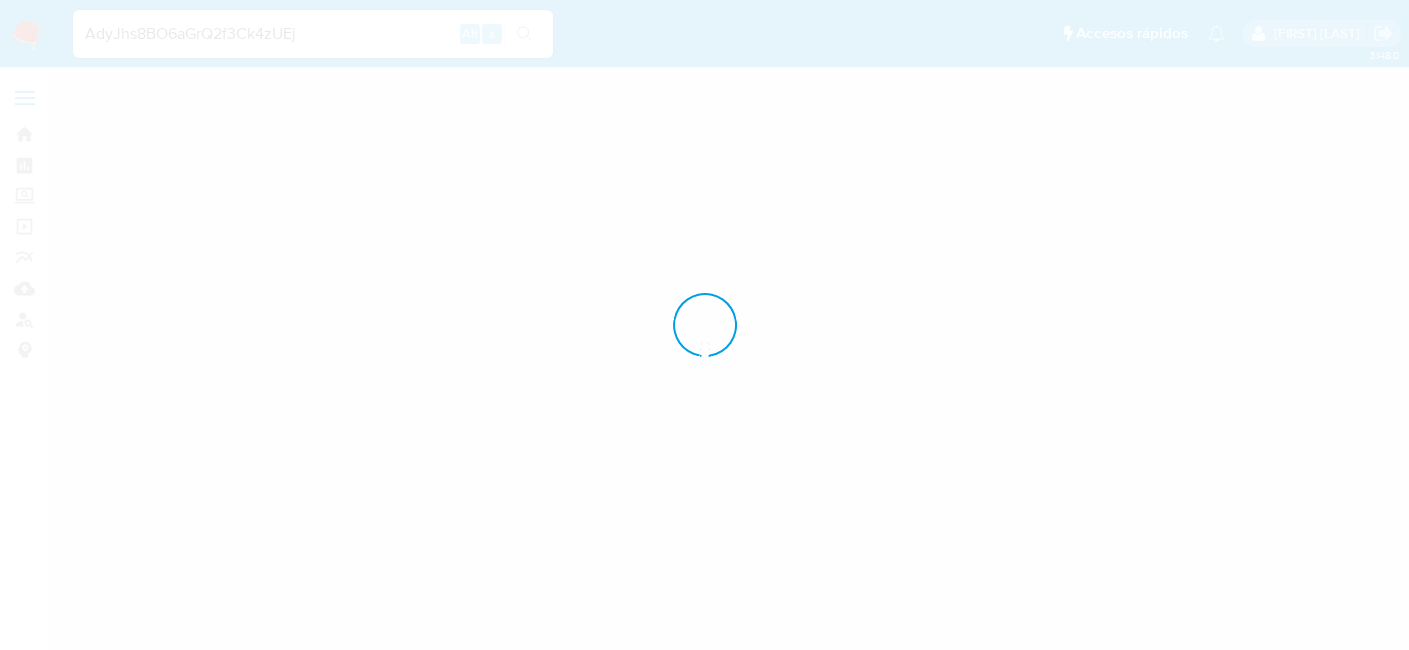 scroll, scrollTop: 0, scrollLeft: 0, axis: both 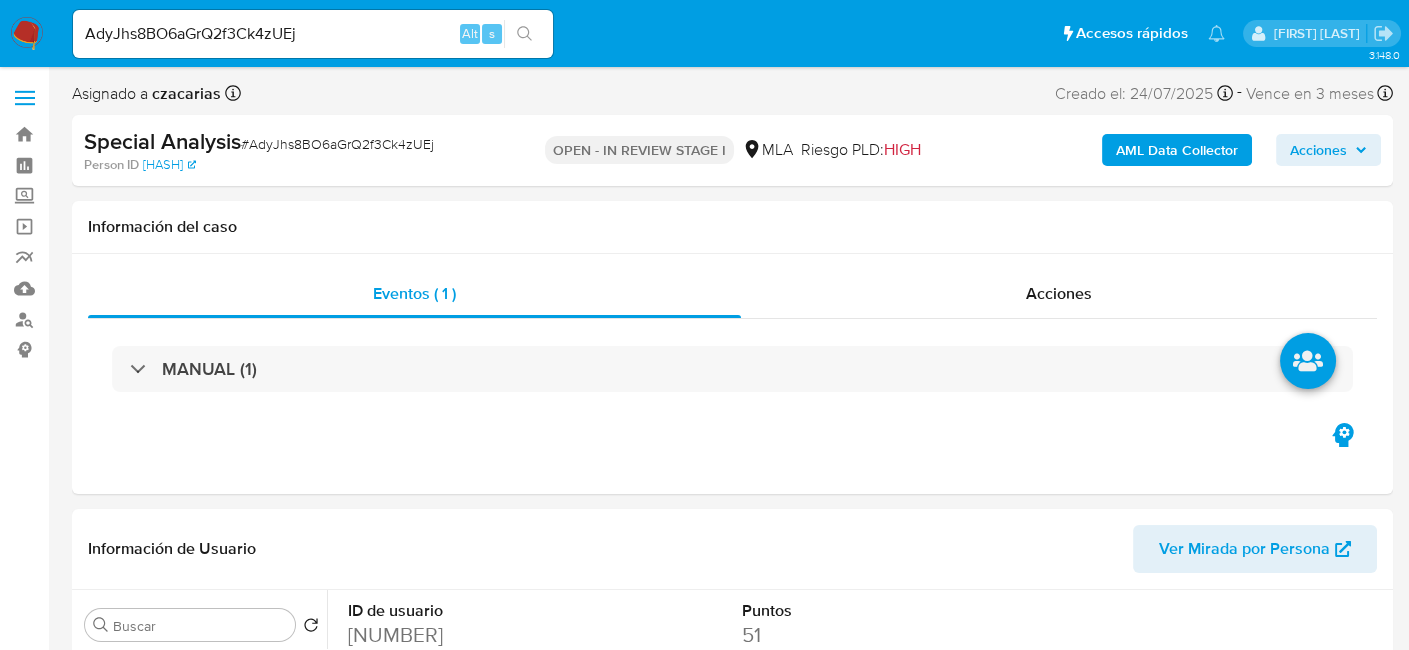select on "10" 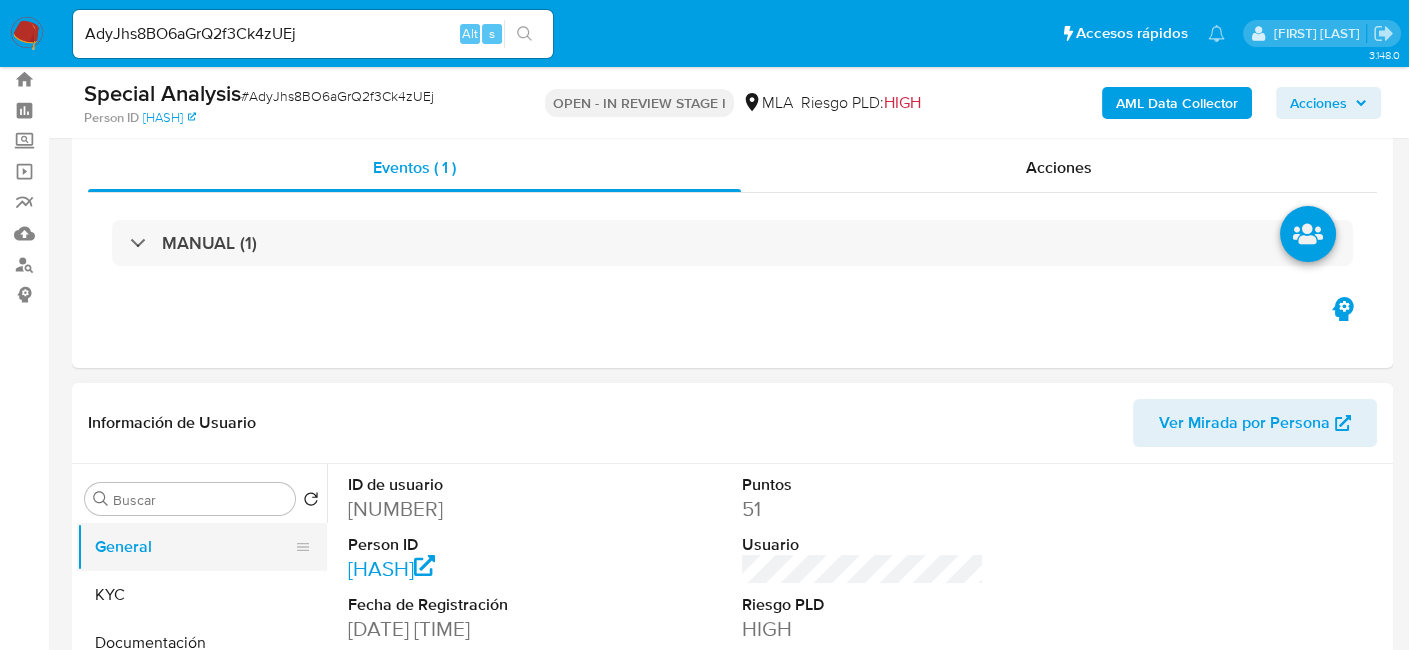 scroll, scrollTop: 100, scrollLeft: 0, axis: vertical 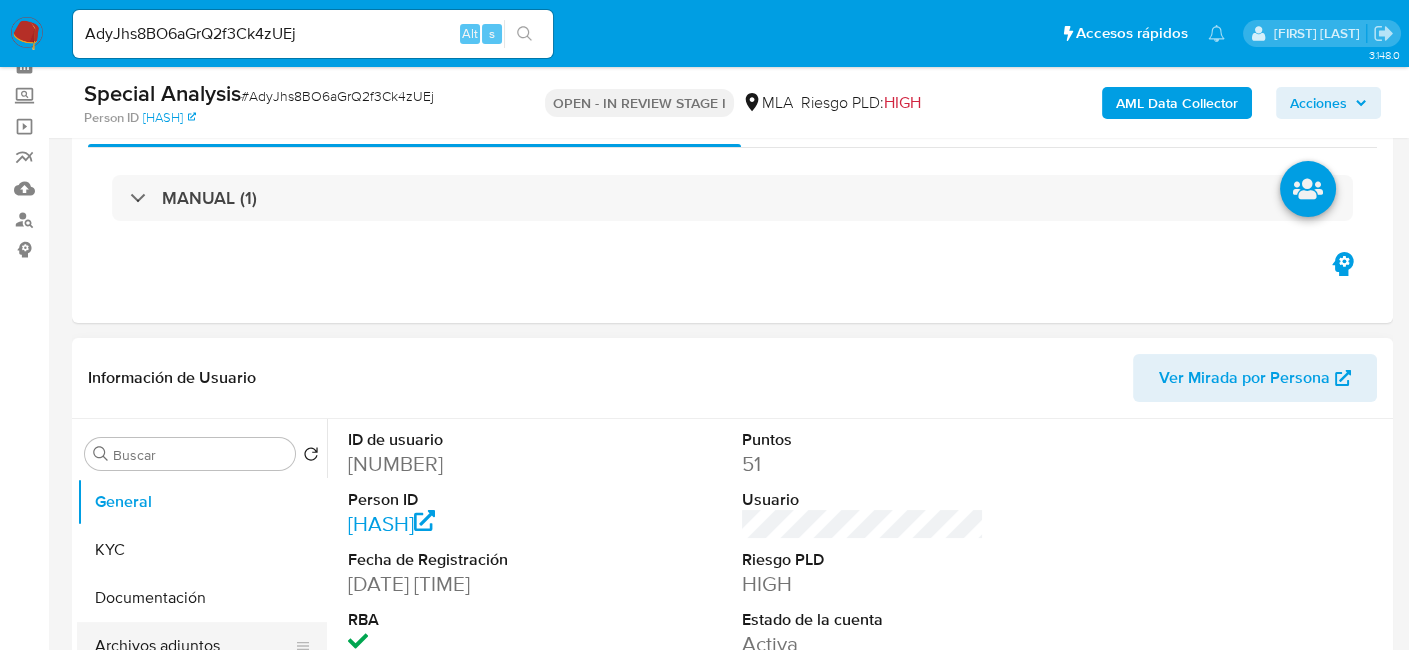 click on "Archivos adjuntos" at bounding box center [194, 646] 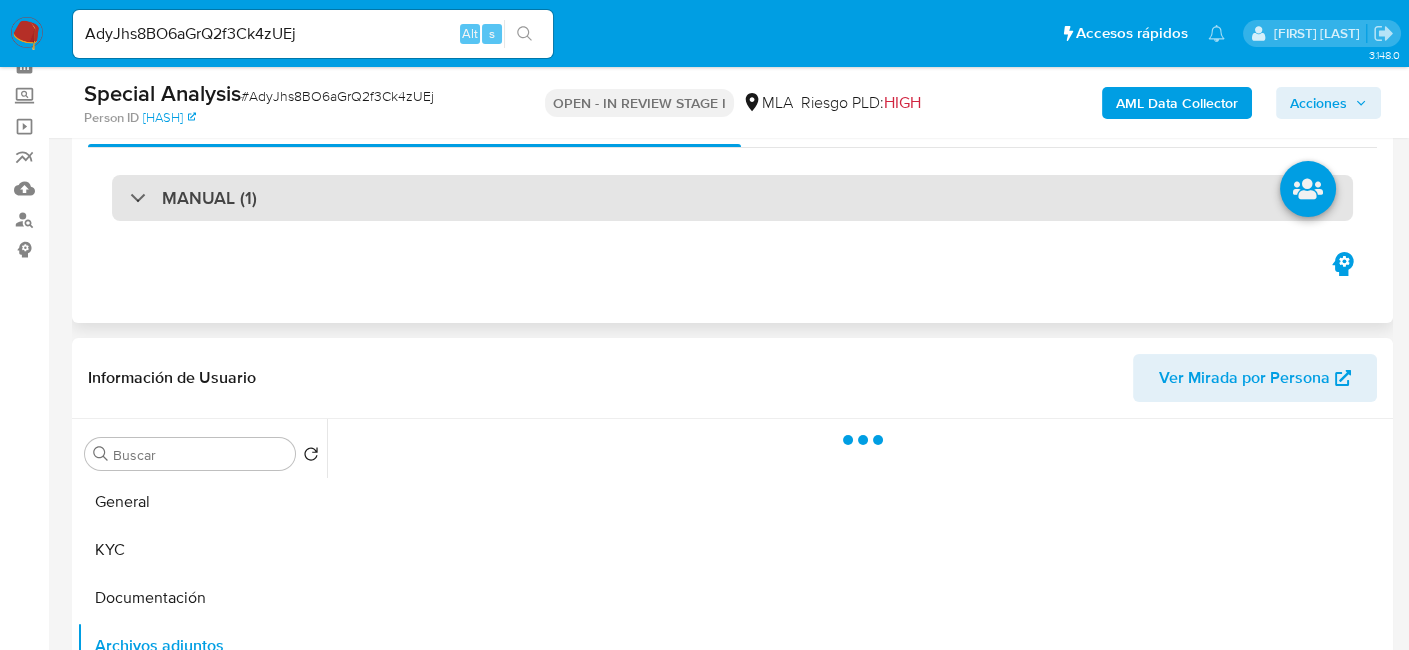 scroll, scrollTop: 200, scrollLeft: 0, axis: vertical 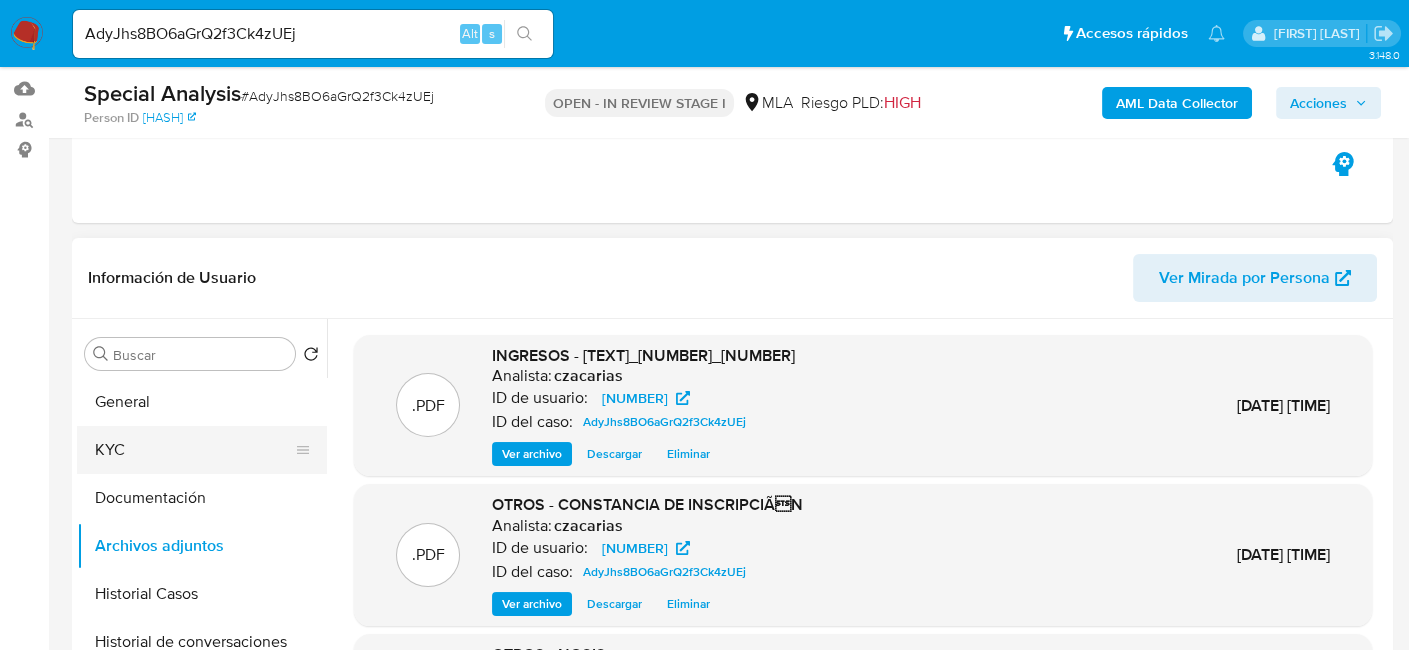 click on "KYC" at bounding box center [194, 450] 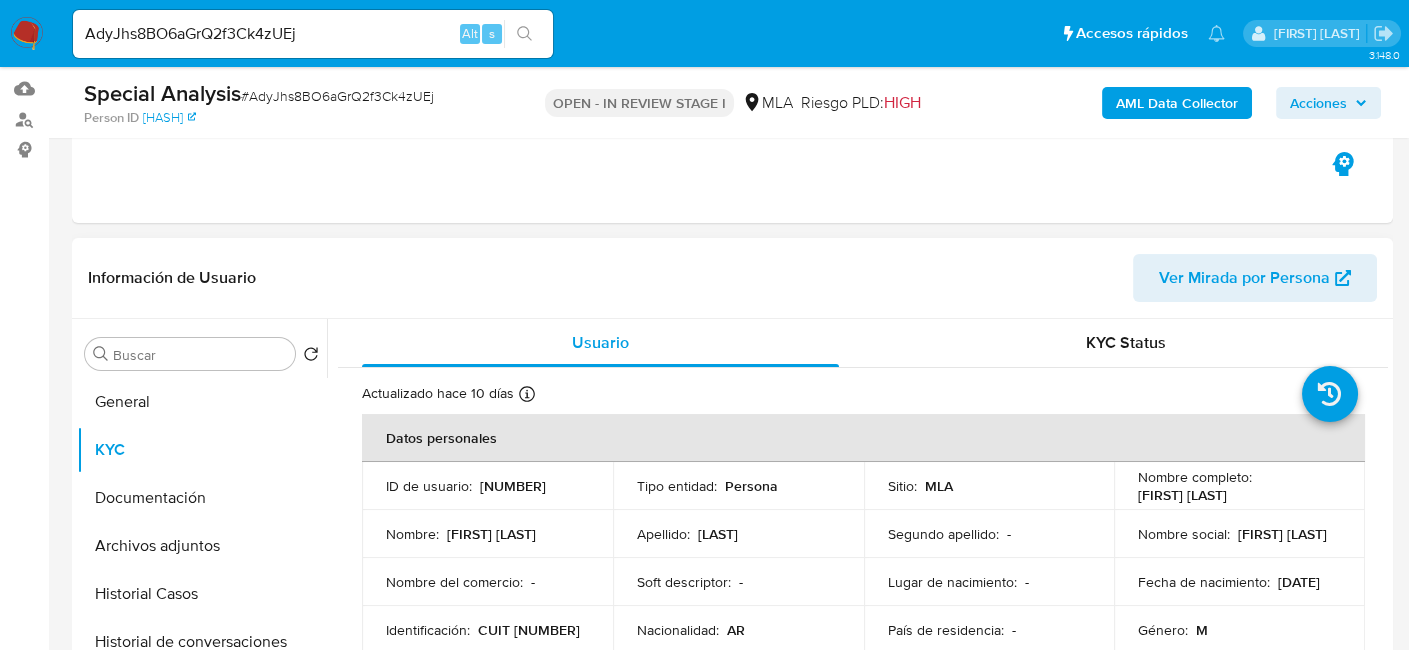 scroll, scrollTop: 300, scrollLeft: 0, axis: vertical 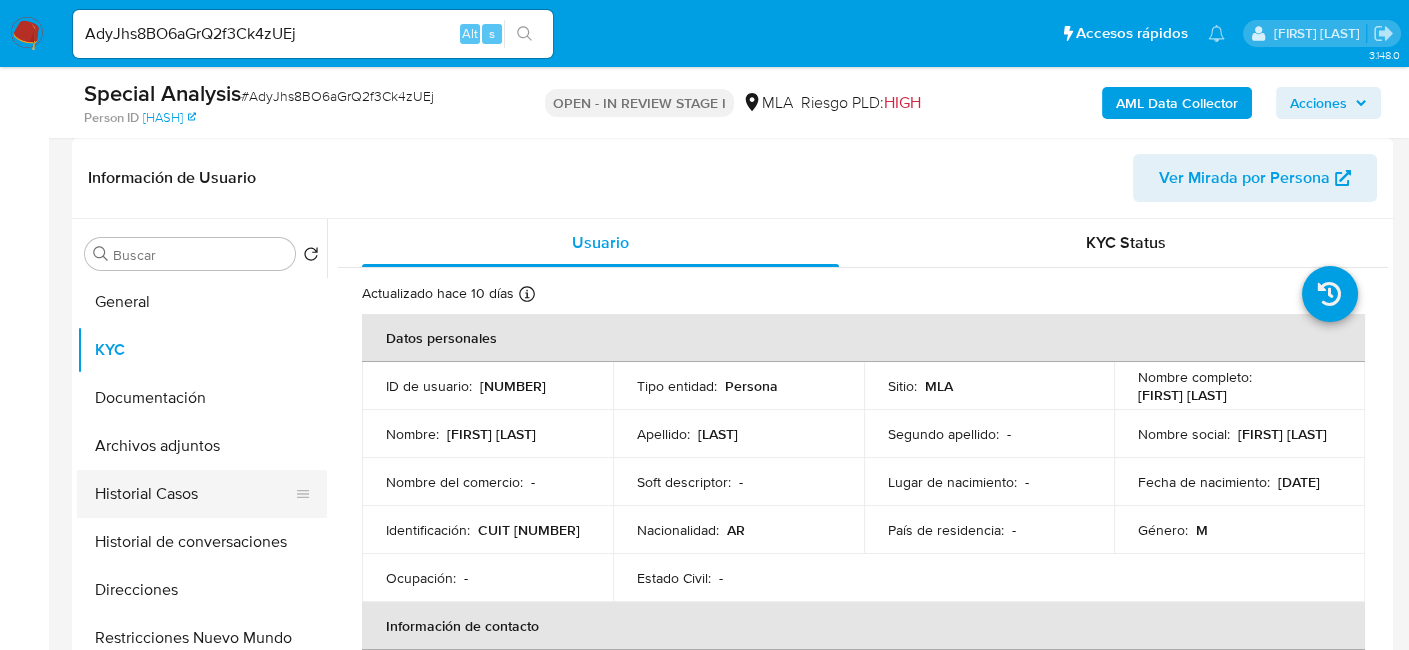 click on "Historial Casos" at bounding box center [194, 494] 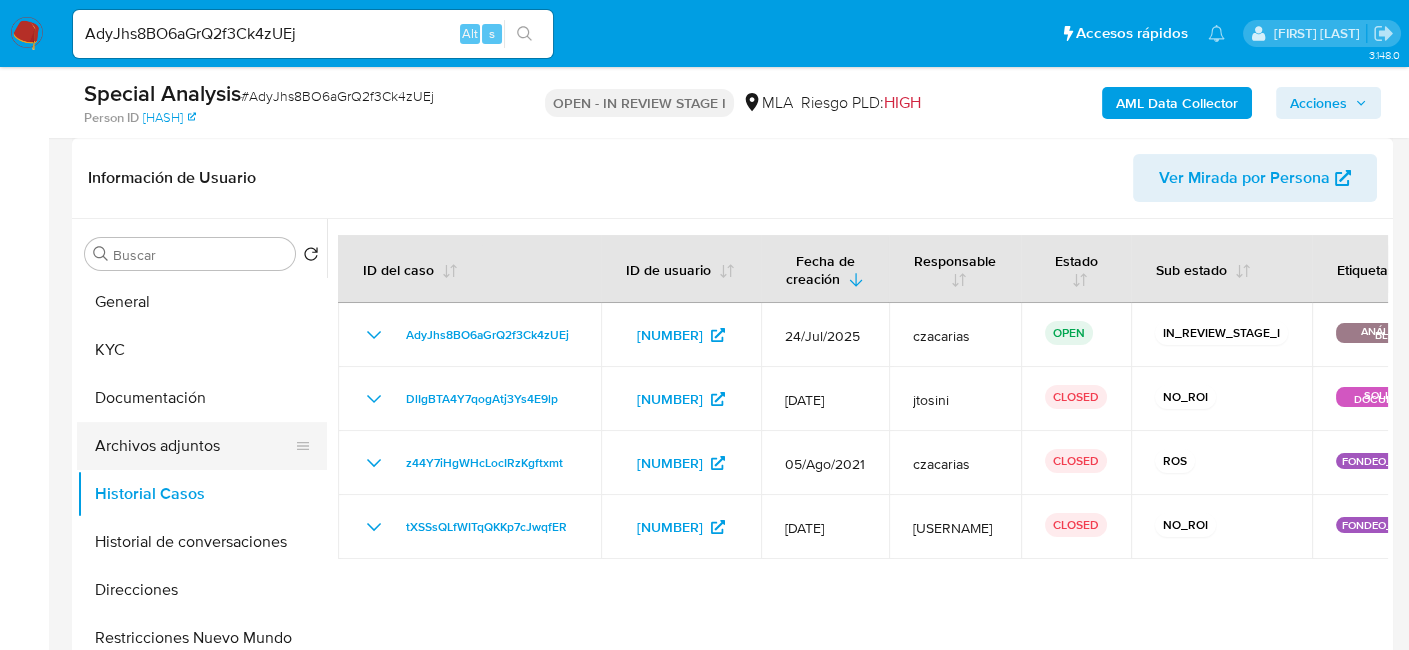 click on "Archivos adjuntos" at bounding box center [194, 446] 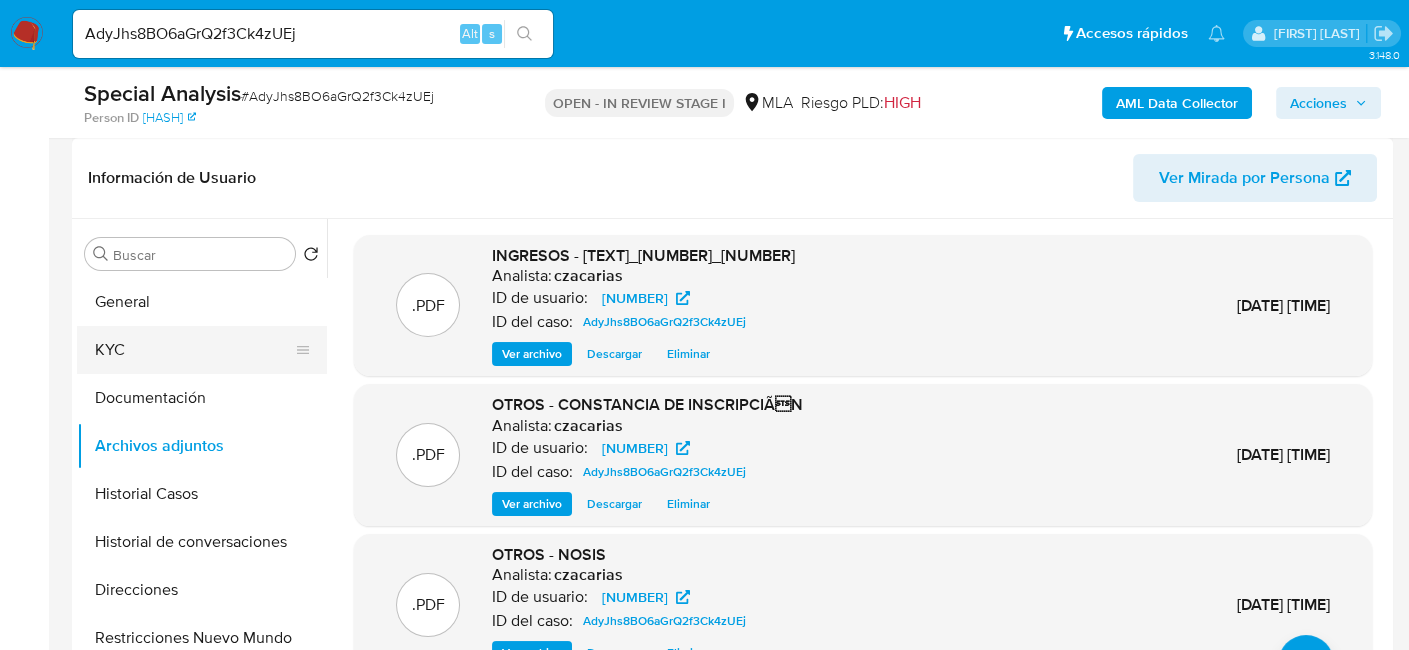 click on "KYC" at bounding box center [194, 350] 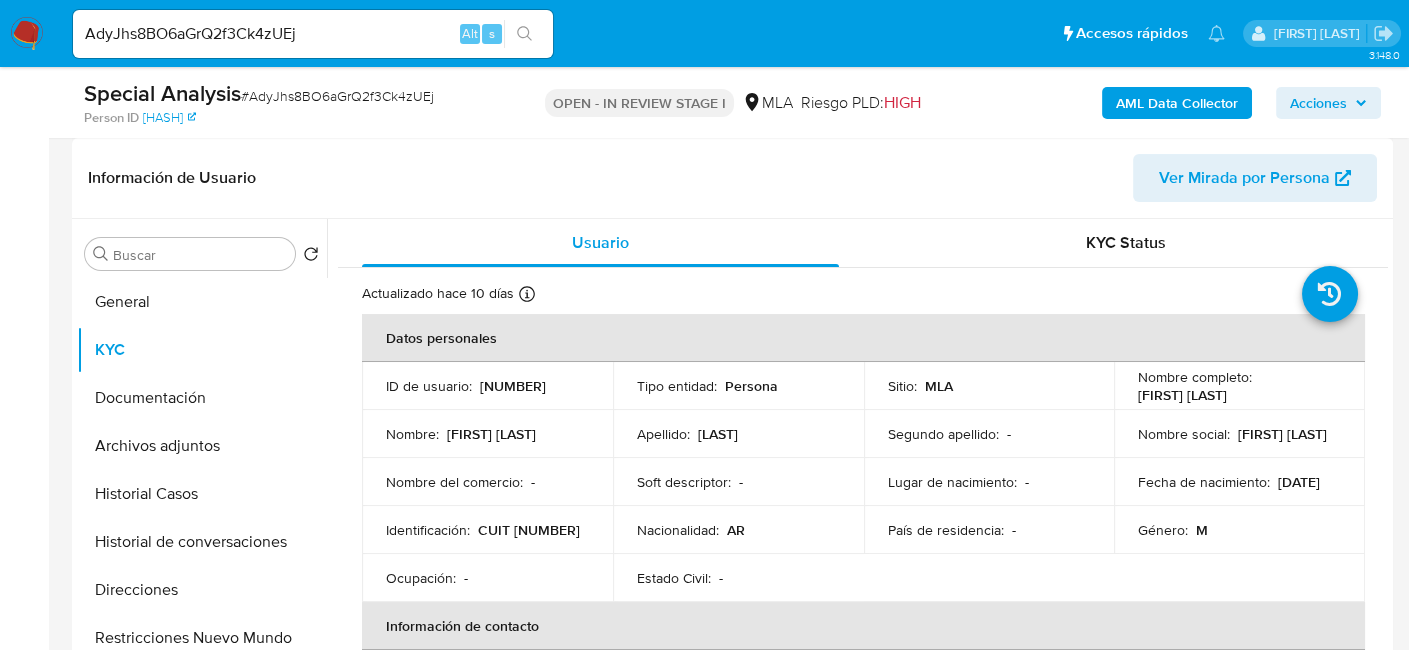 drag, startPoint x: 1134, startPoint y: 398, endPoint x: 1274, endPoint y: 401, distance: 140.03214 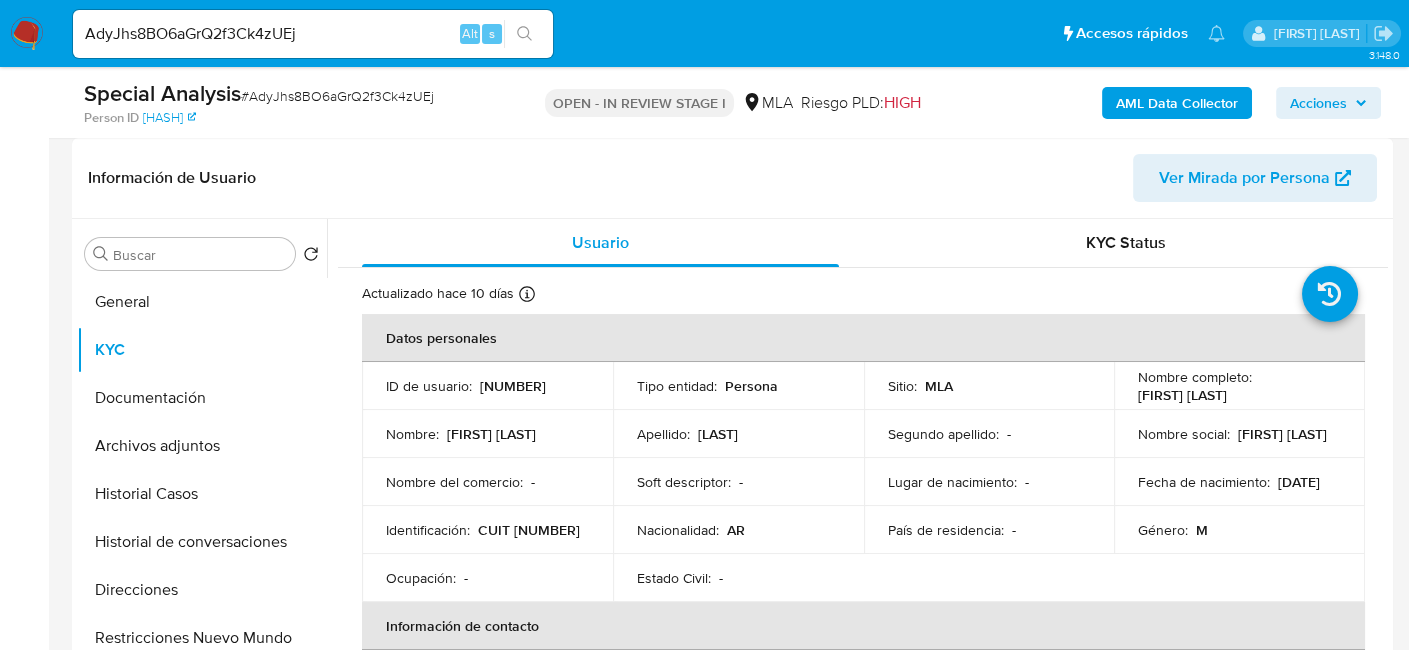 copy on "Sergio Daniel Martino" 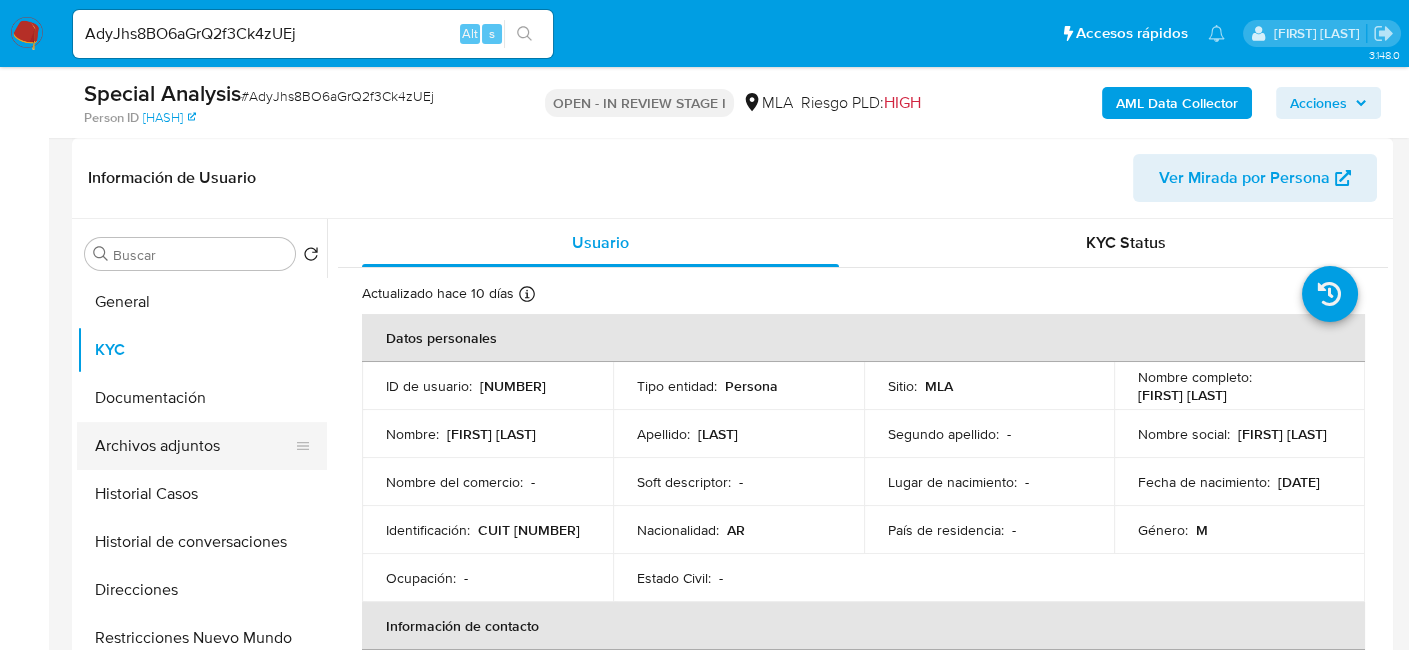 click on "Archivos adjuntos" at bounding box center (194, 446) 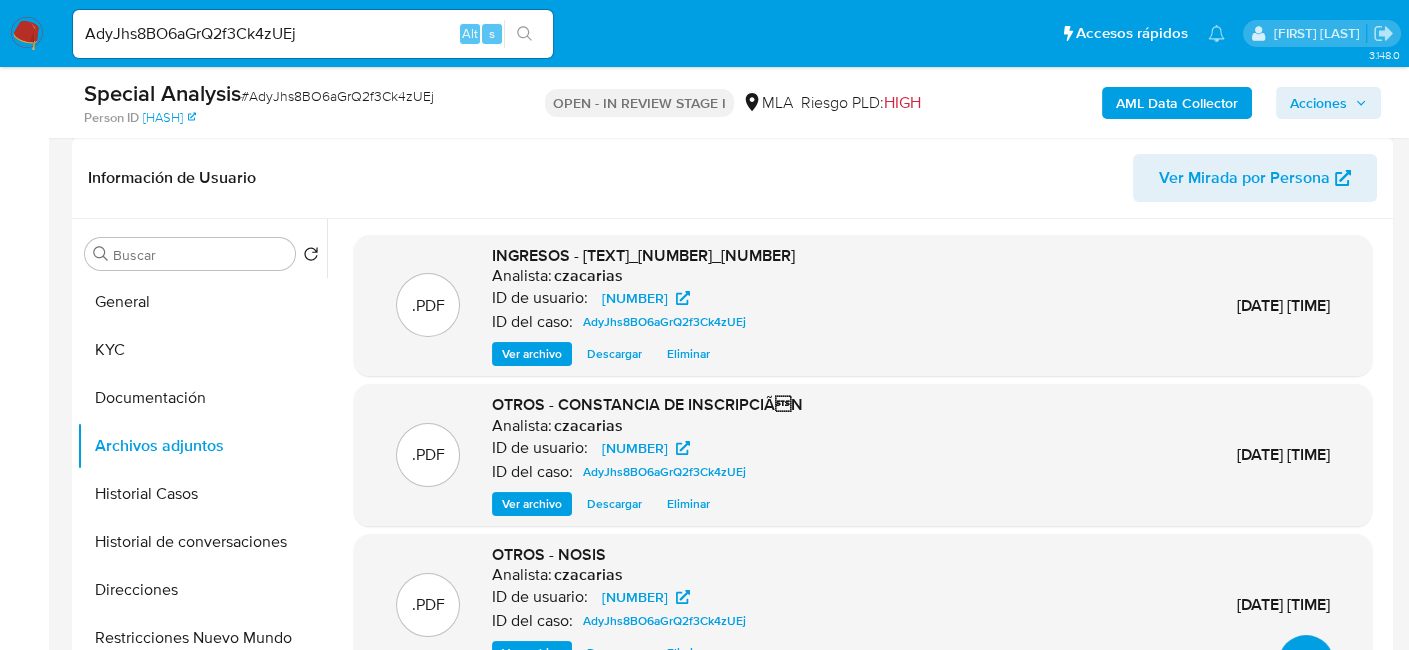 click at bounding box center [1306, 663] 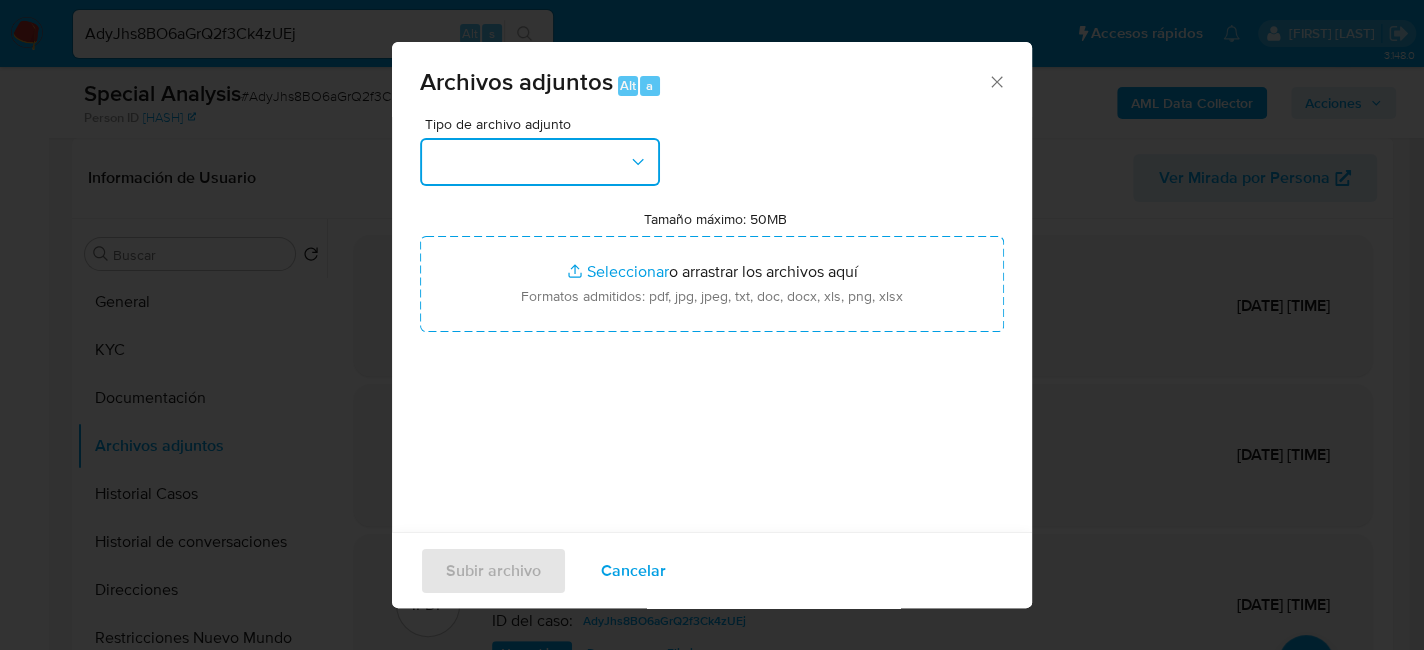 click at bounding box center [540, 162] 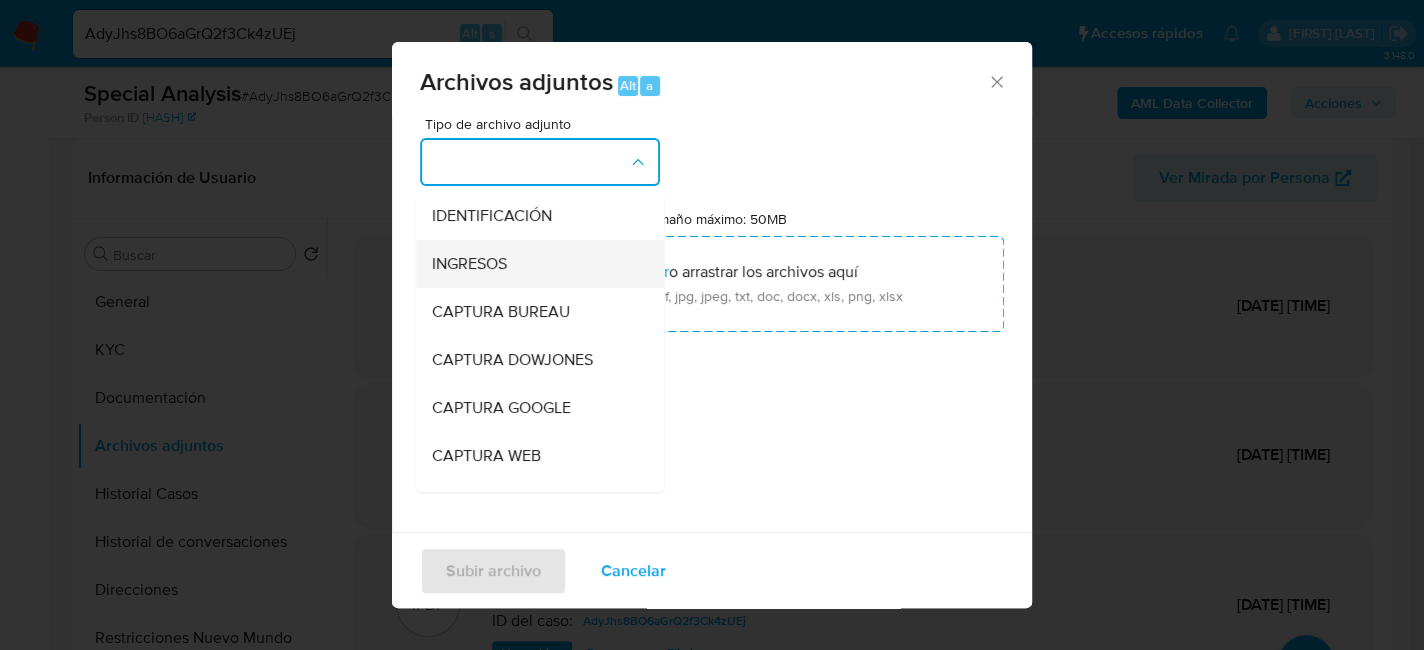 click on "INGRESOS" at bounding box center (469, 264) 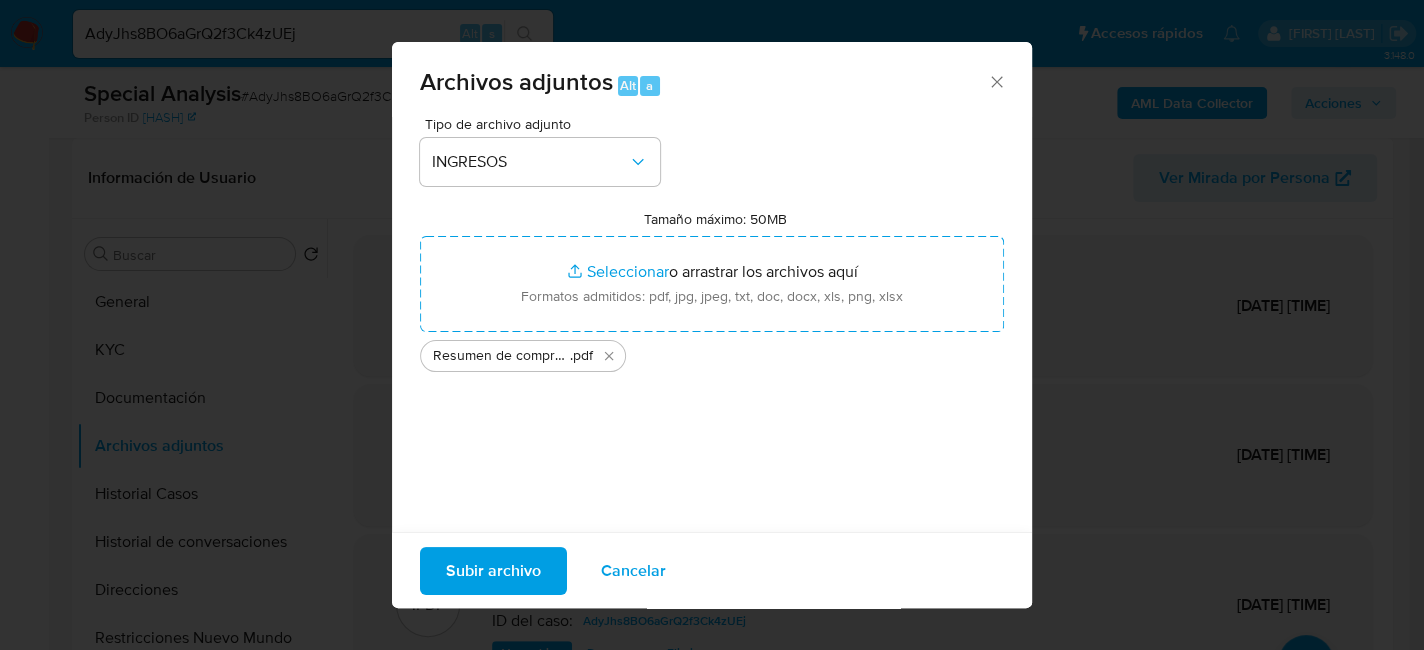 click on "Subir archivo" at bounding box center [493, 570] 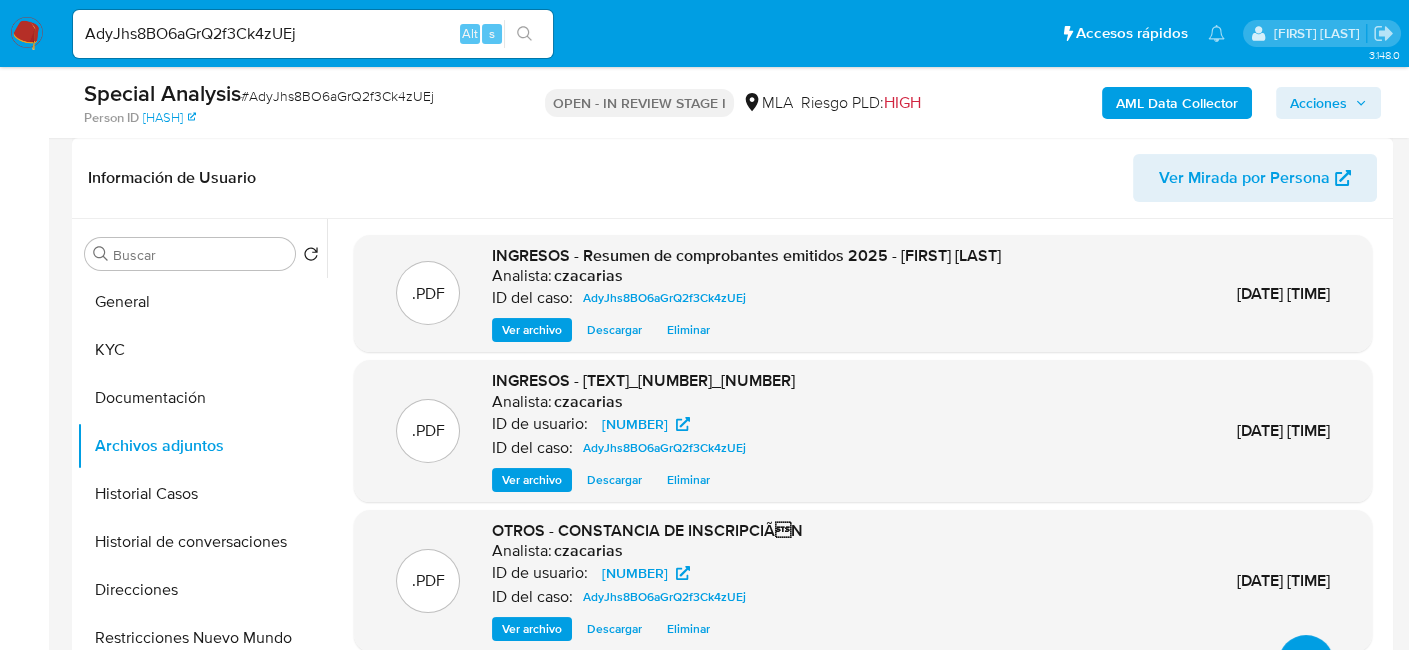 click at bounding box center [1306, 663] 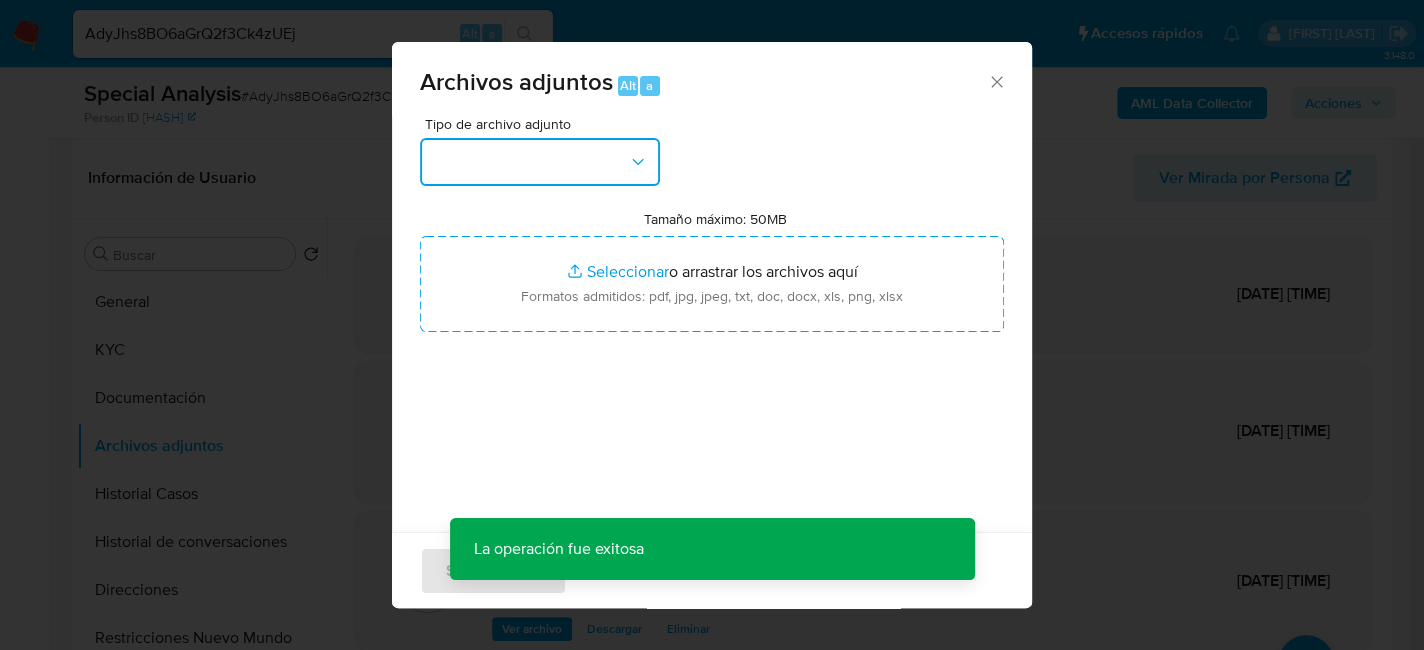 click at bounding box center [540, 162] 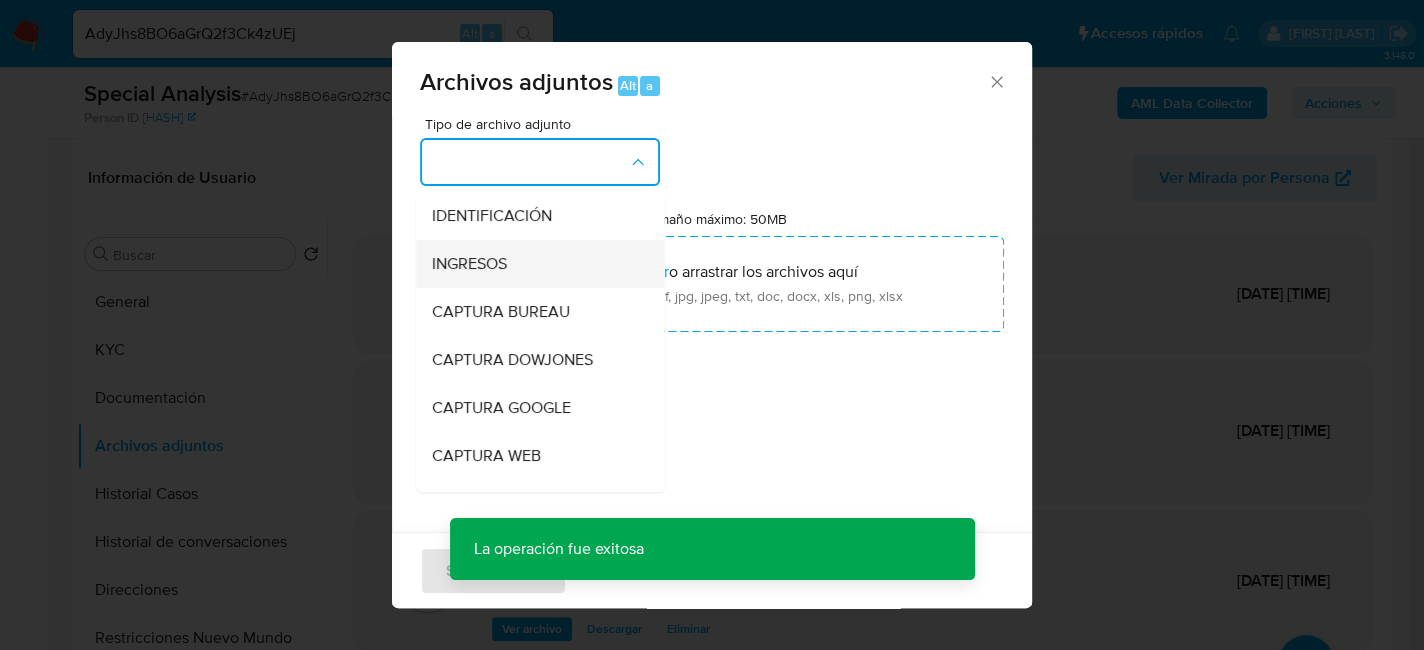 click on "INGRESOS" at bounding box center (469, 264) 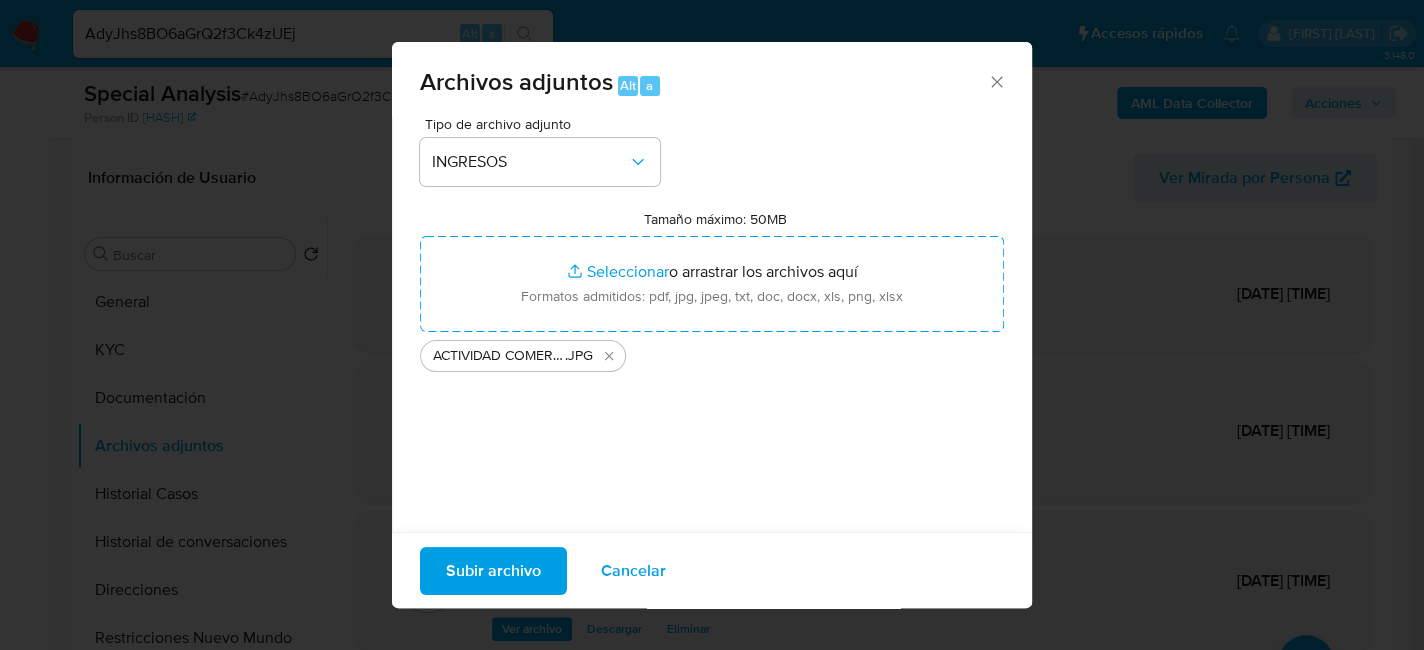 click on "Subir archivo" at bounding box center [493, 570] 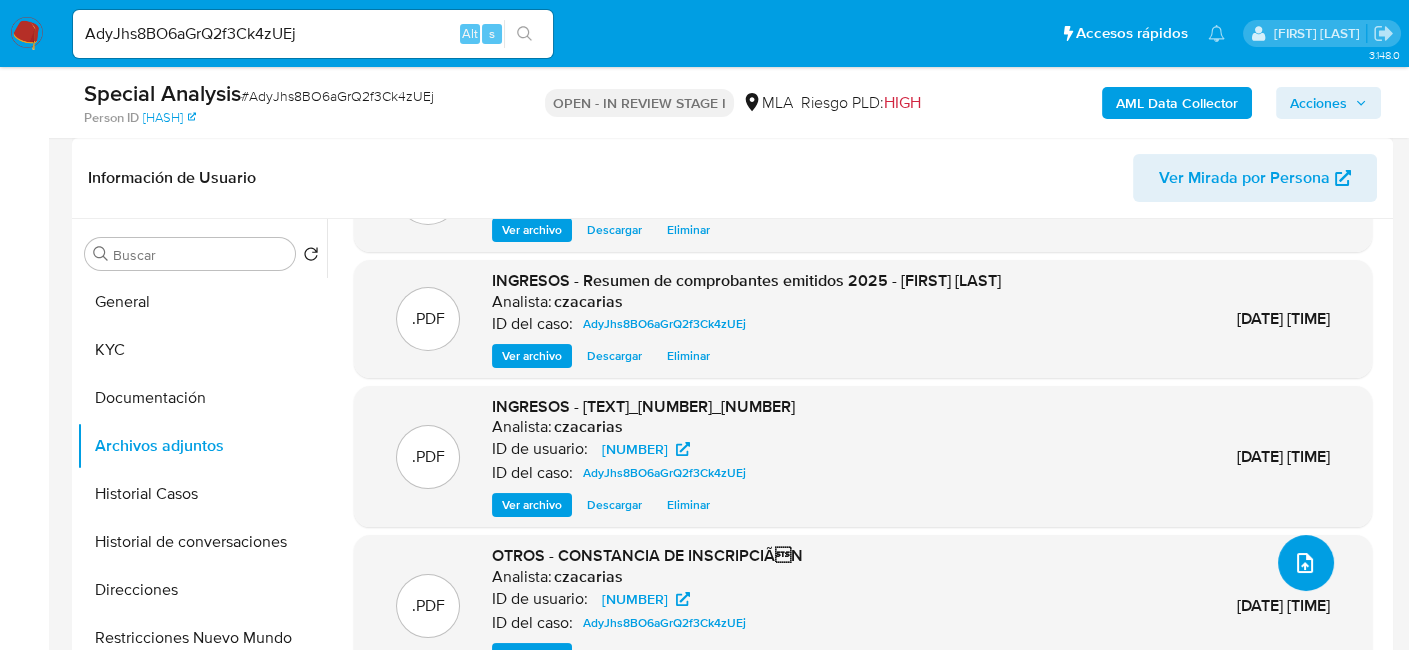 scroll, scrollTop: 120, scrollLeft: 0, axis: vertical 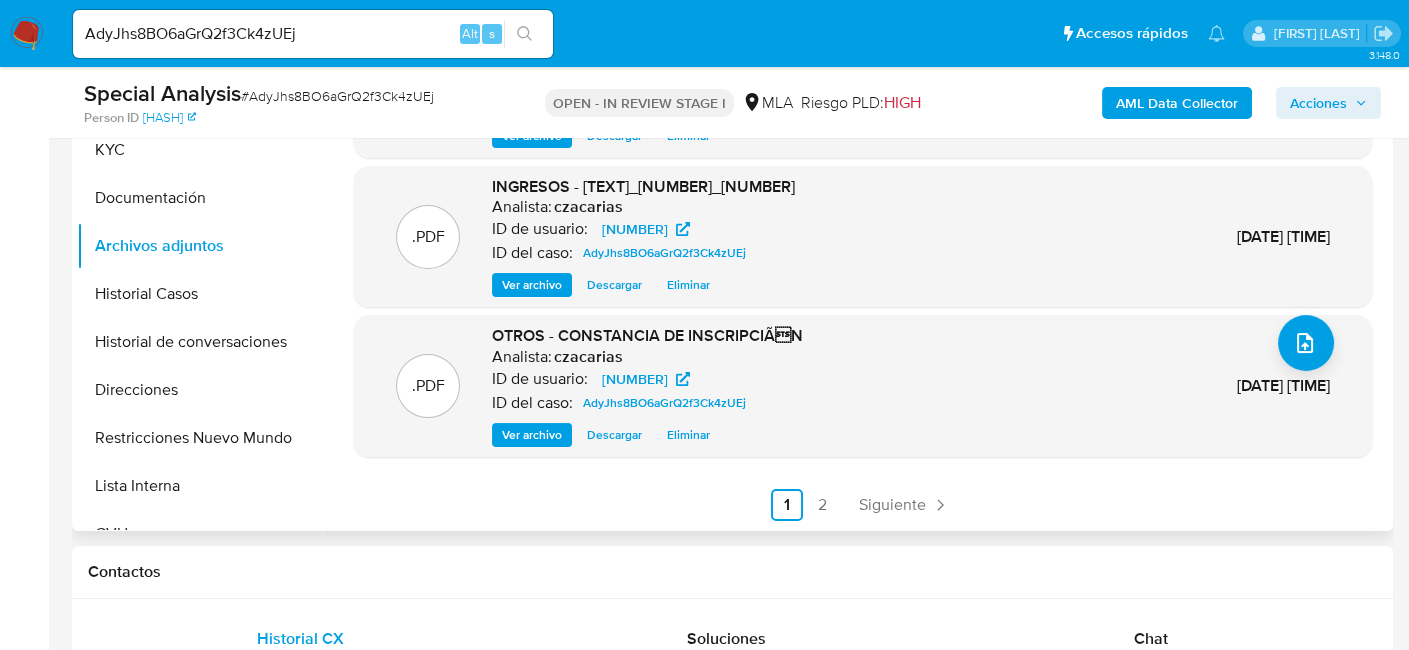 click on "Ver archivo" at bounding box center [532, 435] 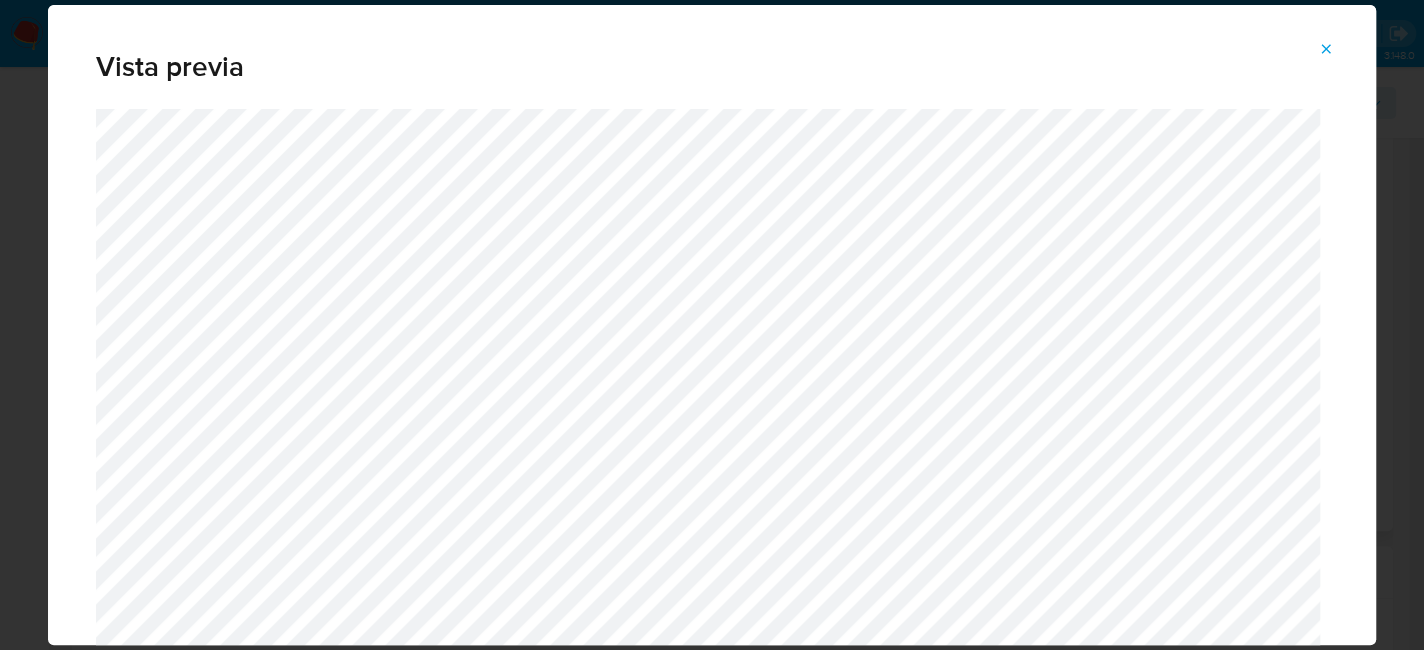 click 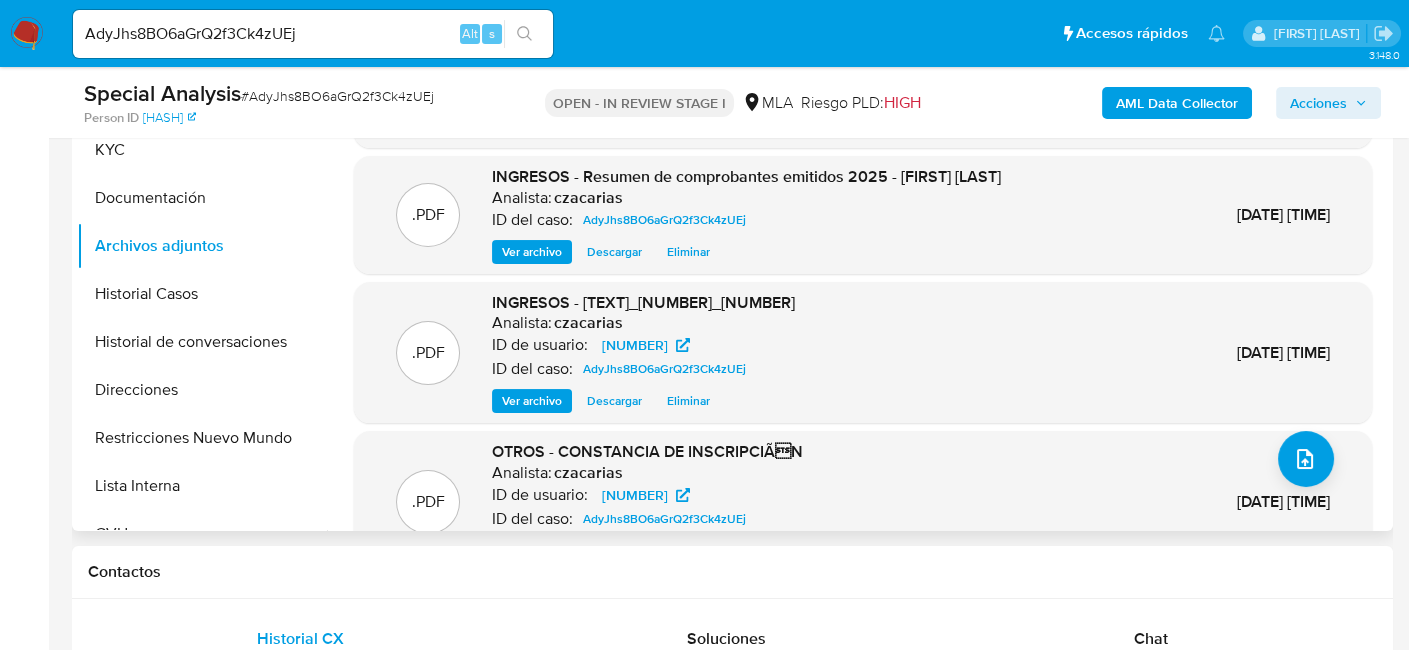scroll, scrollTop: 0, scrollLeft: 0, axis: both 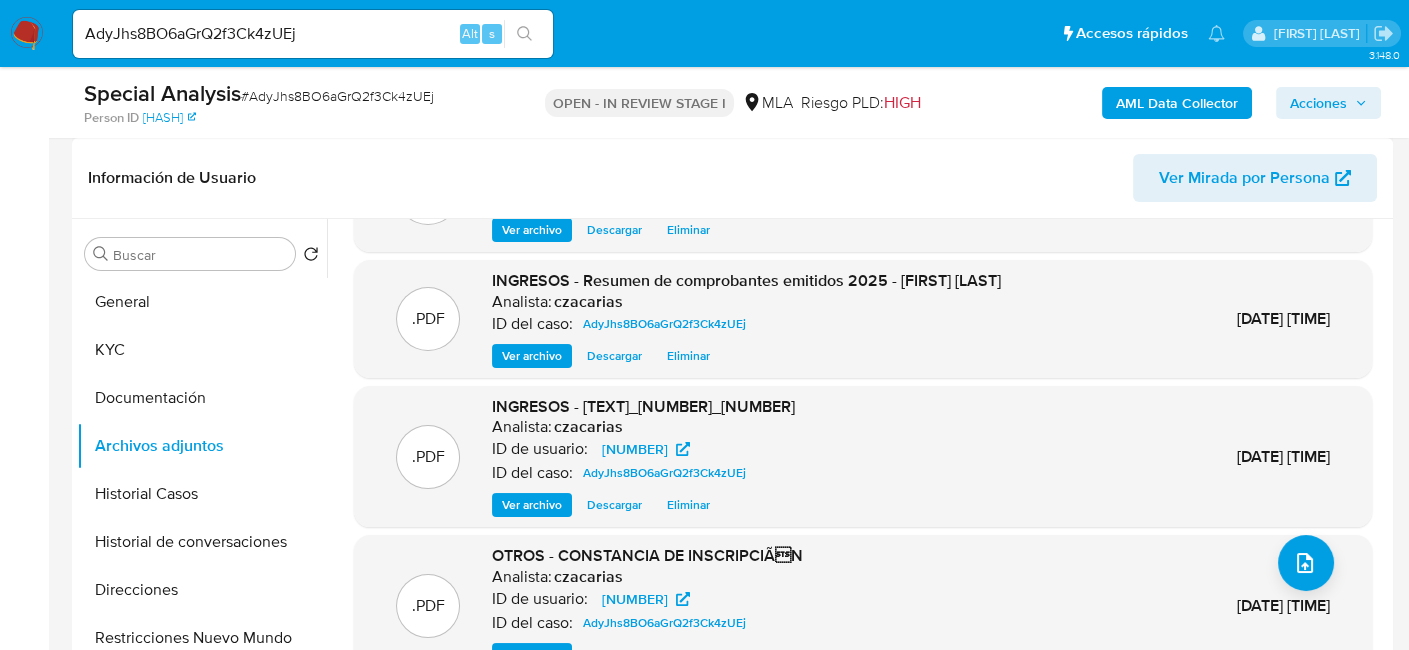 click on "Ver archivo" at bounding box center [532, 505] 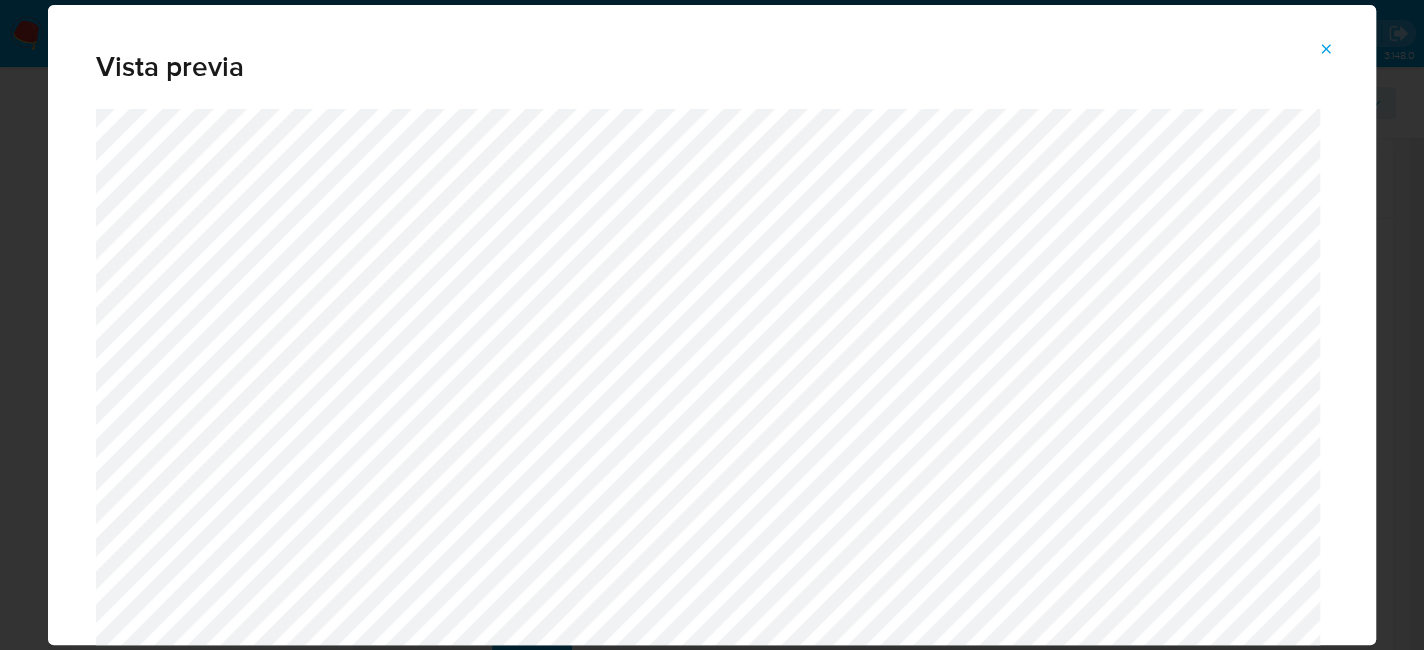 click at bounding box center (1326, 49) 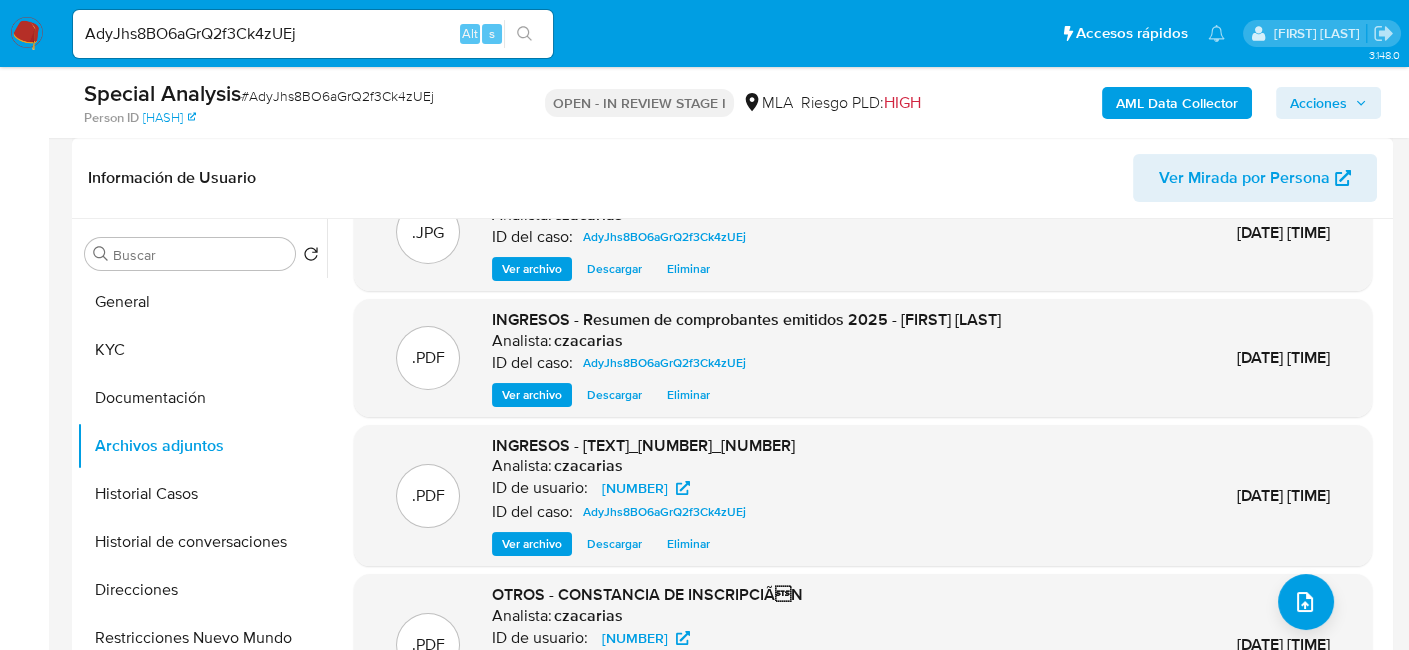 scroll, scrollTop: 120, scrollLeft: 0, axis: vertical 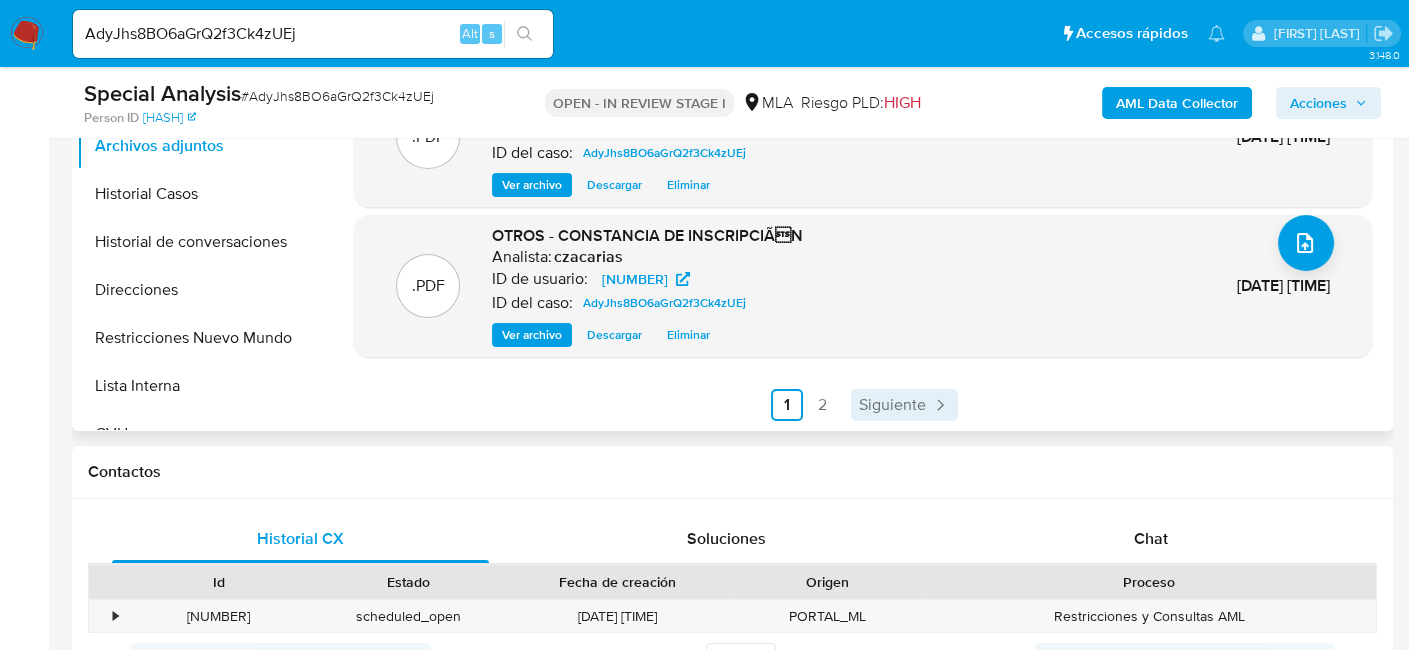 click on "Siguiente" at bounding box center (892, 405) 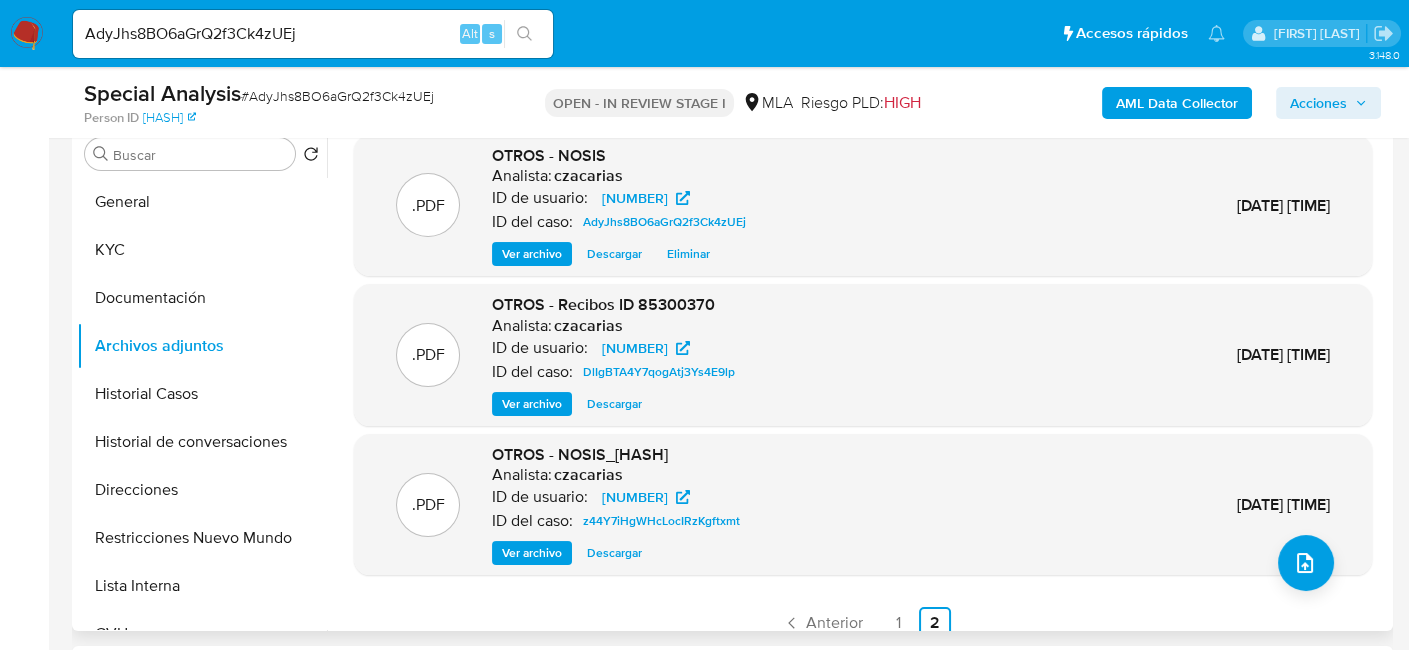 scroll, scrollTop: 300, scrollLeft: 0, axis: vertical 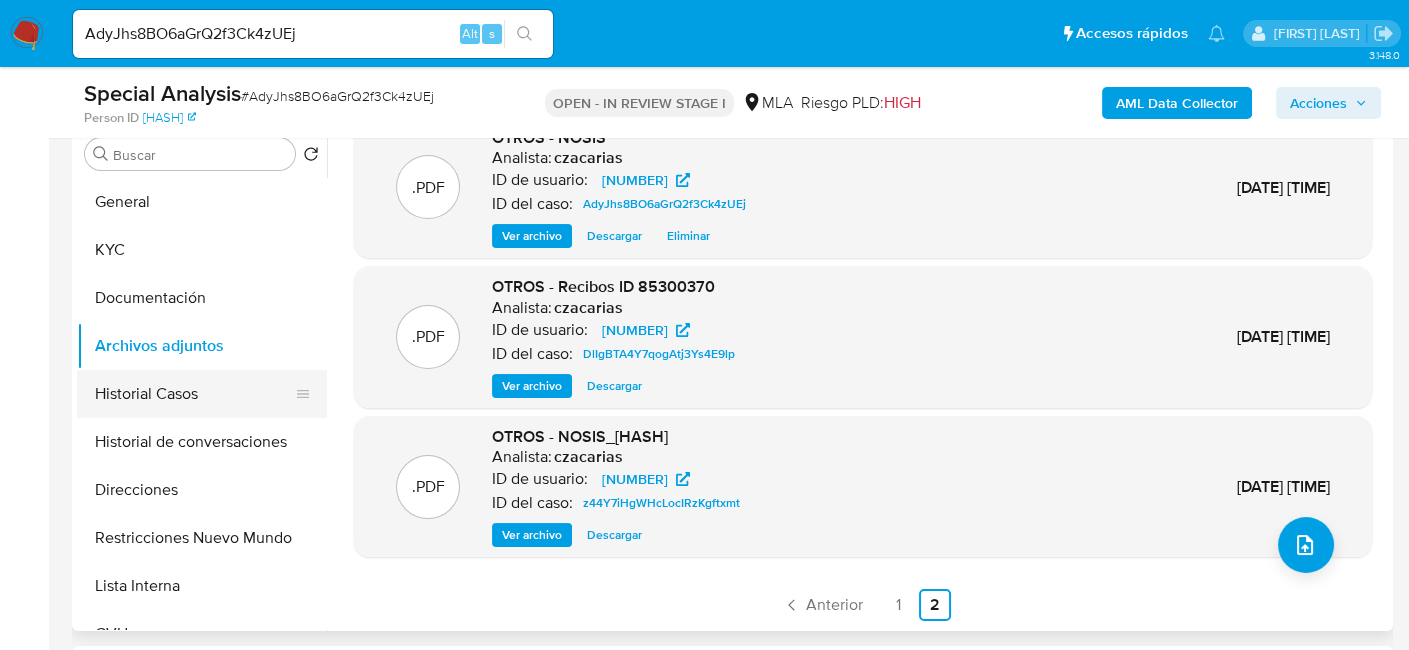 click on "Historial Casos" at bounding box center [194, 394] 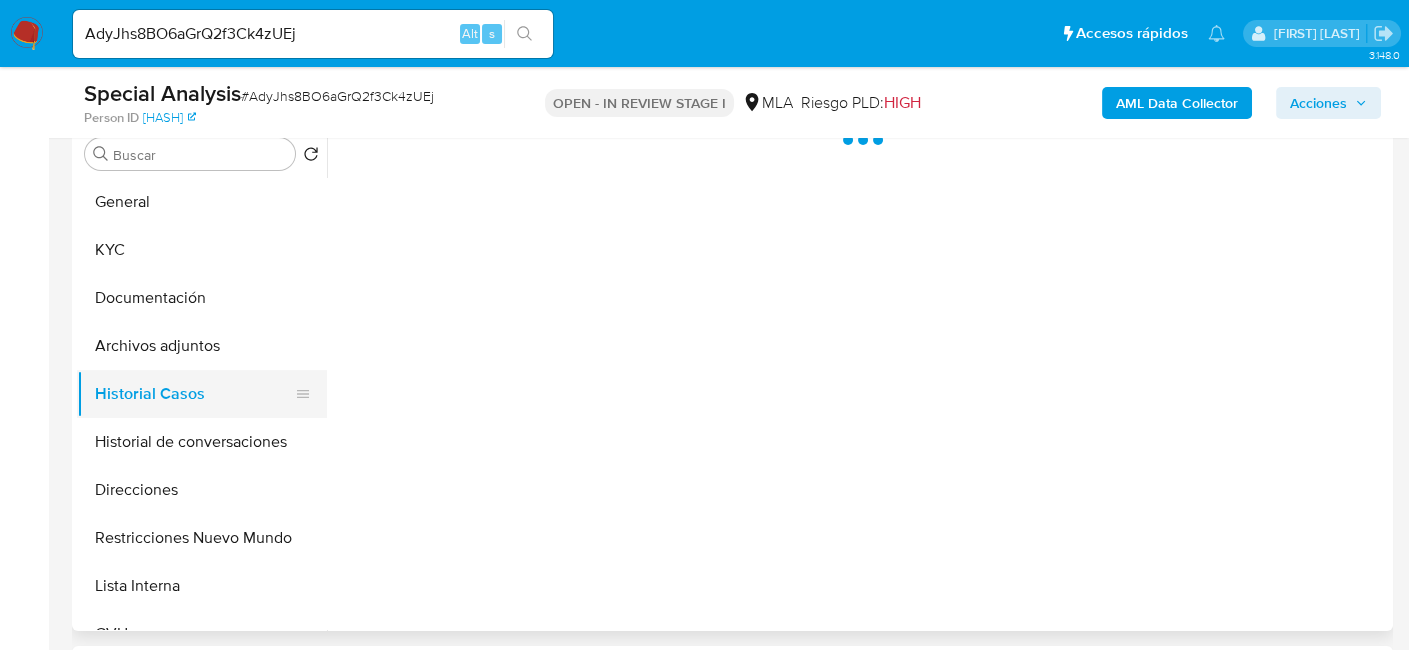 scroll, scrollTop: 0, scrollLeft: 0, axis: both 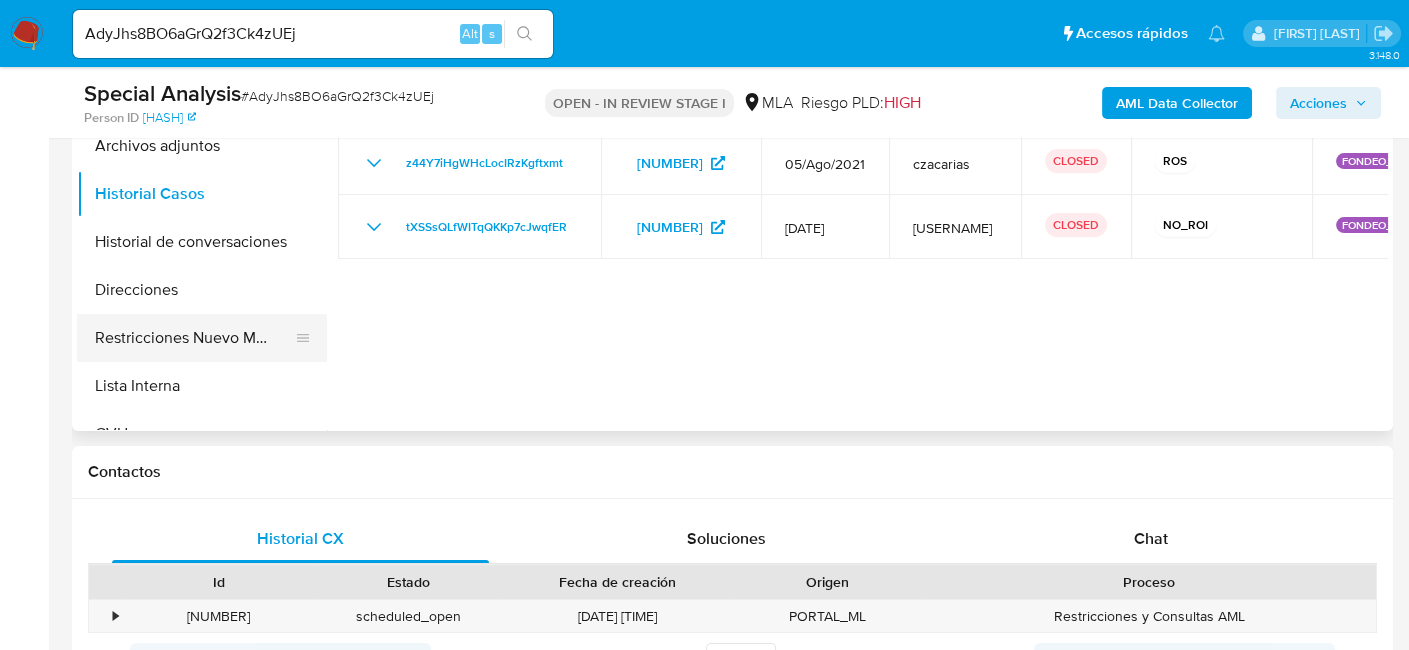click on "Restricciones Nuevo Mundo" at bounding box center [194, 338] 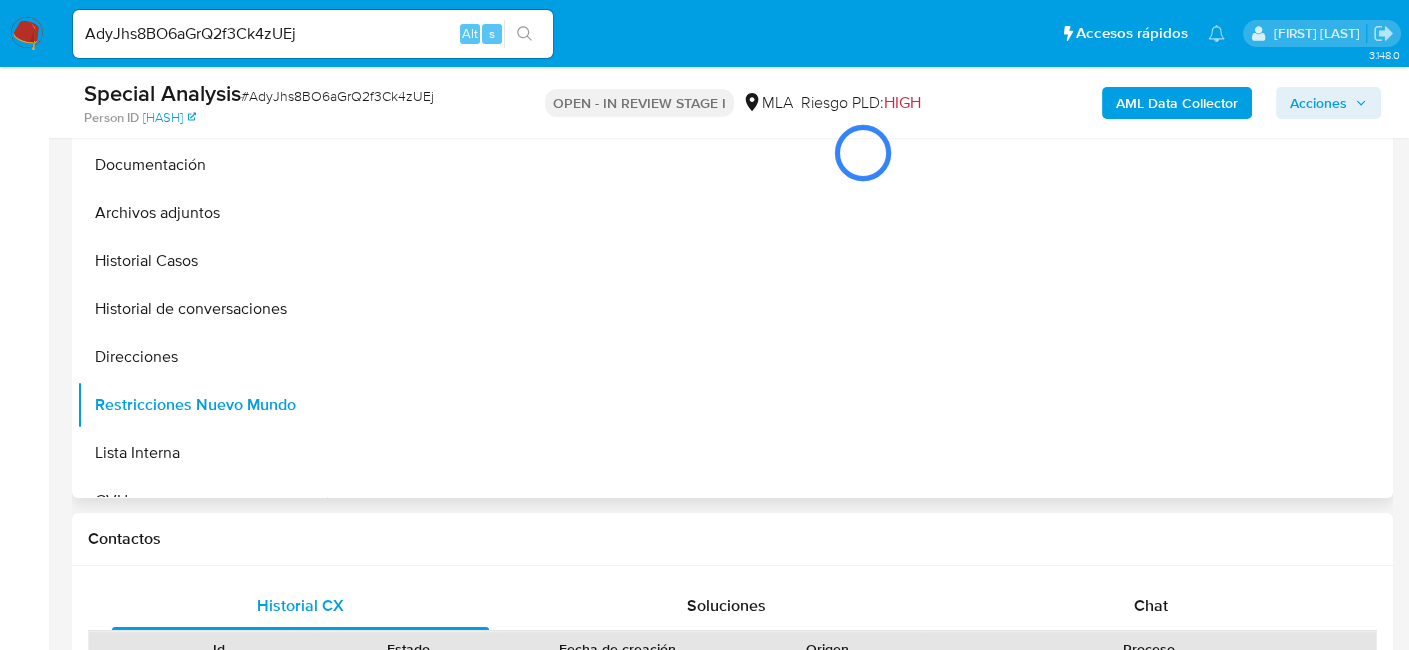 scroll, scrollTop: 500, scrollLeft: 0, axis: vertical 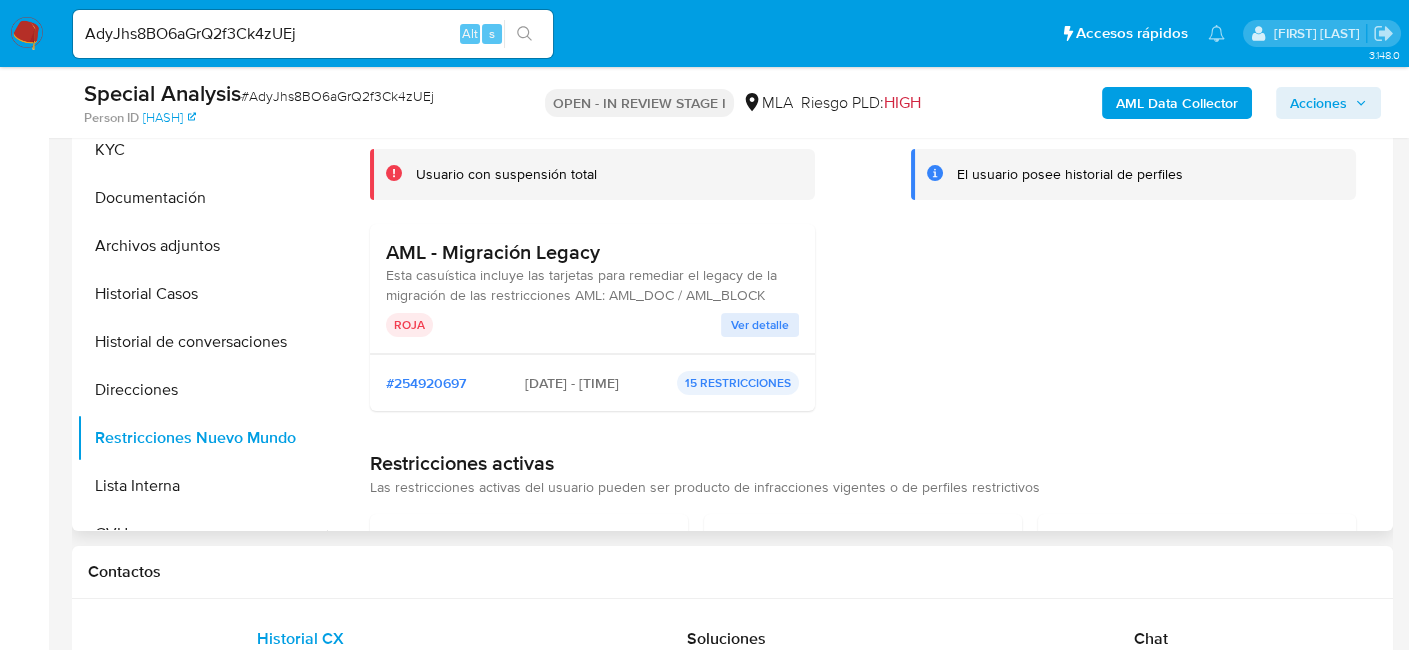 drag, startPoint x: 604, startPoint y: 253, endPoint x: 379, endPoint y: 250, distance: 225.02 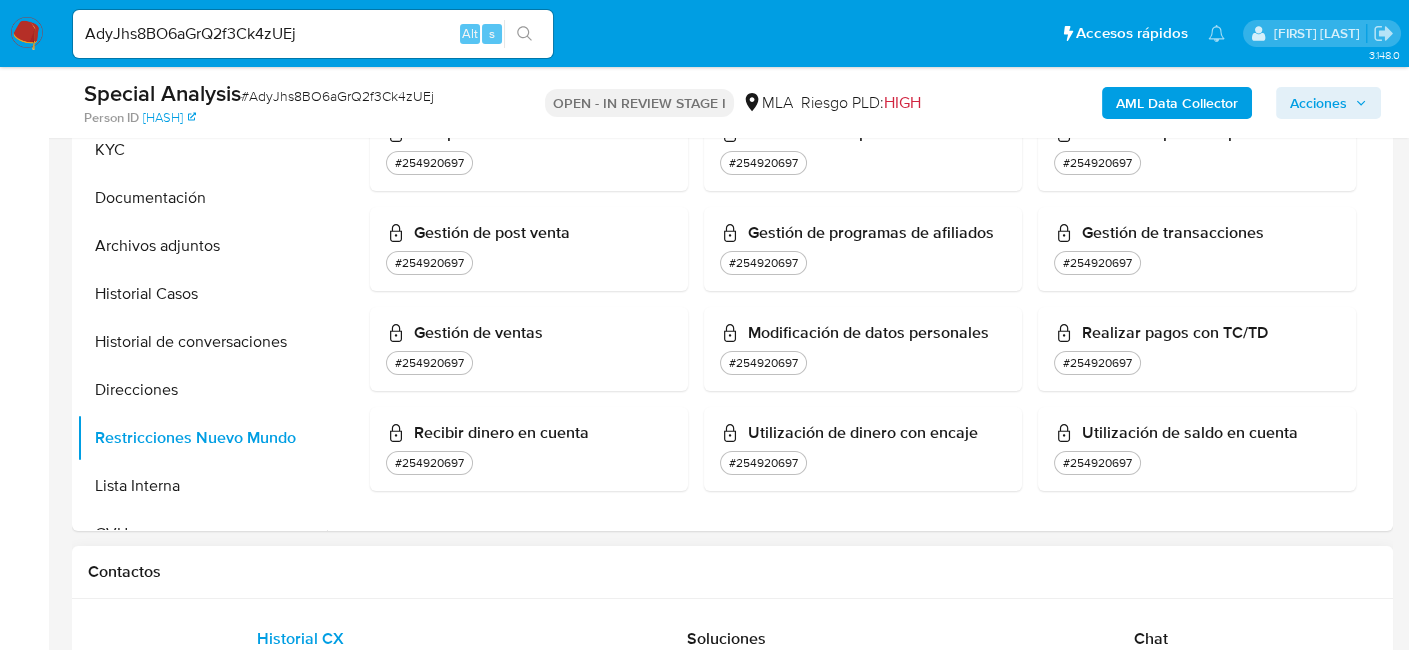 scroll, scrollTop: 508, scrollLeft: 0, axis: vertical 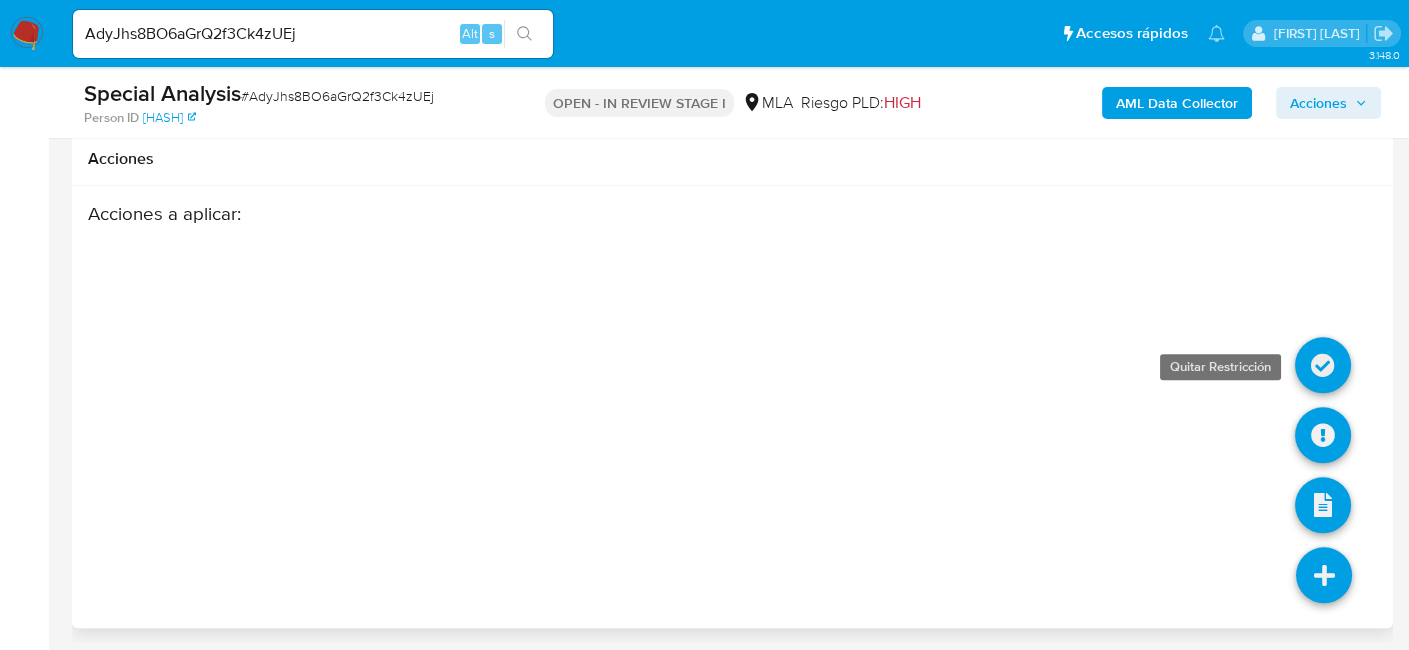 click at bounding box center (1323, 365) 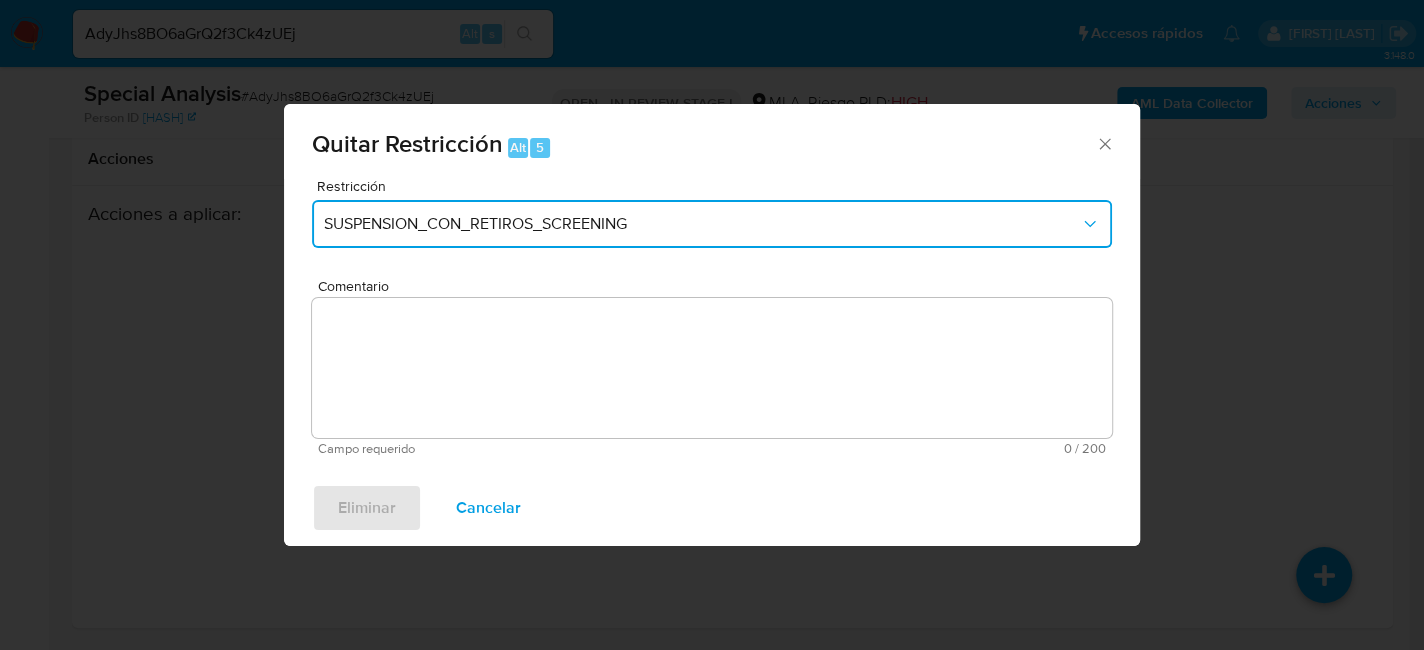 click on "SUSPENSION_CON_RETIROS_SCREENING" at bounding box center [702, 224] 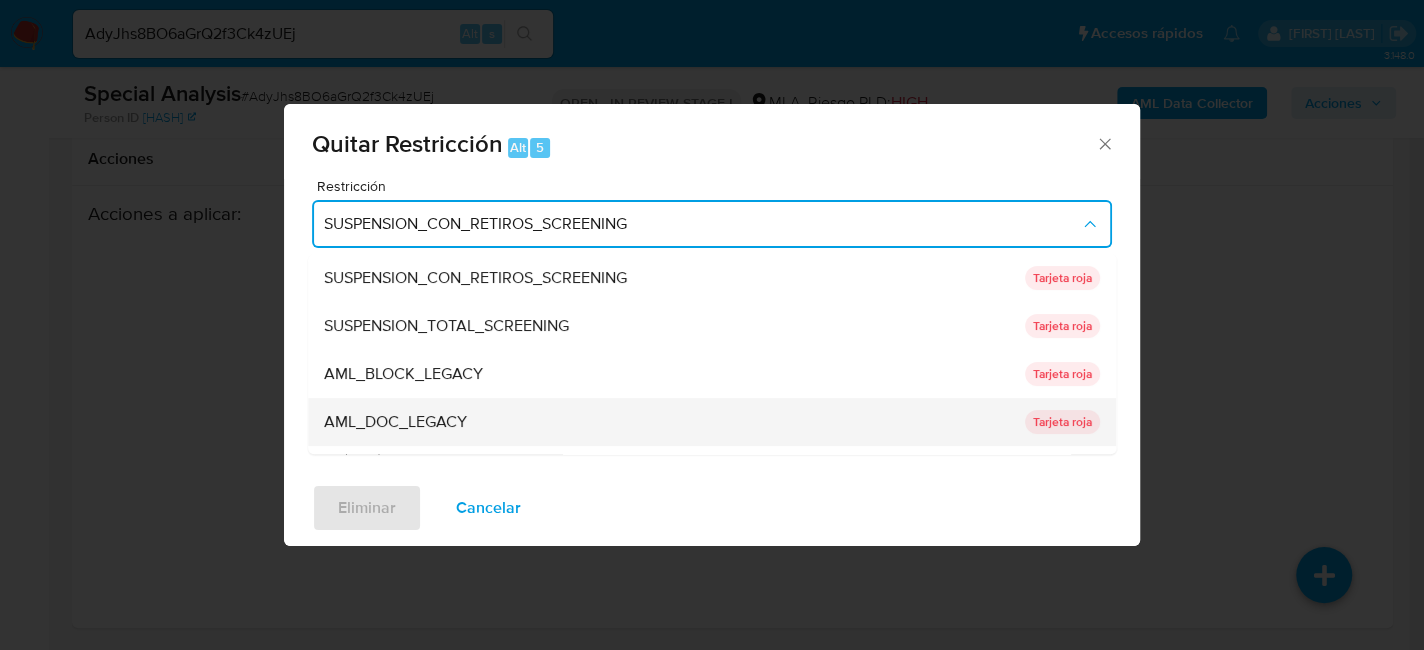 click on "AML_DOC_LEGACY" at bounding box center [668, 422] 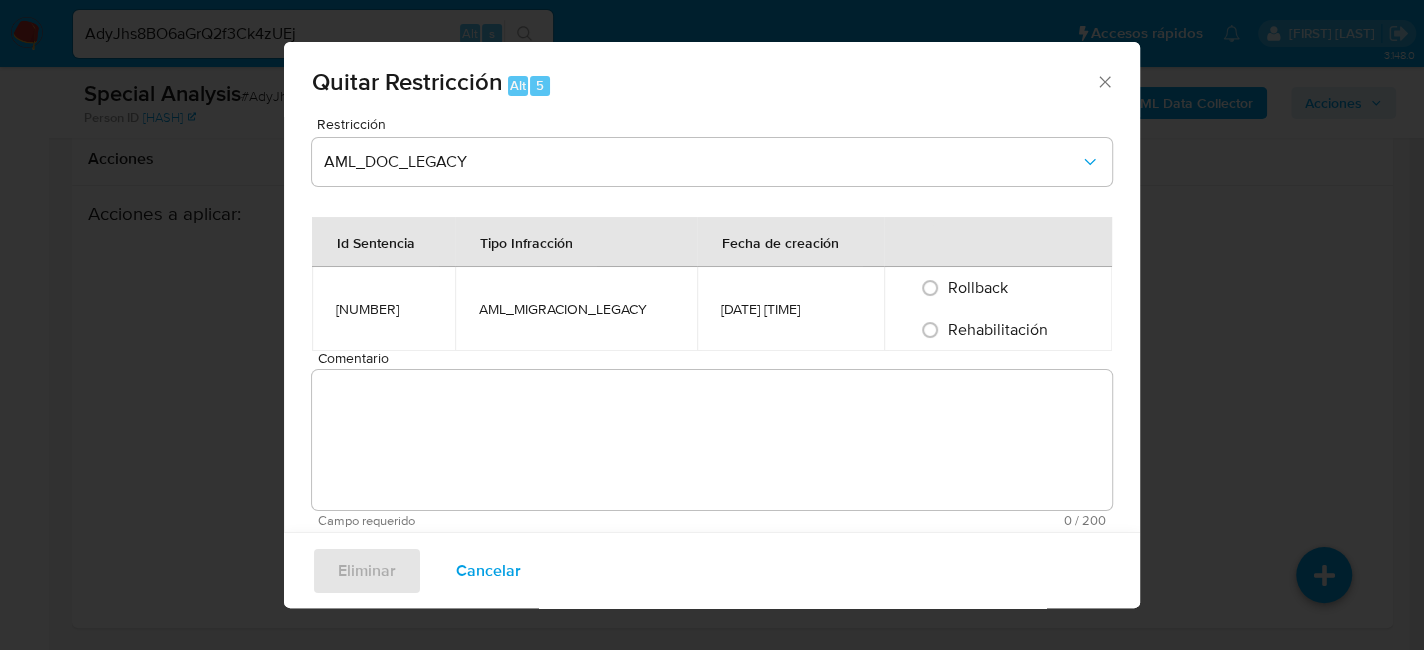 click 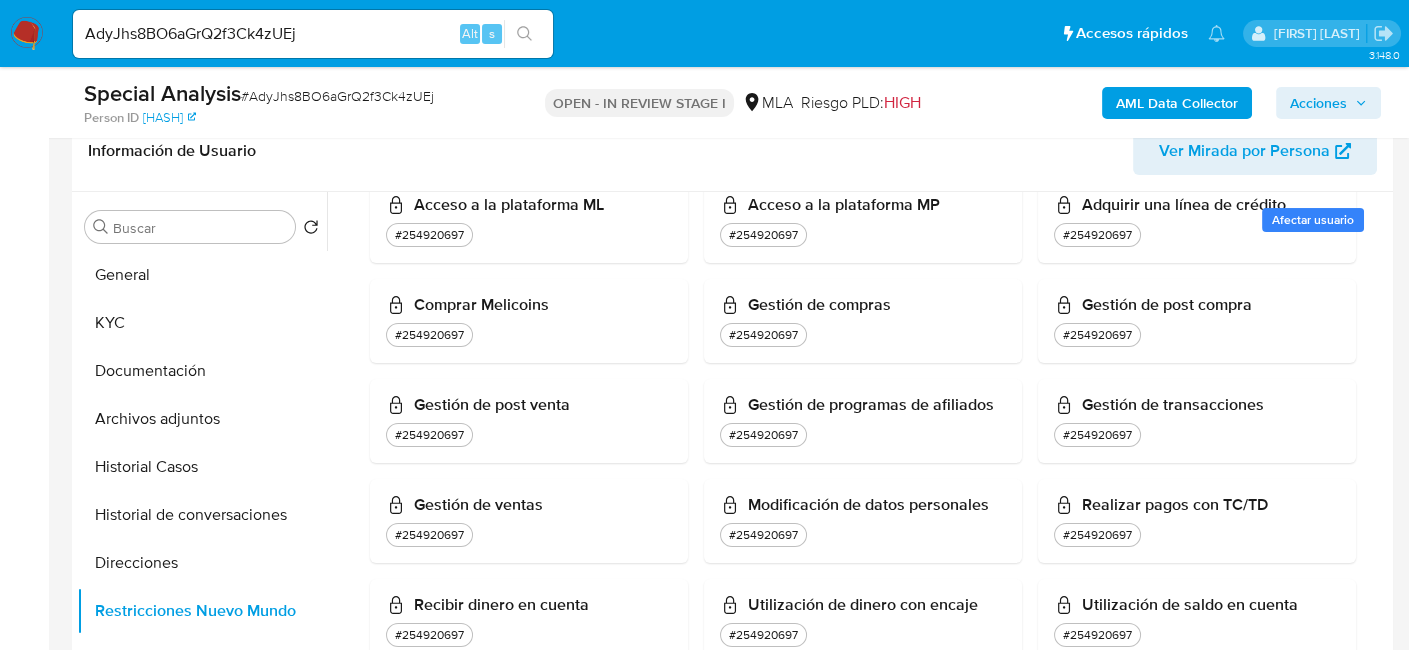 scroll, scrollTop: 400, scrollLeft: 0, axis: vertical 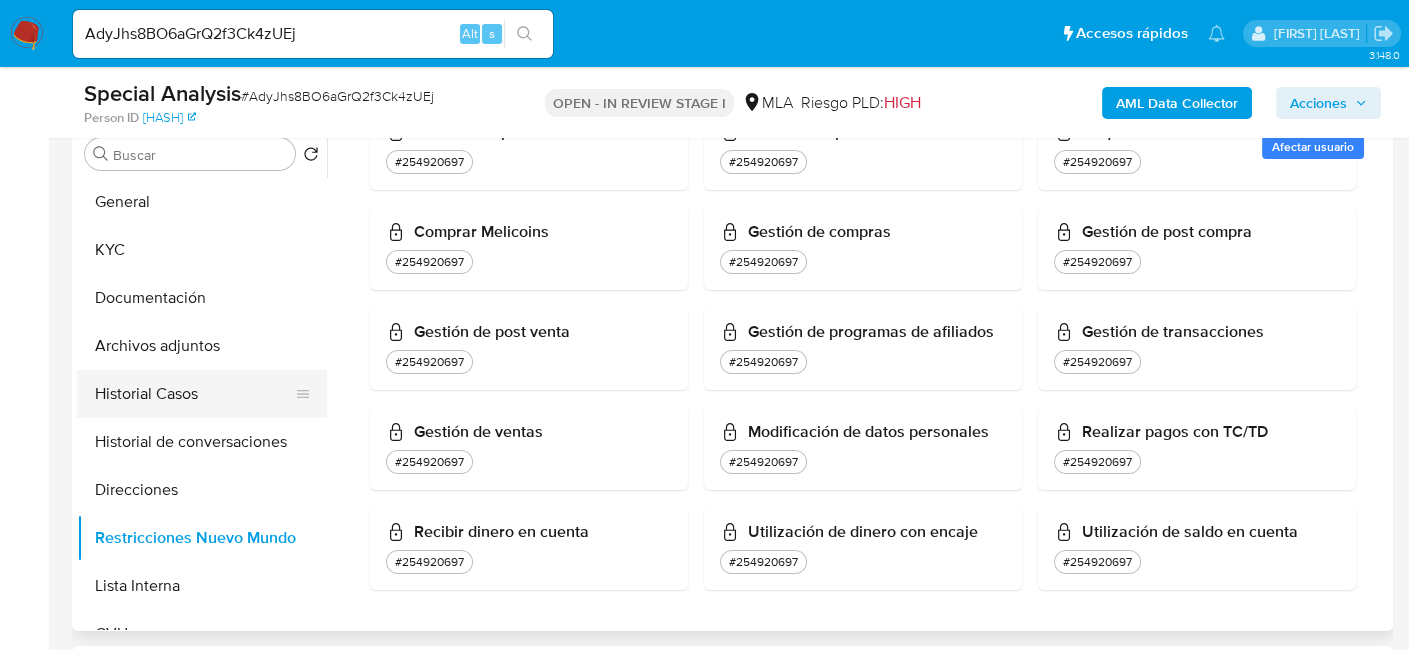 click on "Historial Casos" at bounding box center [194, 394] 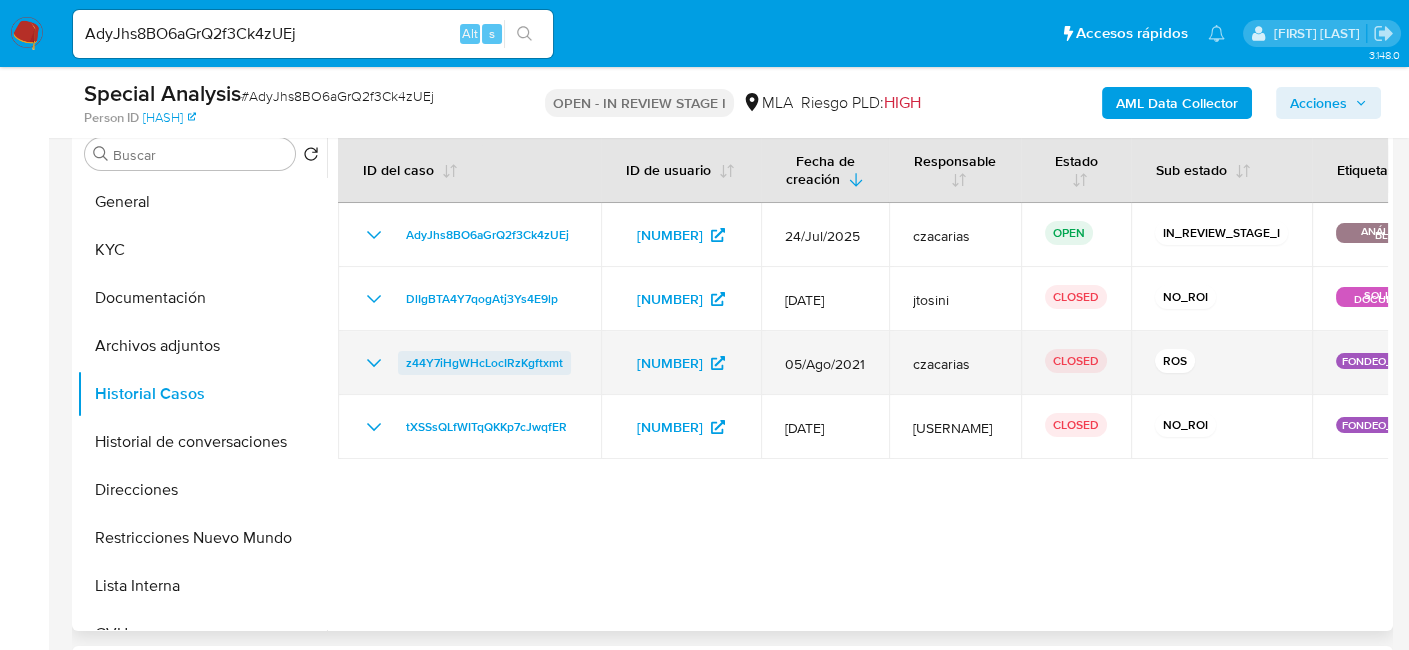click on "z44Y7iHgWHcLocIRzKgftxmt" at bounding box center (484, 363) 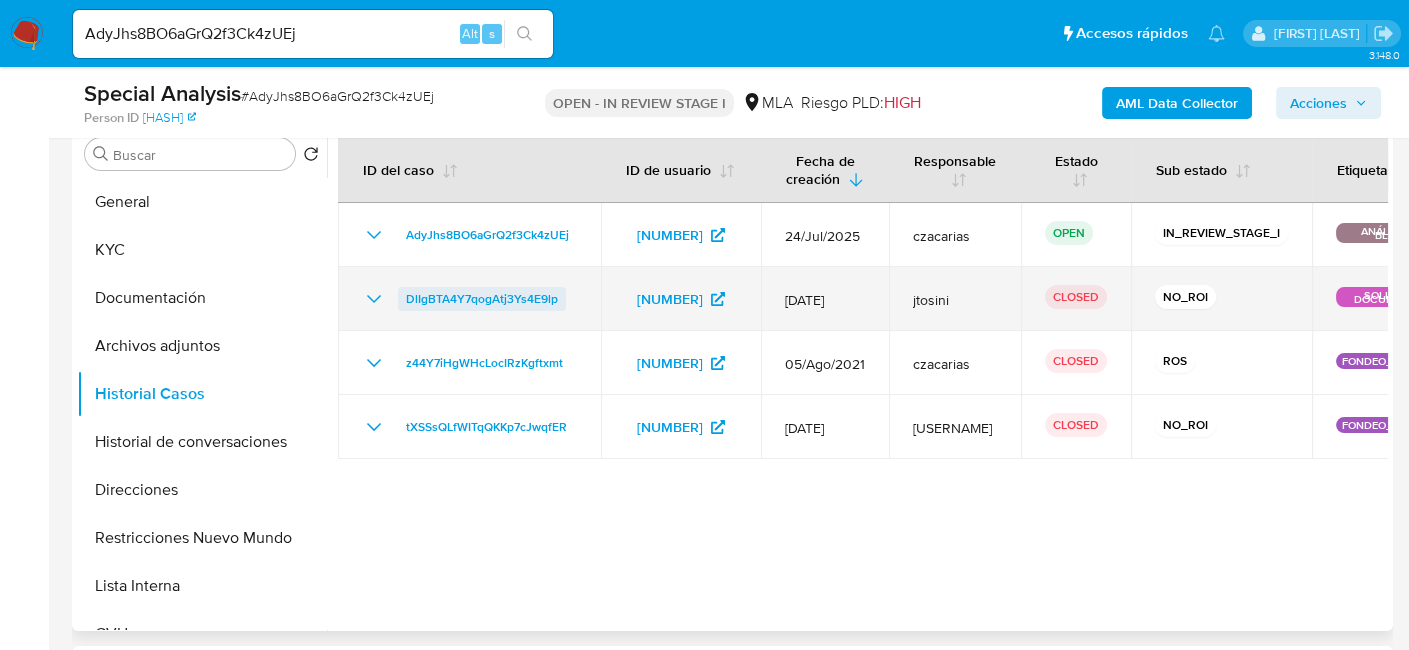 click on "DlIgBTA4Y7qogAtj3Ys4E9lp" at bounding box center [482, 299] 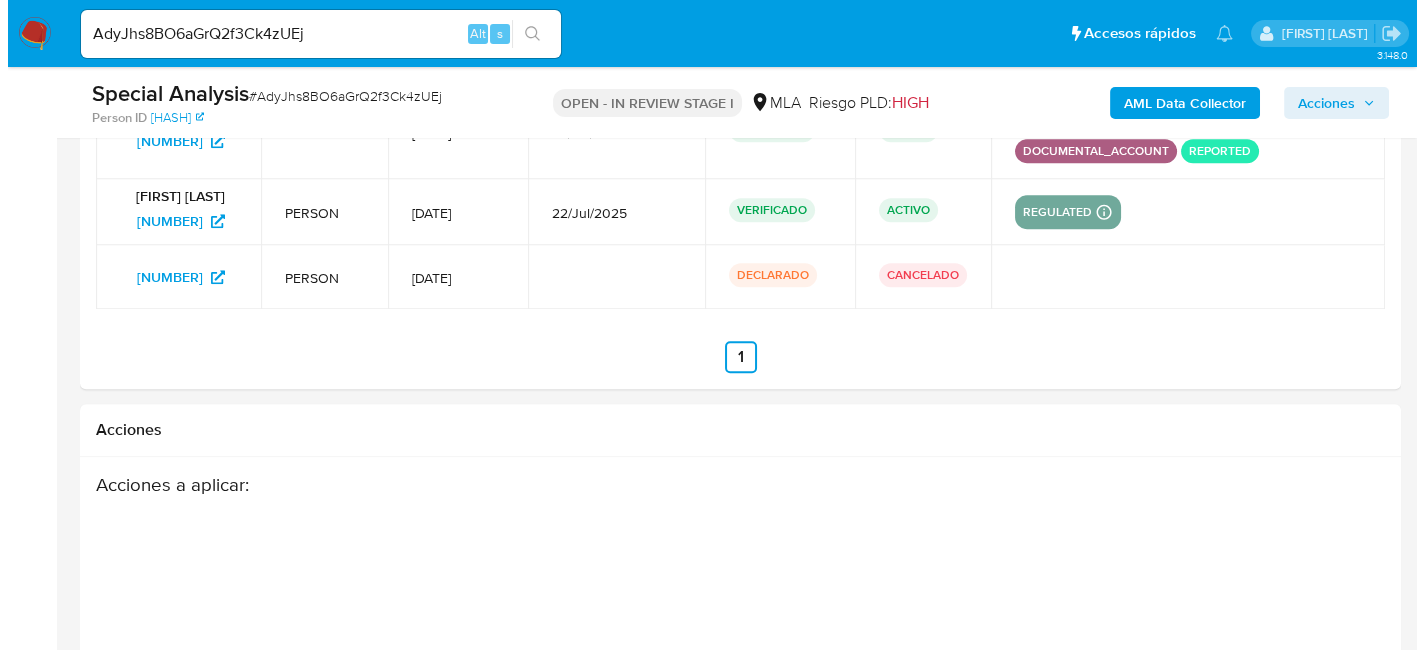 scroll, scrollTop: 3171, scrollLeft: 0, axis: vertical 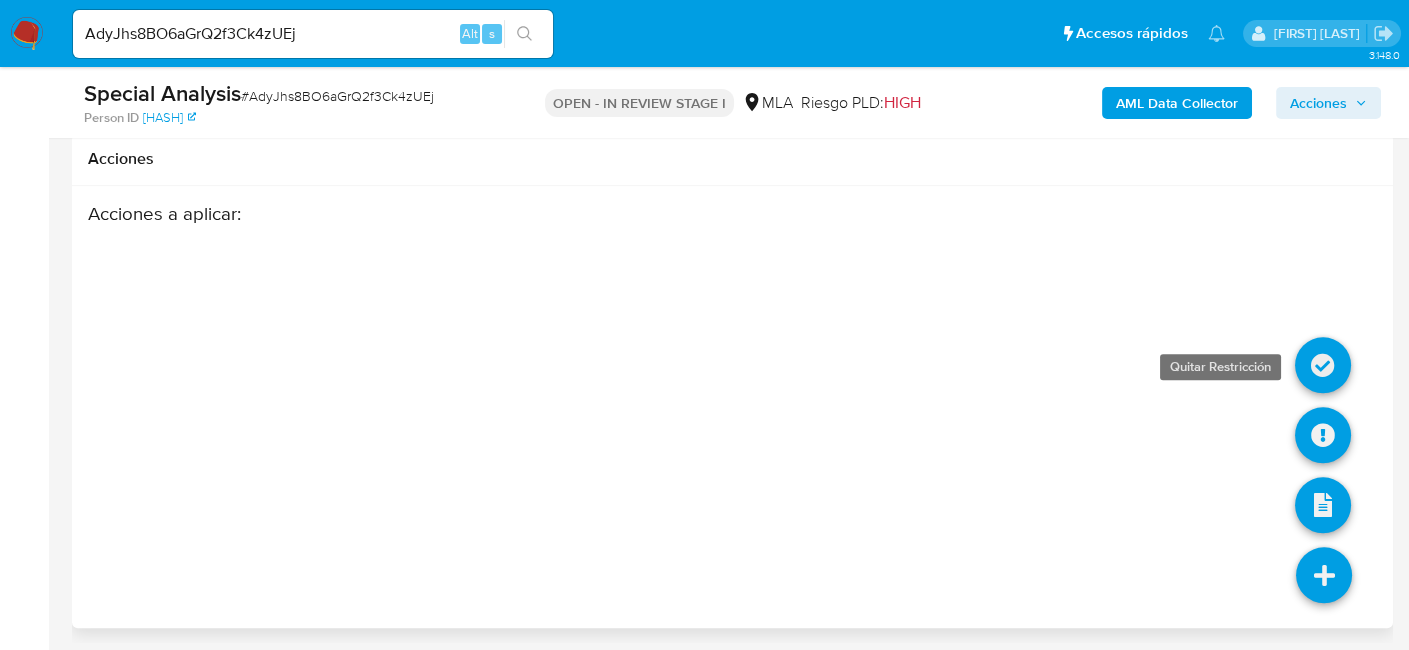 click at bounding box center (1323, 365) 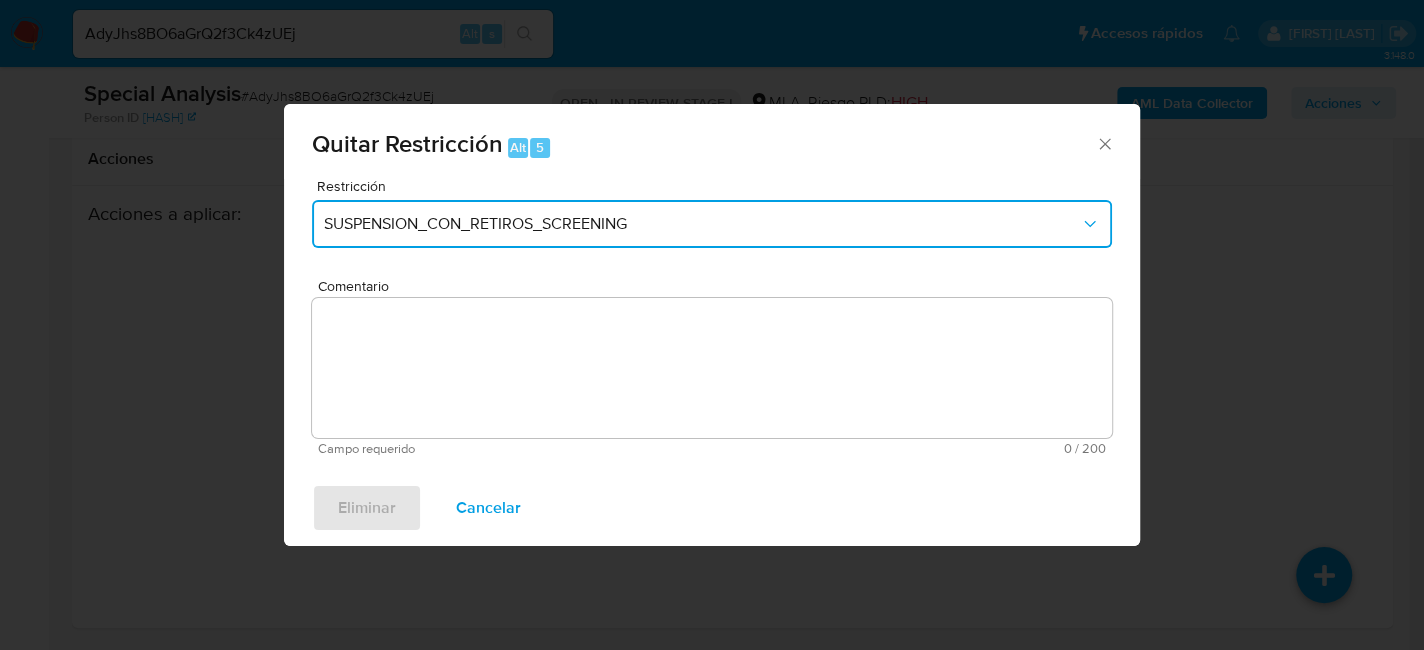 click on "SUSPENSION_CON_RETIROS_SCREENING" at bounding box center (712, 224) 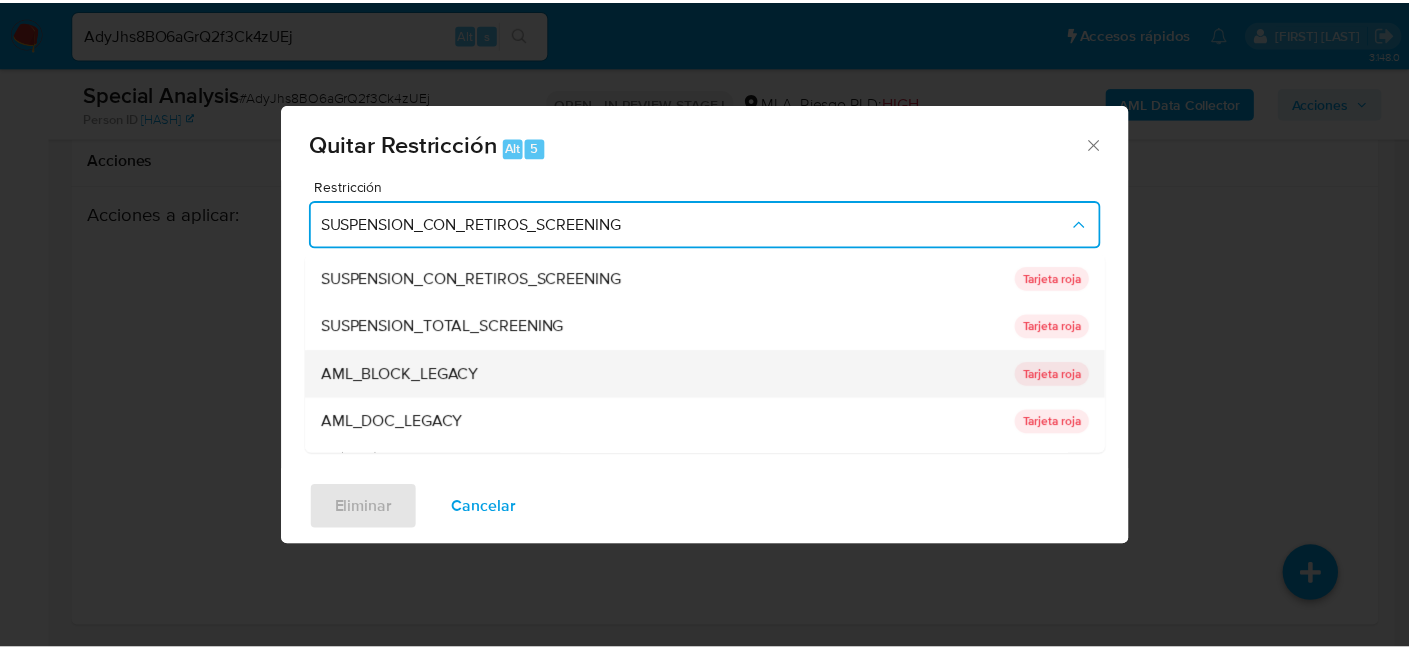 scroll, scrollTop: 100, scrollLeft: 0, axis: vertical 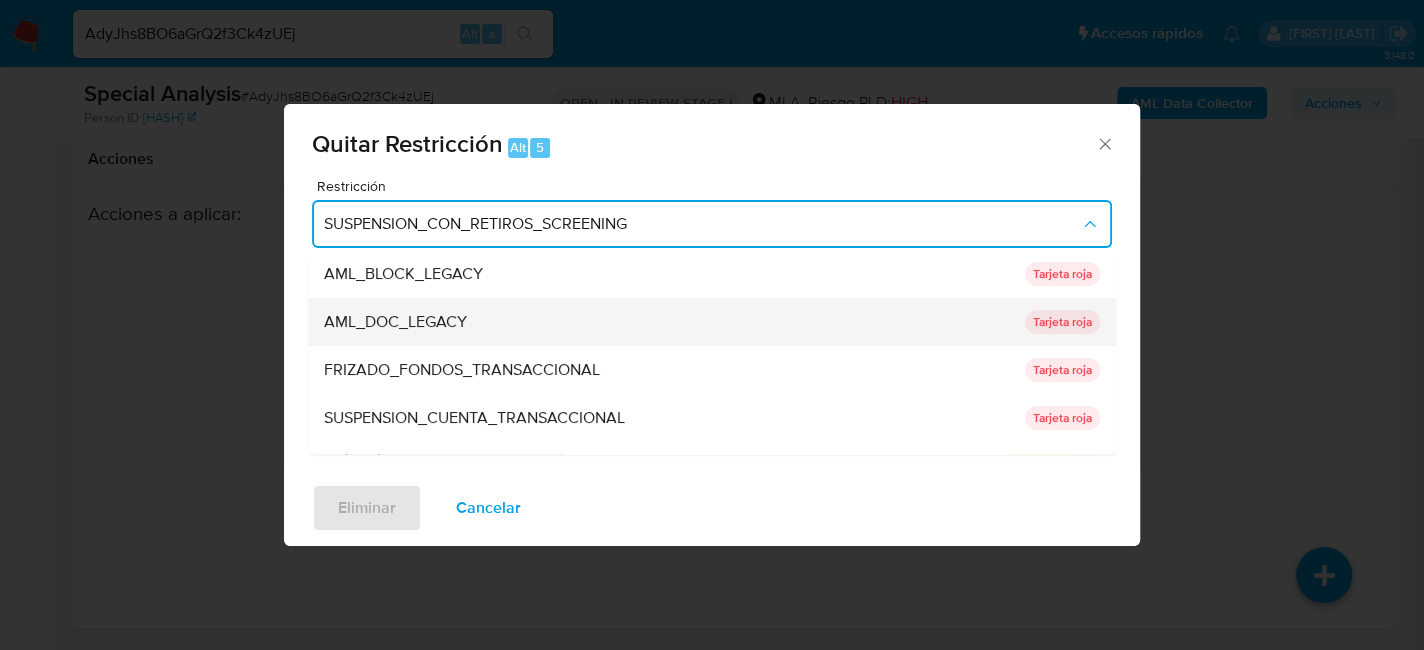 click on "AML_DOC_LEGACY" at bounding box center (668, 322) 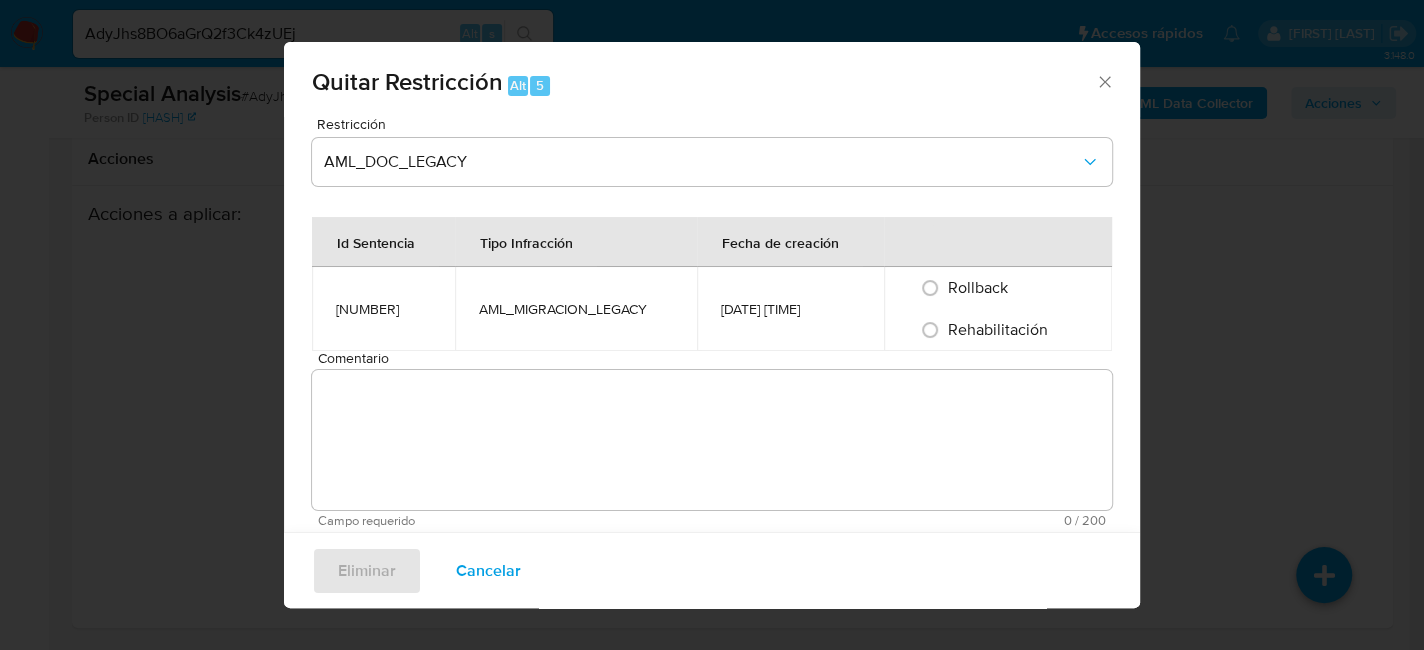 click on "Rehabilitación" at bounding box center [998, 329] 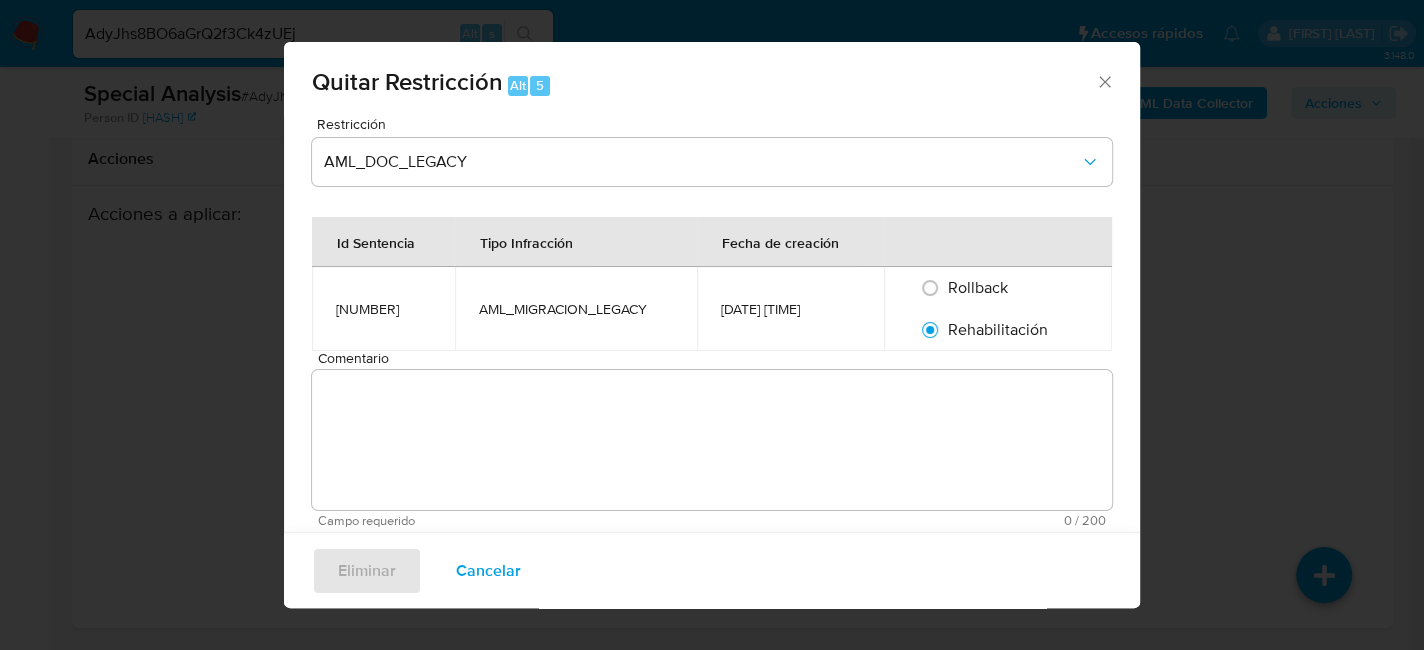 click on "Comentario" at bounding box center (712, 440) 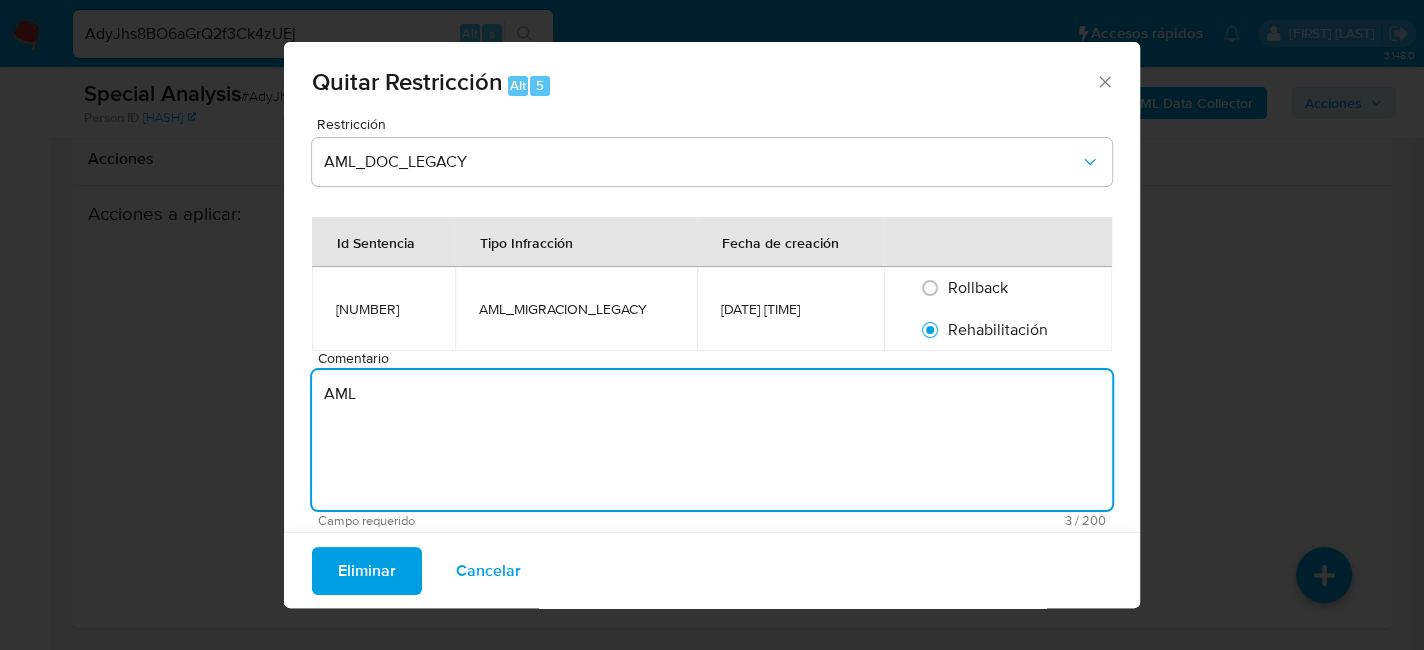 type on "AML" 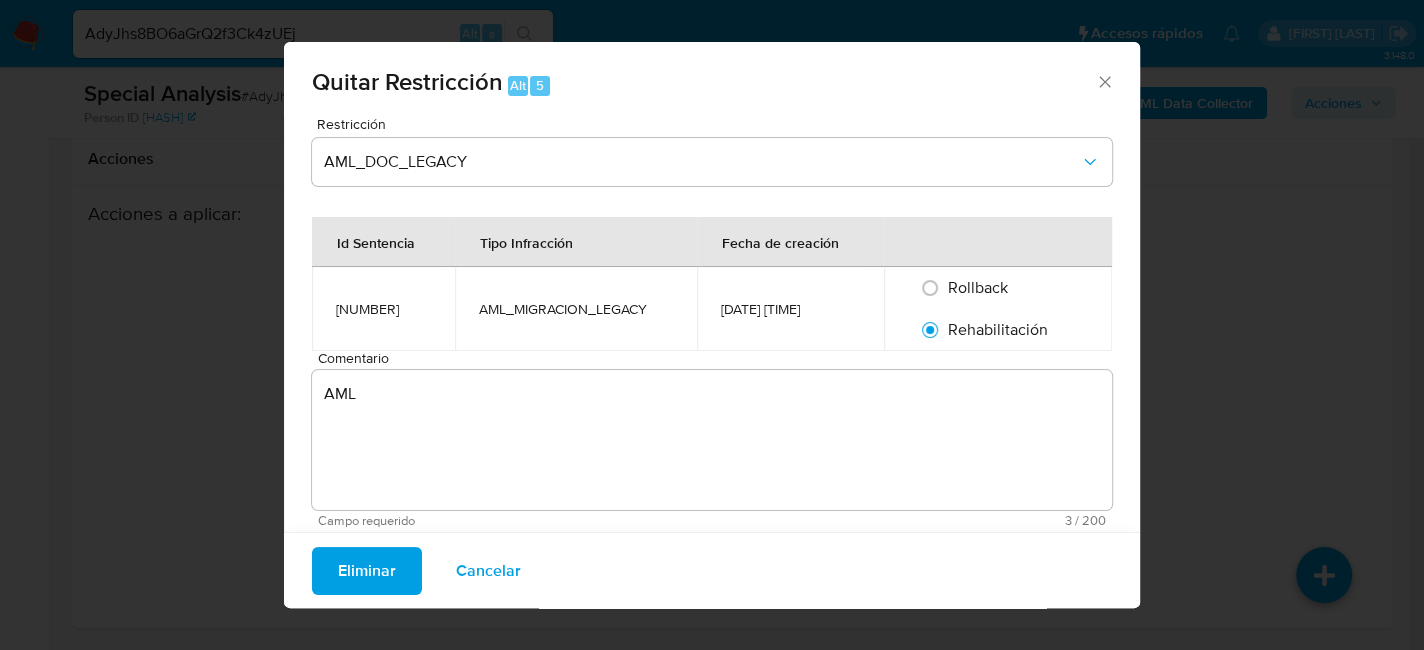click on "Eliminar" at bounding box center (367, 570) 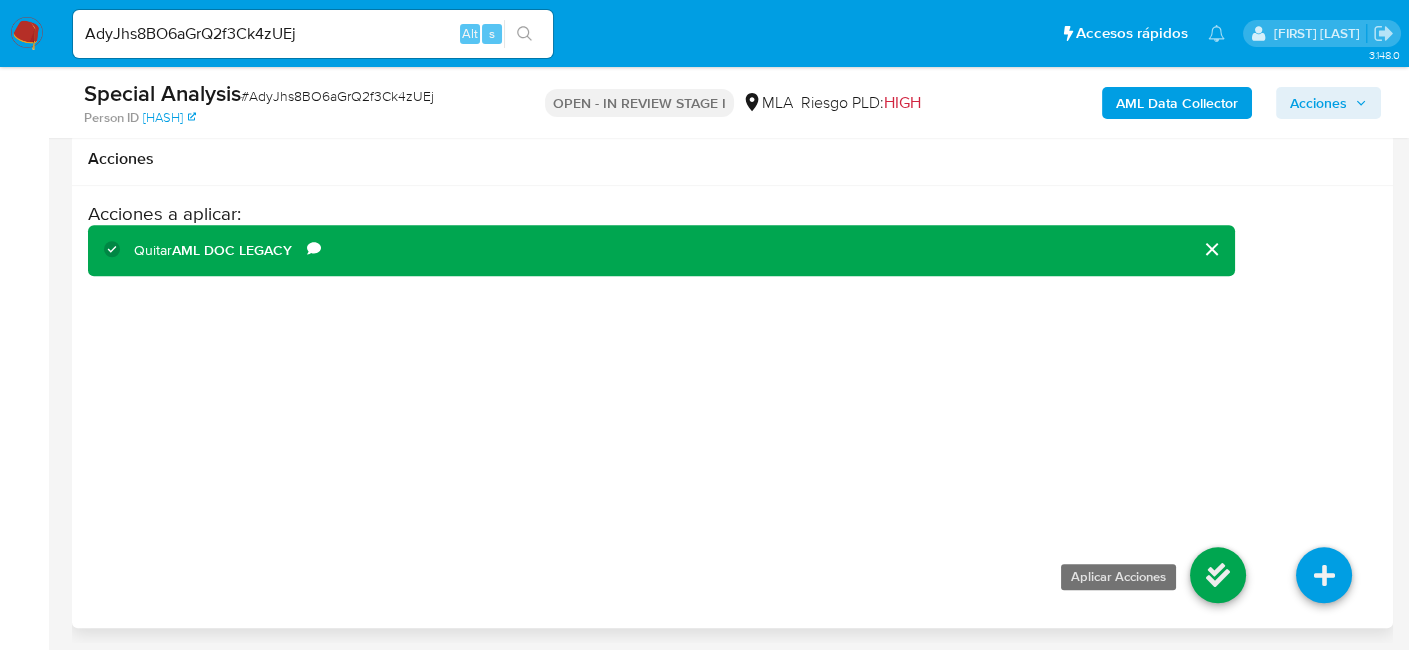 click at bounding box center [1218, 575] 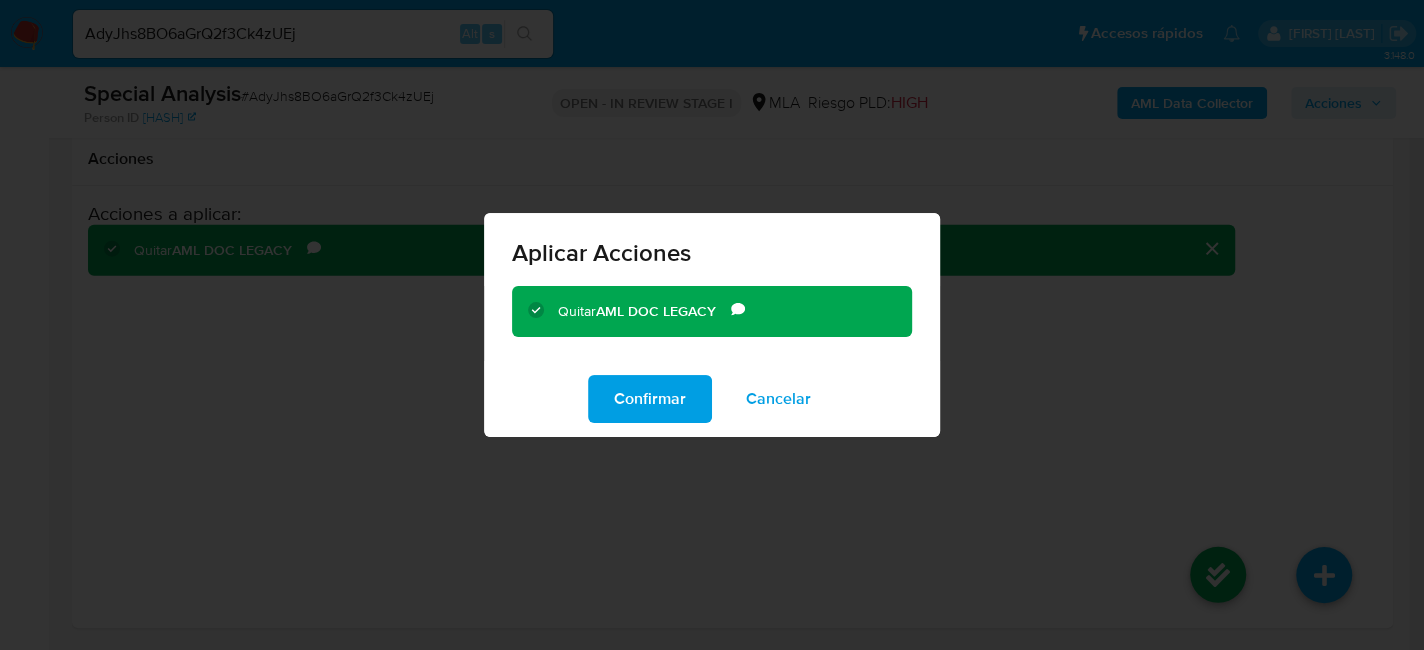 click on "Confirmar" at bounding box center (650, 399) 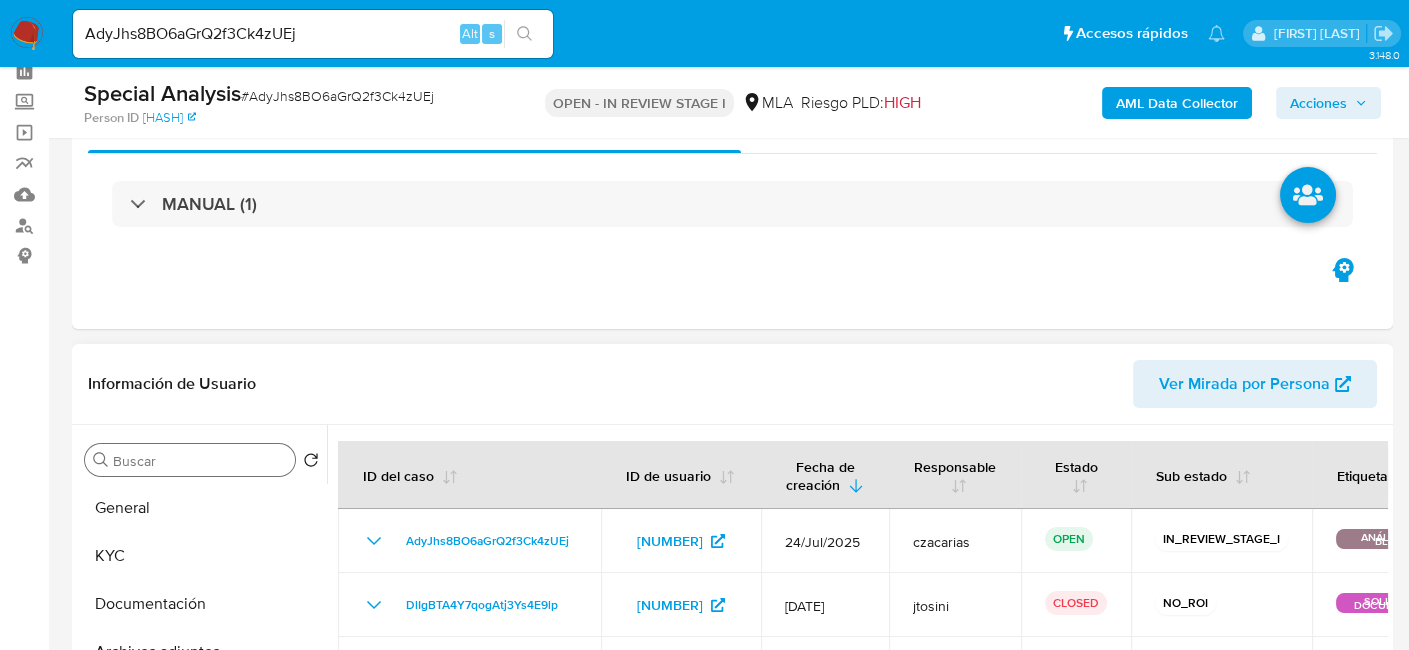 scroll, scrollTop: 200, scrollLeft: 0, axis: vertical 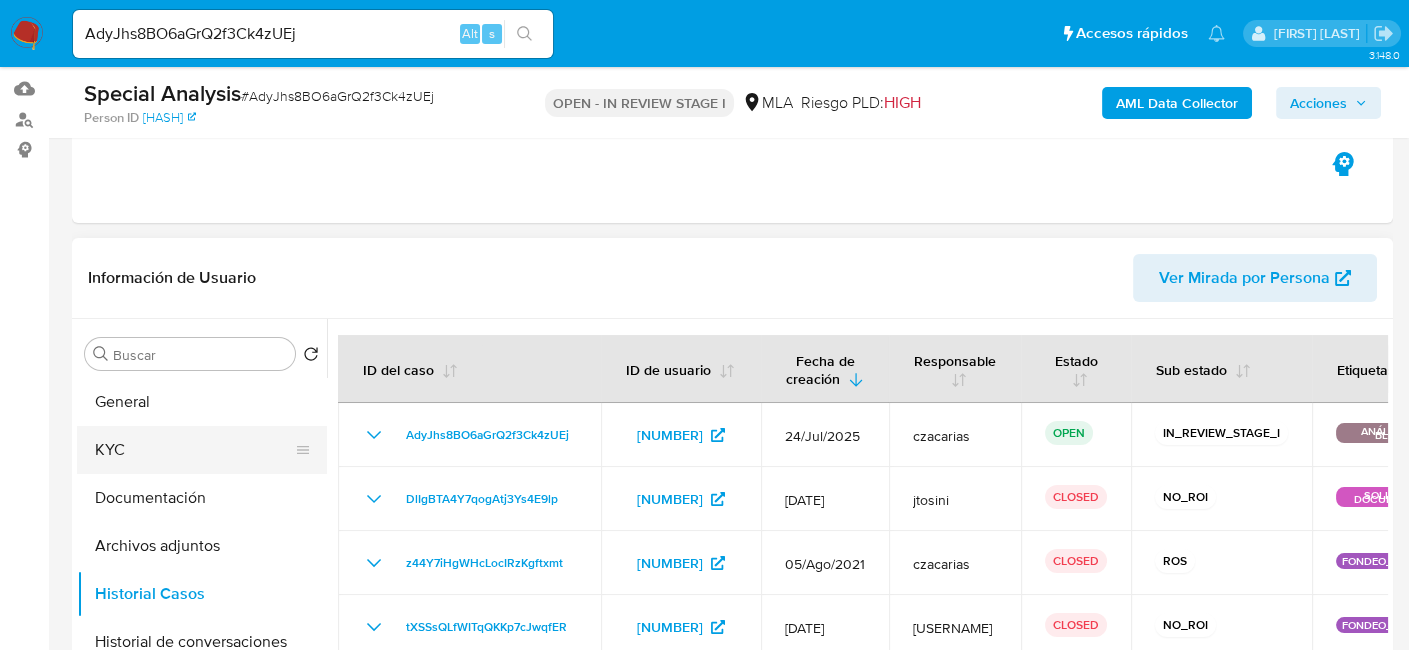 click on "KYC" at bounding box center [194, 450] 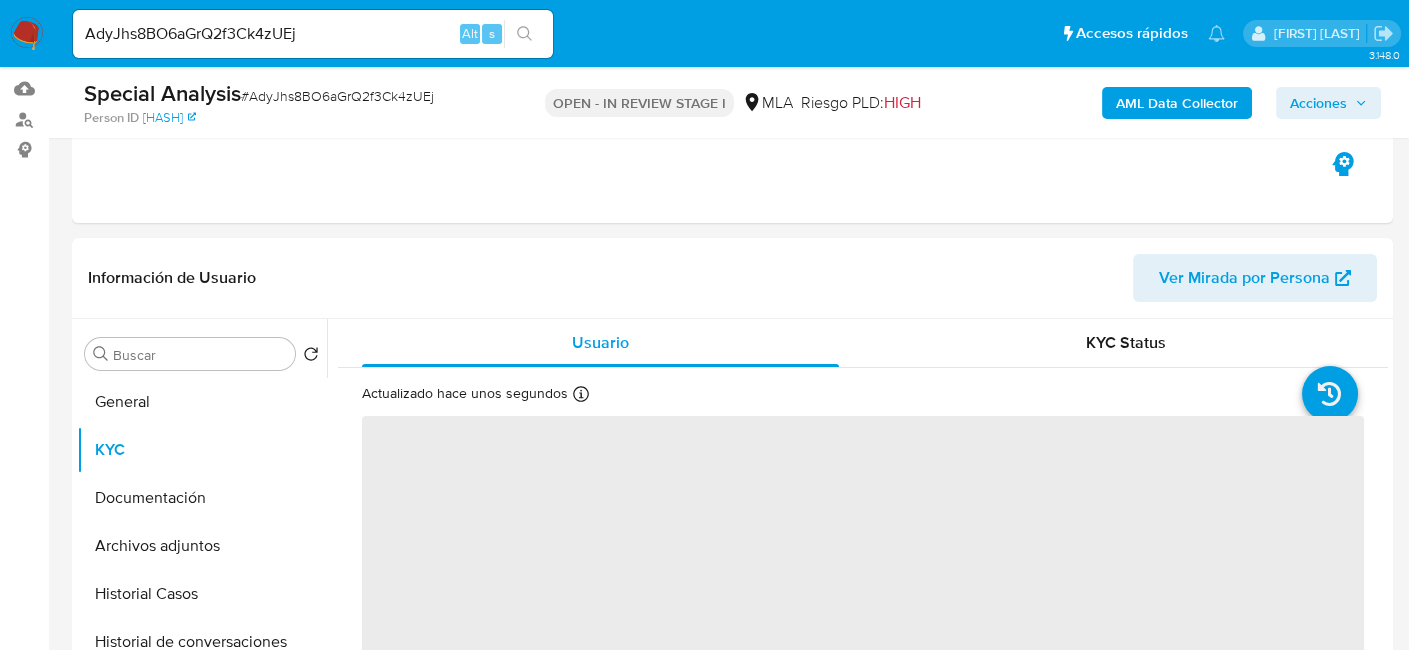 scroll, scrollTop: 400, scrollLeft: 0, axis: vertical 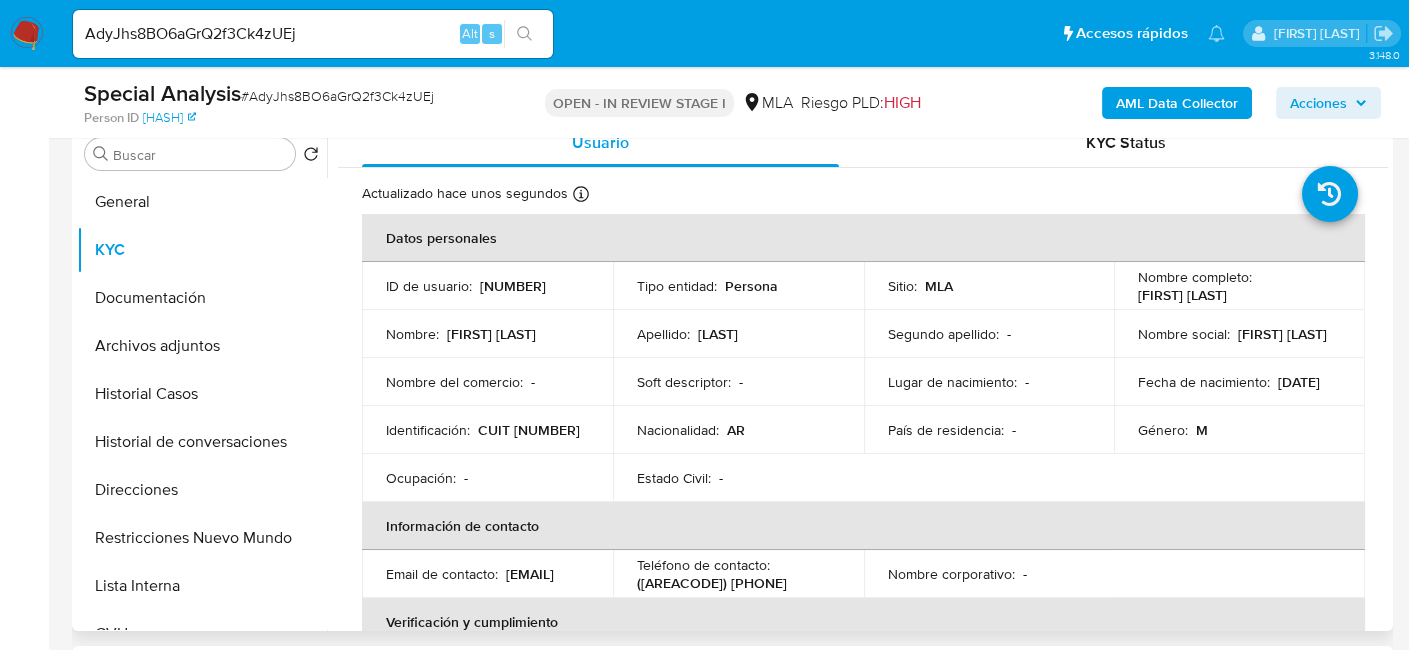 drag, startPoint x: 1133, startPoint y: 301, endPoint x: 1288, endPoint y: 298, distance: 155.02902 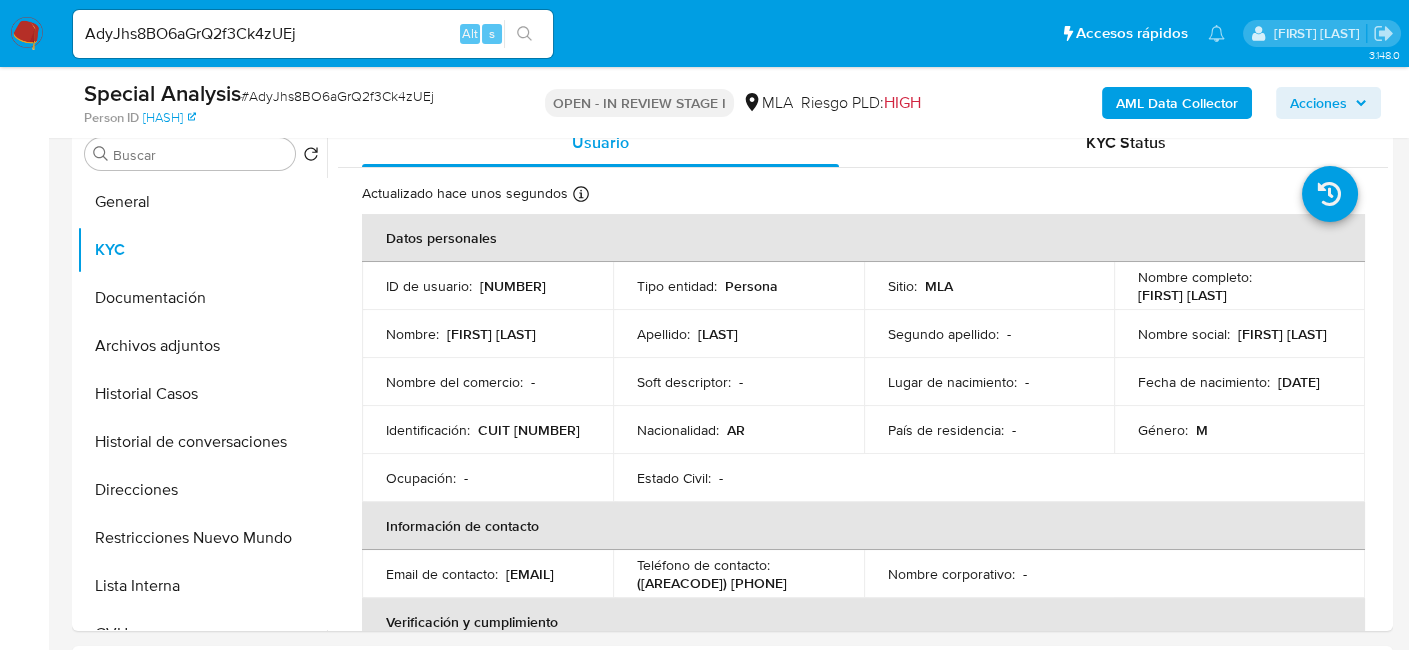 copy on "Sergio Daniel Martino" 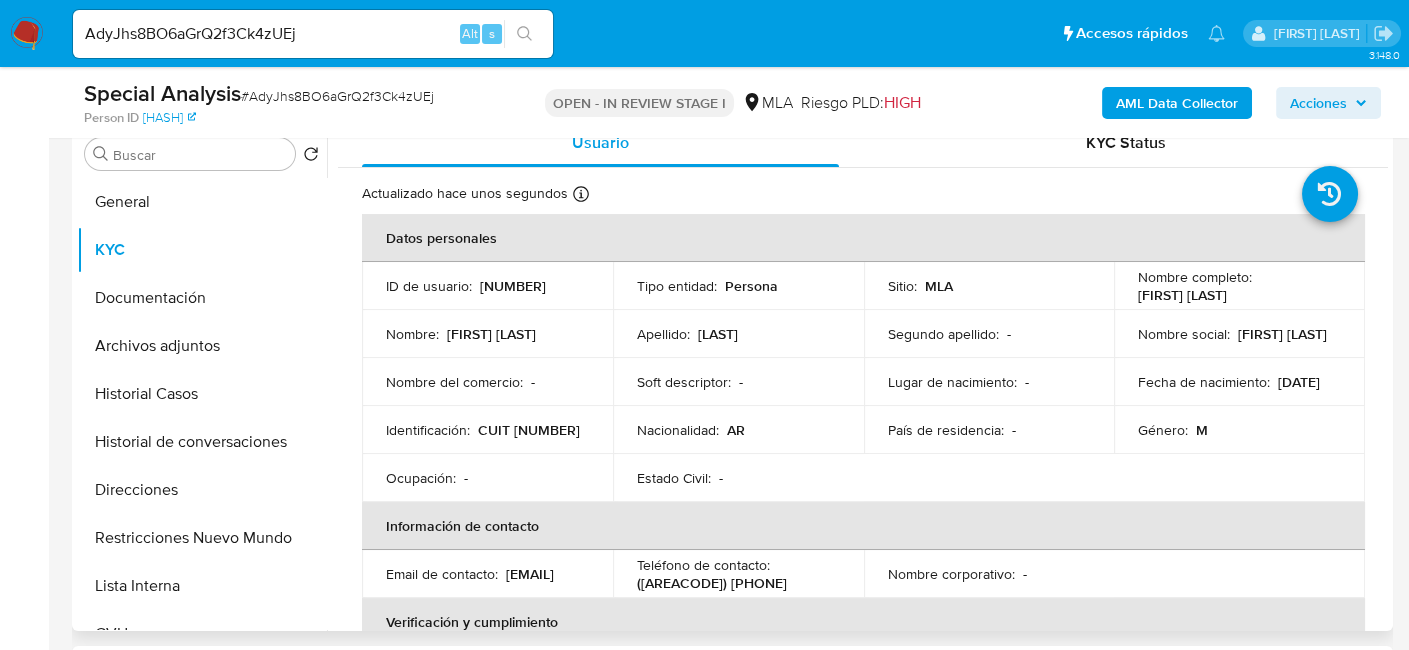 click on "Identificación :" at bounding box center [428, 430] 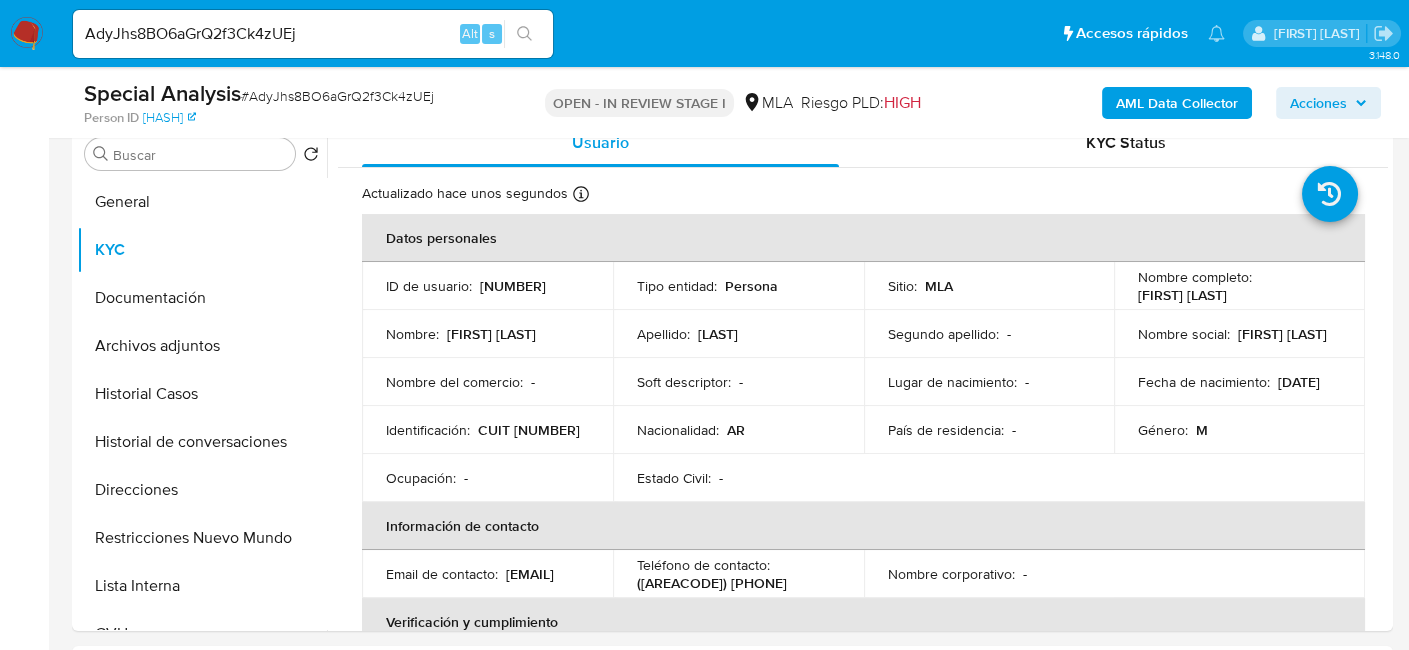 copy on "20335752504" 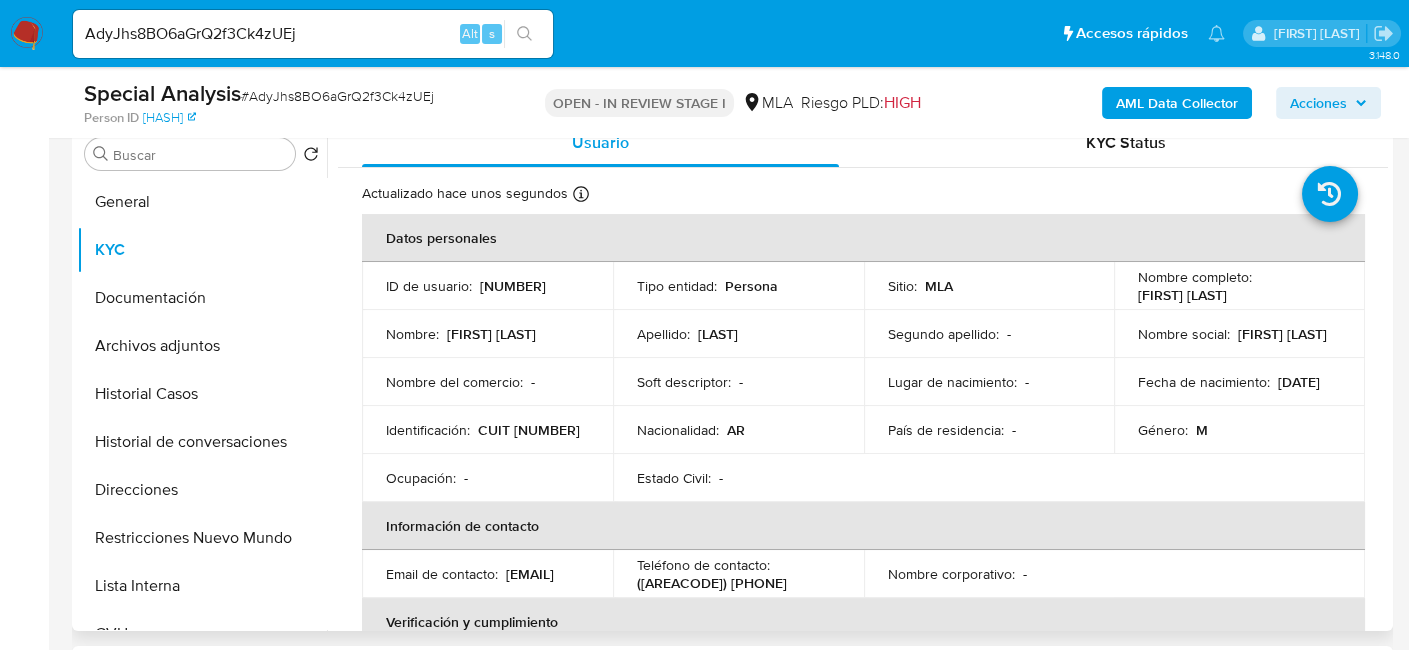 click on "CUIT 20335752504" at bounding box center [529, 430] 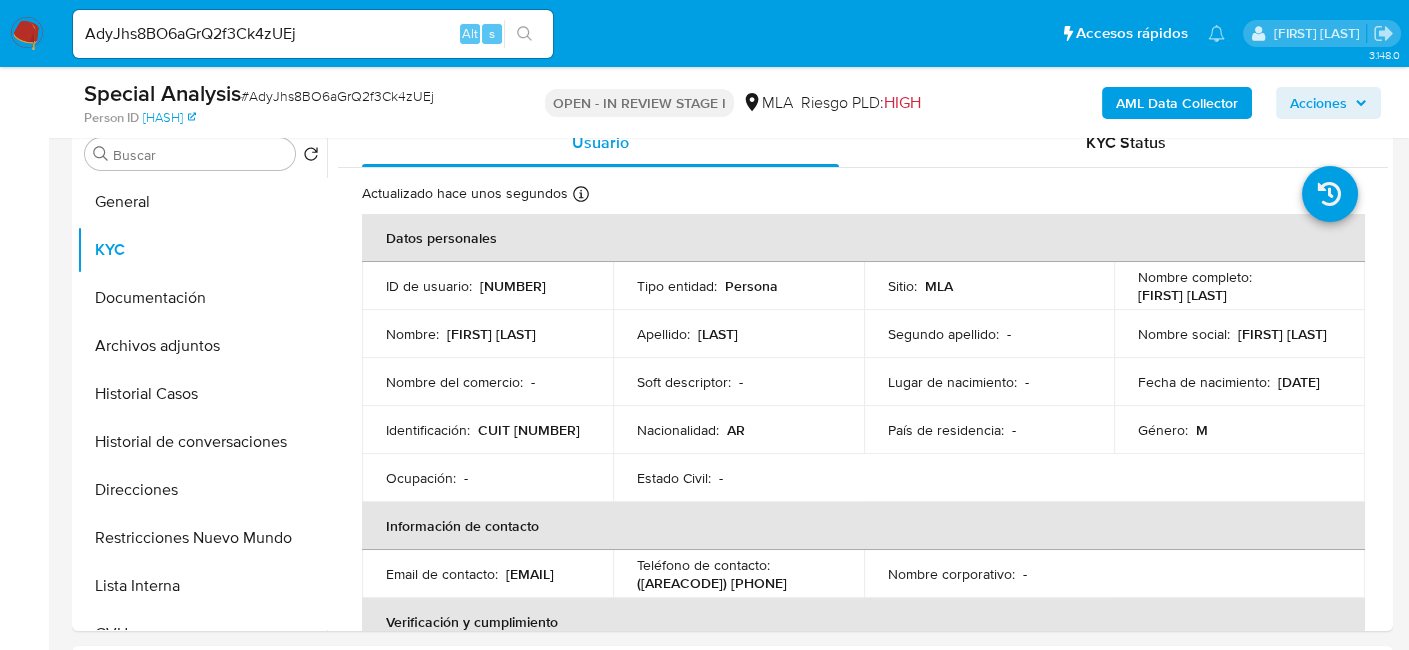 copy on "20335752504" 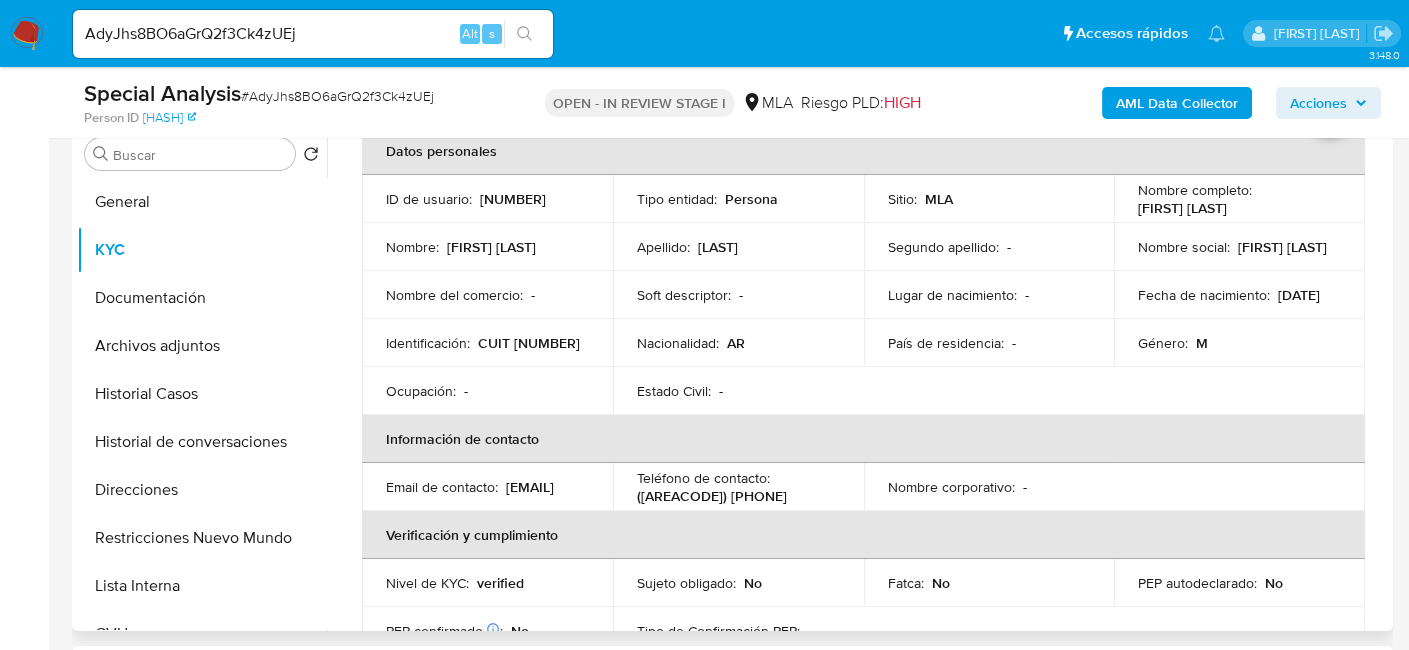 scroll, scrollTop: 200, scrollLeft: 0, axis: vertical 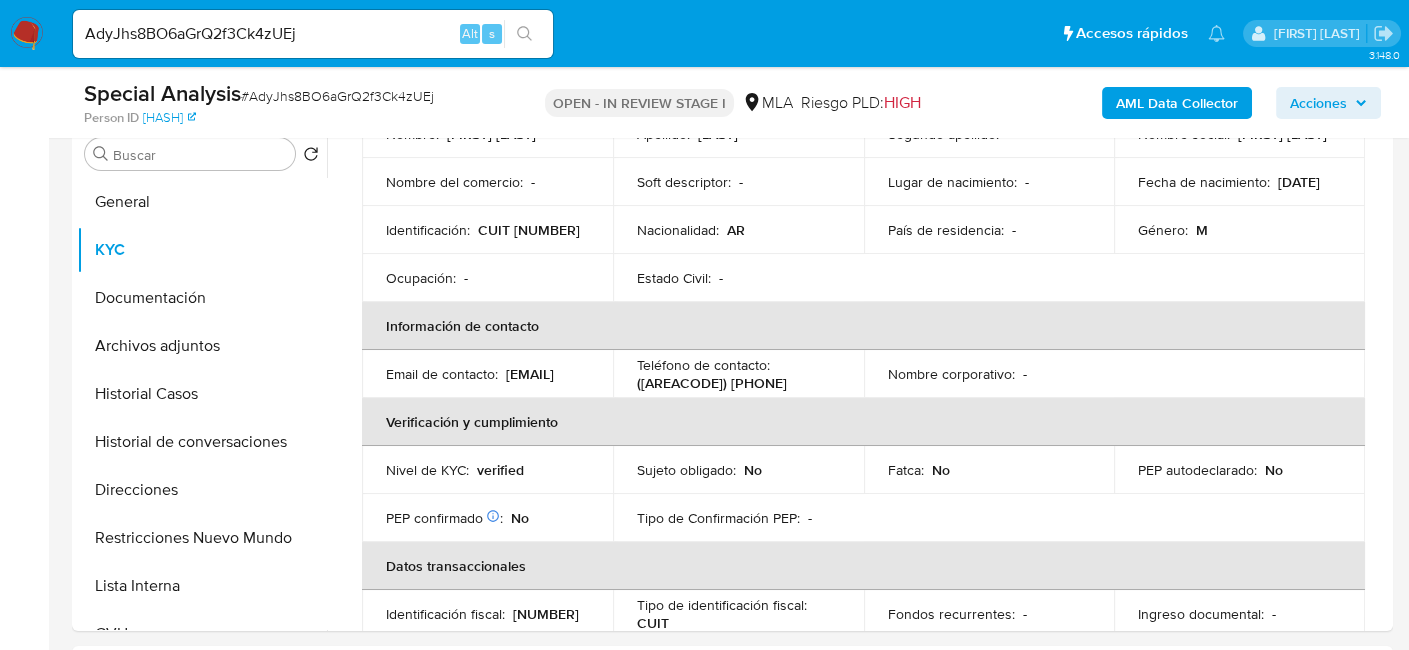 click on "Acciones" at bounding box center (1318, 103) 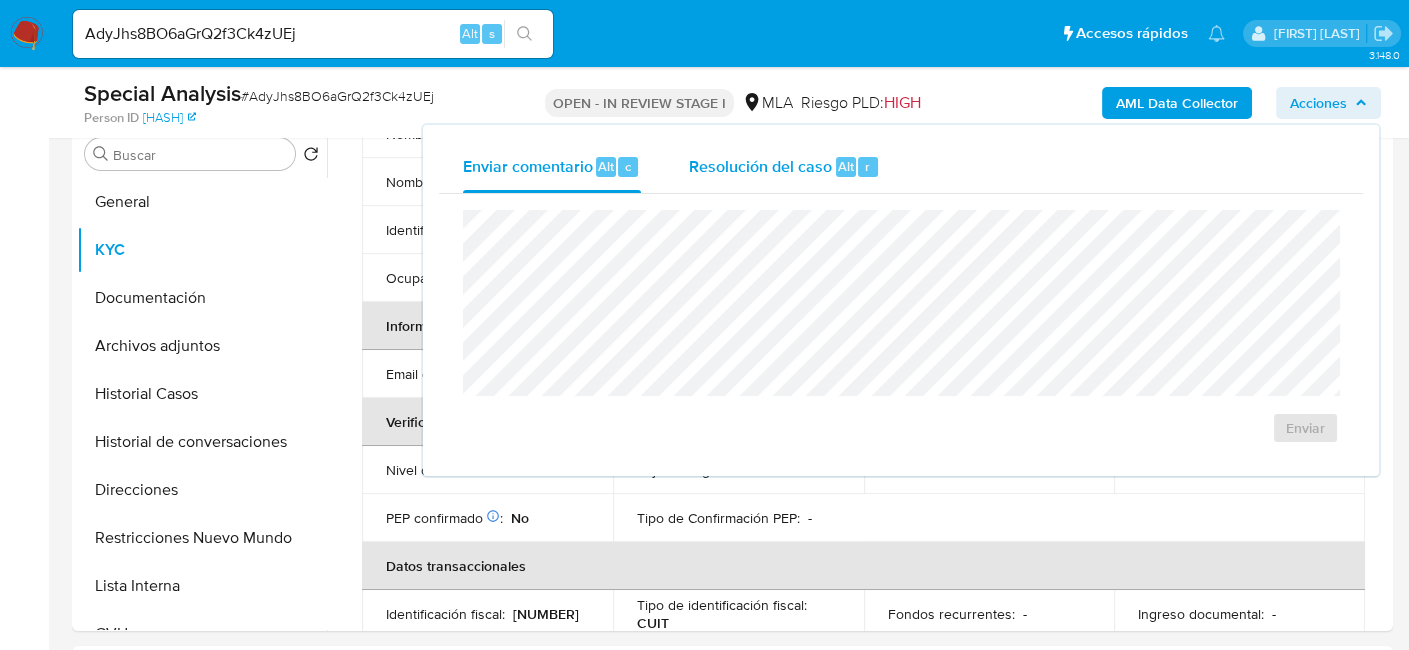click on "Resolución del caso" at bounding box center [760, 165] 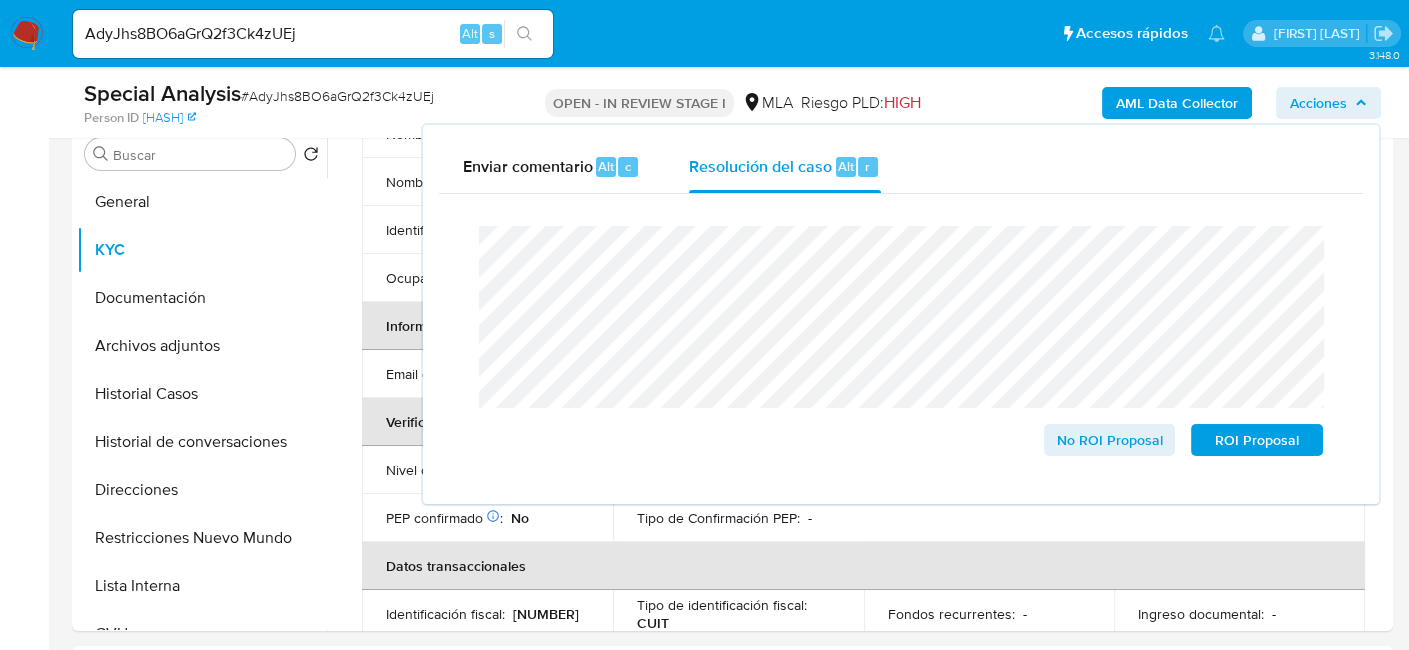 click on "Información de Usuario Ver Mirada por Persona Buscar   Volver al orden por defecto General KYC Documentación Archivos adjuntos Historial Casos Historial de conversaciones Direcciones Restricciones Nuevo Mundo Lista Interna CVU Anticipos de dinero Cruces y Relaciones Créditos Cuentas Bancarias Datos Modificados Devices Geolocation Dispositivos Point Fecha Compliant Historial Riesgo PLD IV Challenges Información de accesos Insurtech Inversiones Items Listas Externas Marcas AML Perfiles Tarjetas Usuario KYC Status Actualizado hace unos segundos   Creado: 14/03/2020 08:54:50 Actualizado: 01/08/2025 11:15:57 Datos personales   ID de usuario :    85300370   Tipo entidad :    Persona   Sitio :    MLA   Nombre completo :    Sergio Daniel Martino   Nombre :    Sergio Daniel   Apellido :    Martino   Segundo apellido :    -   Nombre social :    Sergio Daniel   Nombre del comercio :    -   Soft descriptor :    -   Lugar de nacimiento :    -   Fecha de nacimiento :    20/03/1988   Identificación :" at bounding box center (732, 1718) 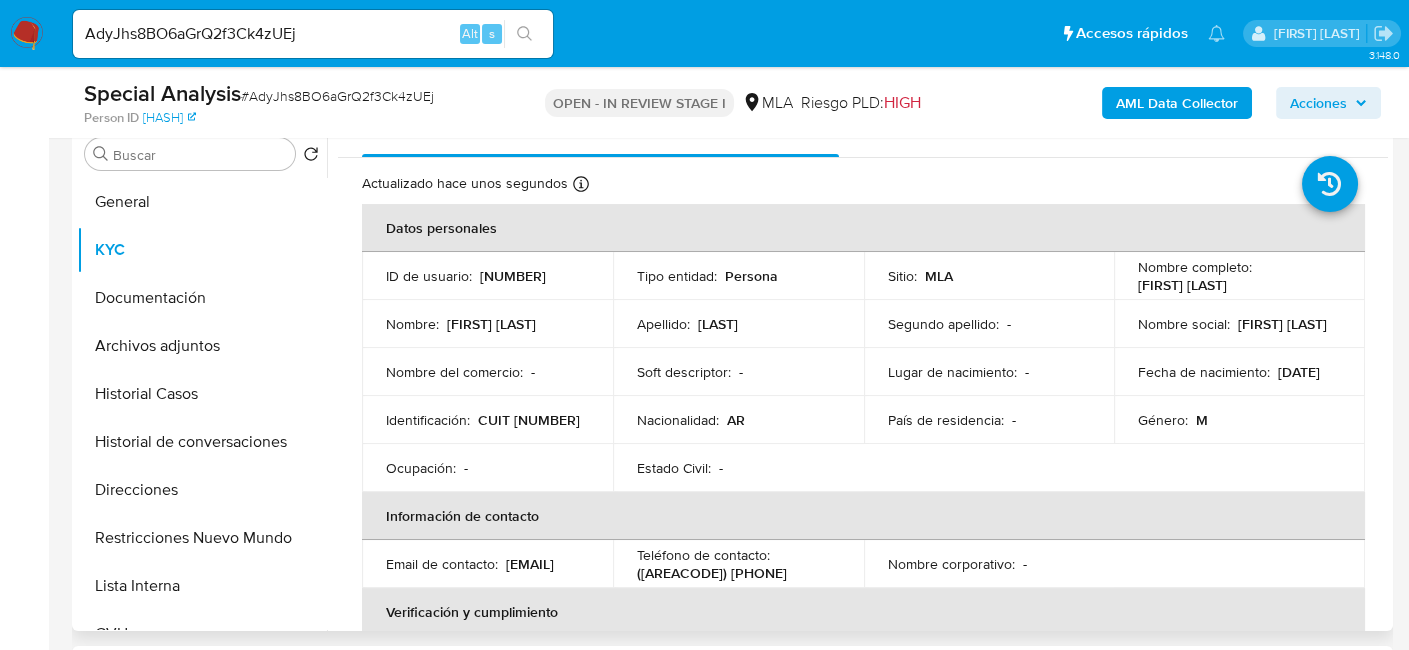 scroll, scrollTop: 0, scrollLeft: 0, axis: both 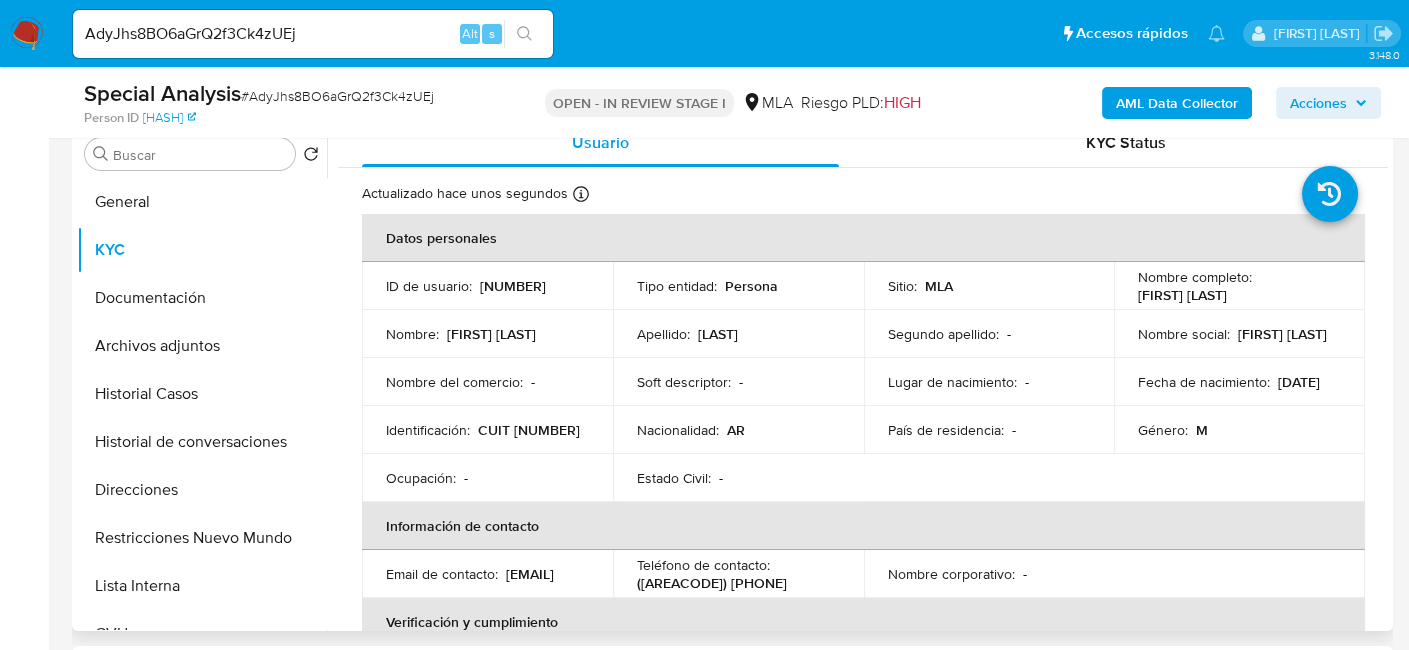 drag, startPoint x: 1133, startPoint y: 294, endPoint x: 1285, endPoint y: 297, distance: 152.0296 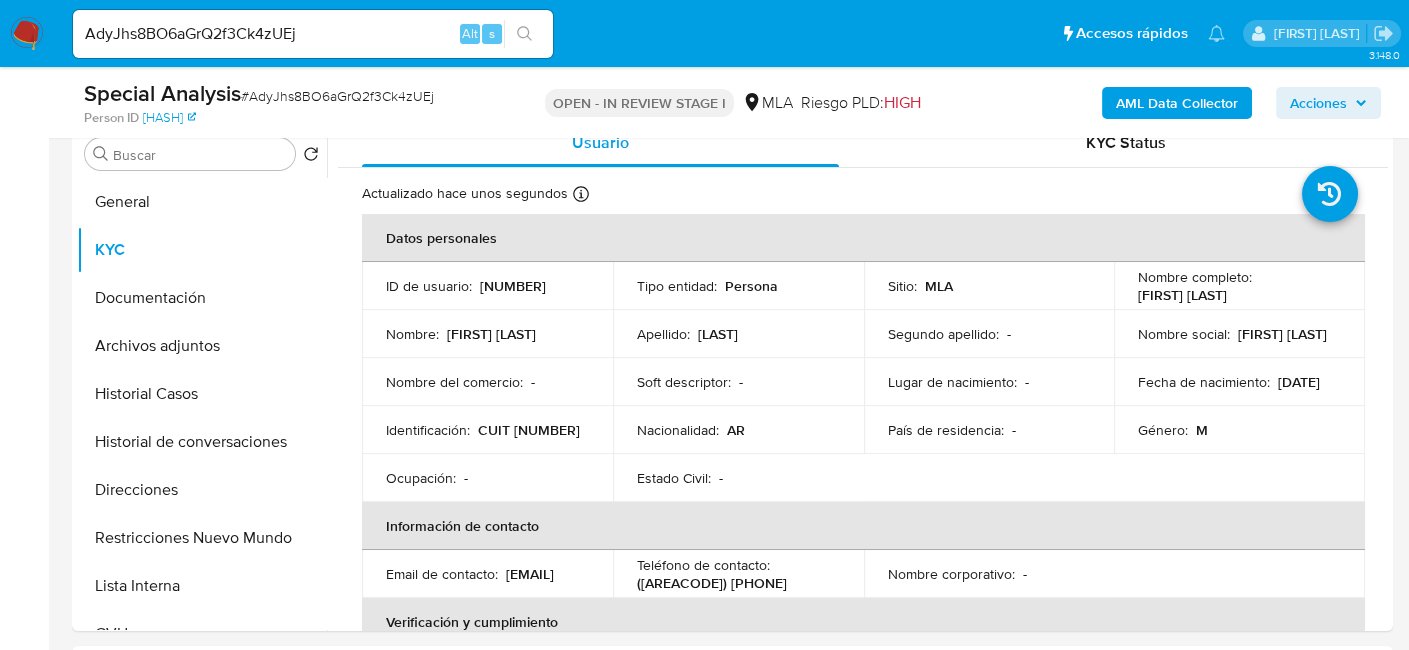 copy on "Sergio Daniel Martino" 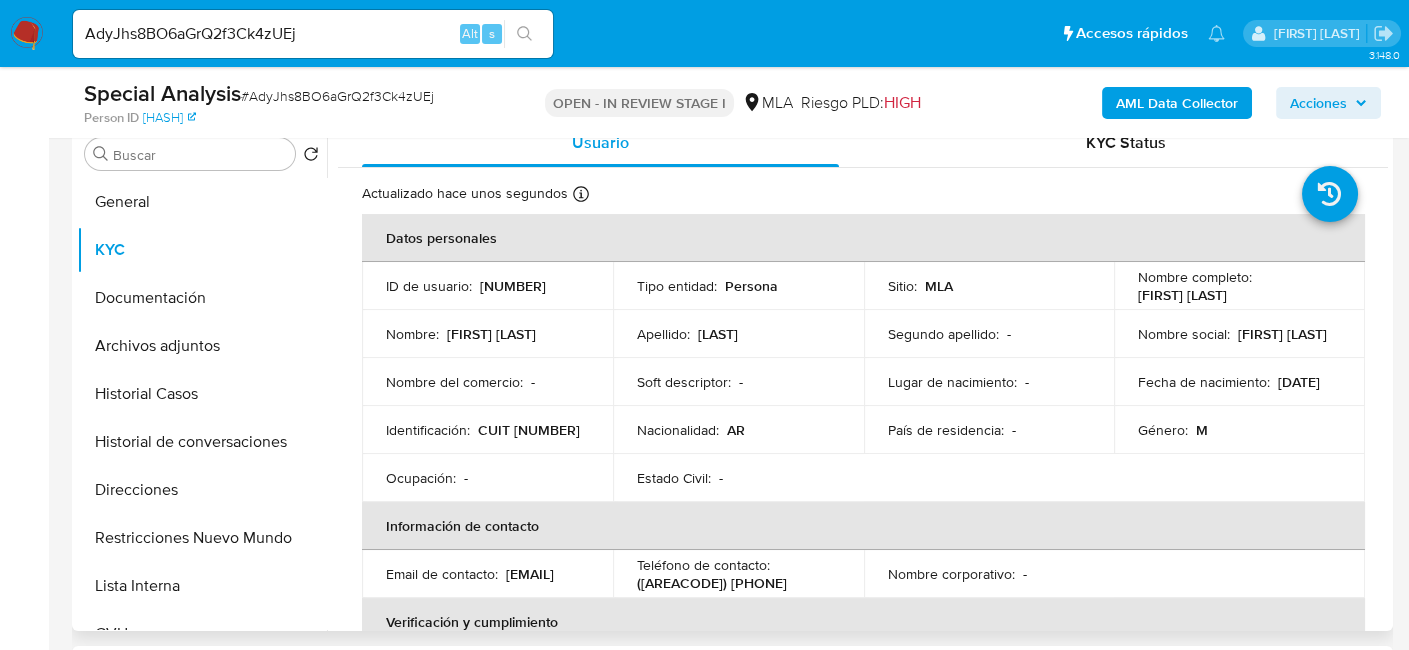 scroll, scrollTop: 300, scrollLeft: 0, axis: vertical 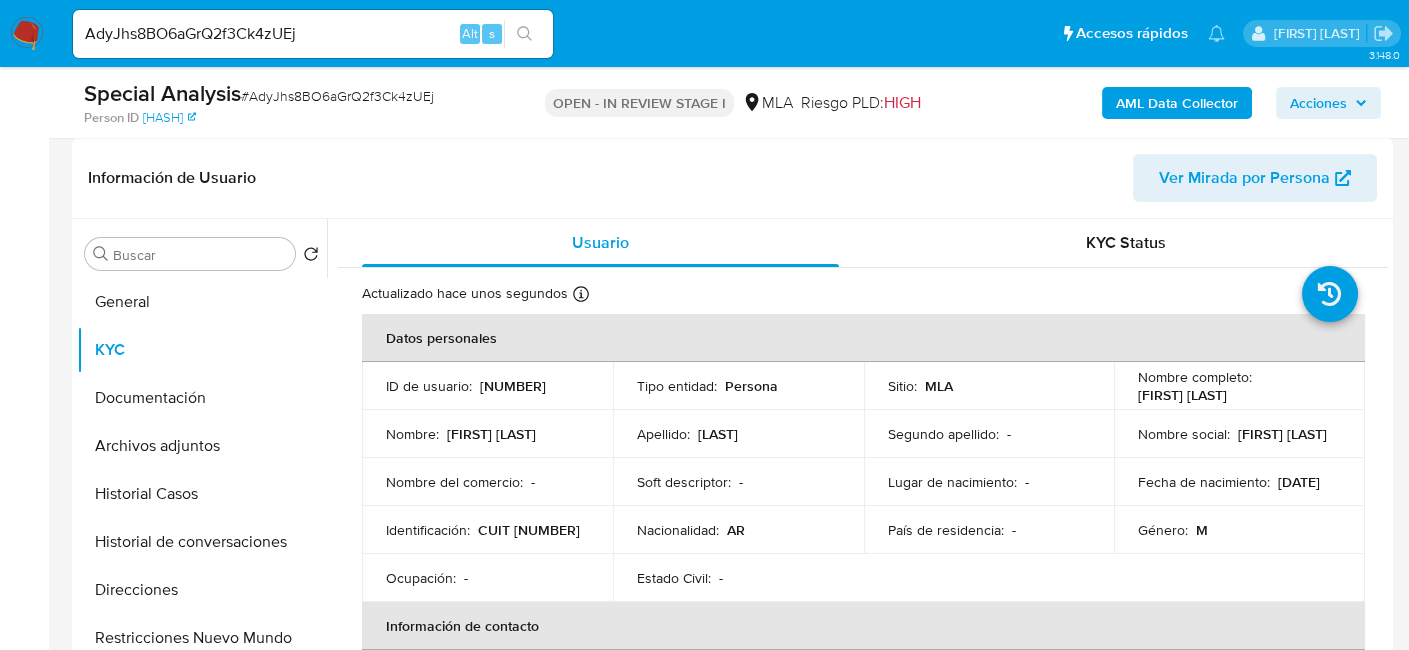click on "Acciones" at bounding box center (1318, 103) 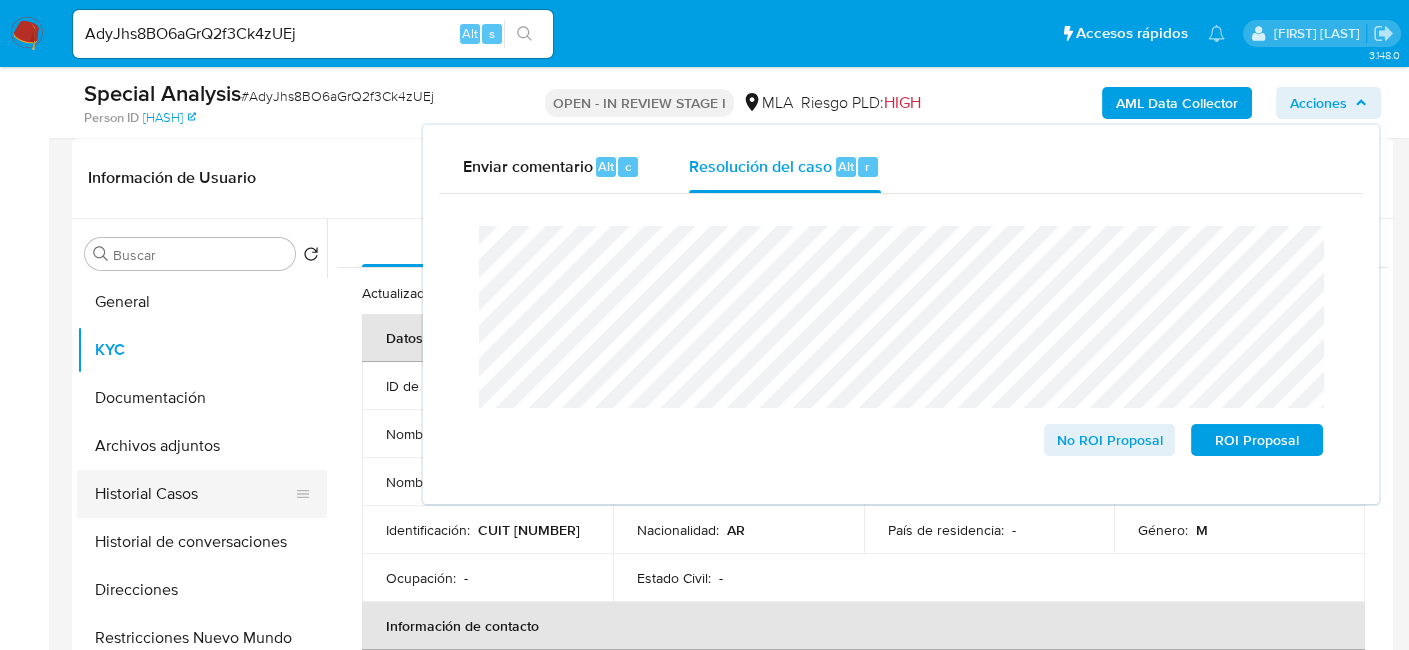 scroll, scrollTop: 100, scrollLeft: 0, axis: vertical 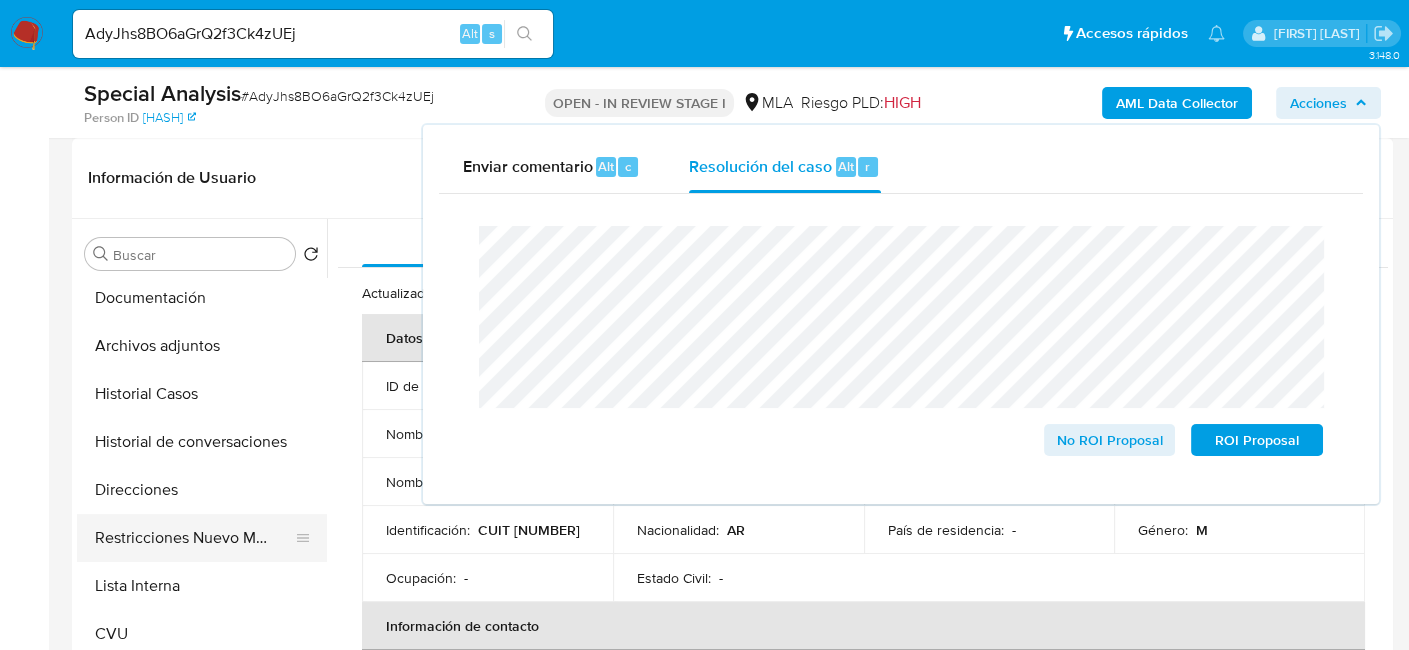 click on "Restricciones Nuevo Mundo" at bounding box center (194, 538) 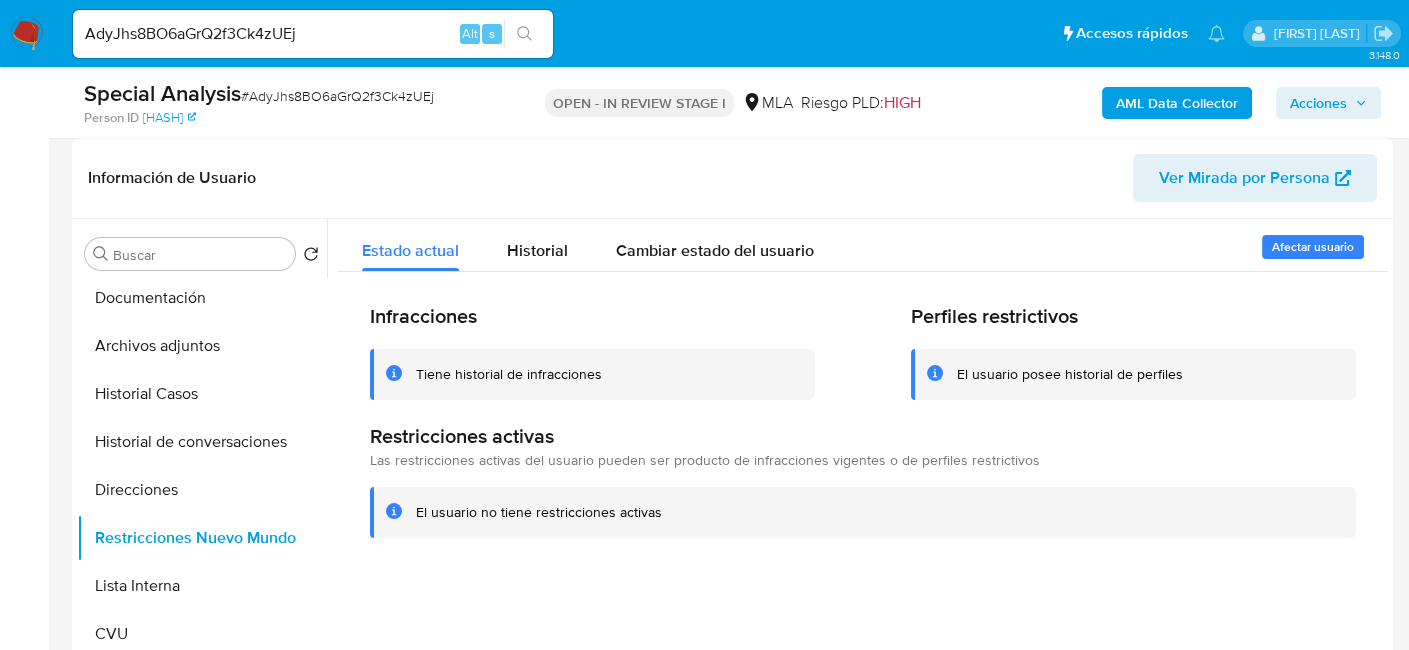 click on "Acciones" at bounding box center [1318, 103] 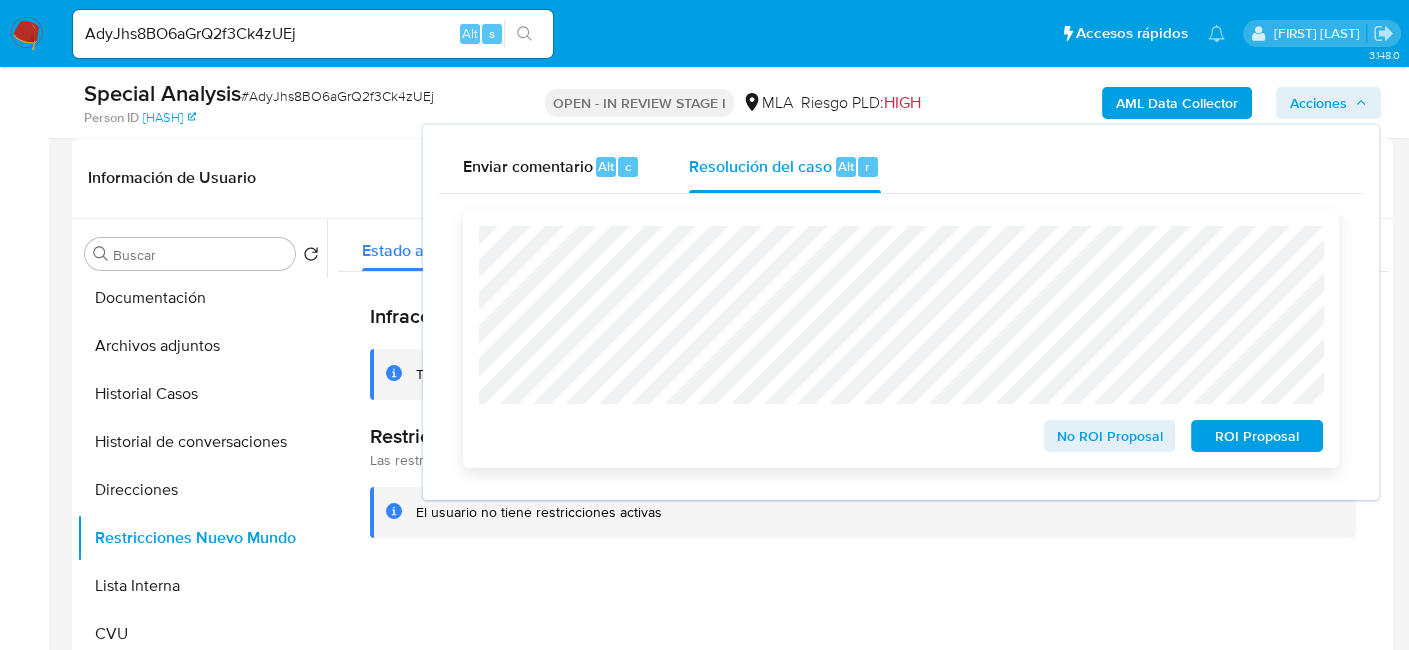 click on "No ROI Proposal" at bounding box center [1110, 436] 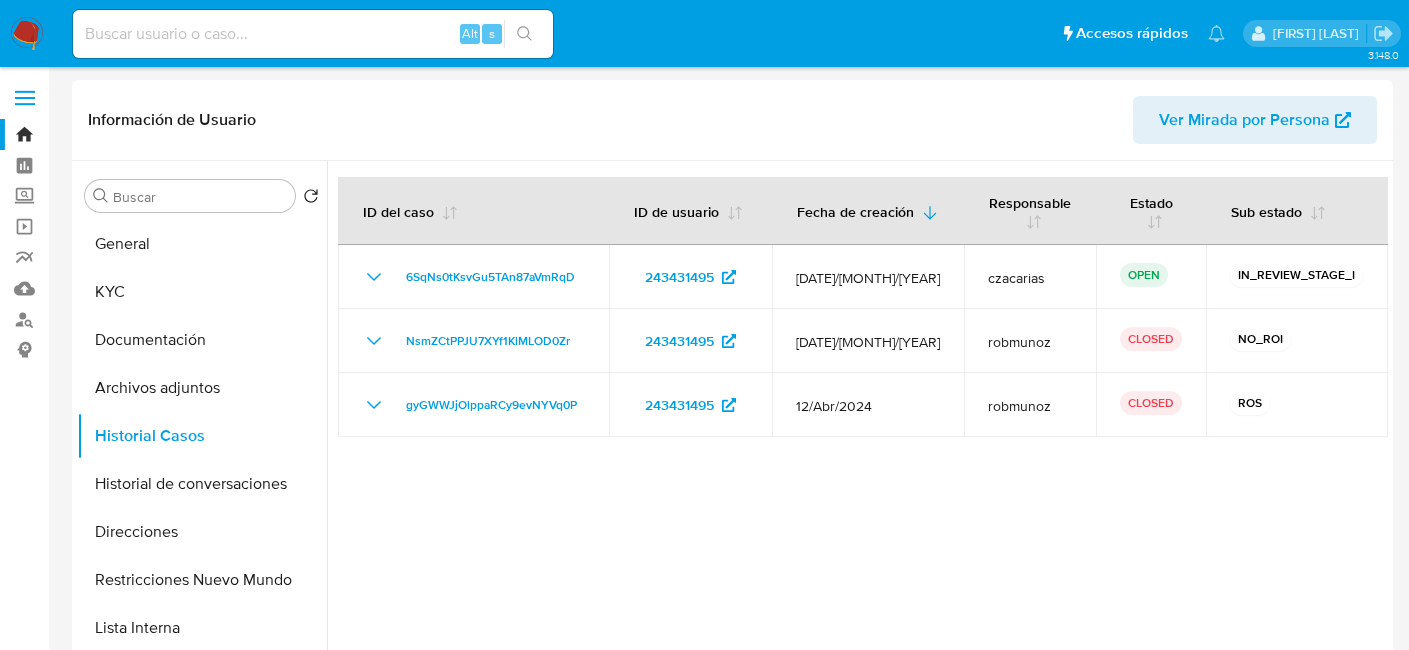 select on "10" 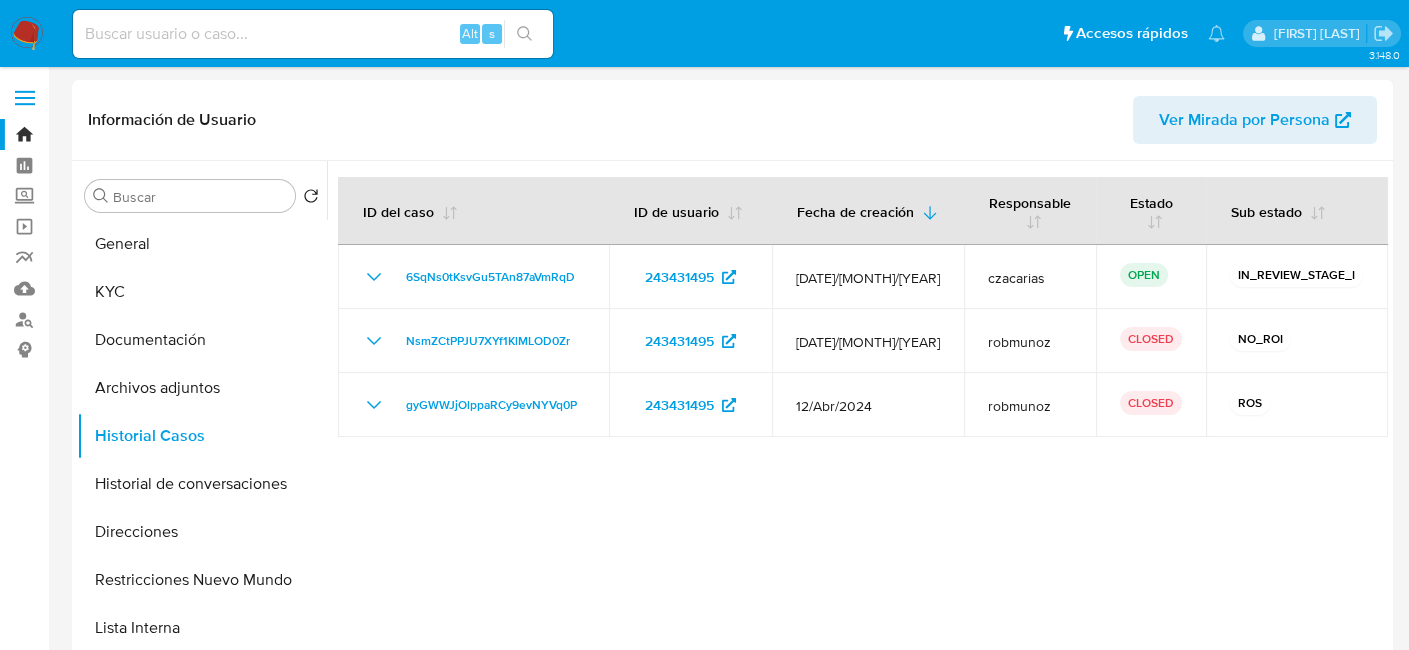 click on "Alt s" at bounding box center (313, 34) 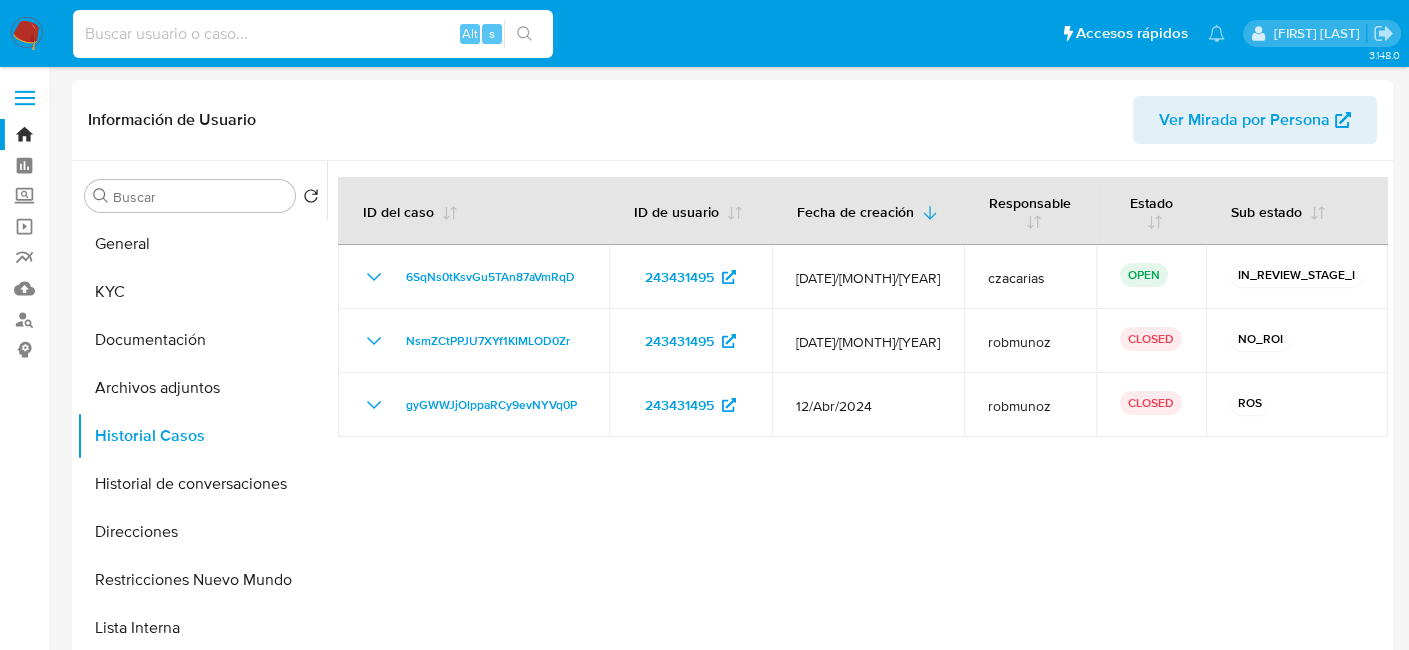 paste on "32vTm5zl4XbztCampxIhLwEE" 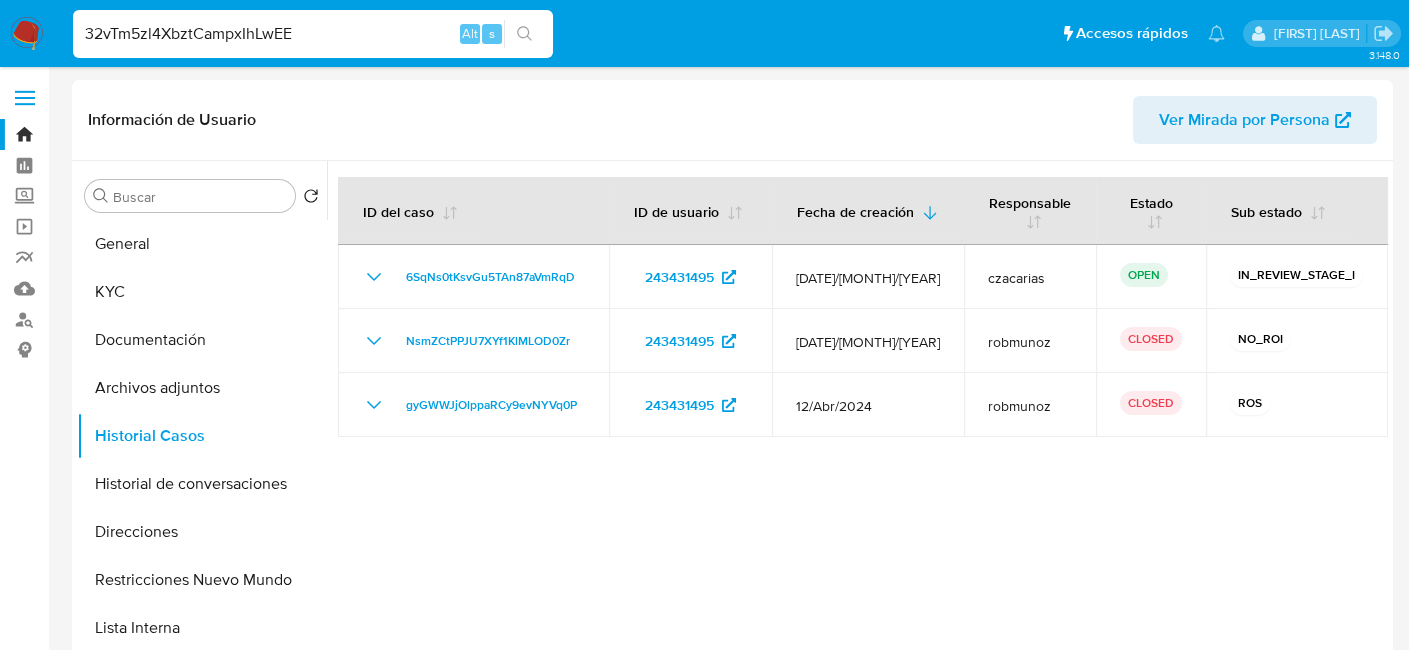type on "32vTm5zl4XbztCampxIhLwEE" 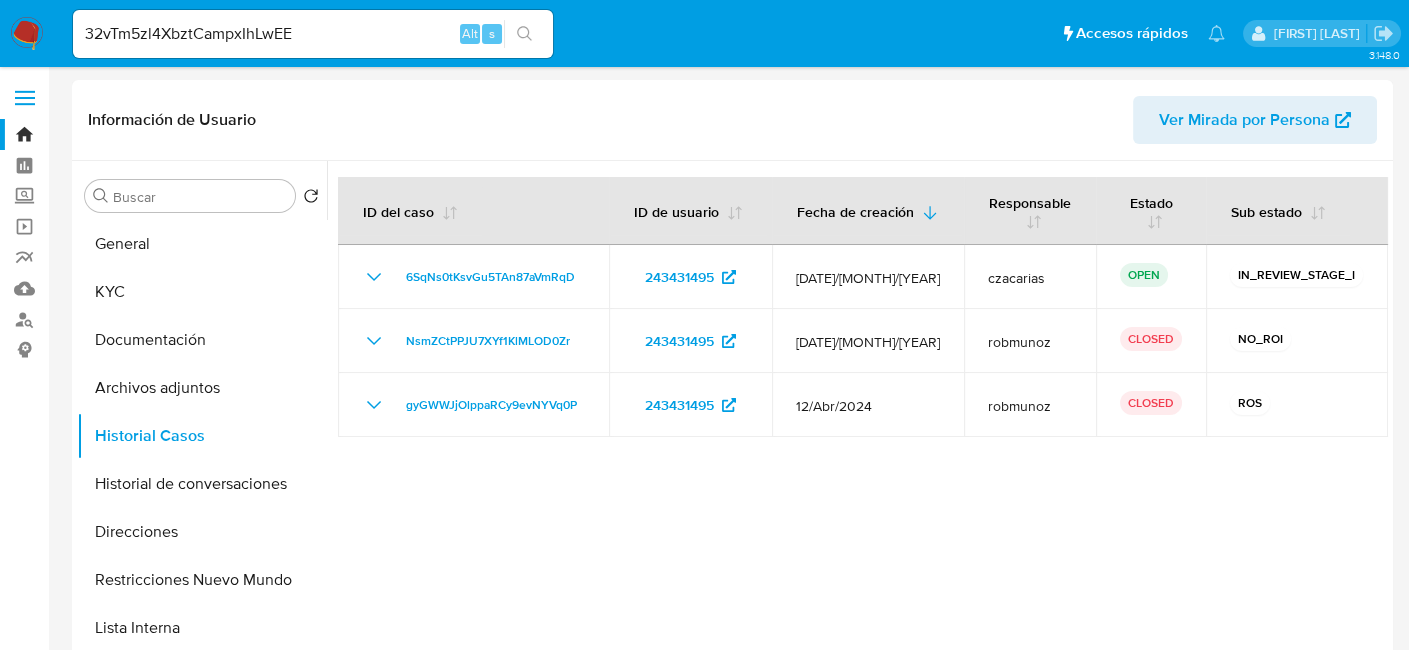 click at bounding box center (524, 34) 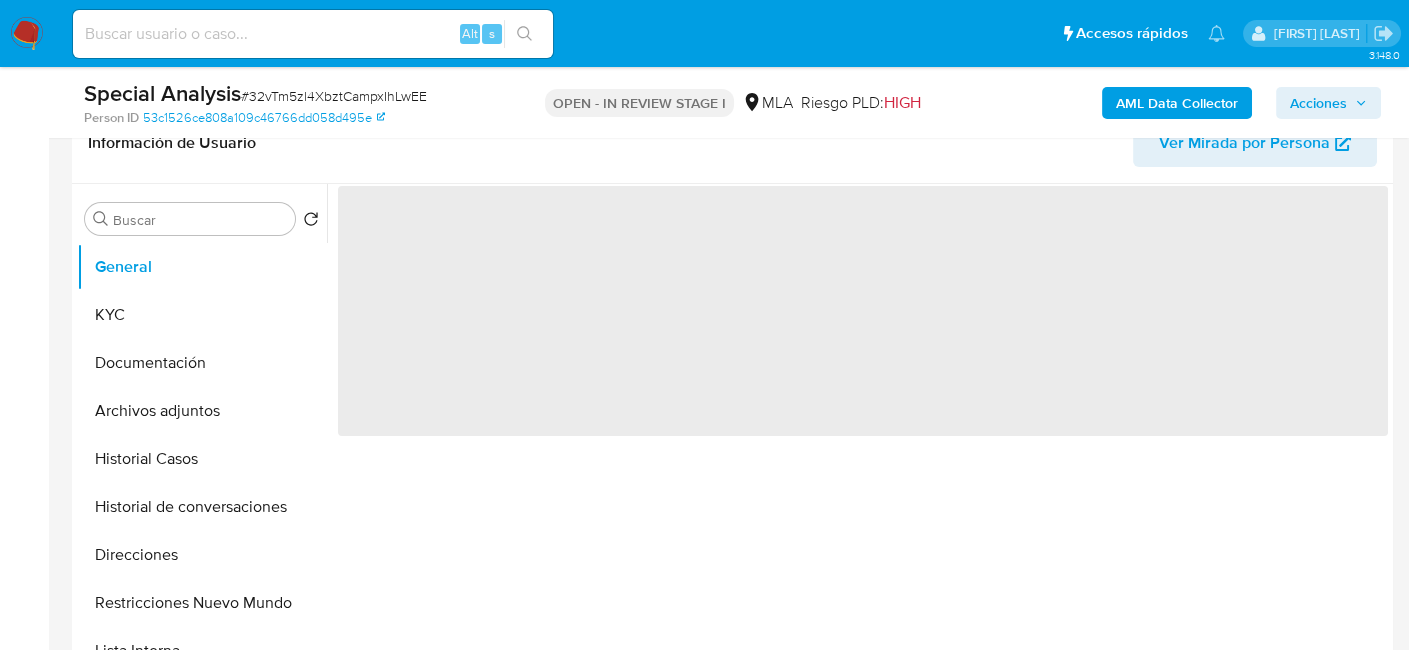 scroll, scrollTop: 400, scrollLeft: 0, axis: vertical 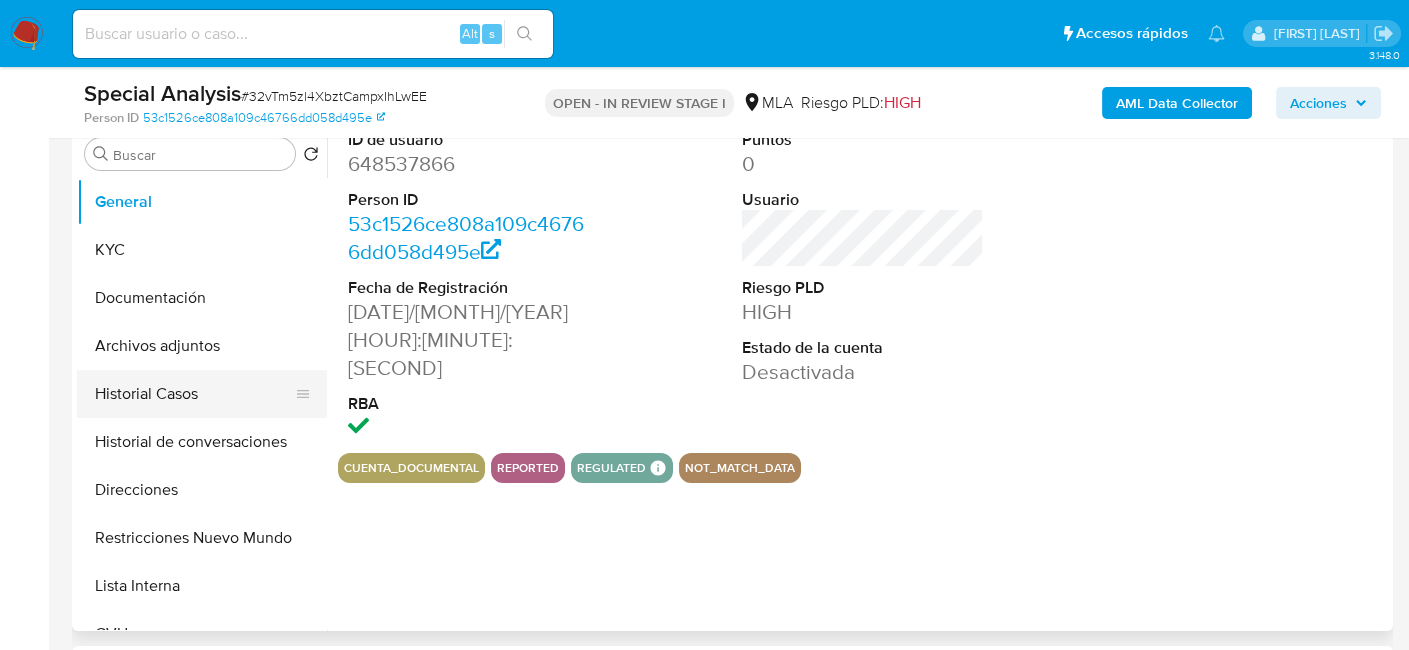 select on "10" 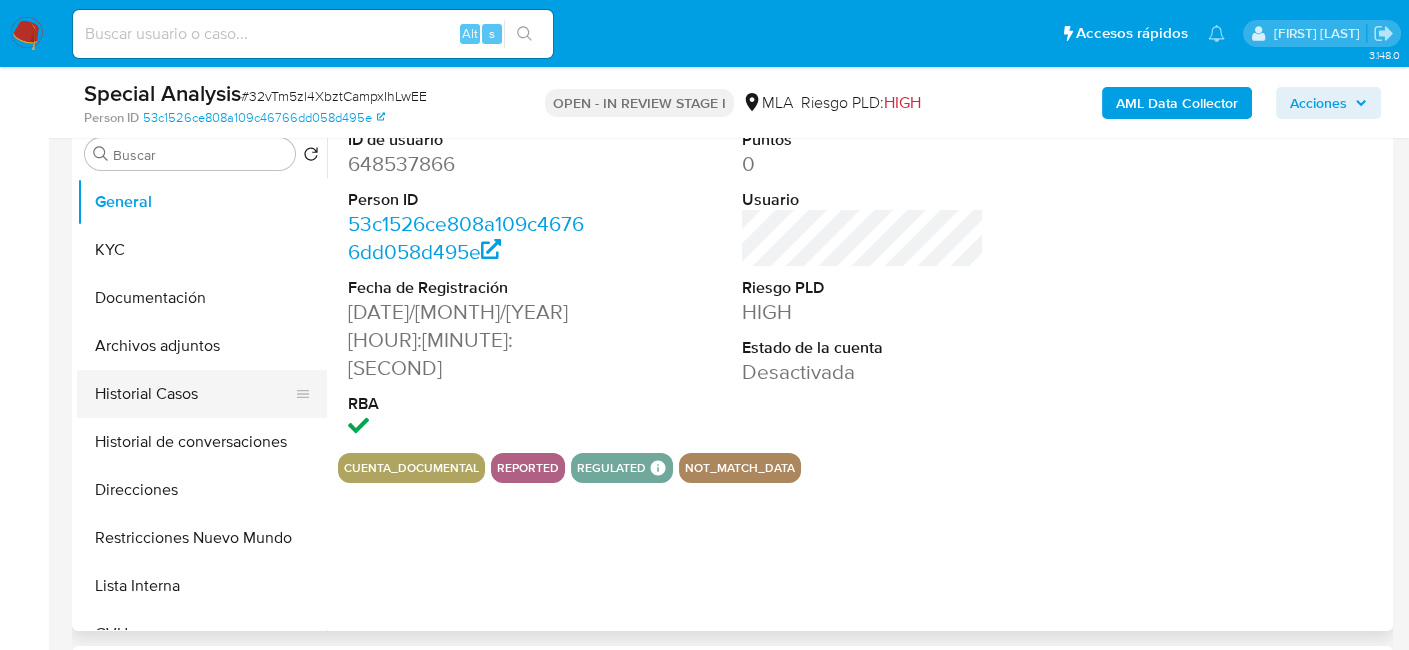 click on "Historial Casos" at bounding box center (194, 394) 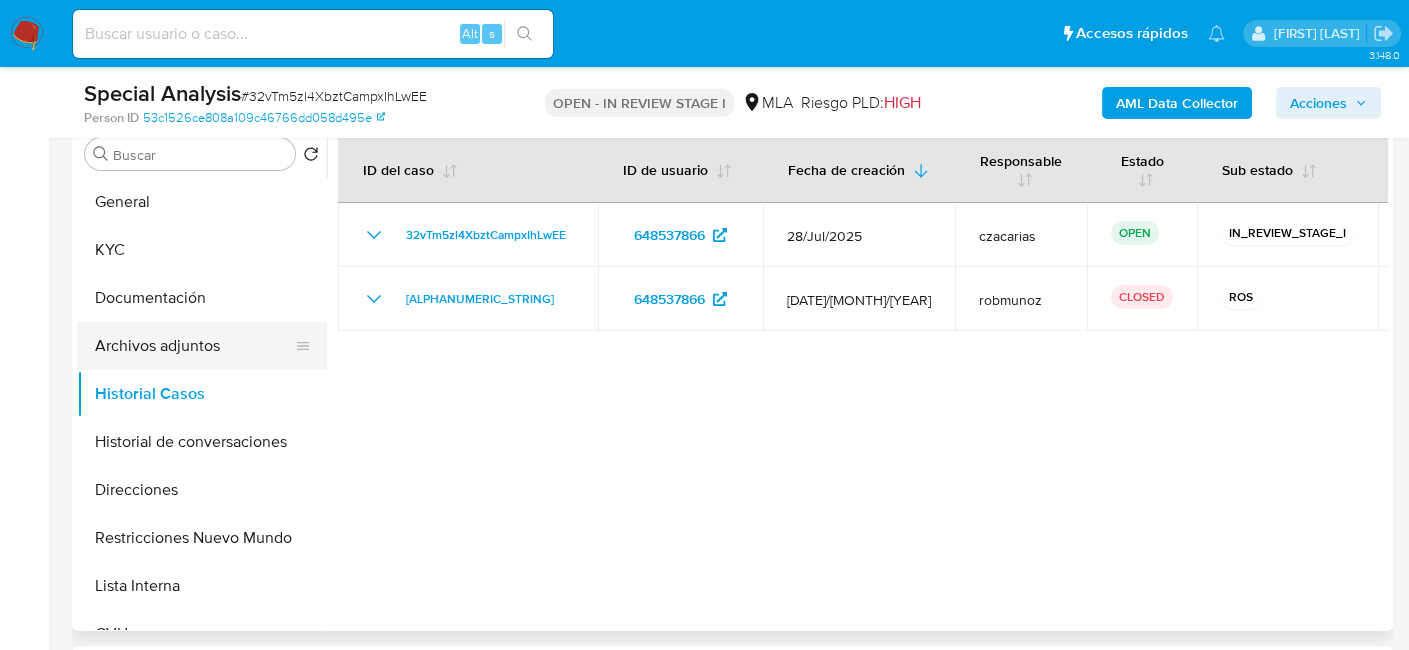 click on "Archivos adjuntos" at bounding box center [194, 346] 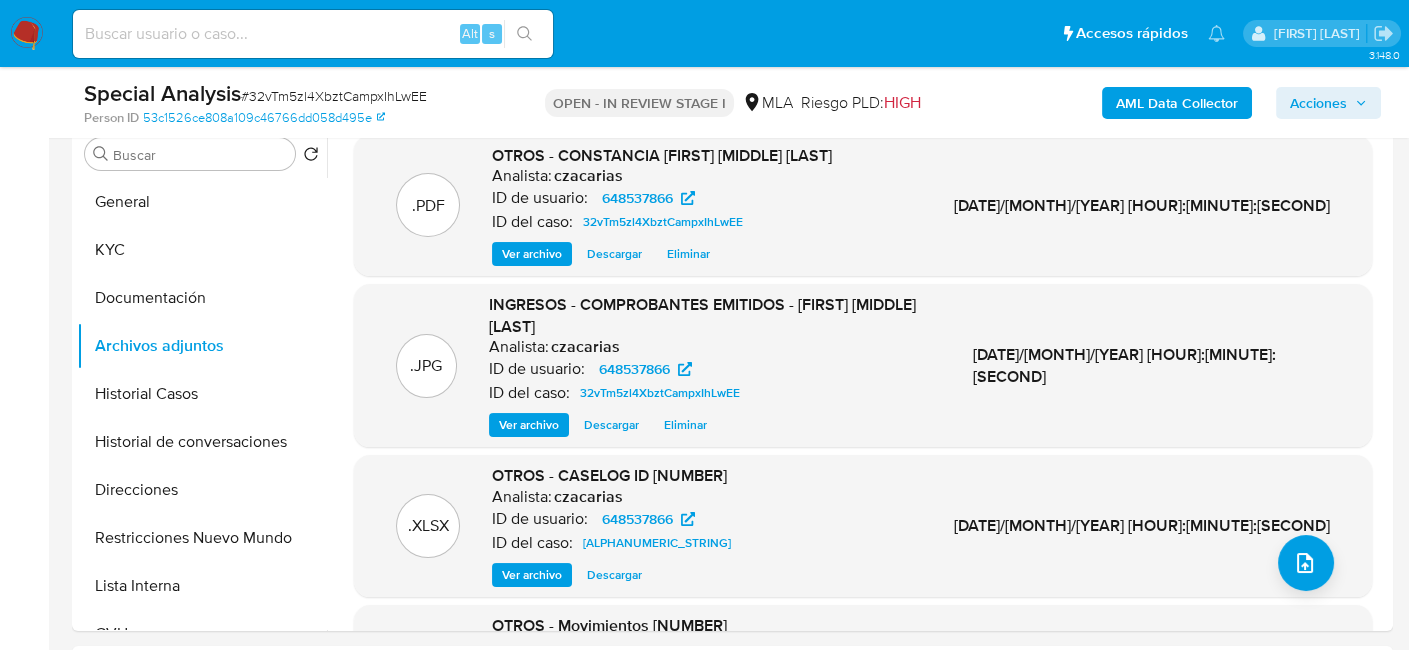 click at bounding box center [27, 34] 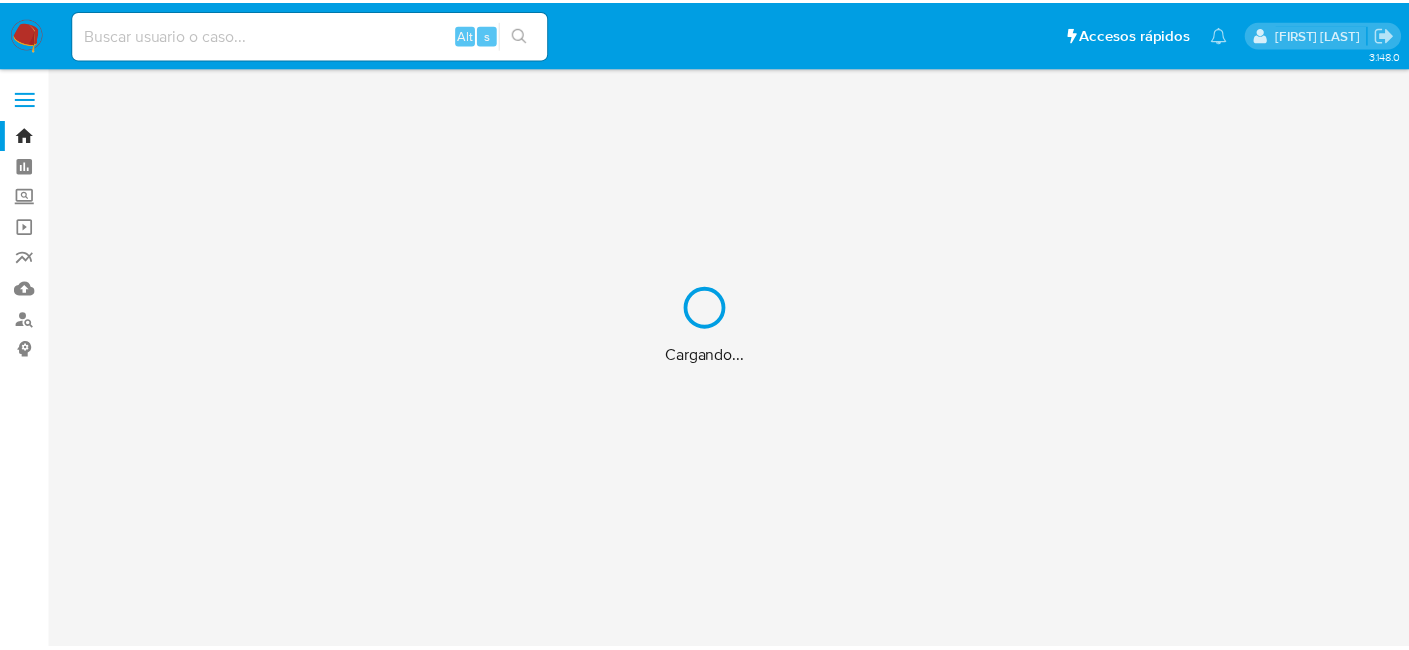 scroll, scrollTop: 0, scrollLeft: 0, axis: both 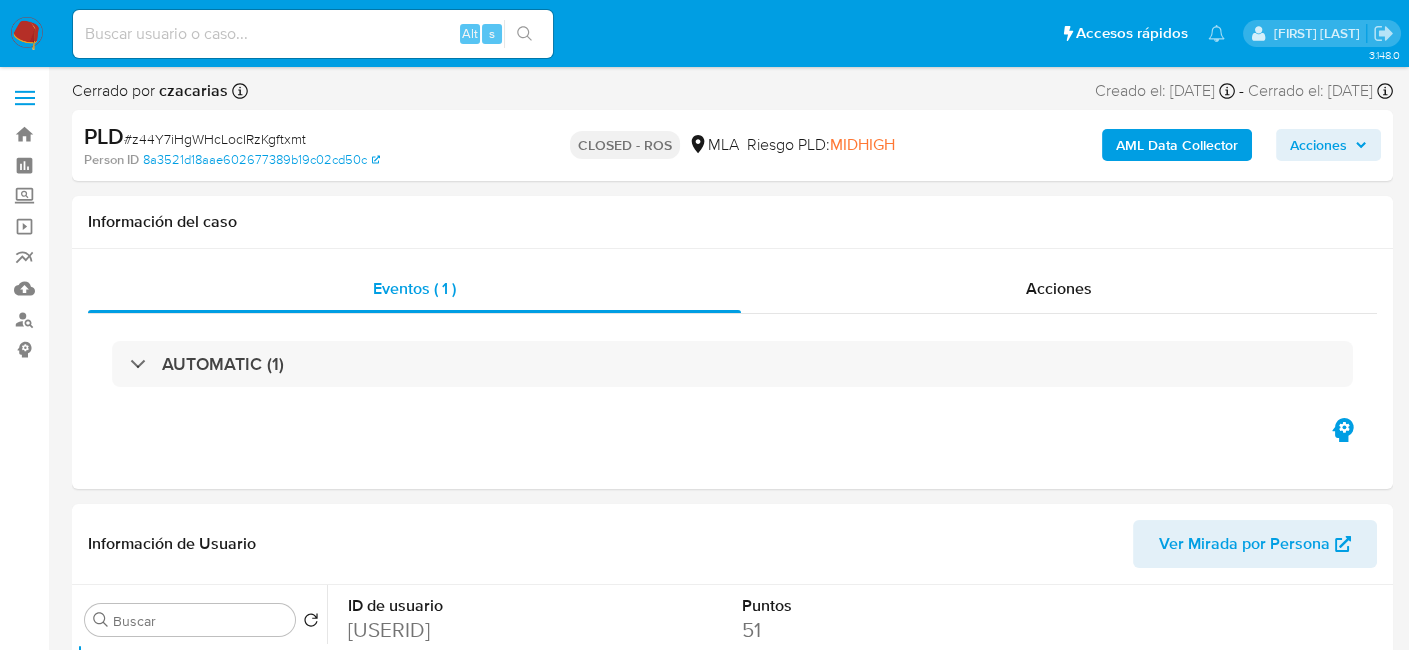 select on "10" 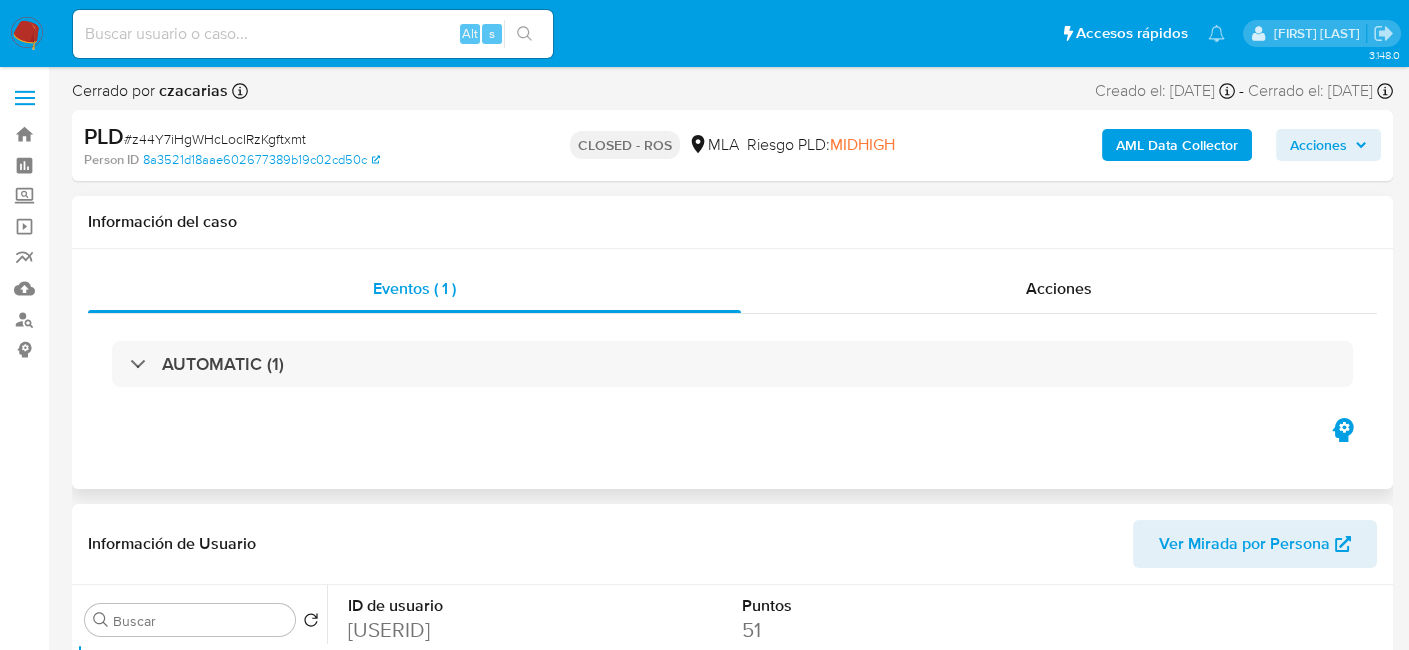 click on "AUTOMATIC (1)" at bounding box center [732, 364] 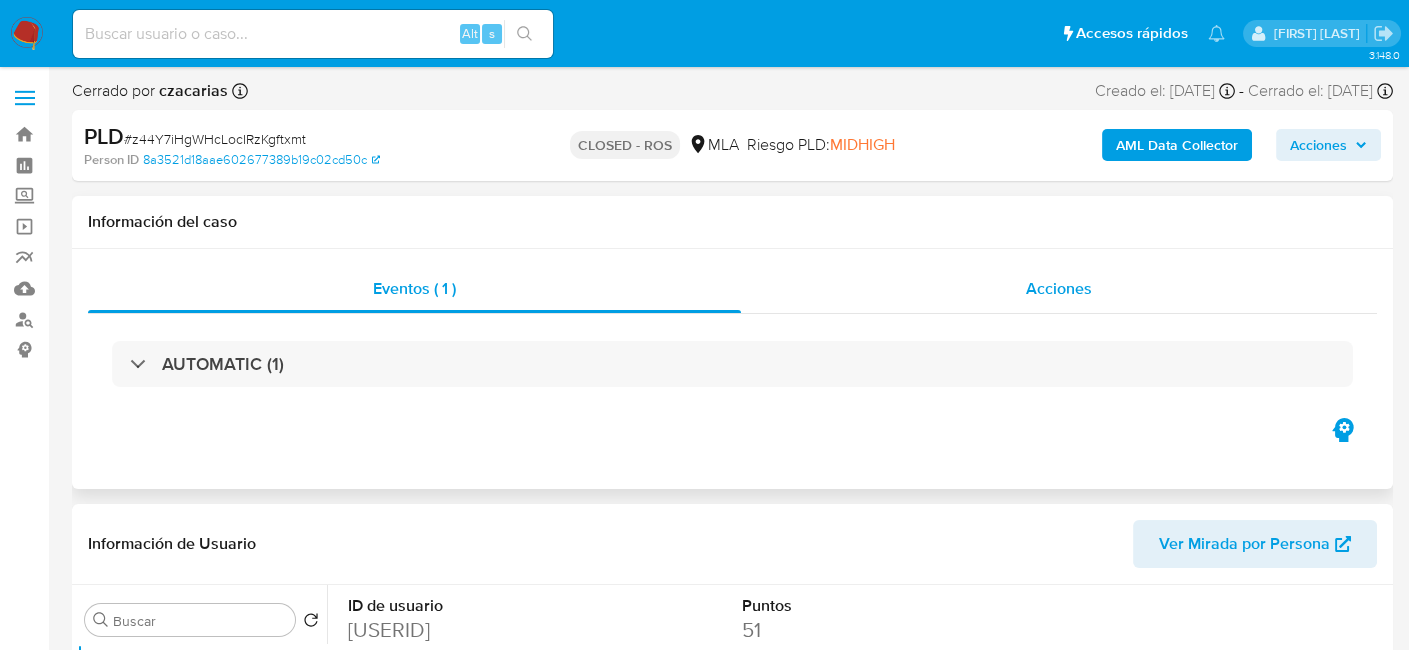 click on "Acciones" at bounding box center [1059, 288] 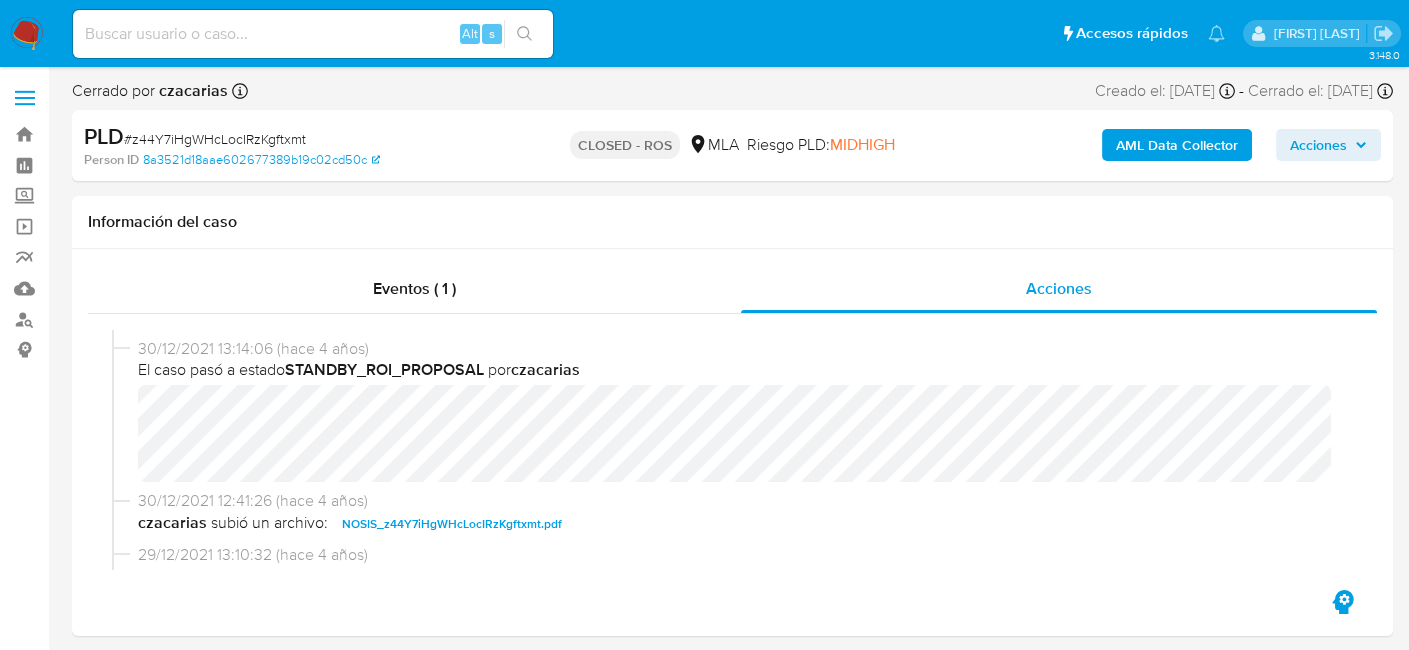 scroll, scrollTop: 700, scrollLeft: 0, axis: vertical 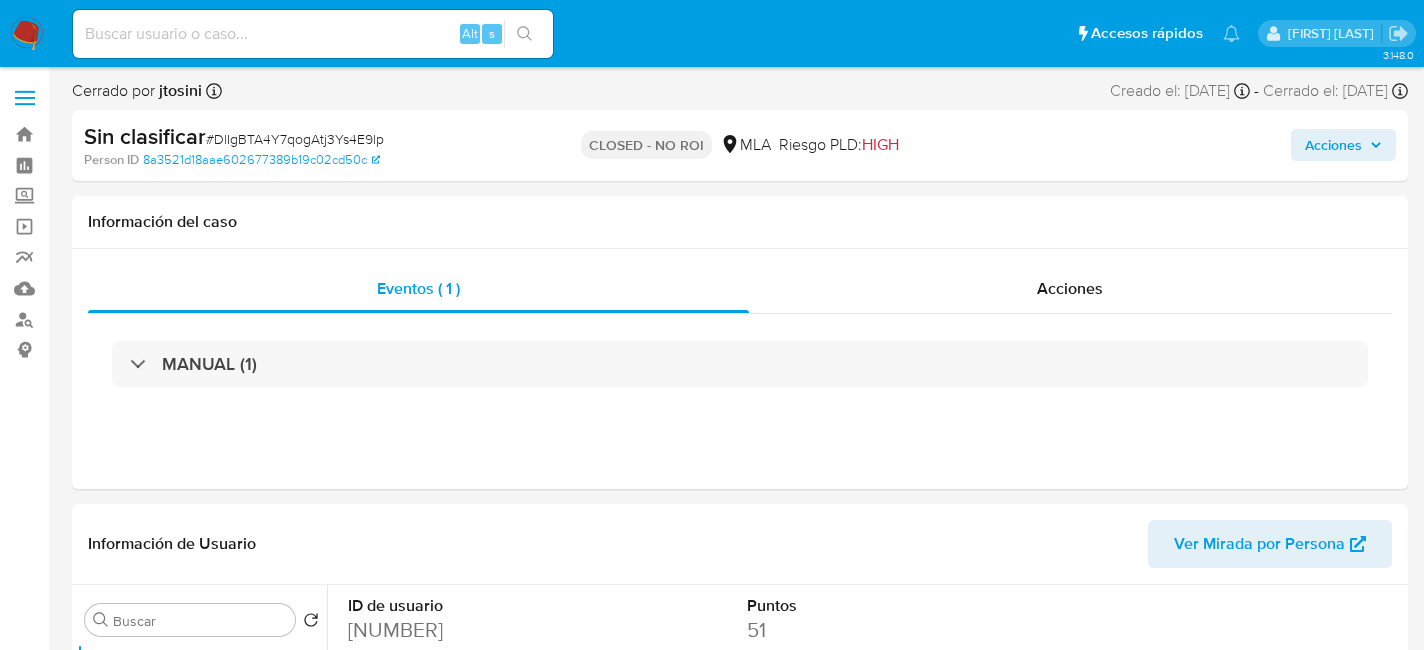 select on "10" 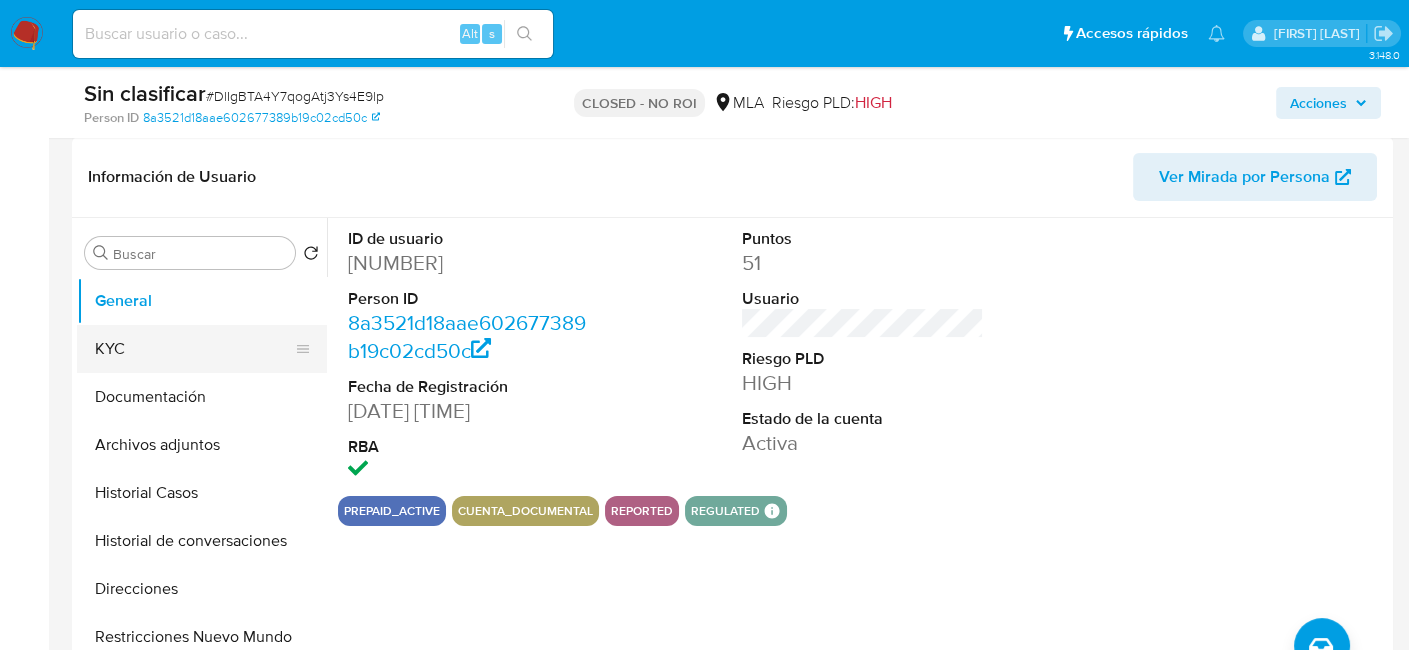 scroll, scrollTop: 300, scrollLeft: 0, axis: vertical 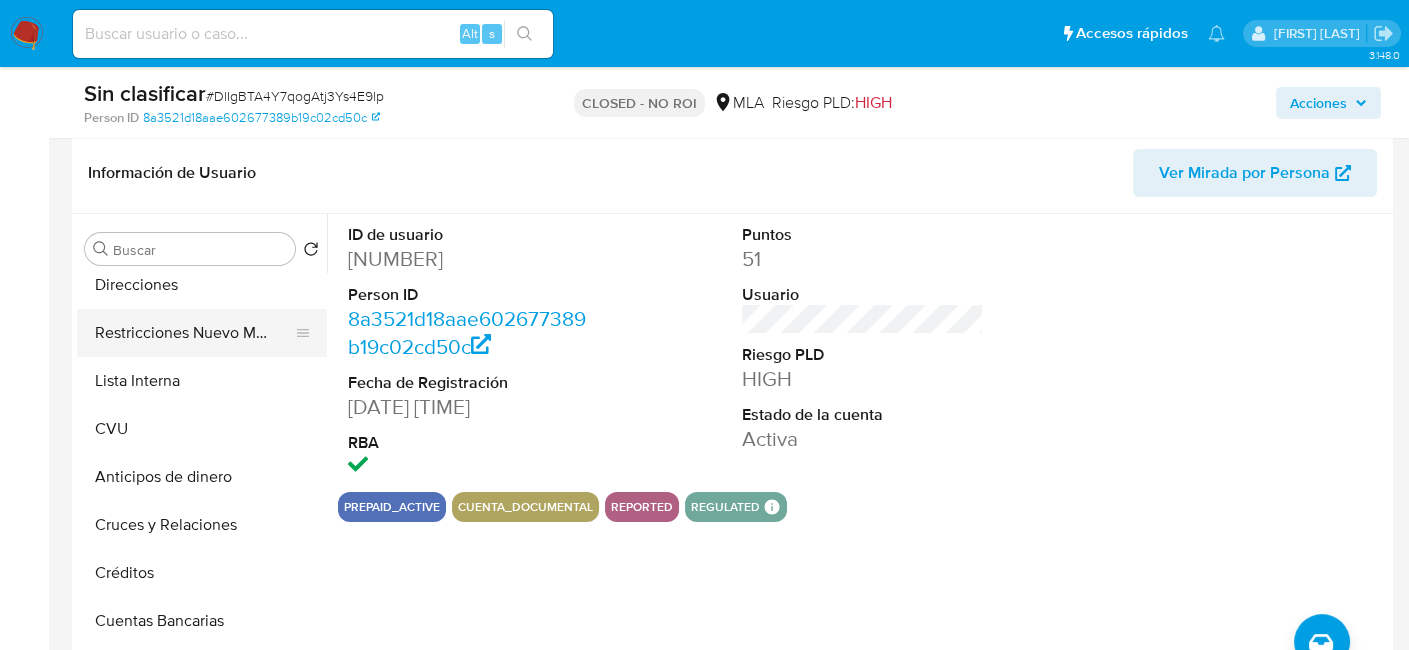 click on "Restricciones Nuevo Mundo" at bounding box center (194, 333) 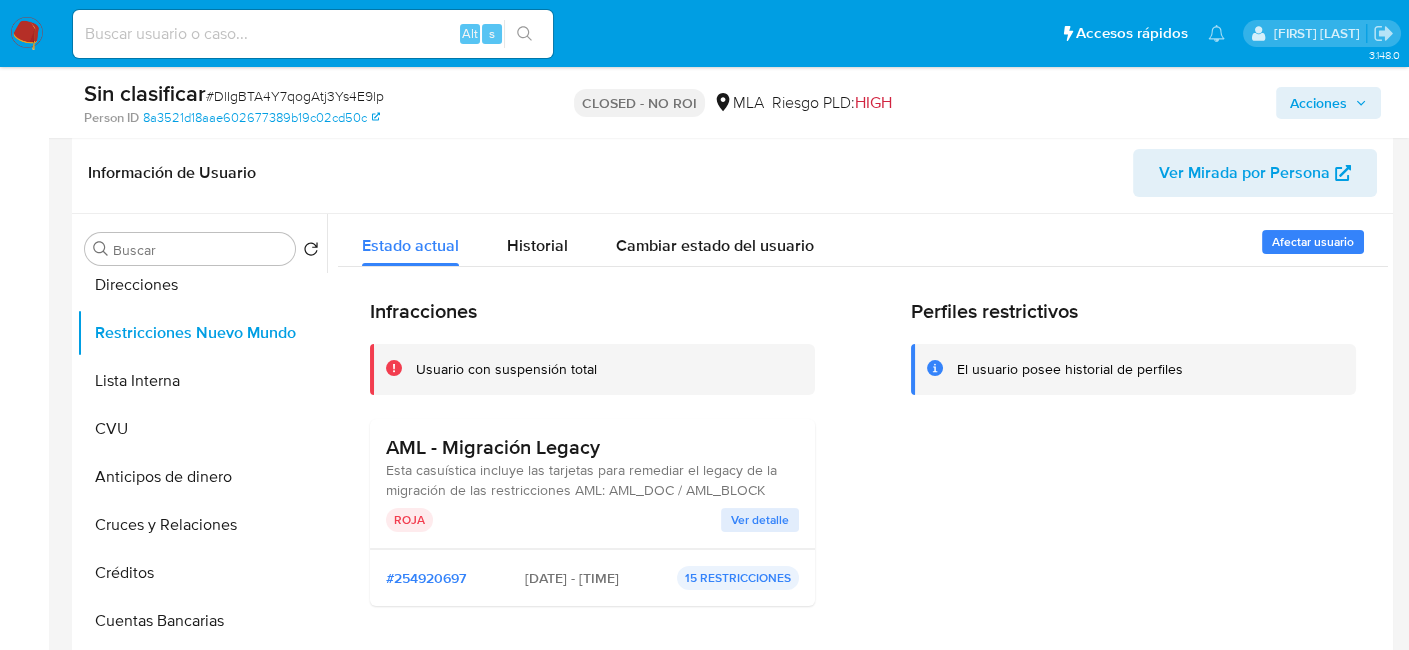 scroll, scrollTop: 100, scrollLeft: 0, axis: vertical 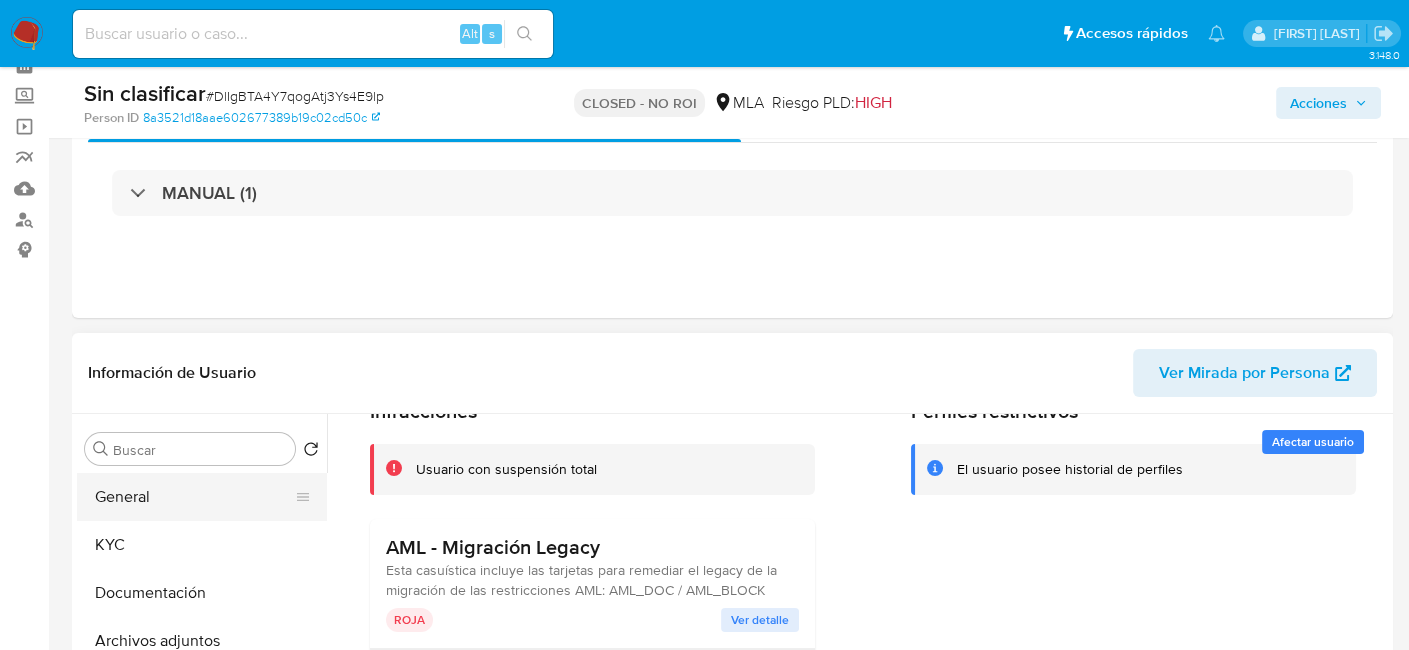 click on "General" at bounding box center (194, 497) 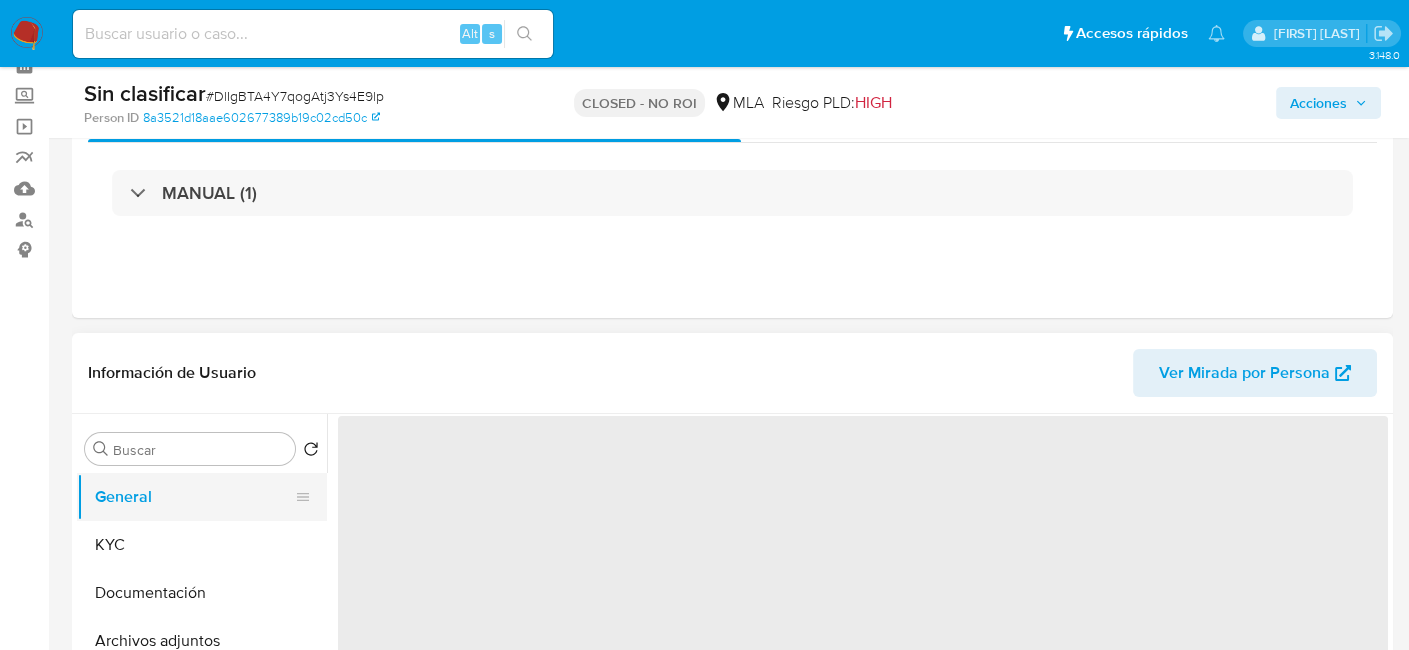 scroll, scrollTop: 0, scrollLeft: 0, axis: both 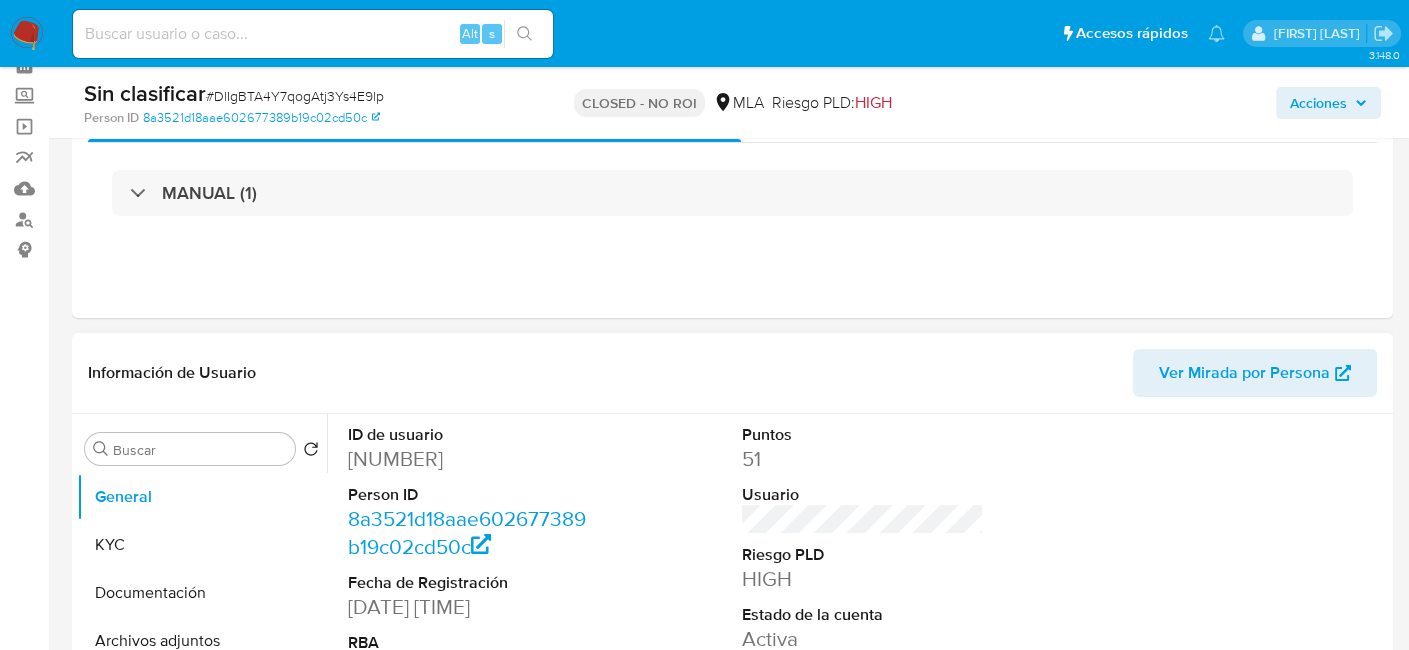 click on "[PHONE]" at bounding box center (469, 459) 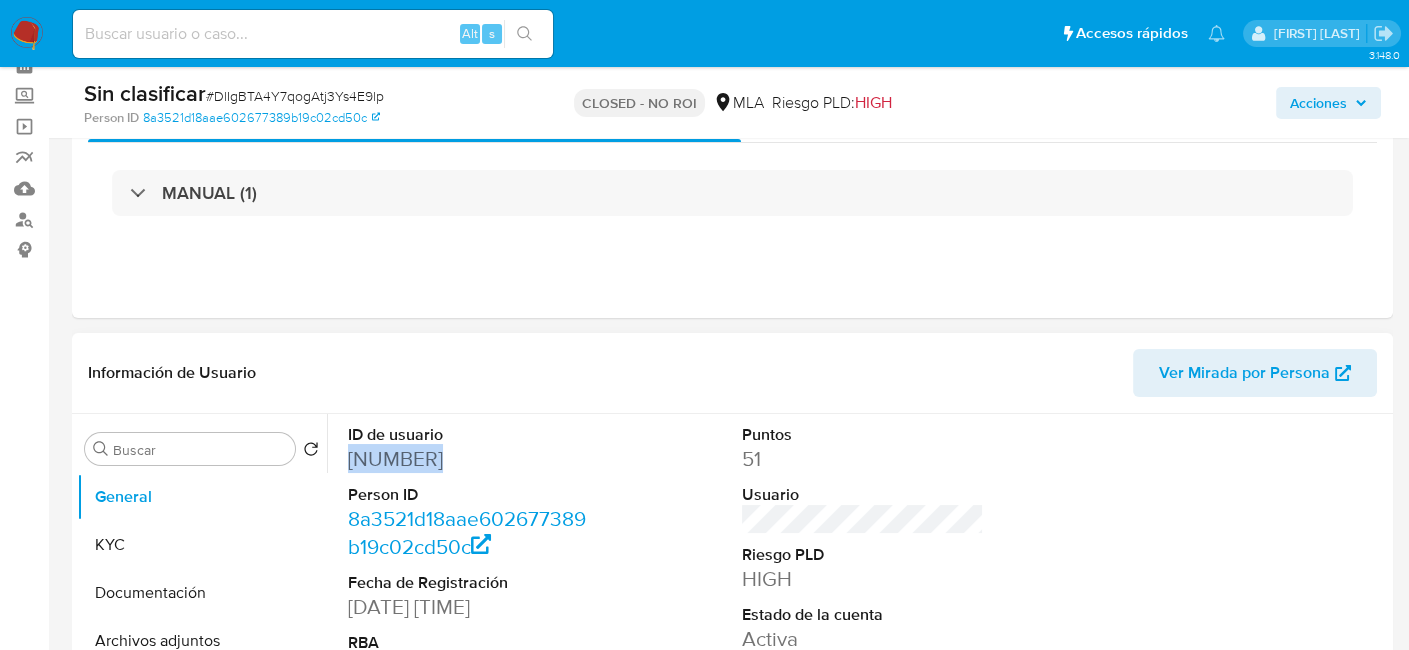 click on "[PHONE]" at bounding box center (469, 459) 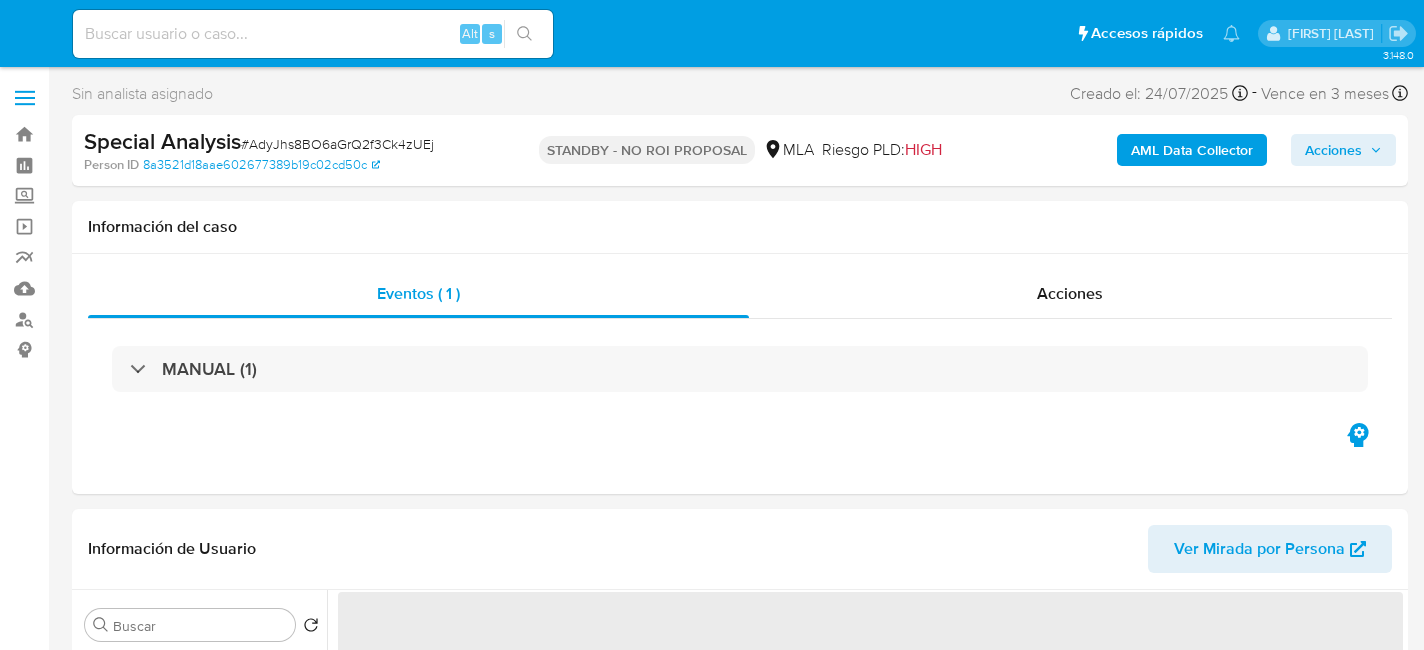 select on "10" 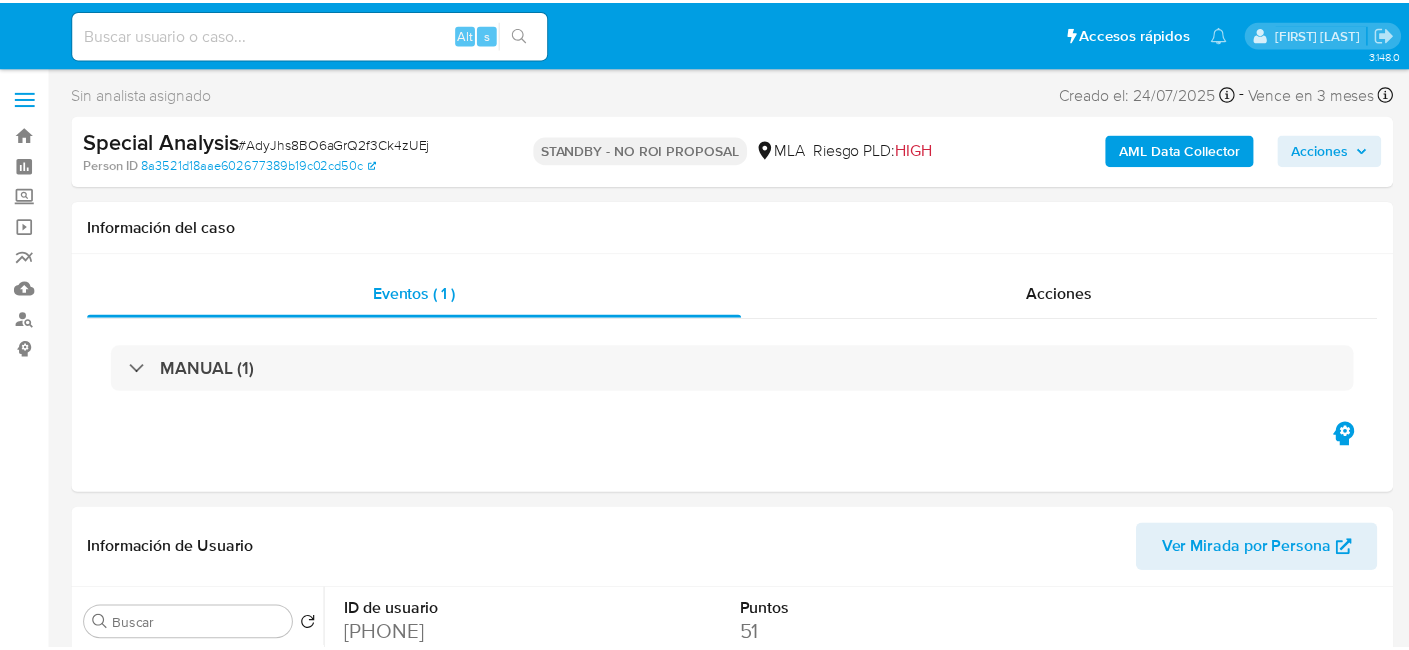 scroll, scrollTop: 0, scrollLeft: 0, axis: both 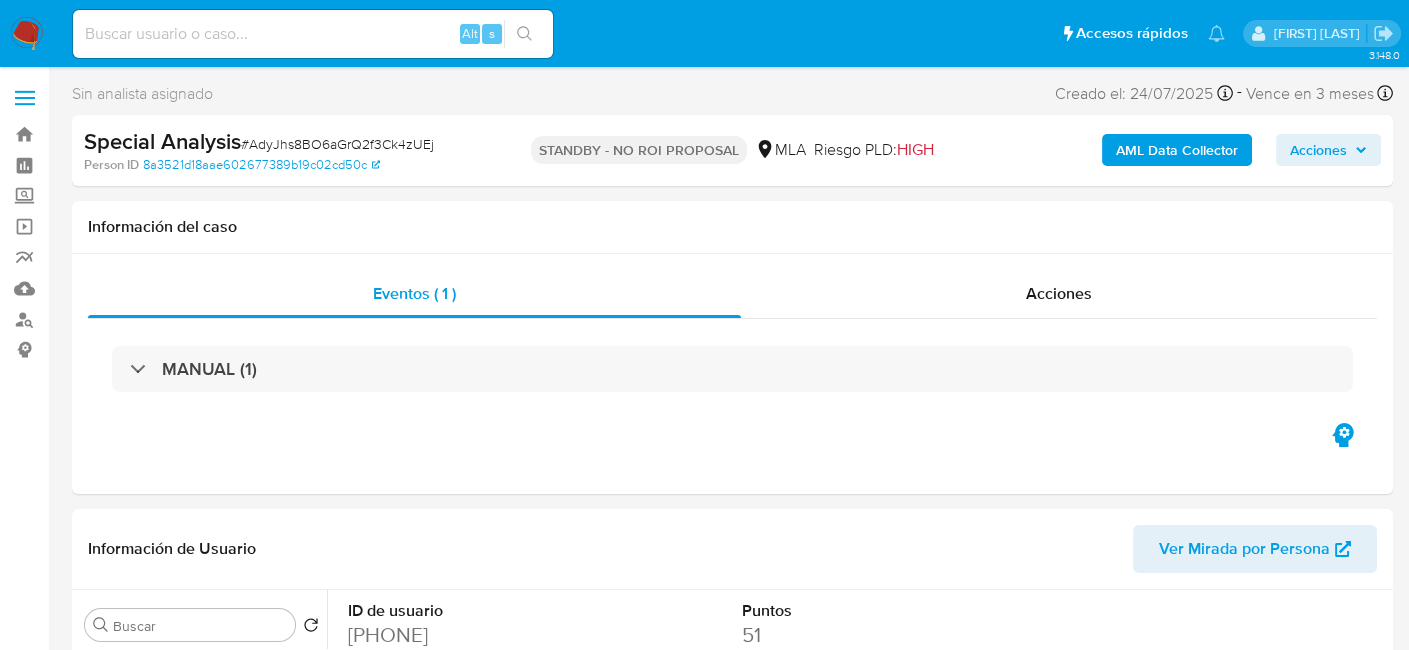 click at bounding box center (27, 34) 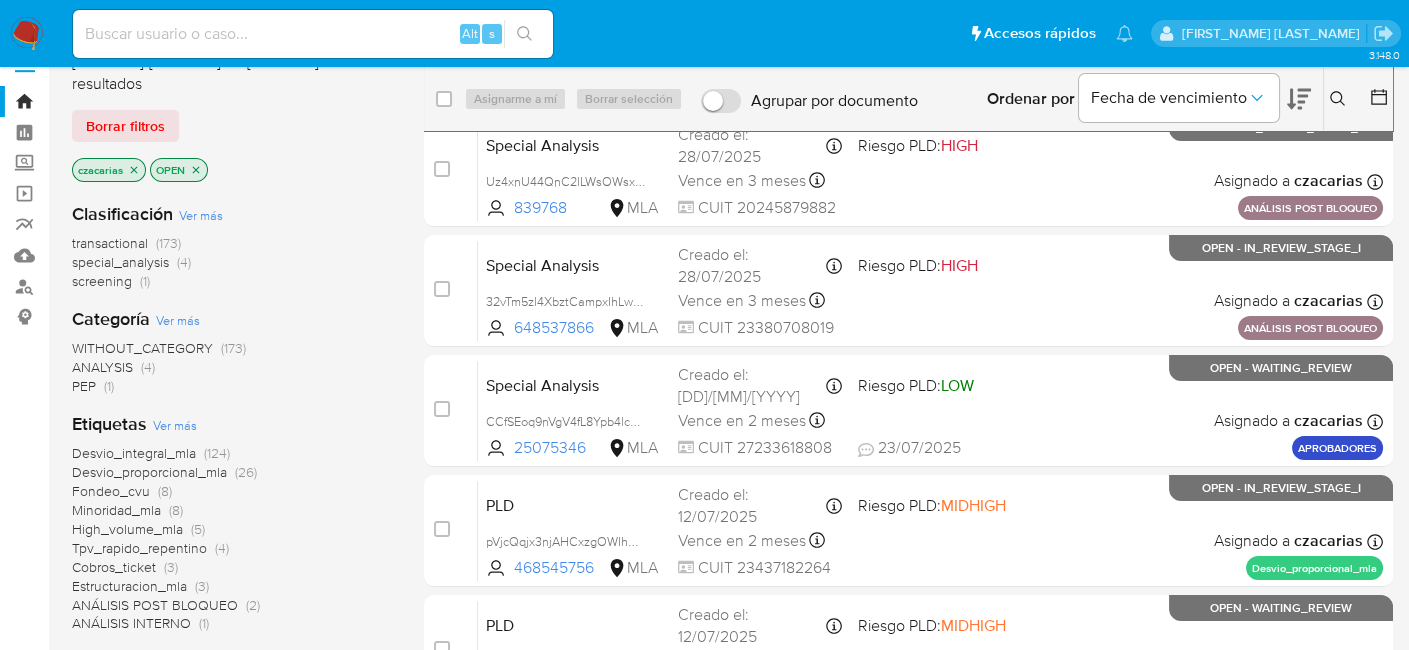 scroll, scrollTop: 0, scrollLeft: 0, axis: both 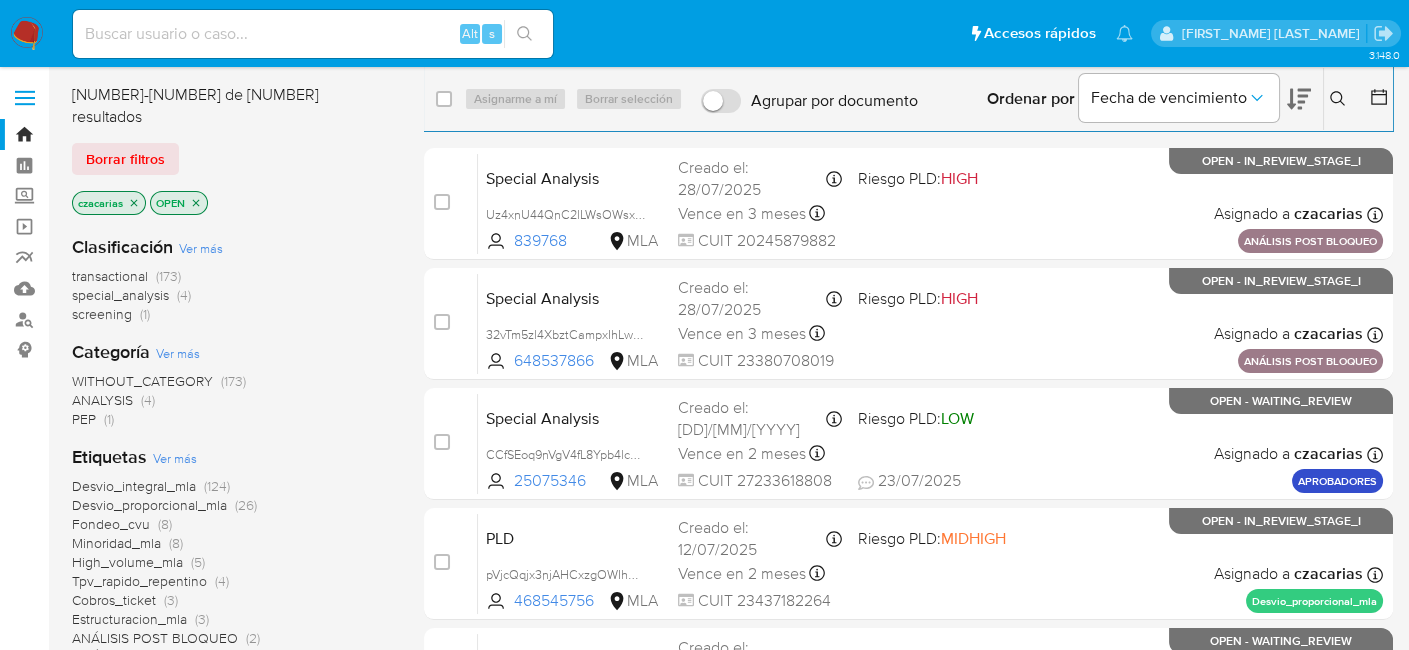 click on "Alt s" at bounding box center [313, 34] 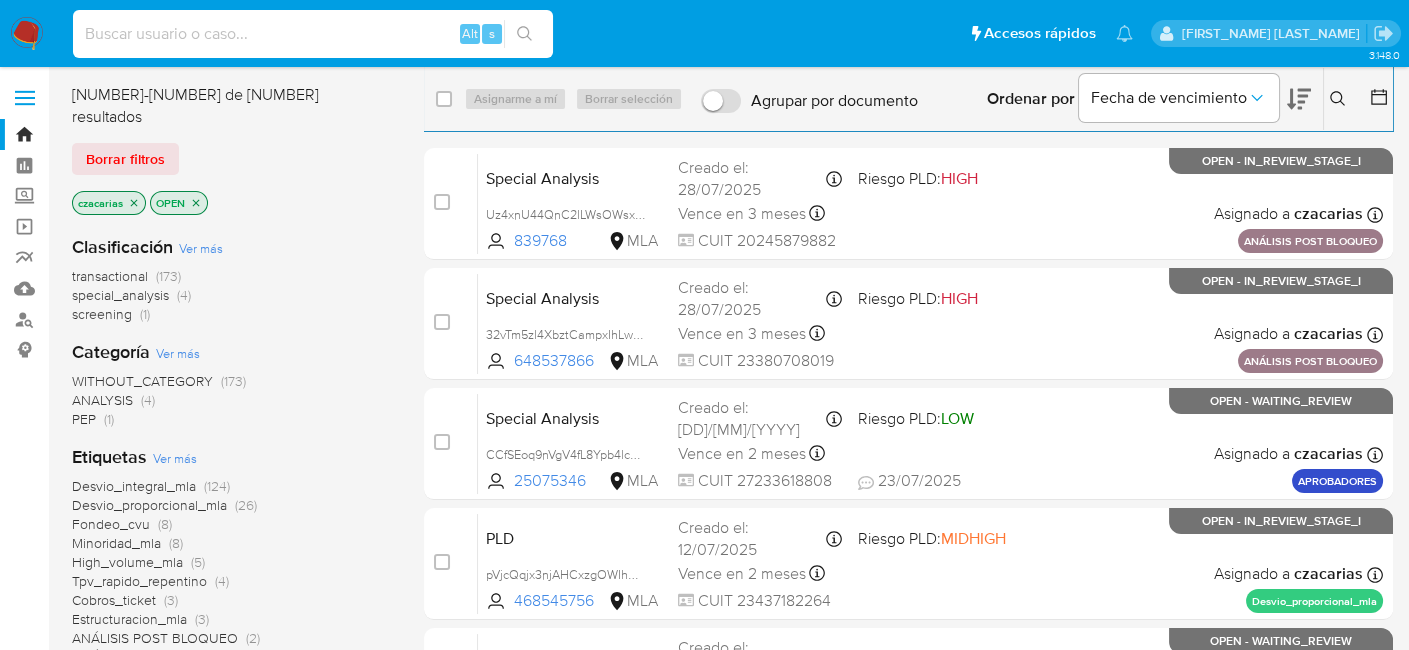 click at bounding box center [313, 34] 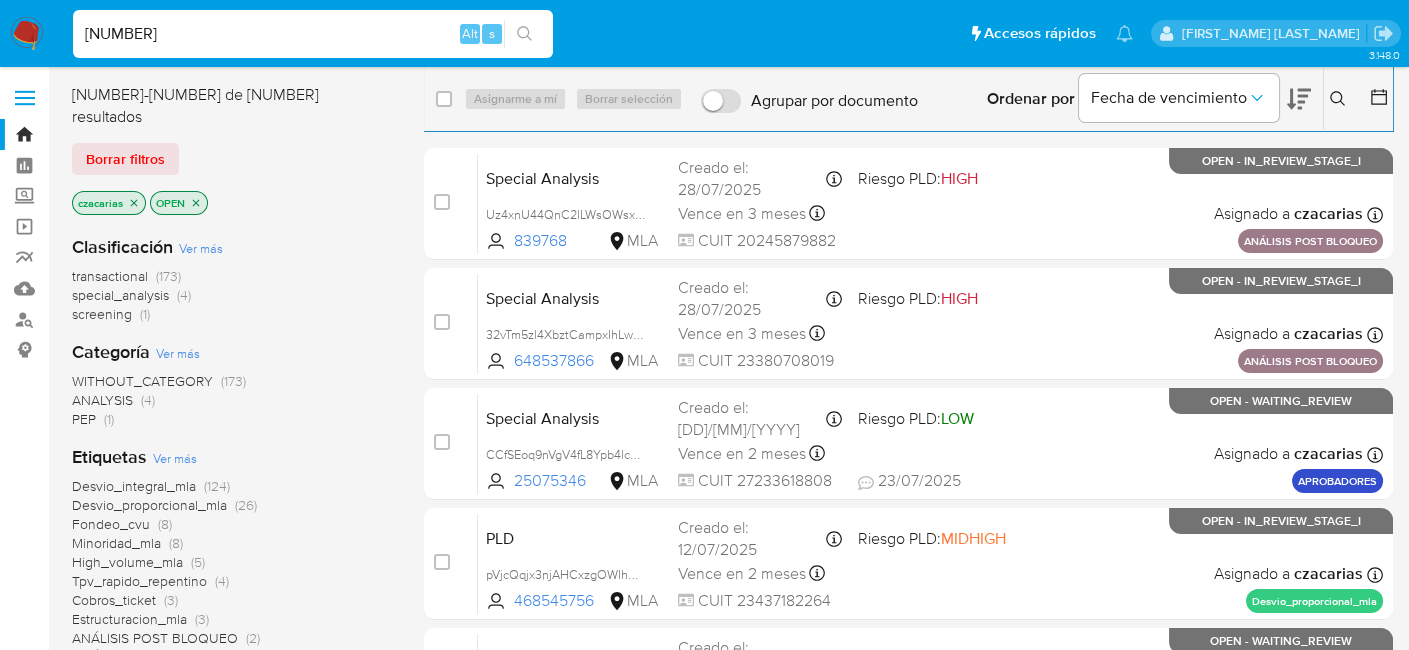 type on "[NUMBER]" 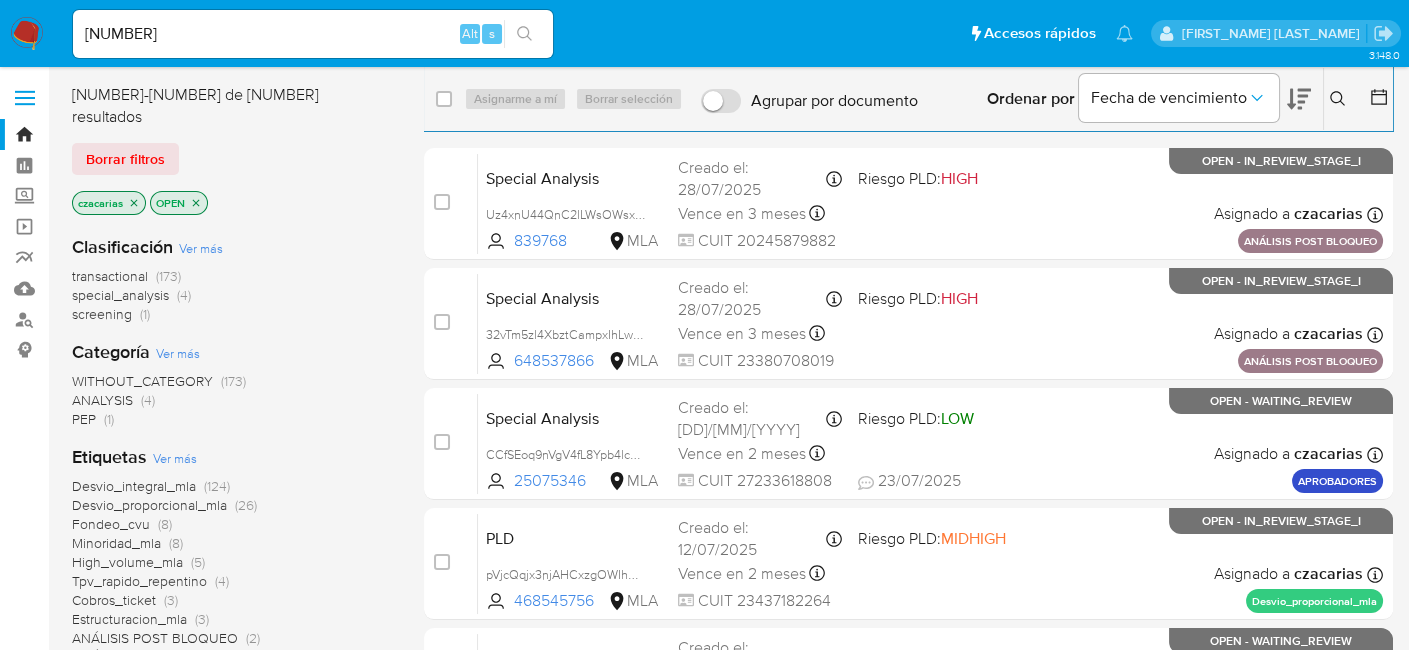 click 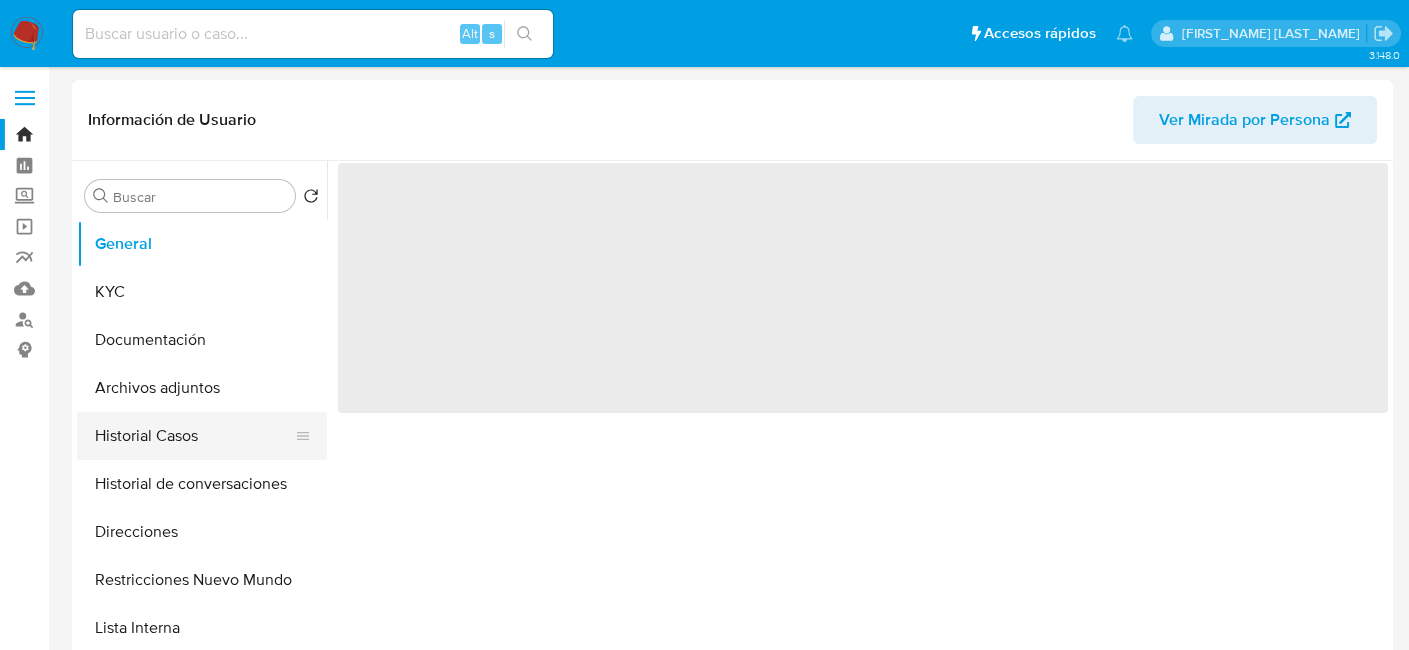 click on "Historial Casos" at bounding box center (194, 436) 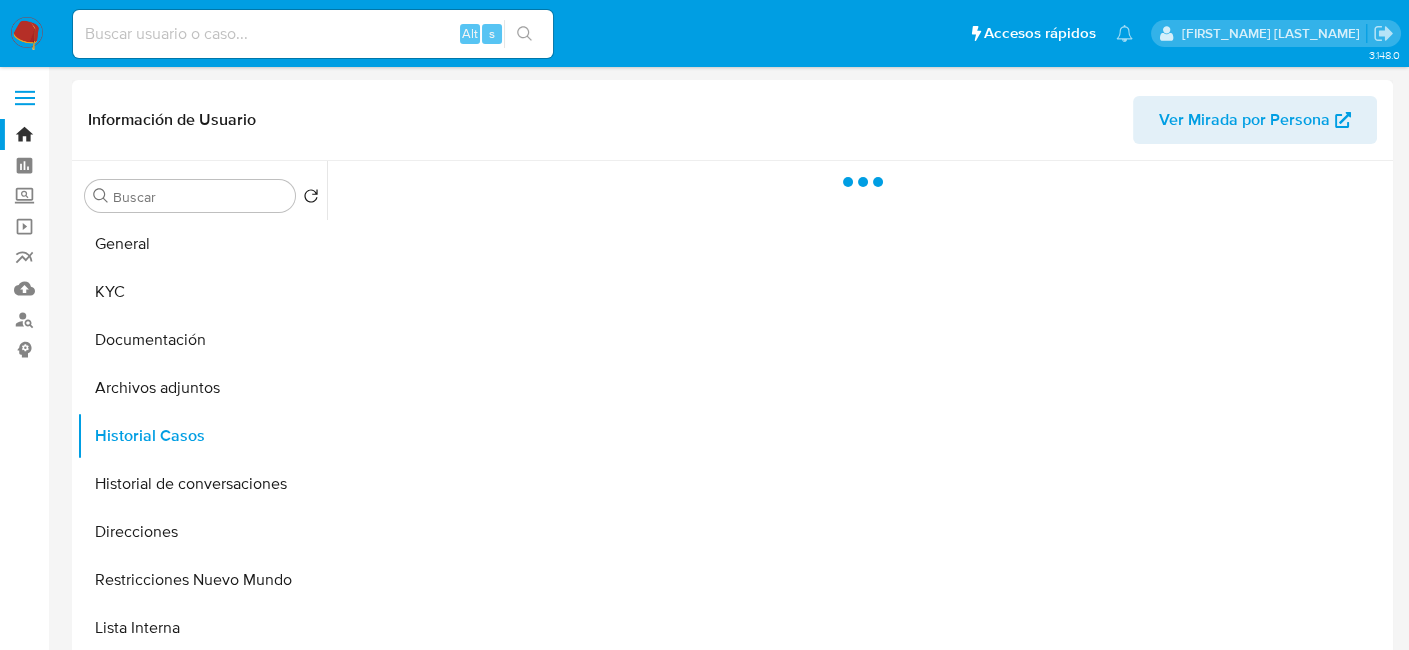 select on "10" 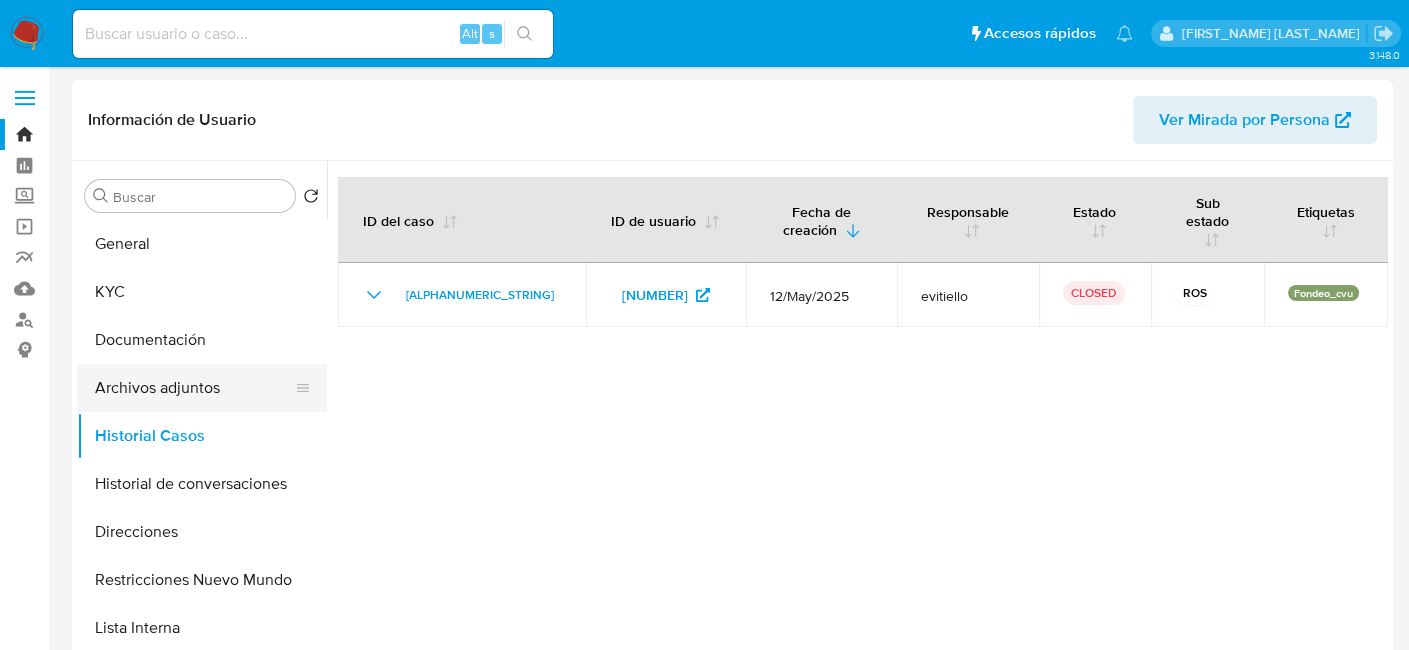 click on "Archivos adjuntos" at bounding box center [194, 388] 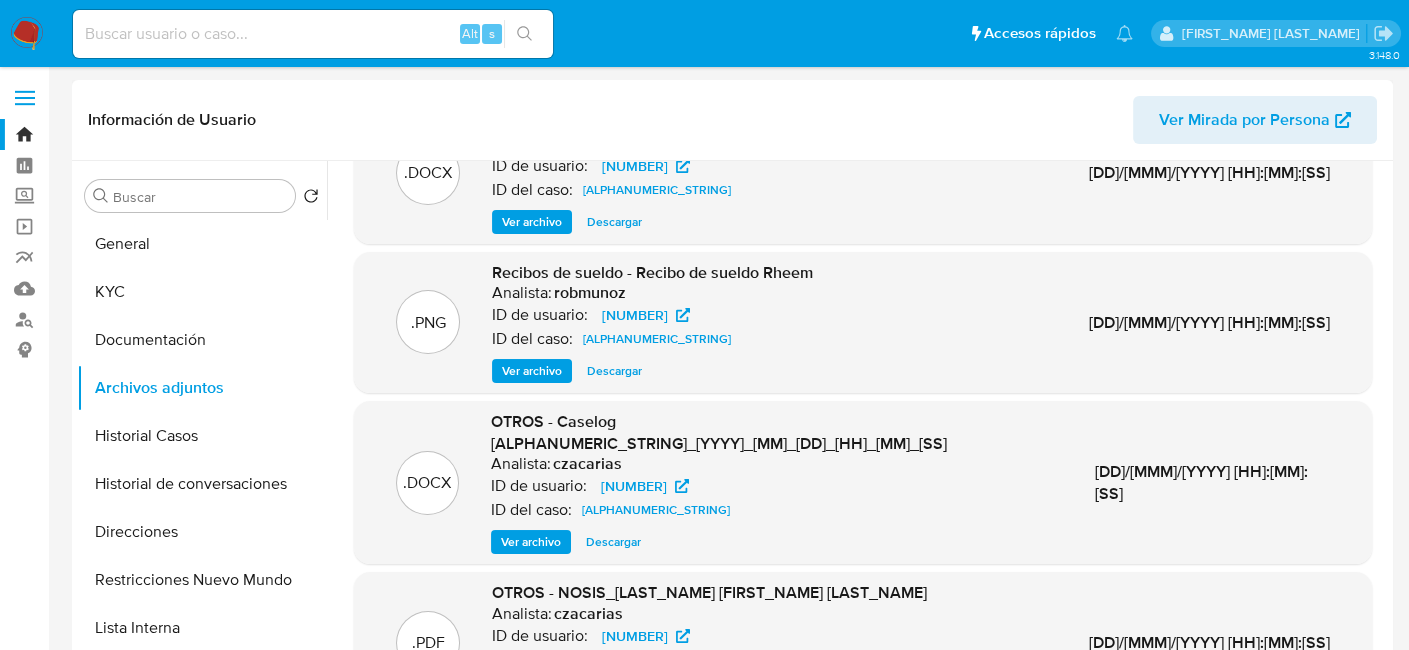 scroll, scrollTop: 100, scrollLeft: 0, axis: vertical 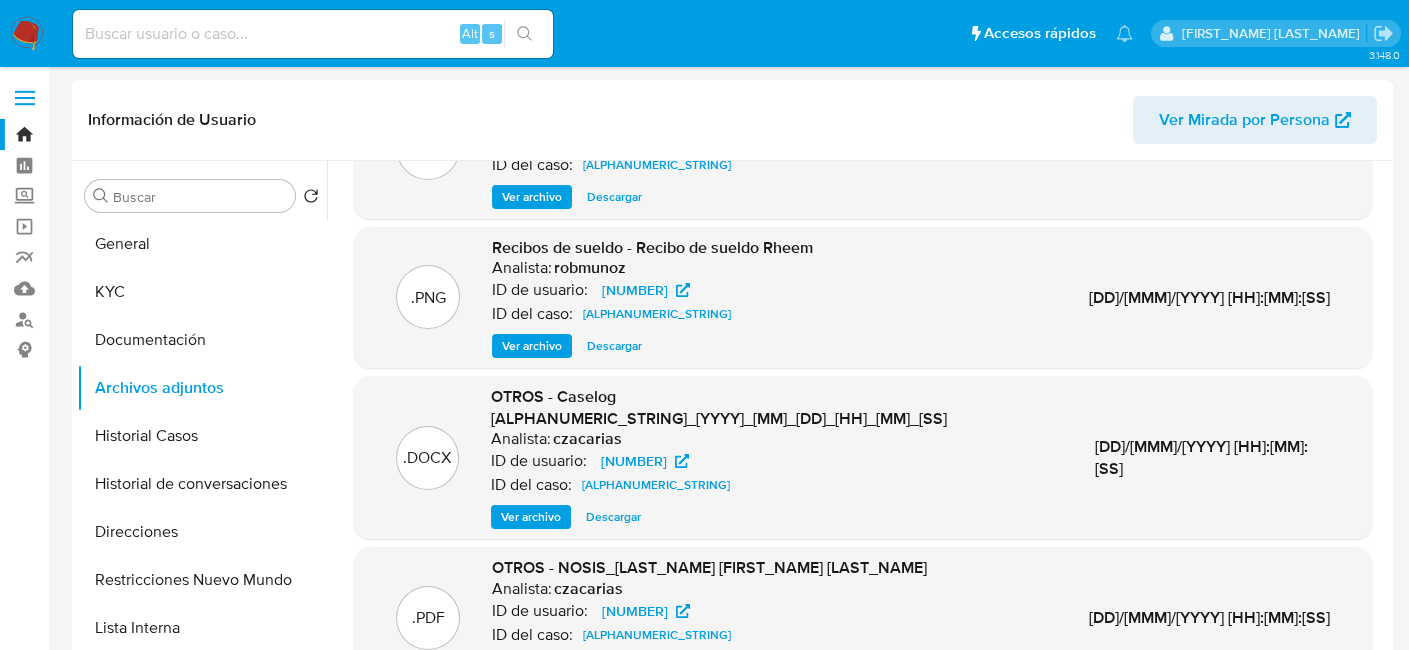click on "Ver archivo" at bounding box center (532, 346) 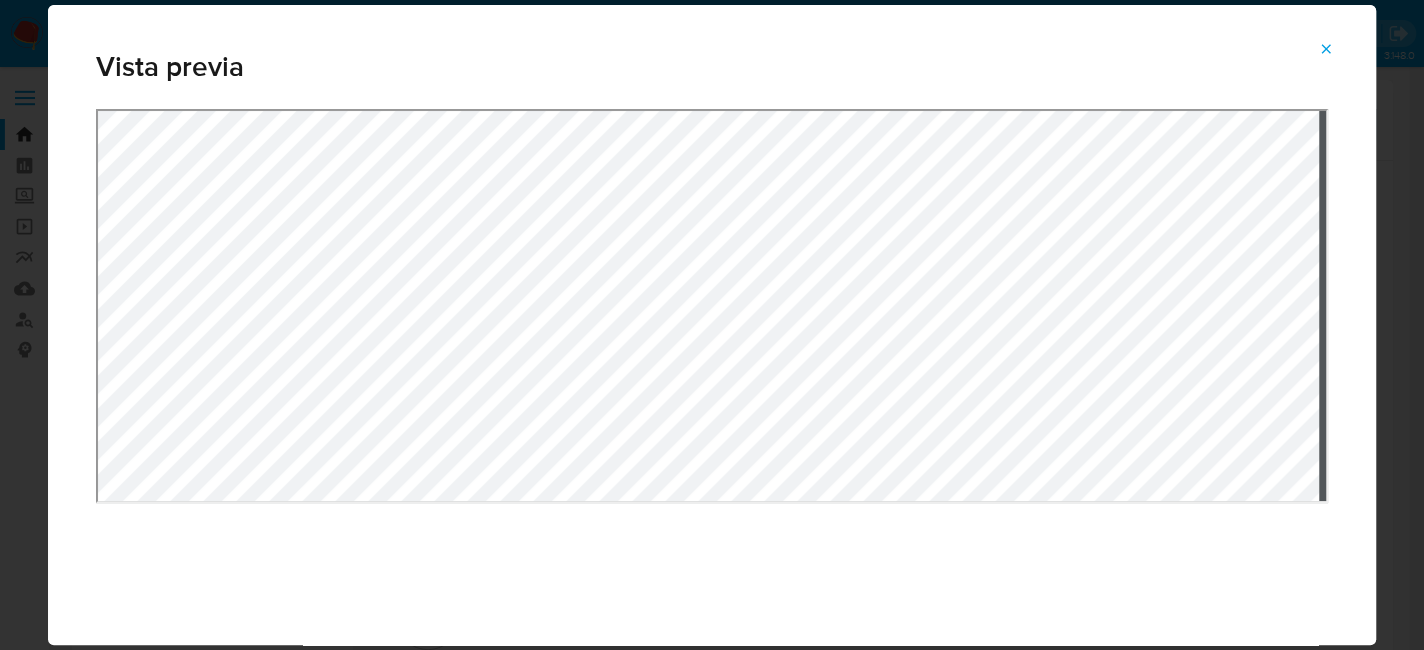 click on "Vista previa" at bounding box center [712, 325] 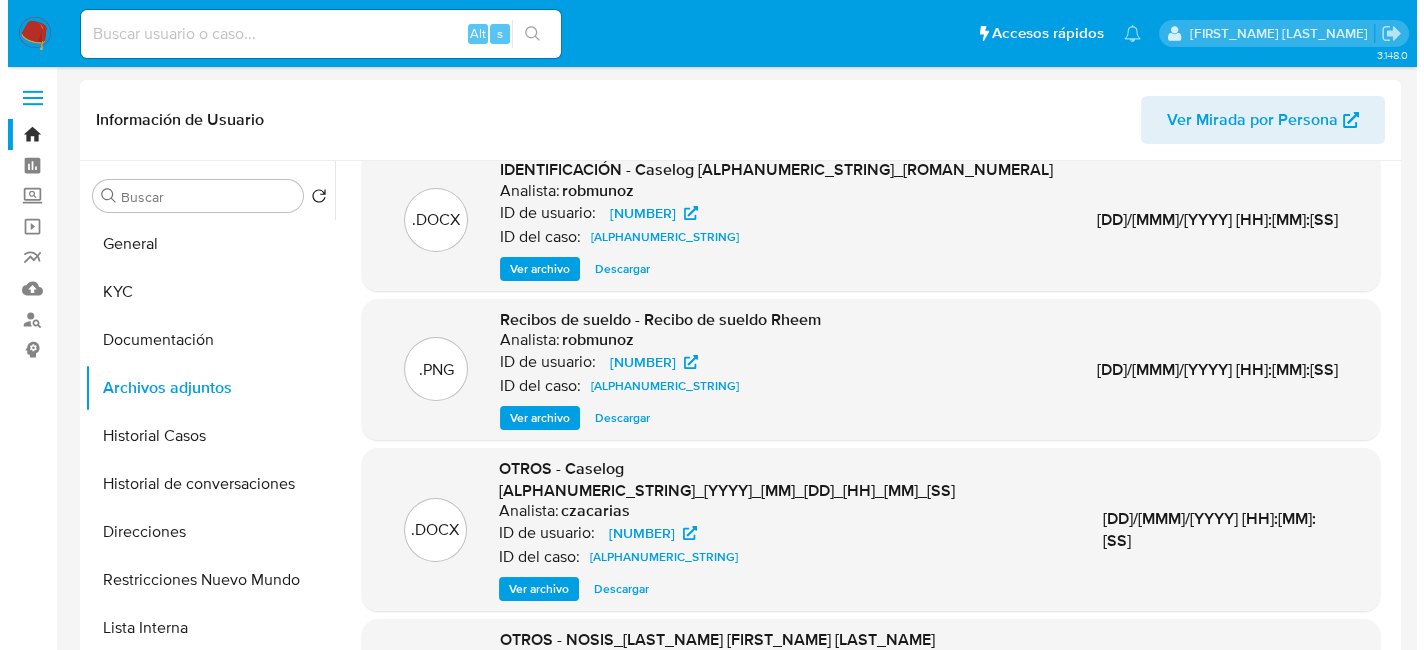scroll, scrollTop: 0, scrollLeft: 0, axis: both 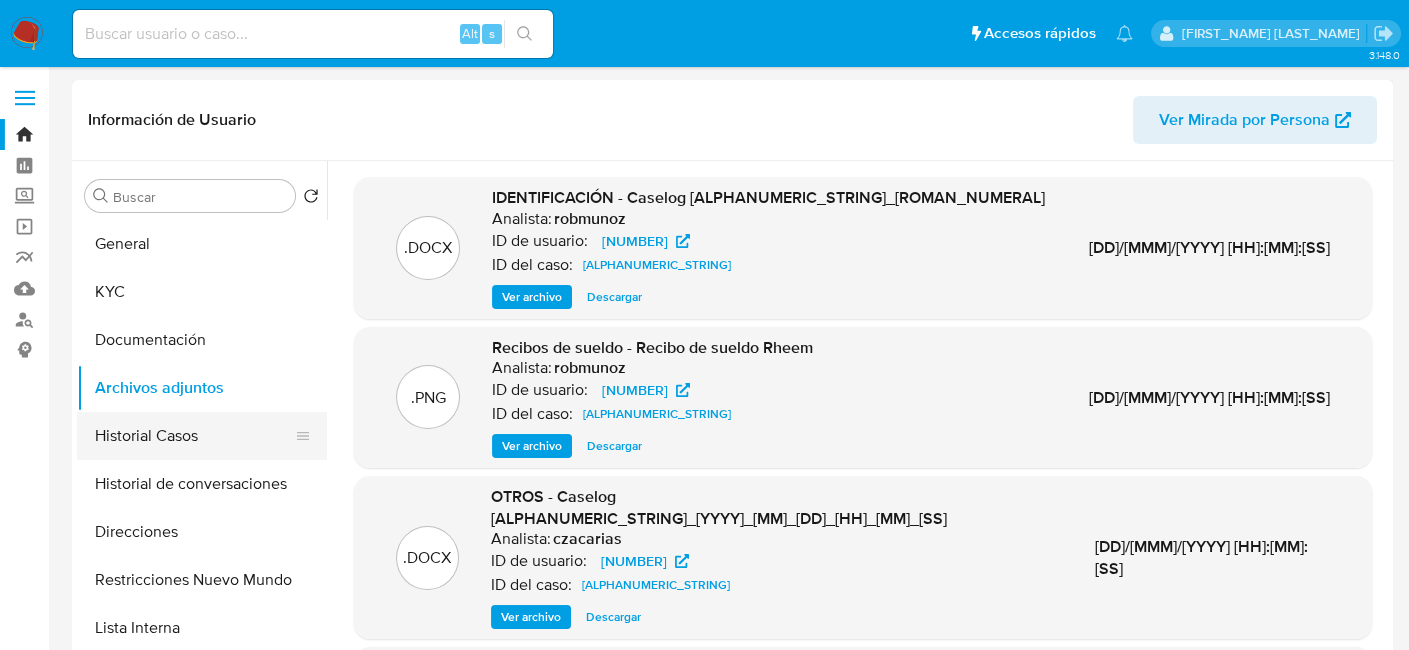 click on "Historial Casos" at bounding box center [194, 436] 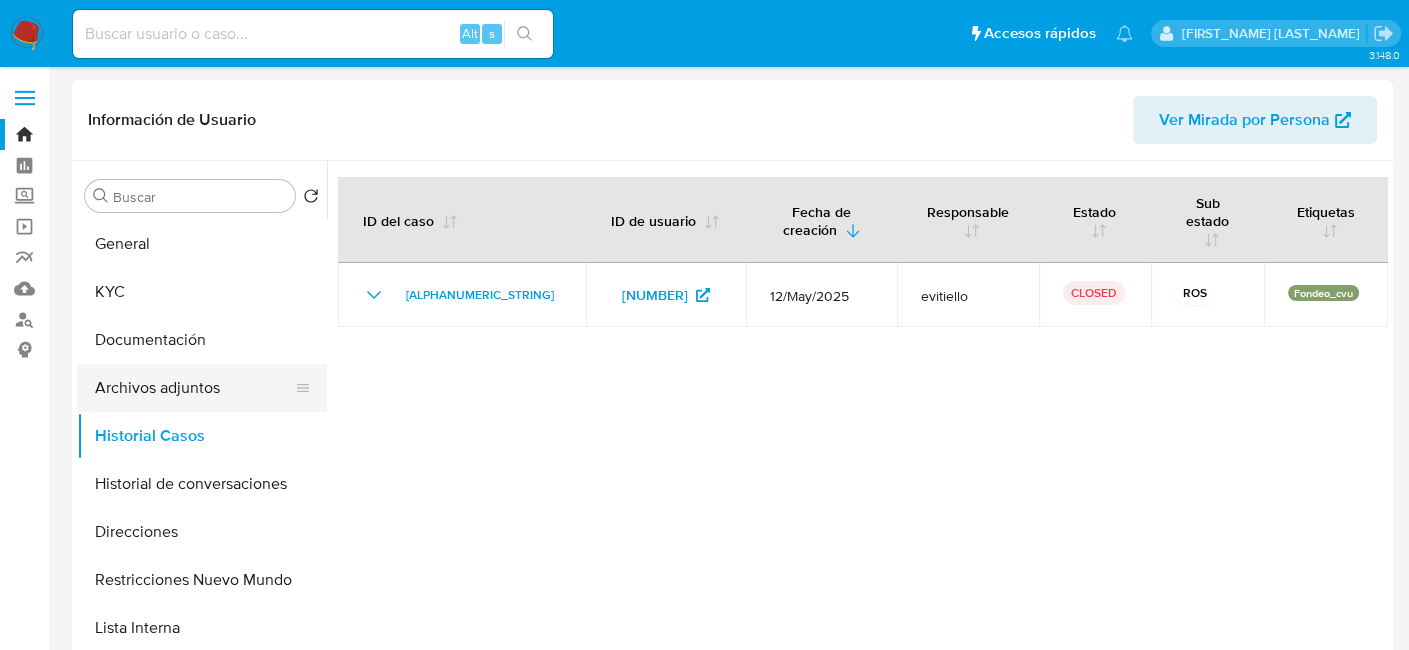 click on "Archivos adjuntos" at bounding box center (194, 388) 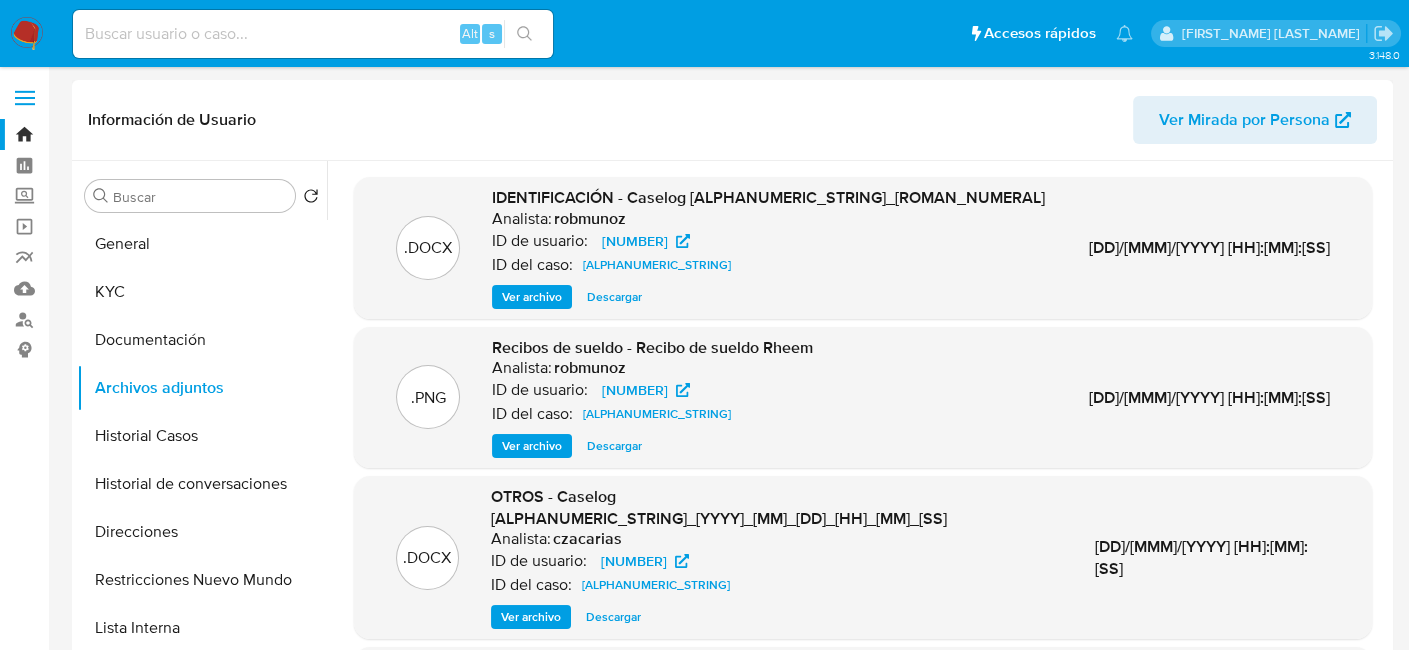 click on "Ver archivo" at bounding box center [532, 297] 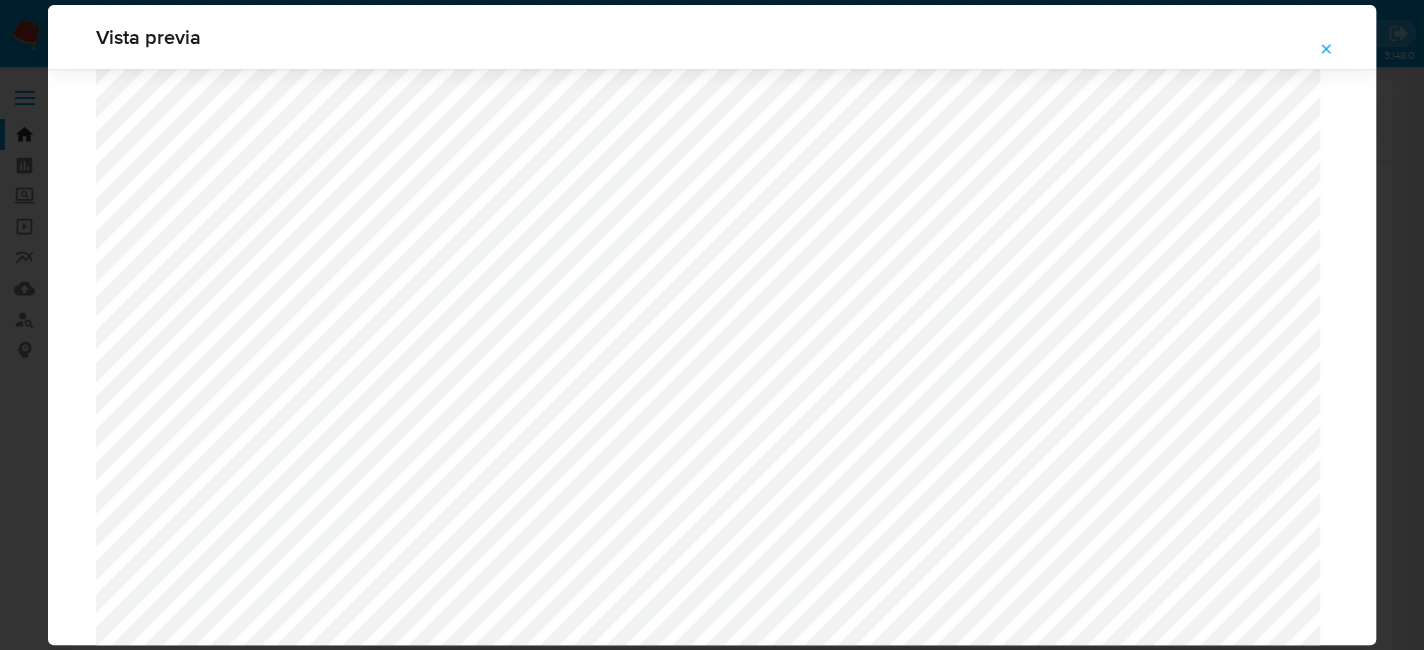 scroll, scrollTop: 1060, scrollLeft: 0, axis: vertical 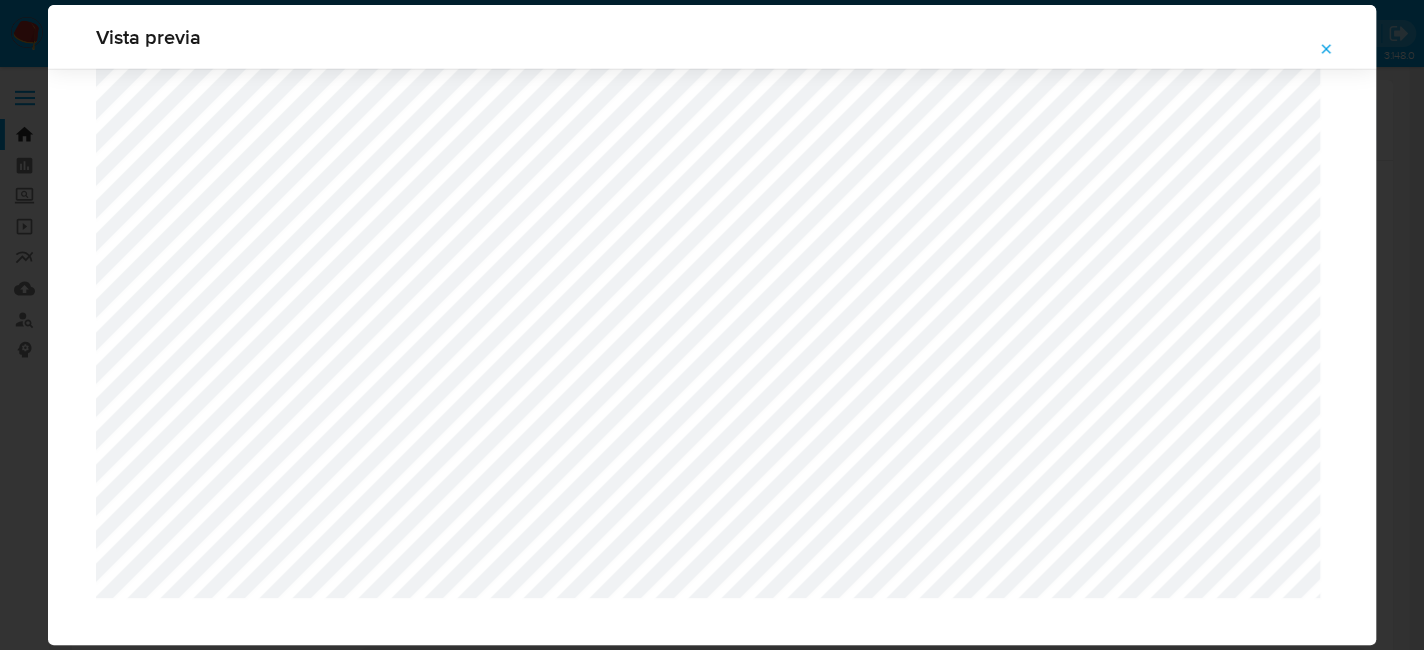 click 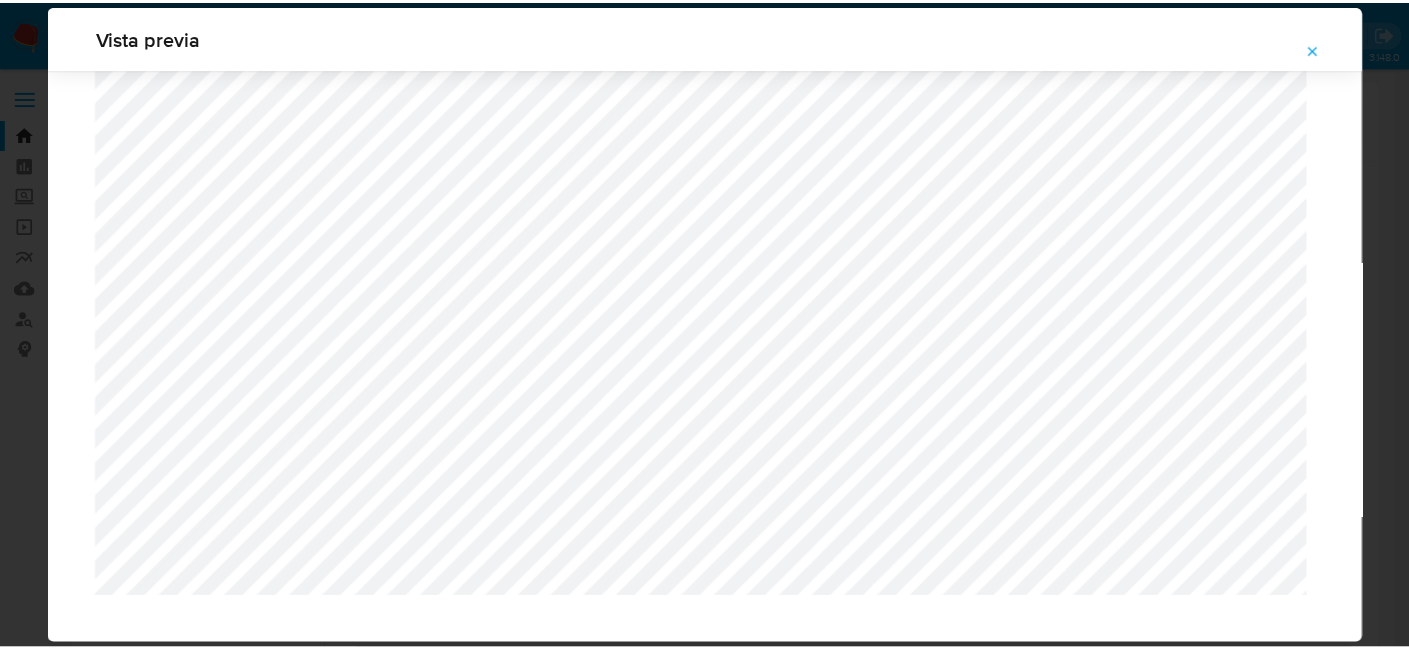 scroll, scrollTop: 103, scrollLeft: 0, axis: vertical 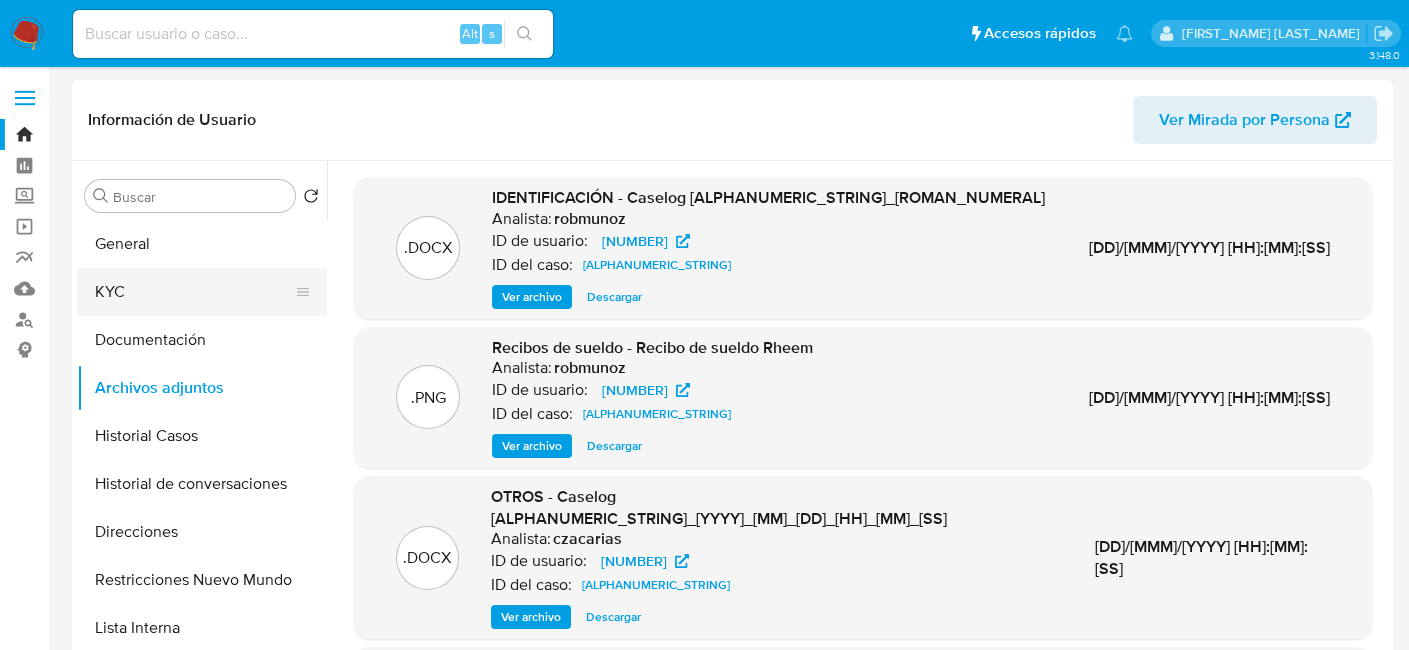 click on "KYC" at bounding box center [194, 292] 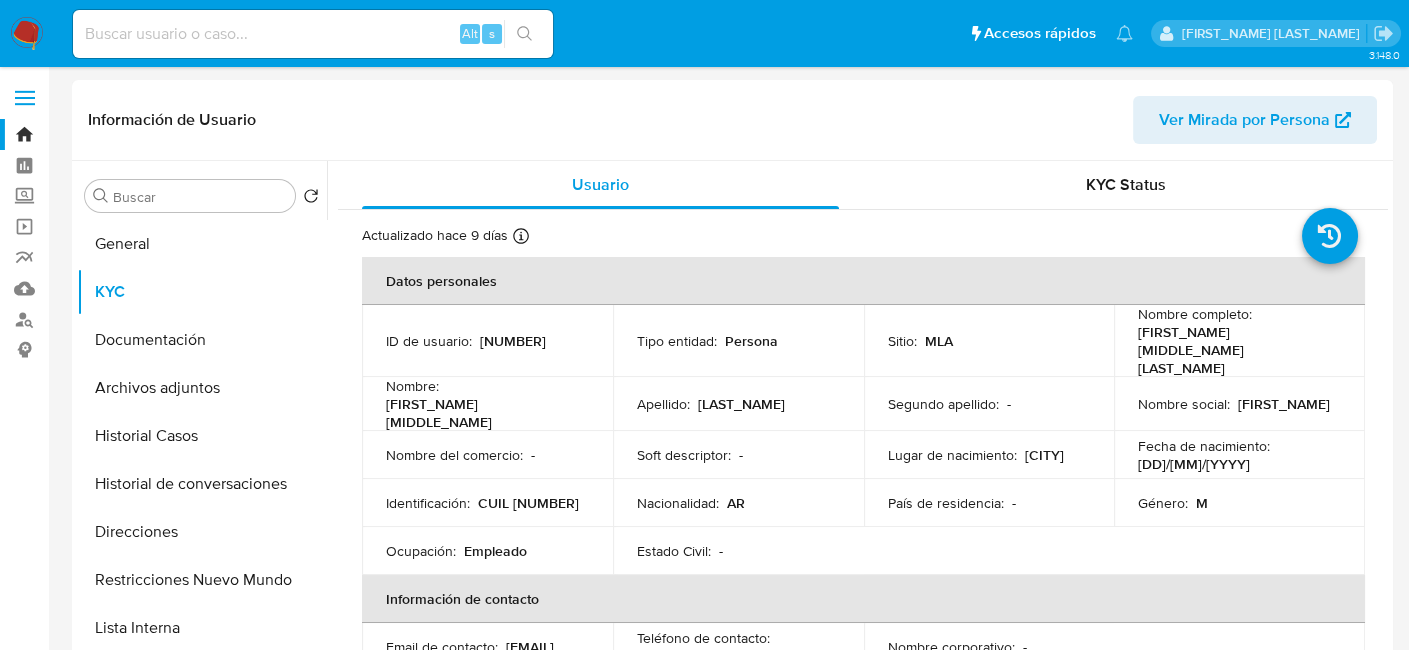 click on "328520646" at bounding box center (513, 341) 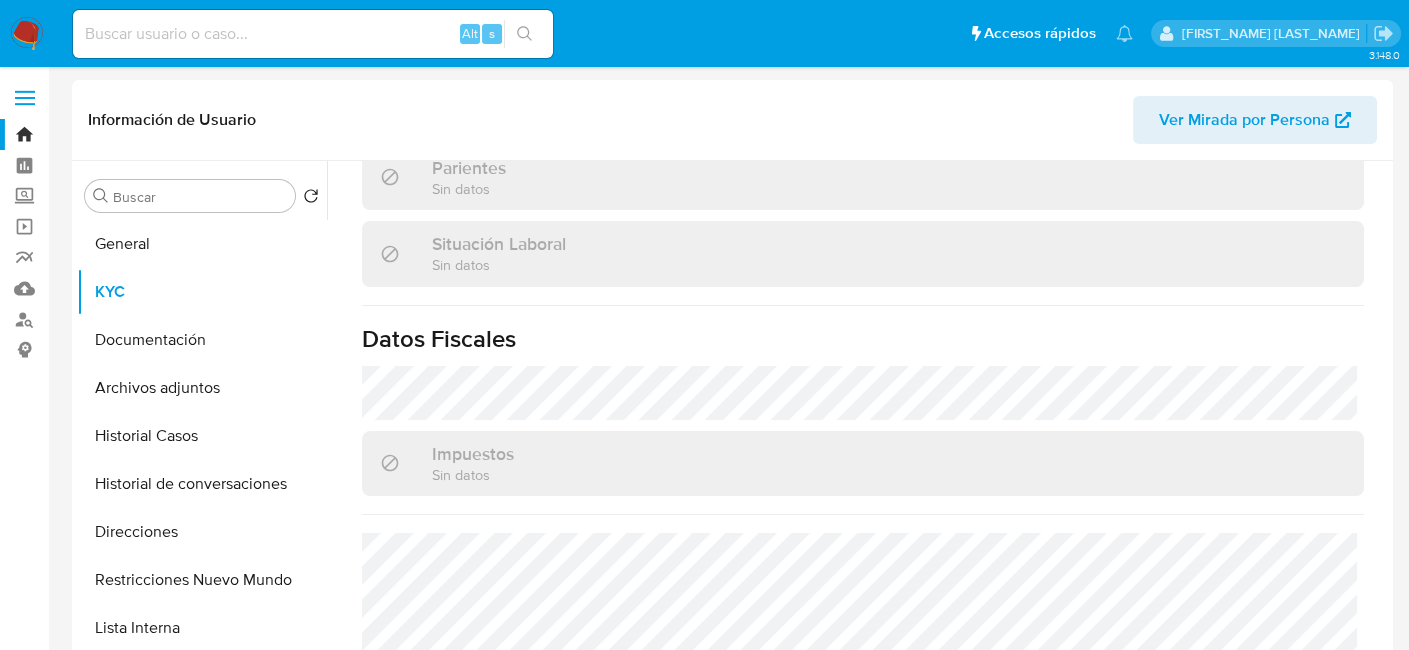 scroll, scrollTop: 1051, scrollLeft: 0, axis: vertical 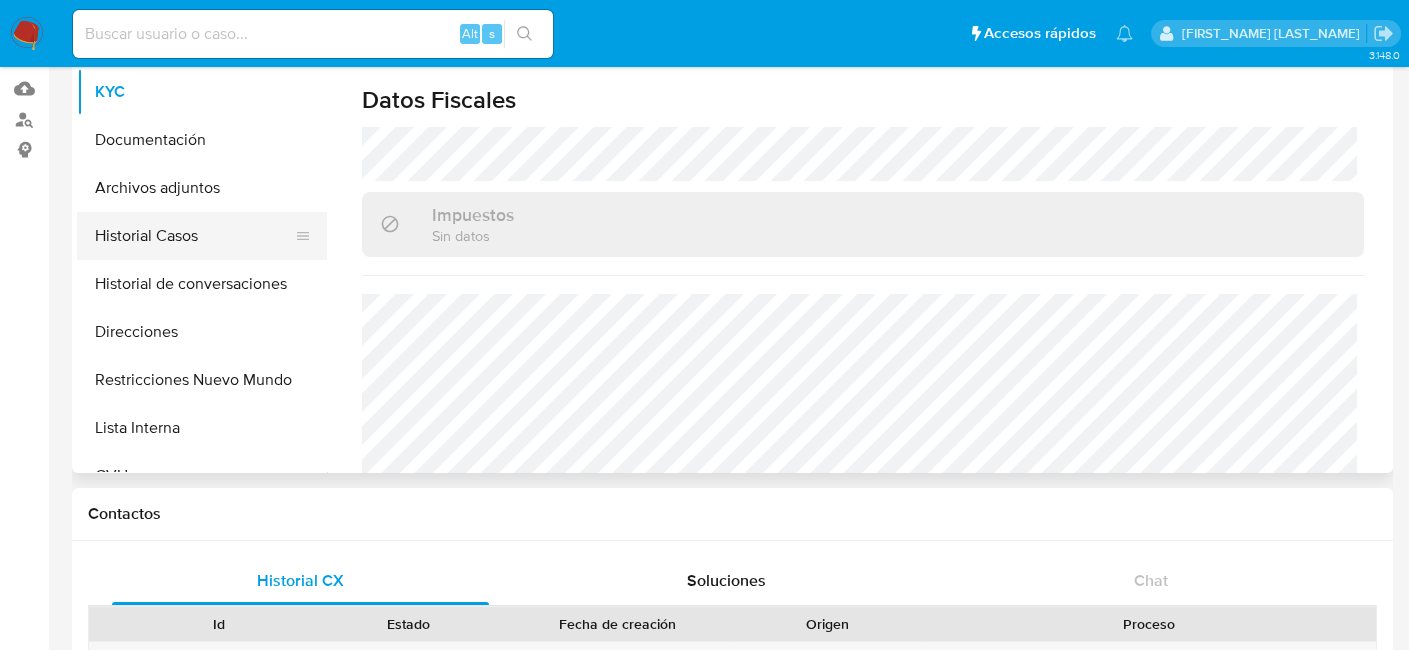 click on "Historial Casos" at bounding box center [194, 236] 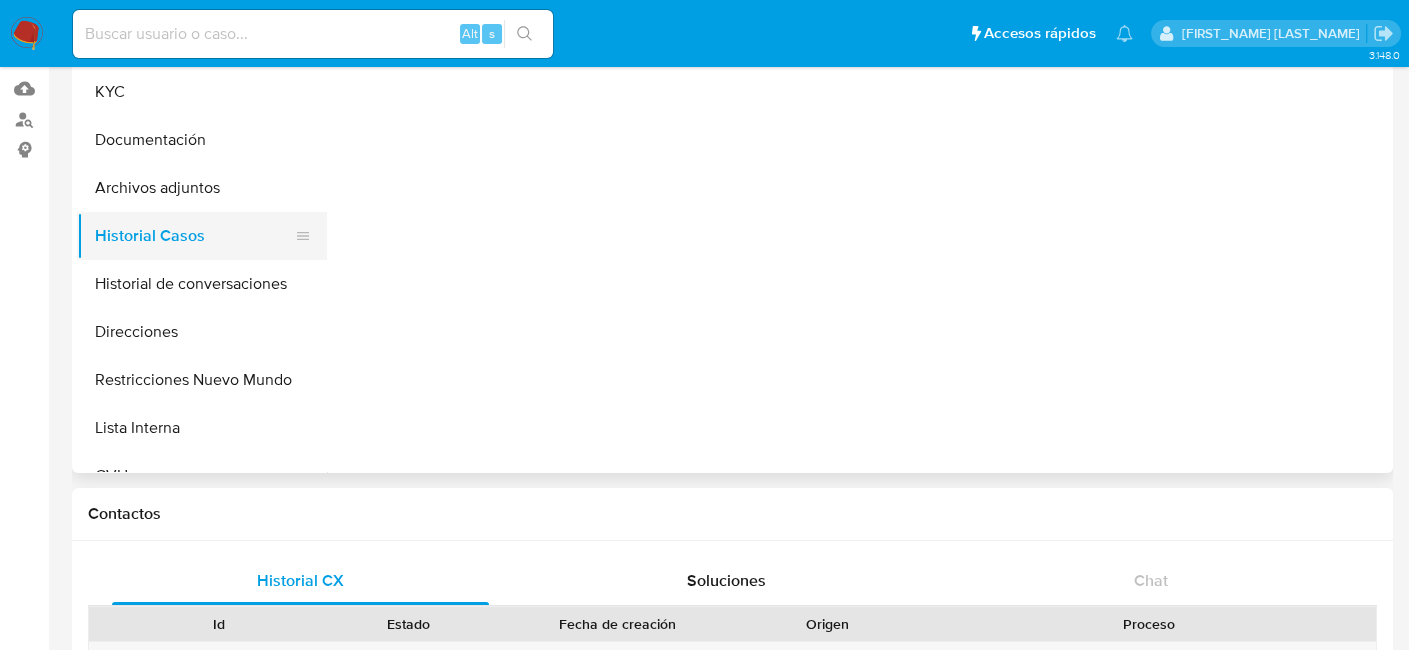 scroll, scrollTop: 0, scrollLeft: 0, axis: both 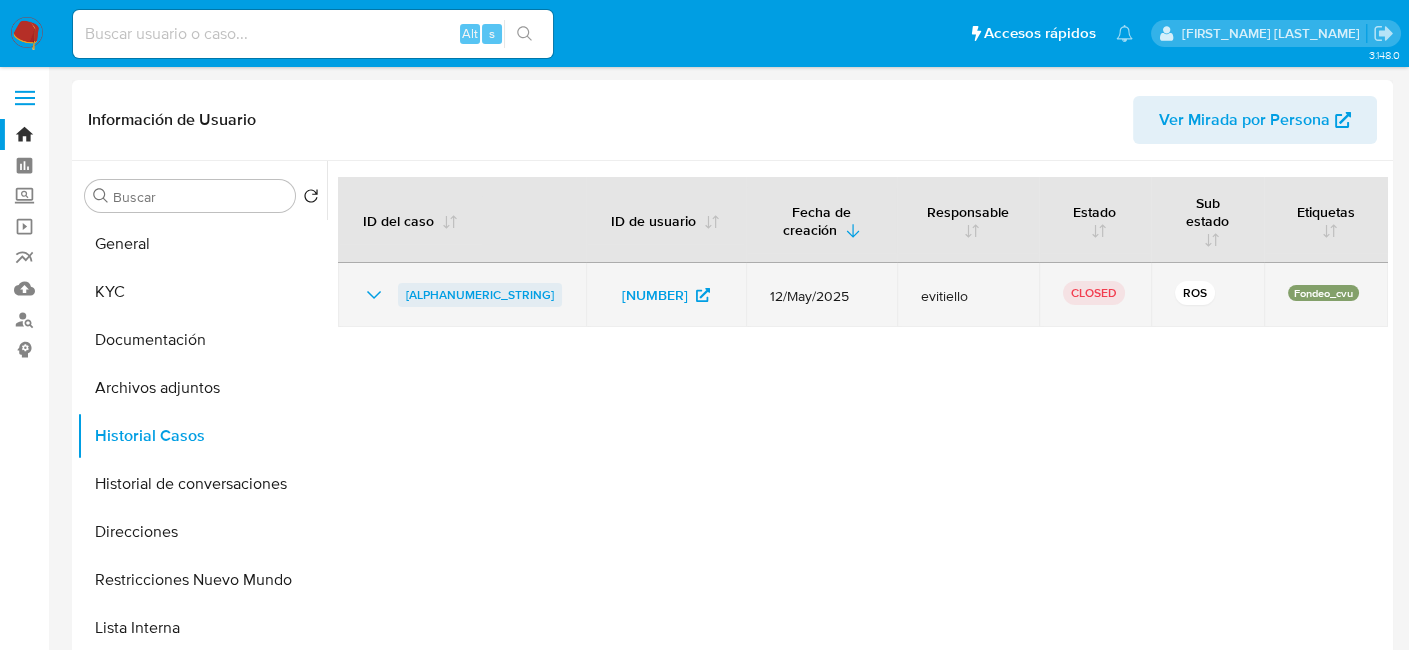 click on "HR6ne1bejYsfVQdUPhOsIpBa" at bounding box center (480, 295) 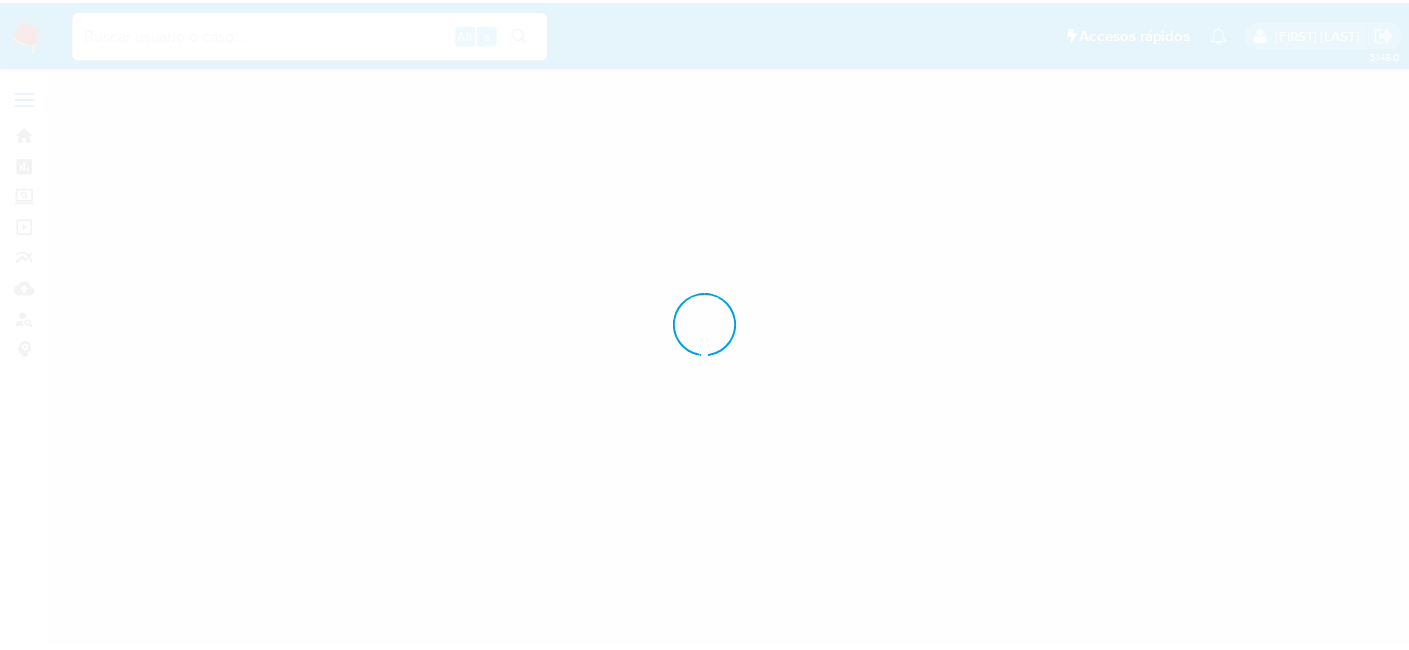 scroll, scrollTop: 0, scrollLeft: 0, axis: both 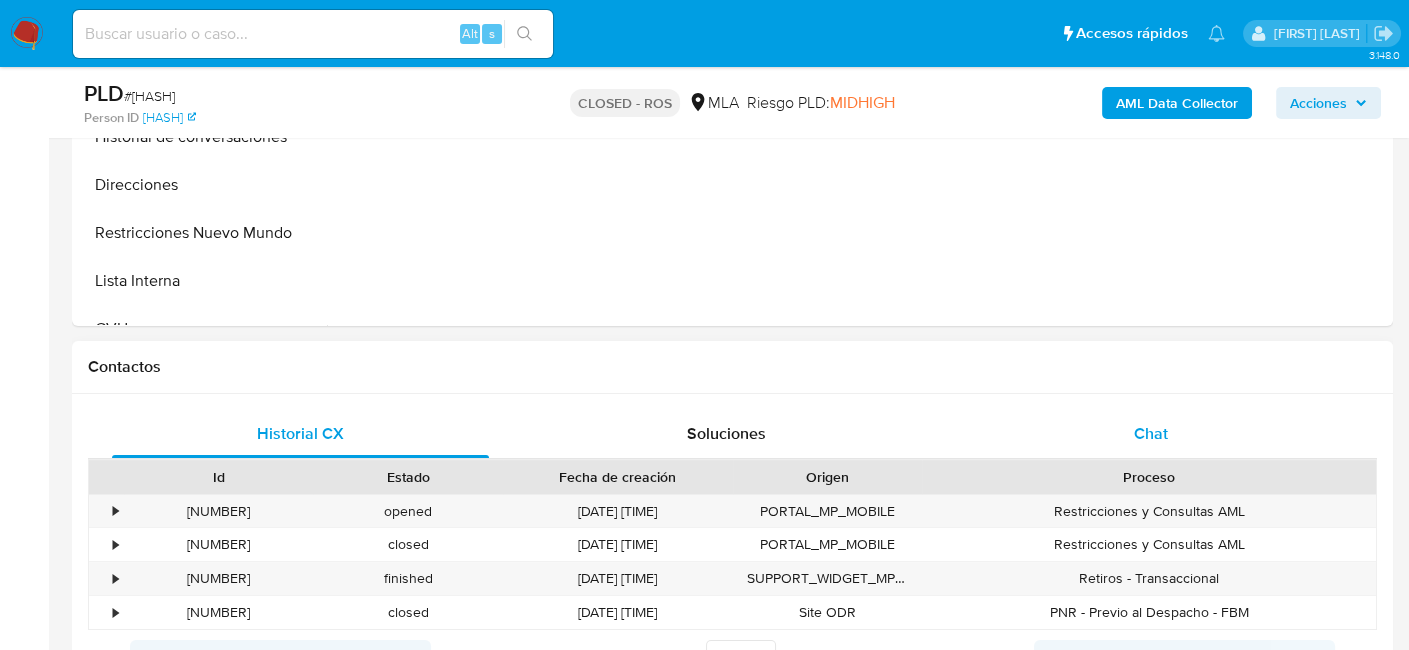 click on "Chat" at bounding box center [1151, 433] 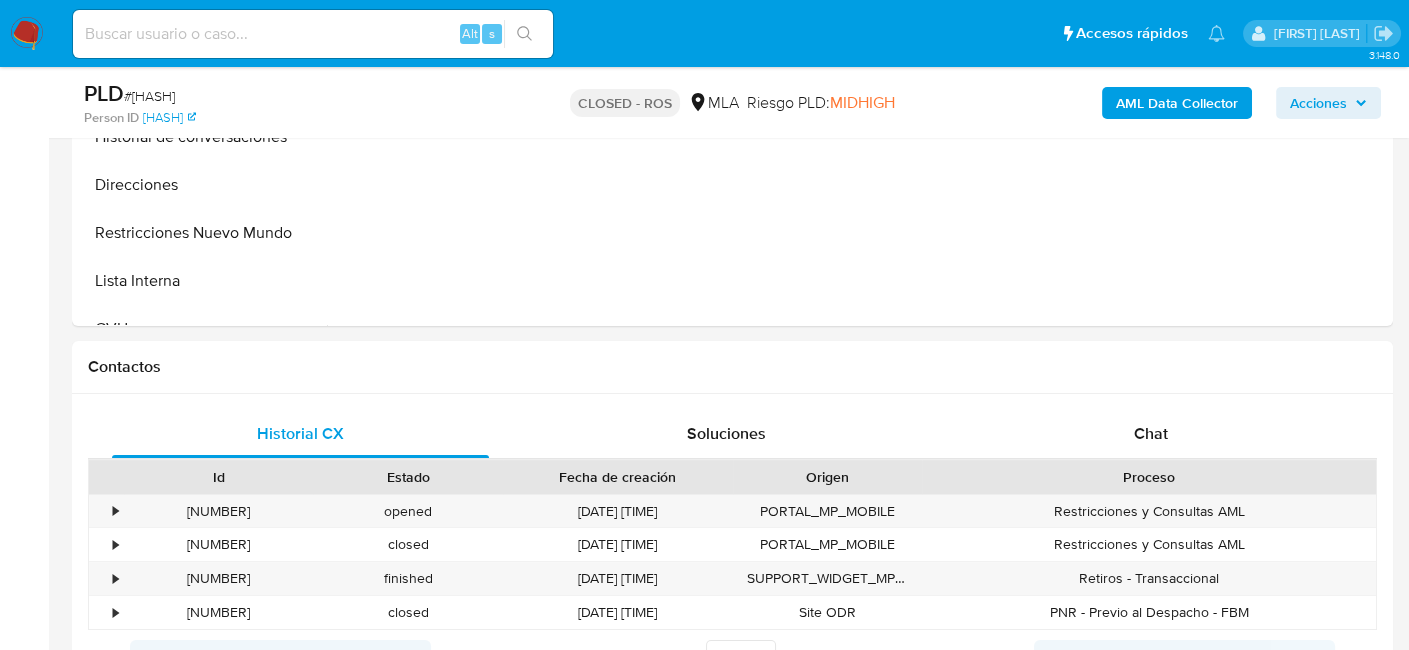 select on "10" 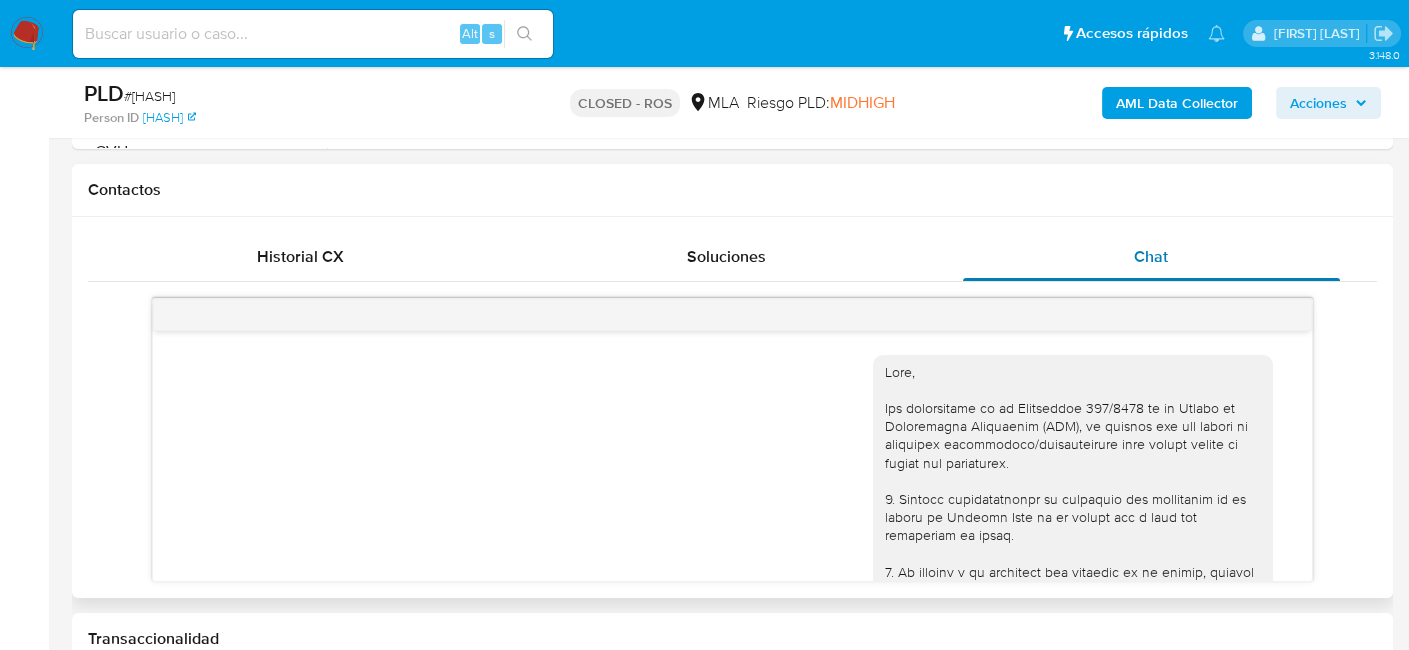 scroll, scrollTop: 996, scrollLeft: 0, axis: vertical 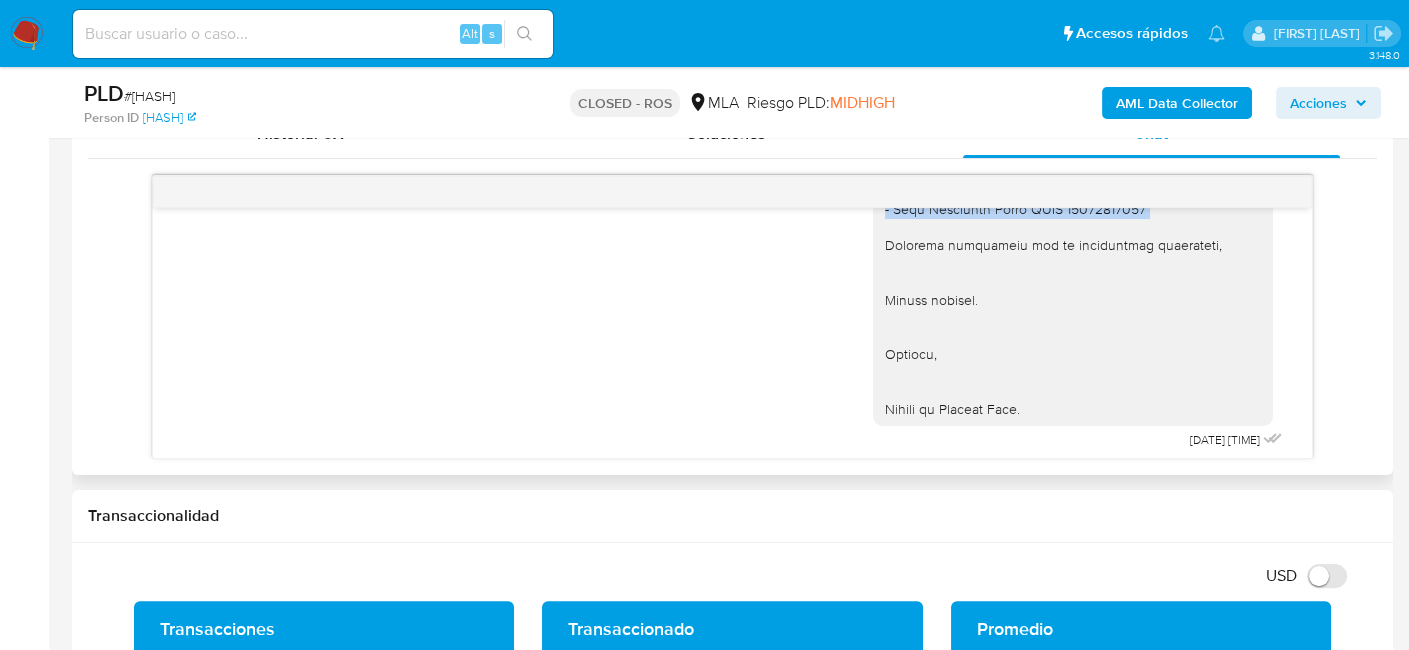 drag, startPoint x: 886, startPoint y: 249, endPoint x: 1145, endPoint y: 257, distance: 259.12354 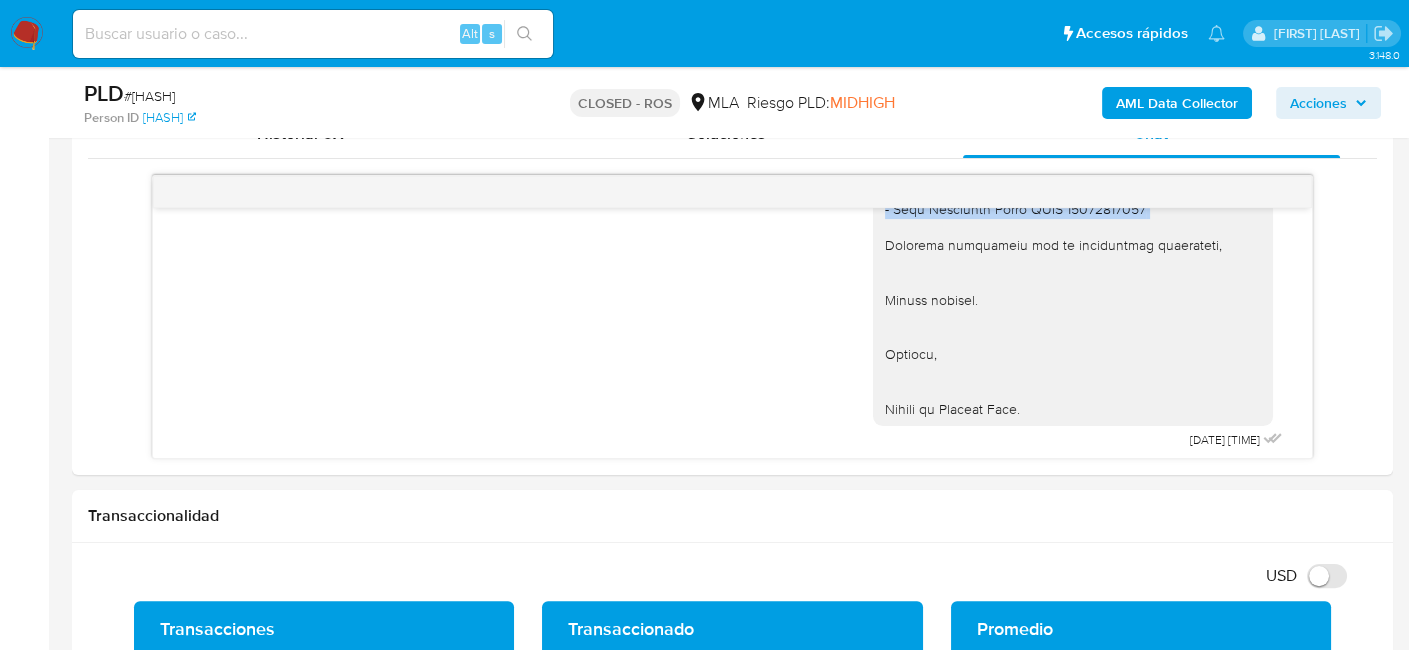 copy on "Proporciona el vínculo con las siguientes contrapartes con las que operaste, el motivo de las transacciones recibidas/enviadas y documentación de respaldo:
- Katerina Joana Godoy CUIT 27428235326
- Erika Caren Quiroga CUIT 20376387713
- VIVELI SA CUIT 30718437187
- Miranda Ruben Antonio CUIT 20269417855
- Graciela Noemi Castañeda CUIT 27182411405
- Guillermo Sebastian Pedernera CUIT 20299960146
- Luis Alejandro Arias CUIT 23324913459" 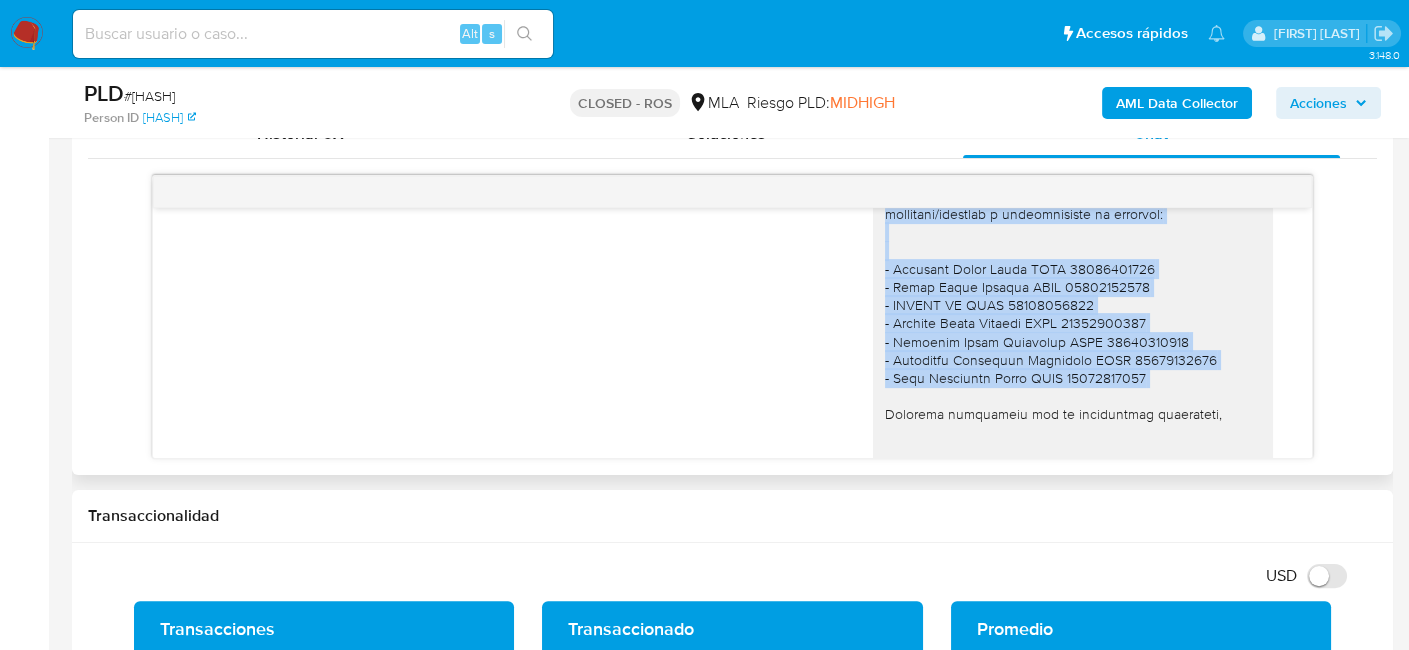 scroll, scrollTop: 2108, scrollLeft: 0, axis: vertical 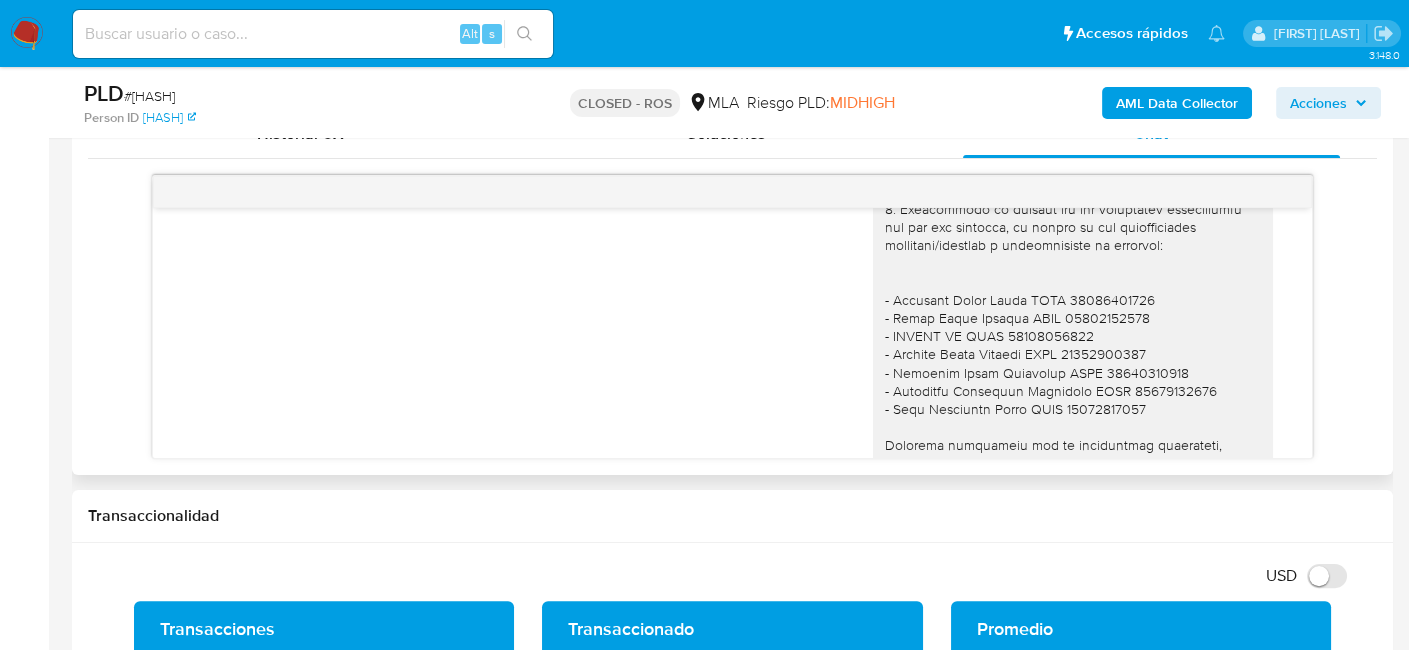 click at bounding box center (1073, 99) 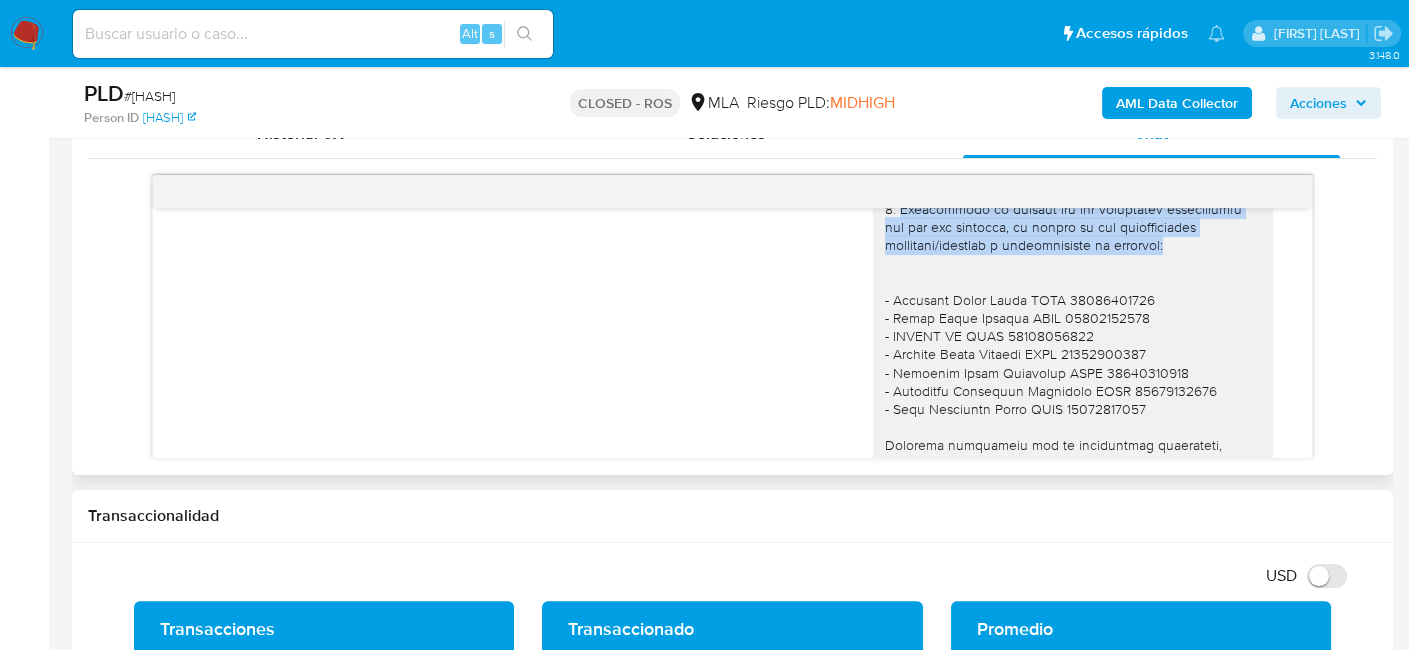 drag, startPoint x: 886, startPoint y: 247, endPoint x: 1180, endPoint y: 283, distance: 296.1959 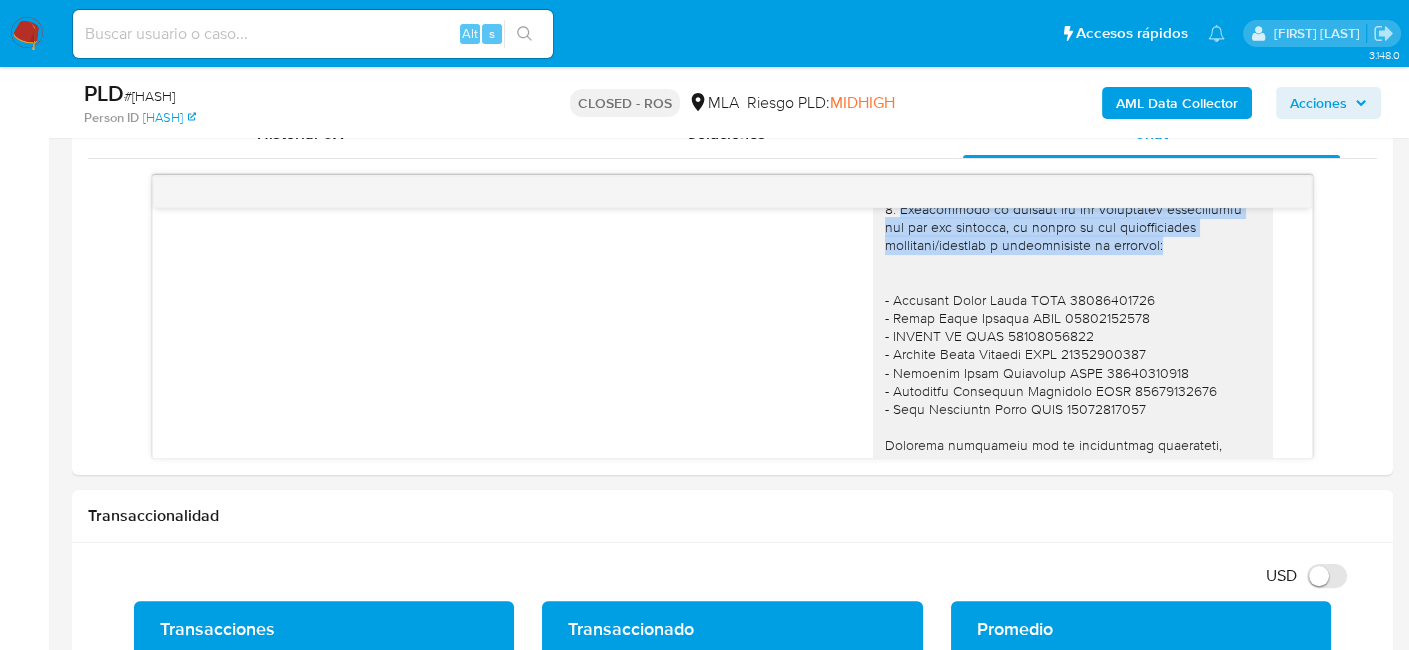 copy on "Proporciona el vínculo con las siguientes contrapartes con las que operaste, el motivo de las transacciones recibidas/enviadas y documentación de respaldo:" 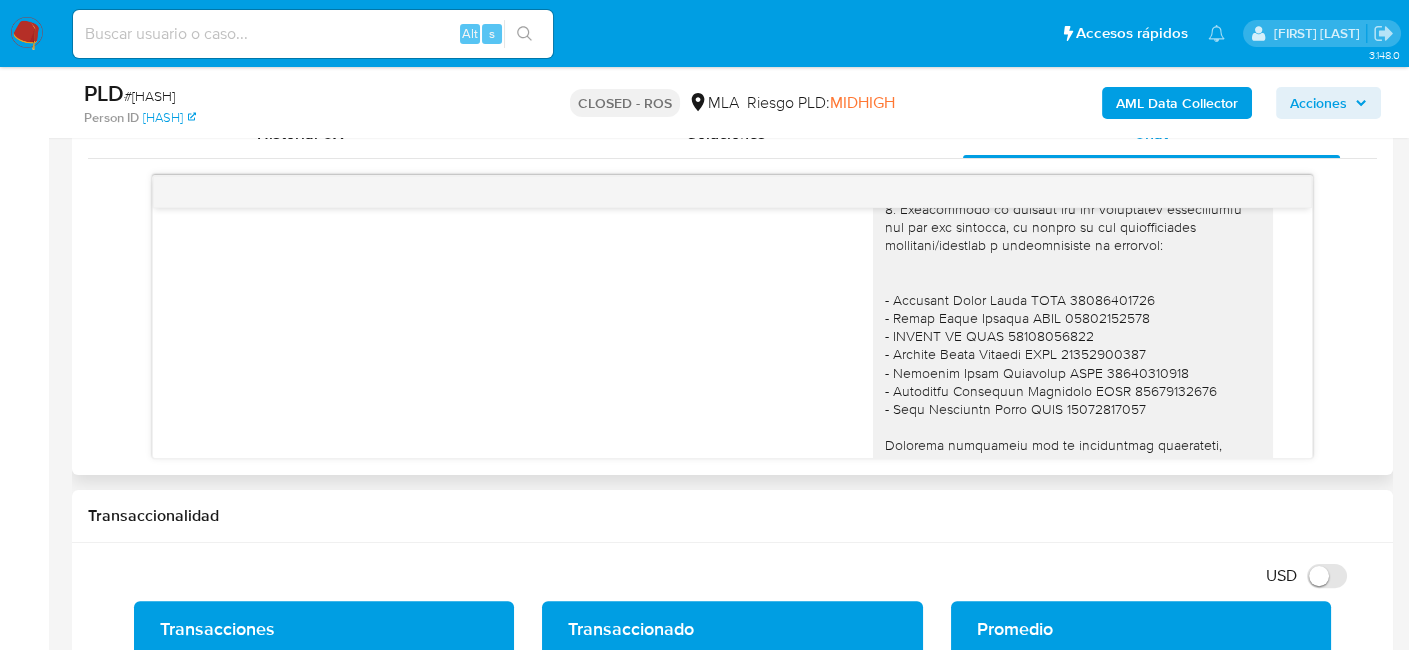 click at bounding box center (1073, 99) 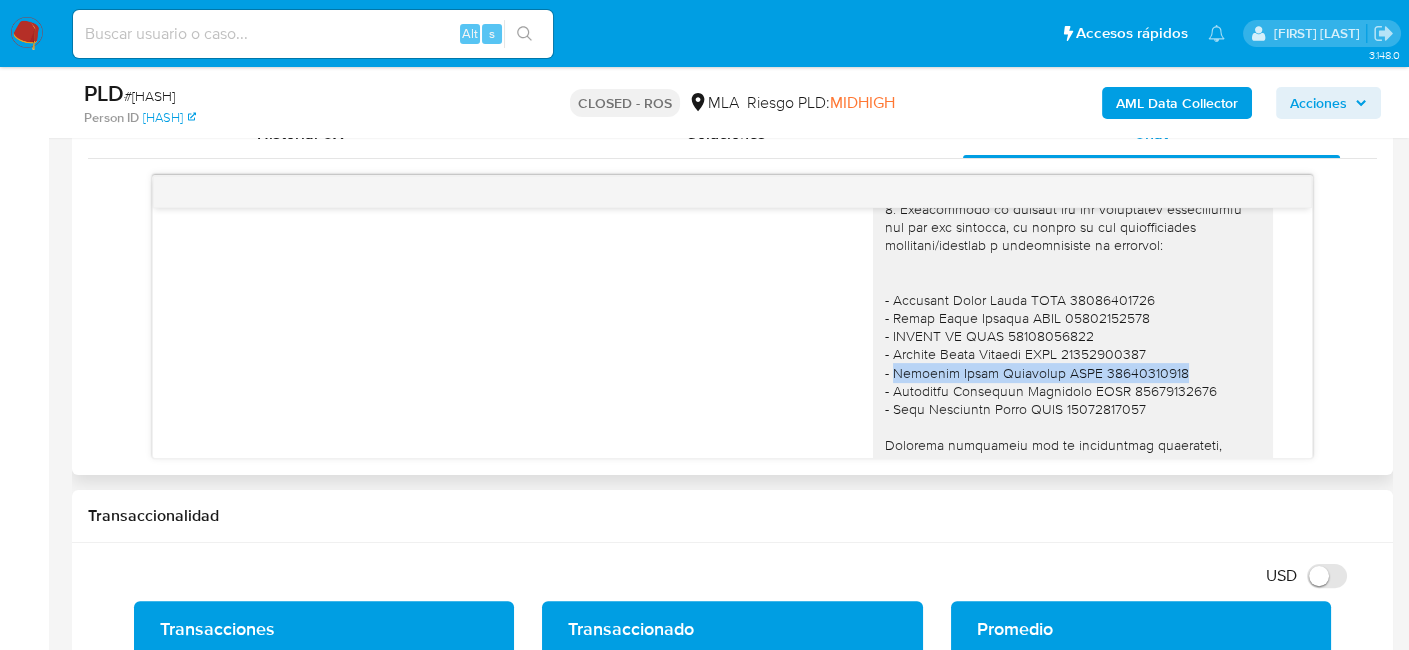 drag, startPoint x: 878, startPoint y: 413, endPoint x: 1174, endPoint y: 410, distance: 296.0152 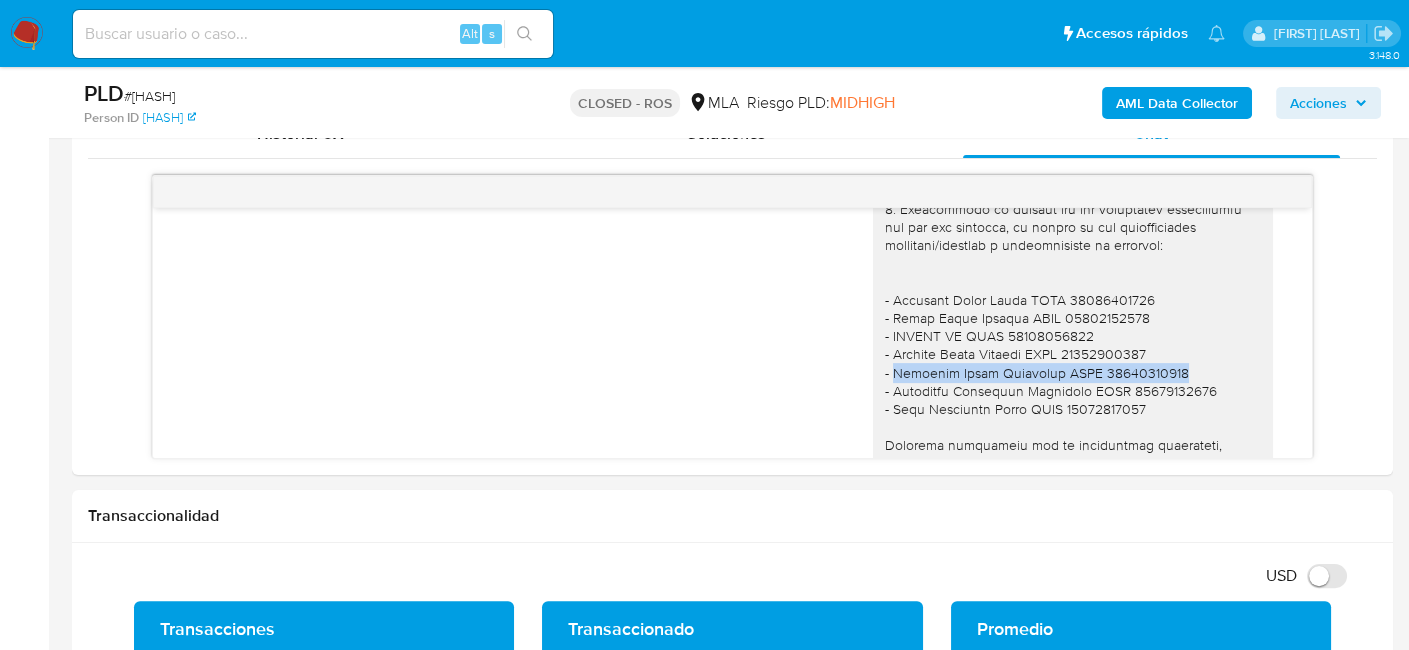 copy on "Graciela Noemi Castañeda CUIT 27182411405" 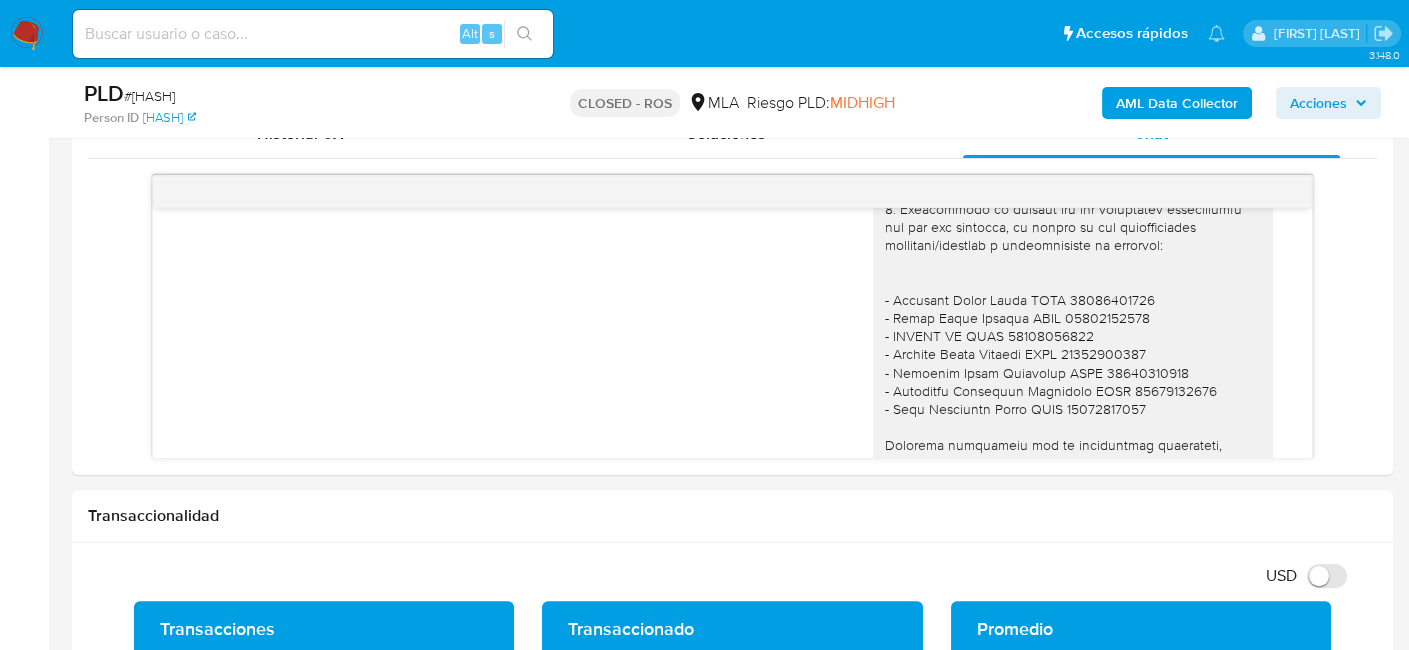 click at bounding box center (313, 34) 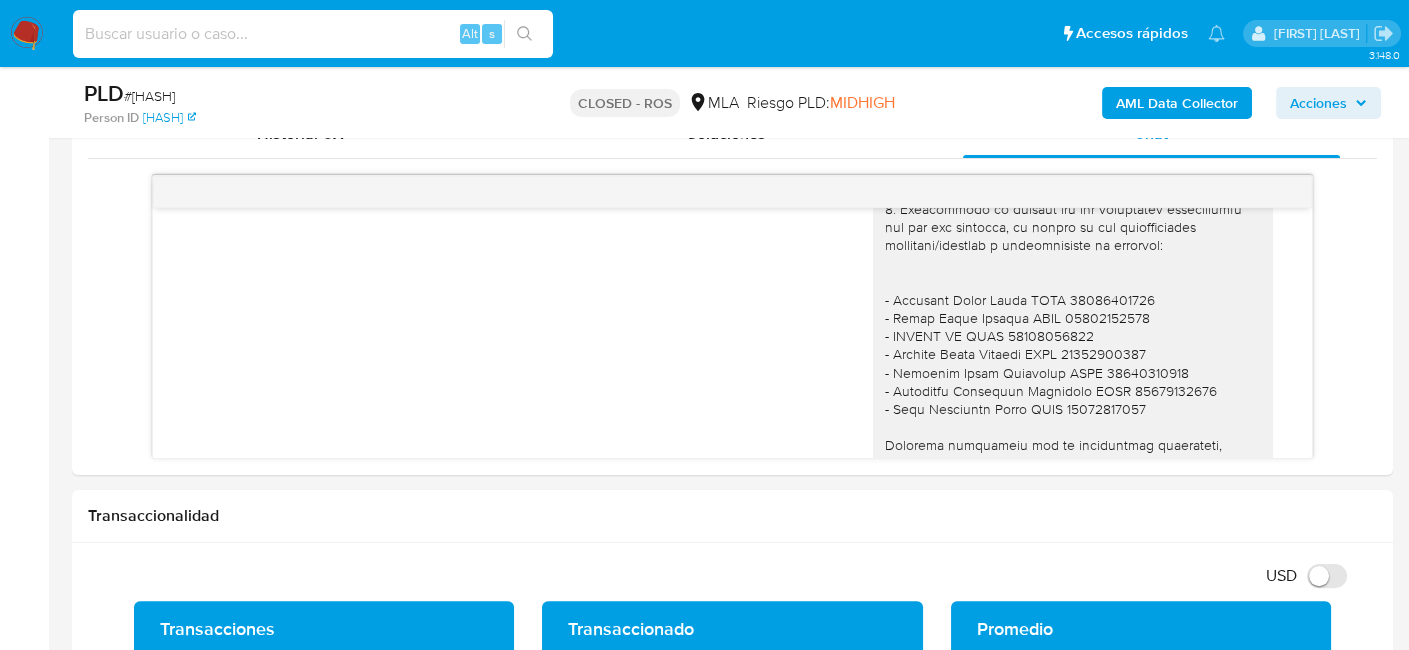 paste on "145191137" 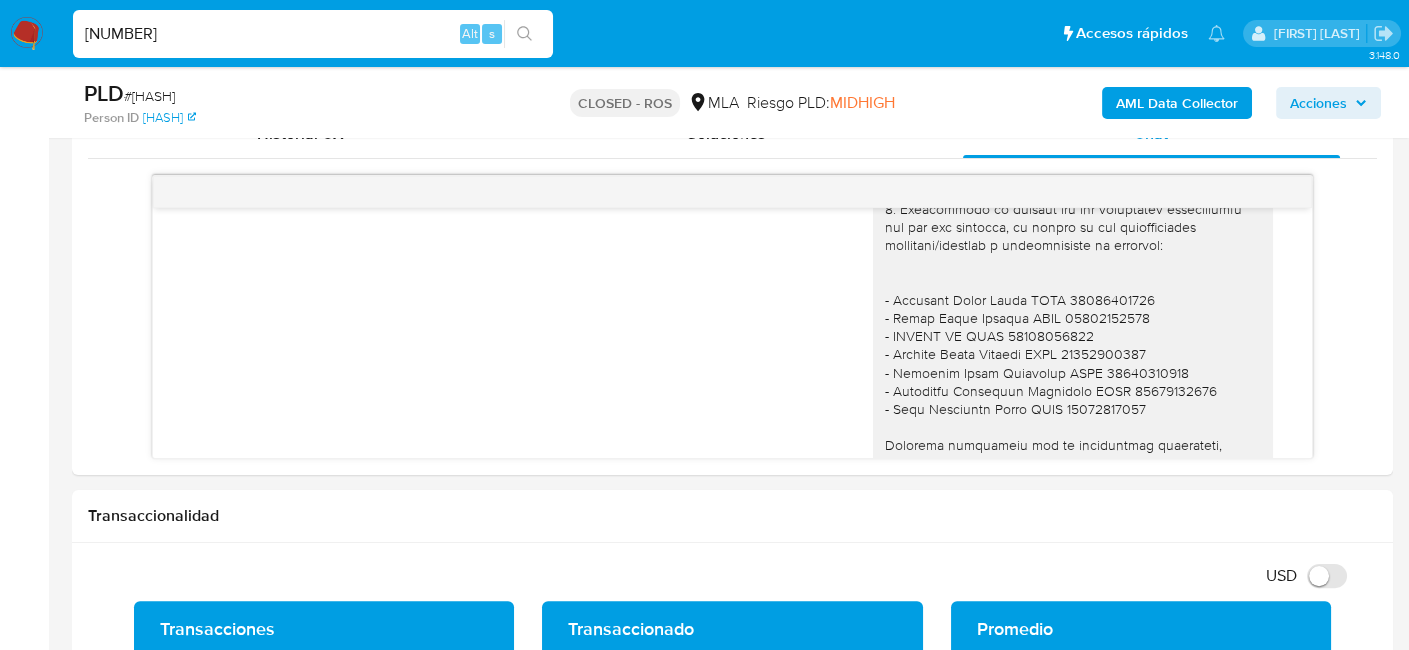 type on "145191137" 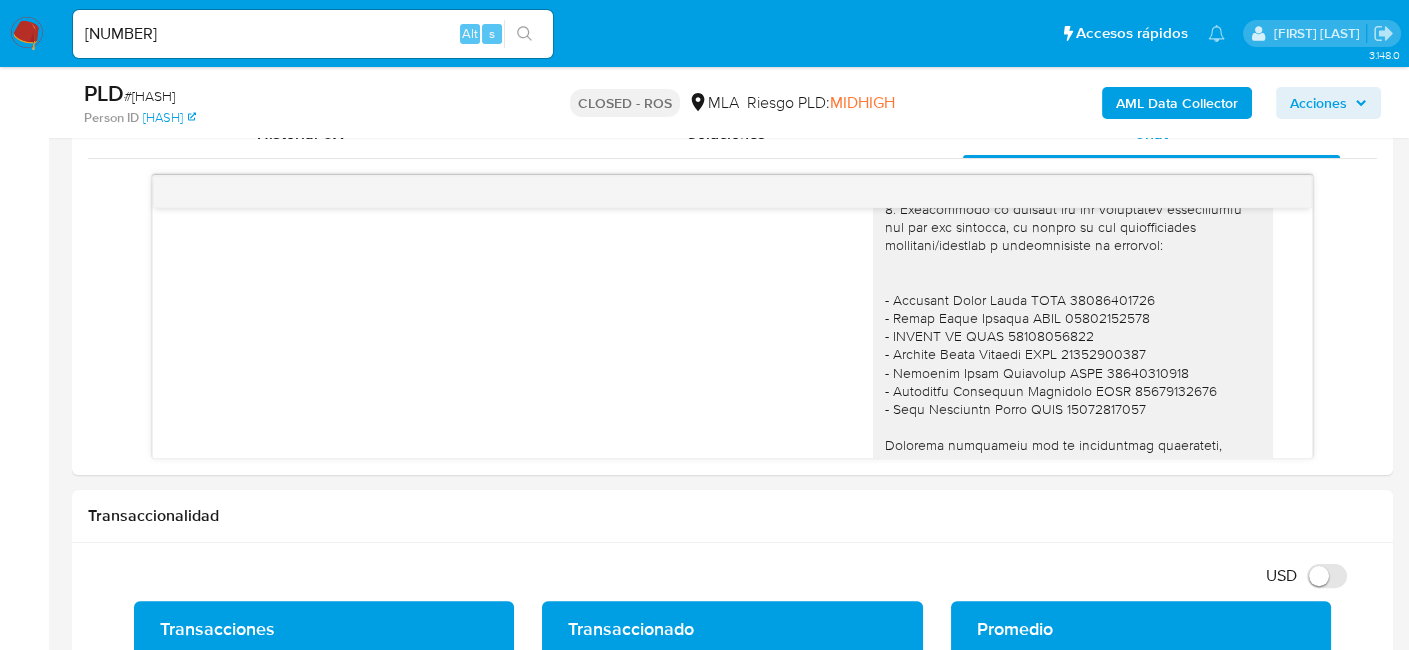 click at bounding box center (524, 34) 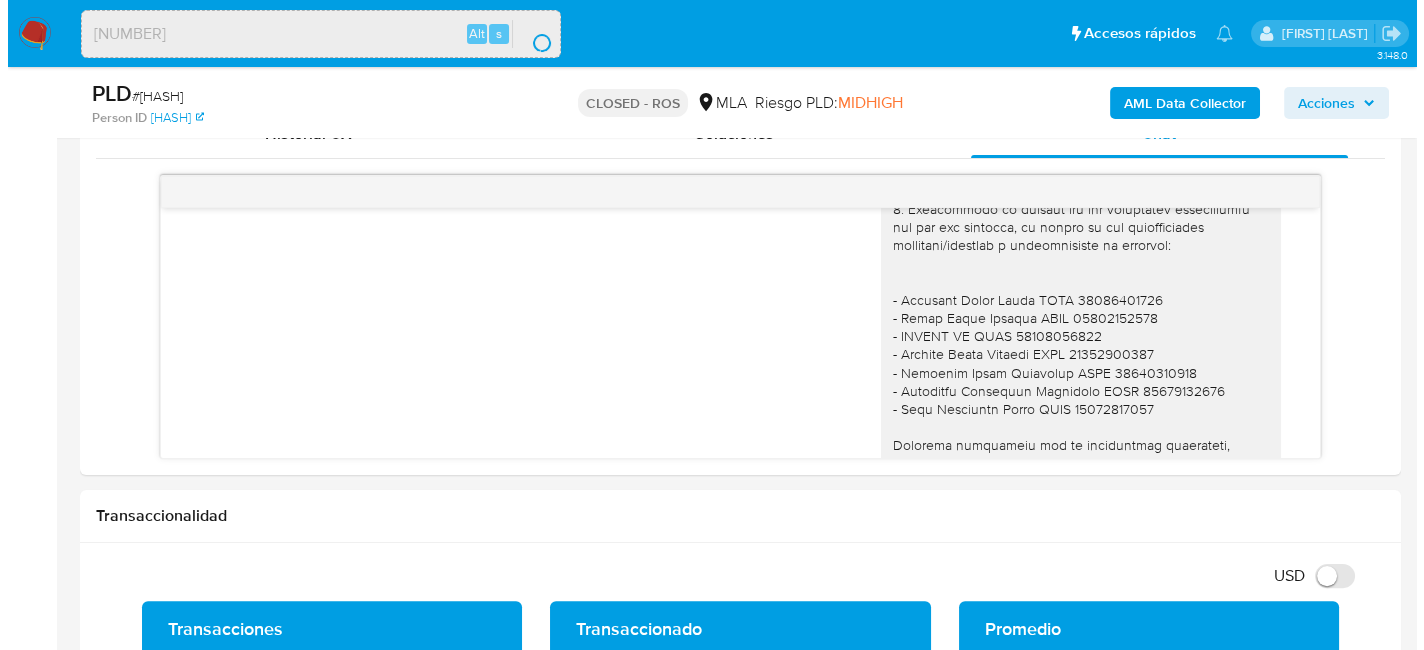 scroll, scrollTop: 0, scrollLeft: 0, axis: both 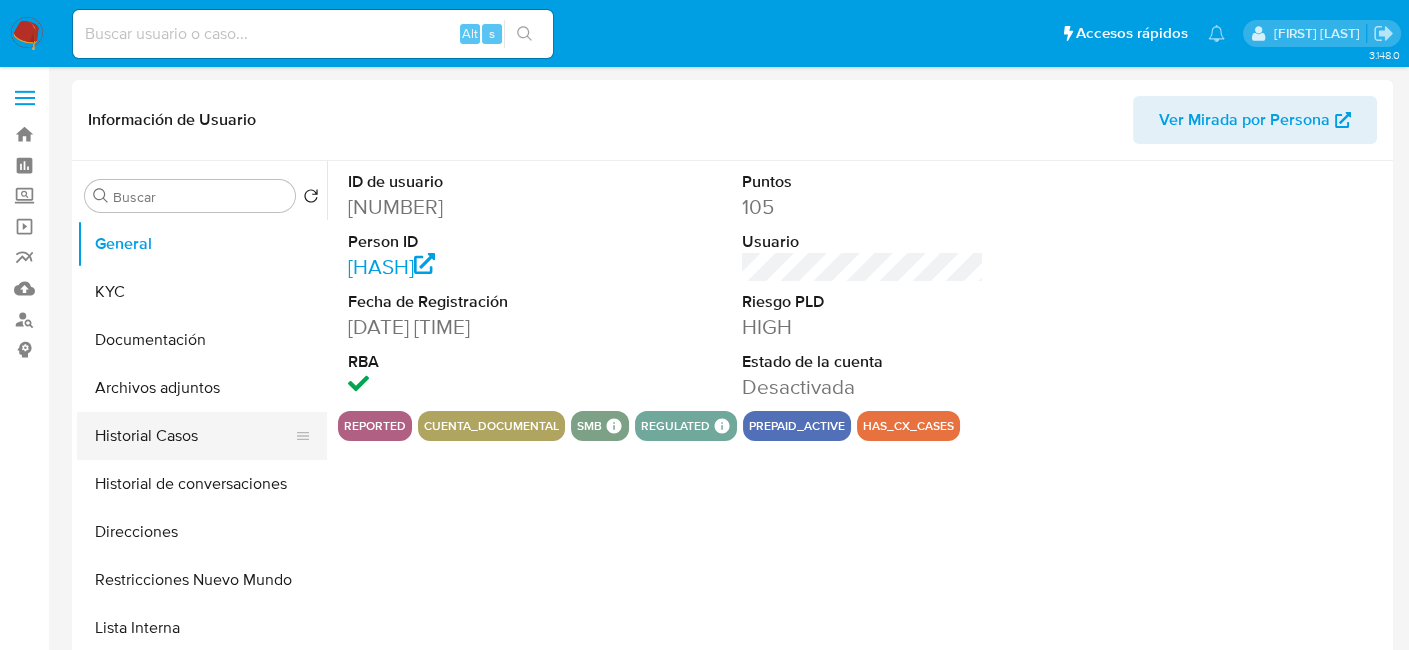 click on "Historial Casos" at bounding box center [194, 436] 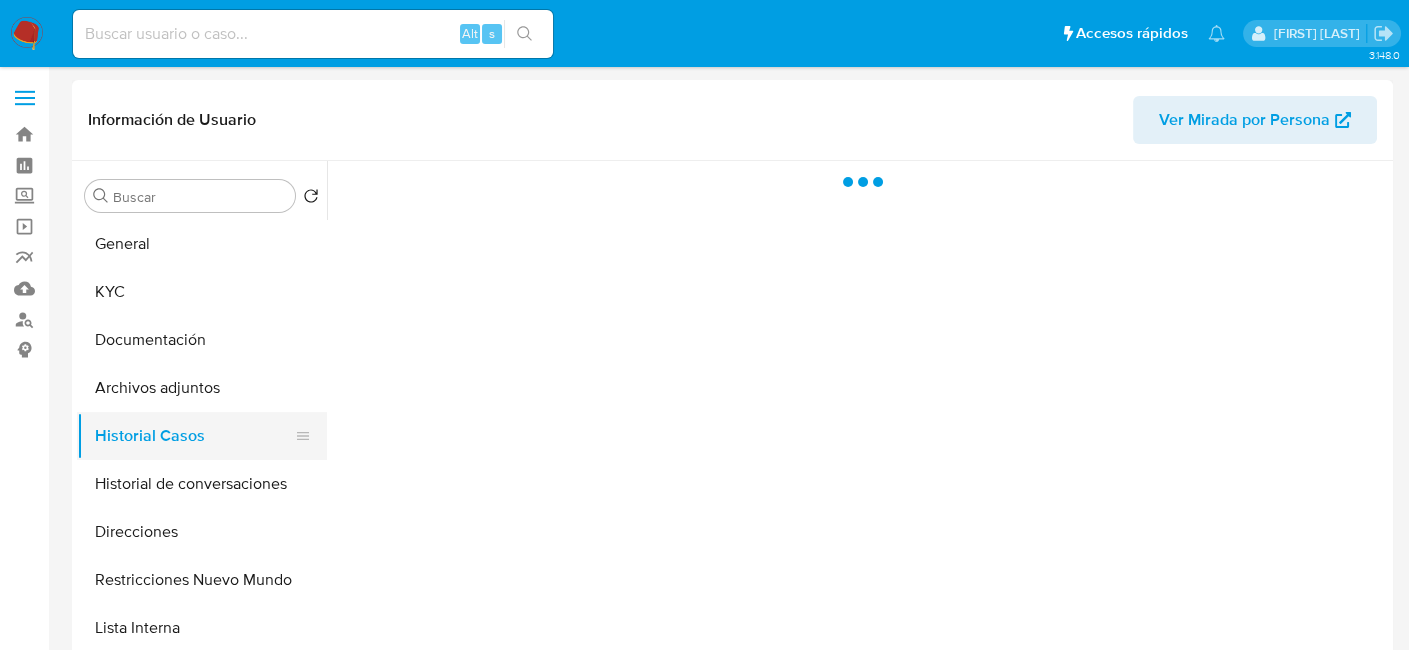 select on "10" 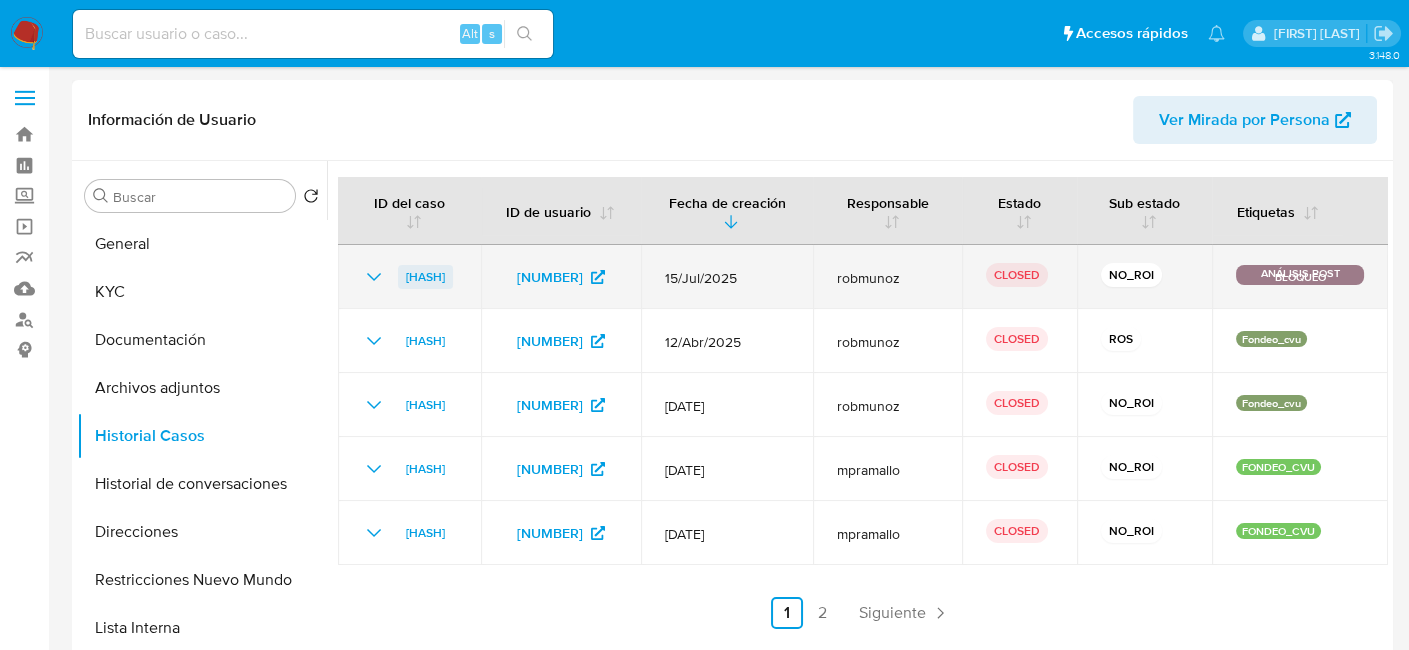click on "Apj97WvxYtA5u3pnNELoyqM8" at bounding box center (425, 277) 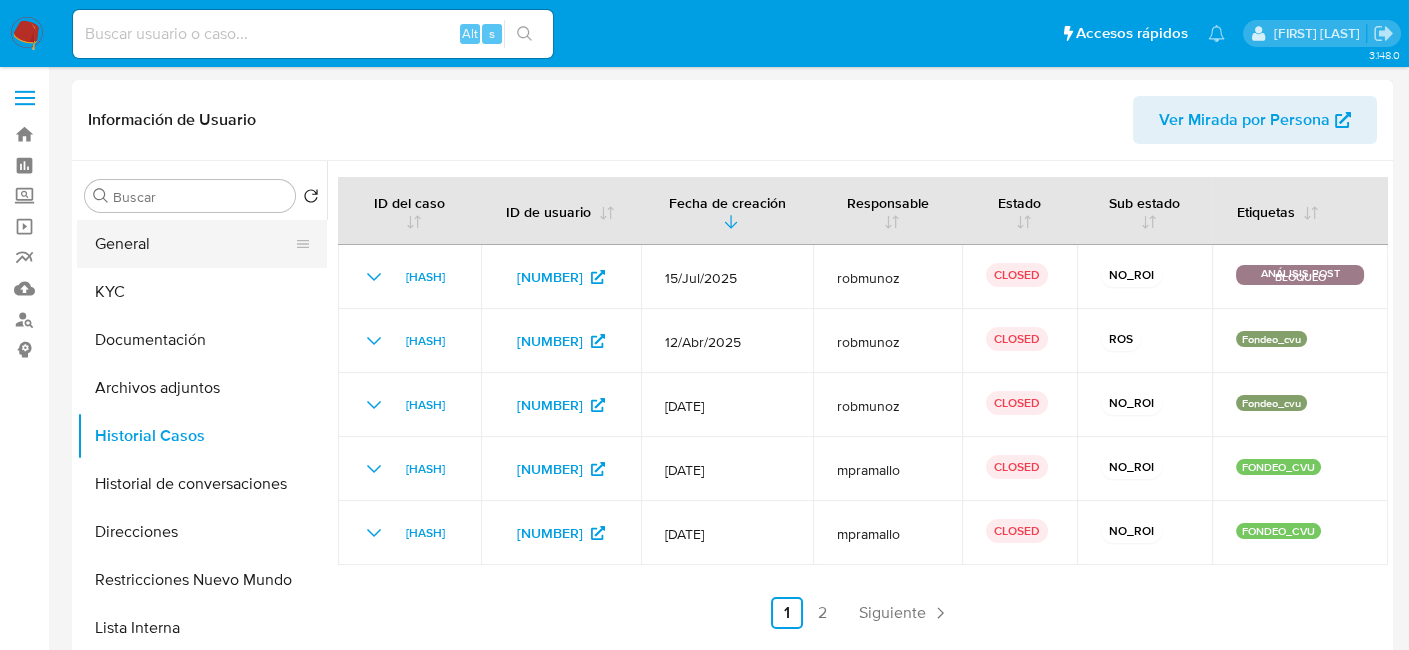 click on "General" at bounding box center [194, 244] 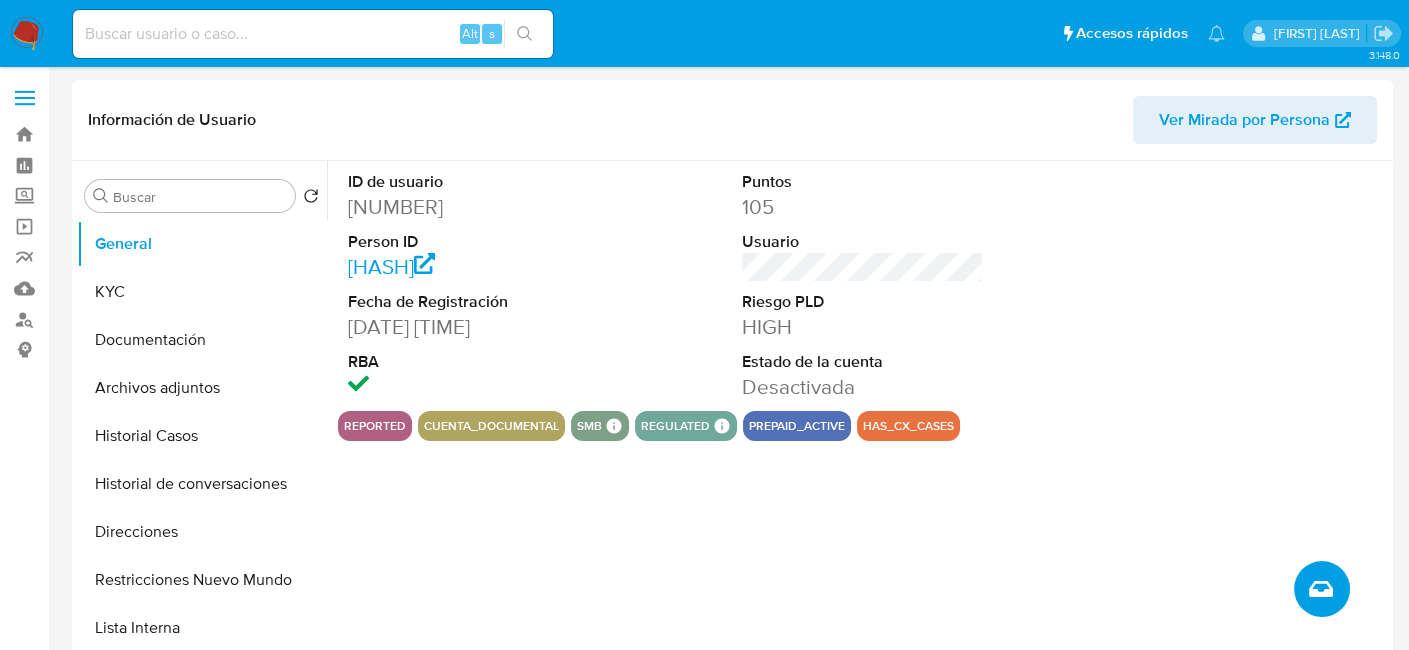 click 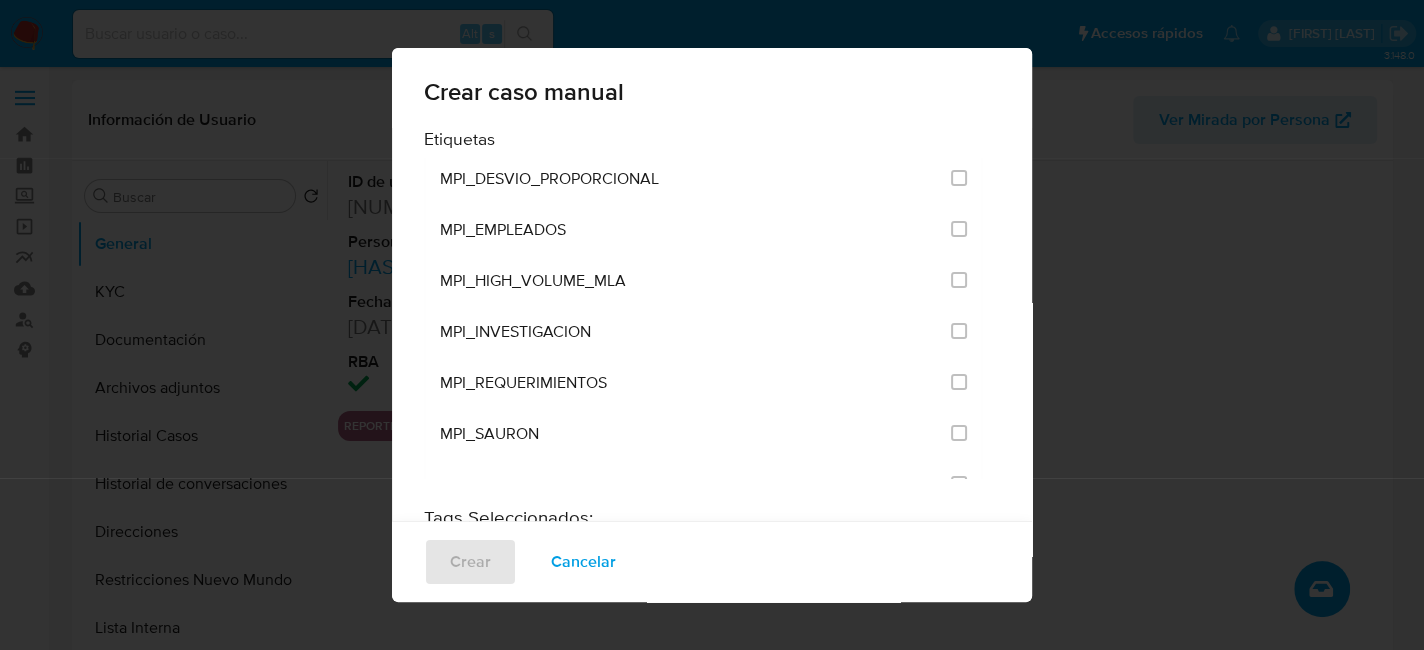 scroll, scrollTop: 4671, scrollLeft: 0, axis: vertical 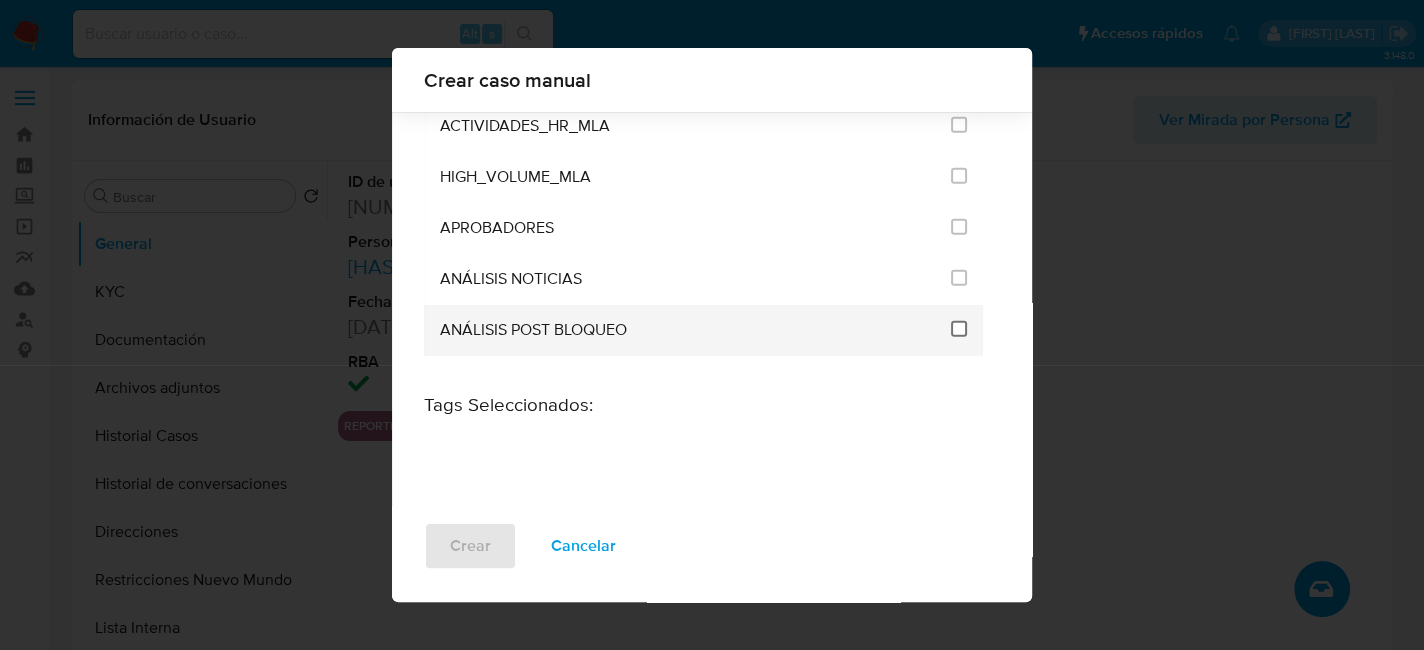 click at bounding box center (959, 329) 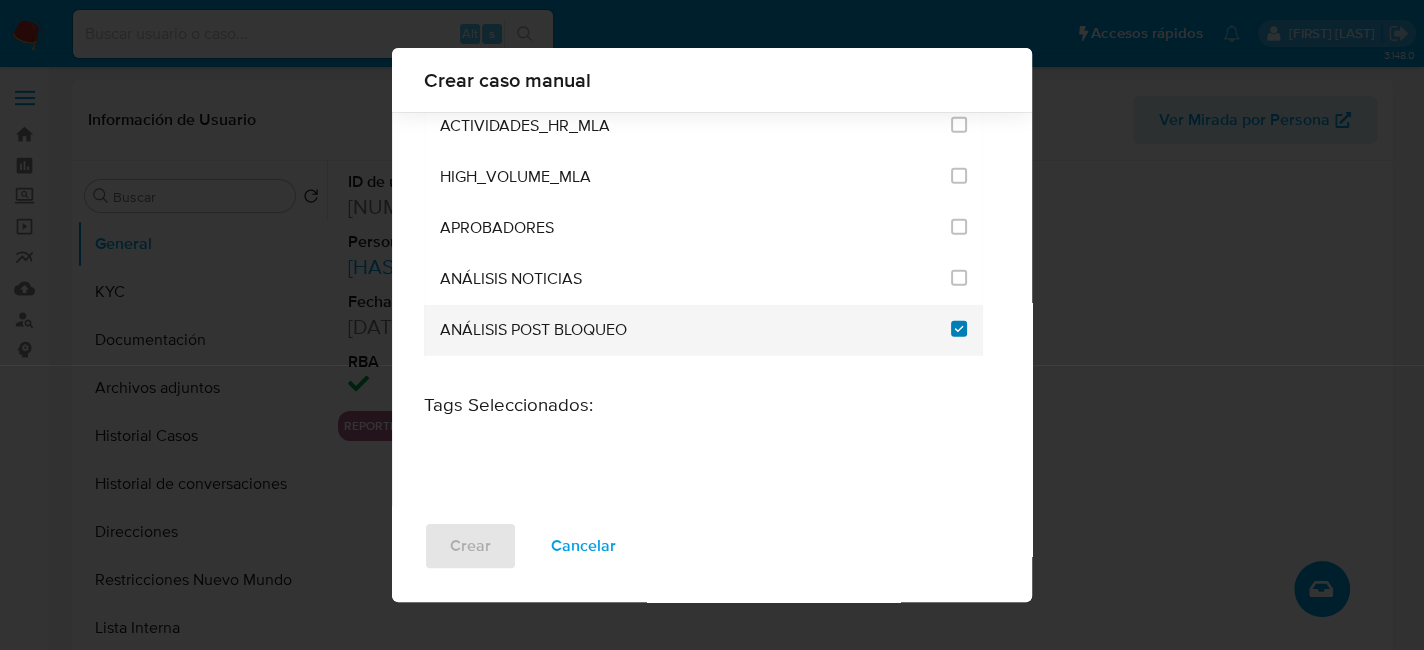 checkbox on "true" 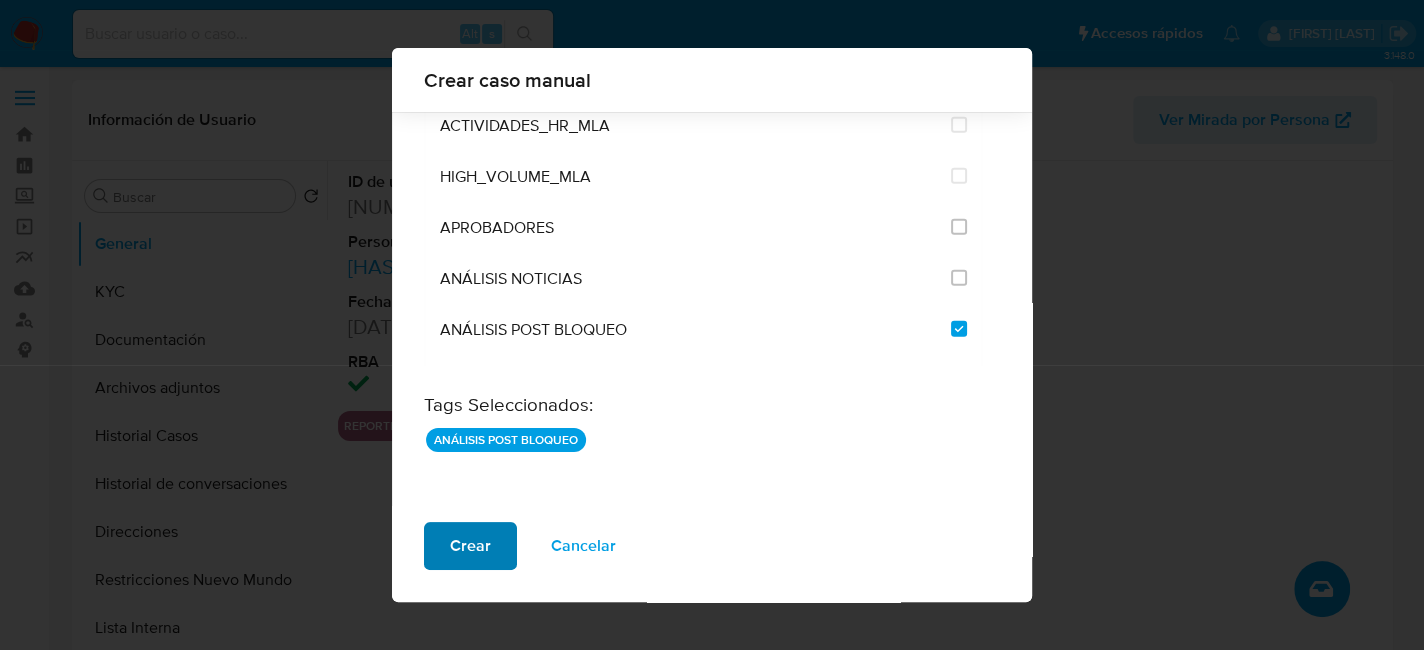 click on "Crear" at bounding box center [470, 546] 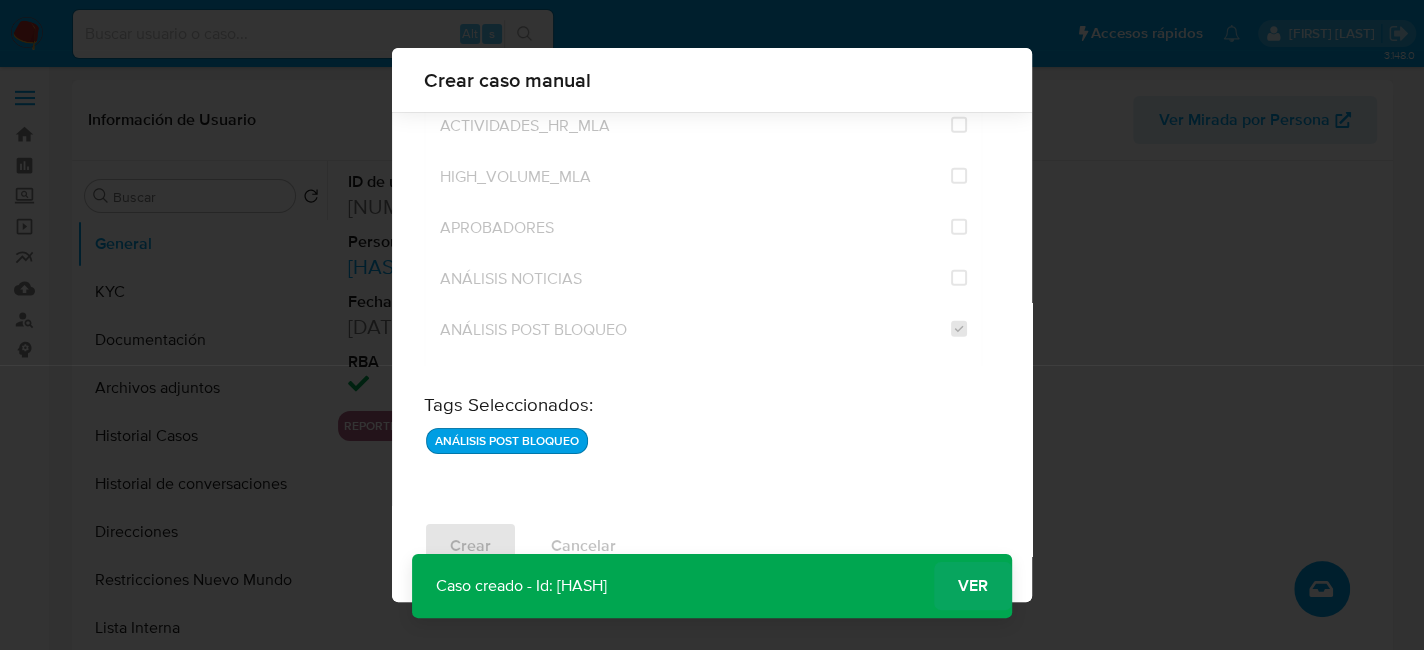 click on "Ver" at bounding box center [973, 586] 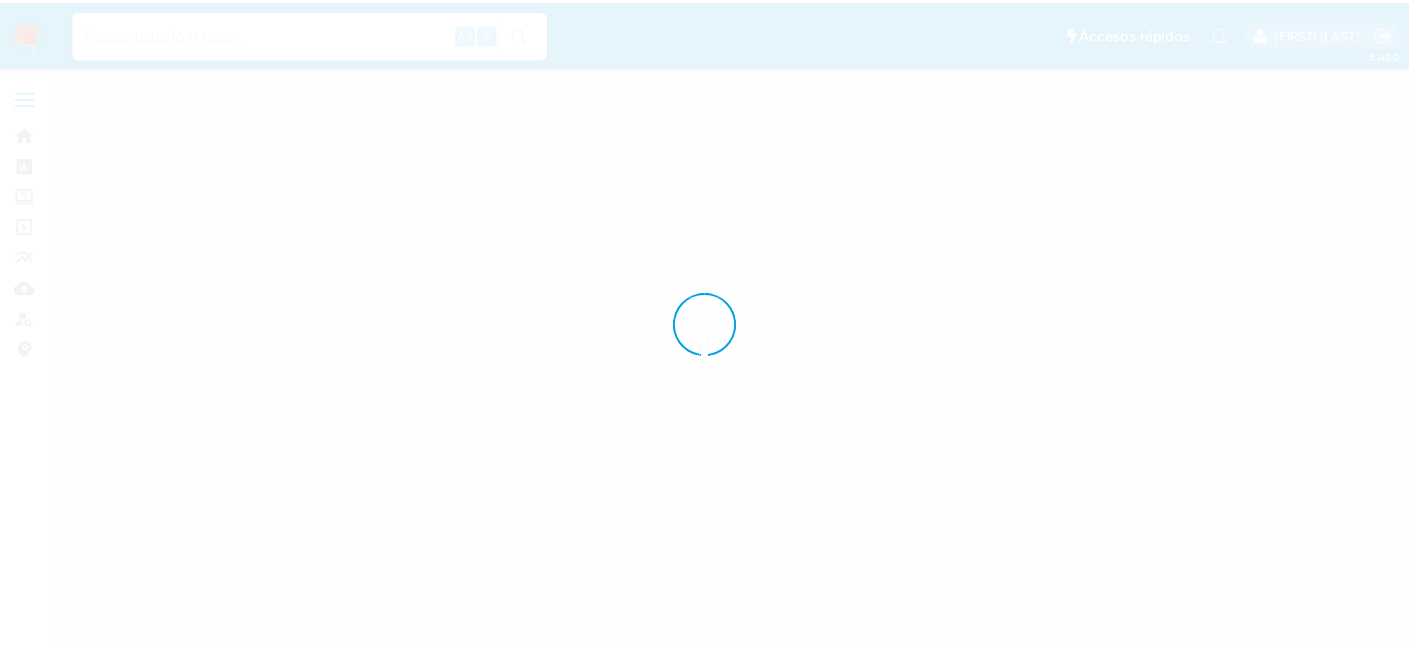scroll, scrollTop: 0, scrollLeft: 0, axis: both 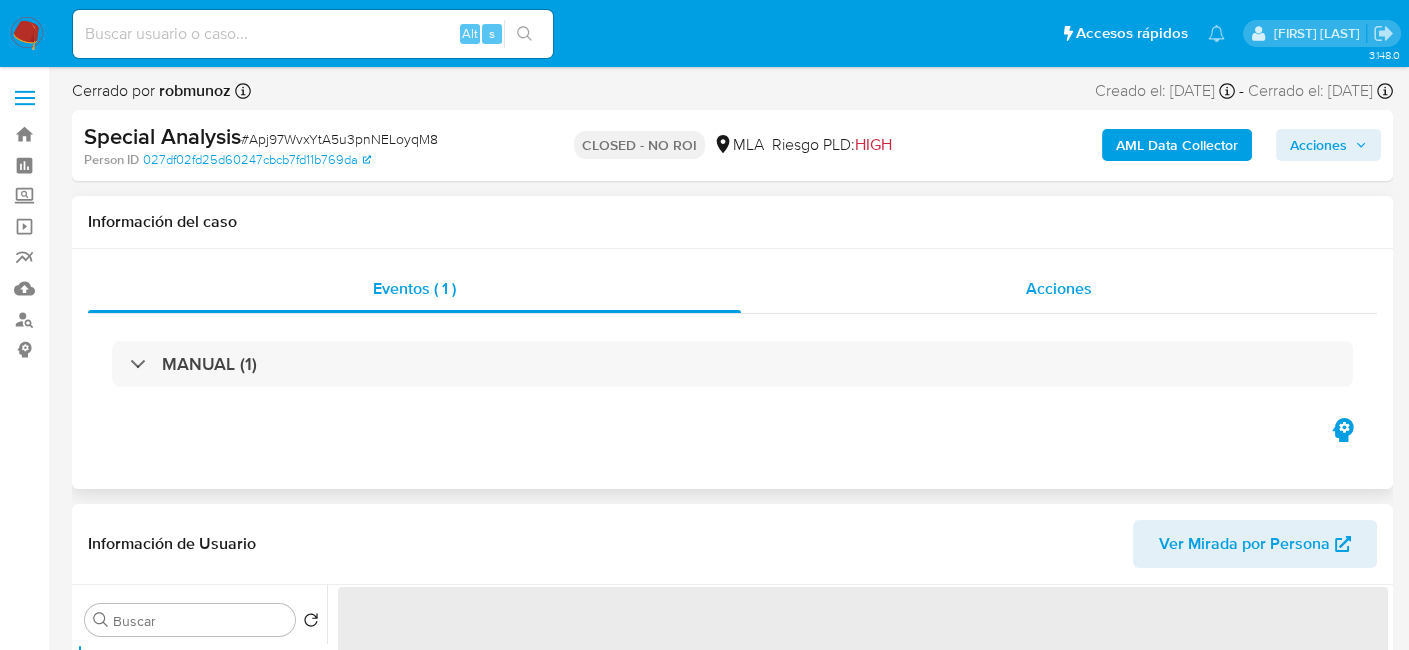 click on "Acciones" at bounding box center (1059, 288) 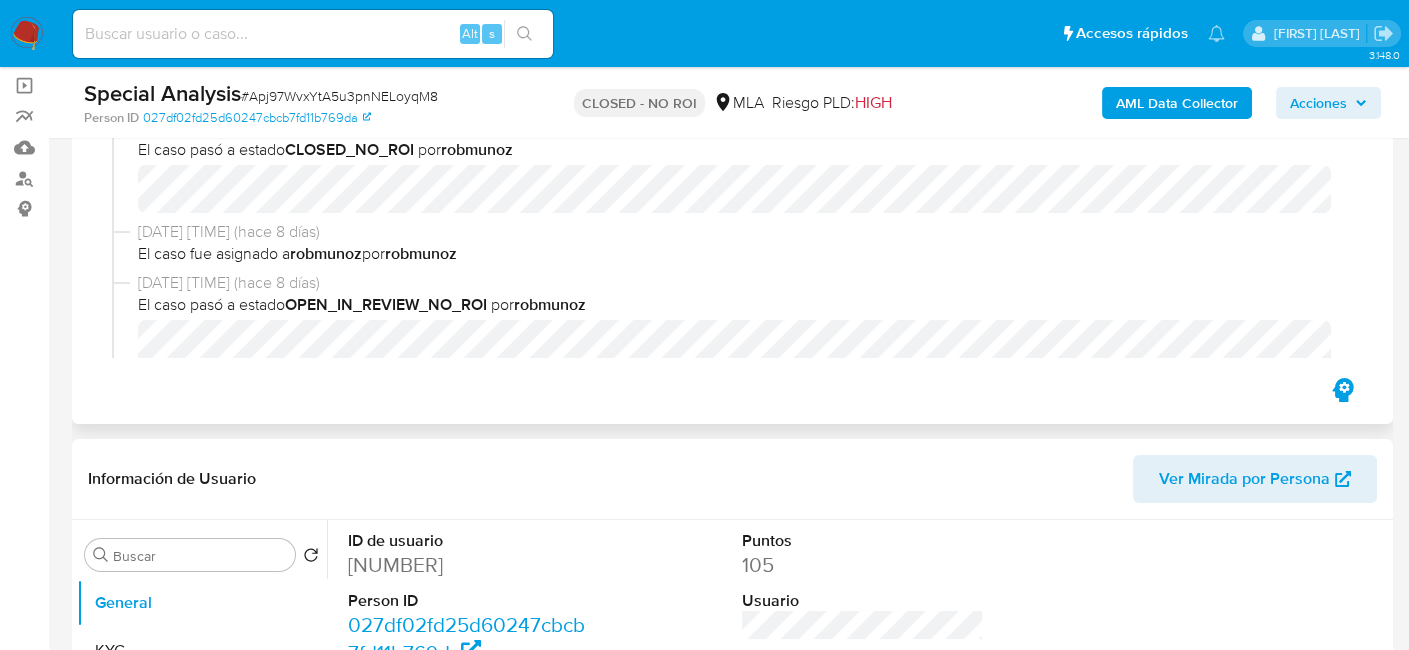 scroll, scrollTop: 200, scrollLeft: 0, axis: vertical 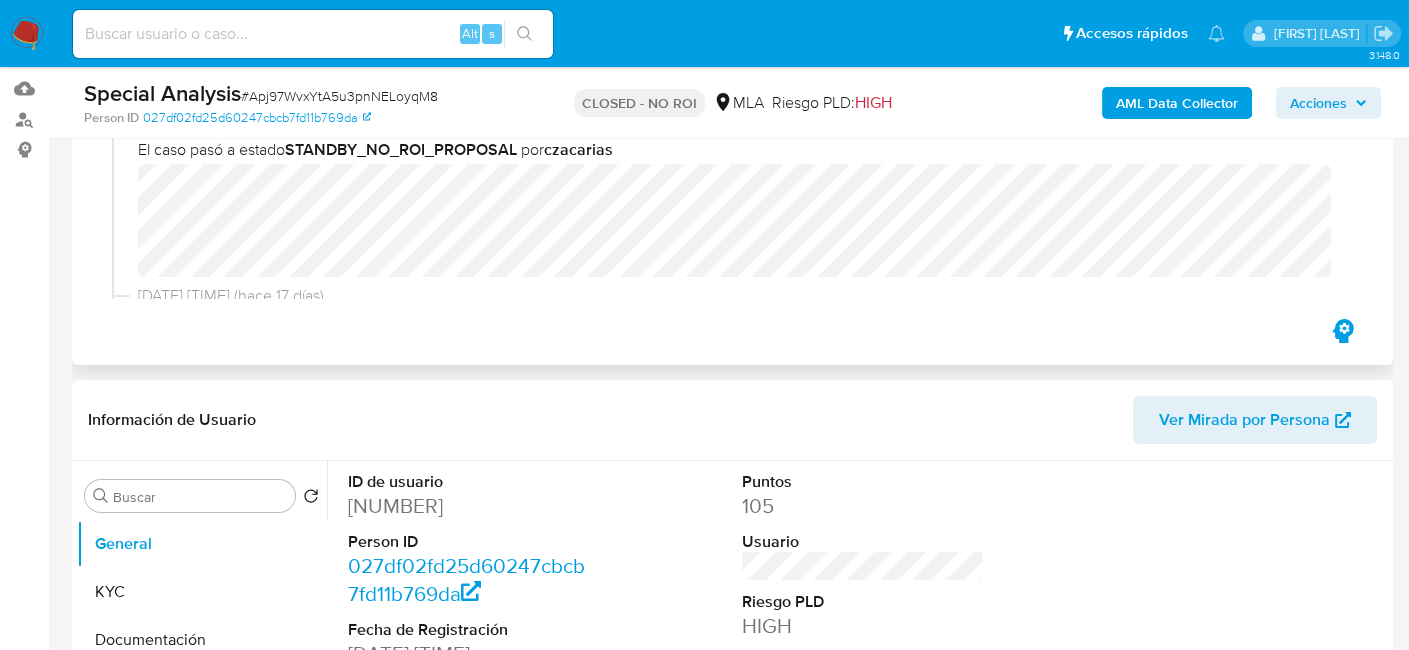 select on "10" 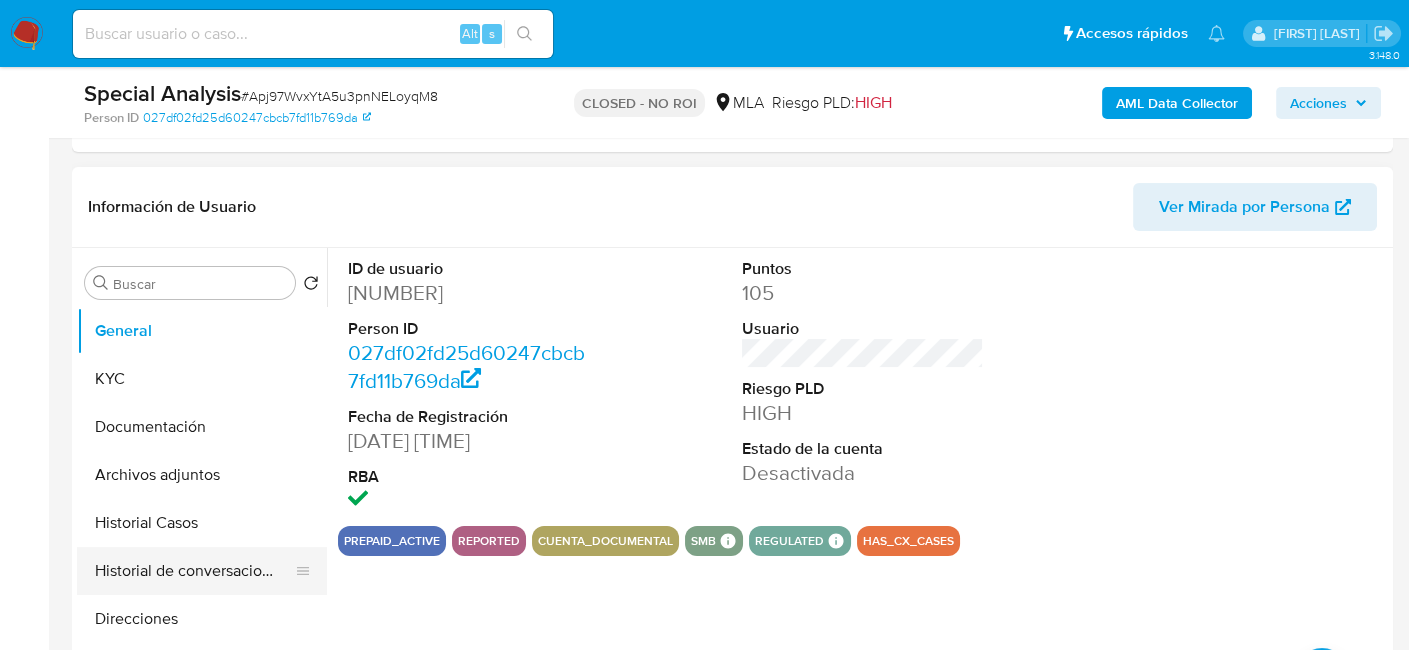 scroll, scrollTop: 403, scrollLeft: 0, axis: vertical 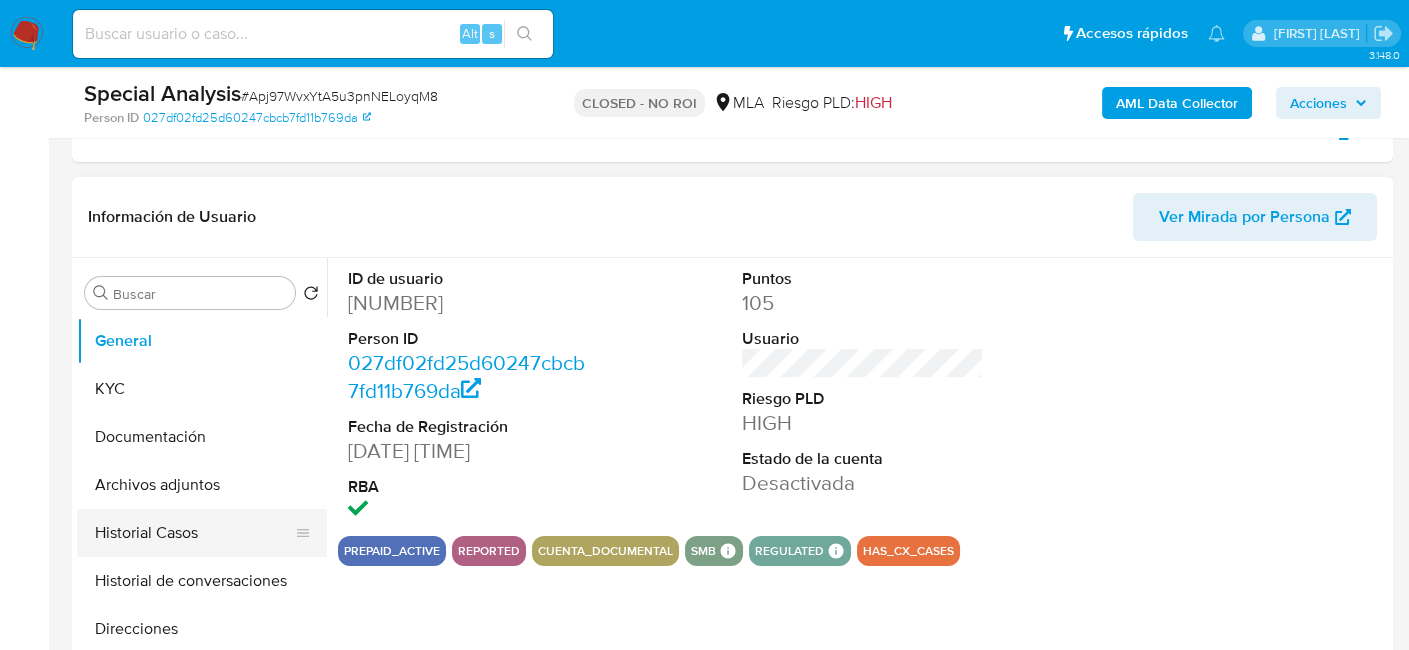 click on "Historial Casos" at bounding box center (194, 533) 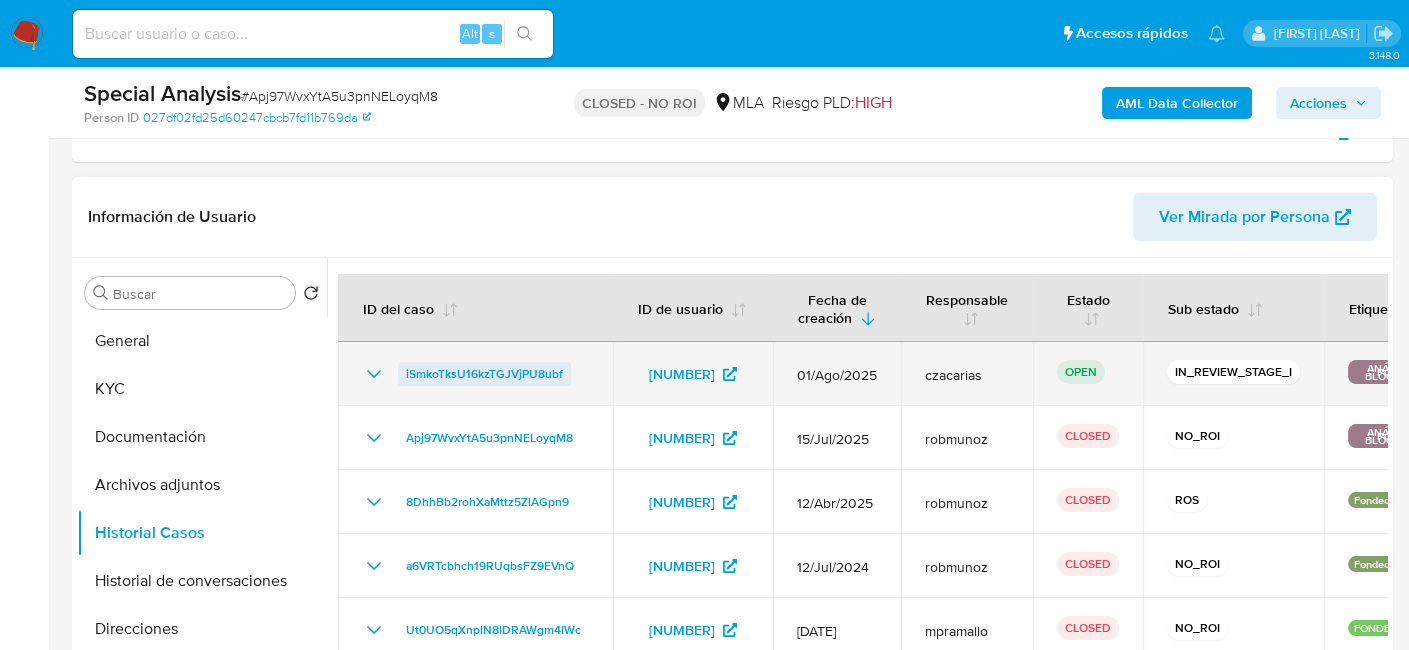 click on "iSmkoTksU16kzTGJVjPU8ubf" at bounding box center (484, 374) 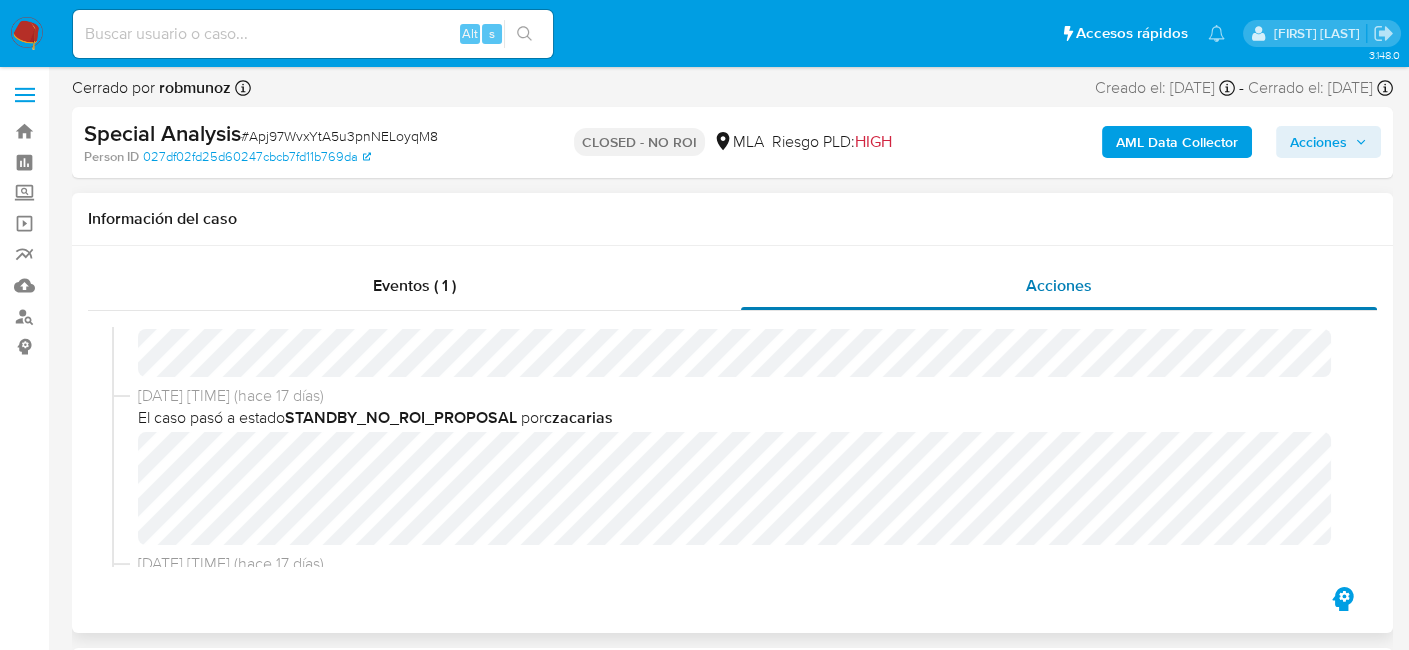 scroll, scrollTop: 0, scrollLeft: 0, axis: both 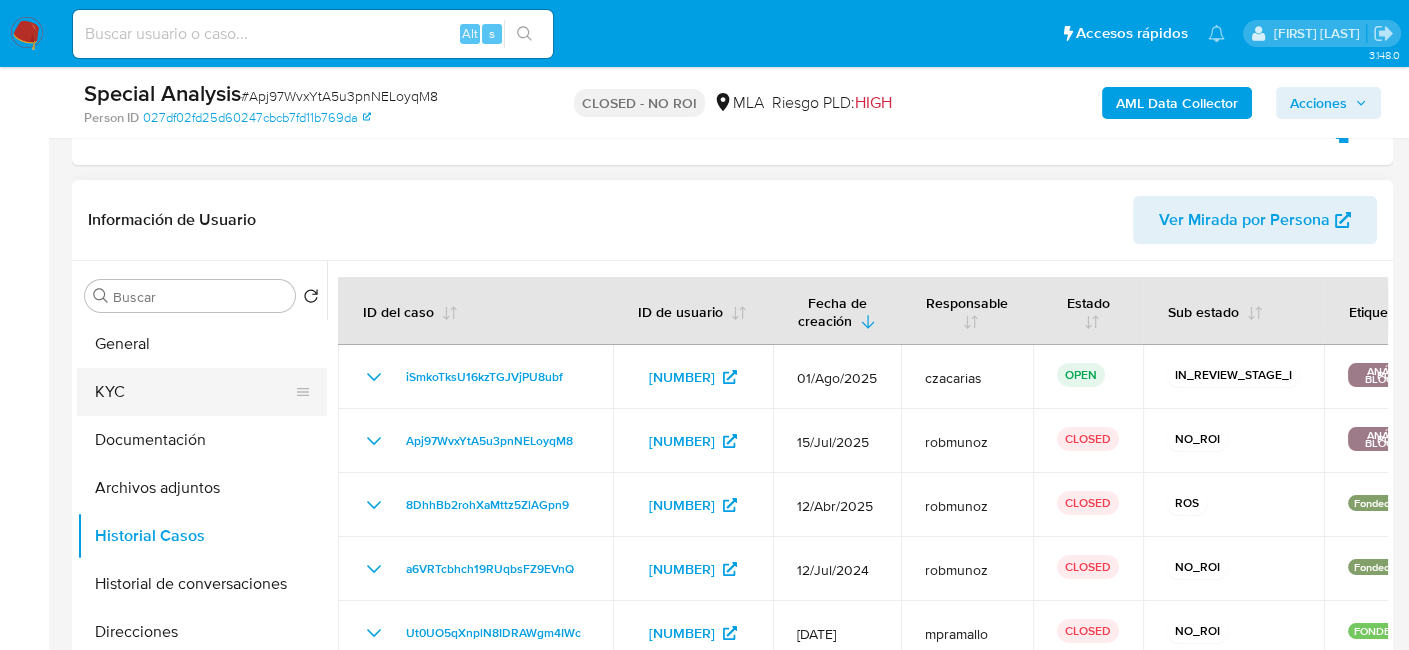 click on "KYC" at bounding box center [194, 392] 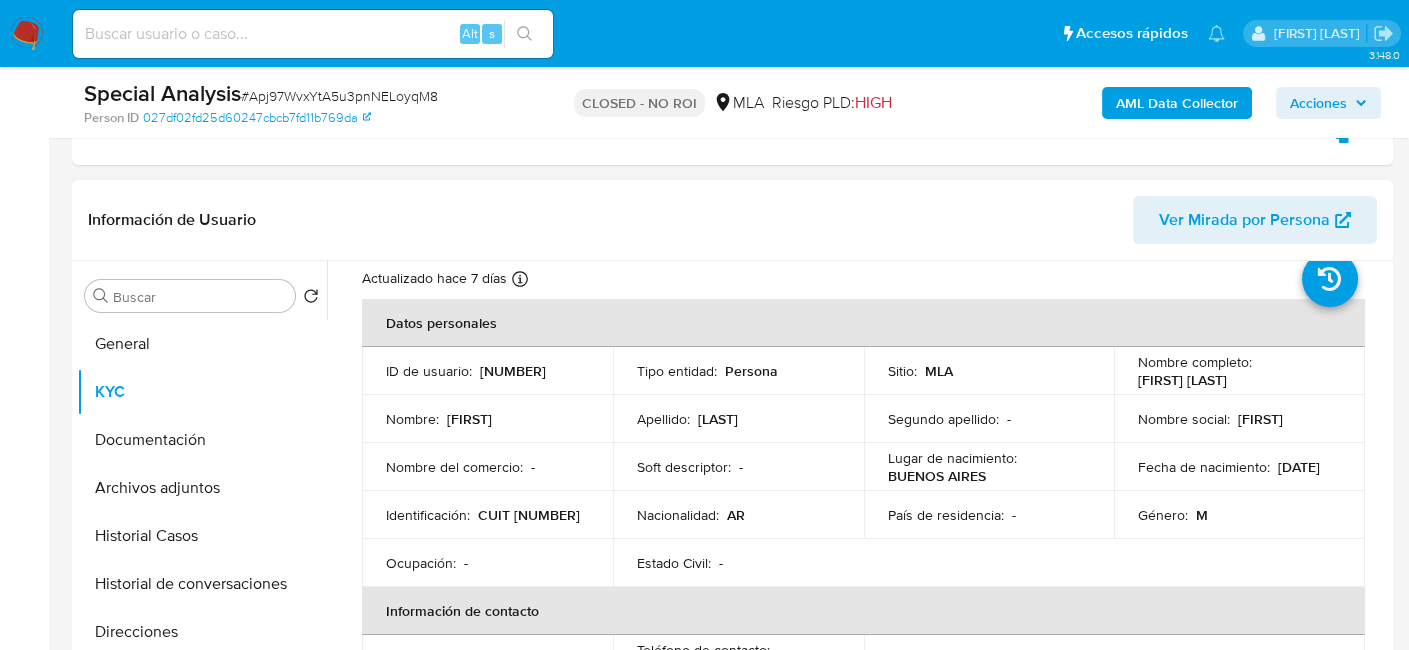 scroll, scrollTop: 100, scrollLeft: 0, axis: vertical 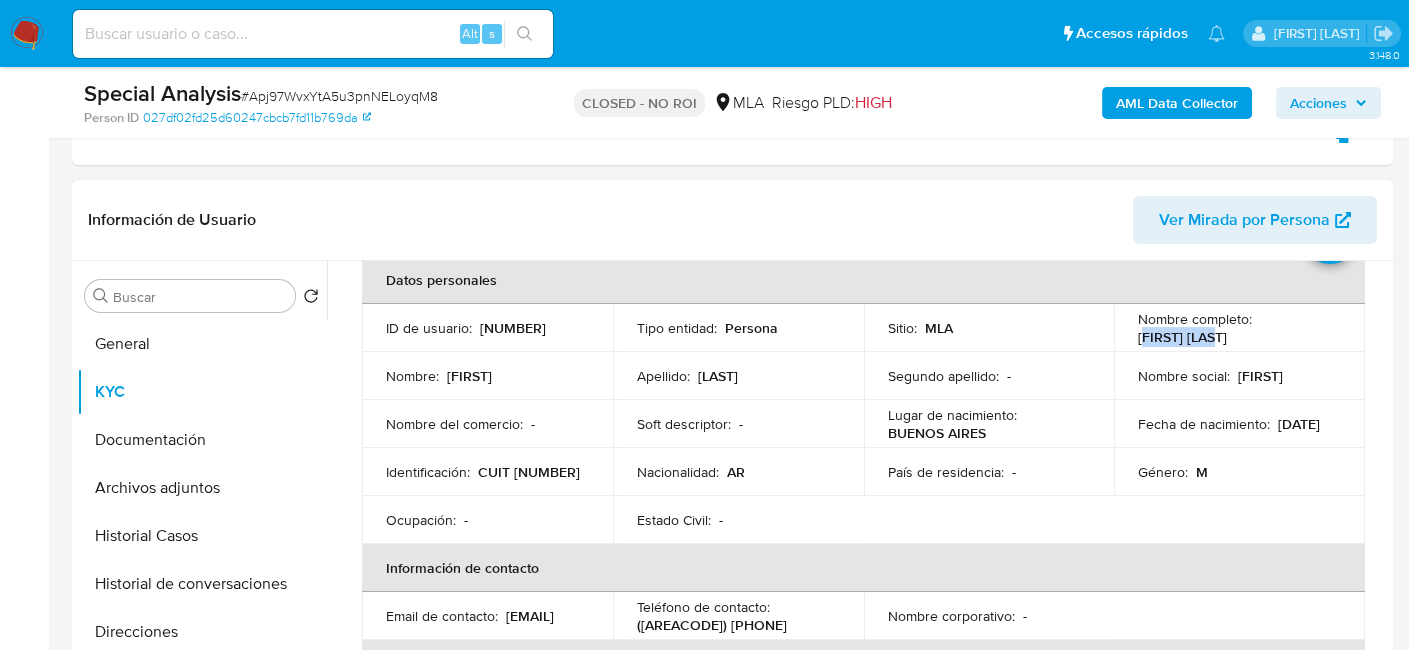 drag, startPoint x: 1154, startPoint y: 339, endPoint x: 1226, endPoint y: 338, distance: 72.00694 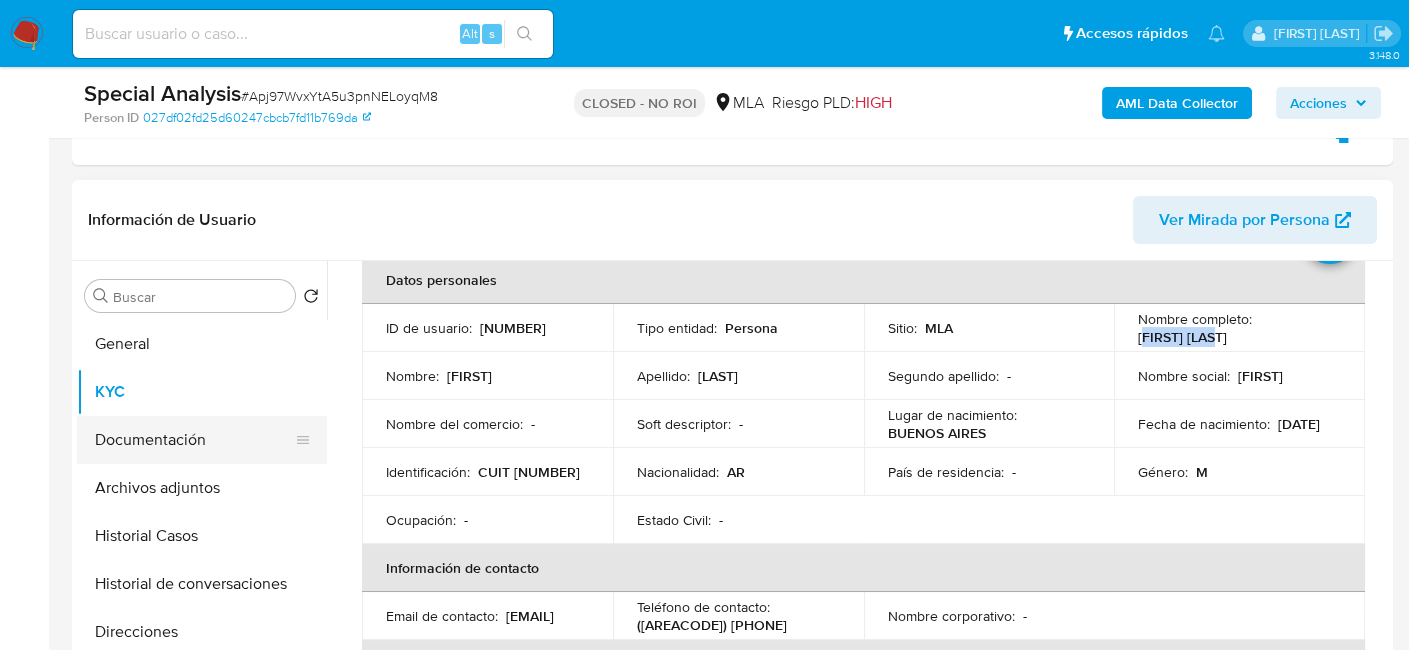click on "Documentación" at bounding box center [194, 440] 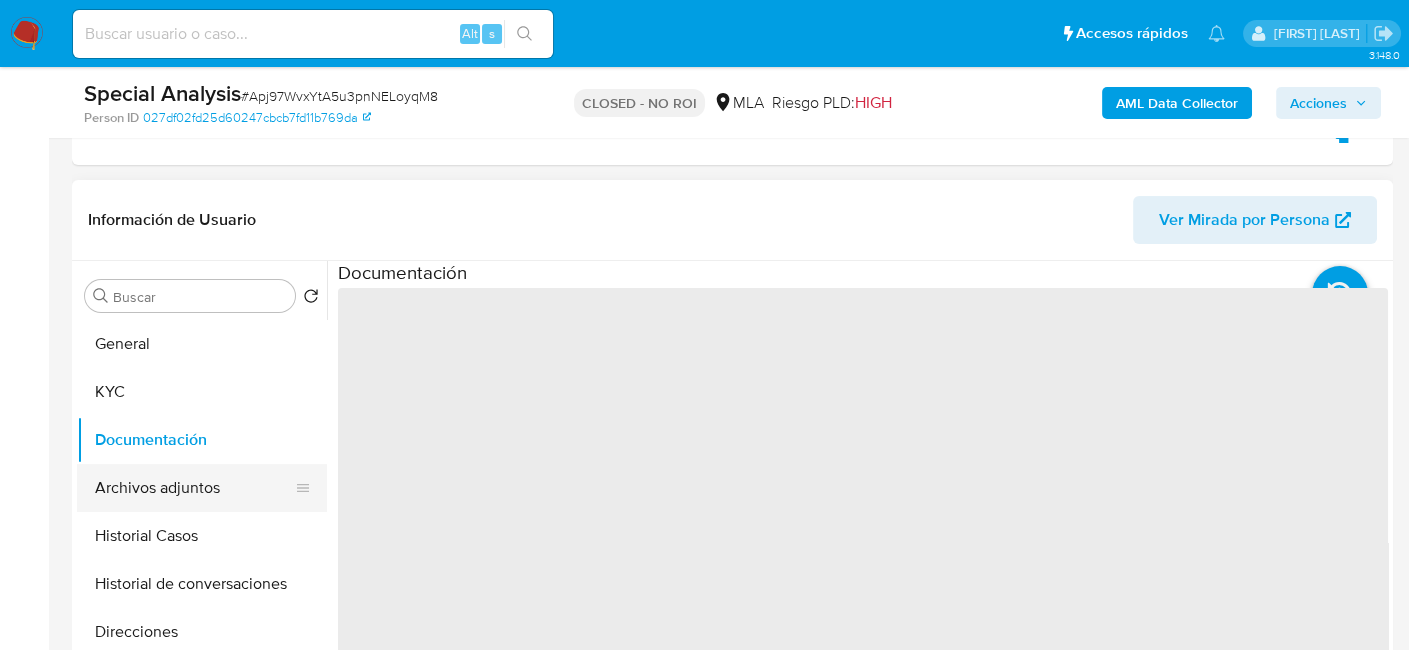 click on "Archivos adjuntos" at bounding box center (194, 488) 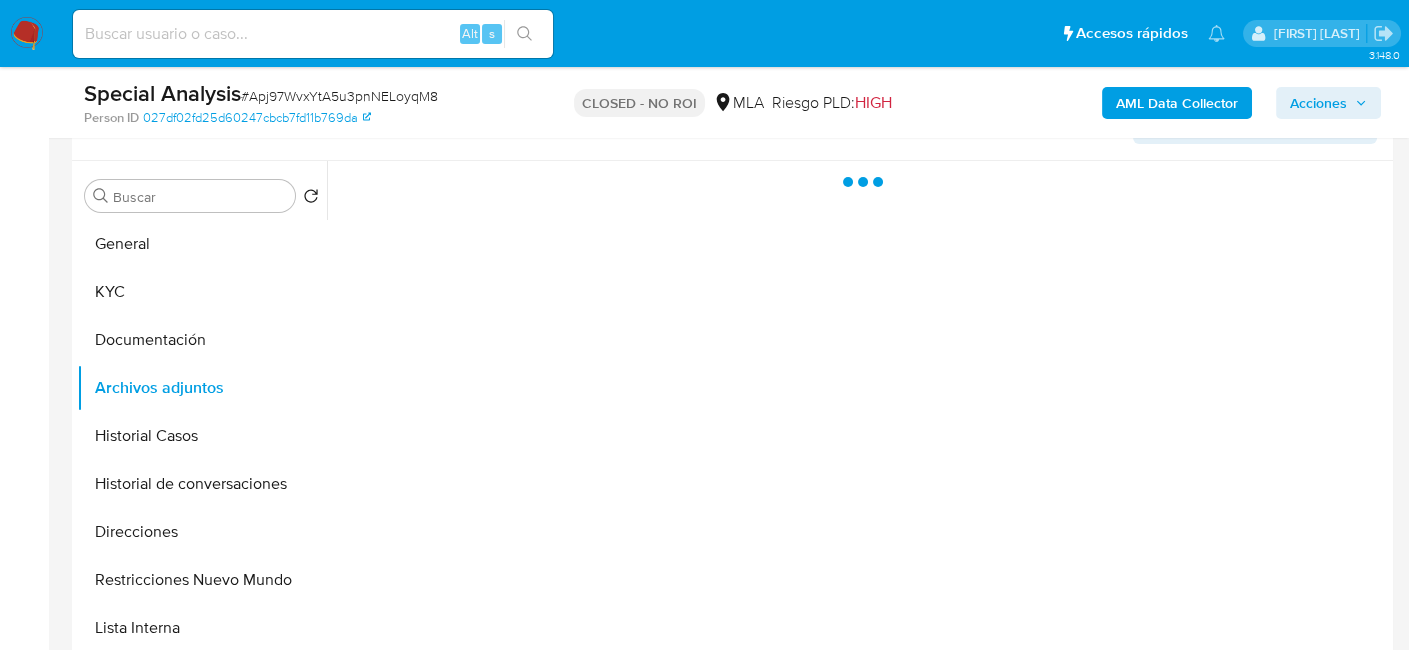 scroll, scrollTop: 600, scrollLeft: 0, axis: vertical 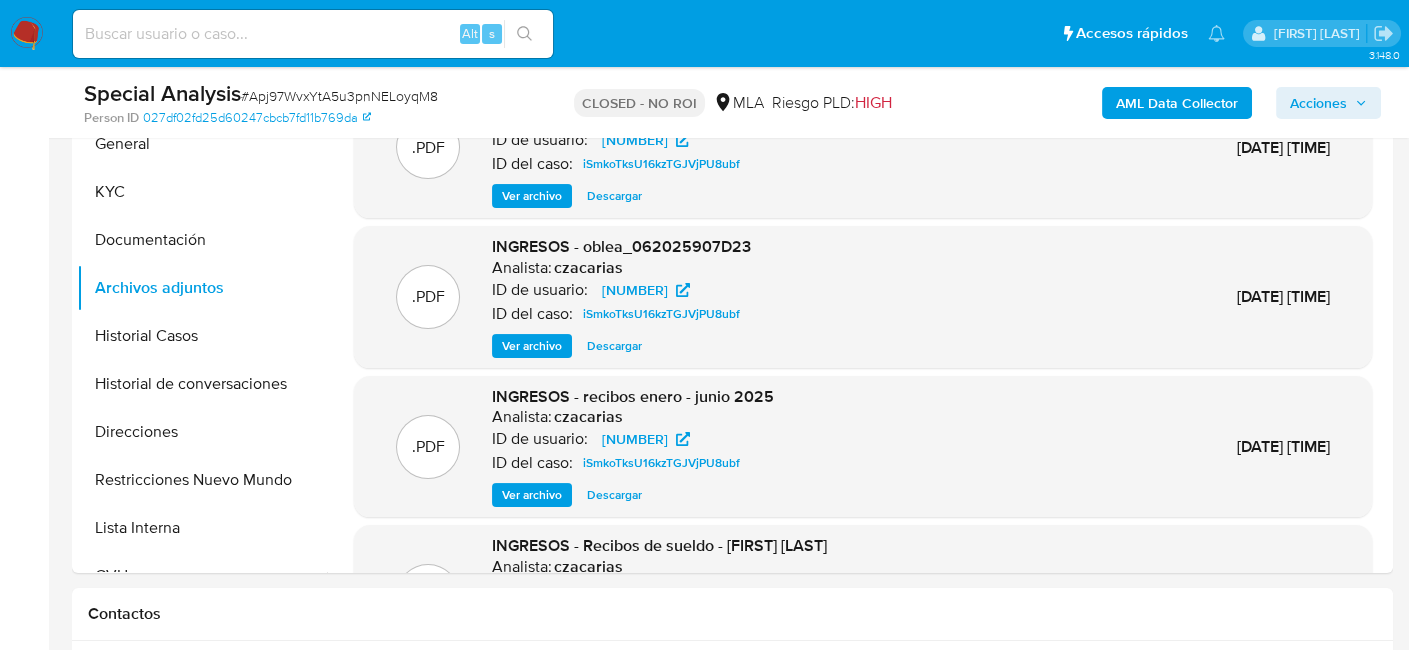 click on "Acciones" at bounding box center (1318, 103) 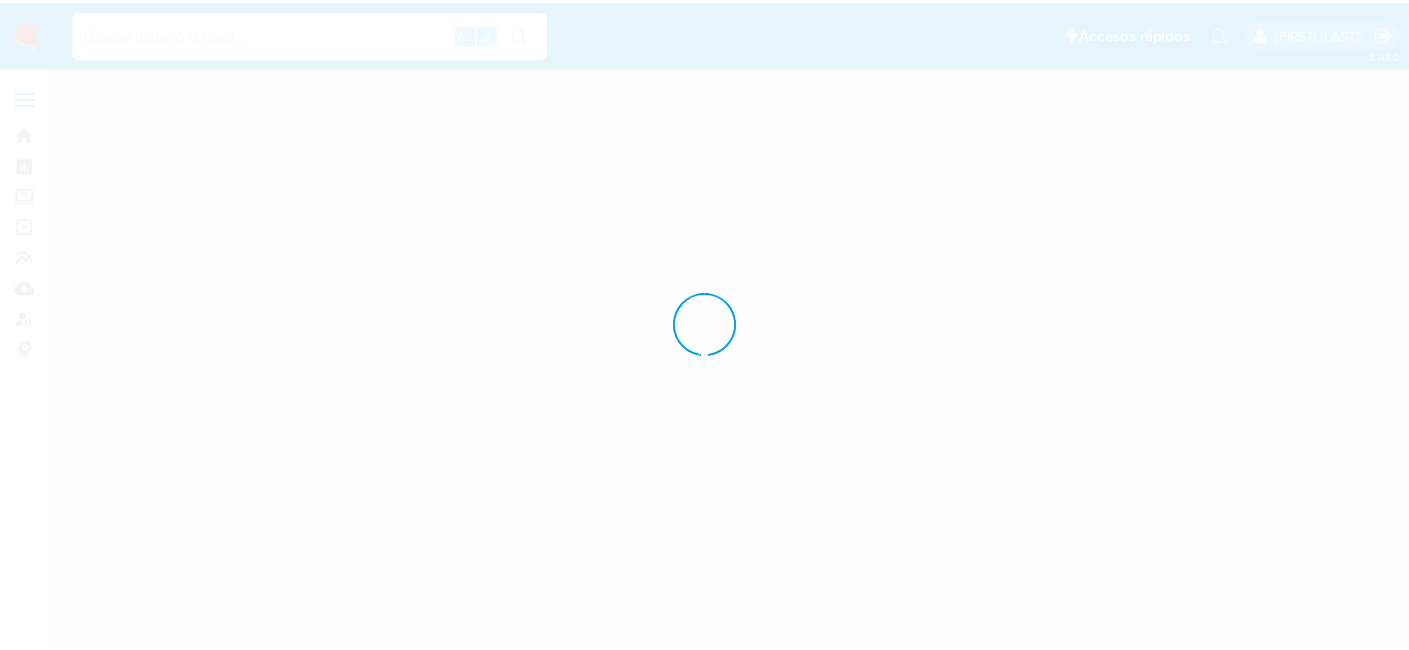 scroll, scrollTop: 0, scrollLeft: 0, axis: both 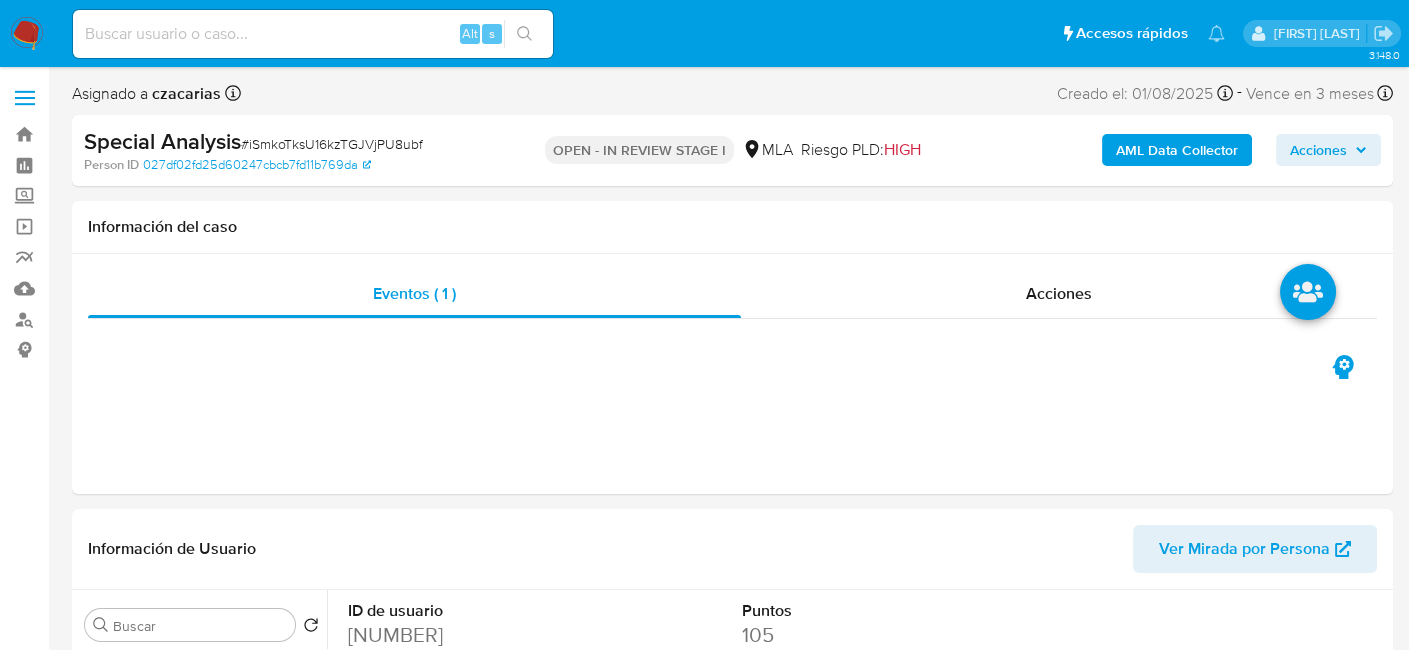select on "10" 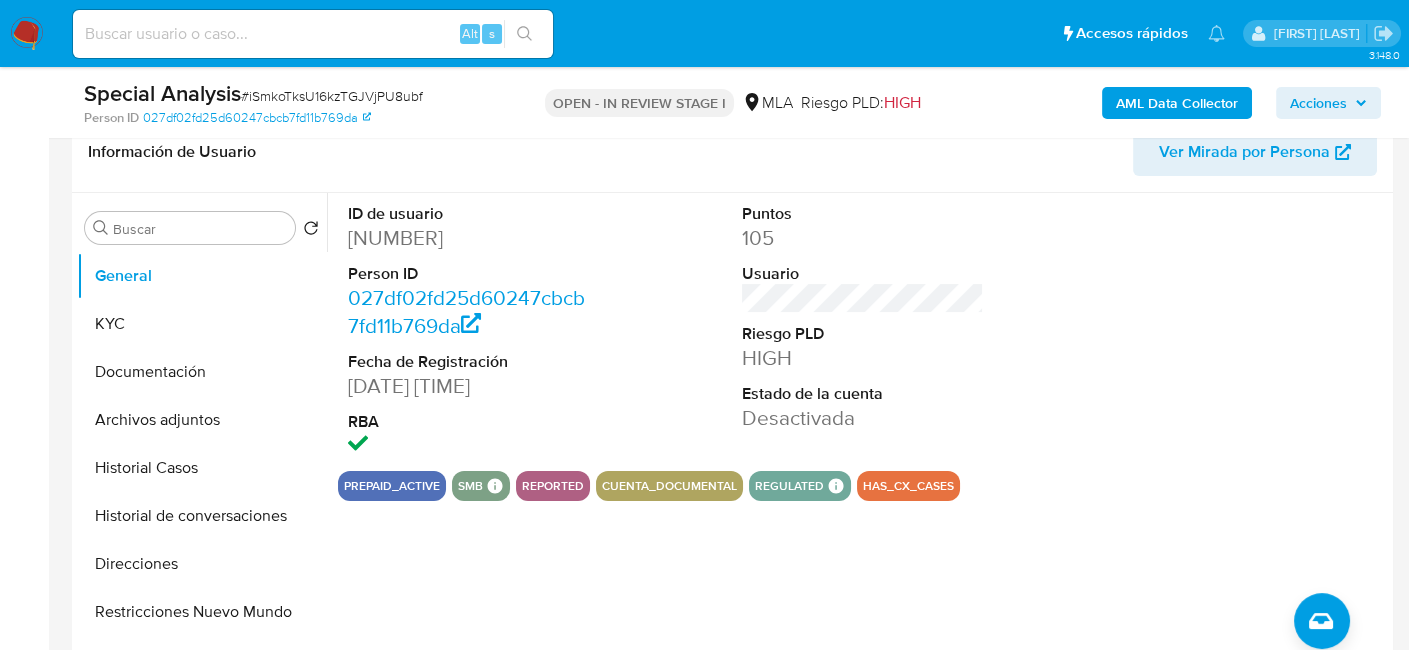 scroll, scrollTop: 400, scrollLeft: 0, axis: vertical 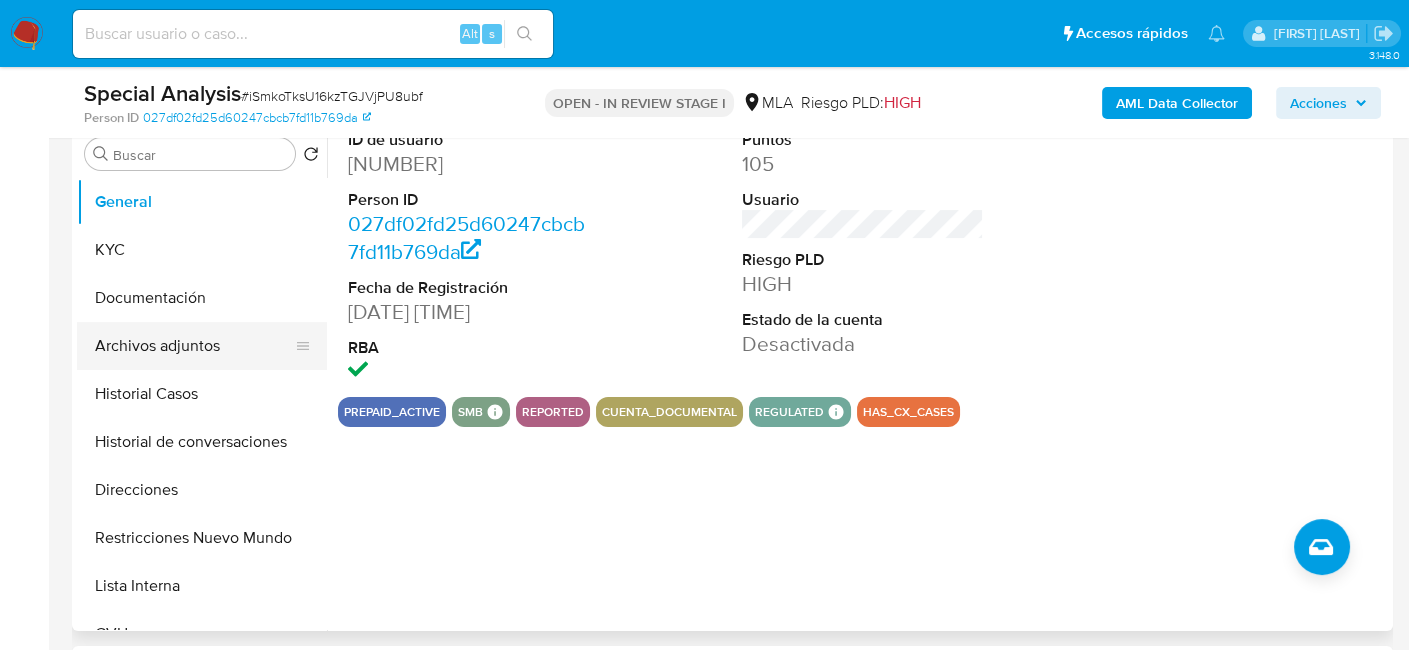click on "Archivos adjuntos" at bounding box center [194, 346] 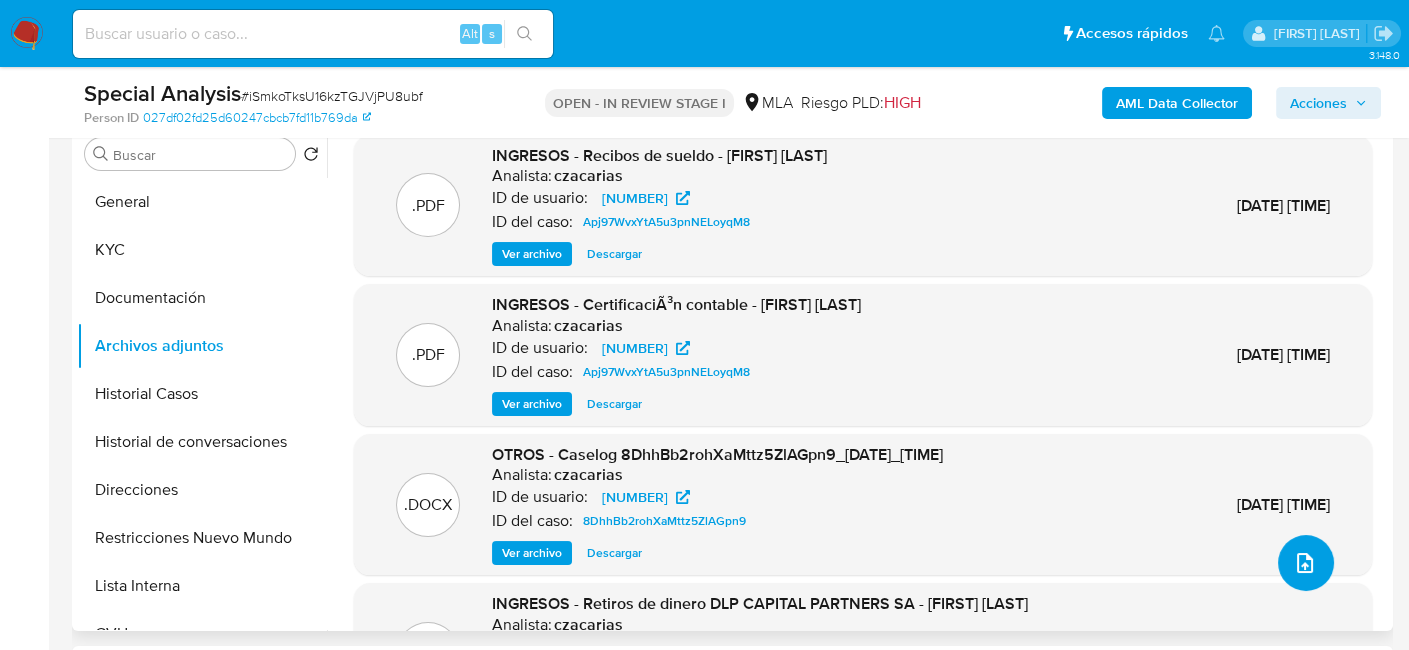click 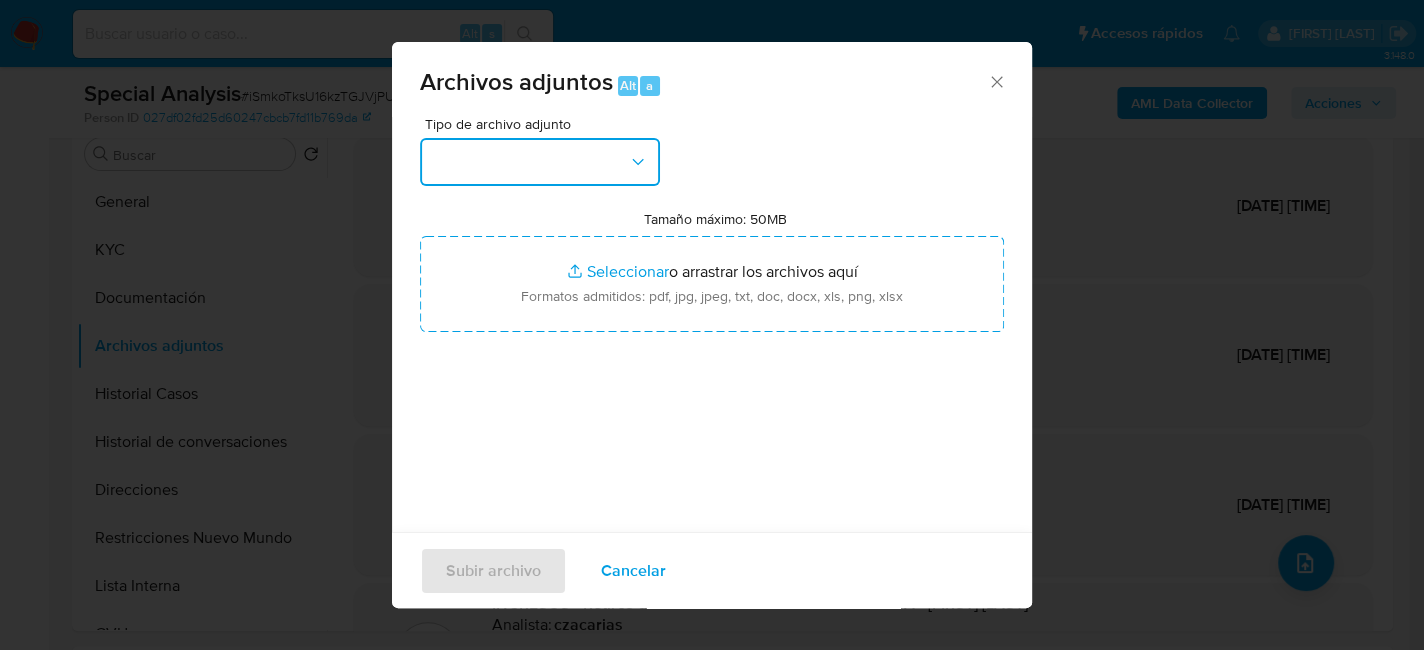 click at bounding box center (540, 162) 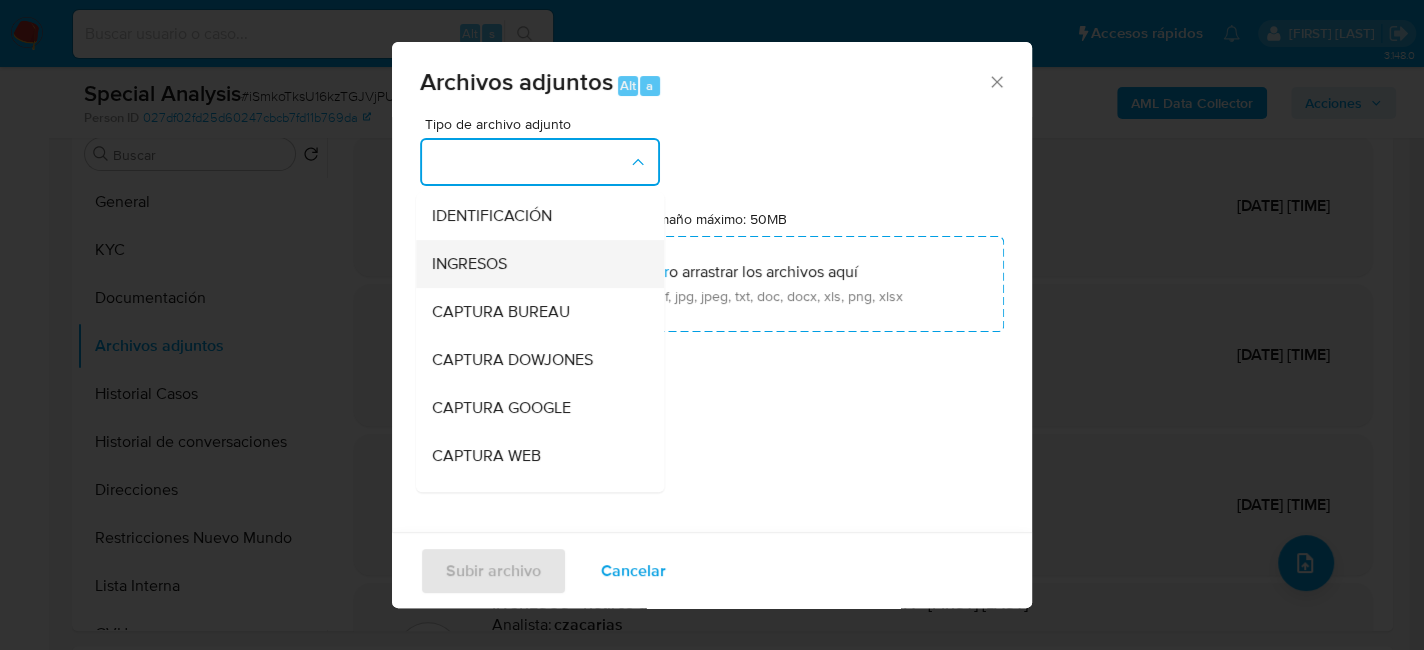 click on "INGRESOS" at bounding box center (534, 264) 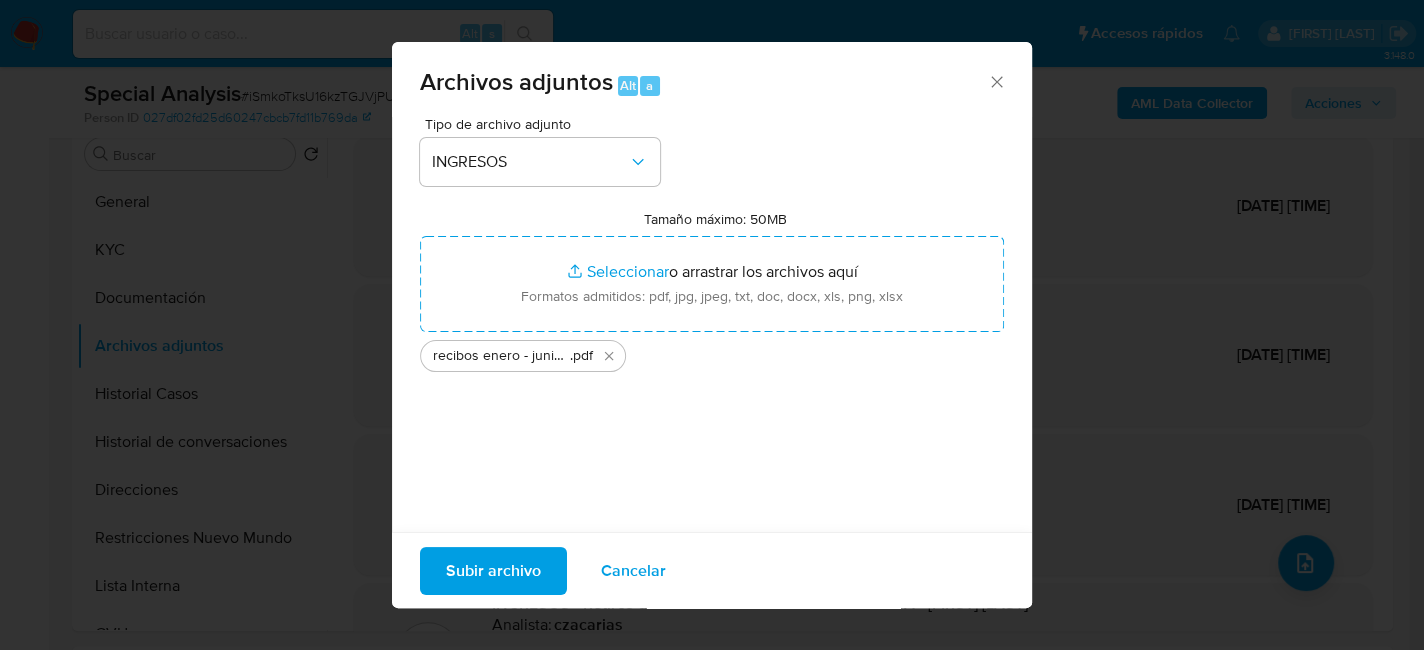 click on "Subir archivo" at bounding box center (493, 570) 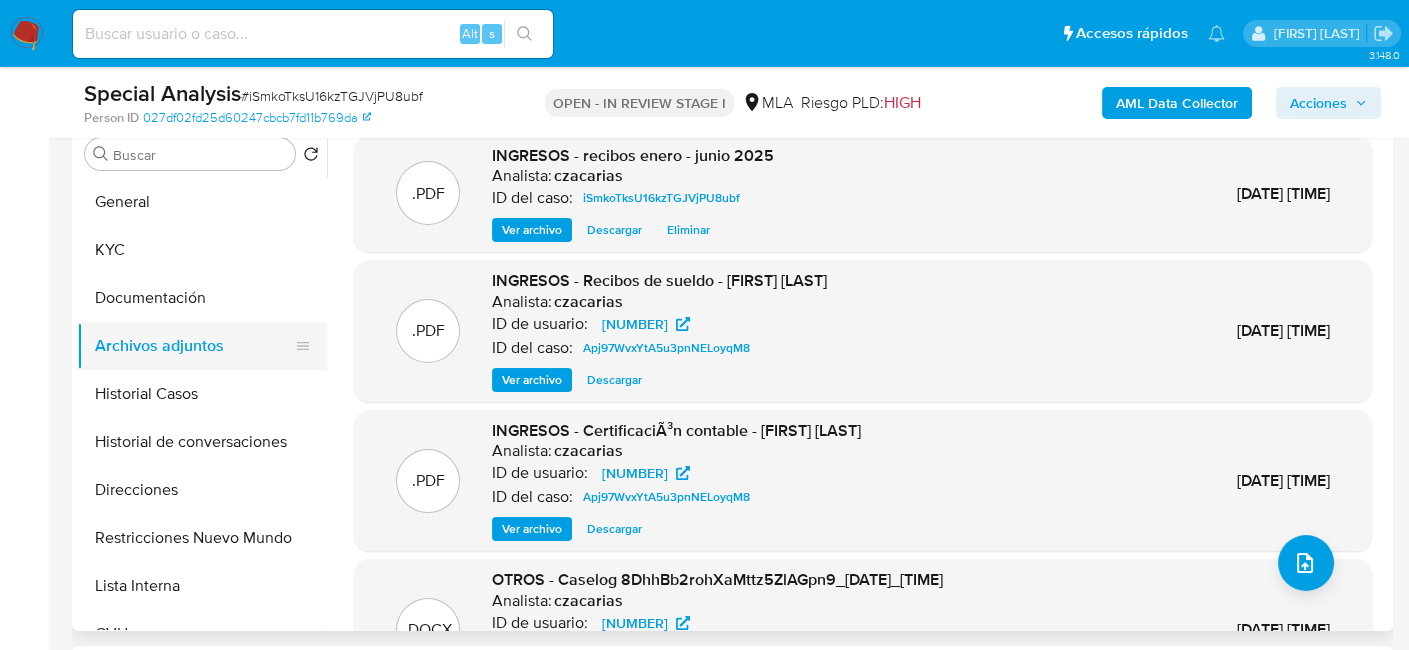 click on "Archivos adjuntos" at bounding box center (194, 346) 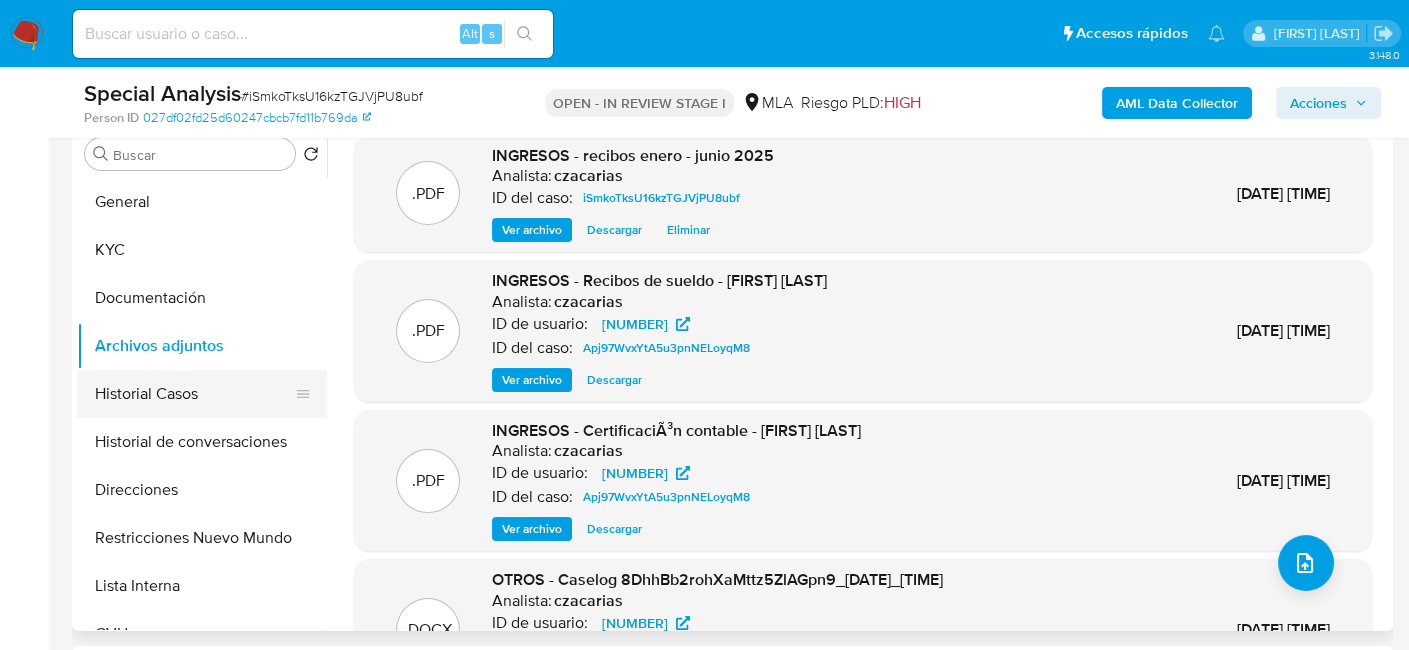 click on "Historial Casos" at bounding box center [194, 394] 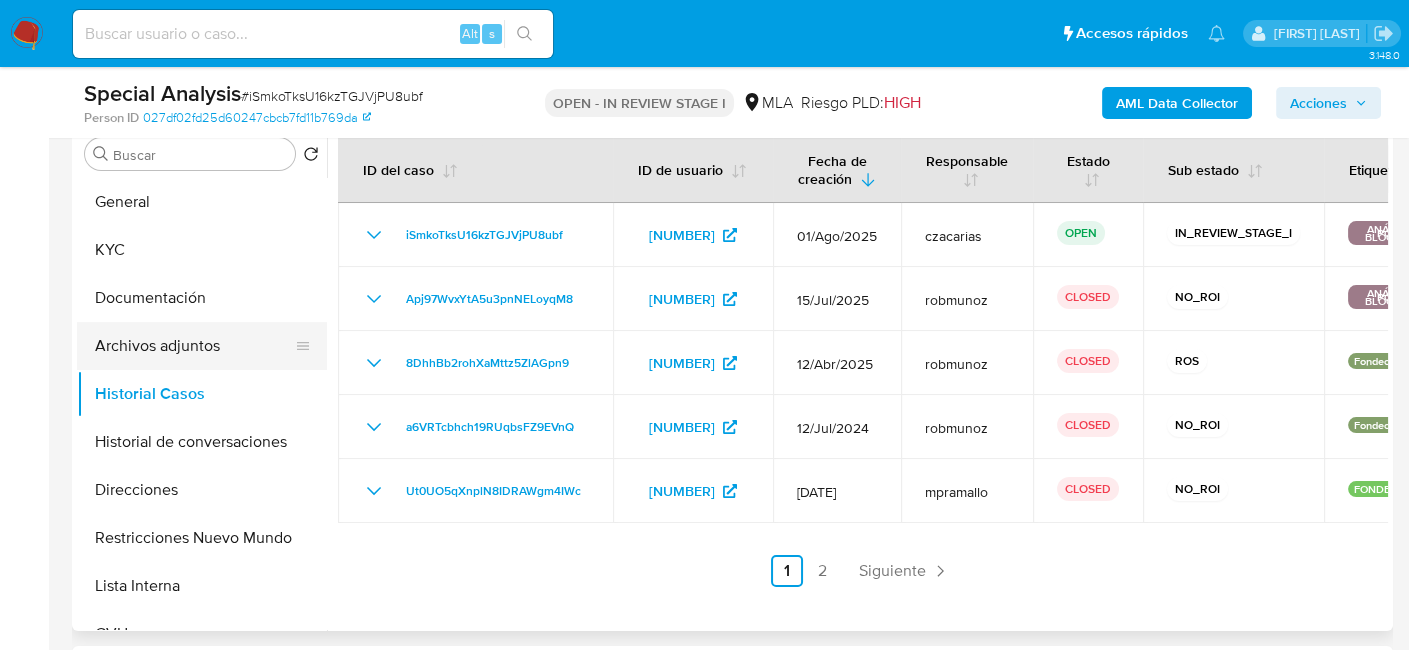 click on "Archivos adjuntos" at bounding box center [194, 346] 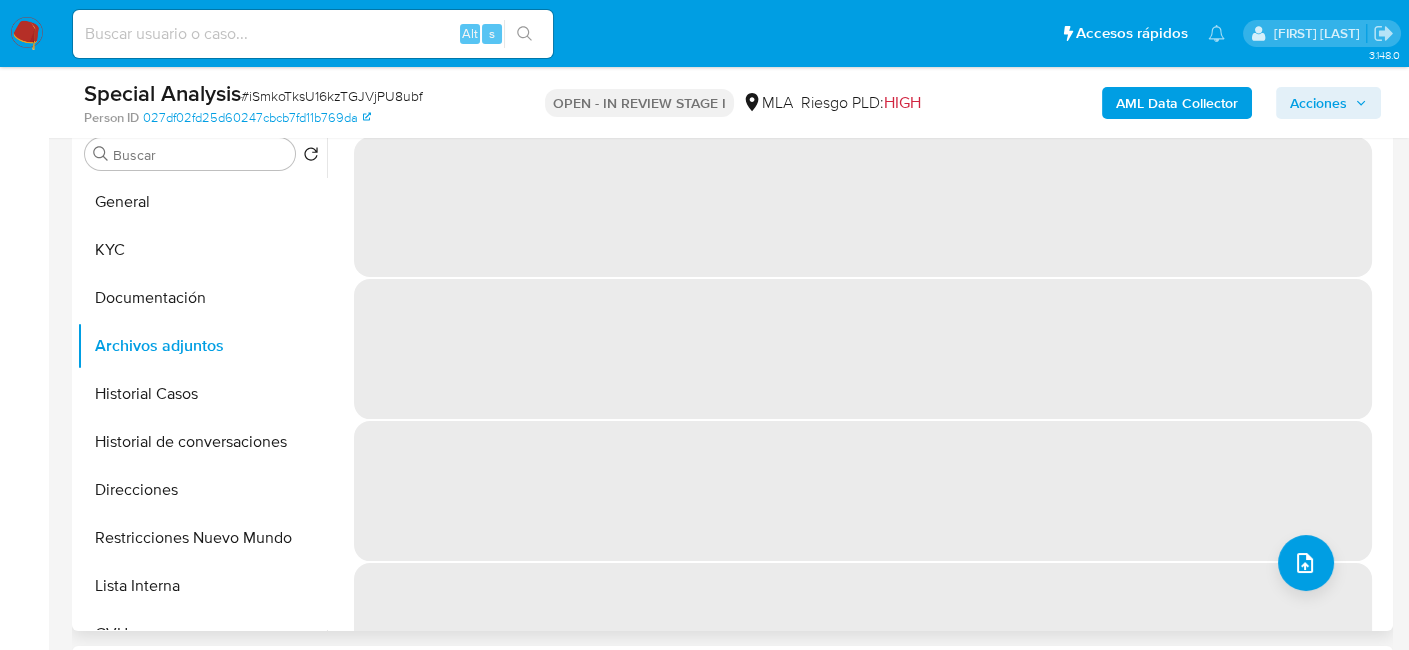 scroll, scrollTop: 300, scrollLeft: 0, axis: vertical 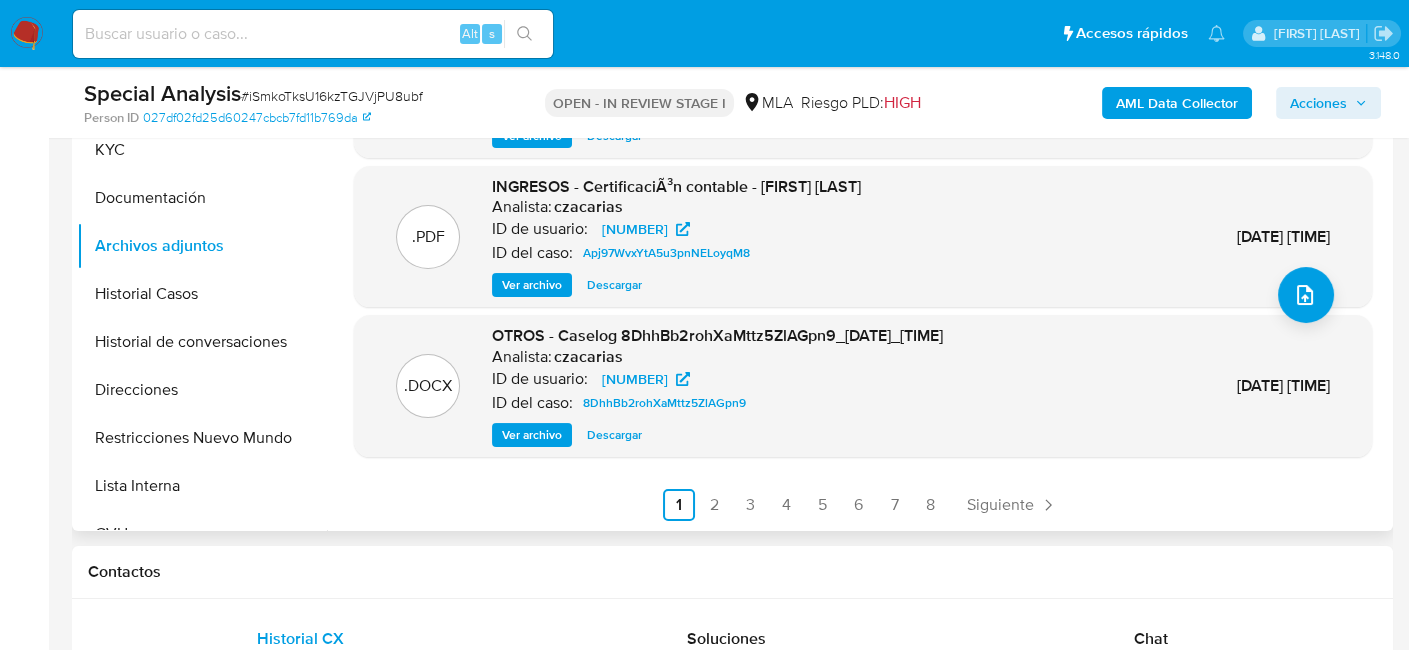 click on "Ver archivo" at bounding box center (532, 435) 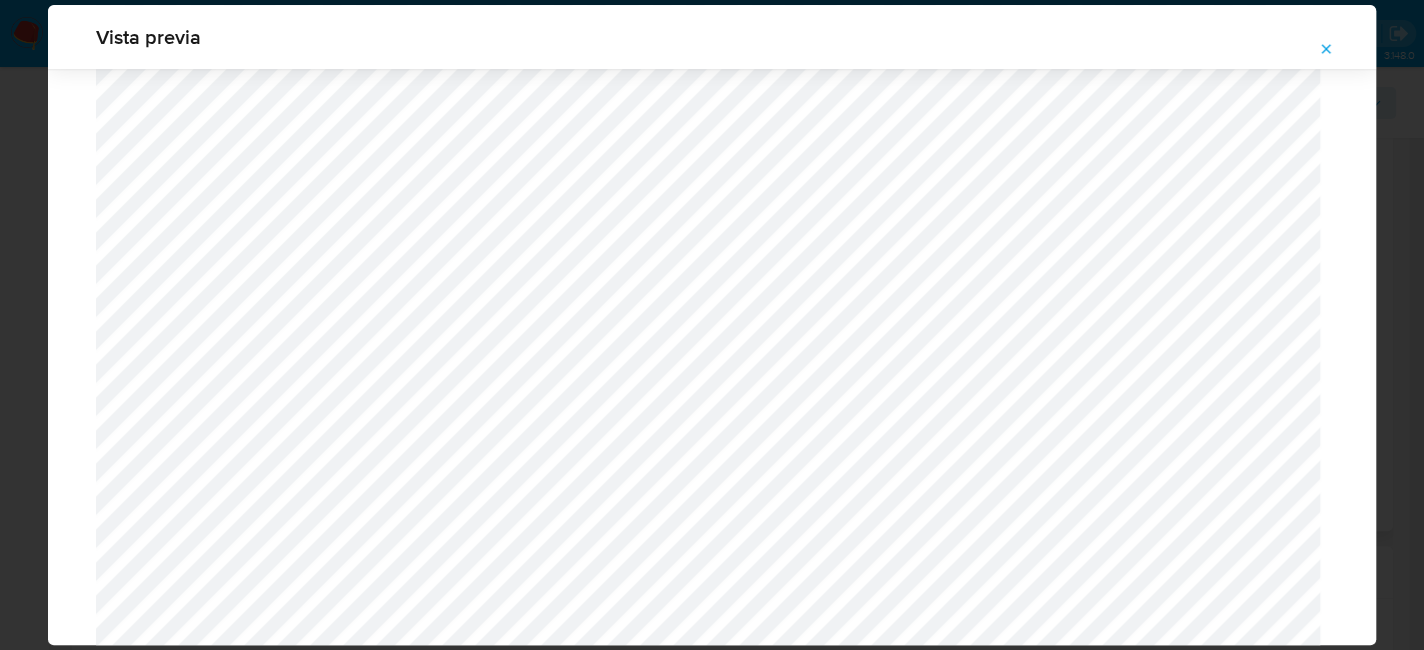 scroll, scrollTop: 960, scrollLeft: 0, axis: vertical 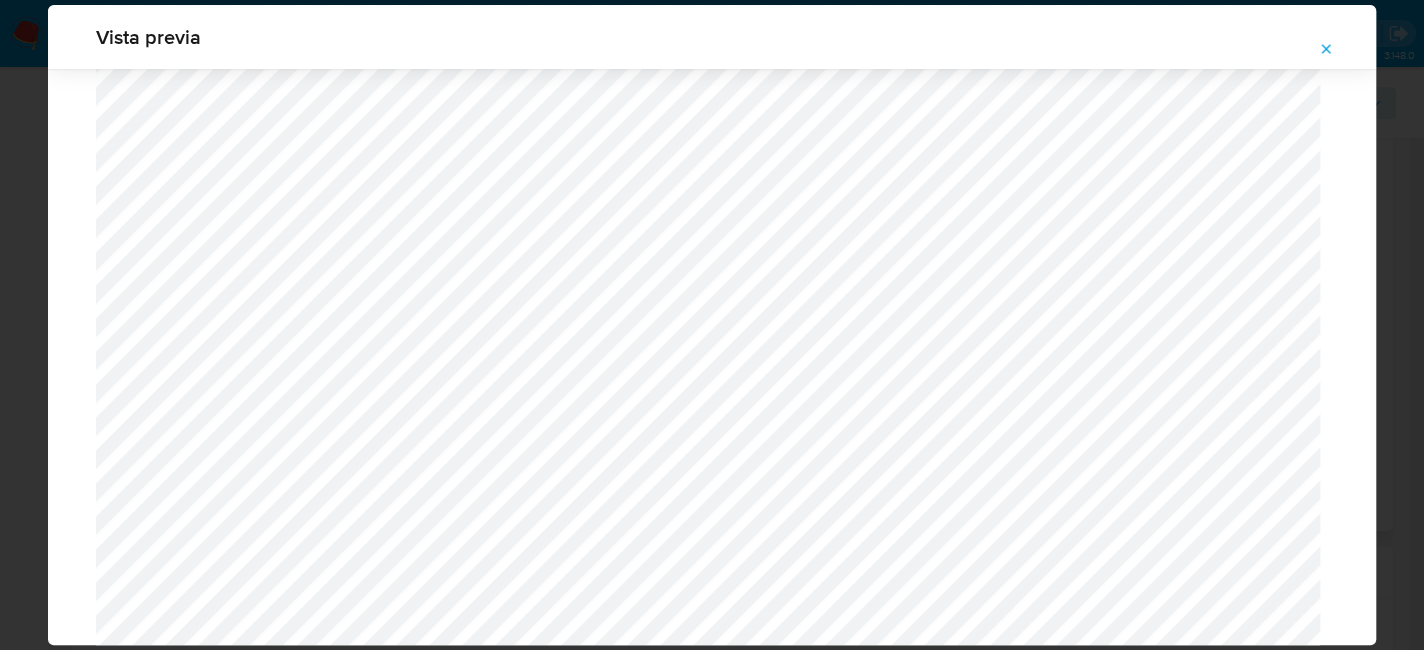 click 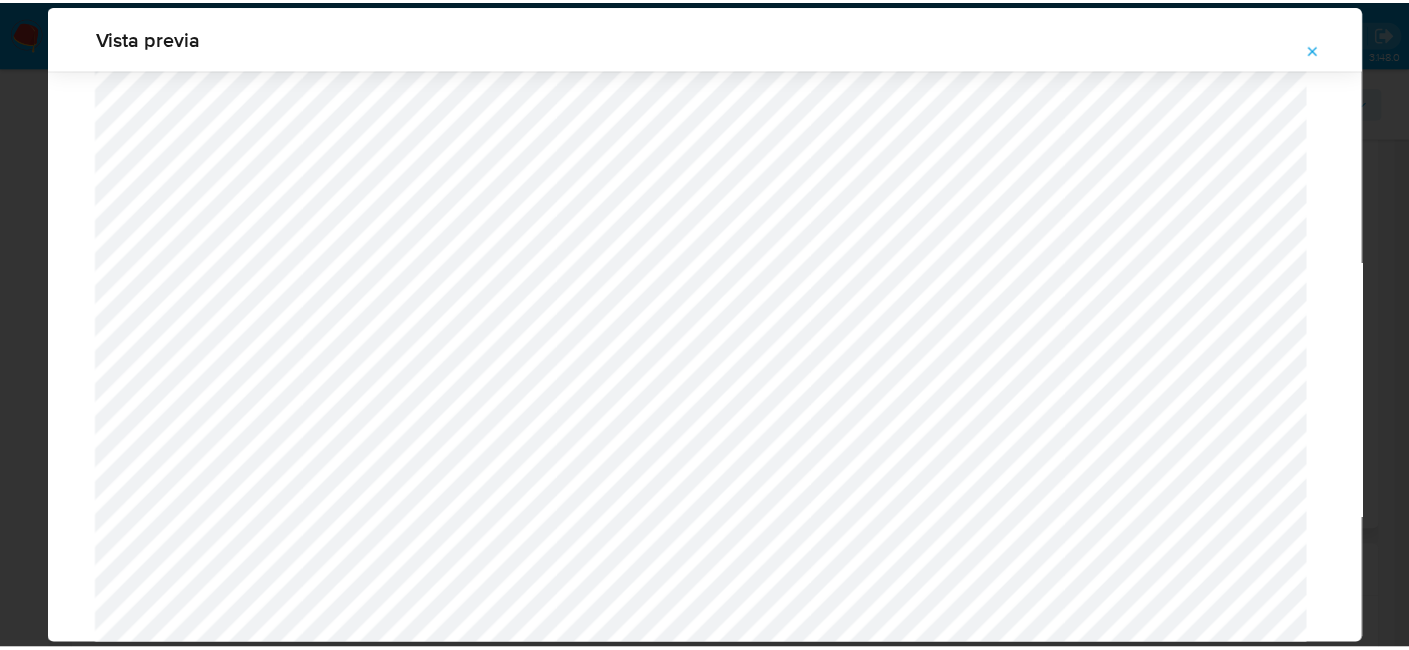 scroll, scrollTop: 103, scrollLeft: 0, axis: vertical 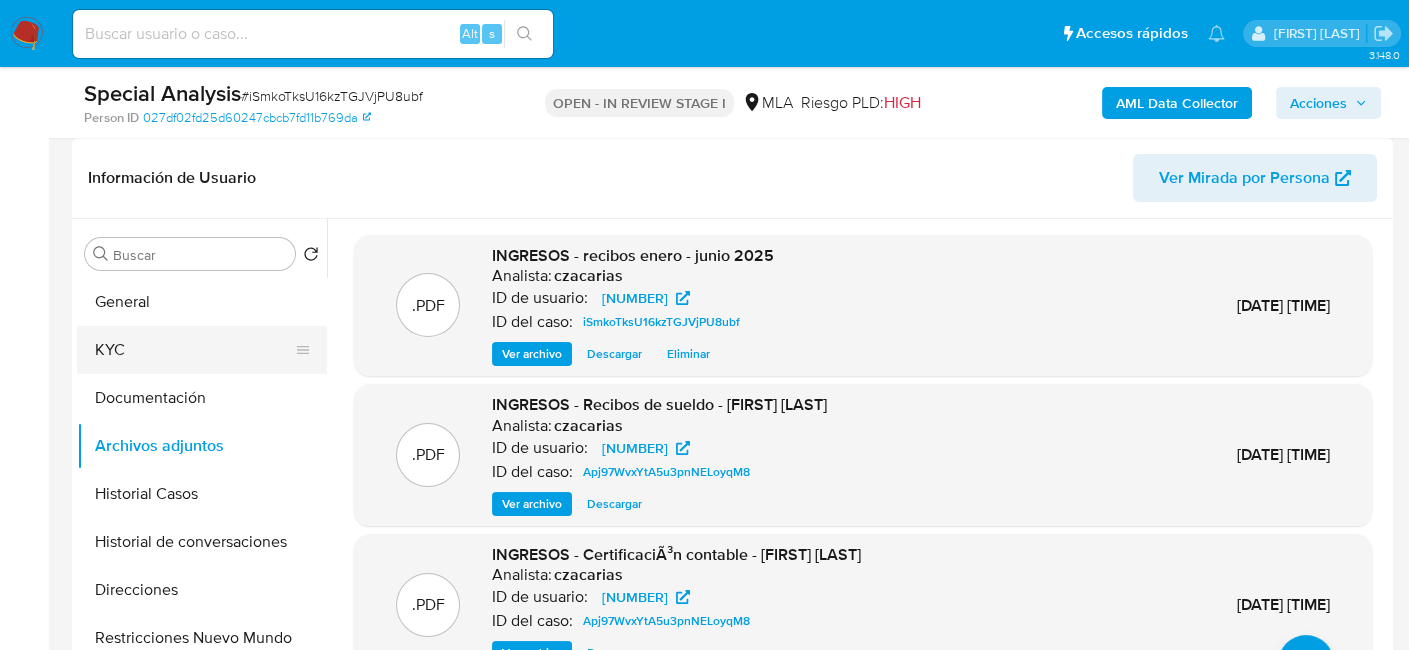 click on "KYC" at bounding box center (194, 350) 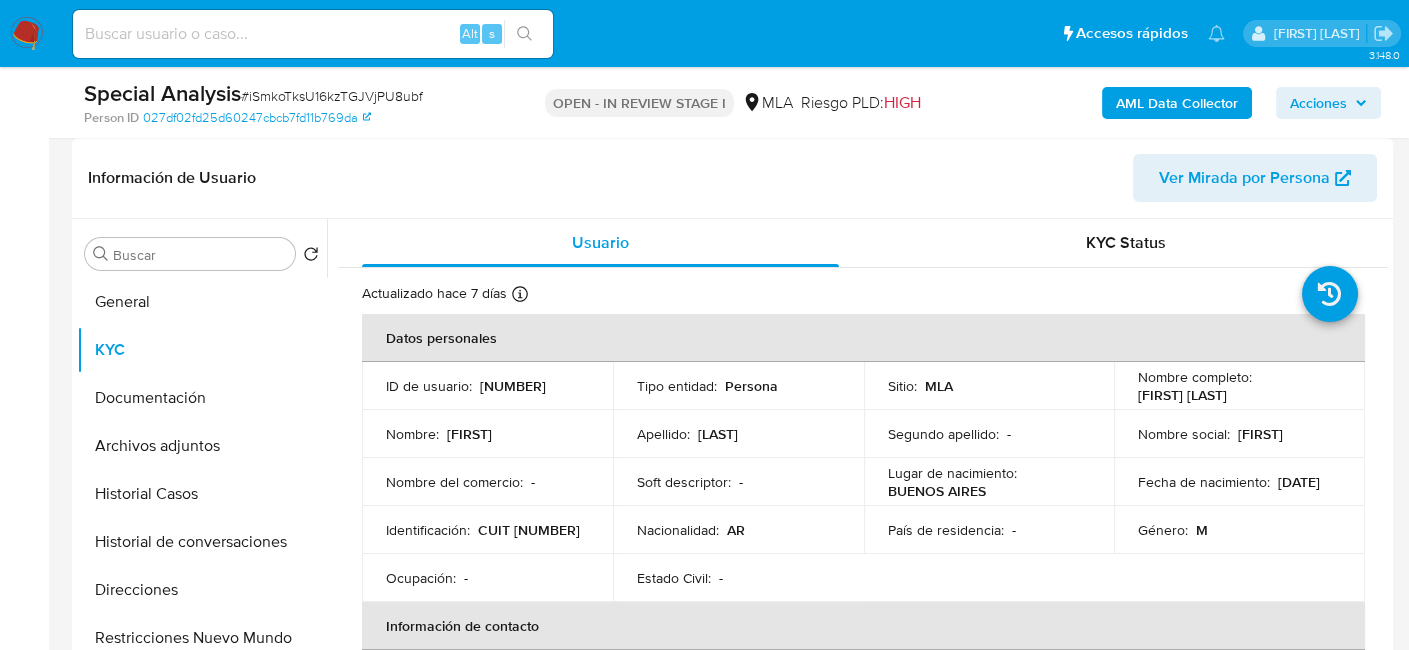 click on "CUIT [NUMBER]" at bounding box center (529, 530) 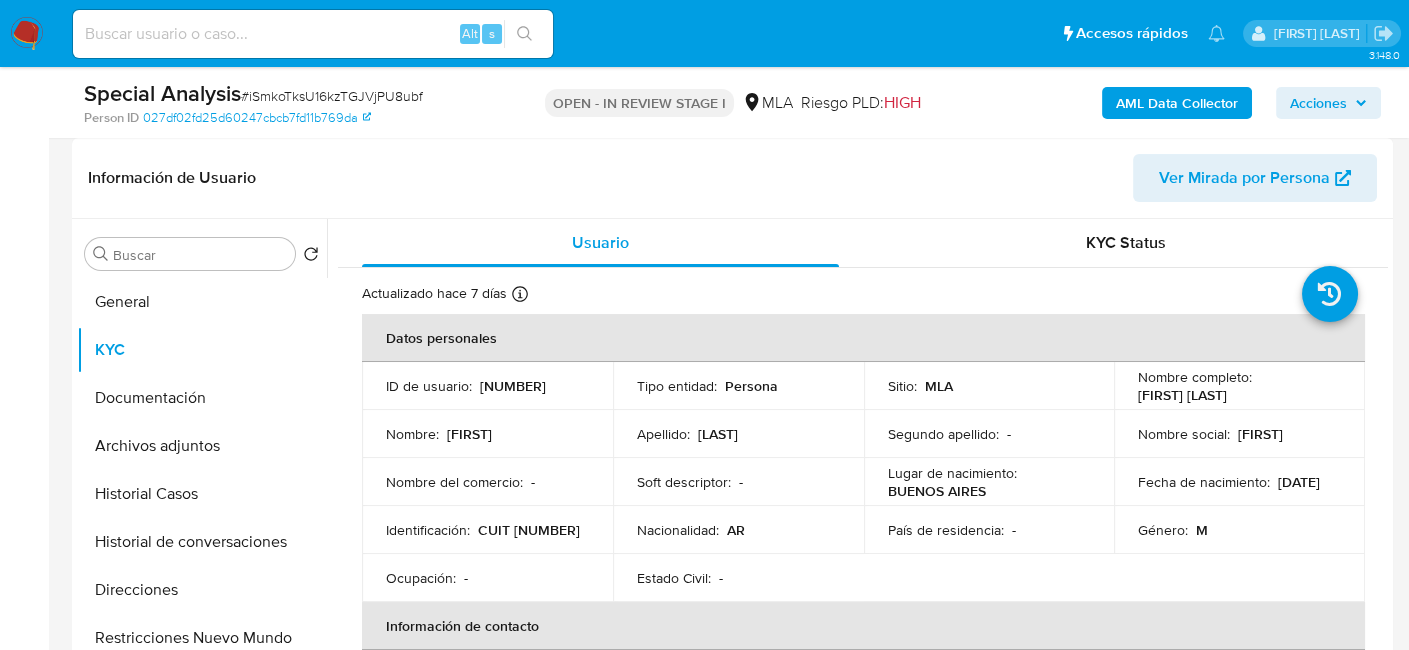 copy on "[NUMBER]" 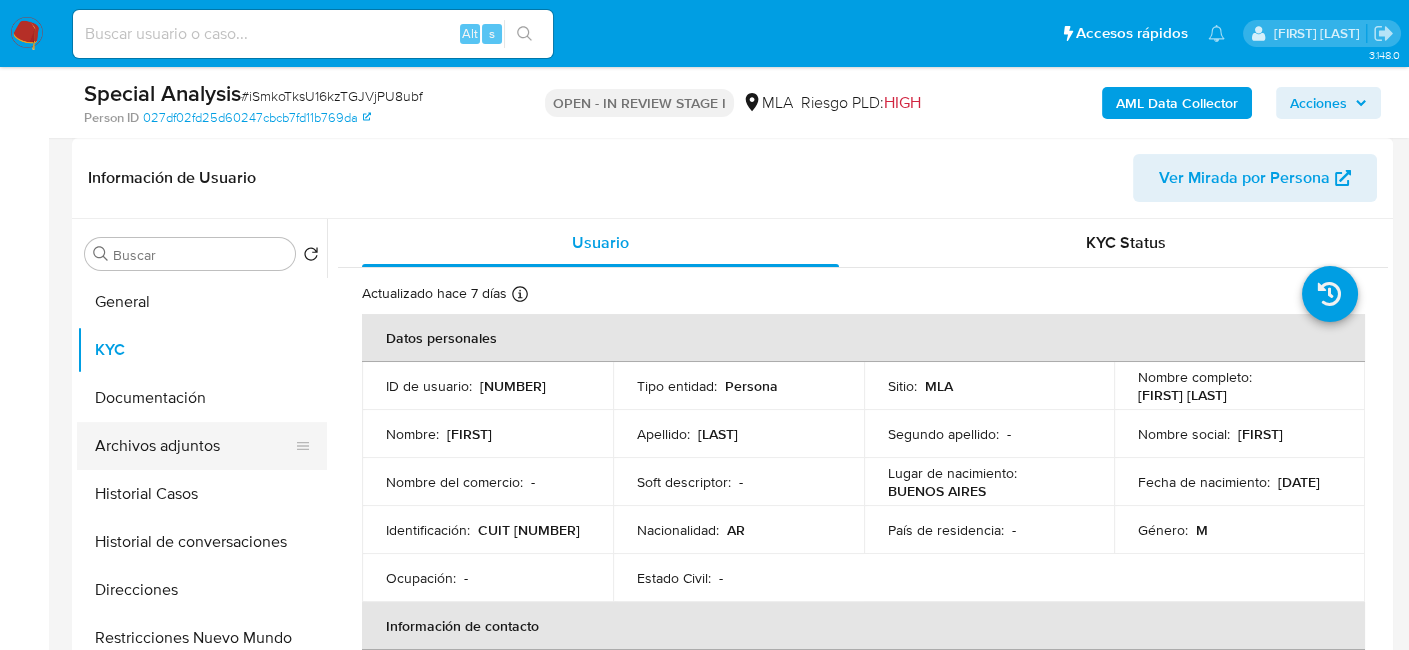 click on "Archivos adjuntos" at bounding box center (194, 446) 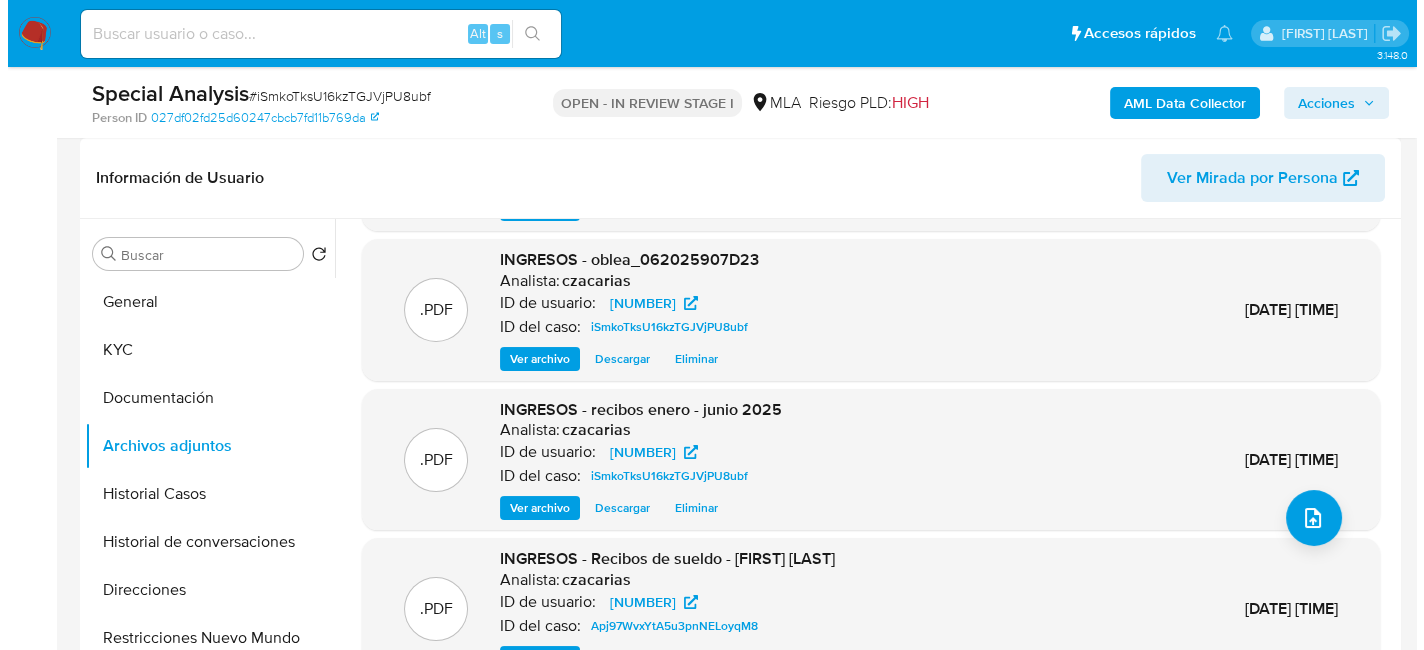 scroll, scrollTop: 168, scrollLeft: 0, axis: vertical 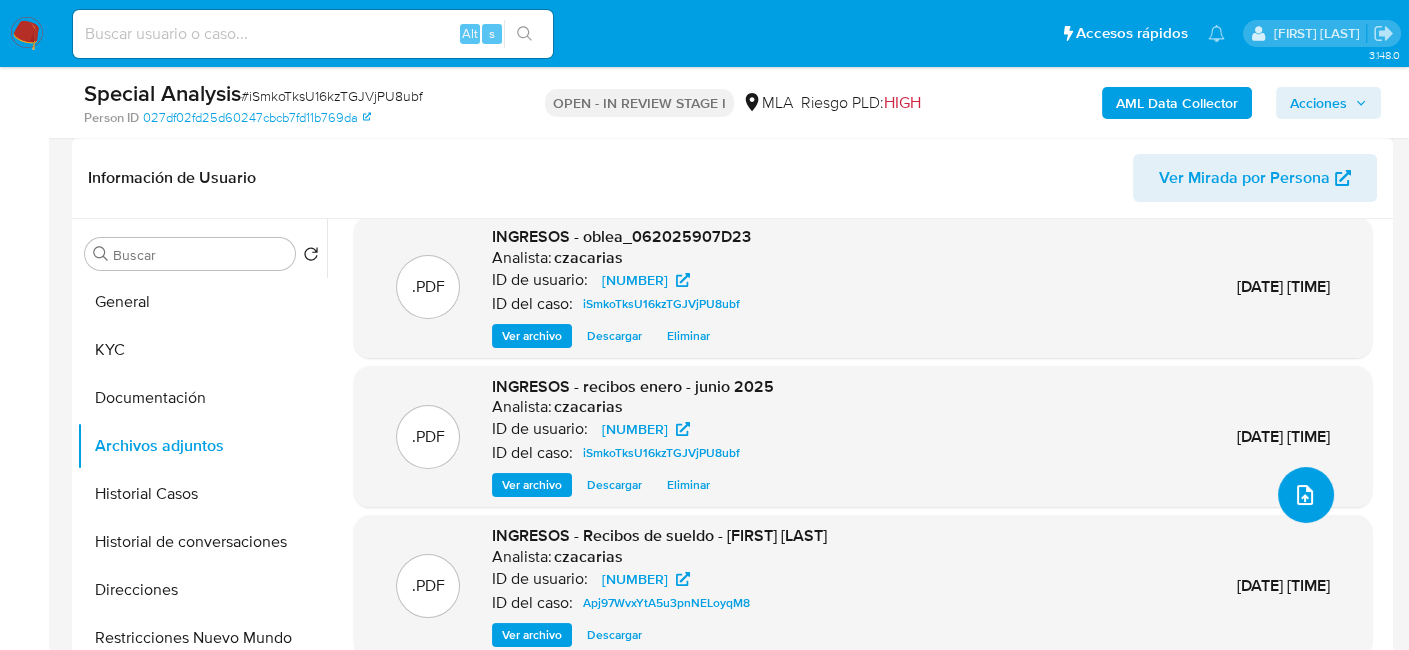 click 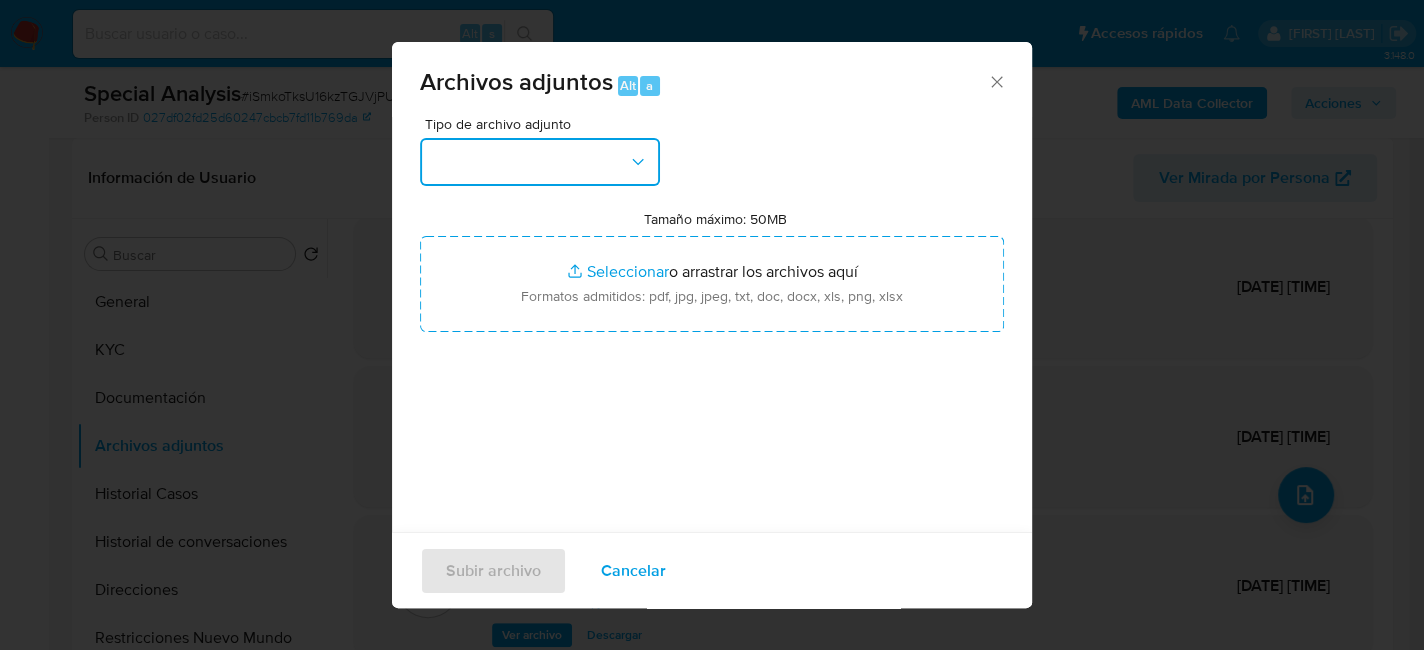 click at bounding box center [540, 162] 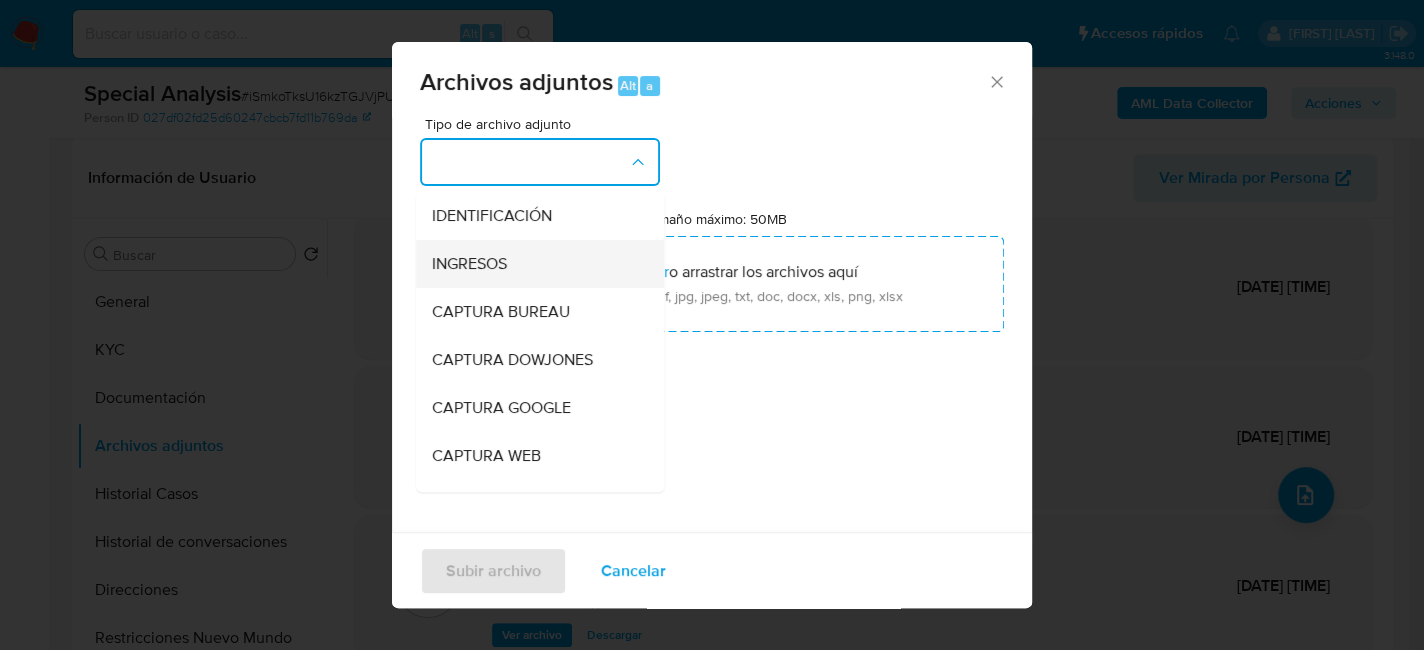 click on "INGRESOS" at bounding box center [469, 264] 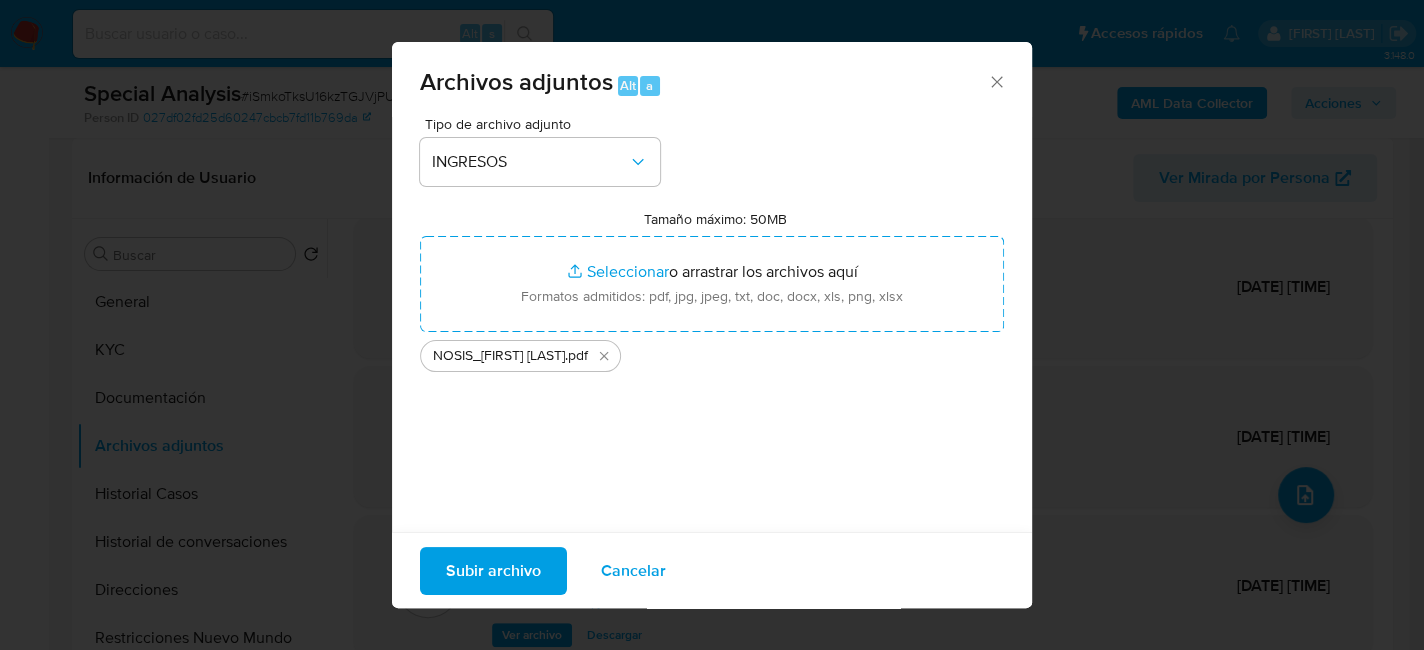 click on "Subir archivo" at bounding box center (493, 570) 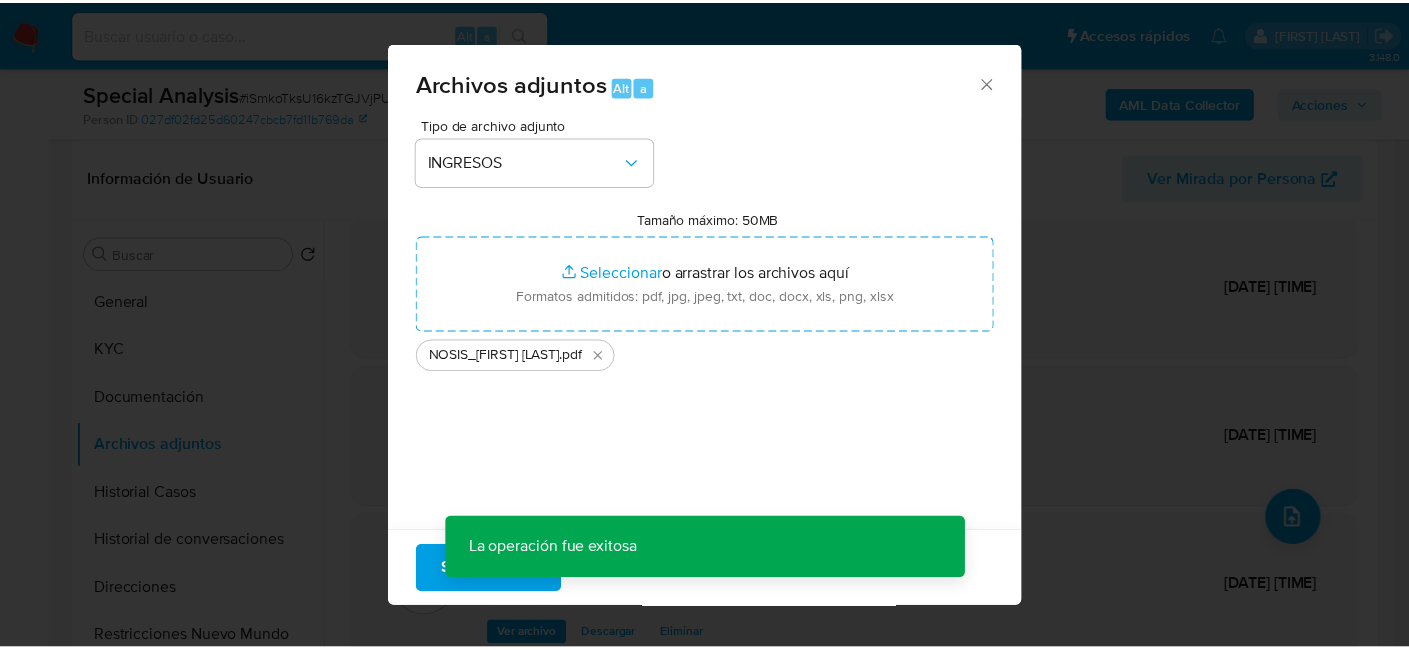 scroll, scrollTop: 144, scrollLeft: 0, axis: vertical 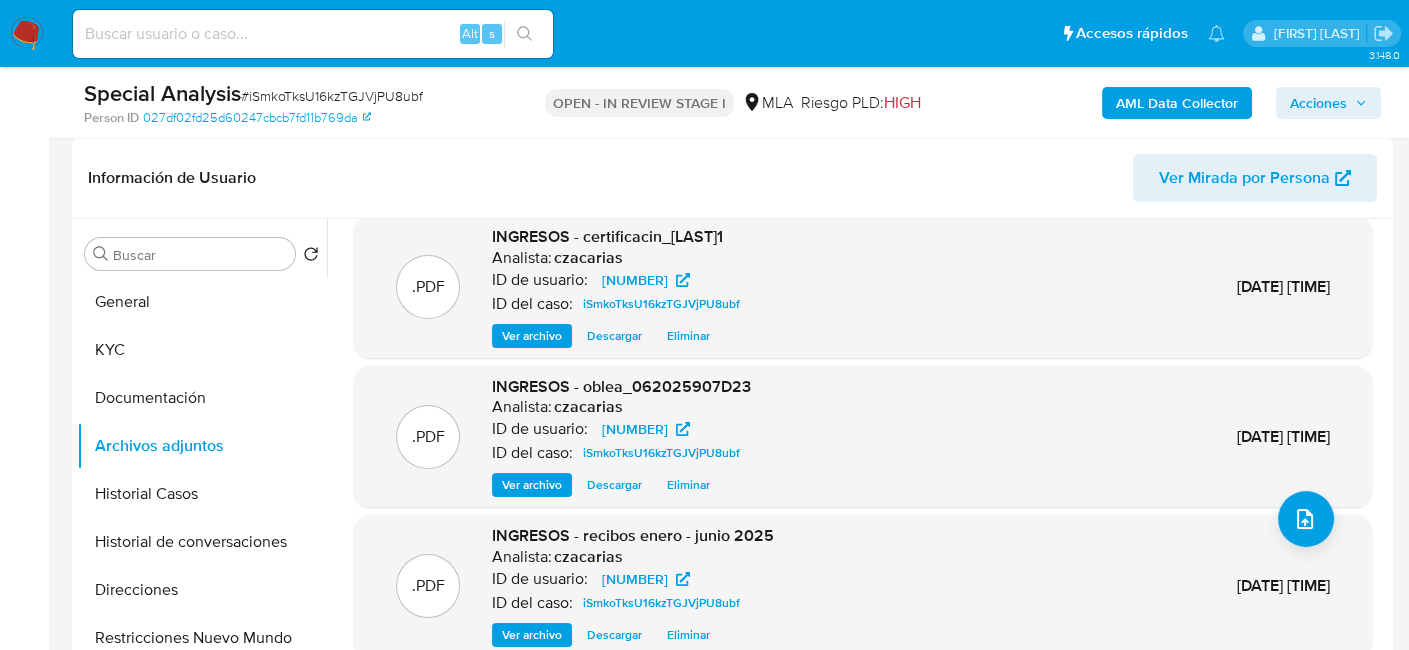 click on "Acciones" at bounding box center [1318, 103] 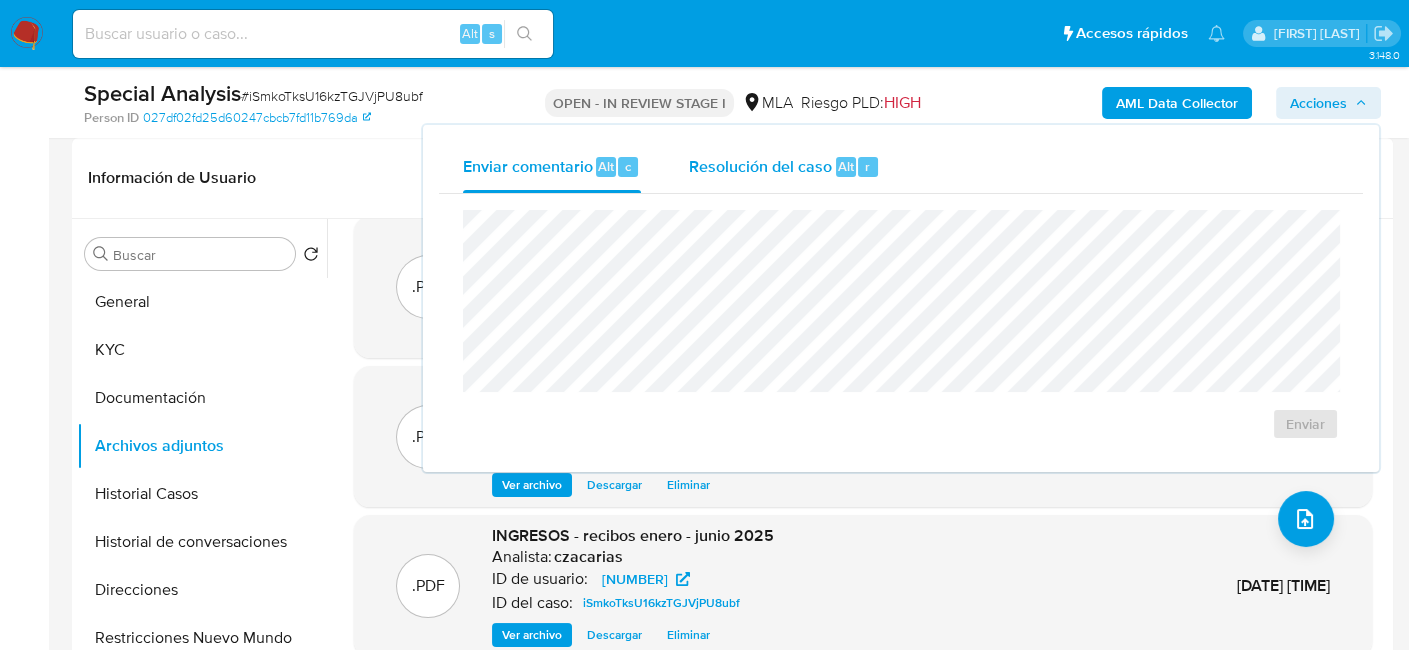 drag, startPoint x: 831, startPoint y: 168, endPoint x: 837, endPoint y: 198, distance: 30.594116 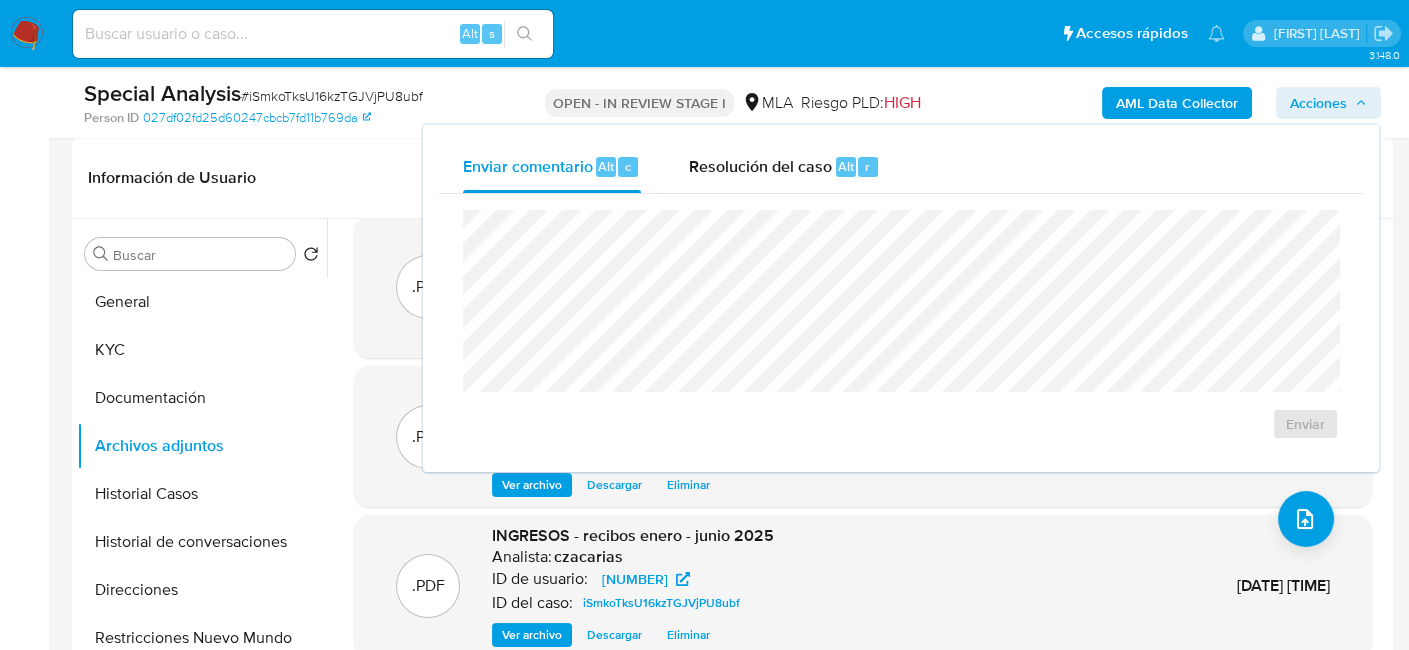 click on "Resolución del caso Alt r" at bounding box center [784, 167] 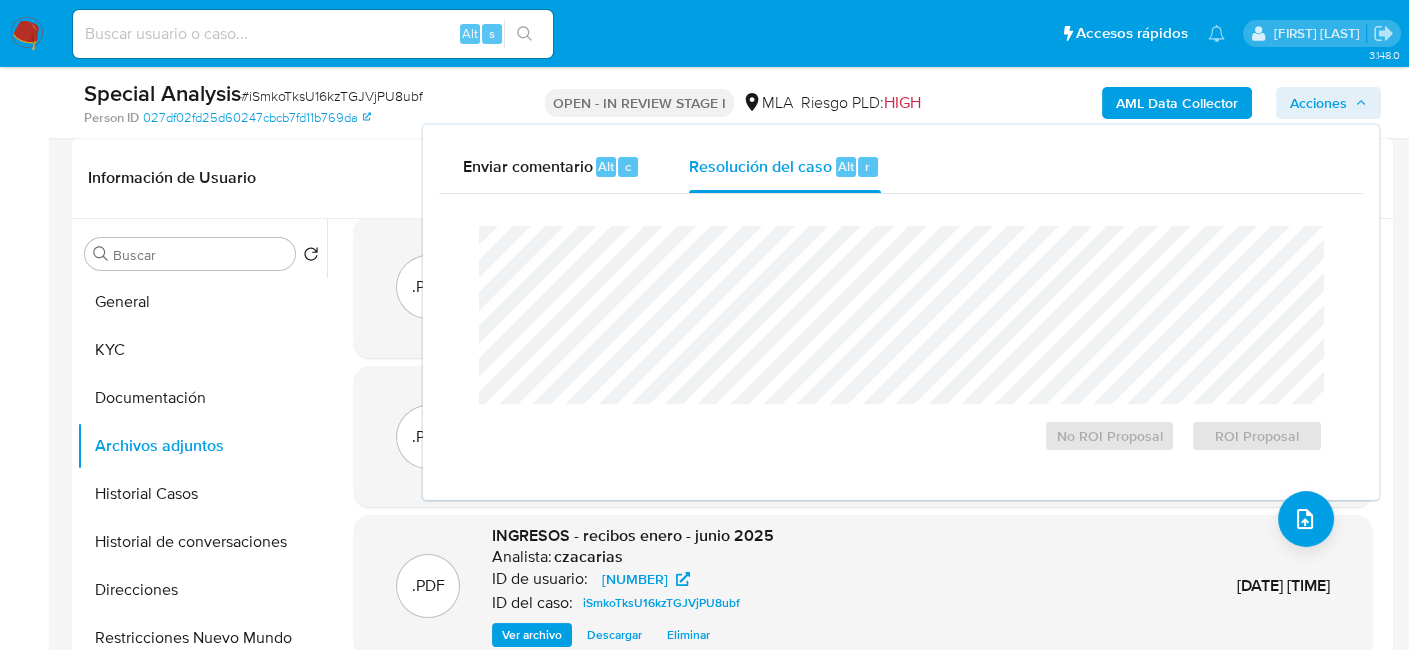 click on "Información de Usuario Ver Mirada por Persona" at bounding box center [732, 178] 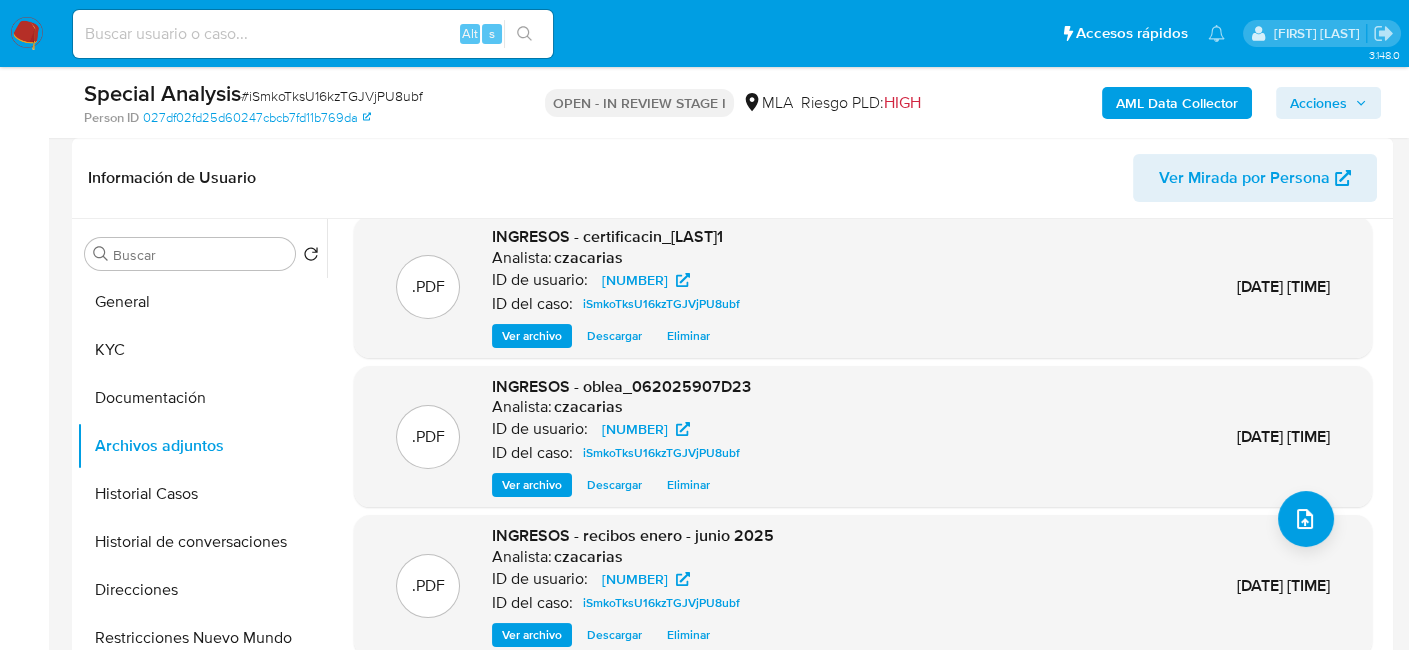 click on "Acciones" at bounding box center [1318, 103] 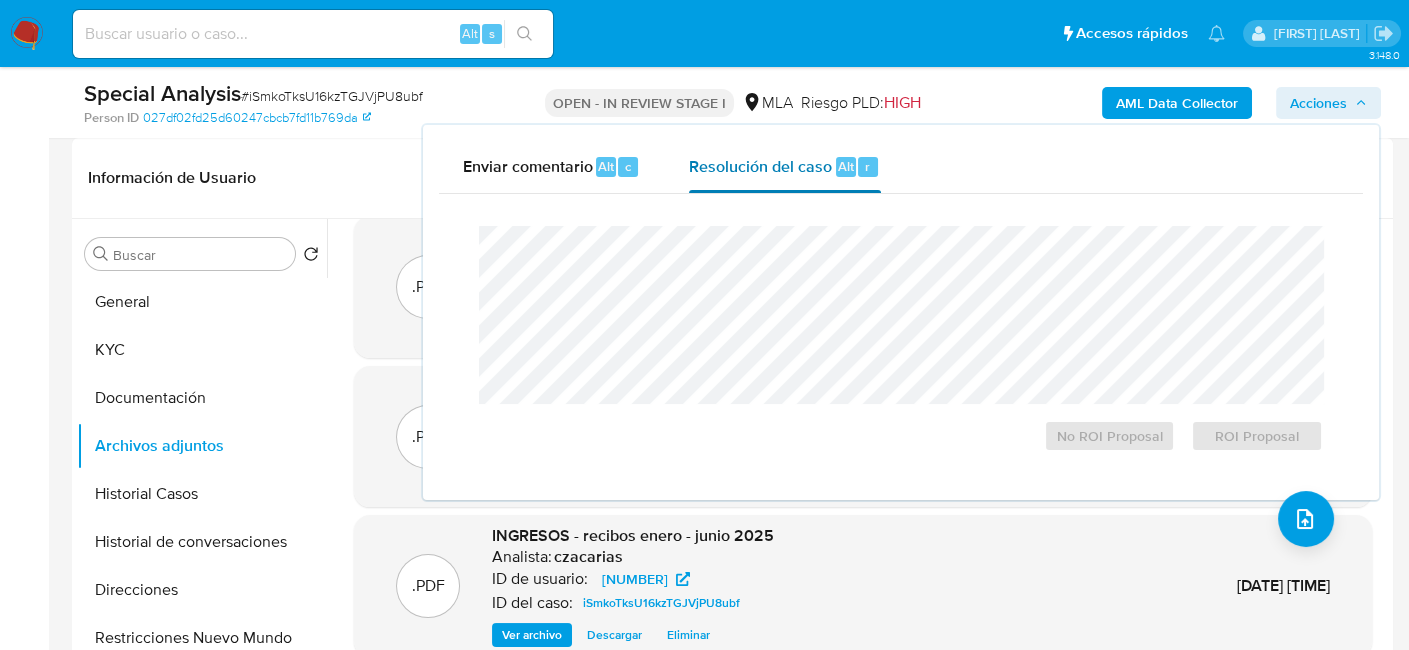 click on "Resolución del caso Alt r" at bounding box center [784, 167] 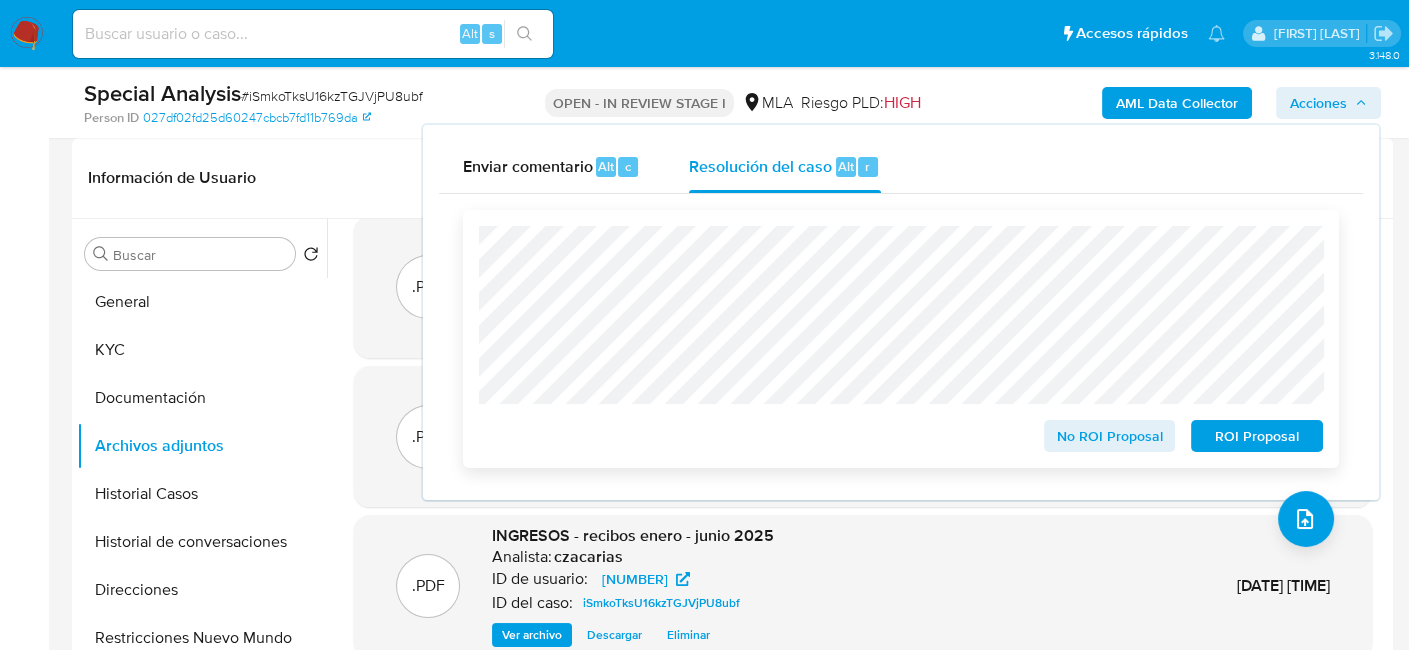 click on "No ROI Proposal" at bounding box center (1110, 436) 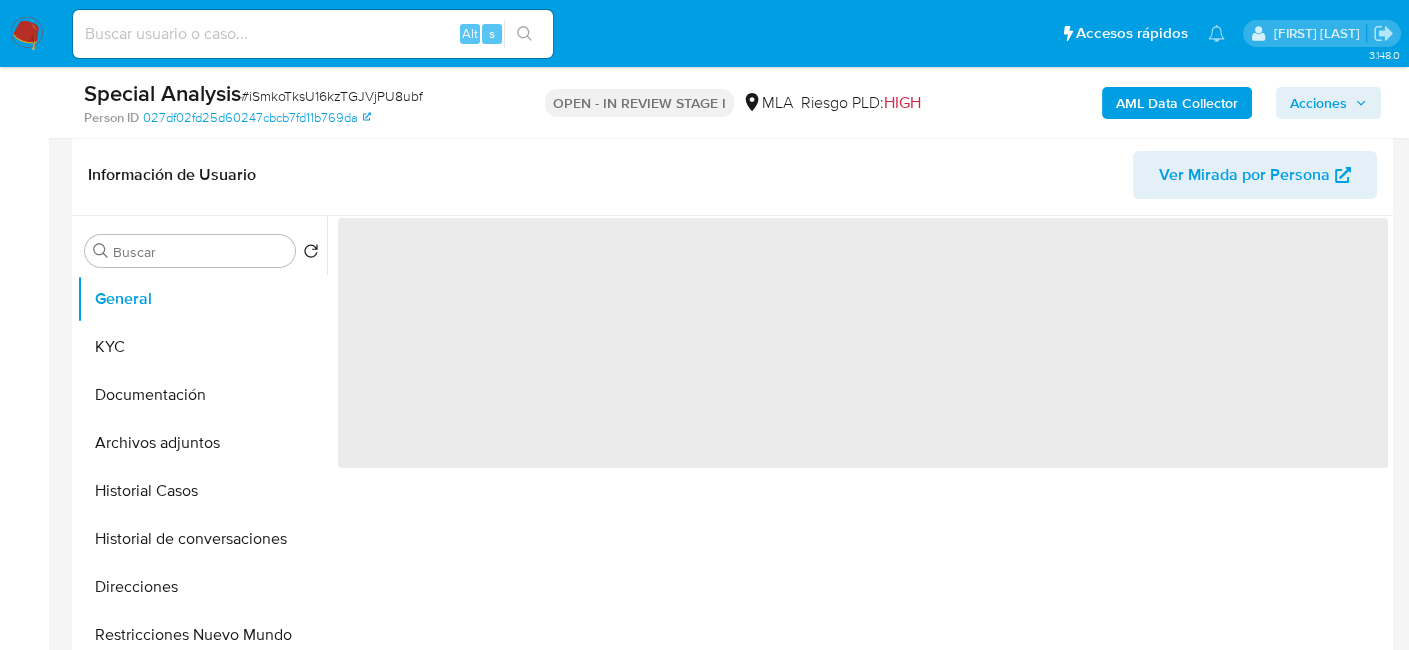 scroll, scrollTop: 314, scrollLeft: 0, axis: vertical 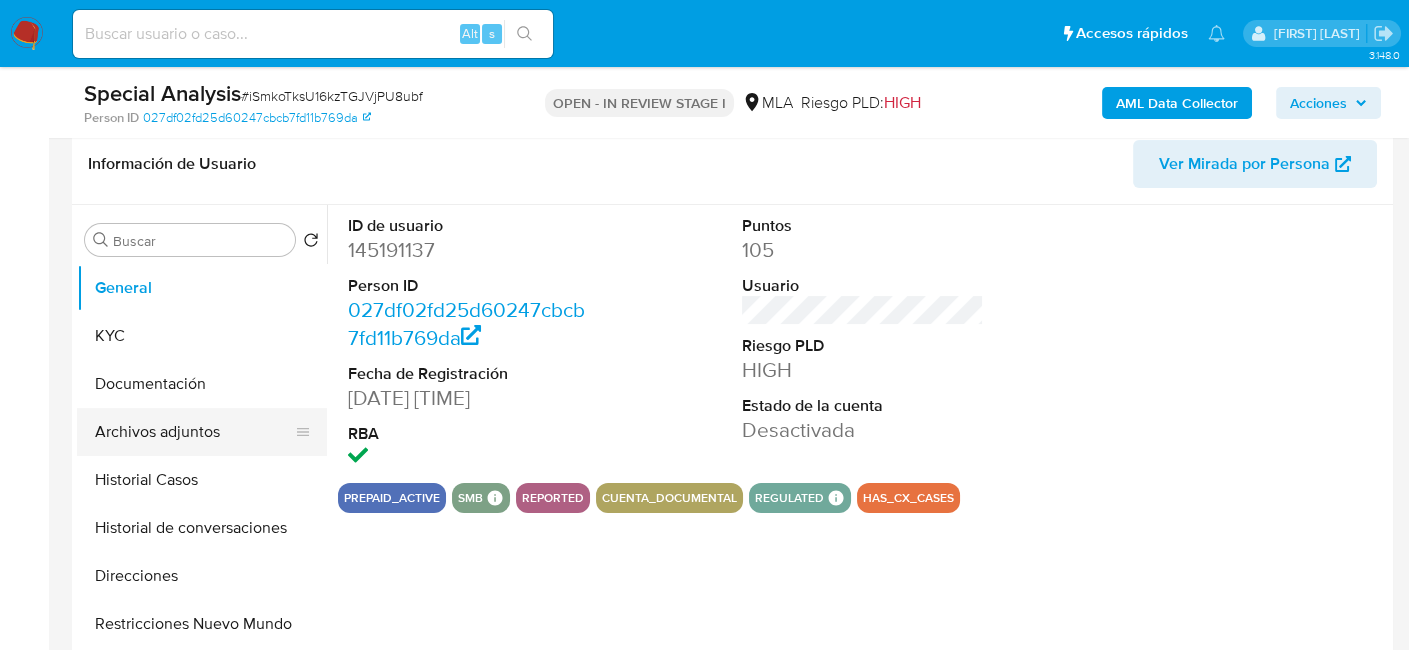 drag, startPoint x: 206, startPoint y: 423, endPoint x: 226, endPoint y: 430, distance: 21.189621 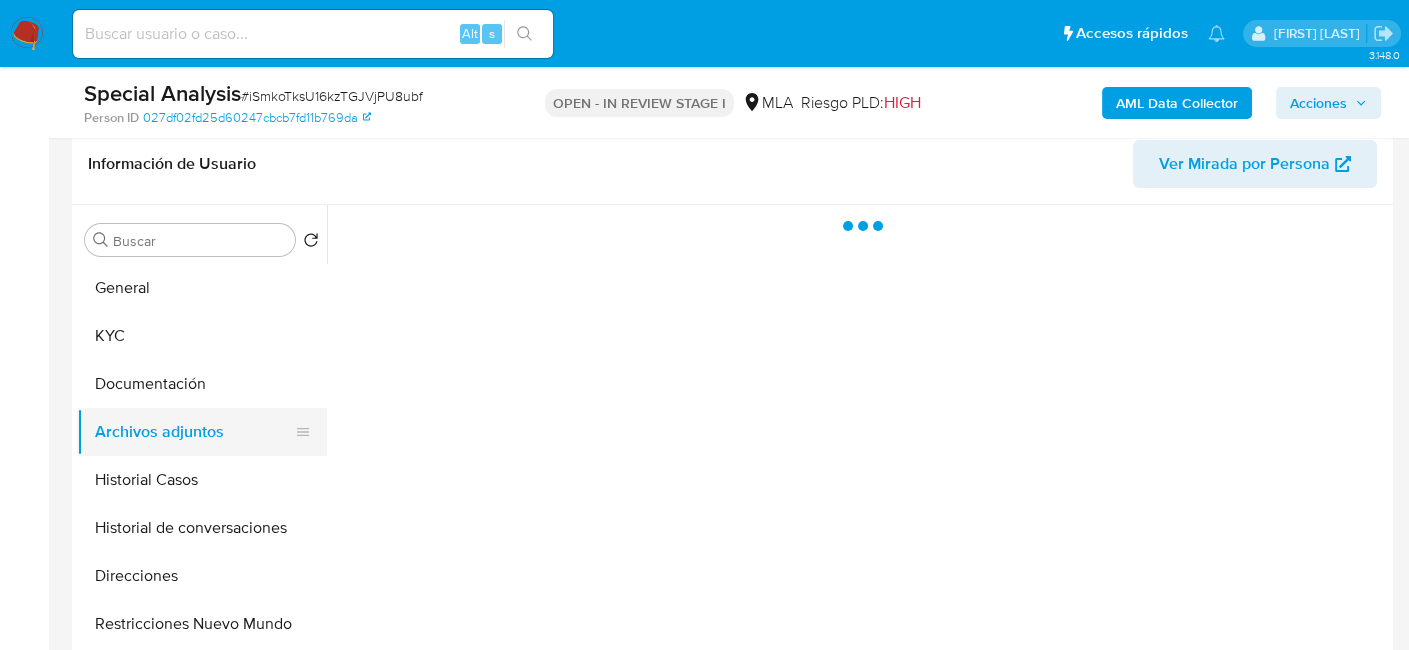 select on "10" 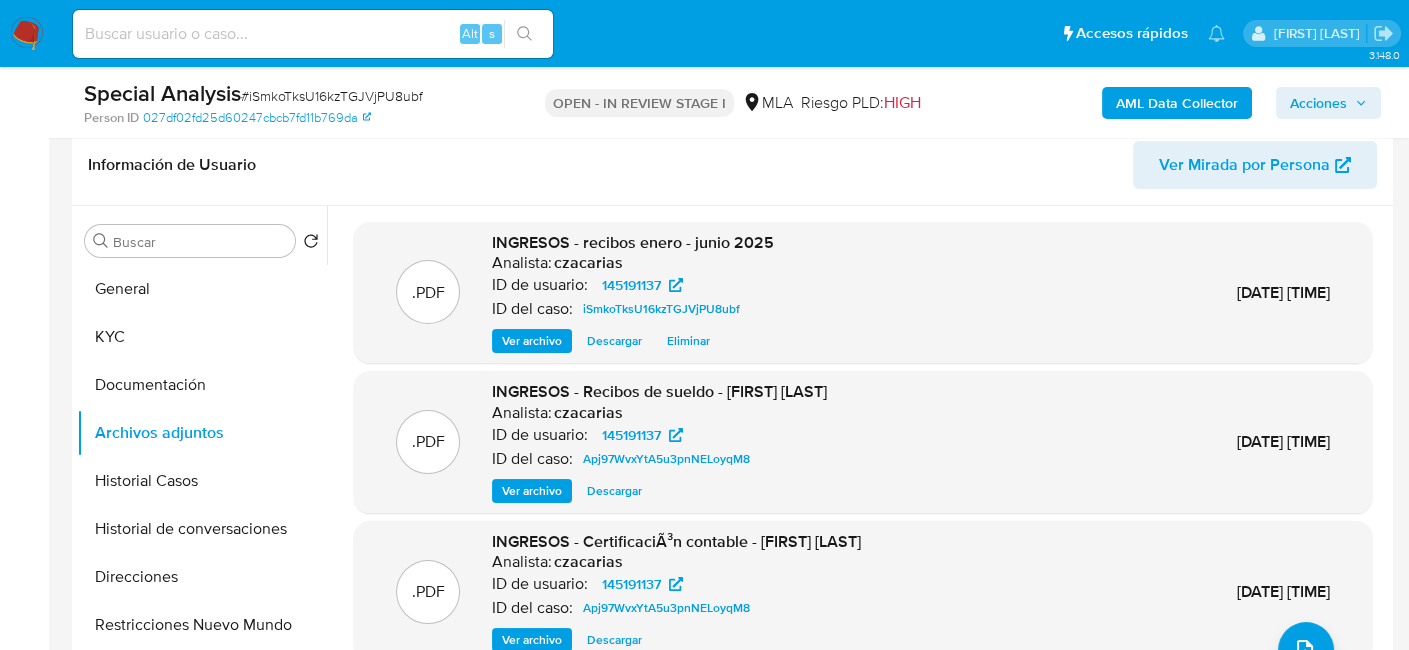 scroll, scrollTop: 314, scrollLeft: 0, axis: vertical 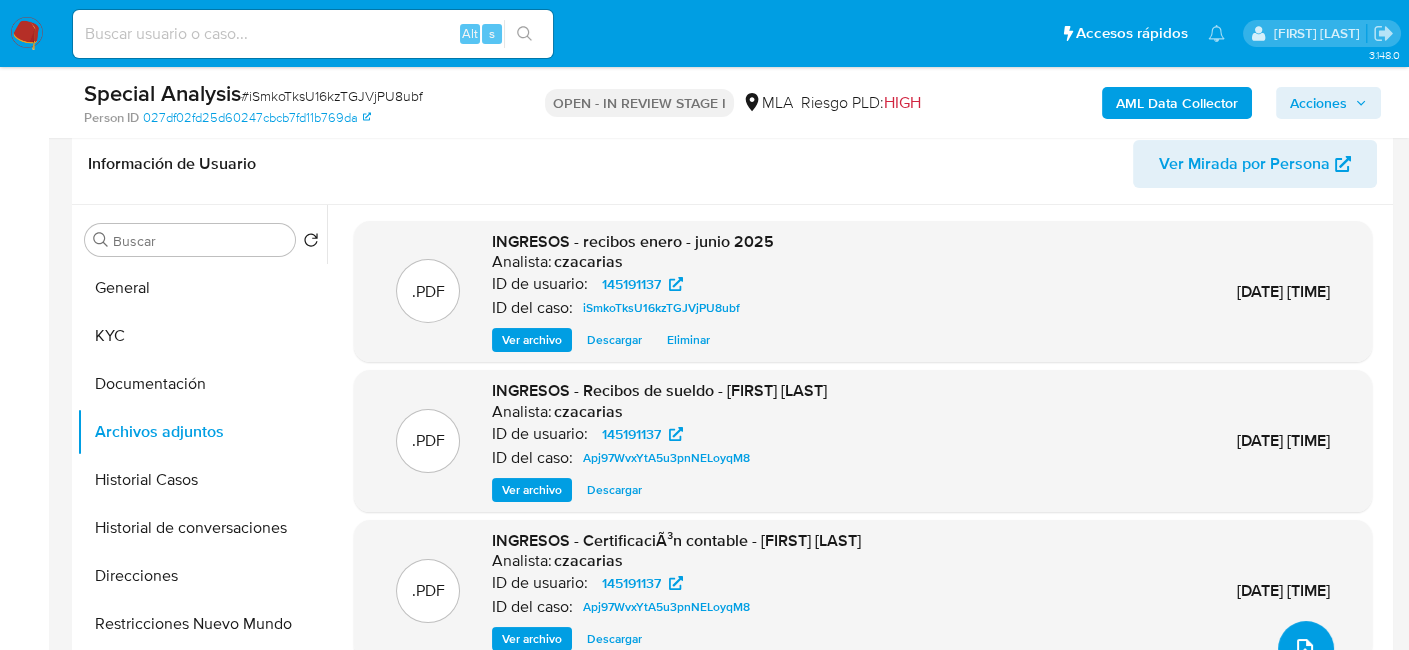 click at bounding box center [1305, 649] 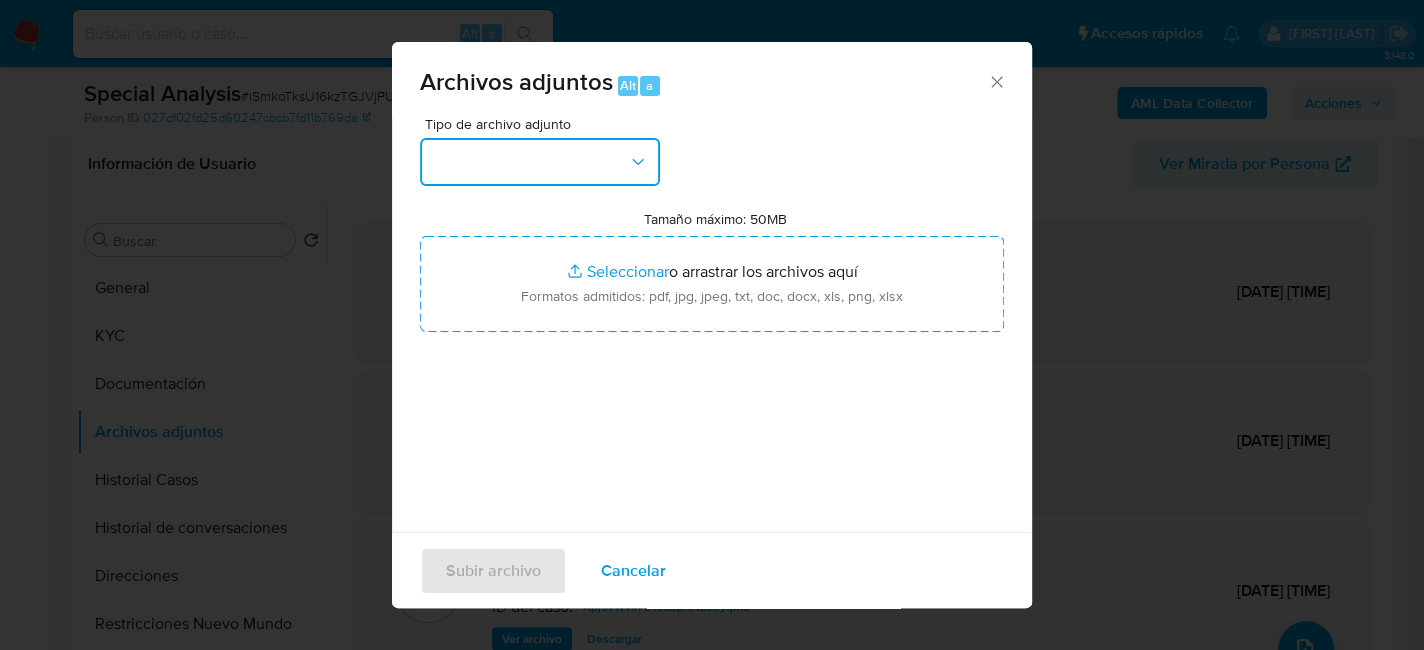 click at bounding box center [540, 162] 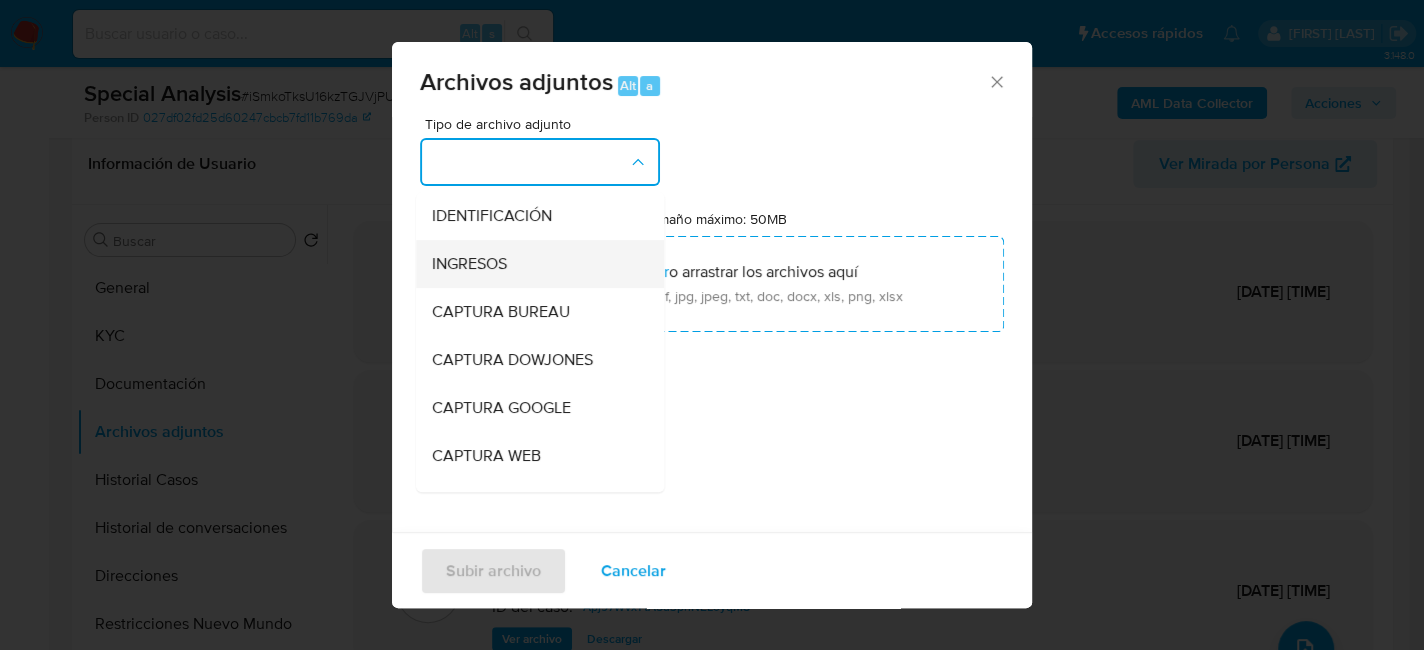 click on "INGRESOS" at bounding box center (534, 264) 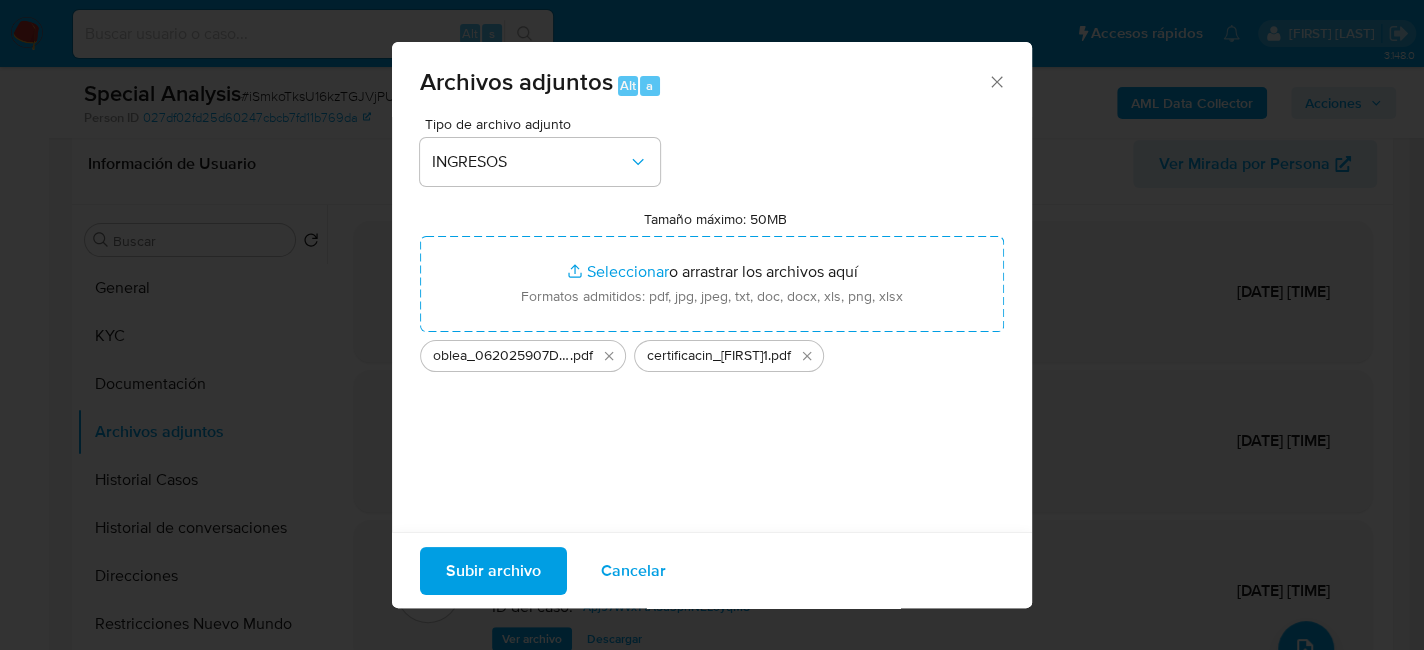 click on "Subir archivo" at bounding box center (493, 570) 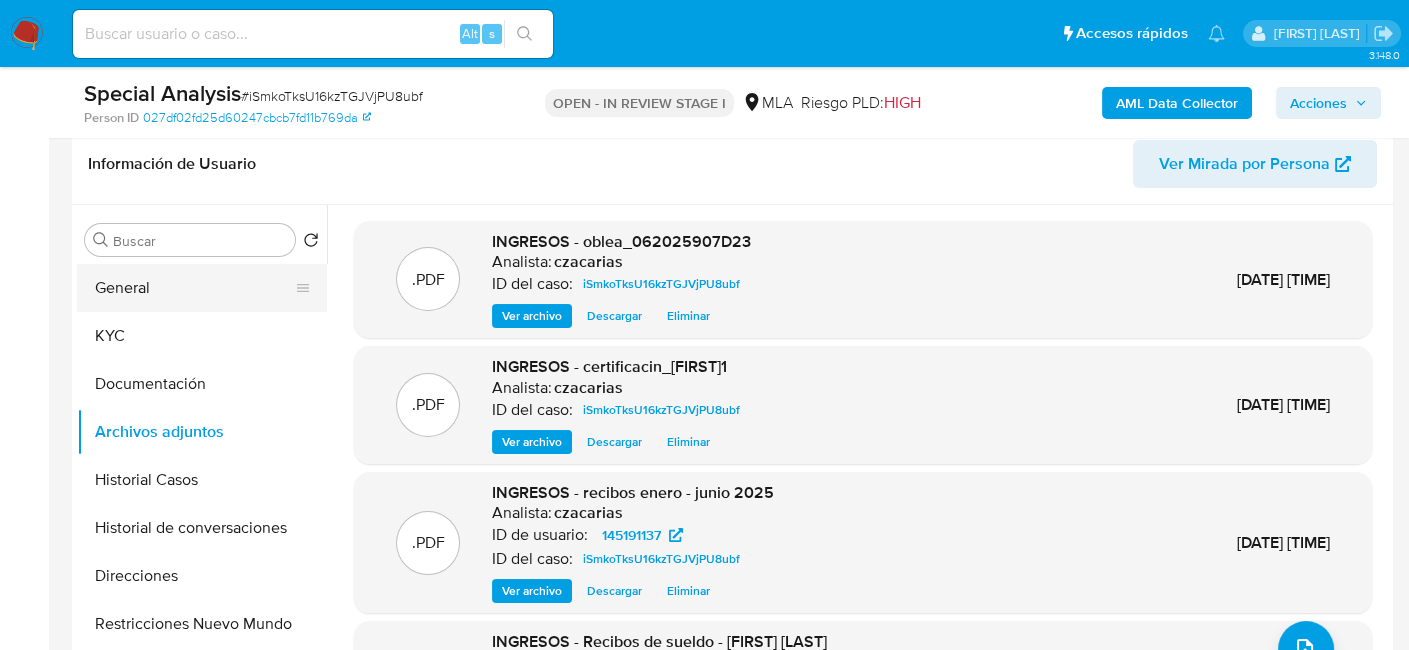click on "General" at bounding box center [194, 288] 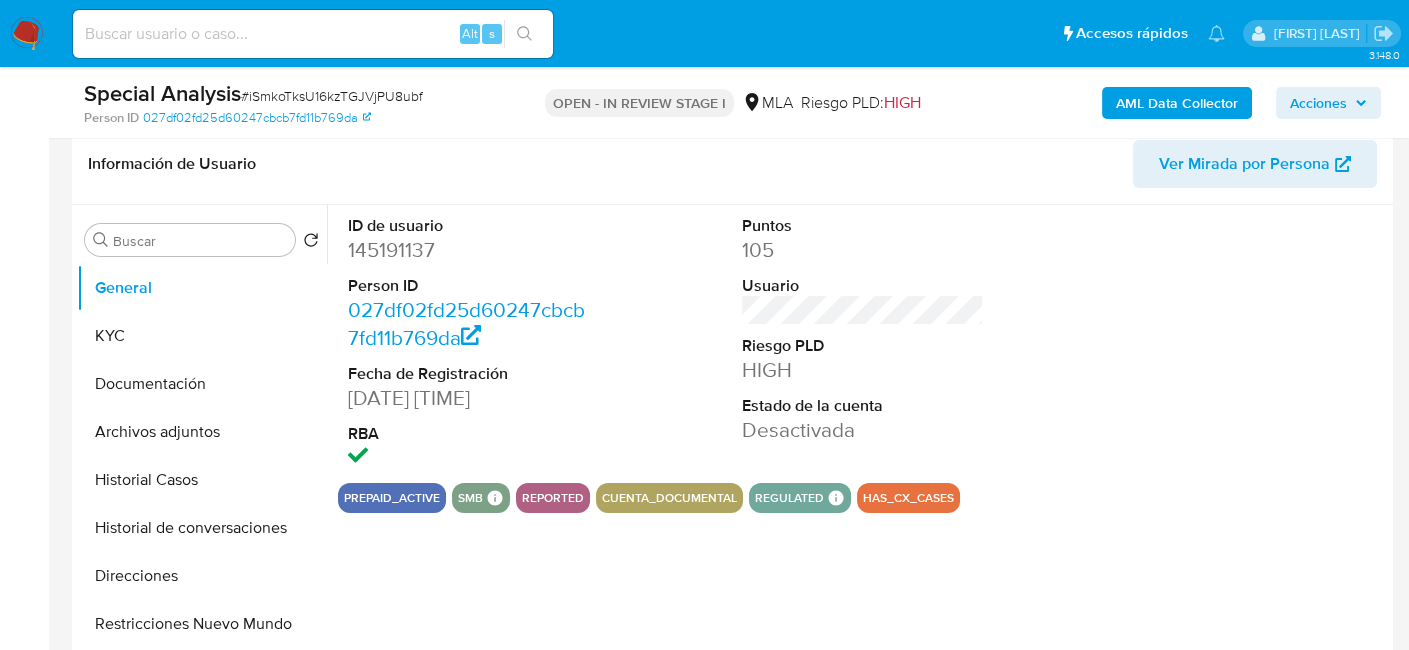 click on "ID de usuario 145191137 Person ID 027df02fd25d60247cbcb7fd11b769da Fecha de Registración 04/09/2013 13:14:55 RBA" at bounding box center [469, 344] 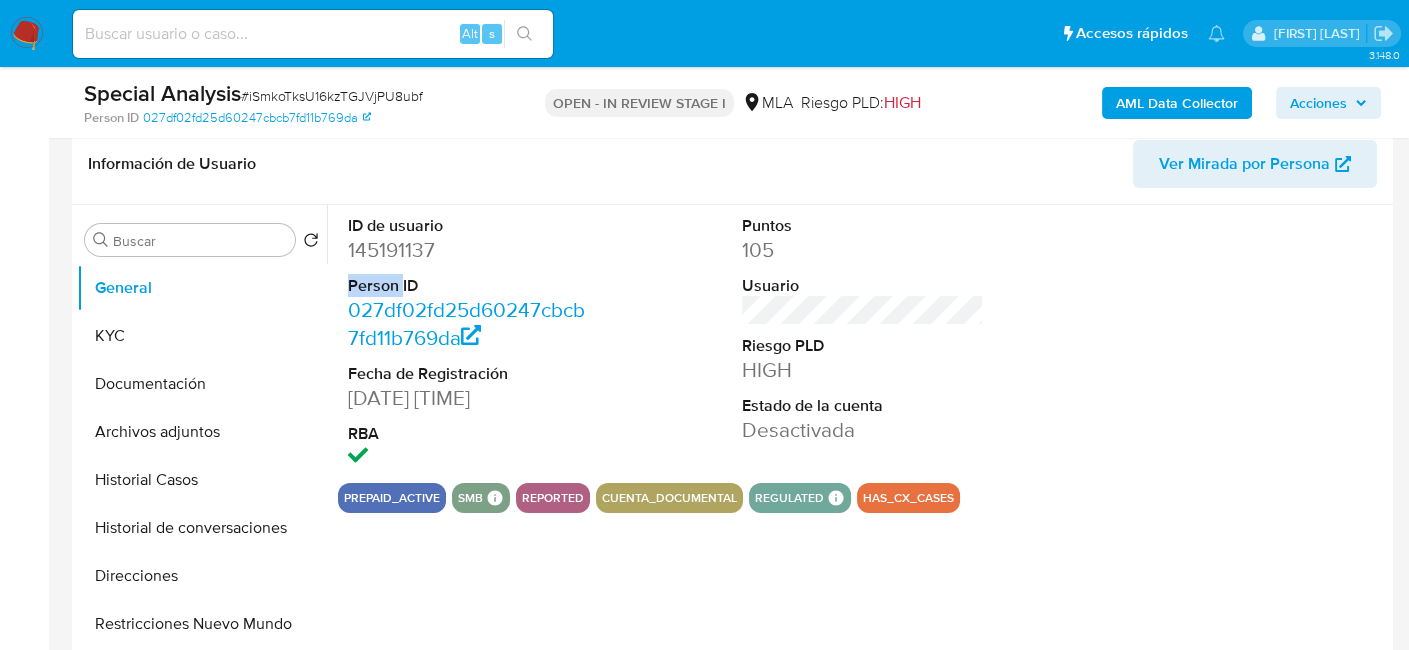 click on "ID de usuario 145191137 Person ID 027df02fd25d60247cbcb7fd11b769da Fecha de Registración 04/09/2013 13:14:55 RBA" at bounding box center (469, 344) 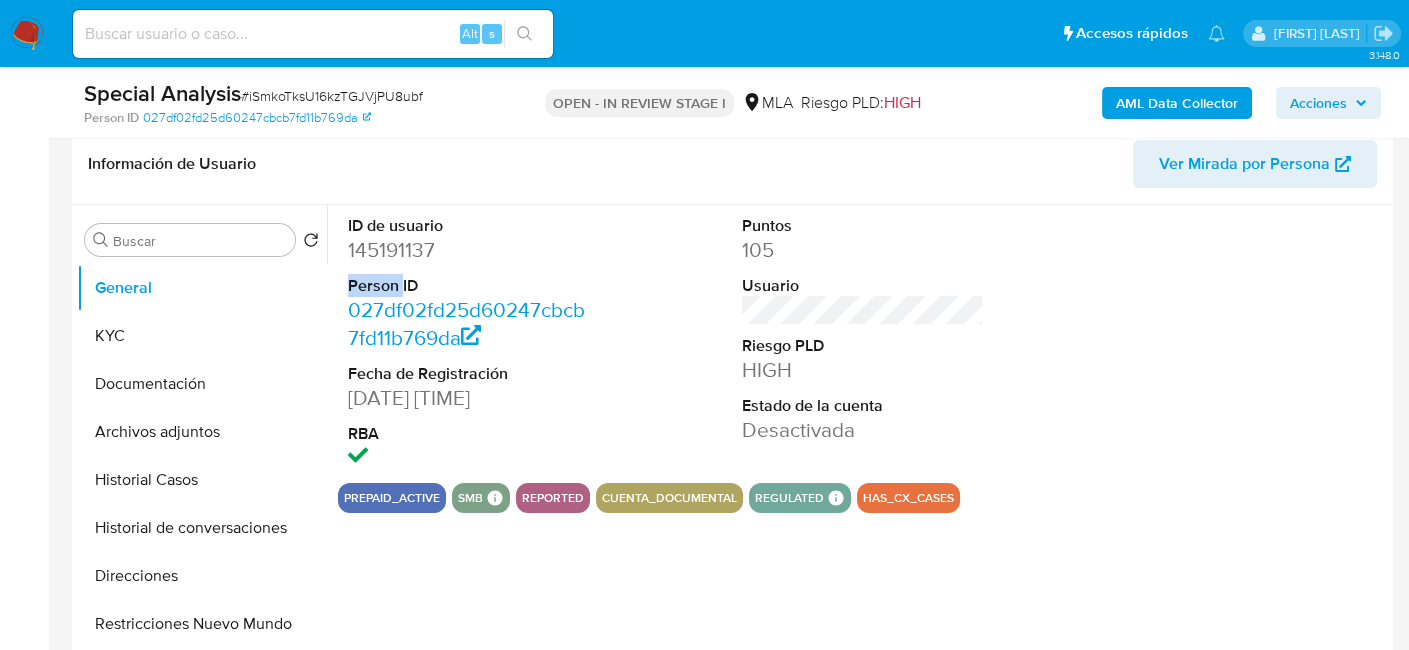 click on "ID de usuario 145191137 Person ID 027df02fd25d60247cbcb7fd11b769da Fecha de Registración 04/09/2013 13:14:55 RBA" at bounding box center (469, 344) 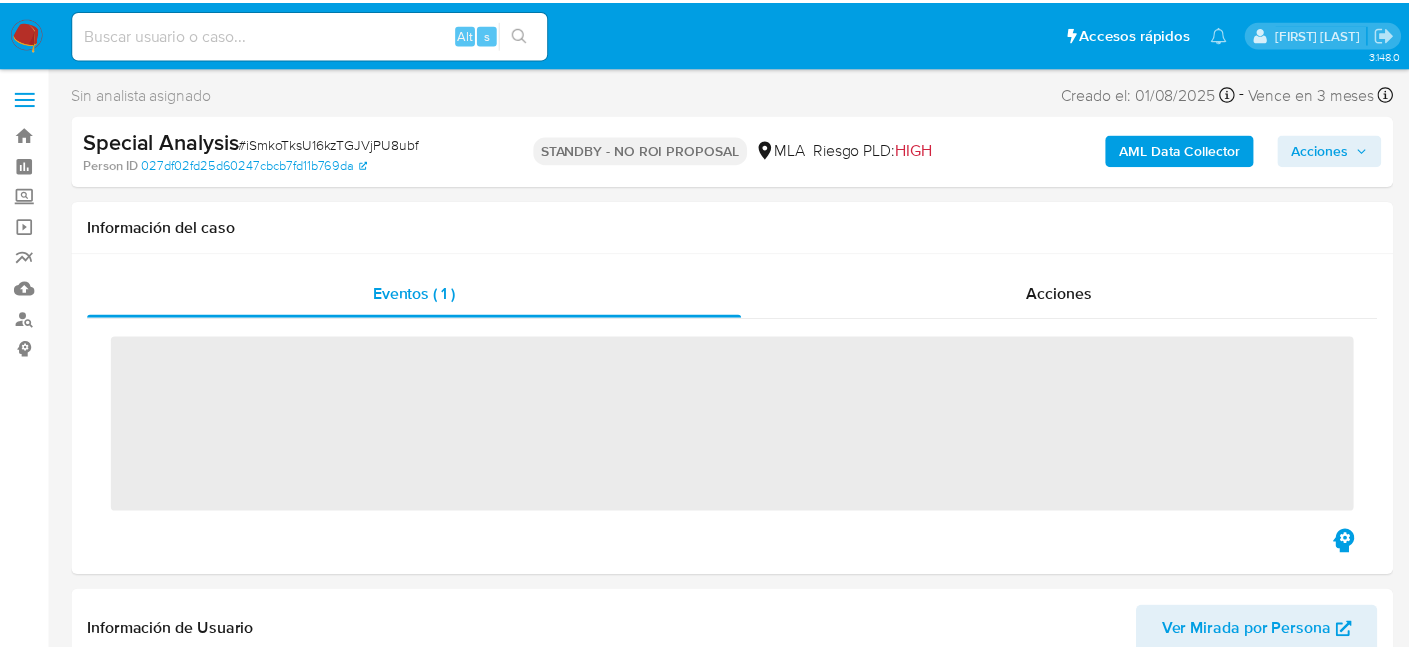 scroll, scrollTop: 0, scrollLeft: 0, axis: both 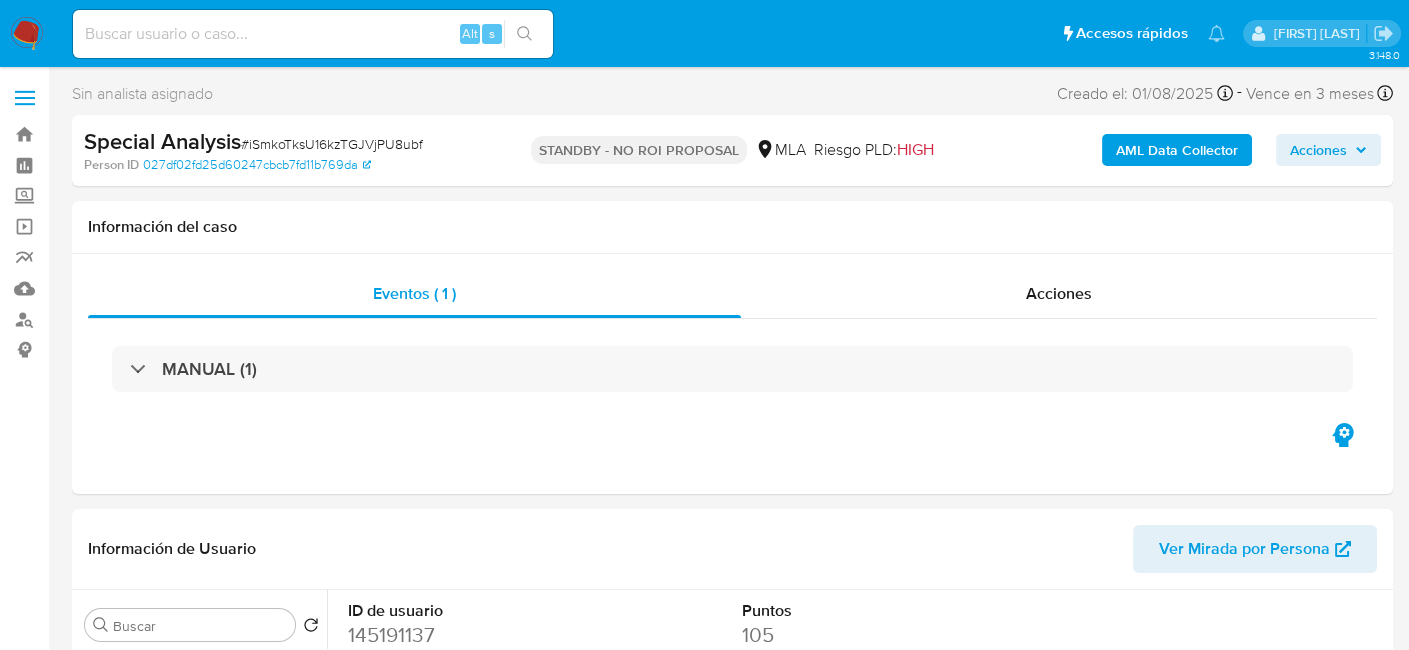 select on "10" 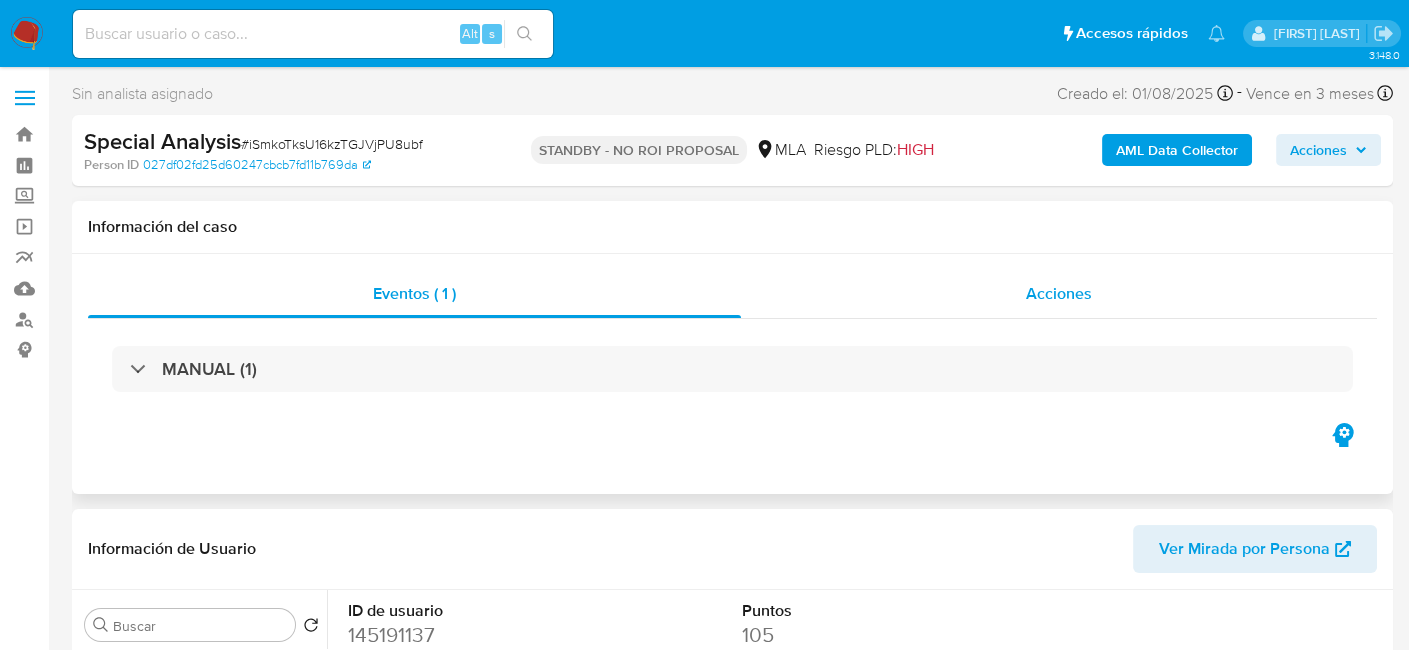 click on "Acciones" at bounding box center (1059, 294) 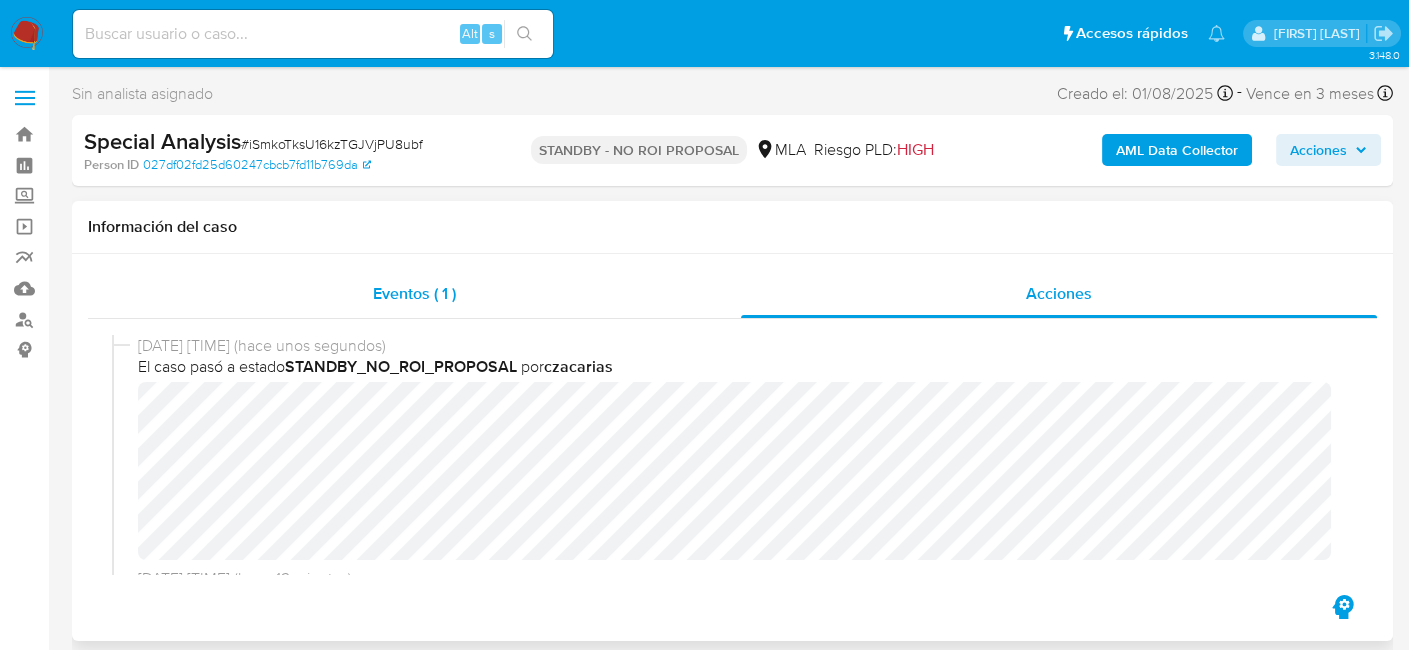 scroll, scrollTop: 100, scrollLeft: 0, axis: vertical 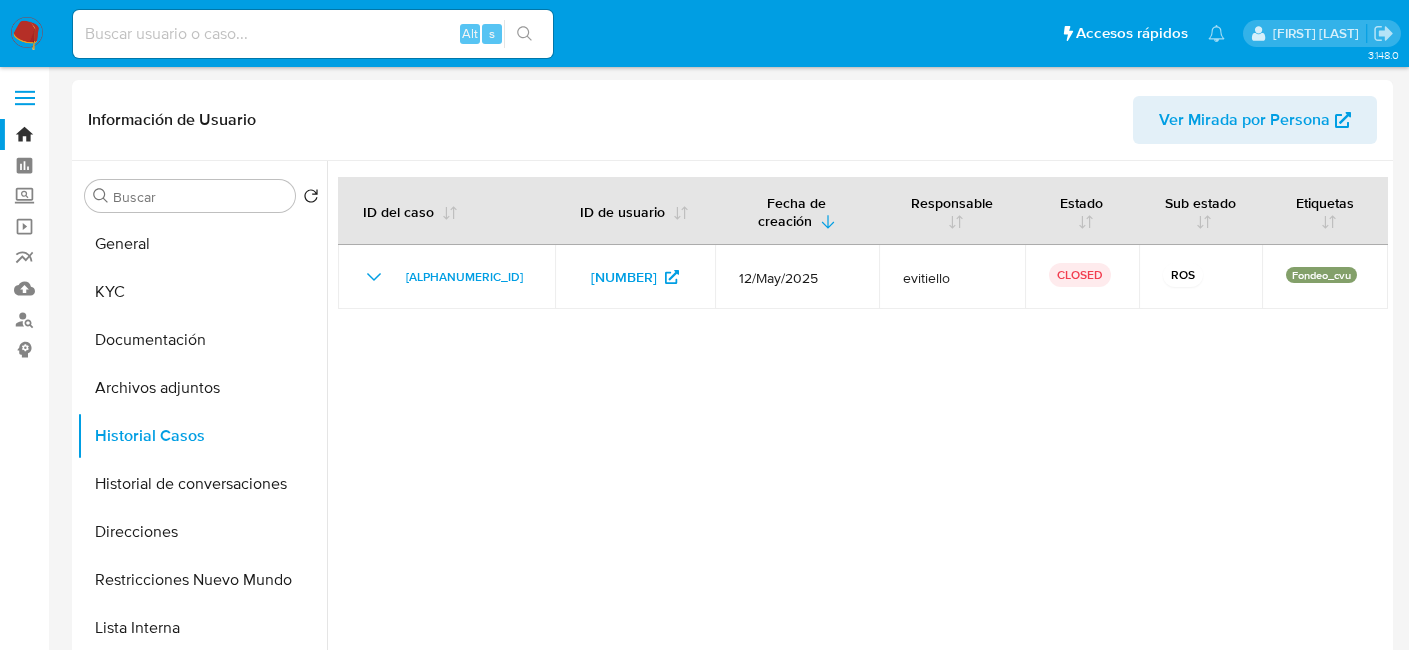 select on "10" 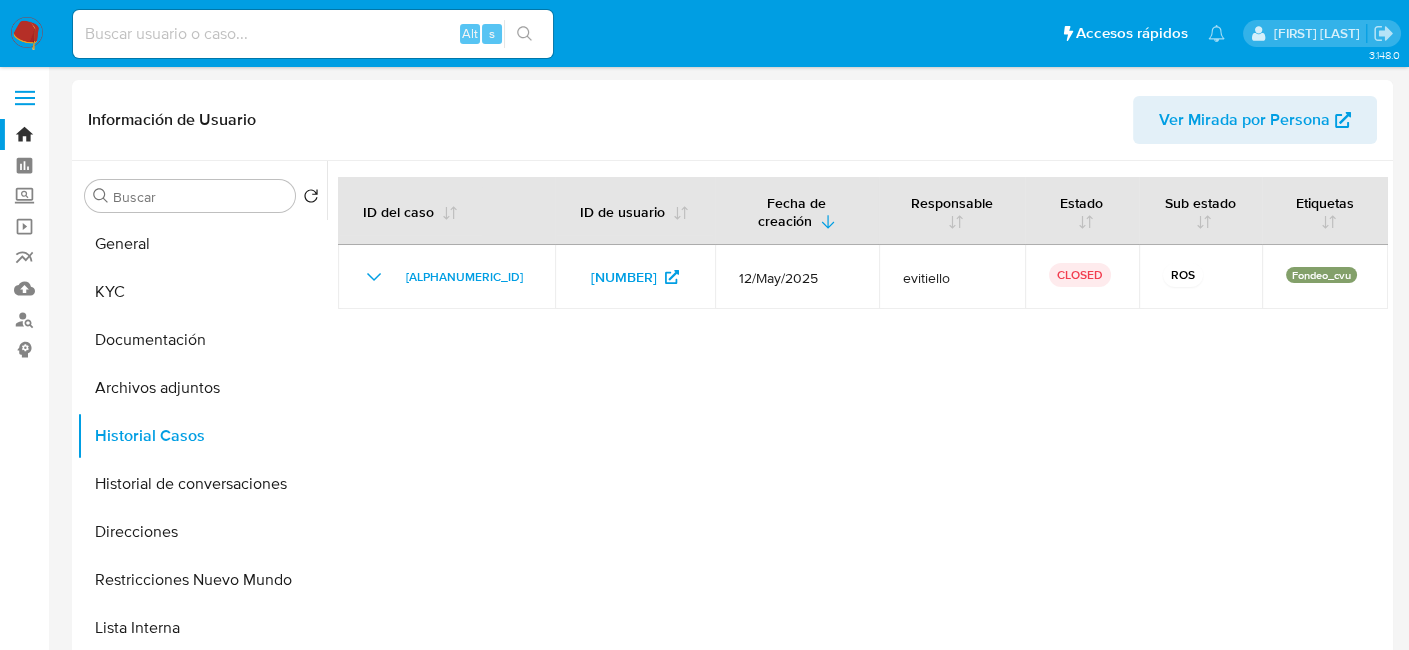 click at bounding box center (313, 34) 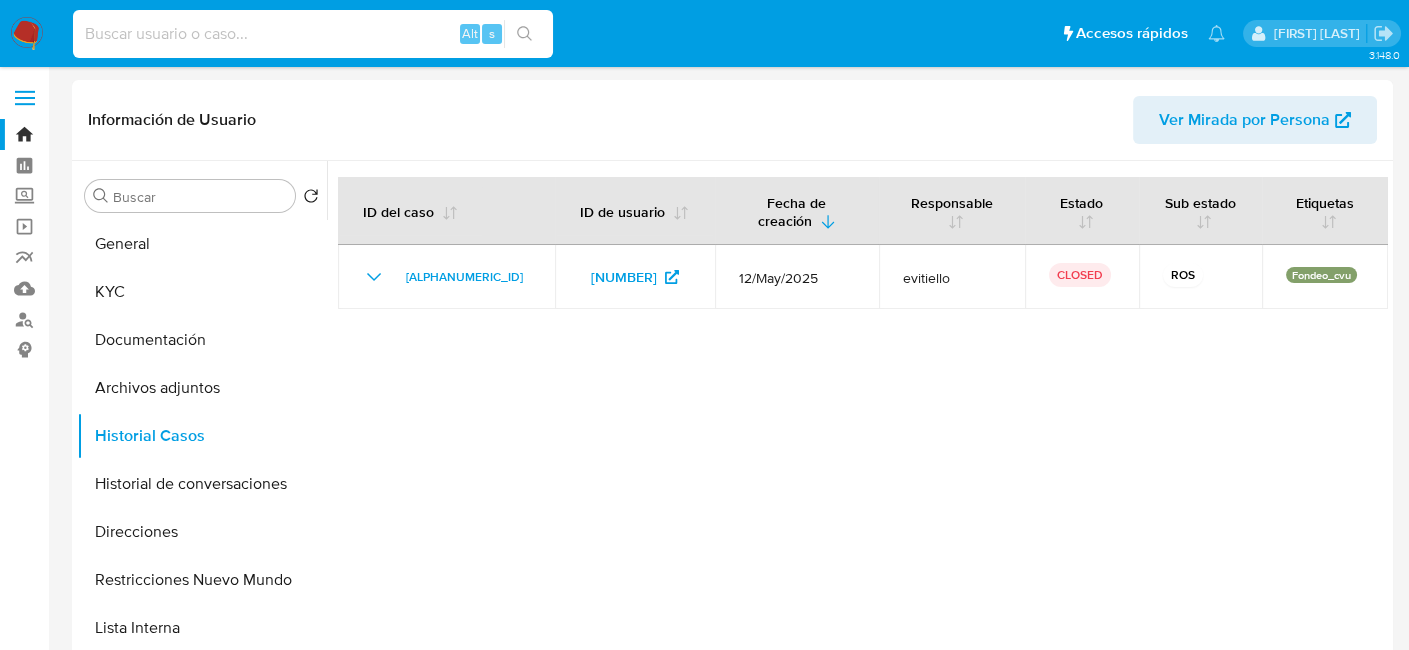 paste on "[NUMBER]" 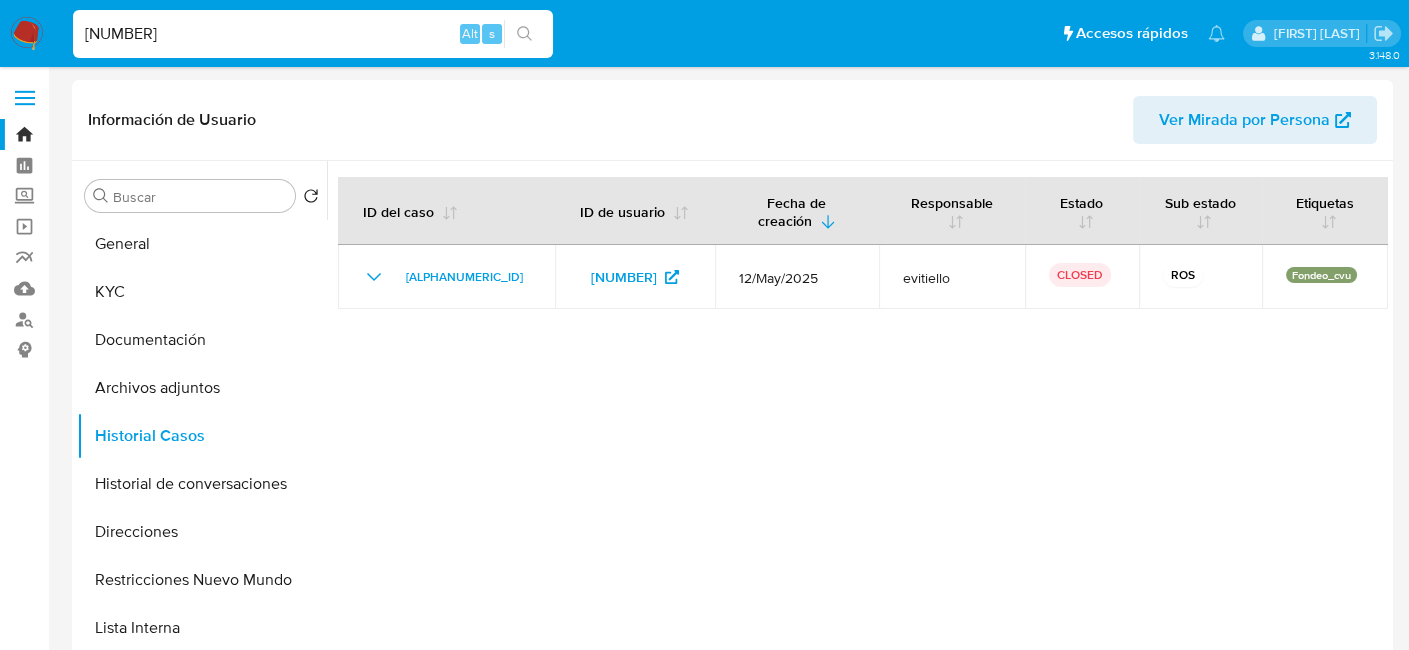 type on "[NUMBER]" 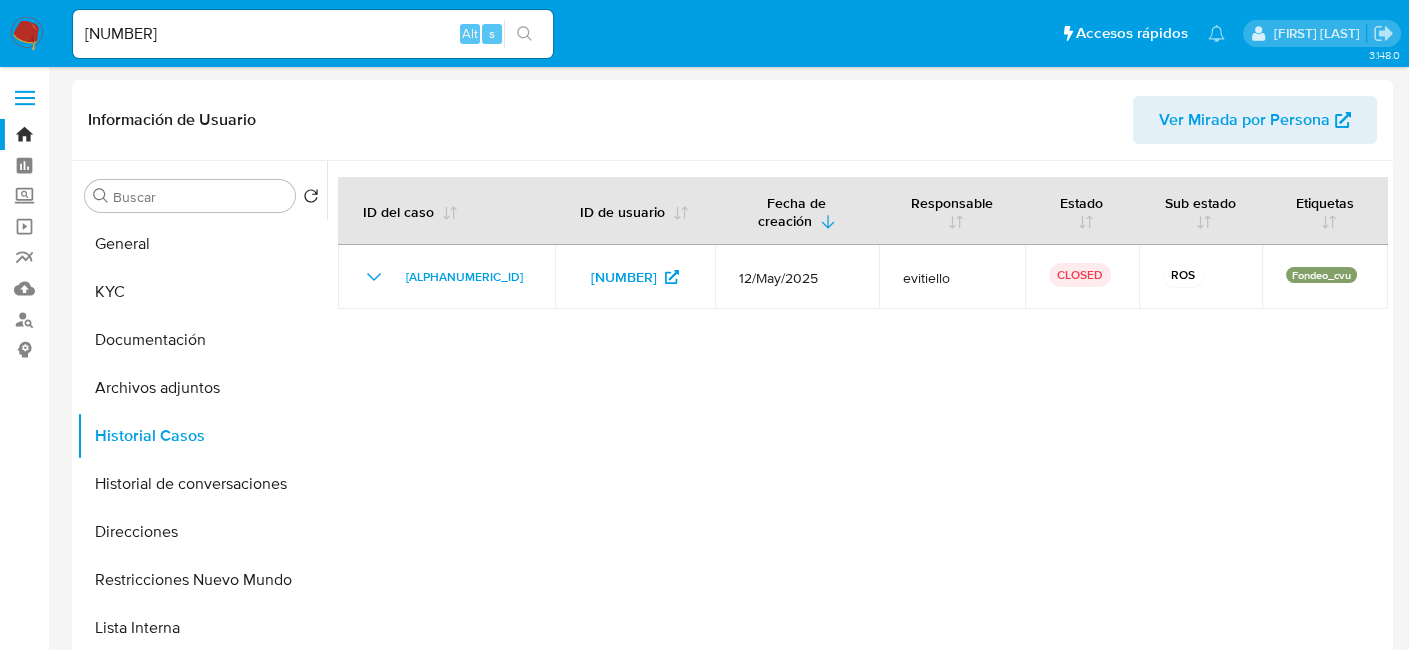 click 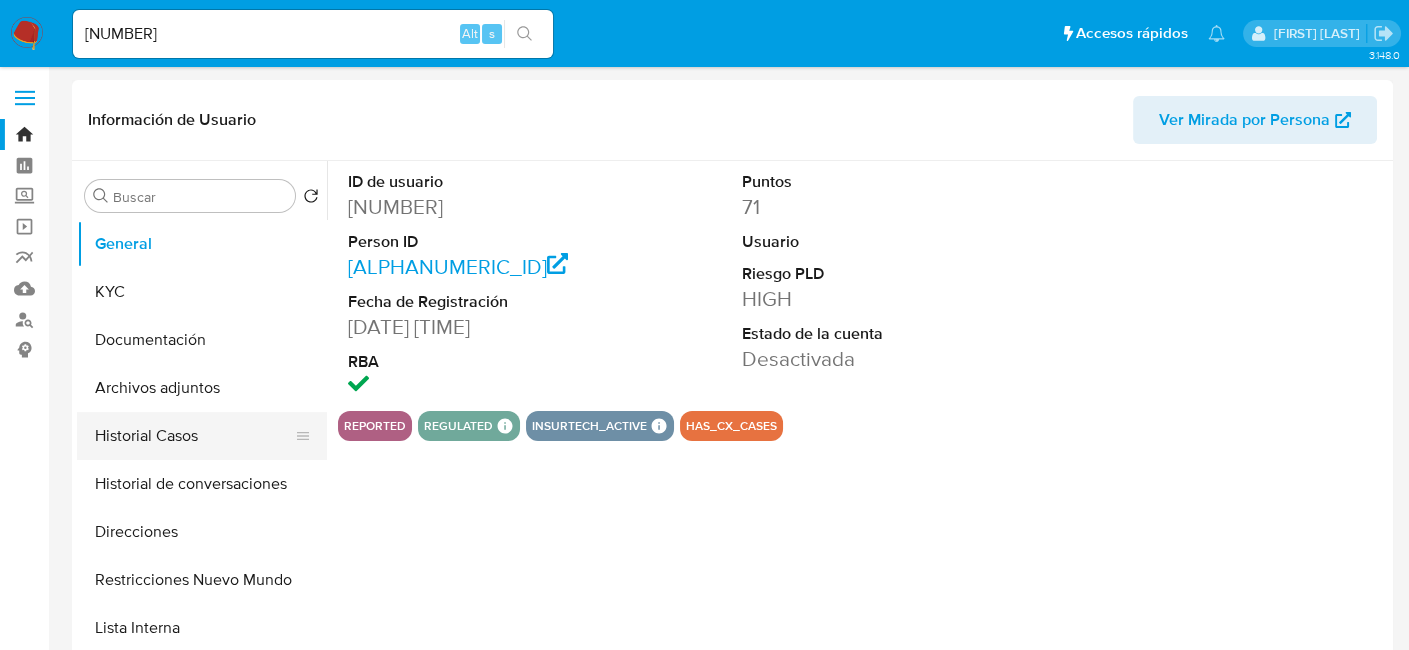 click on "Historial Casos" at bounding box center (194, 436) 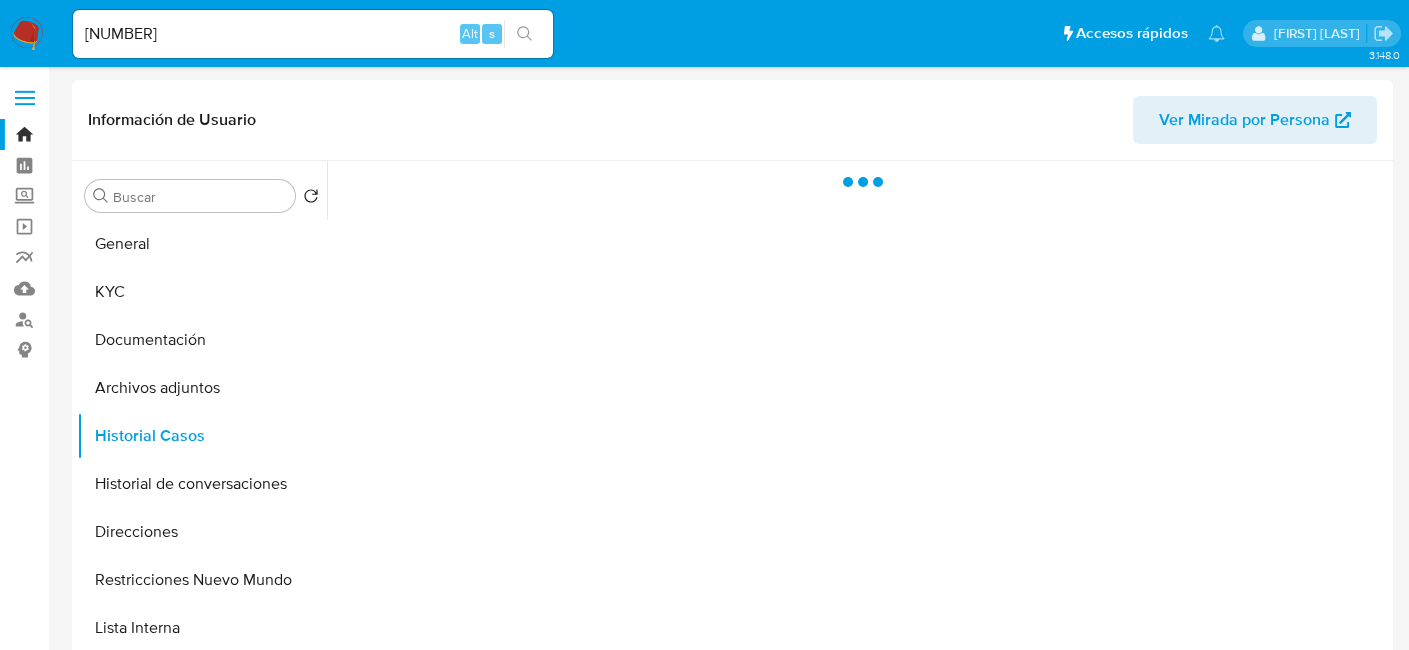 select on "10" 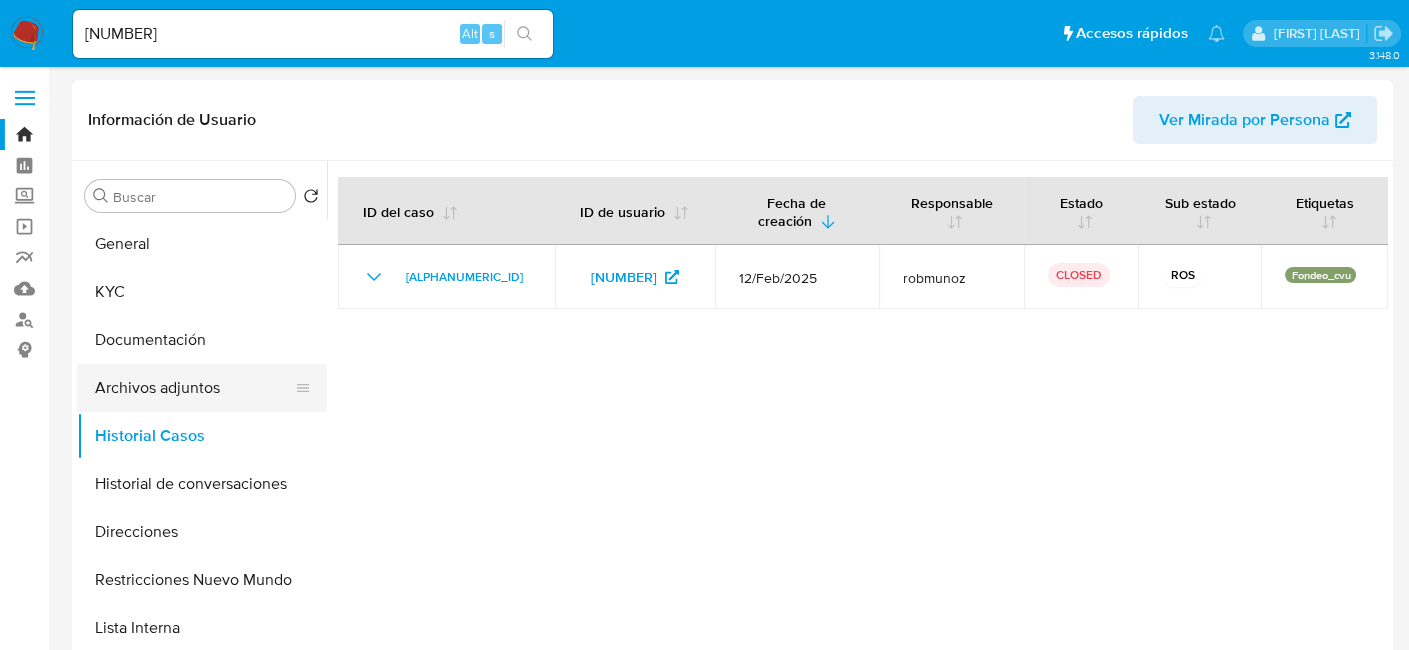 click on "Archivos adjuntos" at bounding box center (194, 388) 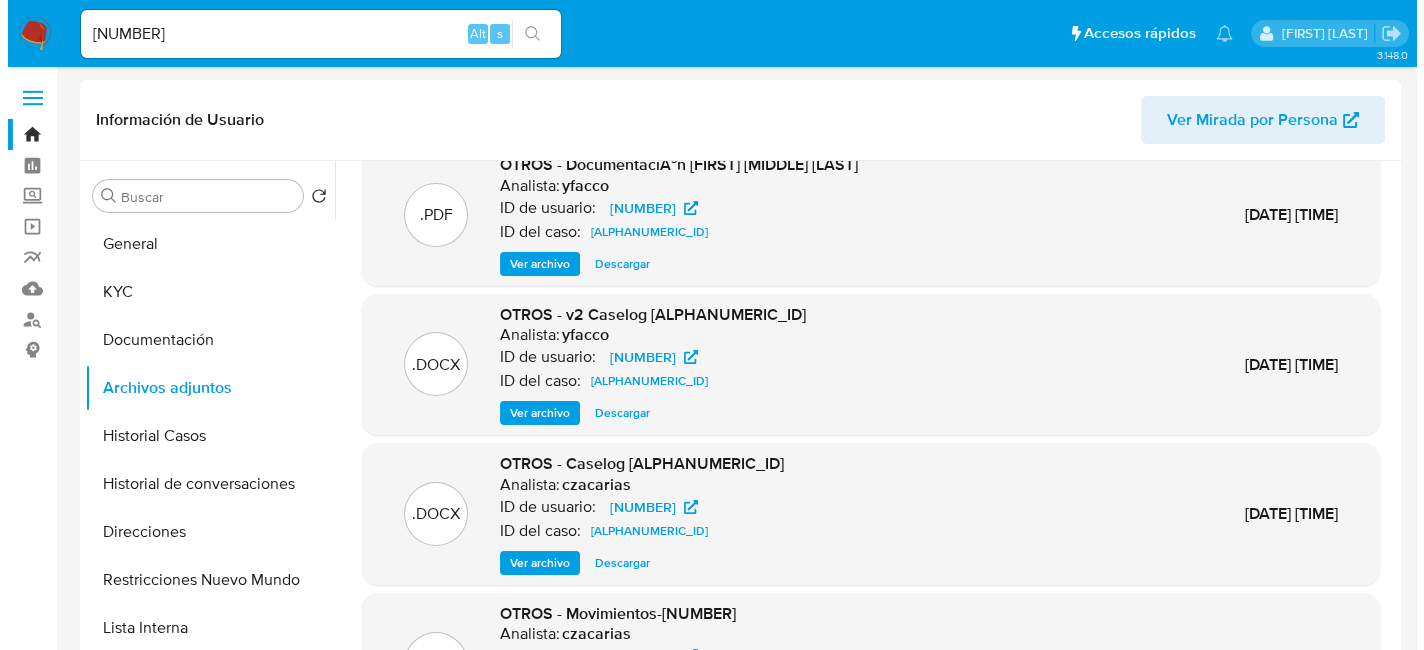 scroll, scrollTop: 0, scrollLeft: 0, axis: both 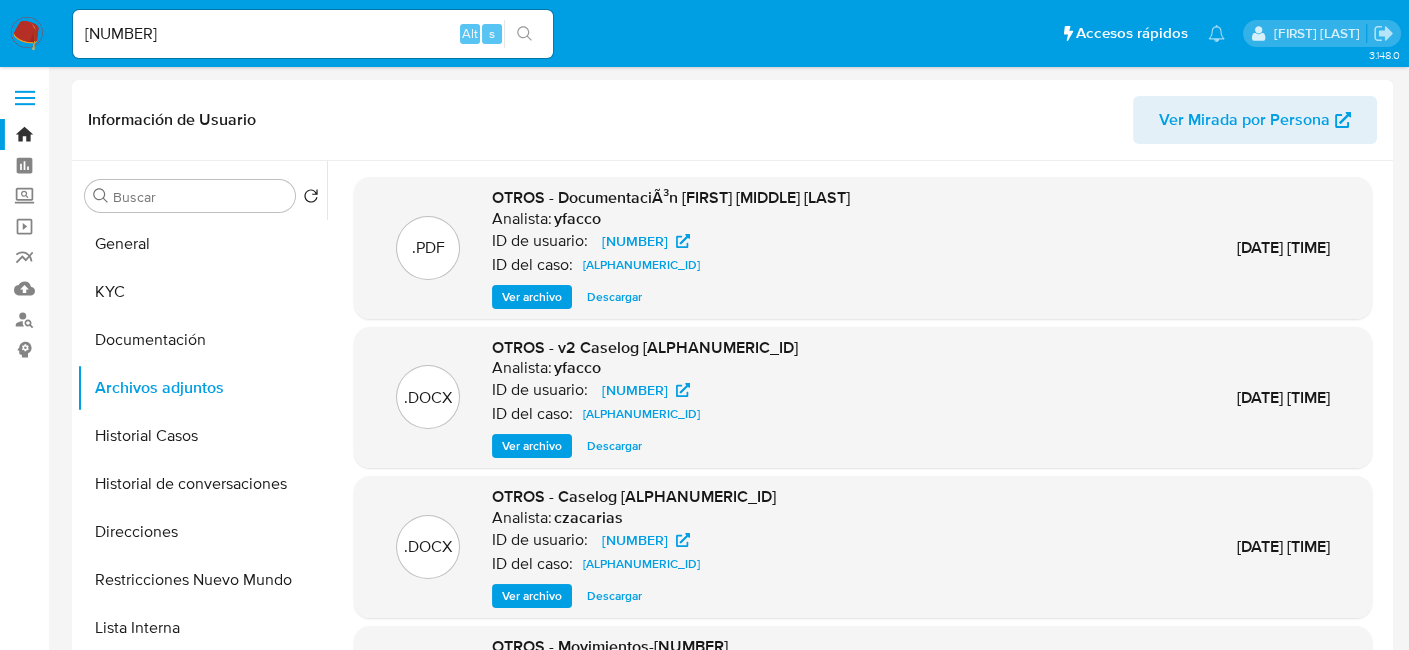 click on "Ver archivo" at bounding box center (532, 297) 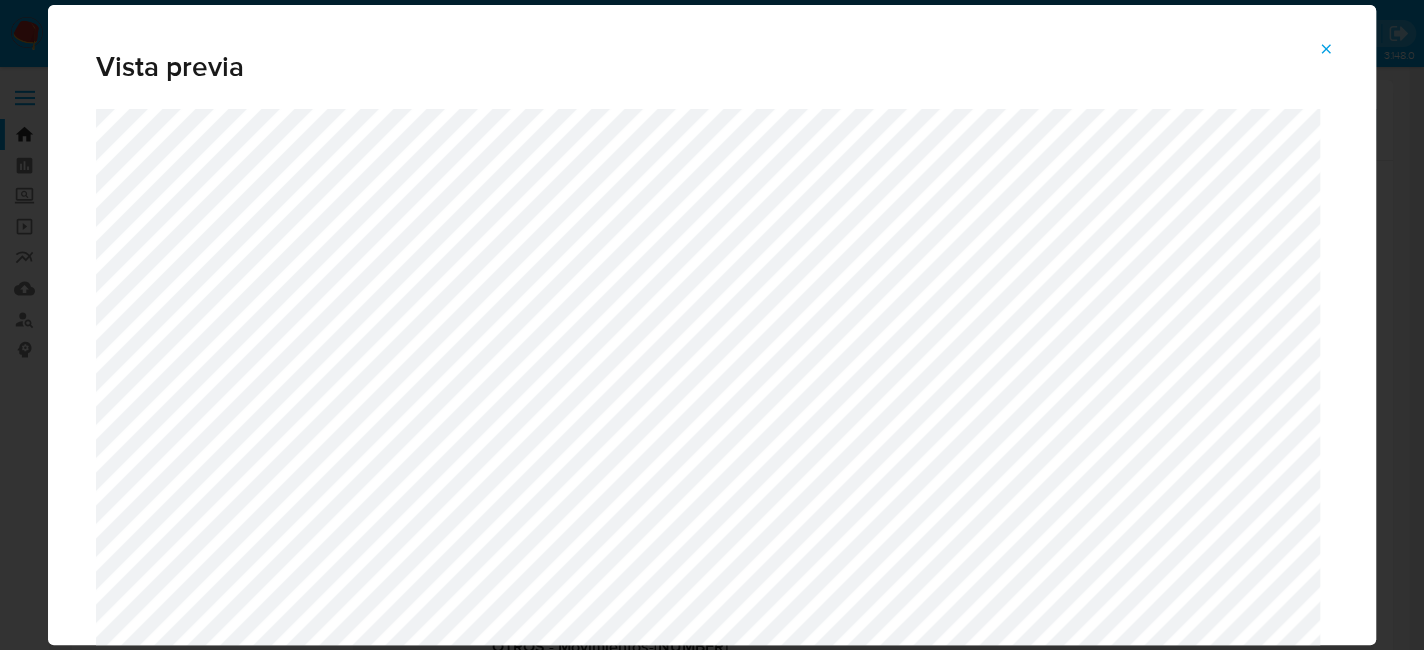 click 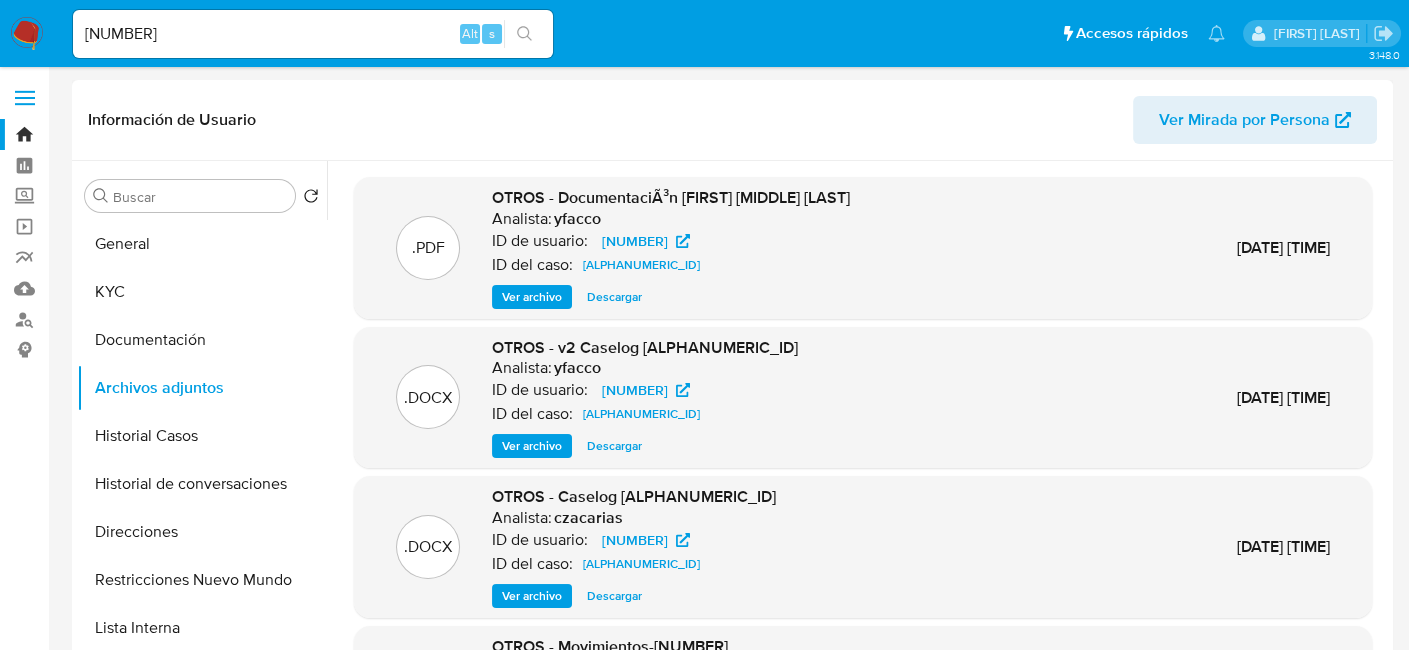 click on "Ver archivo" at bounding box center (532, 446) 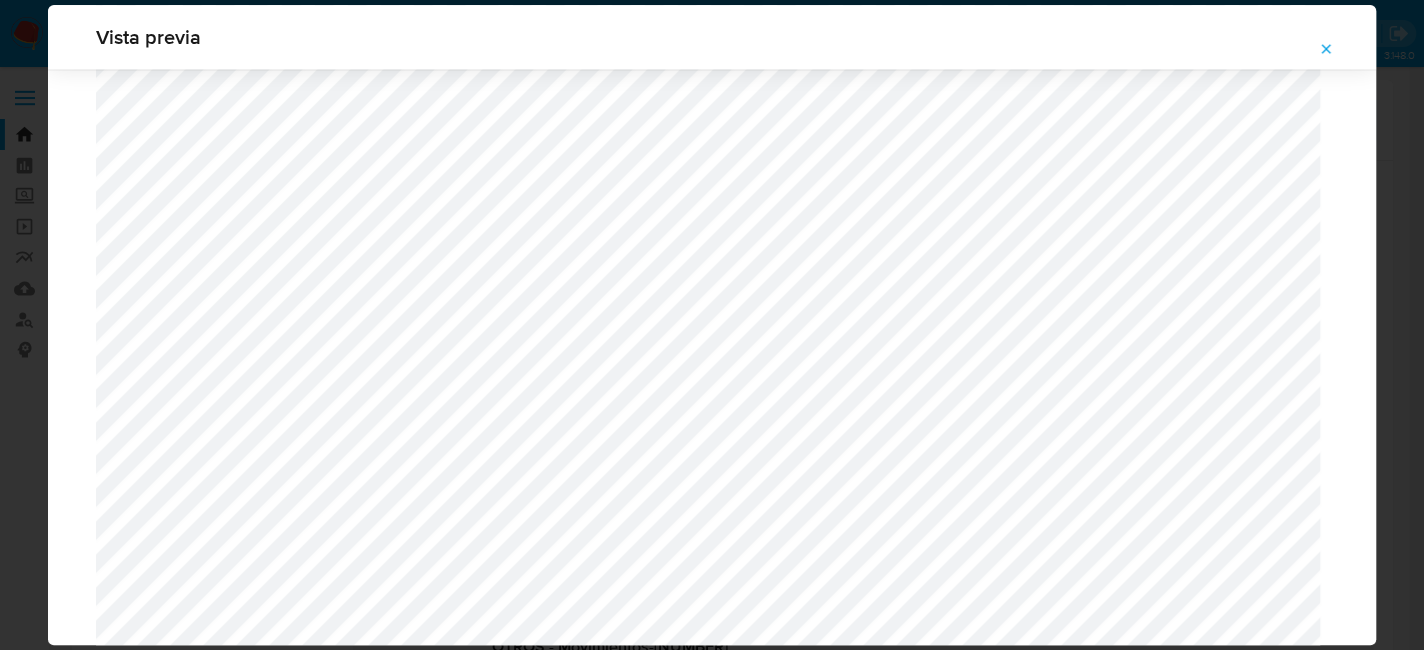 scroll, scrollTop: 1860, scrollLeft: 0, axis: vertical 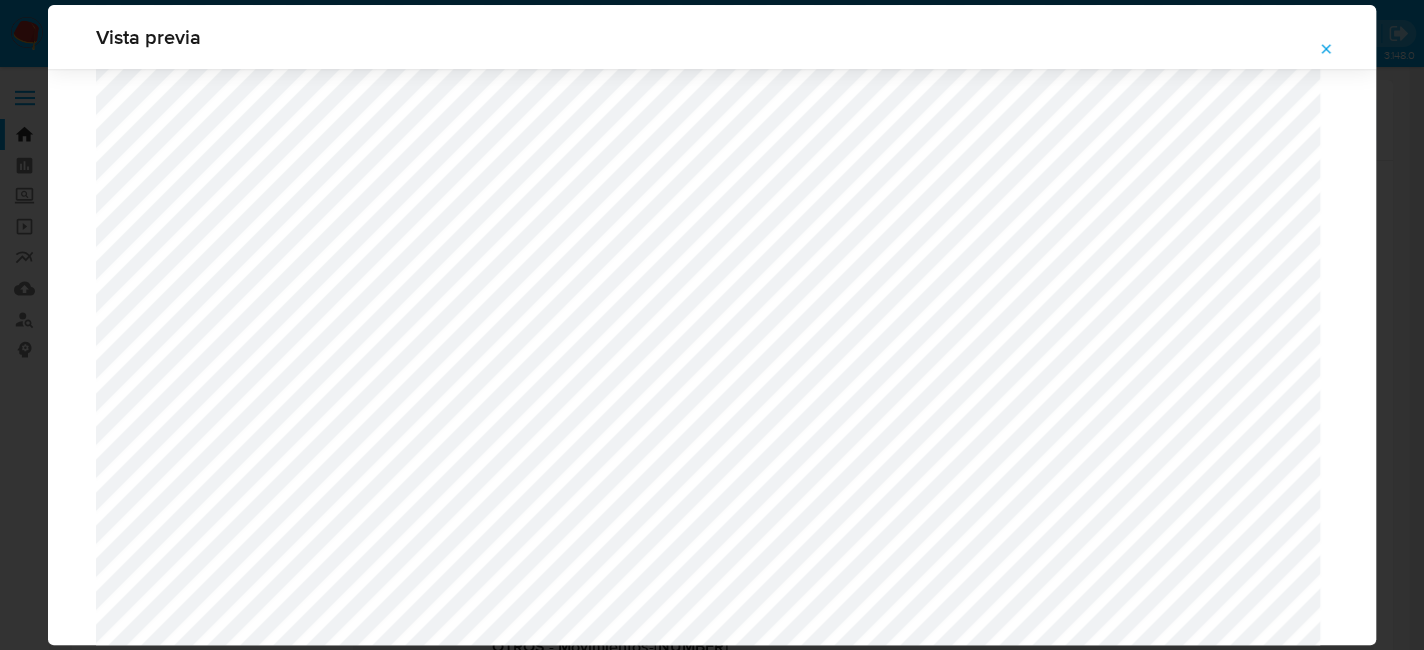 click 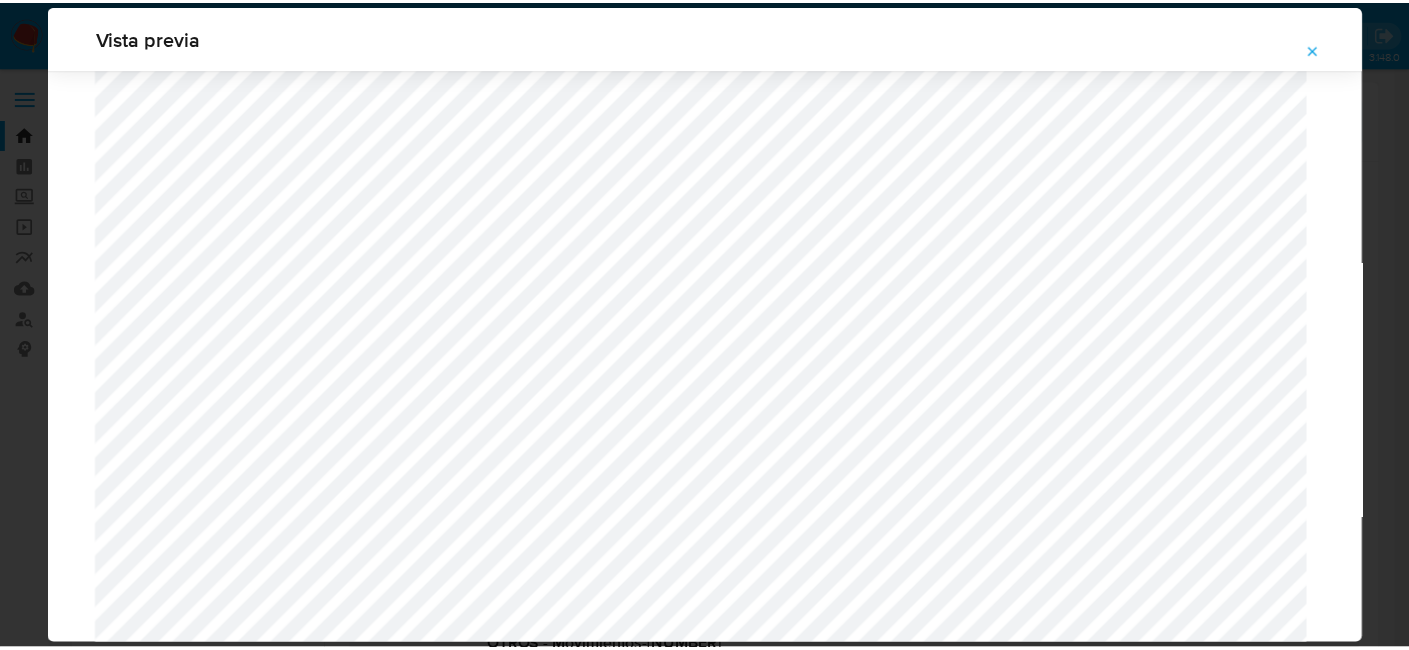 scroll, scrollTop: 103, scrollLeft: 0, axis: vertical 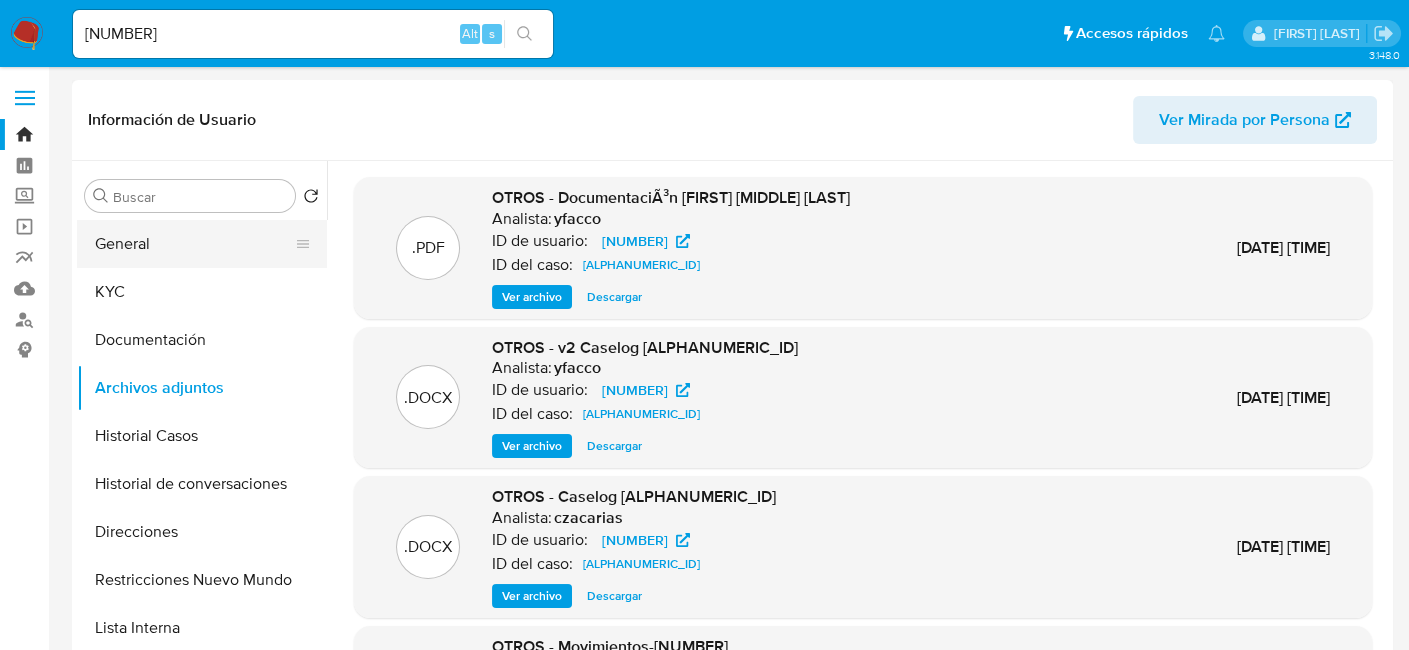 click on "General" at bounding box center [194, 244] 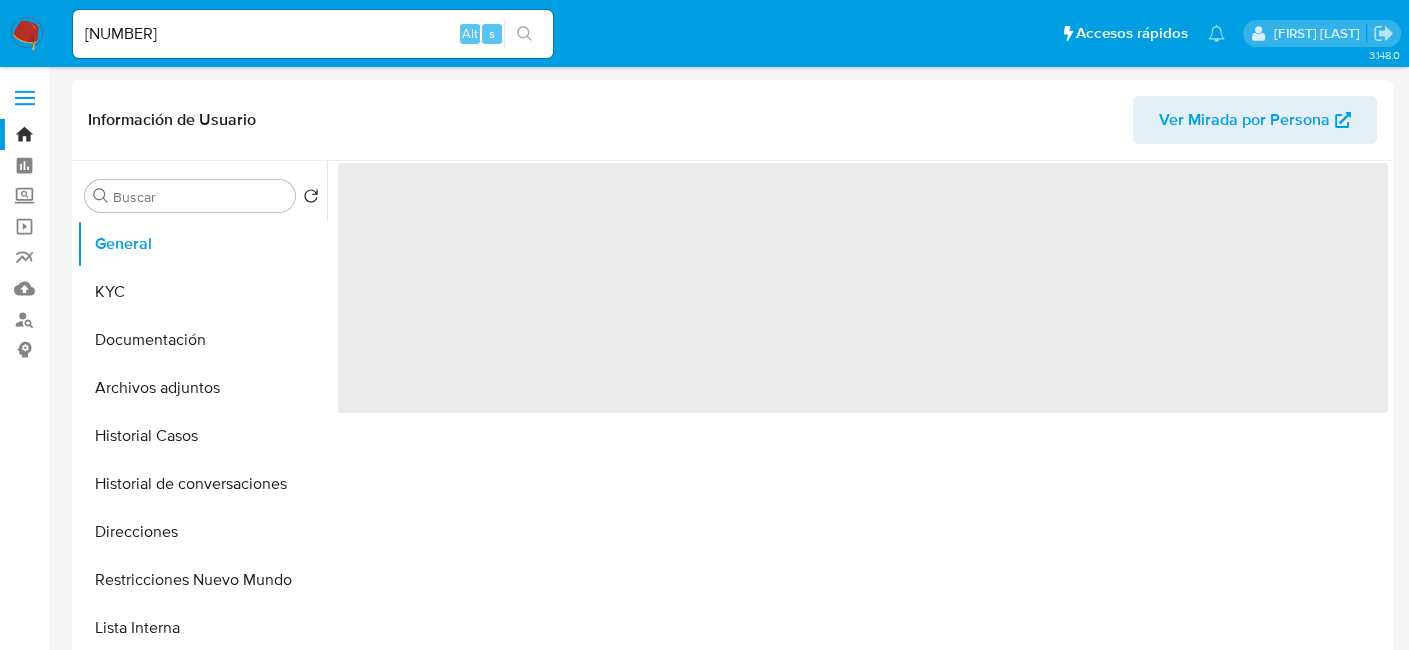 click on "‌" at bounding box center [863, 288] 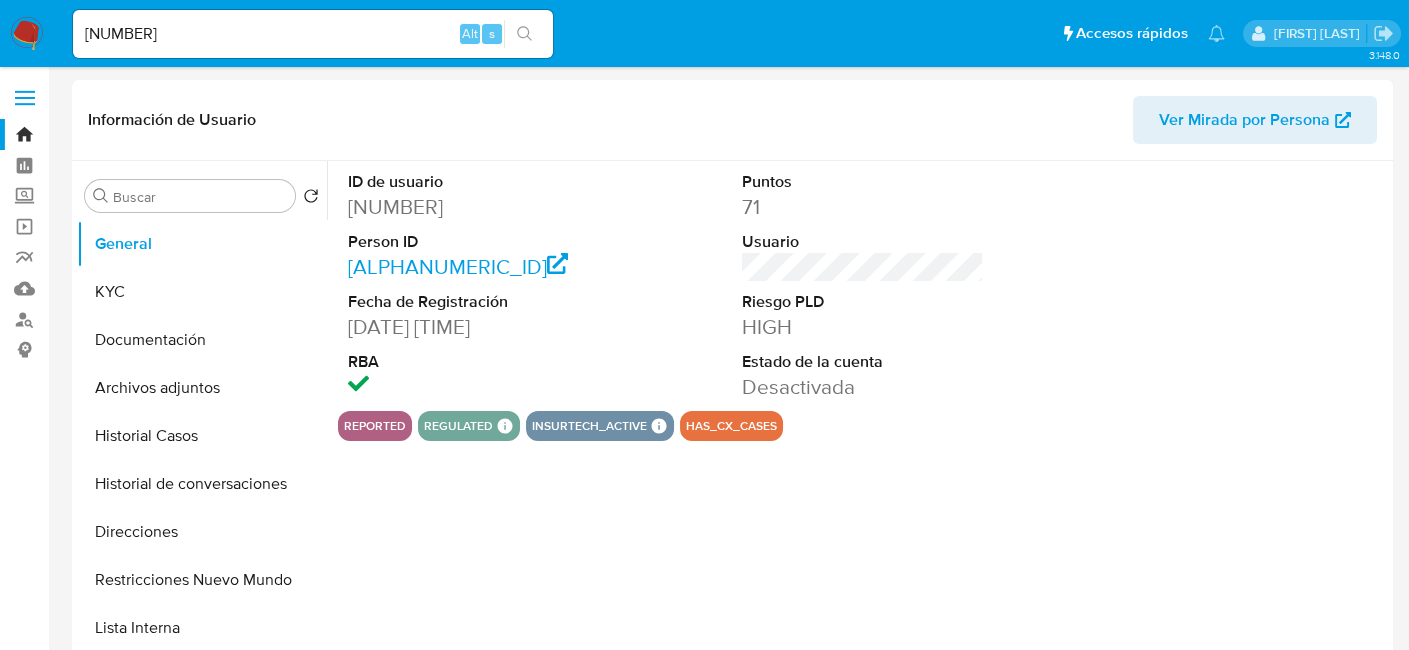 click on "ID de usuario [NUMBER] Person ID [ALPHANUMERIC_ID] Fecha de Registración [DATE] [TIME] RBA" at bounding box center [469, 286] 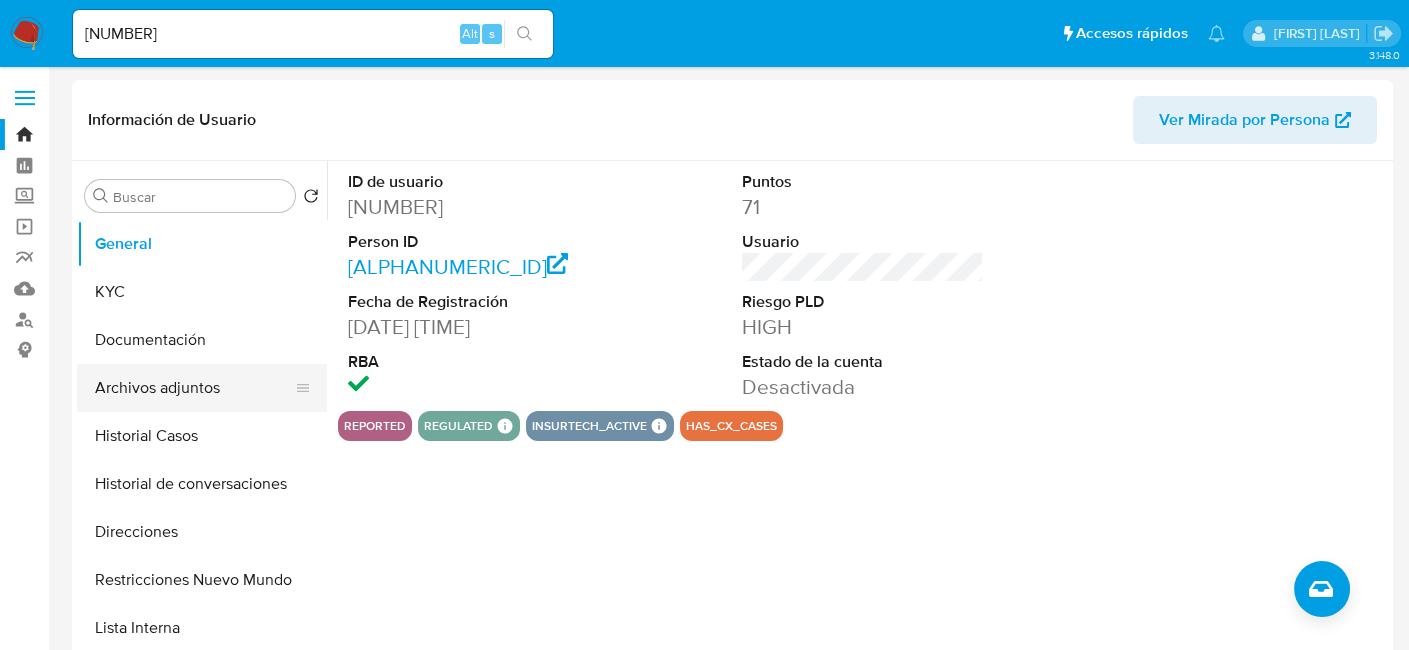 click on "Archivos adjuntos" at bounding box center [194, 388] 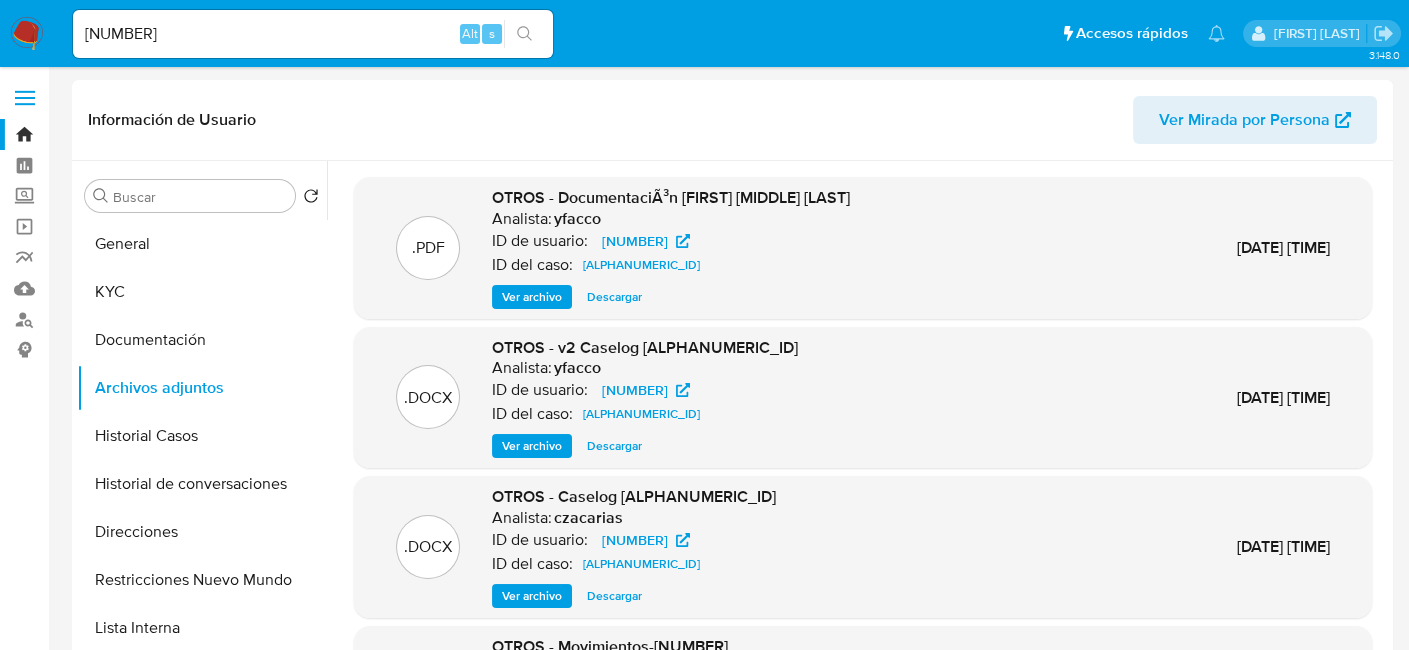 click on "Ver archivo" at bounding box center [532, 297] 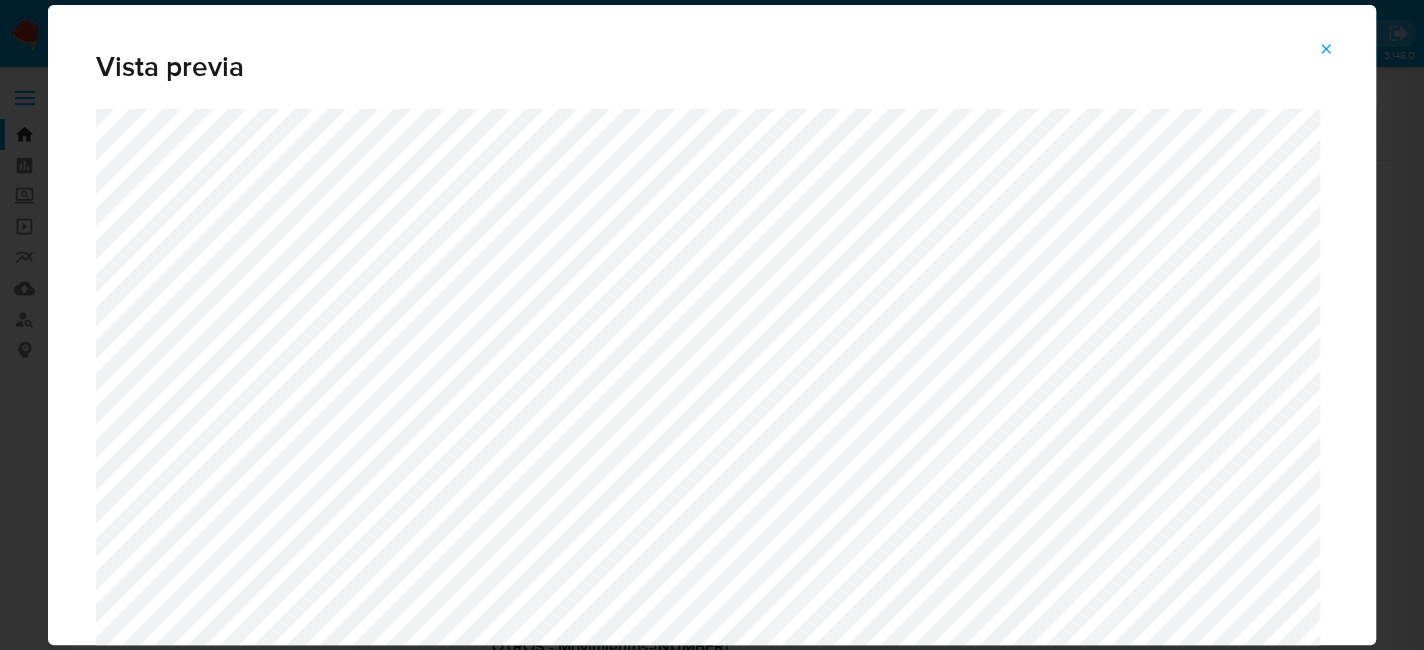 click 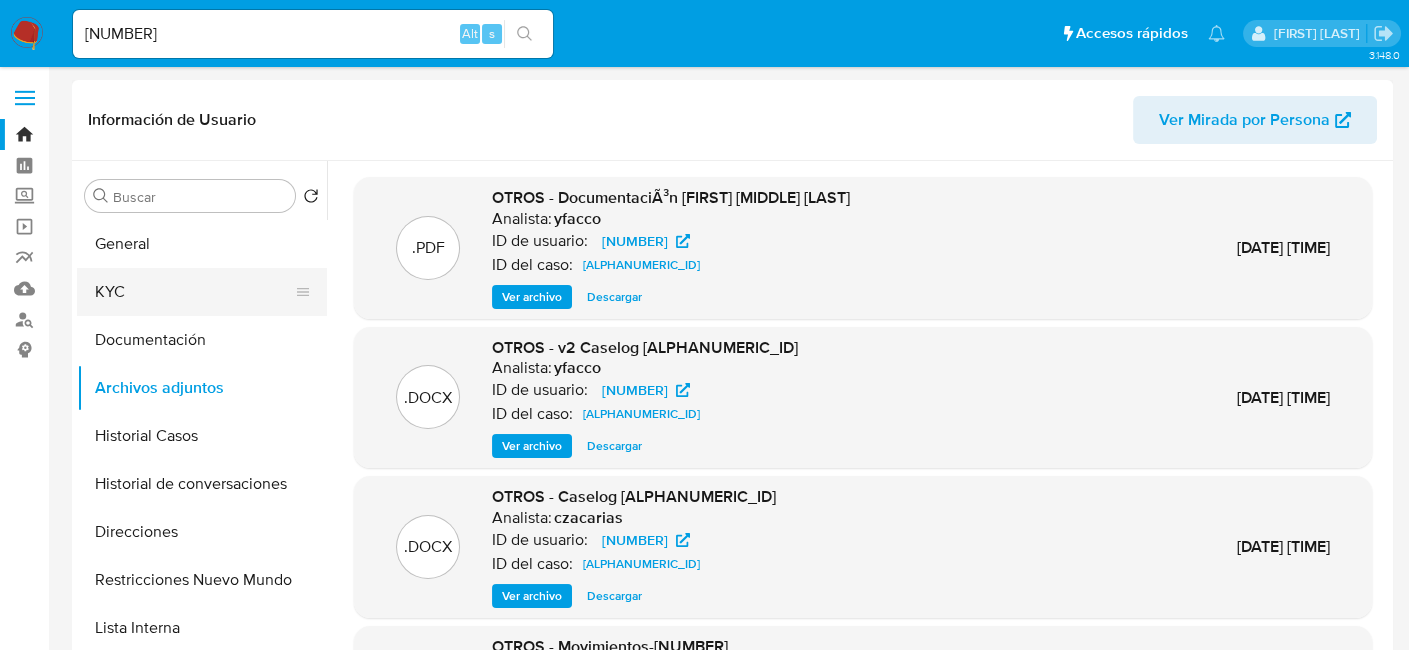 click on "KYC" at bounding box center (194, 292) 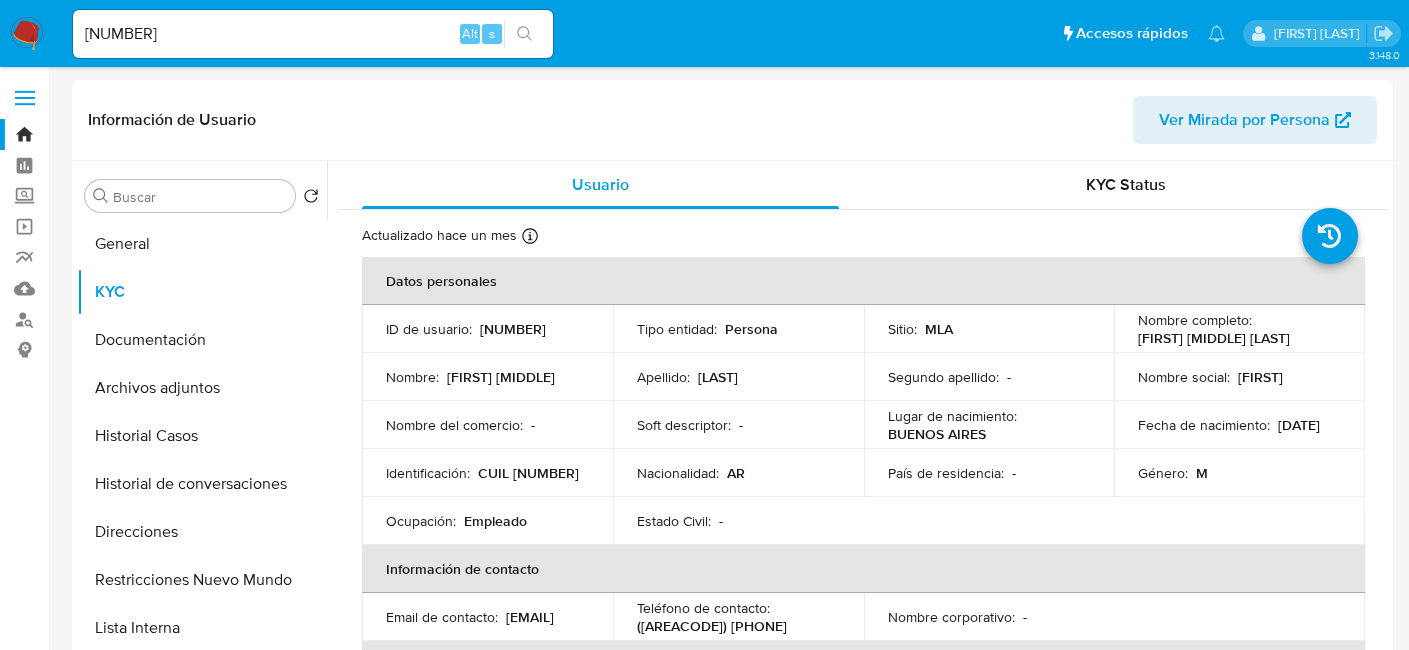 click on "CUIL [NUMBER]" at bounding box center (528, 473) 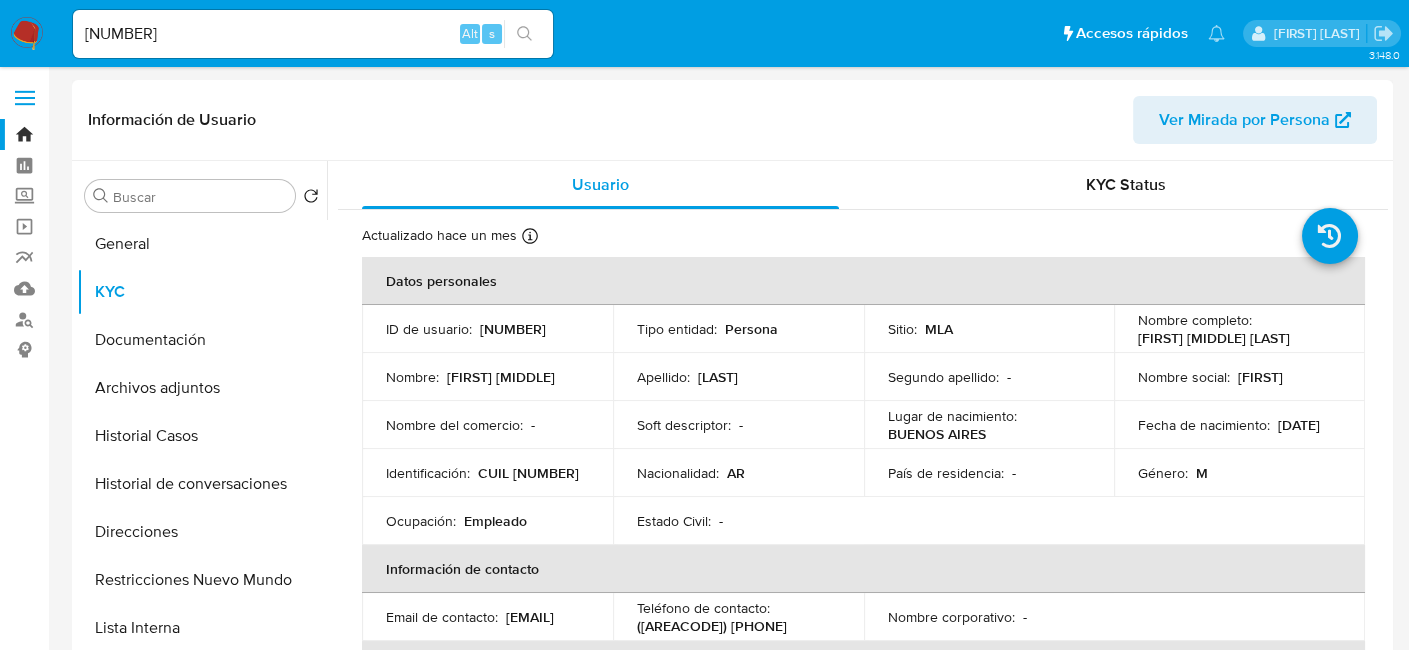 click on "CUIL 20360817599" at bounding box center [528, 473] 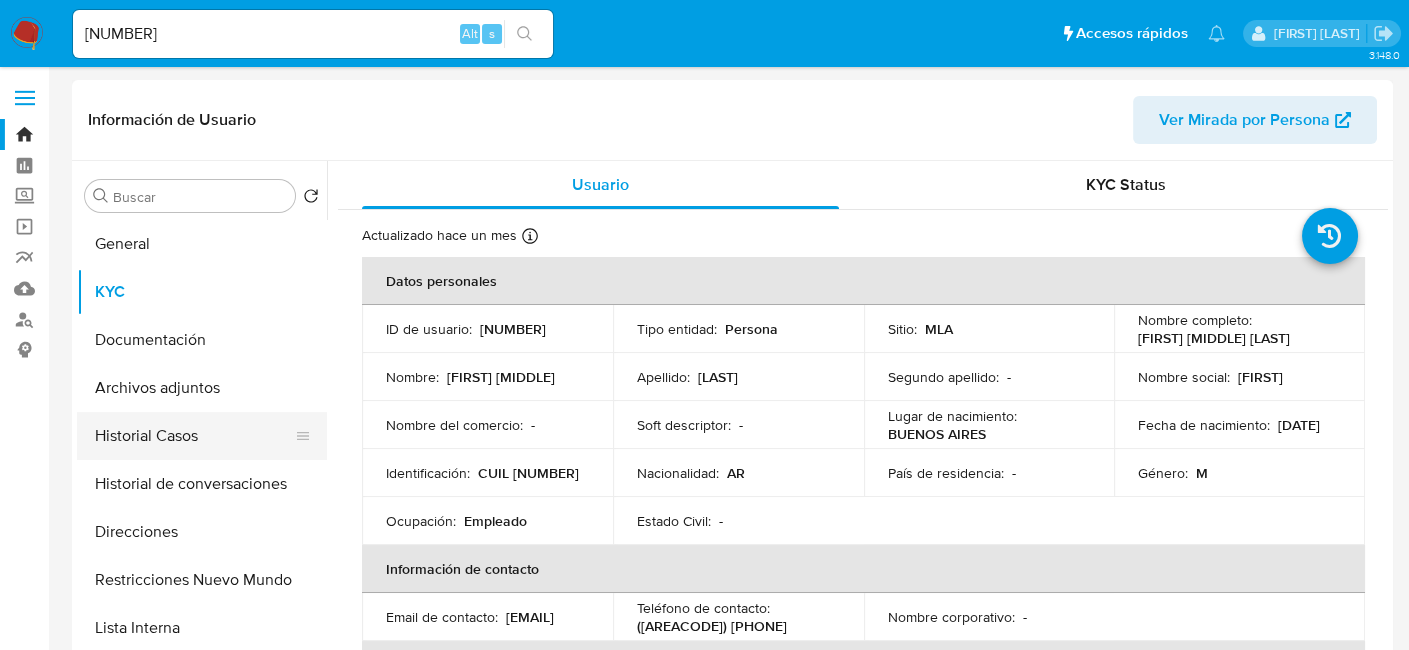 click on "Historial Casos" at bounding box center (194, 436) 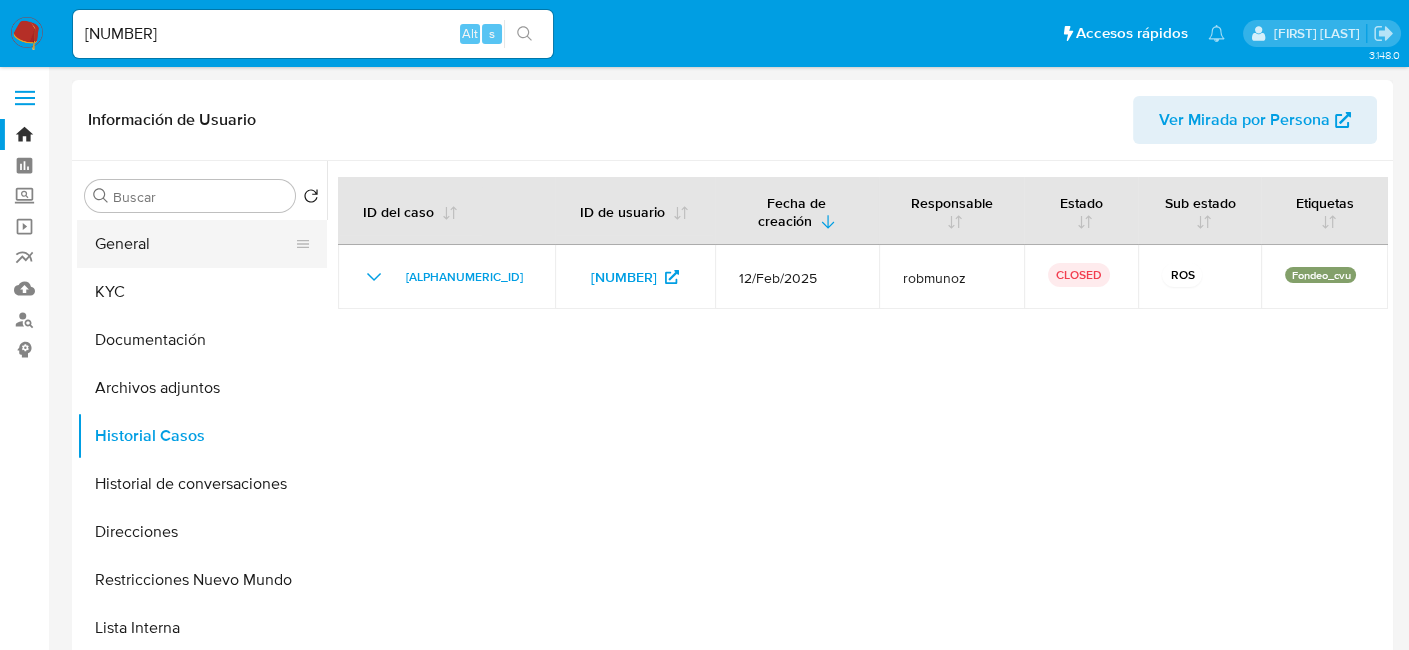 click on "General" at bounding box center (194, 244) 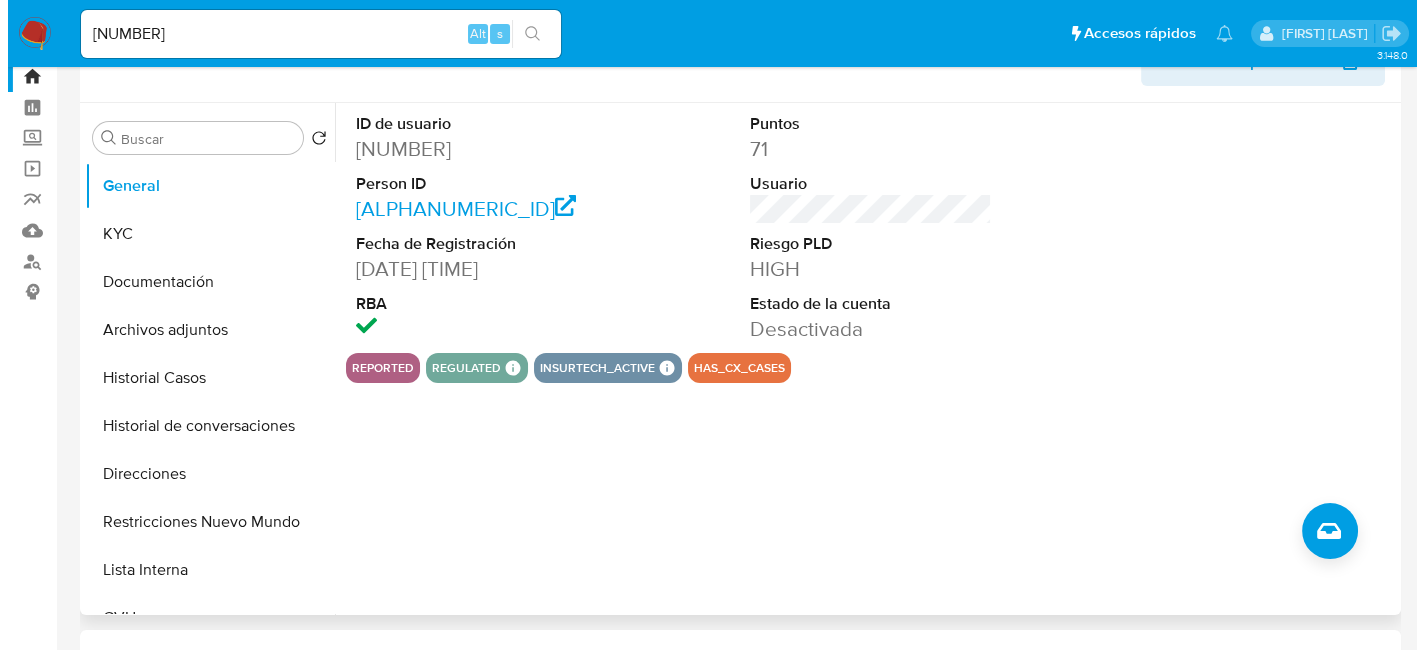 scroll, scrollTop: 0, scrollLeft: 0, axis: both 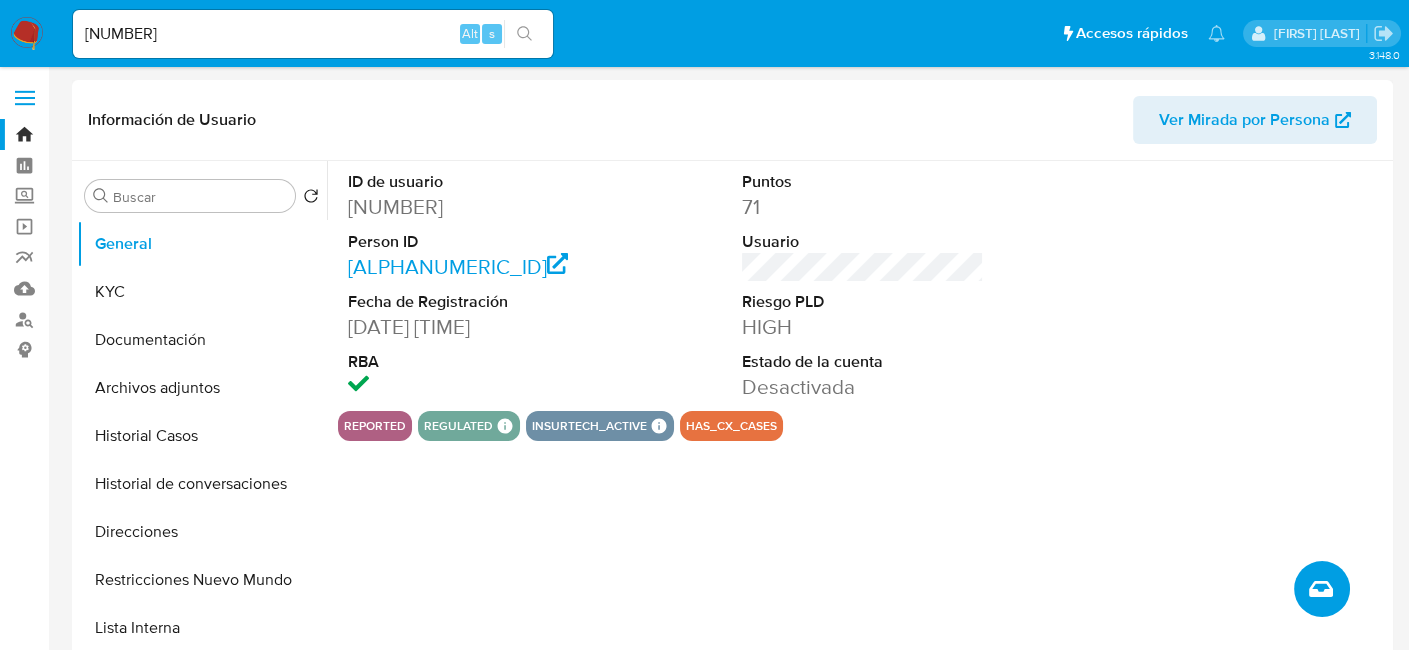 click at bounding box center [1322, 589] 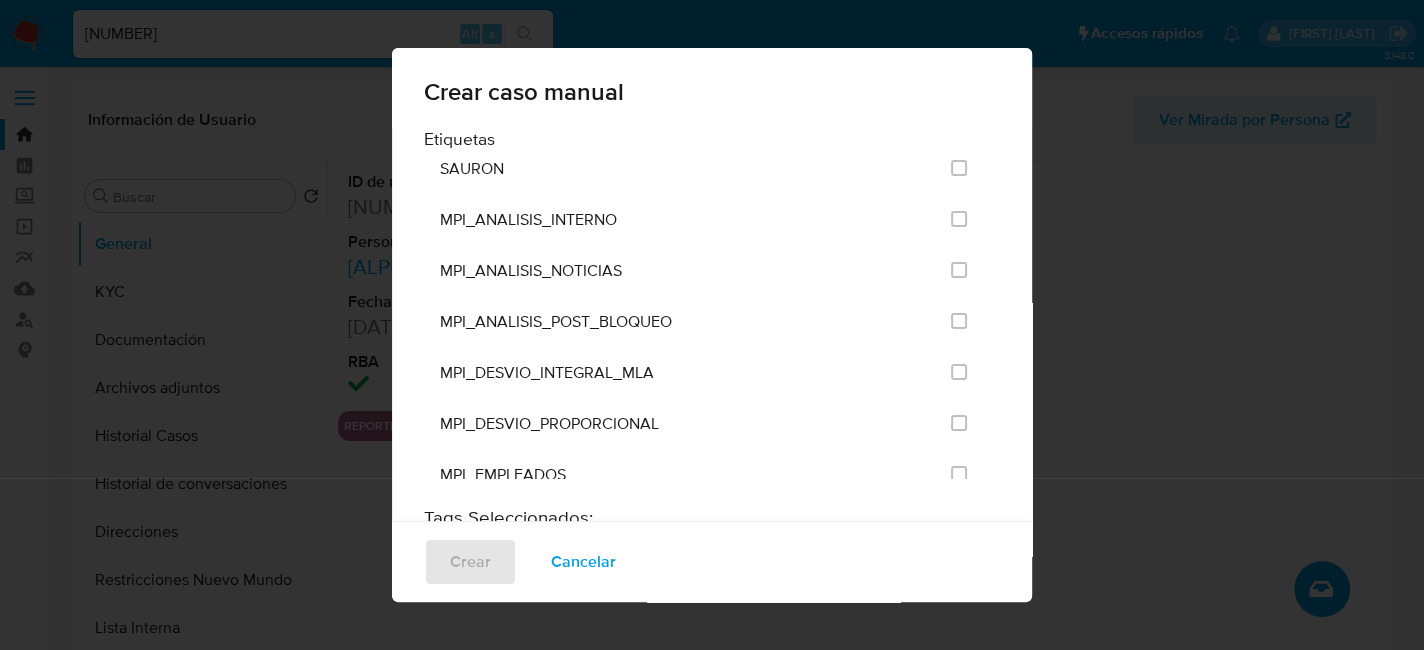 scroll, scrollTop: 4671, scrollLeft: 0, axis: vertical 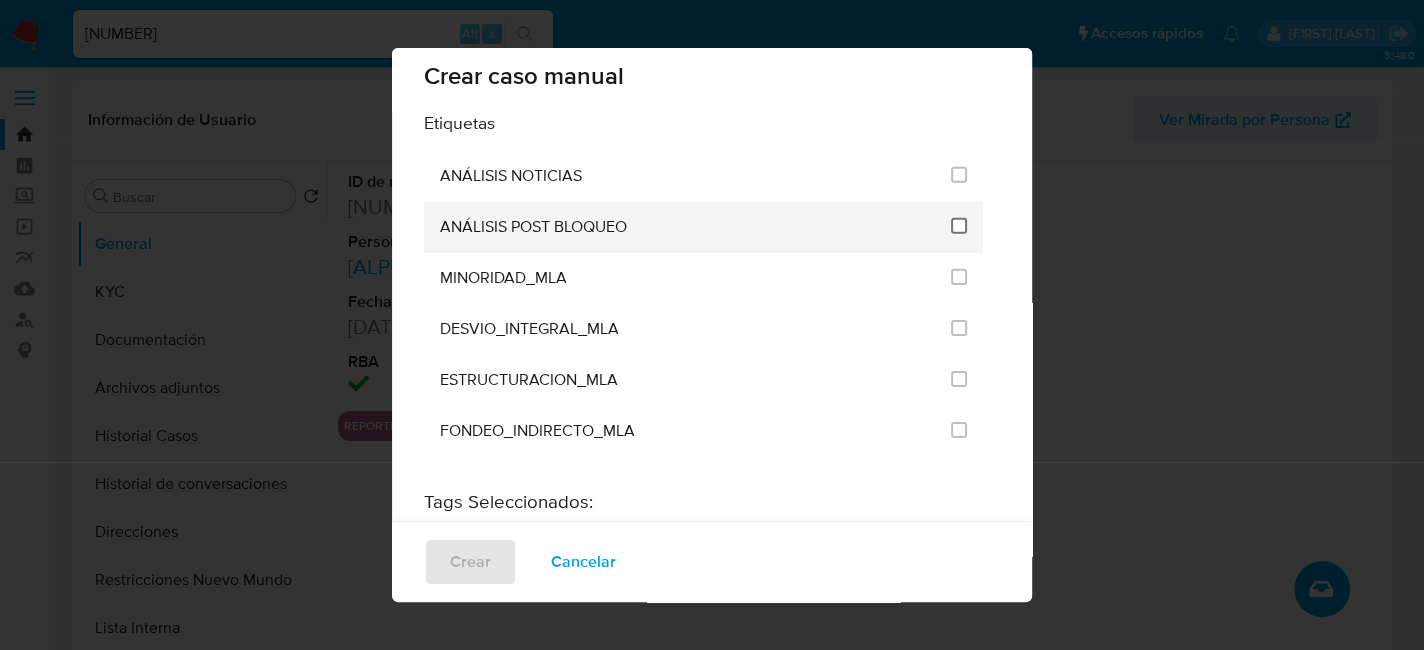 click at bounding box center (959, 226) 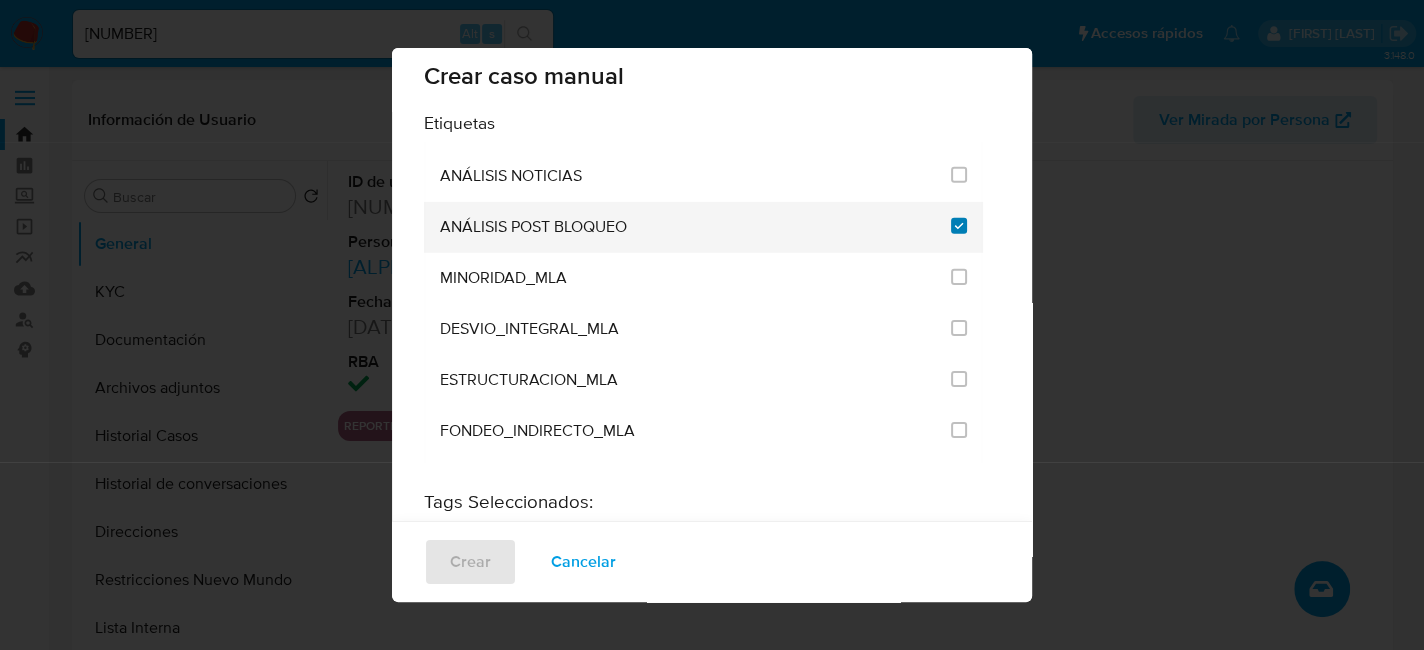 checkbox on "true" 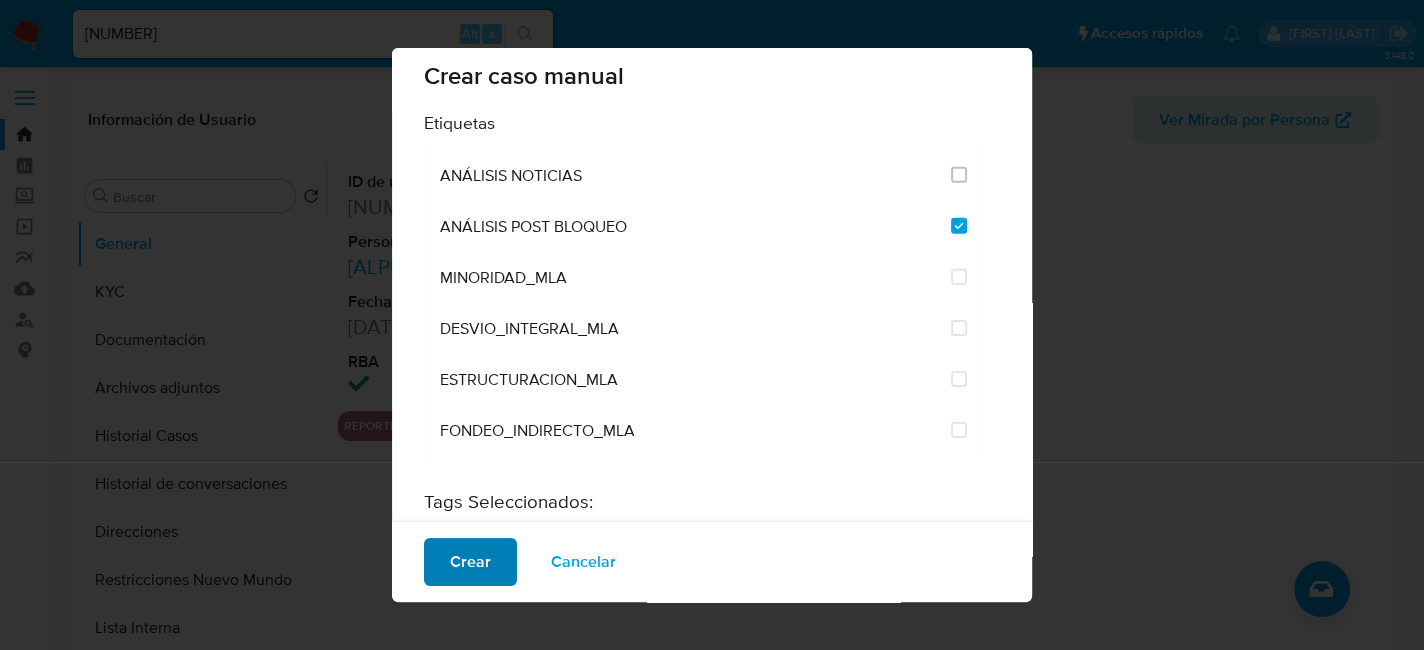 click on "Crear" at bounding box center [470, 562] 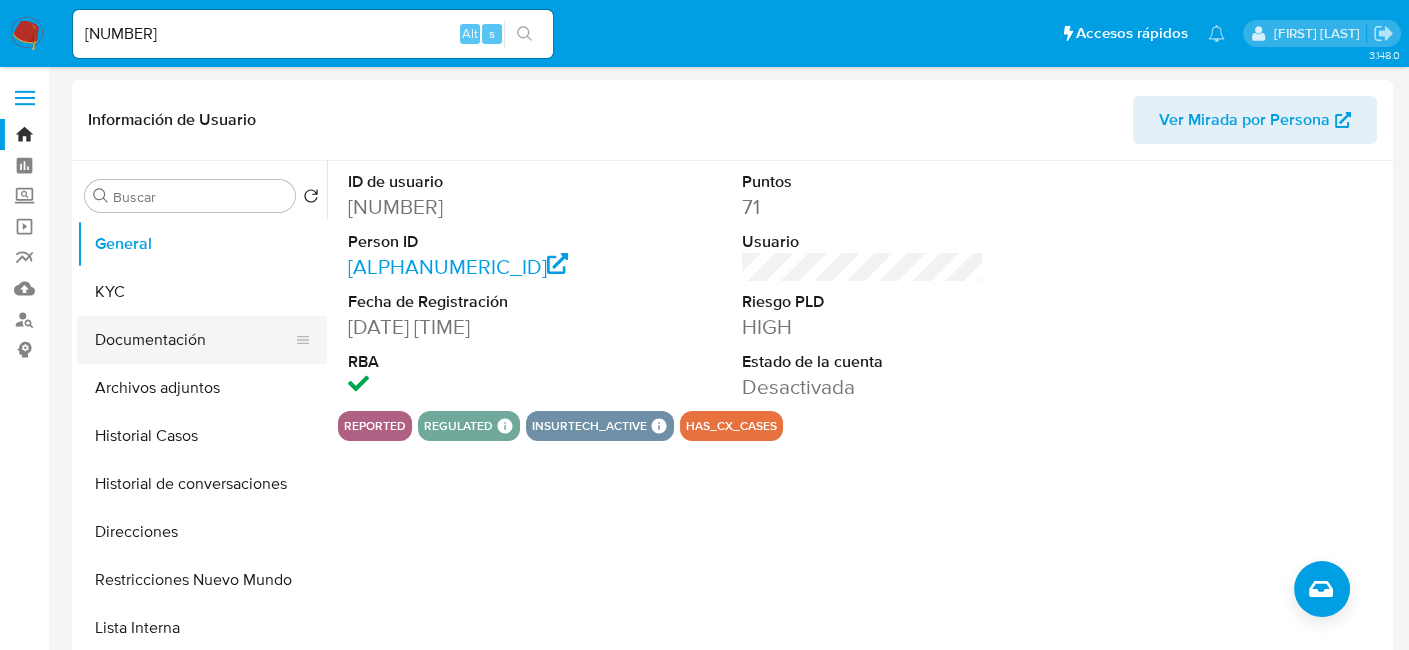 click on "Documentación" at bounding box center (194, 340) 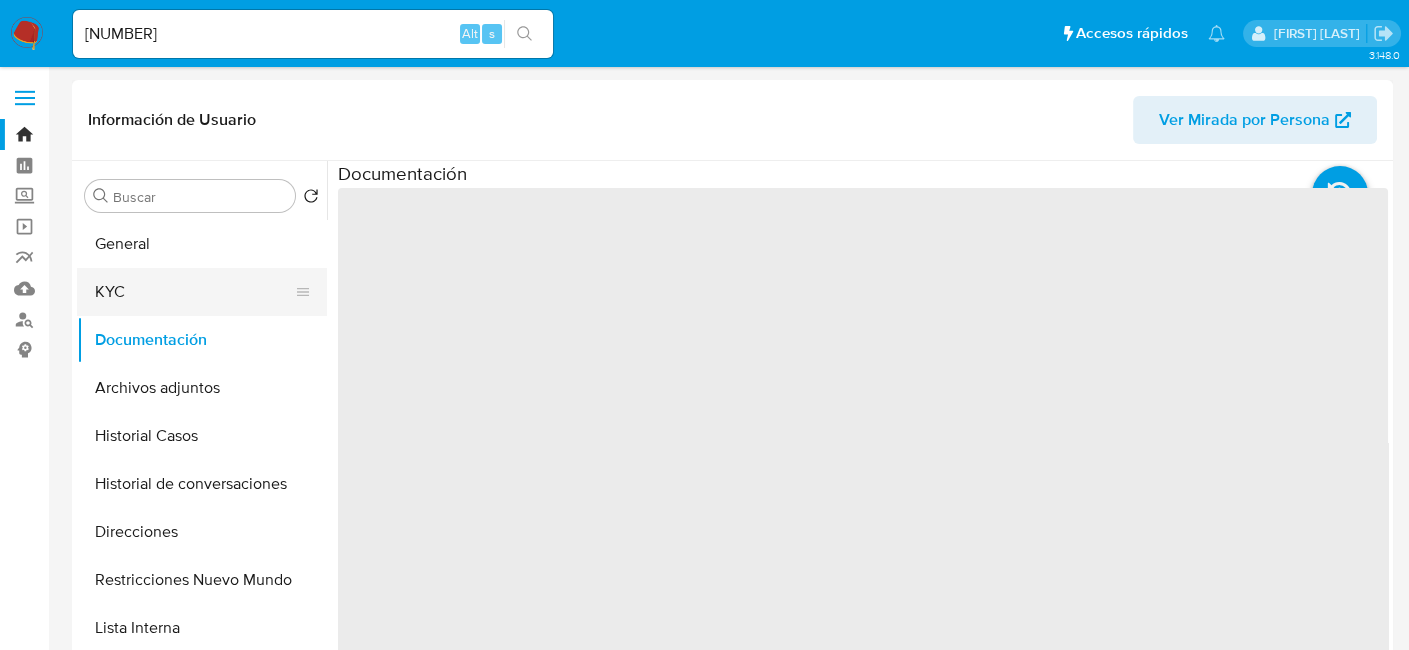 click on "KYC" at bounding box center [194, 292] 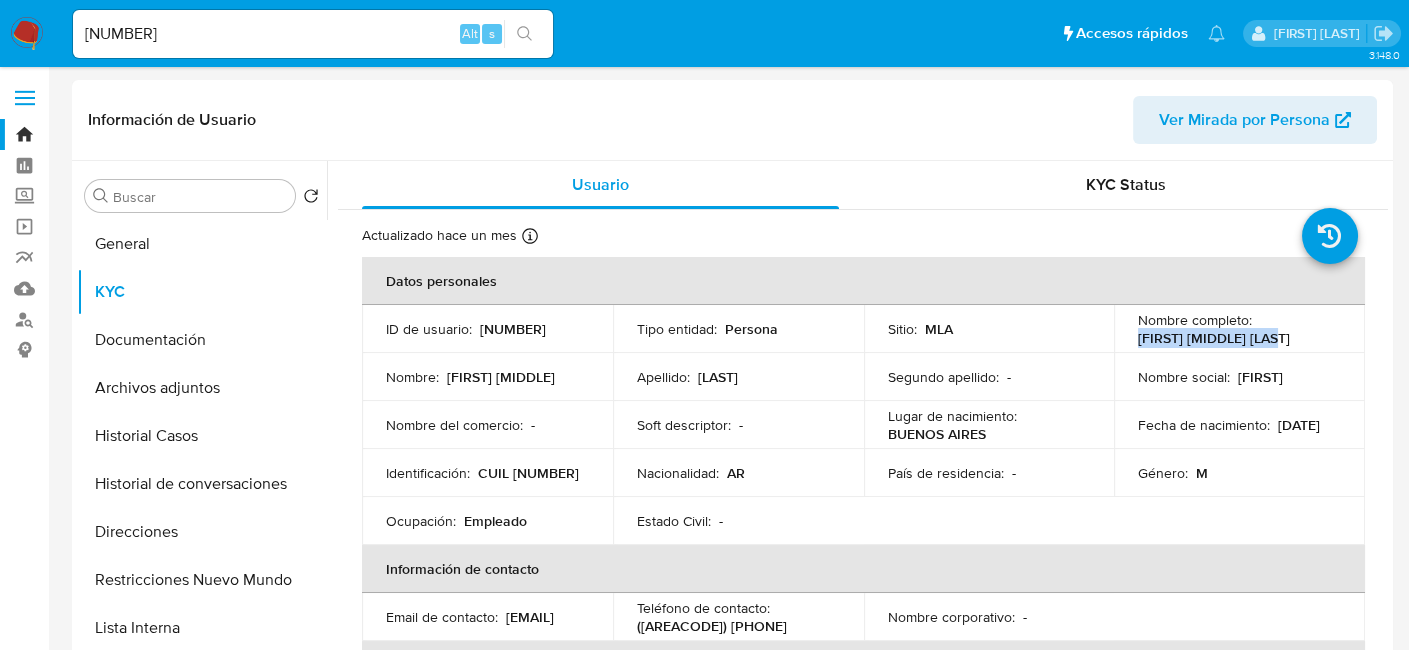 drag, startPoint x: 1152, startPoint y: 337, endPoint x: 1294, endPoint y: 342, distance: 142.088 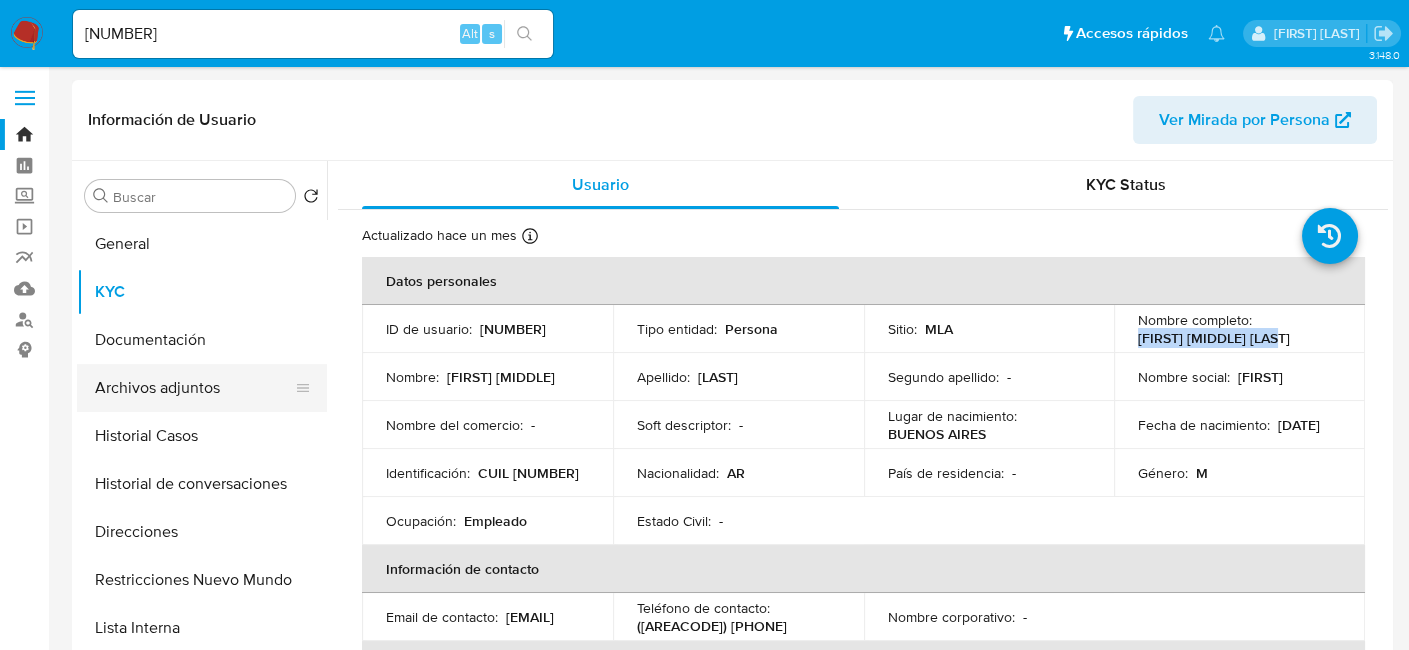 click on "Archivos adjuntos" at bounding box center (194, 388) 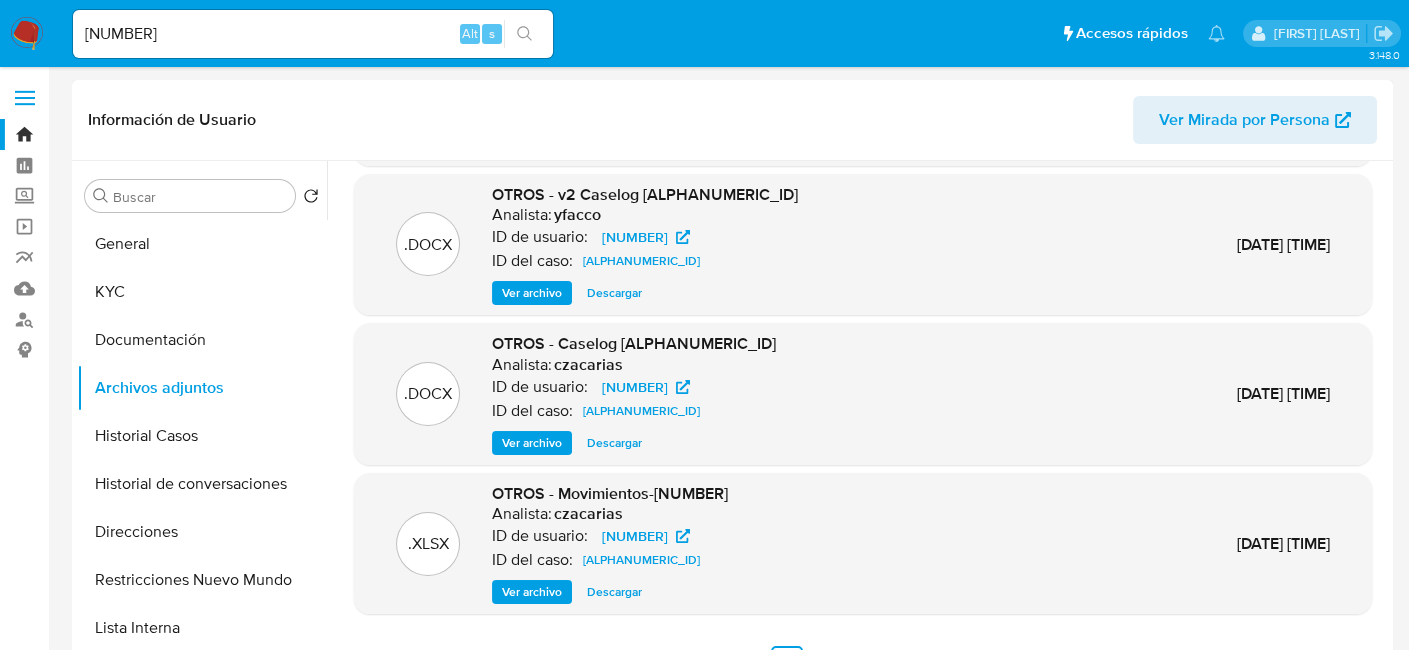 scroll, scrollTop: 168, scrollLeft: 0, axis: vertical 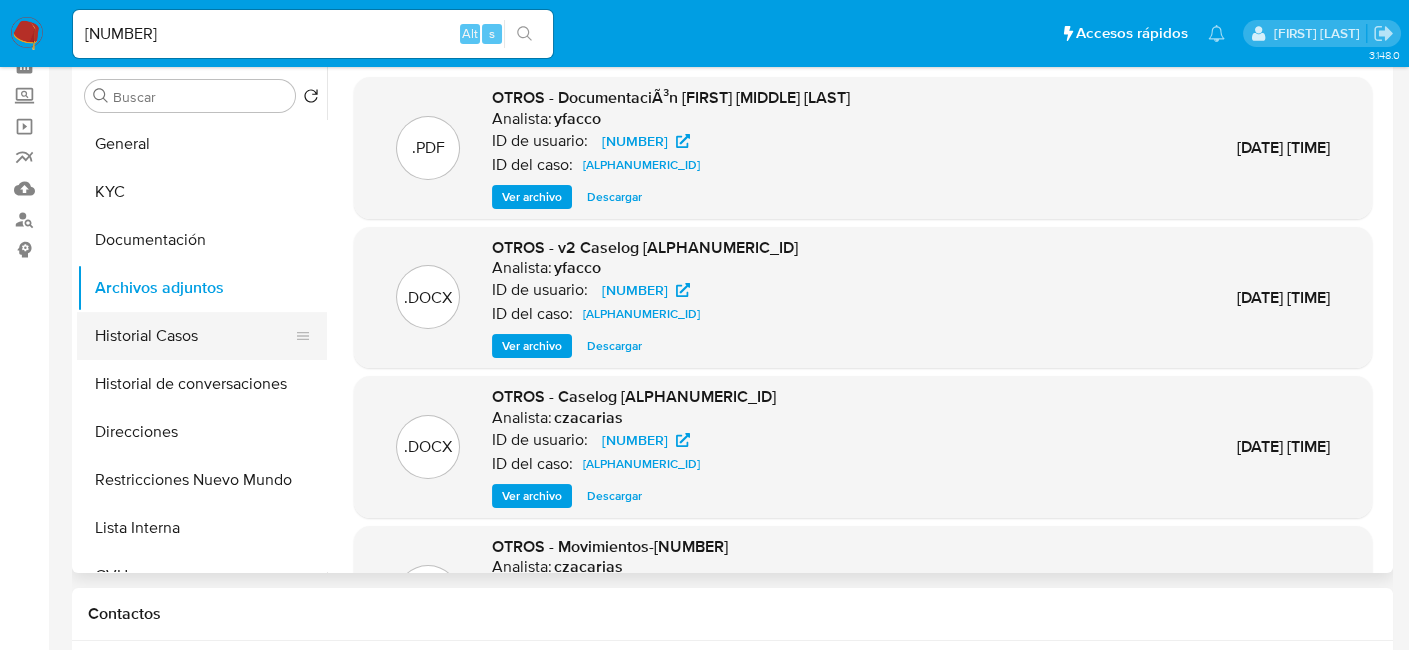 click on "Historial Casos" at bounding box center [194, 336] 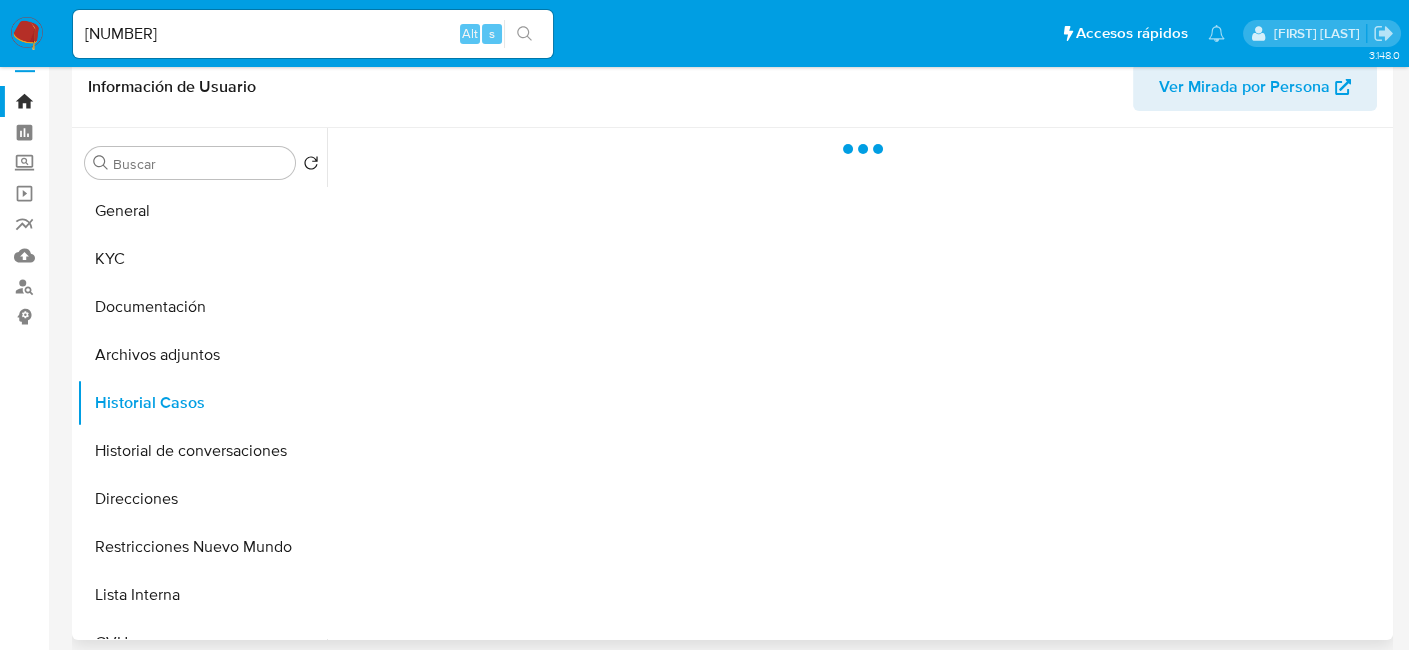 scroll, scrollTop: 0, scrollLeft: 0, axis: both 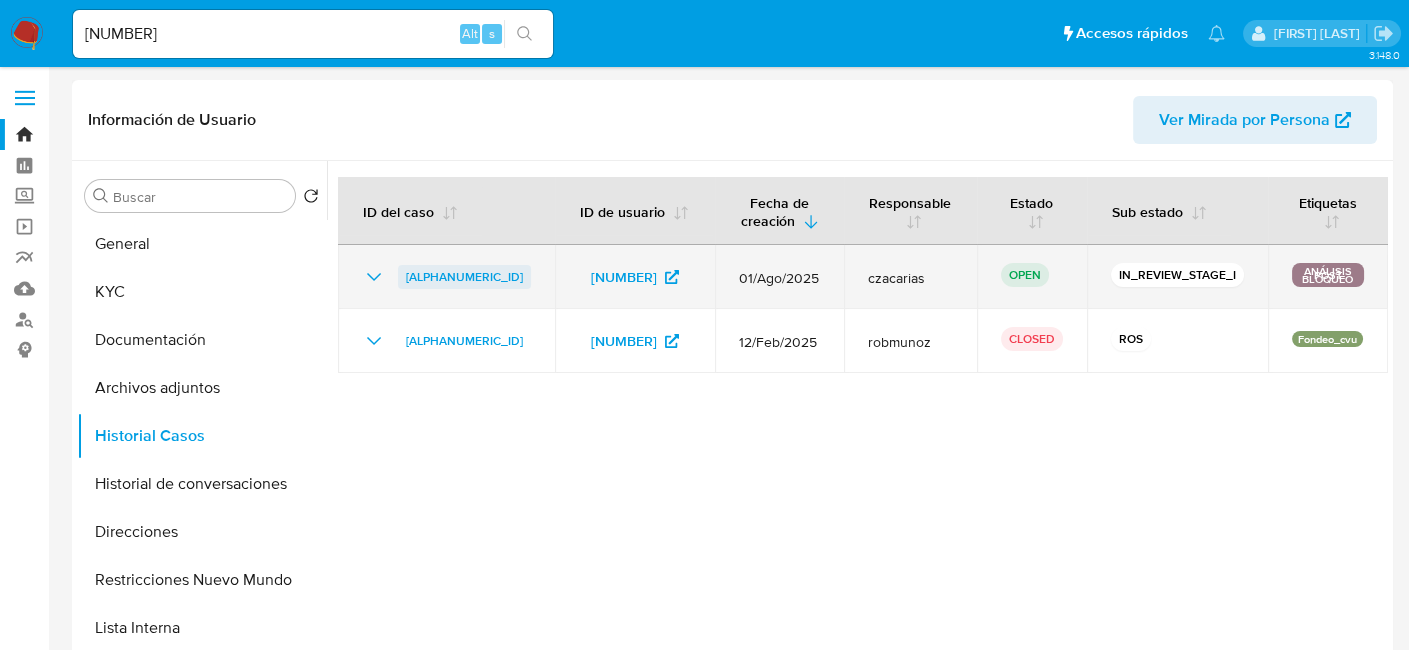 click on "lCMNPr5sXjtbQw7ol2vt9RSQ" at bounding box center (464, 277) 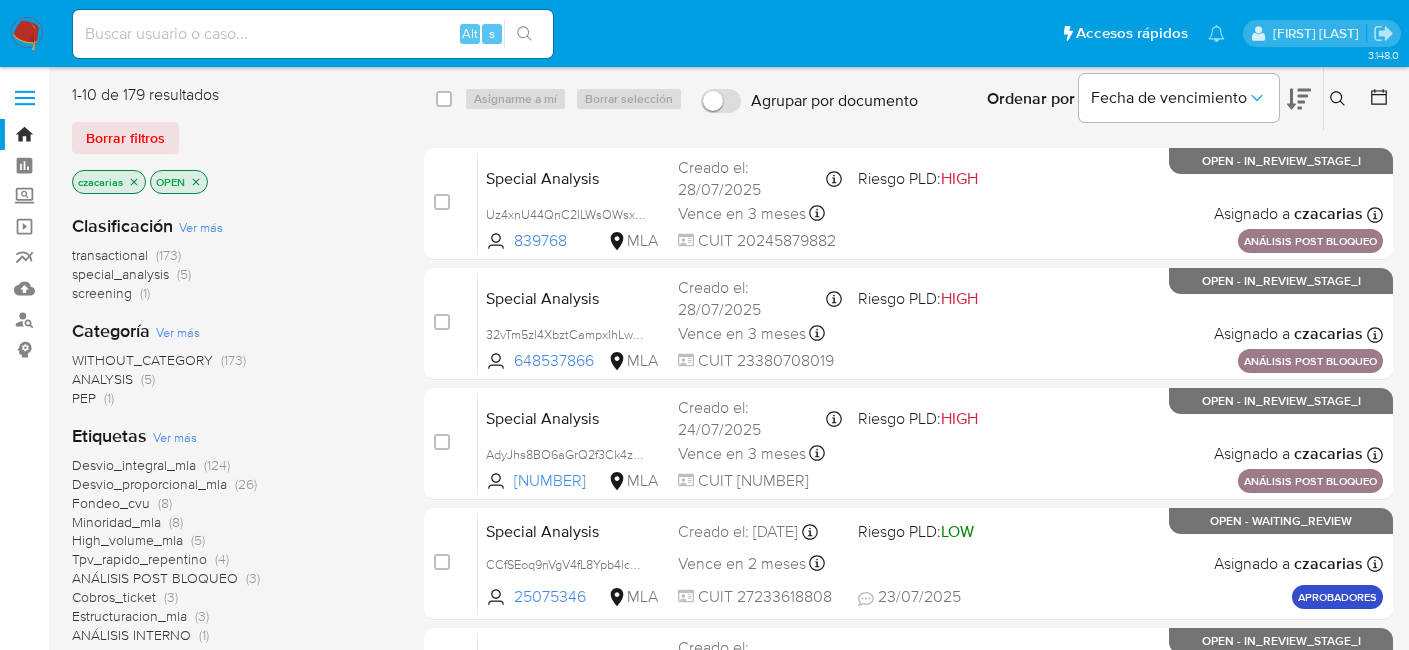 scroll, scrollTop: 0, scrollLeft: 0, axis: both 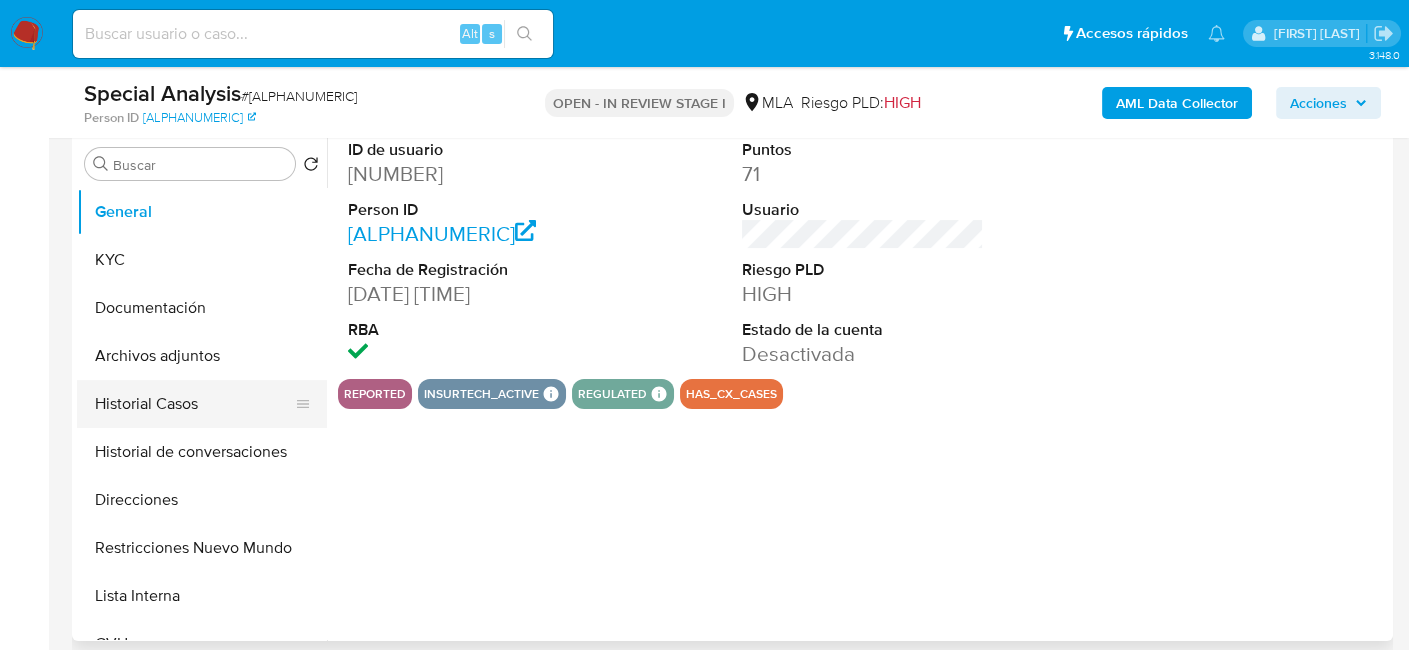 select on "10" 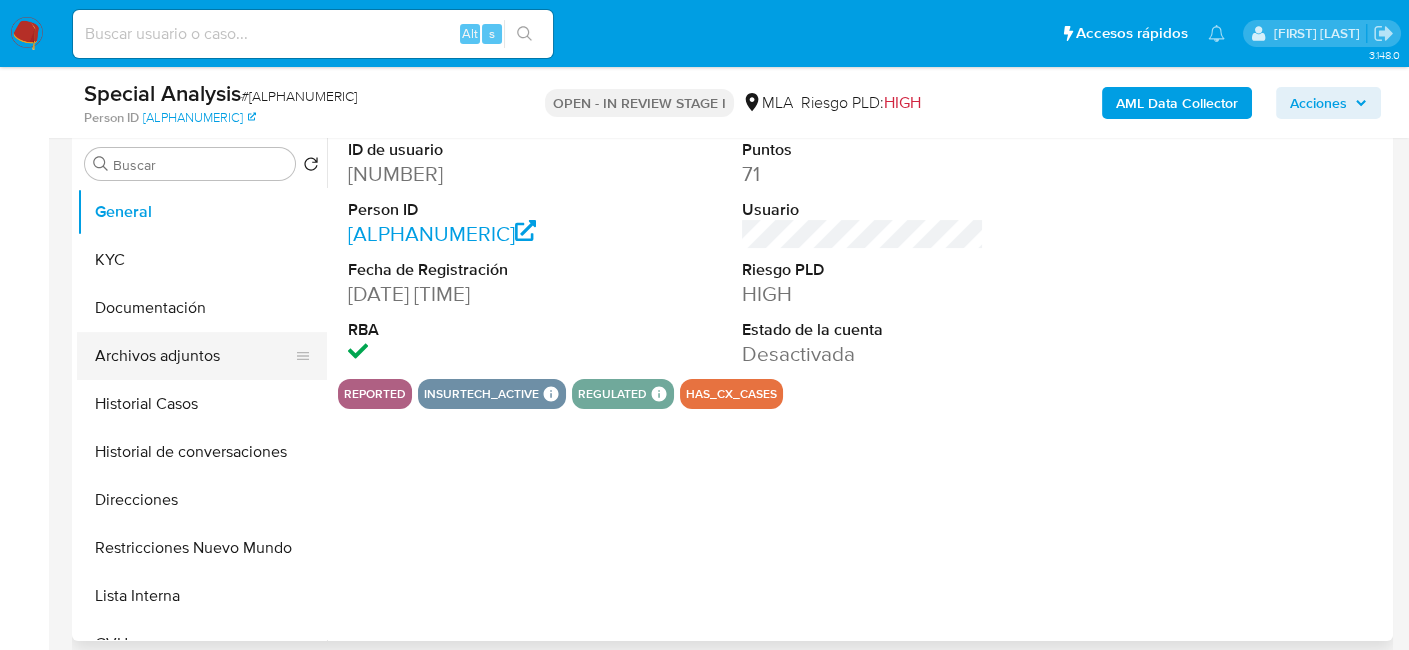 scroll, scrollTop: 400, scrollLeft: 0, axis: vertical 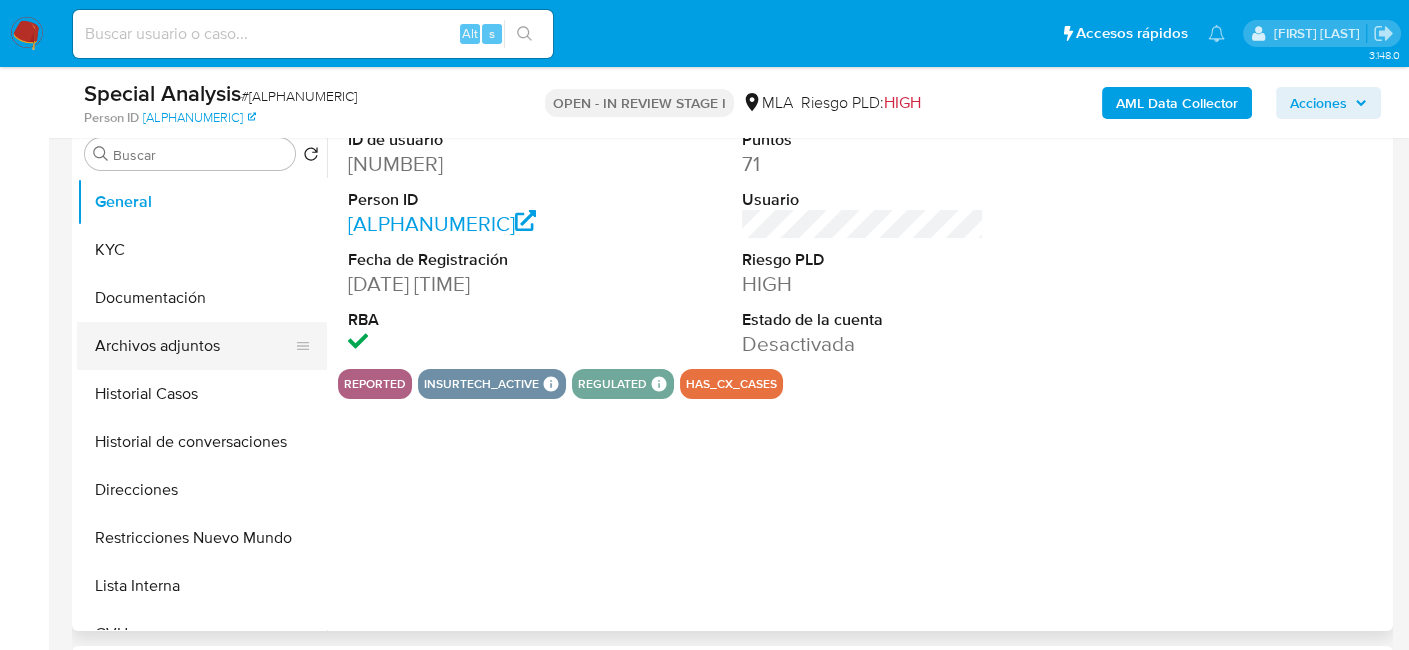 click on "Archivos adjuntos" at bounding box center [194, 346] 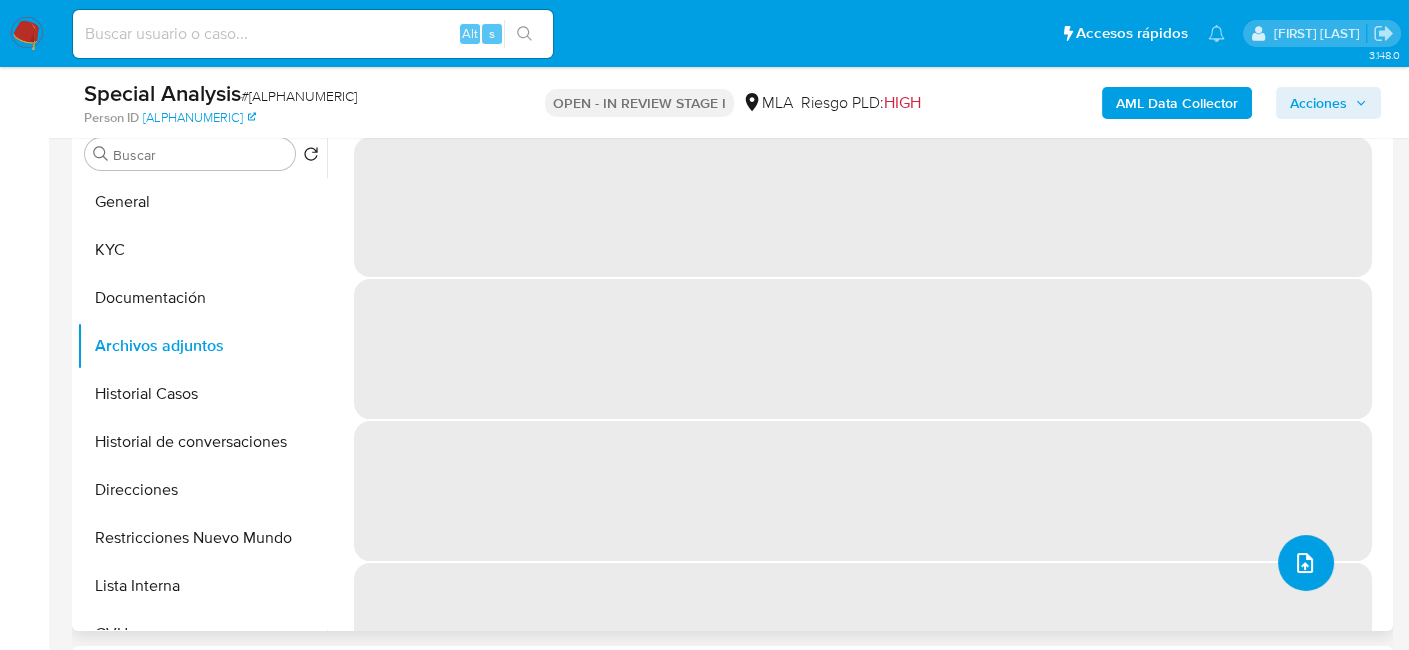 click at bounding box center (1306, 563) 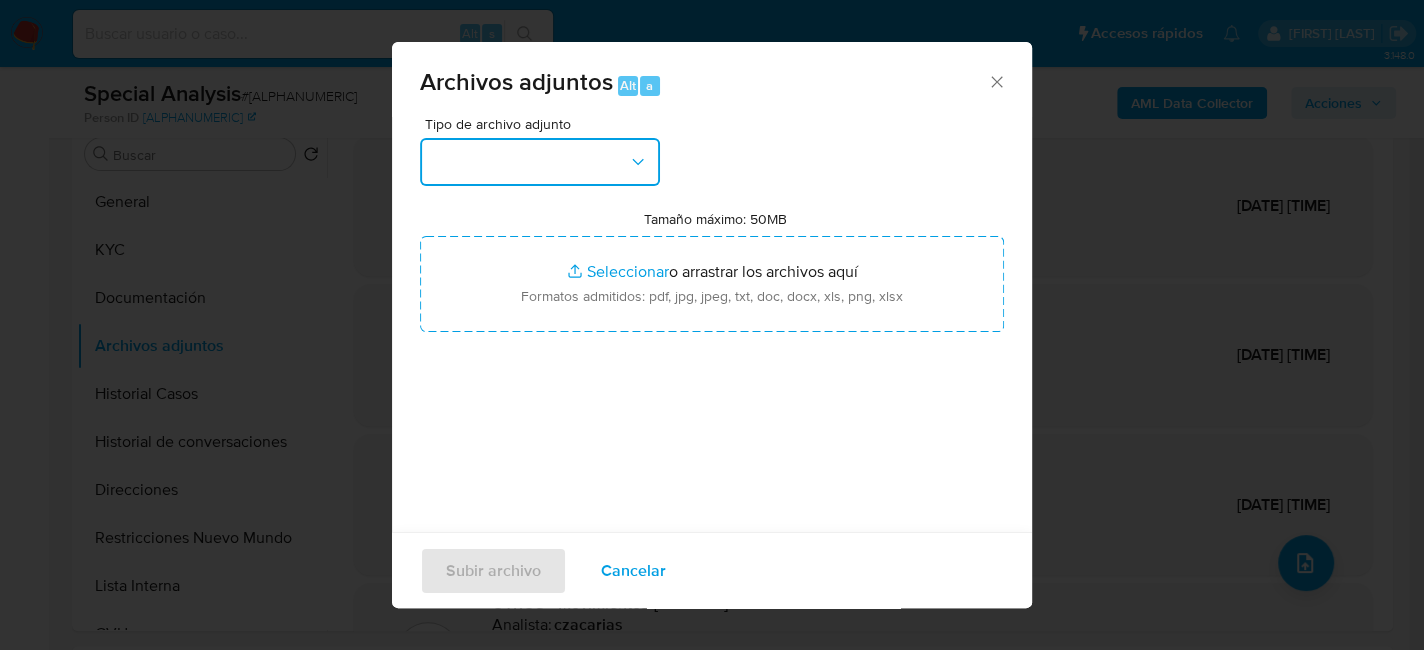 click at bounding box center (540, 162) 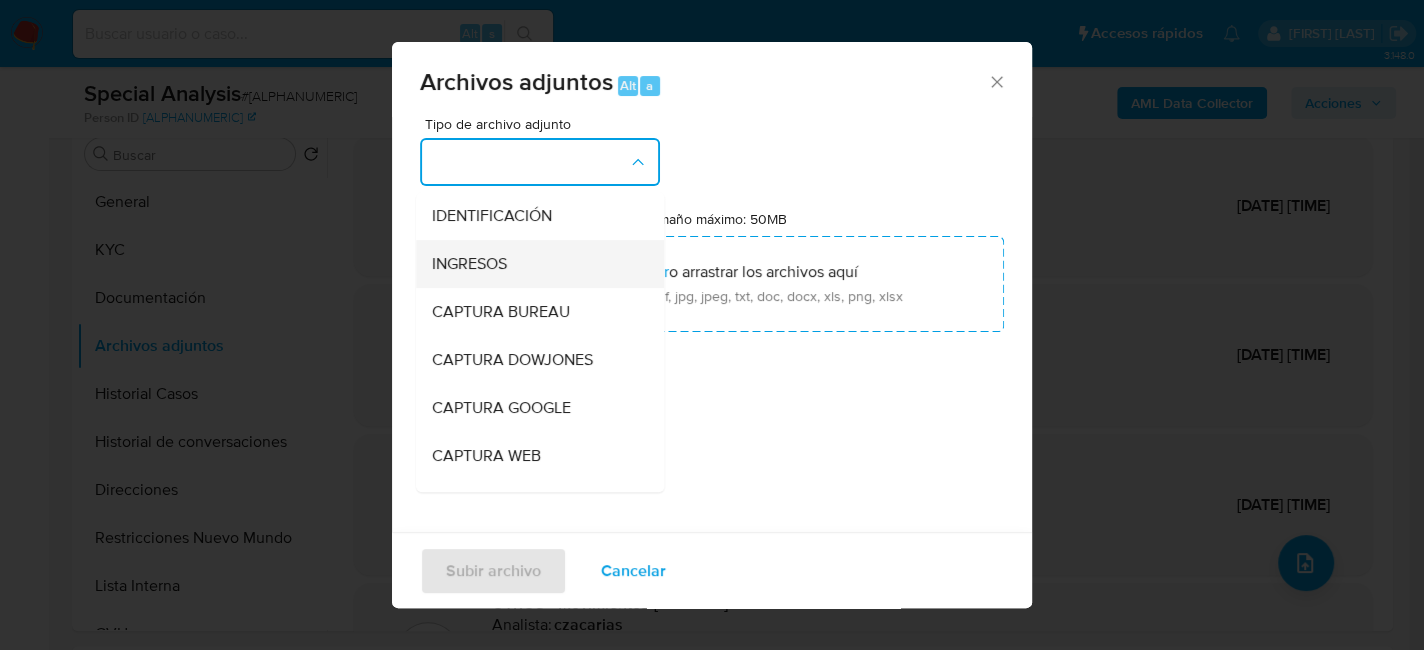 click on "INGRESOS" at bounding box center [469, 264] 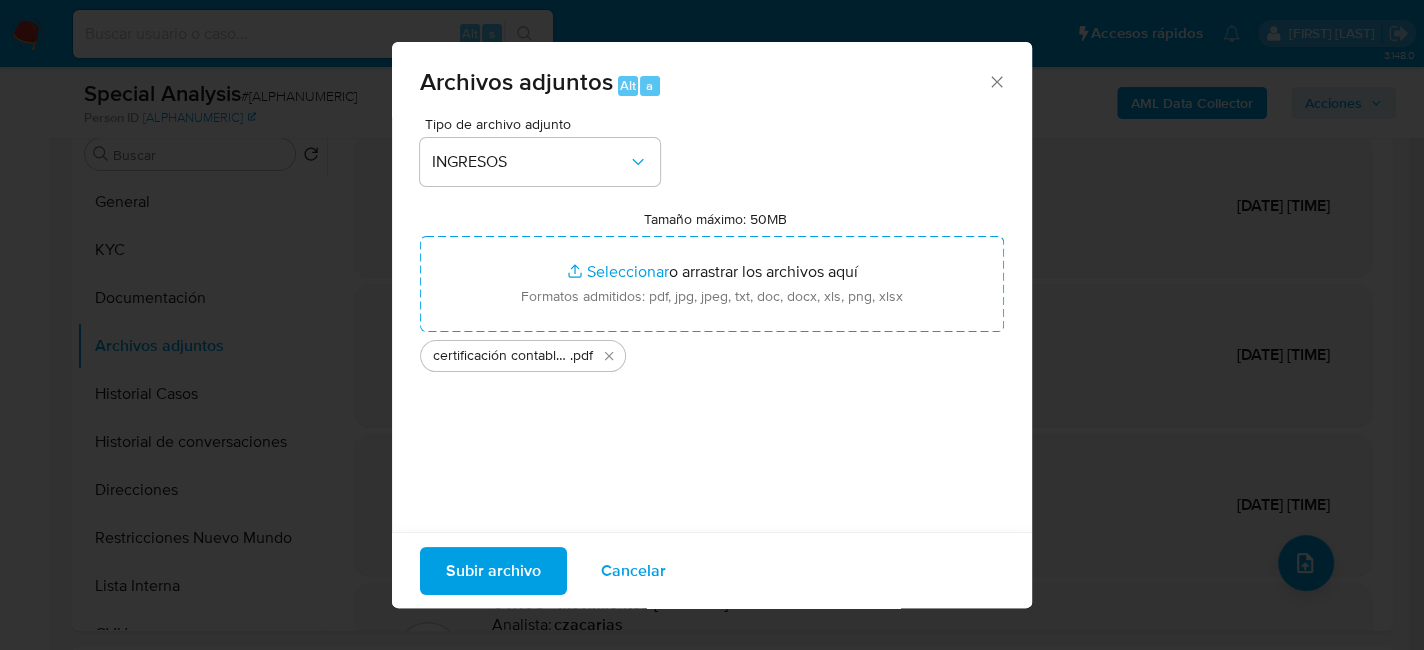 click on "Subir archivo" at bounding box center (493, 570) 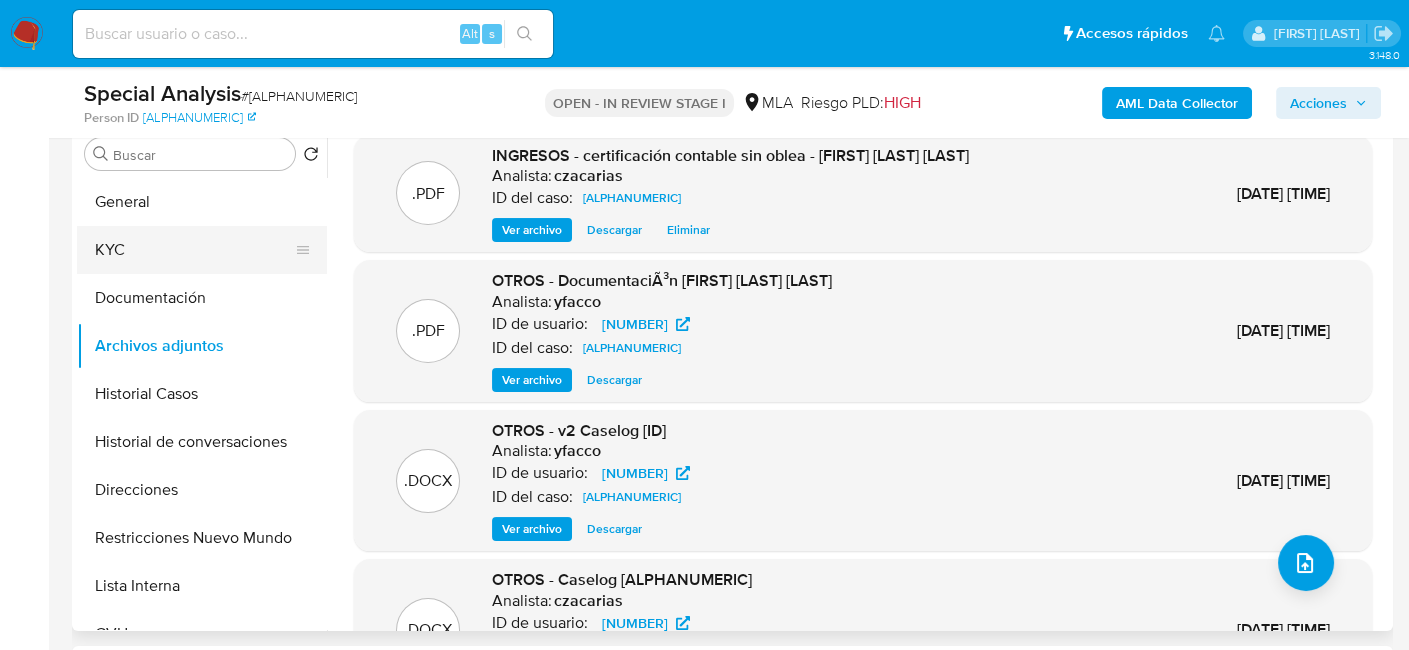 drag, startPoint x: 151, startPoint y: 287, endPoint x: 145, endPoint y: 271, distance: 17.088007 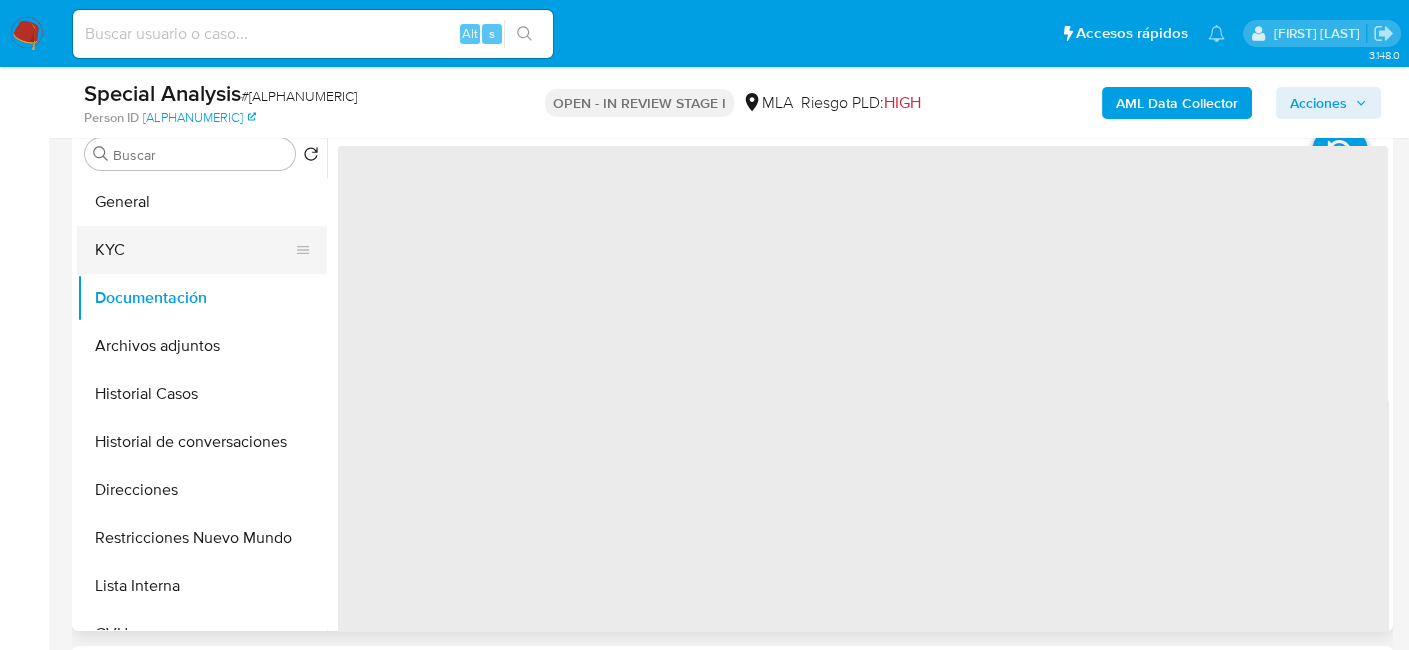 click on "KYC" at bounding box center (194, 250) 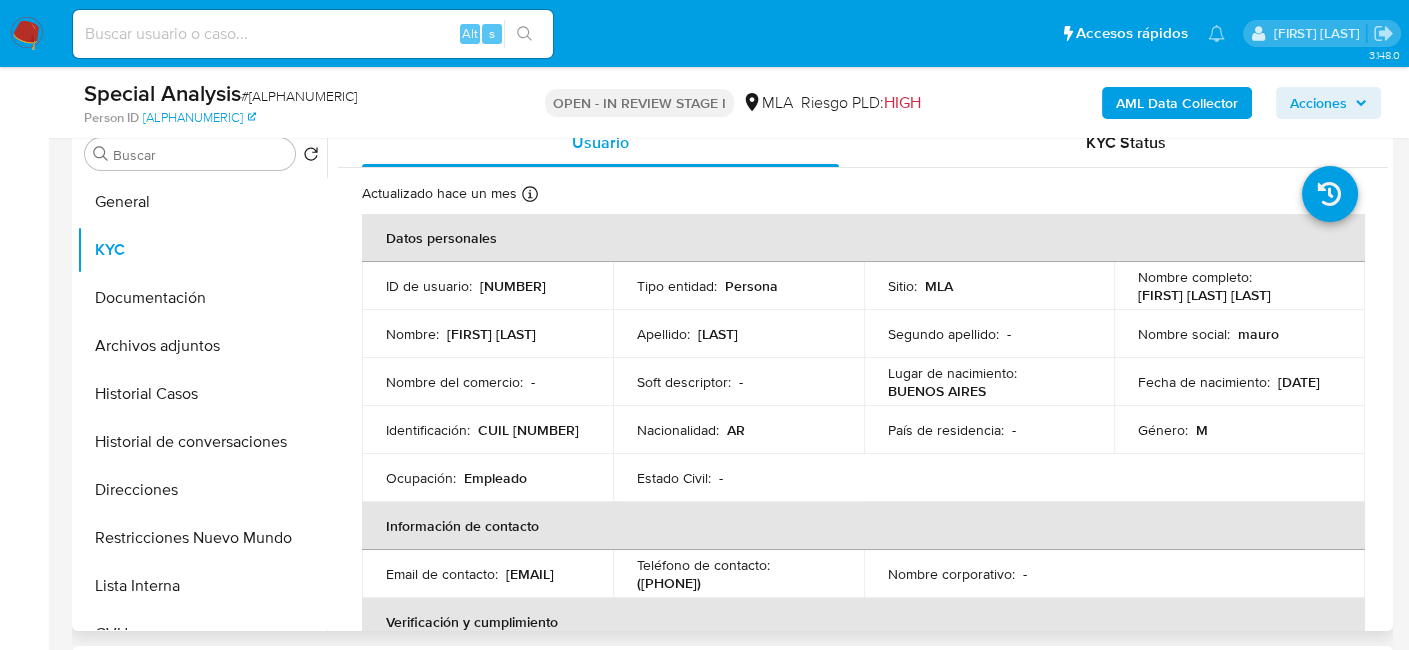 click on "CUIL 20360817599" at bounding box center [528, 430] 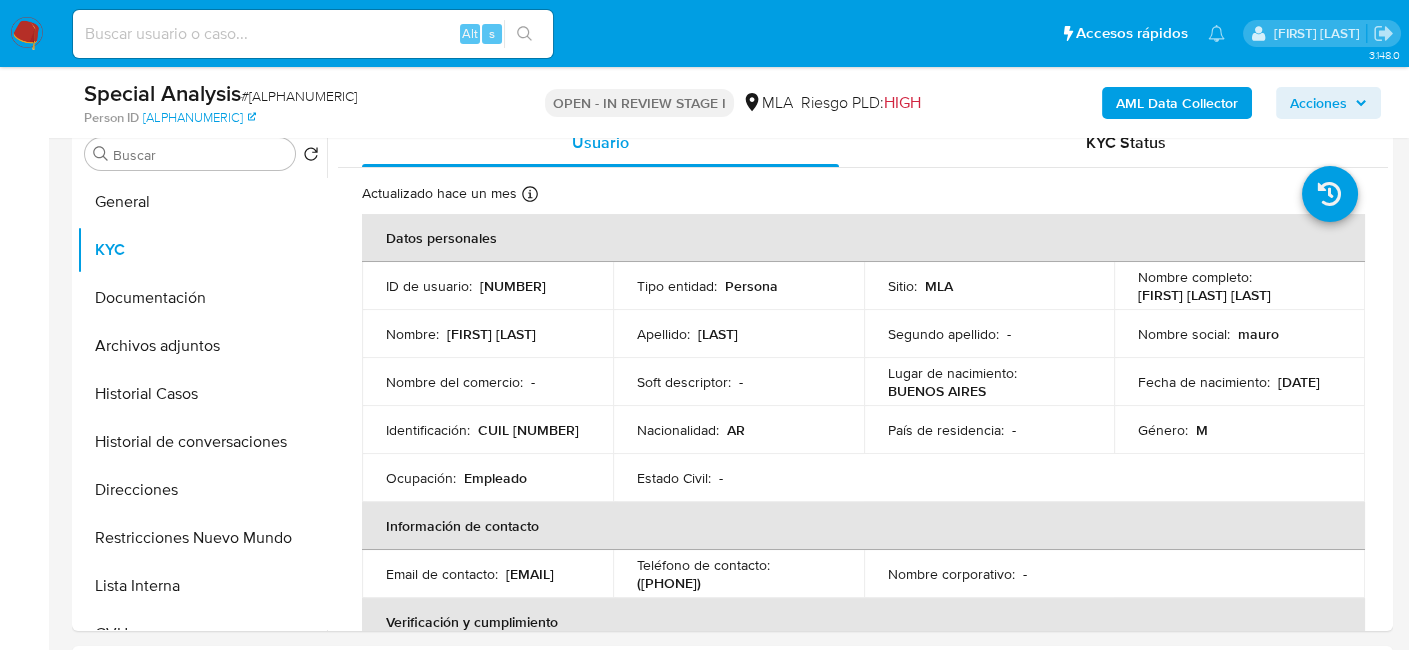 copy on "20360817599" 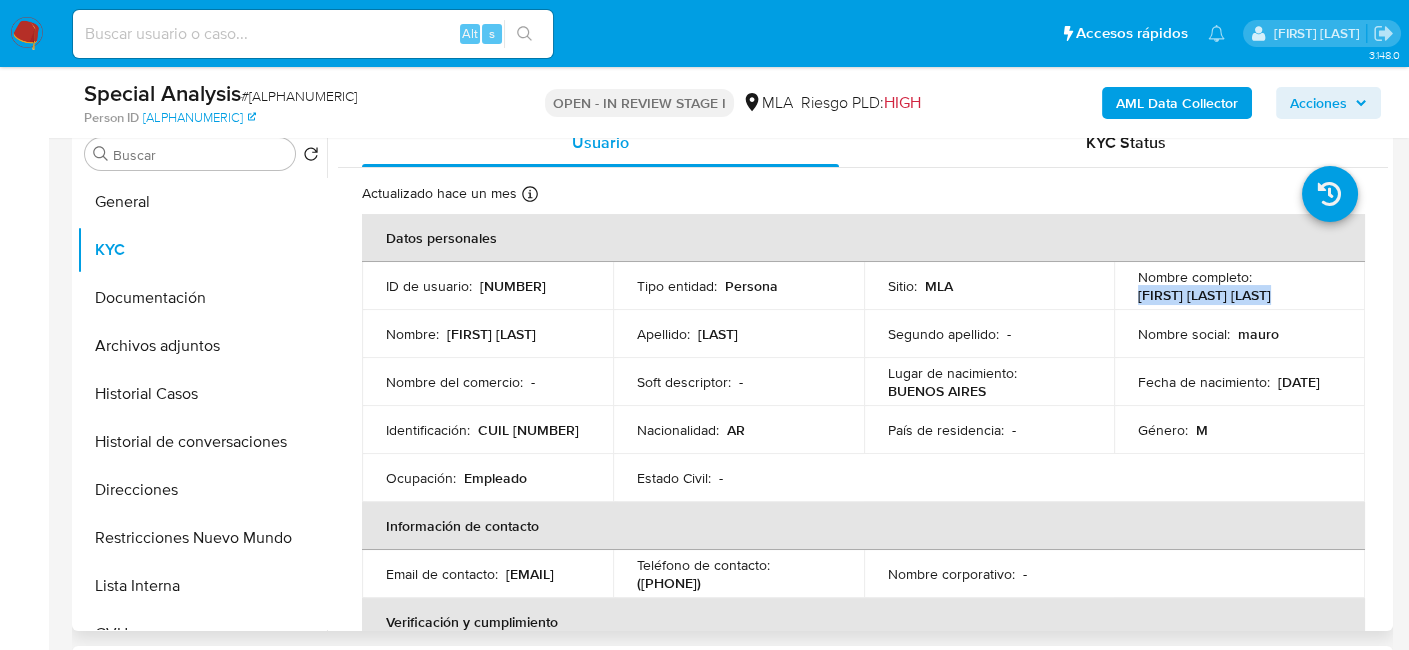 drag, startPoint x: 1142, startPoint y: 293, endPoint x: 1294, endPoint y: 304, distance: 152.3975 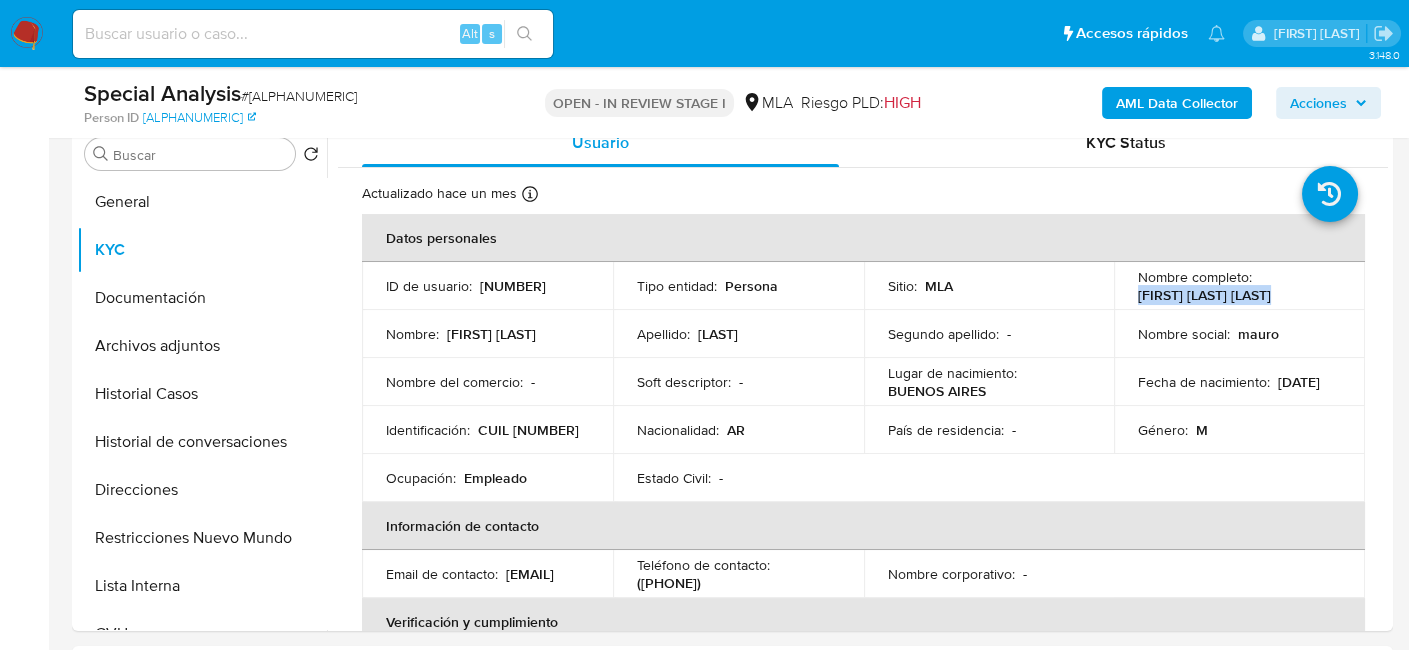 copy on "Mauro Fernando Martin" 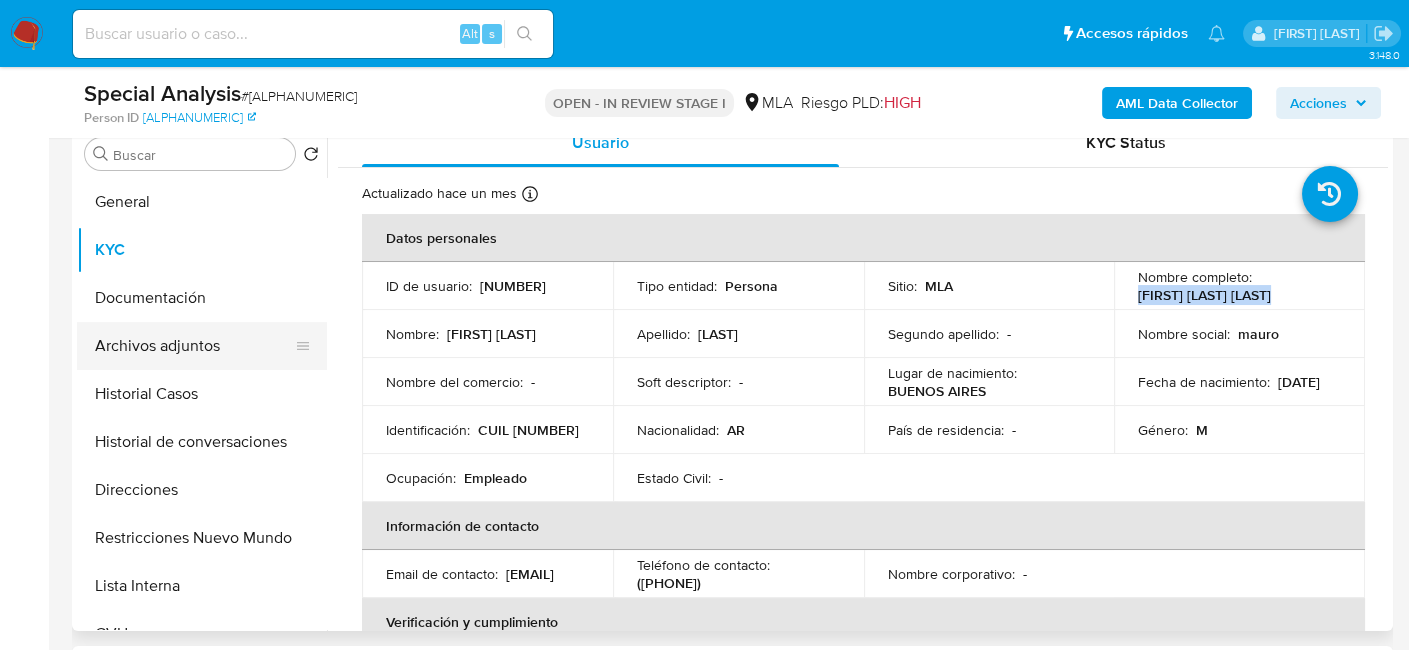 click on "Archivos adjuntos" at bounding box center (194, 346) 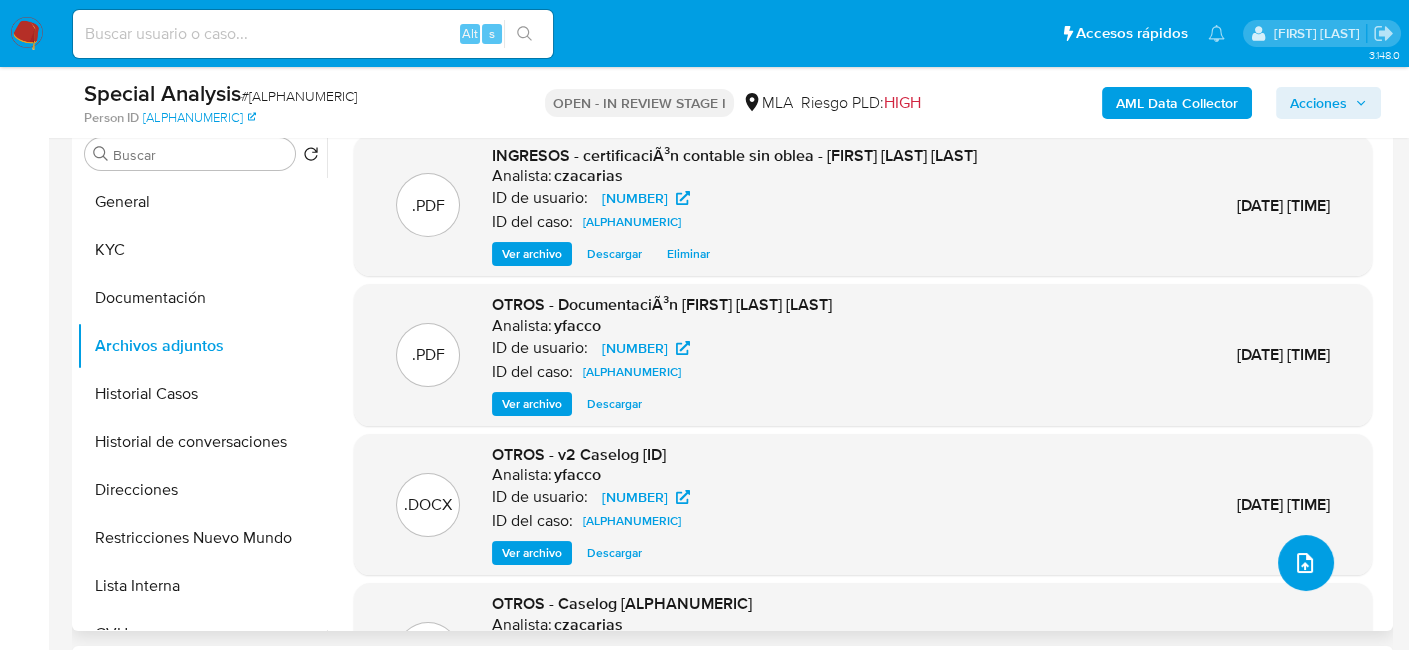 click 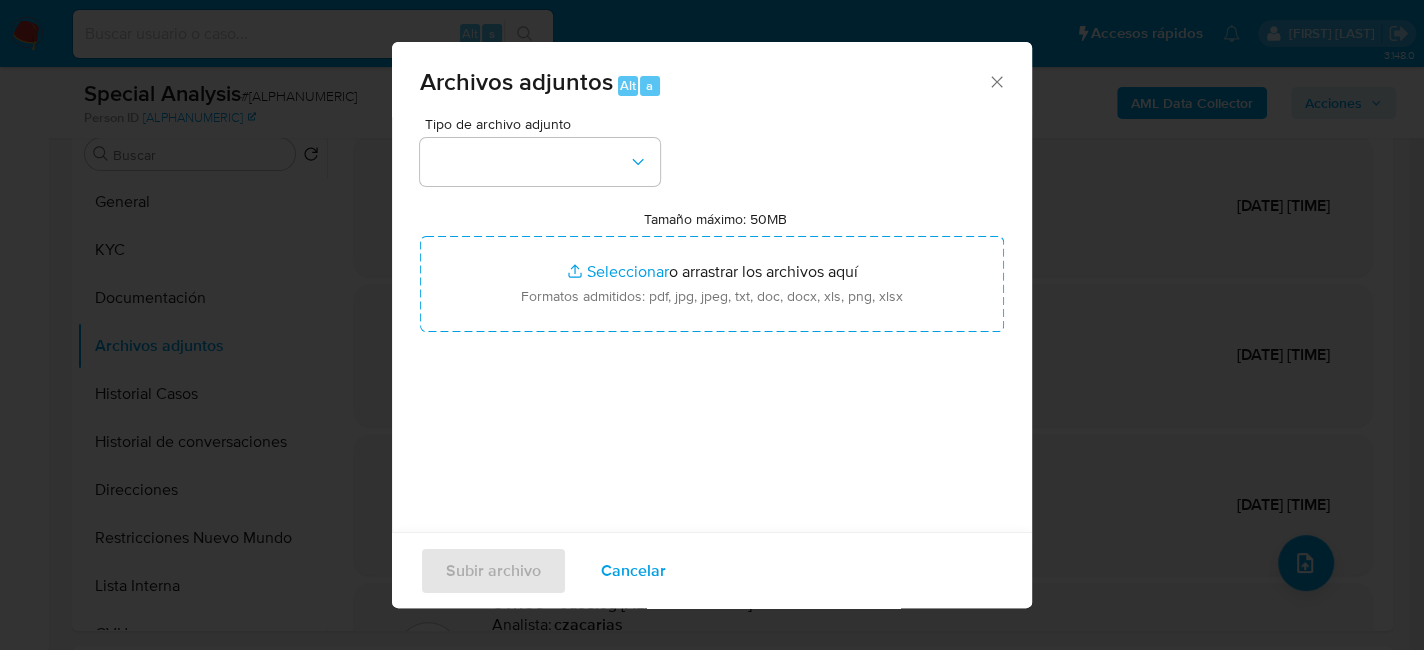 click 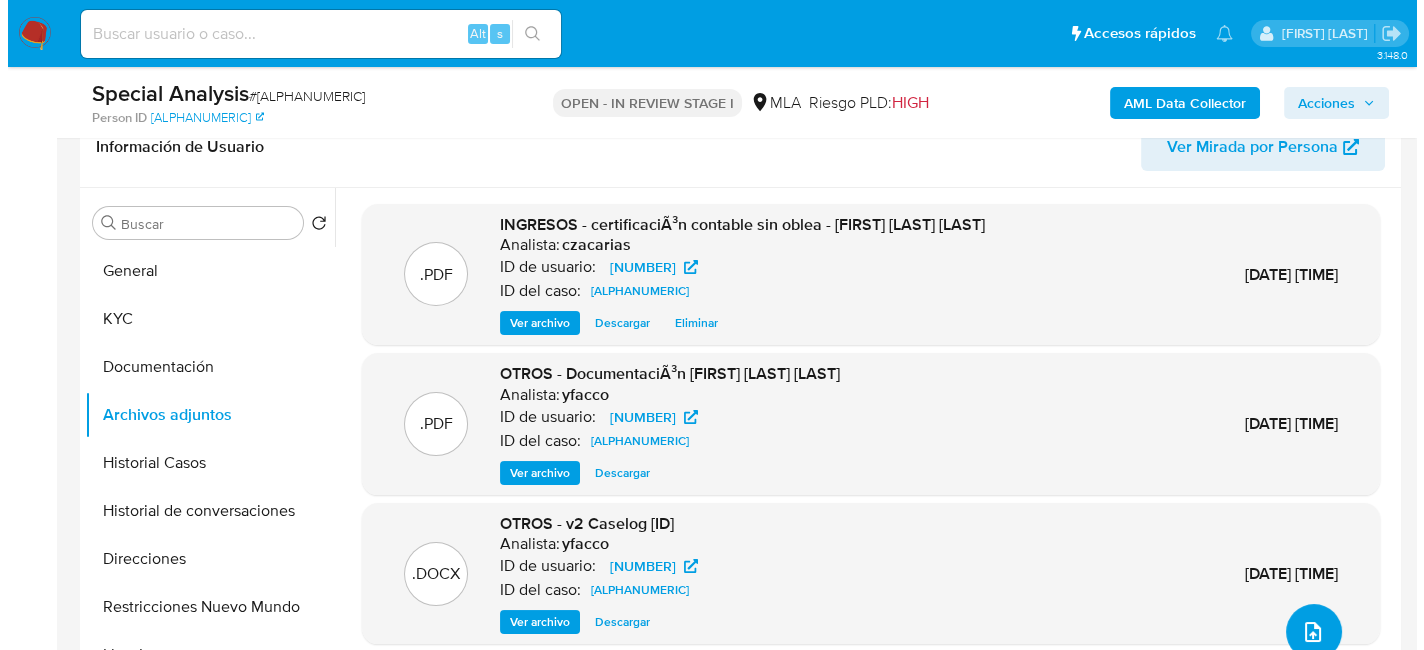 scroll, scrollTop: 300, scrollLeft: 0, axis: vertical 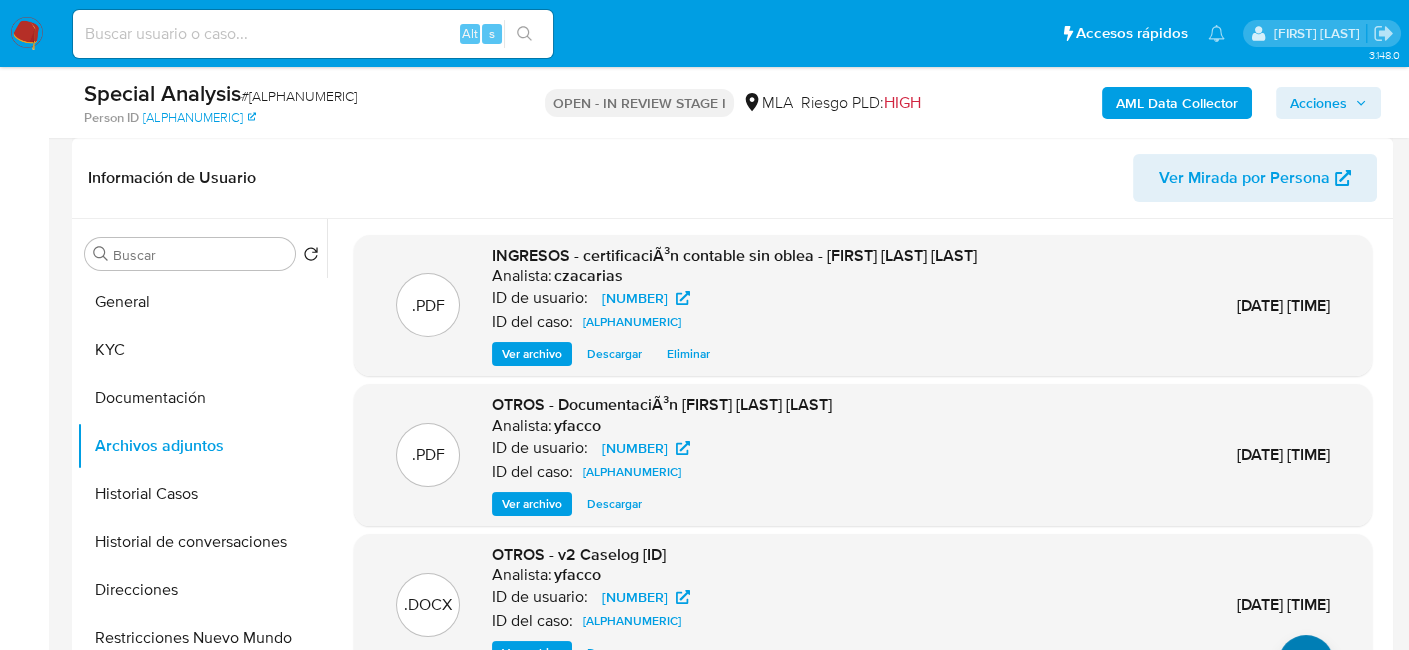 click at bounding box center [1306, 663] 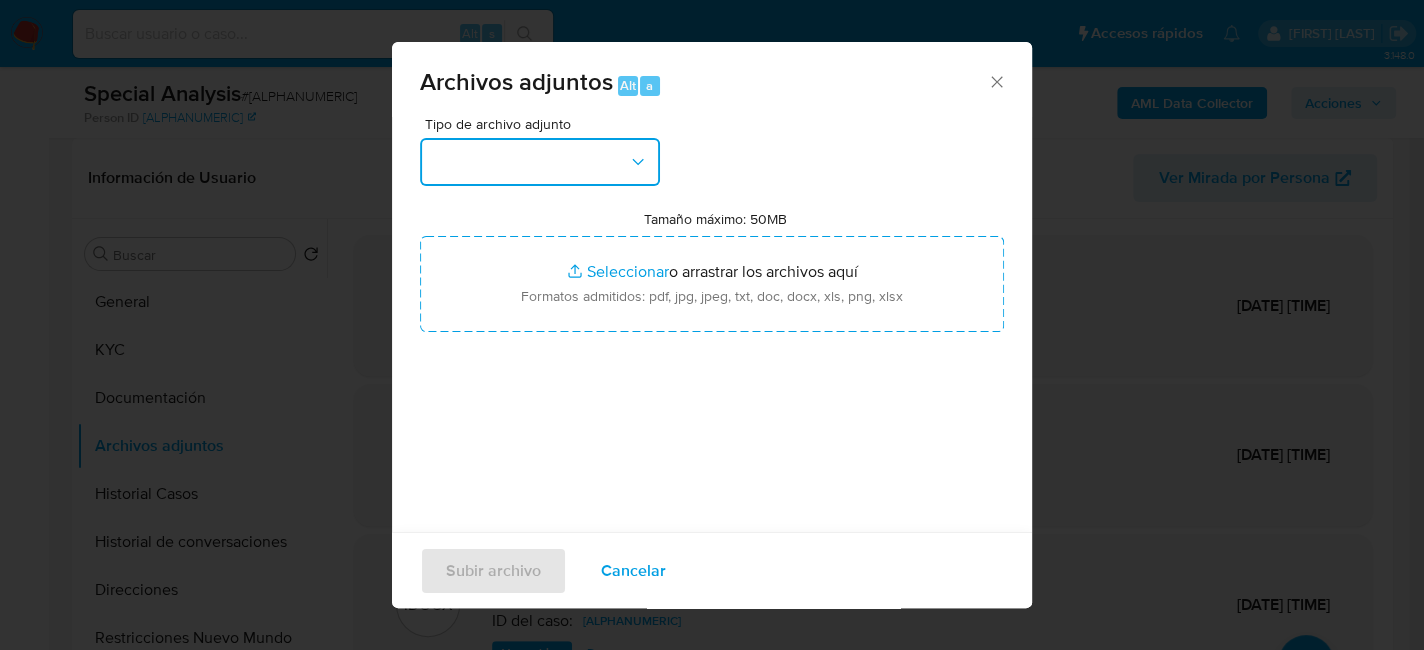 click at bounding box center (540, 162) 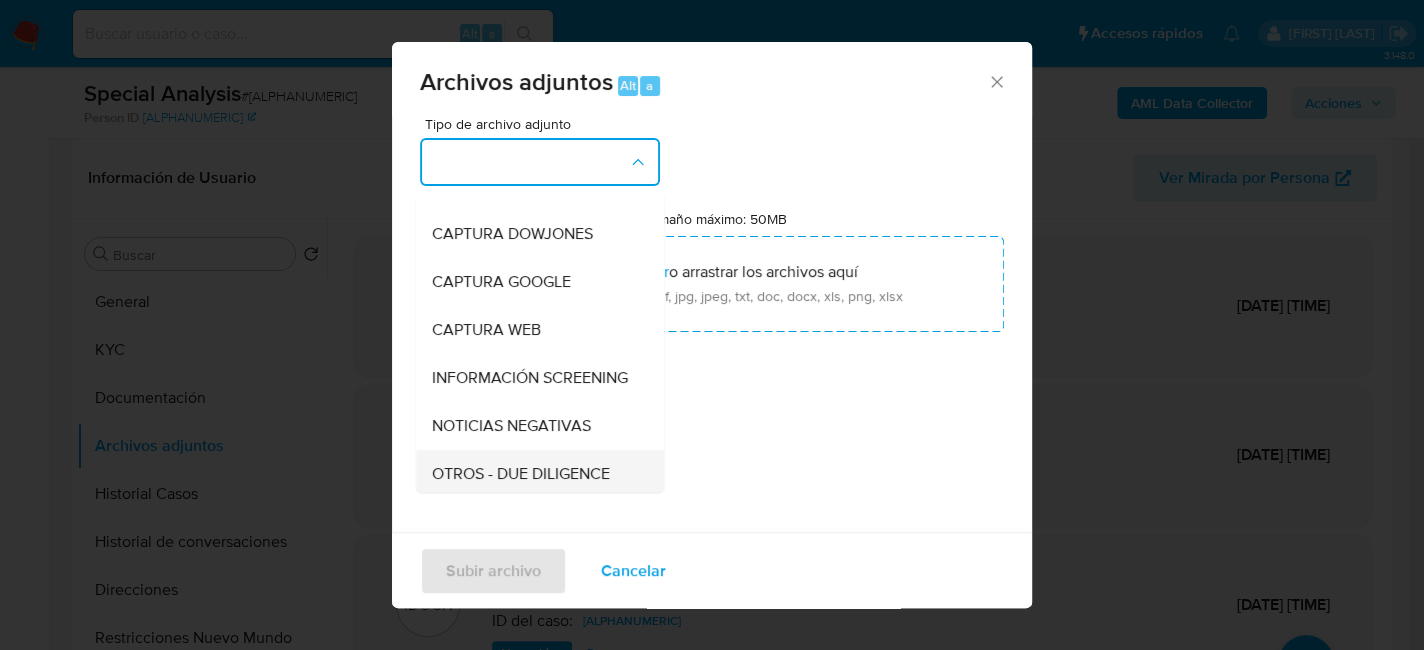scroll, scrollTop: 200, scrollLeft: 0, axis: vertical 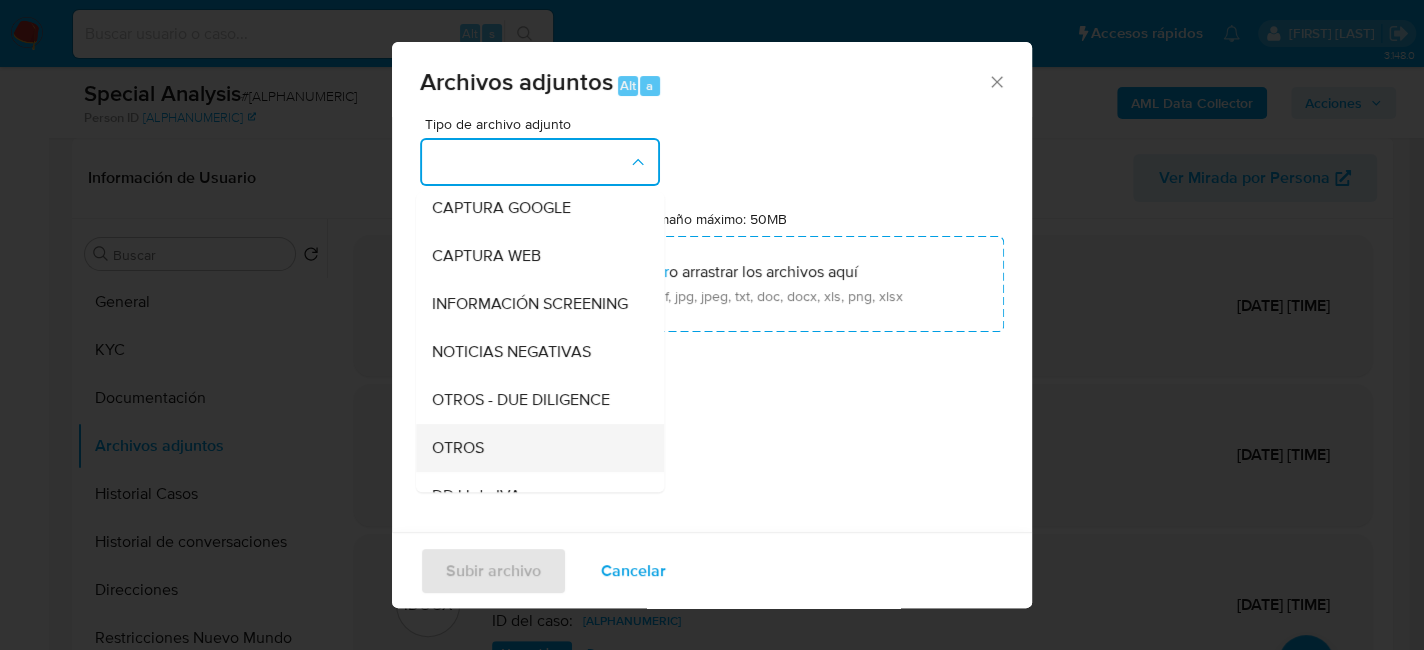 click on "OTROS" at bounding box center [534, 448] 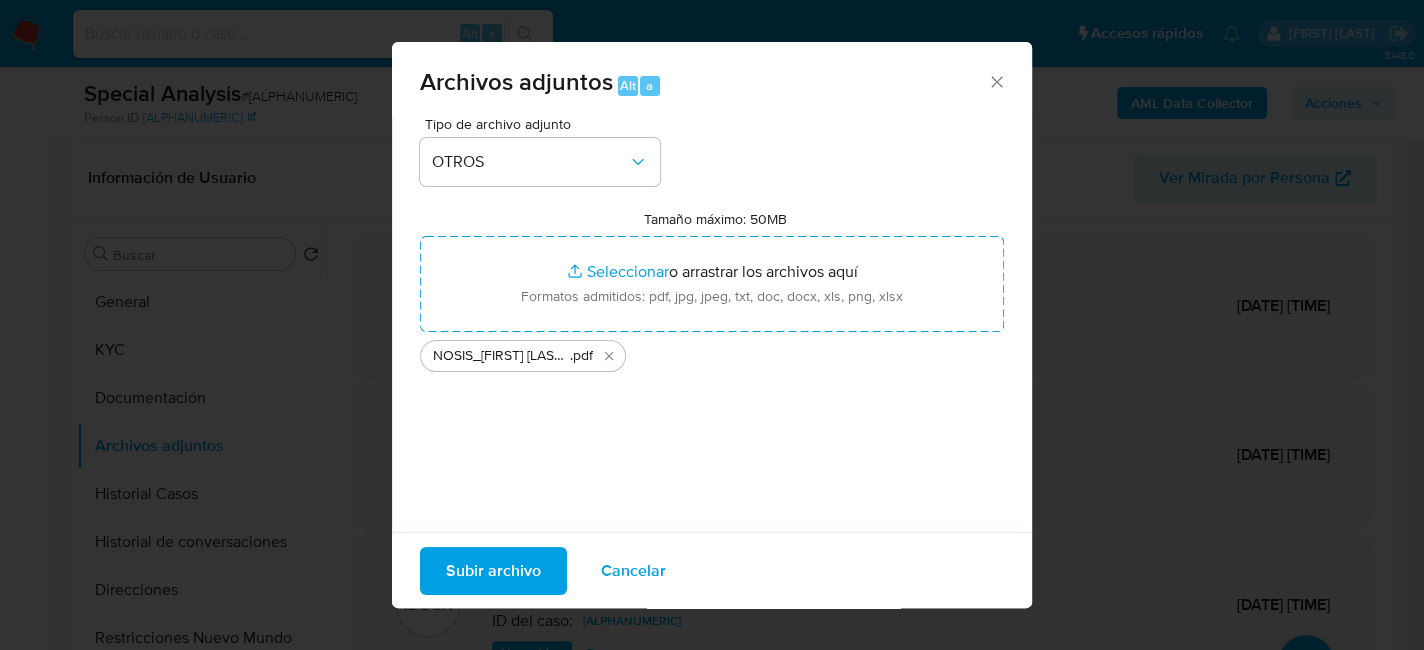 click on "Subir archivo" at bounding box center [493, 570] 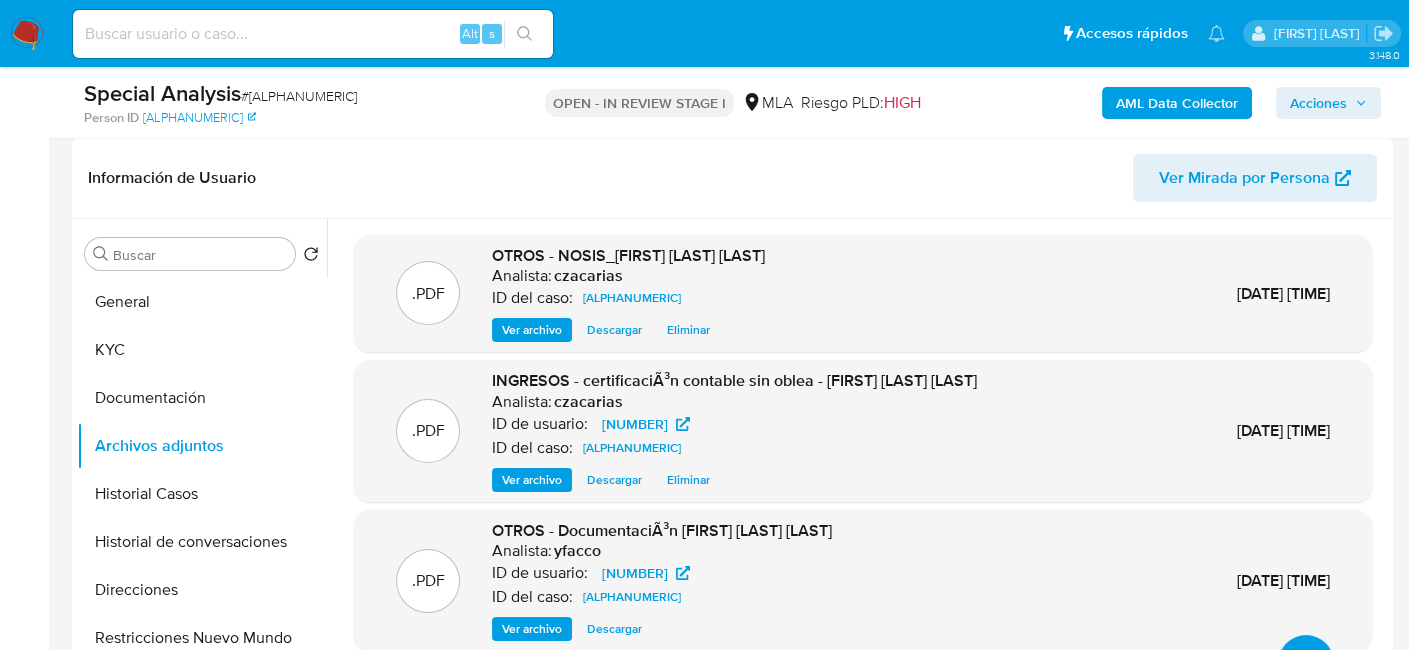 click at bounding box center (1306, 663) 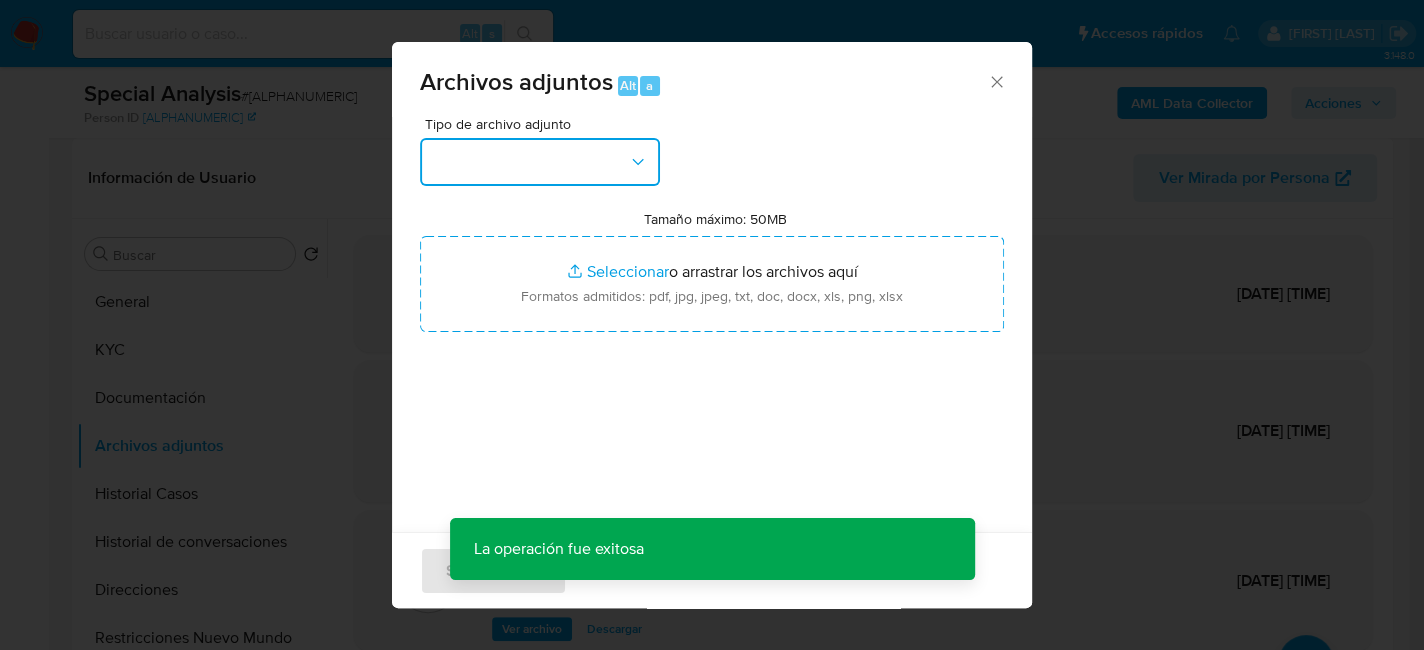 click at bounding box center [540, 162] 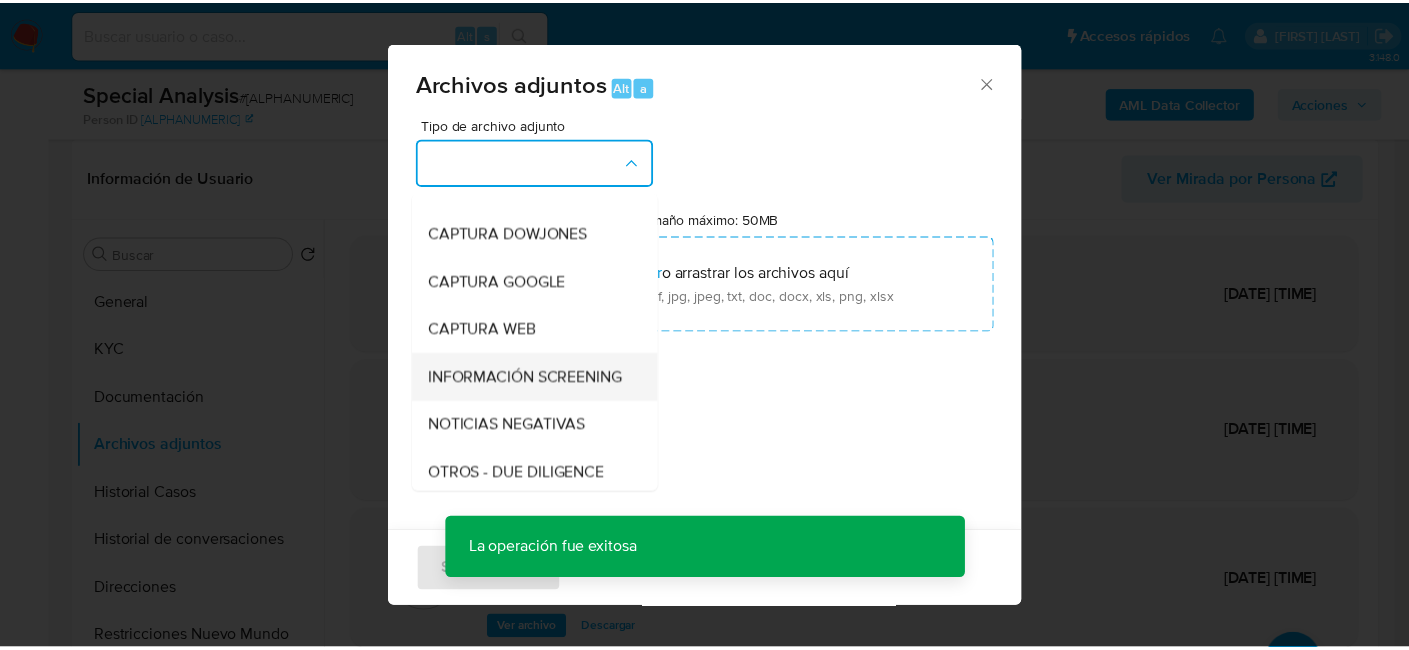 scroll, scrollTop: 200, scrollLeft: 0, axis: vertical 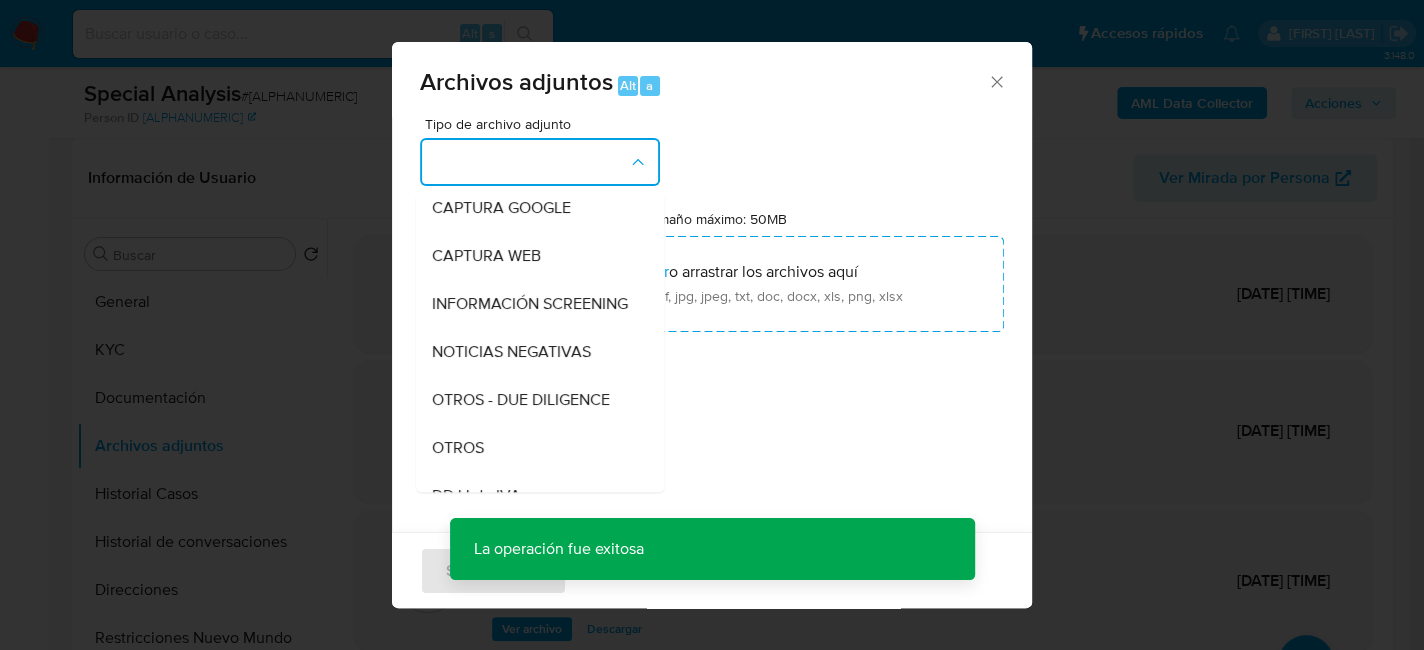 drag, startPoint x: 485, startPoint y: 464, endPoint x: 626, endPoint y: 464, distance: 141 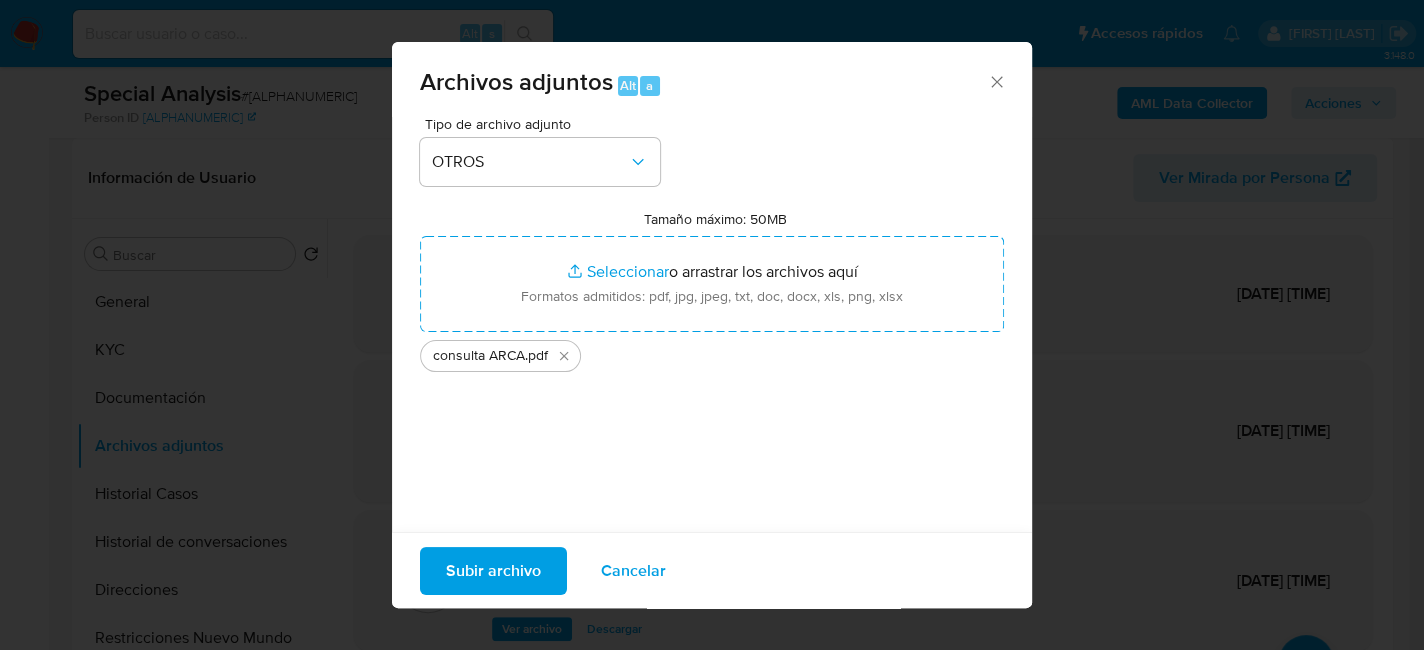 click on "Subir archivo" at bounding box center [493, 570] 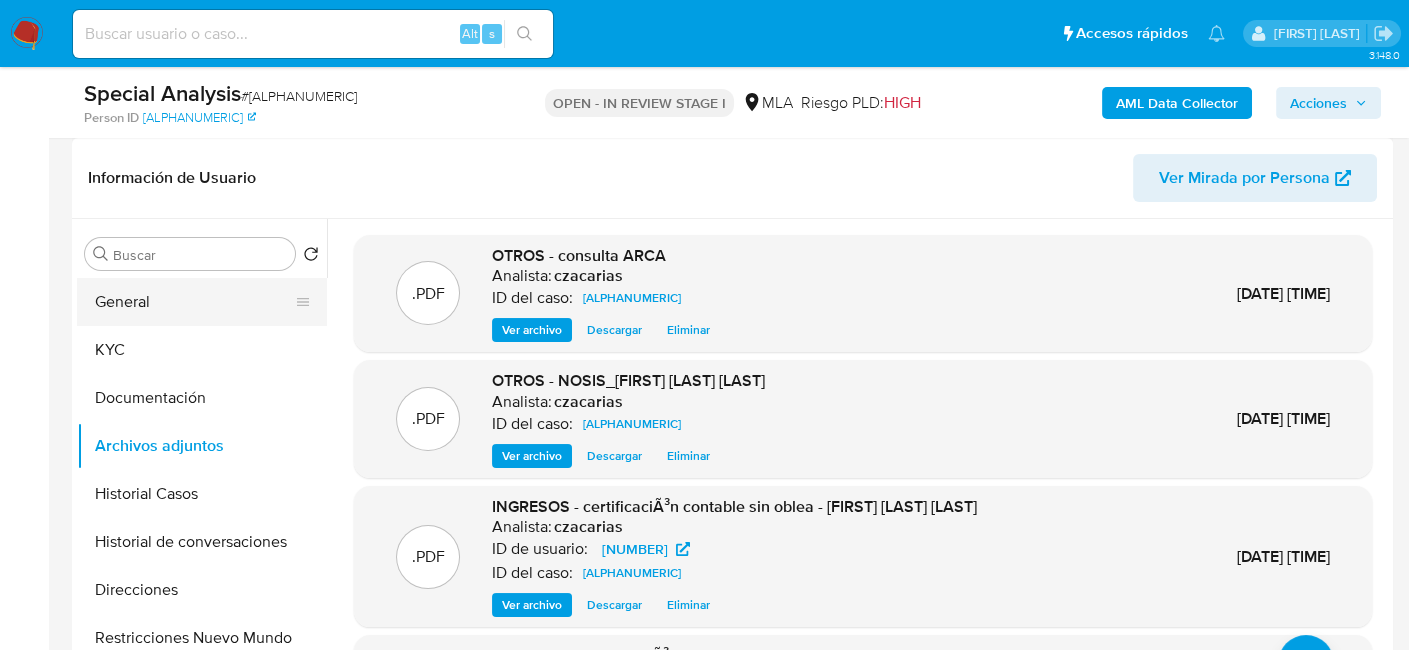 click on "General" at bounding box center (194, 302) 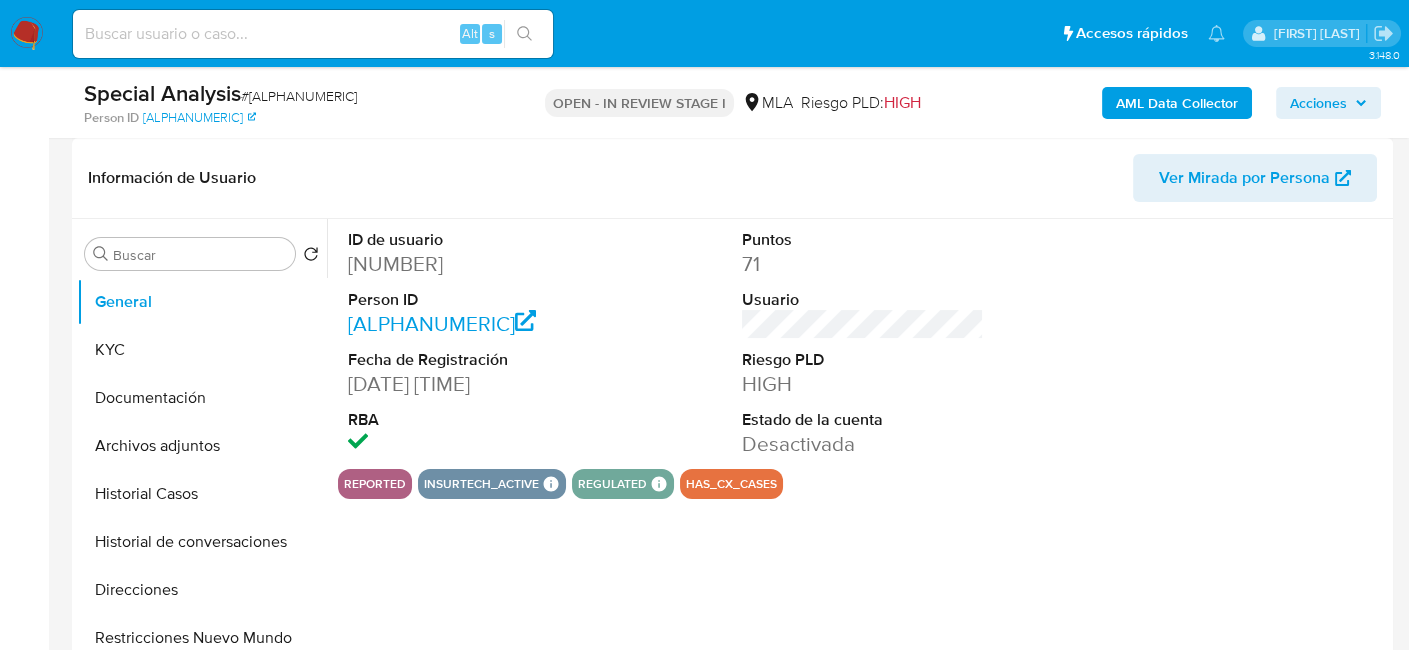 click on "116793460" at bounding box center (469, 264) 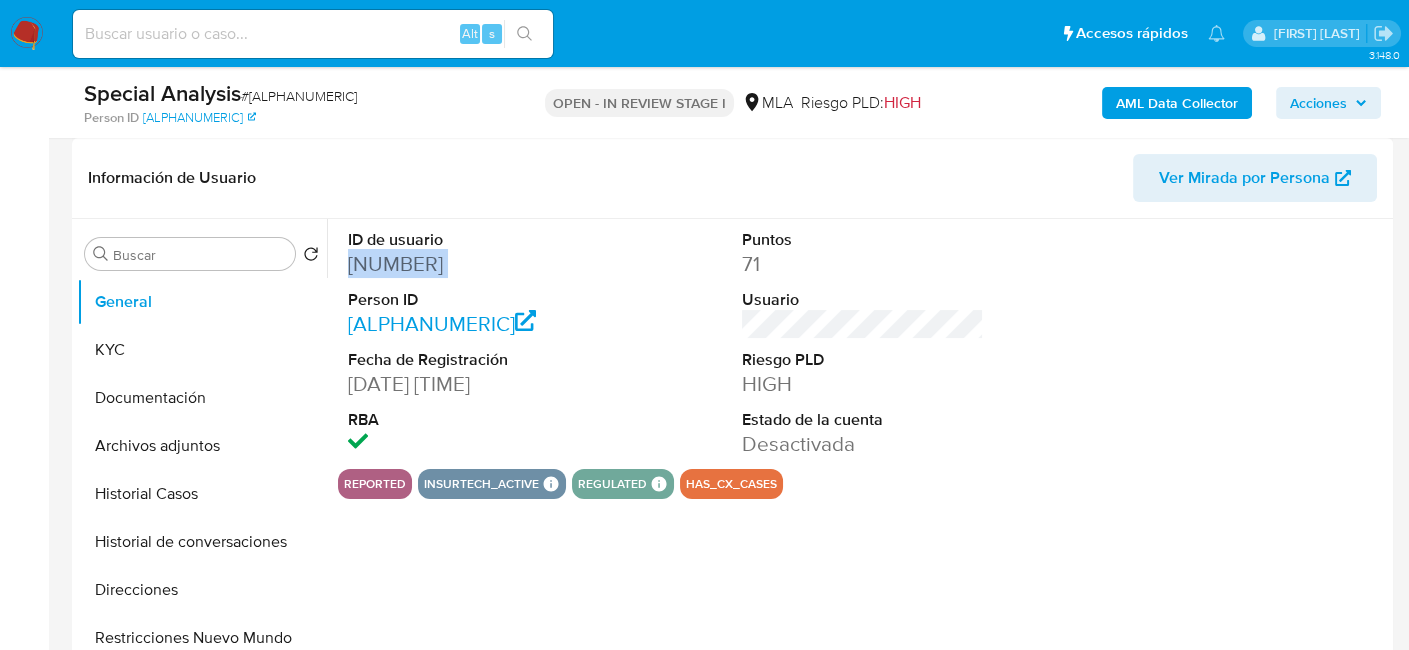 click on "116793460" at bounding box center [469, 264] 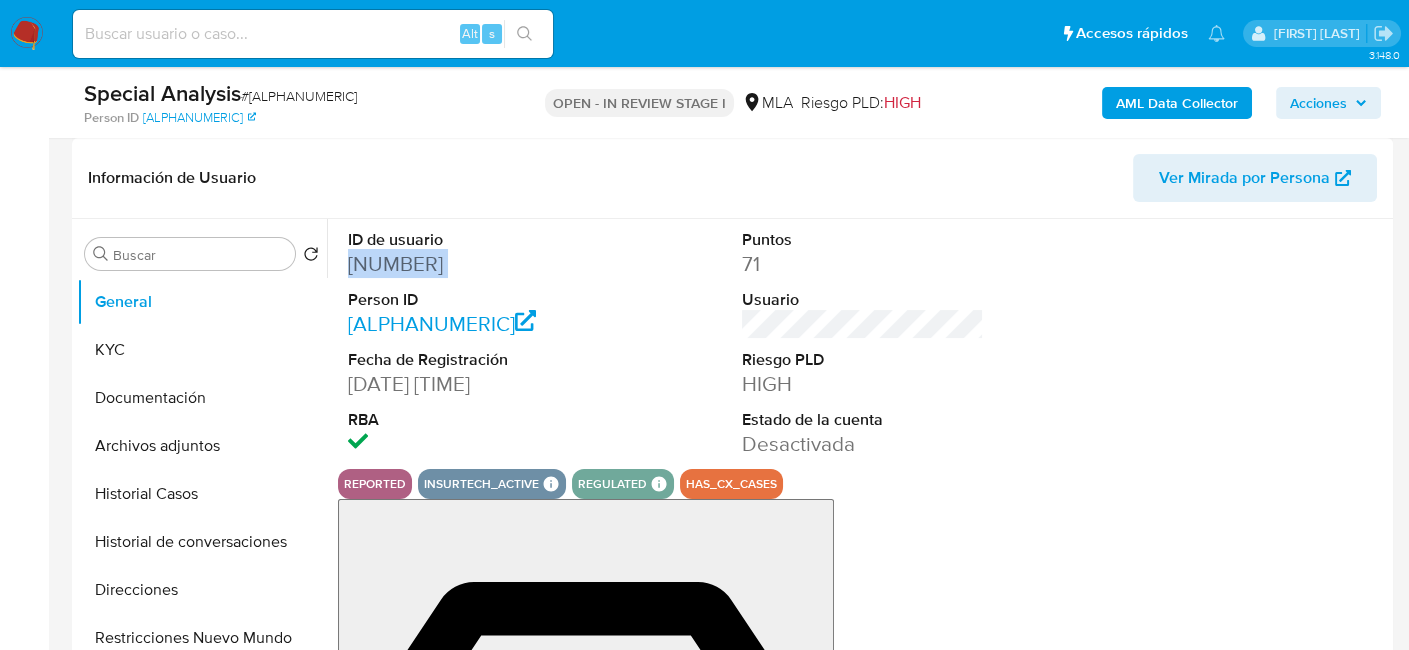 copy on "116793460" 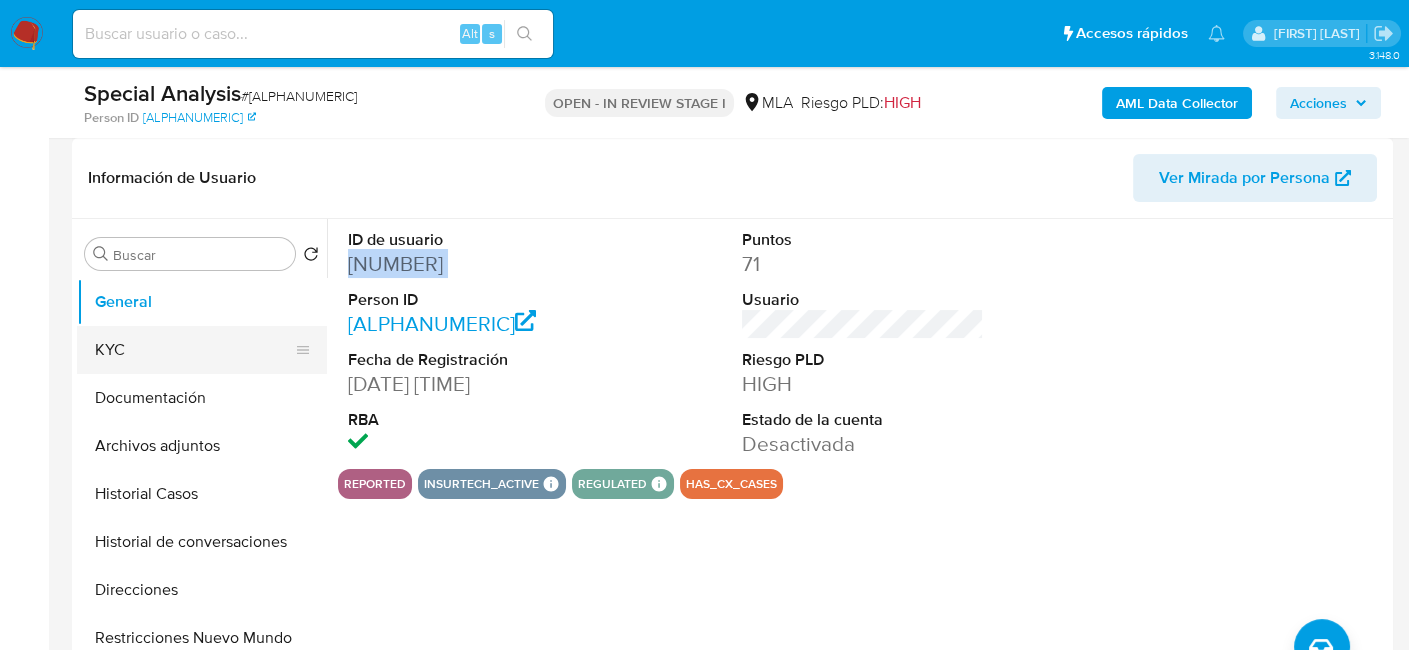 click on "KYC" at bounding box center [194, 350] 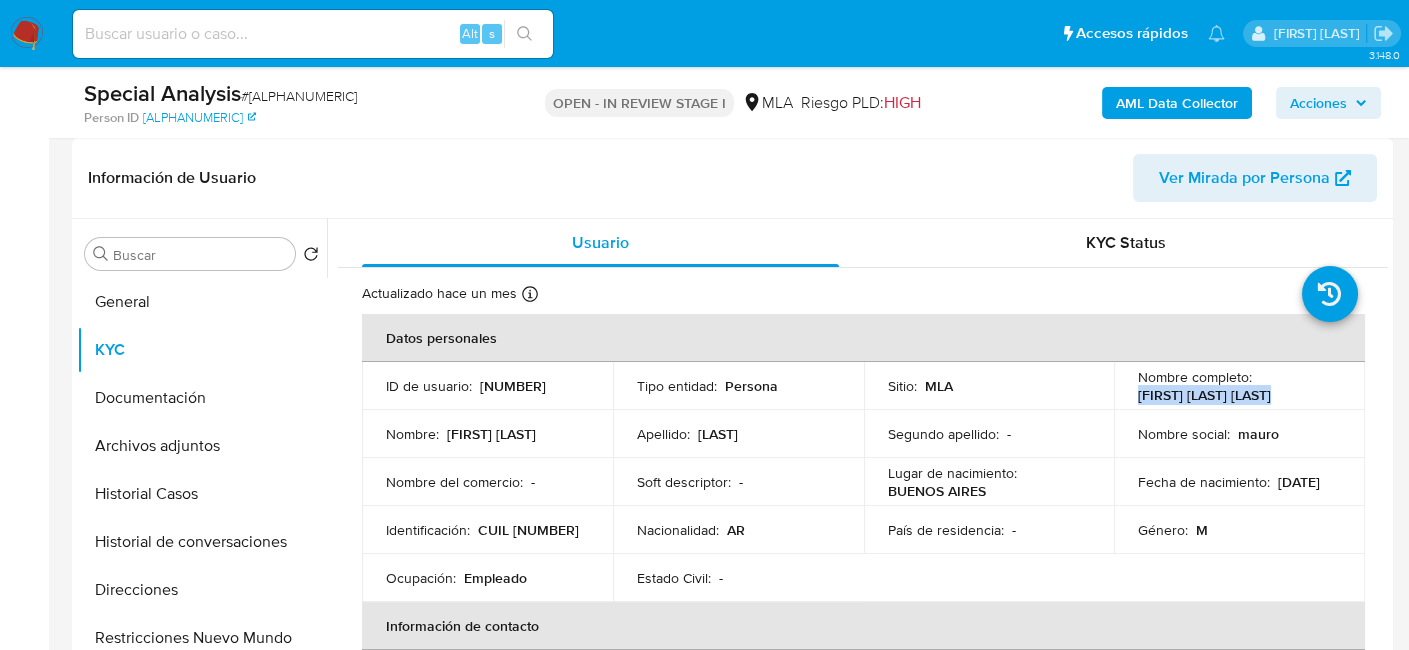 drag, startPoint x: 1137, startPoint y: 391, endPoint x: 1296, endPoint y: 404, distance: 159.53056 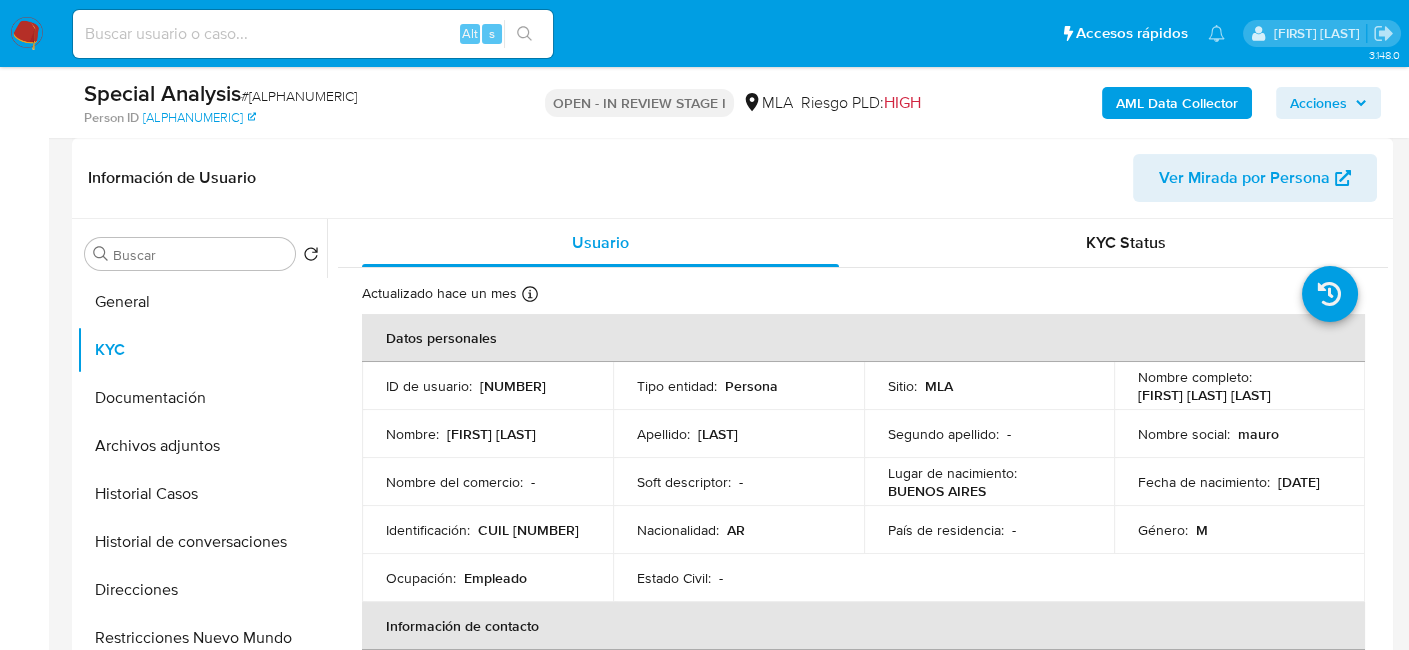 click on "CUIL 20360817599" at bounding box center [528, 530] 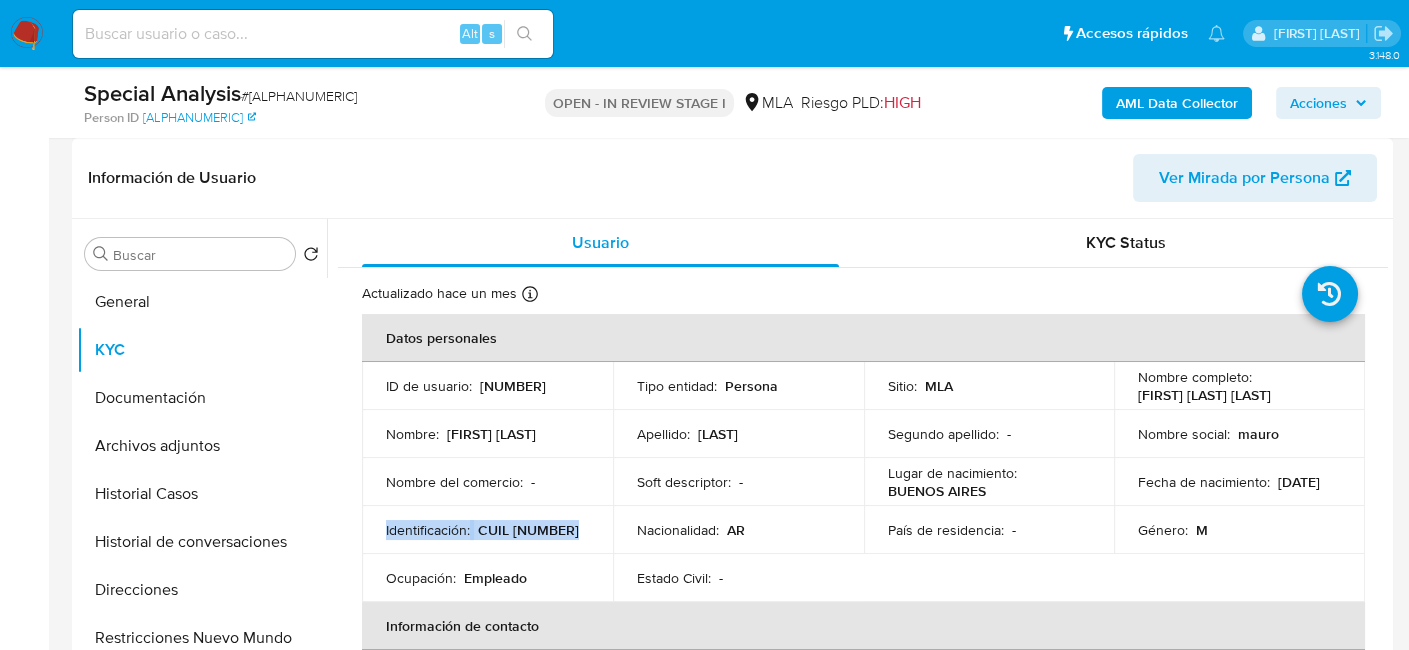 click on "CUIL 20360817599" at bounding box center (528, 530) 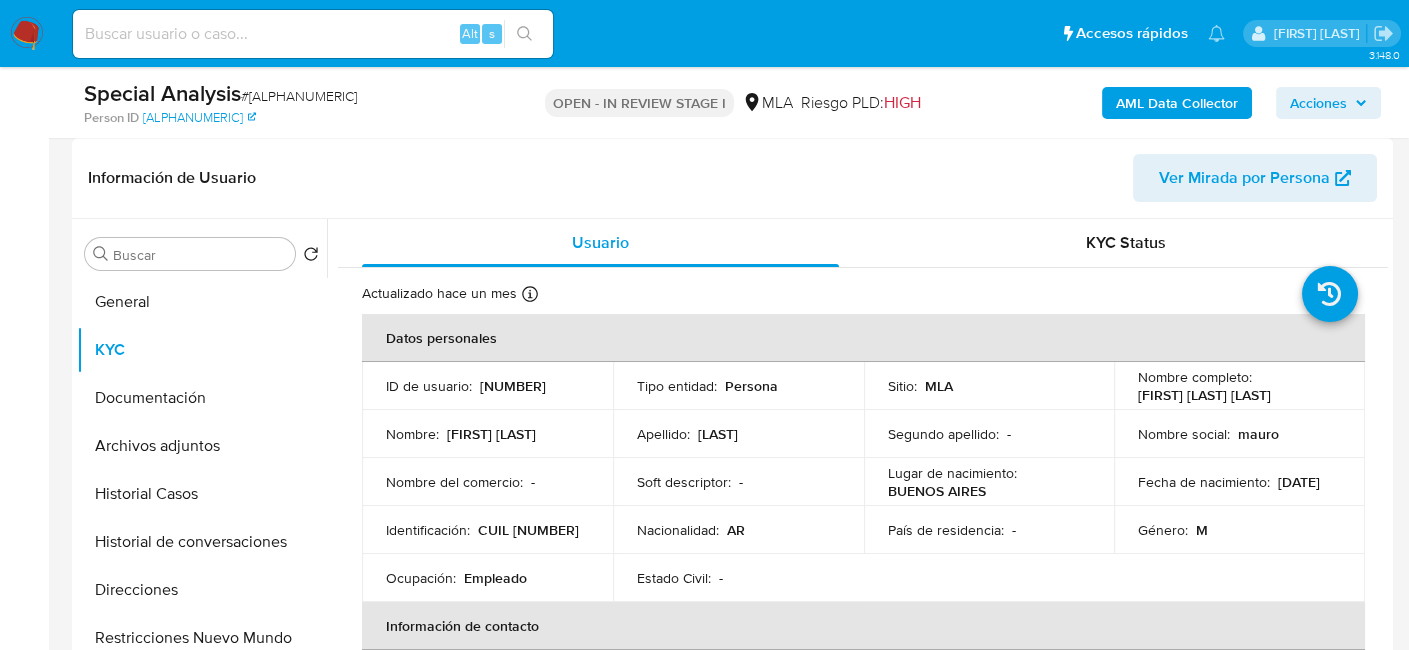 drag, startPoint x: 387, startPoint y: 541, endPoint x: 519, endPoint y: 547, distance: 132.13629 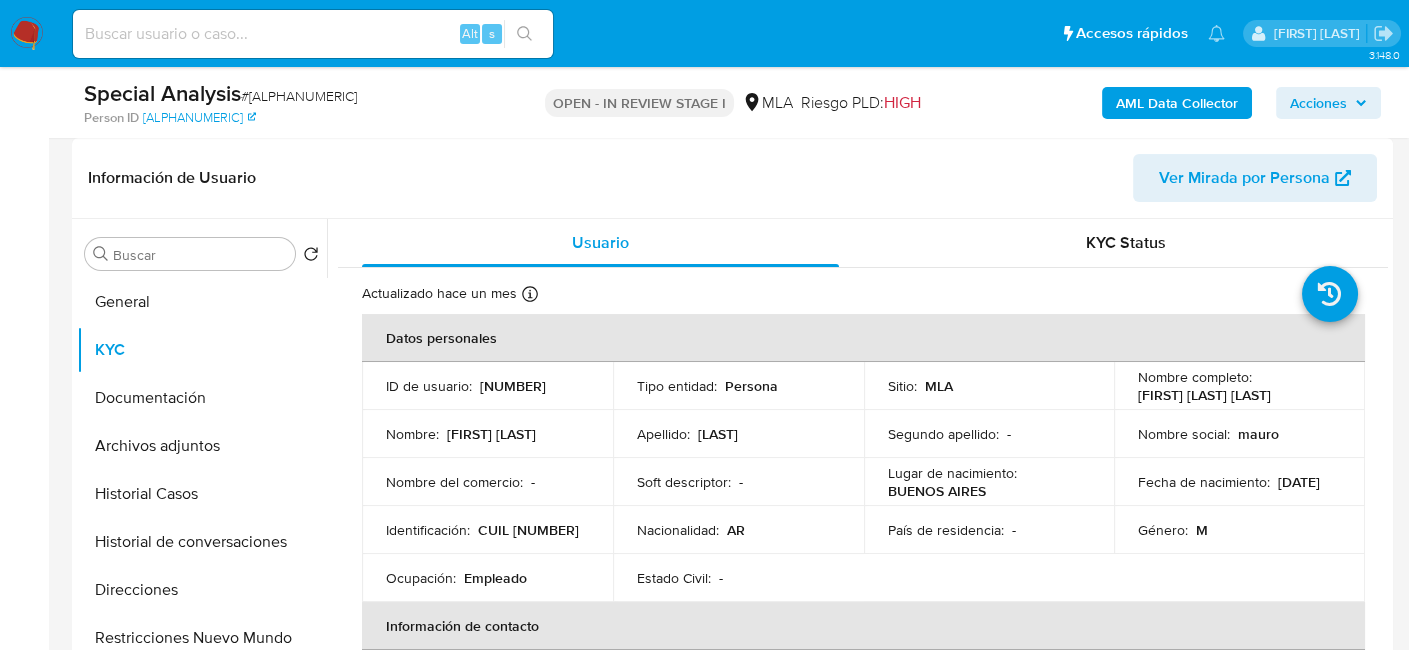 copy on "CUIL 20360817599" 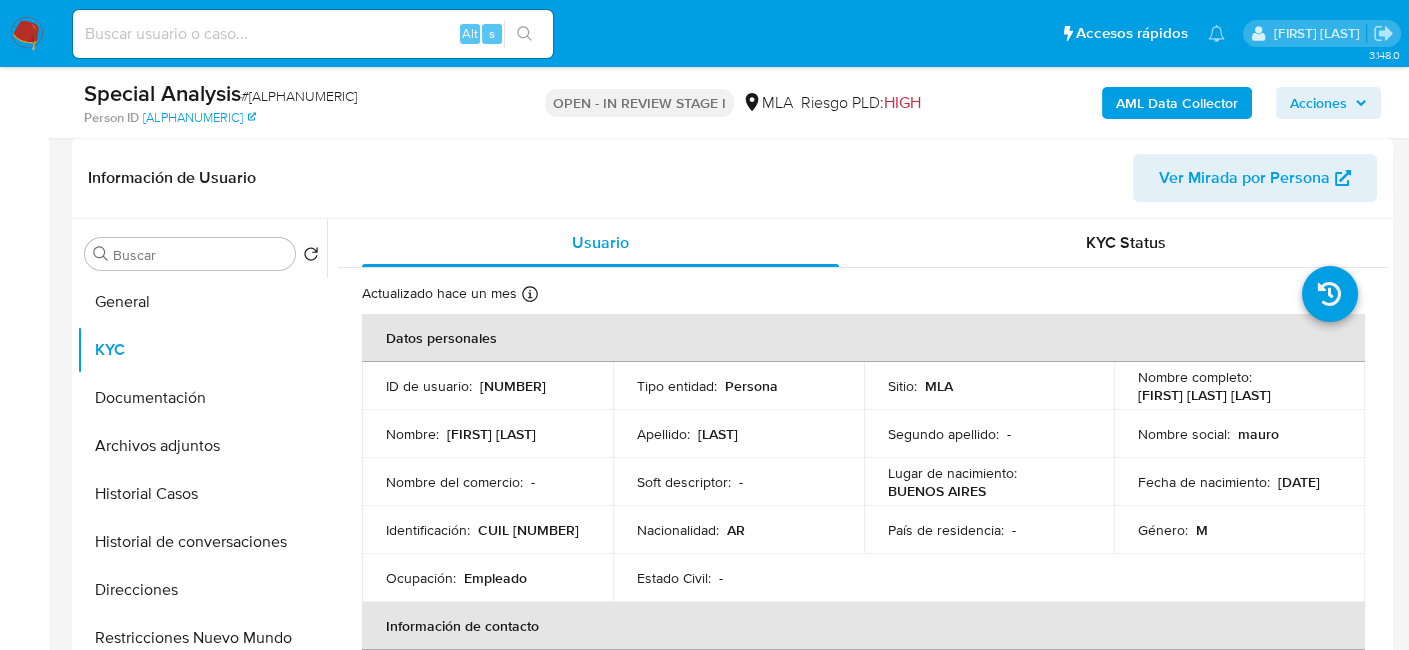 click on "CUIL 20360817599" at bounding box center (528, 530) 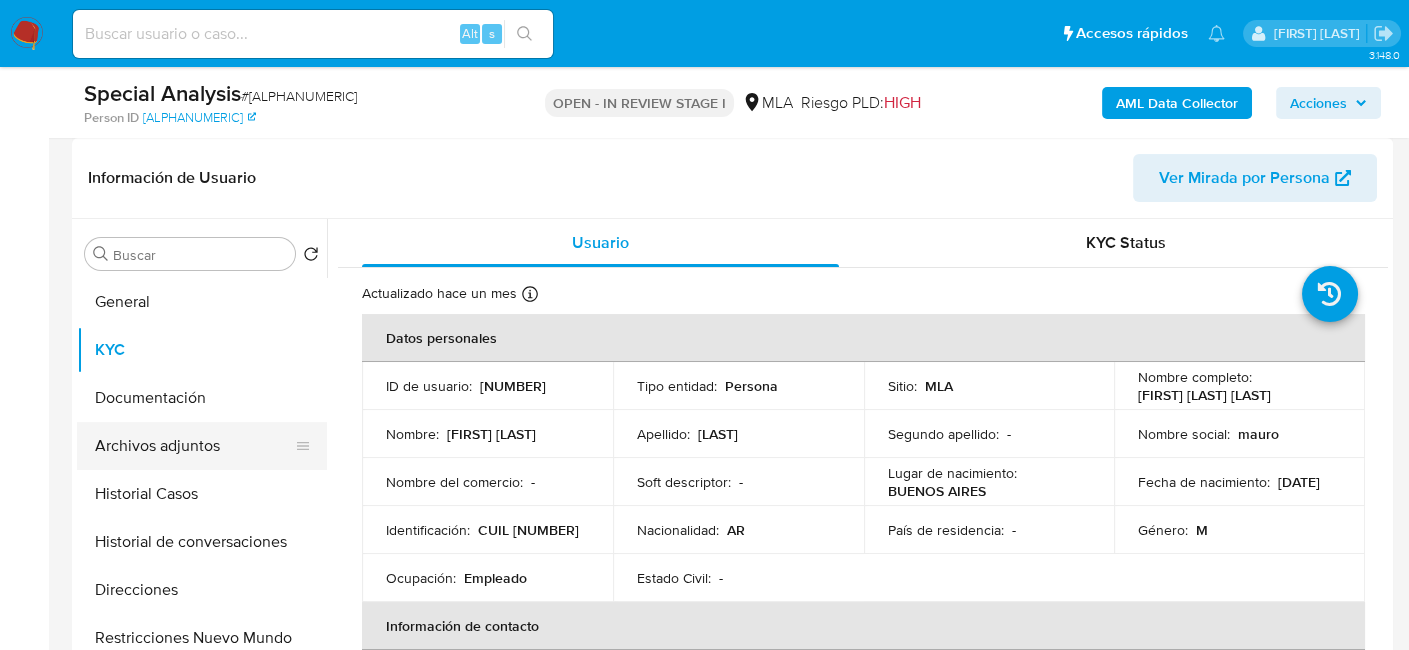 click on "Archivos adjuntos" at bounding box center (194, 446) 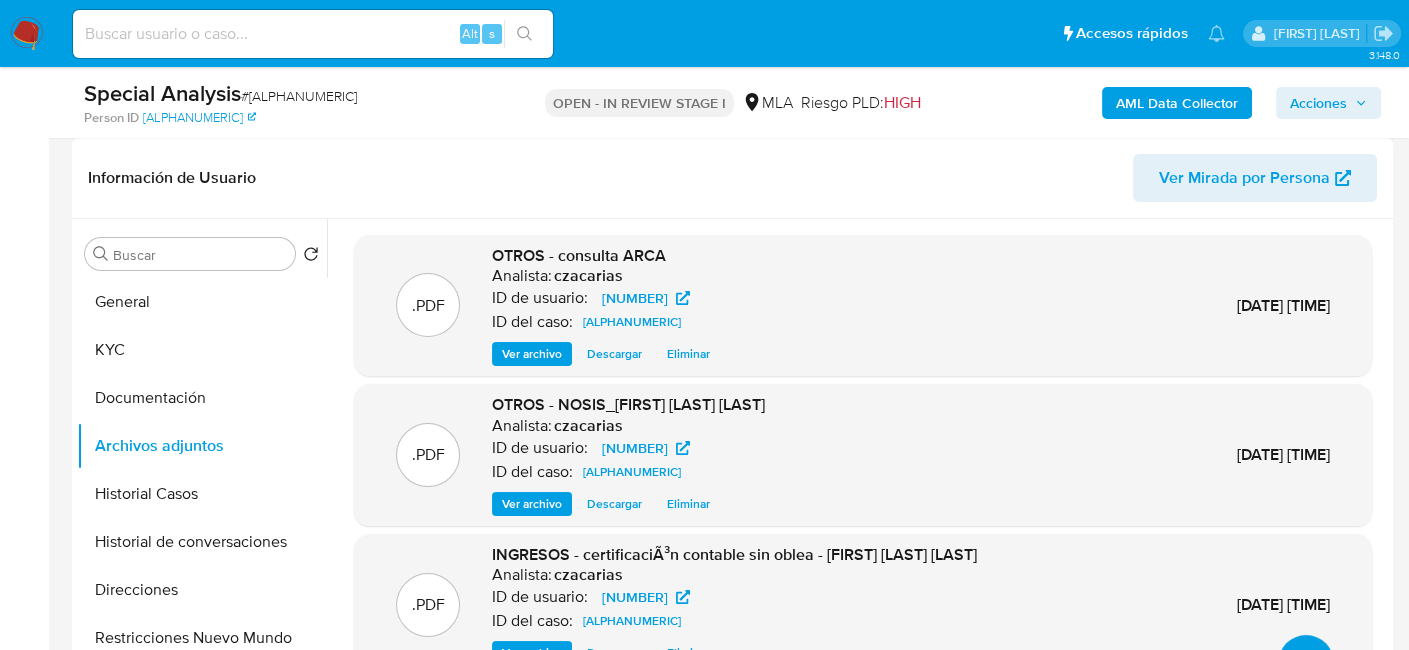 click at bounding box center [1306, 663] 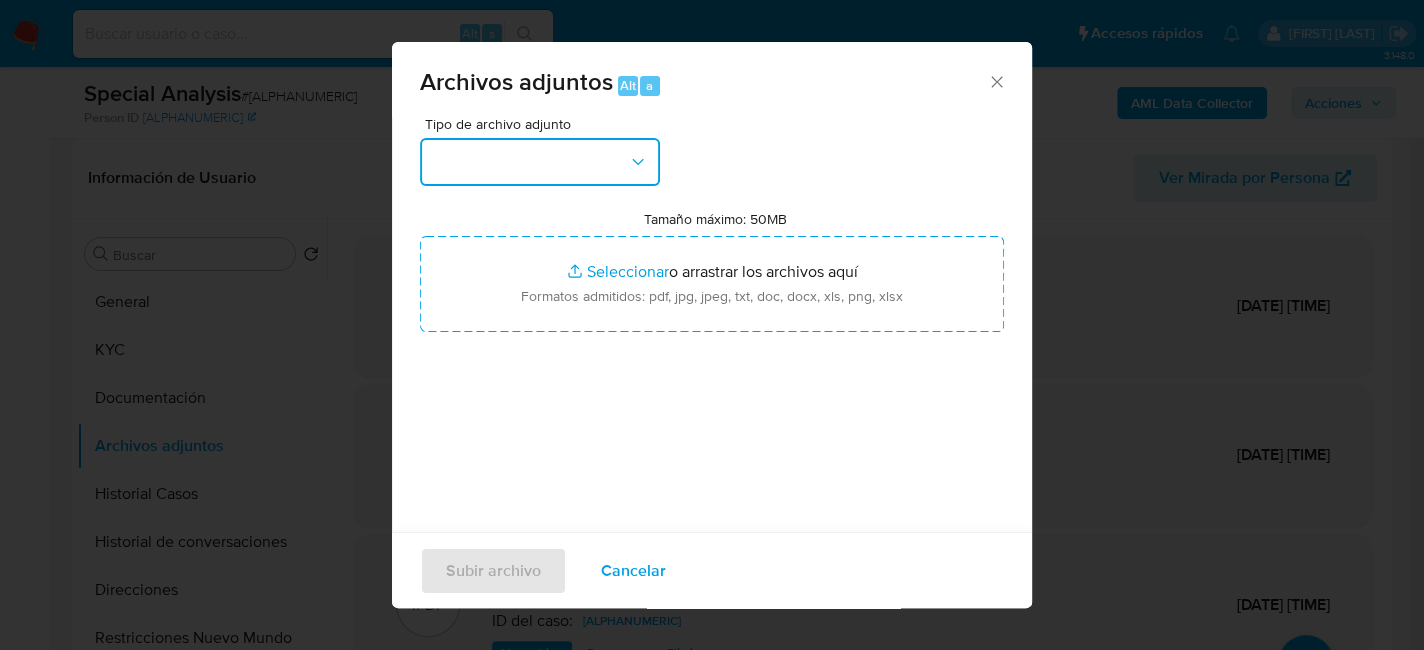 click at bounding box center (540, 162) 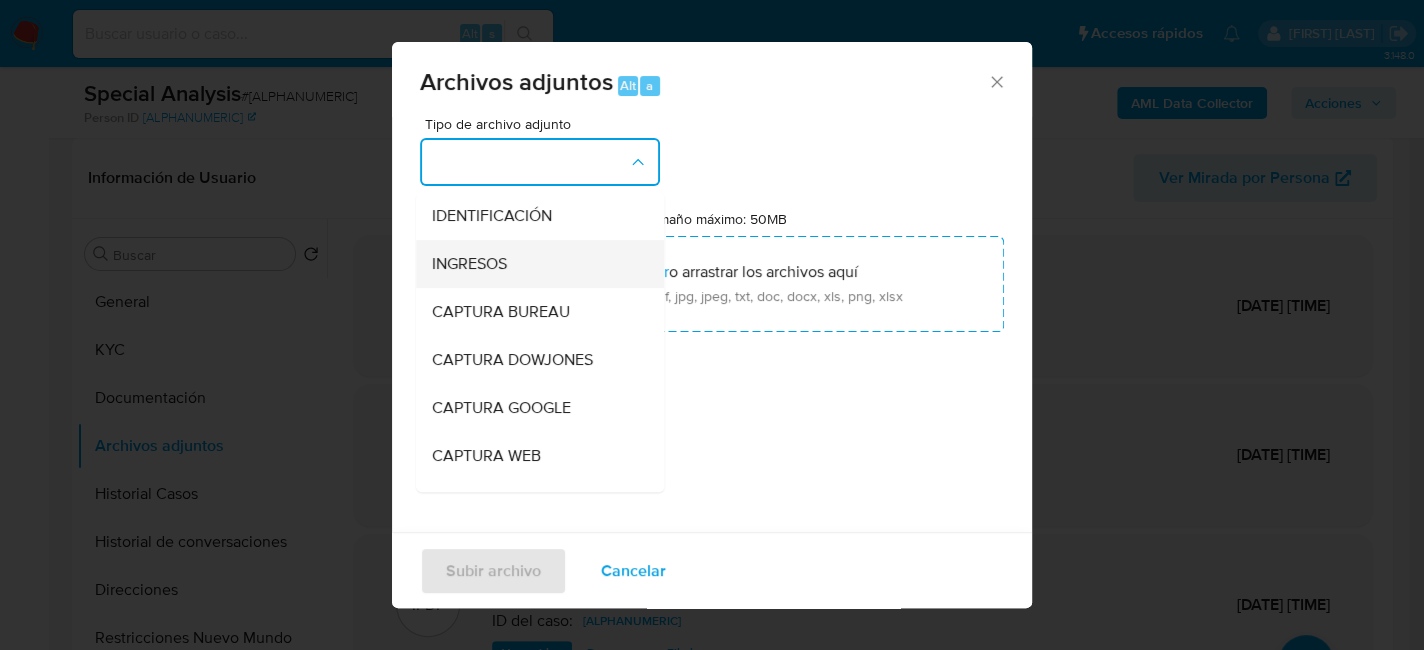 click on "INGRESOS" at bounding box center [534, 264] 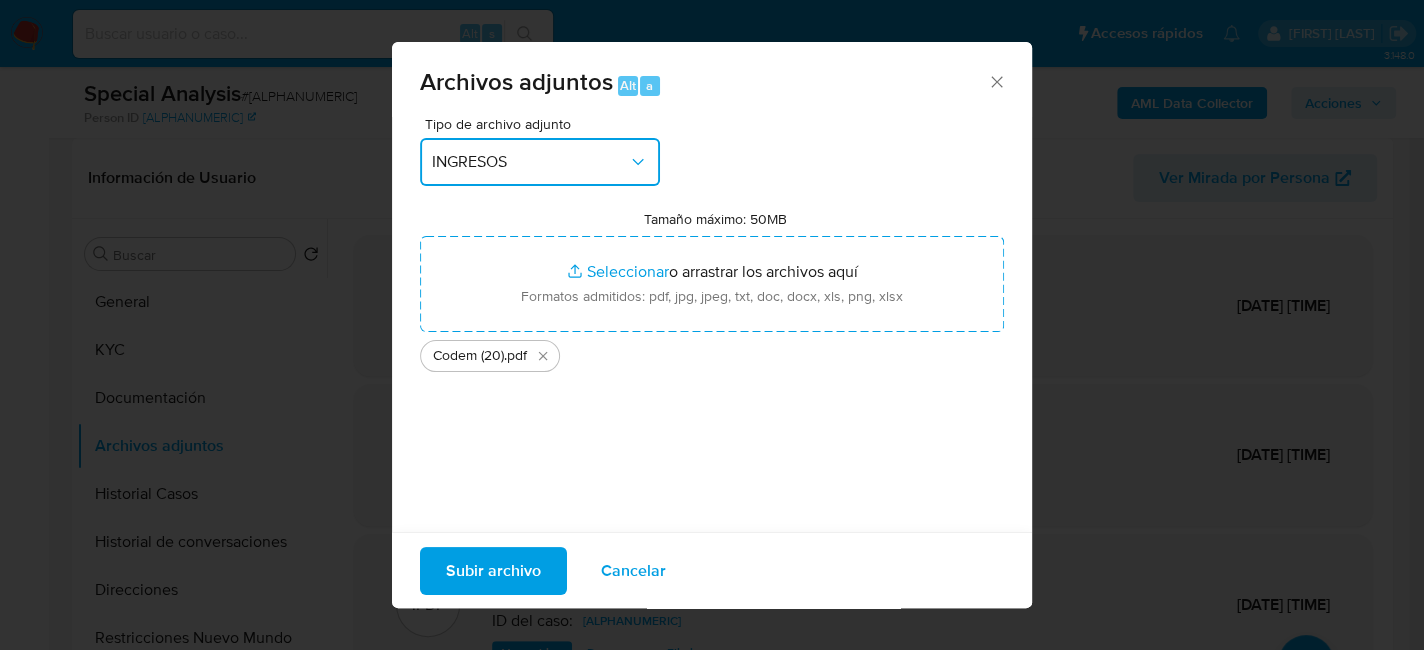 type 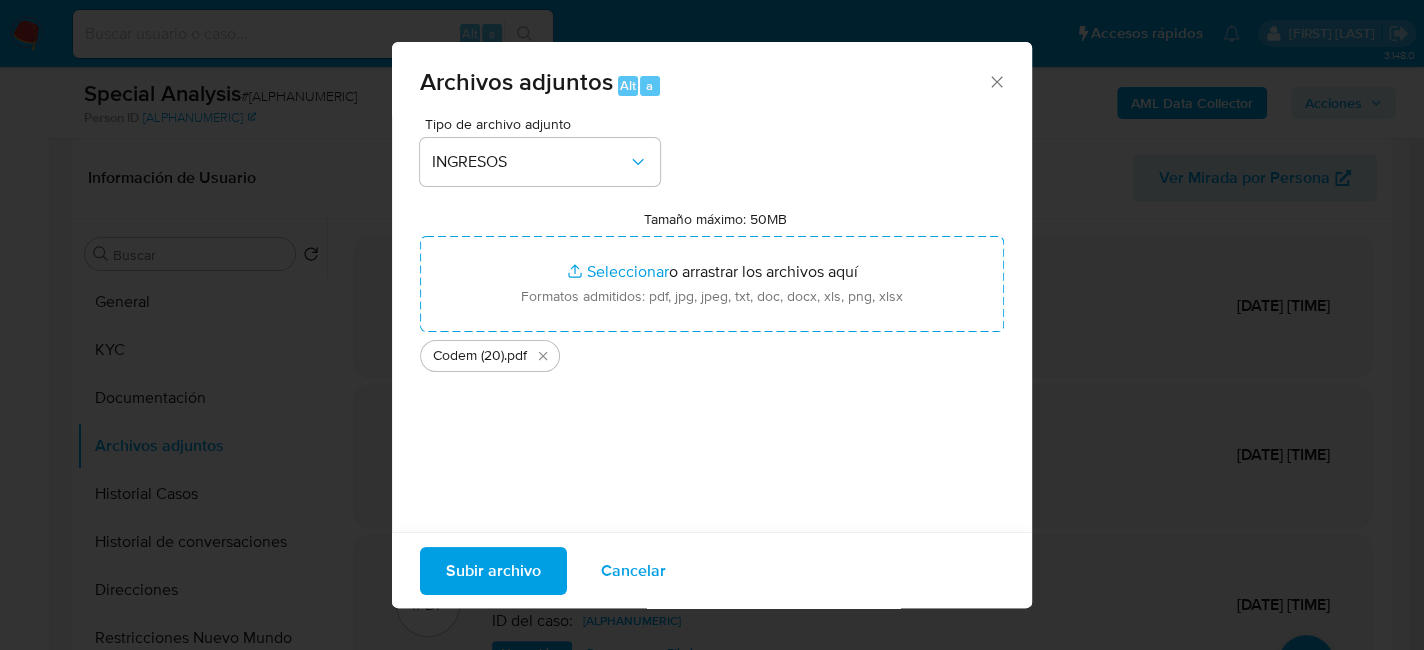 click on "Subir archivo Cancelar" at bounding box center (712, 569) 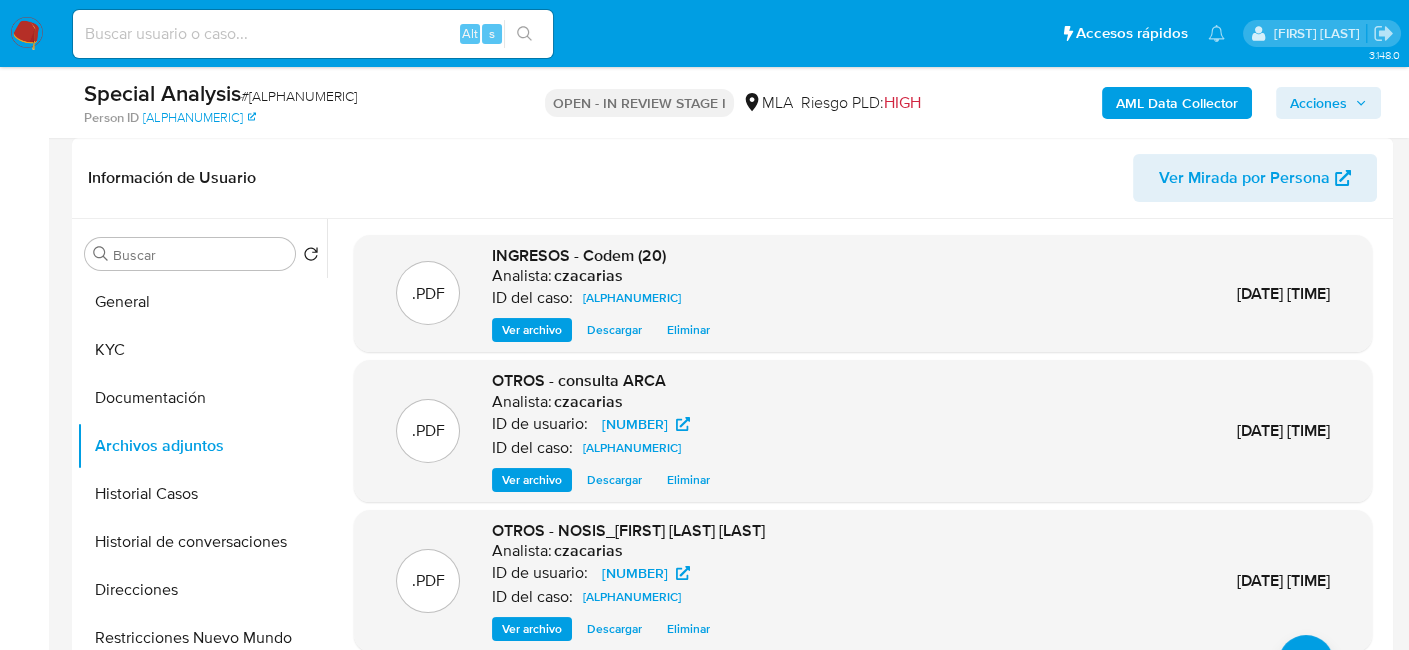 click on "Acciones" at bounding box center [1318, 103] 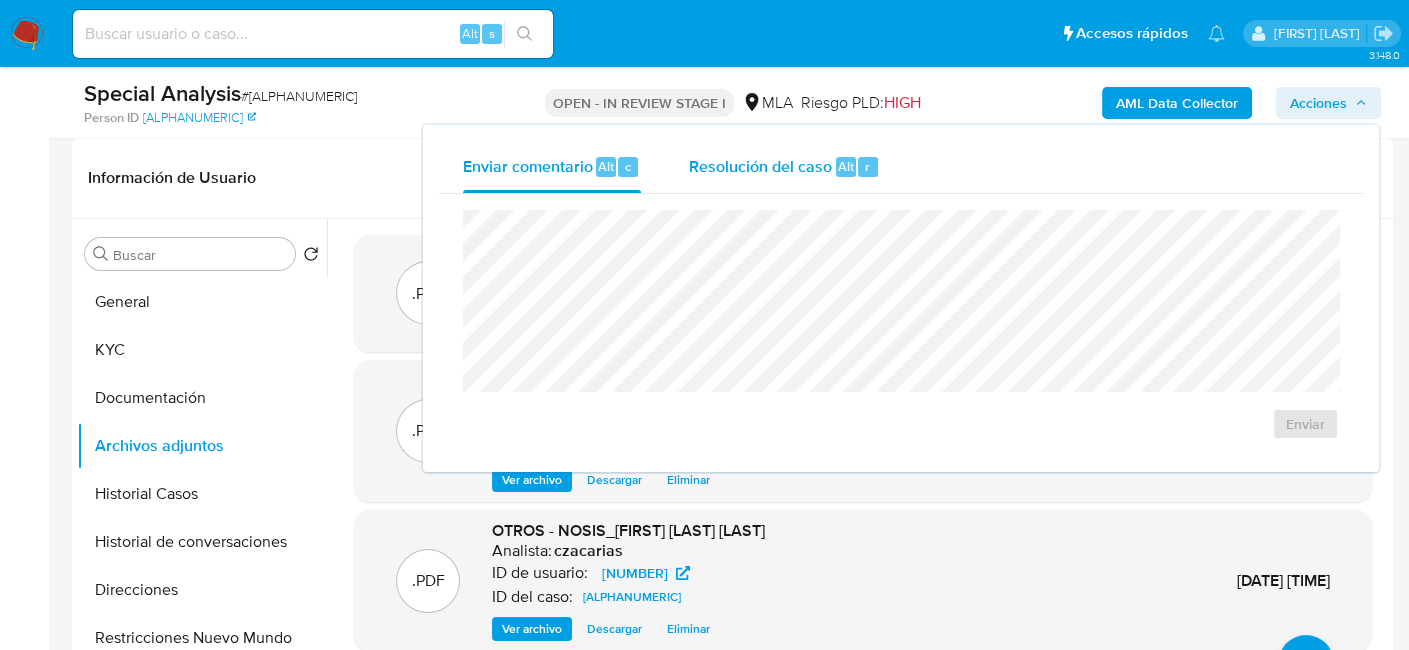 click on "Resolución del caso Alt r" at bounding box center (784, 167) 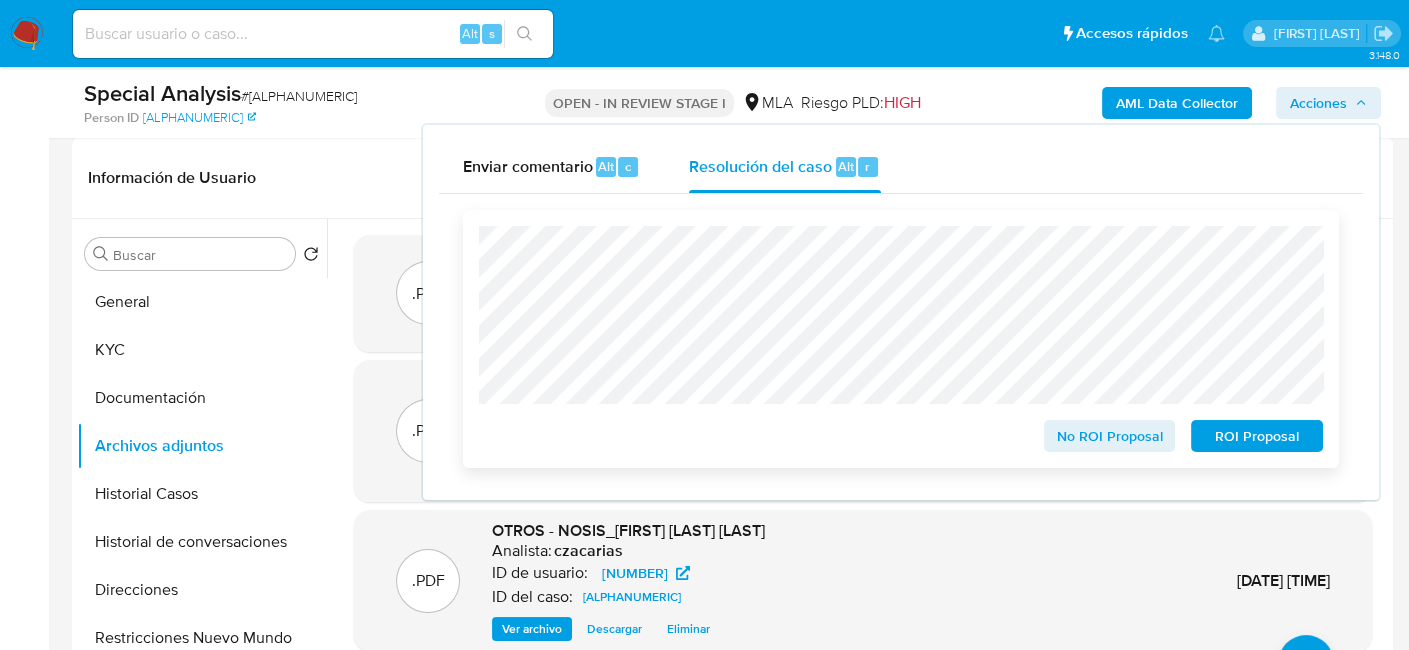 click on "No ROI Proposal" at bounding box center (1110, 436) 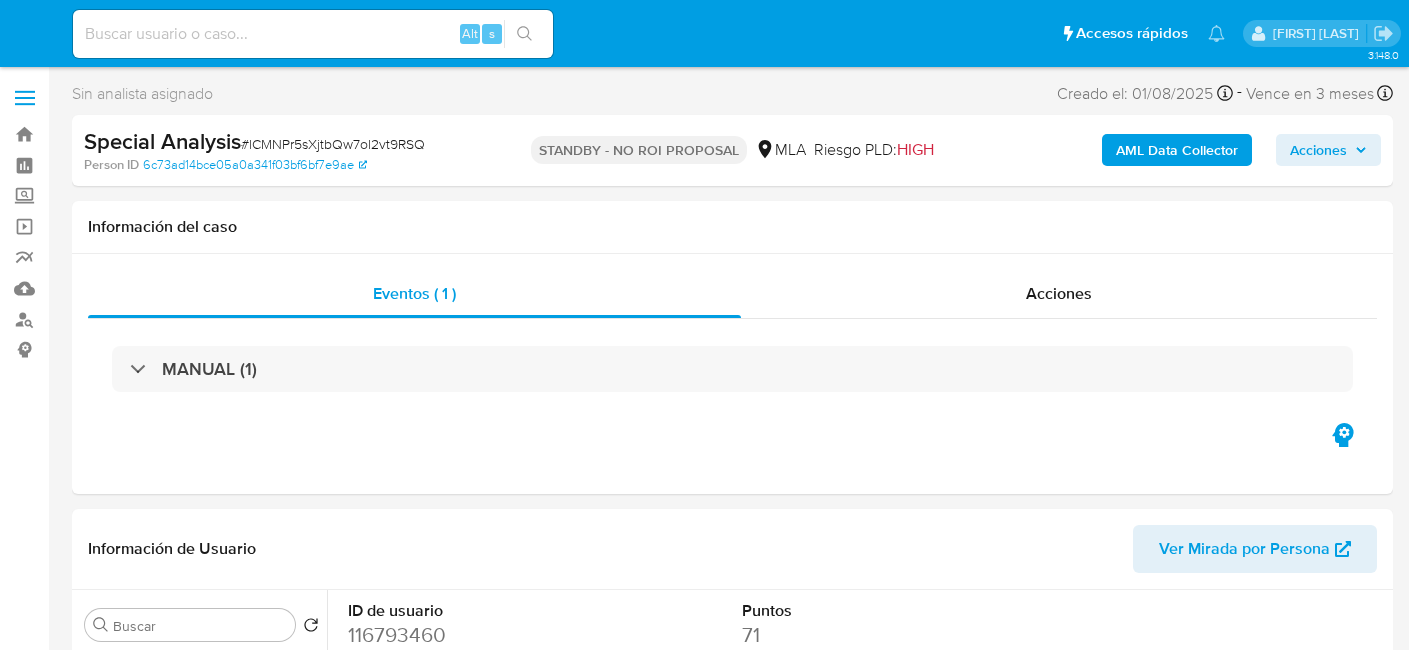 select on "10" 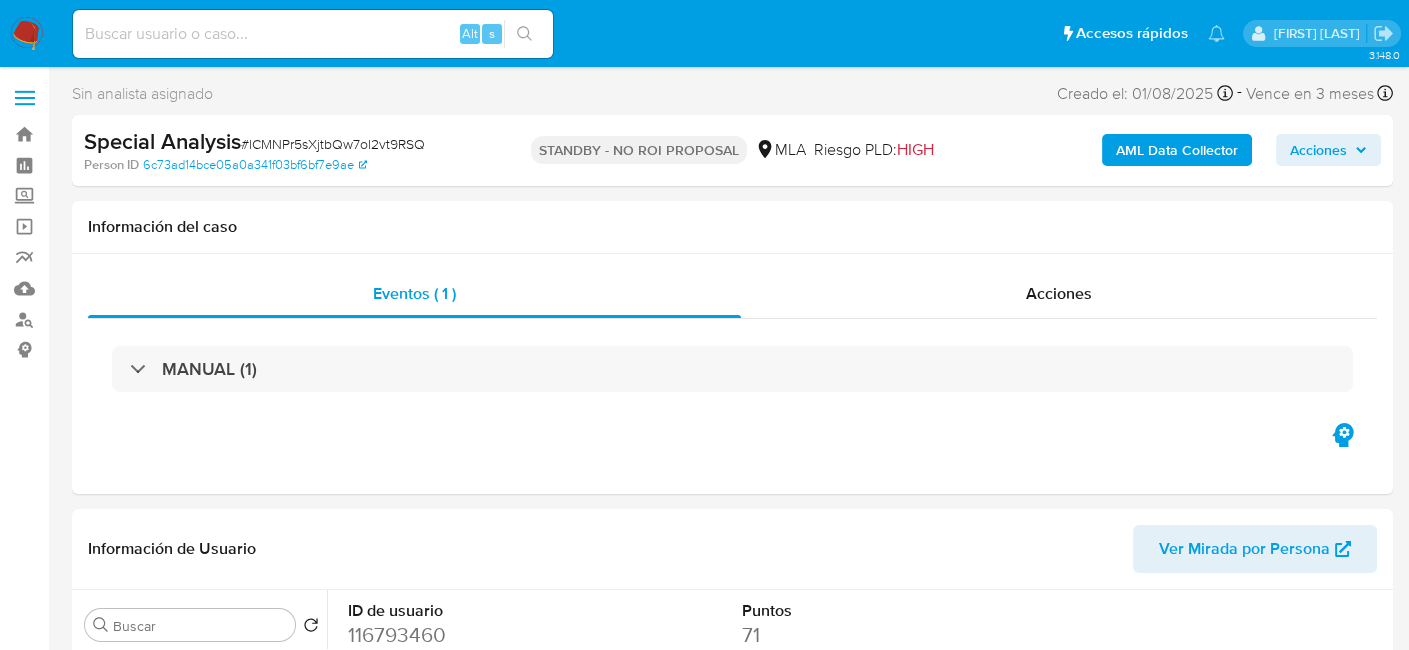 click at bounding box center [27, 34] 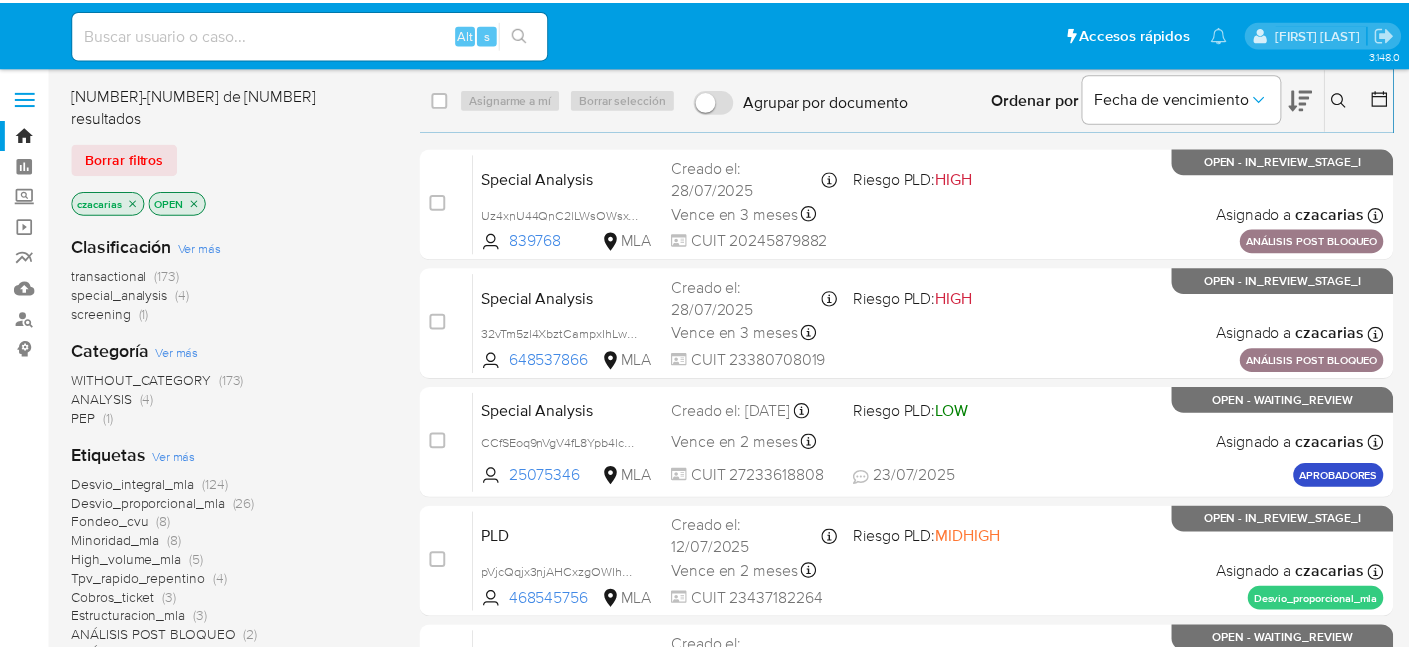 scroll, scrollTop: 0, scrollLeft: 0, axis: both 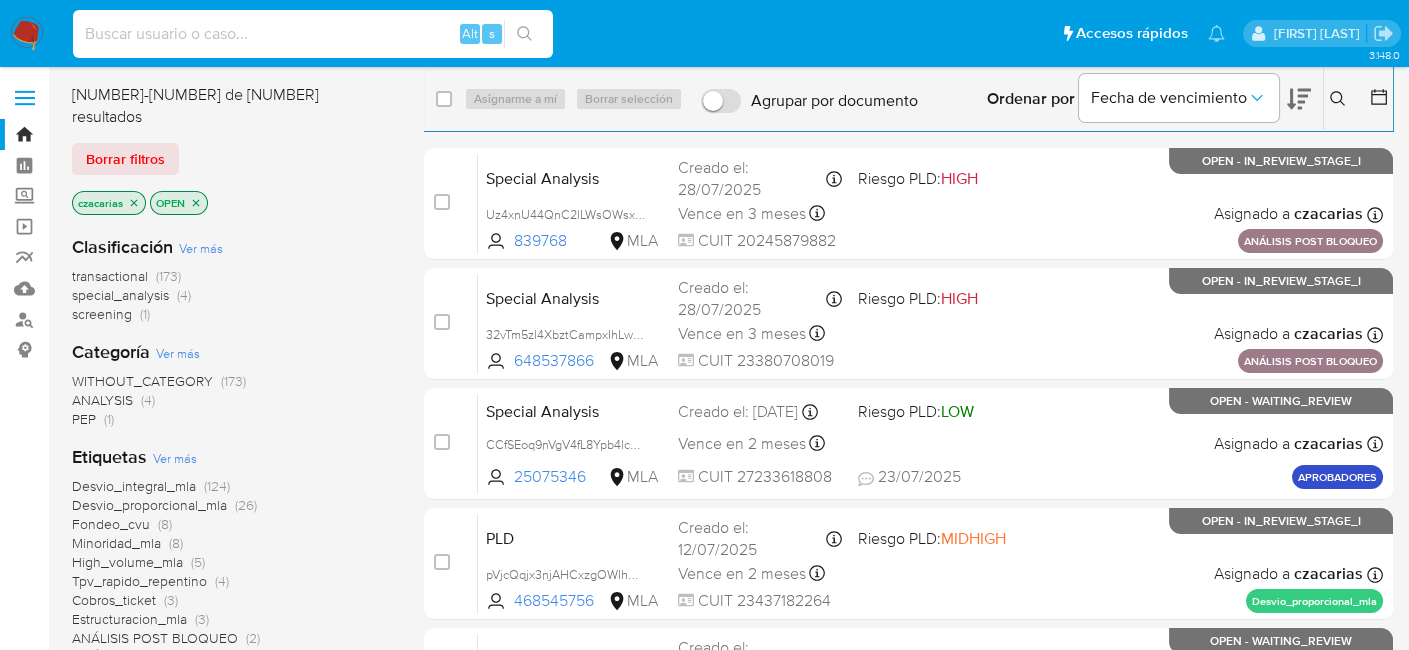 click at bounding box center (313, 34) 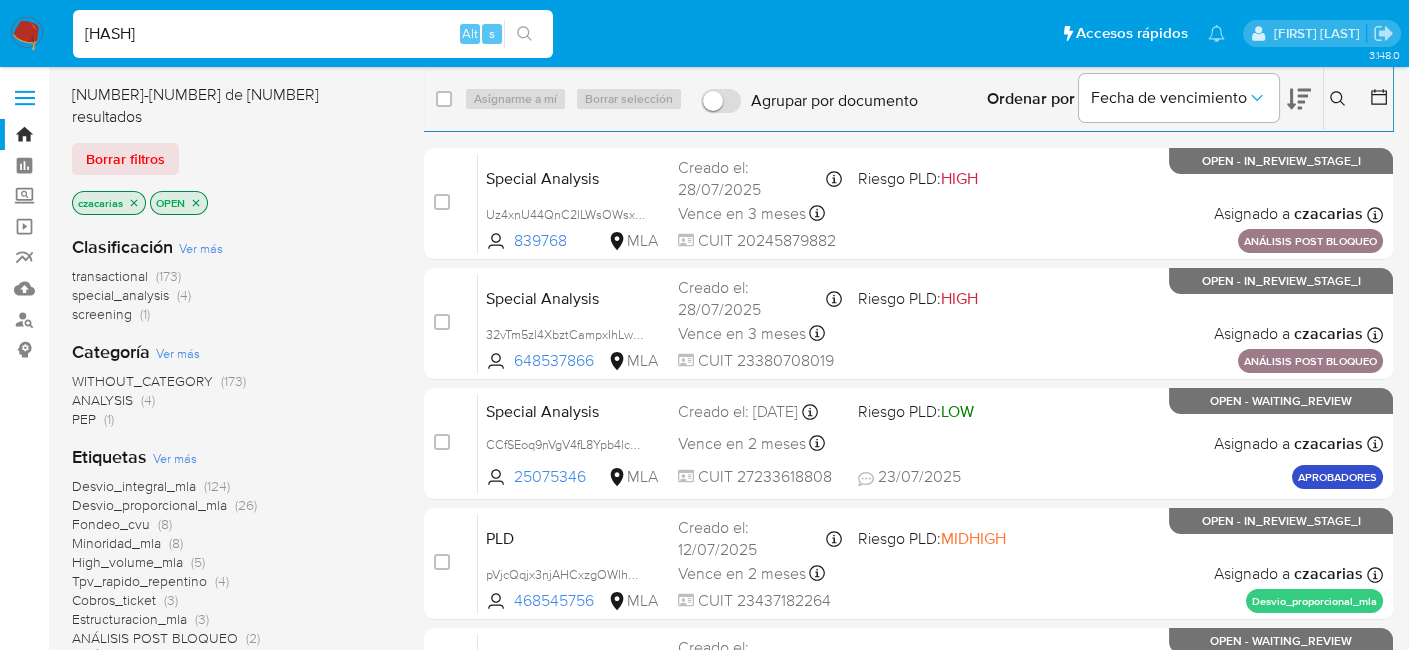 type on "[RANDOM_STRING]" 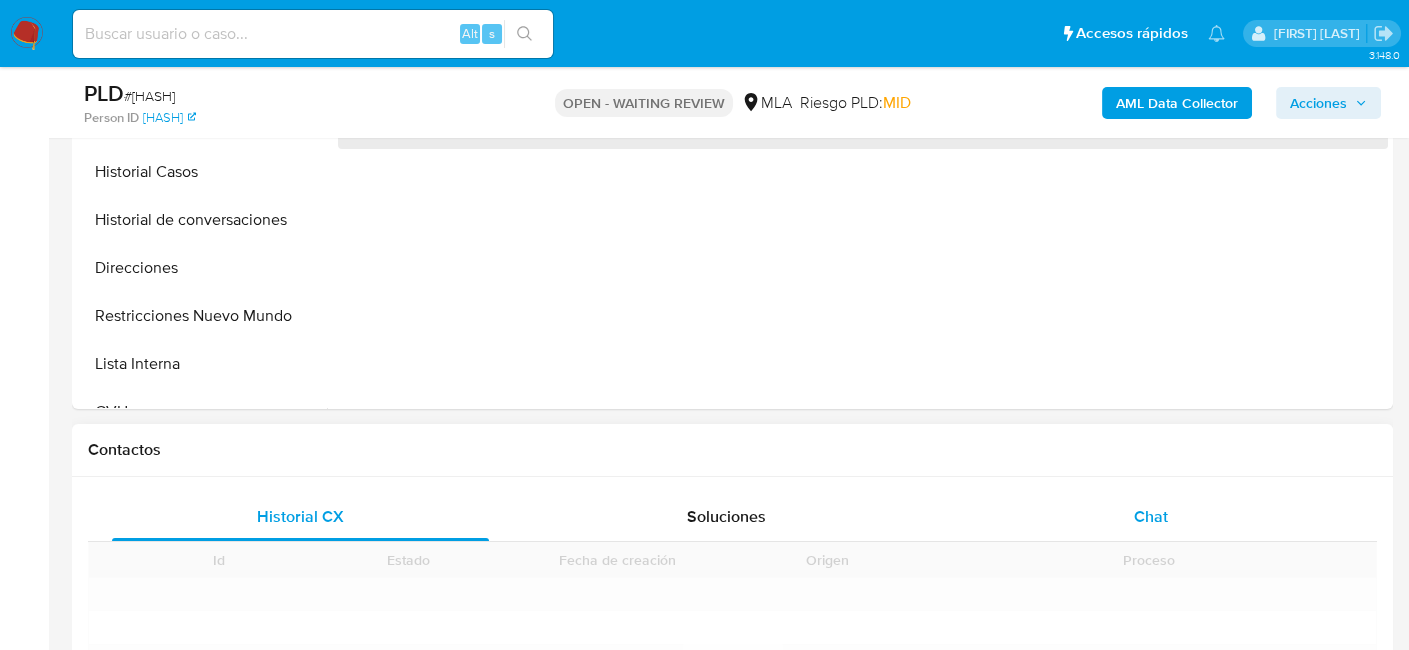 scroll, scrollTop: 800, scrollLeft: 0, axis: vertical 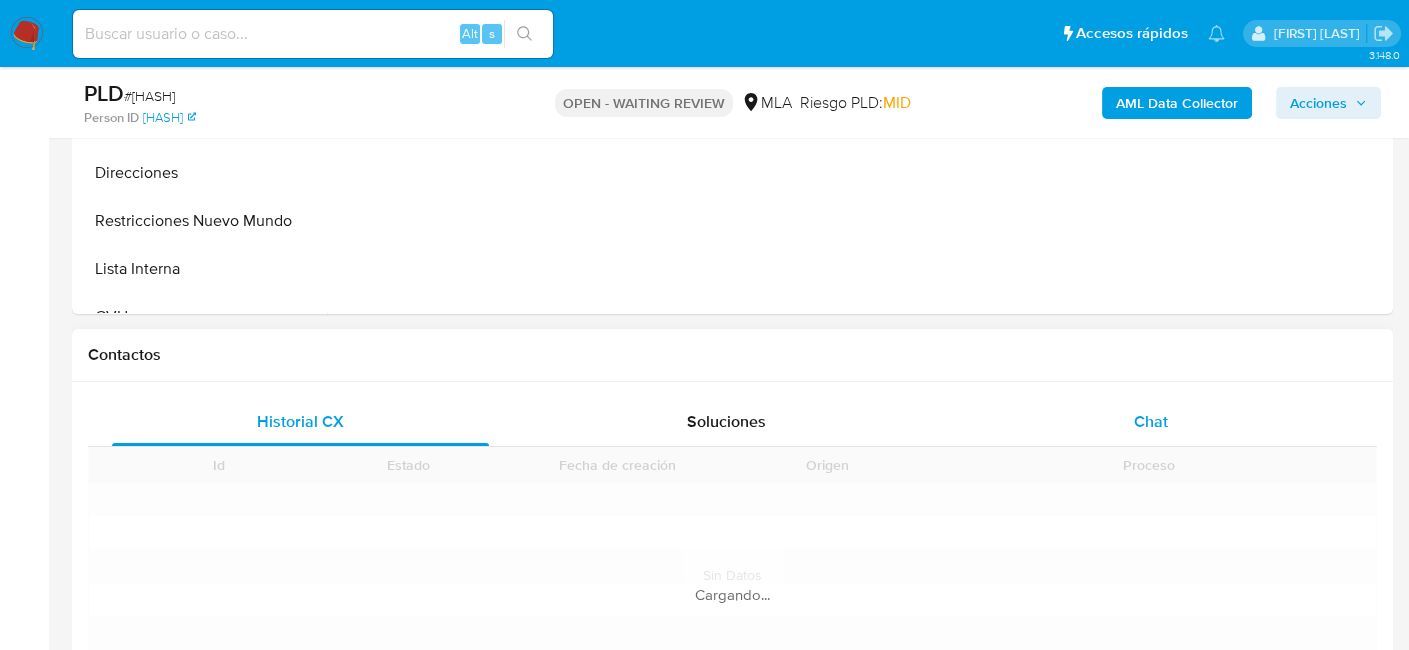 click on "Chat" at bounding box center [1151, 421] 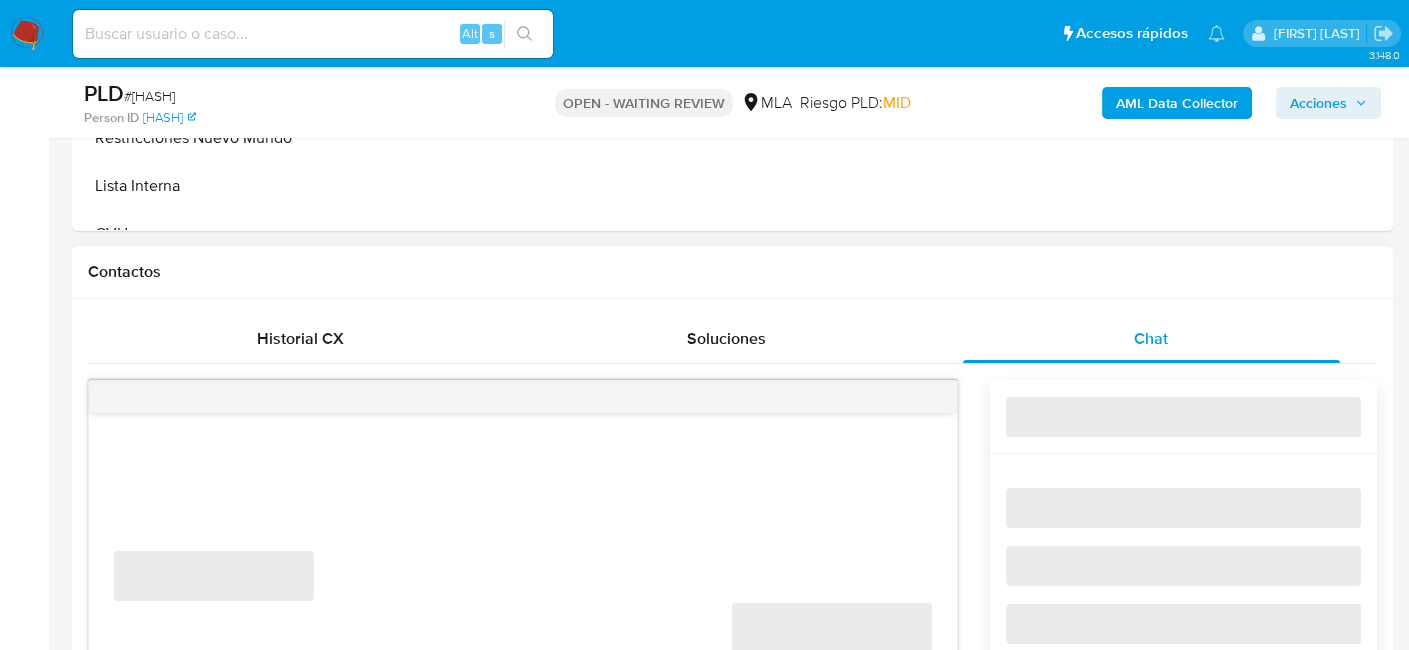 select on "10" 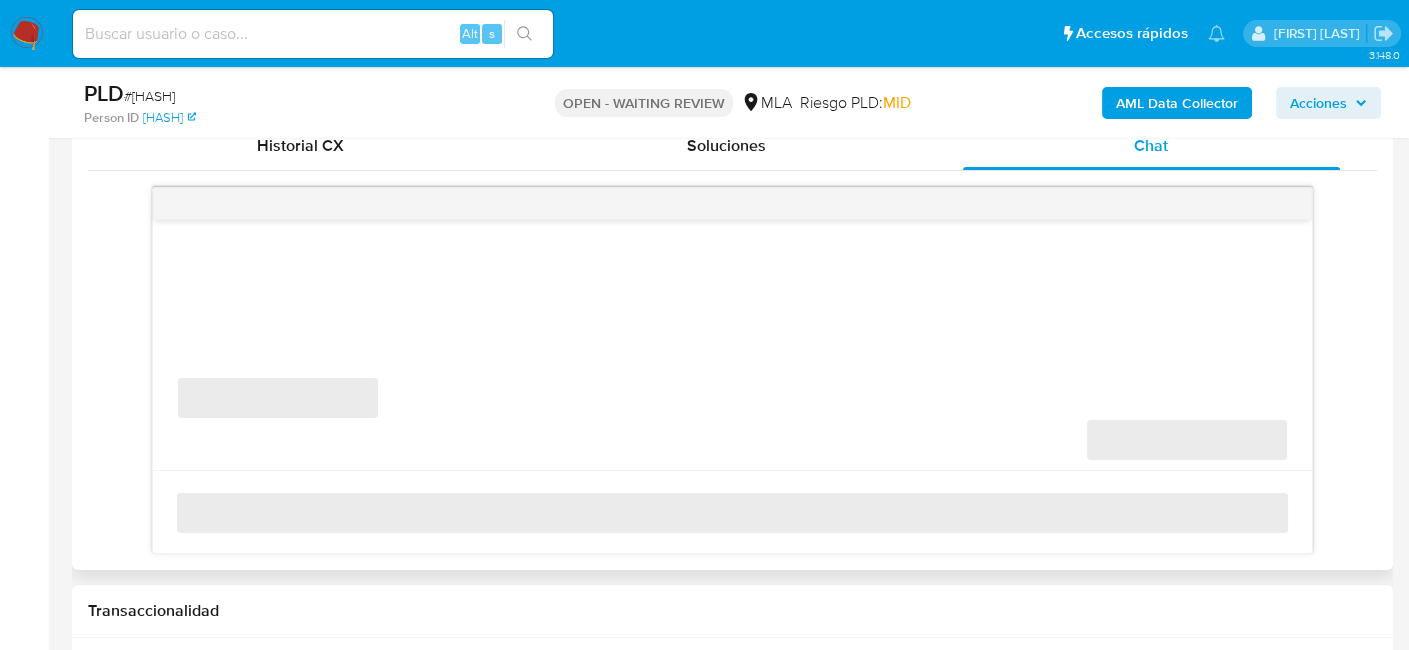 scroll, scrollTop: 1000, scrollLeft: 0, axis: vertical 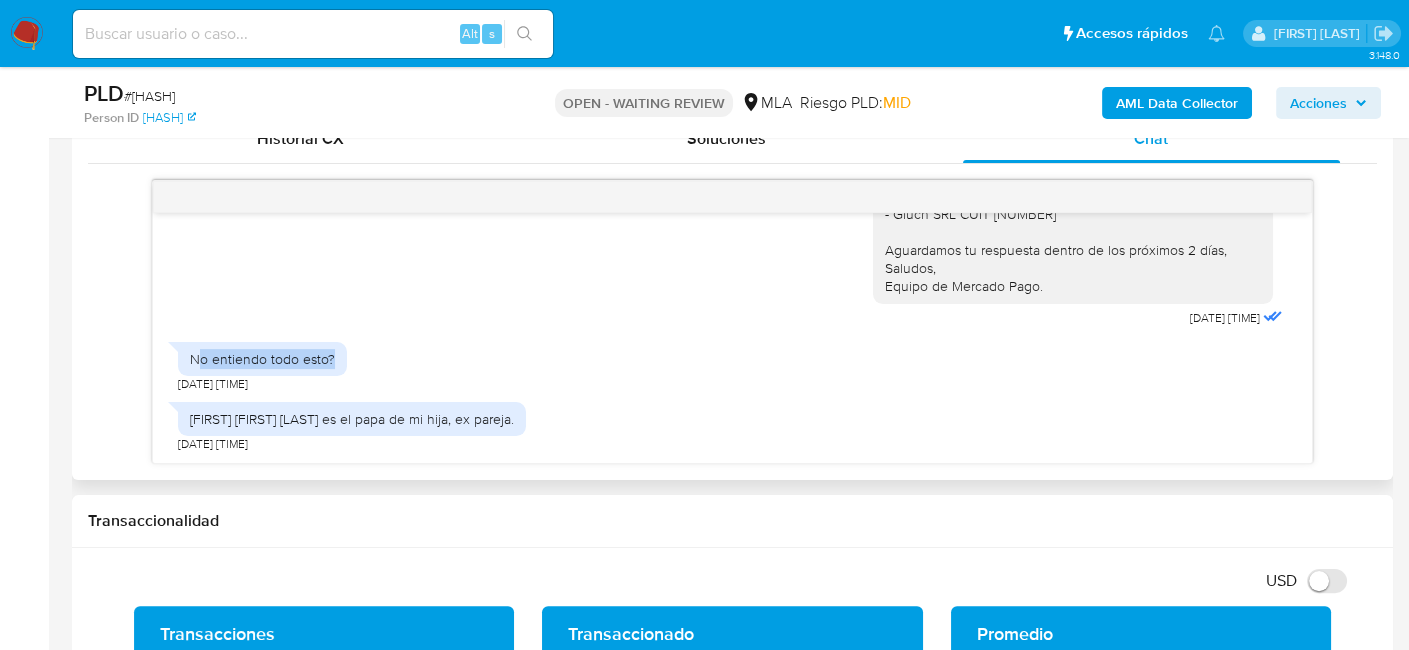 drag, startPoint x: 297, startPoint y: 362, endPoint x: 351, endPoint y: 374, distance: 55.31727 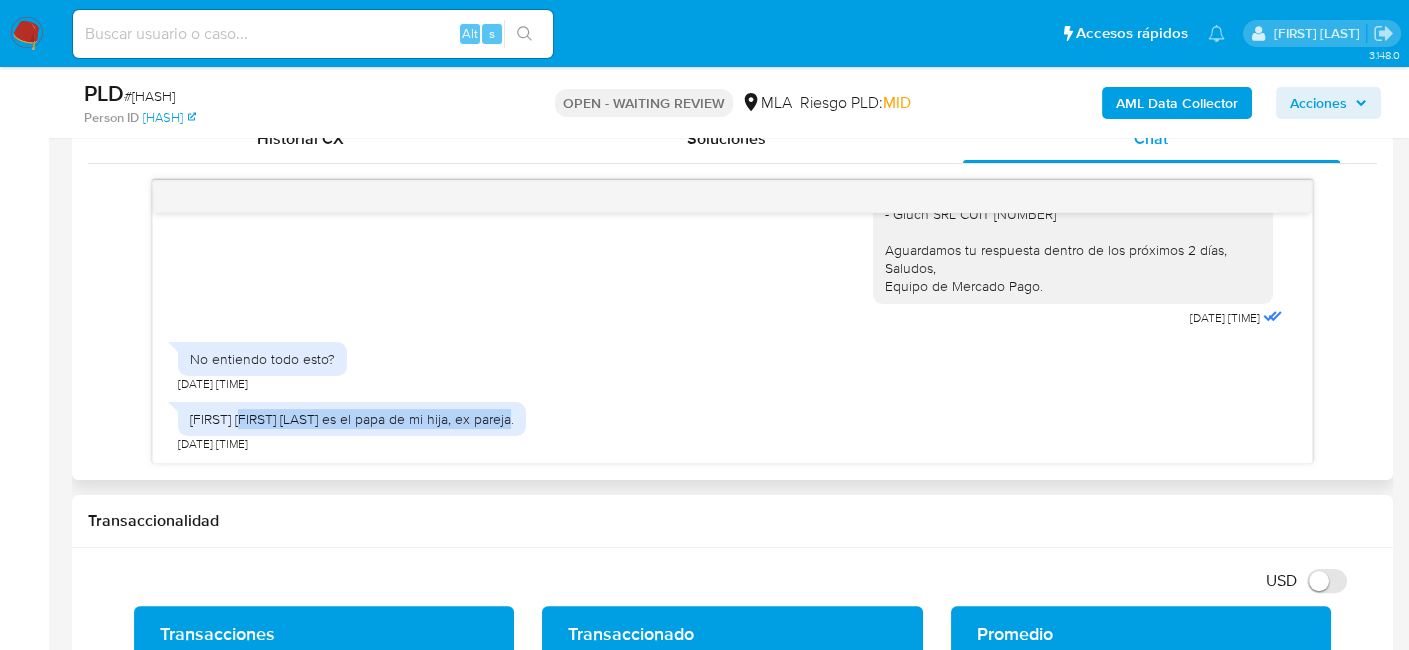 drag, startPoint x: 248, startPoint y: 417, endPoint x: 508, endPoint y: 416, distance: 260.00192 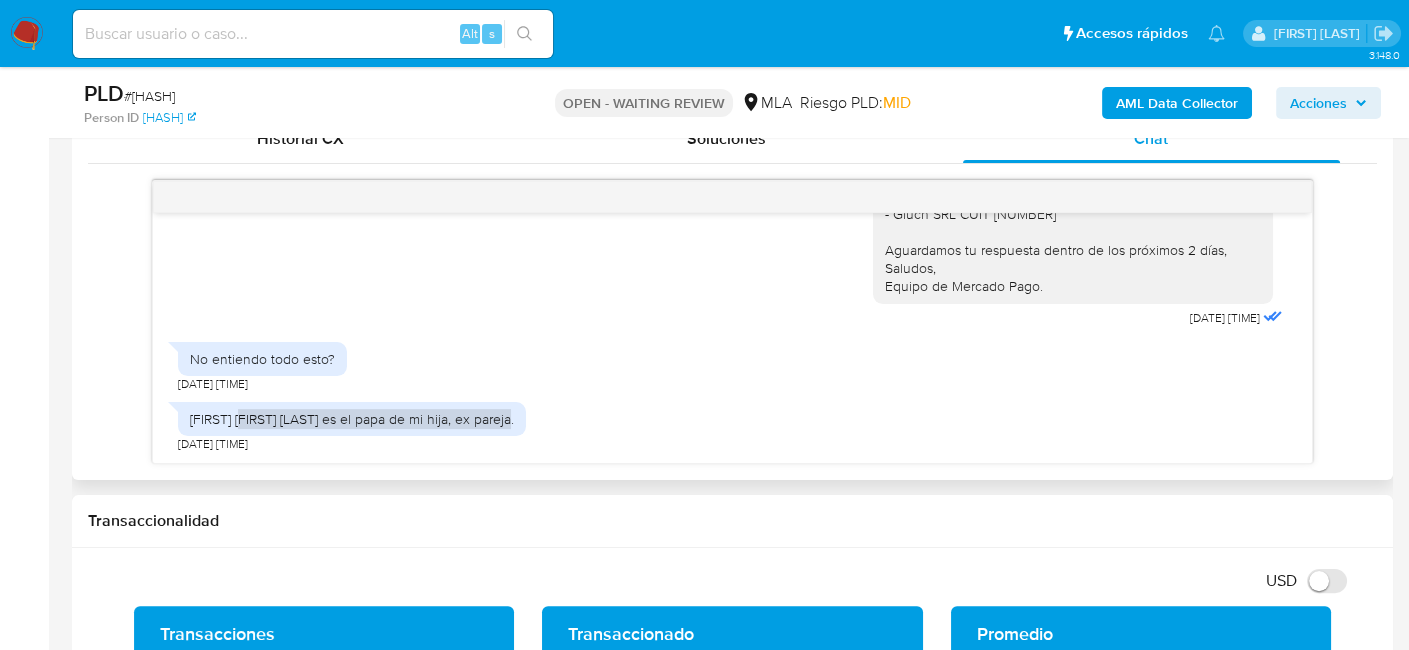 scroll, scrollTop: 2140, scrollLeft: 0, axis: vertical 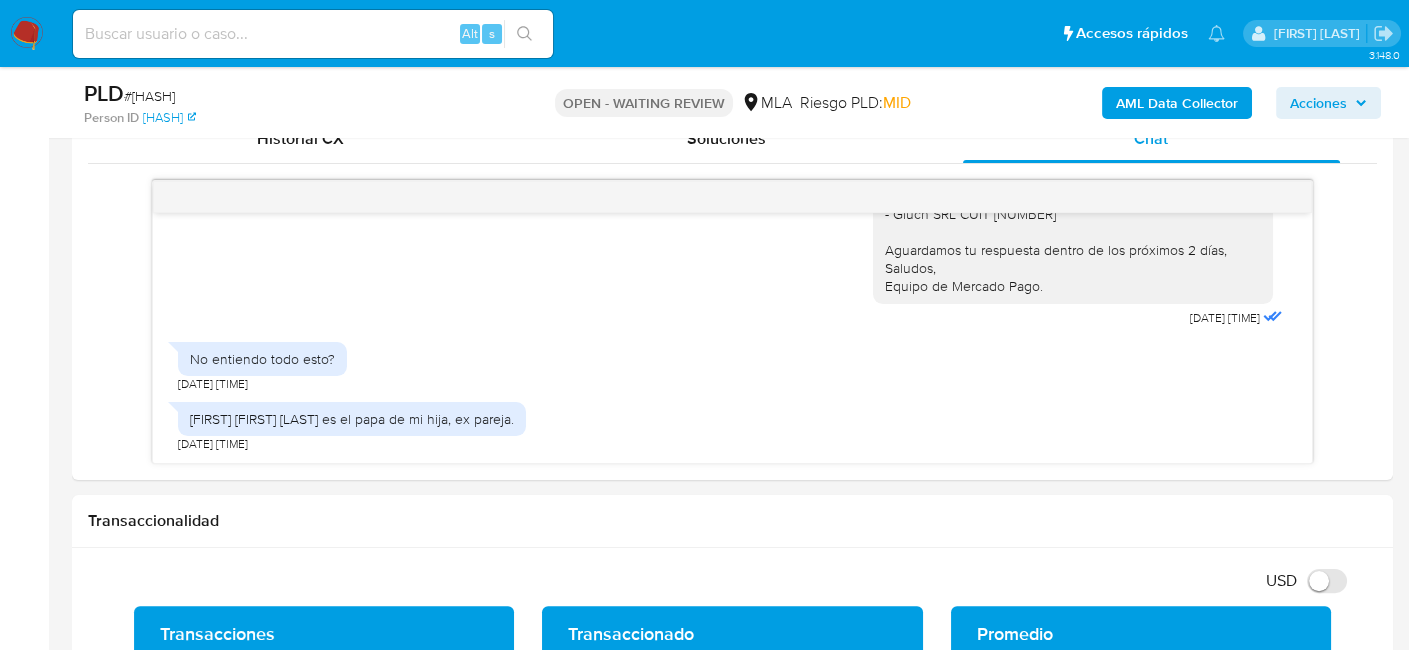 click on "# su5OlGJjov9P84UErvq539M5" at bounding box center (149, 96) 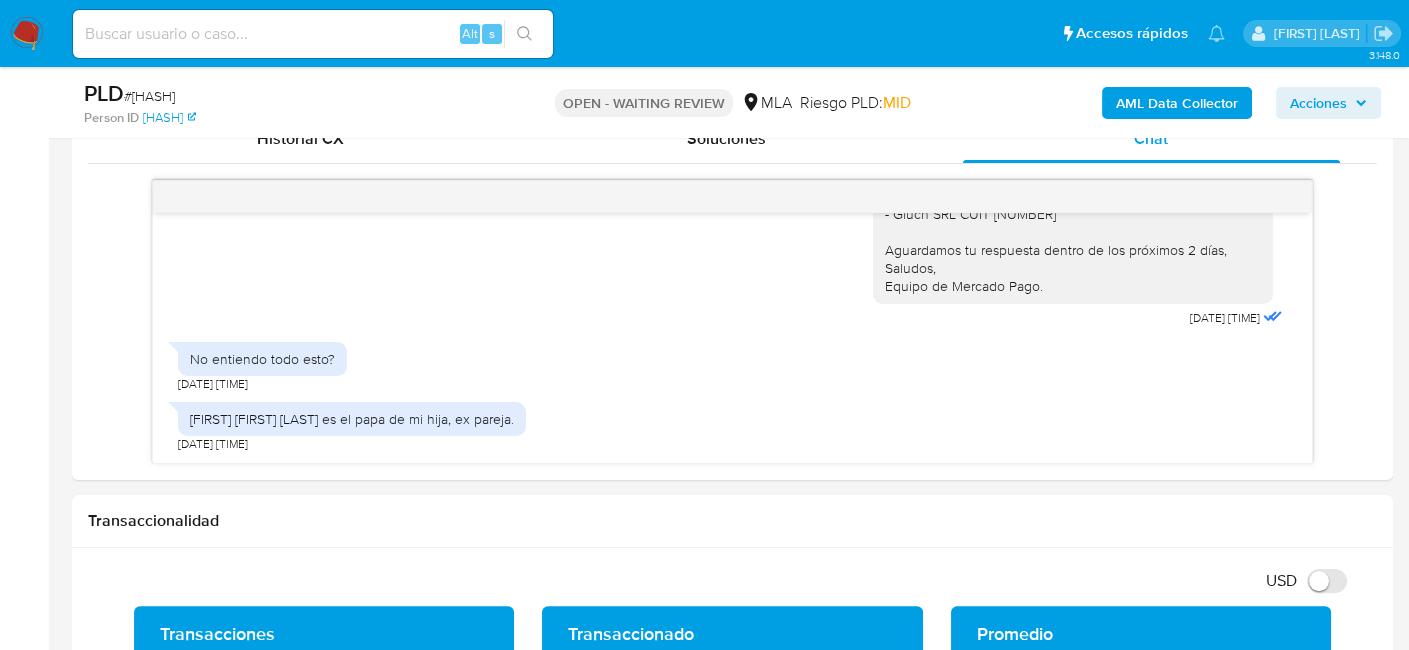 copy on "[ALPHANUMERIC_STRING]" 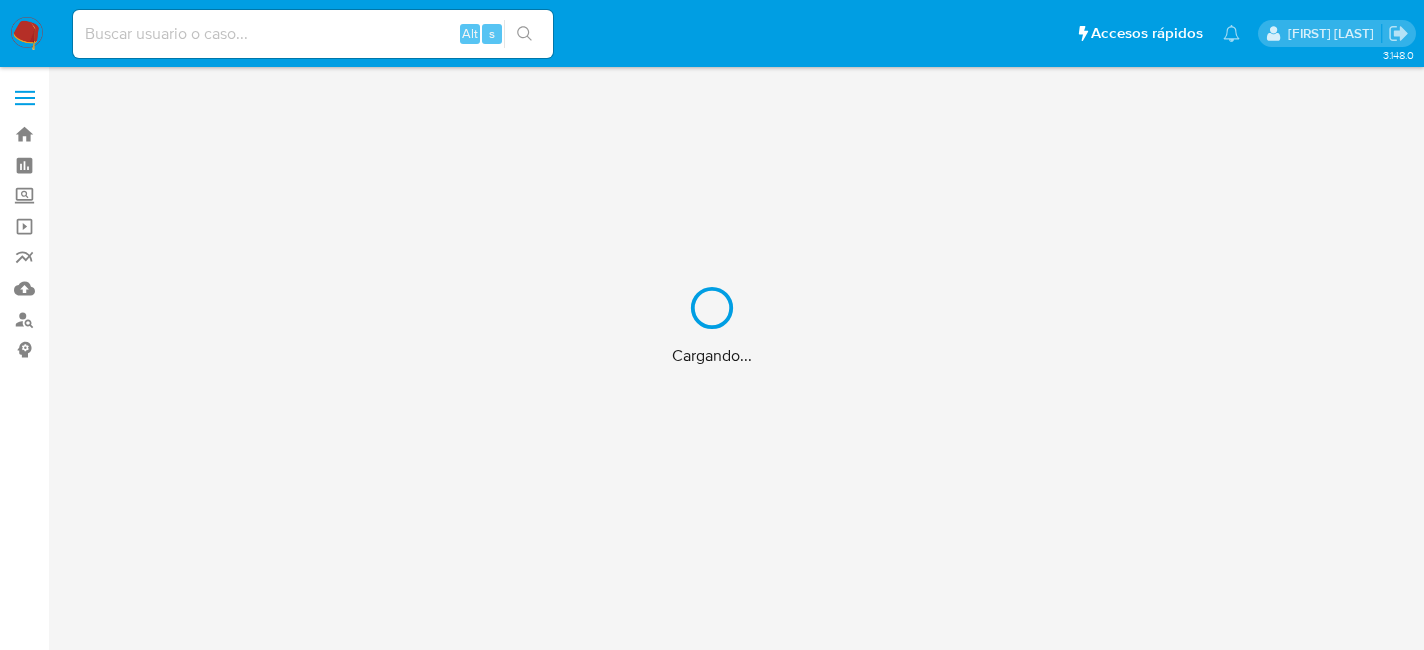 scroll, scrollTop: 0, scrollLeft: 0, axis: both 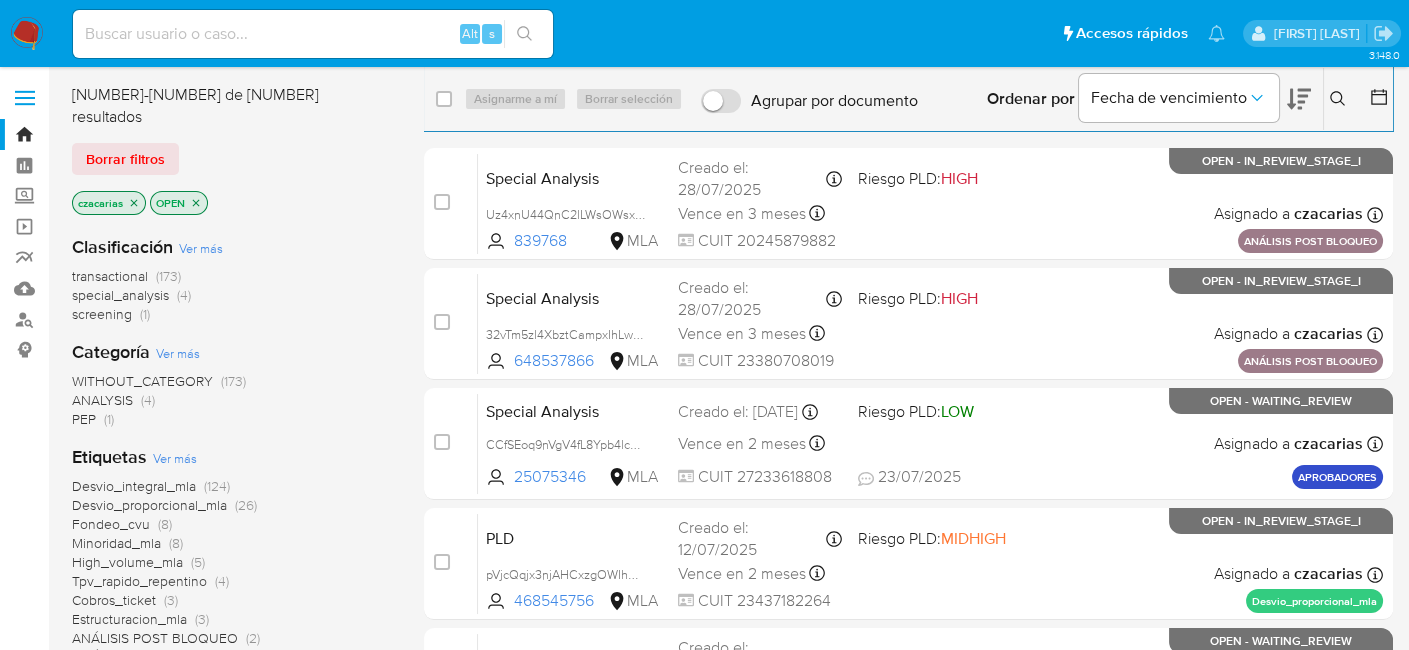 click 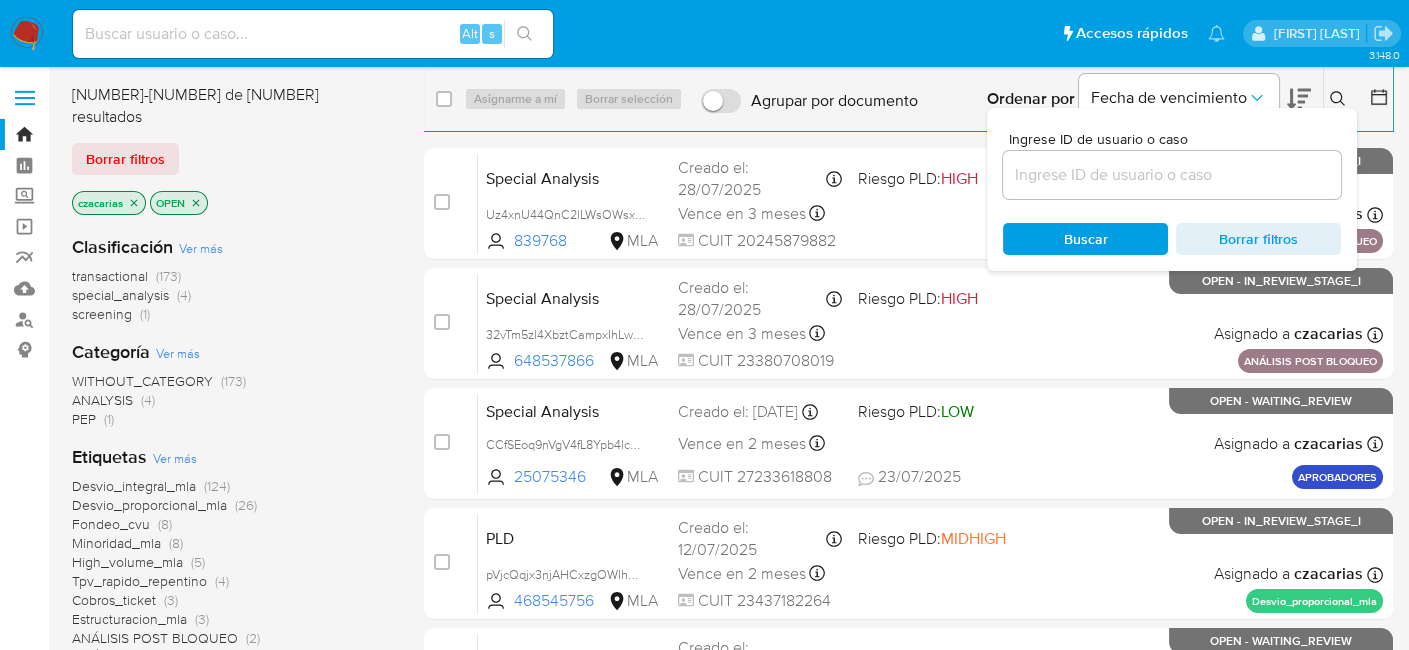 drag, startPoint x: 1271, startPoint y: 144, endPoint x: 1250, endPoint y: 165, distance: 29.698484 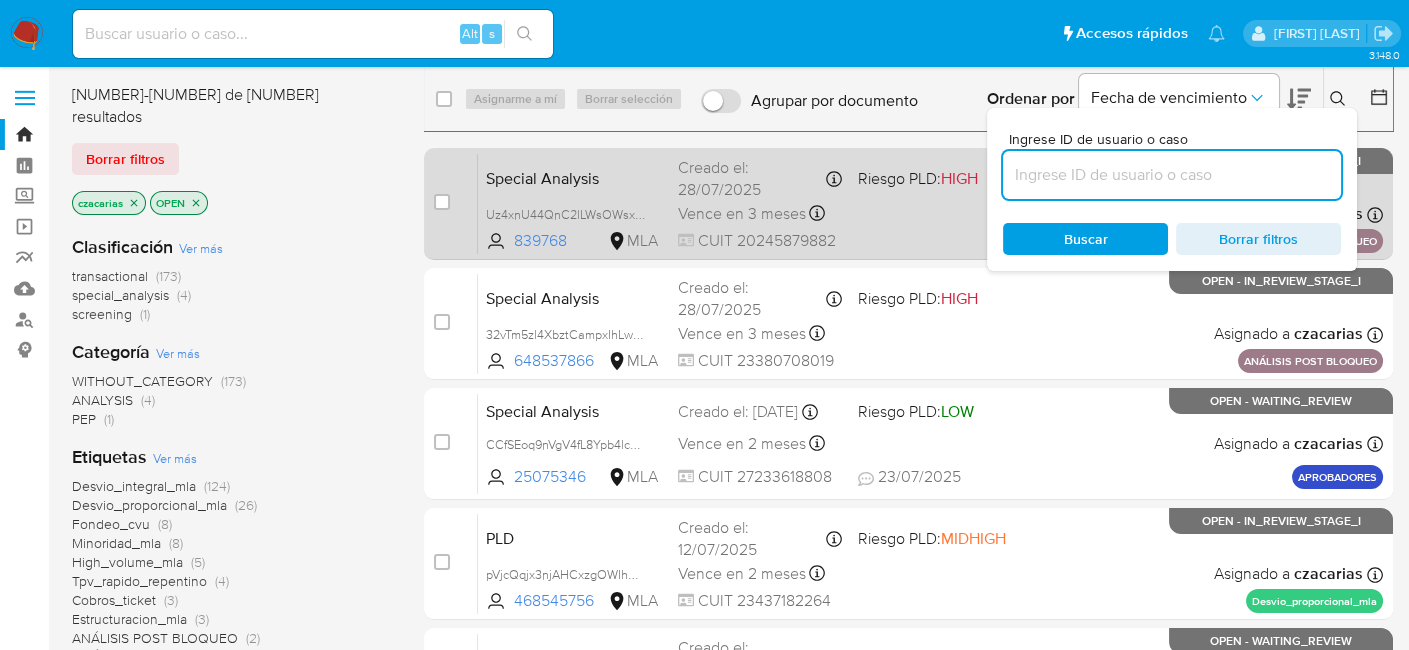 paste on "[RANDOM_STRING]" 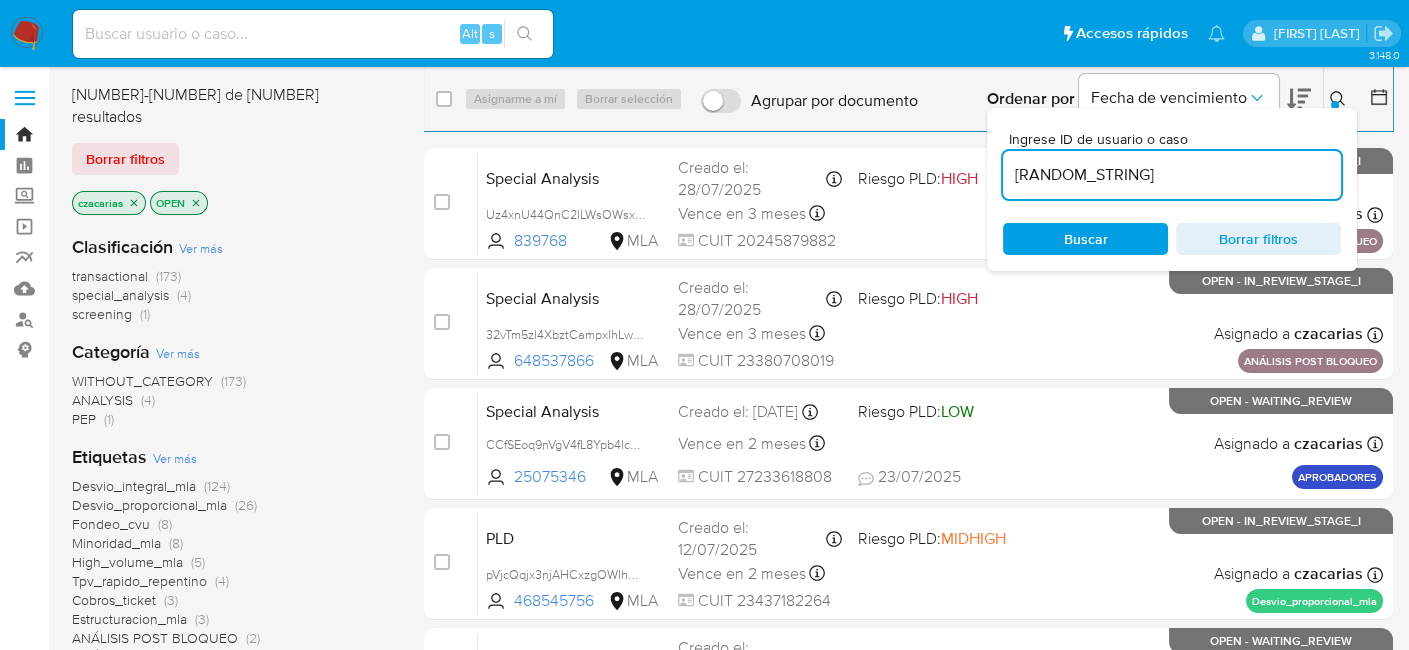type on "[RANDOM_STRING]" 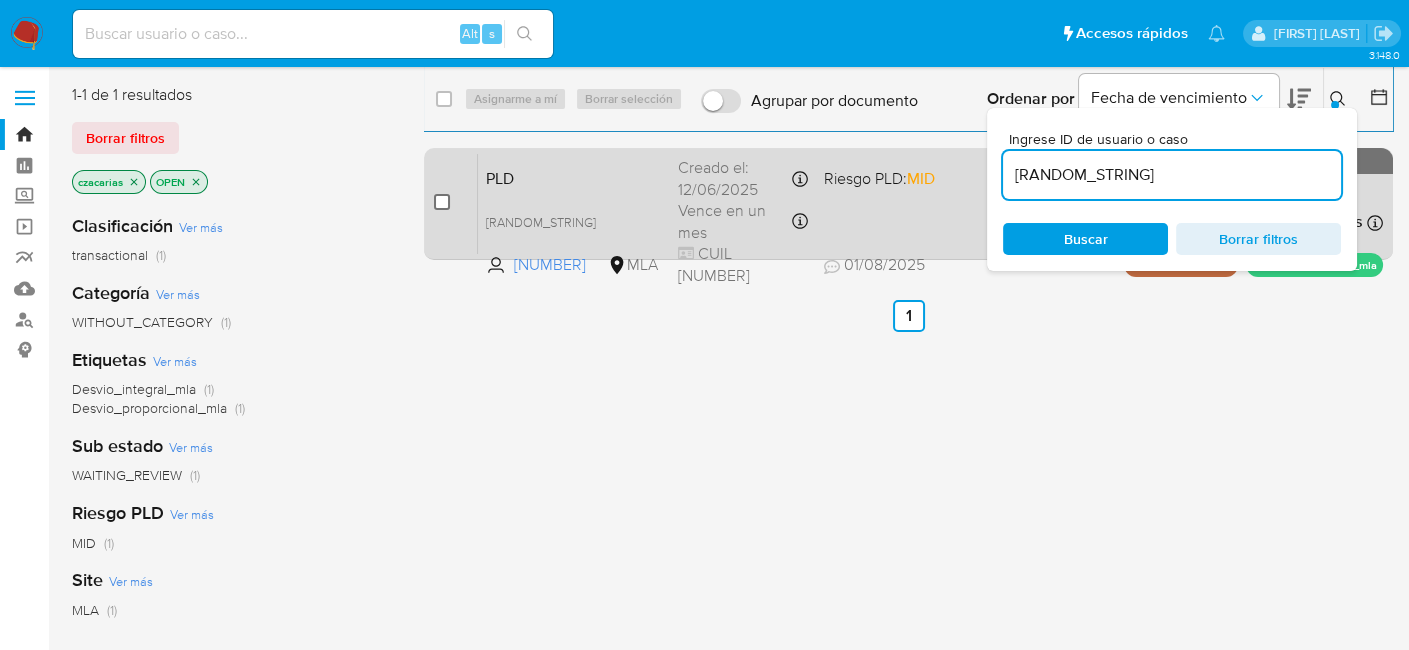 click at bounding box center (442, 202) 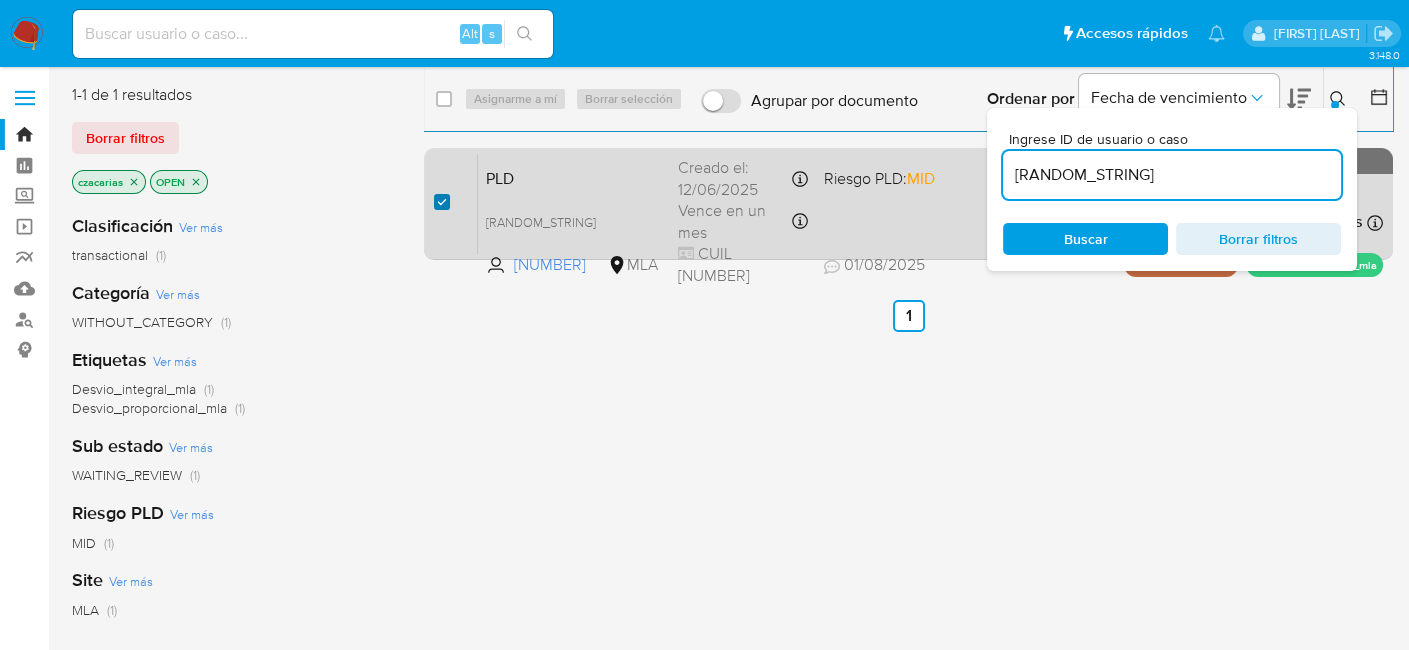 checkbox on "true" 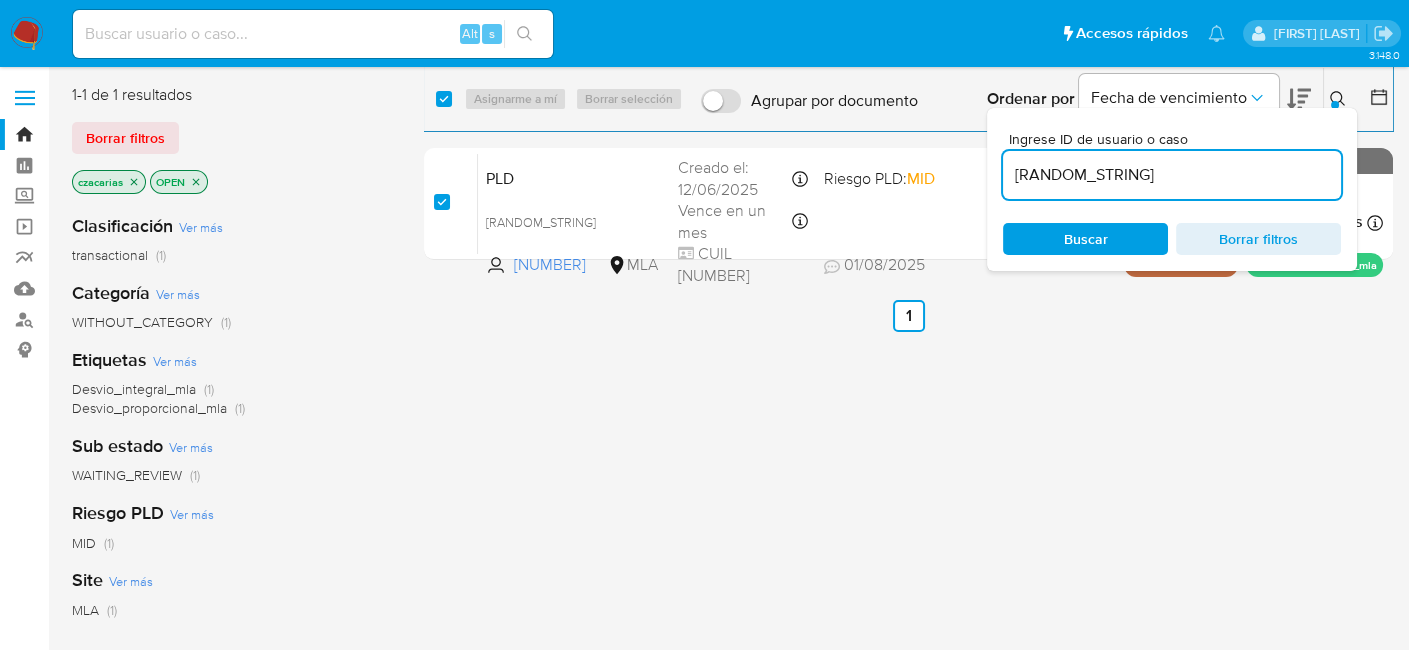 checkbox on "true" 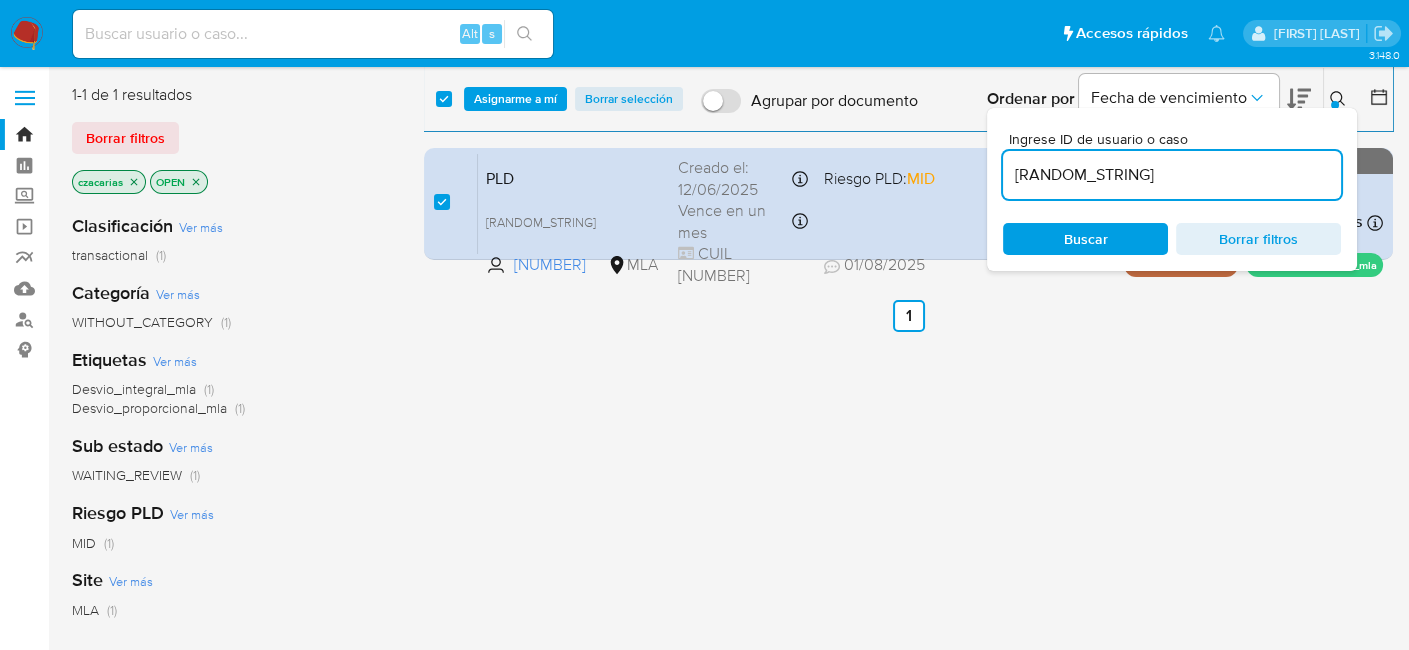 click on "select-all-cases-checkbox Asignarme a mí Borrar selección Agrupar por documento Ordenar por Fecha de vencimiento   No es posible ordenar los resultados mientras se encuentren agrupados. Ingrese ID de usuario o caso [RANDOM_STRING] Buscar Borrar filtros" at bounding box center (908, 99) 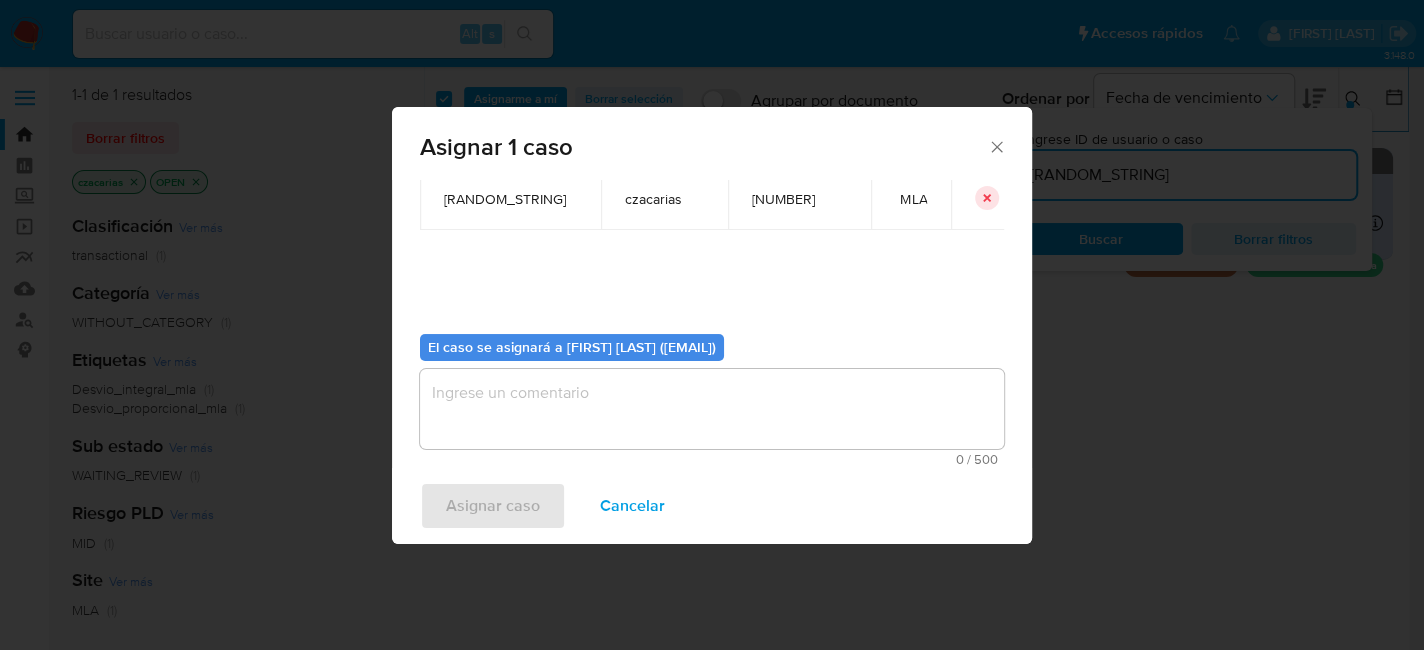 scroll, scrollTop: 102, scrollLeft: 0, axis: vertical 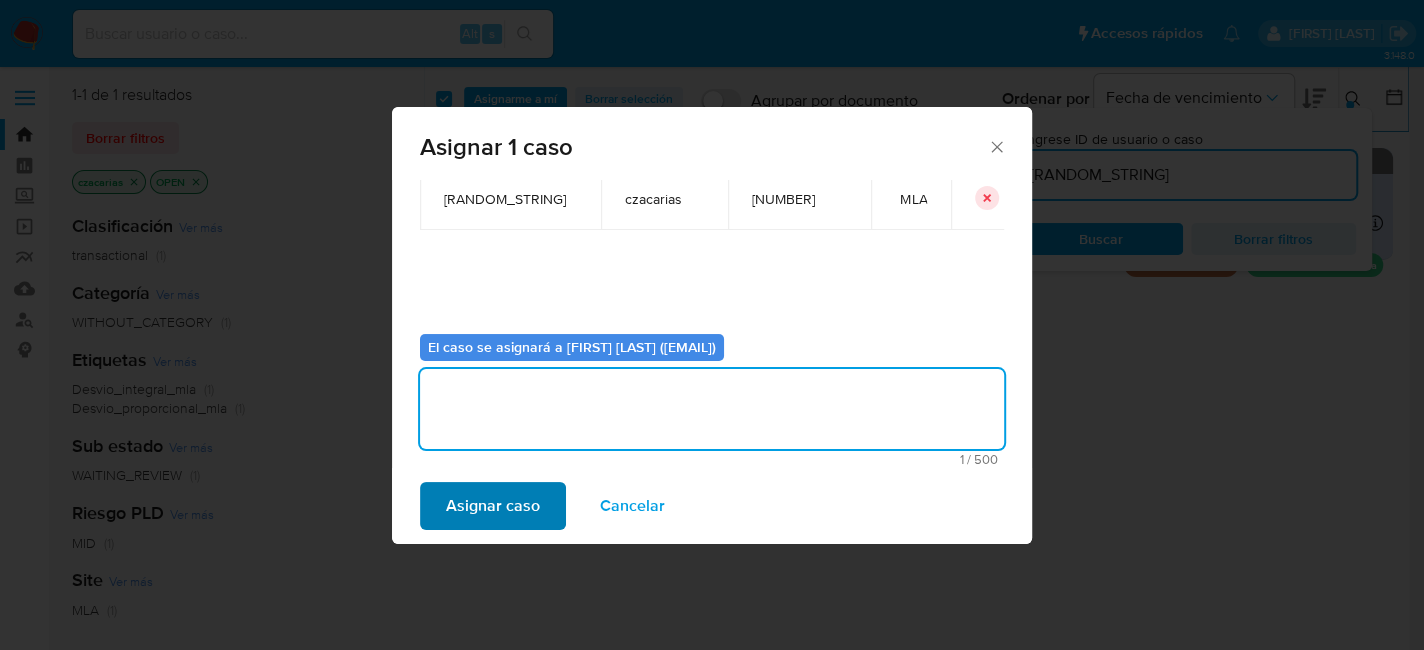type 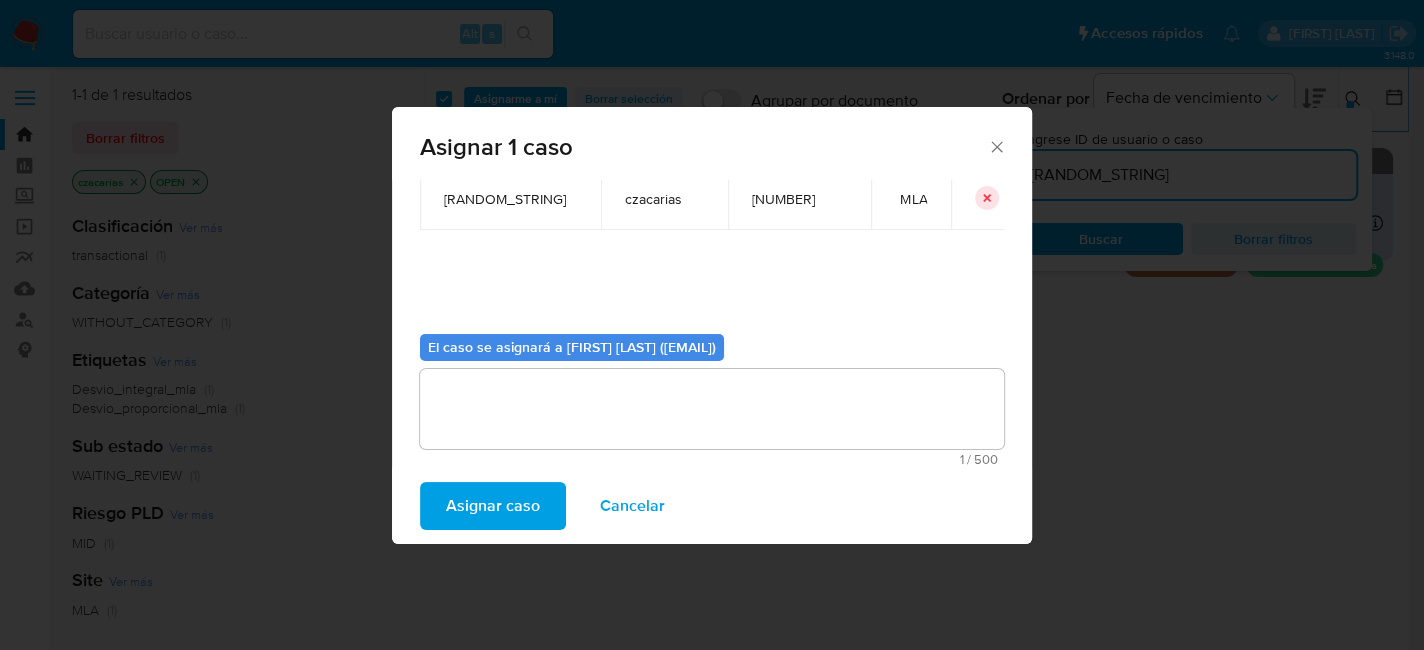 click on "Asignar caso" at bounding box center [493, 506] 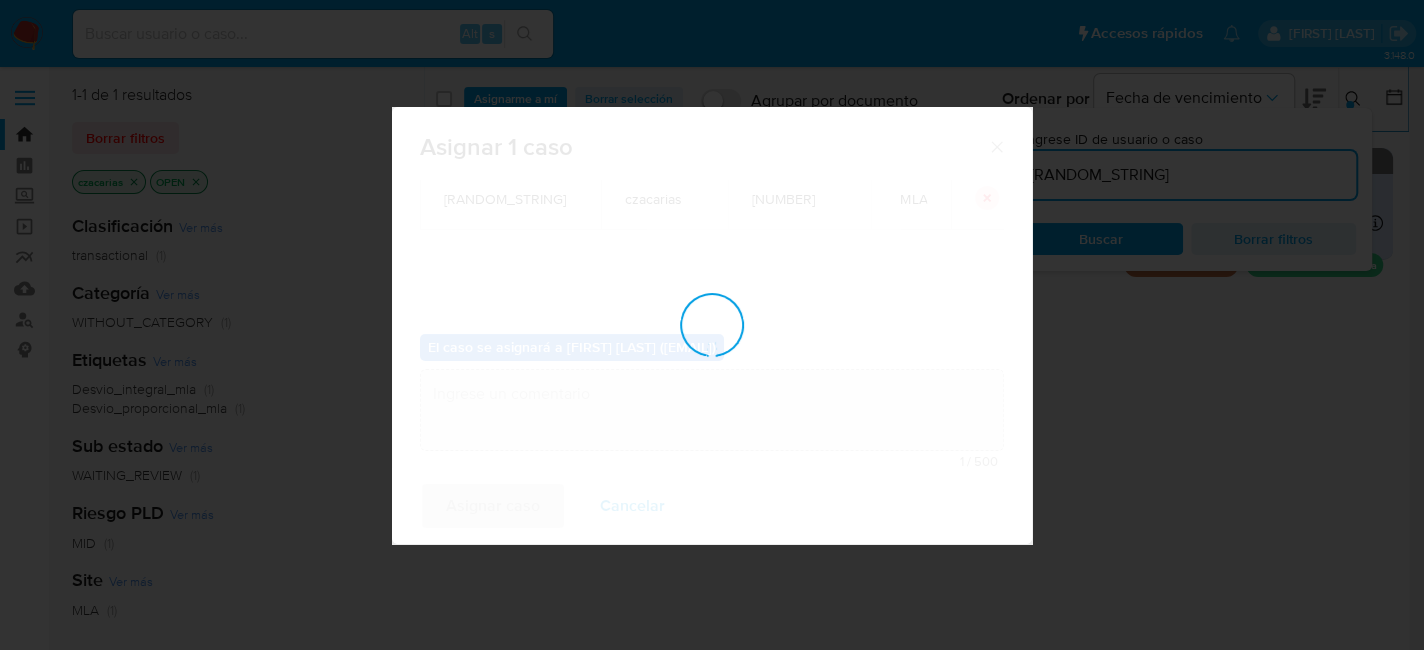 checkbox on "false" 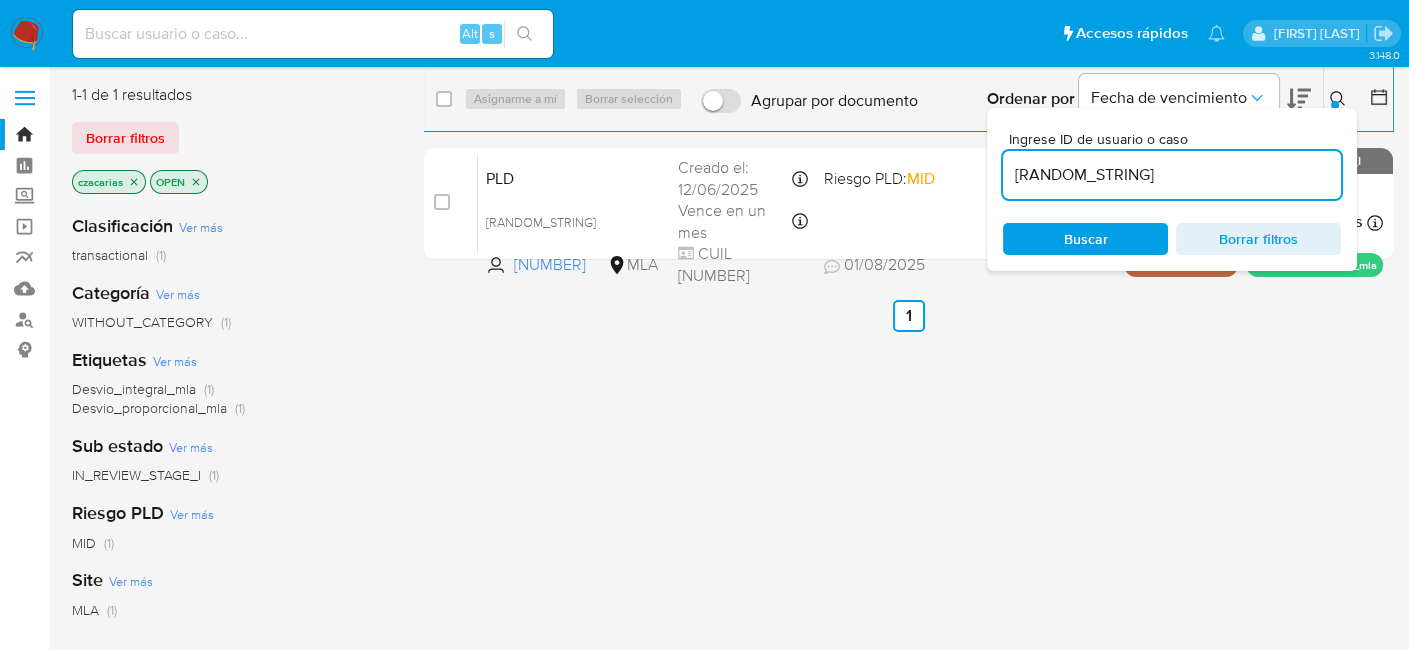 click on "[RANDOM_STRING]" at bounding box center (1172, 175) 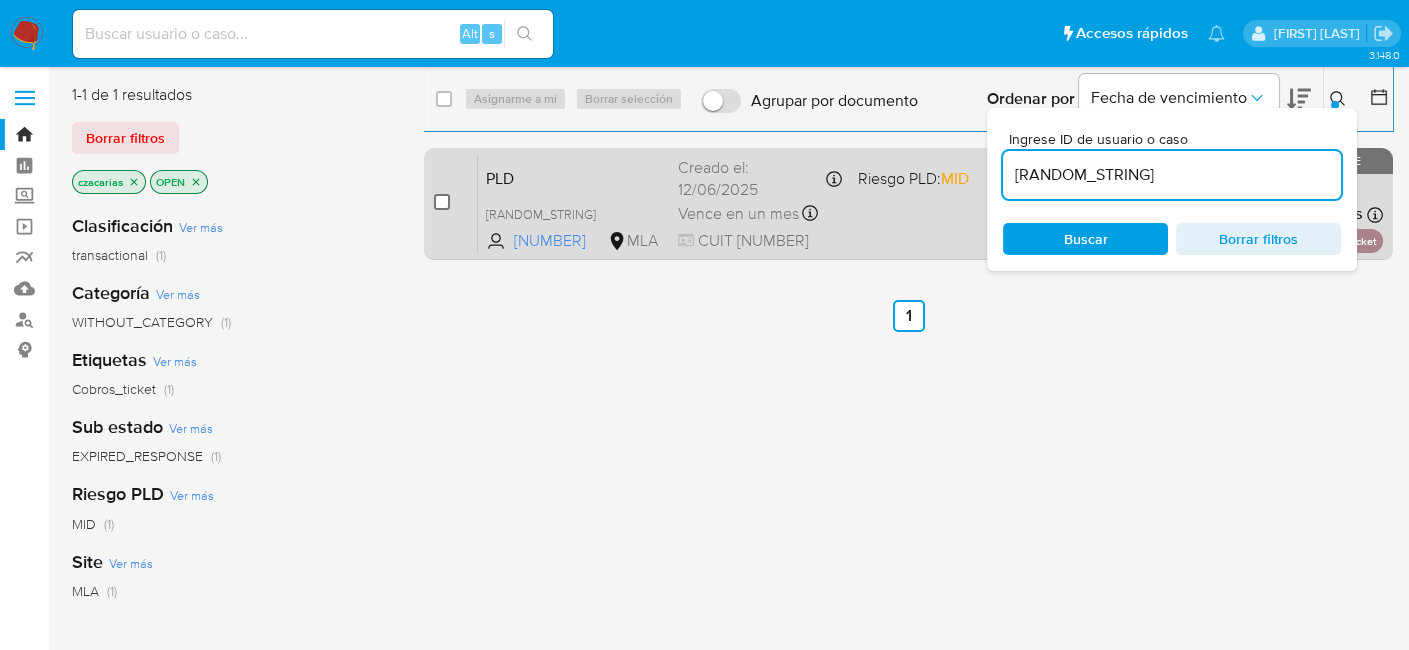 click at bounding box center [442, 202] 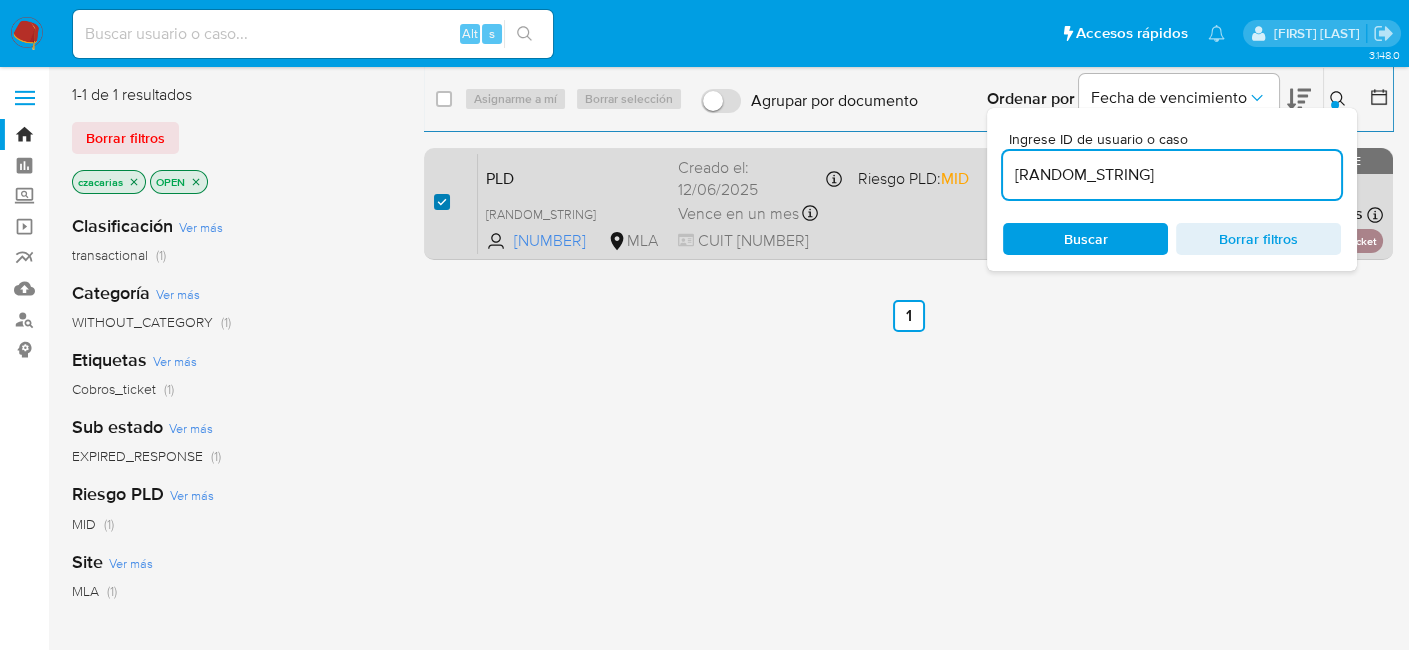 checkbox on "true" 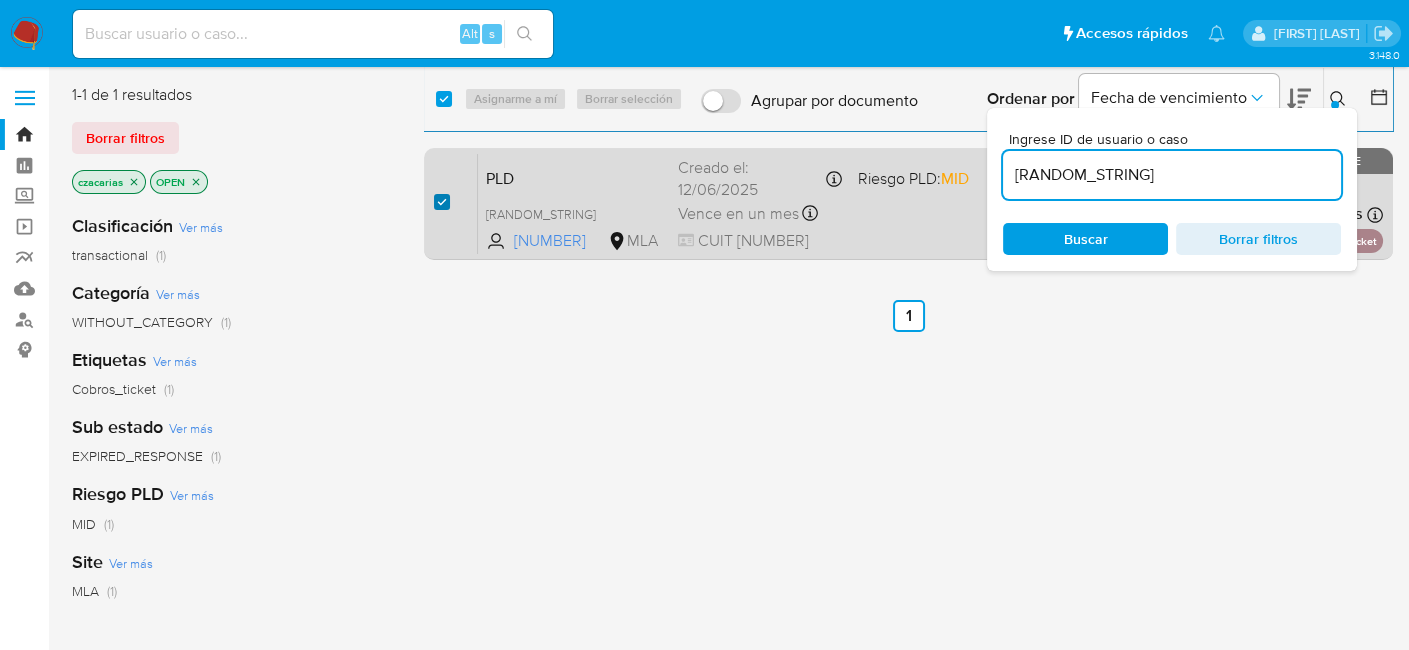 checkbox on "true" 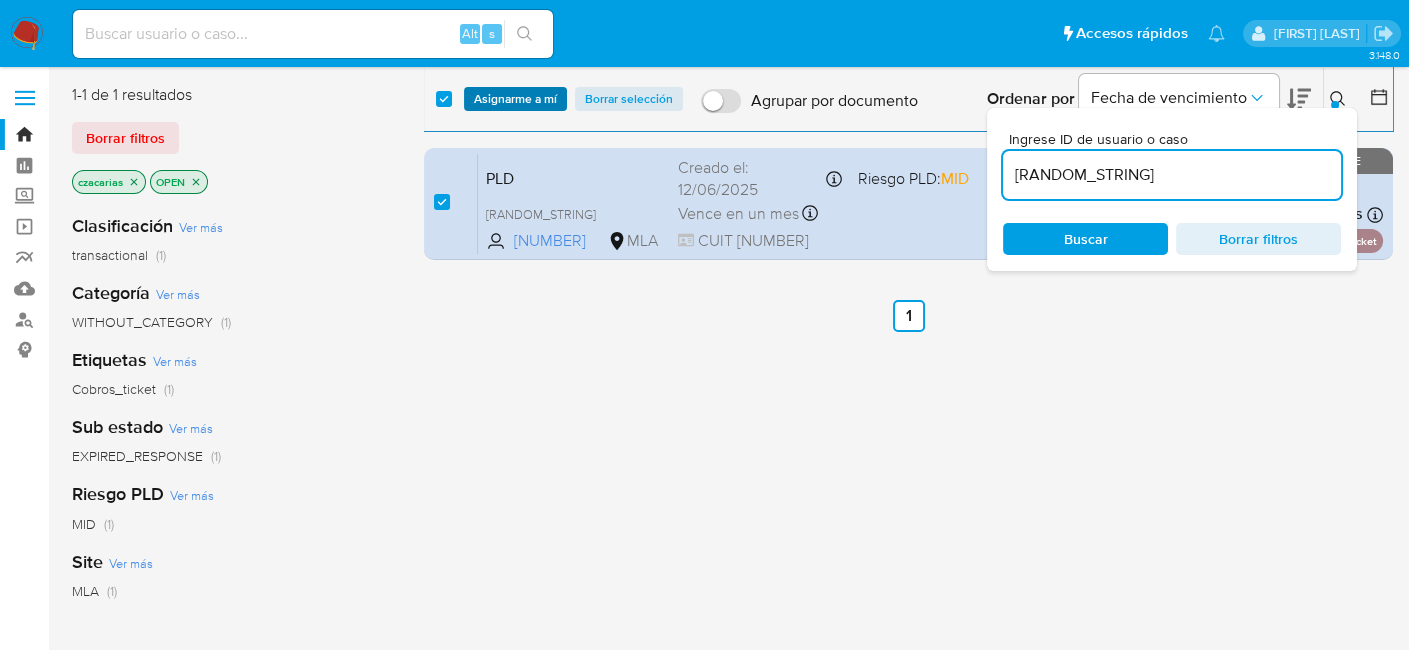 click on "Asignarme a mí" at bounding box center (515, 99) 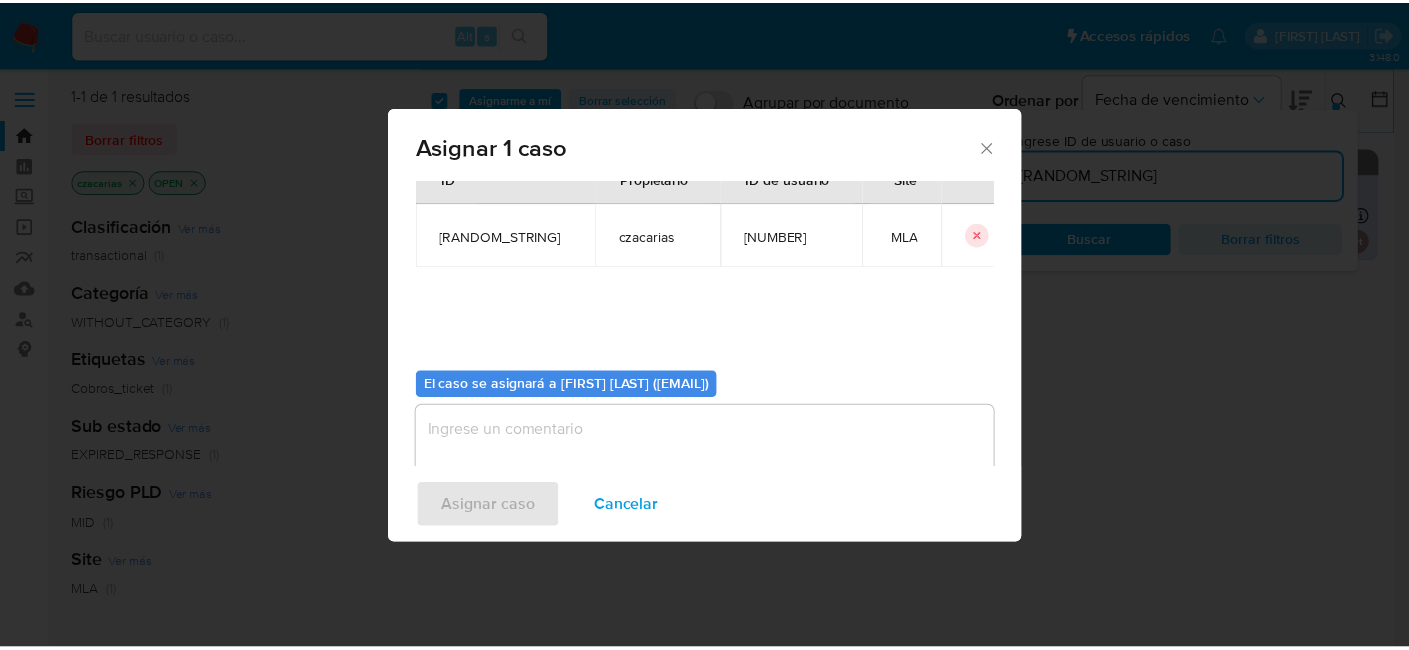 scroll, scrollTop: 102, scrollLeft: 0, axis: vertical 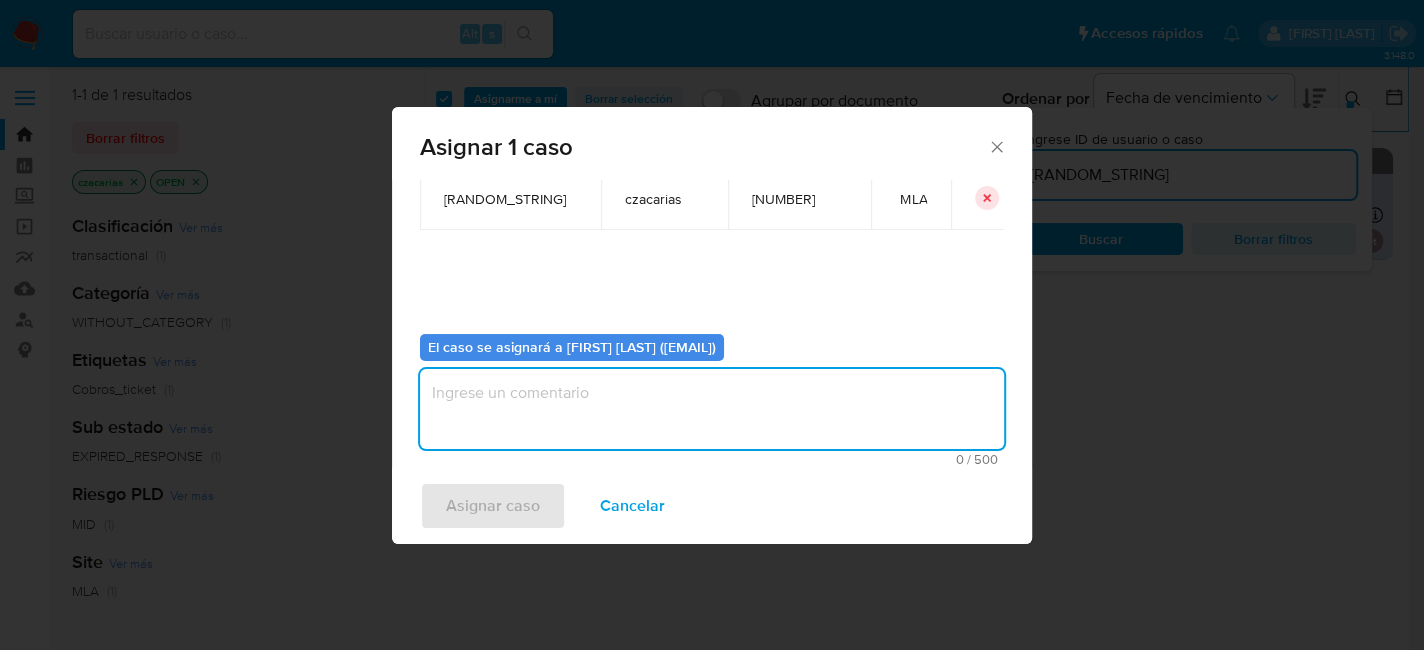 click at bounding box center [712, 409] 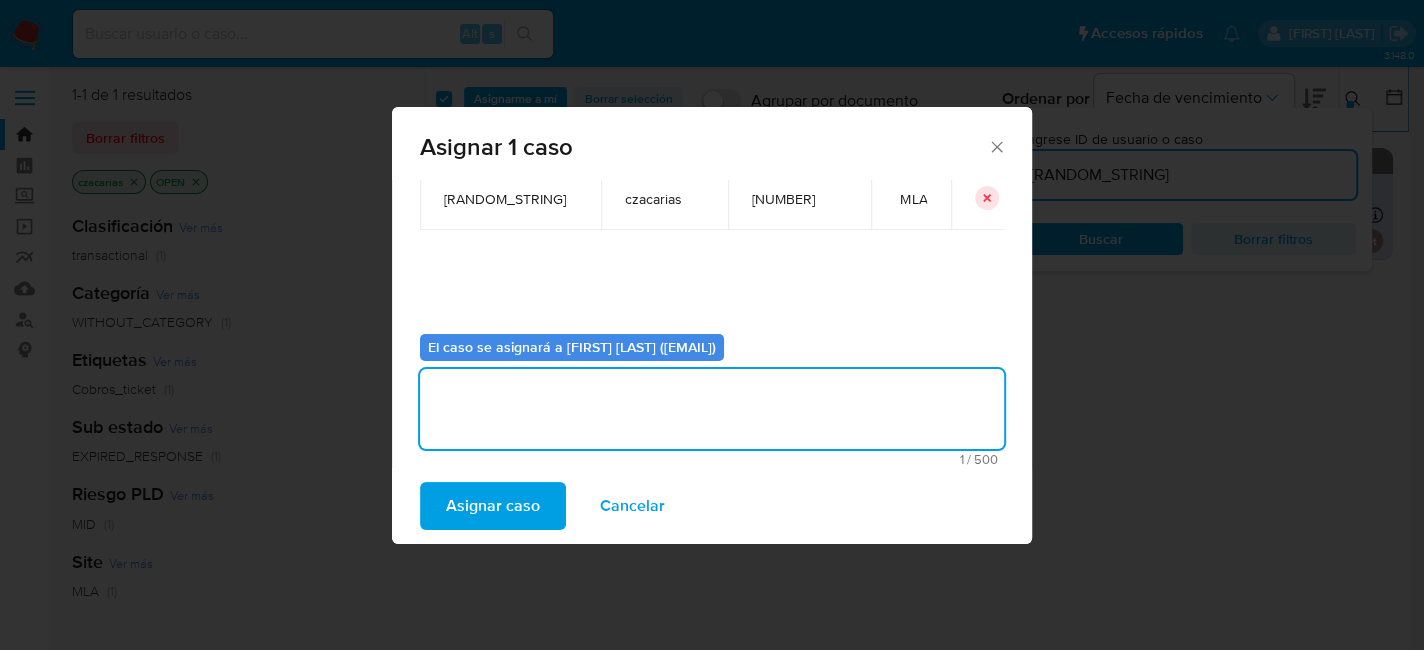 click on "Asignar caso Cancelar" at bounding box center (712, 506) 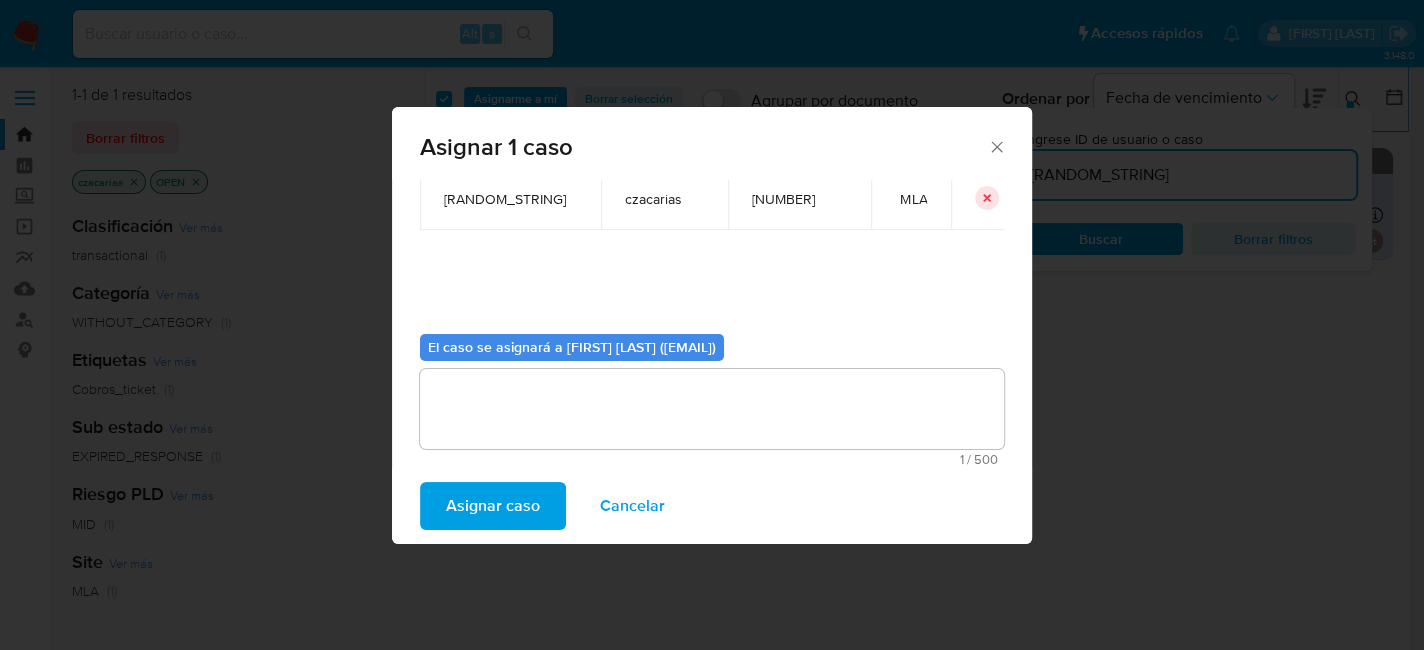 click on "Asignar caso" at bounding box center (493, 506) 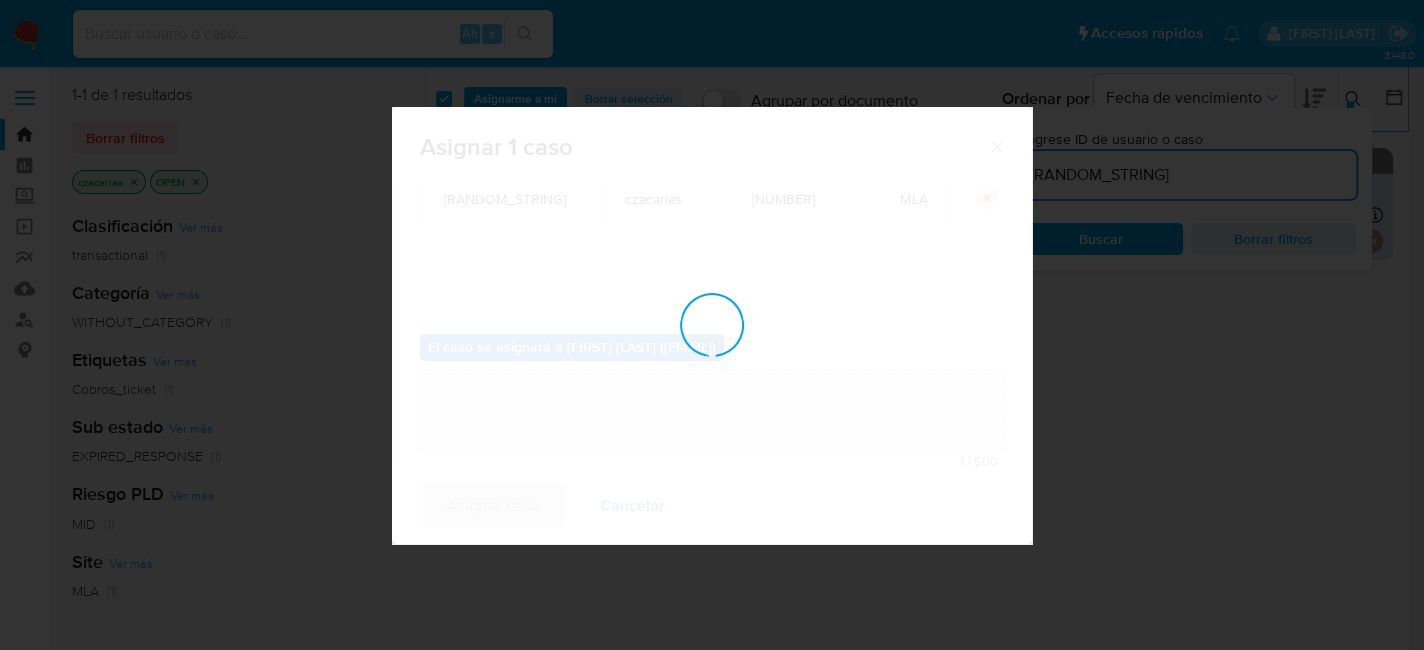 type 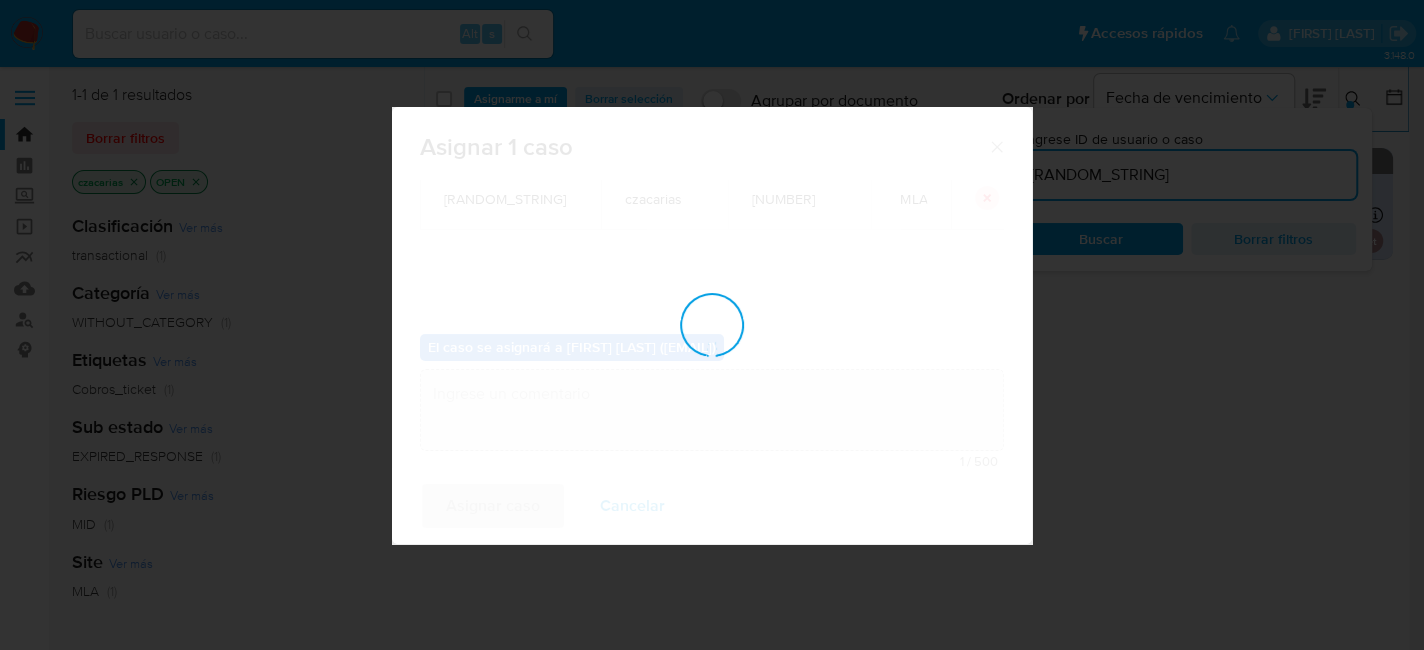 checkbox on "false" 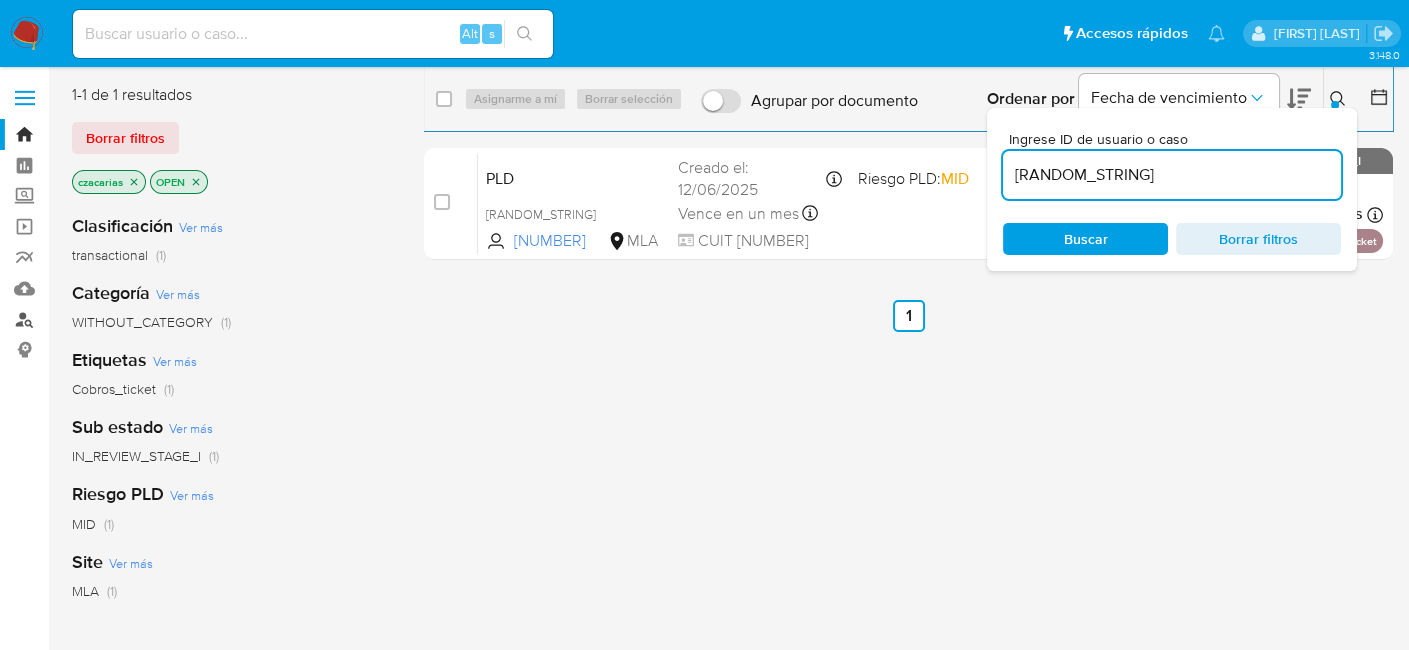 click on "Buscador de personas" at bounding box center [119, 319] 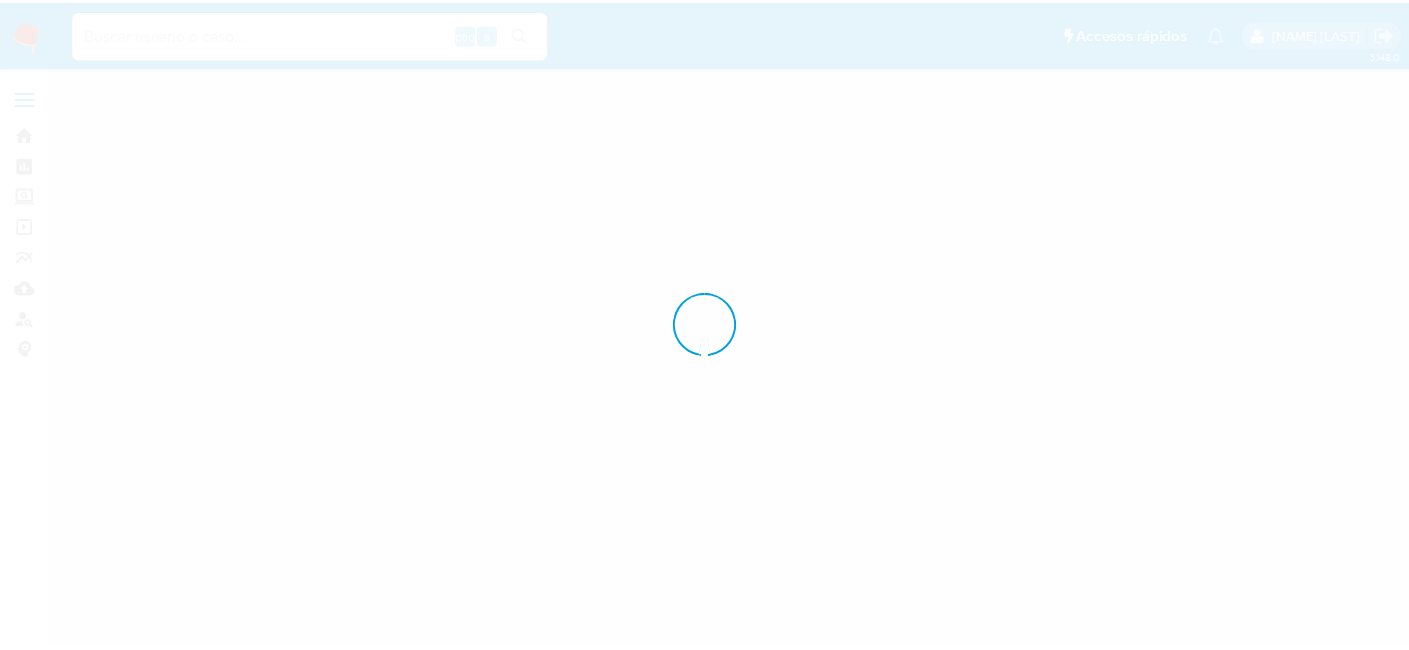 scroll, scrollTop: 0, scrollLeft: 0, axis: both 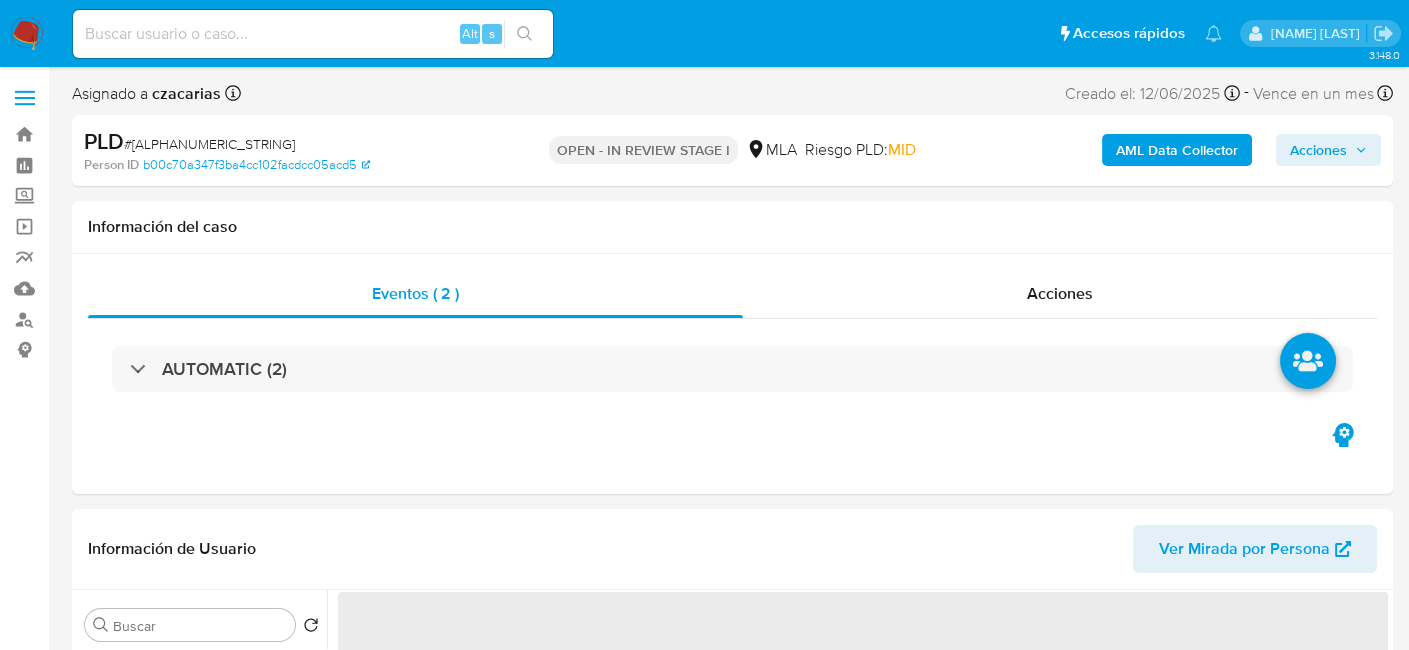 select on "10" 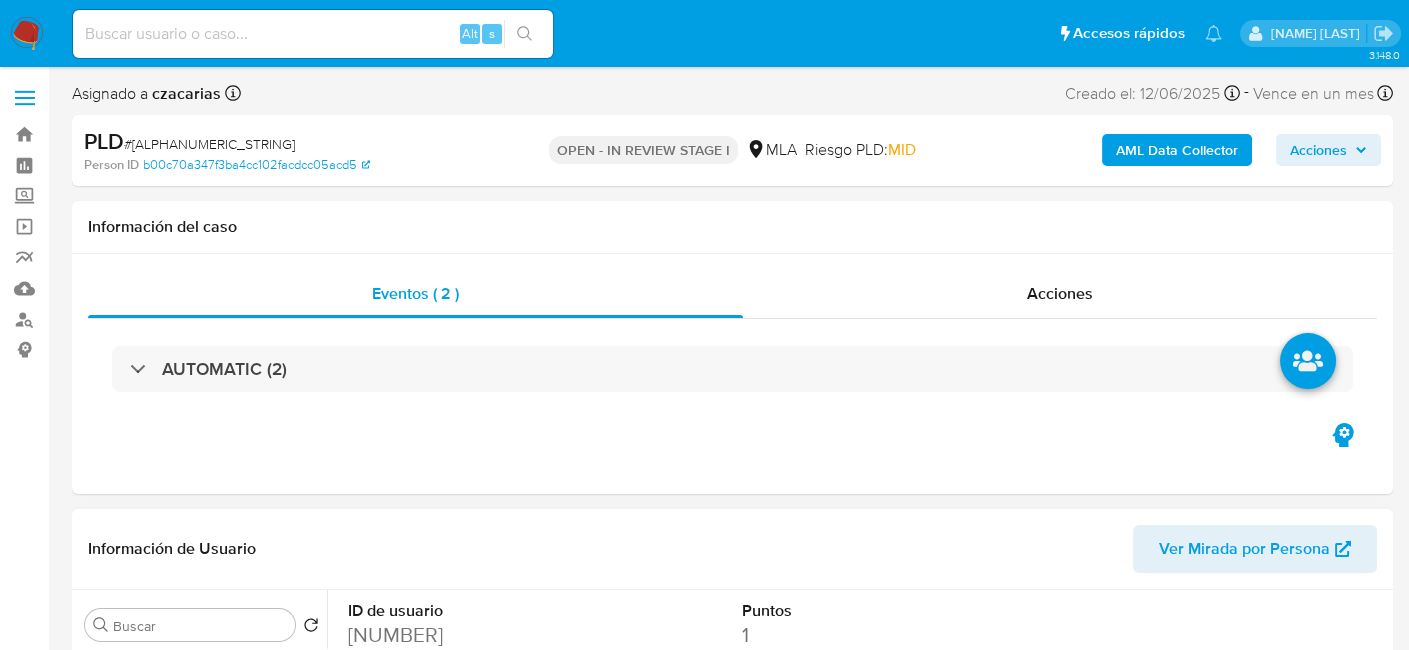 click on "[NUMBER]" at bounding box center (469, 635) 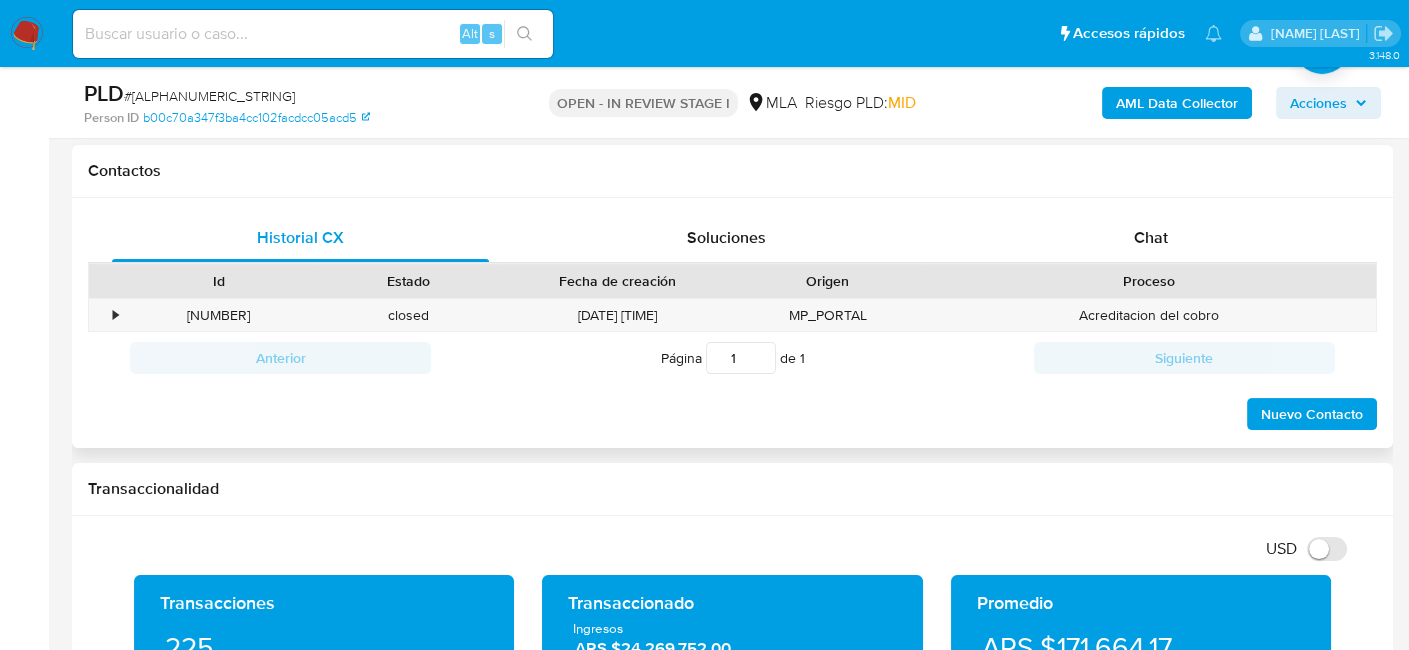 scroll, scrollTop: 1000, scrollLeft: 0, axis: vertical 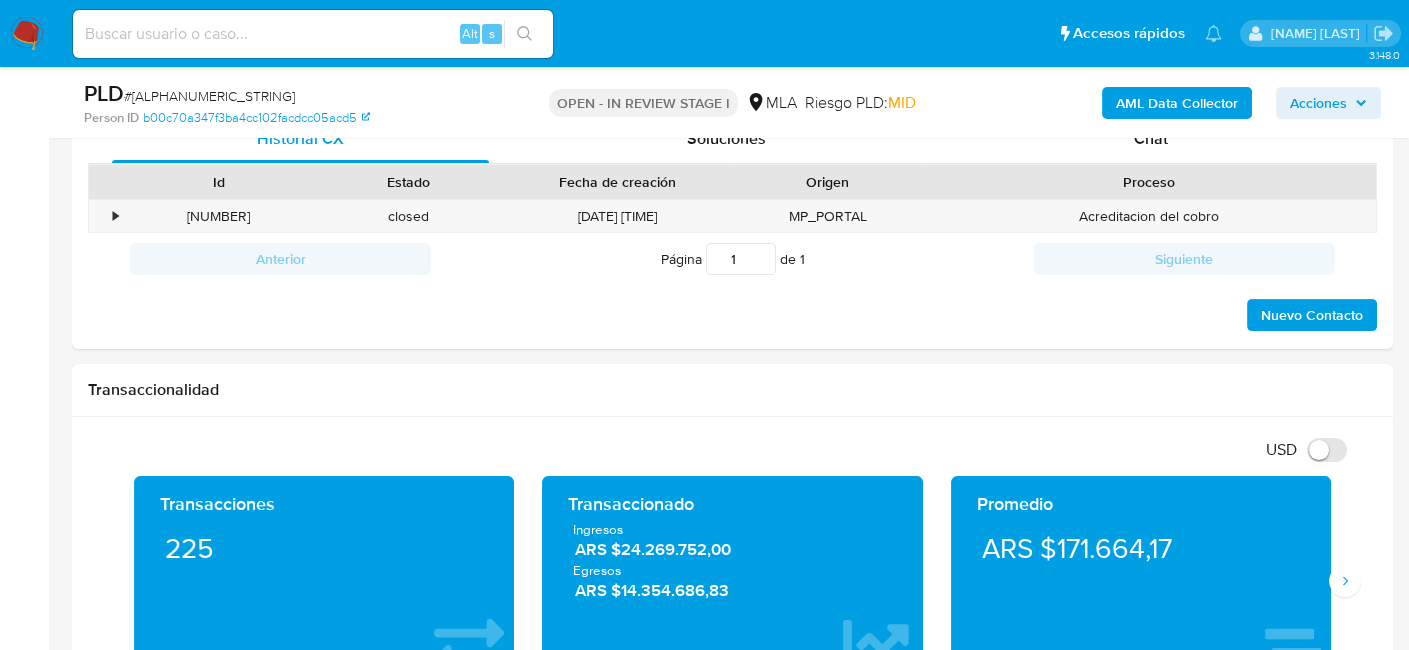 click on "PLD # su5OlGJjov9P84UErvq539M5 Person ID b00c70a347f3ba4cc102facdcc05acd5 OPEN - IN REVIEW STAGE I  MLA Riesgo PLD:  MID AML Data Collector Acciones" at bounding box center (732, 102) 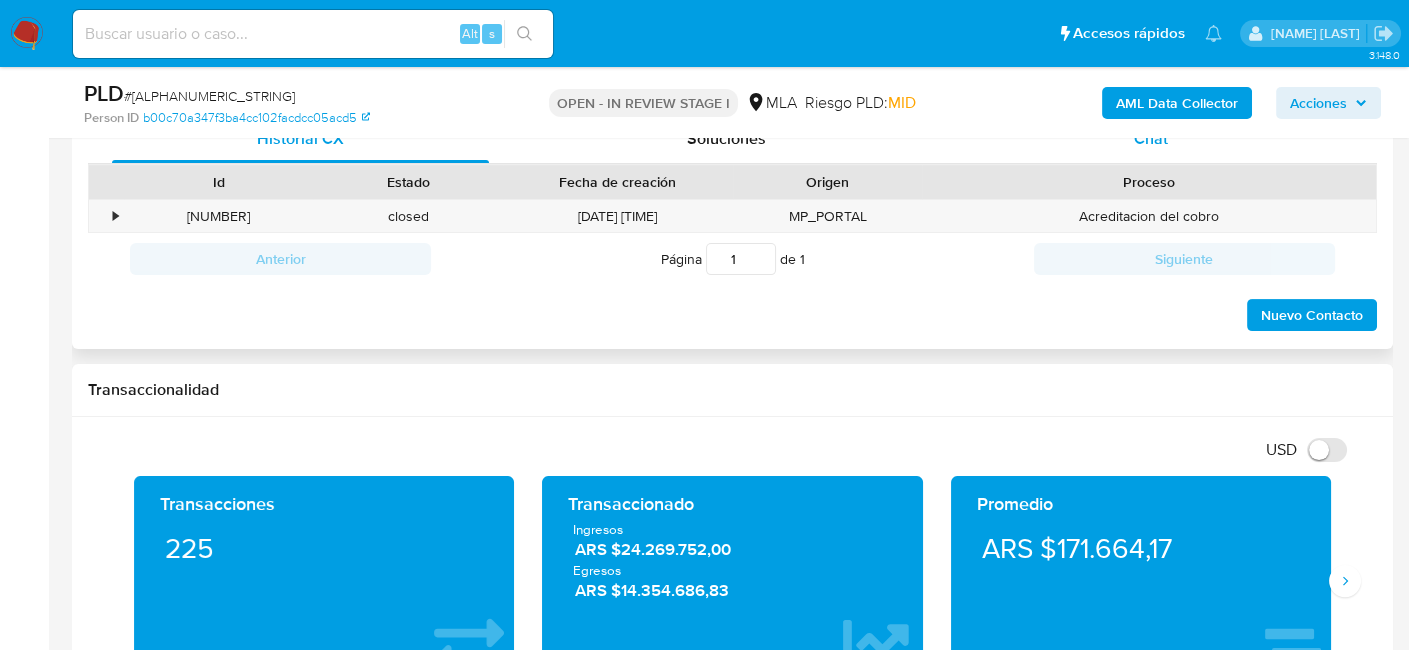 click on "Chat" at bounding box center [1151, 138] 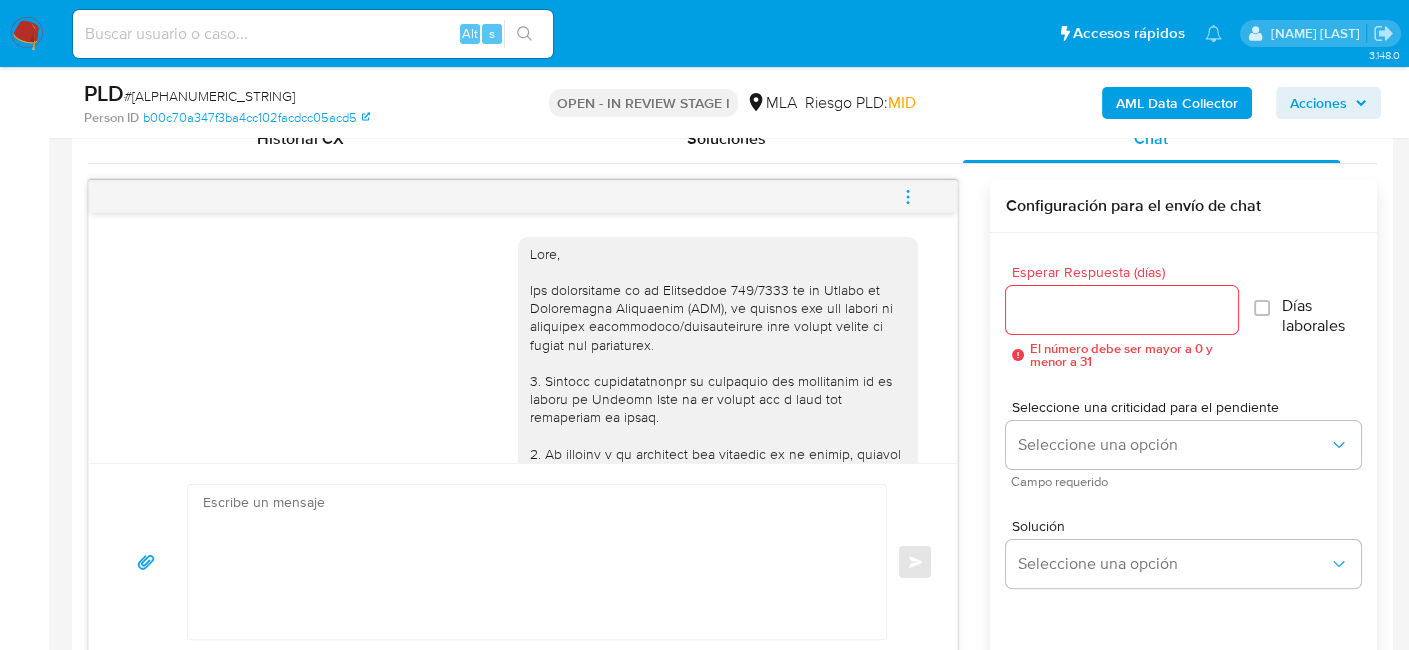 scroll, scrollTop: 2140, scrollLeft: 0, axis: vertical 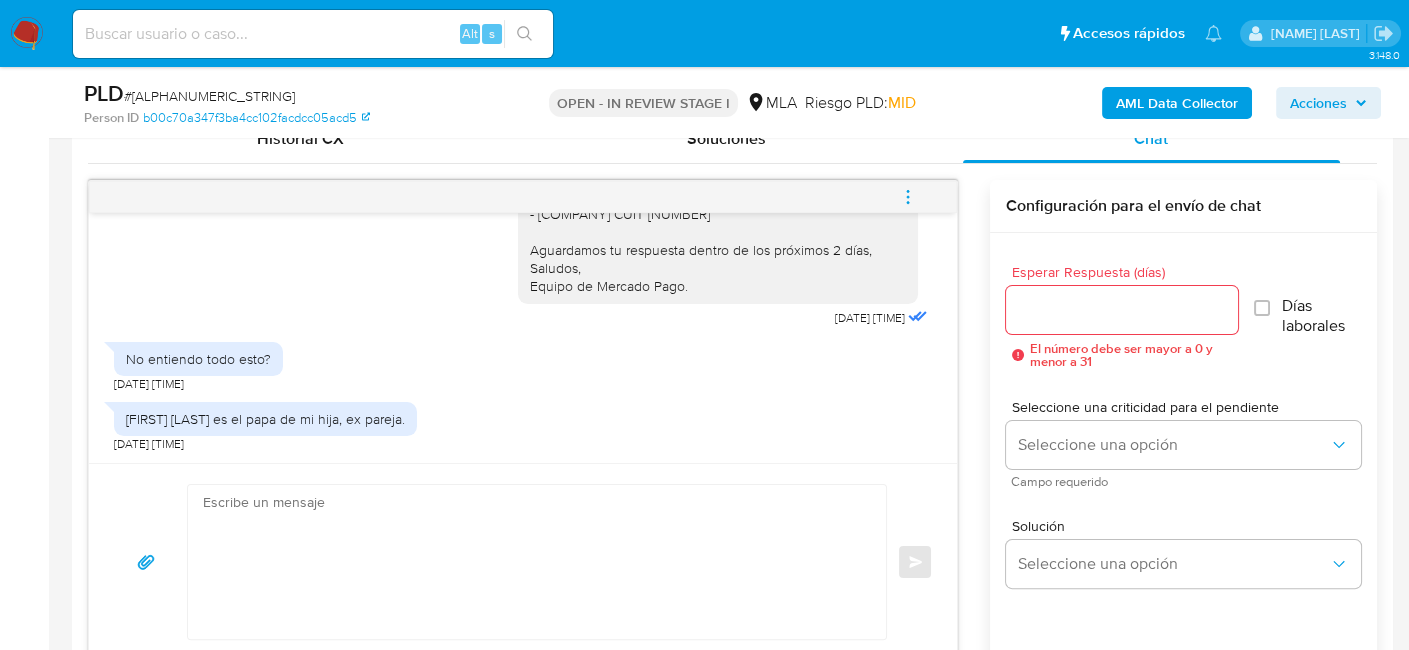 click at bounding box center [532, 562] 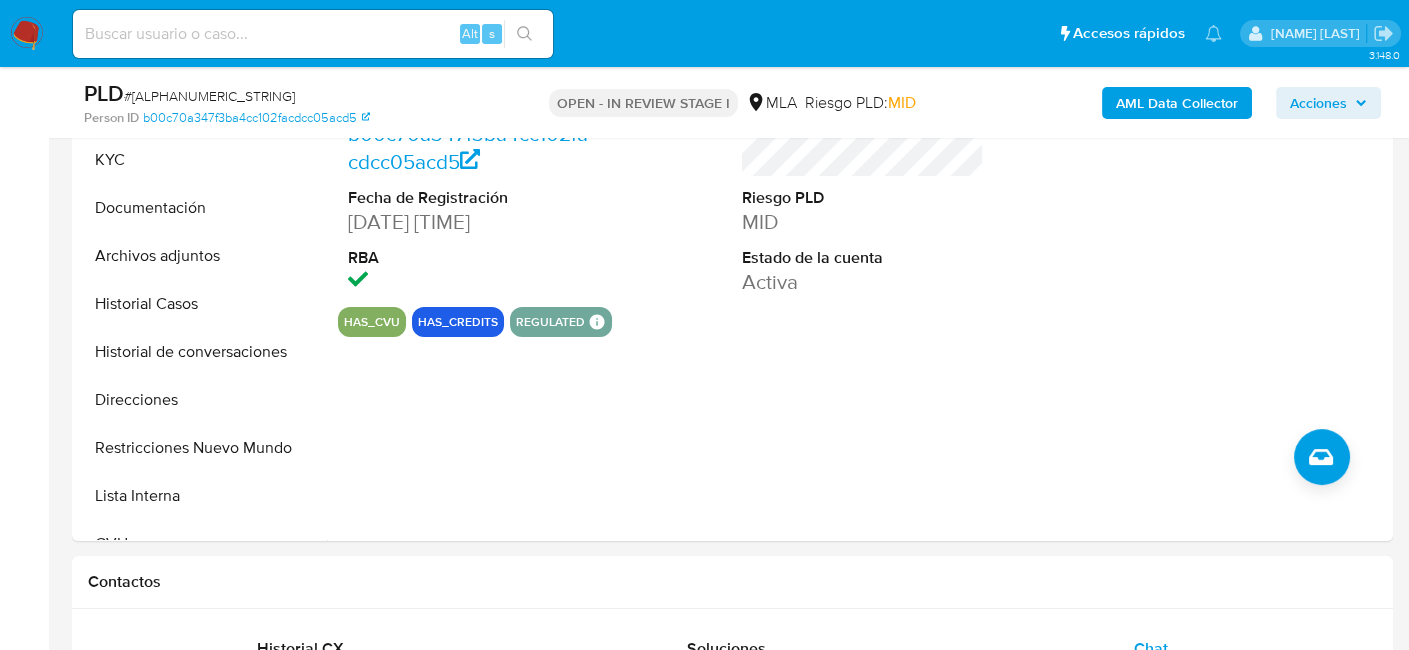 scroll, scrollTop: 400, scrollLeft: 0, axis: vertical 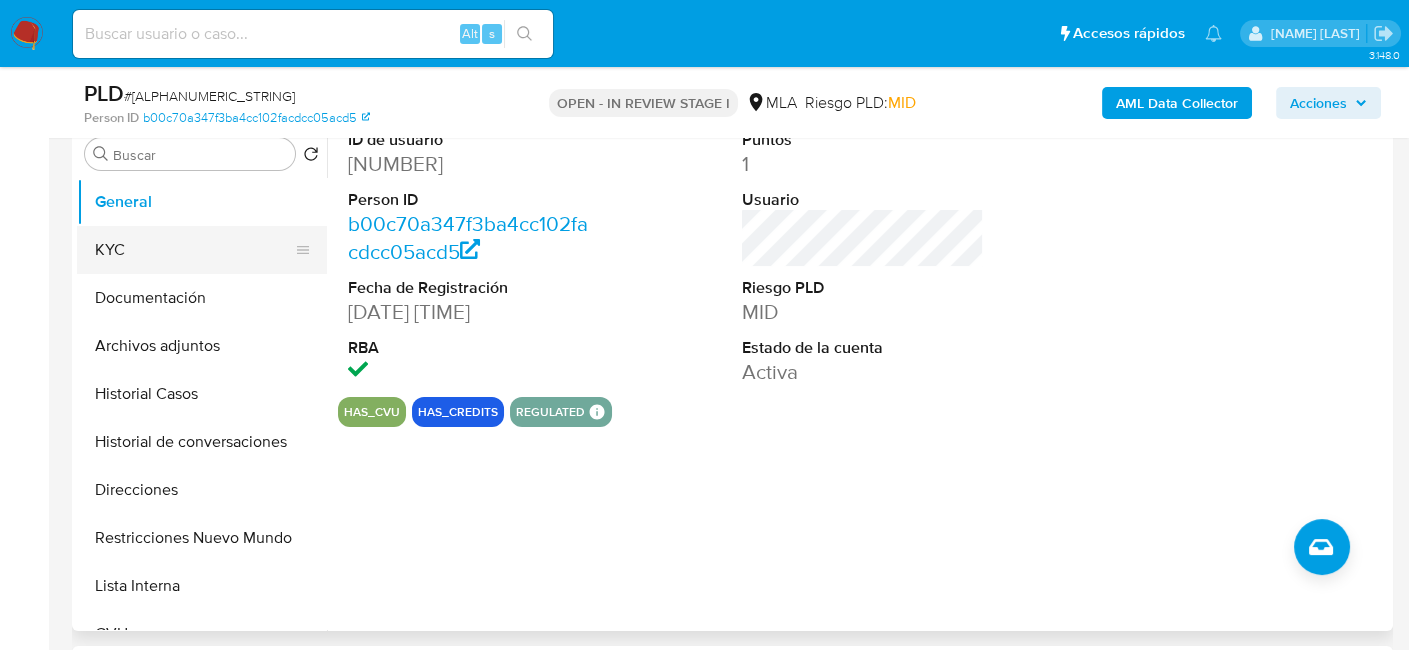 click on "KYC" at bounding box center (194, 250) 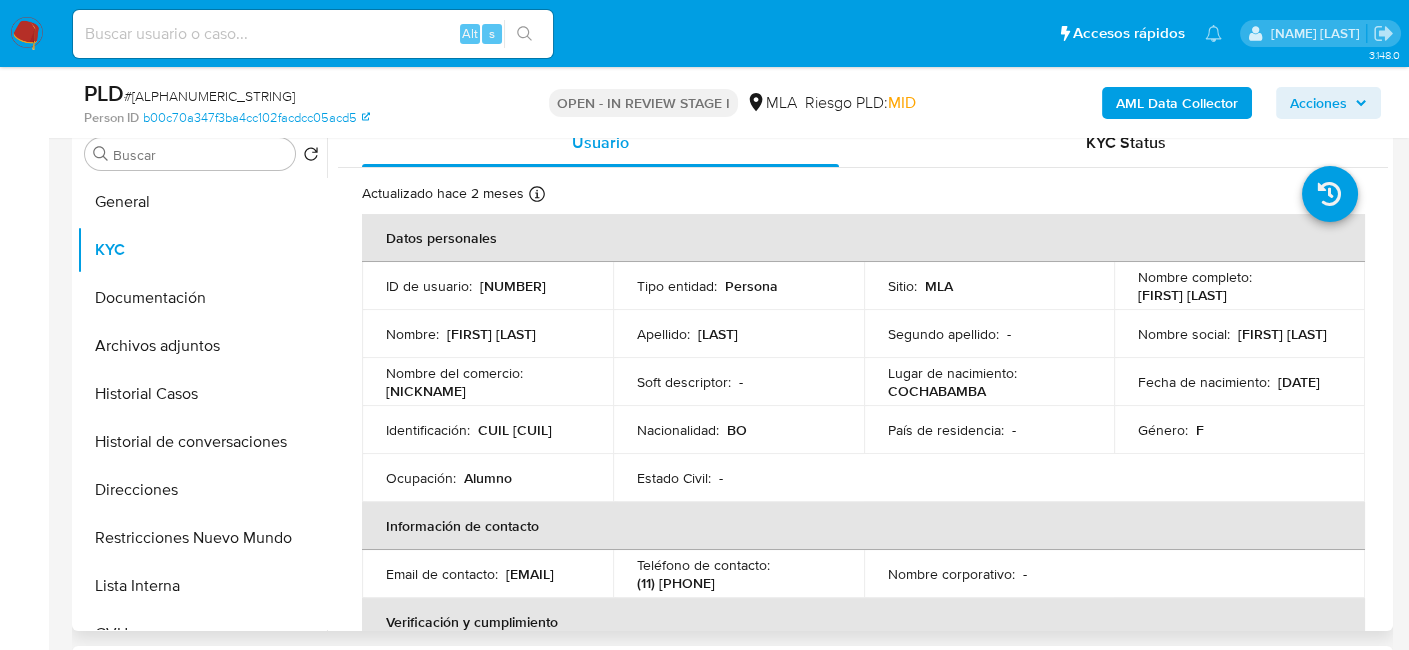 drag, startPoint x: 1134, startPoint y: 296, endPoint x: 1011, endPoint y: 355, distance: 136.41847 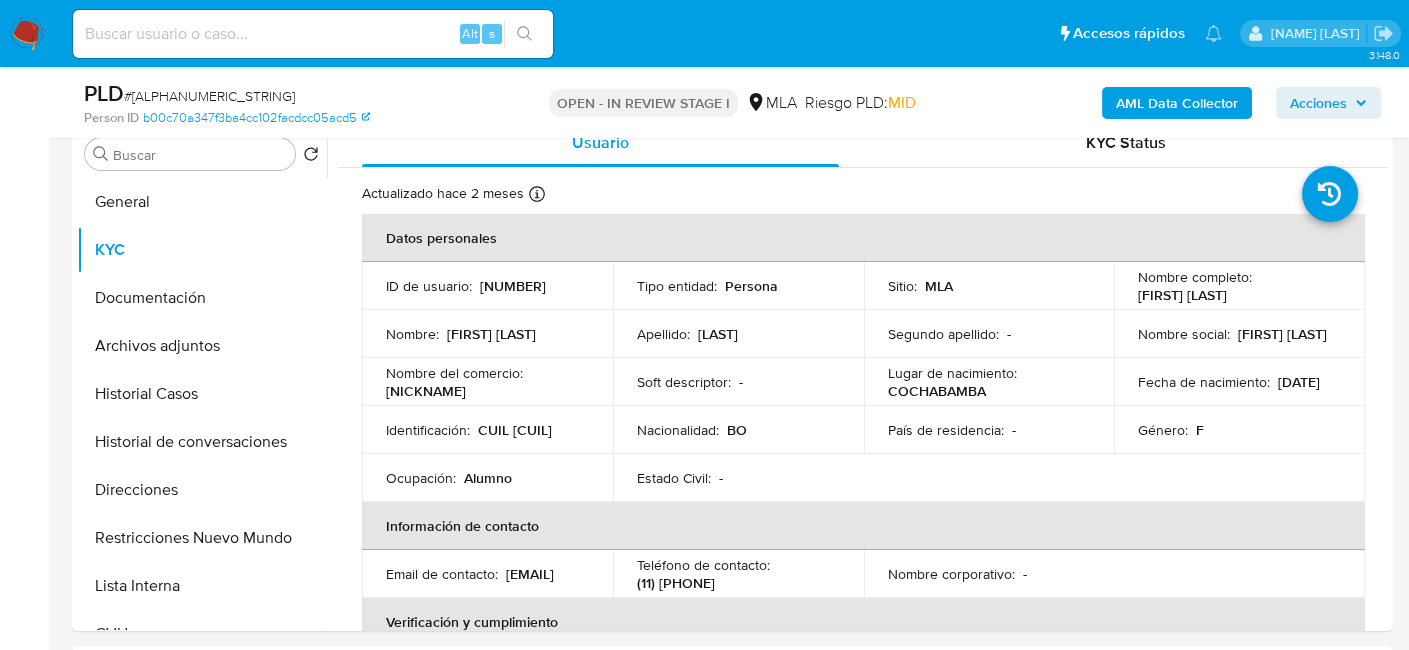 copy on "[FIRST] [LAST]" 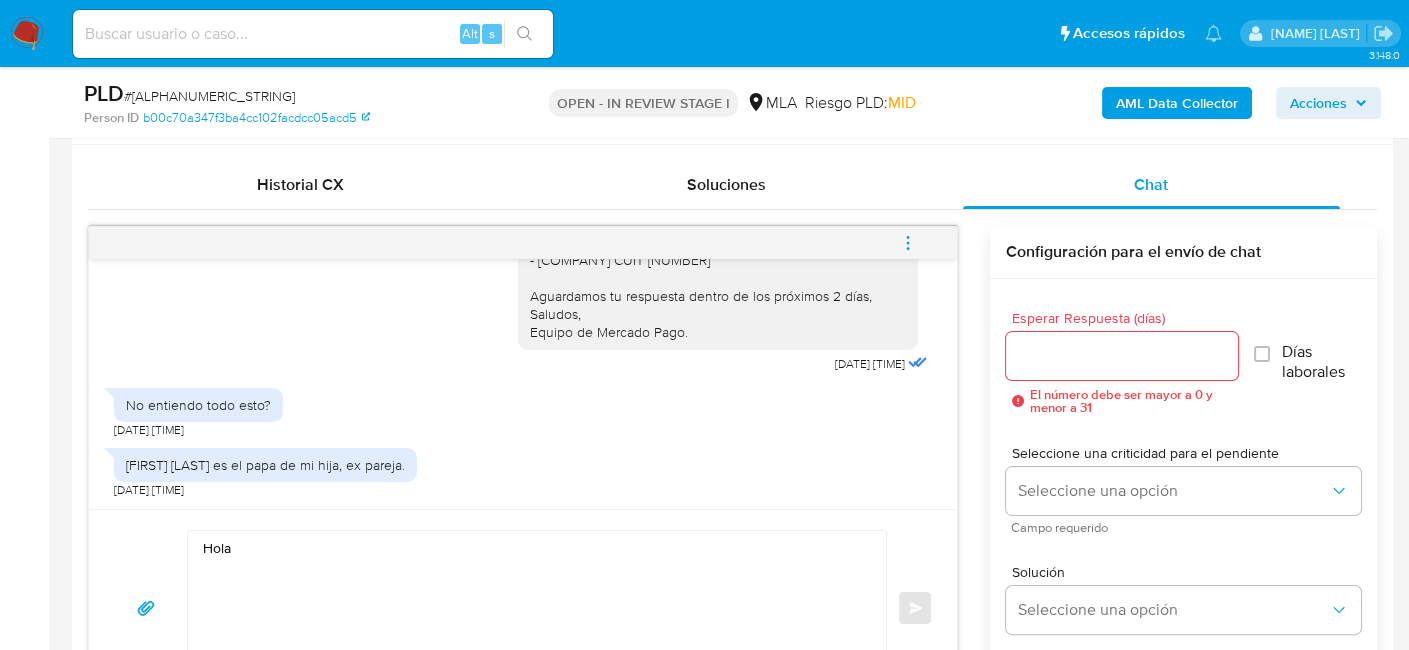 scroll, scrollTop: 1000, scrollLeft: 0, axis: vertical 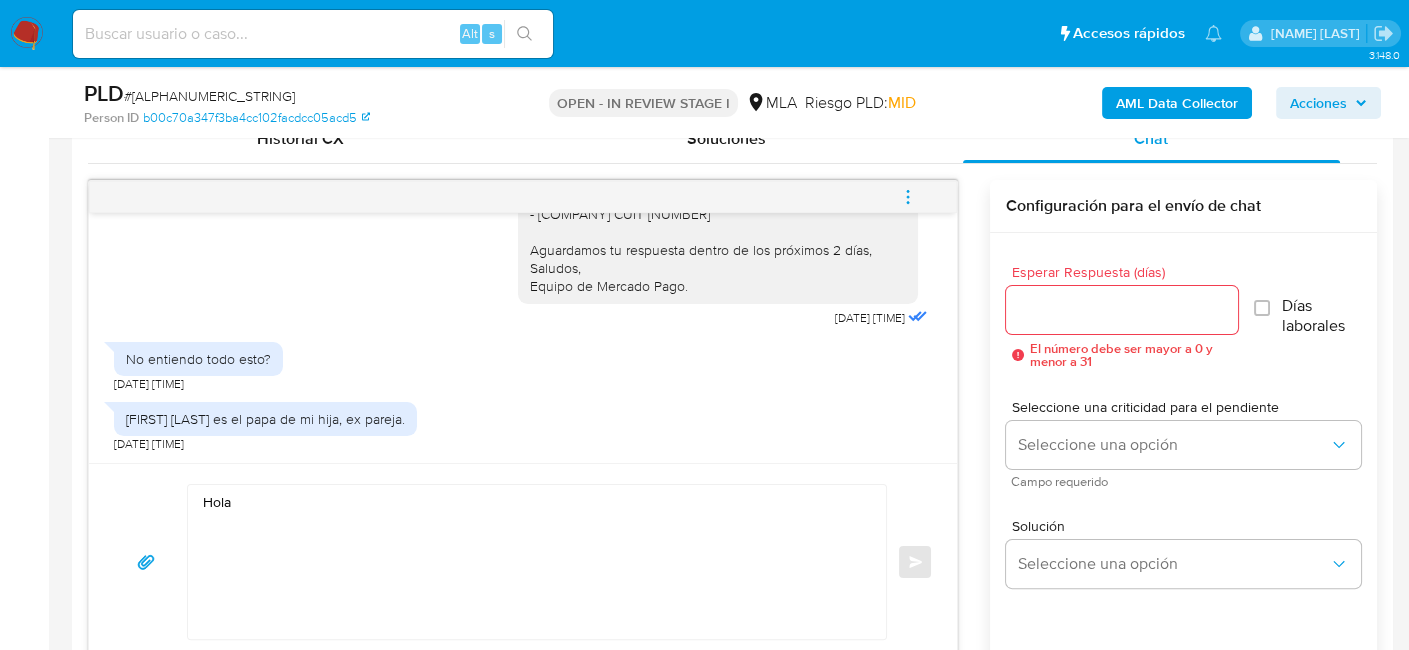 click on "Hola" at bounding box center [532, 562] 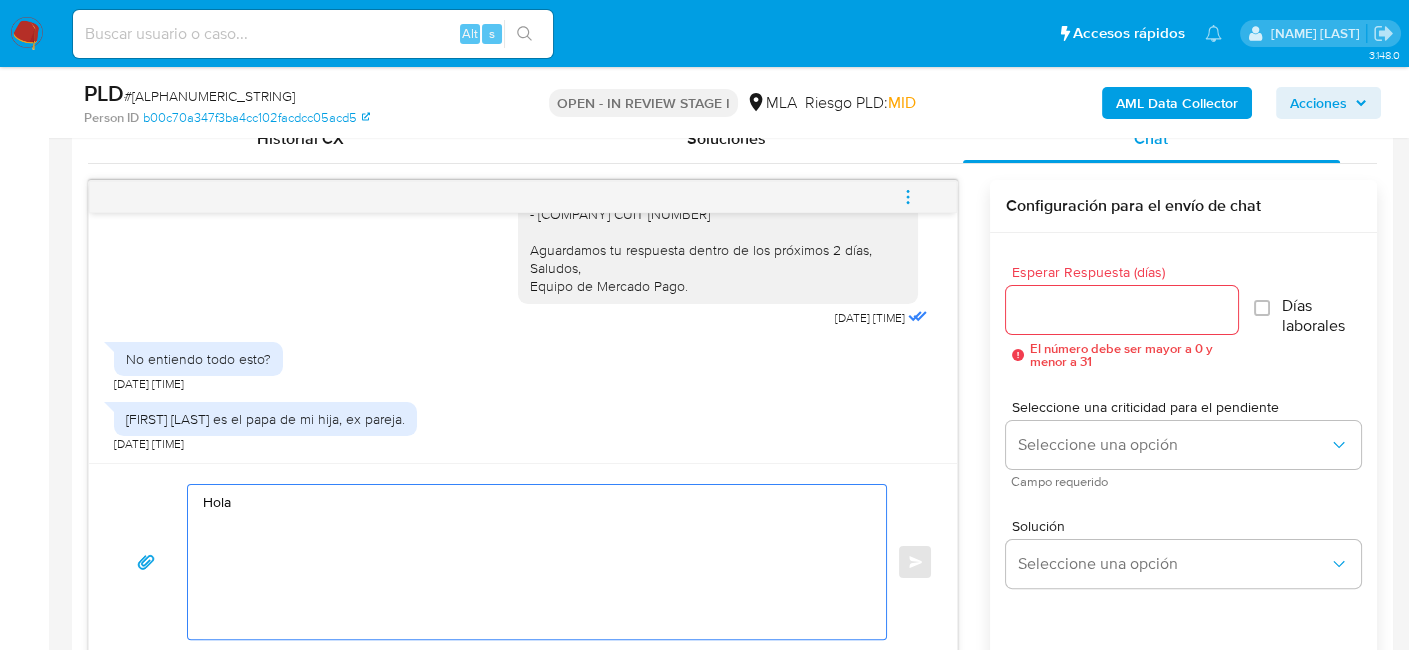 paste on "Brenda Gisel Rodriguez Flores" 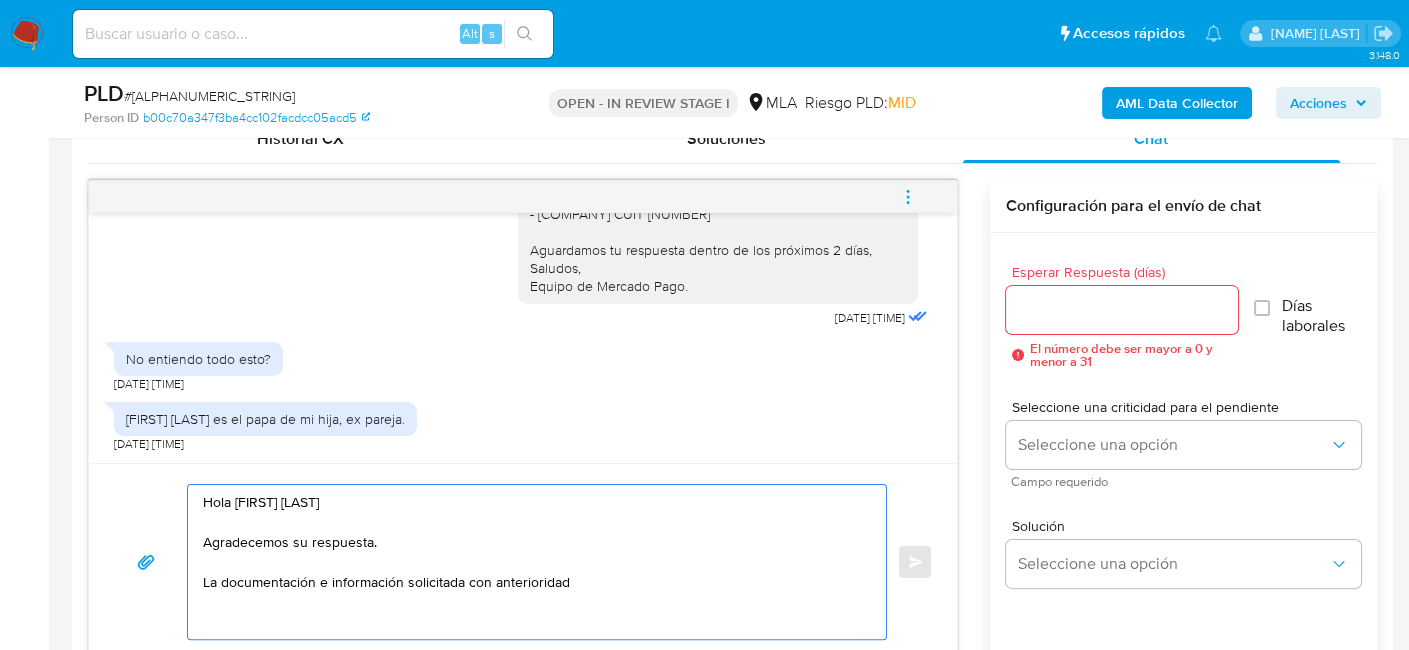 click on "Hola Brenda Gisel Rodriguez Flores
Agradecemos su respuesta.
La documentación e información solicitada con anterioridad" at bounding box center (532, 562) 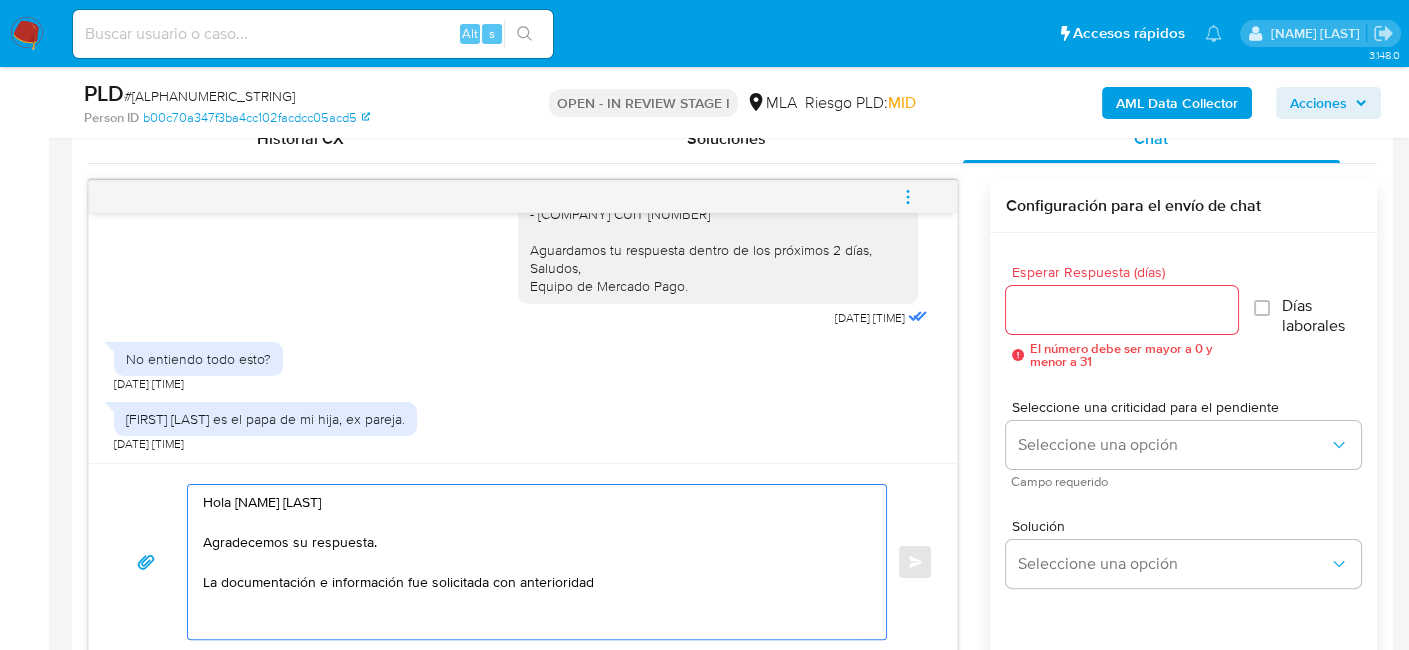 drag, startPoint x: 562, startPoint y: 583, endPoint x: 494, endPoint y: 579, distance: 68.117546 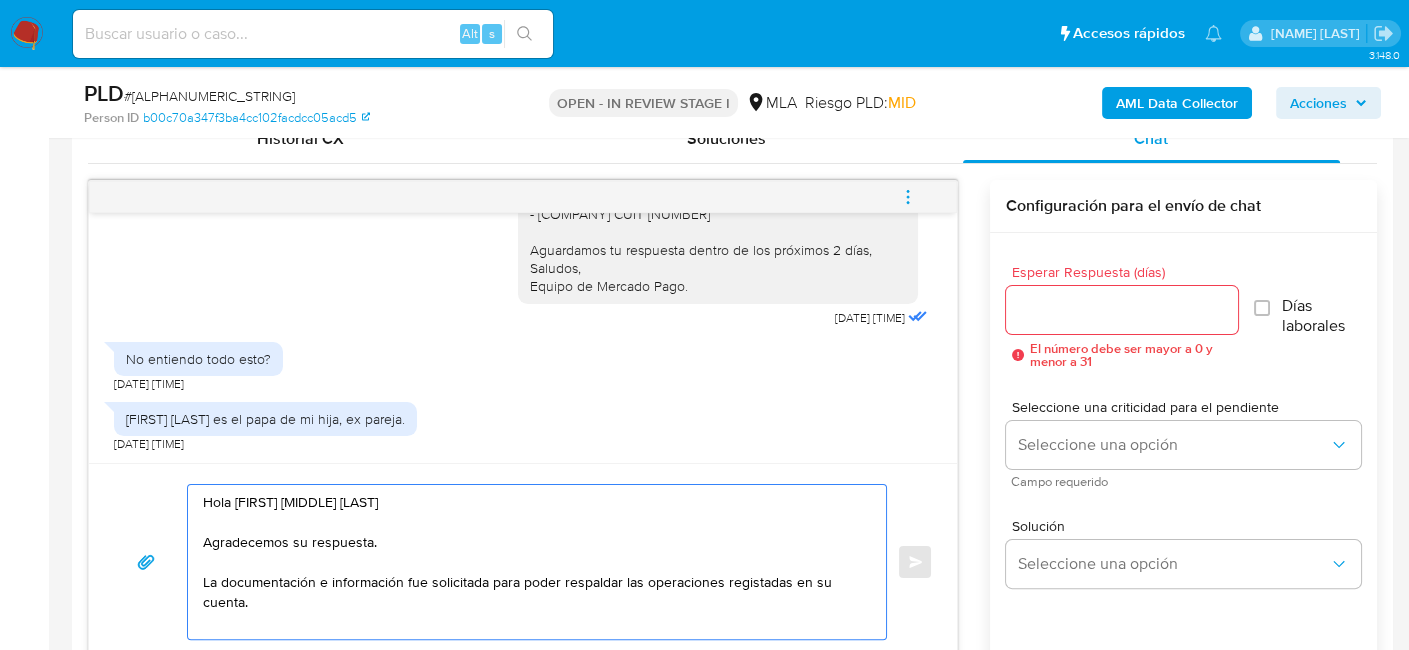 click on "Hola Brenda Gisel Rodriguez Flores
Agradecemos su respuesta.
La documentación e información fue solicitada para poder respaldar las operaciones registadas en su cuenta." at bounding box center [532, 562] 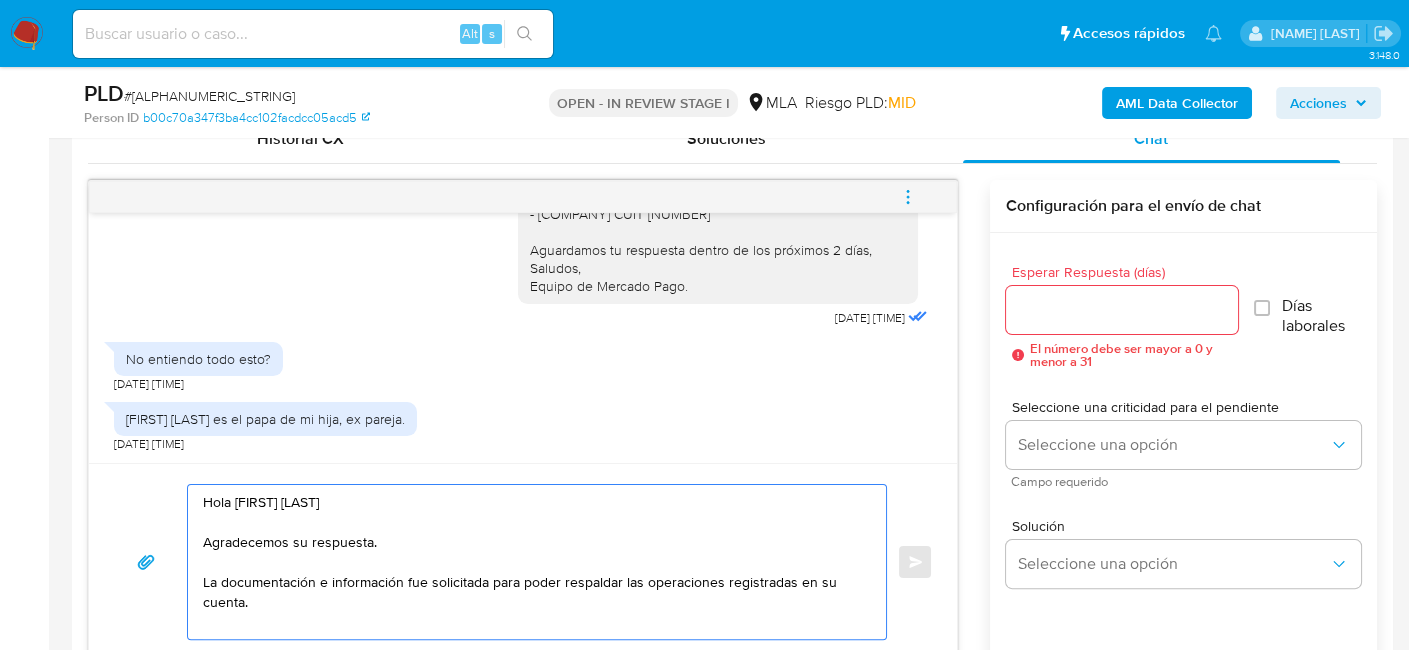 click on "Hola Brenda Gisel Rodriguez Flores
Agradecemos su respuesta.
La documentación e información fue solicitada para poder respaldar las operaciones registradas en su cuenta." at bounding box center [532, 562] 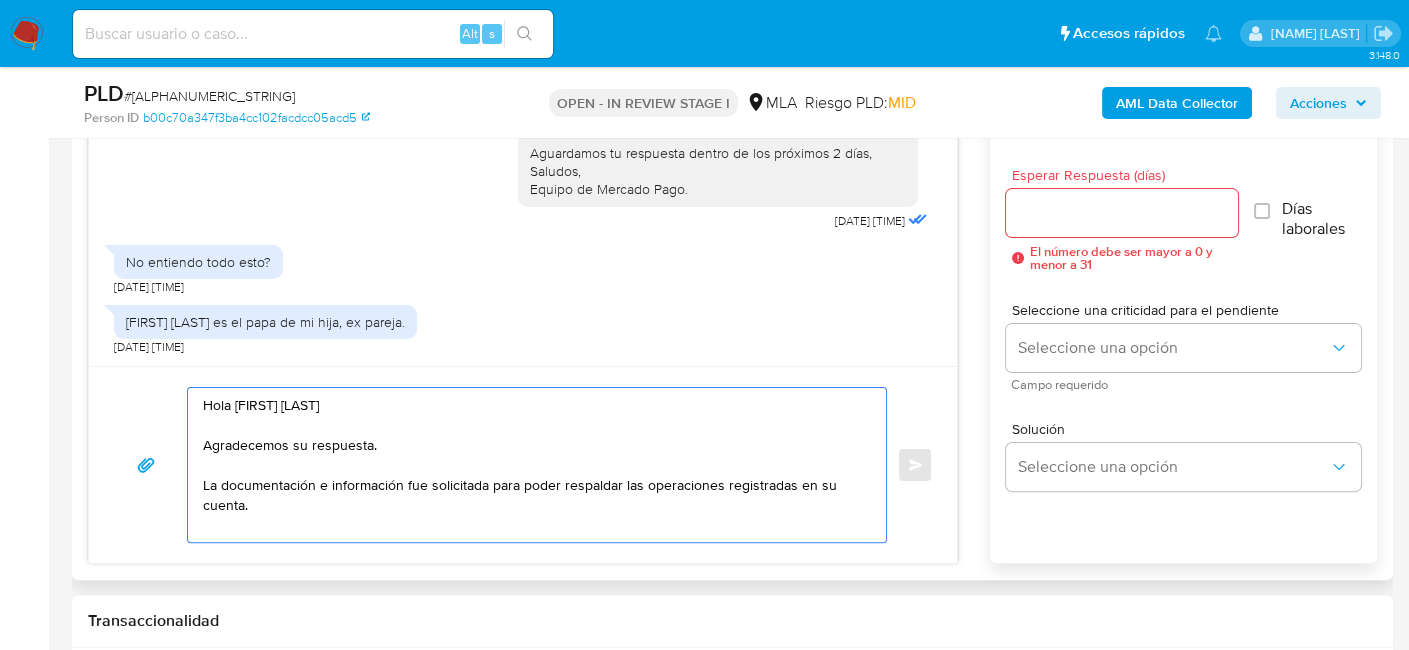 scroll, scrollTop: 1100, scrollLeft: 0, axis: vertical 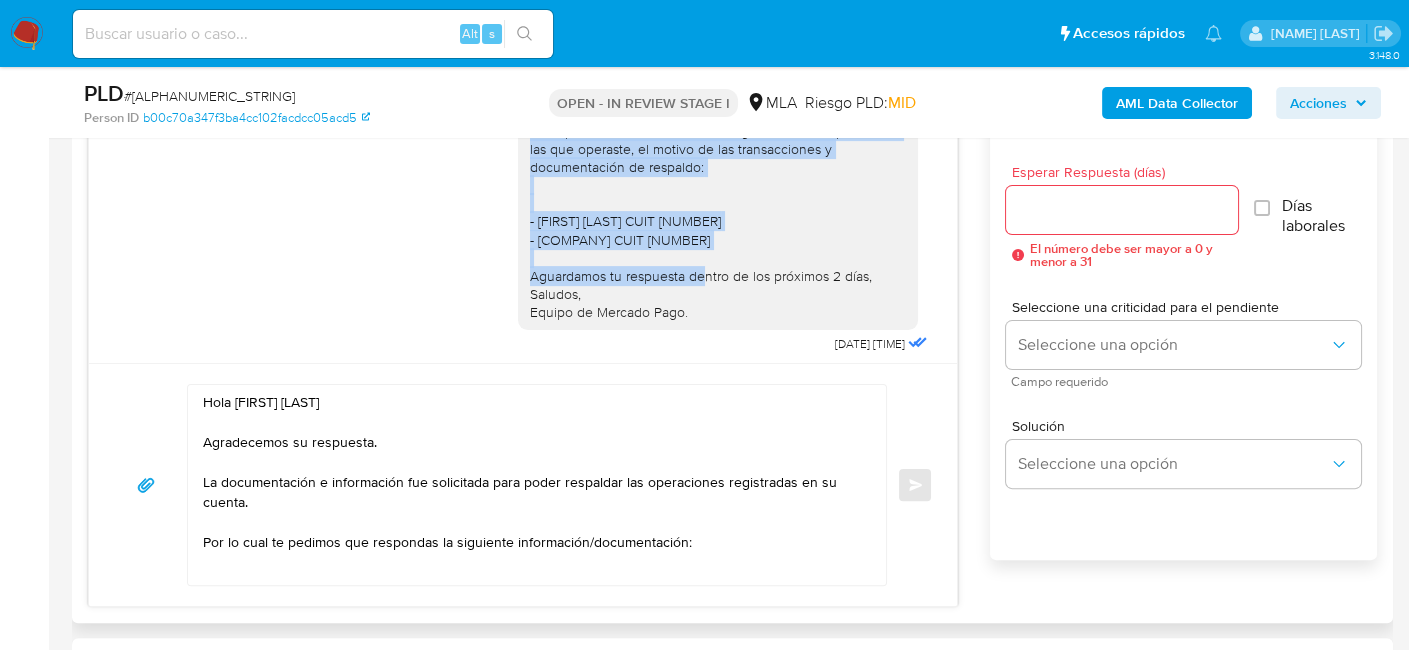 drag, startPoint x: 514, startPoint y: 199, endPoint x: 723, endPoint y: 288, distance: 227.16074 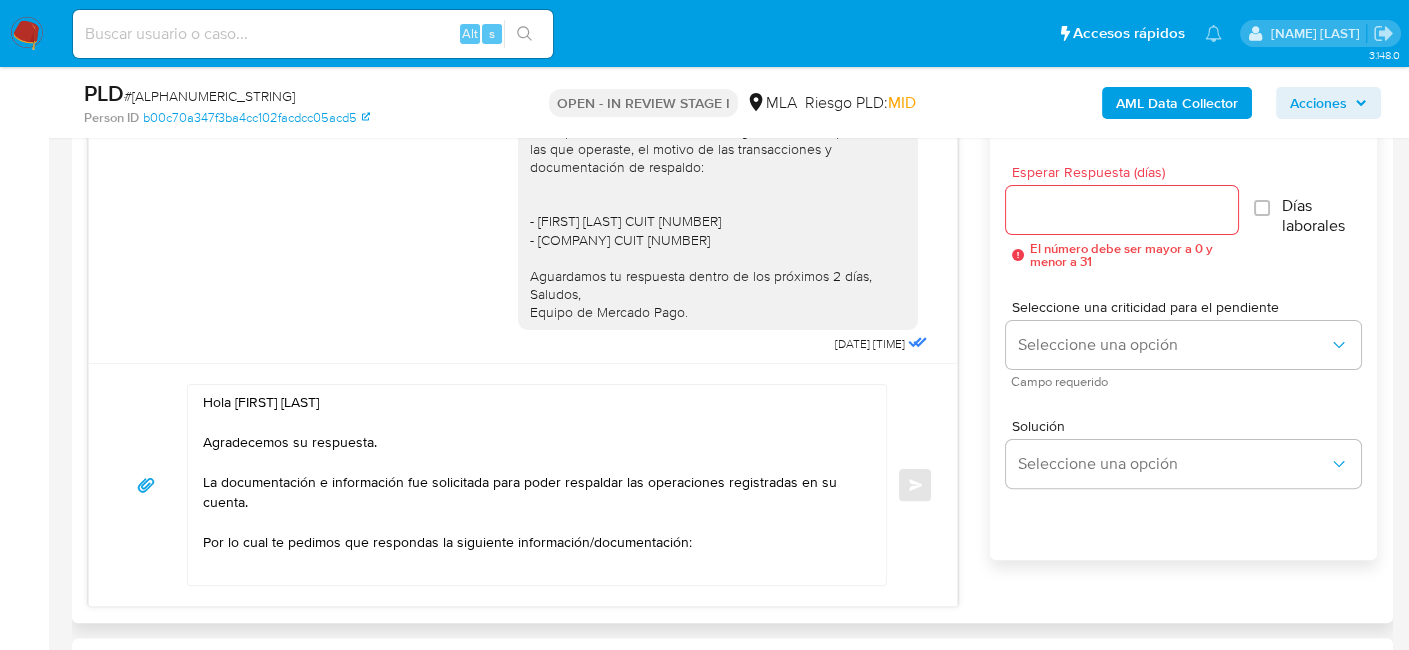 click on "Hola Brenda Gisel Rodriguez Flores
Agradecemos su respuesta.
La documentación e información fue solicitada para poder respaldar las operaciones registradas en su cuenta.
Por lo cual te pedimos que respondas la siguiente información/documentación:" at bounding box center (532, 485) 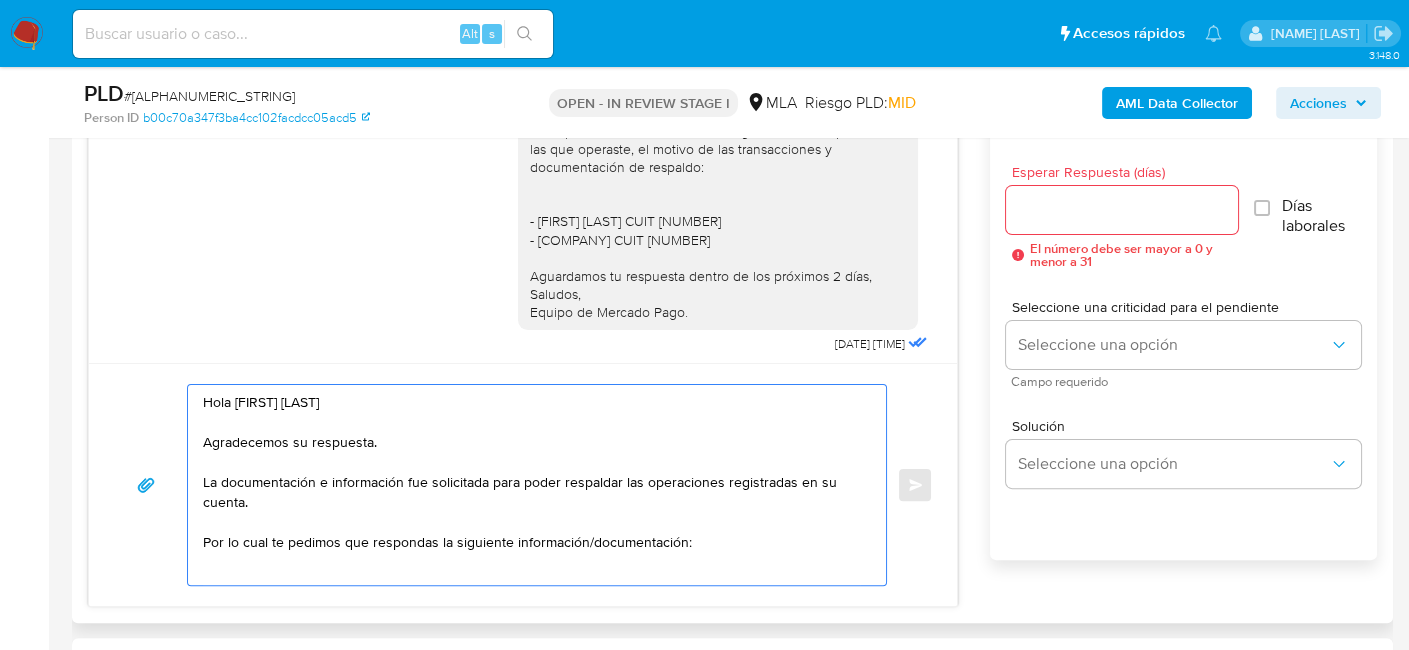 paste on "1. Descripción de la actividad:
- Detalla la actividad que realizas a través de tu cuenta.
2. De acuerdo a la actividad que realices en tu cuenta, adjunta la siguiente documentación. A modo de ejemplo, puedes enviar uno de estos comprobantes:
- Últimos 3 recibos de sueldo/jubilación.
3. Proporciona el vínculo con las siguientes contrapartes con las que operaste, el motivo de las transacciones y documentación de respaldo:
- Francisco Ariel Luque CUIT 20406430228
- Gluch SRL CUIT 30714731897" 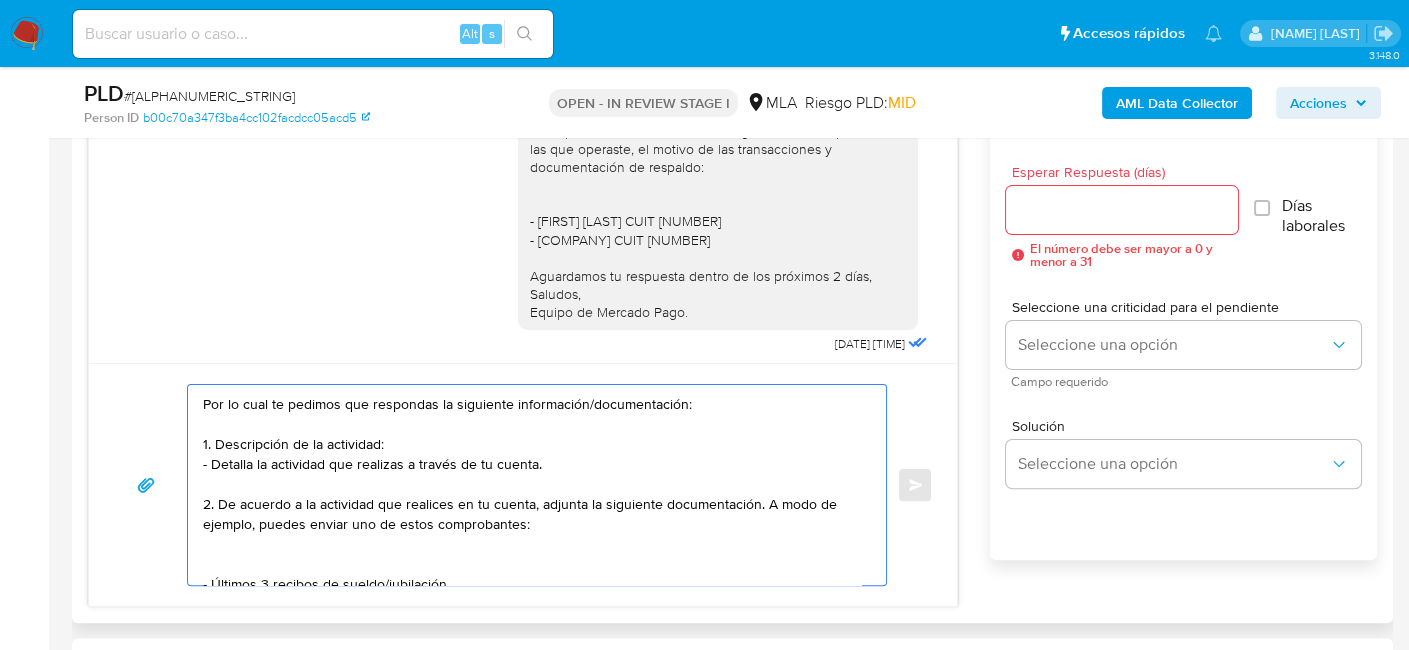 scroll, scrollTop: 87, scrollLeft: 0, axis: vertical 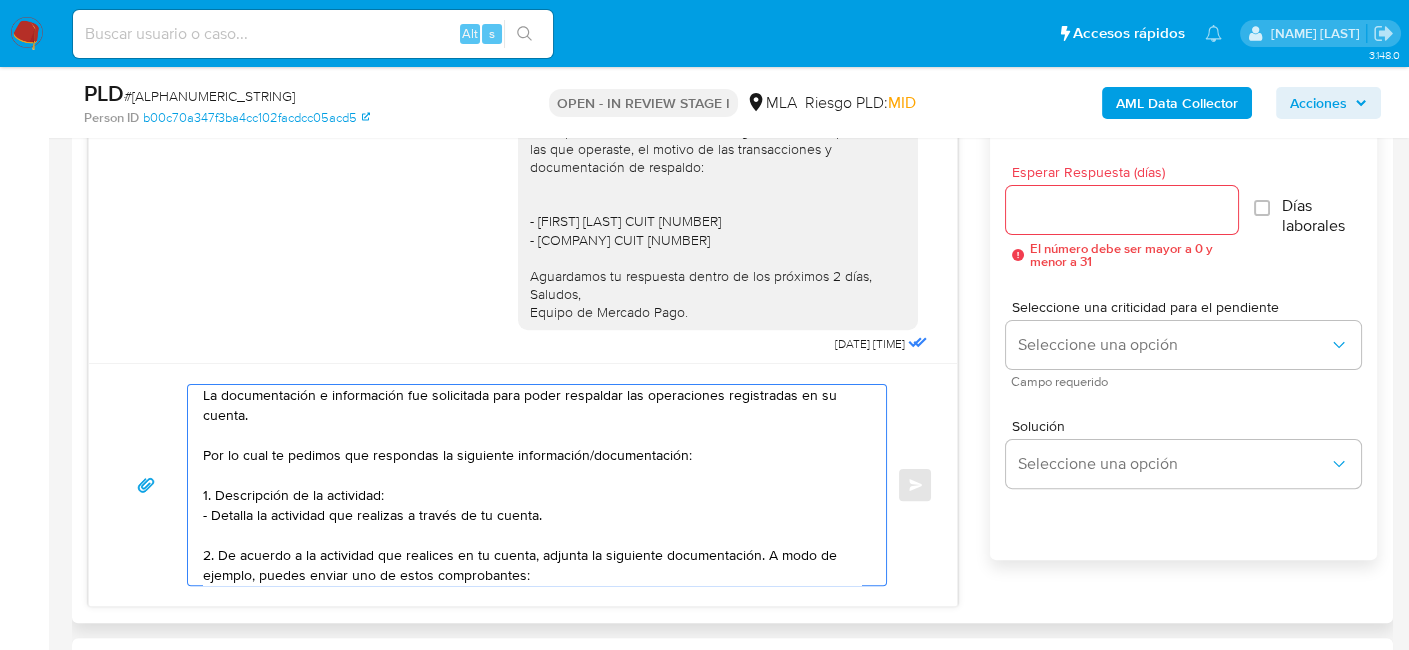 drag, startPoint x: 351, startPoint y: 454, endPoint x: 745, endPoint y: 457, distance: 394.0114 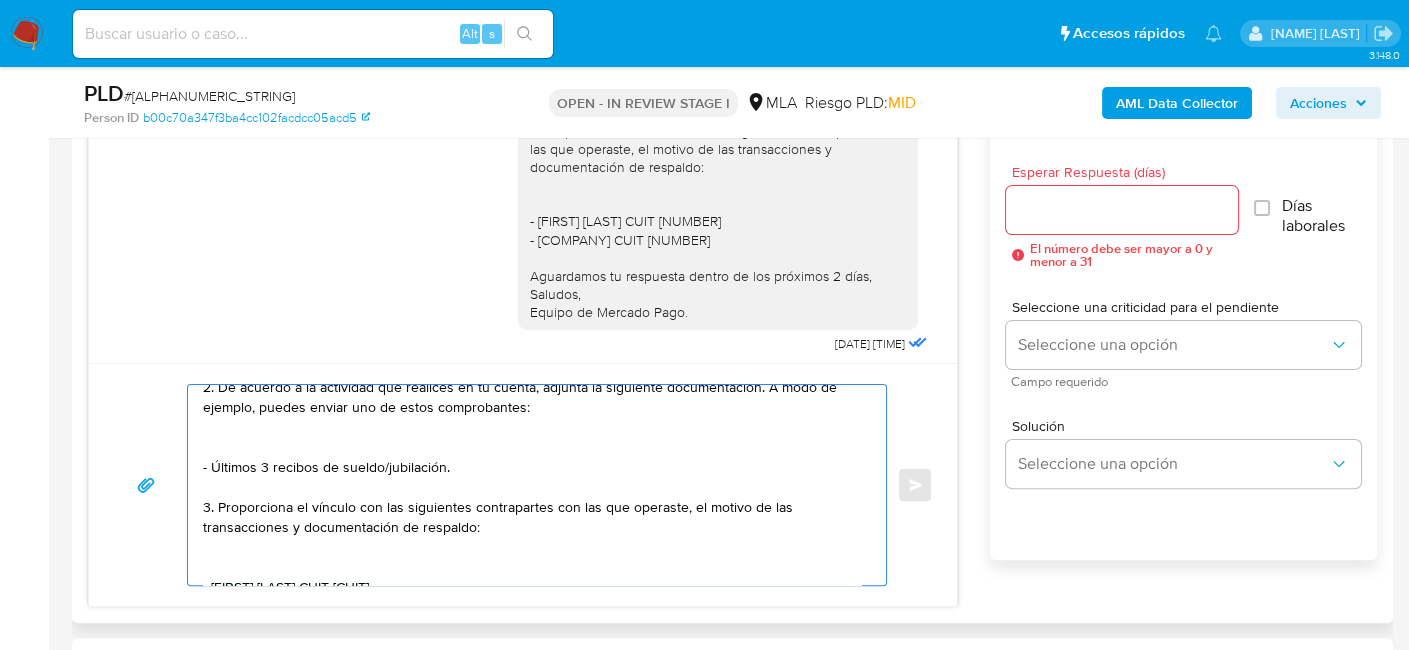 scroll, scrollTop: 287, scrollLeft: 0, axis: vertical 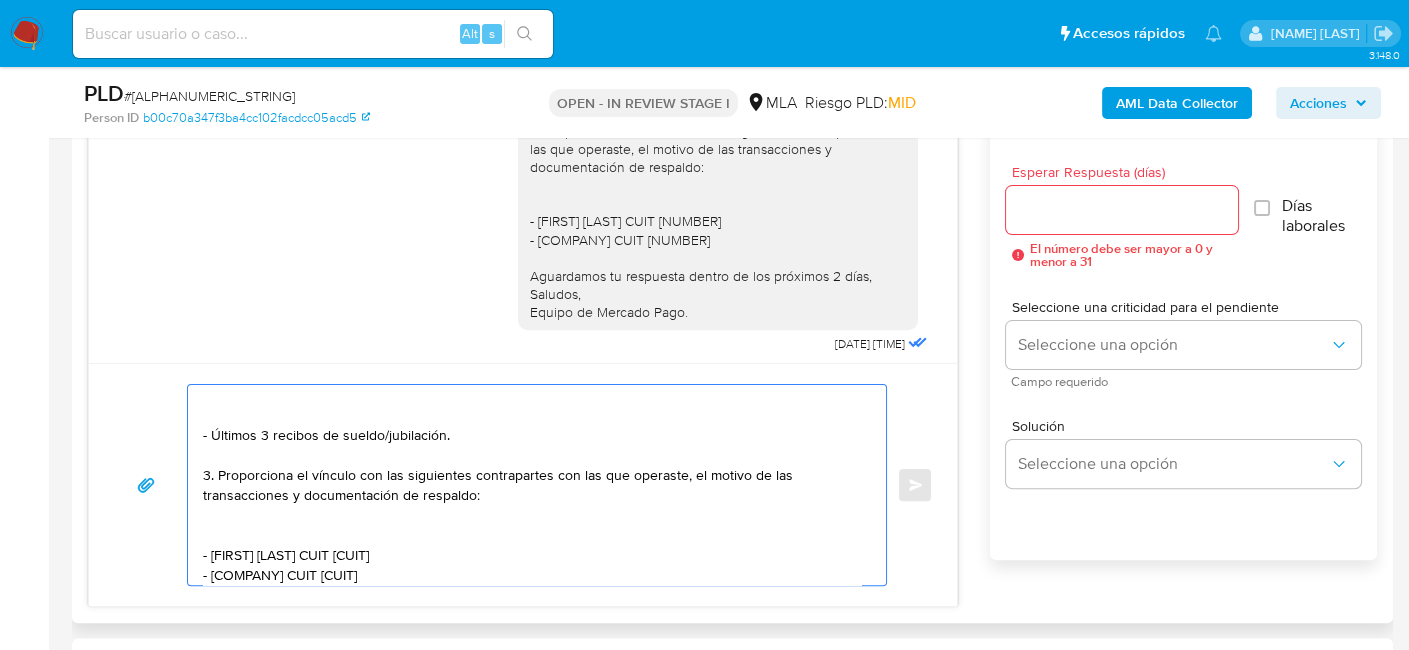 drag, startPoint x: 329, startPoint y: 469, endPoint x: 634, endPoint y: 494, distance: 306.0229 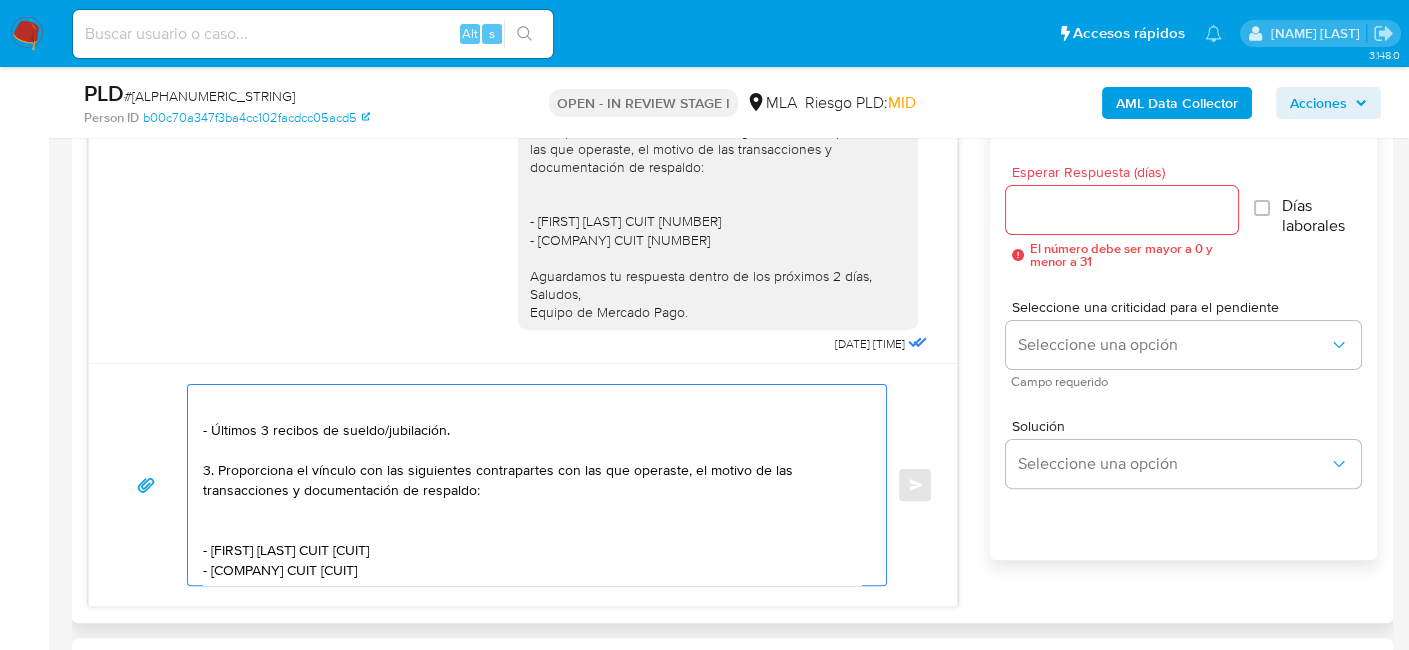 scroll, scrollTop: 294, scrollLeft: 0, axis: vertical 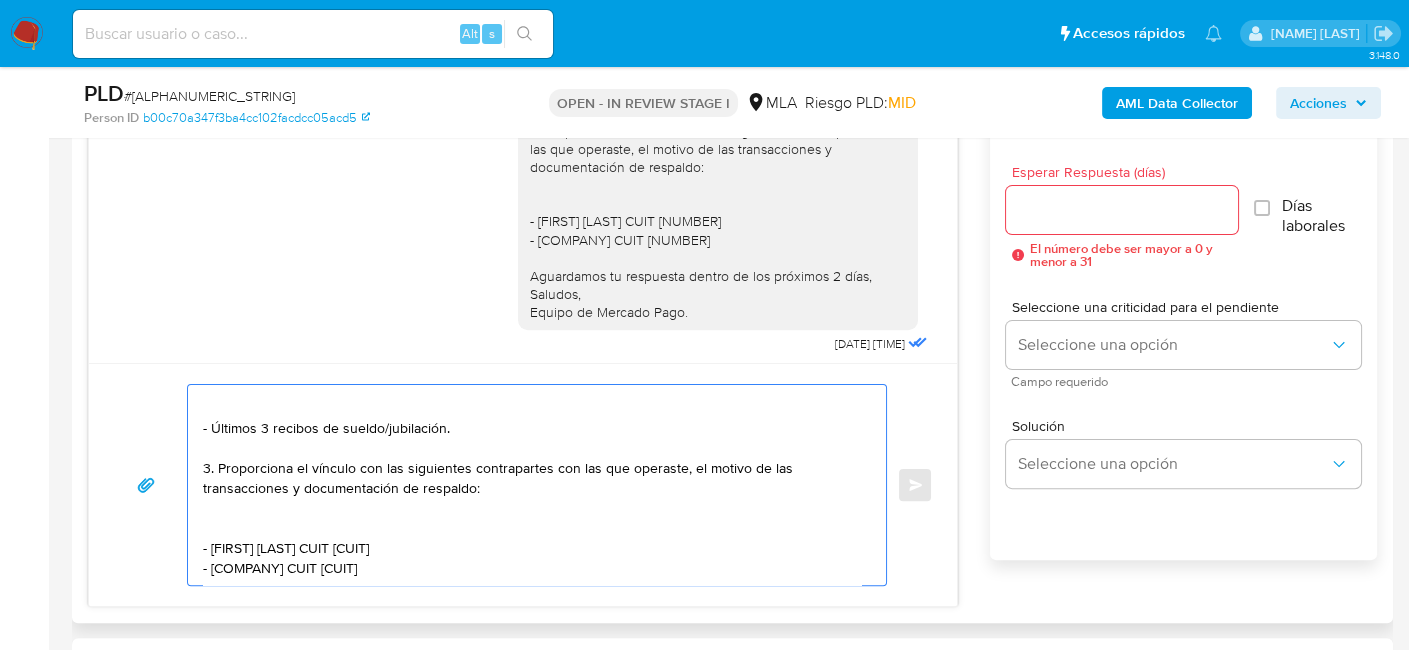 click on "Hola Brenda Gisel Rodriguez Flores
Agradecemos su respuesta.
La documentación e información fue solicitada para poder respaldar las operaciones registradas en su cuenta.
Por lo cual te pedimos que respondas la siguiente información/documentación:
1. Descripción de la actividad:
- Detalla la actividad que realizas a través de tu cuenta.
2. De acuerdo a la actividad que realices en tu cuenta, adjunta la siguiente documentación. A modo de ejemplo, puedes enviar uno de estos comprobantes:
- Últimos 3 recibos de sueldo/jubilación.
3. Proporciona el vínculo con las siguientes contrapartes con las que operaste, el motivo de las transacciones y documentación de respaldo:
- Francisco Ariel Luque CUIT 20406430228
- Gluch SRL CUIT 30714731897" at bounding box center [532, 485] 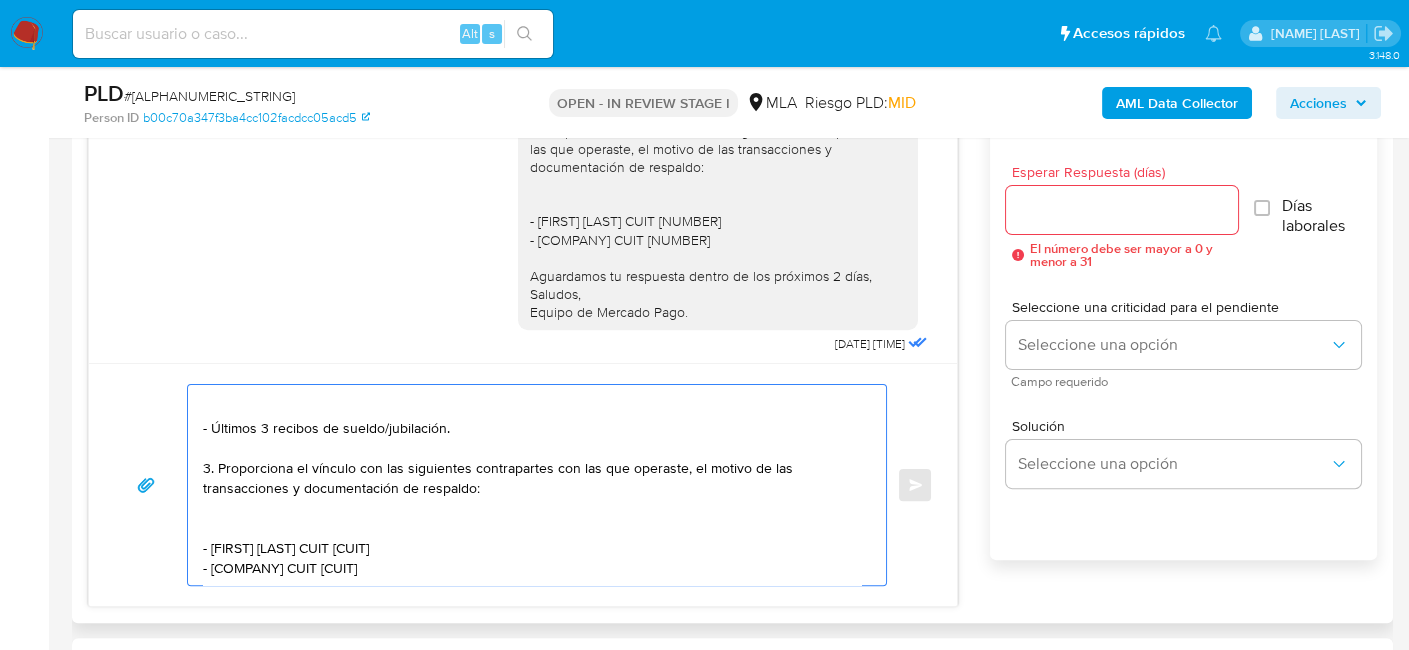 click on "Hola Brenda Gisel Rodriguez Flores
Agradecemos su respuesta.
La documentación e información fue solicitada para poder respaldar las operaciones registradas en su cuenta.
Por lo cual te pedimos que respondas la siguiente información/documentación:
1. Descripción de la actividad:
- Detalla la actividad que realizas a través de tu cuenta.
2. De acuerdo a la actividad que realices en tu cuenta, adjunta la siguiente documentación. A modo de ejemplo, puedes enviar uno de estos comprobantes:
- Últimos 3 recibos de sueldo/jubilación.
3. Proporciona el vínculo con las siguientes contrapartes con las que operaste, el motivo de las transacciones y documentación de respaldo:
- Francisco Ariel Luque CUIT 20406430228
- Gluch SRL CUIT 30714731897" at bounding box center (532, 485) 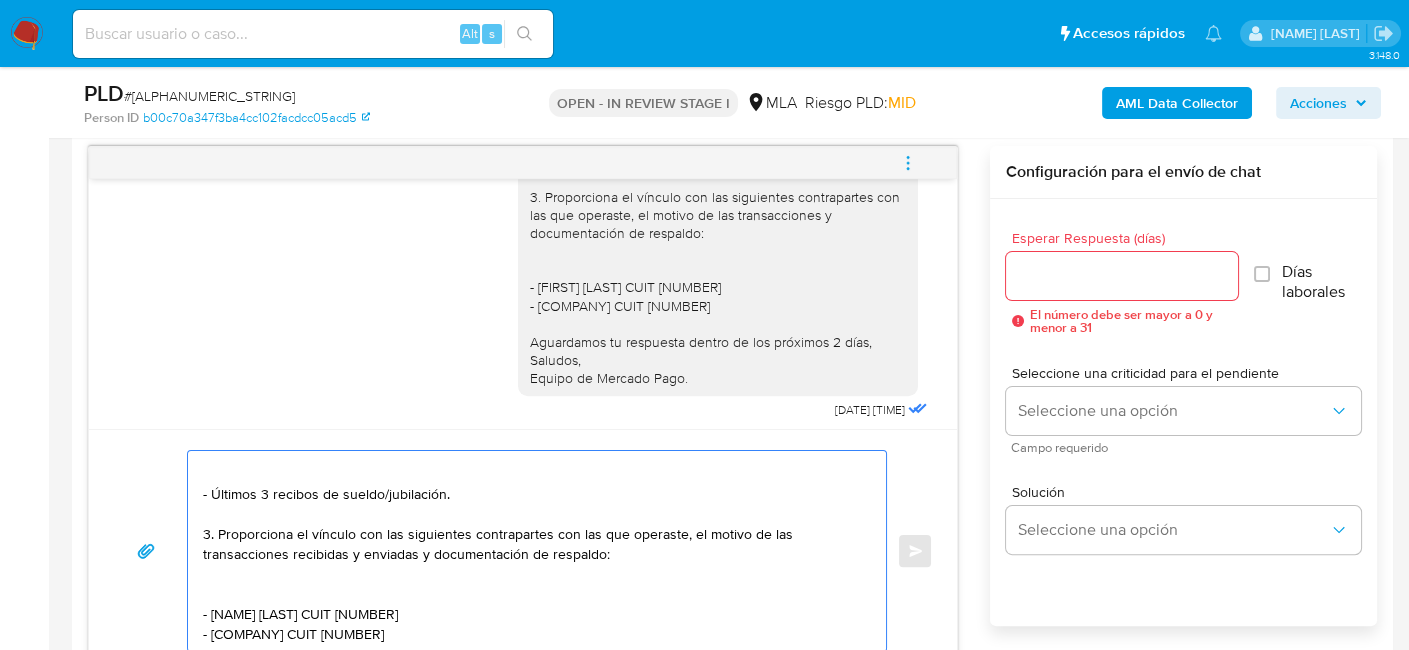 scroll, scrollTop: 1000, scrollLeft: 0, axis: vertical 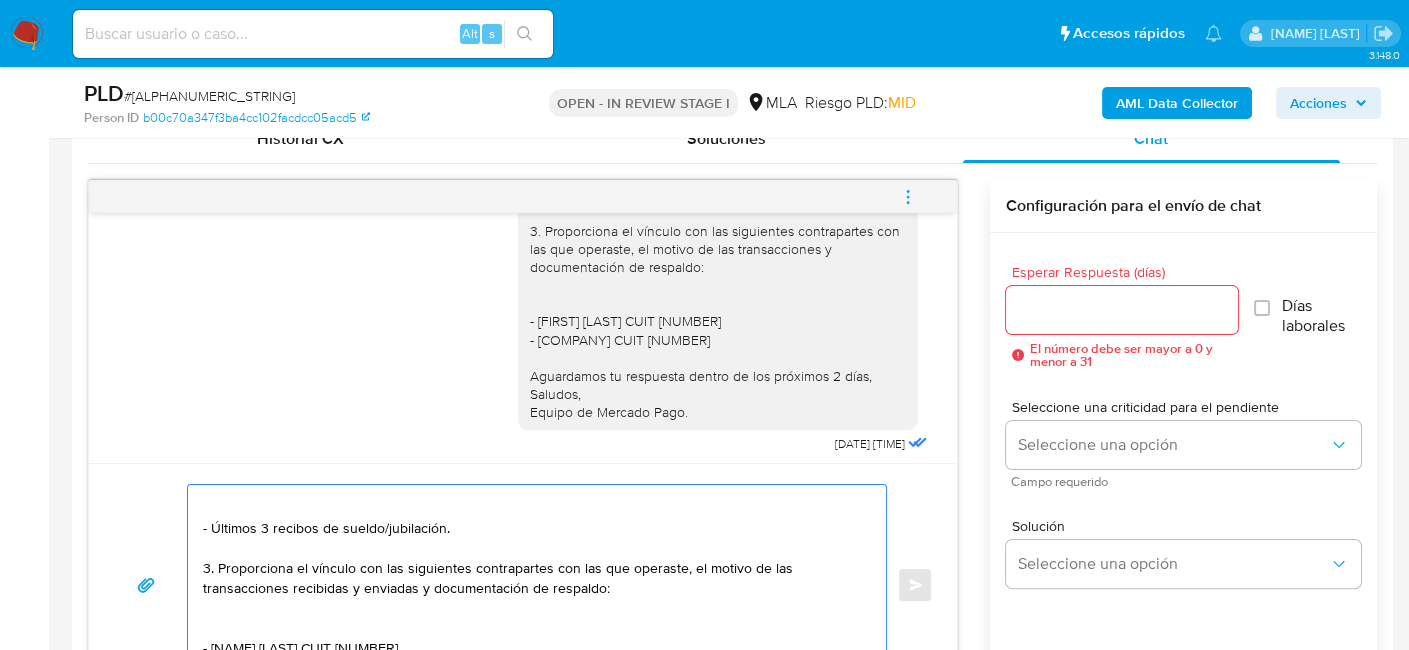 type on "Hola Brenda Gisel Rodriguez Flores
Agradecemos su respuesta.
La documentación e información fue solicitada para poder respaldar las operaciones registradas en su cuenta.
Por lo cual te pedimos que respondas la siguiente información/documentación:
1. Descripción de la actividad:
- Detalla la actividad que realizas a través de tu cuenta.
2. De acuerdo a la actividad que realices en tu cuenta, adjunta la siguiente documentación. A modo de ejemplo, puedes enviar uno de estos comprobantes:
- Últimos 3 recibos de sueldo/jubilación.
3. Proporciona el vínculo con las siguientes contrapartes con las que operaste, el motivo de las transacciones recibidas y enviadas y documentación de respaldo:
- Francisco Ariel Luque CUIT 20406430228
- Gluch SRL CUIT 30714731897" 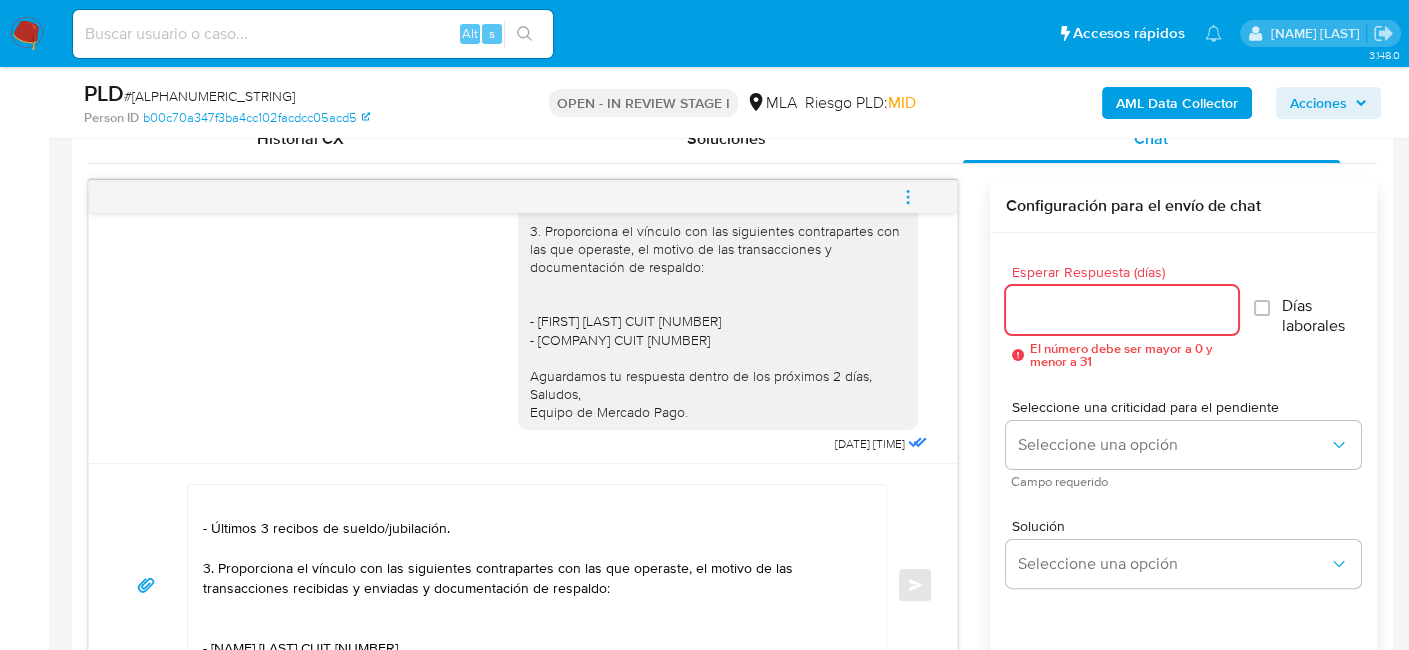 click on "Esperar Respuesta (días)" at bounding box center (1122, 310) 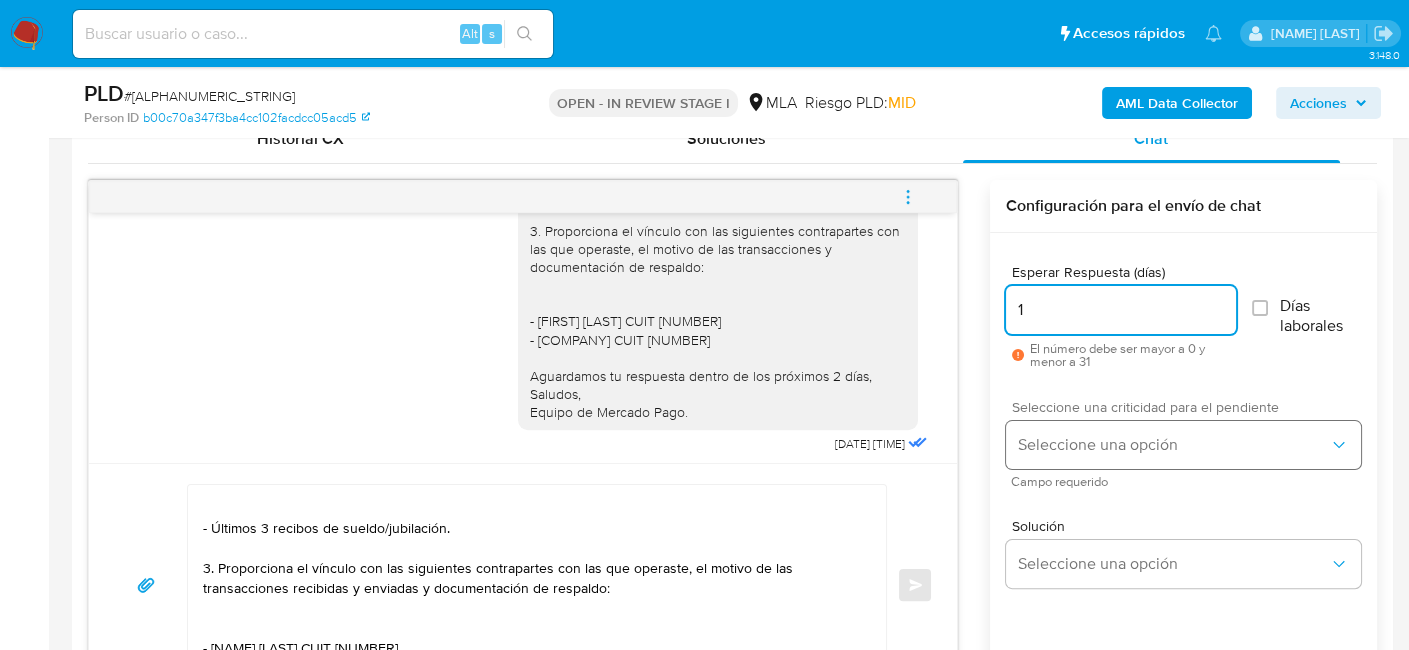 type on "1" 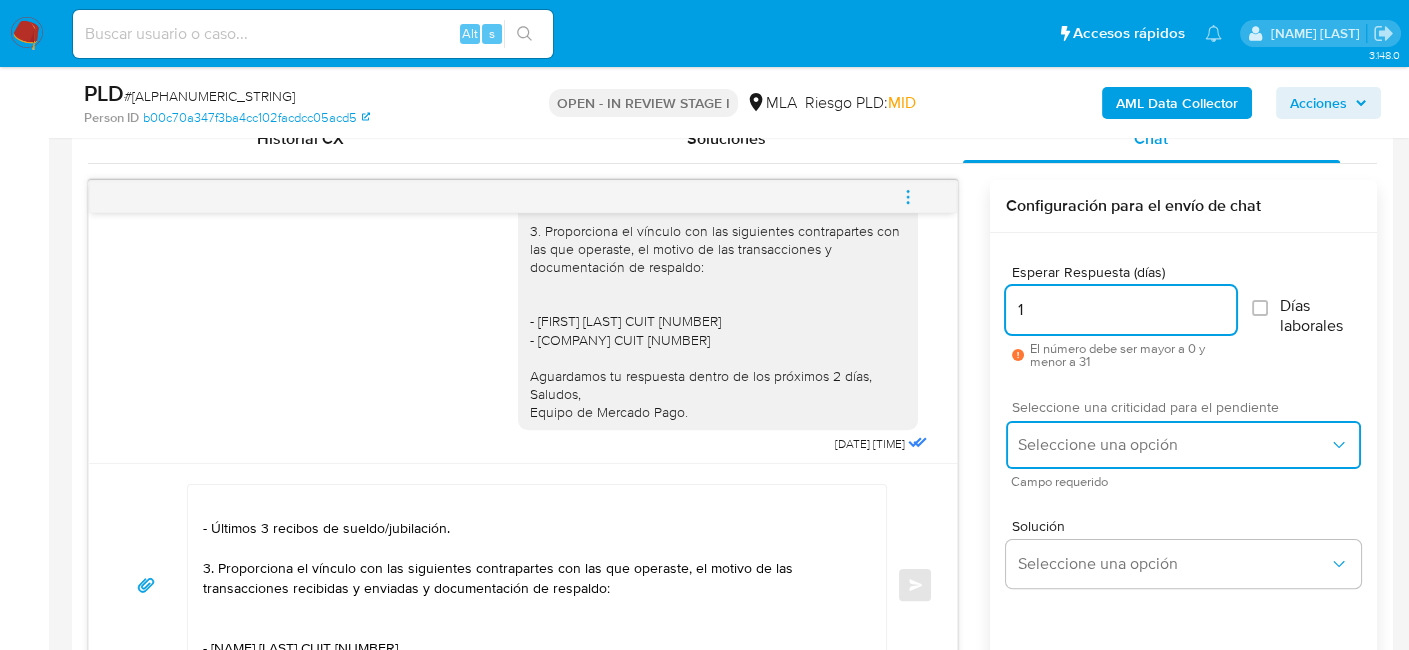 click on "Seleccione una opción" at bounding box center (1183, 445) 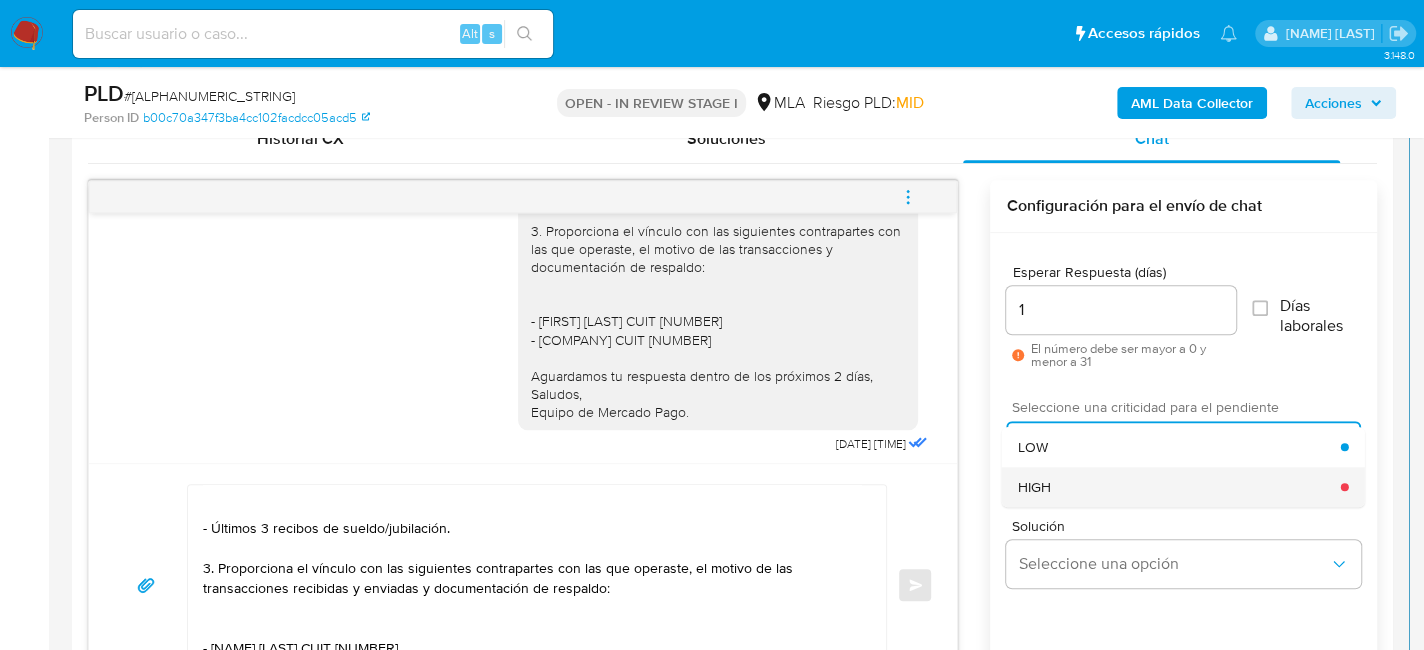 click on "HIGH" at bounding box center (1179, 487) 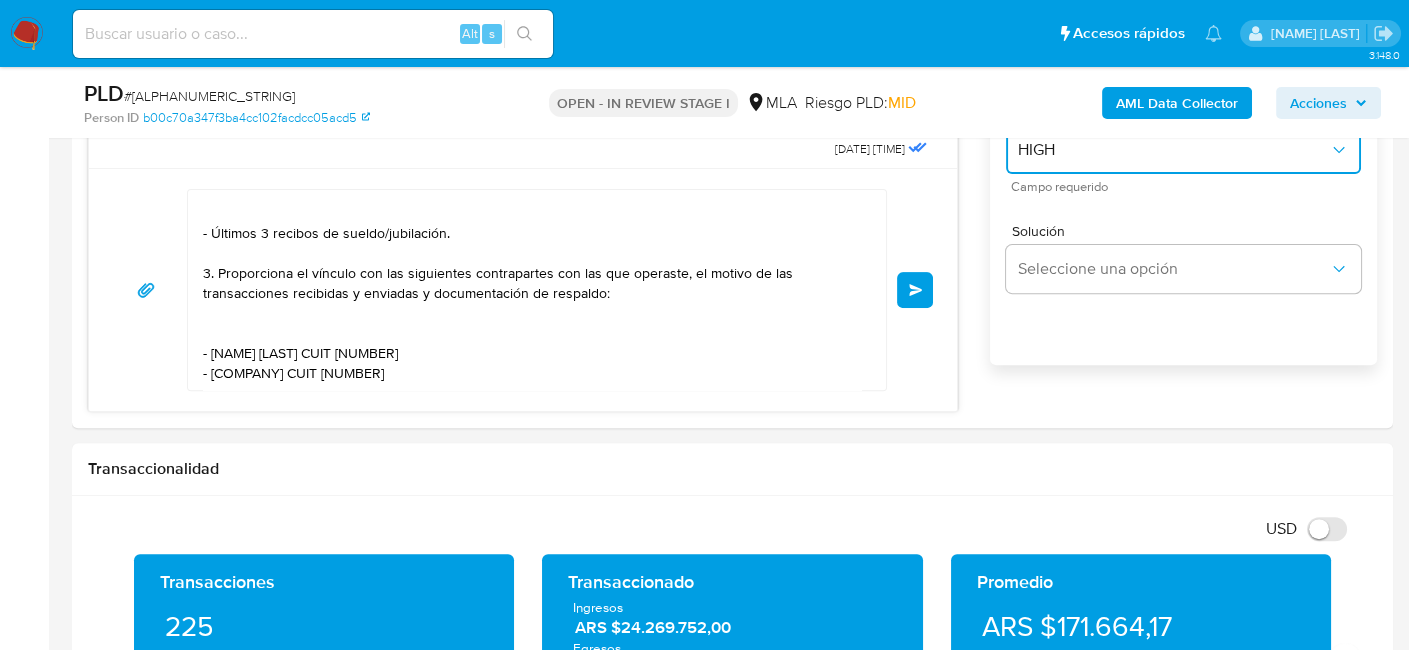 scroll, scrollTop: 1300, scrollLeft: 0, axis: vertical 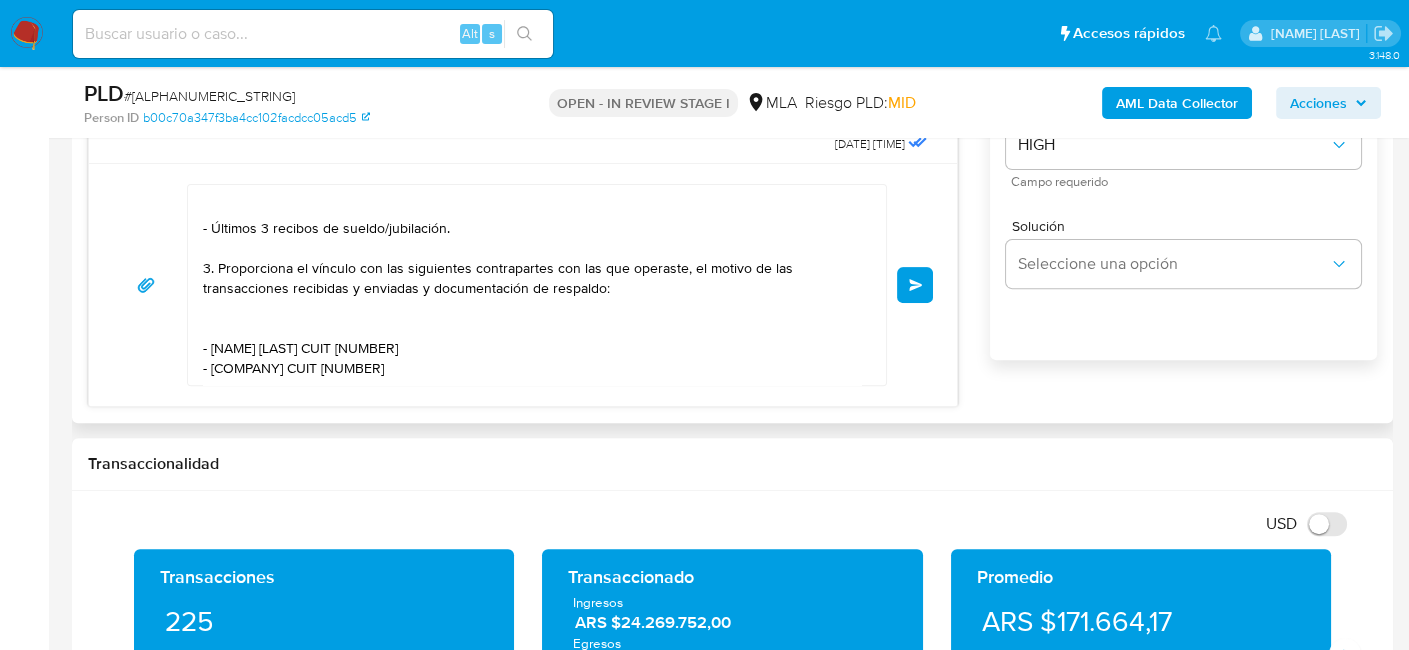 click on "Hola Brenda Gisel Rodriguez Flores
Agradecemos su respuesta.
La documentación e información fue solicitada para poder respaldar las operaciones registradas en su cuenta.
Por lo cual te pedimos que respondas la siguiente información/documentación:
1. Descripción de la actividad:
- Detalla la actividad que realizas a través de tu cuenta.
2. De acuerdo a la actividad que realices en tu cuenta, adjunta la siguiente documentación. A modo de ejemplo, puedes enviar uno de estos comprobantes:
- Últimos 3 recibos de sueldo/jubilación.
3. Proporciona el vínculo con las siguientes contrapartes con las que operaste, el motivo de las transacciones recibidas y enviadas y documentación de respaldo:
- Francisco Ariel Luque CUIT 20406430228
- Gluch SRL CUIT 30714731897" at bounding box center (537, 285) 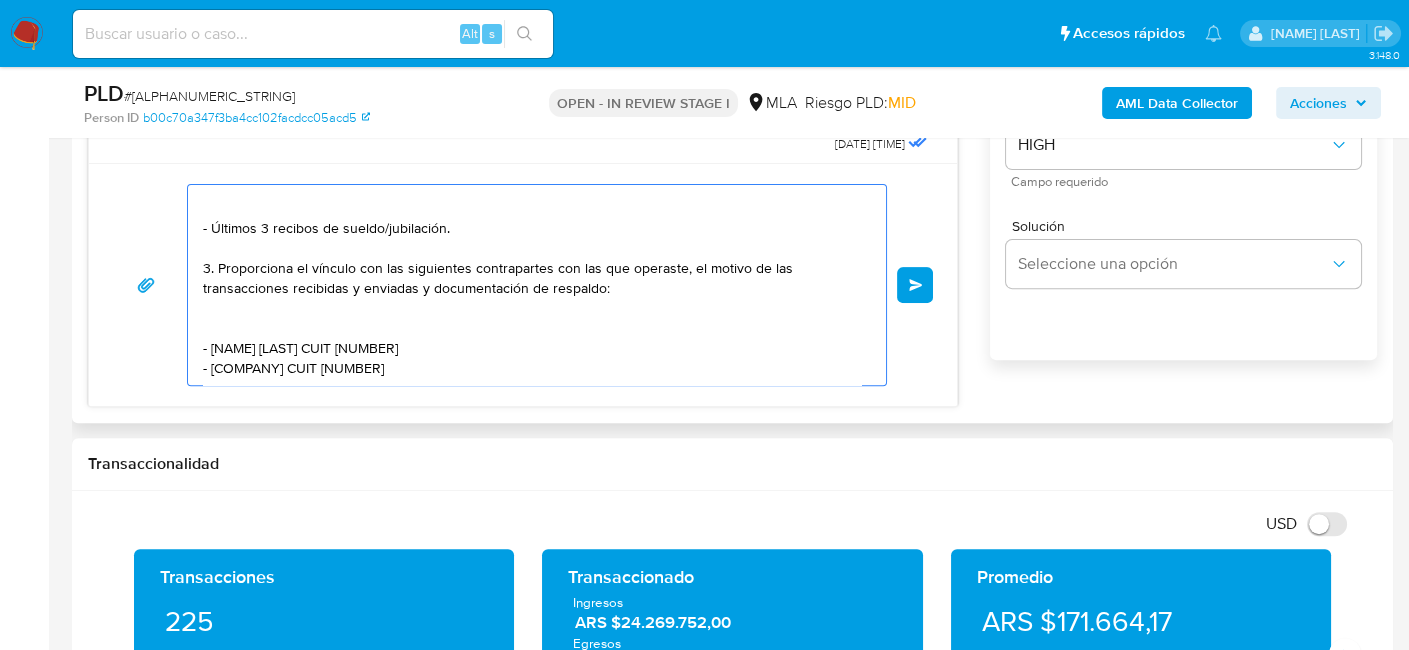 scroll, scrollTop: 347, scrollLeft: 0, axis: vertical 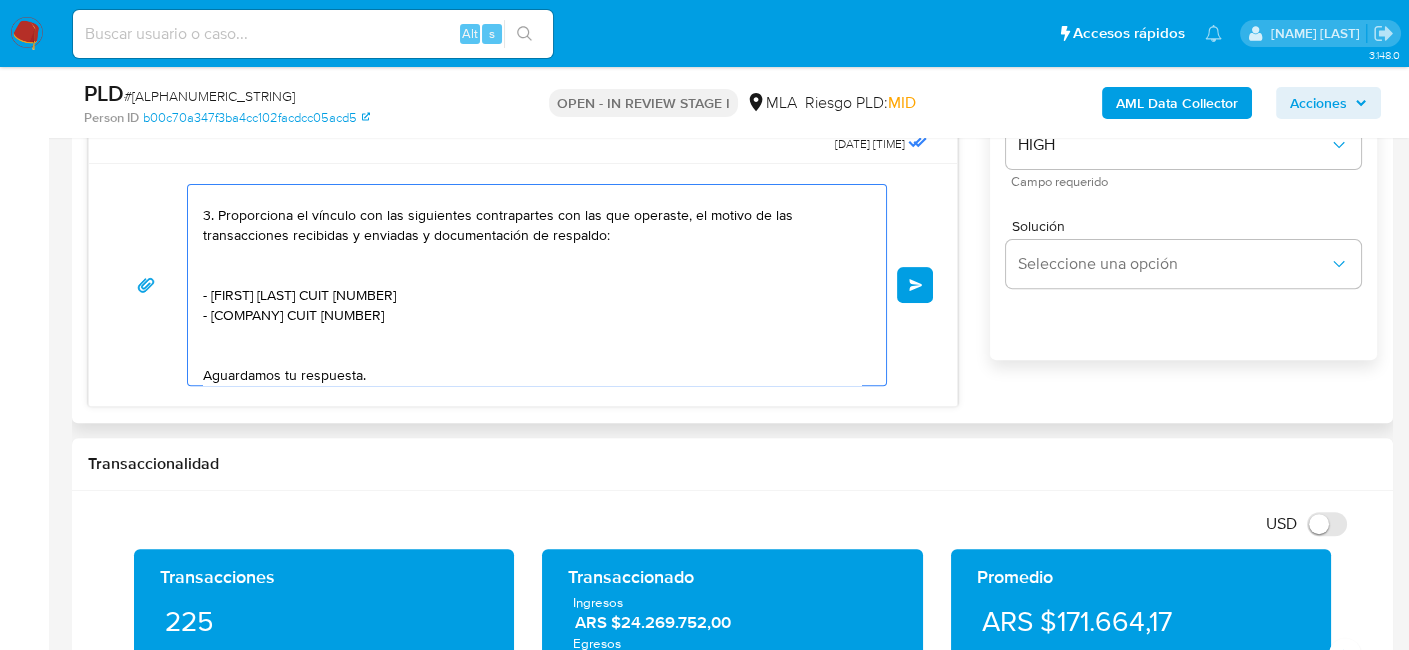 click on "Hola Brenda Gisel Rodriguez Flores
Agradecemos su respuesta.
La documentación e información fue solicitada para poder respaldar las operaciones registradas en su cuenta.
Por lo cual te pedimos que respondas la siguiente información/documentación:
1. Descripción de la actividad:
- Detalla la actividad que realizas a través de tu cuenta.
2. De acuerdo a la actividad que realices en tu cuenta, adjunta la siguiente documentación. A modo de ejemplo, puedes enviar uno de estos comprobantes:
- Últimos 3 recibos de sueldo/jubilación.
3. Proporciona el vínculo con las siguientes contrapartes con las que operaste, el motivo de las transacciones recibidas y enviadas y documentación de respaldo:
- Francisco Ariel Luque CUIT 20406430228
- Gluch SRL CUIT 30714731897
Aguardamos tu respuesta." at bounding box center [532, 285] 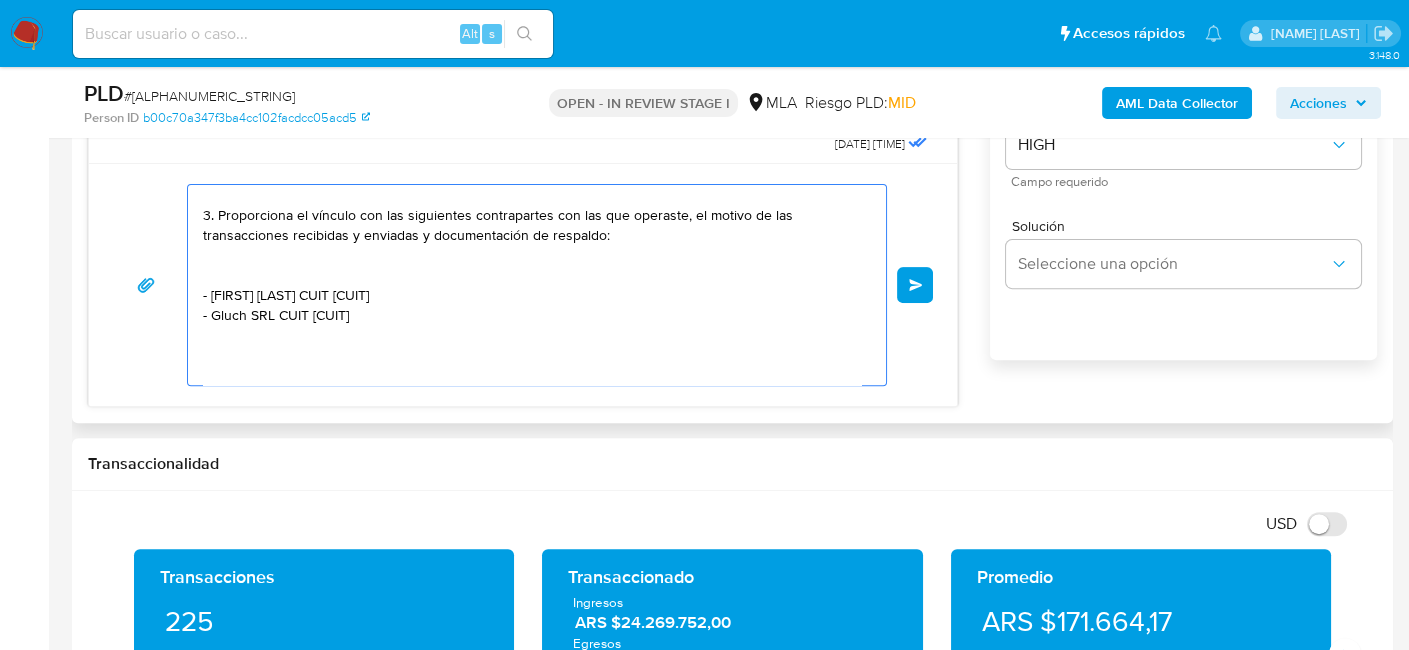 paste on "Es importante que sepas que, en caso de no responder a lo solicitado o si lo presentado resulta insuficiente, tu cuenta podría ser inhabilitada de acuerdo a los términos y condiciones de uso de Mercado Pago." 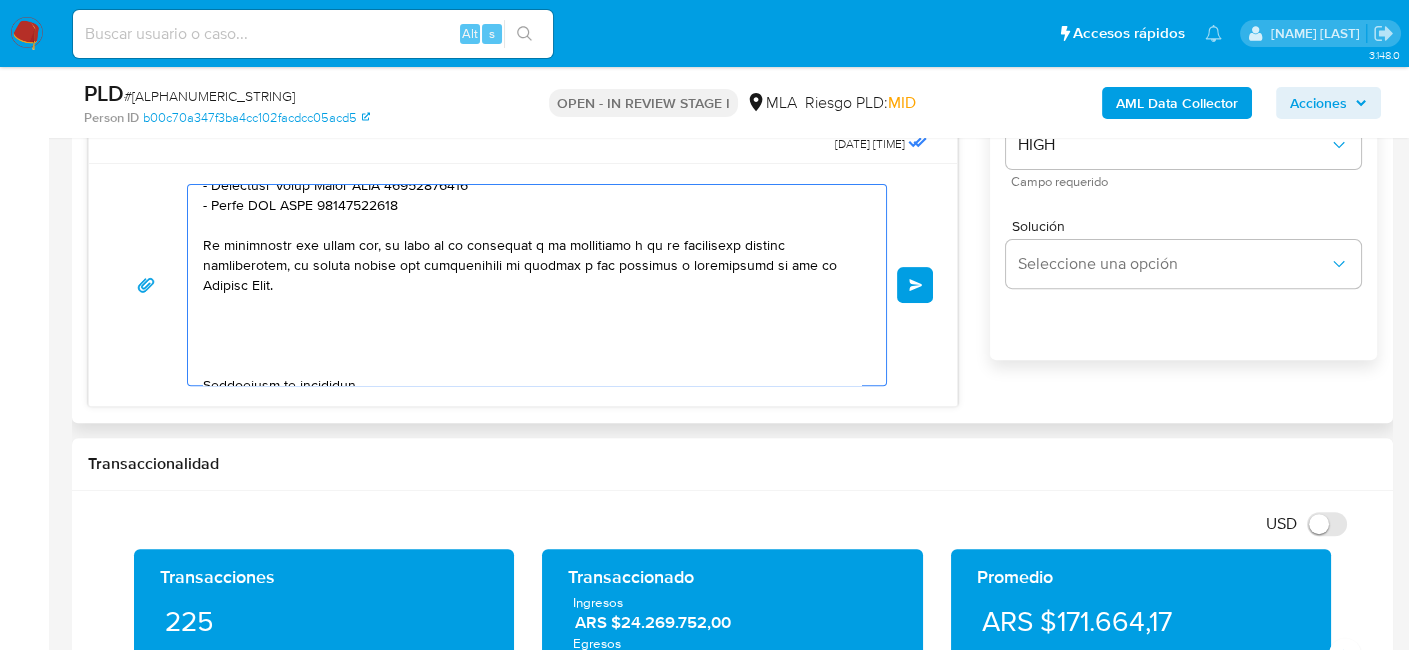 scroll, scrollTop: 474, scrollLeft: 0, axis: vertical 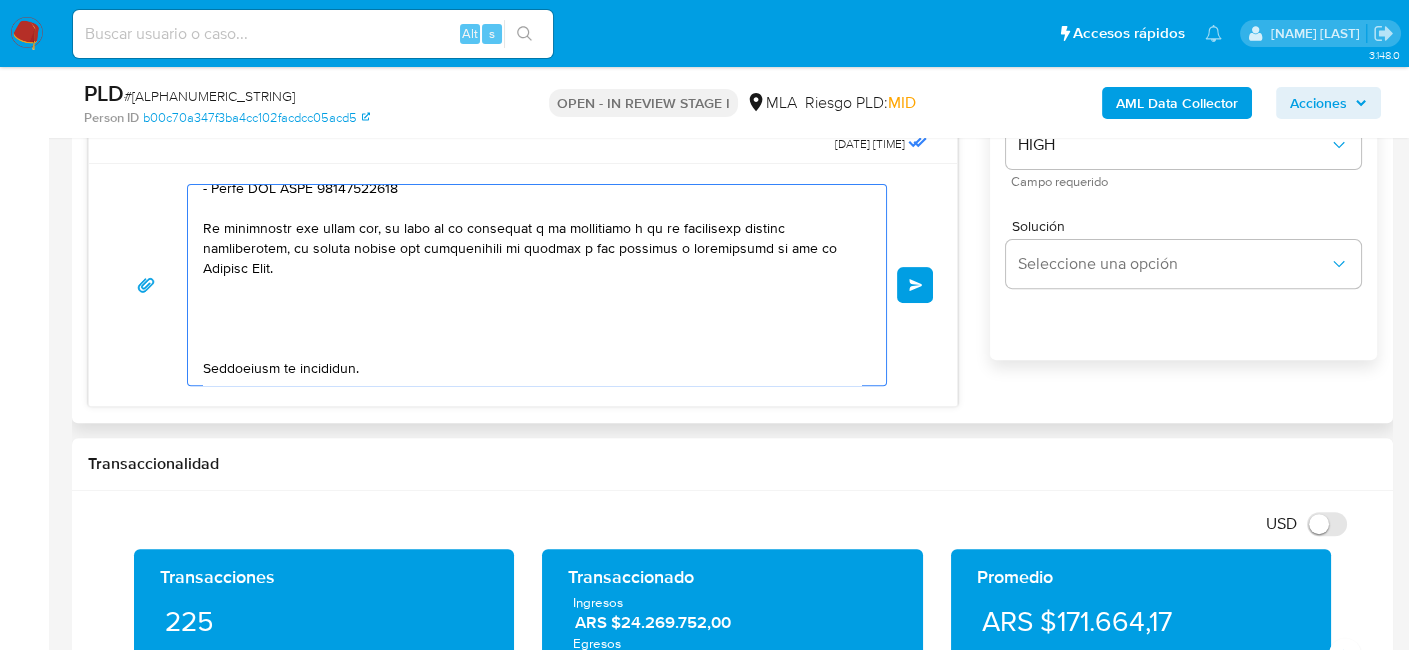 click at bounding box center (532, 285) 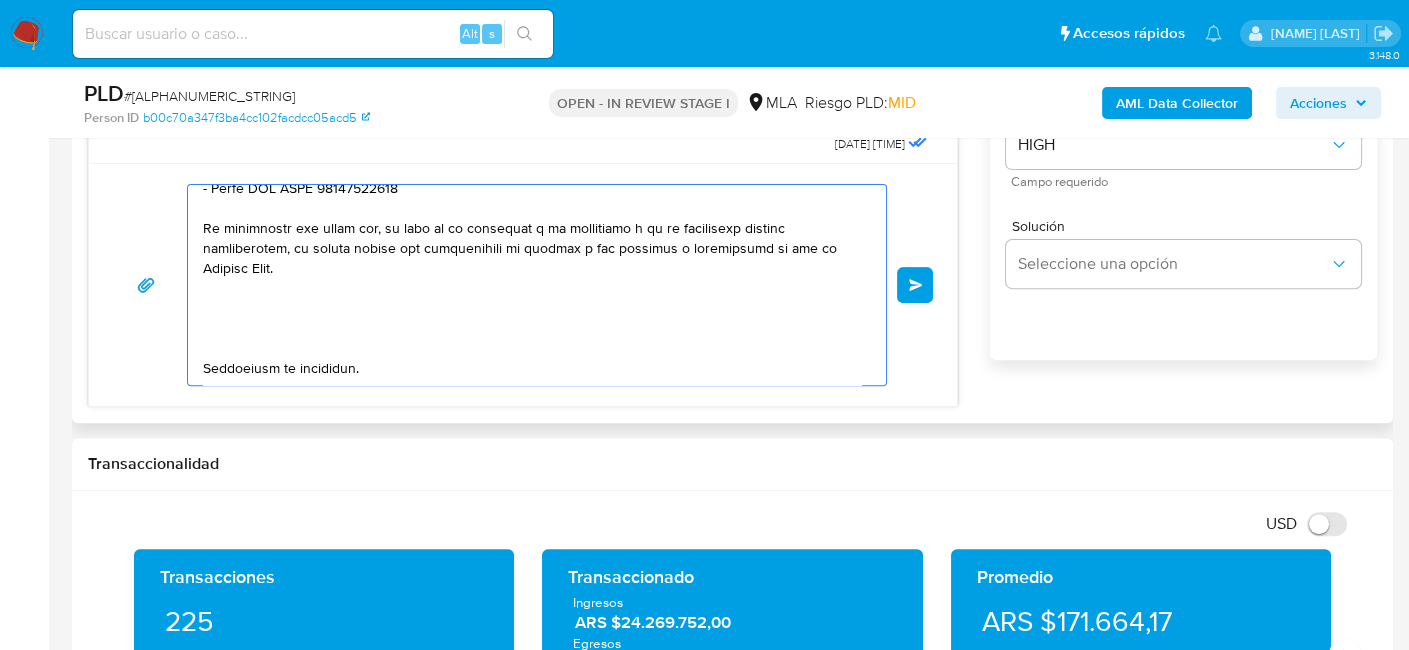 click at bounding box center (532, 285) 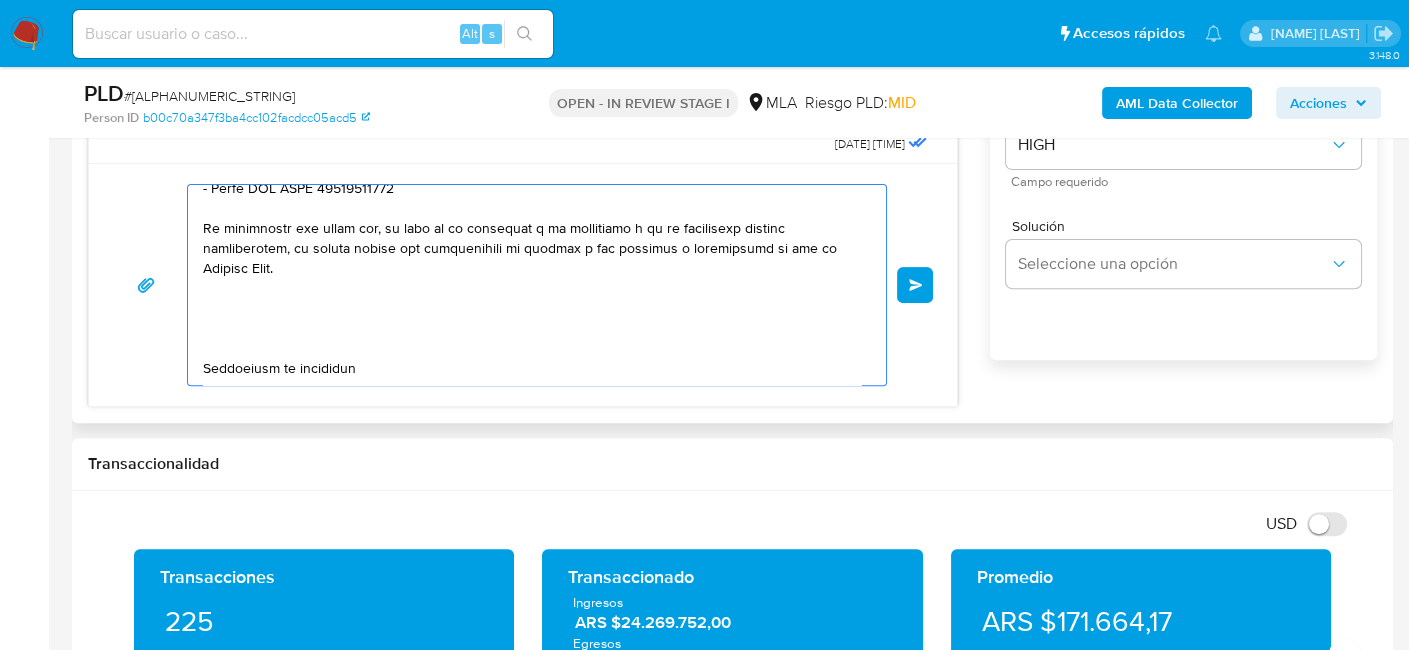 scroll, scrollTop: 487, scrollLeft: 0, axis: vertical 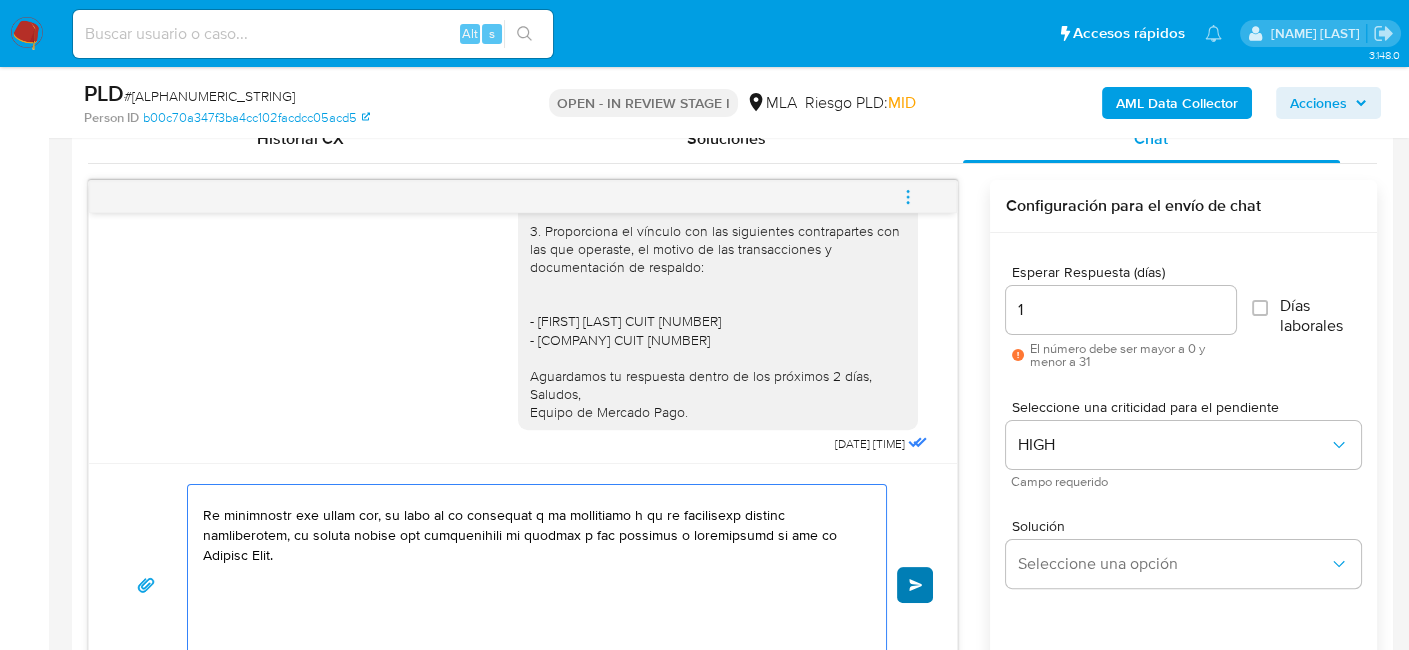 type on "Hola Brenda Gisel Rodriguez Flores
Agradecemos su respuesta.
La documentación e información fue solicitada para poder respaldar las operaciones registradas en su cuenta.
Por lo cual te pedimos que respondas la siguiente información/documentación:
1. Descripción de la actividad:
- Detalla la actividad que realizas a través de tu cuenta.
2. De acuerdo a la actividad que realices en tu cuenta, adjunta la siguiente documentación. A modo de ejemplo, puedes enviar uno de estos comprobantes:
- Últimos 3 recibos de sueldo/jubilación.
3. Proporciona el vínculo con las siguientes contrapartes con las que operaste, el motivo de las transacciones recibidas y enviadas y documentación de respaldo:
- Francisco Ariel Luque CUIT 20406430228
- Gluch SRL CUIT 30714731897
Es importante que sepas que, en caso de no responder a lo solicitado o si lo presentado resulta insuficiente, tu cuenta podría ser inhabilitada de acuerdo a los términos y condiciones de uso de Mercado Pago.
Aguardamos tu respuesta
Saludos...." 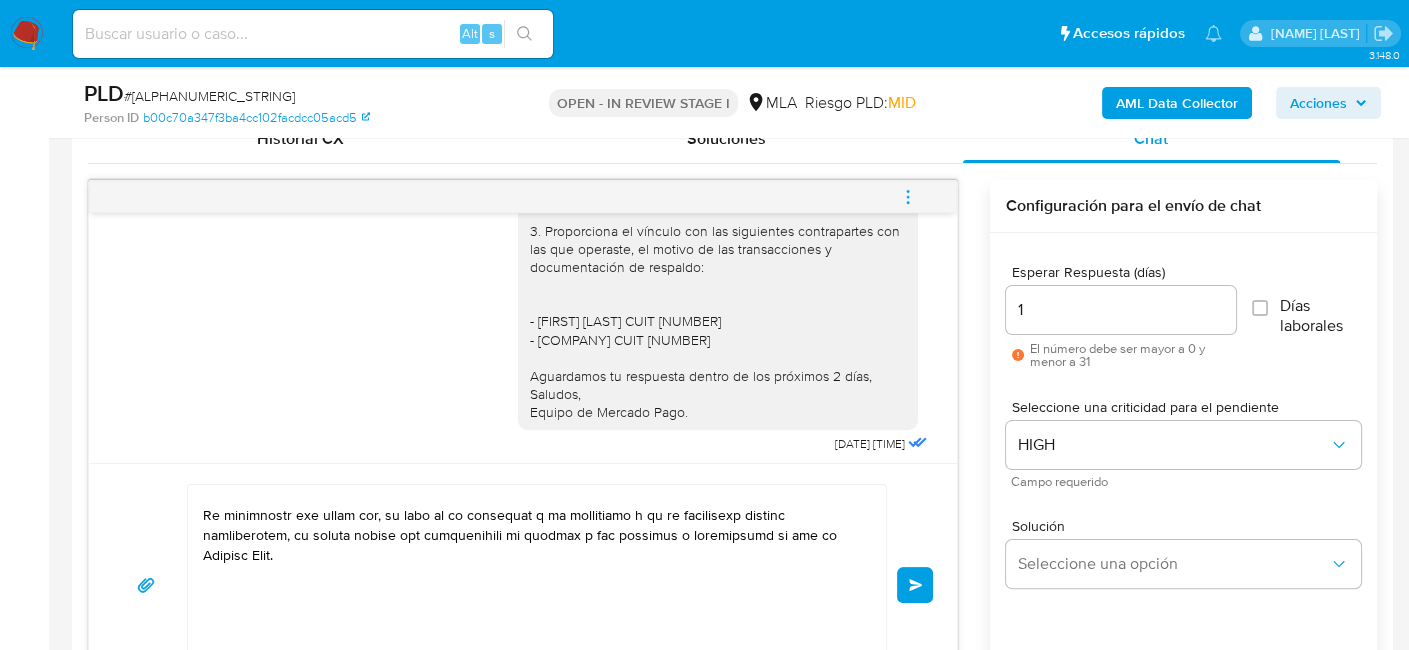 click on "Enviar" at bounding box center [915, 585] 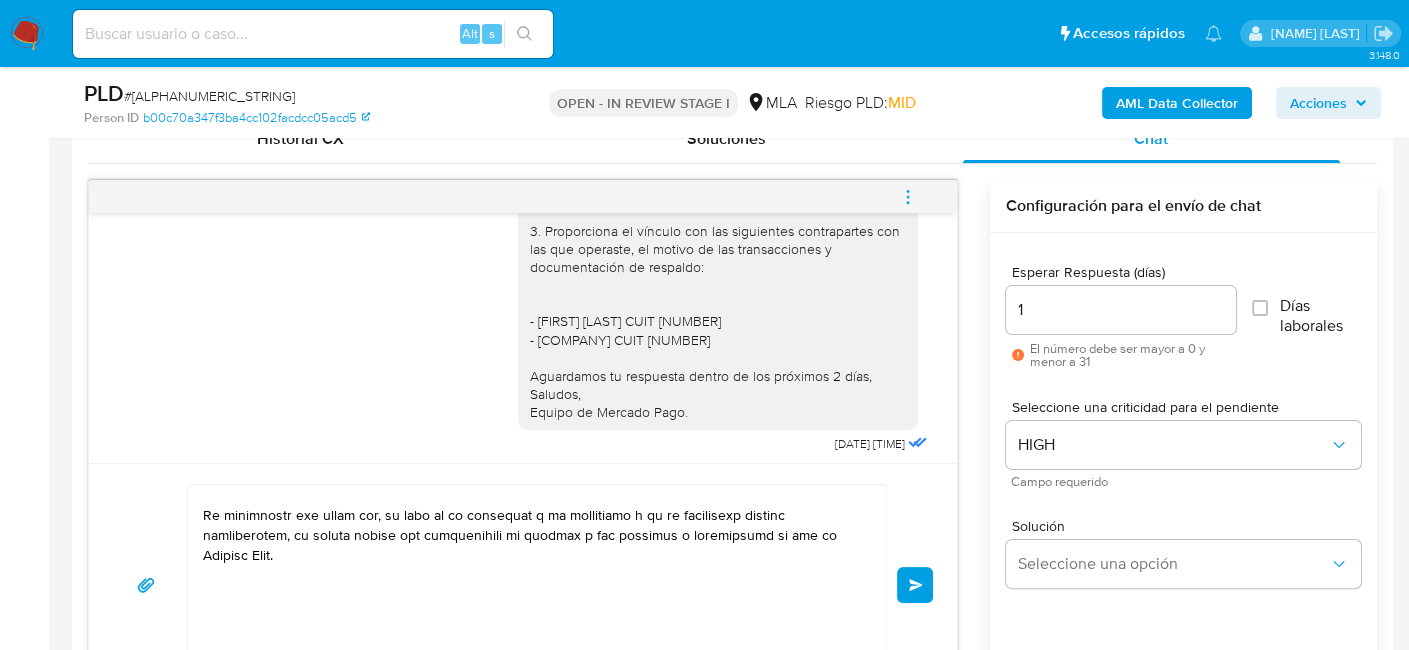 type 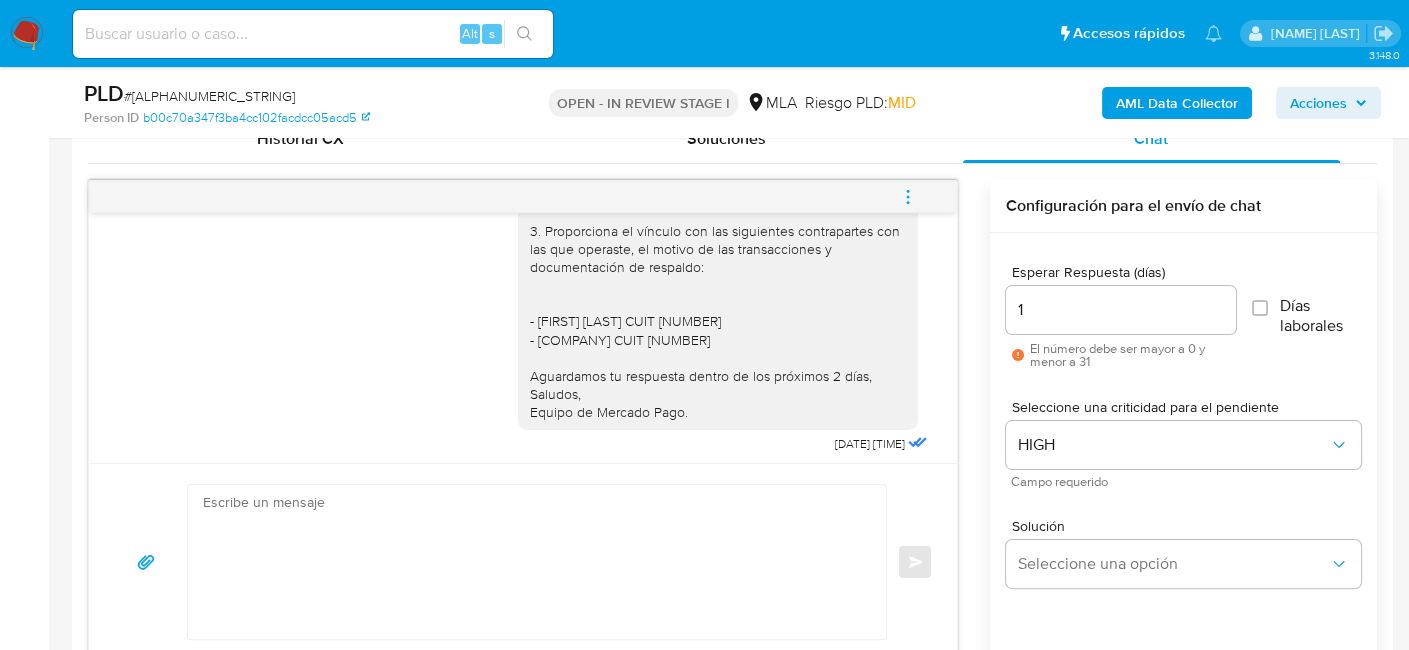 scroll, scrollTop: 0, scrollLeft: 0, axis: both 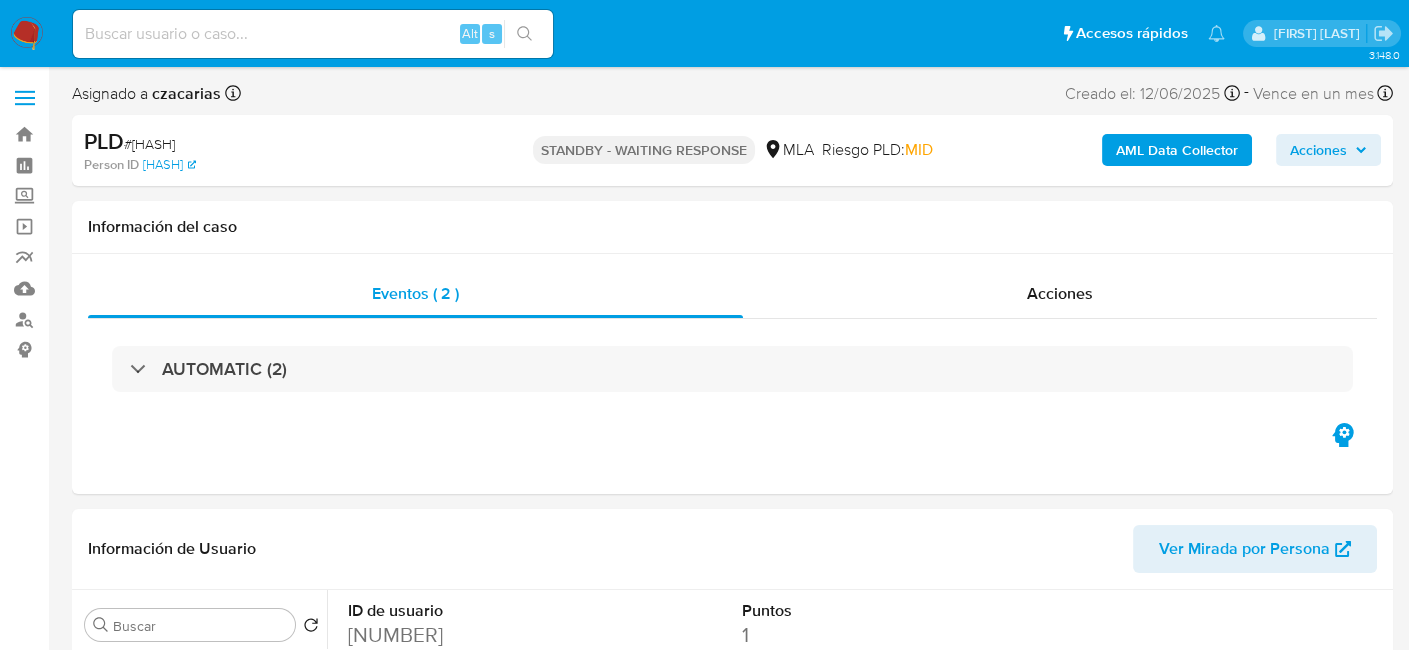 select on "10" 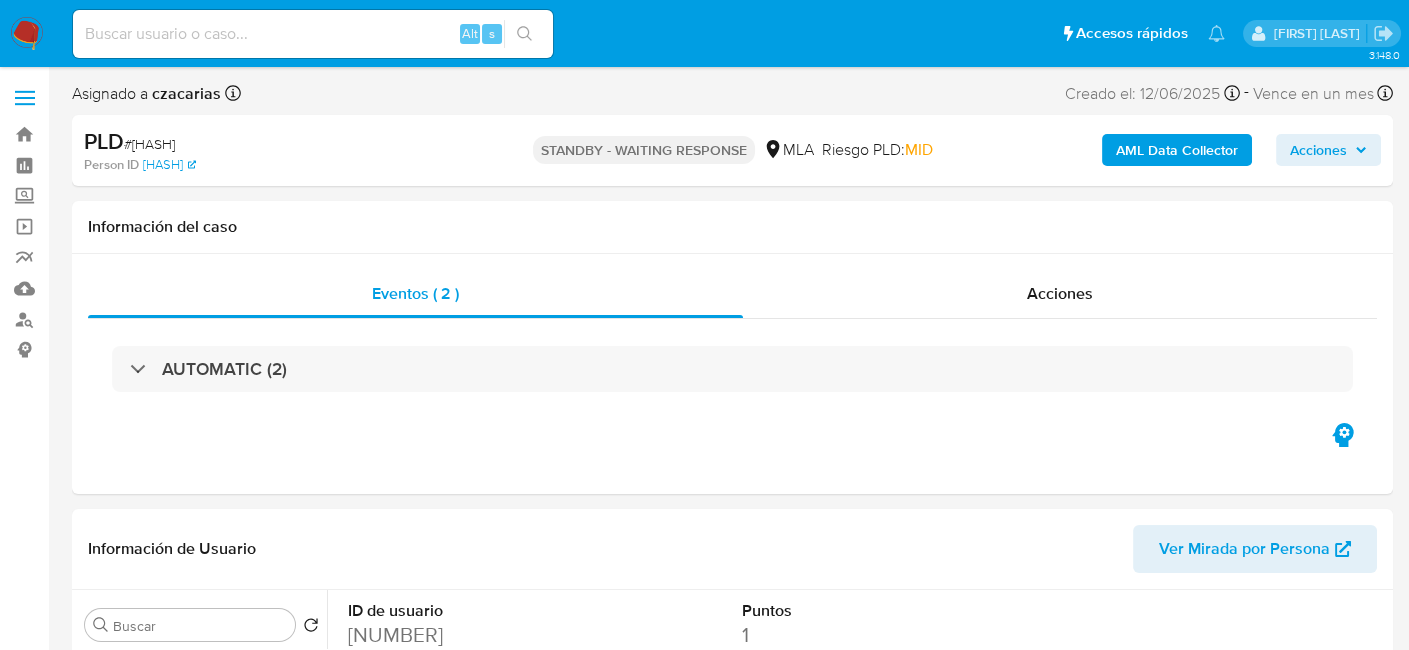 click at bounding box center (313, 34) 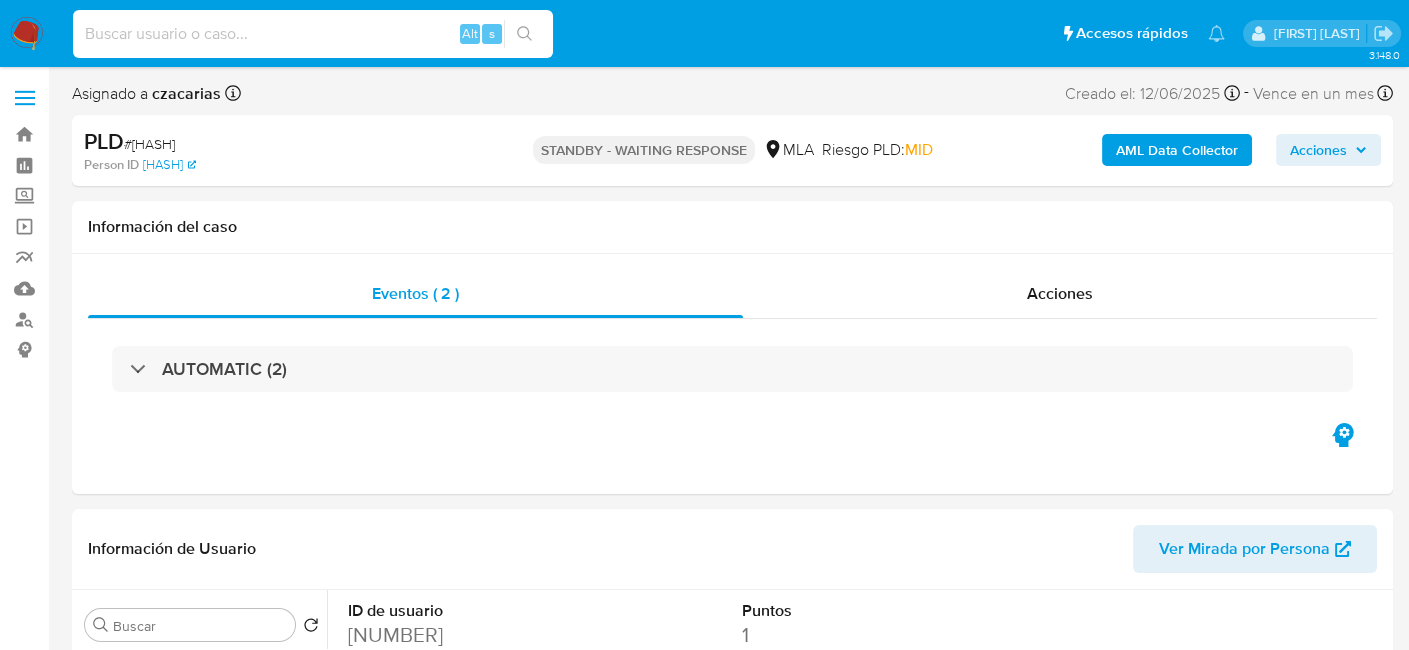 paste on "wtRL2LNQApGZIkOmsCN7MopO" 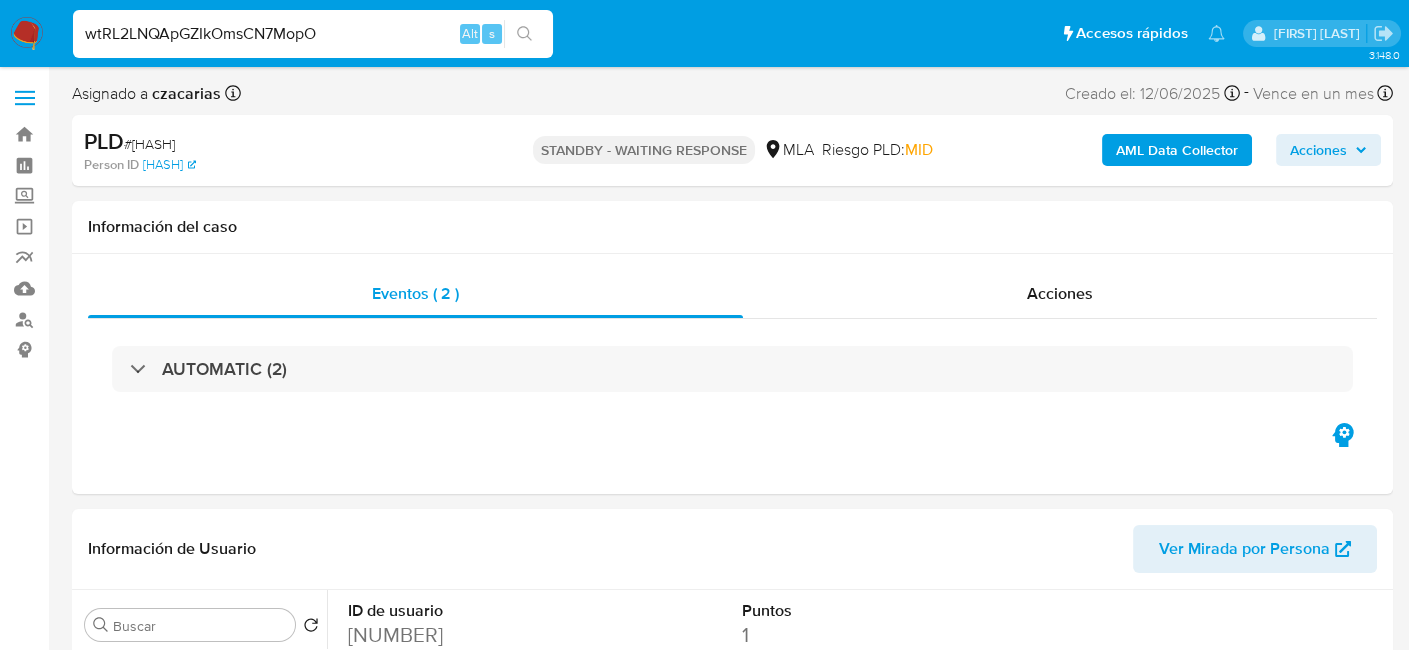 type on "wtRL2LNQApGZIkOmsCN7MopO" 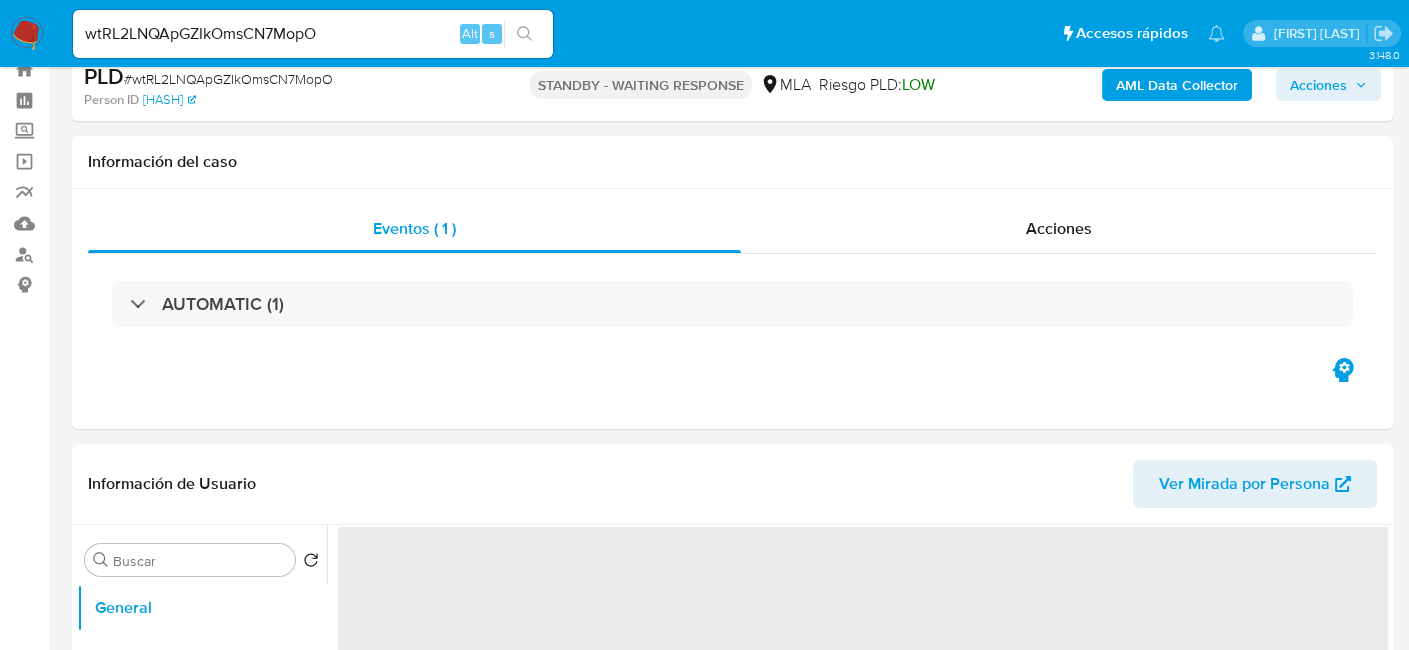 scroll, scrollTop: 100, scrollLeft: 0, axis: vertical 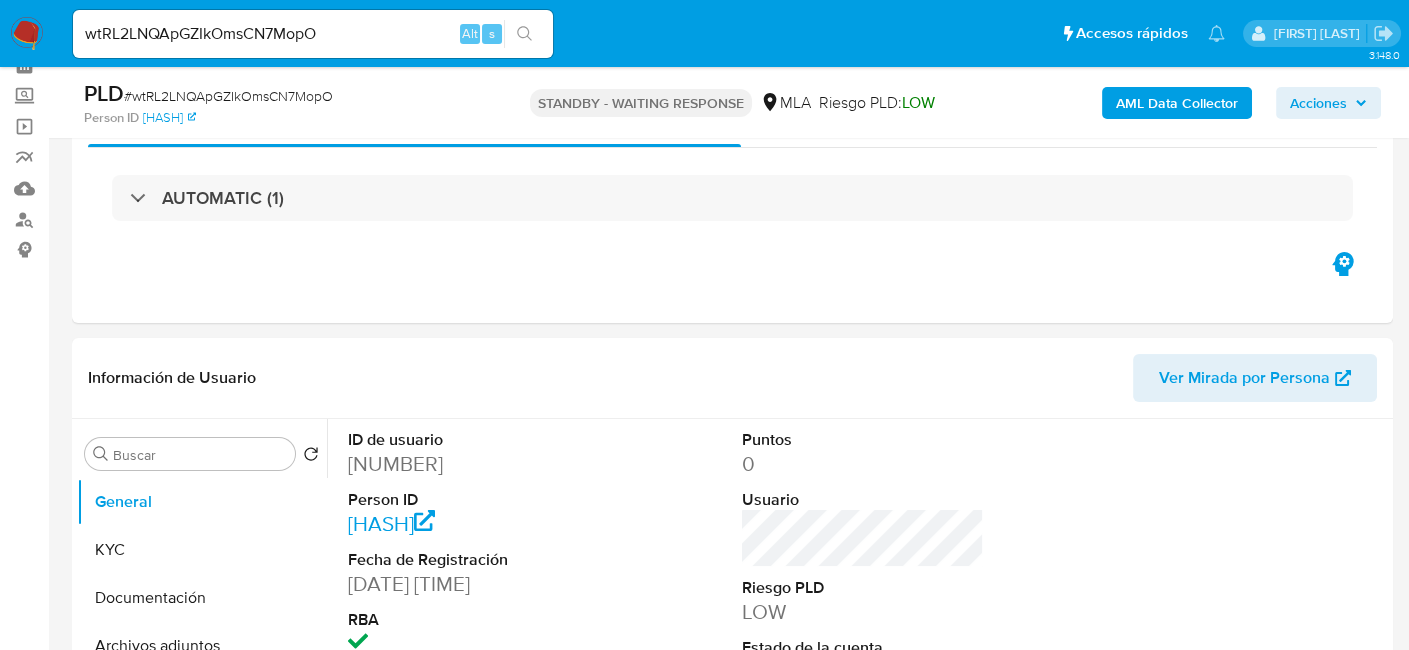 select on "10" 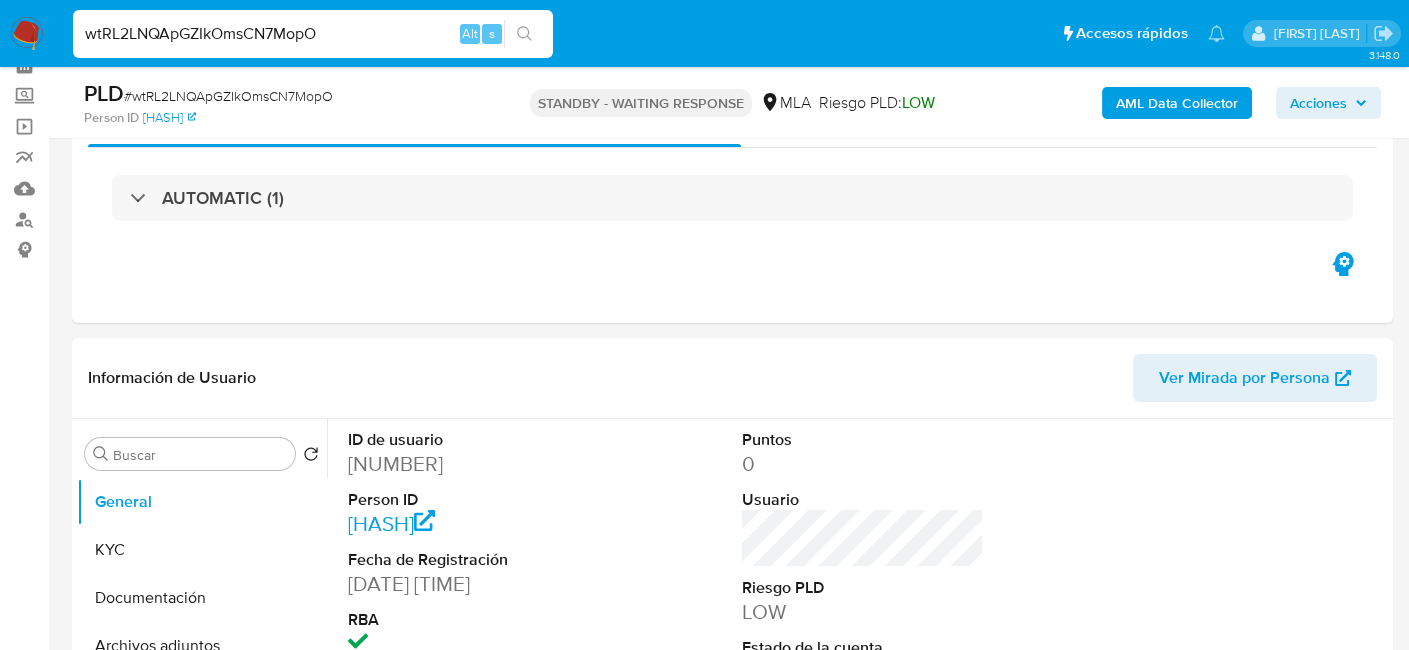 click on "wtRL2LNQApGZIkOmsCN7MopO" at bounding box center (313, 34) 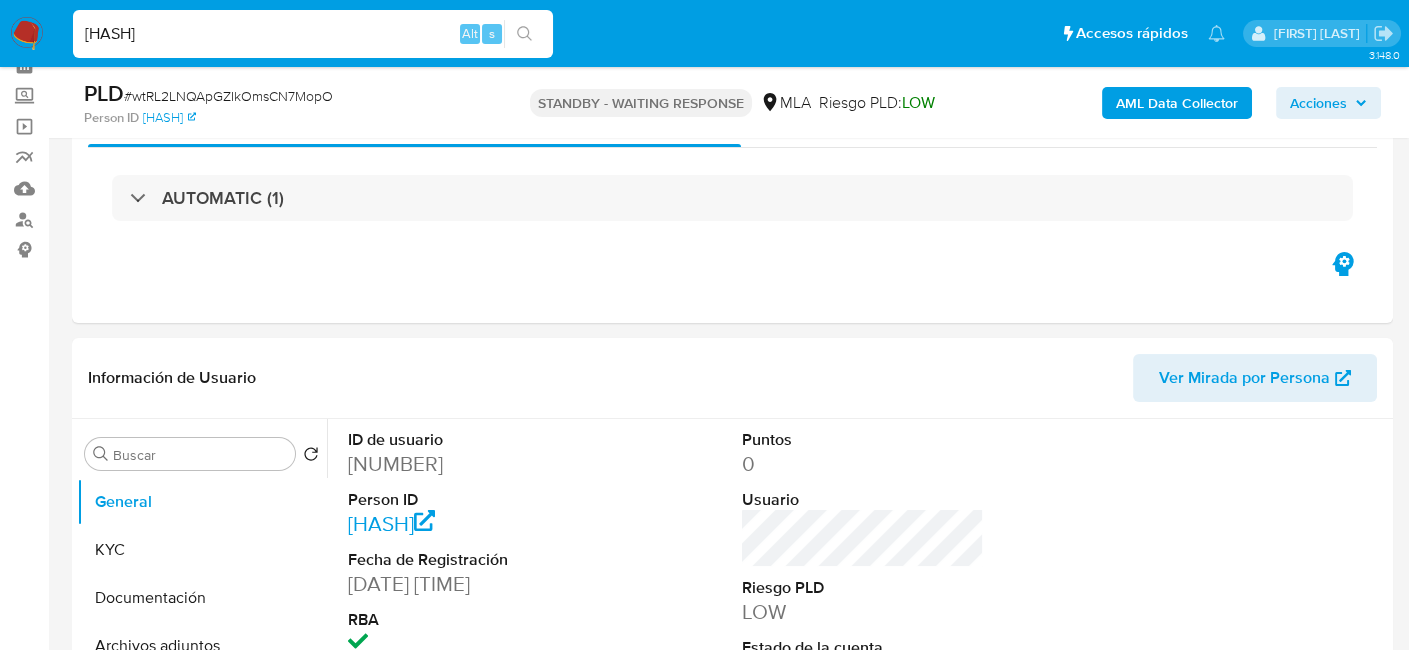 click on "wtRL2LNQApGZIkOmsCNPq14jXsMkVTIaRvw5NGEf5sx7MopO" at bounding box center [313, 34] 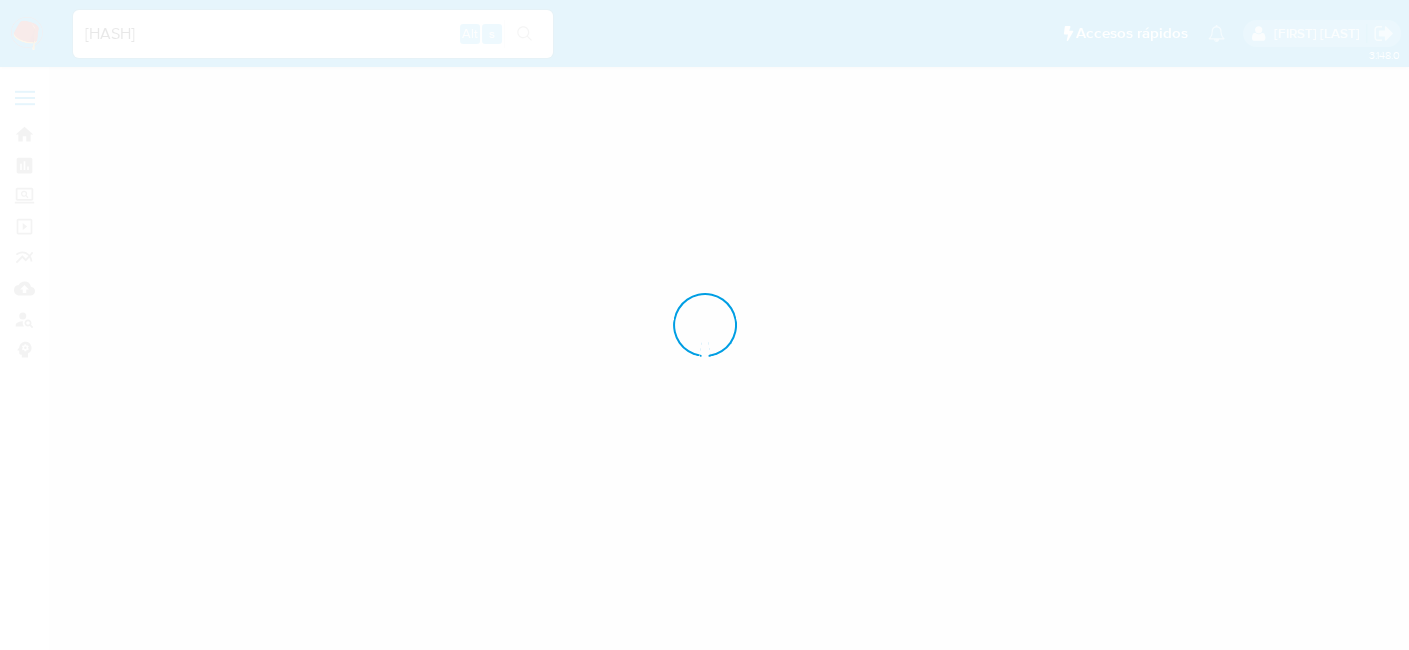 scroll, scrollTop: 0, scrollLeft: 0, axis: both 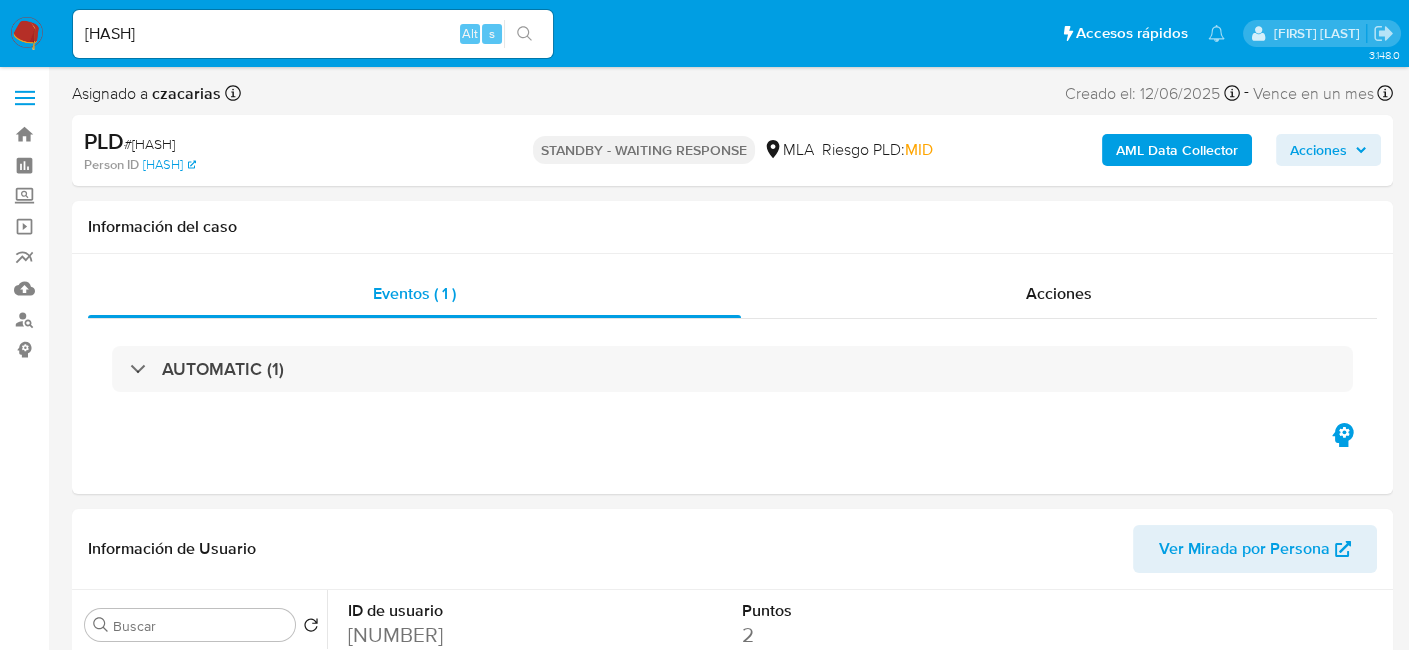 select on "10" 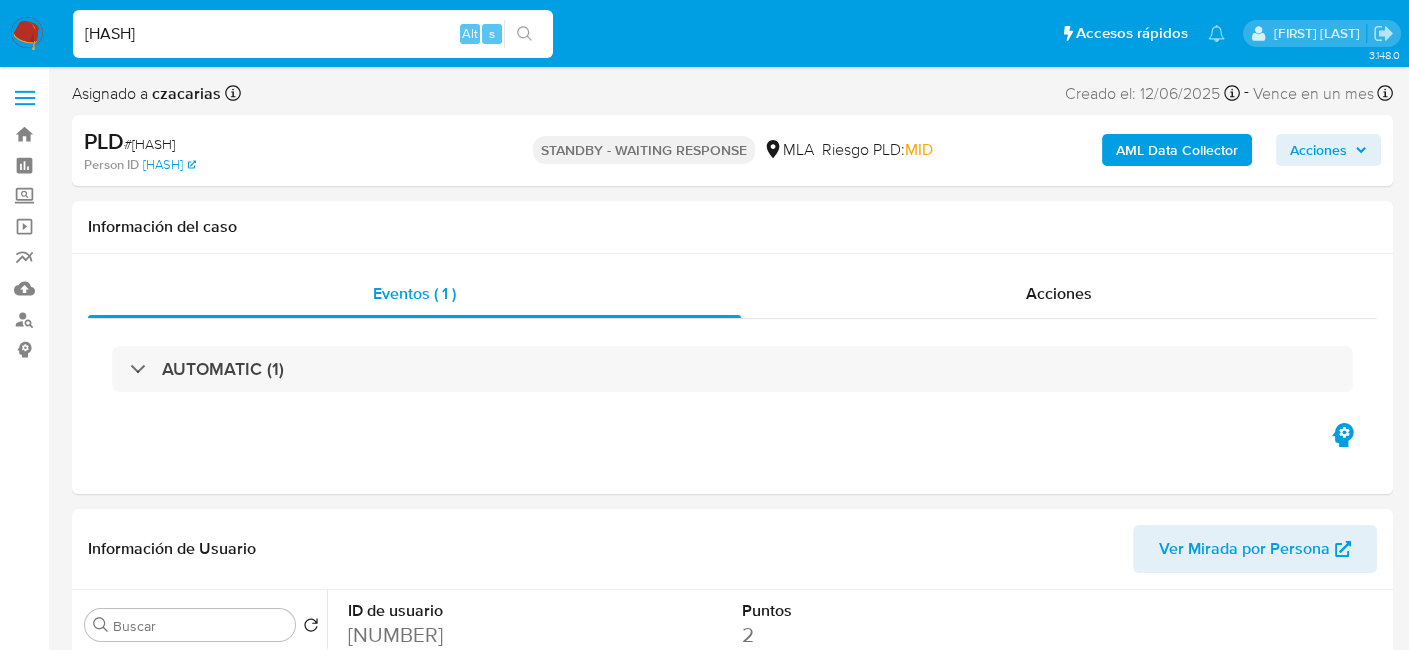 click on "Pq14jXsMkVTIaRvw5NGEf5sx" at bounding box center [313, 34] 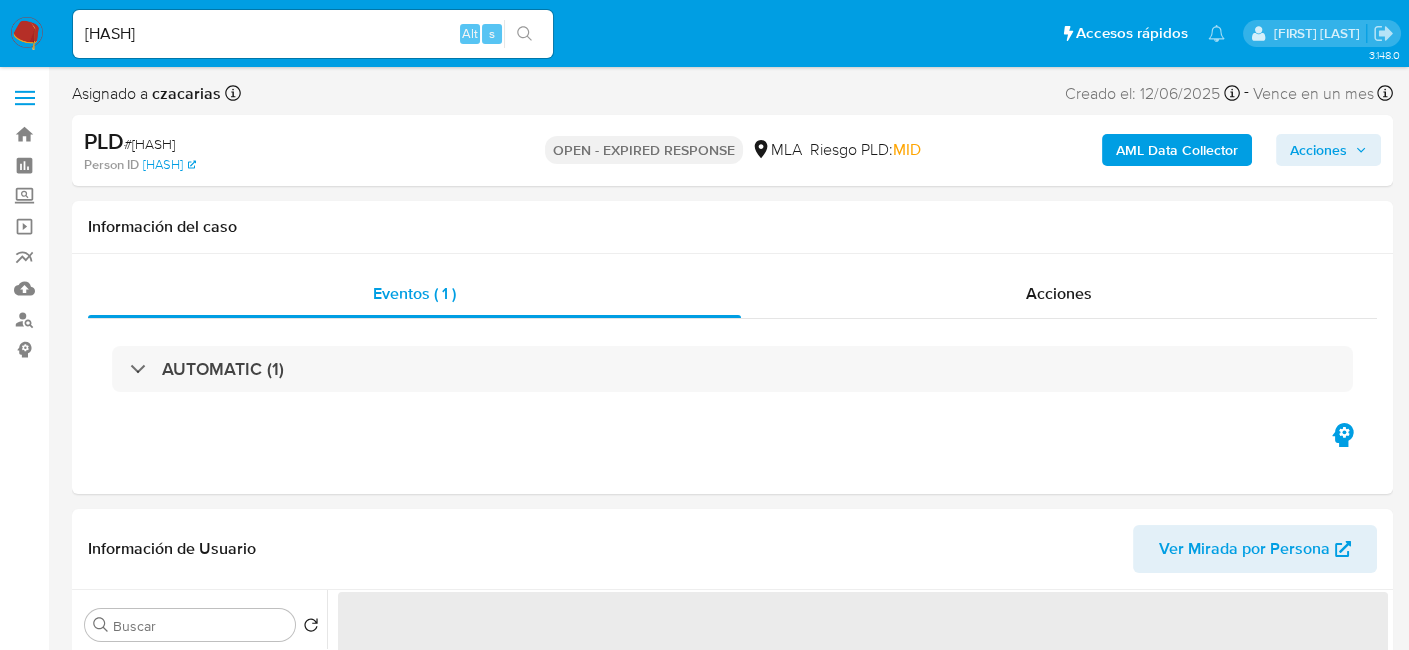 select on "10" 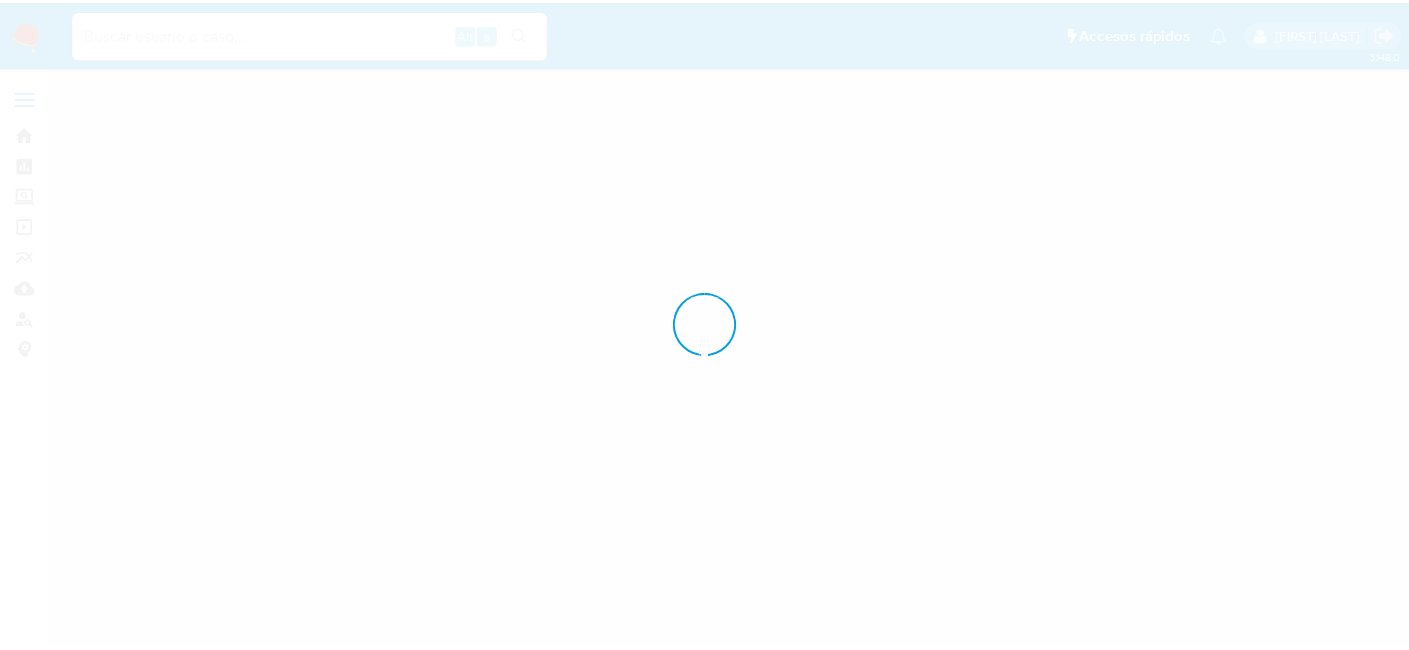 scroll, scrollTop: 0, scrollLeft: 0, axis: both 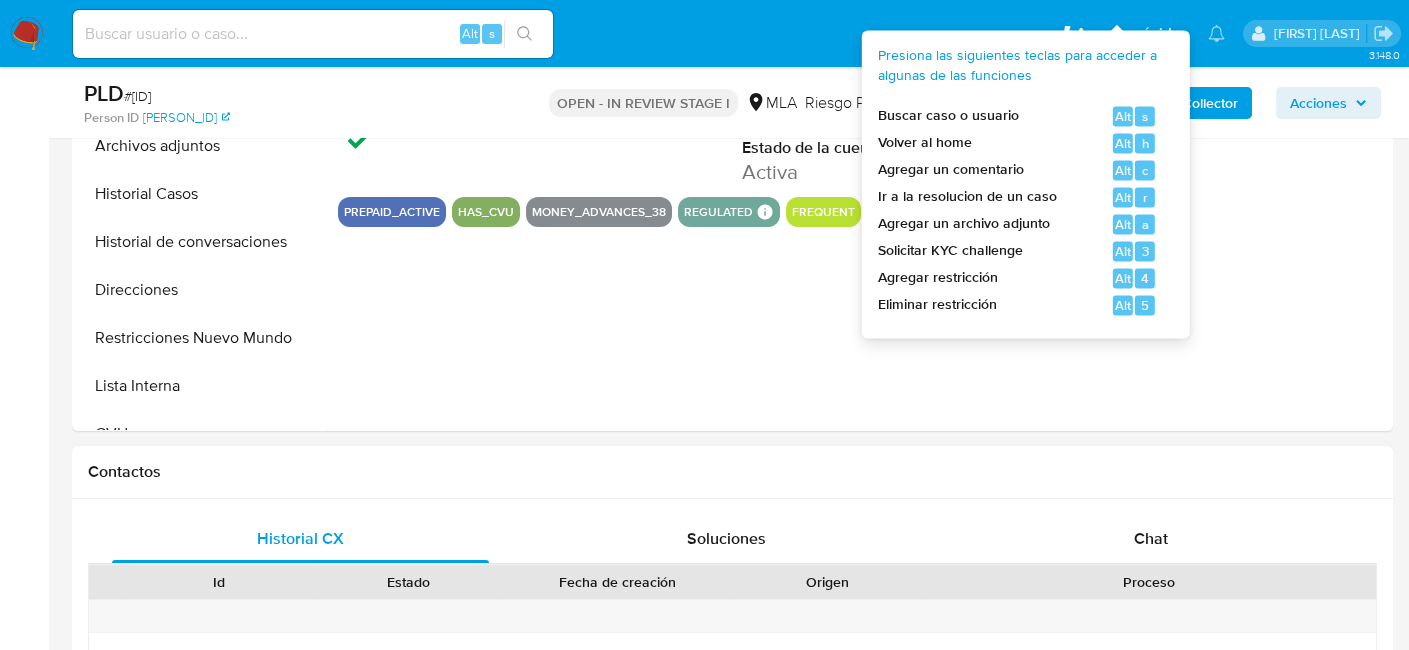 select on "10" 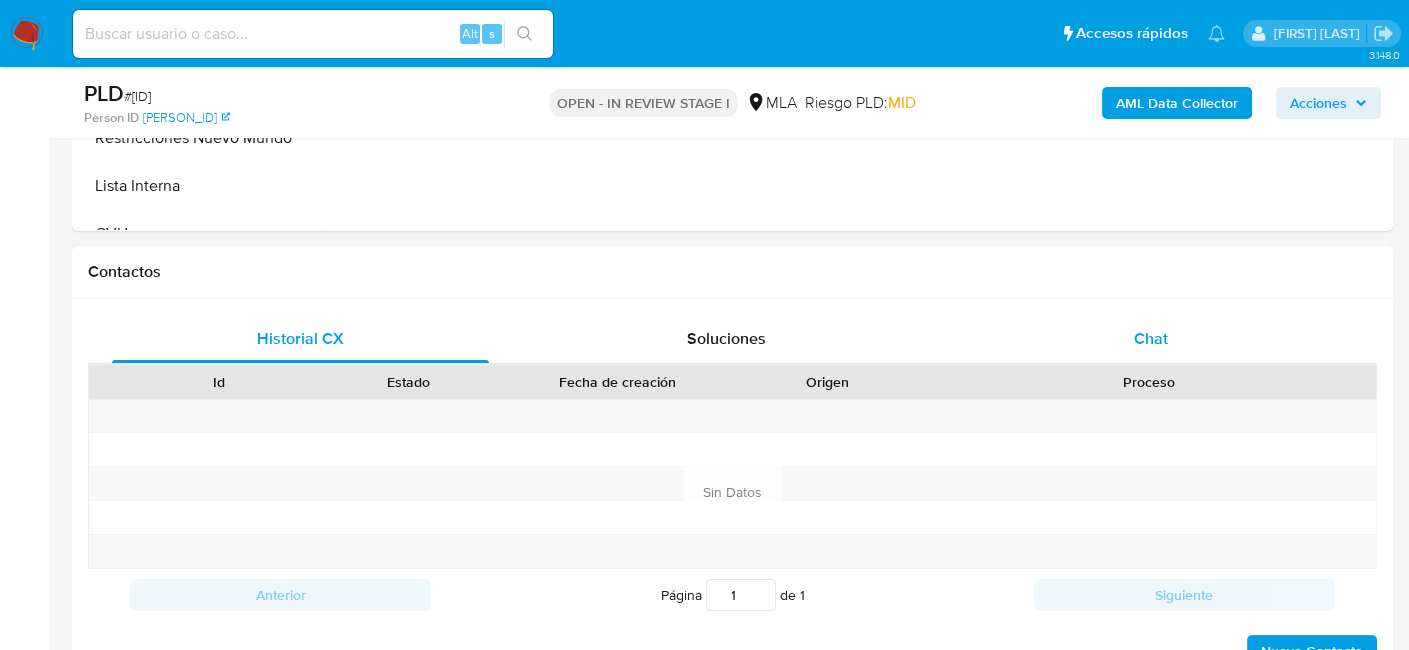 click on "Chat" at bounding box center (1151, 338) 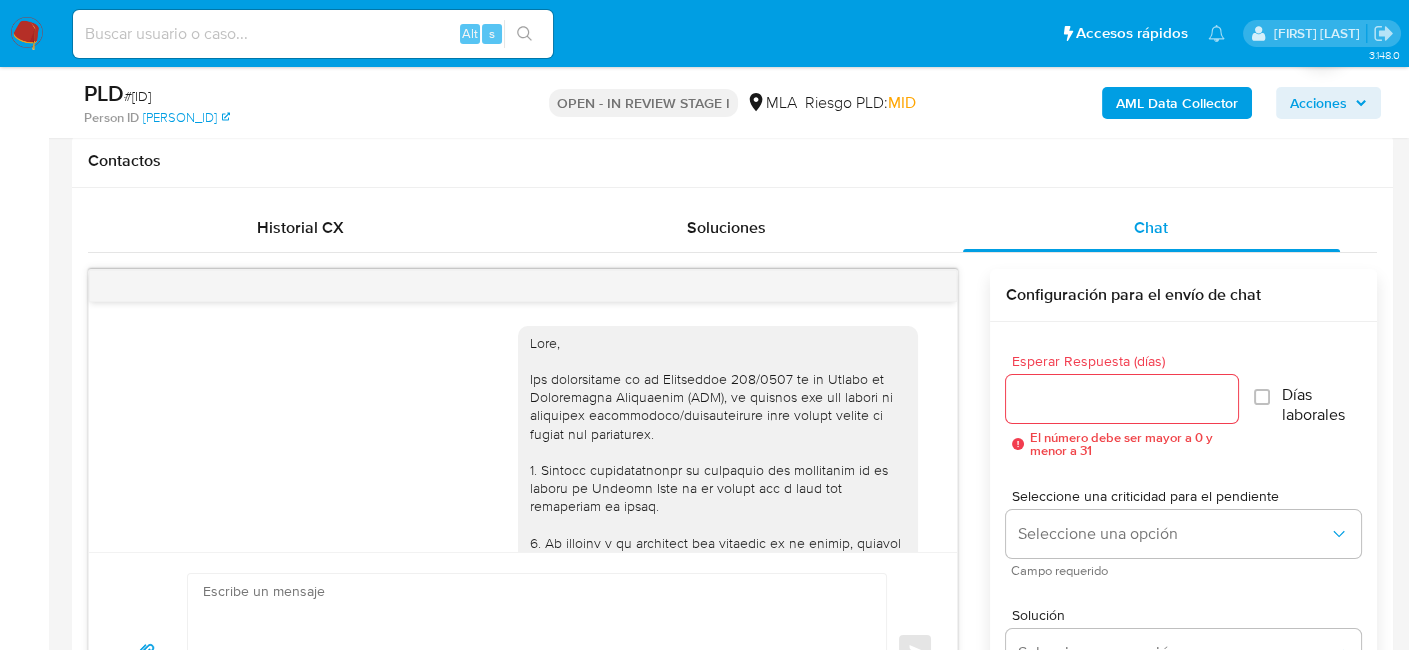 scroll, scrollTop: 1000, scrollLeft: 0, axis: vertical 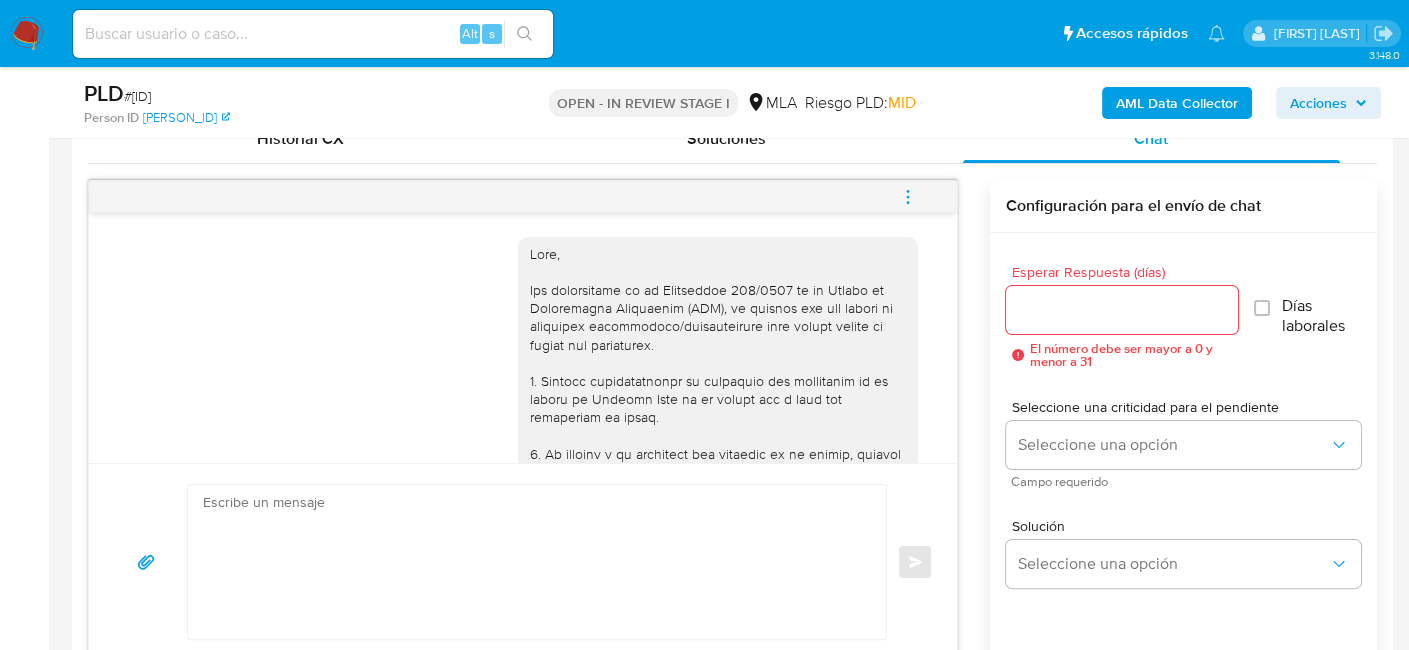 click at bounding box center [908, 197] 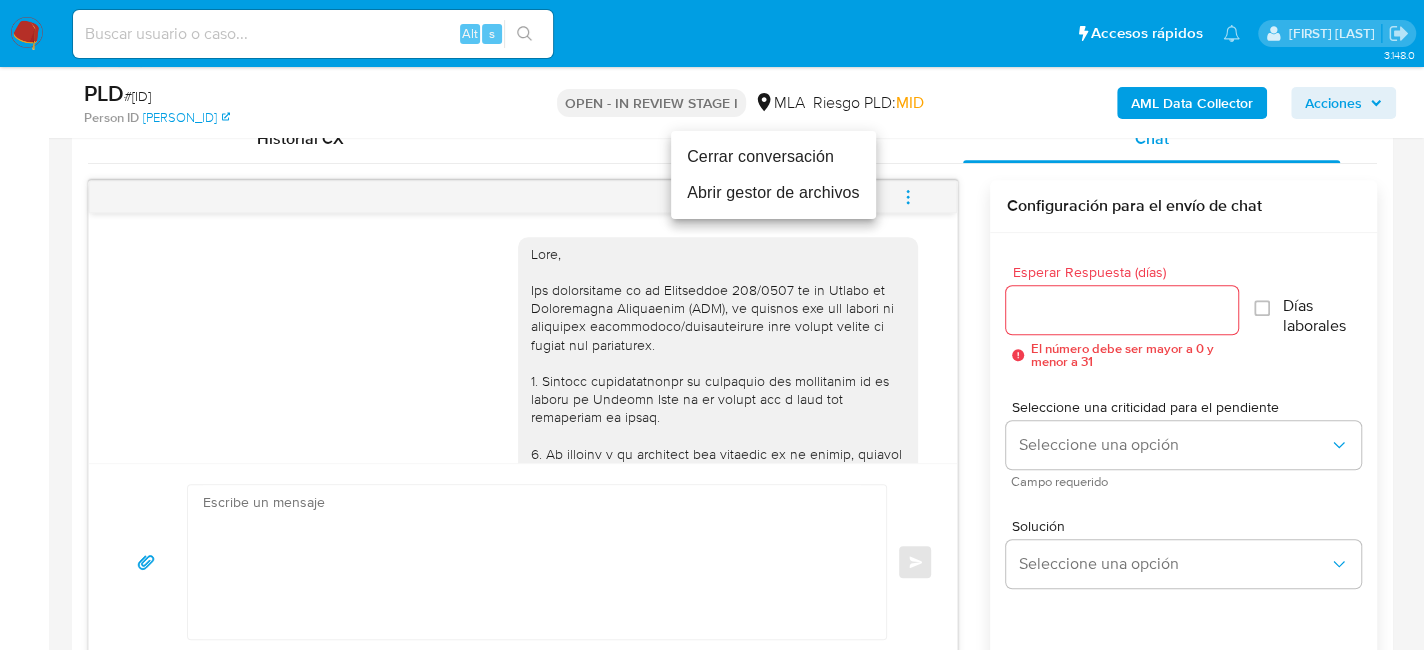 click on "Cerrar conversación" at bounding box center [773, 157] 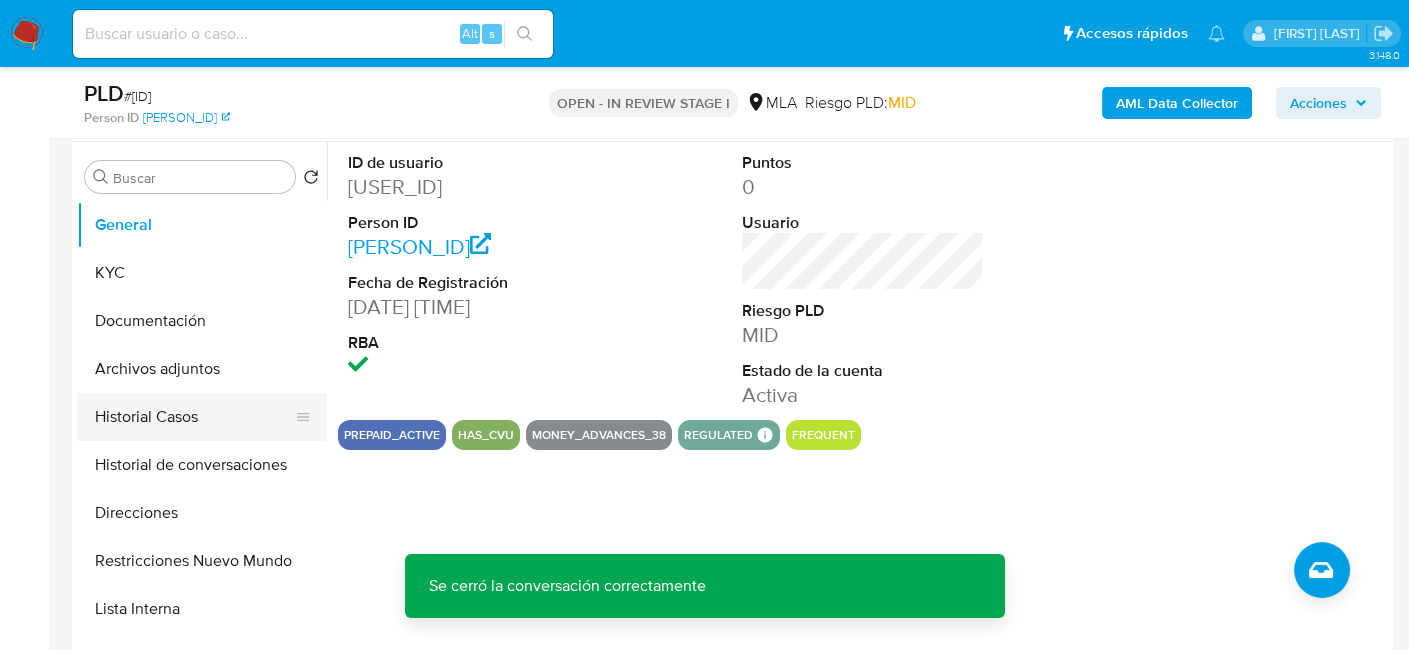 scroll, scrollTop: 200, scrollLeft: 0, axis: vertical 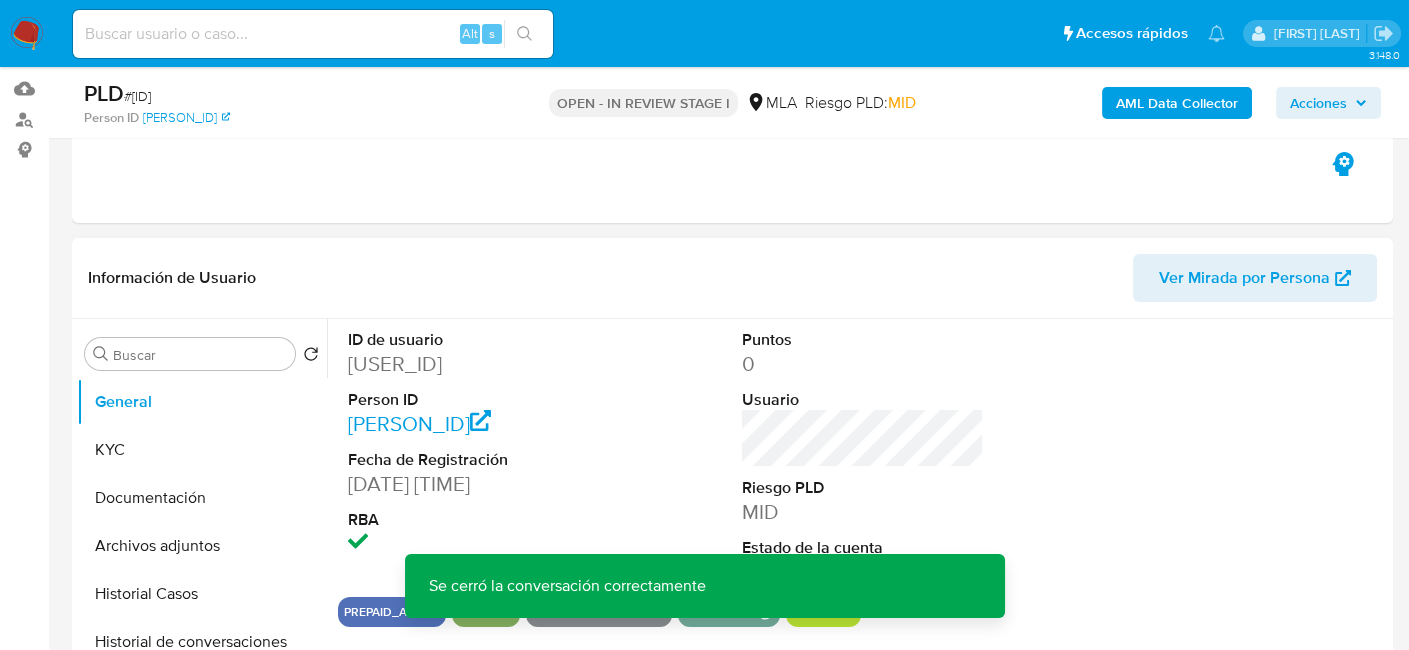click on "ID de usuario 265672030 Person ID e125aa00825cd5fa4b9600b4b3670814 Fecha de Registración 24/07/2017 23:26:15 RBA" at bounding box center [469, 444] 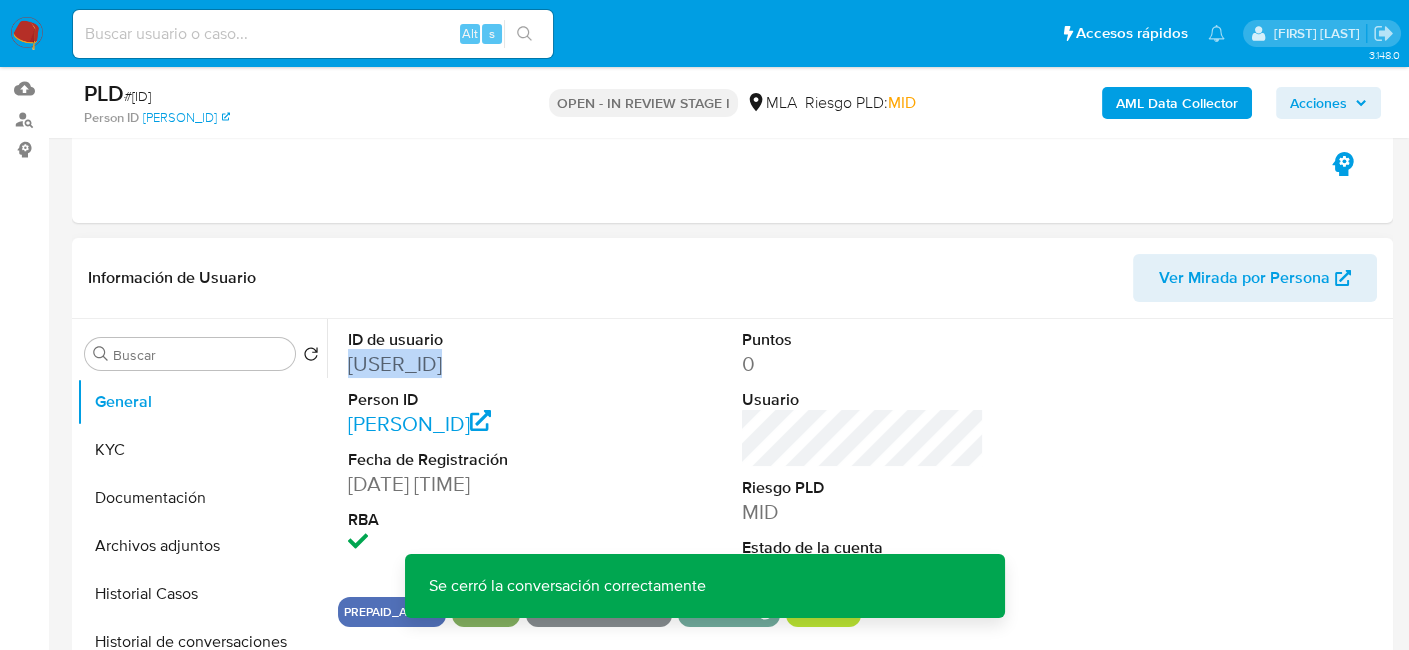 click on "[NUMBER]" at bounding box center [469, 364] 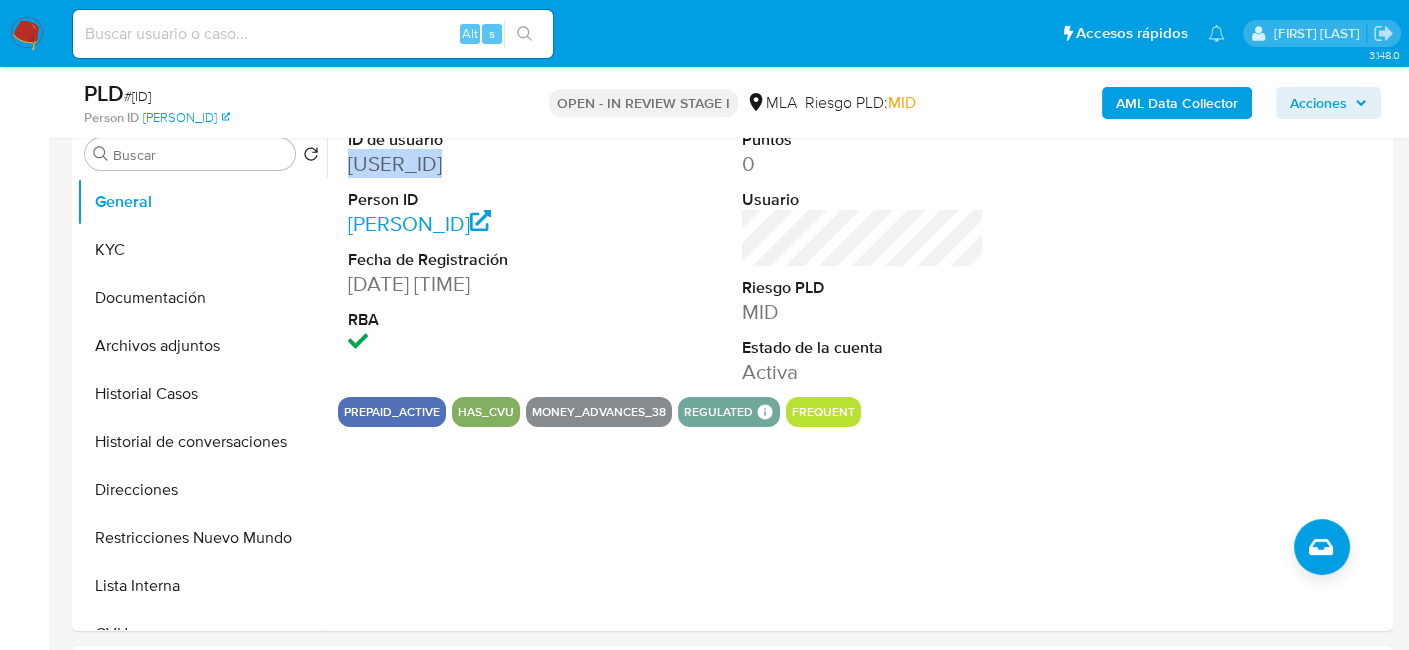 scroll, scrollTop: 400, scrollLeft: 0, axis: vertical 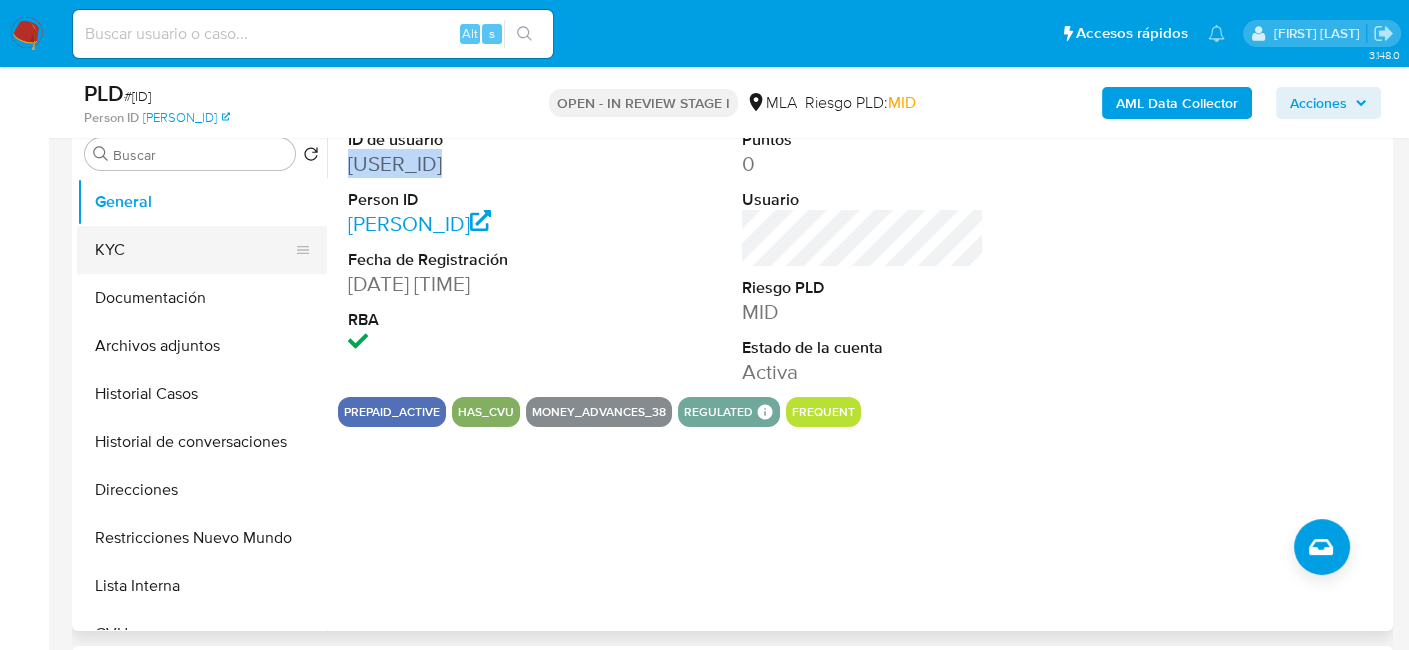 click on "KYC" at bounding box center [194, 250] 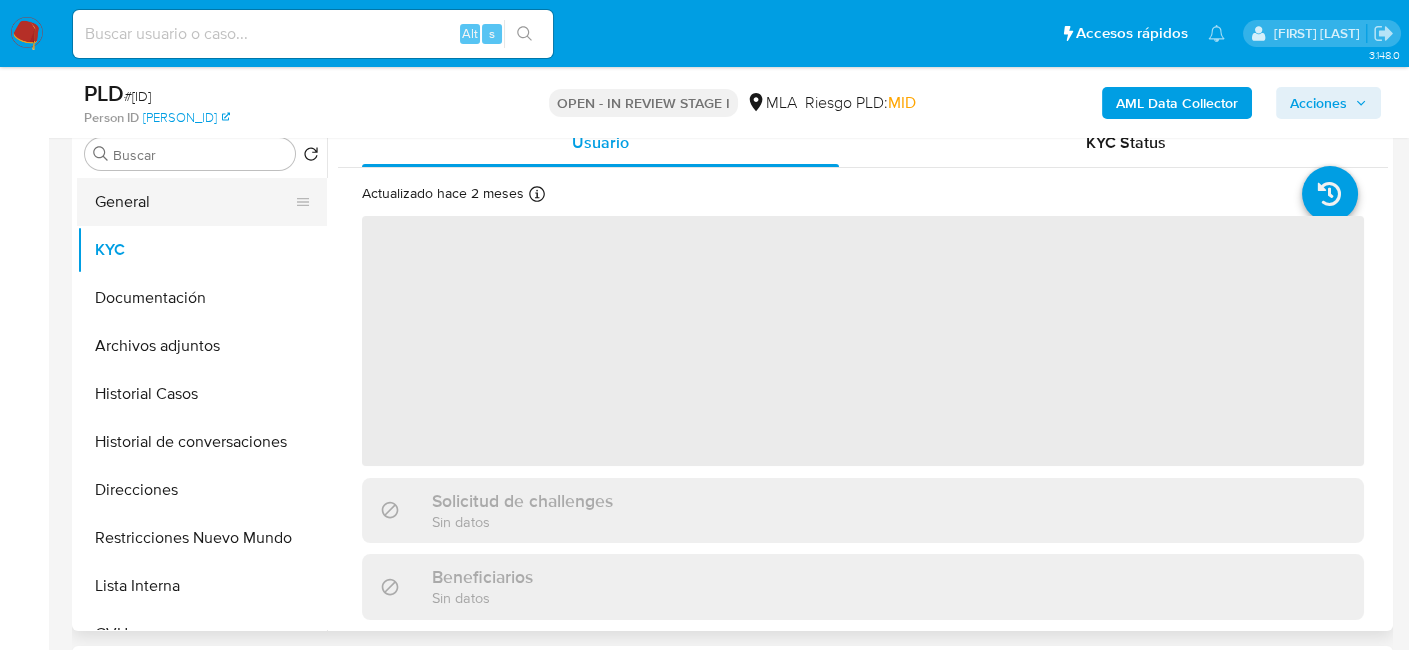 click on "General" at bounding box center (194, 202) 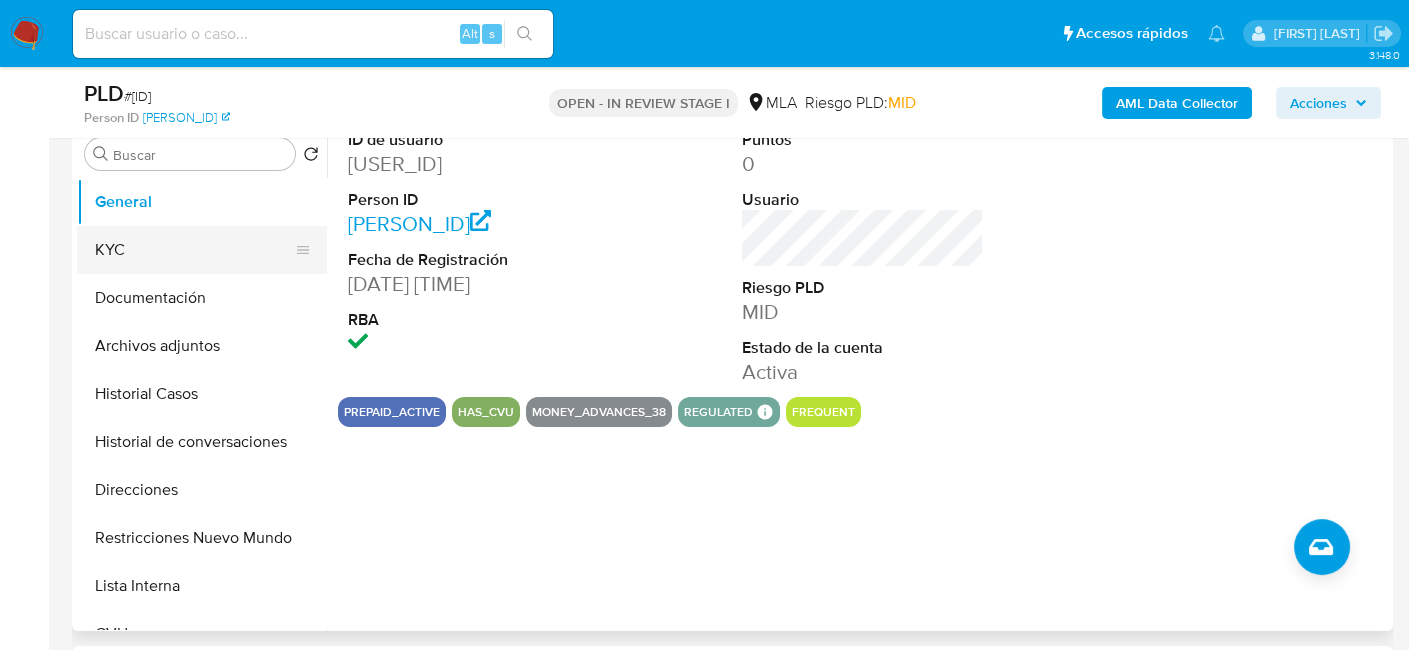 click on "KYC" at bounding box center [194, 250] 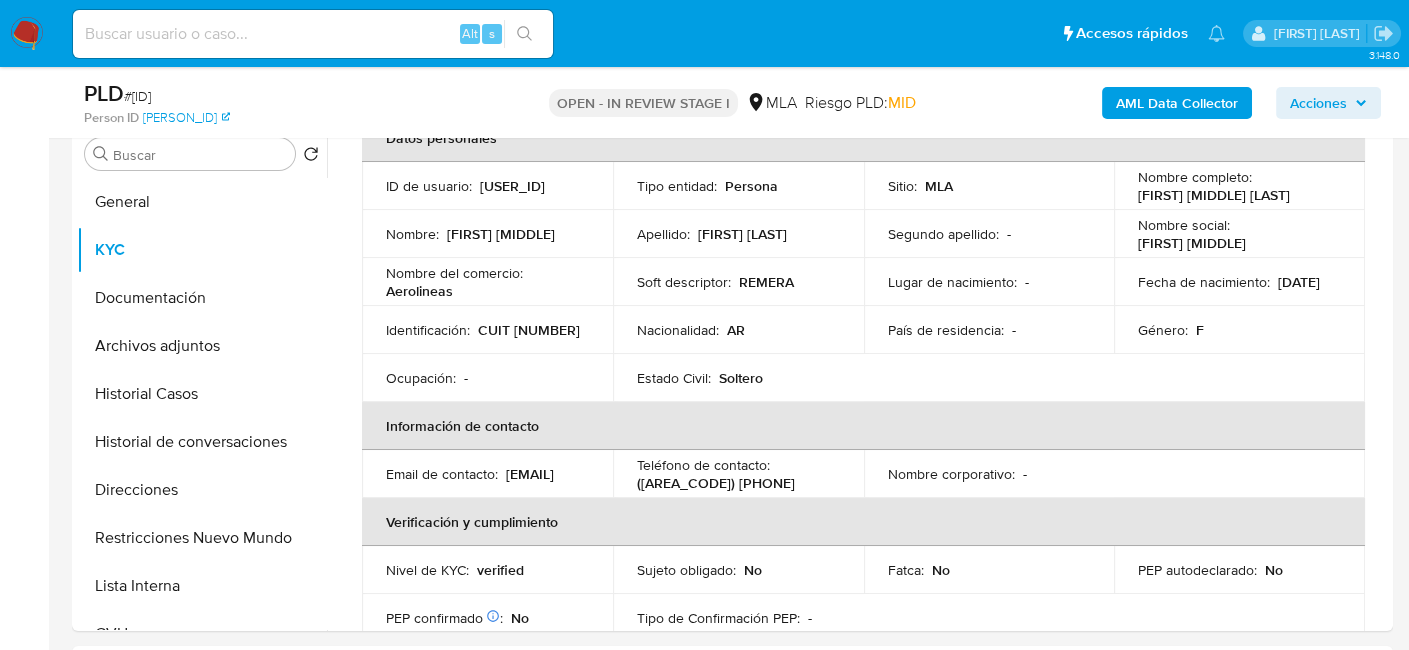 scroll, scrollTop: 200, scrollLeft: 0, axis: vertical 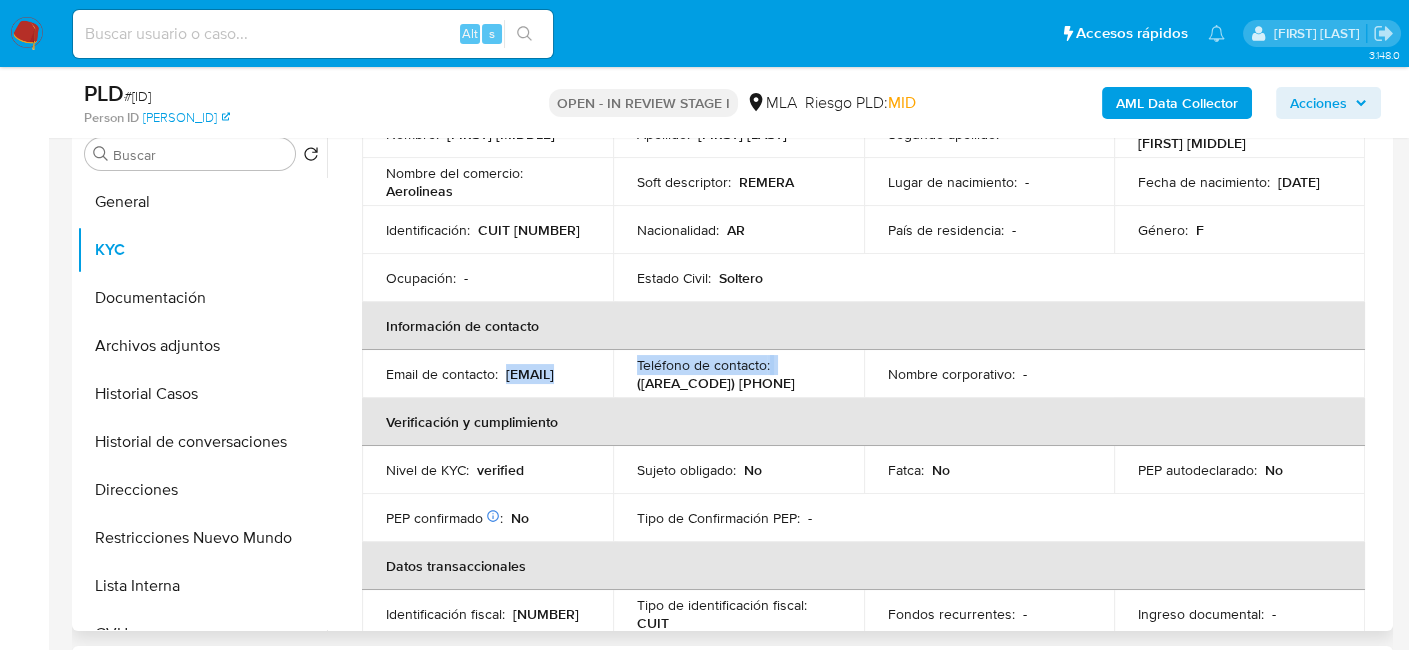 drag, startPoint x: 602, startPoint y: 378, endPoint x: 372, endPoint y: 386, distance: 230.13908 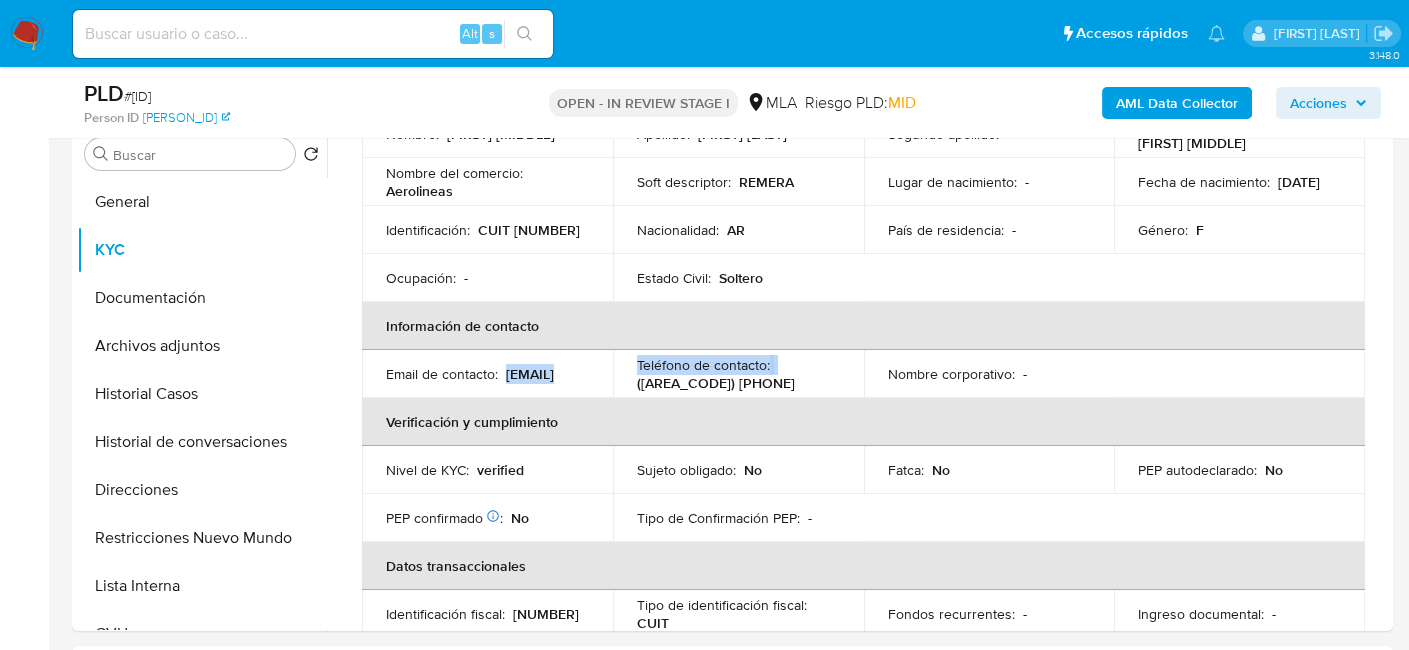 copy on "jesicanataliagdeolivera@hotmail.com   Teléfono de contacto :" 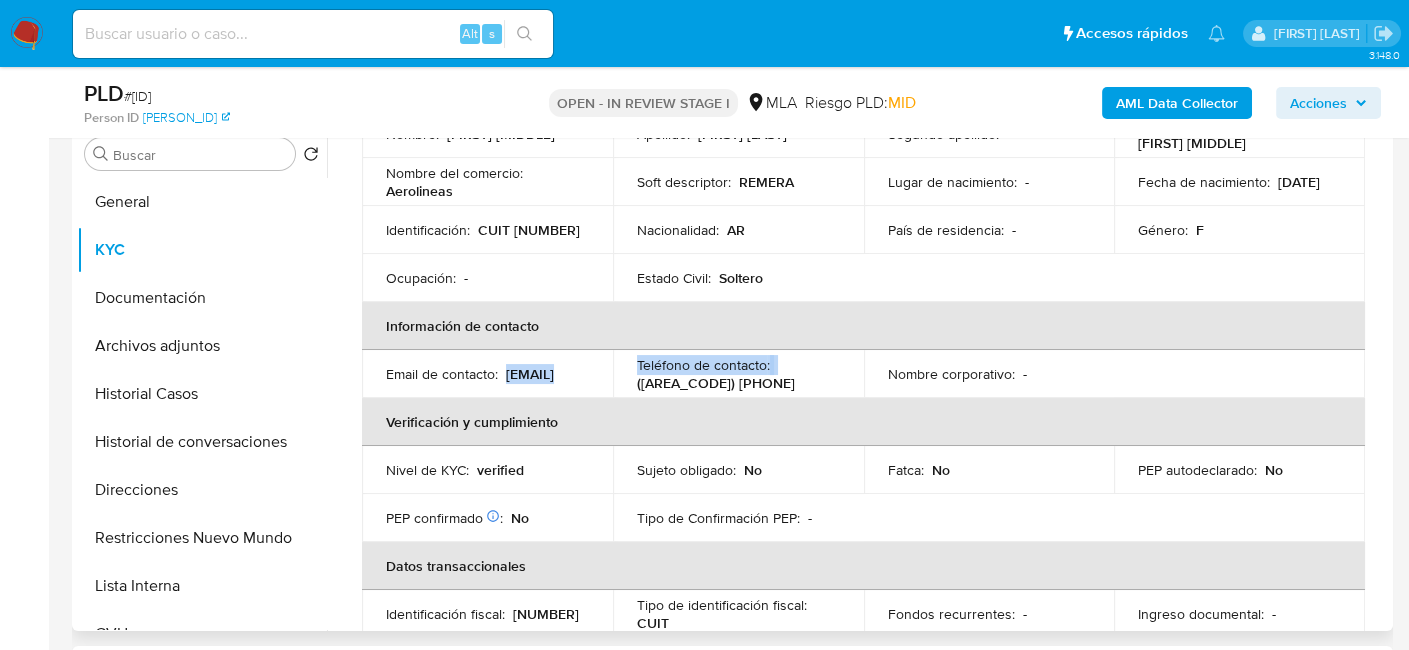 scroll, scrollTop: 100, scrollLeft: 0, axis: vertical 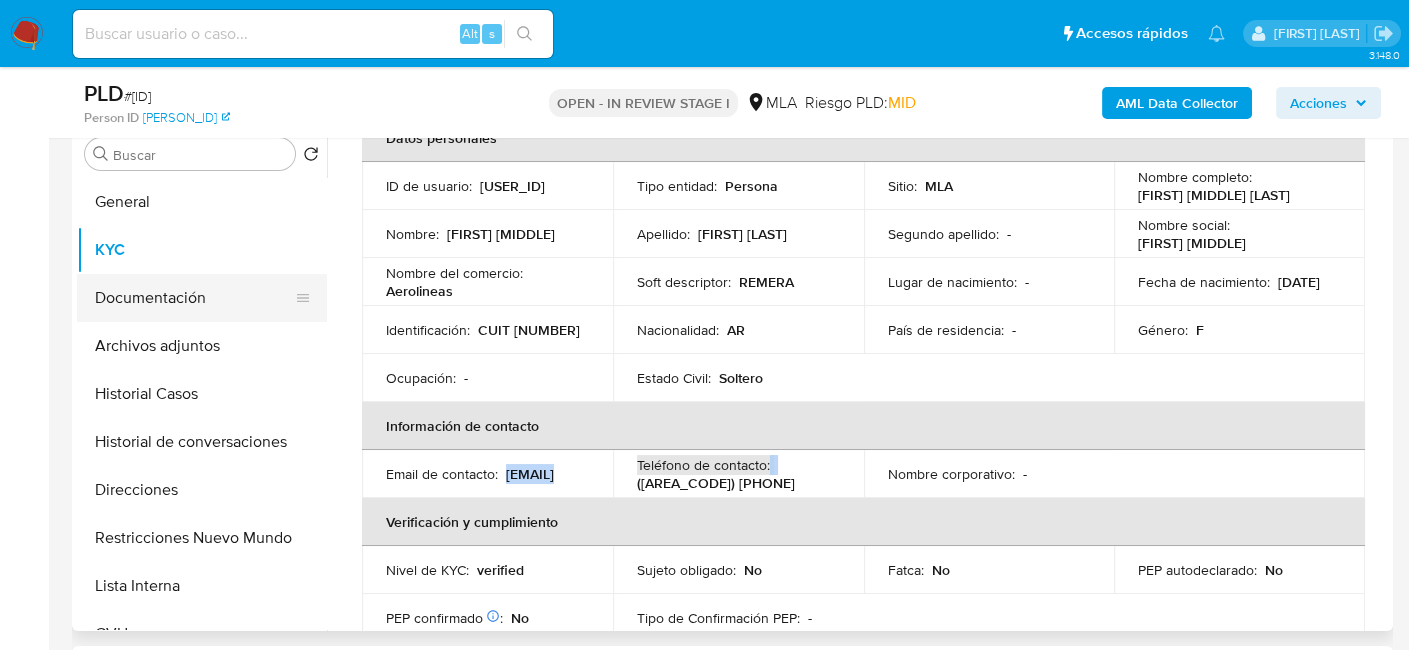 click on "Documentación" at bounding box center (194, 298) 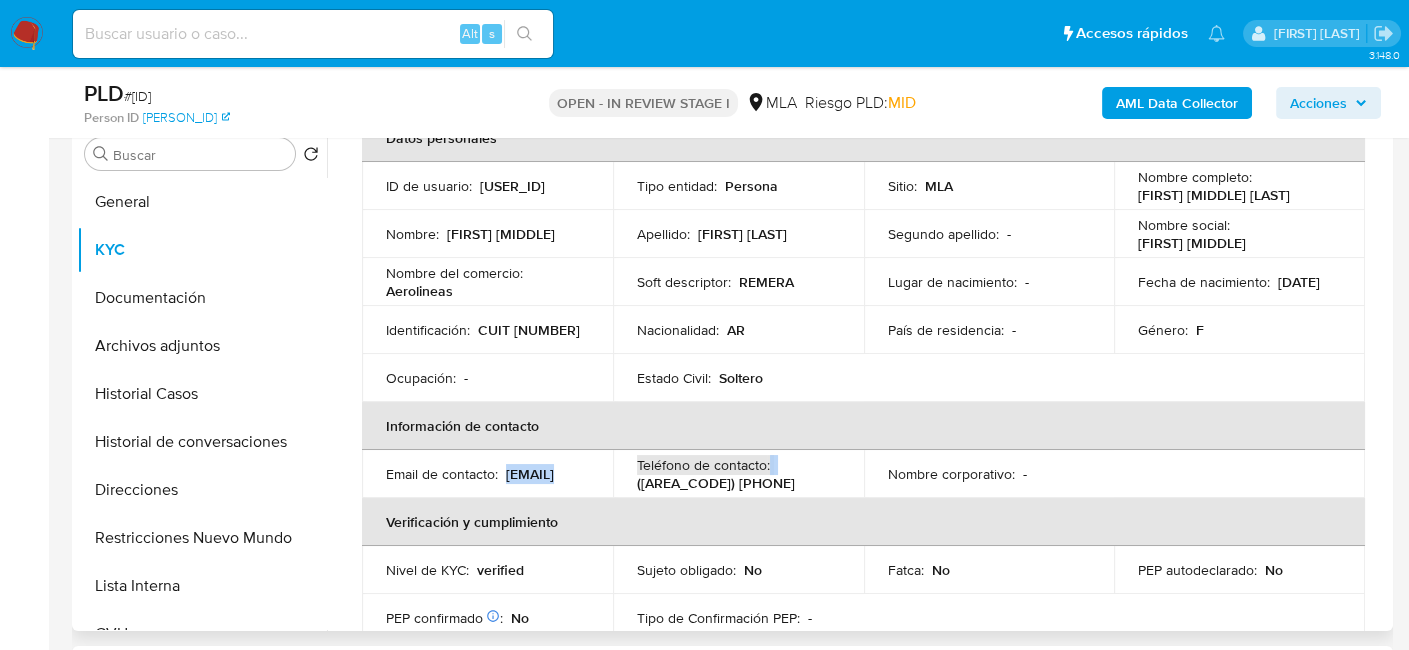 scroll, scrollTop: 0, scrollLeft: 0, axis: both 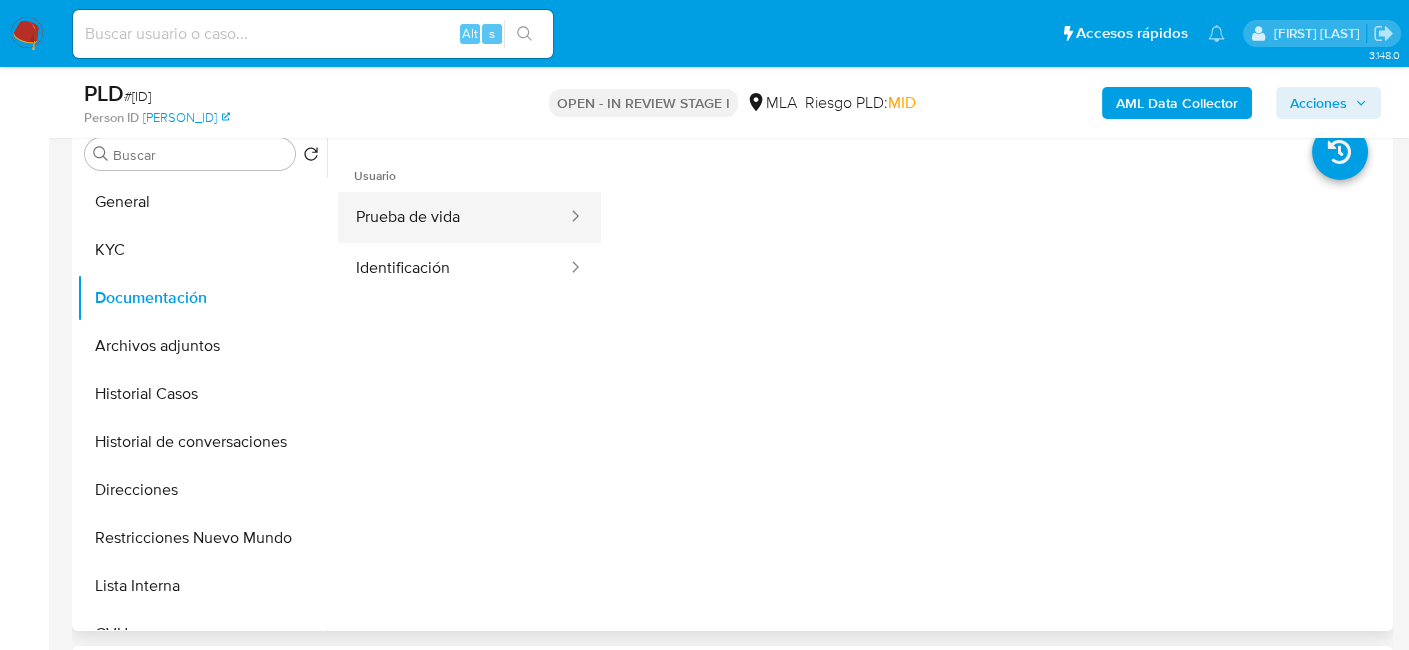 click on "Prueba de vida" at bounding box center [453, 217] 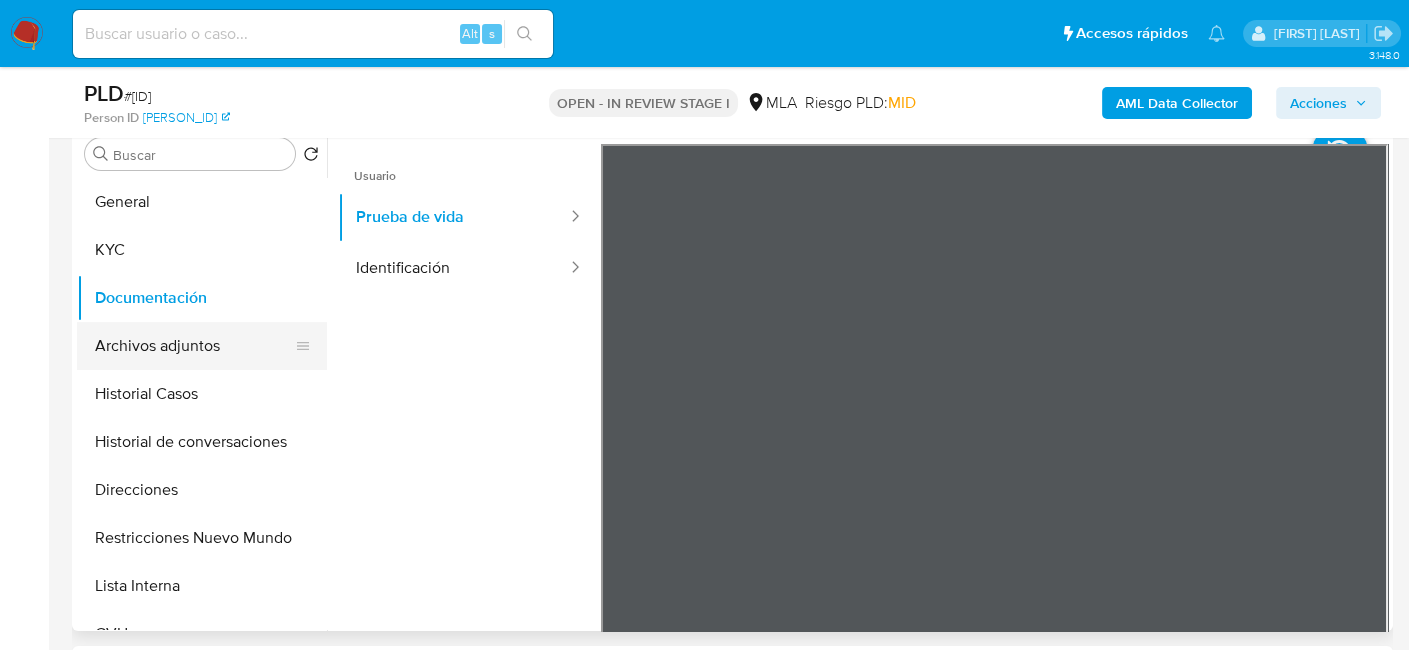 click on "Archivos adjuntos" at bounding box center [194, 346] 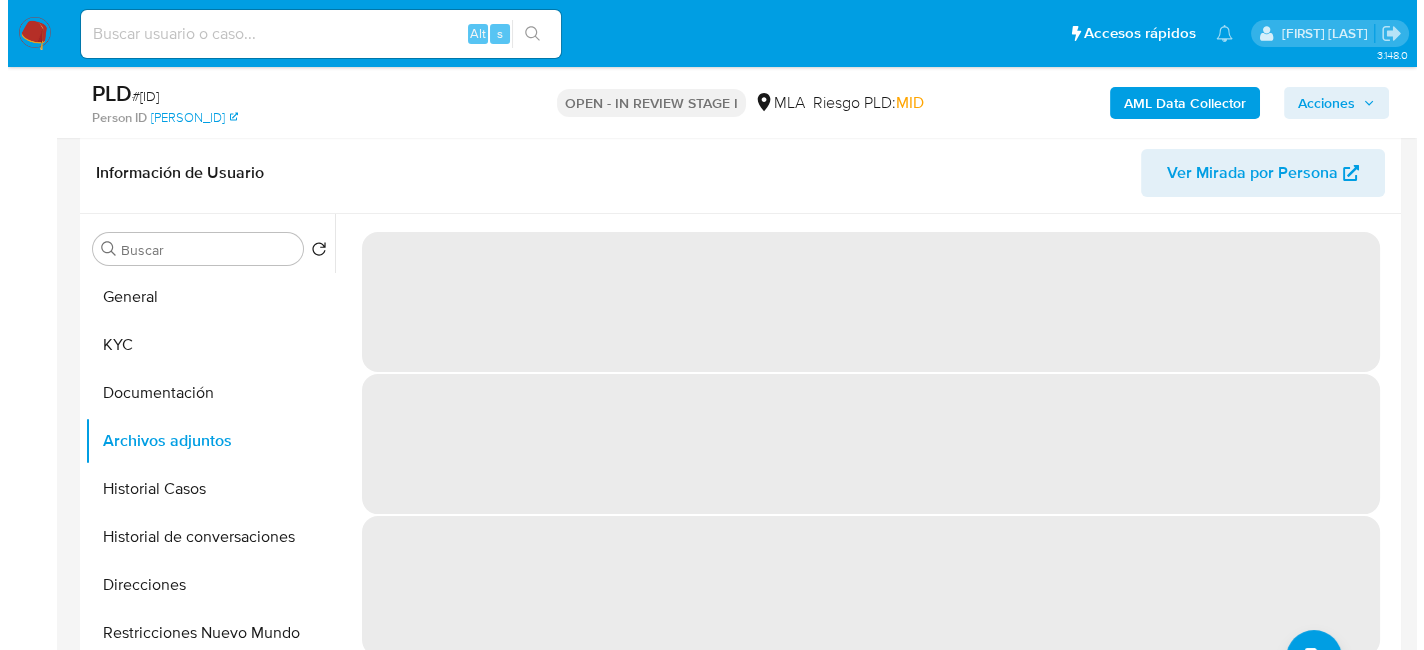 scroll, scrollTop: 300, scrollLeft: 0, axis: vertical 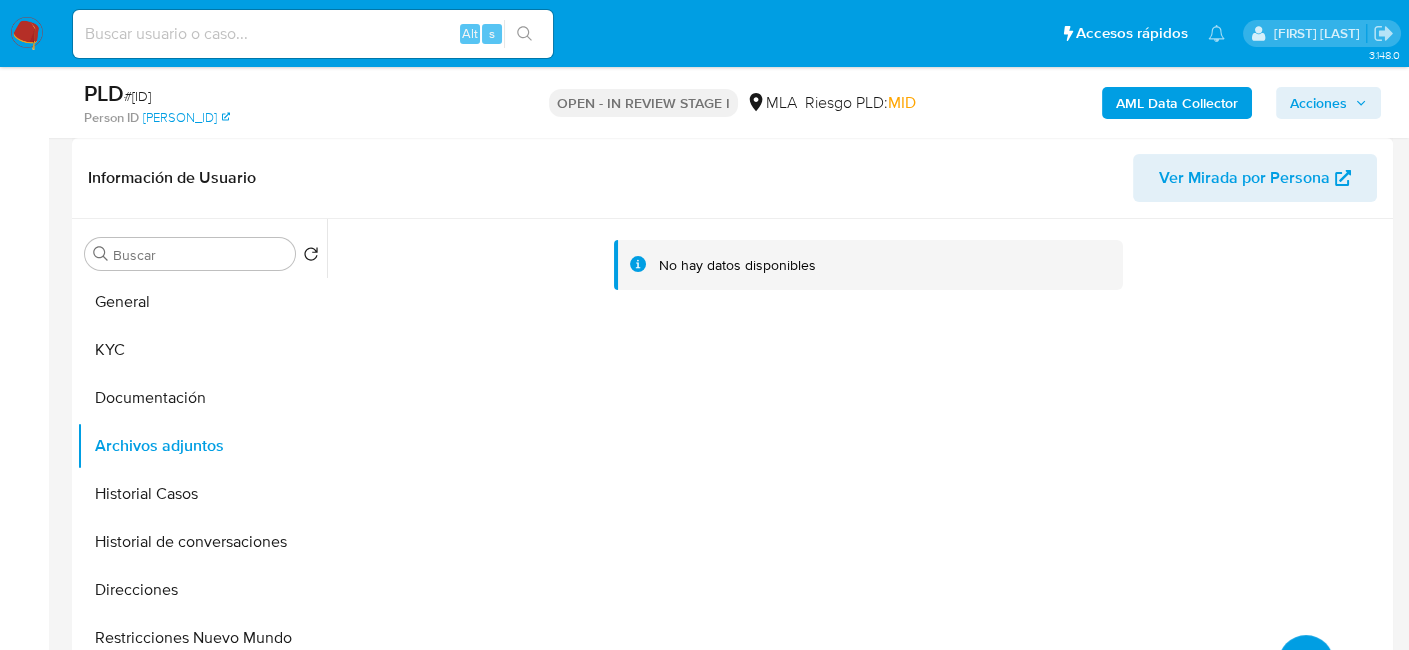 click at bounding box center [1306, 663] 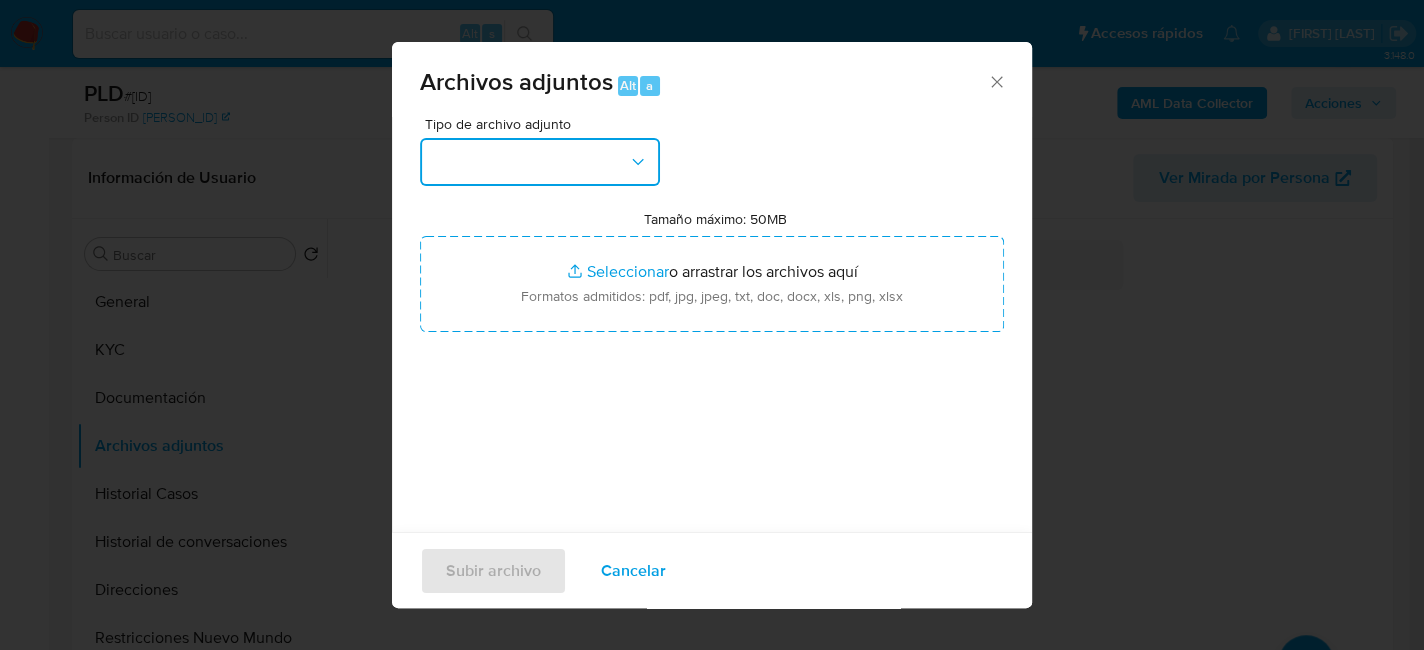 click at bounding box center (540, 162) 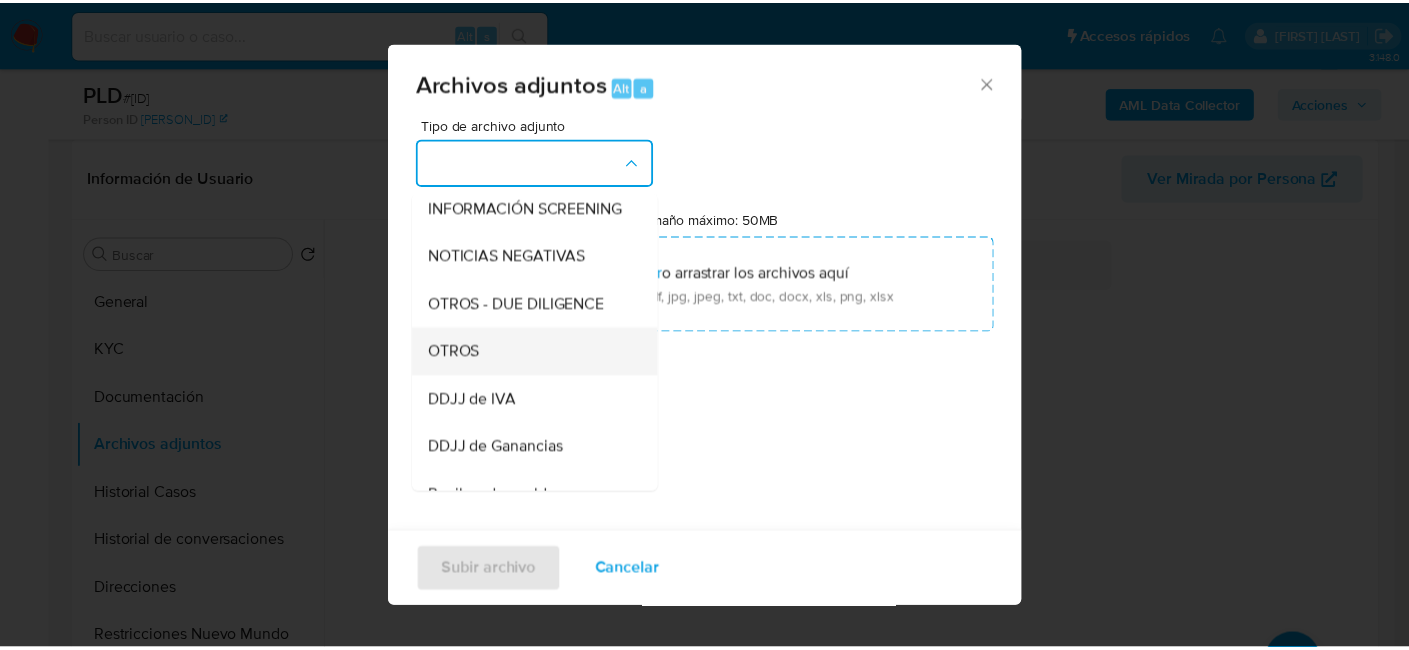 scroll, scrollTop: 300, scrollLeft: 0, axis: vertical 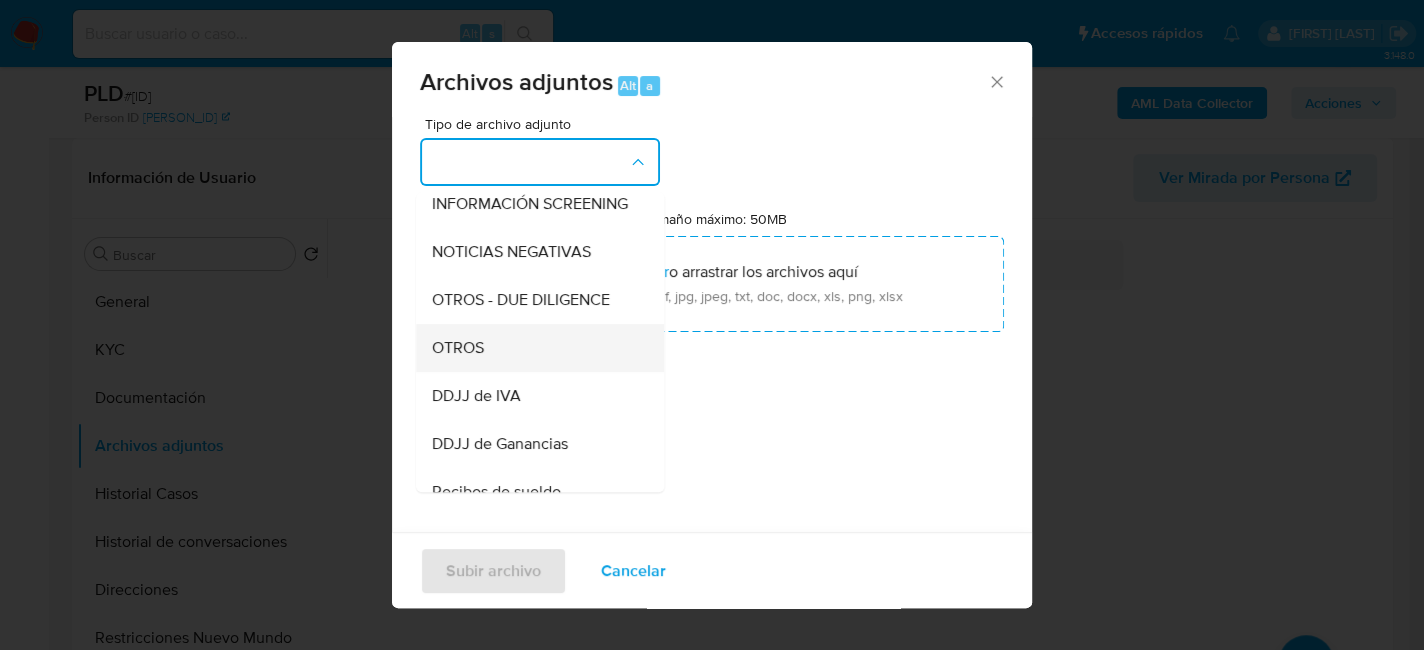 click on "OTROS" at bounding box center [534, 348] 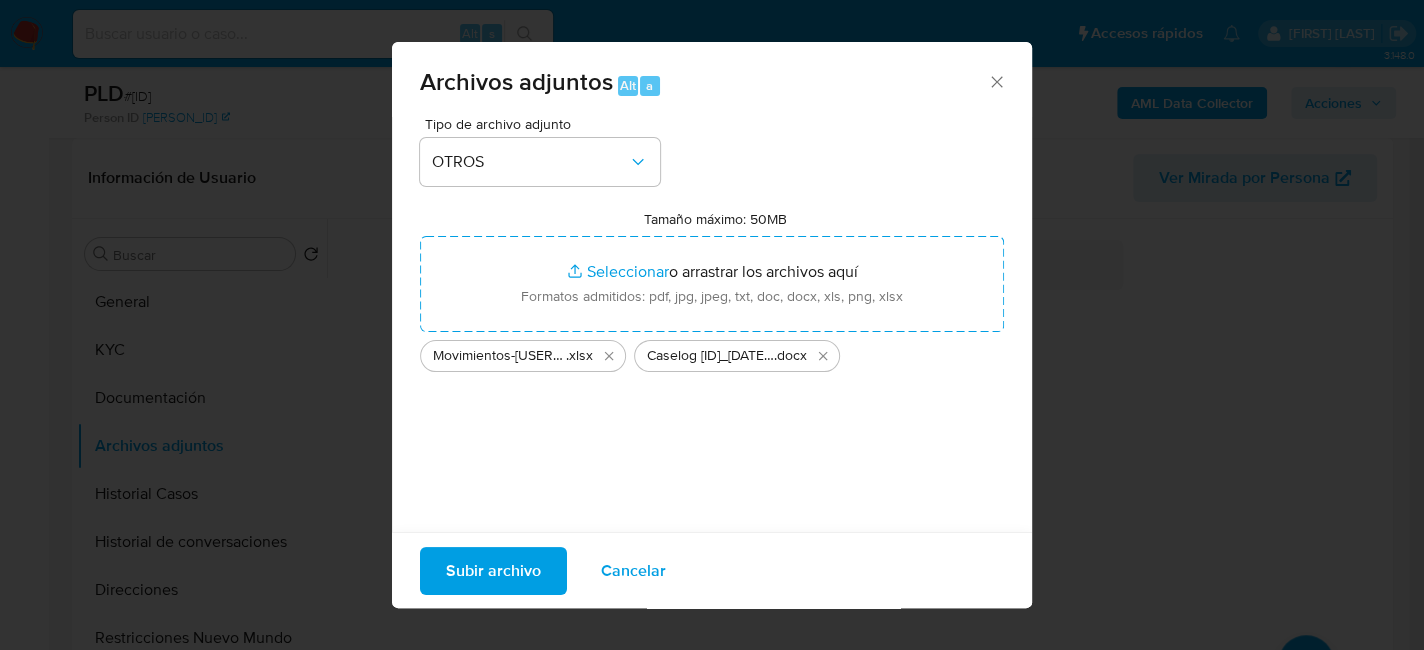 click on "Subir archivo" at bounding box center [493, 570] 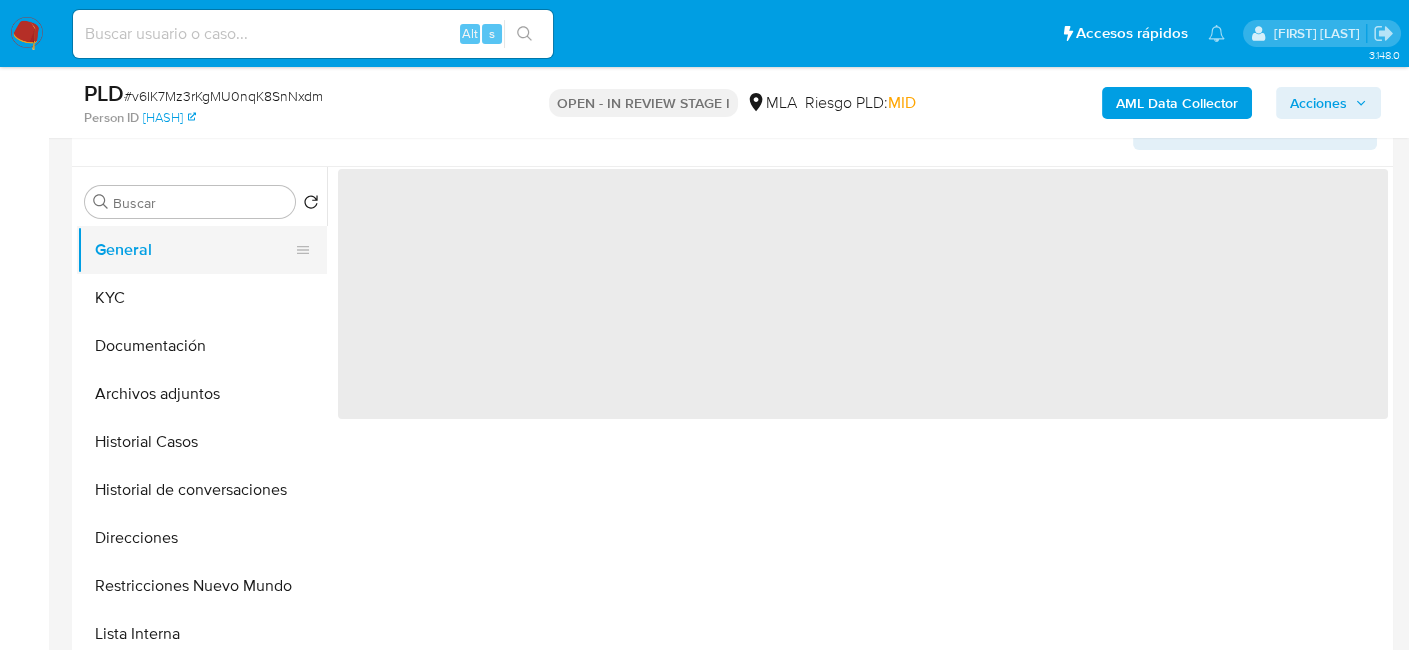 scroll, scrollTop: 400, scrollLeft: 0, axis: vertical 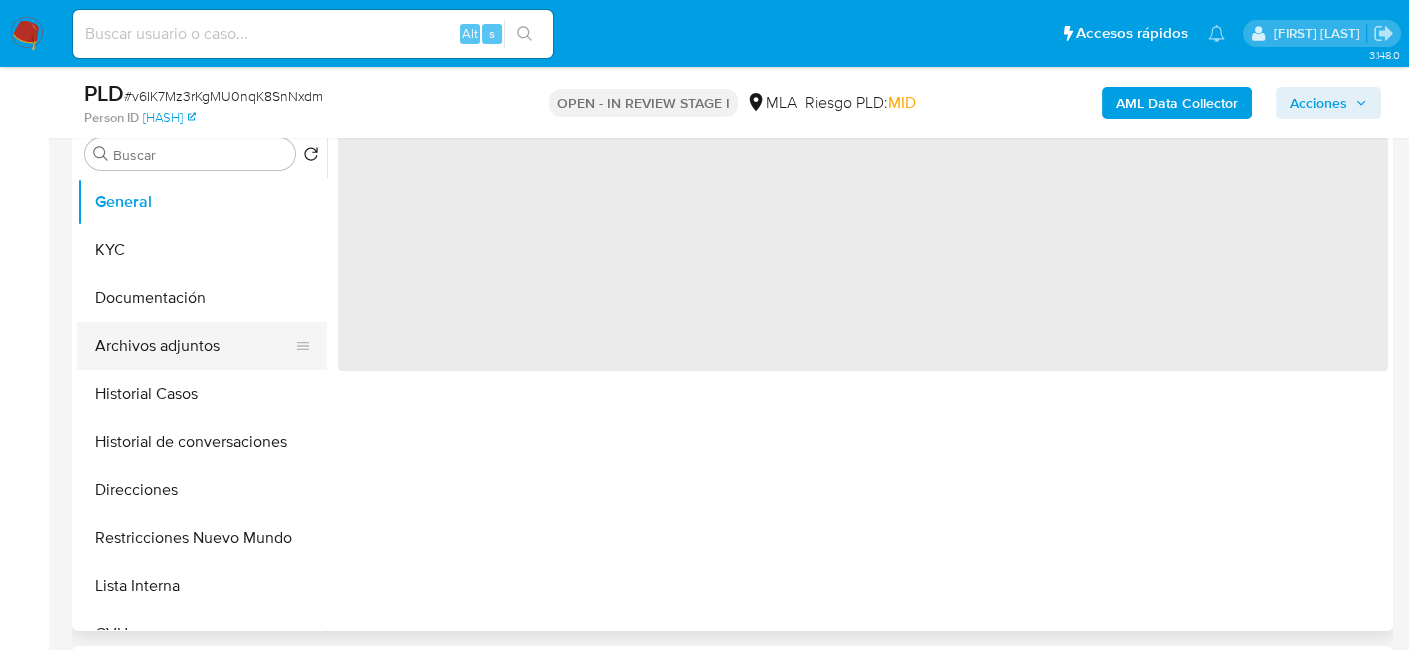 click on "Archivos adjuntos" at bounding box center (194, 346) 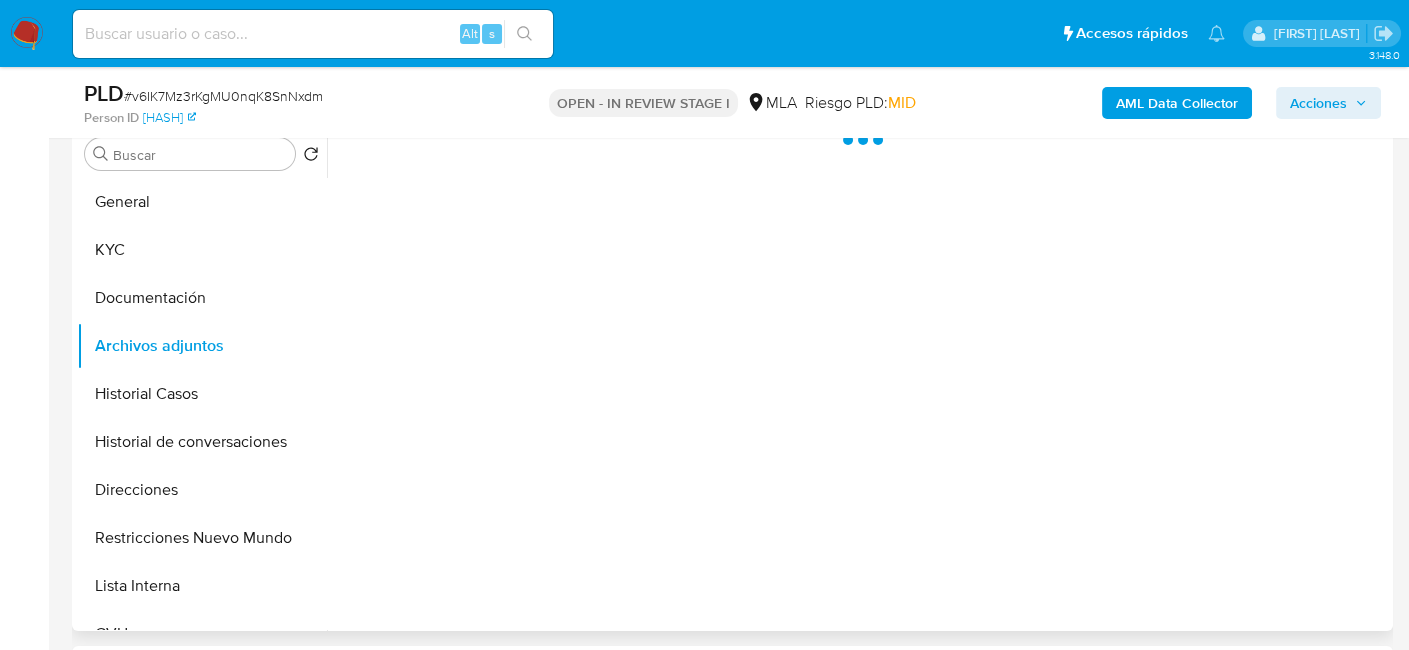 select on "10" 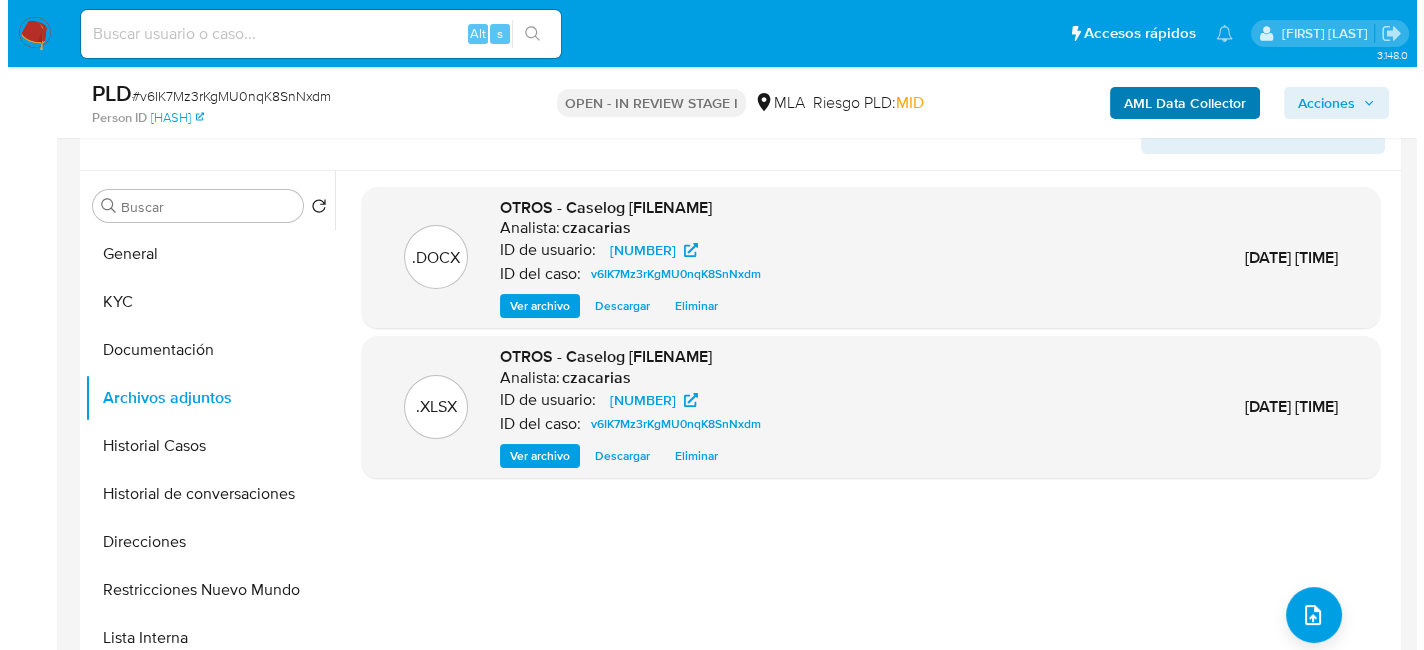 scroll, scrollTop: 300, scrollLeft: 0, axis: vertical 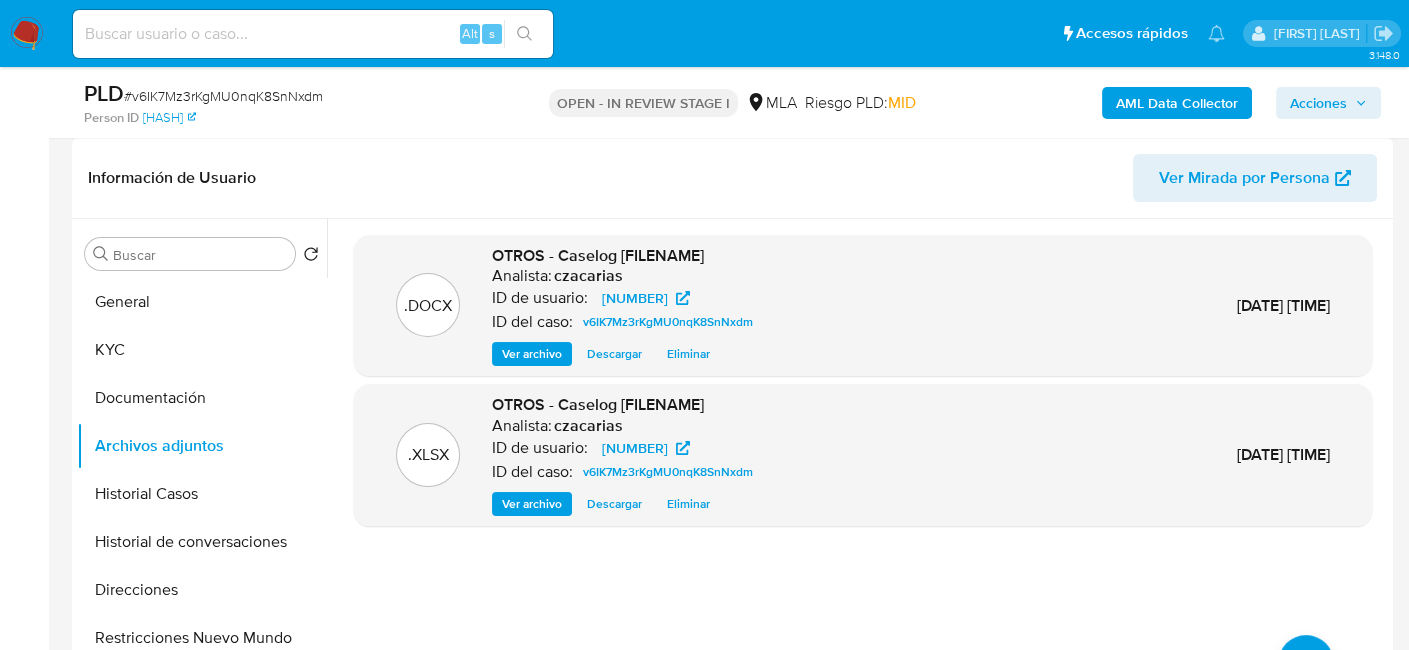 click on "AML Data Collector" at bounding box center [1177, 103] 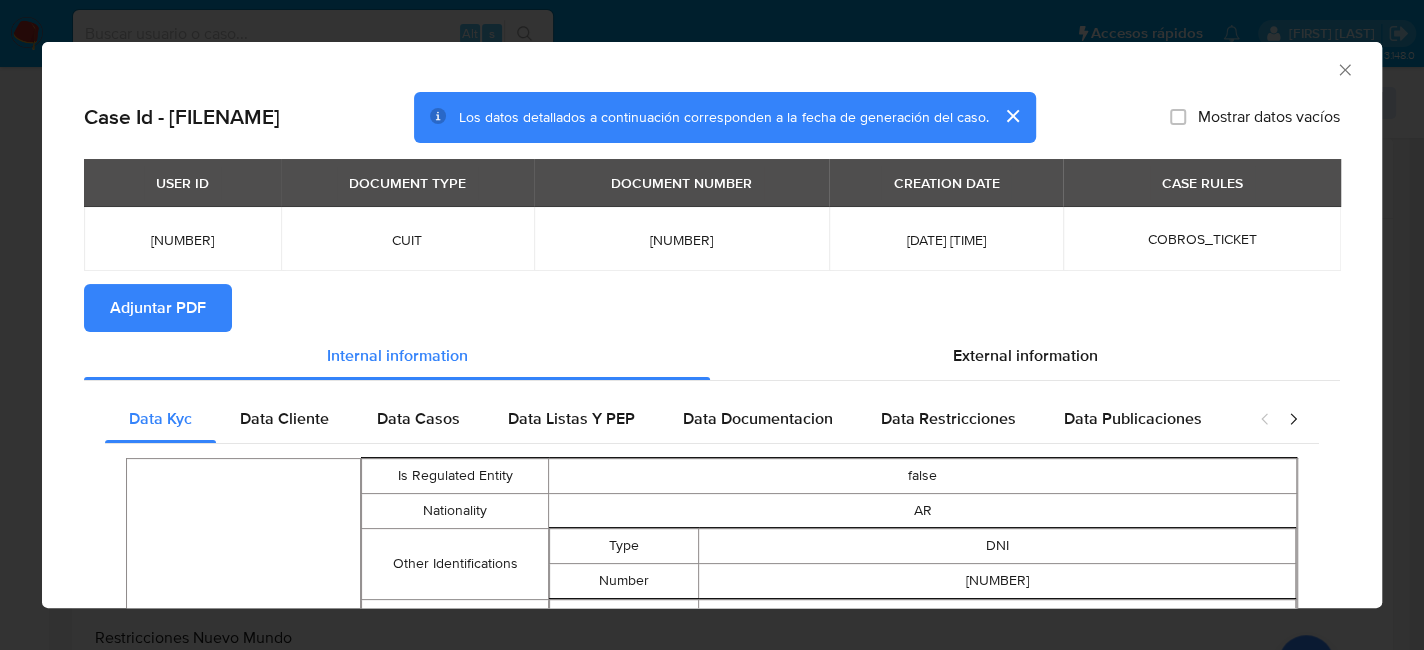 drag, startPoint x: 1048, startPoint y: 348, endPoint x: 1098, endPoint y: 91, distance: 261.81863 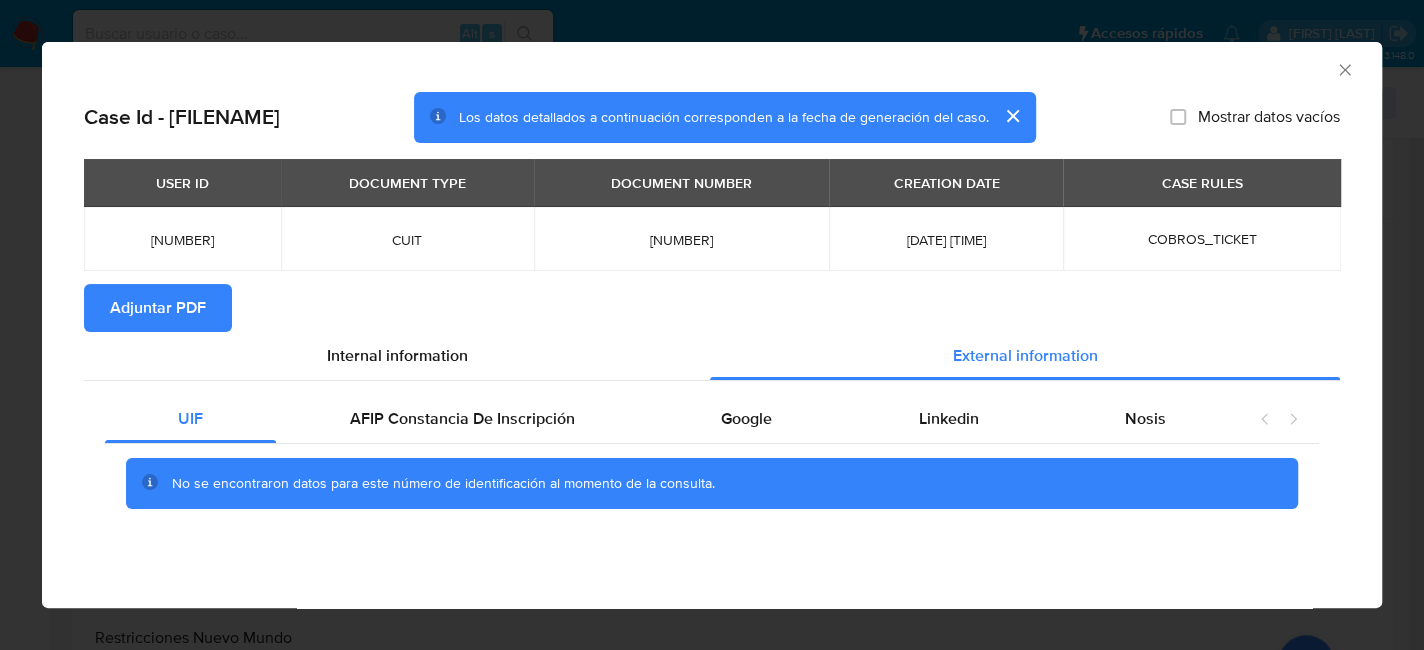 click on "Adjuntar PDF" at bounding box center (158, 308) 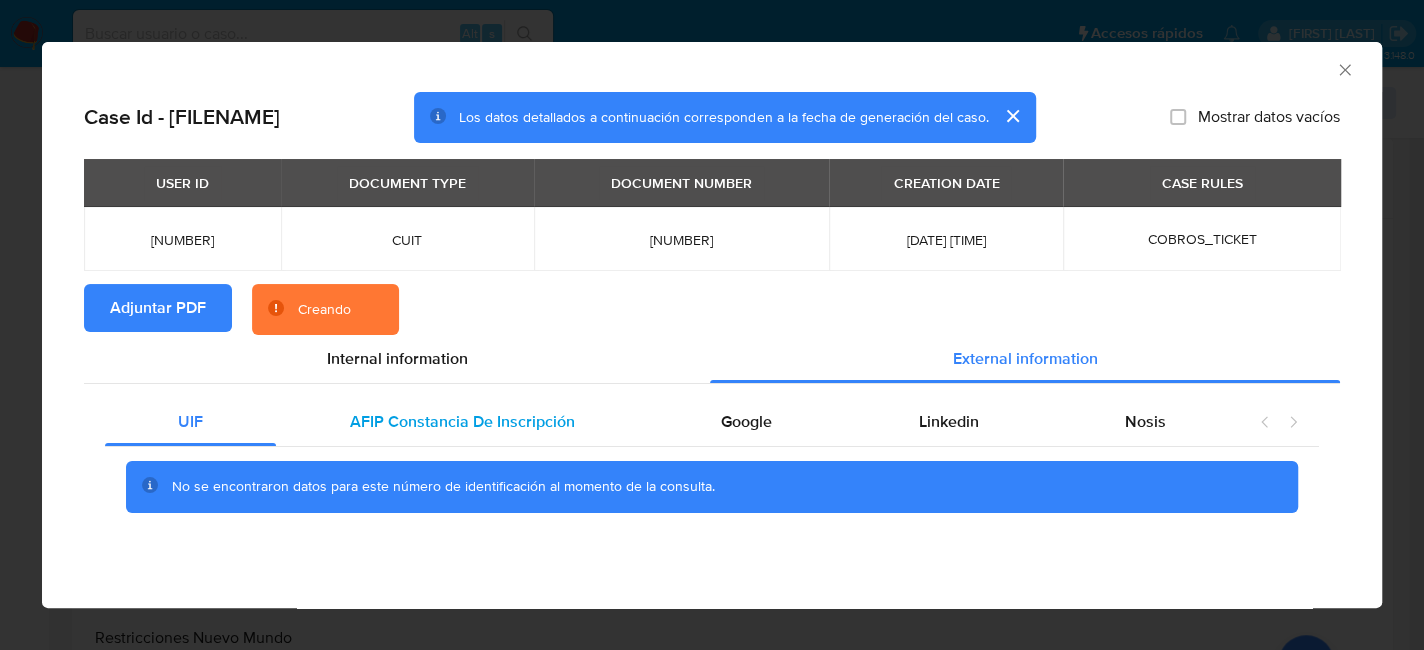 click on "AFIP Constancia De Inscripción" at bounding box center (462, 421) 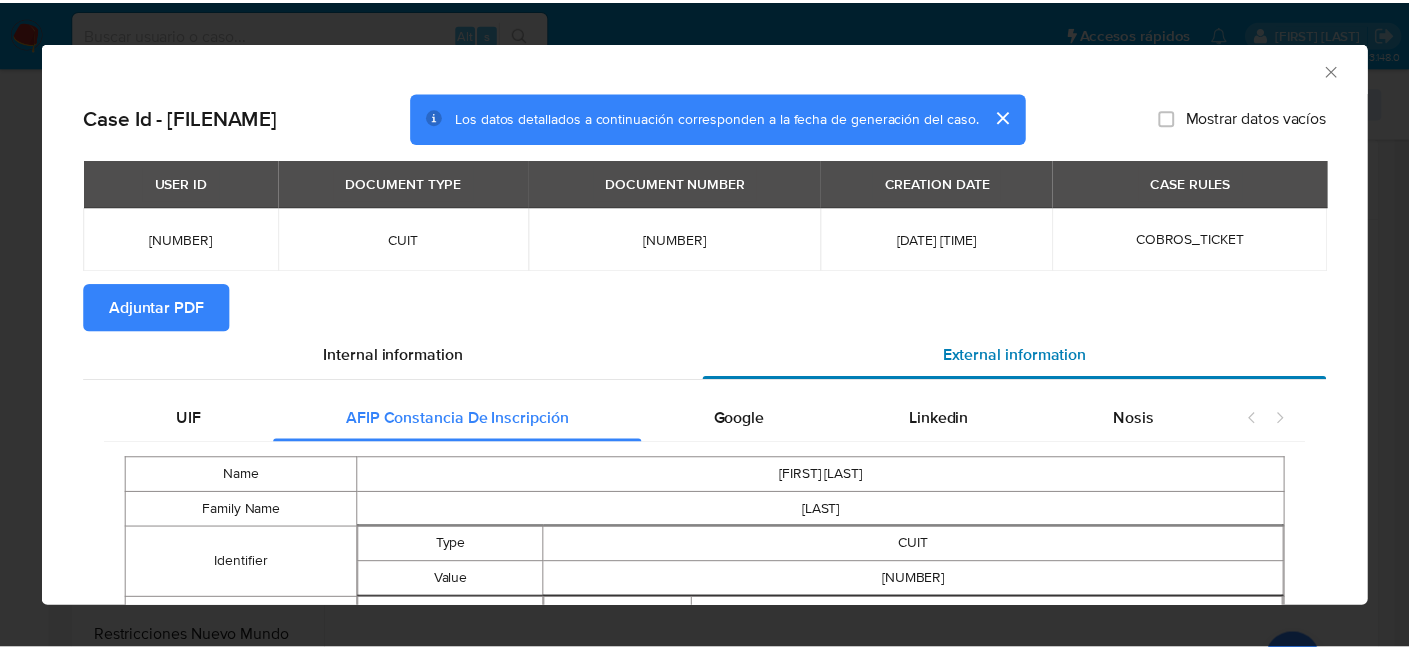 scroll, scrollTop: 0, scrollLeft: 0, axis: both 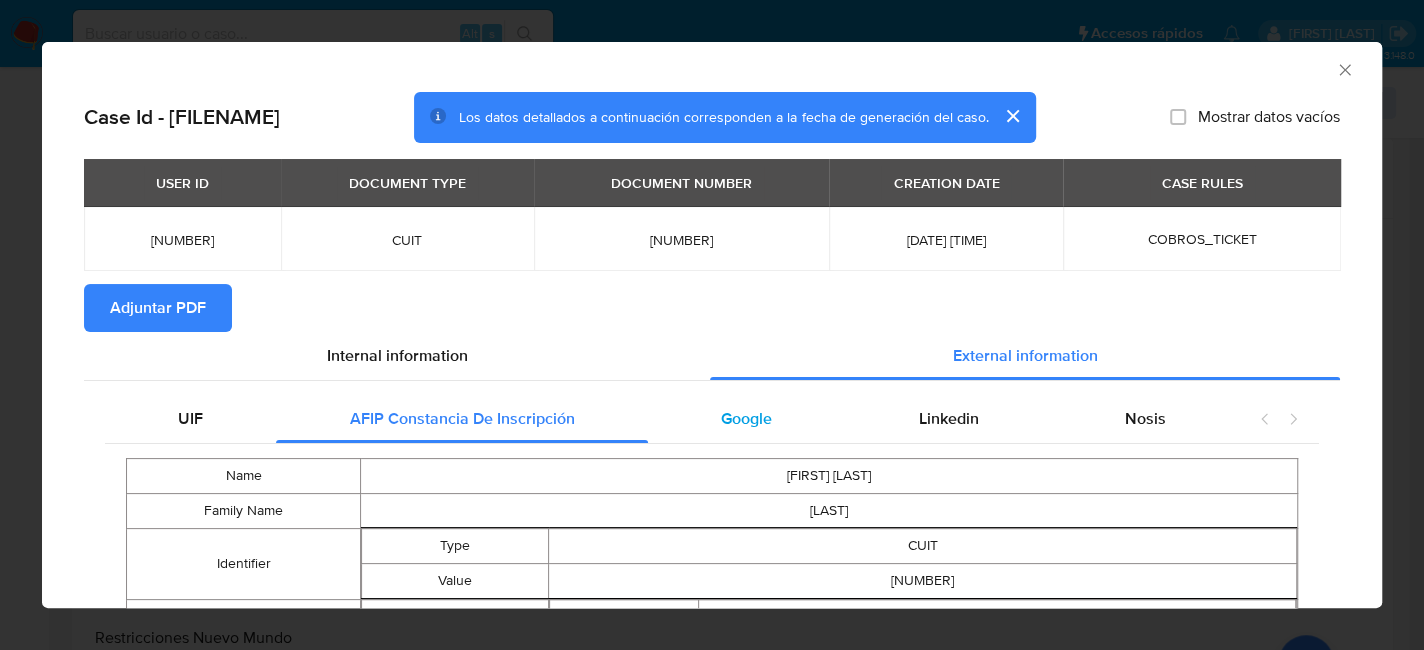 click on "Google" at bounding box center [746, 419] 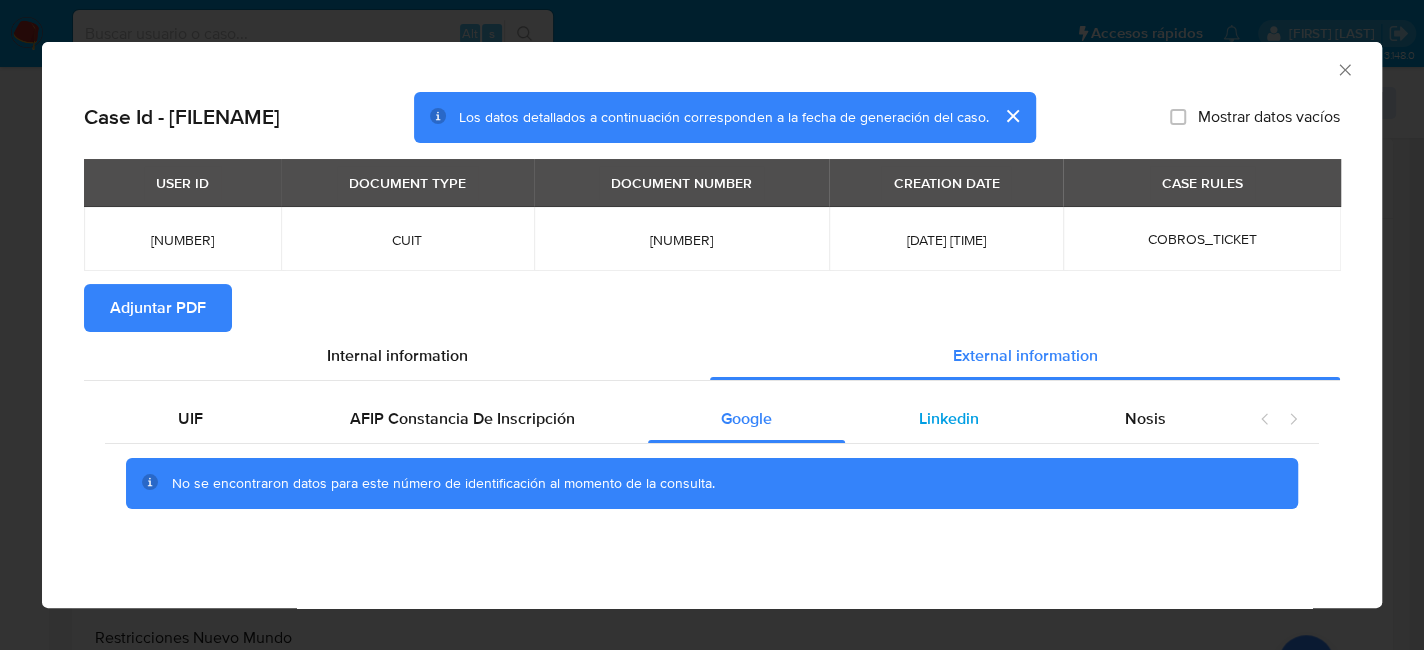 click on "Linkedin" at bounding box center (948, 418) 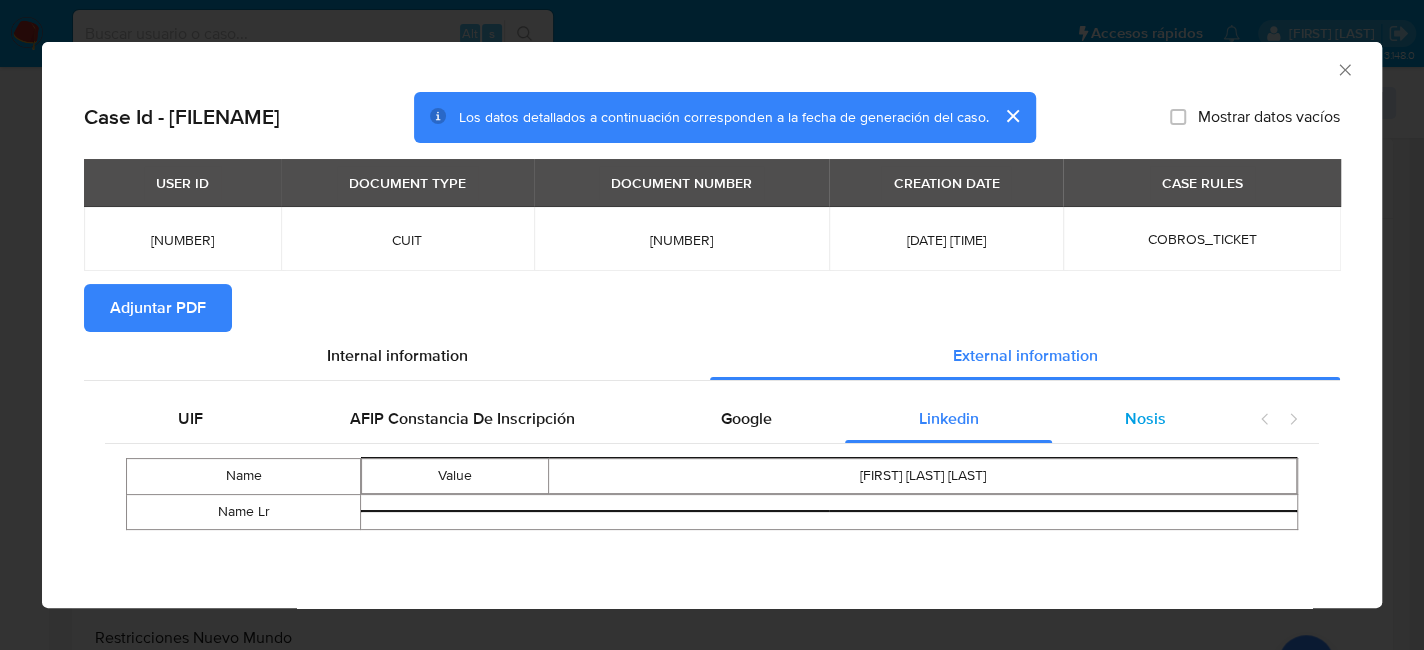 click on "Nosis" at bounding box center [1145, 418] 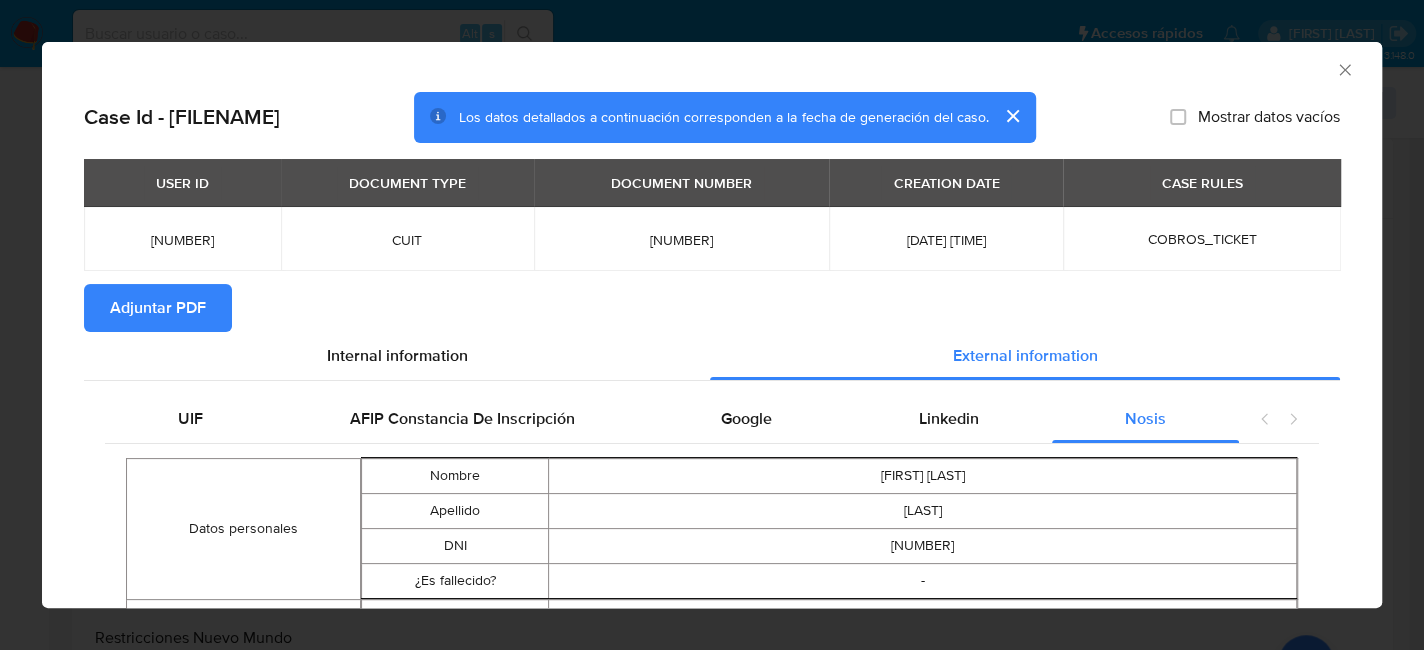 click 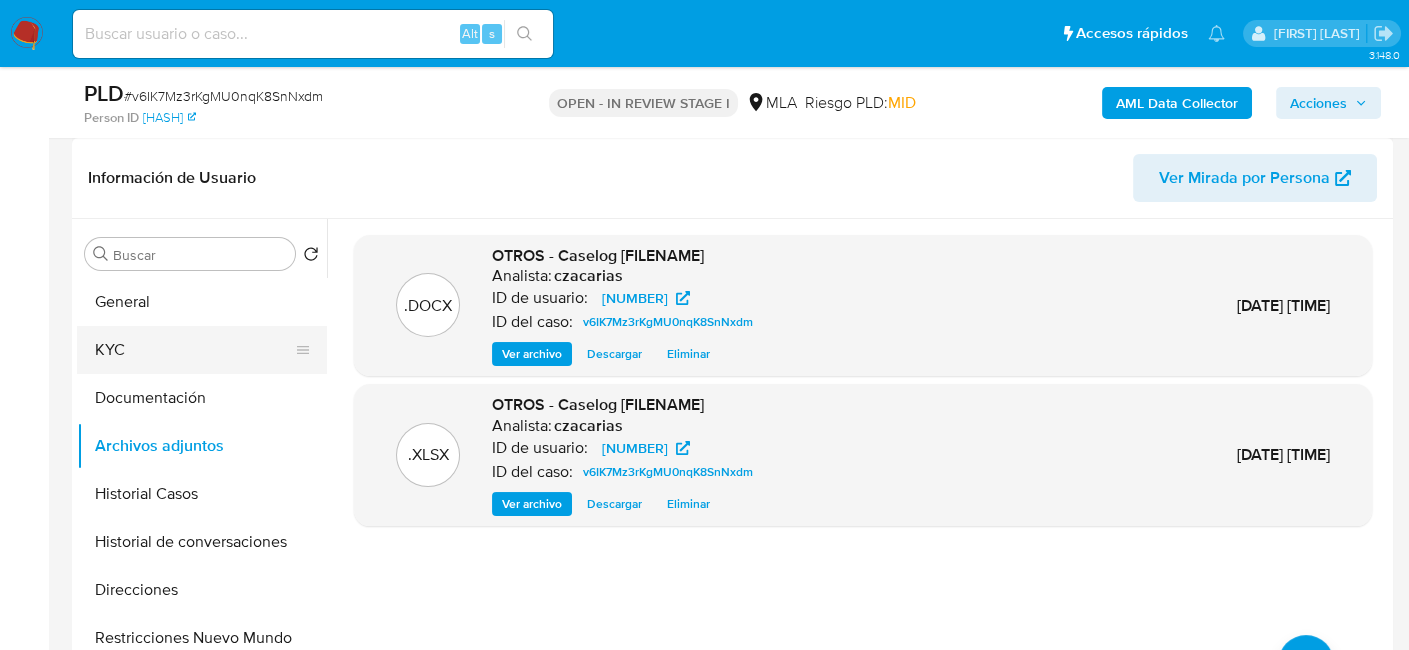 click on "KYC" at bounding box center [194, 350] 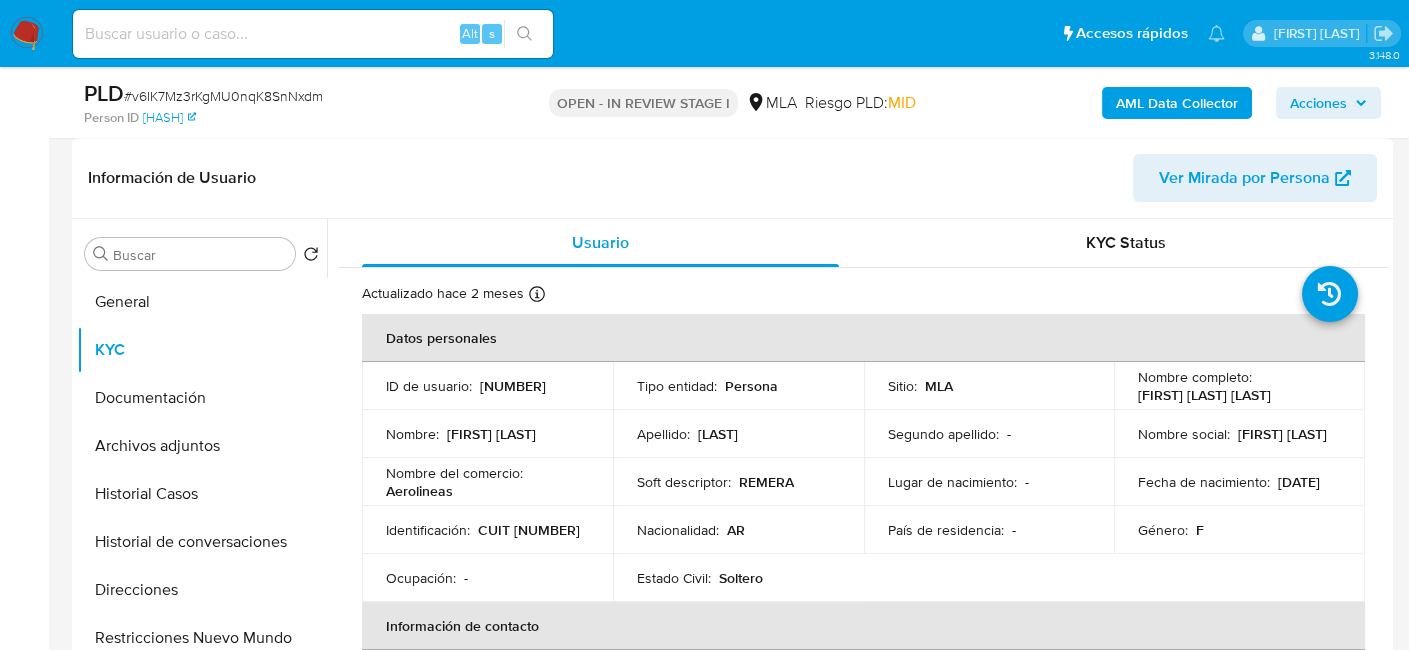 drag, startPoint x: 1131, startPoint y: 397, endPoint x: 1327, endPoint y: 395, distance: 196.01021 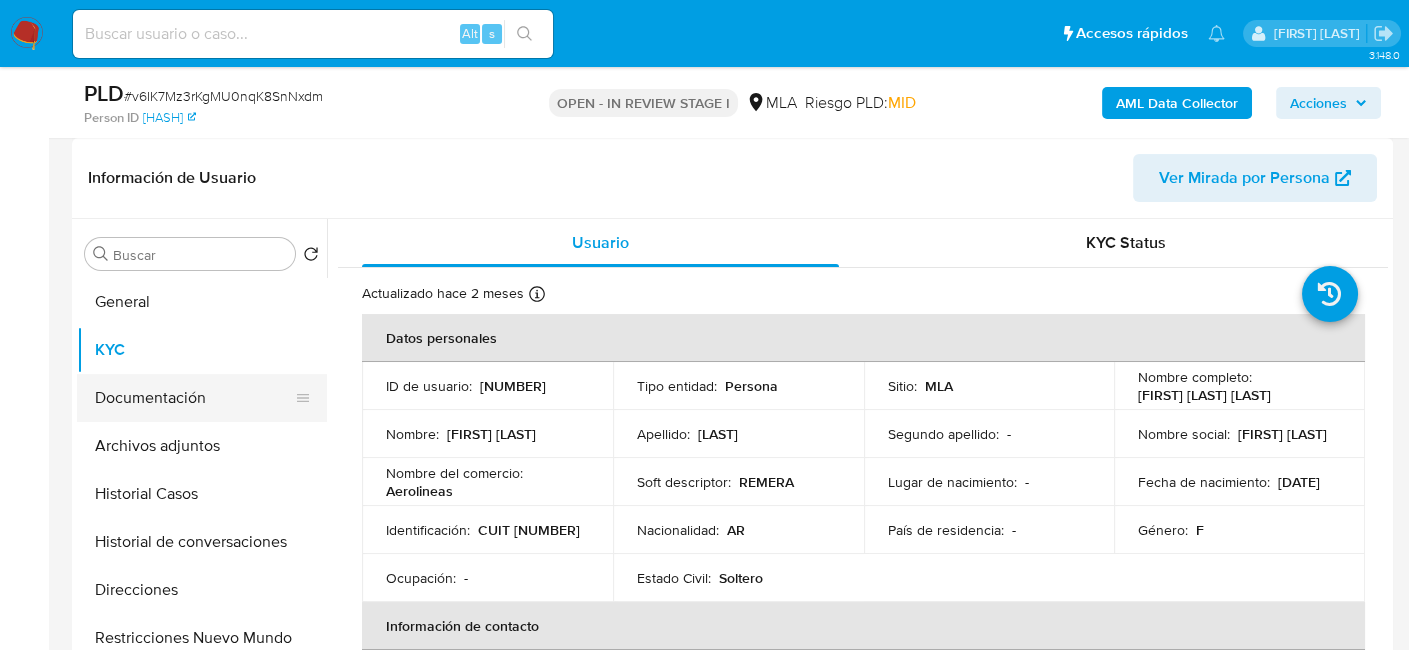click on "Documentación" at bounding box center [194, 398] 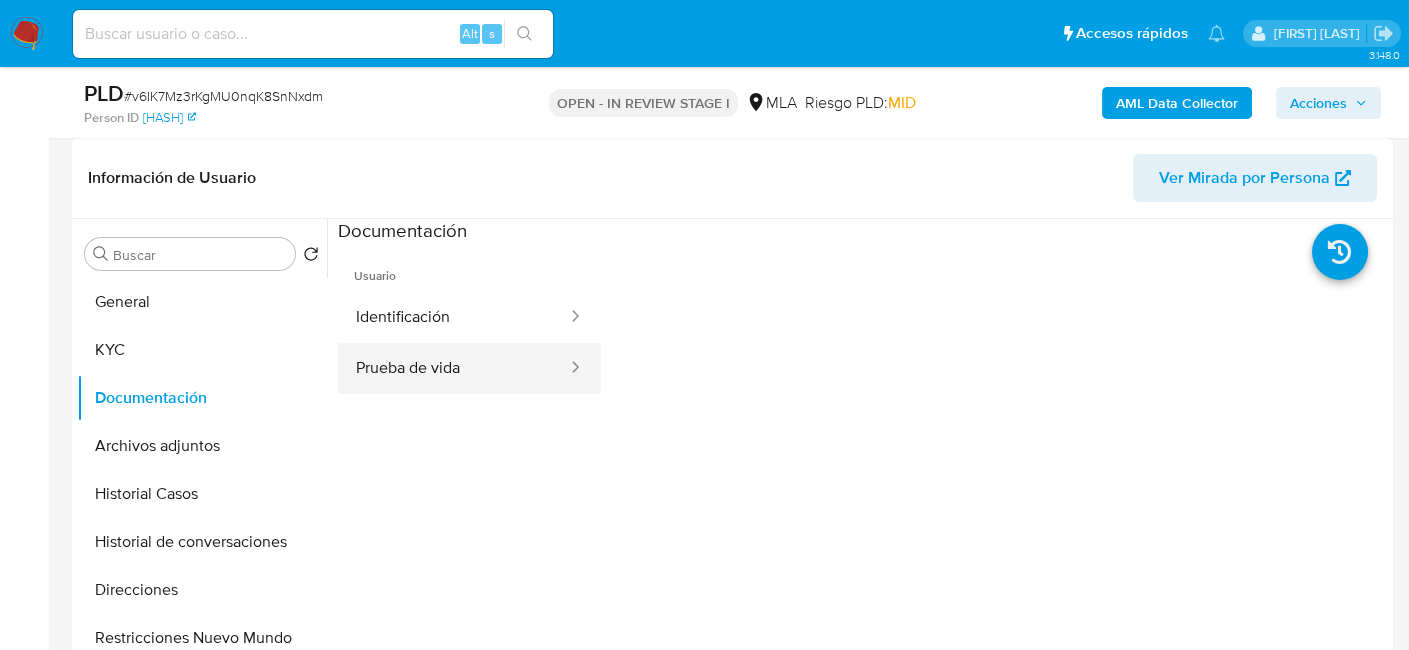 click on "Identificación Prueba de vida" at bounding box center [469, 343] 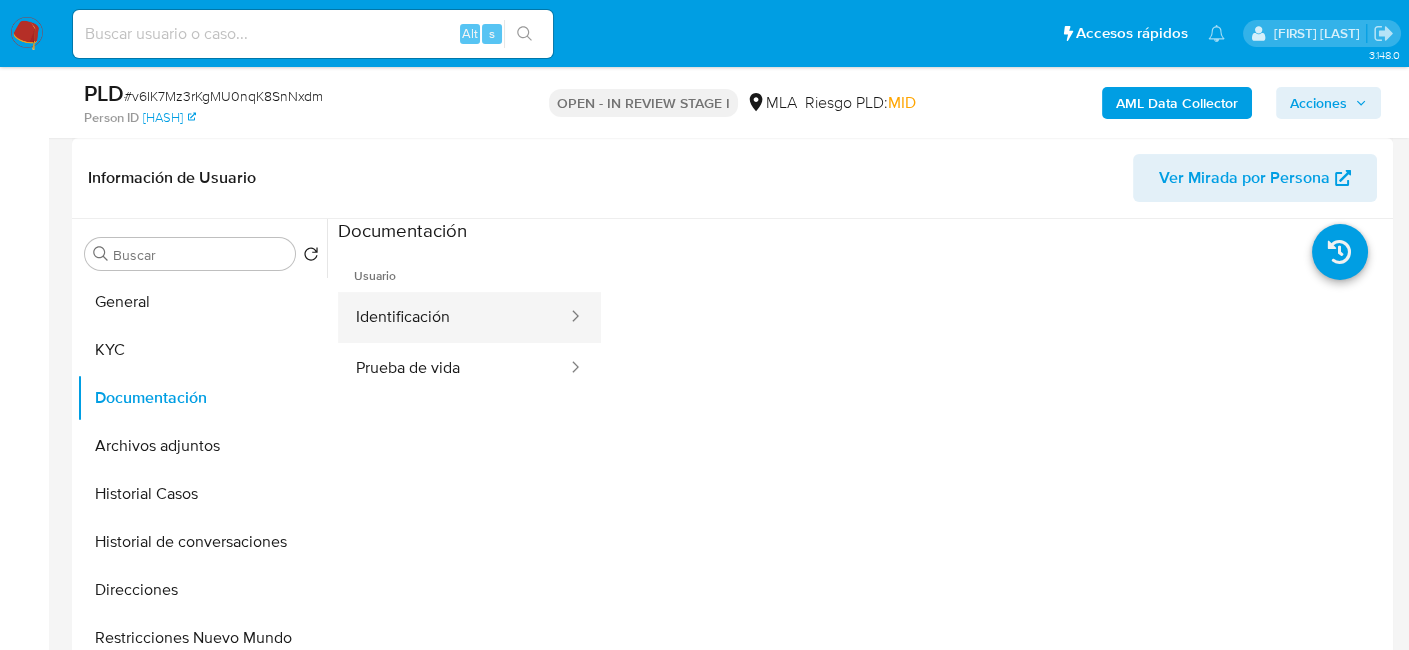 click on "Identificación" at bounding box center [453, 317] 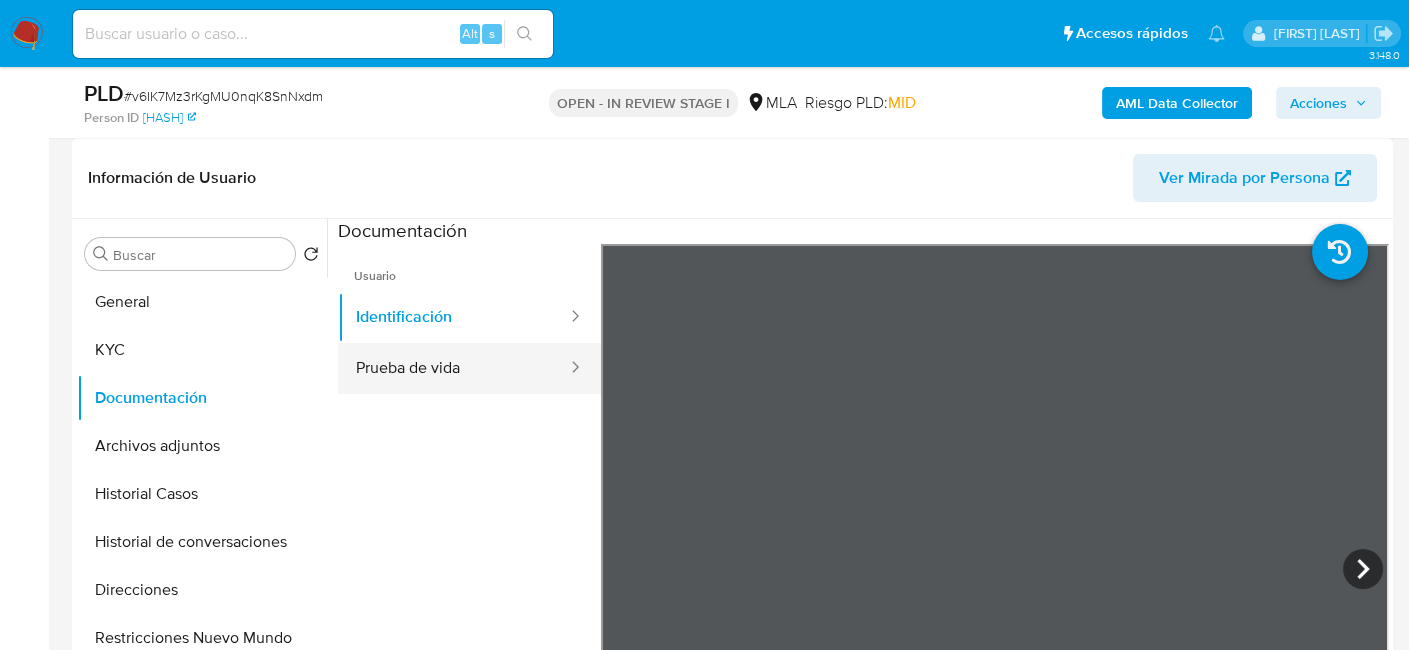 click on "Prueba de vida" at bounding box center [453, 368] 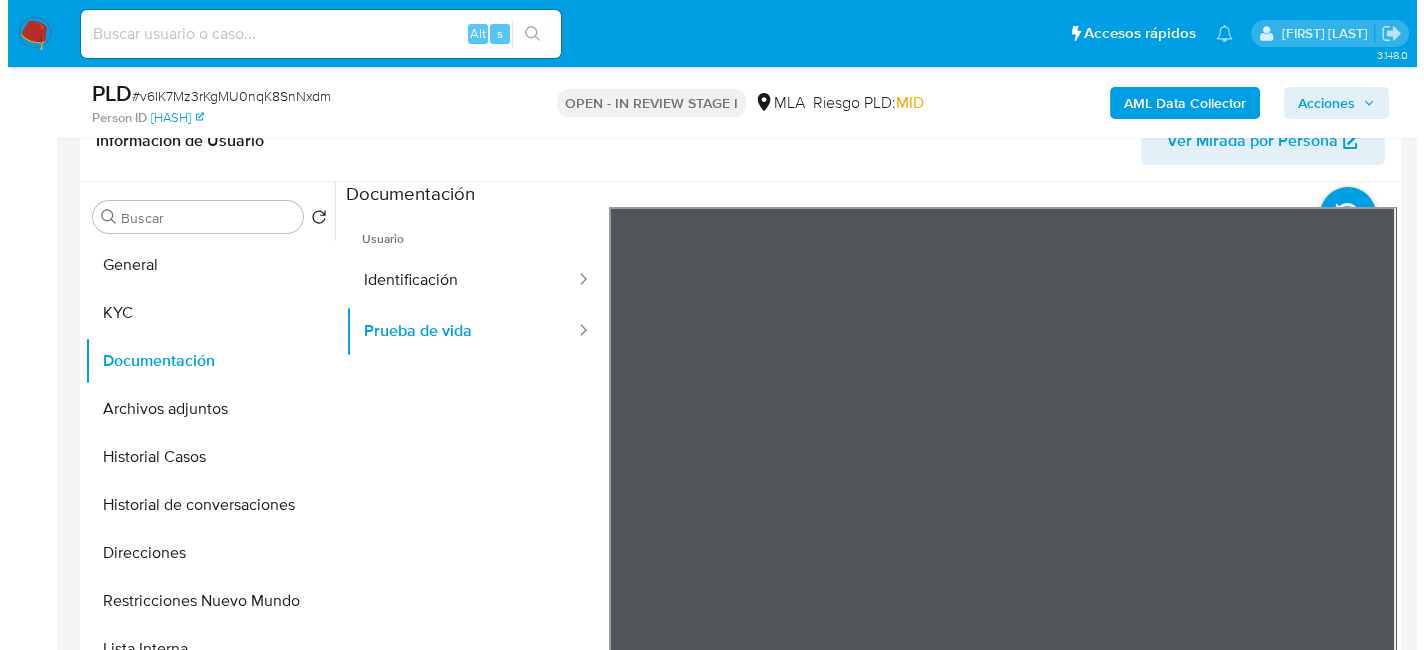 scroll, scrollTop: 400, scrollLeft: 0, axis: vertical 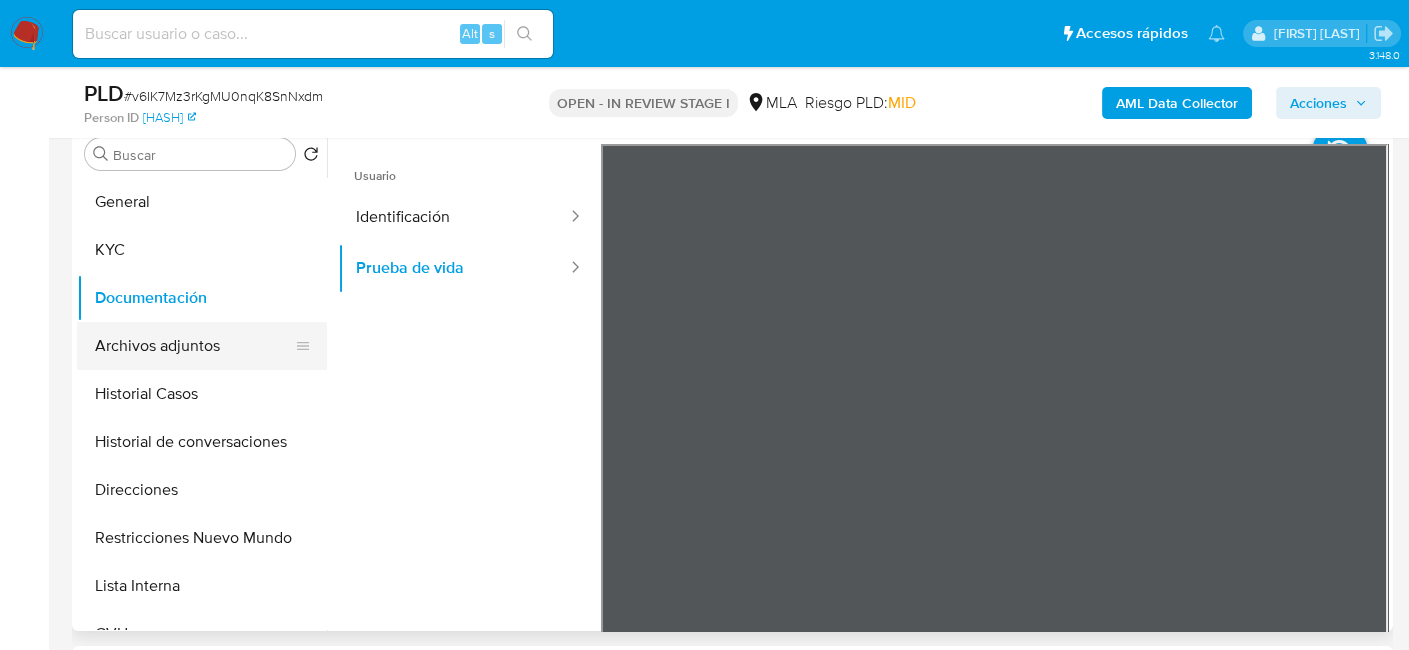 click on "Archivos adjuntos" at bounding box center [194, 346] 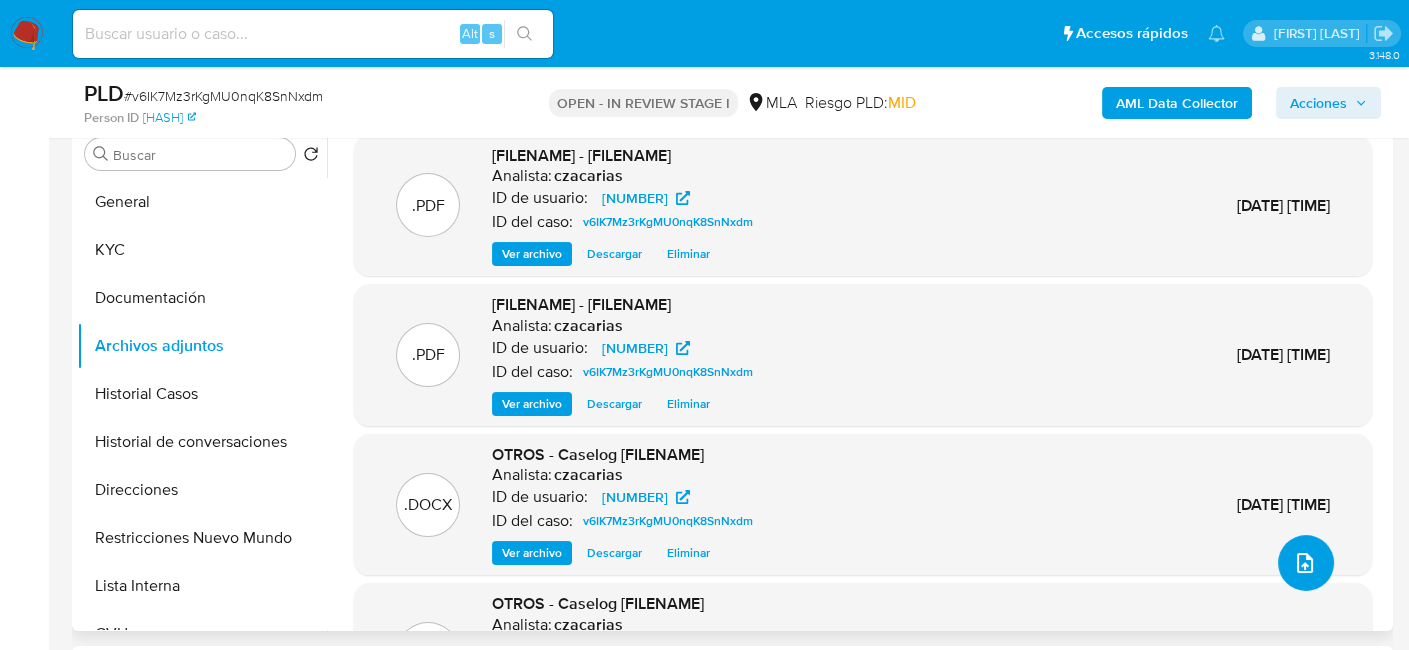 click at bounding box center [1305, 563] 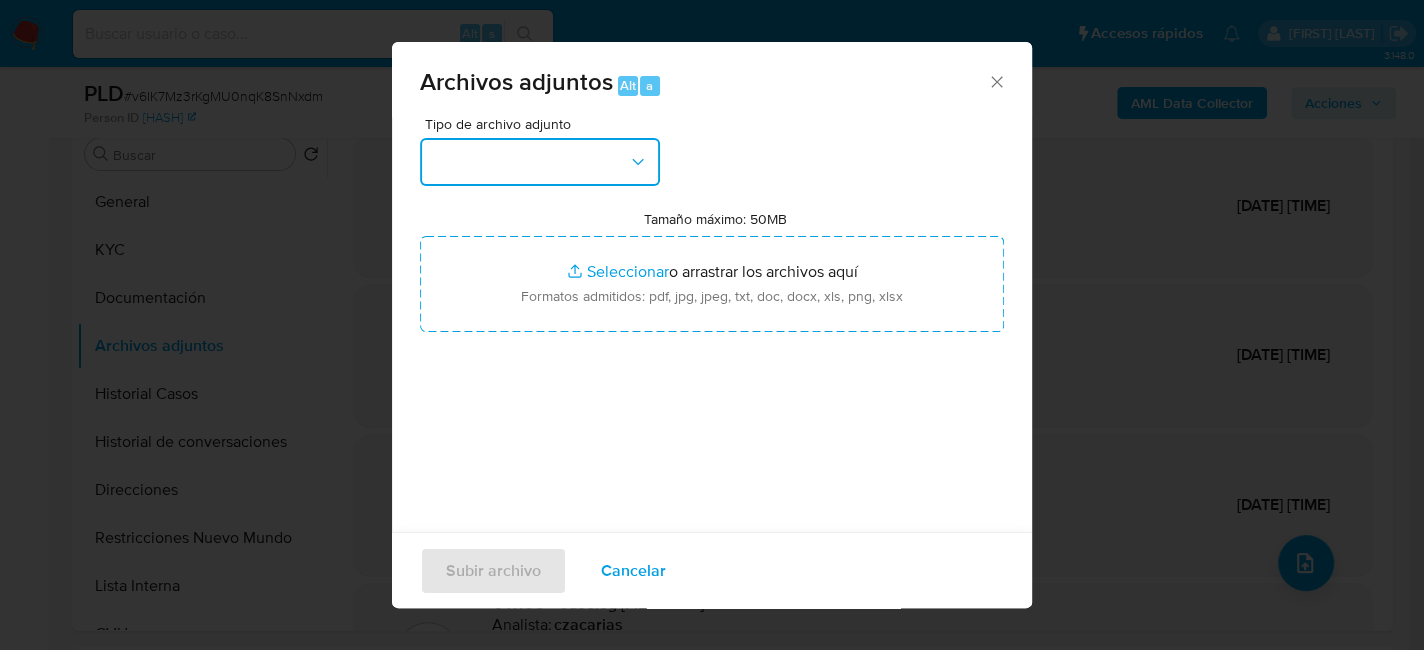 click at bounding box center [540, 162] 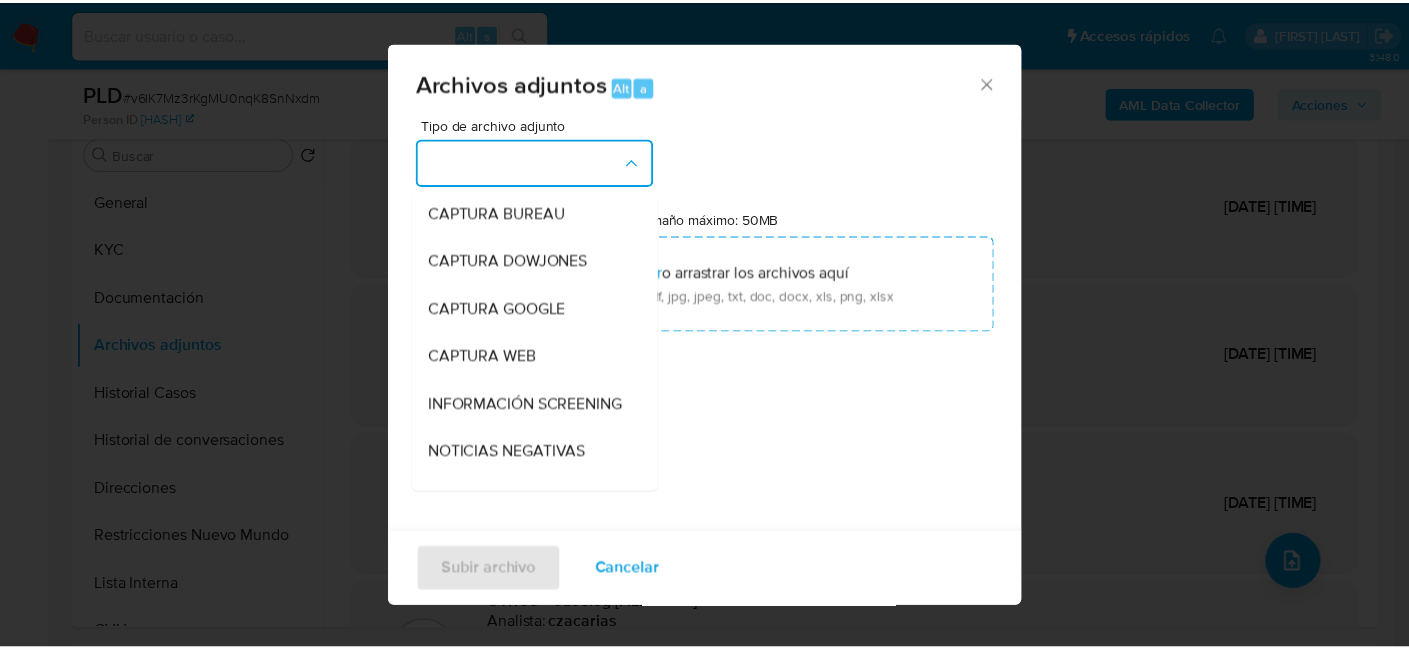 scroll, scrollTop: 300, scrollLeft: 0, axis: vertical 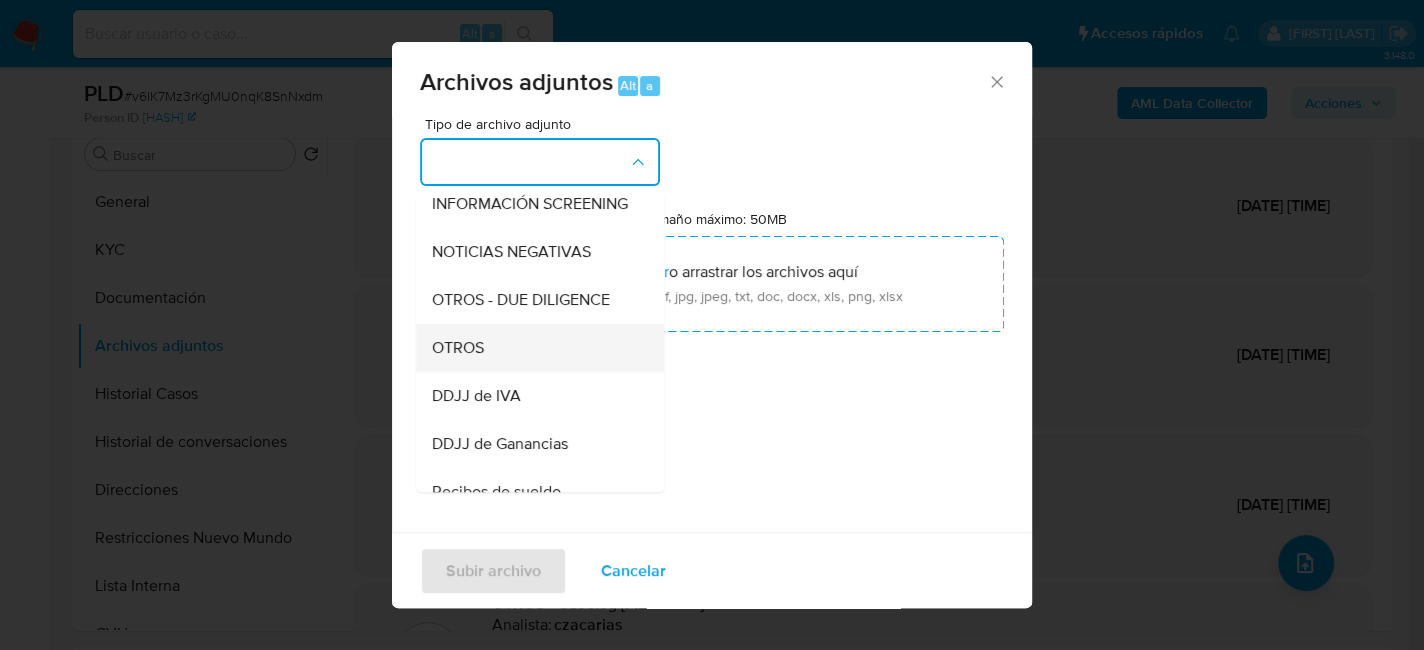 click on "OTROS" at bounding box center (458, 348) 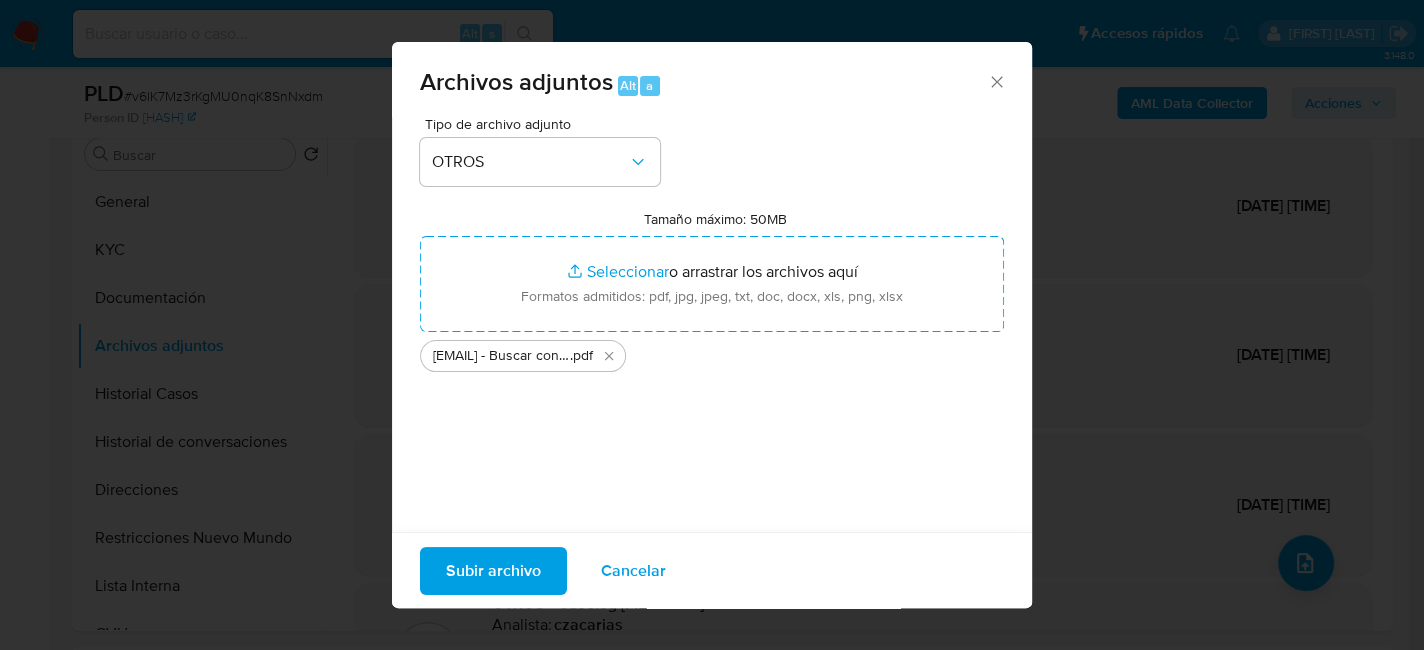 click on "Subir archivo" at bounding box center [493, 570] 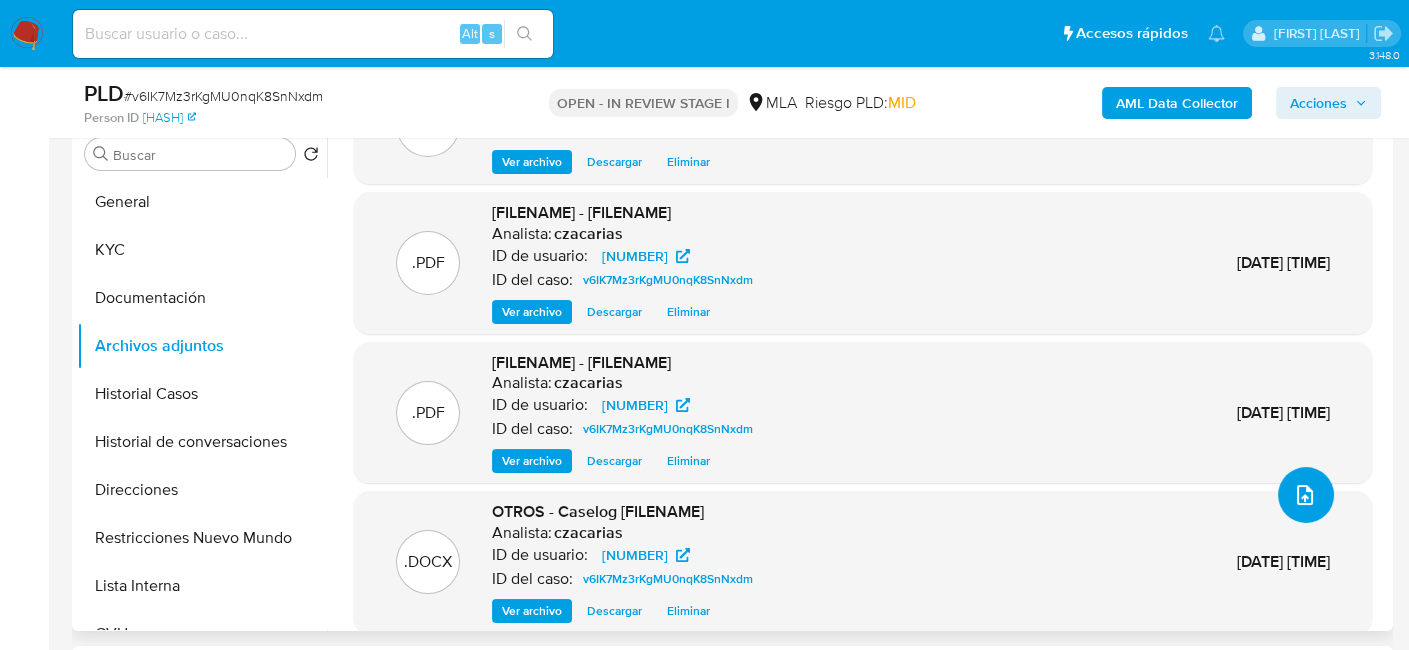 scroll, scrollTop: 131, scrollLeft: 0, axis: vertical 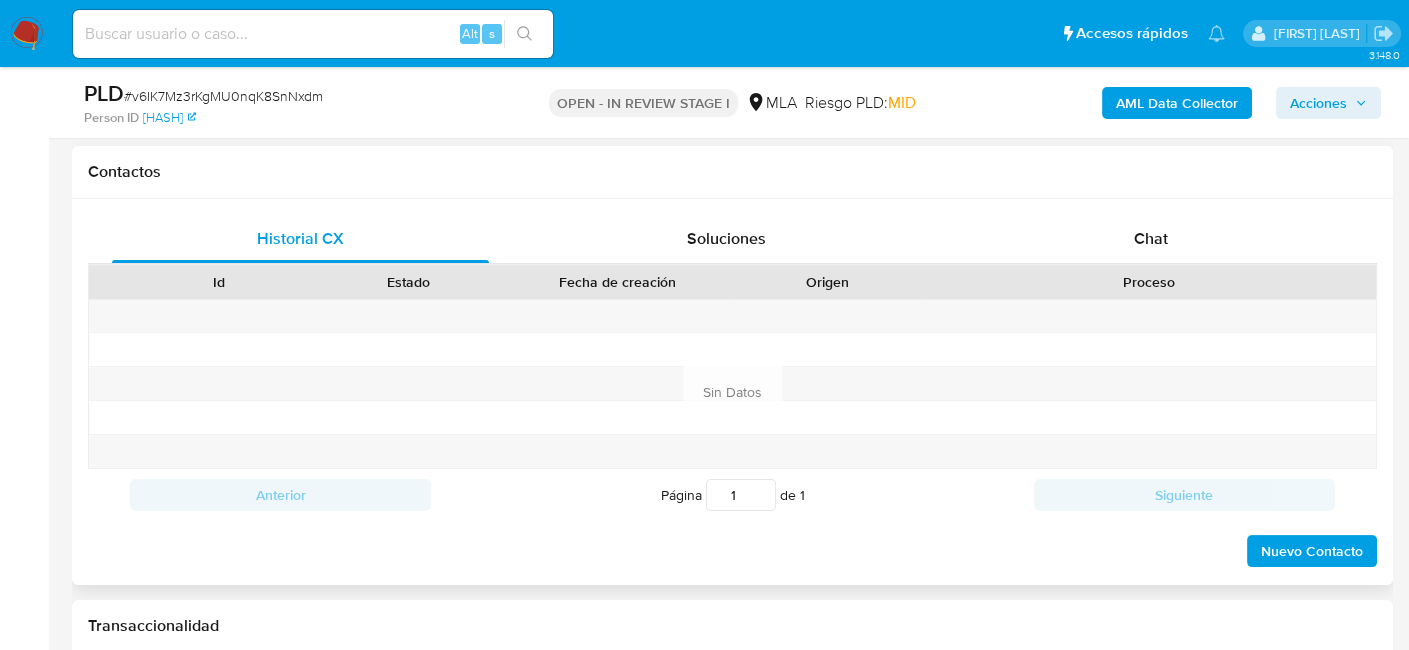 click on "Contactos" at bounding box center [732, 172] 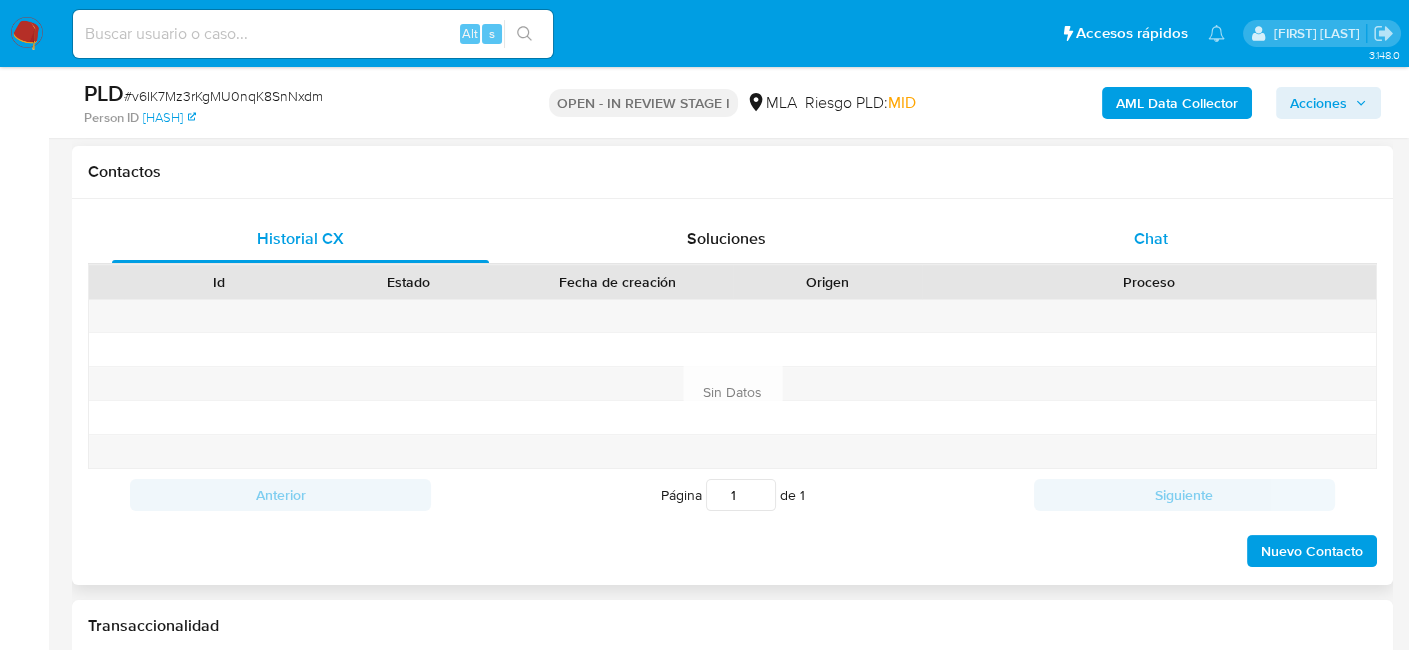 click on "Chat" at bounding box center (1151, 238) 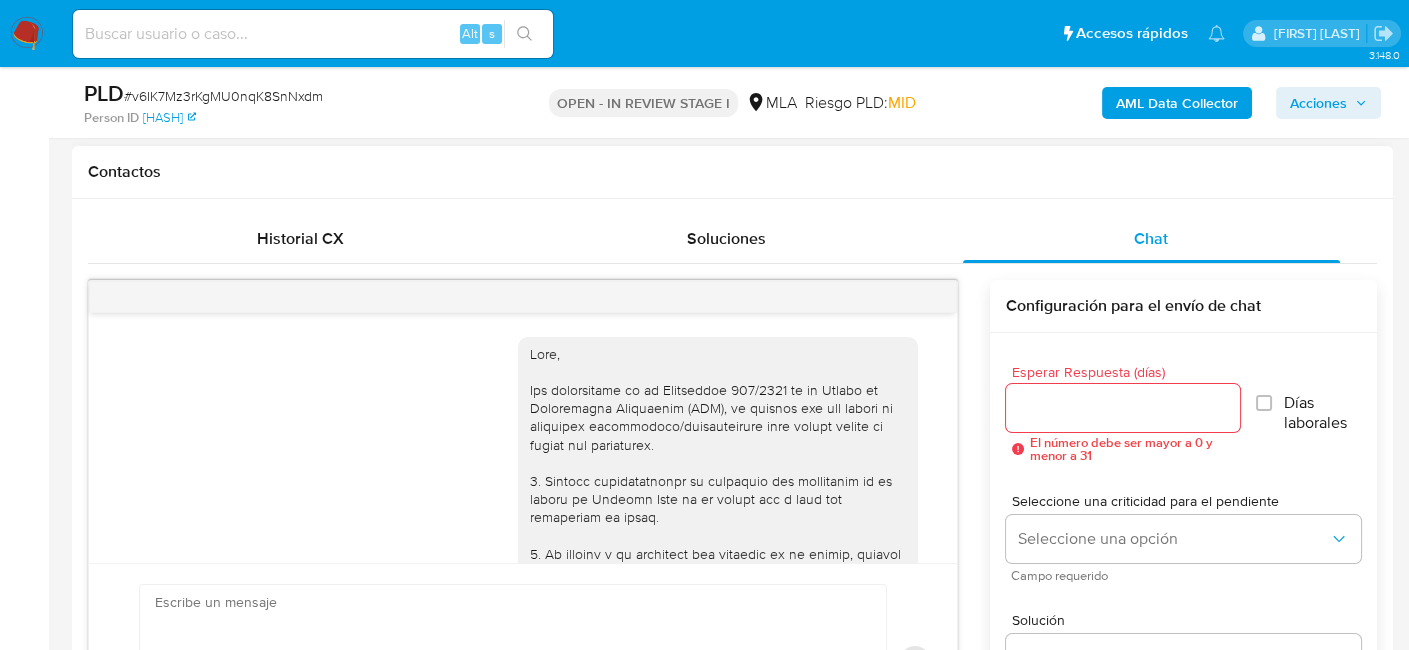 scroll, scrollTop: 2056, scrollLeft: 0, axis: vertical 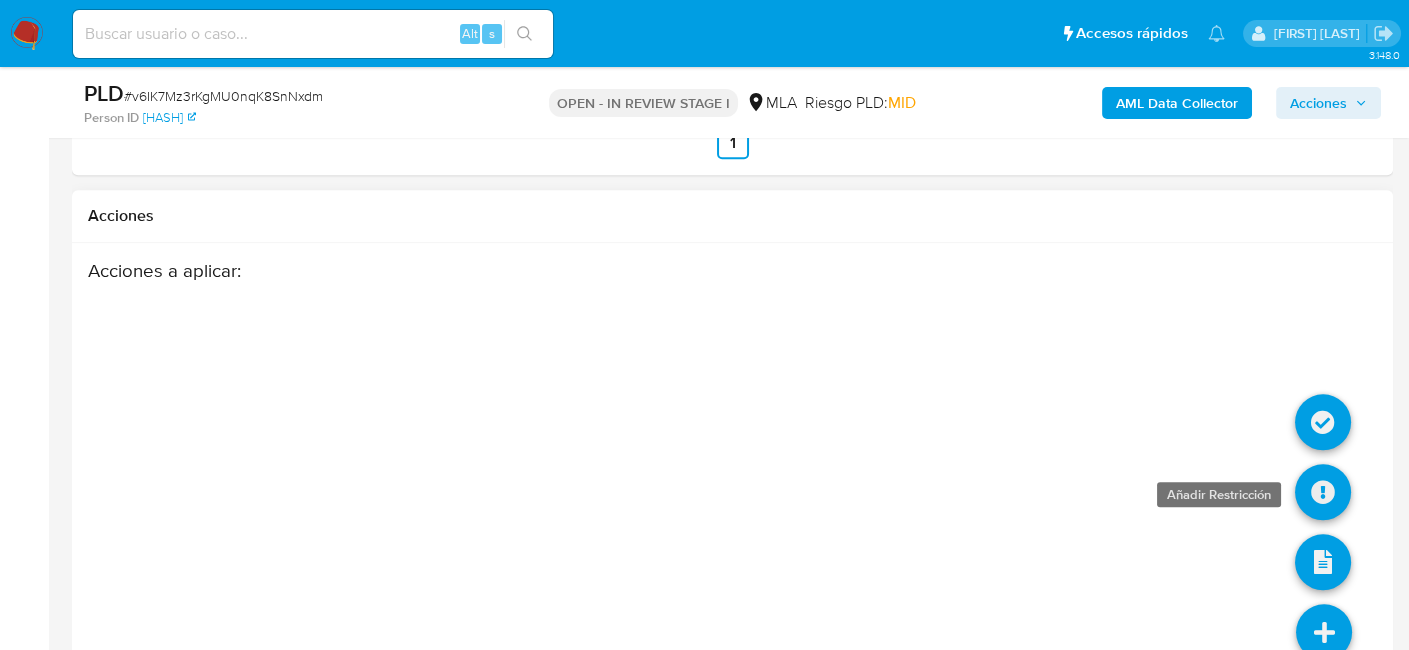 click at bounding box center (1323, 492) 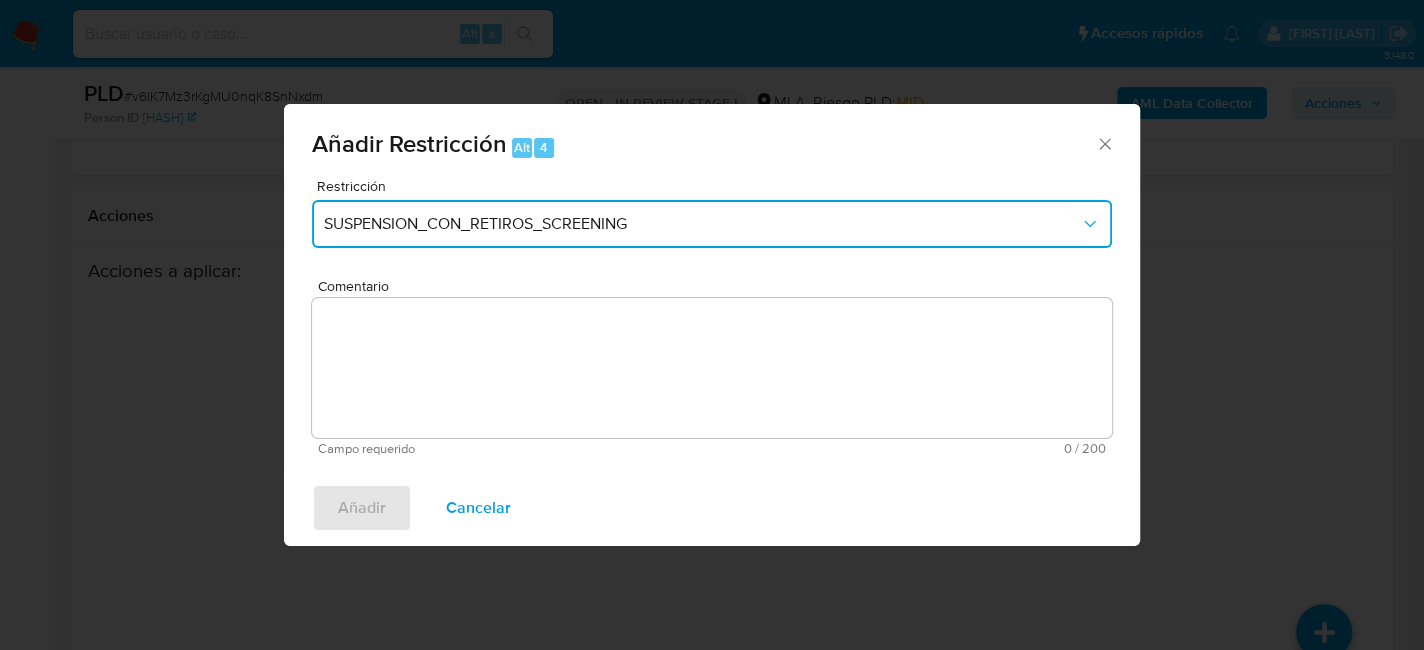 click on "SUSPENSION_CON_RETIROS_SCREENING" at bounding box center (712, 224) 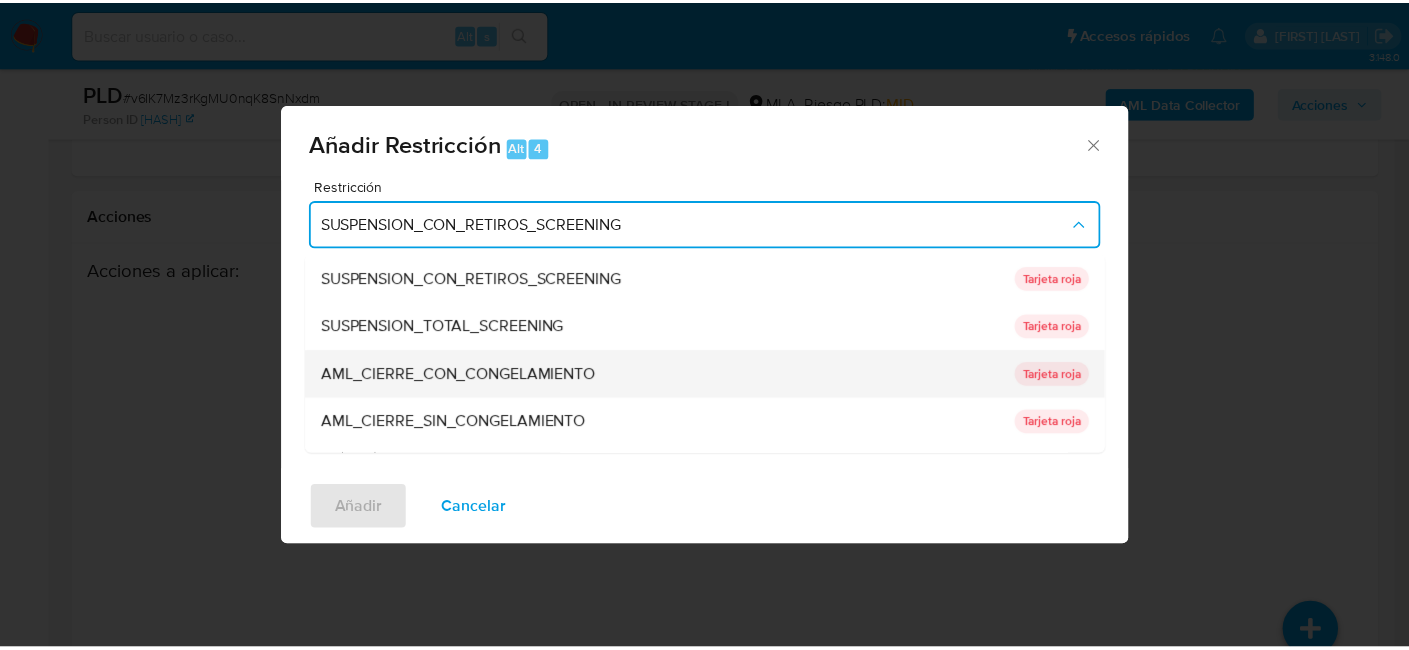 scroll, scrollTop: 100, scrollLeft: 0, axis: vertical 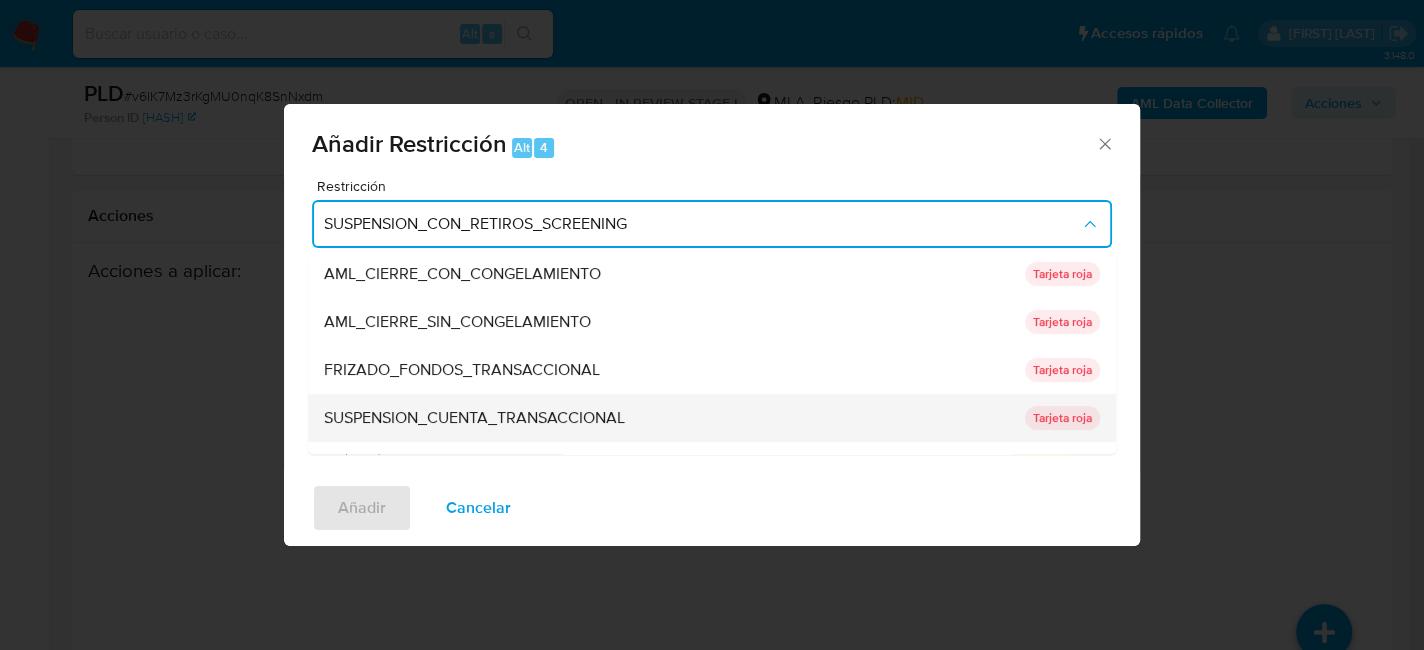 click on "SUSPENSION_CUENTA_TRANSACCIONAL" at bounding box center (474, 418) 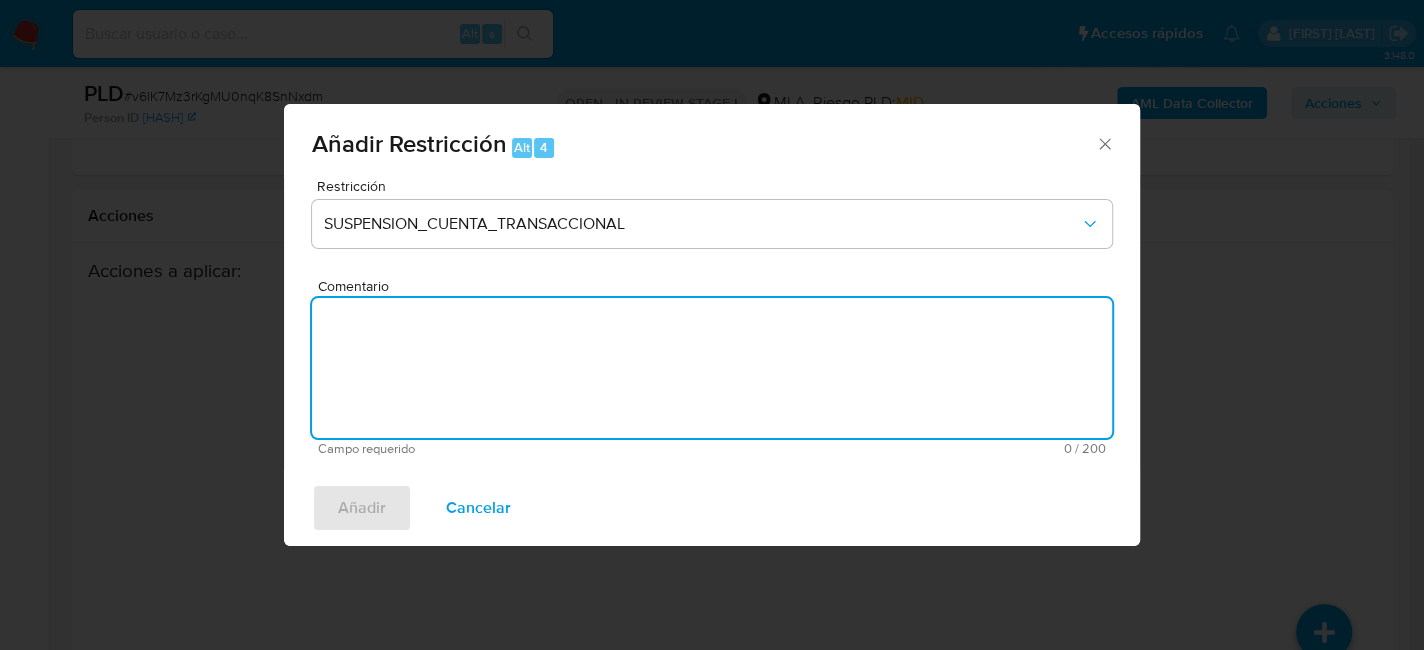 click on "Comentario" at bounding box center (712, 368) 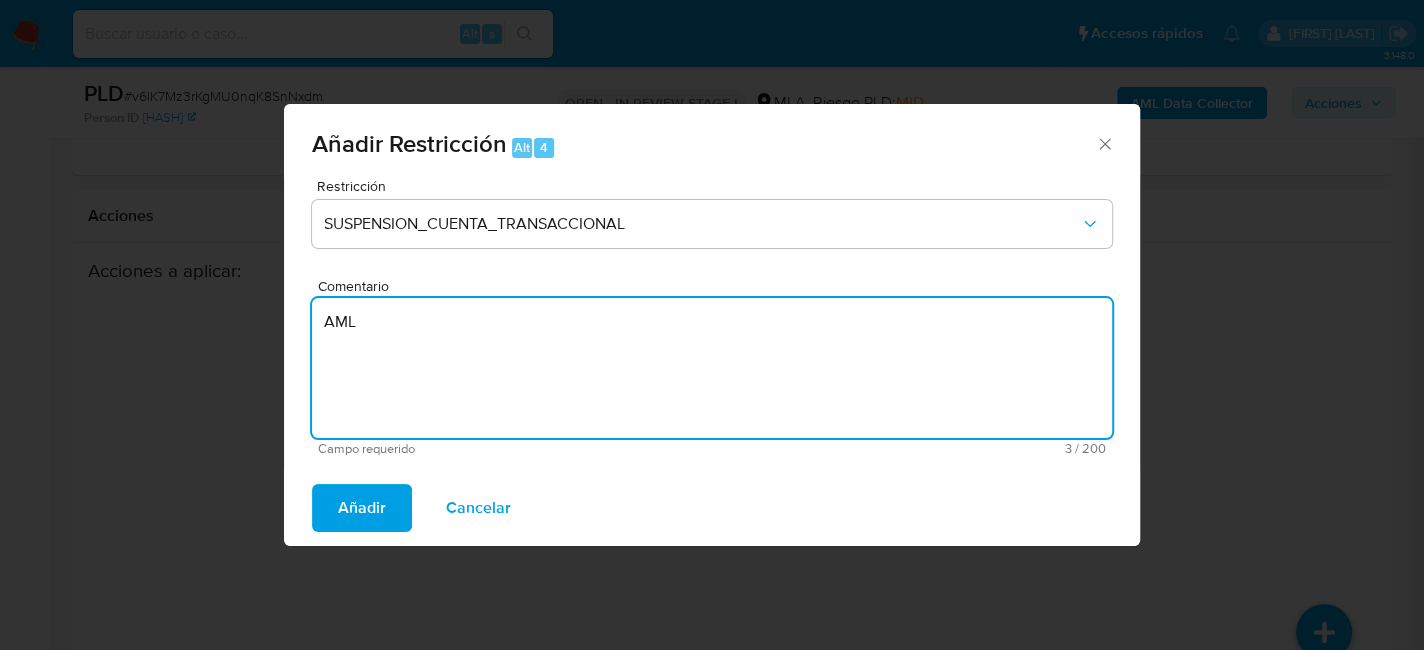 type on "AML" 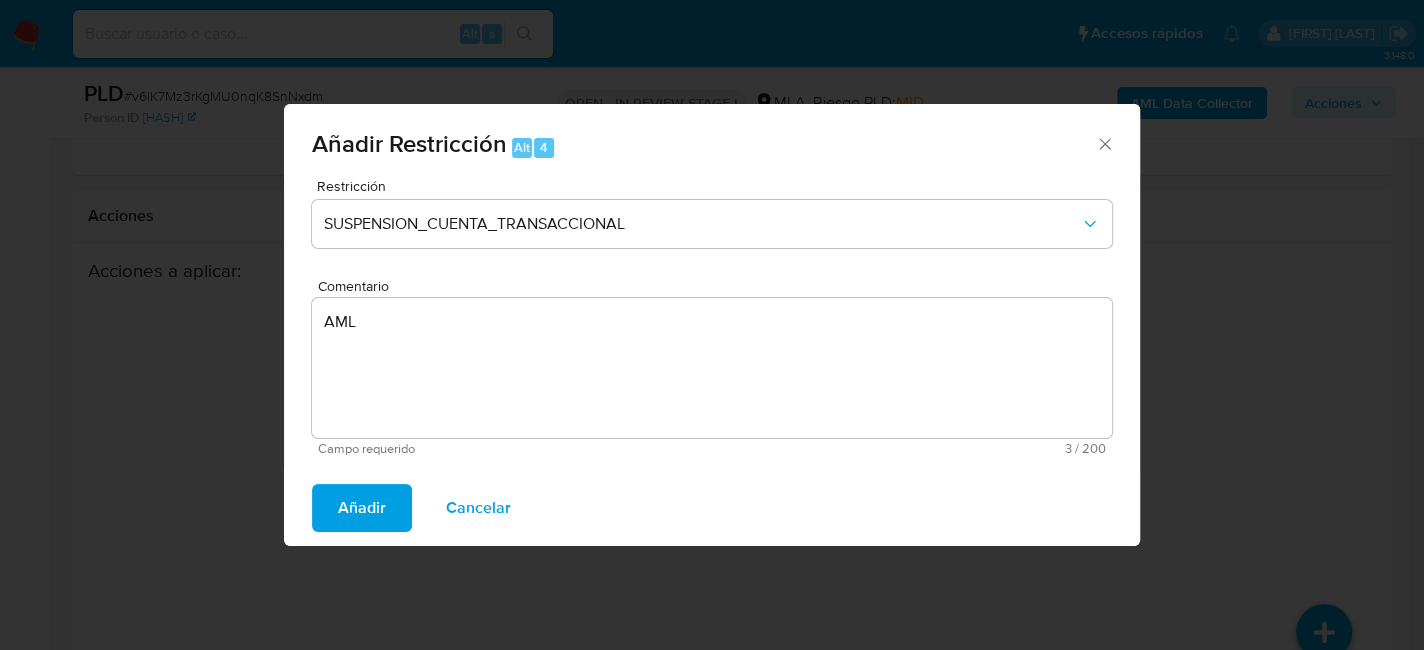 click on "Añadir" at bounding box center (362, 508) 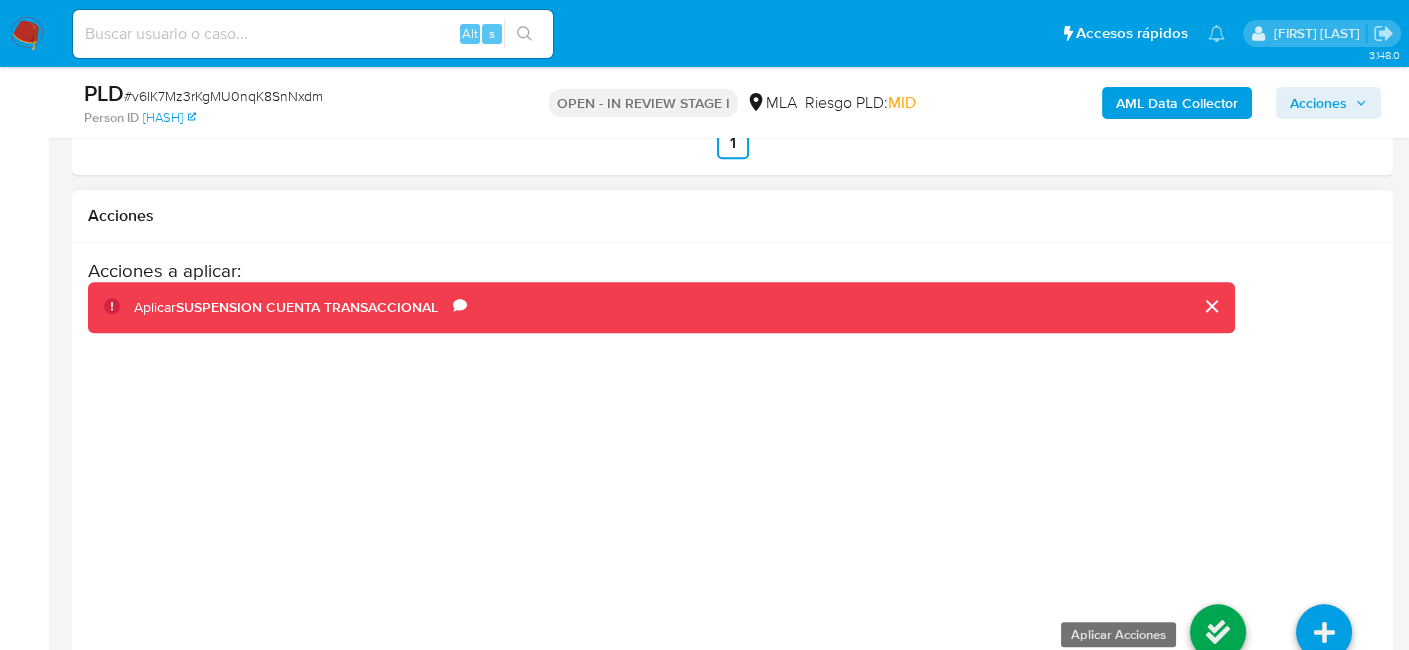 click at bounding box center [1218, 632] 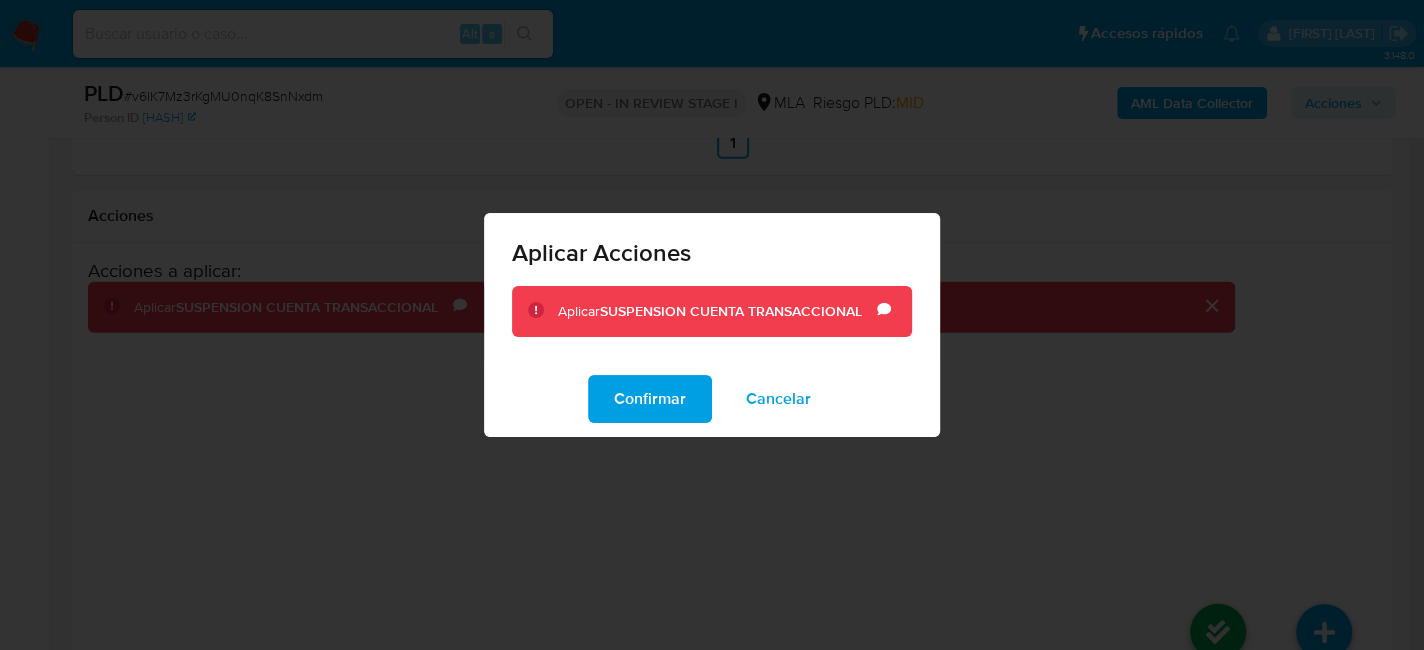 click on "Confirmar Cancelar" at bounding box center (712, 399) 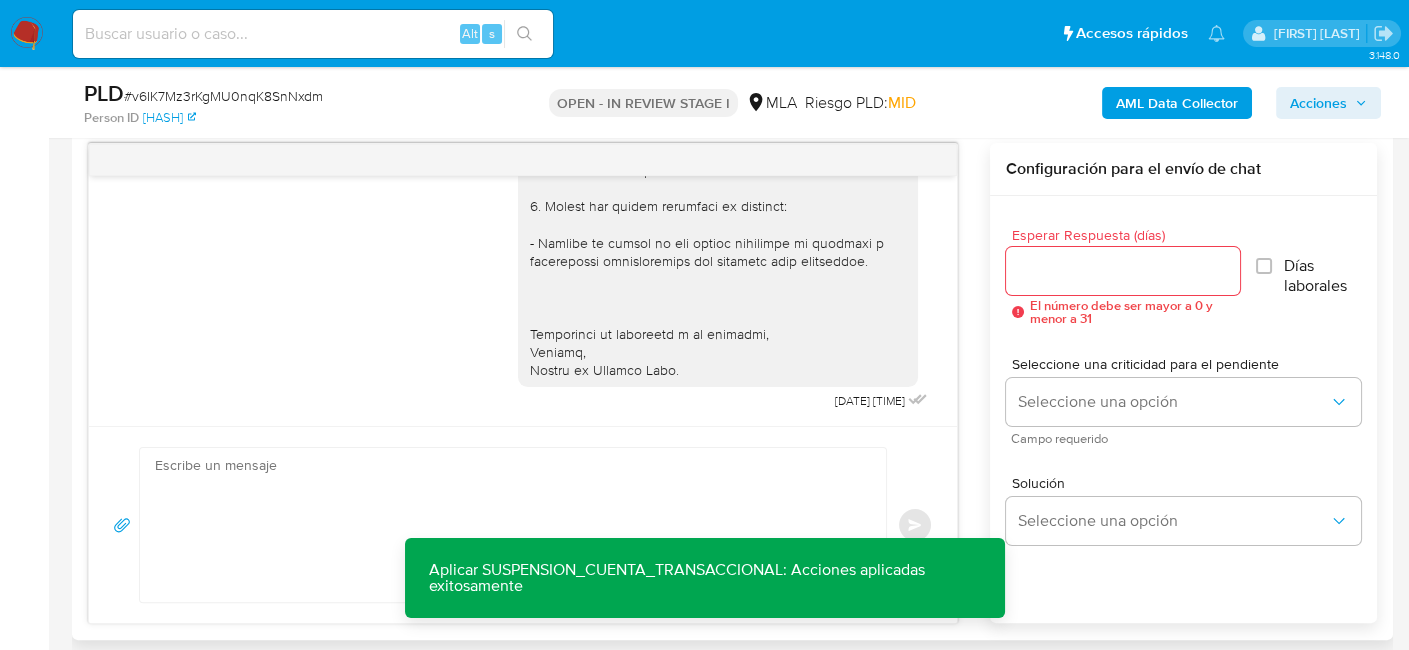 scroll, scrollTop: 1200, scrollLeft: 0, axis: vertical 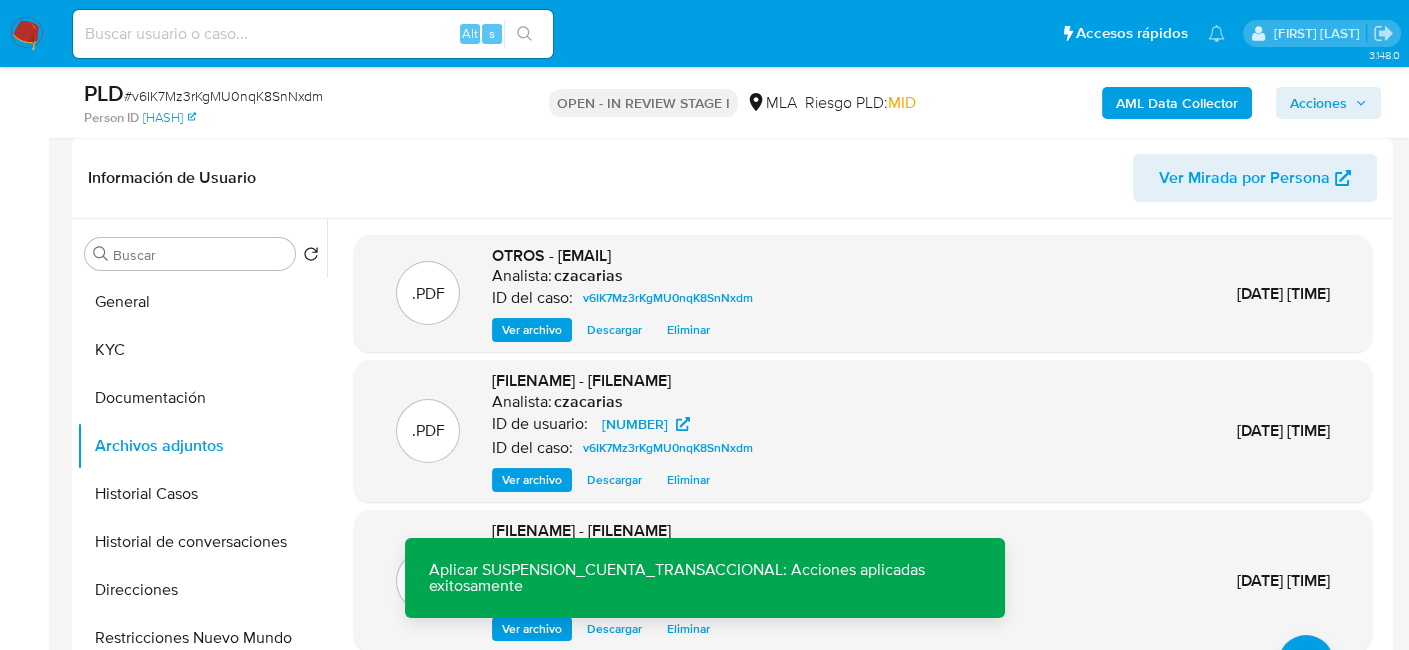 click on "Acciones" at bounding box center [1318, 103] 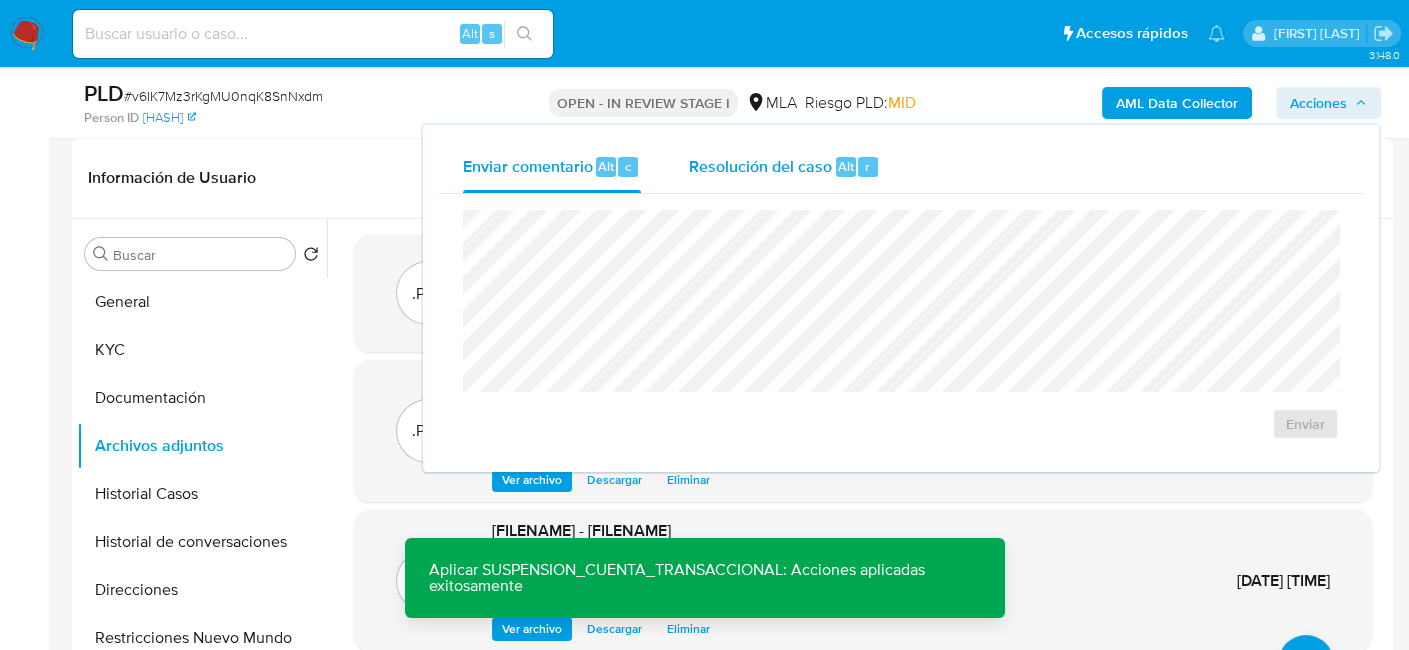 click on "Resolución del caso" at bounding box center (760, 165) 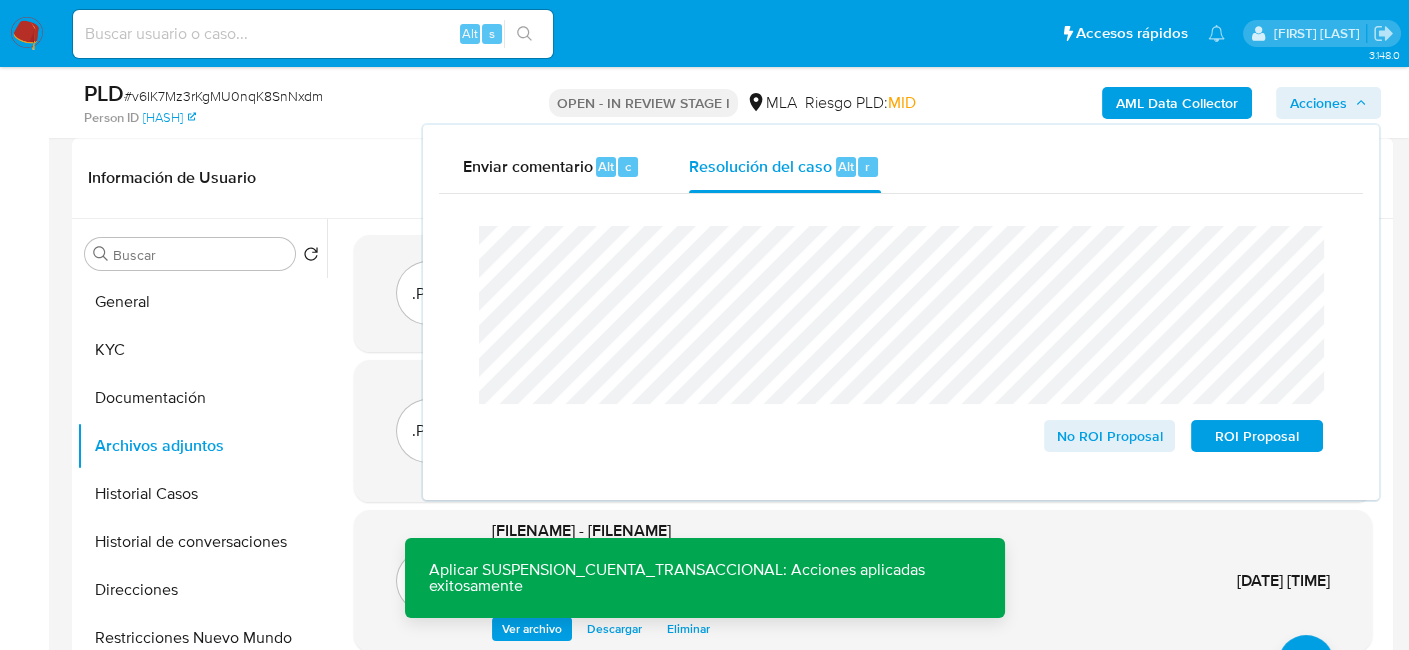 click on "# v6IK7Mz3rKgMU0nqK8SnNxdm" at bounding box center (223, 96) 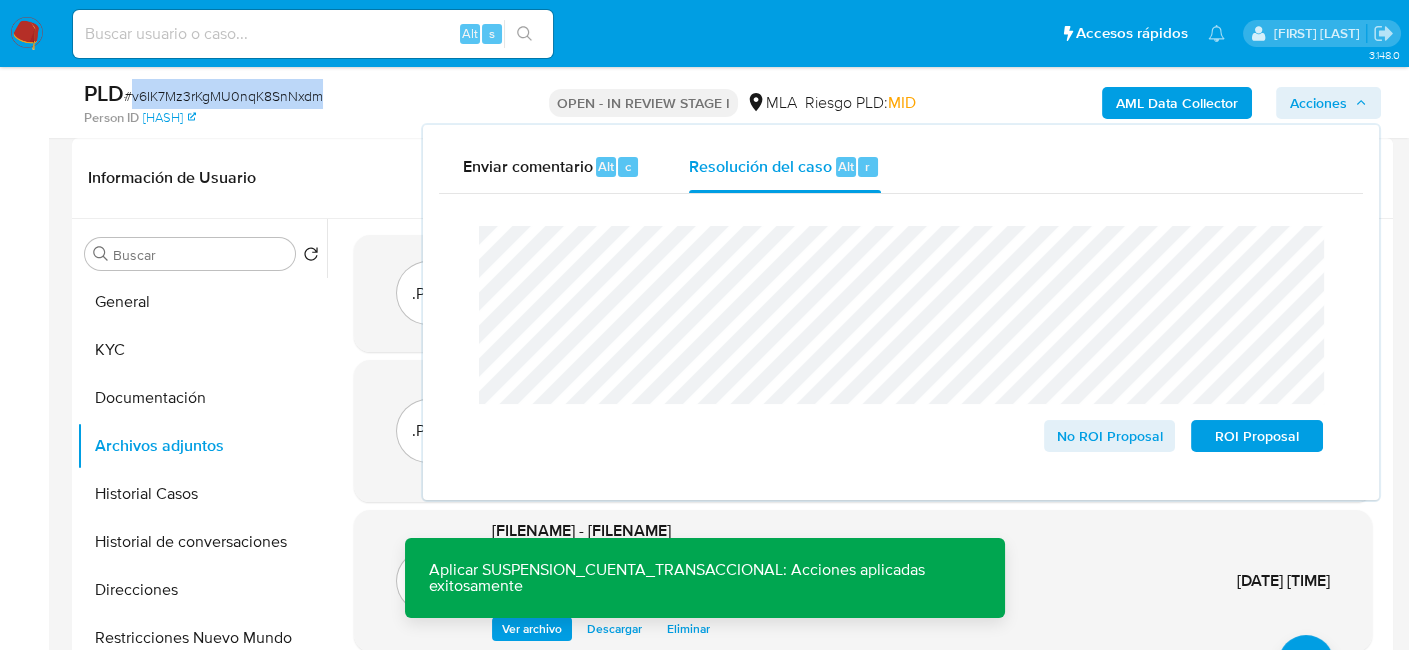 click on "# v6IK7Mz3rKgMU0nqK8SnNxdm" at bounding box center (223, 96) 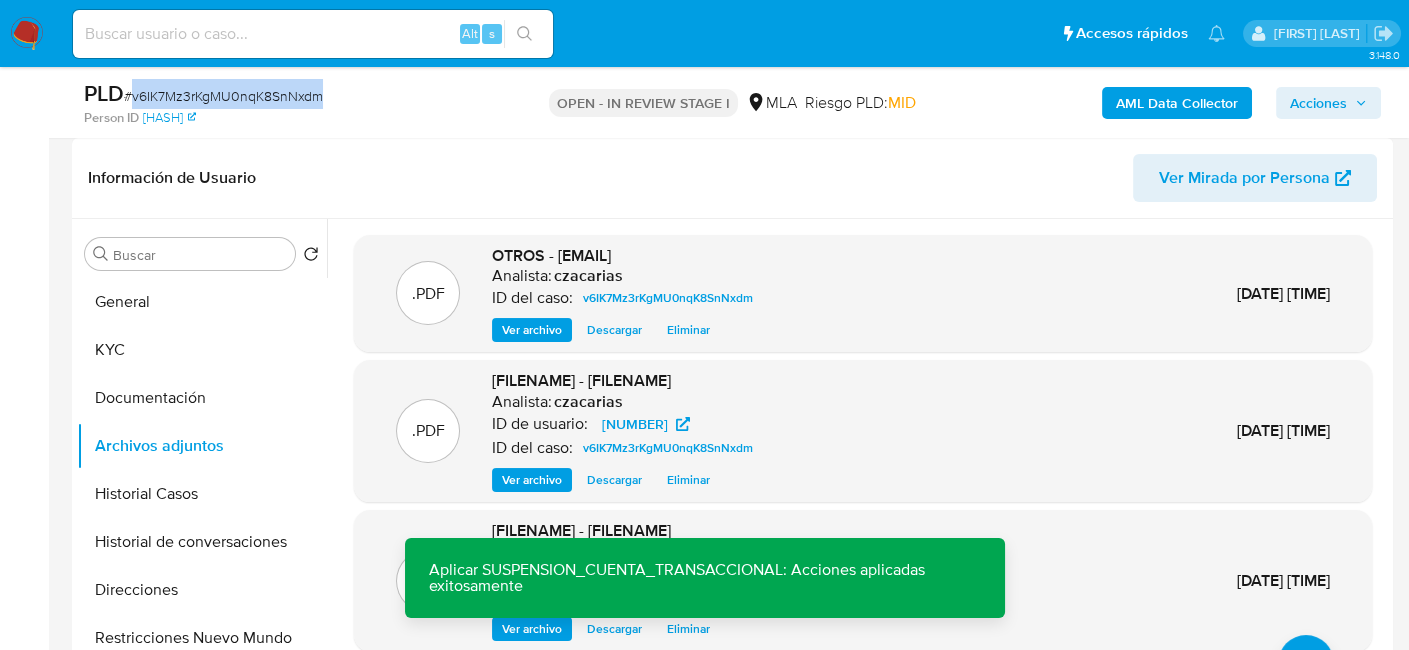 copy on "v6IK7Mz3rKgMU0nqK8SnNxdm" 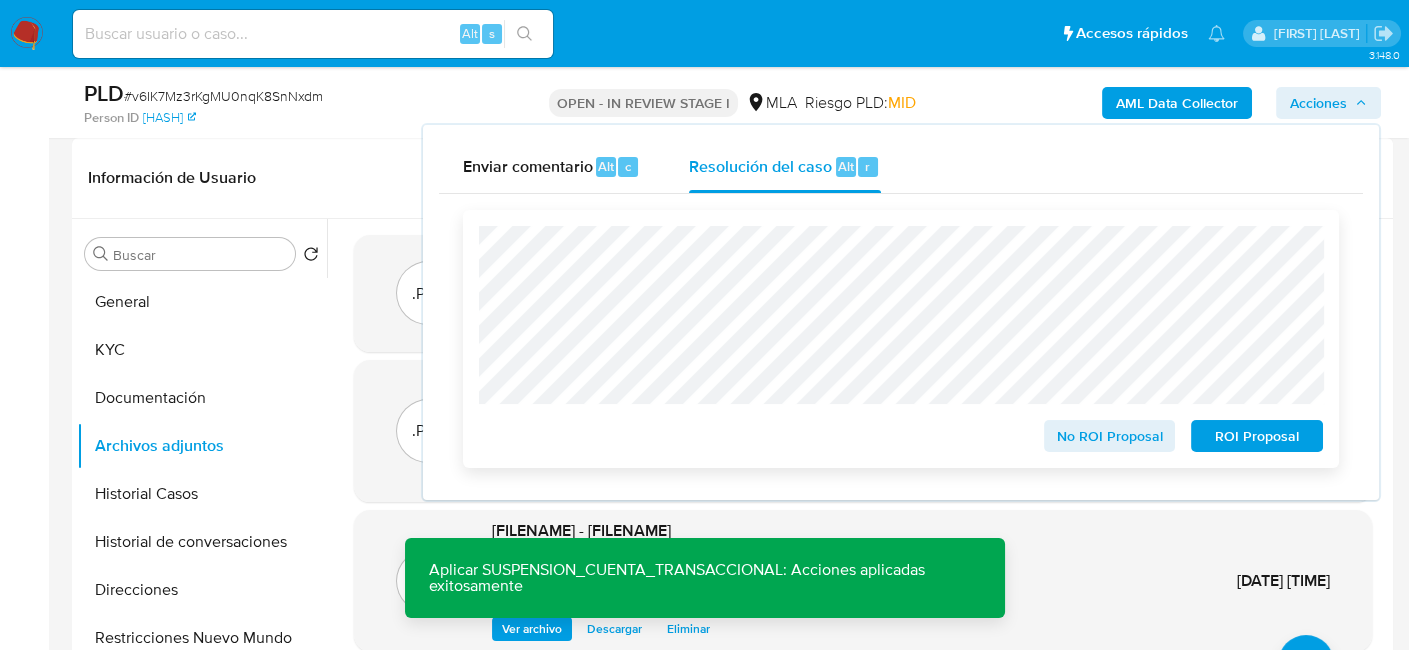 click on "ROI Proposal" at bounding box center [1257, 436] 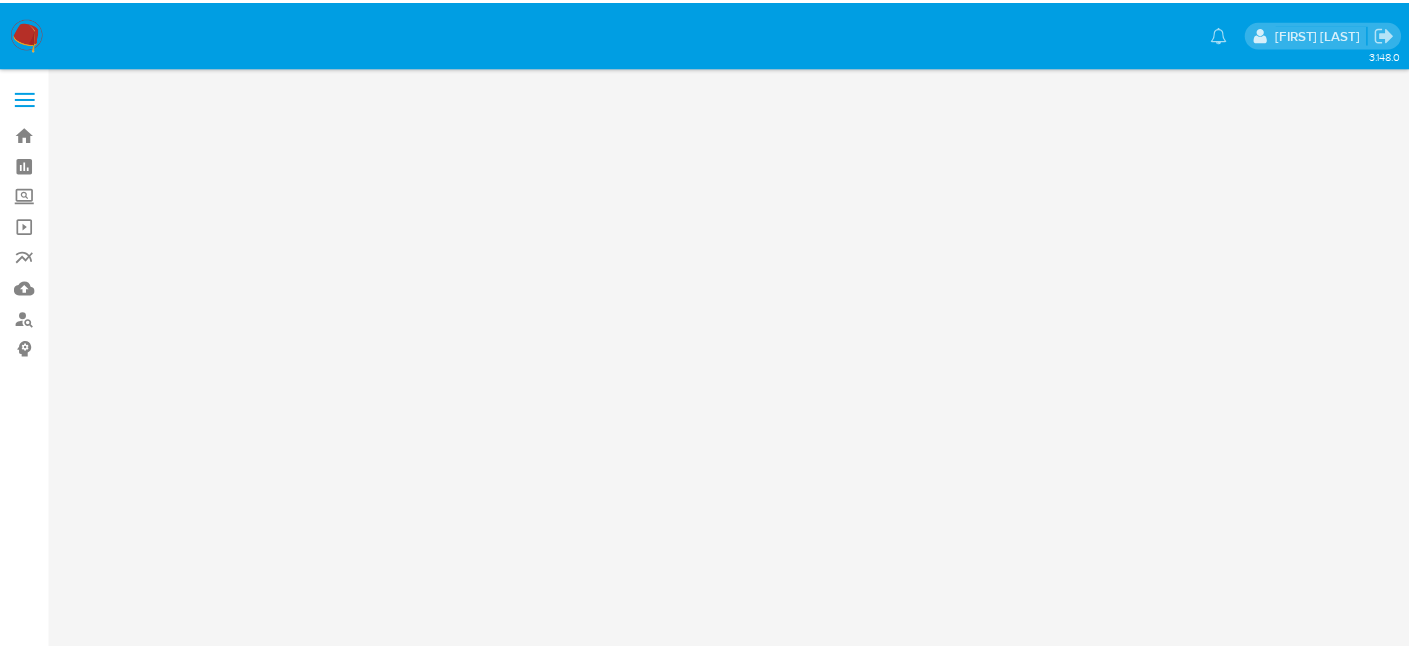 scroll, scrollTop: 0, scrollLeft: 0, axis: both 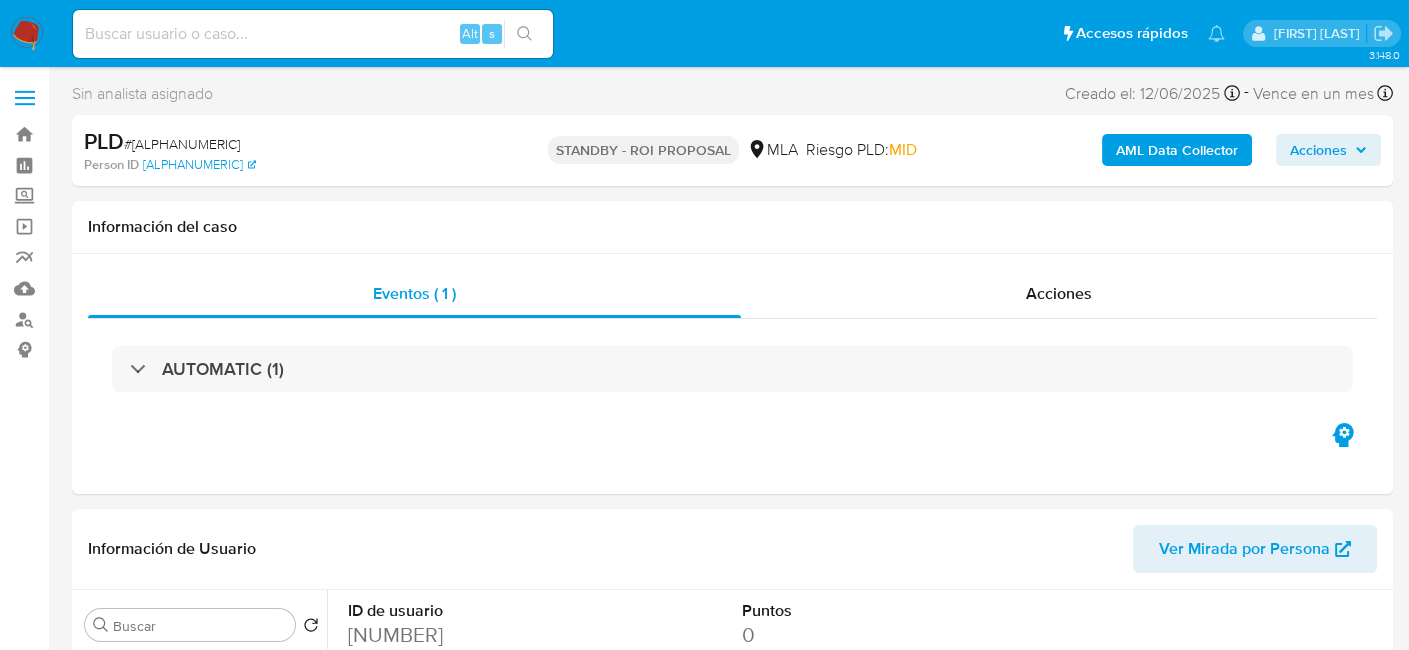 select on "10" 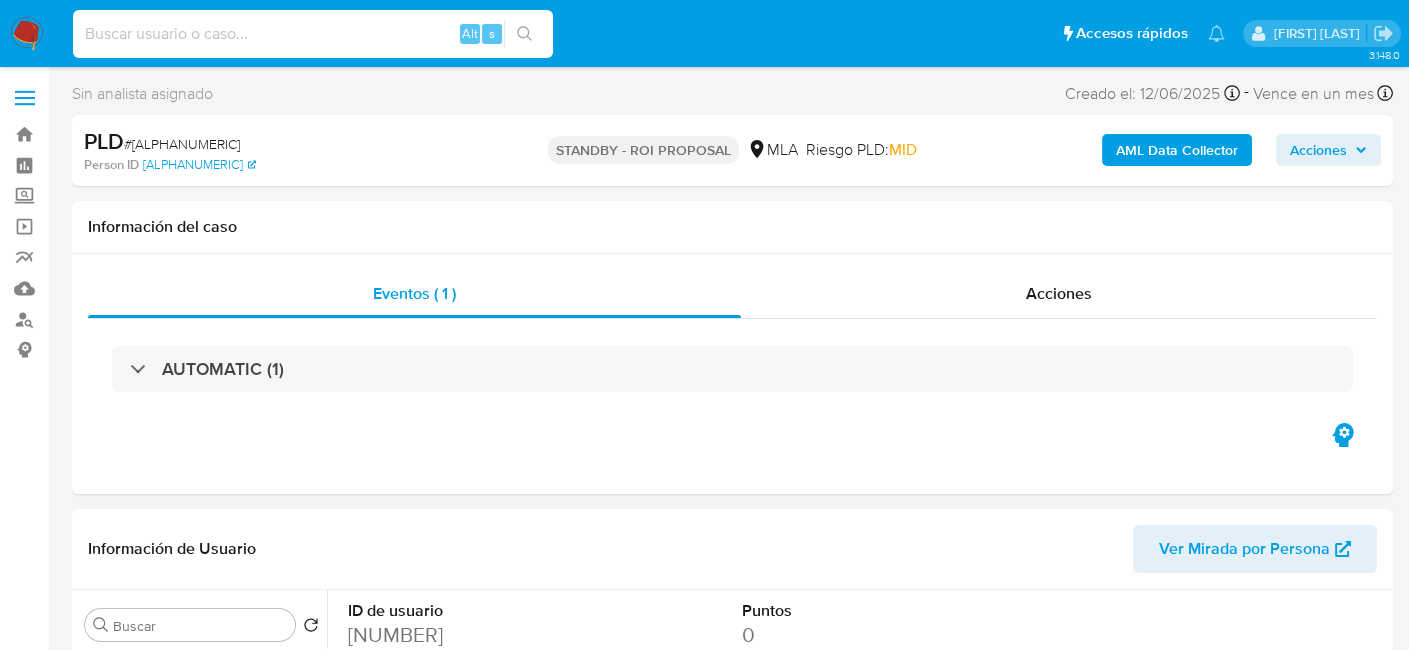 click at bounding box center (313, 34) 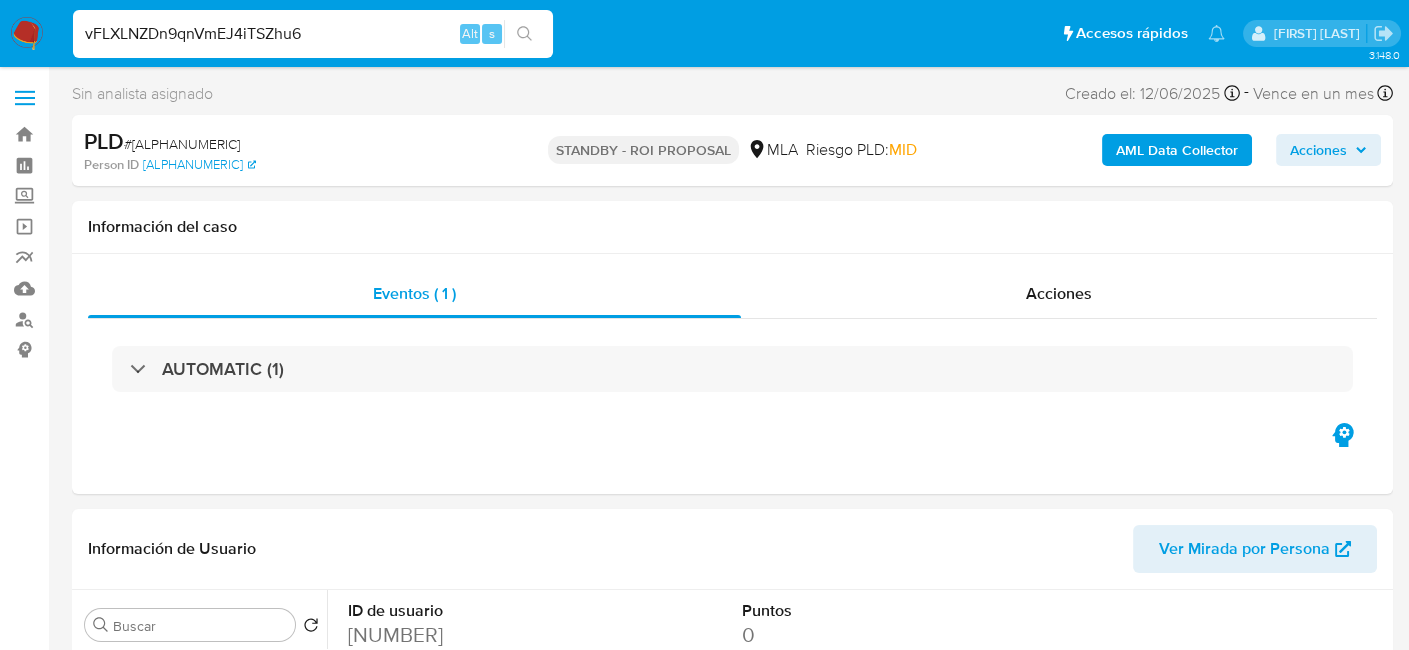 type on "vFLXLNZDn9qnVmEJ4iTSZhu6" 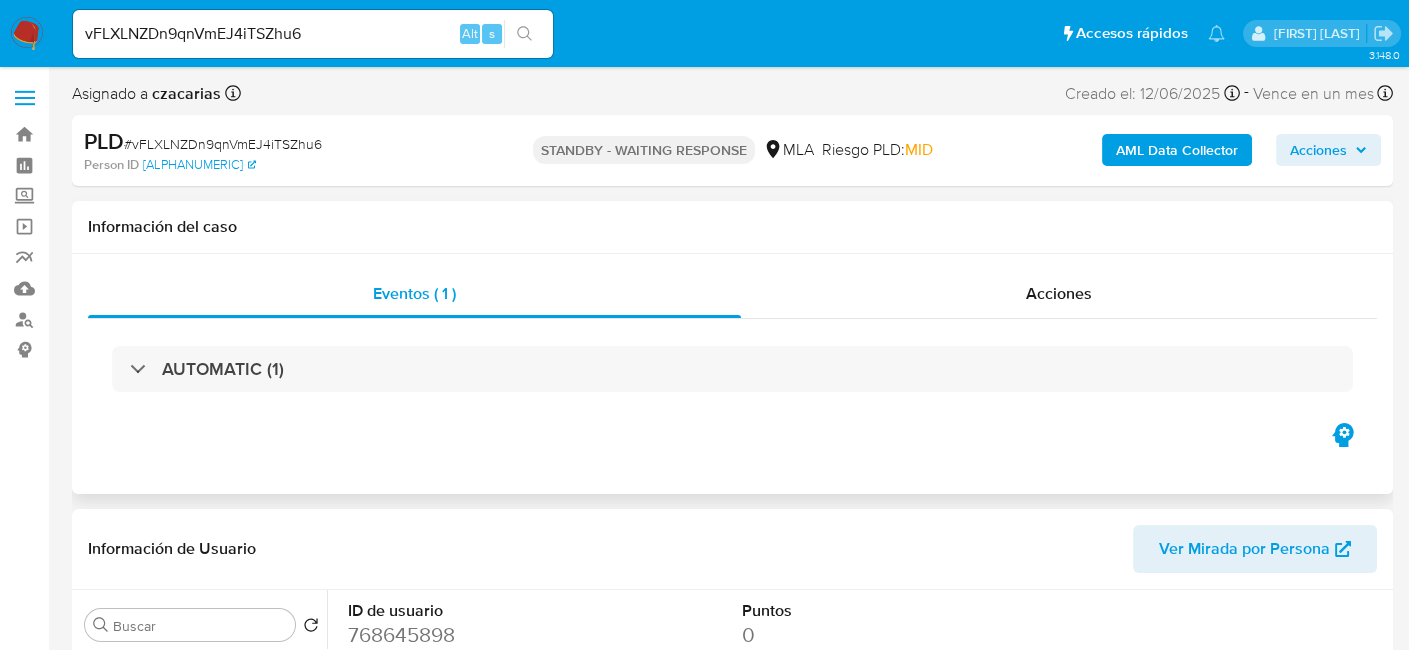 select on "10" 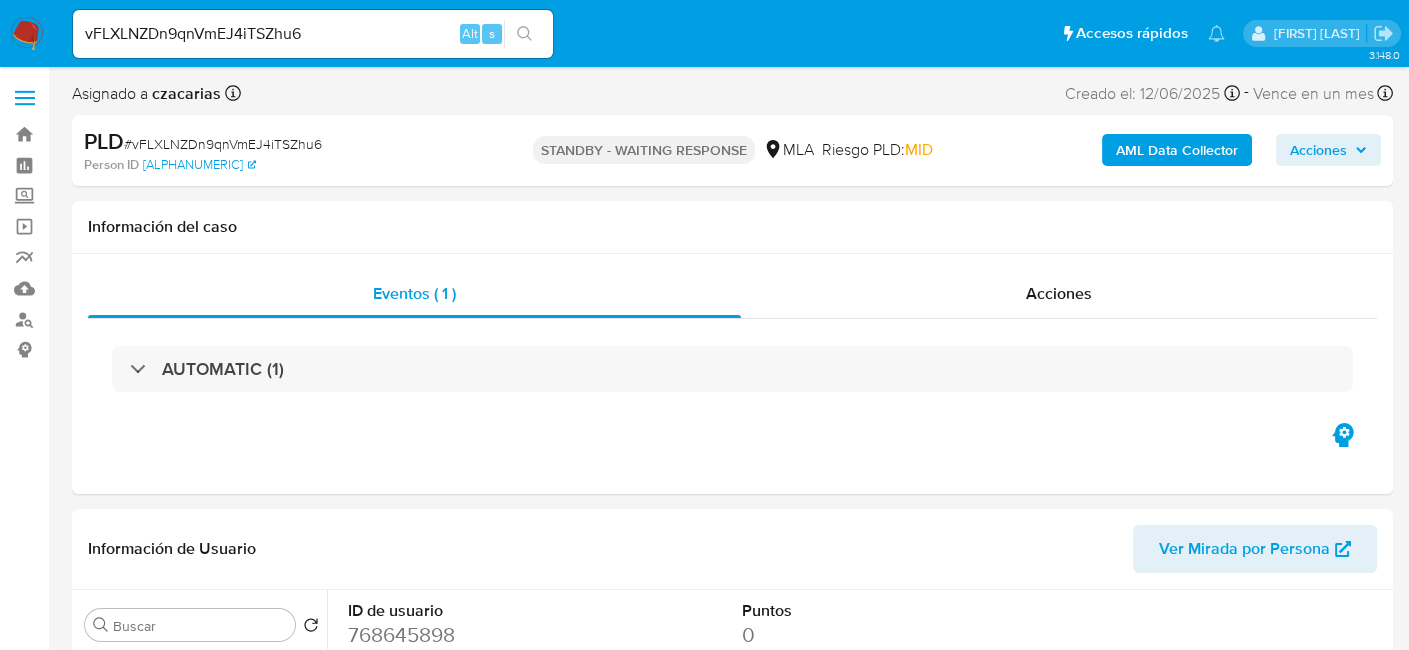 click on "vFLXLNZDn9qnVmEJ4iTSZhu6" at bounding box center [313, 34] 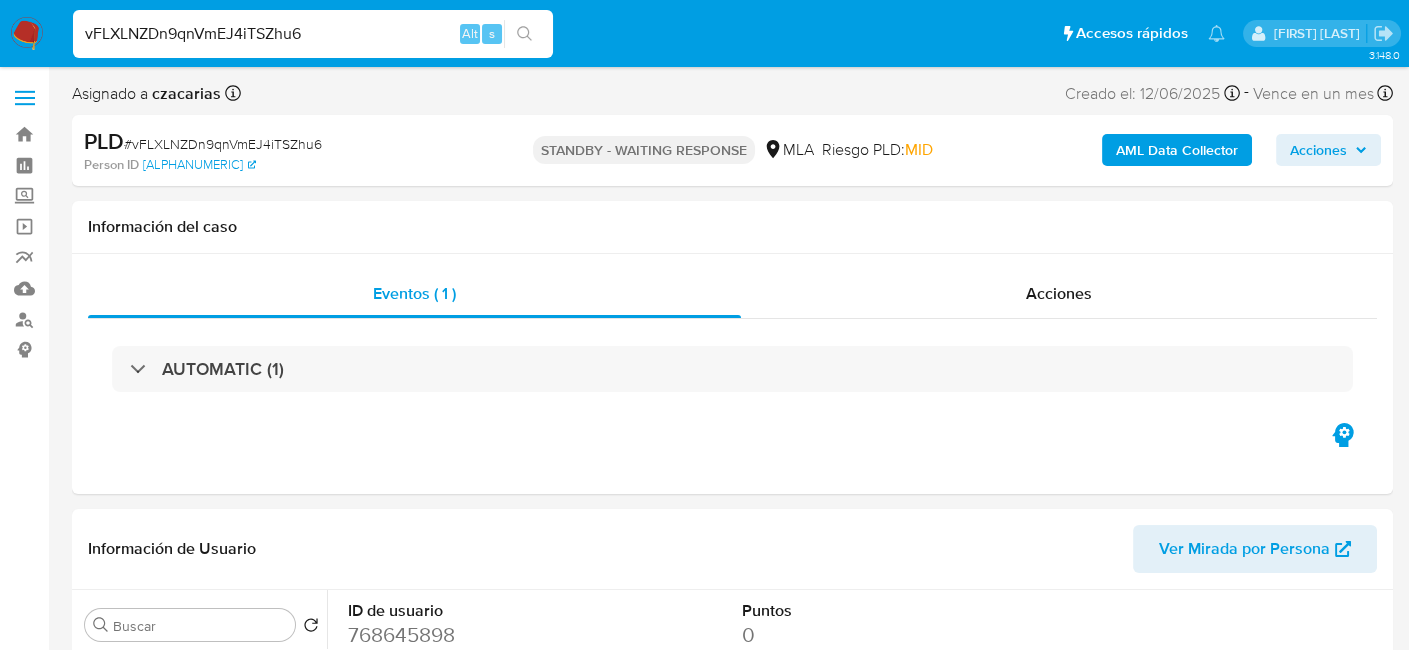 click on "vFLXLNZDn9qnVmEJ4iTSZhu6" at bounding box center (313, 34) 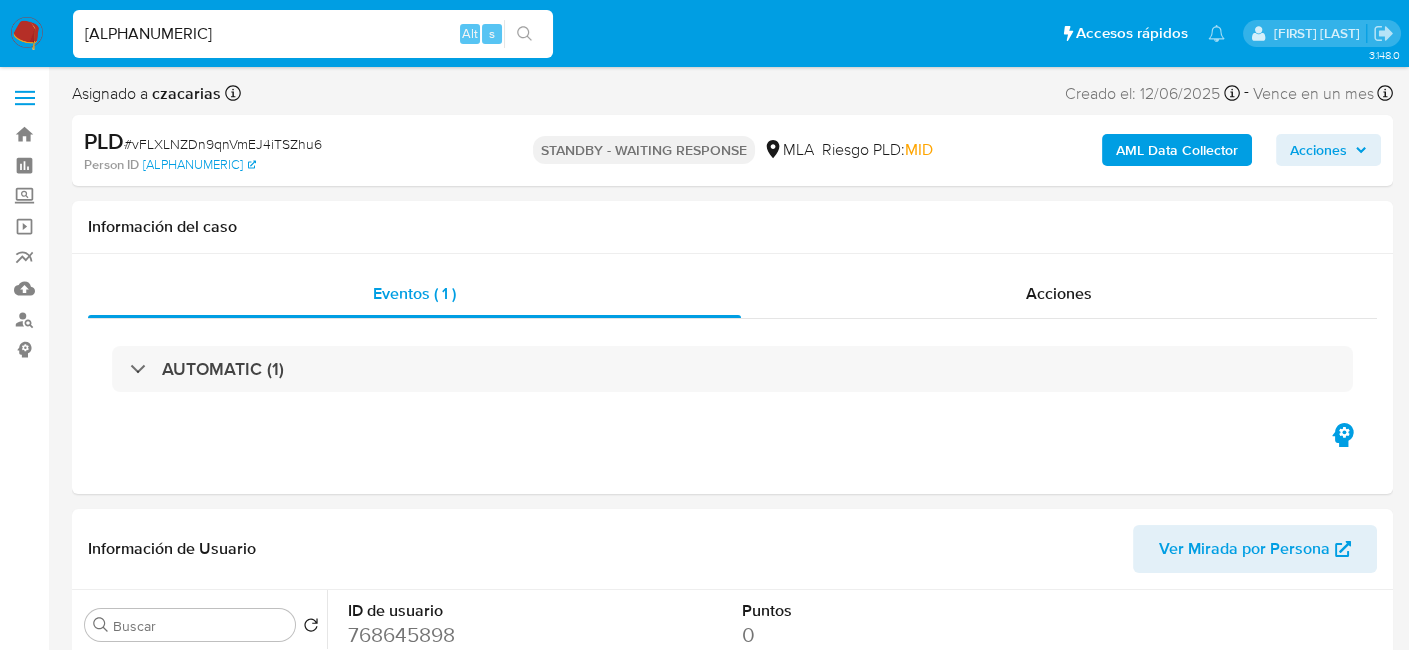 type on "[ALPHANUMERIC]" 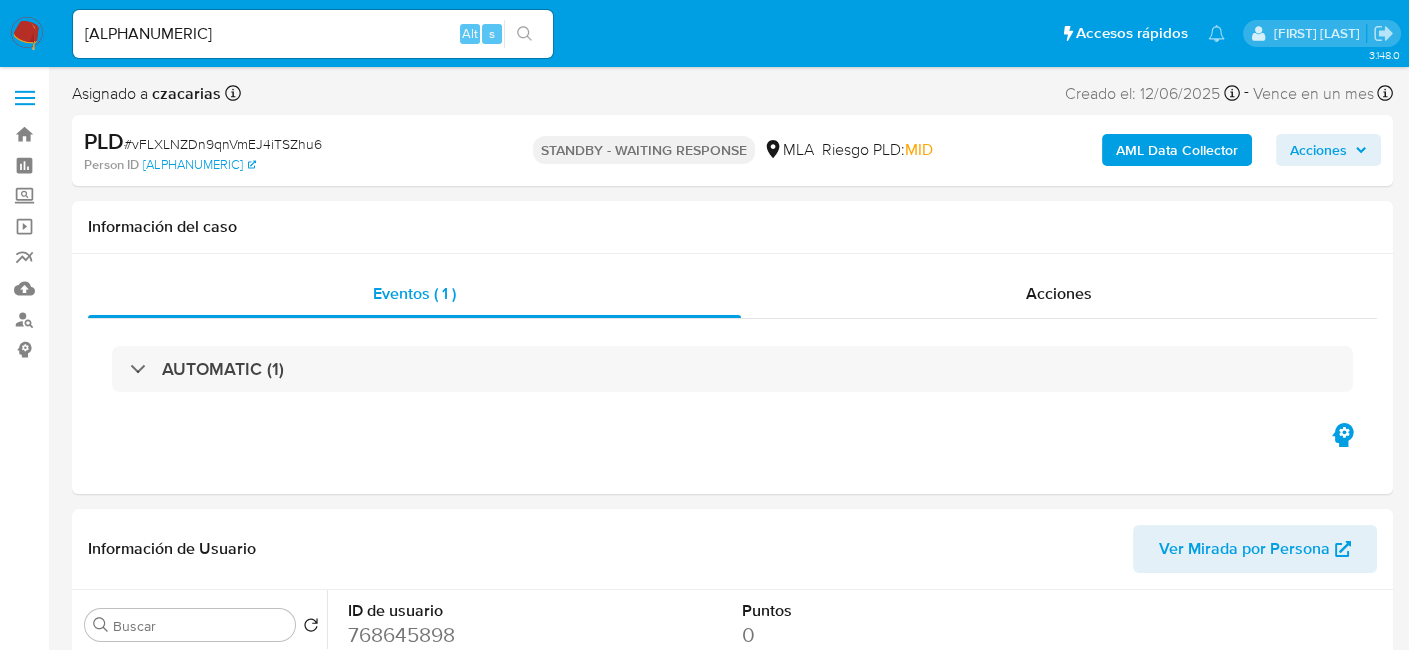 click 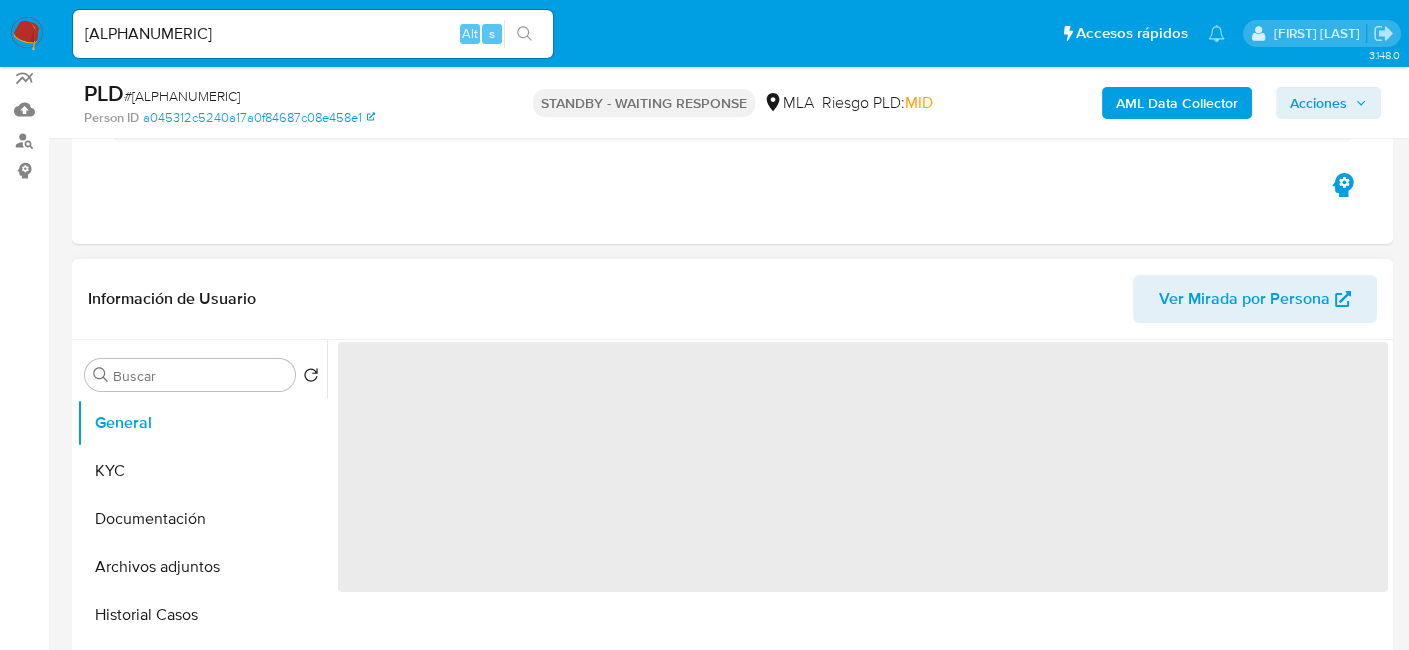 scroll, scrollTop: 200, scrollLeft: 0, axis: vertical 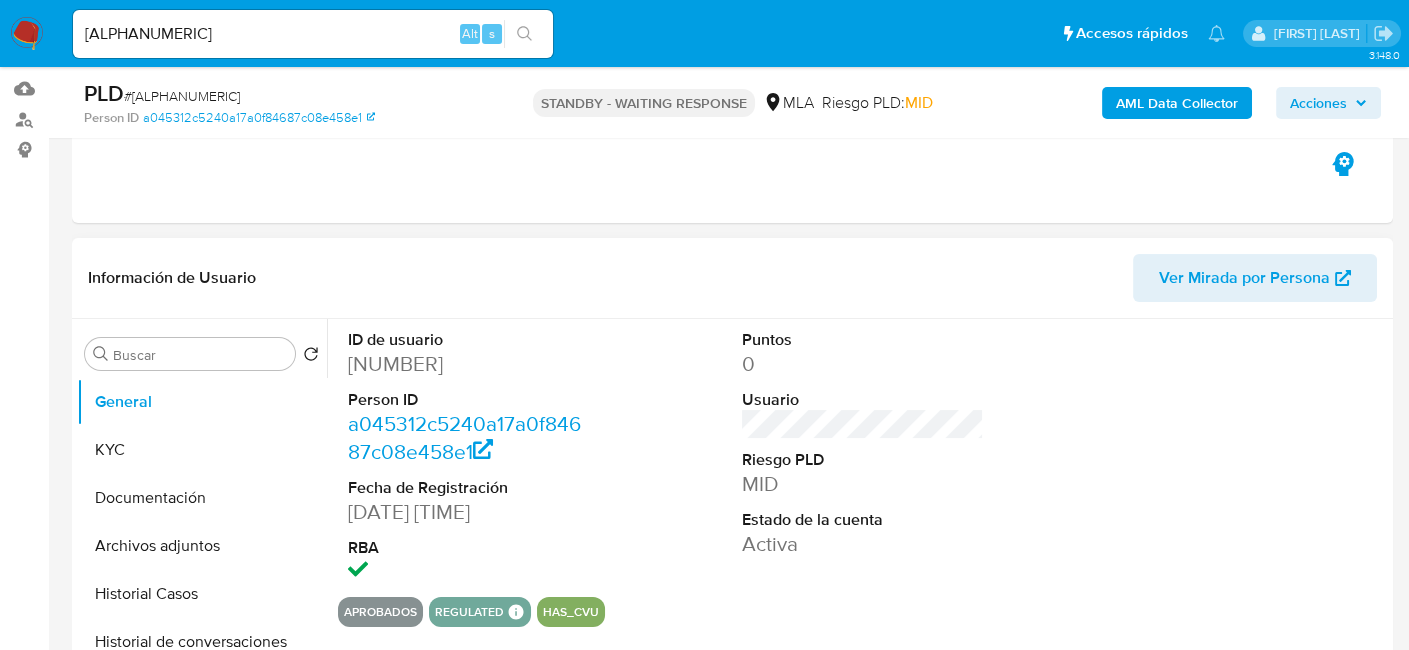 select on "10" 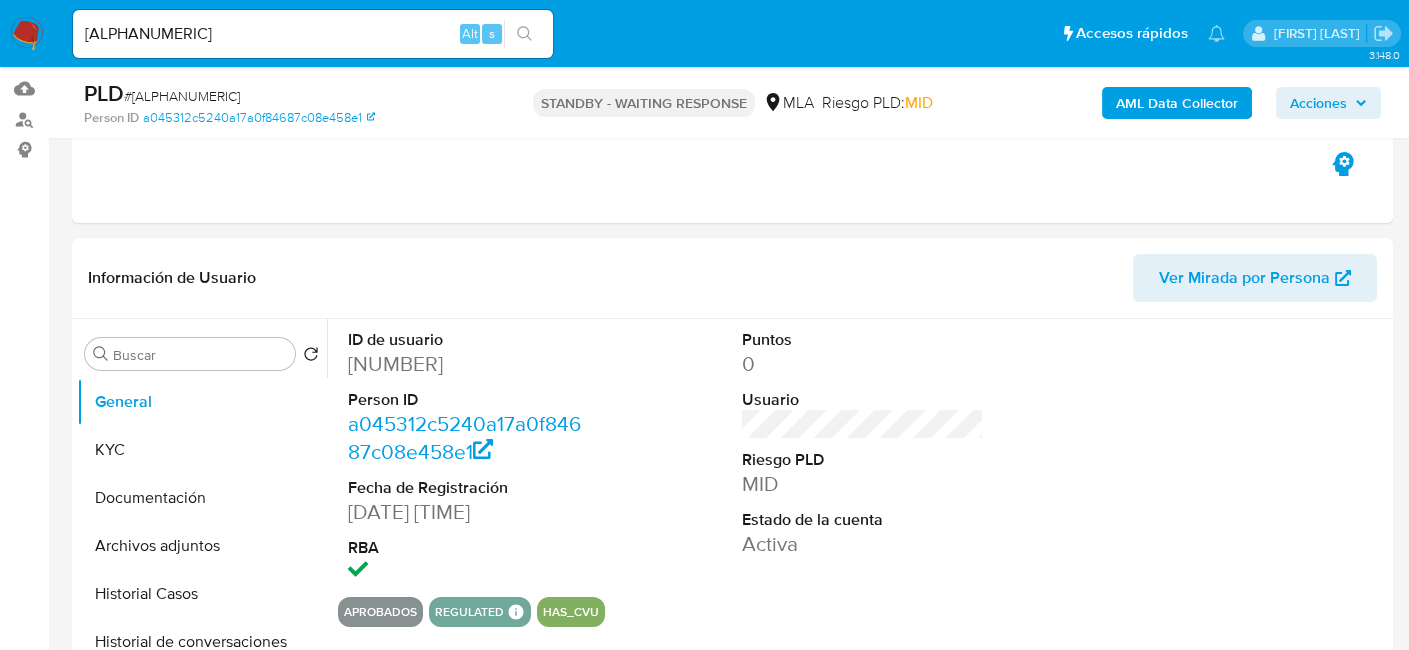click on "[ALPHANUMERIC]" at bounding box center [313, 34] 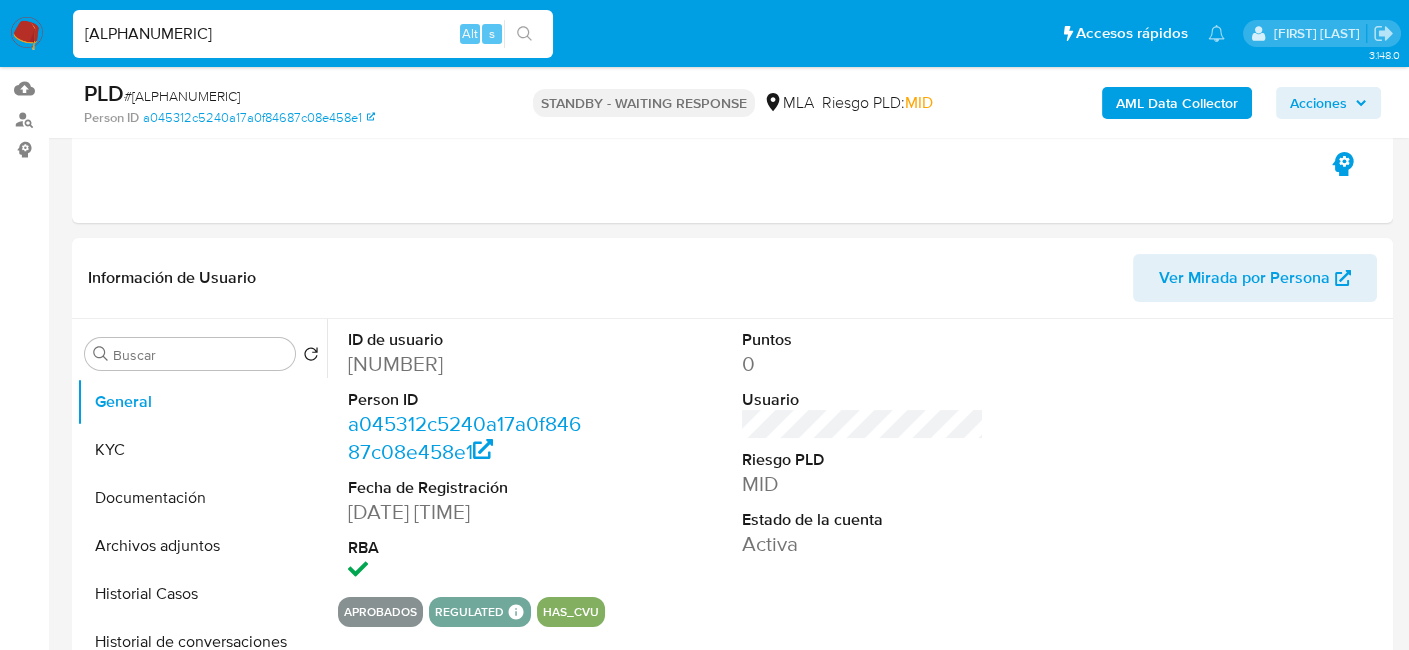 click on "[ALPHANUMERIC]" at bounding box center [313, 34] 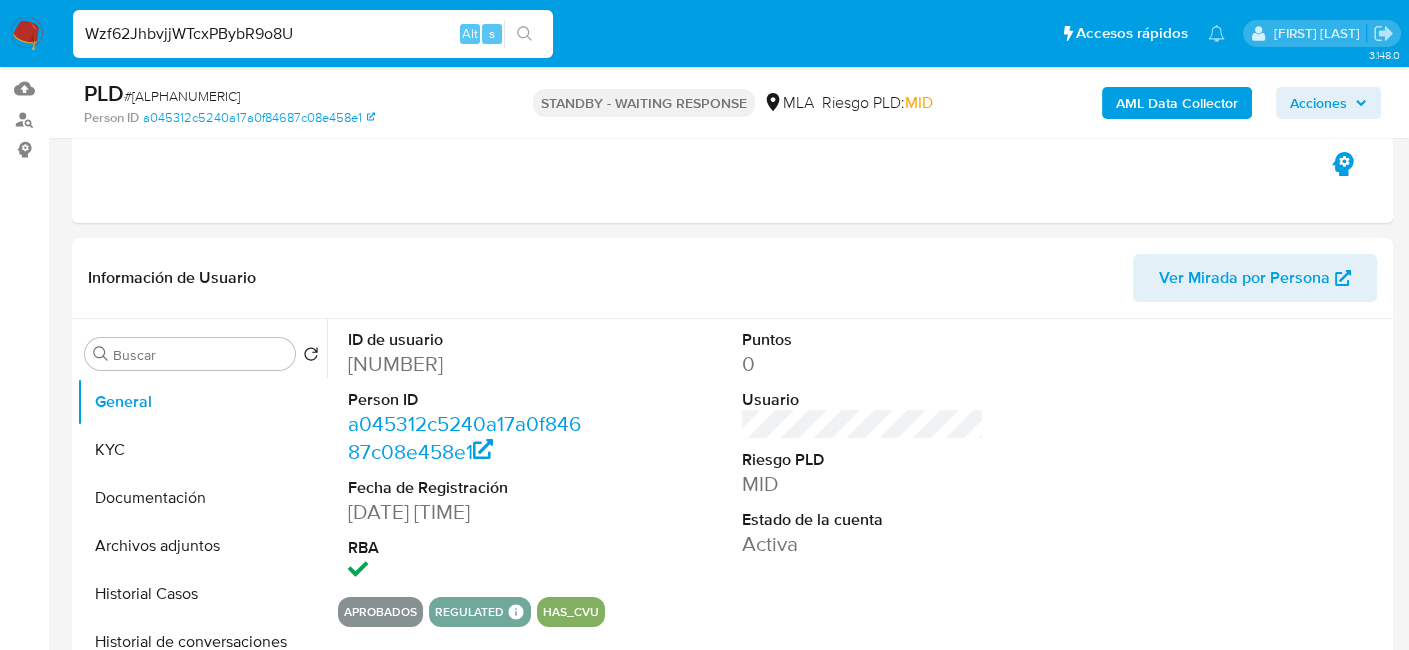 type on "Wzf62JhbvjjWTcxPBybR9o8U" 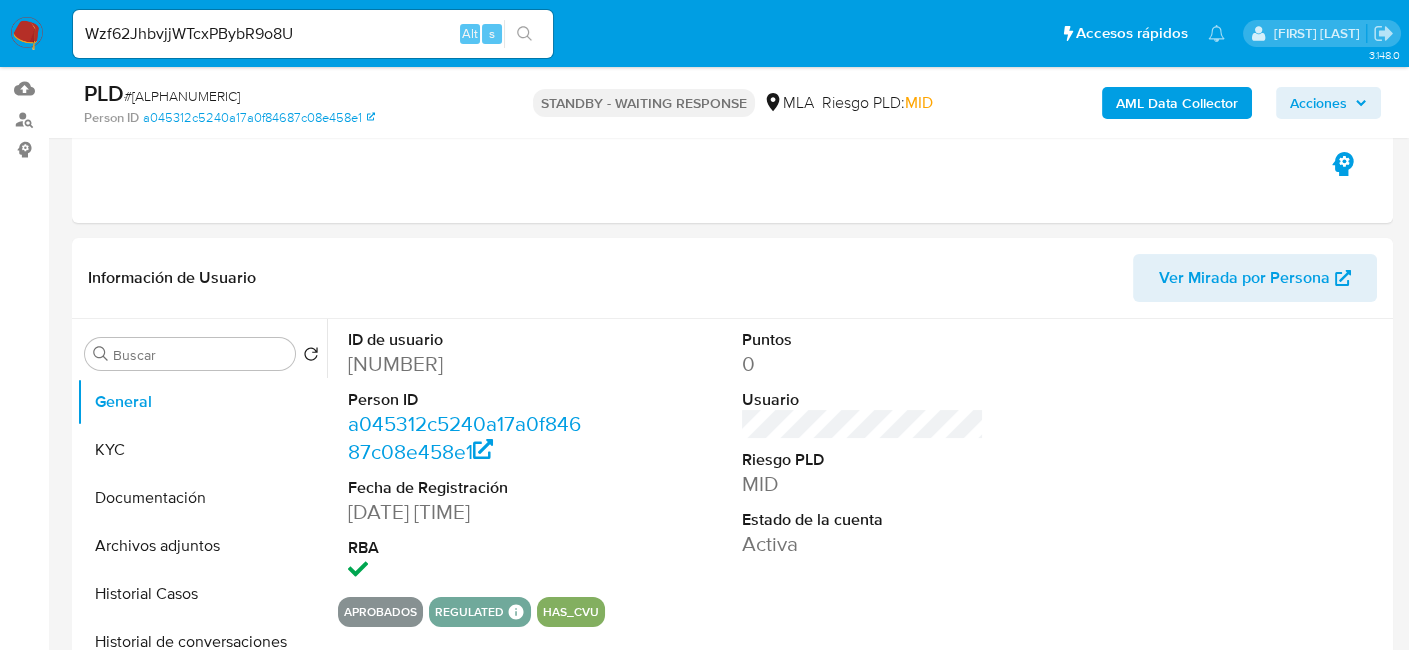 click 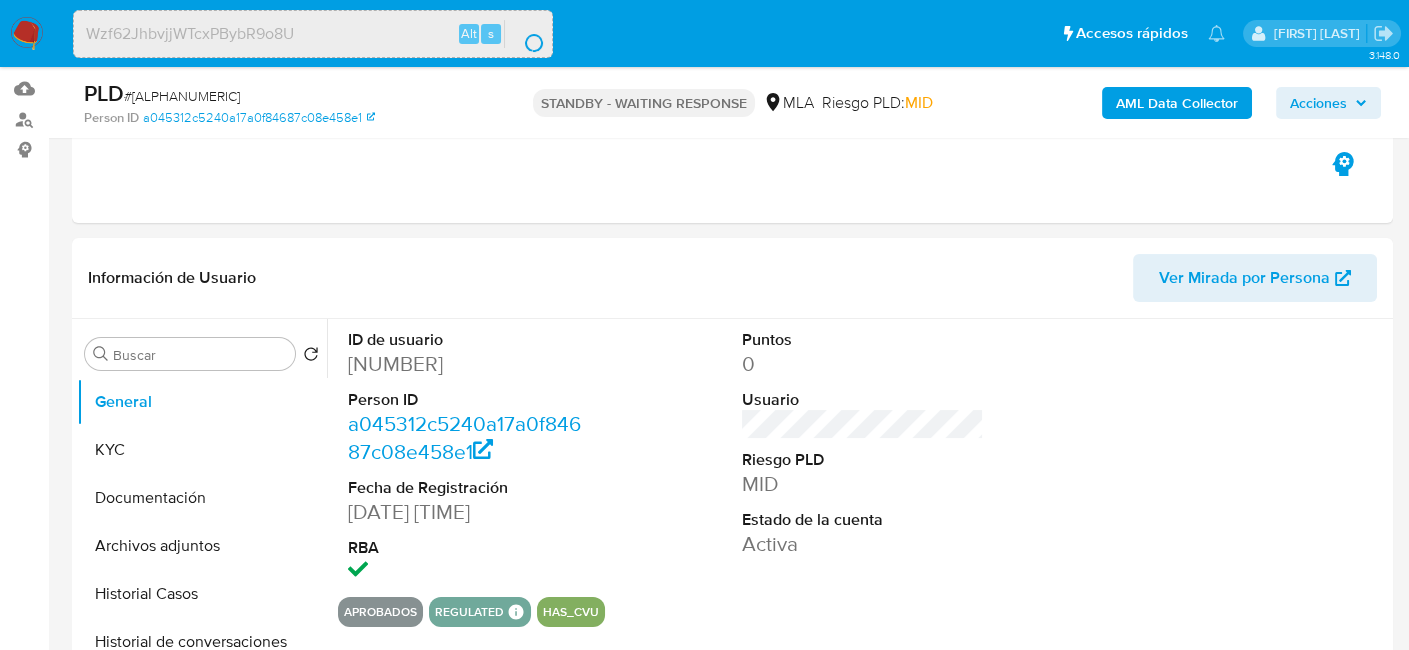 scroll, scrollTop: 0, scrollLeft: 0, axis: both 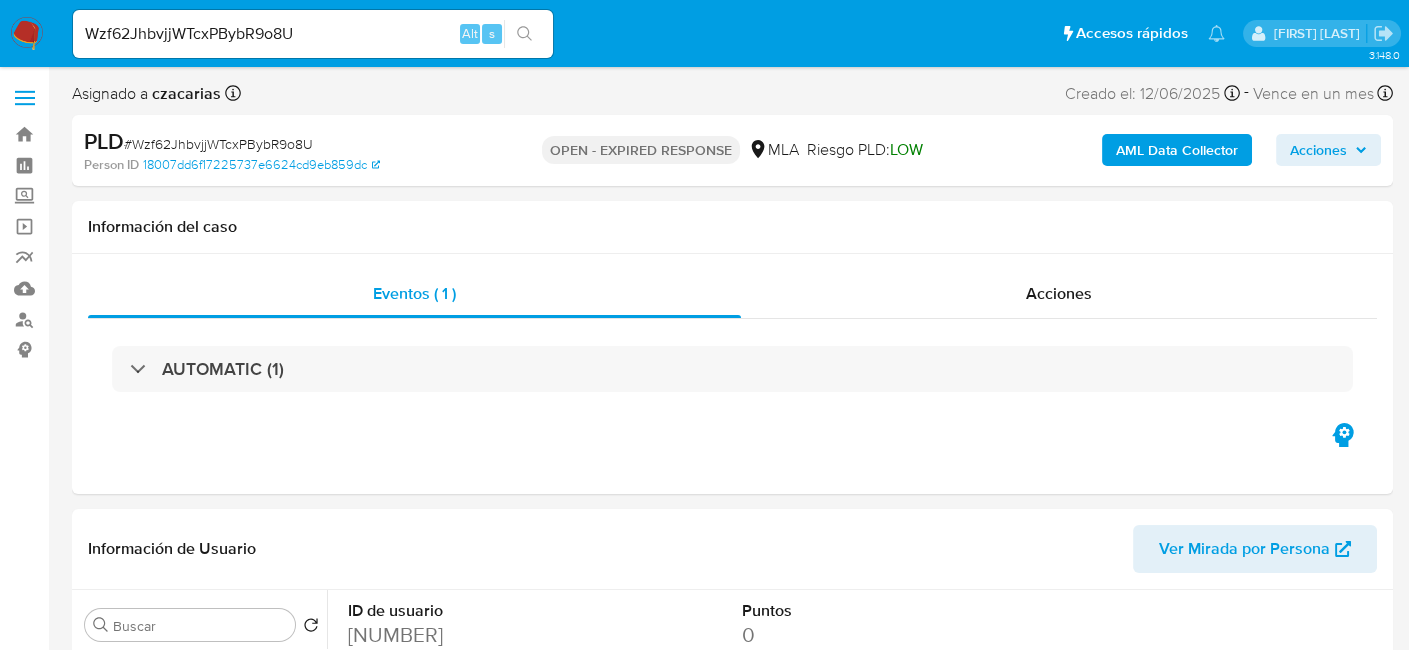 select on "10" 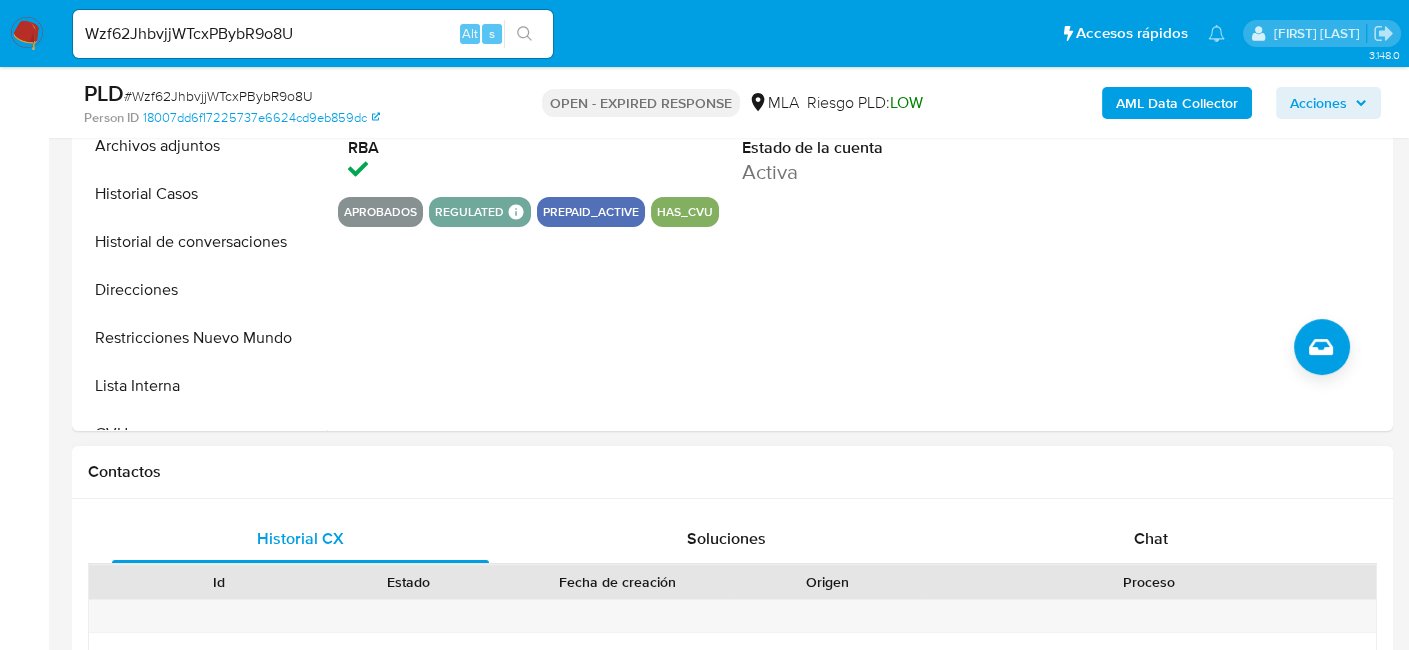 scroll, scrollTop: 800, scrollLeft: 0, axis: vertical 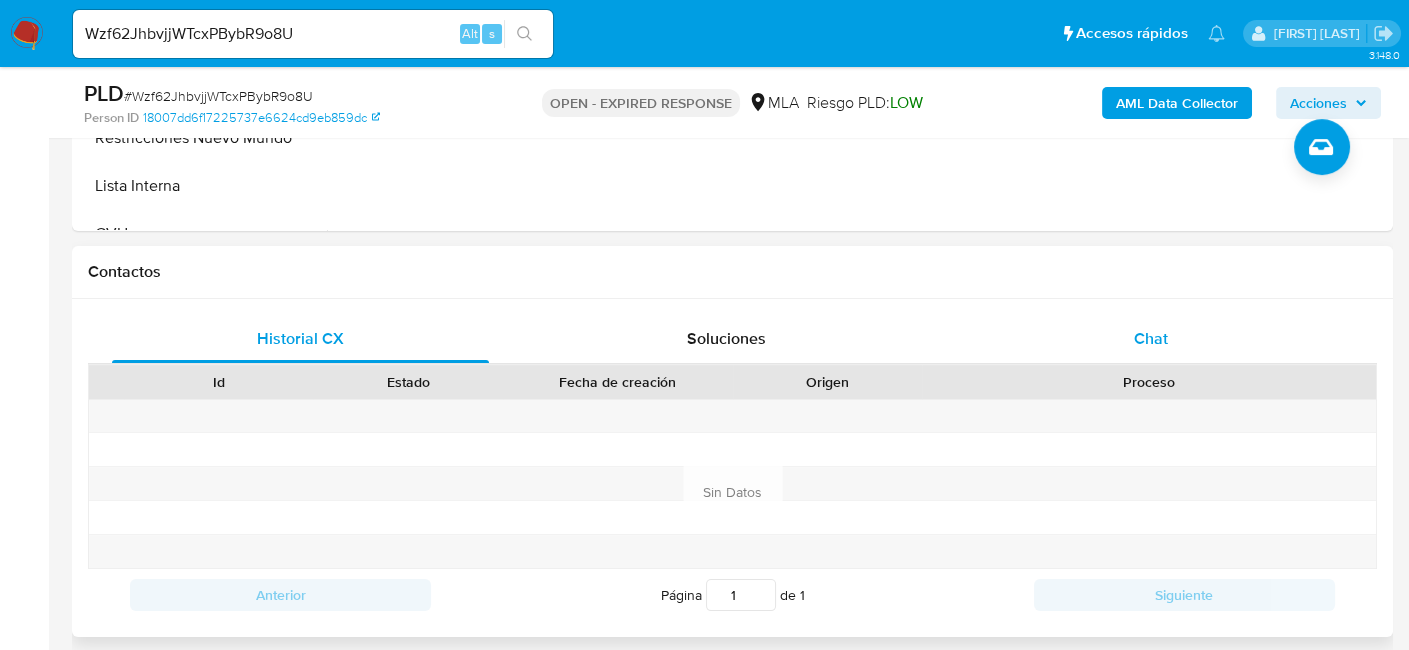 click on "Chat" at bounding box center (1151, 338) 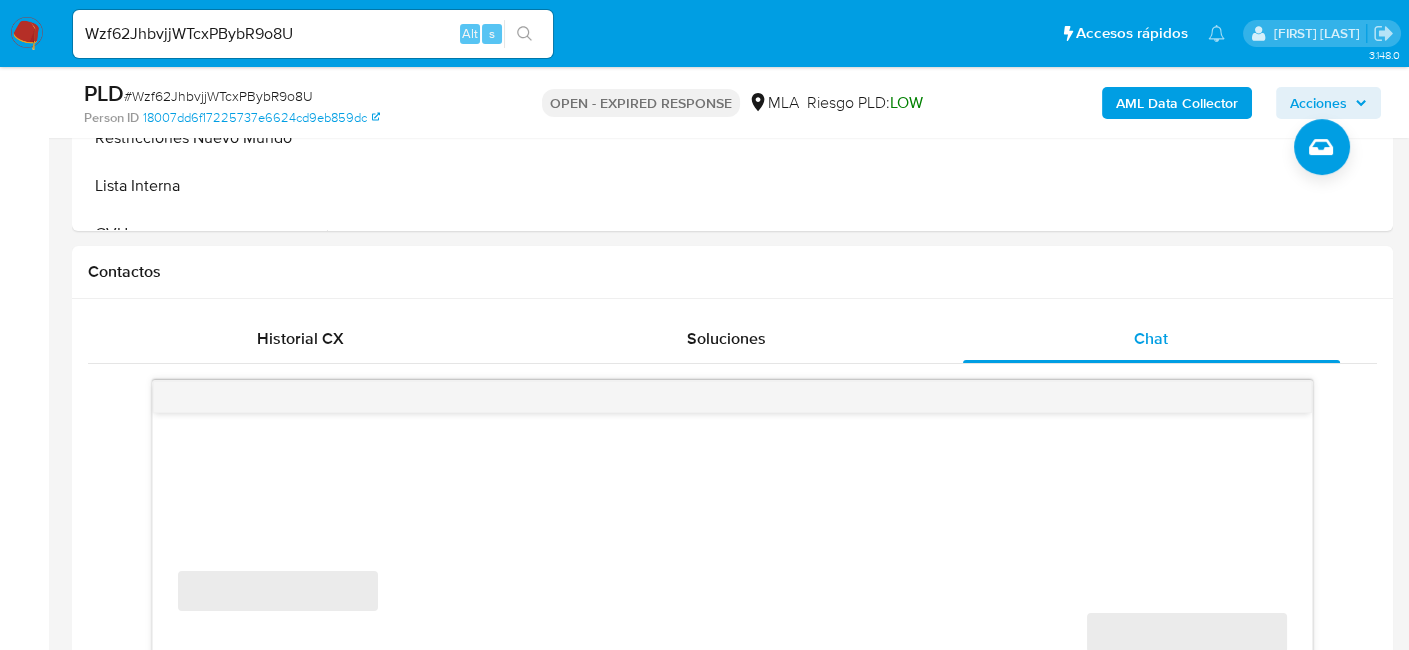 scroll, scrollTop: 900, scrollLeft: 0, axis: vertical 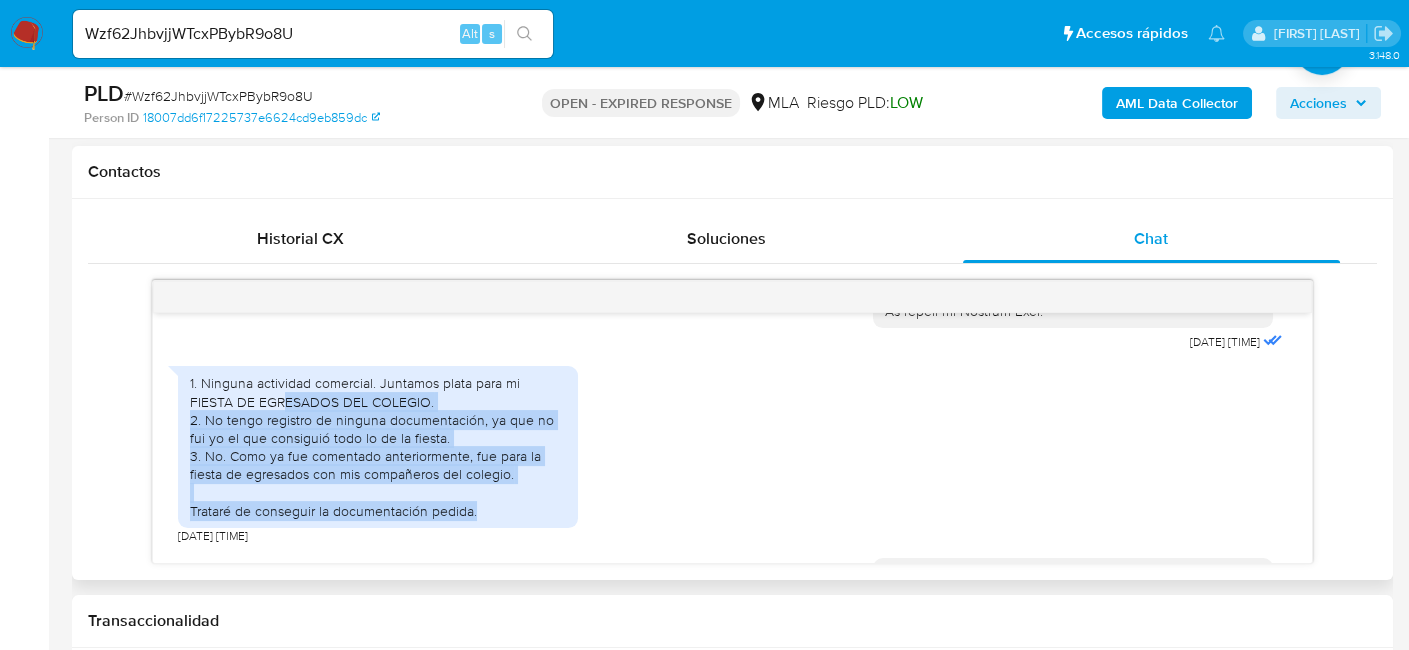 drag, startPoint x: 234, startPoint y: 421, endPoint x: 508, endPoint y: 530, distance: 294.88474 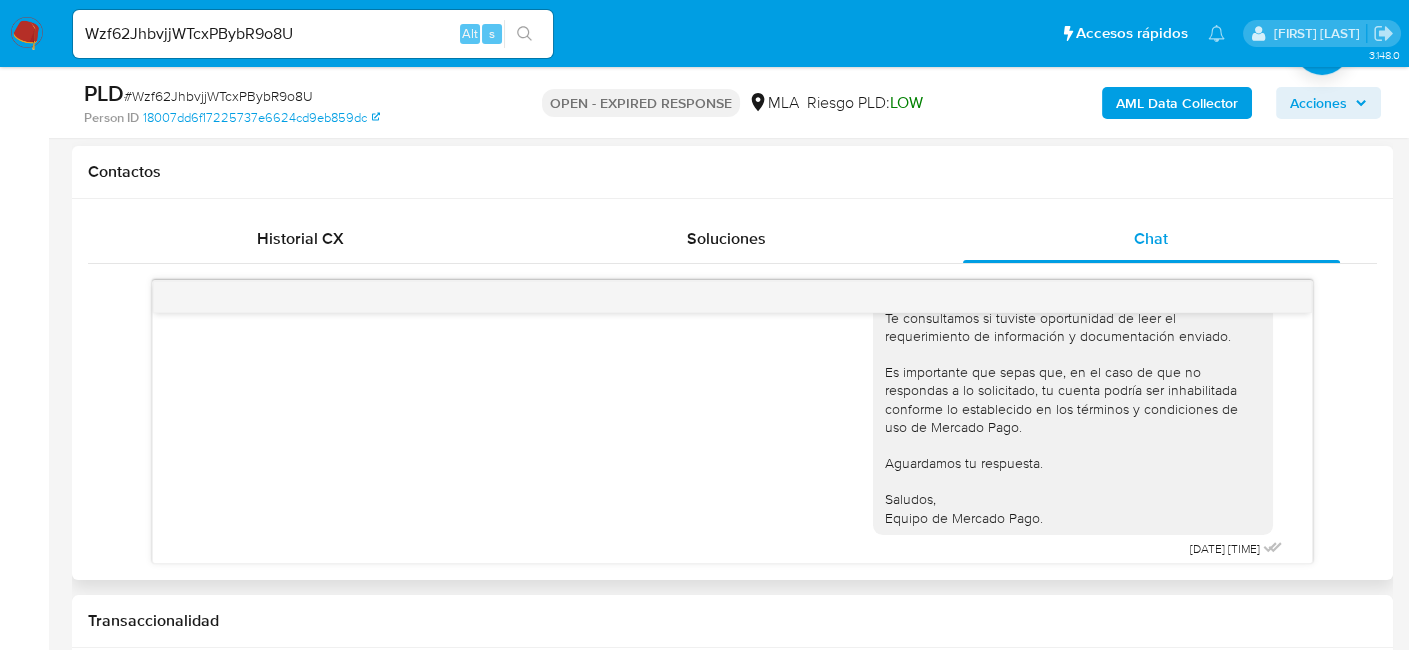 scroll, scrollTop: 1661, scrollLeft: 0, axis: vertical 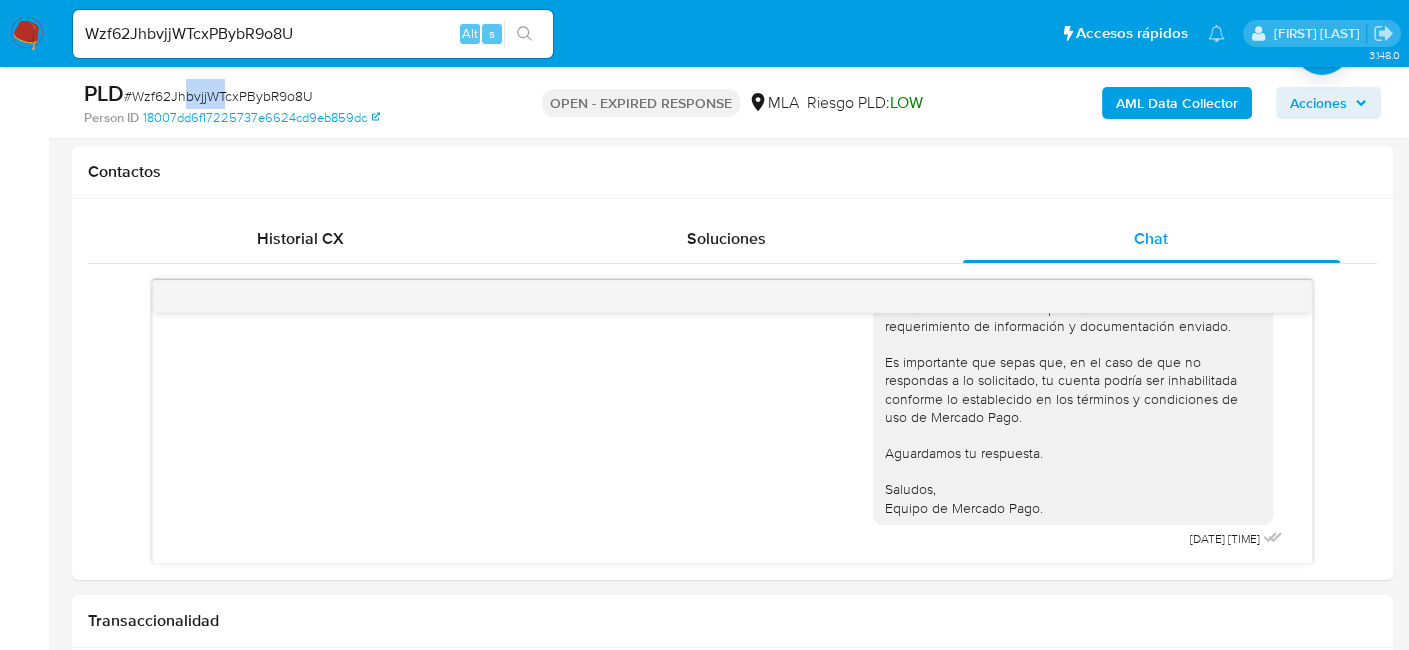 drag, startPoint x: 220, startPoint y: 95, endPoint x: 182, endPoint y: 76, distance: 42.48529 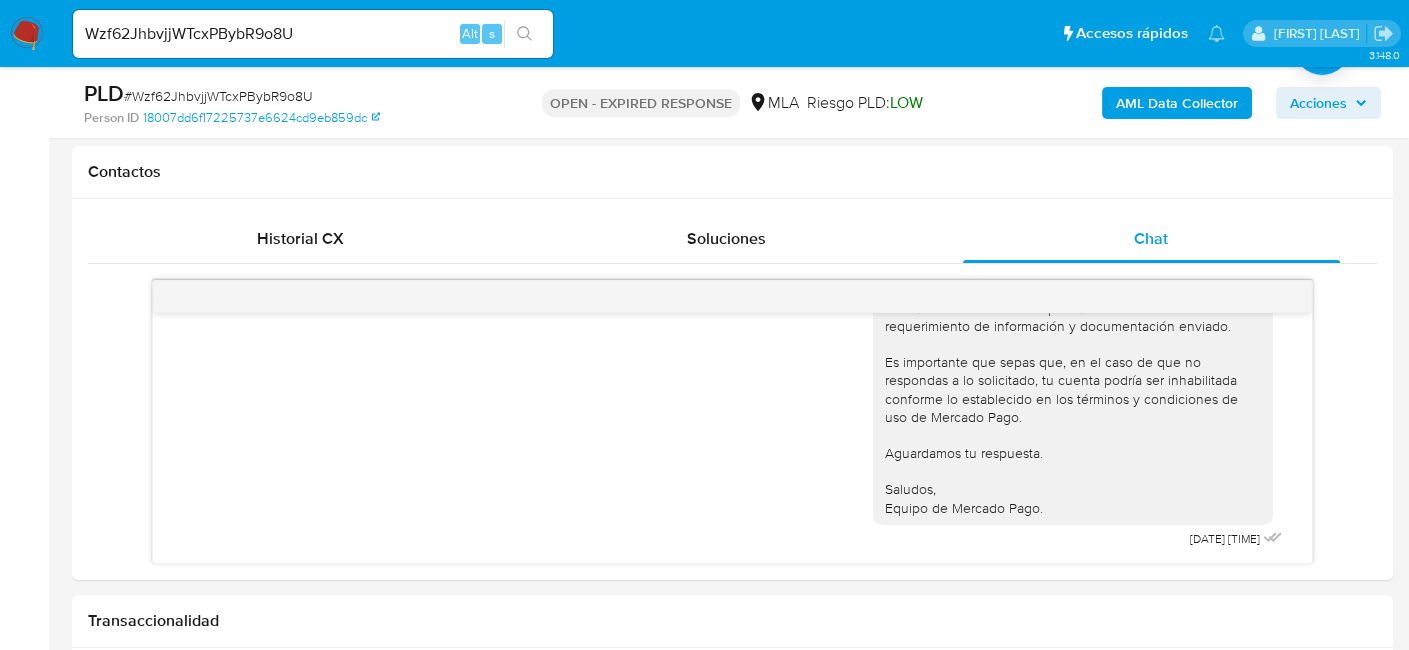 click on "# [ALPHANUMERIC]" at bounding box center [218, 96] 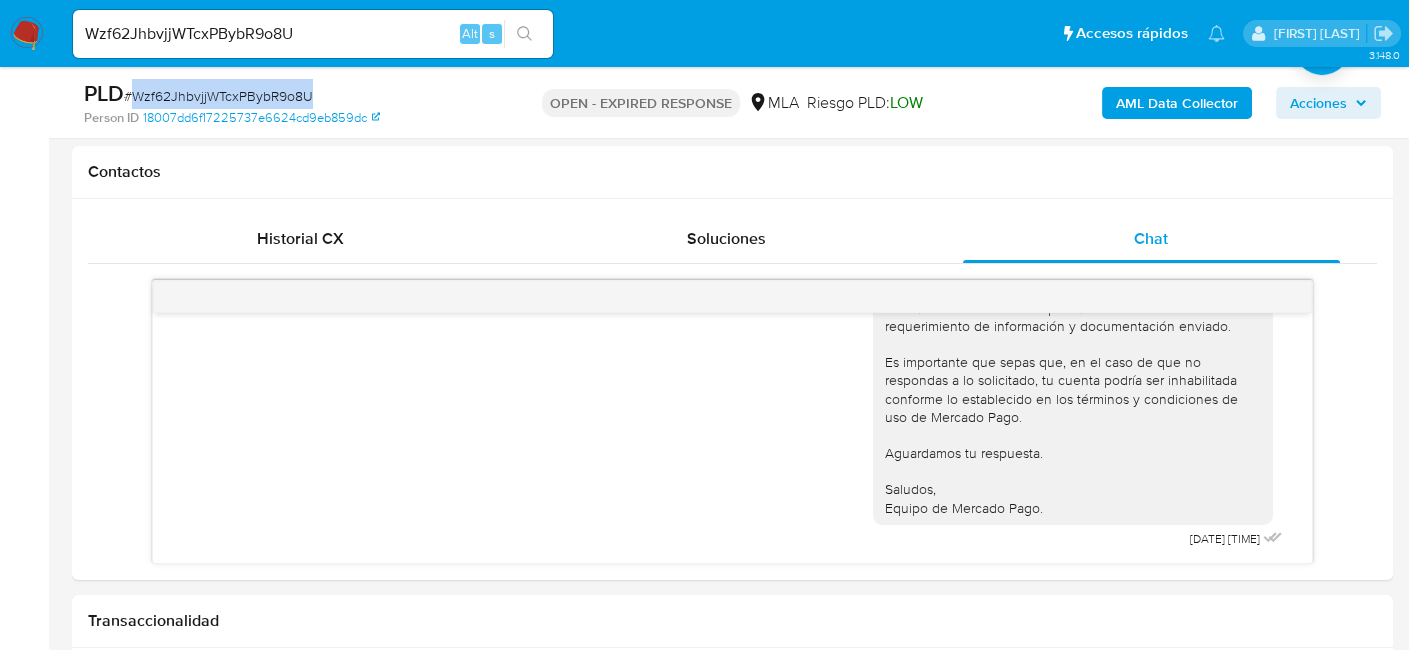 click on "# [ALPHANUMERIC]" at bounding box center [218, 96] 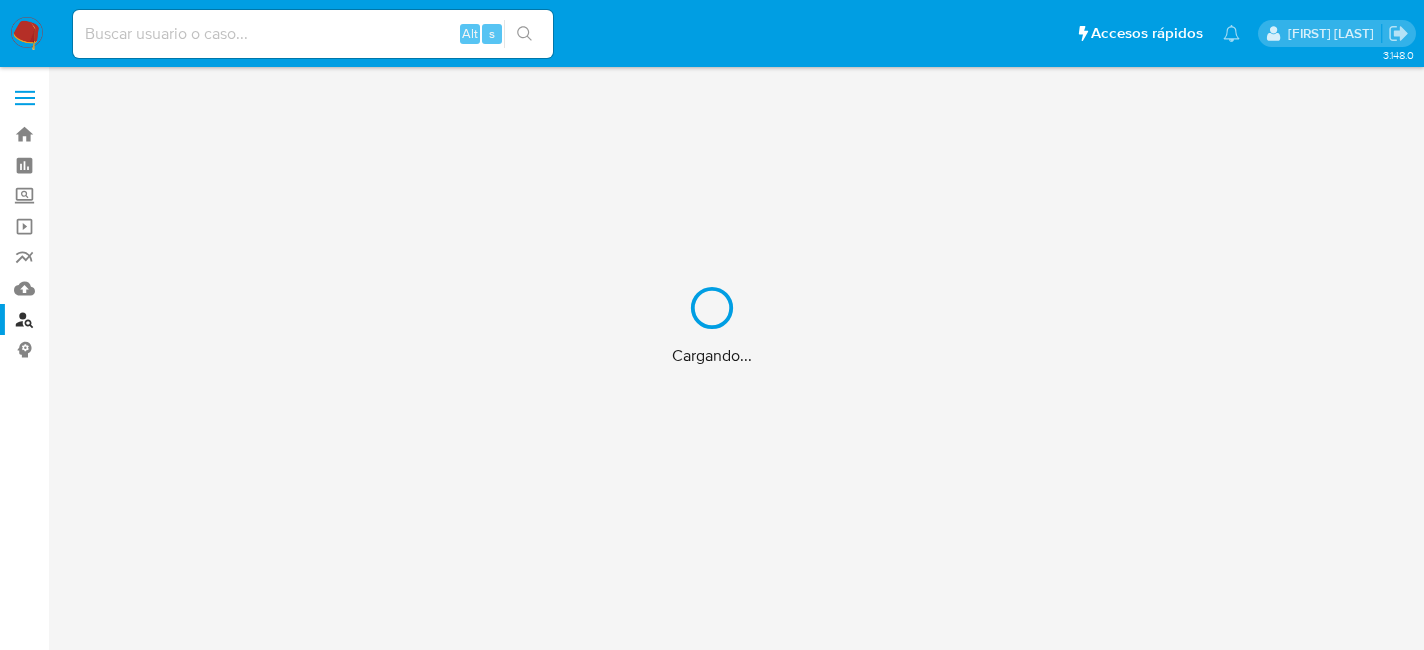 scroll, scrollTop: 0, scrollLeft: 0, axis: both 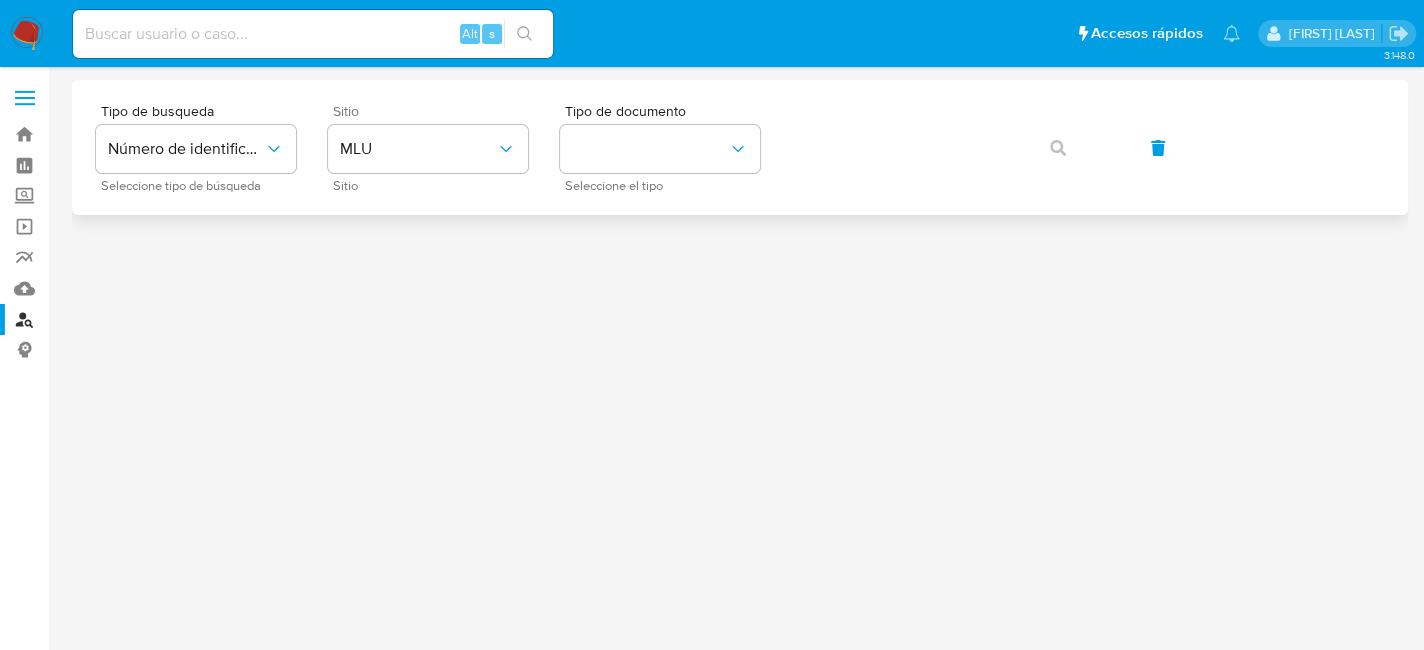 click on "Sitio MLU Sitio" at bounding box center [428, 147] 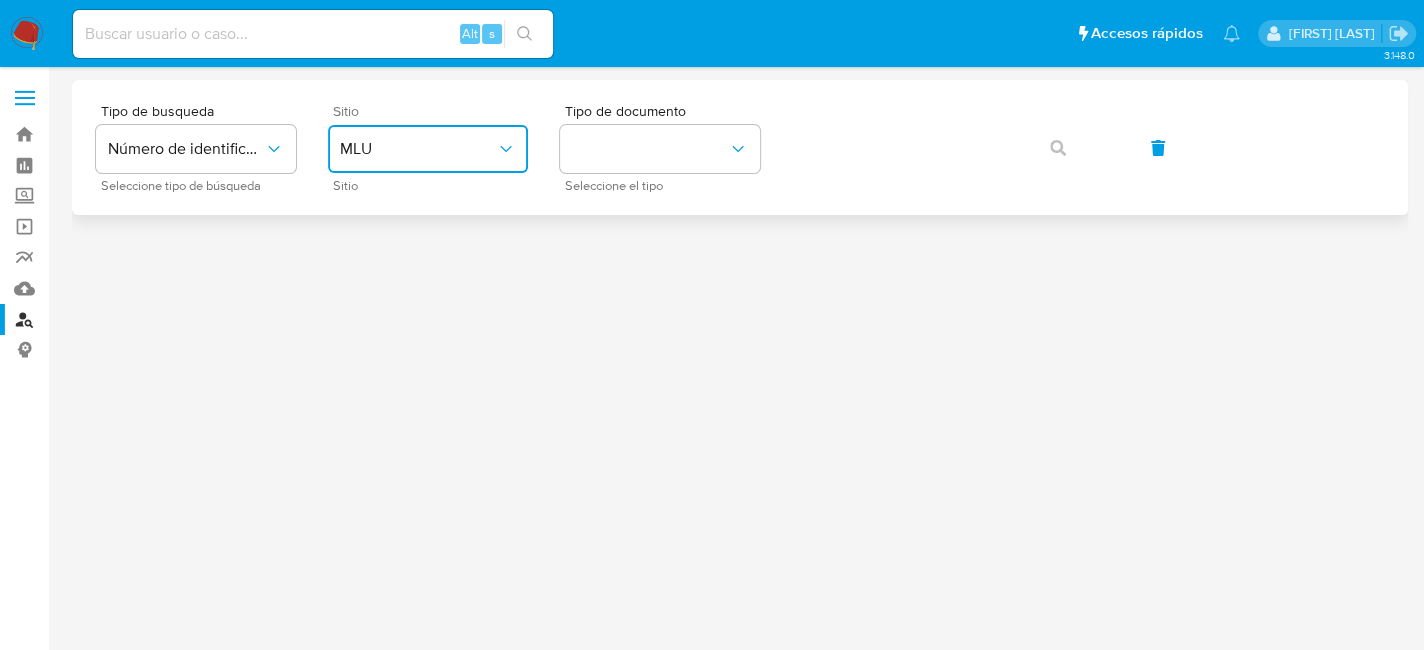 click on "MLU" at bounding box center [418, 149] 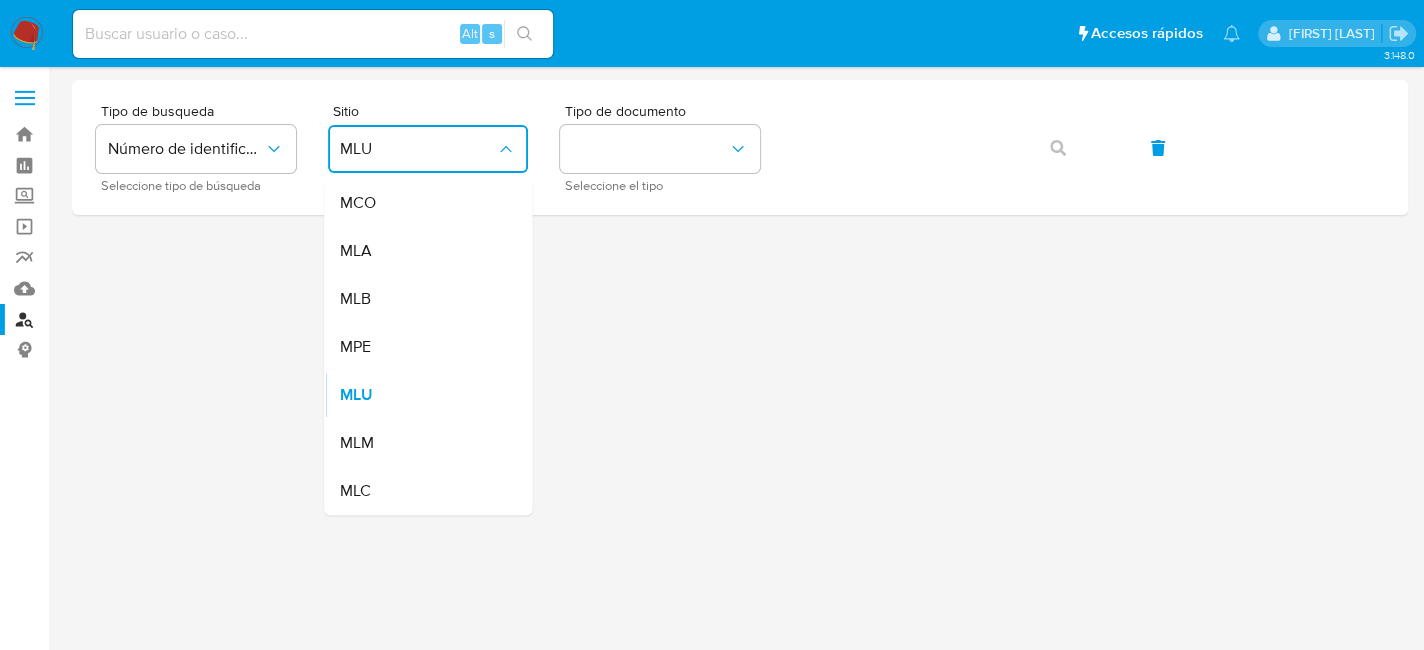drag, startPoint x: 397, startPoint y: 254, endPoint x: 415, endPoint y: 244, distance: 20.59126 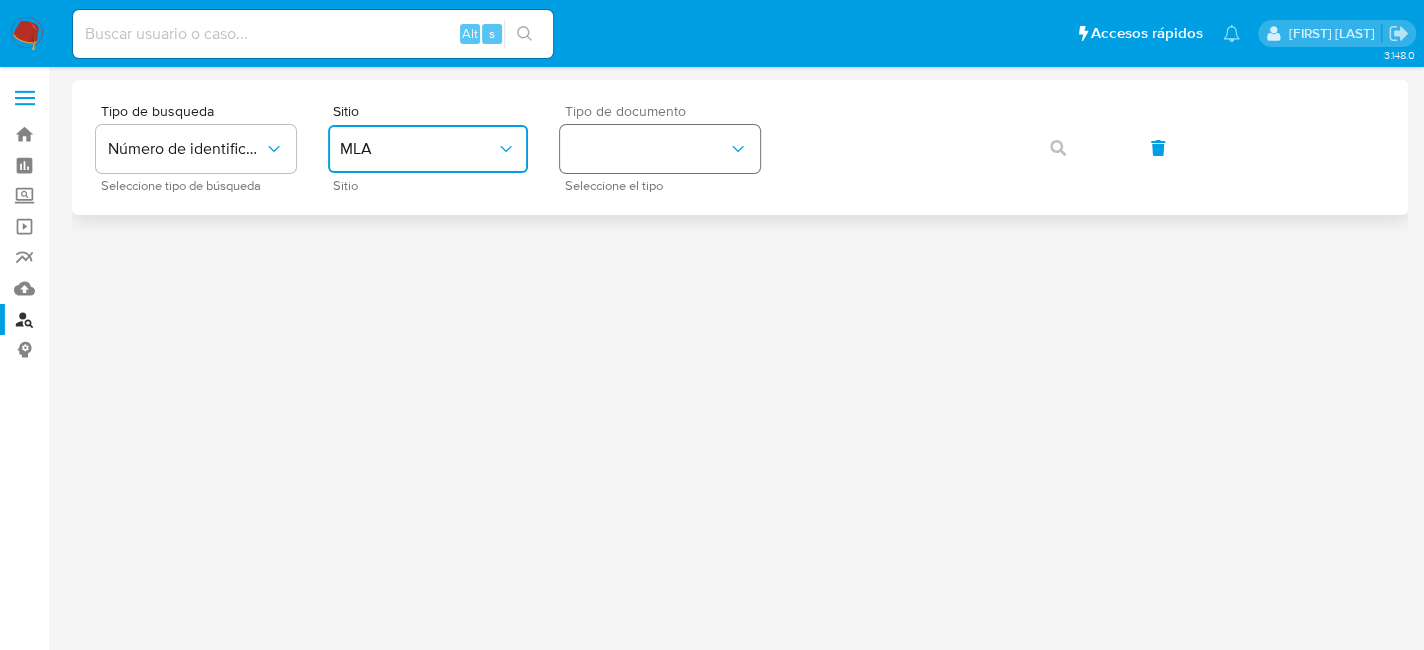 click at bounding box center [660, 149] 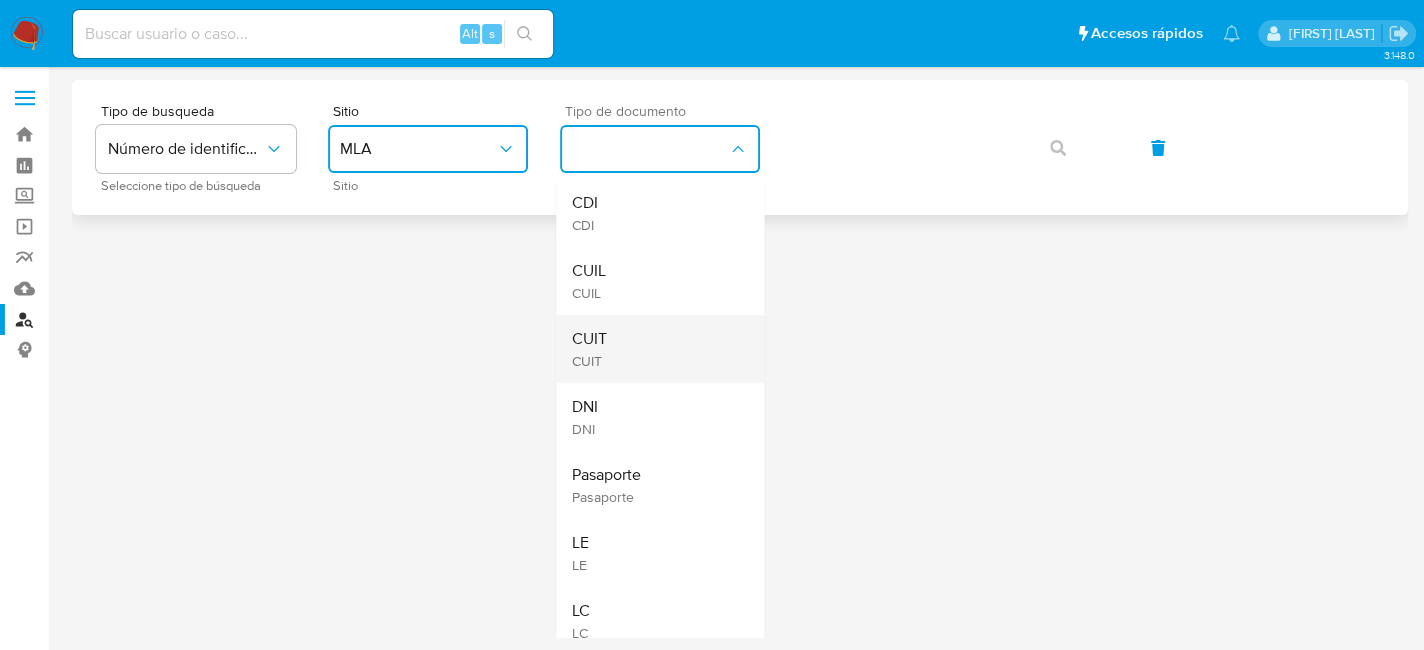 click on "CUIT CUIT" at bounding box center (654, 349) 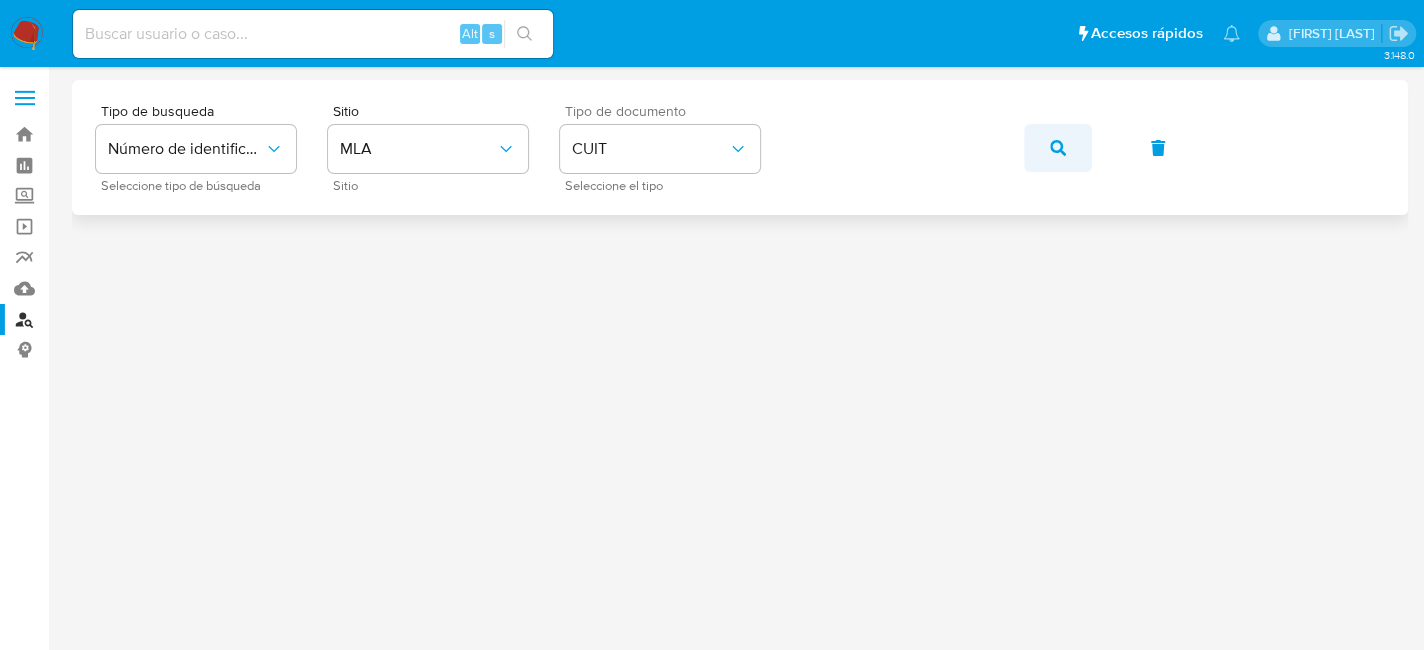 click at bounding box center (1058, 148) 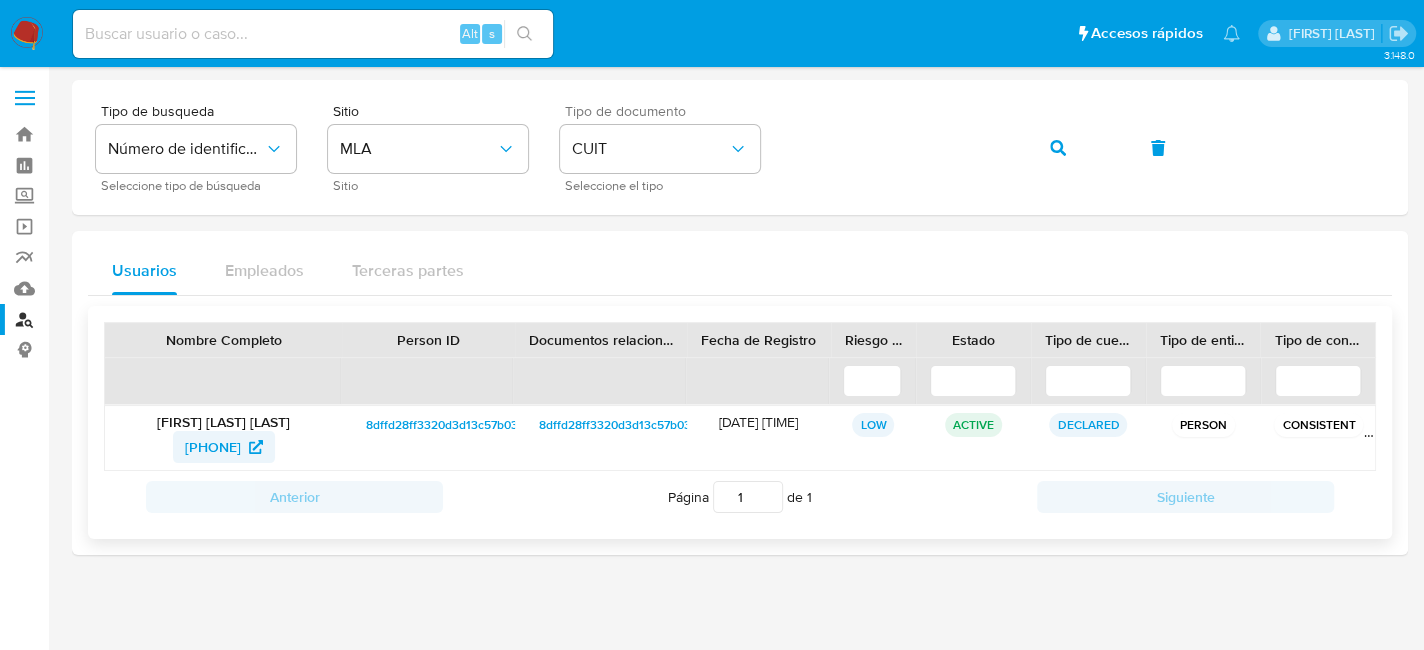click on "[PHONE]" at bounding box center [213, 447] 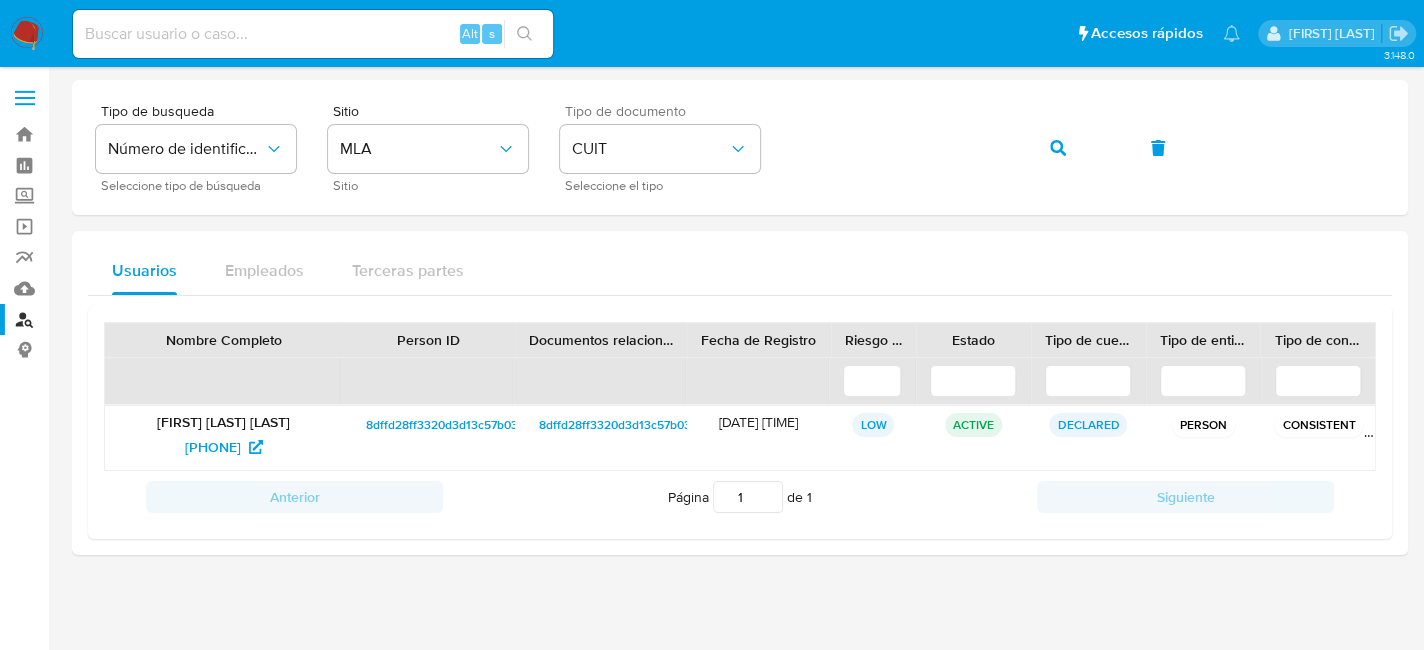 click at bounding box center (27, 34) 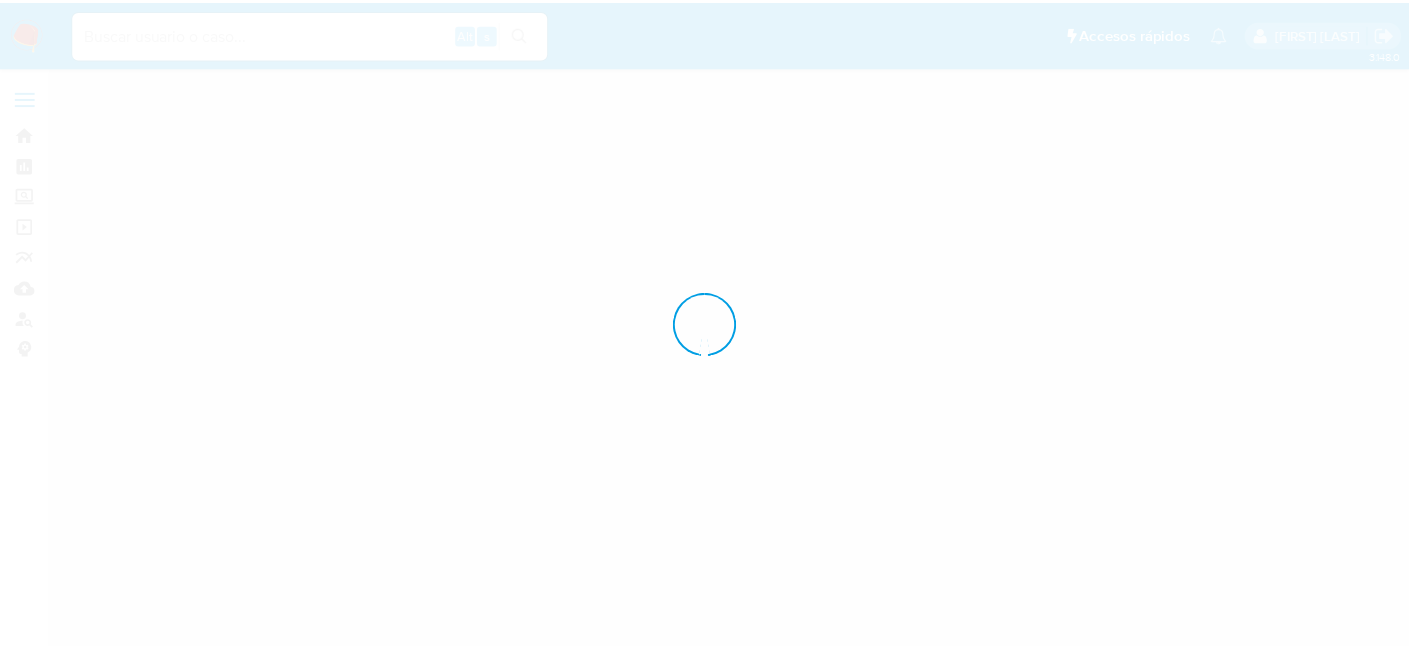 scroll, scrollTop: 0, scrollLeft: 0, axis: both 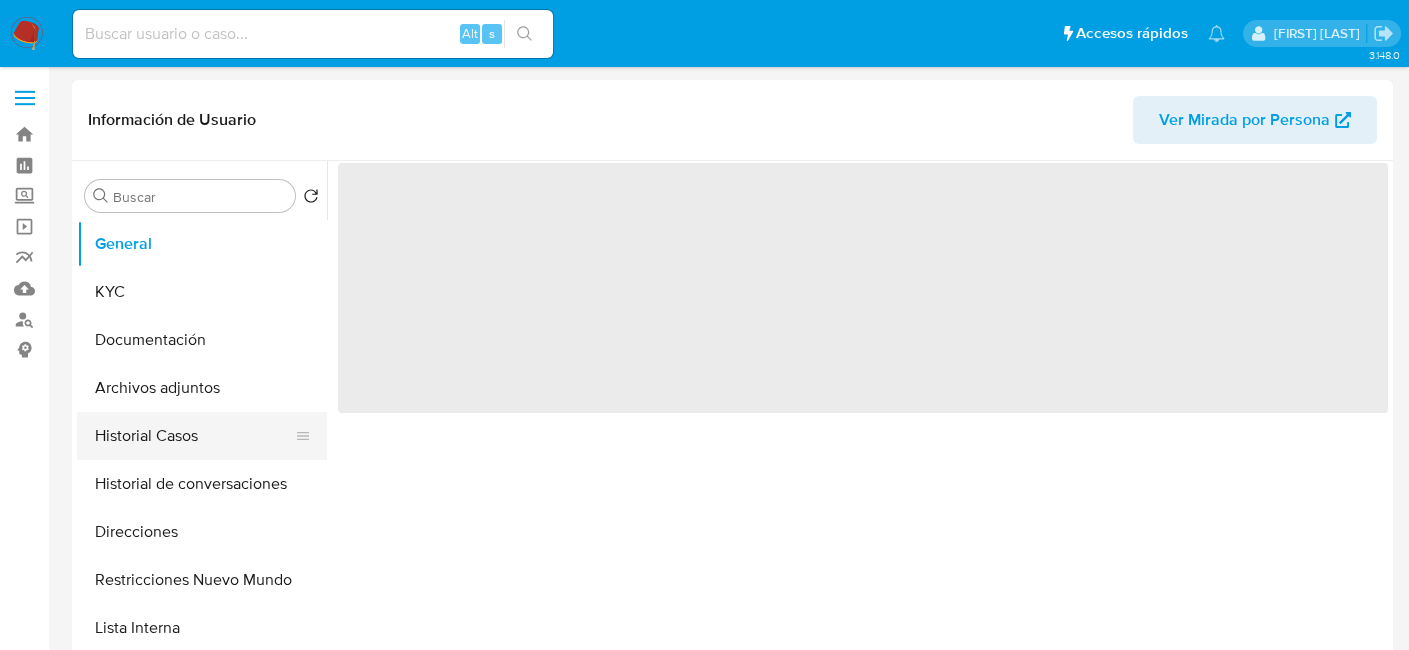 click on "Historial Casos" at bounding box center (194, 436) 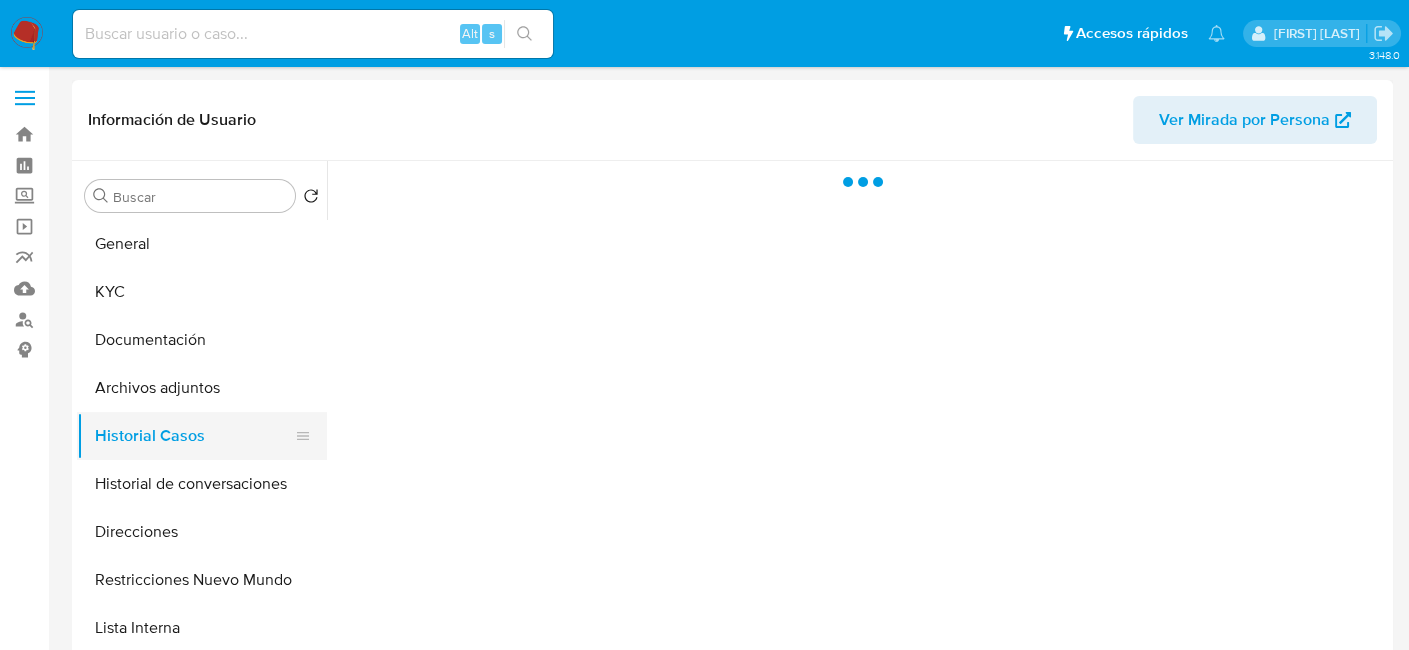 select on "10" 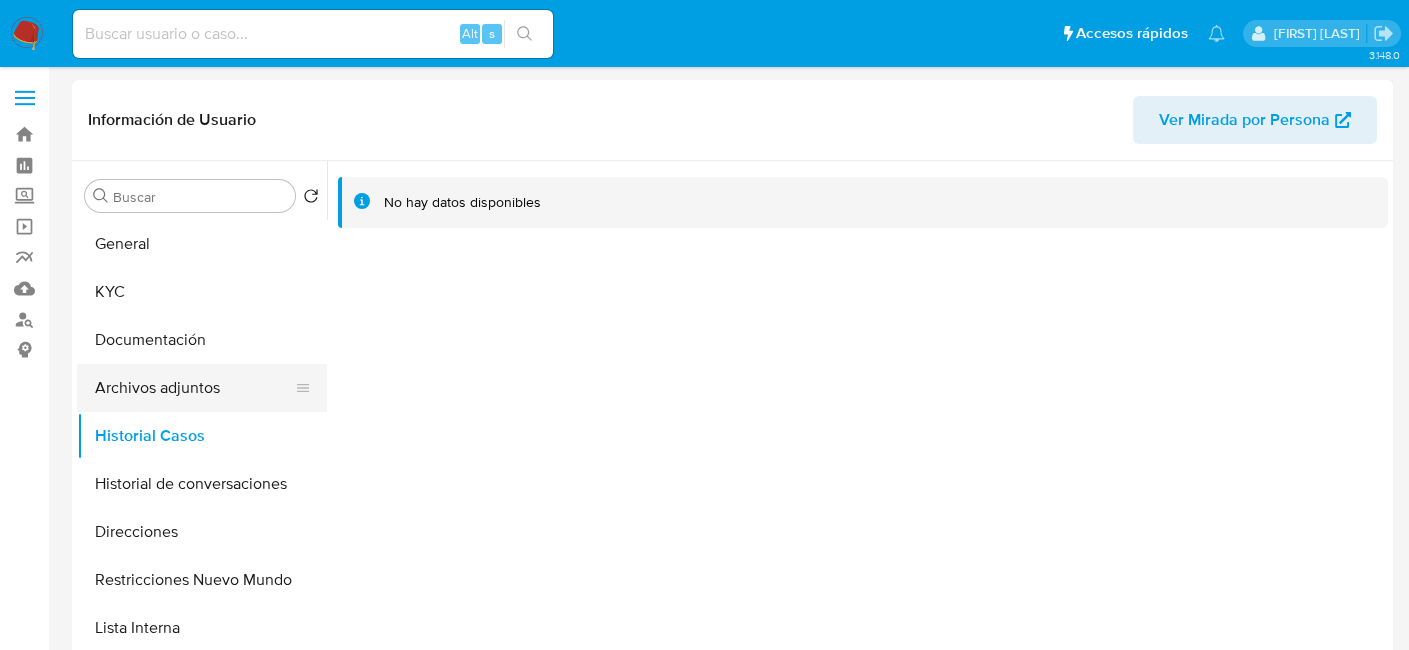click on "Archivos adjuntos" at bounding box center (194, 388) 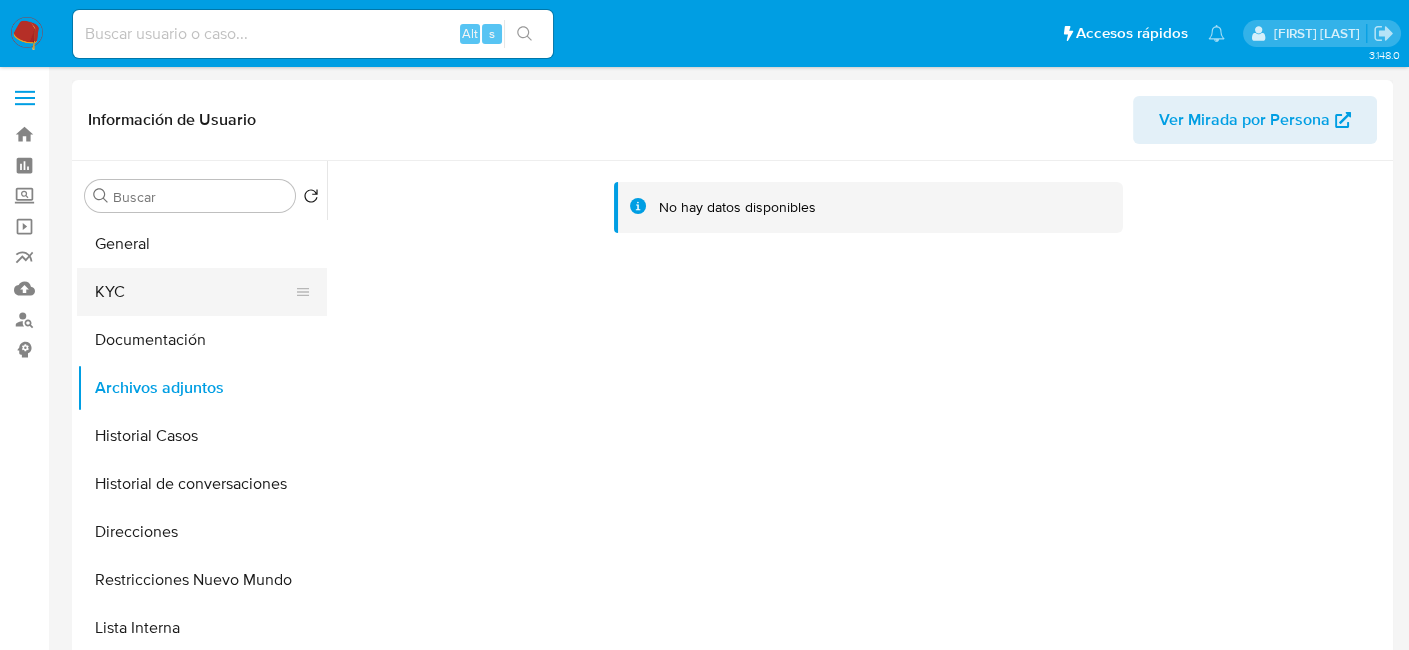 click on "KYC" at bounding box center (194, 292) 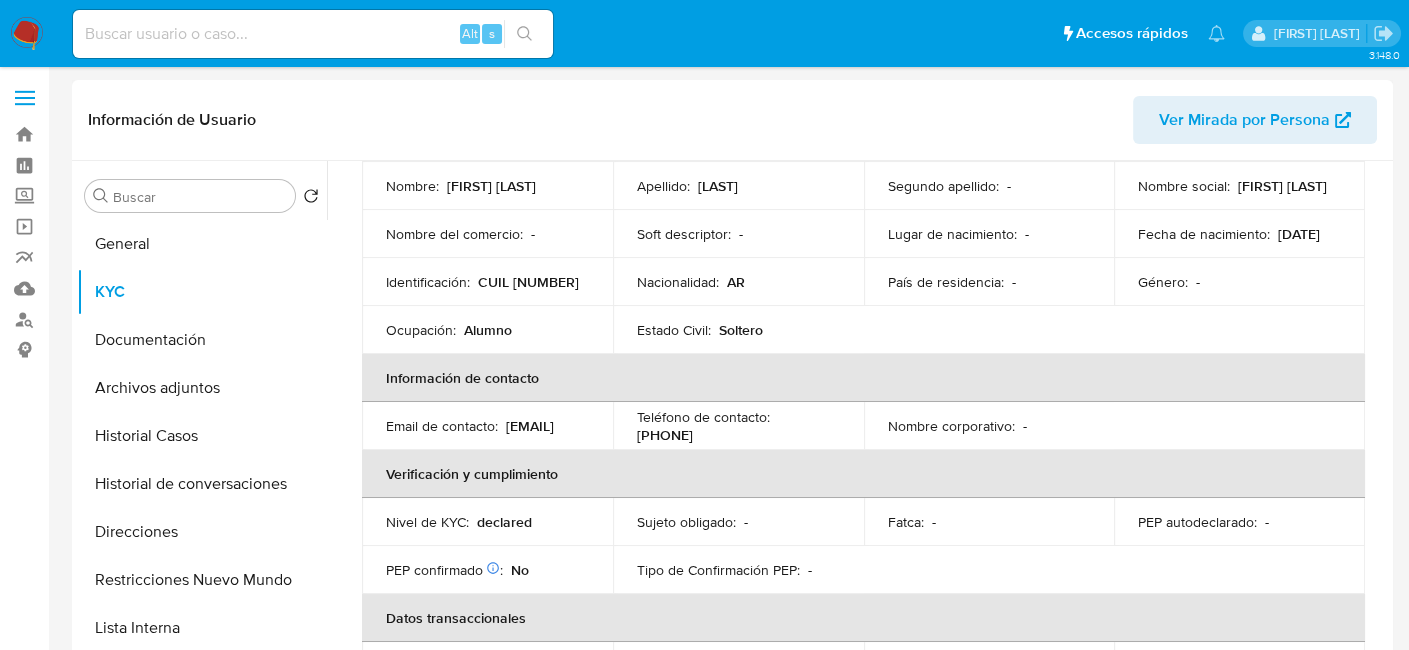 scroll, scrollTop: 200, scrollLeft: 0, axis: vertical 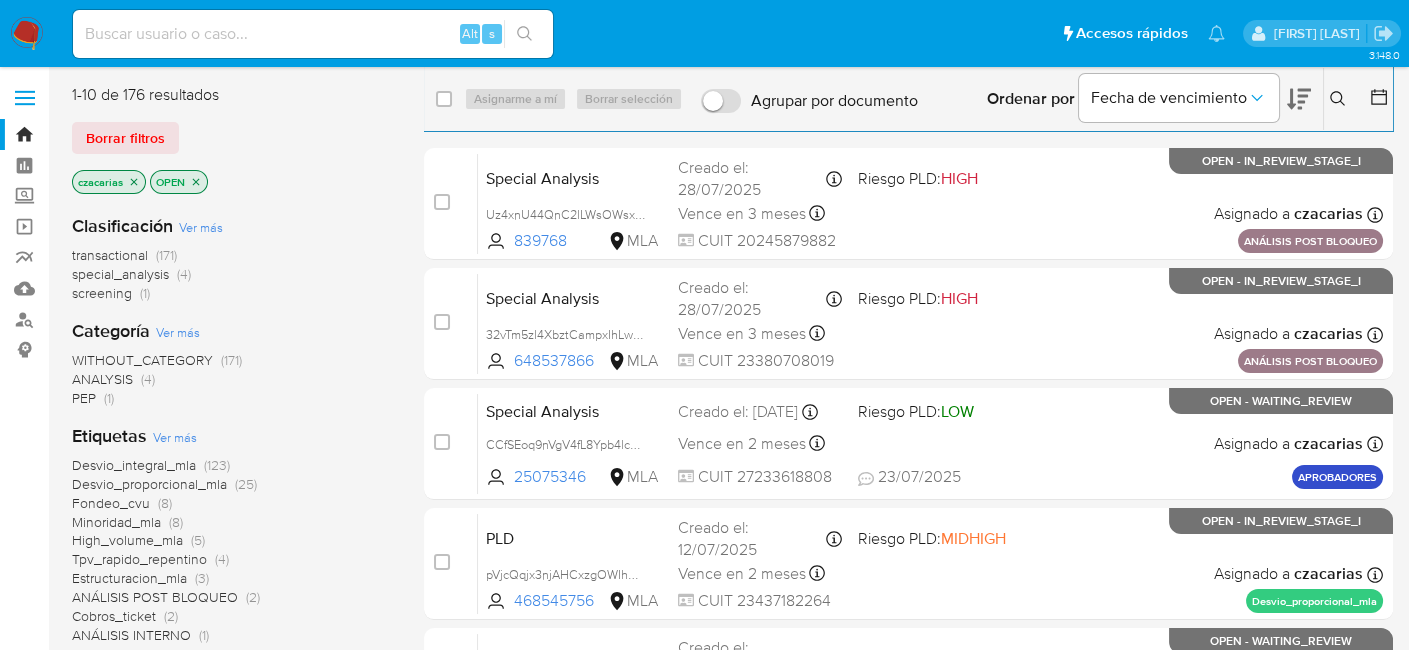 click 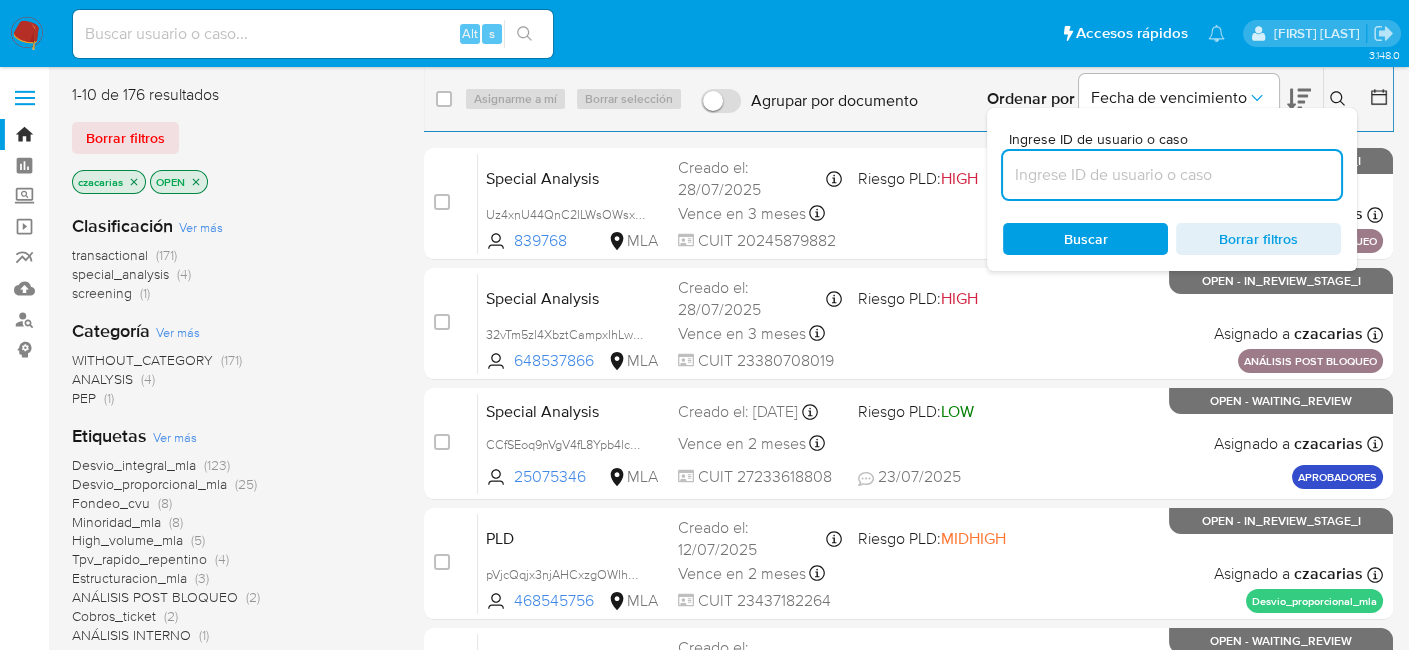 click at bounding box center [1172, 175] 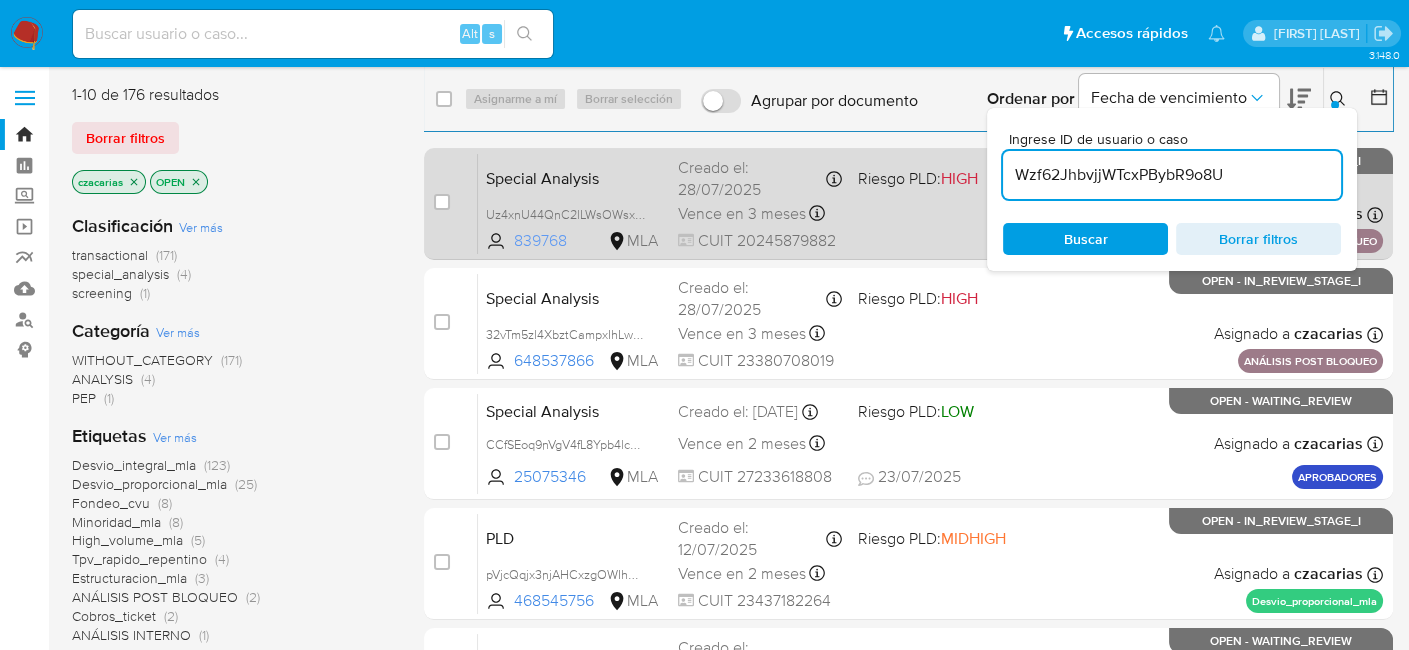 type on "Wzf62JhbvjjWTcxPBybR9o8U" 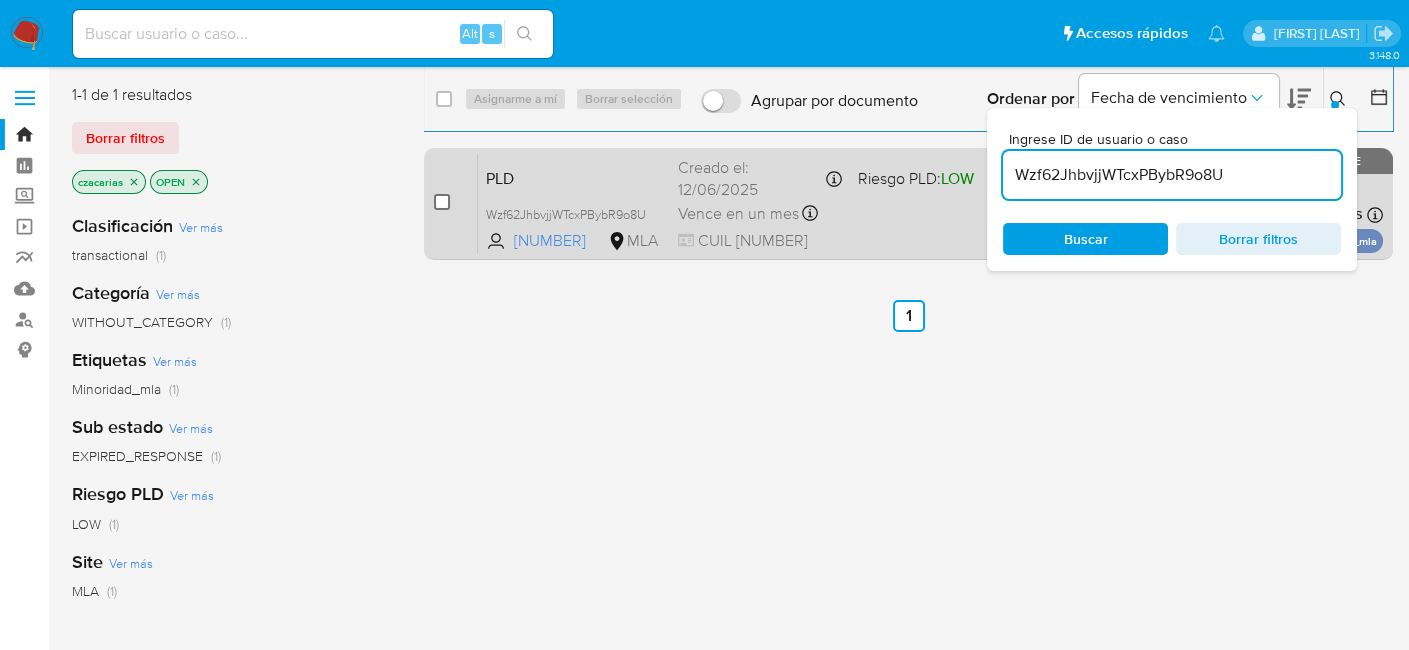 click at bounding box center (442, 202) 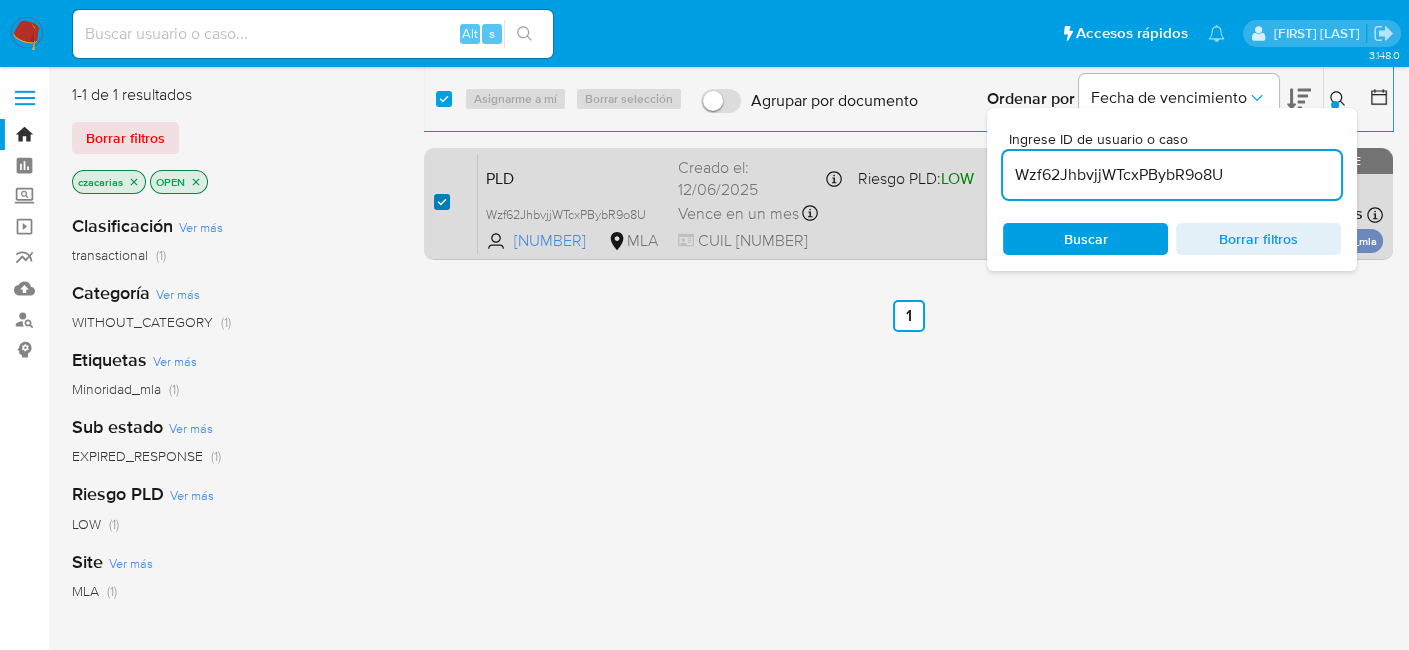 checkbox on "true" 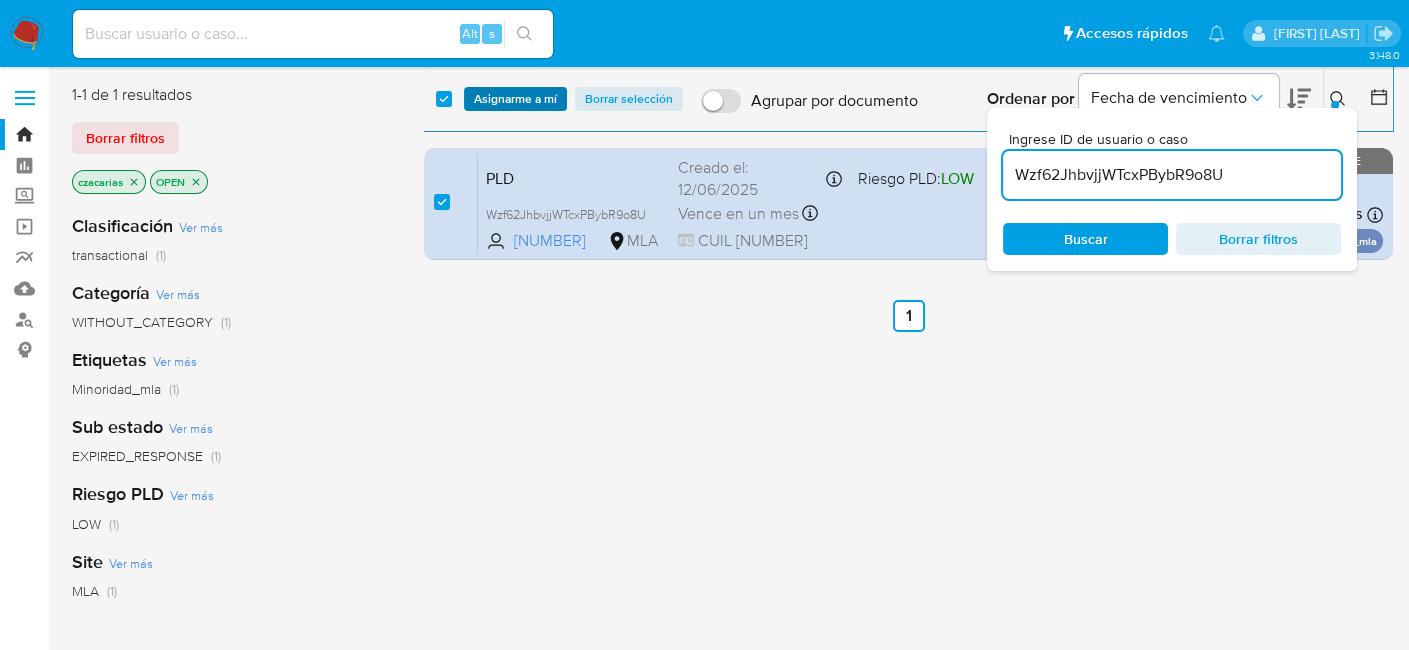 click on "Asignarme a mí" at bounding box center (515, 99) 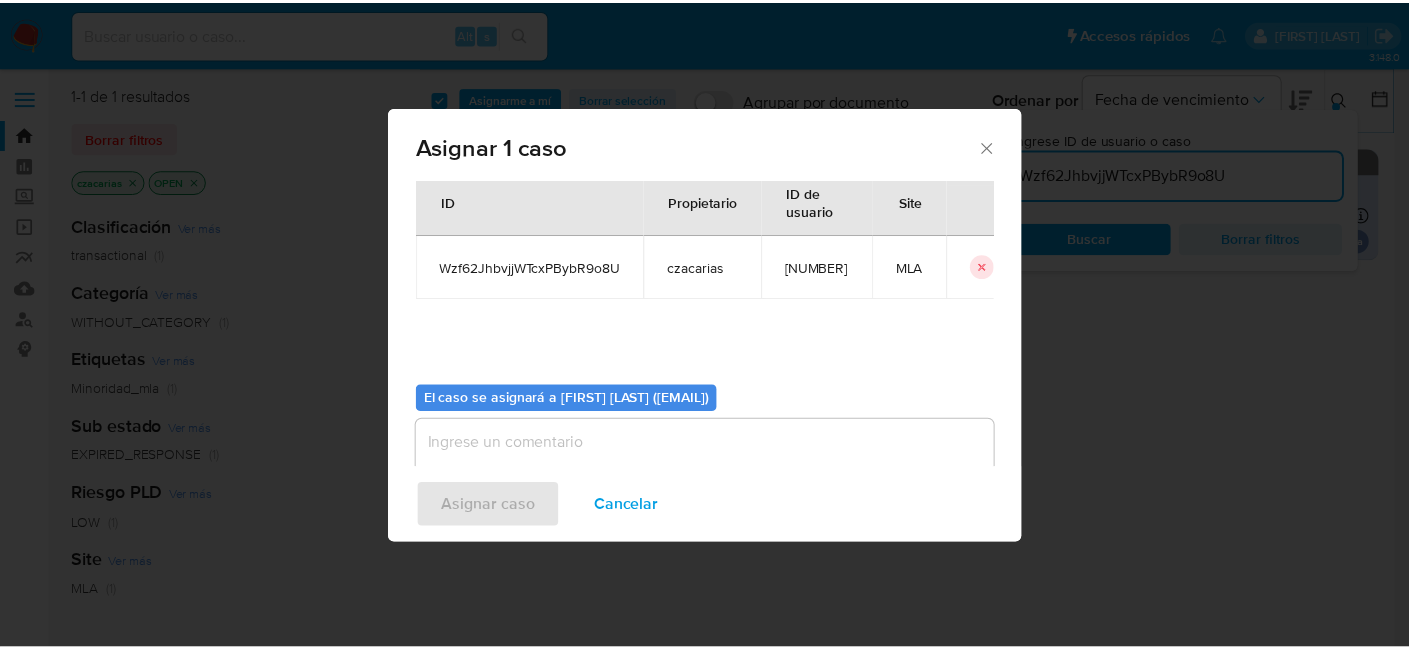 scroll, scrollTop: 102, scrollLeft: 0, axis: vertical 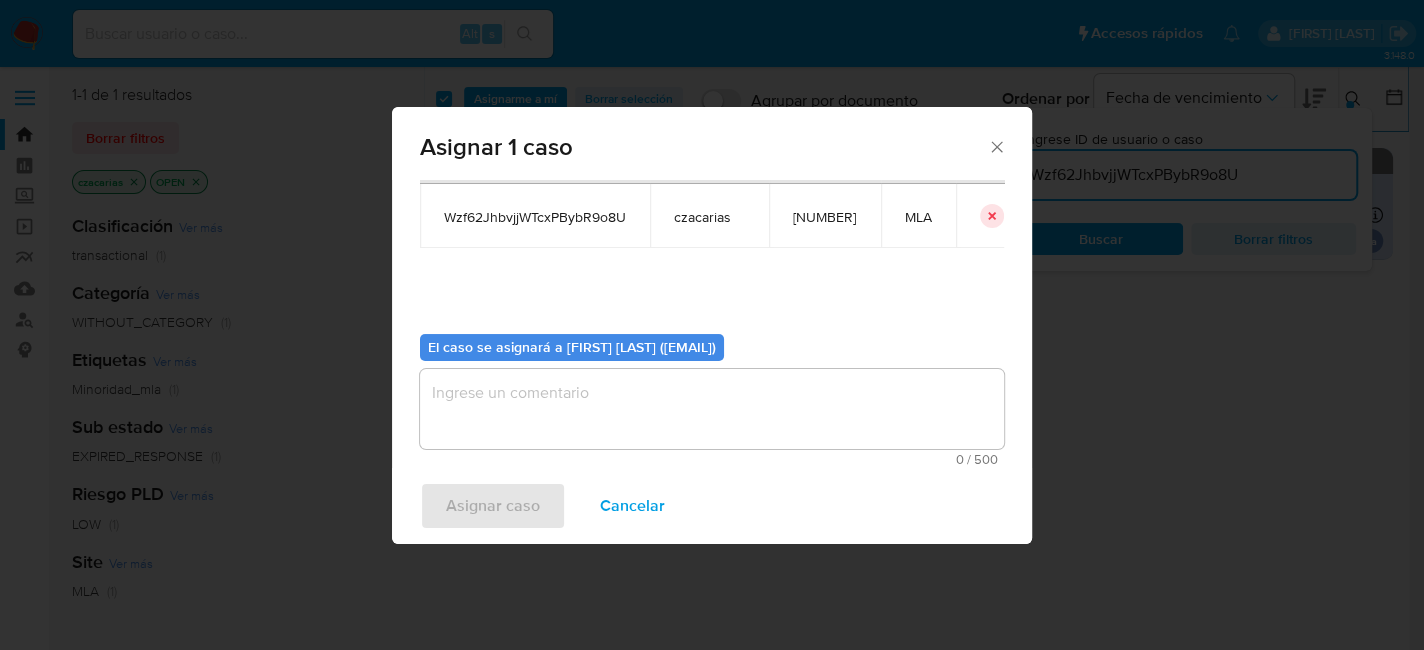 click on "El caso se asignará a
Cecilia Zacarias (czacarias)" at bounding box center (572, 347) 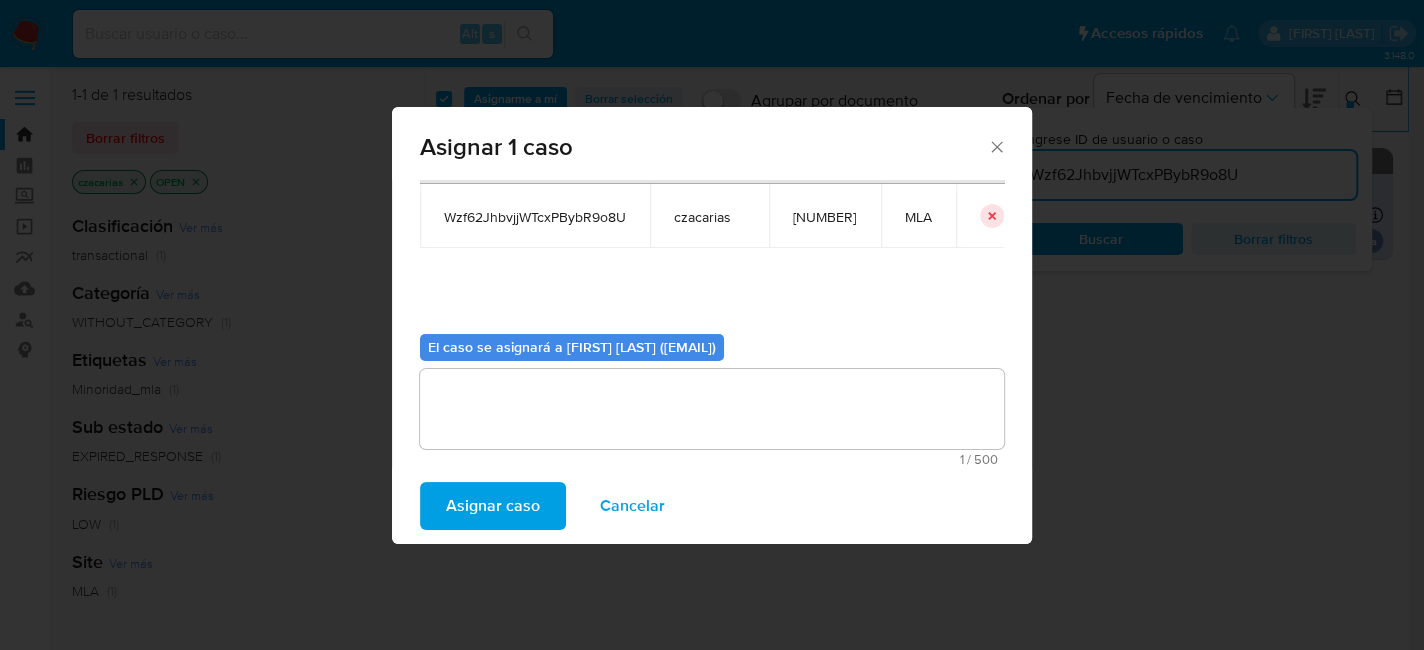 click on "Asignar caso" at bounding box center [493, 506] 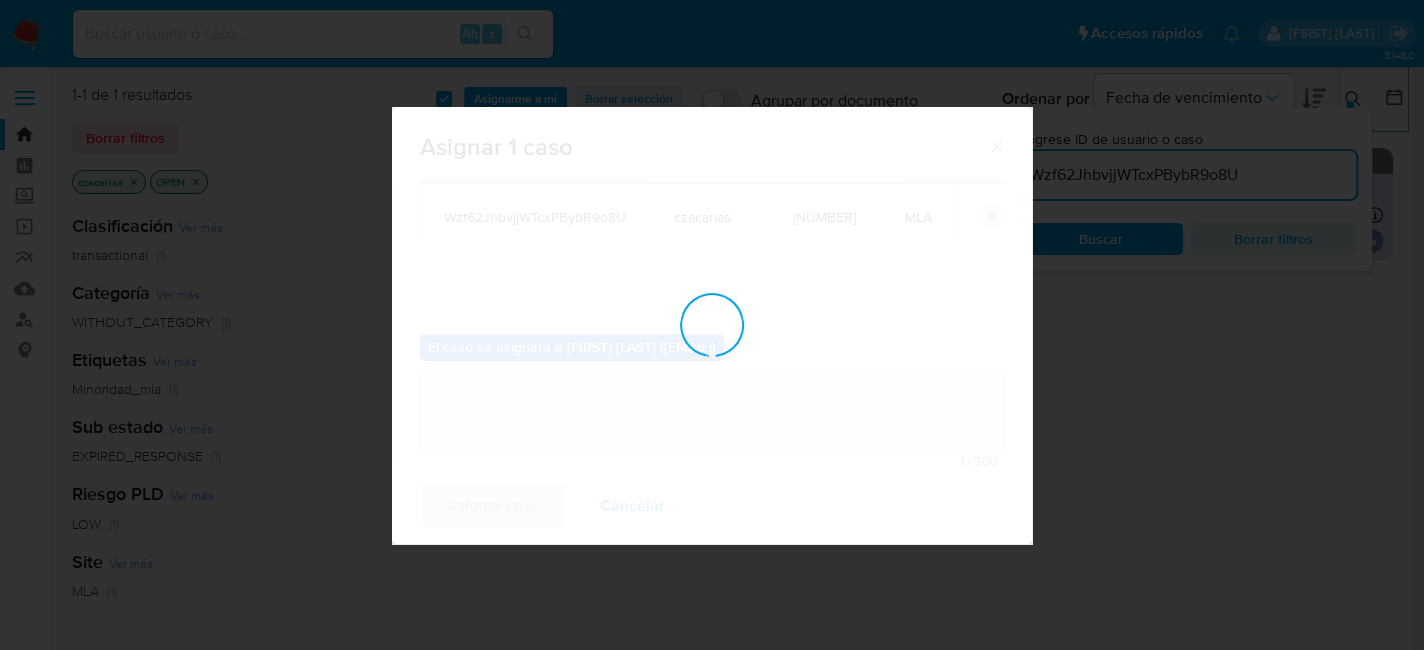 type 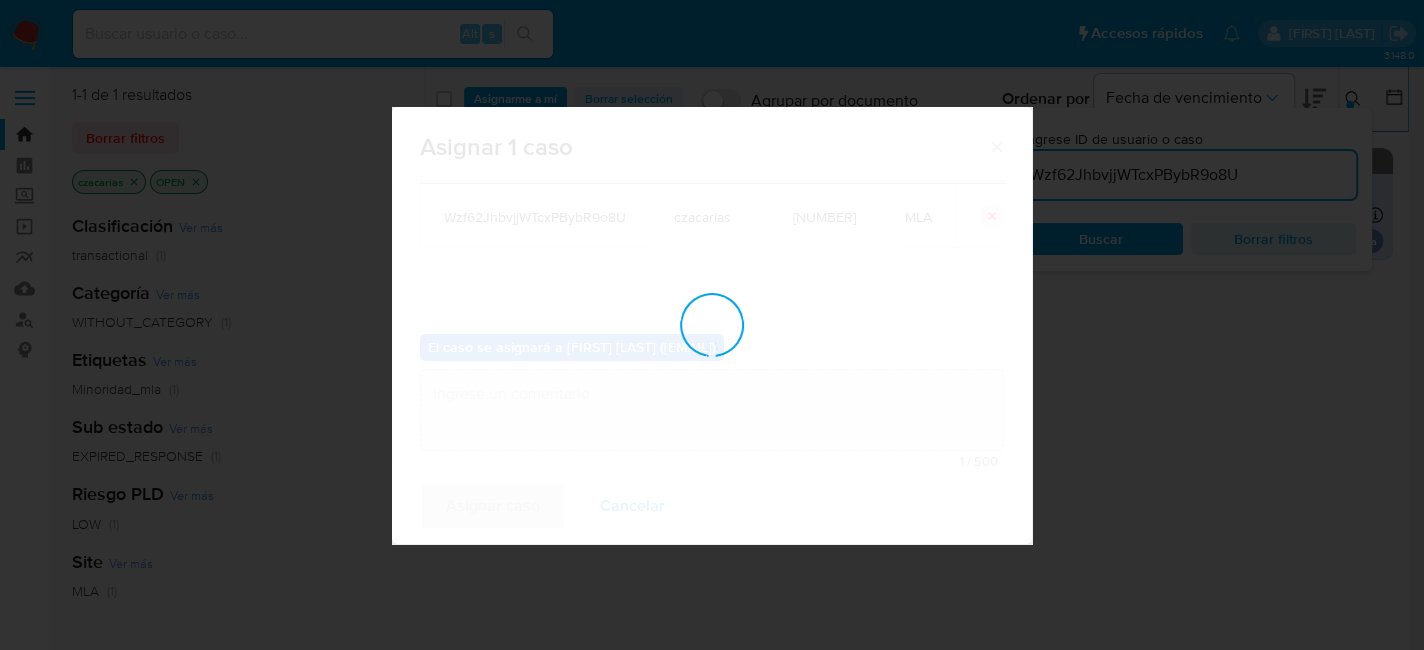 checkbox on "false" 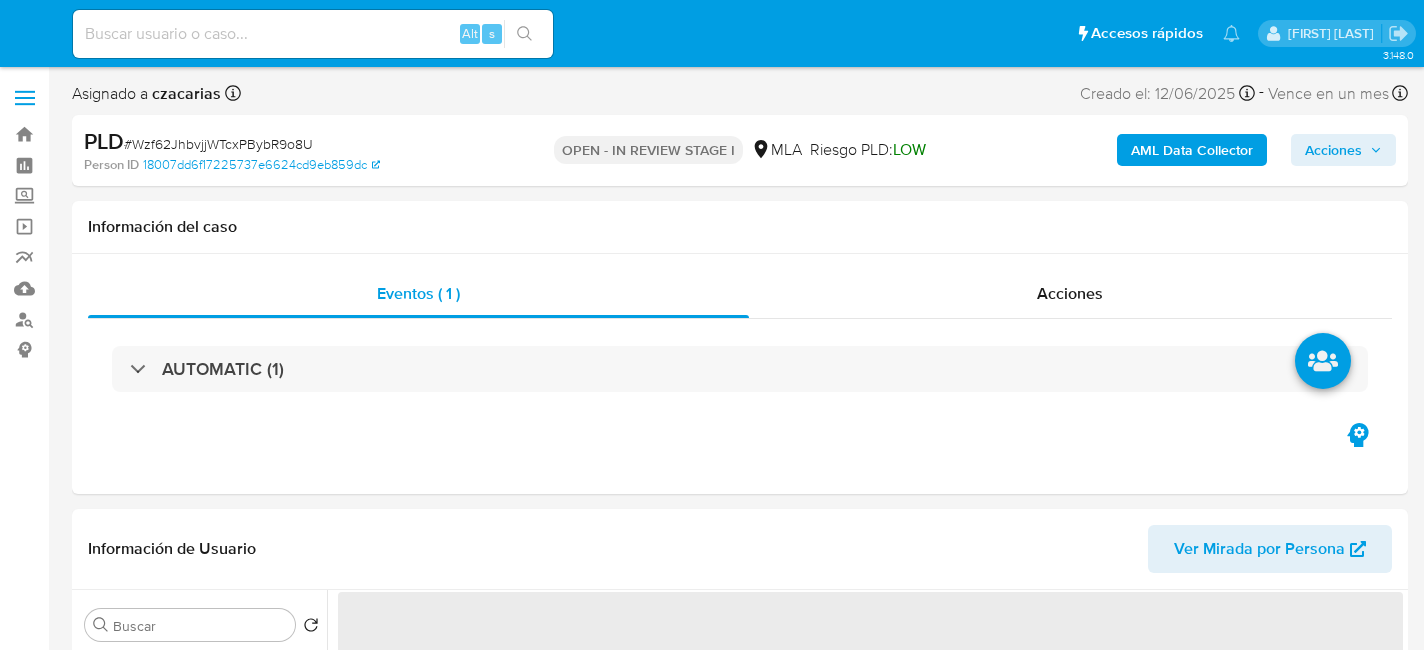 select on "10" 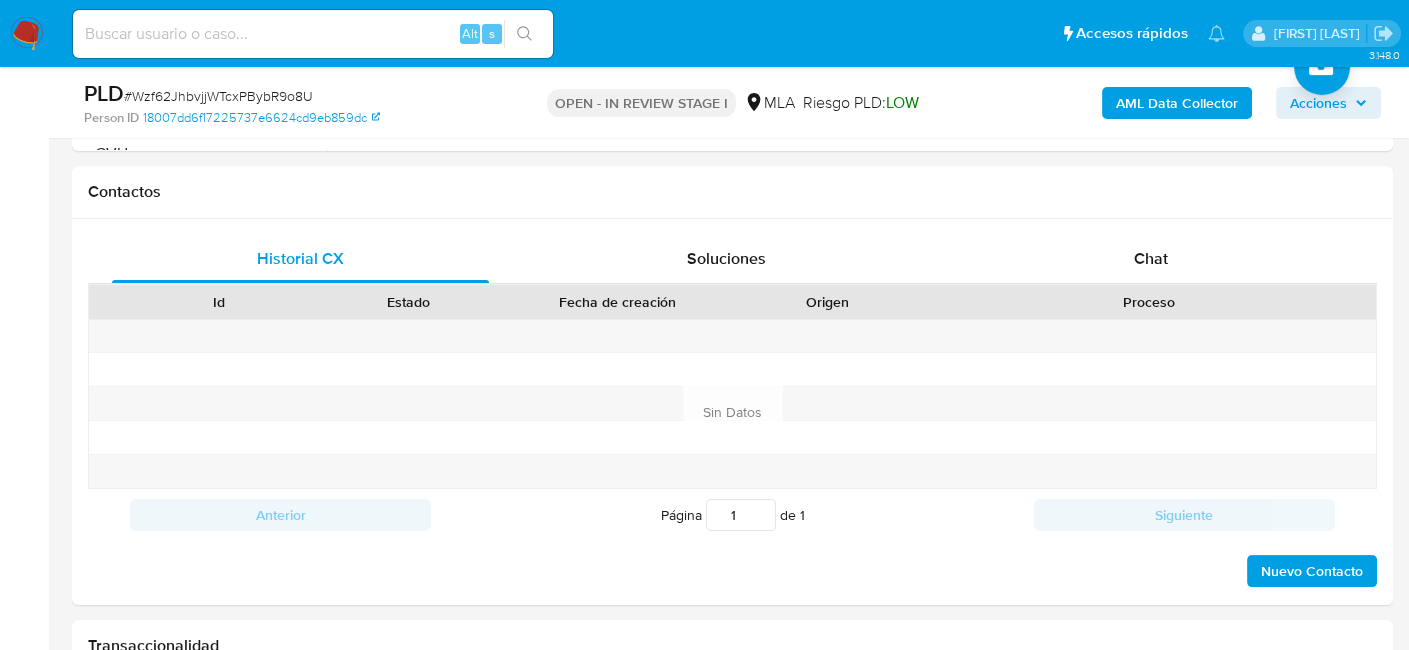 scroll, scrollTop: 962, scrollLeft: 0, axis: vertical 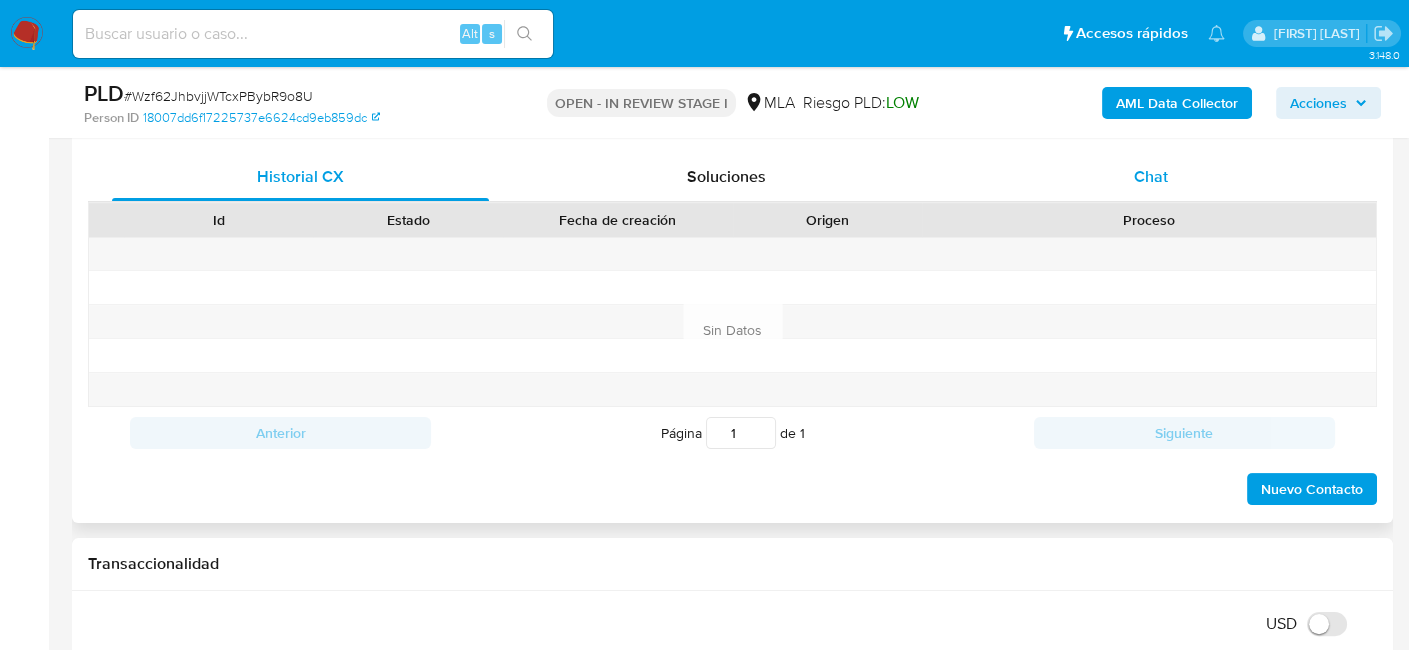 click on "Chat" at bounding box center (1151, 176) 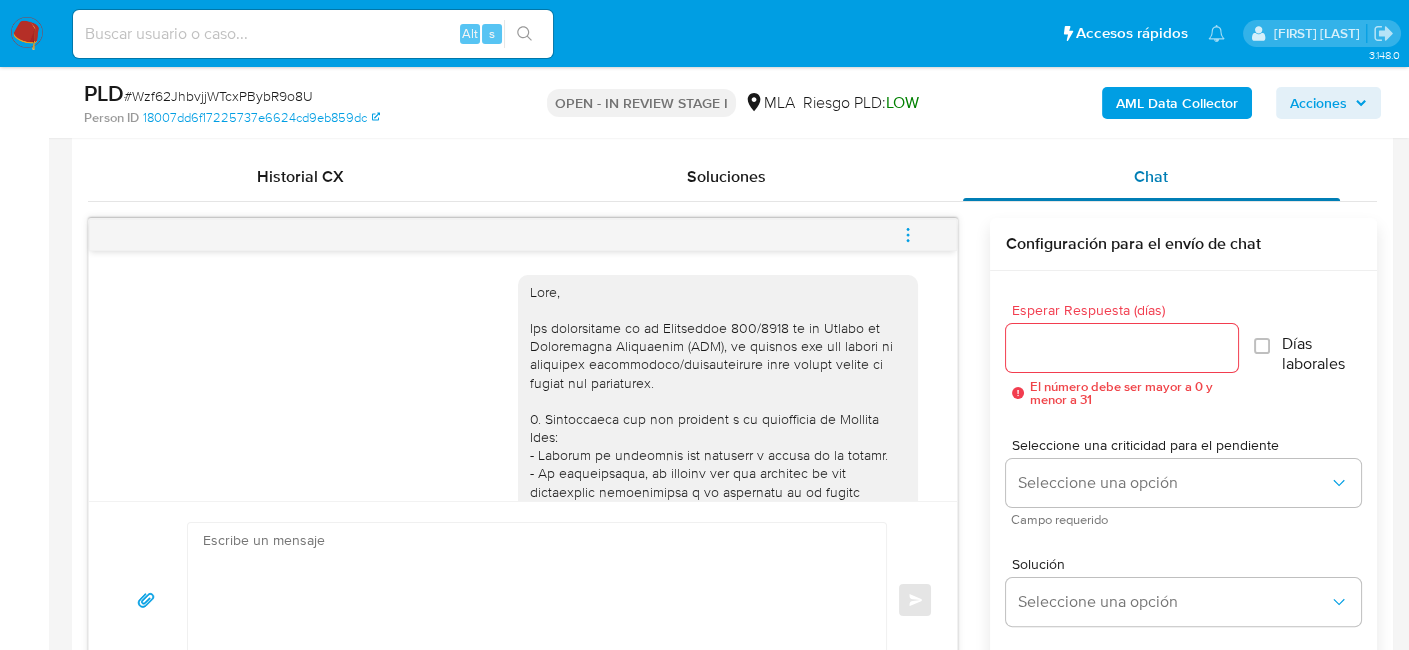 scroll, scrollTop: 1661, scrollLeft: 0, axis: vertical 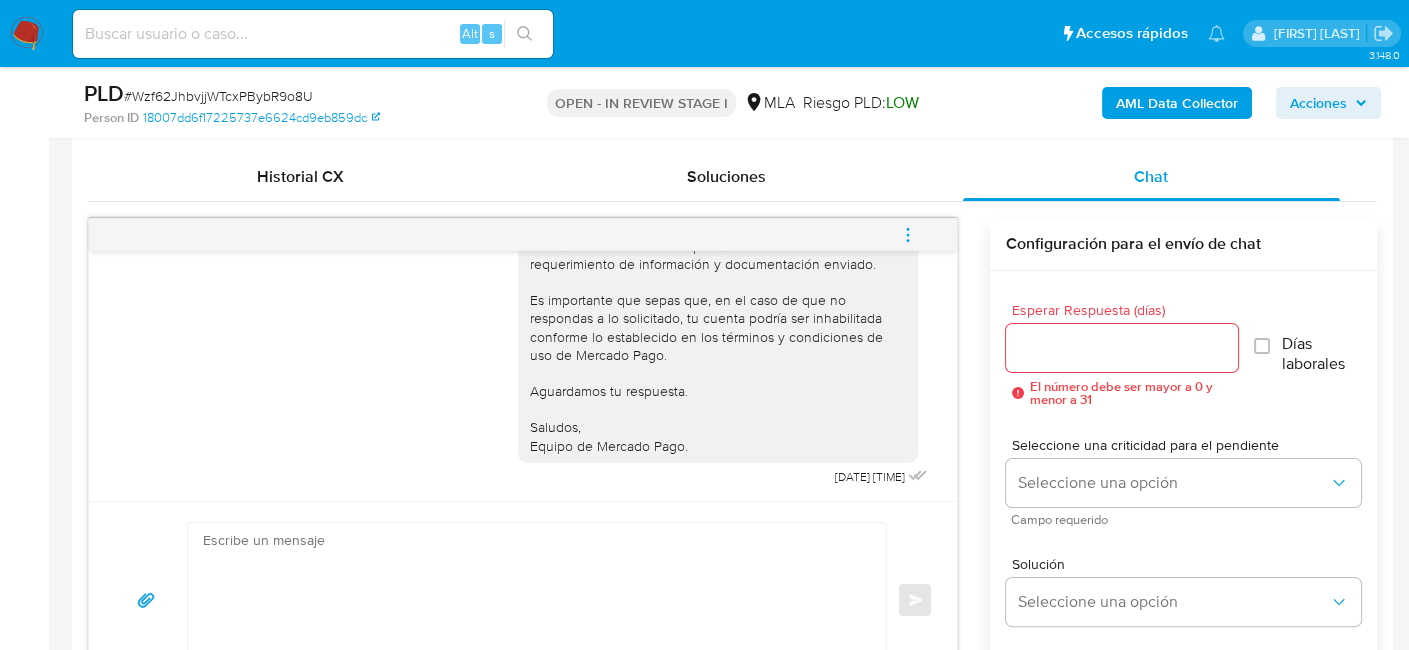 click 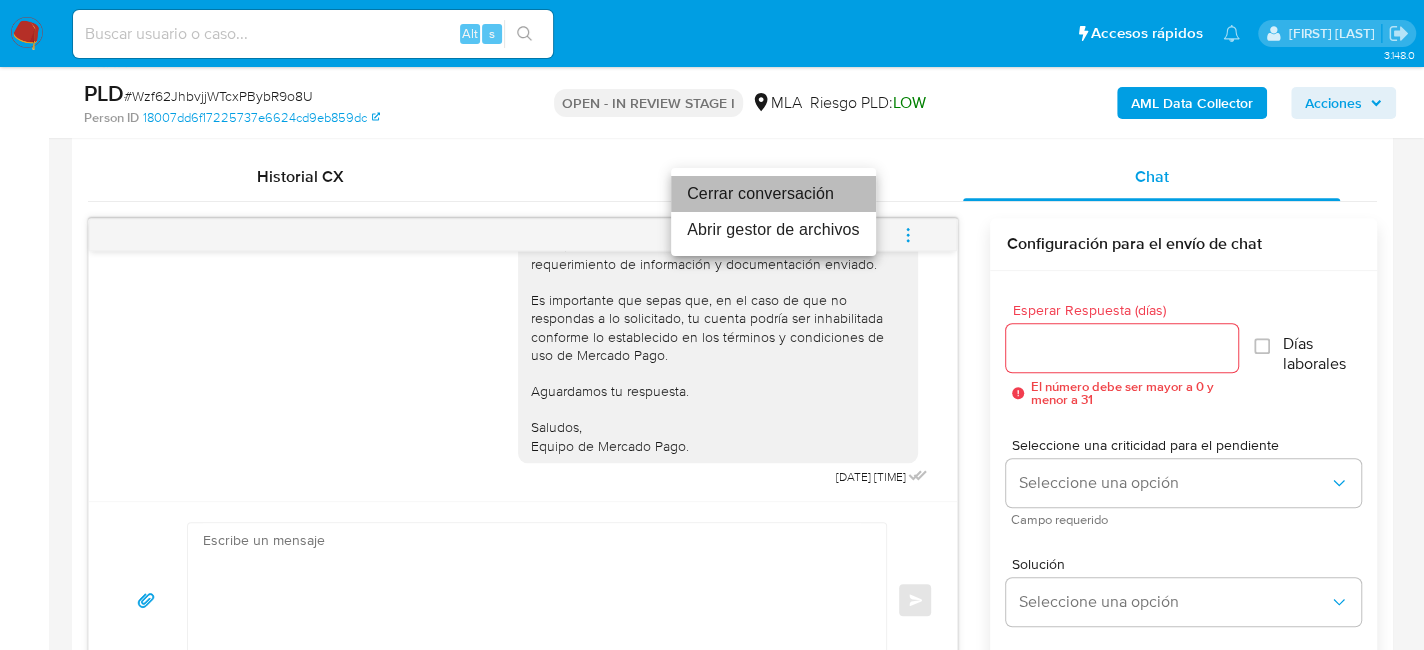 click on "Cerrar conversación" at bounding box center [773, 194] 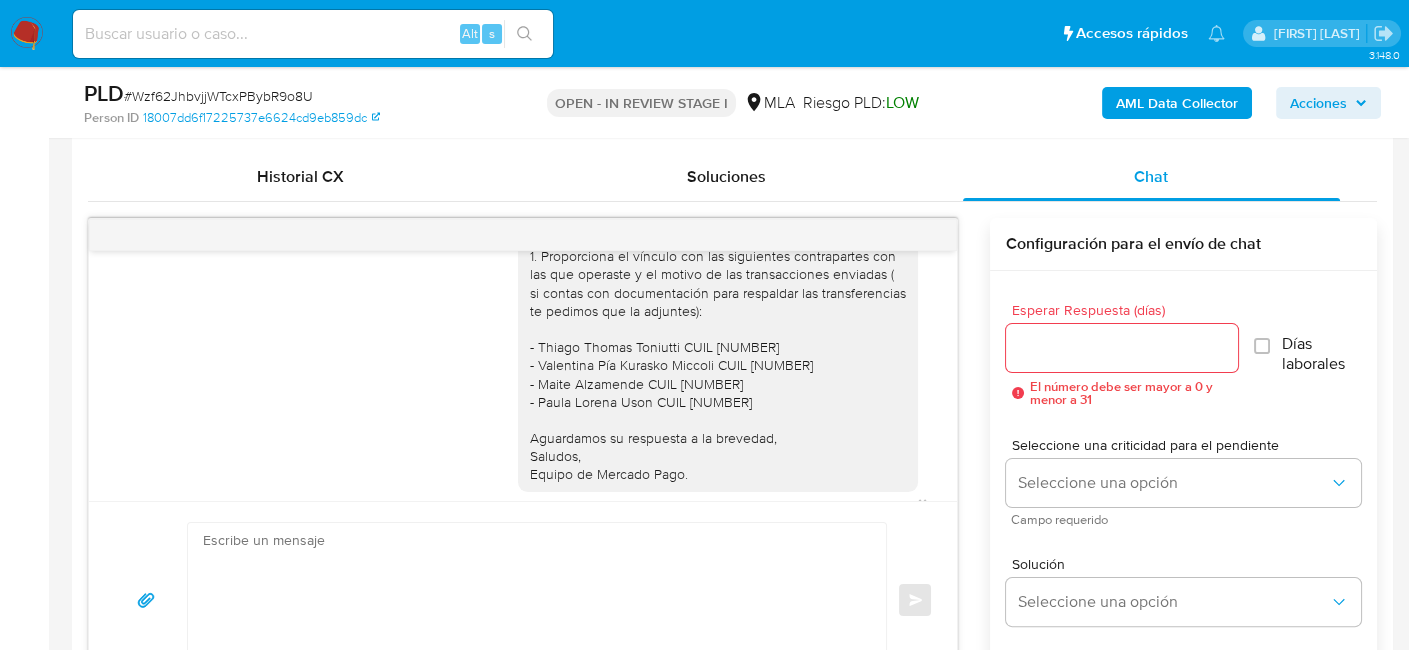 scroll, scrollTop: 1161, scrollLeft: 0, axis: vertical 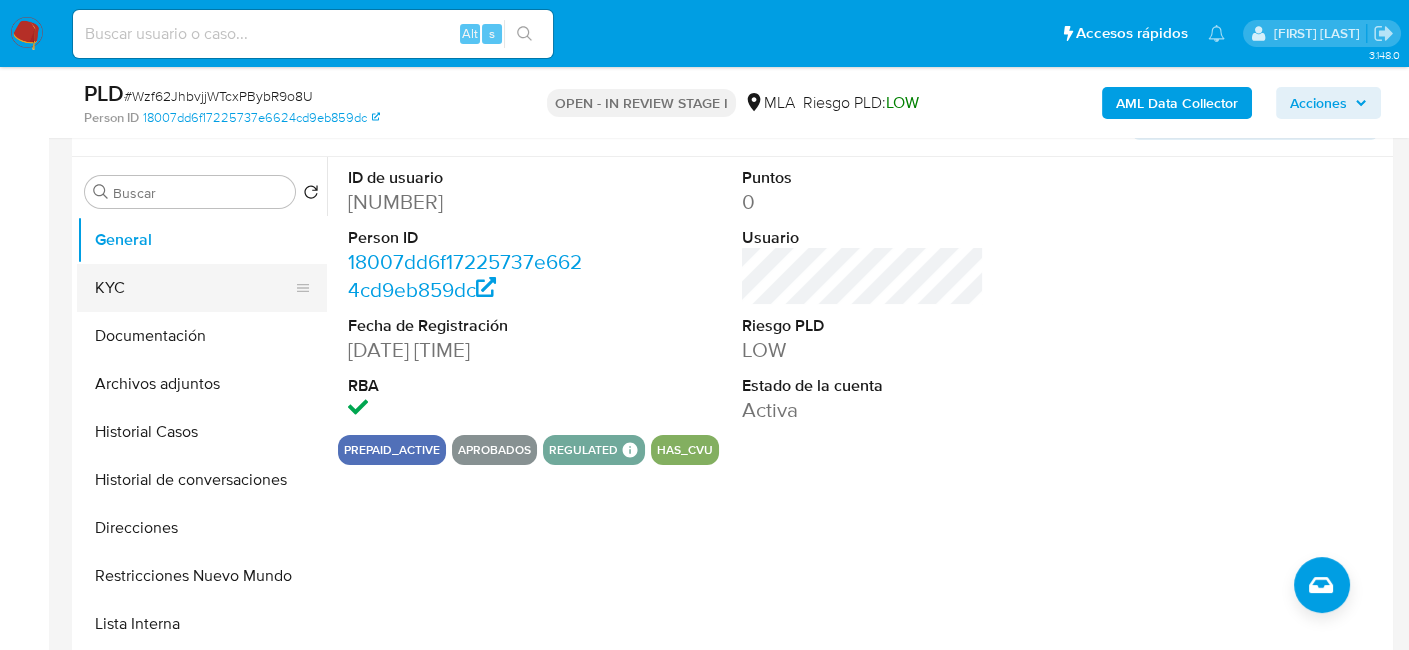click on "KYC" at bounding box center [194, 288] 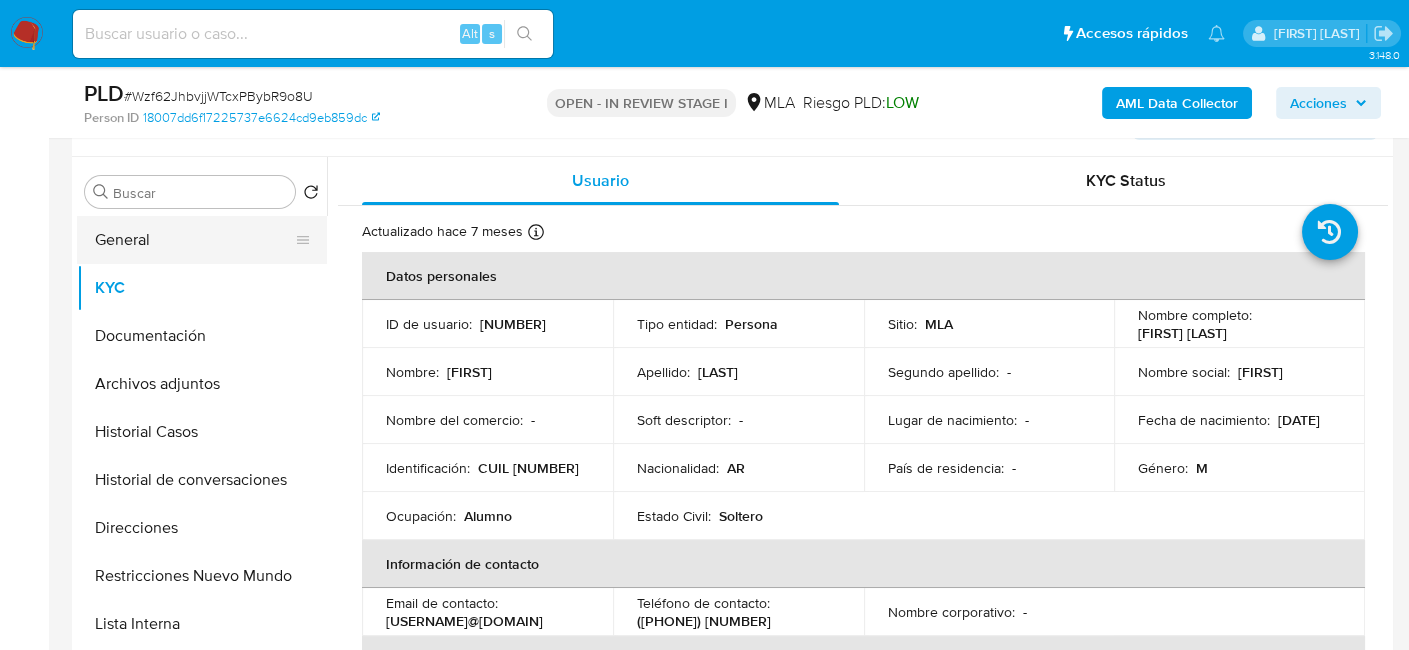 click on "General" at bounding box center [194, 240] 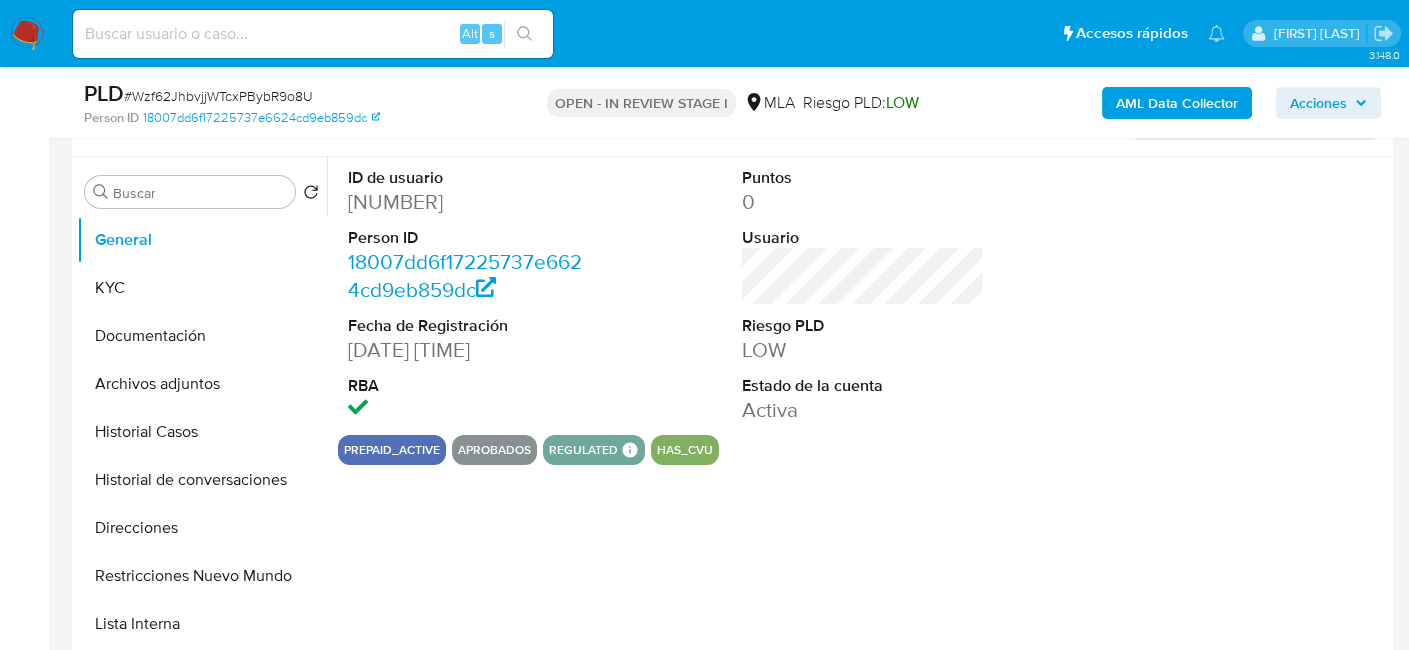 click on "[NUMBER]" at bounding box center (469, 202) 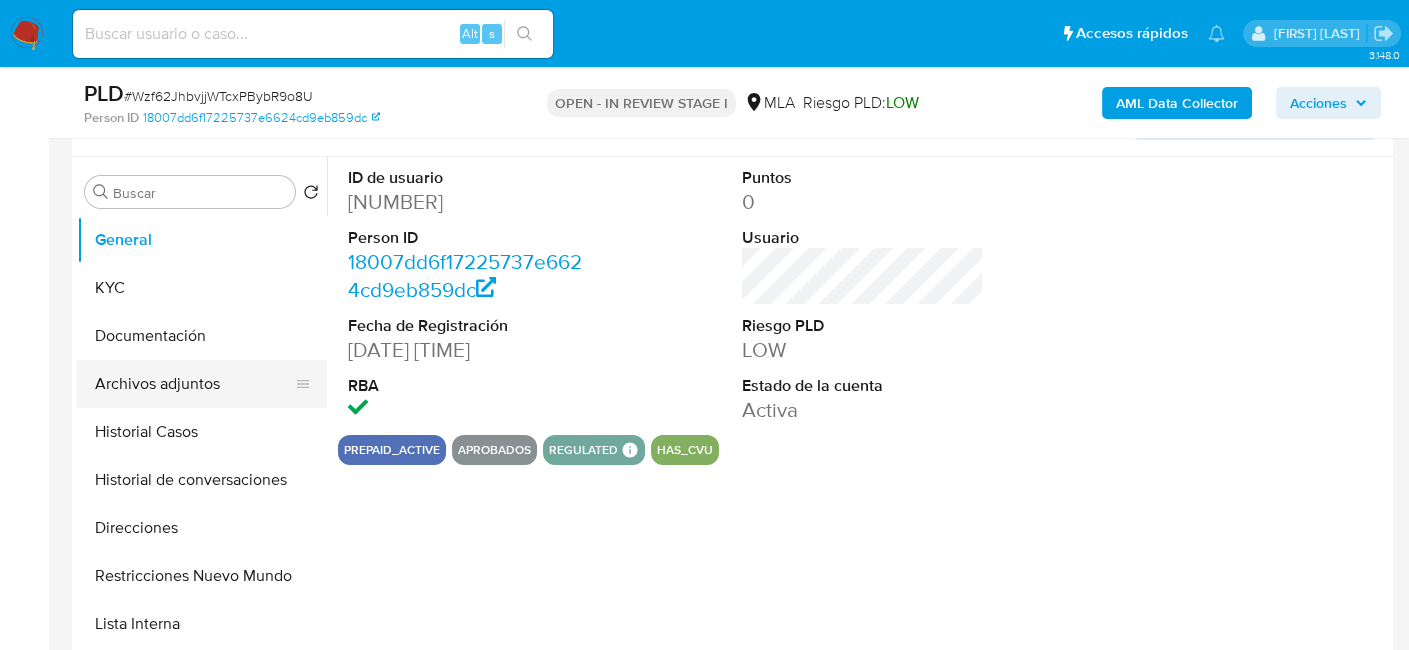 copy on "[NUMBER]" 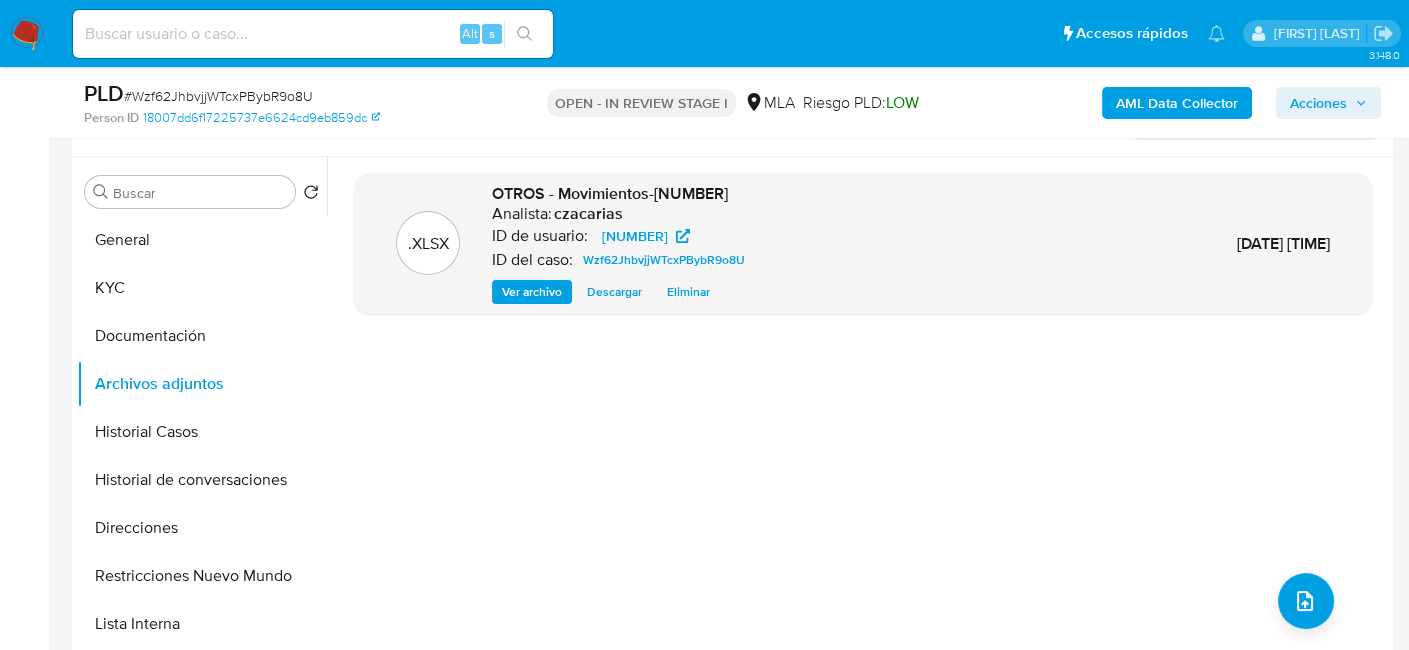 click on "AML Data Collector Acciones" at bounding box center [1167, 102] 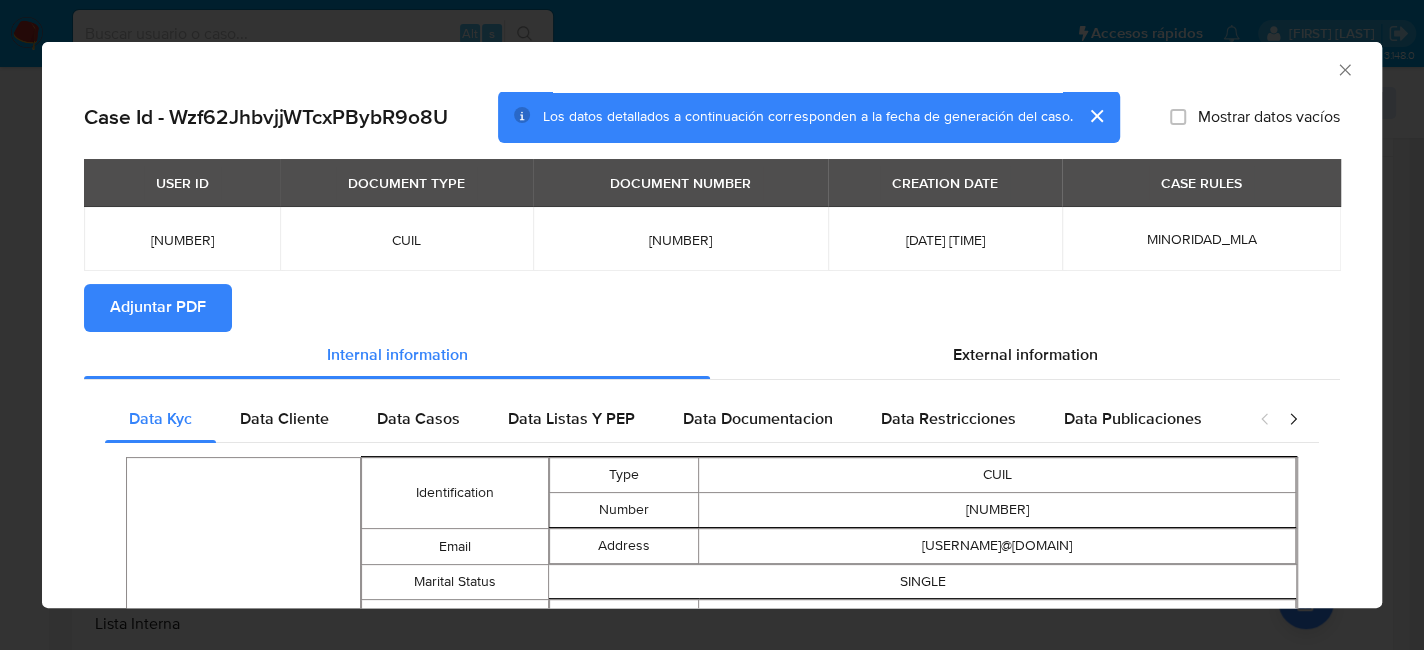 click on "Adjuntar PDF" at bounding box center (158, 308) 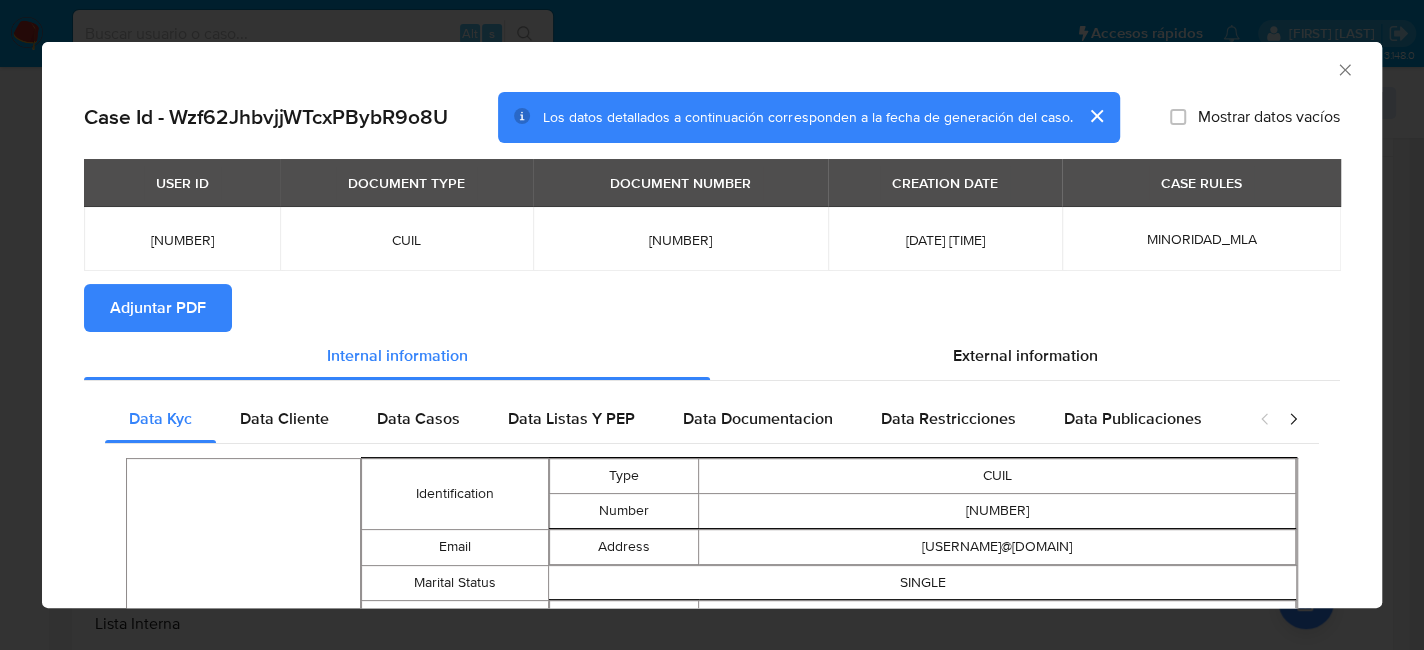 click 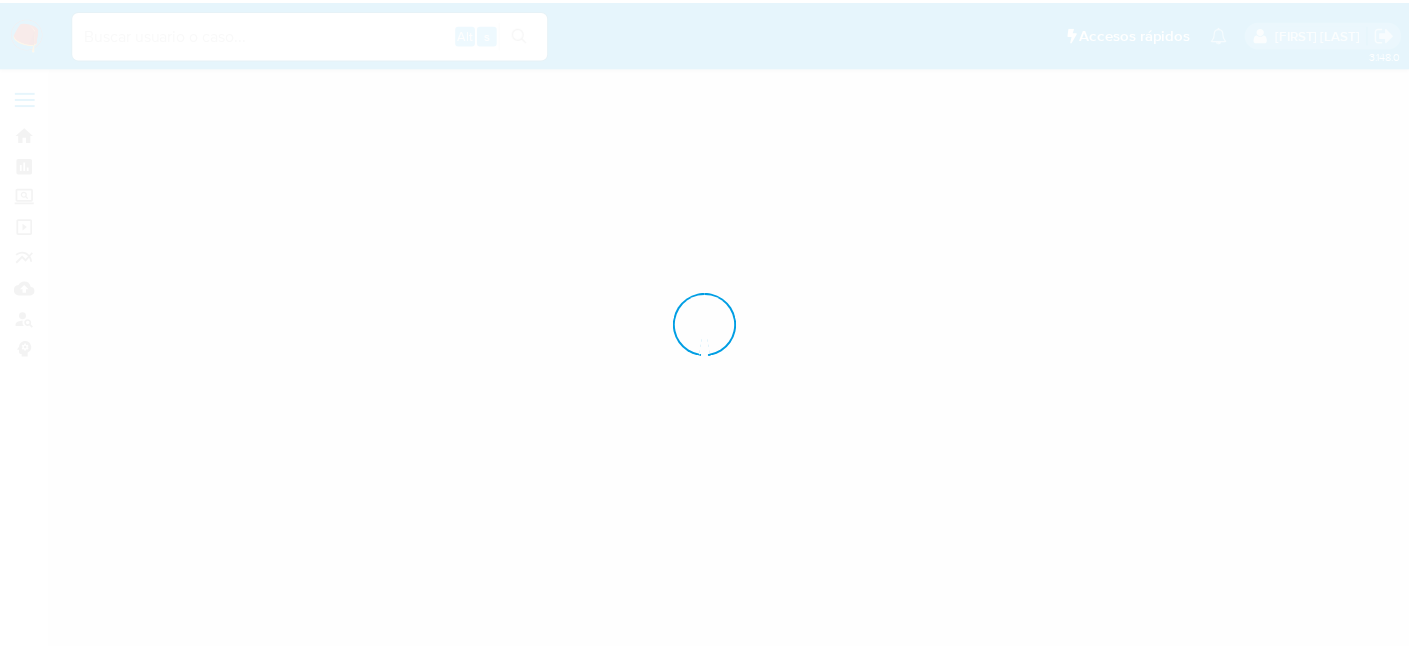 scroll, scrollTop: 0, scrollLeft: 0, axis: both 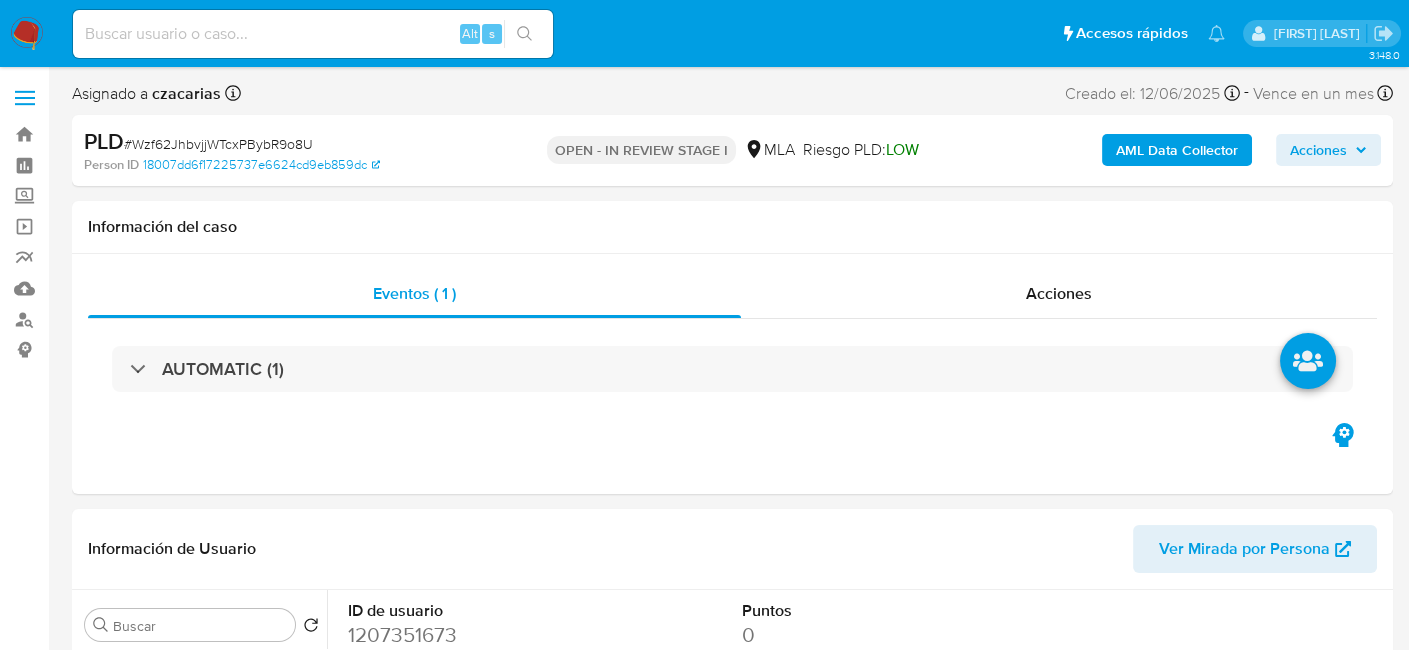 select on "10" 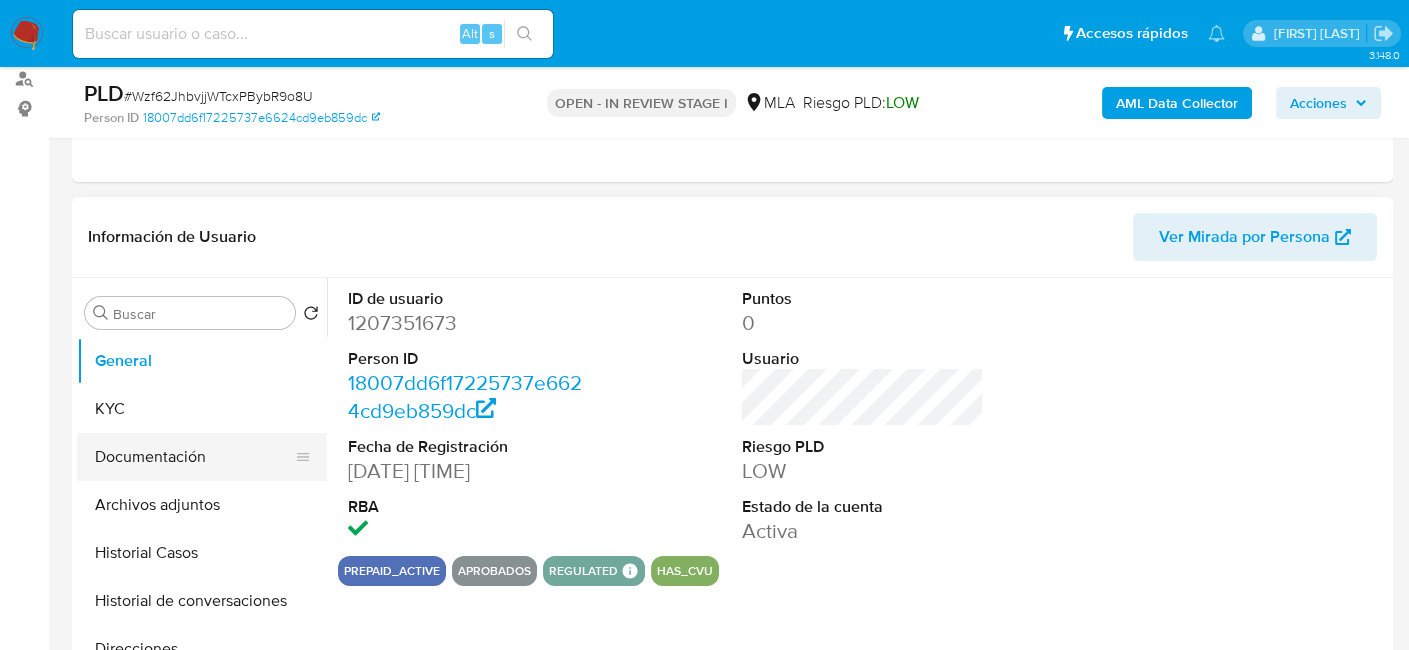 scroll, scrollTop: 400, scrollLeft: 0, axis: vertical 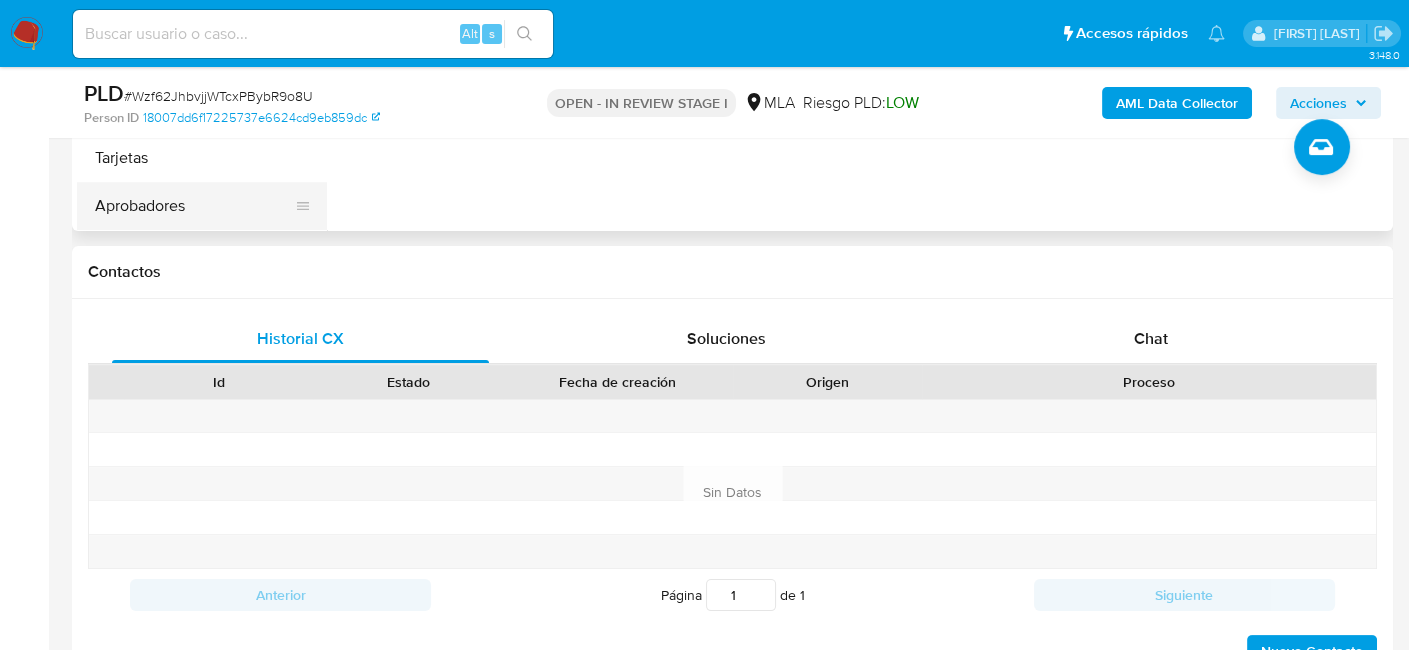 click on "Aprobadores" at bounding box center (194, 206) 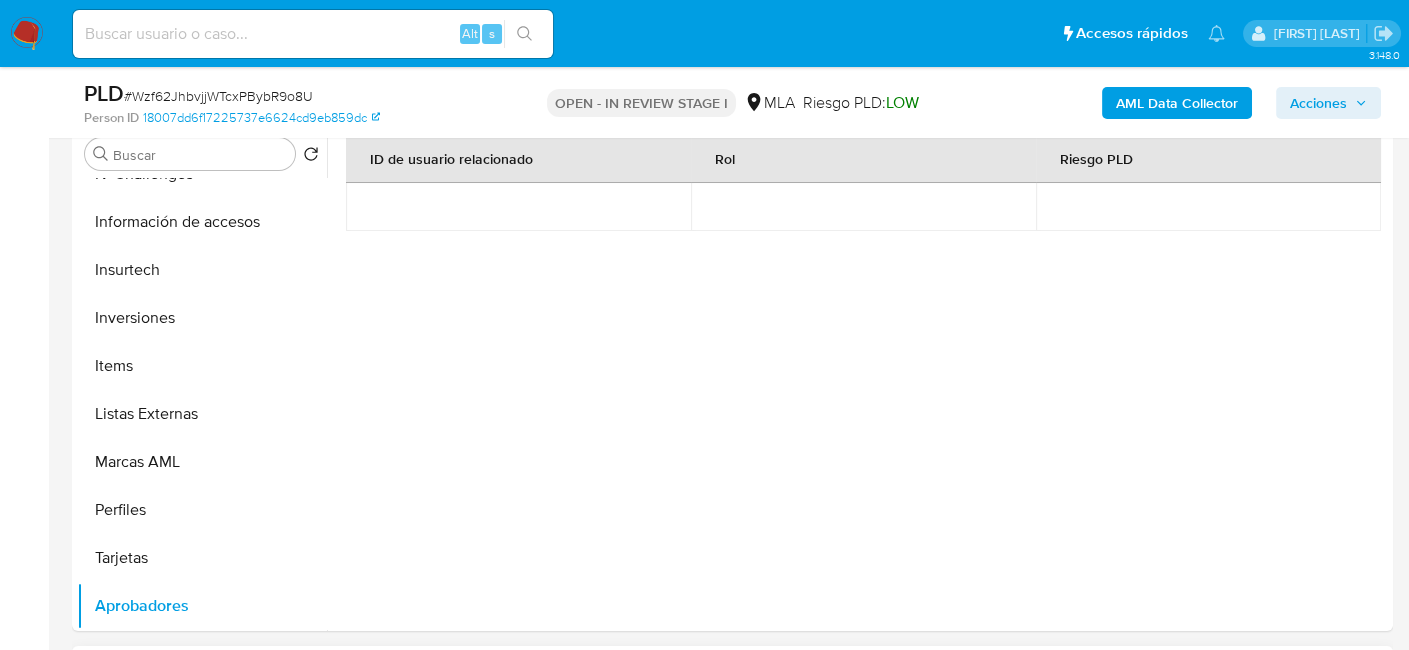 scroll, scrollTop: 400, scrollLeft: 0, axis: vertical 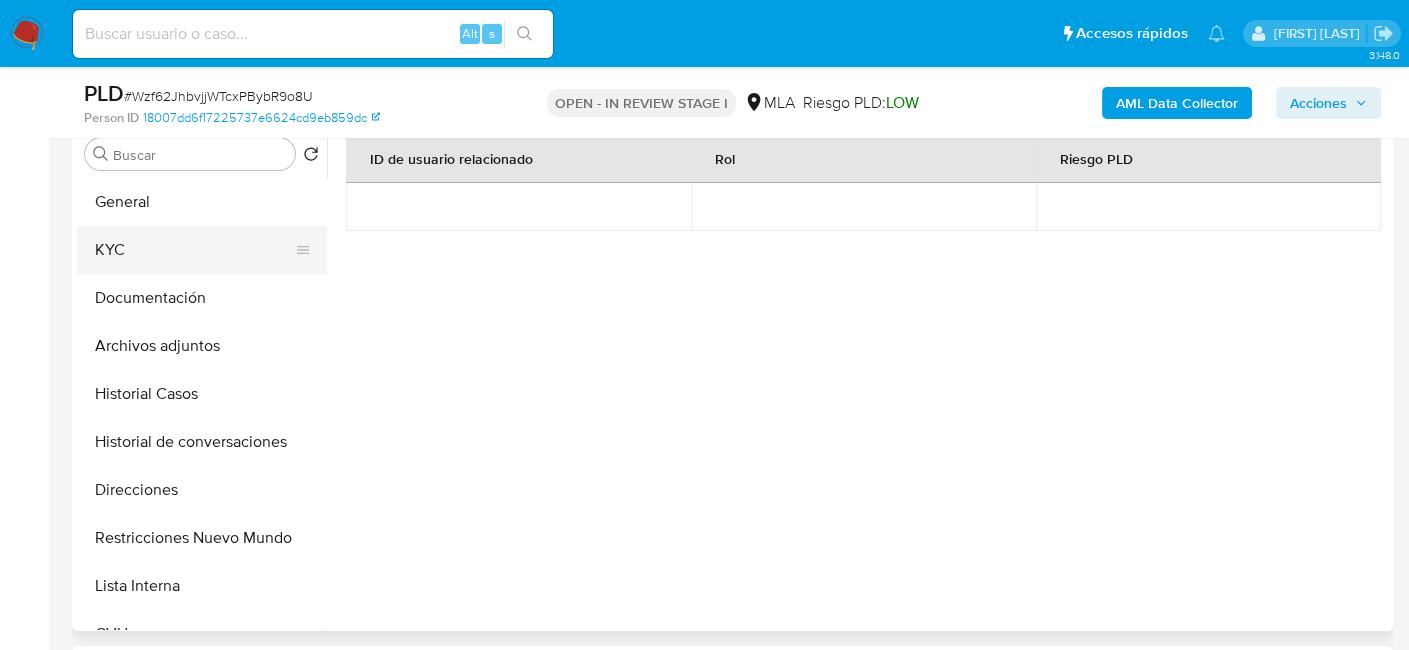 click on "KYC" at bounding box center (194, 250) 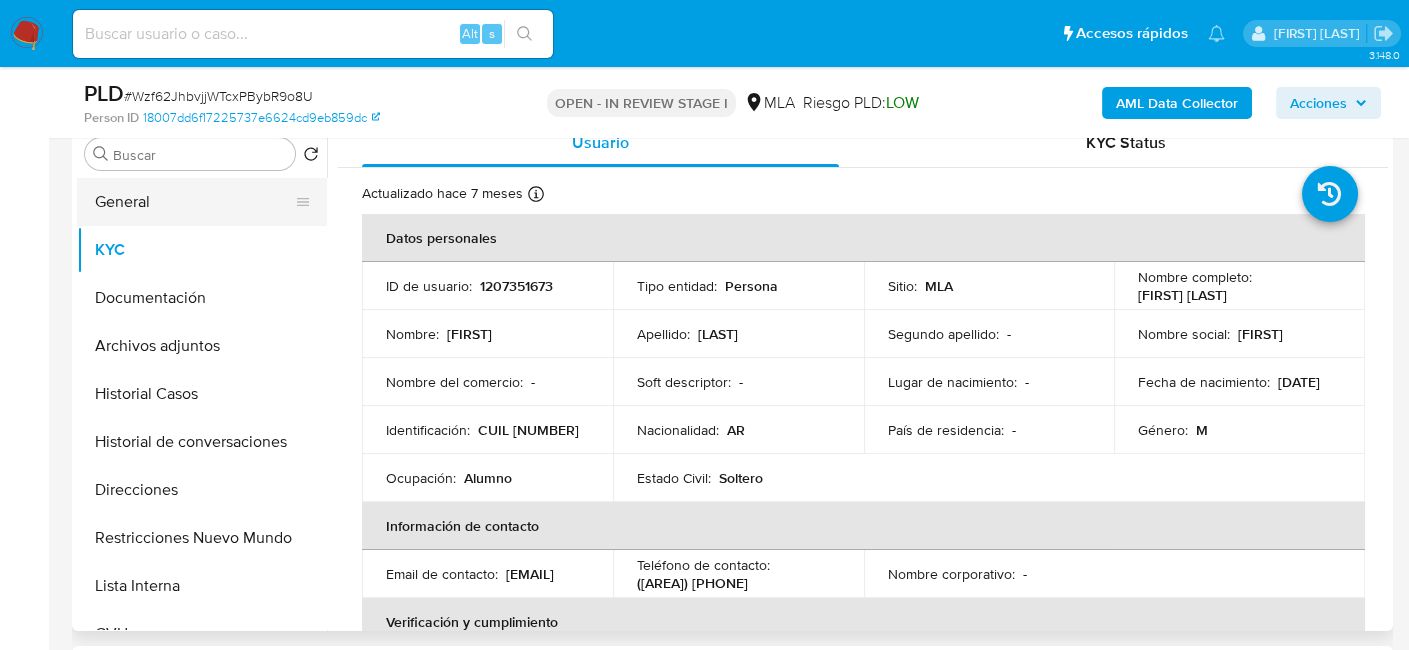 click on "General" at bounding box center (194, 202) 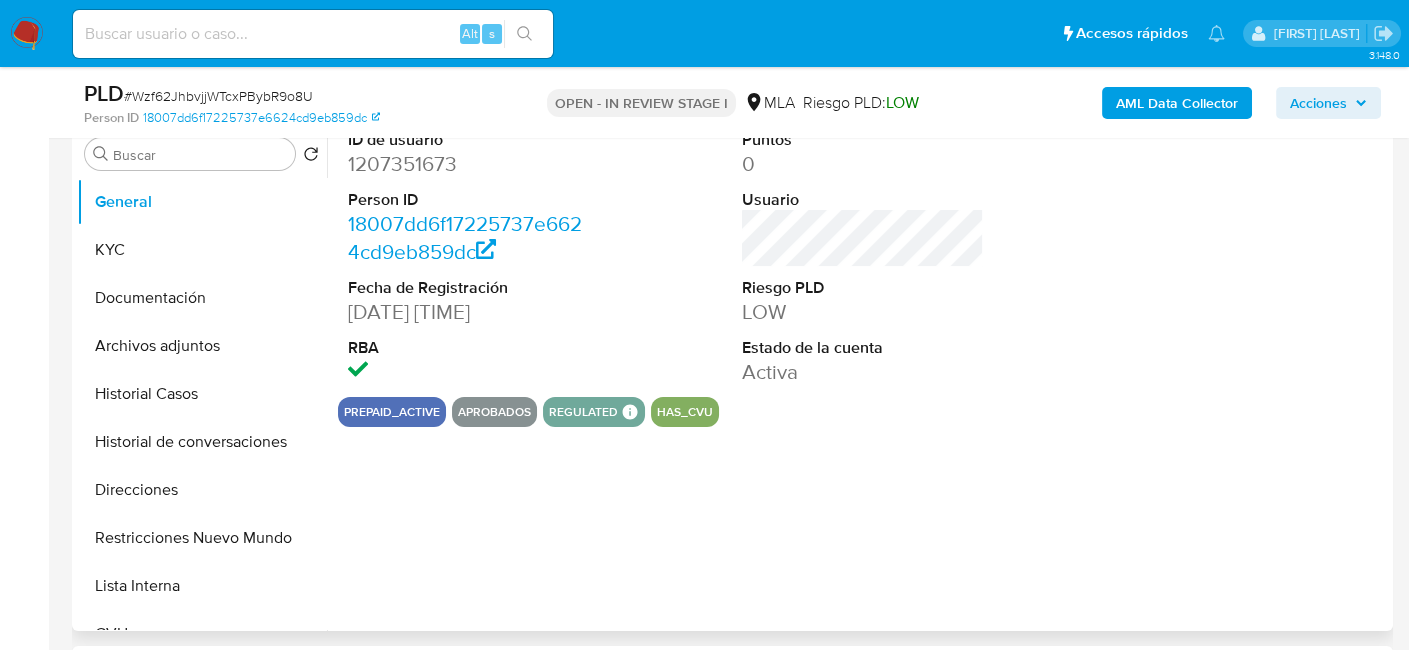 click on "1207351673" at bounding box center [469, 164] 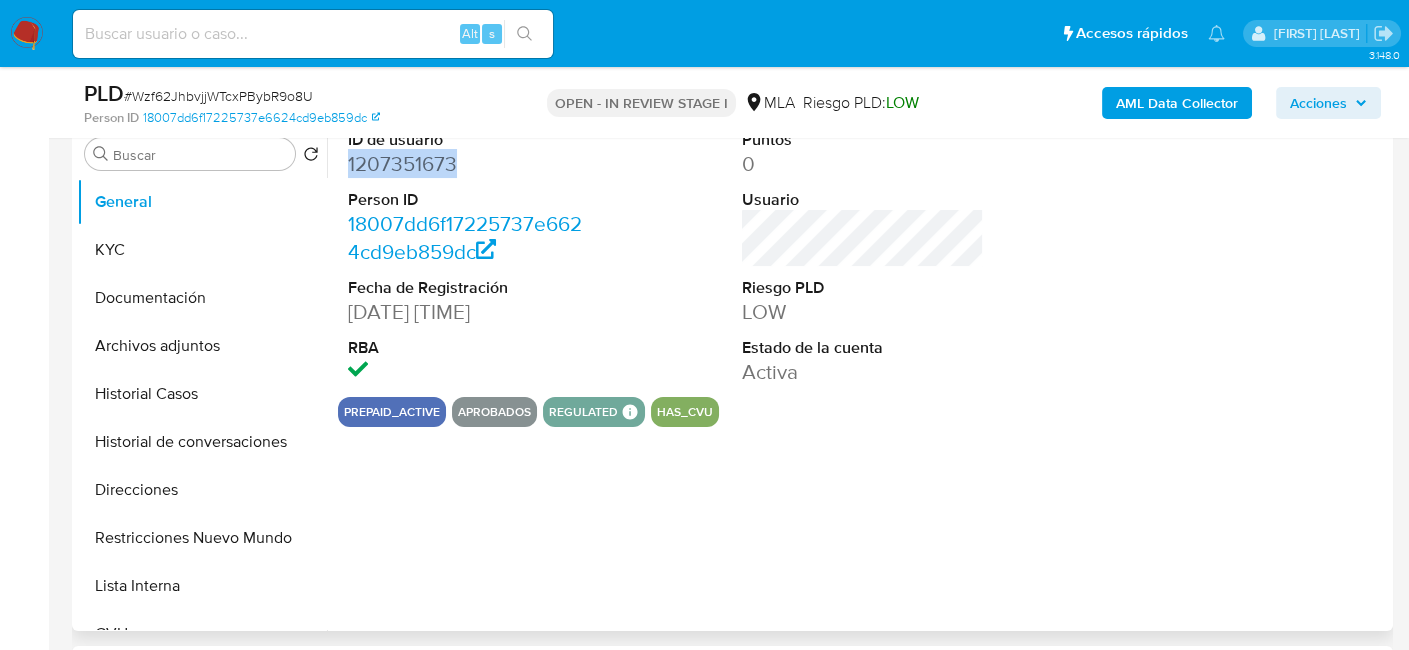 click on "1207351673" at bounding box center [469, 164] 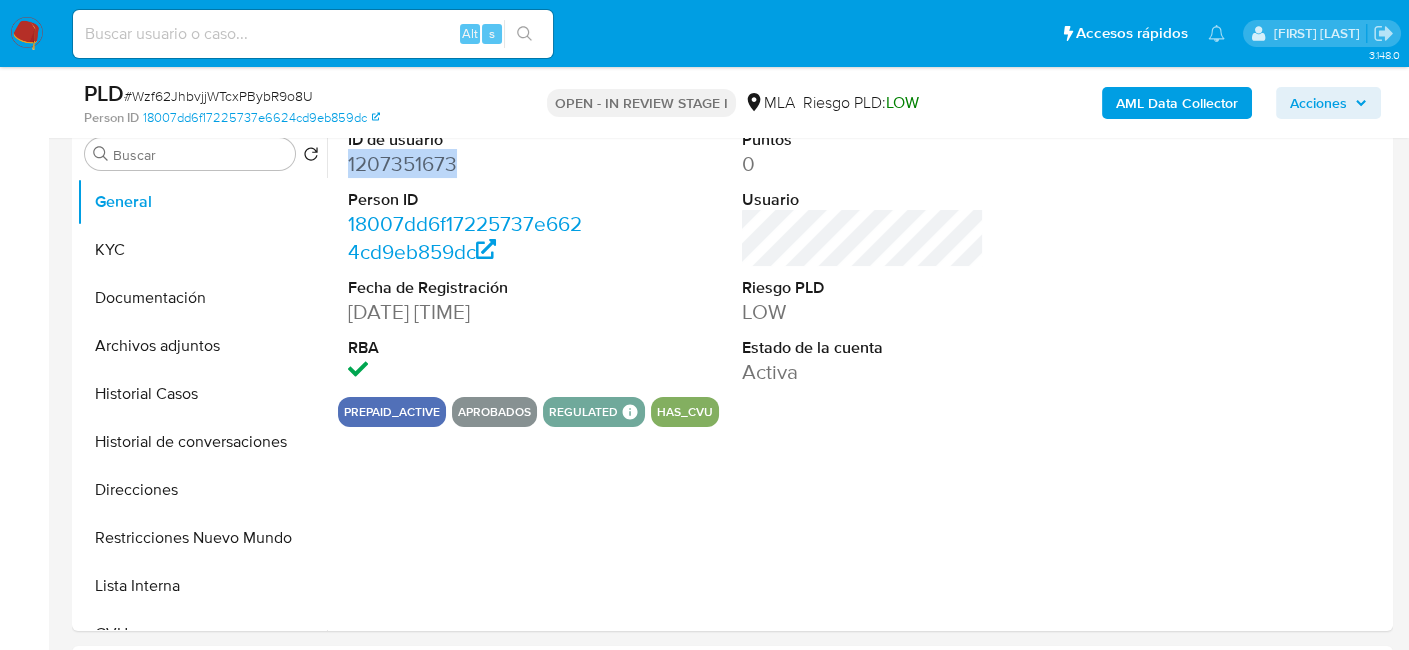 copy on "1207351673" 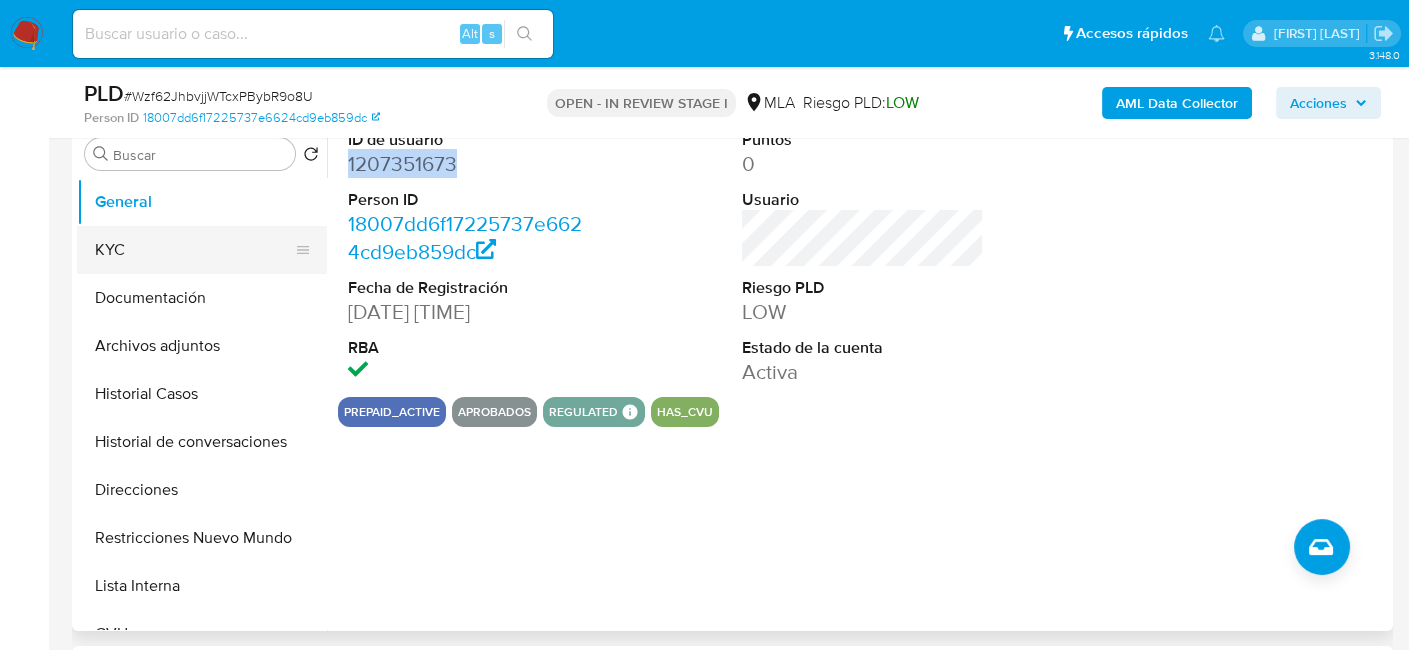 click on "KYC" at bounding box center [194, 250] 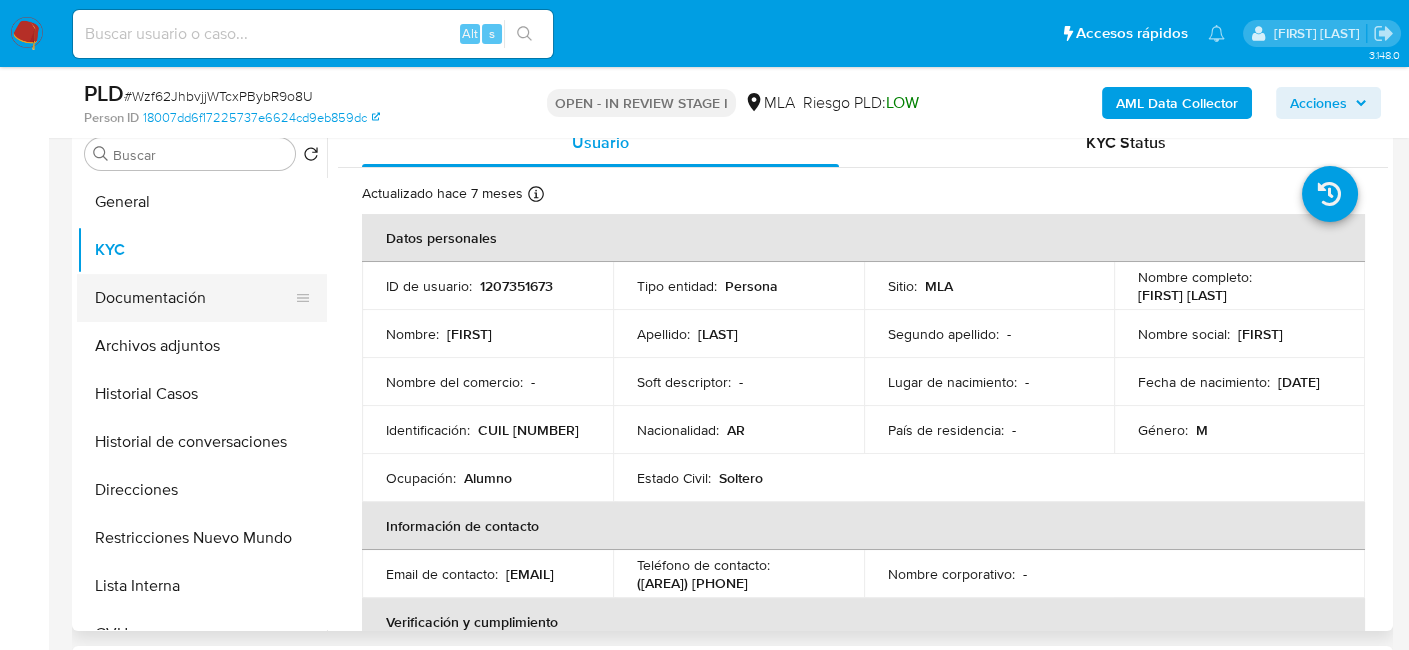 click on "Documentación" at bounding box center (194, 298) 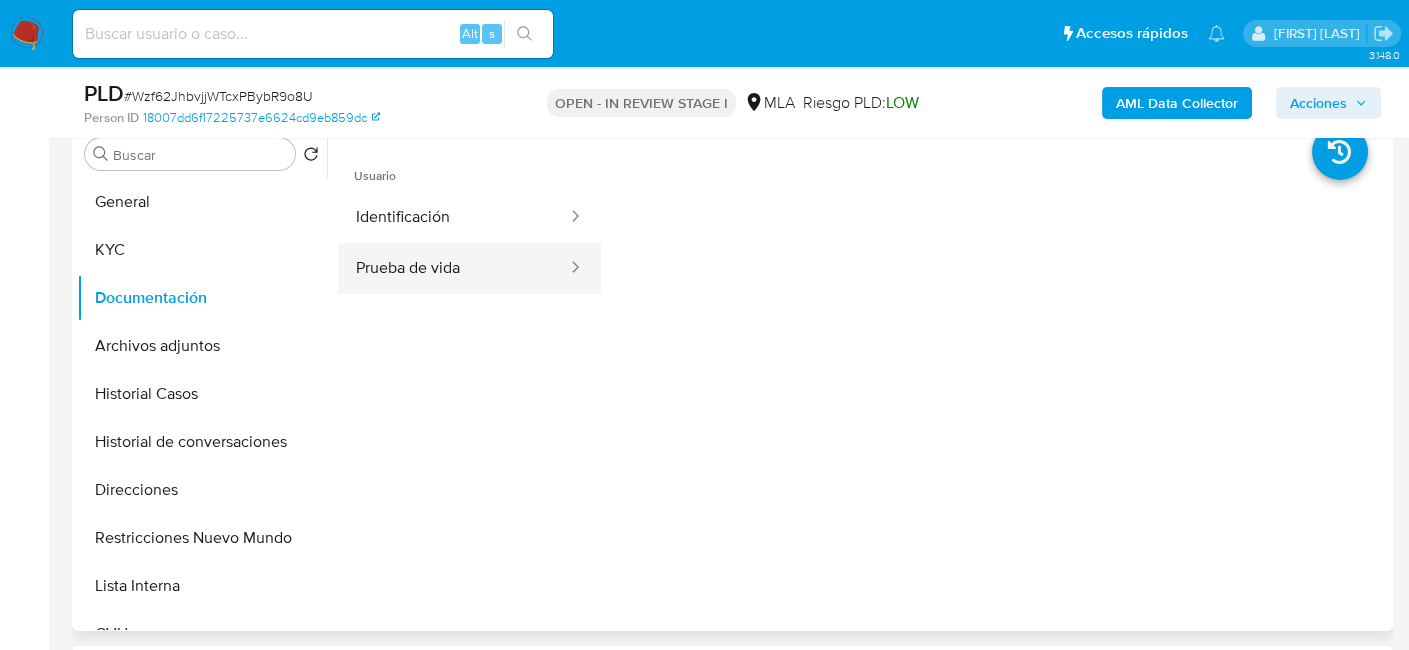 click on "Prueba de vida" at bounding box center (453, 268) 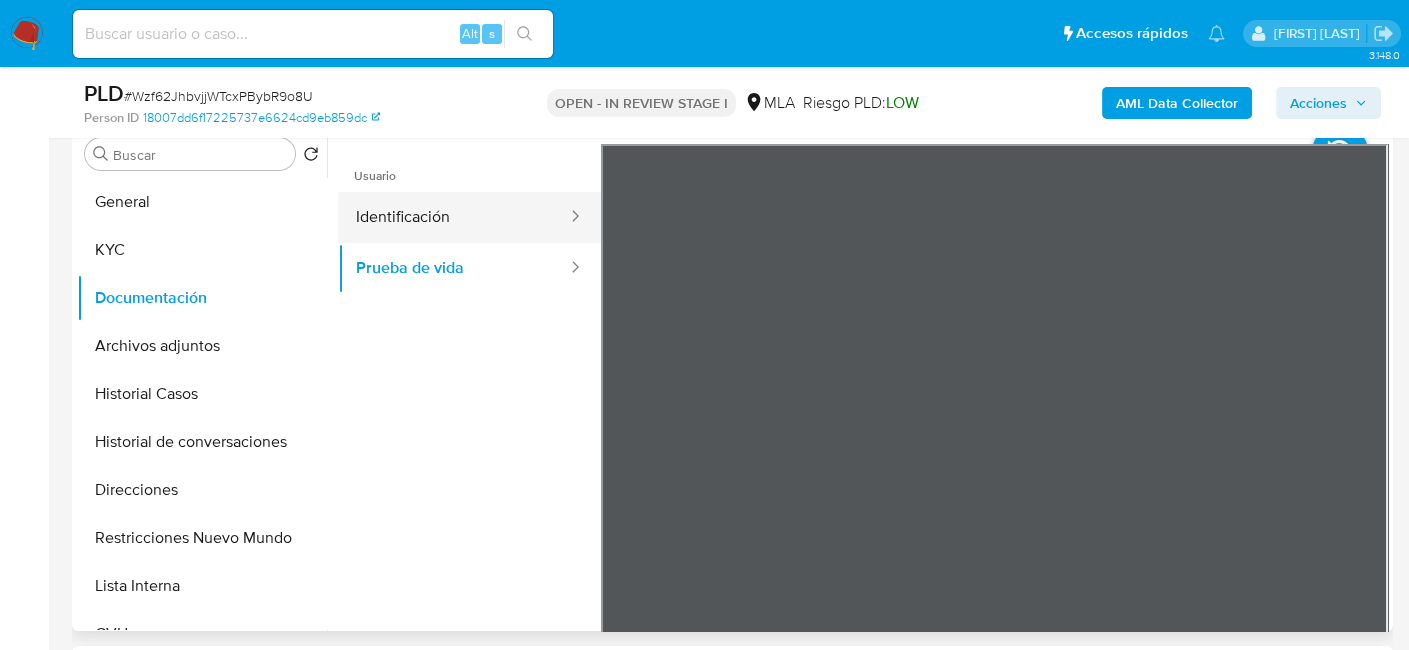 click on "Identificación" at bounding box center (453, 217) 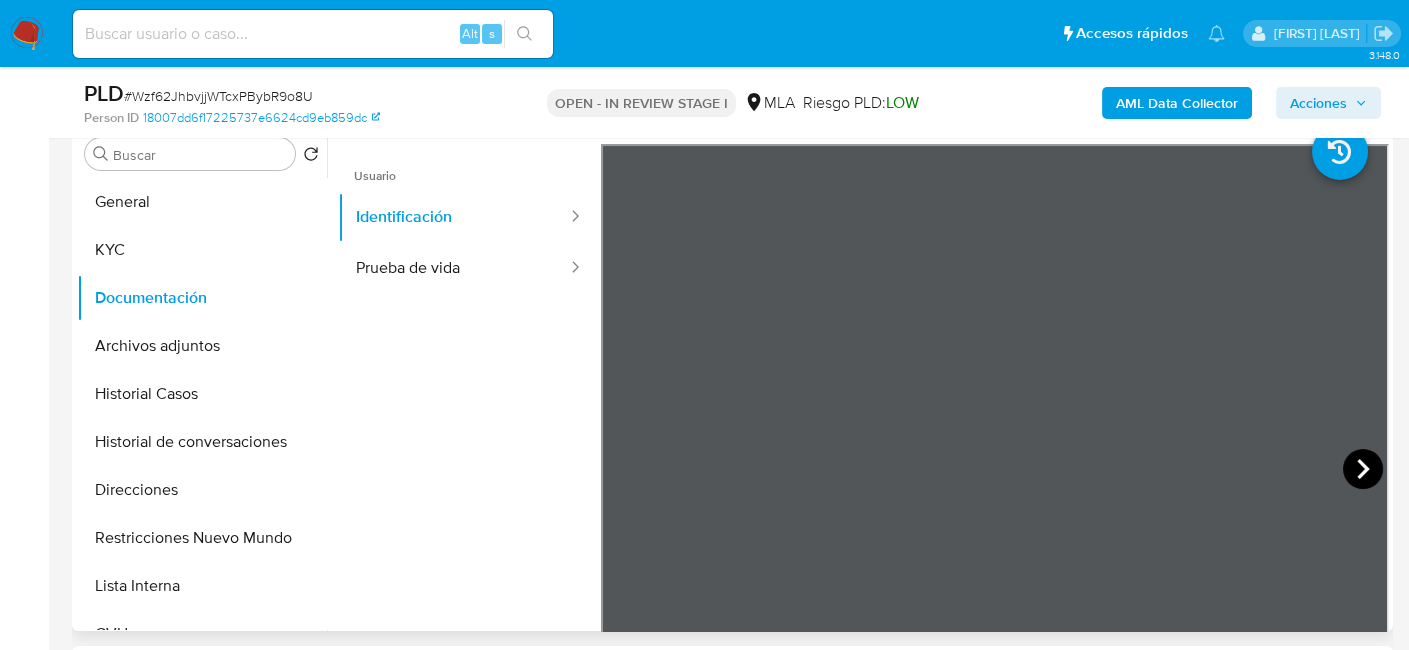 click 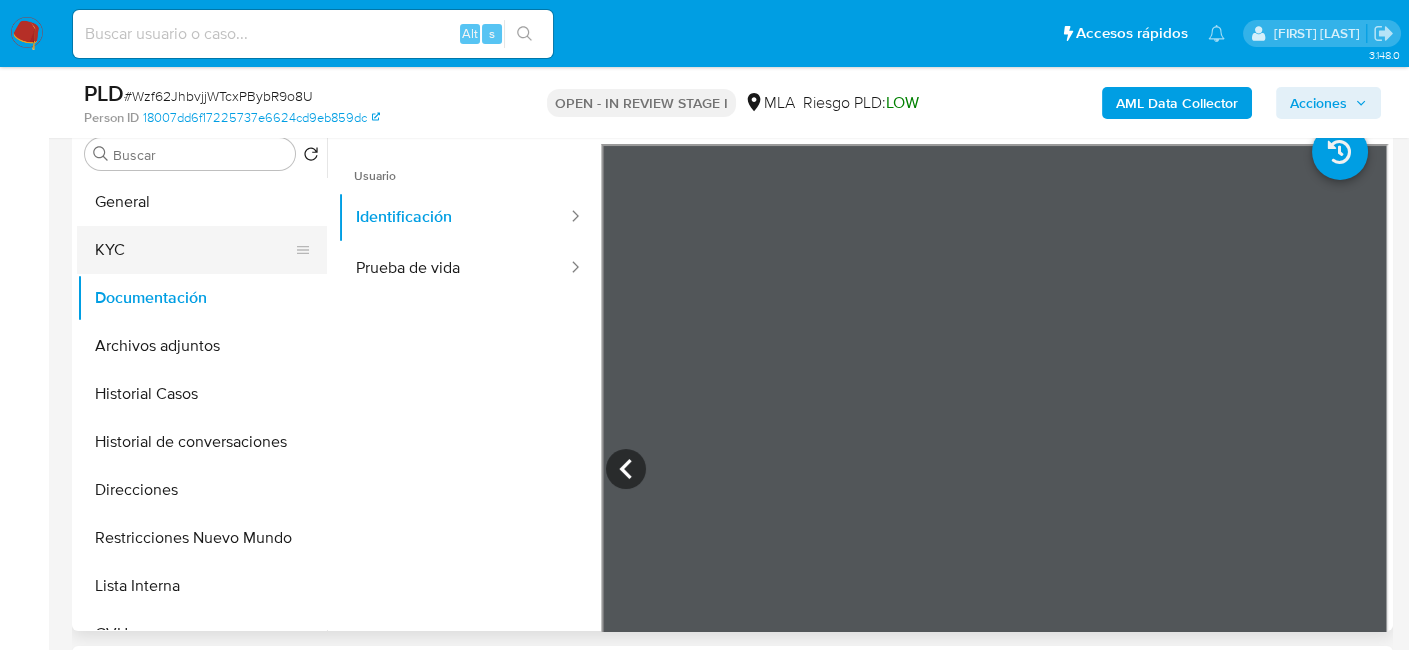 click on "KYC" at bounding box center [194, 250] 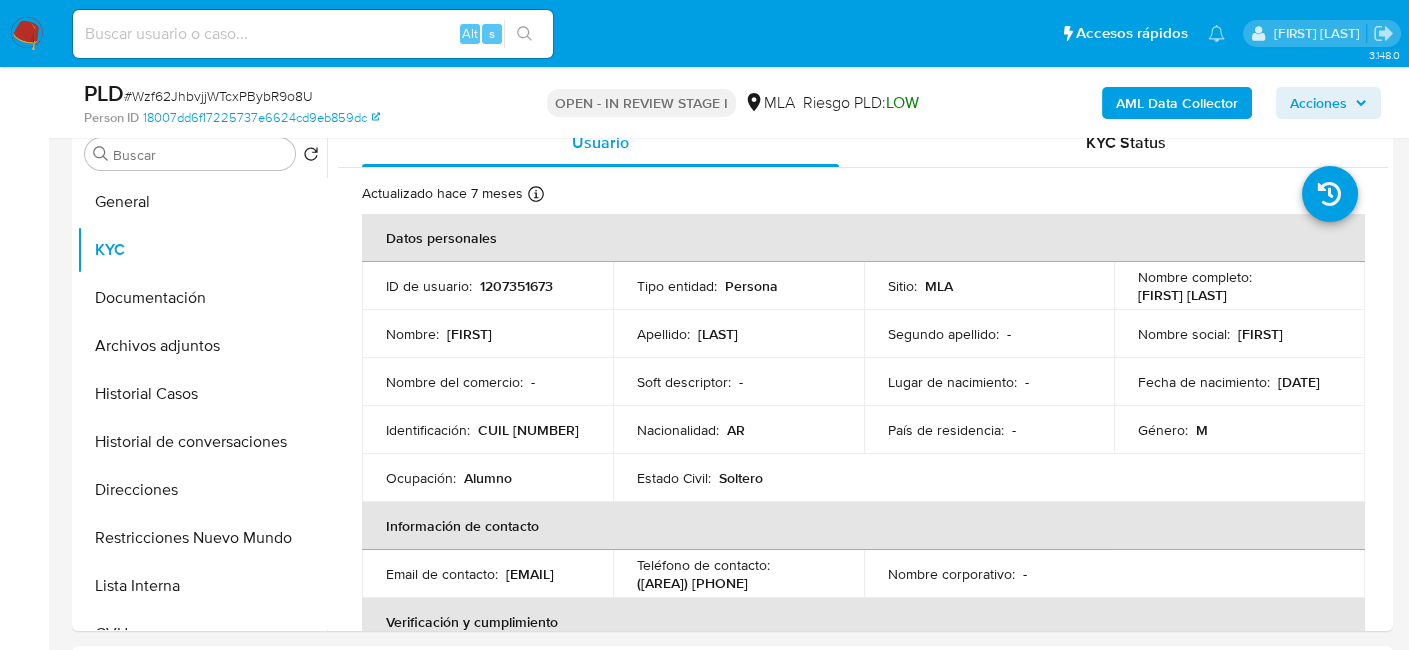 drag, startPoint x: 1177, startPoint y: 396, endPoint x: 1231, endPoint y: 390, distance: 54.33231 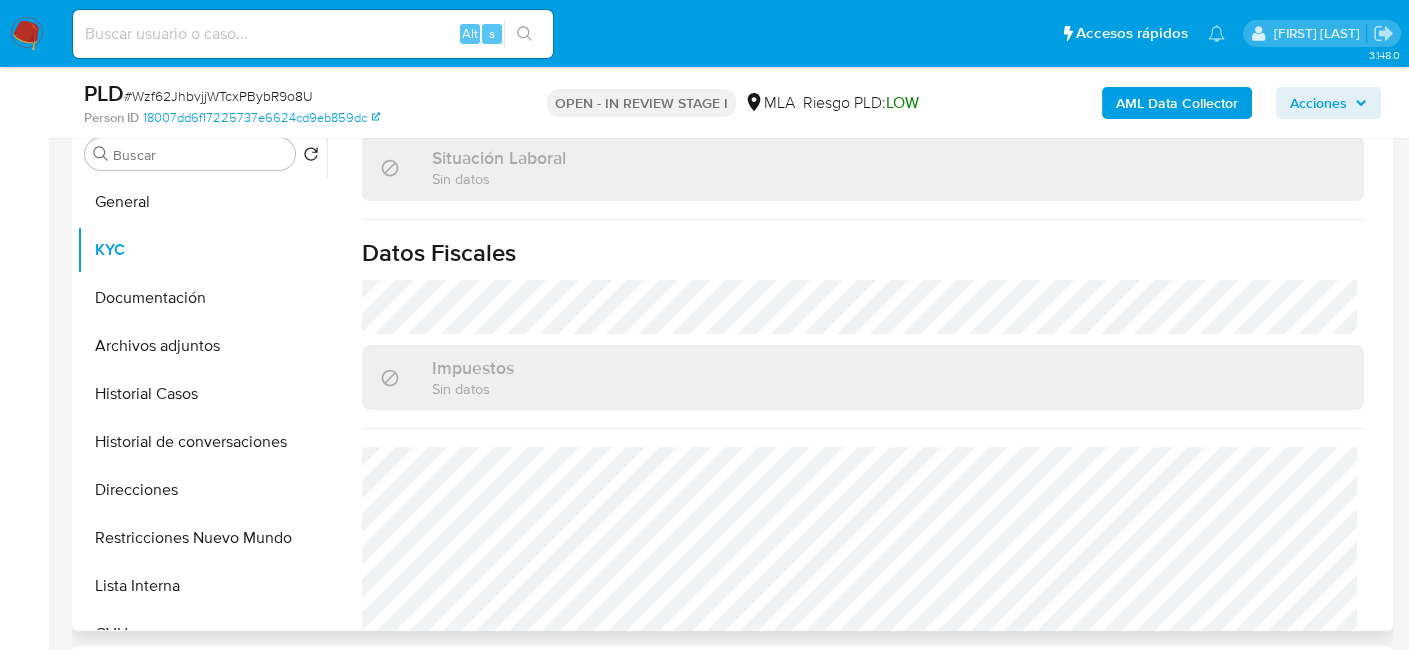 scroll, scrollTop: 1070, scrollLeft: 0, axis: vertical 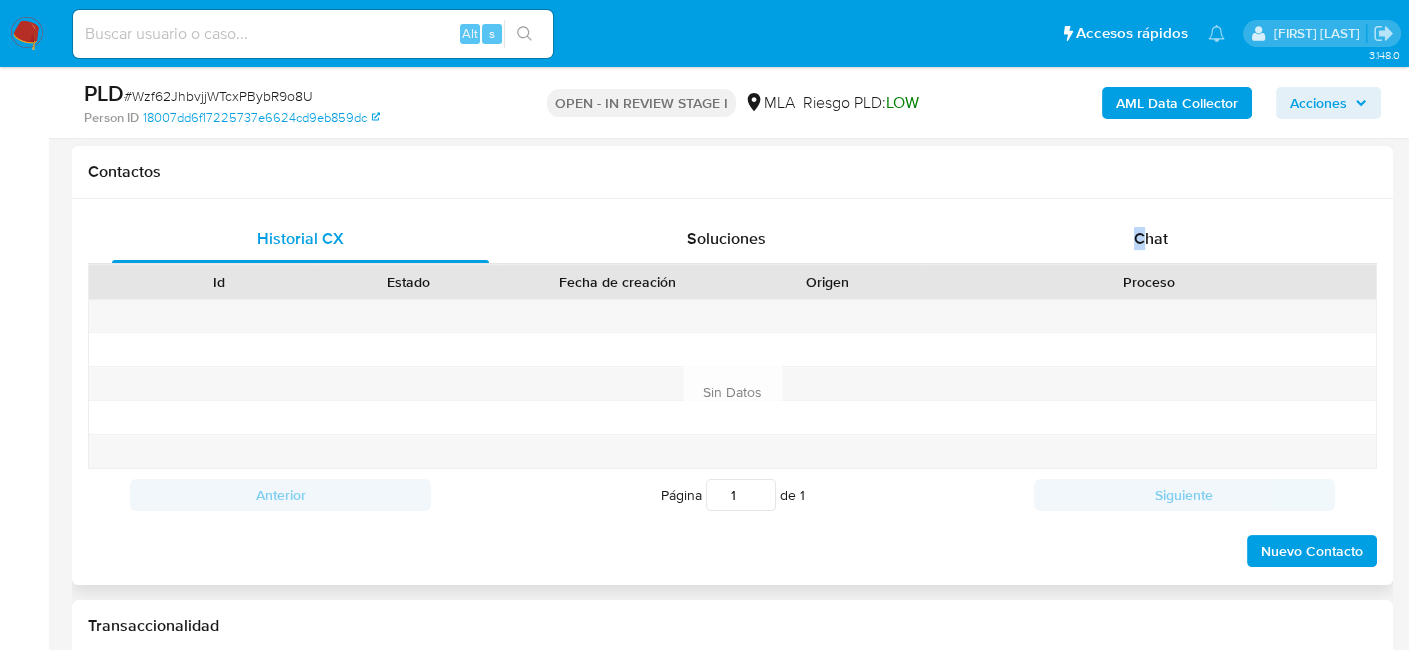 click on "Historial CX Soluciones Chat Id Estado Fecha de creación Origen Proceso                                                             Anterior Página   1   de   1 Siguiente Sin Datos Cargando... Nuevo Contacto" at bounding box center [732, 392] 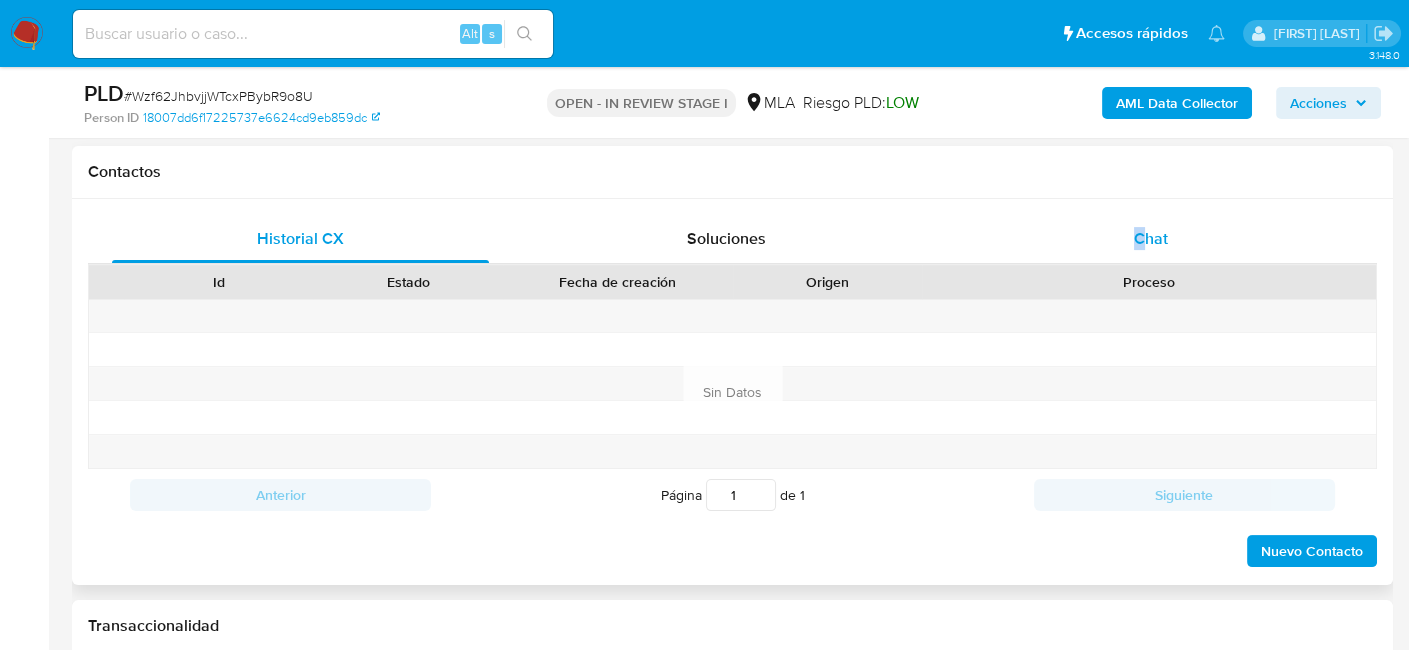 click on "Chat" at bounding box center [1151, 238] 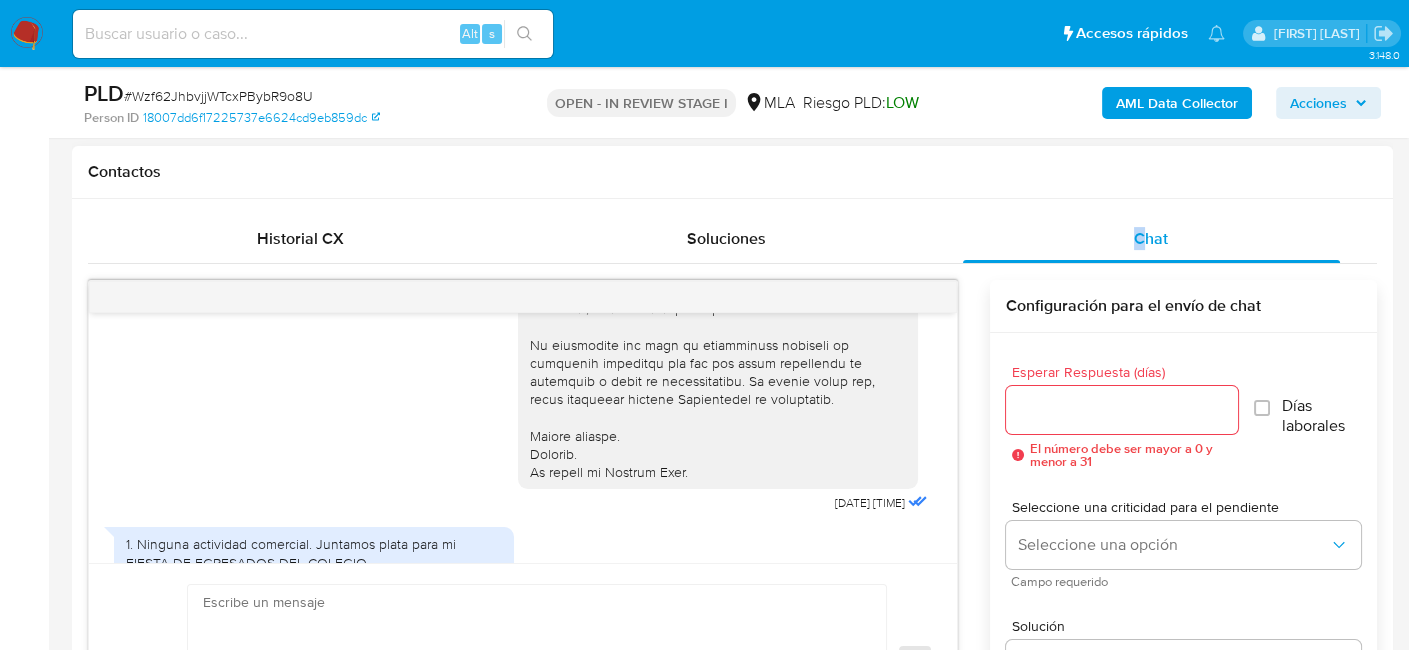 scroll, scrollTop: 800, scrollLeft: 0, axis: vertical 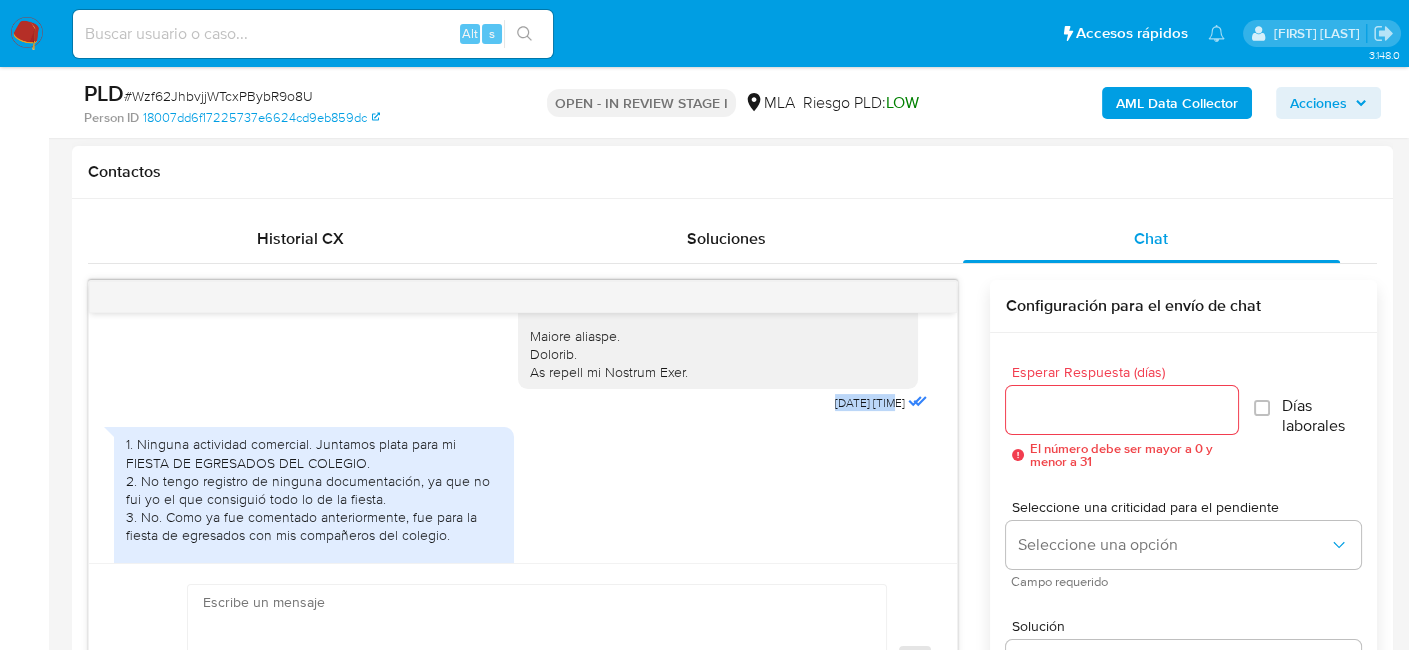 drag, startPoint x: 789, startPoint y: 423, endPoint x: 845, endPoint y: 428, distance: 56.22277 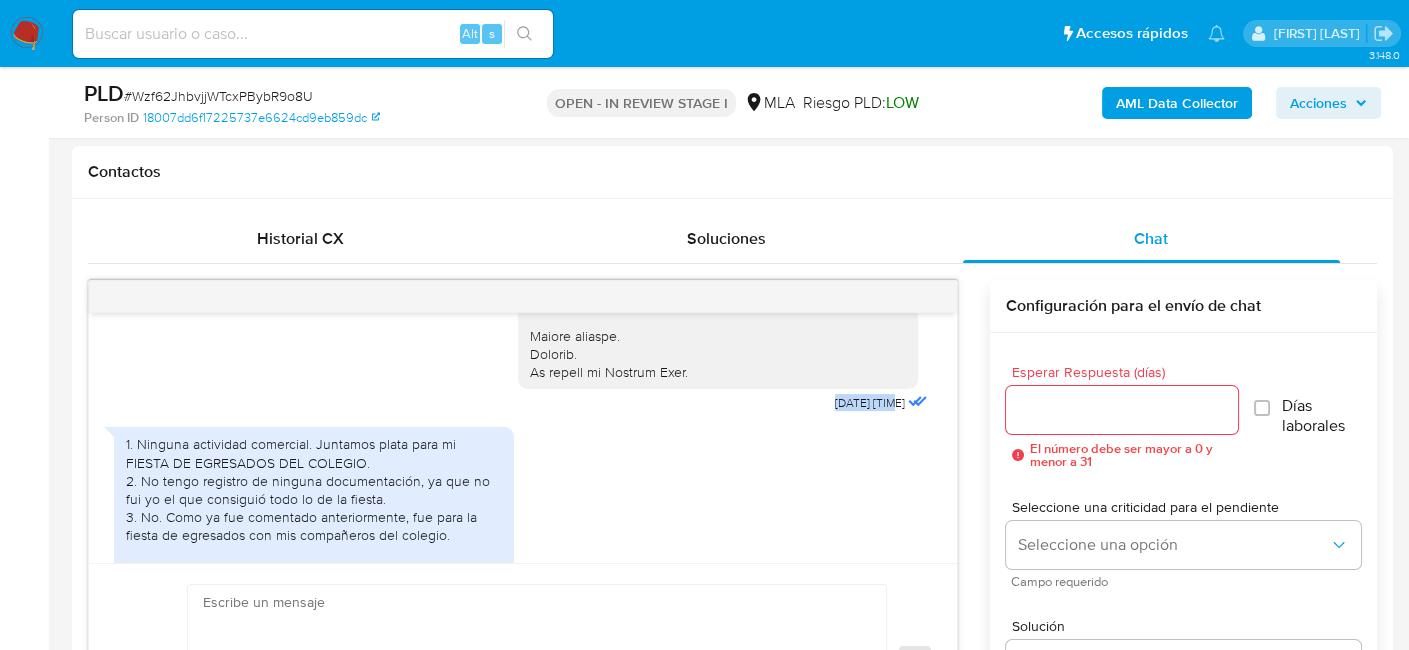 copy on "18/06/2025" 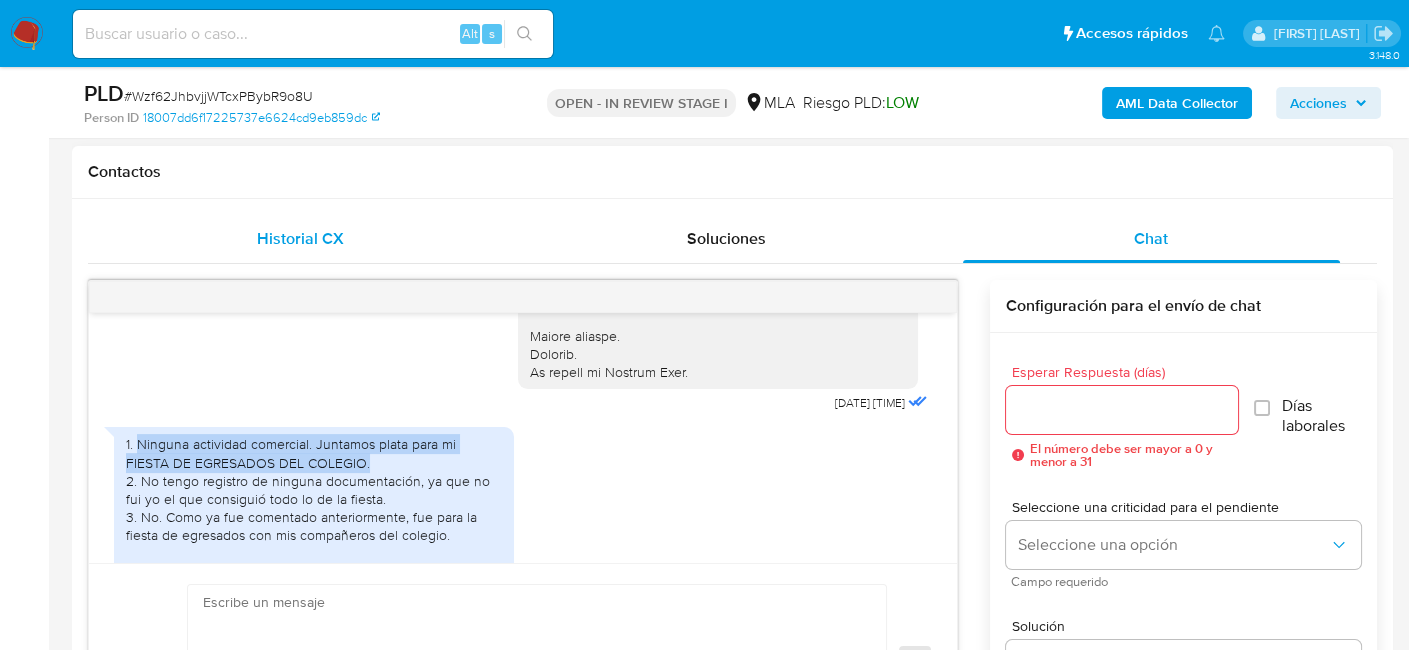 drag, startPoint x: 138, startPoint y: 464, endPoint x: 468, endPoint y: 233, distance: 402.81635 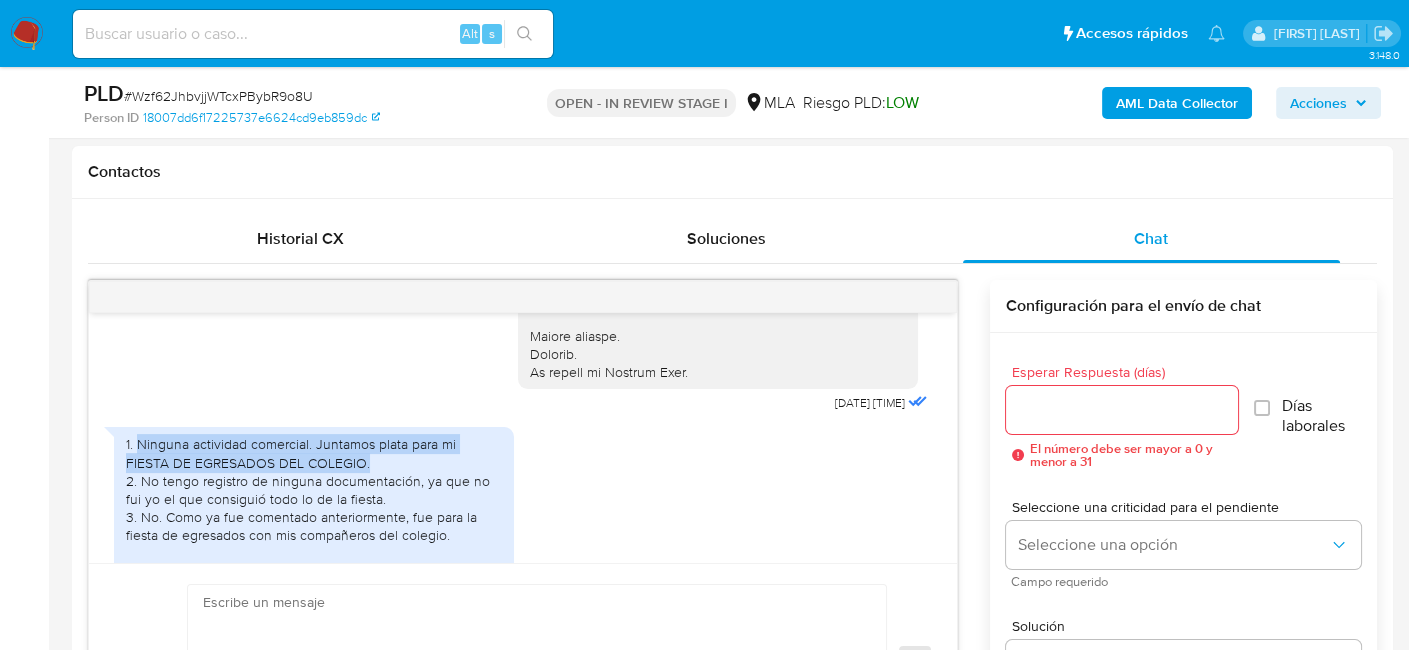 copy on "Ninguna actividad comercial. Juntamos plata para mi FIESTA DE EGRESADOS DEL COLEGIO." 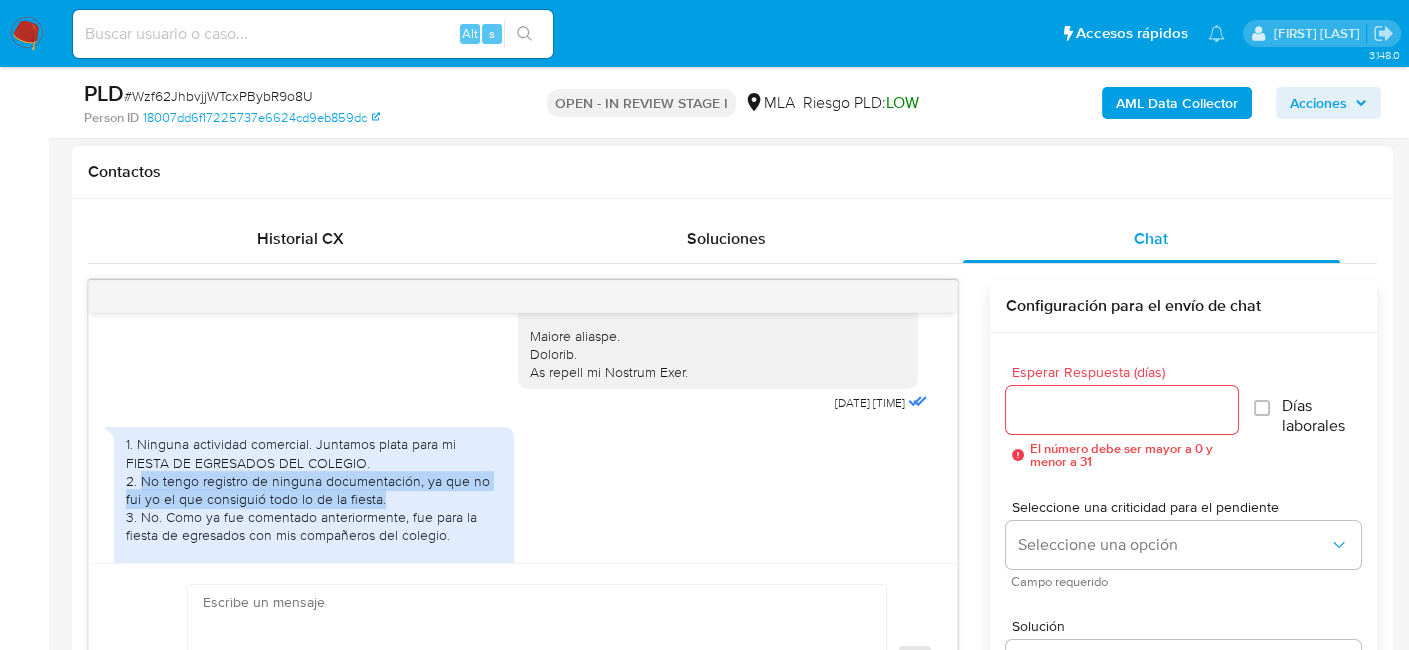 drag, startPoint x: 145, startPoint y: 495, endPoint x: 395, endPoint y: 519, distance: 251.14935 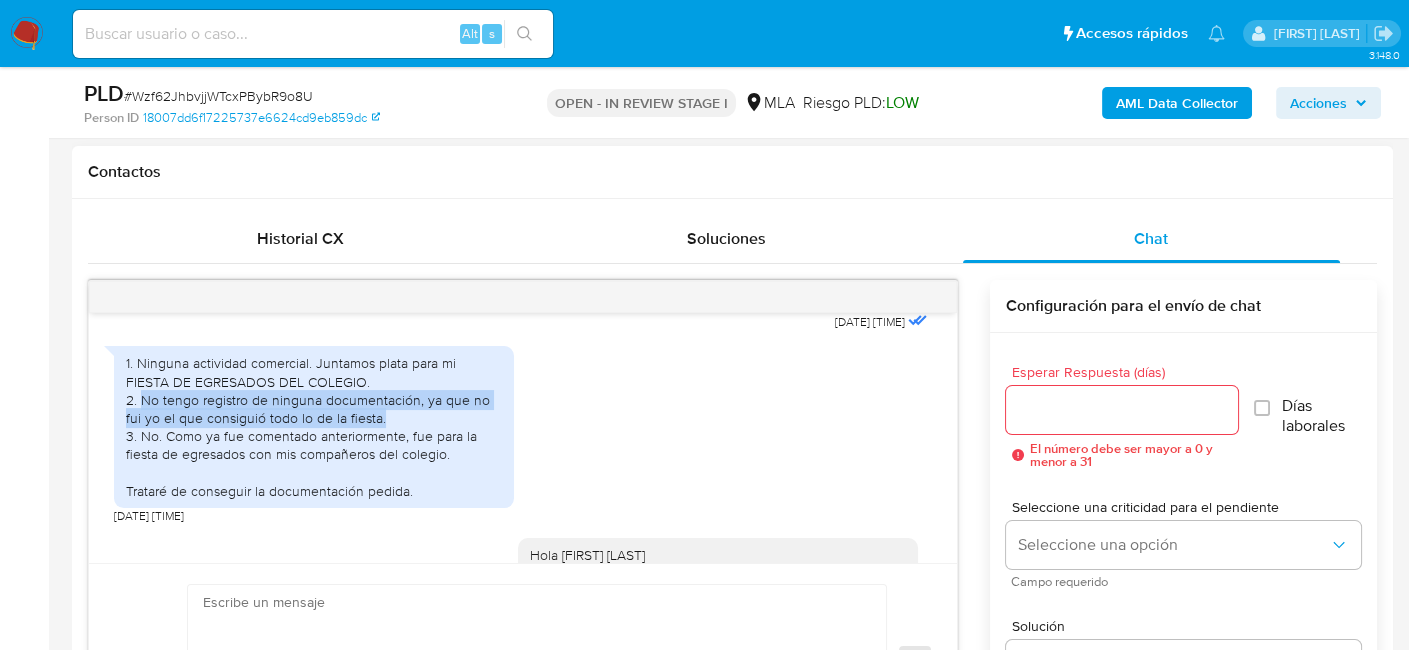 scroll, scrollTop: 909, scrollLeft: 0, axis: vertical 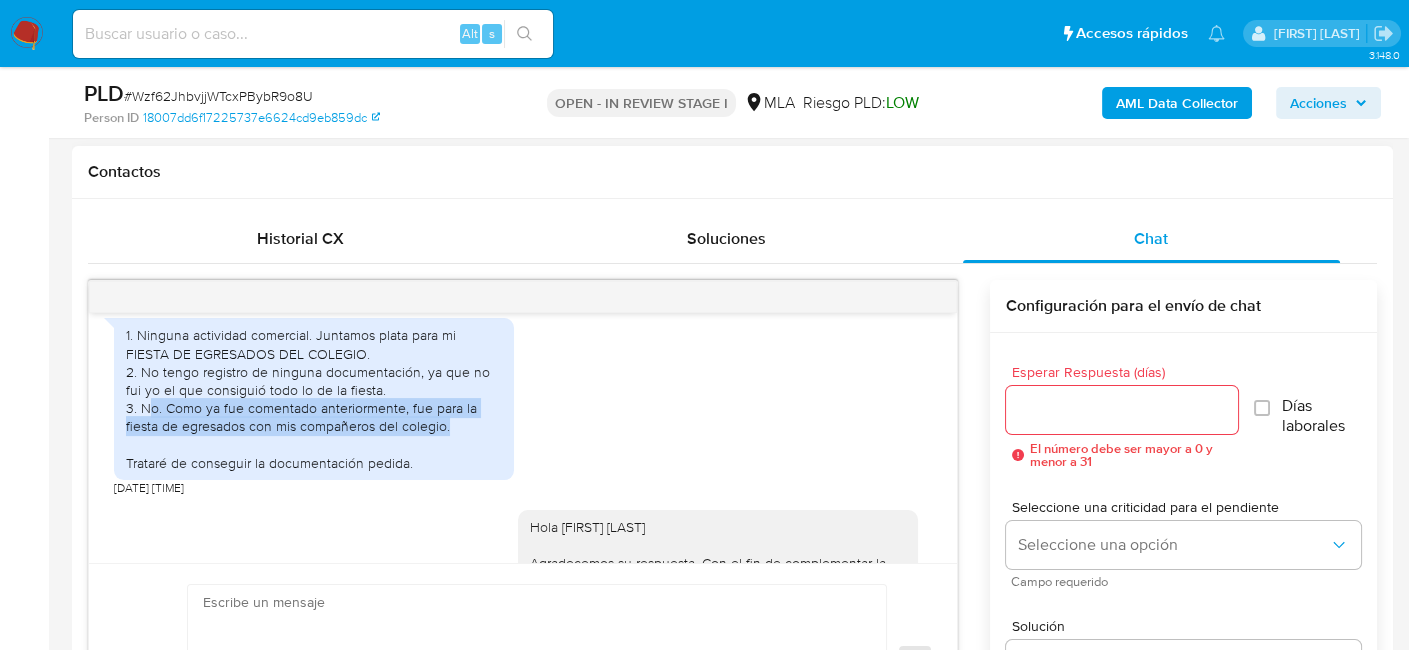 drag, startPoint x: 150, startPoint y: 534, endPoint x: 477, endPoint y: 439, distance: 340.5202 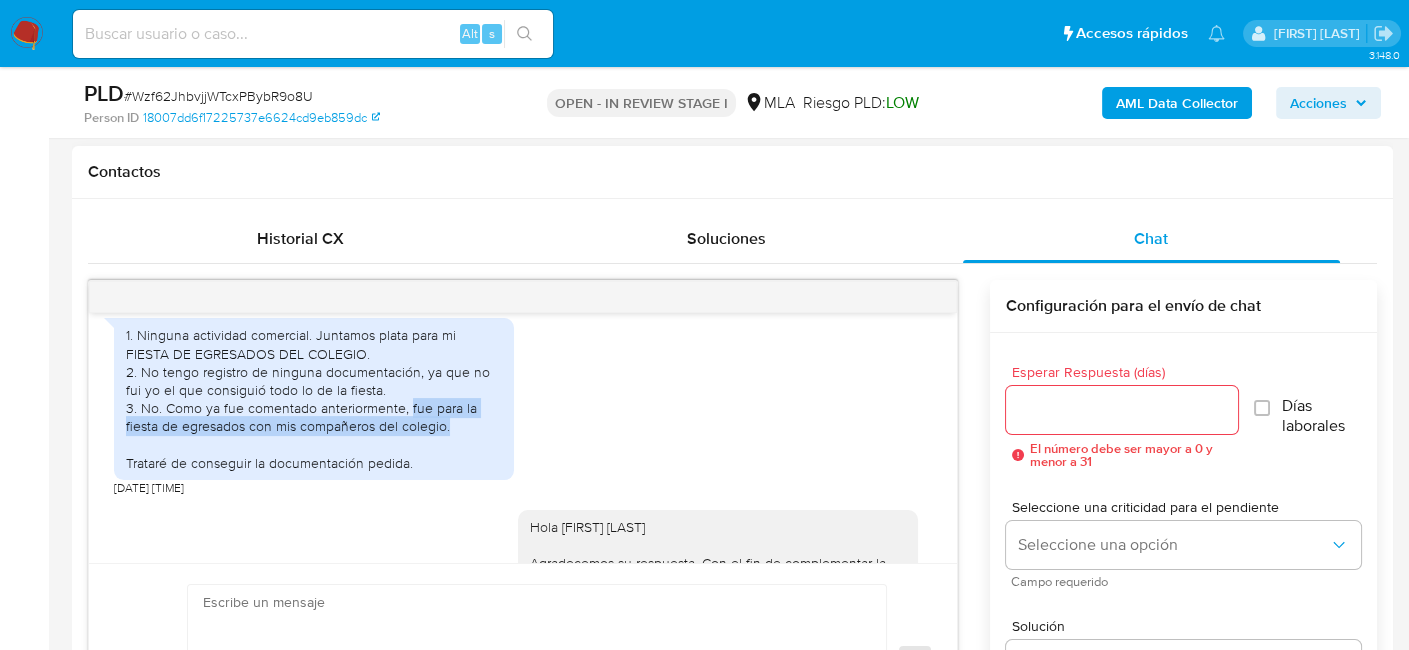drag, startPoint x: 470, startPoint y: 443, endPoint x: 407, endPoint y: 424, distance: 65.802734 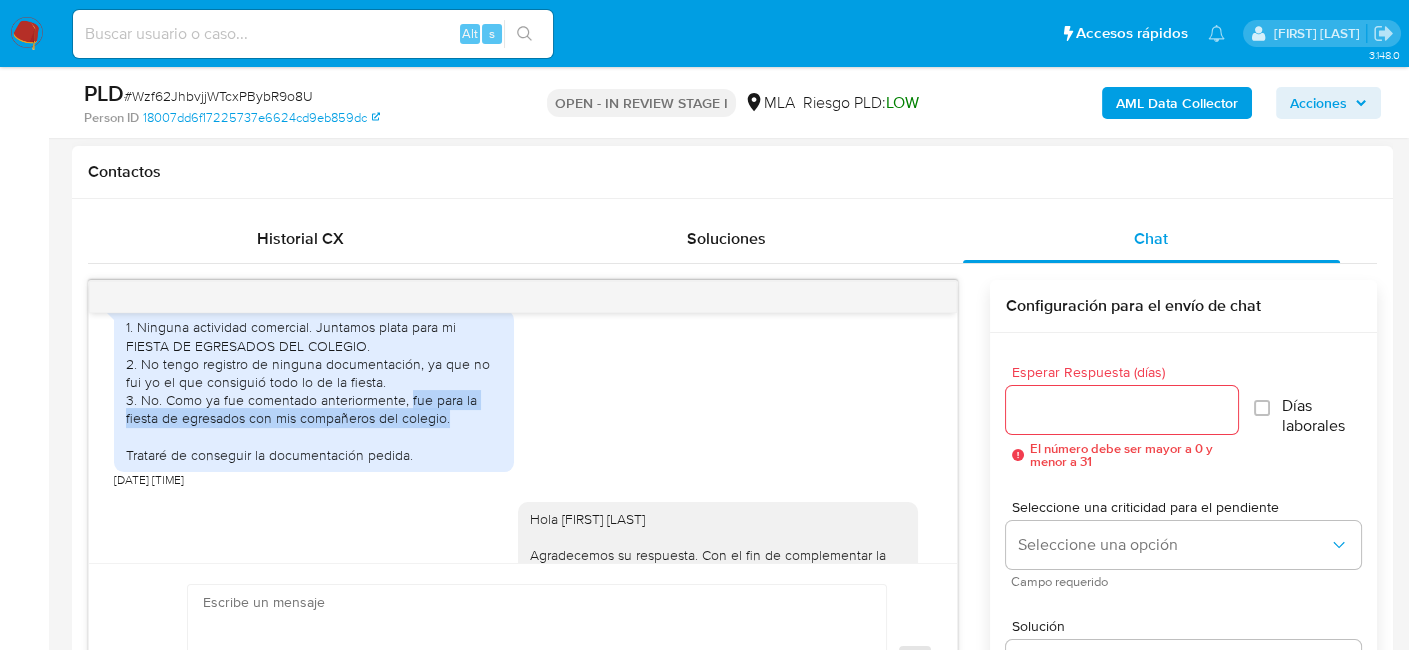 scroll, scrollTop: 909, scrollLeft: 0, axis: vertical 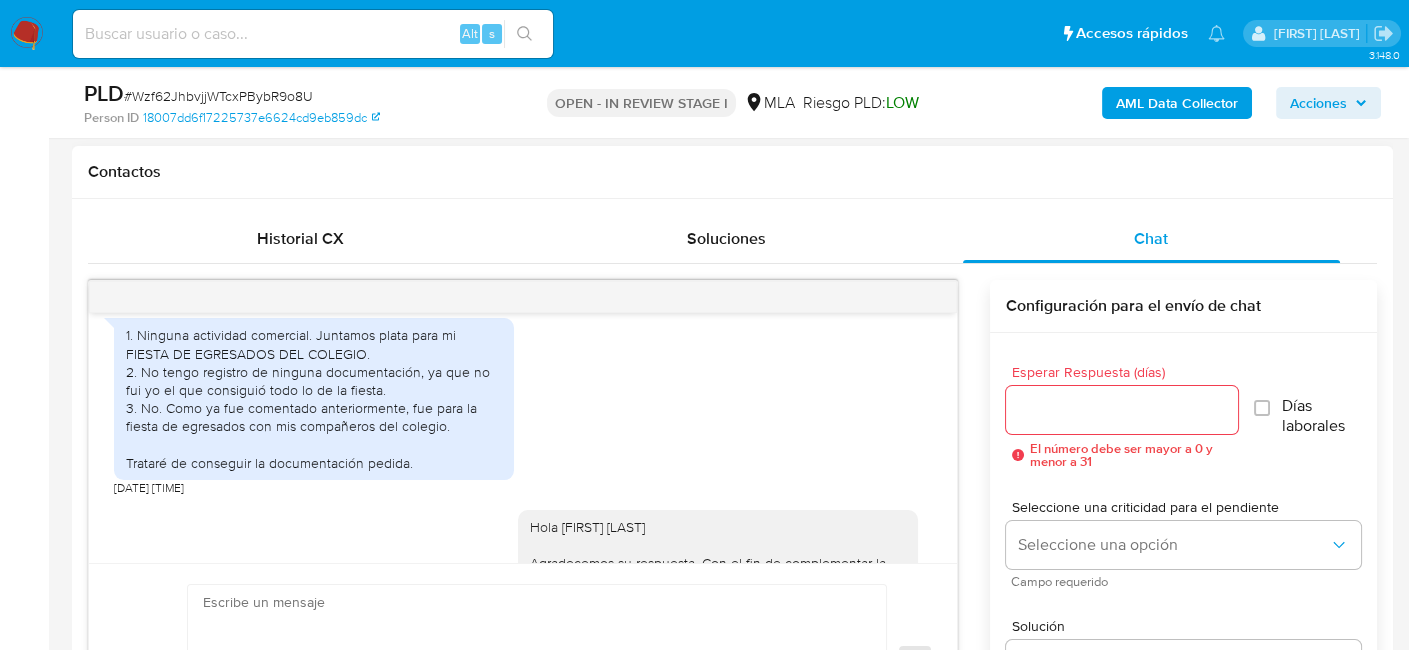 click on "1. Ninguna actividad comercial. Juntamos plata para mi FIESTA DE EGRESADOS DEL COLEGIO.
2. No tengo registro de ninguna documentación, ya que no fui yo el que consiguió todo lo de la fiesta.
3. No. Como ya fue comentado anteriormente, fue para la fiesta de egresados con mis compañeros del colegio.
Trataré de conseguir la documentación pedida." at bounding box center [314, 399] 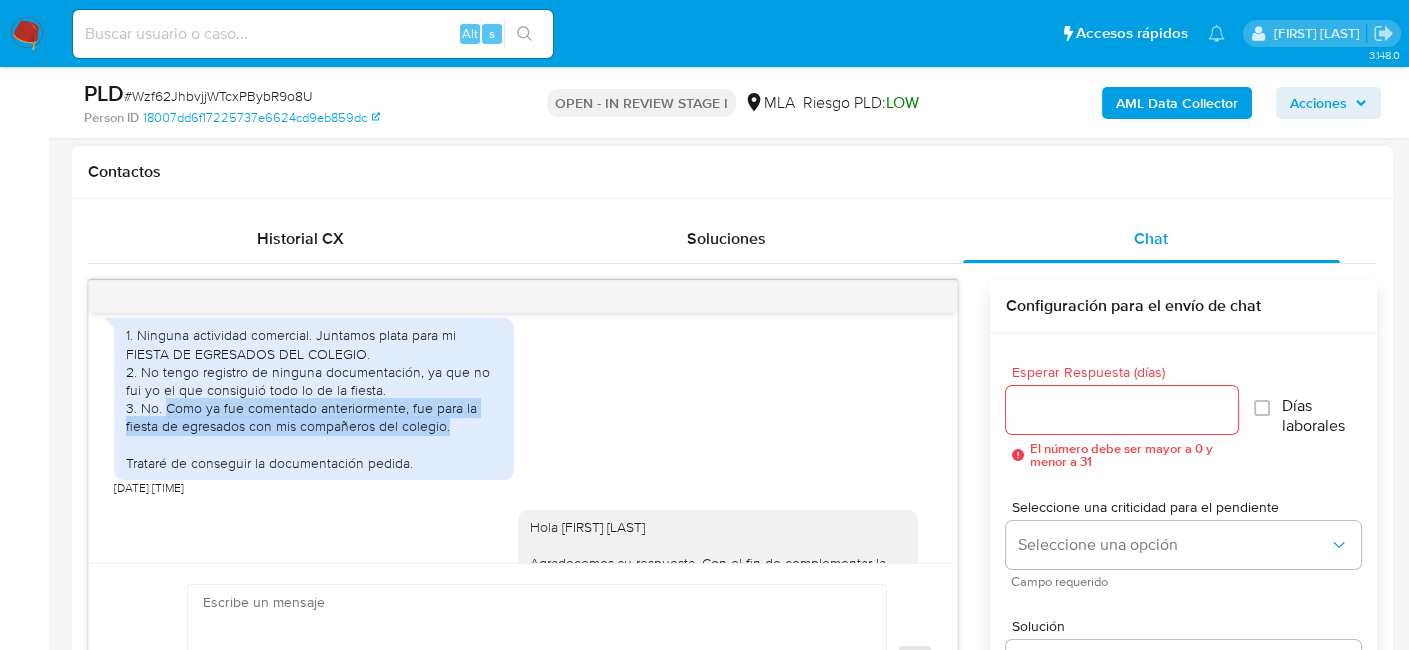 drag, startPoint x: 247, startPoint y: 422, endPoint x: 463, endPoint y: 441, distance: 216.83405 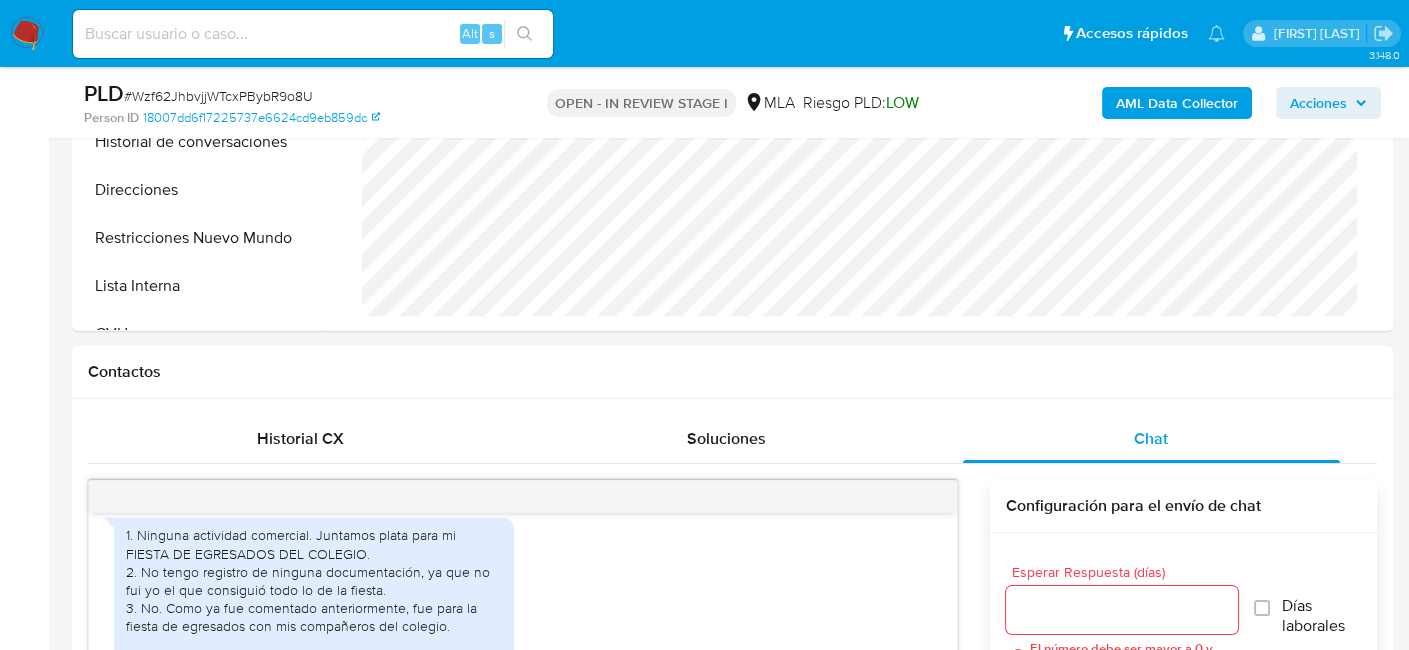 scroll, scrollTop: 400, scrollLeft: 0, axis: vertical 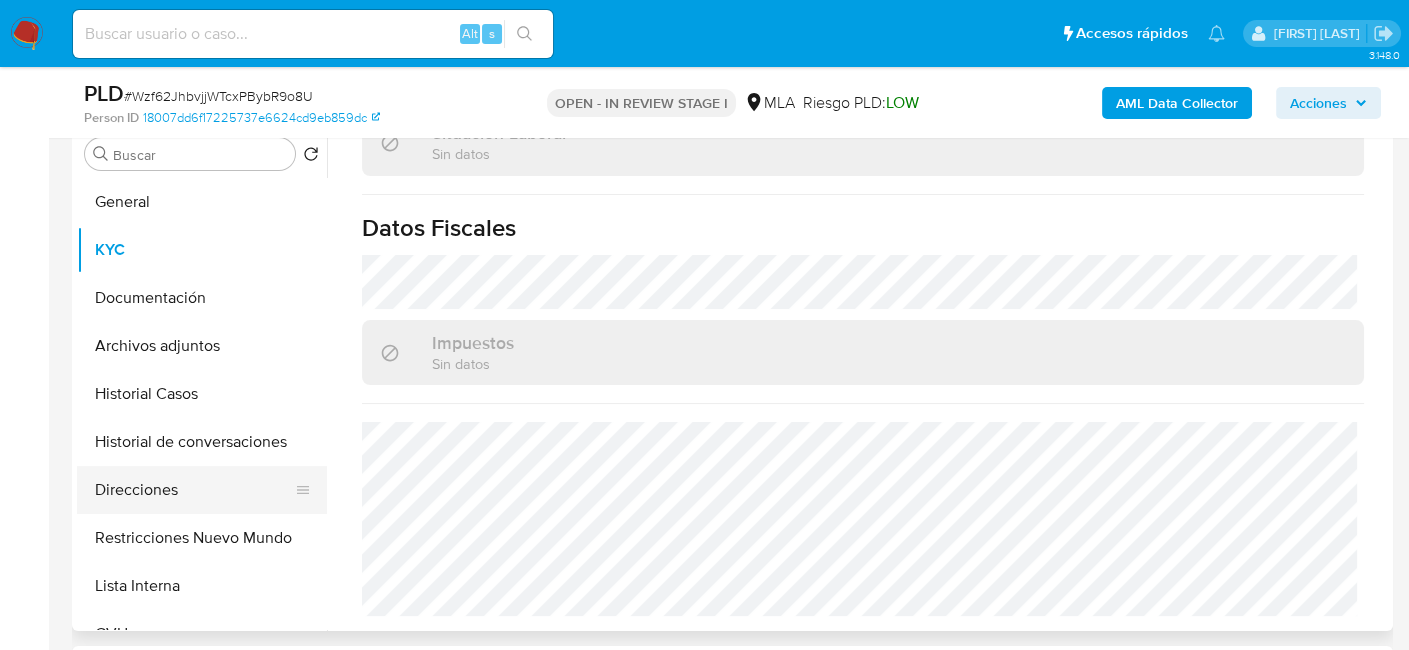 click on "Direcciones" at bounding box center (194, 490) 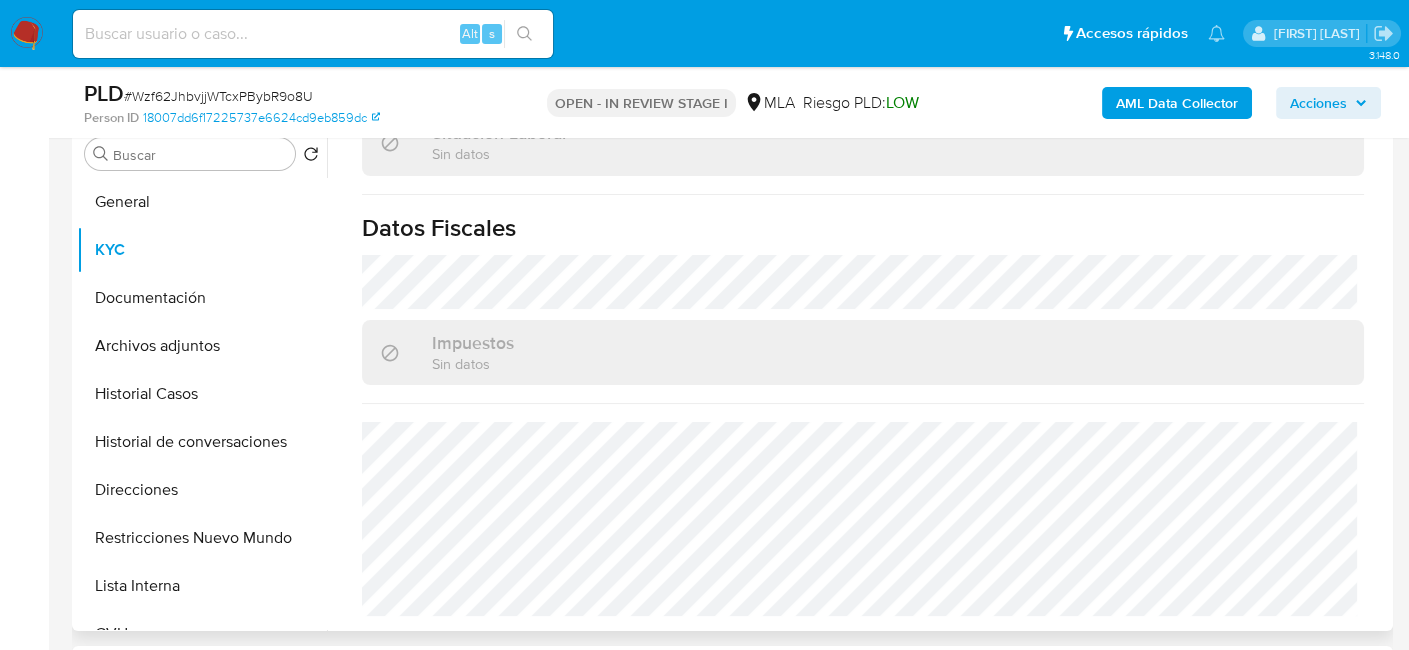 scroll, scrollTop: 0, scrollLeft: 0, axis: both 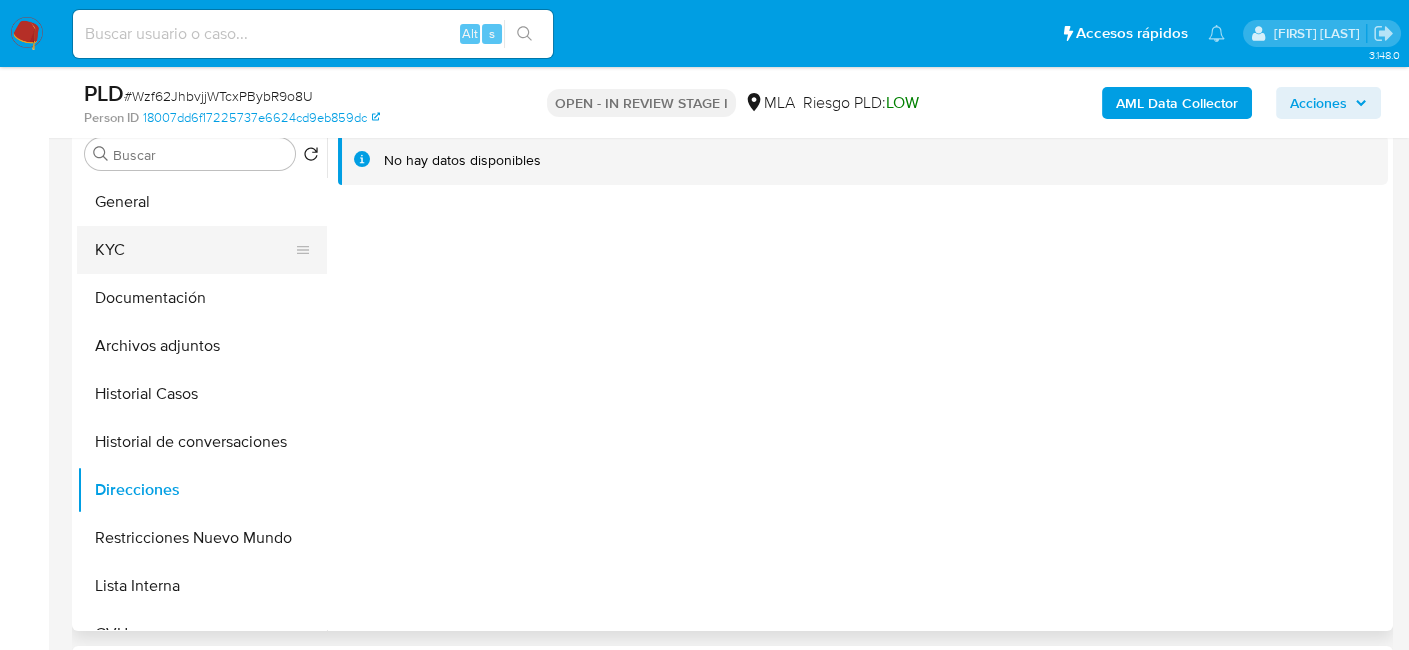 click on "KYC" at bounding box center (194, 250) 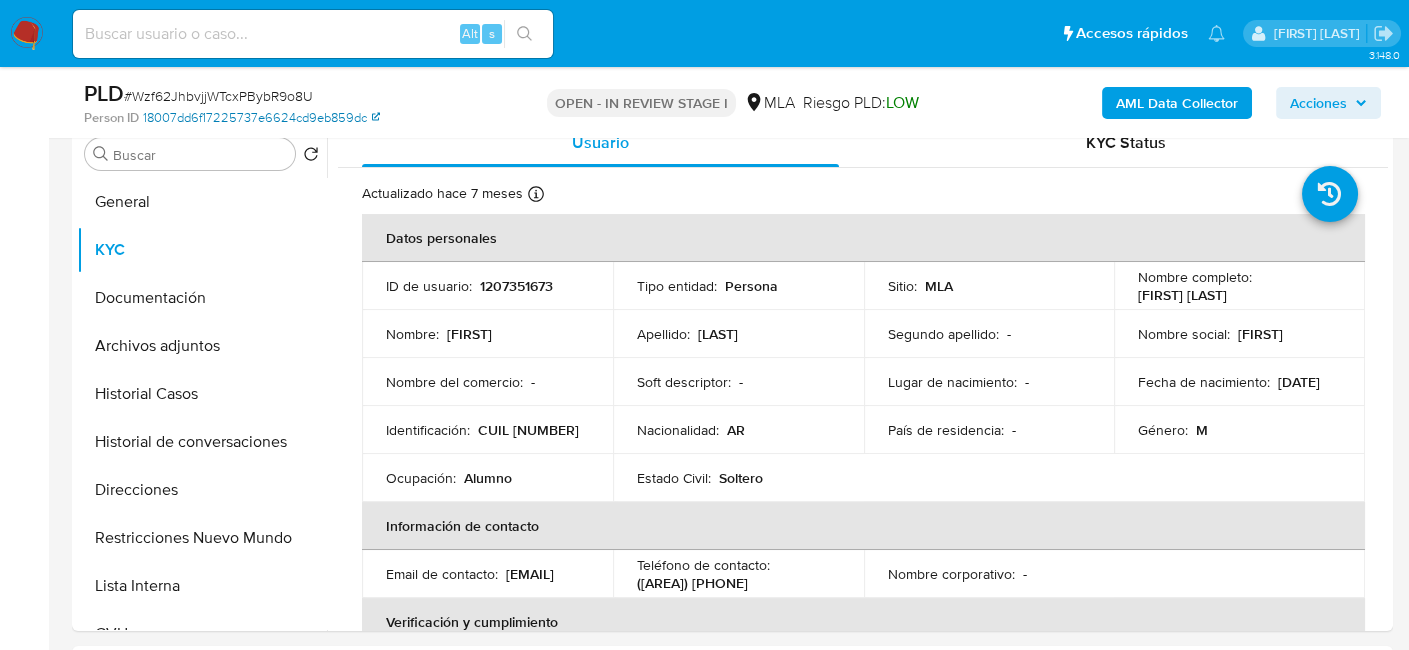 click on "18007dd6f17225737e6624cd9eb859dc" at bounding box center [261, 118] 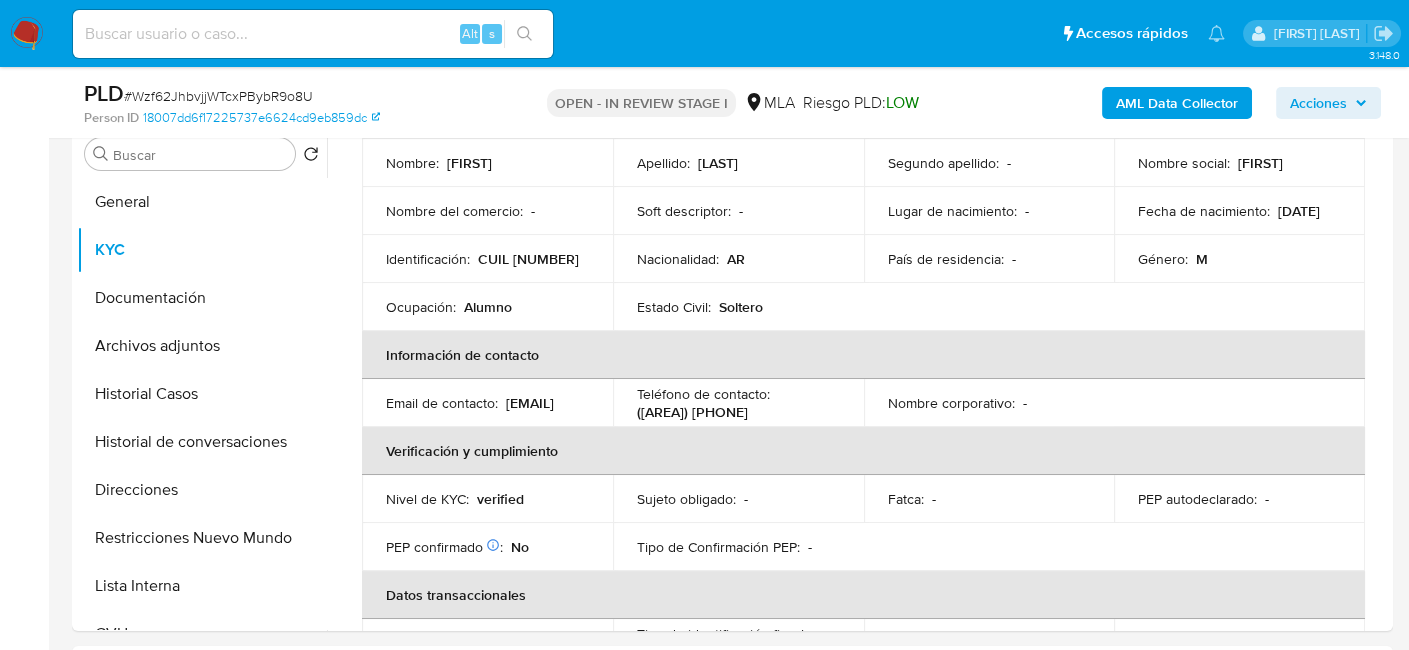 scroll, scrollTop: 170, scrollLeft: 0, axis: vertical 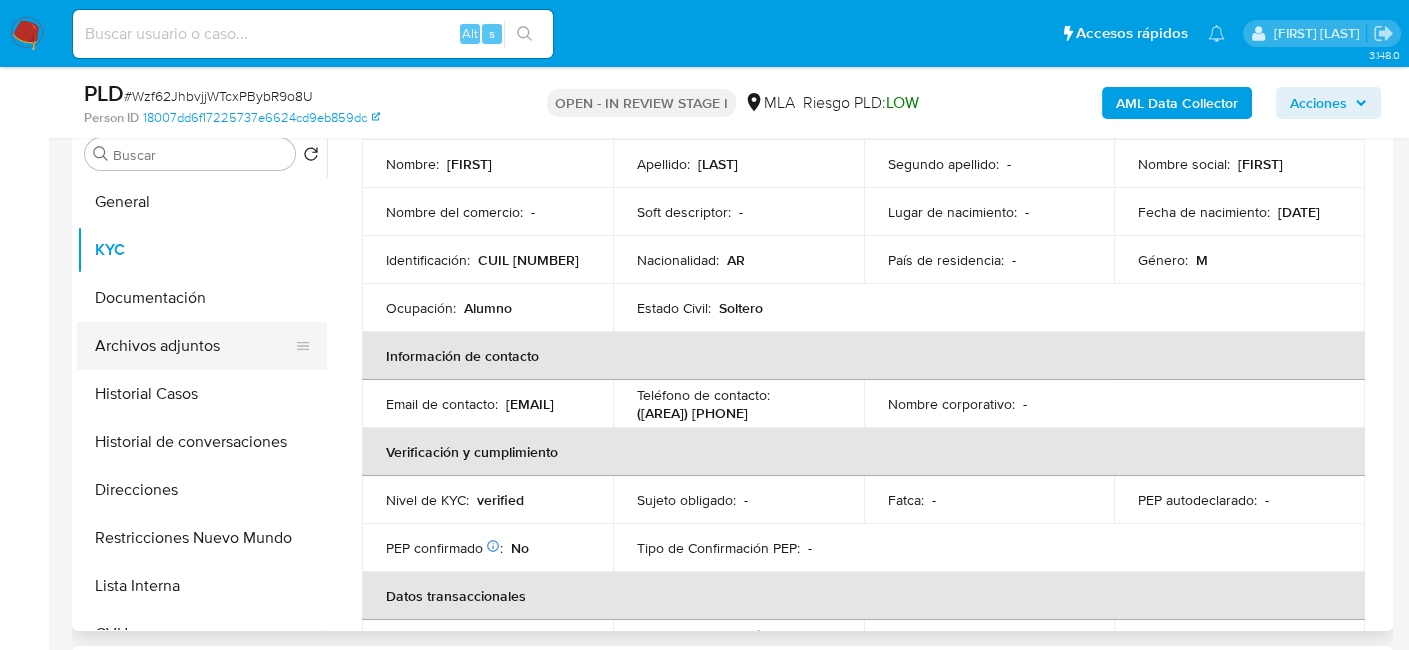 click on "Archivos adjuntos" at bounding box center (194, 346) 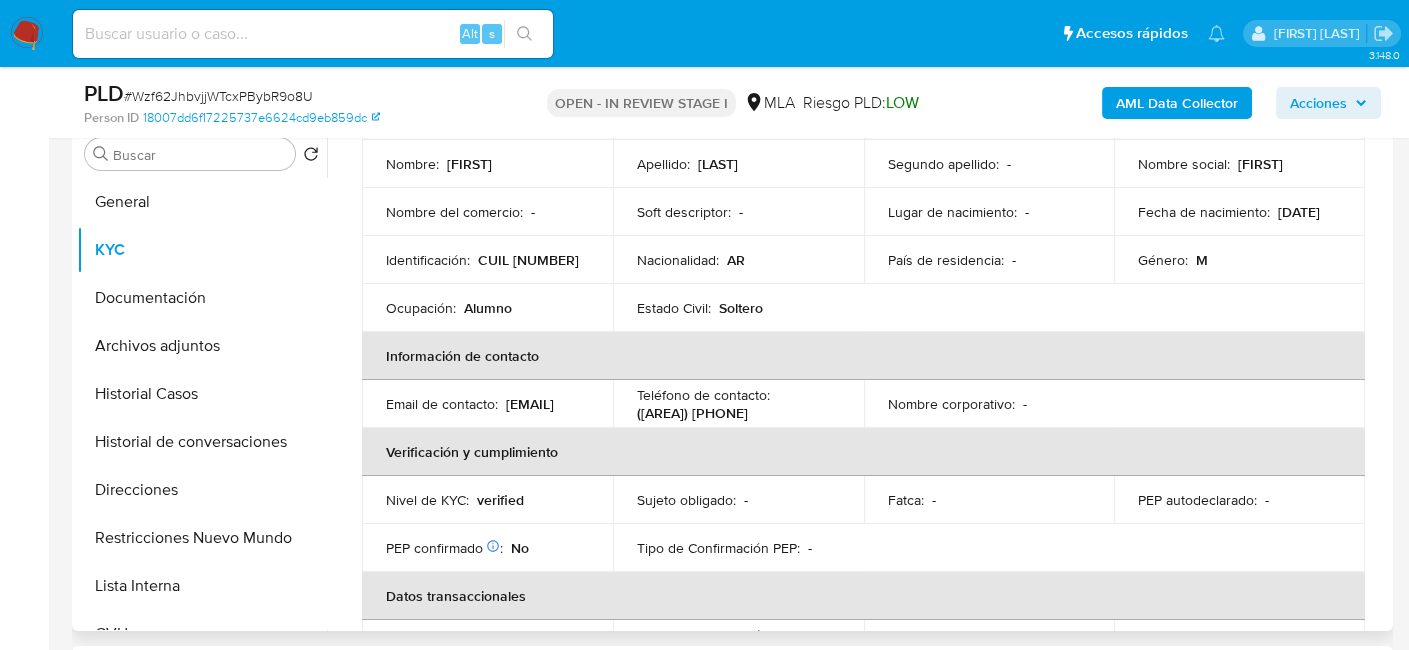 scroll, scrollTop: 0, scrollLeft: 0, axis: both 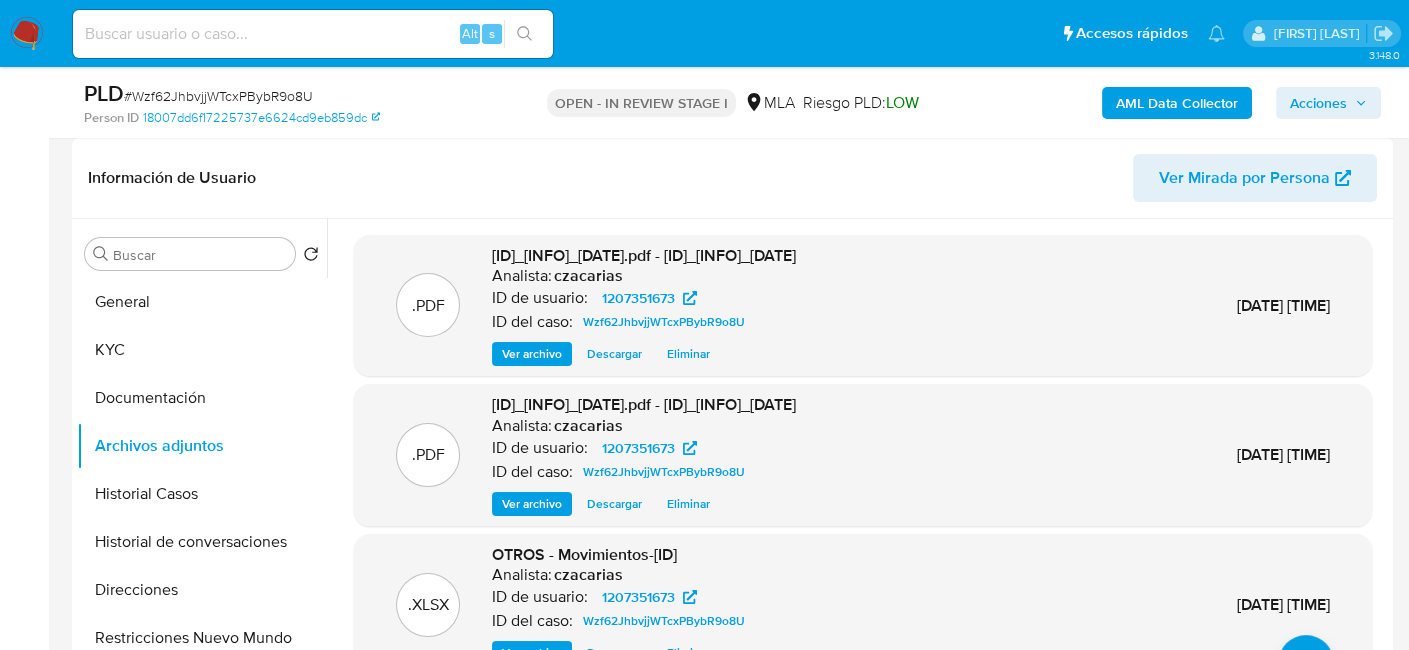 click on "# Wzf62JhbvjjWTcxPBybR9o8U" at bounding box center (218, 96) 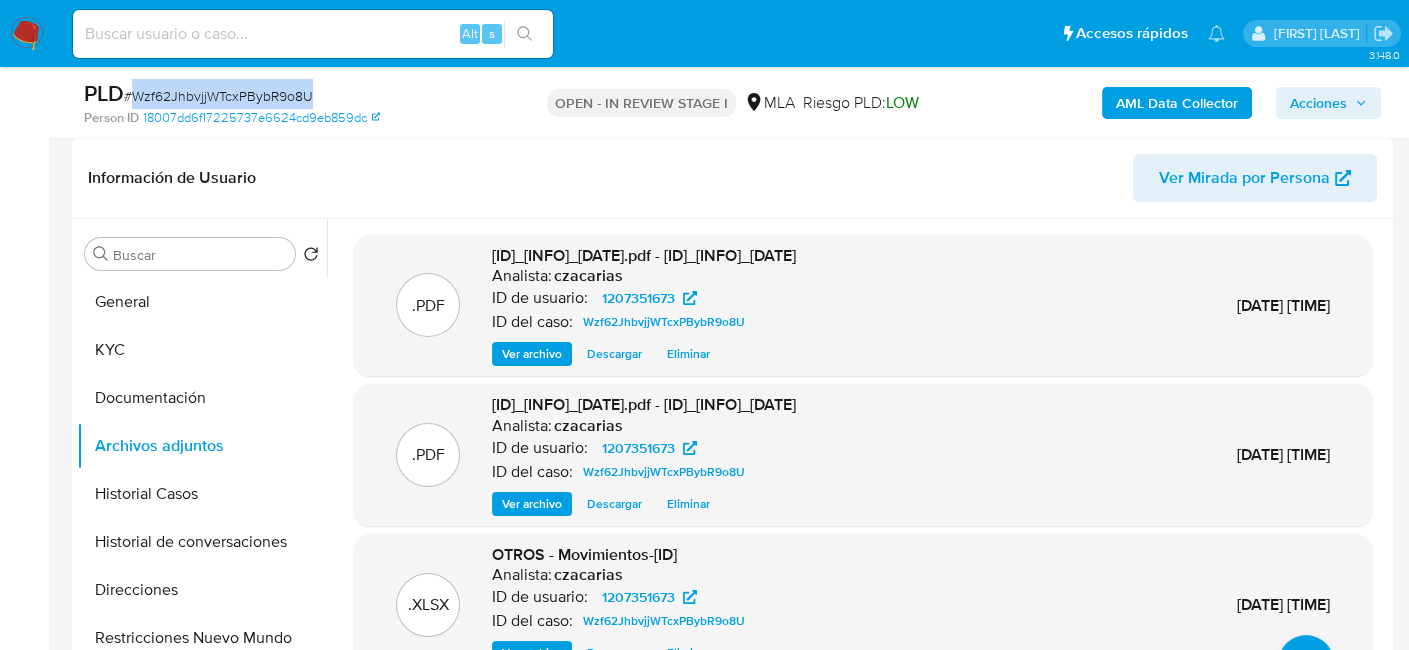 click on "# Wzf62JhbvjjWTcxPBybR9o8U" at bounding box center [218, 96] 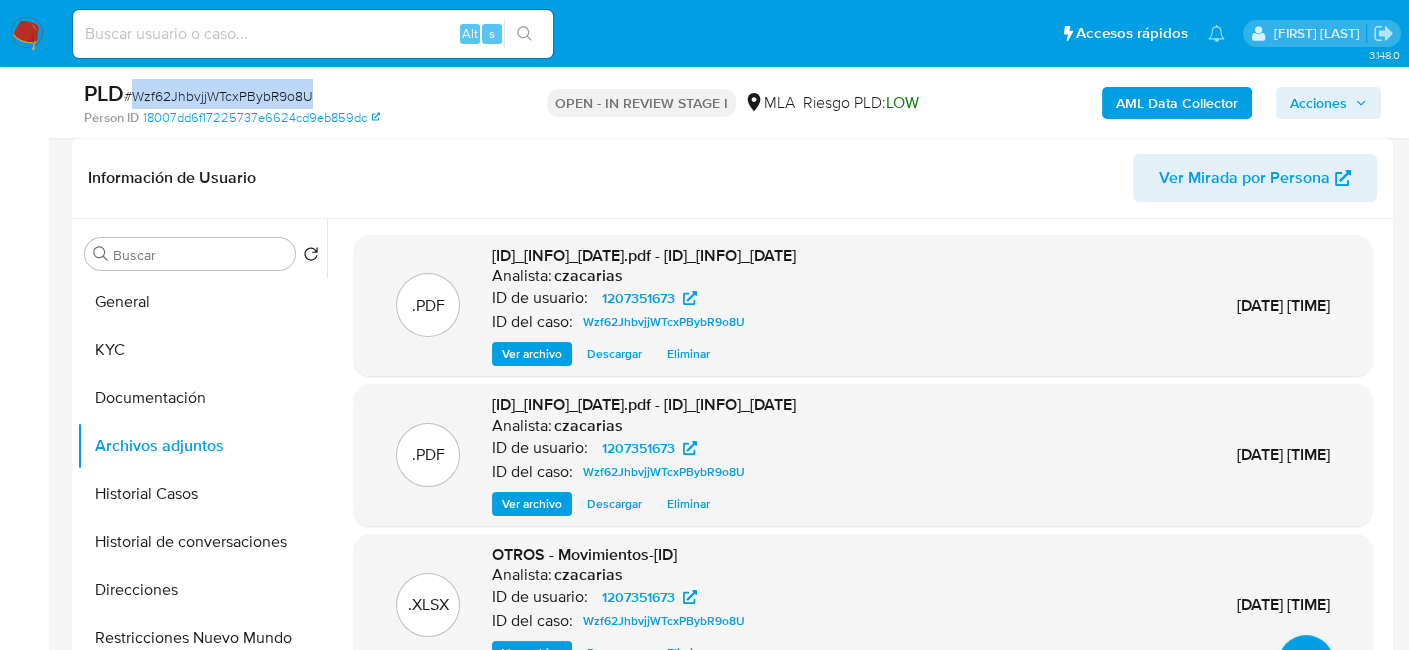 copy on "Wzf62JhbvjjWTcxPBybR9o8U" 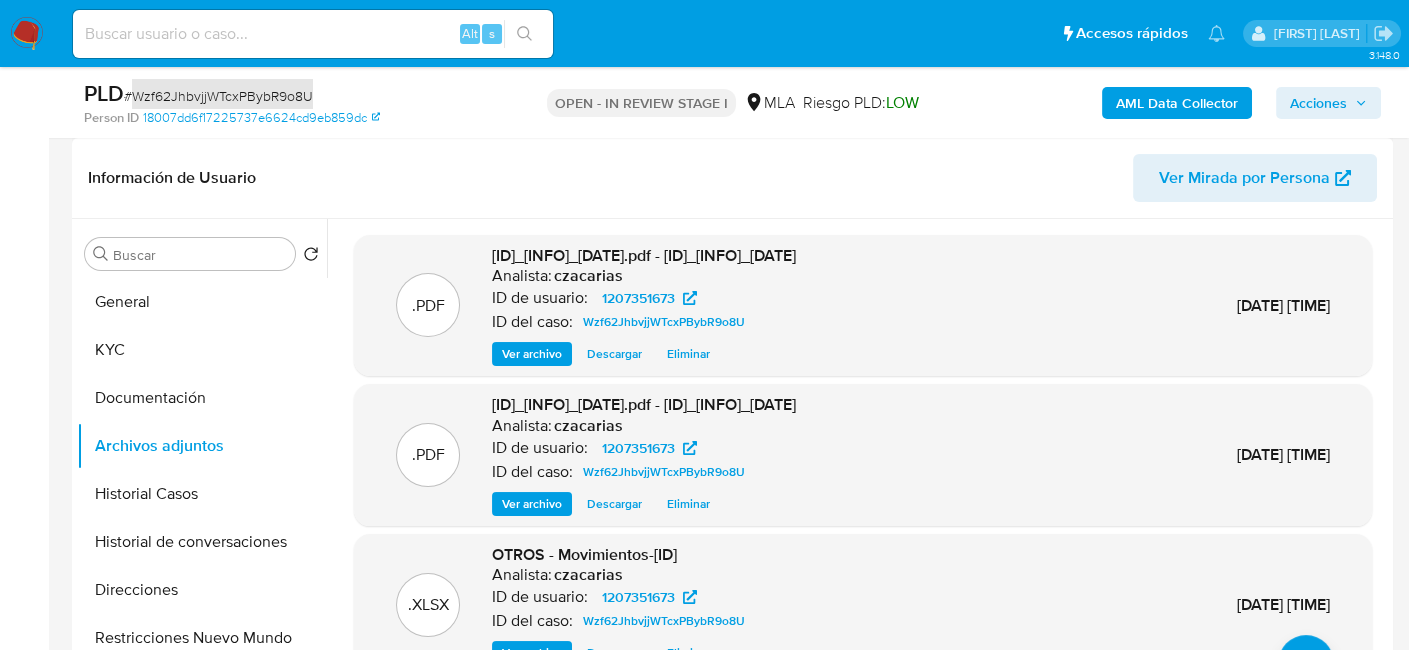 scroll, scrollTop: 5, scrollLeft: 0, axis: vertical 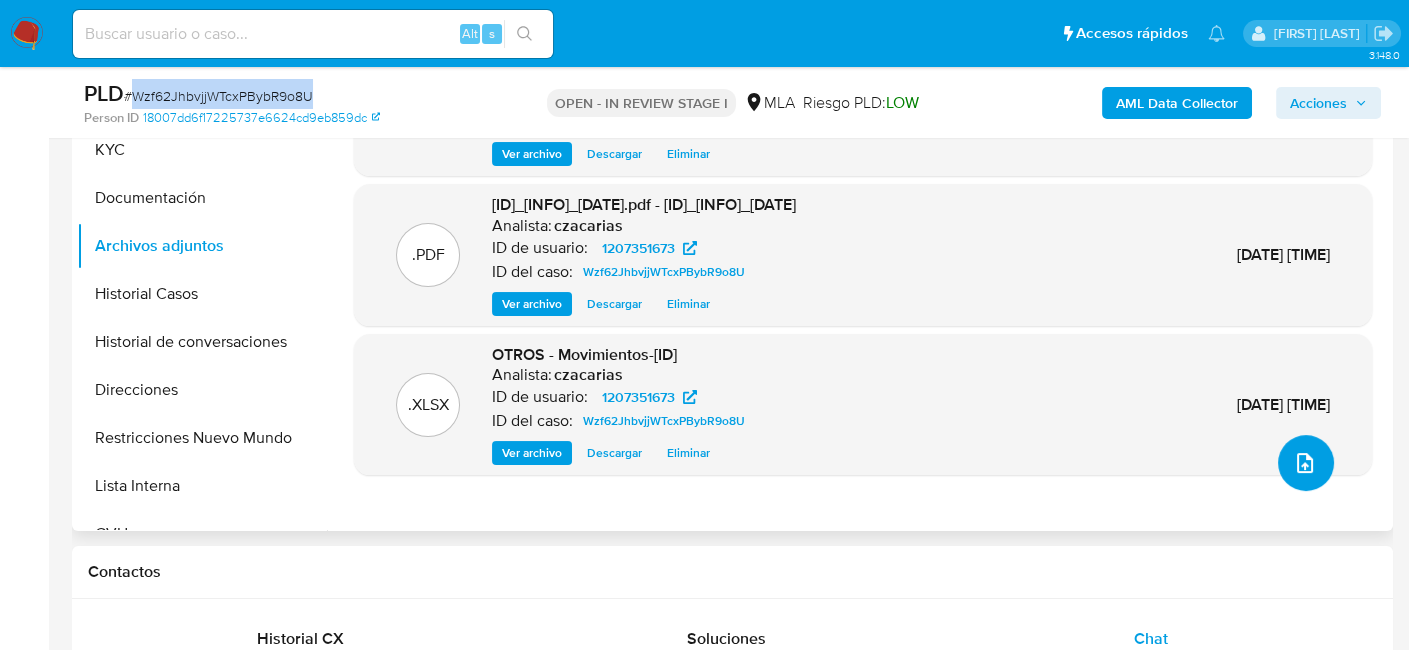 click at bounding box center (1306, 463) 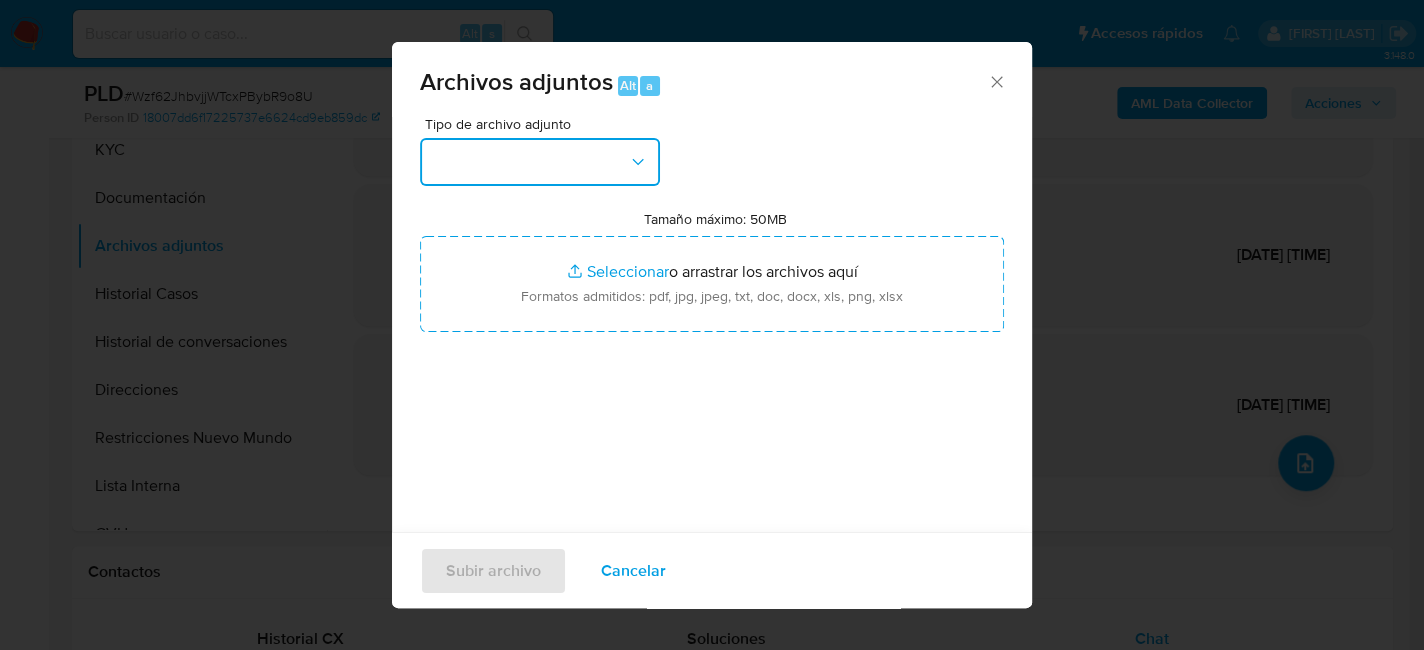 click at bounding box center [540, 162] 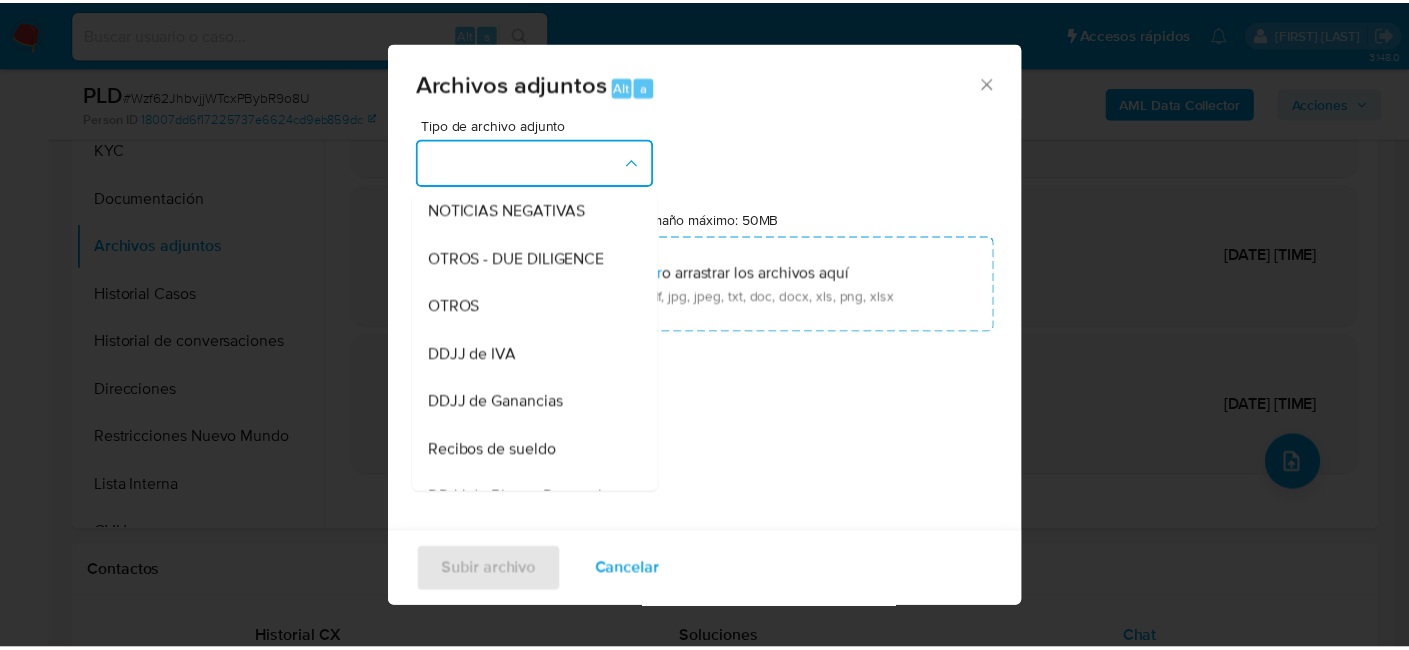 scroll, scrollTop: 400, scrollLeft: 0, axis: vertical 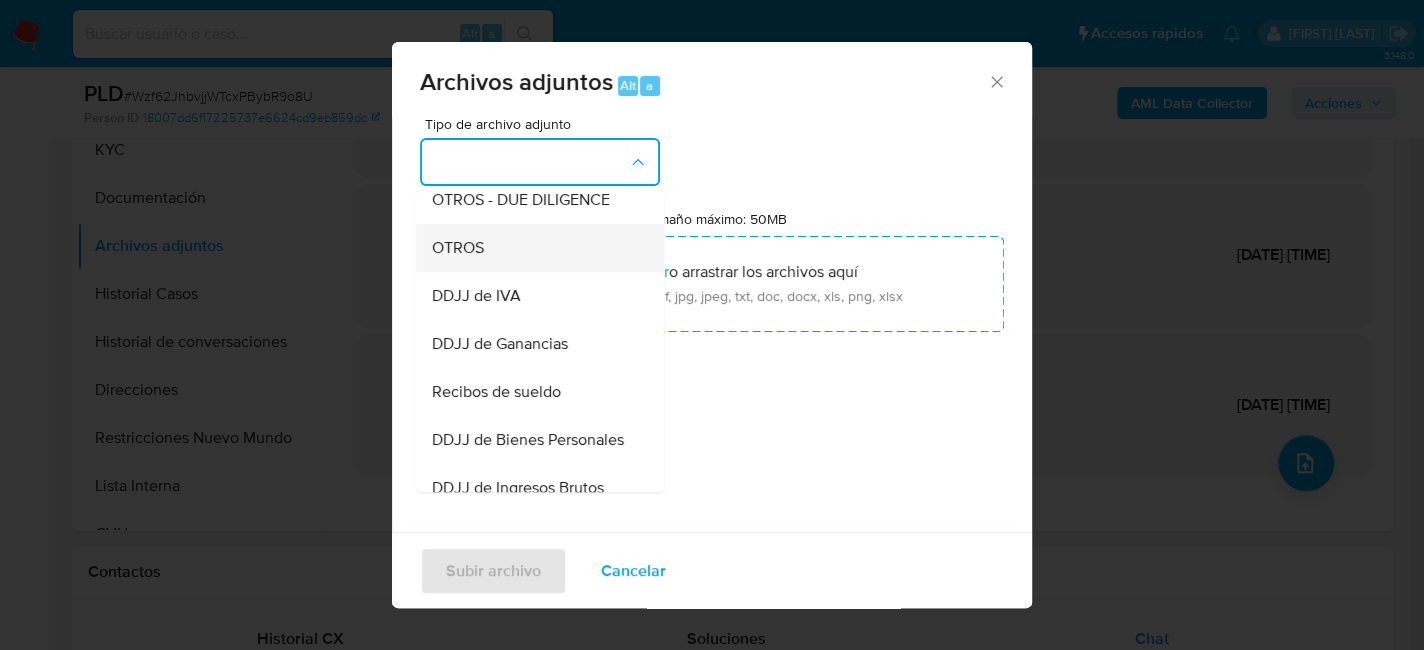 click on "OTROS" at bounding box center (534, 248) 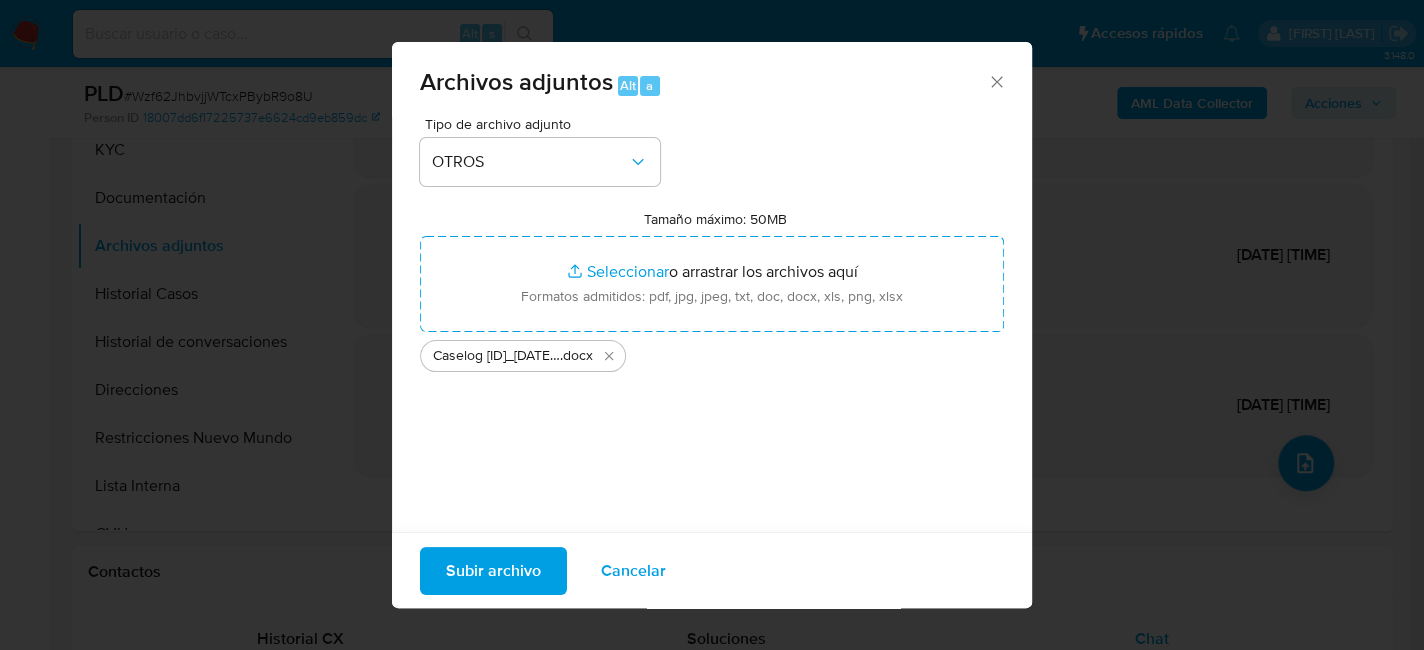 click on "Subir archivo" at bounding box center [493, 570] 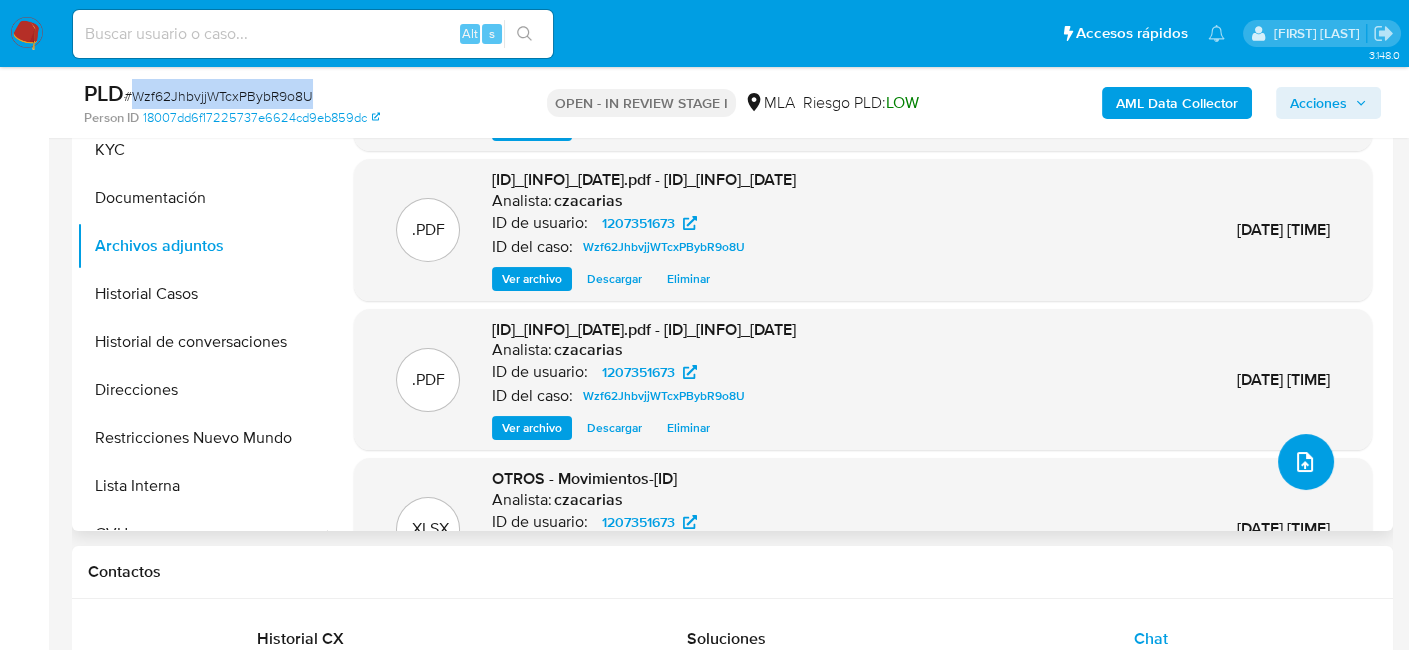 scroll, scrollTop: 0, scrollLeft: 0, axis: both 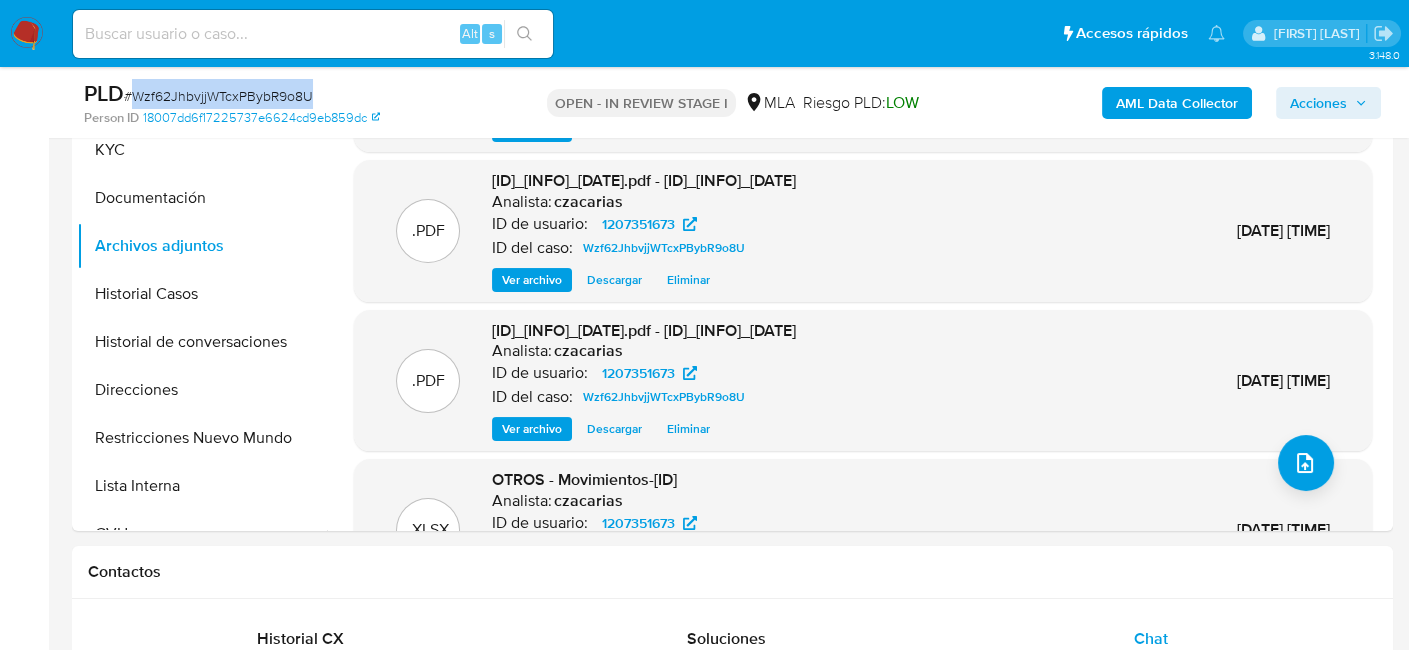 click on "Acciones" at bounding box center [1318, 103] 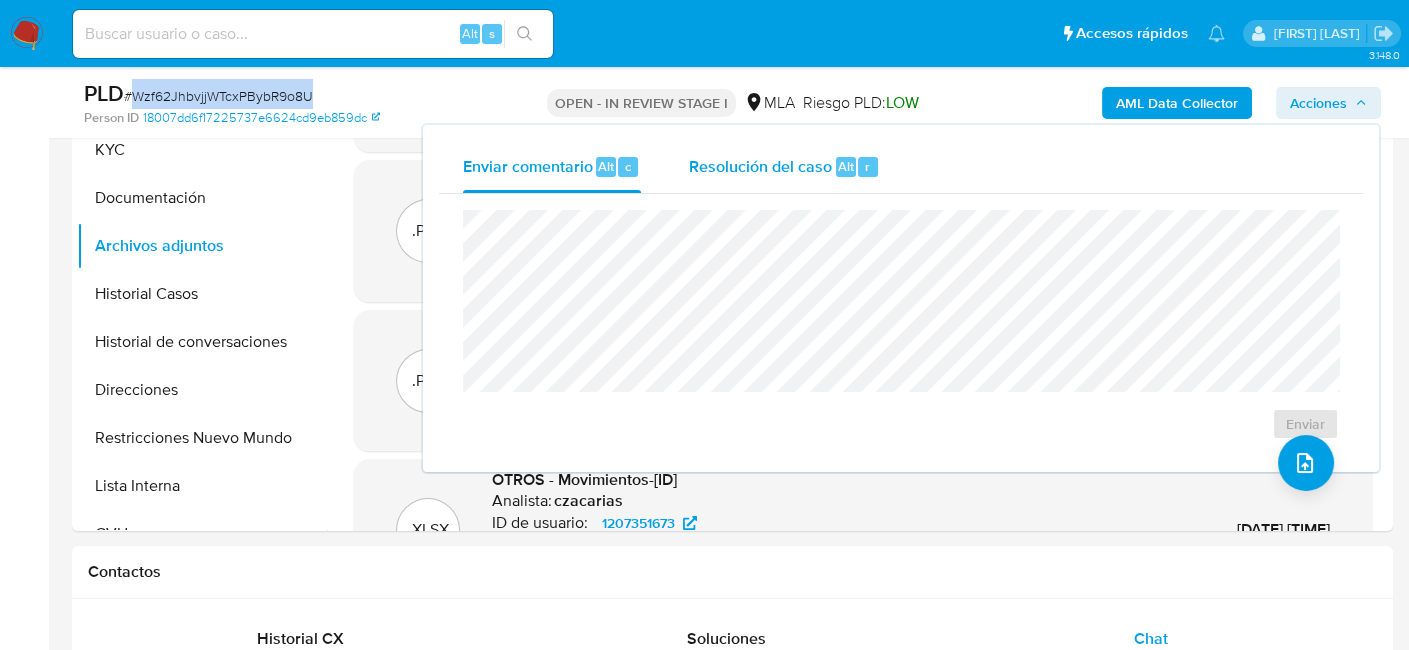 click on "Resolución del caso Alt r" at bounding box center (784, 167) 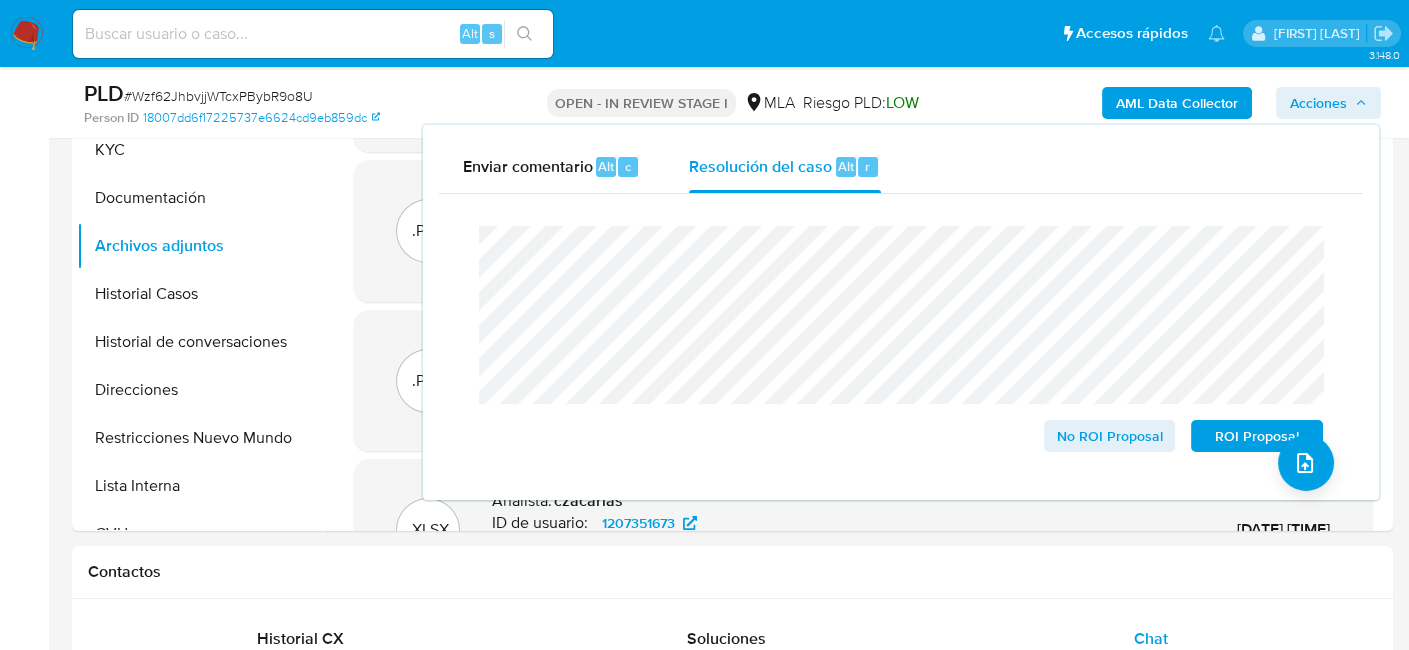 click on "# Wzf62JhbvjjWTcxPBybR9o8U" at bounding box center (218, 96) 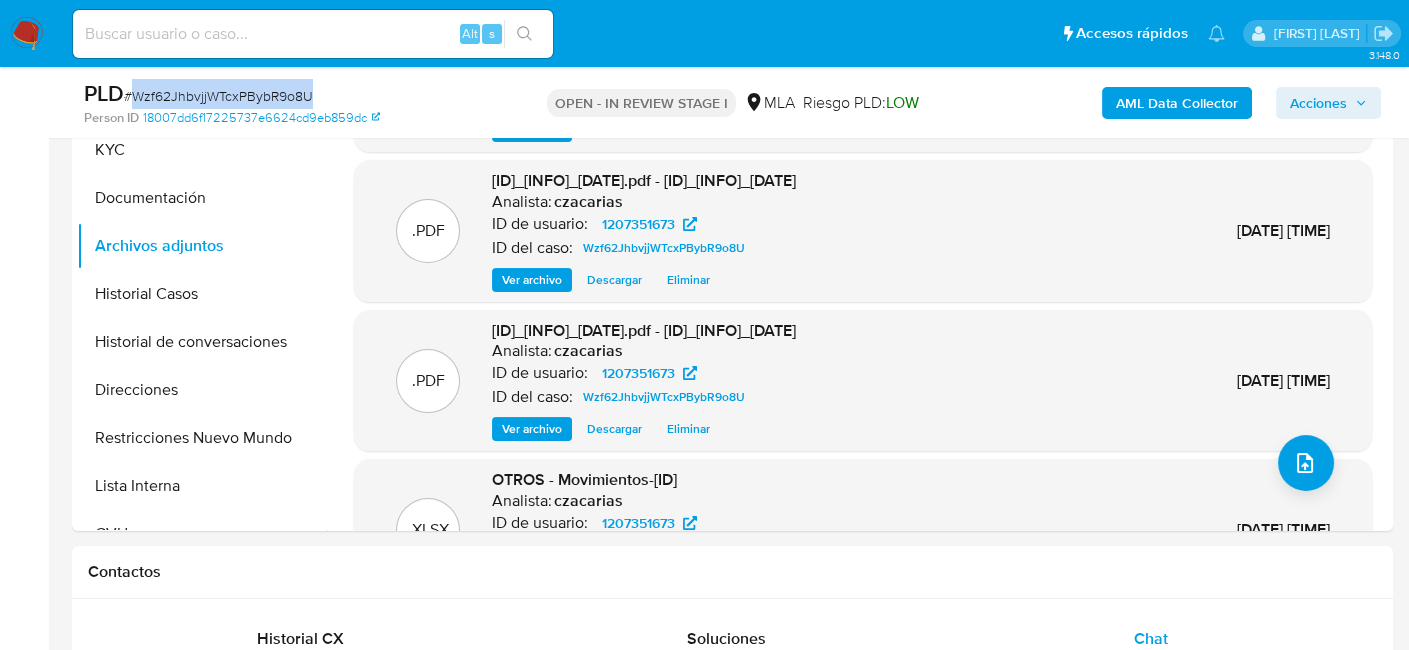 click on "# Wzf62JhbvjjWTcxPBybR9o8U" at bounding box center [218, 96] 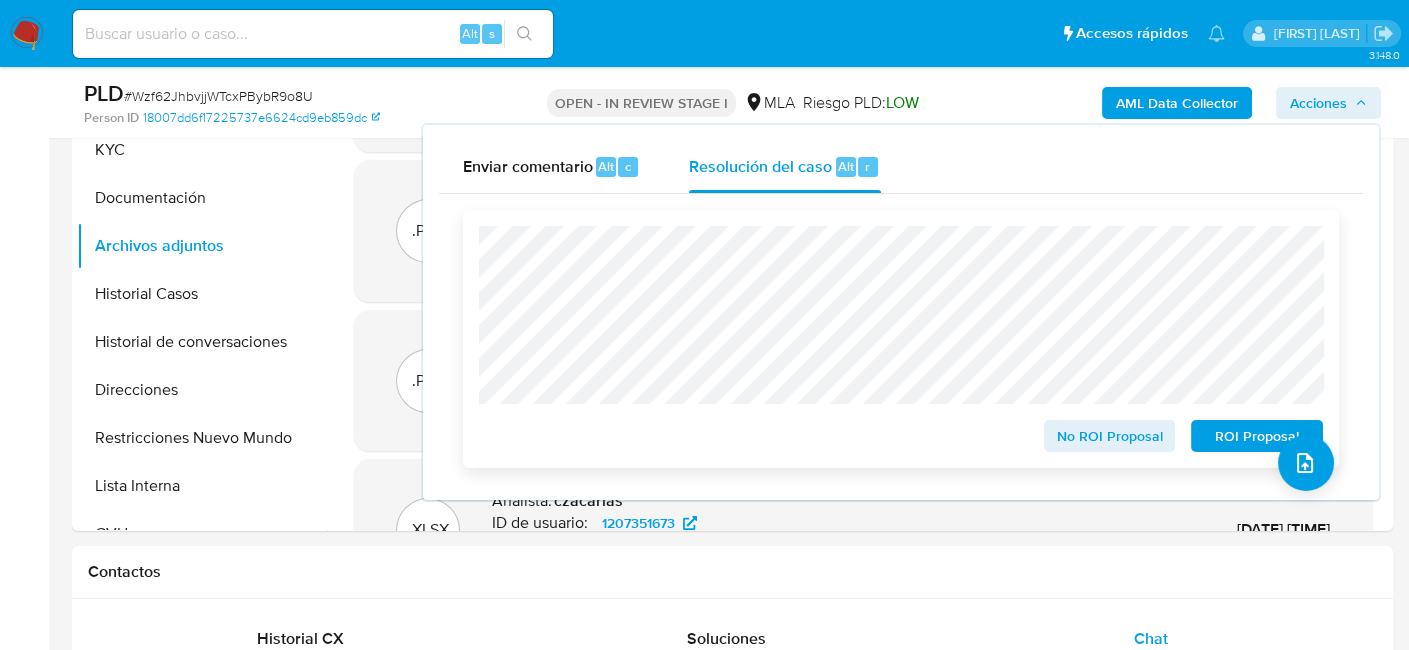 click on "No ROI Proposal" at bounding box center [1110, 436] 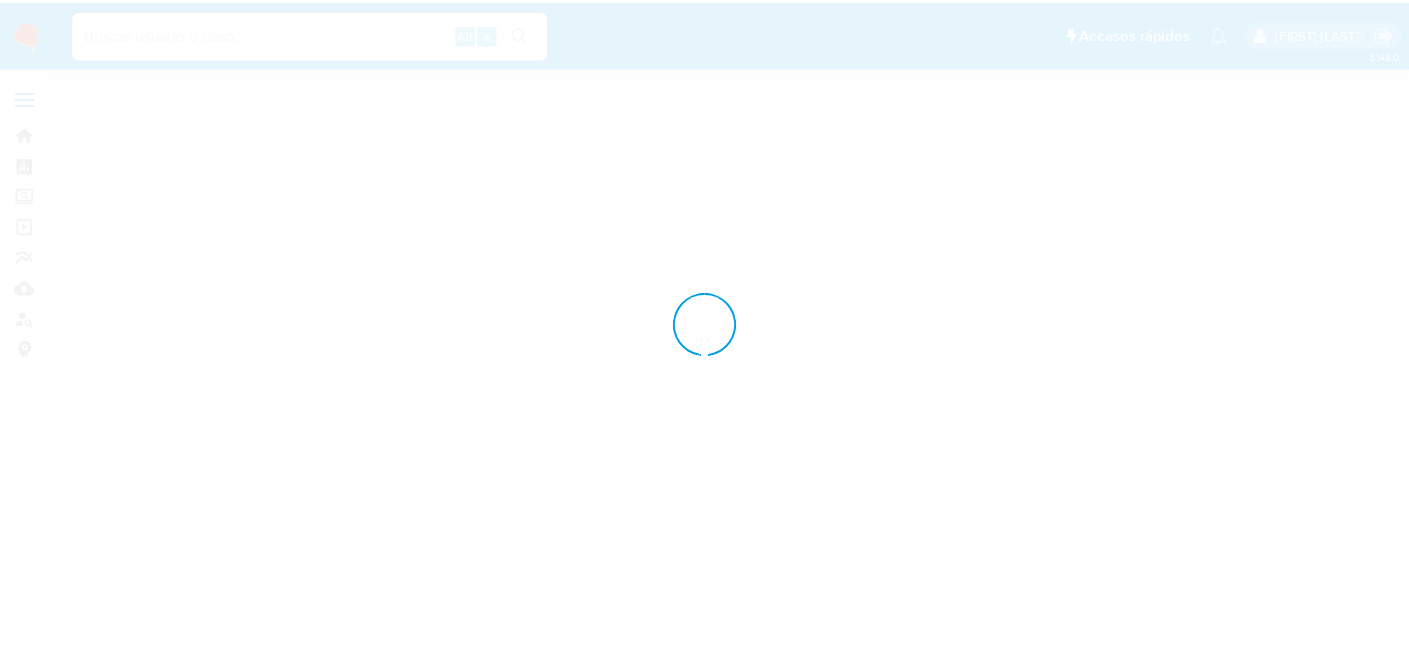 scroll, scrollTop: 0, scrollLeft: 0, axis: both 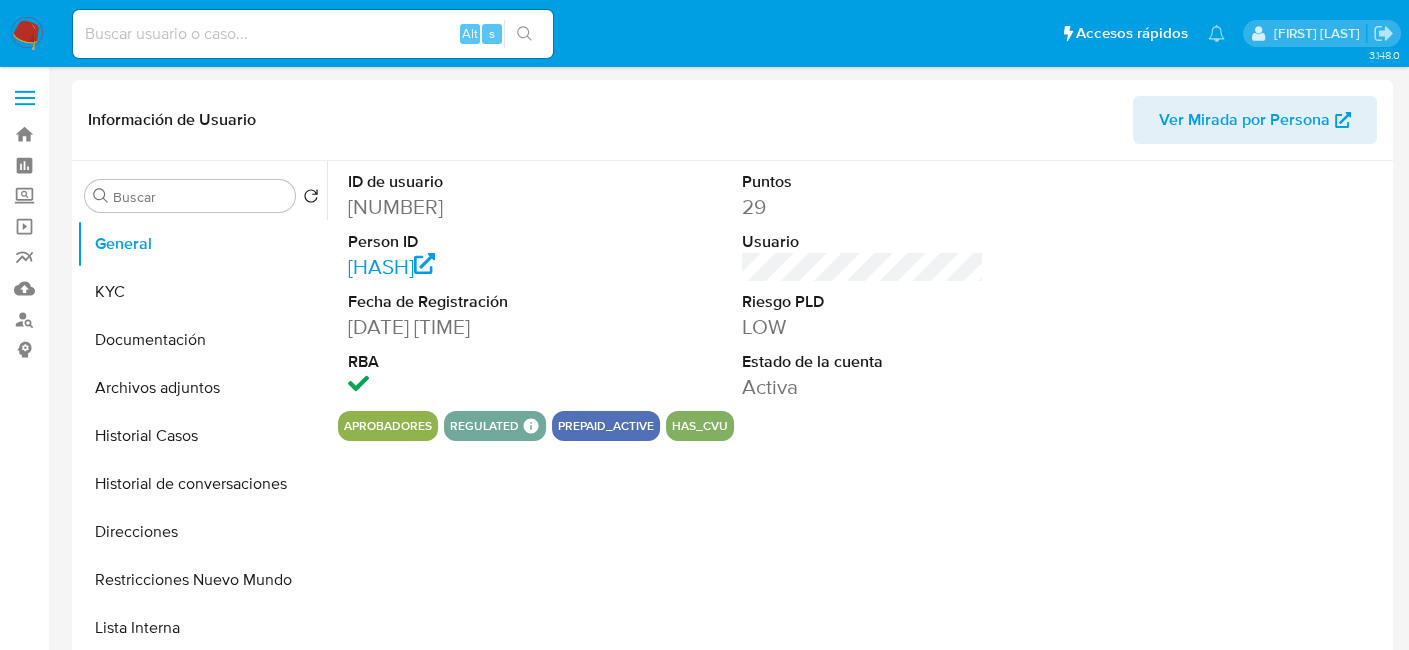 select on "10" 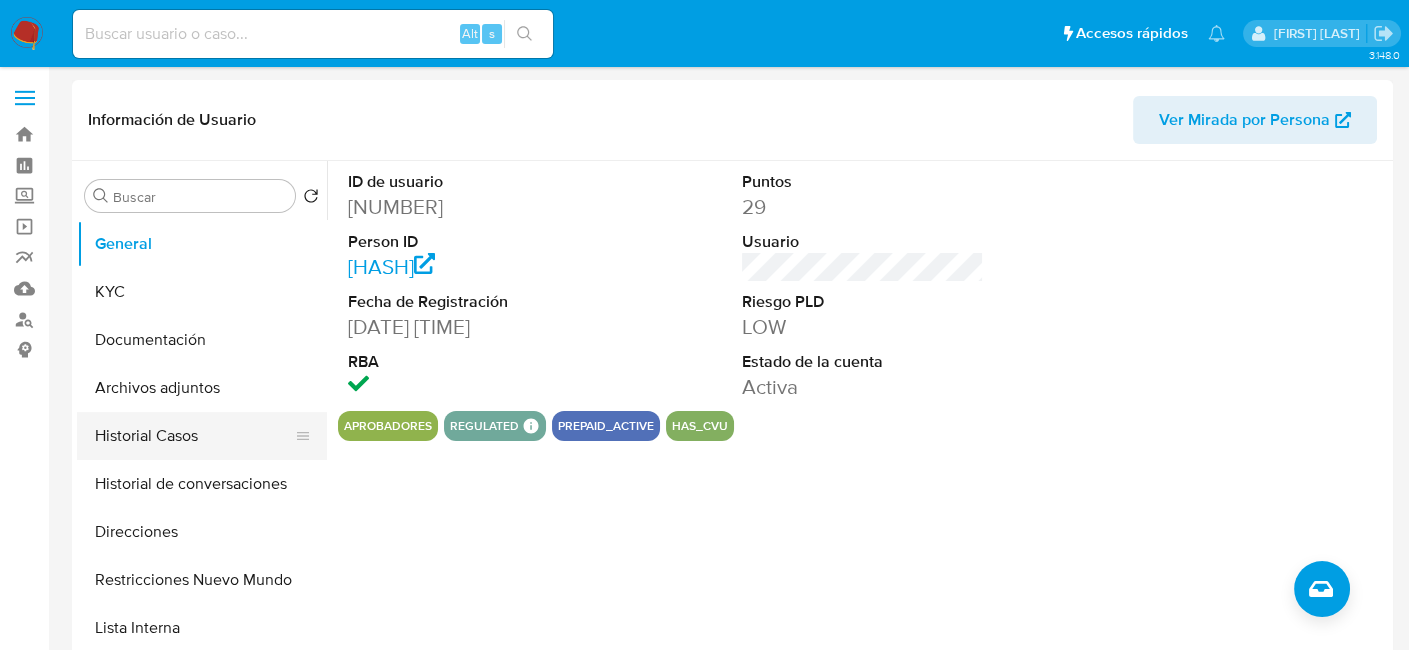 click on "Historial Casos" at bounding box center [194, 436] 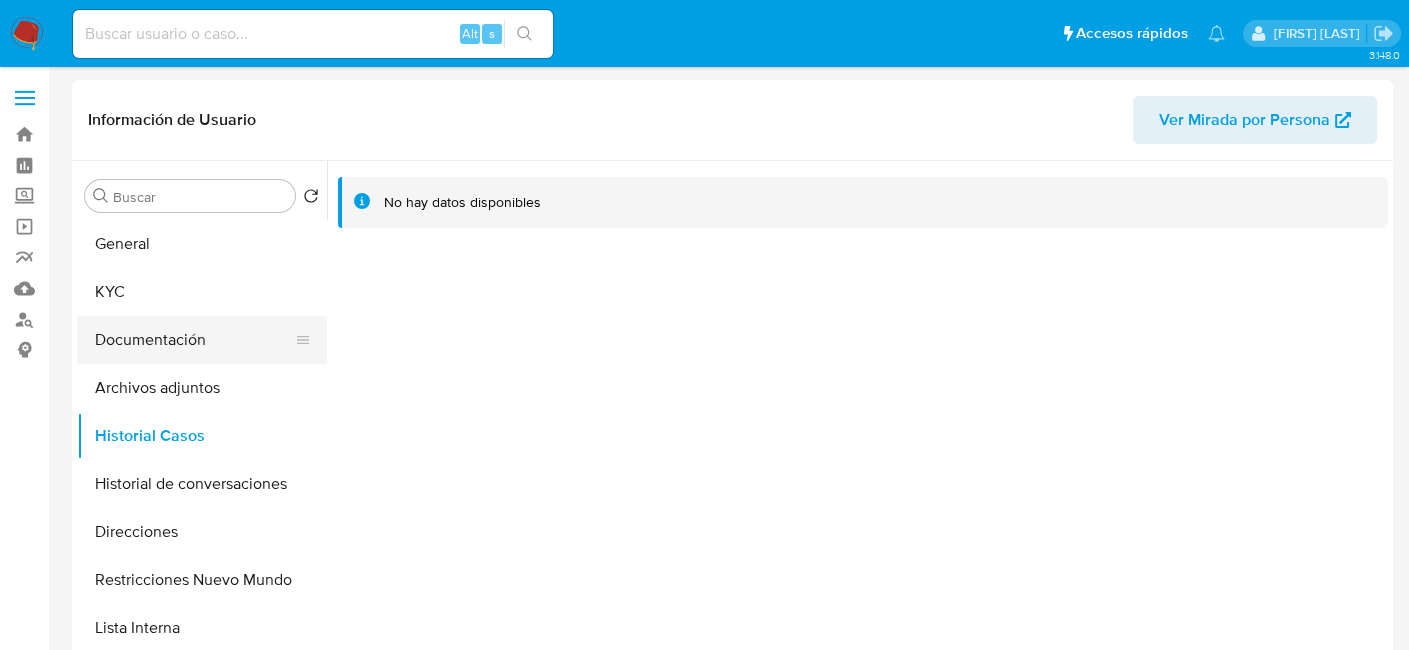 click on "Documentación" at bounding box center (194, 340) 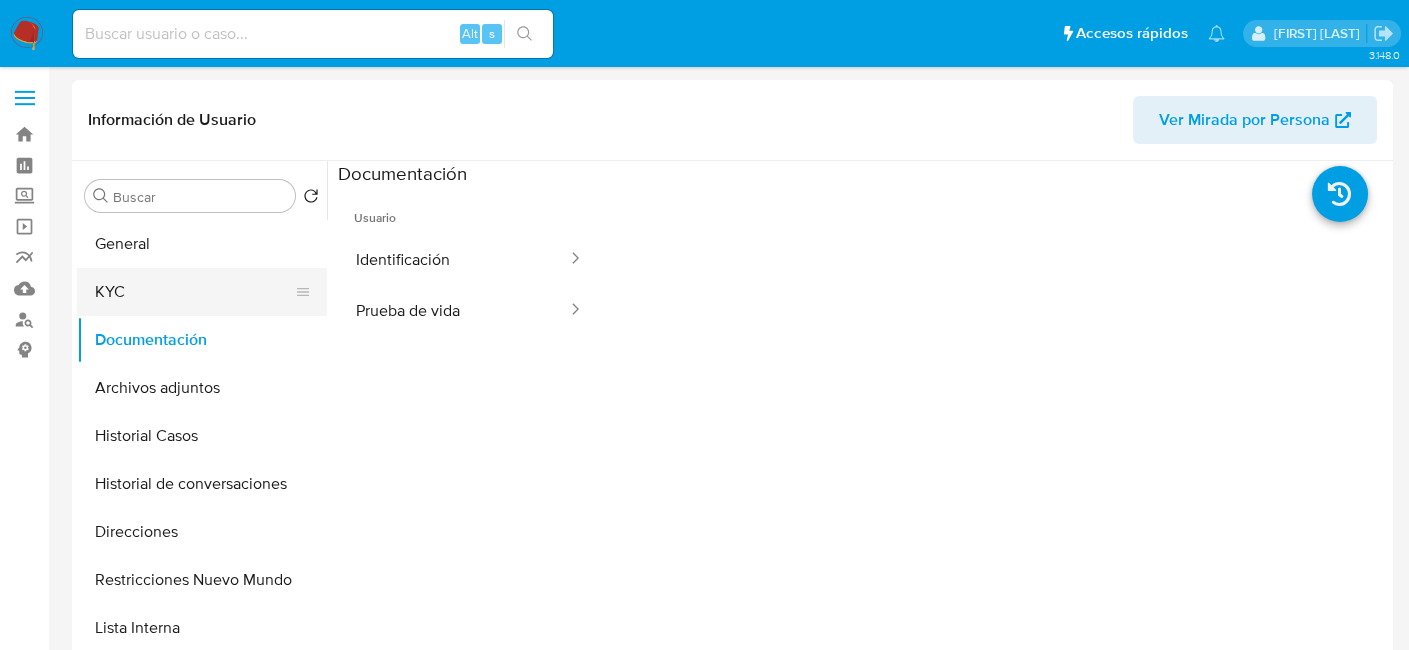 click on "KYC" at bounding box center [194, 292] 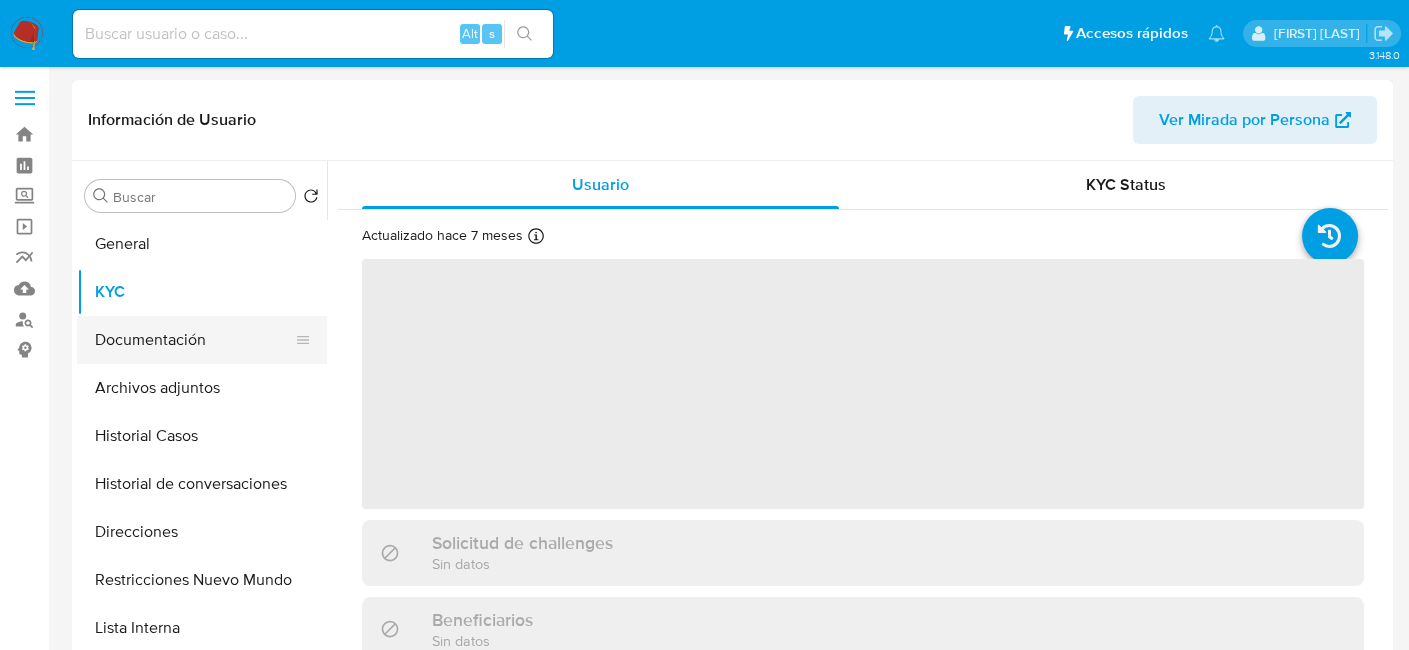 click on "Documentación" at bounding box center (194, 340) 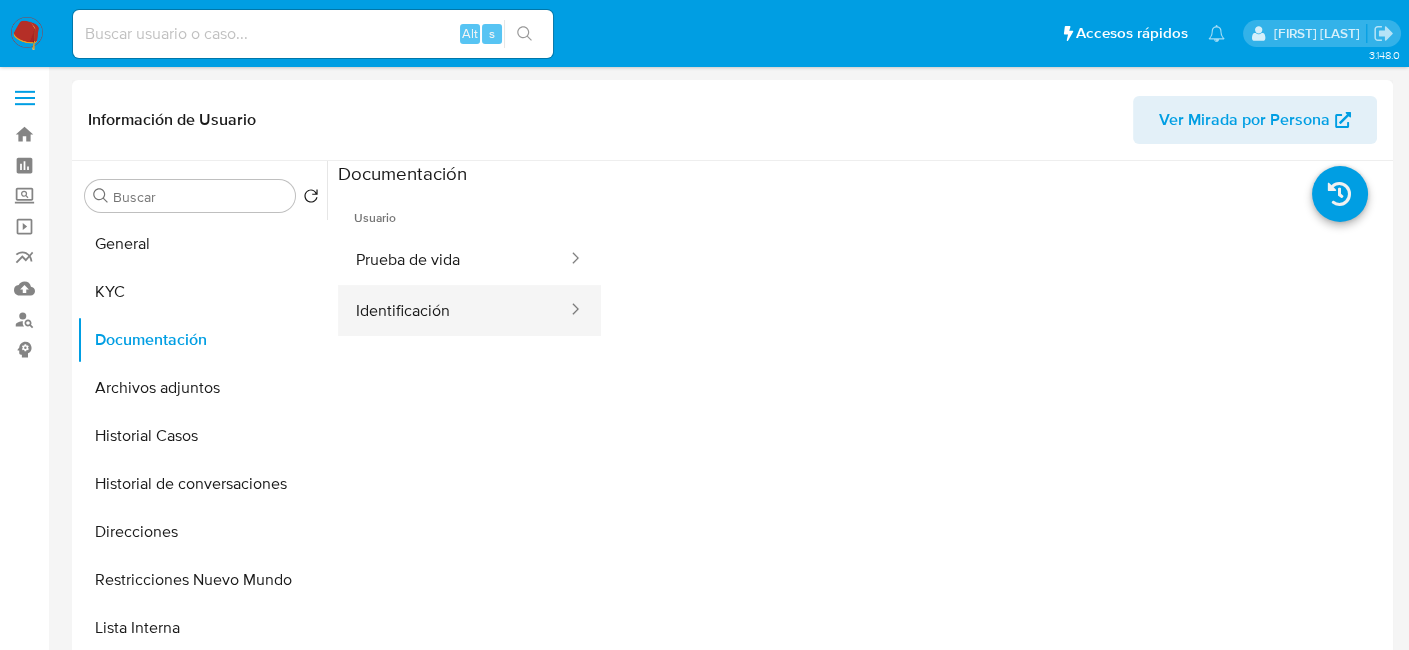 click on "Identificación" at bounding box center [453, 310] 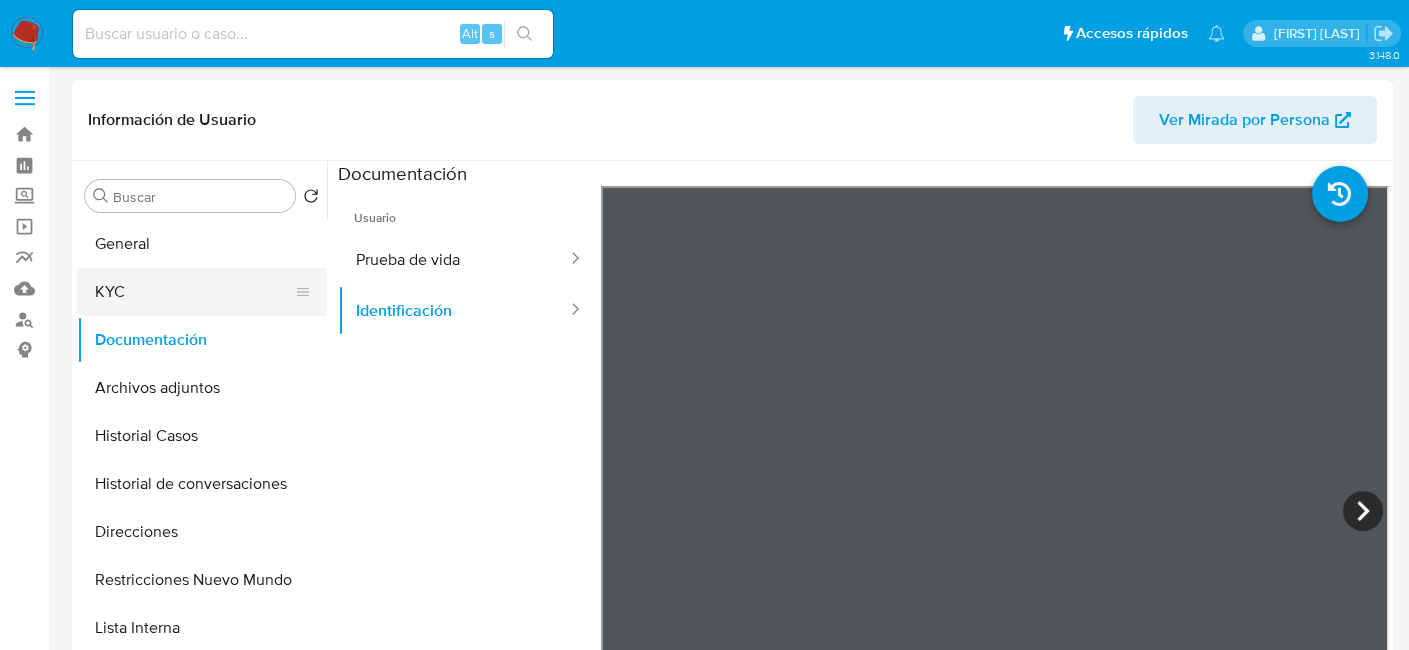 click on "KYC" at bounding box center (194, 292) 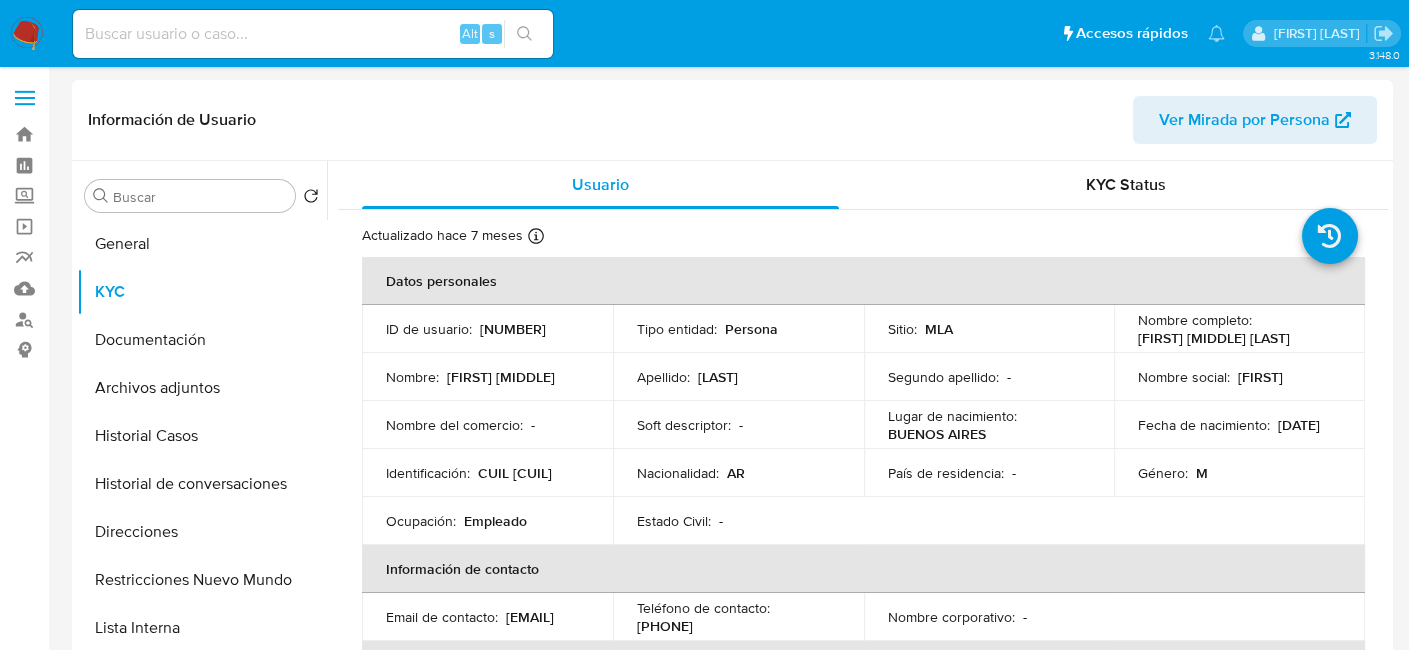 click on "CUIL 23227181389" at bounding box center (515, 473) 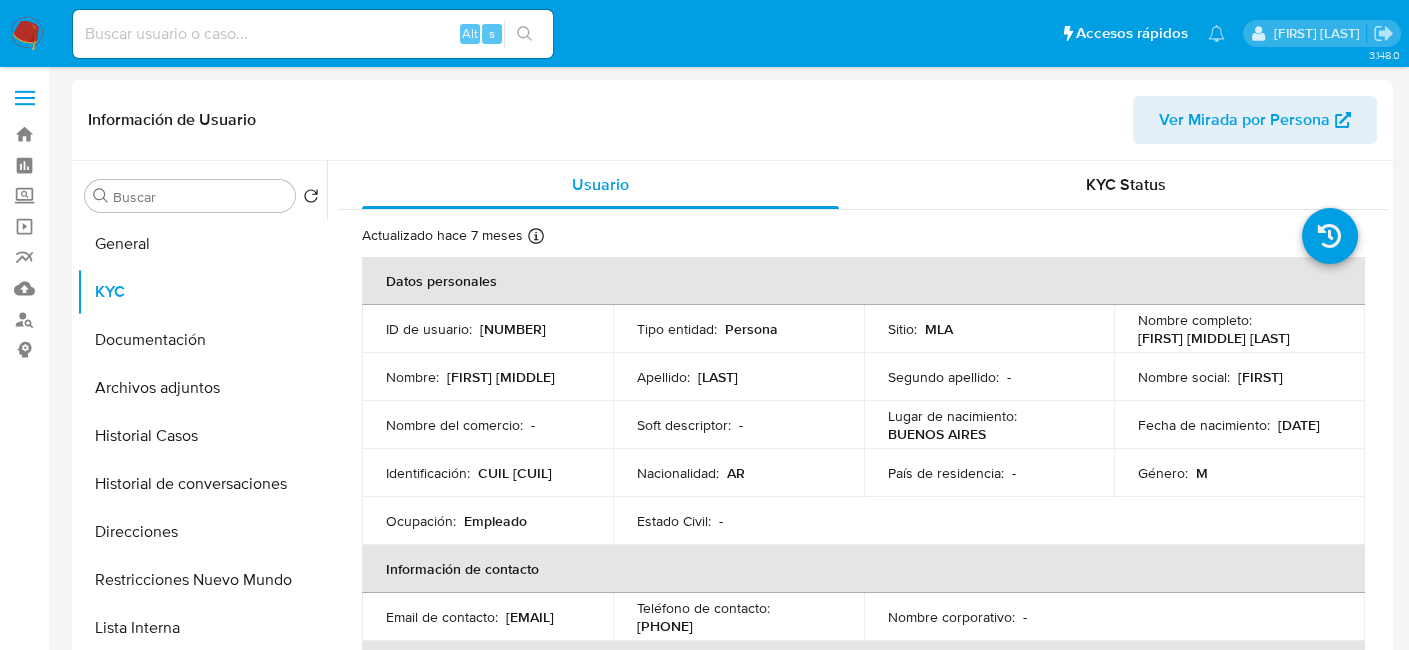 copy on "23227181389" 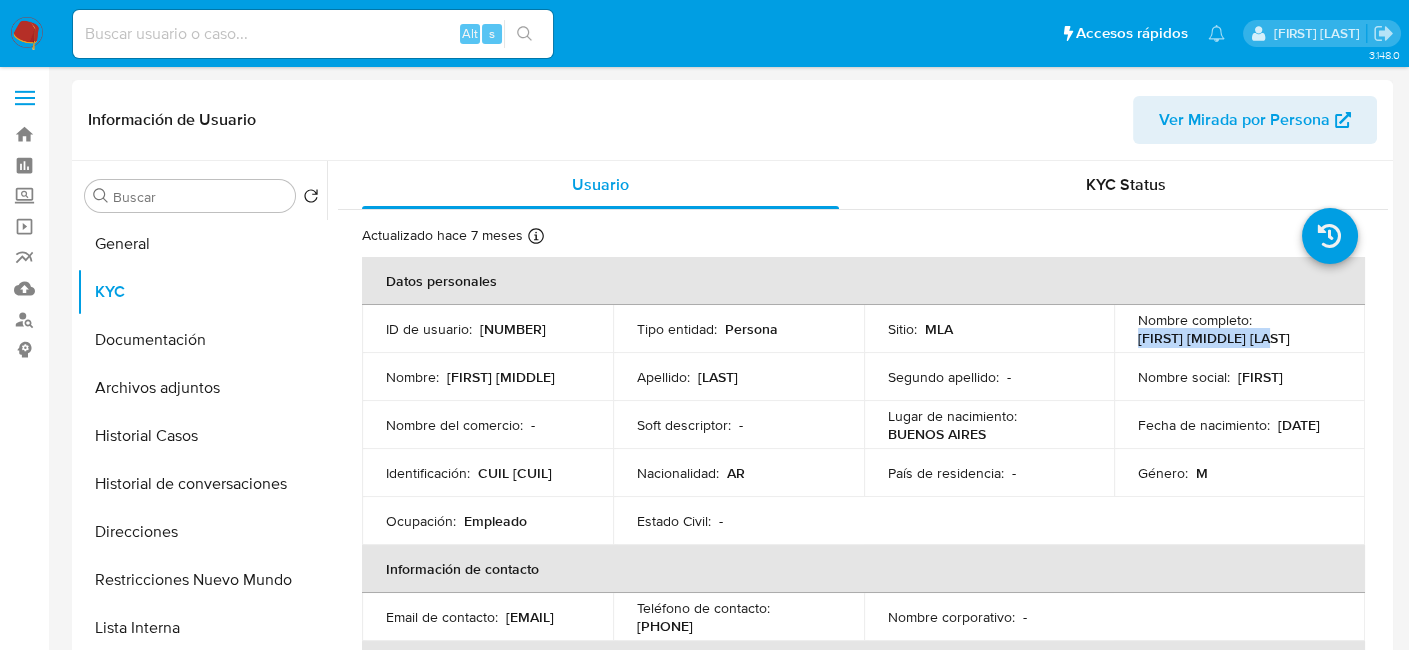 drag, startPoint x: 1134, startPoint y: 341, endPoint x: 1277, endPoint y: 347, distance: 143.12582 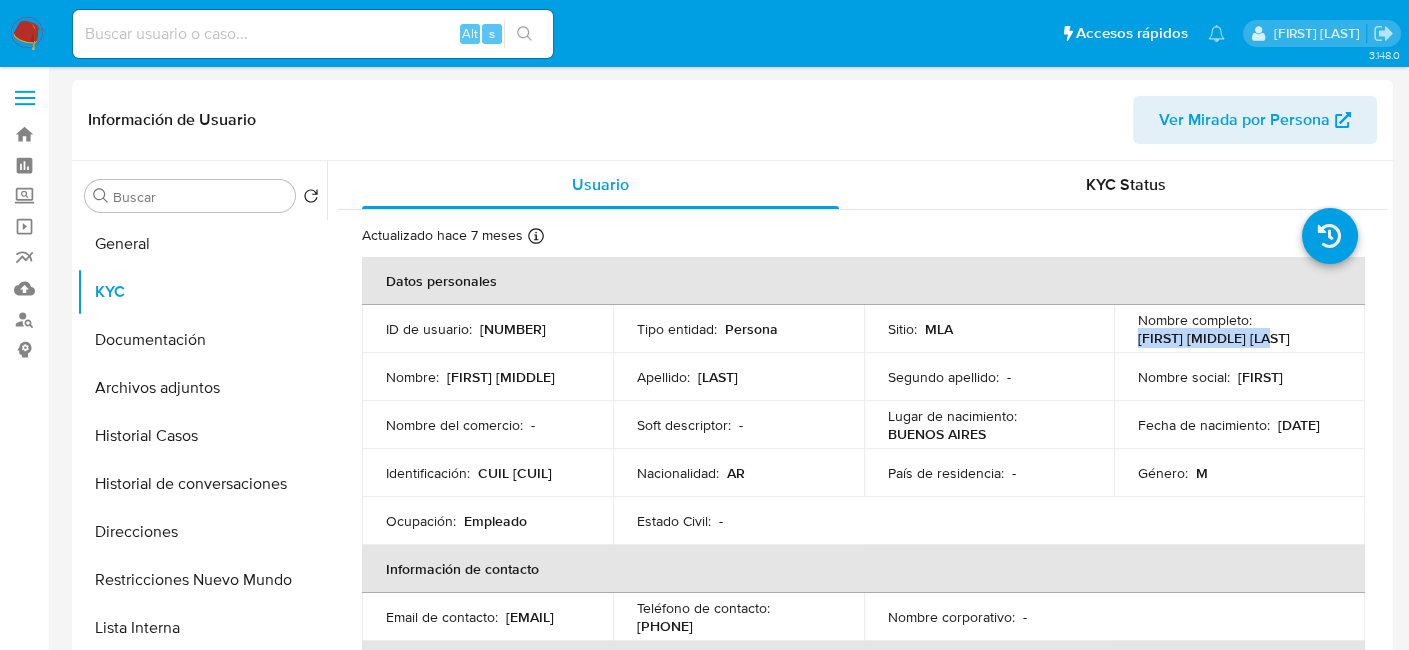 copy on "Walter Ruben Cometta" 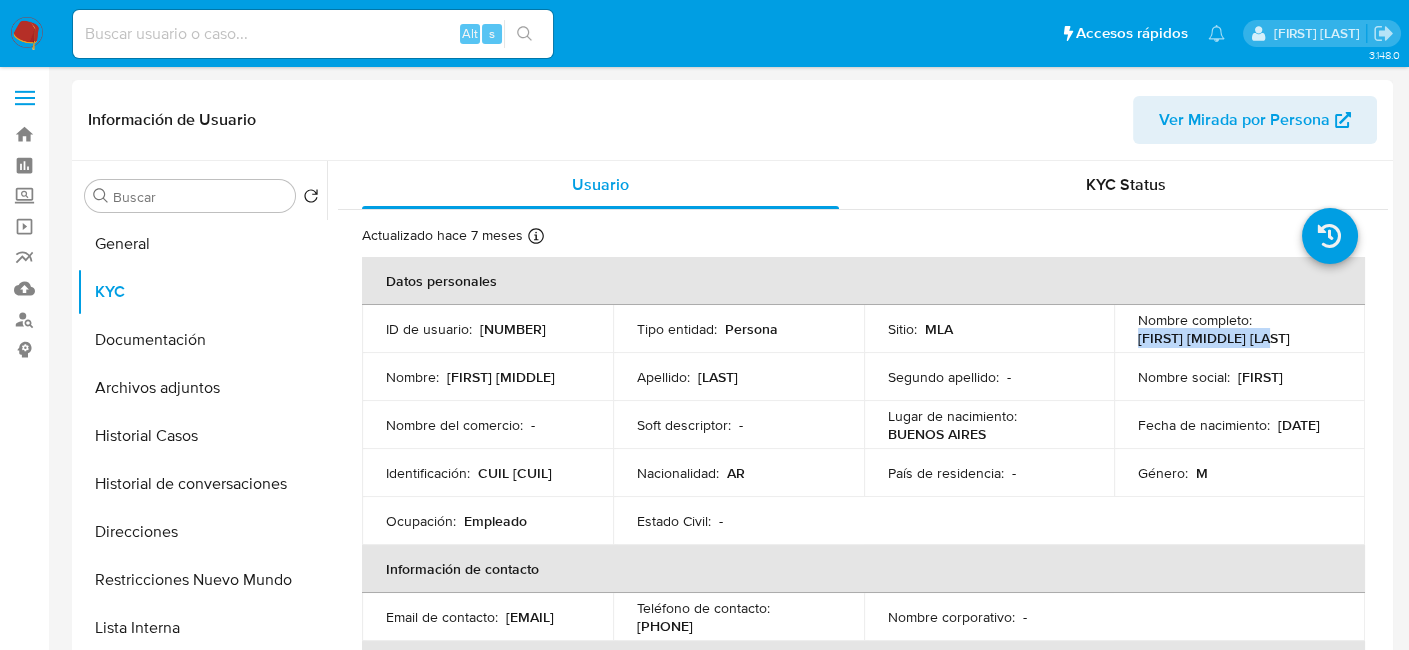 click on "Walter Ruben Cometta" at bounding box center [1214, 338] 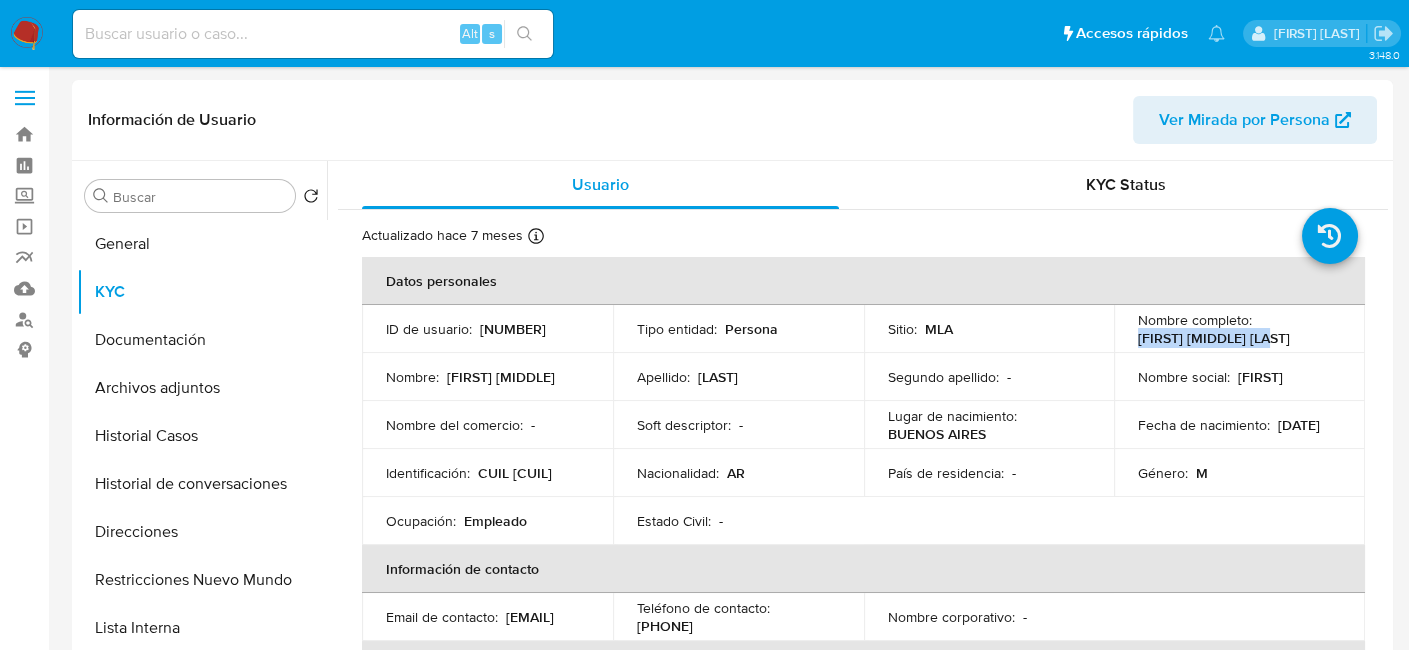 copy on "Walter Ruben Cometta" 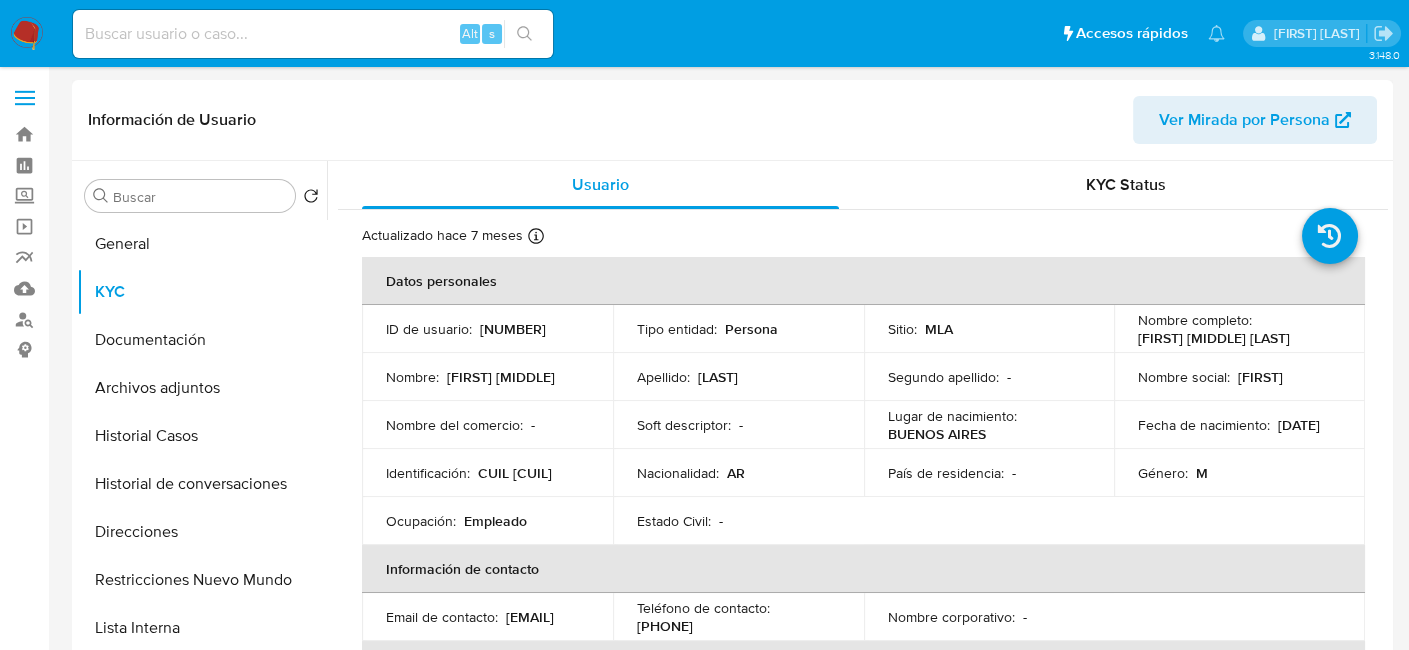 click on "CUIL 23227181389" at bounding box center (515, 473) 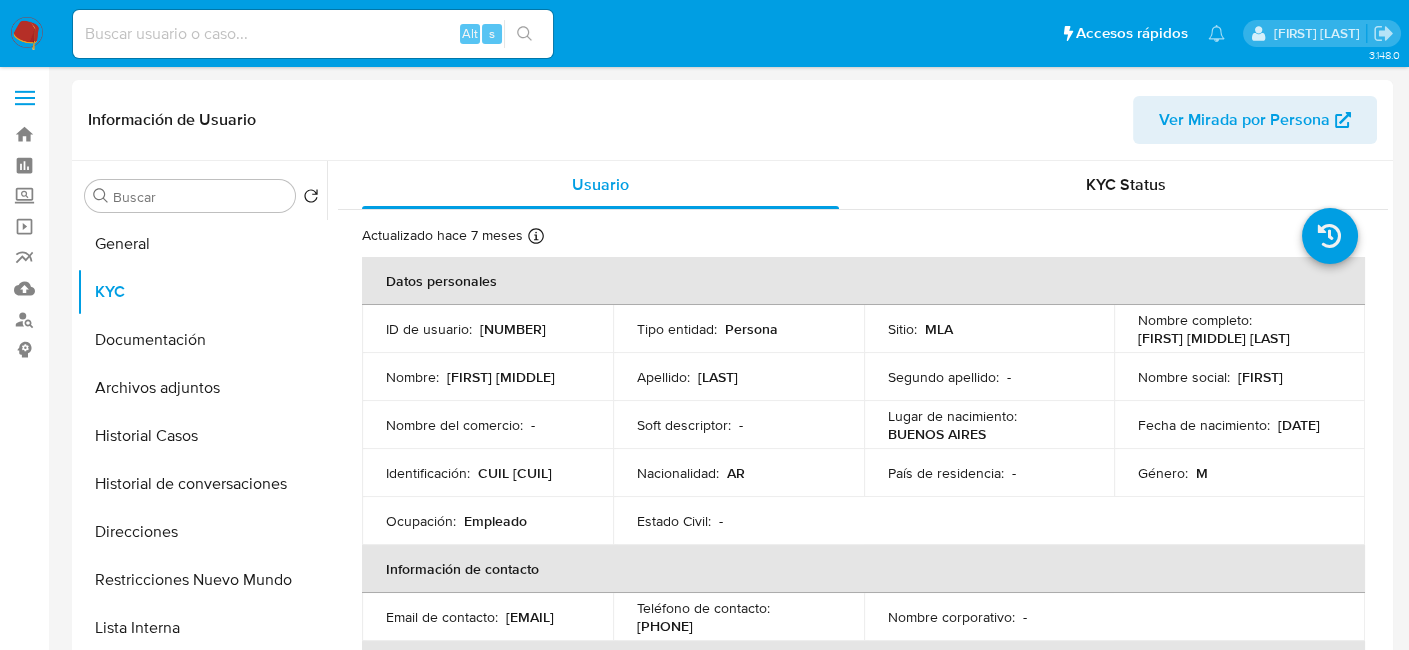 copy on "23227181389" 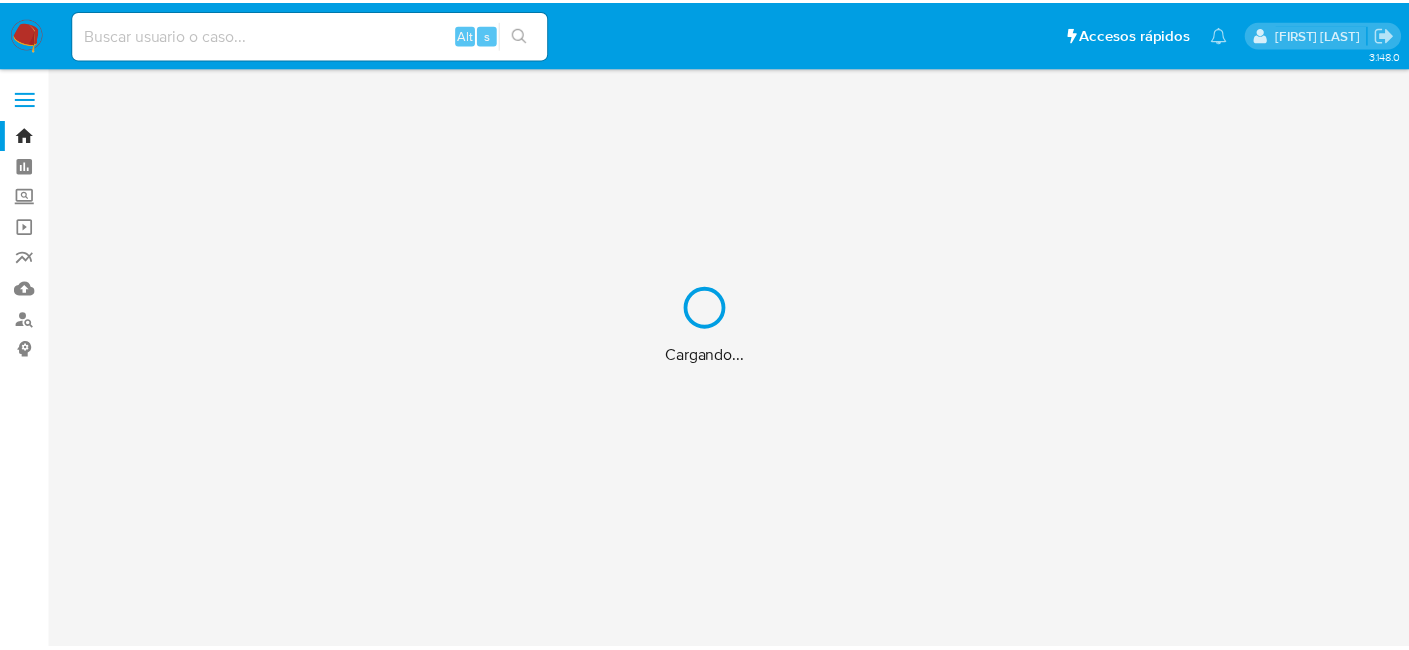 scroll, scrollTop: 0, scrollLeft: 0, axis: both 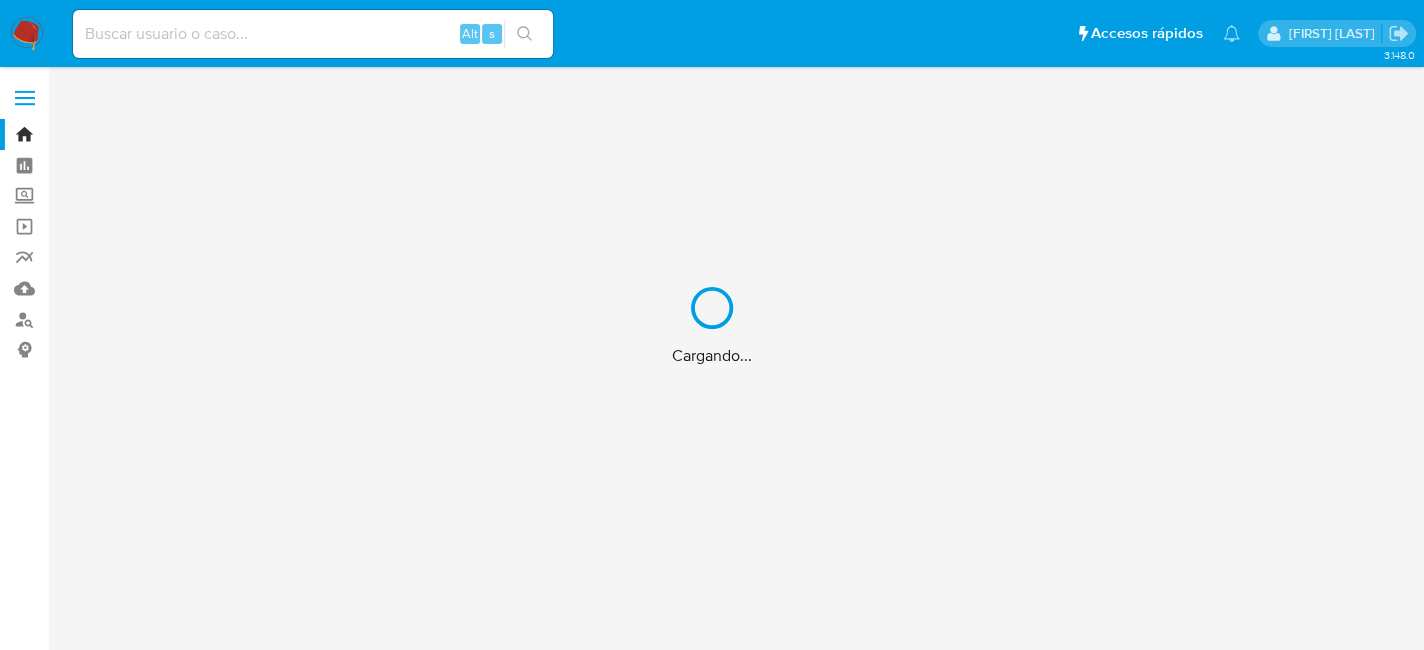 click on "Cargando..." at bounding box center [712, 325] 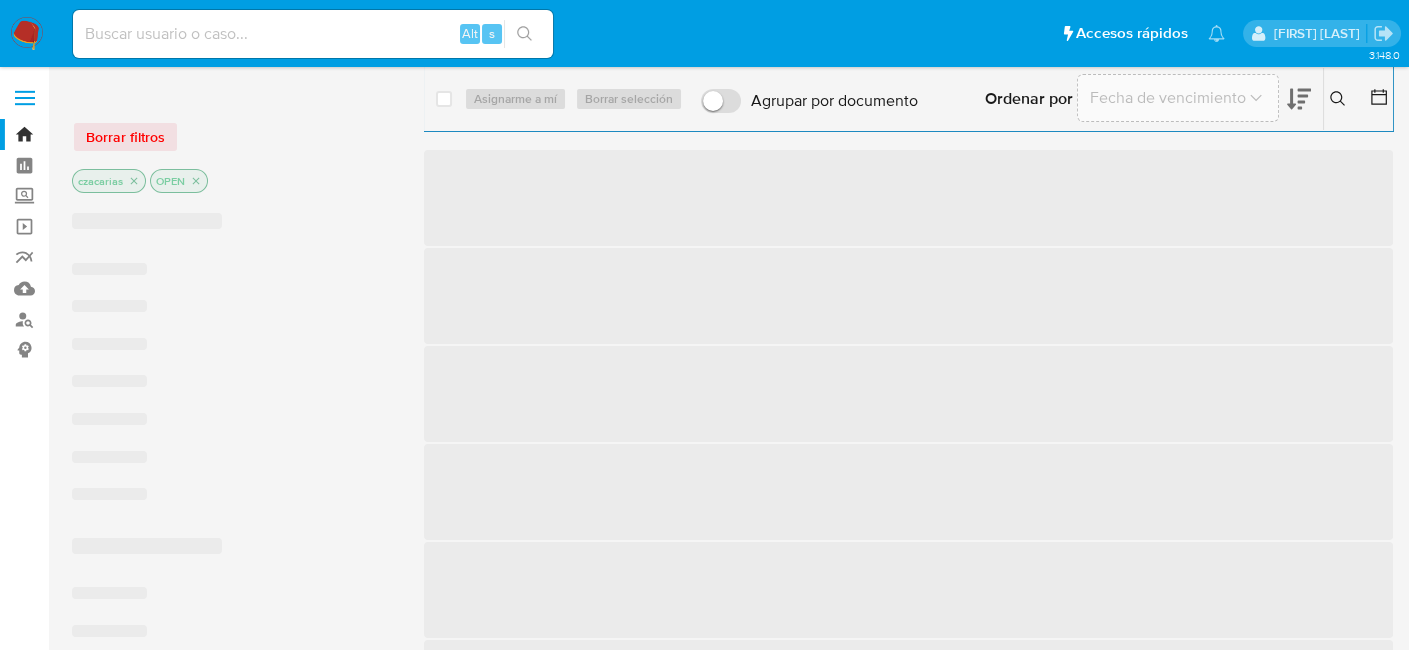 click at bounding box center [313, 34] 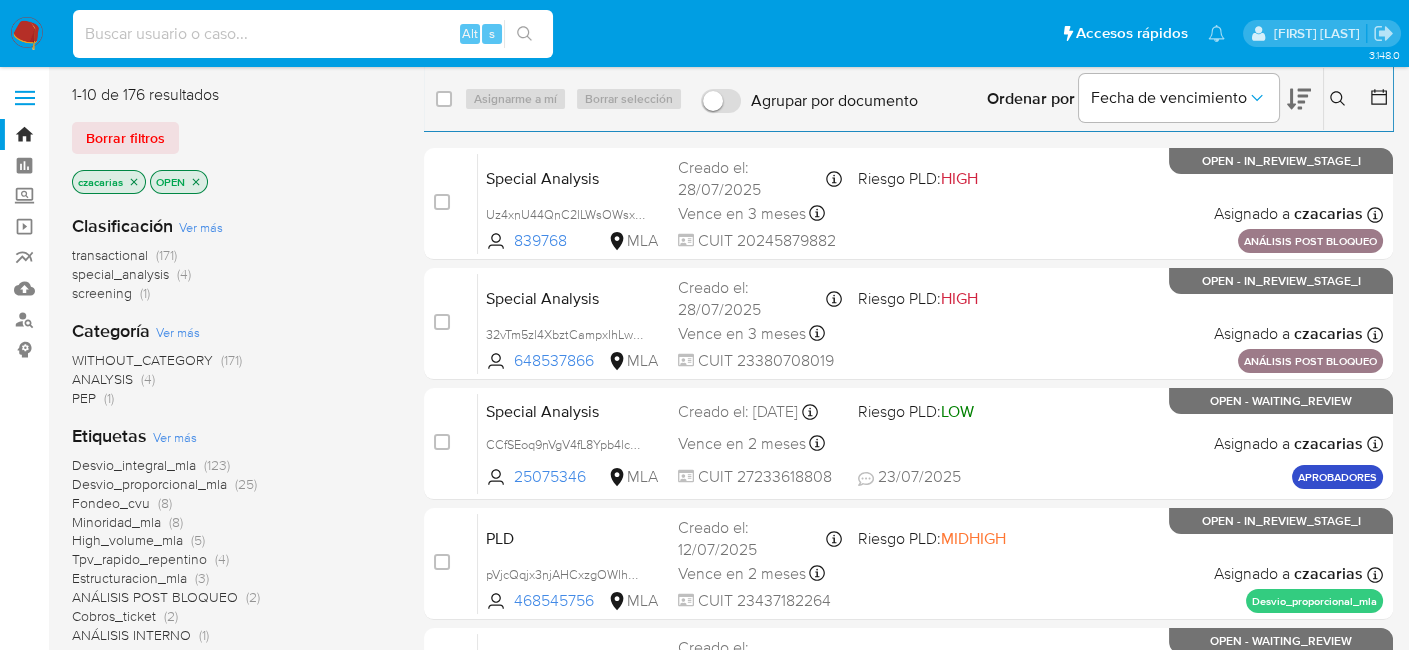 paste on "[ID]" 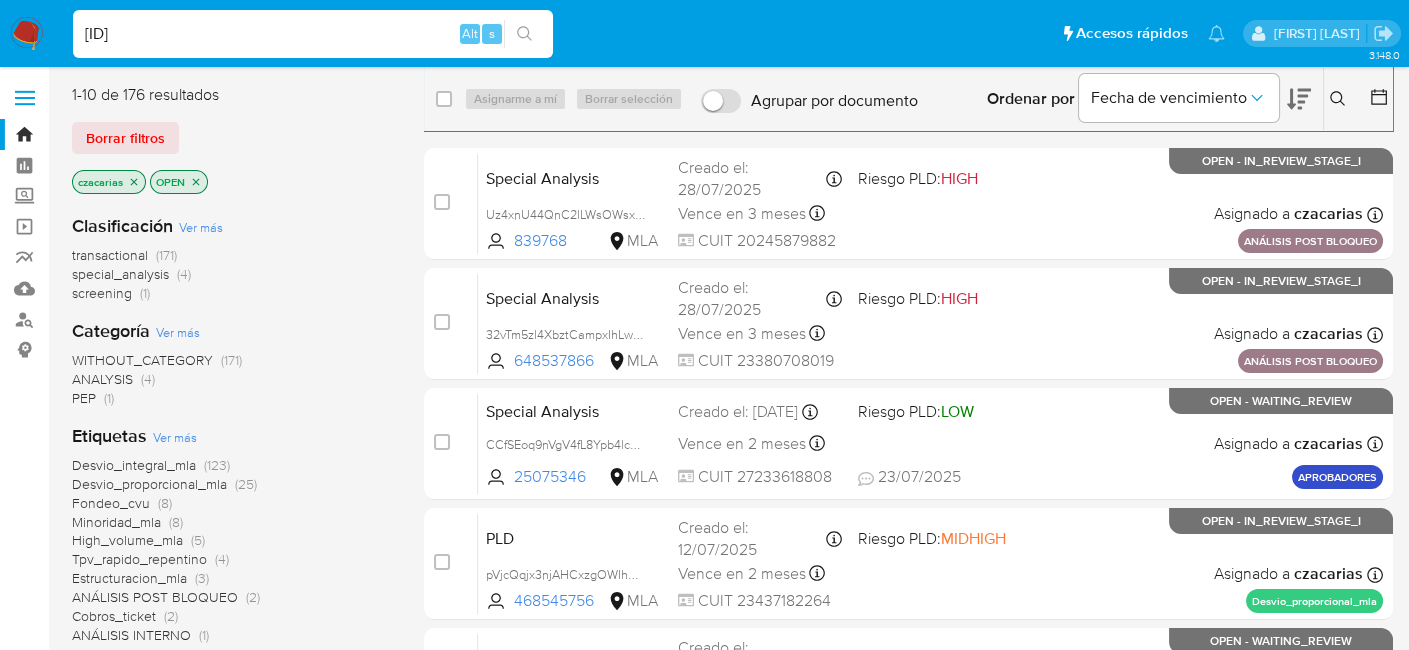 type on "DKe2skJZ87exKhvJnuZ8Dl1f" 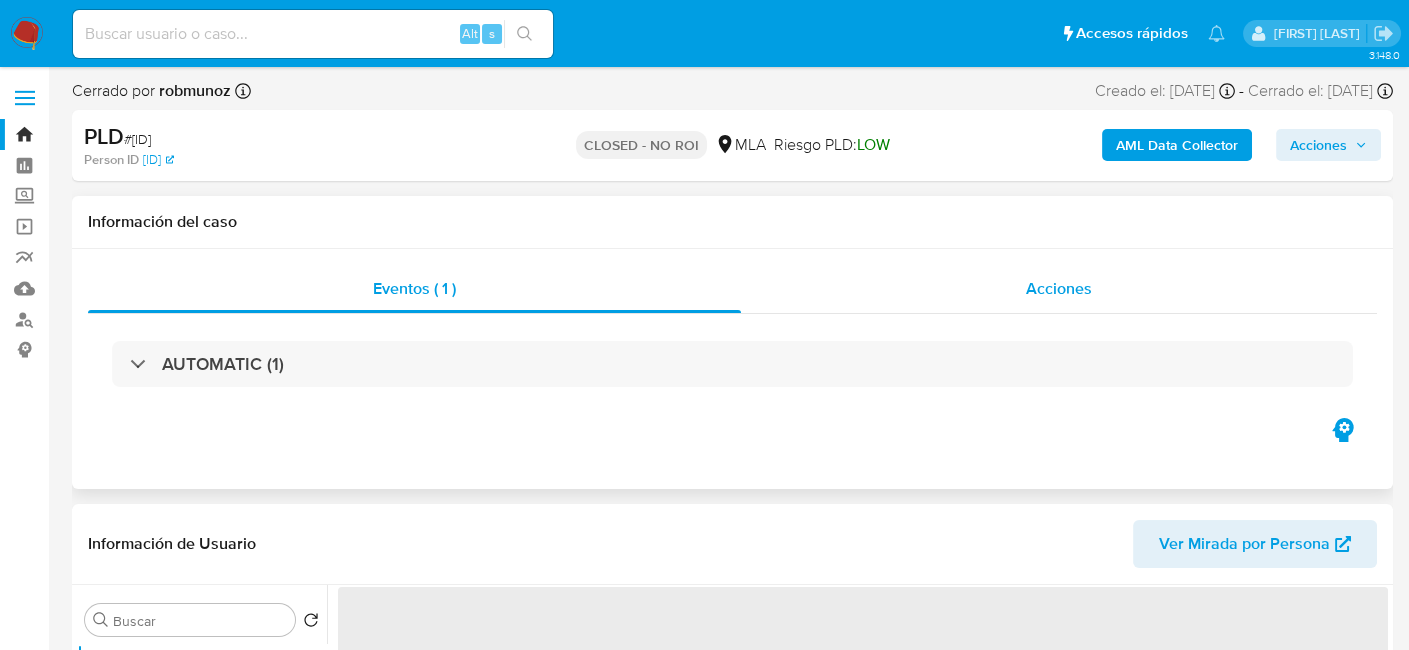 click on "Acciones" at bounding box center (1059, 289) 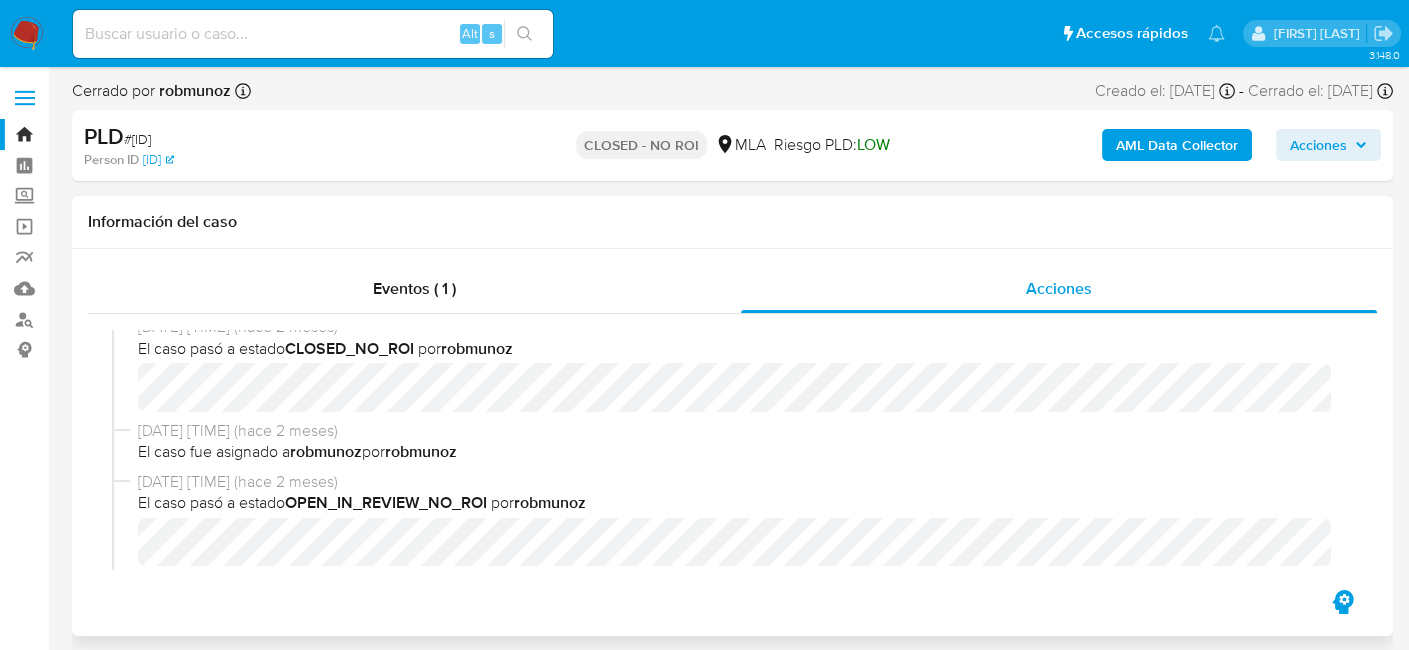 select on "10" 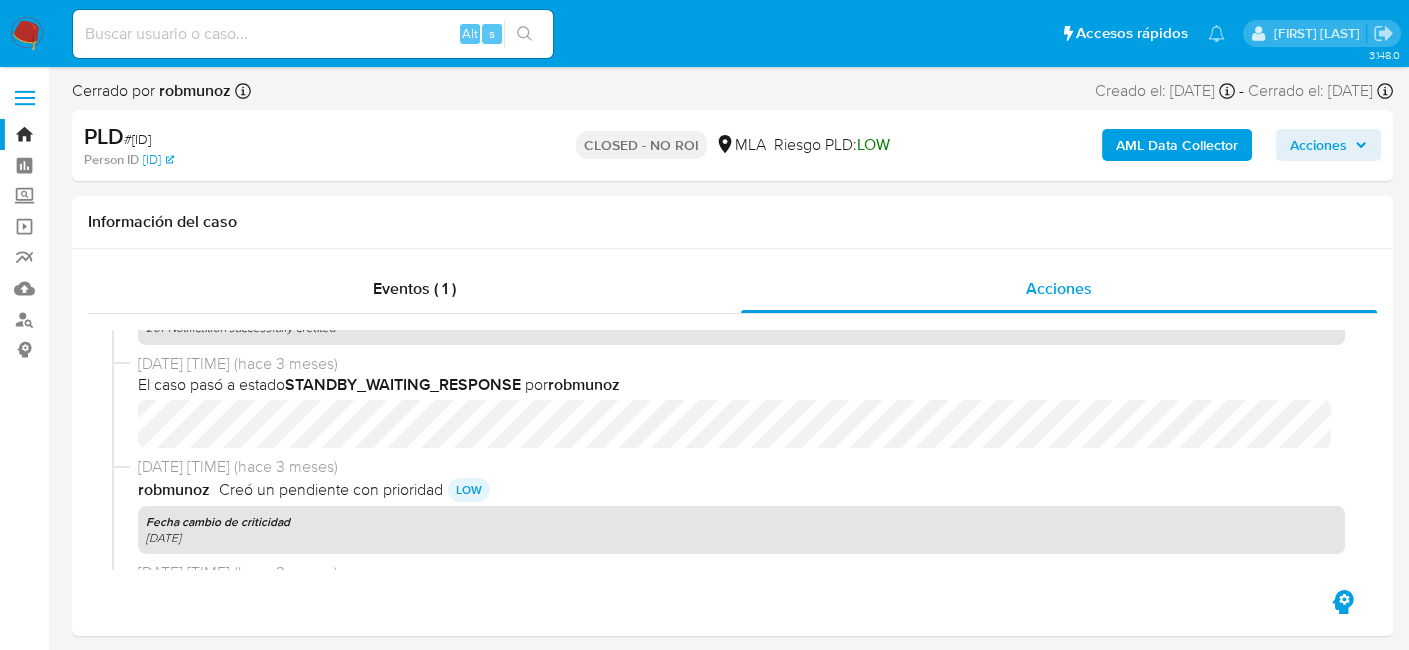 scroll, scrollTop: 1000, scrollLeft: 0, axis: vertical 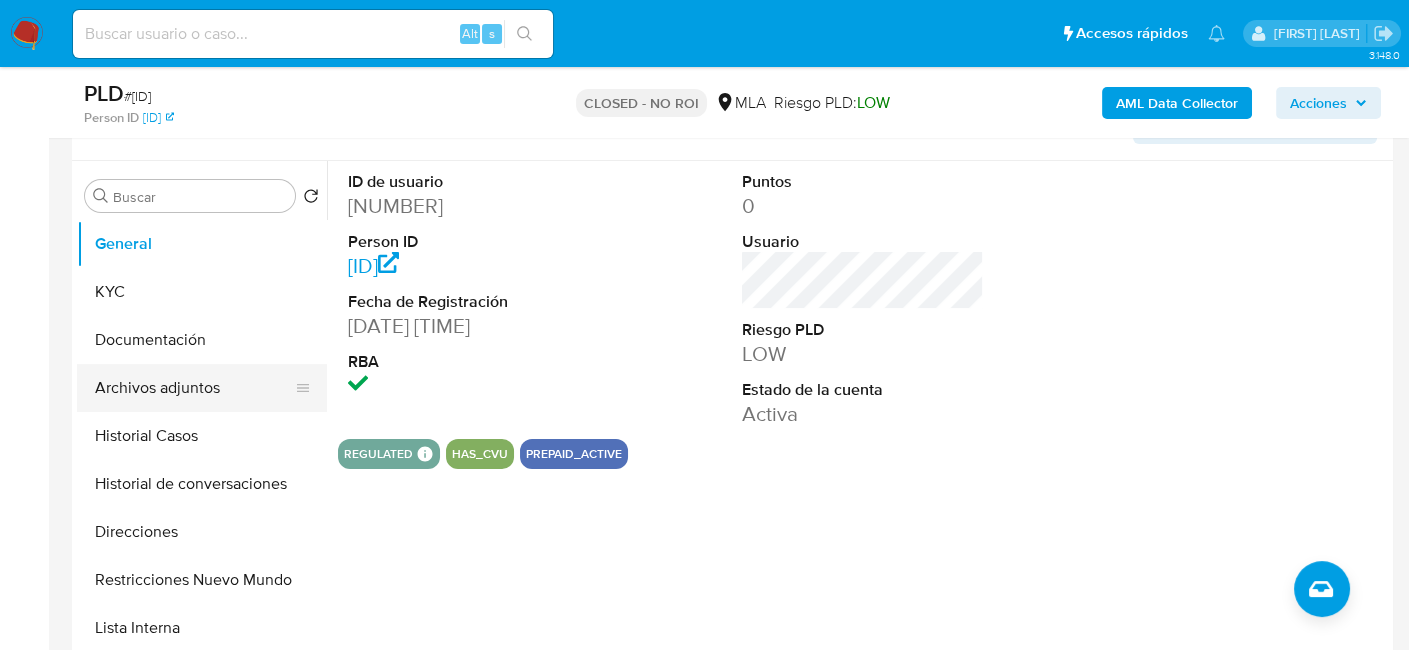 click on "Archivos adjuntos" at bounding box center [194, 388] 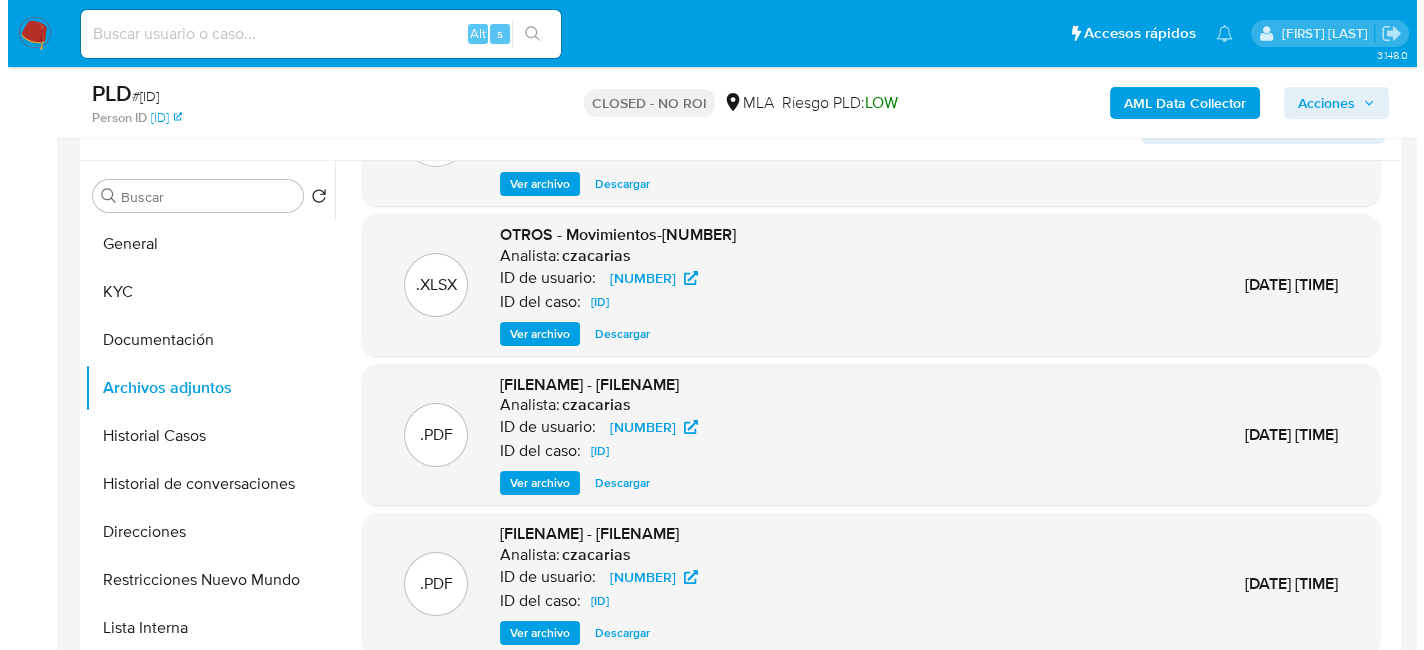 scroll, scrollTop: 0, scrollLeft: 0, axis: both 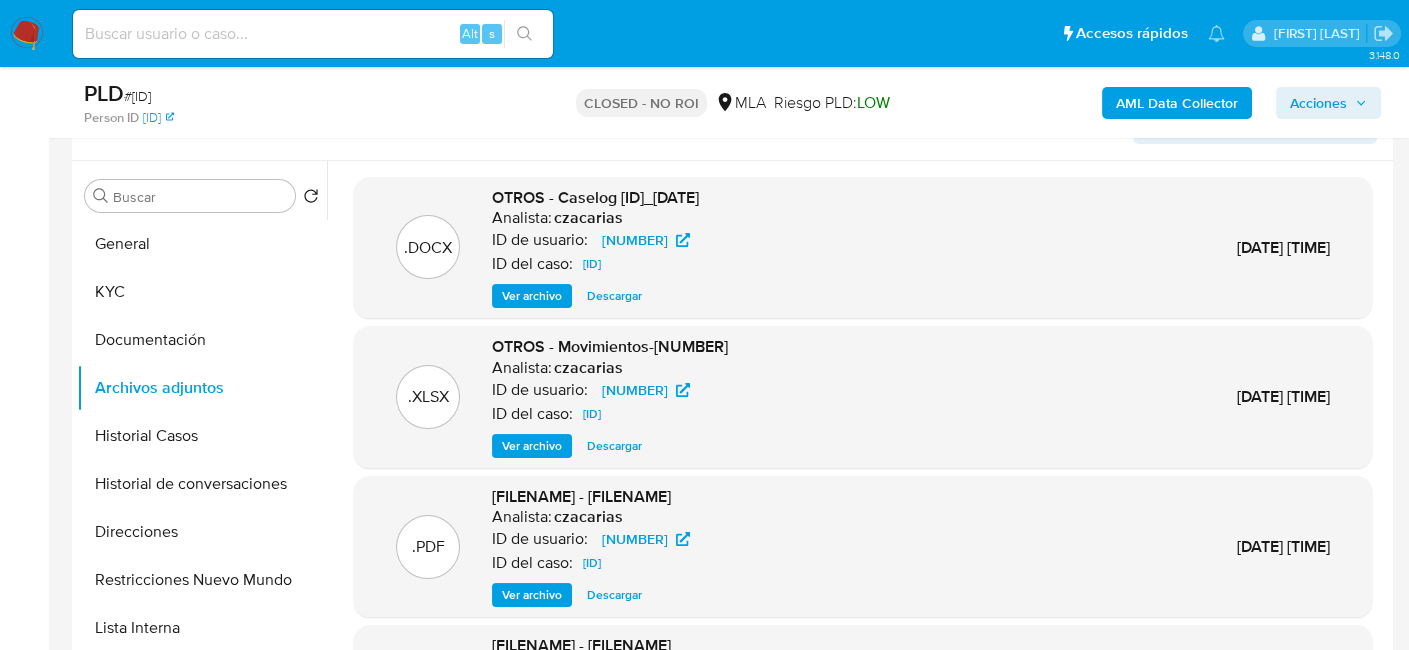 click on "Ver archivo" at bounding box center (532, 296) 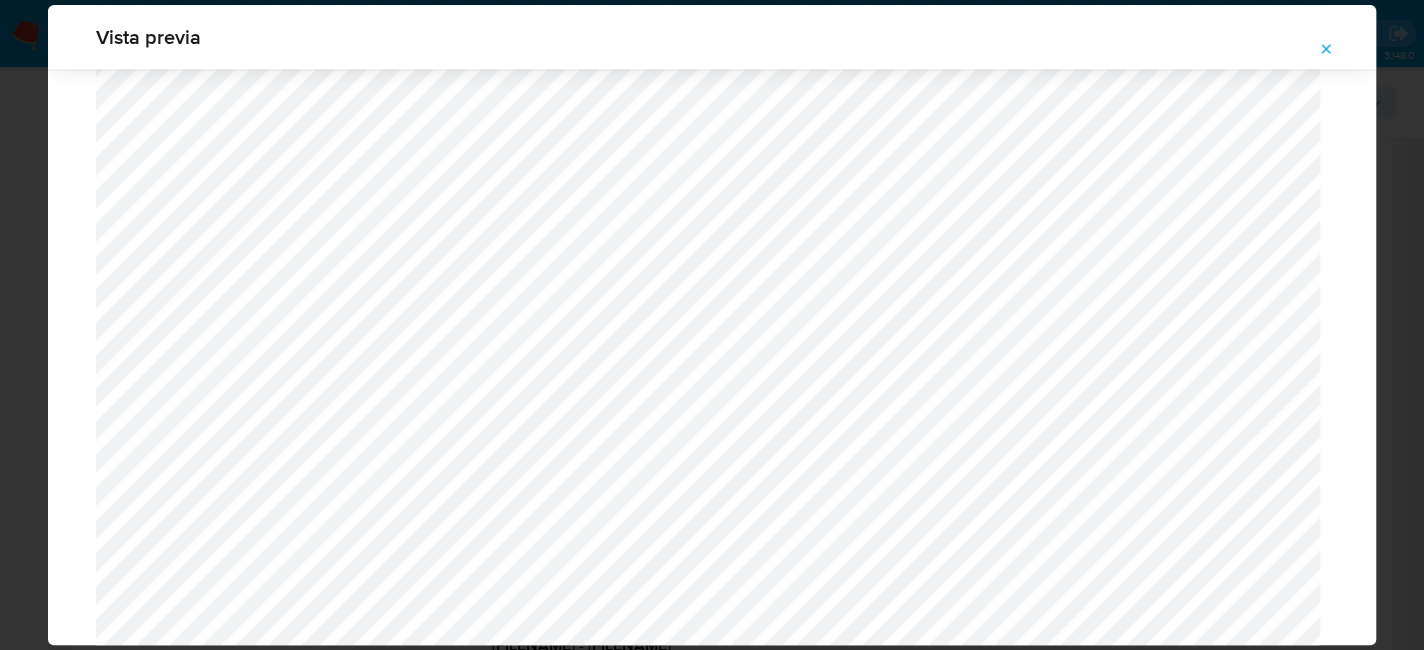 scroll, scrollTop: 1960, scrollLeft: 0, axis: vertical 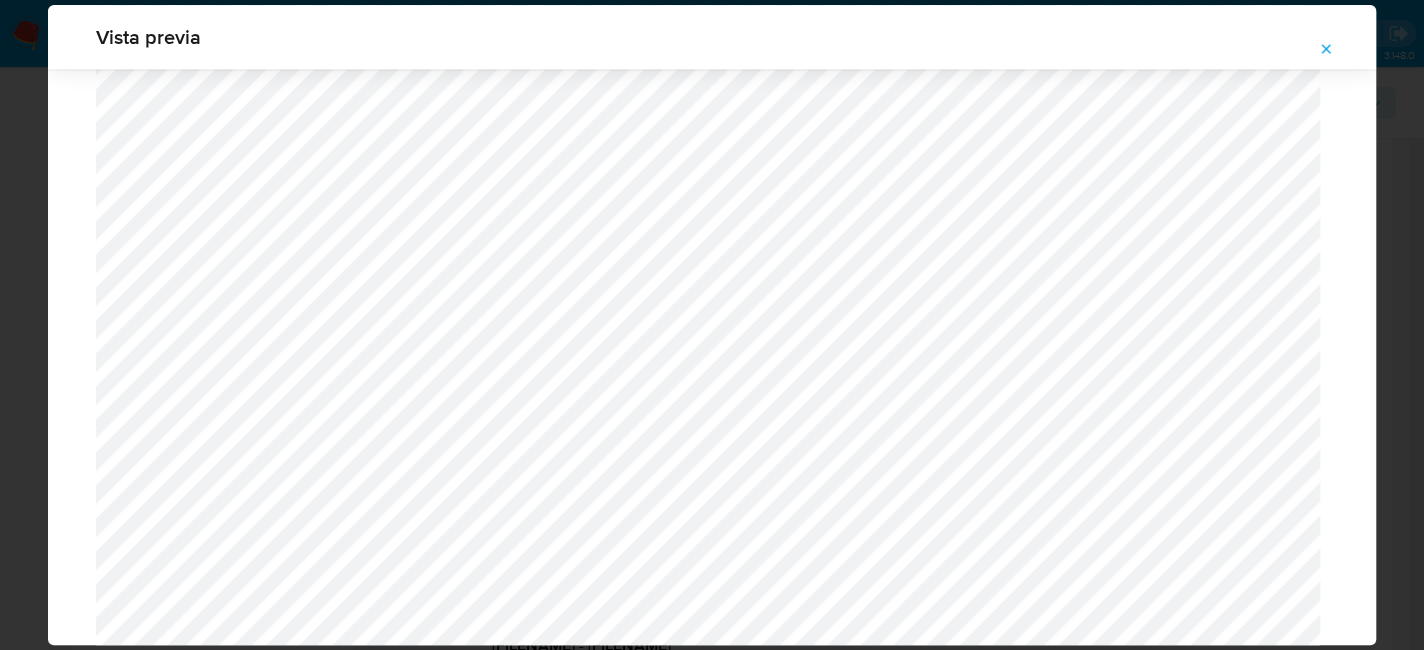 click 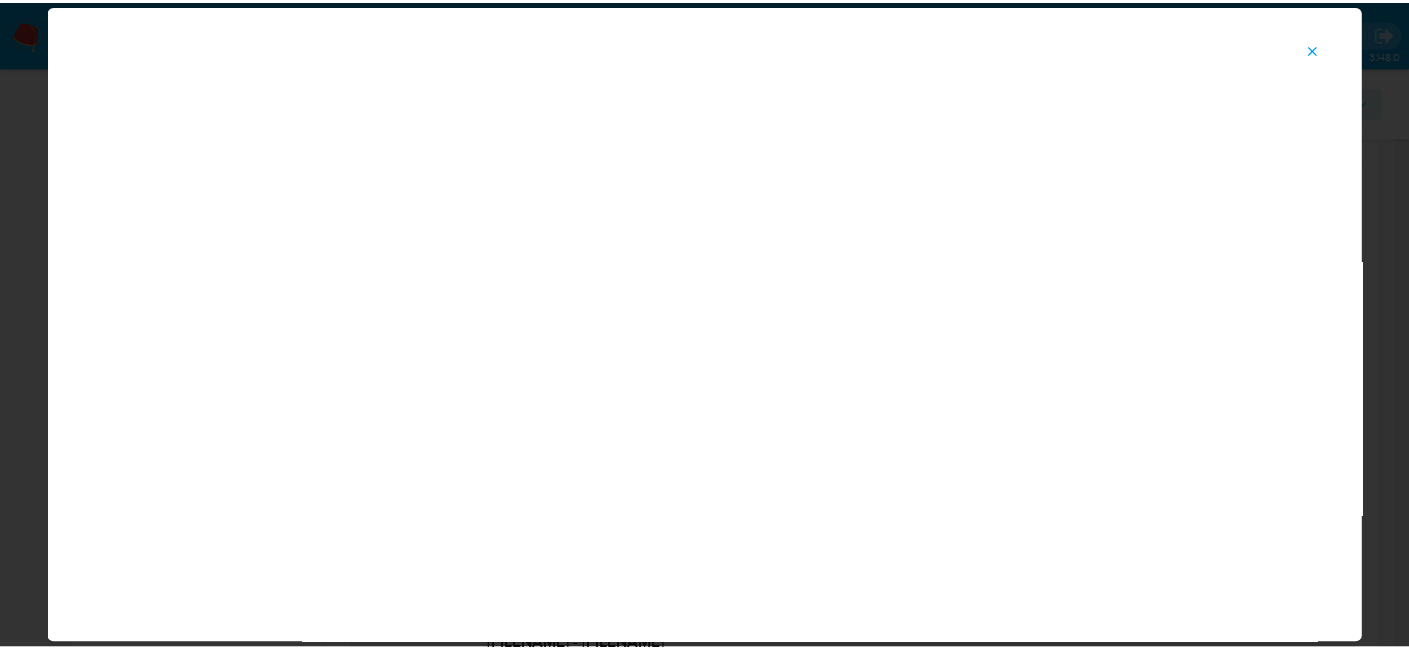scroll, scrollTop: 103, scrollLeft: 0, axis: vertical 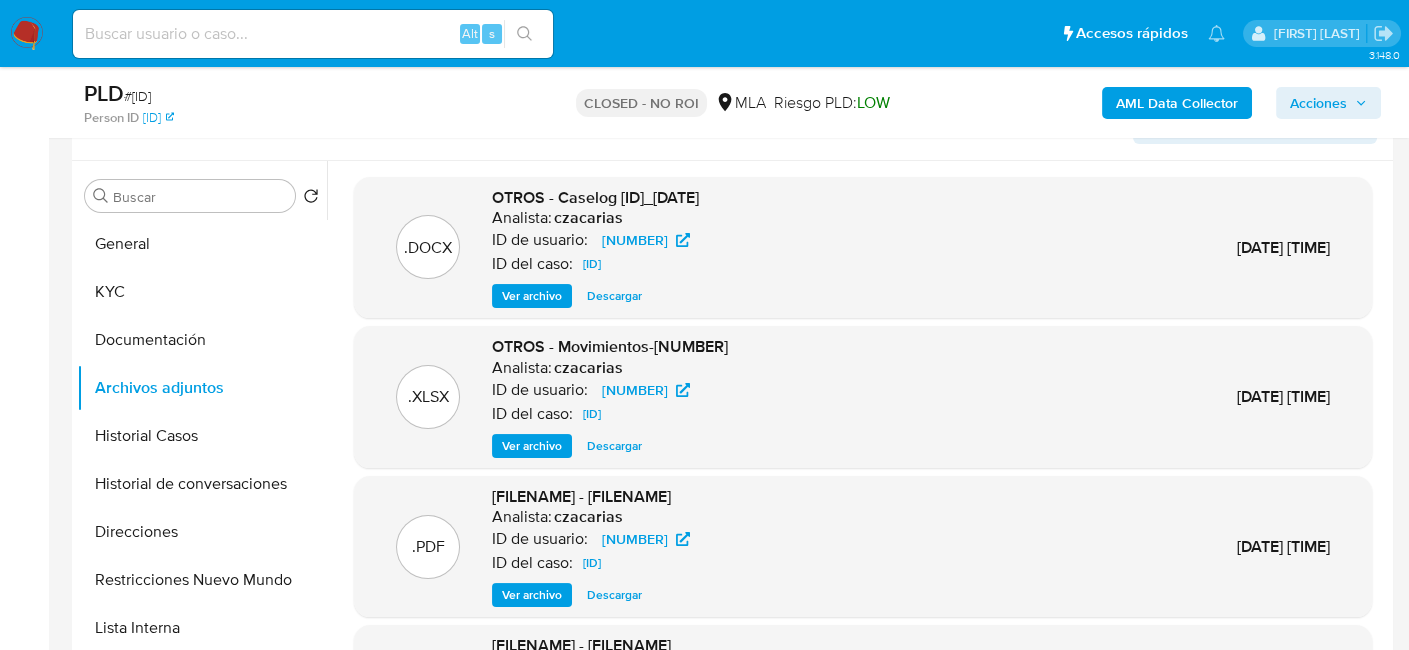 click at bounding box center [313, 34] 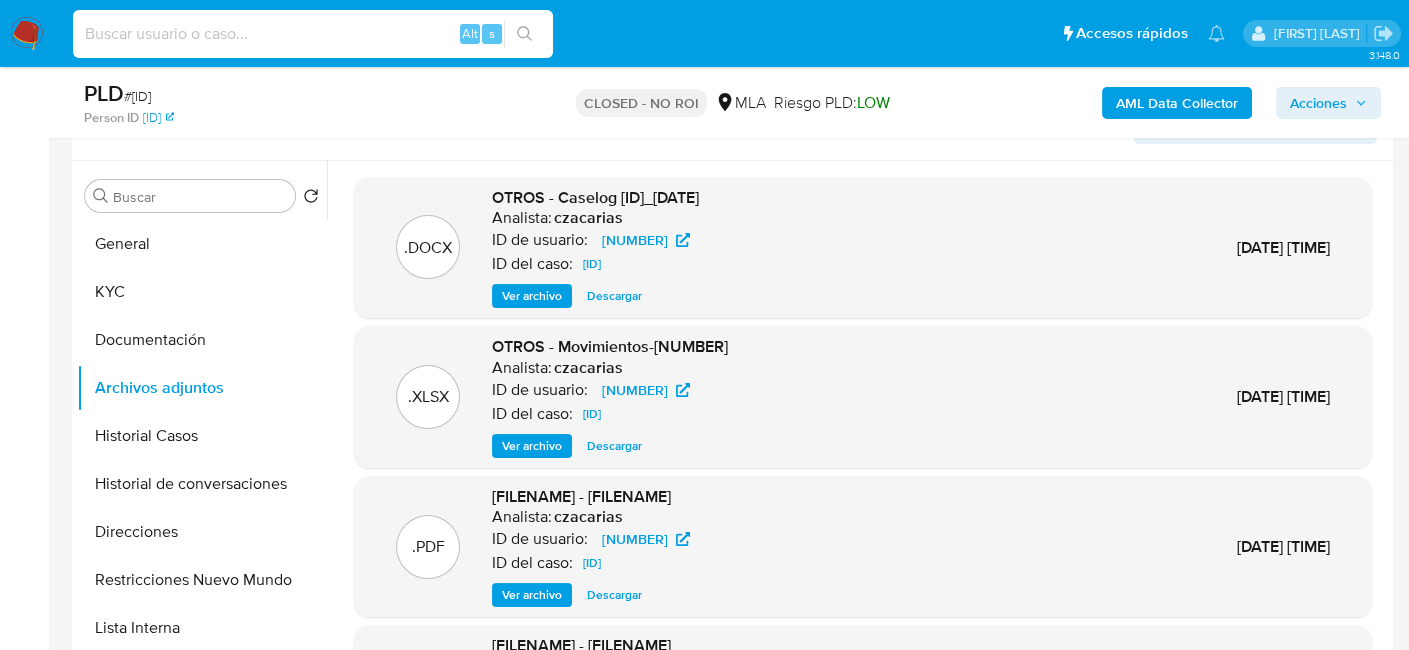 paste on "Urd6gHQwWdX20cgNtYavzaNh" 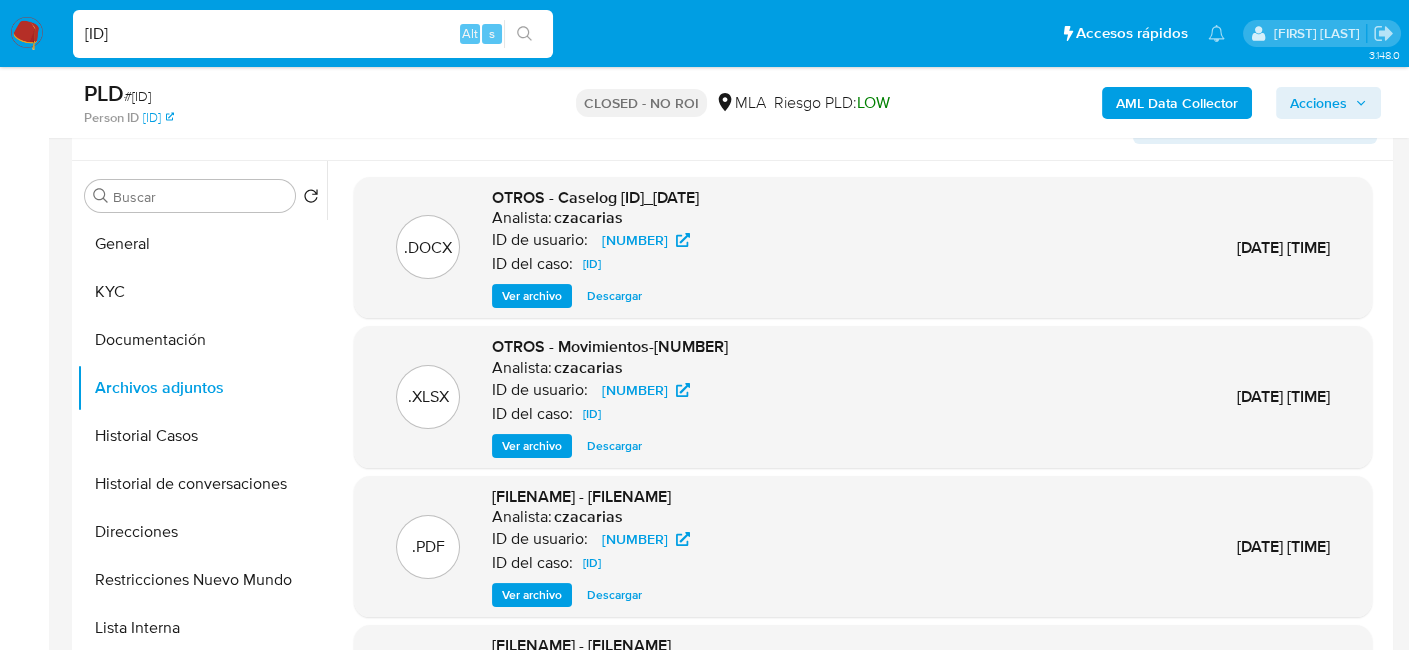 type on "Urd6gHQwWdX20cgNtYavzaNh" 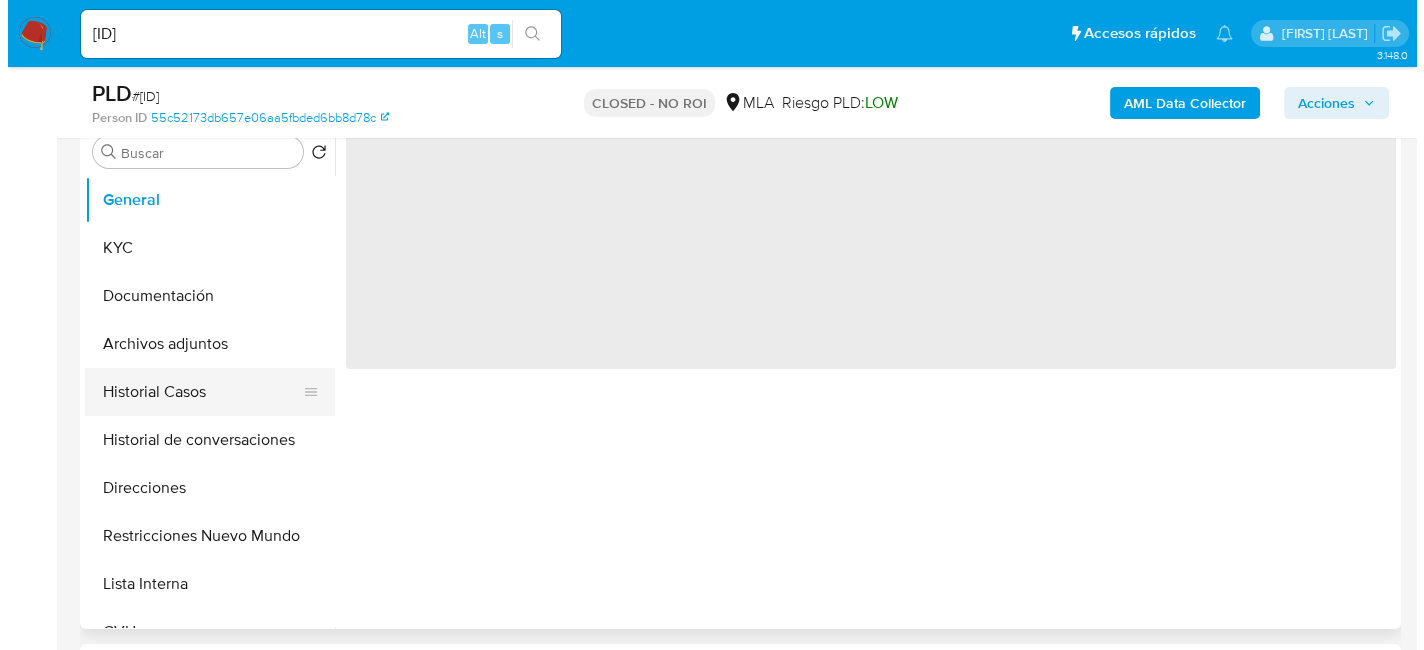 scroll, scrollTop: 400, scrollLeft: 0, axis: vertical 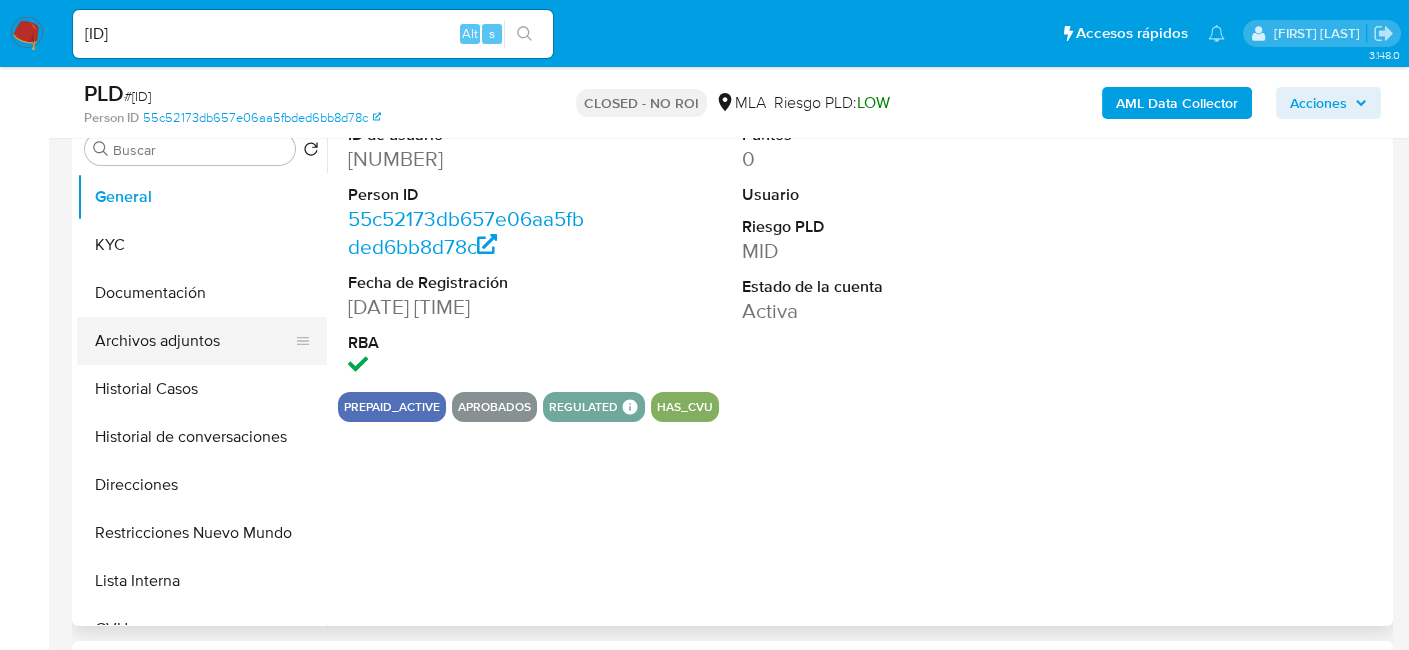 click on "Archivos adjuntos" at bounding box center [194, 341] 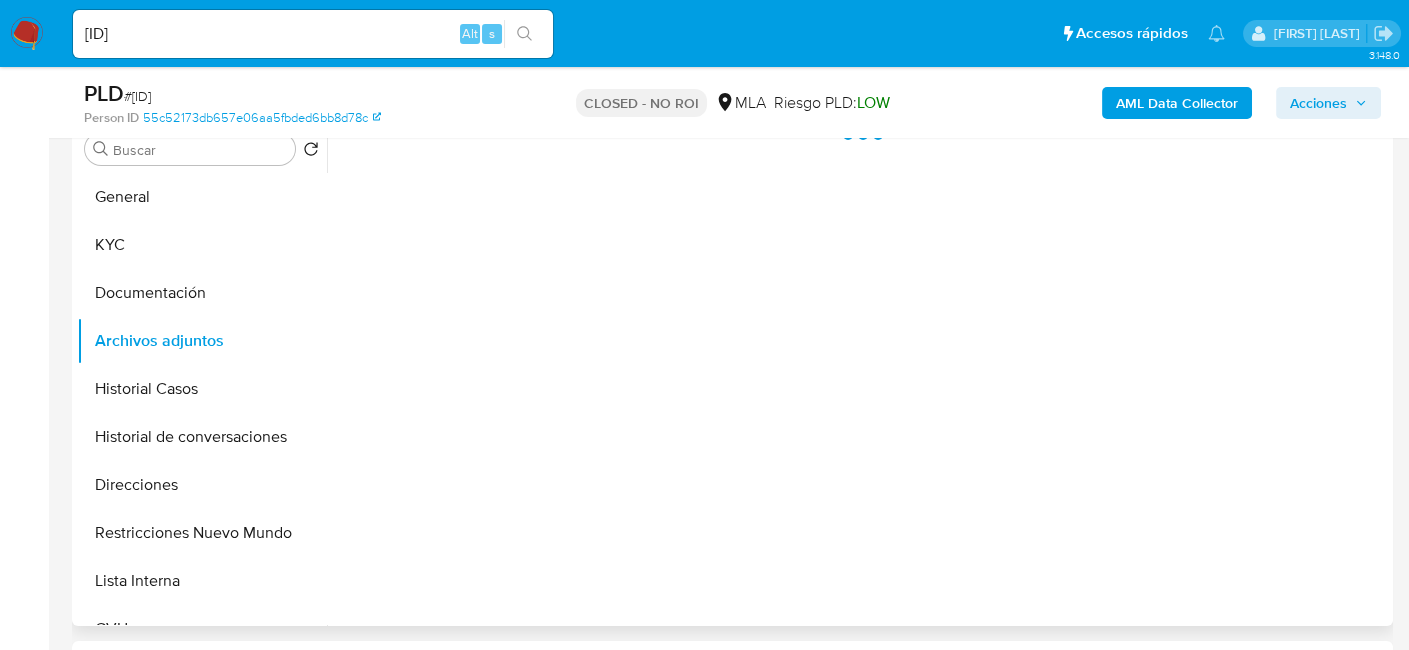 select on "10" 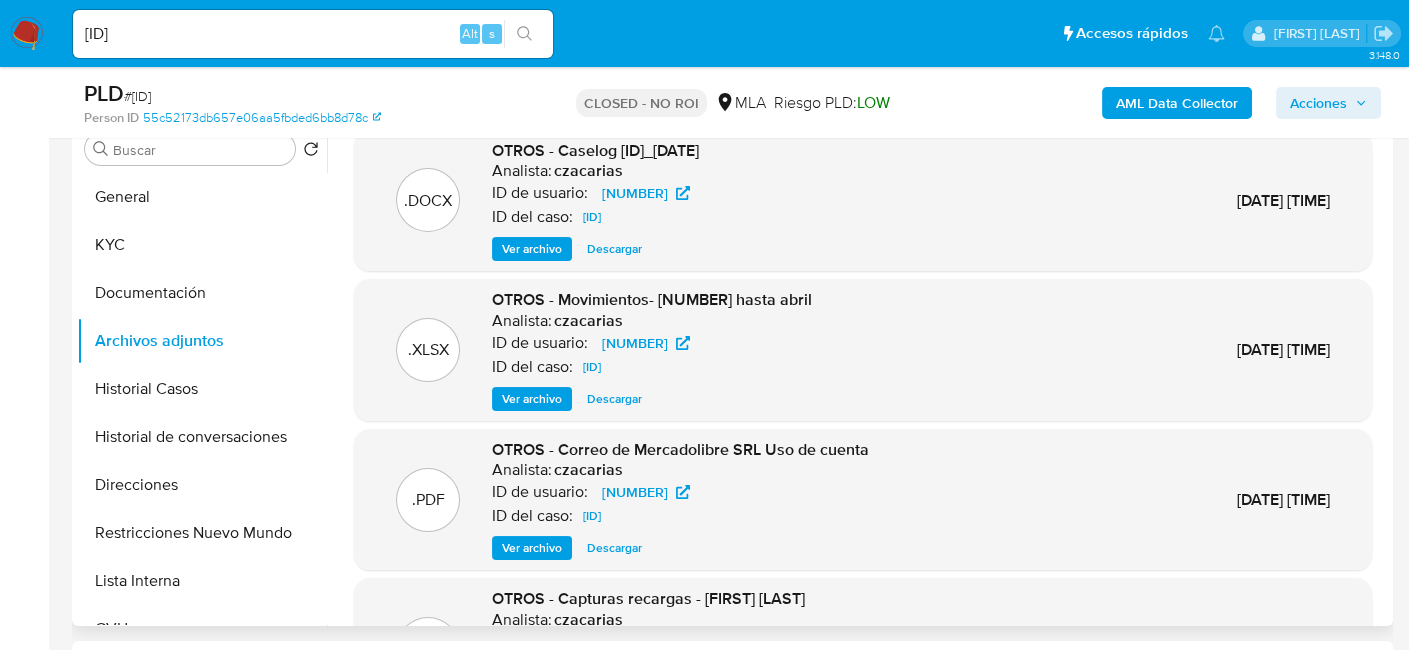 click on "Ver archivo" at bounding box center [532, 249] 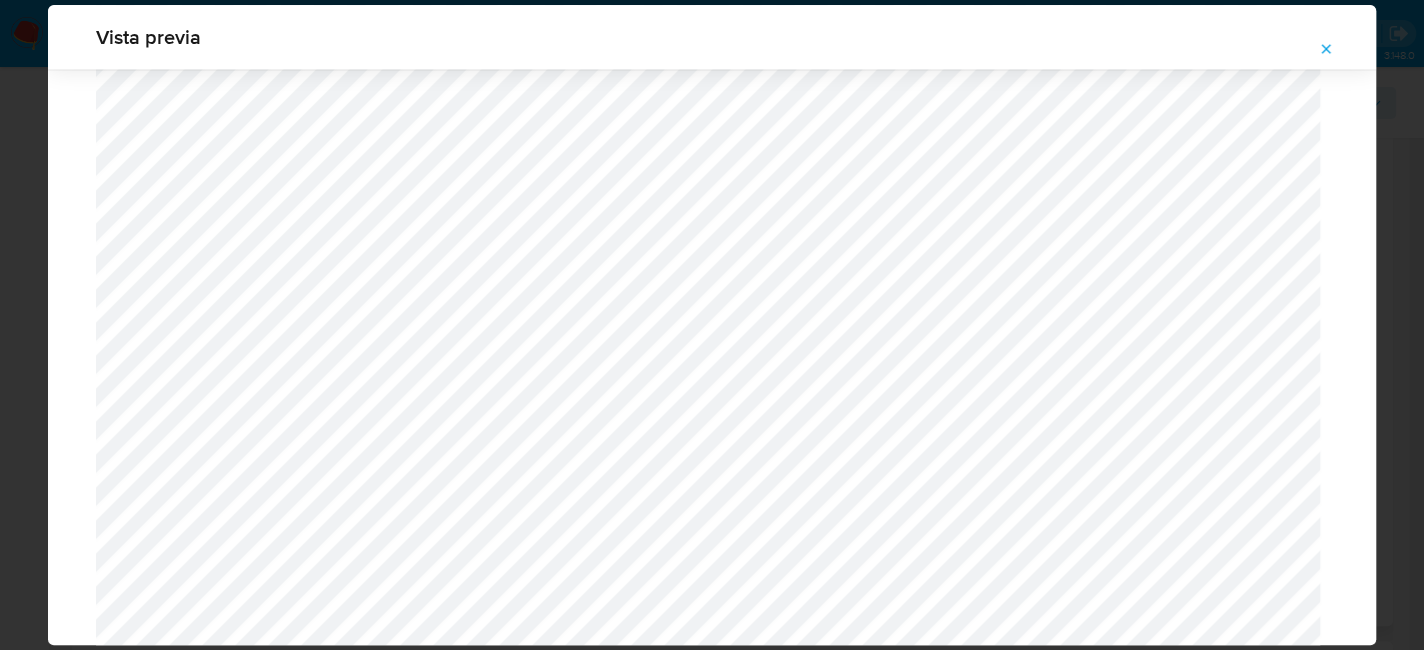 scroll, scrollTop: 1960, scrollLeft: 0, axis: vertical 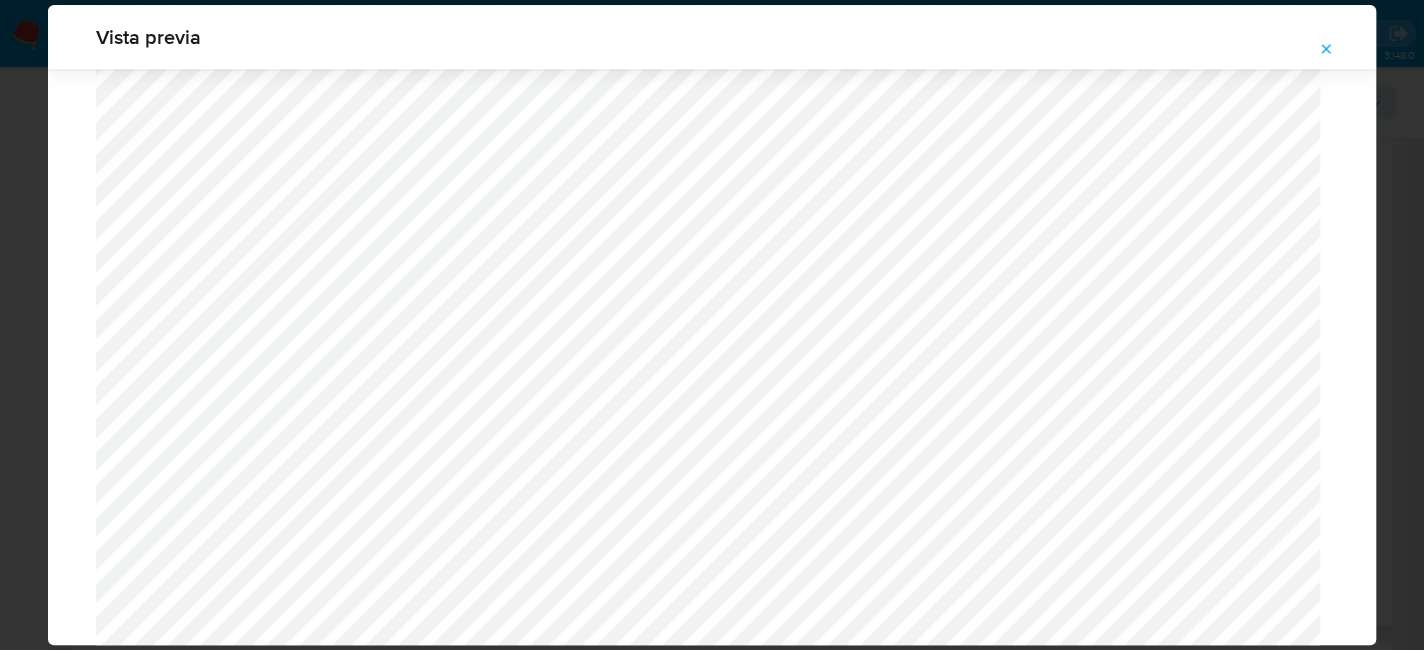 click 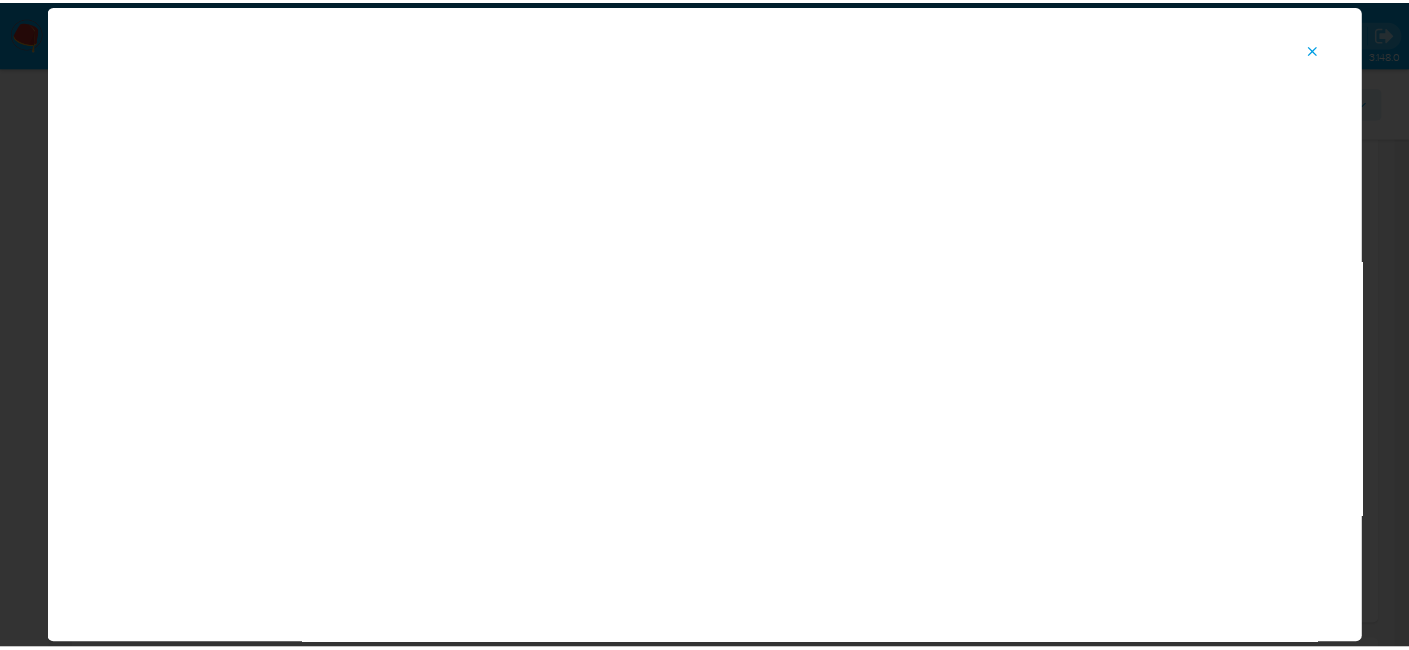 scroll, scrollTop: 103, scrollLeft: 0, axis: vertical 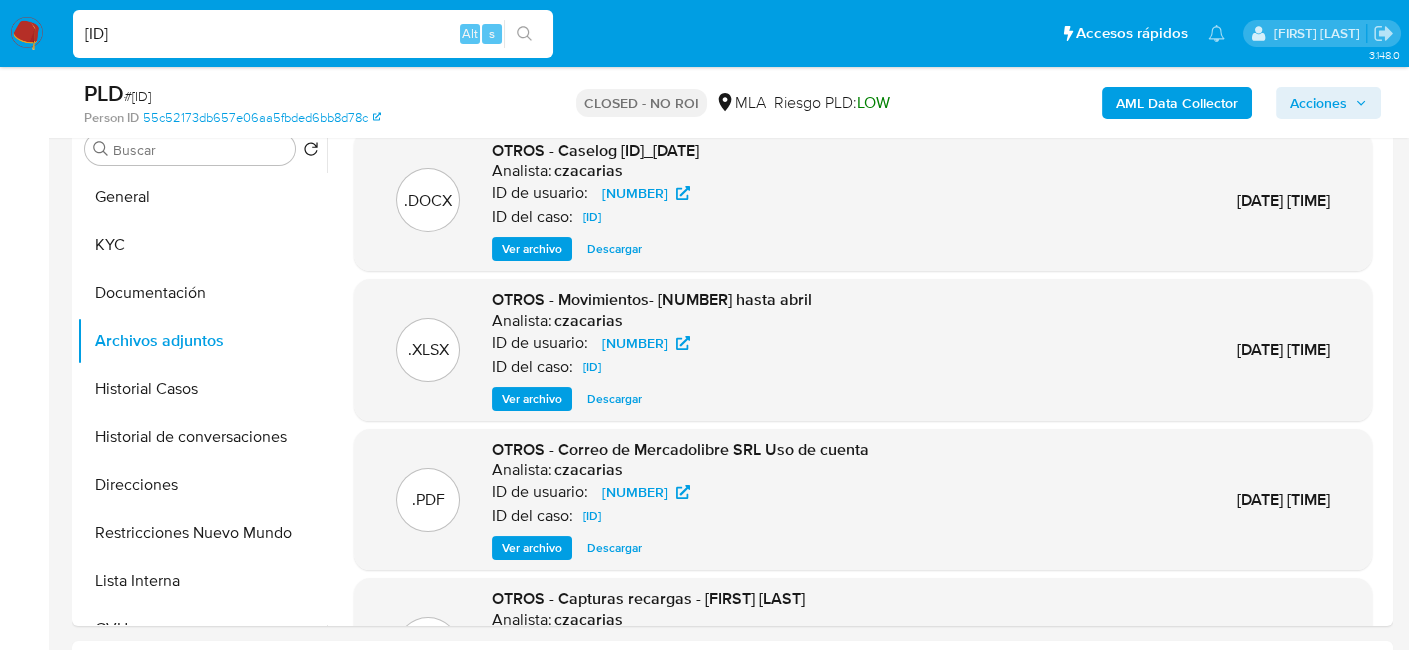 click on "Urd6gHQwWdX20cgNtYavzaNh" at bounding box center (313, 34) 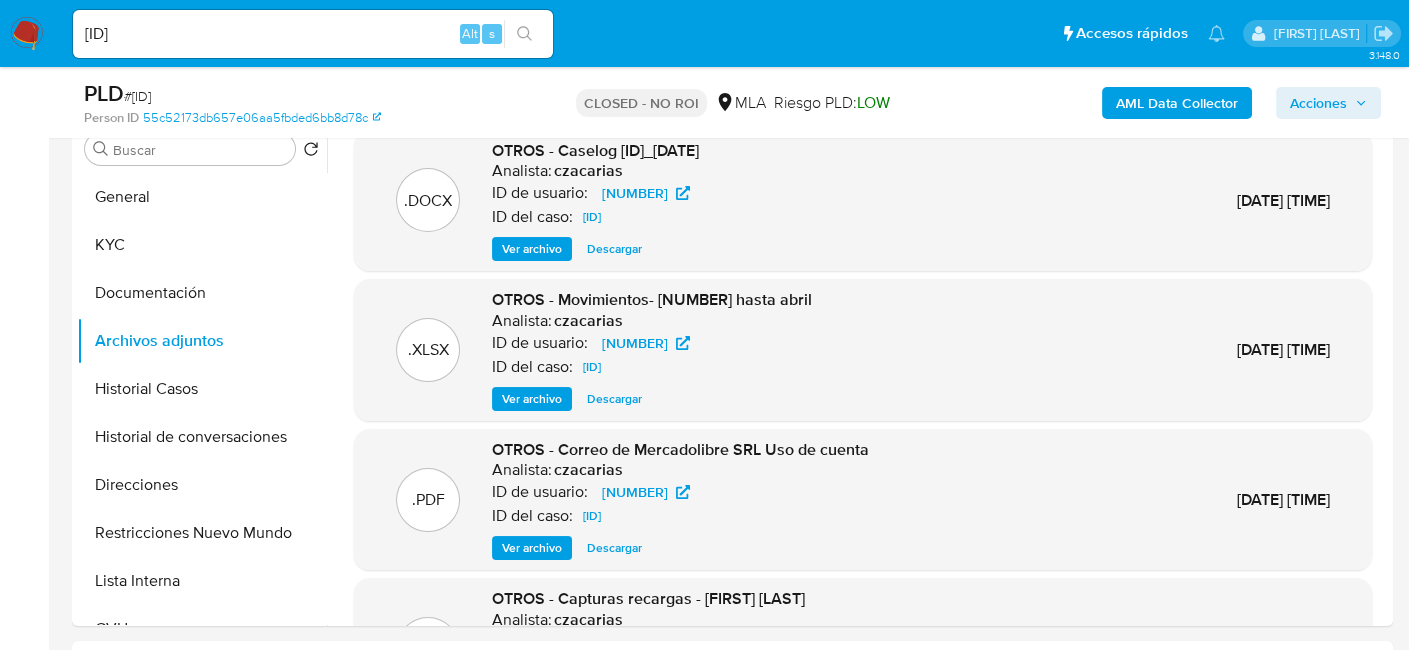 click at bounding box center [524, 34] 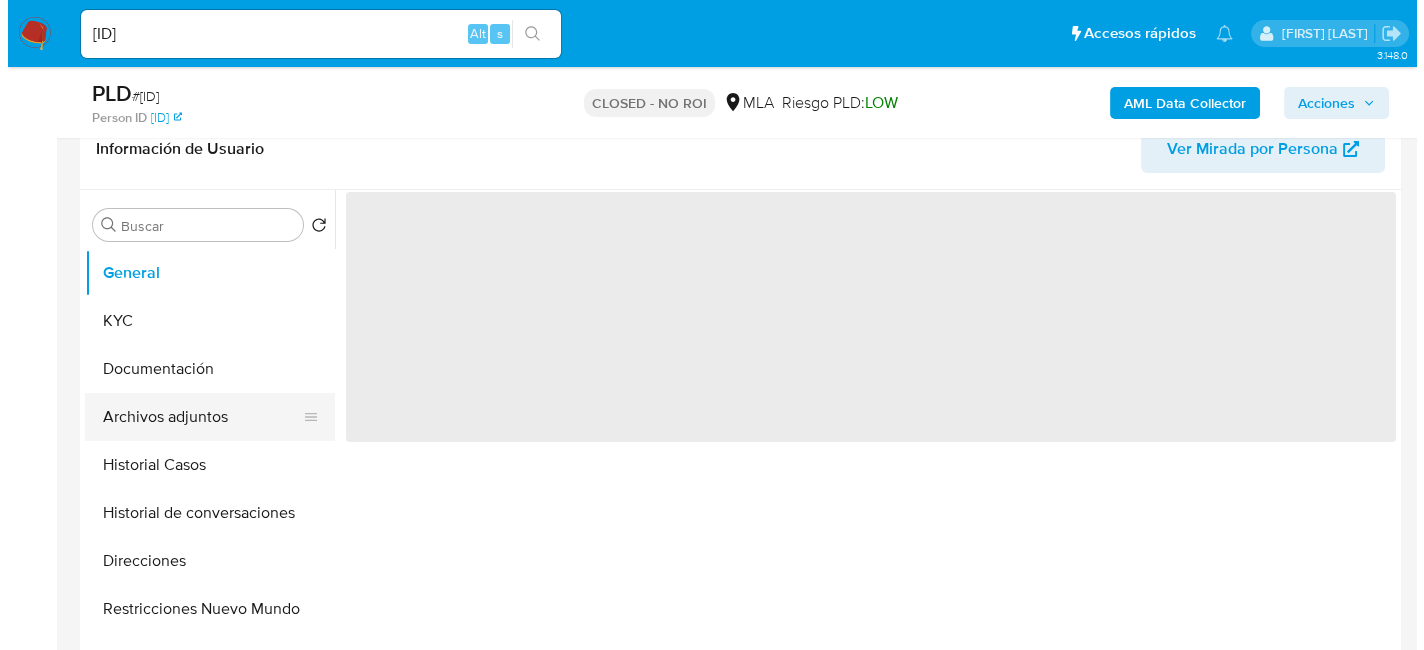scroll, scrollTop: 400, scrollLeft: 0, axis: vertical 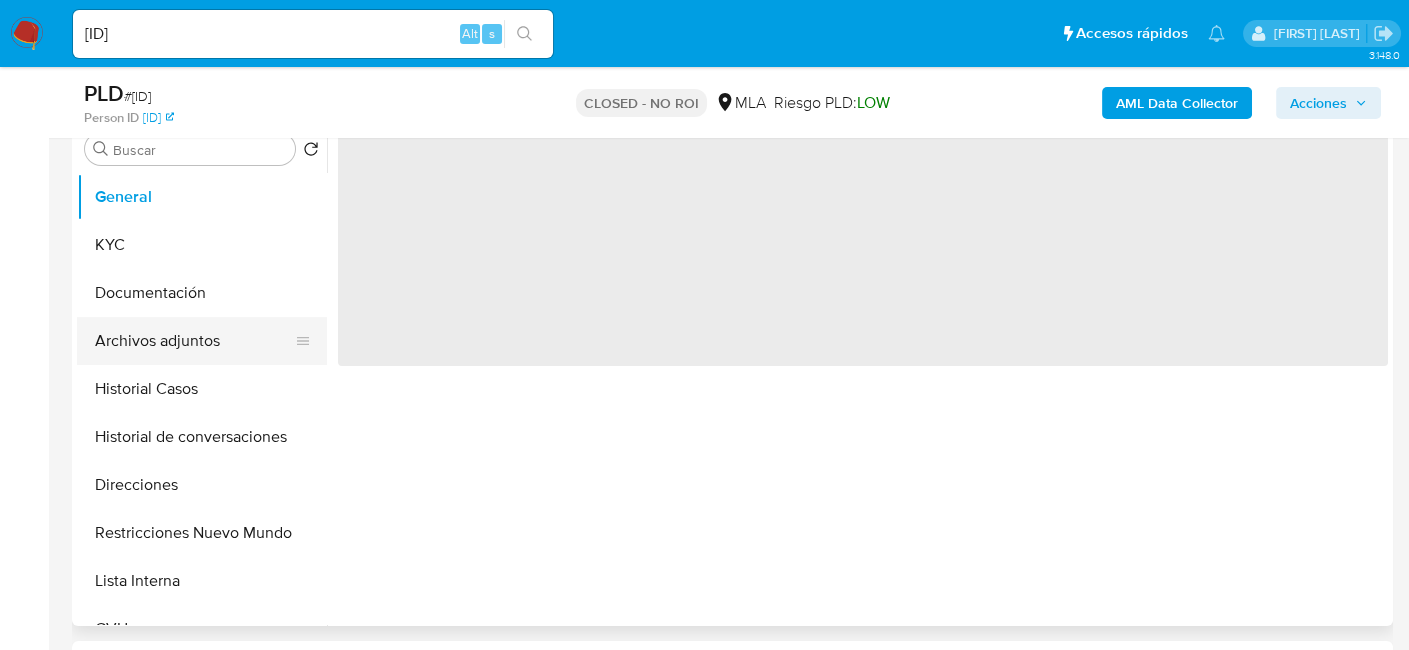 click on "Archivos adjuntos" at bounding box center (194, 341) 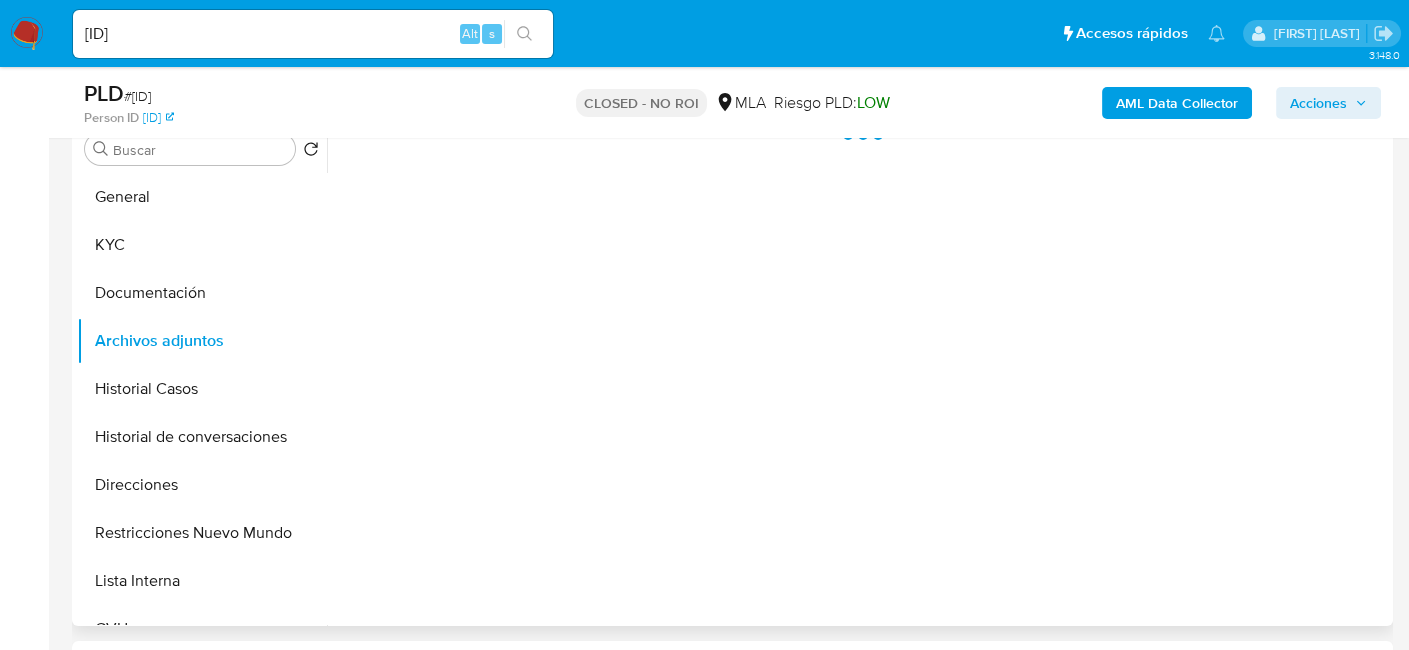 select on "10" 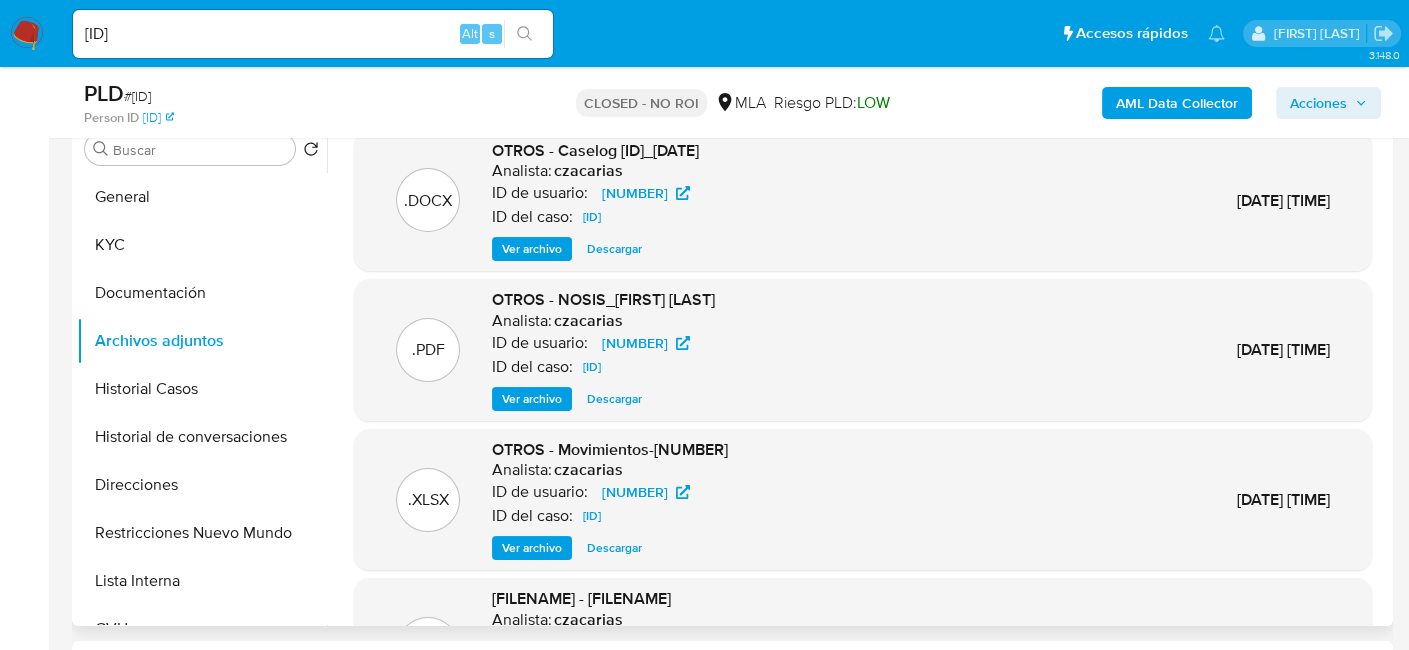 click on "Ver archivo" at bounding box center (532, 249) 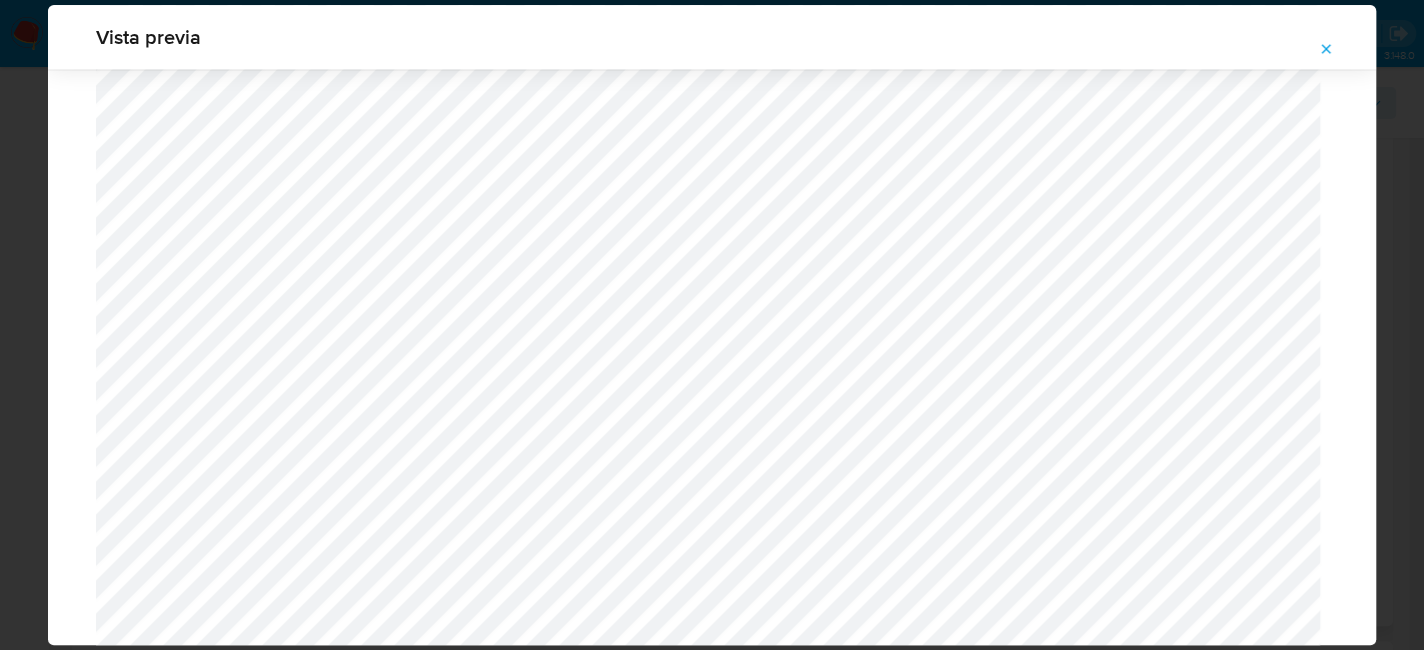 scroll, scrollTop: 1760, scrollLeft: 0, axis: vertical 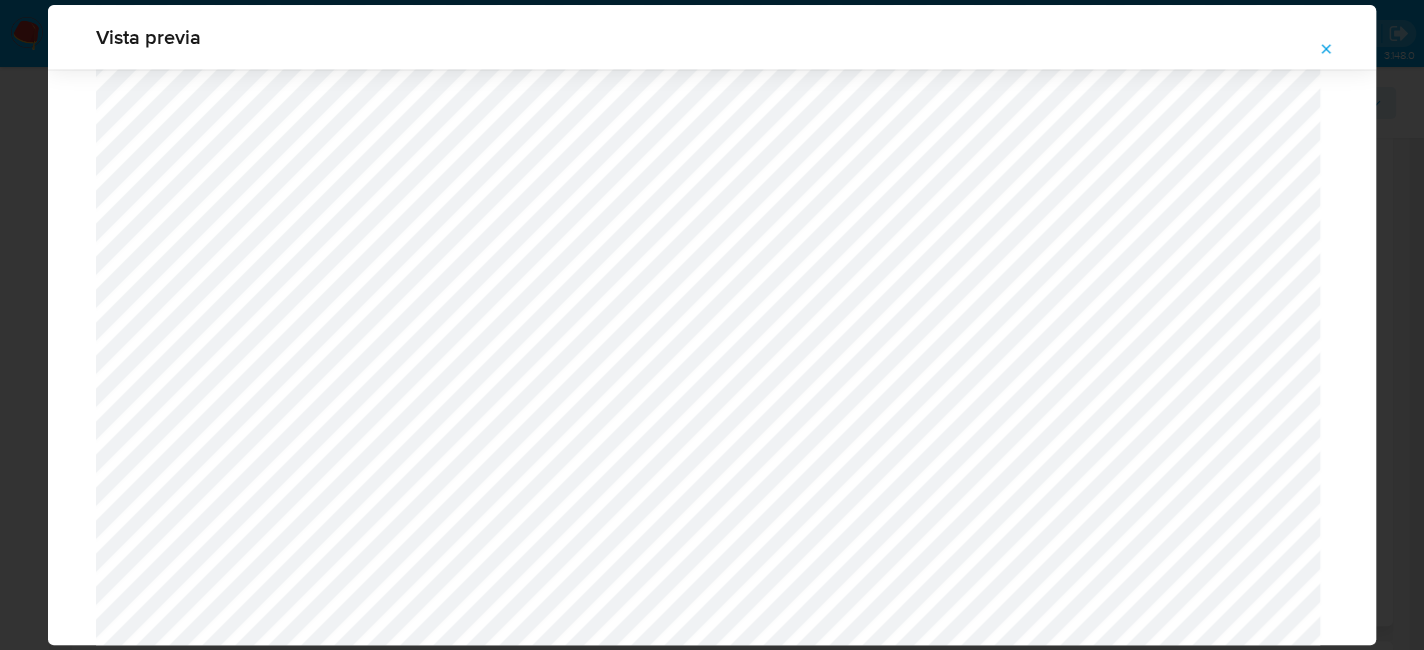 click at bounding box center [1326, 49] 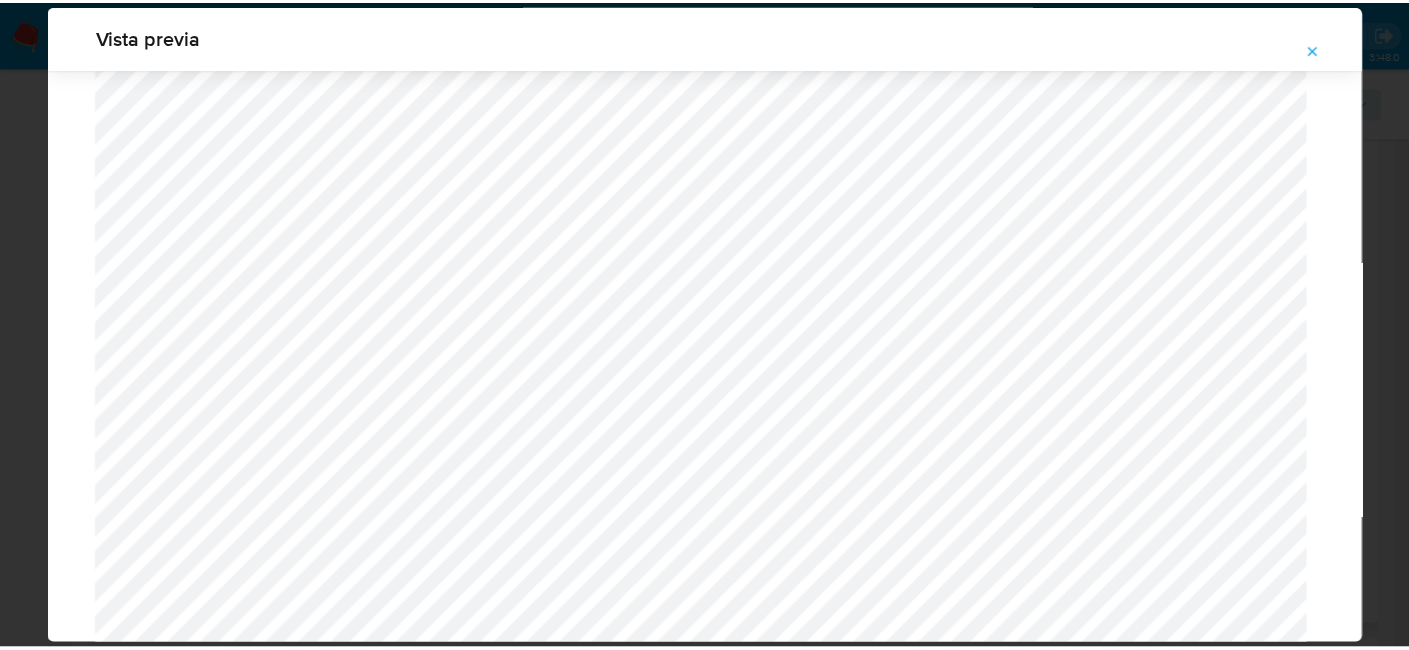 scroll, scrollTop: 103, scrollLeft: 0, axis: vertical 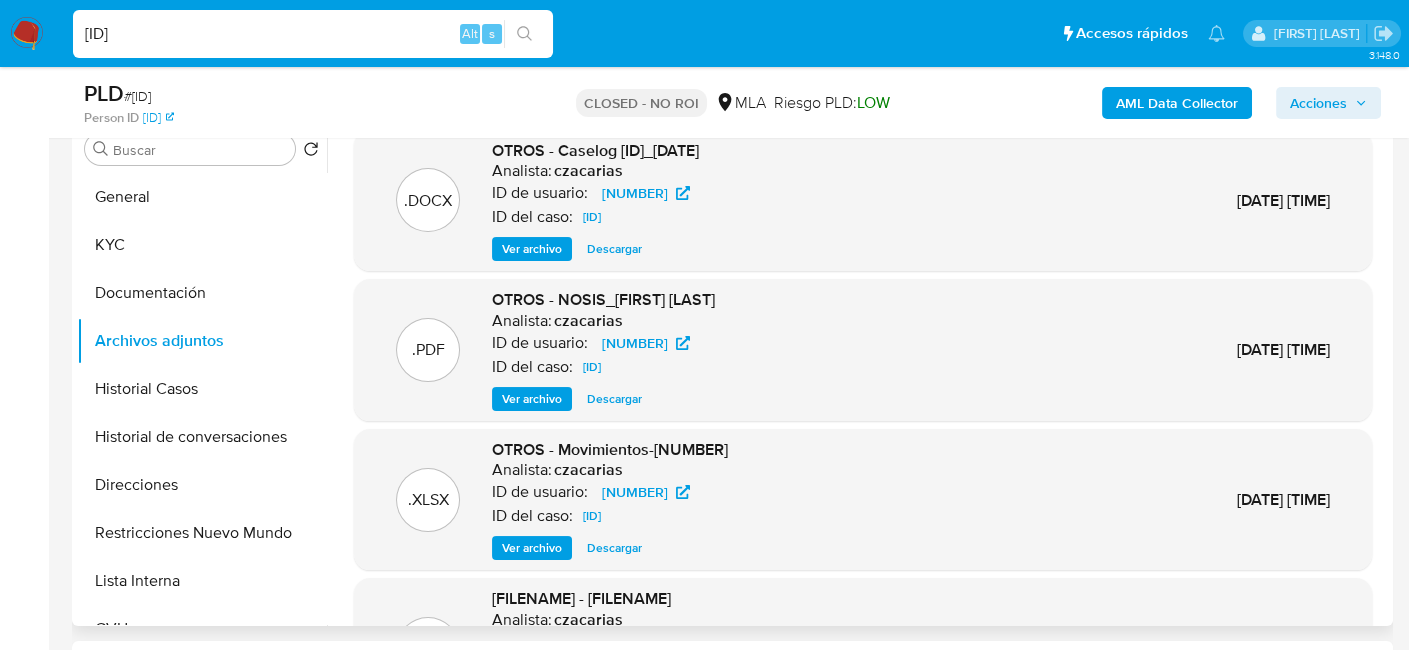 click on "gHt2g9LBUHZCmTXniHFHjcVG" at bounding box center [313, 34] 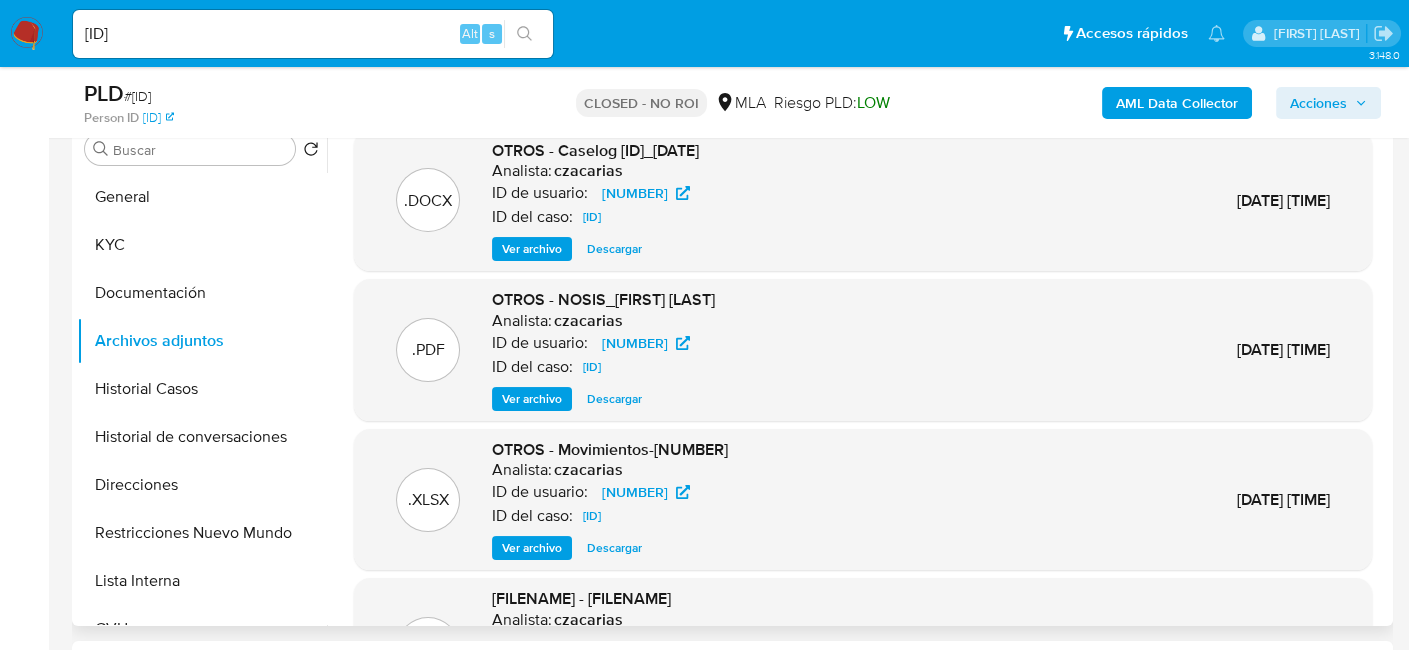 click 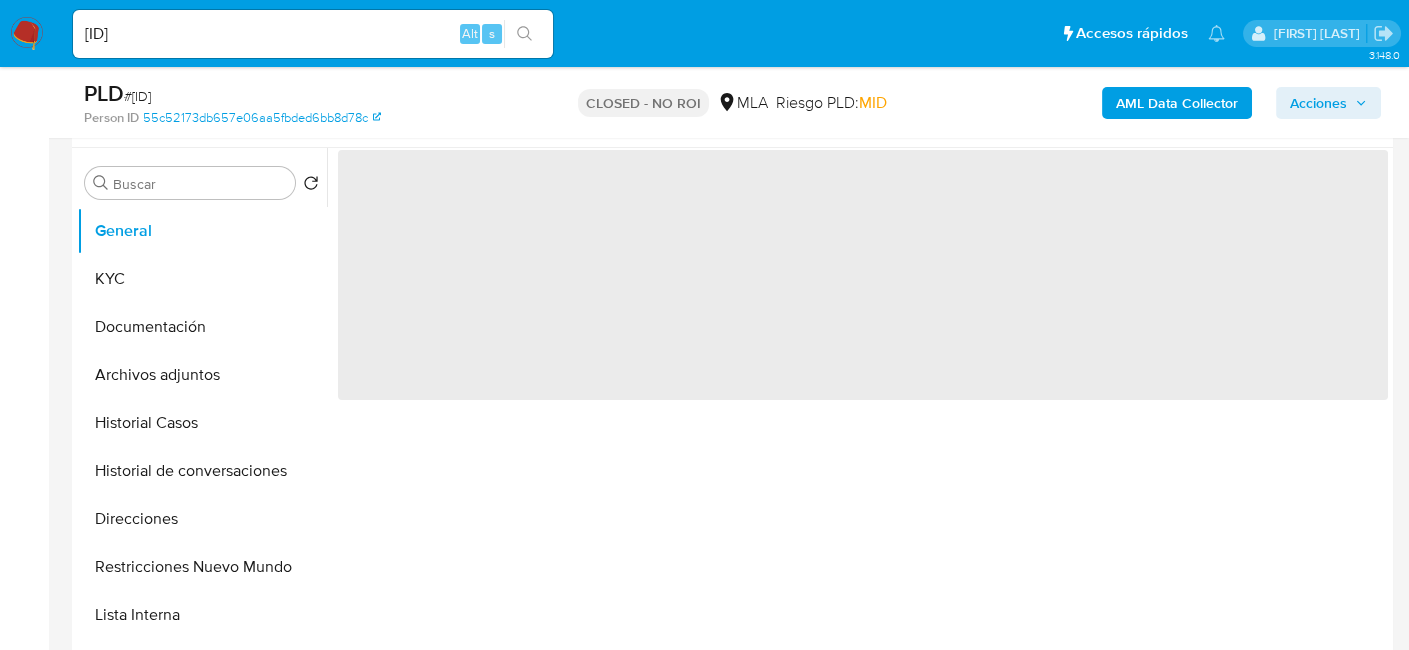 scroll, scrollTop: 500, scrollLeft: 0, axis: vertical 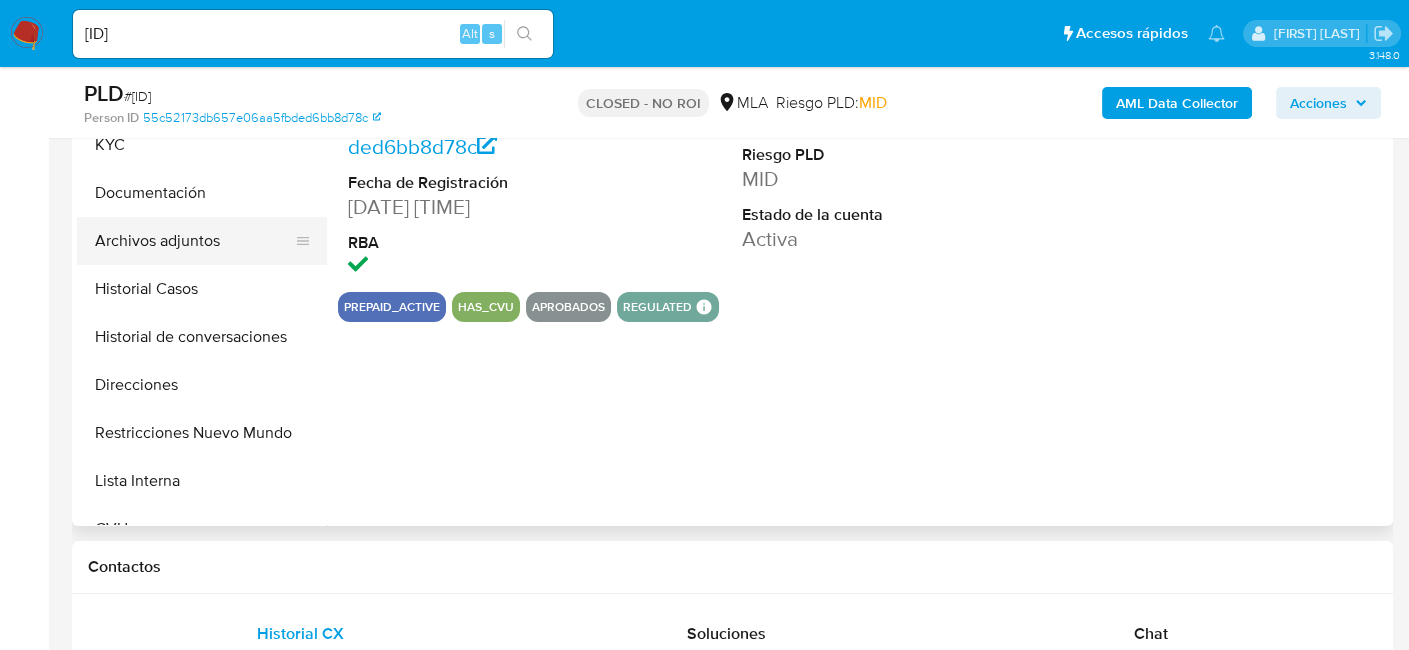 click on "Archivos adjuntos" at bounding box center [194, 241] 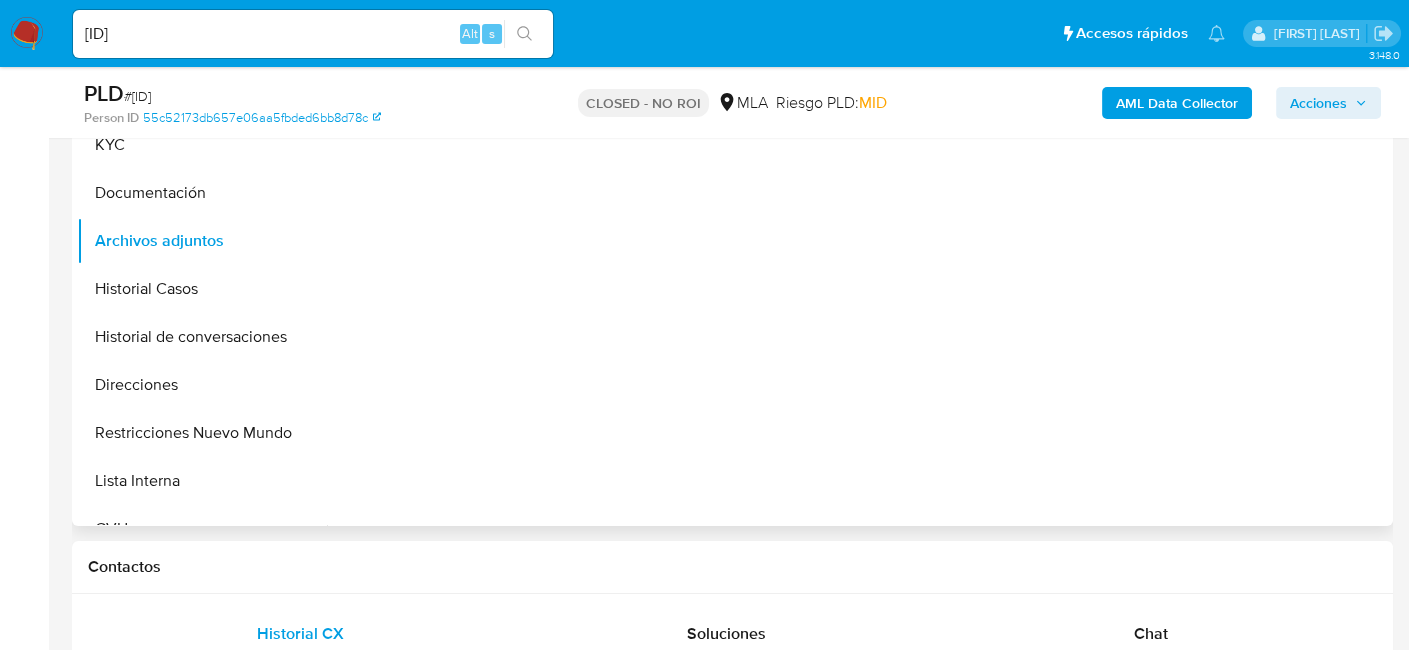 select on "10" 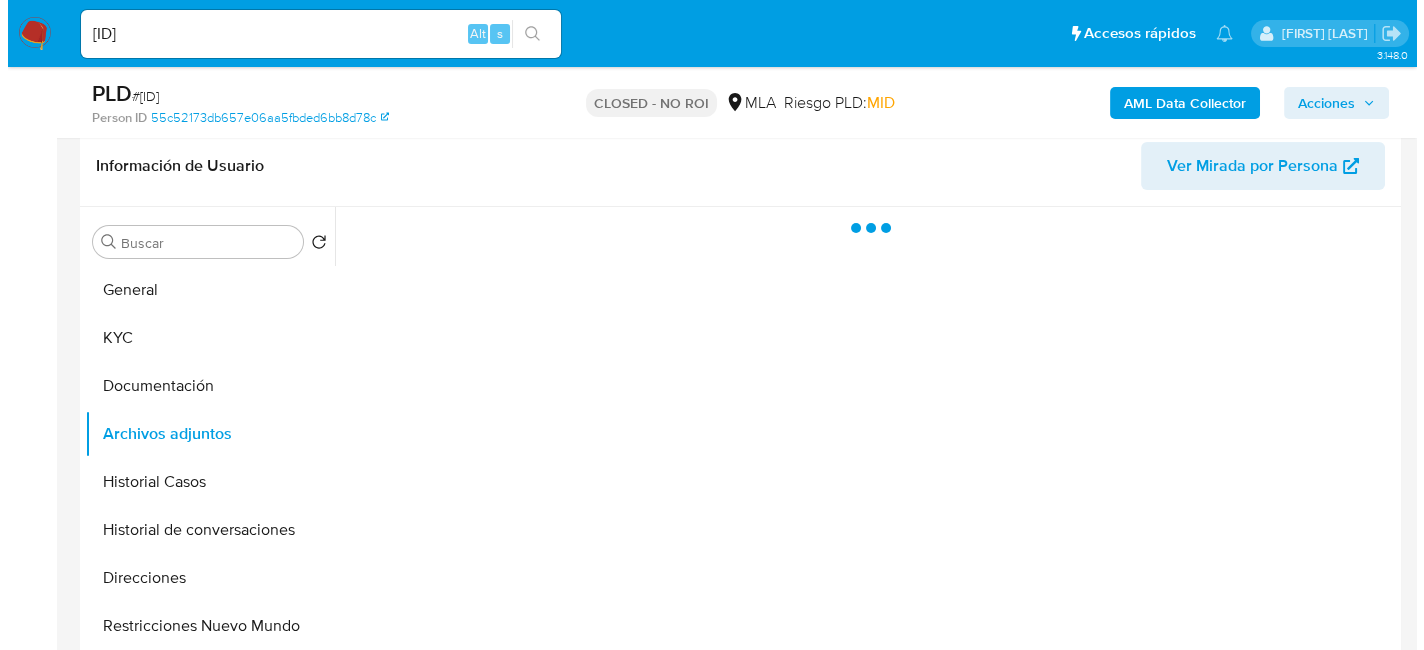 scroll, scrollTop: 300, scrollLeft: 0, axis: vertical 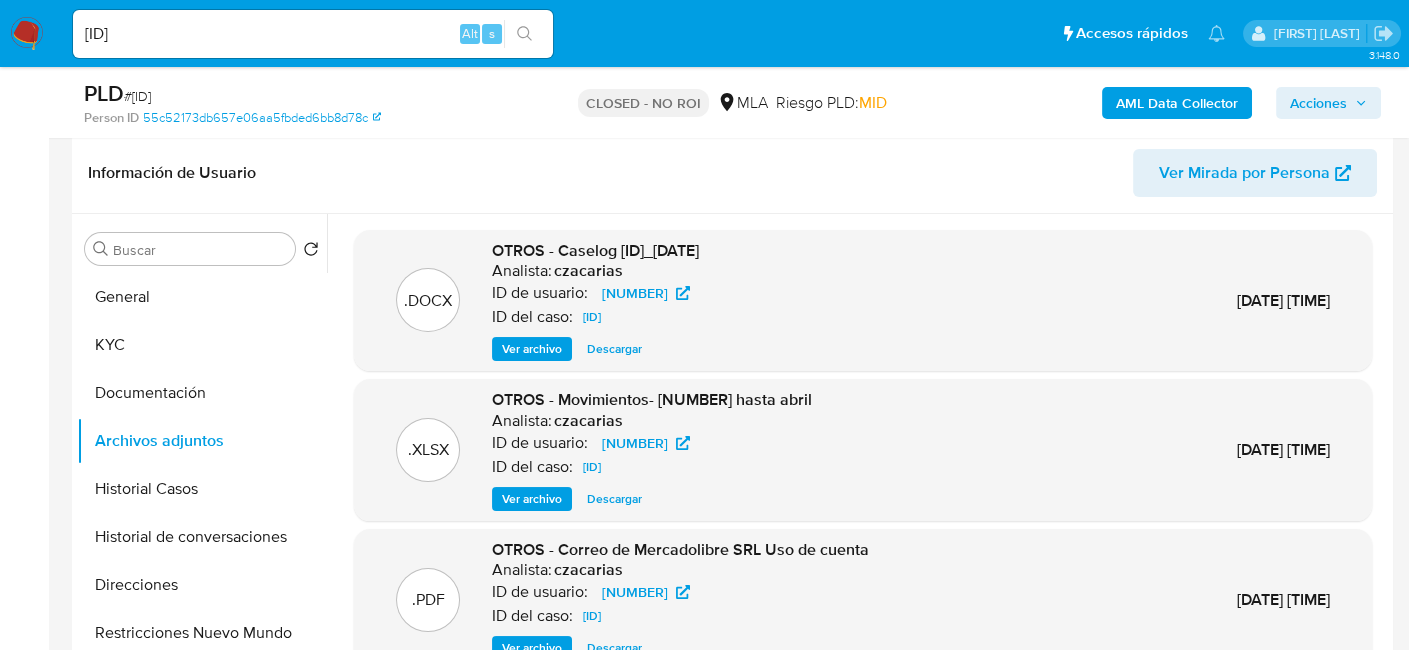 click on "Ver archivo" at bounding box center (532, 349) 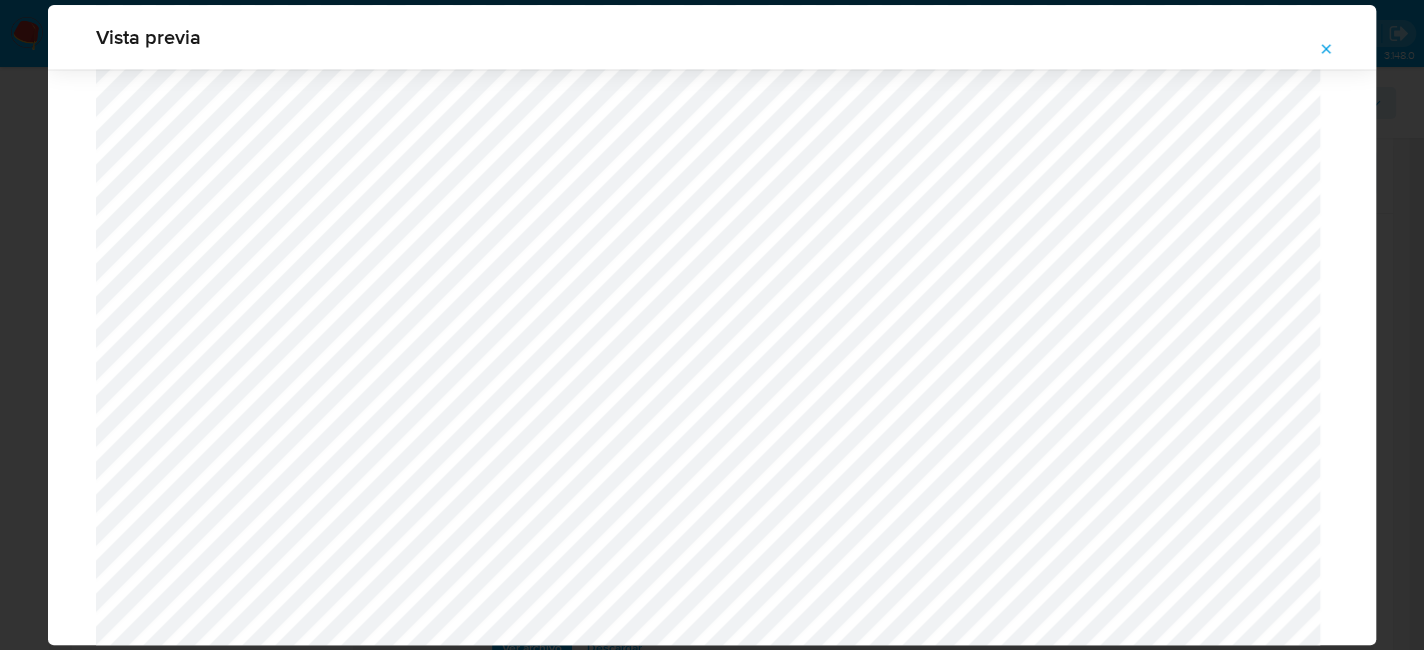 scroll, scrollTop: 1960, scrollLeft: 0, axis: vertical 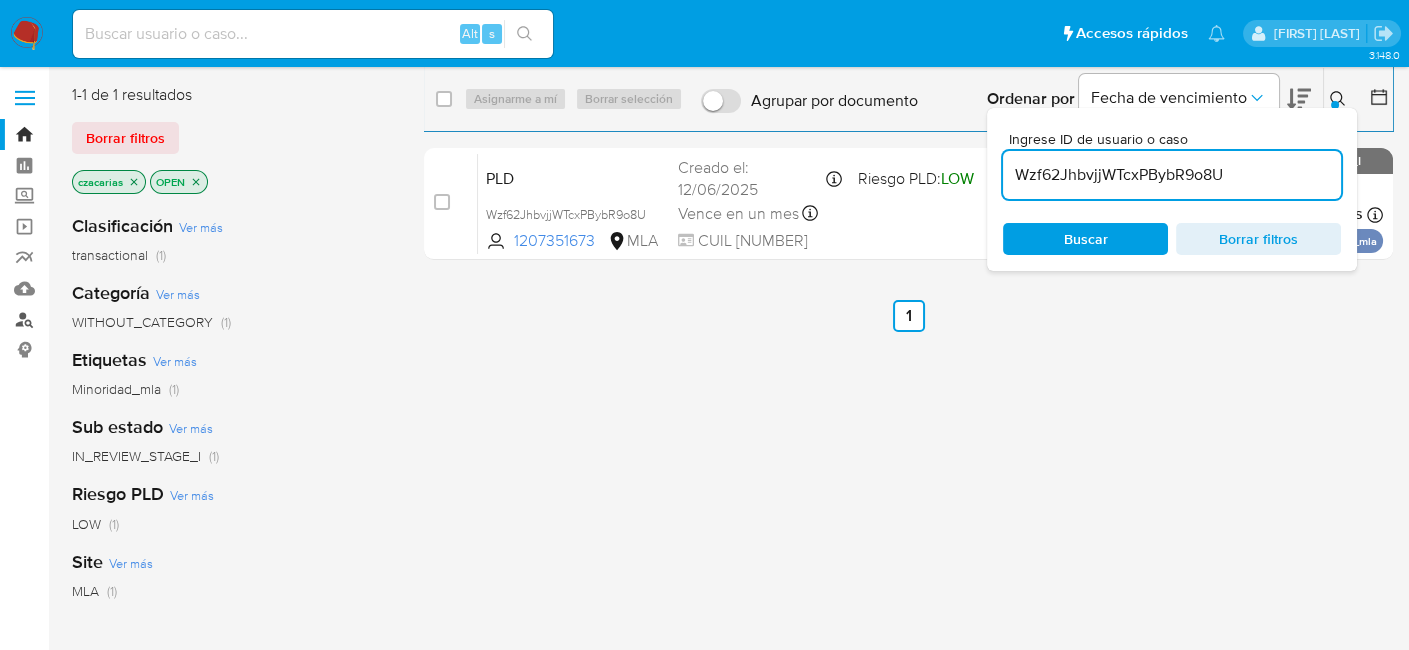 click on "Buscador de personas" at bounding box center [119, 319] 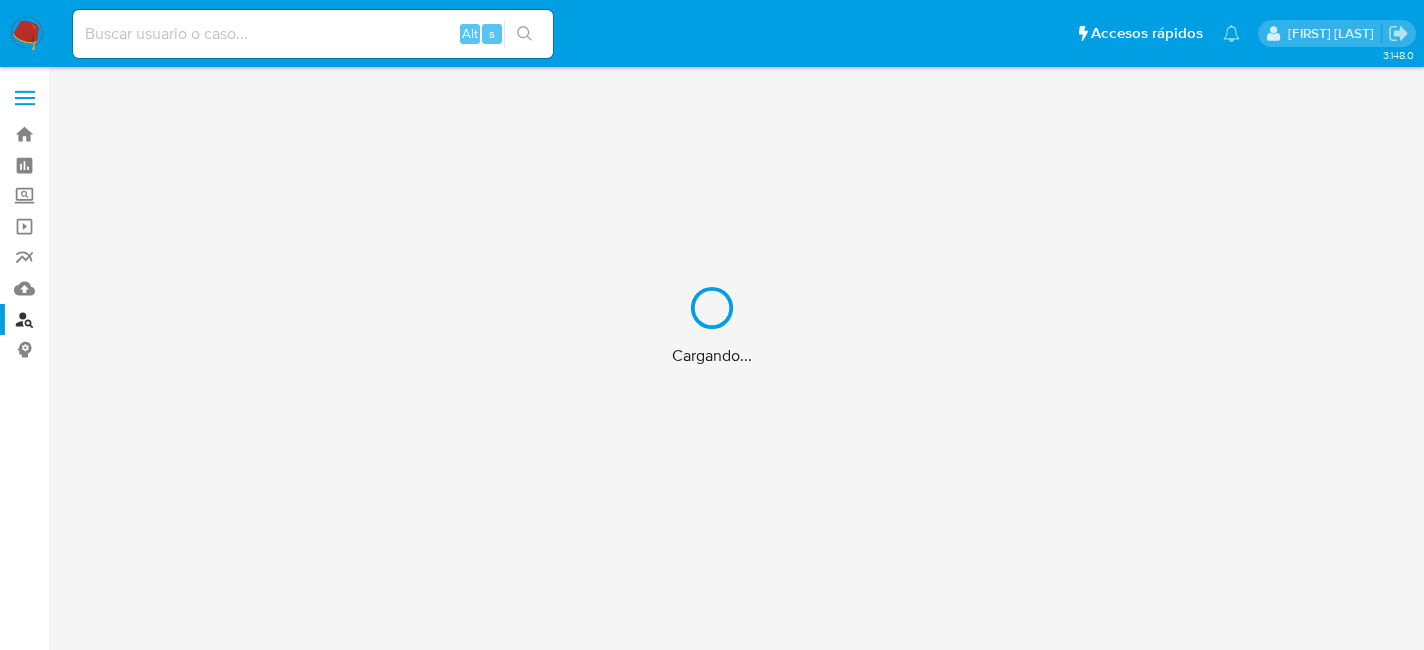 scroll, scrollTop: 0, scrollLeft: 0, axis: both 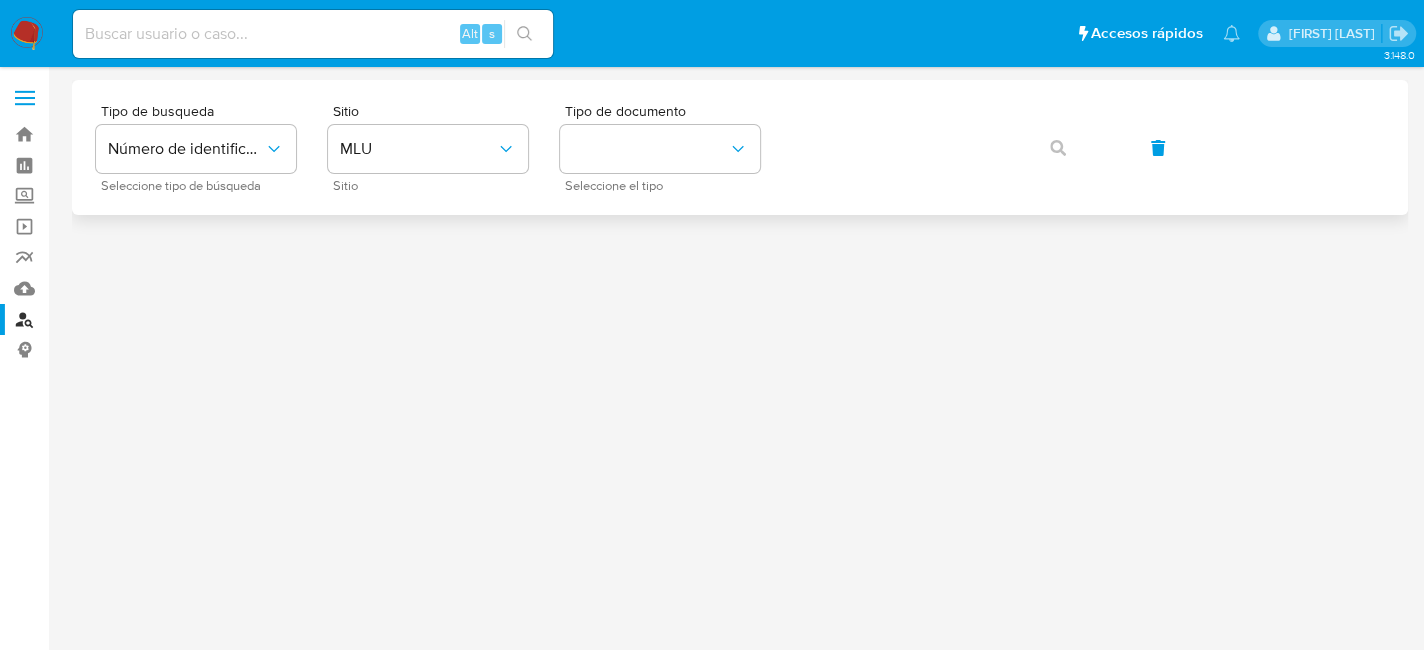 click on "Tipo de busqueda Número de identificación Seleccione tipo de búsqueda Sitio MLU Sitio Tipo de documento Seleccione el tipo" at bounding box center (740, 147) 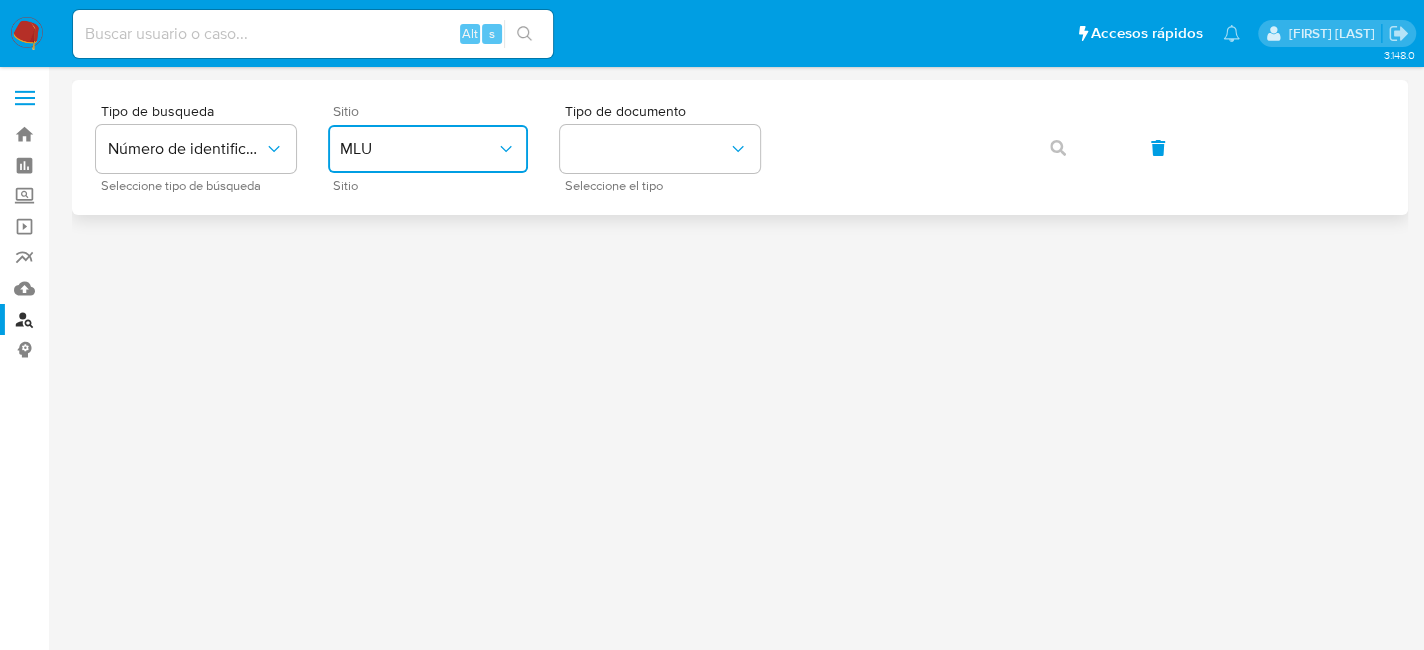 click on "MLU" at bounding box center [418, 149] 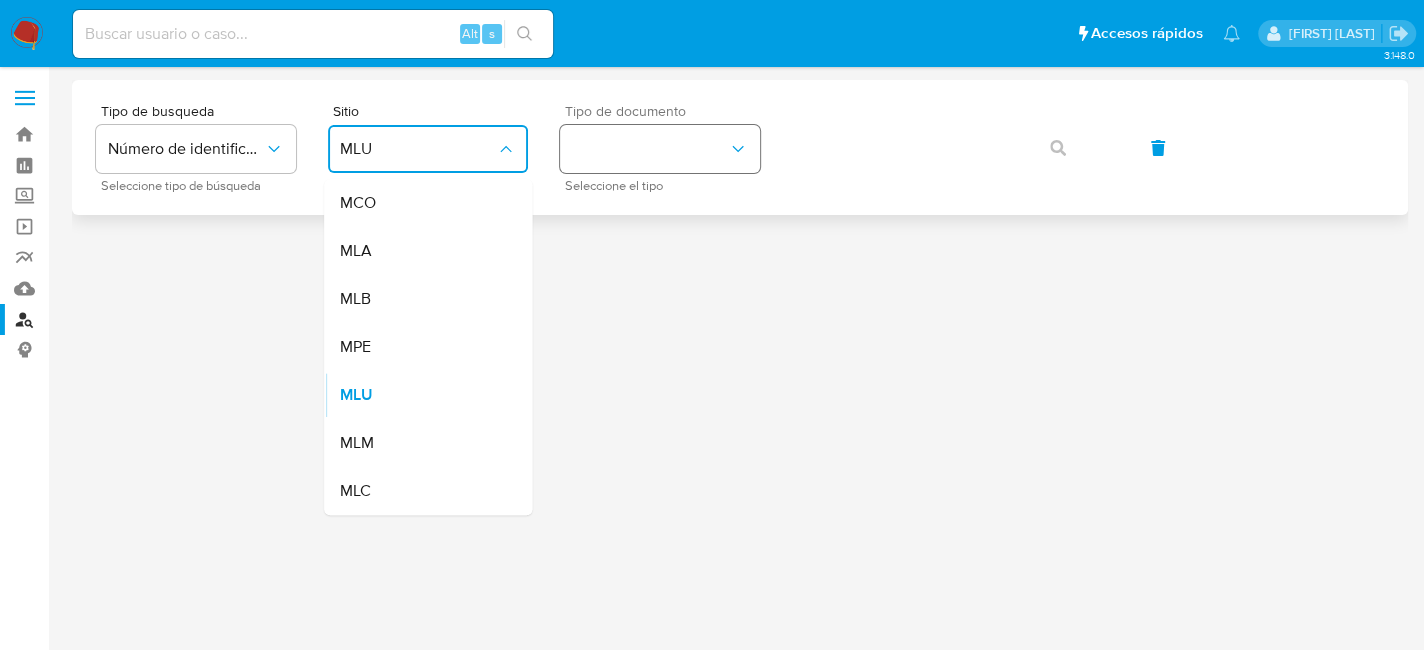 drag, startPoint x: 440, startPoint y: 249, endPoint x: 638, endPoint y: 141, distance: 225.53935 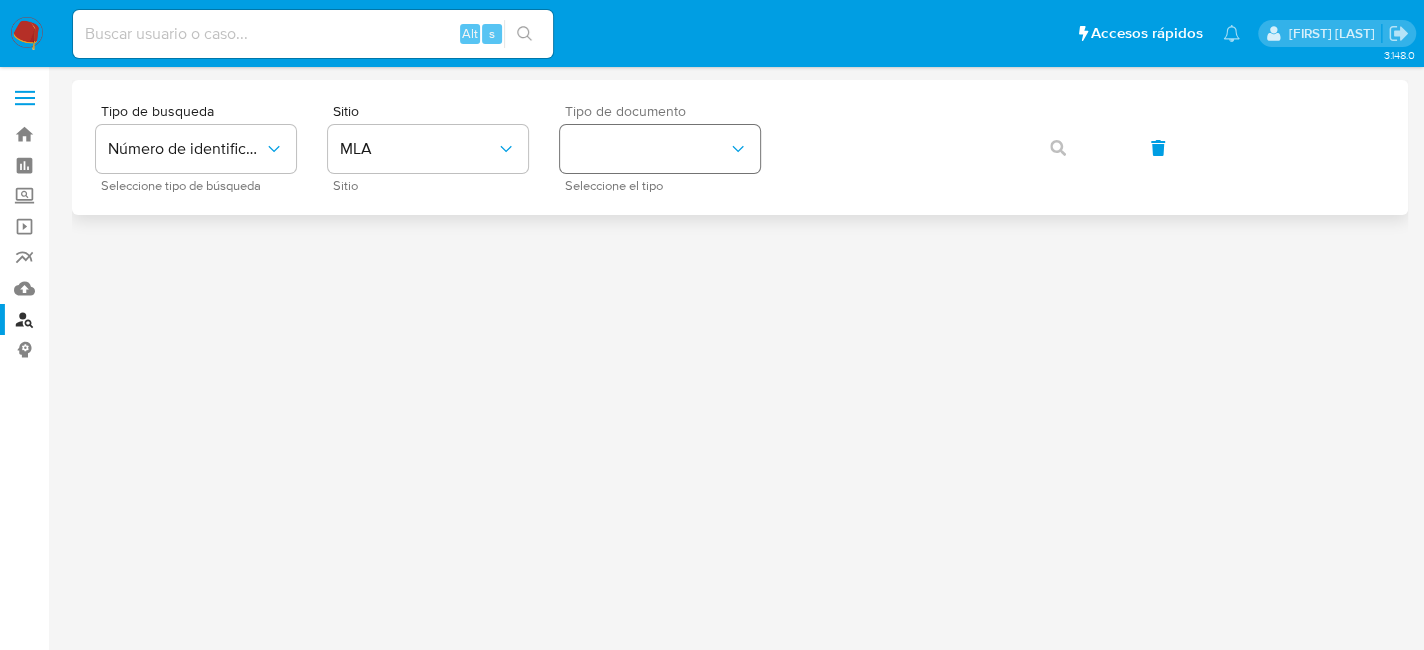 drag, startPoint x: 720, startPoint y: 118, endPoint x: 709, endPoint y: 126, distance: 13.601471 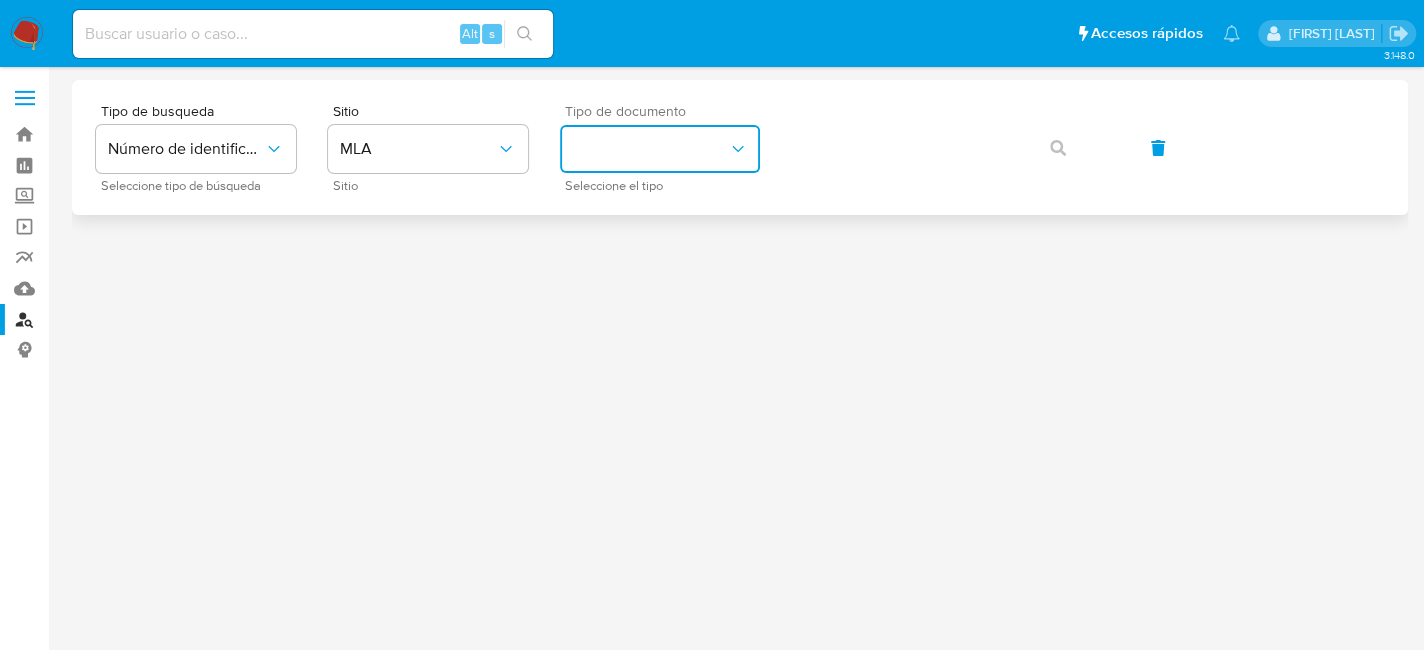 click at bounding box center (660, 149) 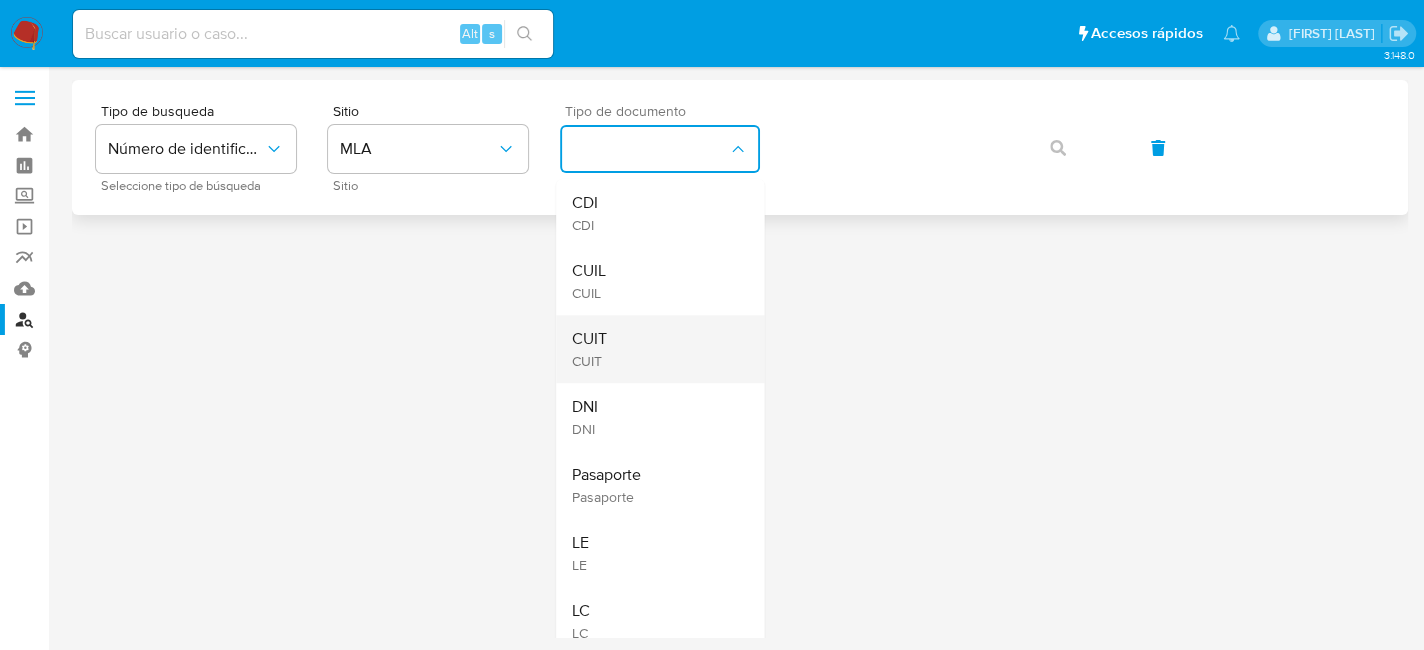 click on "CUIT CUIT" at bounding box center (654, 349) 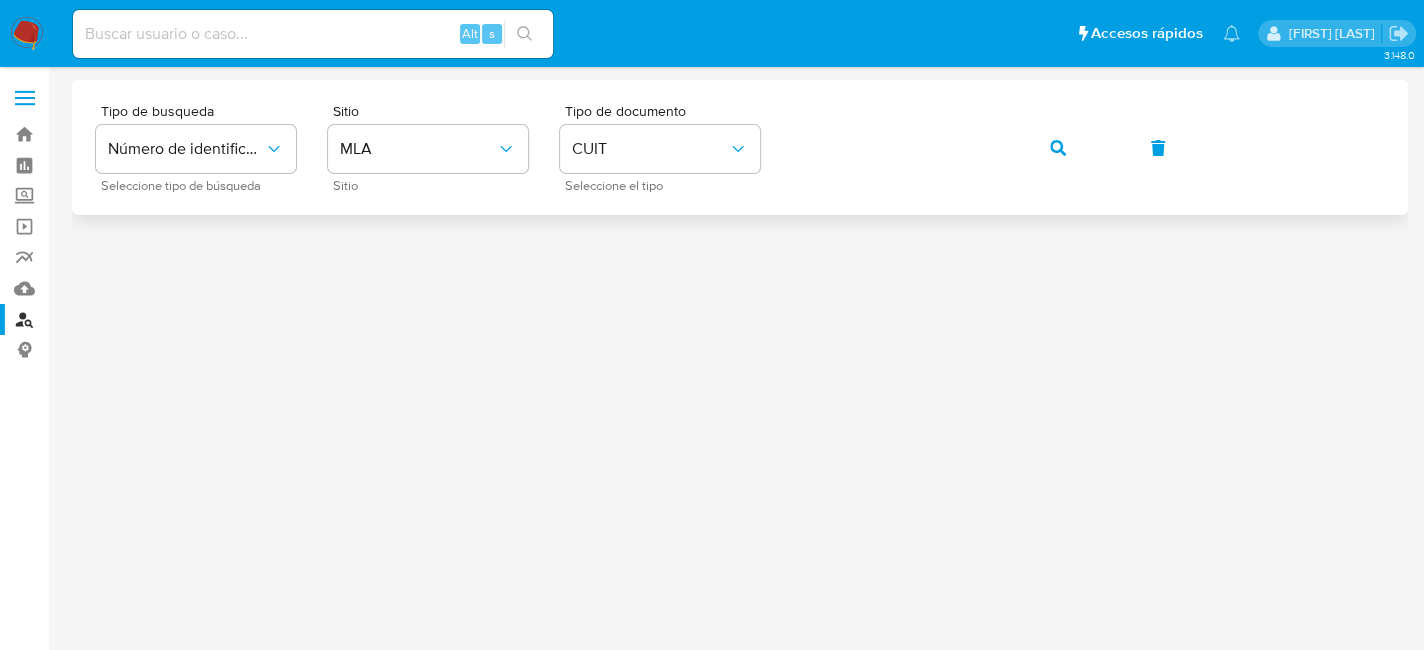 click at bounding box center [1058, 148] 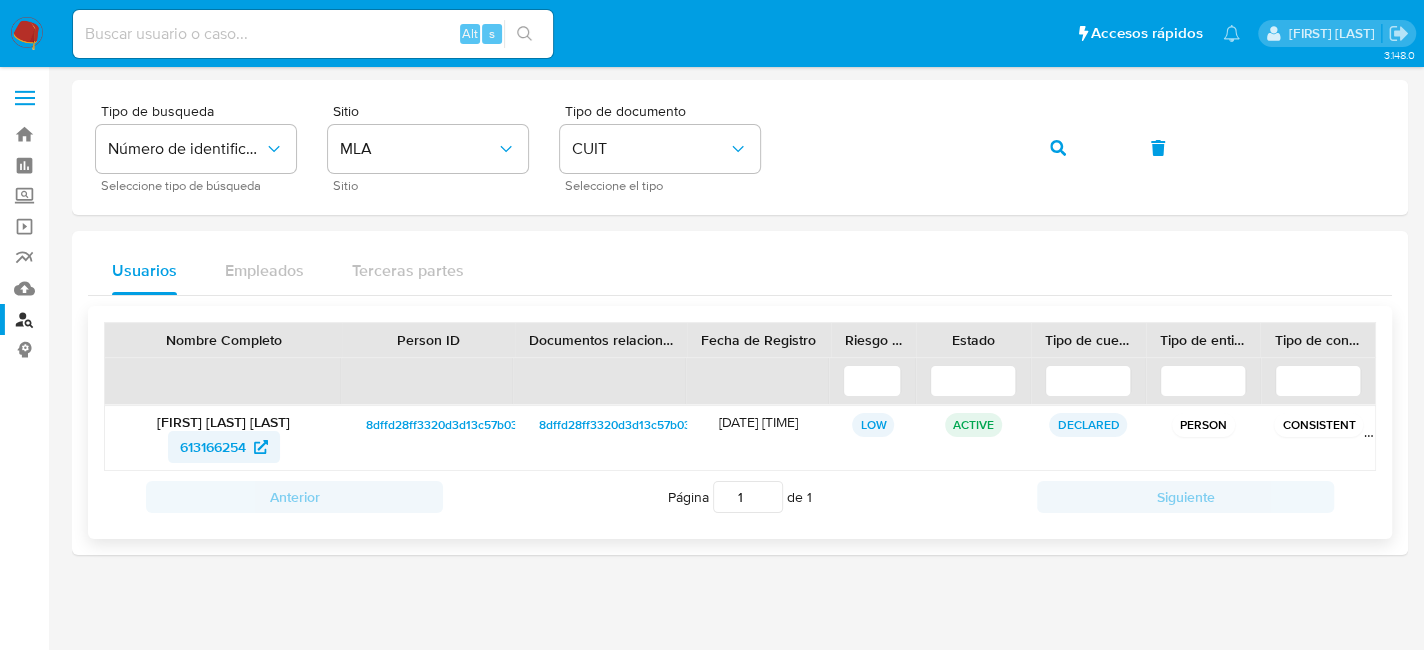 click on "613166254" at bounding box center (213, 447) 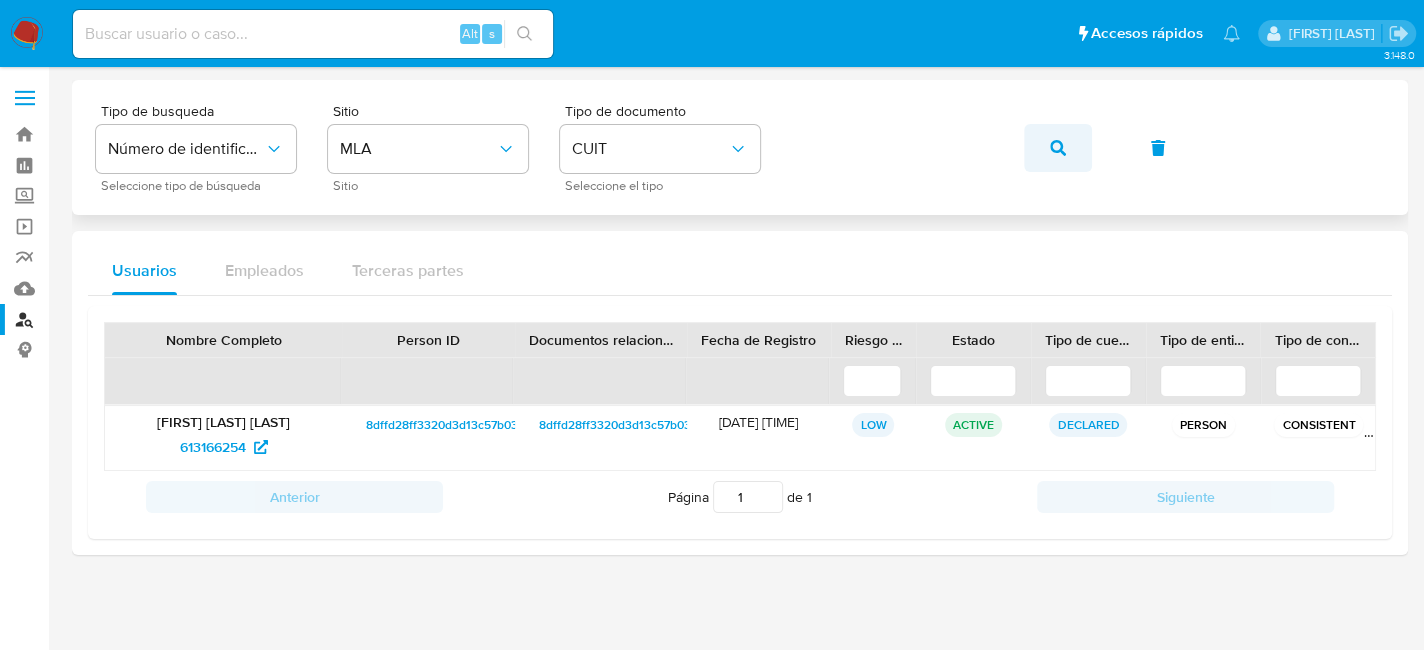 click at bounding box center [1058, 148] 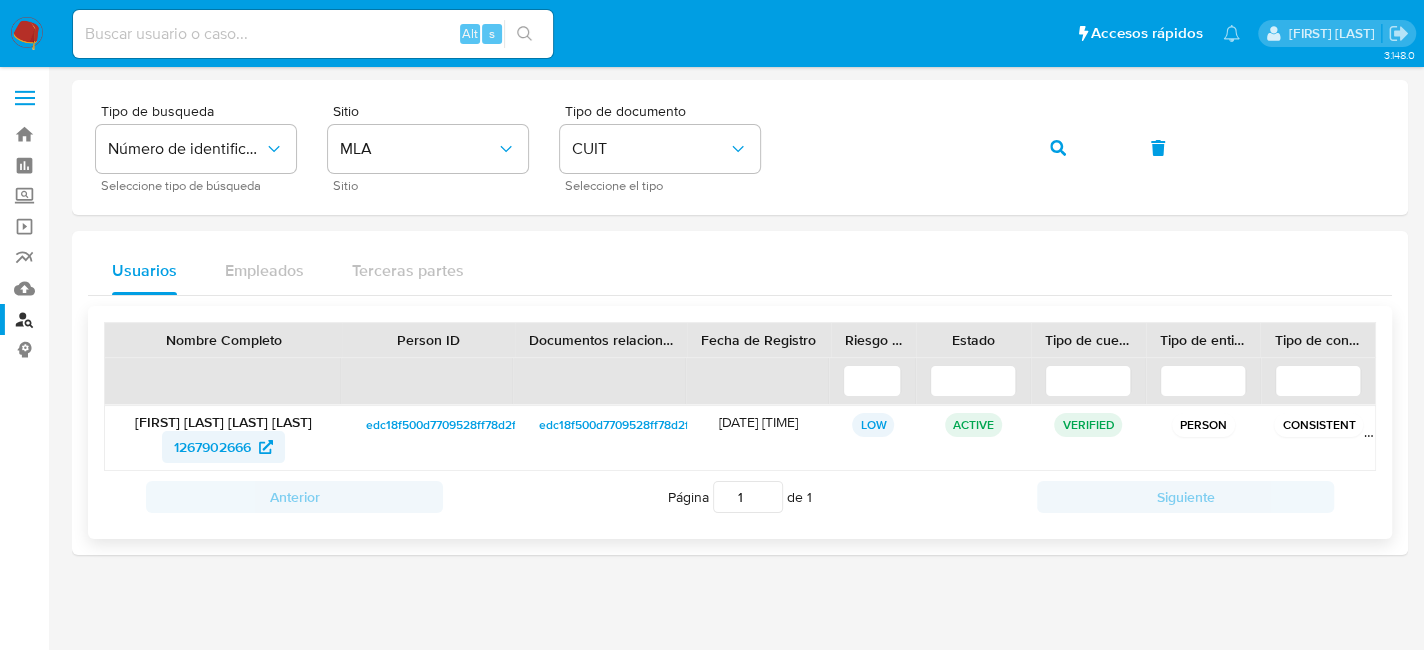click on "1267902666" at bounding box center [212, 447] 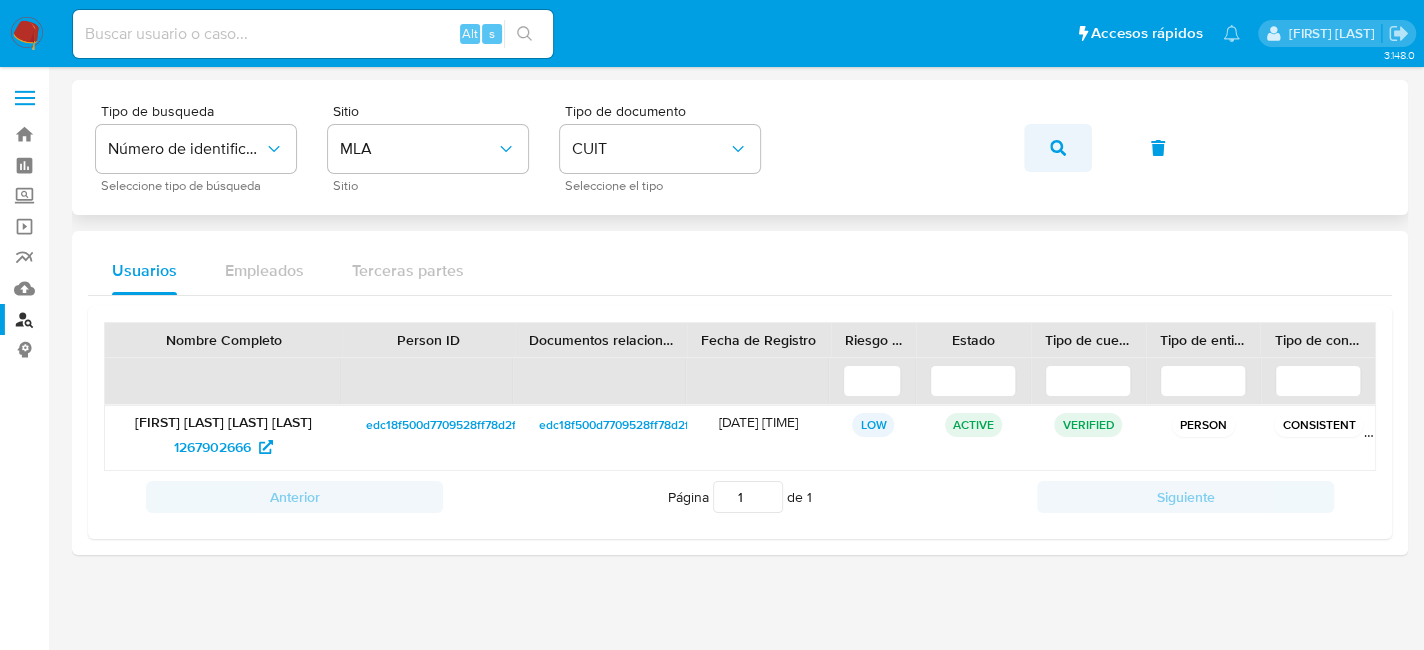 click at bounding box center [1058, 148] 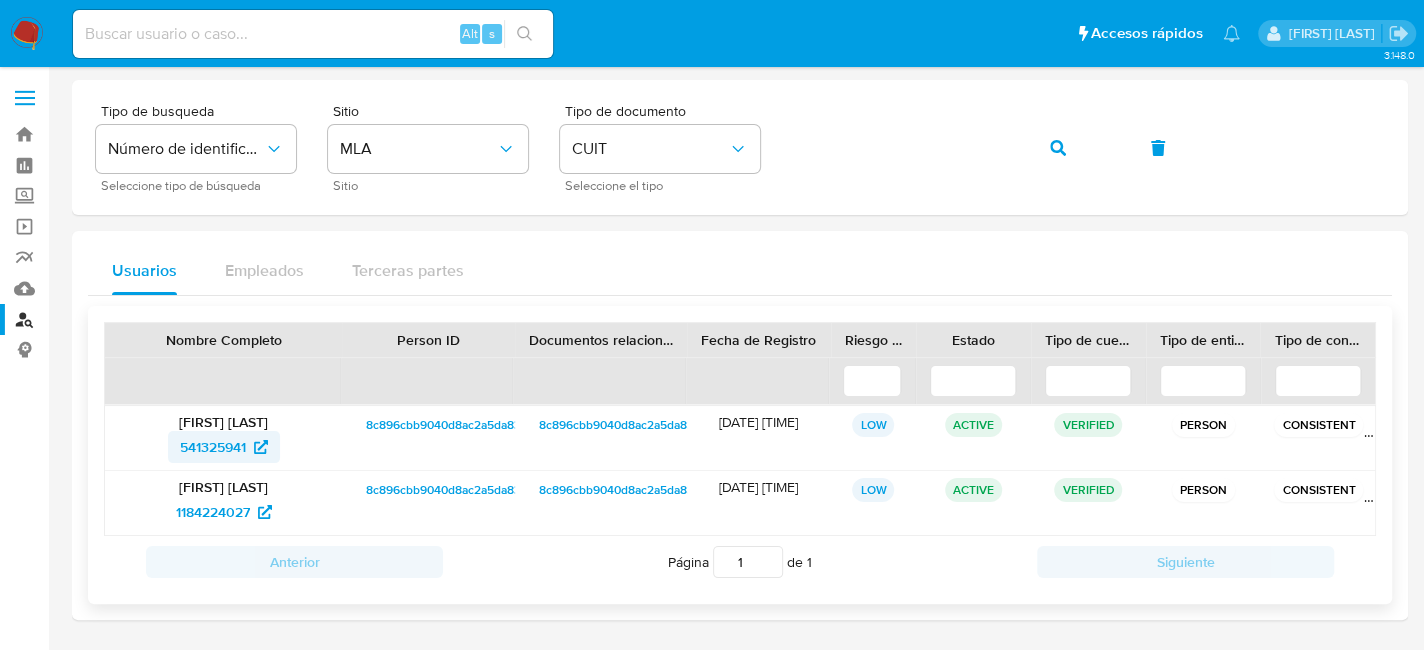 click on "541325941" at bounding box center (213, 447) 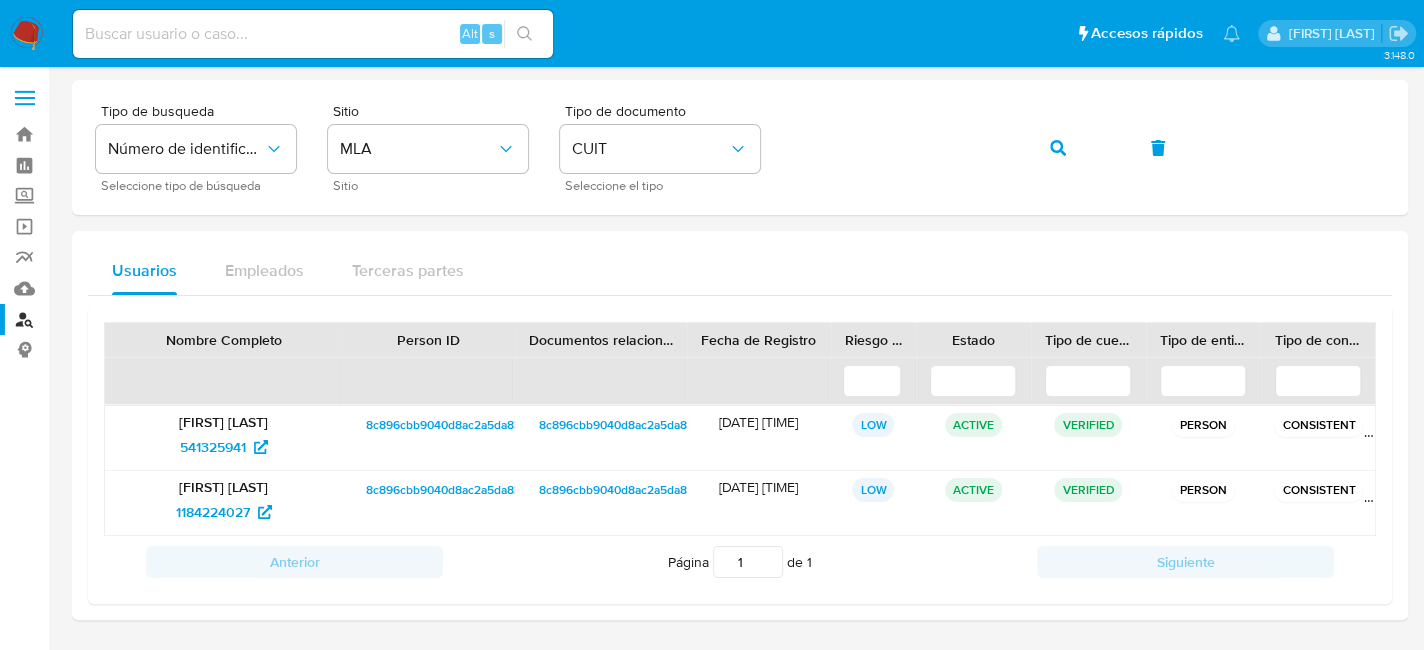 click at bounding box center [27, 34] 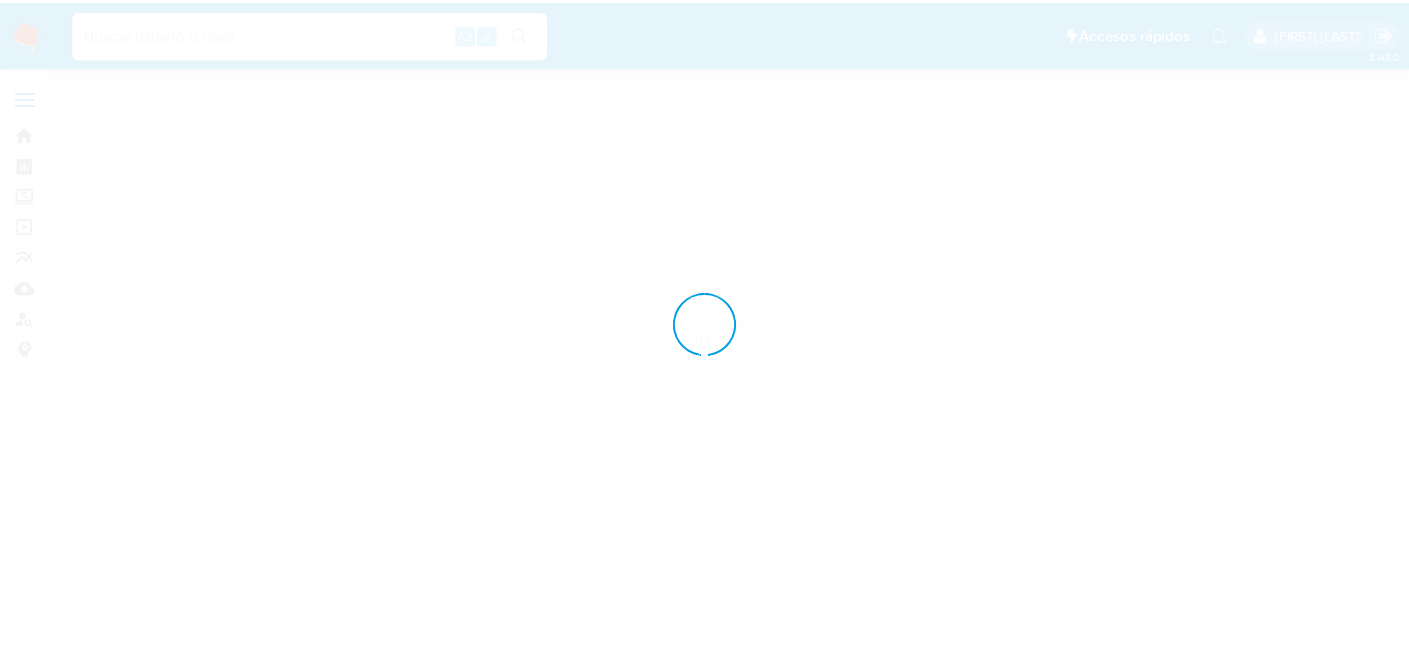 scroll, scrollTop: 0, scrollLeft: 0, axis: both 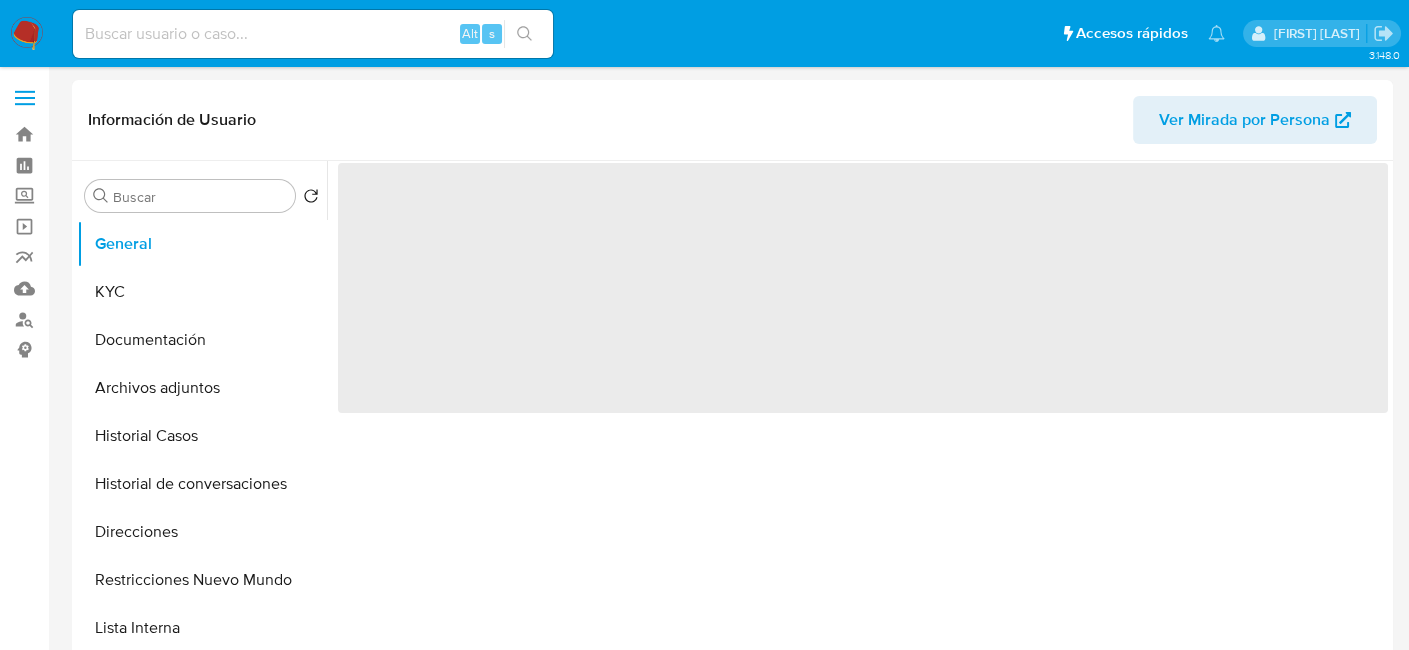 select on "10" 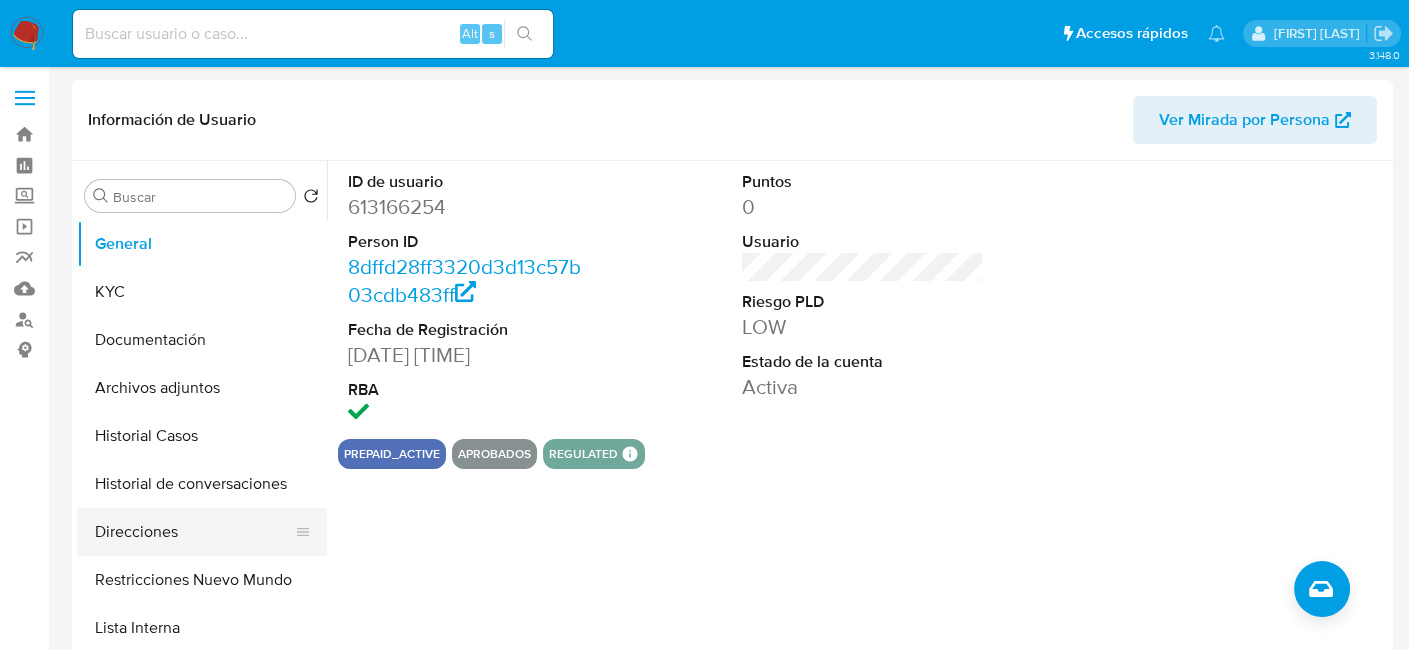click on "Direcciones" at bounding box center (194, 532) 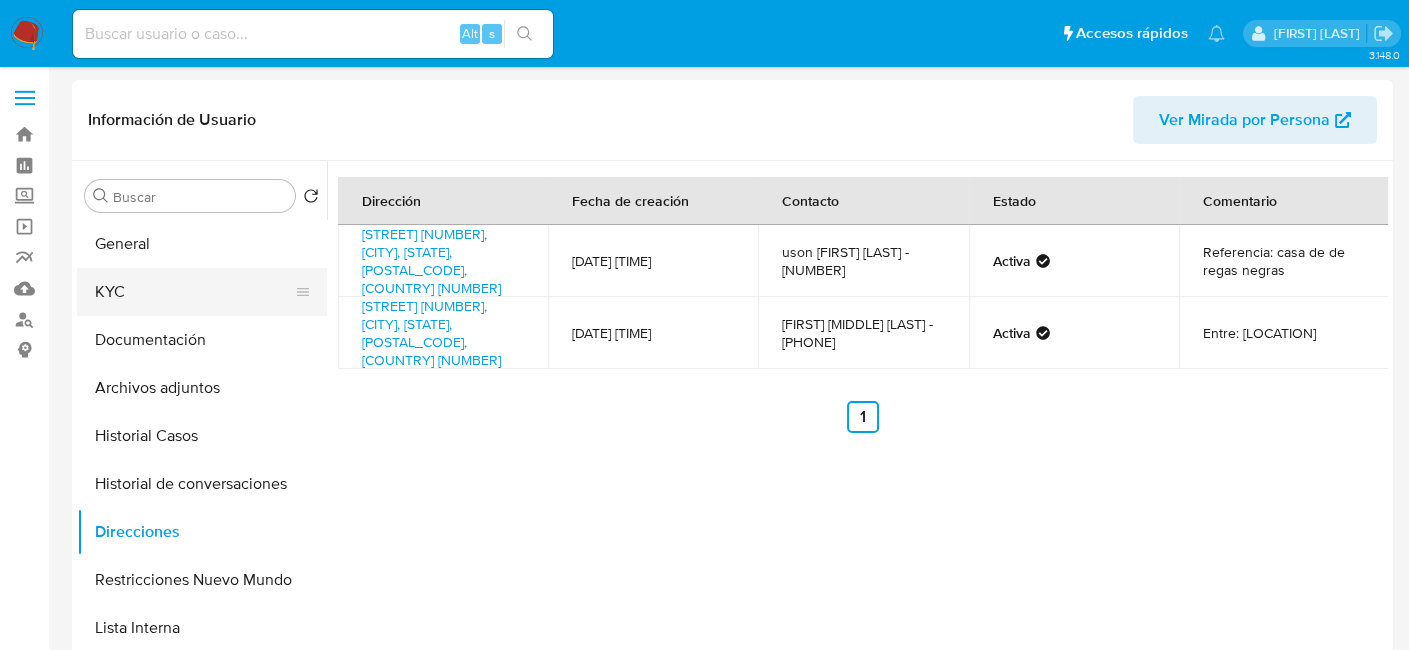 click on "KYC" at bounding box center [194, 292] 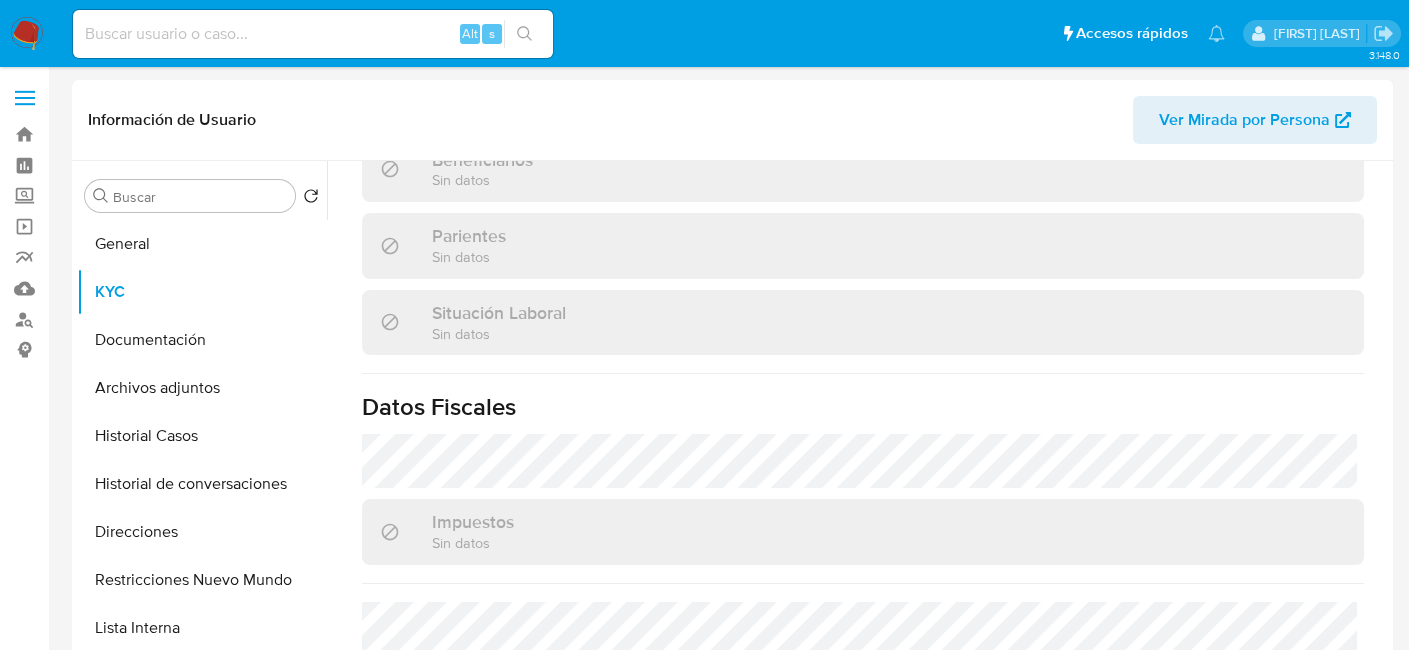 scroll, scrollTop: 1070, scrollLeft: 0, axis: vertical 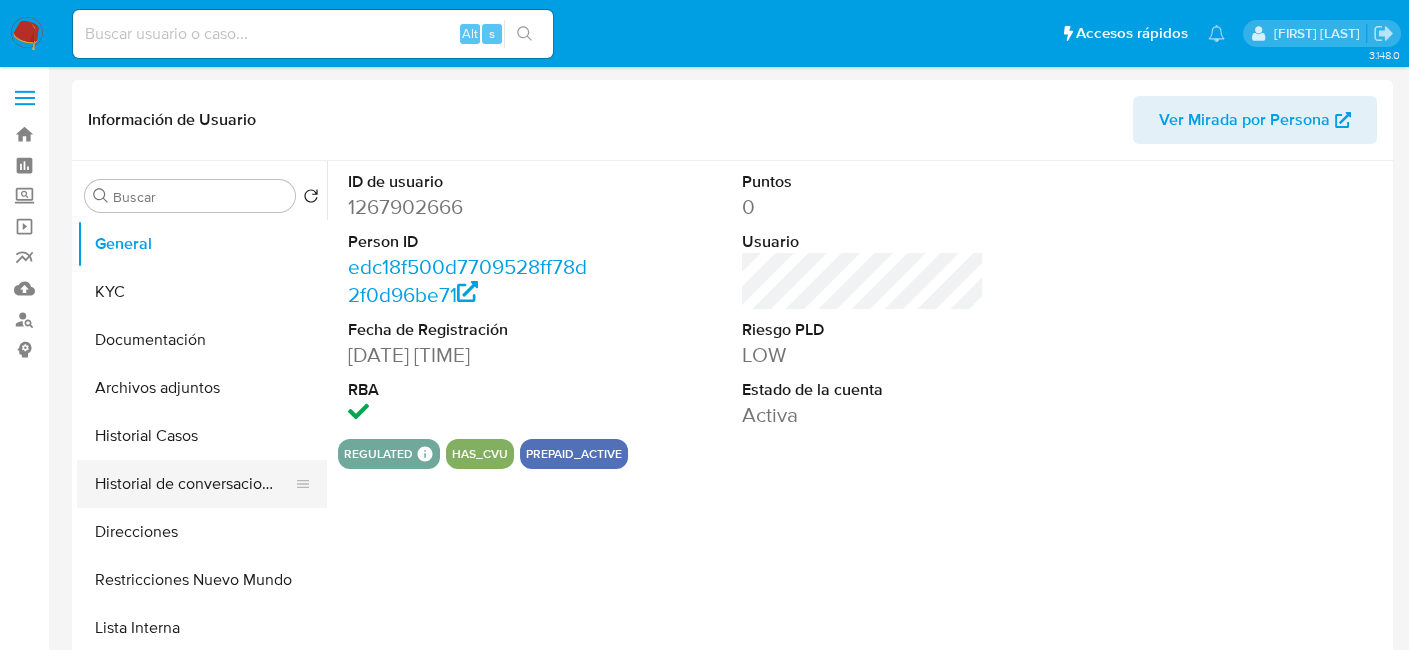 select on "10" 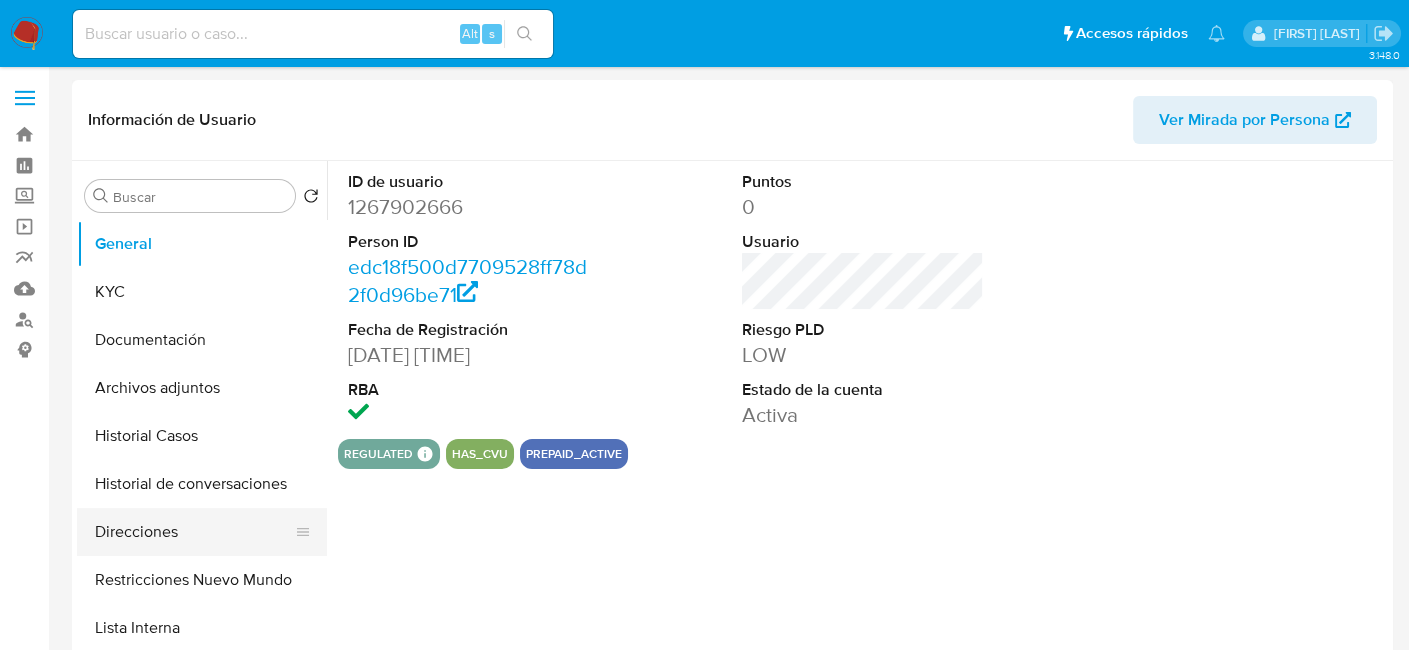 click on "Direcciones" at bounding box center [194, 532] 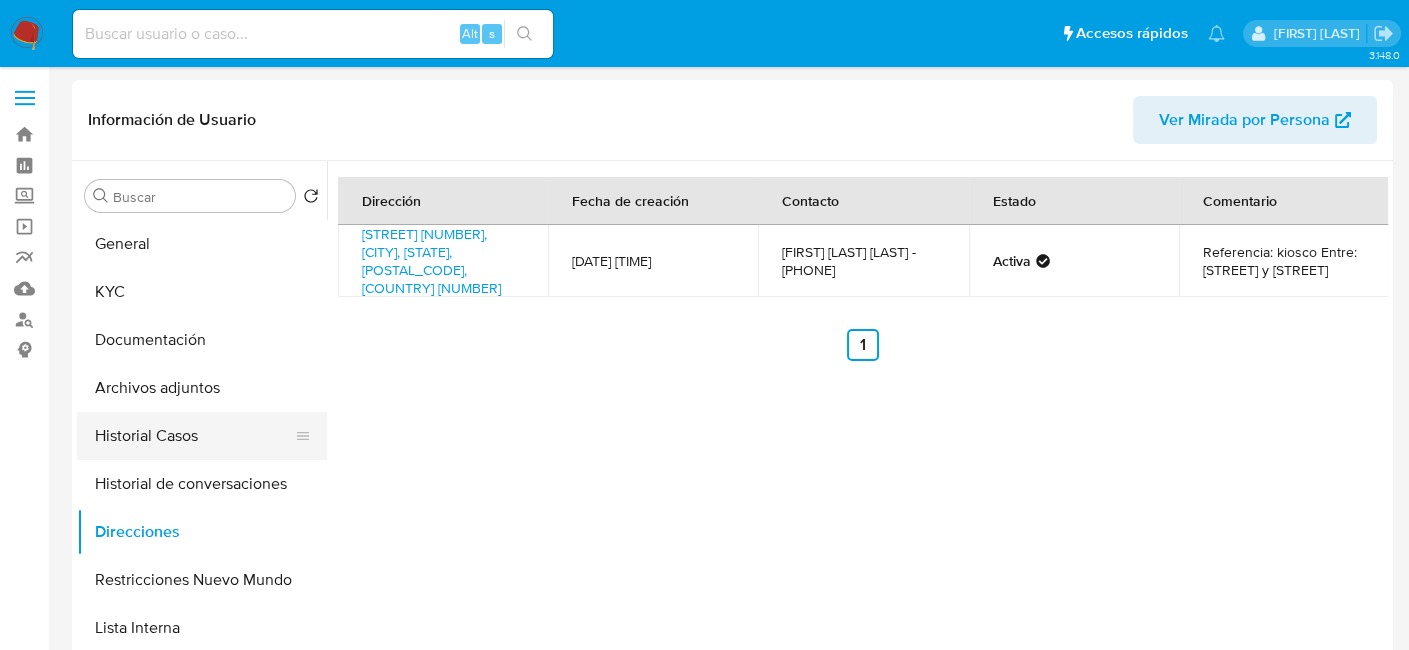 click on "Historial Casos" at bounding box center (194, 436) 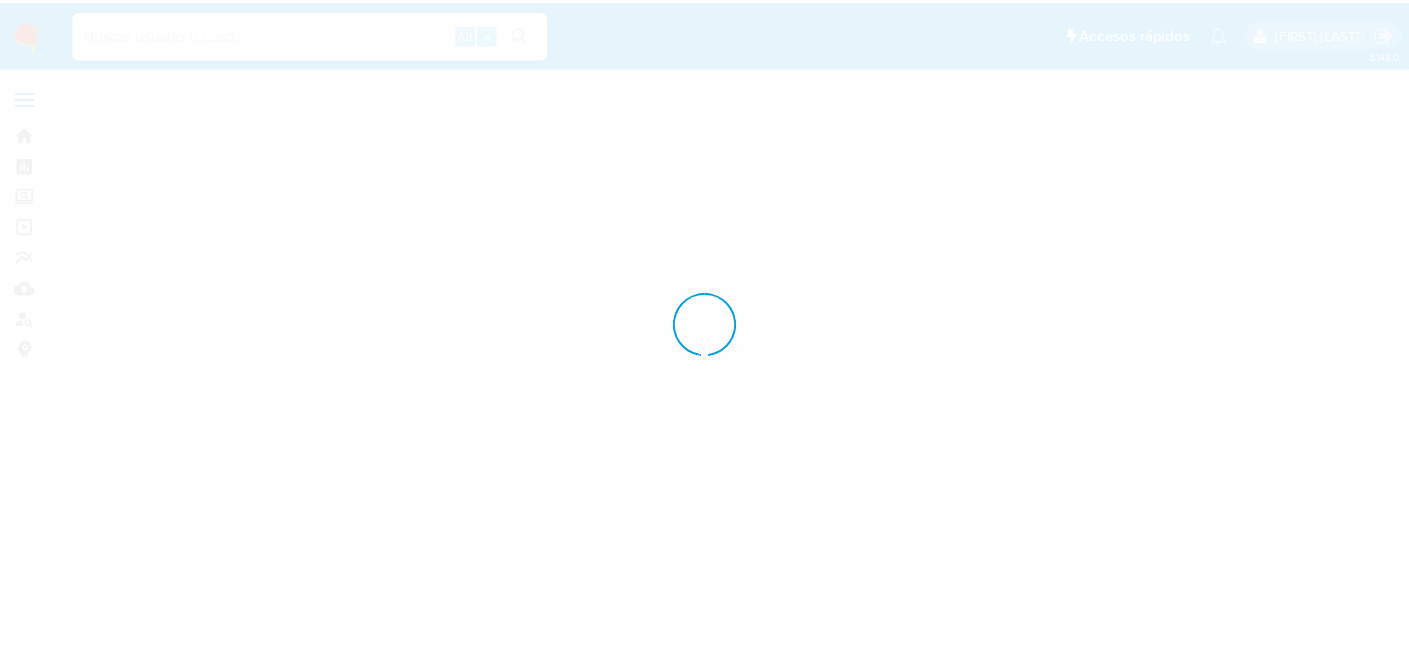 scroll, scrollTop: 0, scrollLeft: 0, axis: both 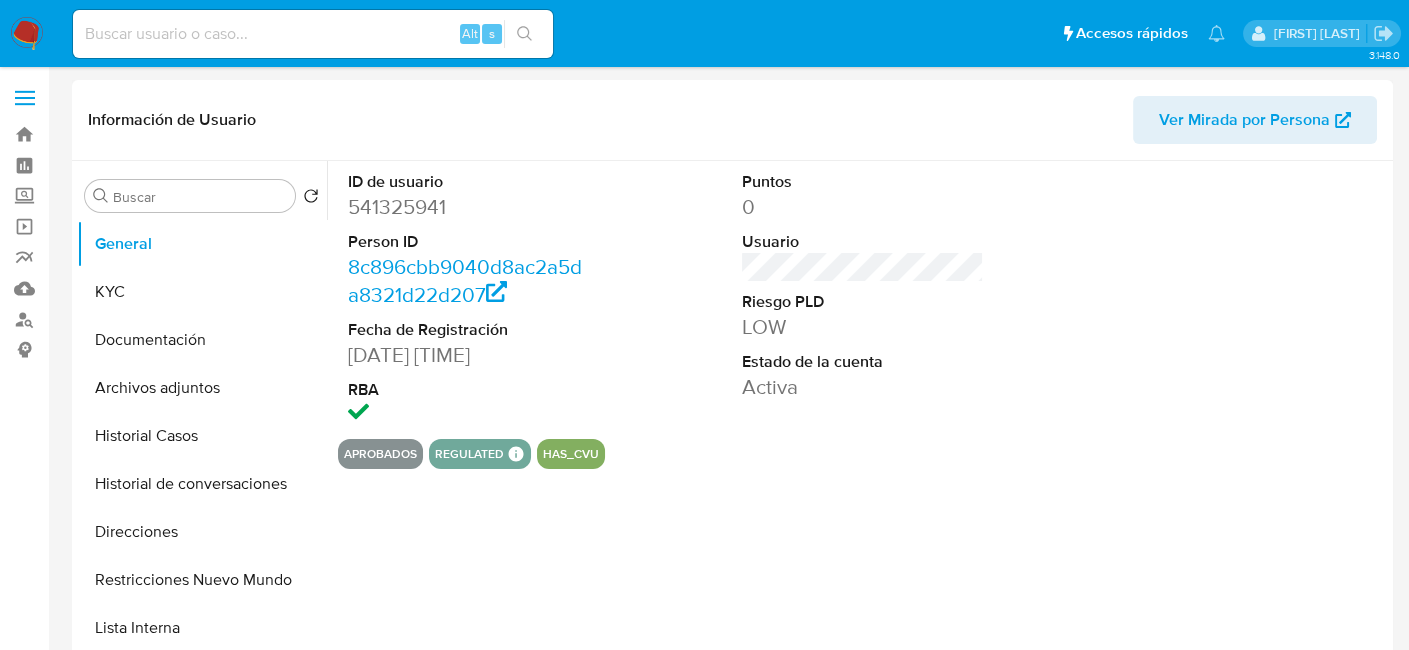 select on "10" 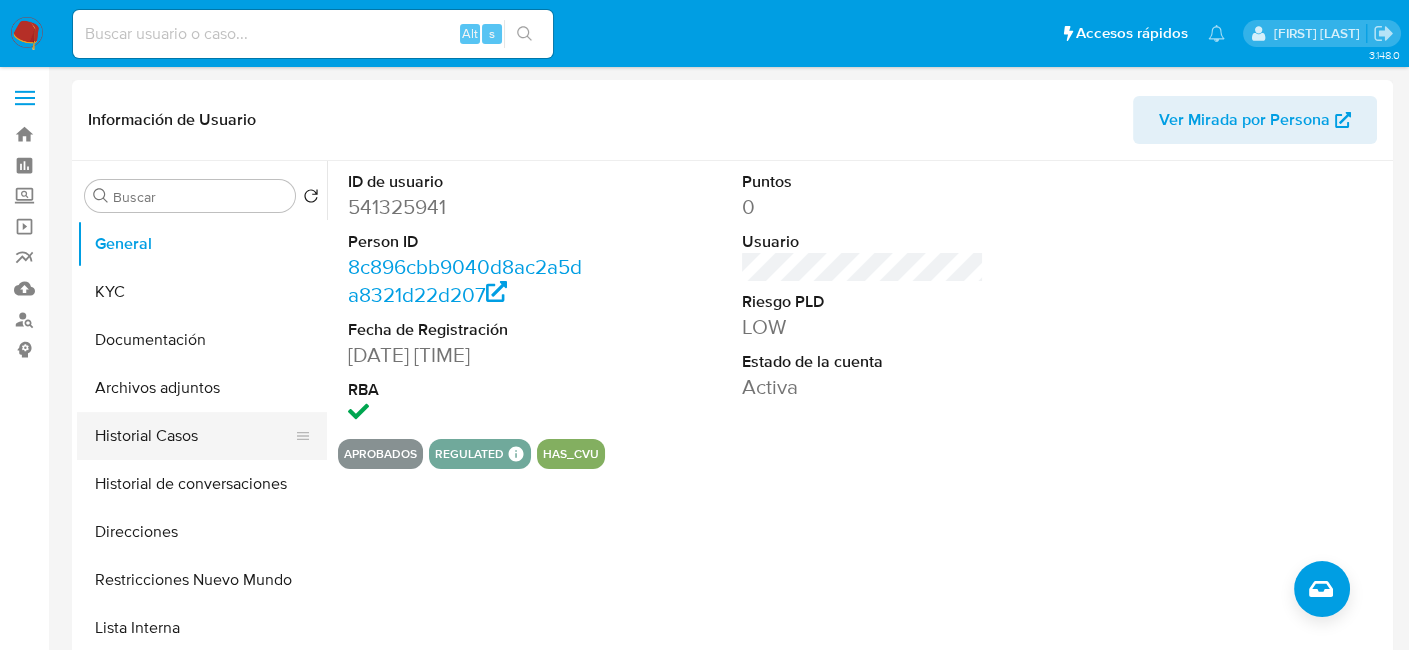 click on "Historial Casos" at bounding box center (194, 436) 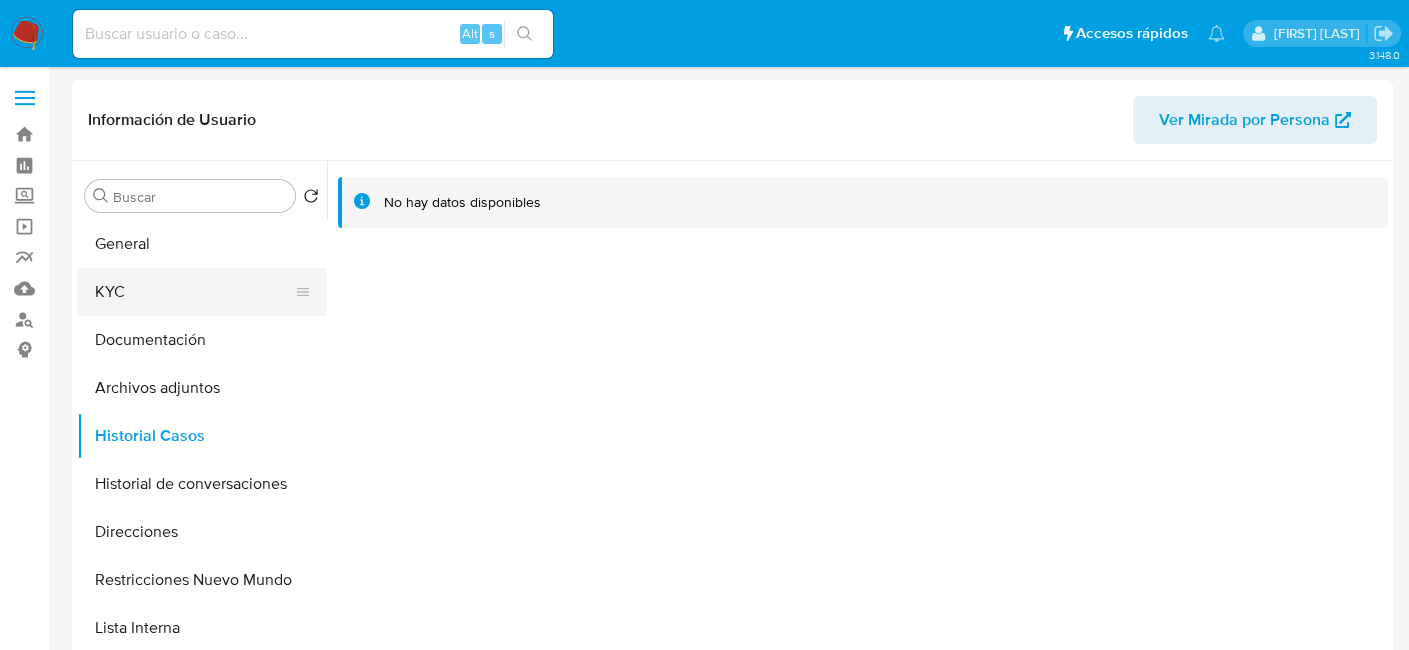 click on "KYC" at bounding box center [194, 292] 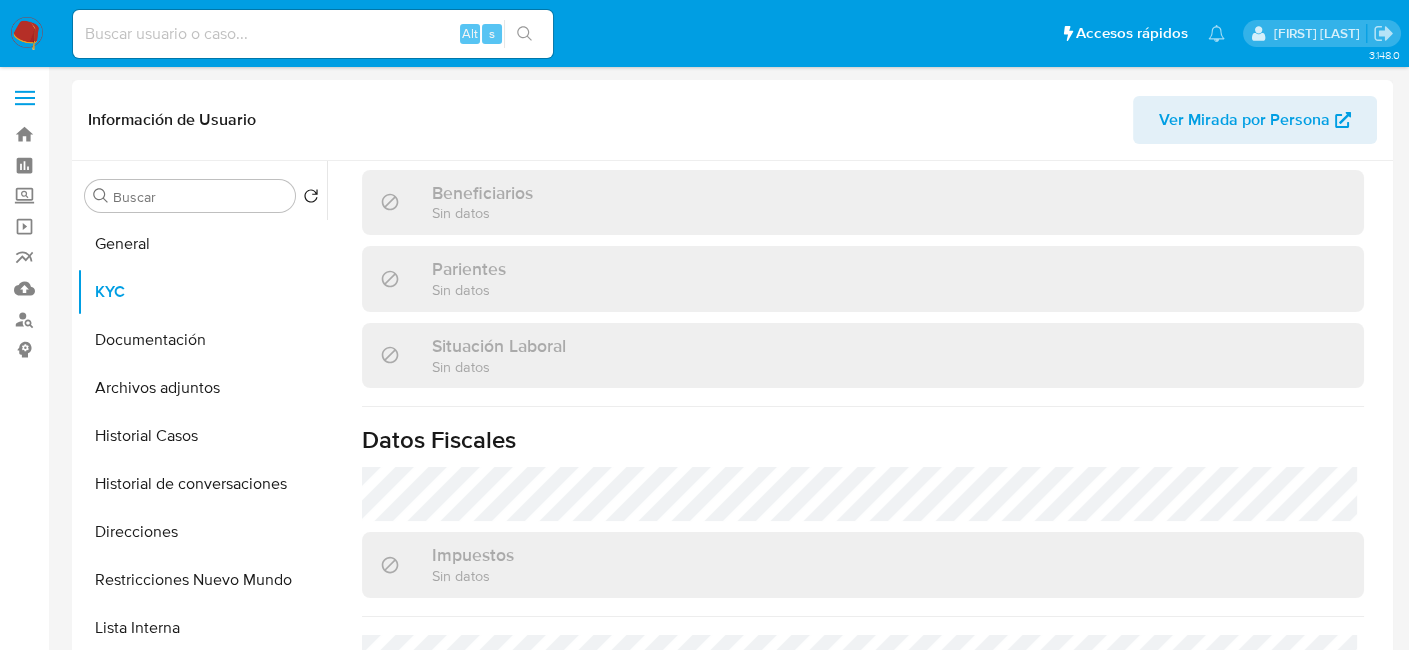 scroll, scrollTop: 1070, scrollLeft: 0, axis: vertical 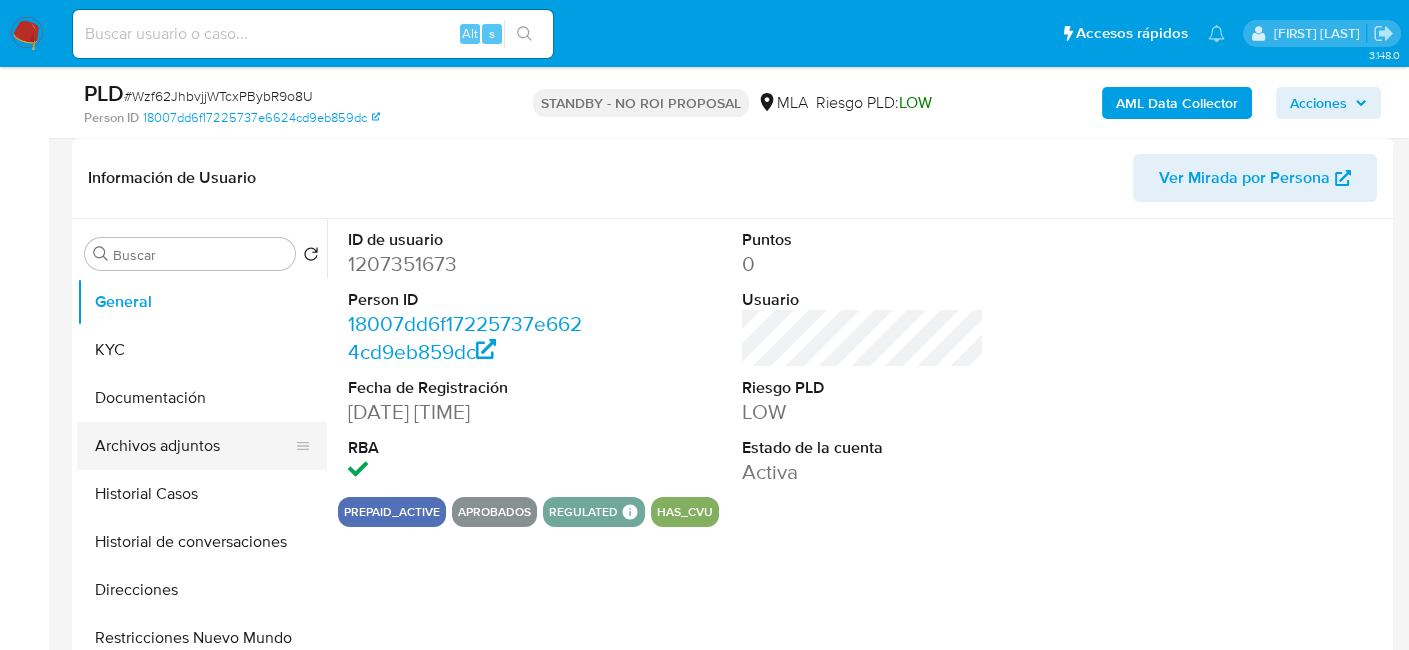 click on "Archivos adjuntos" at bounding box center (194, 446) 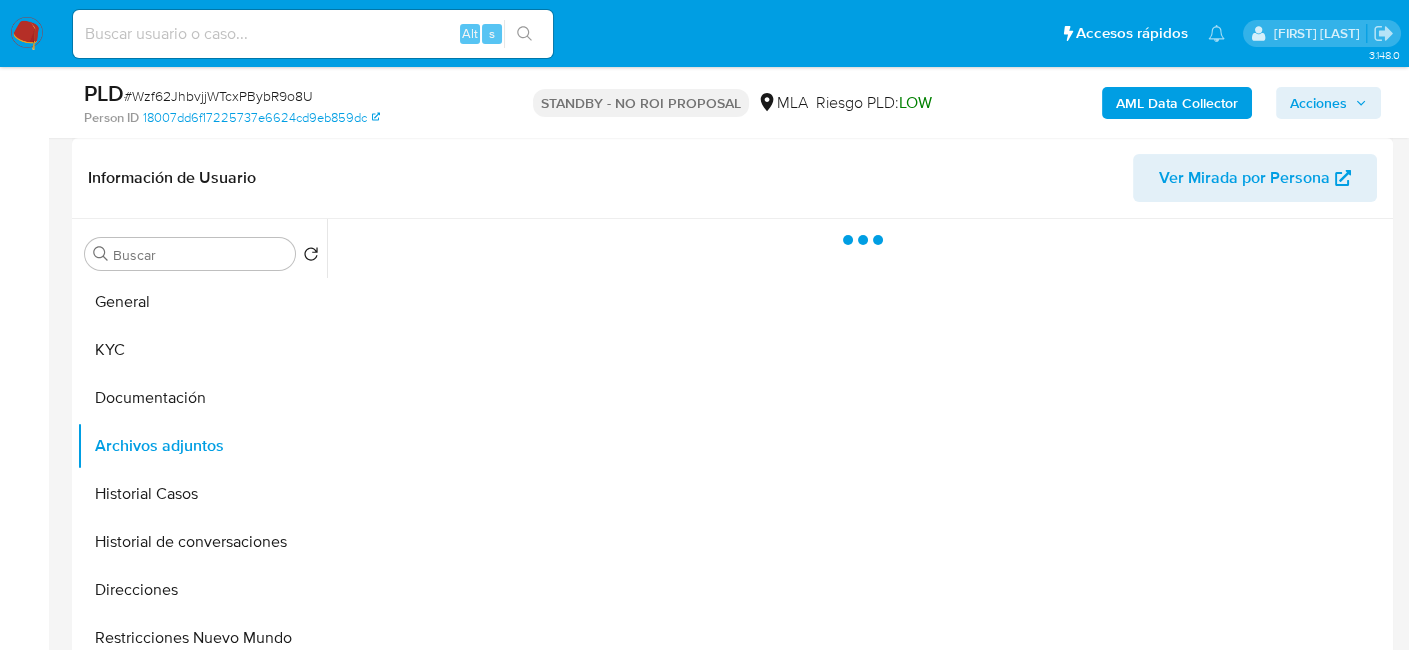 select on "10" 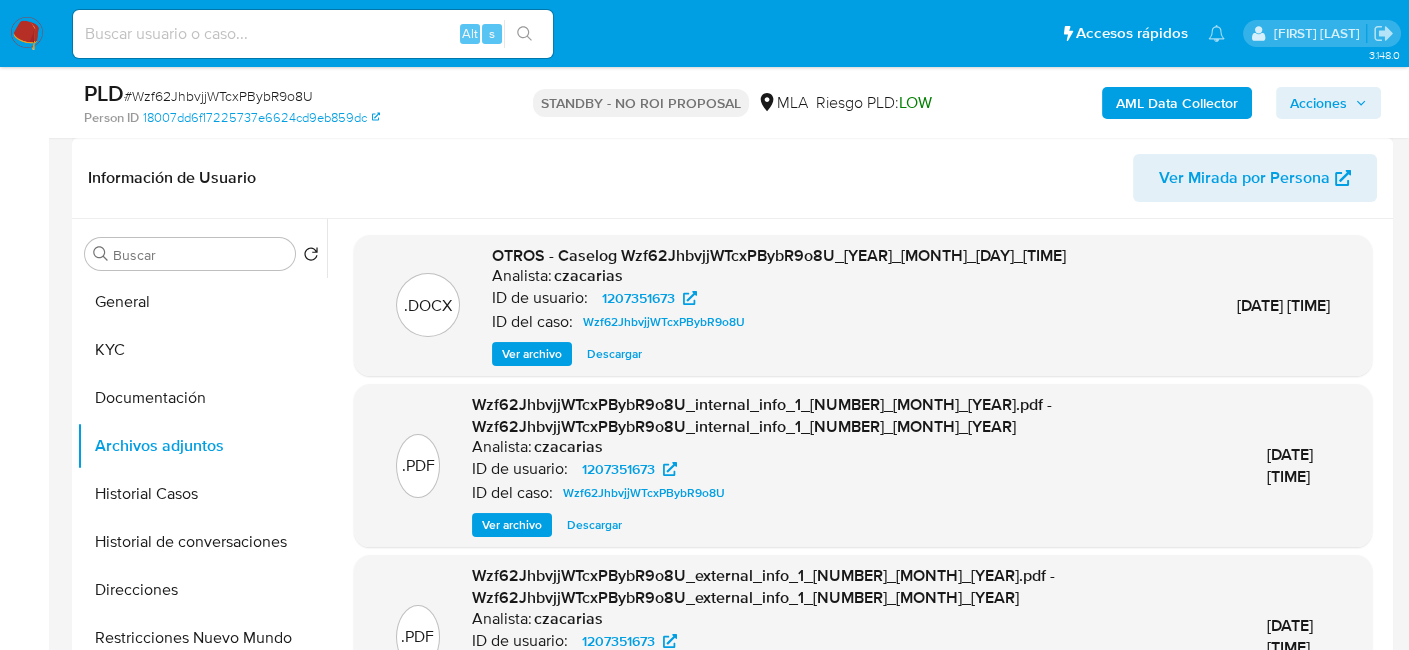 click on "Ver archivo" at bounding box center [532, 354] 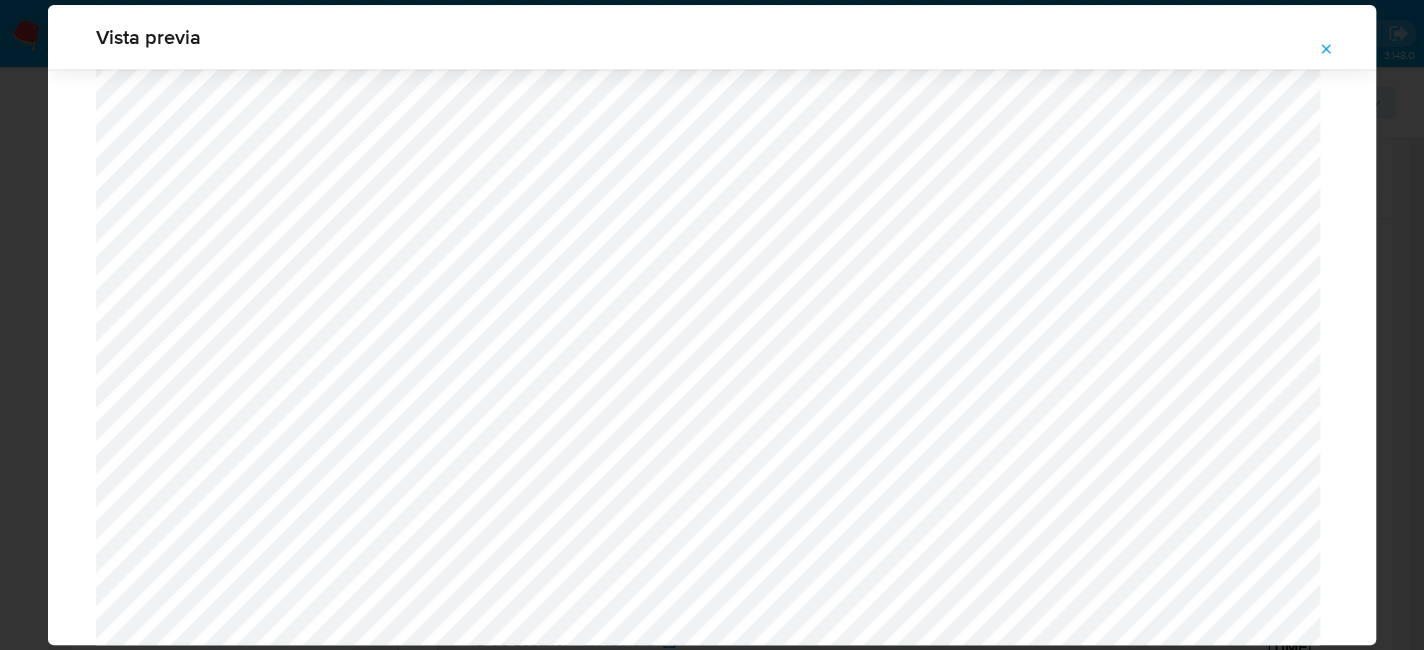 scroll, scrollTop: 1872, scrollLeft: 0, axis: vertical 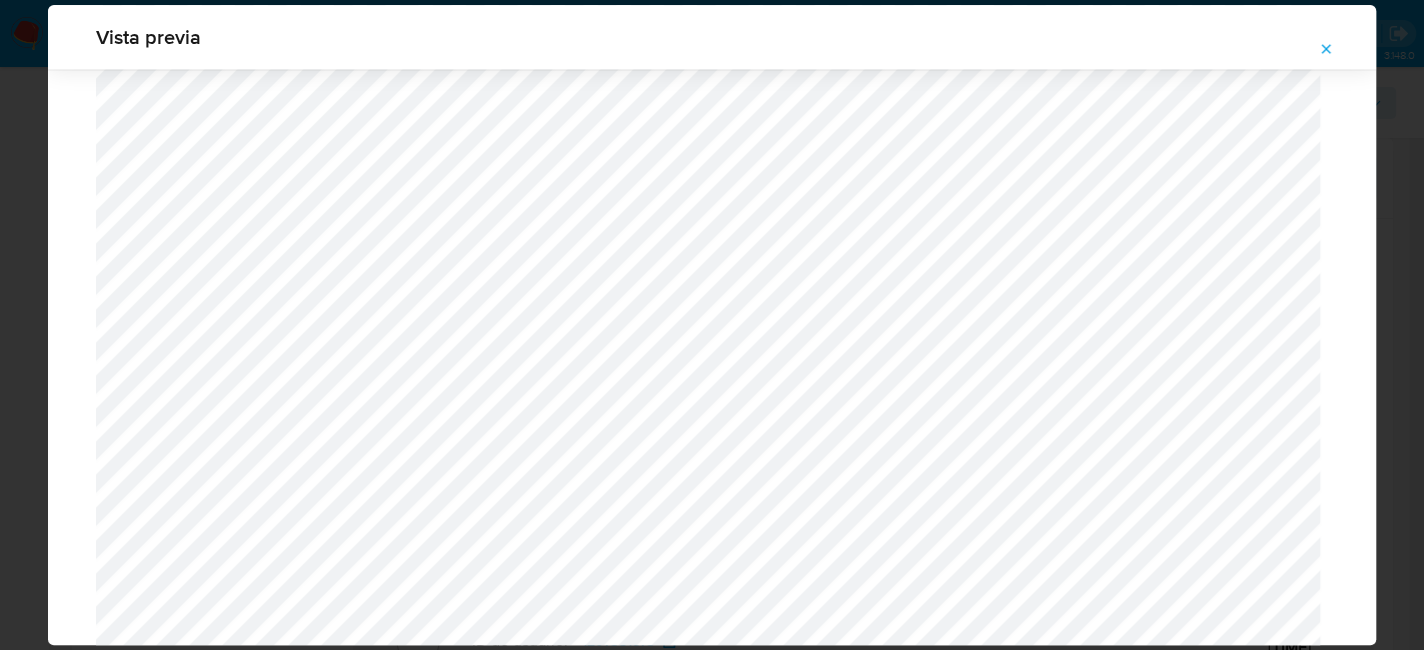 click 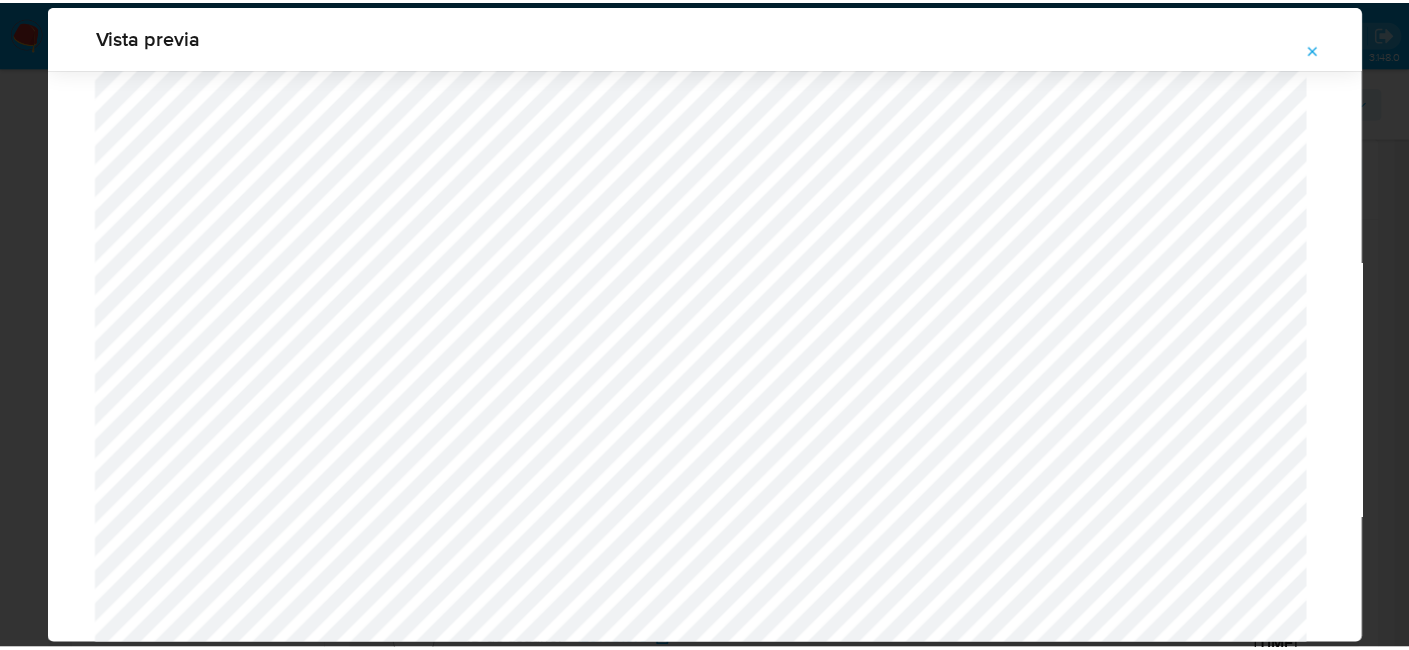 scroll, scrollTop: 103, scrollLeft: 0, axis: vertical 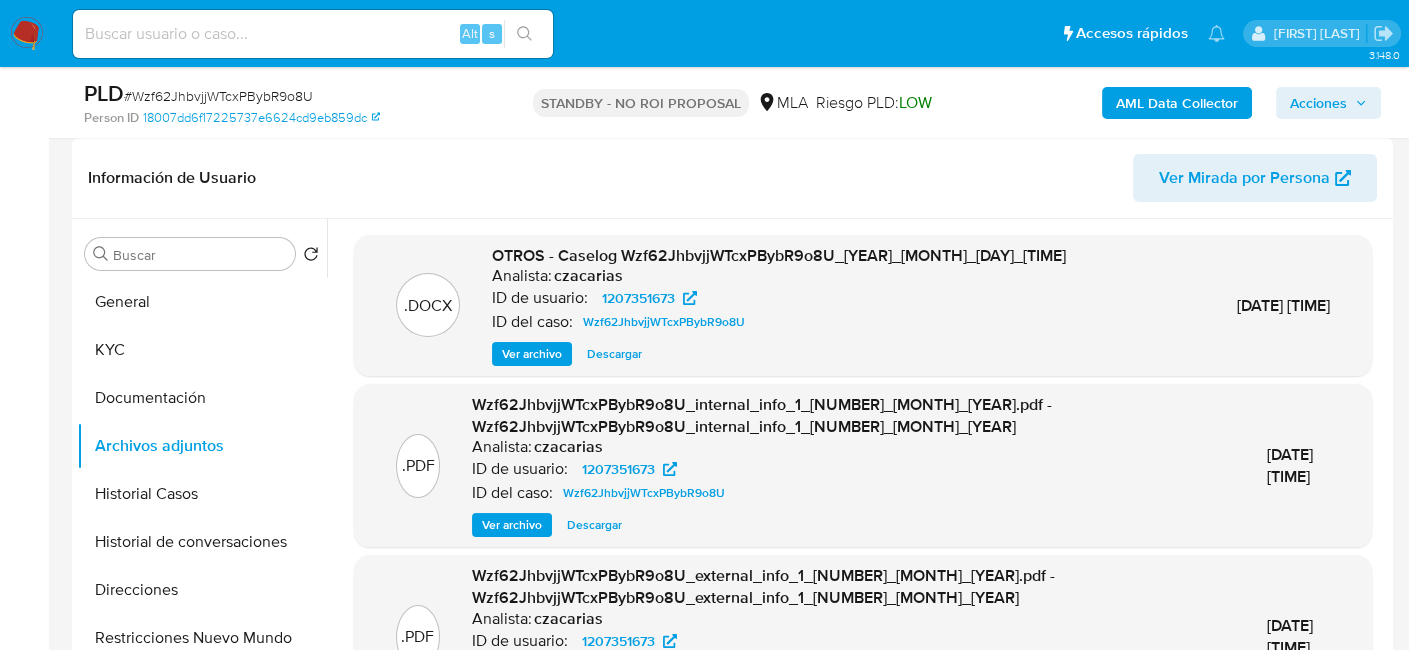 click at bounding box center (313, 34) 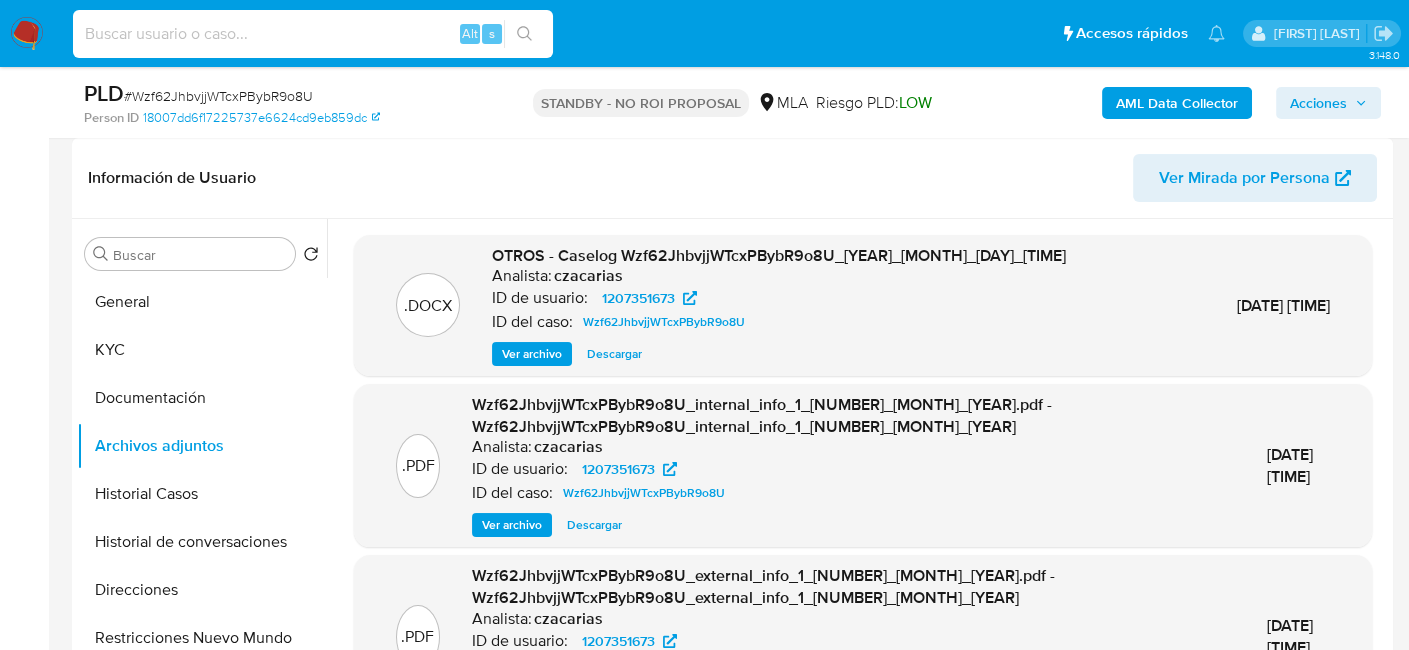 paste on "saSOneRhza53WhzeY2gfYugc" 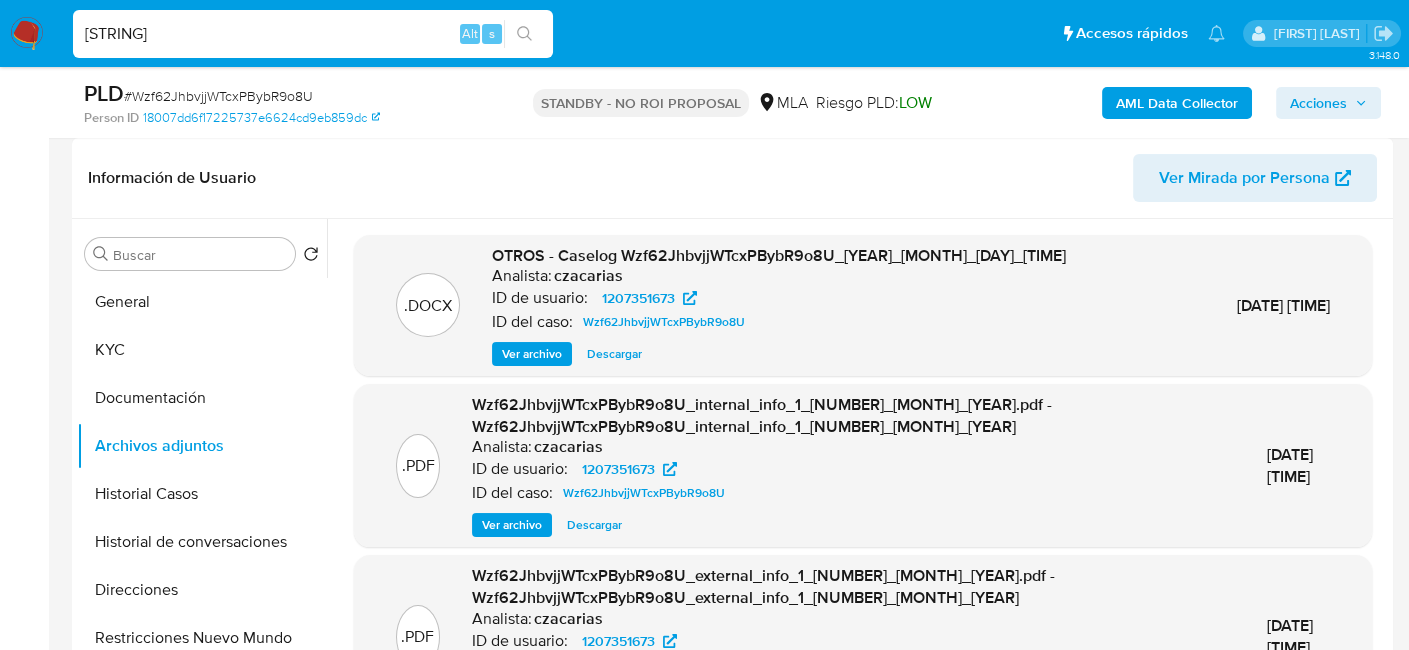 type on "saSOneRhza53WhzeY2gfYugc" 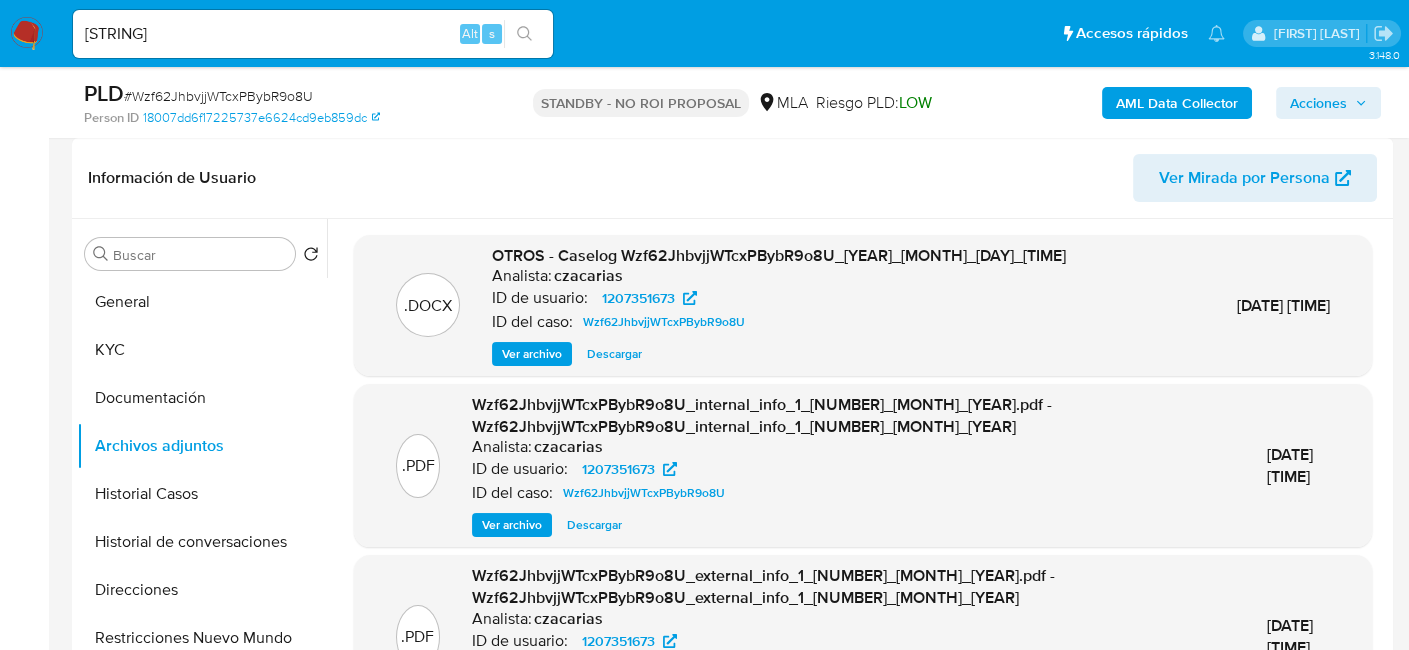 click at bounding box center (524, 34) 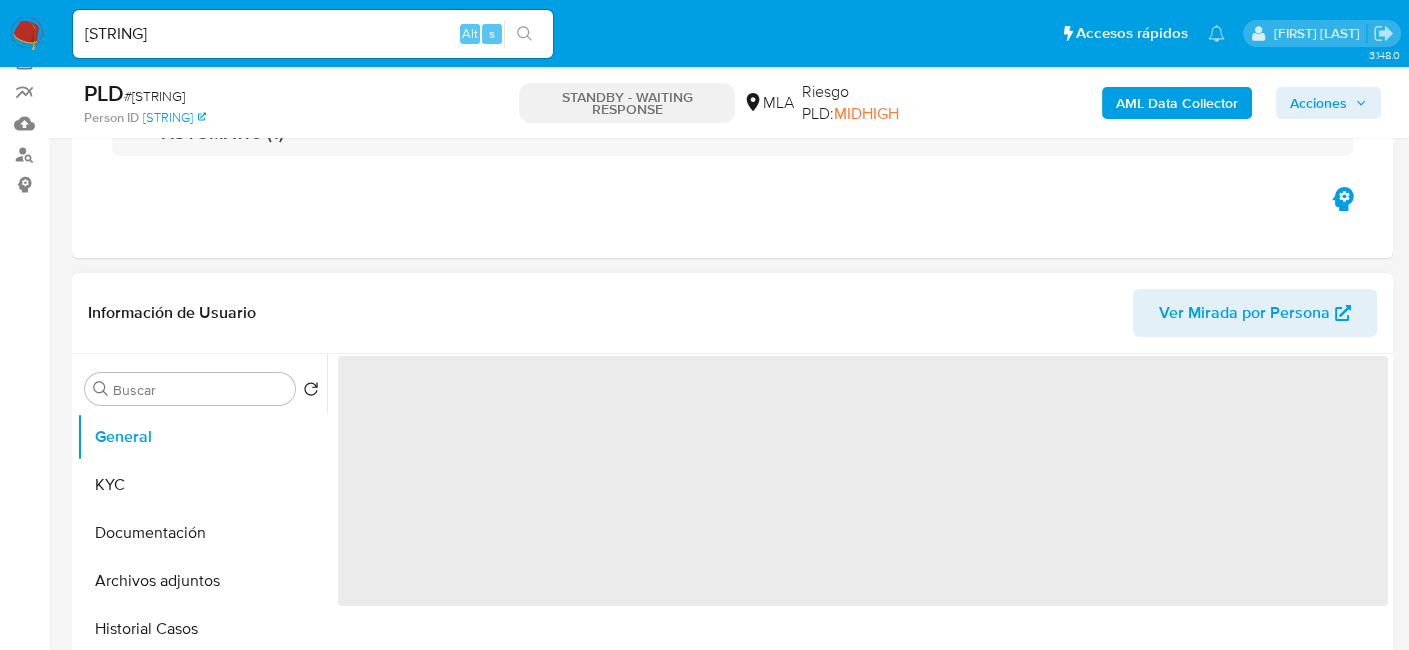 scroll, scrollTop: 200, scrollLeft: 0, axis: vertical 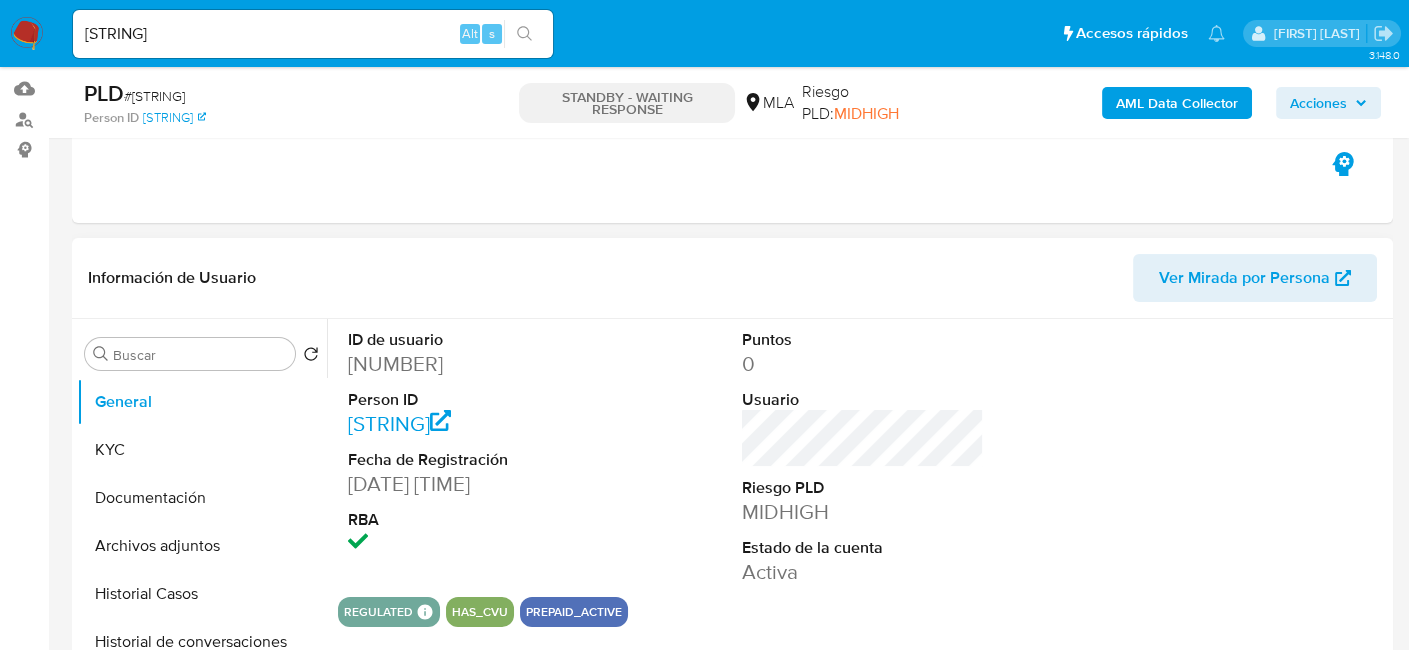 select on "10" 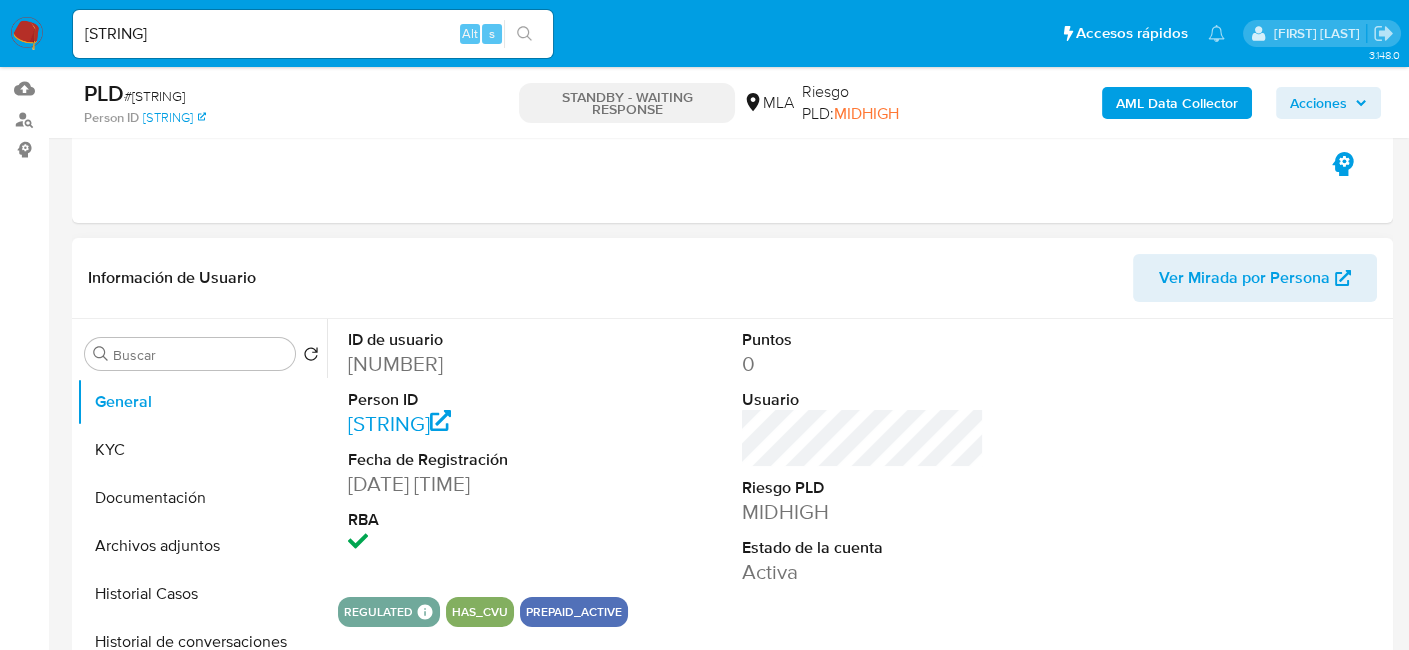 click on "saSOneRhza53WhzeY2gfYugc" at bounding box center (313, 34) 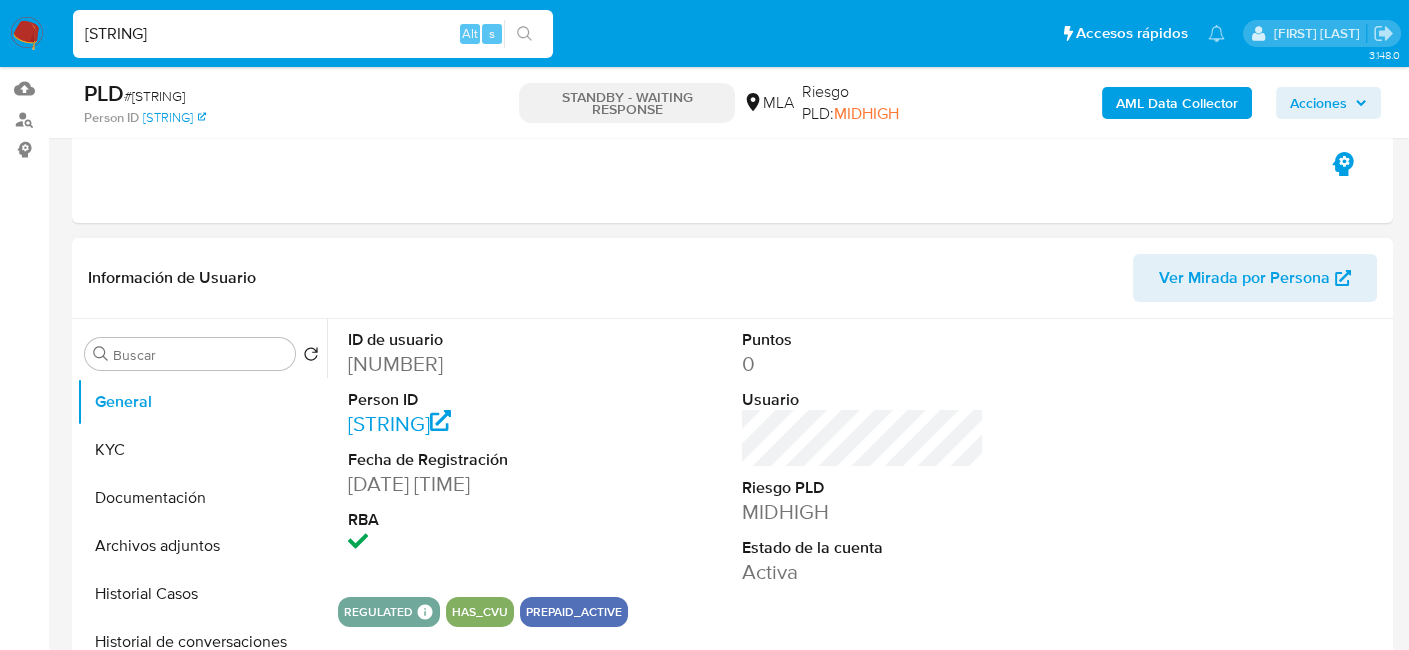 click on "saSOneRhza53WhzeY2gfYugc" at bounding box center [313, 34] 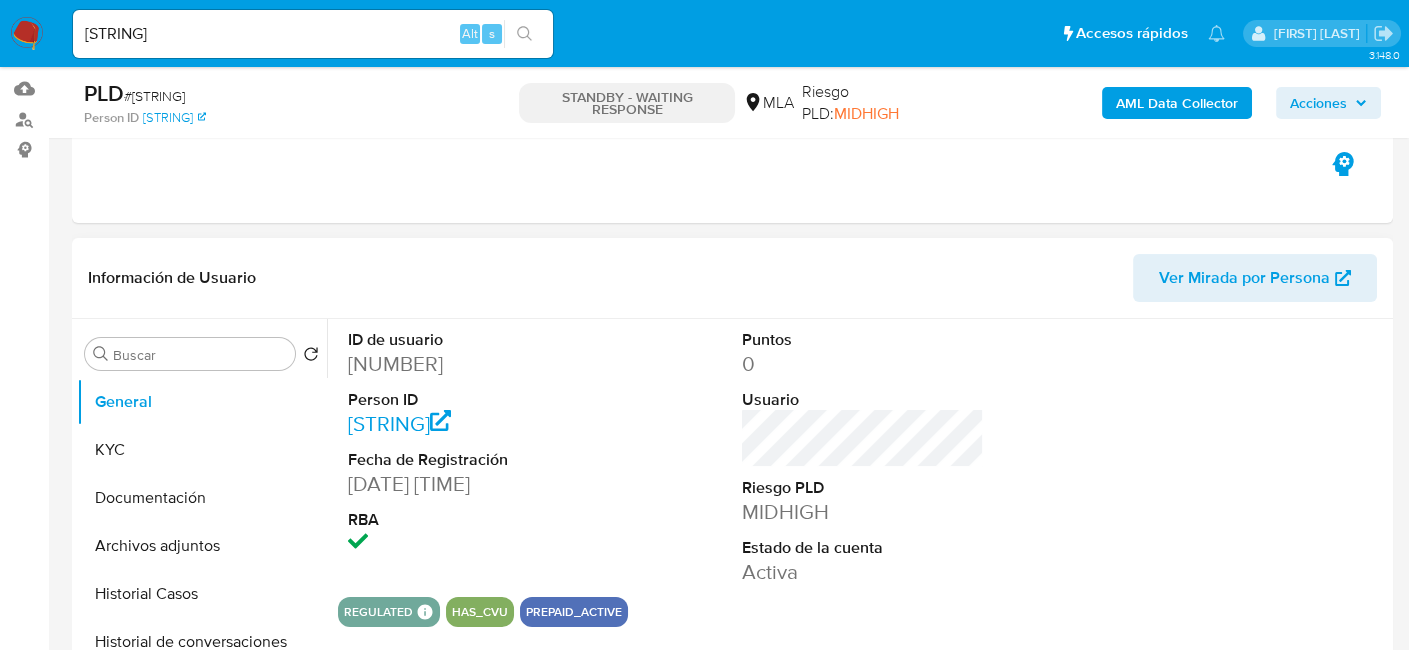 click 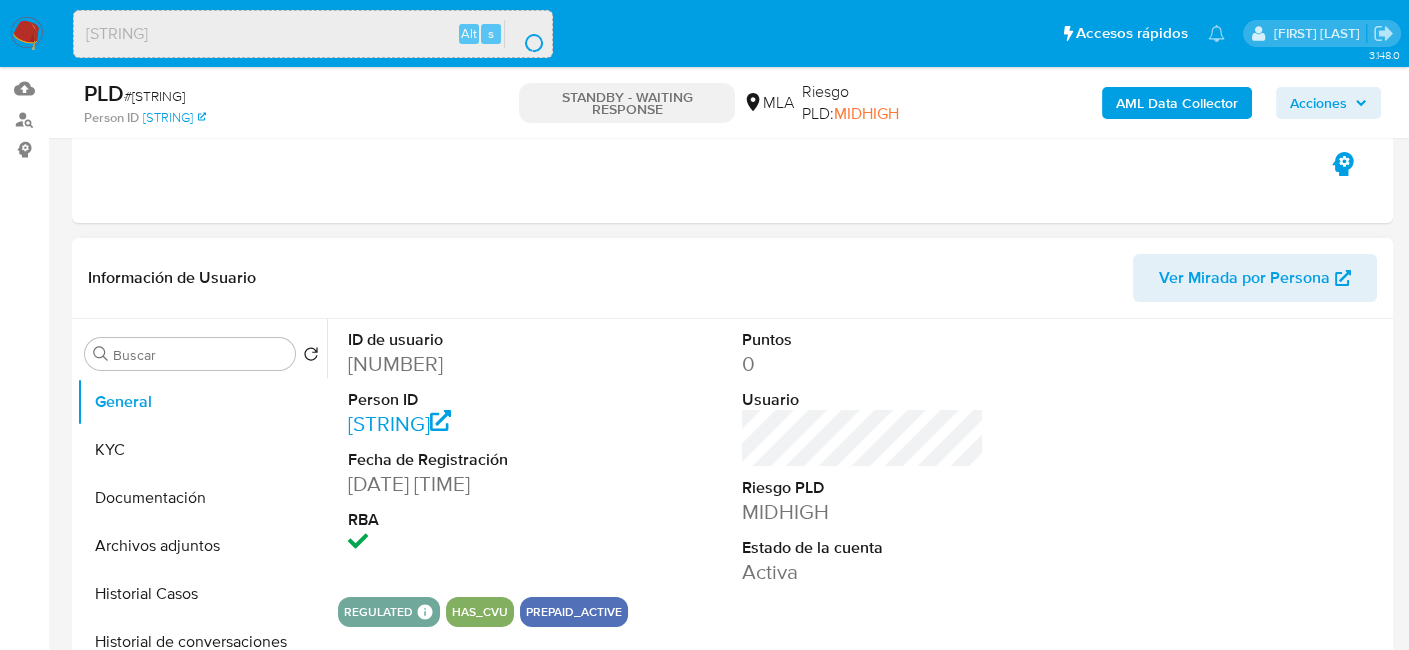scroll, scrollTop: 0, scrollLeft: 0, axis: both 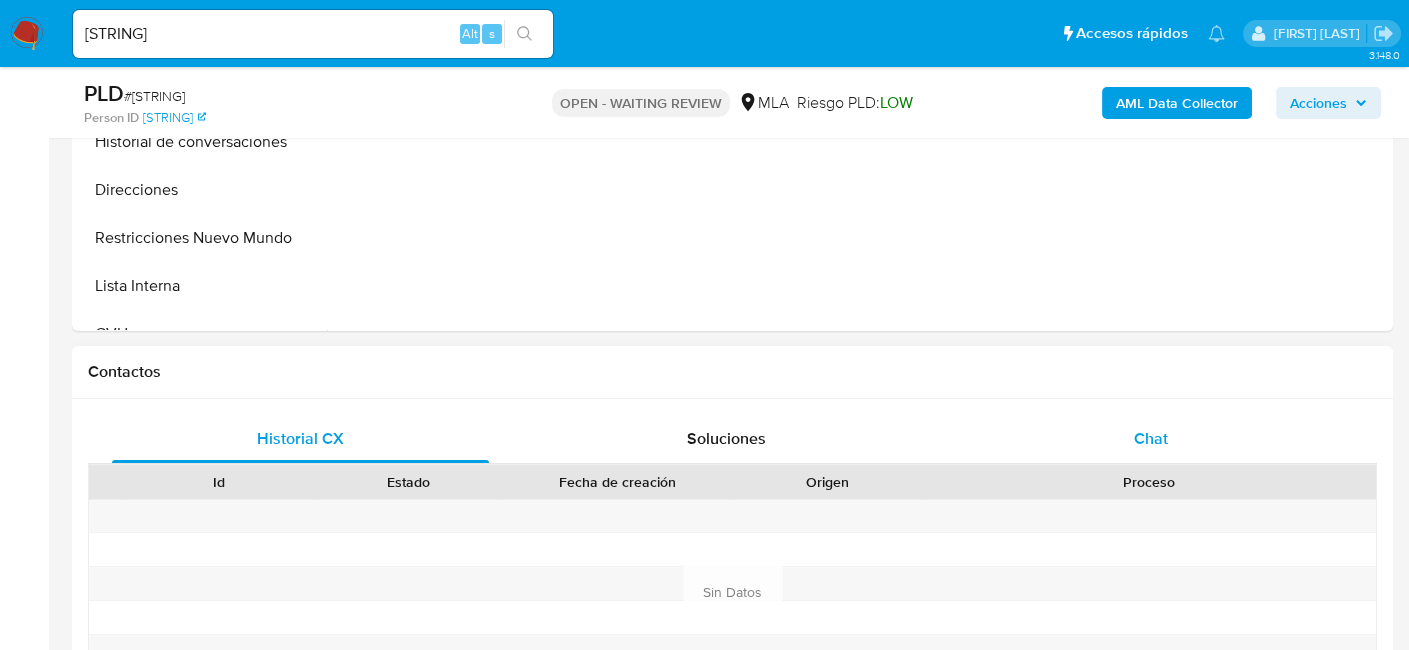 click on "Chat" at bounding box center [1151, 438] 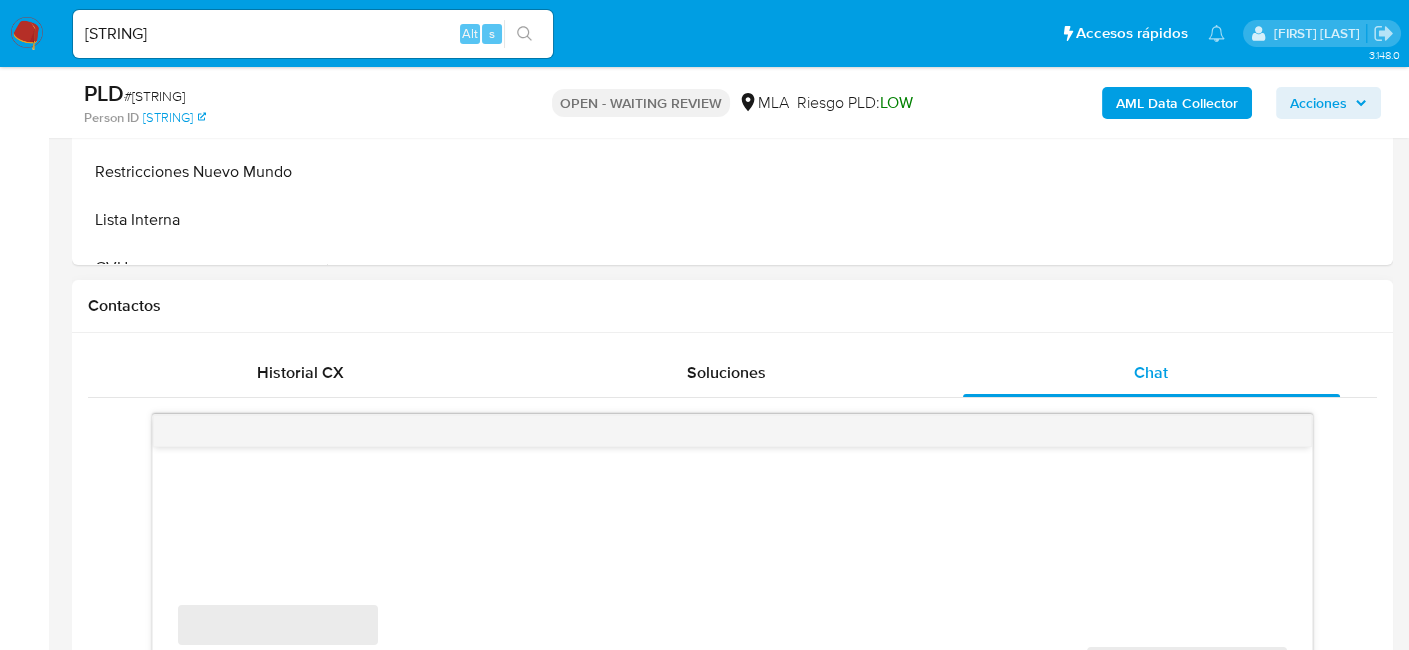 select on "10" 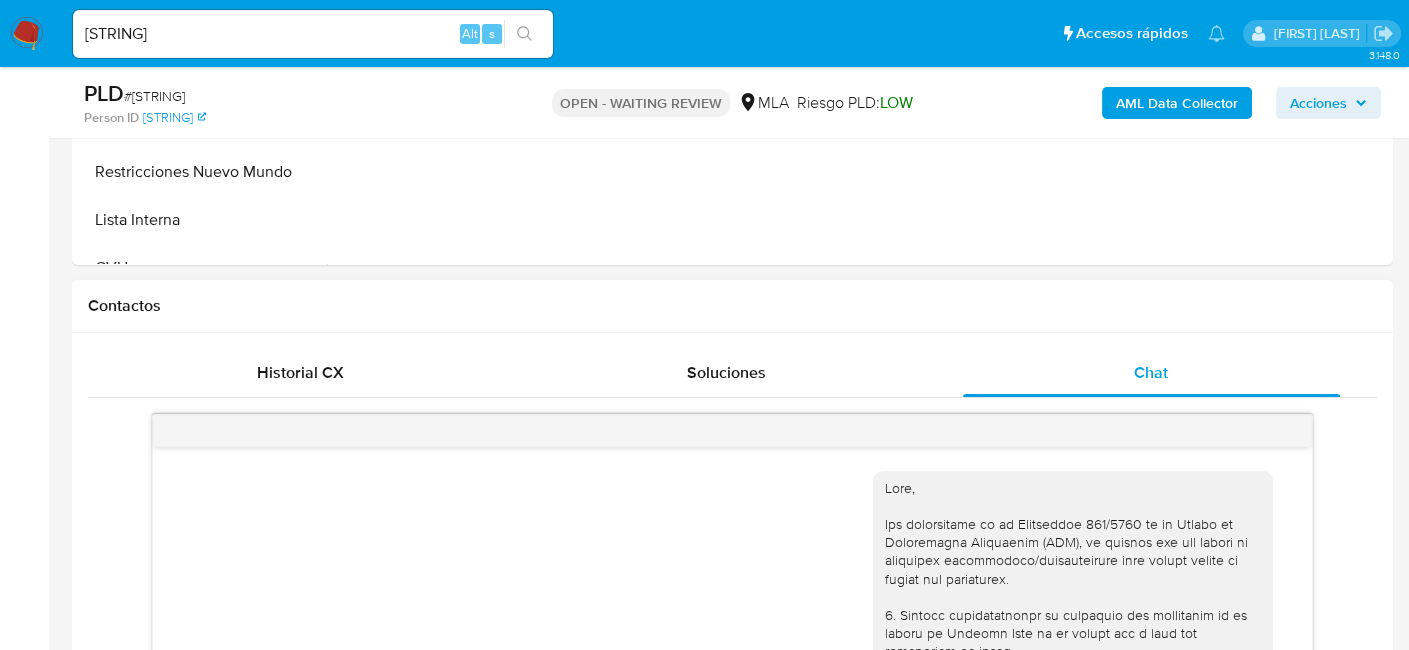 scroll, scrollTop: 900, scrollLeft: 0, axis: vertical 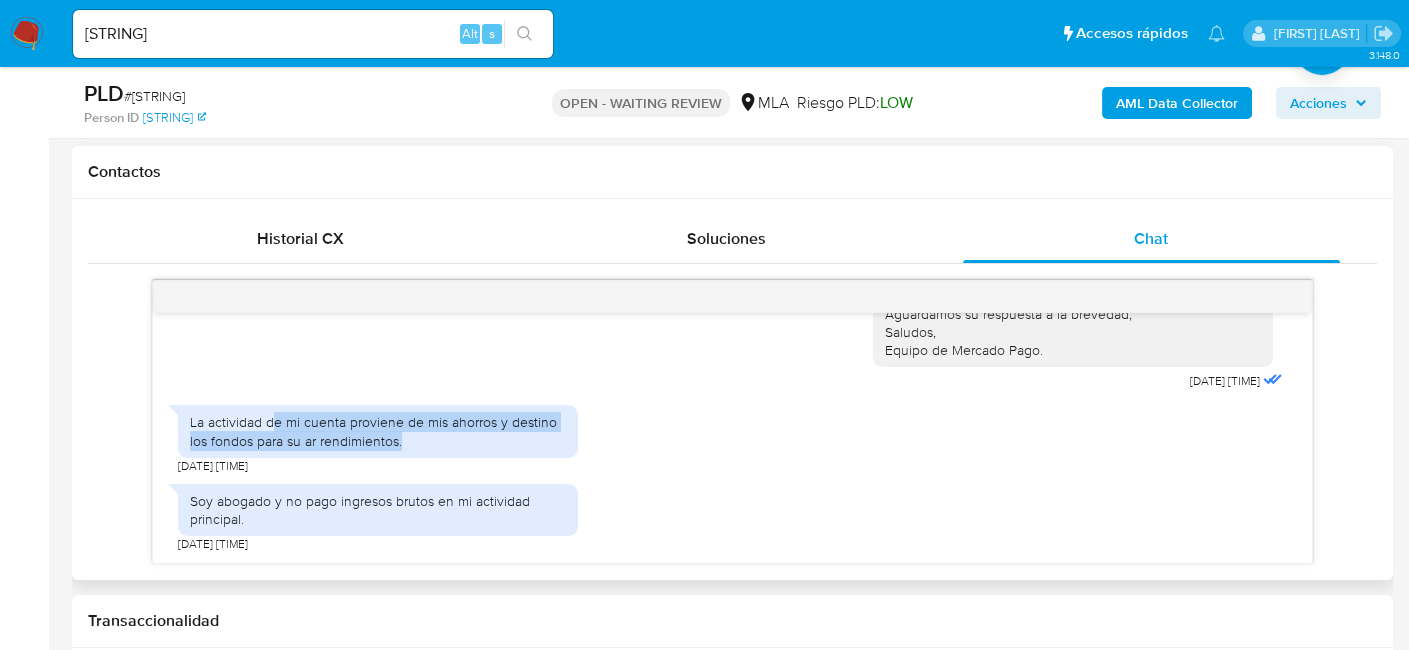 drag, startPoint x: 276, startPoint y: 421, endPoint x: 448, endPoint y: 442, distance: 173.27724 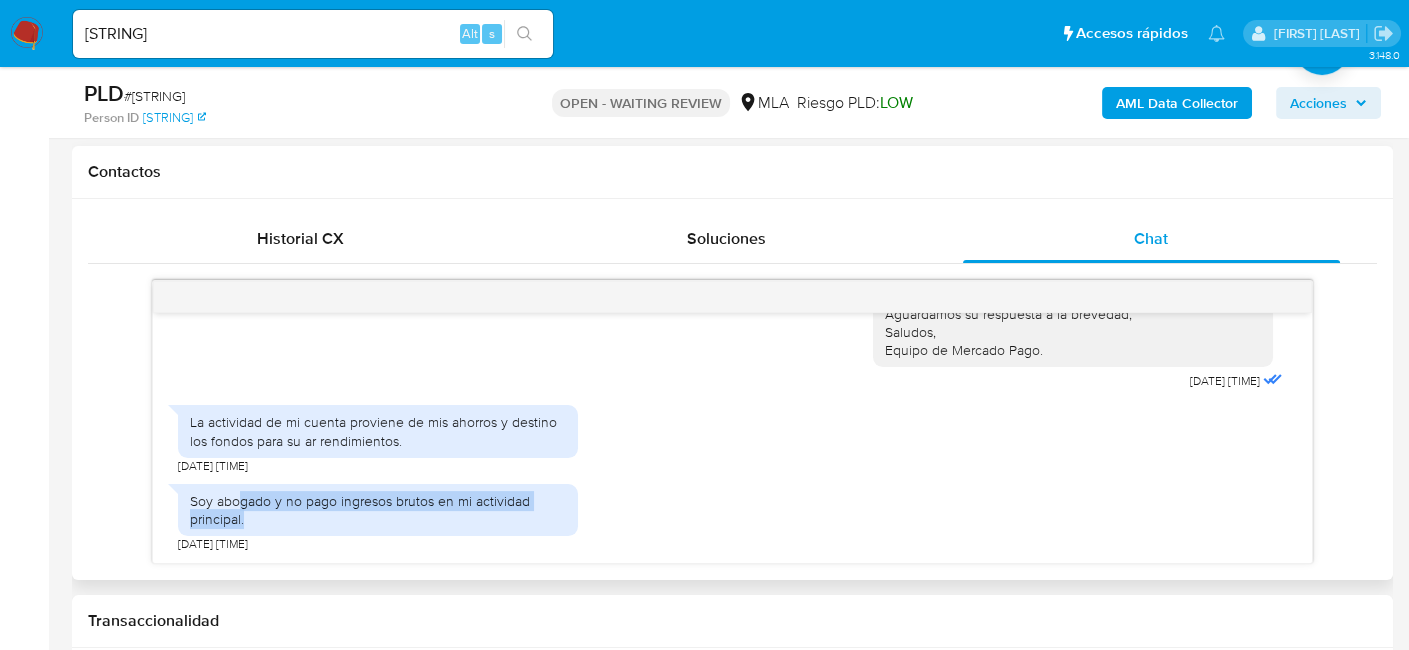 drag, startPoint x: 243, startPoint y: 502, endPoint x: 345, endPoint y: 524, distance: 104.34558 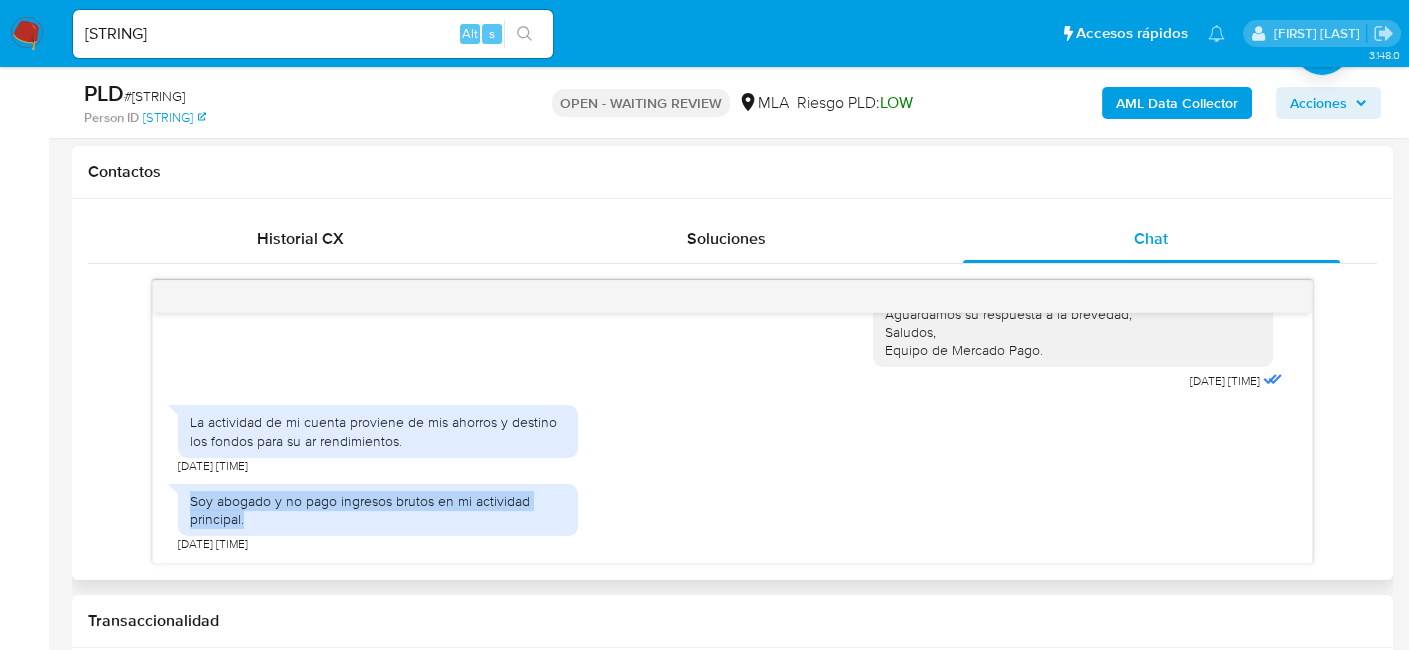 drag, startPoint x: 337, startPoint y: 521, endPoint x: 181, endPoint y: 503, distance: 157.03503 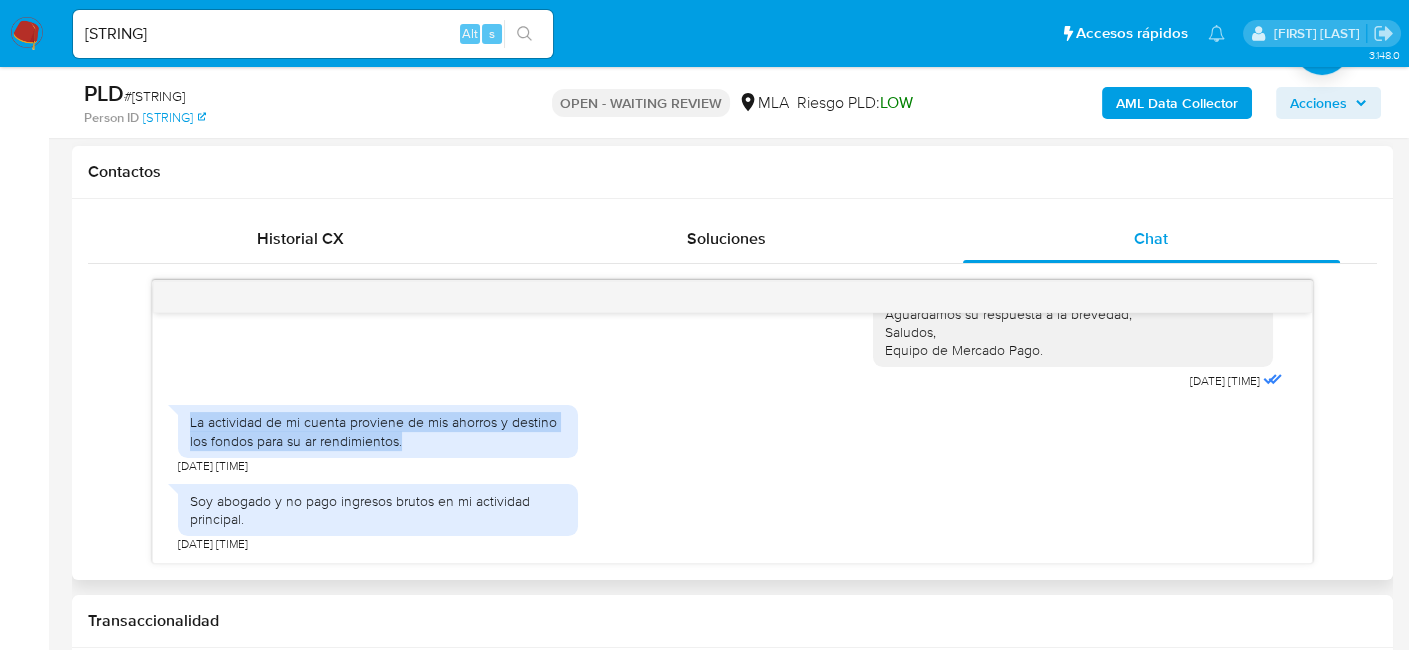 drag, startPoint x: 413, startPoint y: 439, endPoint x: 162, endPoint y: 417, distance: 251.9623 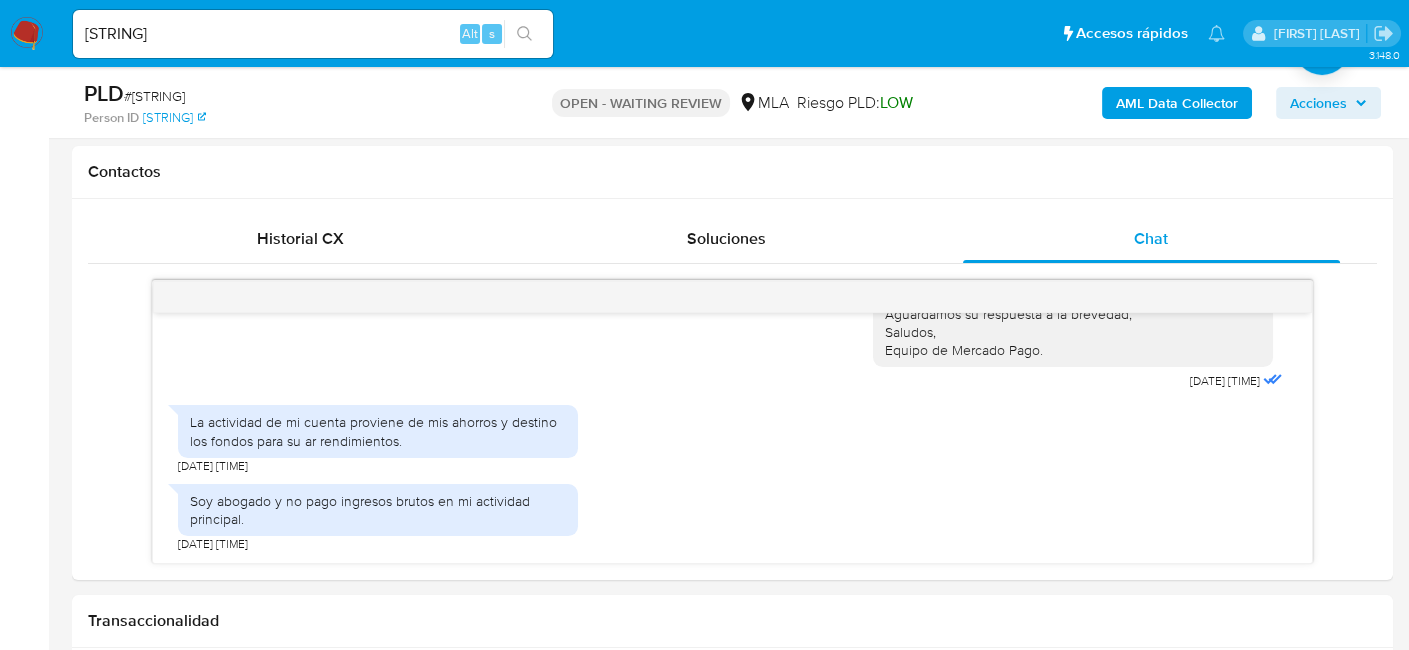 click on "# GPuDx6MCeC3i5nhf5vDnr6Ss" at bounding box center (154, 96) 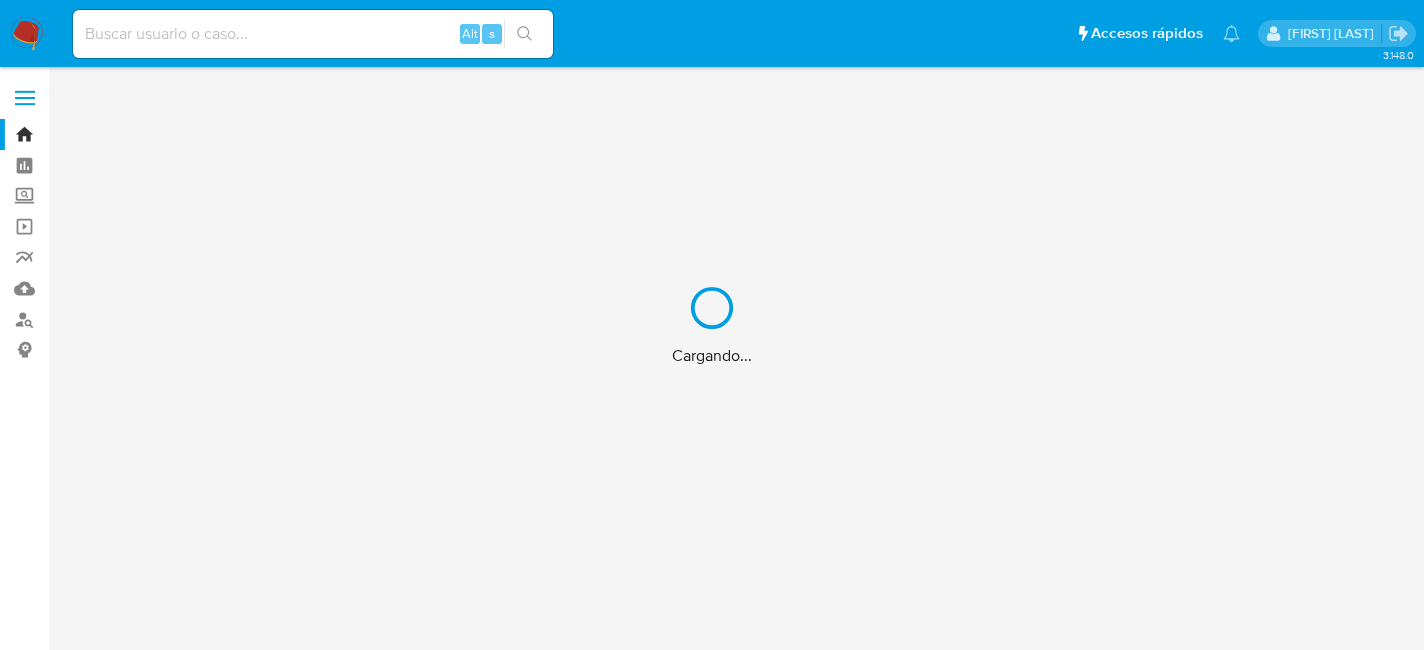 scroll, scrollTop: 0, scrollLeft: 0, axis: both 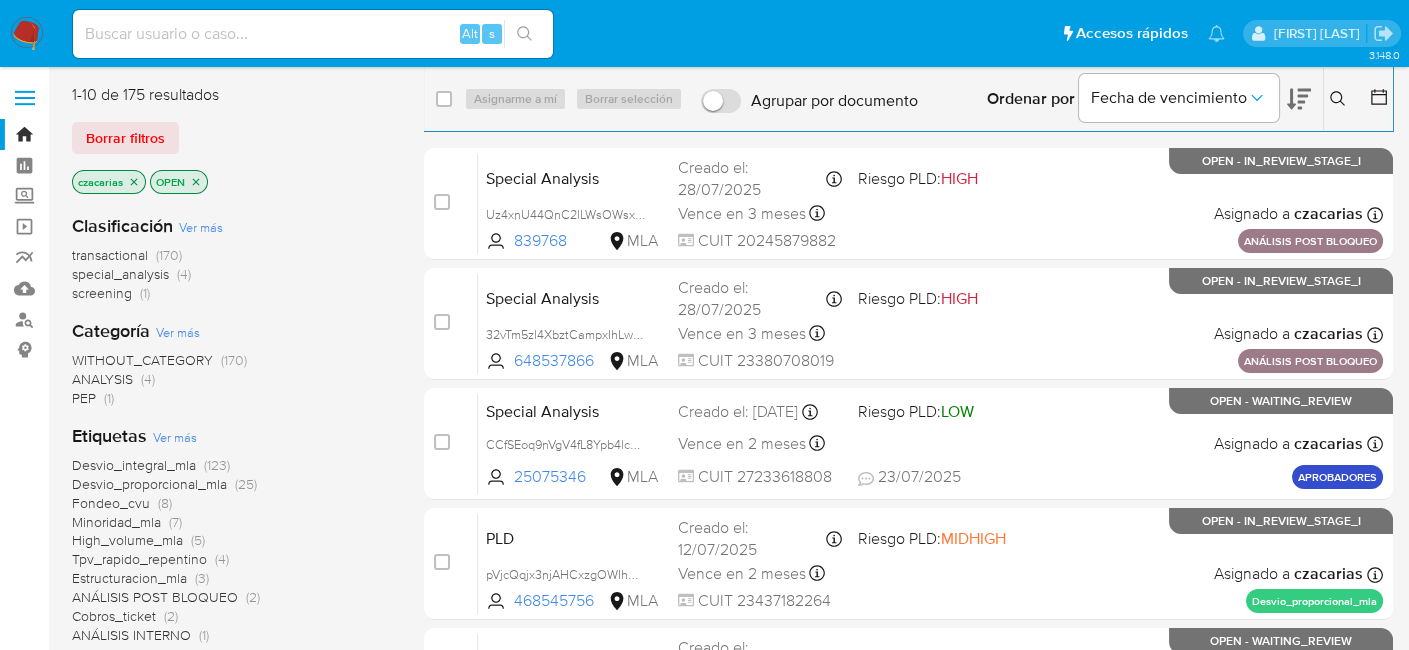 click 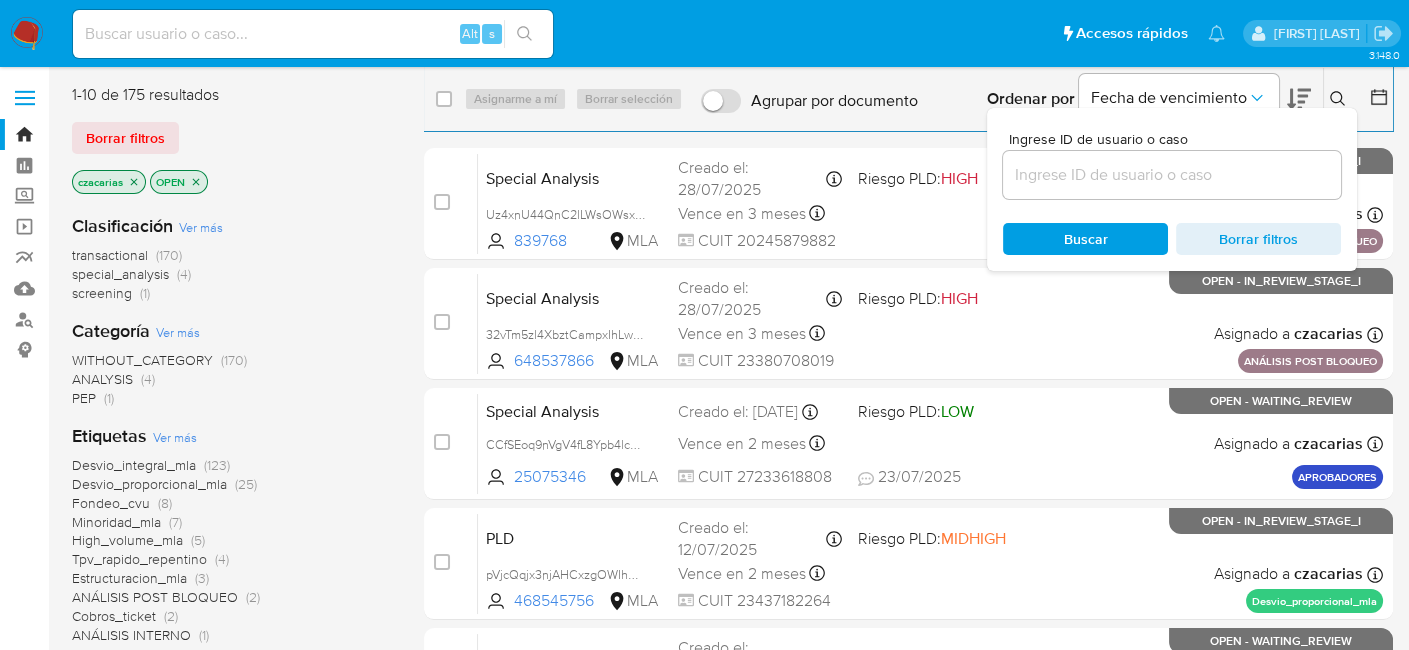 click at bounding box center (1172, 175) 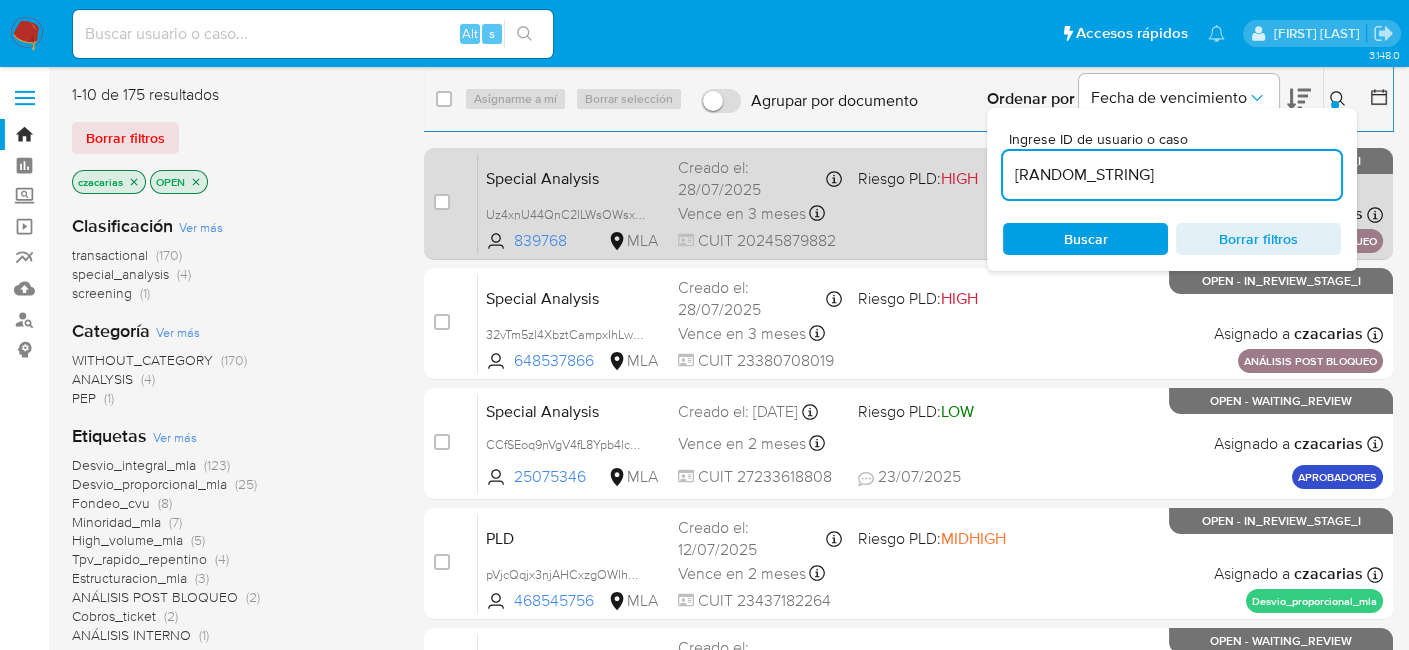 type on "[RANDOM_STRING]" 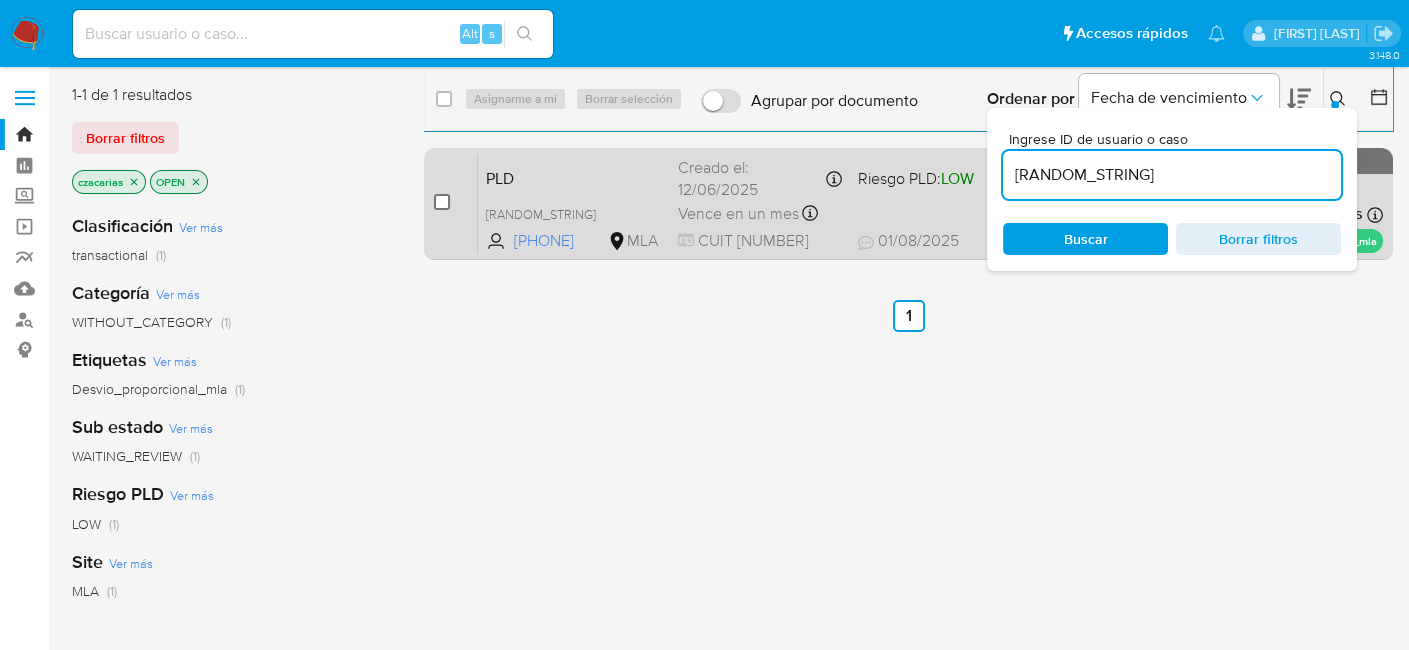 click at bounding box center (442, 202) 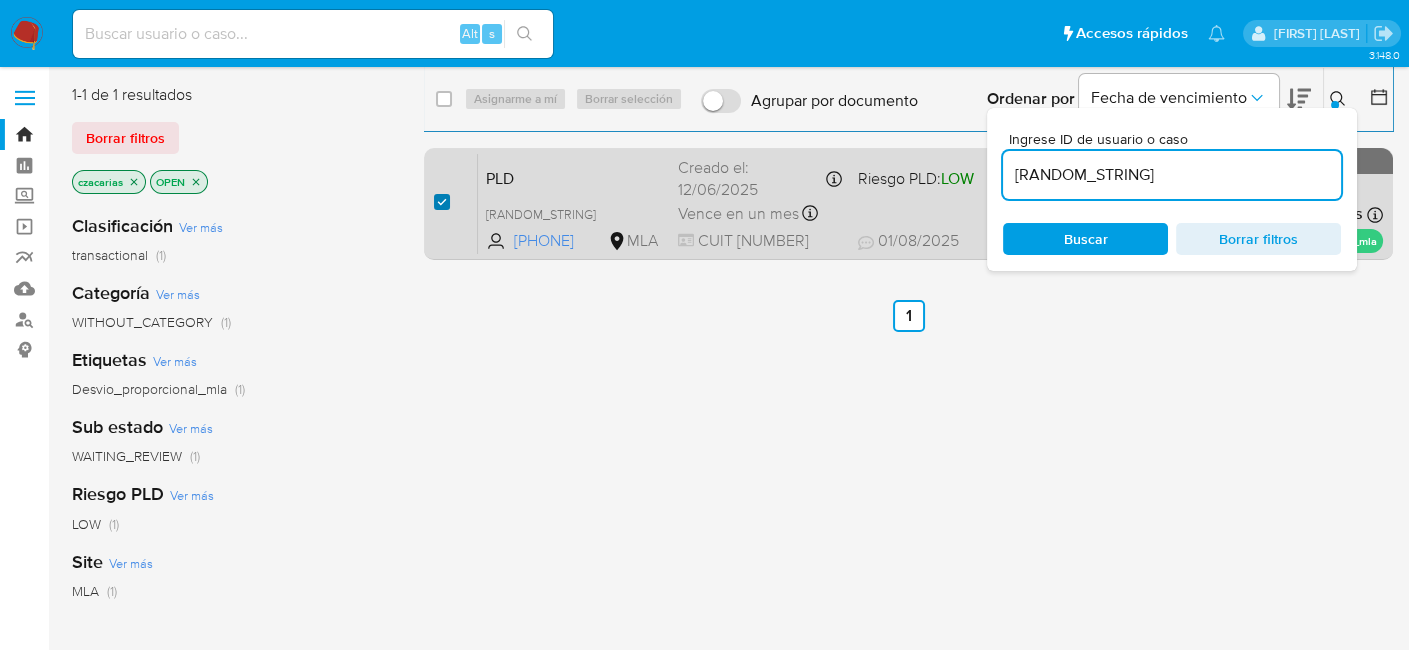 checkbox on "true" 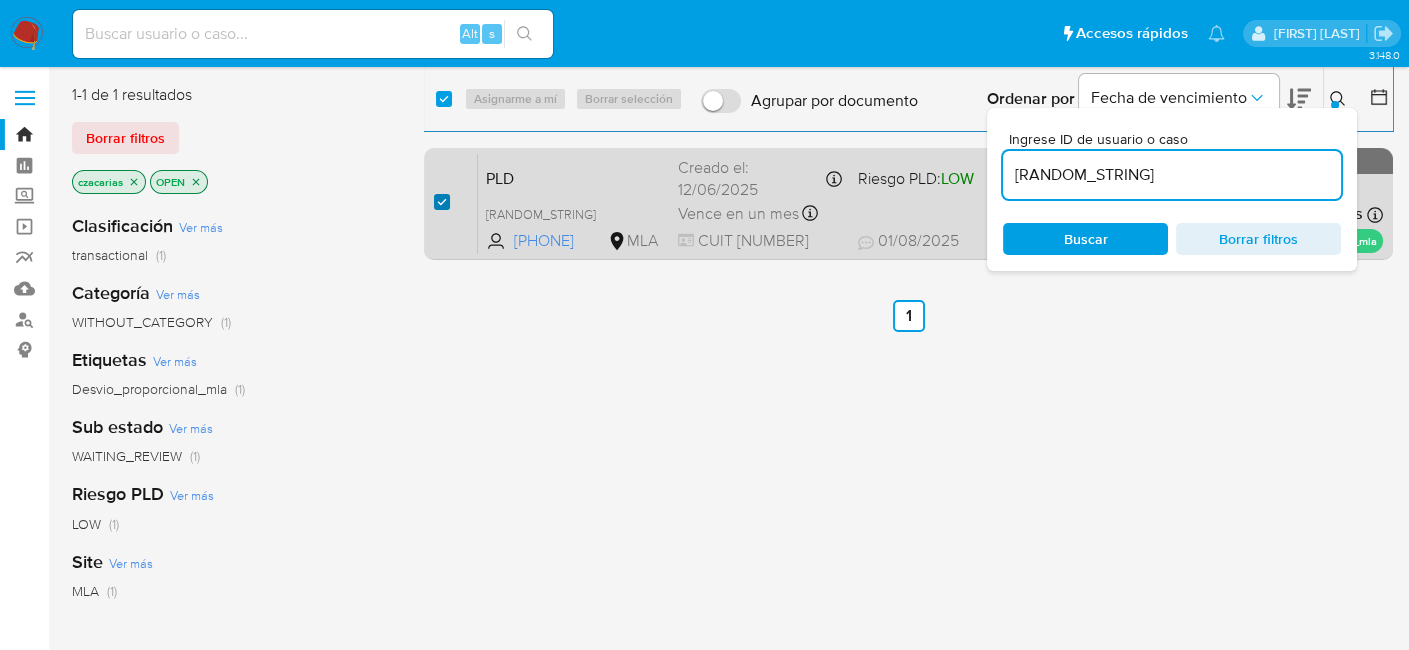 checkbox on "true" 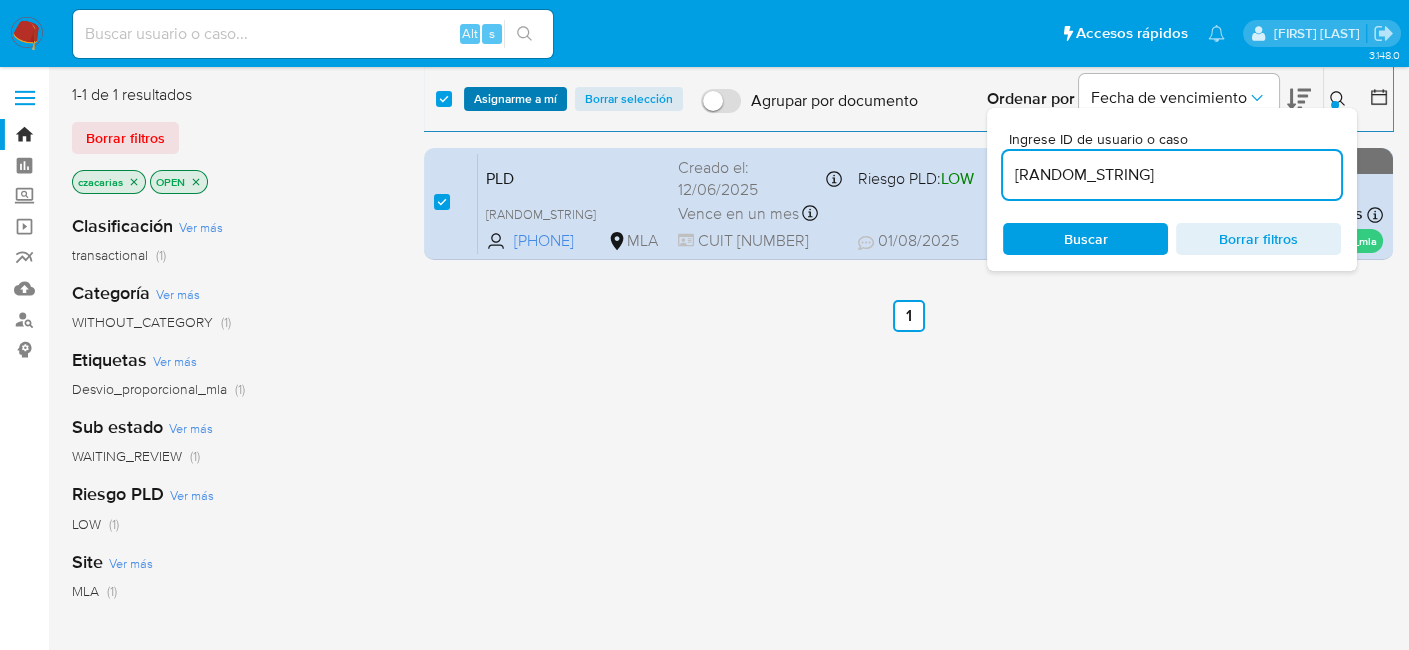 click on "Asignarme a mí" at bounding box center (515, 99) 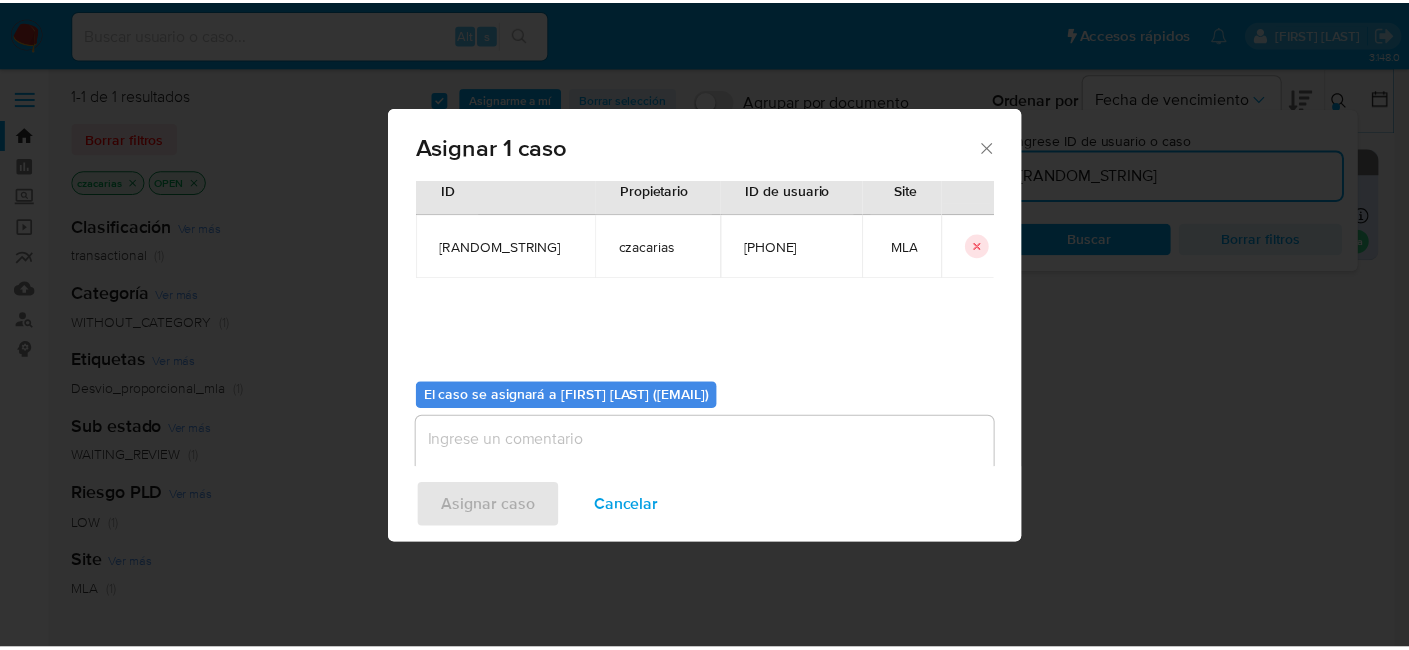 scroll, scrollTop: 102, scrollLeft: 0, axis: vertical 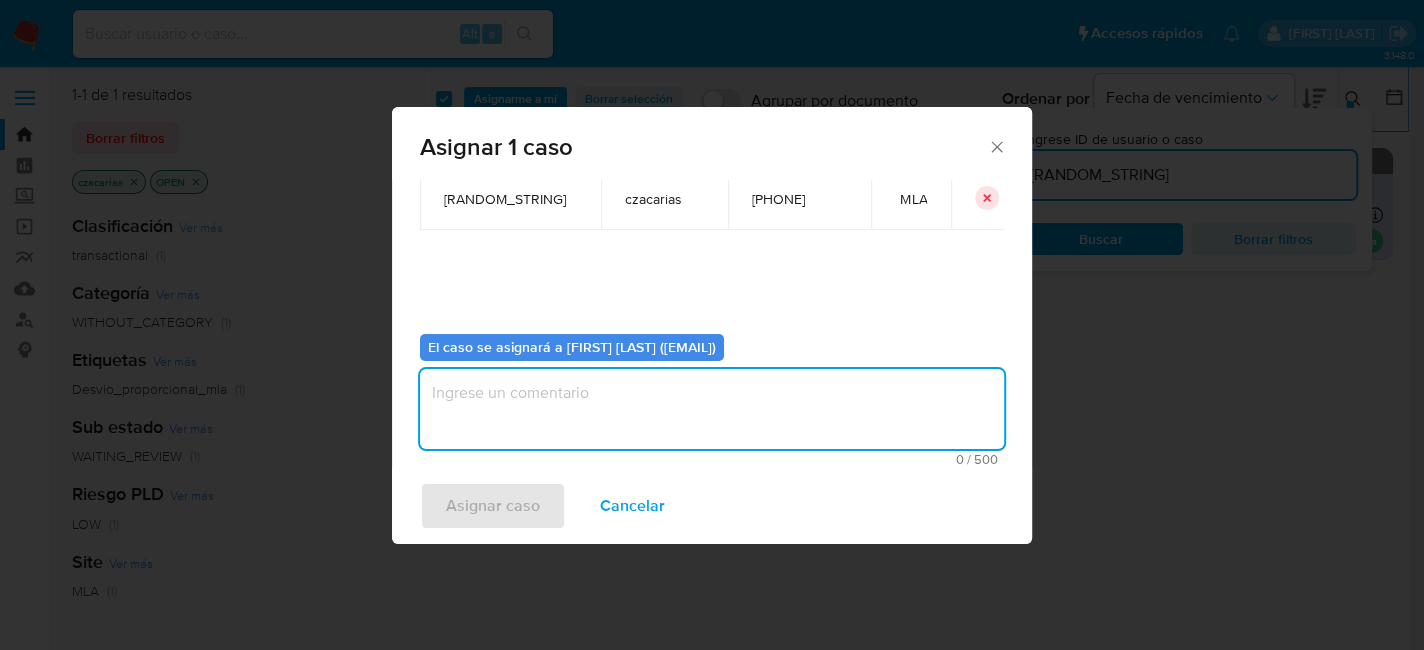 click at bounding box center (712, 409) 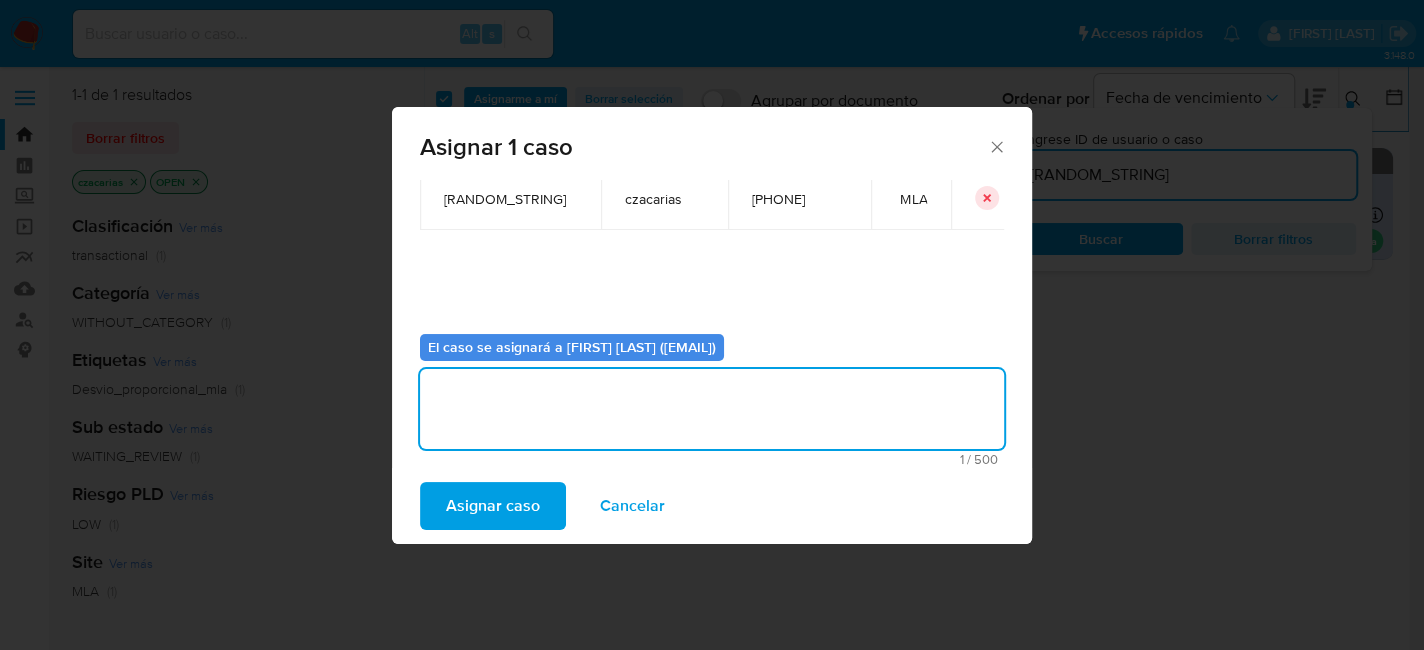 click on "Asignar caso" at bounding box center (493, 506) 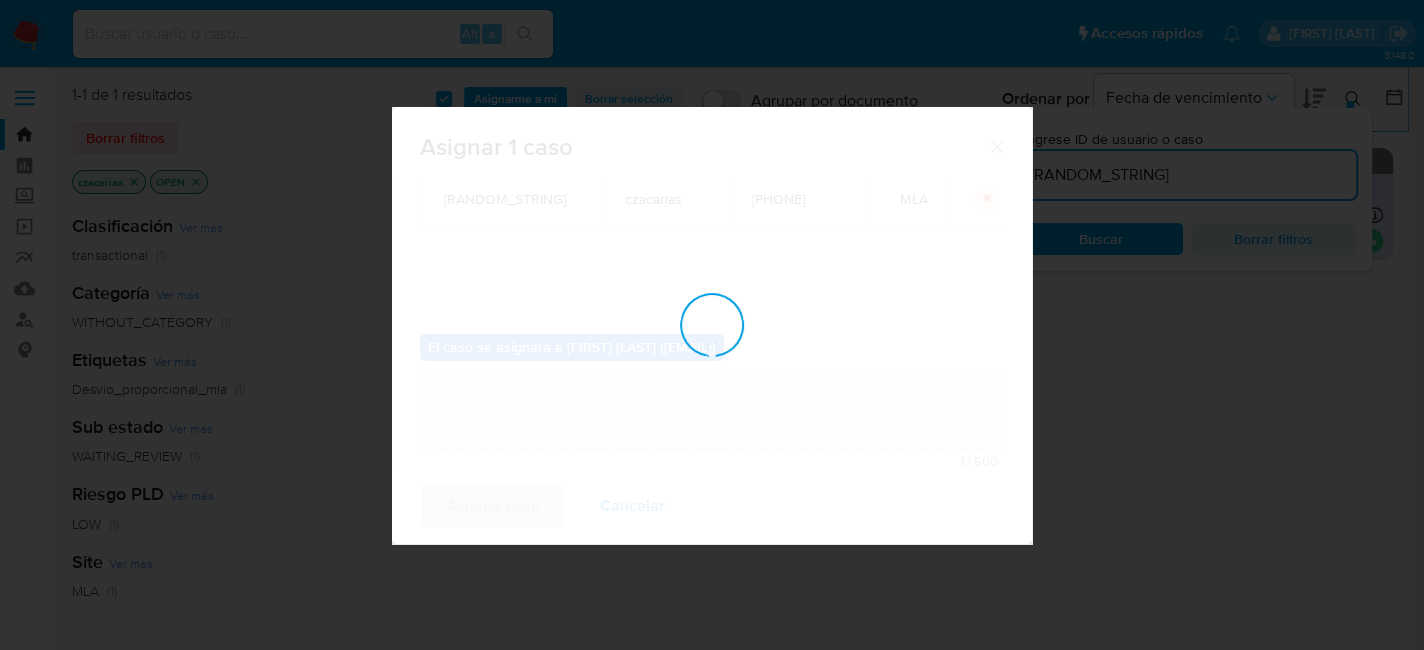 type 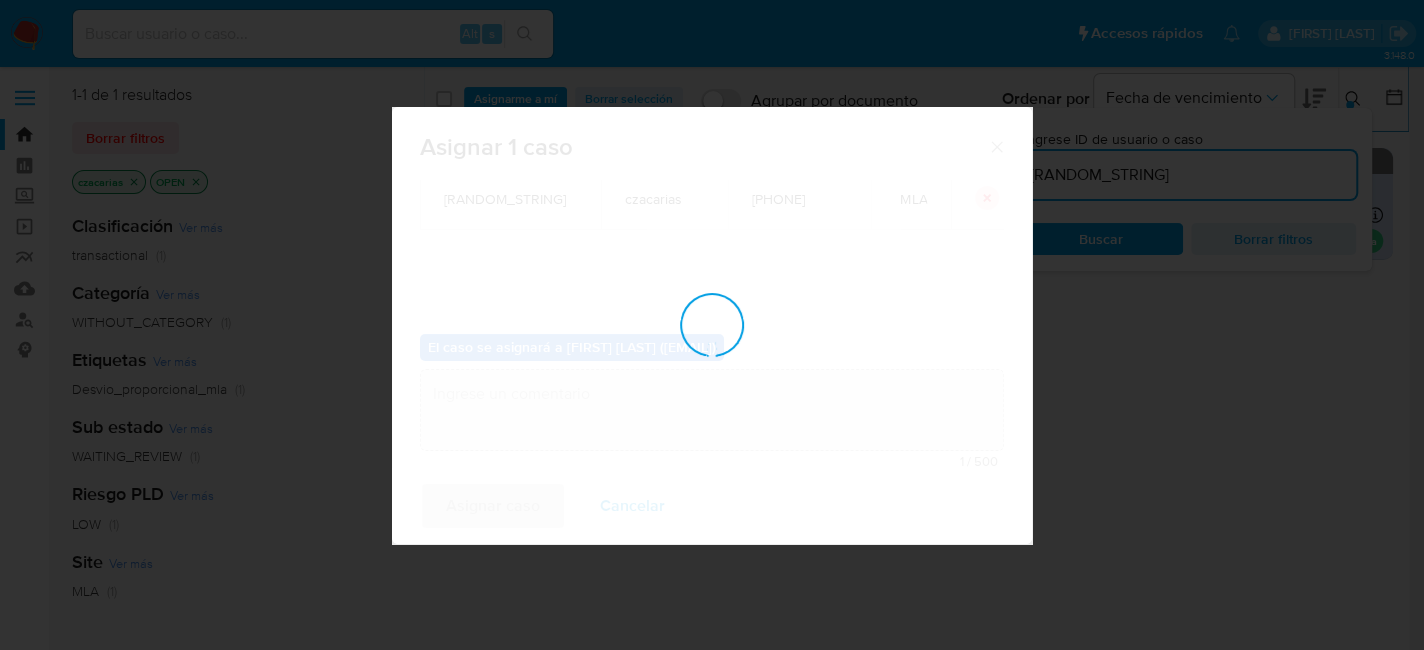 checkbox on "false" 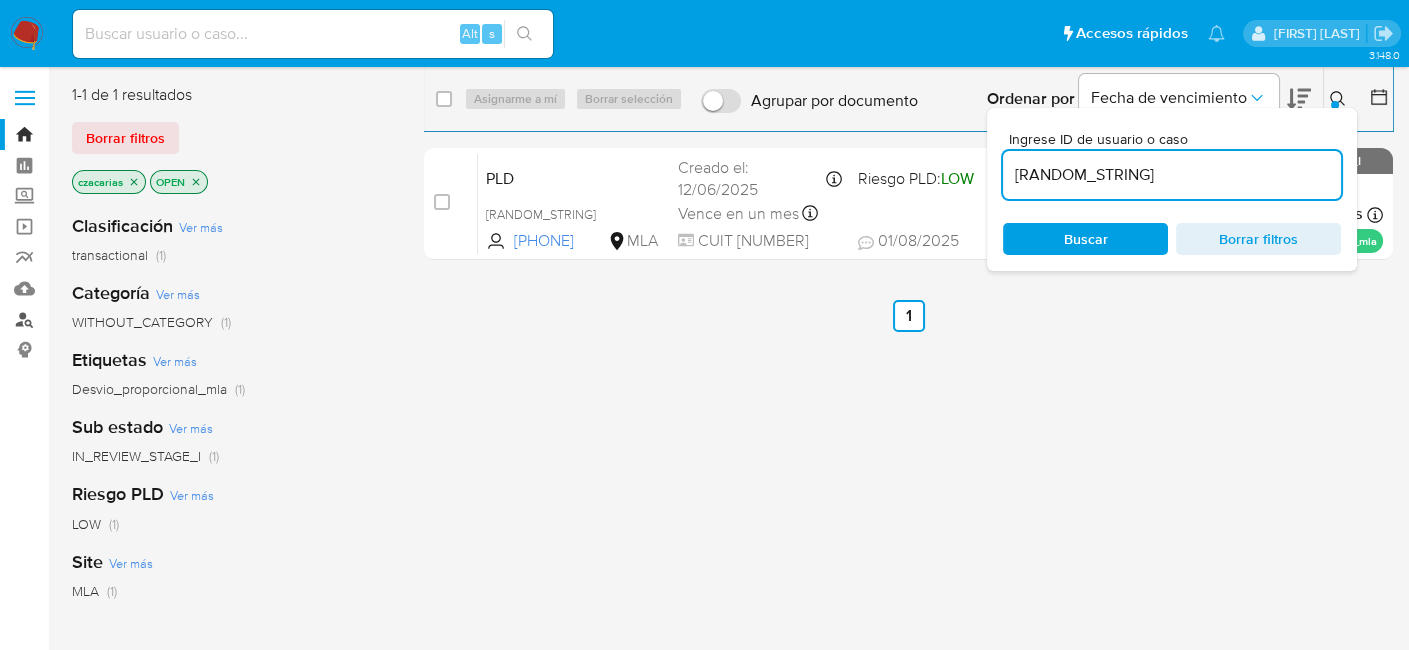click on "Buscador de personas" at bounding box center [119, 319] 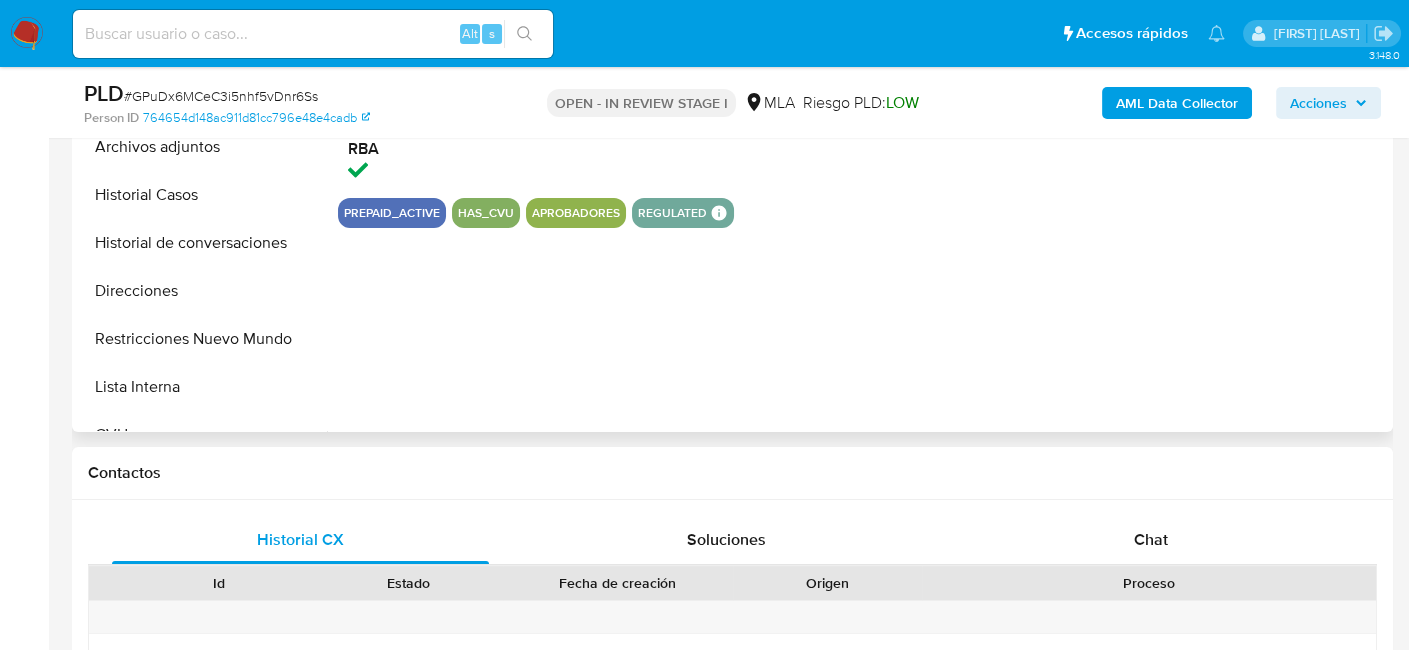 scroll, scrollTop: 800, scrollLeft: 0, axis: vertical 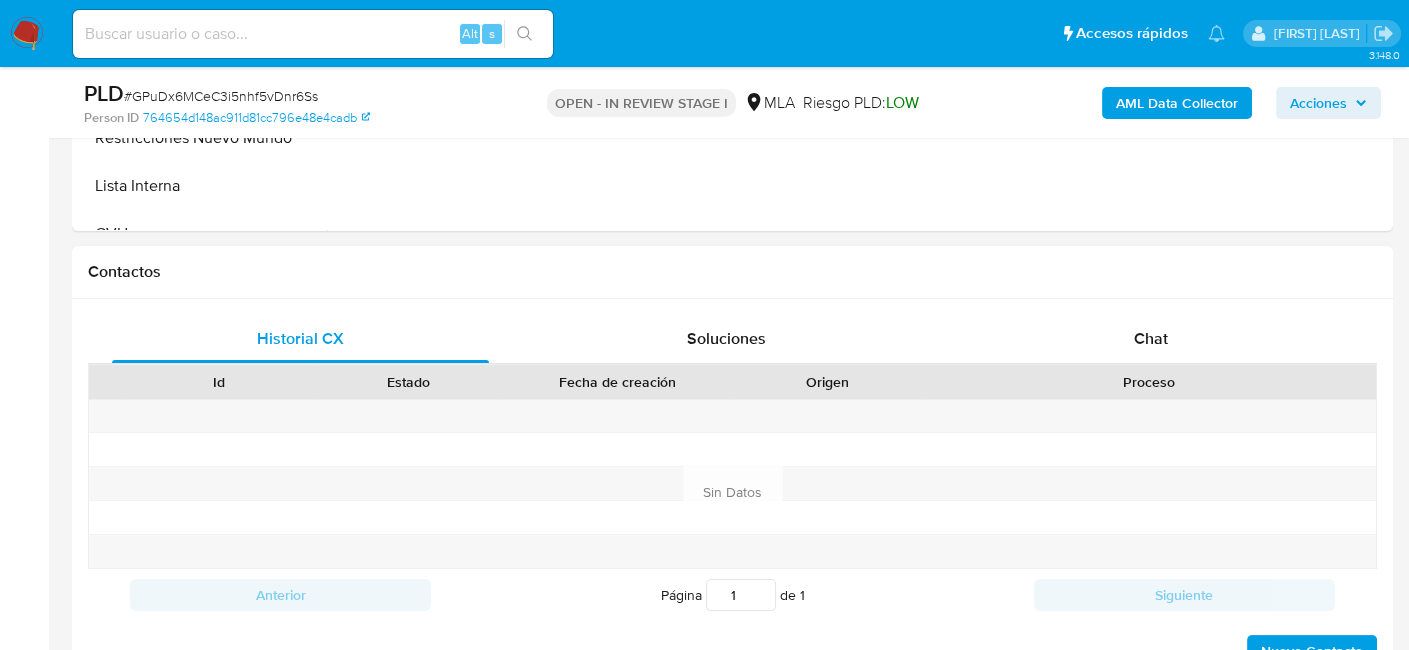 select on "10" 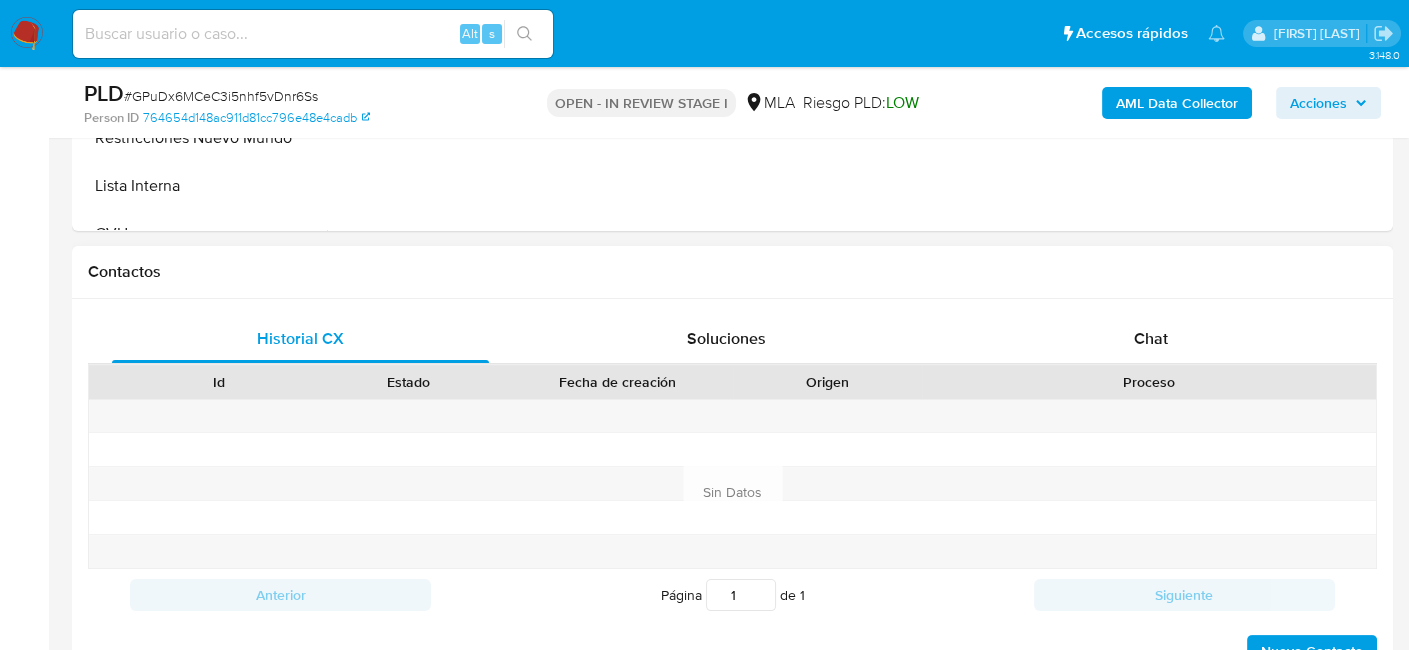 click on "Historial CX Soluciones Chat Id Estado Fecha de creación Origen Proceso                                                             Anterior Página   1   de   1 Siguiente Sin Datos Cargando... Nuevo Contacto" at bounding box center [732, 492] 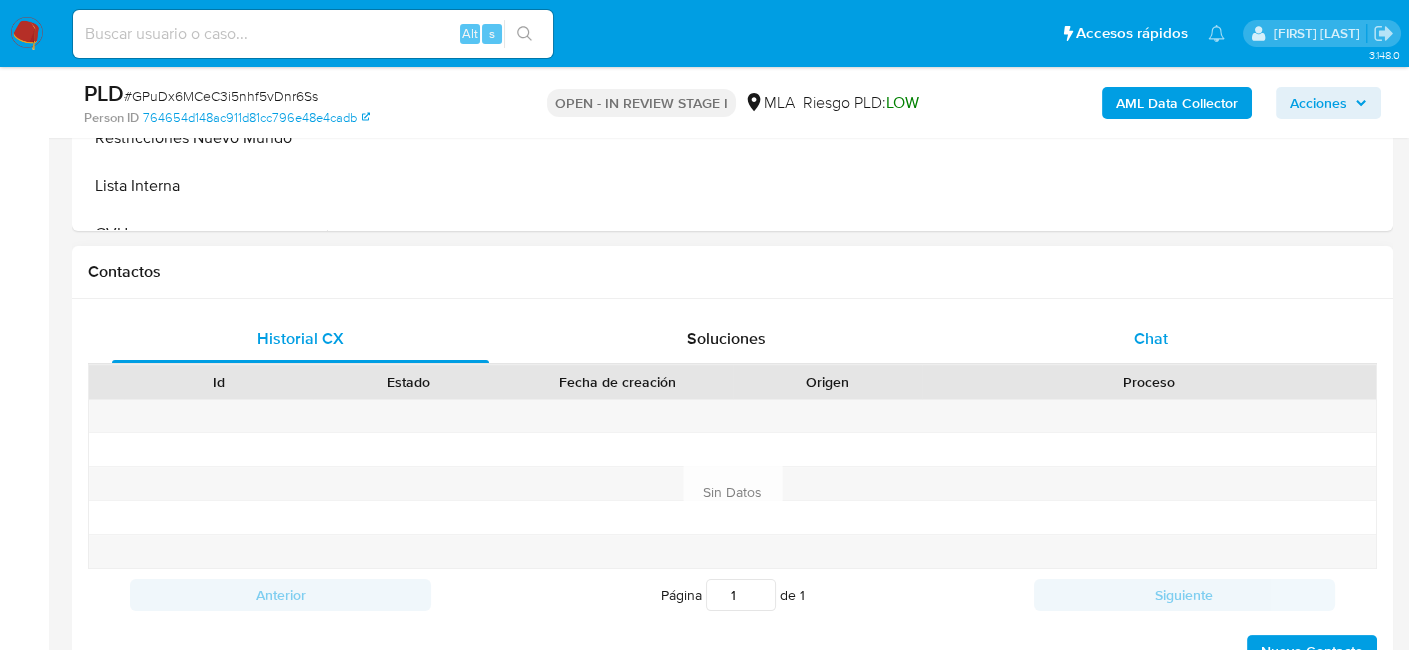 click on "Chat" at bounding box center (1151, 339) 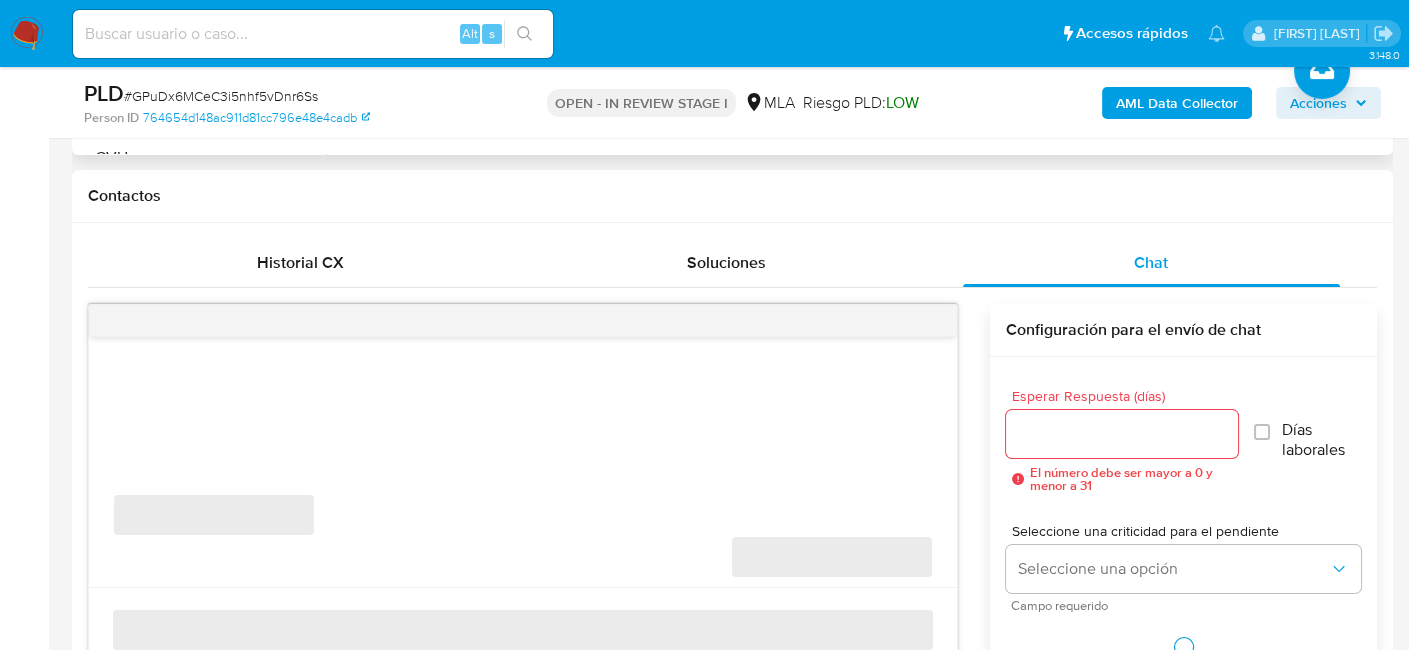 scroll, scrollTop: 1000, scrollLeft: 0, axis: vertical 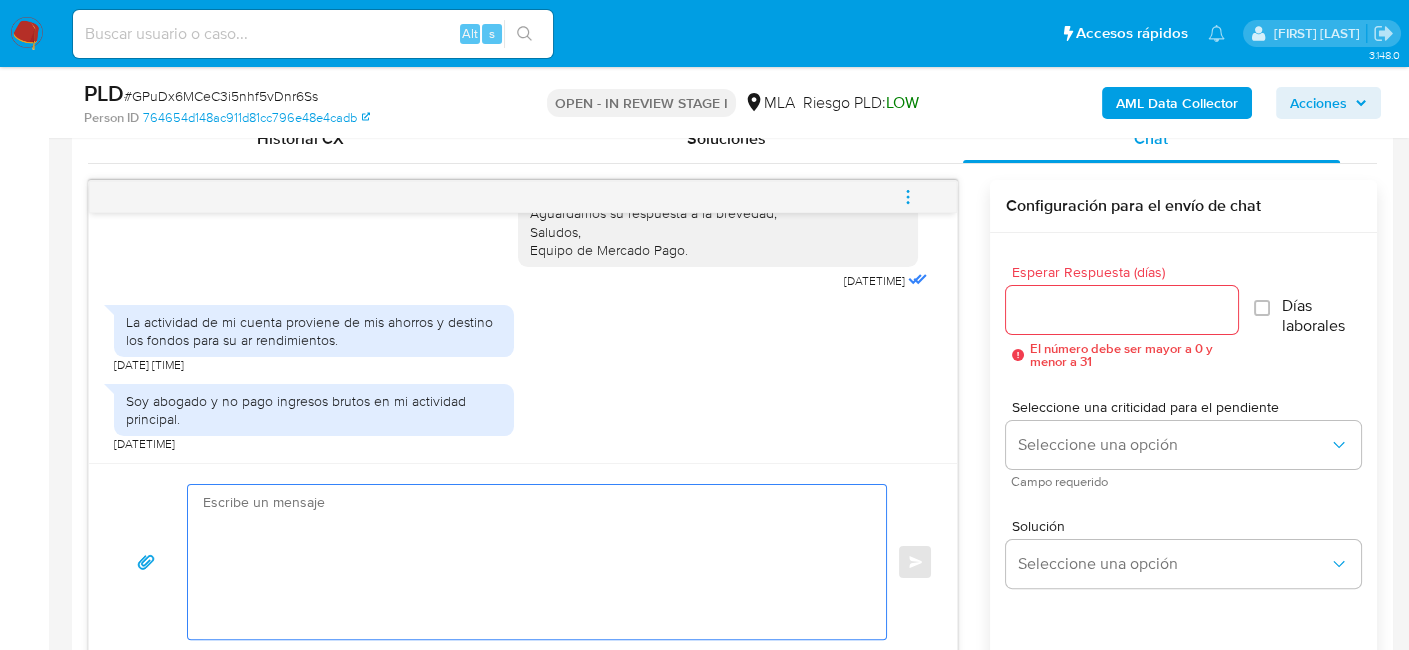 click at bounding box center (532, 562) 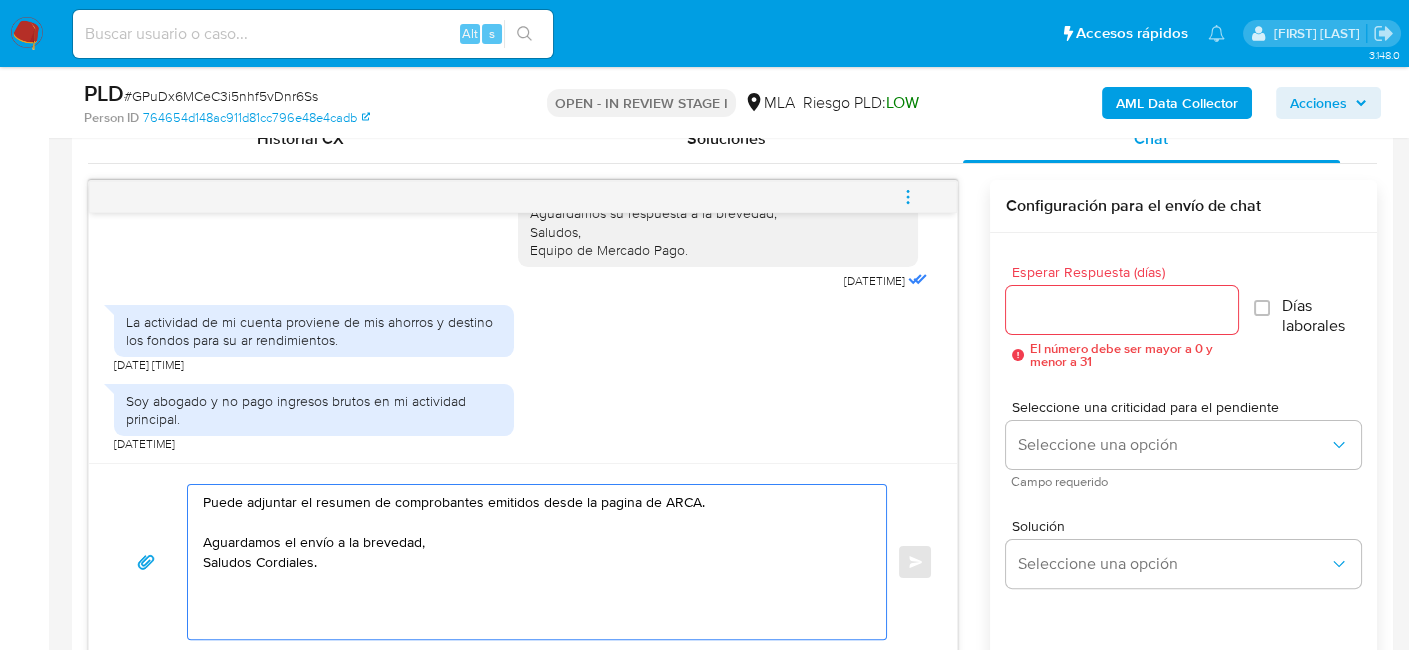 click on "Puede adjuntar el resumen de comprobantes emitidos desde la pagina de ARCA.
Aguardamos el envío a la brevedad,
Saludos Cordiales." at bounding box center [532, 562] 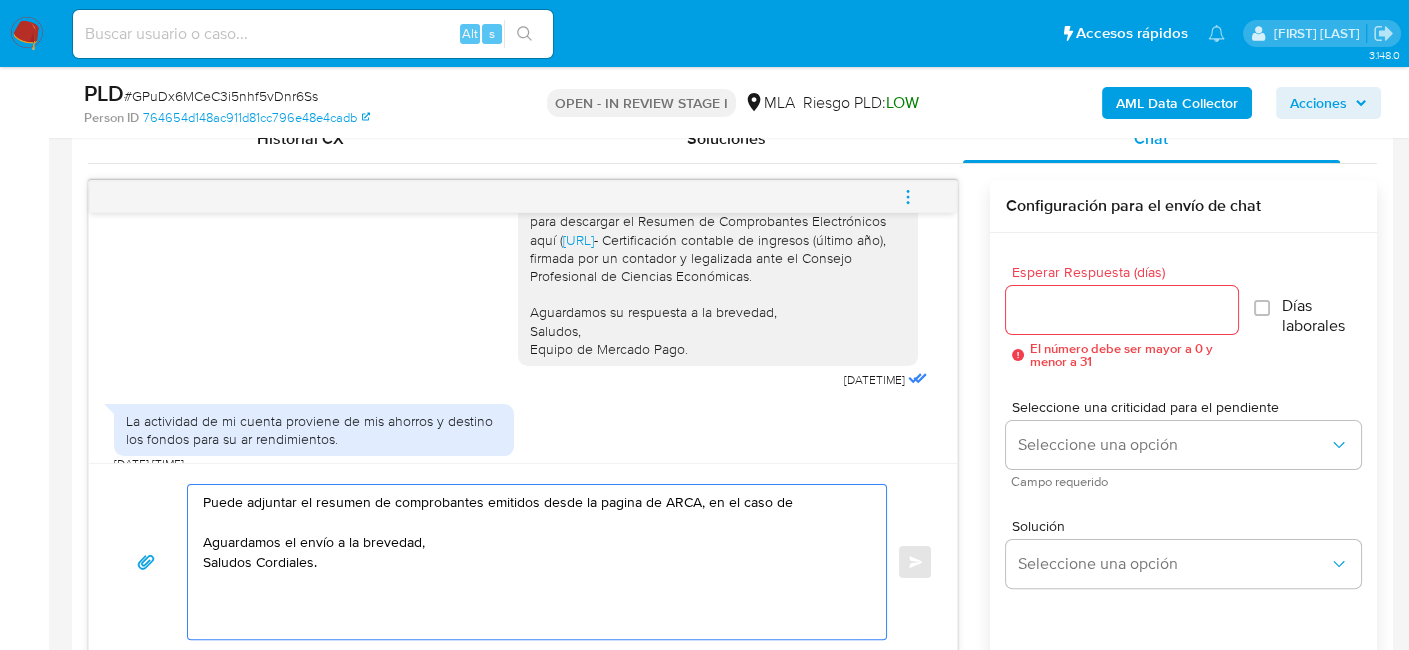 scroll, scrollTop: 1862, scrollLeft: 0, axis: vertical 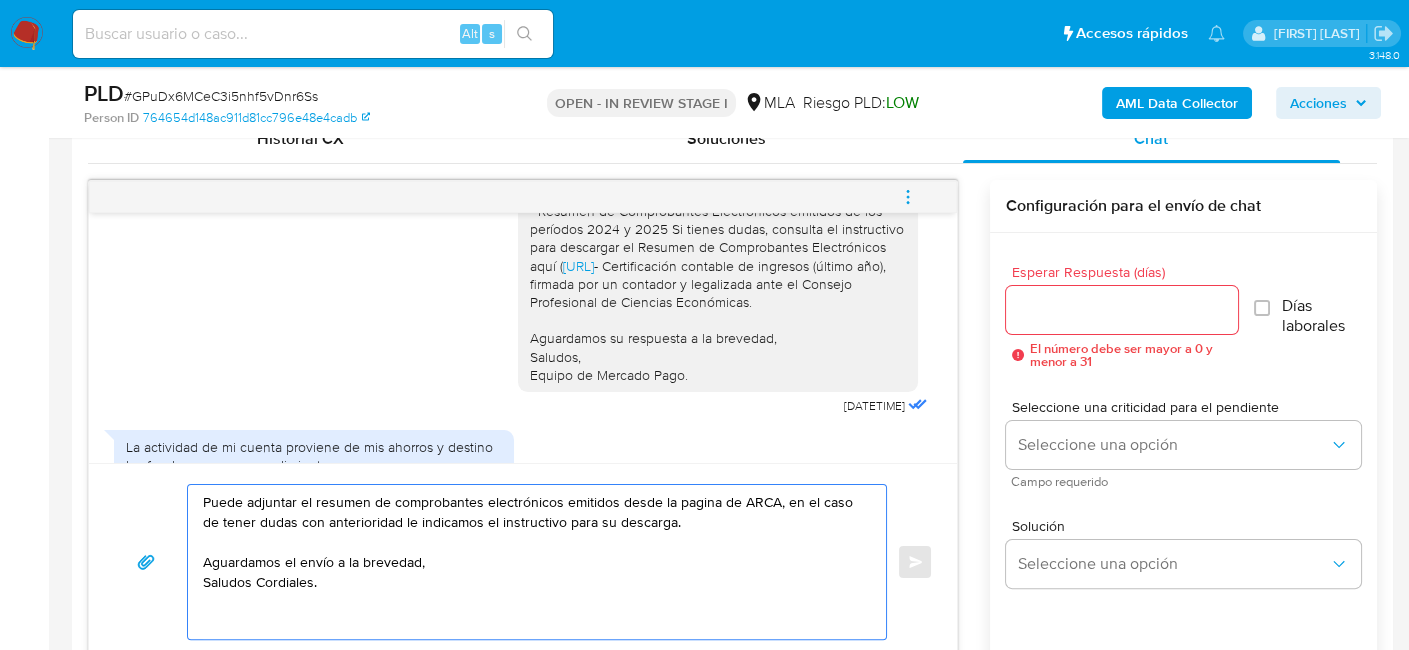 drag, startPoint x: 230, startPoint y: 504, endPoint x: 646, endPoint y: 503, distance: 416.0012 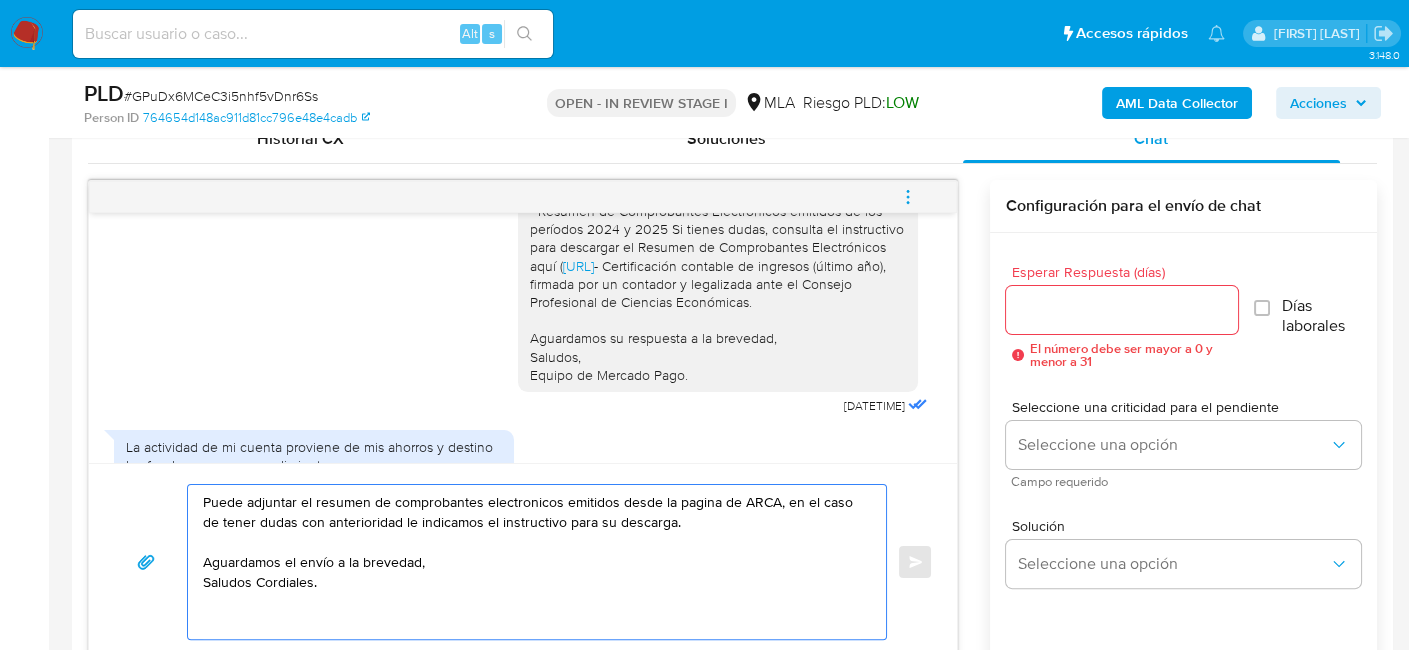 click on "Puede adjuntar el resumen de comprobantes electronicos emitidos desde la pagina de ARCA, en el caso de tener dudas con anterioridad le indicamos el instructivo para su descarga.
Aguardamos el envío a la brevedad,
Saludos Cordiales." at bounding box center (532, 562) 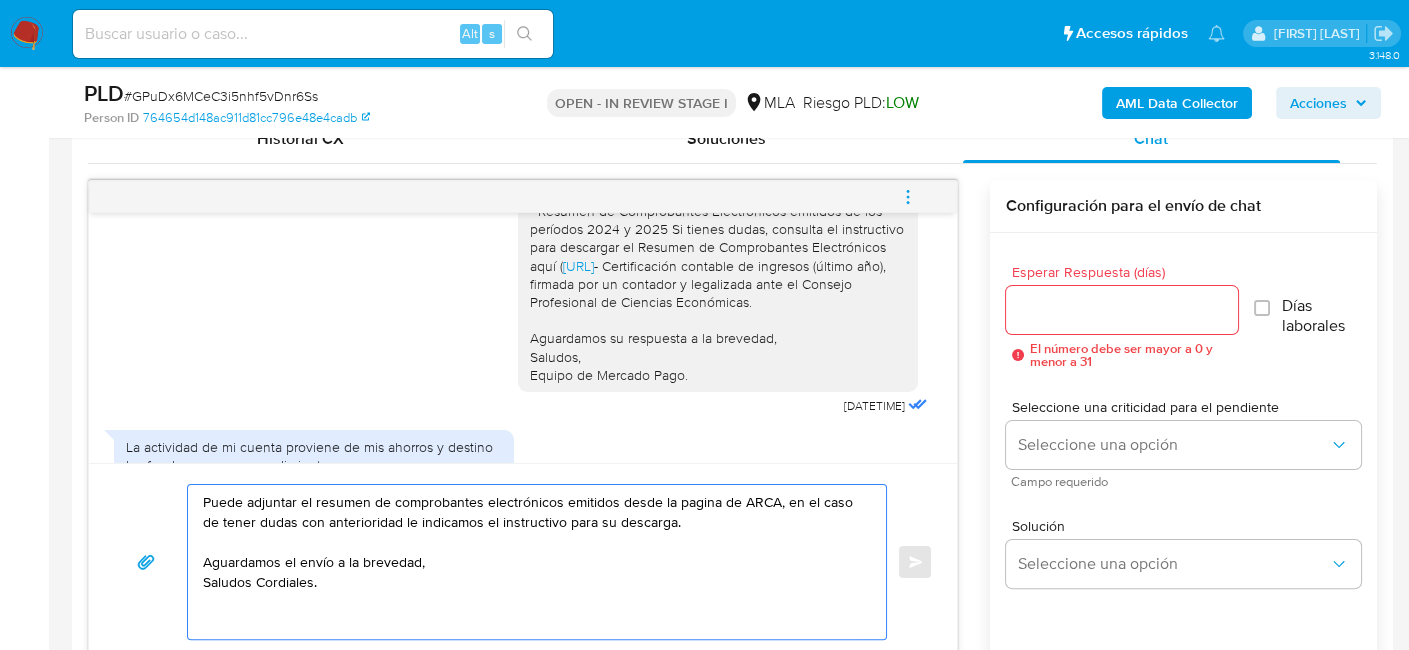 drag, startPoint x: 222, startPoint y: 501, endPoint x: 454, endPoint y: 496, distance: 232.05388 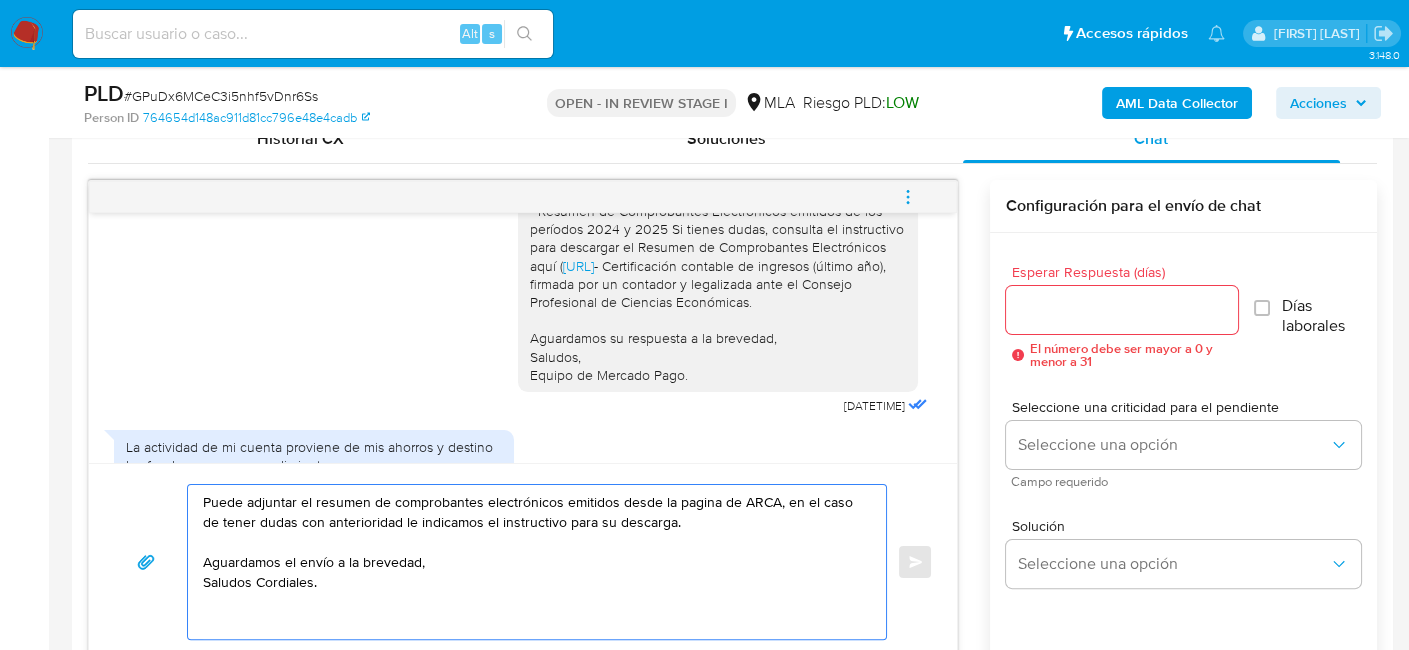 click on "Puede adjuntar el resumen de comprobantes electrónicos emitidos desde la pagina de ARCA, en el caso de tener dudas con anterioridad le indicamos el instructivo para su descarga.
Aguardamos el envío a la brevedad,
Saludos Cordiales." at bounding box center (532, 562) 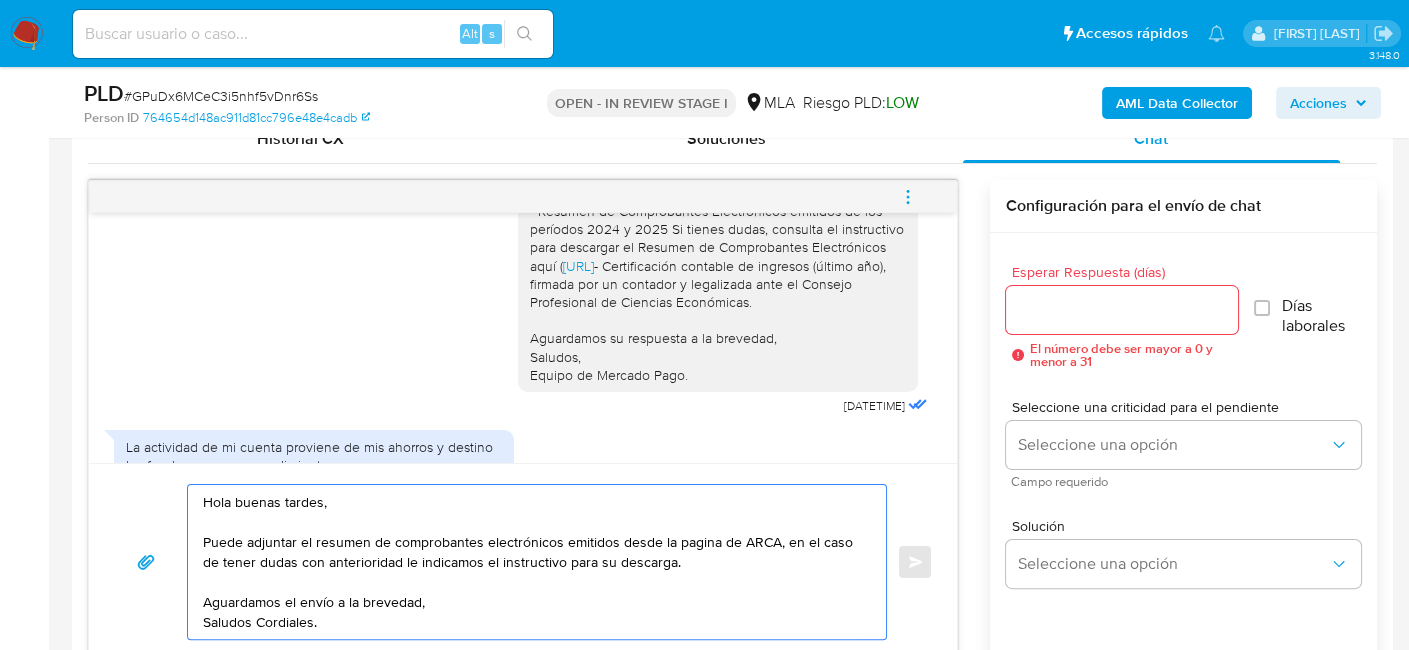 drag, startPoint x: 523, startPoint y: 544, endPoint x: 731, endPoint y: 577, distance: 210.60152 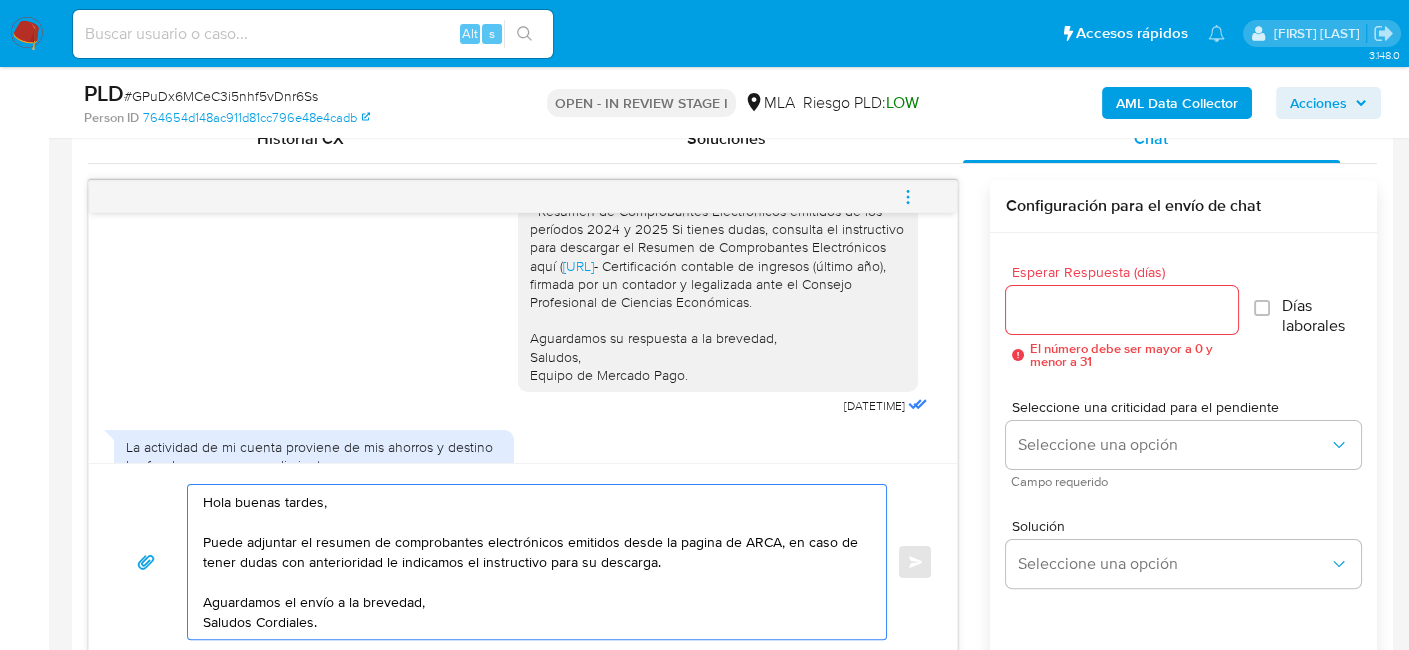 click on "Hola buenas tardes,
Puede adjuntar el resumen de comprobantes electrónicos emitidos desde la pagina de ARCA, en caso de tener dudas con anterioridad le indicamos el instructivo para su descarga.
Aguardamos el envío a la brevedad,
Saludos Cordiales." at bounding box center (532, 562) 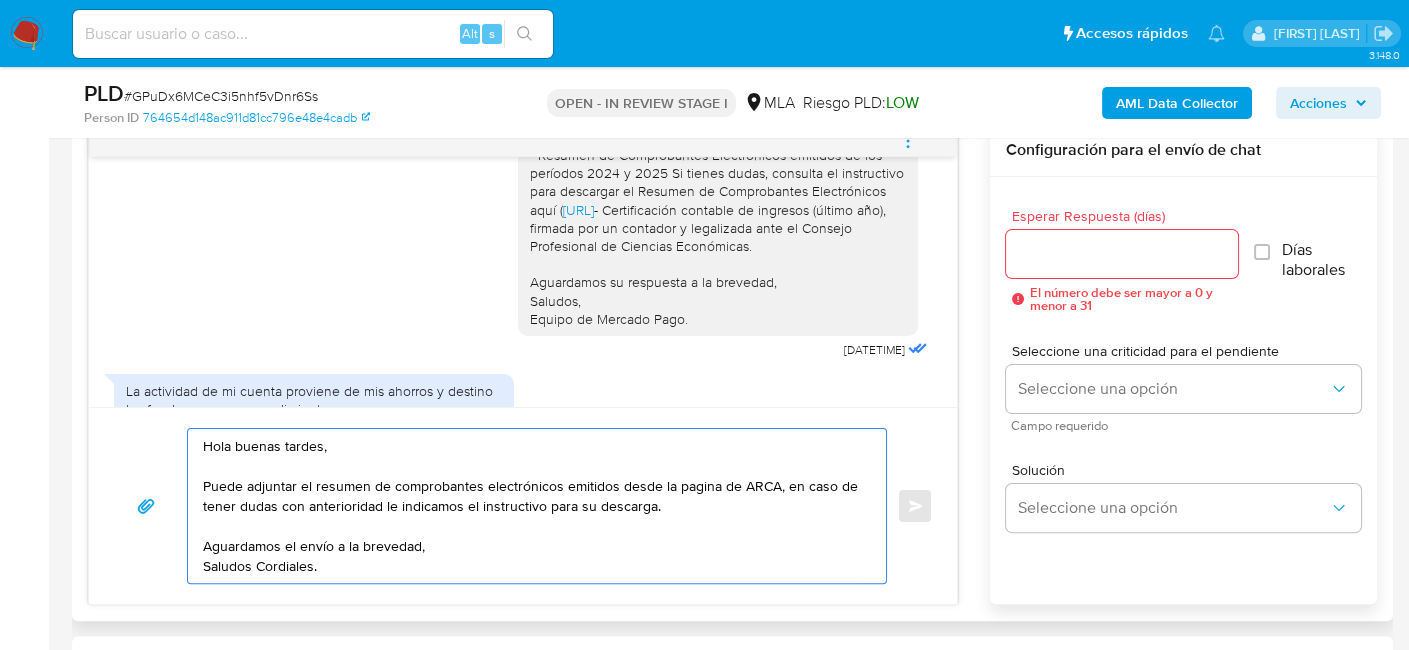 scroll, scrollTop: 1100, scrollLeft: 0, axis: vertical 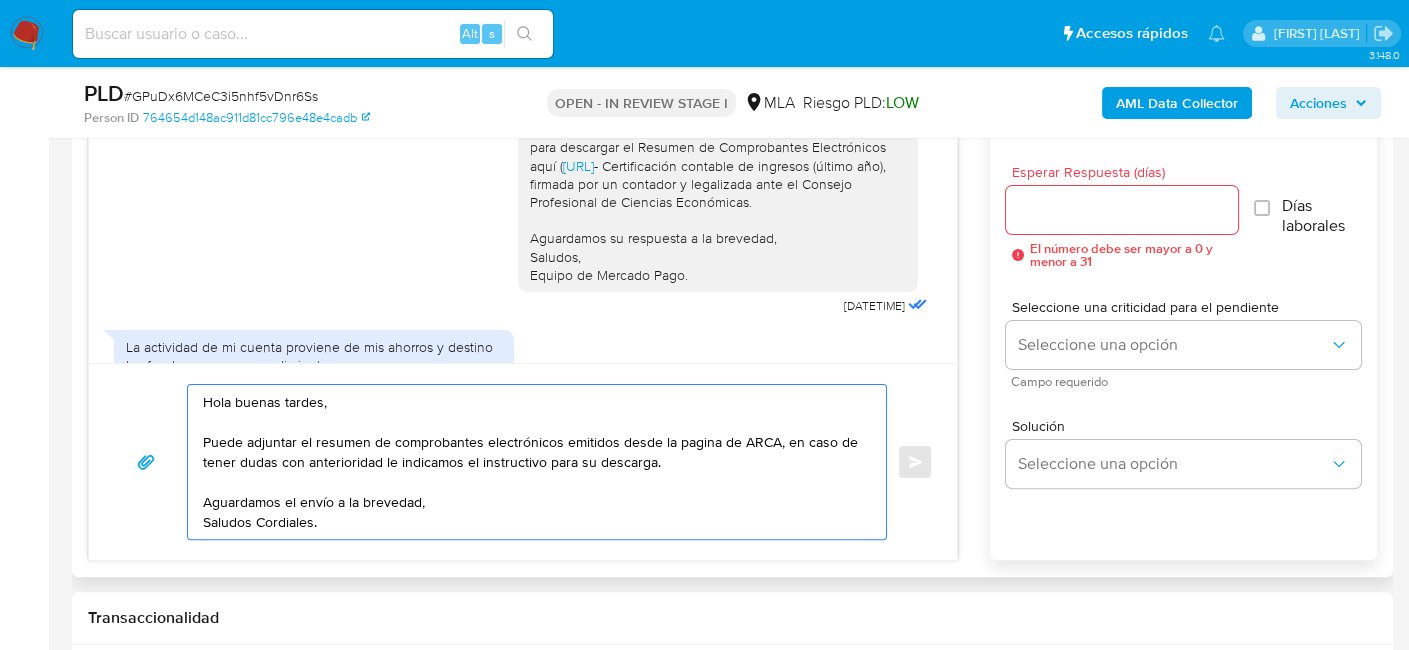 drag, startPoint x: 391, startPoint y: 514, endPoint x: 193, endPoint y: 393, distance: 232.04526 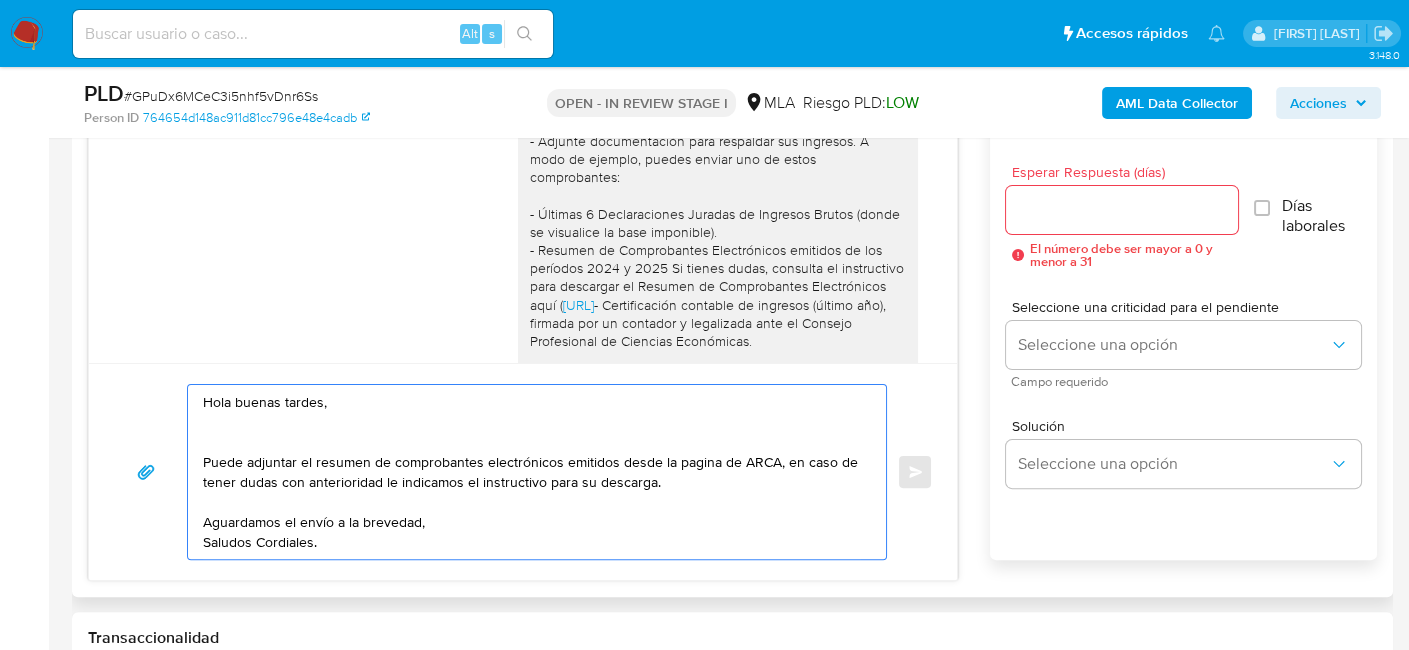 scroll, scrollTop: 1662, scrollLeft: 0, axis: vertical 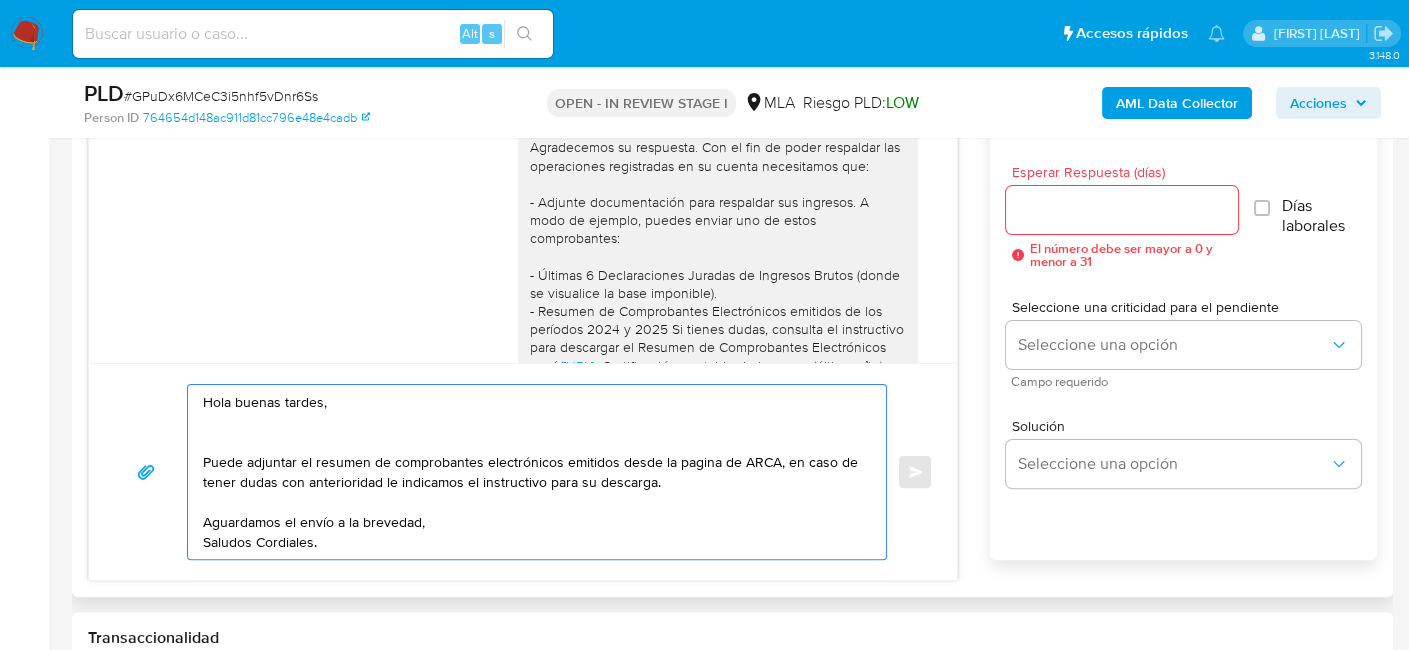 drag, startPoint x: 347, startPoint y: 399, endPoint x: 136, endPoint y: 418, distance: 211.85373 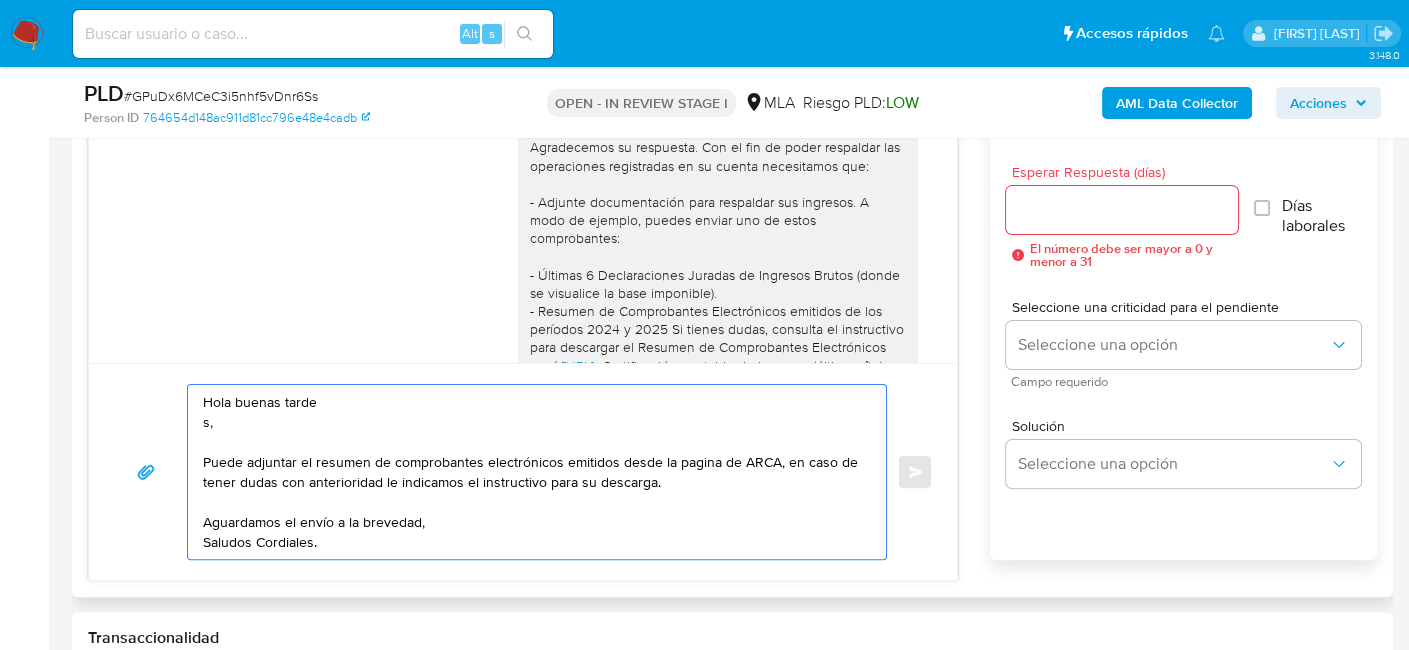 click on "Hola buenas tarde
s,
Puede adjuntar el resumen de comprobantes electrónicos emitidos desde la pagina de ARCA, en caso de tener dudas con anterioridad le indicamos el instructivo para su descarga.
Aguardamos el envío a la brevedad,
Saludos Cordiales." at bounding box center (532, 472) 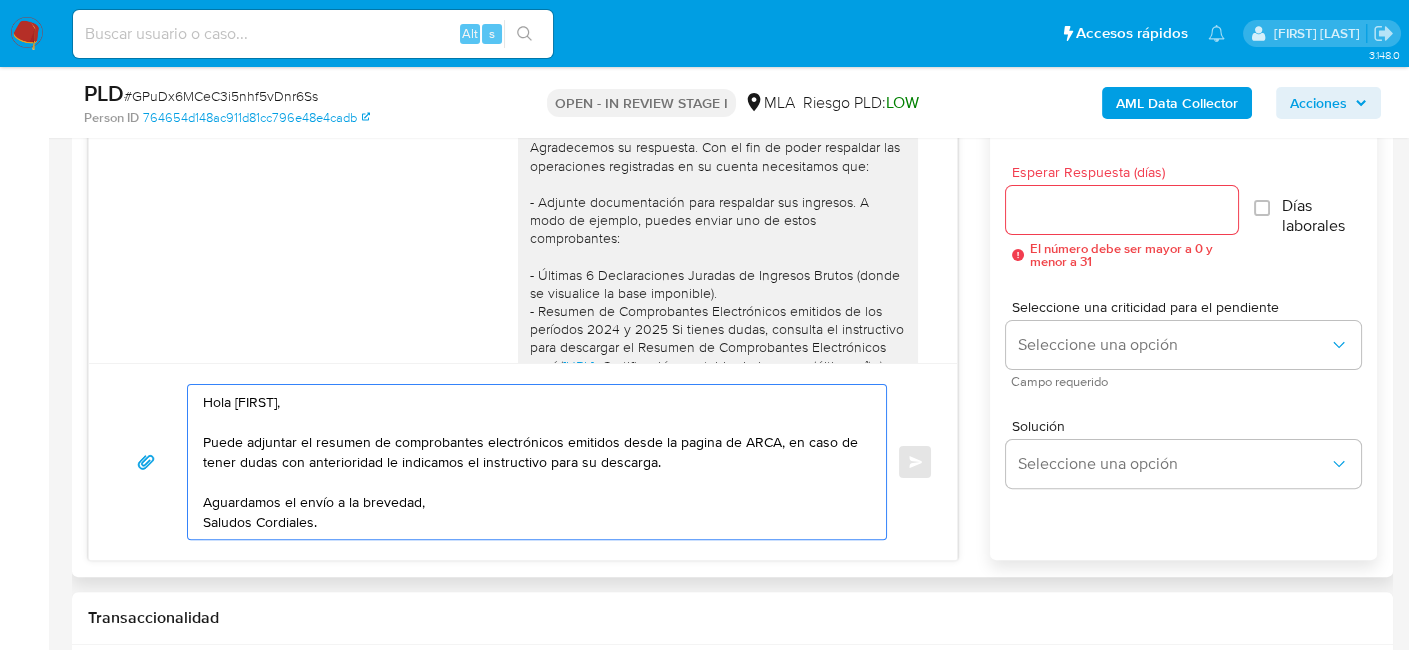 drag, startPoint x: 279, startPoint y: 460, endPoint x: 780, endPoint y: 440, distance: 501.39905 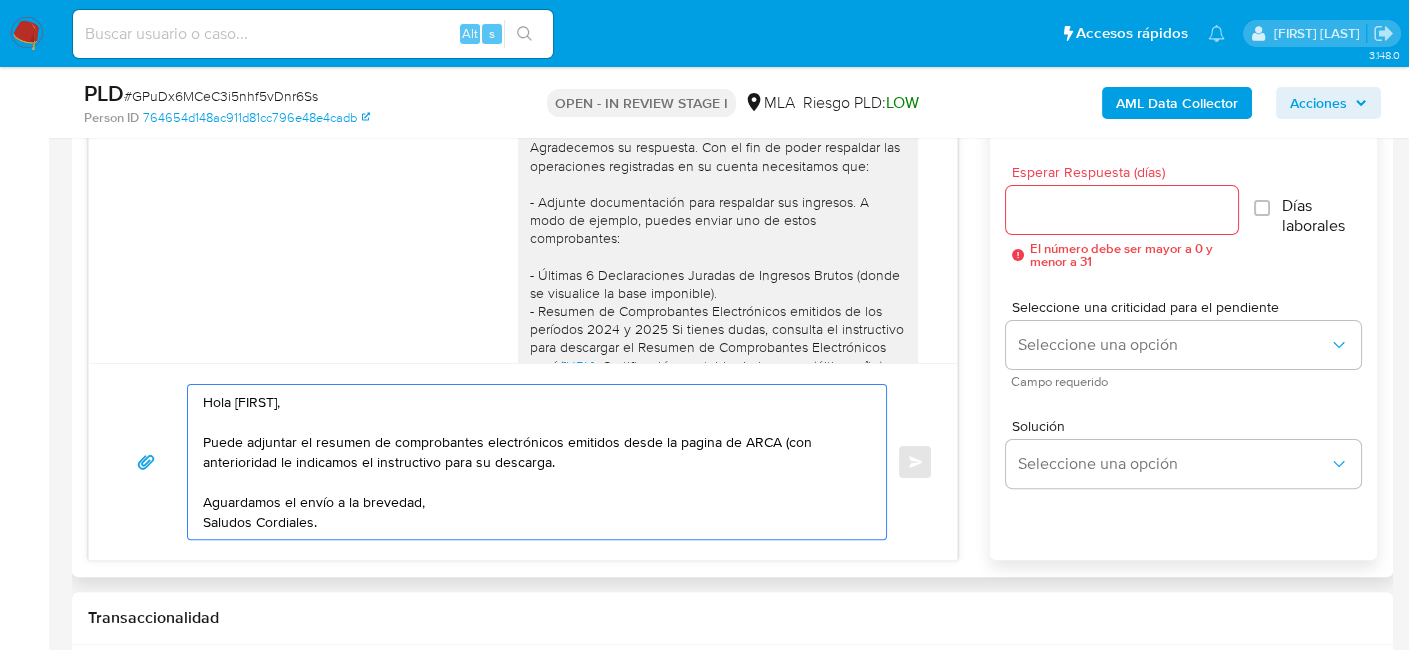 click on "Hola Agustin,
Puede adjuntar el resumen de comprobantes electrónicos emitidos desde la pagina de ARCA (con anterioridad le indicamos el instructivo para su descarga.
Aguardamos el envío a la brevedad,
Saludos Cordiales." at bounding box center [532, 462] 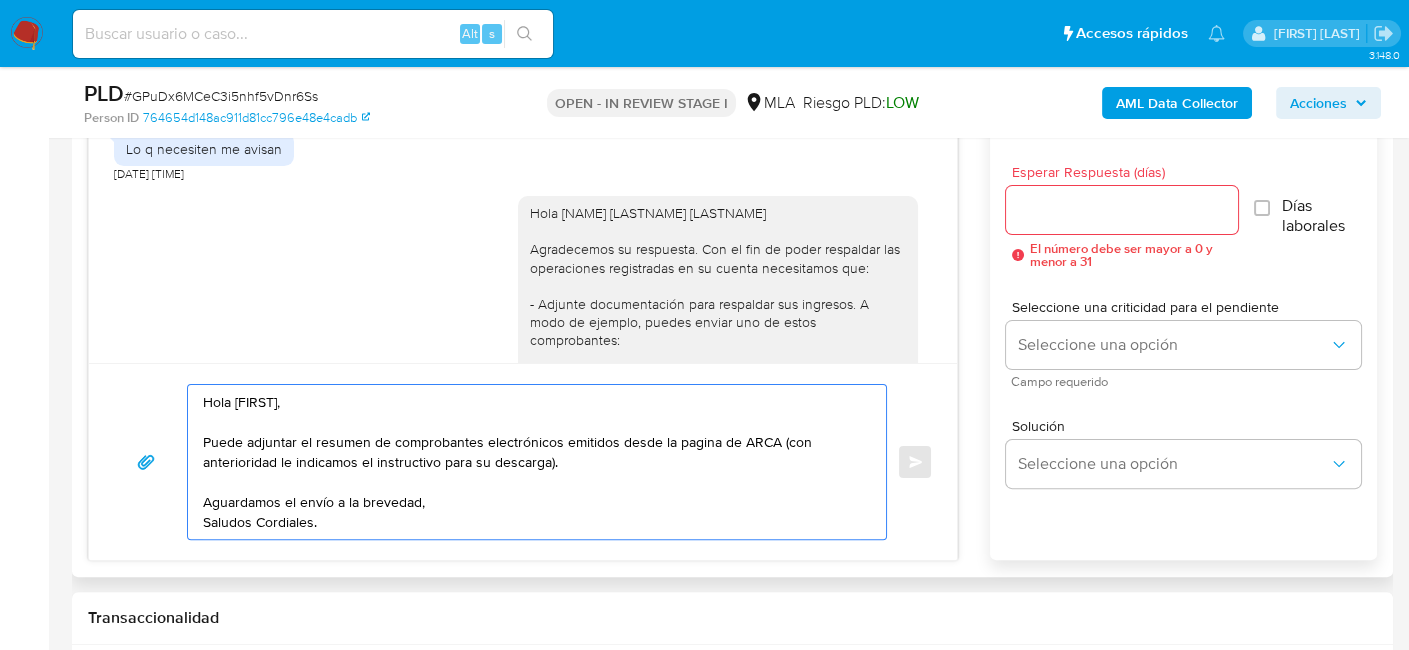 scroll, scrollTop: 1662, scrollLeft: 0, axis: vertical 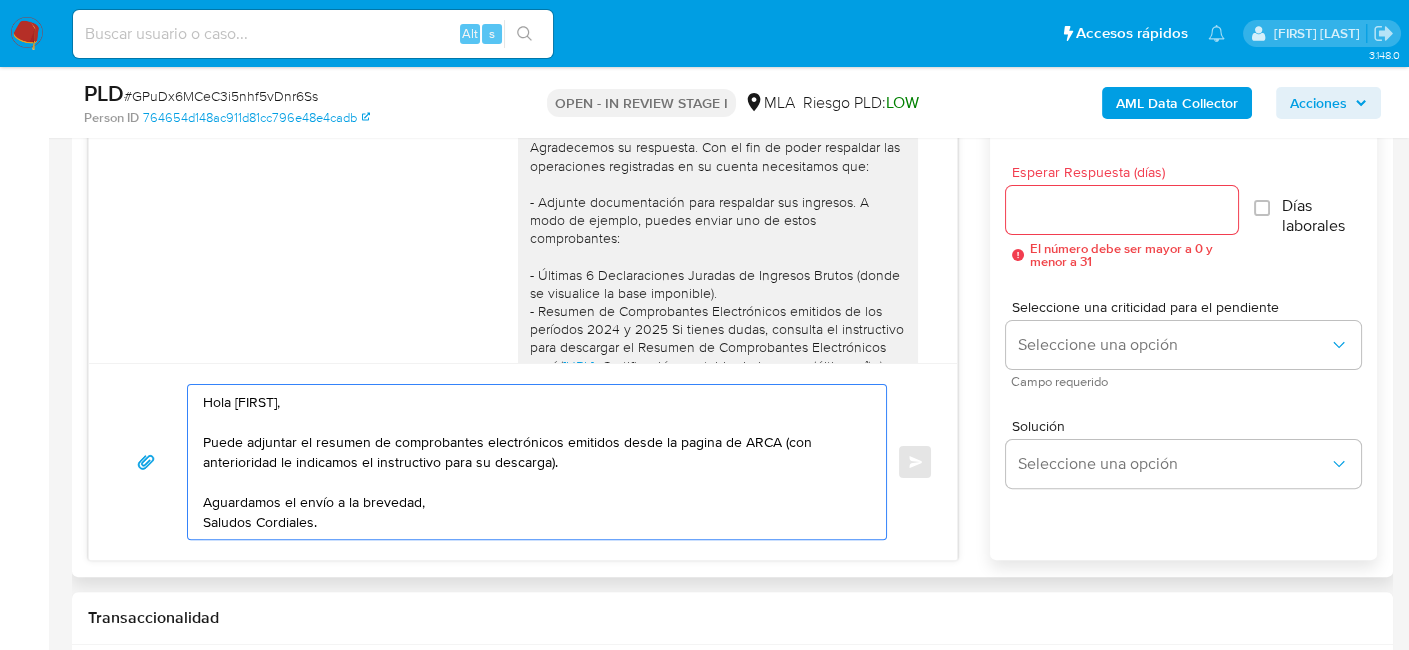 click on "Hola Agustin,
Puede adjuntar el resumen de comprobantes electrónicos emitidos desde la pagina de ARCA (con anterioridad le indicamos el instructivo para su descarga).
Aguardamos el envío a la brevedad,
Saludos Cordiales." at bounding box center (532, 462) 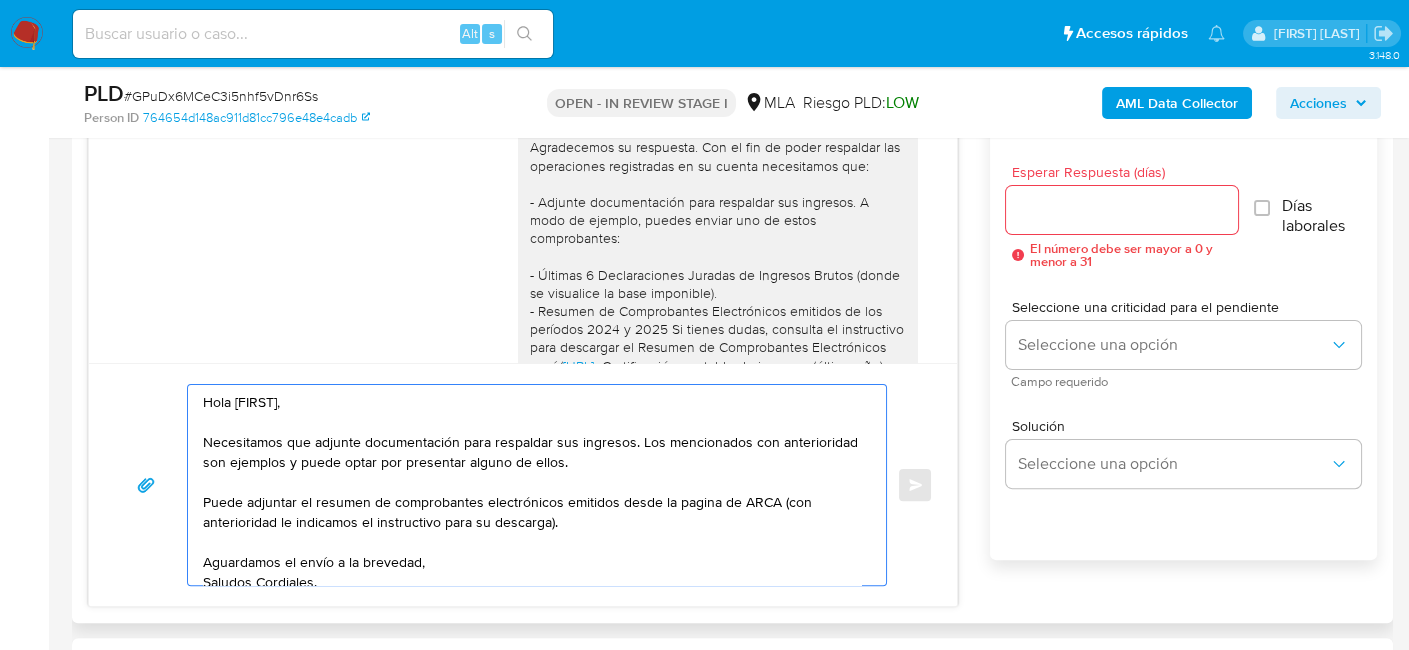 drag, startPoint x: 316, startPoint y: 500, endPoint x: 195, endPoint y: 497, distance: 121.037186 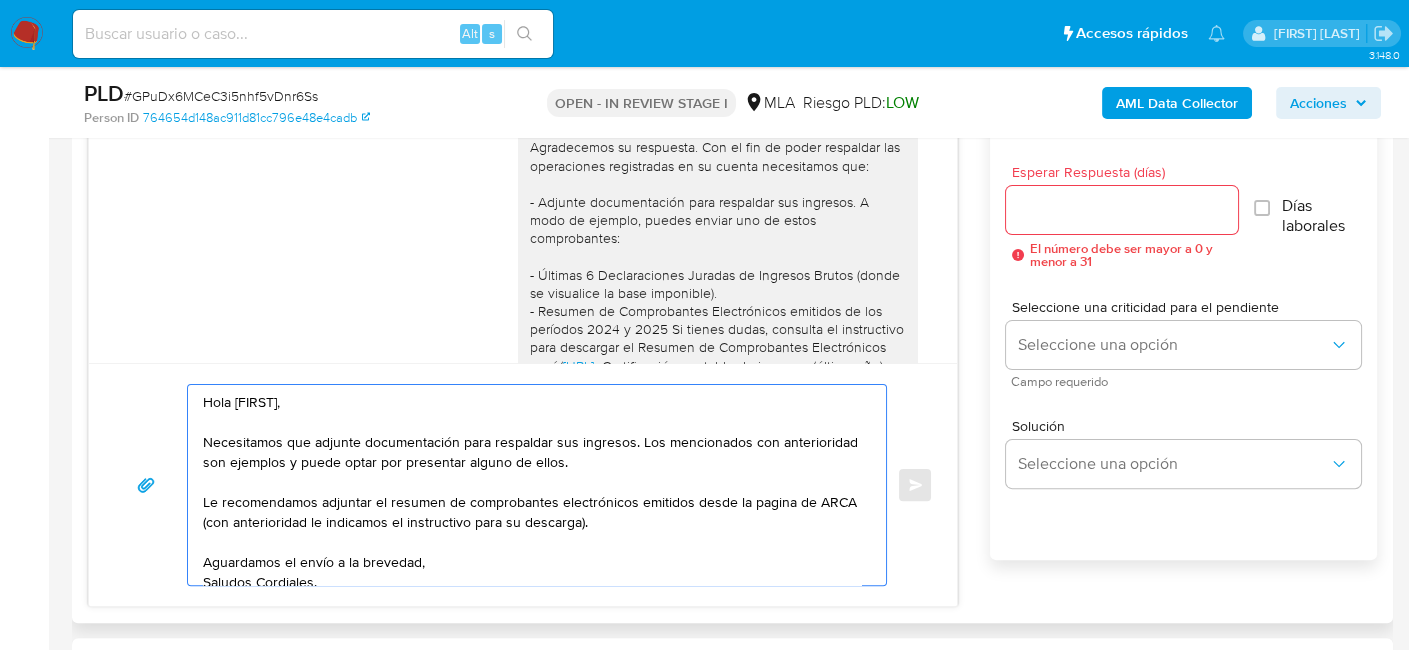 drag, startPoint x: 212, startPoint y: 499, endPoint x: 688, endPoint y: 499, distance: 476 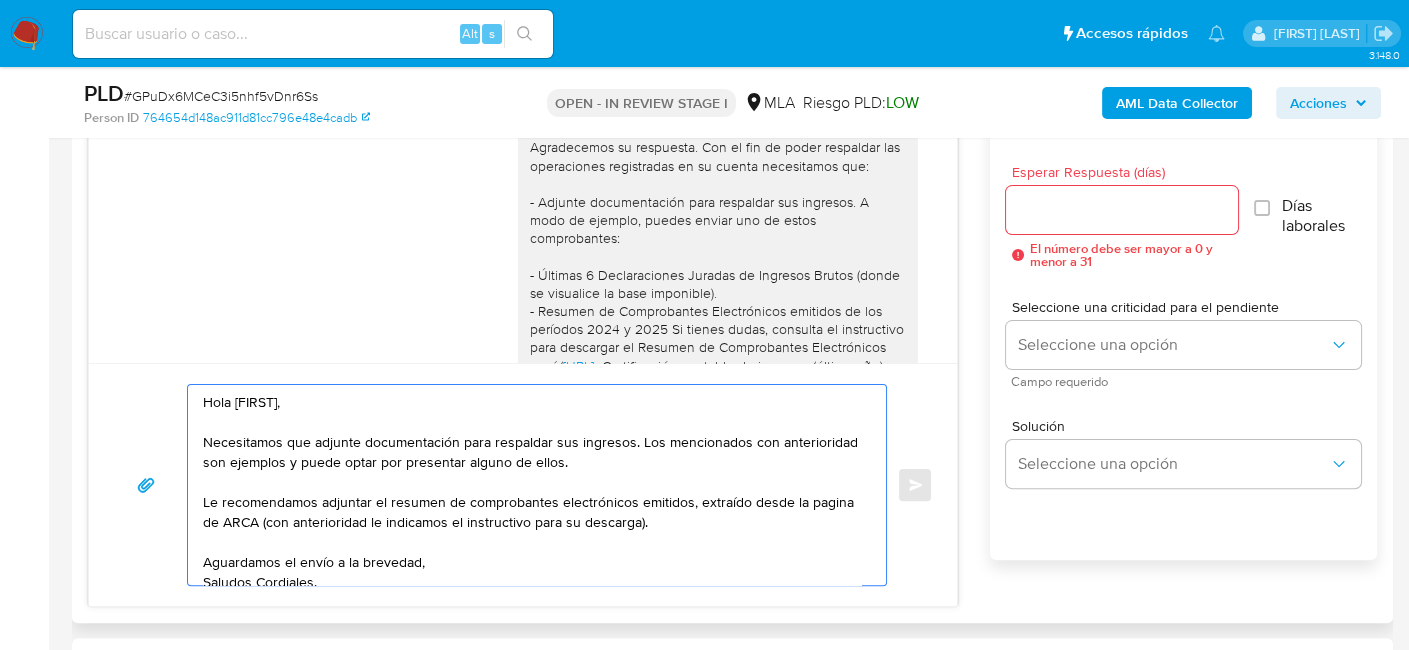 drag, startPoint x: 266, startPoint y: 521, endPoint x: 366, endPoint y: 523, distance: 100.02 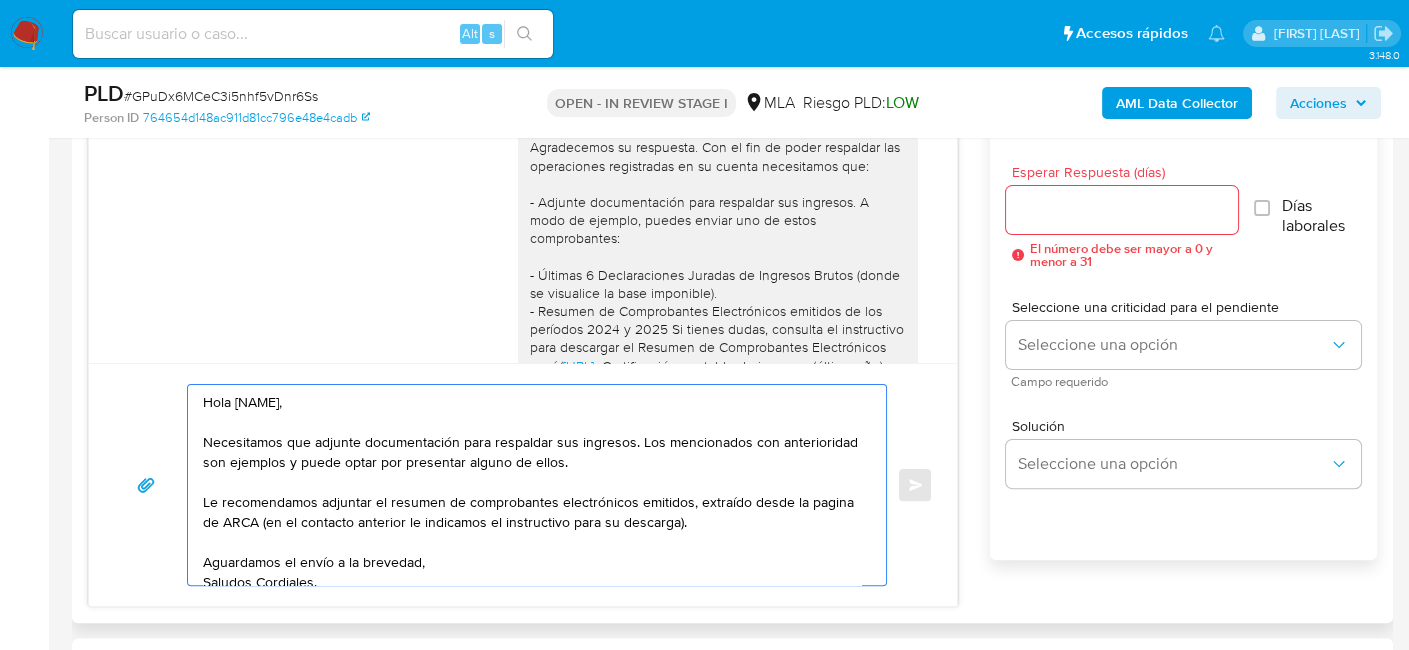 drag, startPoint x: 272, startPoint y: 520, endPoint x: 655, endPoint y: 517, distance: 383.01175 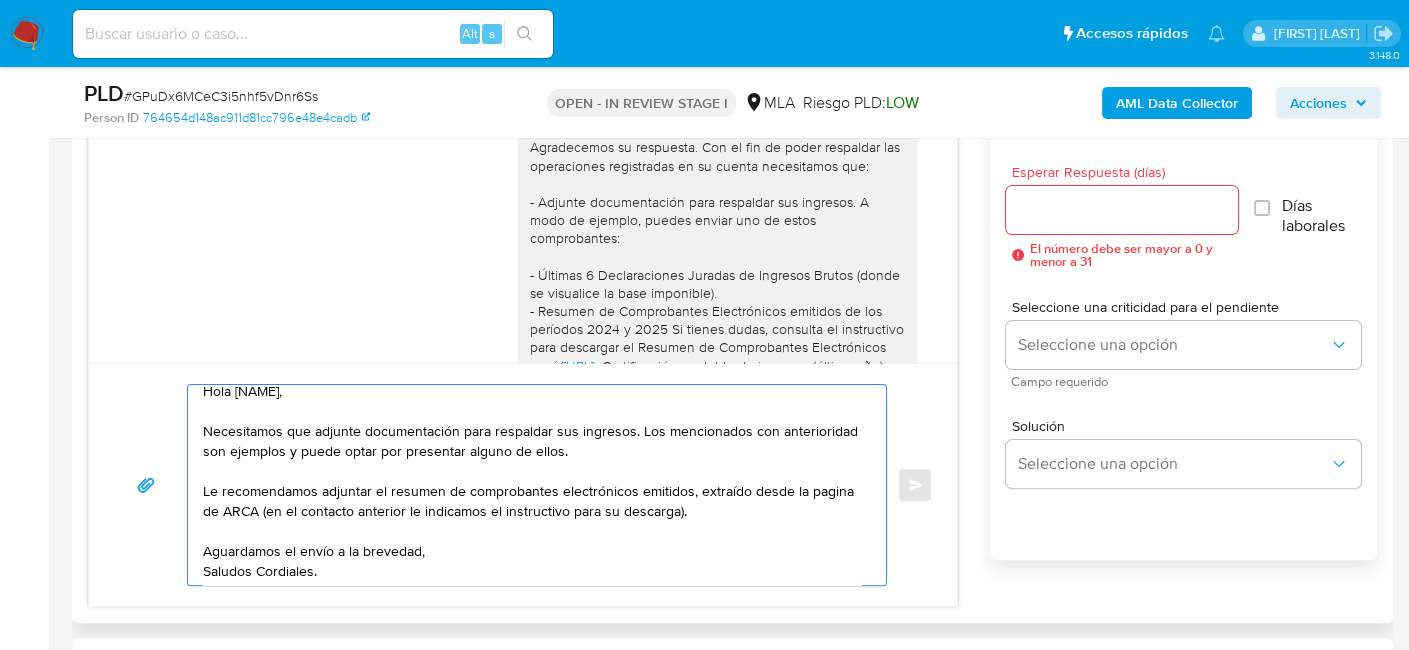 scroll, scrollTop: 14, scrollLeft: 0, axis: vertical 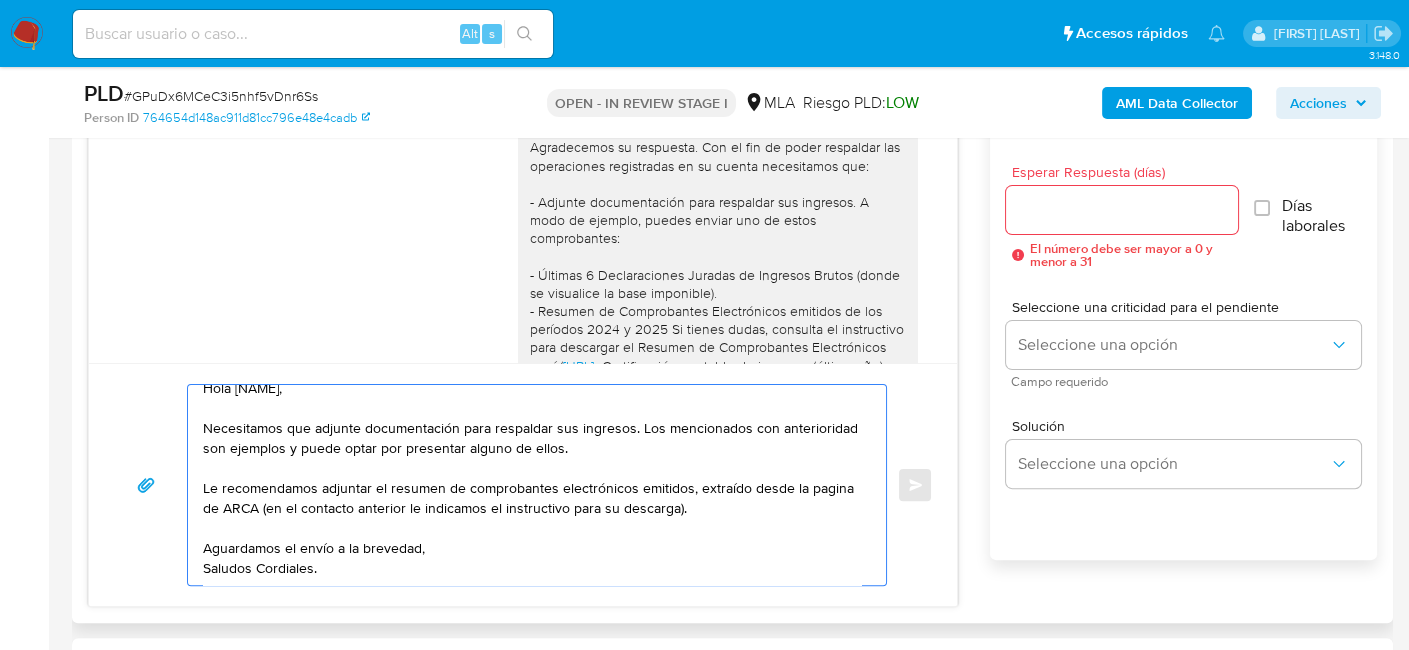 click on "Hola Agustin,
Necesitamos que adjunte documentación para respaldar sus ingresos. Los mencionados con anterioridad son ejemplos y puede optar por presentar alguno de ellos.
Le recomendamos adjuntar el resumen de comprobantes electrónicos emitidos, extraído desde la pagina de ARCA (en el contacto anterior le indicamos el instructivo para su descarga).
Aguardamos el envío a la brevedad,
Saludos Cordiales." at bounding box center (532, 485) 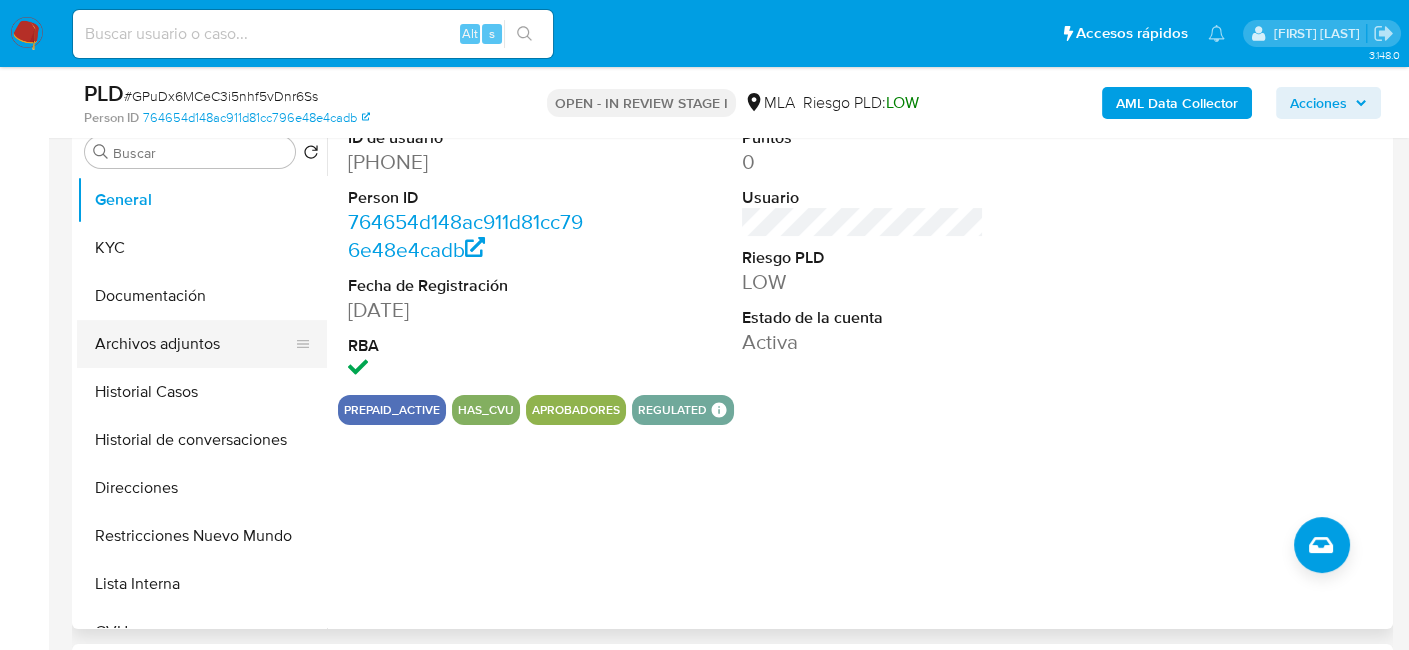 scroll, scrollTop: 400, scrollLeft: 0, axis: vertical 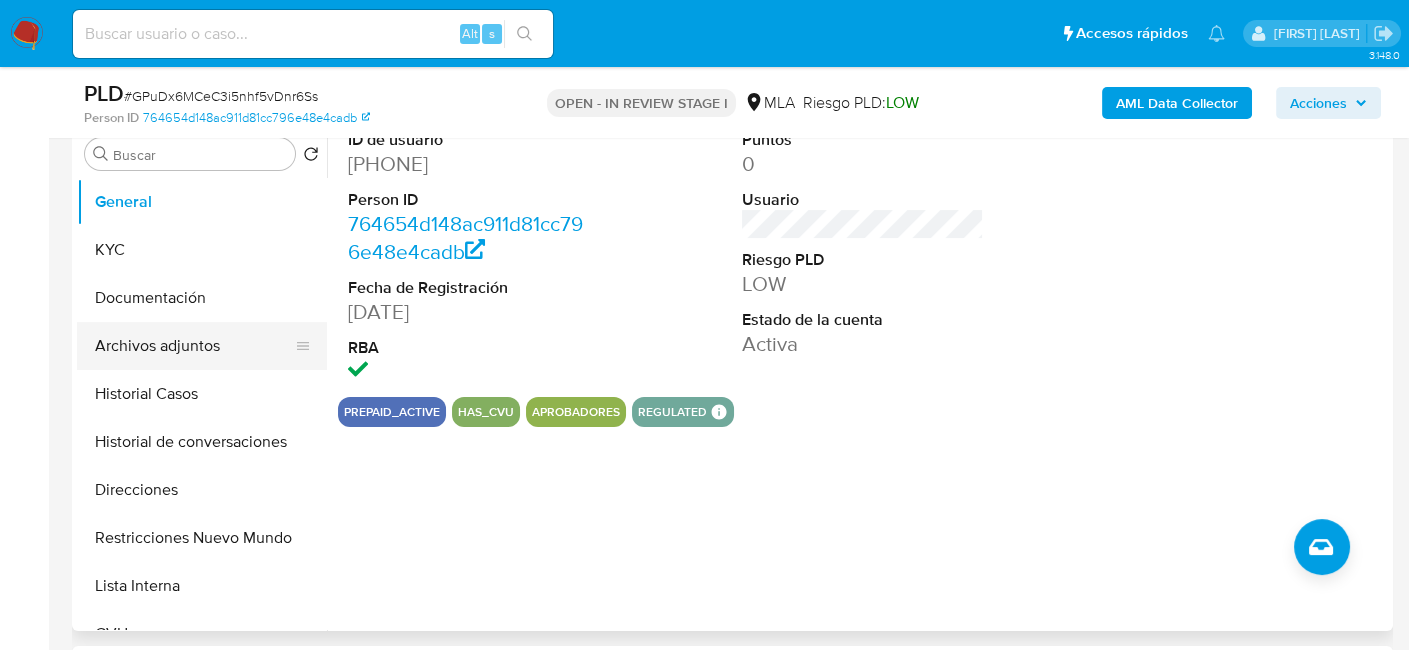 click on "Archivos adjuntos" at bounding box center [194, 346] 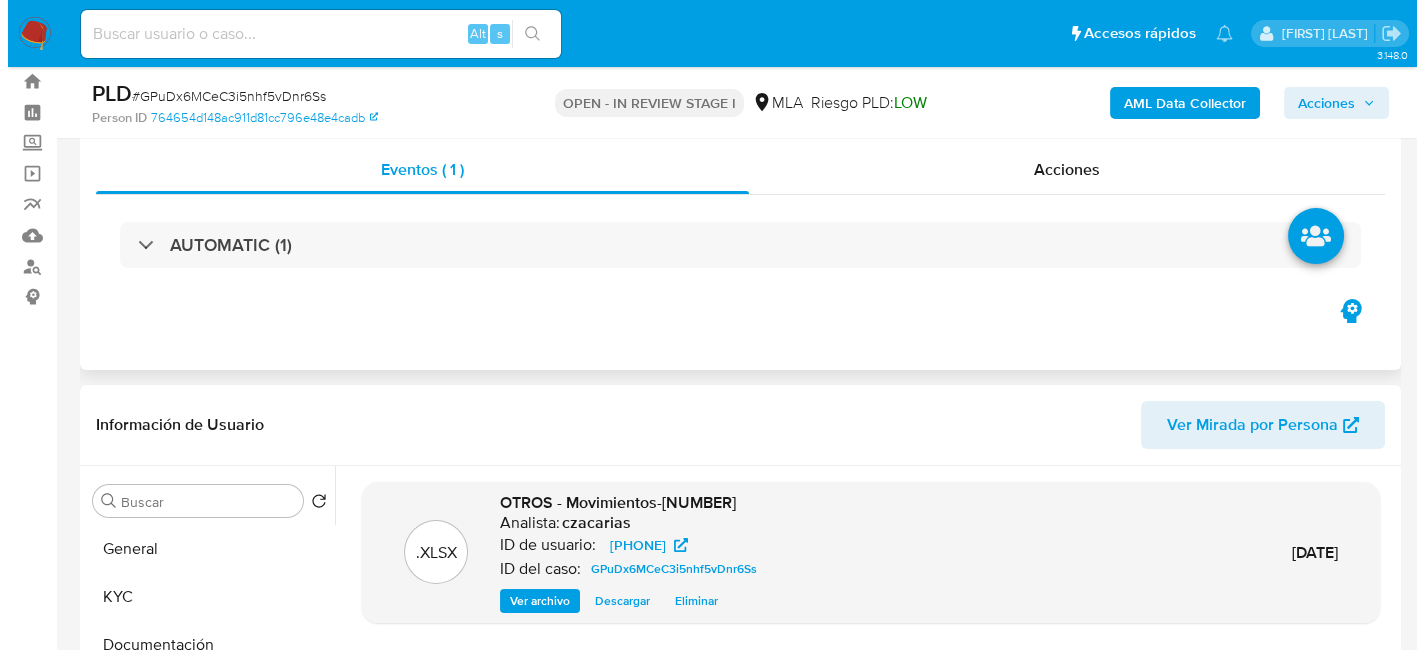 scroll, scrollTop: 0, scrollLeft: 0, axis: both 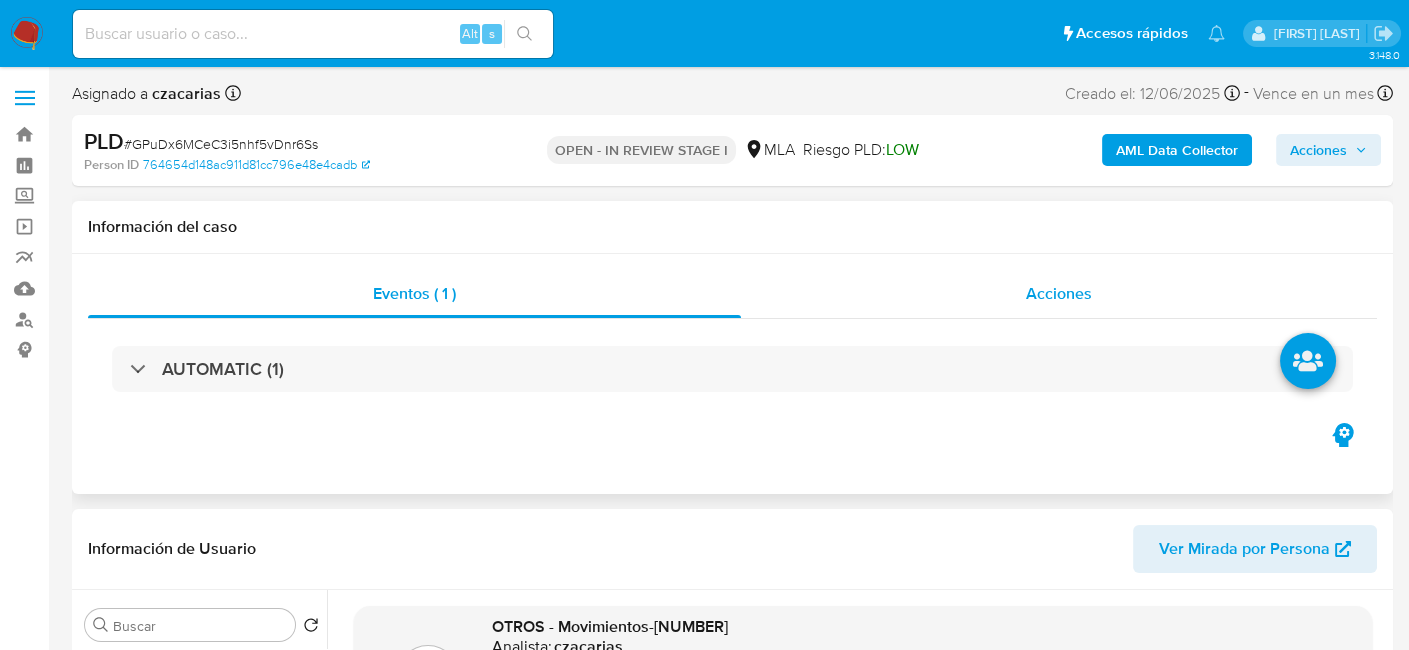 click on "Acciones" at bounding box center [1059, 293] 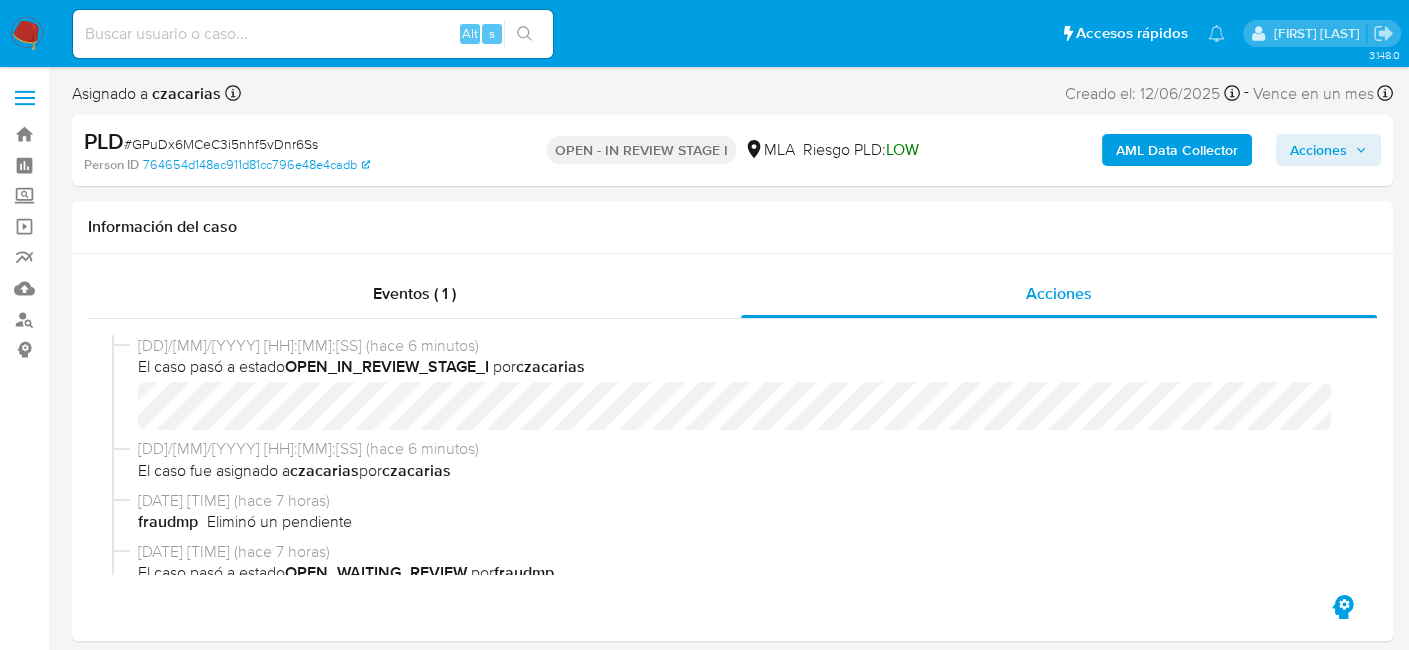 click on "AML Data Collector" at bounding box center (1177, 150) 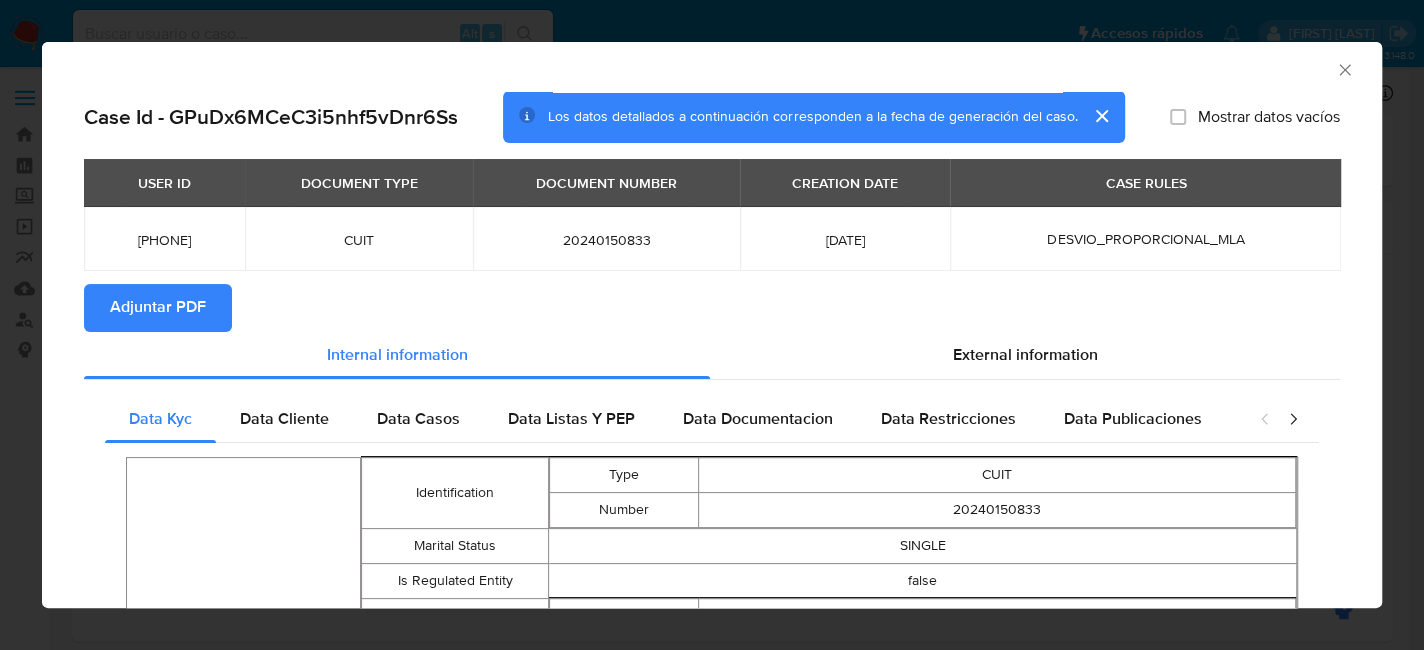 click on "Data Kyc Data Cliente Data Casos Data Listas Y PEP Data Documentacion Data Restricciones Data Publicaciones Peticiones Secundarias Data Minoridad Person Identification Type CUIT Number 20240150833 Marital Status SINGLE Is Regulated Entity false Address Full Address AMBROSIO OLMOS 536 536 B NUEVA CORDOBA CORDOBA Argentina 5000 Other Identifications Number 24015083 Type DNI Gender M Is Pep false Nationality AR Birthdate 1974-05-22 Phone Area Code 351 Number 6501568 Email Address agustinalbamoreyra@gmail.com Identification Type CUIT Number 20240150833 Fiscal Identity Taxpayer Type IVA Responsable Inscripto Names Legal Agustin Alba Moreyra Preferred Full Agustin Alba Moreyra Activities Code 691001 Description SERVICIOS JURÍDICOS Is Primary false Primary Activity Code 691001 Site Id MLA Entity Type person Kyc Knowledge Level verified Date Last Update 2025-01-14T07:19:34.011773943Z" at bounding box center (712, 911) 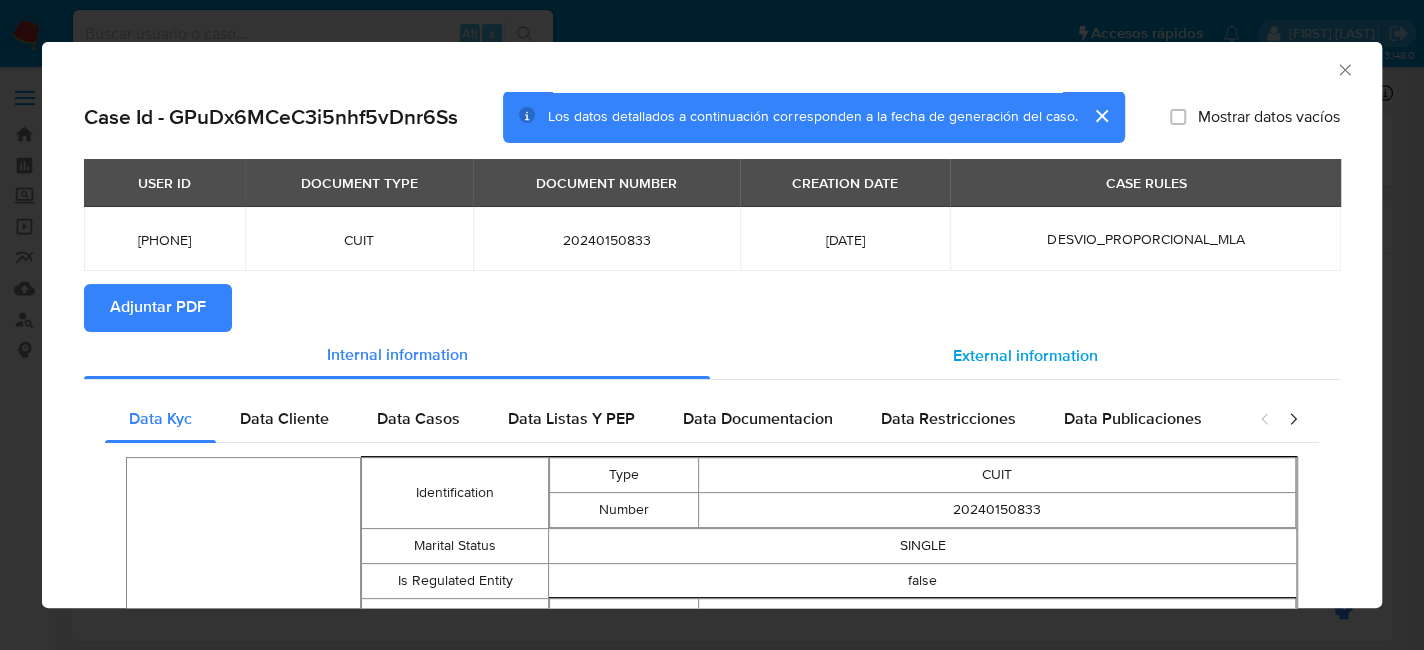 click on "External information" at bounding box center [1025, 355] 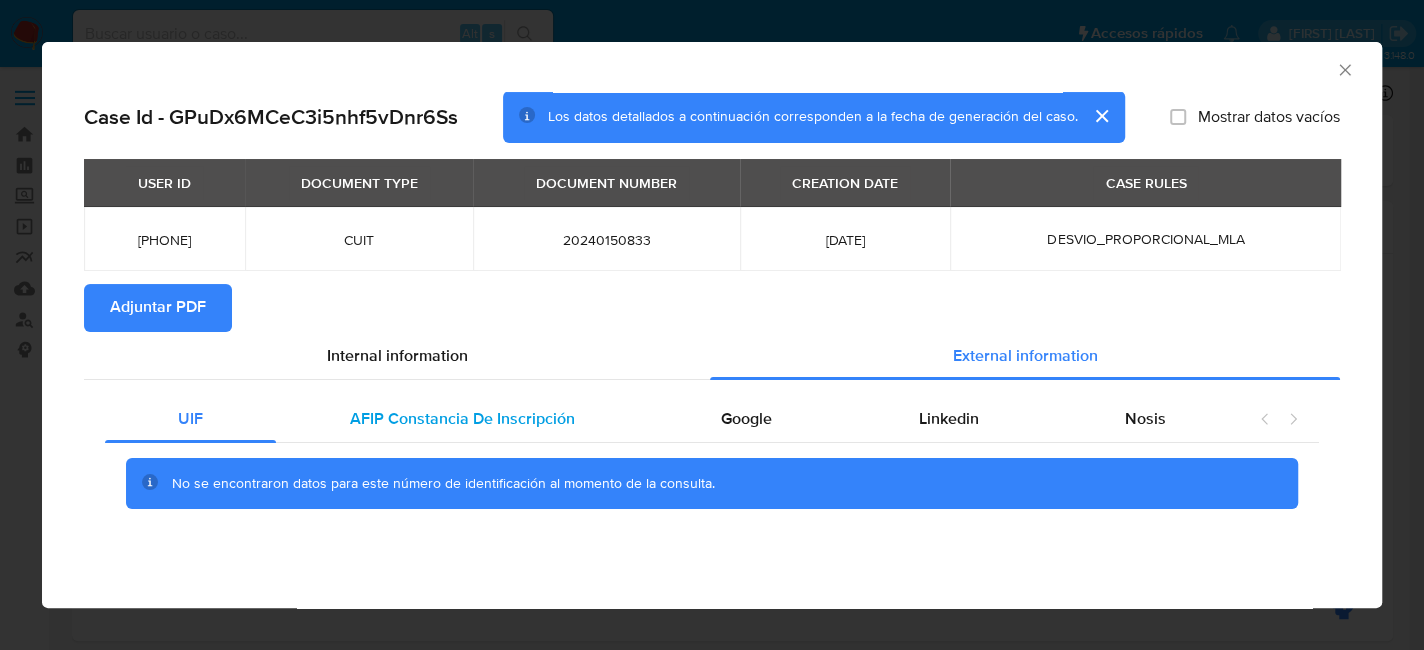 click on "AFIP Constancia De Inscripción" at bounding box center (461, 419) 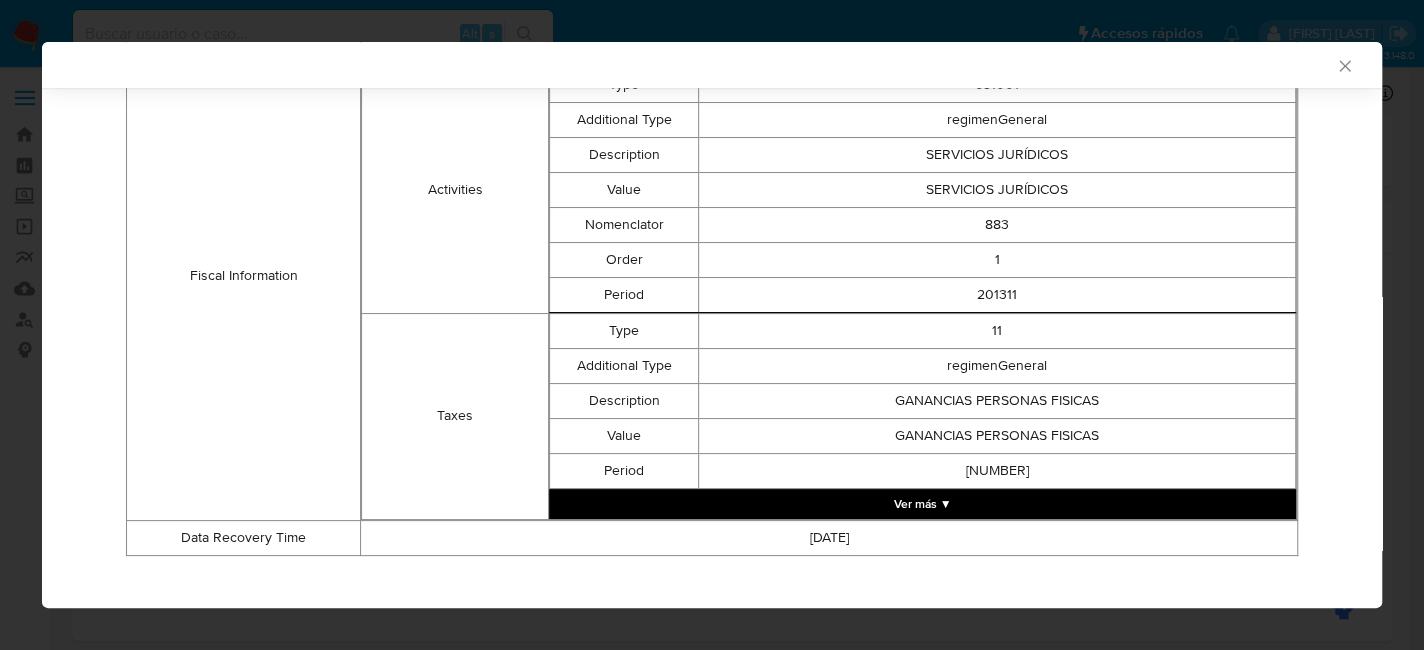 scroll, scrollTop: 759, scrollLeft: 0, axis: vertical 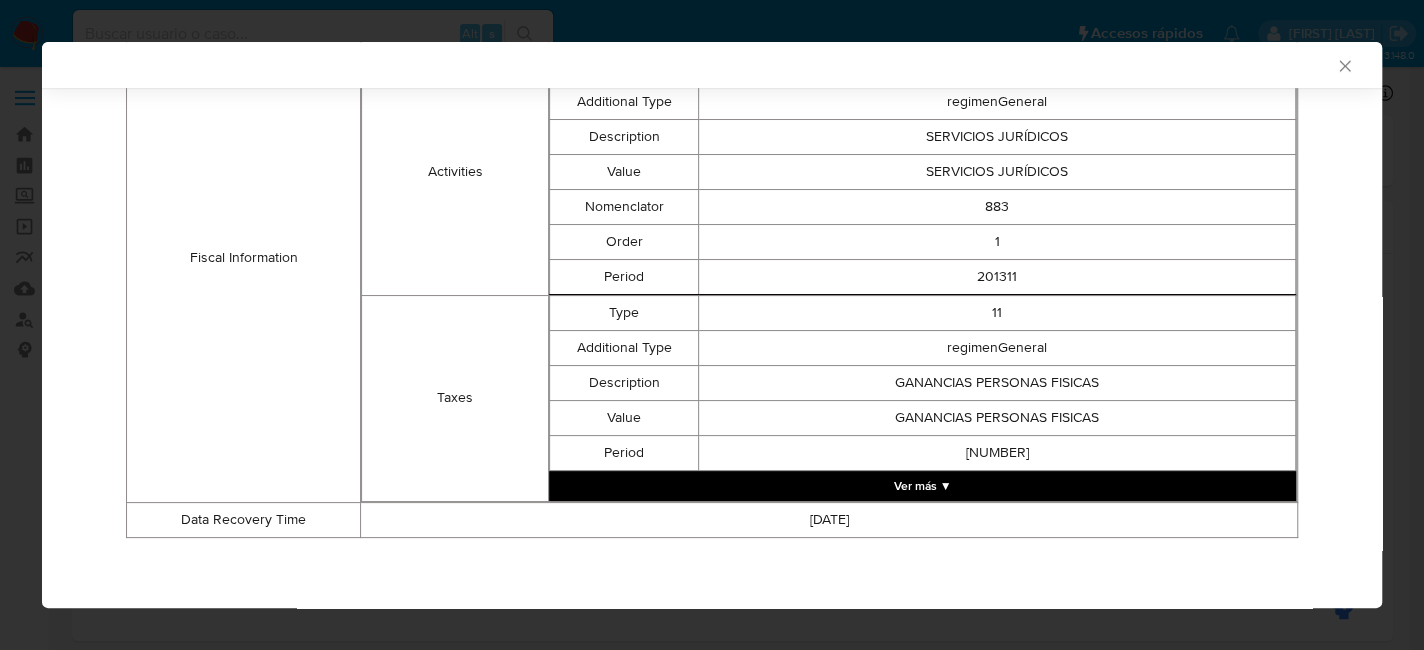 click on "Ver más ▼" at bounding box center [922, 486] 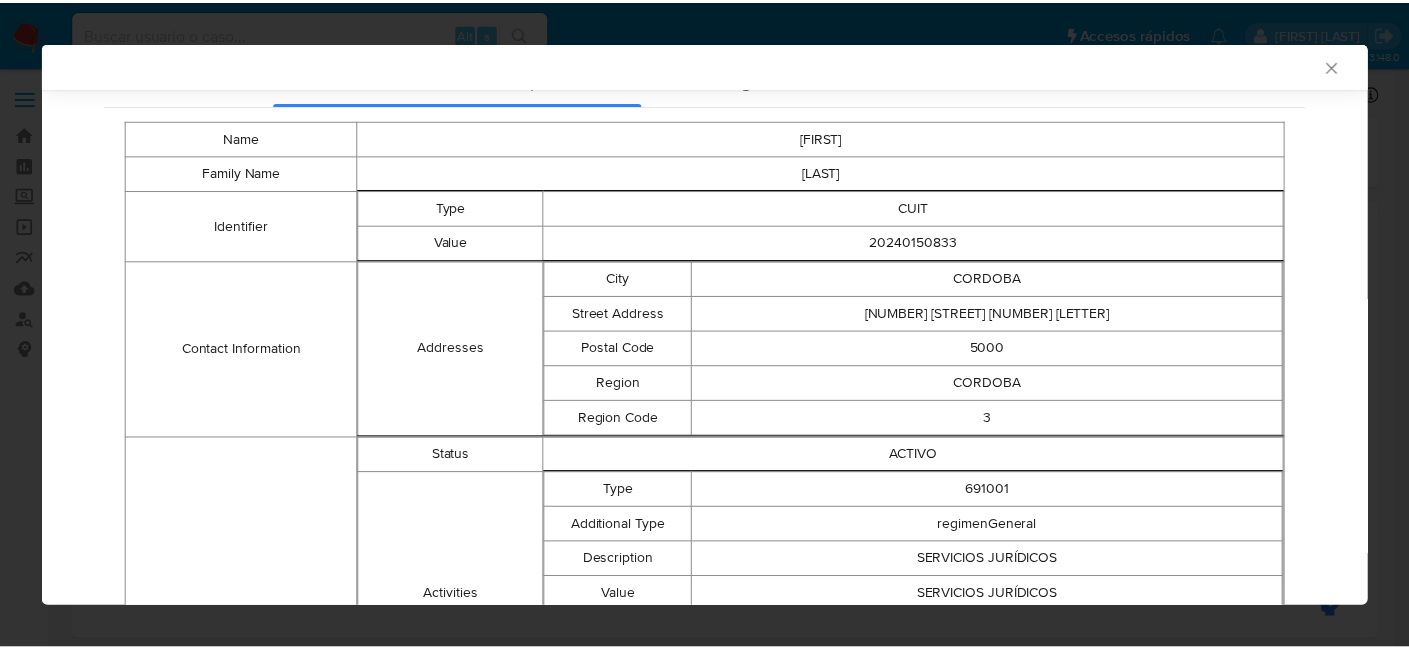scroll, scrollTop: 311, scrollLeft: 0, axis: vertical 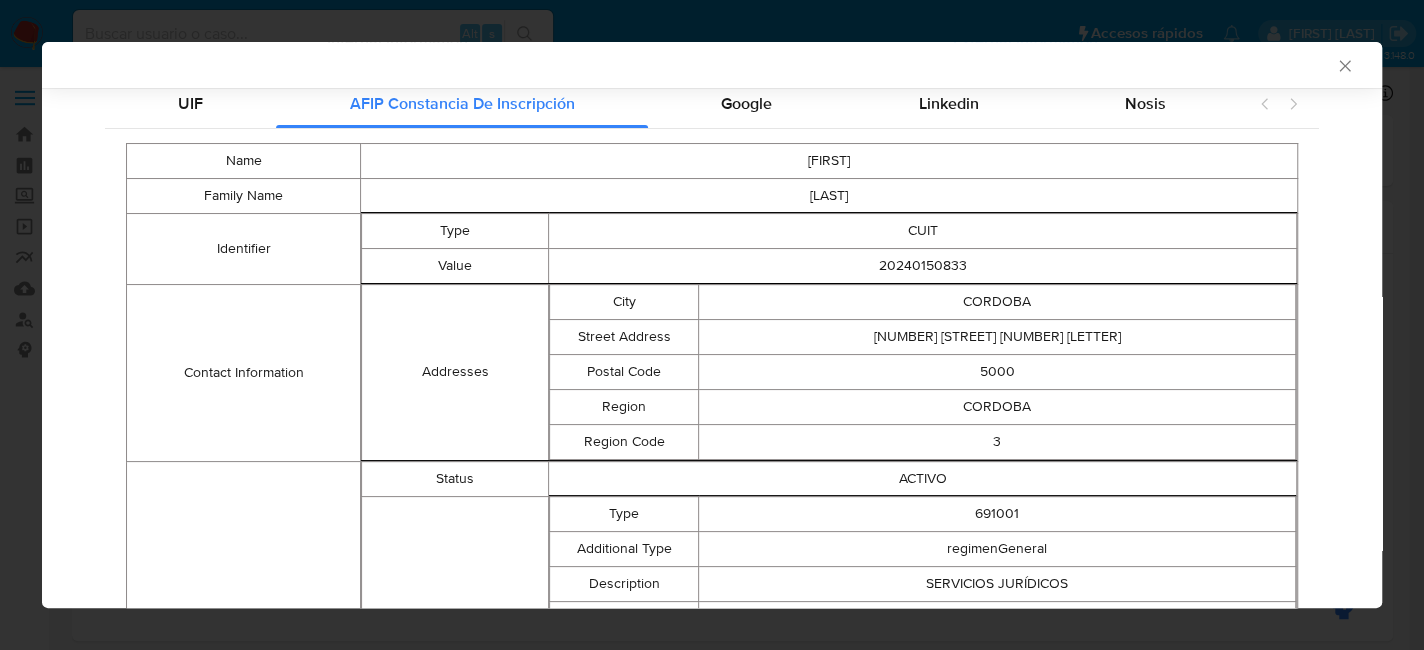 click 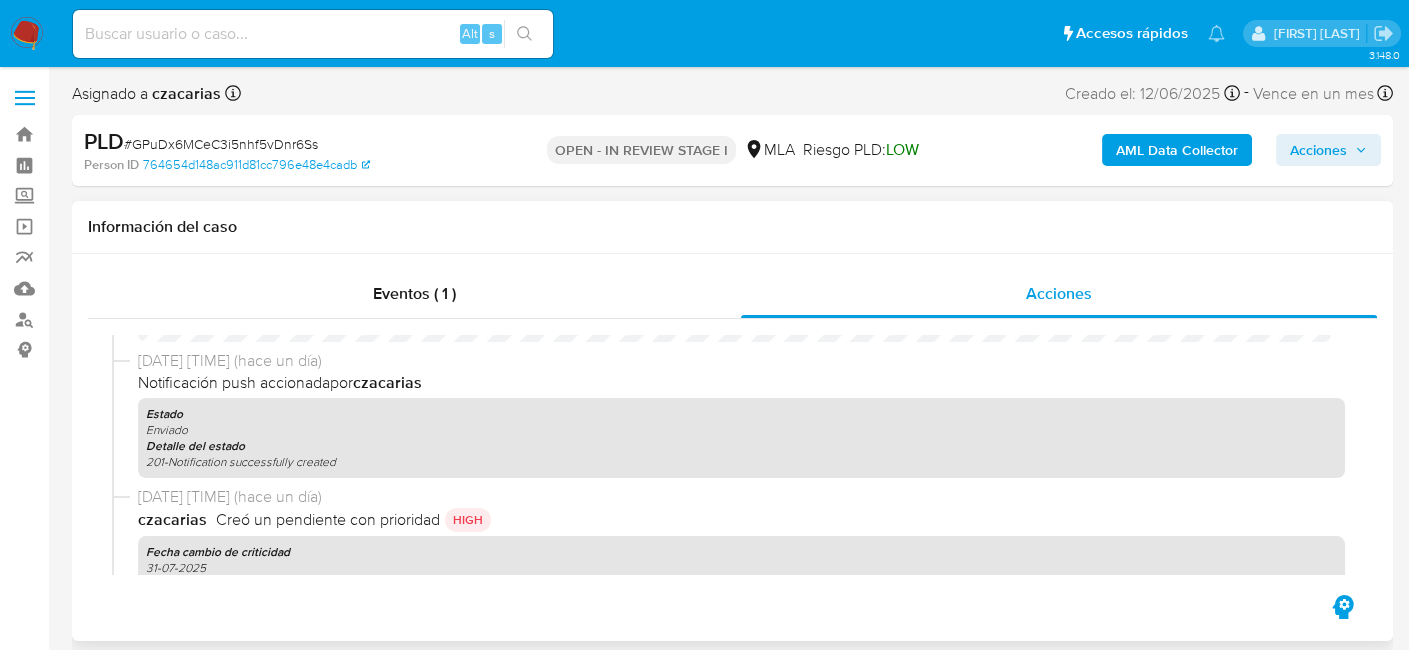 scroll, scrollTop: 400, scrollLeft: 0, axis: vertical 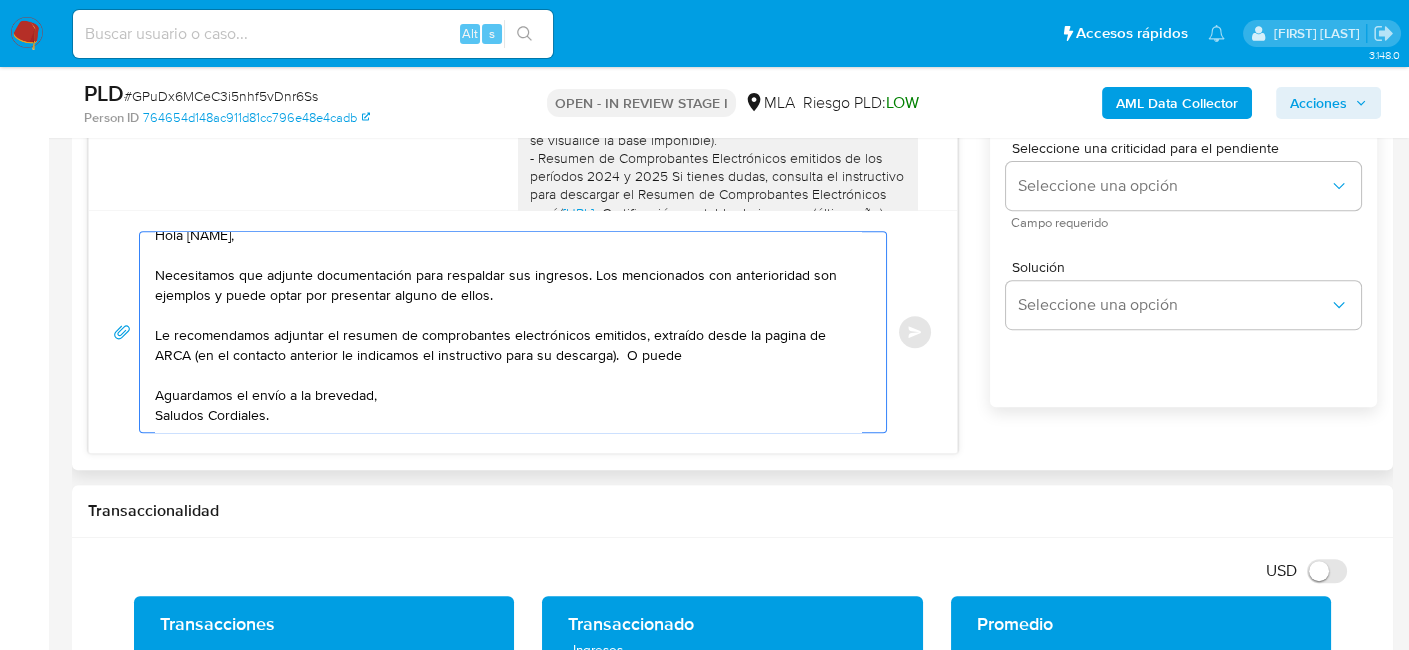 drag, startPoint x: 163, startPoint y: 336, endPoint x: 681, endPoint y: 366, distance: 518.868 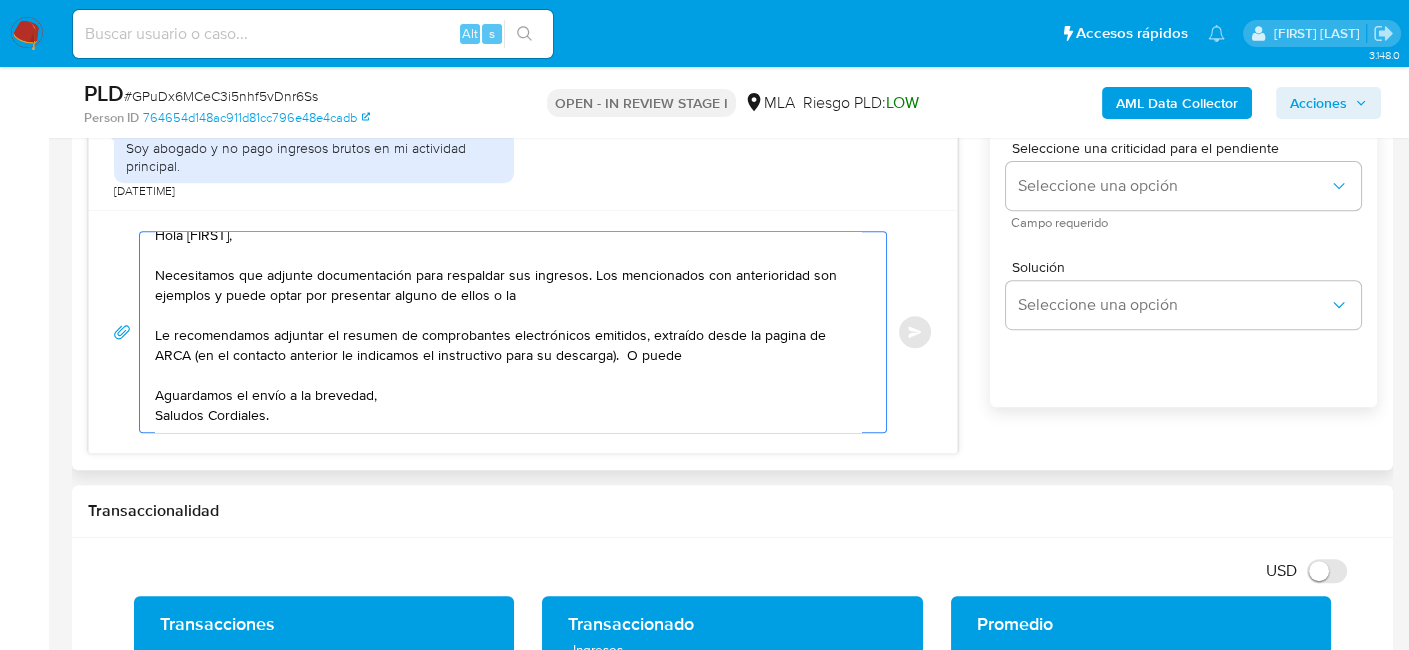 scroll, scrollTop: 2061, scrollLeft: 0, axis: vertical 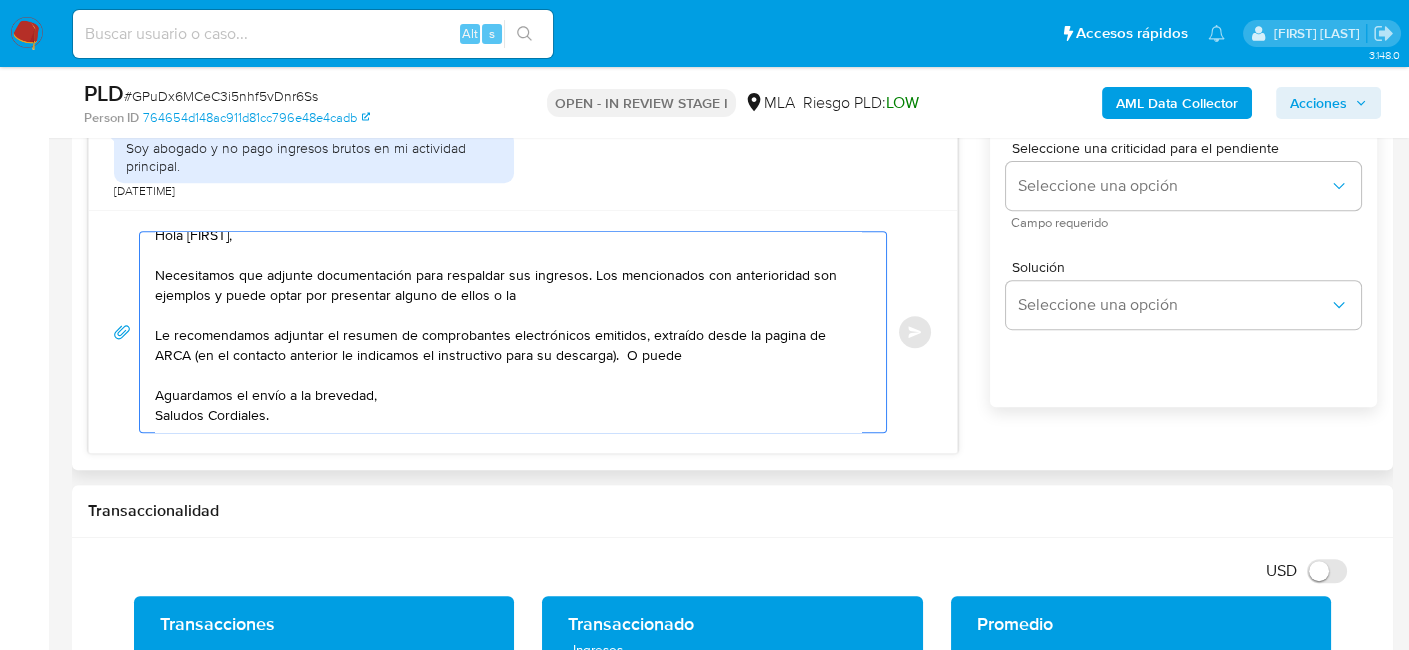 drag, startPoint x: 548, startPoint y: 299, endPoint x: 485, endPoint y: 294, distance: 63.1981 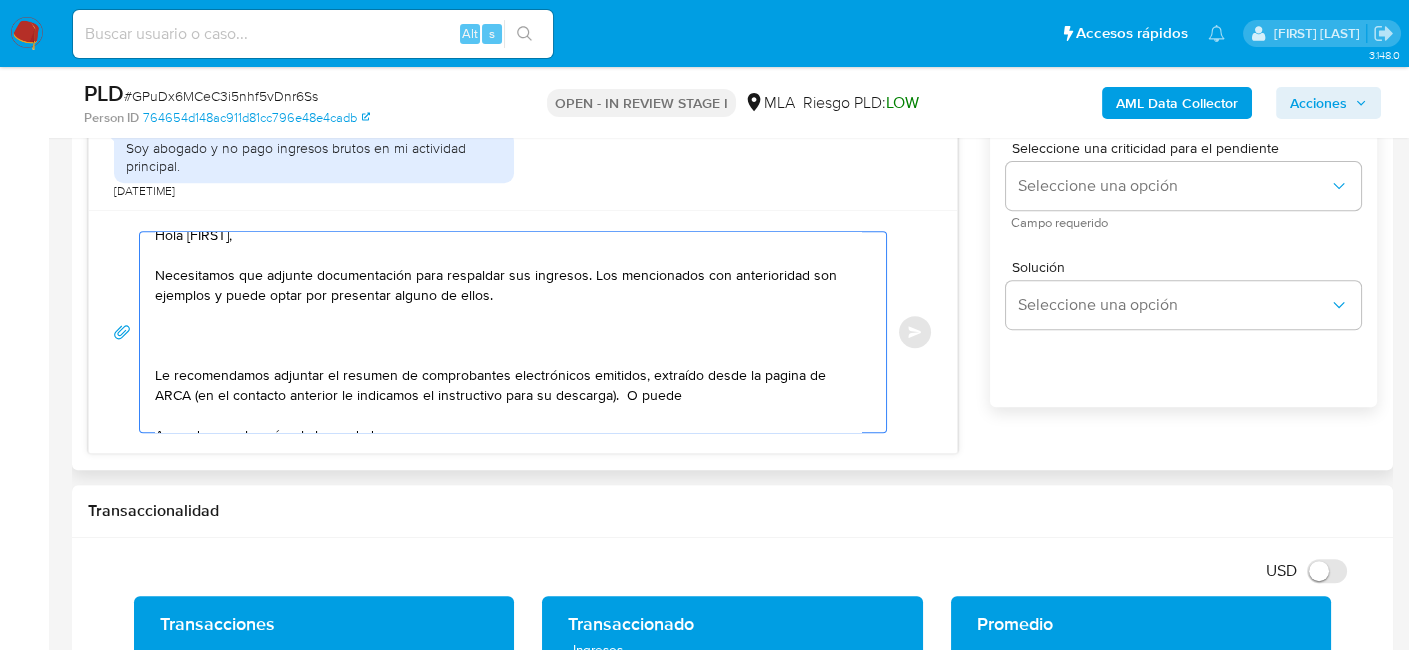 paste on "Tené en cuenta que, además de los ejemplos mencionados, podés adjuntar voluntariamente cualquier otra documentación adicional que consideres útil para respaldar los movimientos sobre los que te consultamos." 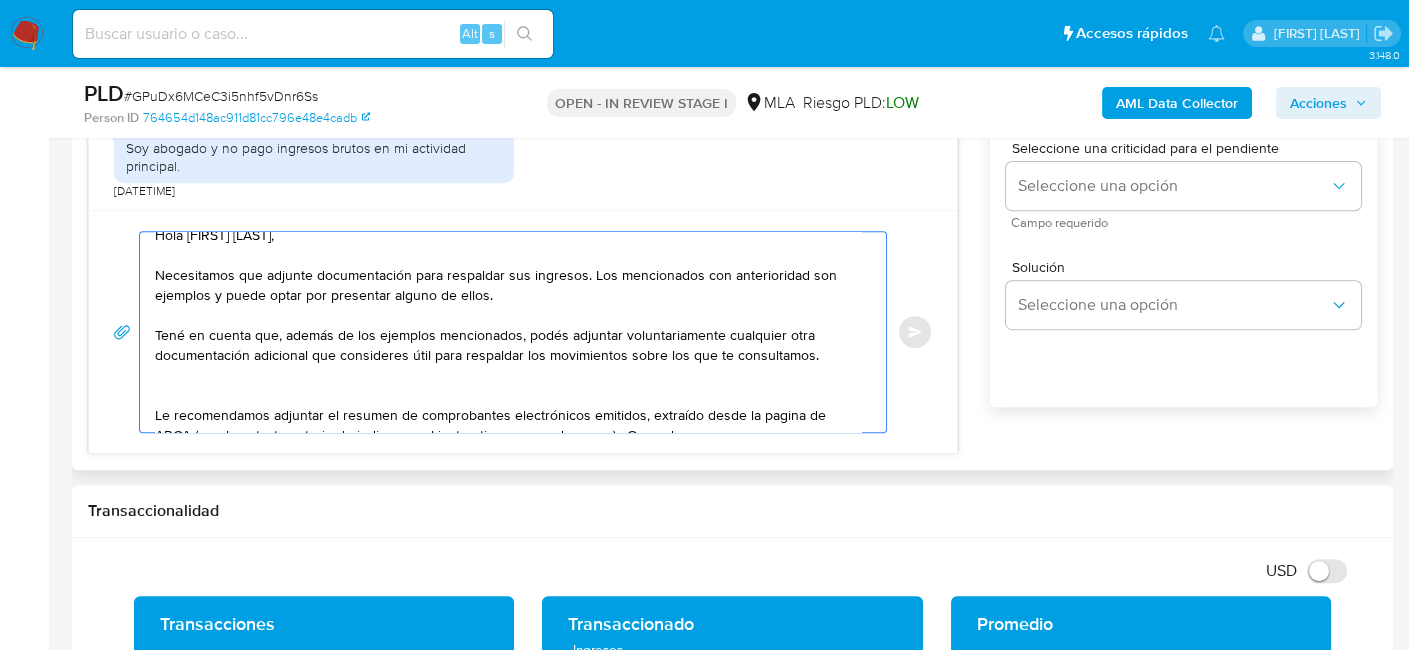 drag, startPoint x: 354, startPoint y: 336, endPoint x: 584, endPoint y: 341, distance: 230.05434 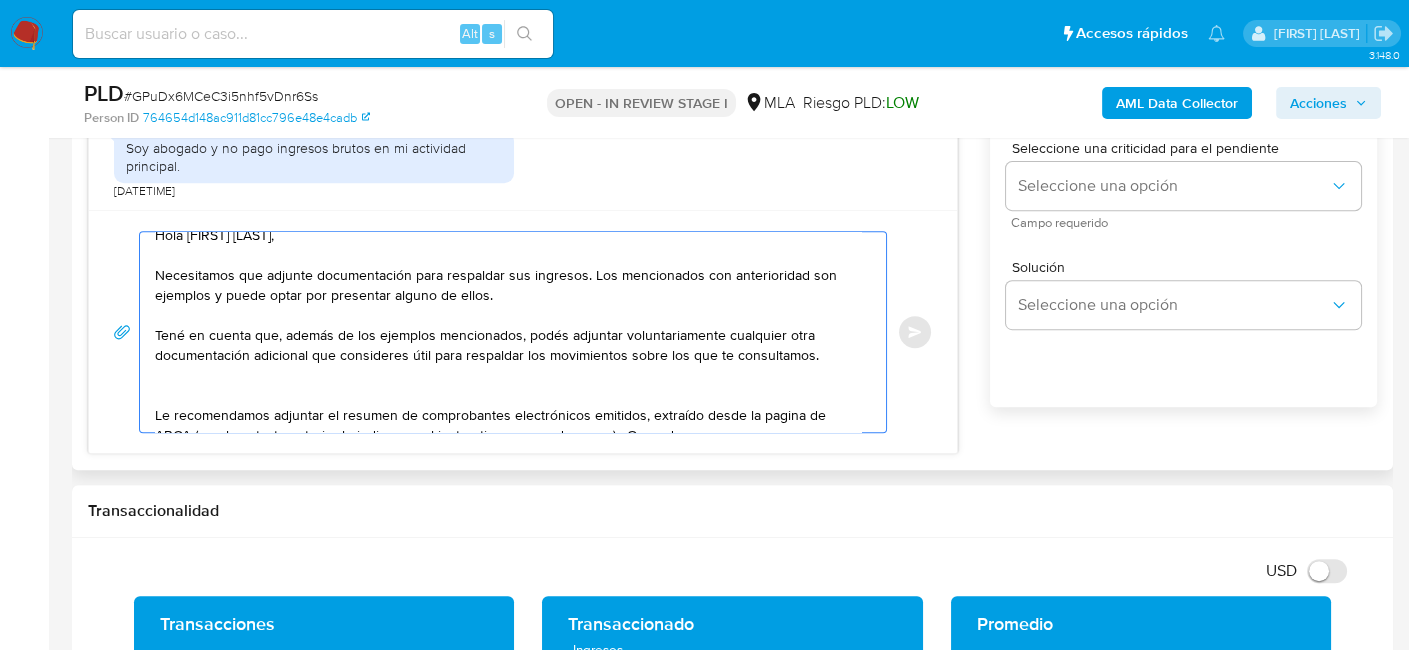 drag, startPoint x: 616, startPoint y: 327, endPoint x: 780, endPoint y: 354, distance: 166.2077 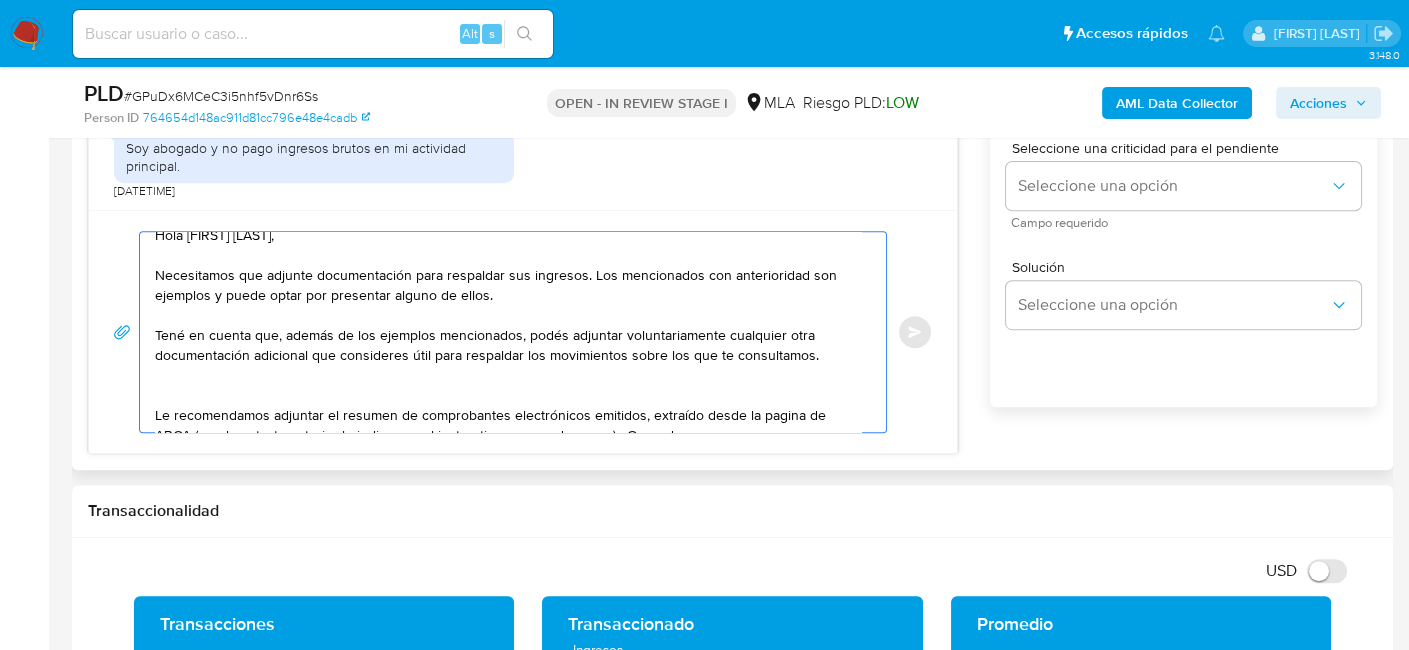 scroll, scrollTop: 94, scrollLeft: 0, axis: vertical 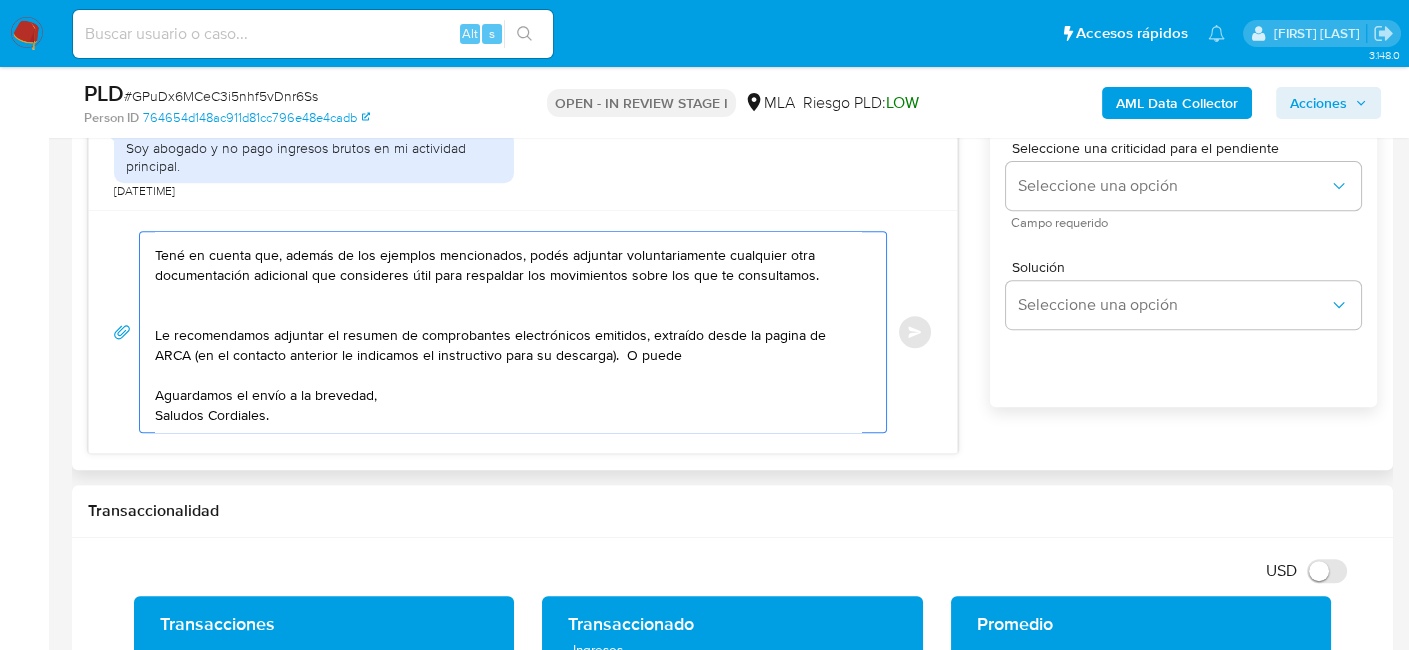 drag, startPoint x: 160, startPoint y: 332, endPoint x: 758, endPoint y: 367, distance: 599.0234 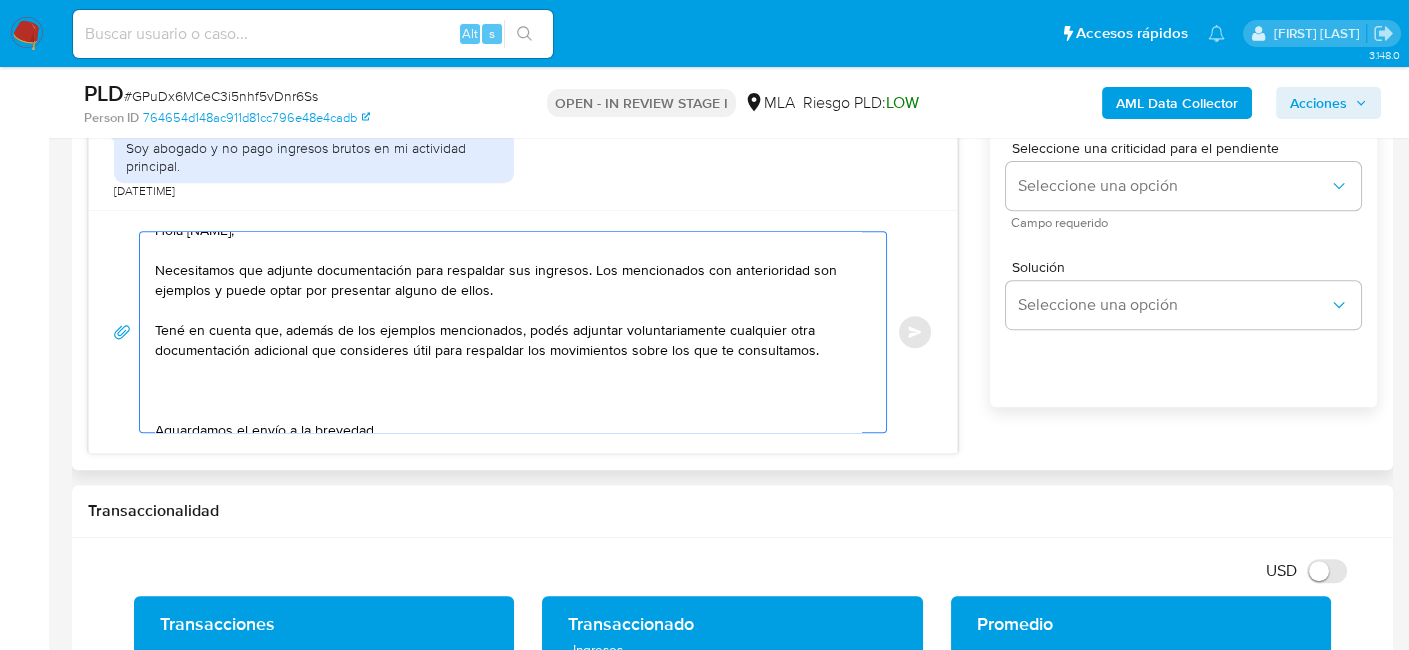 scroll, scrollTop: 0, scrollLeft: 0, axis: both 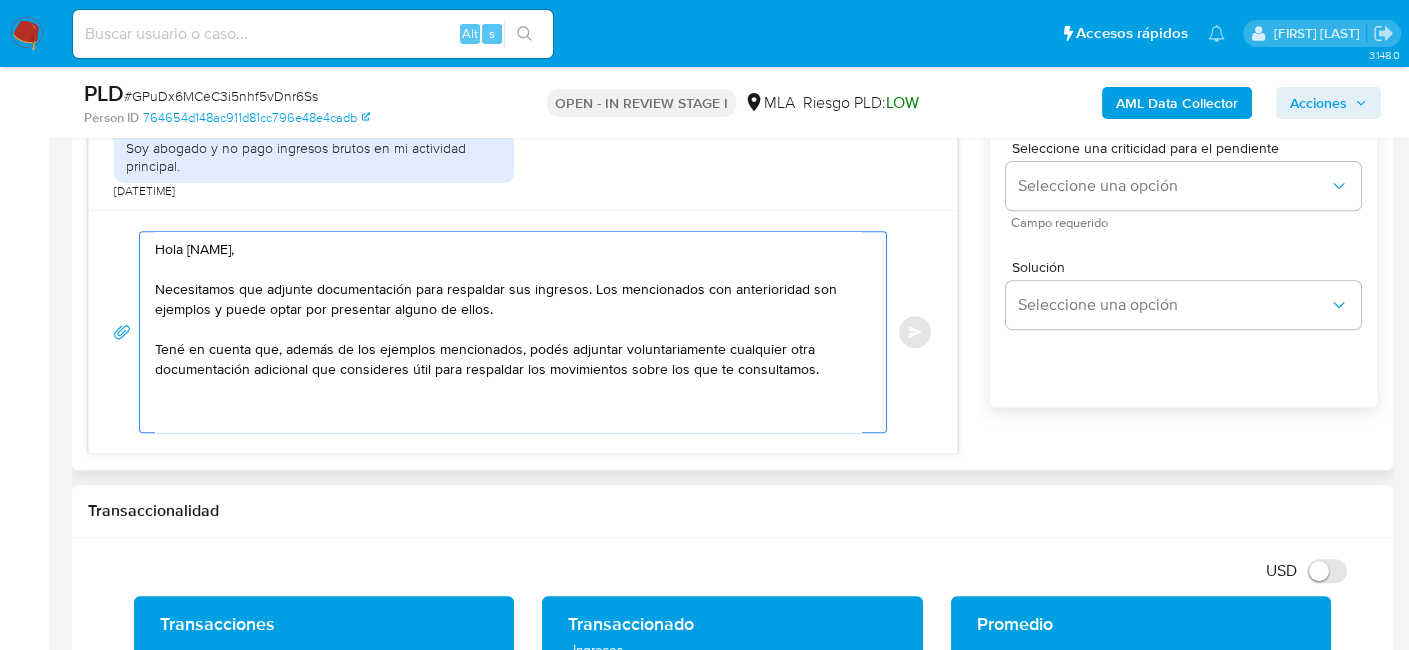 drag, startPoint x: 179, startPoint y: 284, endPoint x: 842, endPoint y: 310, distance: 663.5096 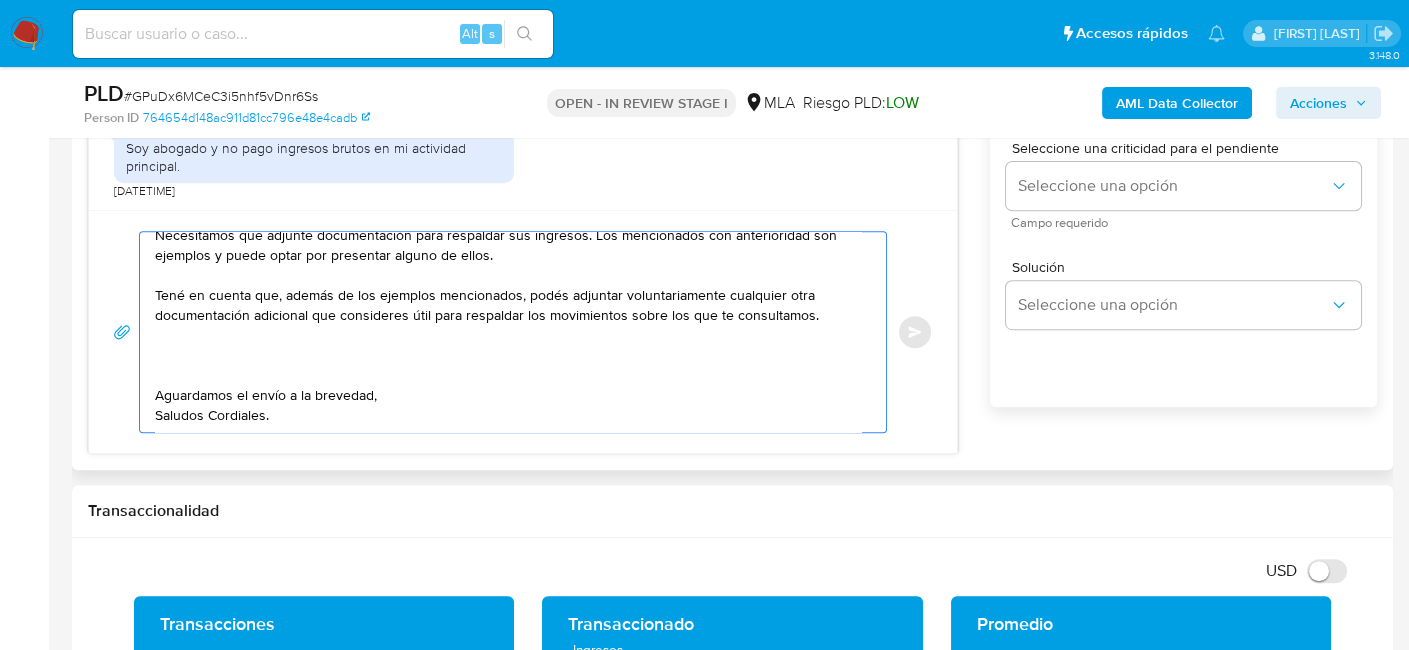 scroll, scrollTop: 1200, scrollLeft: 0, axis: vertical 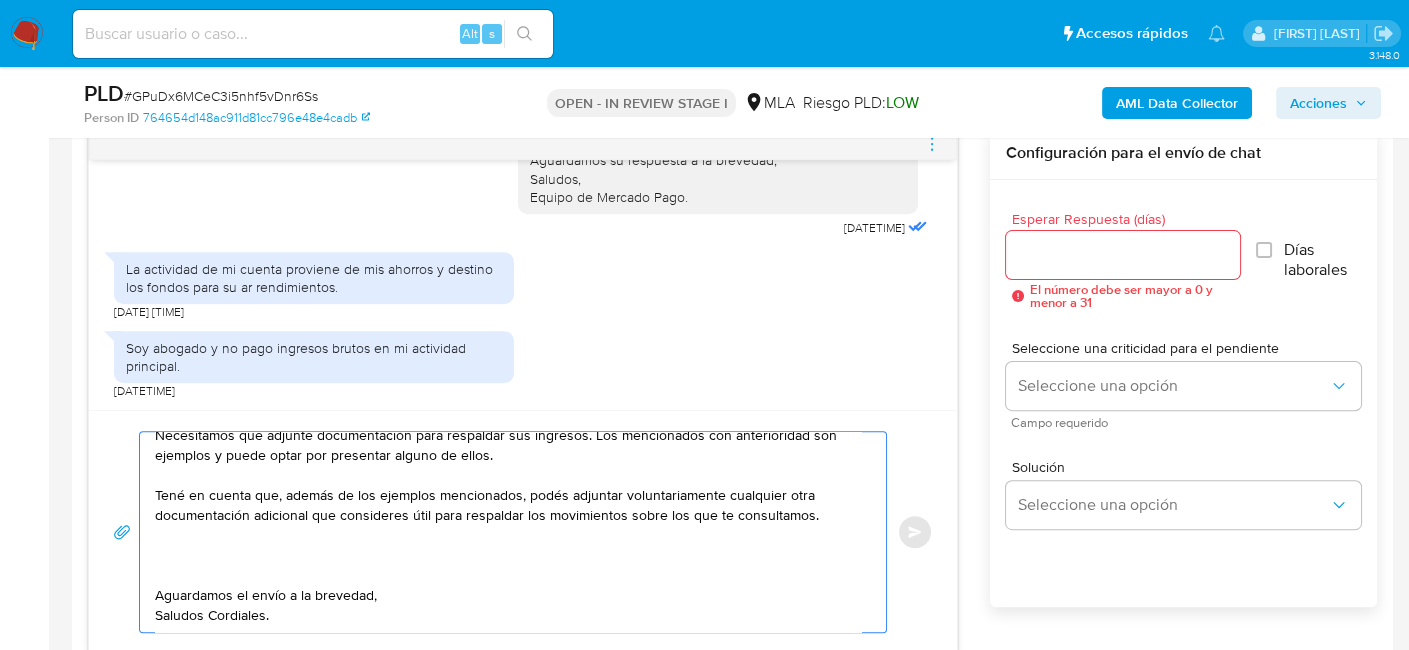 type on "Hola [FIRST],
Necesitamos que adjunte documentación para respaldar sus ingresos. Los mencionados con anterioridad son ejemplos y puede optar por presentar alguno de ellos.
Tené en cuenta que, además de los ejemplos mencionados, podés adjuntar voluntariamente cualquier otra documentación adicional que consideres útil para respaldar los movimientos sobre los que te consultamos.
Aguardamos el envío a la brevedad,
Saludos Cordiales." 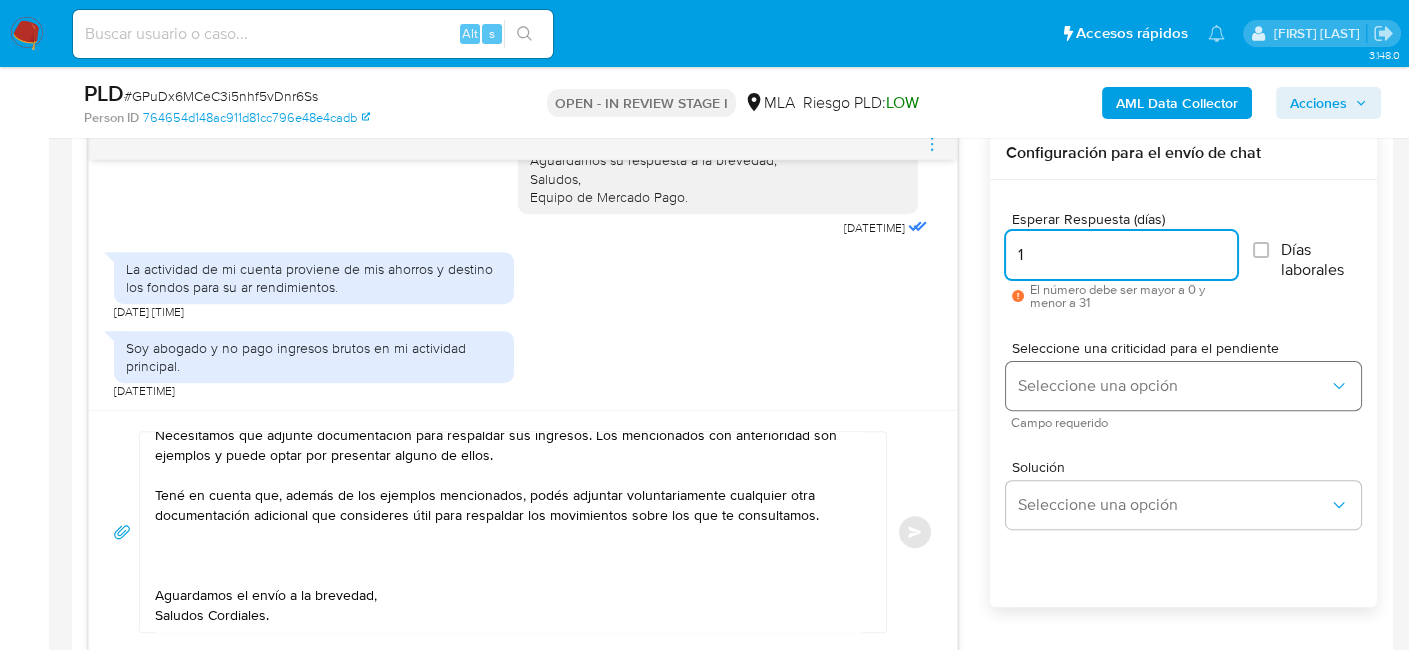 type on "1" 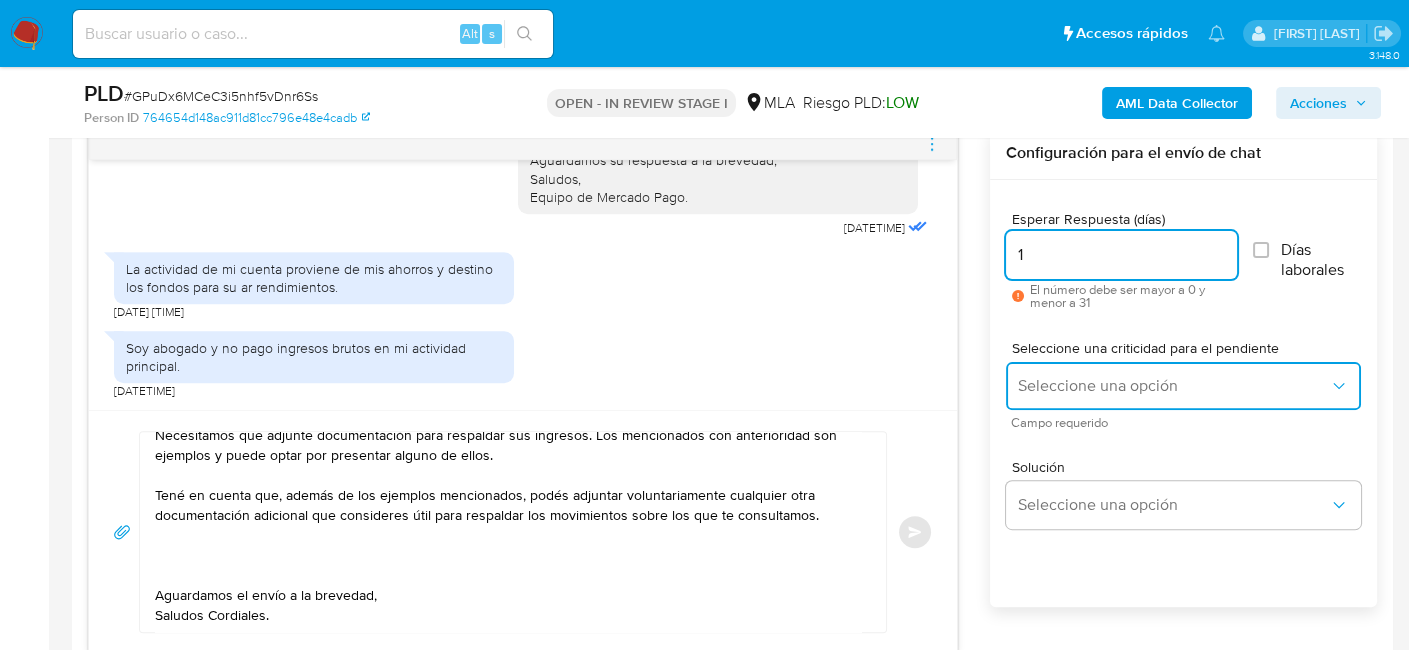 click on "Seleccione una opción" at bounding box center [1173, 386] 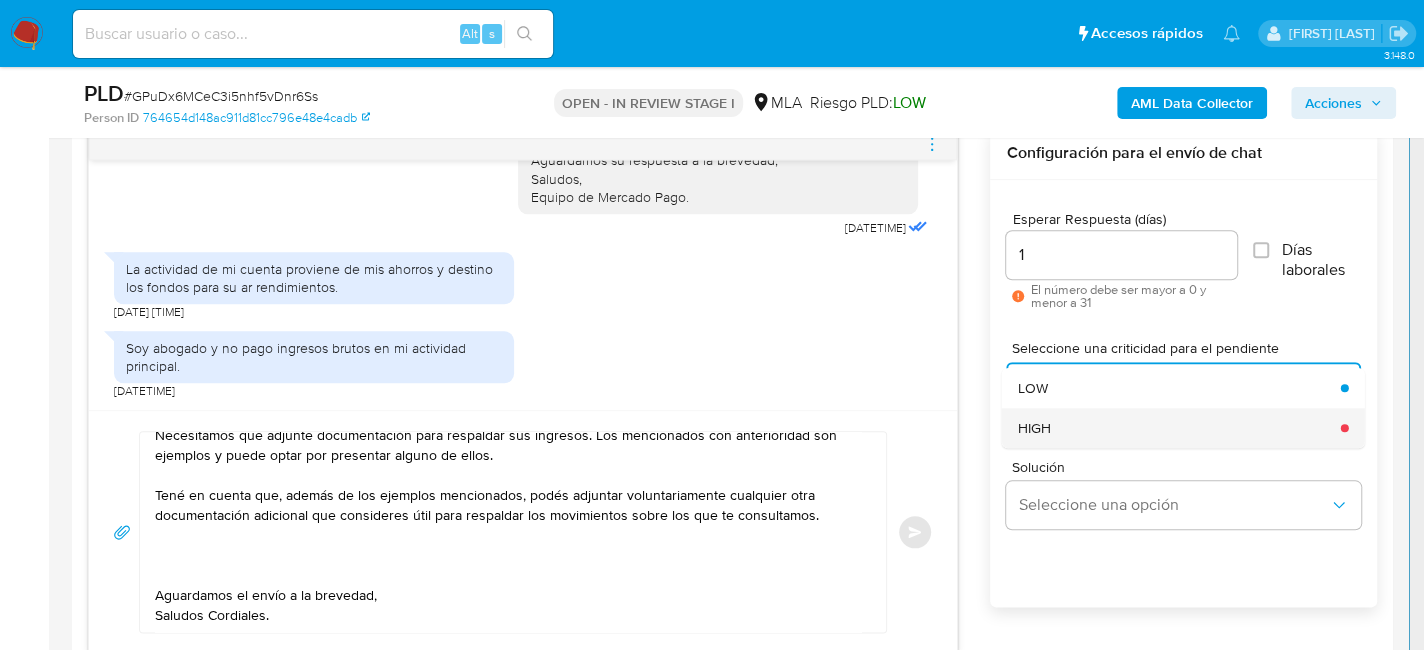 click on "HIGH" at bounding box center (1173, 428) 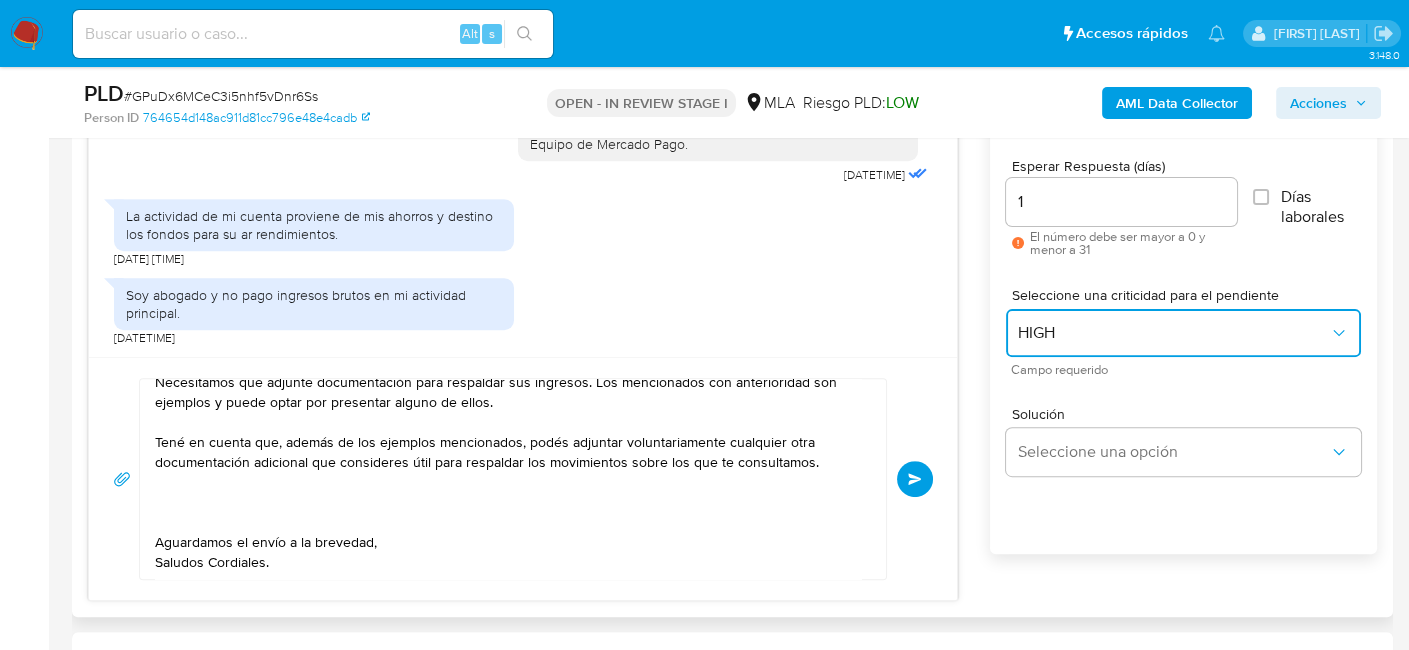 scroll, scrollTop: 1300, scrollLeft: 0, axis: vertical 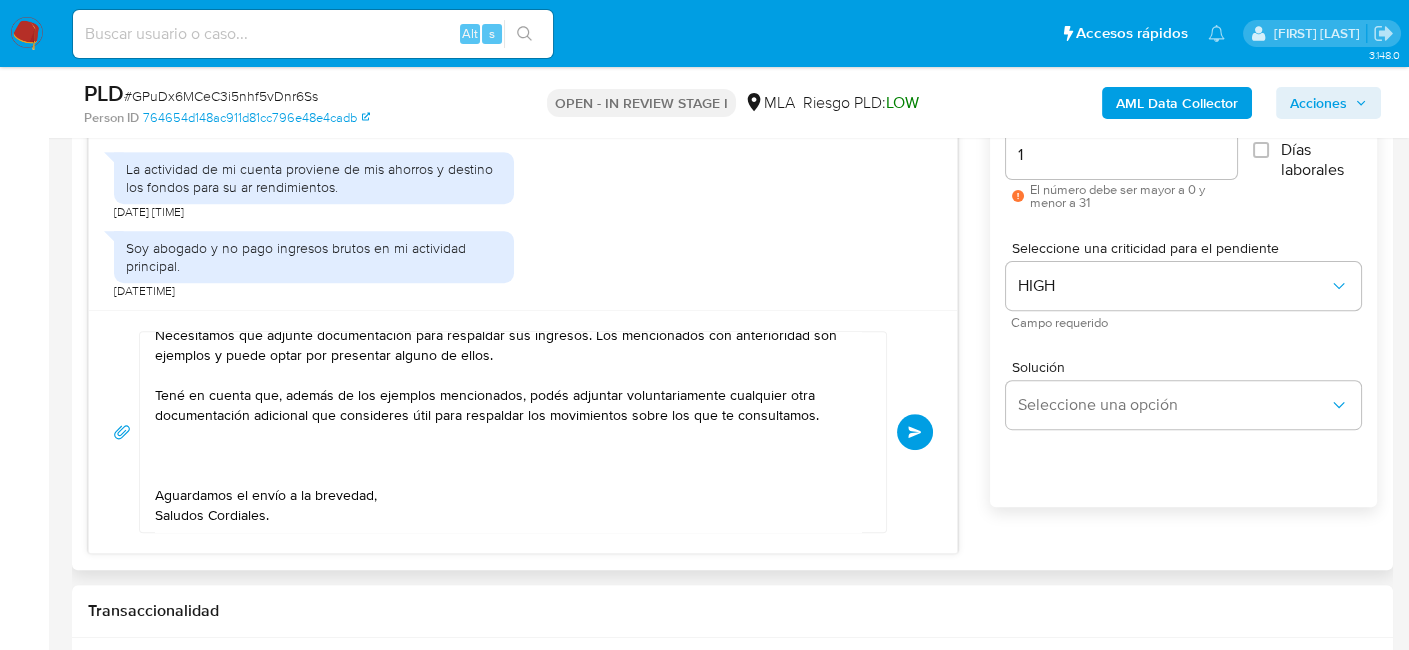 click on "Enviar" at bounding box center (915, 432) 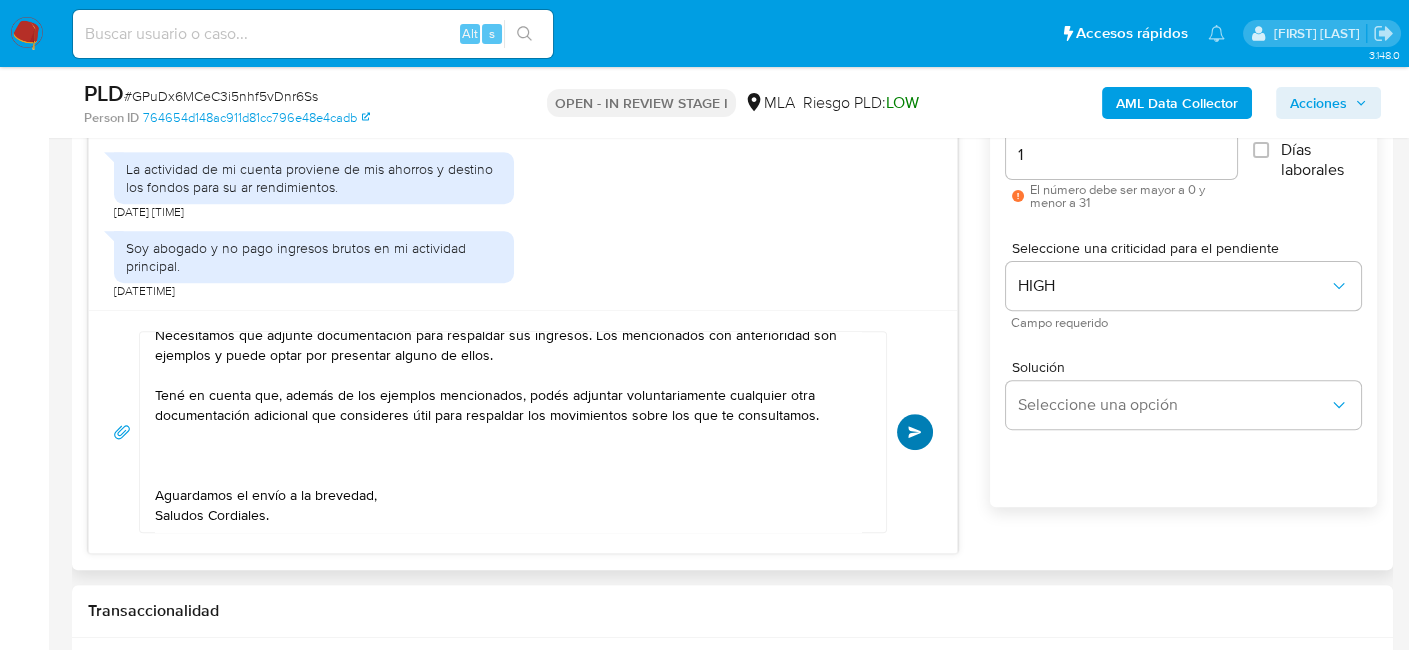 type 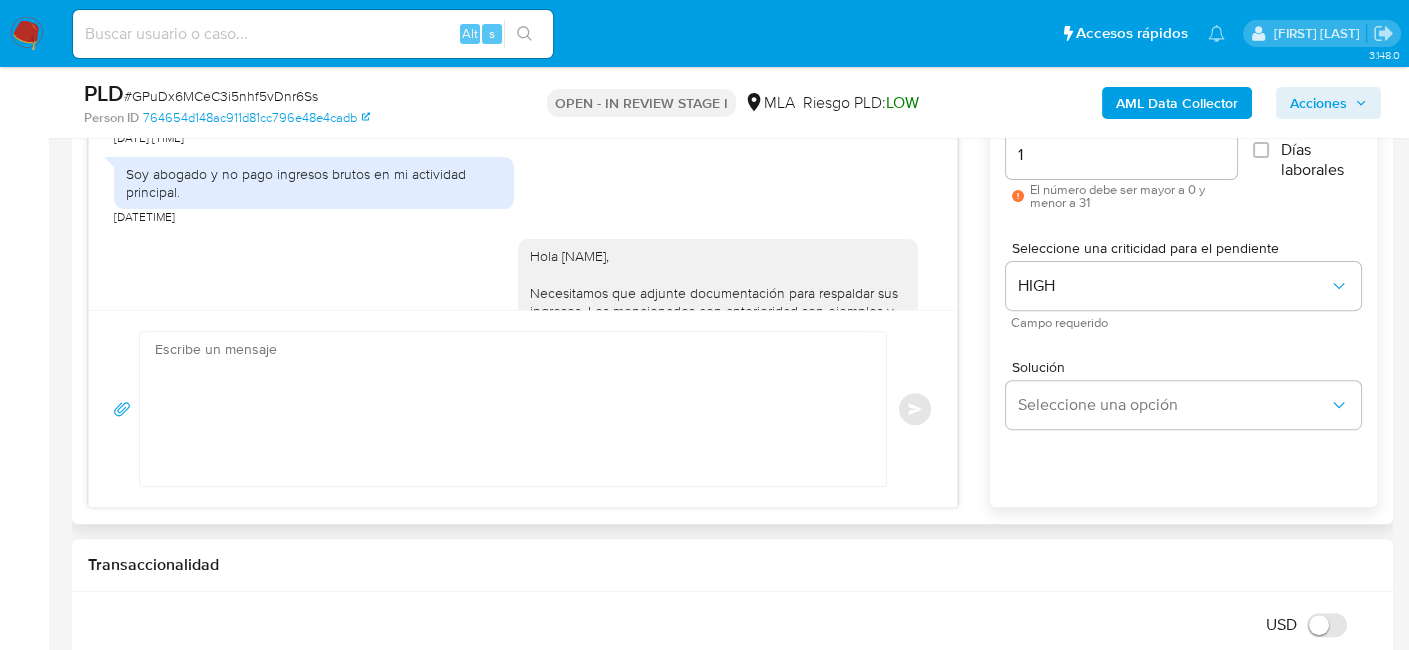 scroll, scrollTop: 0, scrollLeft: 0, axis: both 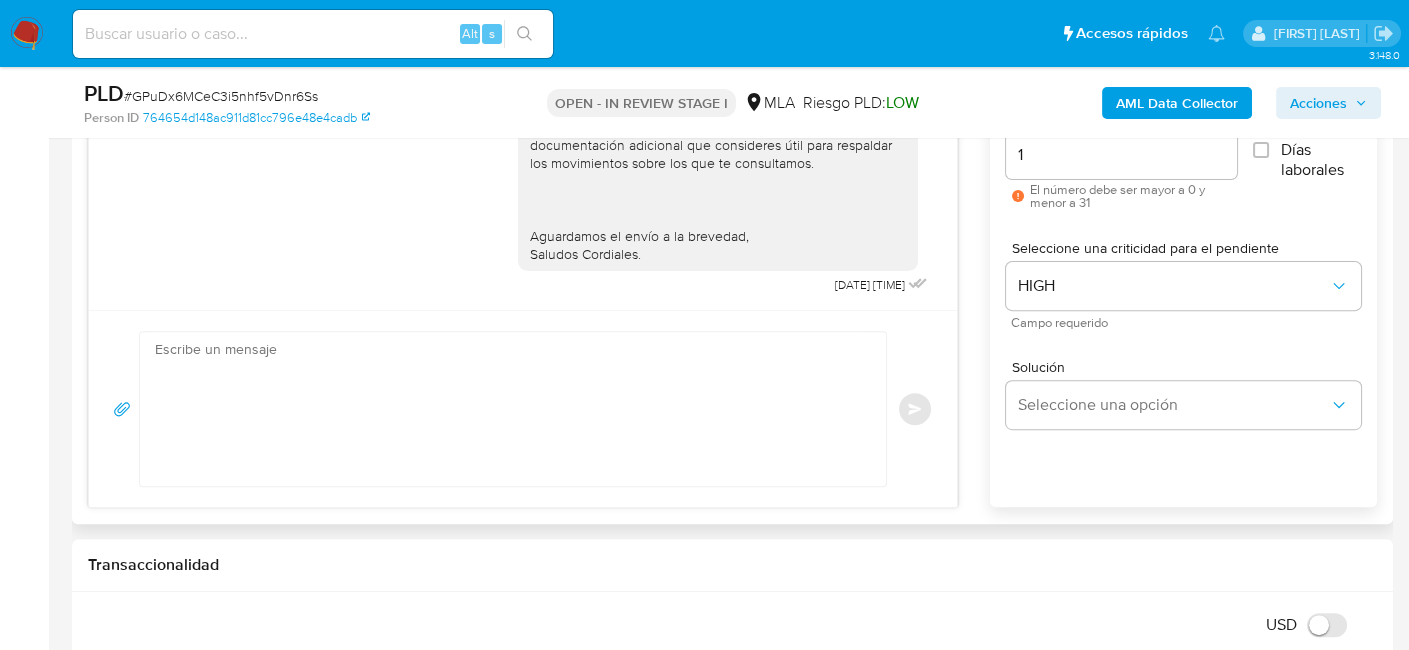 click on "Enviar" at bounding box center (523, 409) 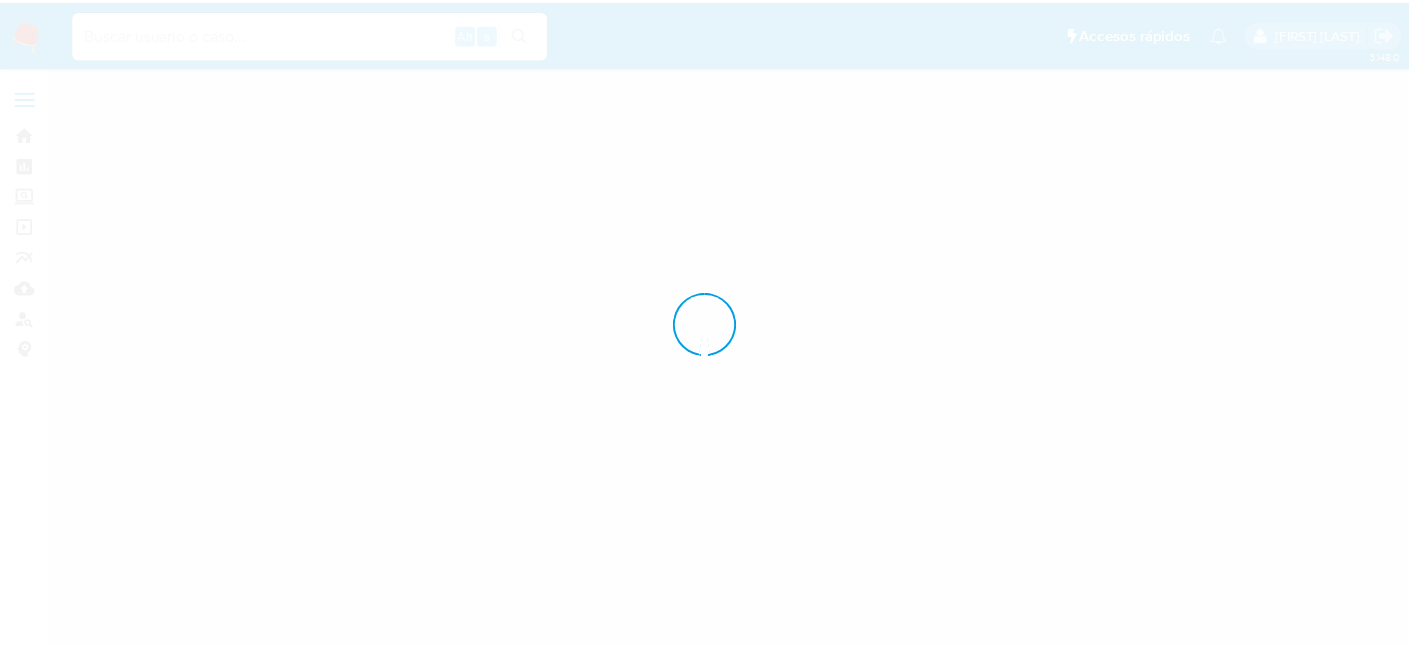 scroll, scrollTop: 0, scrollLeft: 0, axis: both 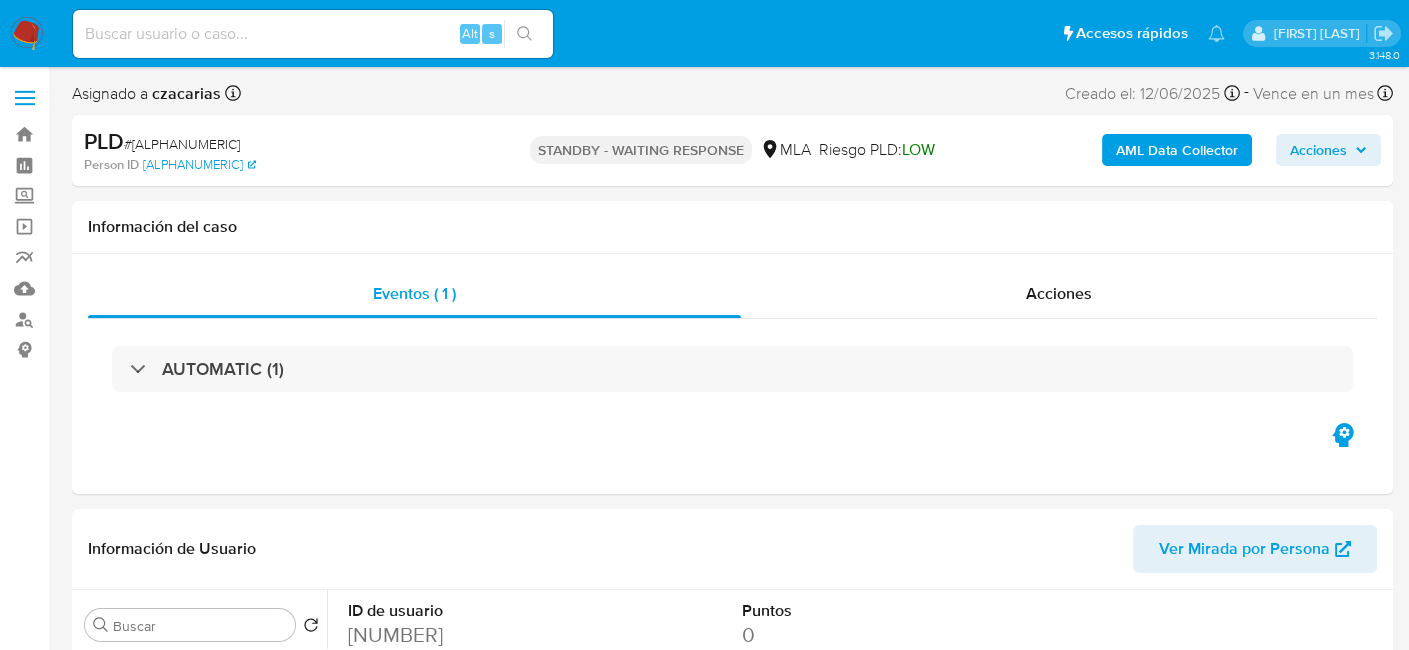 select on "10" 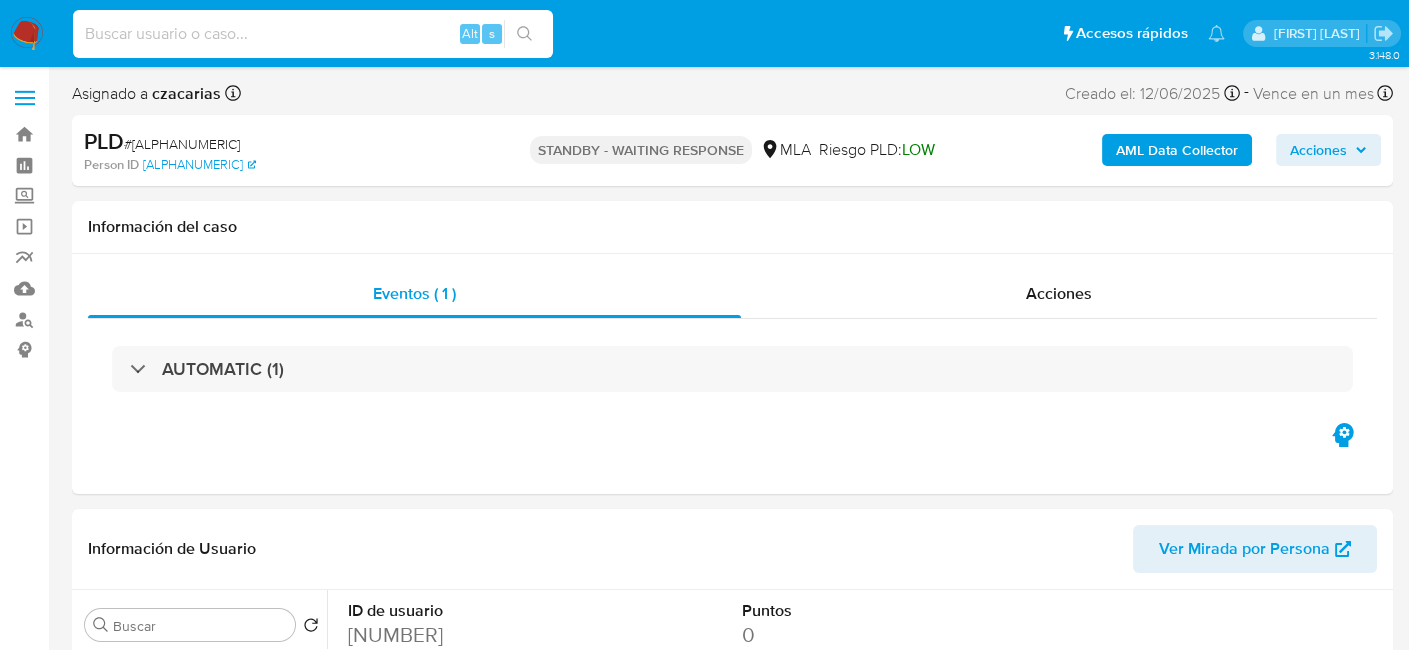 click at bounding box center (313, 34) 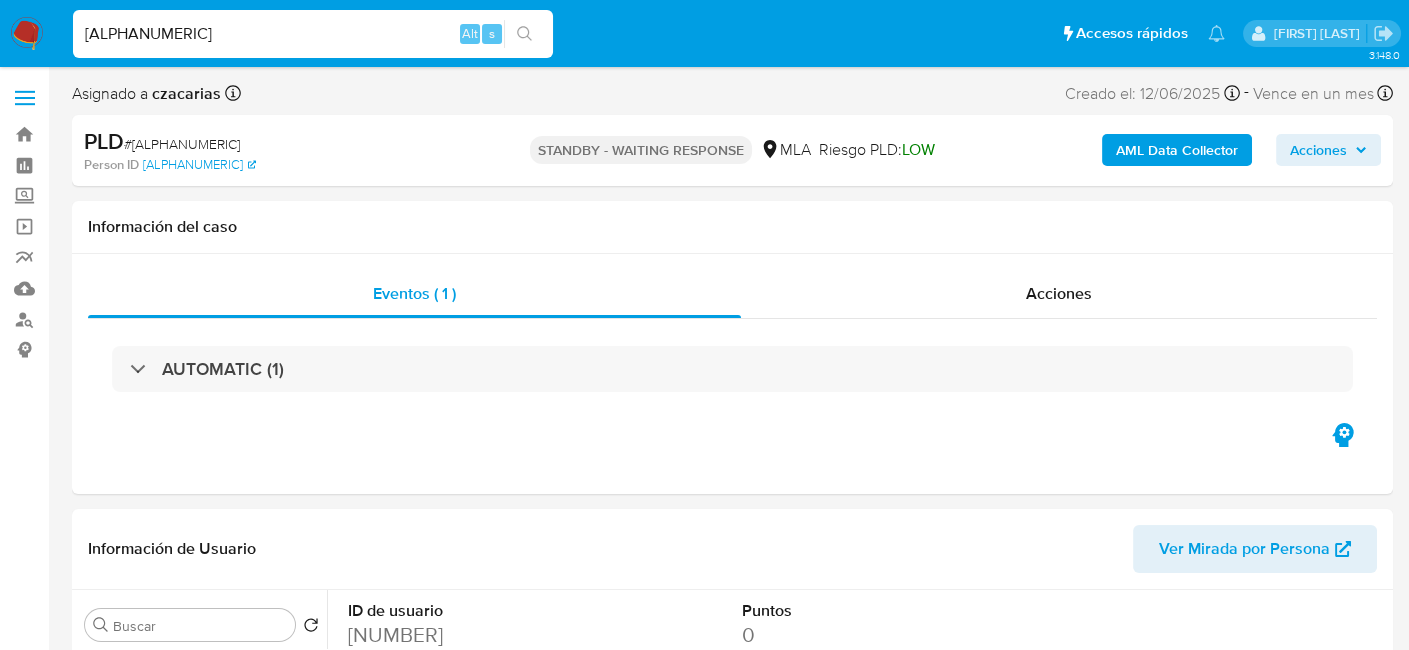 type on "[ALPHANUMERIC]" 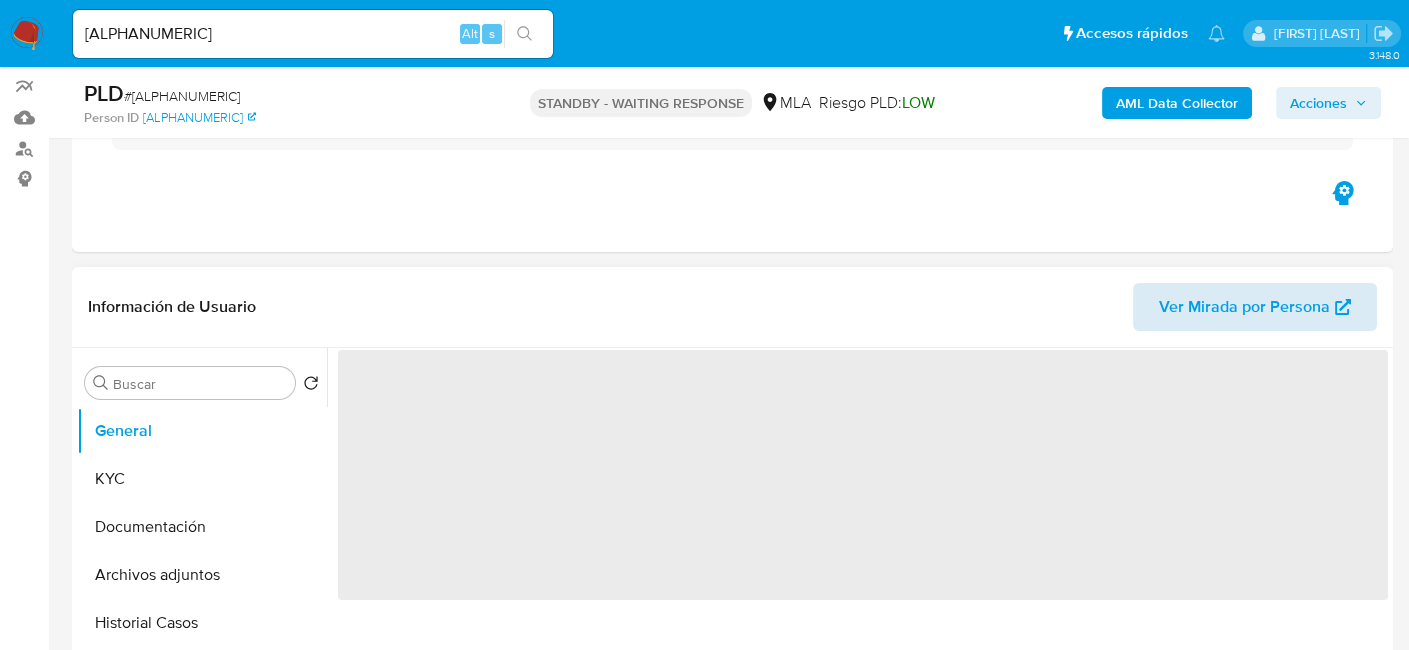 scroll, scrollTop: 200, scrollLeft: 0, axis: vertical 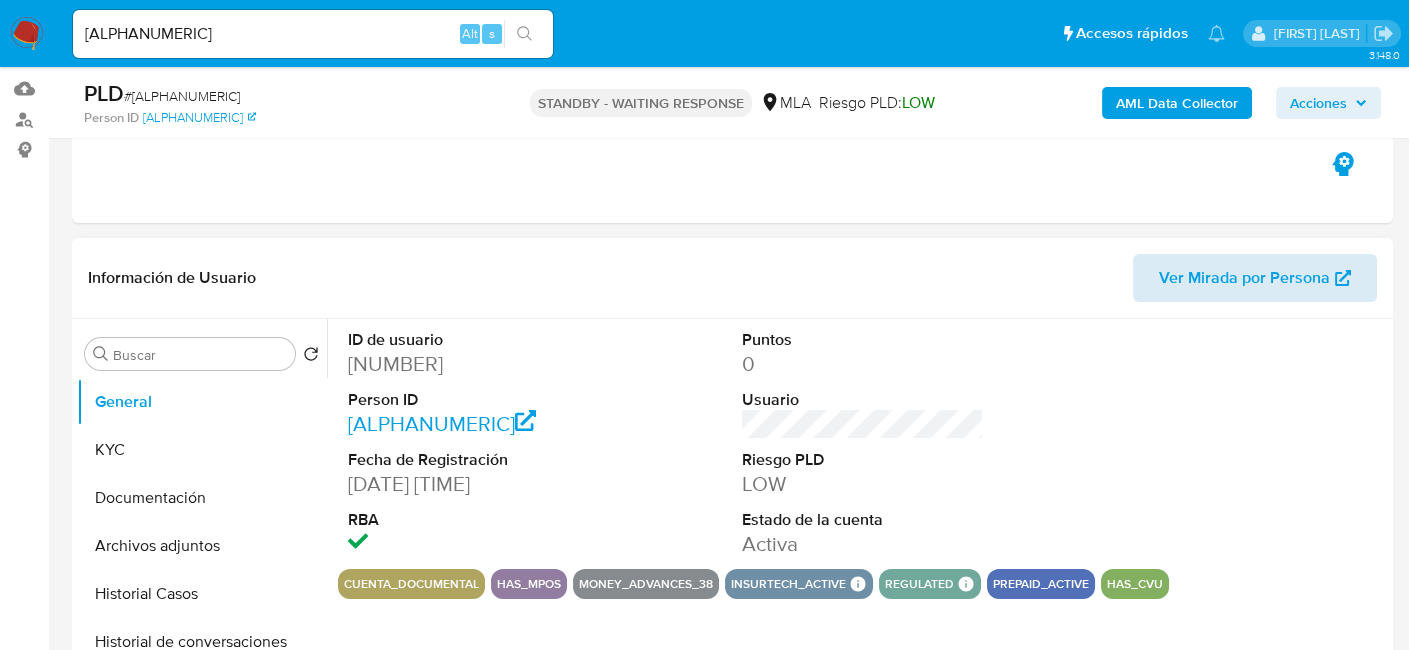 select on "10" 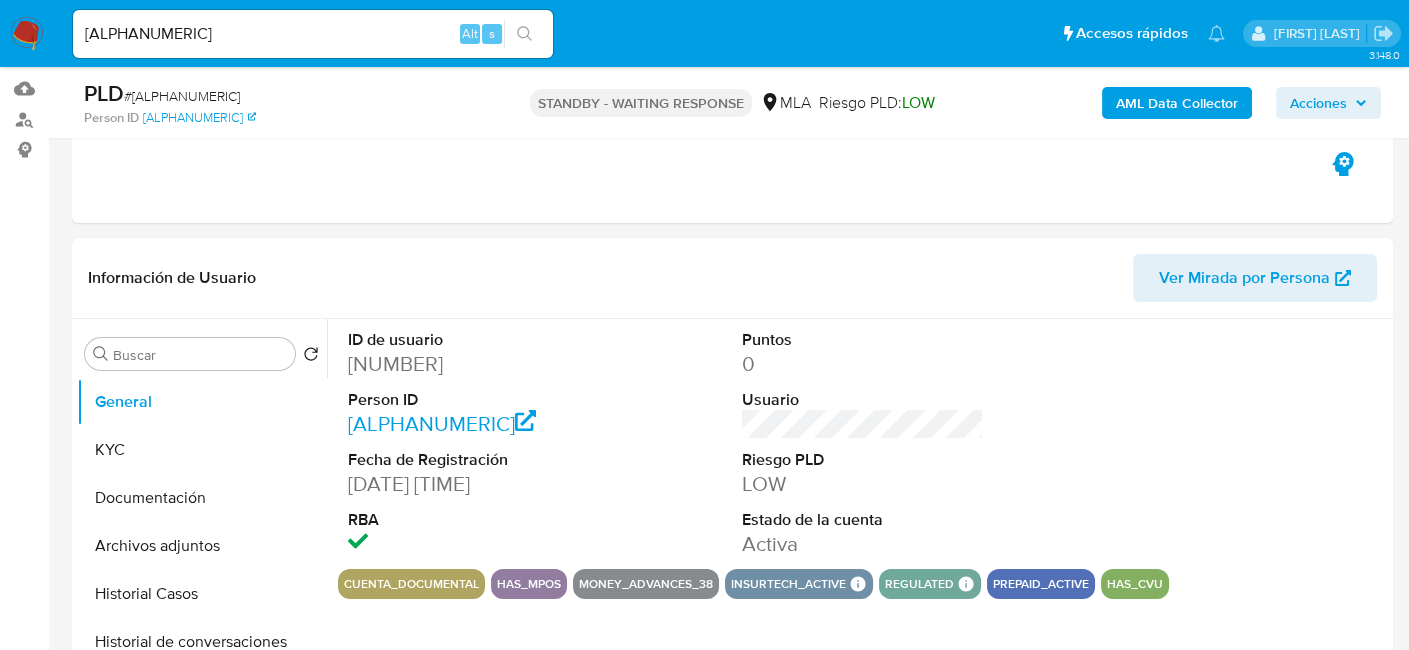 click on "[ALPHANUMERIC]" at bounding box center [313, 34] 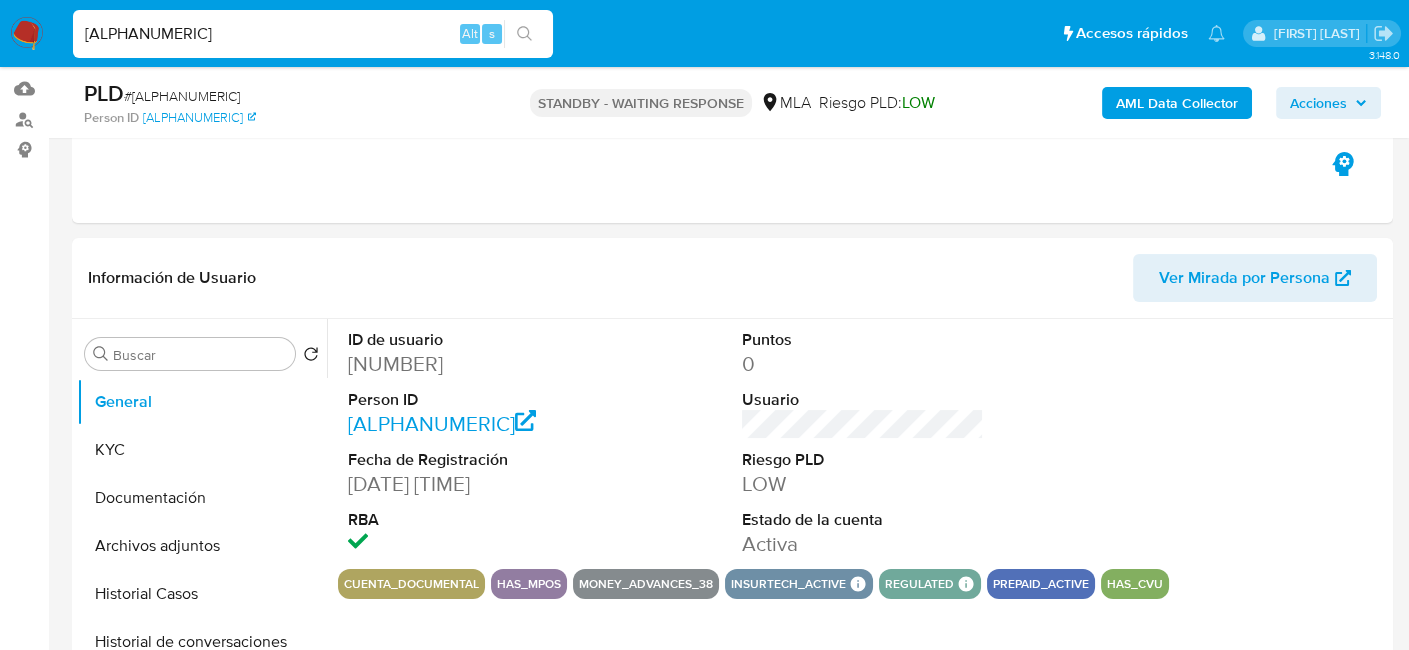 click on "[ALPHANUMERIC]" at bounding box center [313, 34] 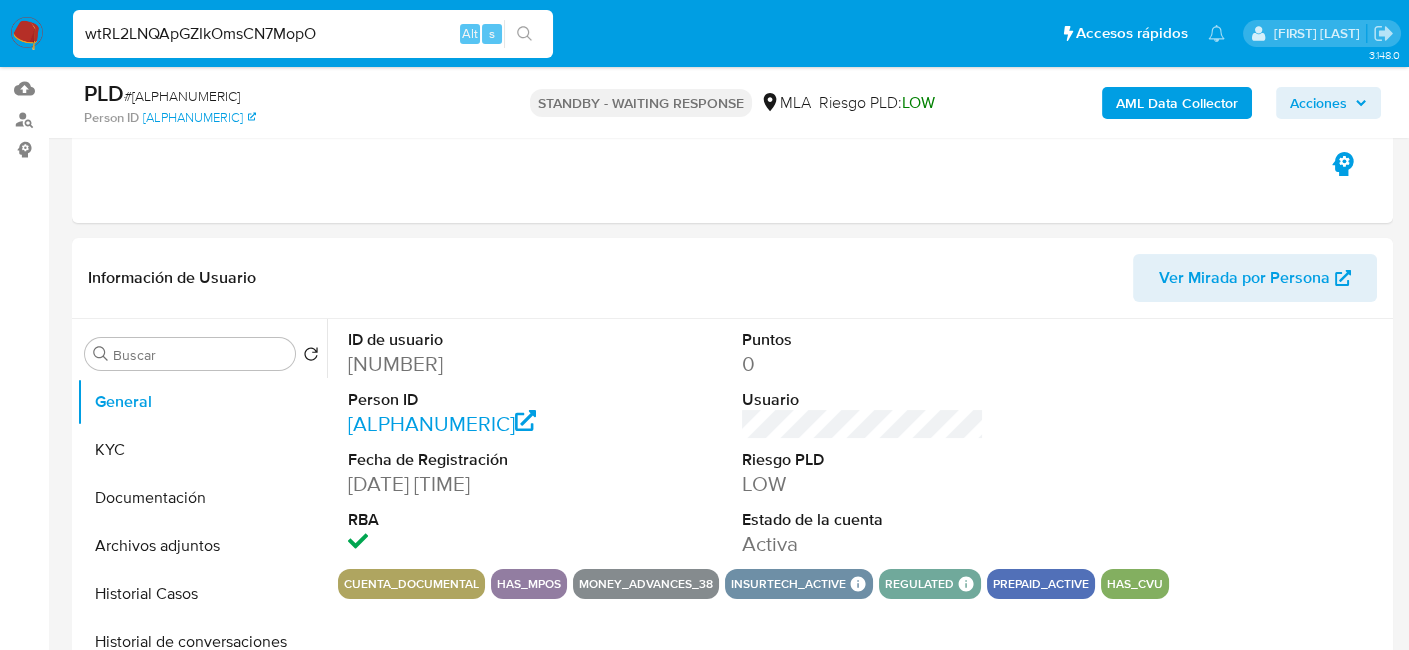 type on "wtRL2LNQApGZIkOmsCN7MopO" 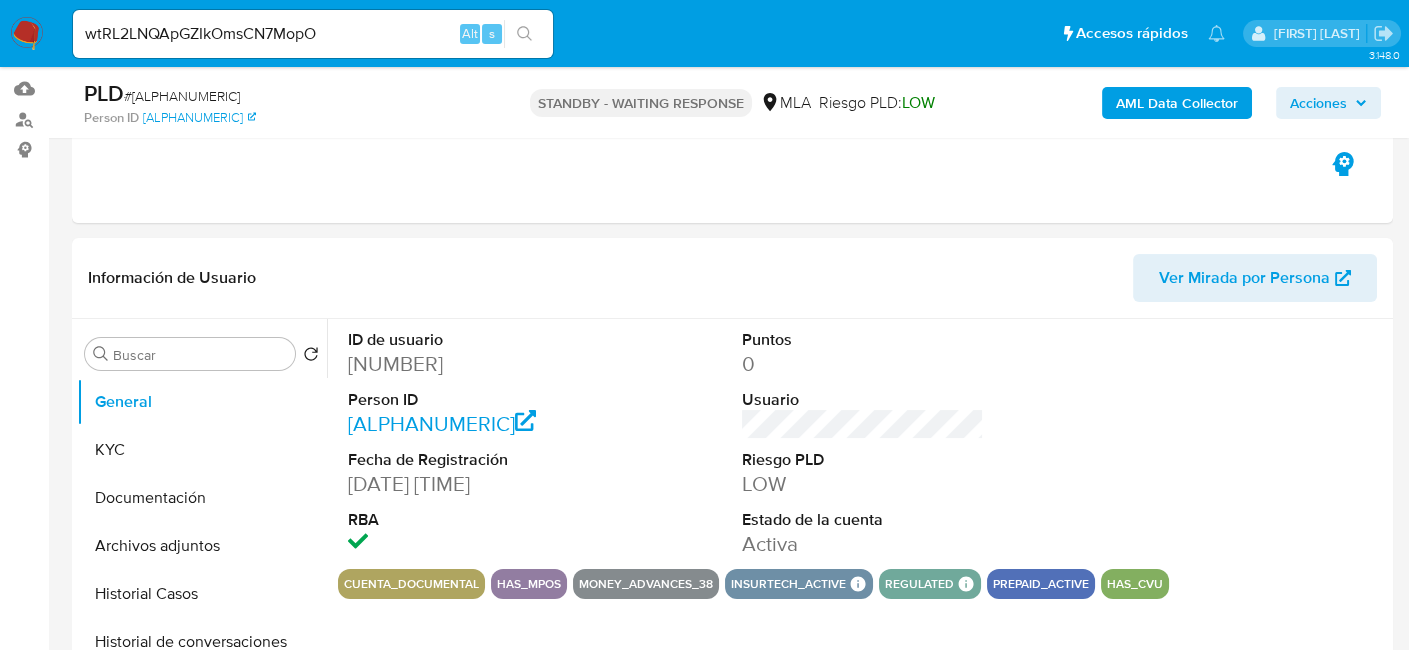 click at bounding box center [524, 34] 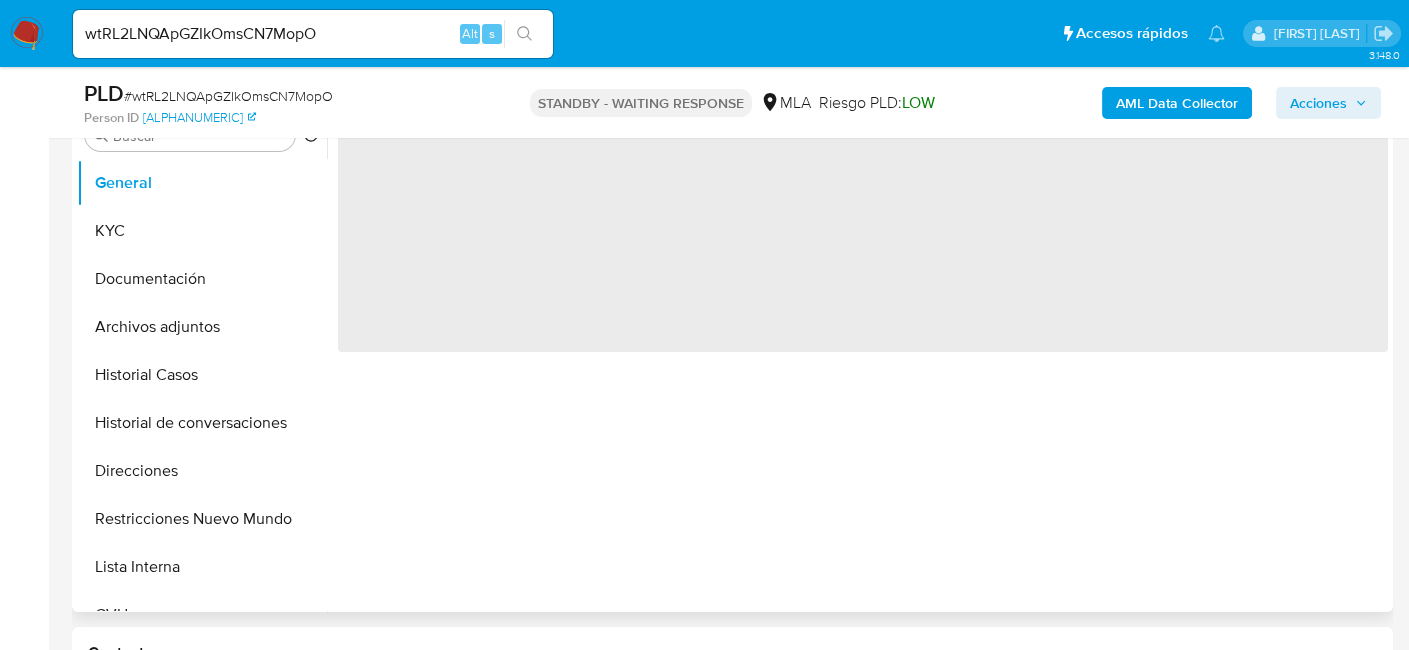 scroll, scrollTop: 500, scrollLeft: 0, axis: vertical 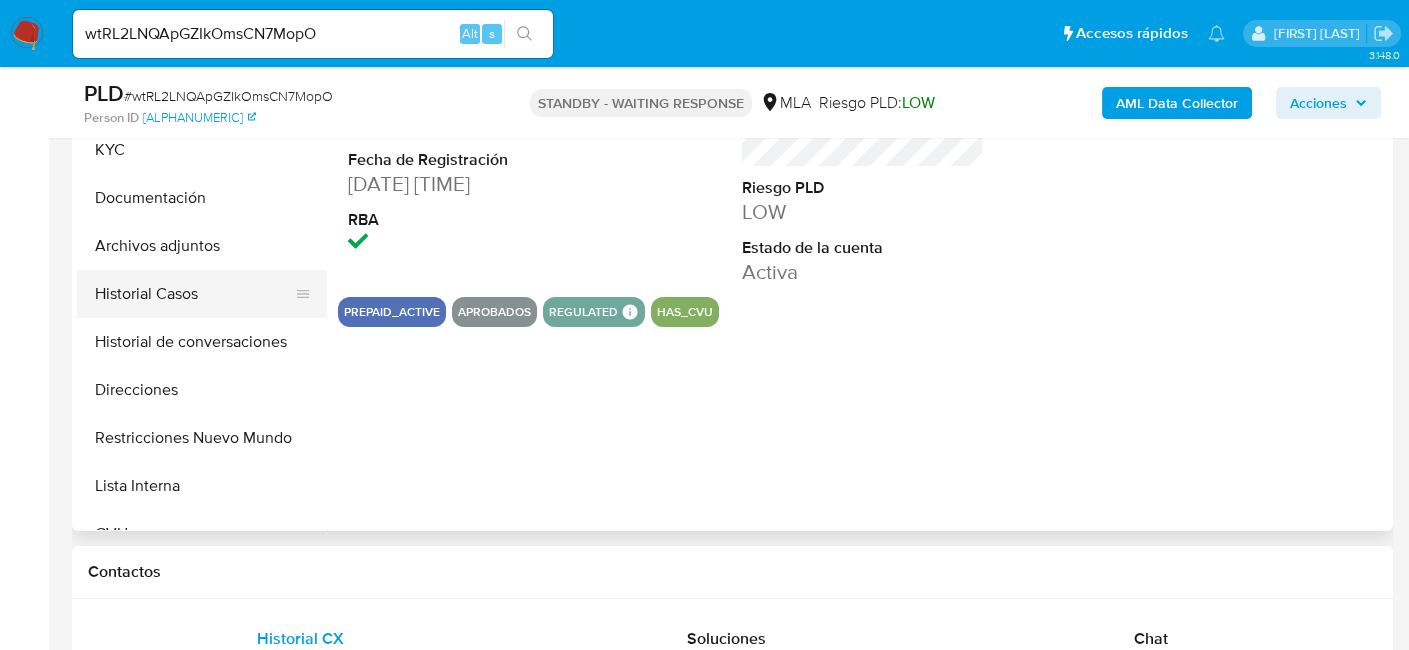 select on "10" 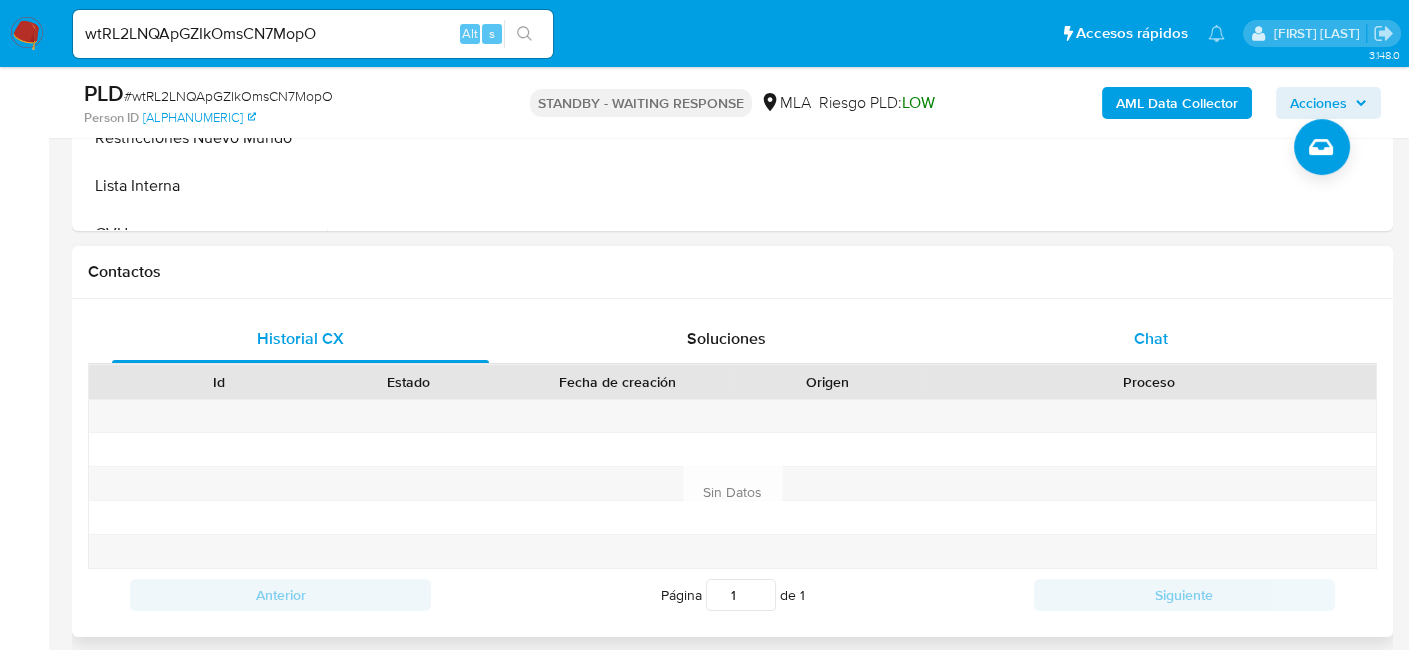 click on "Chat" at bounding box center [1151, 338] 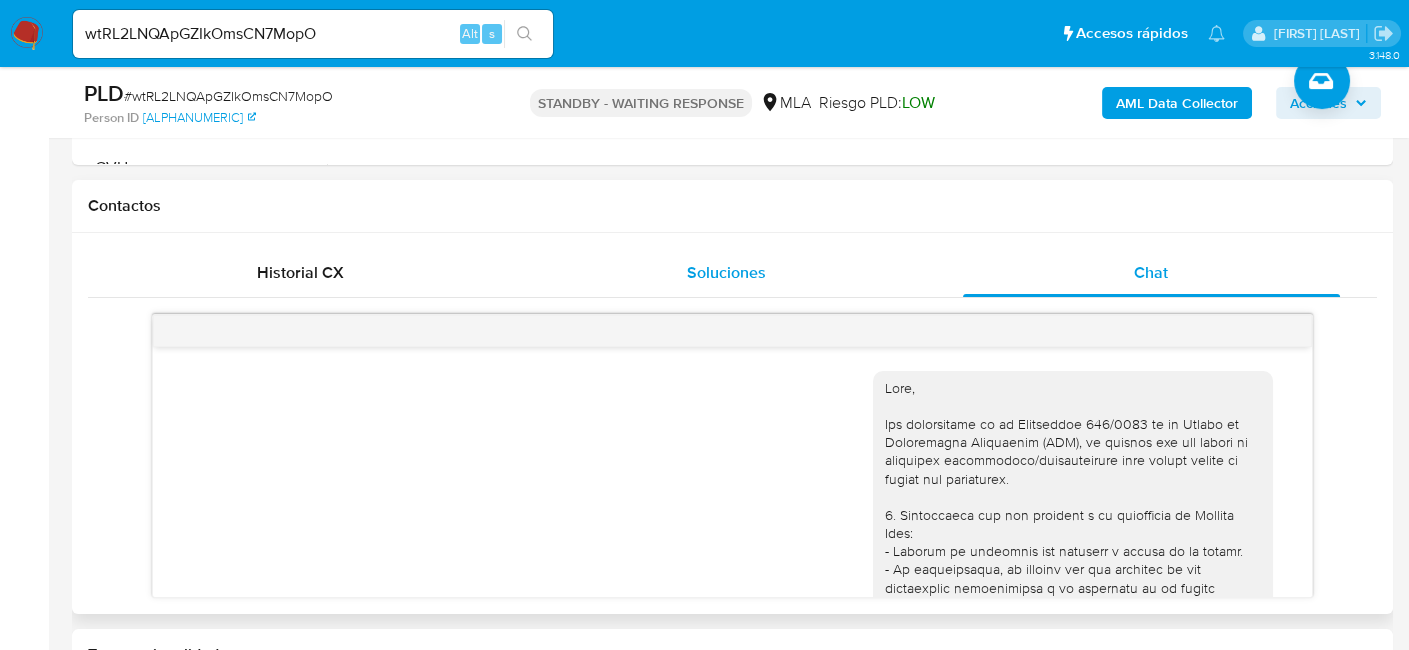 scroll, scrollTop: 900, scrollLeft: 0, axis: vertical 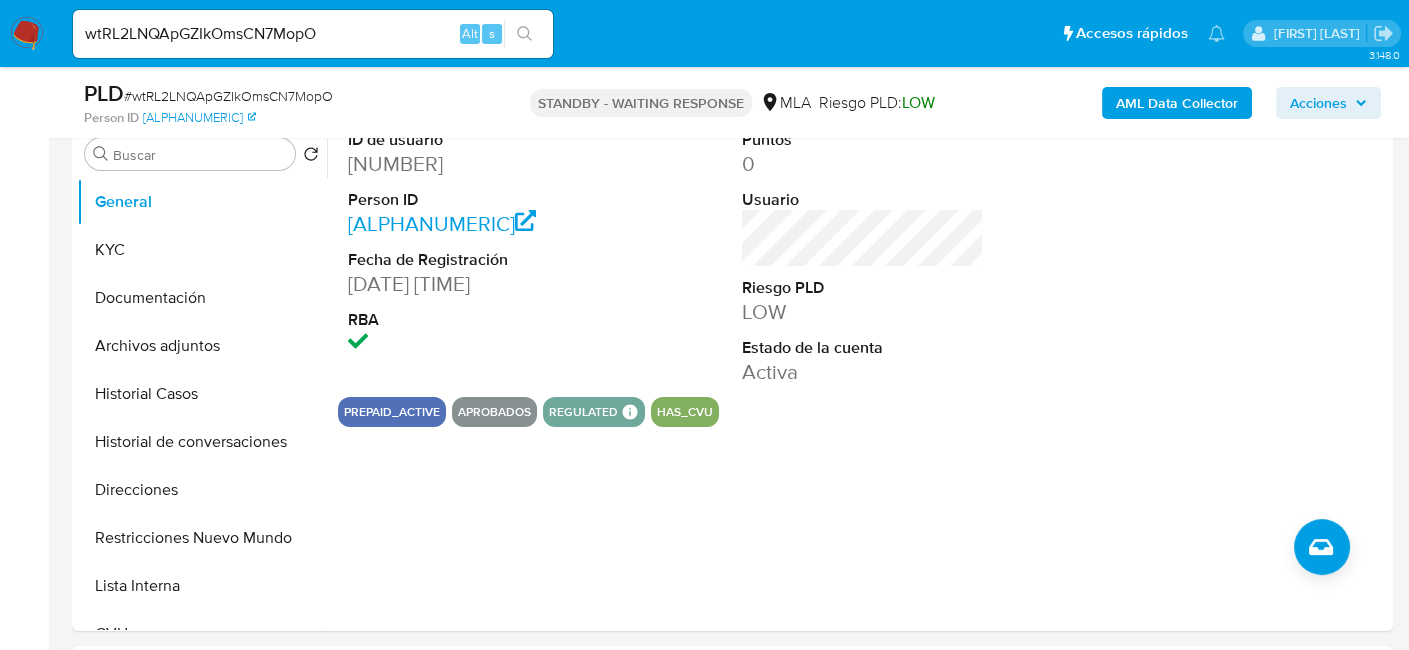 click on "1245786296" at bounding box center (469, 164) 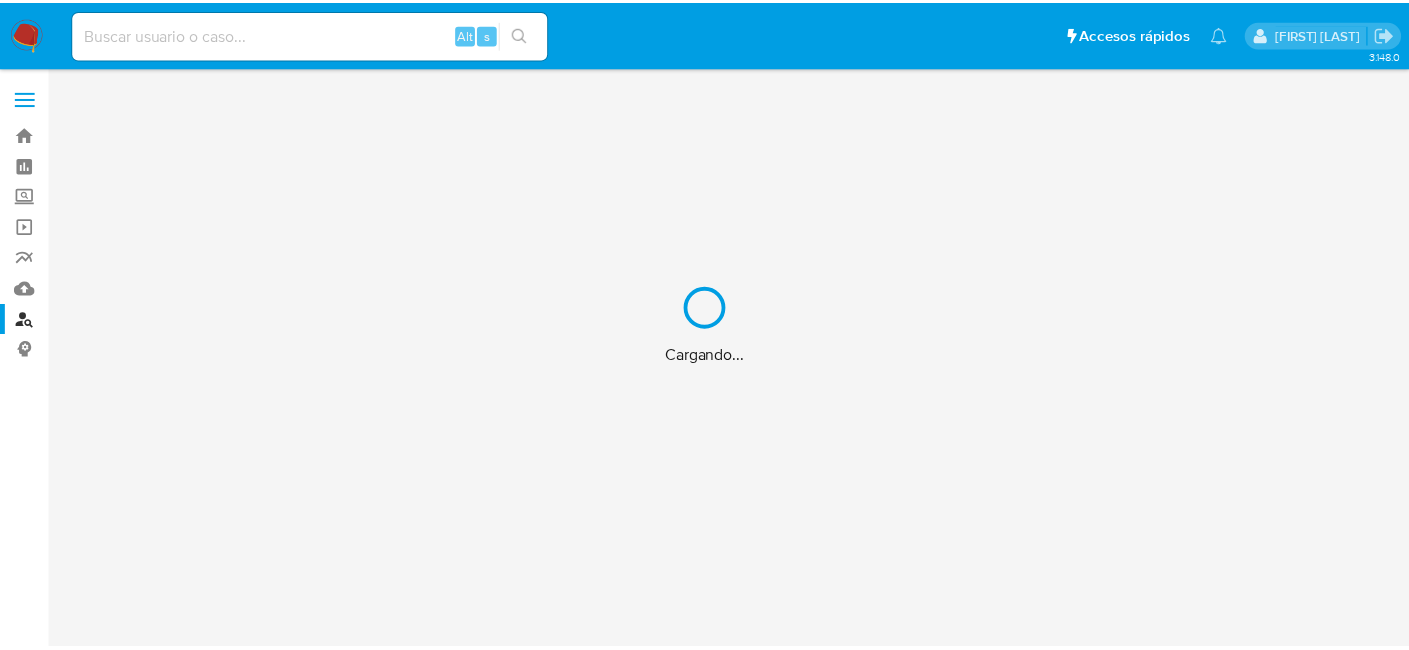 scroll, scrollTop: 0, scrollLeft: 0, axis: both 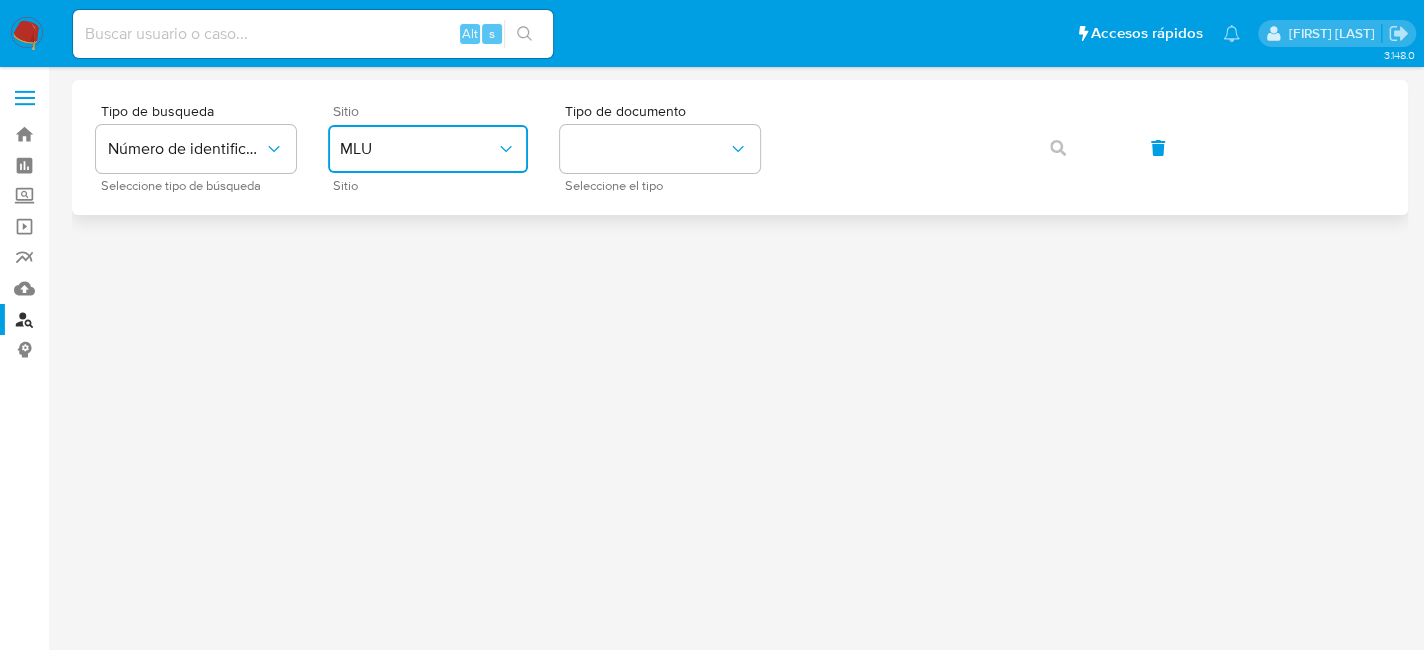 click on "MLU" at bounding box center (418, 149) 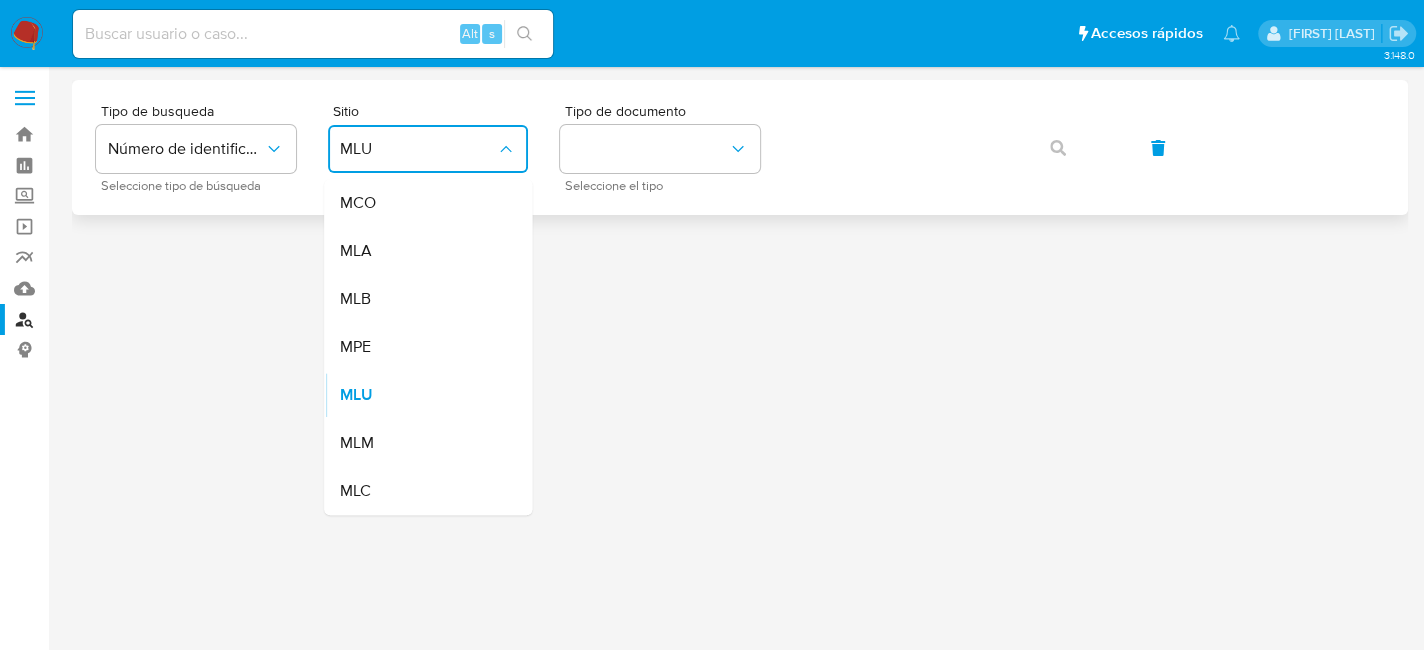 drag, startPoint x: 448, startPoint y: 241, endPoint x: 512, endPoint y: 204, distance: 73.92564 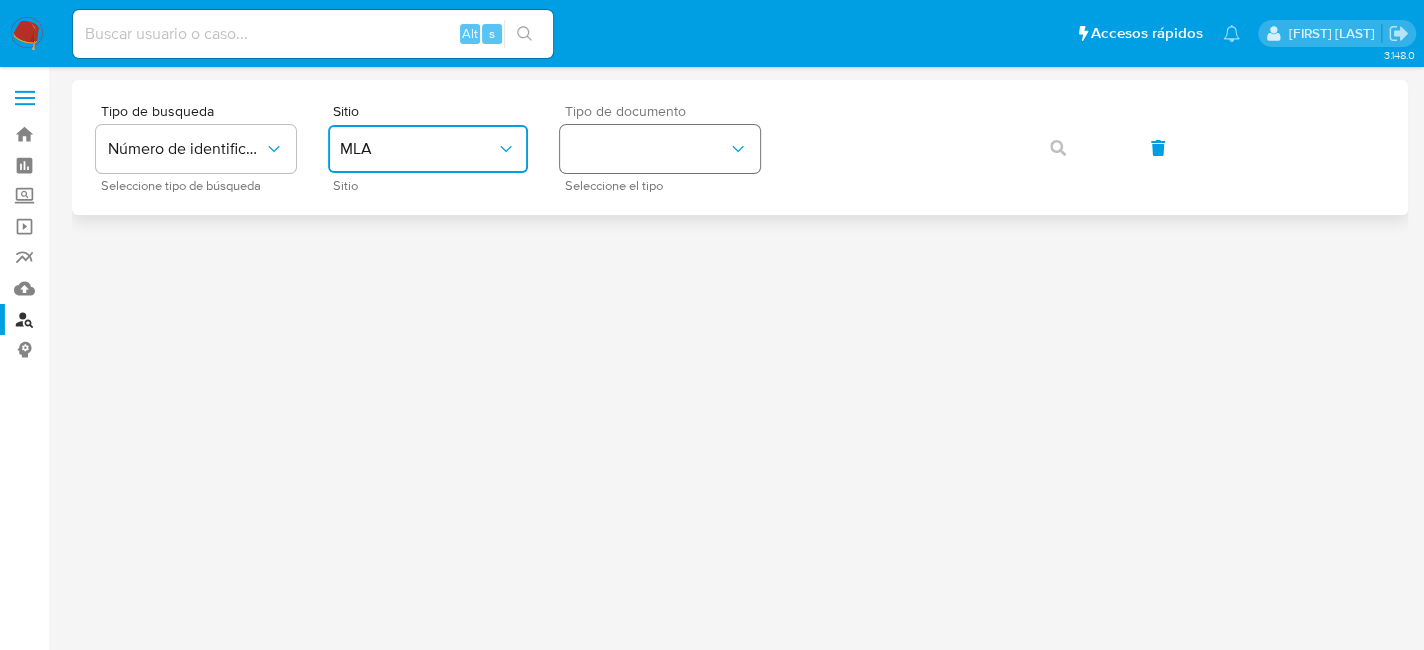 click at bounding box center [660, 149] 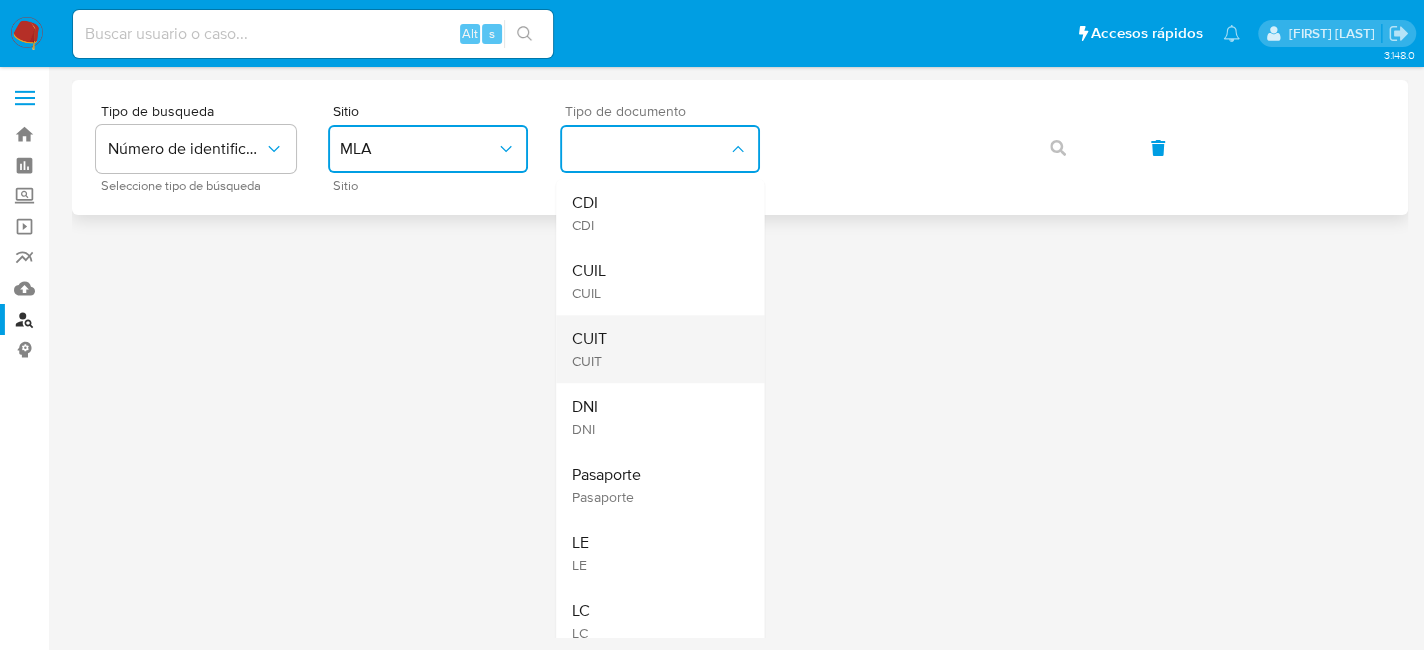 click on "CUIT CUIT" at bounding box center [654, 349] 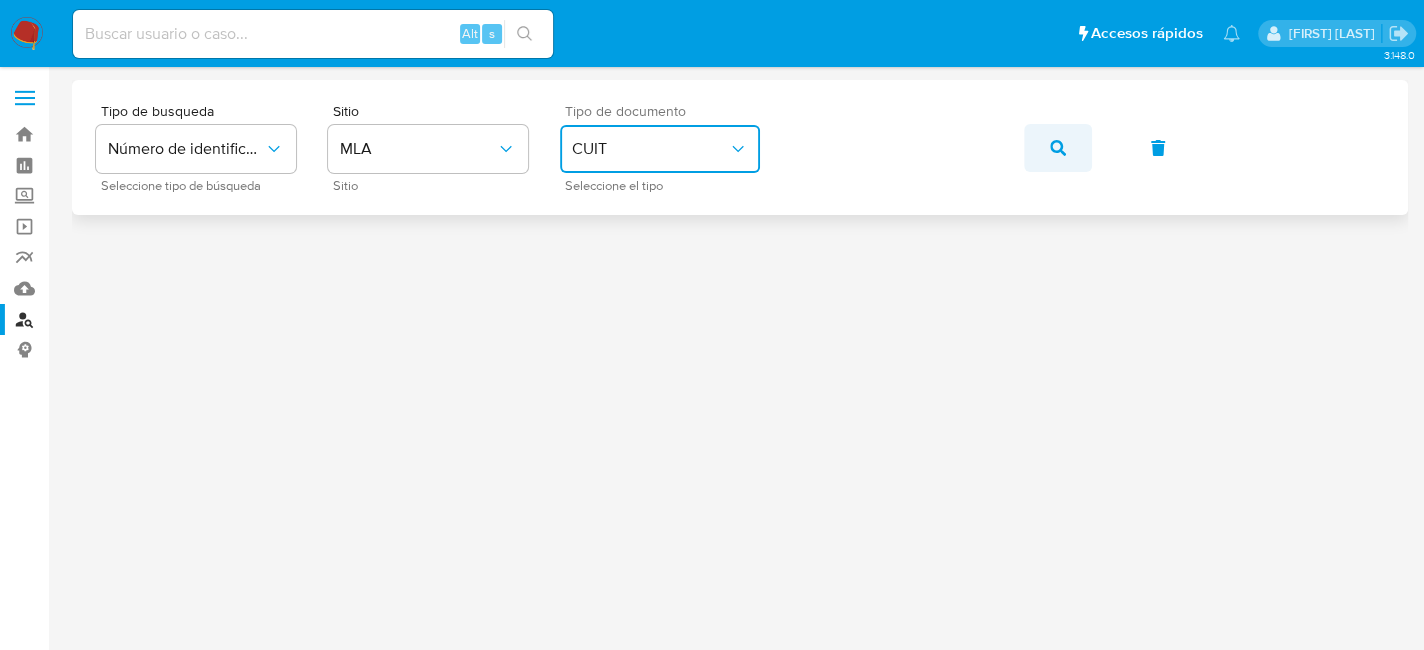click at bounding box center (1058, 148) 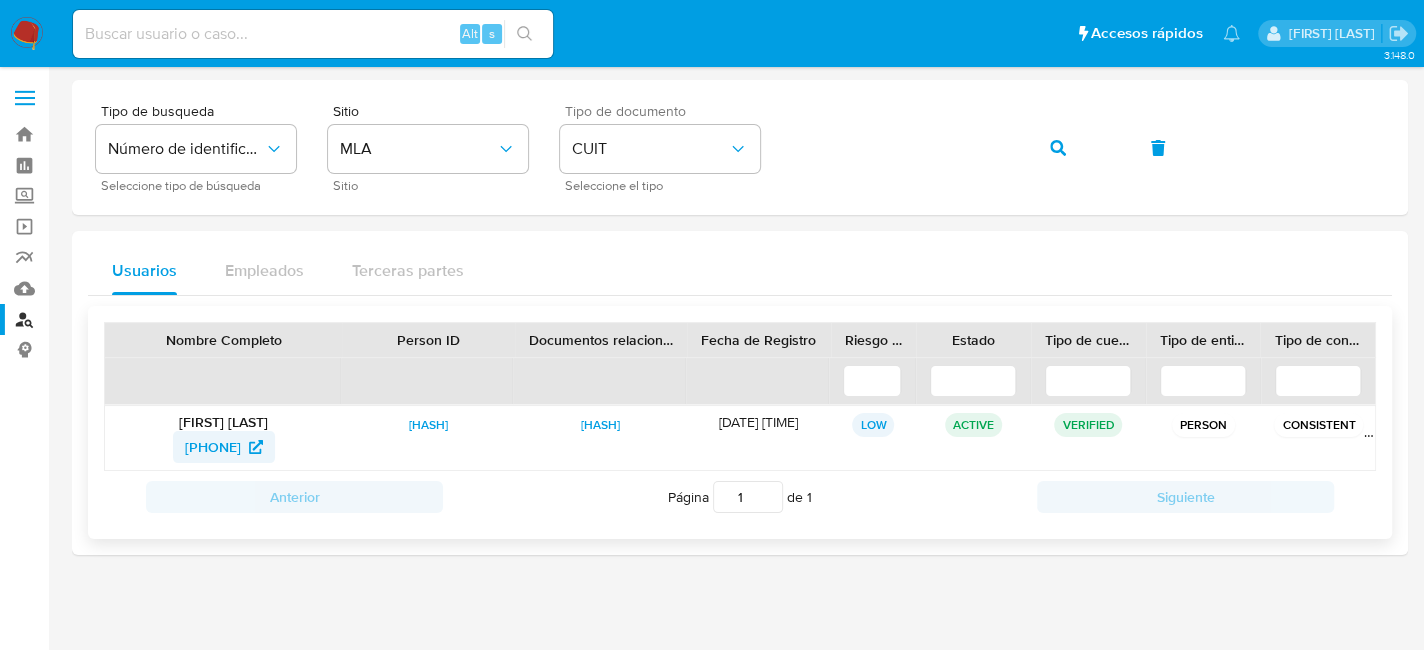 click on "[NUMBER]" at bounding box center [213, 447] 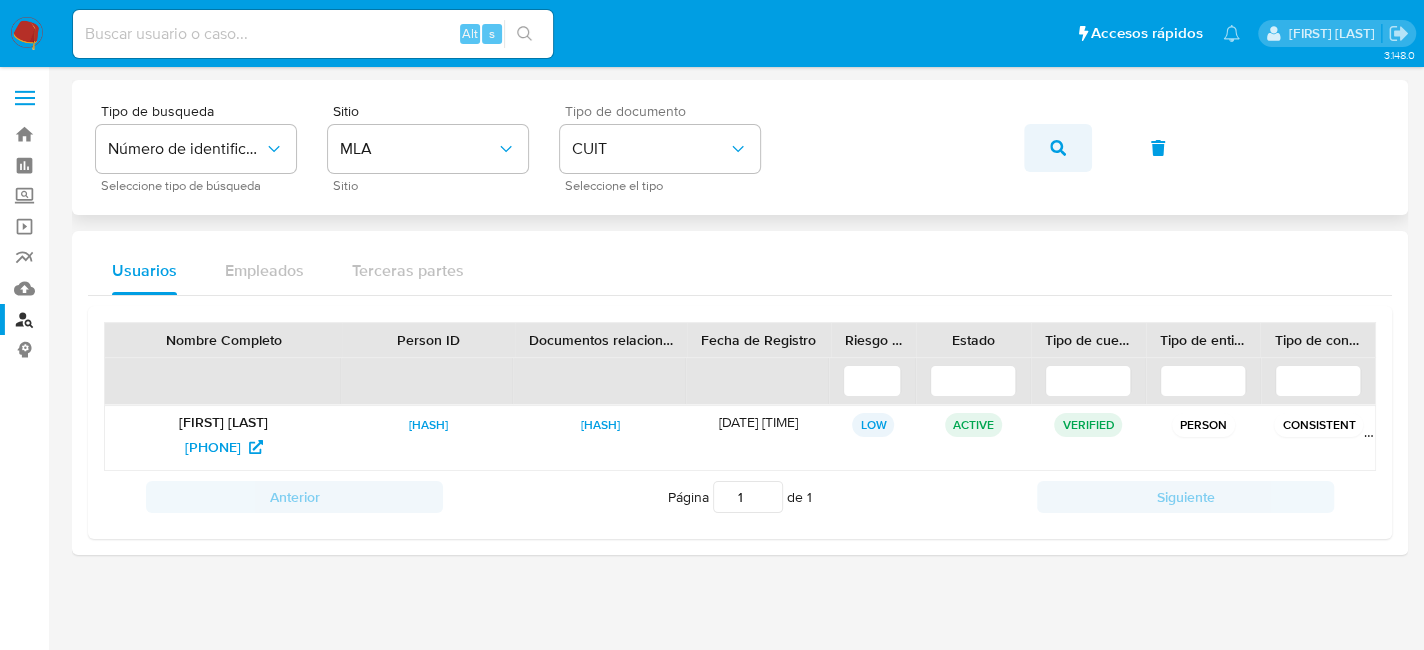 click on "Tipo de busqueda Número de identificación Seleccione tipo de búsqueda Sitio MLA Sitio Tipo de documento CUIT Seleccione el tipo" at bounding box center [740, 147] 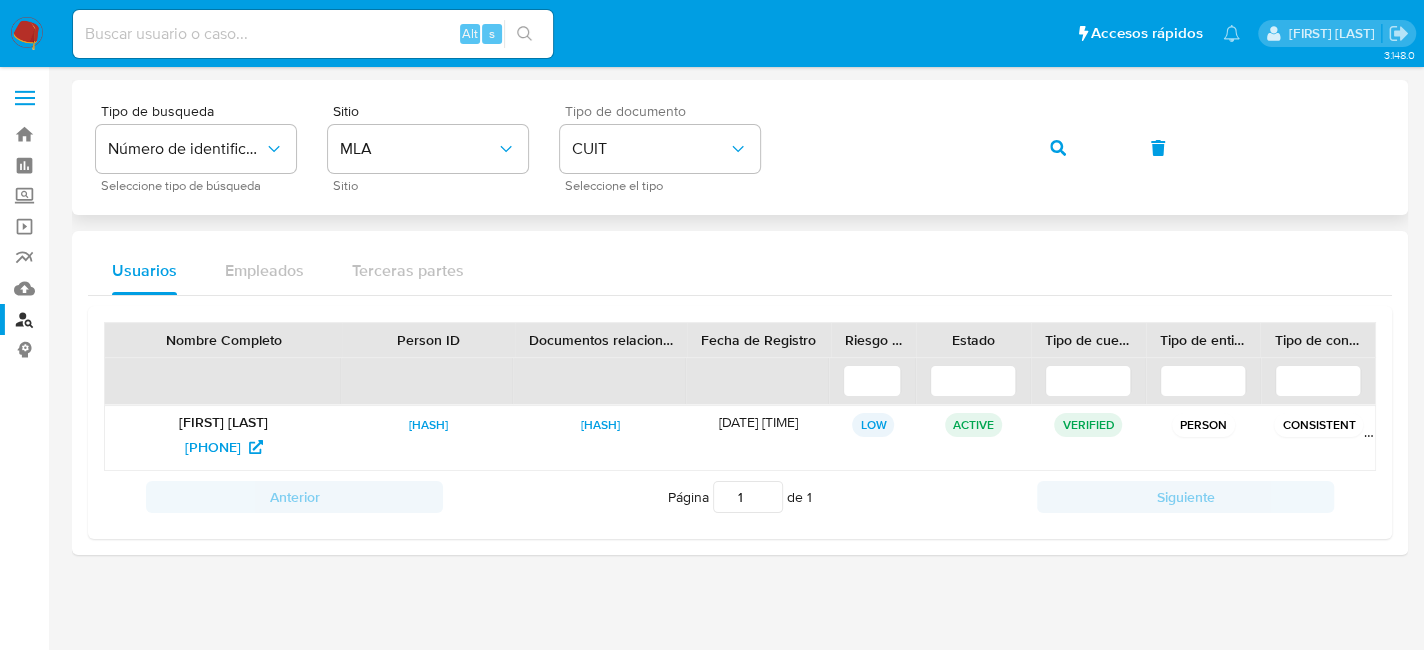 click at bounding box center [1058, 148] 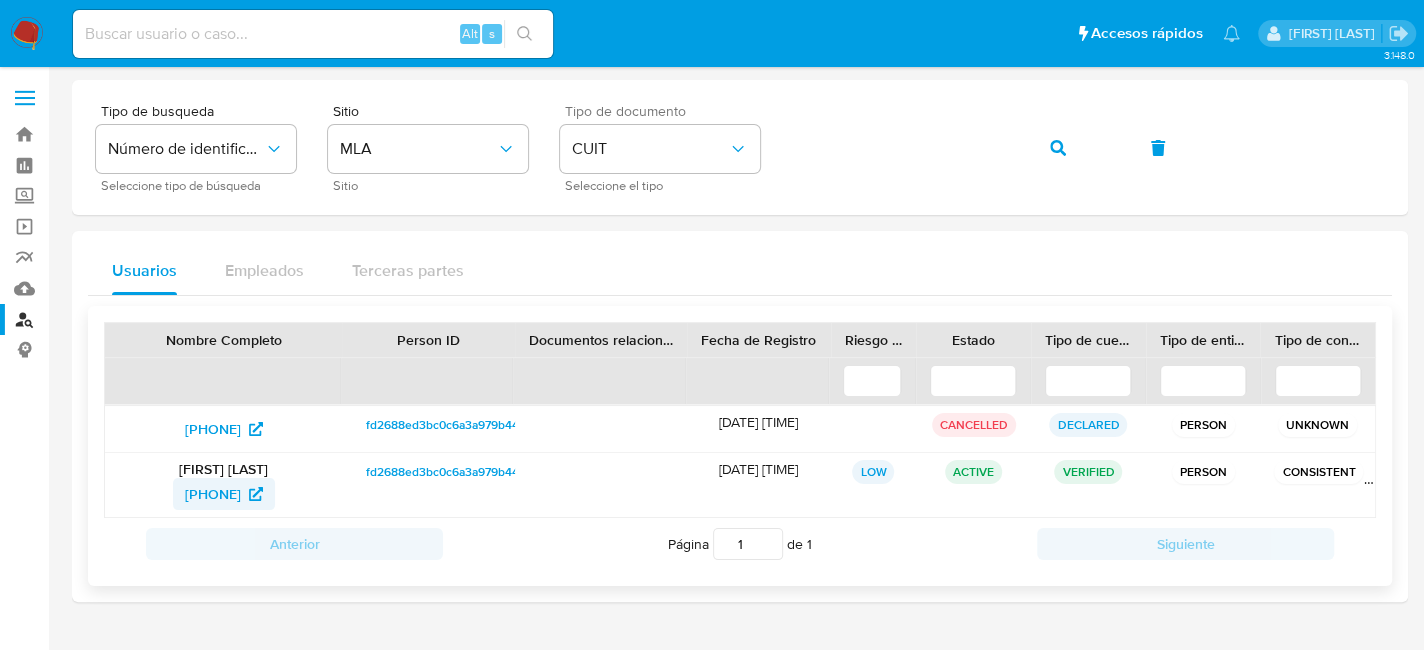 click on "1115912483" at bounding box center (213, 494) 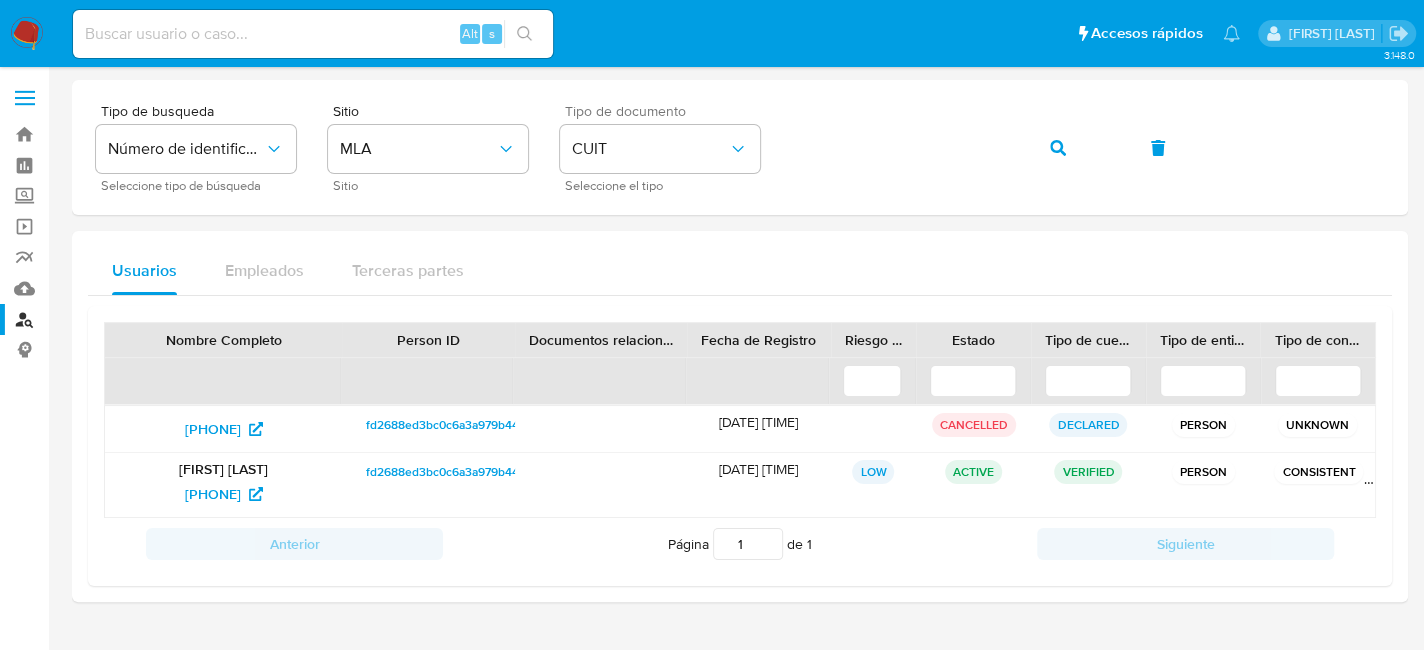 click at bounding box center [313, 34] 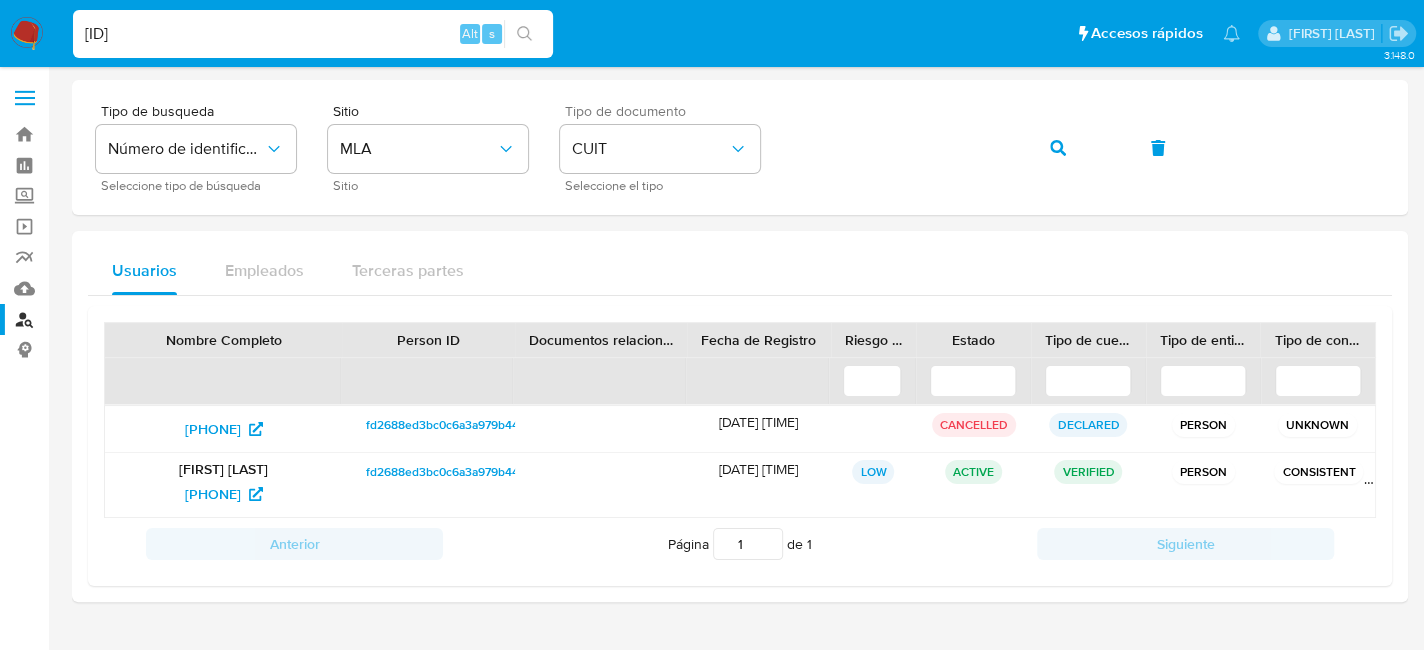type on "pJlxN5XeRjgtjnKZZo7Lt4dr" 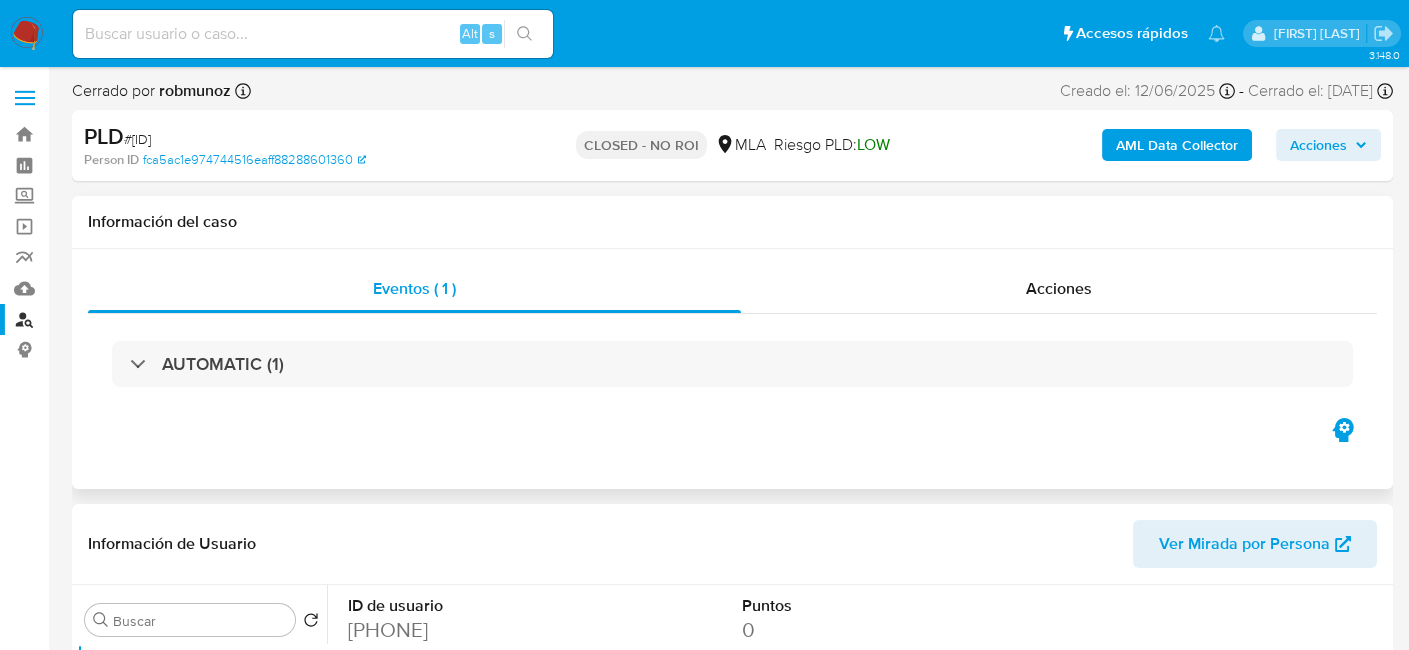 select on "10" 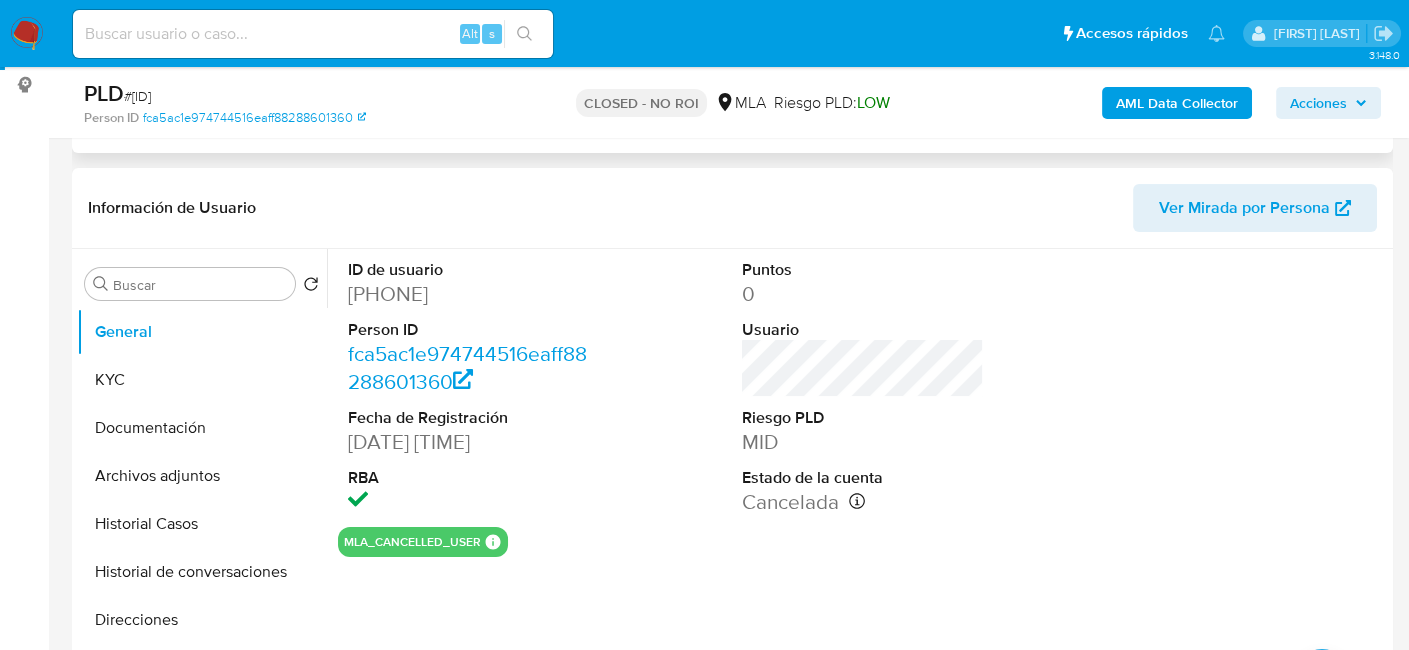 scroll, scrollTop: 300, scrollLeft: 0, axis: vertical 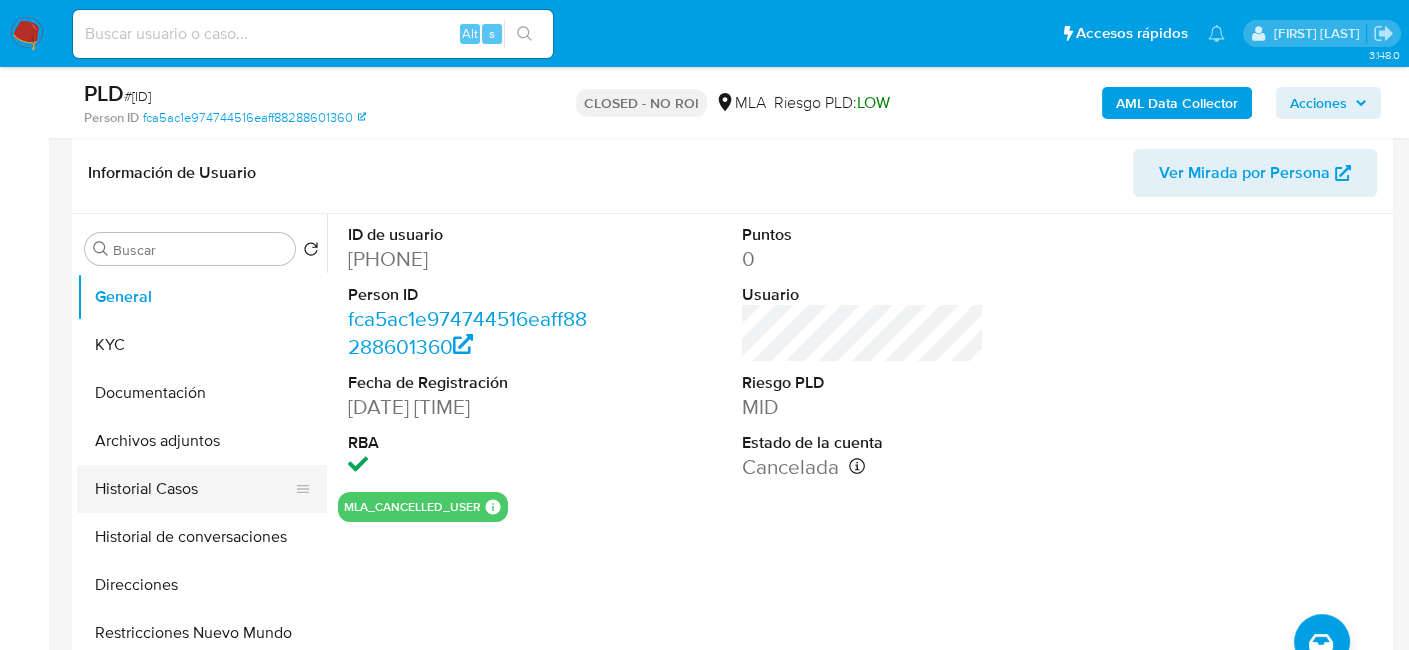 click on "Historial Casos" at bounding box center (194, 489) 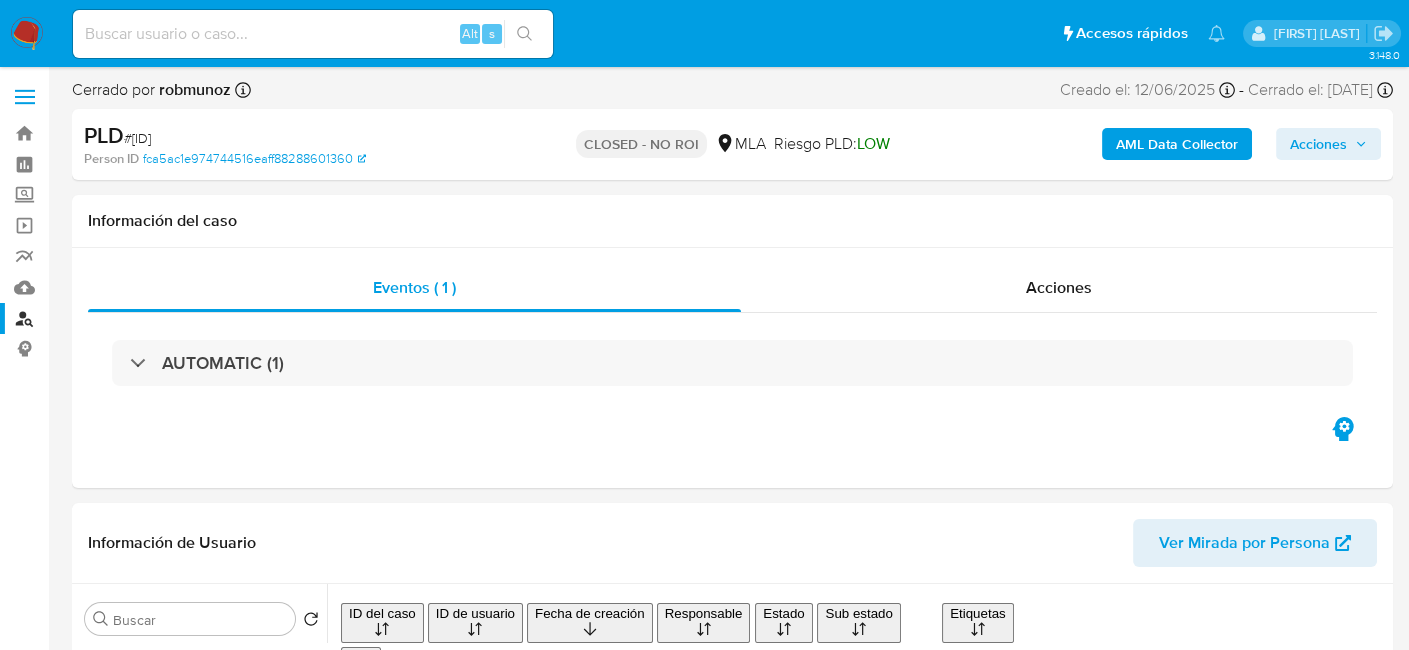 scroll, scrollTop: 0, scrollLeft: 0, axis: both 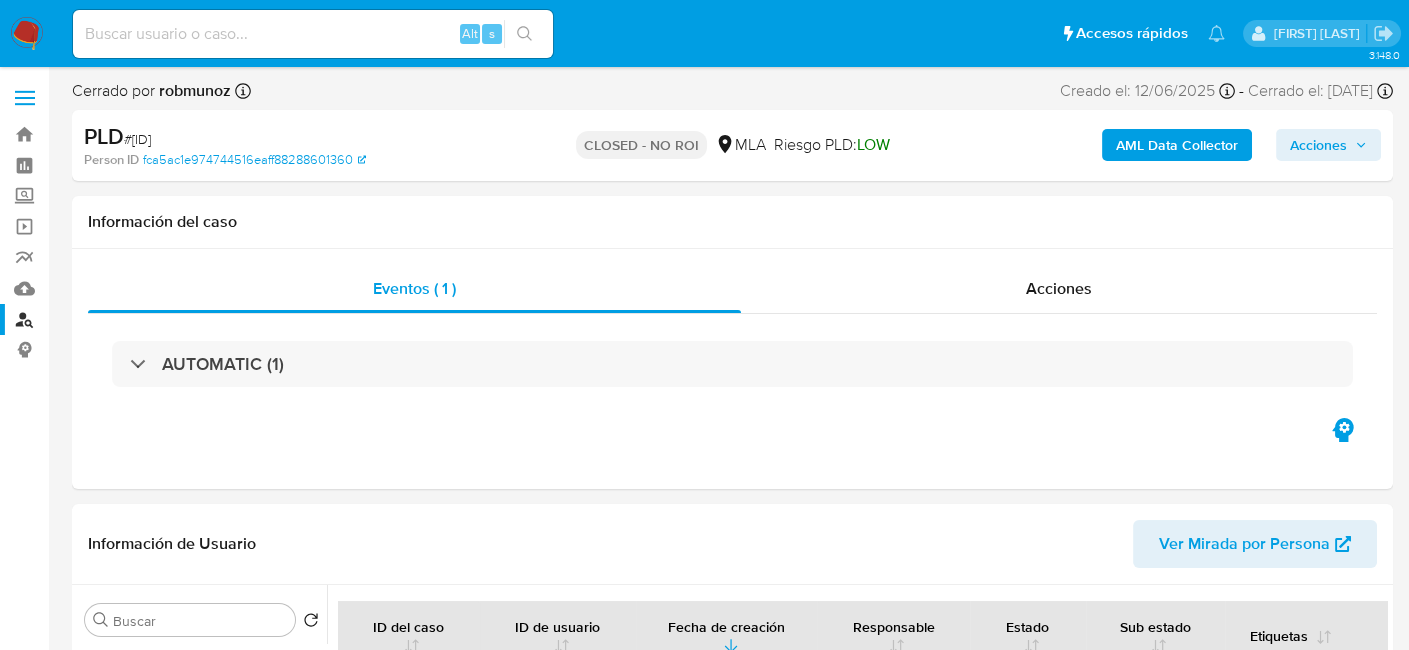 click at bounding box center (313, 34) 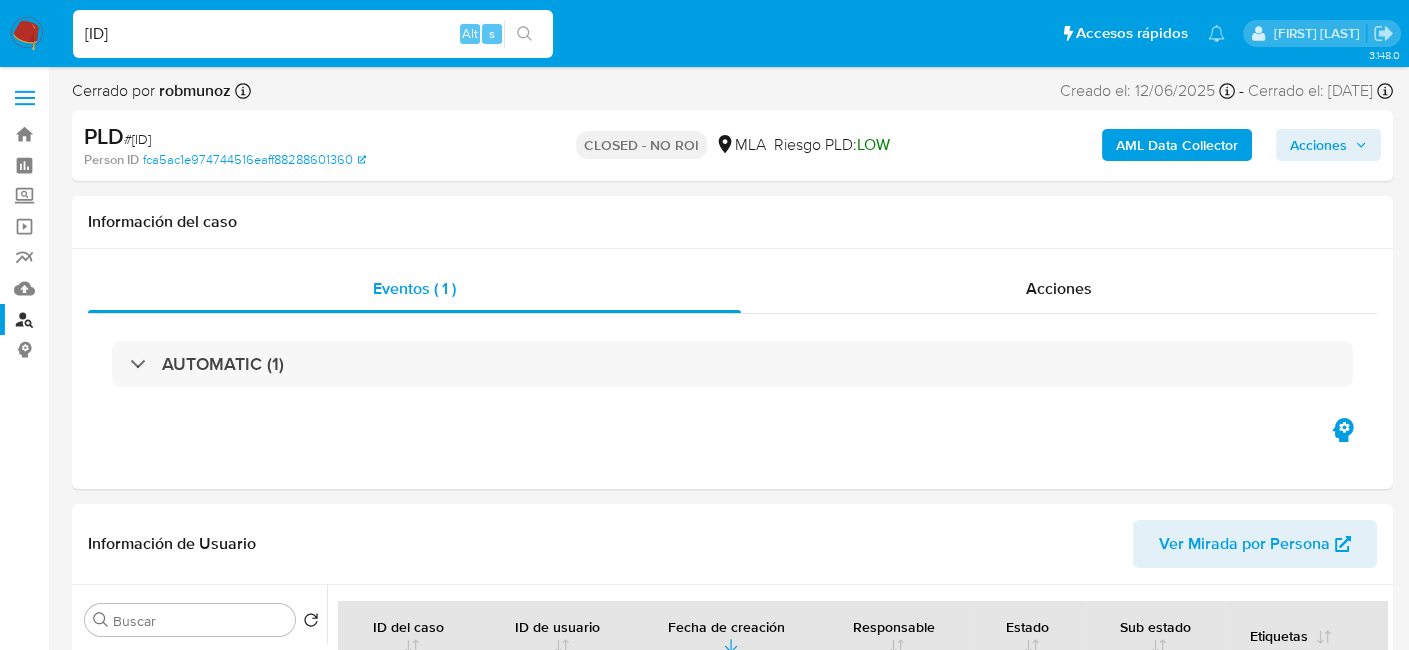click on "0EIpaPu7Pu0Tlt8wu3vYLbU3" at bounding box center (313, 34) 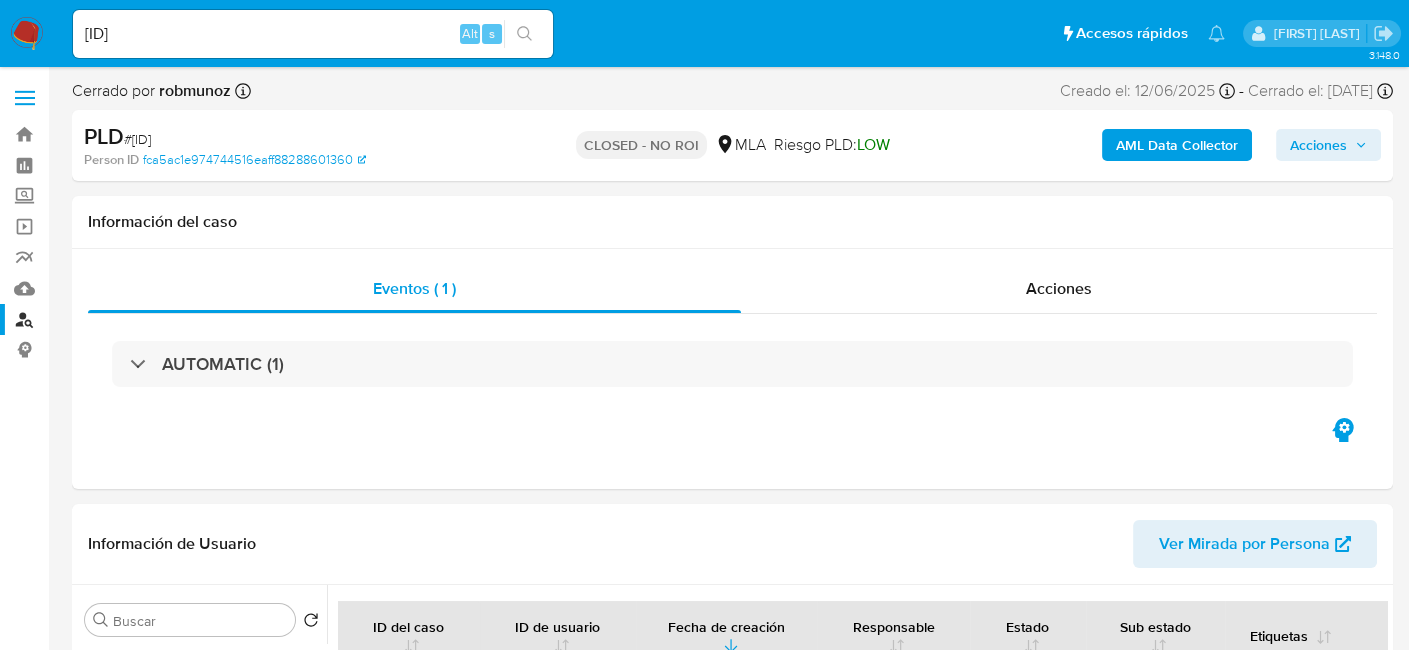 click 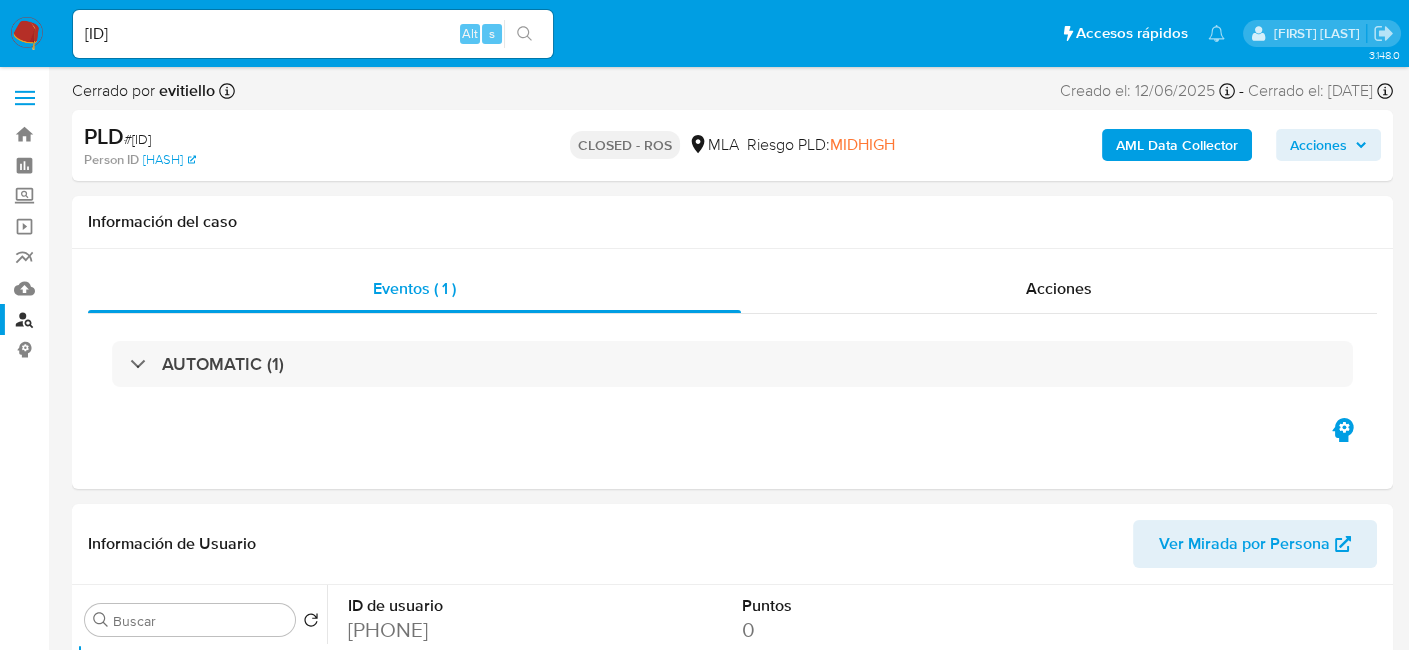 select on "10" 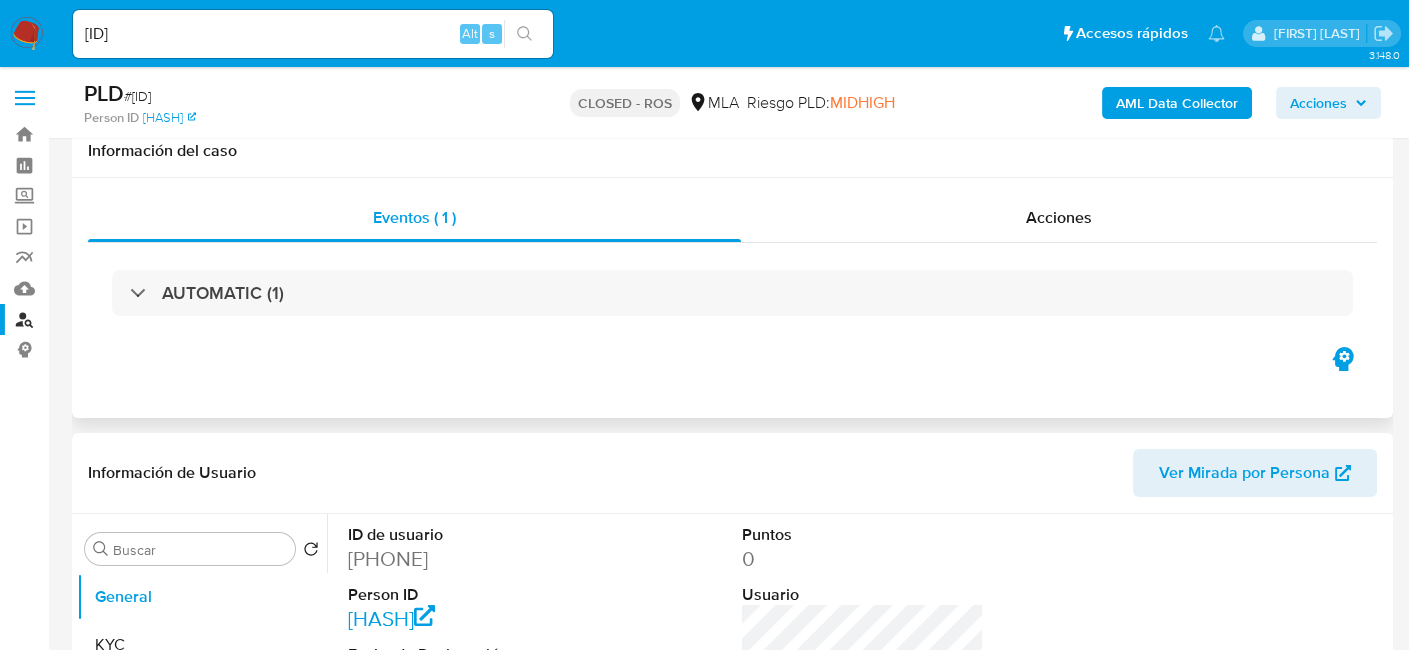 scroll, scrollTop: 200, scrollLeft: 0, axis: vertical 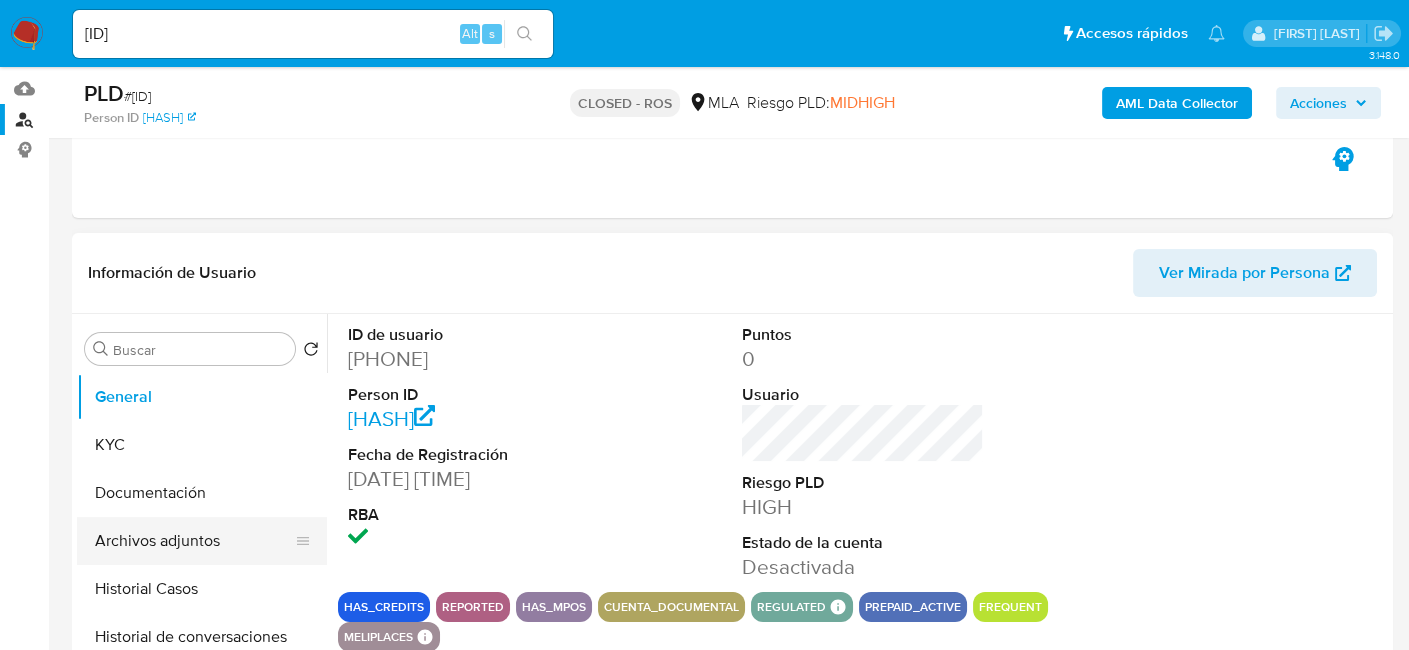 click on "Archivos adjuntos" at bounding box center [194, 541] 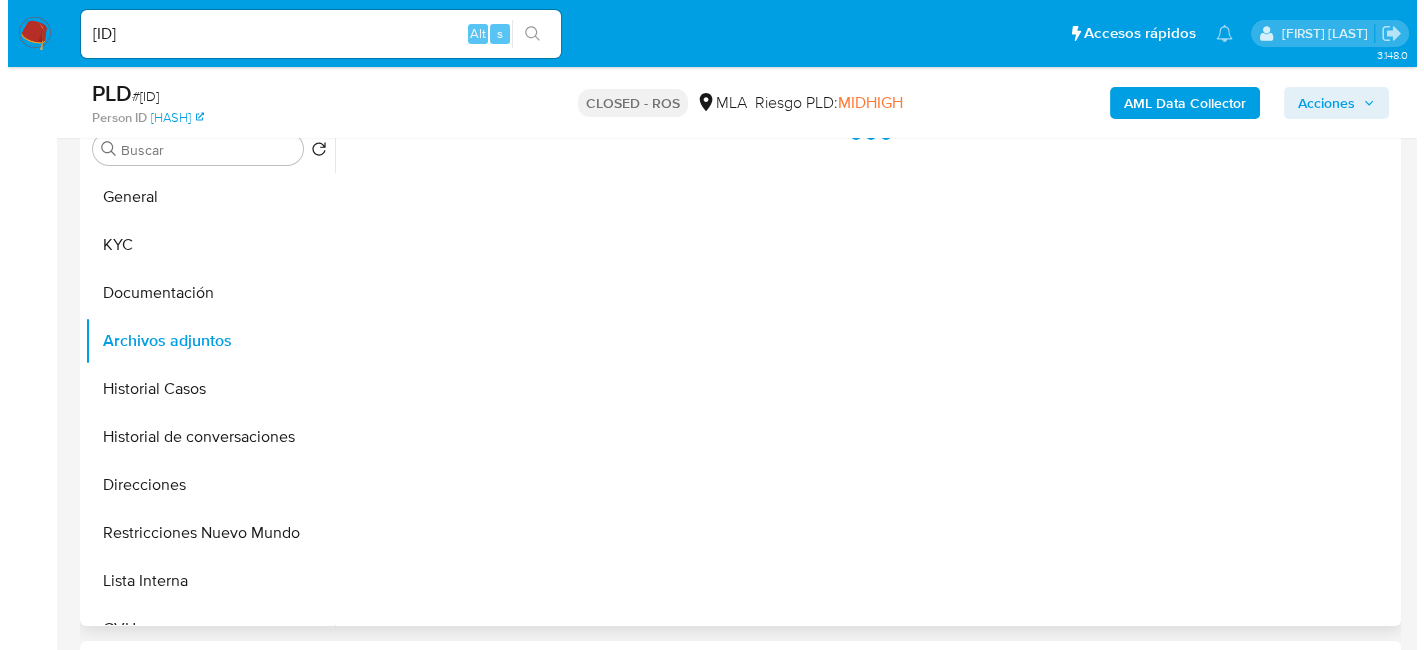 scroll, scrollTop: 300, scrollLeft: 0, axis: vertical 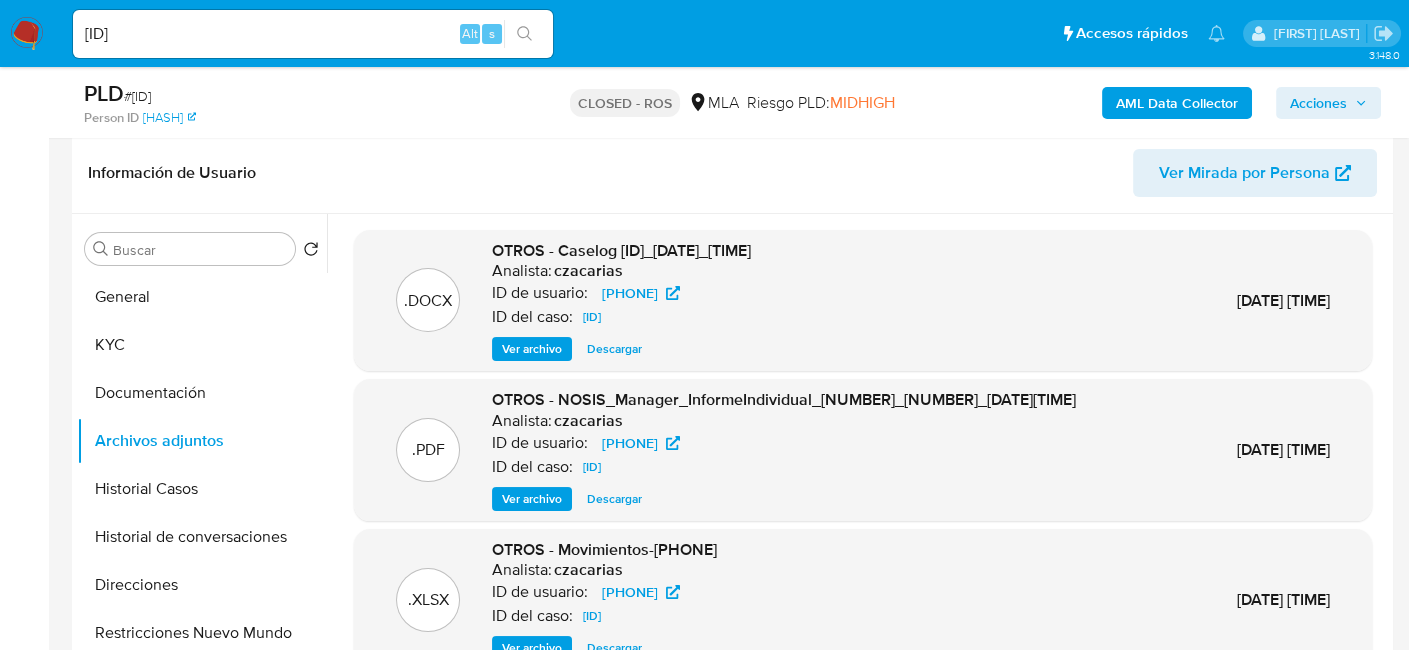 click on "Ver archivo" at bounding box center (532, 349) 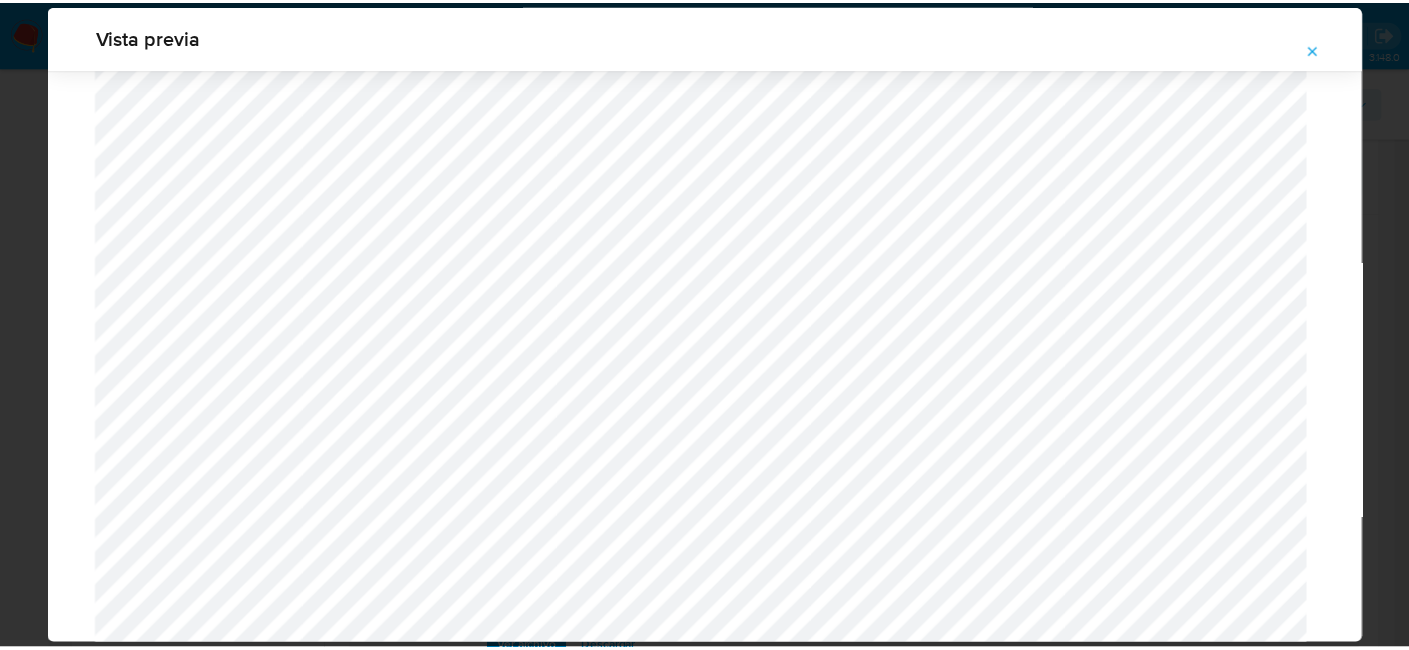 scroll, scrollTop: 0, scrollLeft: 0, axis: both 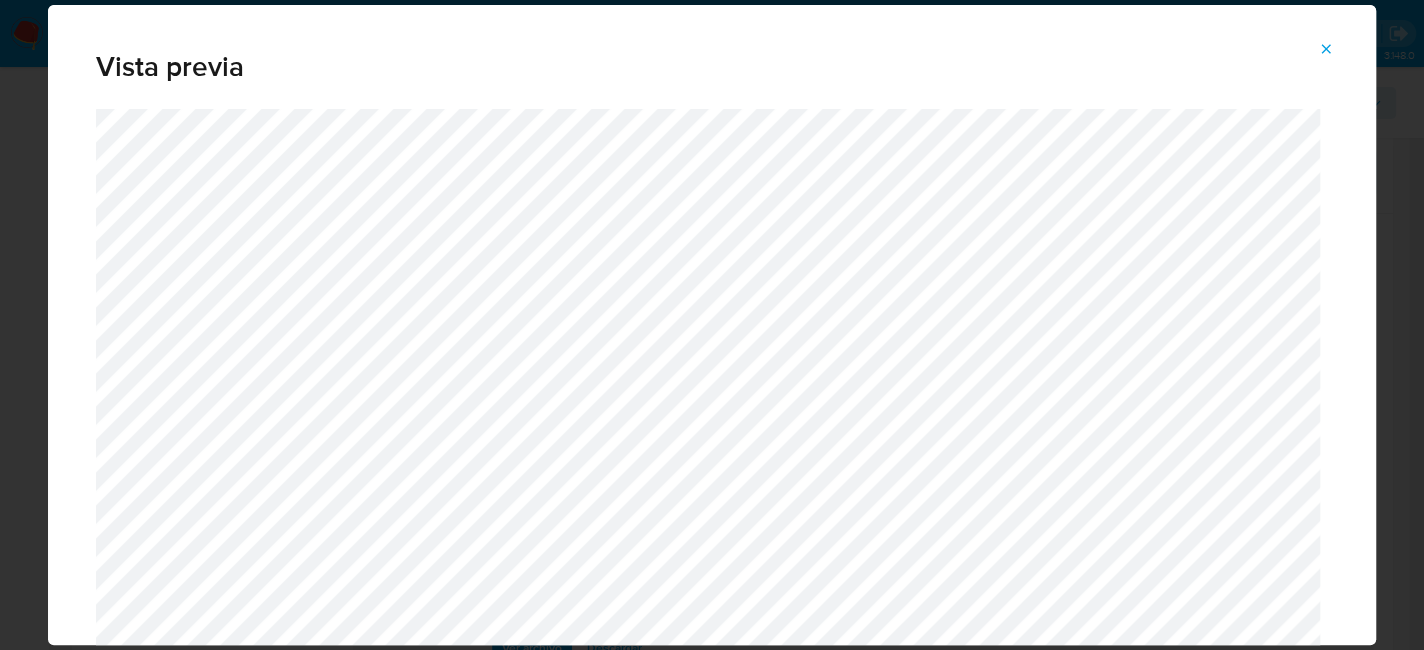 click 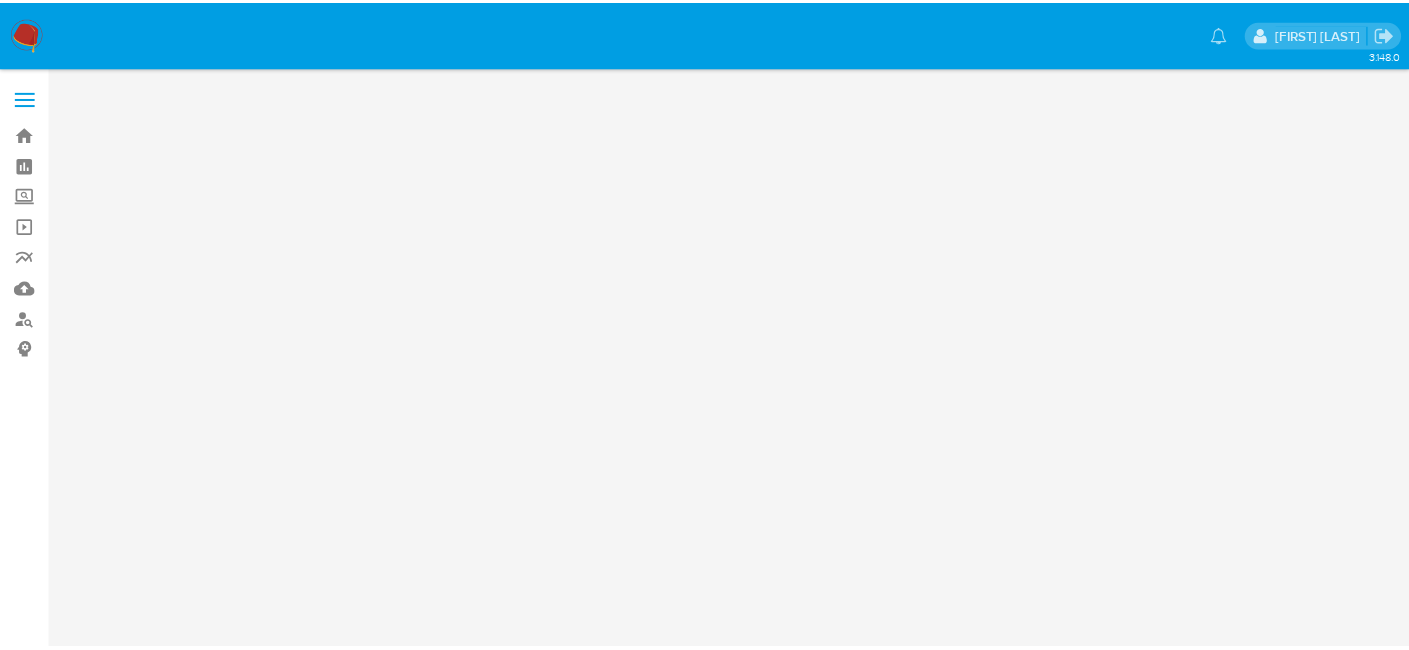 scroll, scrollTop: 0, scrollLeft: 0, axis: both 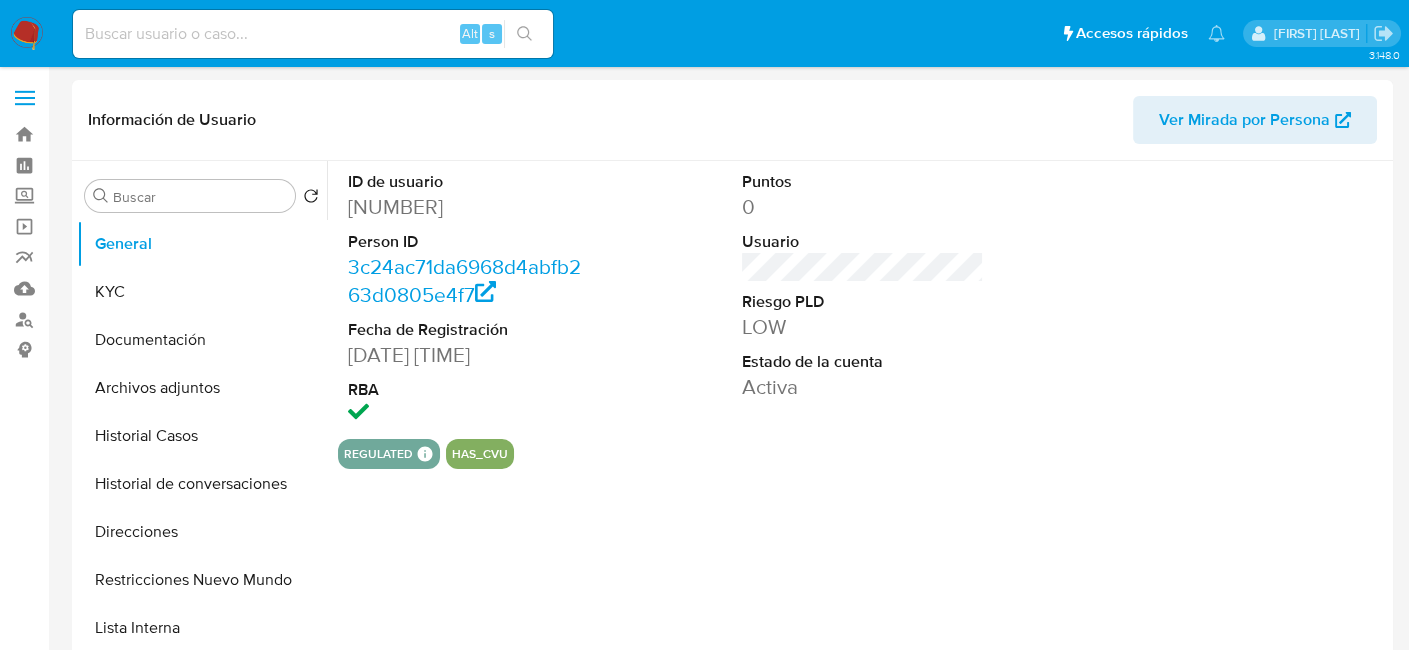 select on "10" 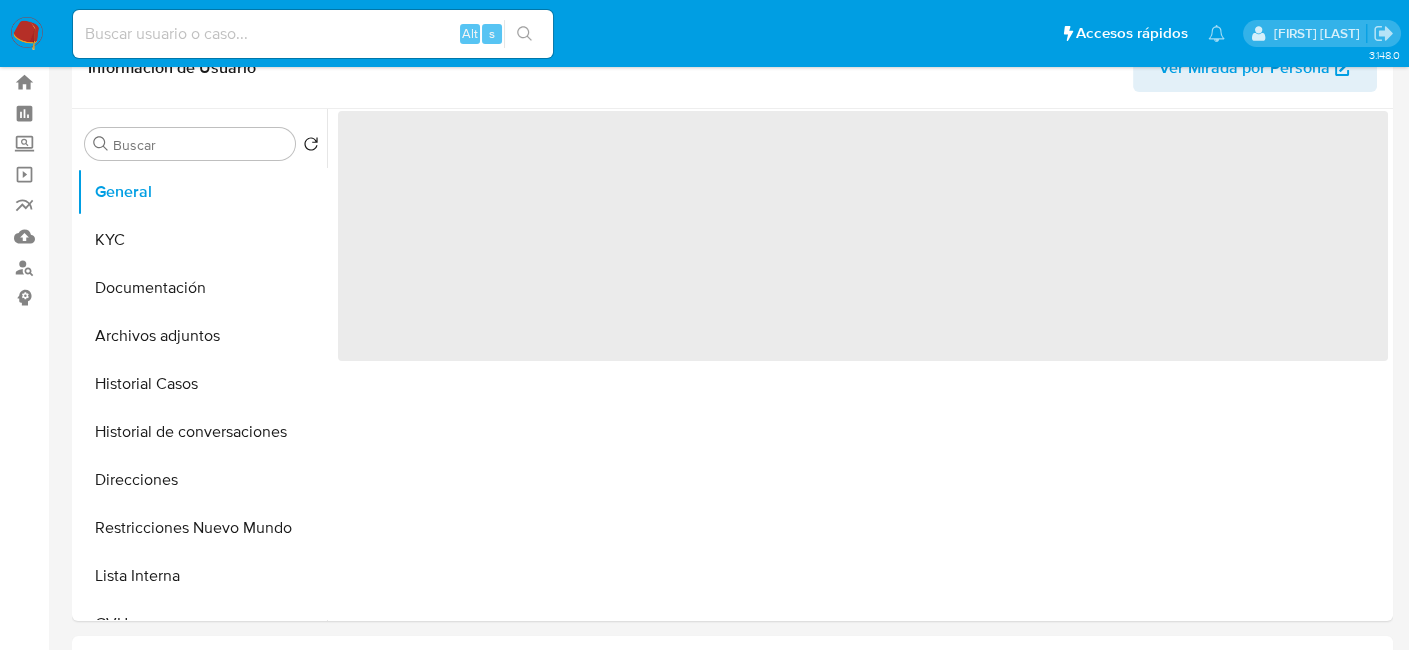 scroll, scrollTop: 100, scrollLeft: 0, axis: vertical 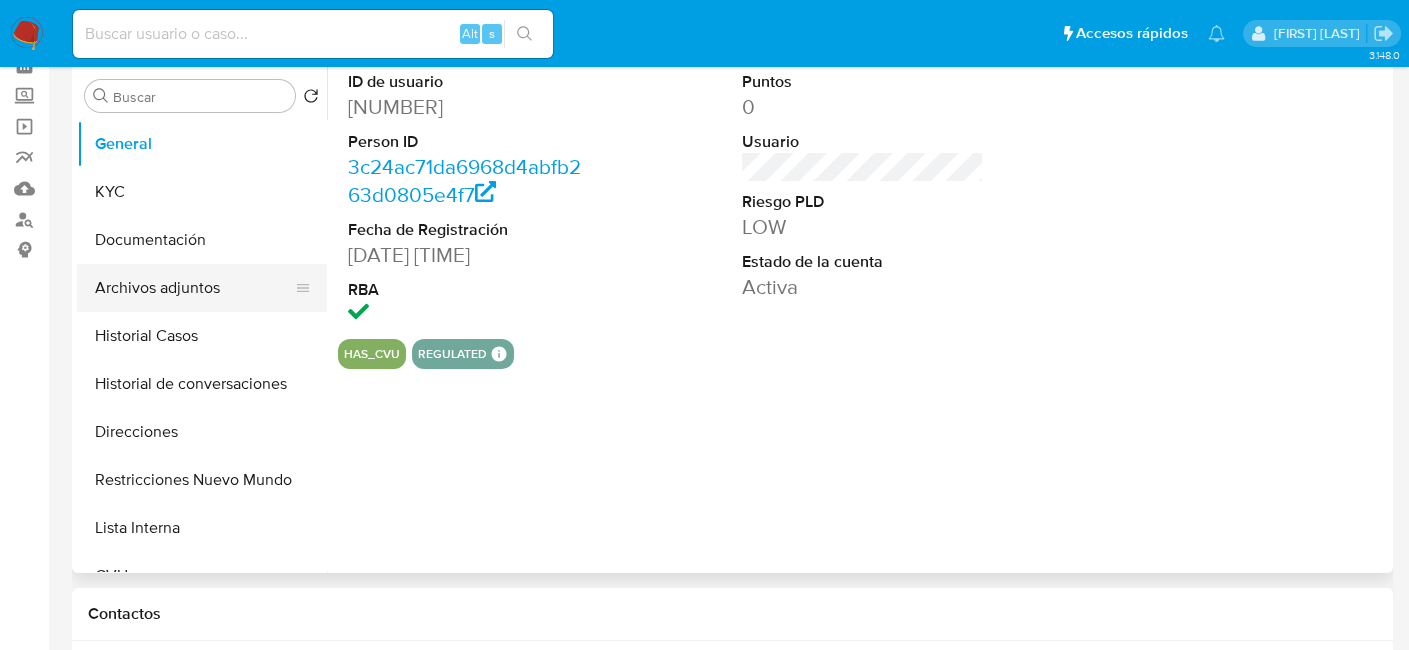 select on "10" 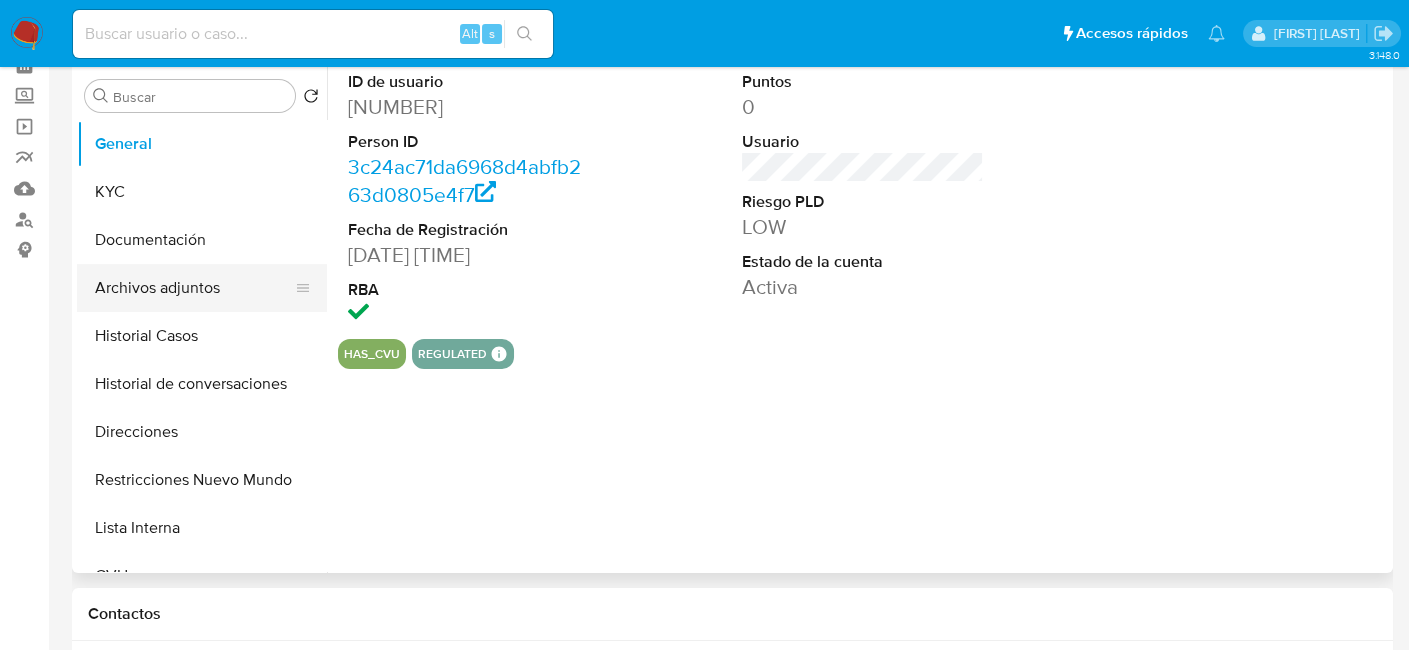 click on "Archivos adjuntos" at bounding box center [194, 288] 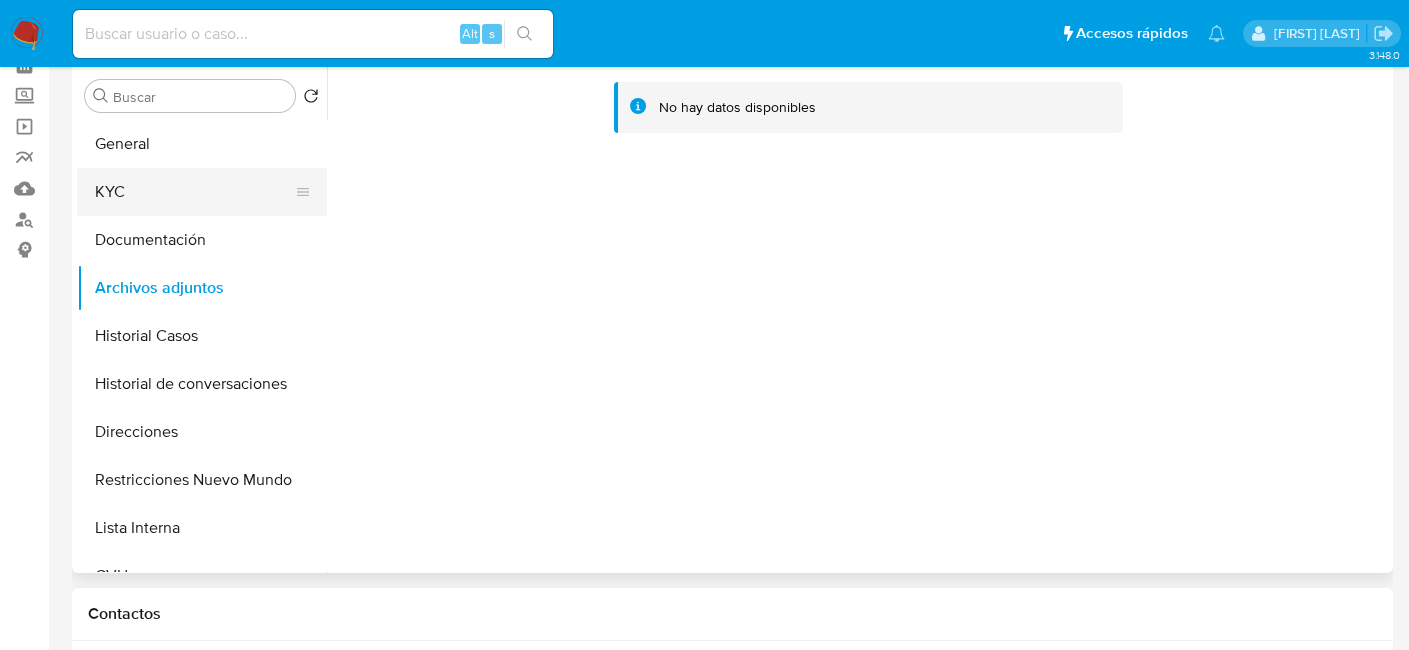 click on "KYC" at bounding box center [194, 192] 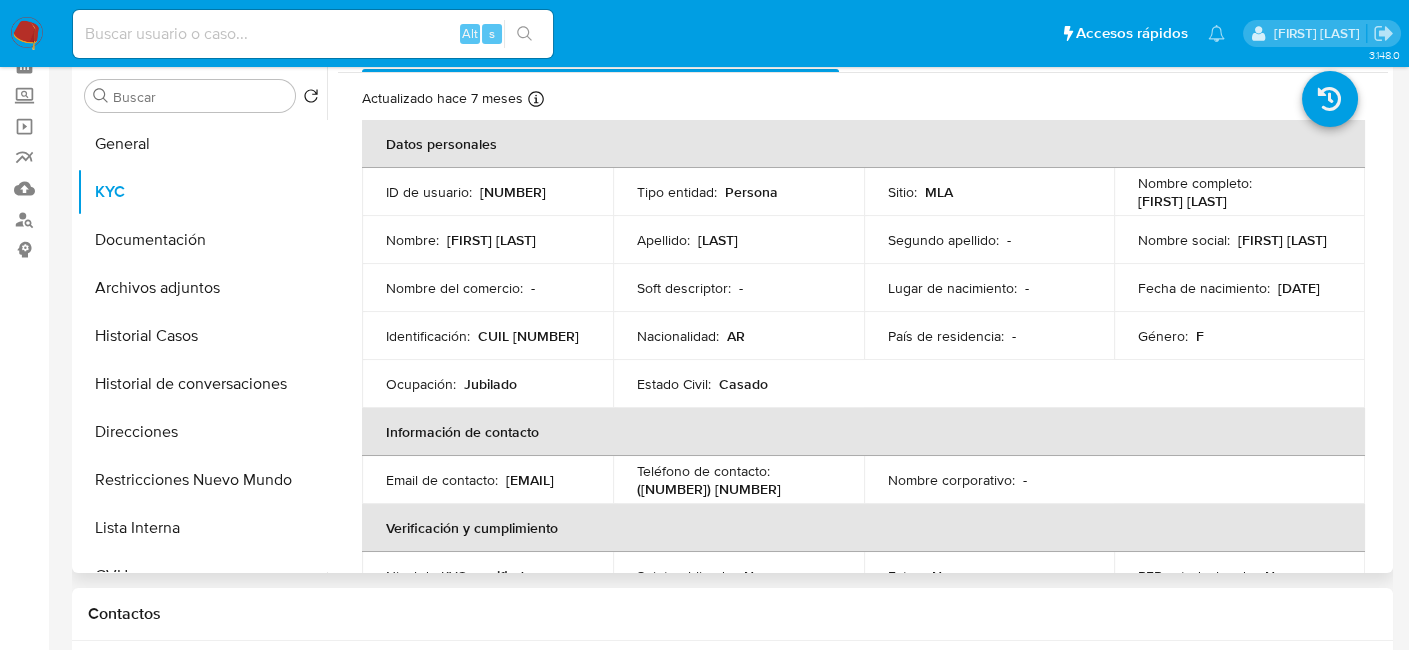 scroll, scrollTop: 0, scrollLeft: 0, axis: both 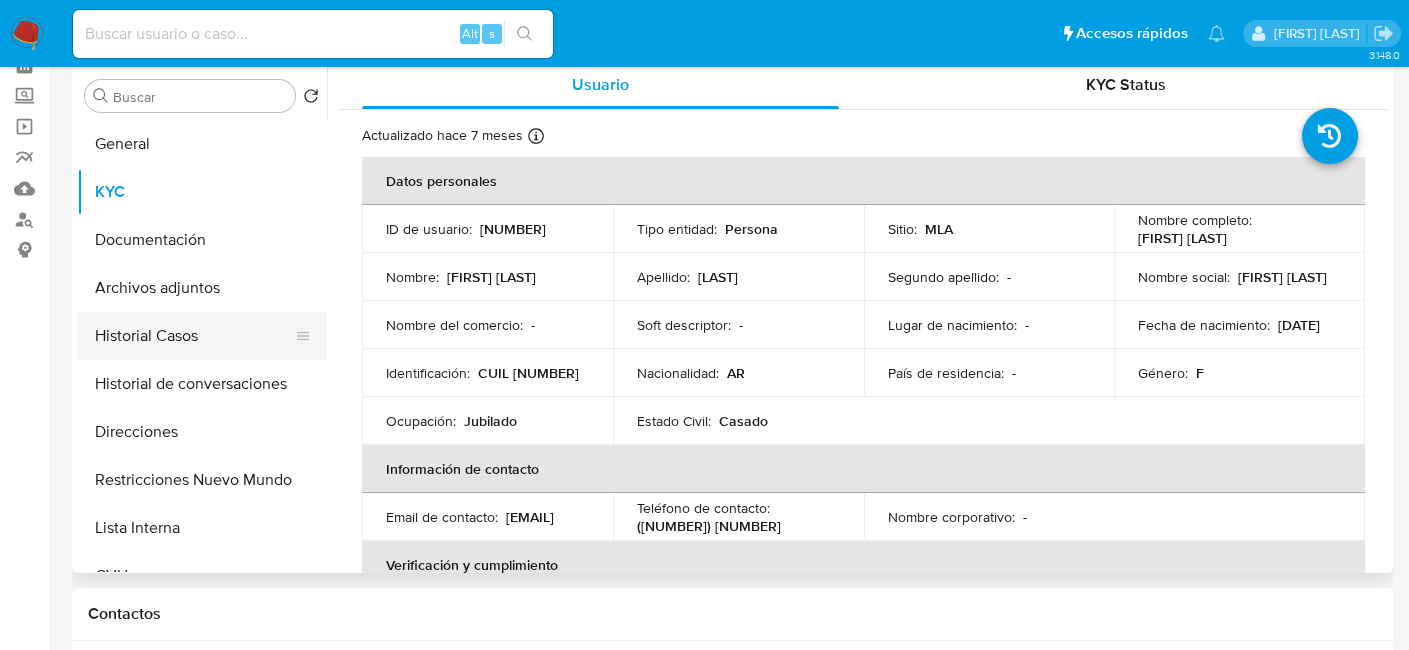 click on "Historial Casos" at bounding box center [194, 336] 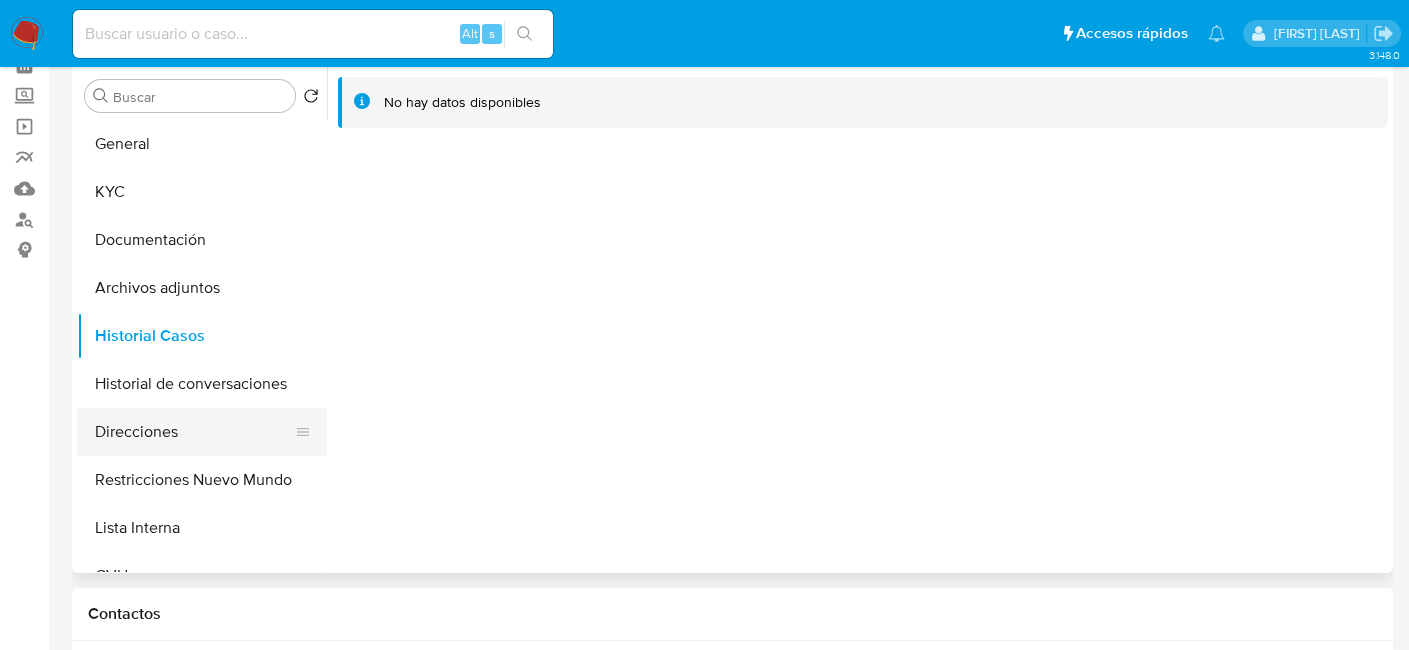 click on "Direcciones" at bounding box center [194, 432] 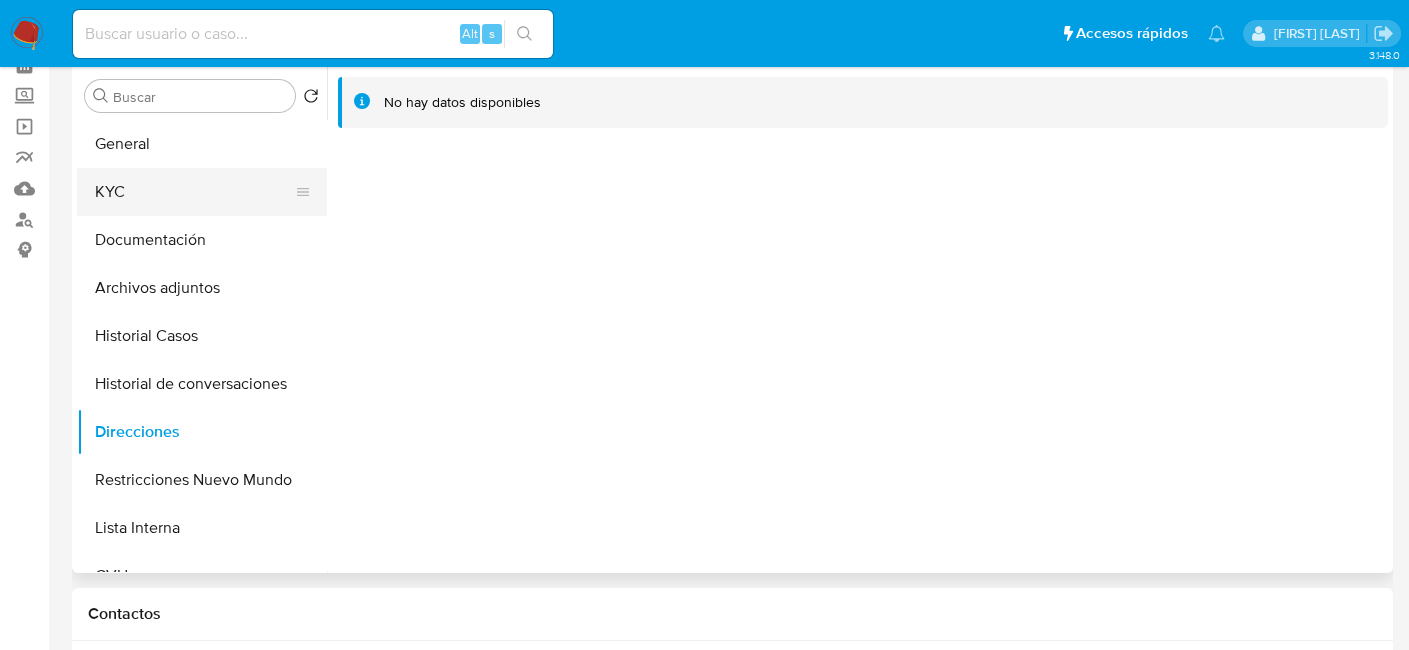 click on "KYC" at bounding box center [194, 192] 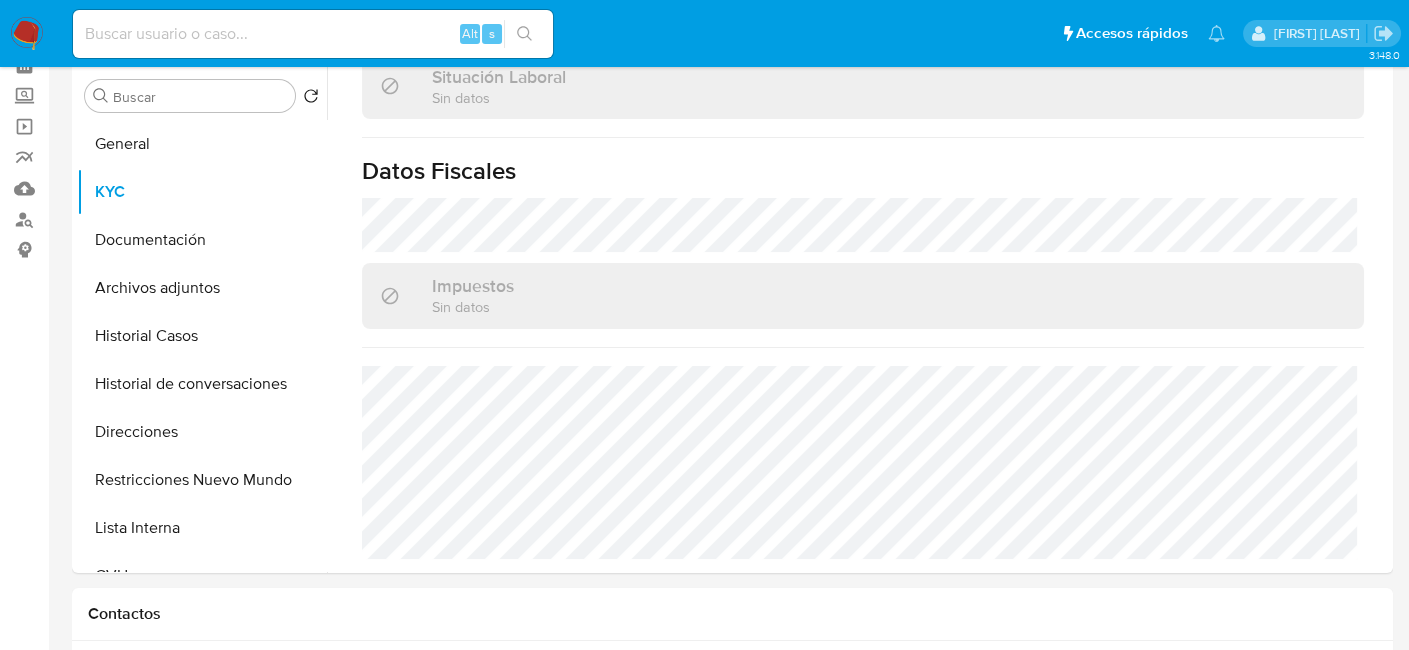 scroll, scrollTop: 1070, scrollLeft: 0, axis: vertical 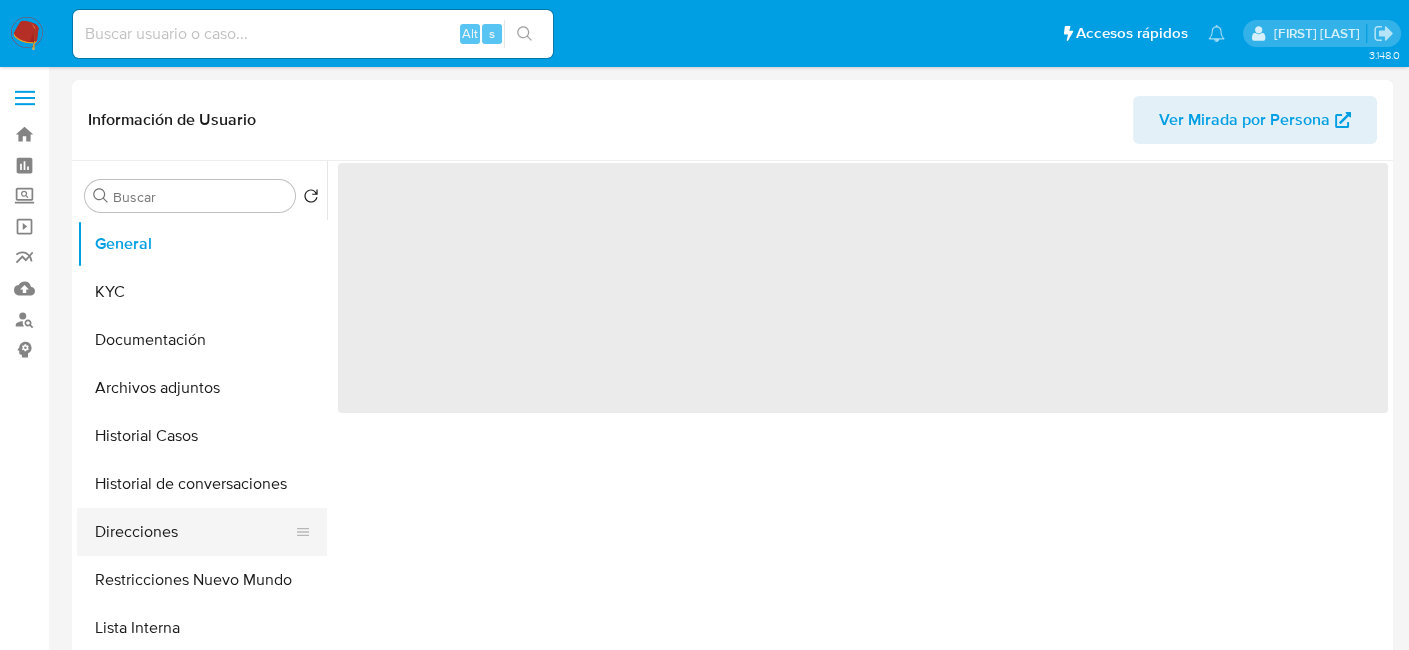 click on "Direcciones" at bounding box center [194, 532] 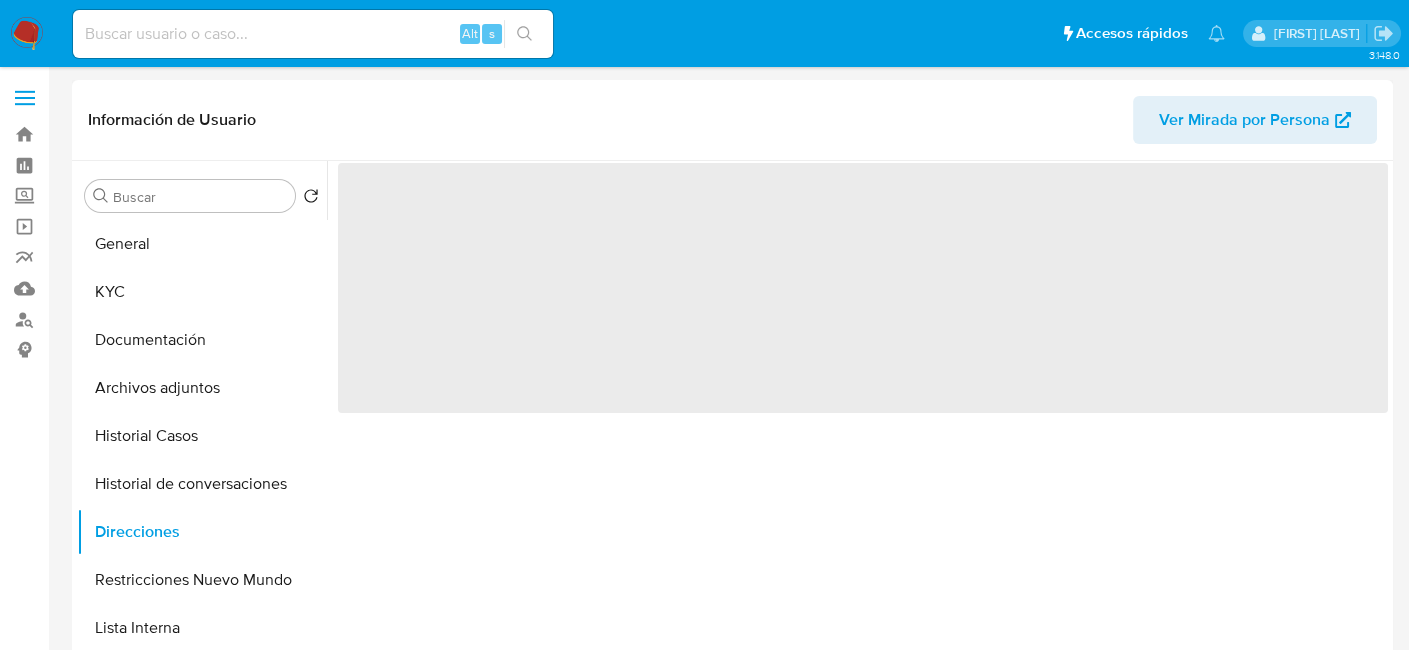 select on "10" 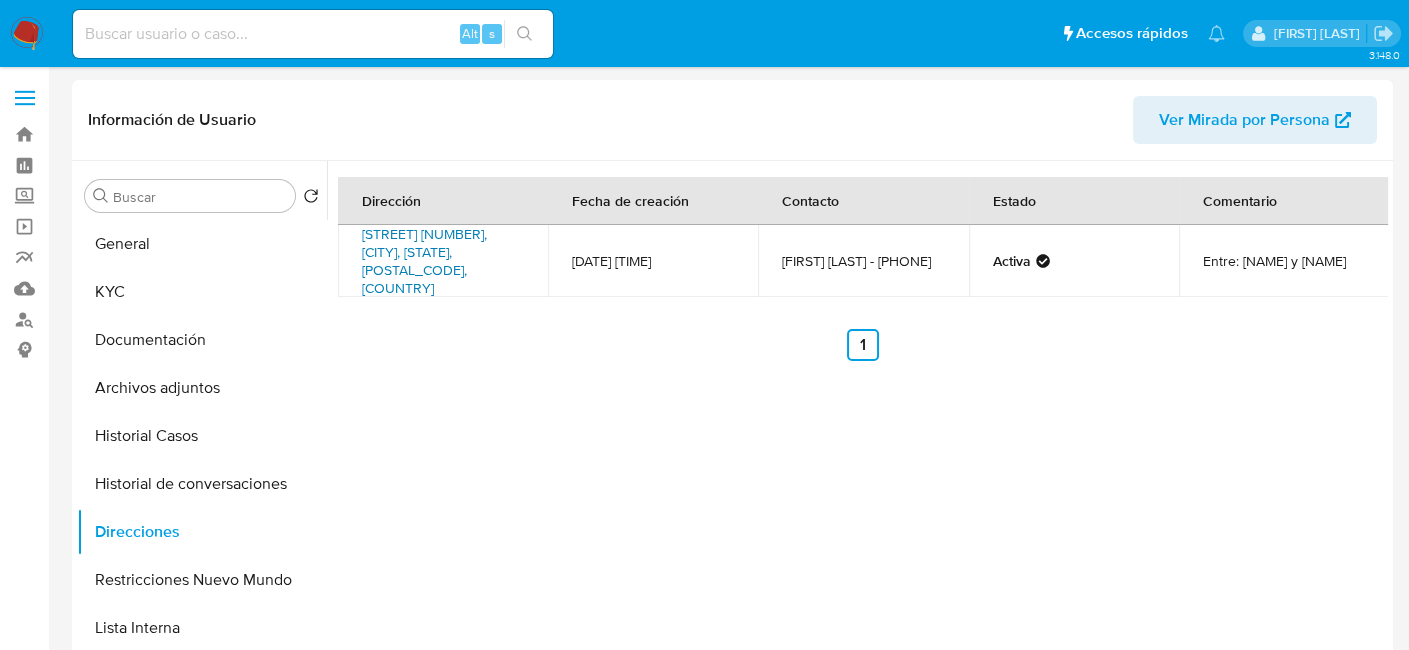 click on "[STREET] [NUMBER], [CITY], [STATE], [POSTAL_CODE], [COUNTRY]" at bounding box center [424, 261] 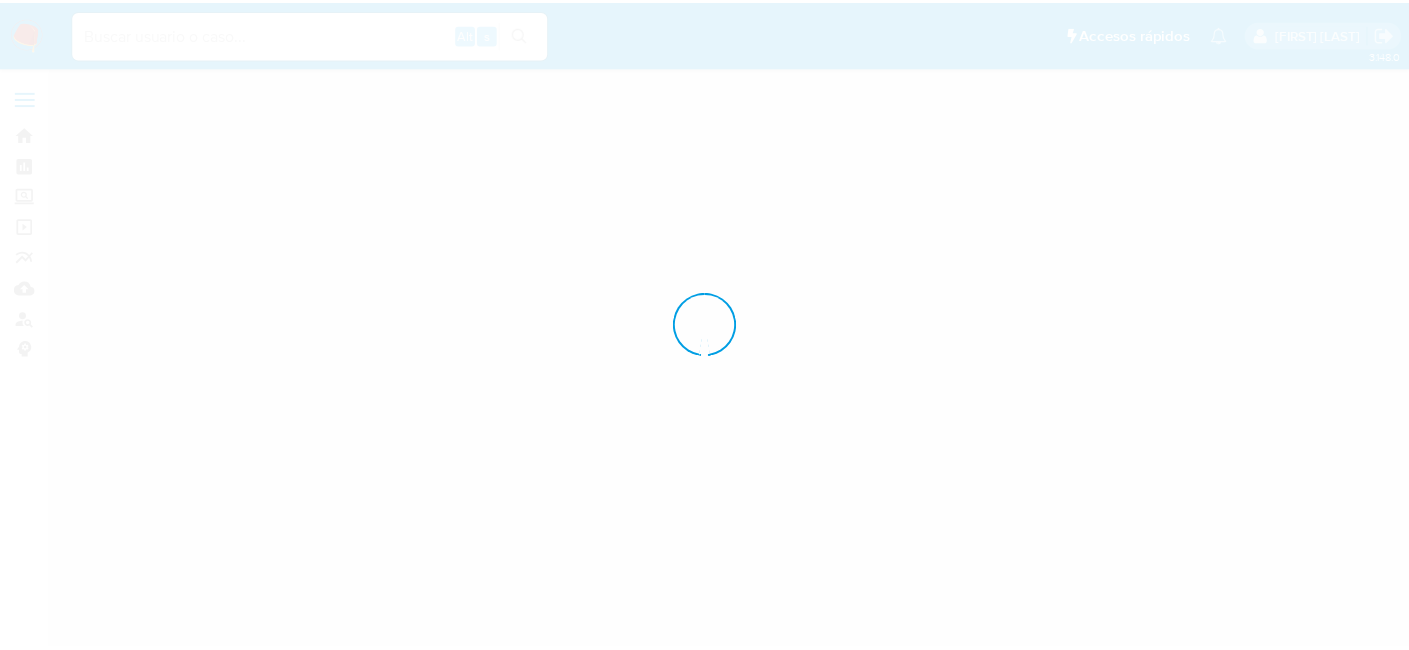 scroll, scrollTop: 0, scrollLeft: 0, axis: both 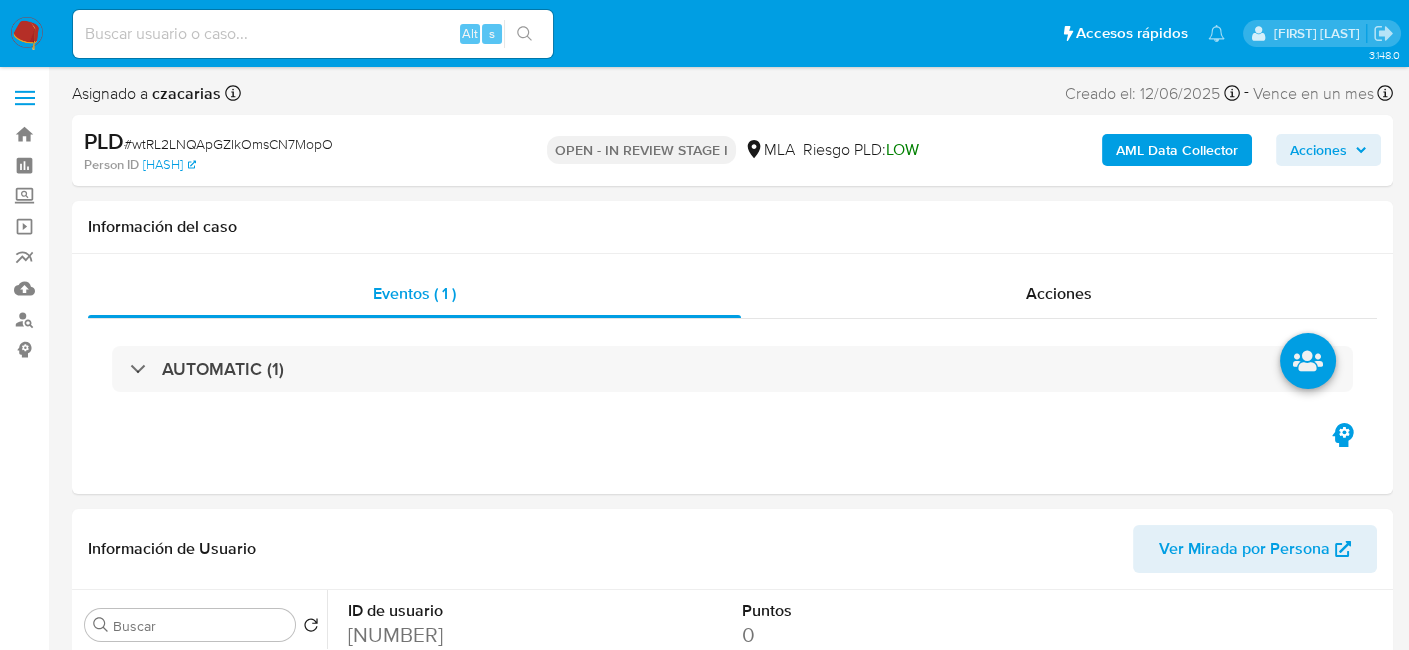 select on "10" 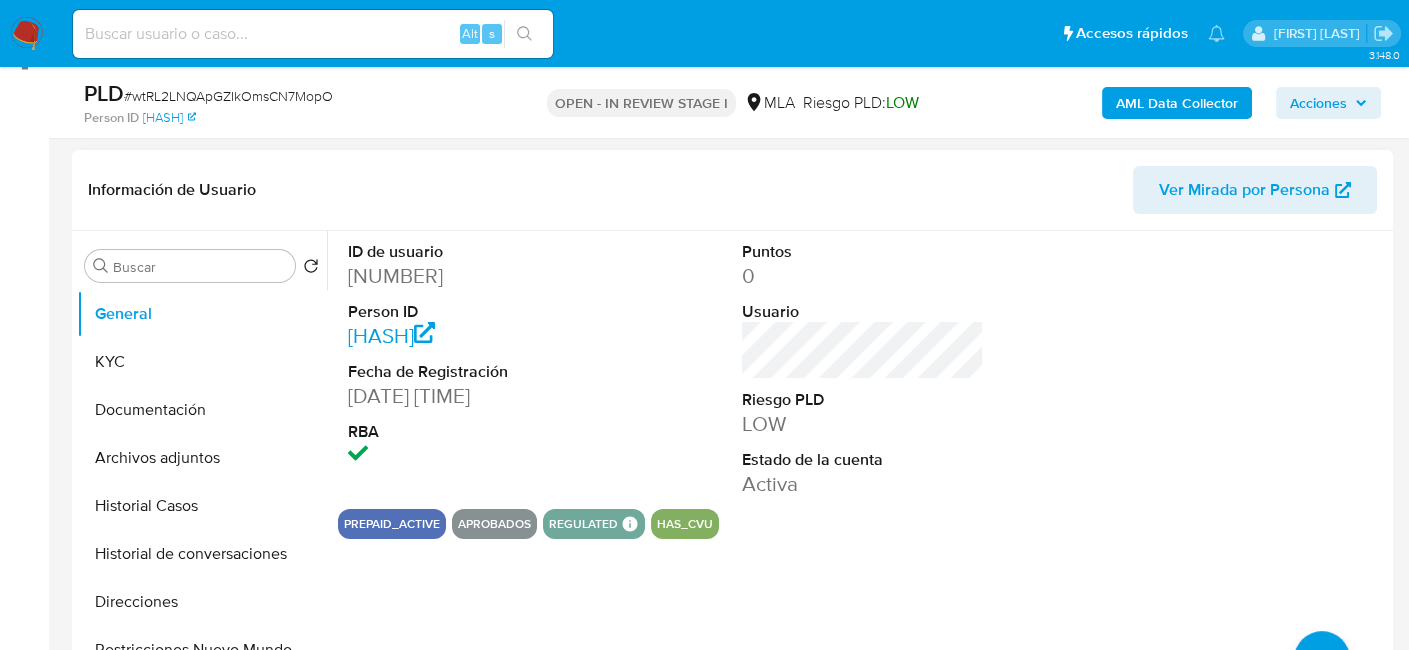 scroll, scrollTop: 300, scrollLeft: 0, axis: vertical 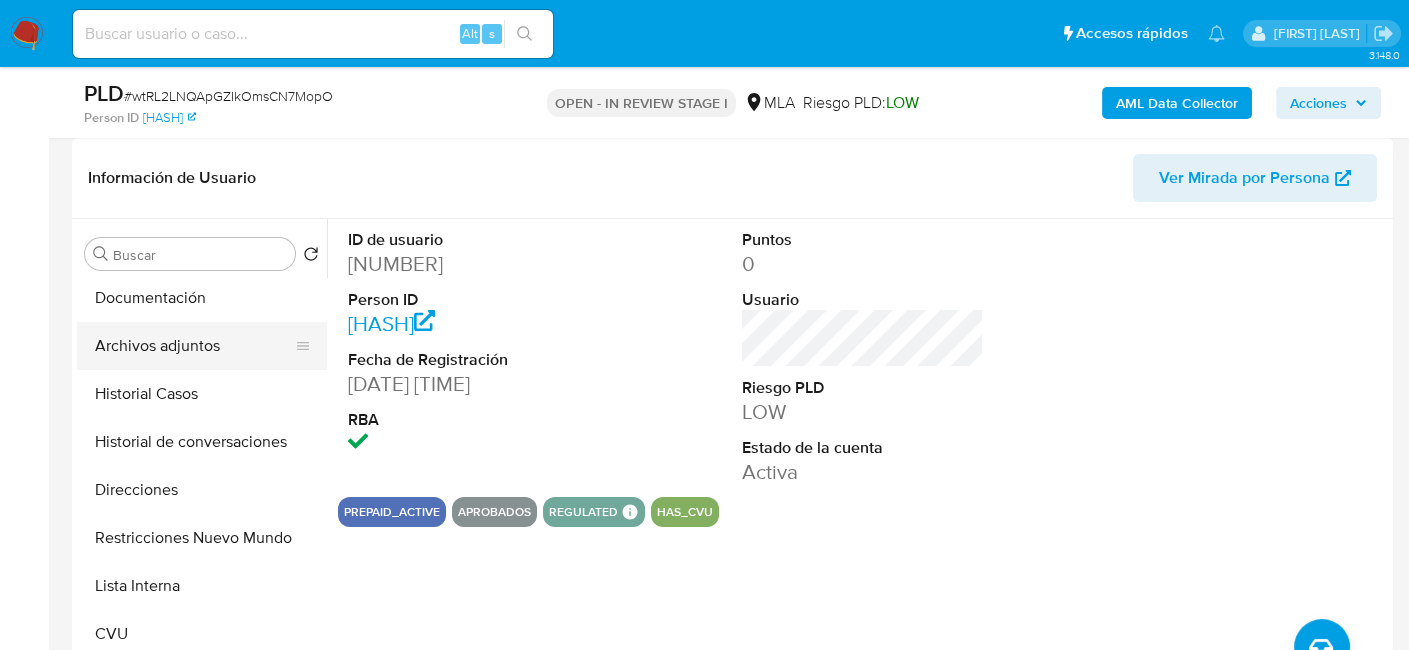 click on "Archivos adjuntos" at bounding box center (194, 346) 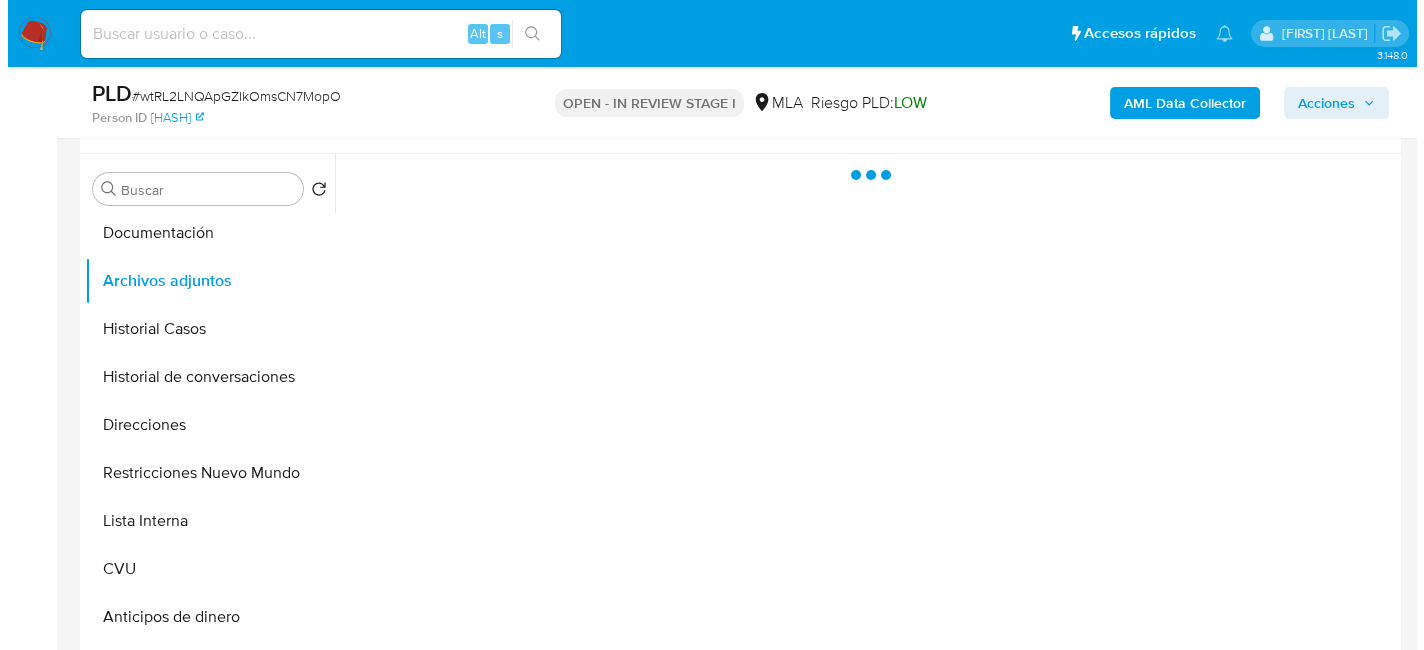 scroll, scrollTop: 400, scrollLeft: 0, axis: vertical 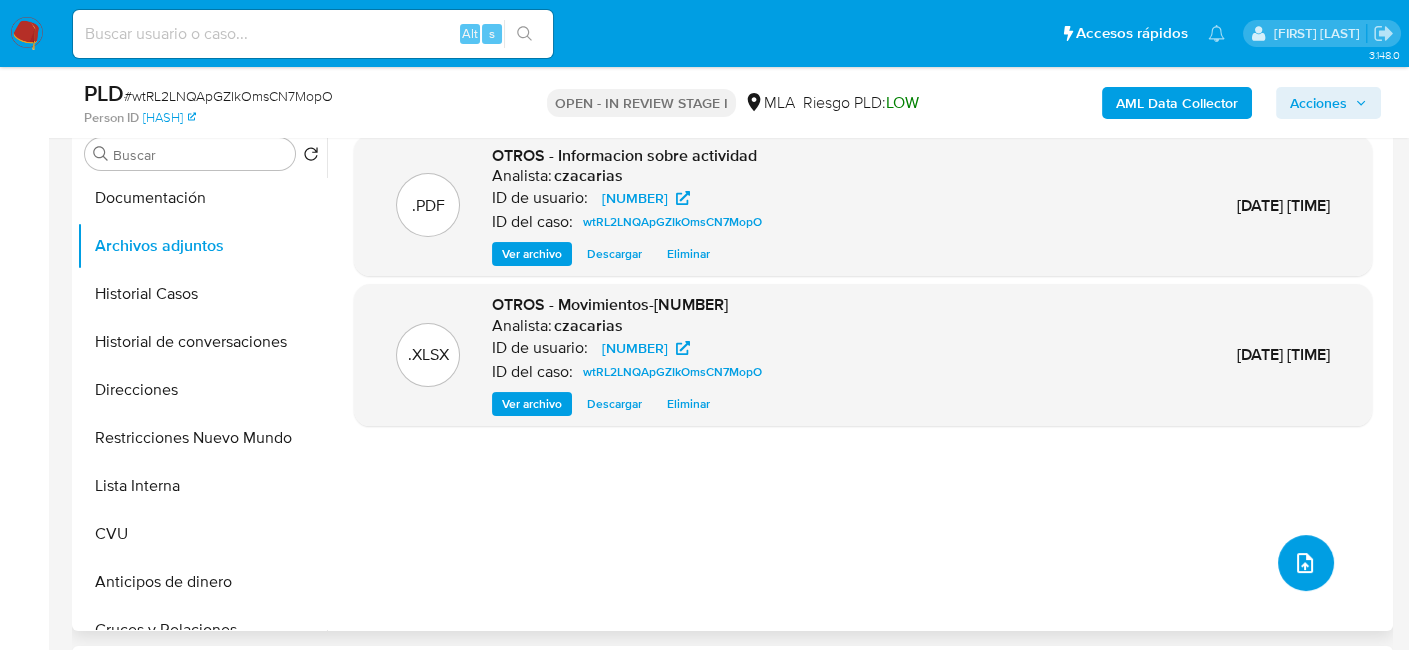 click 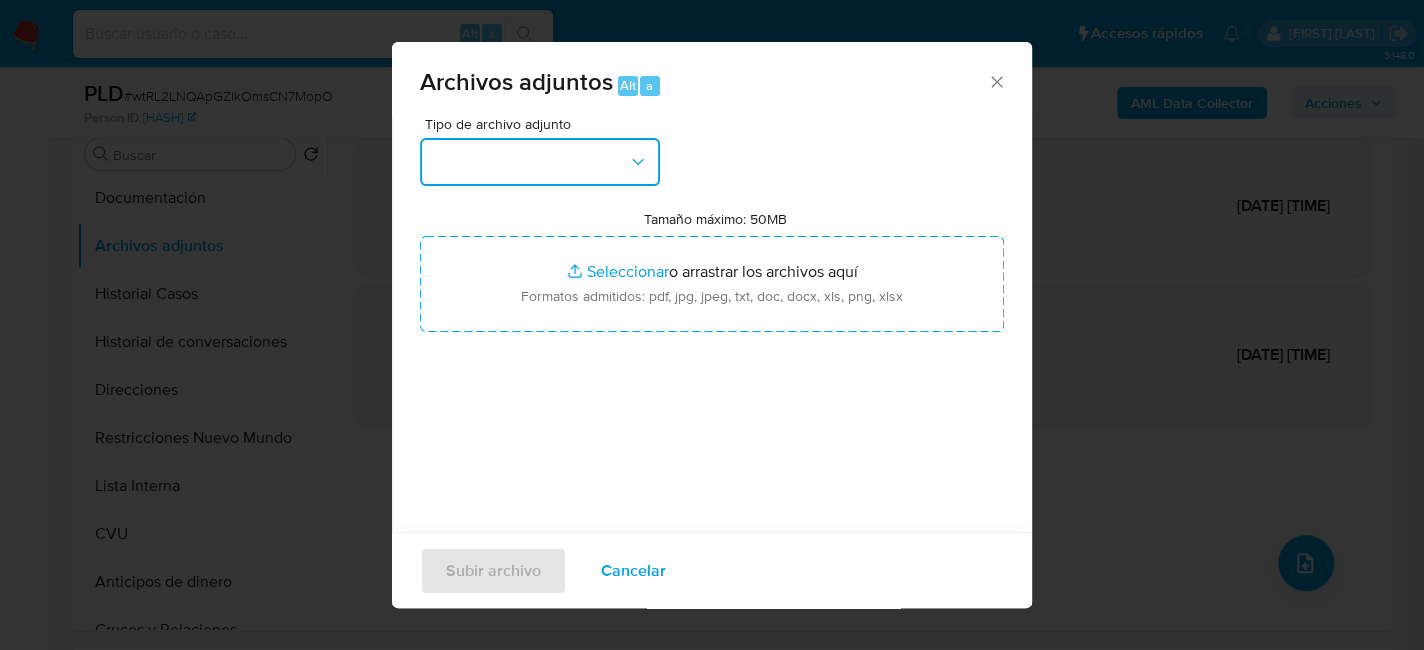 click at bounding box center [540, 162] 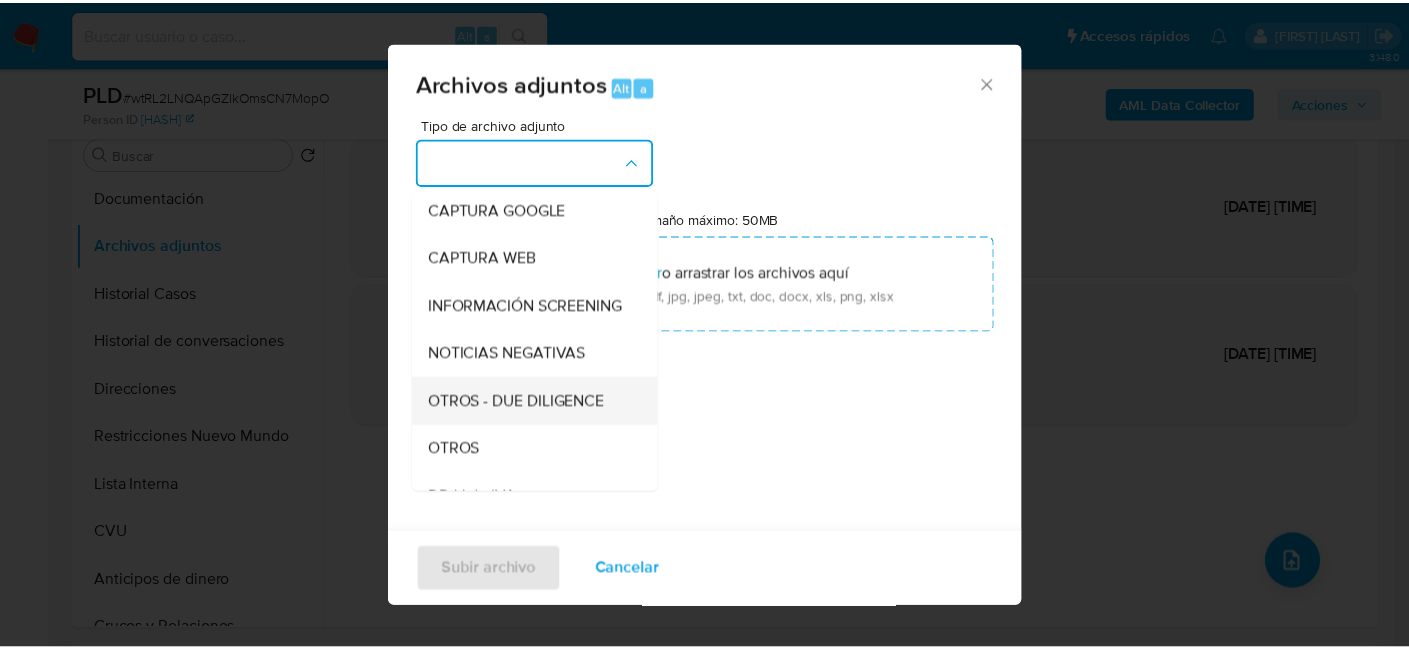 scroll, scrollTop: 200, scrollLeft: 0, axis: vertical 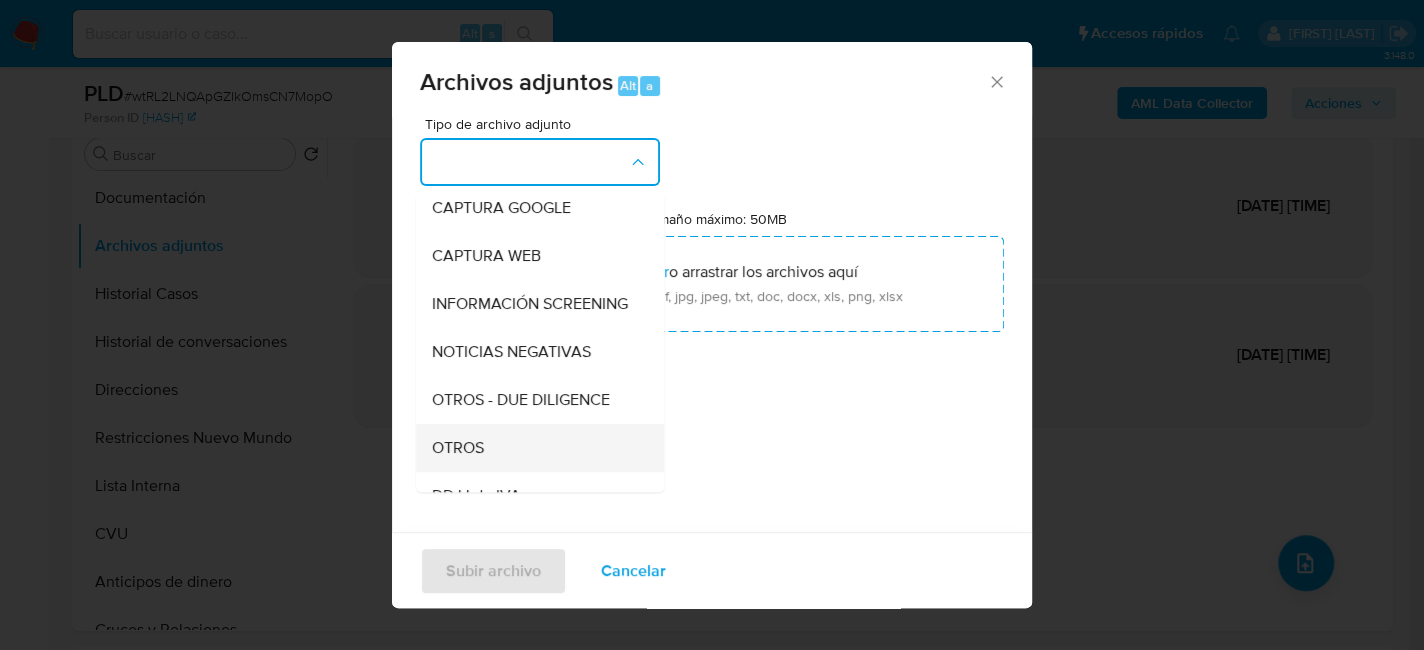 click on "OTROS" at bounding box center (534, 448) 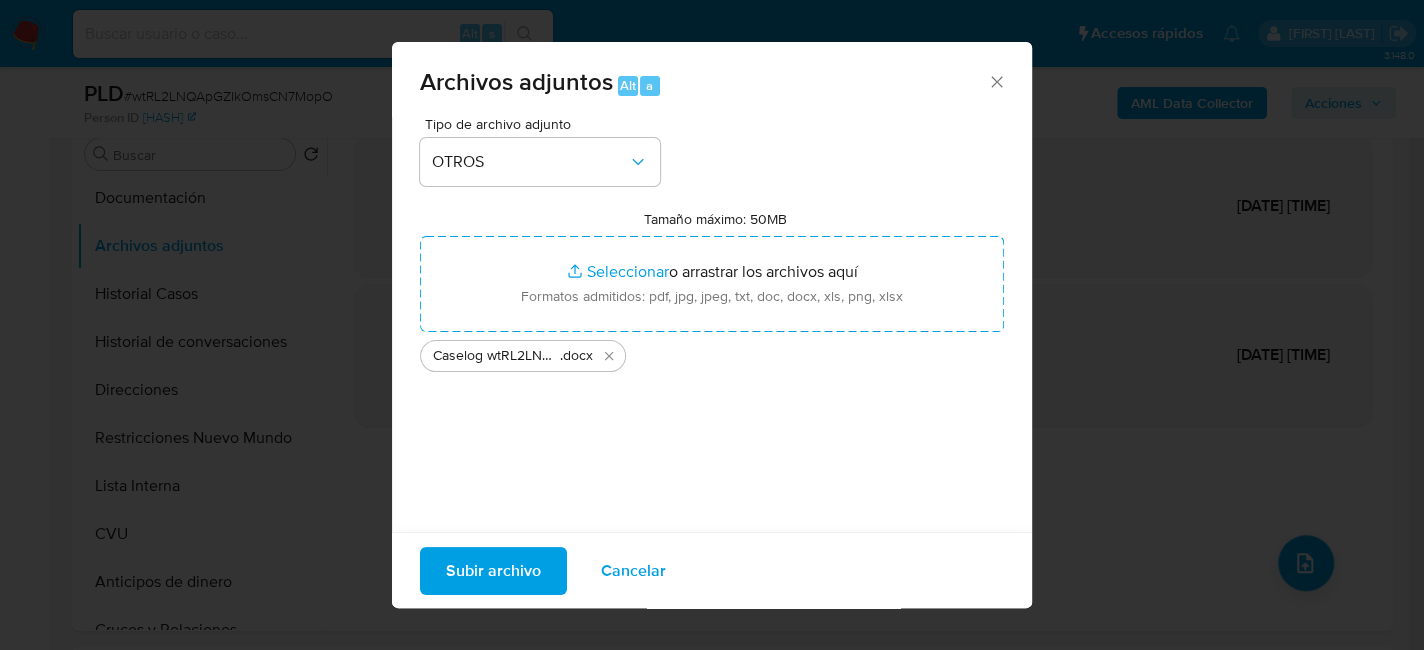 click on "Subir archivo" at bounding box center (493, 570) 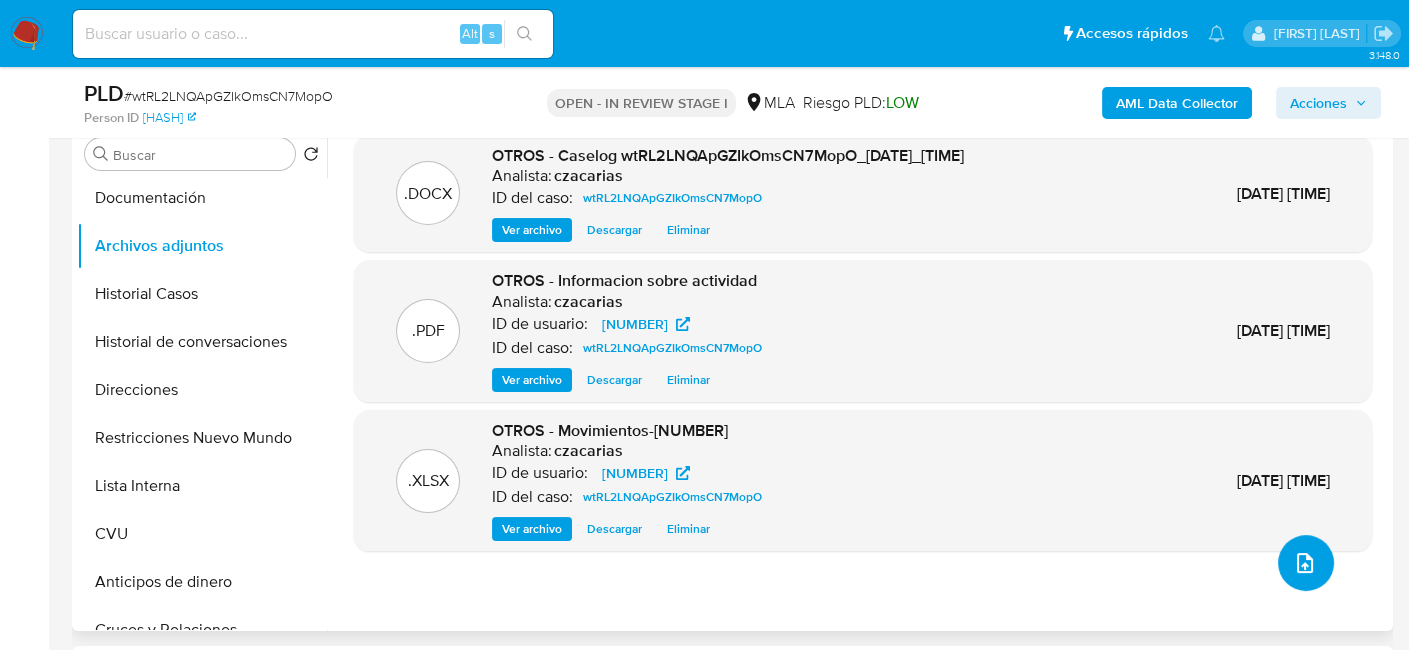 scroll, scrollTop: 300, scrollLeft: 0, axis: vertical 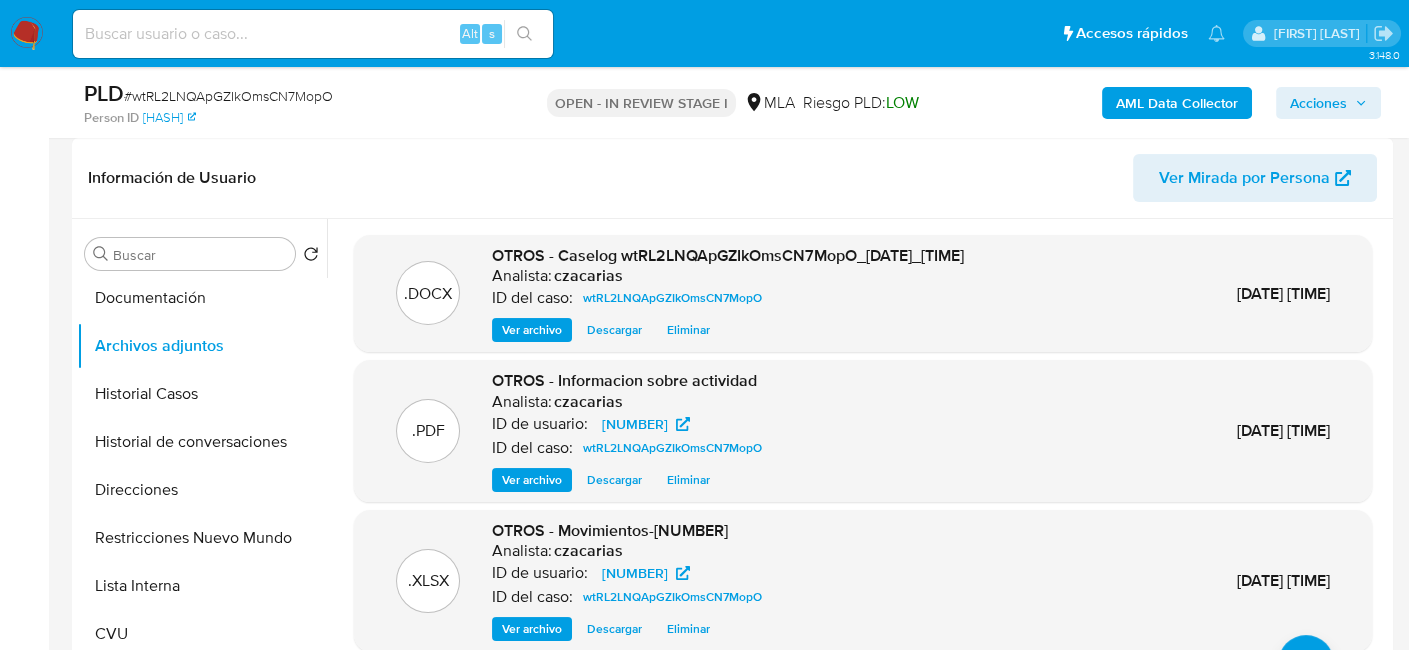 click on "AML Data Collector" at bounding box center [1177, 103] 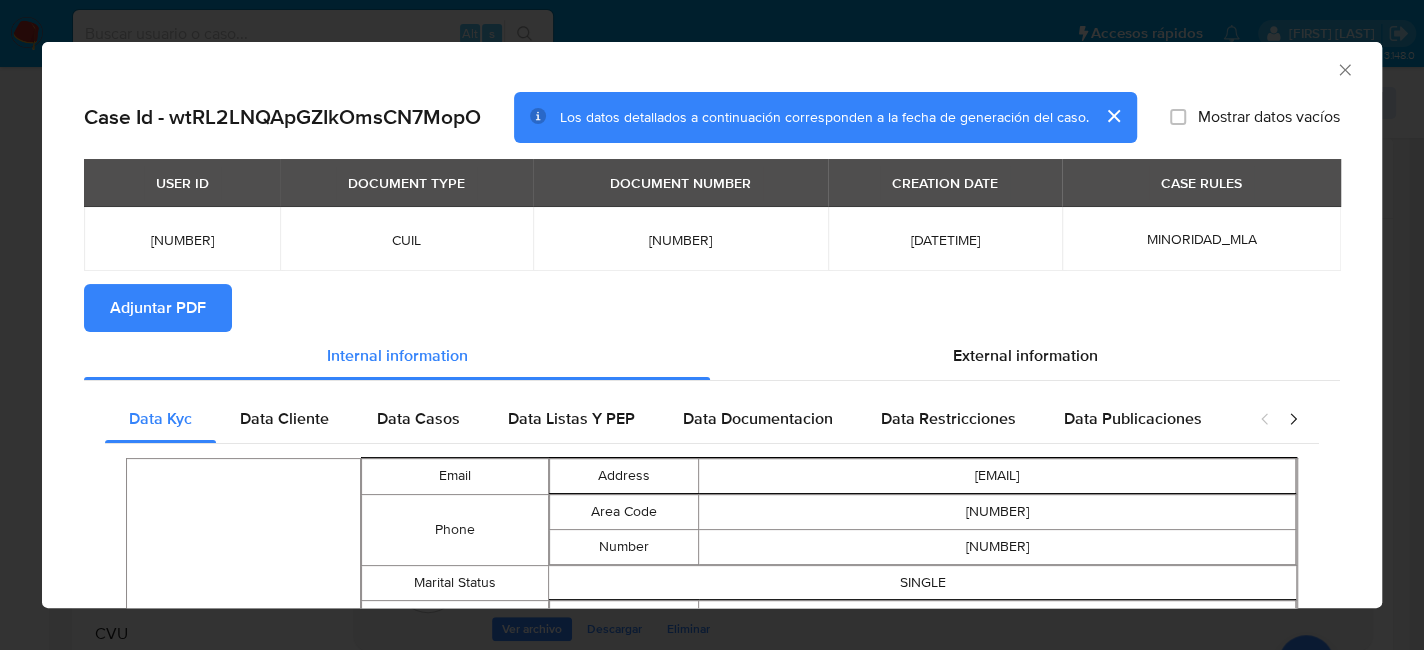 click on "Adjuntar PDF" at bounding box center (158, 308) 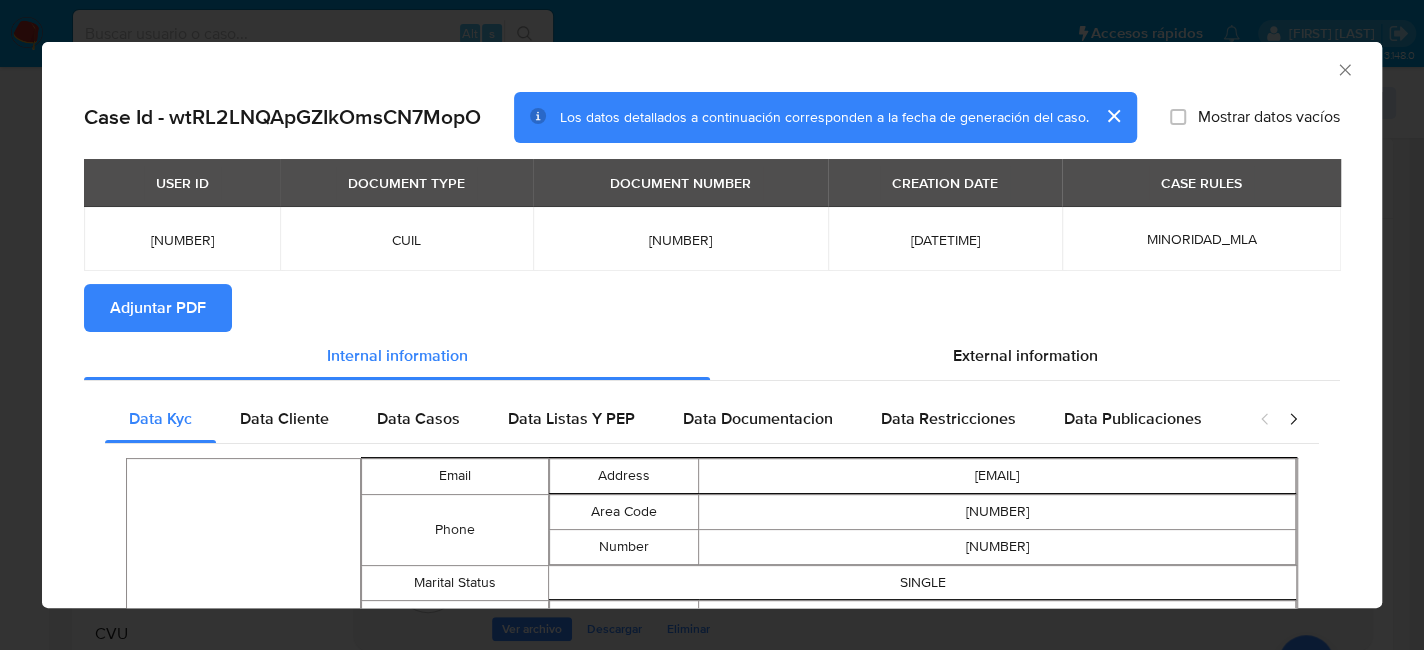 click 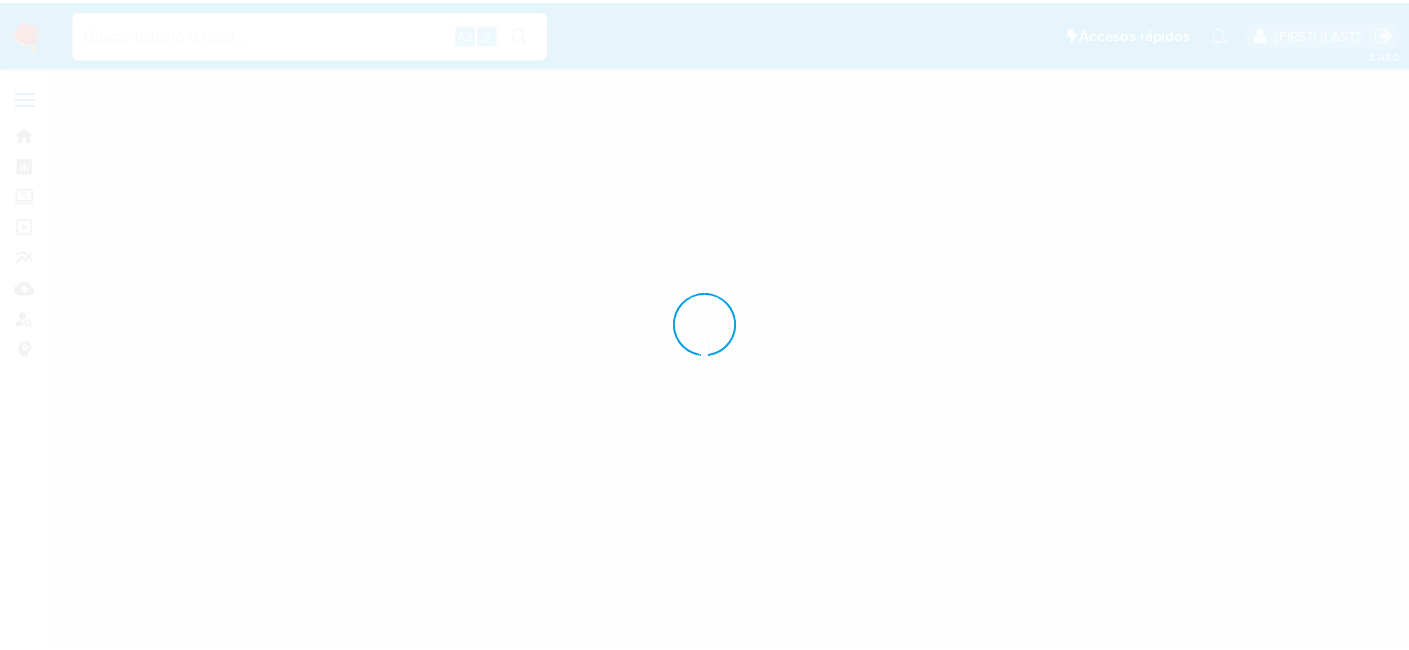 scroll, scrollTop: 0, scrollLeft: 0, axis: both 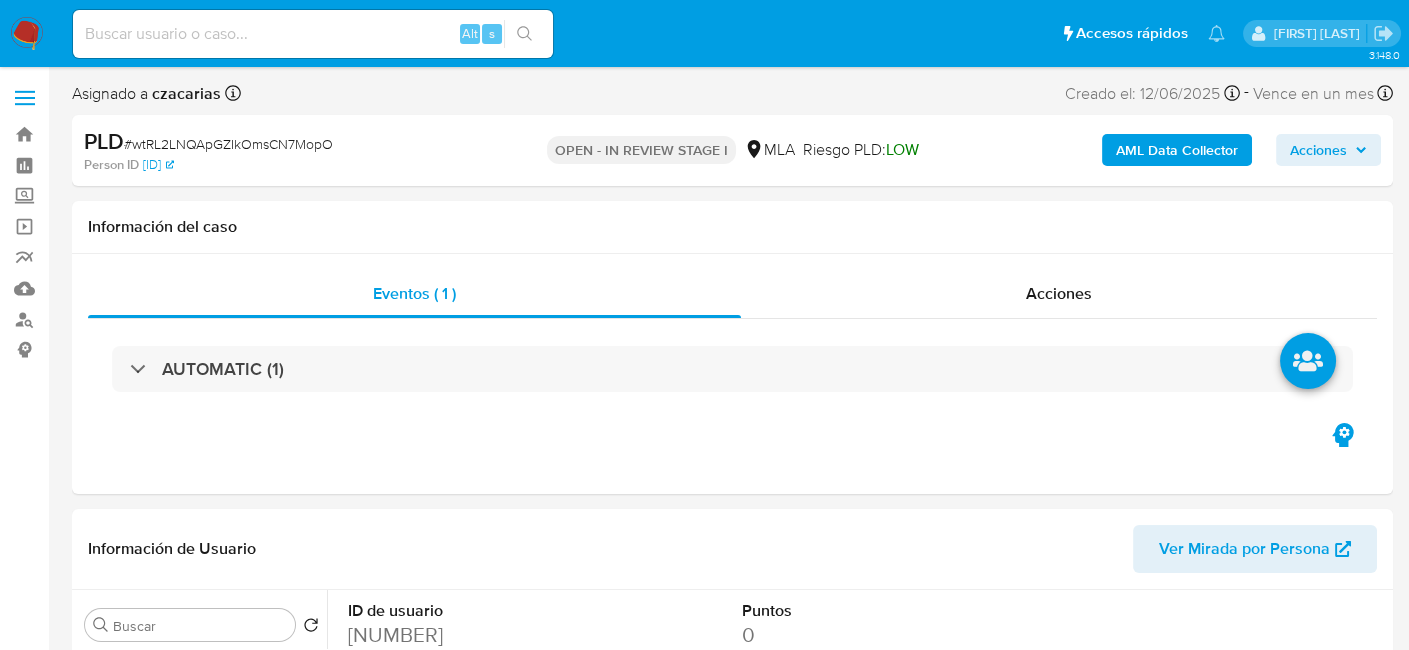 select on "10" 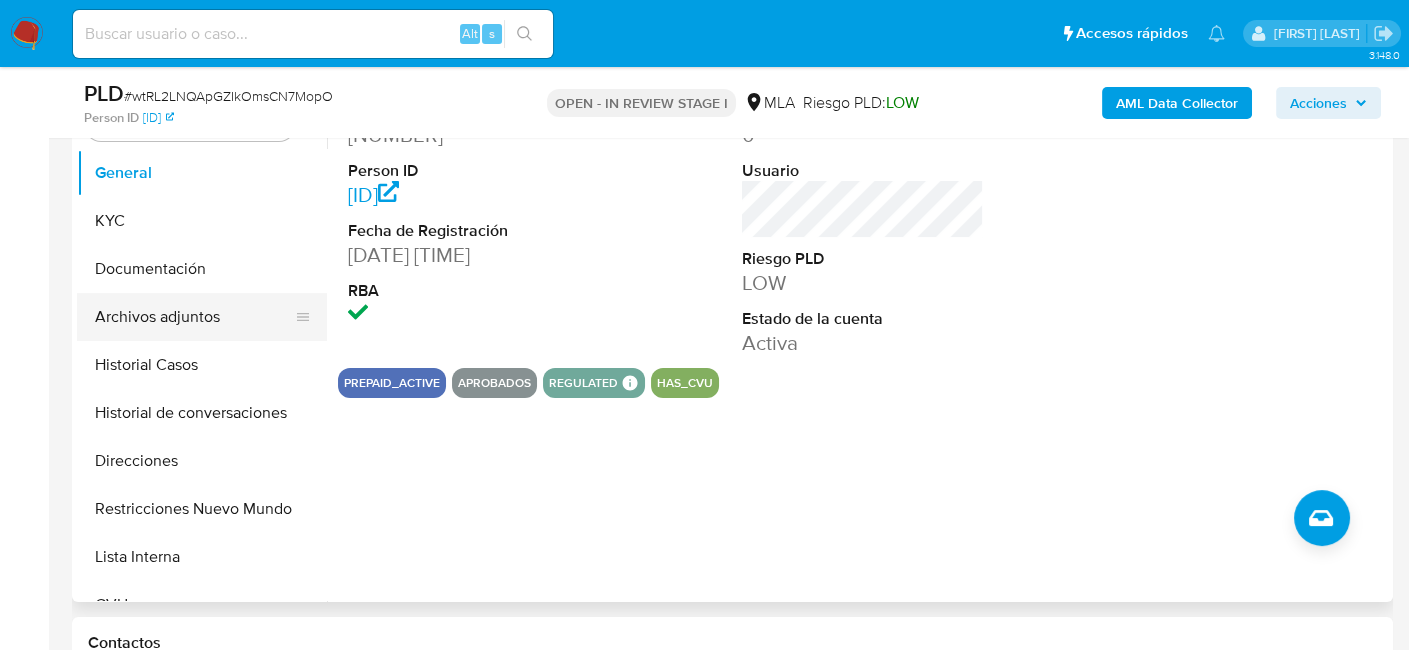 scroll, scrollTop: 500, scrollLeft: 0, axis: vertical 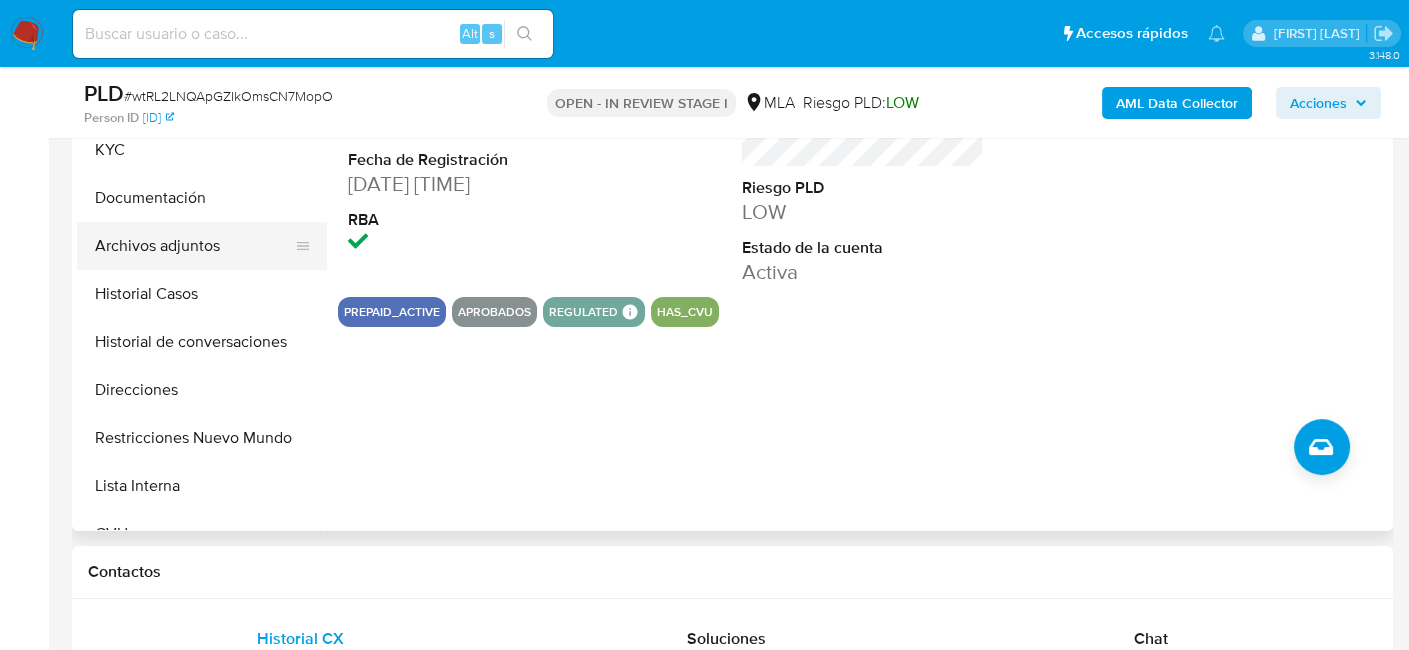 click on "Archivos adjuntos" at bounding box center [194, 246] 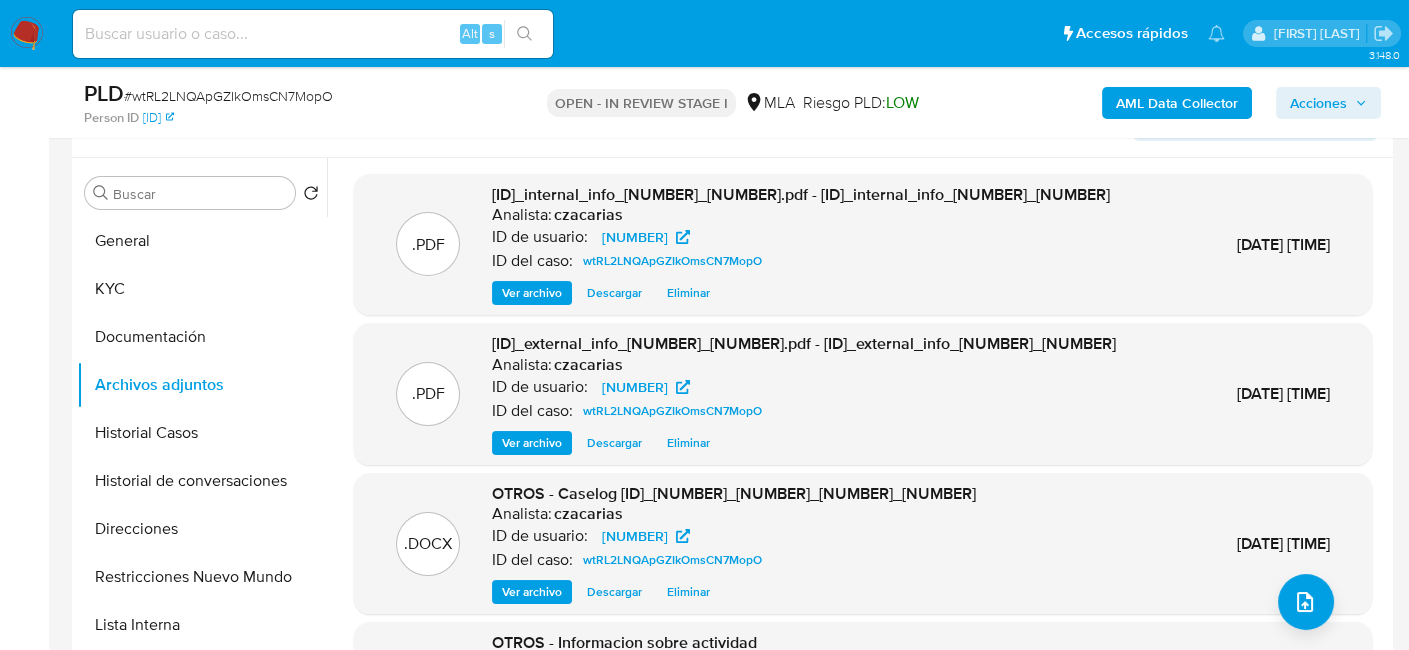 scroll, scrollTop: 300, scrollLeft: 0, axis: vertical 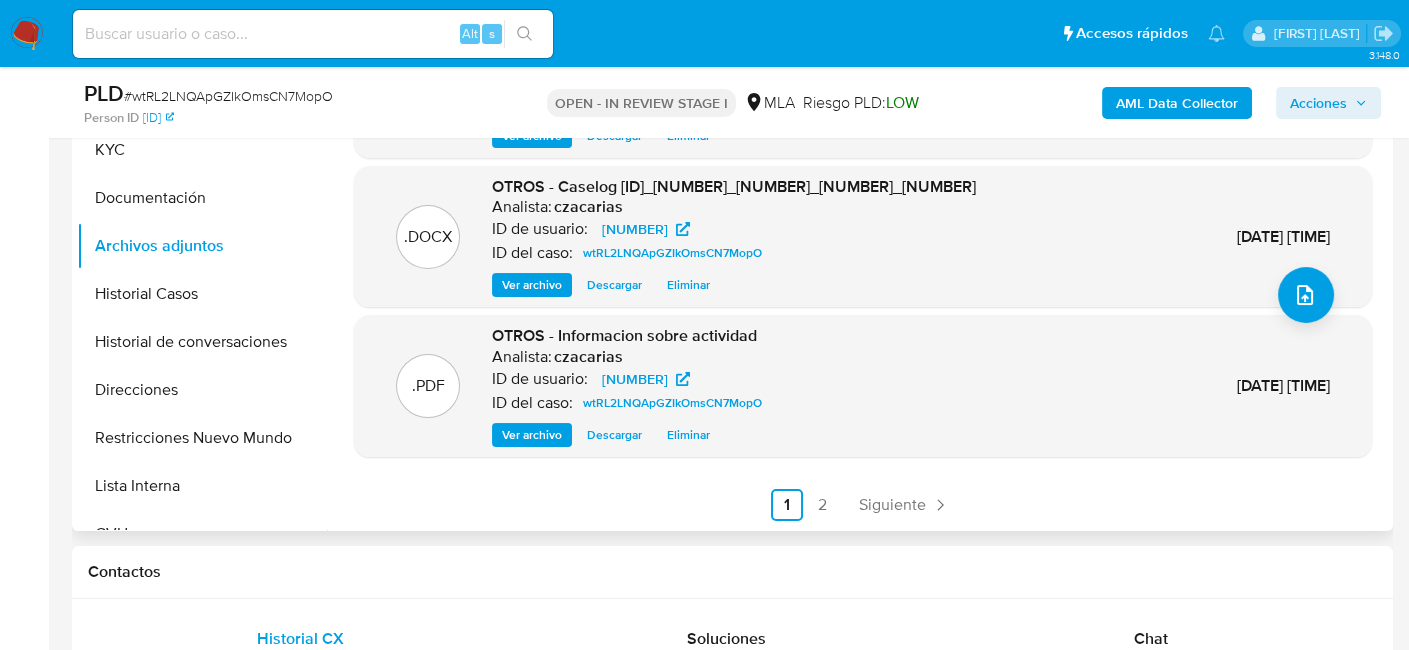 click on ".PDF [ID]_internal_info_[NUMBER]_[NUMBER].pdf - [ID]_internal_info_[NUMBER]_[NUMBER] Analista: [USERNAME] ID de usuario: [NUMBER] ID del caso: [ID] Ver archivo Descargar Eliminar [DATE] [TIME] .PDF [ID]_external_info_[NUMBER]_[NUMBER].pdf - [ID]_external_info_[NUMBER]_[NUMBER] Analista: [USERNAME] ID de usuario: [NUMBER] ID del caso: [ID] Ver archivo Descargar Eliminar [DATE] [TIME] .DOCX OTROS - Caselog [ID]_[NUMBER]_[NUMBER]_[NUMBER]_[NUMBER] Analista: [USERNAME] ID de usuario: [NUMBER] ID del caso: [ID] Ver archivo Descargar Eliminar [DATE] [TIME] .PDF OTROS - Informacion sobre actividad Analista: [USERNAME] ID de usuario: [NUMBER] ID del caso: [ID] Ver archivo Descargar Eliminar [DATE] [TIME] Anterior 1 2 Siguiente" at bounding box center [857, 275] 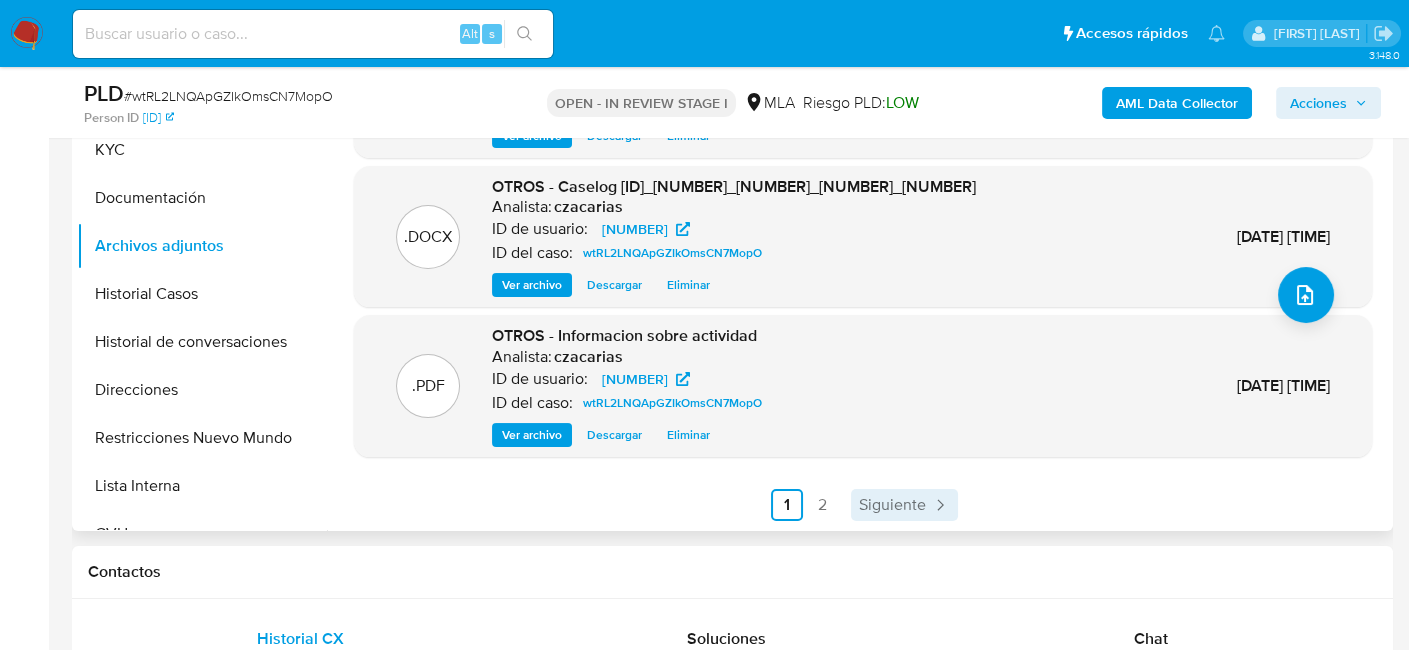 click on "Siguiente" at bounding box center [892, 505] 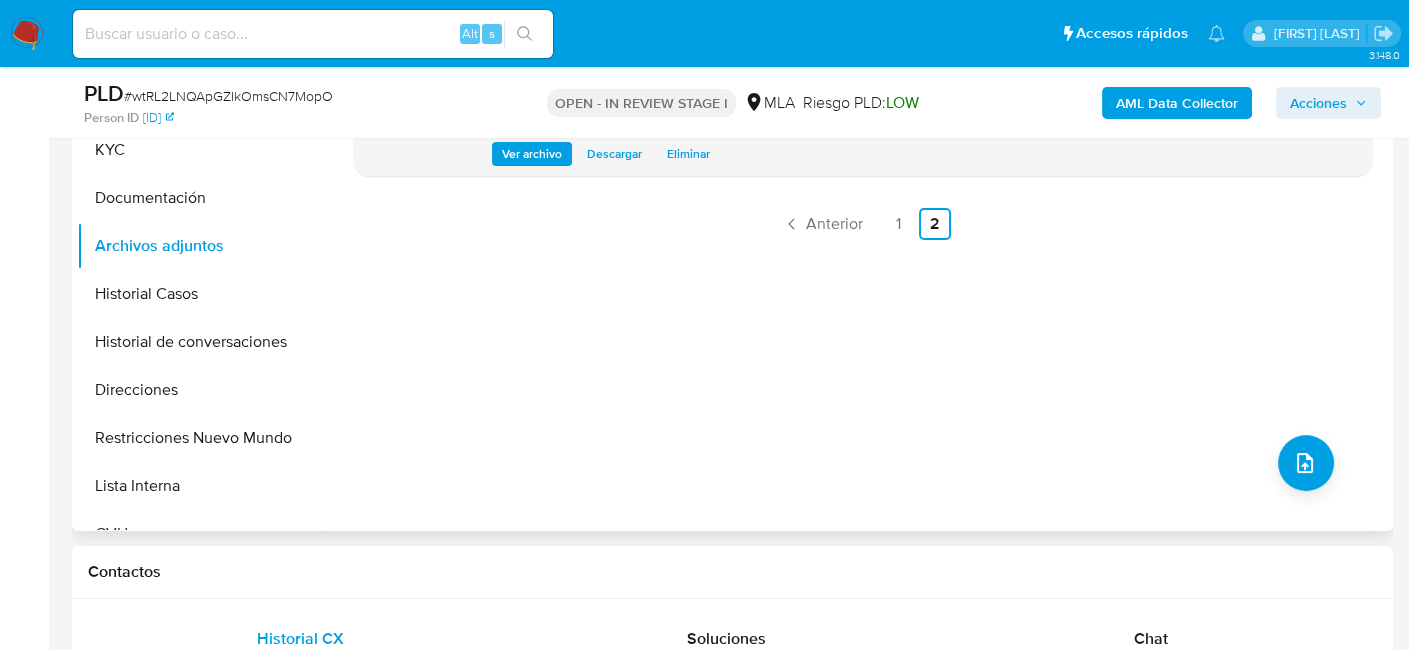 click on "Acciones" at bounding box center (1318, 103) 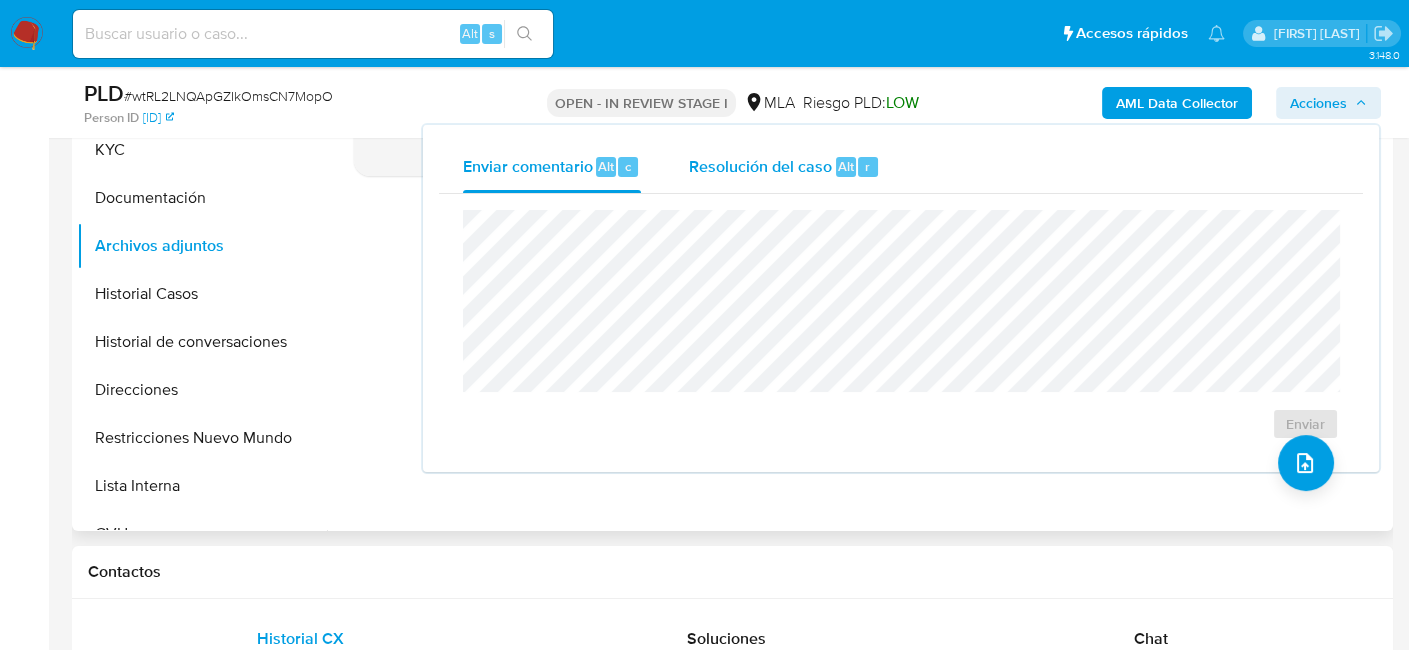 click on "Resolución del caso Alt r" at bounding box center [784, 167] 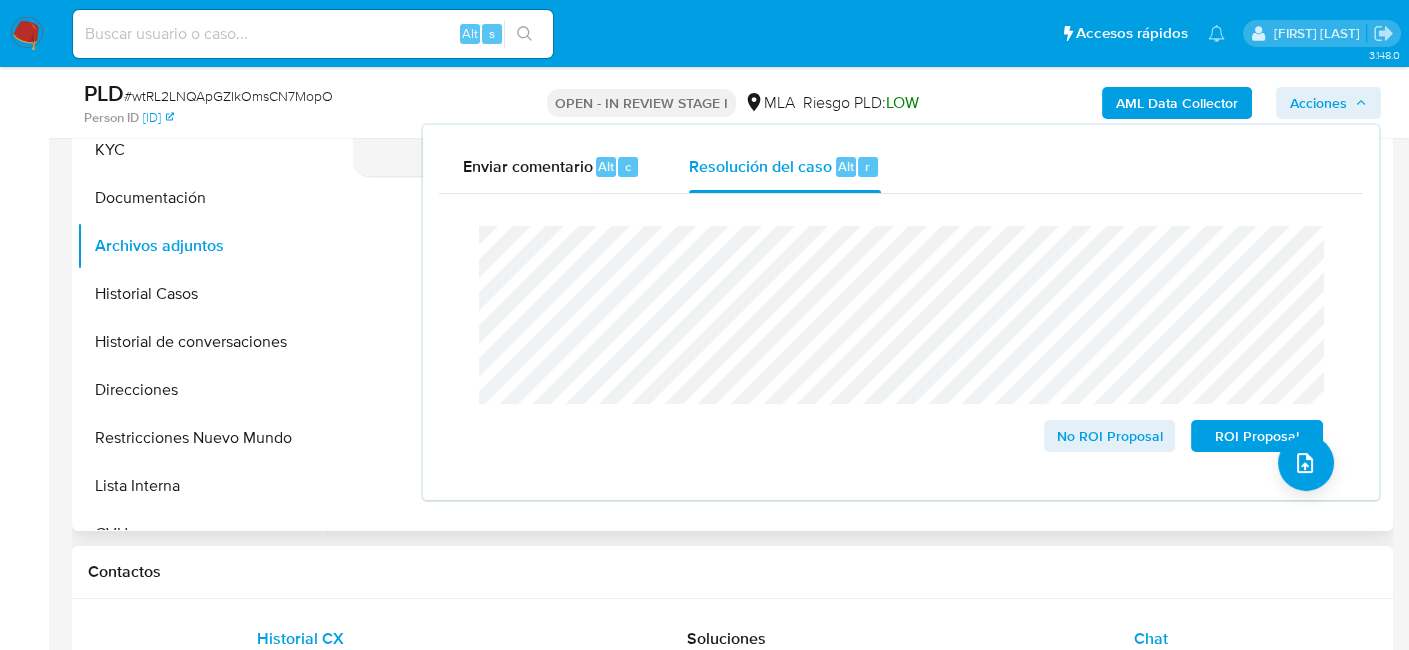 click on "Chat" at bounding box center (1151, 638) 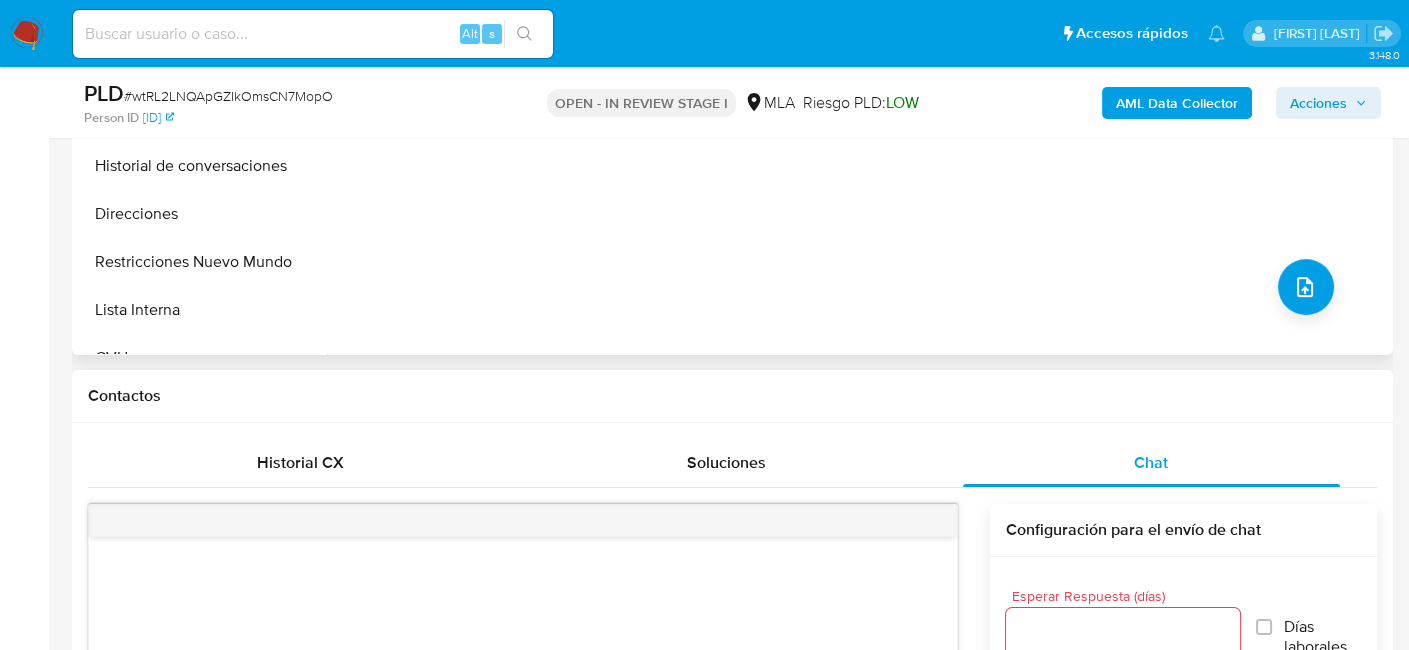 scroll, scrollTop: 700, scrollLeft: 0, axis: vertical 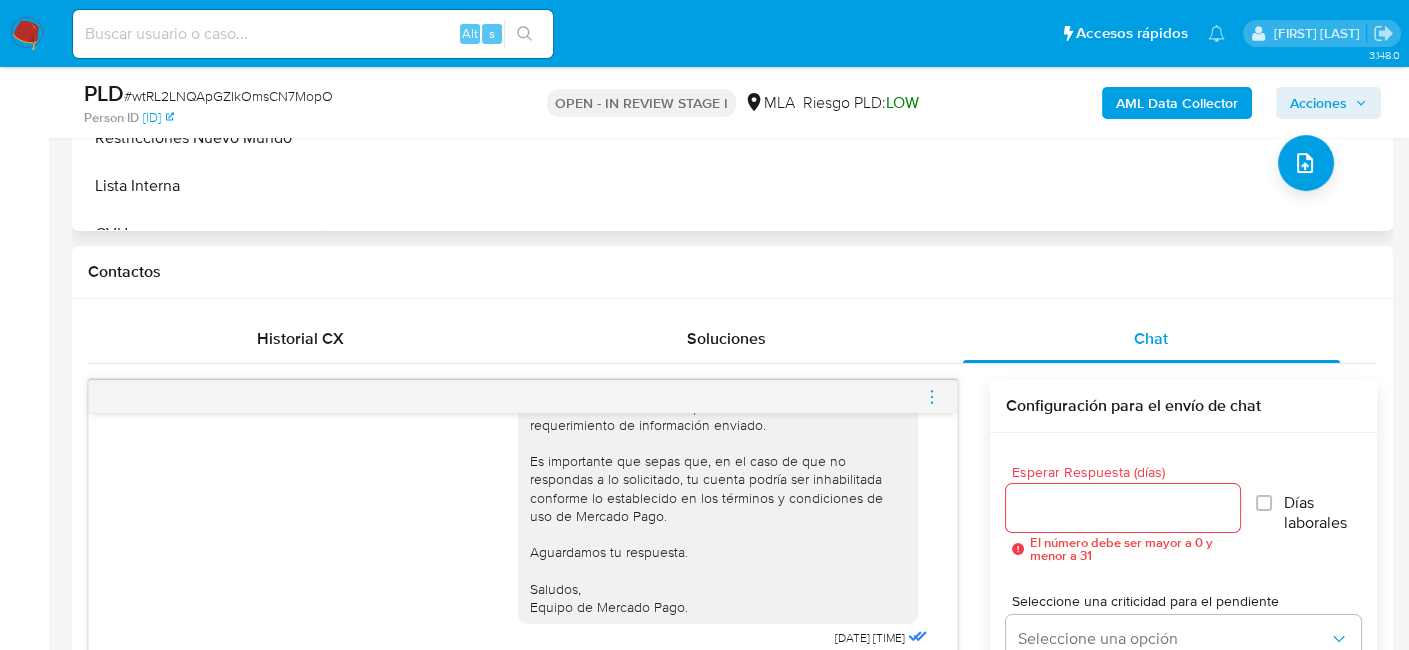 drag, startPoint x: 937, startPoint y: 403, endPoint x: 879, endPoint y: 382, distance: 61.68468 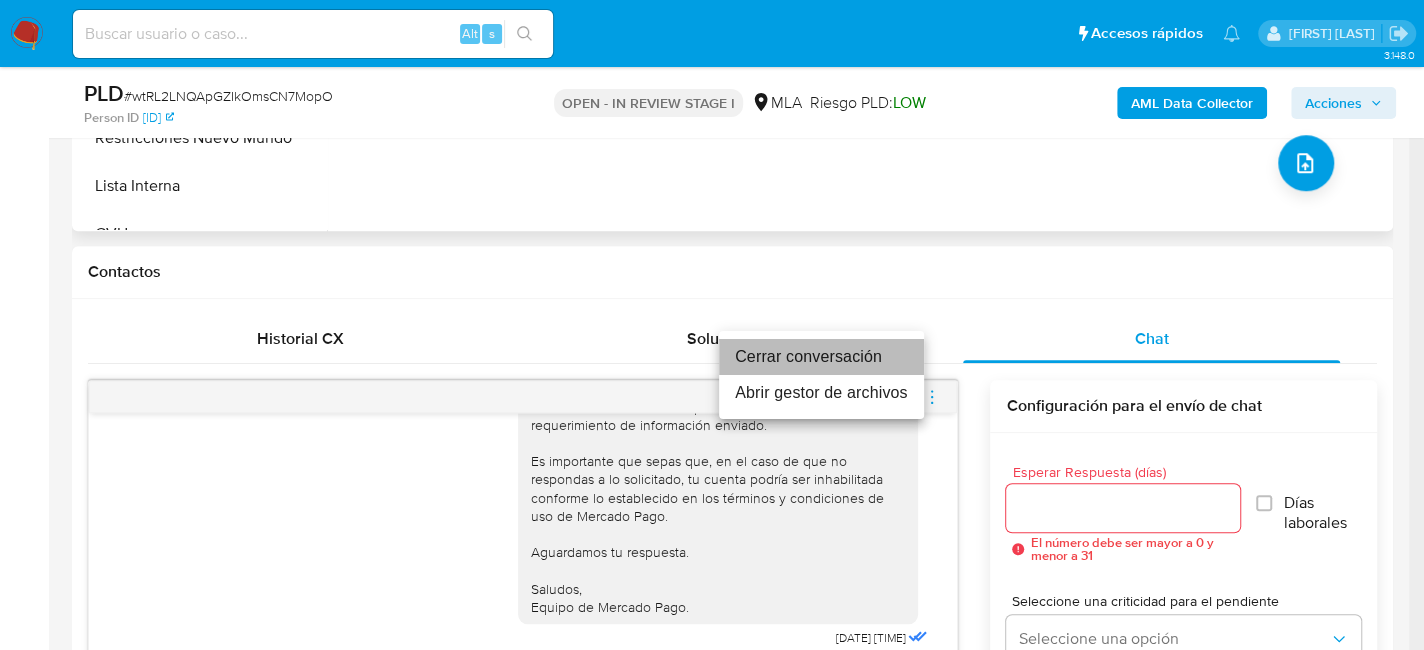 click on "Cerrar conversación" at bounding box center (821, 357) 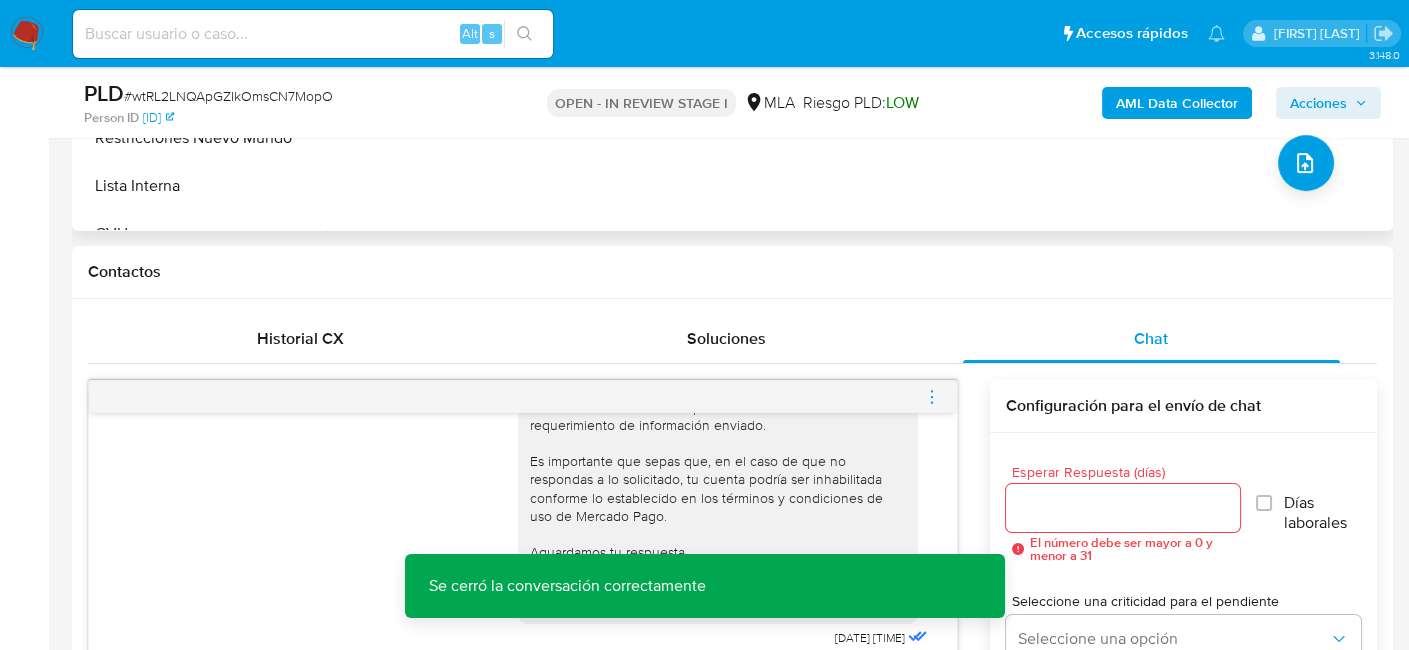 drag, startPoint x: 1330, startPoint y: 103, endPoint x: 1288, endPoint y: 93, distance: 43.174065 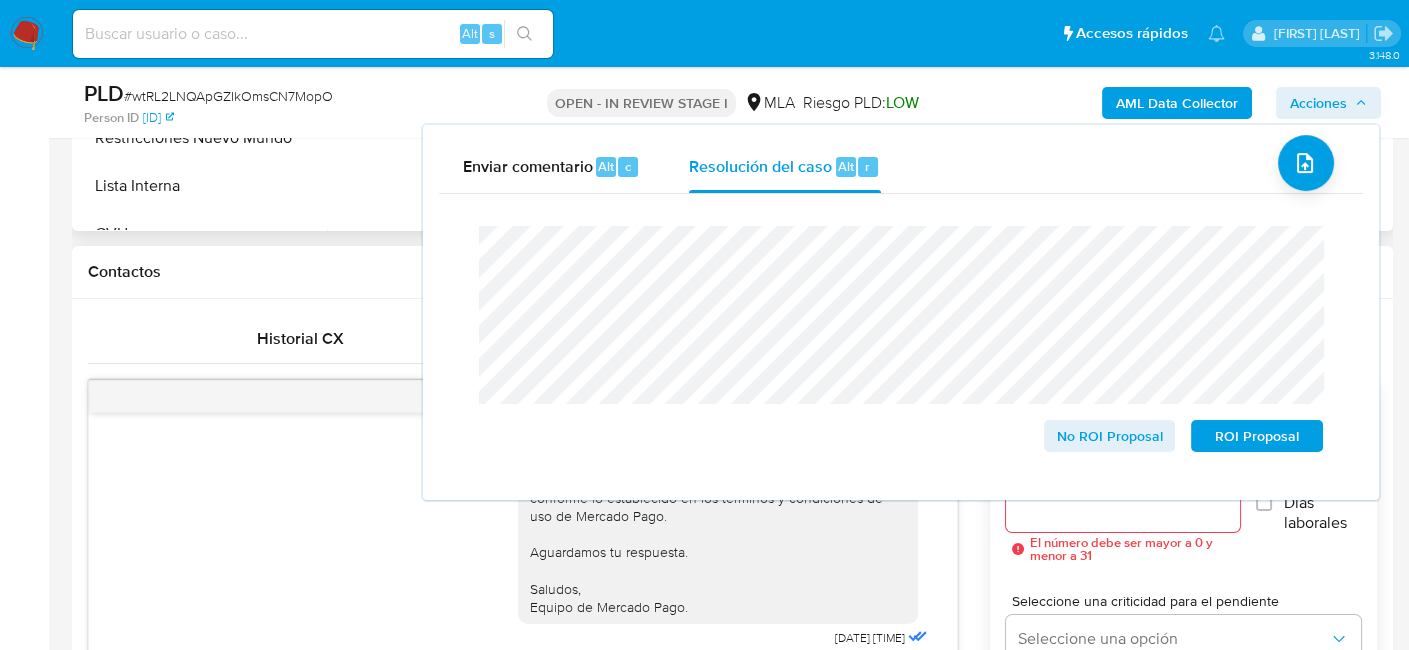 click on "Asignado a   czacarias   Asignado el: 18/06/2025 14:16:25 Creado el: 12/06/2025   Creado el: 12/06/2025 03:07:35 - Vence en un mes   Vence el 10/09/2025 03:07:35 PLD # wtRL2LNQApGZIkOmsCN7MopO Person ID 5ef69d587f19ac764efb9cad6cc9b590 OPEN - IN REVIEW STAGE I  MLA Riesgo PLD:  LOW AML Data Collector Acciones Enviar comentario Alt c Resolución del caso Alt r Cierre de caso No ROI Proposal ROI Proposal Información del caso Eventos ( 1 ) Acciones AUTOMATIC (1) Información de Usuario Ver Mirada por Persona Buscar   Volver al orden por defecto General KYC Documentación Archivos adjuntos Historial Casos Historial de conversaciones Direcciones Restricciones Nuevo Mundo Lista Interna CVU Anticipos de dinero Cruces y Relaciones Créditos Cuentas Bancarias Datos Modificados Devices Geolocation Dispositivos Point Fecha Compliant Historial Riesgo PLD IV Challenges Información de accesos Insurtech Inversiones Items Listas Externas Marcas AML Perfiles Tarjetas Aprobadores .XLSX OTROS - Movimientos-1245786296 Eliminar" at bounding box center (732, 1332) 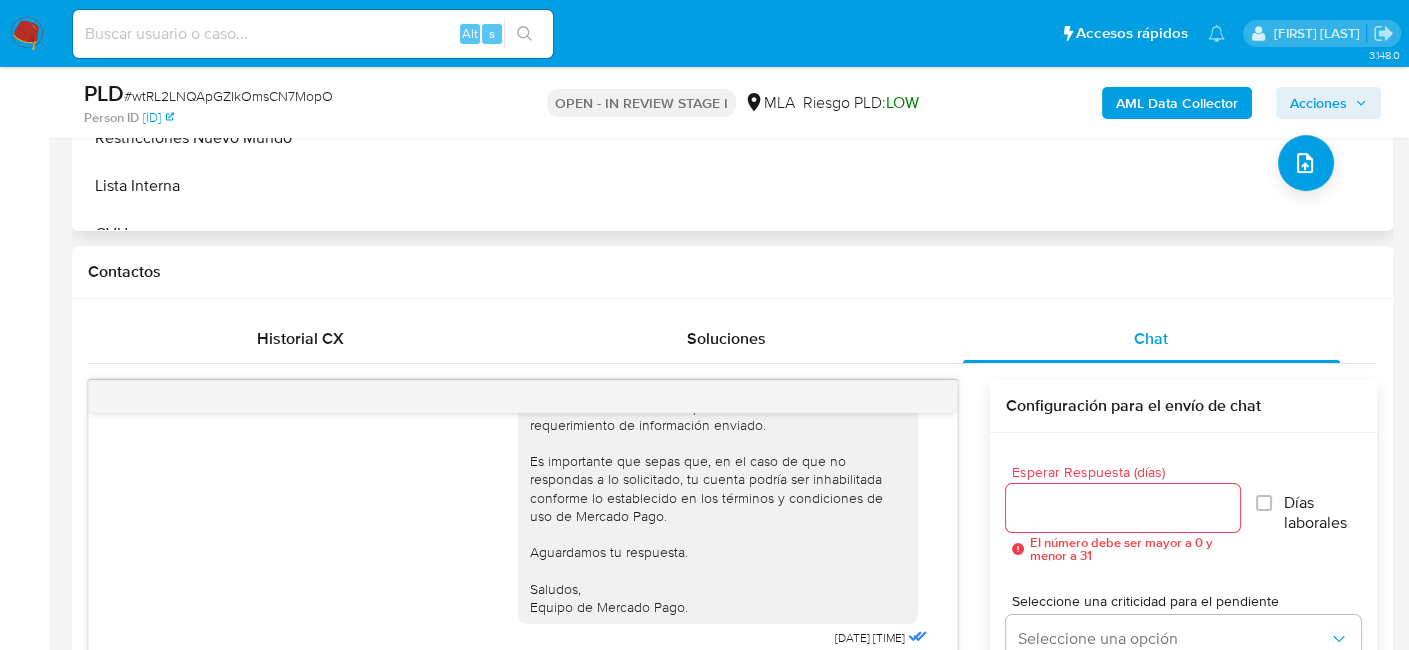 drag, startPoint x: 1357, startPoint y: 98, endPoint x: 1310, endPoint y: 116, distance: 50.32892 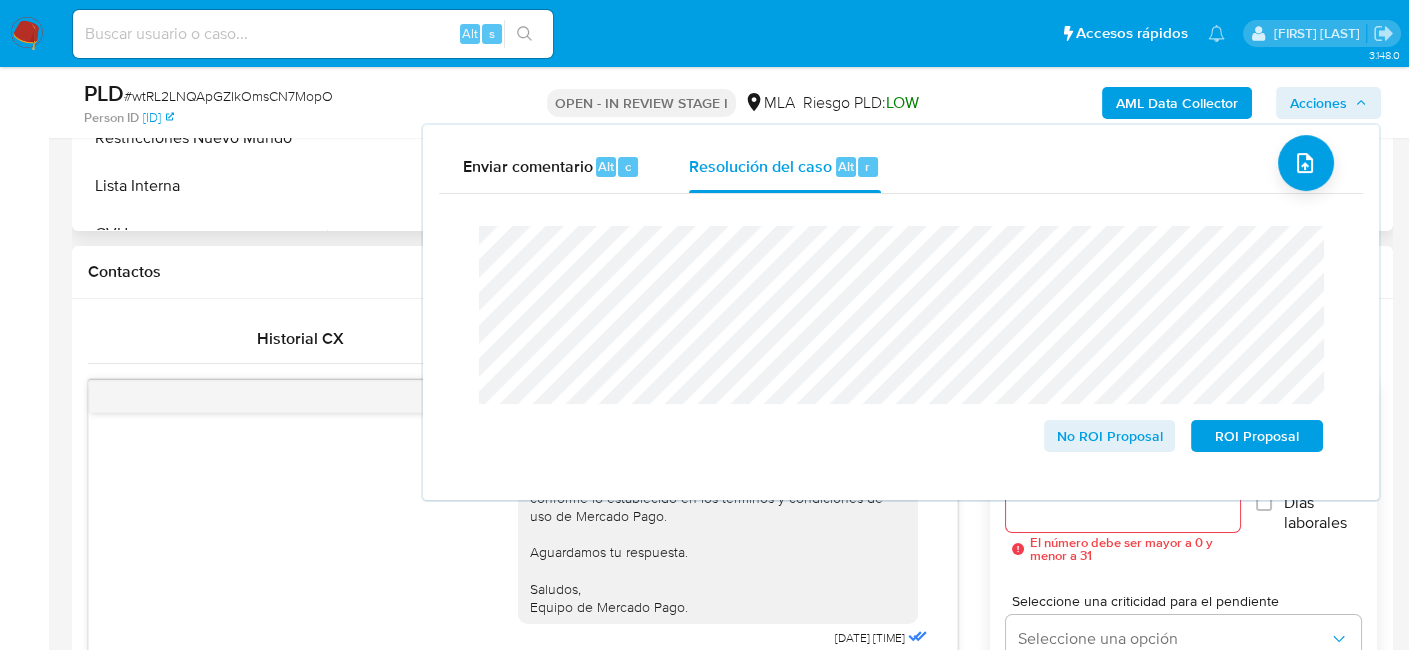 click on "Asignado a   czacarias   Asignado el: 18/06/2025 14:16:25 Creado el: 12/06/2025   Creado el: 12/06/2025 03:07:35 - Vence en un mes   Vence el 10/09/2025 03:07:35 PLD # wtRL2LNQApGZIkOmsCN7MopO Person ID 5ef69d587f19ac764efb9cad6cc9b590 OPEN - IN REVIEW STAGE I  MLA Riesgo PLD:  LOW AML Data Collector Acciones Enviar comentario Alt c Resolución del caso Alt r Cierre de caso No ROI Proposal ROI Proposal Información del caso Eventos ( 1 ) Acciones AUTOMATIC (1) Información de Usuario Ver Mirada por Persona Buscar   Volver al orden por defecto General KYC Documentación Archivos adjuntos Historial Casos Historial de conversaciones Direcciones Restricciones Nuevo Mundo Lista Interna CVU Anticipos de dinero Cruces y Relaciones Créditos Cuentas Bancarias Datos Modificados Devices Geolocation Dispositivos Point Fecha Compliant Historial Riesgo PLD IV Challenges Información de accesos Insurtech Inversiones Items Listas Externas Marcas AML Perfiles Tarjetas Aprobadores .XLSX OTROS - Movimientos-1245786296 Eliminar" at bounding box center [732, 1332] 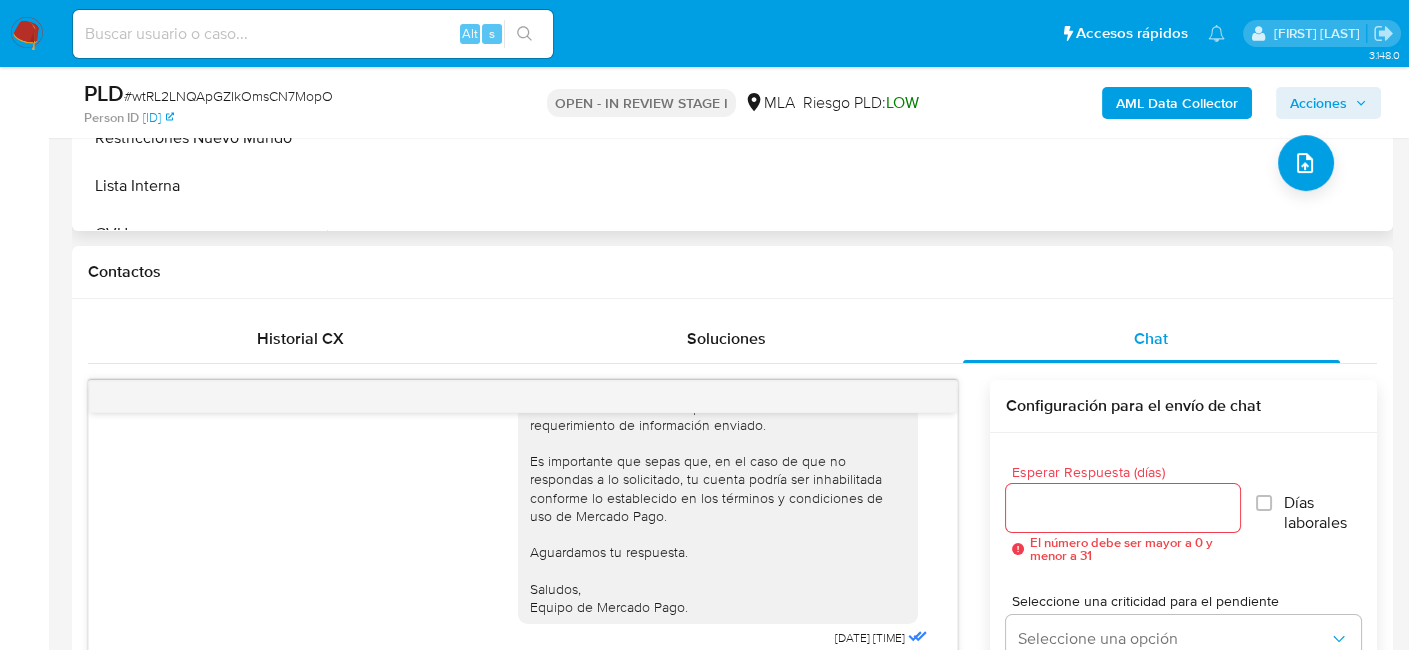 click on "Acciones" at bounding box center [1318, 103] 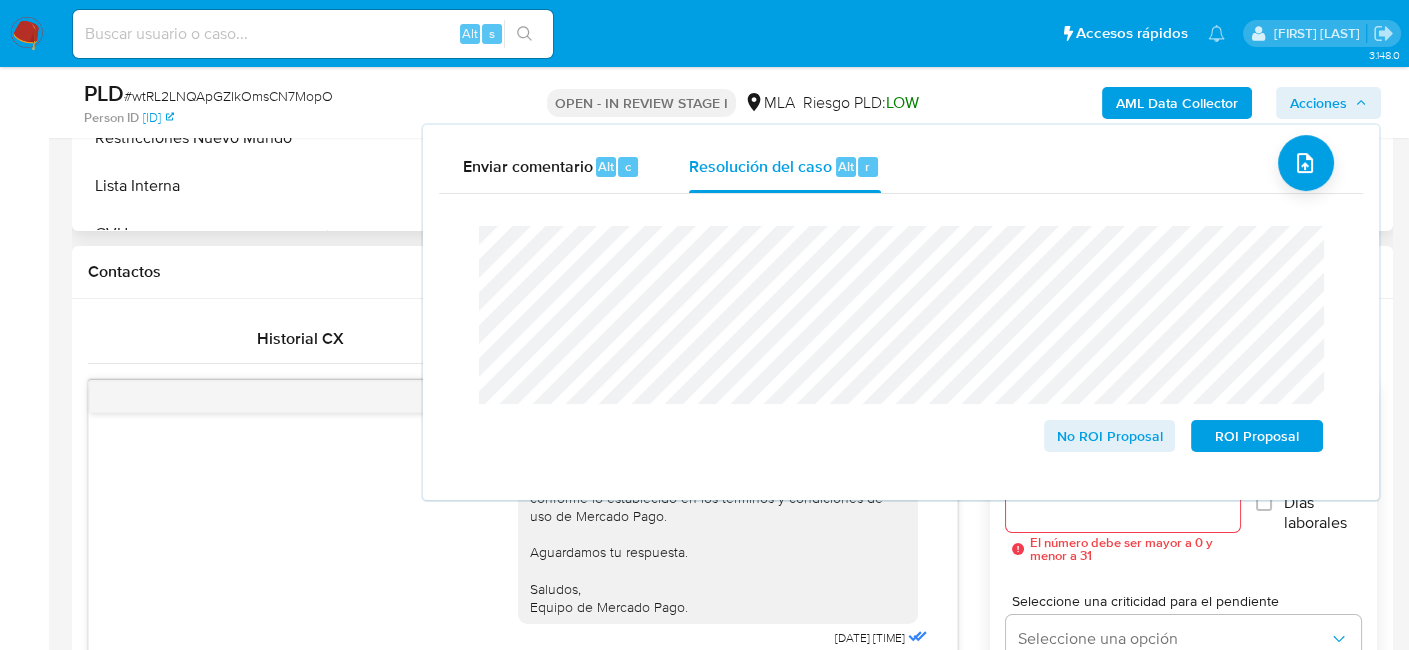 click on "Asignado a   czacarias   Asignado el: 18/06/2025 14:16:25 Creado el: 12/06/2025   Creado el: 12/06/2025 03:07:35 - Vence en un mes   Vence el 10/09/2025 03:07:35 PLD # wtRL2LNQApGZIkOmsCN7MopO Person ID 5ef69d587f19ac764efb9cad6cc9b590 OPEN - IN REVIEW STAGE I  MLA Riesgo PLD:  LOW AML Data Collector Acciones Enviar comentario Alt c Resolución del caso Alt r Cierre de caso No ROI Proposal ROI Proposal Información del caso Eventos ( 1 ) Acciones AUTOMATIC (1) Información de Usuario Ver Mirada por Persona Buscar   Volver al orden por defecto General KYC Documentación Archivos adjuntos Historial Casos Historial de conversaciones Direcciones Restricciones Nuevo Mundo Lista Interna CVU Anticipos de dinero Cruces y Relaciones Créditos Cuentas Bancarias Datos Modificados Devices Geolocation Dispositivos Point Fecha Compliant Historial Riesgo PLD IV Challenges Información de accesos Insurtech Inversiones Items Listas Externas Marcas AML Perfiles Tarjetas Aprobadores .XLSX OTROS - Movimientos-1245786296 Eliminar" at bounding box center (732, 1332) 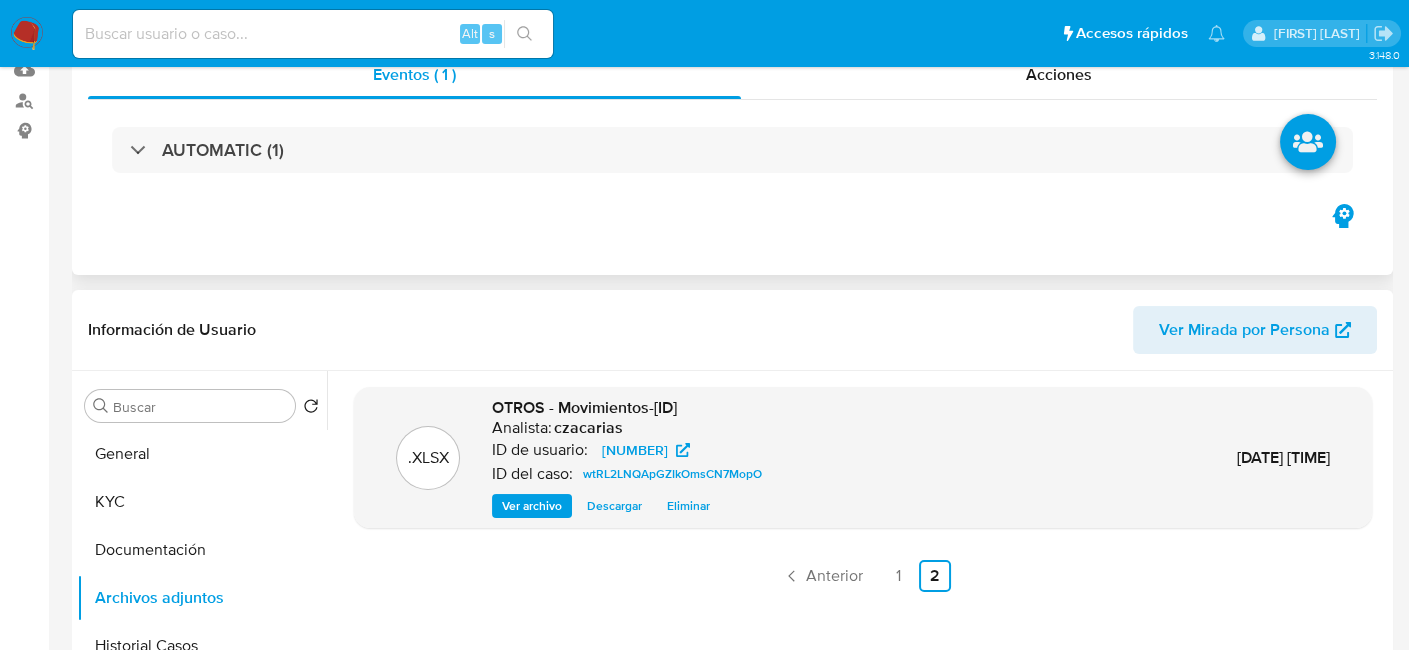 scroll, scrollTop: 0, scrollLeft: 0, axis: both 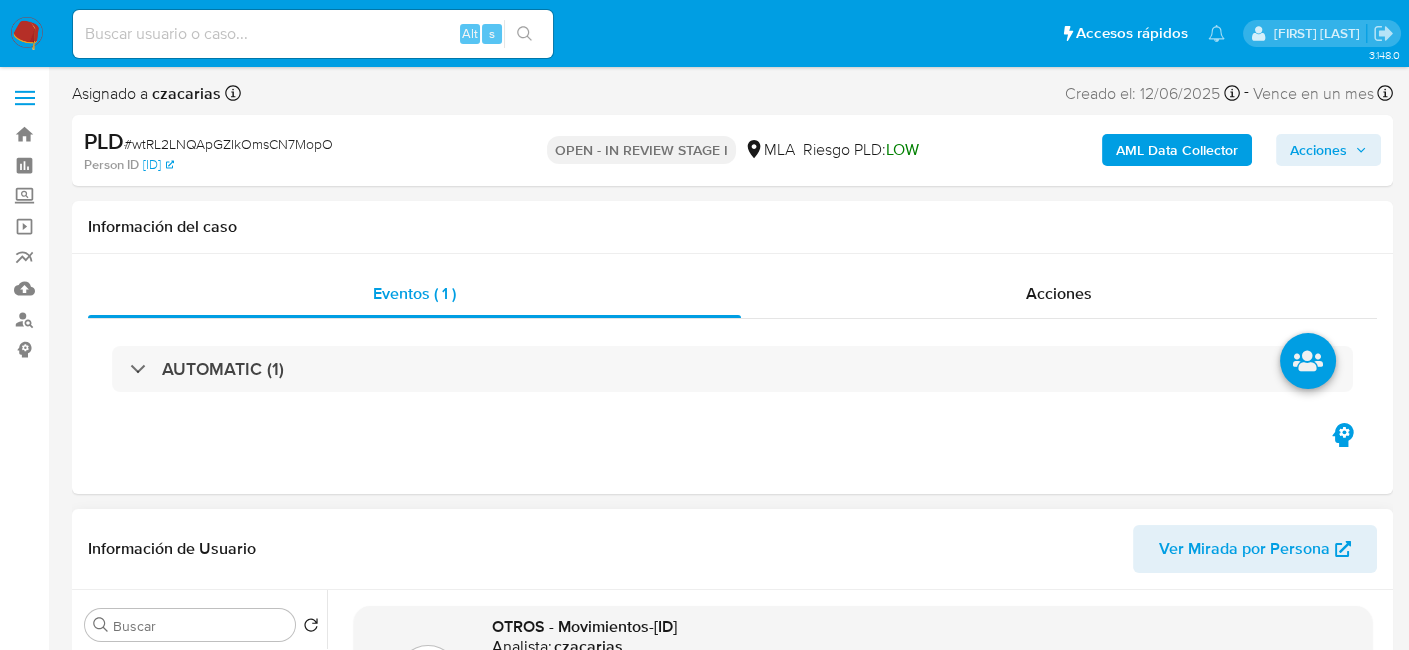 click on "Acciones" at bounding box center [1318, 150] 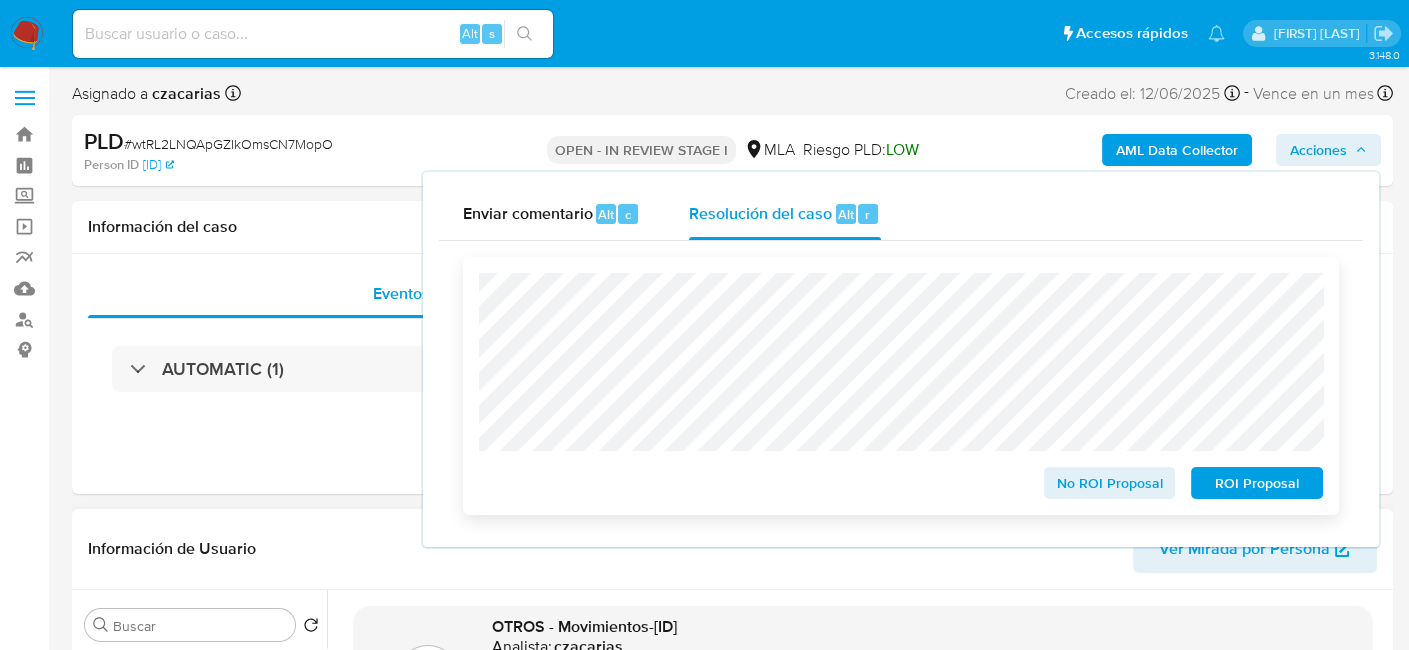 click on "No ROI Proposal ROI Proposal" at bounding box center [901, 386] 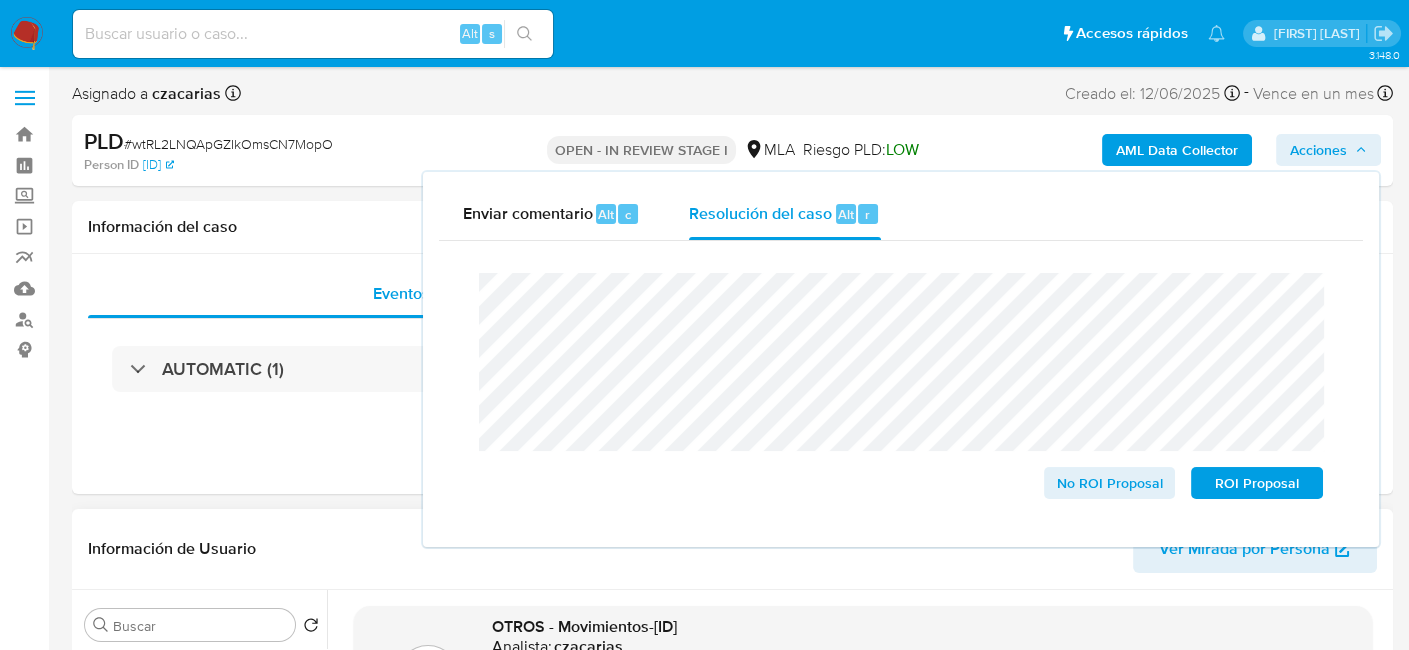 click on "# wtRL2LNQApGZIkOmsCN7MopO" at bounding box center [228, 144] 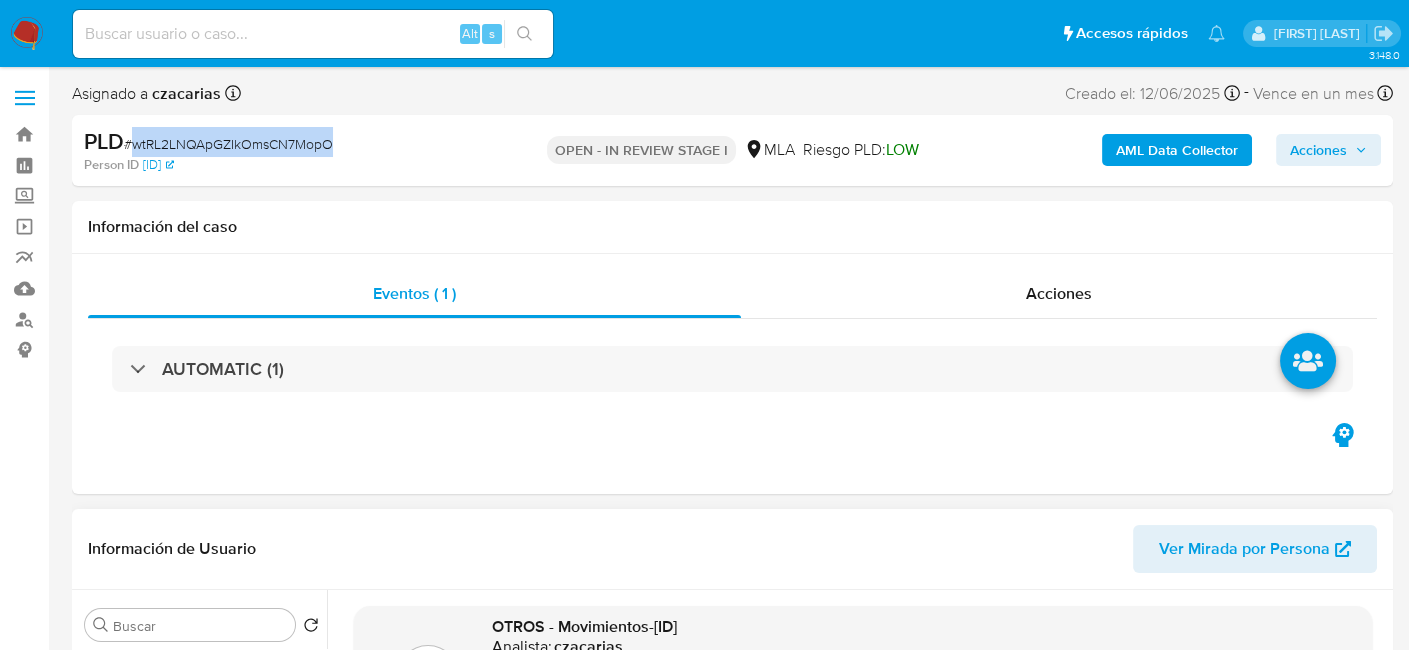 click on "# wtRL2LNQApGZIkOmsCN7MopO" at bounding box center (228, 144) 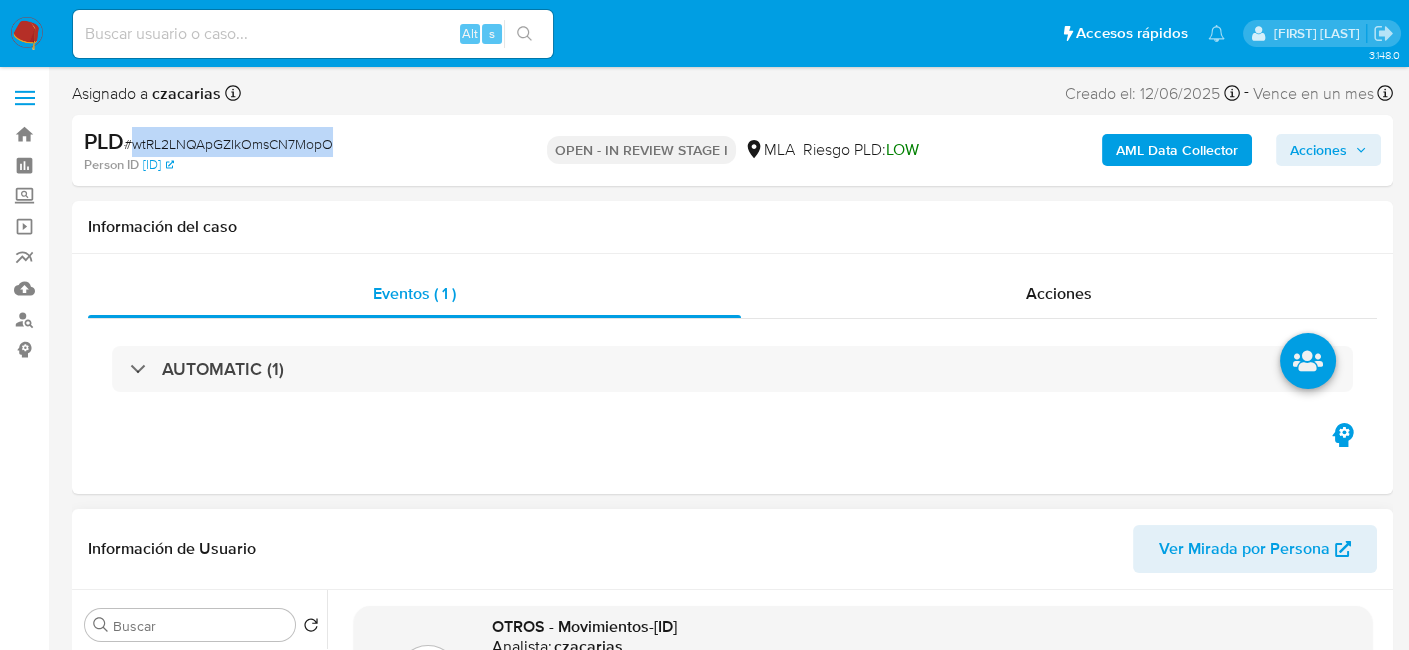 click on "Acciones" at bounding box center [1318, 150] 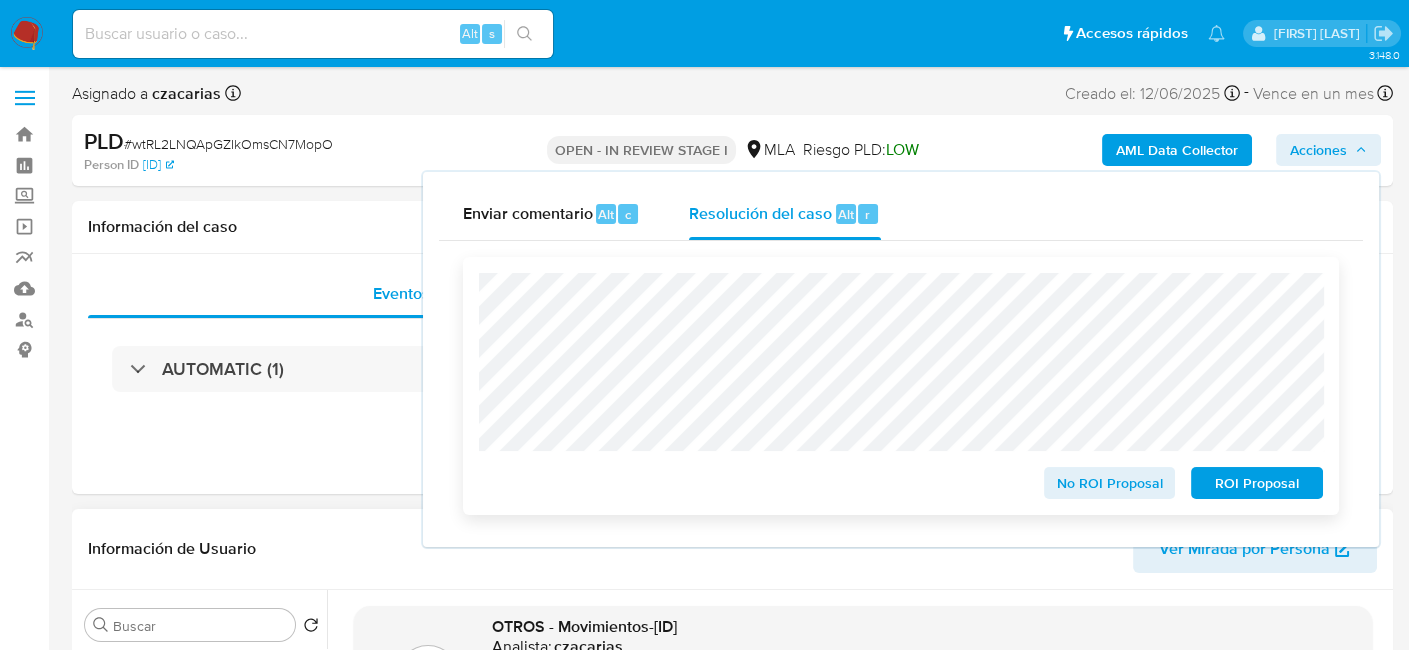 click on "No ROI Proposal" at bounding box center [1110, 483] 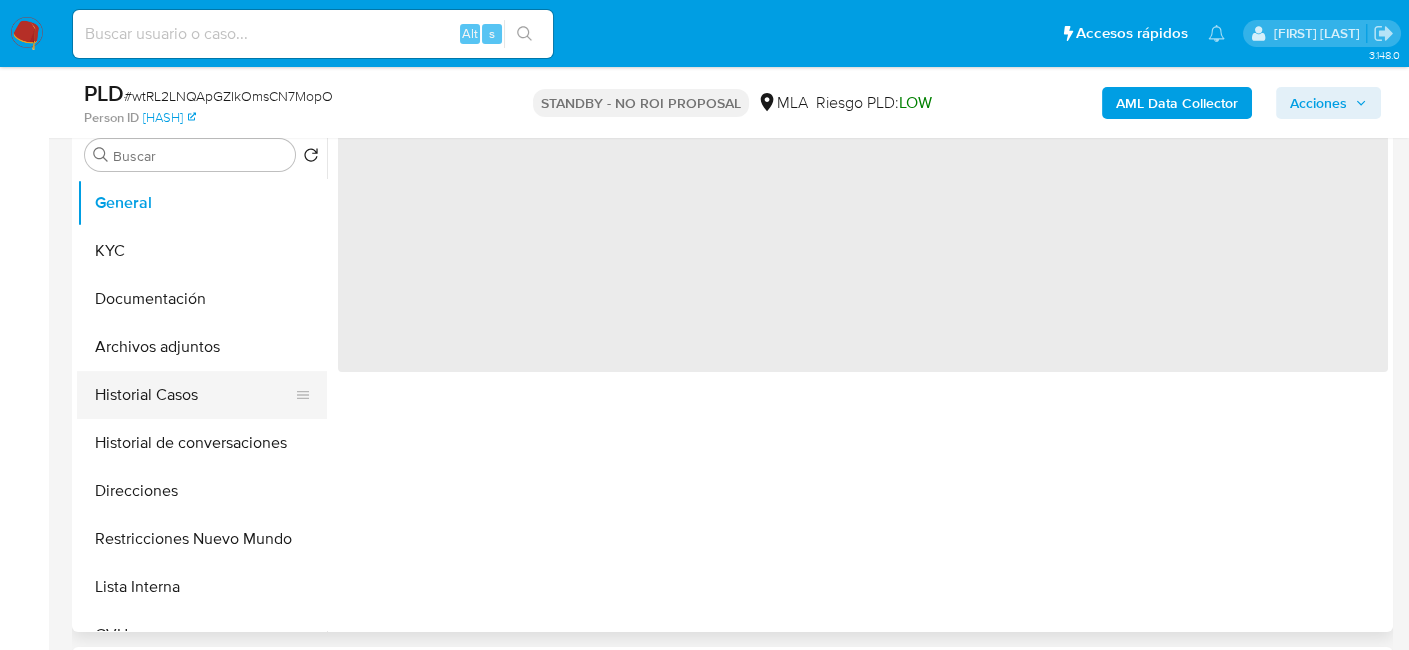 scroll, scrollTop: 400, scrollLeft: 0, axis: vertical 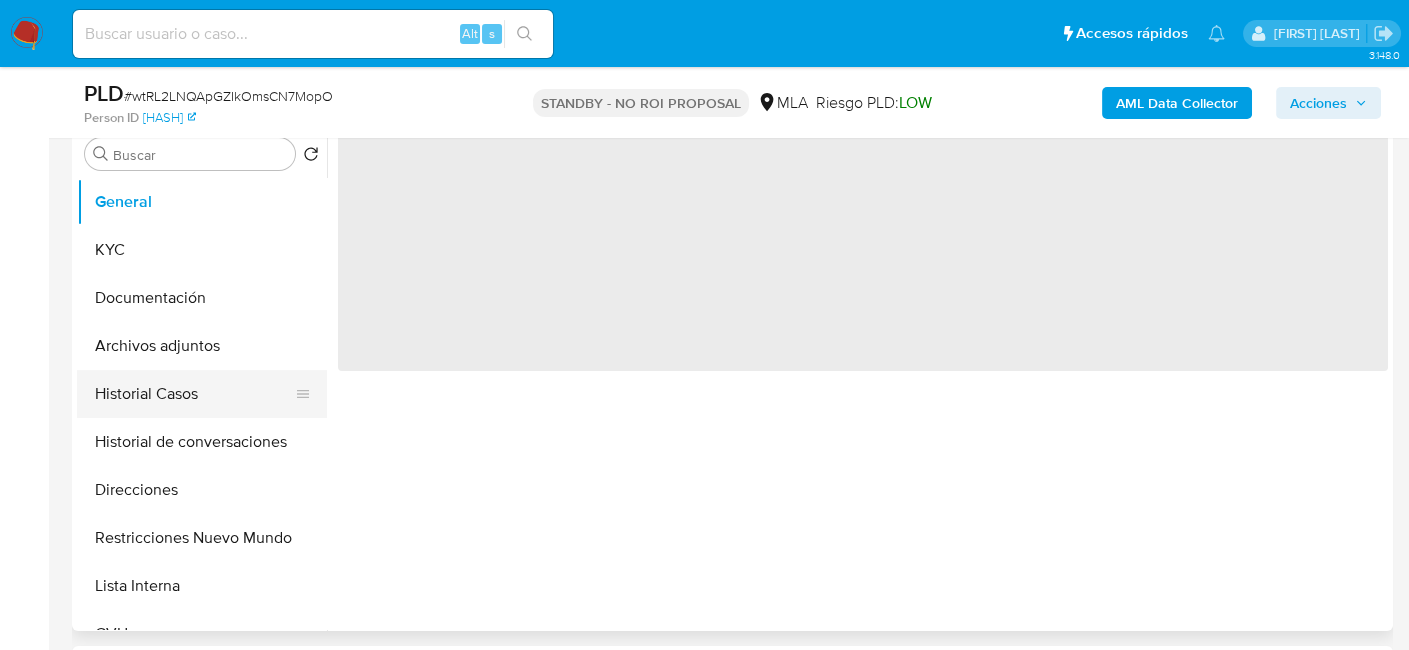 click on "Historial Casos" at bounding box center (194, 394) 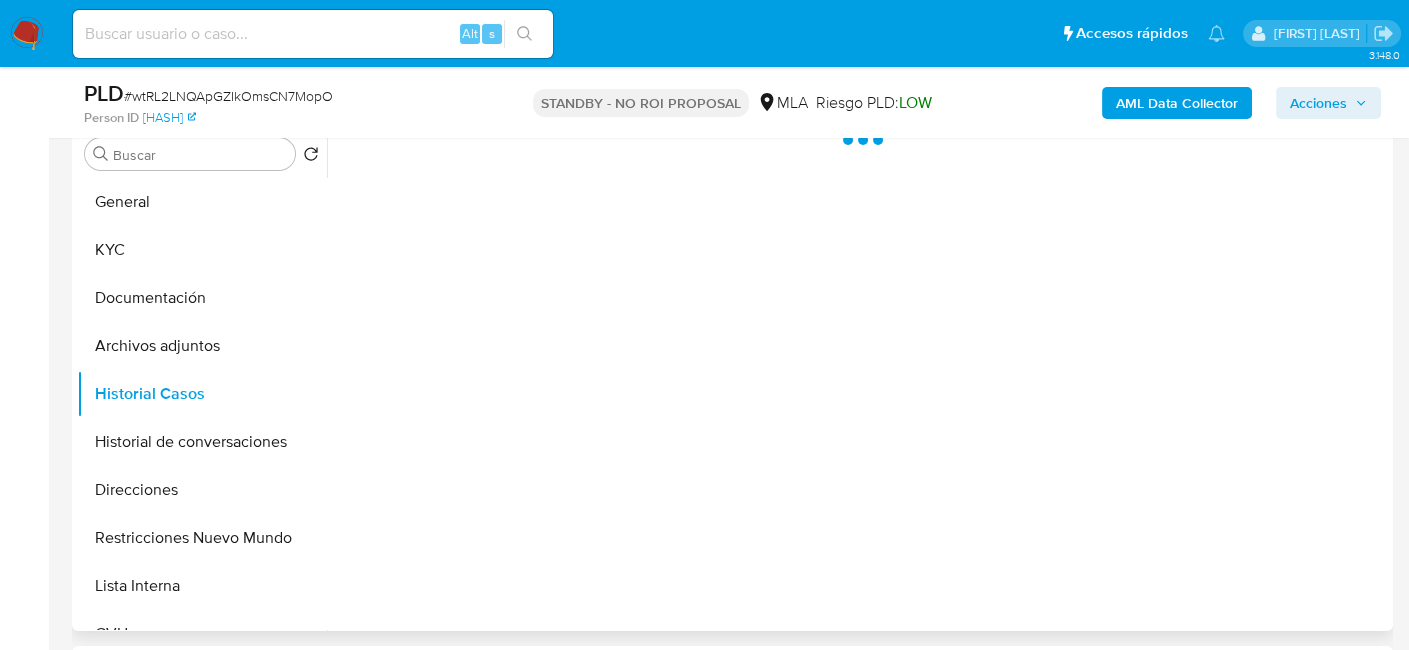 select on "10" 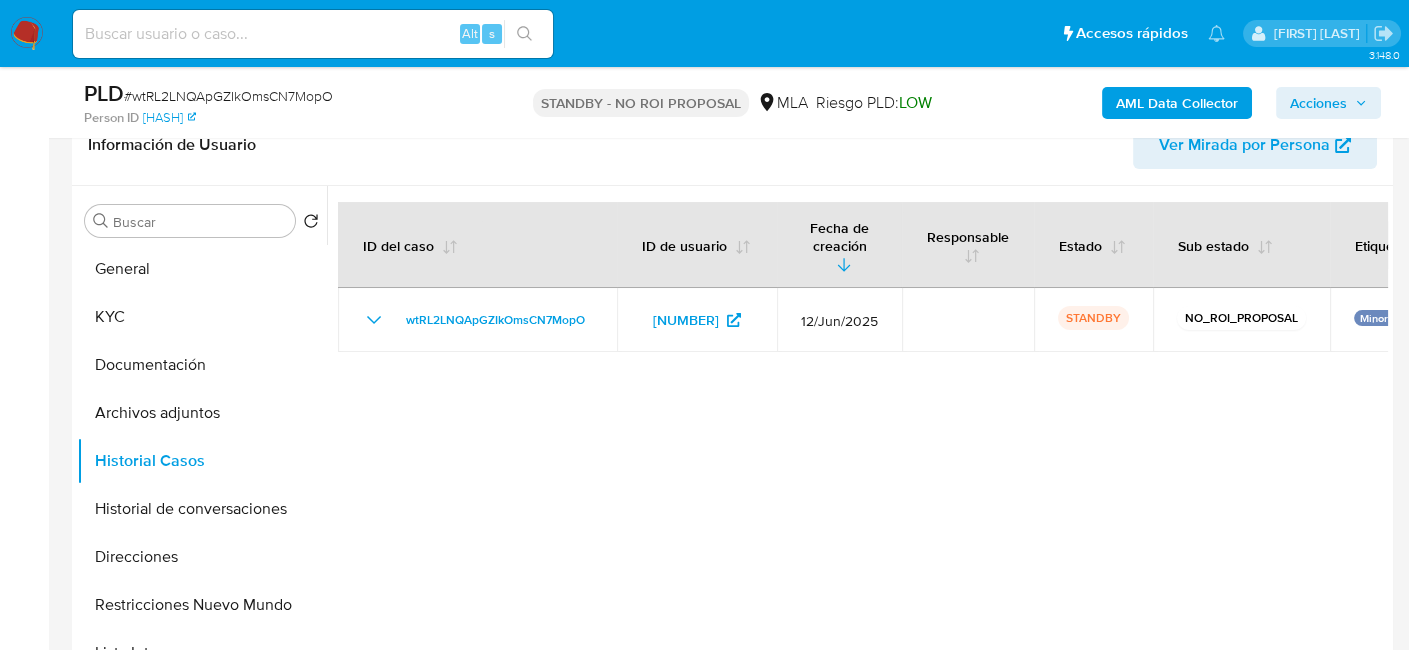 scroll, scrollTop: 300, scrollLeft: 0, axis: vertical 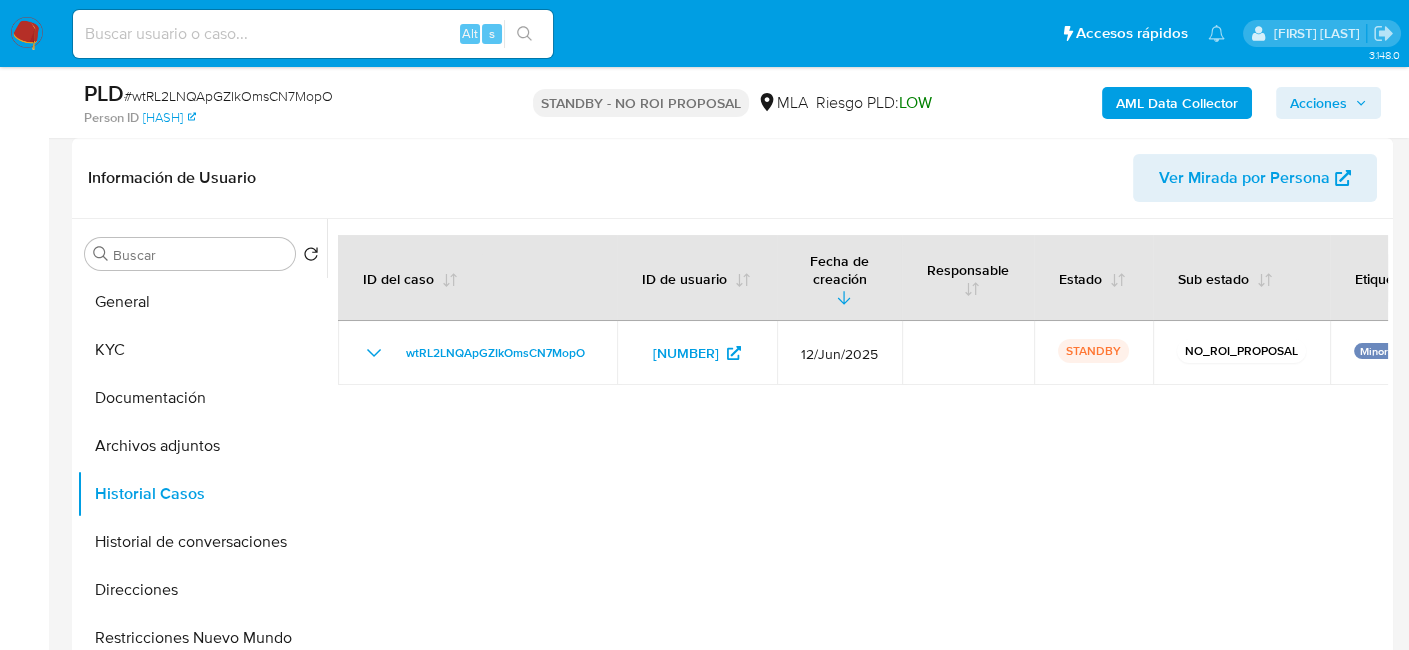 drag, startPoint x: 306, startPoint y: 42, endPoint x: 324, endPoint y: 47, distance: 18.681541 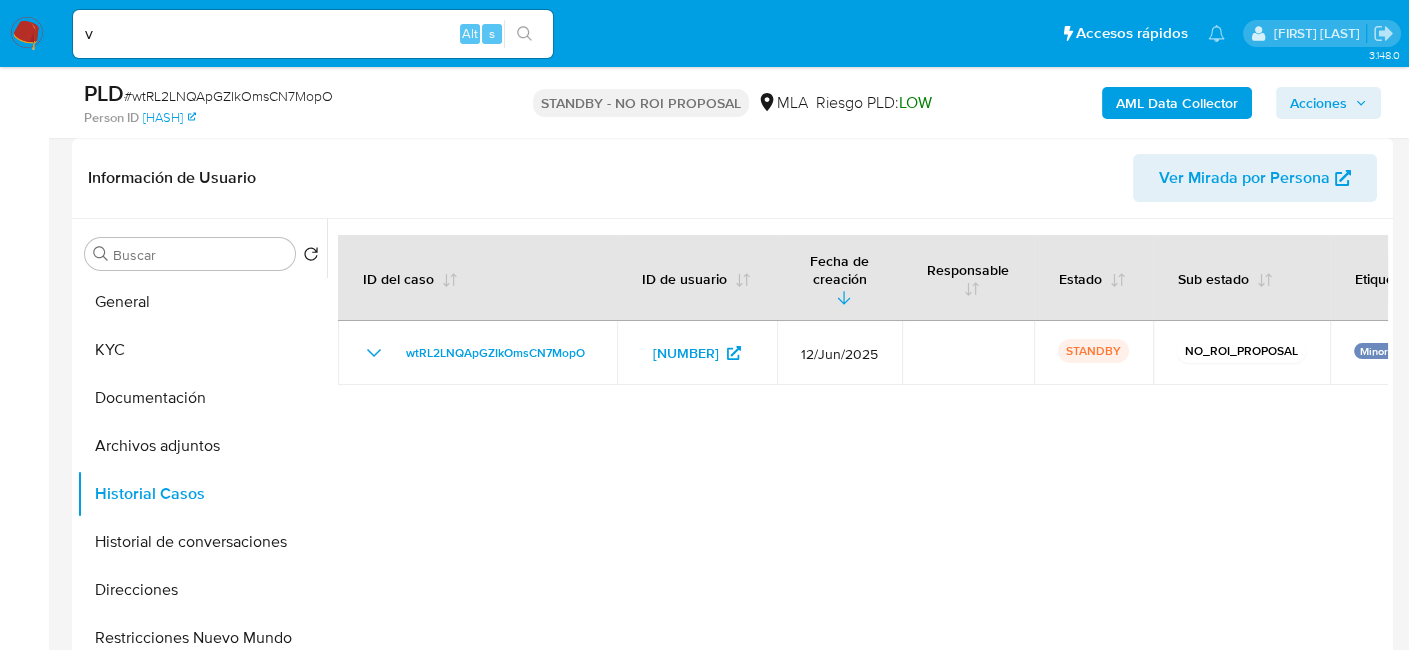 click at bounding box center (524, 34) 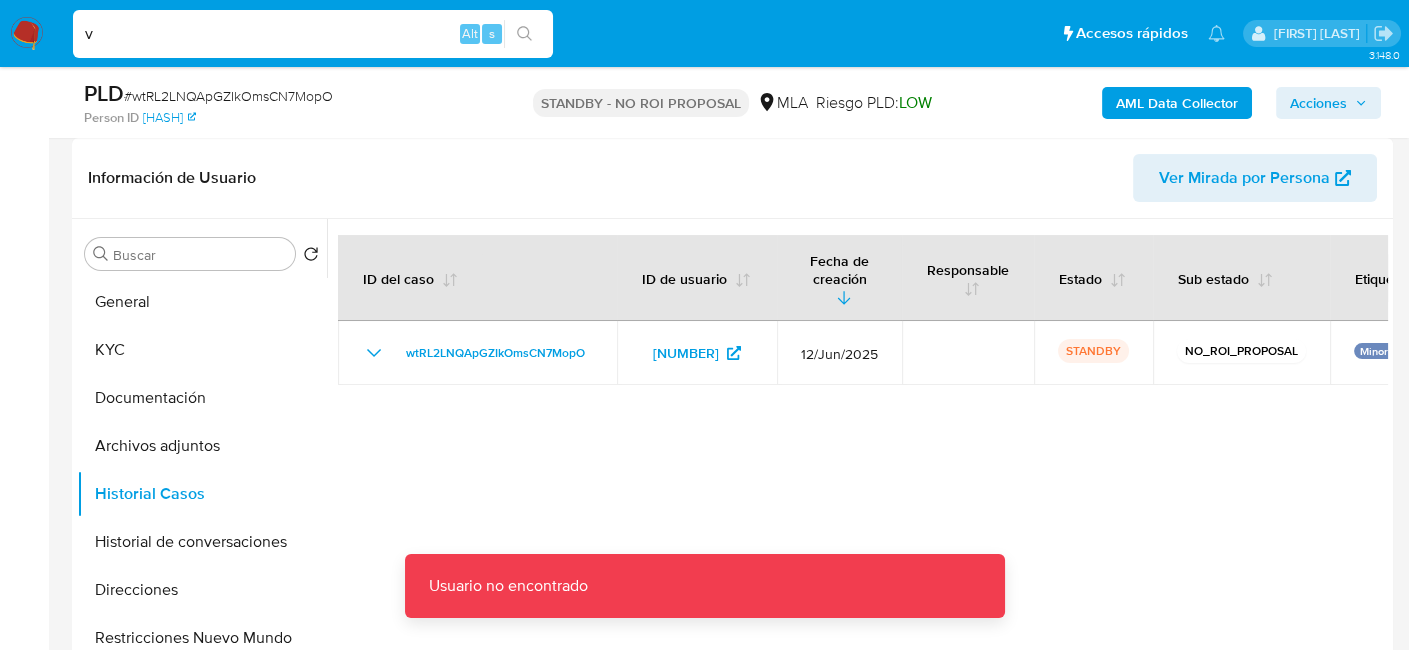drag, startPoint x: 423, startPoint y: 39, endPoint x: 341, endPoint y: 45, distance: 82.219215 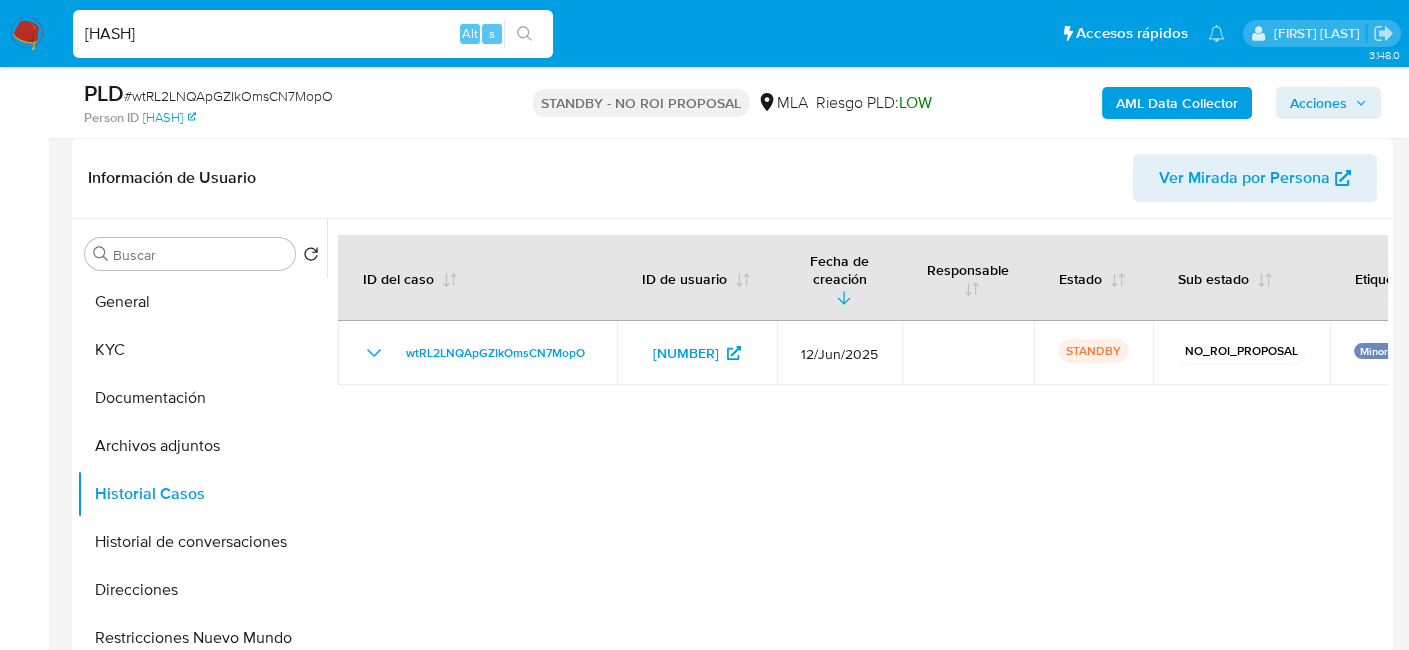 type on "[HASH]" 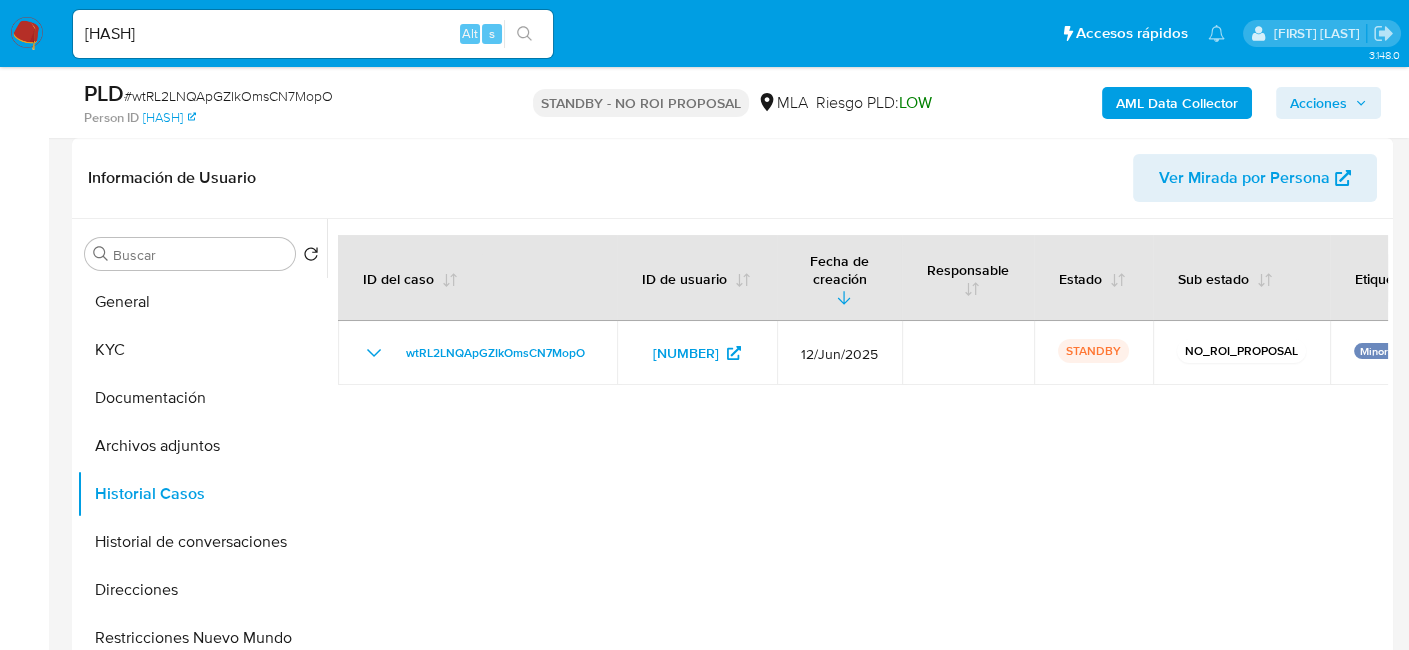 click 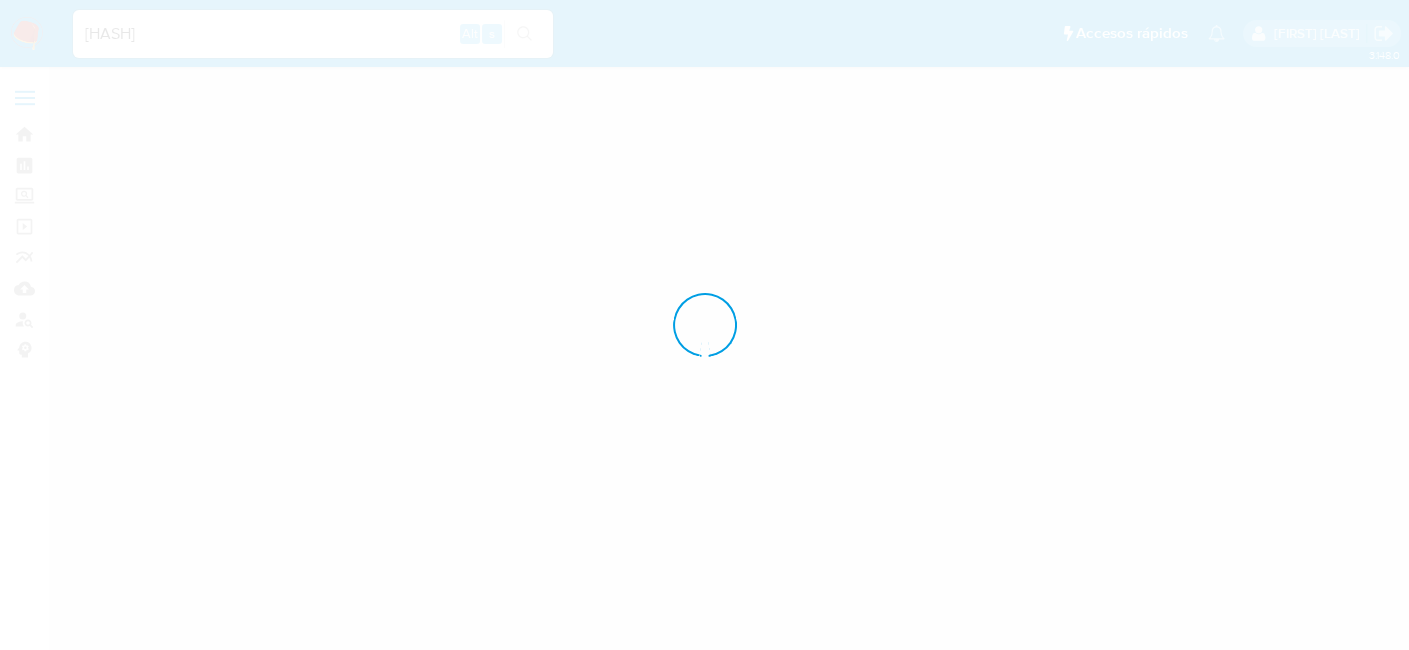 scroll, scrollTop: 0, scrollLeft: 0, axis: both 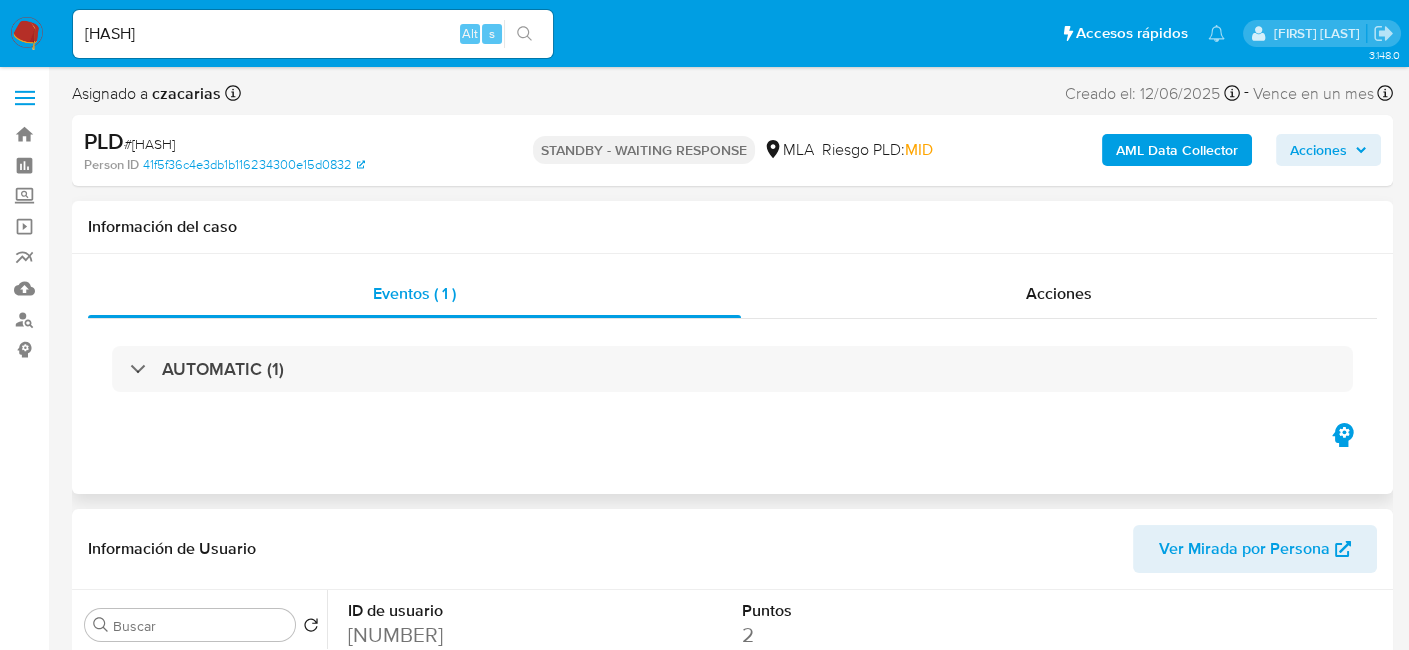 select on "10" 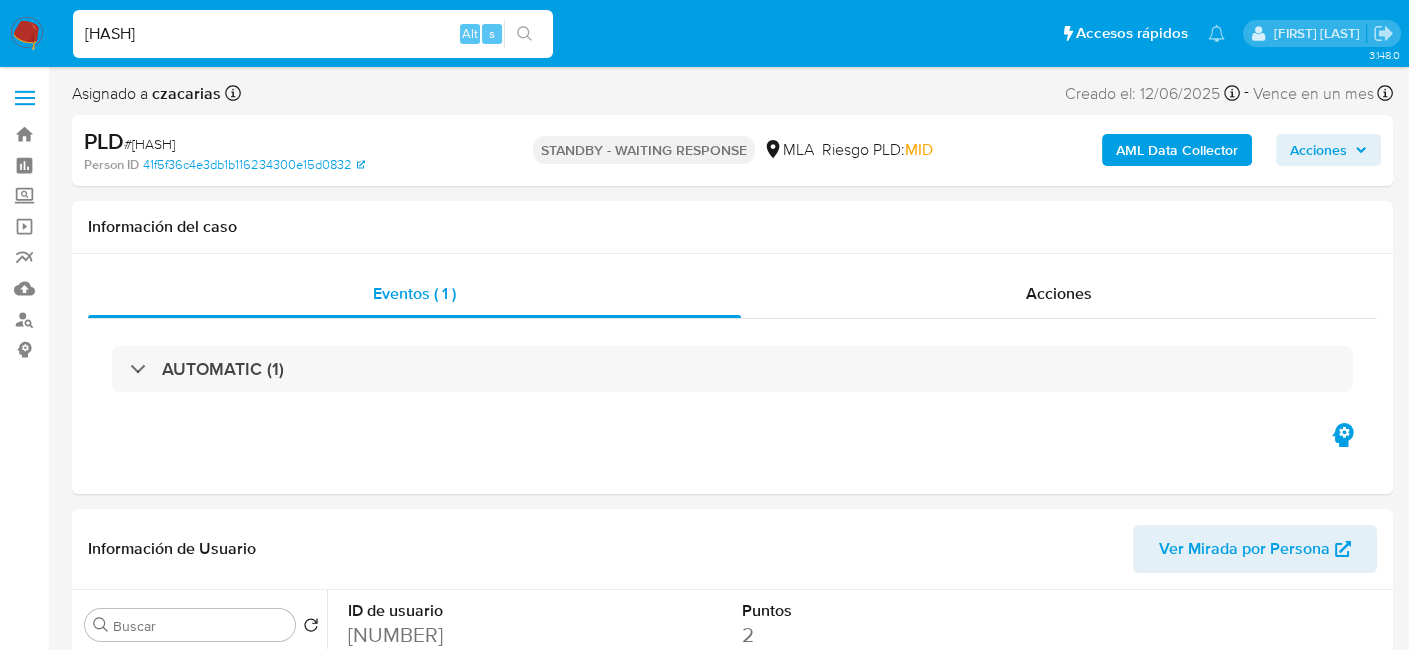 click on "[HASH]" at bounding box center (313, 34) 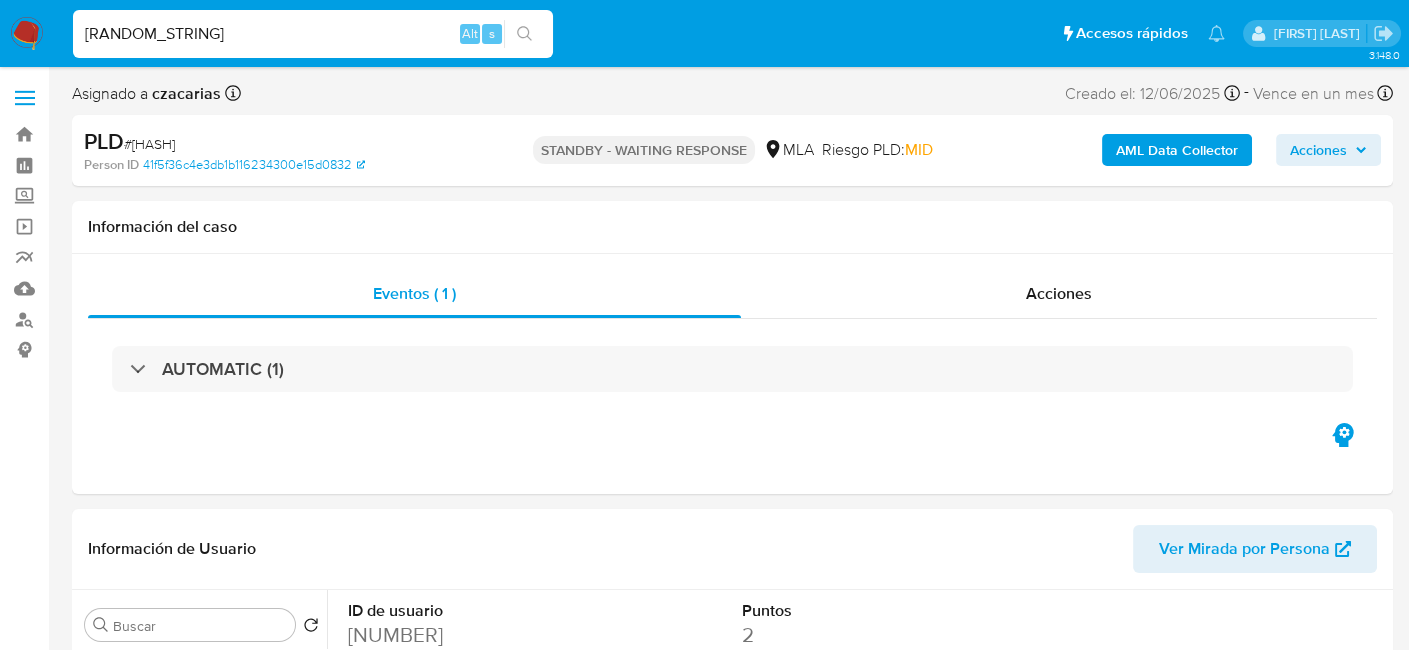 type on "[RANDOM_STRING]" 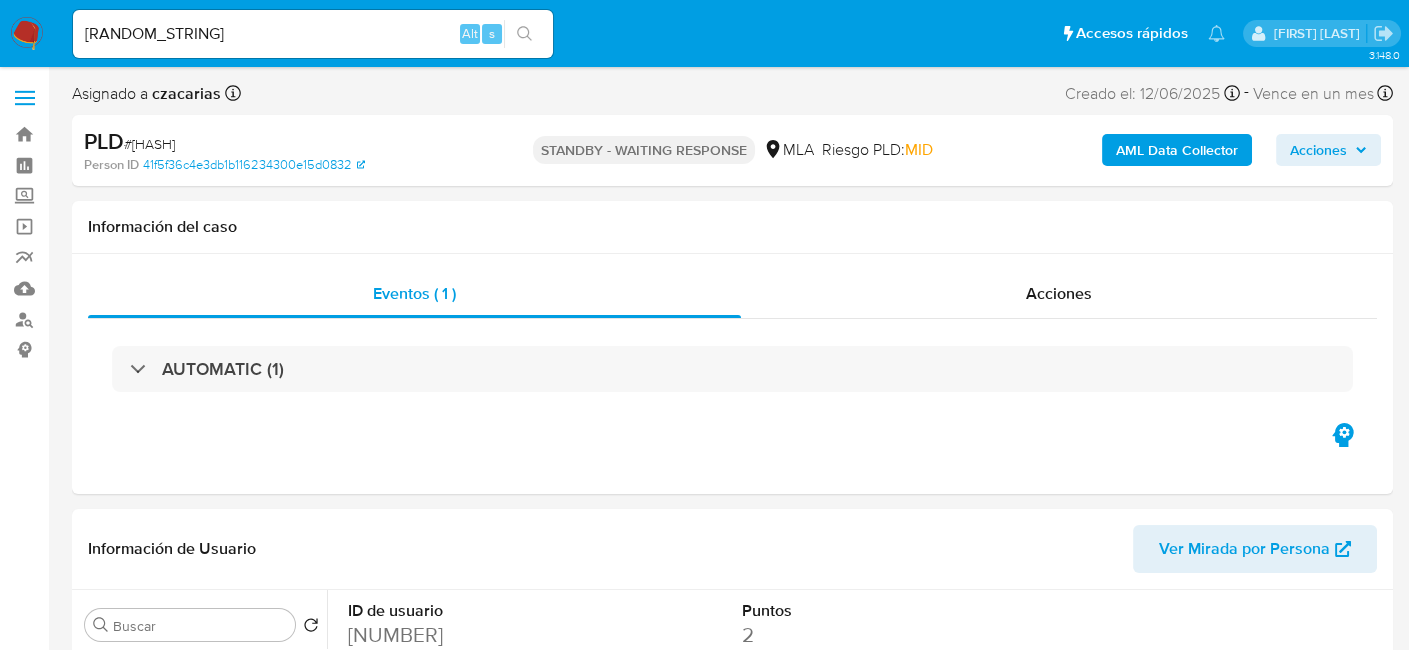 click 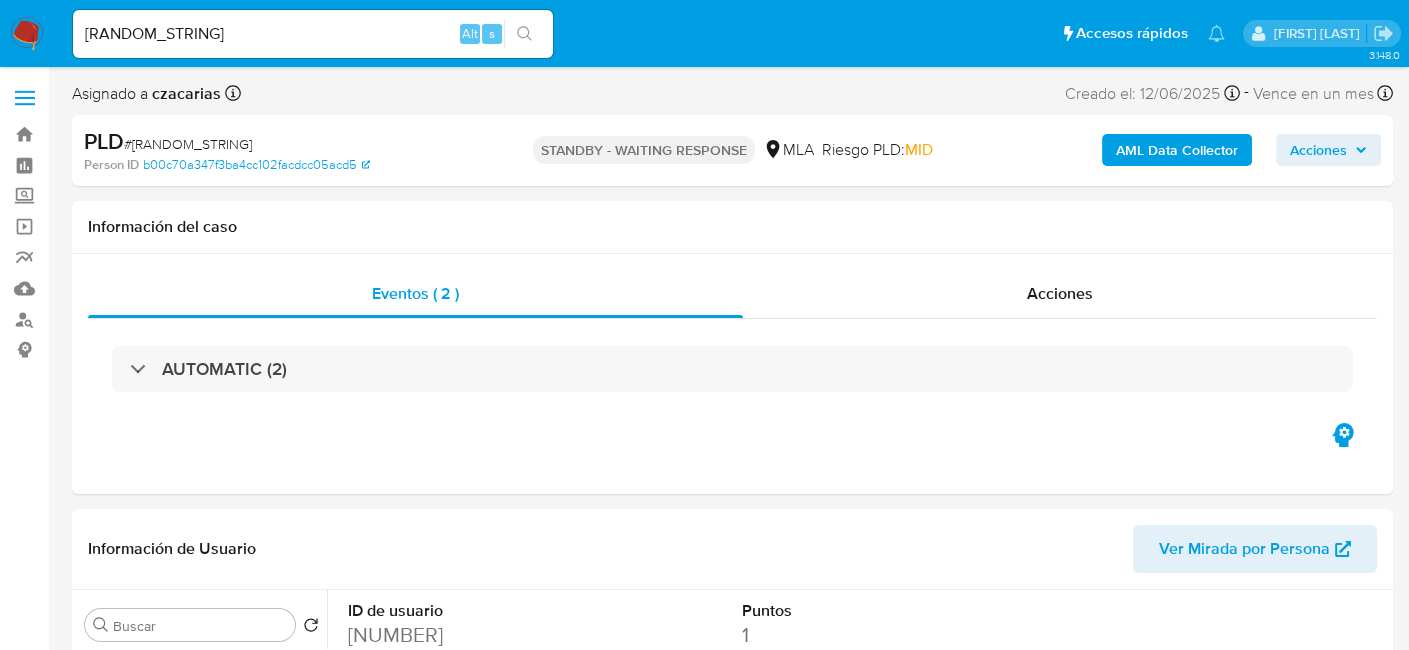 select on "10" 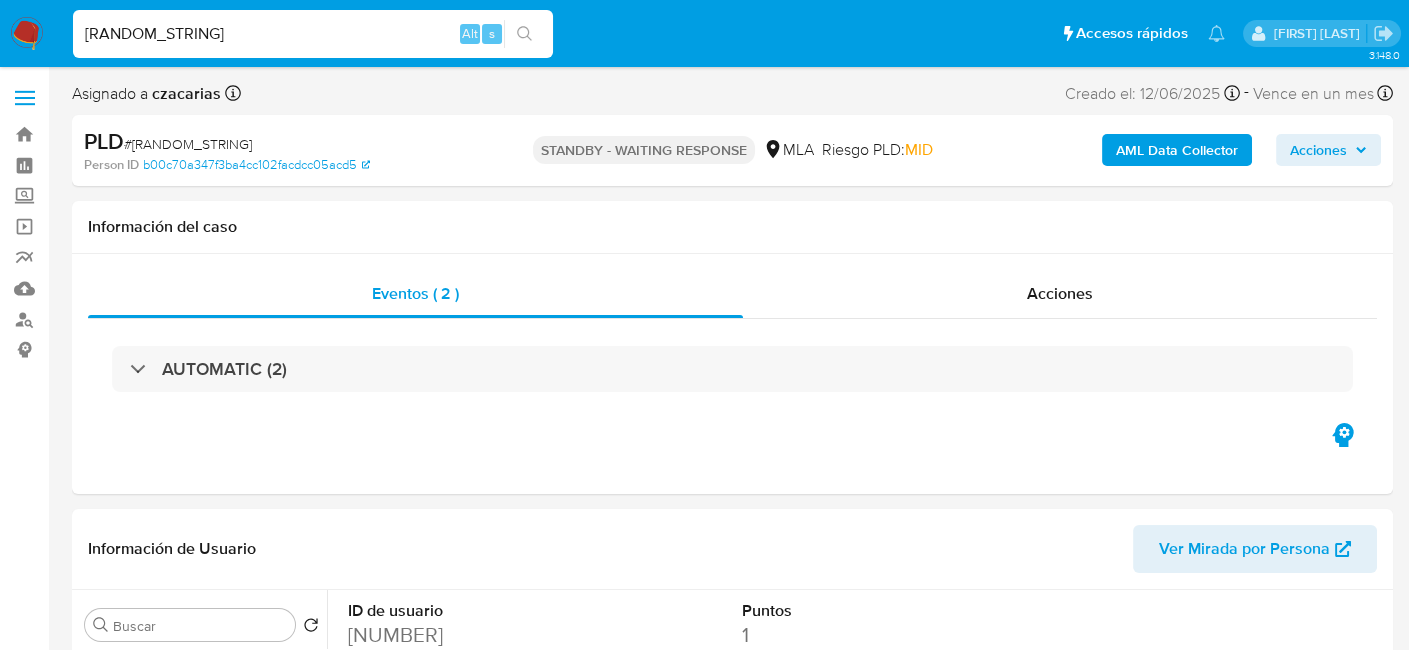 click on "[RANDOM_STRING]" at bounding box center (313, 34) 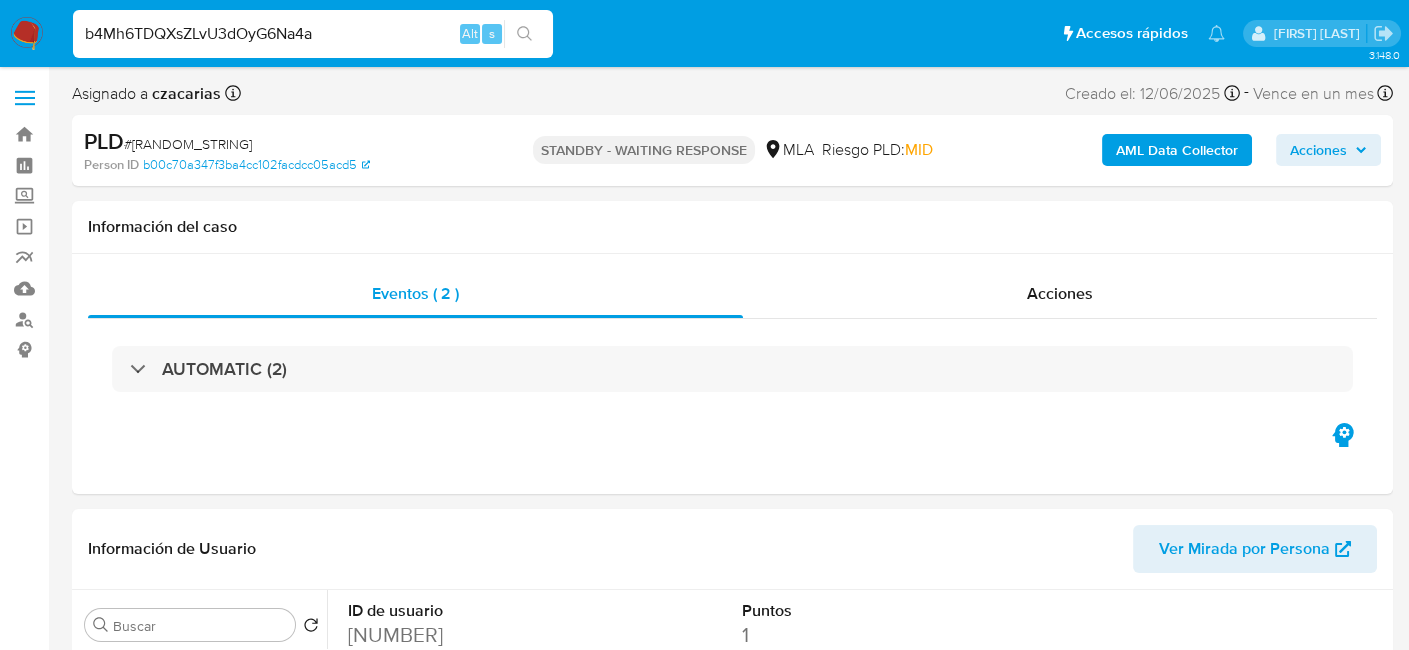 type on "b4Mh6TDQXsZLvU3dOyG6Na4a" 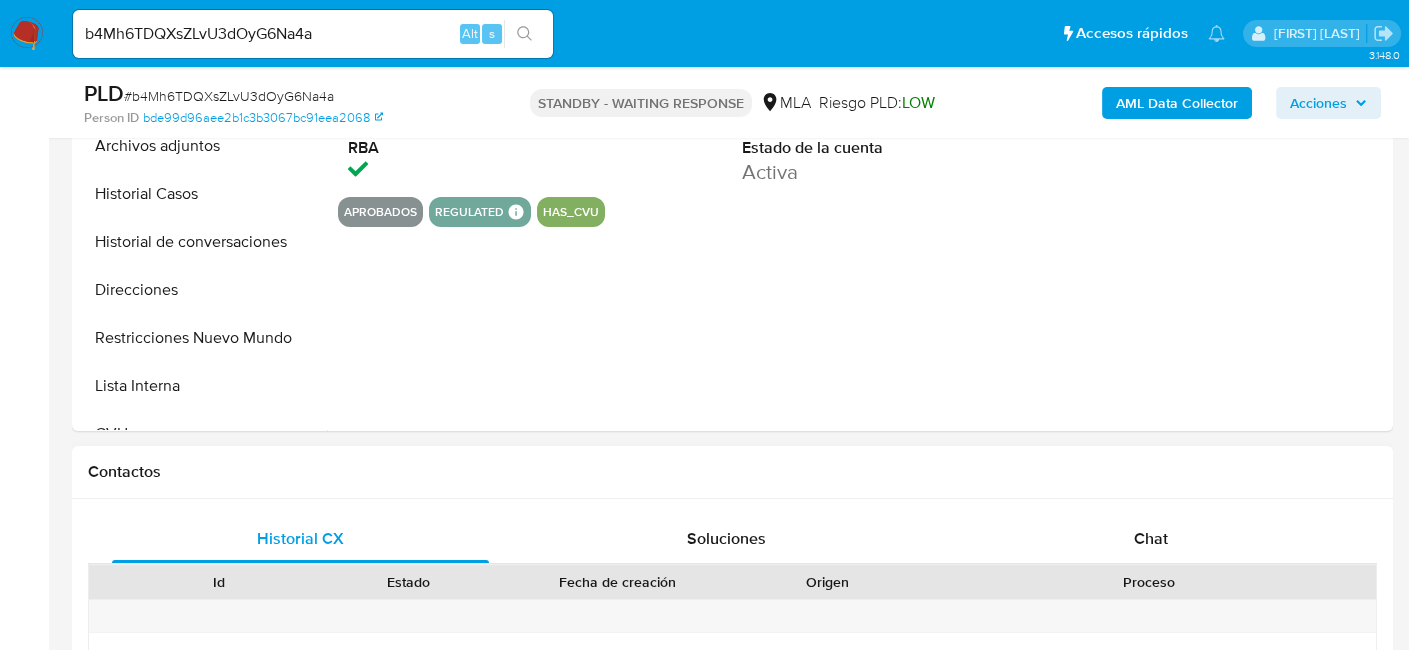 select on "10" 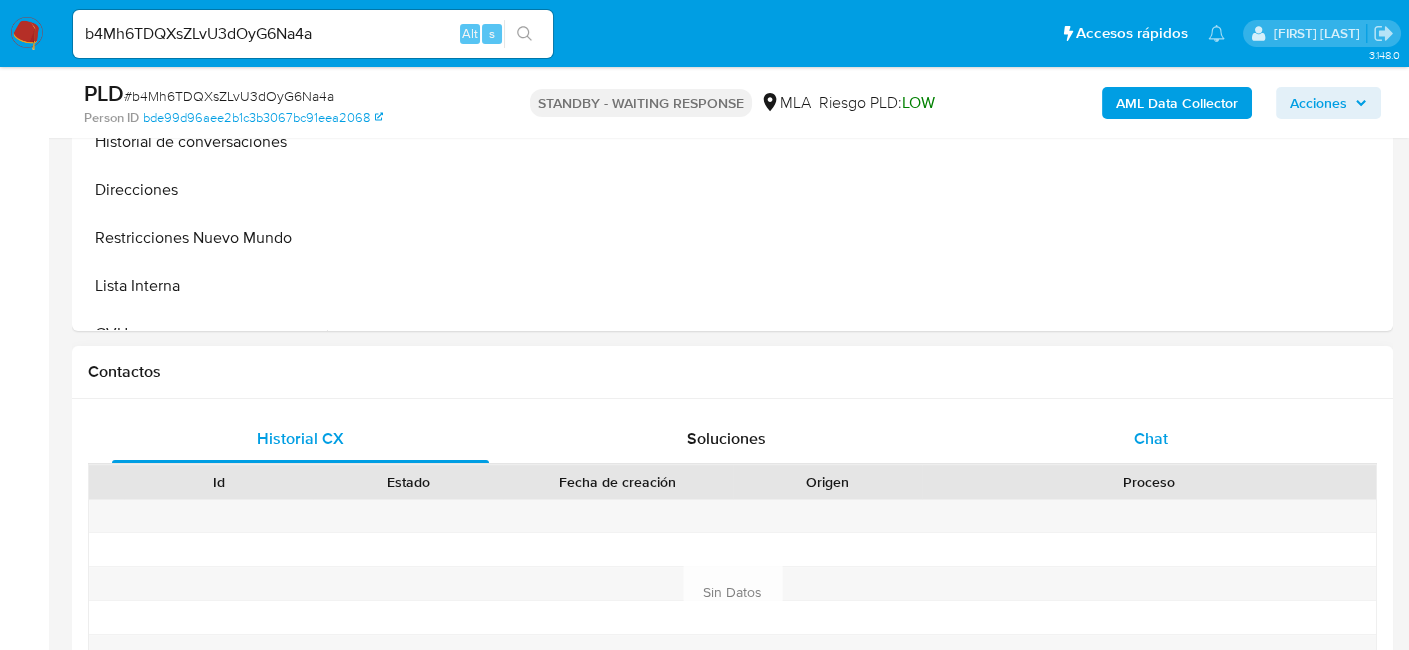 click on "Chat" at bounding box center (1151, 438) 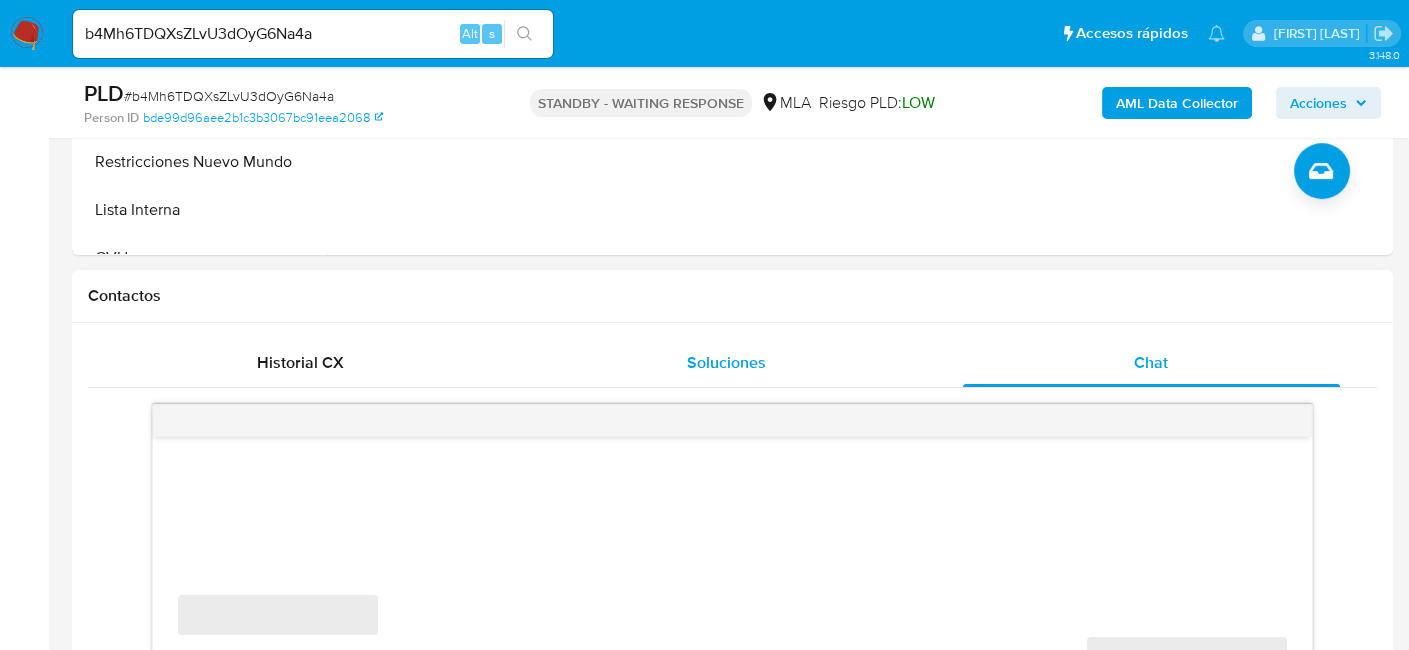 scroll, scrollTop: 900, scrollLeft: 0, axis: vertical 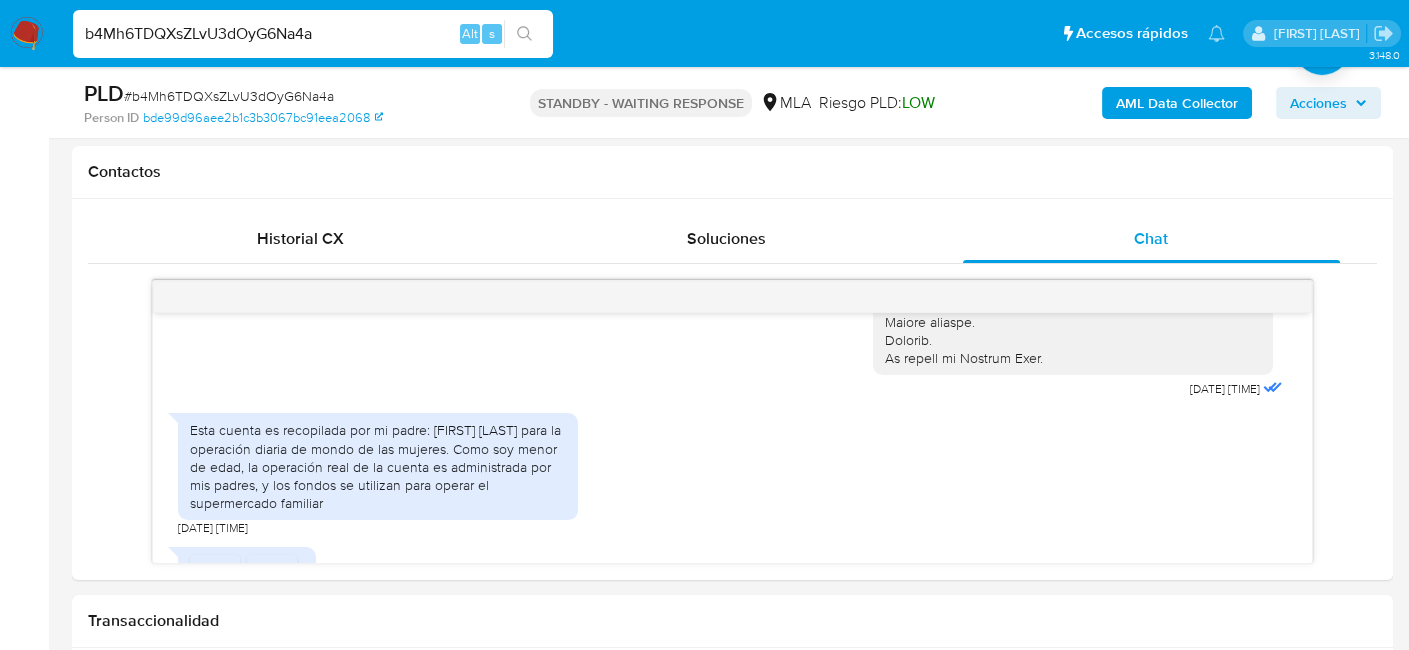 click on "b4Mh6TDQXsZLvU3dOyG6Na4a" at bounding box center (313, 34) 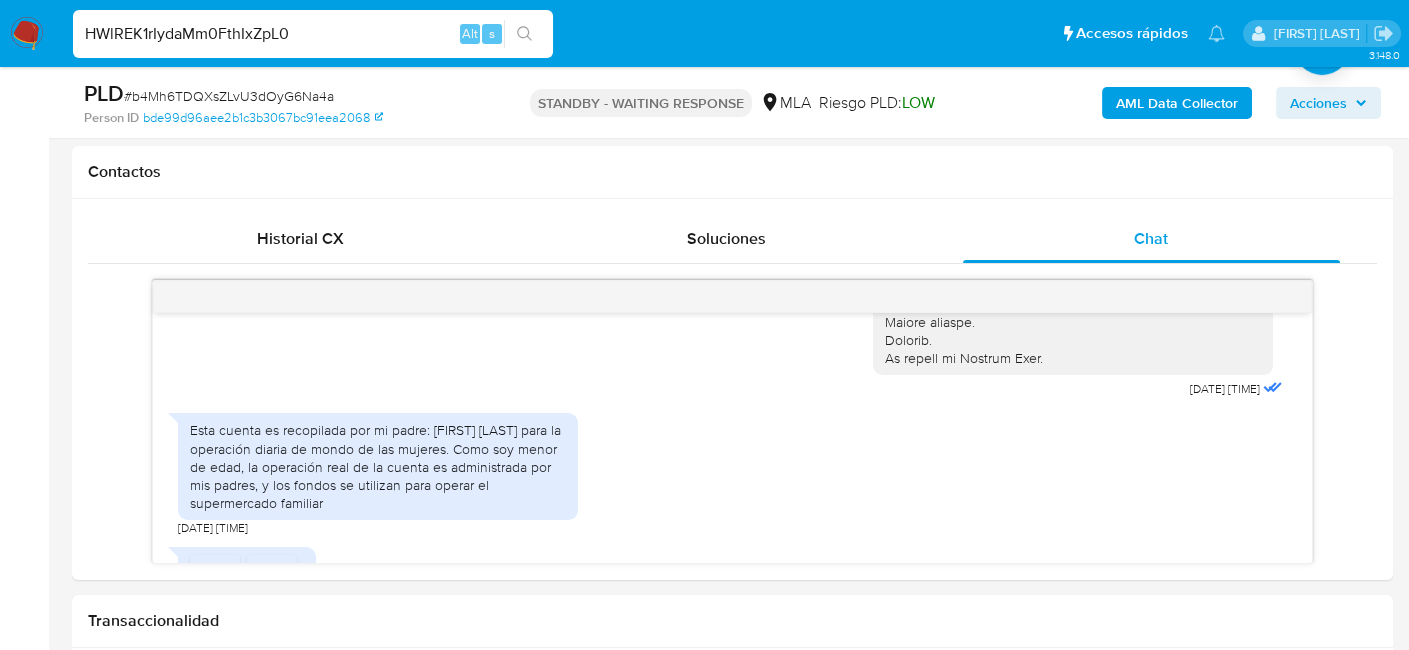 type on "HWlREK1rIydaMm0FthIxZpL0" 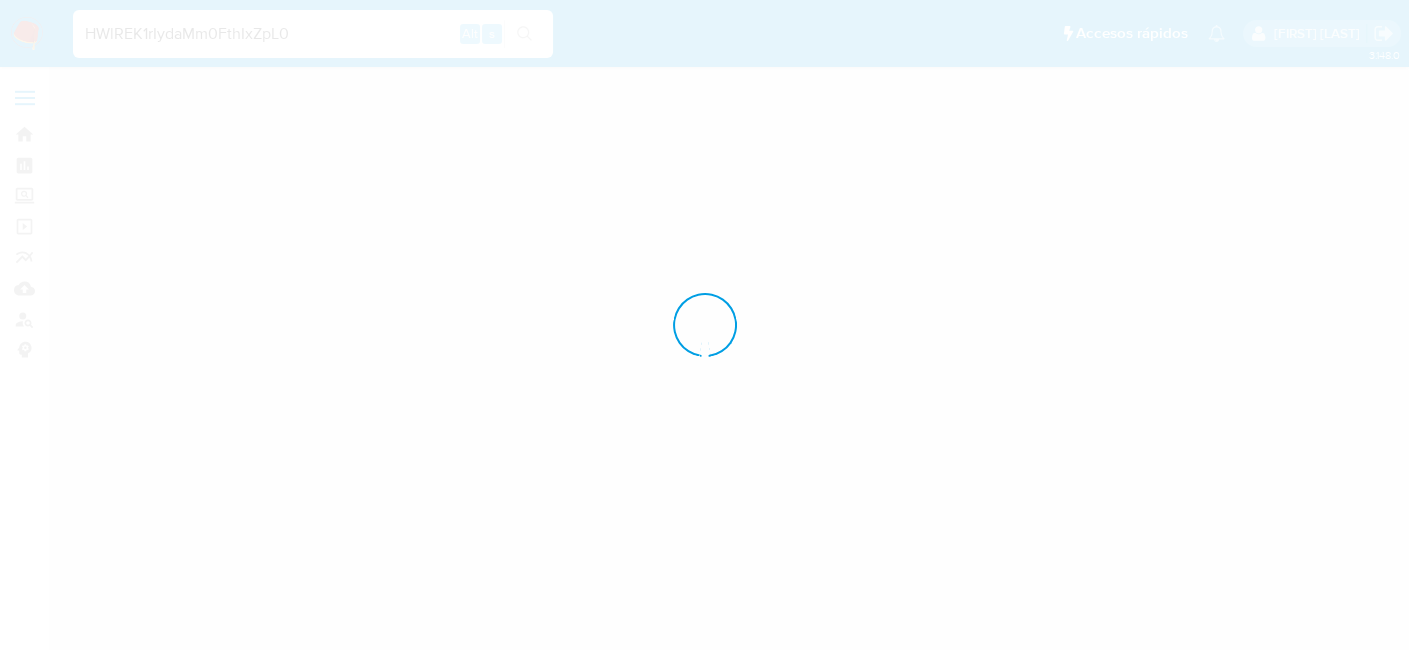 scroll, scrollTop: 0, scrollLeft: 0, axis: both 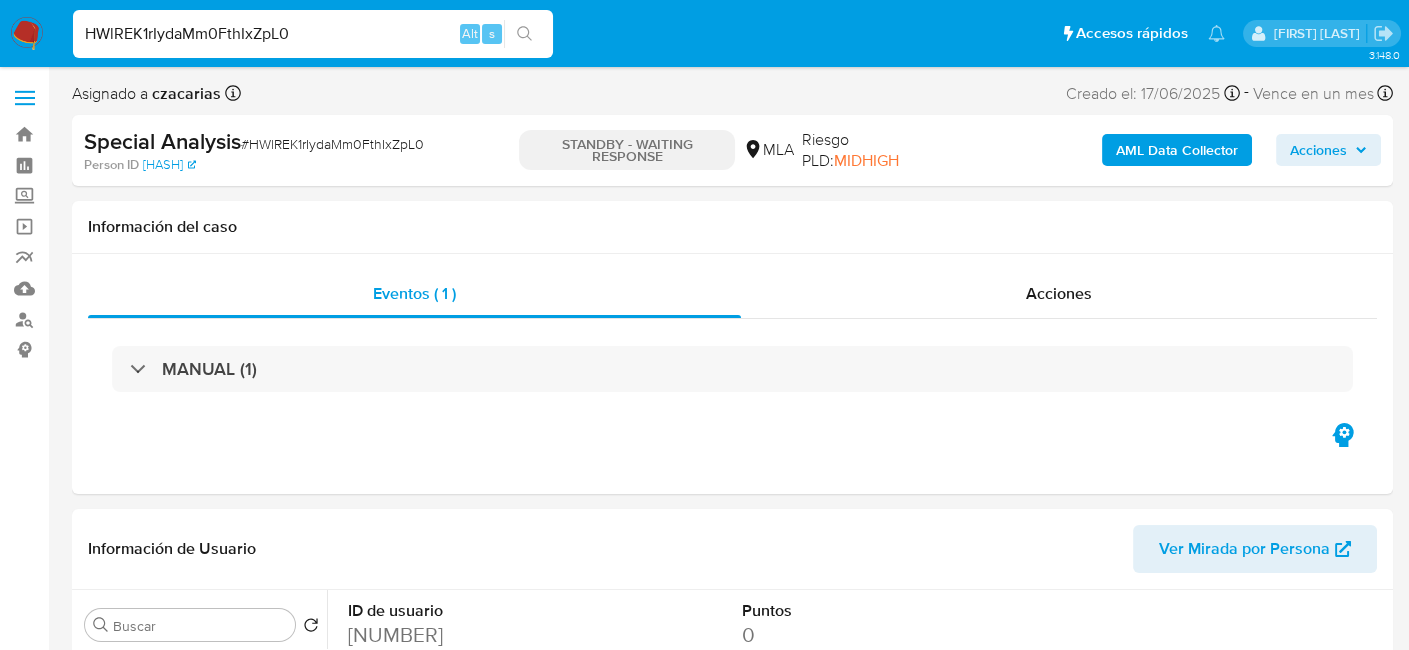 select on "10" 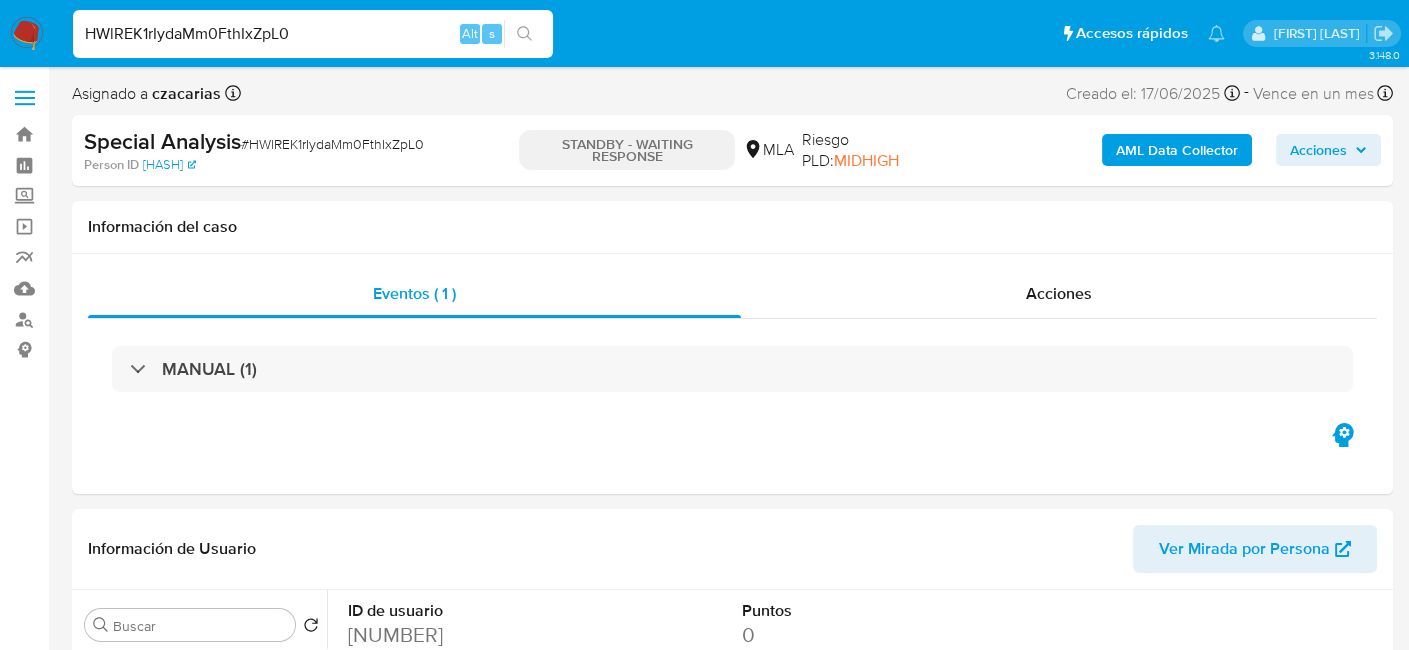 click on "HWlREK1rIydaMm0FthIxZpL0" at bounding box center [313, 34] 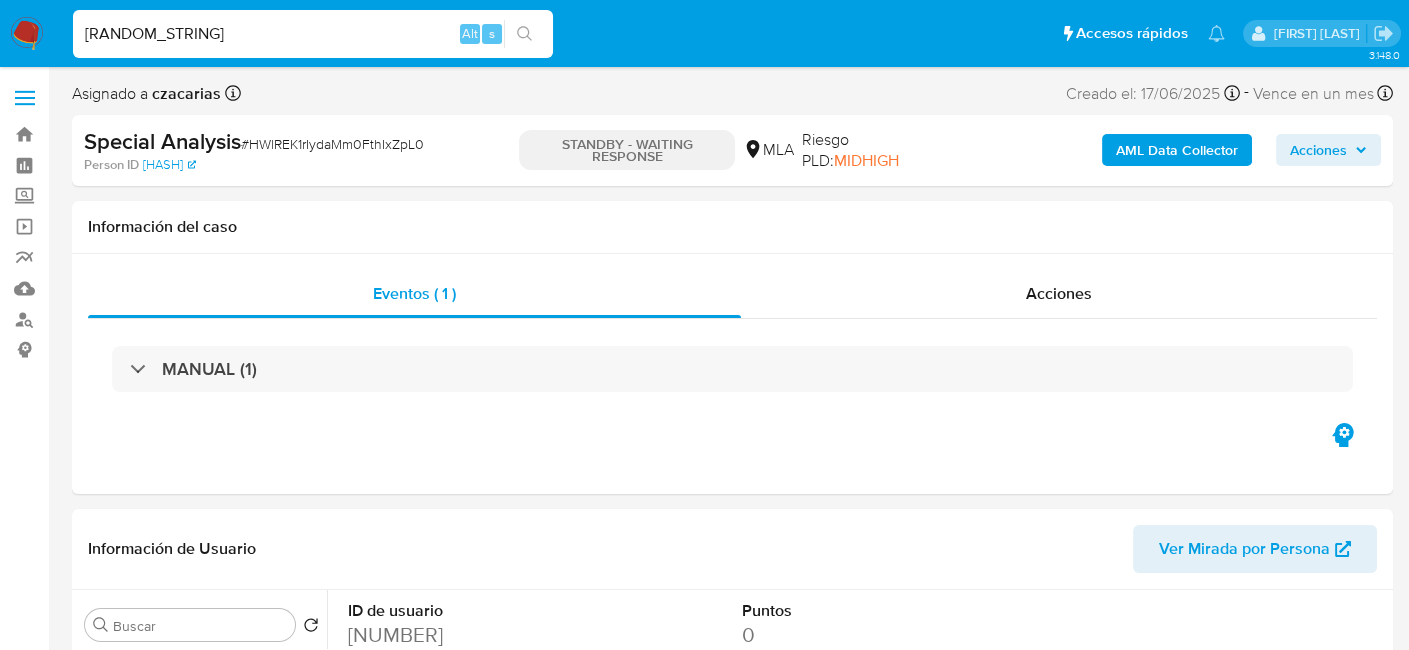 type on "[RANDOM_STRING]" 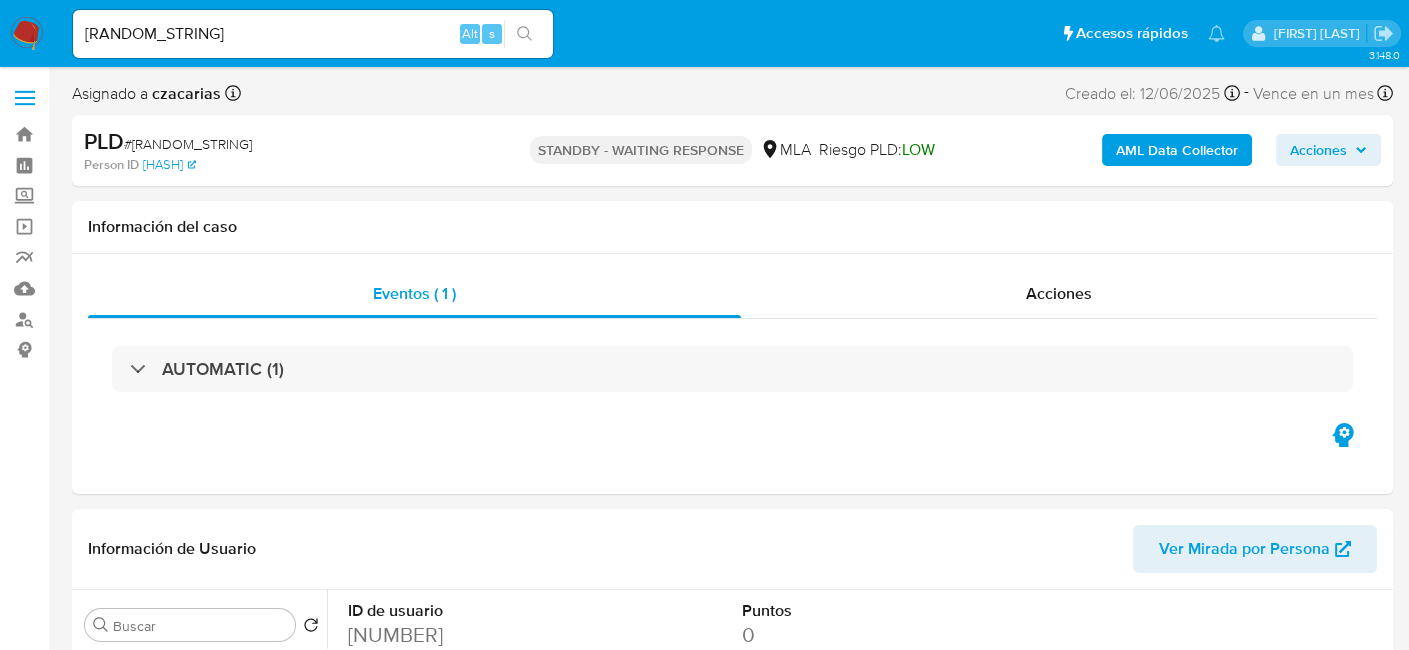 select on "10" 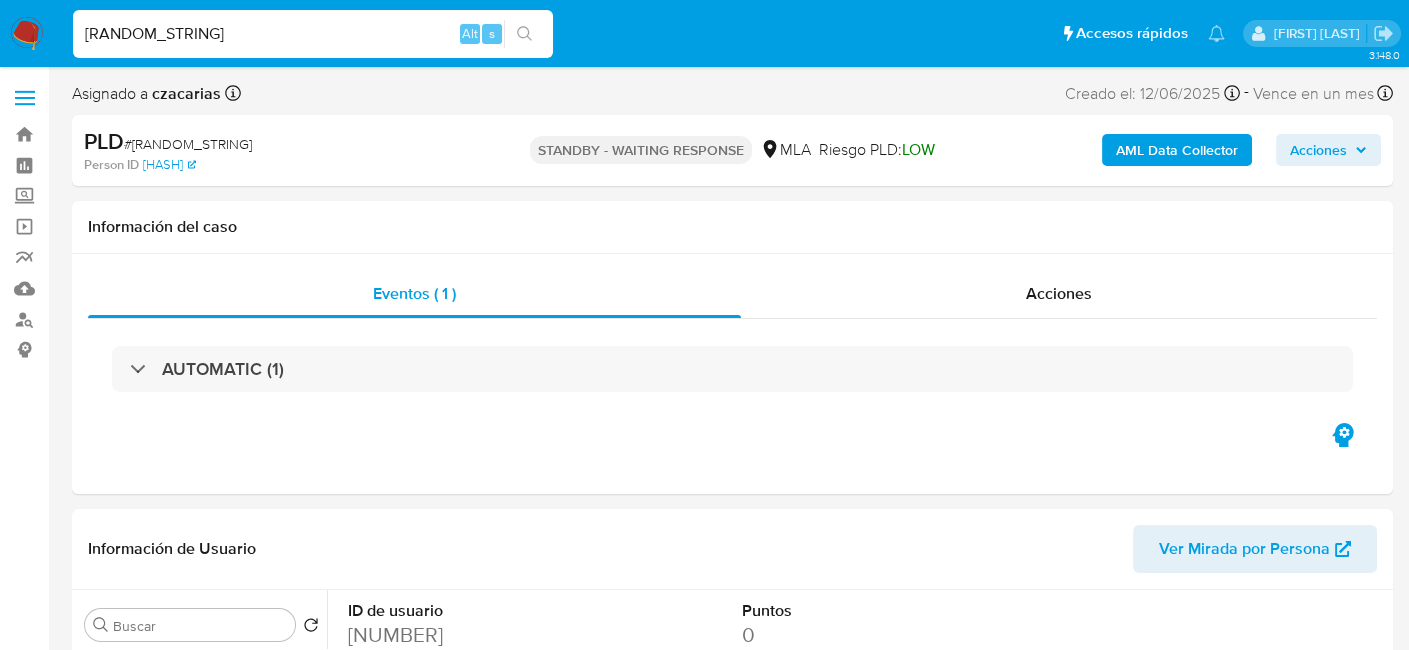 click on "[RANDOM_STRING]" at bounding box center [313, 34] 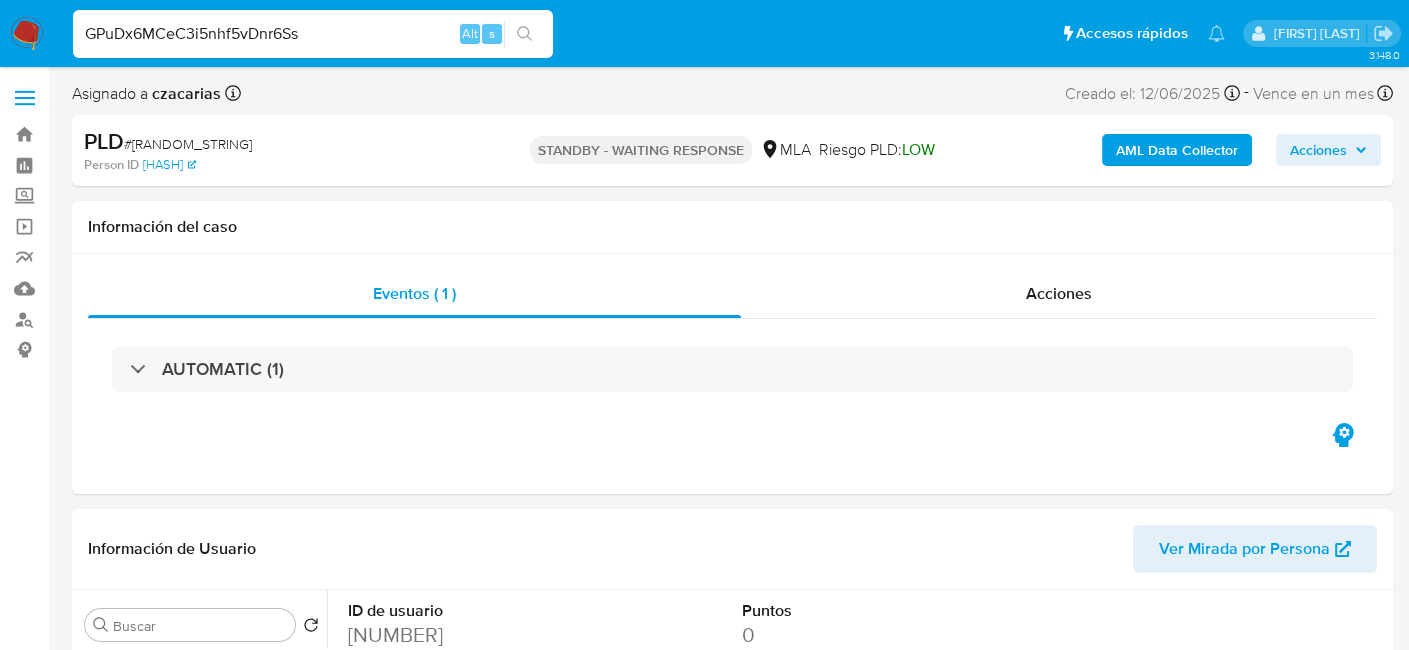 type on "GPuDx6MCeC3i5nhf5vDnr6Ss" 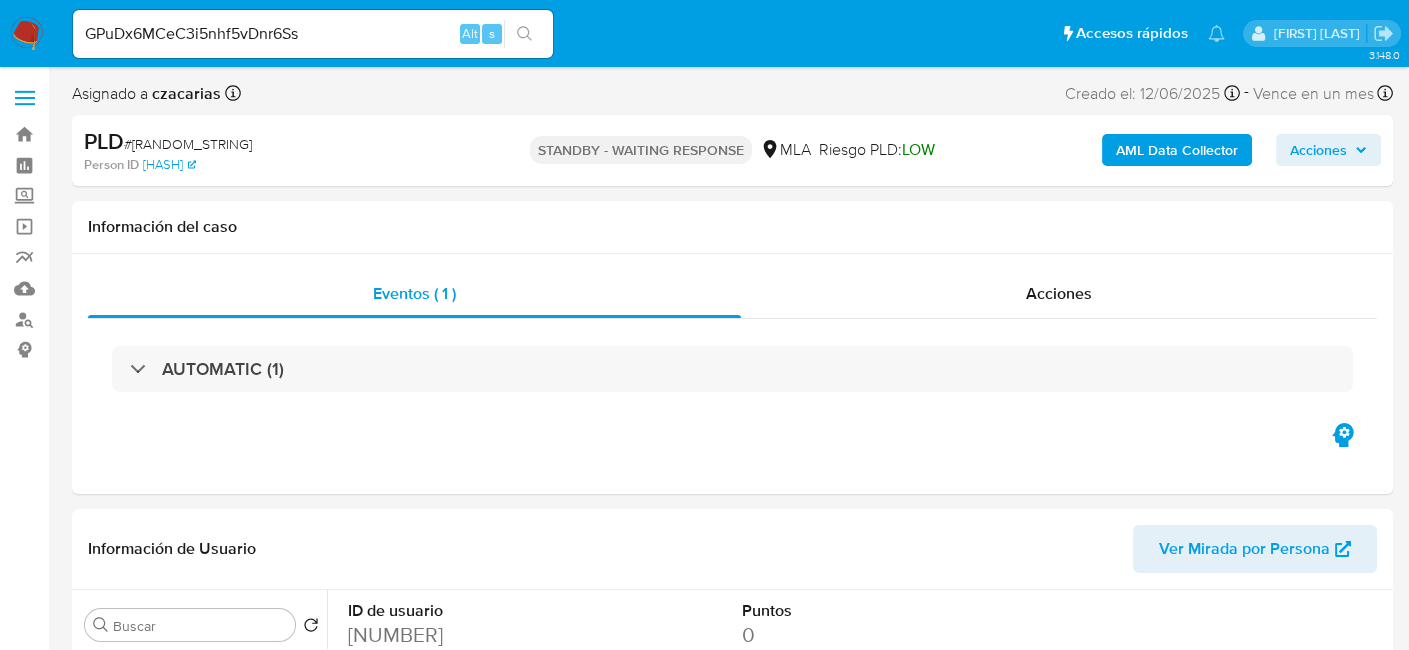 click 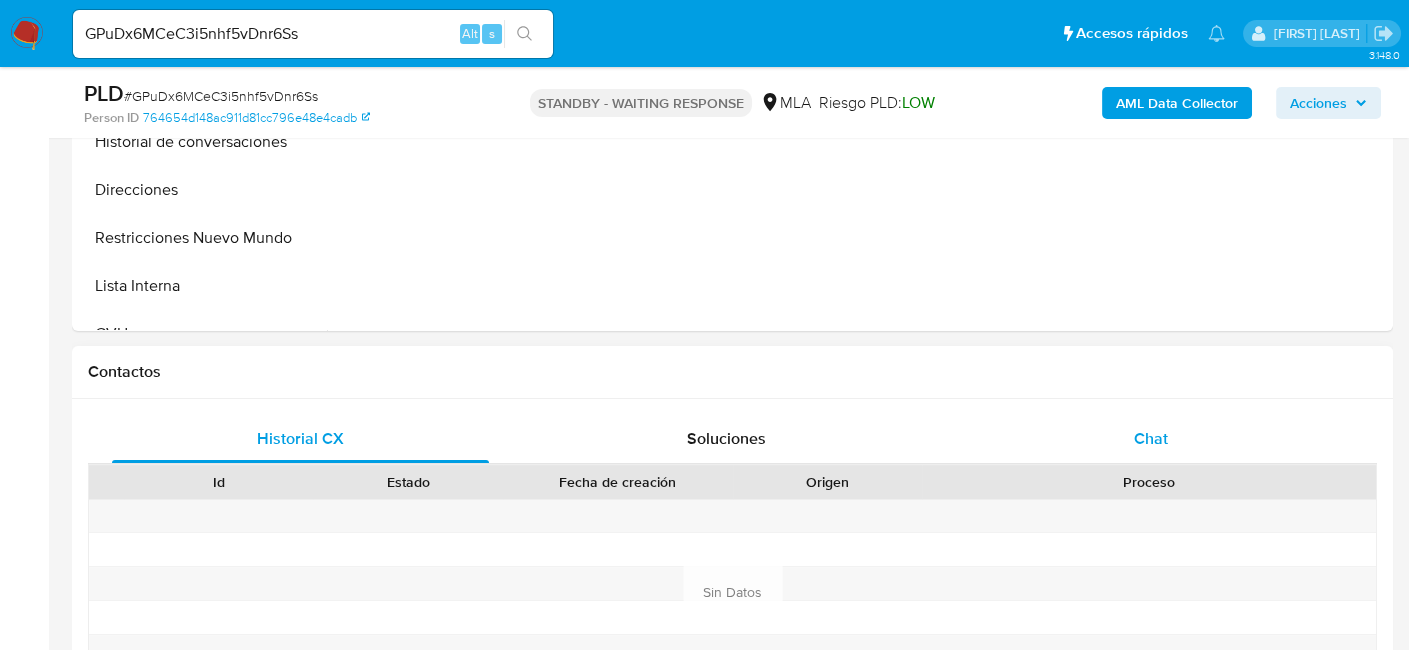 select on "10" 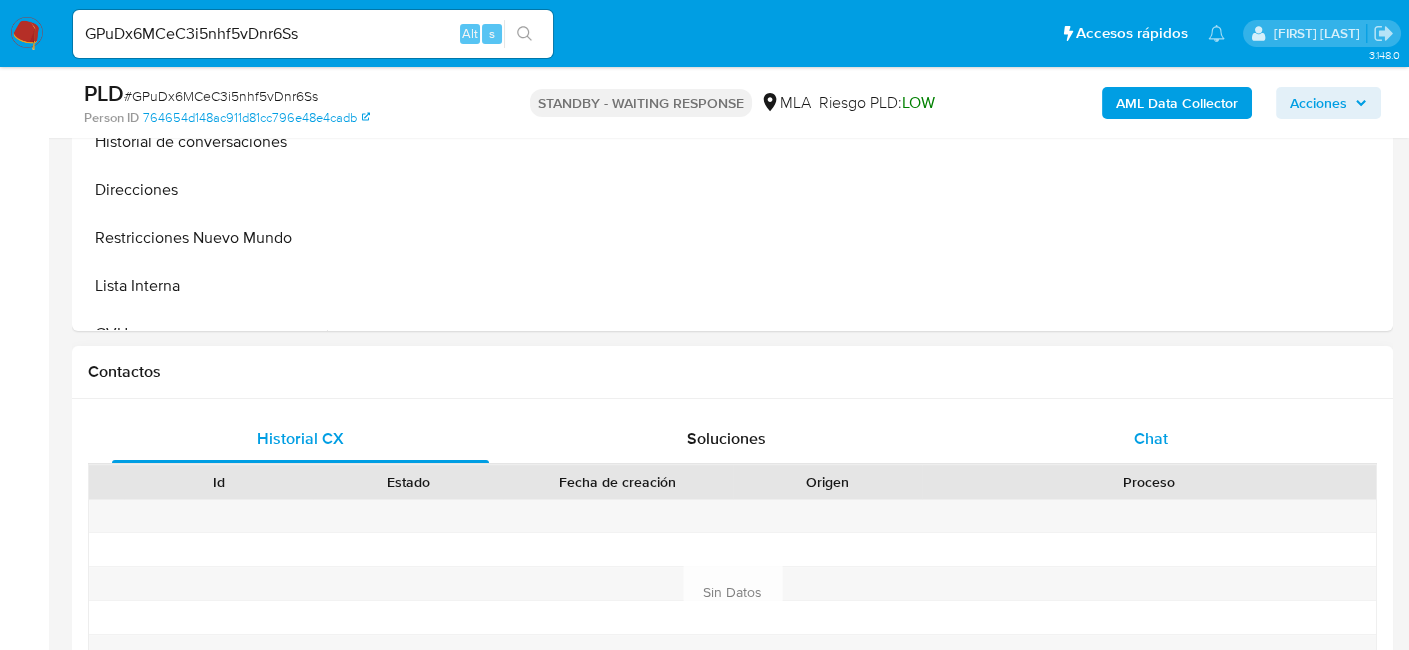 click on "Chat" at bounding box center [1151, 439] 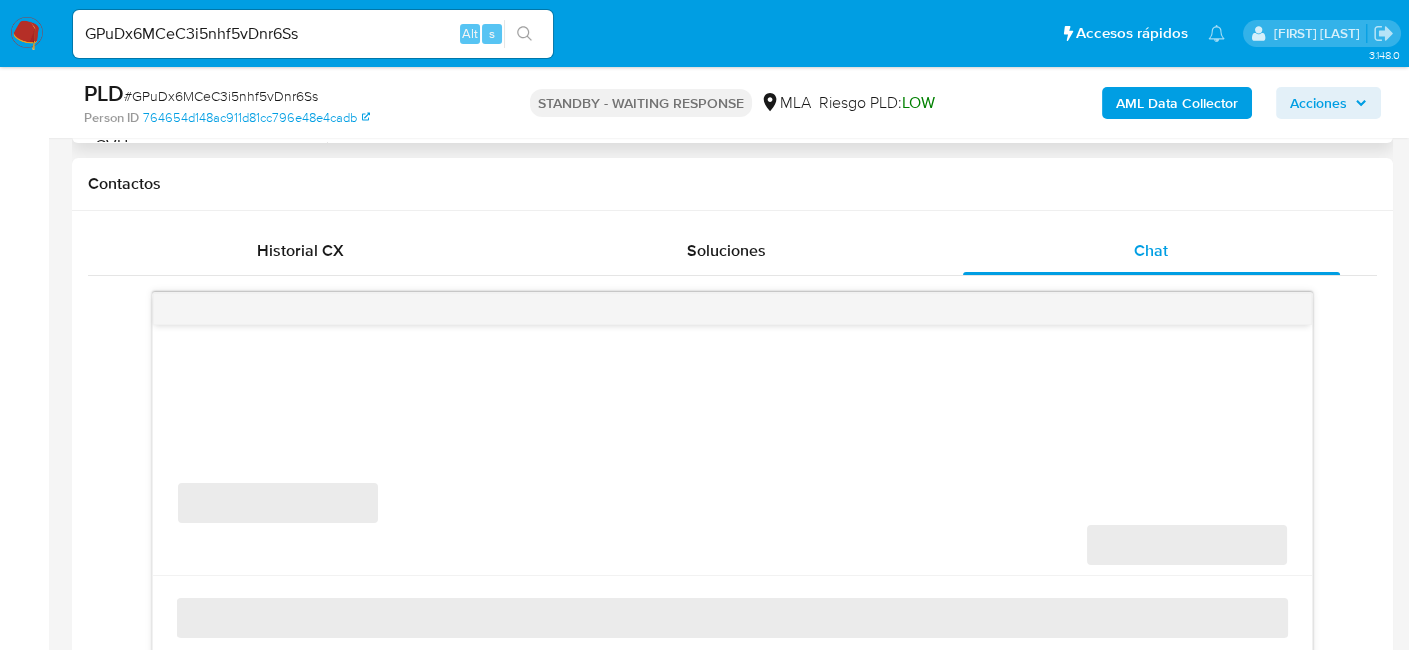 scroll, scrollTop: 900, scrollLeft: 0, axis: vertical 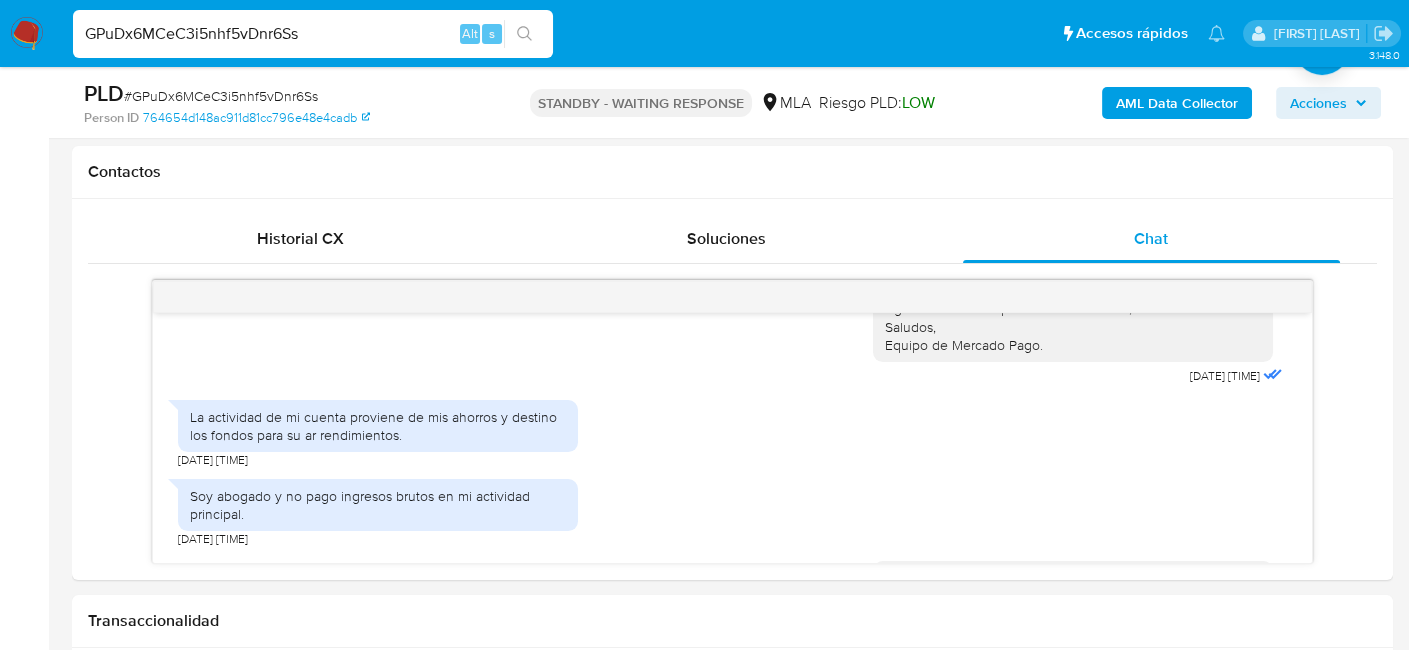 click on "GPuDx6MCeC3i5nhf5vDnr6Ss" at bounding box center (313, 34) 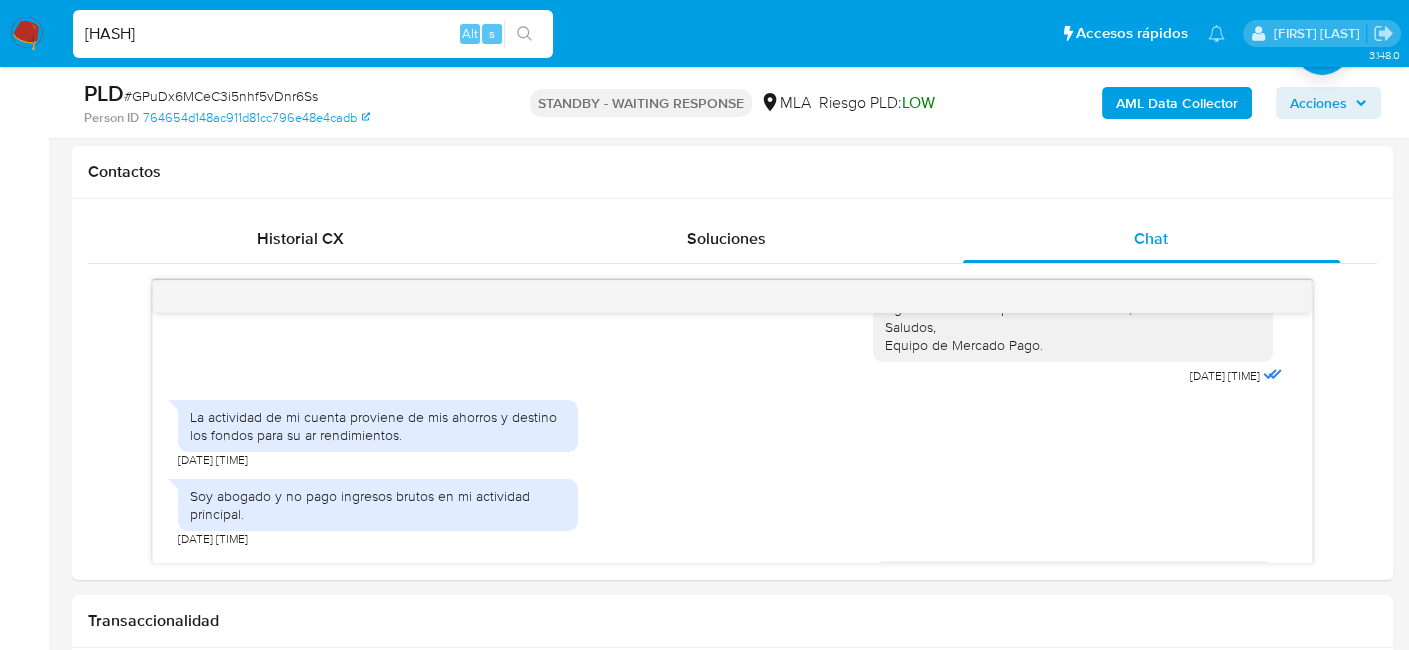 type on "saSOneRhza53WhzeY2gfYugc" 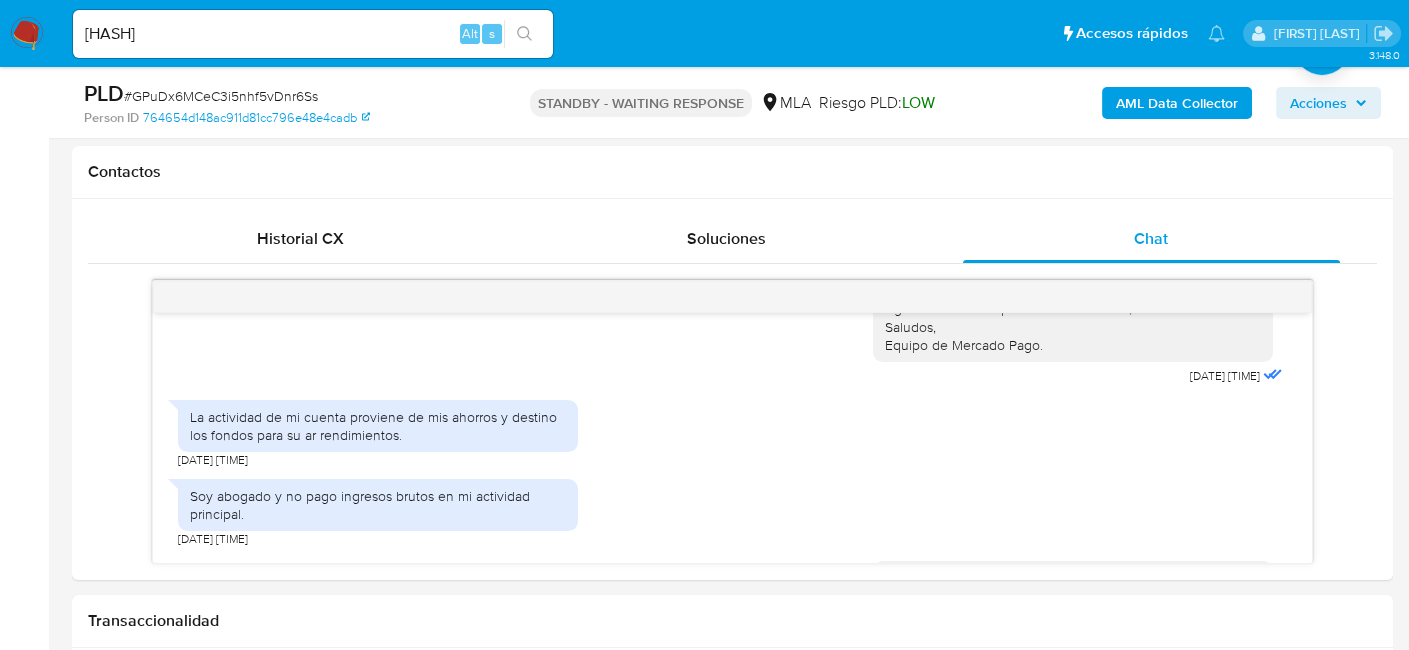 click at bounding box center [524, 34] 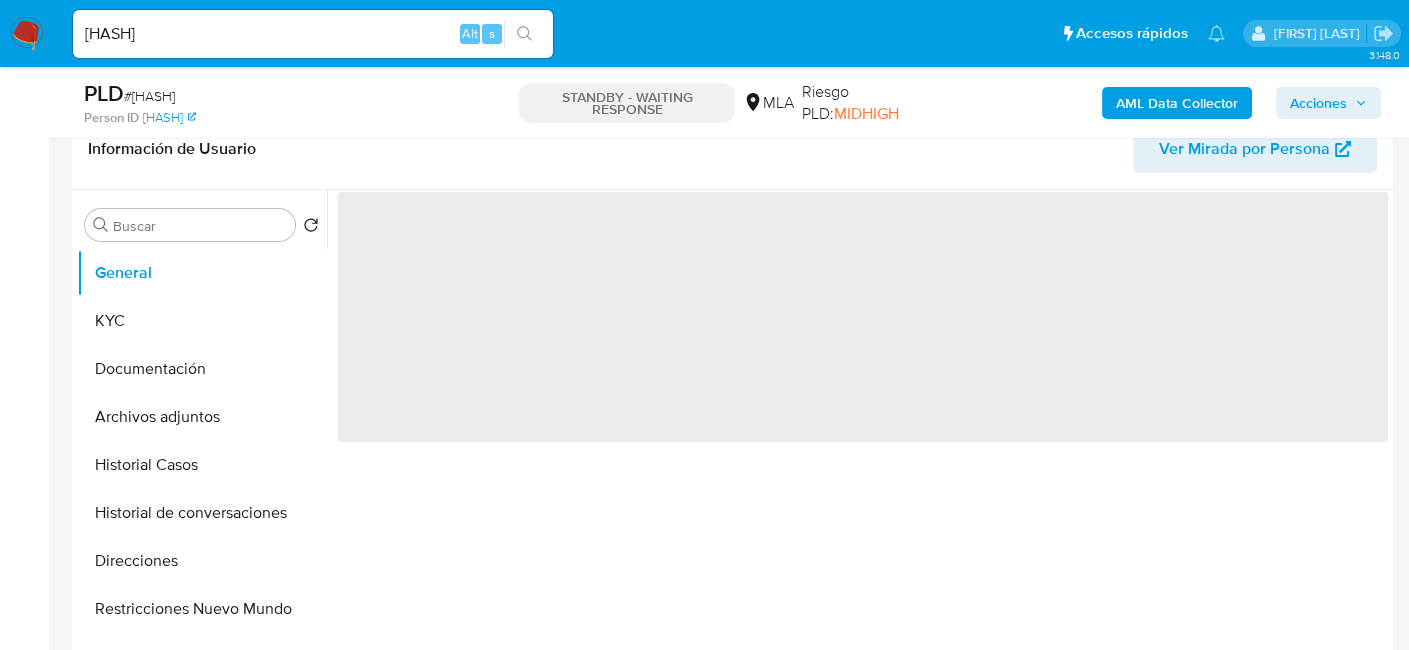 scroll, scrollTop: 400, scrollLeft: 0, axis: vertical 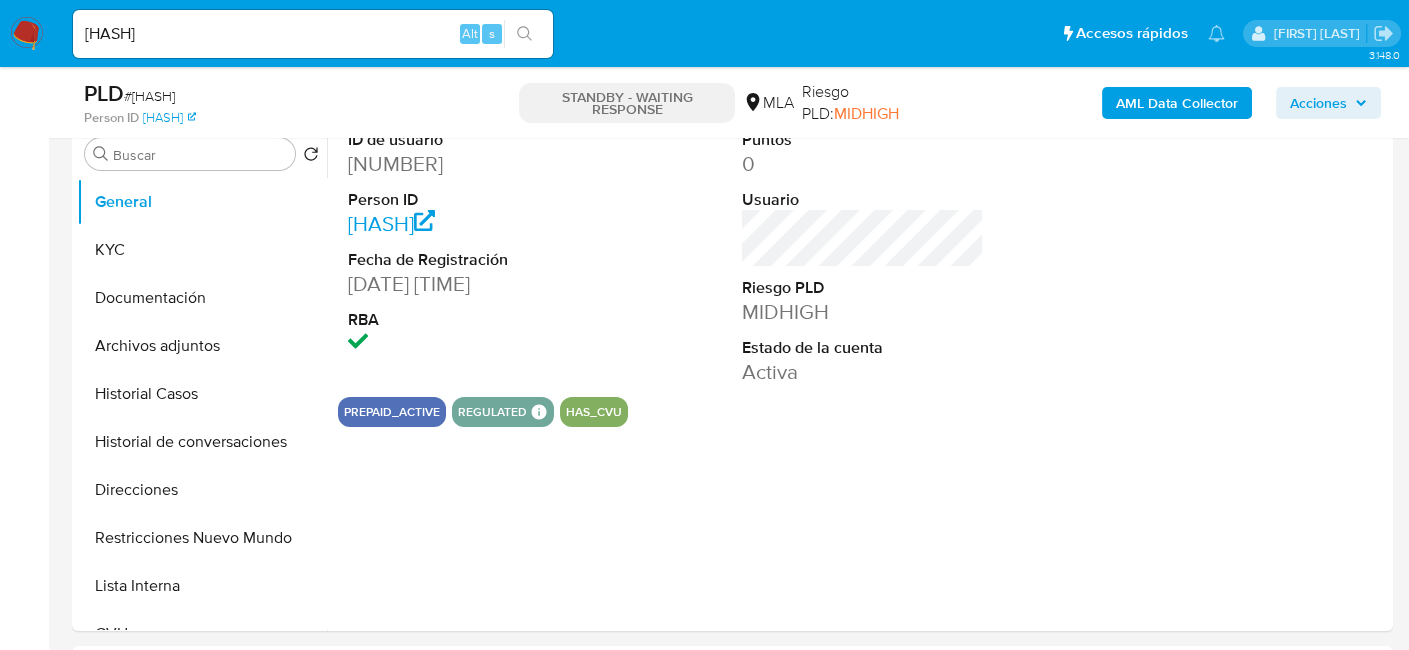 select on "10" 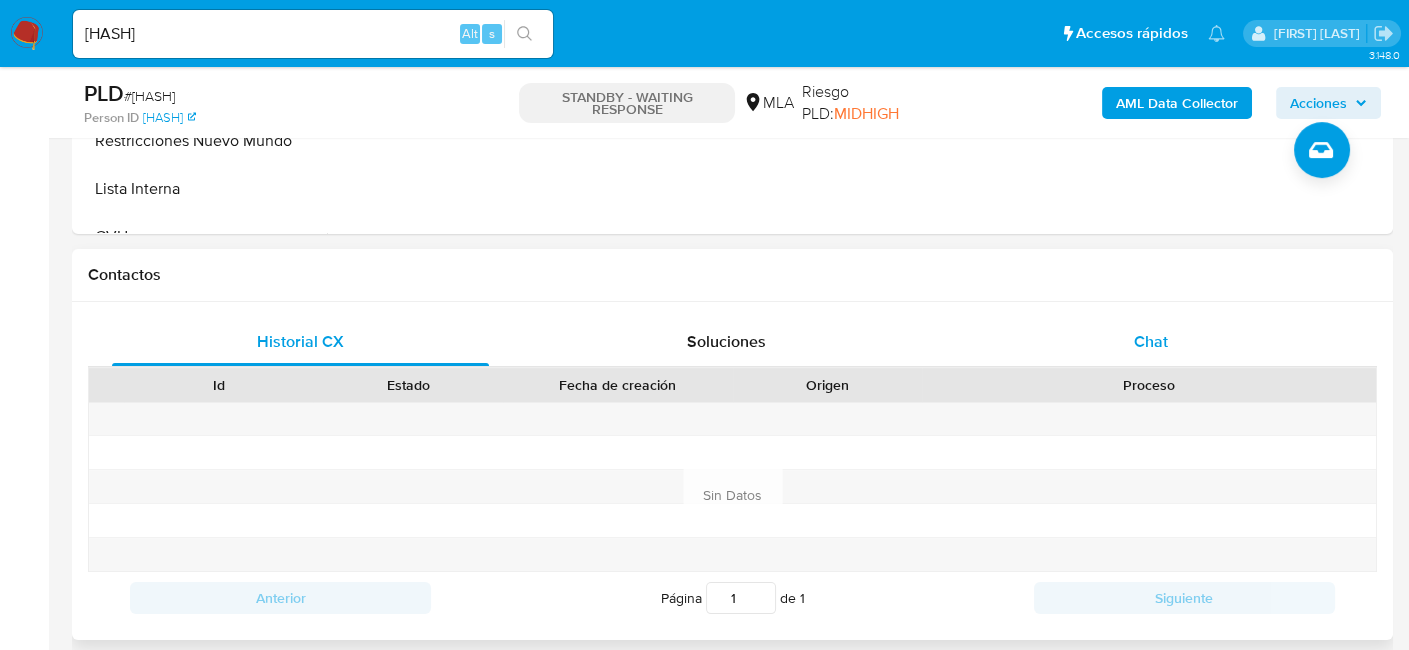 scroll, scrollTop: 800, scrollLeft: 0, axis: vertical 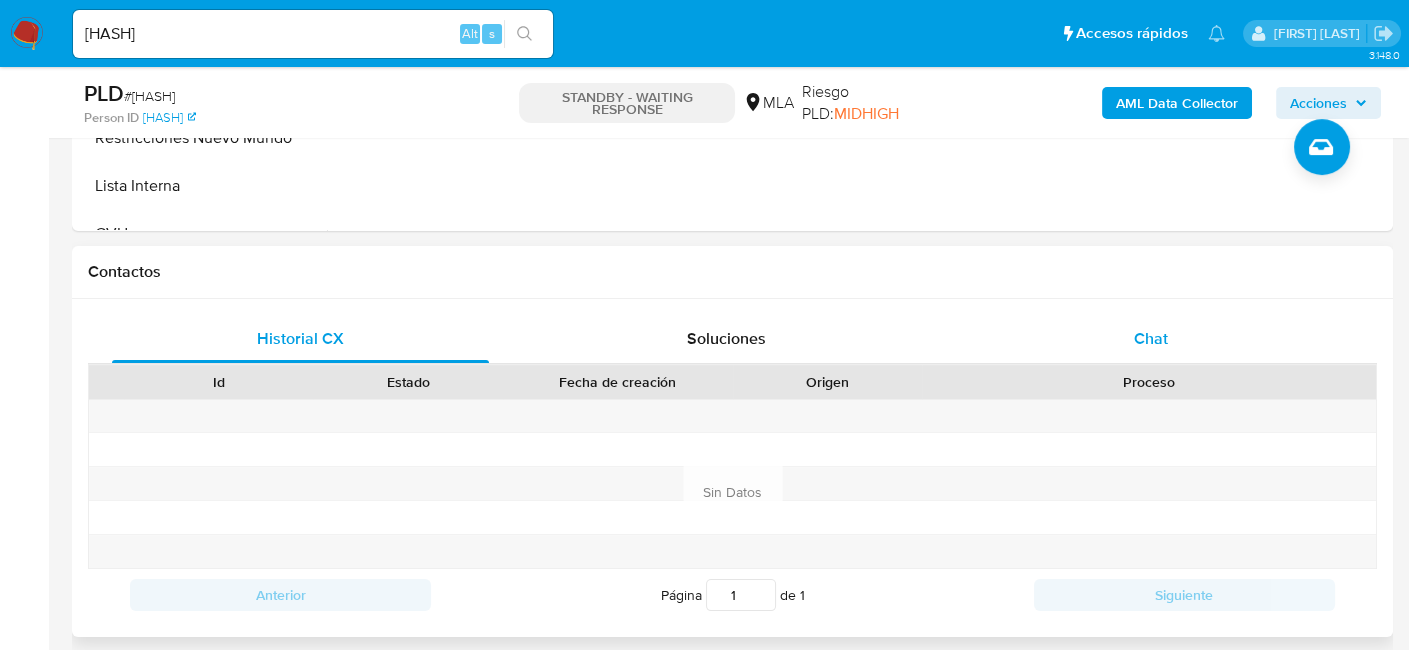 click on "Chat" at bounding box center [1151, 339] 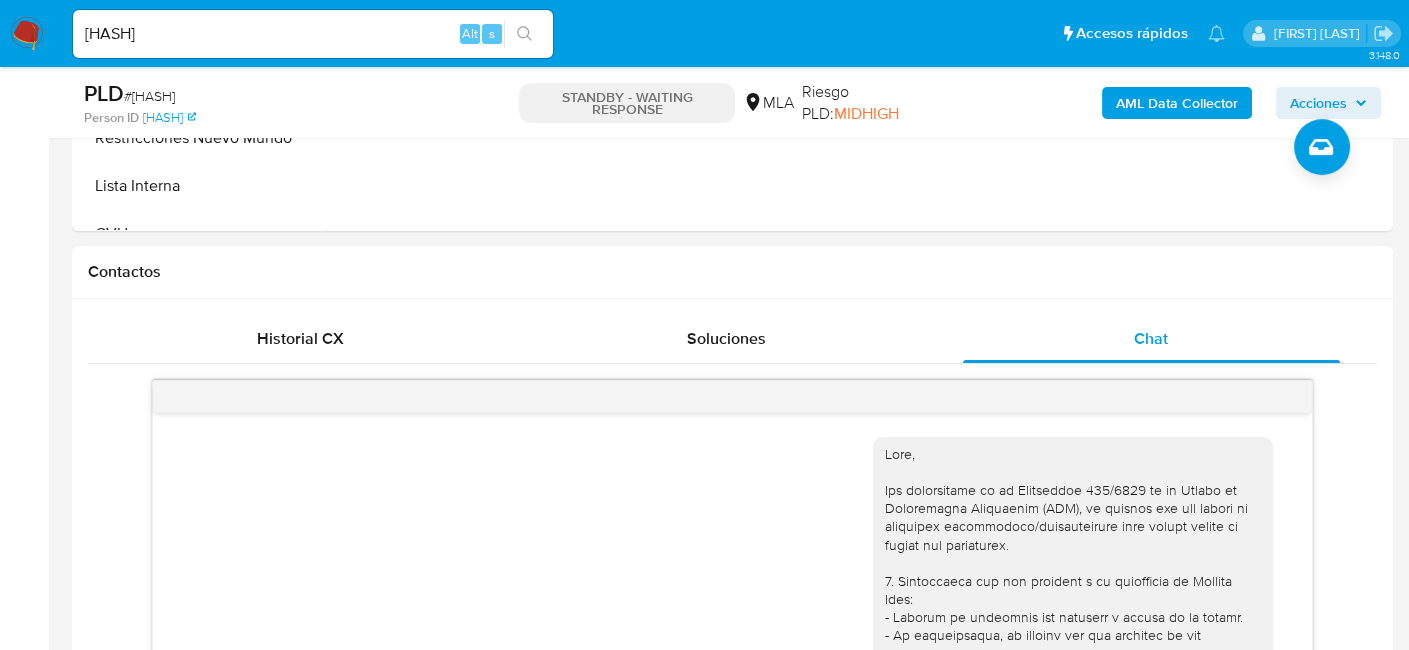 scroll, scrollTop: 2153, scrollLeft: 0, axis: vertical 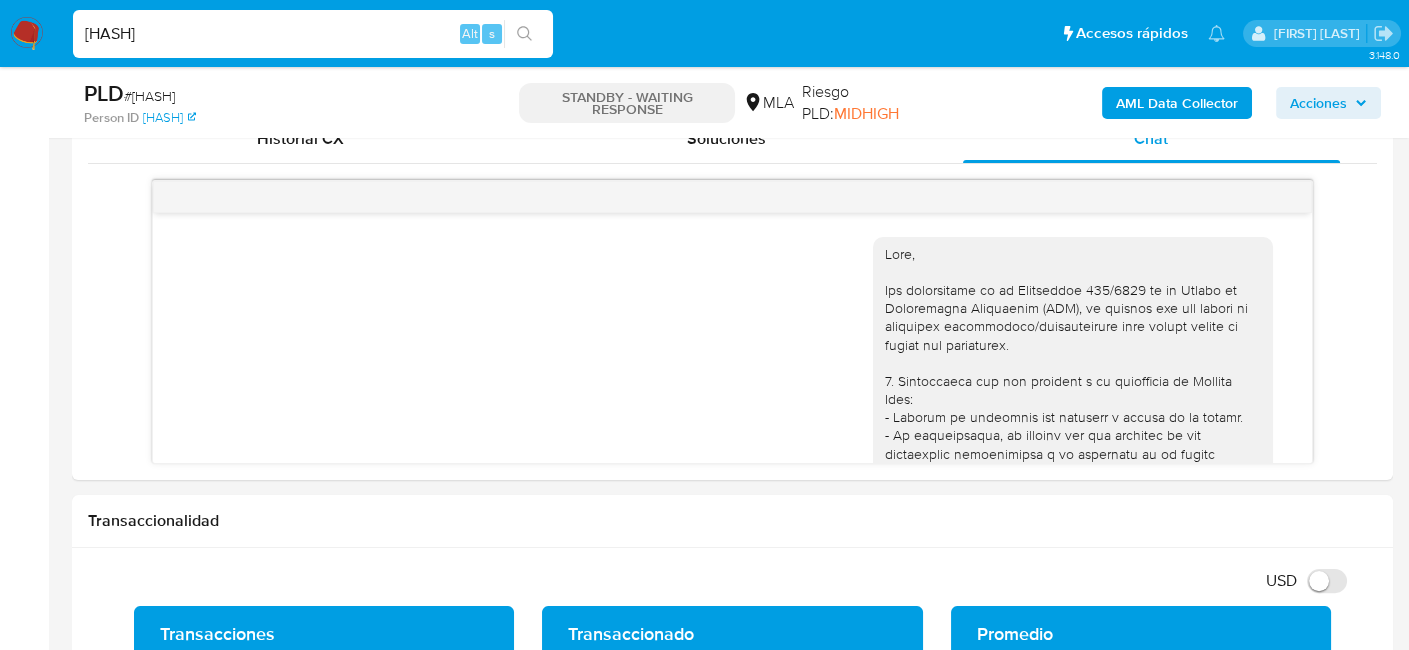 click on "saSOneRhza53WhzeY2gfYugc" at bounding box center (313, 34) 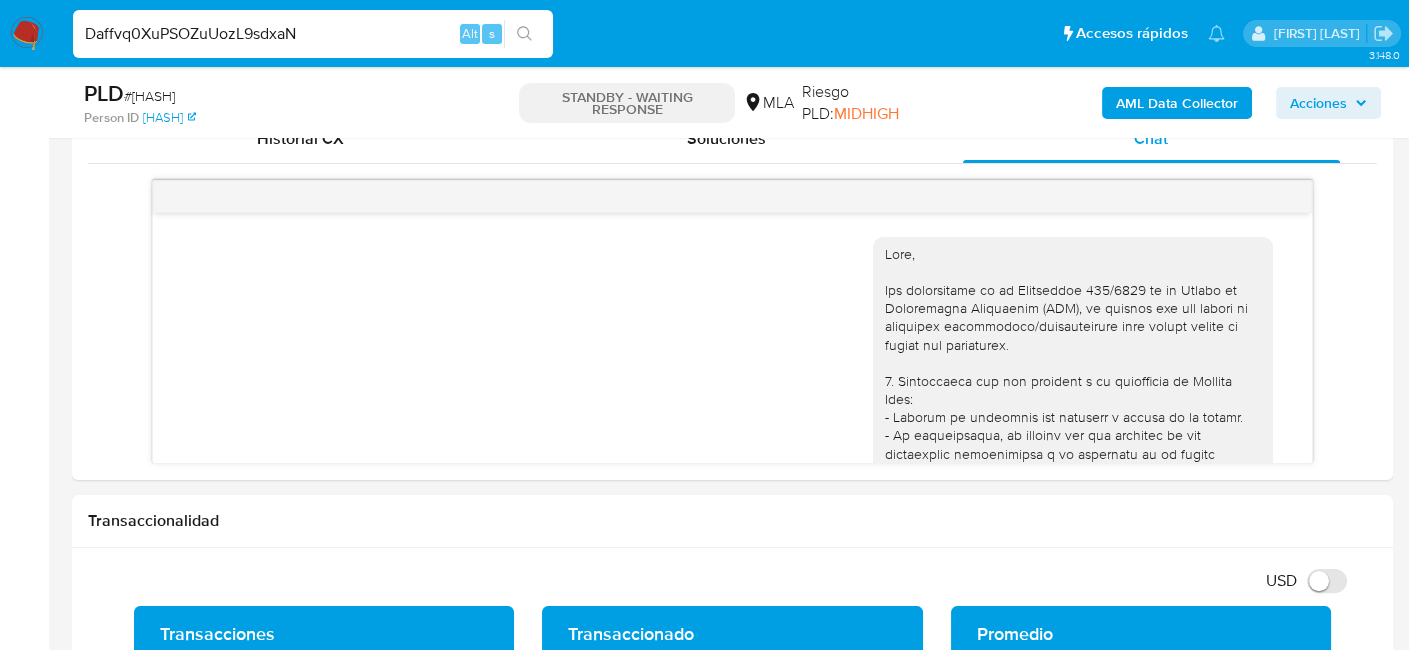 type on "Daffvq0XuPSOZuUozL9sdxaN" 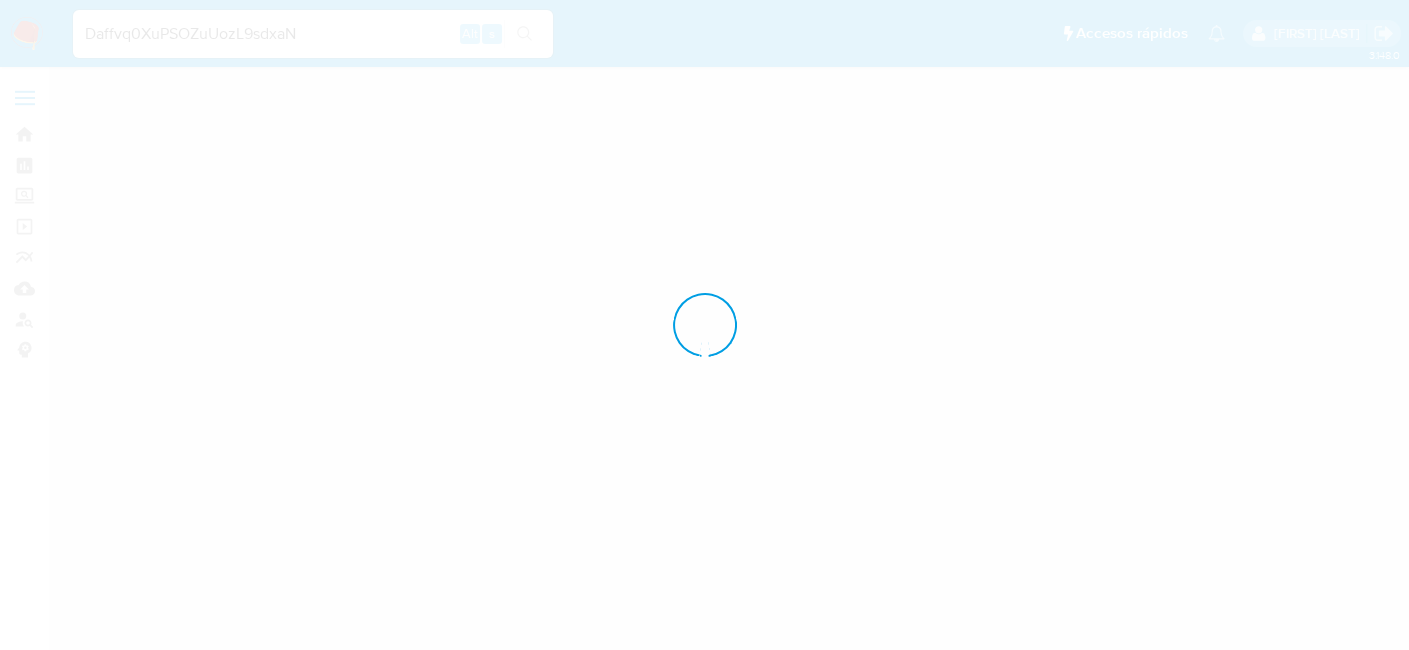 scroll, scrollTop: 0, scrollLeft: 0, axis: both 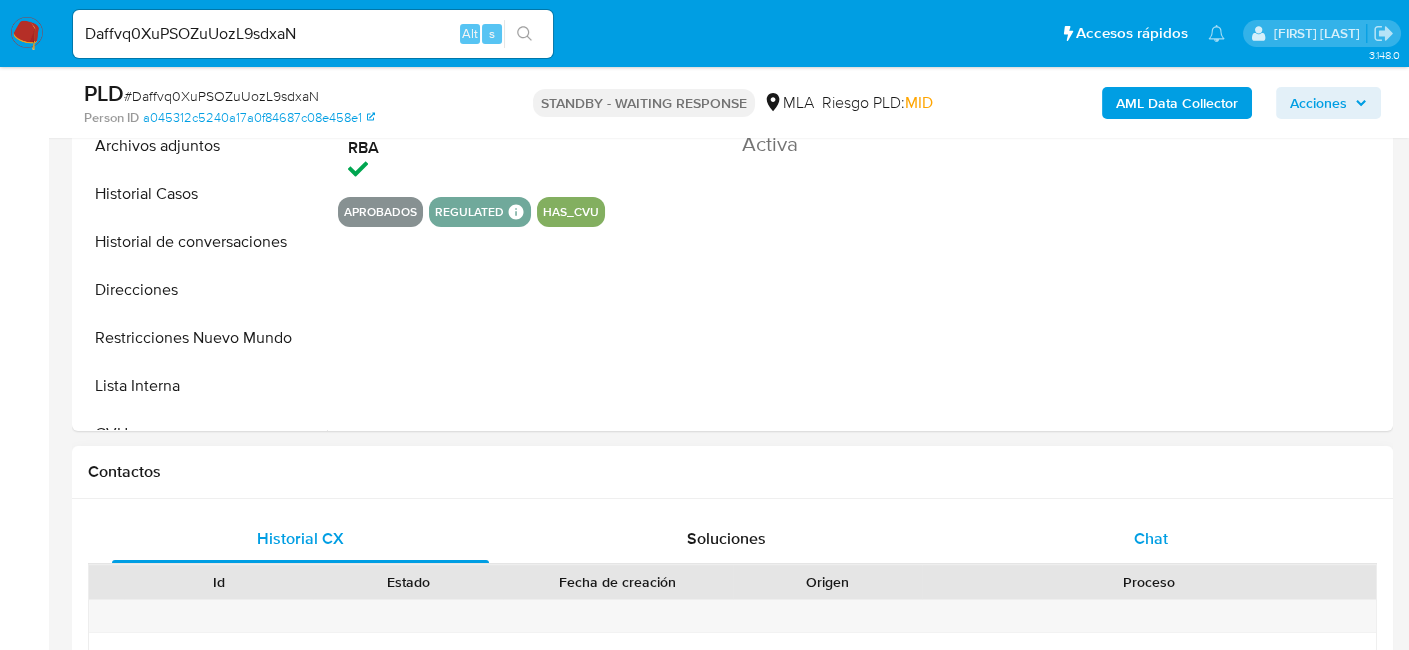 click on "Chat" at bounding box center (1151, 539) 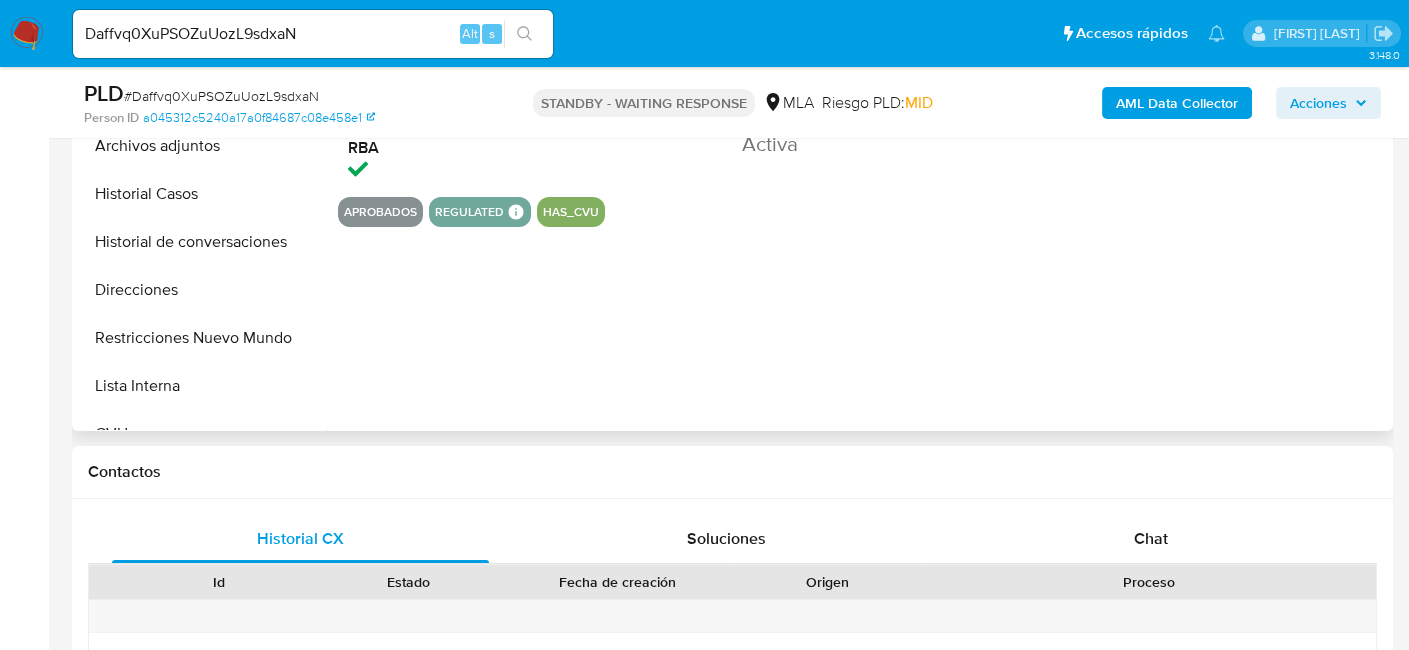 select on "10" 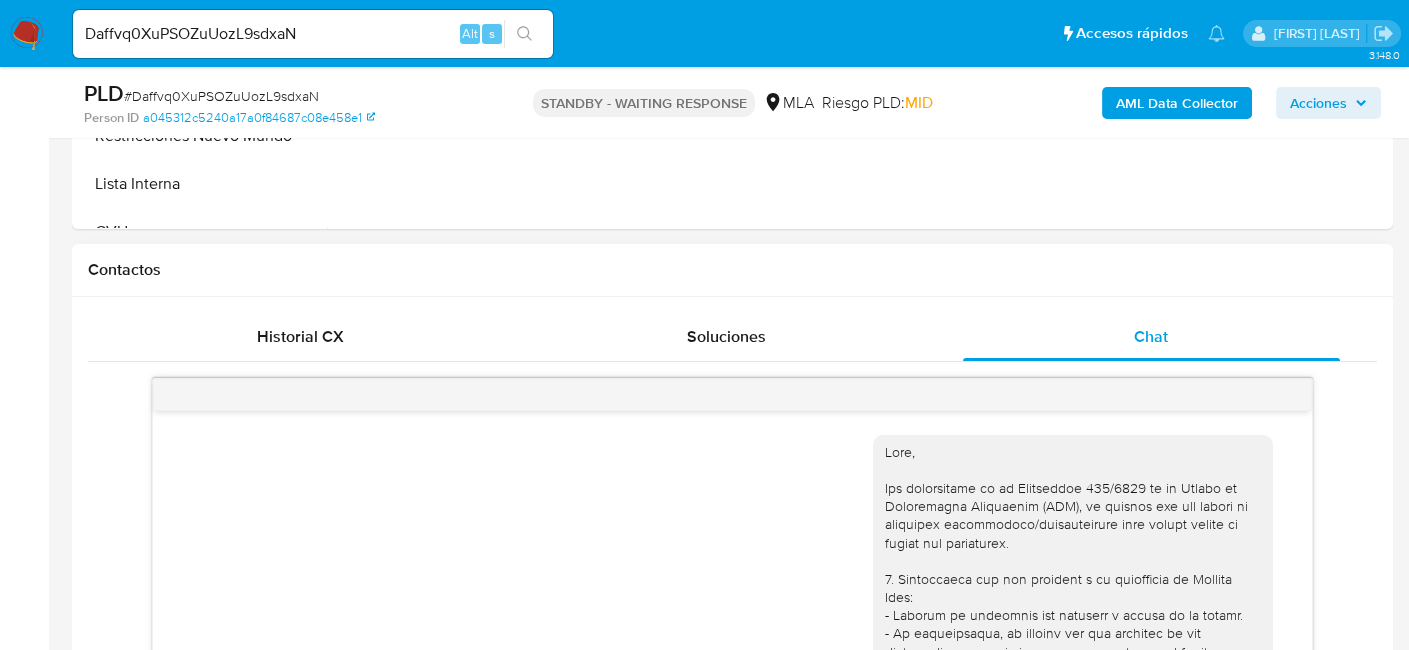 scroll, scrollTop: 900, scrollLeft: 0, axis: vertical 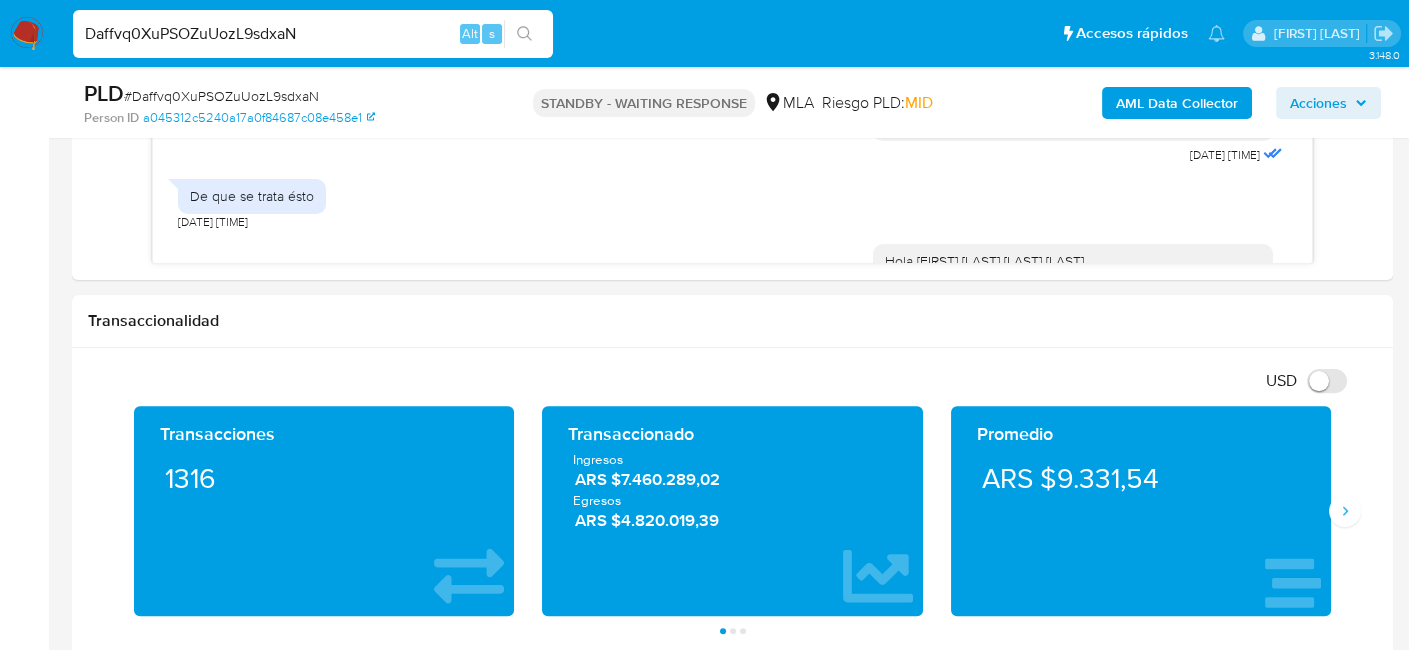 click on "Daffvq0XuPSOZuUozL9sdxaN" at bounding box center [313, 34] 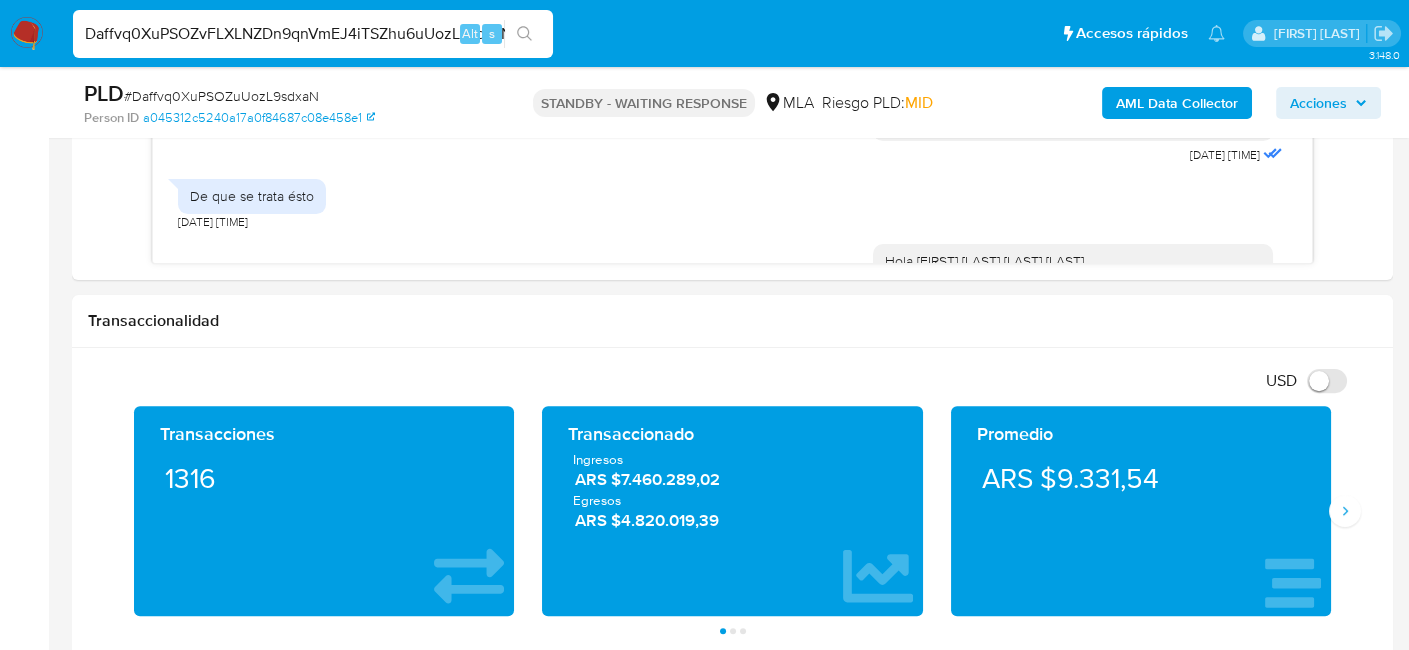 click on "Daffvq0XuPSOZvFLXLNZDn9qnVmEJ4iTSZhu6uUozL9sdxaN" at bounding box center [313, 34] 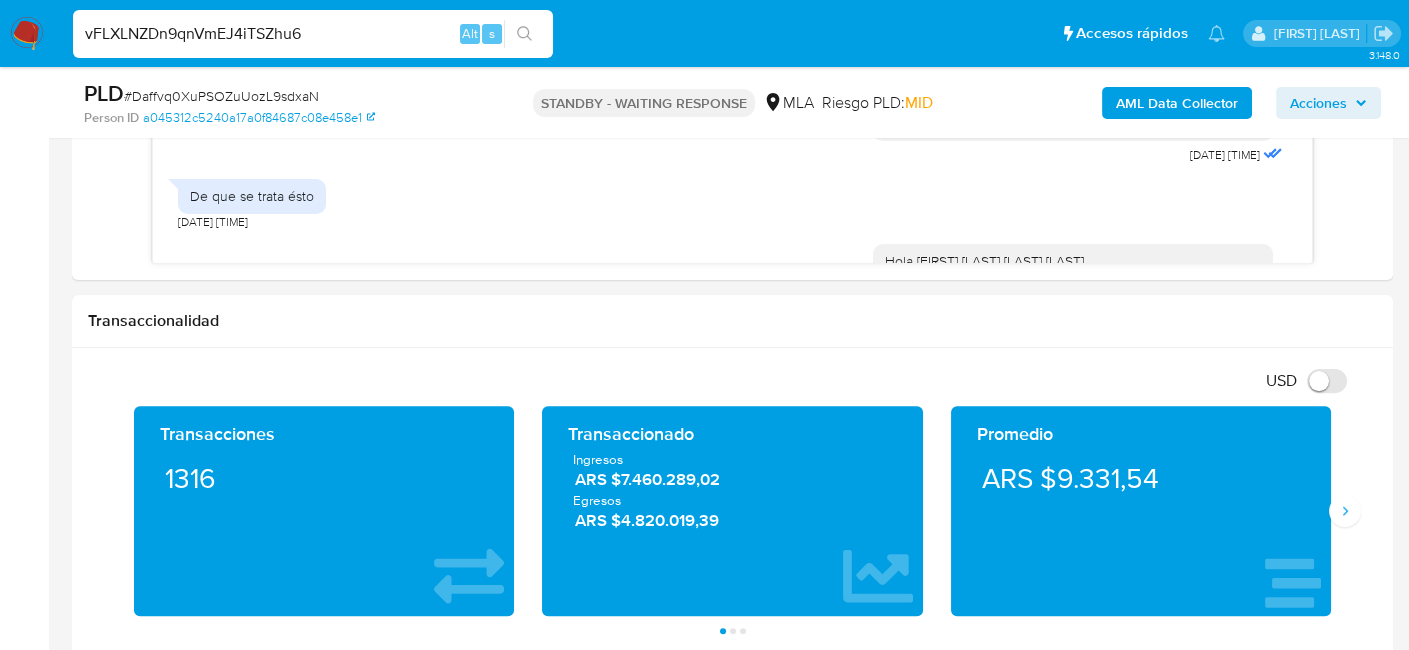 type on "vFLXLNZDn9qnVmEJ4iTSZhu6" 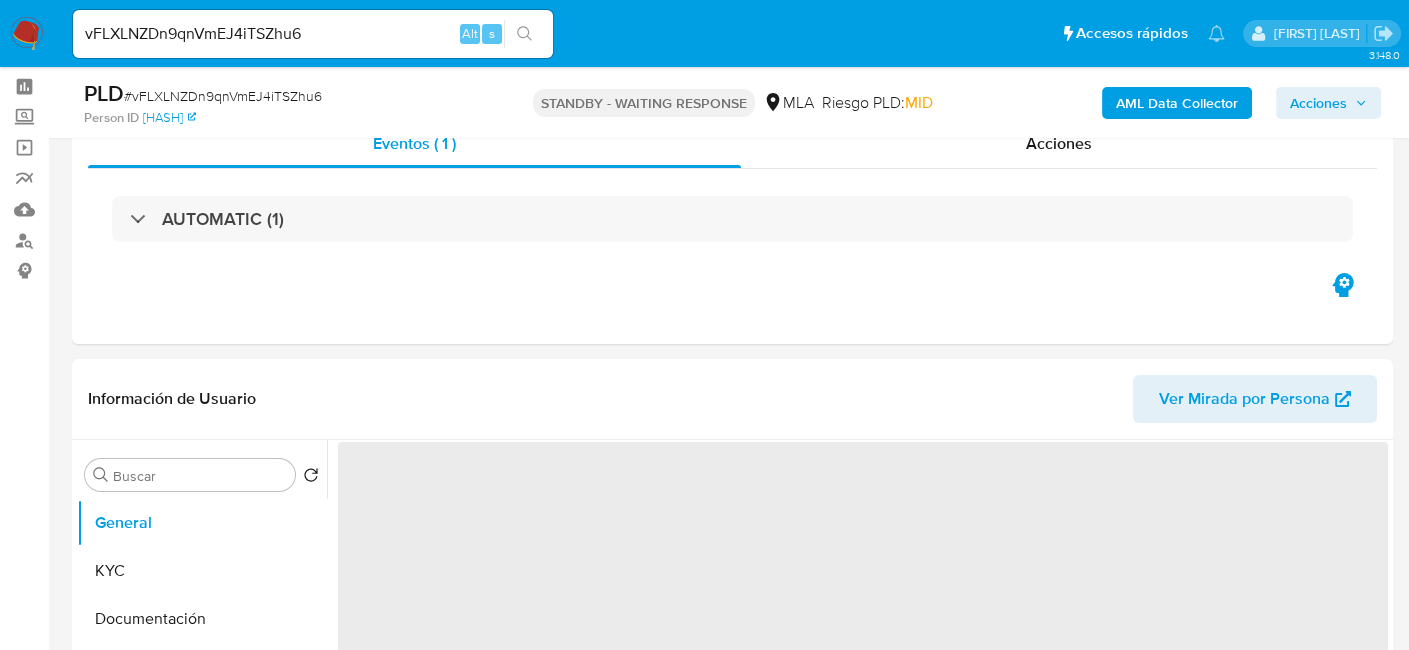 scroll, scrollTop: 100, scrollLeft: 0, axis: vertical 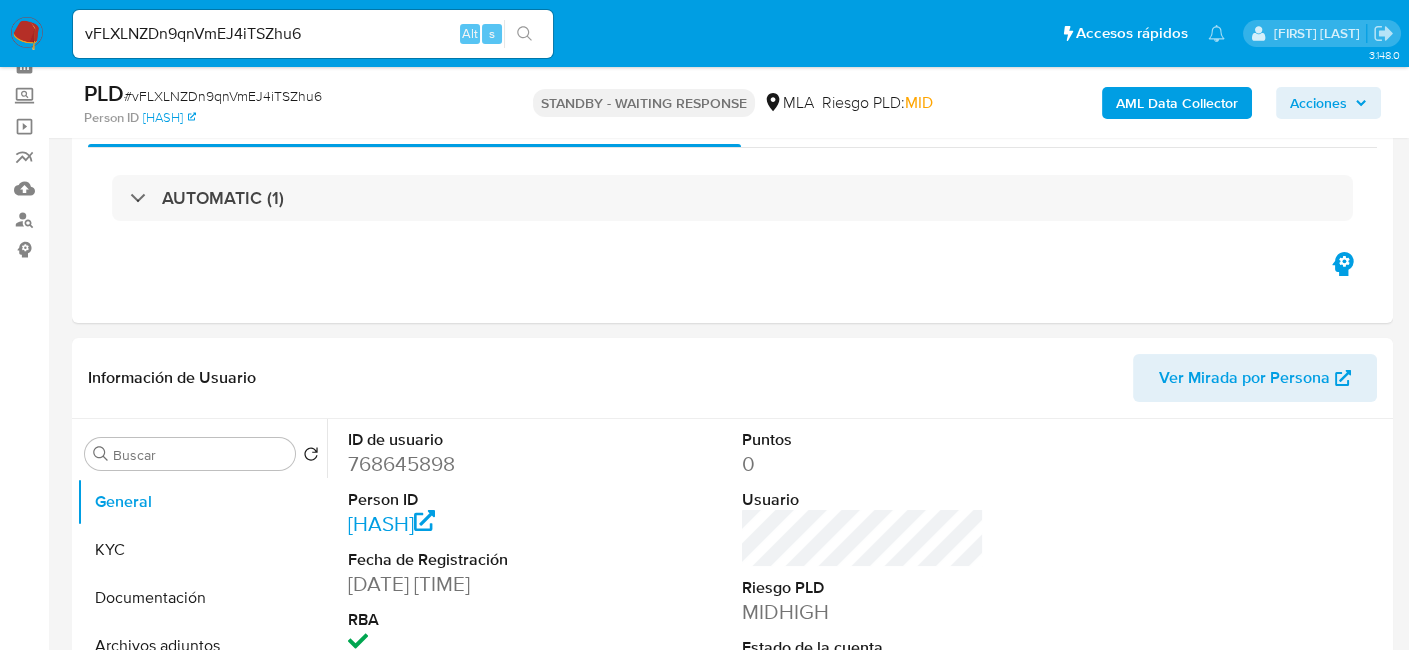 select on "10" 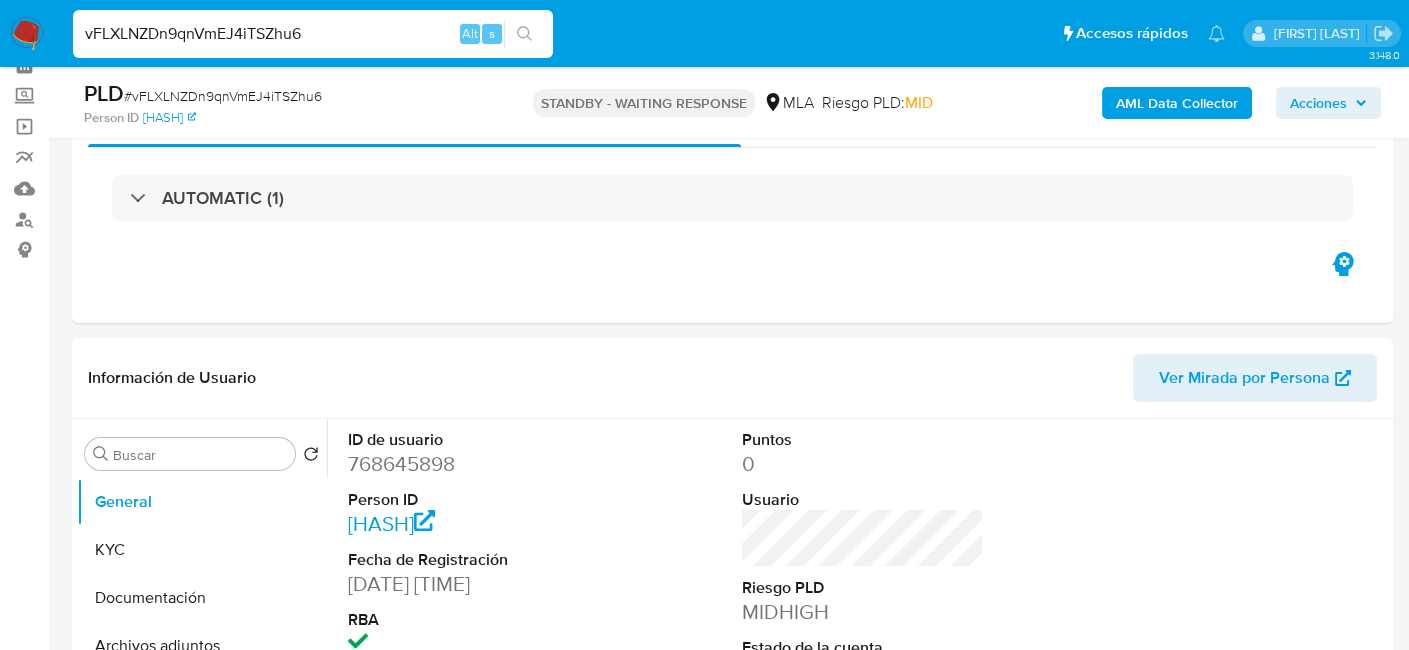 click on "vFLXLNZDn9qnVmEJ4iTSZhu6" at bounding box center (313, 34) 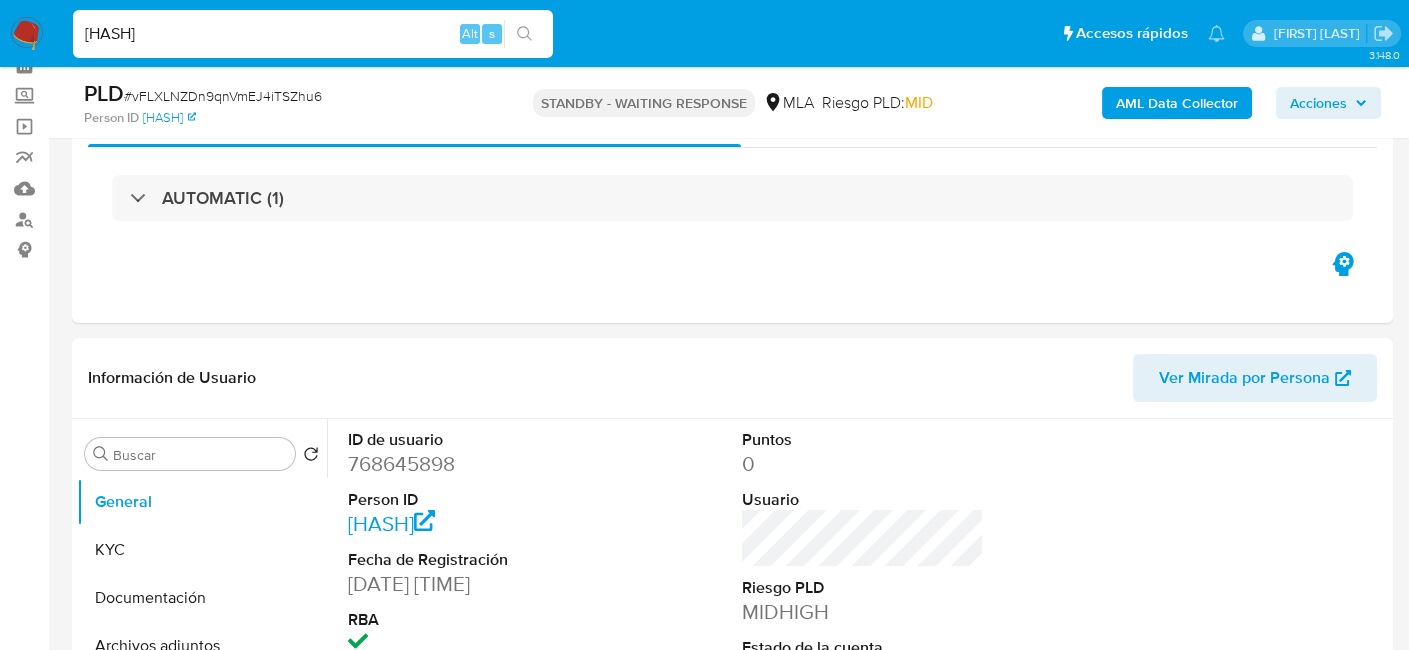 type on "Pq14jXsMkVTIaRvw5NGEf5sx" 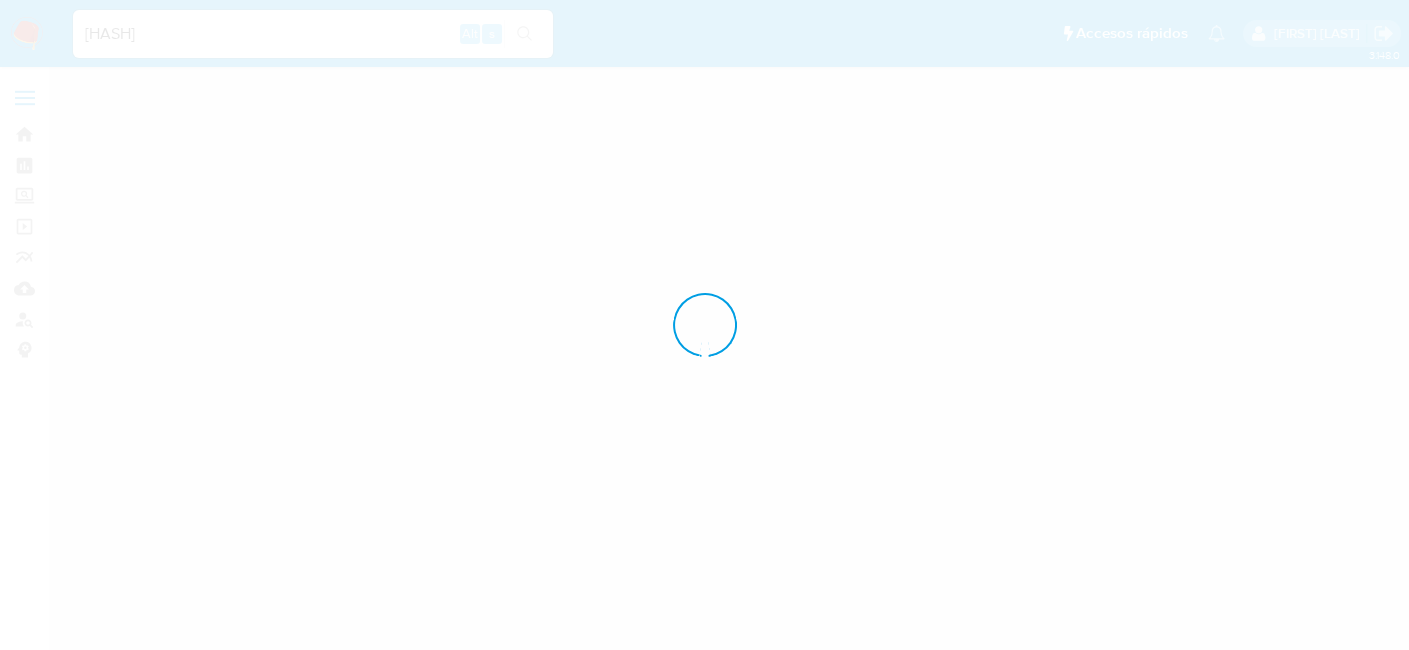 scroll, scrollTop: 0, scrollLeft: 0, axis: both 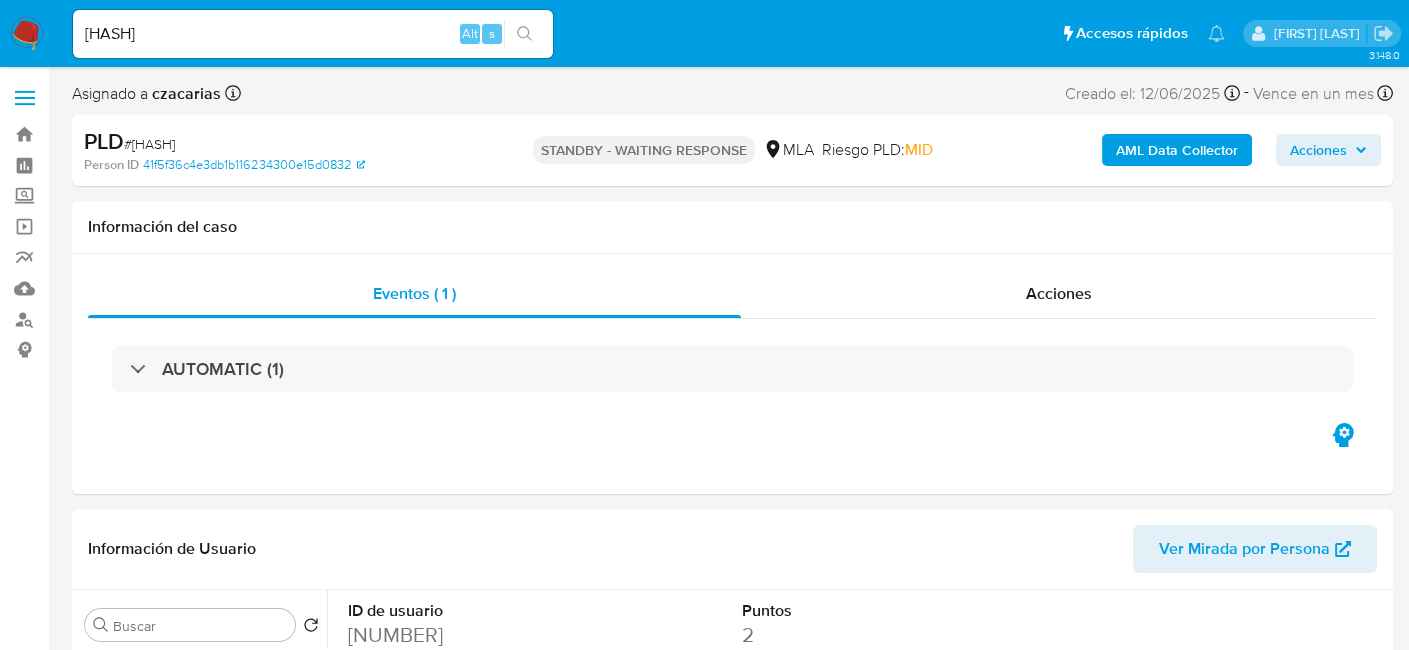 select on "10" 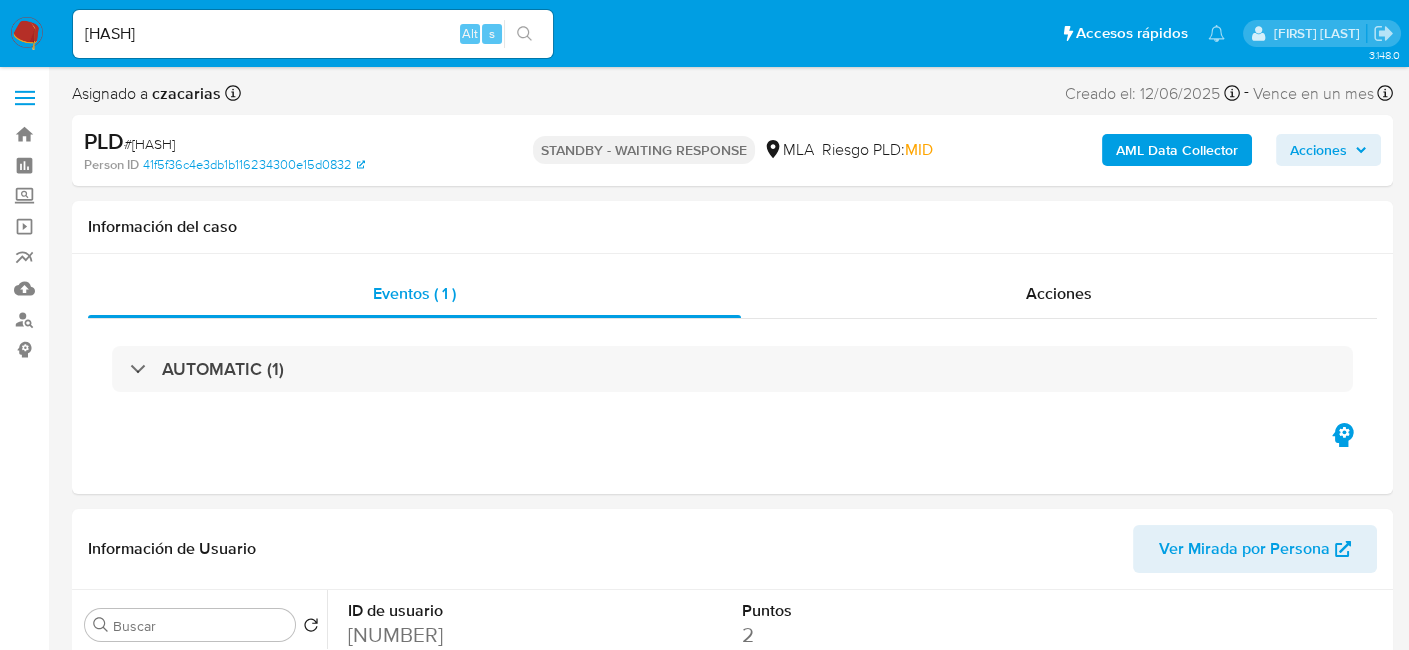 click on "Pq14jXsMkVTIaRvw5NGEf5sx" at bounding box center [313, 34] 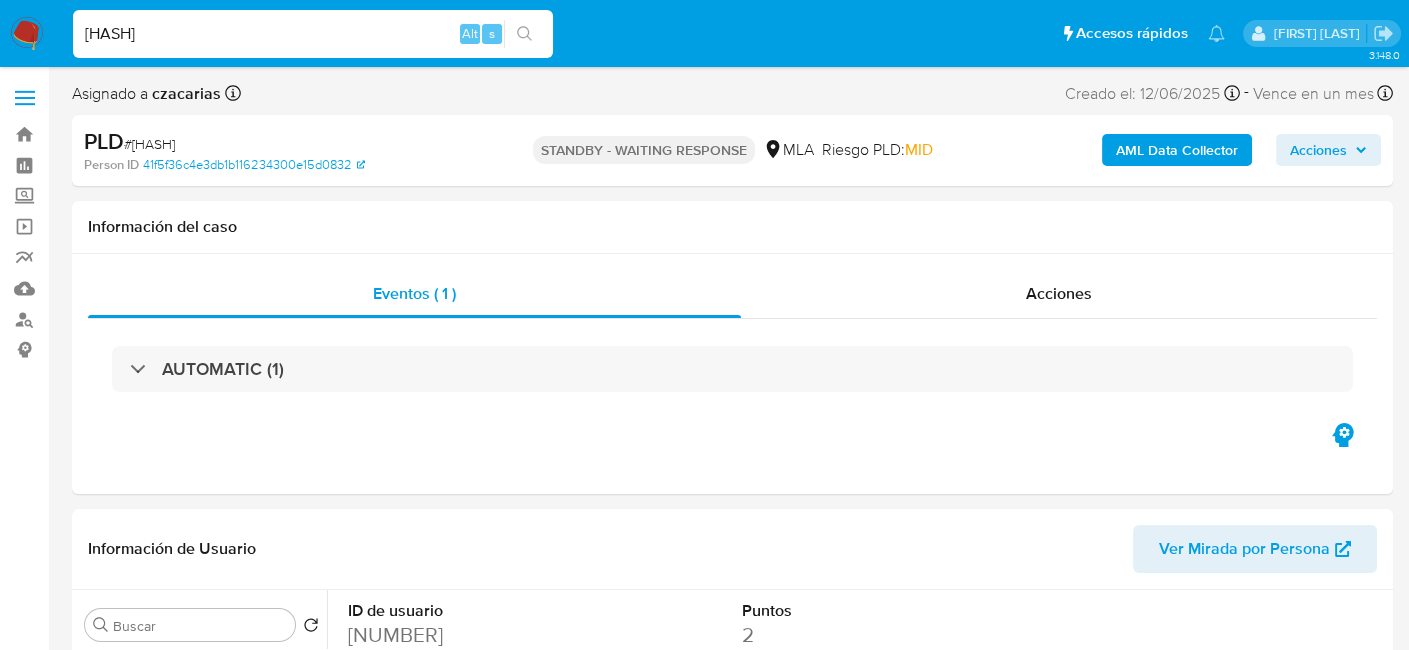 click on "Pq14jXsMkVTIaRvw5NGEf5sx" at bounding box center (313, 34) 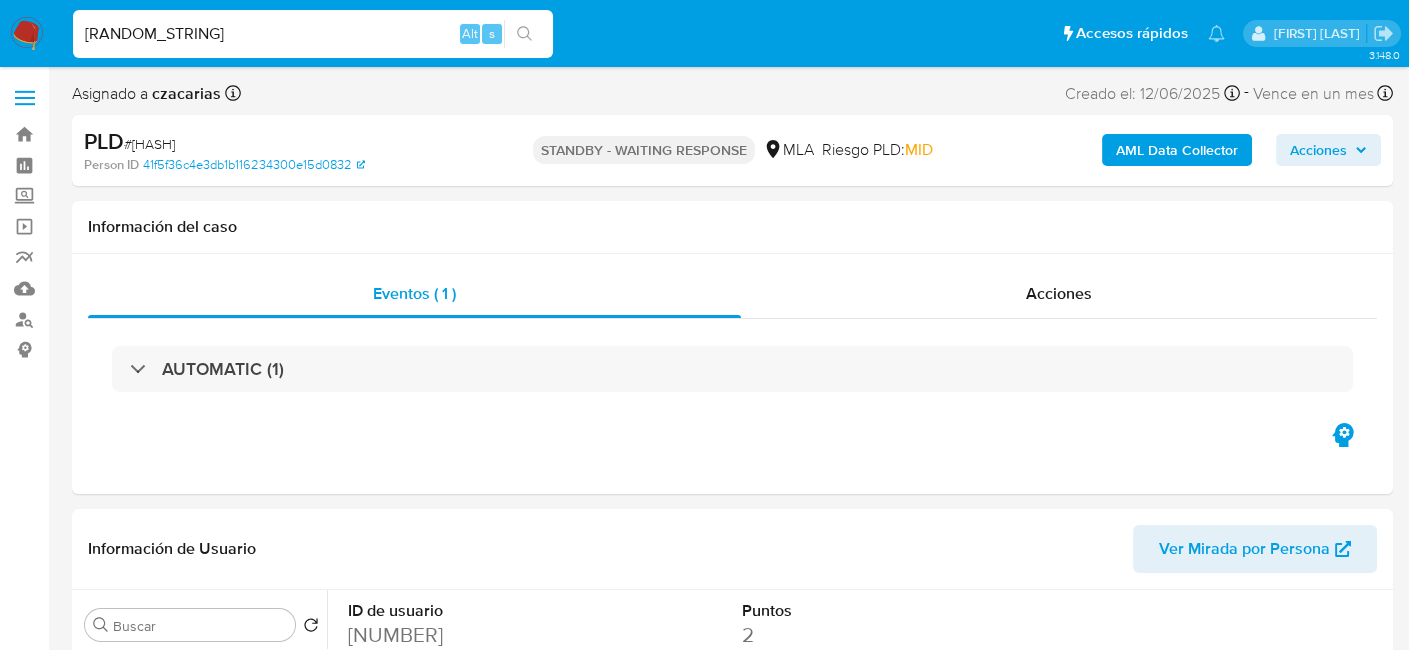 type on "su5OlGJjov9P84UErvq539M5" 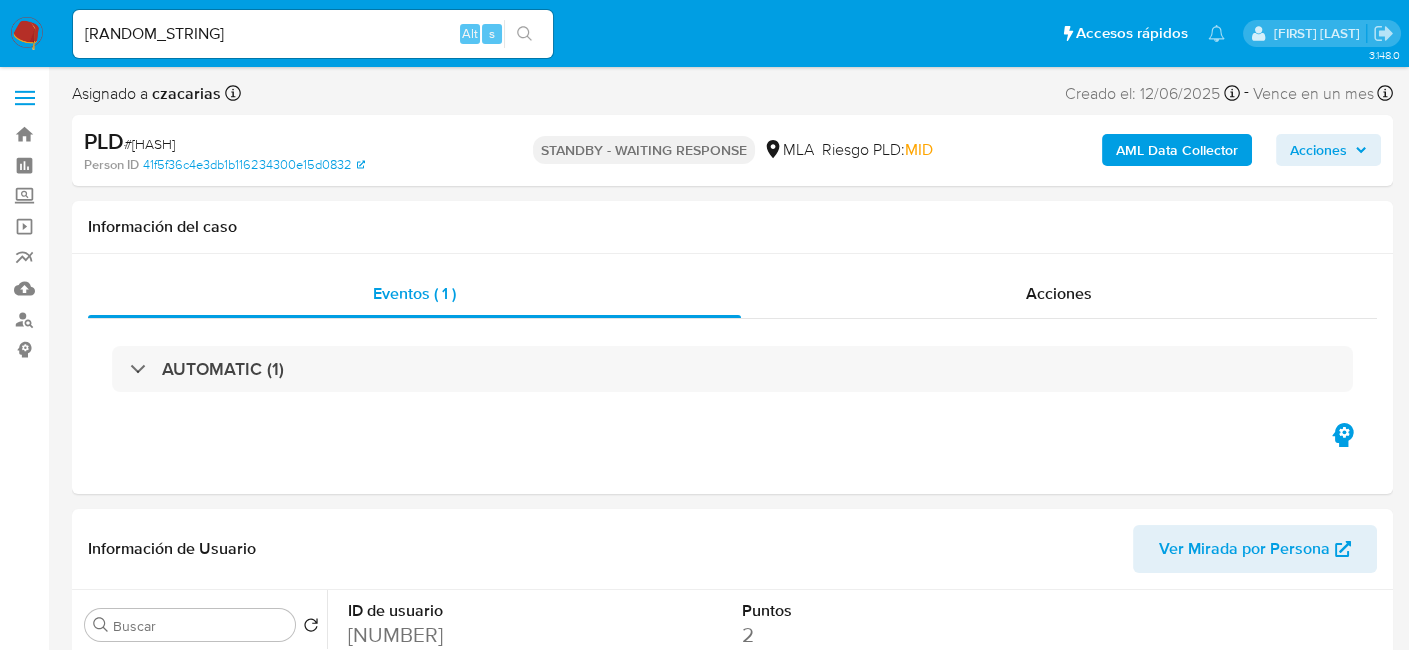 click at bounding box center [524, 34] 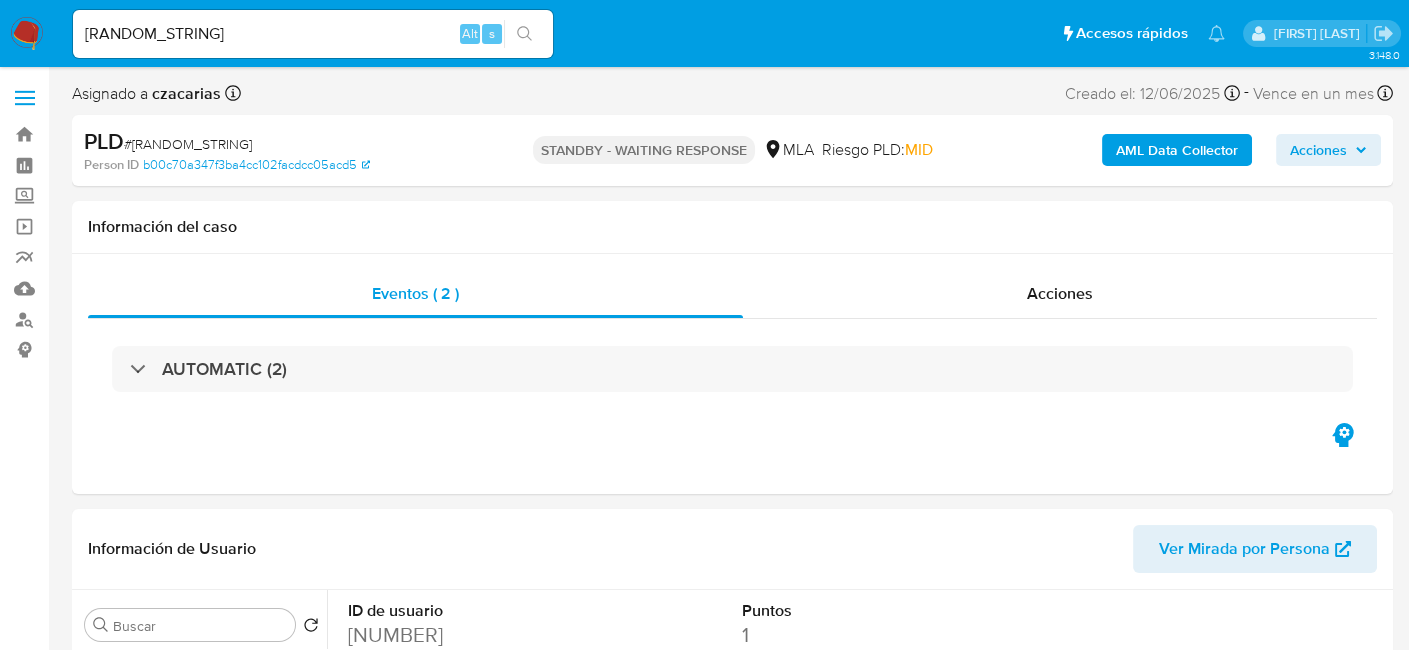 select on "10" 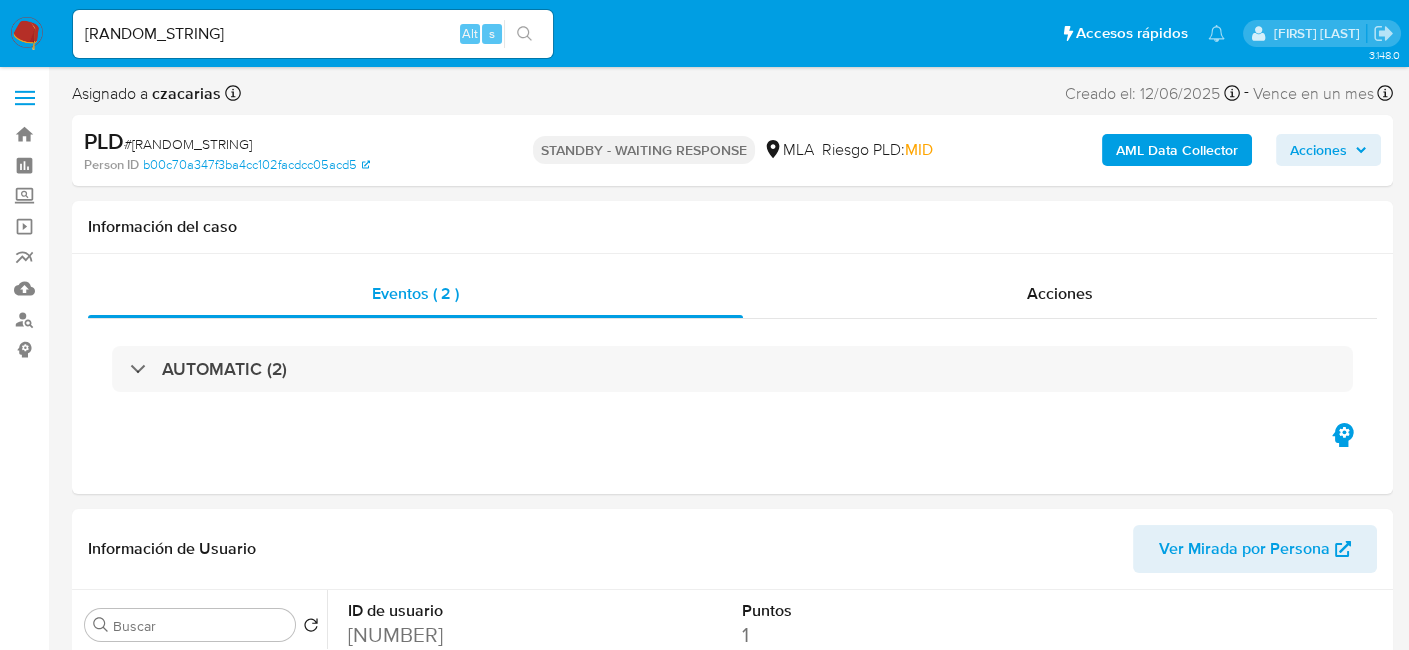 click on "su5OlGJjov9P84UErvq539M5" at bounding box center [313, 34] 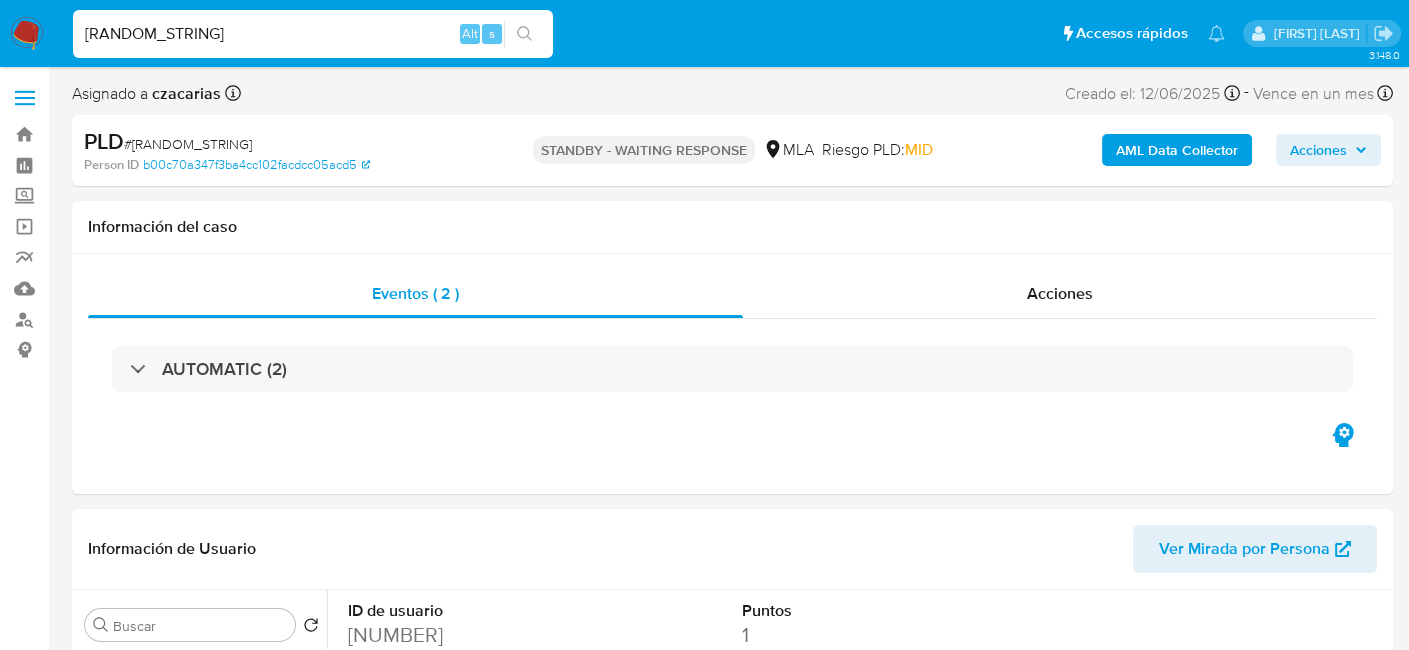 click on "su5OlGJjov9P84UErvq539M5" at bounding box center (313, 34) 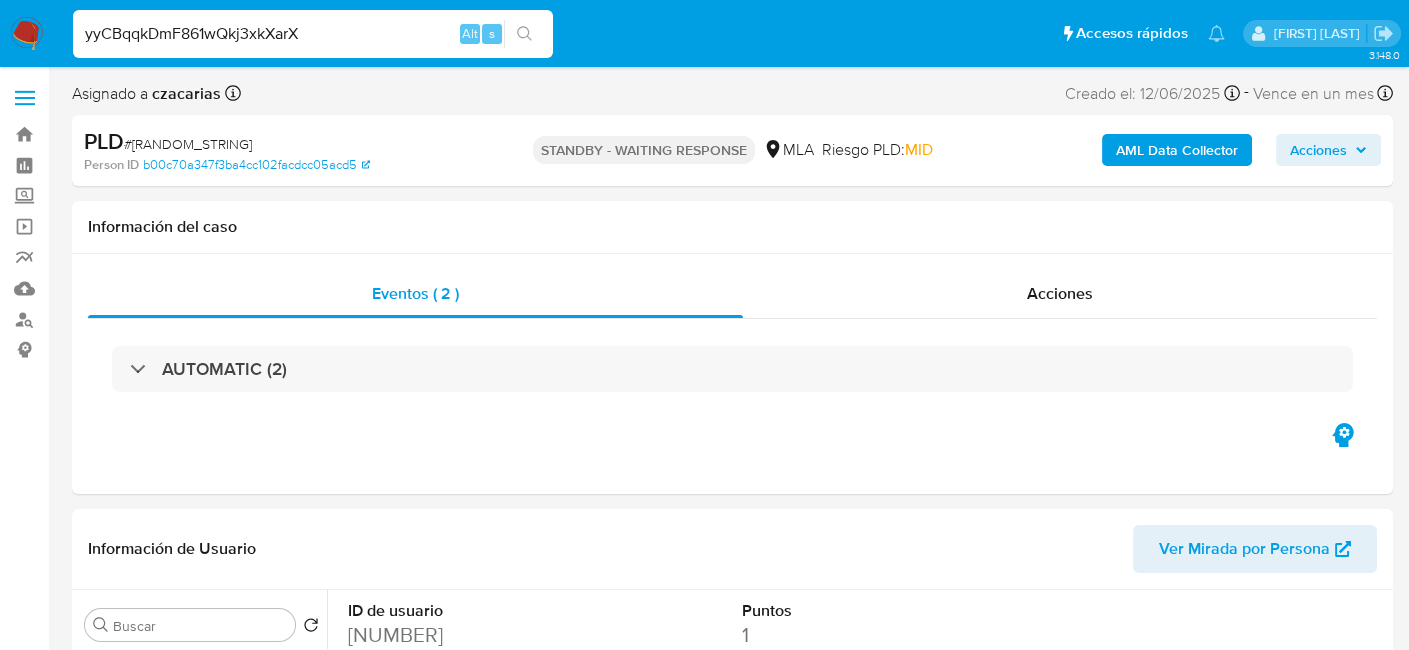 click on "yyCBqqkDmF861wQkj3xkXarX" at bounding box center (313, 34) 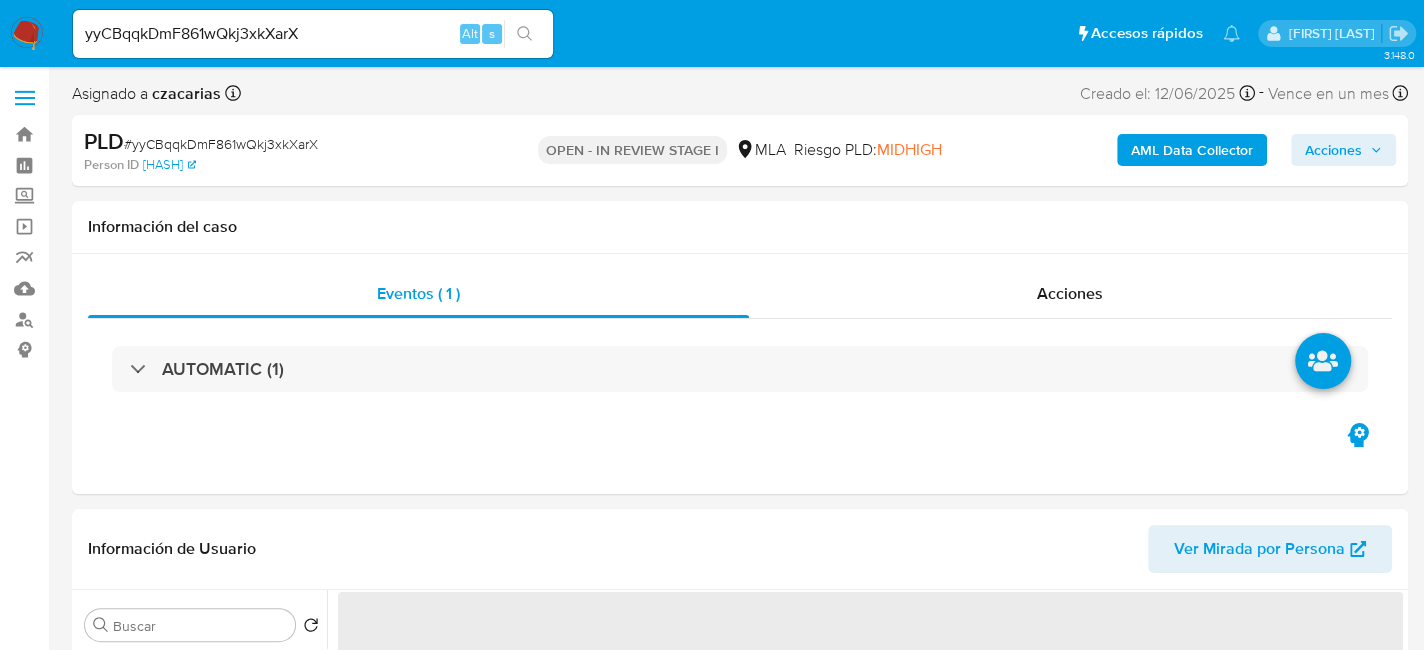 select on "10" 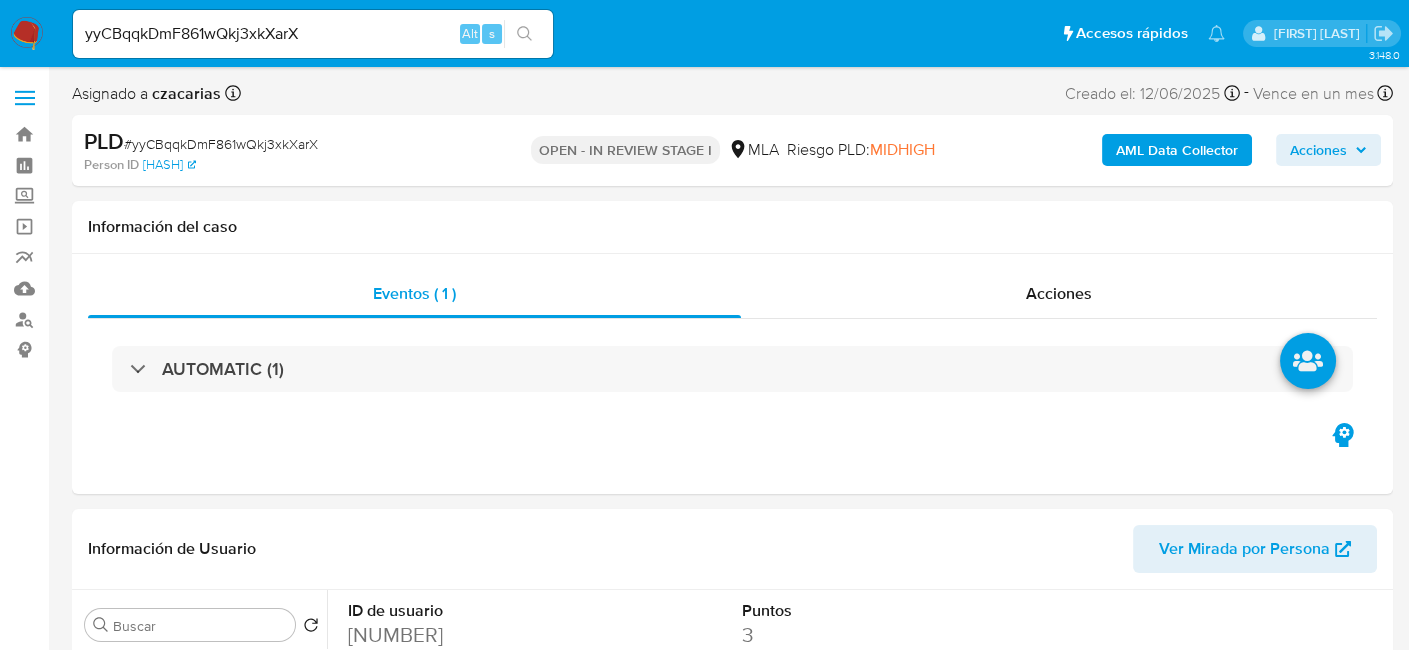 click on "yyCBqqkDmF861wQkj3xkXarX" at bounding box center [313, 34] 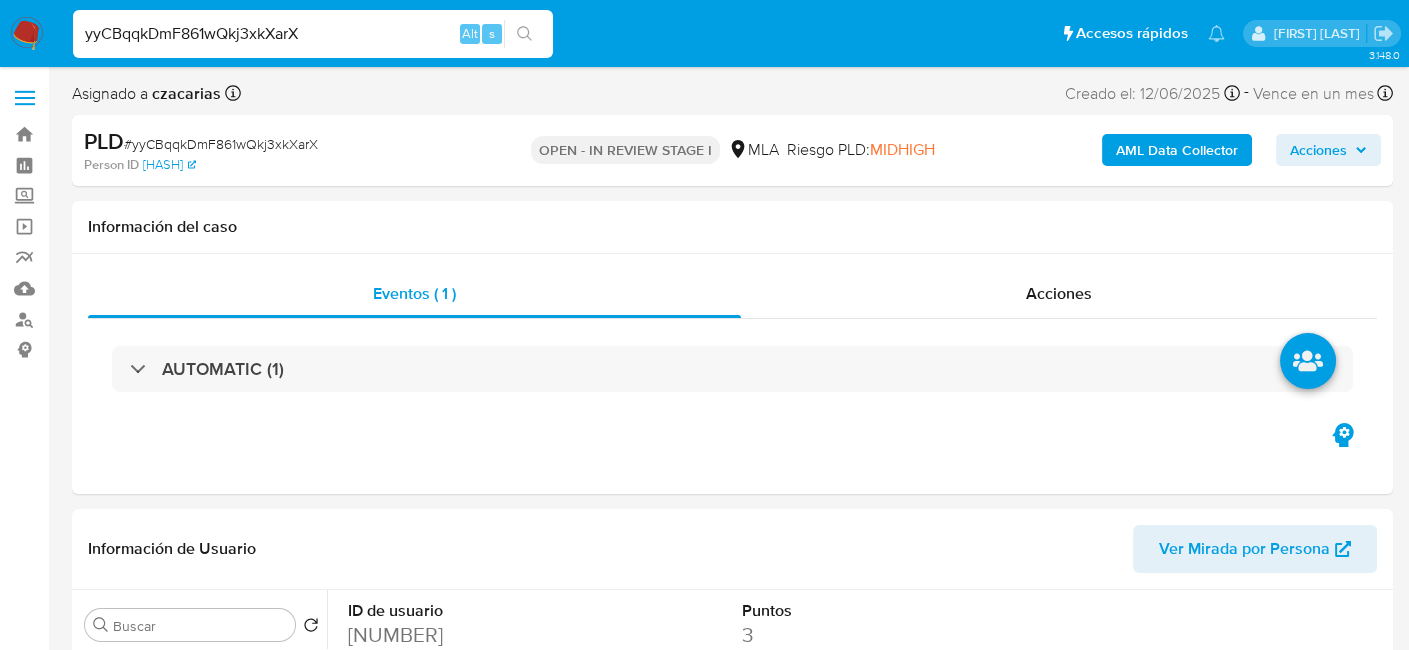 click on "yyCBqqkDmF861wQkj3xkXarX" at bounding box center [313, 34] 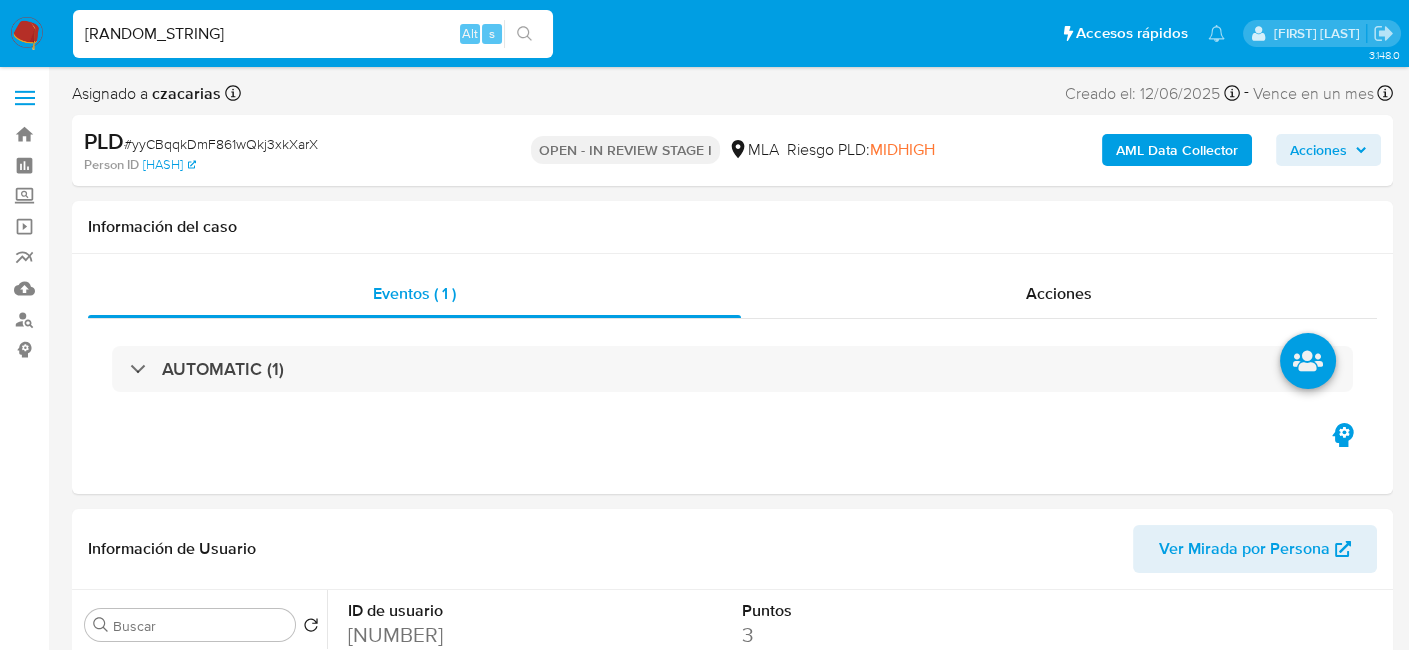 type on "XFTIvdoOKaU4Lj6V3QZV8SHA" 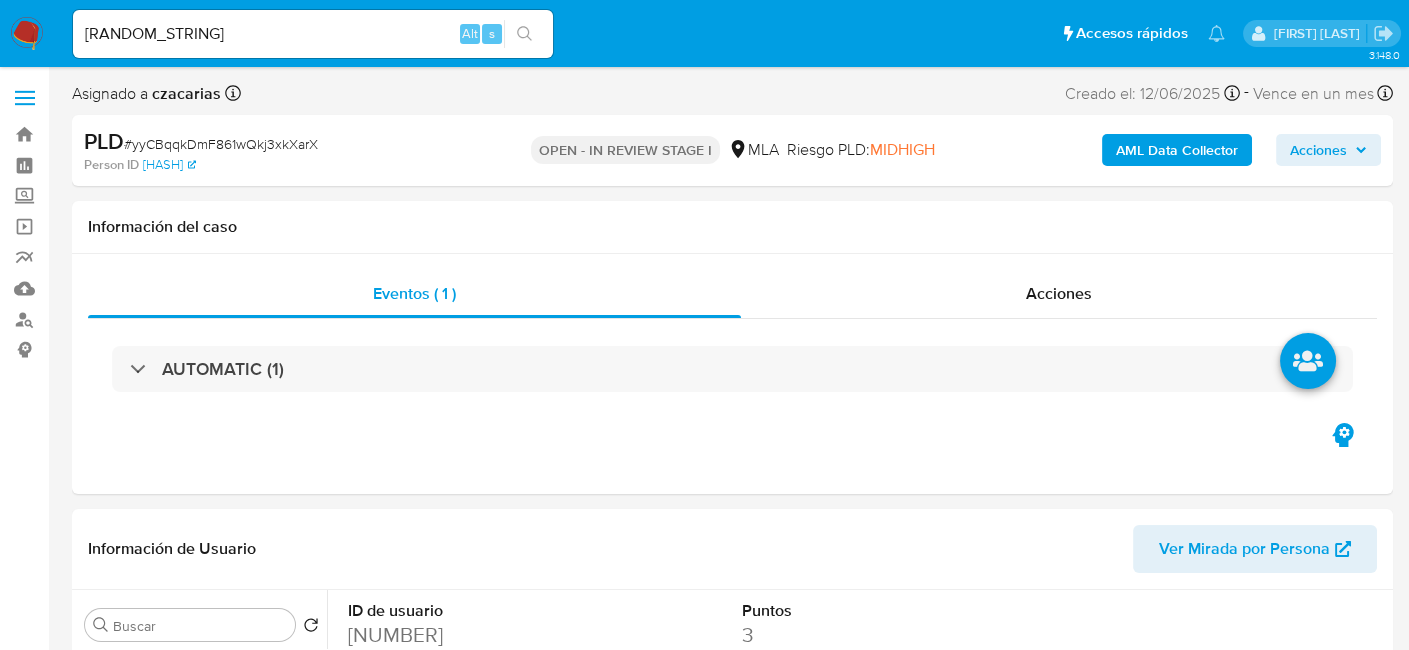 click 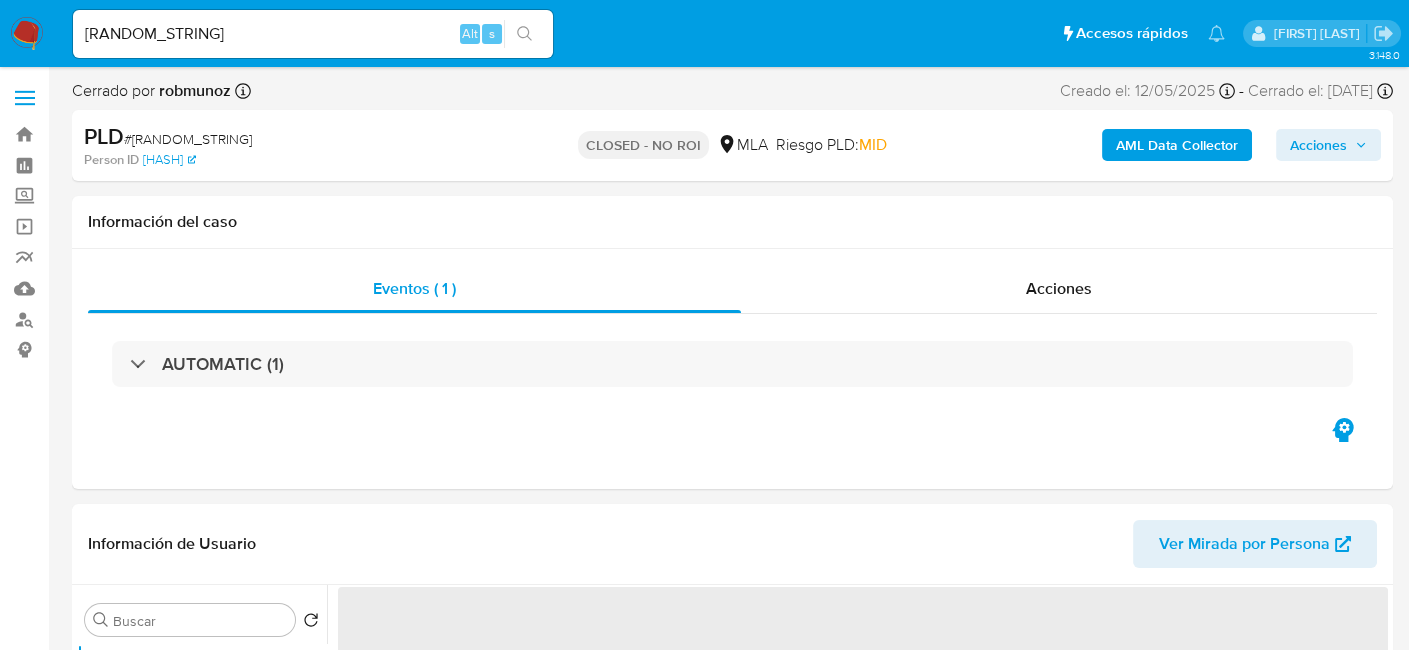 select on "10" 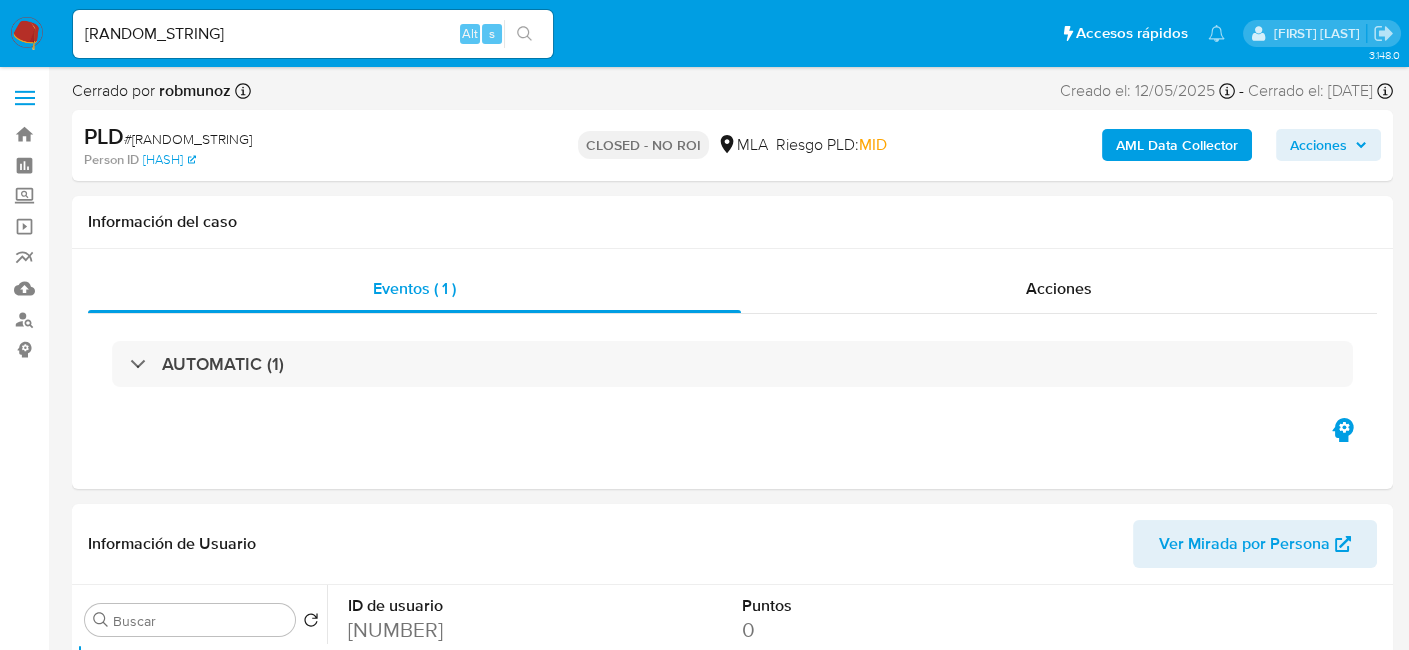 click on "XFTIvdoOKaU4Lj6V3QZV8SHA" at bounding box center (313, 34) 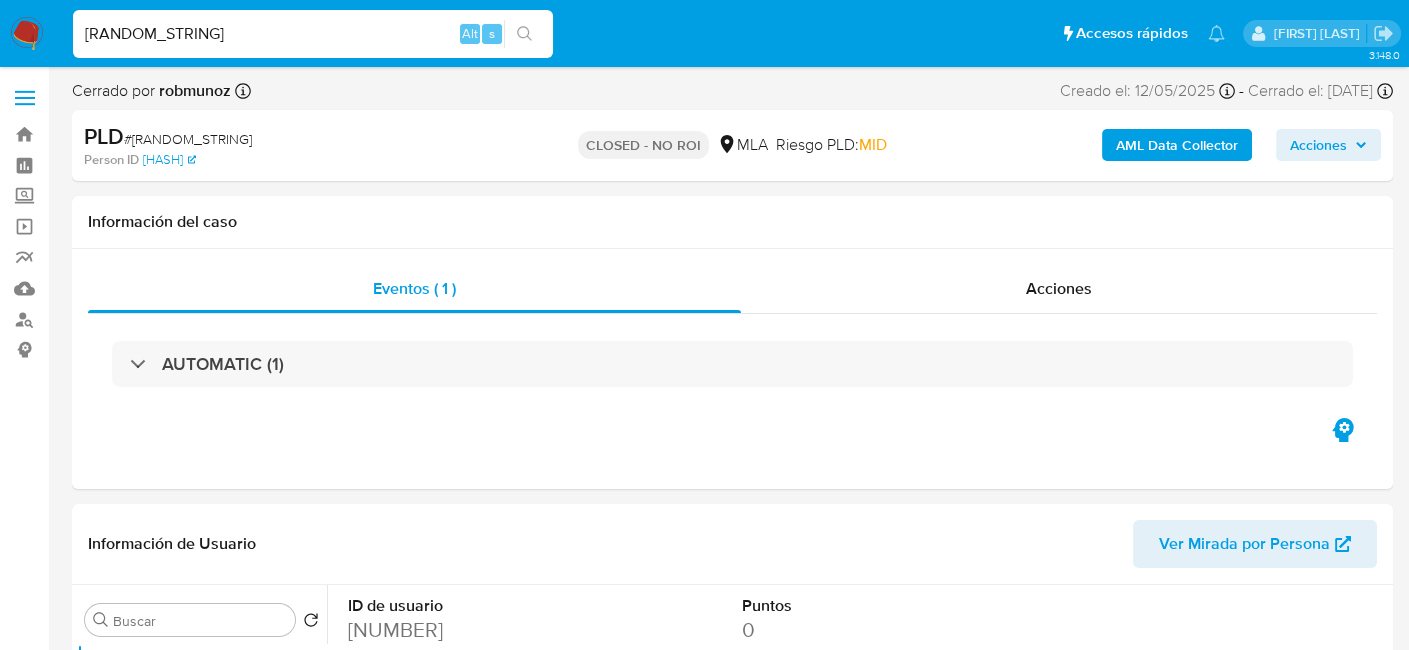 click on "XFTIvdoOKaU4Lj6V3QZV8SHA" at bounding box center [313, 34] 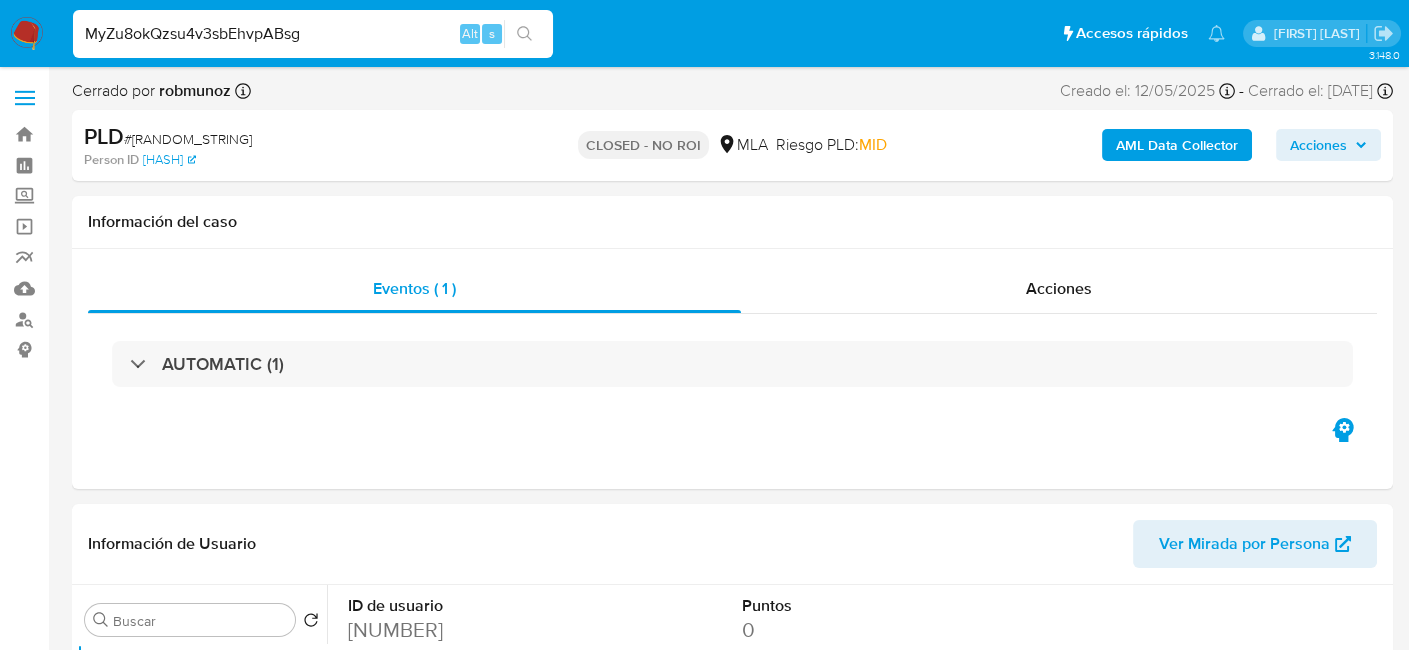 type on "MyZu8okQzsu4v3sbEhvpABsg" 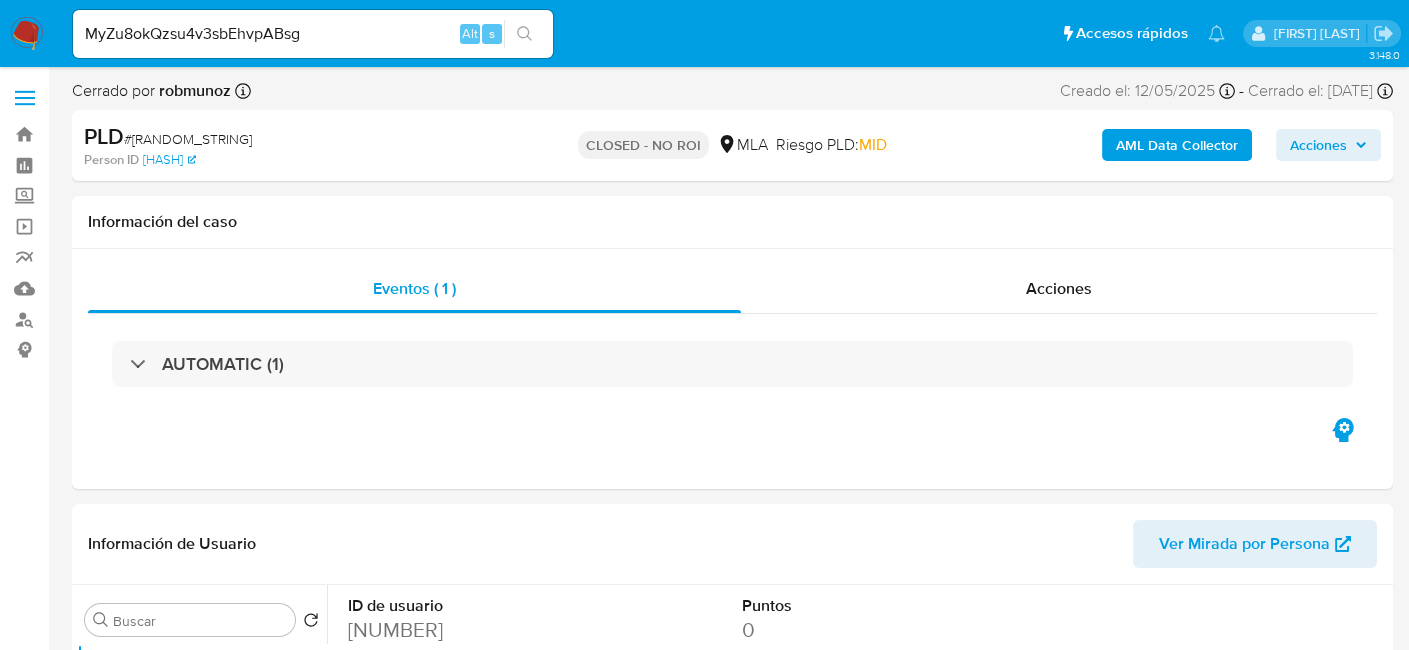 click 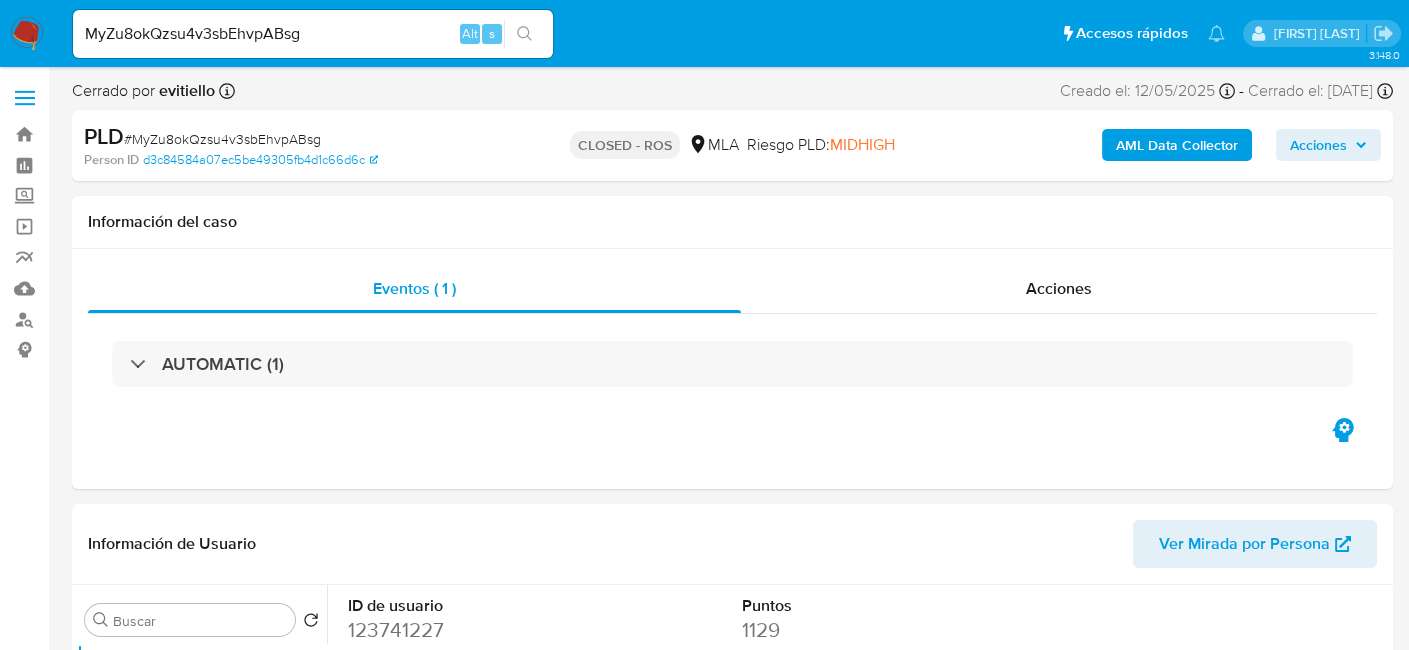 select on "10" 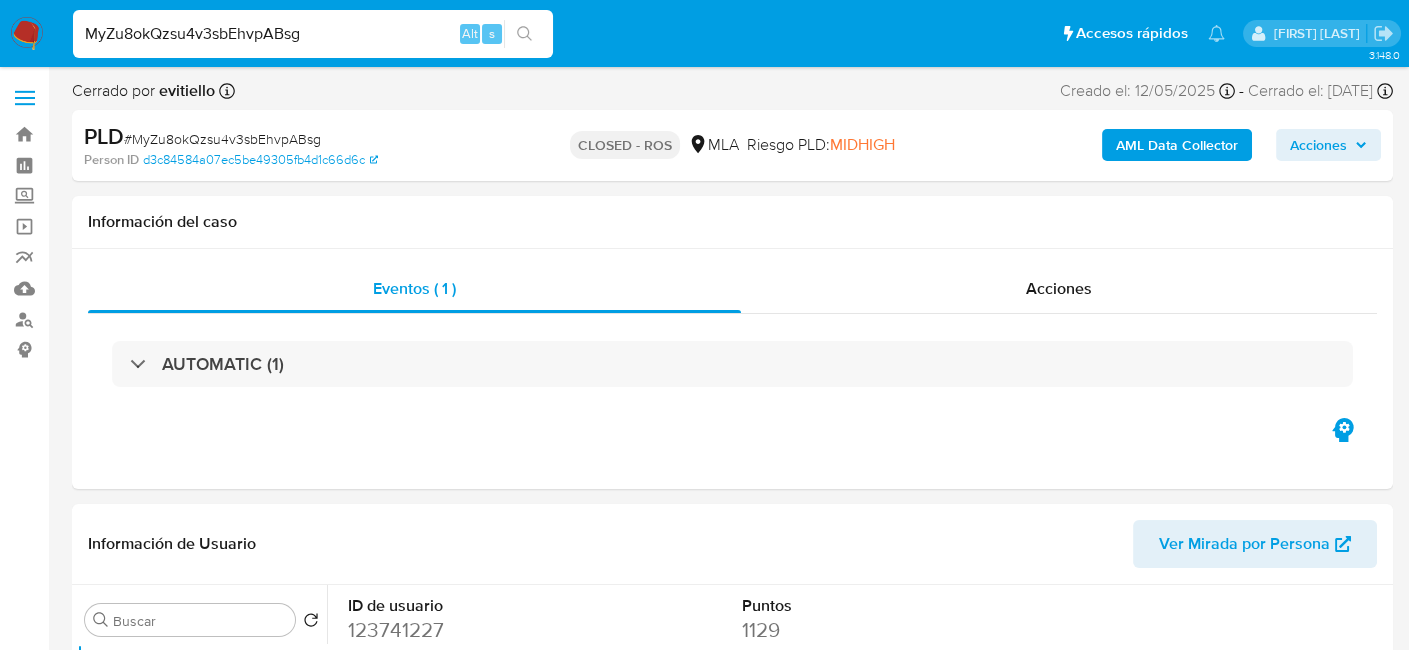 click on "MyZu8okQzsu4v3sbEhvpABsg" at bounding box center [313, 34] 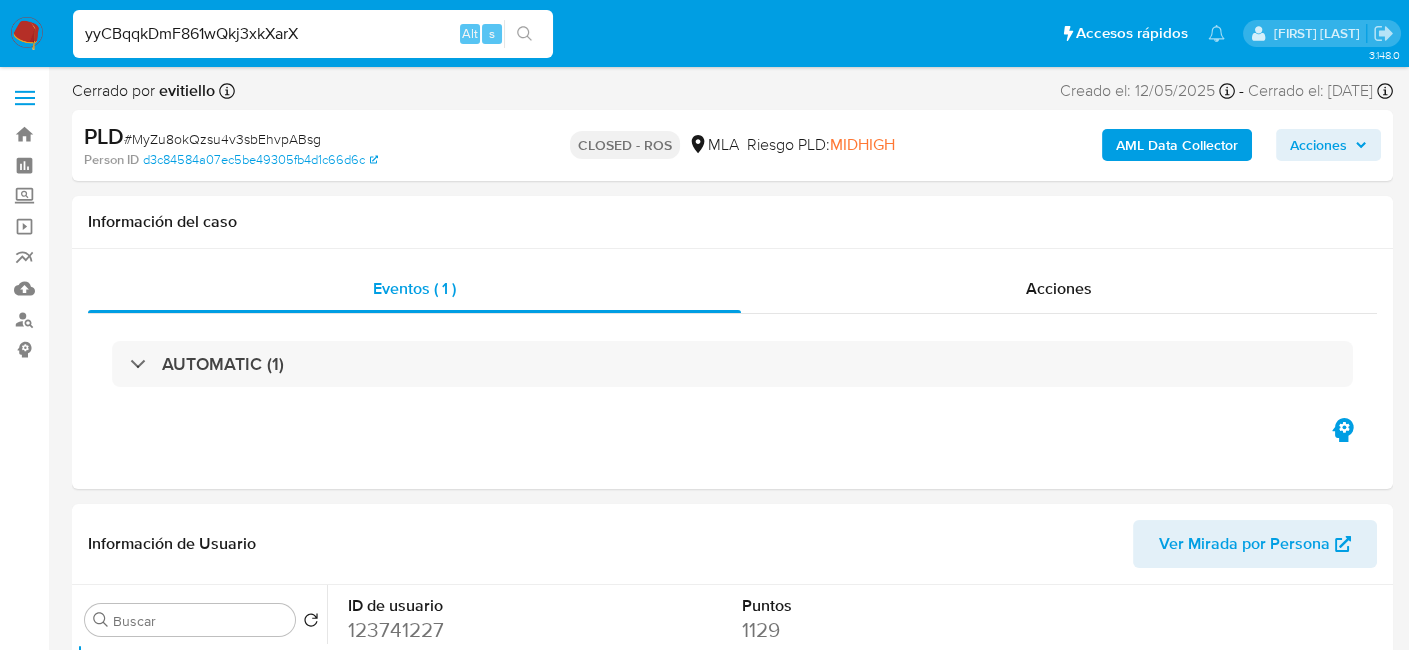 type on "yyCBqqkDmF861wQkj3xkXarX" 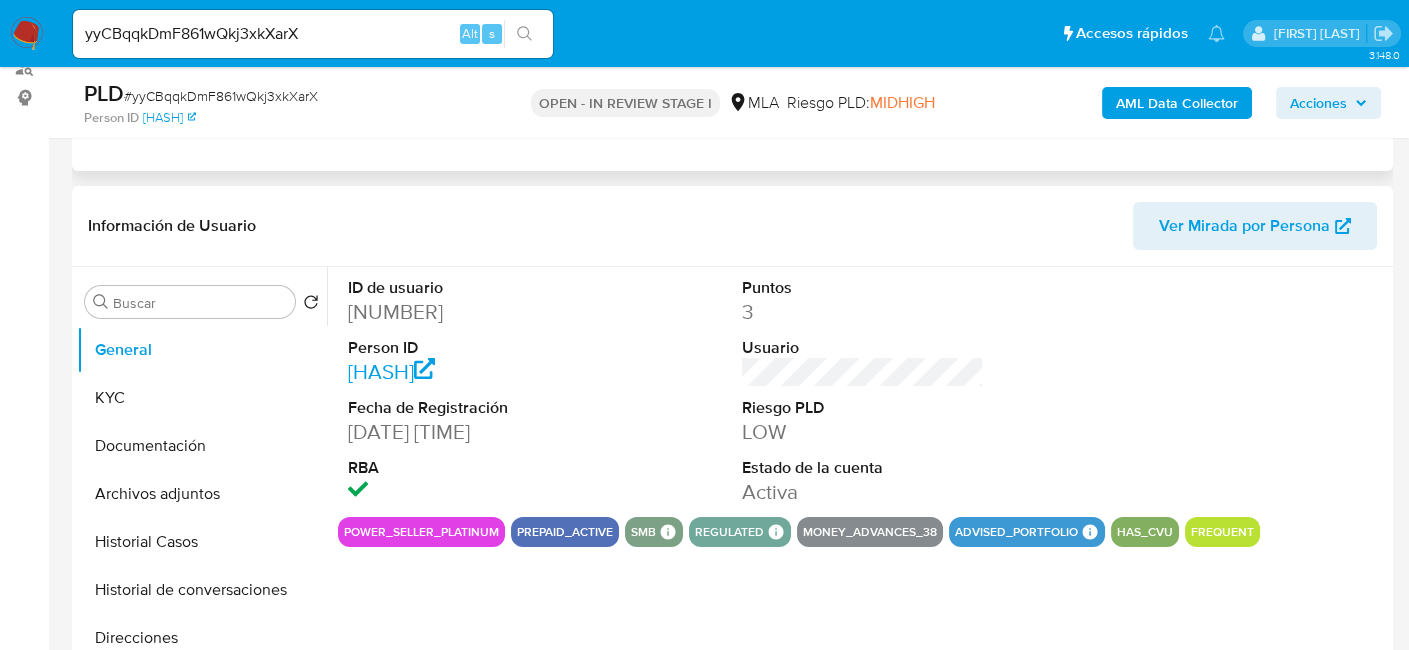 scroll, scrollTop: 300, scrollLeft: 0, axis: vertical 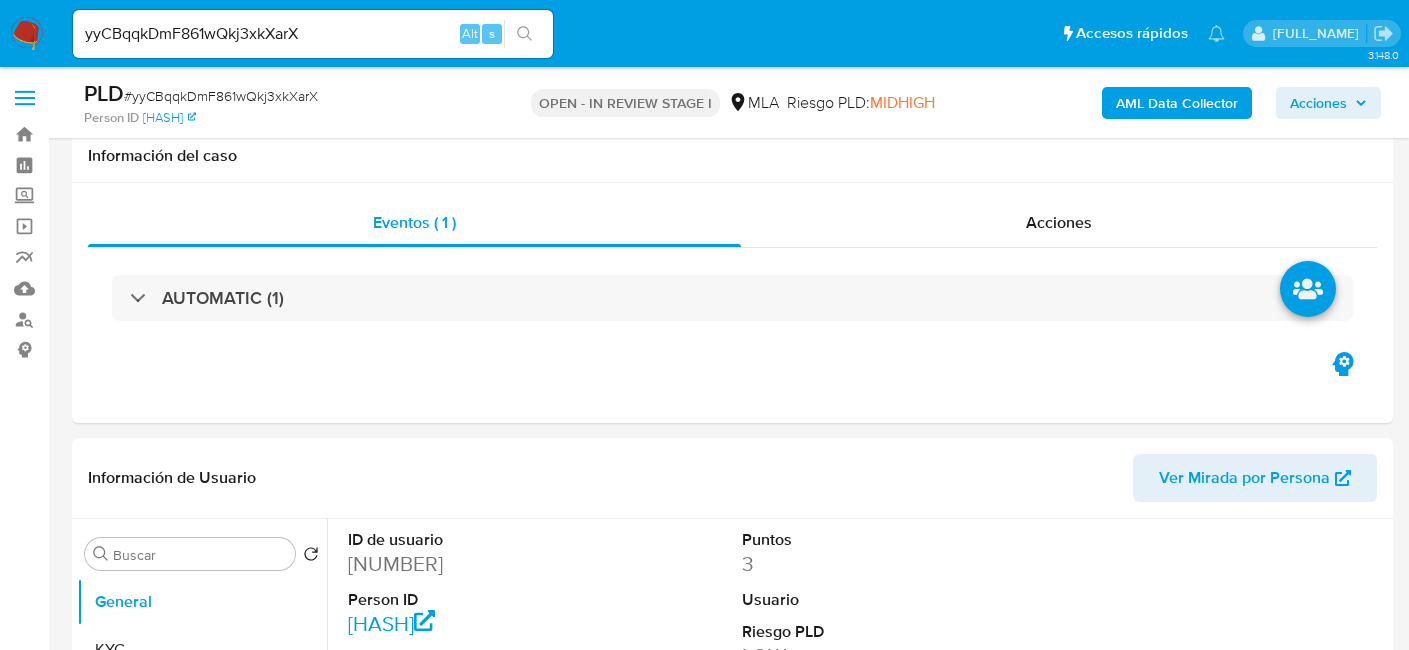select on "10" 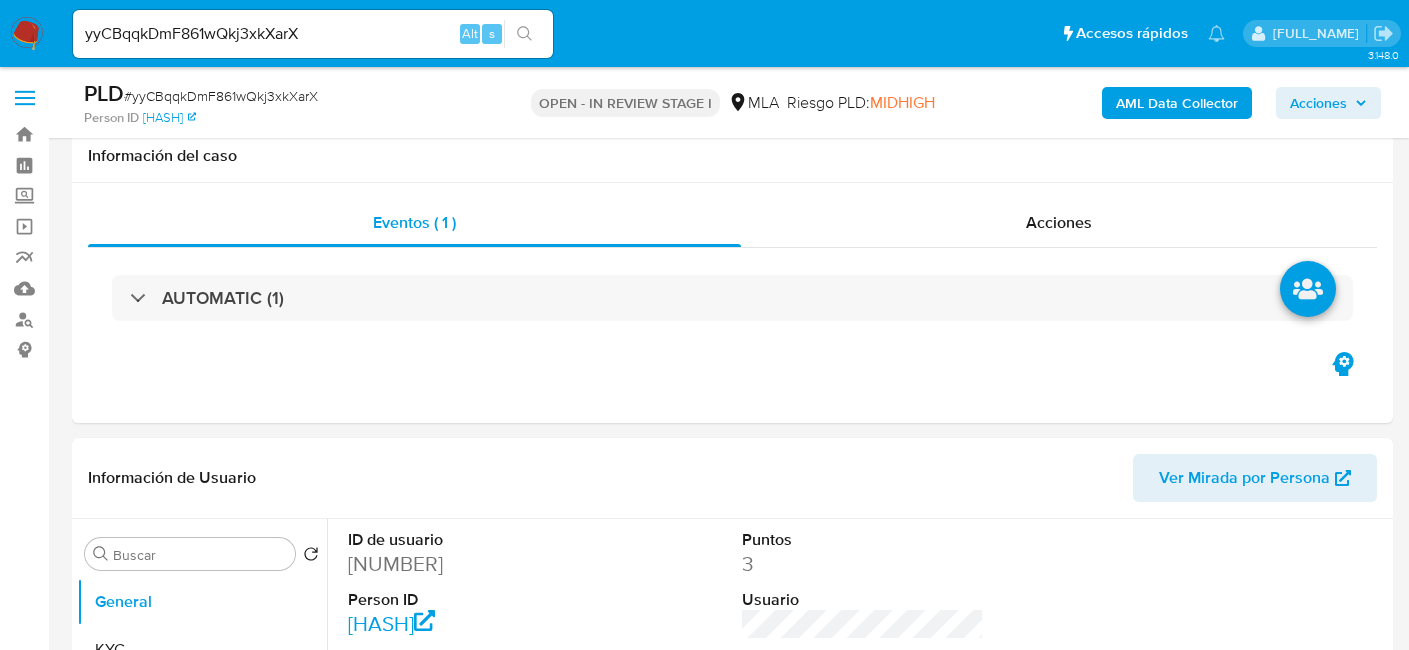 scroll, scrollTop: 300, scrollLeft: 0, axis: vertical 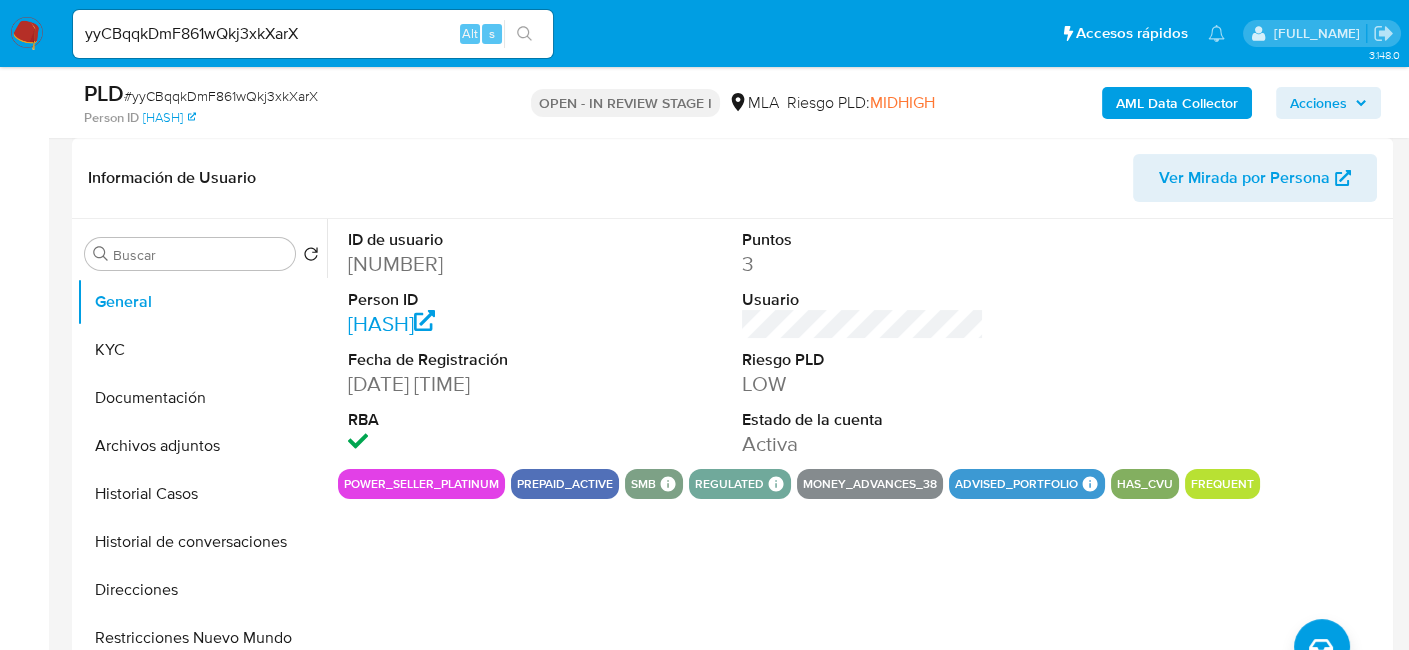click on "[NUMBER]" at bounding box center (469, 264) 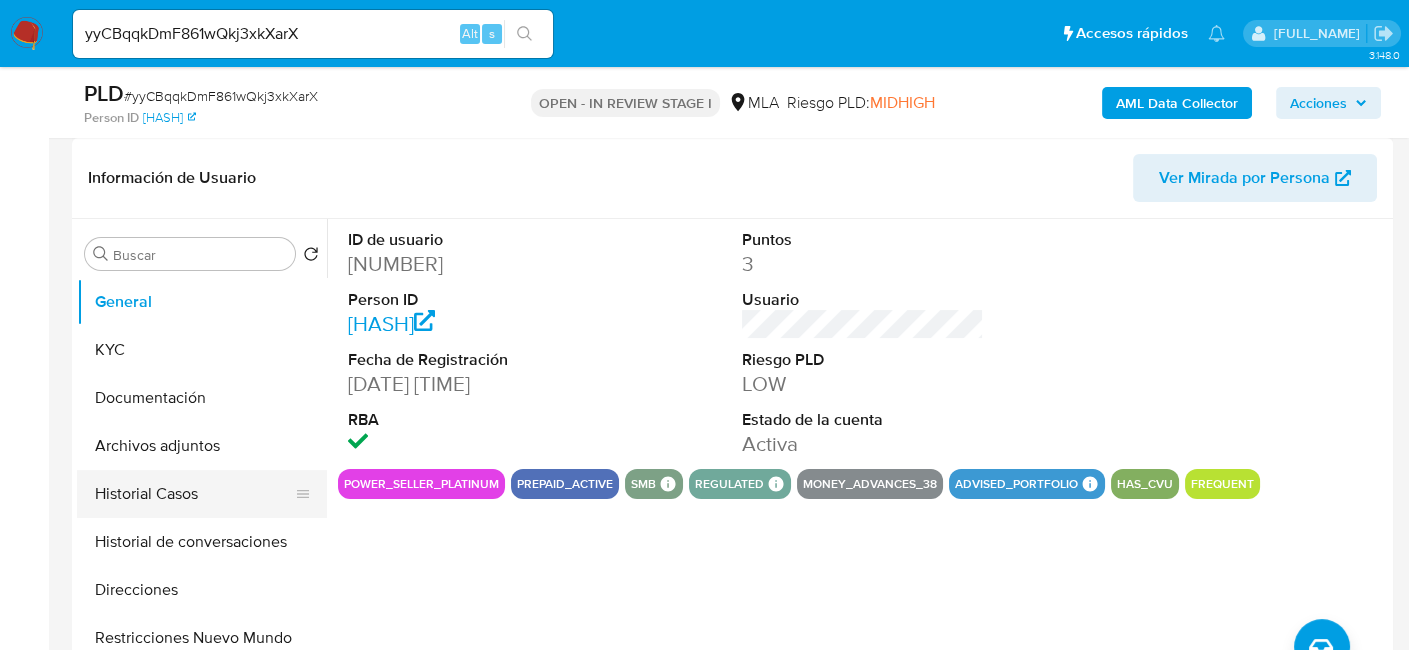 click on "Historial Casos" at bounding box center (194, 494) 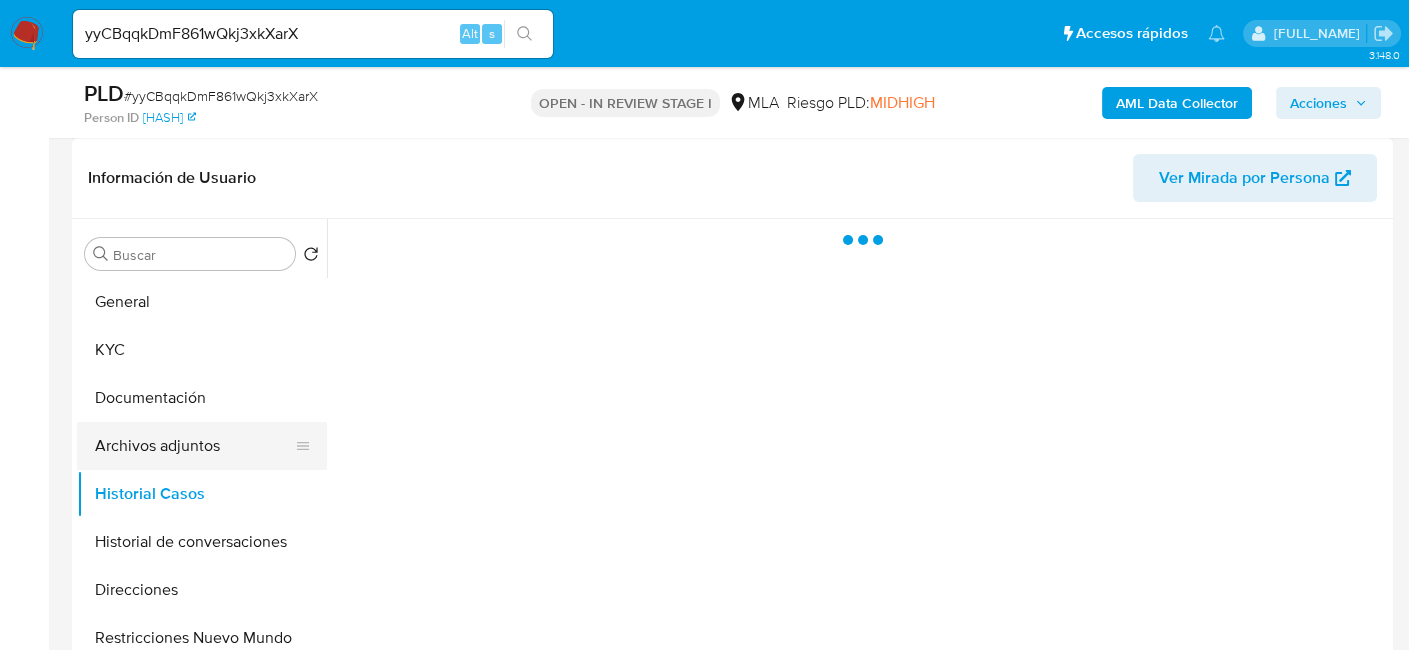 click on "Archivos adjuntos" at bounding box center [194, 446] 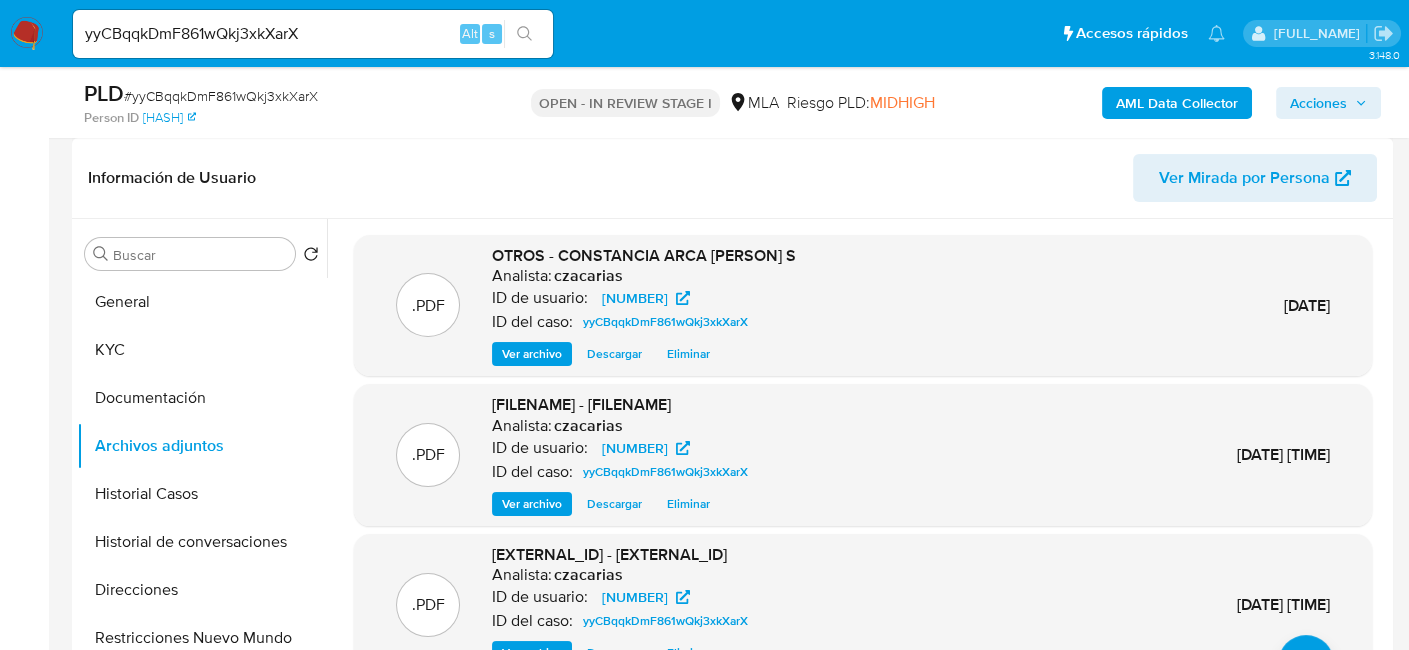 scroll, scrollTop: 5, scrollLeft: 0, axis: vertical 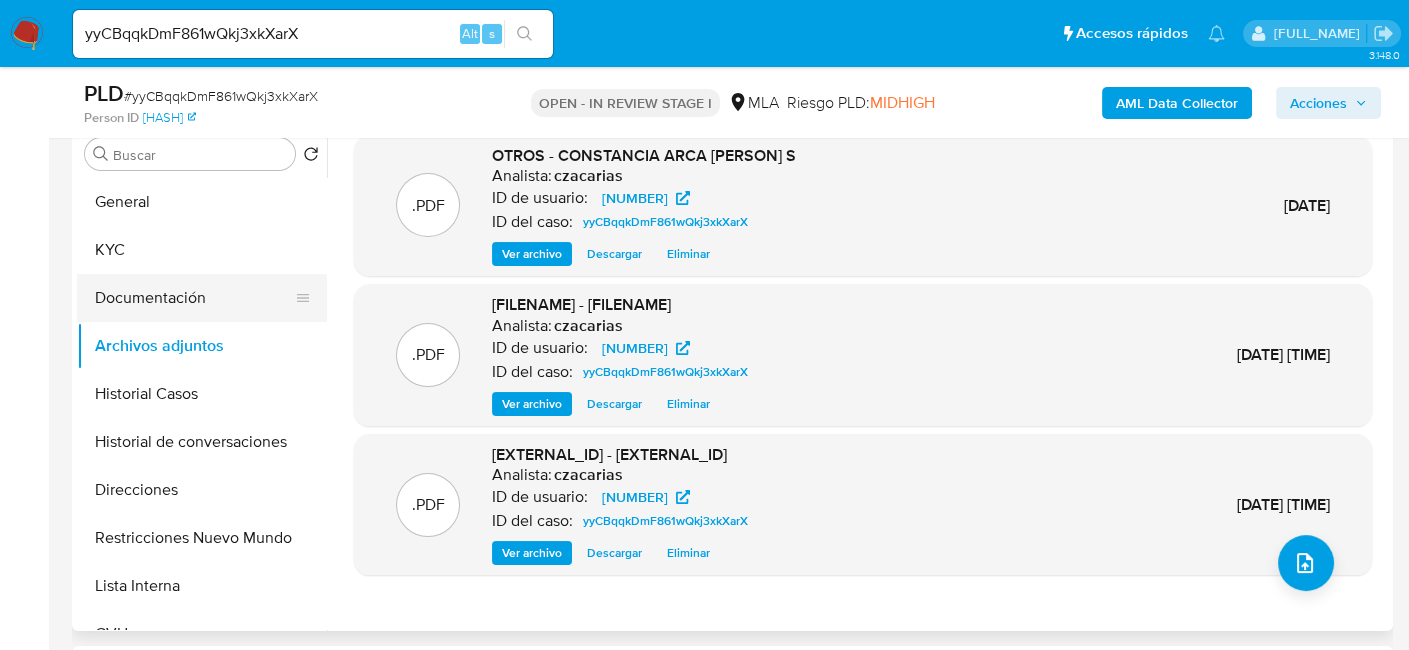 click on "Documentación" at bounding box center [194, 298] 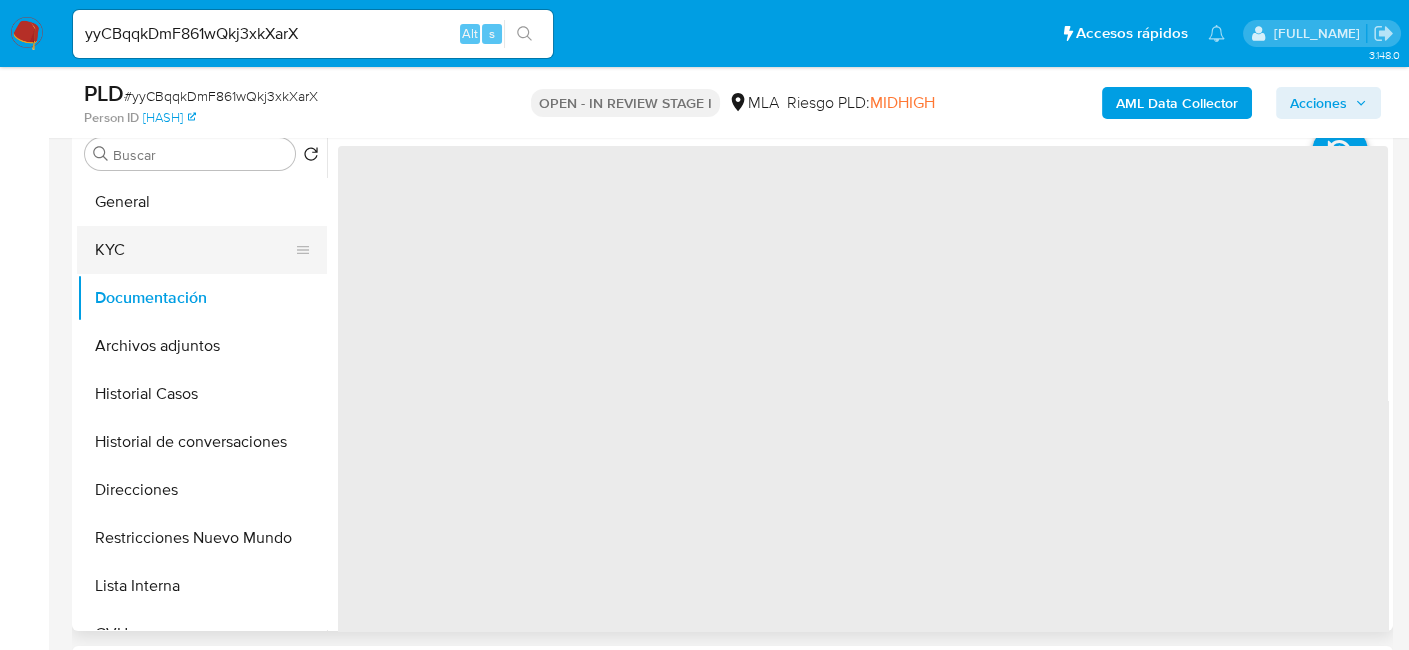 click on "KYC" at bounding box center (194, 250) 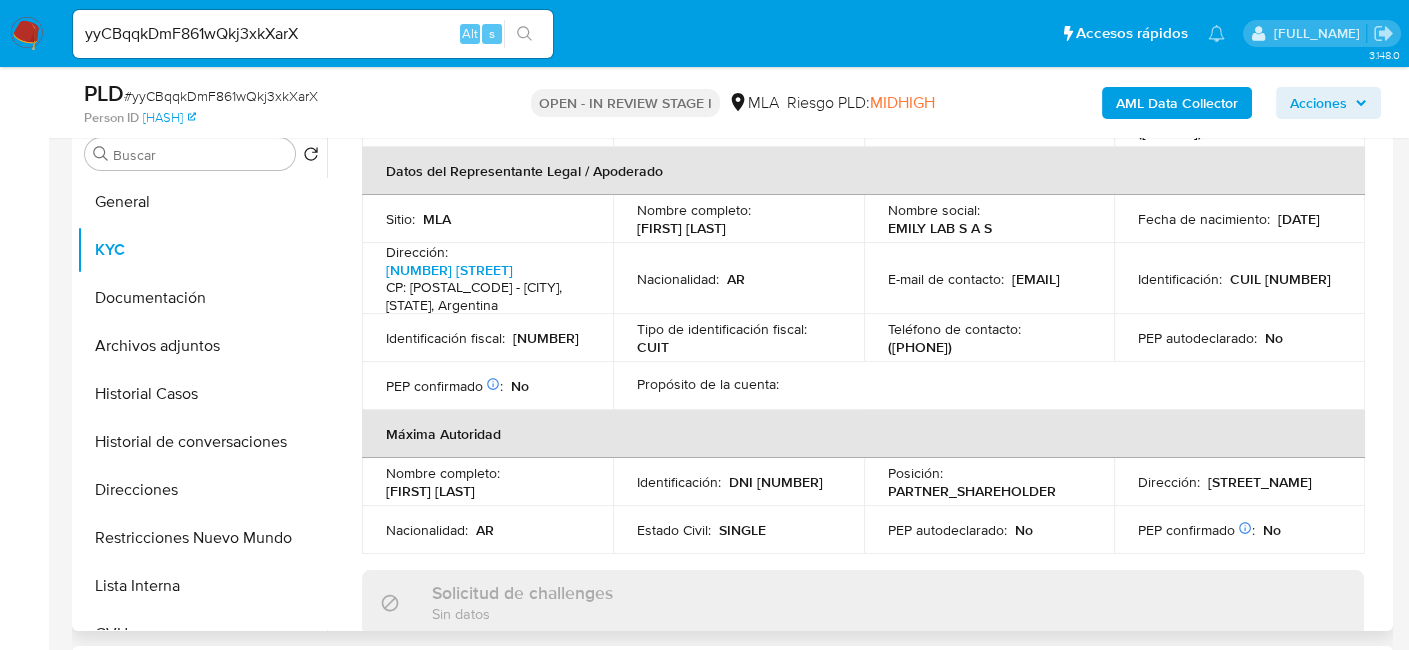 scroll, scrollTop: 600, scrollLeft: 0, axis: vertical 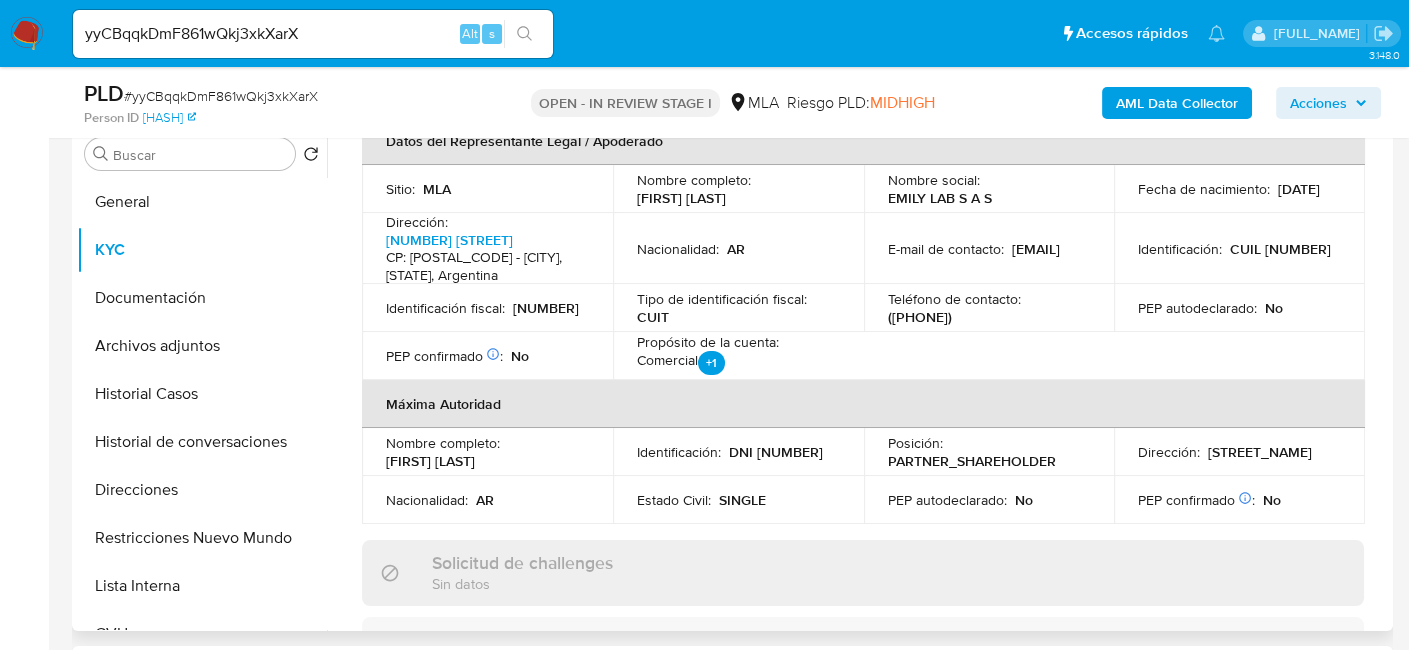 click on "CUIL 20433626606" at bounding box center (1280, 249) 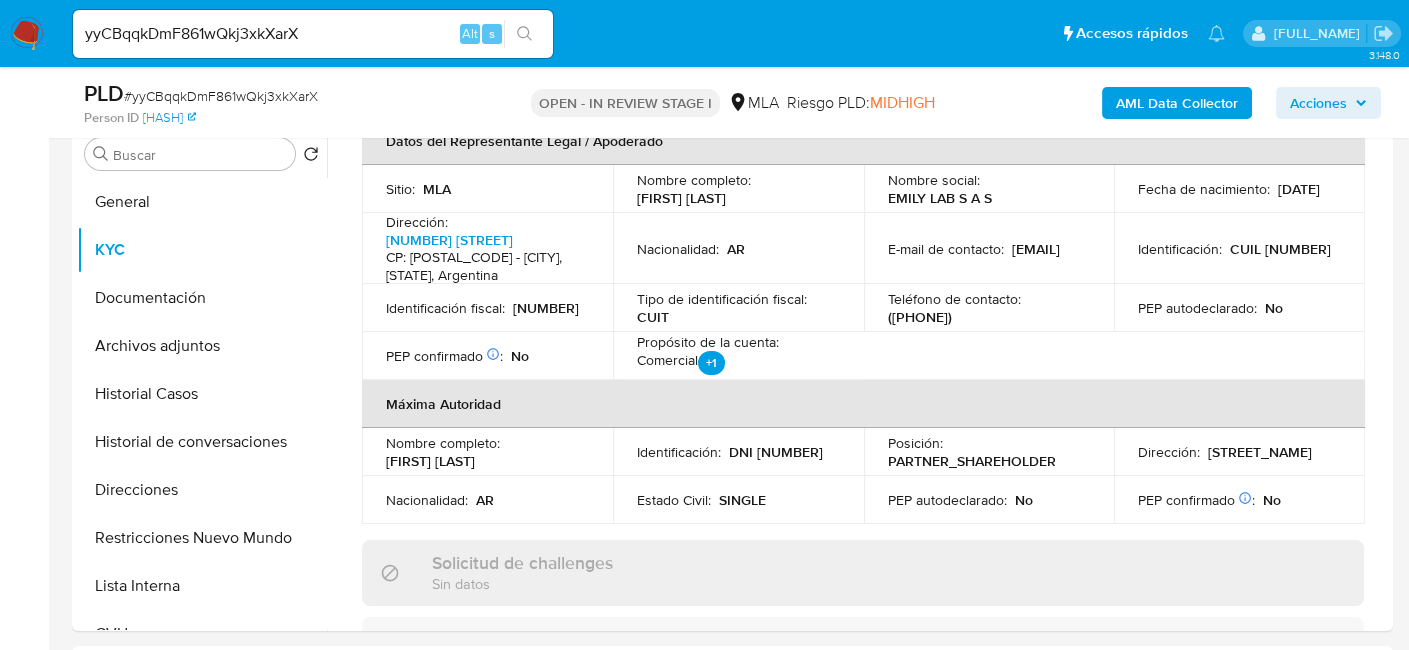 copy on "20433626606" 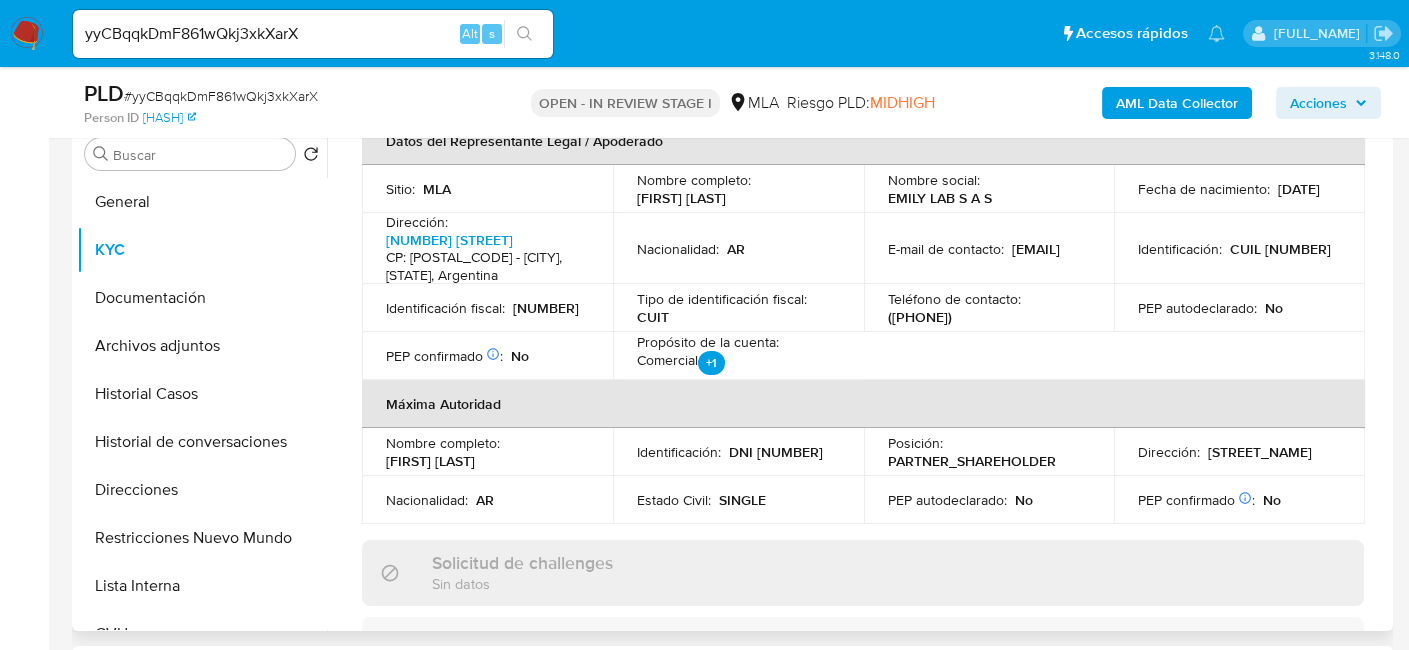 scroll, scrollTop: 0, scrollLeft: 0, axis: both 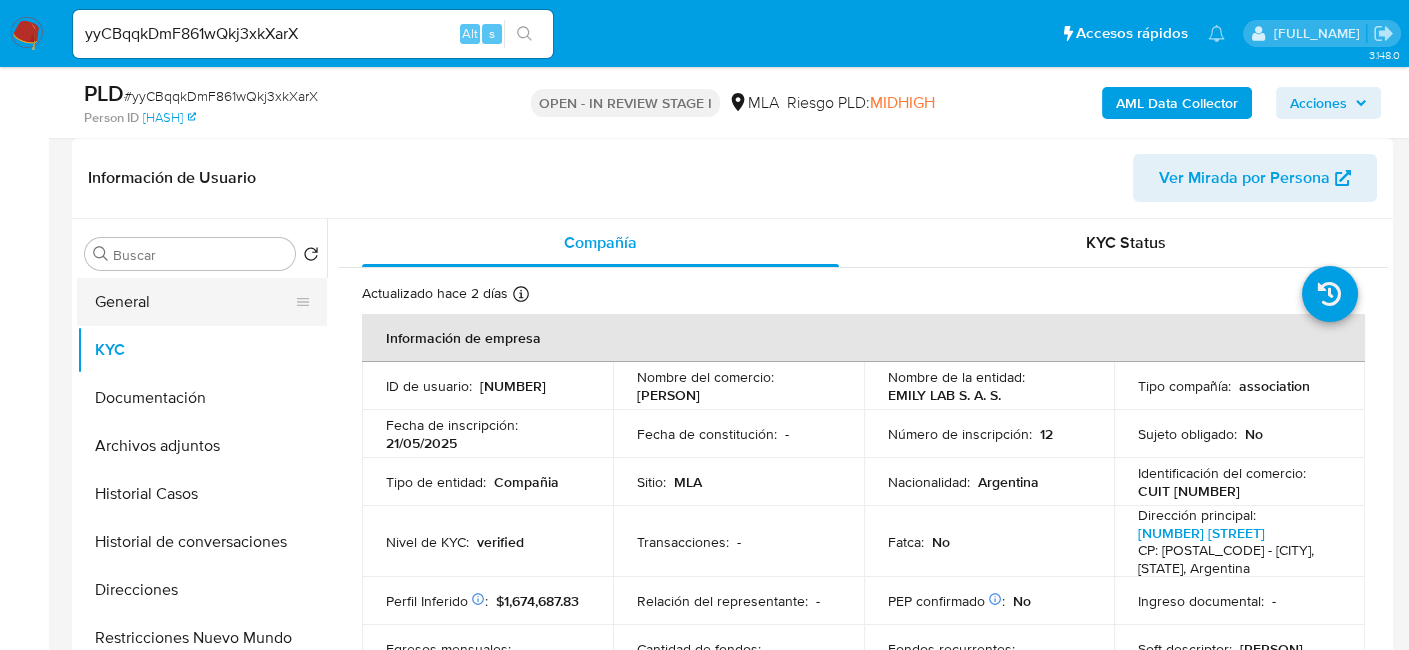 click on "General" at bounding box center (194, 302) 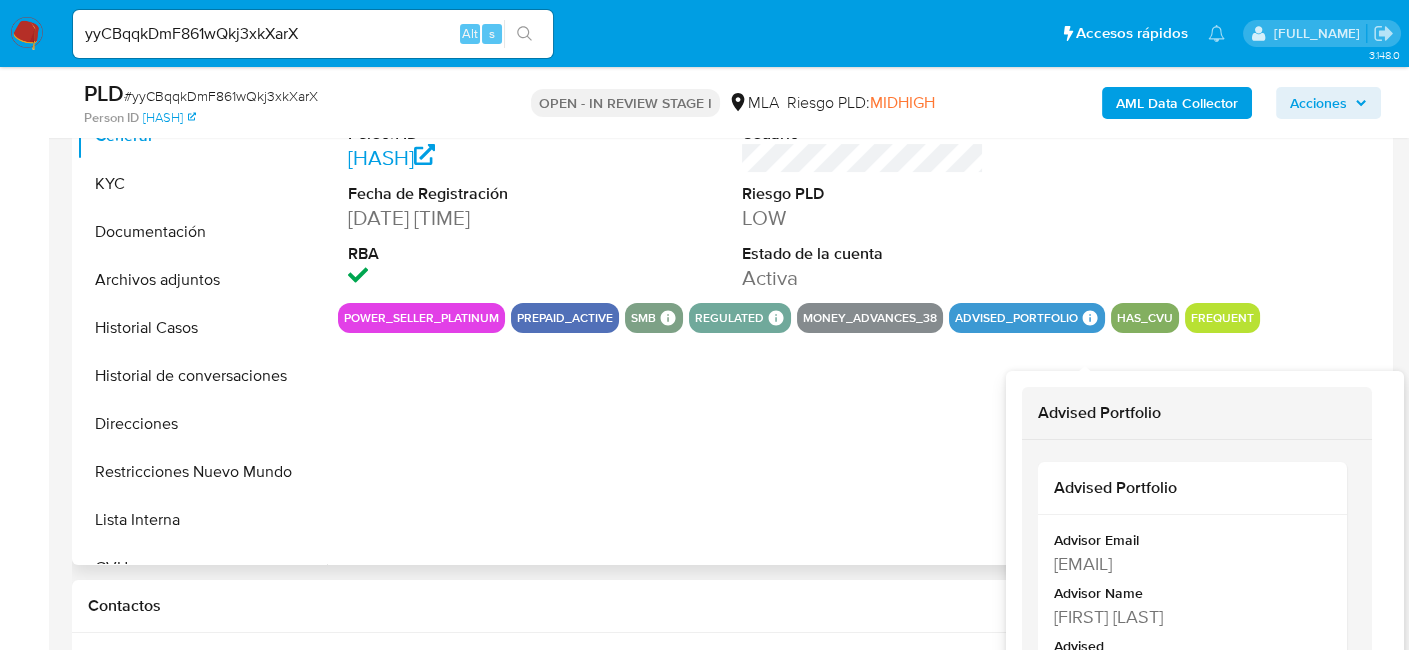 scroll, scrollTop: 500, scrollLeft: 0, axis: vertical 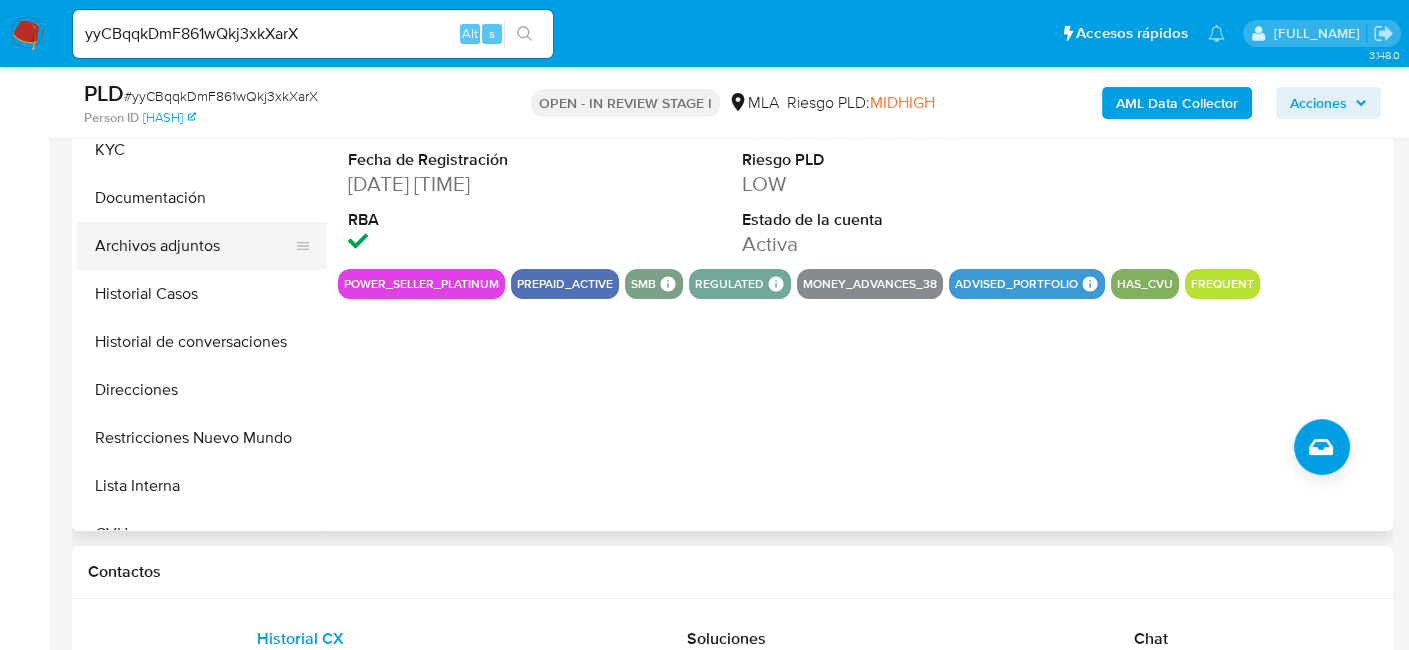 click on "Archivos adjuntos" at bounding box center (194, 246) 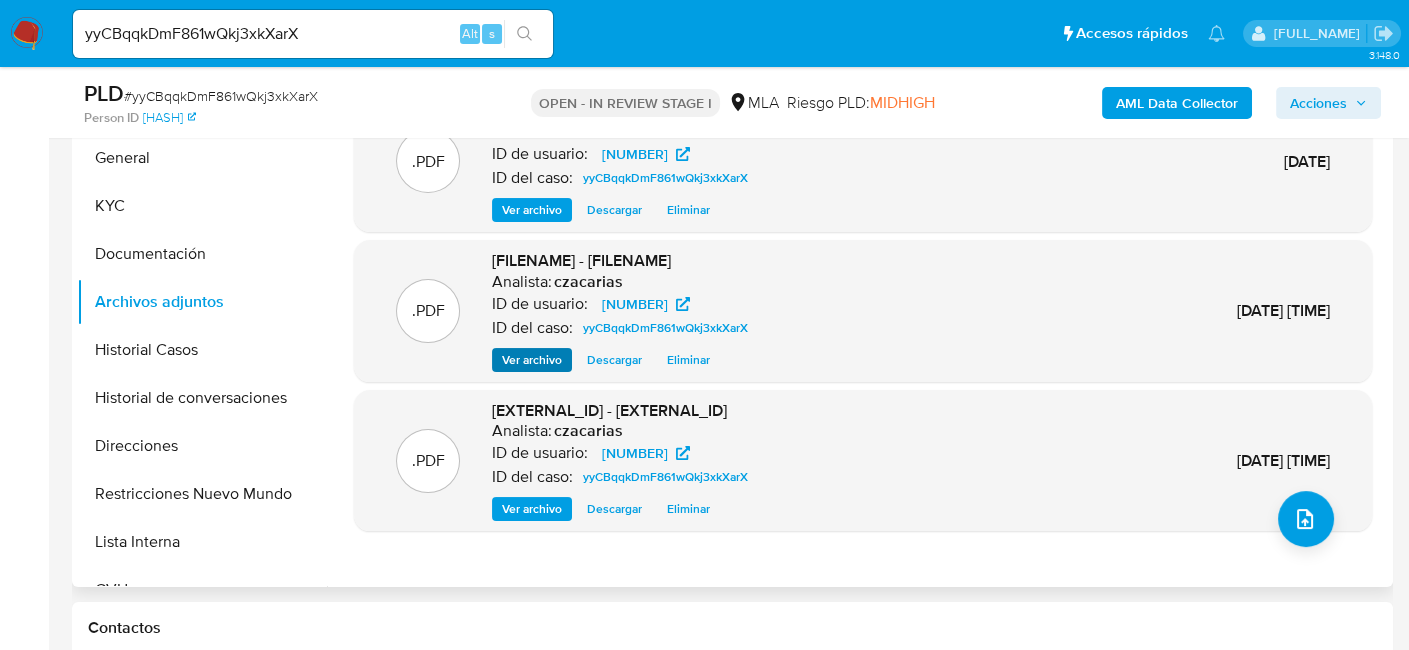 scroll, scrollTop: 400, scrollLeft: 0, axis: vertical 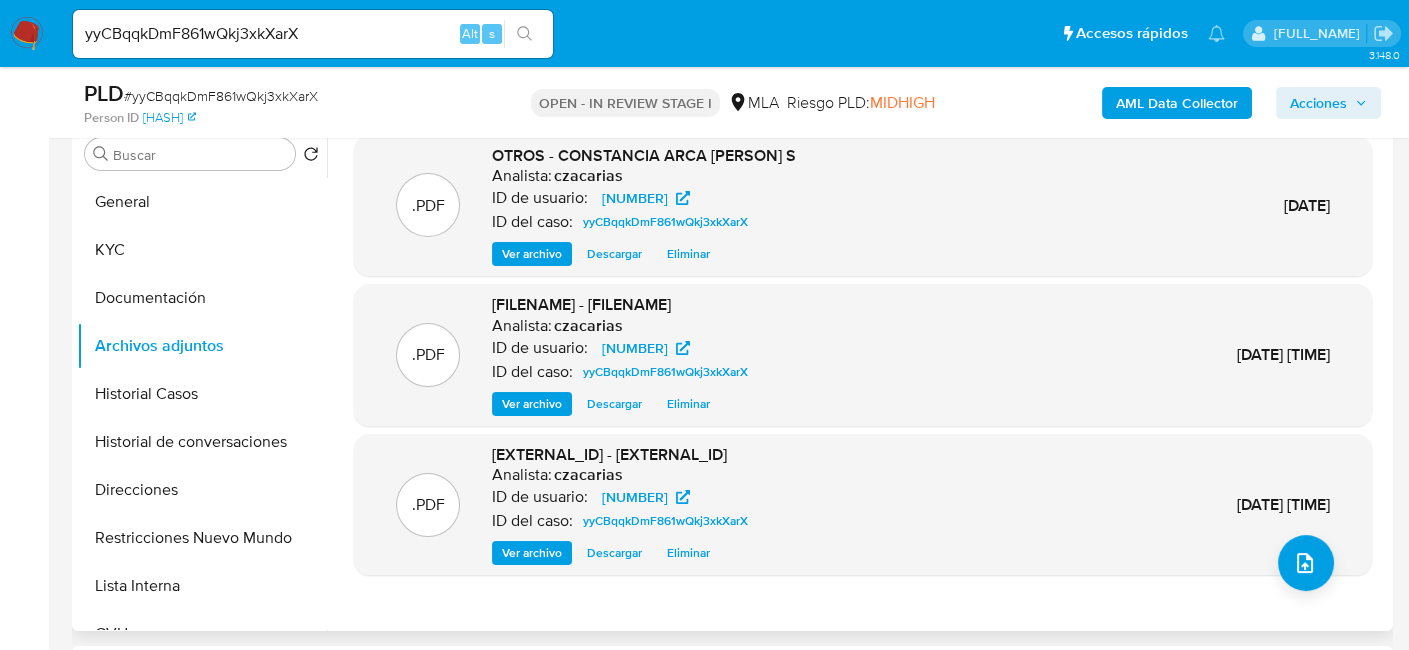 click on "Ver archivo" at bounding box center (532, 254) 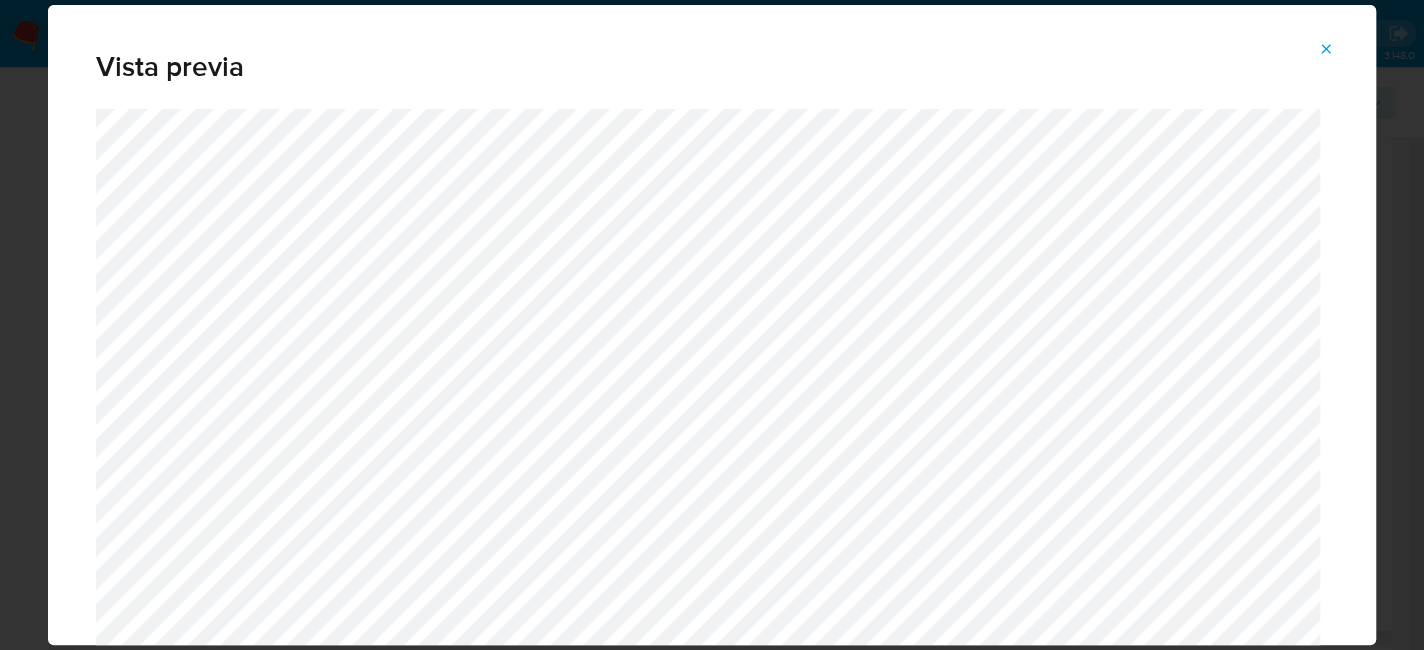 click at bounding box center [1326, 49] 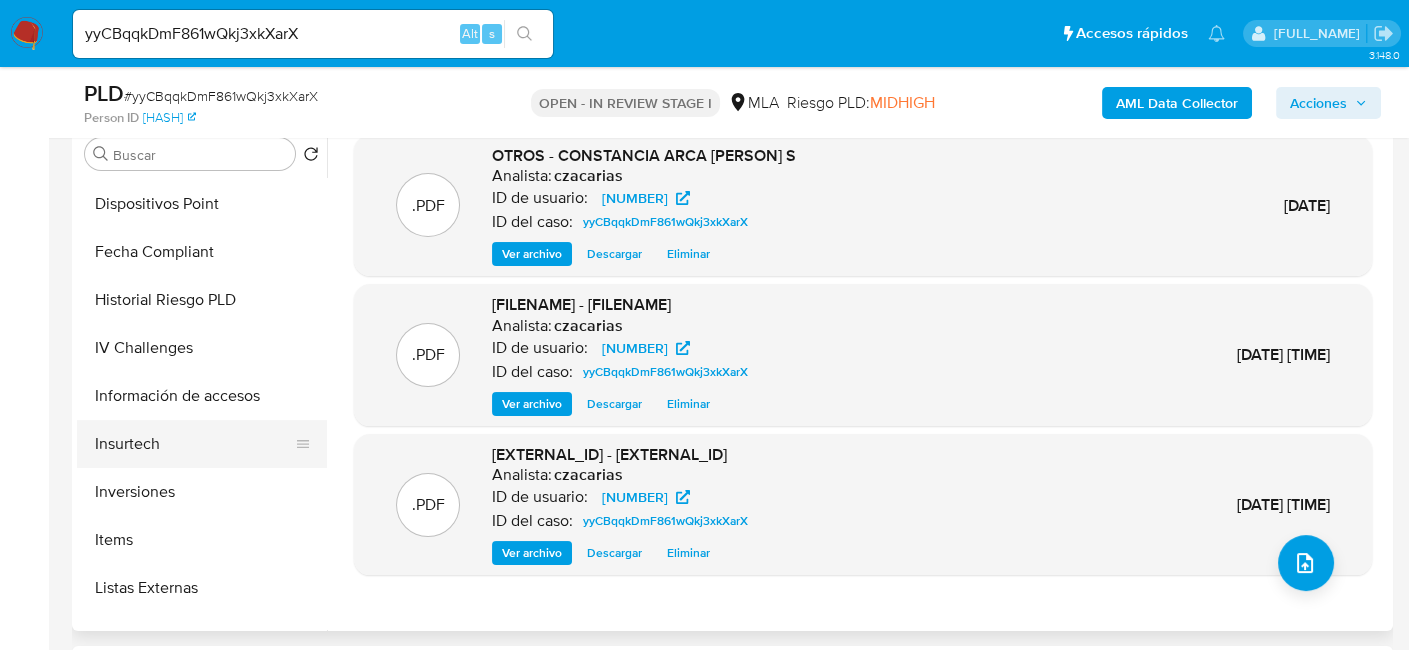 scroll, scrollTop: 800, scrollLeft: 0, axis: vertical 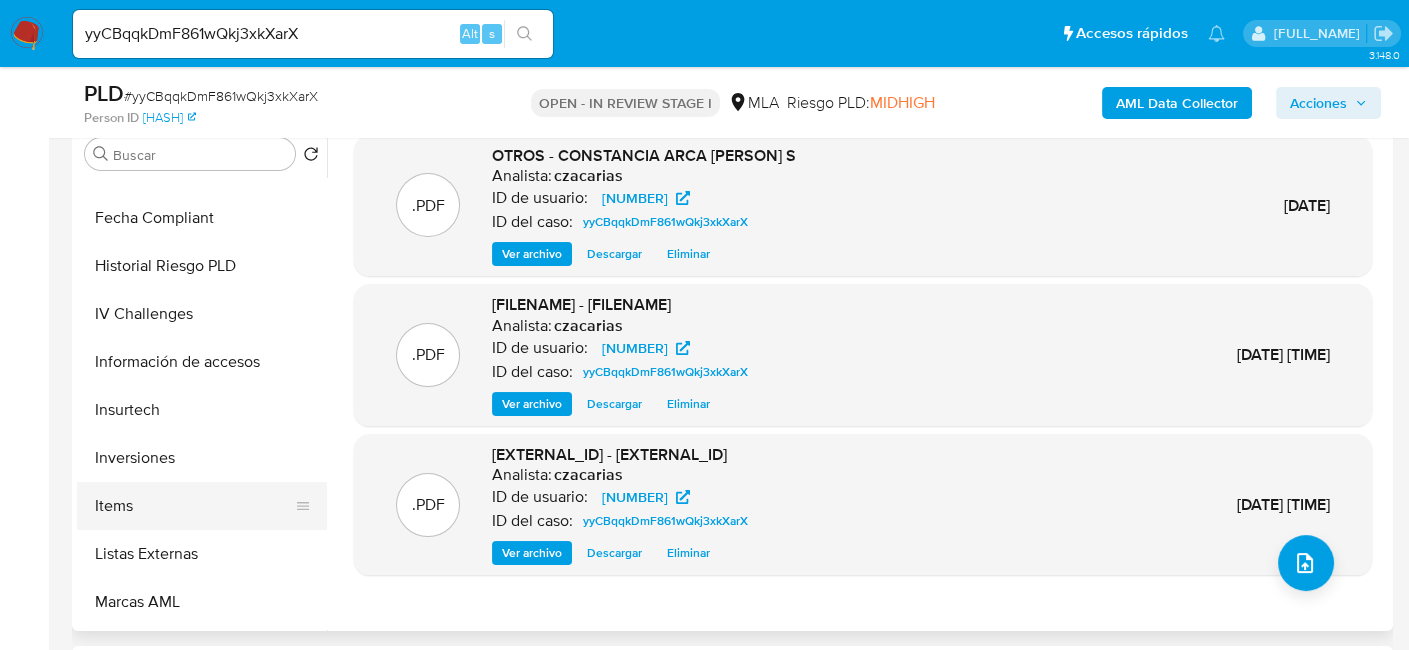 click on "Items" at bounding box center (194, 506) 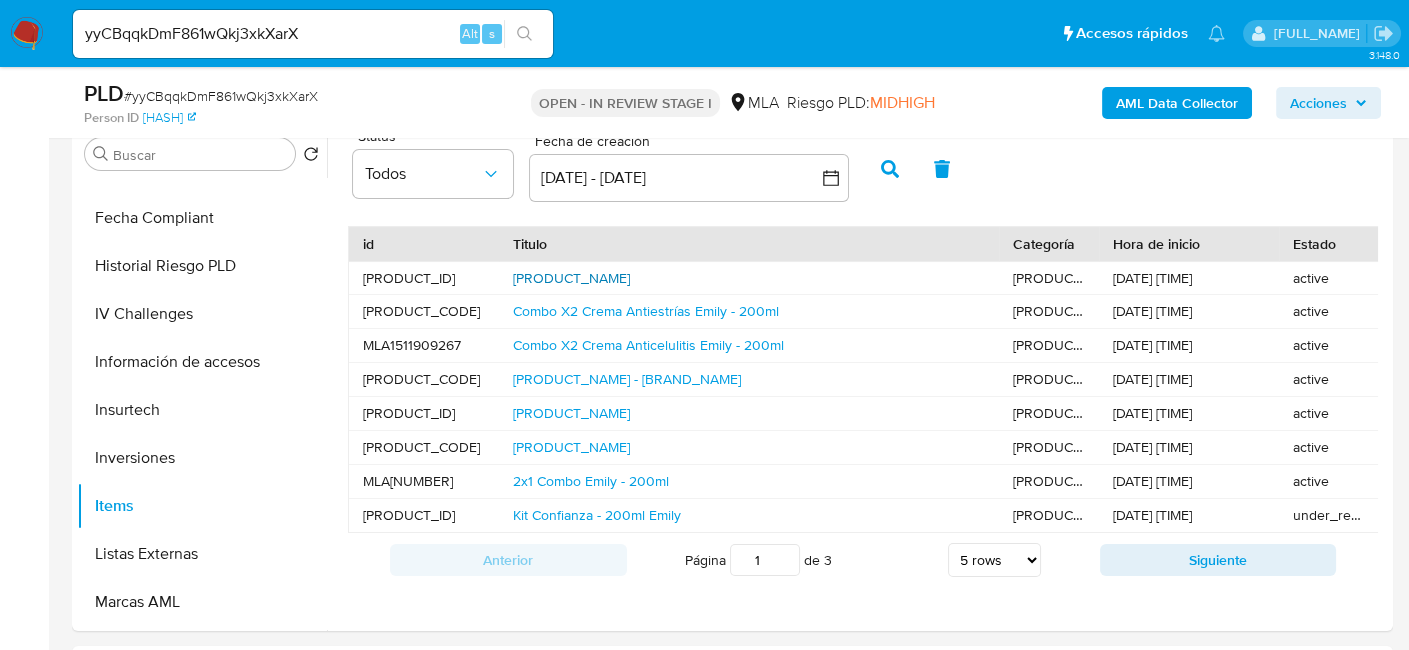click on "Crema Anti Estrías - 200ml Emily" at bounding box center [571, 278] 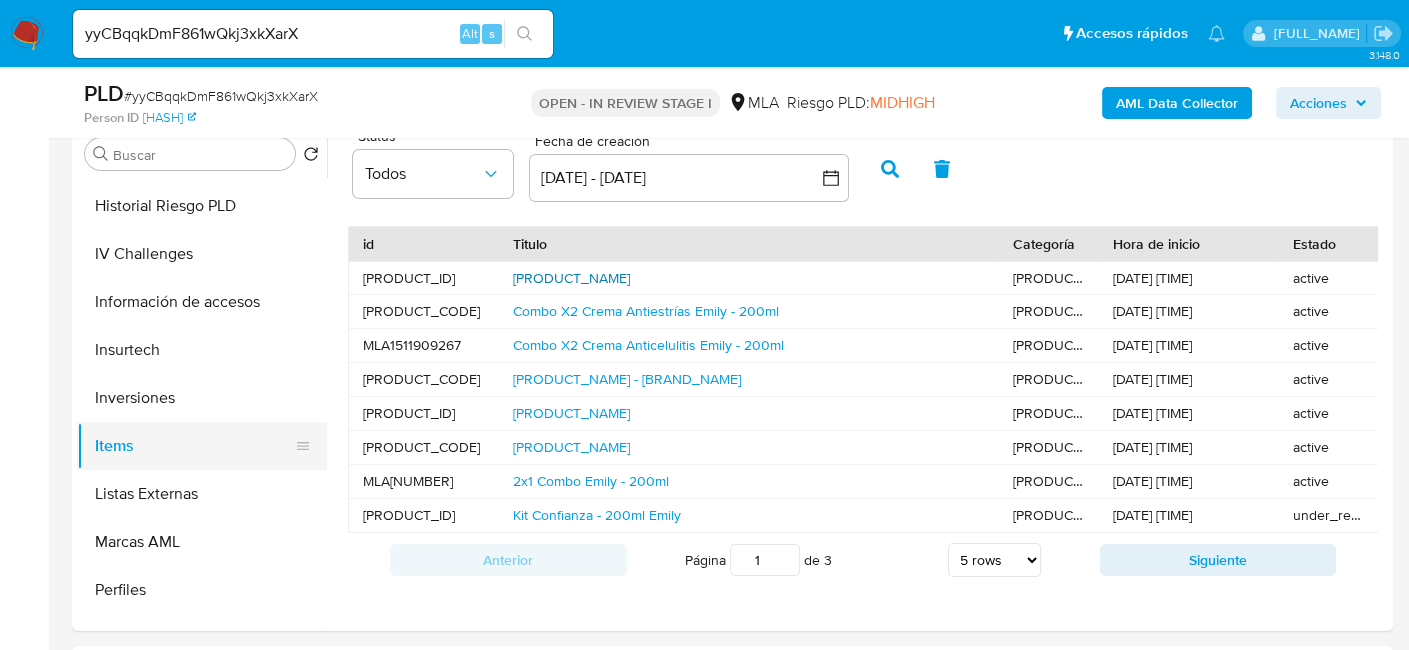 scroll, scrollTop: 892, scrollLeft: 0, axis: vertical 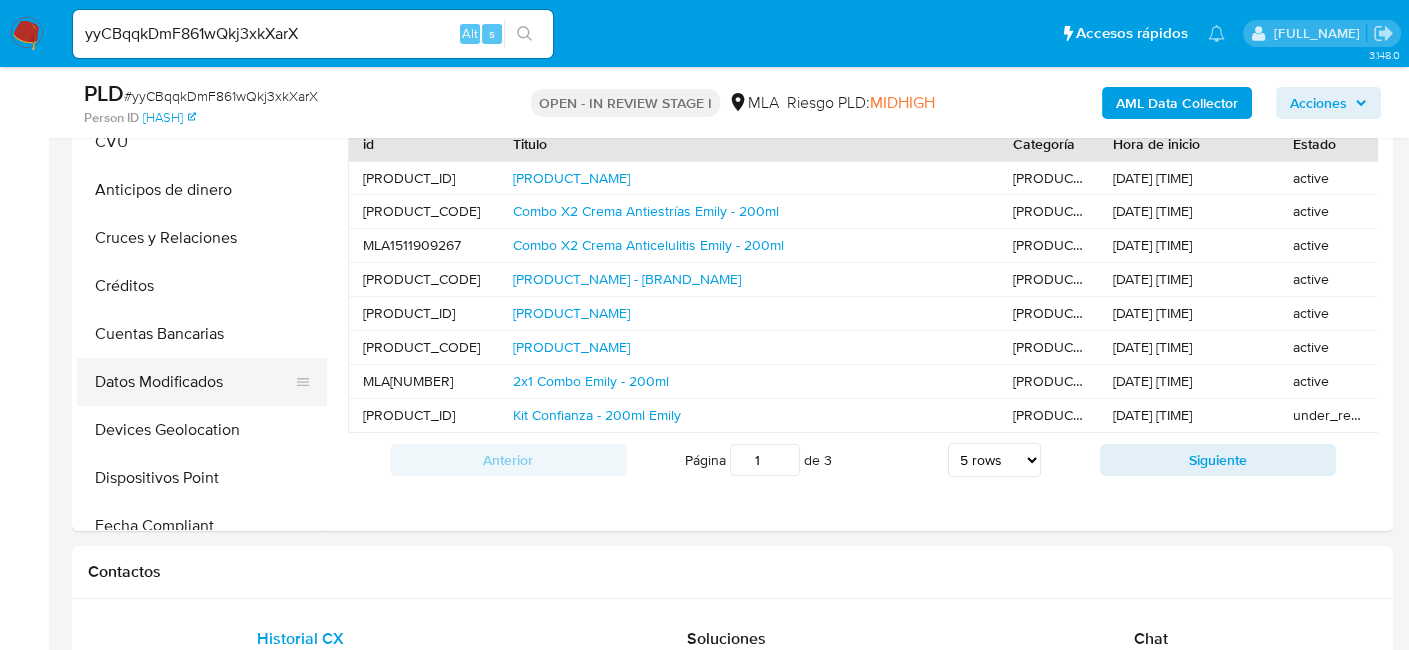 click on "Datos Modificados" at bounding box center [194, 382] 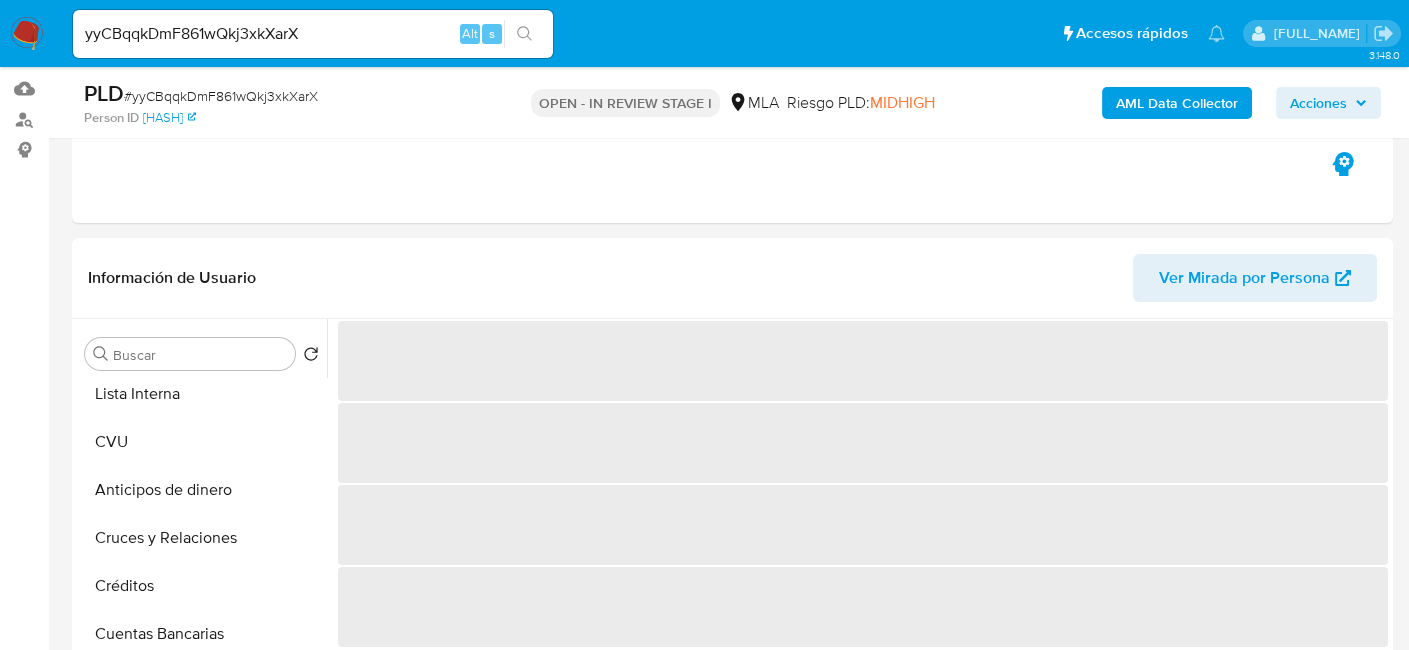 scroll, scrollTop: 300, scrollLeft: 0, axis: vertical 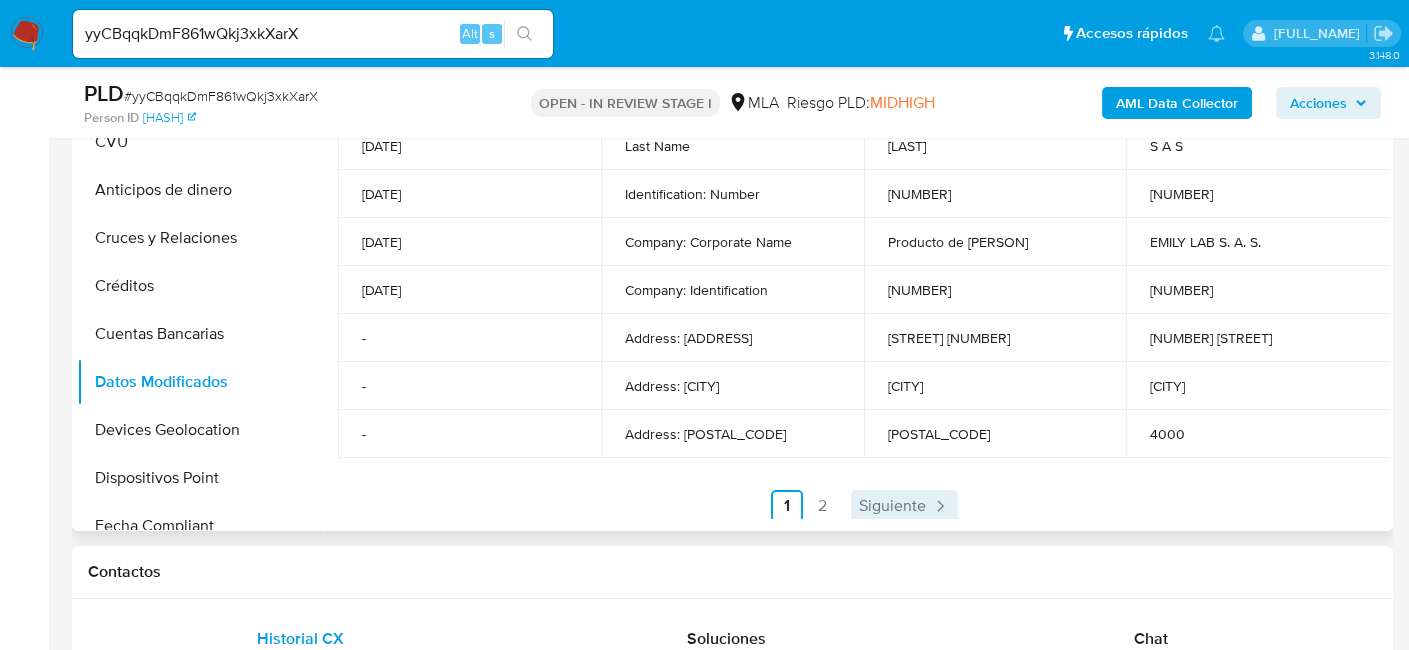 click on "Siguiente" at bounding box center (892, 506) 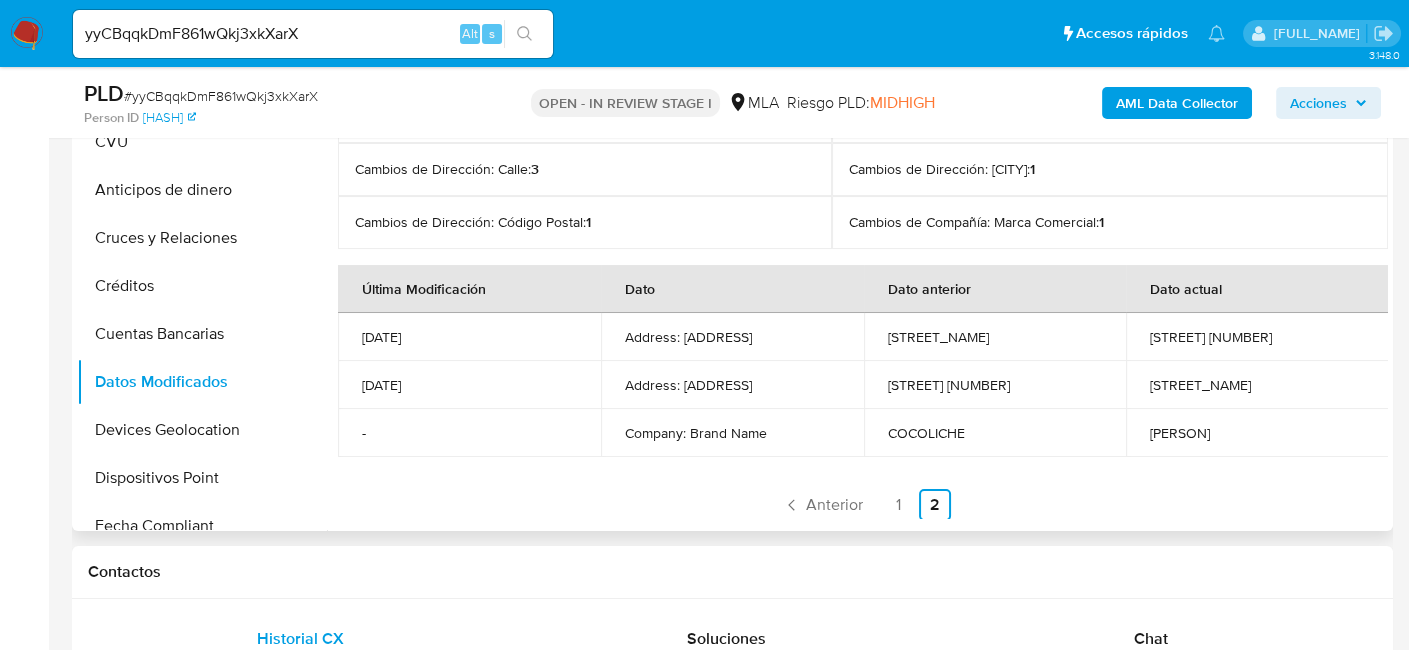 scroll, scrollTop: 0, scrollLeft: 0, axis: both 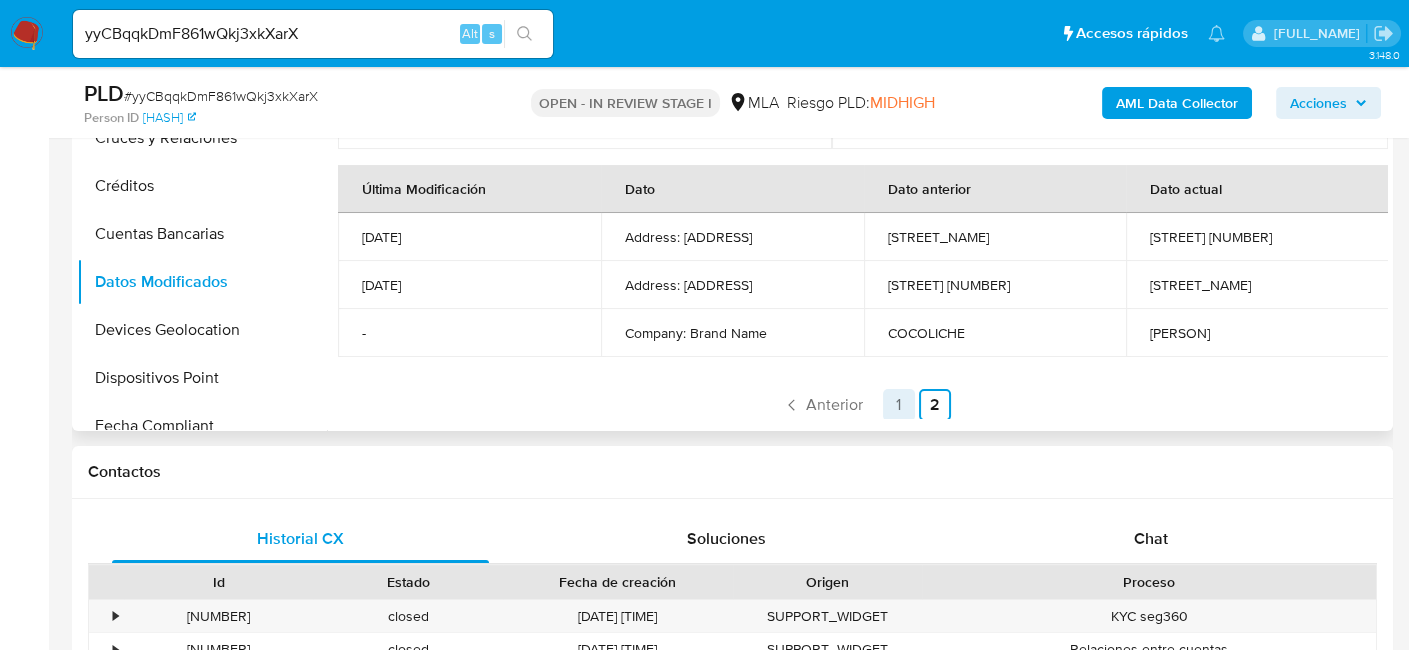 click on "1" at bounding box center (899, 405) 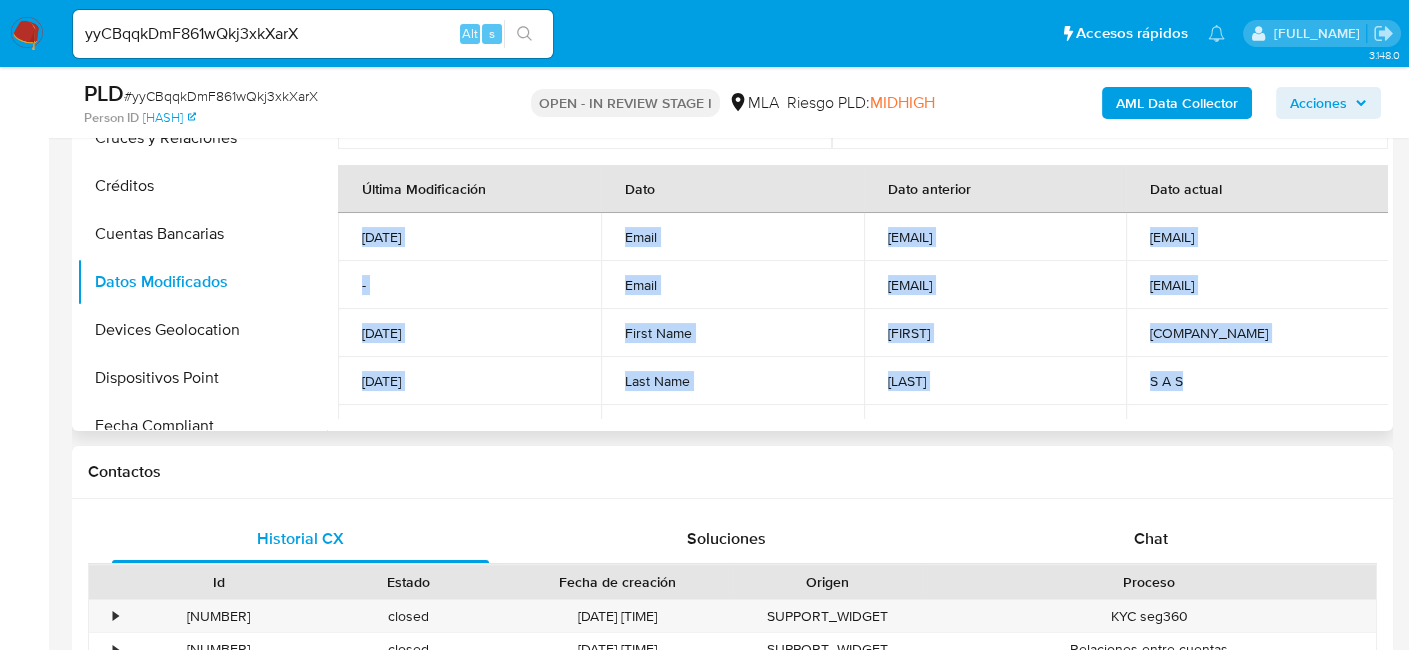 drag, startPoint x: 1192, startPoint y: 383, endPoint x: 357, endPoint y: 222, distance: 850.37994 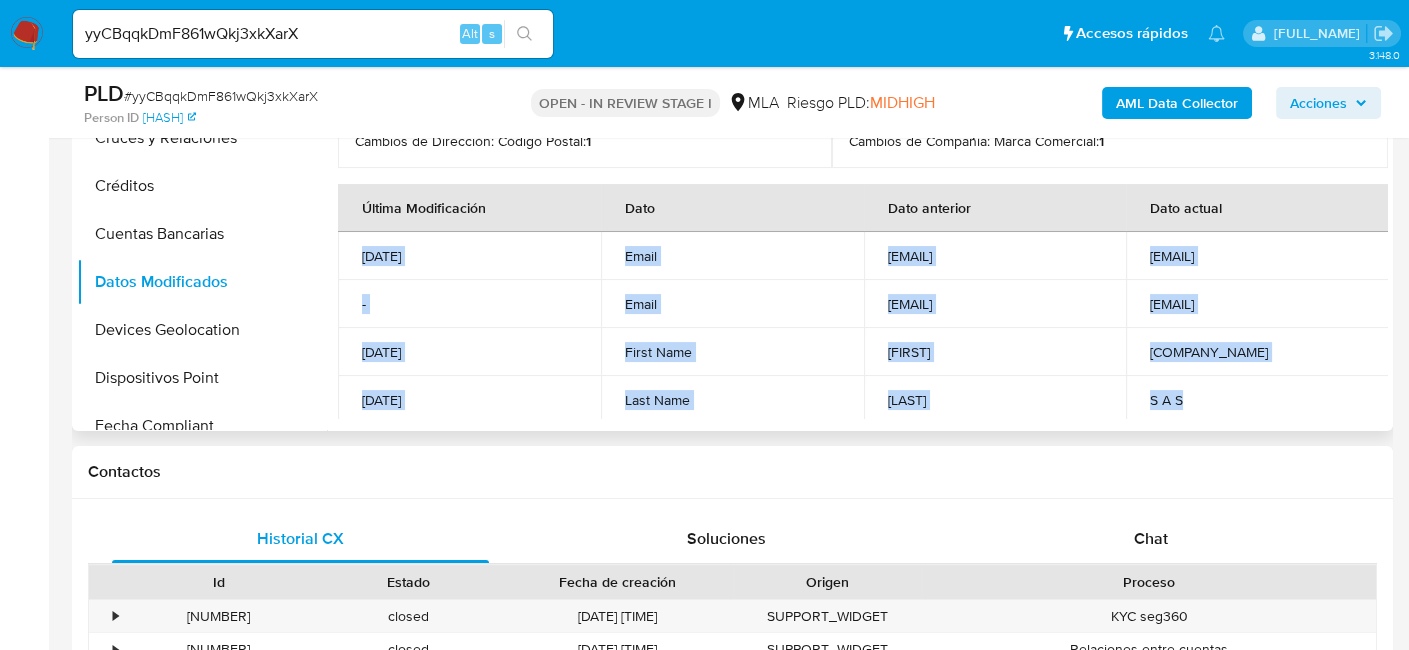 scroll, scrollTop: 0, scrollLeft: 0, axis: both 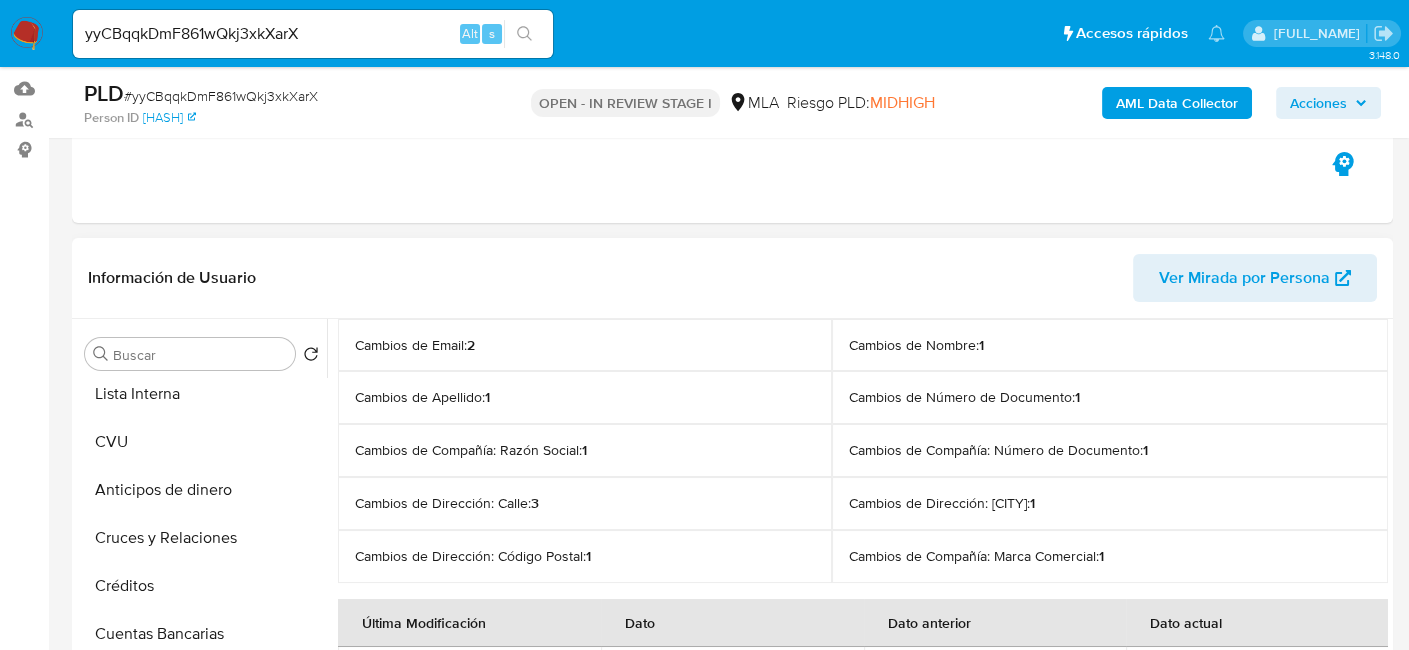 click on "Ver Mirada por Persona" at bounding box center (1244, 278) 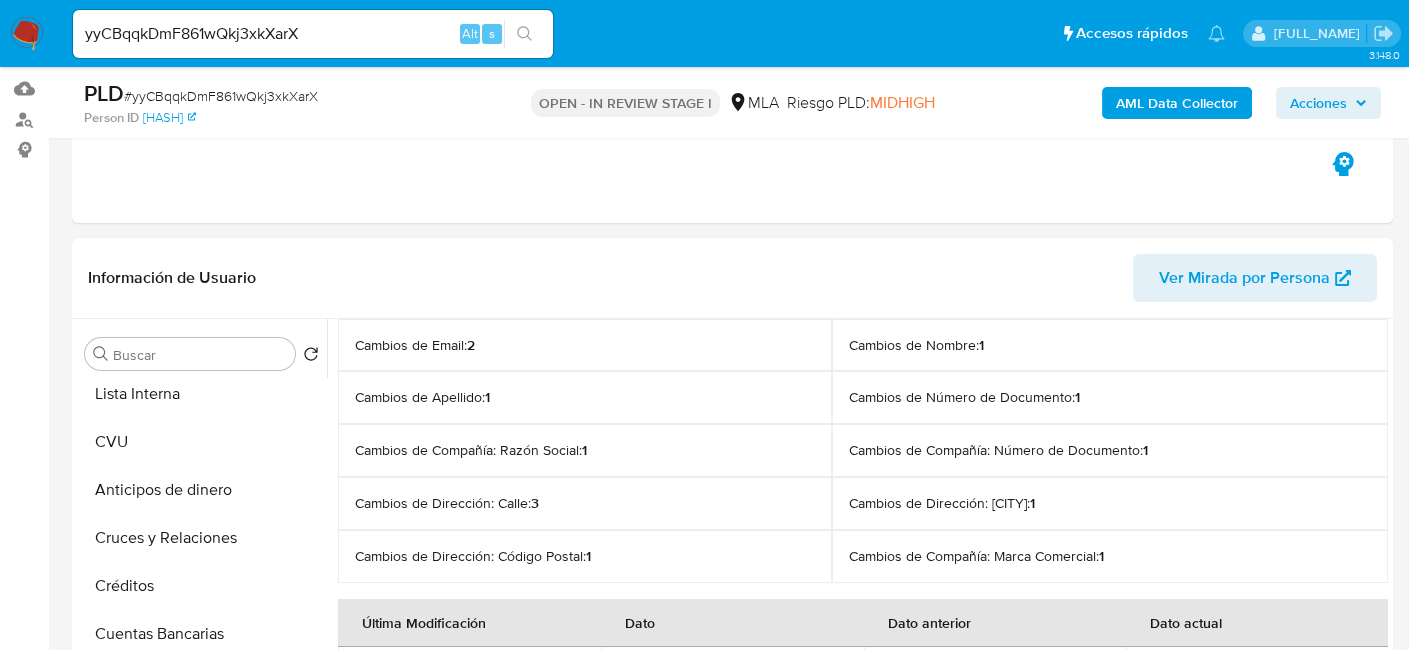 click on "# yyCBqqkDmF861wQkj3xkXarX" at bounding box center [221, 96] 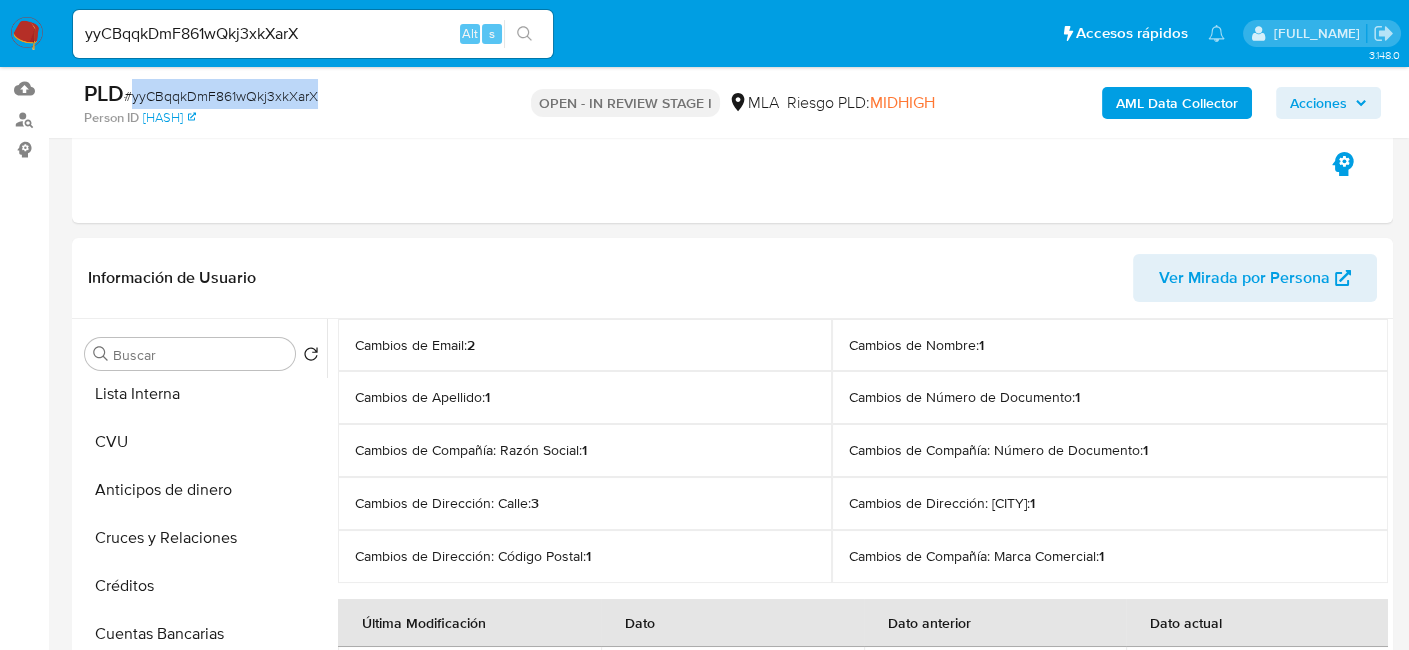 click on "# yyCBqqkDmF861wQkj3xkXarX" at bounding box center (221, 96) 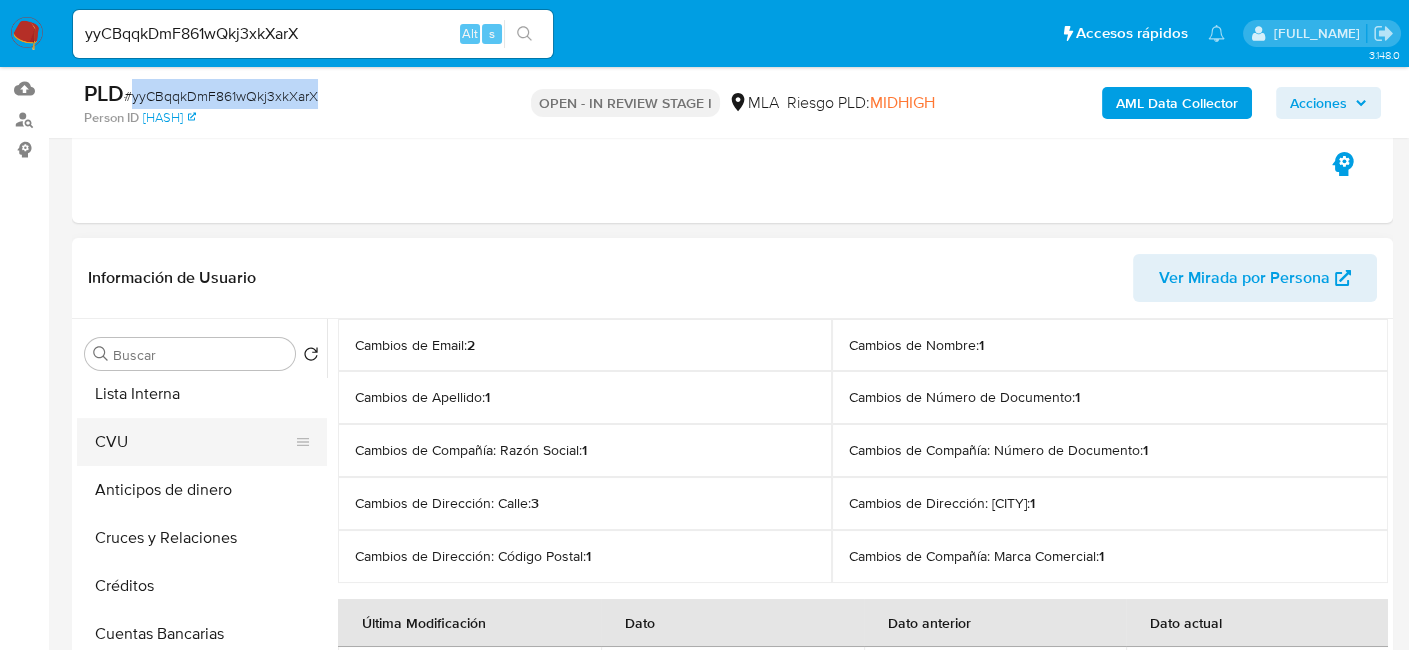 scroll, scrollTop: 0, scrollLeft: 0, axis: both 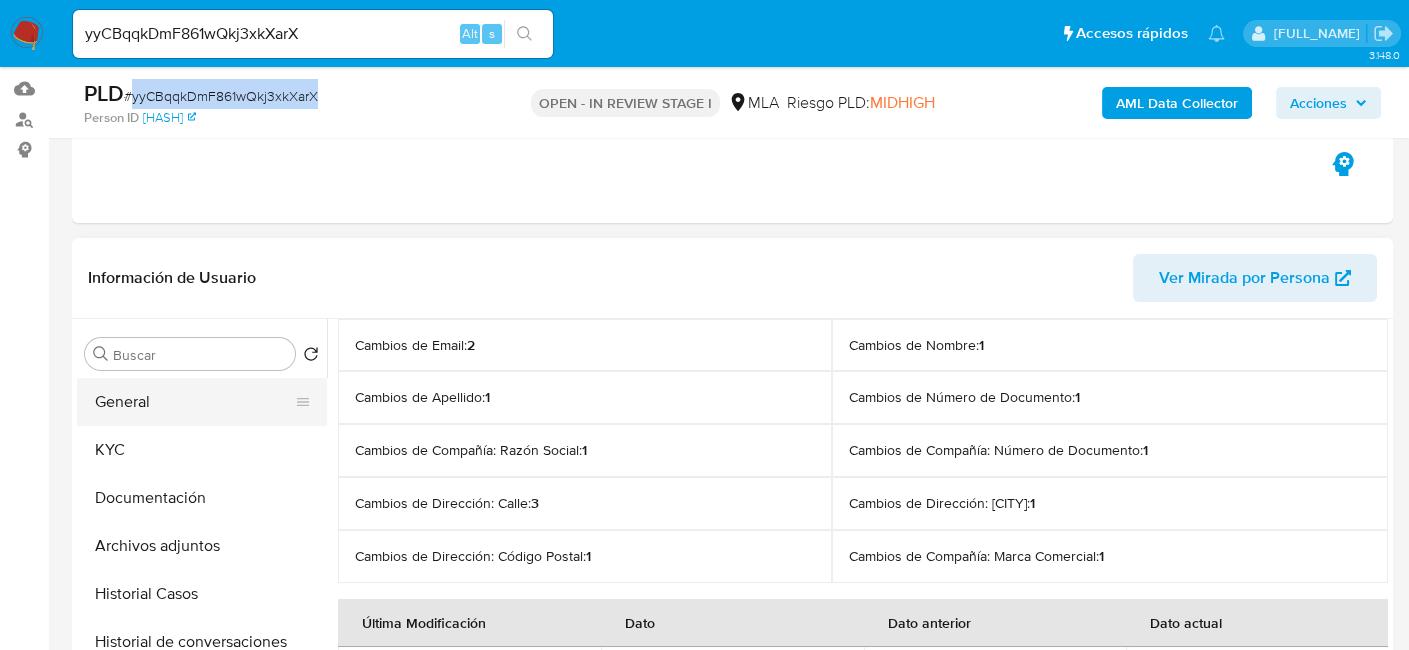 click on "General" at bounding box center [194, 402] 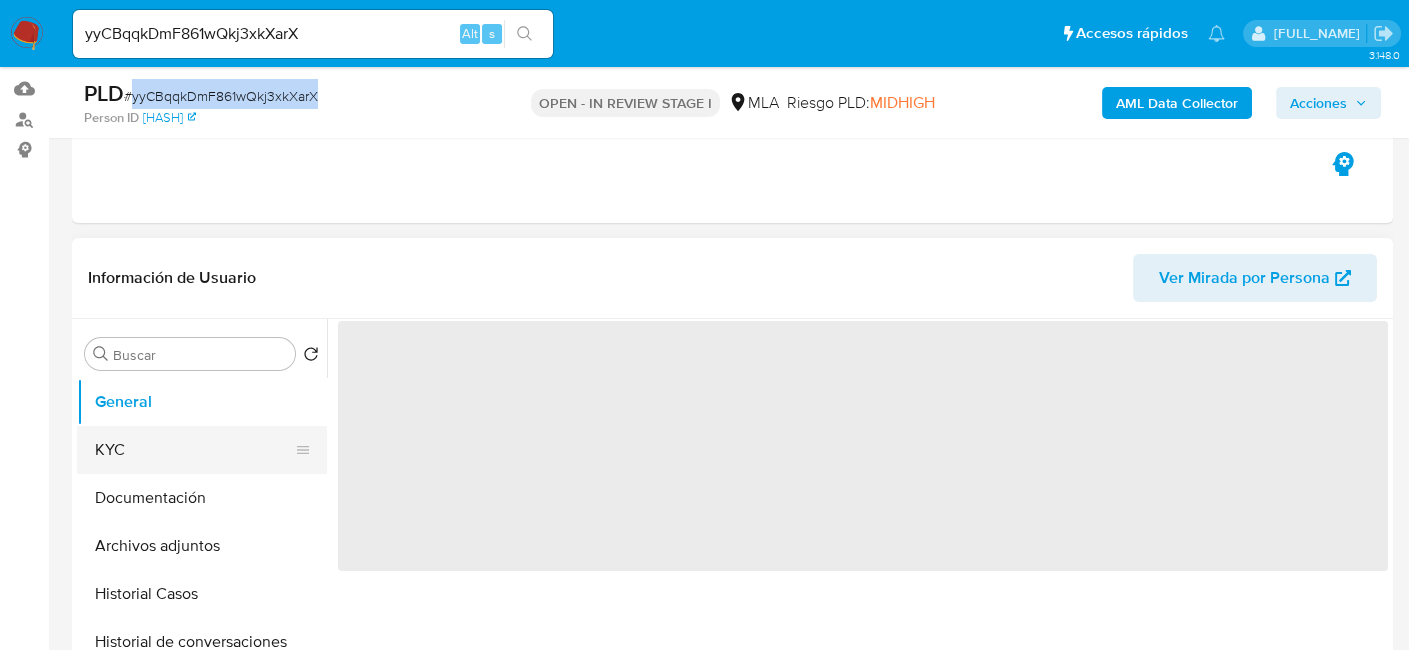 click on "KYC" at bounding box center [194, 450] 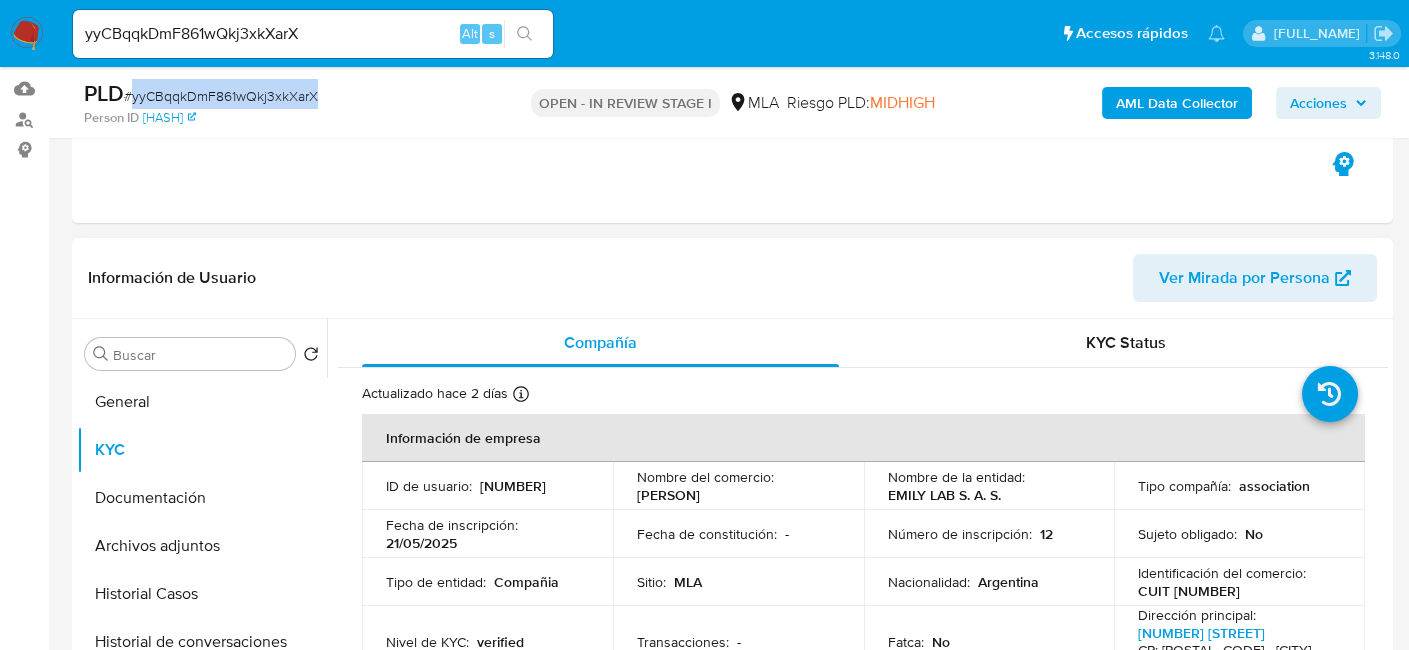 scroll, scrollTop: 300, scrollLeft: 0, axis: vertical 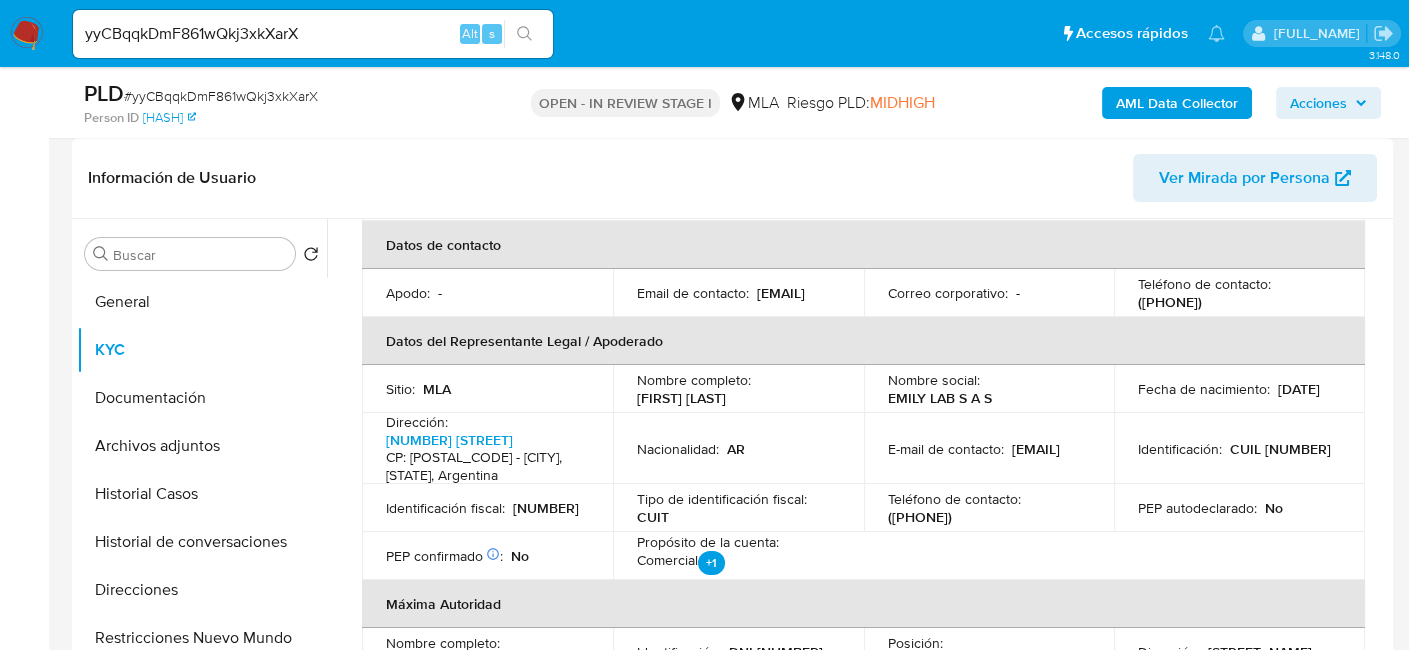 click on "Ignacio Galindo Bisdorff" at bounding box center (681, 398) 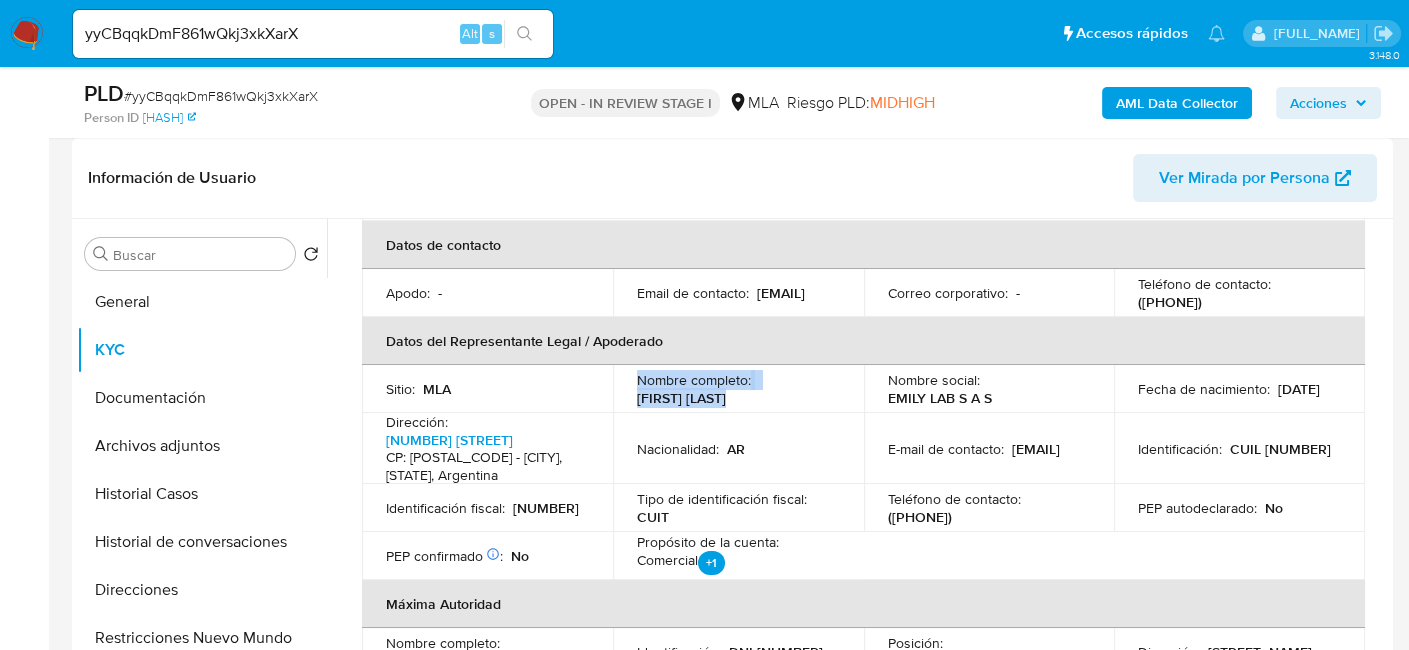 click on "Ignacio Galindo Bisdorff" at bounding box center [681, 398] 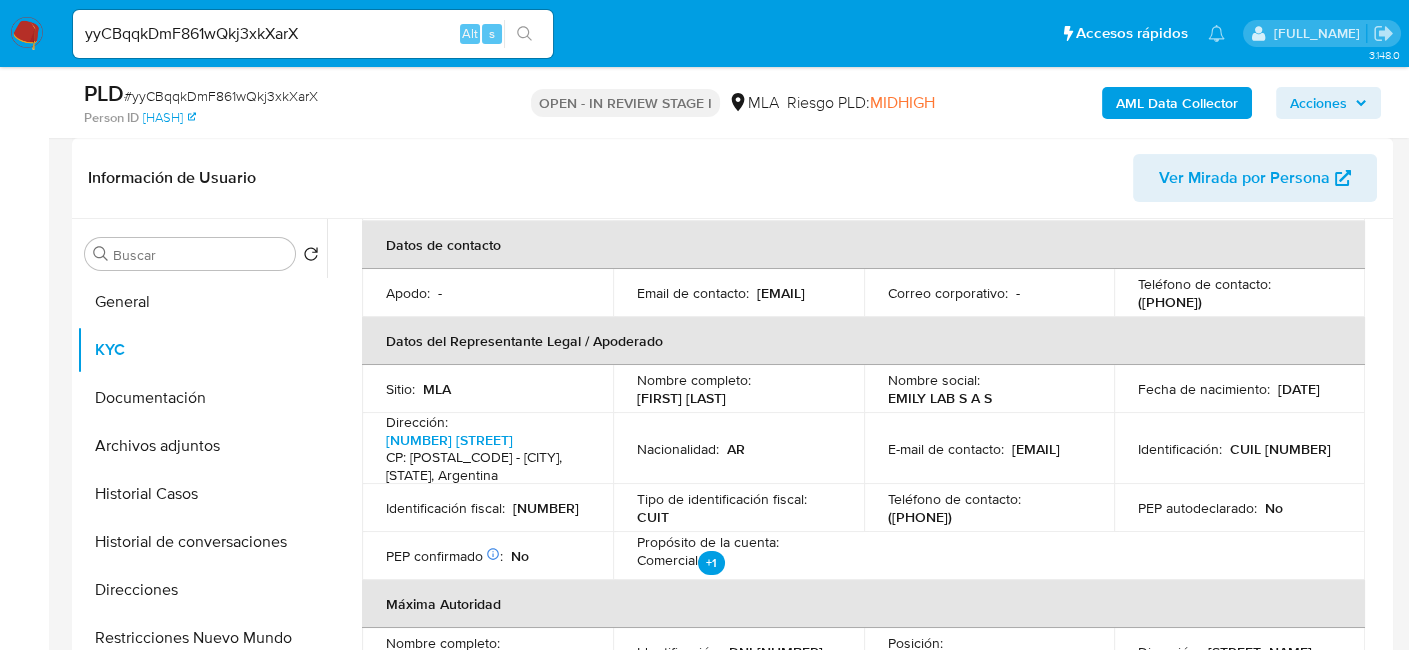 click on "CUIL 20433626606" at bounding box center (1280, 449) 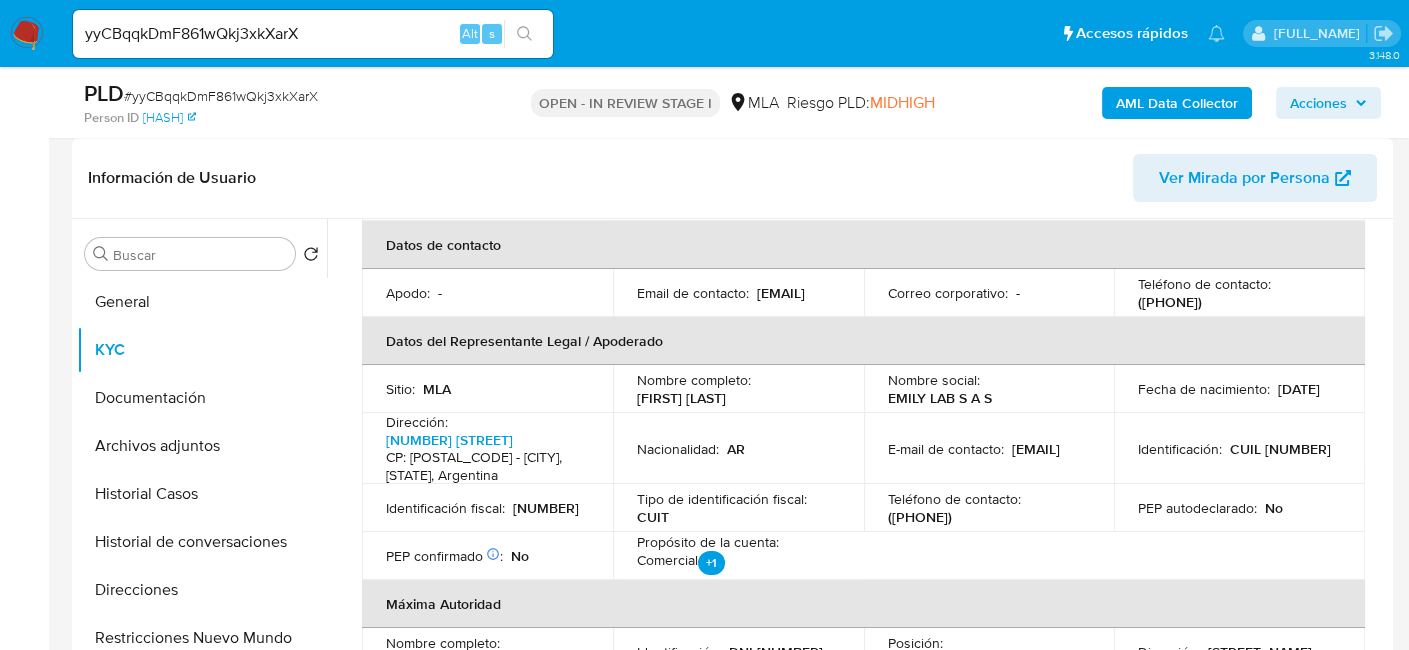 copy on "20433626606" 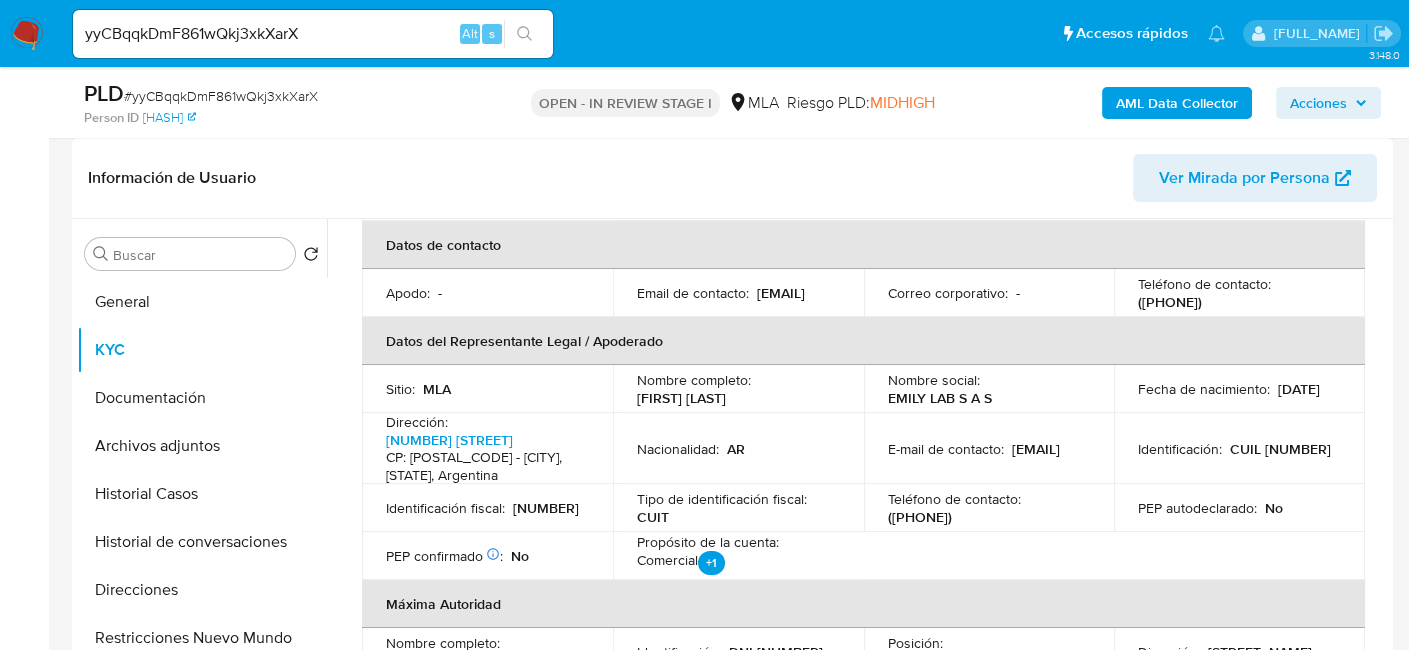 drag, startPoint x: 788, startPoint y: 400, endPoint x: 633, endPoint y: 401, distance: 155.00322 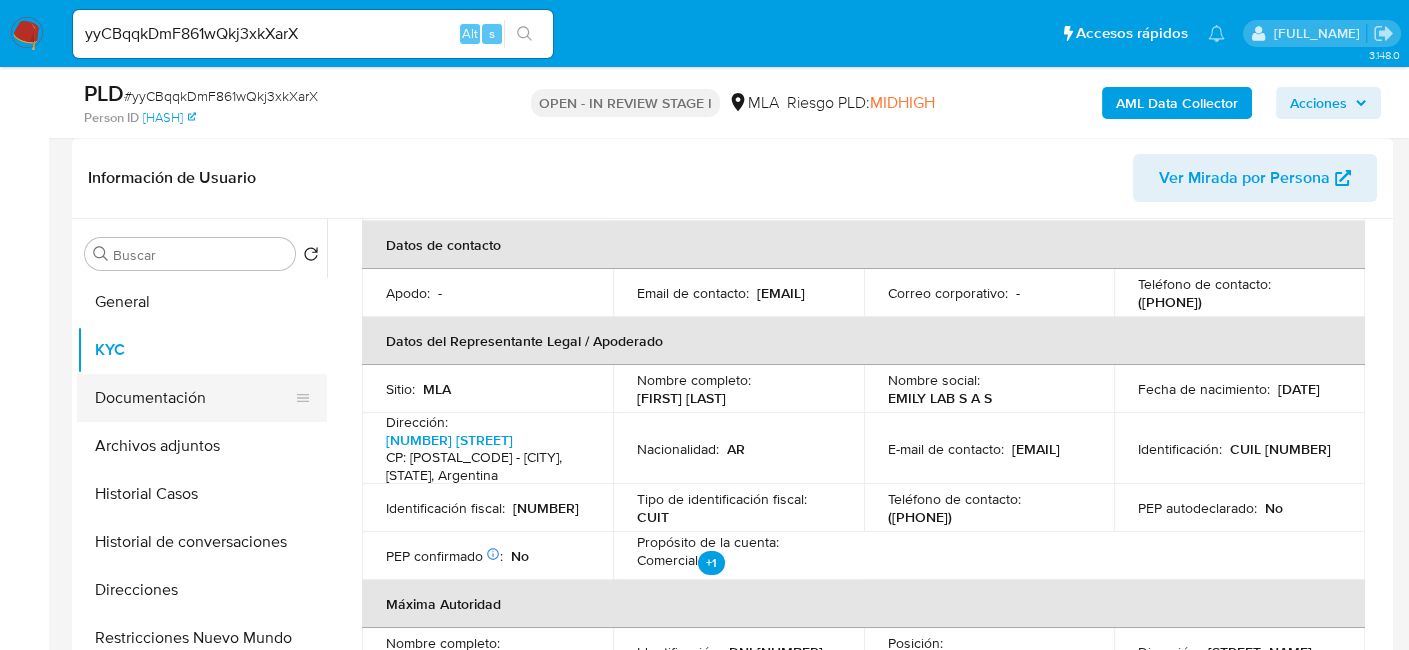 click on "Documentación" at bounding box center [194, 398] 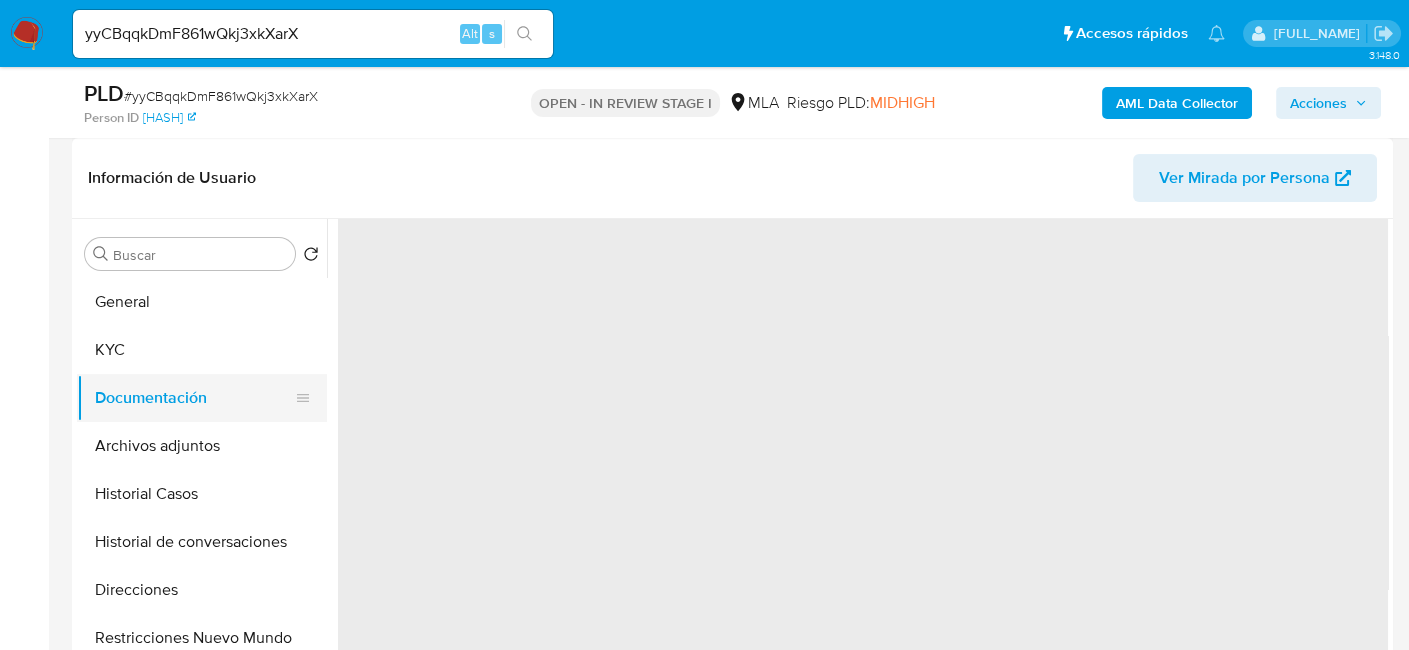 scroll, scrollTop: 0, scrollLeft: 0, axis: both 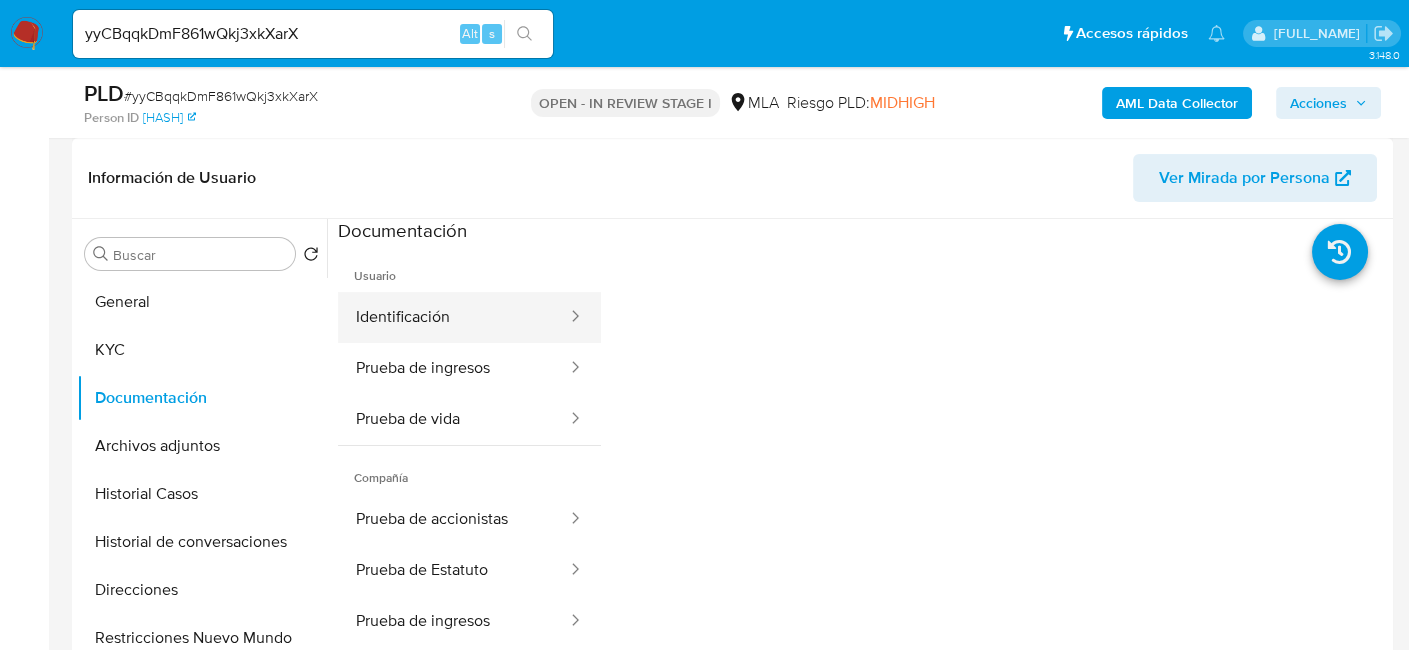 click on "Identificación" at bounding box center [453, 317] 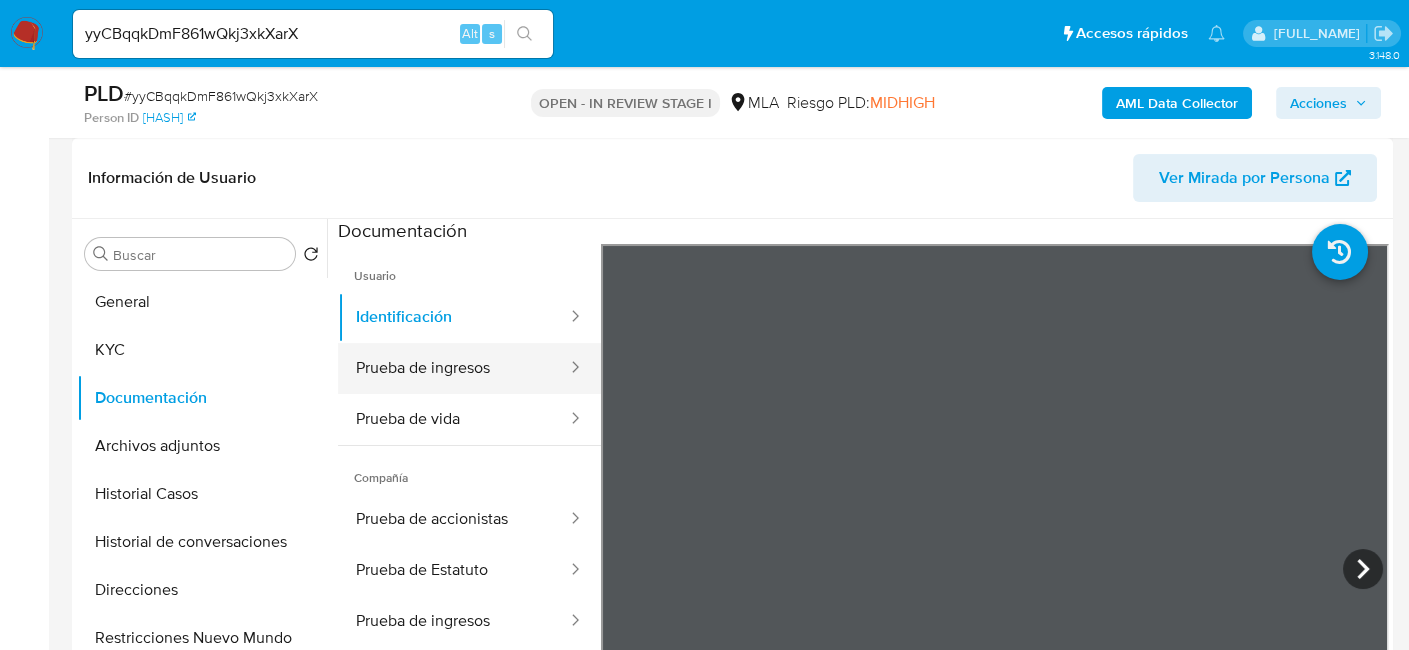 click on "Prueba de ingresos" at bounding box center (453, 368) 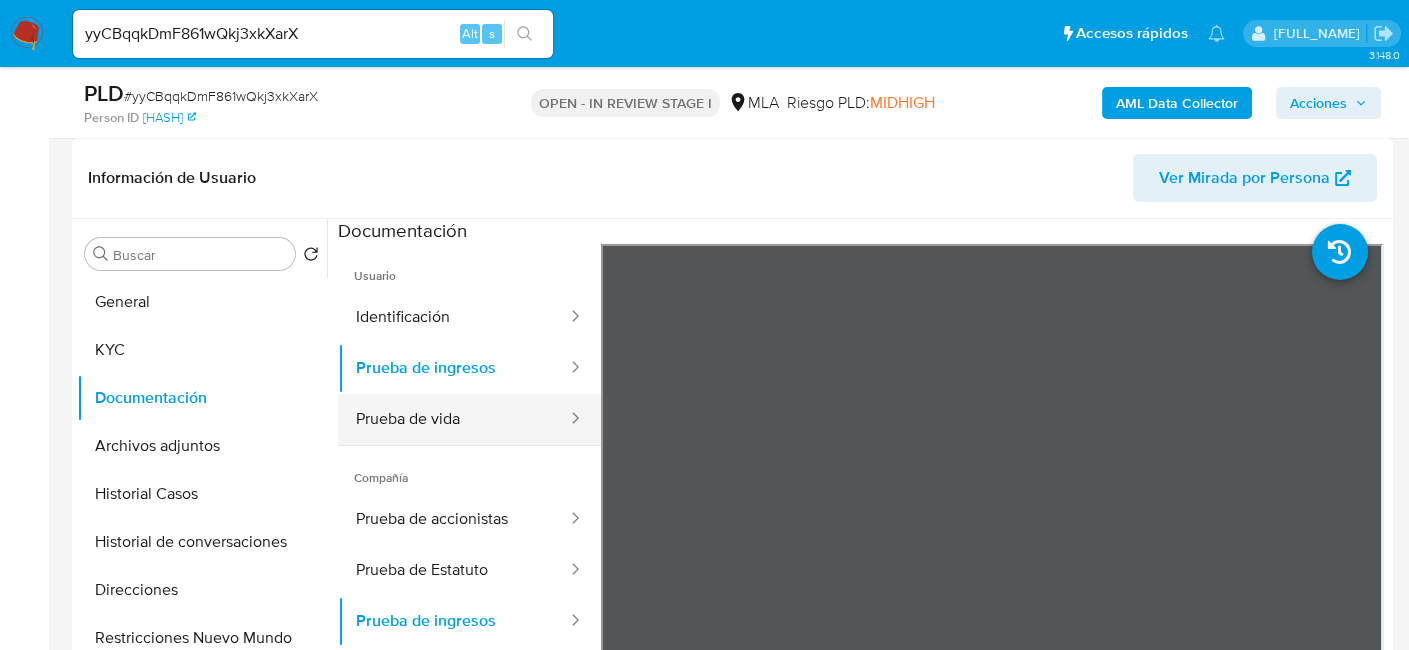 click on "Prueba de vida" at bounding box center (453, 419) 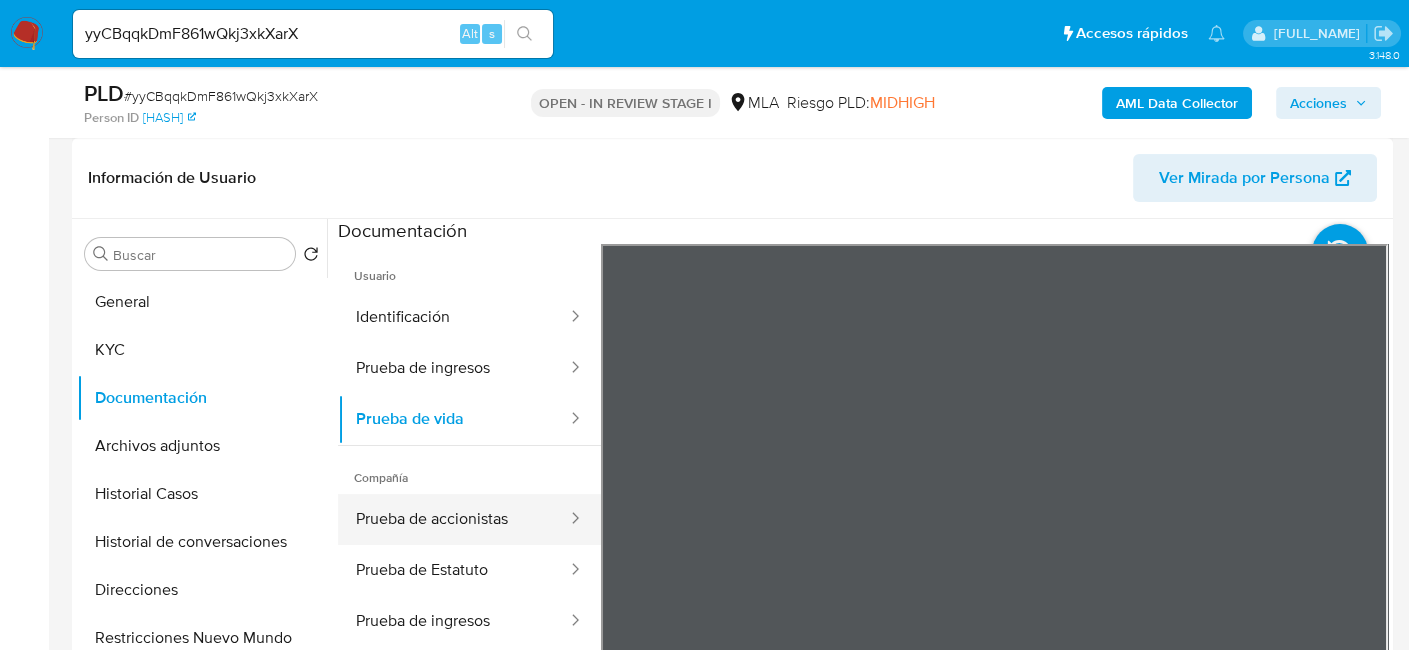 click on "Prueba de accionistas" at bounding box center [453, 519] 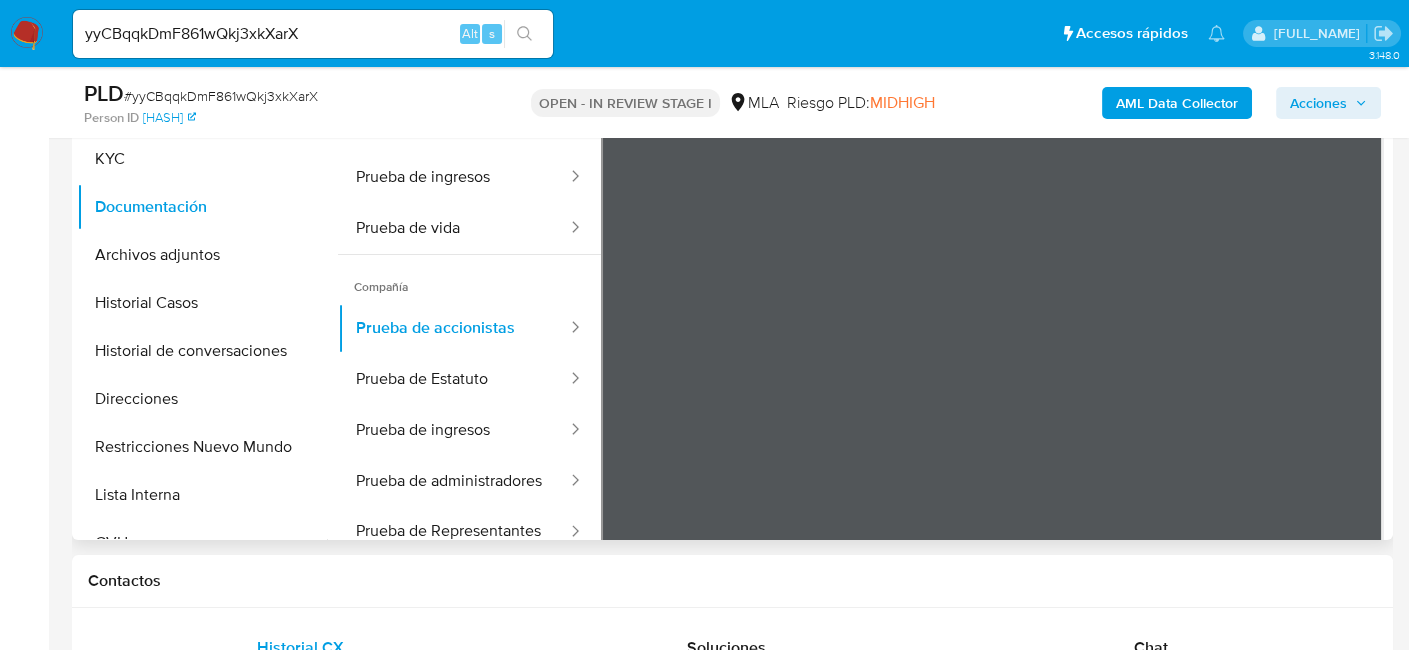 scroll, scrollTop: 491, scrollLeft: 0, axis: vertical 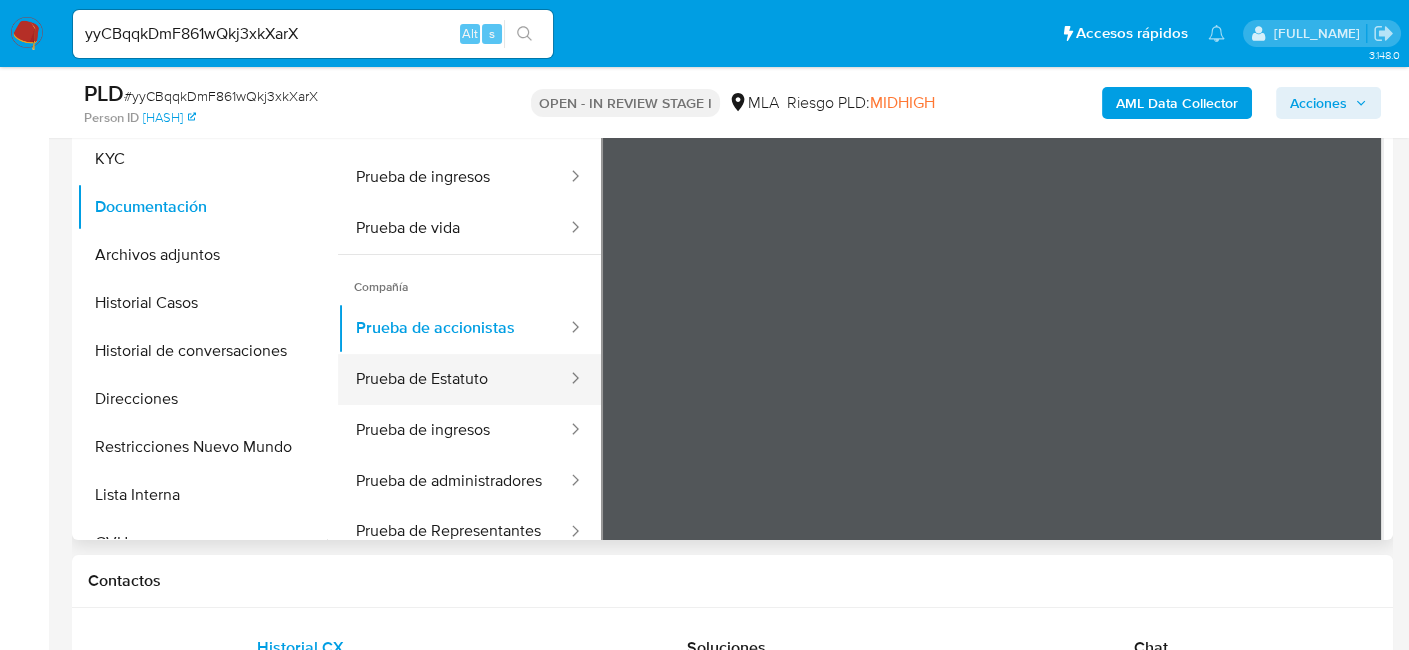 click on "Prueba de Estatuto" at bounding box center (453, 379) 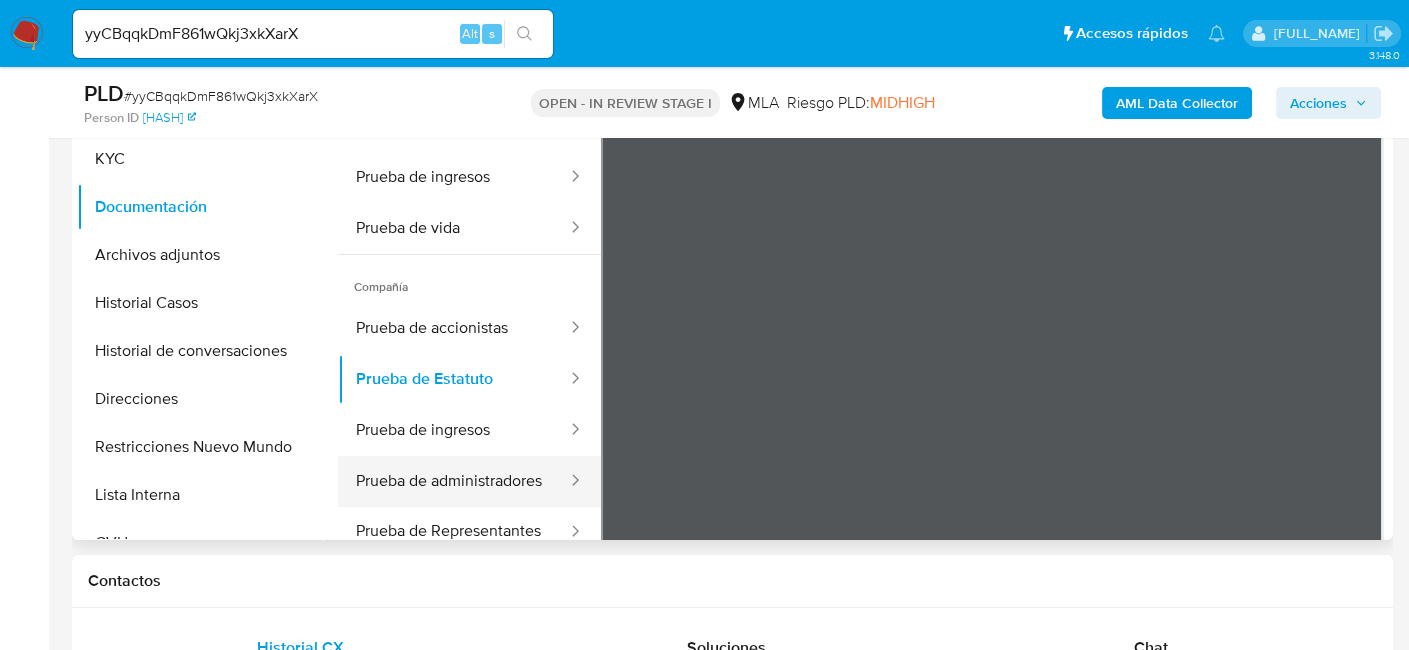 click on "Prueba de administradores" at bounding box center [453, 481] 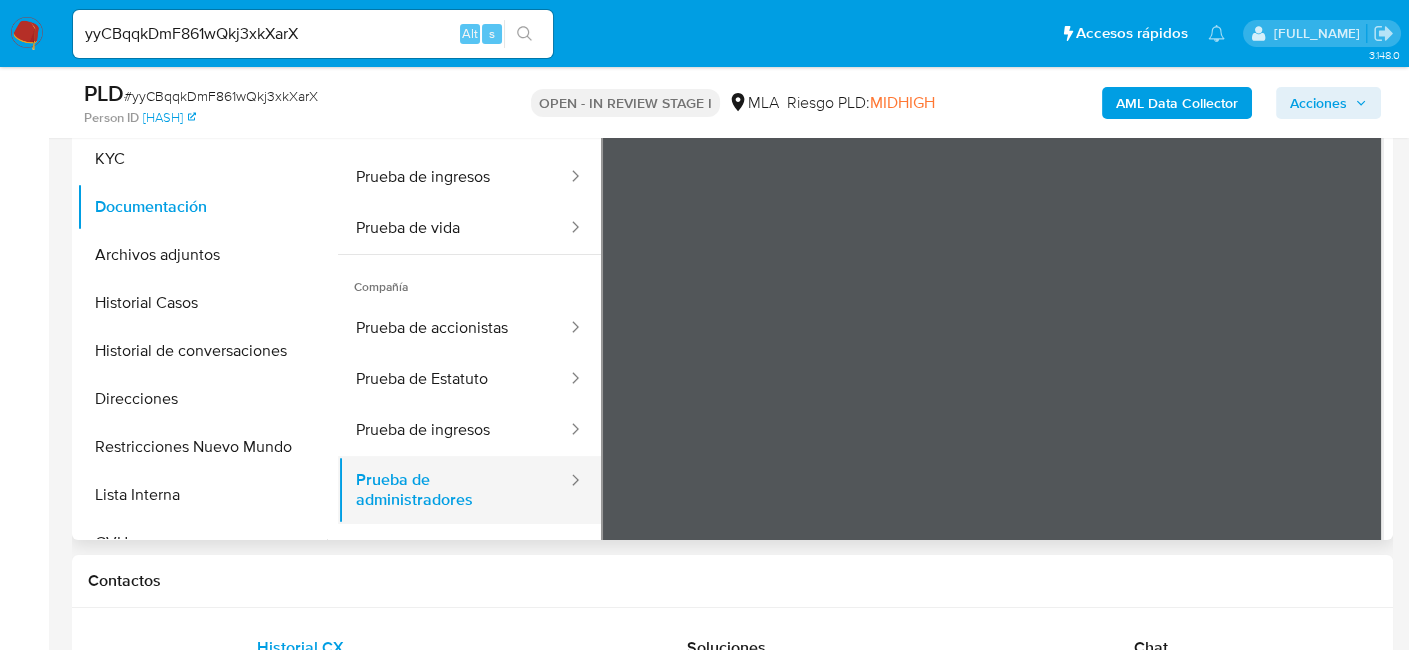 click 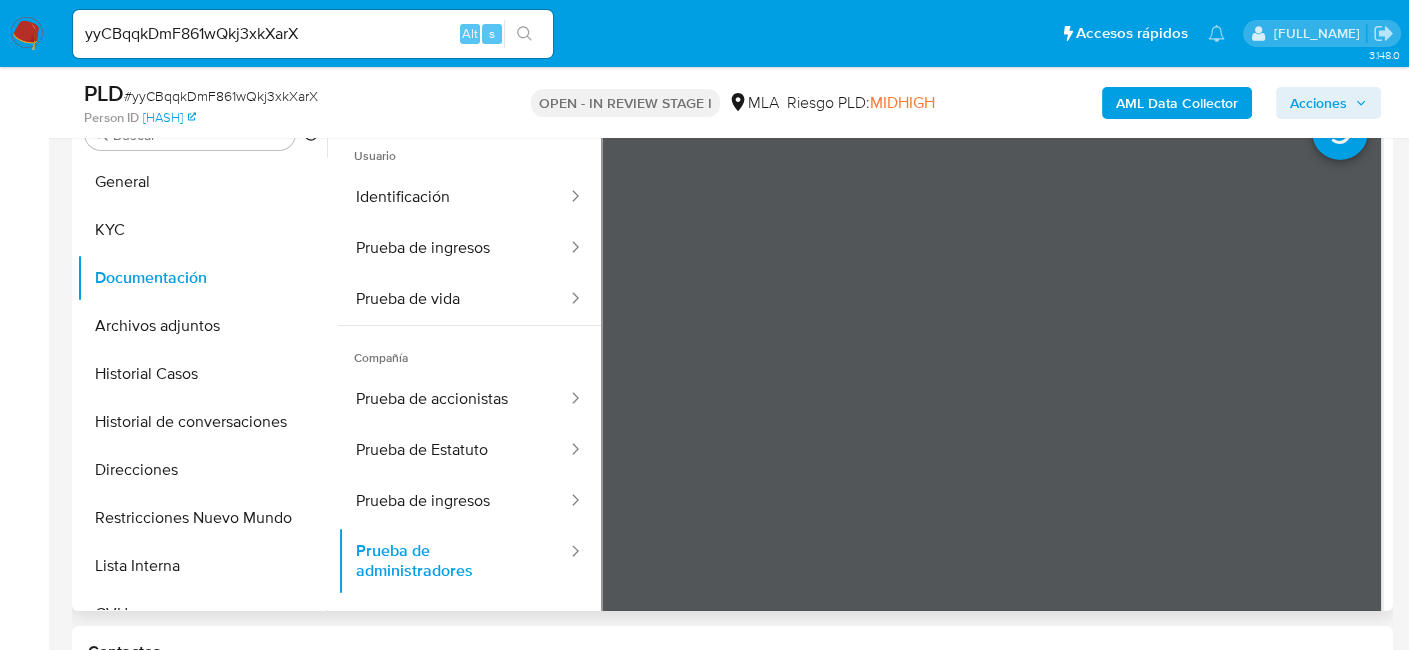 scroll, scrollTop: 391, scrollLeft: 0, axis: vertical 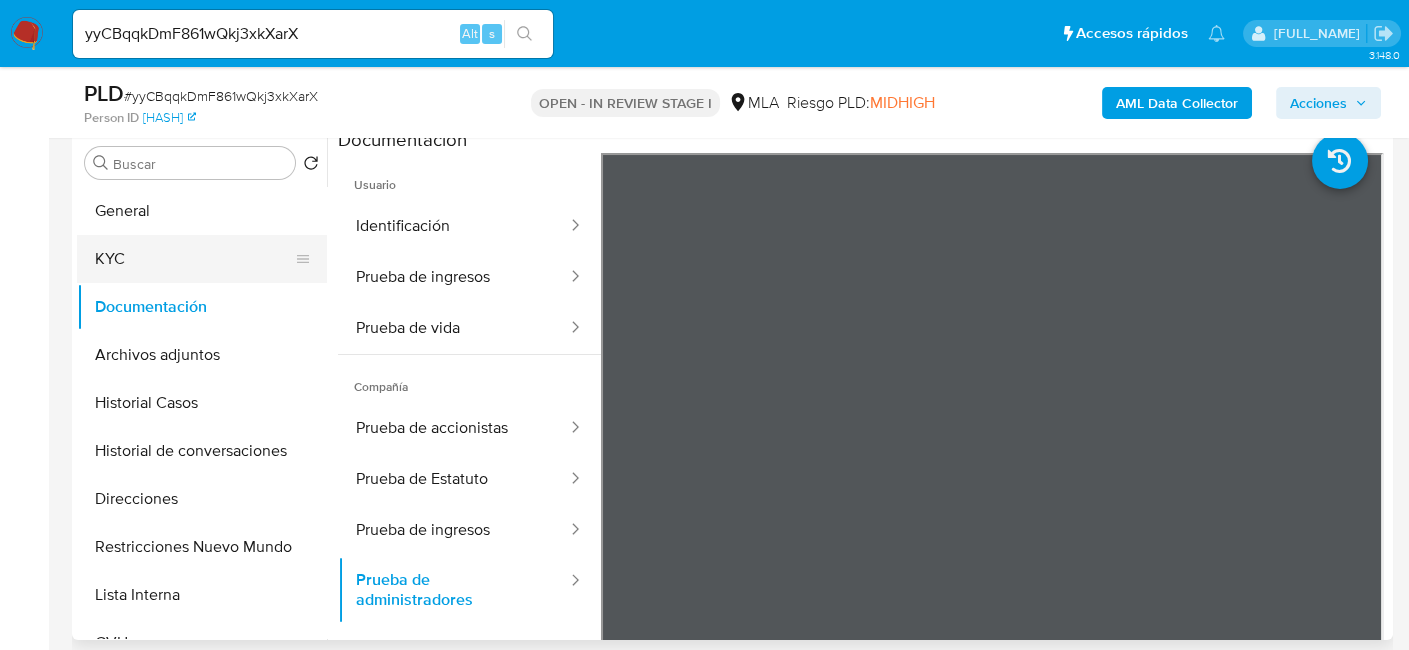click on "KYC" at bounding box center [194, 259] 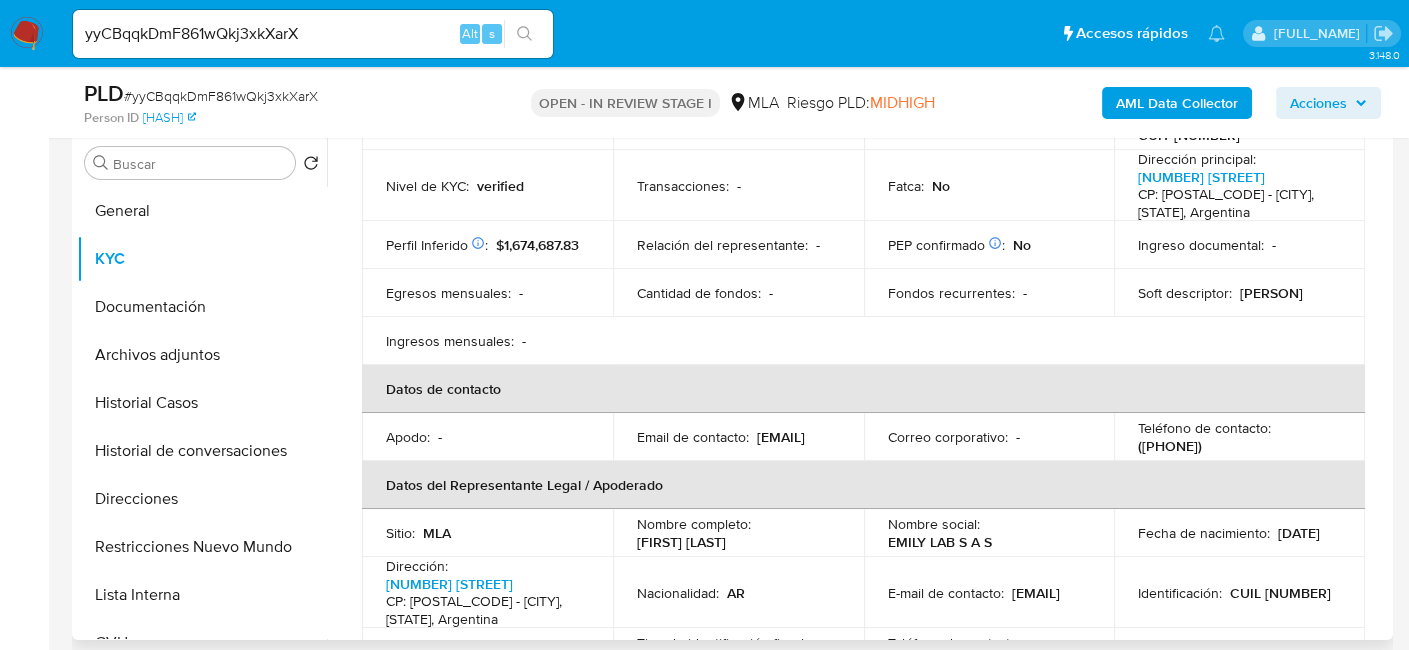 scroll, scrollTop: 300, scrollLeft: 0, axis: vertical 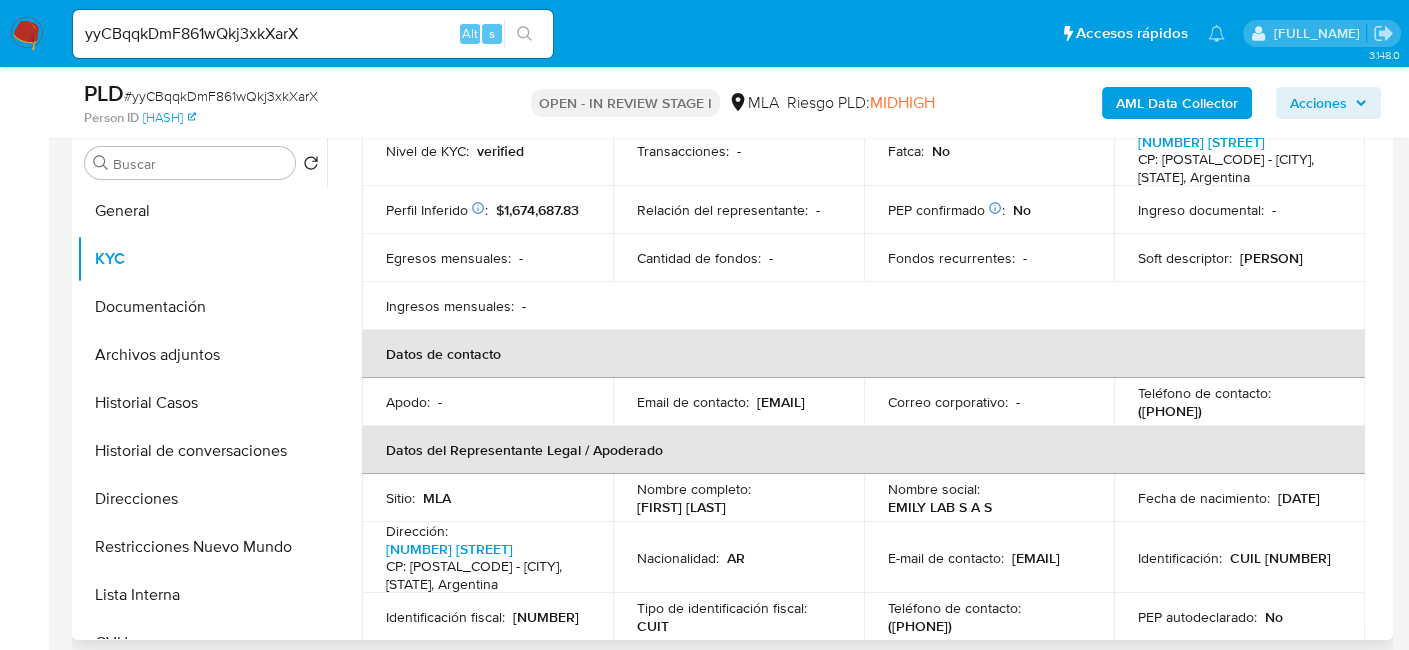 click on "CUIL 20433626606" at bounding box center [1280, 558] 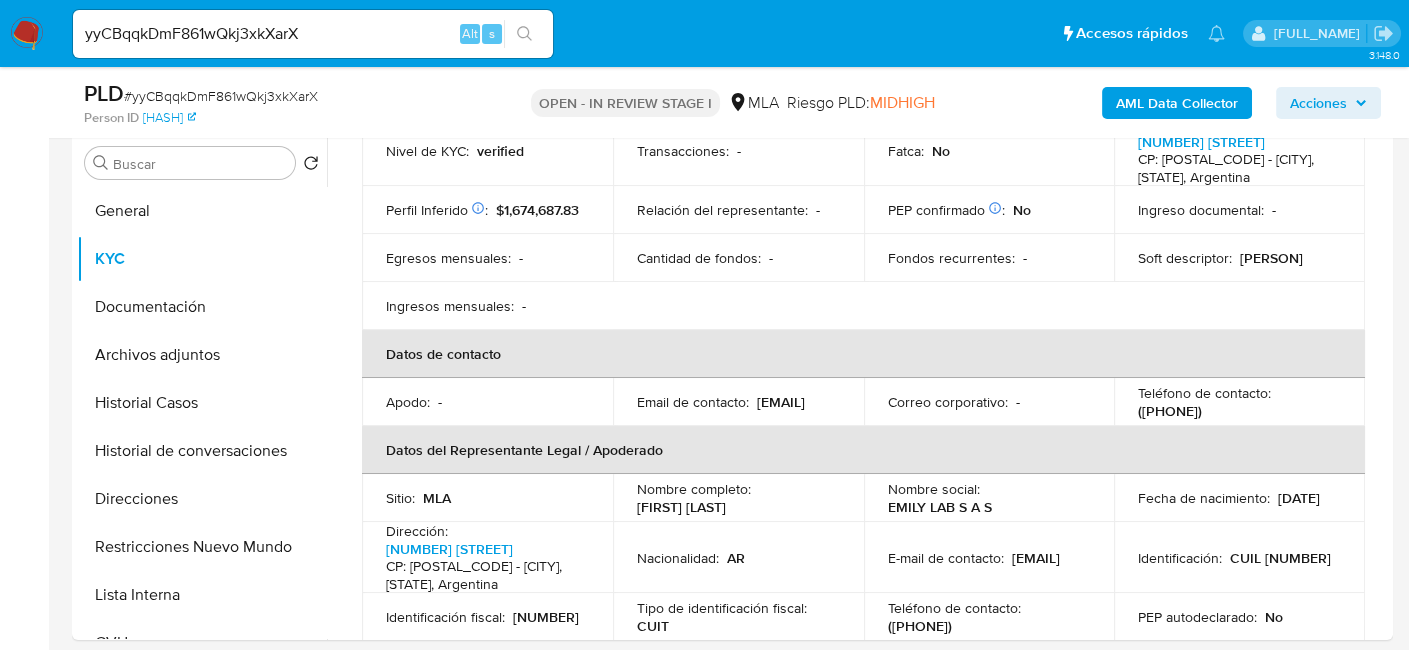 copy on "20433626606" 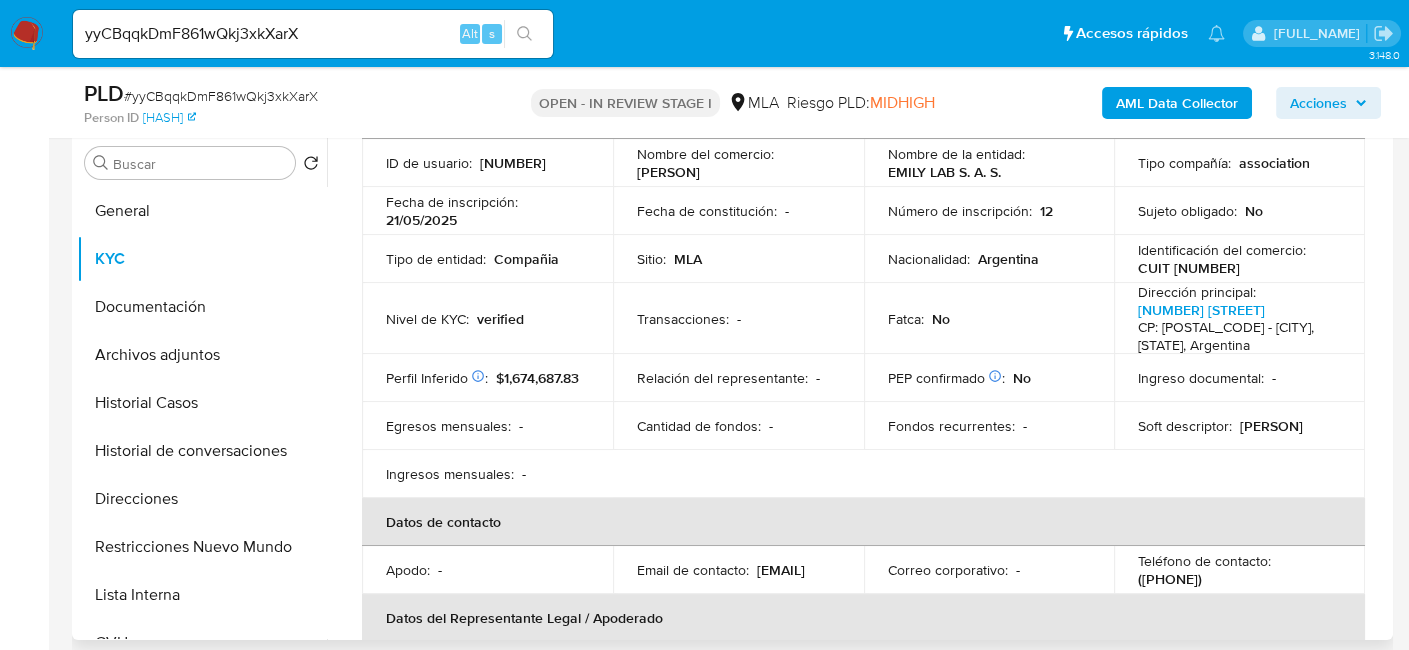 scroll, scrollTop: 100, scrollLeft: 0, axis: vertical 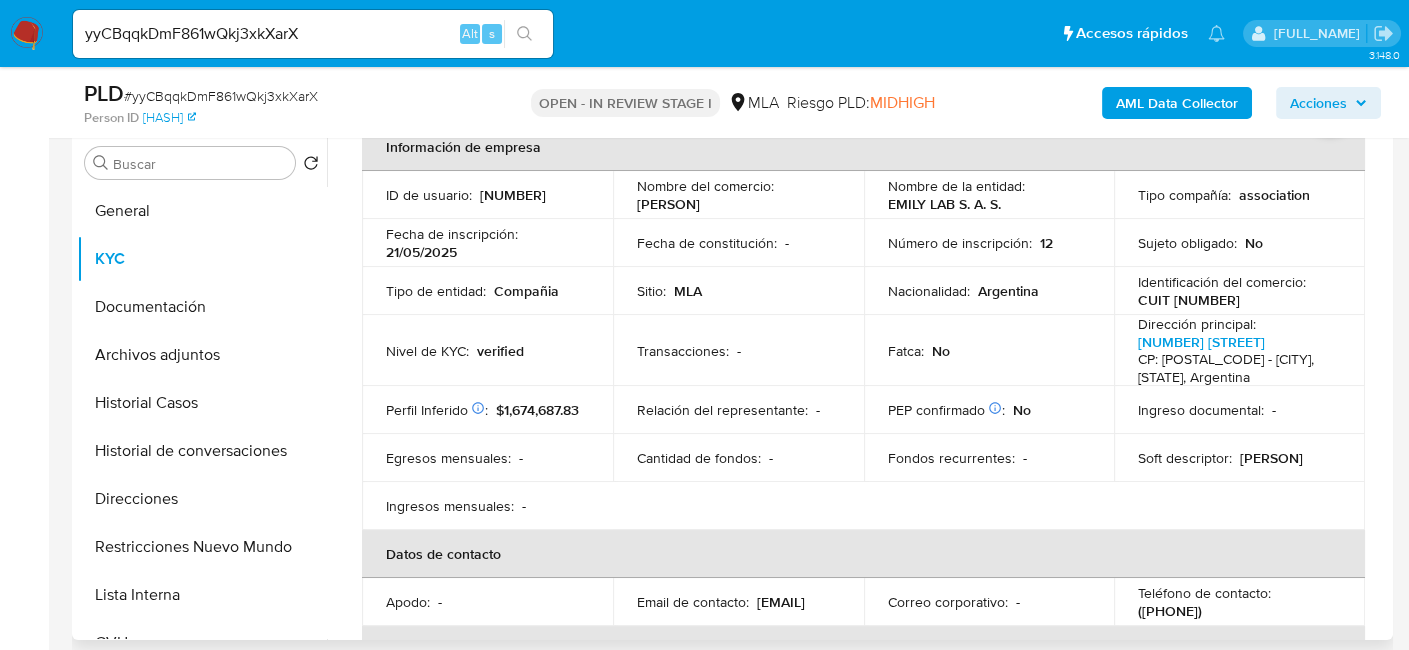 click on "Identificación del comercio :    CUIT 30718982649" at bounding box center (1239, 291) 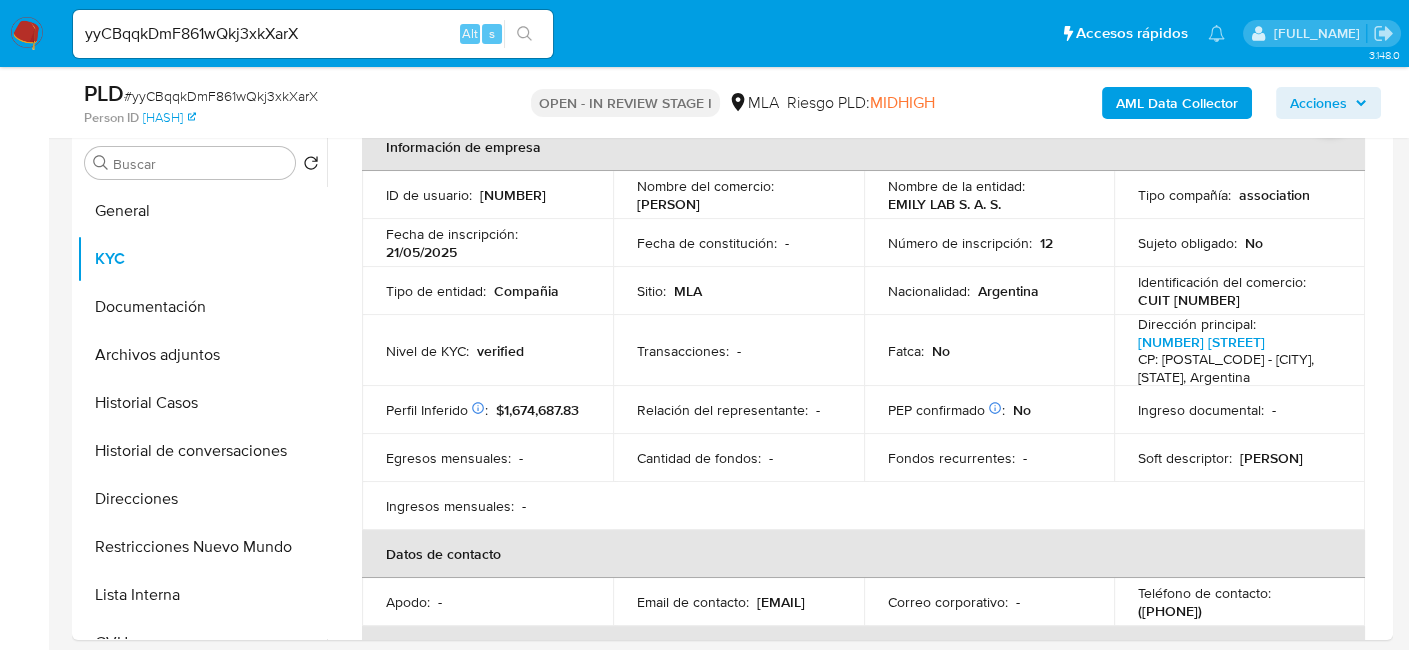 copy on "30718982649" 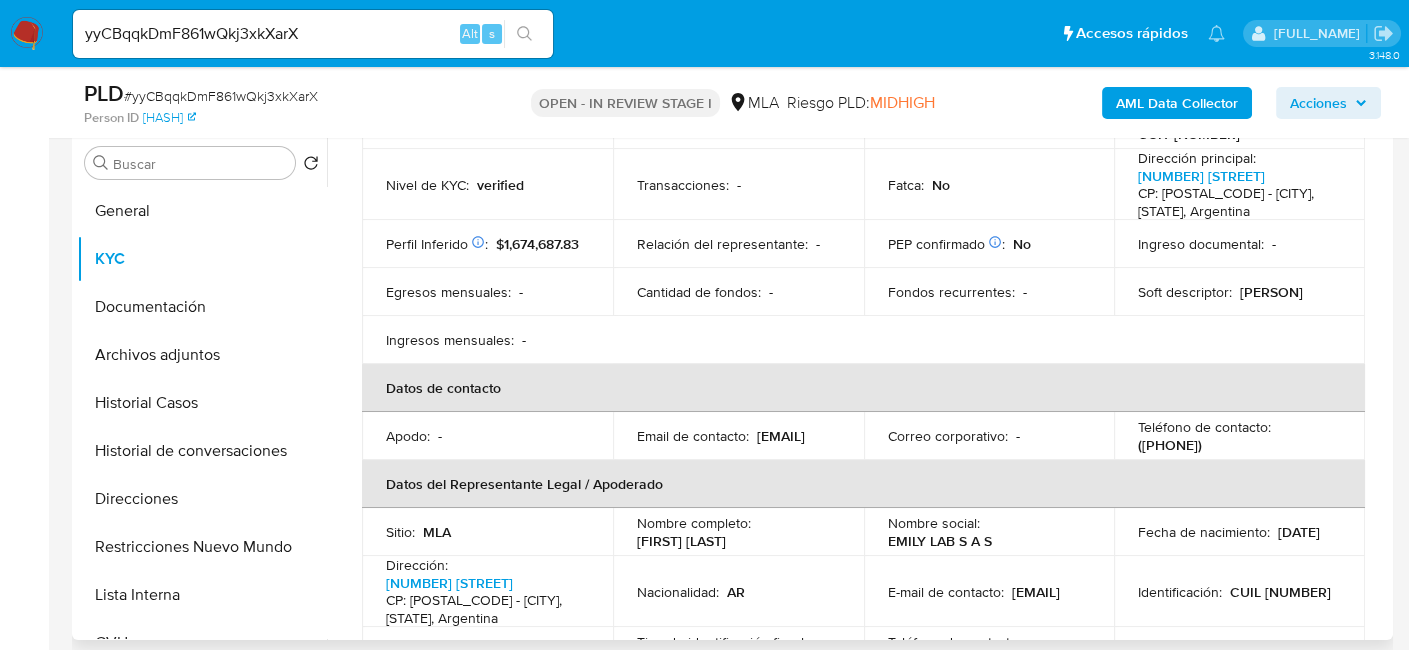 scroll, scrollTop: 300, scrollLeft: 0, axis: vertical 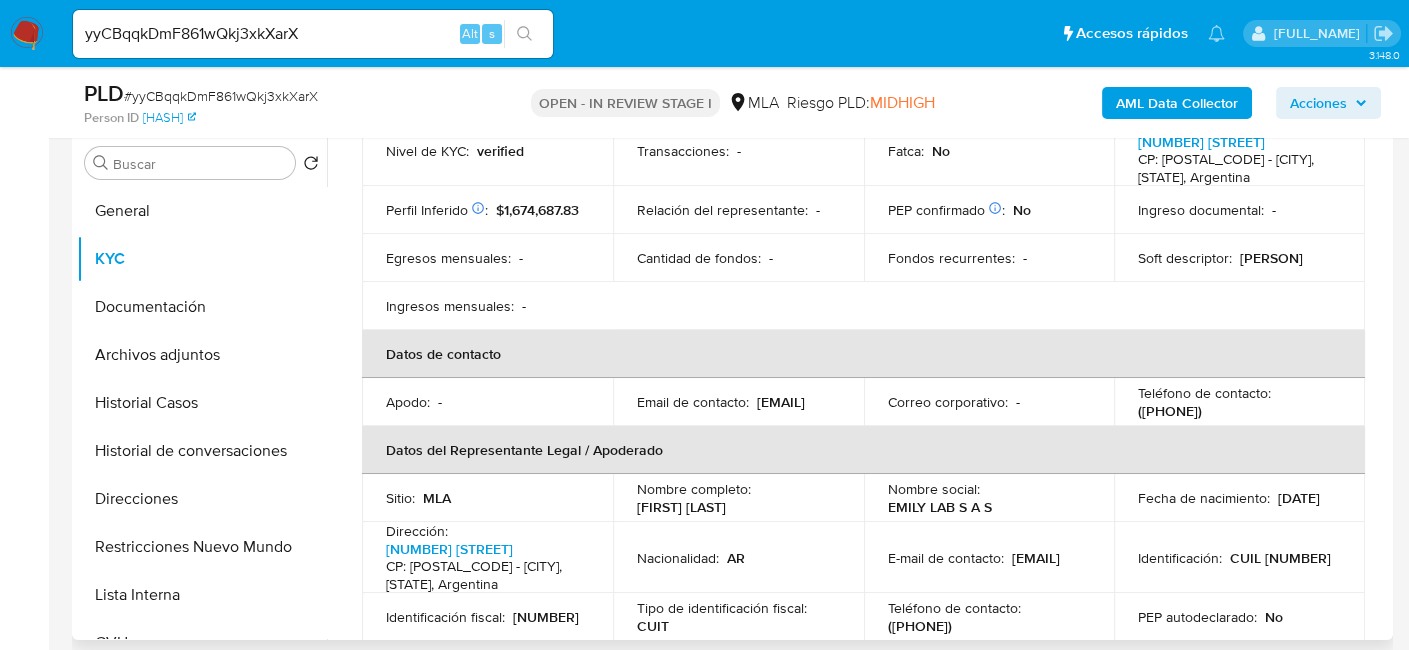 click on "CUIL 20433626606" at bounding box center (1280, 558) 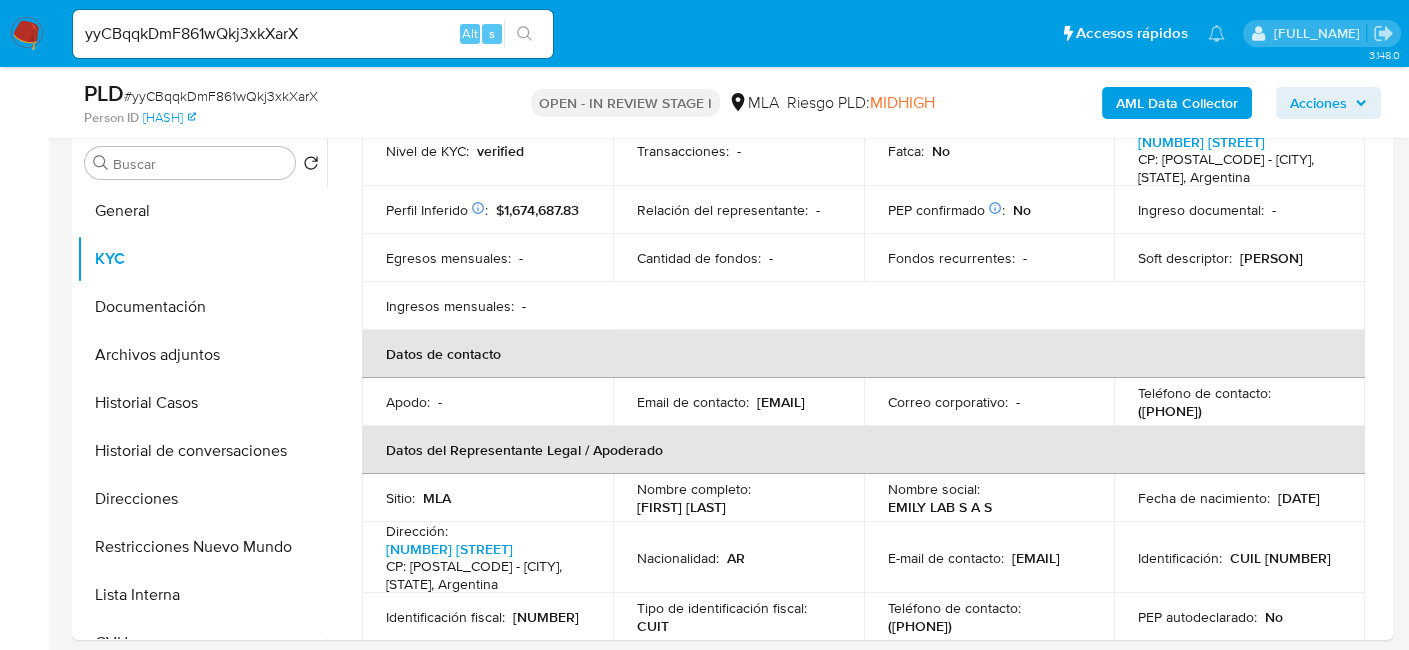 copy on "20433626606" 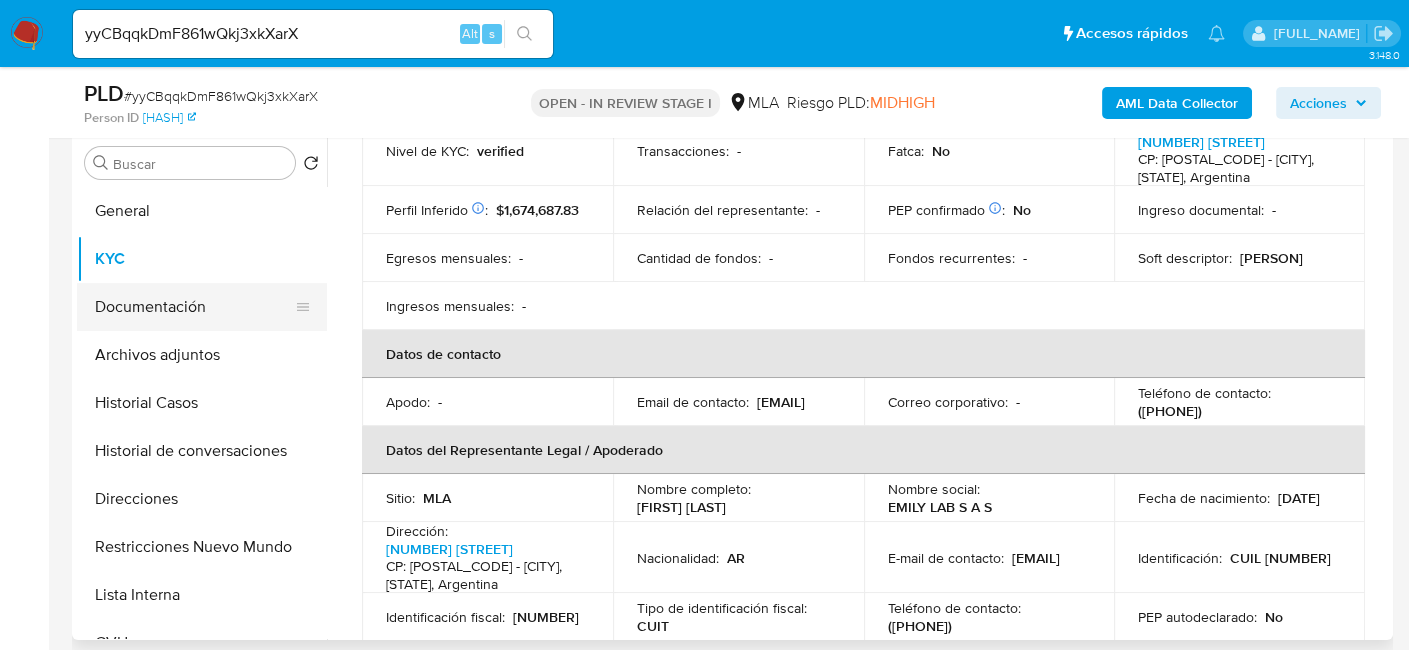 click on "Documentación" at bounding box center [194, 307] 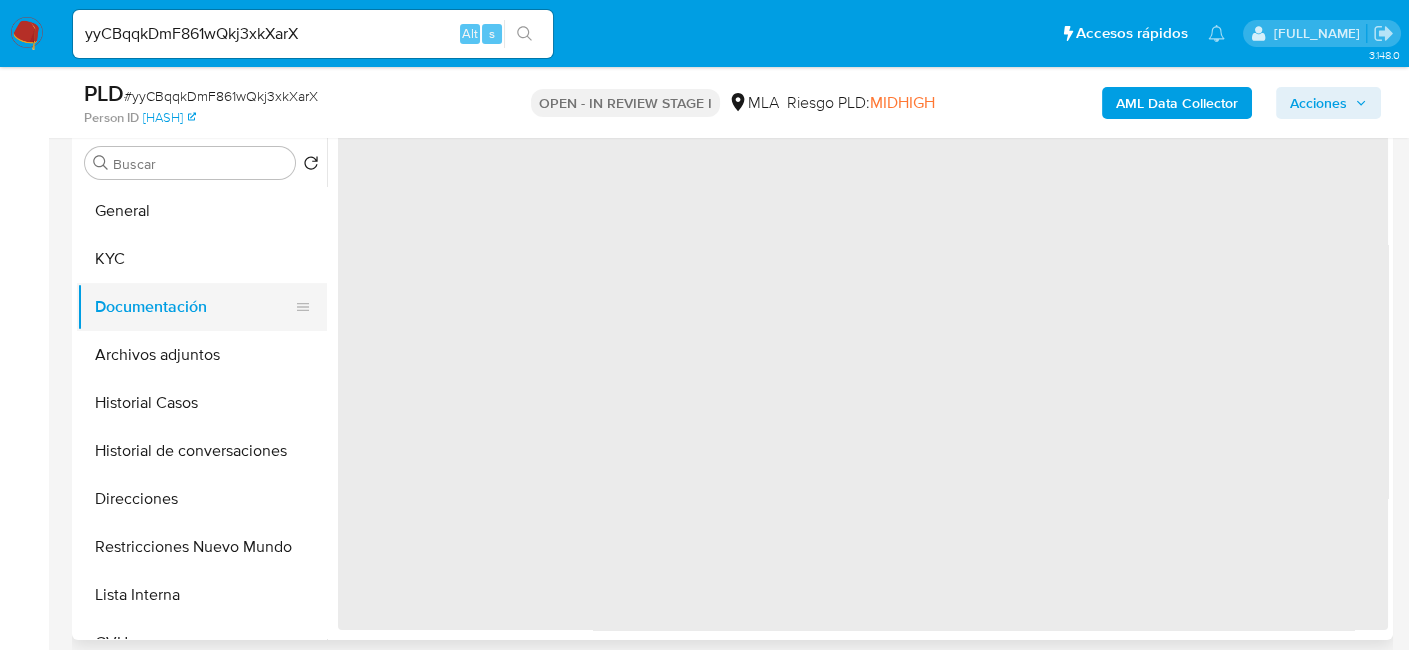 scroll, scrollTop: 0, scrollLeft: 0, axis: both 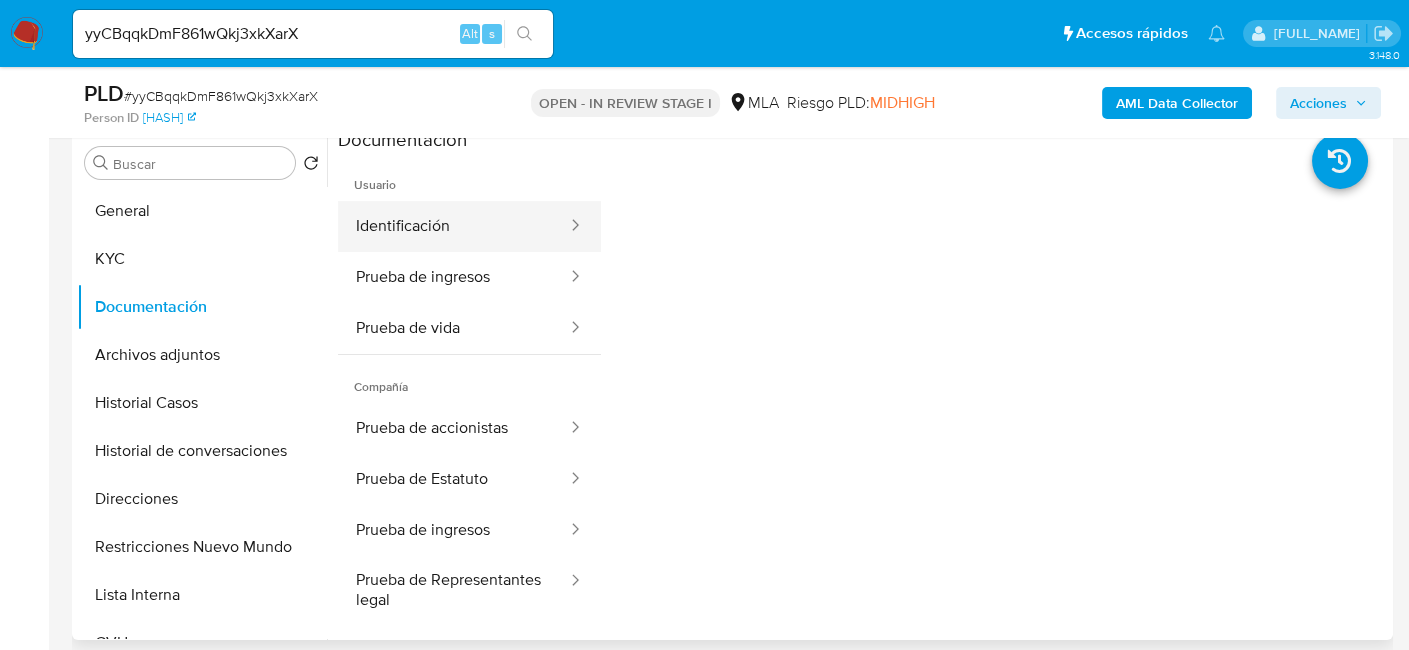 click on "Identificación" at bounding box center [453, 226] 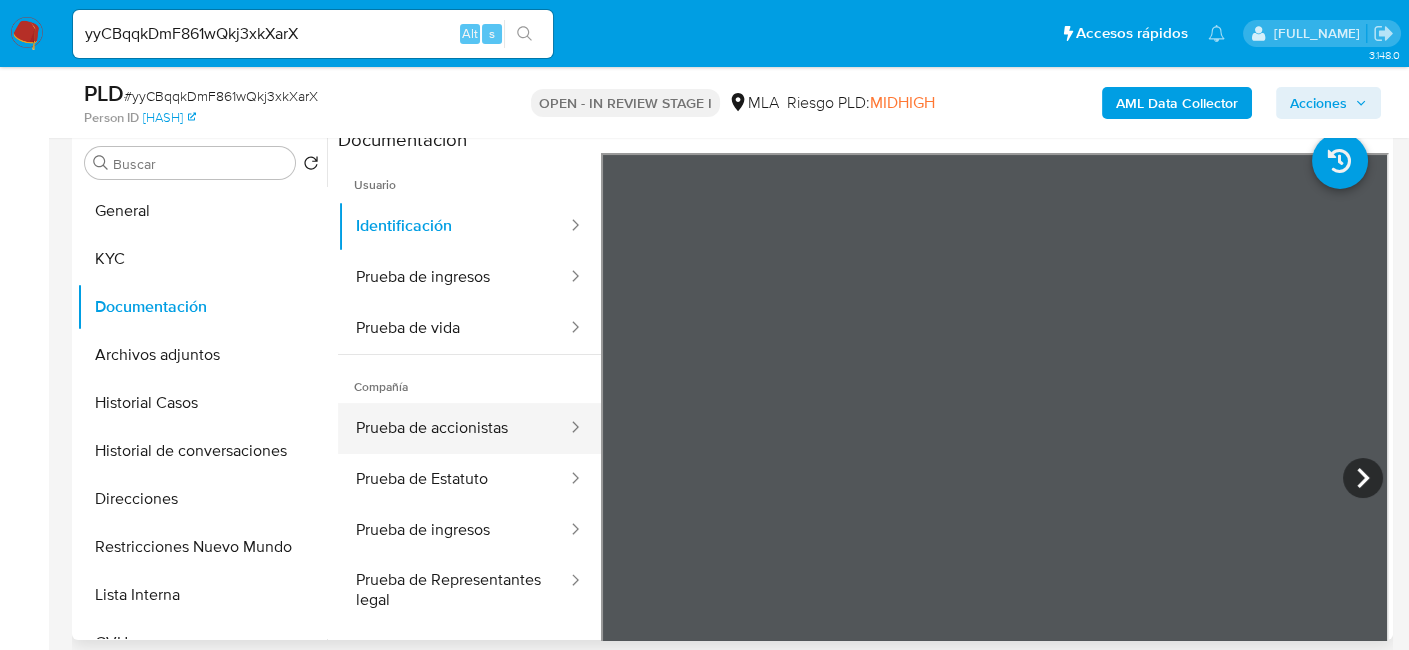 click on "Prueba de accionistas" at bounding box center [453, 428] 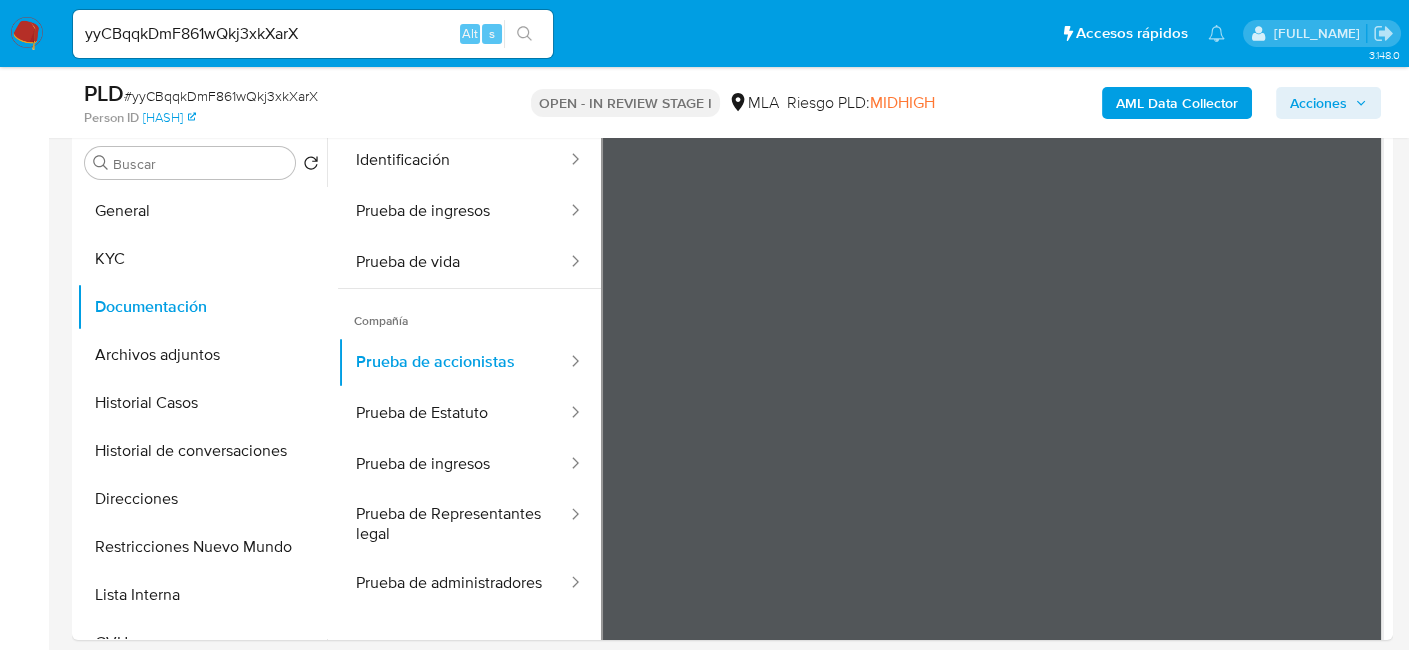 scroll, scrollTop: 100, scrollLeft: 0, axis: vertical 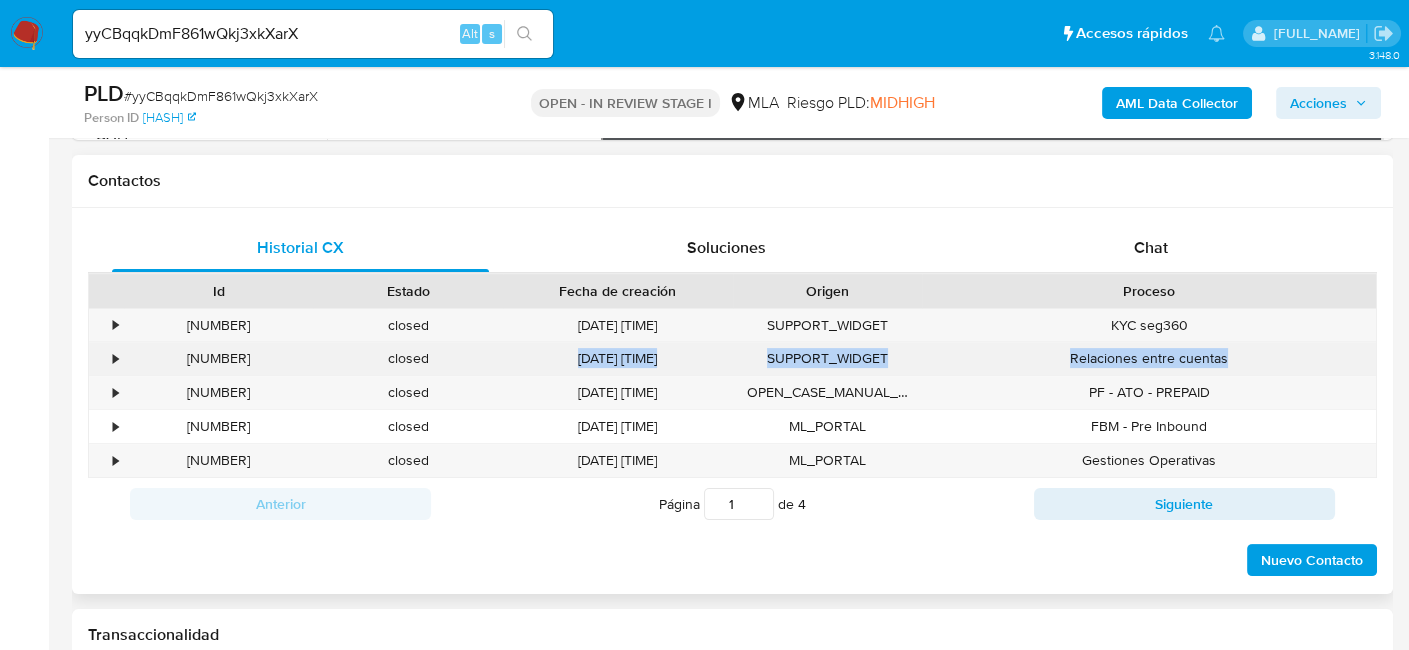 drag, startPoint x: 560, startPoint y: 358, endPoint x: 1268, endPoint y: 353, distance: 708.01764 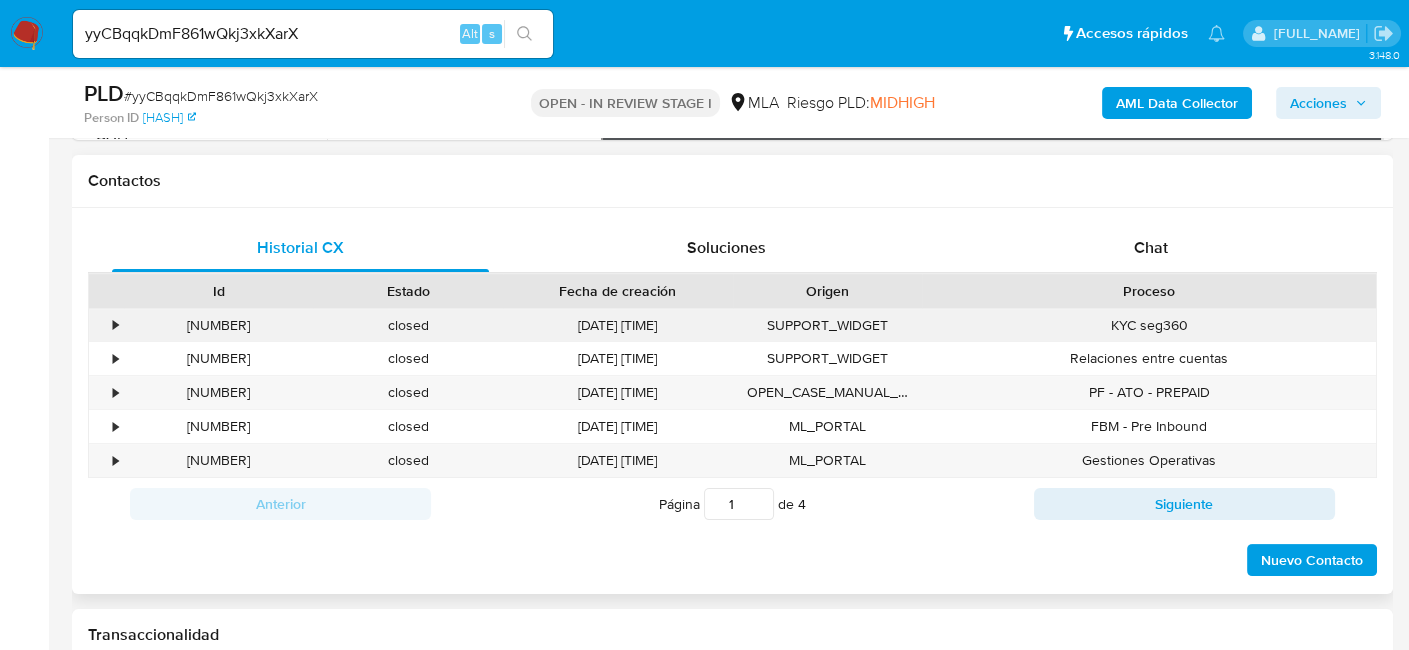 click on "396479869" at bounding box center [218, 325] 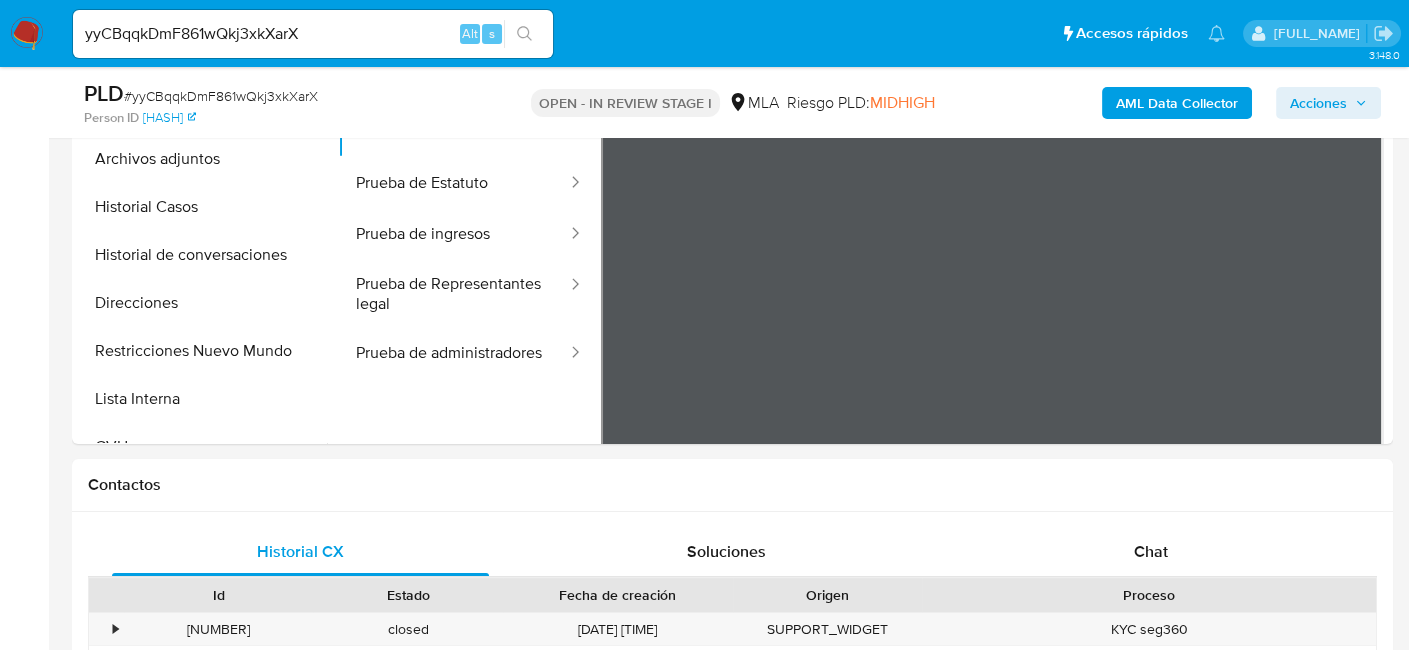 scroll, scrollTop: 391, scrollLeft: 0, axis: vertical 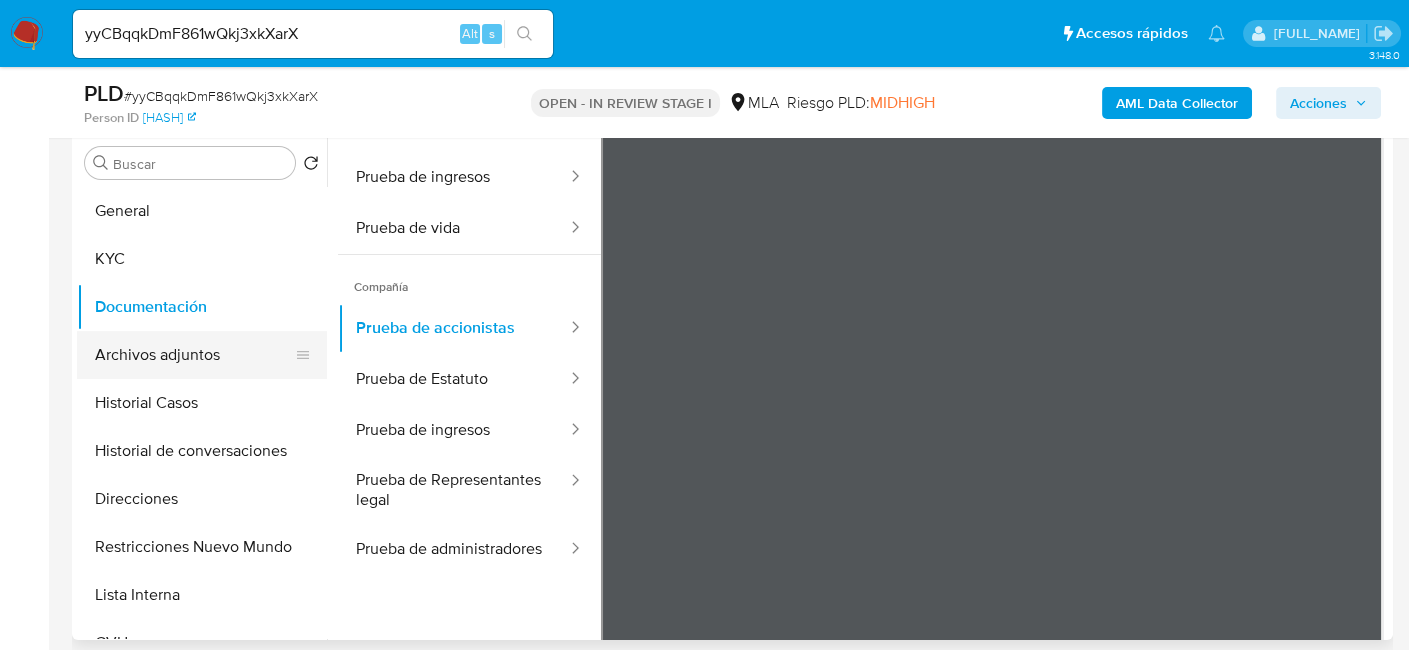 click on "Archivos adjuntos" at bounding box center [194, 355] 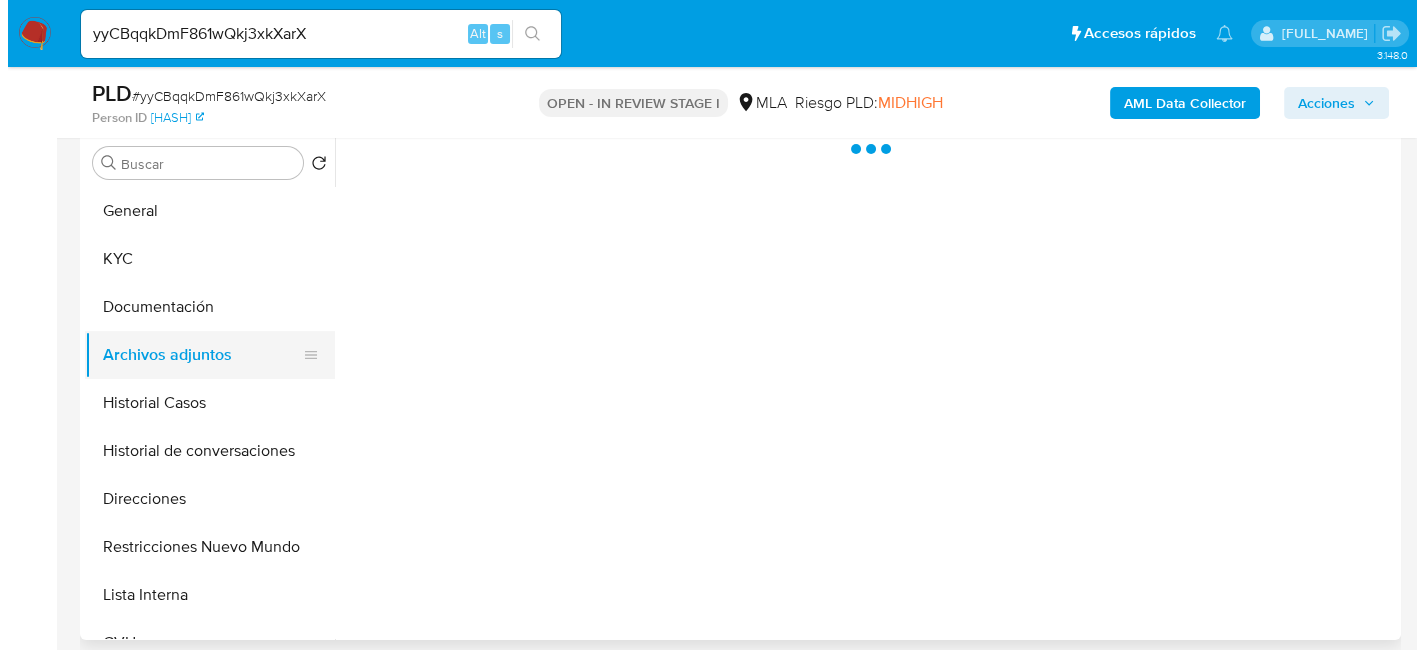 scroll, scrollTop: 0, scrollLeft: 0, axis: both 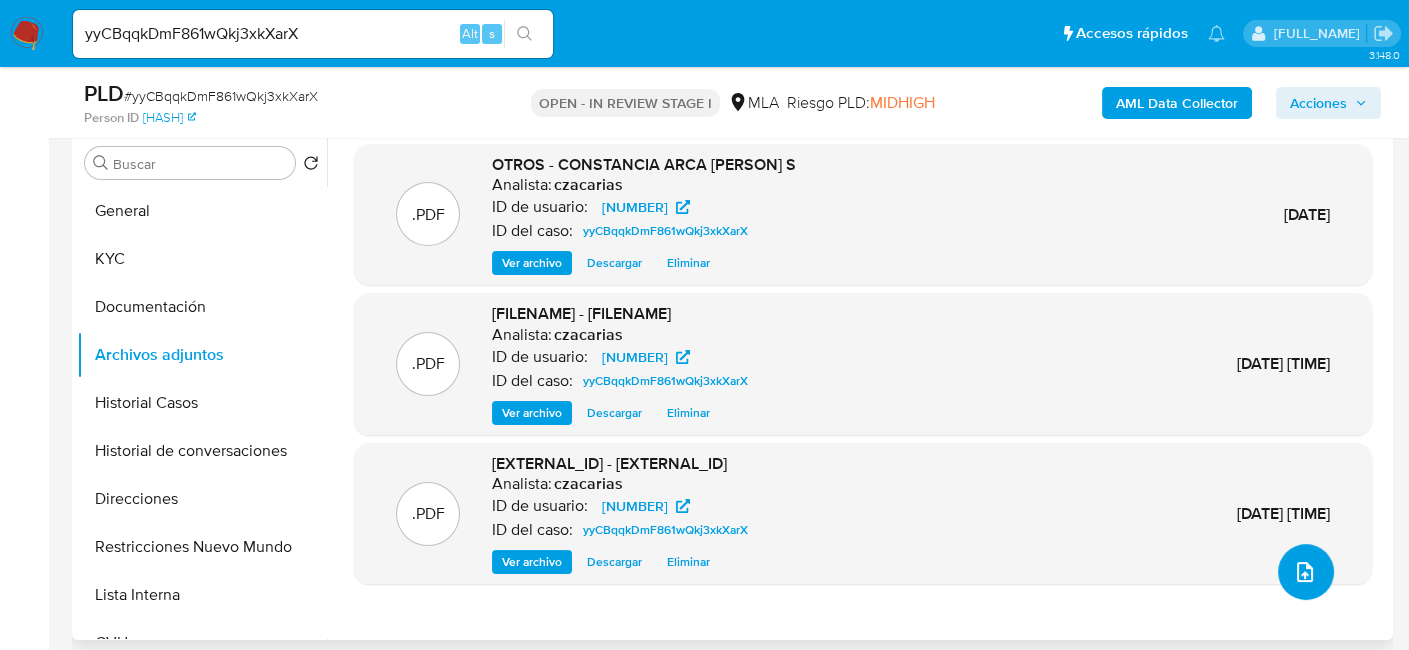 click at bounding box center [1306, 572] 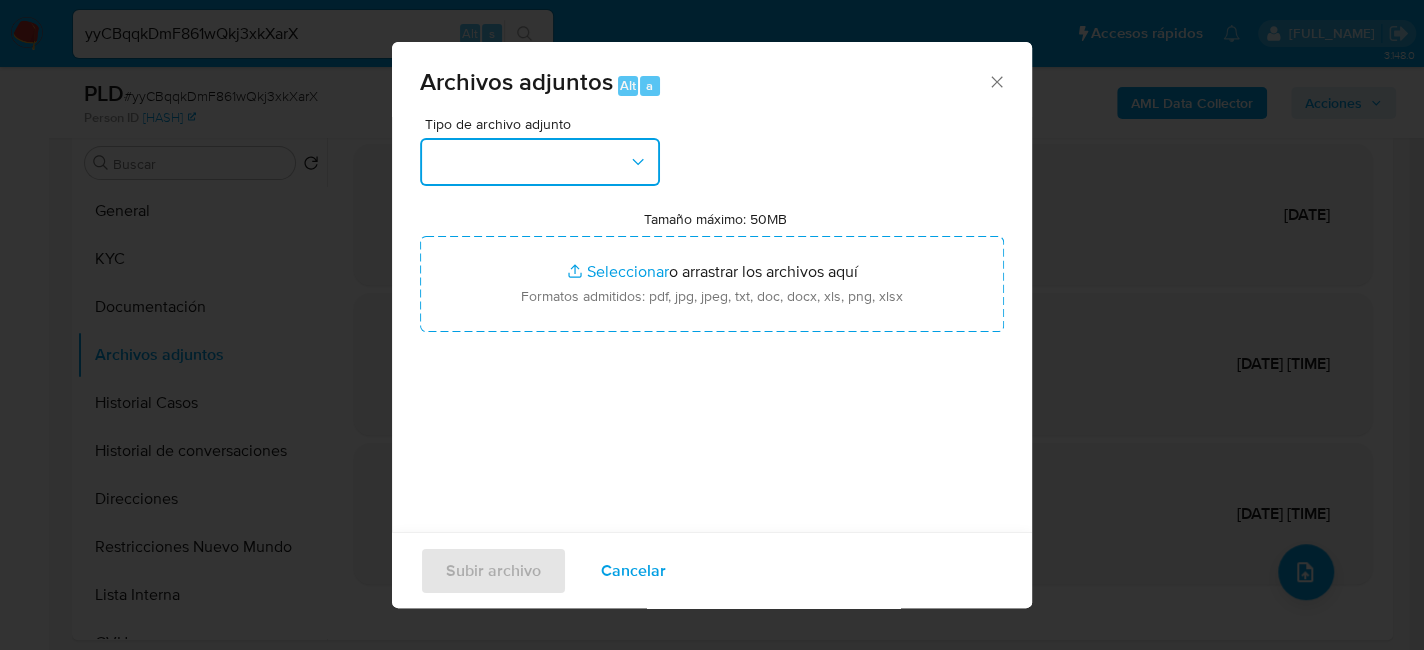 click at bounding box center [540, 162] 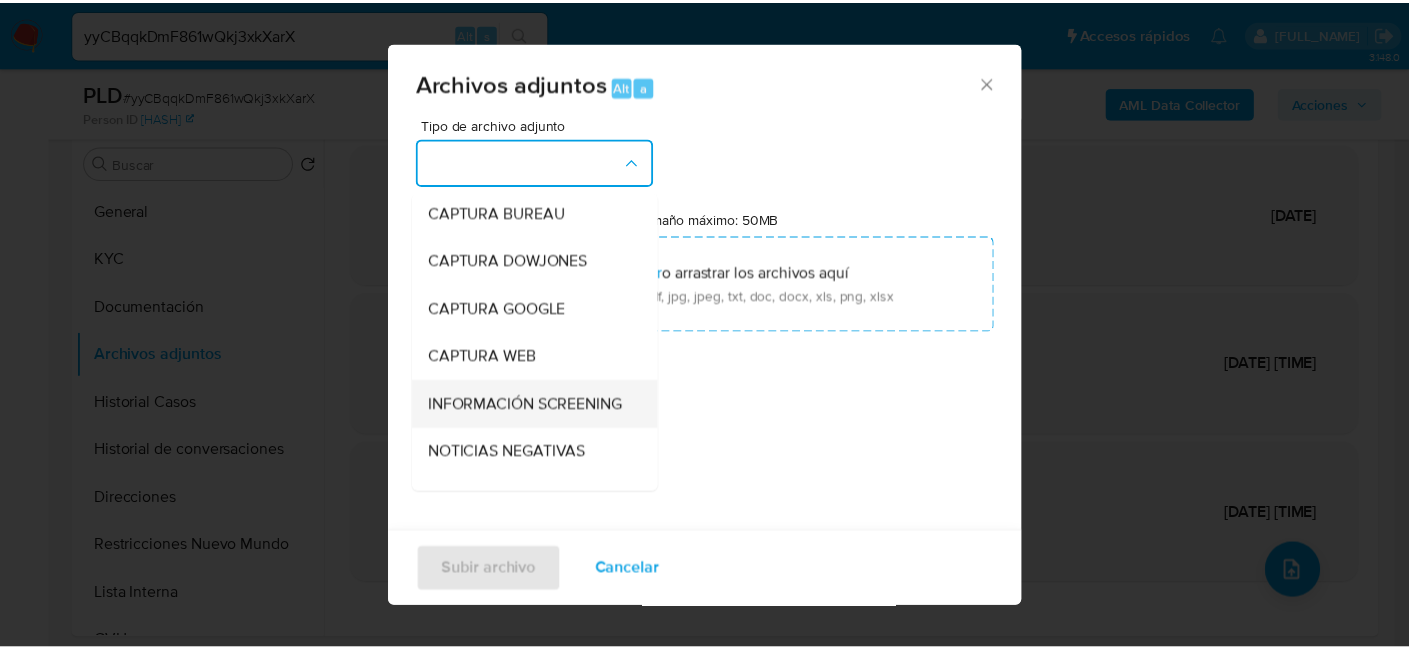 scroll, scrollTop: 200, scrollLeft: 0, axis: vertical 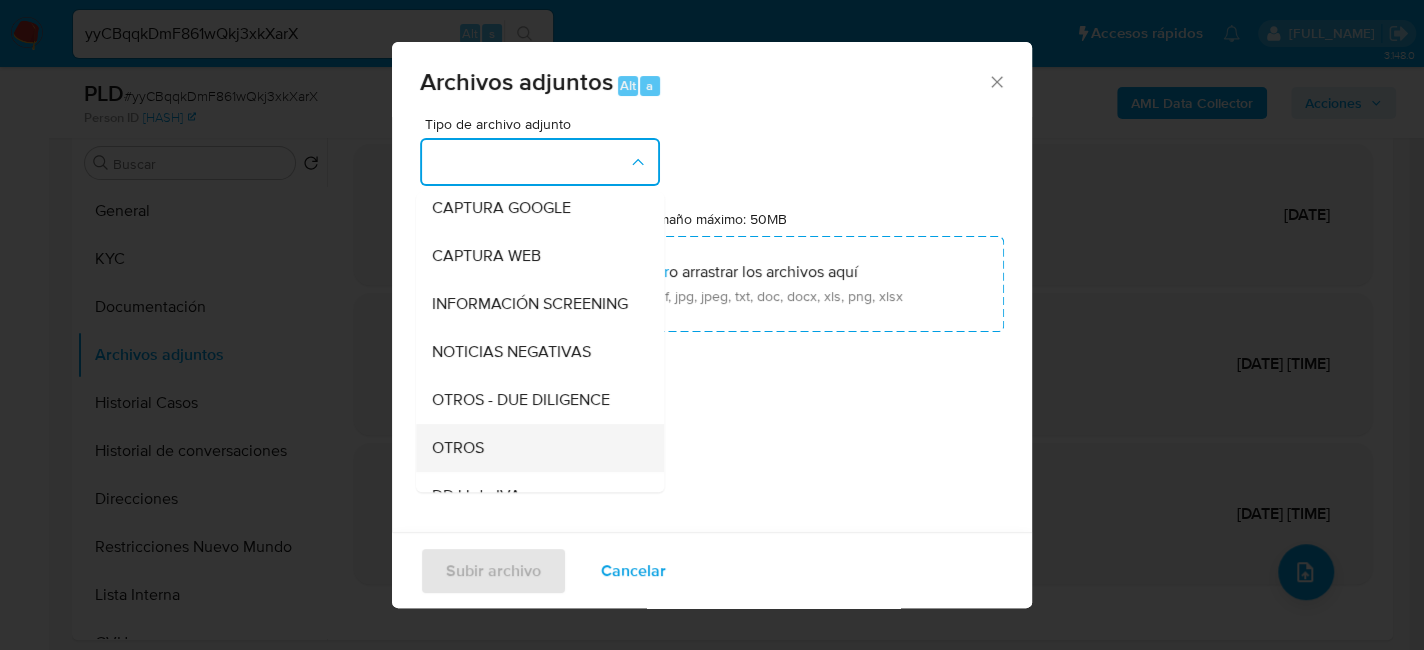 click on "OTROS" at bounding box center [534, 448] 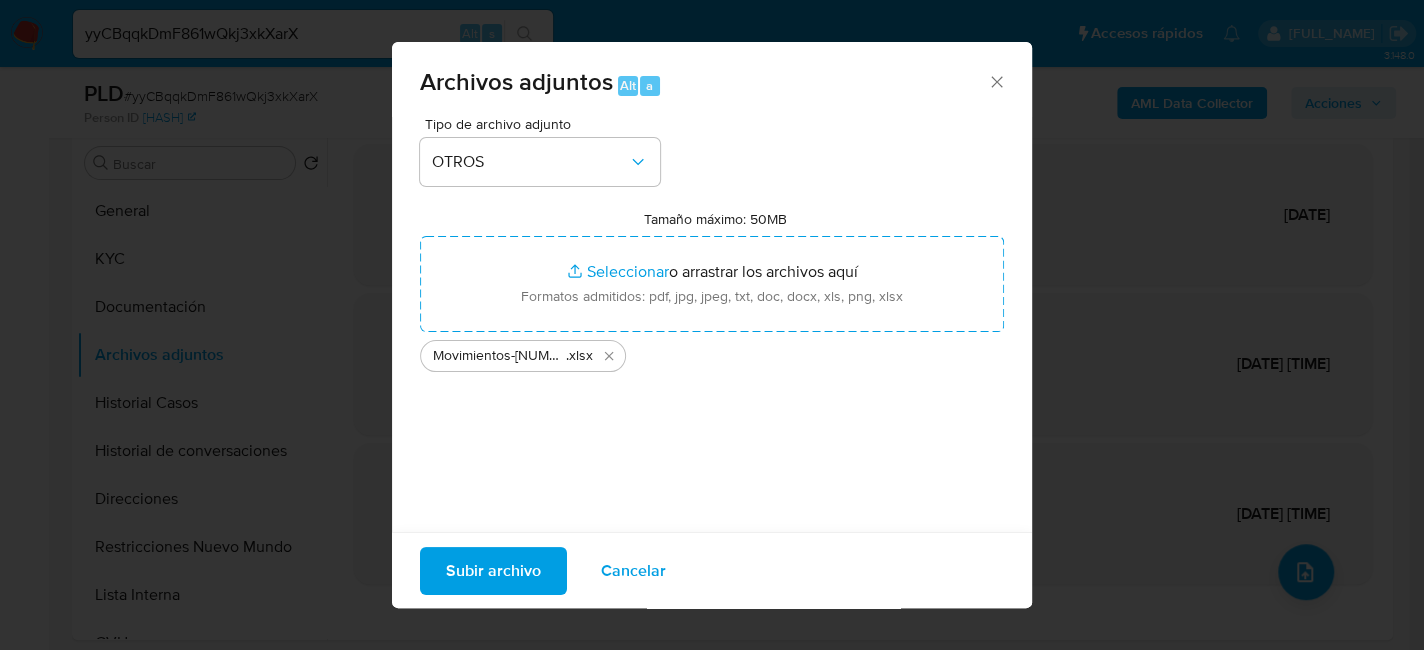 click on "Subir archivo" at bounding box center [493, 570] 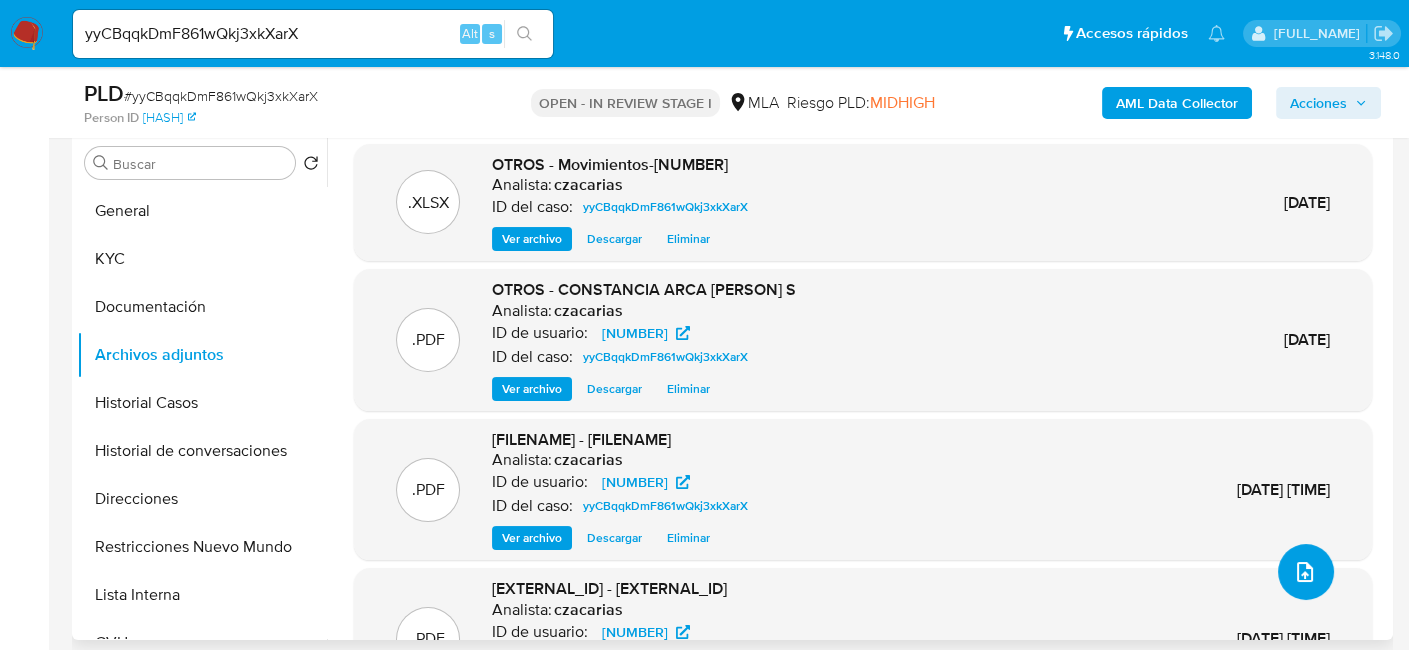 scroll, scrollTop: 131, scrollLeft: 0, axis: vertical 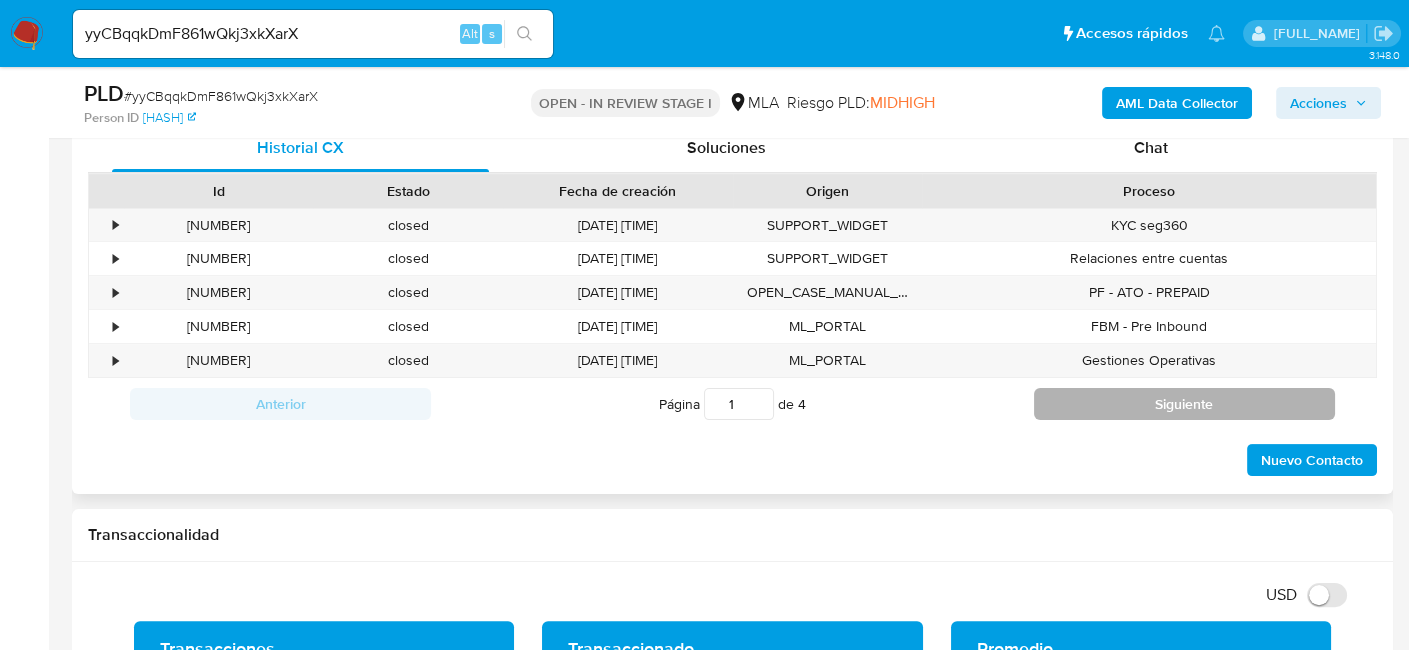 click on "Siguiente" at bounding box center (1184, 404) 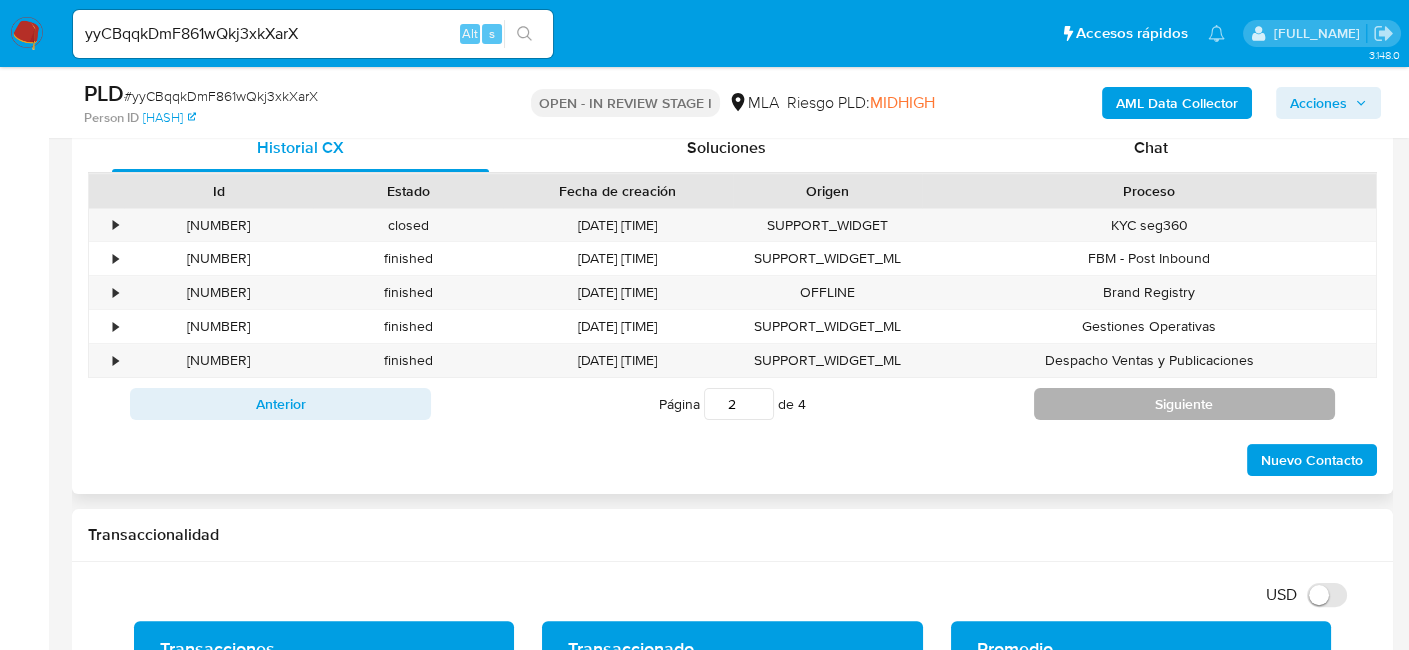 click on "Siguiente" at bounding box center (1184, 404) 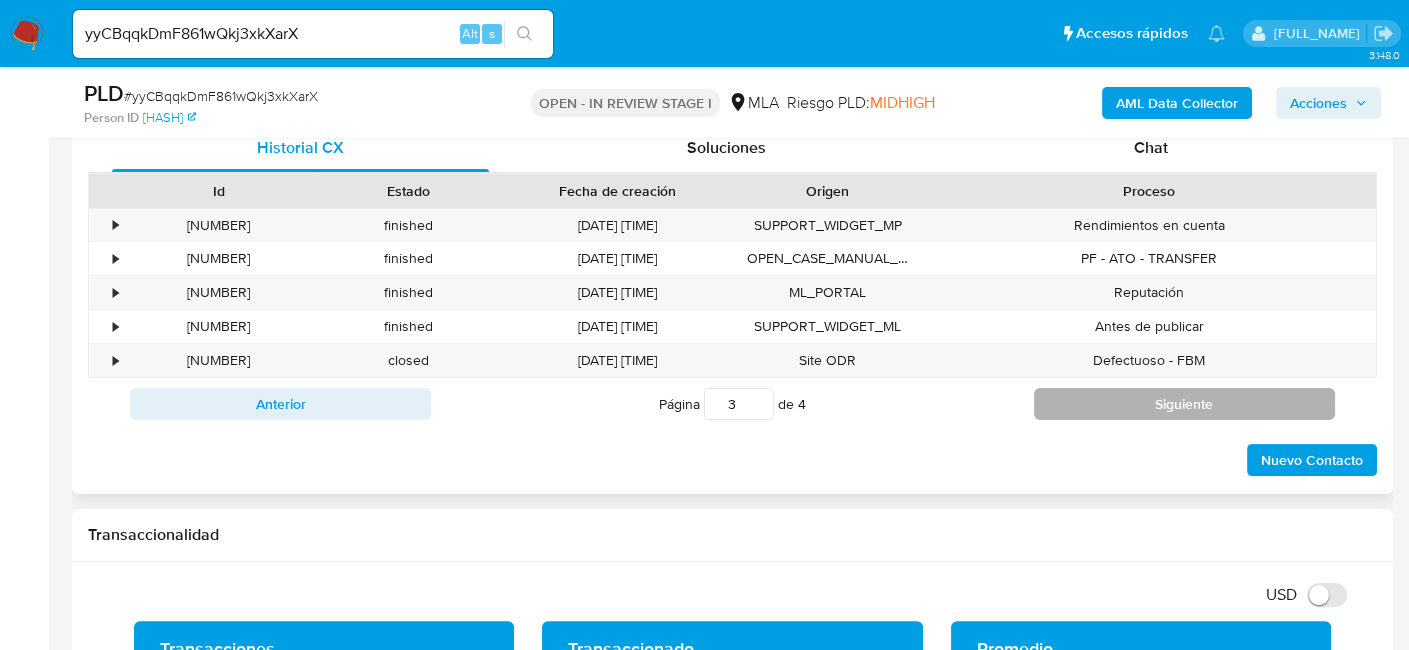 click on "Siguiente" at bounding box center [1184, 404] 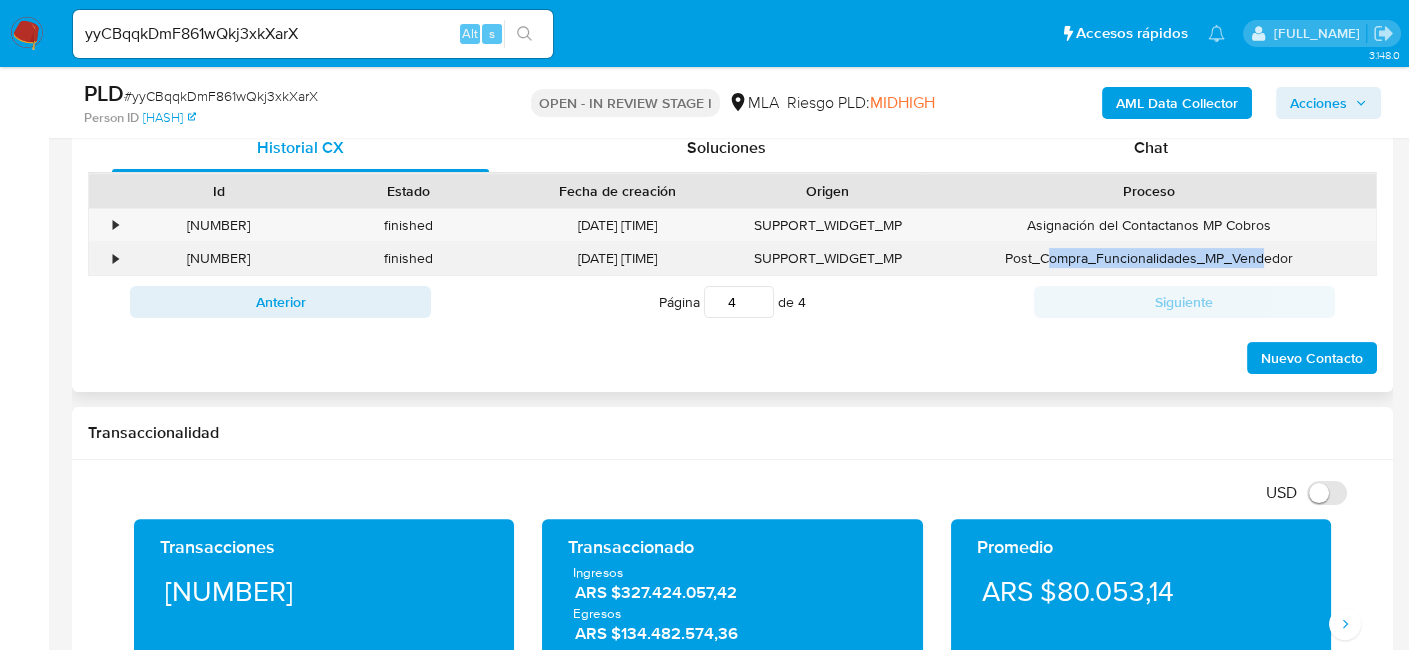 drag, startPoint x: 1048, startPoint y: 263, endPoint x: 1268, endPoint y: 241, distance: 221.09726 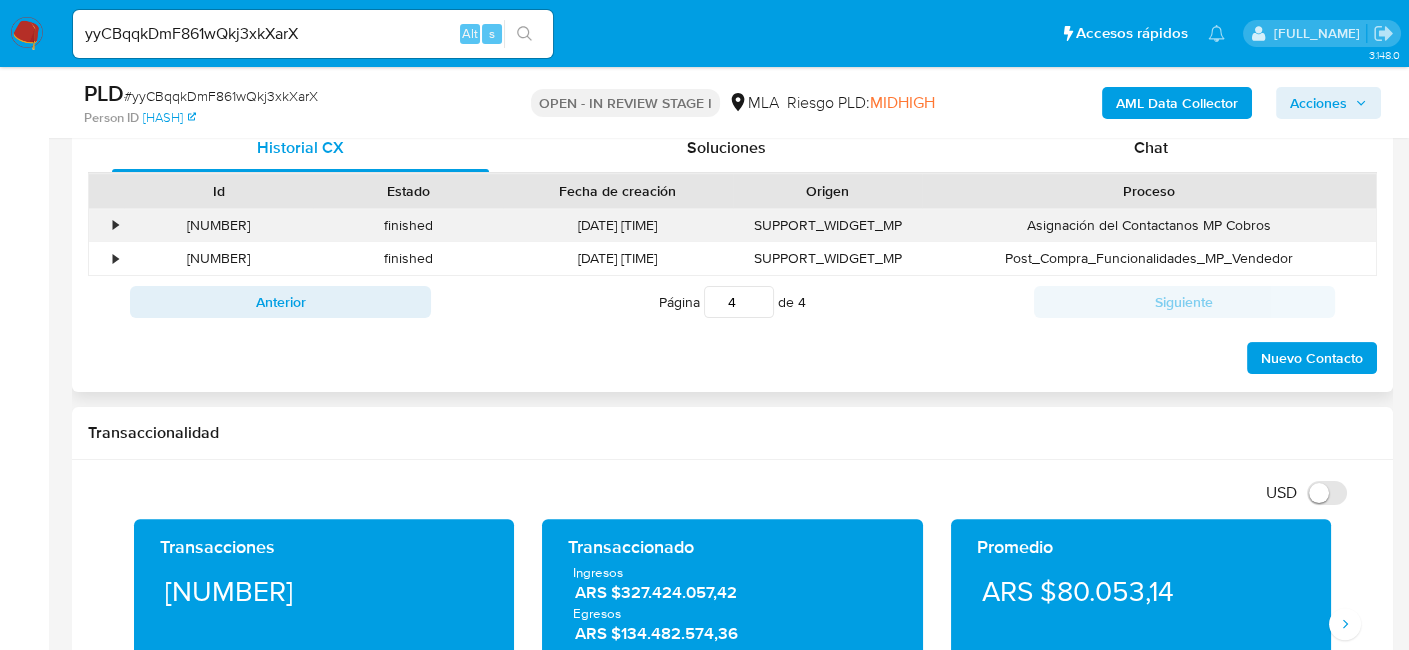 click on "Asignación del Contactanos MP Cobros" at bounding box center (1149, 225) 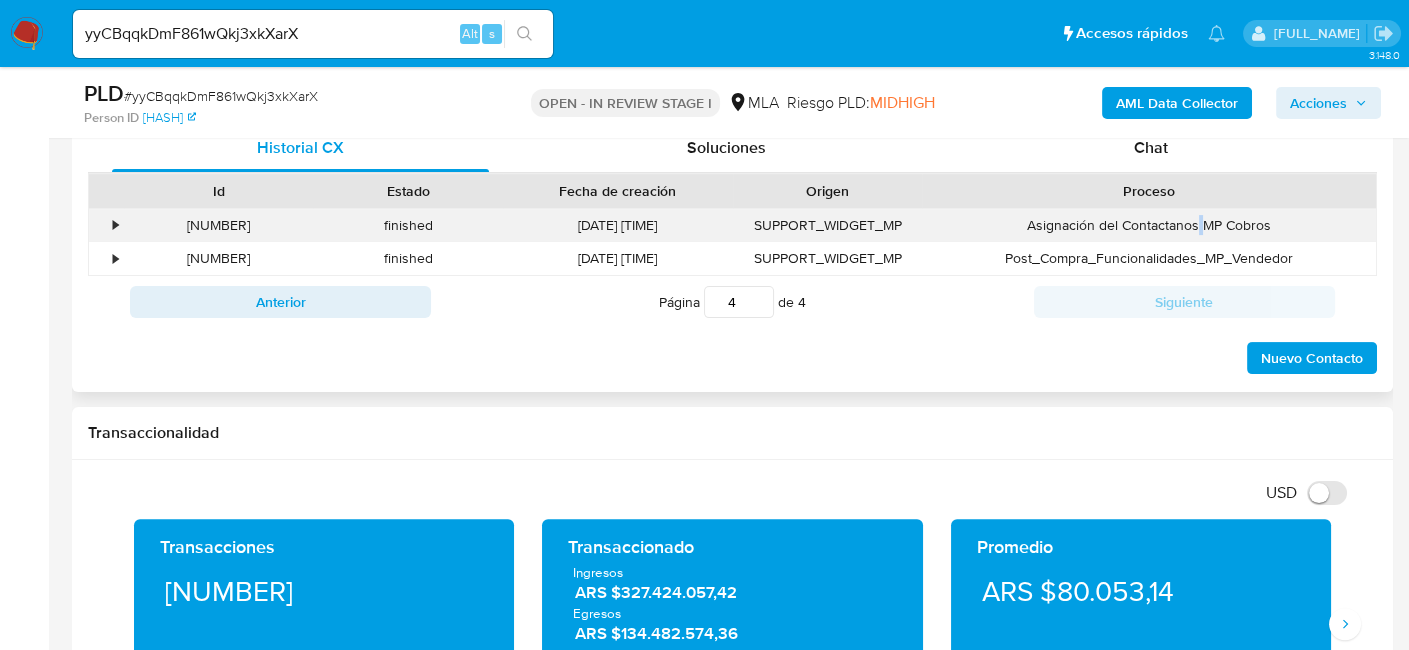 click on "Asignación del Contactanos MP Cobros" at bounding box center [1149, 225] 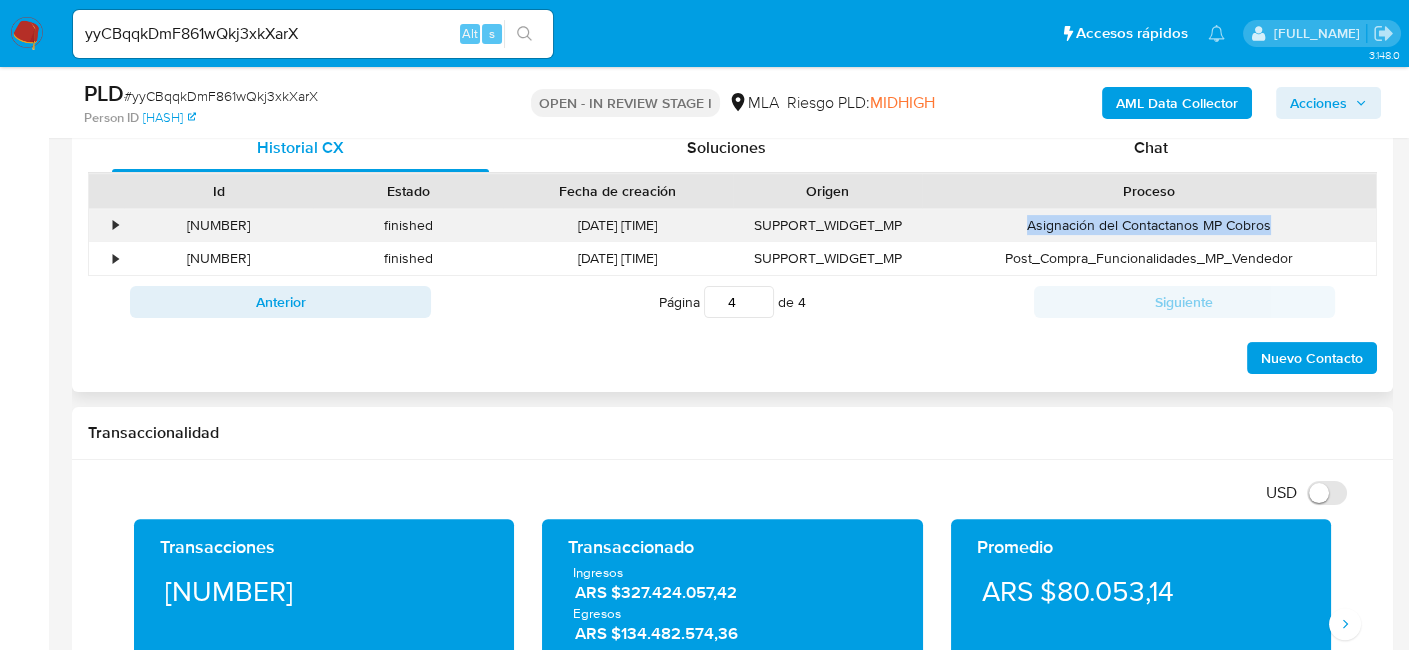click on "Asignación del Contactanos MP Cobros" at bounding box center [1149, 225] 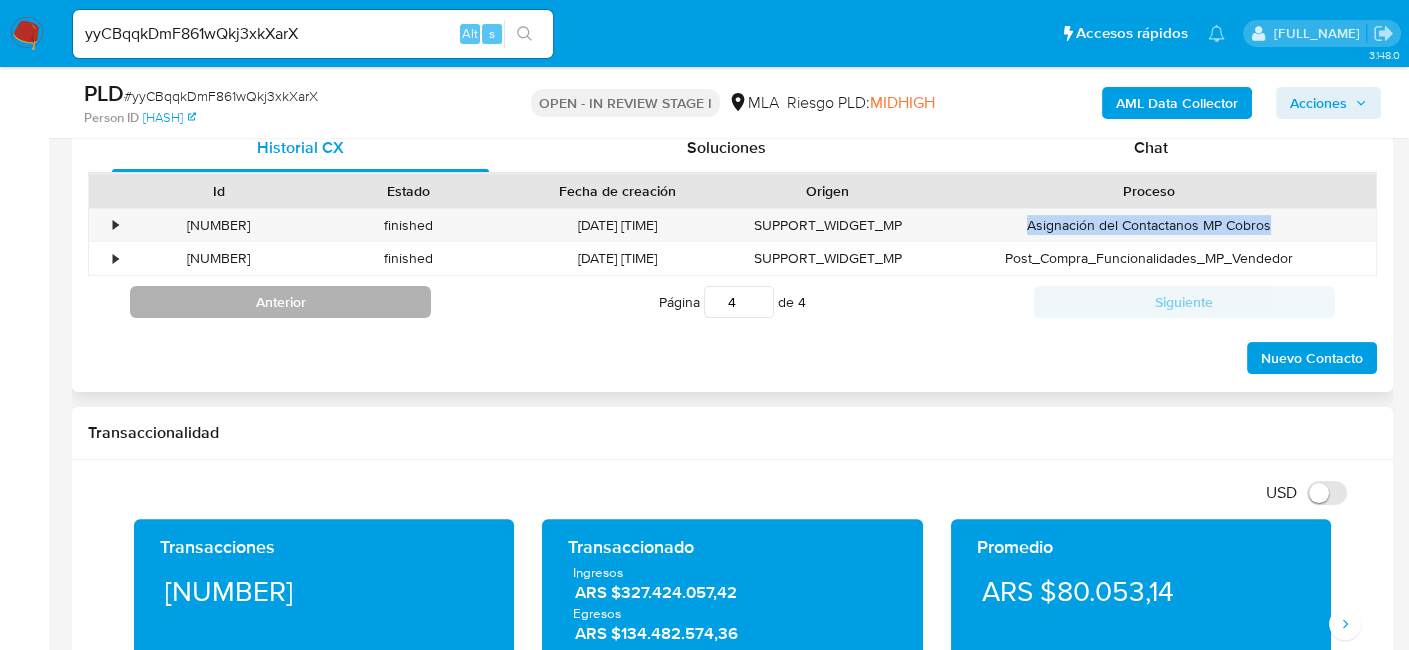 click on "Anterior" at bounding box center (280, 302) 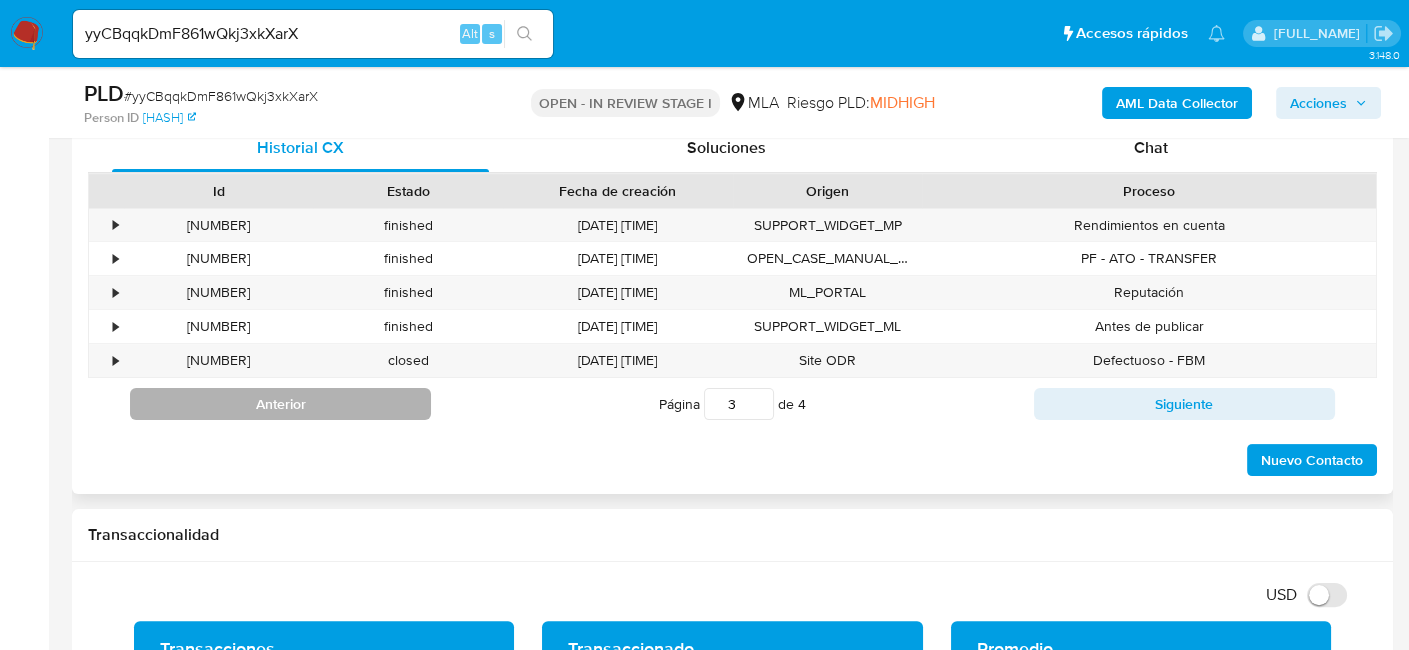 click on "387495389" at bounding box center (218, 292) 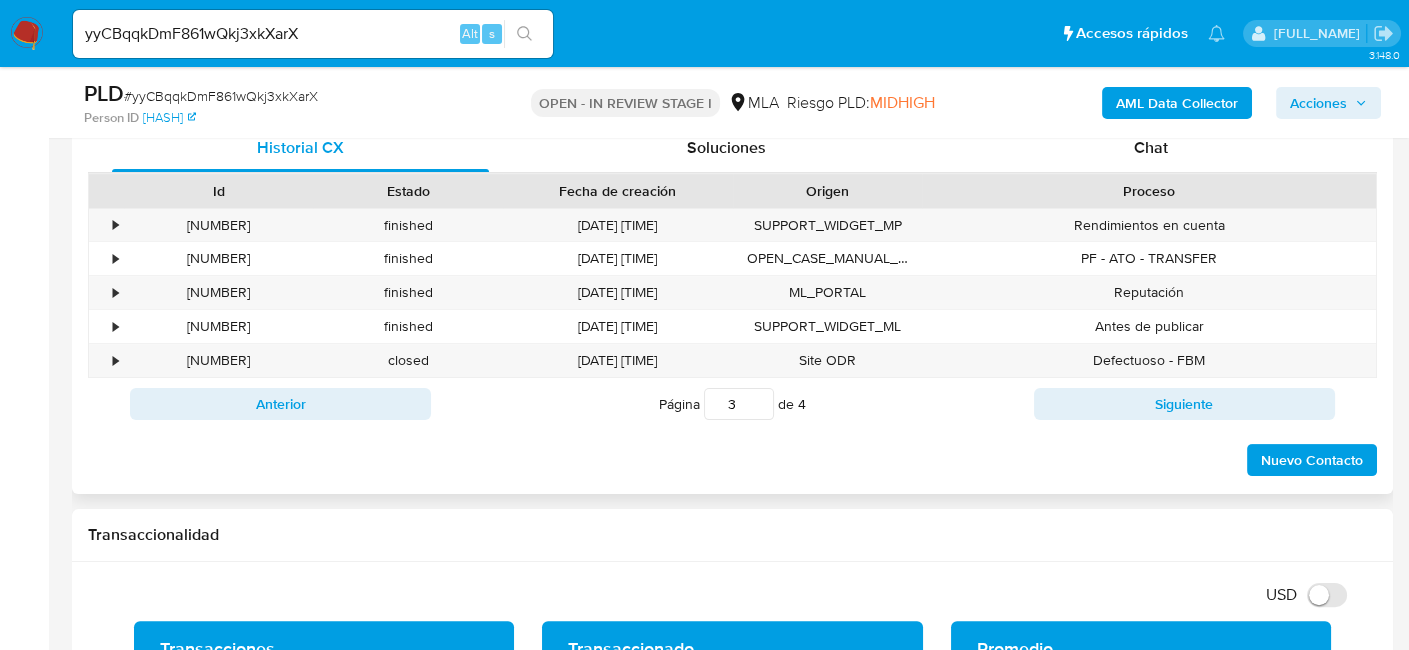 click on "Anterior Página   1   de   4 Siguiente" at bounding box center (732, 404) 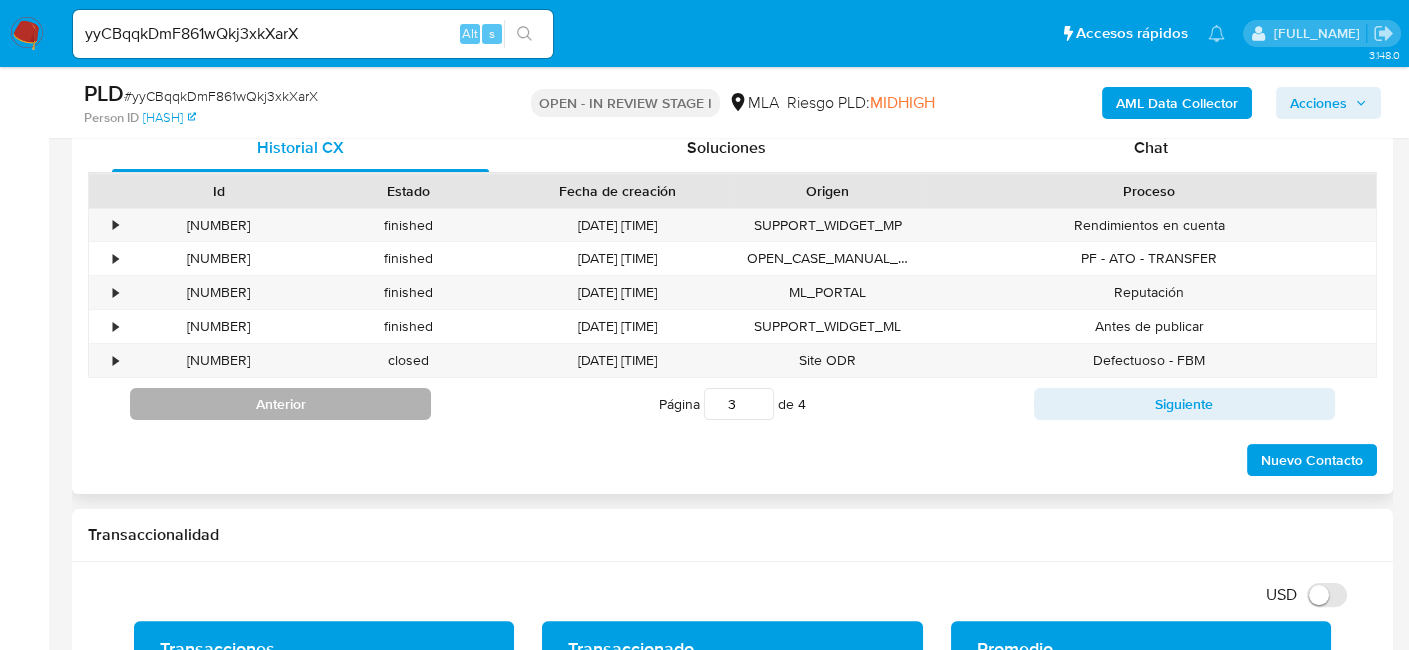click on "Anterior" at bounding box center [280, 404] 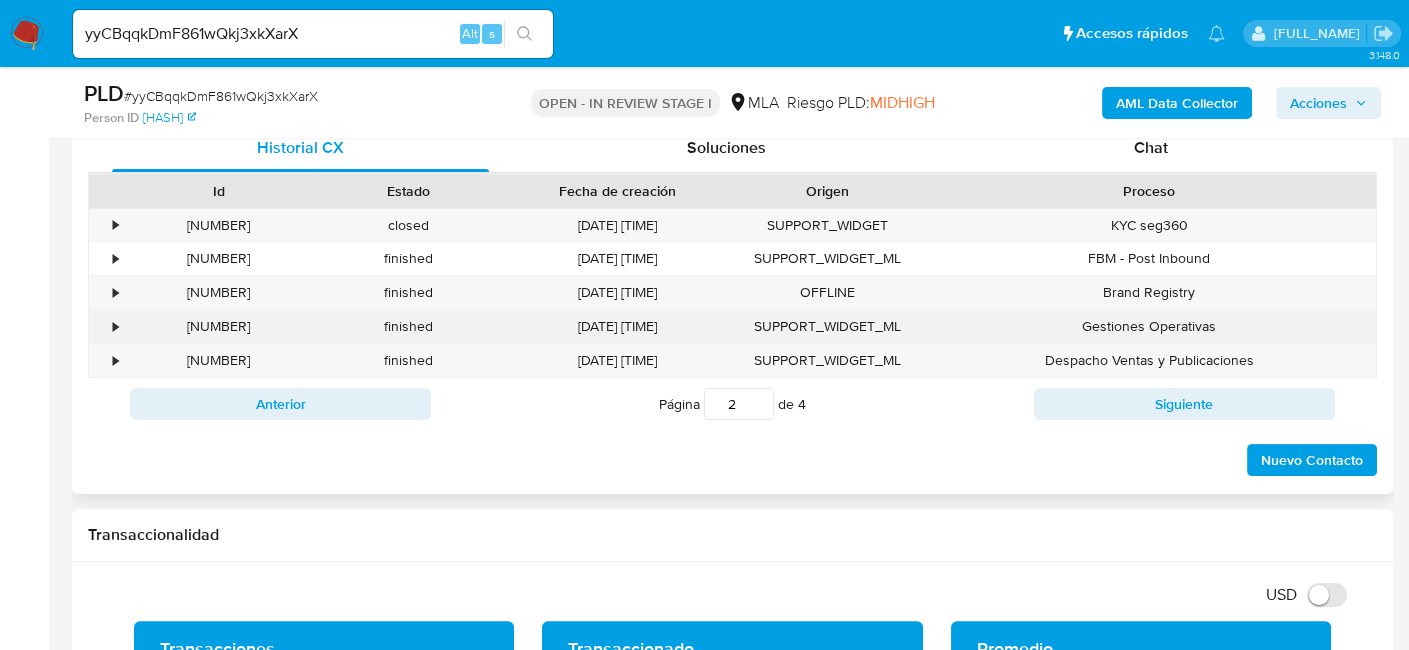 click on "389527052" at bounding box center (218, 326) 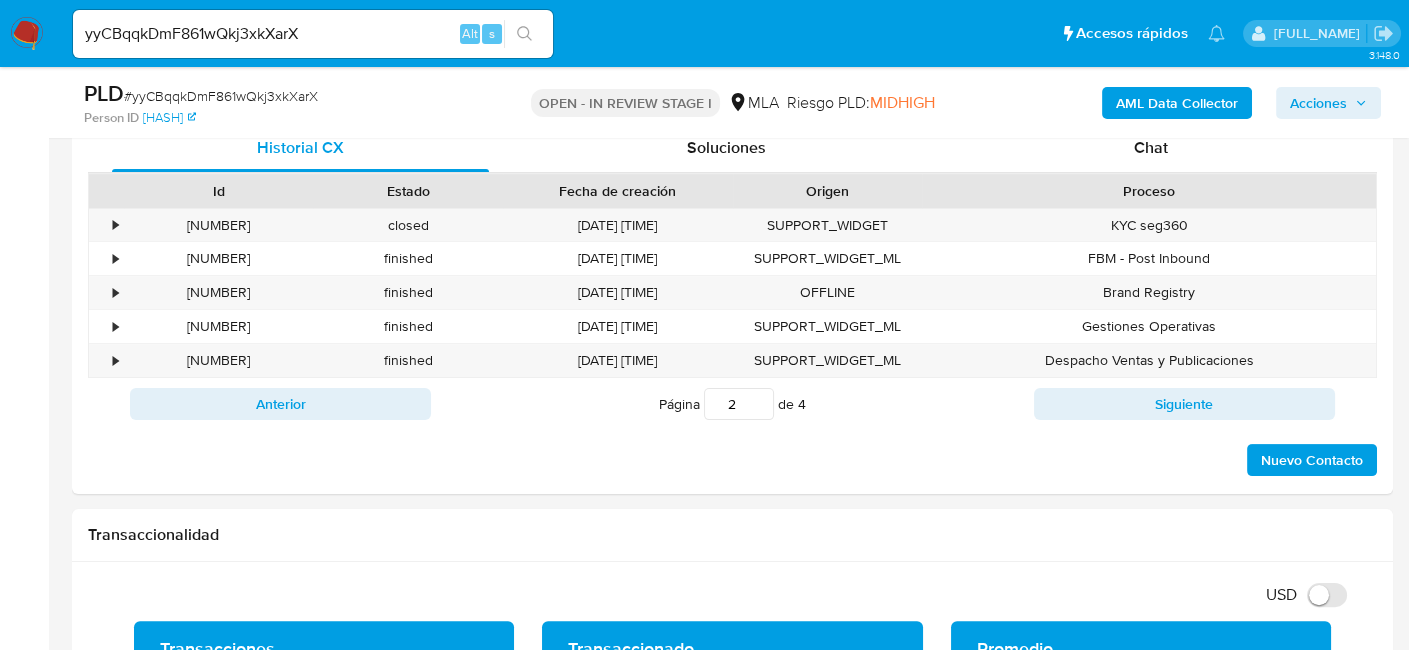 copy on "389527052" 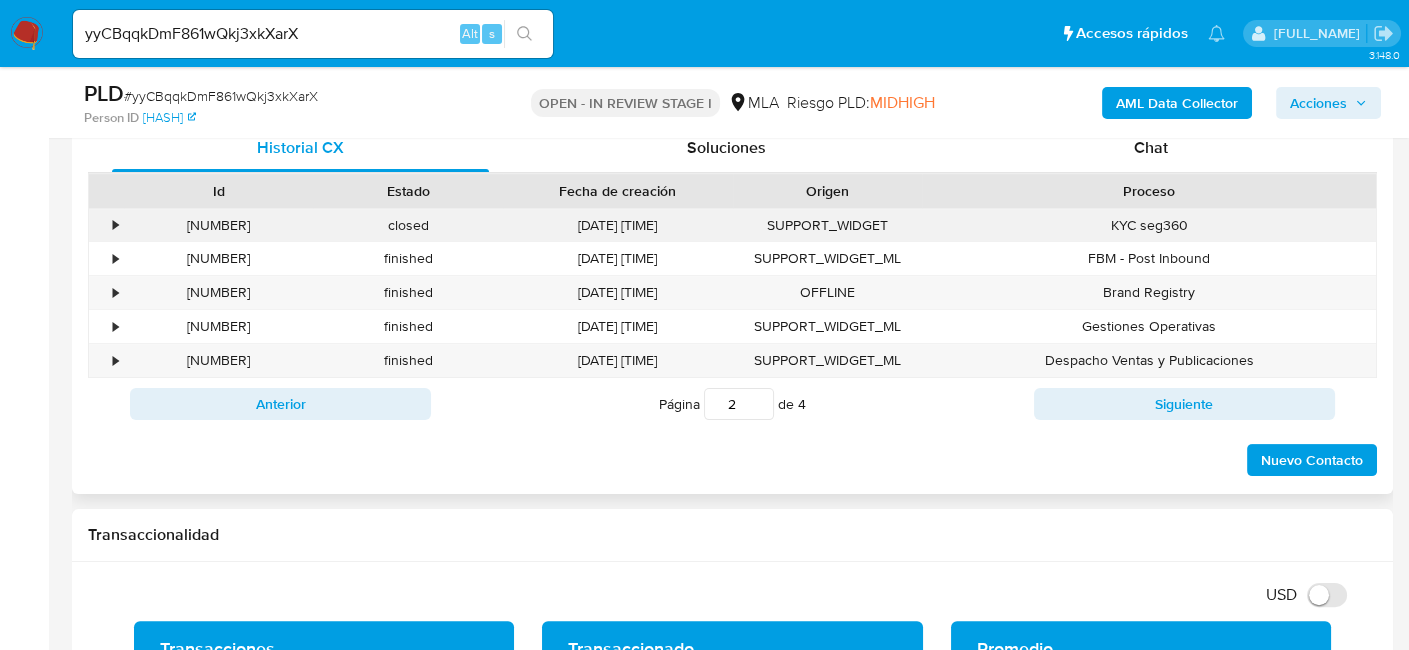 click on "393901807" at bounding box center [218, 225] 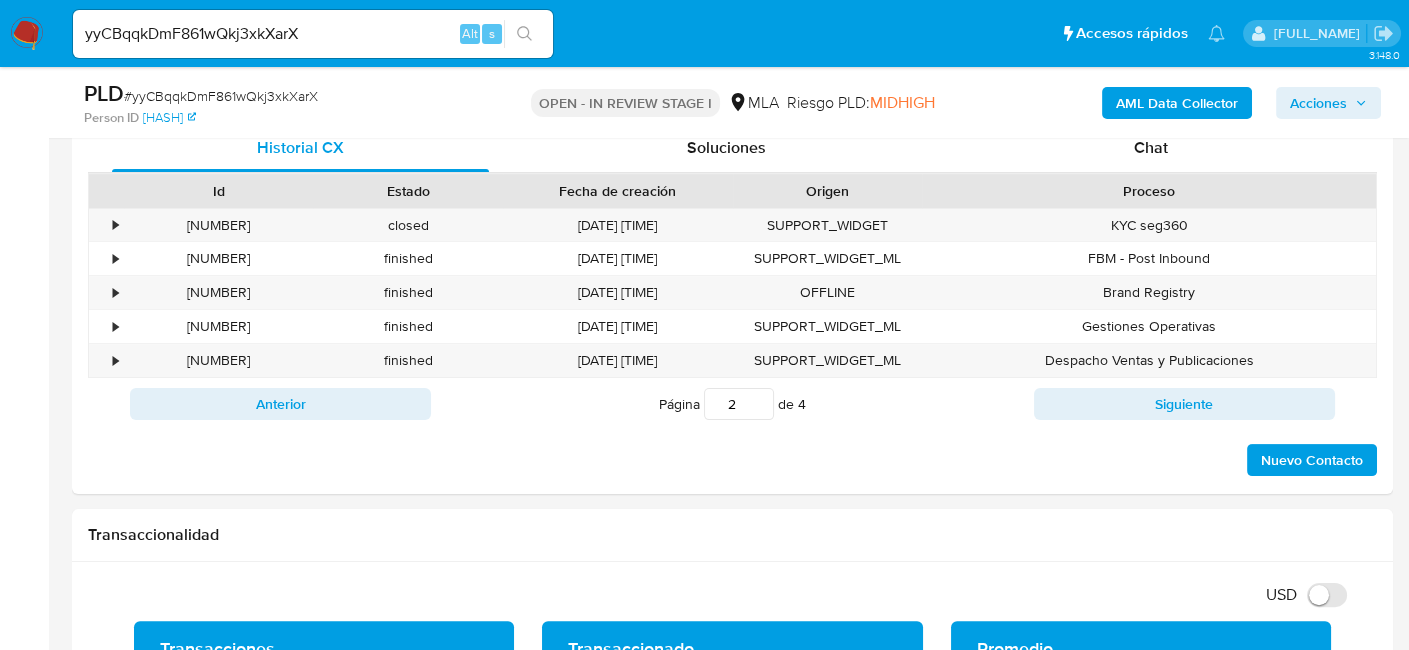 copy on "393901807" 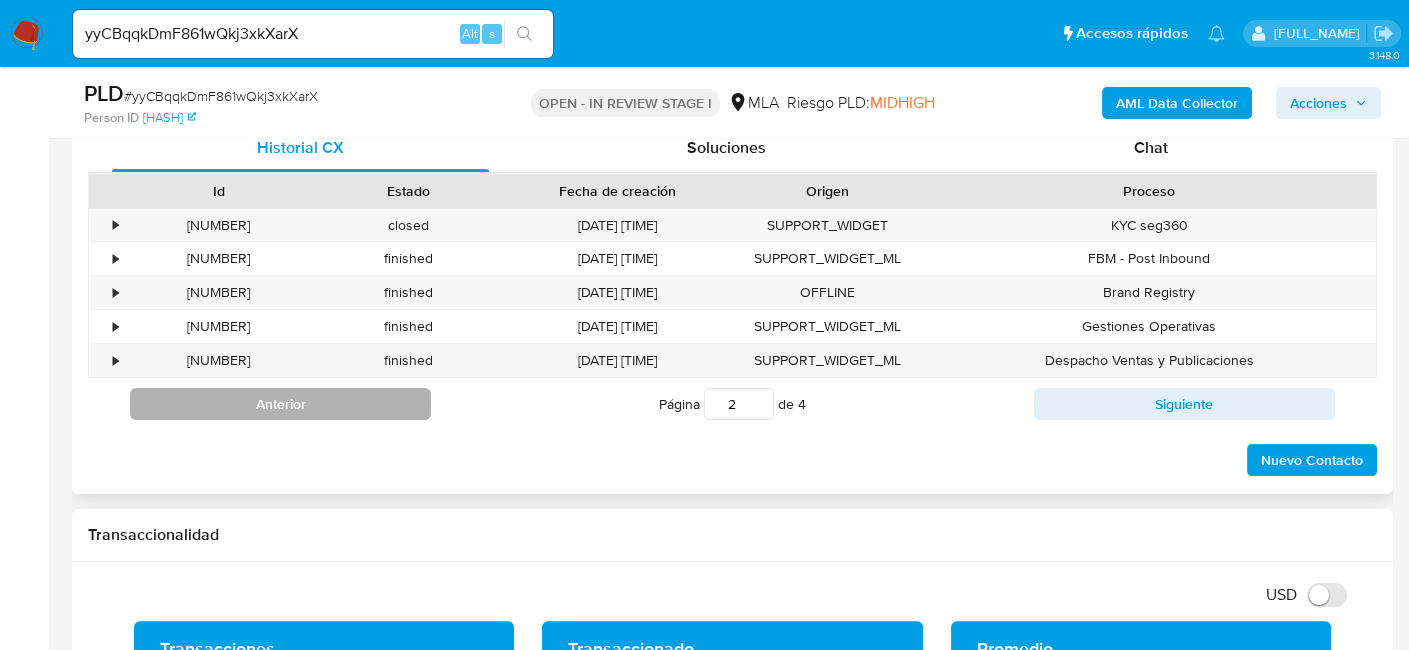 click on "Anterior" at bounding box center [280, 404] 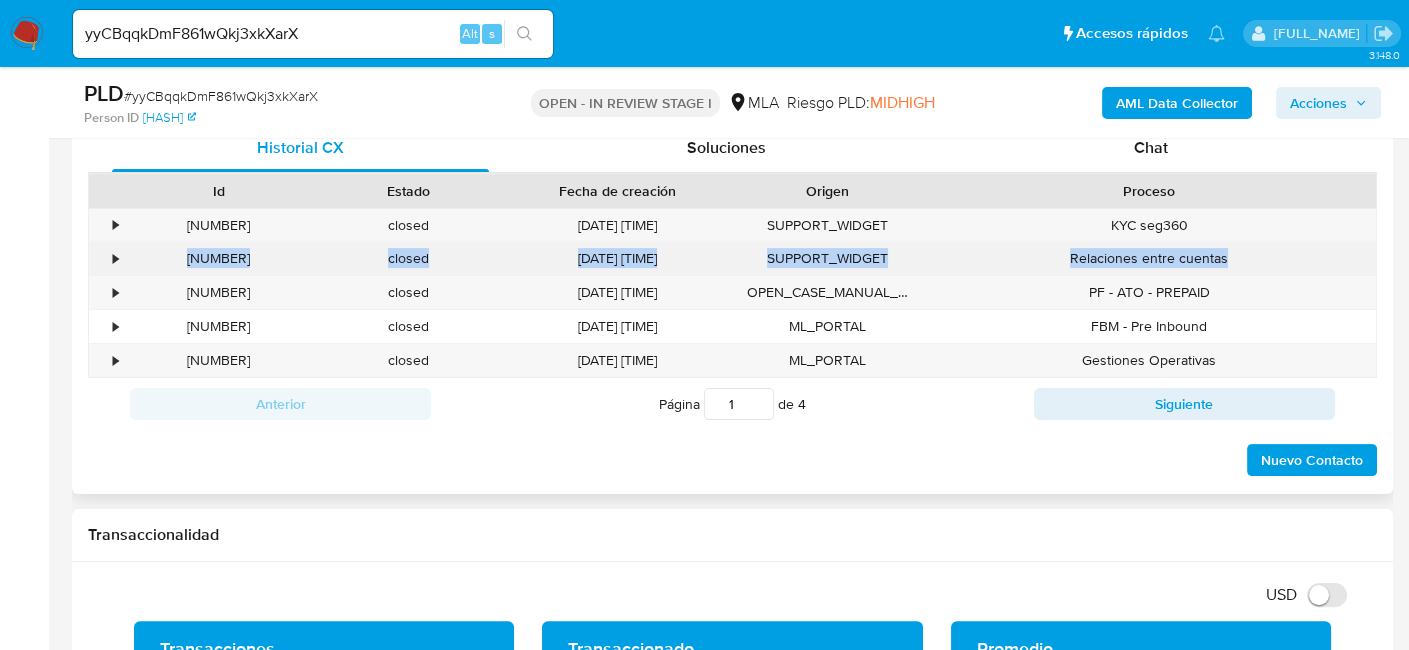drag, startPoint x: 1238, startPoint y: 259, endPoint x: 164, endPoint y: 266, distance: 1074.0228 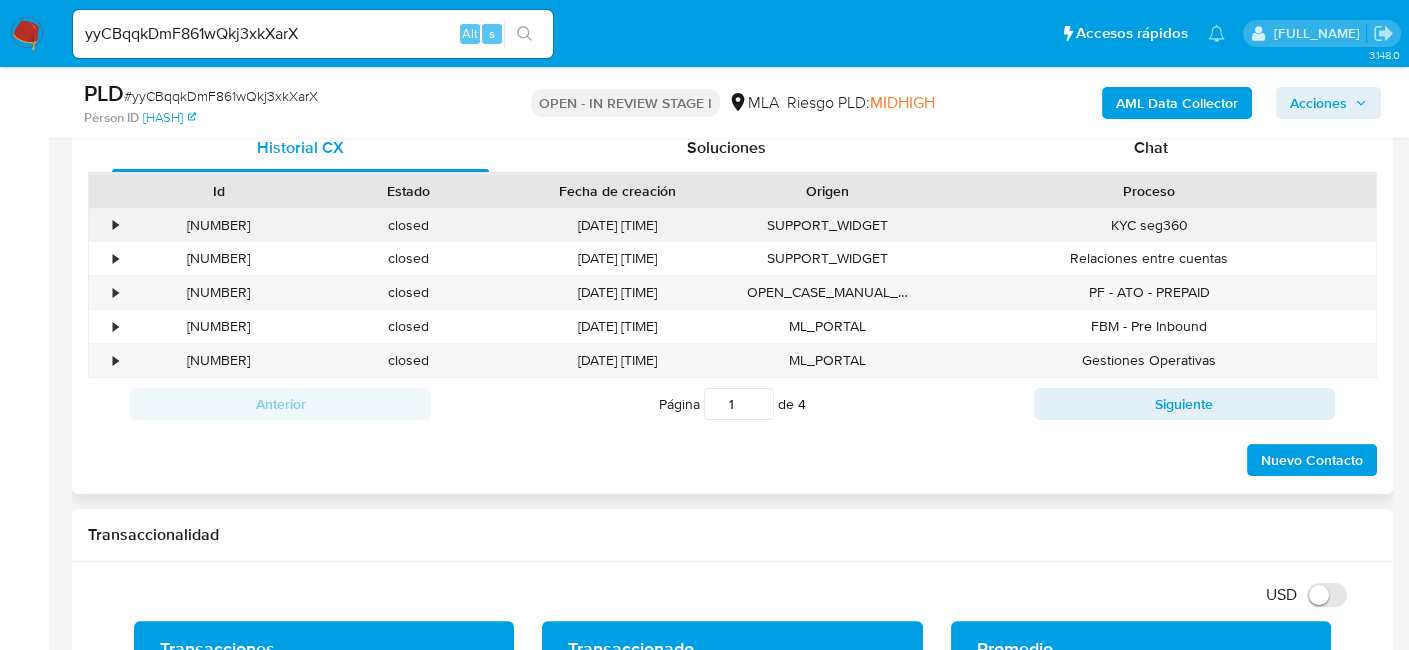 click on "396479869" at bounding box center [218, 225] 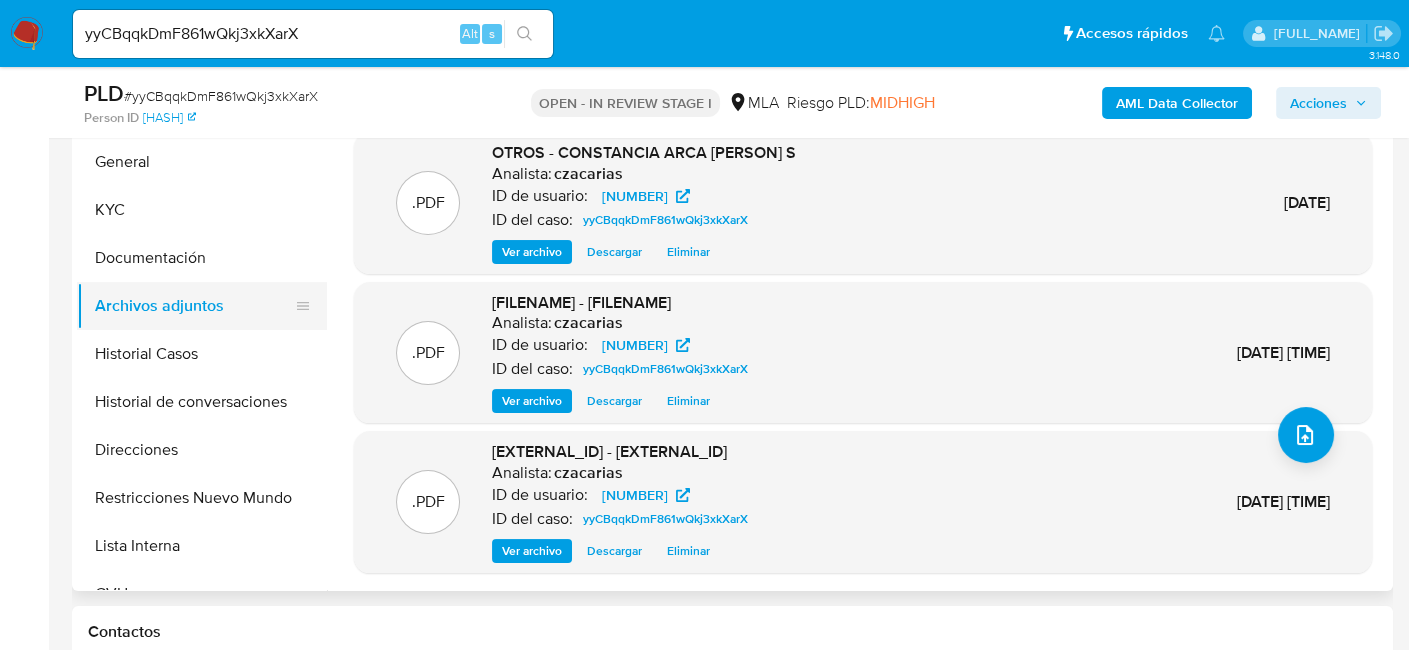 scroll, scrollTop: 391, scrollLeft: 0, axis: vertical 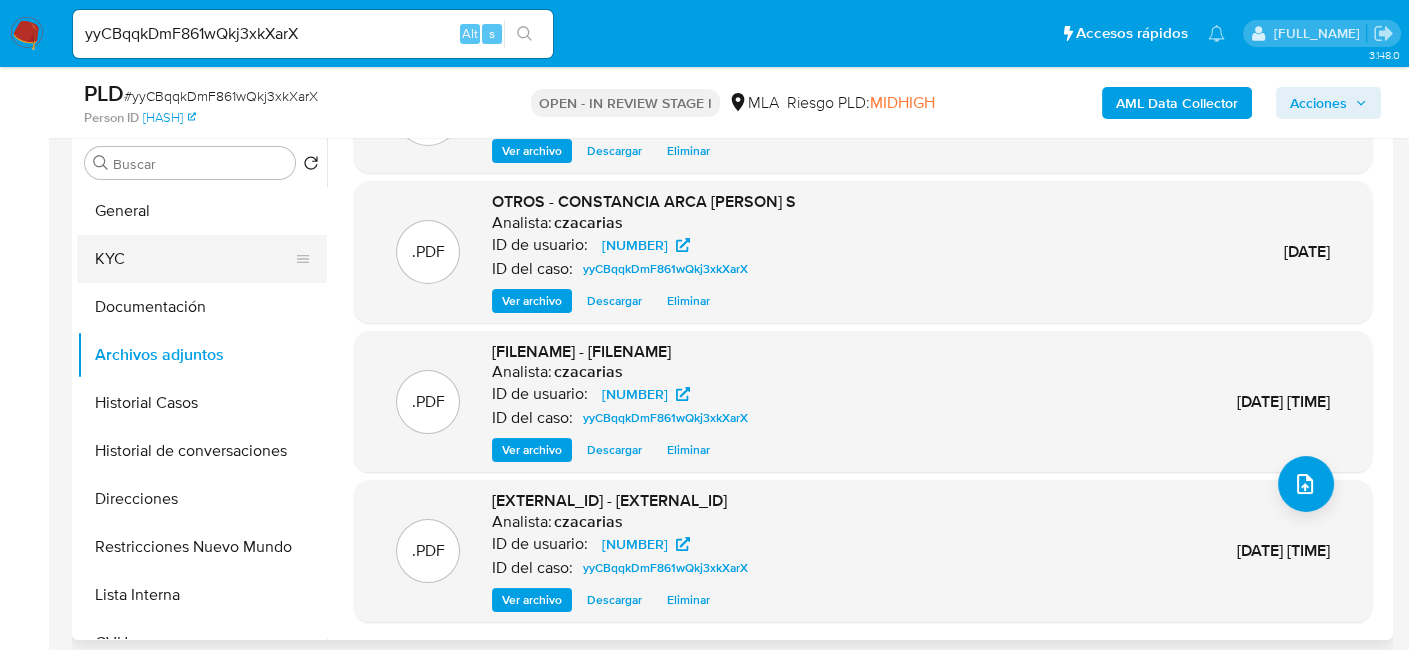 click on "KYC" at bounding box center (194, 259) 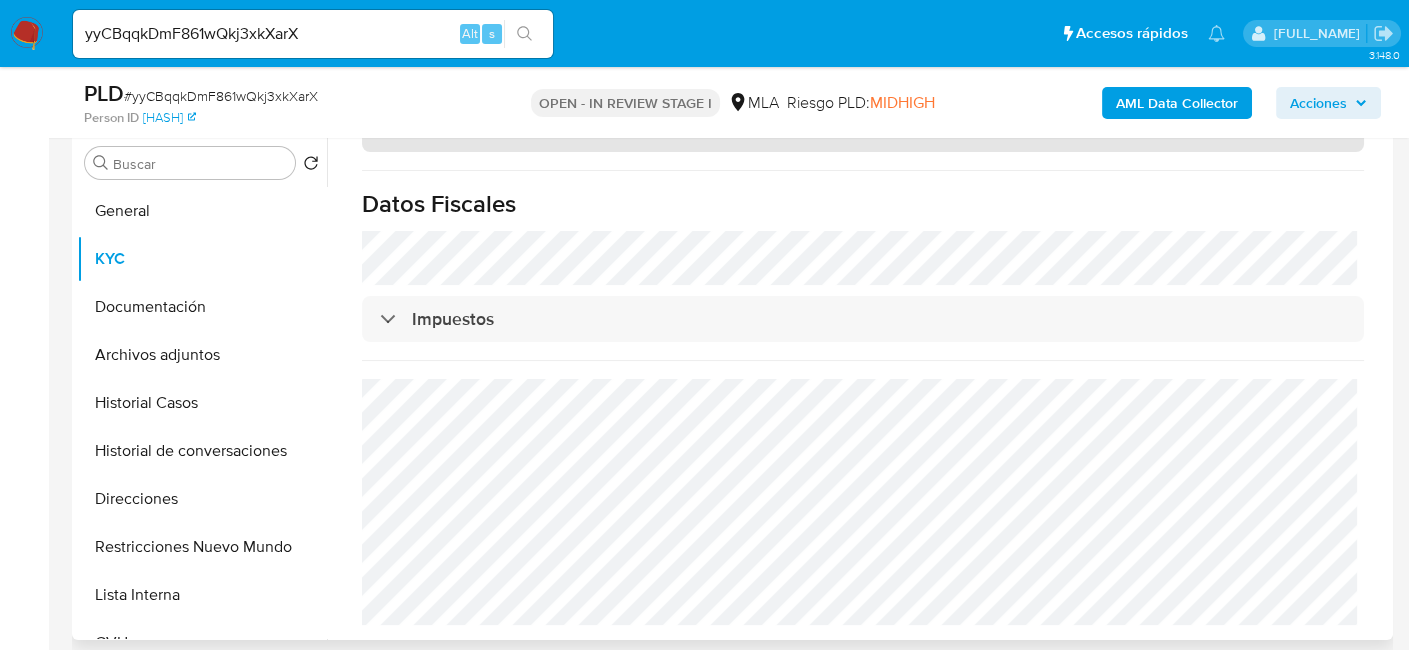scroll, scrollTop: 1408, scrollLeft: 0, axis: vertical 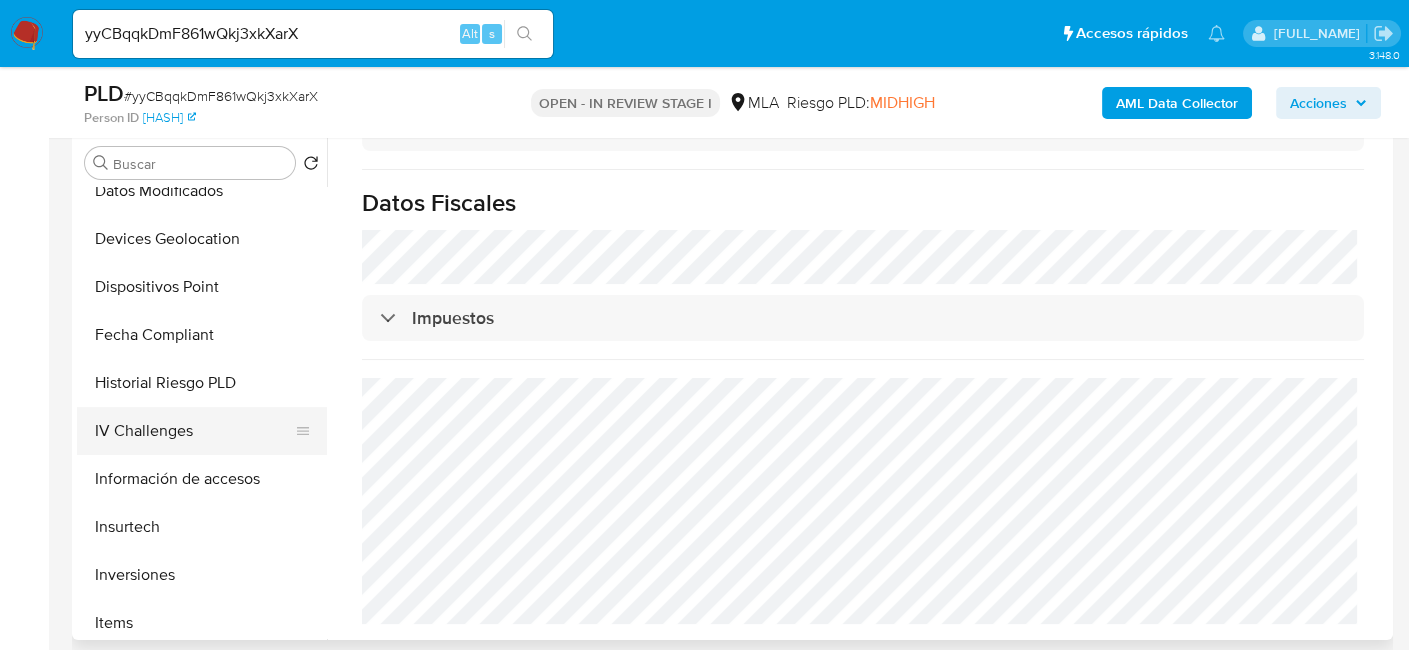 click on "IV Challenges" at bounding box center [194, 431] 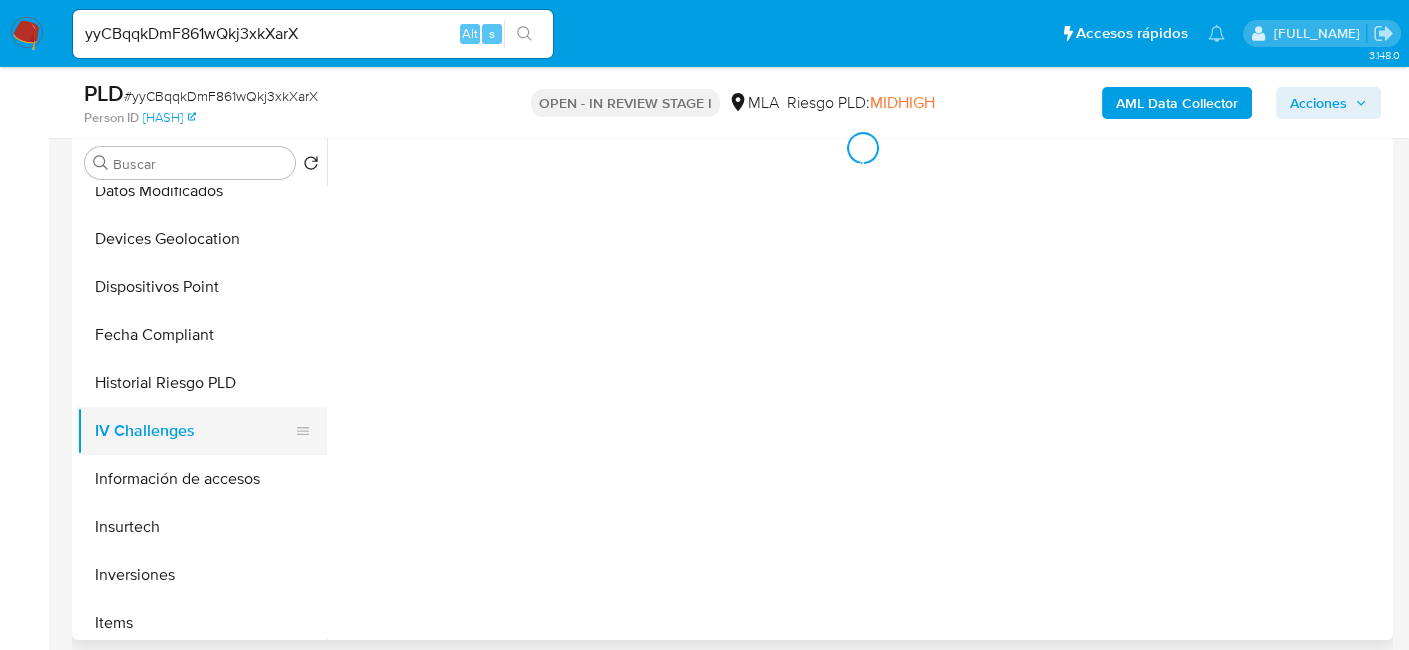 scroll, scrollTop: 0, scrollLeft: 0, axis: both 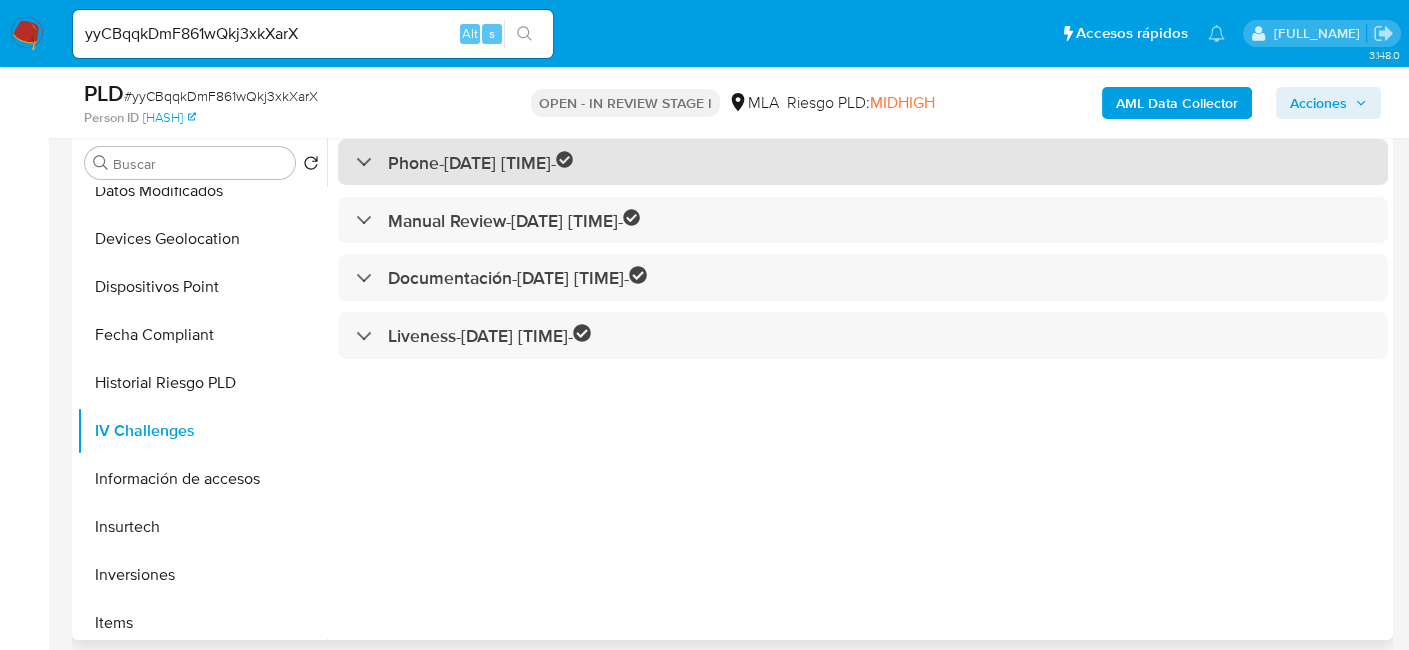 click on "Phone  -  30/04/2020 19:54:33  -" at bounding box center (481, 162) 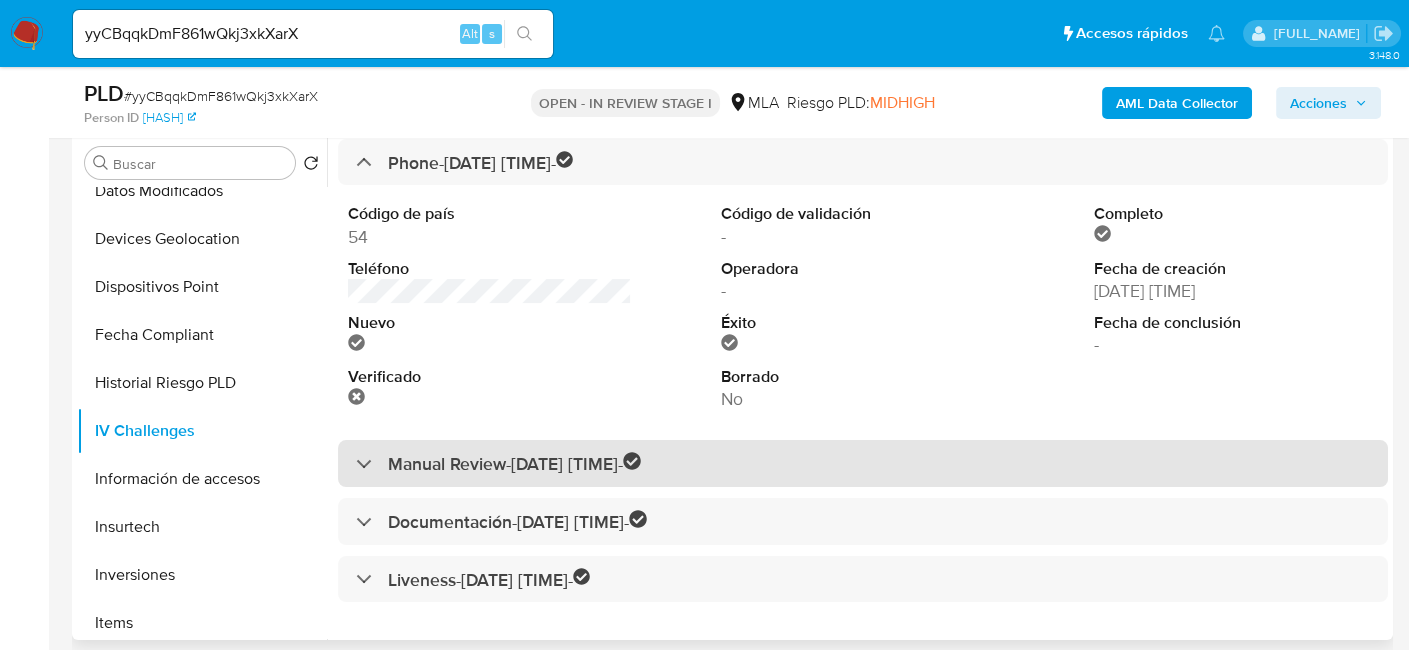 click on "Manual Review  -  29/05/2020 19:15:43  -" at bounding box center [514, 463] 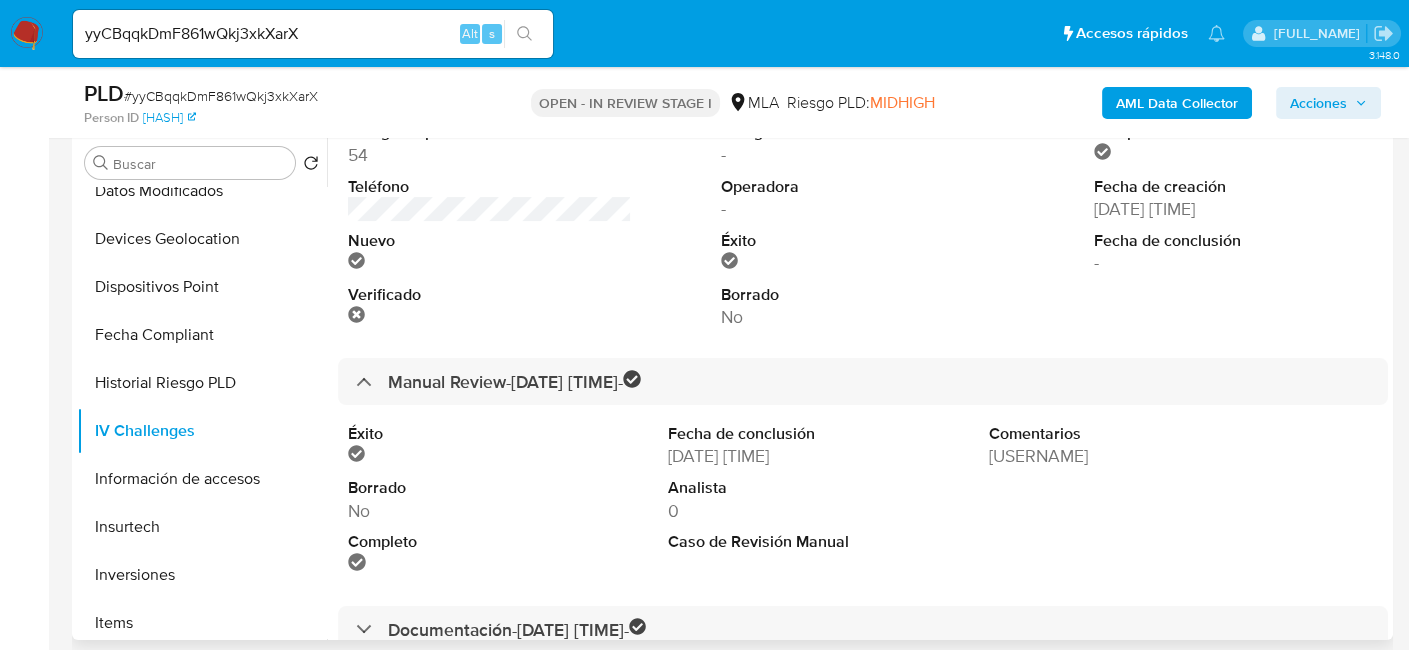 scroll, scrollTop: 173, scrollLeft: 0, axis: vertical 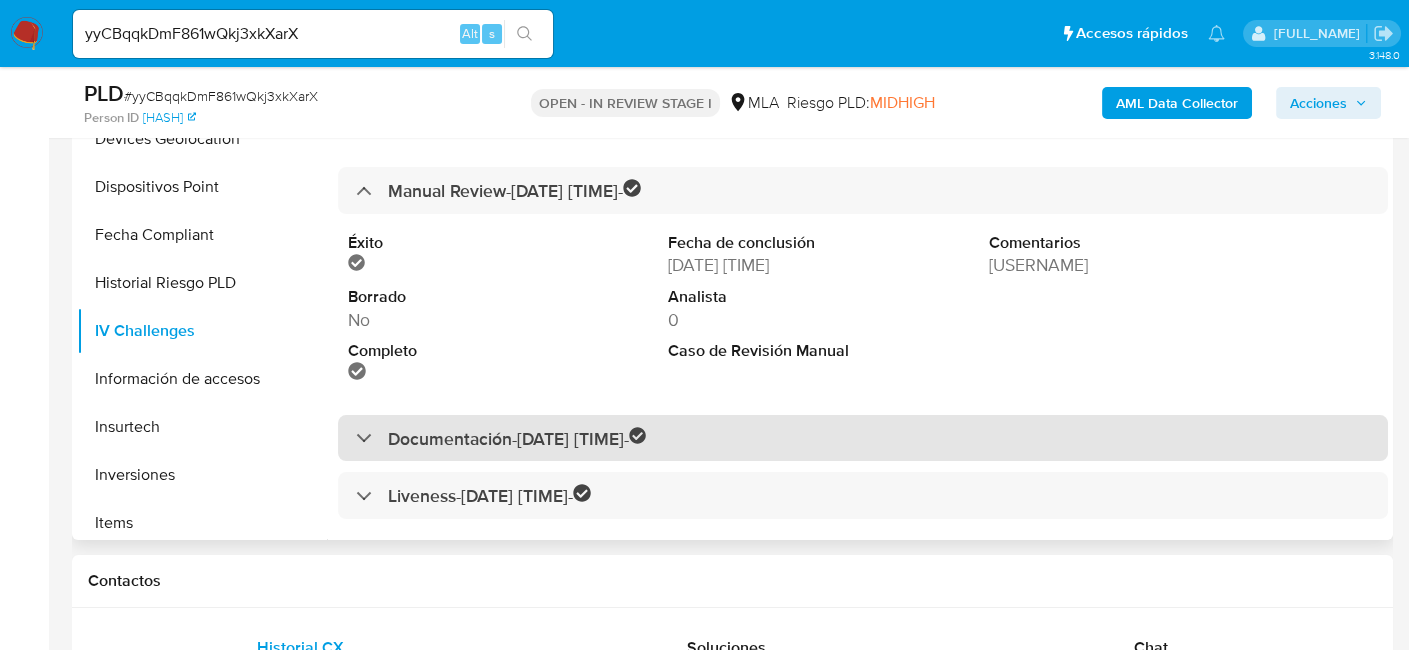 click on "Documentación  -  13/06/2025 11:01:42  -" at bounding box center (517, 438) 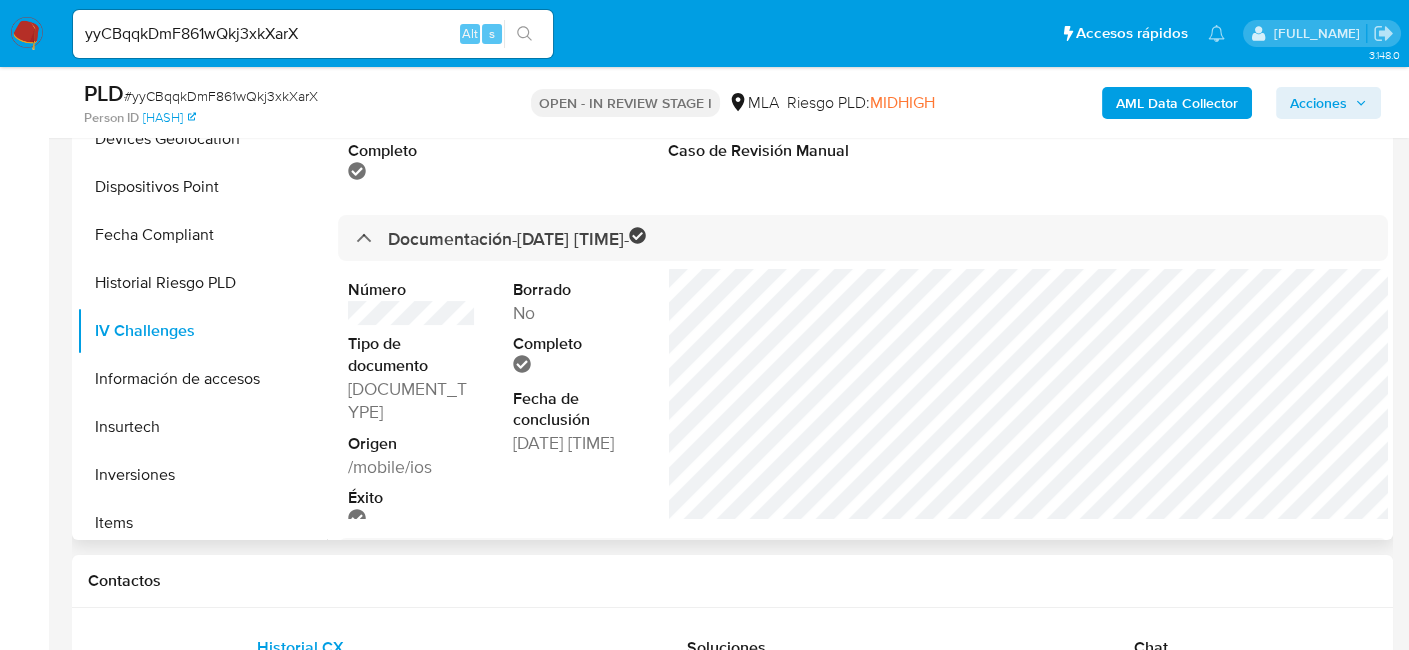scroll, scrollTop: 438, scrollLeft: 0, axis: vertical 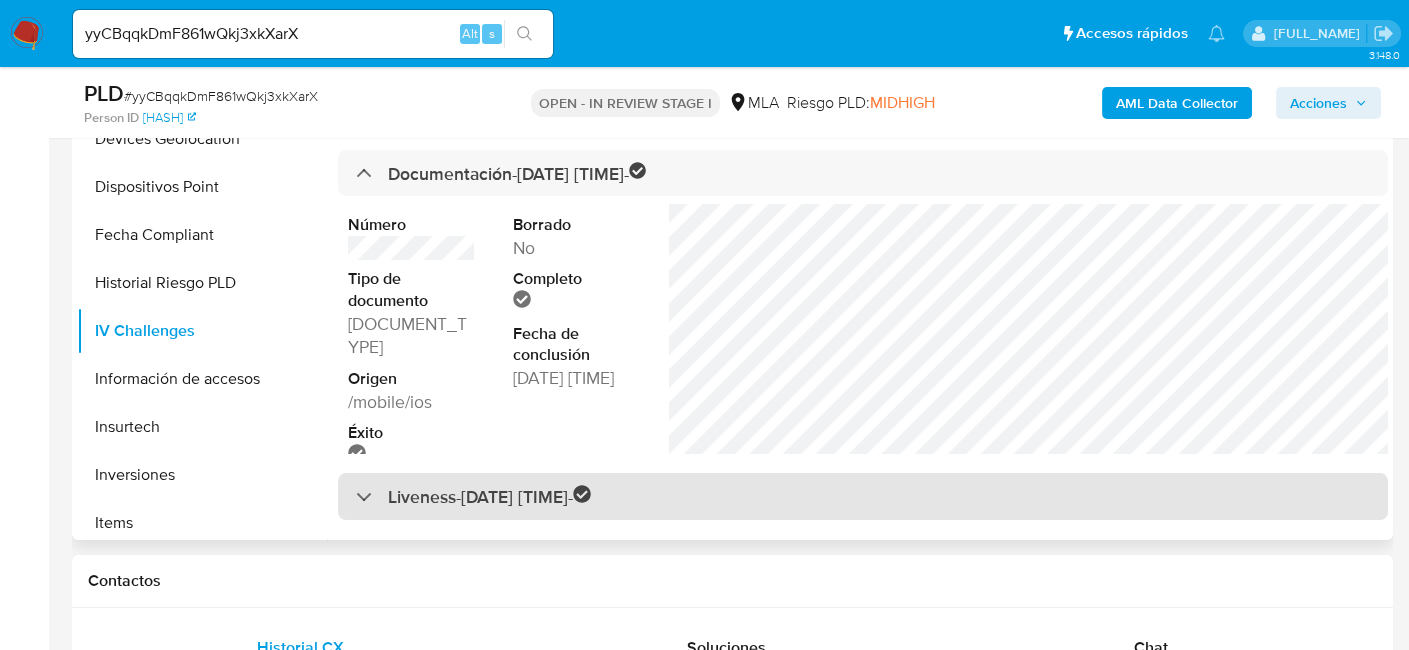 click on "Liveness  -  13/06/2025 11:06:03  -" at bounding box center (489, 496) 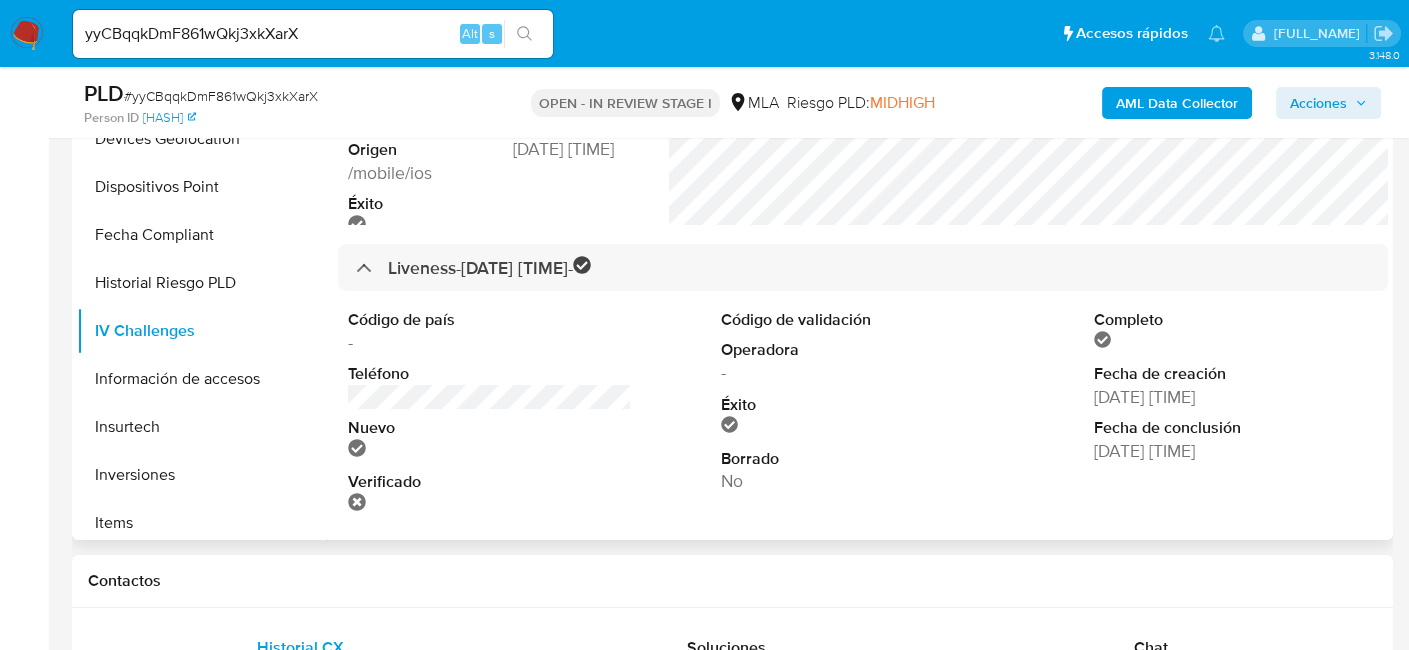 scroll, scrollTop: 682, scrollLeft: 0, axis: vertical 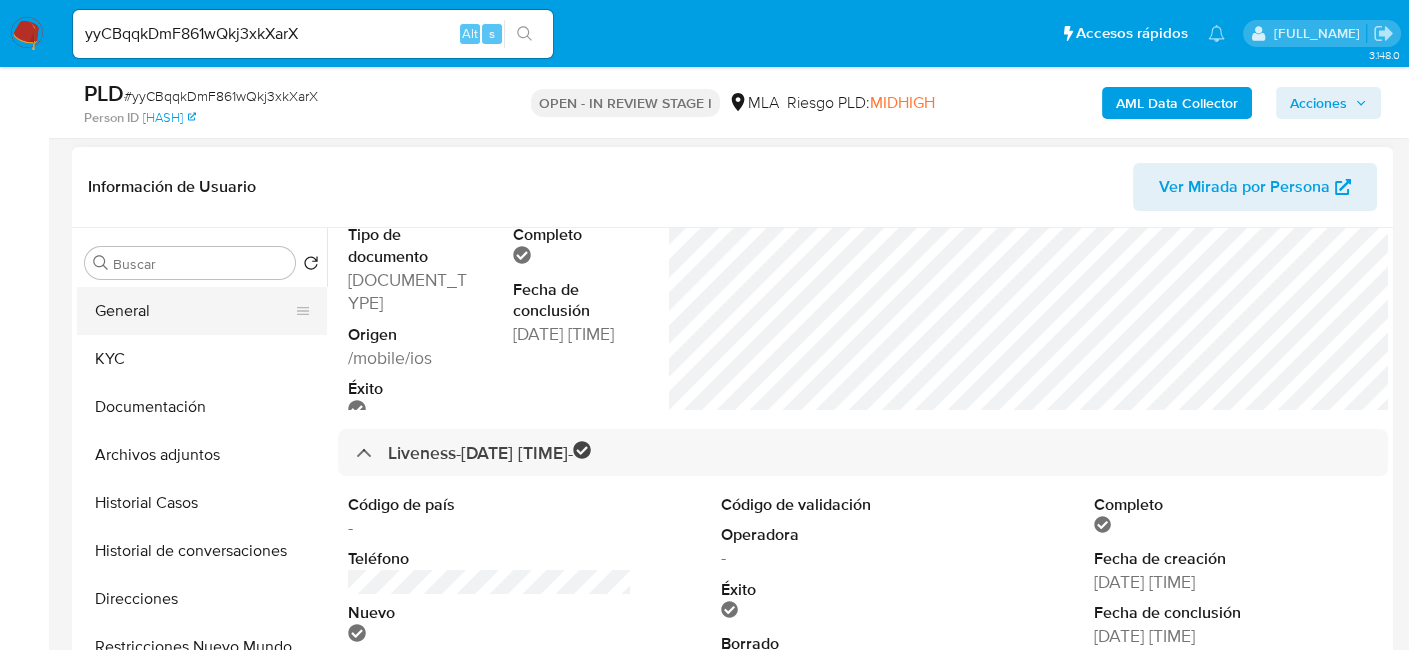 click on "General" at bounding box center [194, 311] 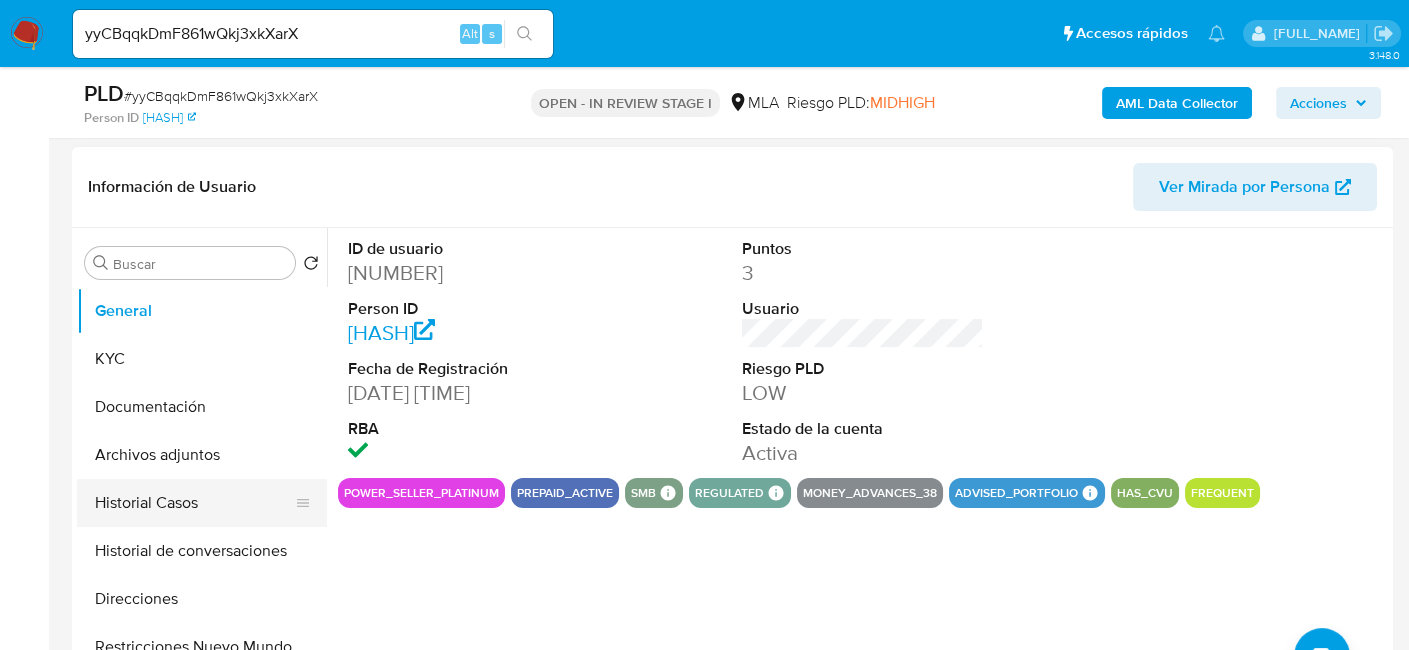 click on "Historial Casos" at bounding box center (194, 503) 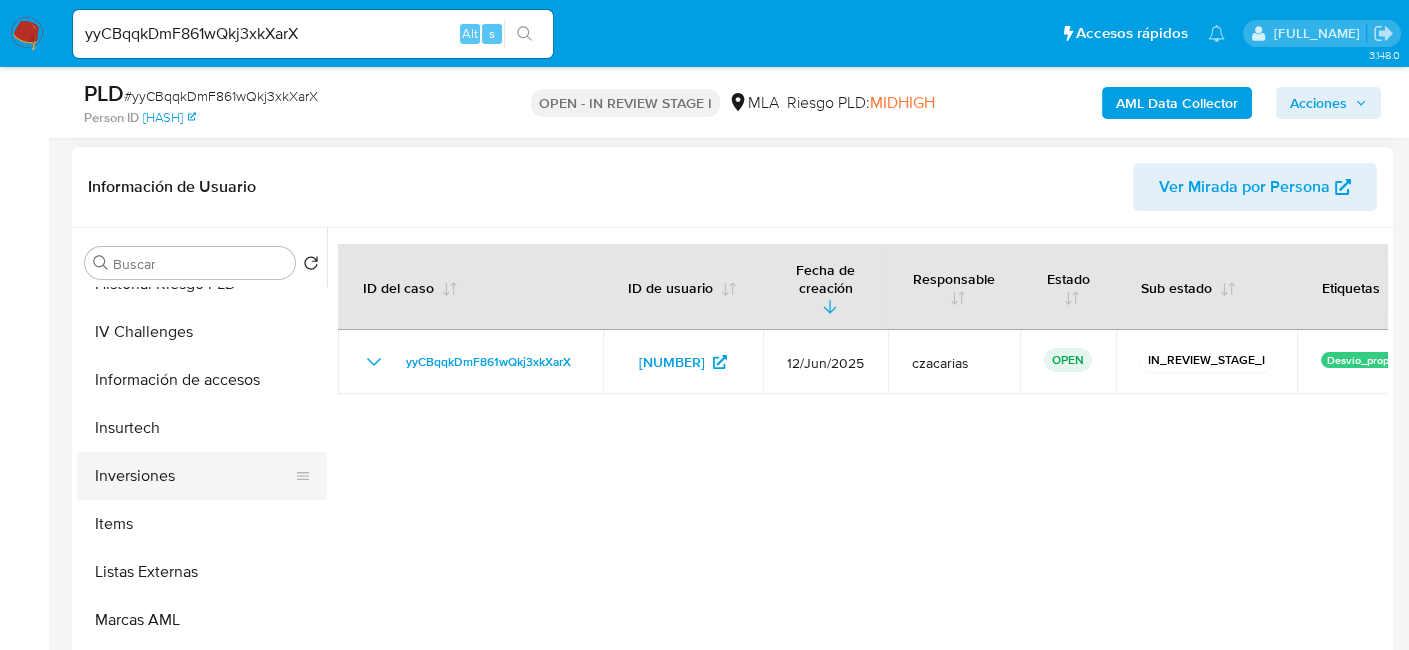 scroll, scrollTop: 892, scrollLeft: 0, axis: vertical 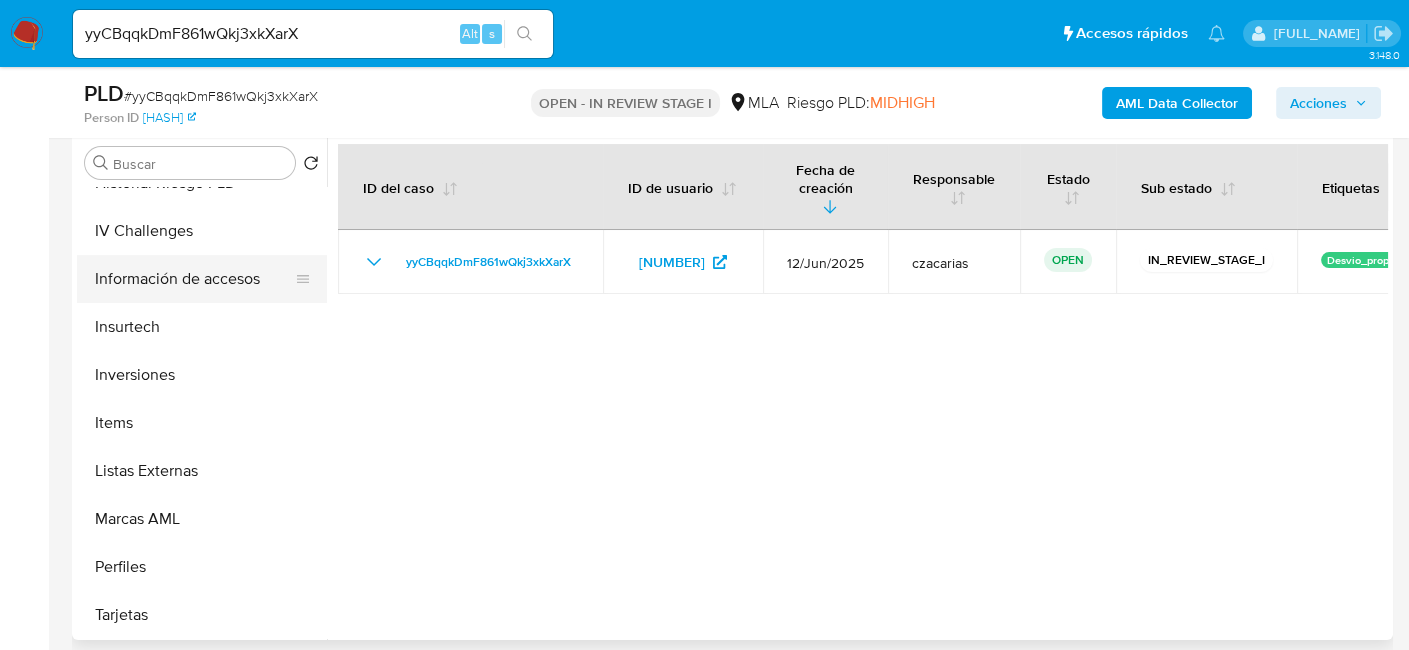 click on "Información de accesos" at bounding box center (194, 279) 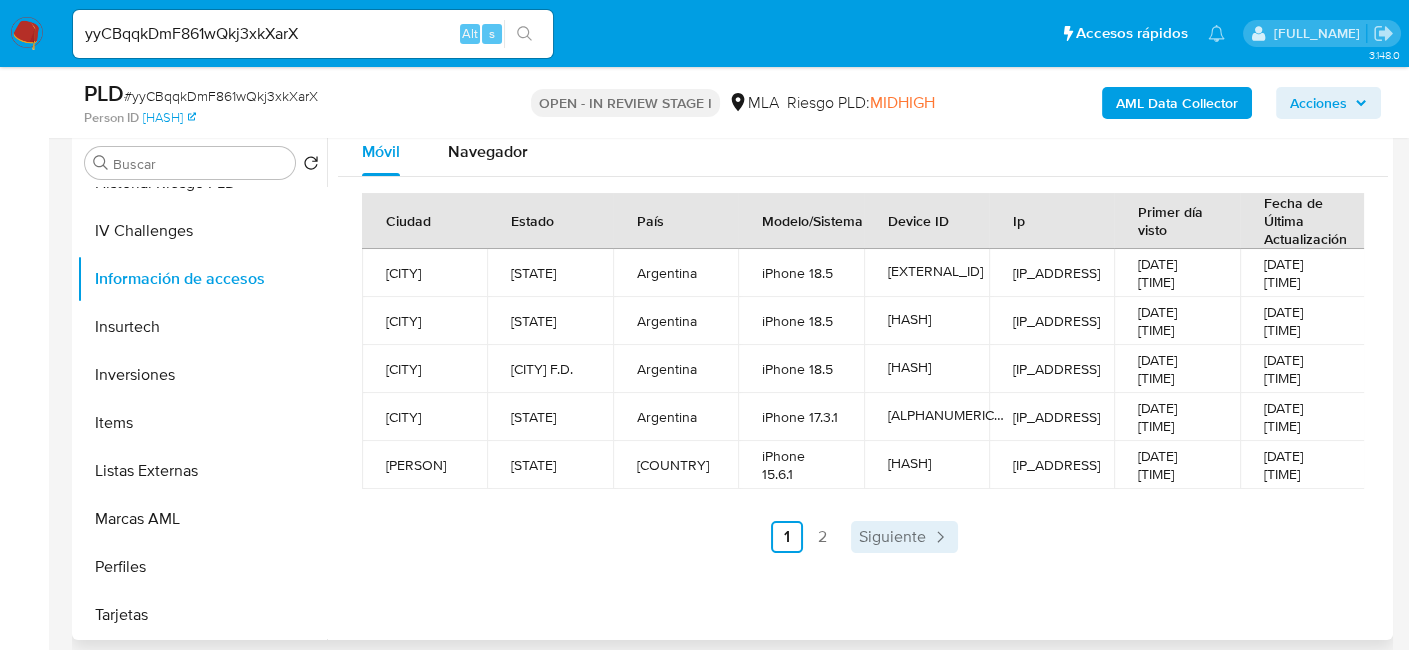 click on "Siguiente" at bounding box center [892, 537] 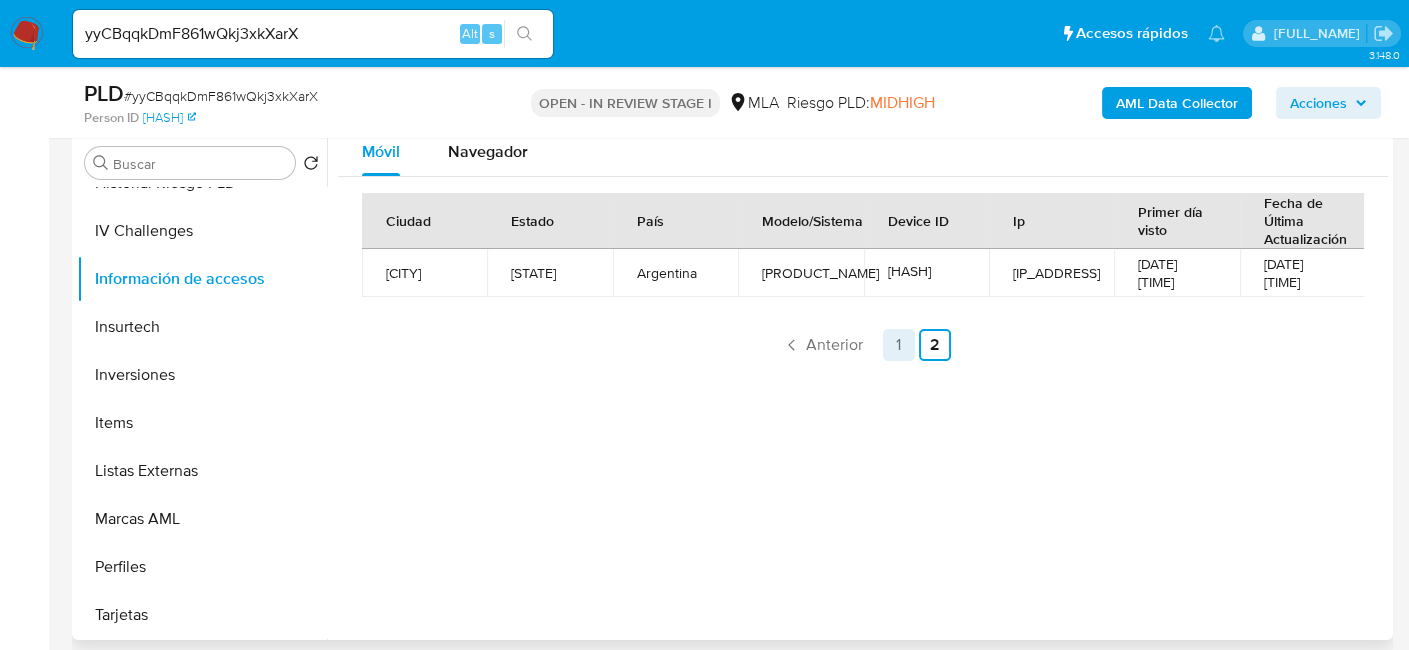 click on "1" at bounding box center [899, 345] 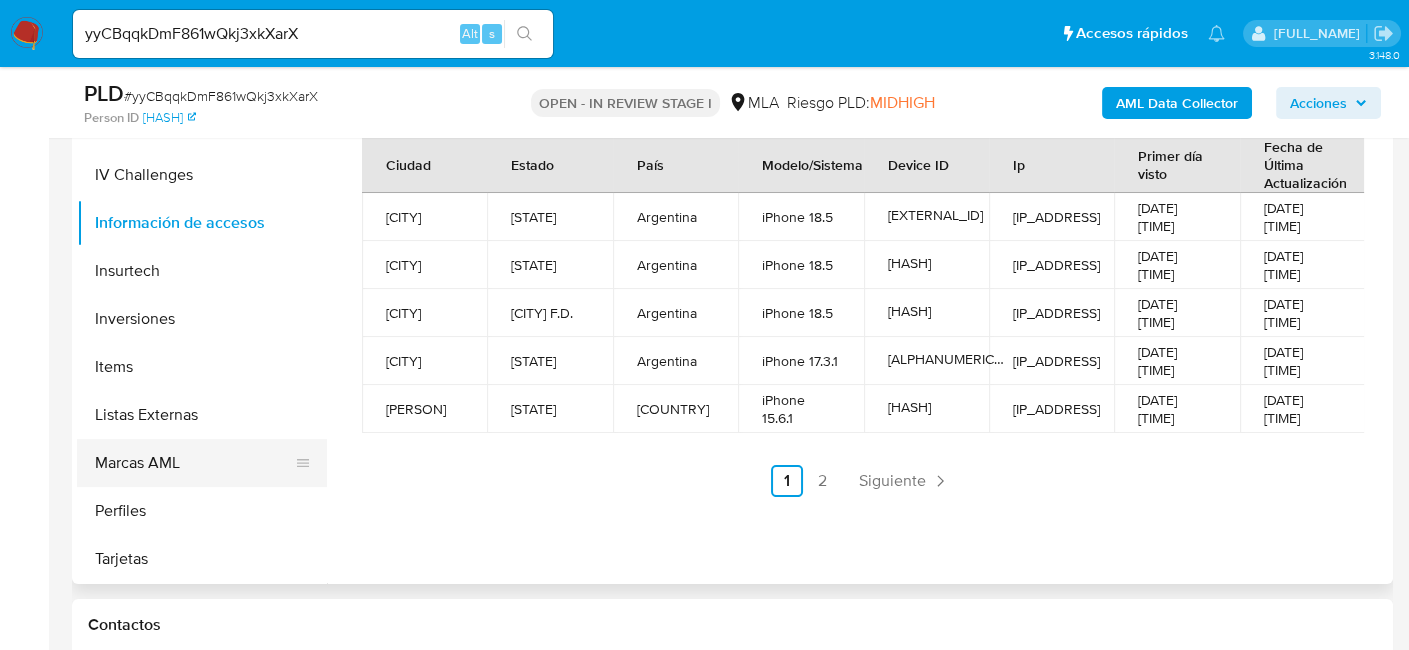 scroll, scrollTop: 491, scrollLeft: 0, axis: vertical 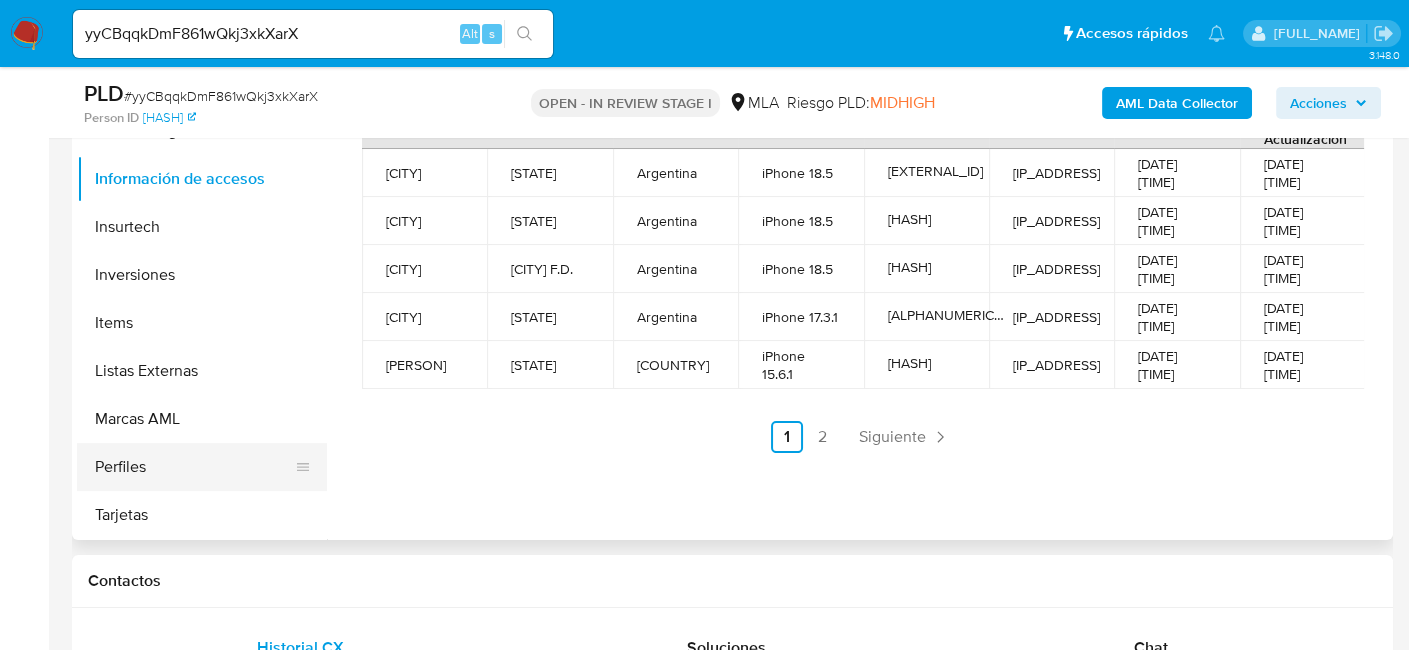 click on "Perfiles" at bounding box center (194, 467) 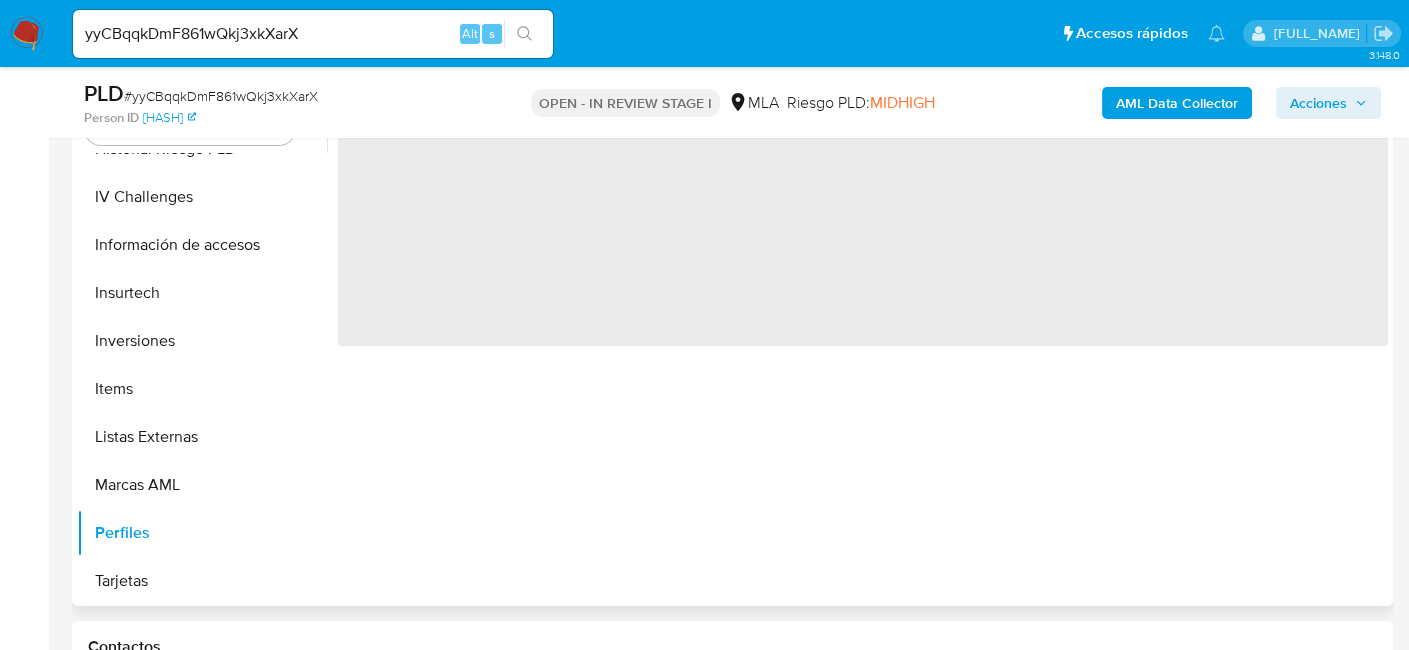 scroll, scrollTop: 391, scrollLeft: 0, axis: vertical 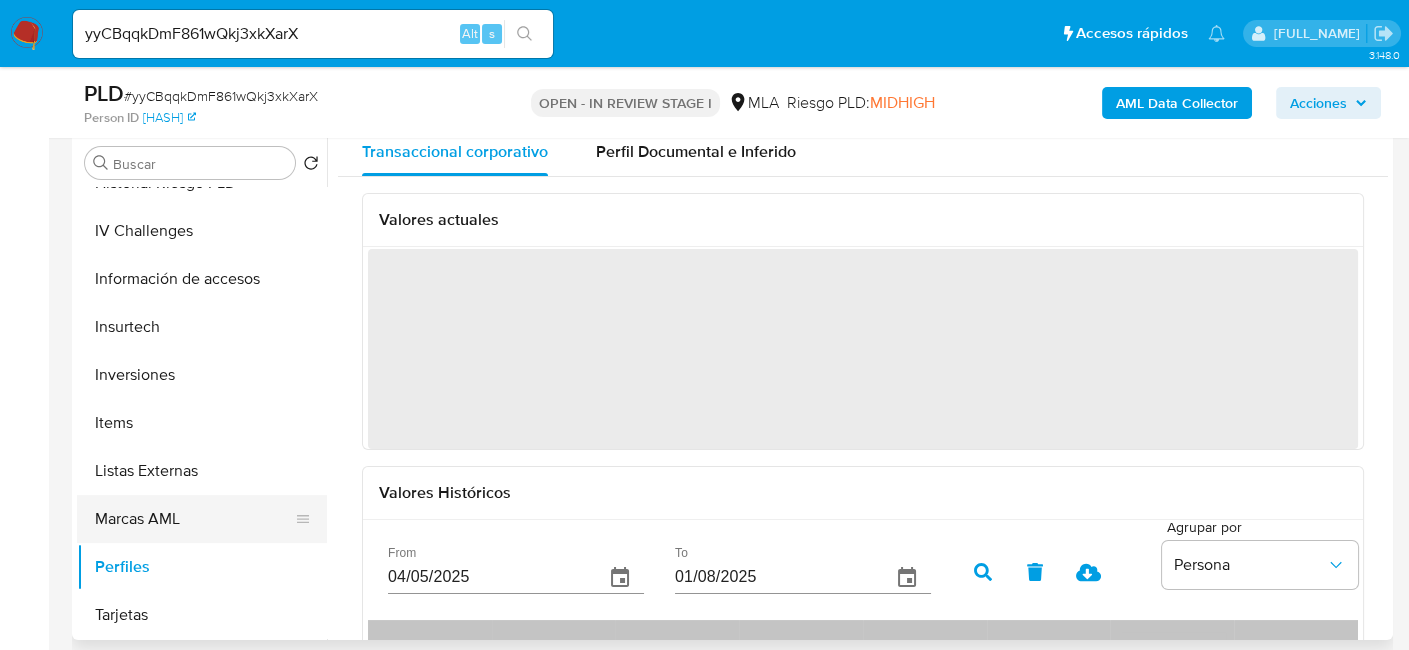 click on "Marcas AML" at bounding box center [194, 519] 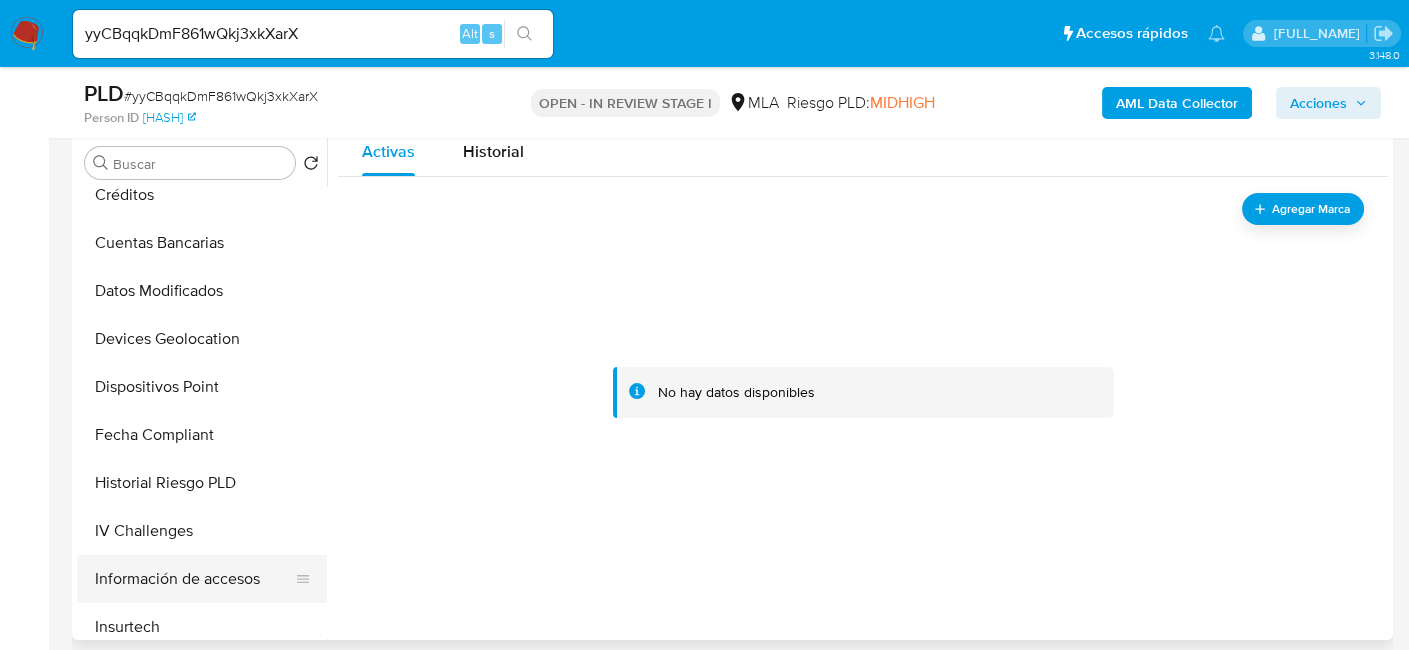 scroll, scrollTop: 492, scrollLeft: 0, axis: vertical 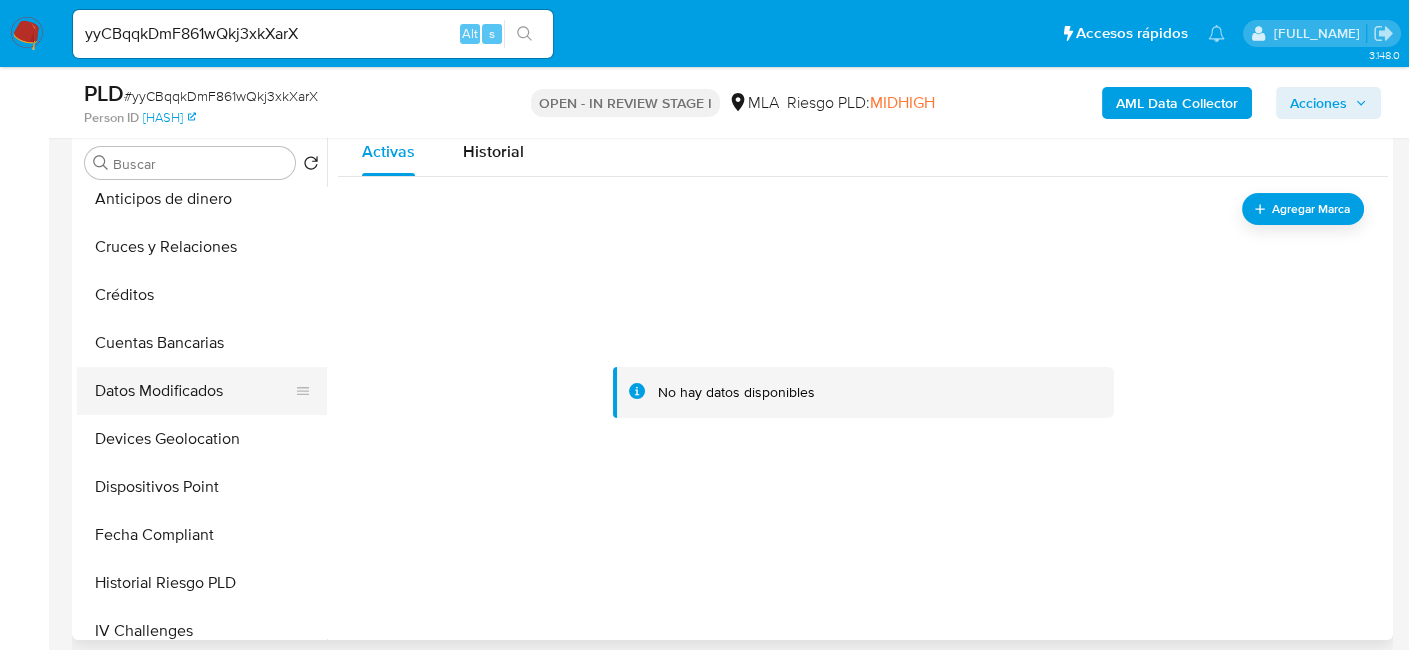 click on "Datos Modificados" at bounding box center (194, 391) 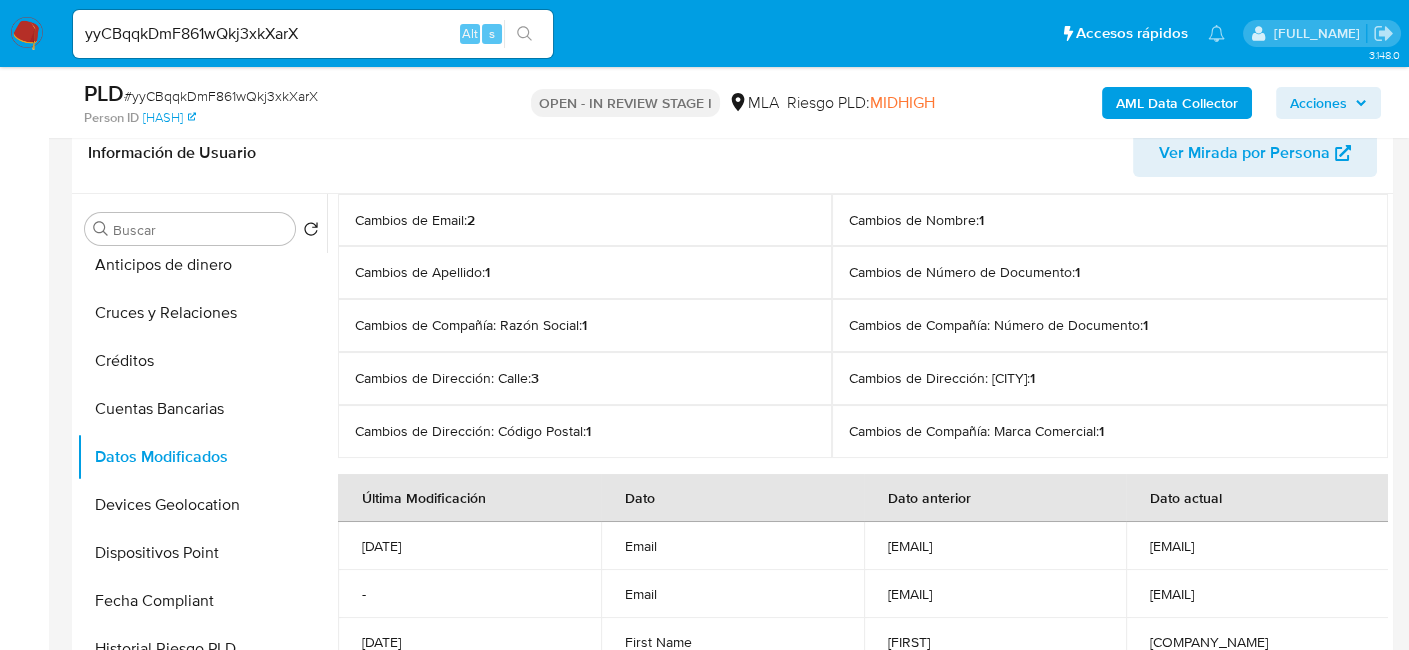 scroll, scrollTop: 291, scrollLeft: 0, axis: vertical 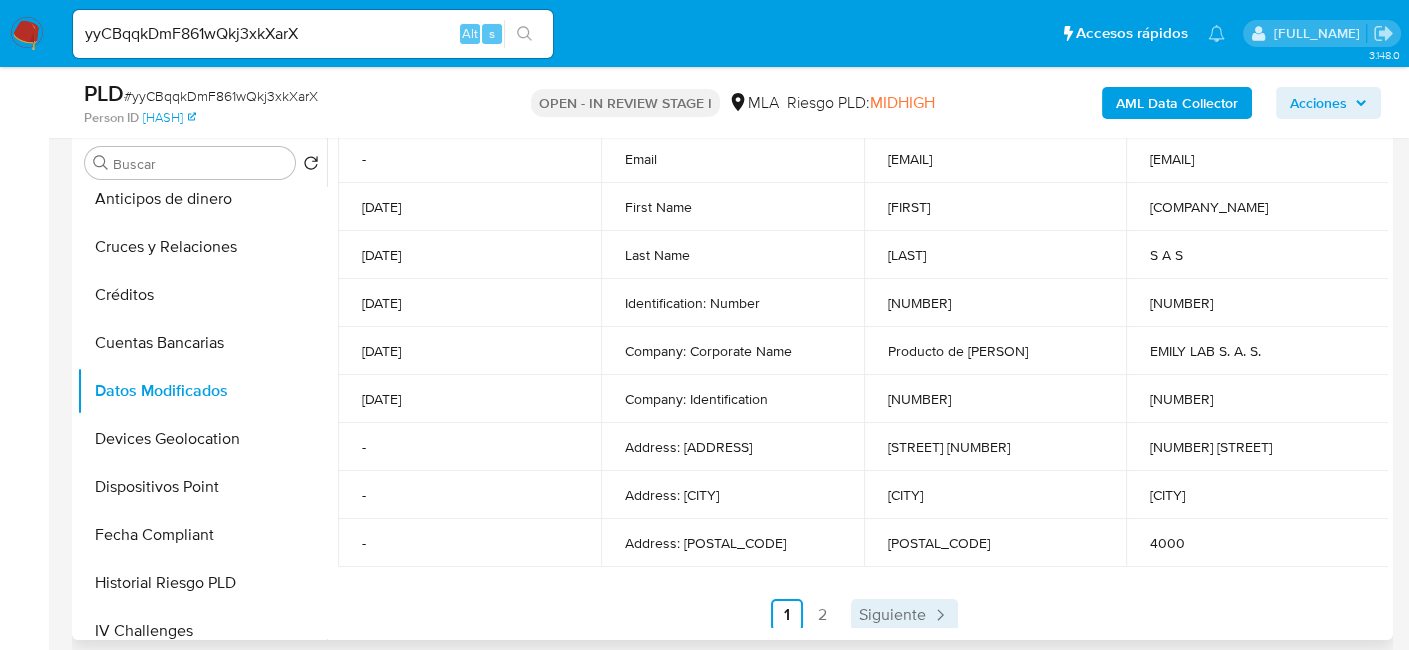 click on "Siguiente" at bounding box center [892, 615] 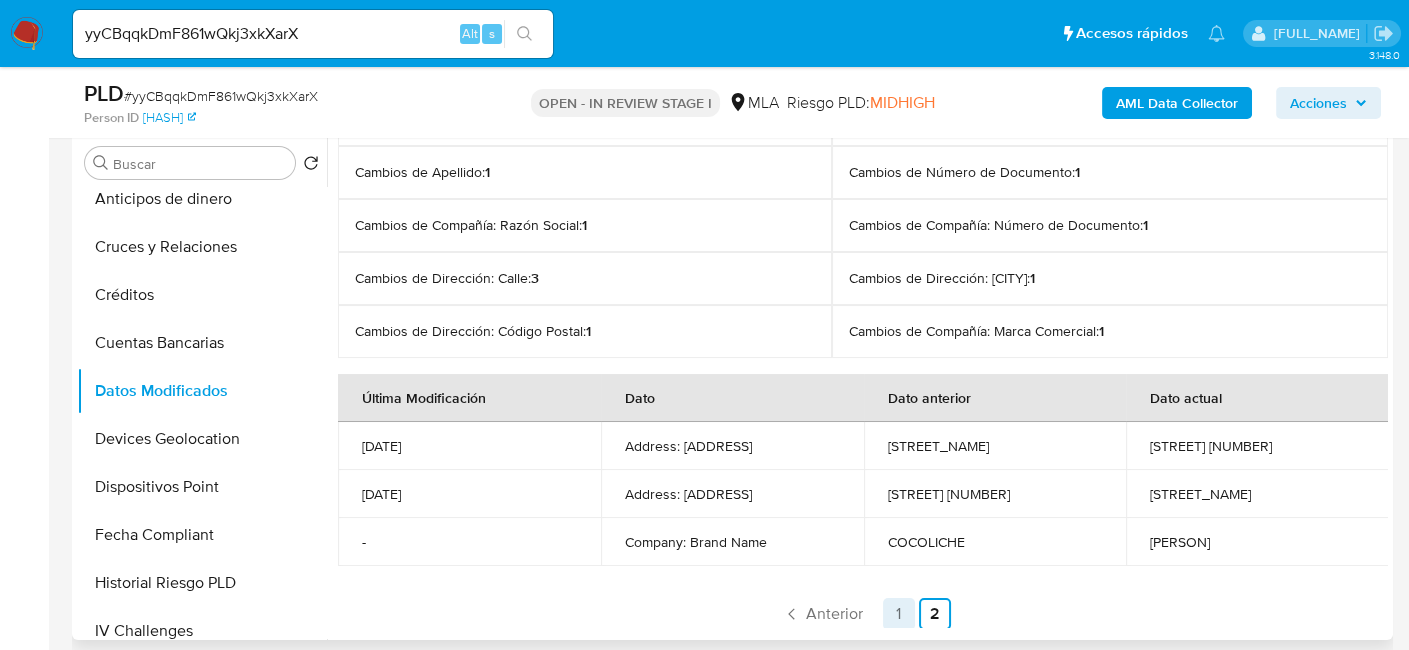 click on "1" at bounding box center (899, 614) 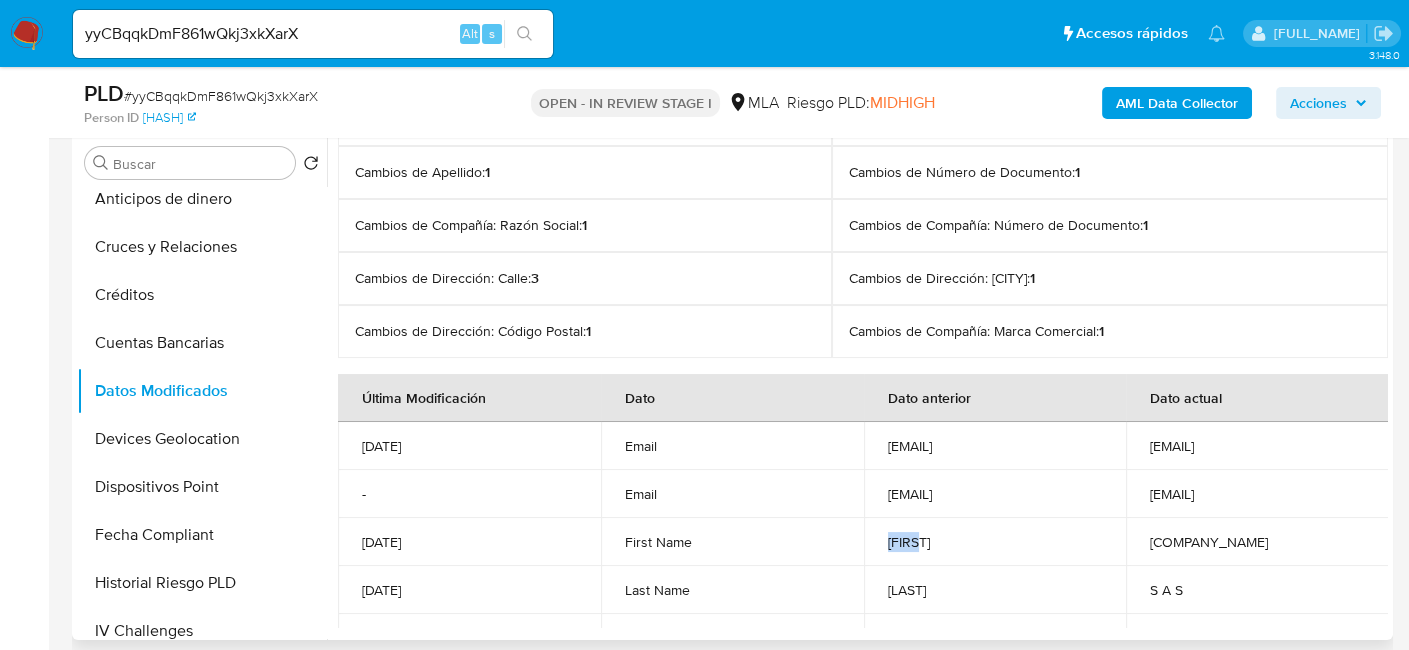 drag, startPoint x: 971, startPoint y: 530, endPoint x: 862, endPoint y: 544, distance: 109.89541 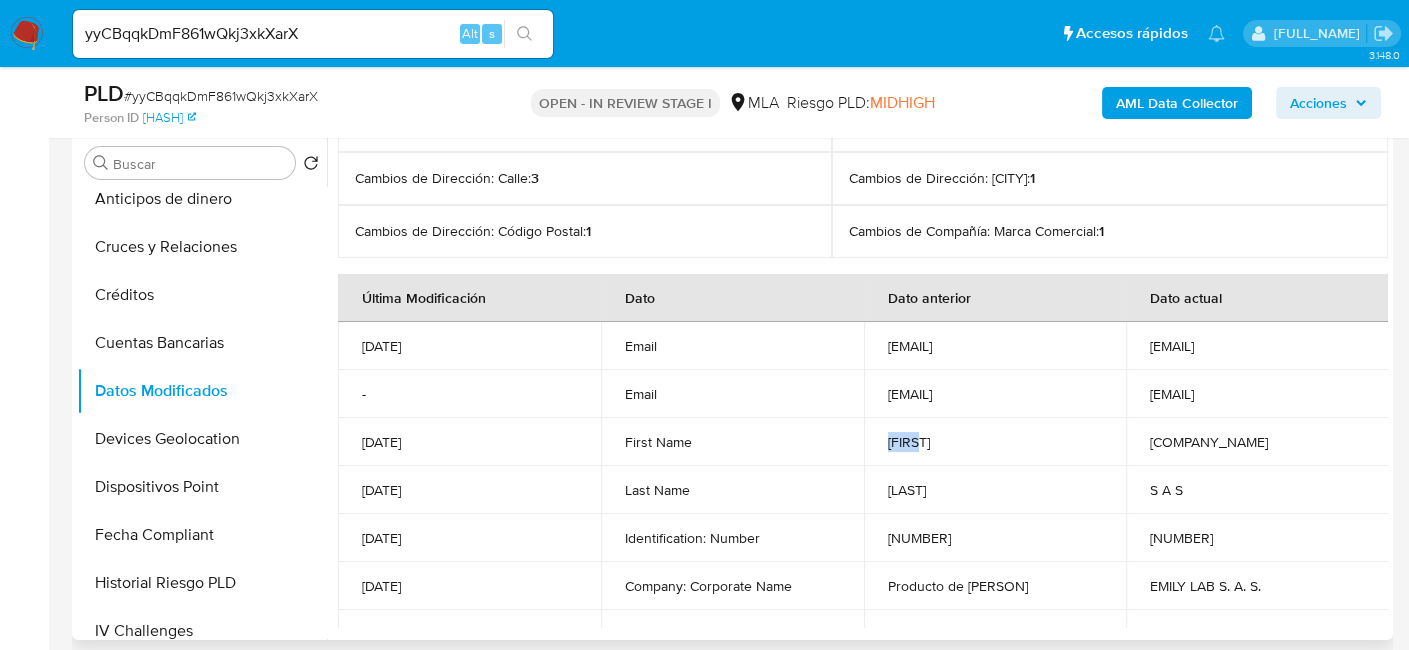 scroll, scrollTop: 234, scrollLeft: 0, axis: vertical 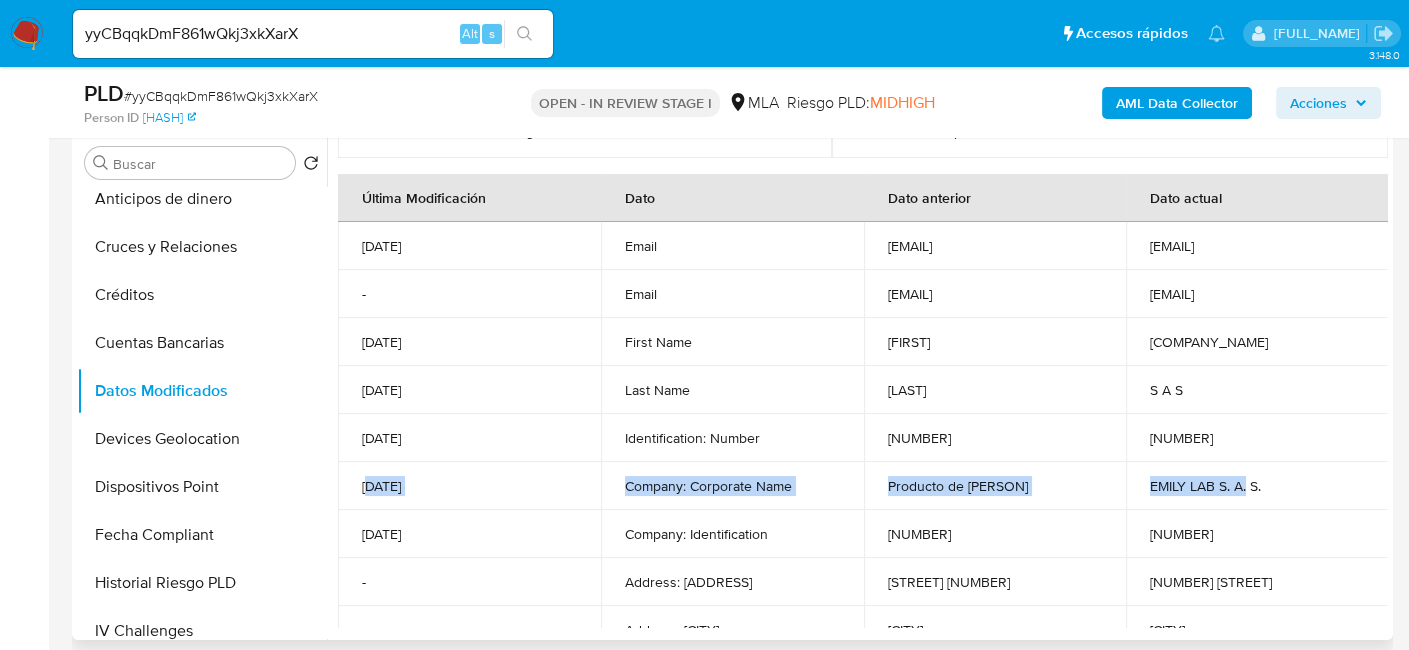 drag, startPoint x: 1027, startPoint y: 496, endPoint x: 366, endPoint y: 499, distance: 661.00684 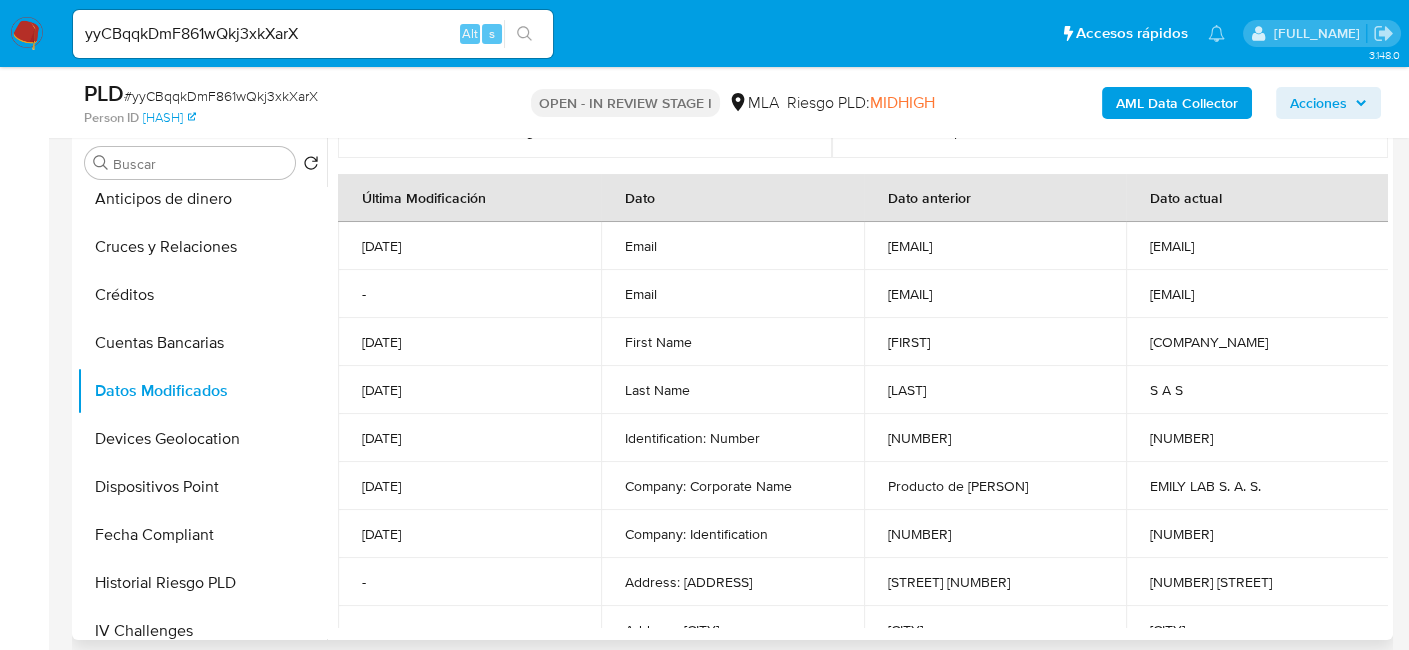 click on "20433626606" at bounding box center [995, 534] 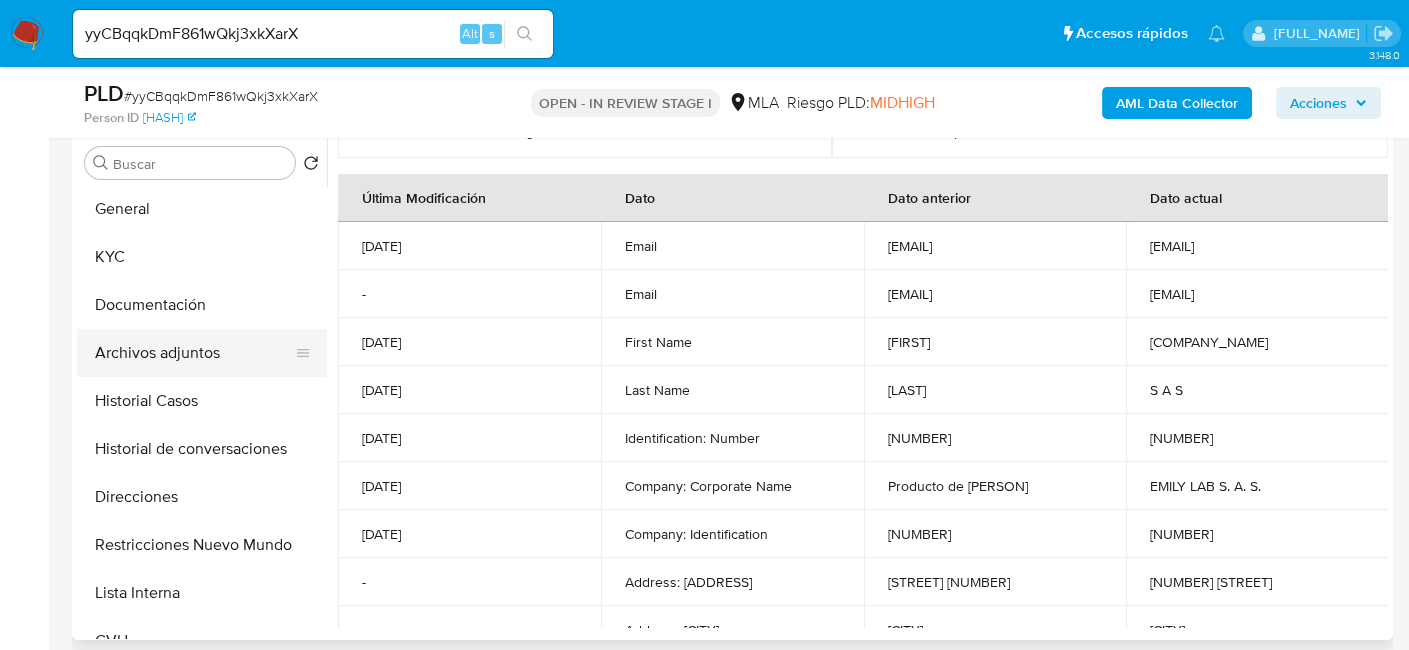 scroll, scrollTop: 0, scrollLeft: 0, axis: both 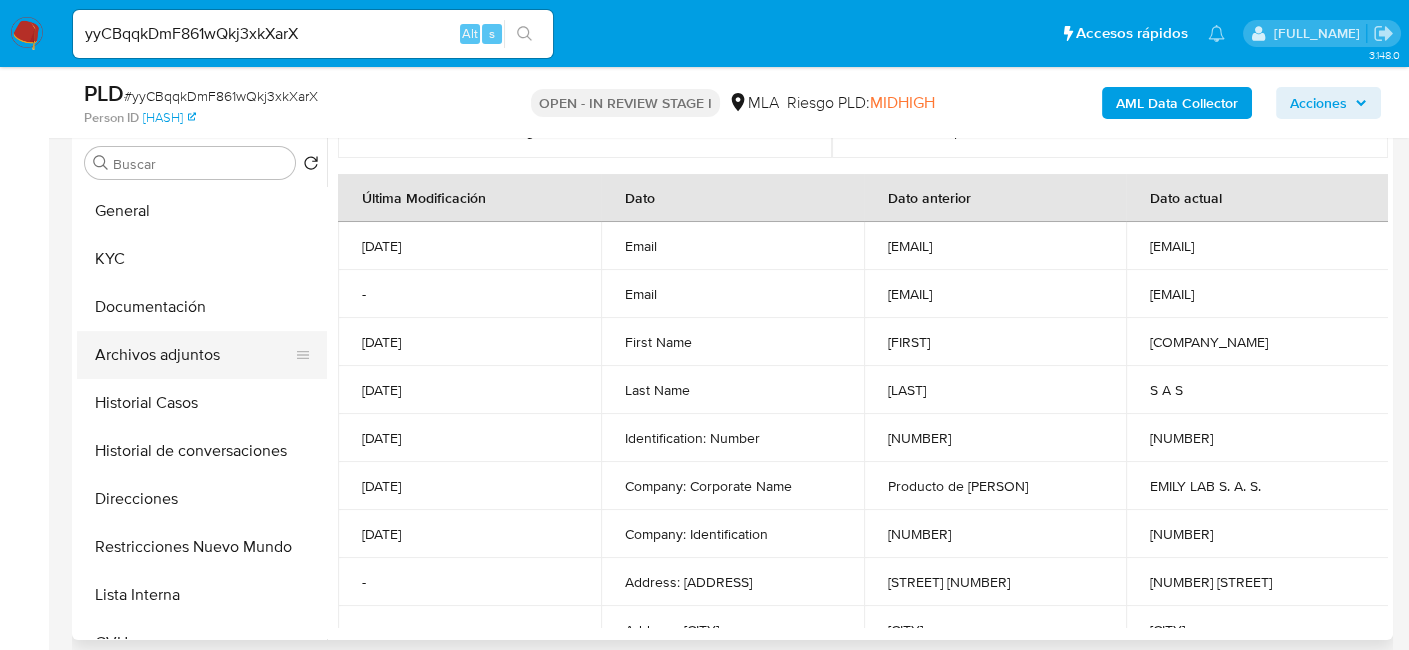 click on "Archivos adjuntos" at bounding box center [194, 355] 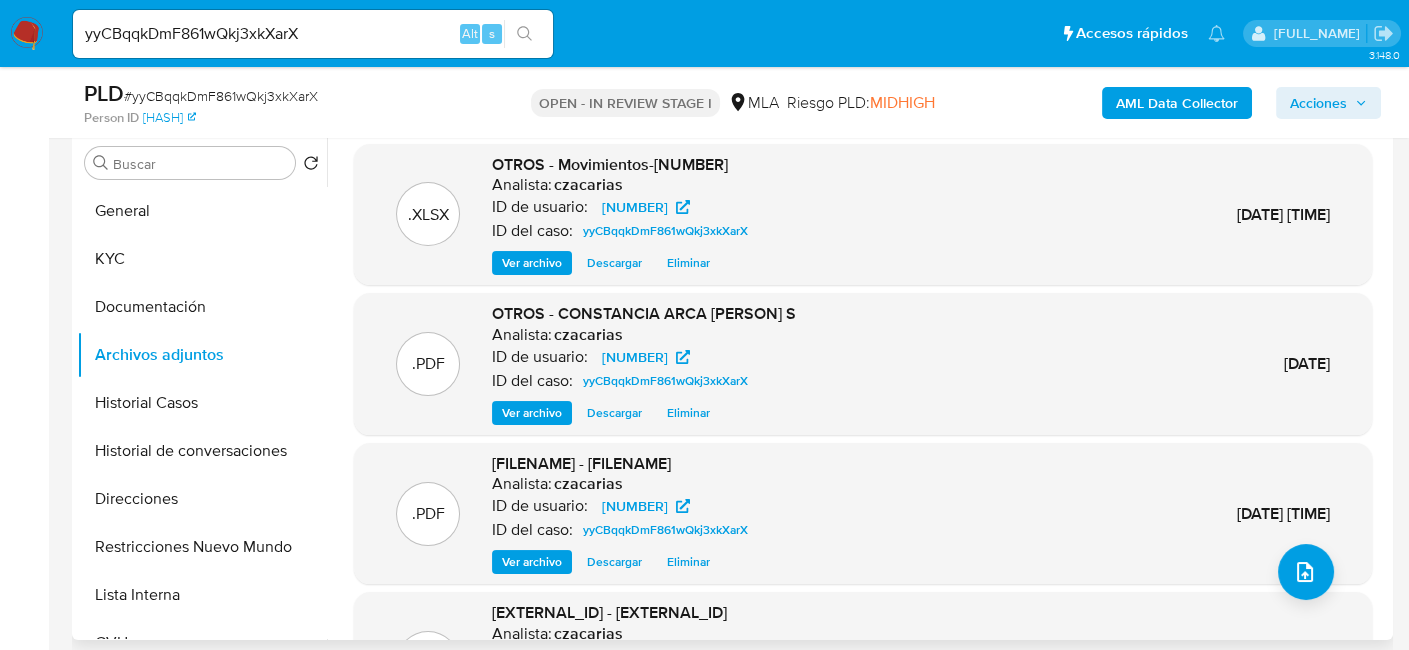 click on "Ver archivo" at bounding box center (532, 413) 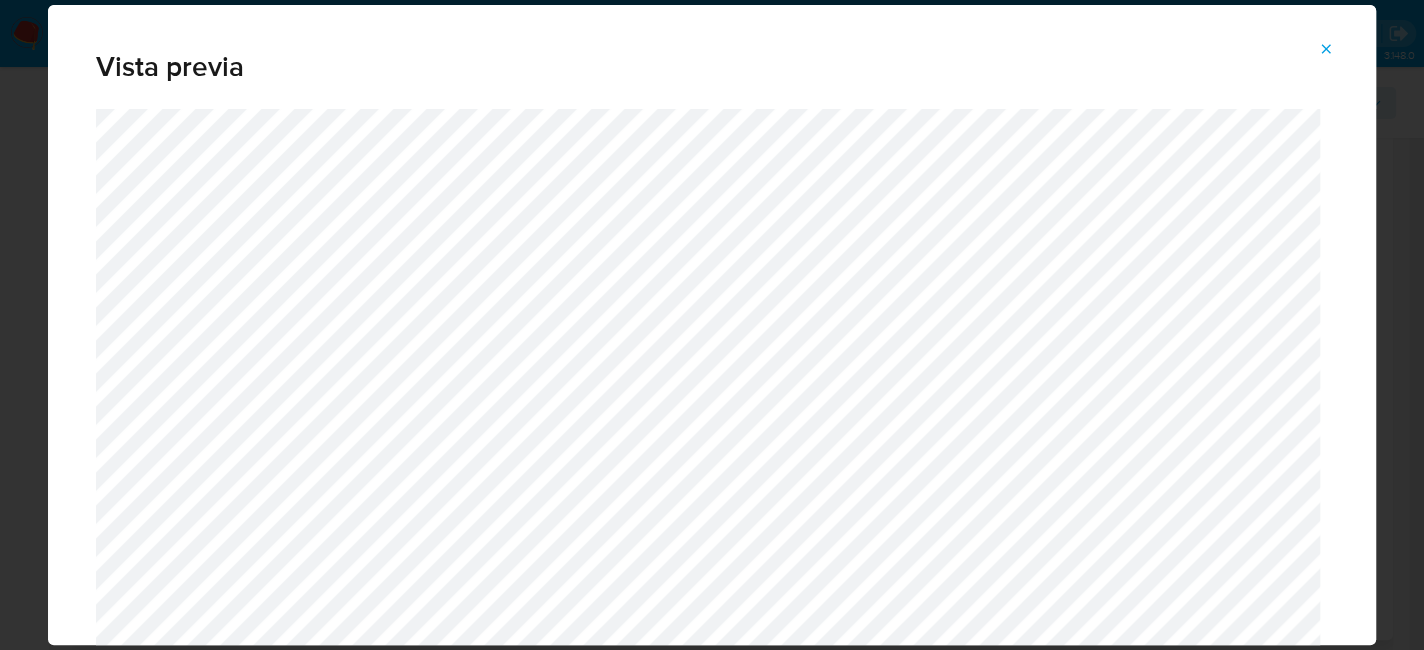 click at bounding box center [1326, 49] 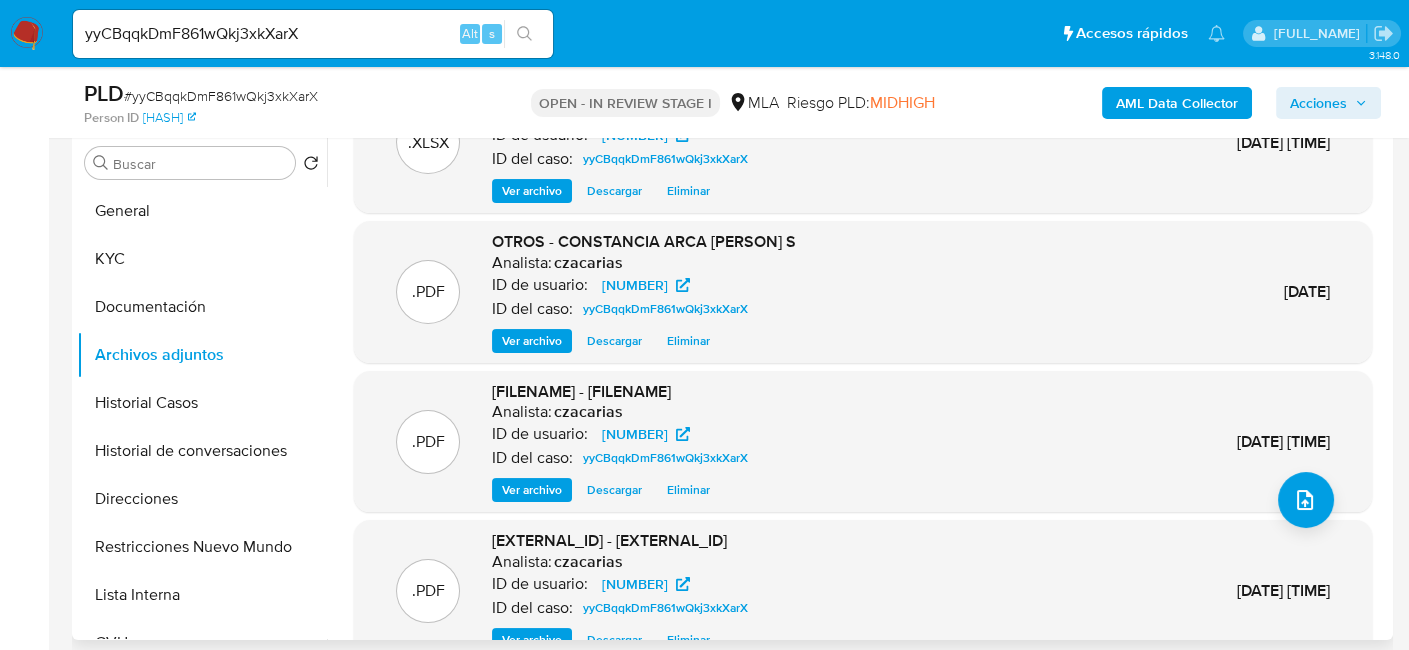 scroll, scrollTop: 154, scrollLeft: 0, axis: vertical 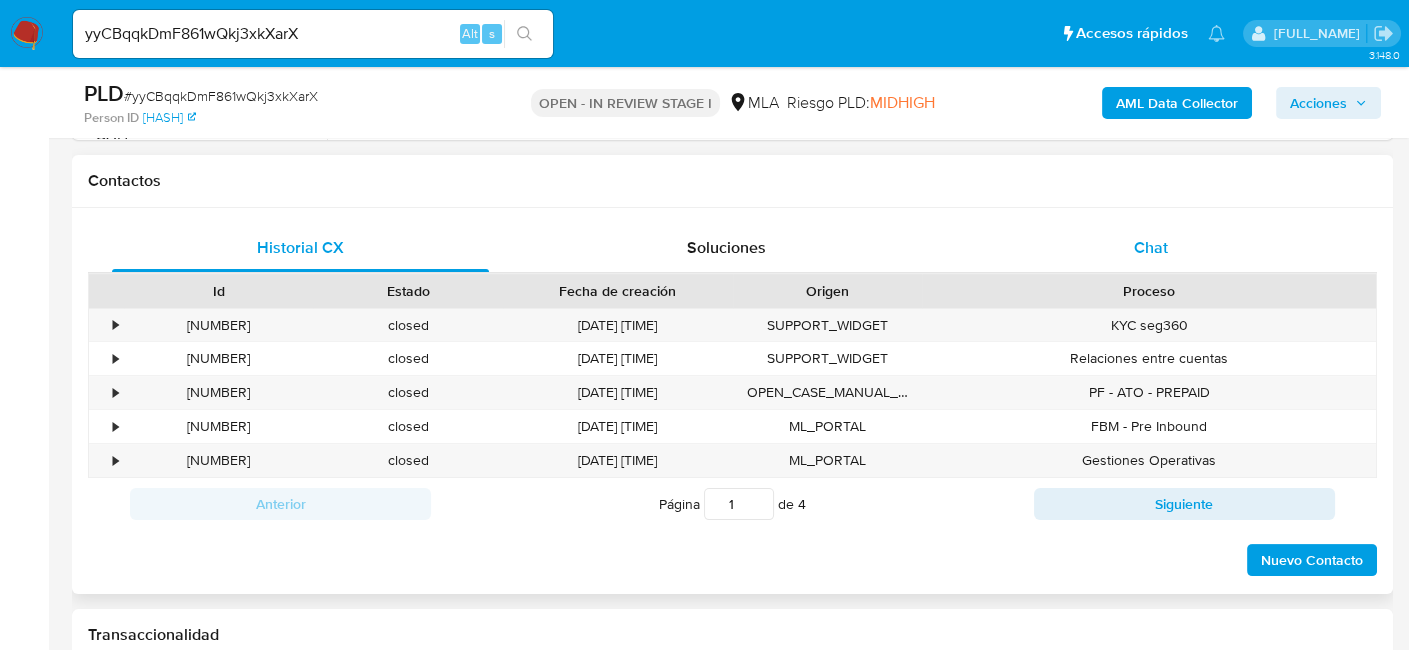 click on "Chat" at bounding box center (1151, 248) 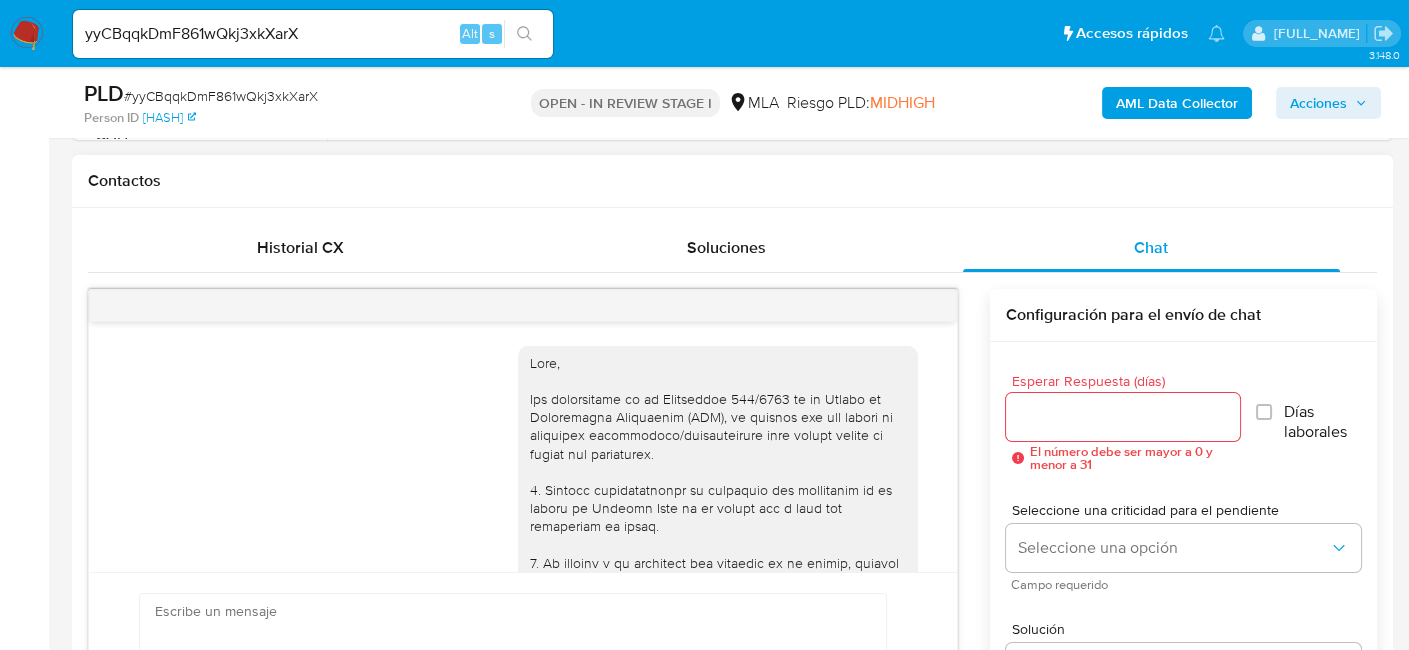 scroll, scrollTop: 1215, scrollLeft: 0, axis: vertical 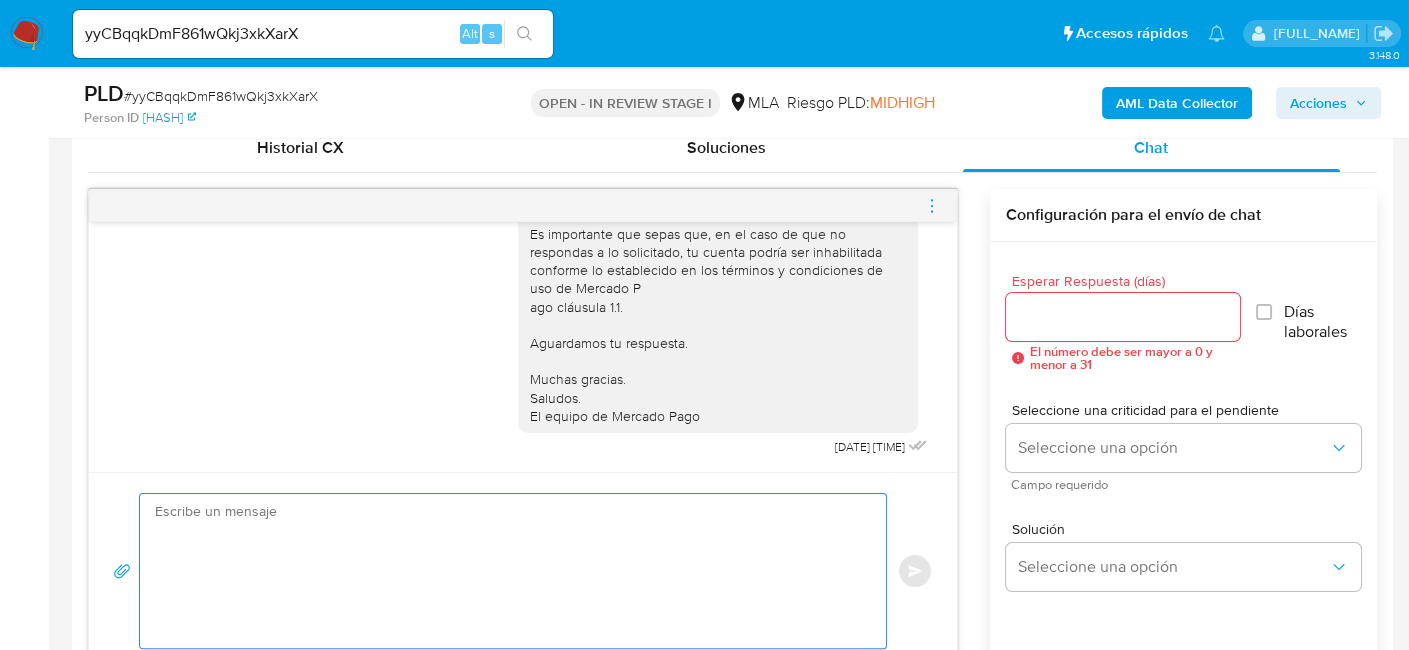 click at bounding box center [508, 571] 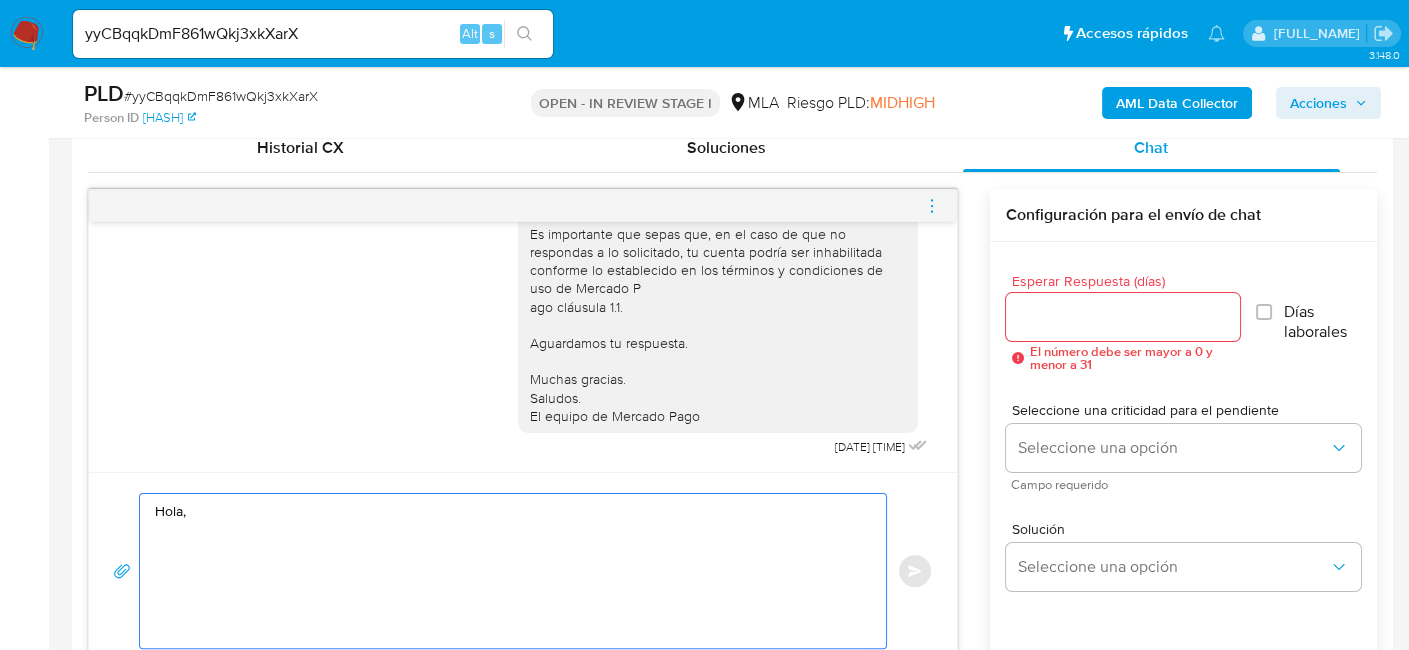paste on "En función de las operaciones registradas en la cuenta de la compañía, necesitamos que nos brindes la siguiente información y/o documentación:
1. Descripción de la actividad comercial canalizada a través de la plataforma de Mercado Libre/Mercado Pago: Por favor, descríbenos la actividad comercial que la compañía lleva a cabo utilizando la plataforma de Mercado Libre/Mercado Pago." 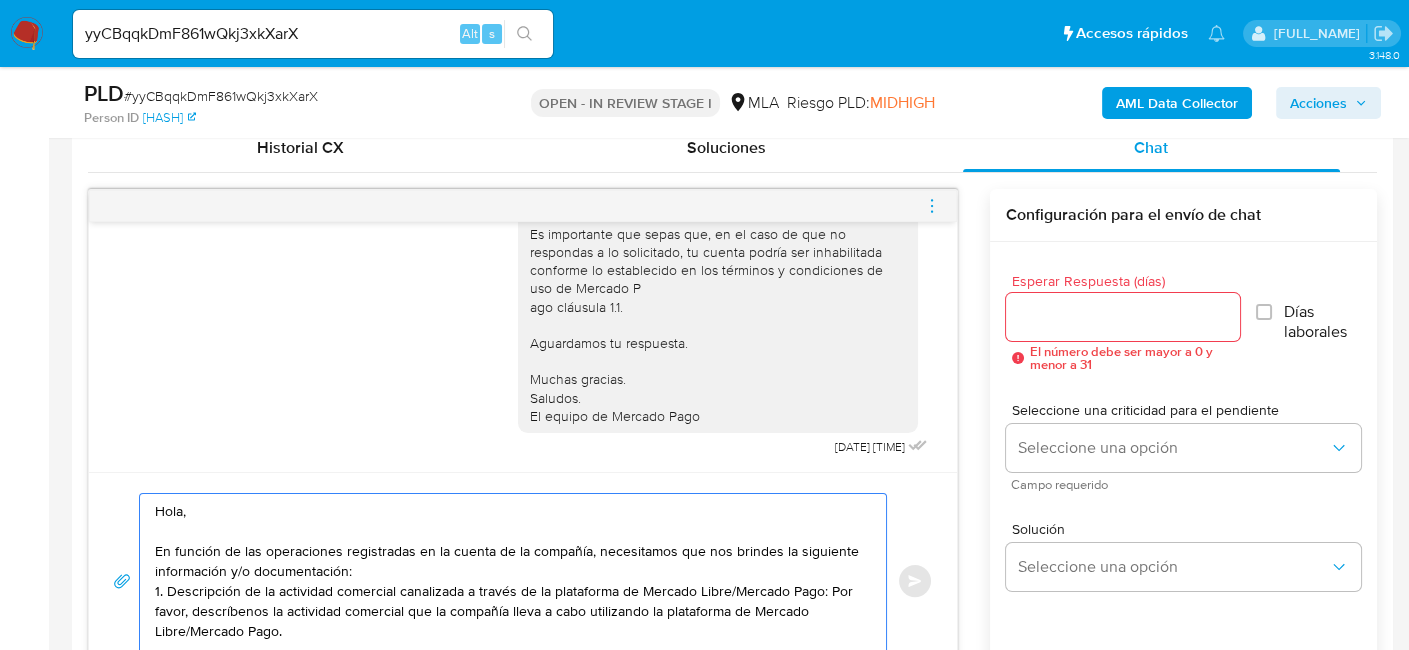 click on "Hola,
En función de las operaciones registradas en la cuenta de la compañía, necesitamos que nos brindes la siguiente información y/o documentación:
1. Descripción de la actividad comercial canalizada a través de la plataforma de Mercado Libre/Mercado Pago: Por favor, descríbenos la actividad comercial que la compañía lleva a cabo utilizando la plataforma de Mercado Libre/Mercado Pago." at bounding box center [508, 581] 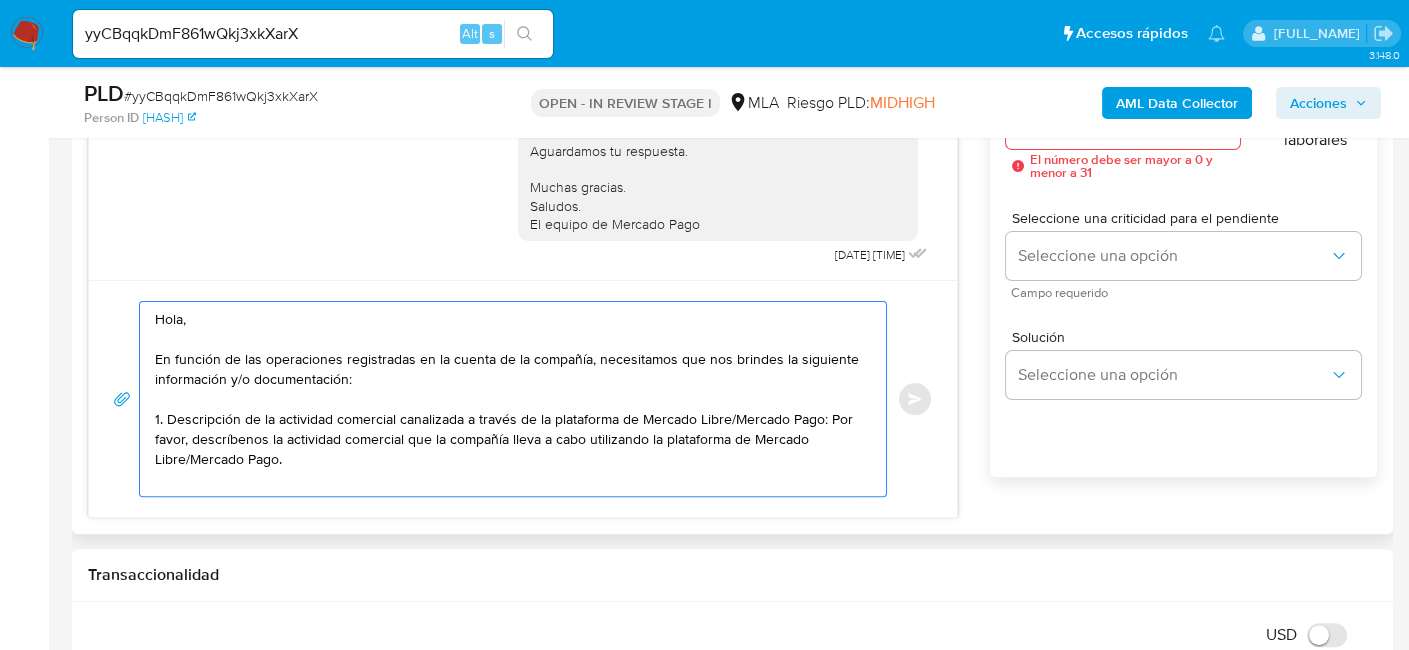 scroll, scrollTop: 1191, scrollLeft: 0, axis: vertical 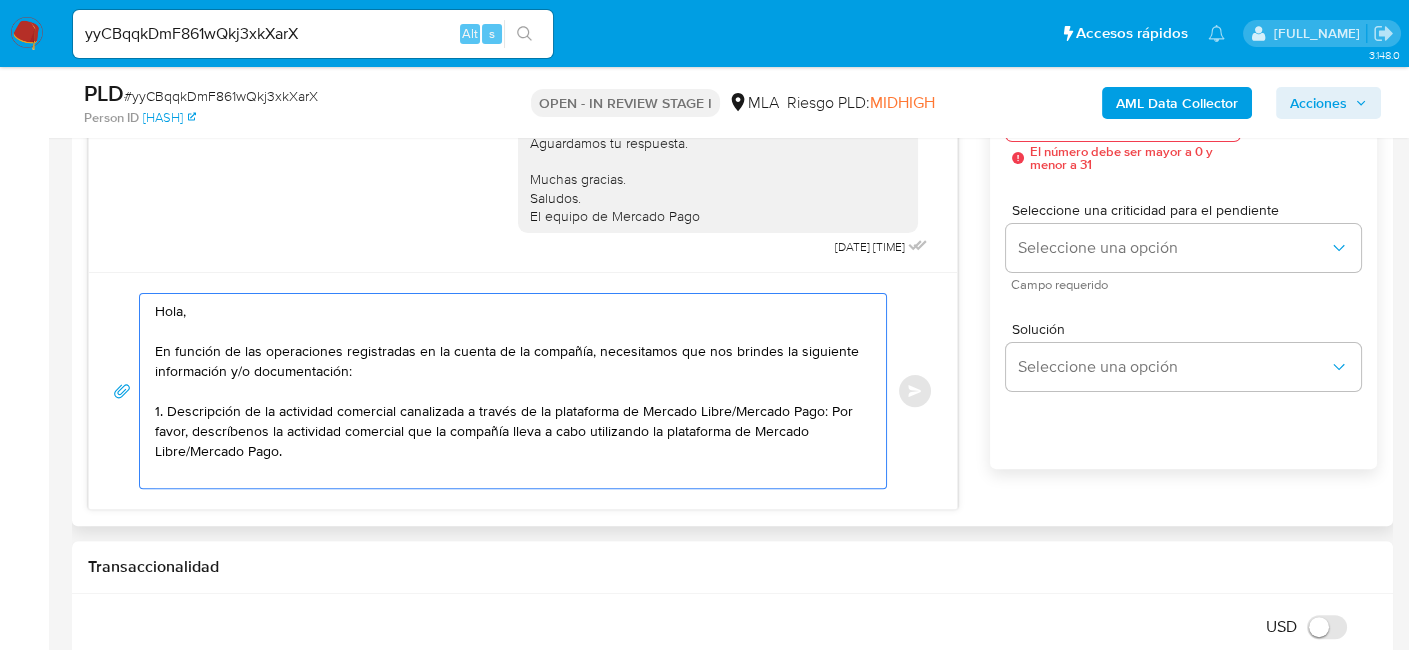 click on "Hola,
En función de las operaciones registradas en la cuenta de la compañía, necesitamos que nos brindes la siguiente información y/o documentación:
1. Descripción de la actividad comercial canalizada a través de la plataforma de Mercado Libre/Mercado Pago: Por favor, descríbenos la actividad comercial que la compañía lleva a cabo utilizando la plataforma de Mercado Libre/Mercado Pago." at bounding box center [508, 391] 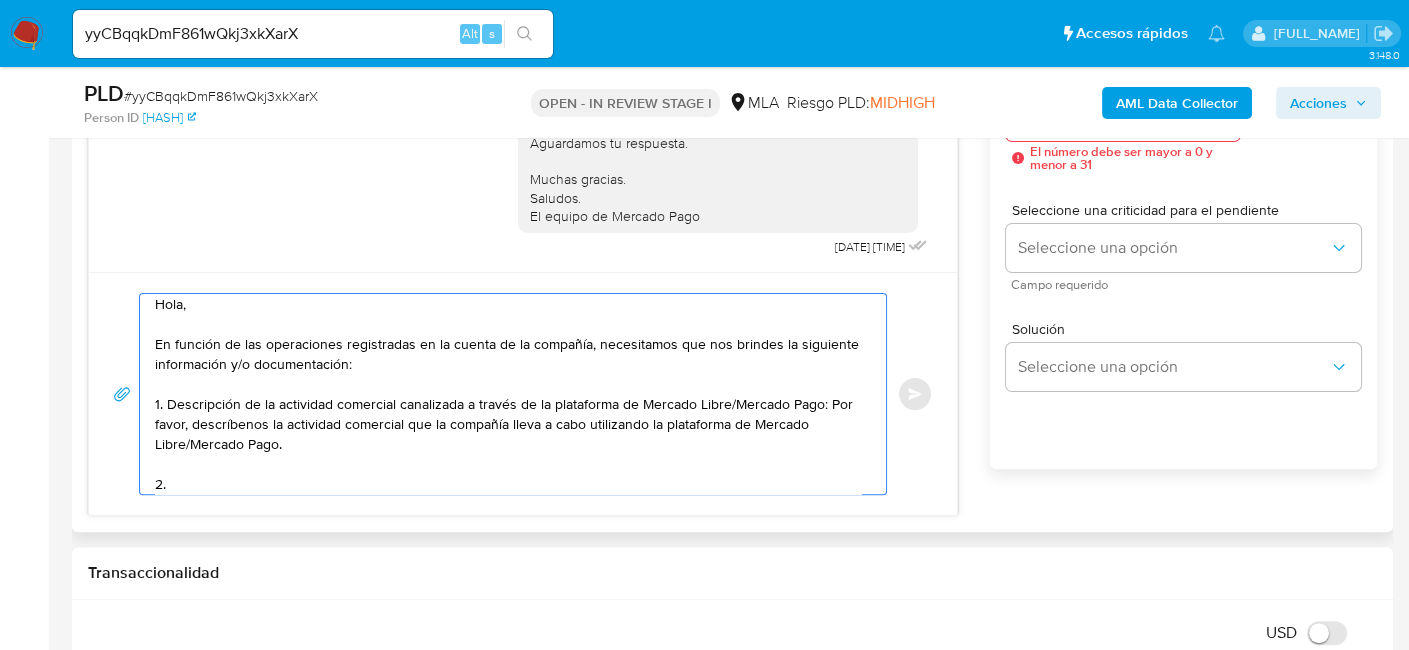 paste on "Documentación que respalde las operaciones realizadas por la compañía en su cuenta (puedes enviarnos alguno de los siguientes documentos):
- Últimas 6 Declaraciones Juradas de Ingresos Brutos (donde se visualice la base imponible).
- Certificación contable de ingresos (último año) legalizada ante el Consejo Profesional de Ciencias Económicas.
- Estados Contables vigentes homologados ante el CPCE.
Tené en cuenta que, además de los ejemplos mencionados, podés adjuntar voluntariamente cualquier otra documentación adicional que consideres útil para respaldarlos movimientos sobre los que te consultamos." 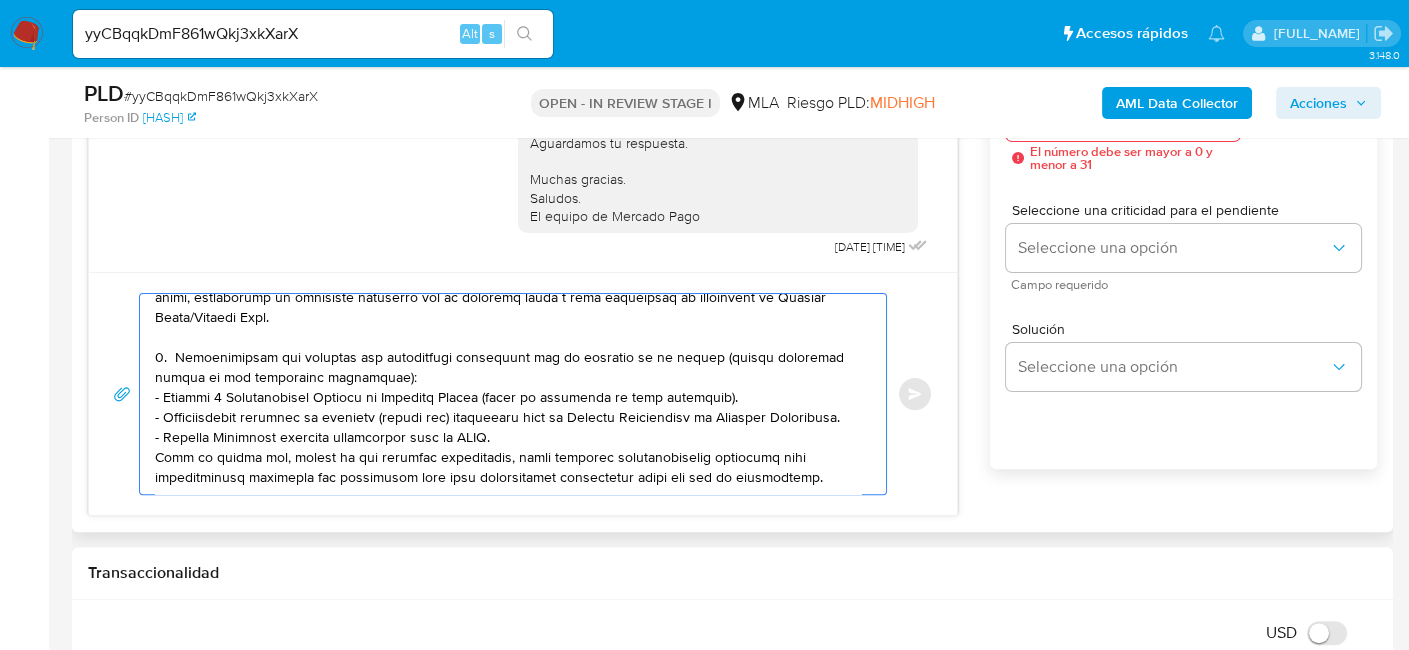 scroll, scrollTop: 47, scrollLeft: 0, axis: vertical 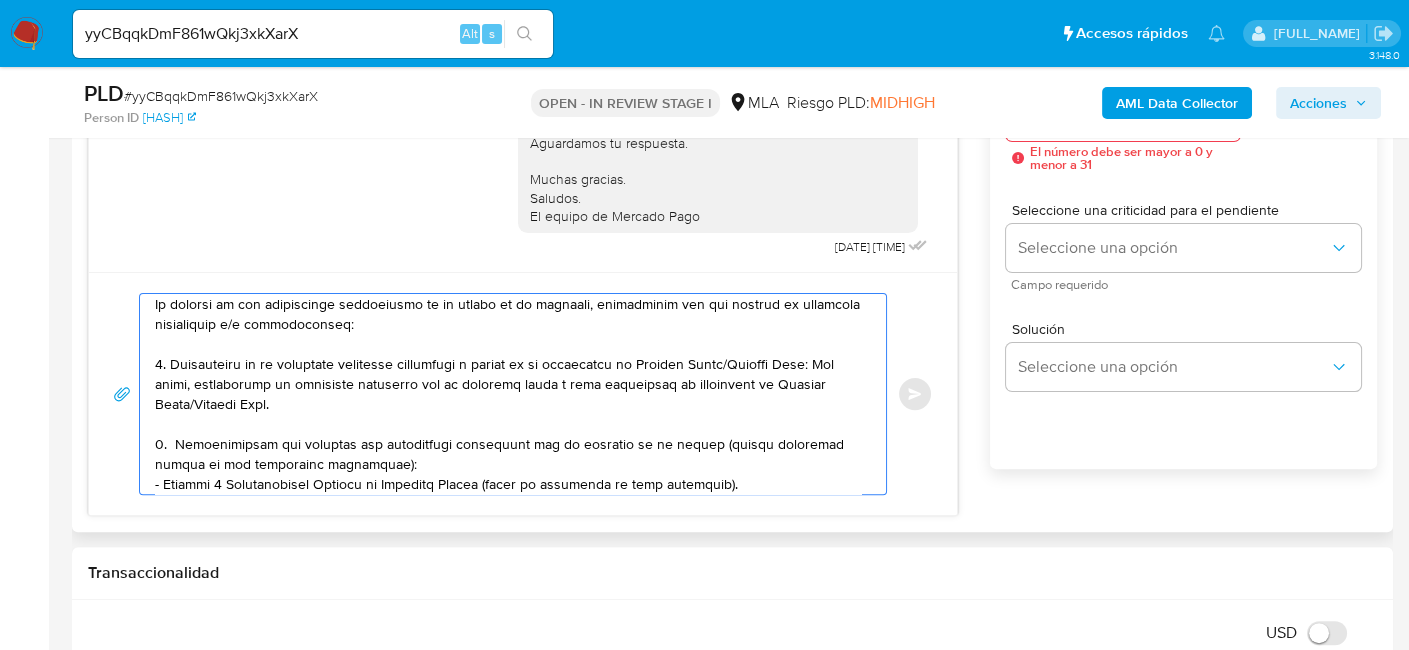click at bounding box center [508, 394] 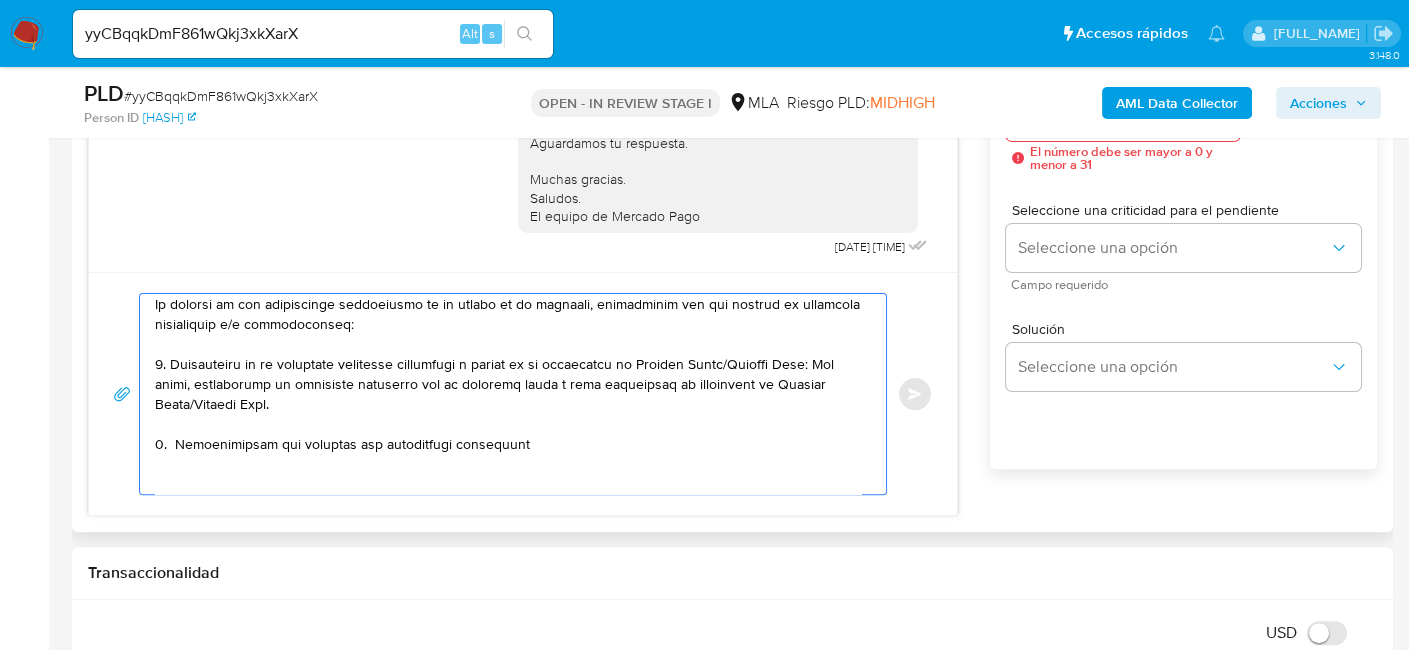 scroll, scrollTop: 67, scrollLeft: 0, axis: vertical 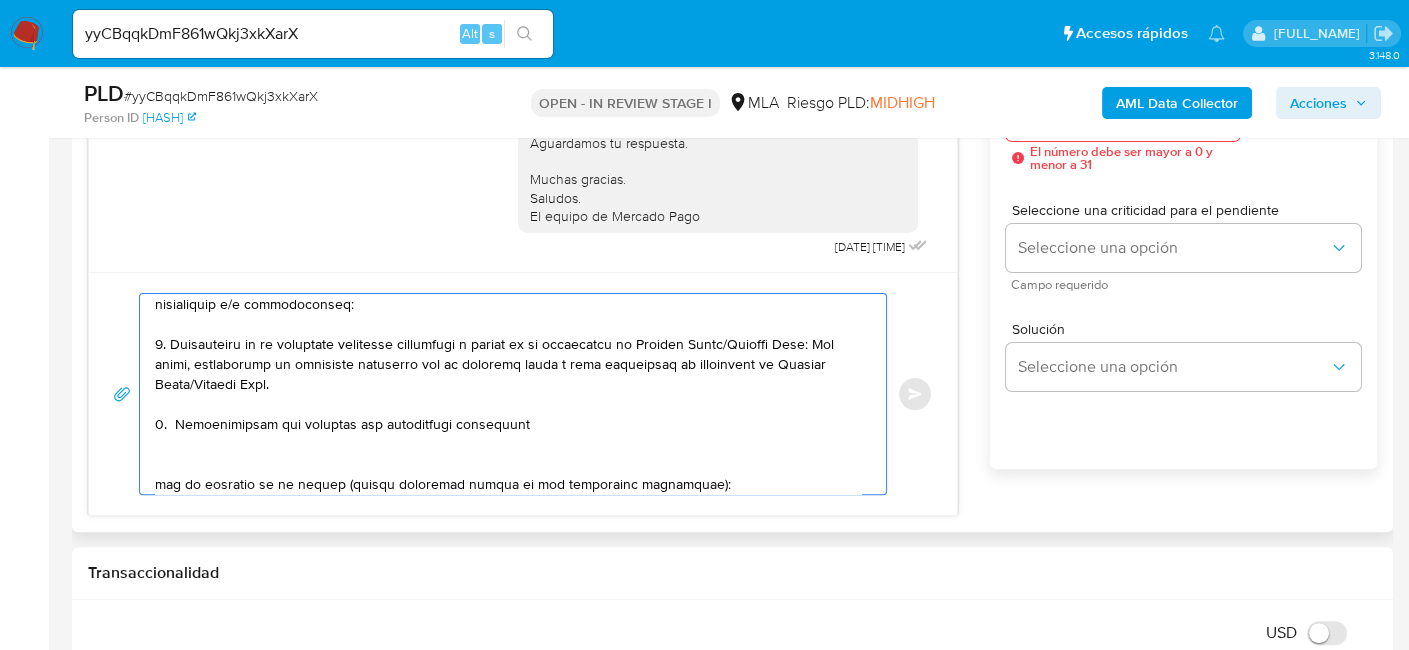 click at bounding box center (508, 394) 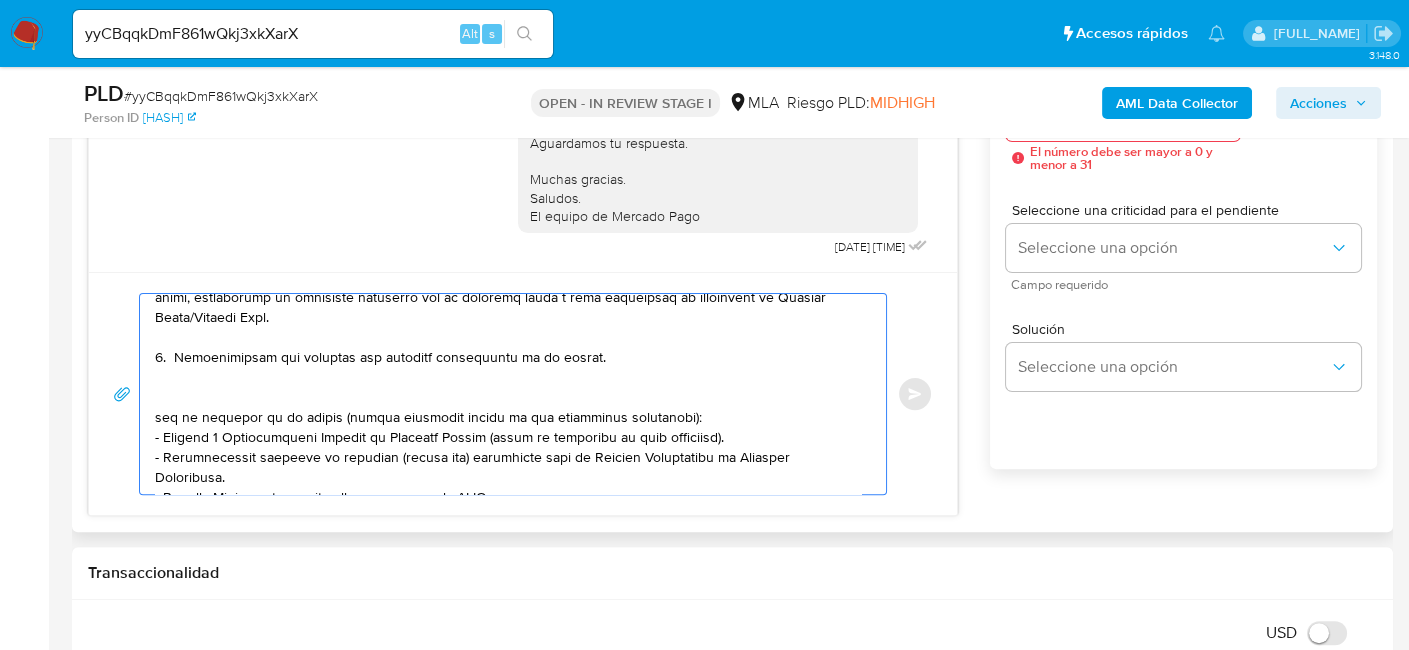 scroll, scrollTop: 167, scrollLeft: 0, axis: vertical 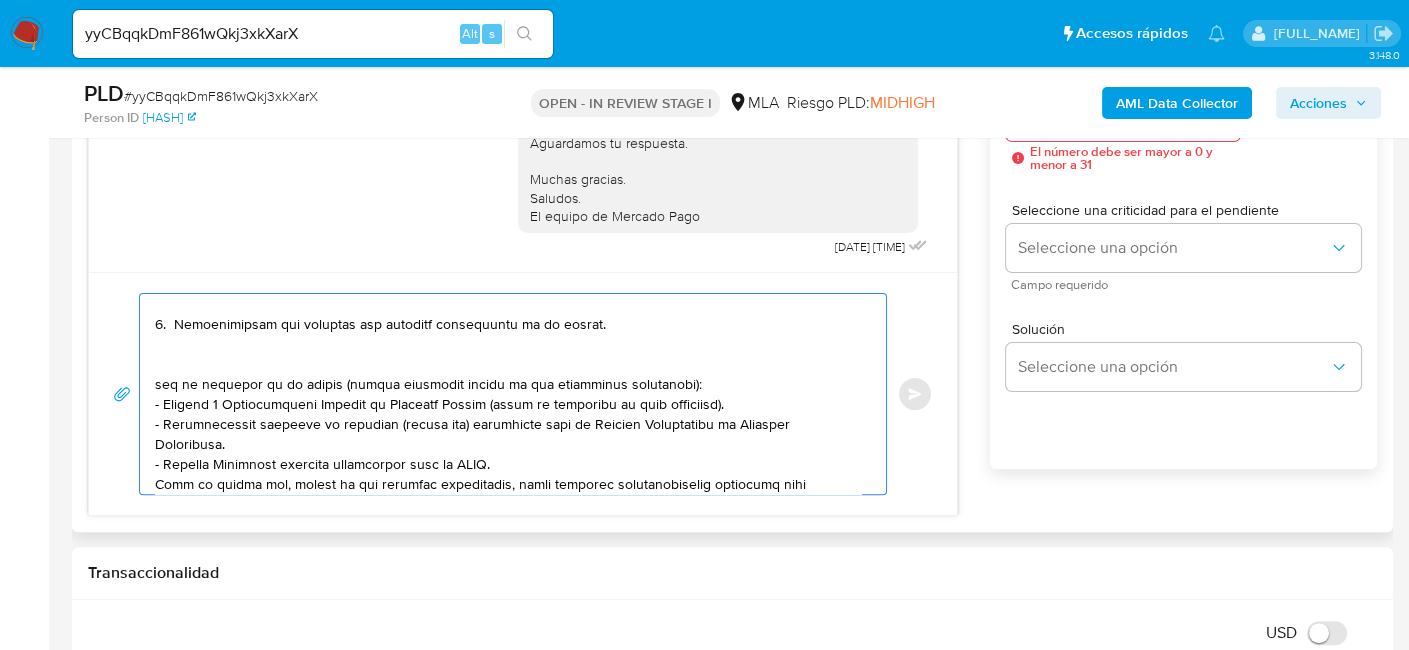 drag, startPoint x: 168, startPoint y: 357, endPoint x: 724, endPoint y: 384, distance: 556.6552 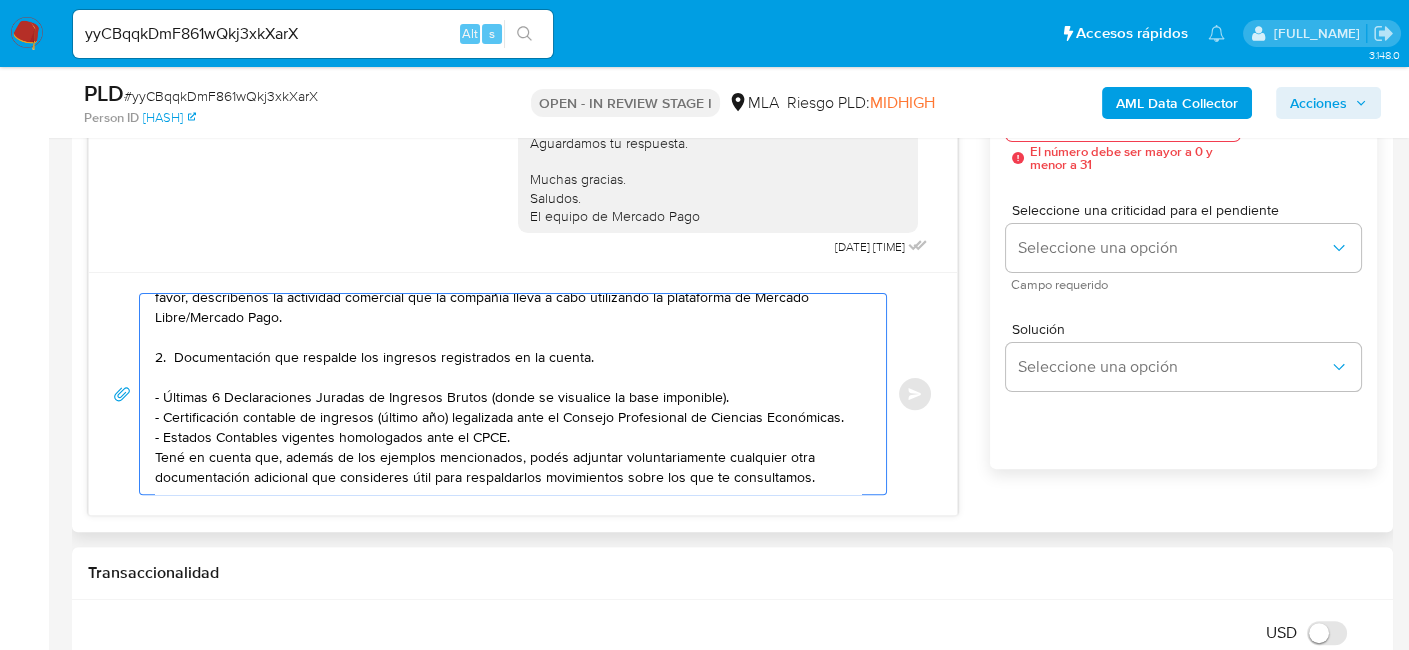 scroll, scrollTop: 154, scrollLeft: 0, axis: vertical 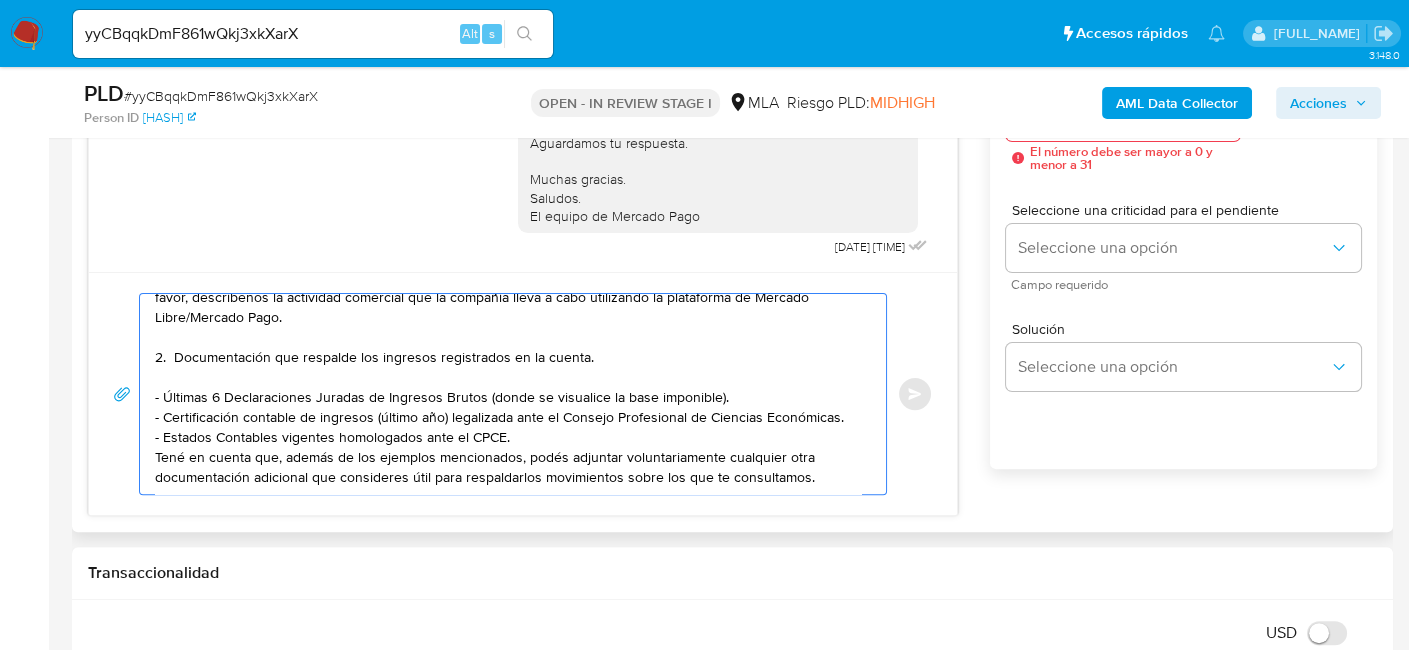 click on "Hola,
En función de las operaciones registradas en la cuenta de la compañía, necesitamos que nos brindes la siguiente información y/o documentación:
1. Descripción de la actividad comercial canalizada a través de la plataforma de Mercado Libre/Mercado Pago: Por favor, descríbenos la actividad comercial que la compañía lleva a cabo utilizando la plataforma de Mercado Libre/Mercado Pago.
2.  Documentación que respalde los ingresos registrados en la cuenta.
- Últimas 6 Declaraciones Juradas de Ingresos Brutos (donde se visualice la base imponible).
- Certificación contable de ingresos (último año) legalizada ante el Consejo Profesional de Ciencias Económicas.
- Estados Contables vigentes homologados ante el CPCE.
Tené en cuenta que, además de los ejemplos mencionados, podés adjuntar voluntariamente cualquier otra documentación adicional que consideres útil para respaldarlos movimientos sobre los que te consultamos." at bounding box center [508, 394] 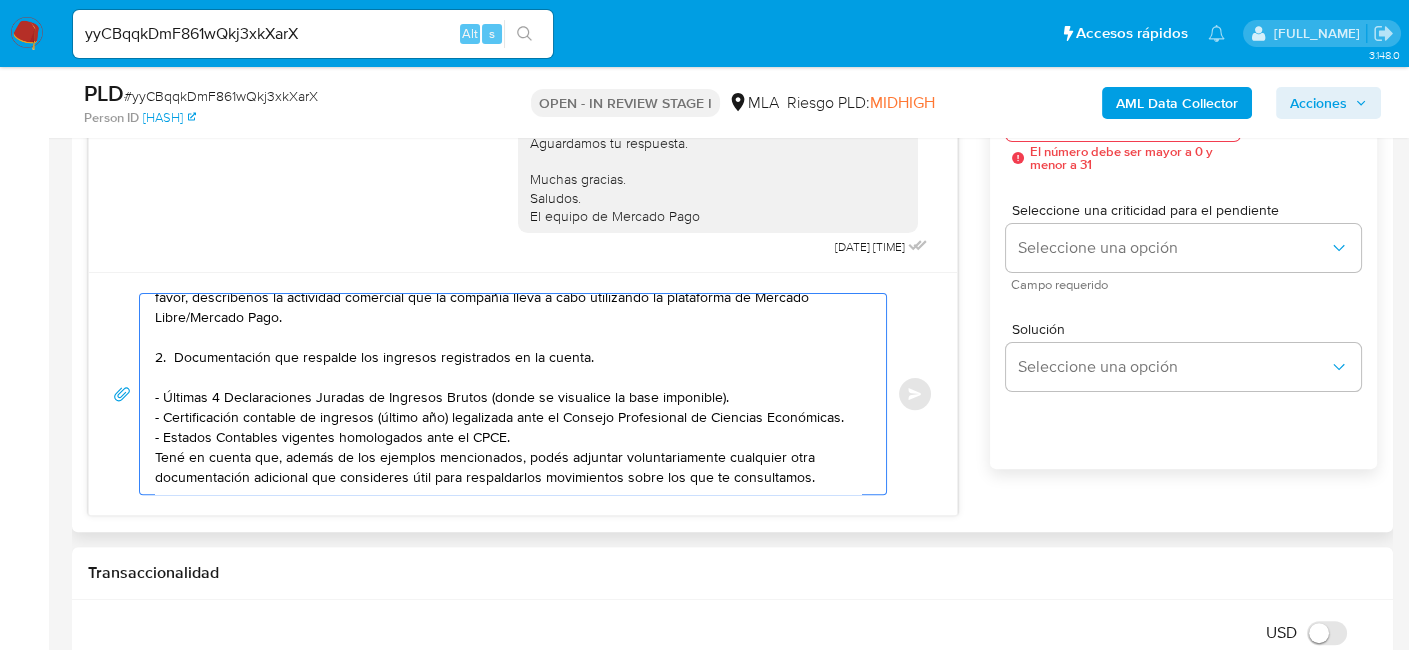drag, startPoint x: 520, startPoint y: 407, endPoint x: 135, endPoint y: 370, distance: 386.77383 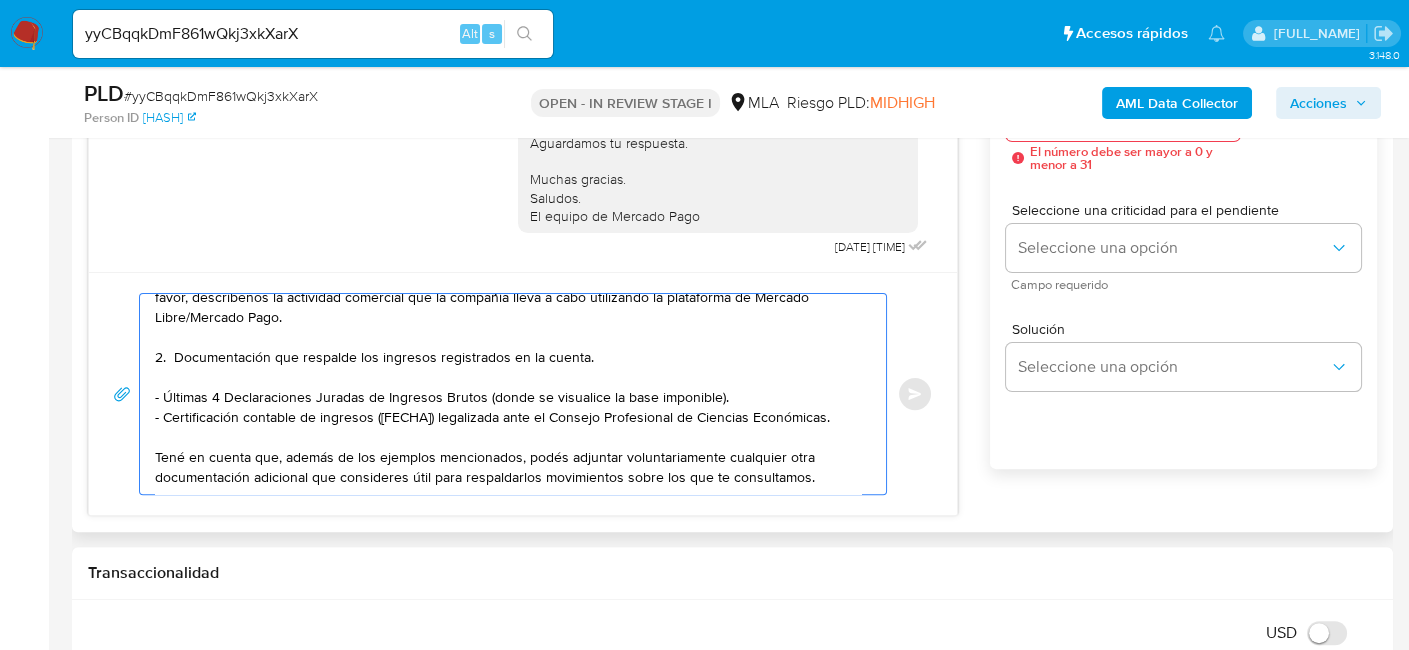 scroll, scrollTop: 1291, scrollLeft: 0, axis: vertical 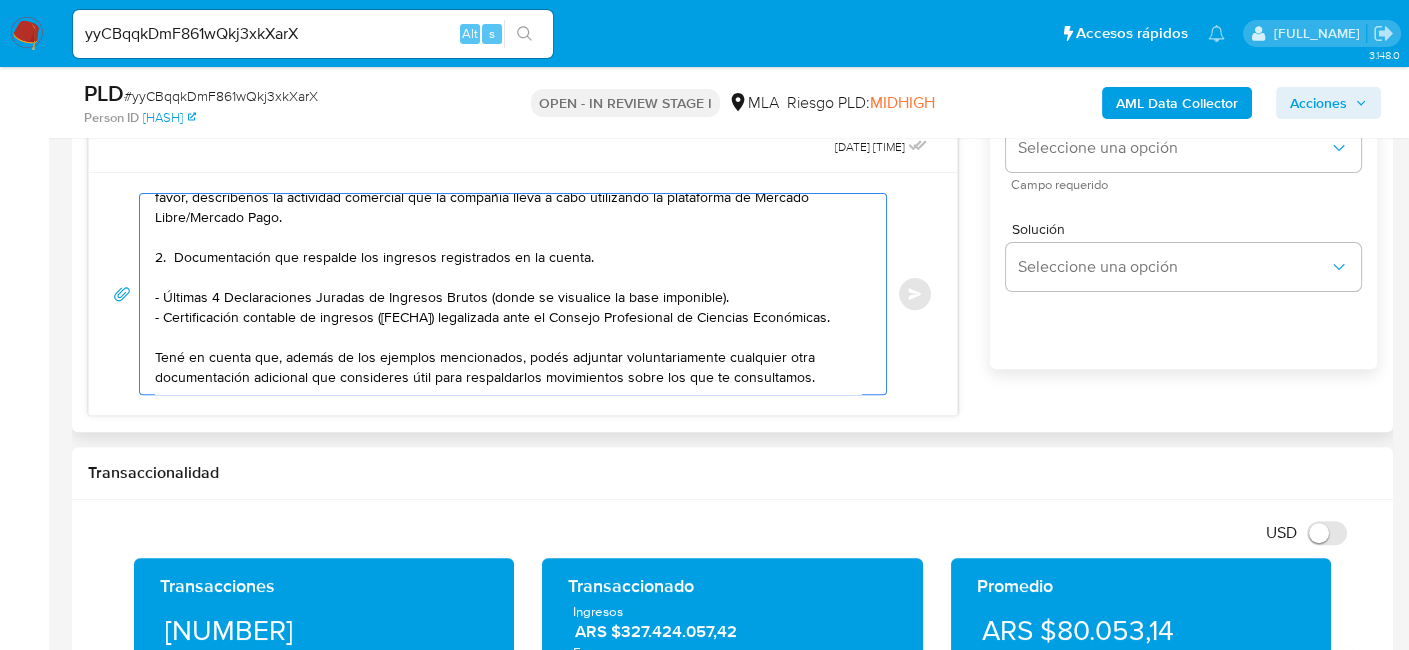 click on "Hola,
En función de las operaciones registradas en la cuenta de la compañía, necesitamos que nos brindes la siguiente información y/o documentación:
1. Descripción de la actividad comercial canalizada a través de la plataforma de Mercado Libre/Mercado Pago: Por favor, descríbenos la actividad comercial que la compañía lleva a cabo utilizando la plataforma de Mercado Libre/Mercado Pago.
2.  Documentación que respalde los ingresos registrados en la cuenta.
- Últimas 4 Declaraciones Juradas de Ingresos Brutos (donde se visualice la base imponible).
- Certificación contable de ingresos (último año) legalizada ante el Consejo Profesional de Ciencias Económicas.
Tené en cuenta que, además de los ejemplos mencionados, podés adjuntar voluntariamente cualquier otra documentación adicional que consideres útil para respaldarlos movimientos sobre los que te consultamos." at bounding box center (508, 294) 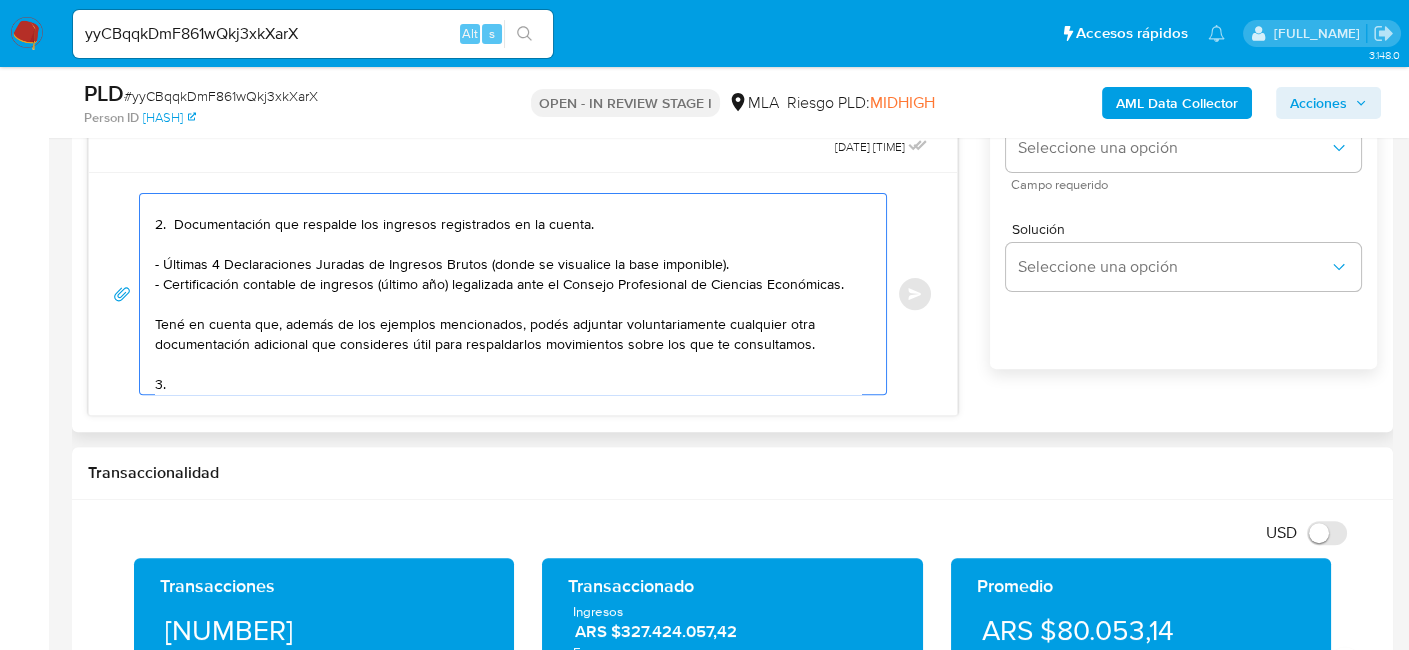 paste on "Proporciona el vínculo con las siguientes contrapartes con las que operaste, el motivo de las transacciones y documentación de respaldo:
- Nombre Contraparte CUIT XXX
- Nombre Contraparte CUIT XXX" 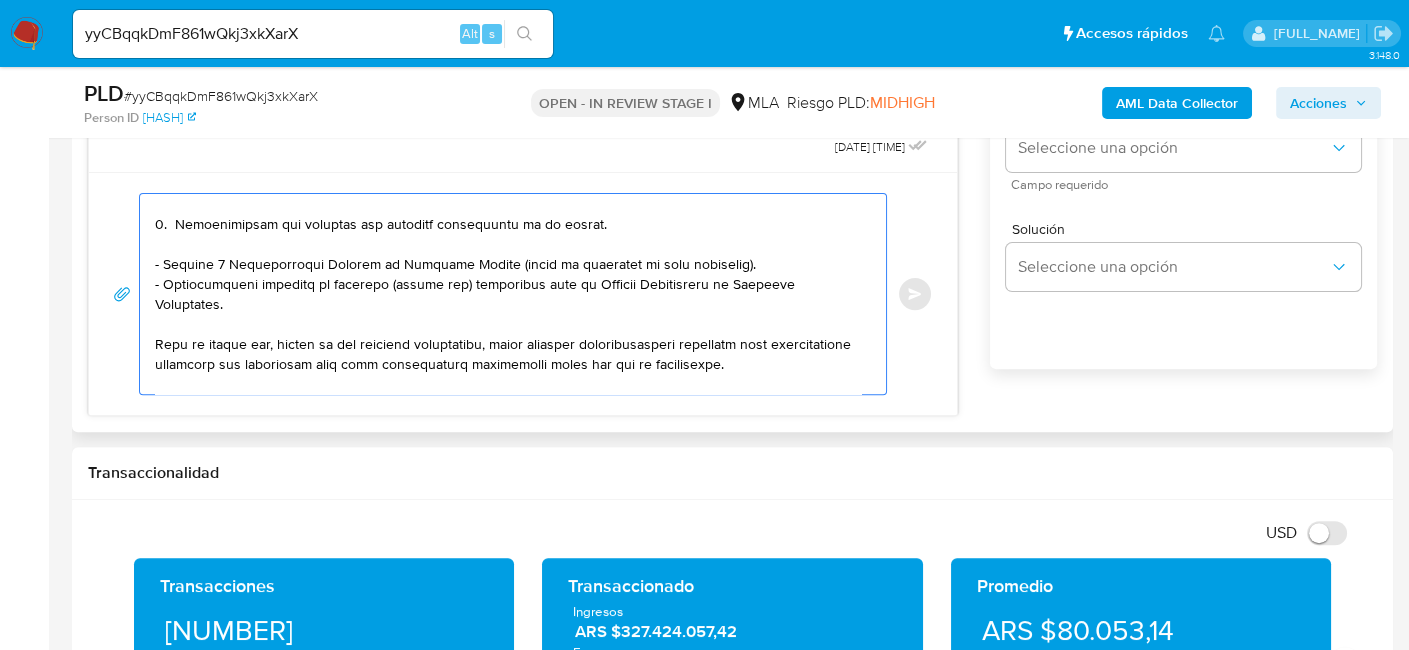 scroll, scrollTop: 287, scrollLeft: 0, axis: vertical 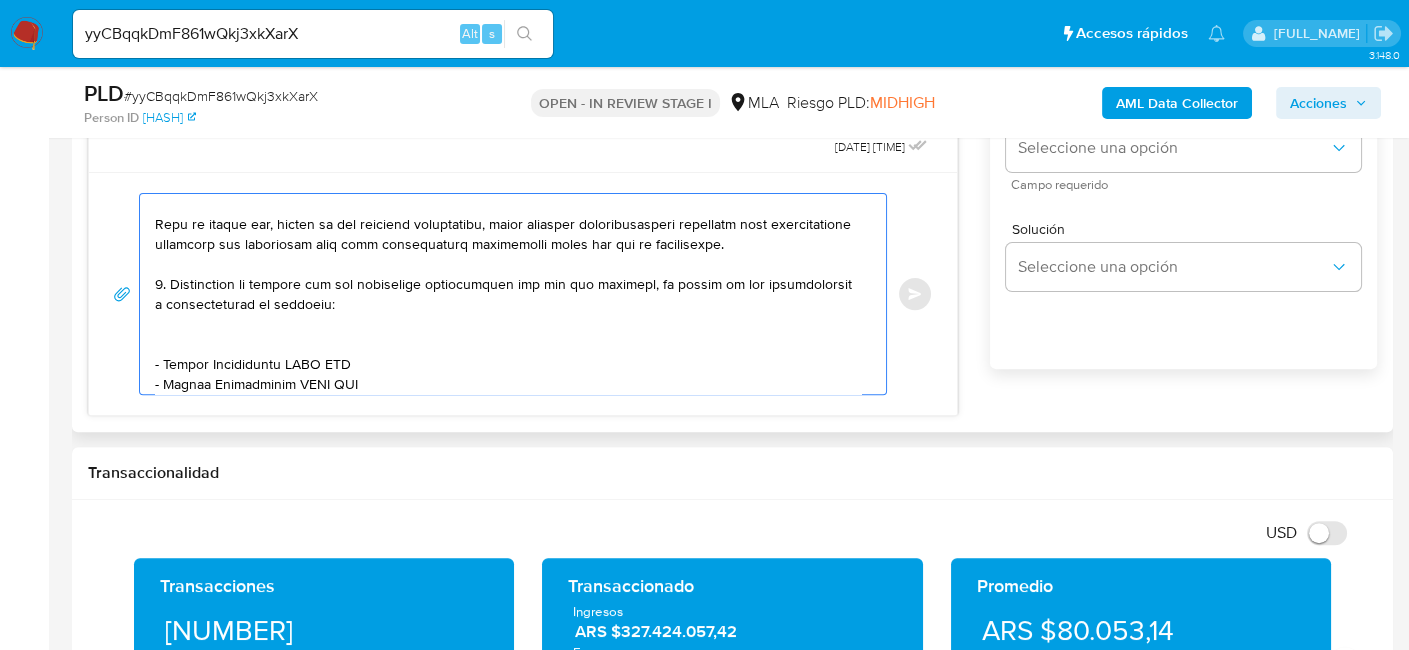 click at bounding box center (508, 294) 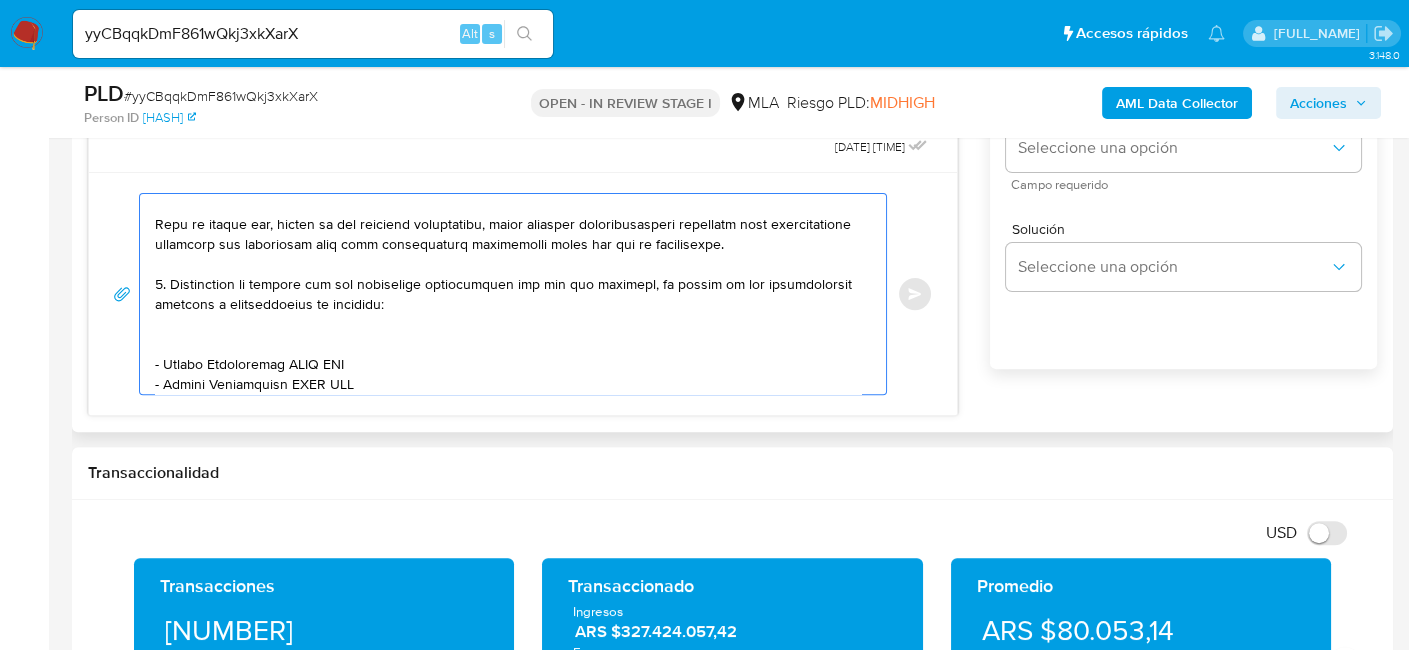 drag, startPoint x: 162, startPoint y: 343, endPoint x: 282, endPoint y: 340, distance: 120.03749 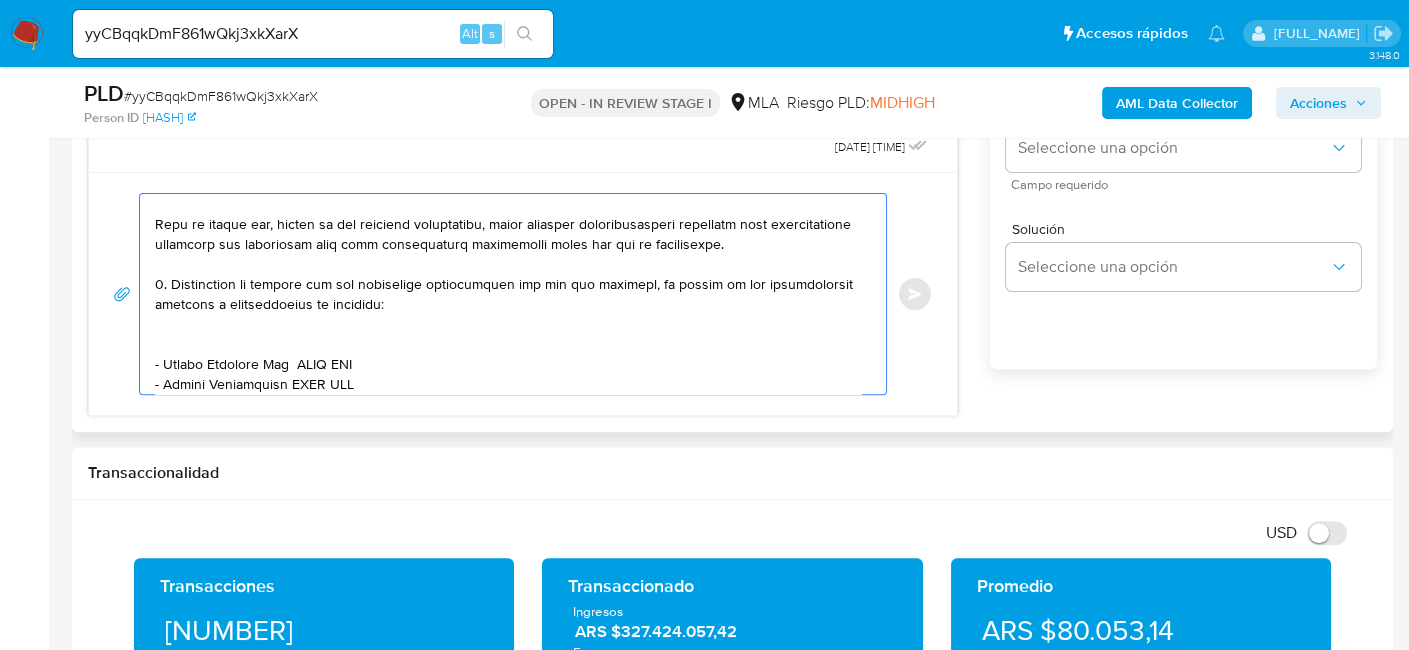 click at bounding box center [508, 294] 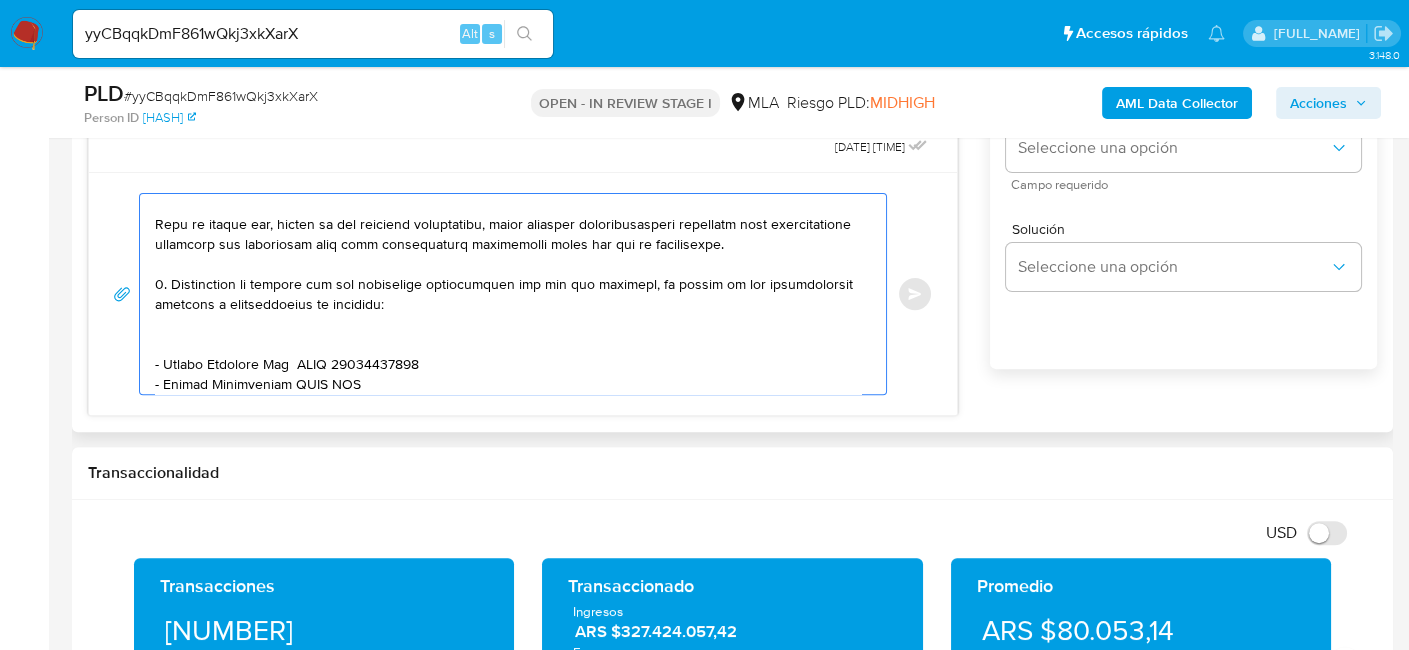 drag, startPoint x: 162, startPoint y: 358, endPoint x: 287, endPoint y: 361, distance: 125.035995 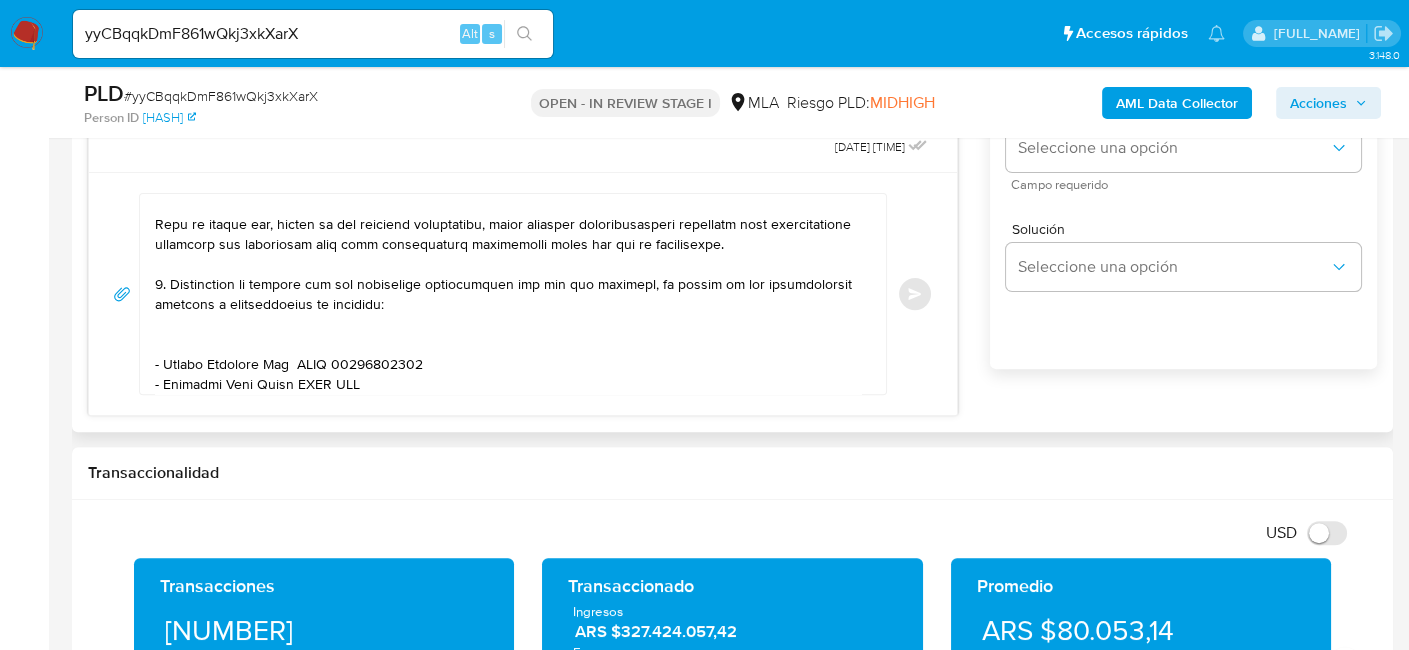 click at bounding box center (508, 294) 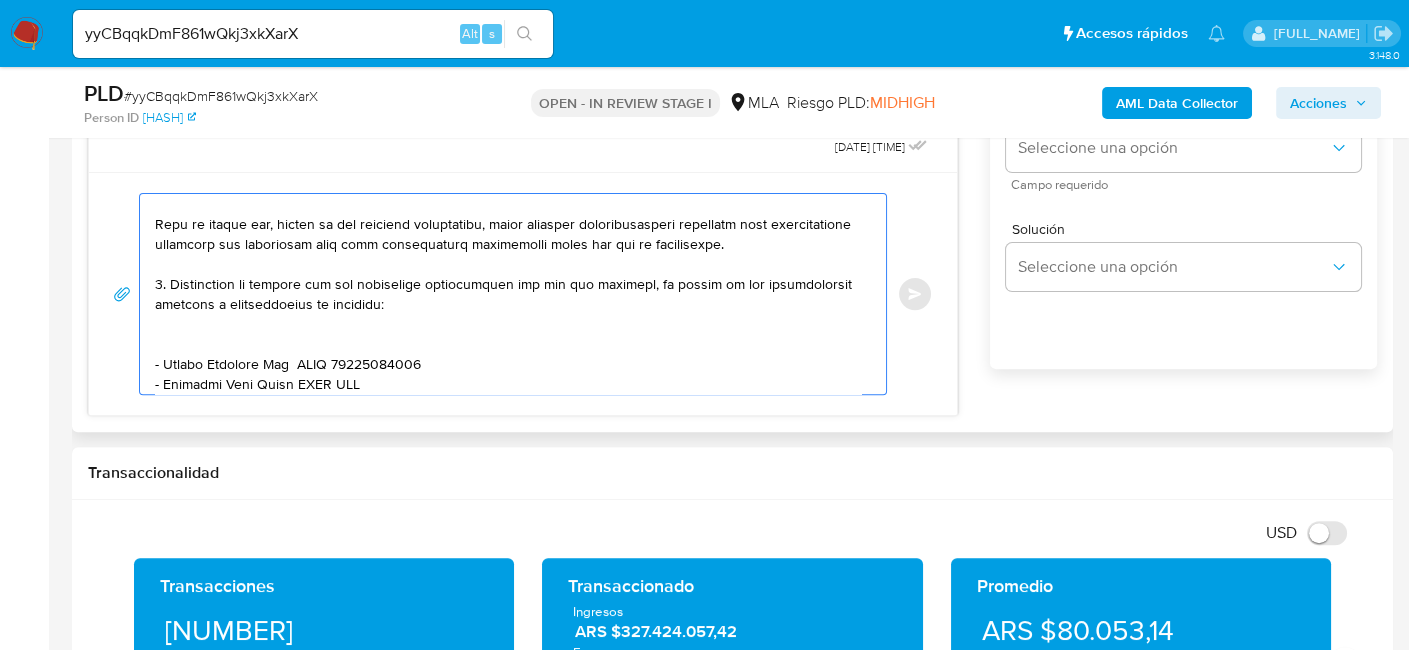 paste on "Antonelli Kevin Yair" 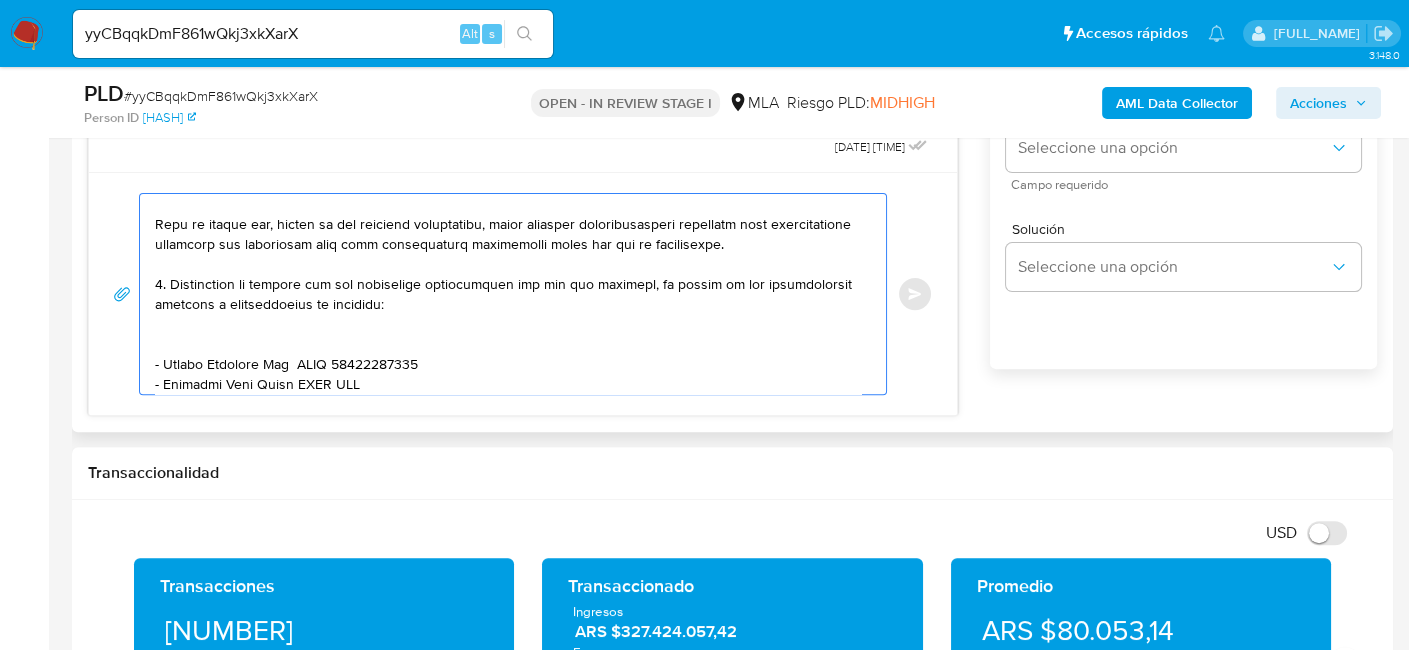 click at bounding box center (508, 294) 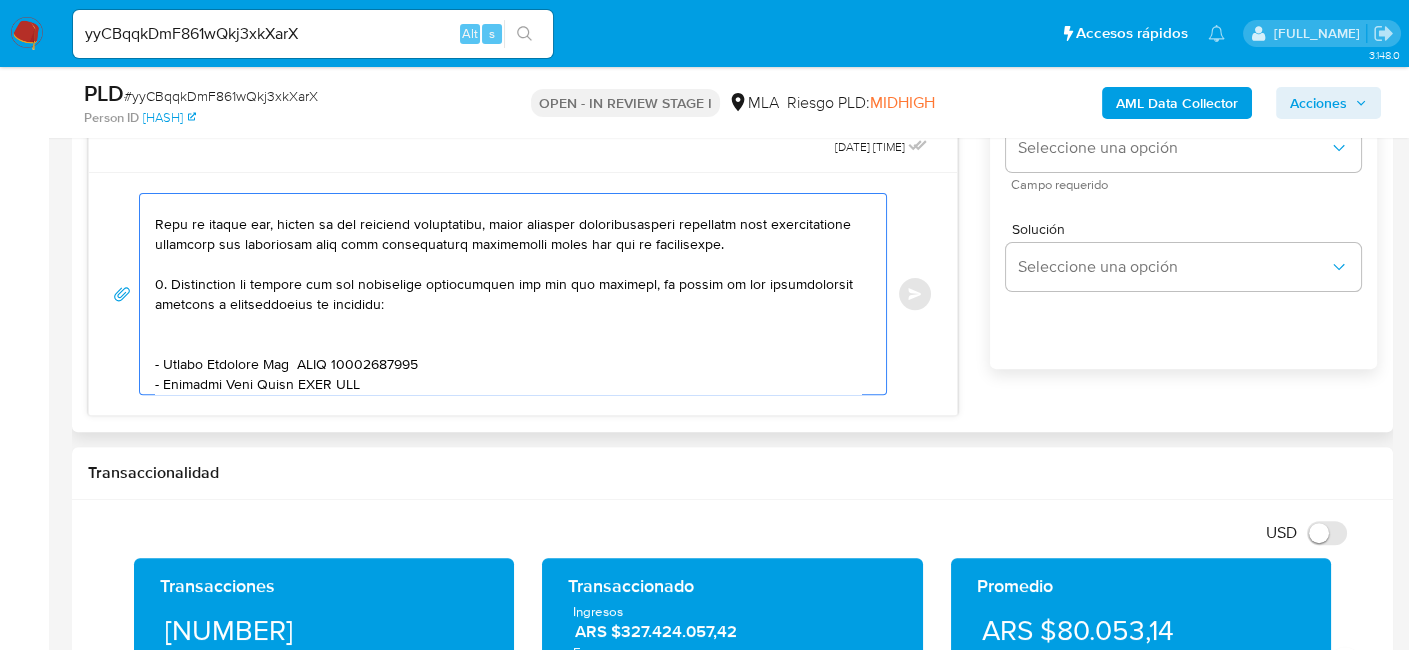 scroll, scrollTop: 307, scrollLeft: 0, axis: vertical 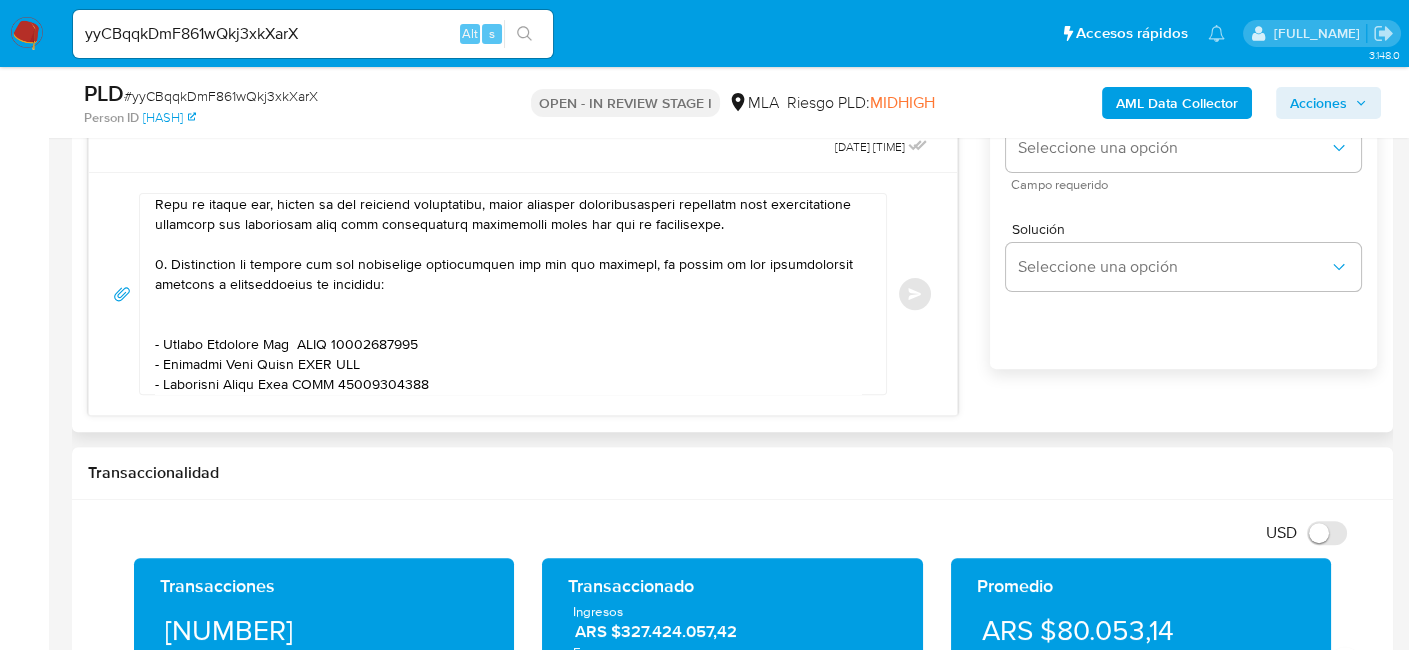 click at bounding box center [508, 294] 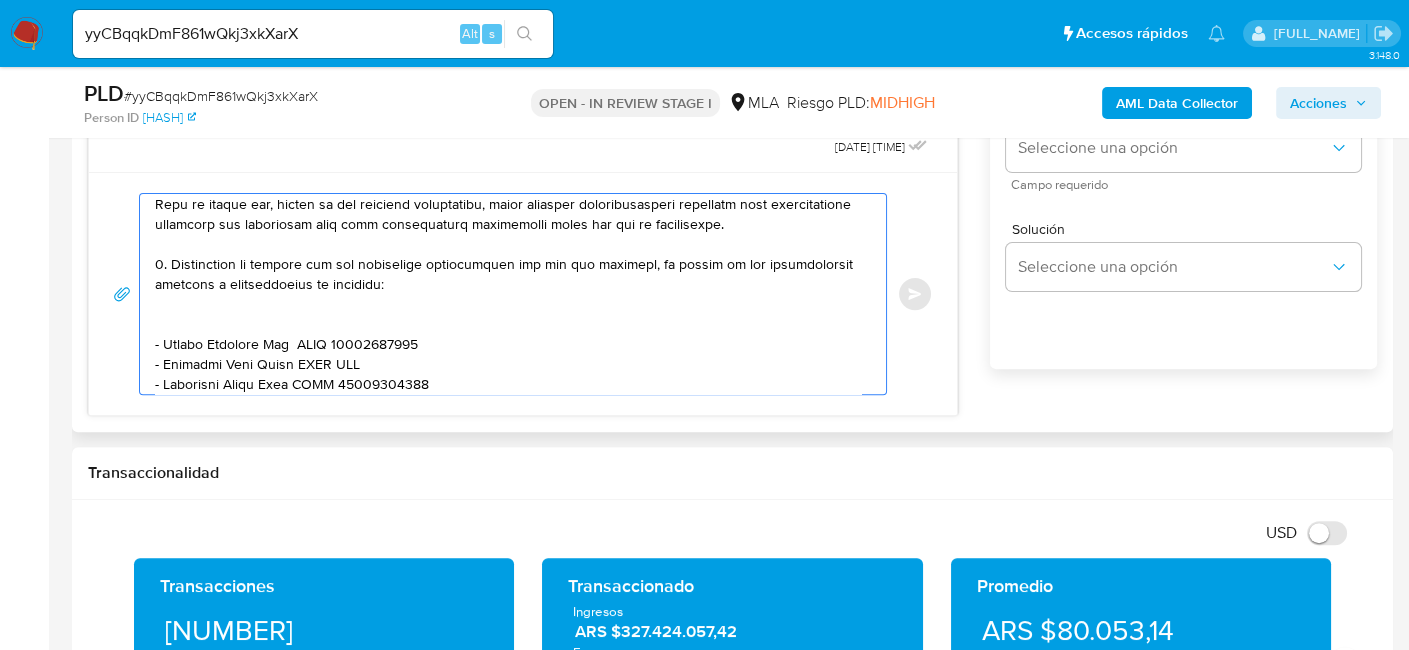 click at bounding box center (508, 294) 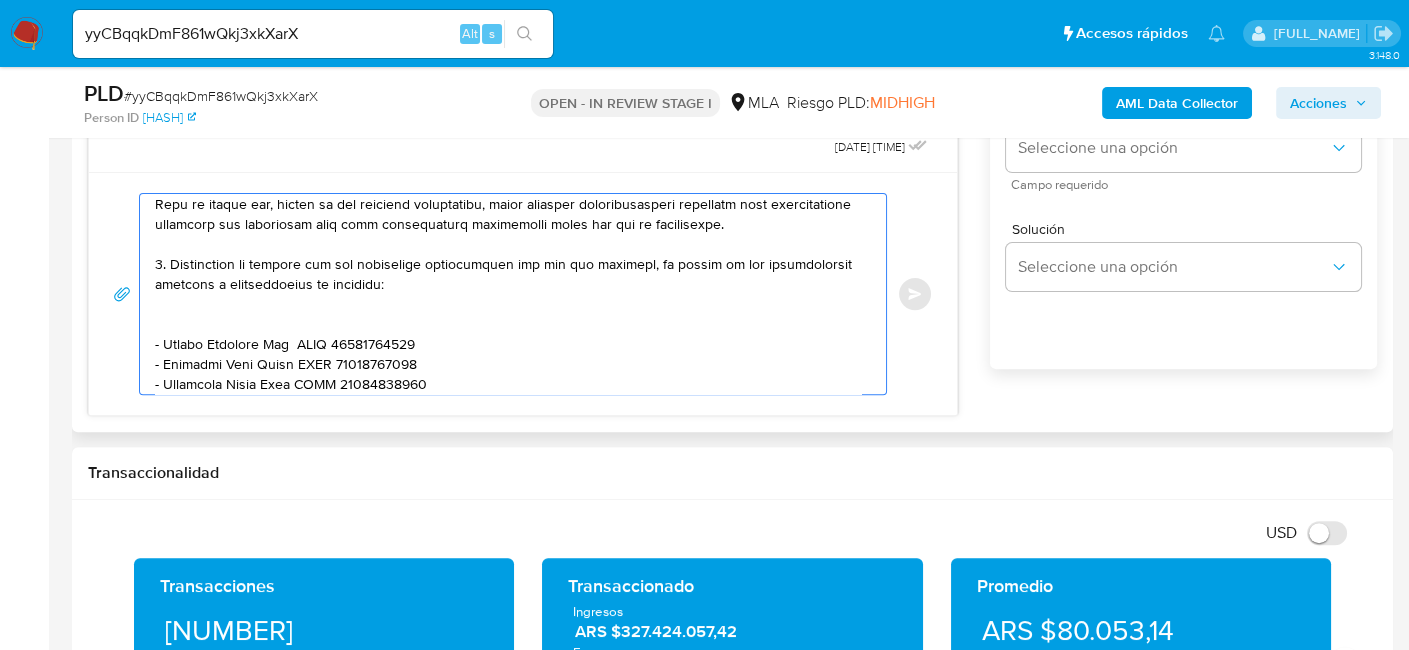 click at bounding box center [508, 294] 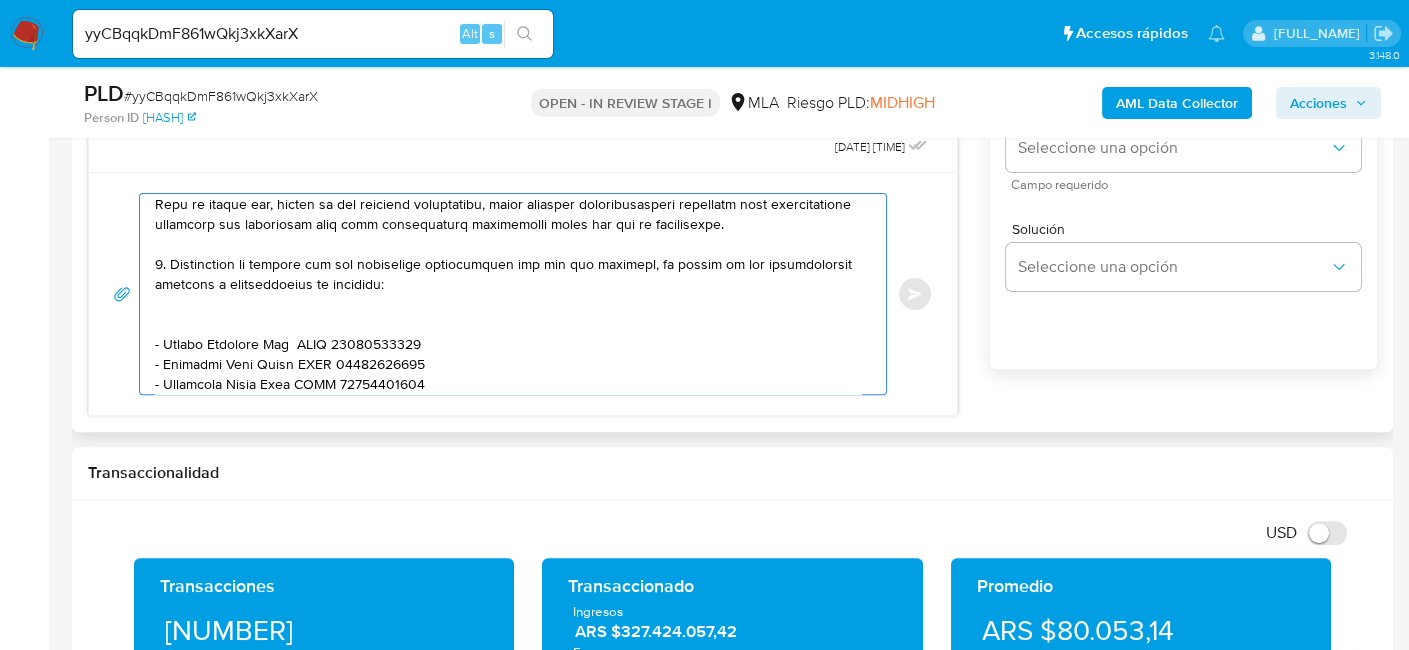 click at bounding box center [508, 294] 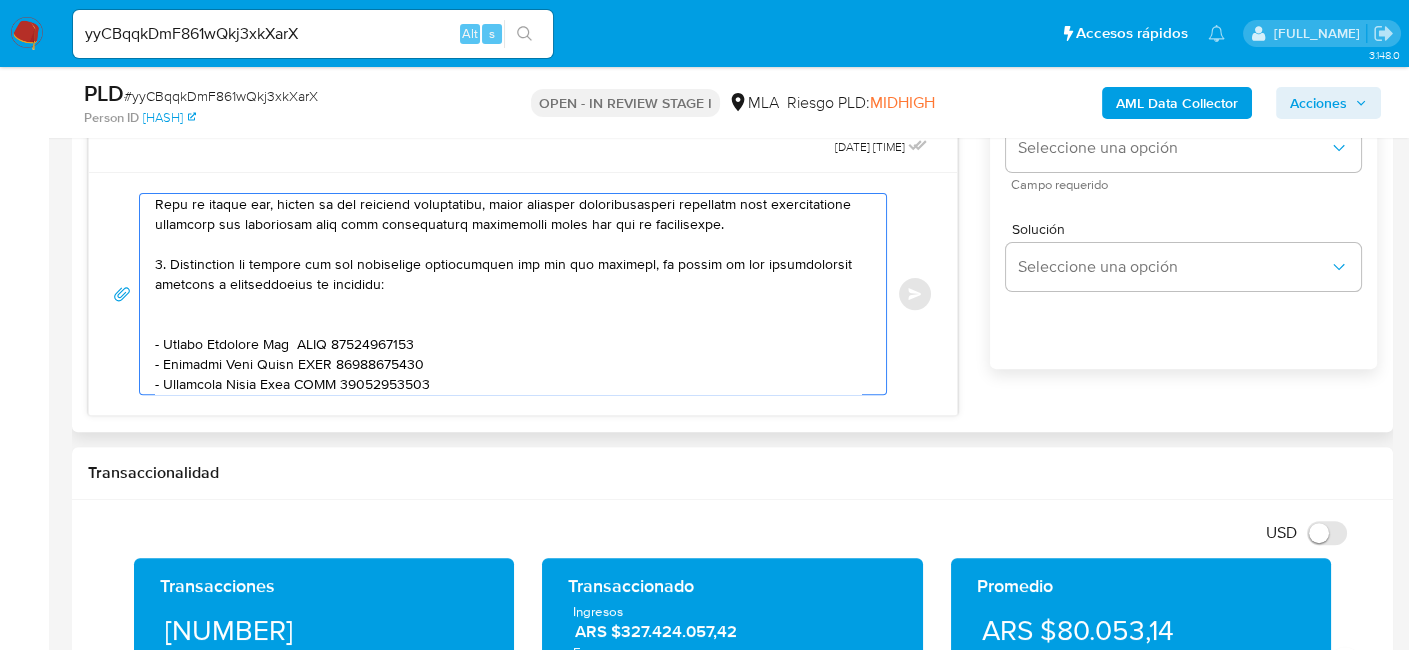 scroll, scrollTop: 327, scrollLeft: 0, axis: vertical 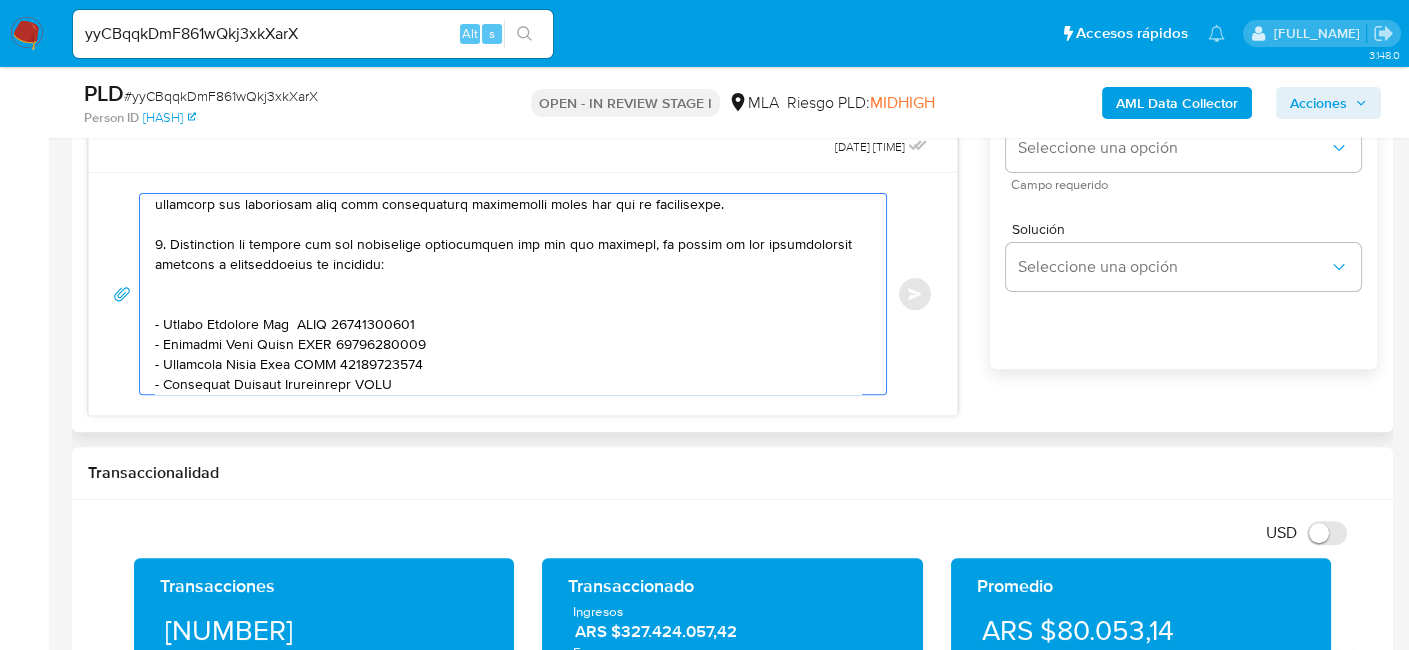 click at bounding box center (508, 294) 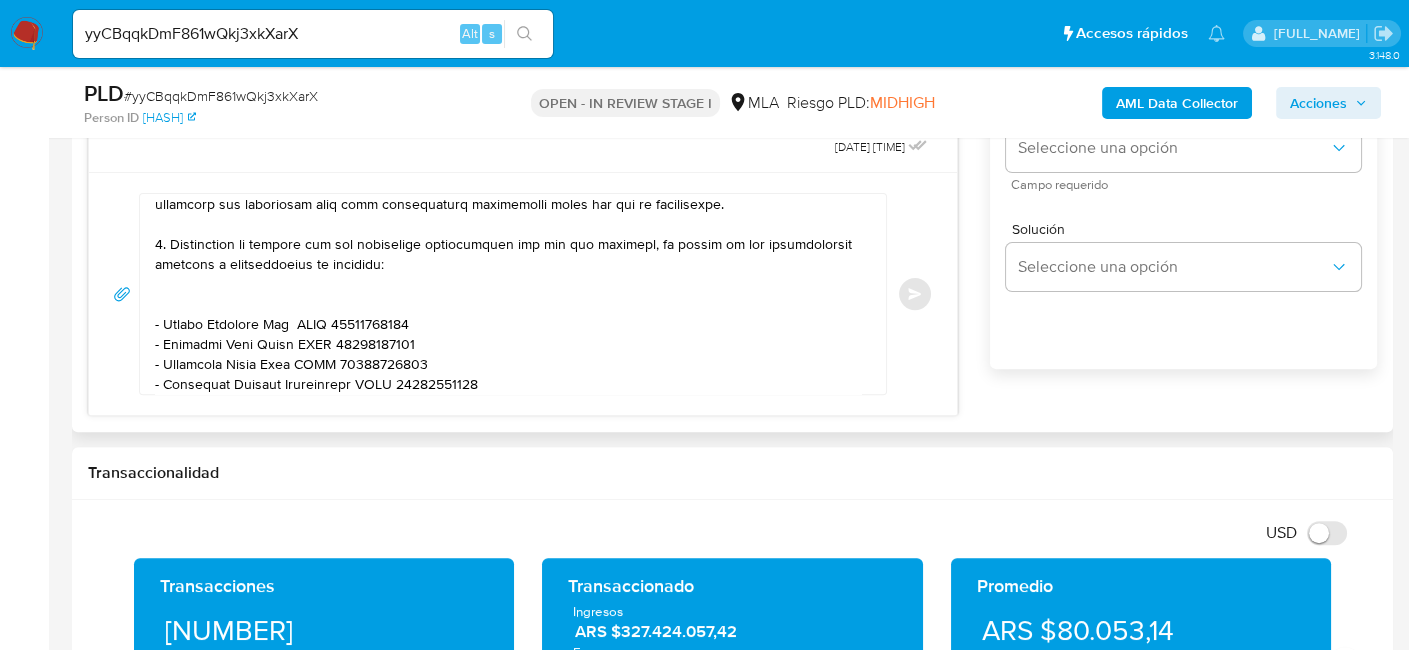 click at bounding box center [508, 294] 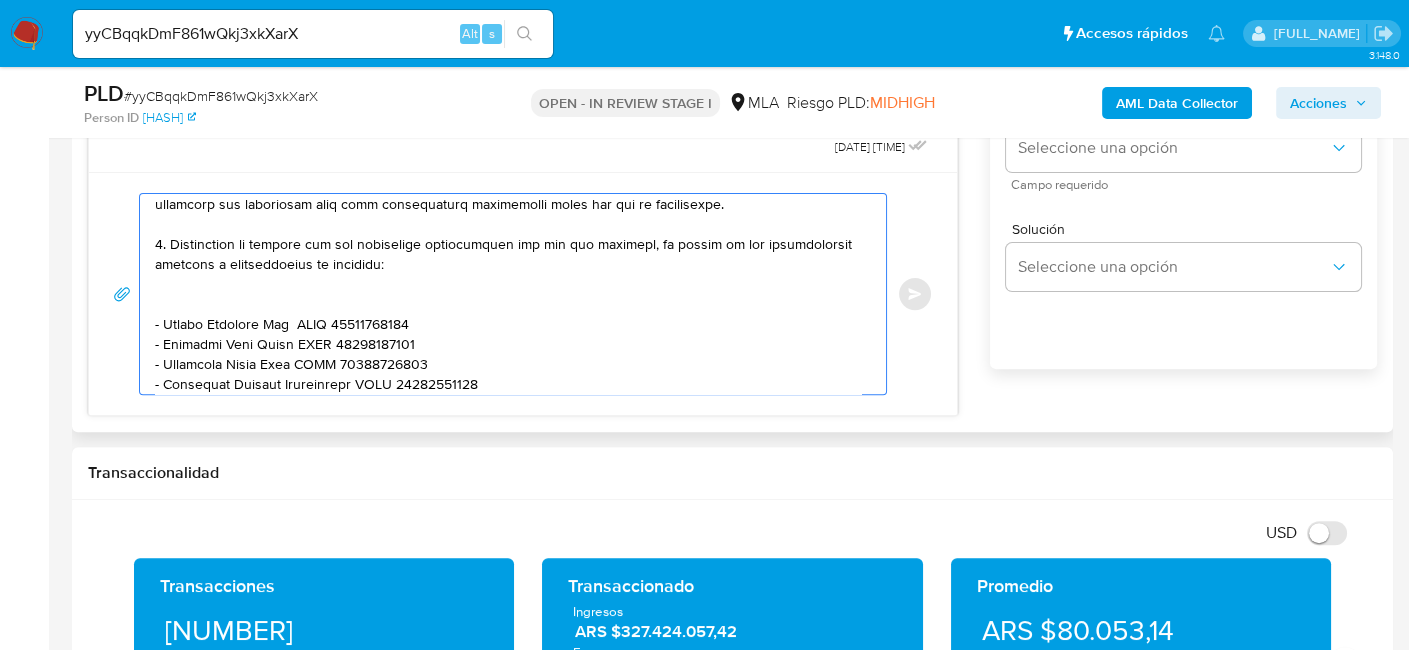 paste on "Jesus Antonio Freites Mejias" 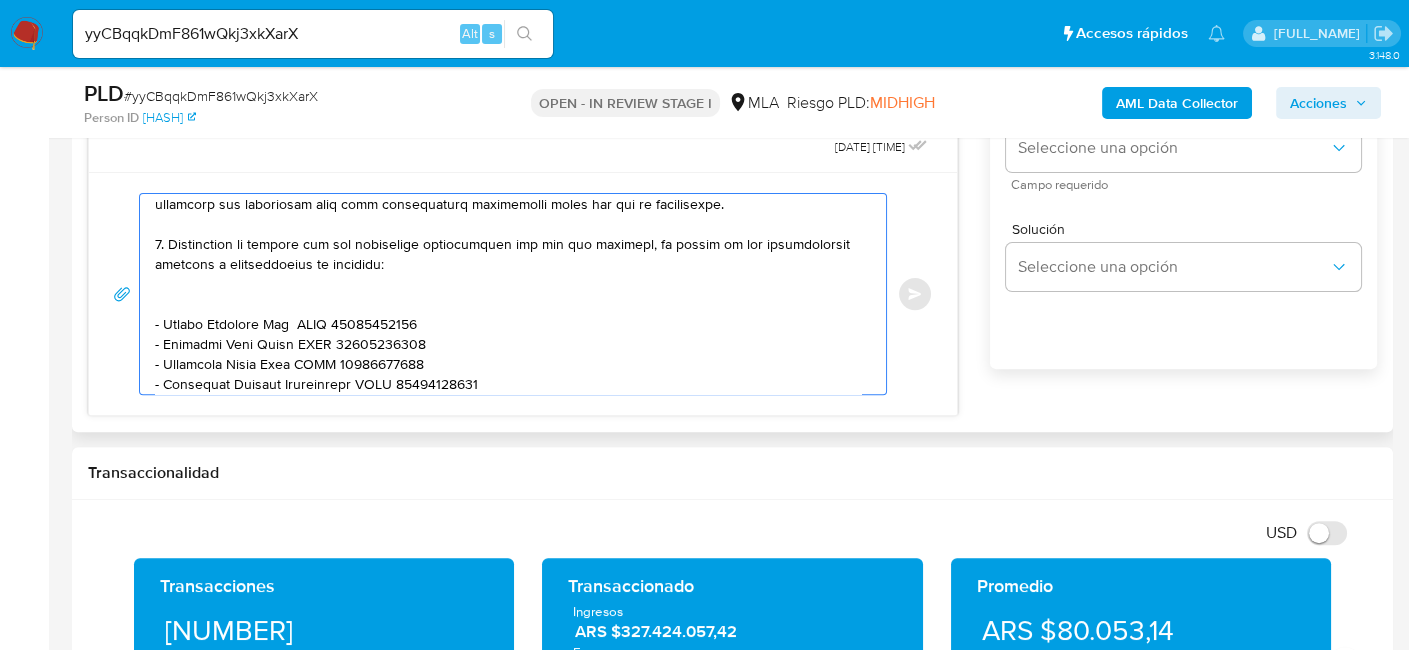 scroll, scrollTop: 347, scrollLeft: 0, axis: vertical 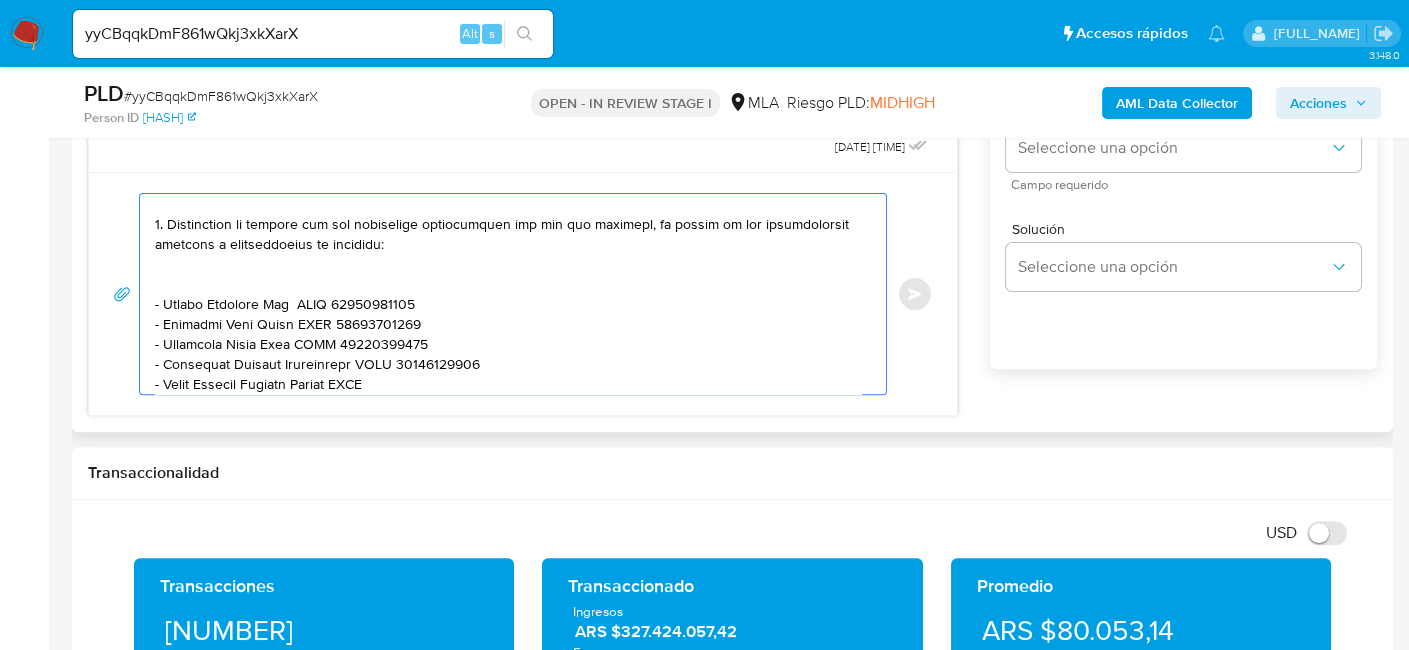 click at bounding box center (508, 294) 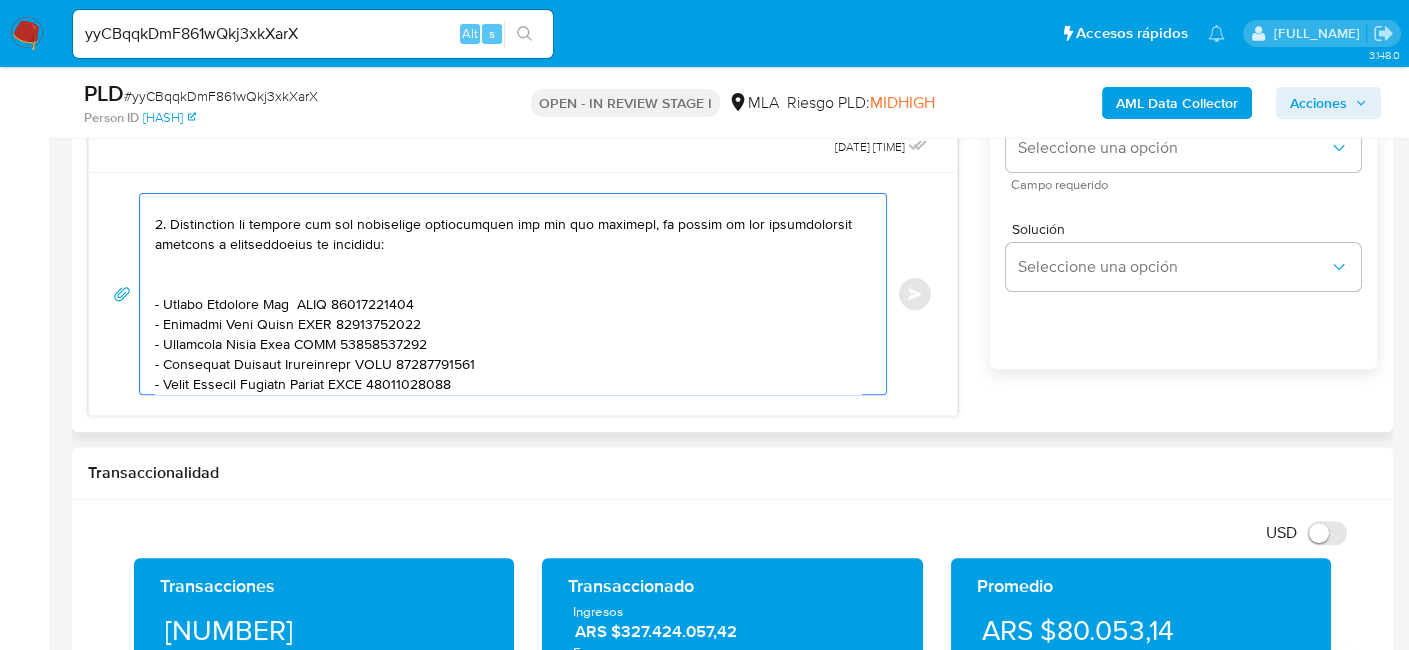 click at bounding box center (508, 294) 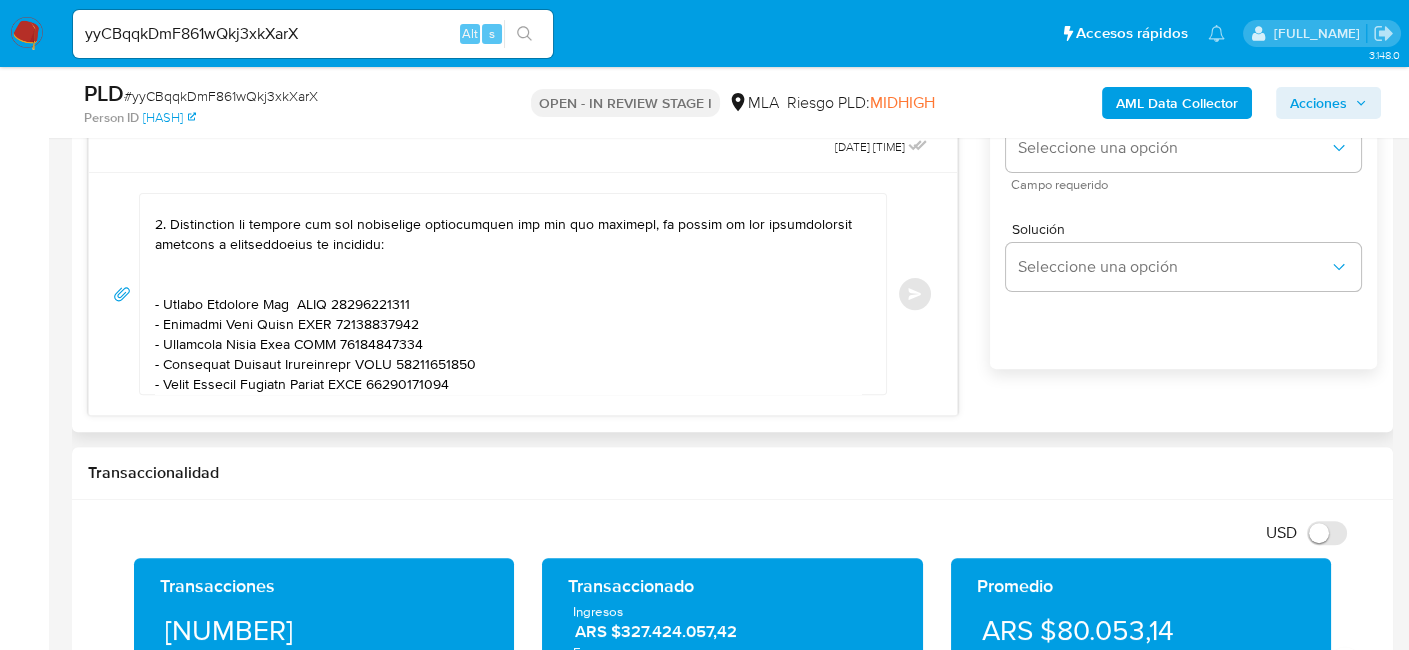click at bounding box center (508, 294) 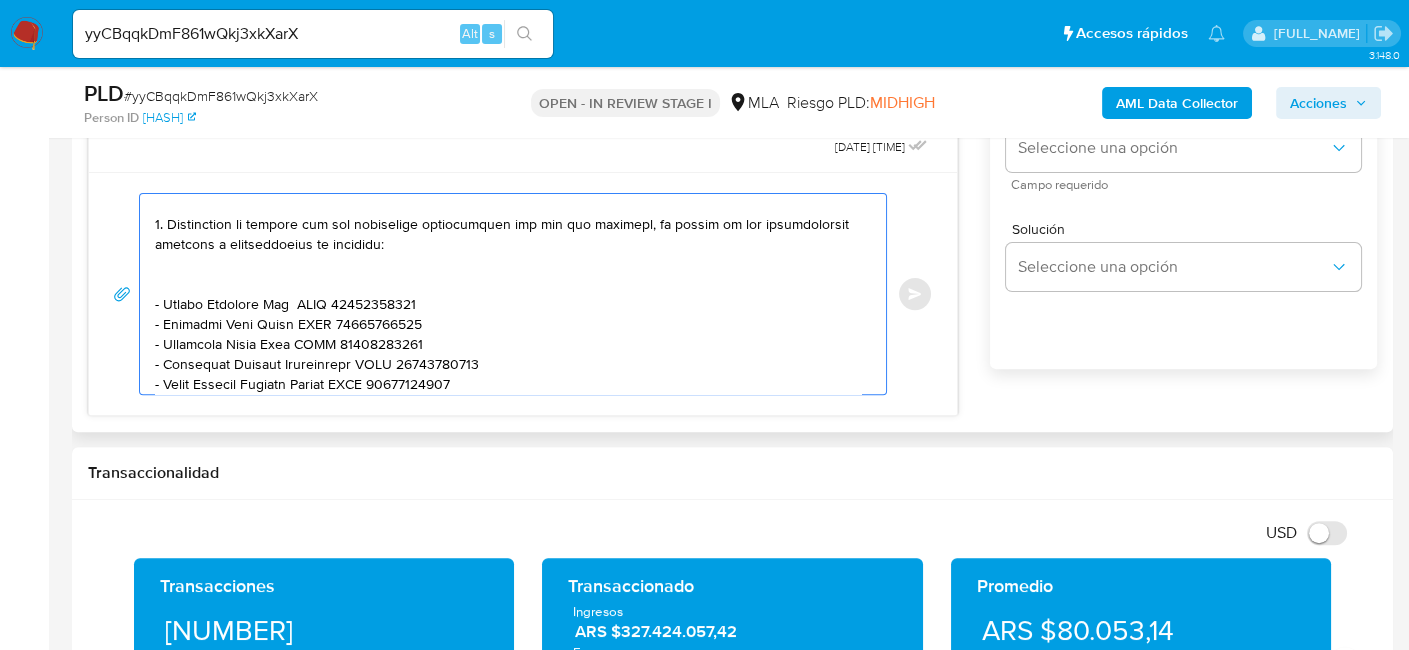 paste on "20264804559" 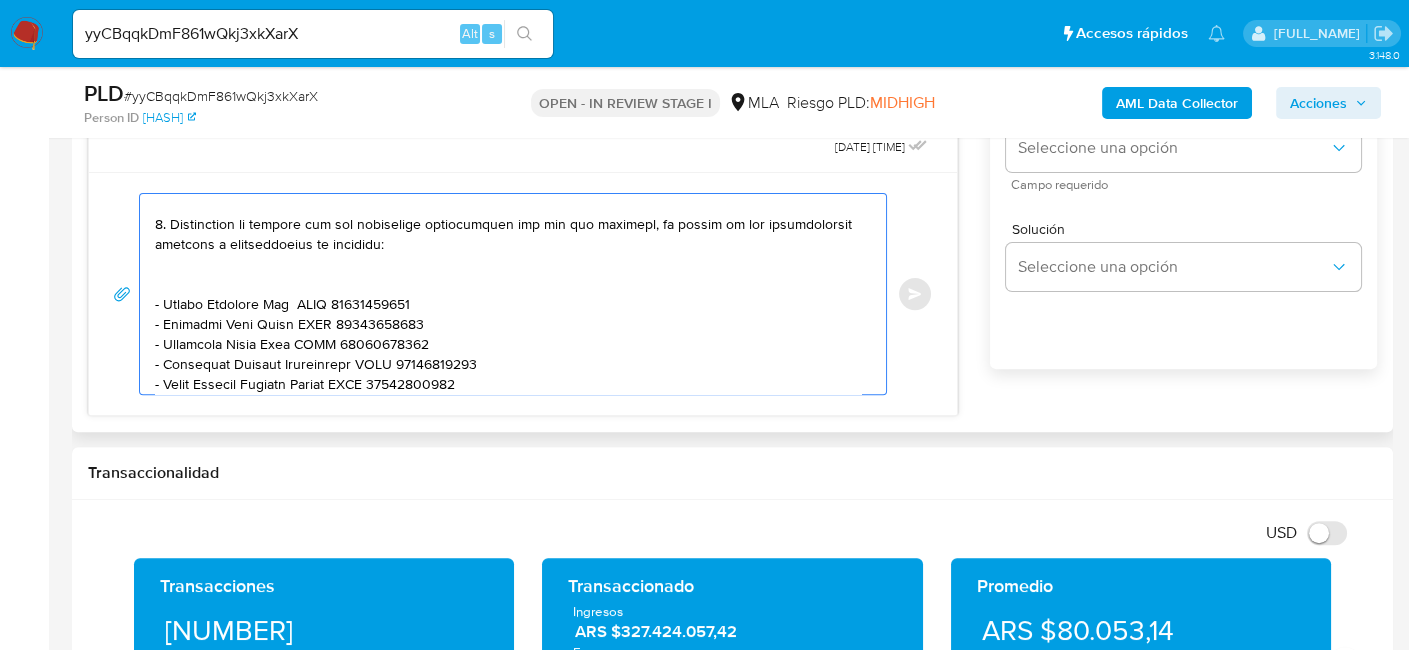scroll, scrollTop: 367, scrollLeft: 0, axis: vertical 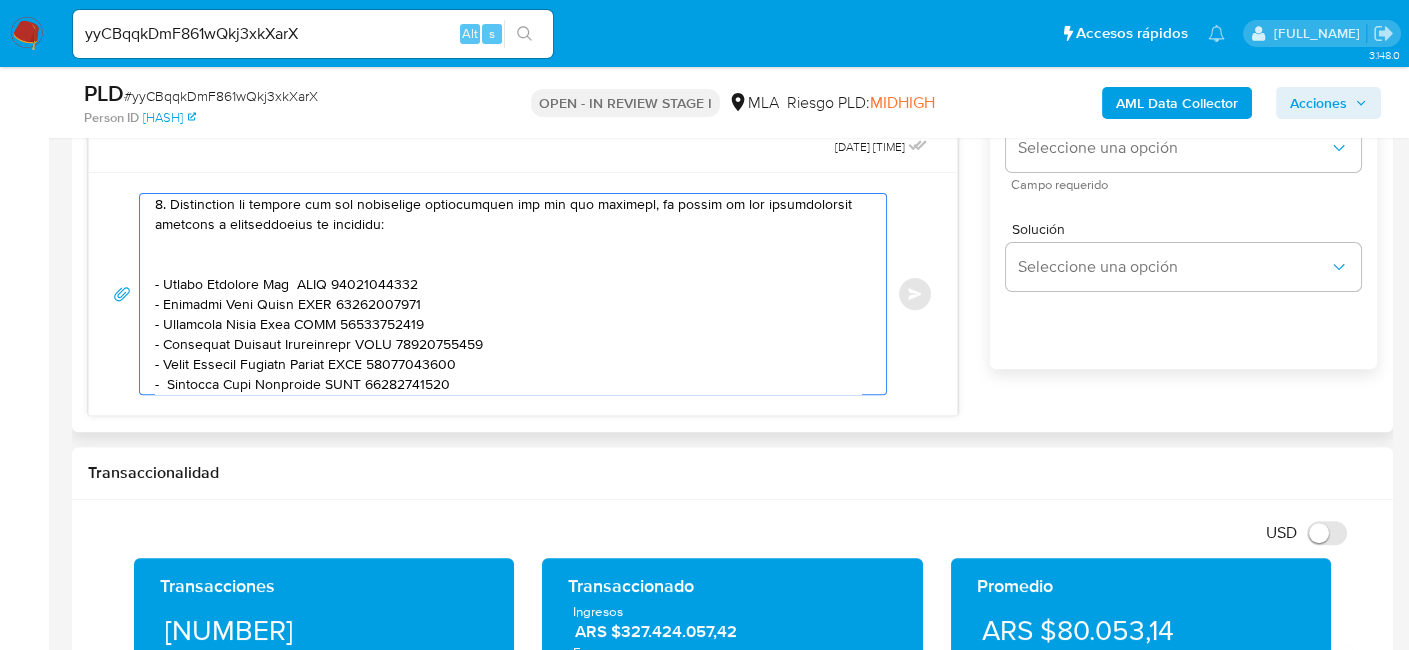 click at bounding box center (508, 294) 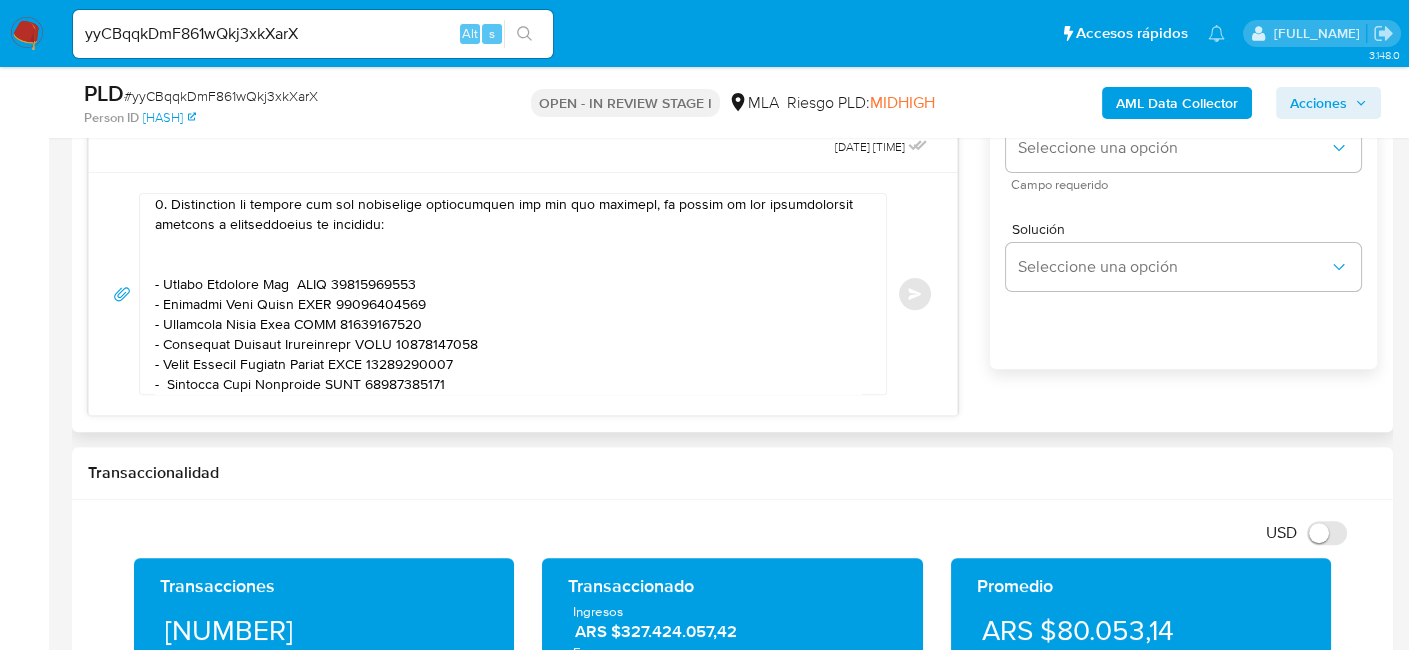 click at bounding box center [508, 294] 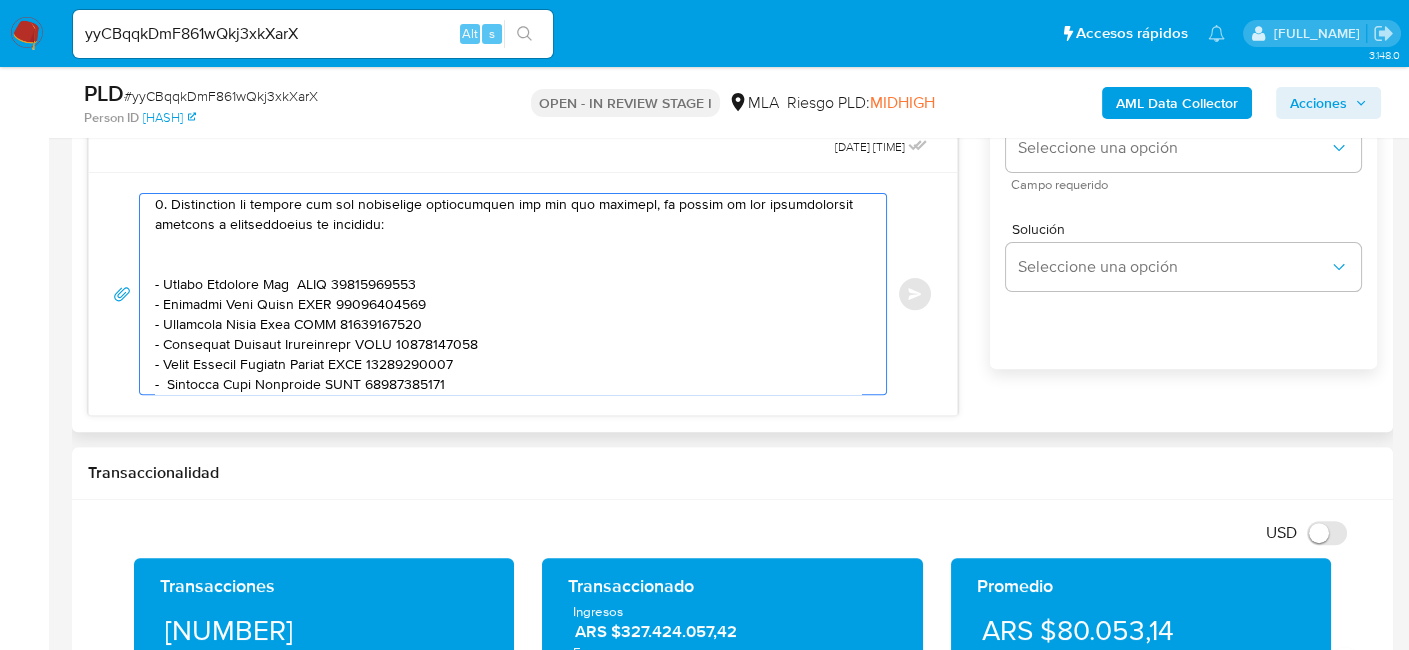 paste on "20360100074" 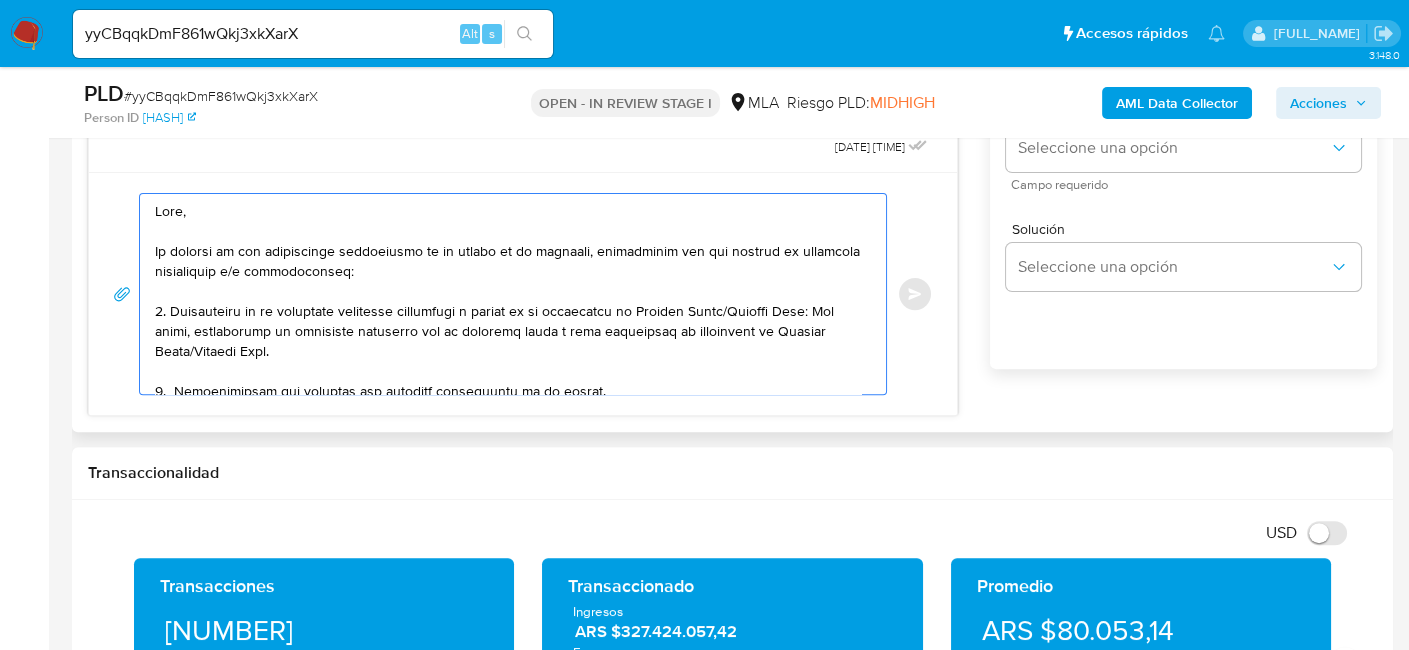 scroll, scrollTop: 100, scrollLeft: 0, axis: vertical 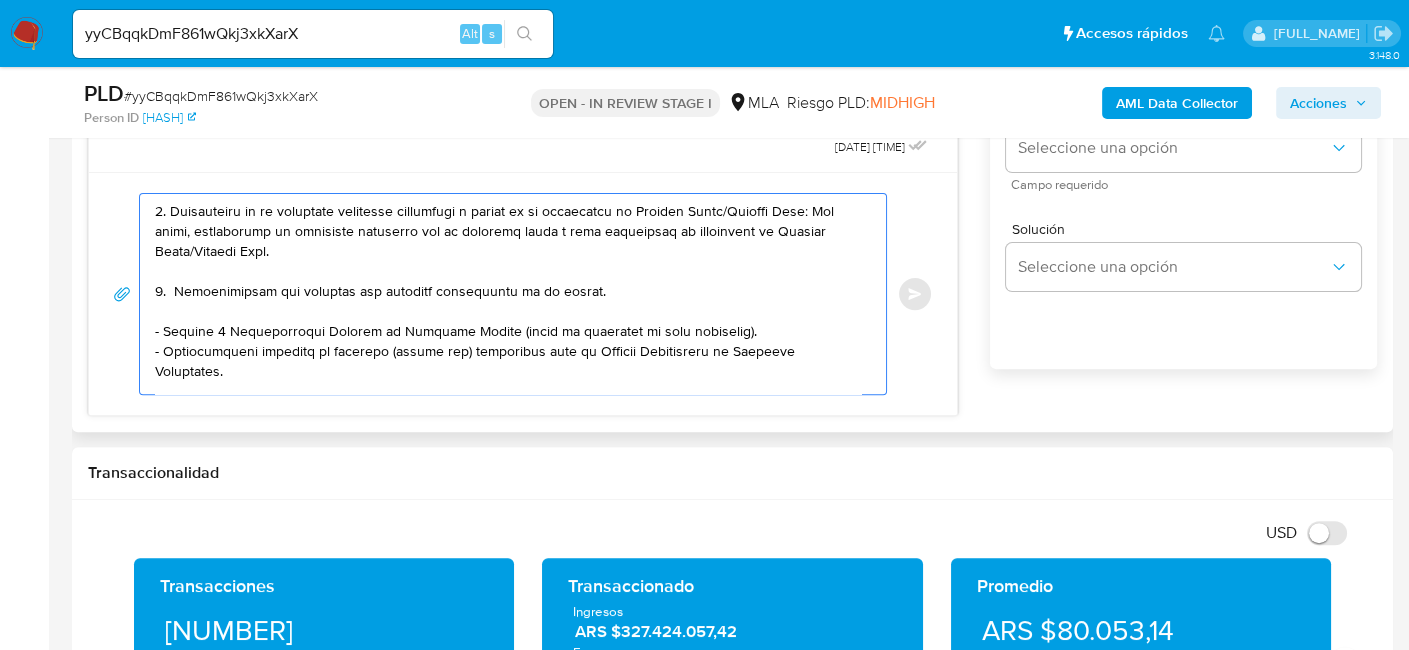 click at bounding box center [508, 294] 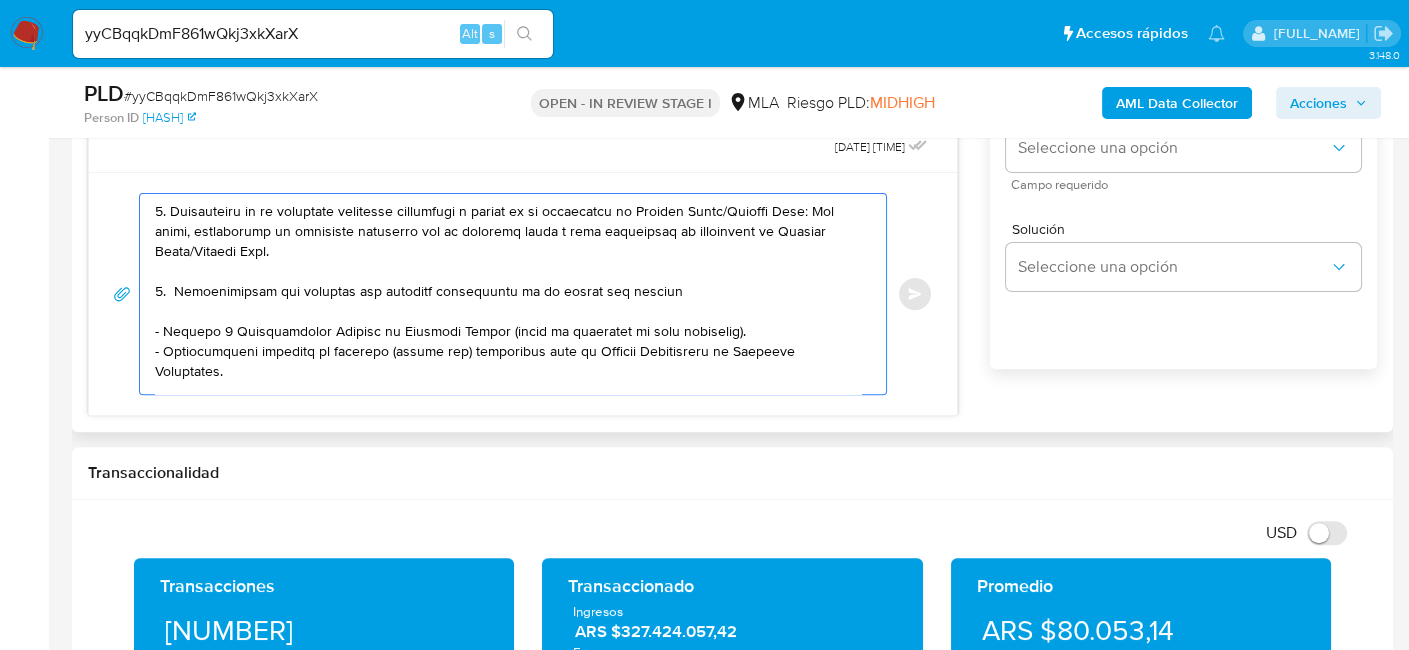click at bounding box center [508, 294] 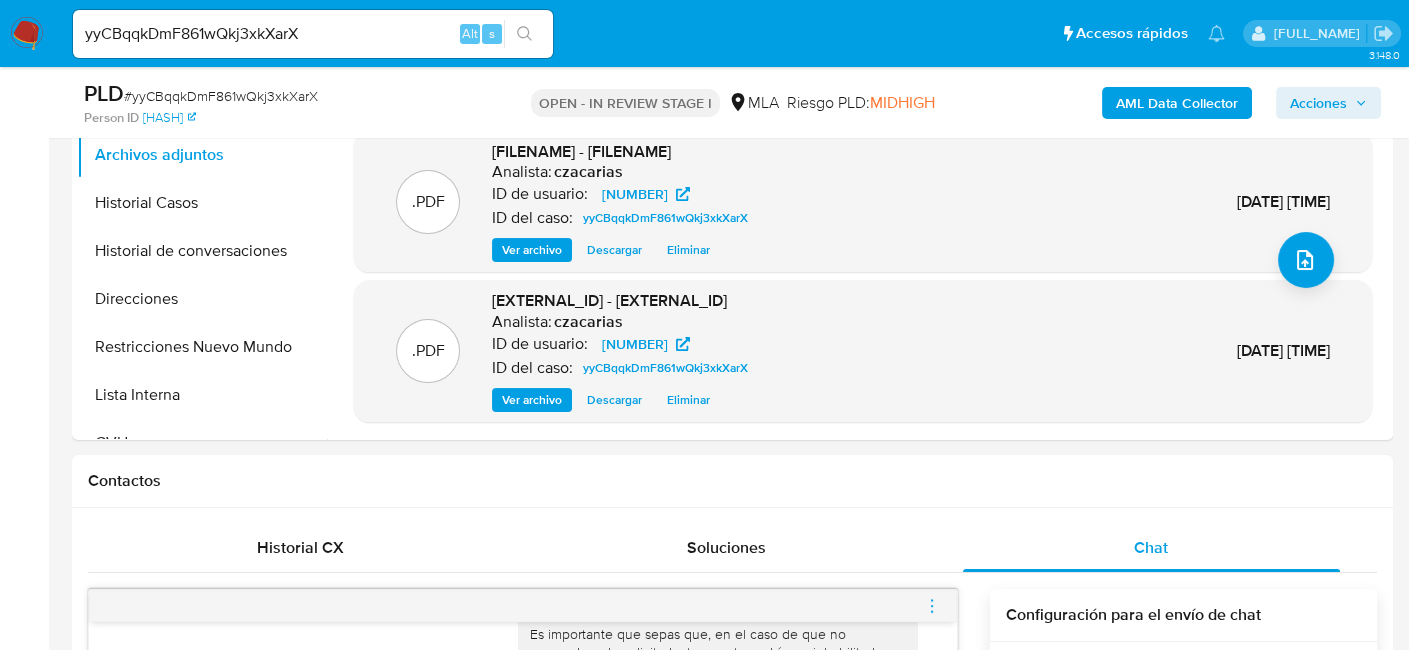scroll, scrollTop: 491, scrollLeft: 0, axis: vertical 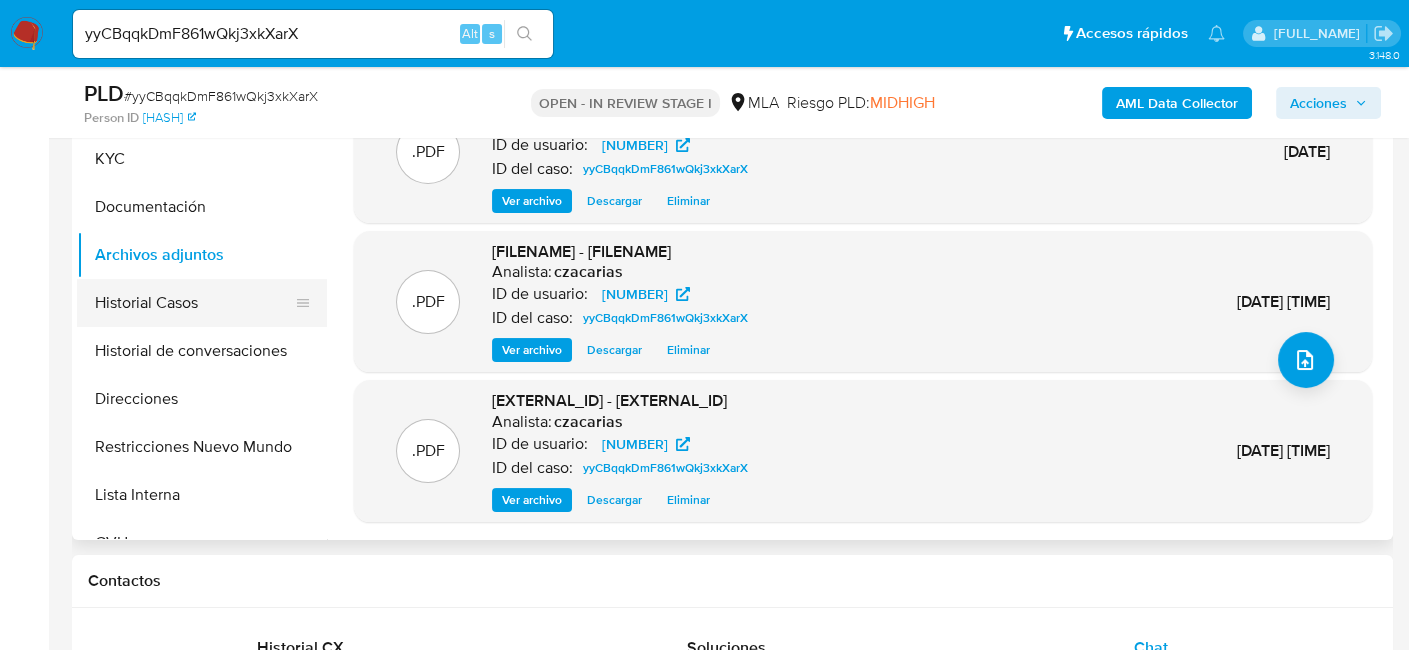 click on "Historial Casos" at bounding box center [194, 303] 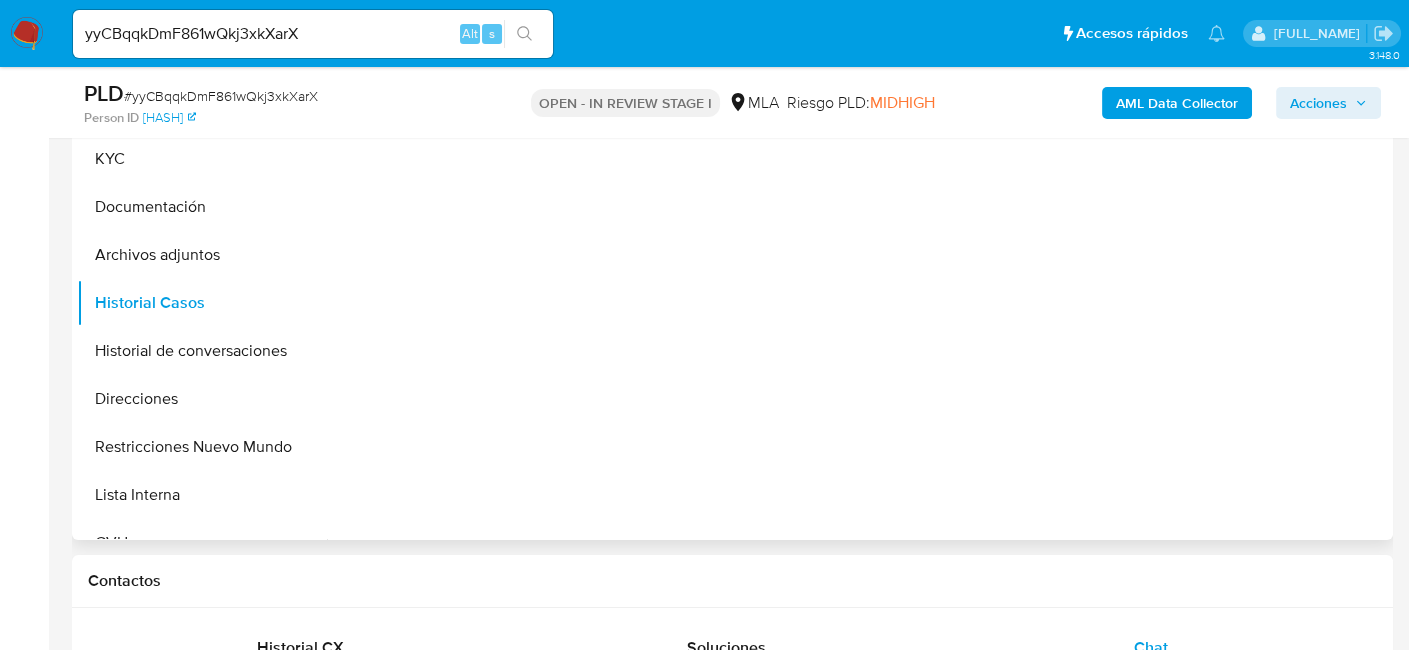 scroll, scrollTop: 0, scrollLeft: 0, axis: both 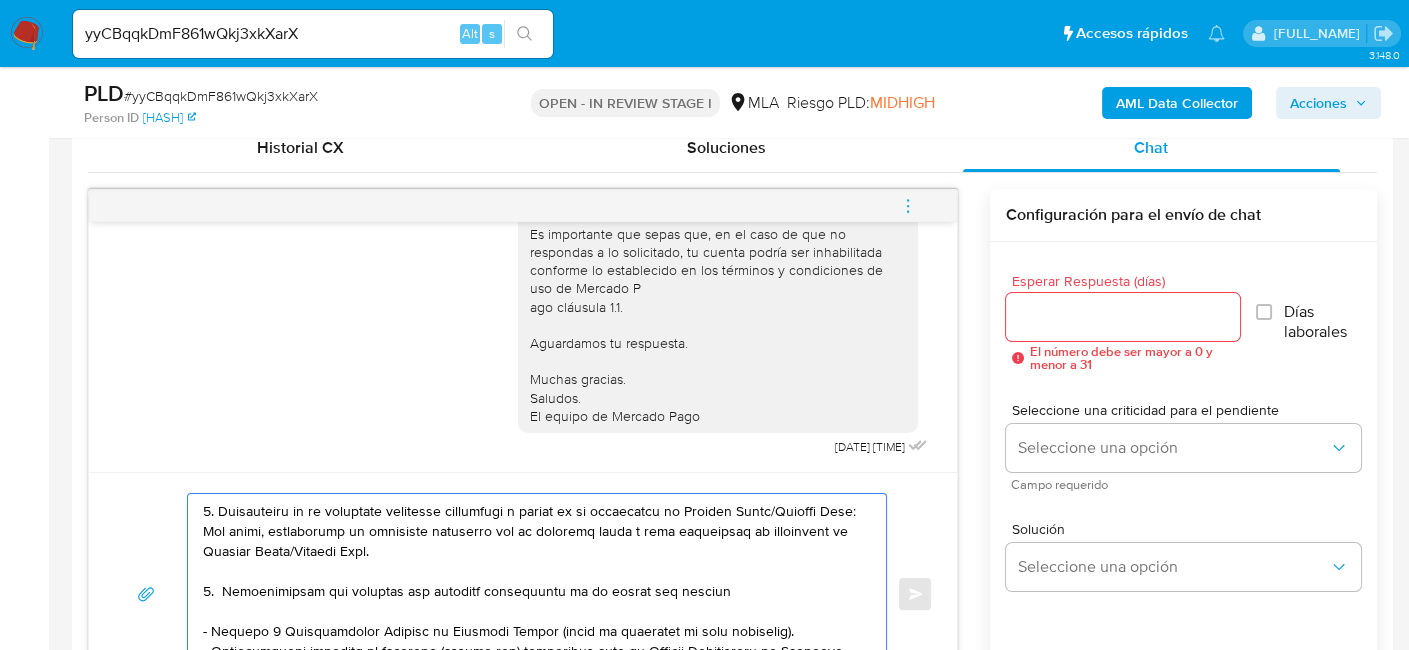click at bounding box center [532, 594] 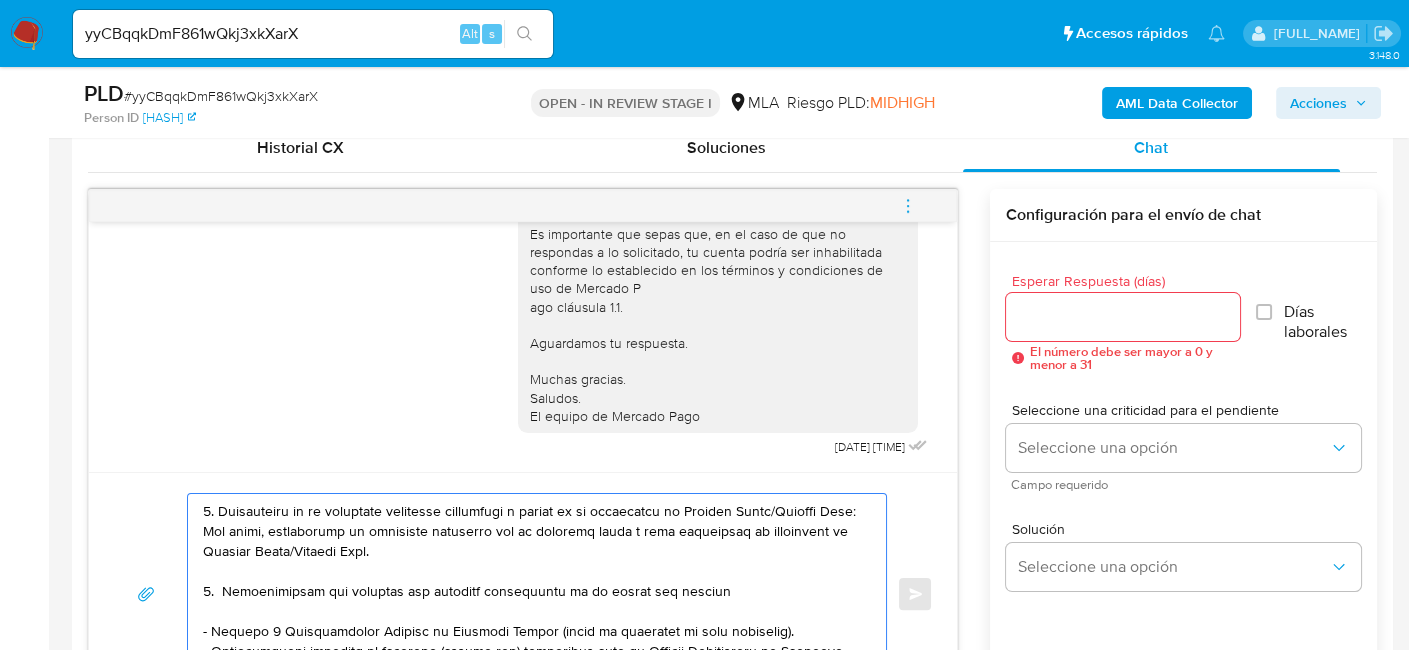 click at bounding box center [532, 594] 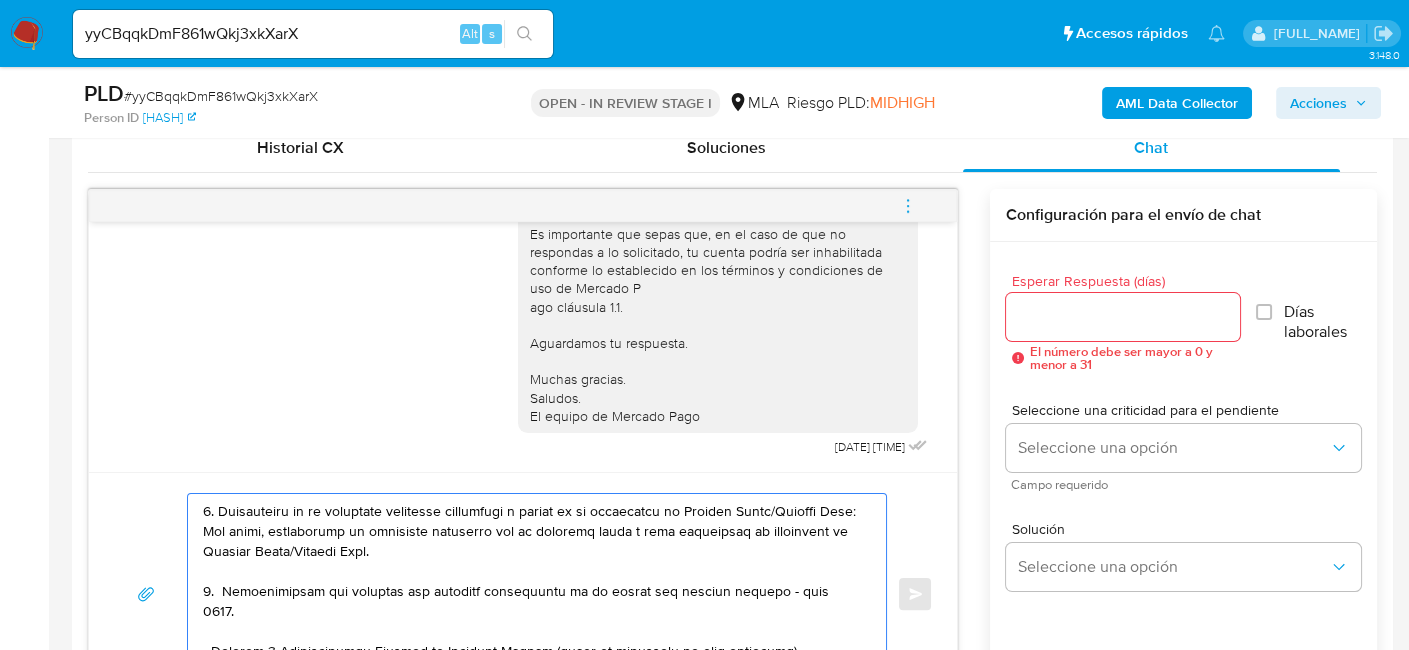 paste on "A modo de ejemplo, puedes enviar uno de estos comprobantes:" 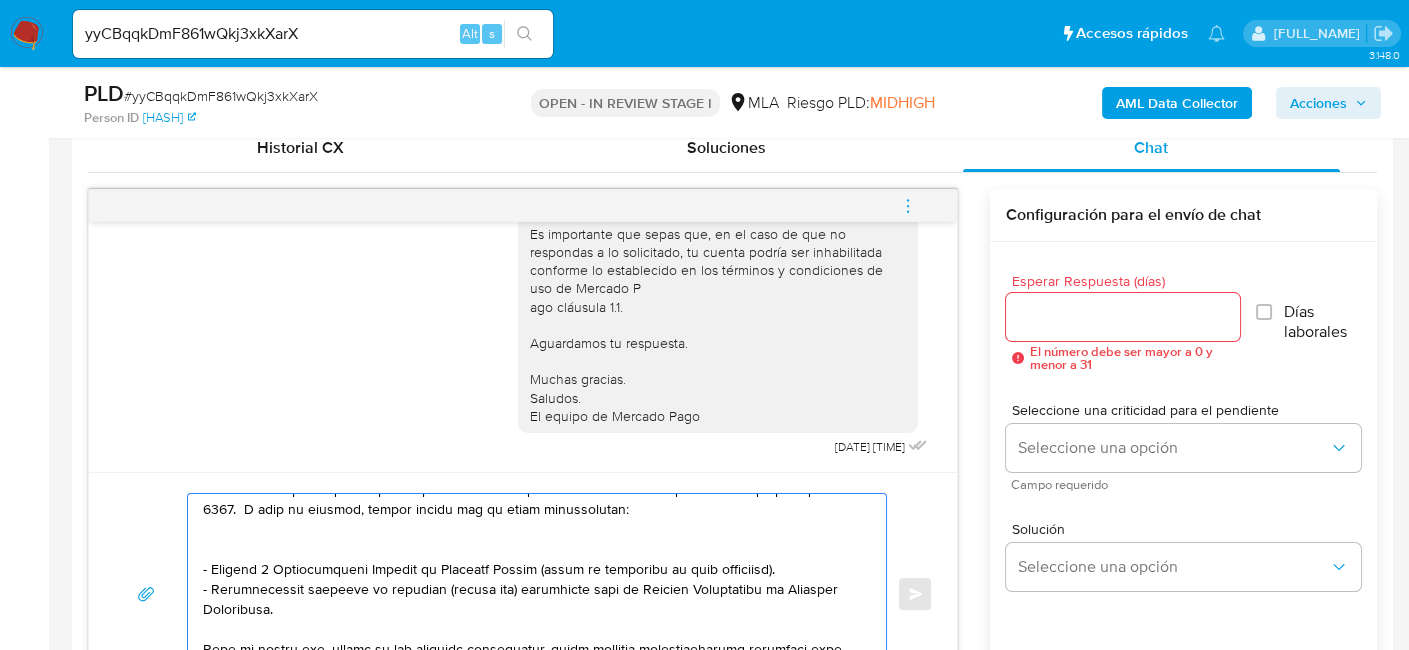 scroll, scrollTop: 200, scrollLeft: 0, axis: vertical 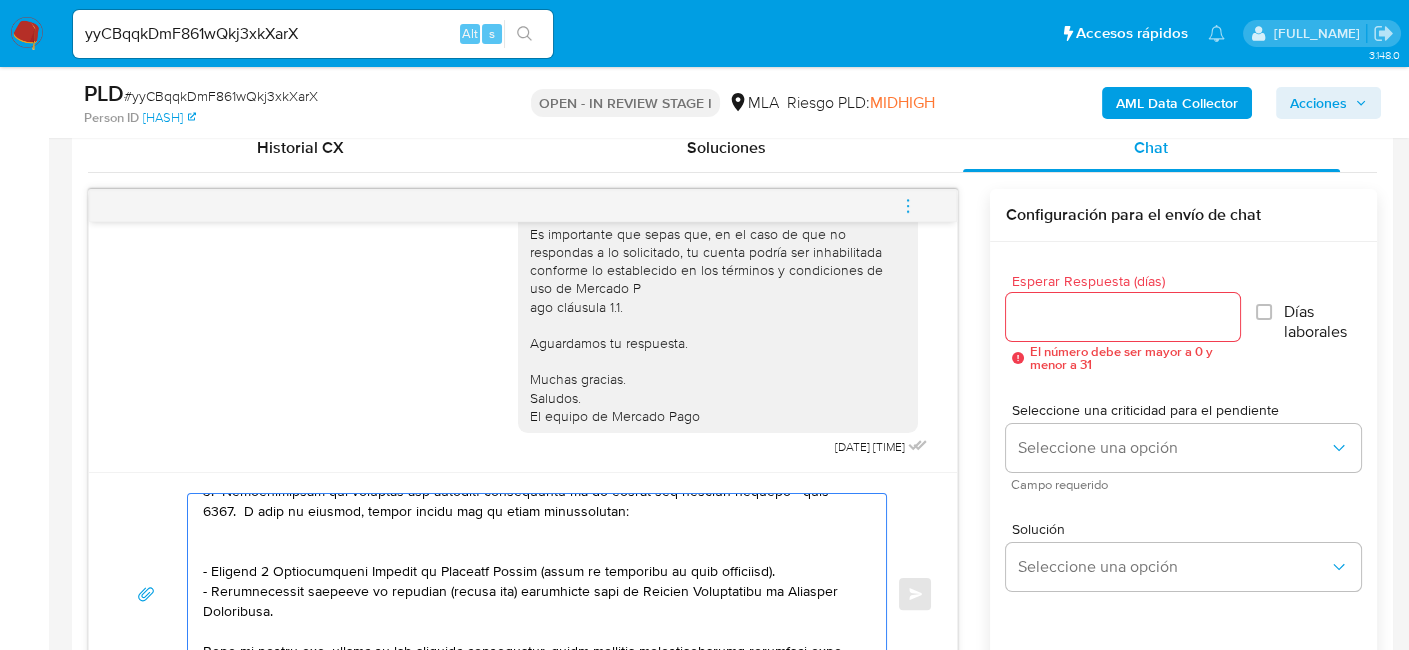 click at bounding box center (532, 594) 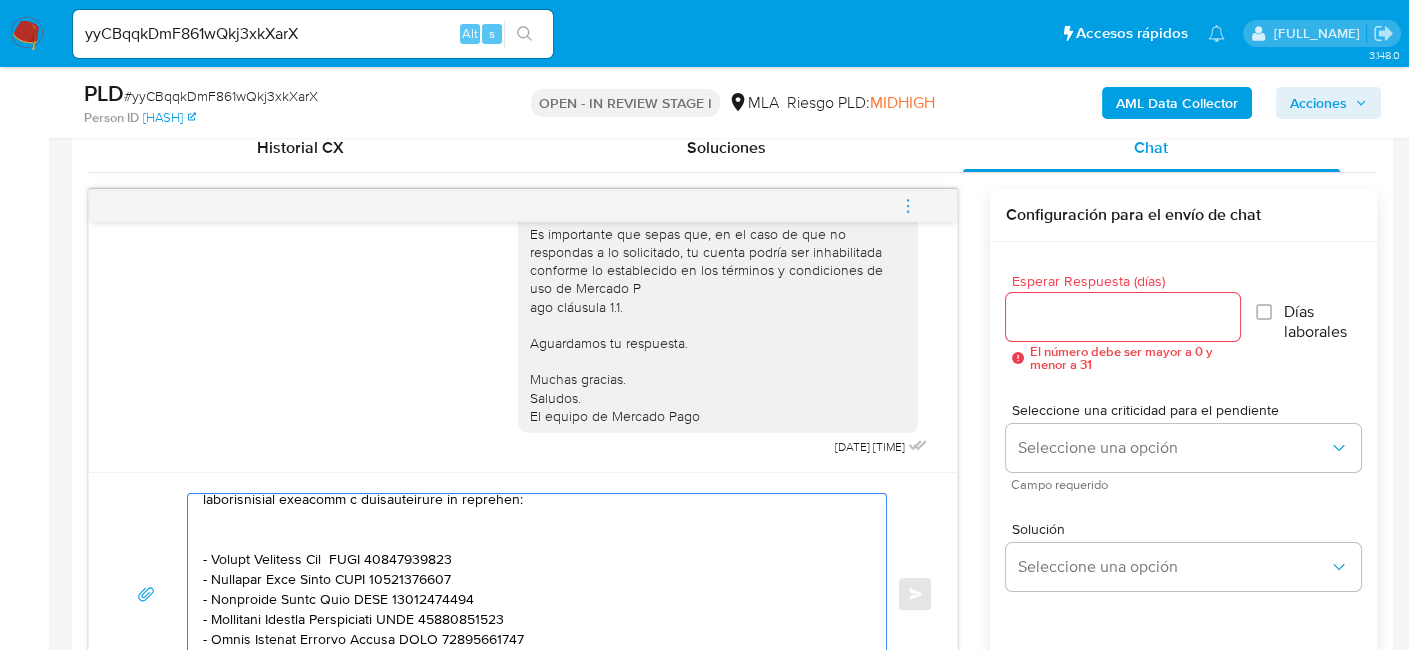 scroll, scrollTop: 494, scrollLeft: 0, axis: vertical 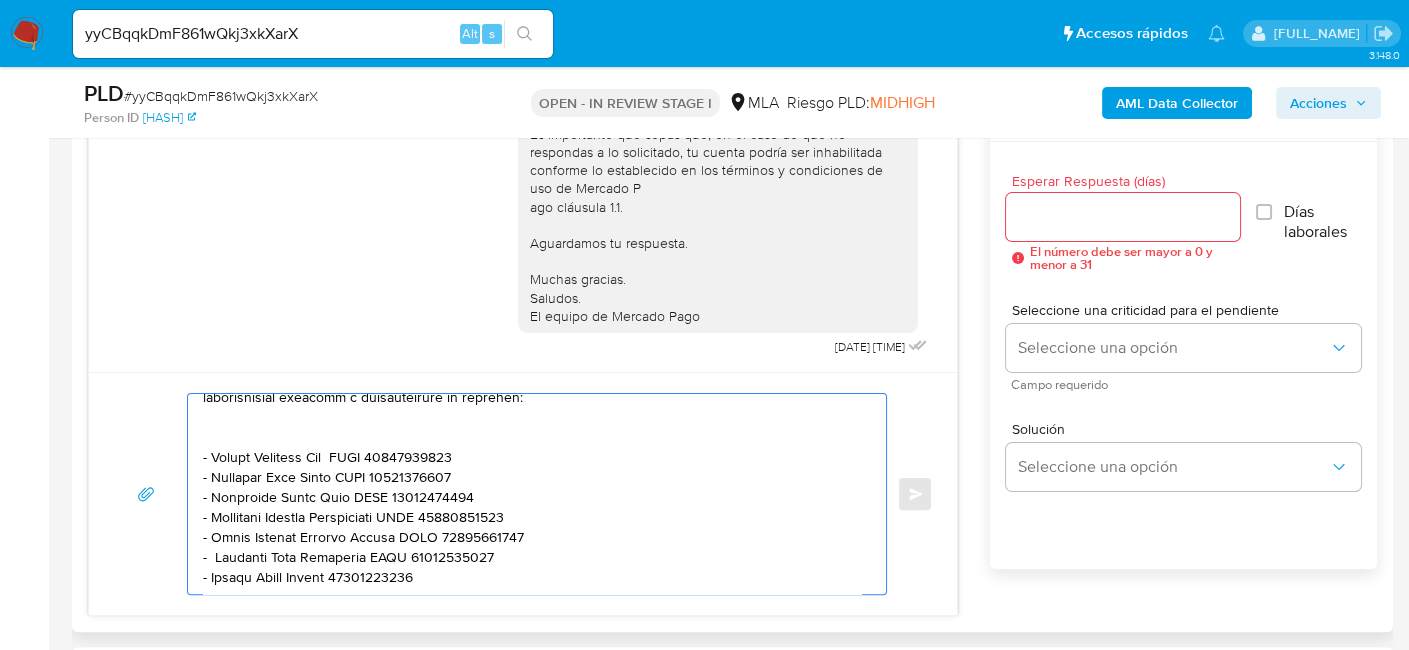 click at bounding box center (532, 494) 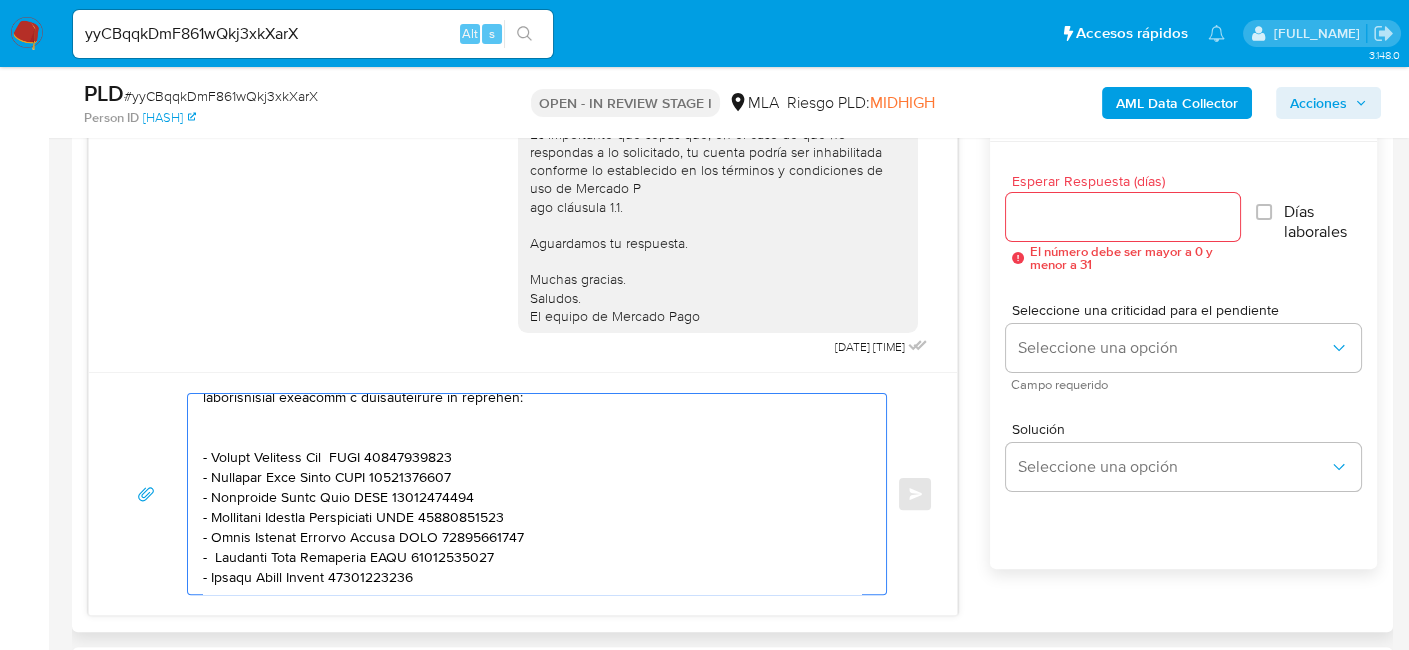 paste on "Es importante que sepas que, en caso de no responder a lo solicitado o si lo presentado resulta insuficiente, tu cuenta podría ser inhabilitada de acuerdo a los términos y condiciones de uso de Mercado Pago.
Formatos admitidos: PDF, JPG, JPEG, TXT, DOC, DOCX, XLS, PNG, XLSX, con un tamaño máximo de 25MB por archivo.
Quedamos aguardando por la información solicitada dentro de los próximos XX días.
Muchas gracias.
Saludos,
Equipo de Mercado Pago." 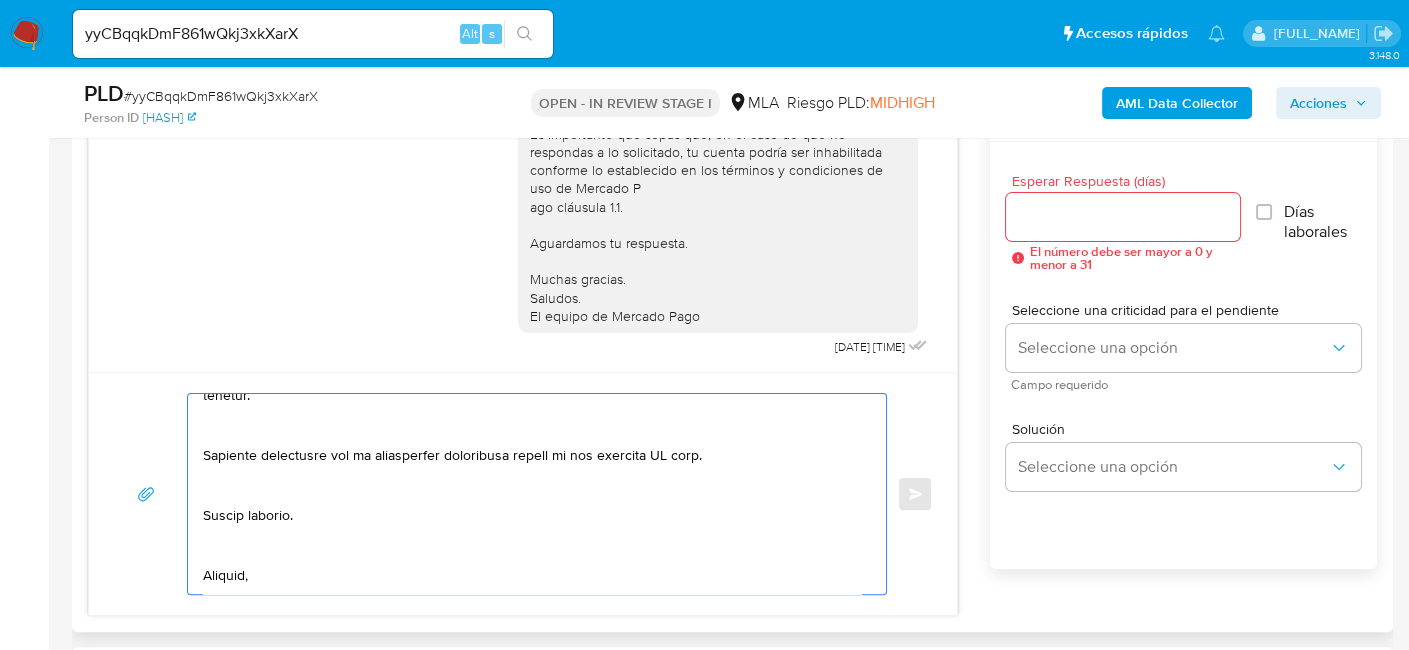 scroll, scrollTop: 767, scrollLeft: 0, axis: vertical 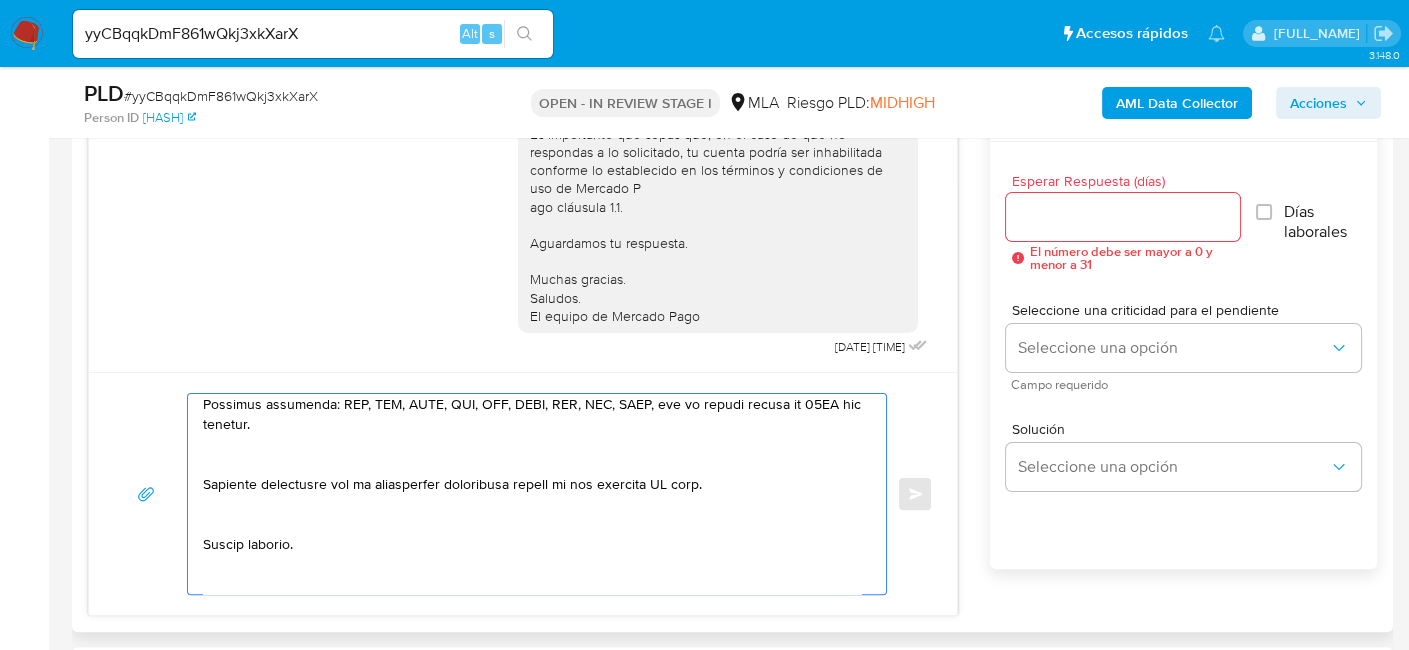 click at bounding box center [532, 494] 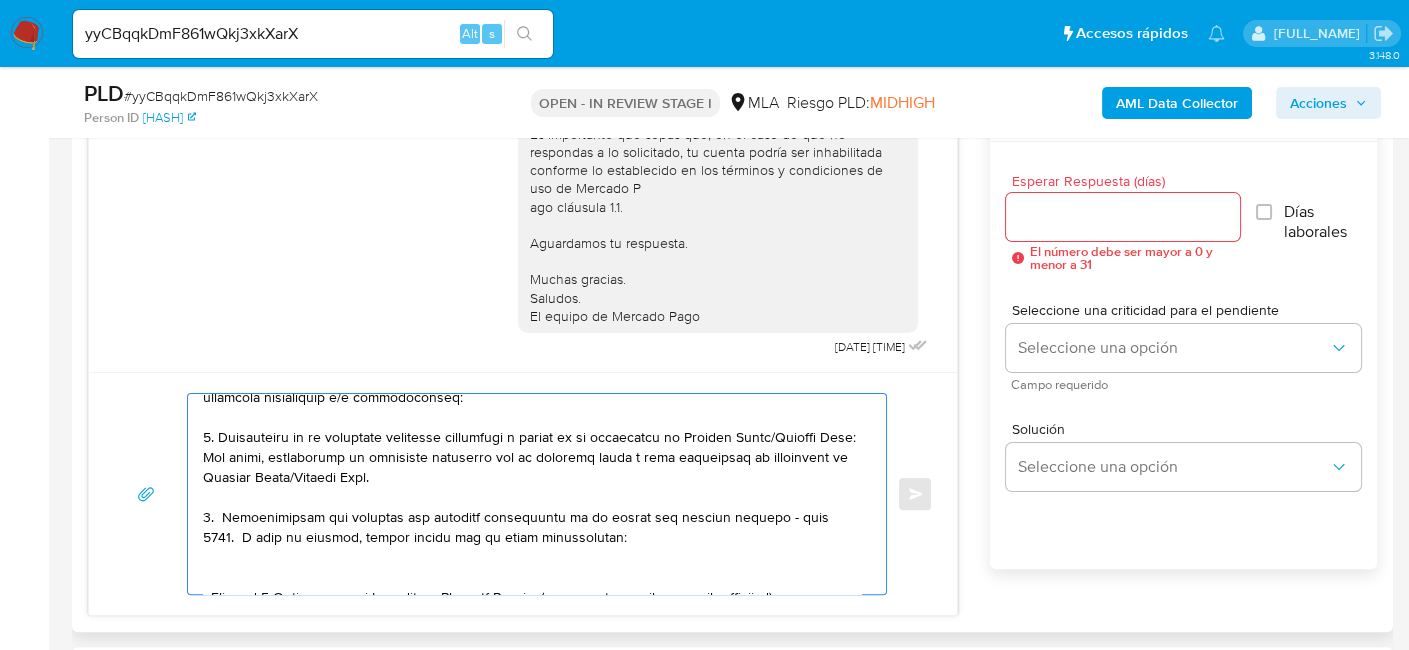 scroll, scrollTop: 0, scrollLeft: 0, axis: both 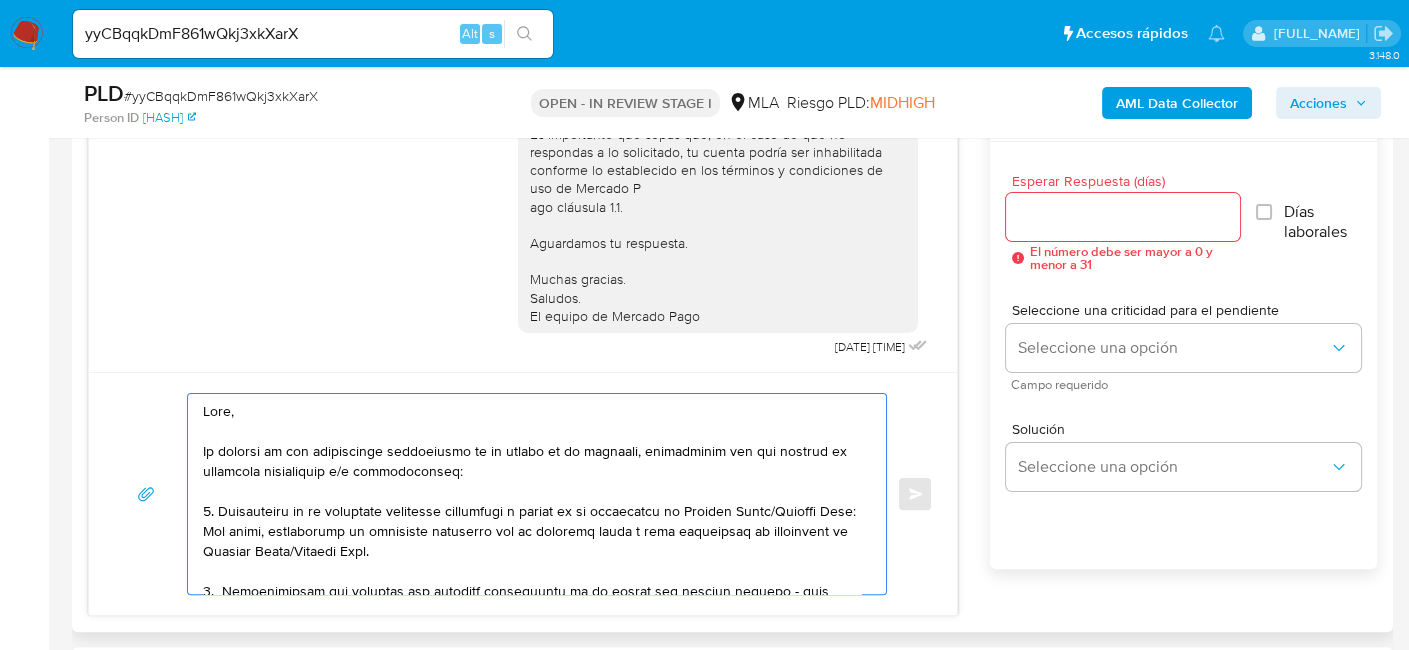 drag, startPoint x: 282, startPoint y: 471, endPoint x: 482, endPoint y: 470, distance: 200.0025 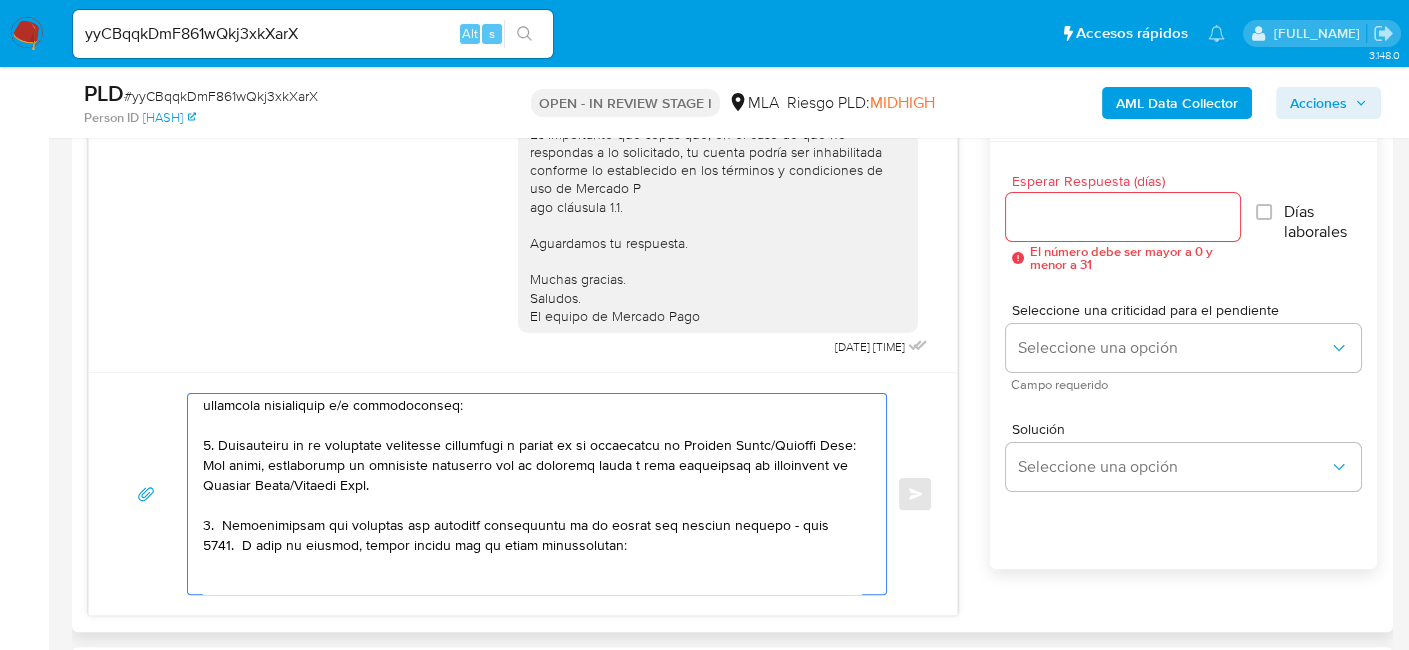 scroll, scrollTop: 100, scrollLeft: 0, axis: vertical 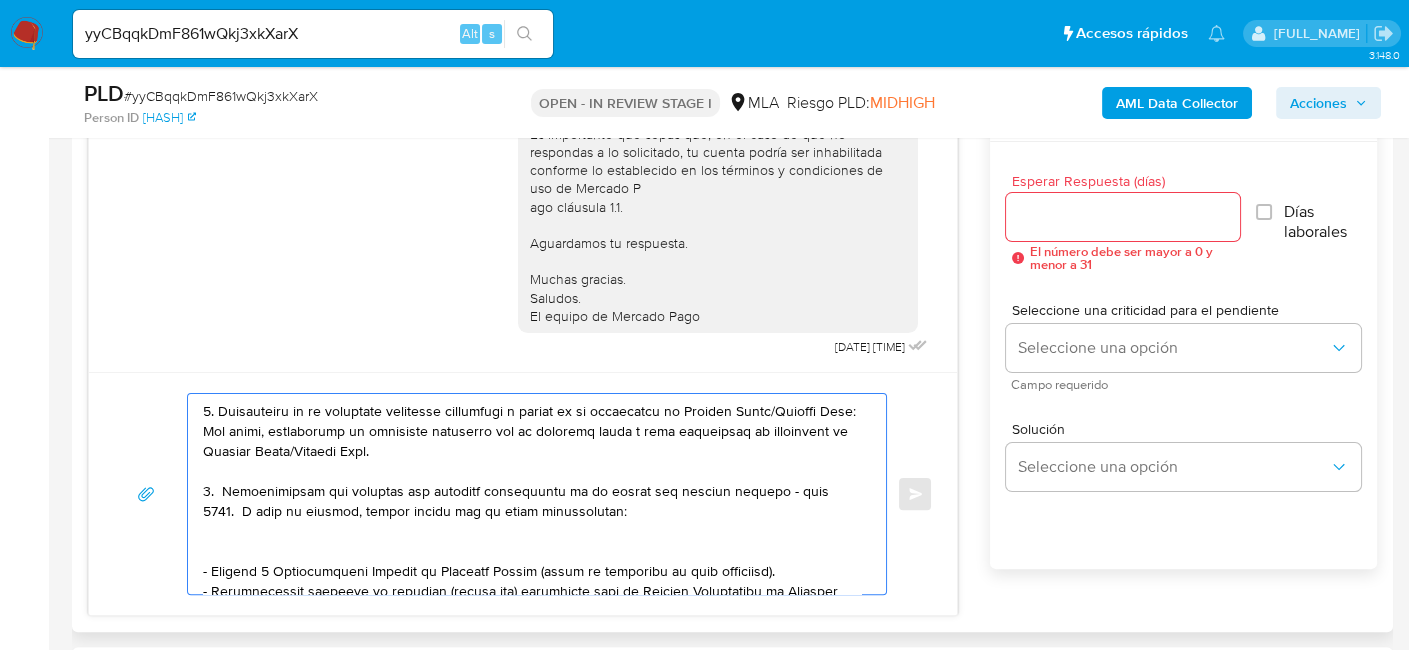click at bounding box center [532, 494] 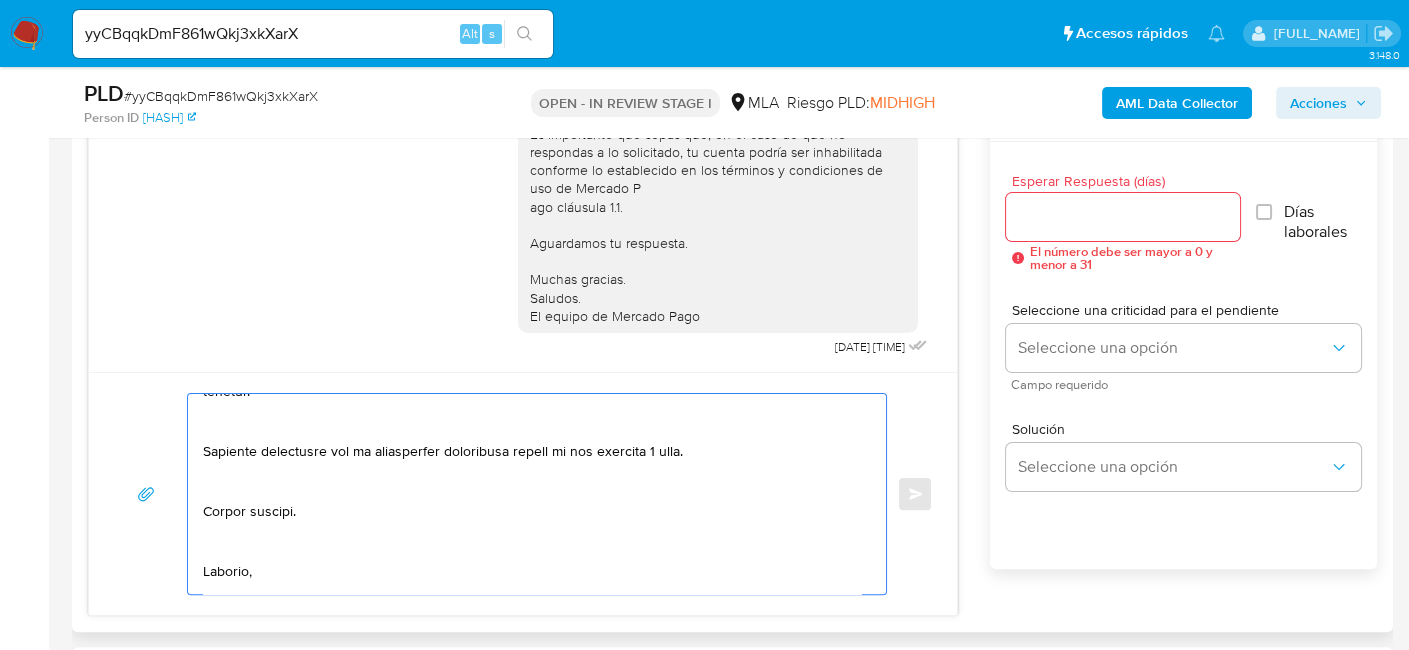scroll, scrollTop: 874, scrollLeft: 0, axis: vertical 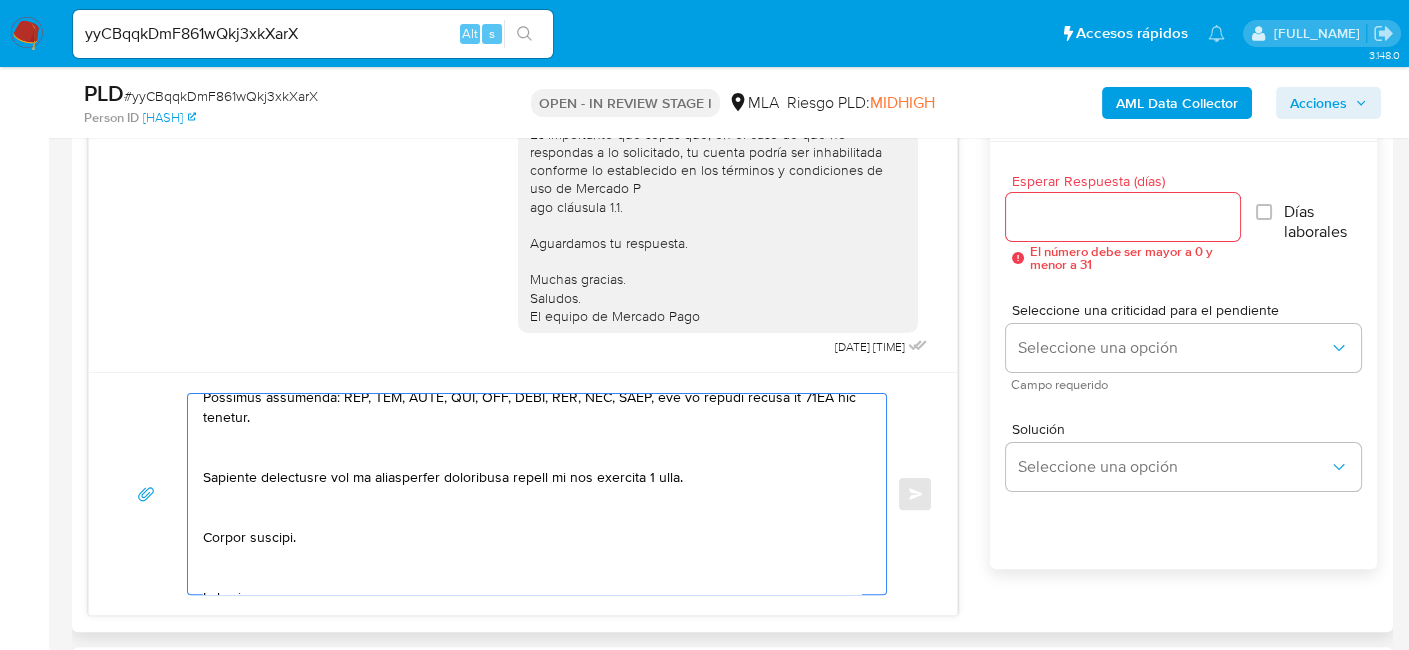 type on "Hola,
En función de las operaciones registradas en la cuenta de la compañía, necesitamos que nos brindes la siguiente información y/o documentación:
1. Descripción de la actividad comercial canalizada a través de la plataforma de Mercado Libre/Mercado Pago. Por favor, descríbenos la actividad comercial que la compañía lleva a cabo utilizando la plataforma de Mercado Libre/Mercado Pago.
2.  Documentación que respalde los ingresos registrados en la cuenta del periodo febrero - mayo 2025.  A modo de ejemplo, puedes enviar uno de estos comprobantes:
- Últimas 4 Declaraciones Juradas de Ingresos Brutos (donde se visualice la base imponible).
- Certificación contable de ingresos (último año) legalizada ante el Consejo Profesional de Ciencias Económicas.
Tené en cuenta que, además de los ejemplos mencionados, podés adjuntar voluntariamente cualquier otra documentación adicional que consideres útil para respaldarlos movimientos sobre los que te consultamos.
3. Proporciona el vínculo con las siguientes con..." 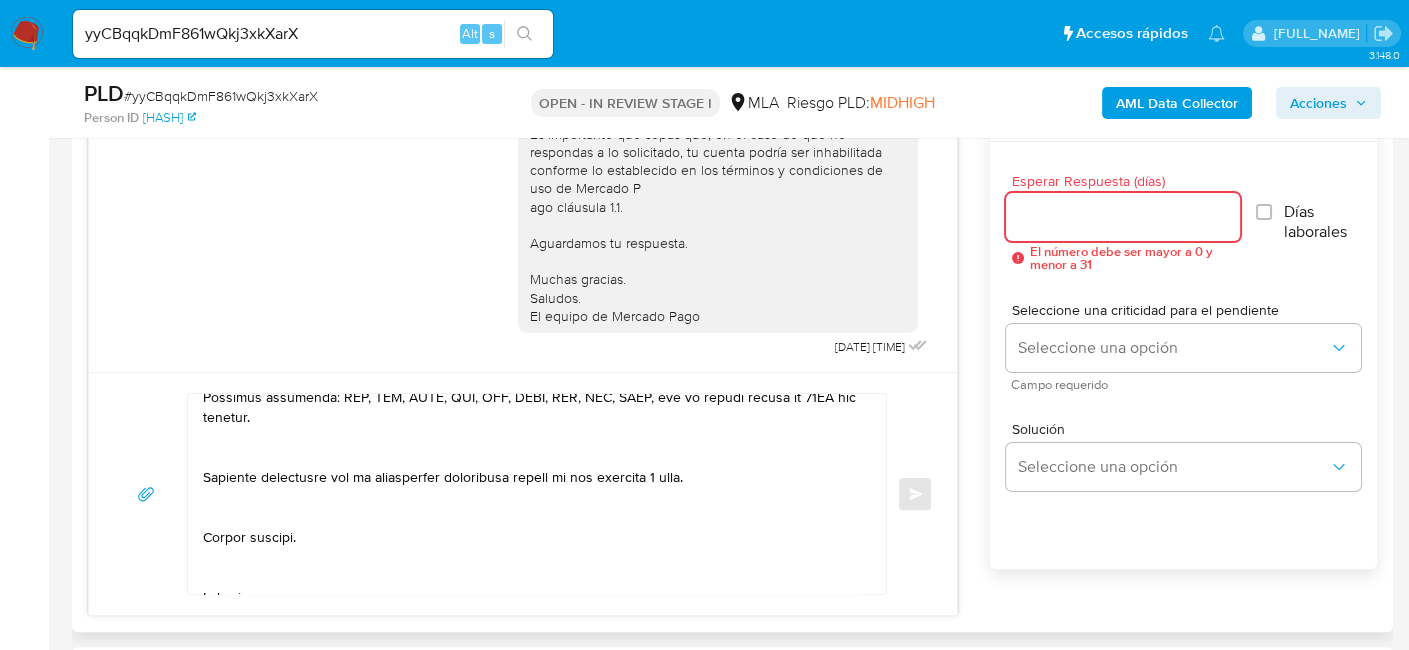 click on "Esperar Respuesta (días)" at bounding box center (1123, 217) 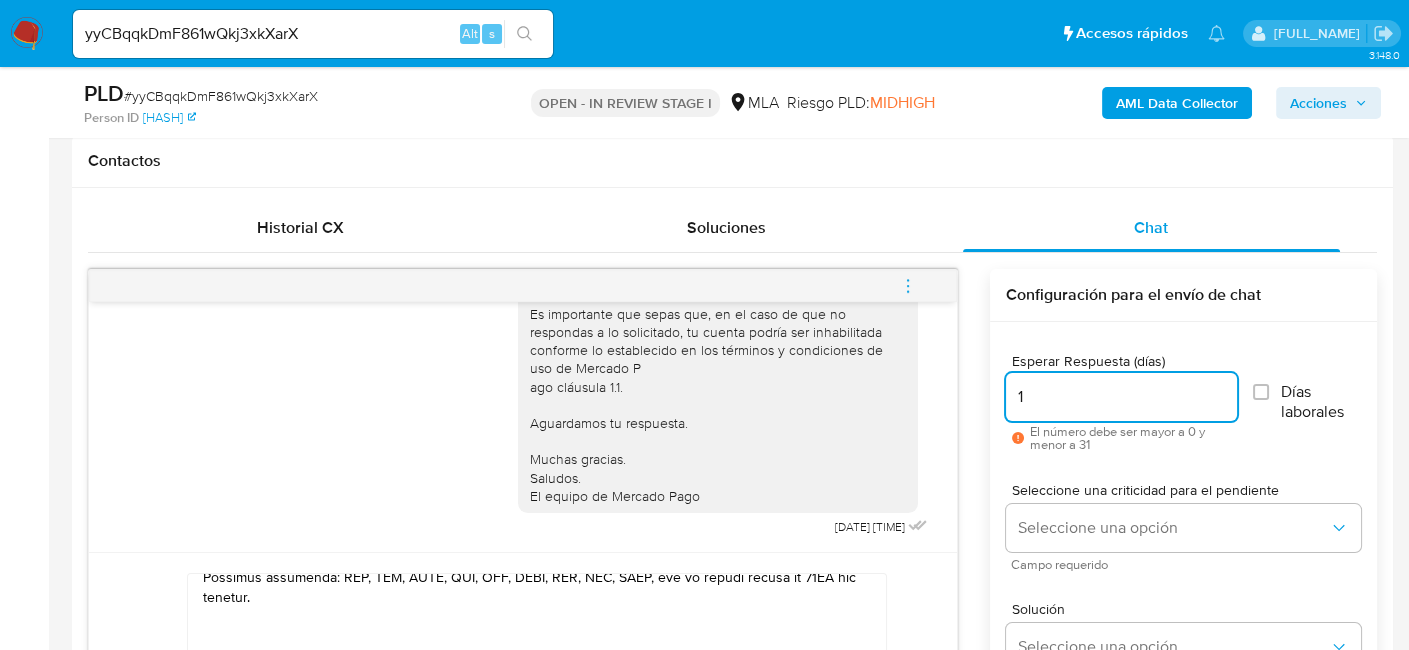 scroll, scrollTop: 891, scrollLeft: 0, axis: vertical 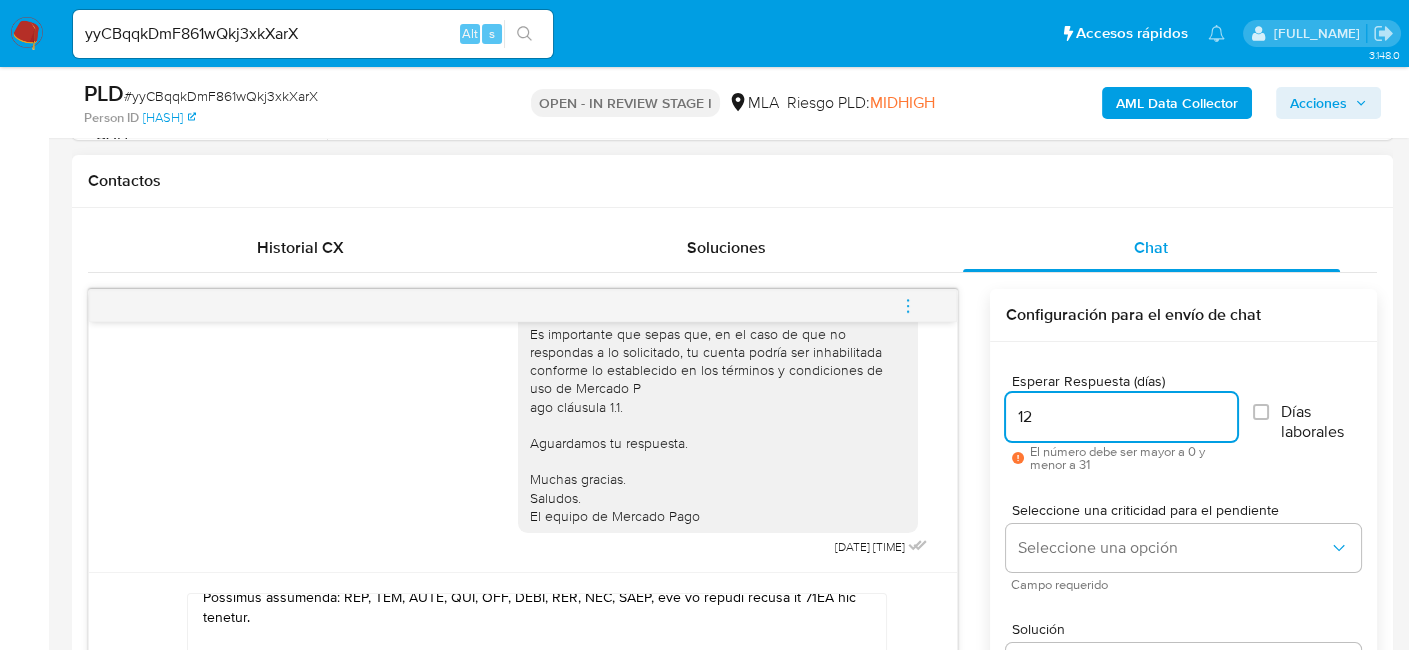 drag, startPoint x: 1048, startPoint y: 405, endPoint x: 924, endPoint y: 384, distance: 125.765656 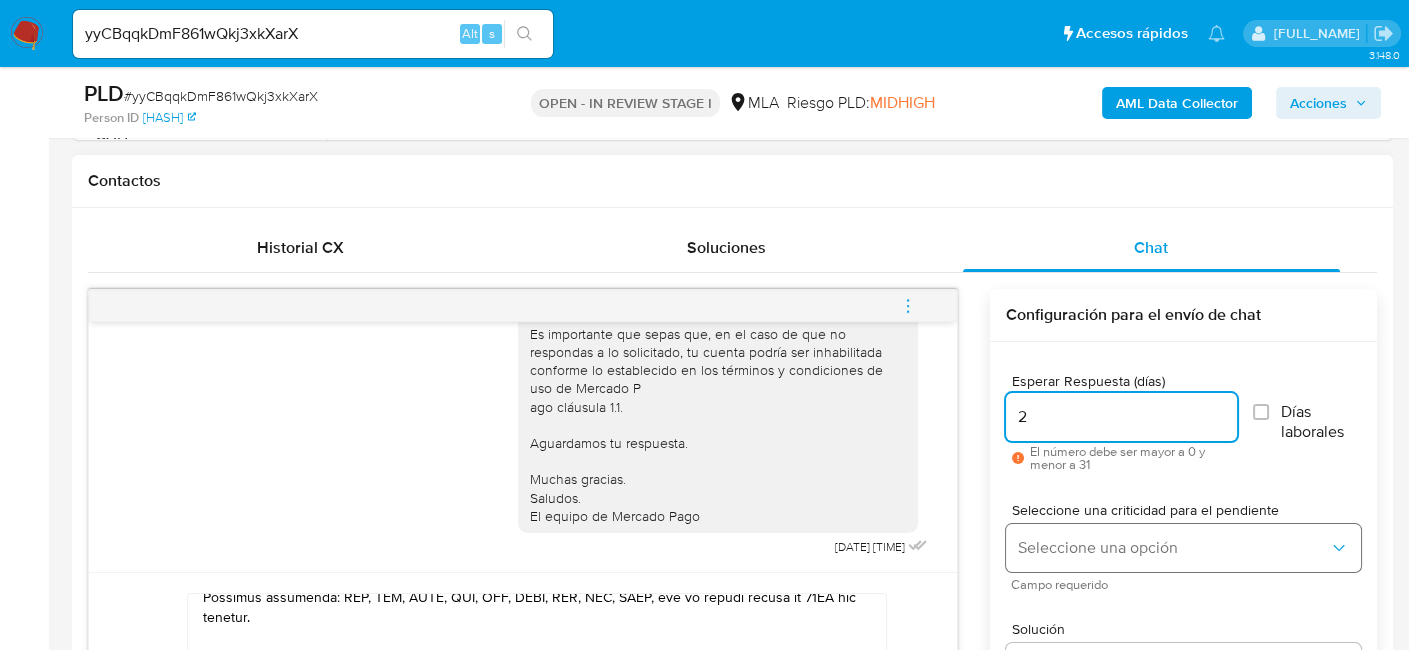 type on "2" 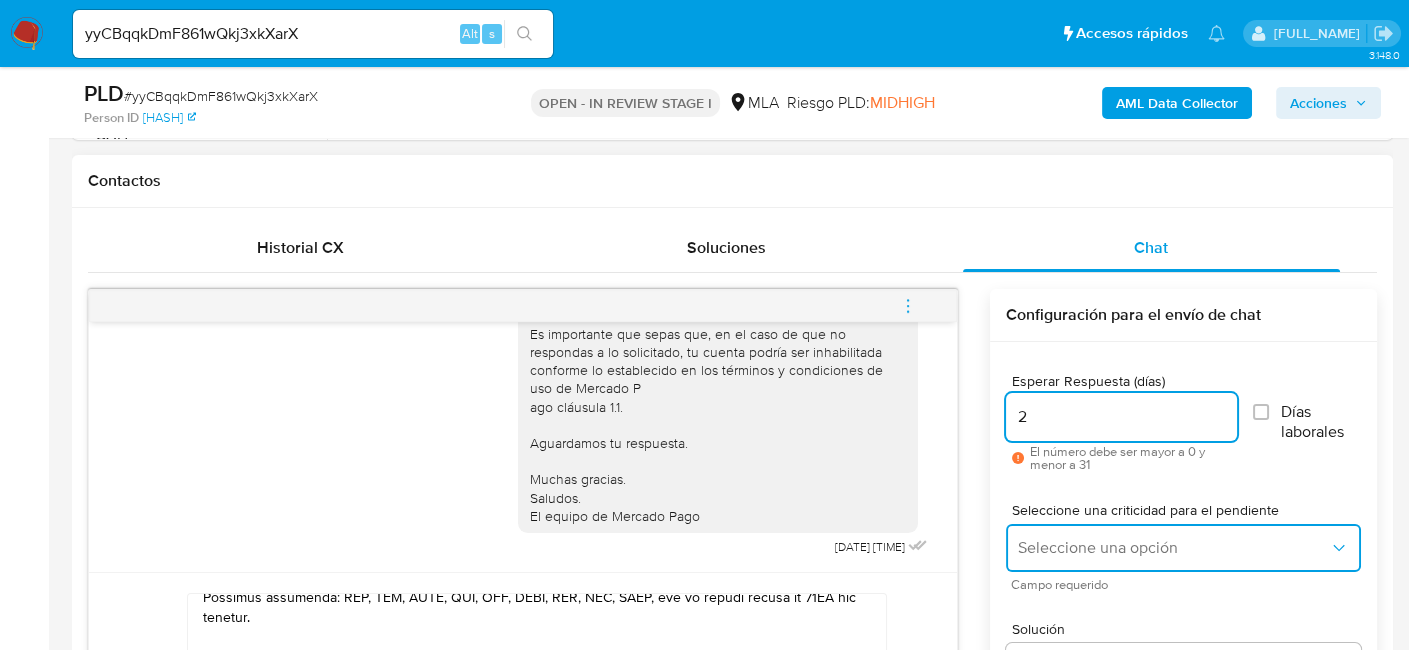 click on "Seleccione una opción" at bounding box center (1173, 548) 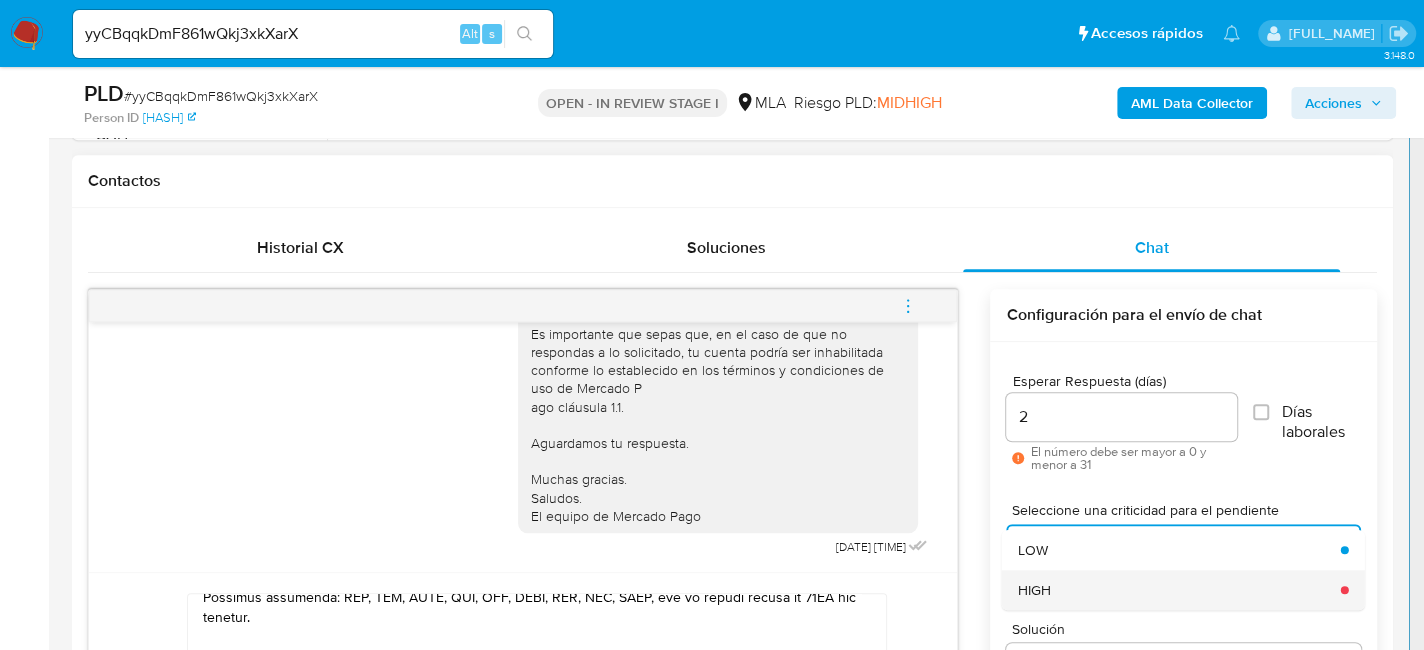 click on "HIGH" at bounding box center (1173, 590) 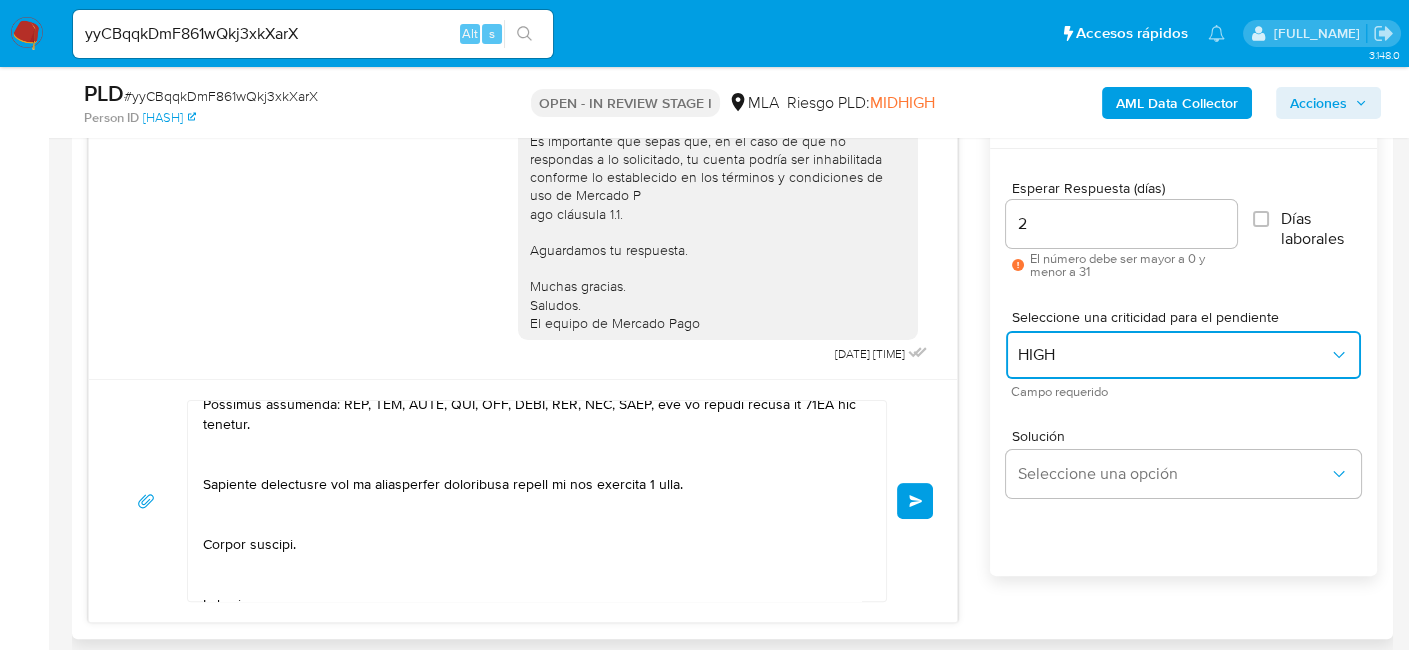 scroll, scrollTop: 1091, scrollLeft: 0, axis: vertical 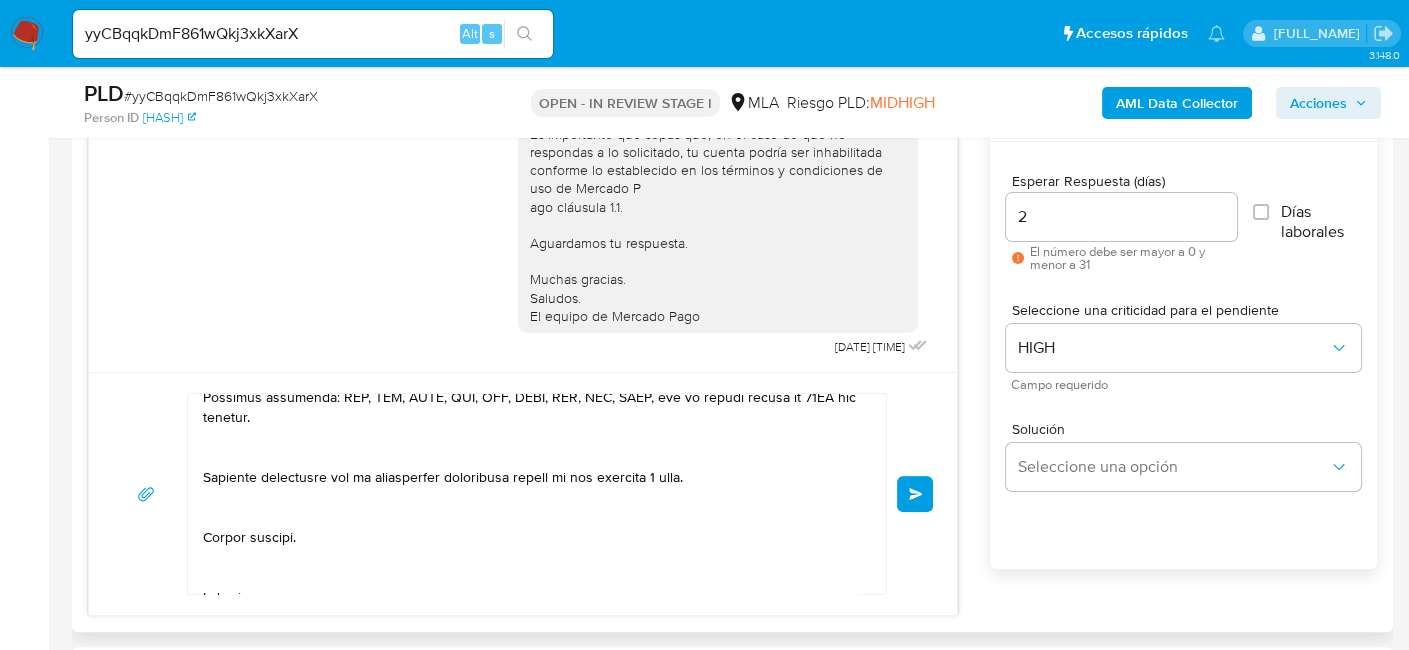click on "Enviar" at bounding box center [916, 494] 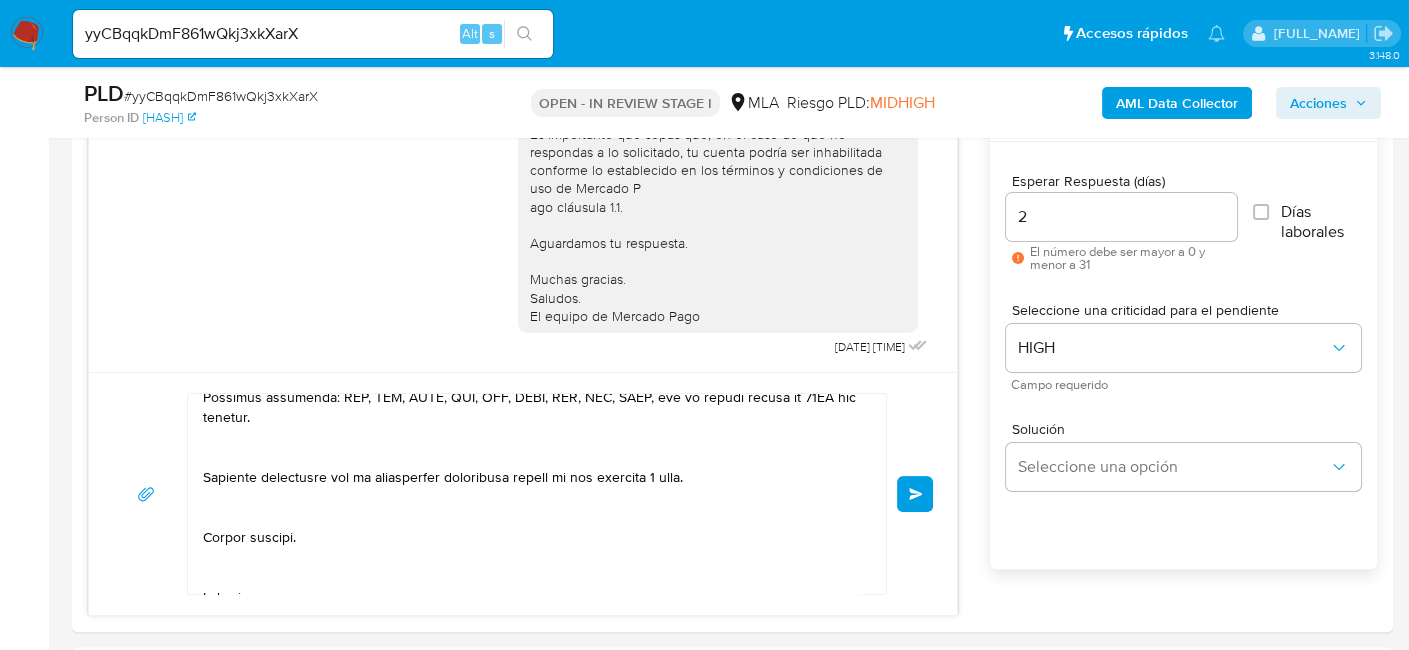 type 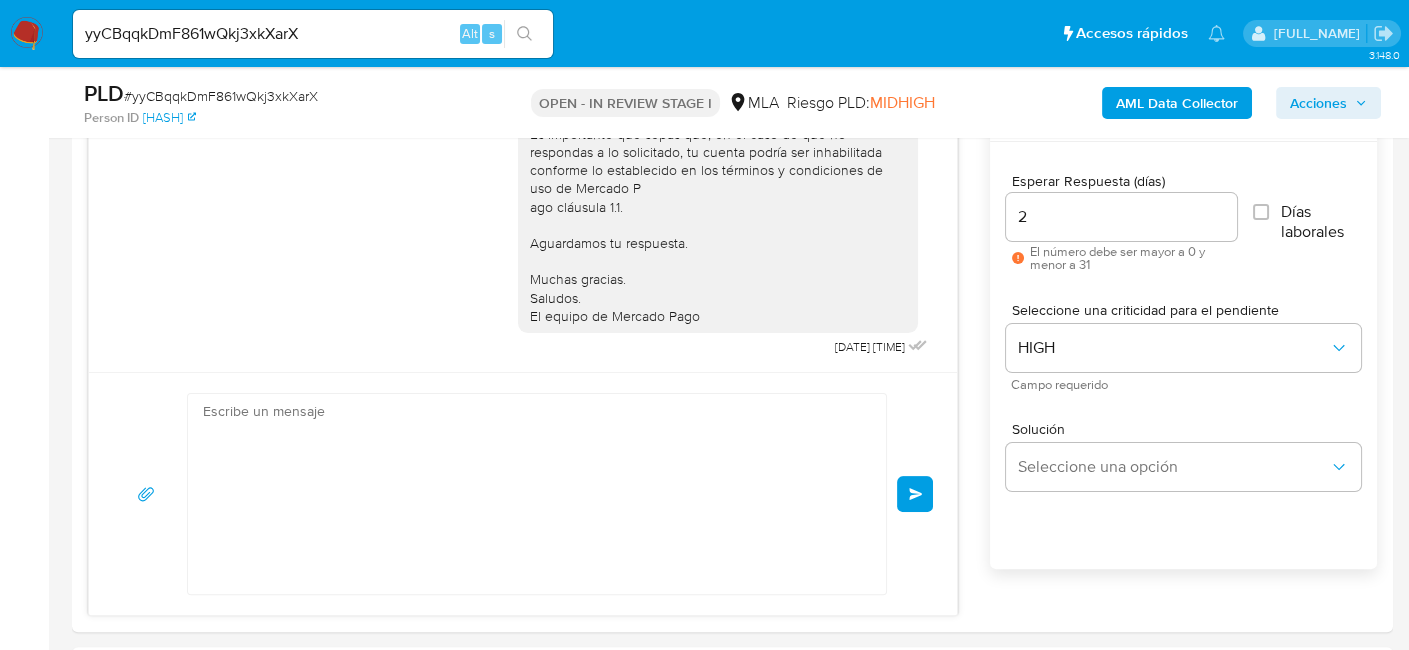 scroll, scrollTop: 0, scrollLeft: 0, axis: both 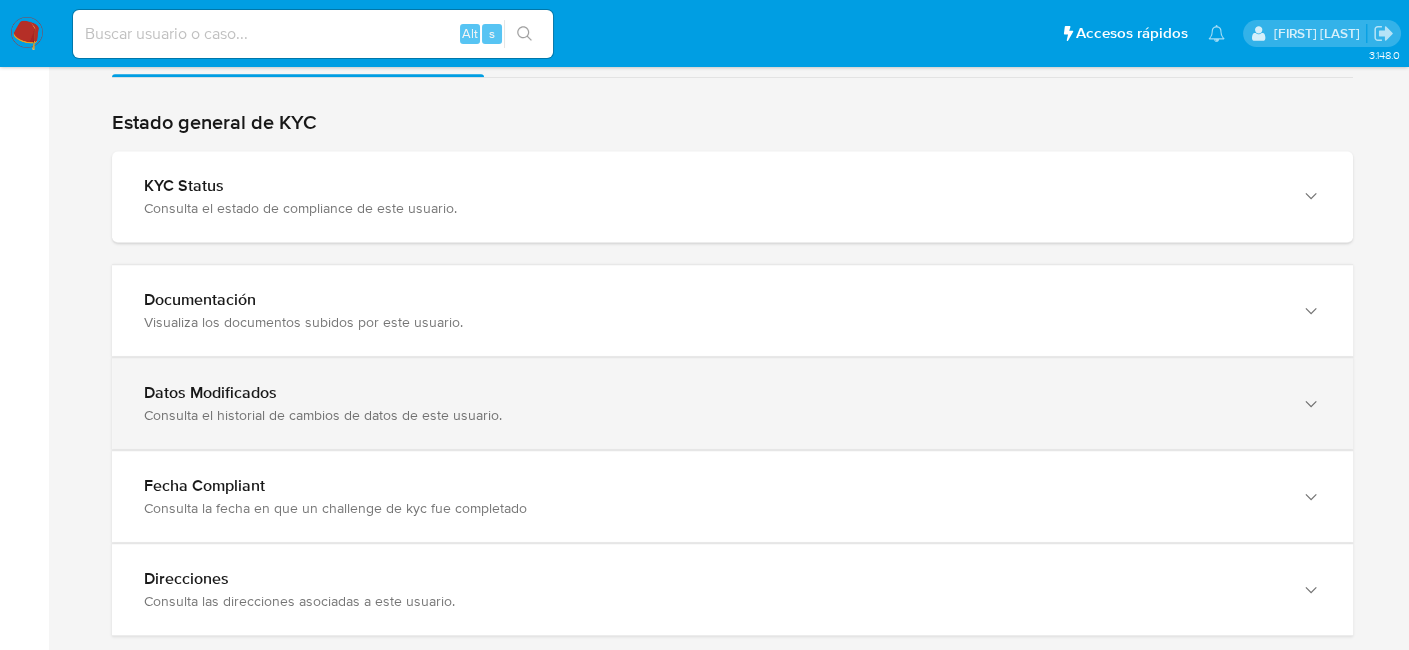 click on "Datos Modificados" at bounding box center [712, 393] 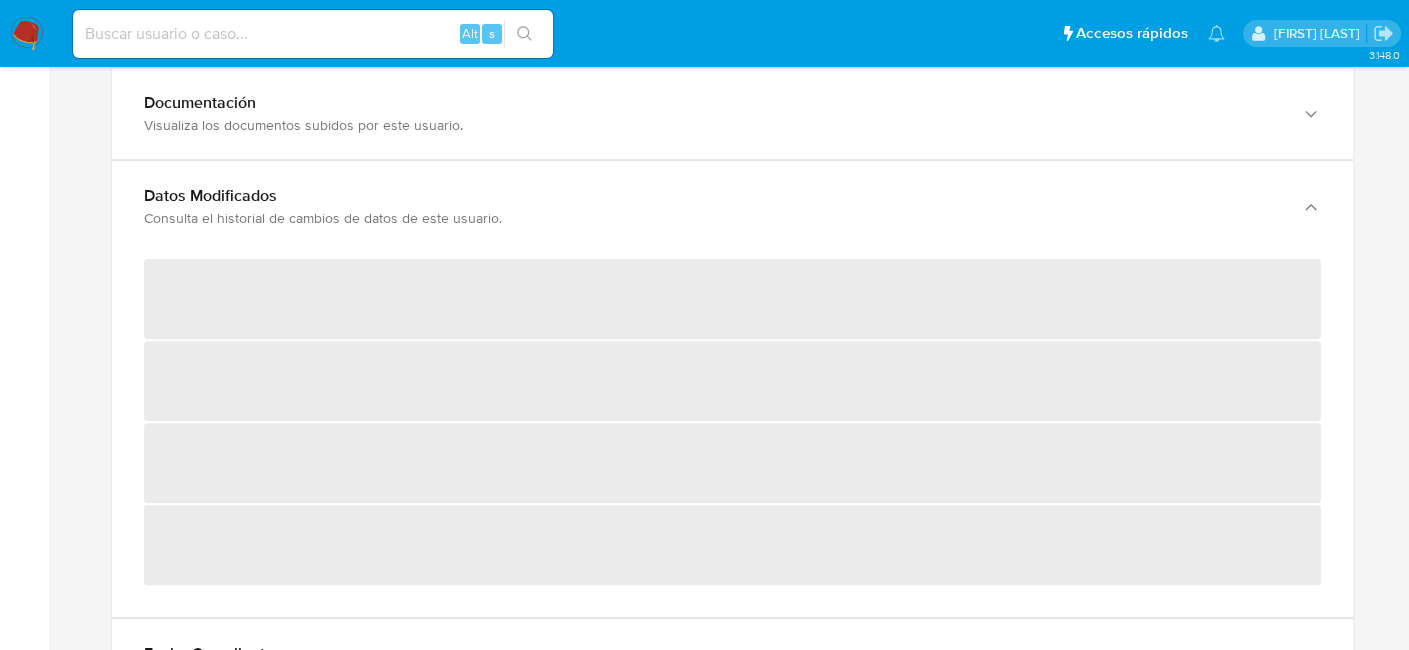scroll, scrollTop: 2300, scrollLeft: 0, axis: vertical 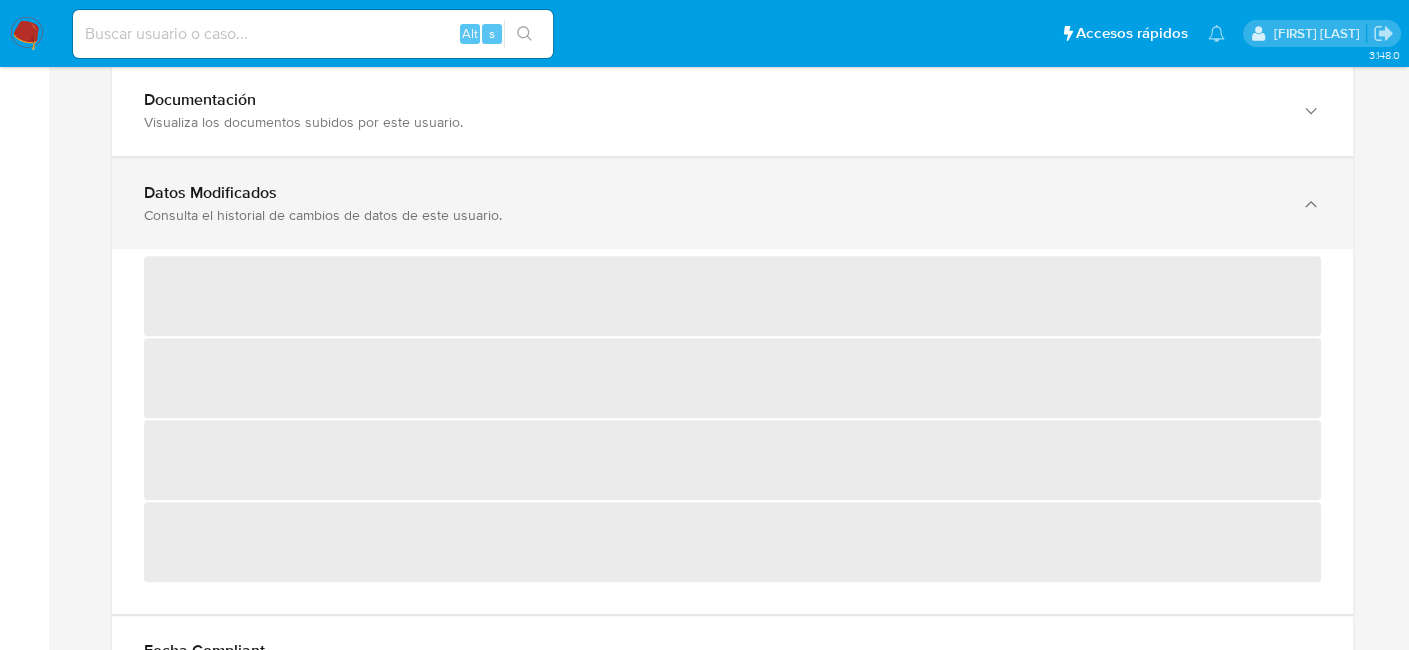 click on "Datos Modificados" at bounding box center [712, 193] 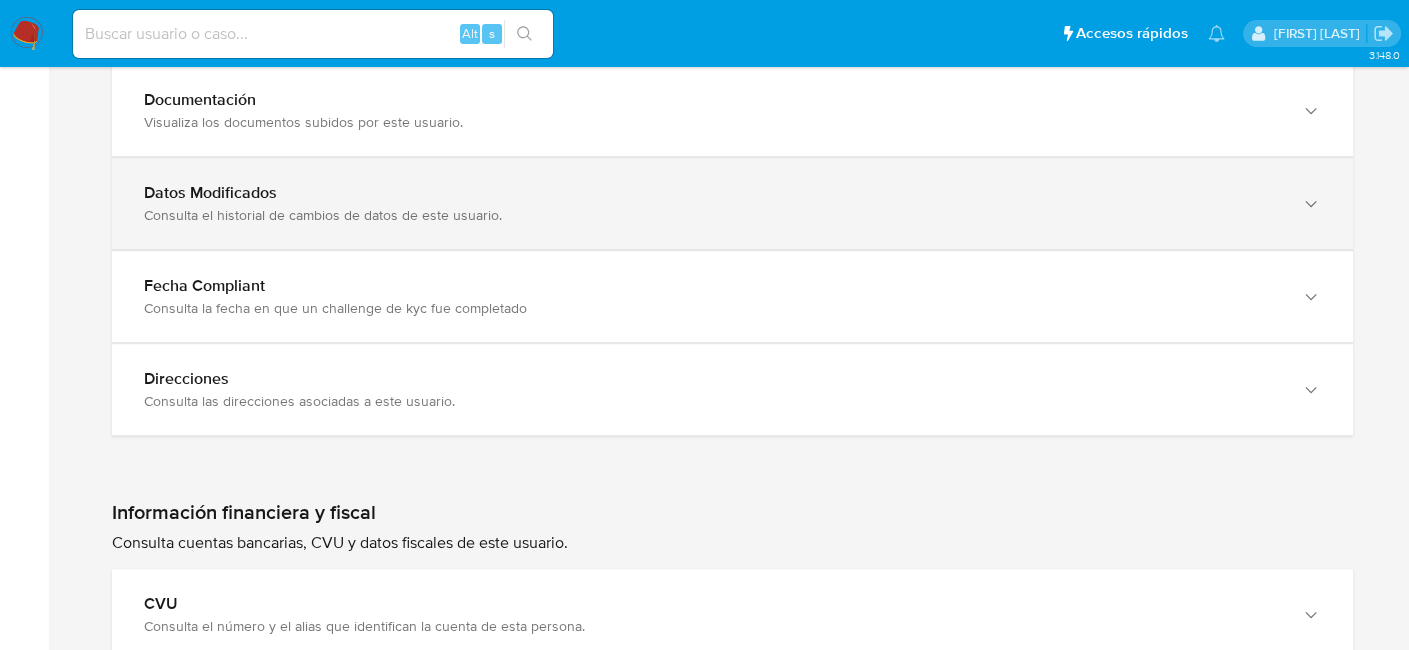 click on "Datos Modificados" at bounding box center (712, 193) 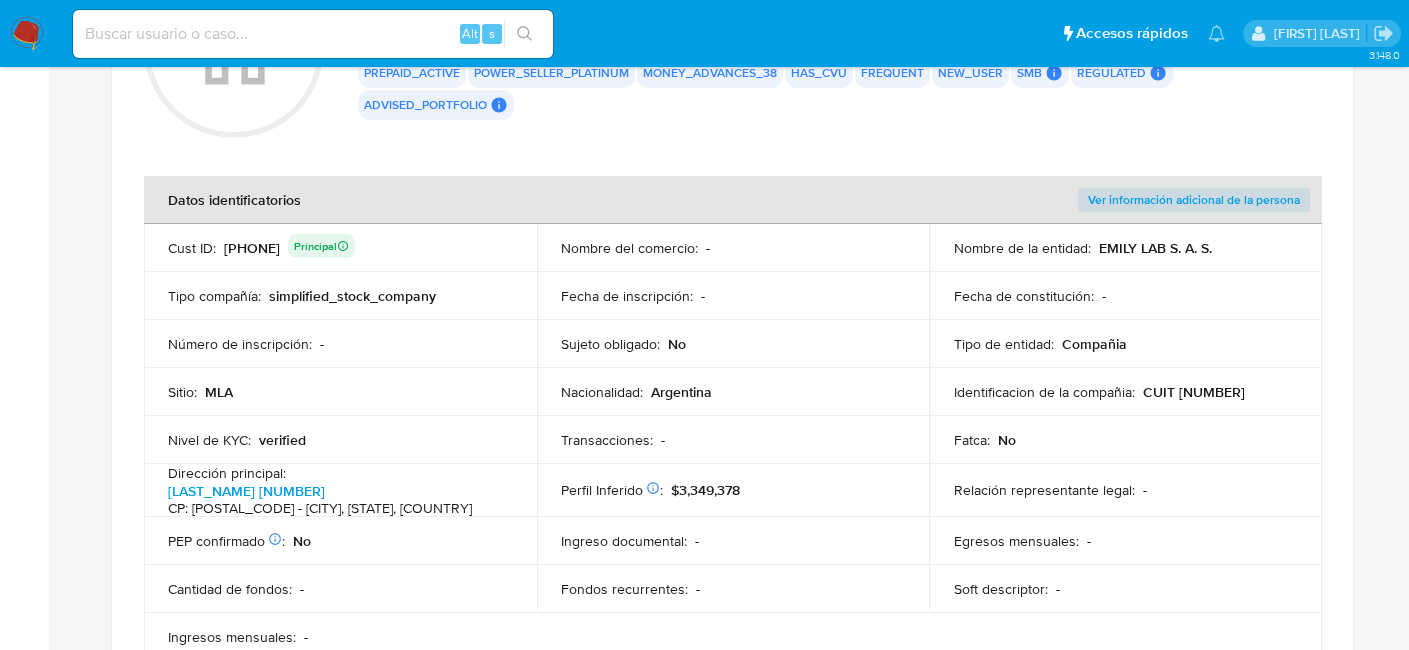 scroll, scrollTop: 344, scrollLeft: 0, axis: vertical 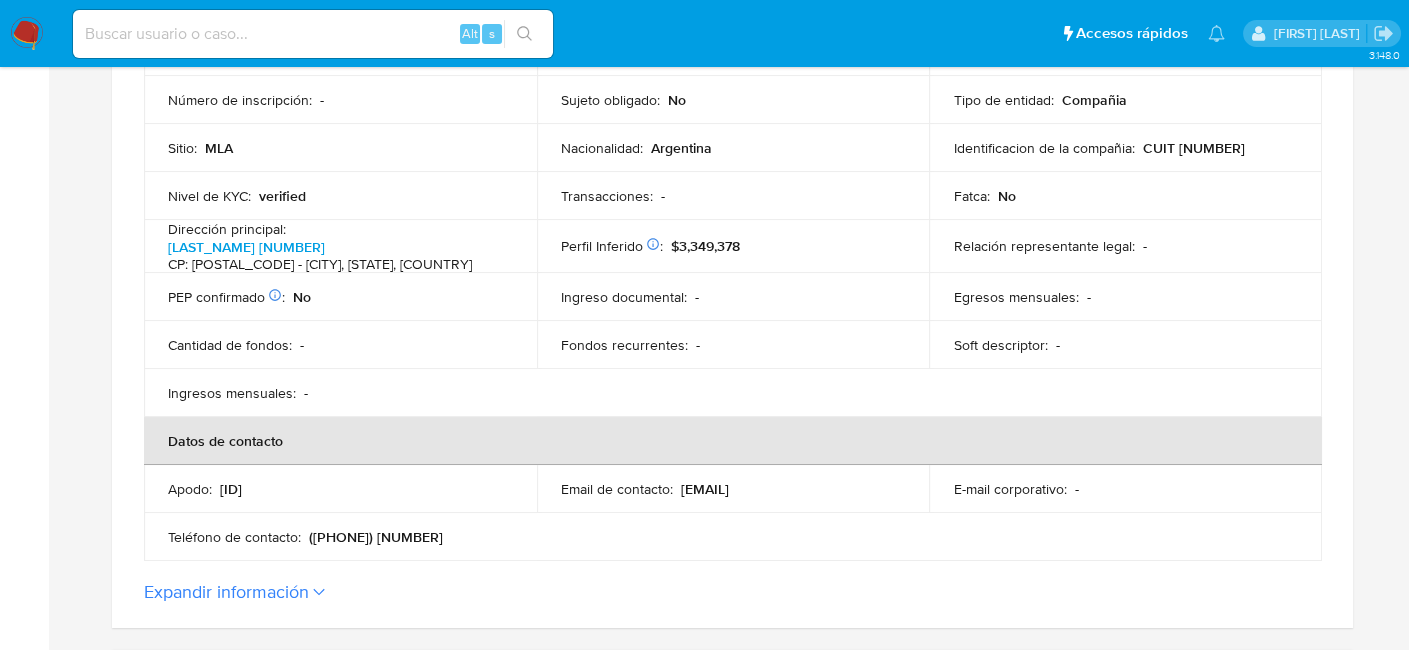click on "CUIT [NUMBER]" at bounding box center [1193, 148] 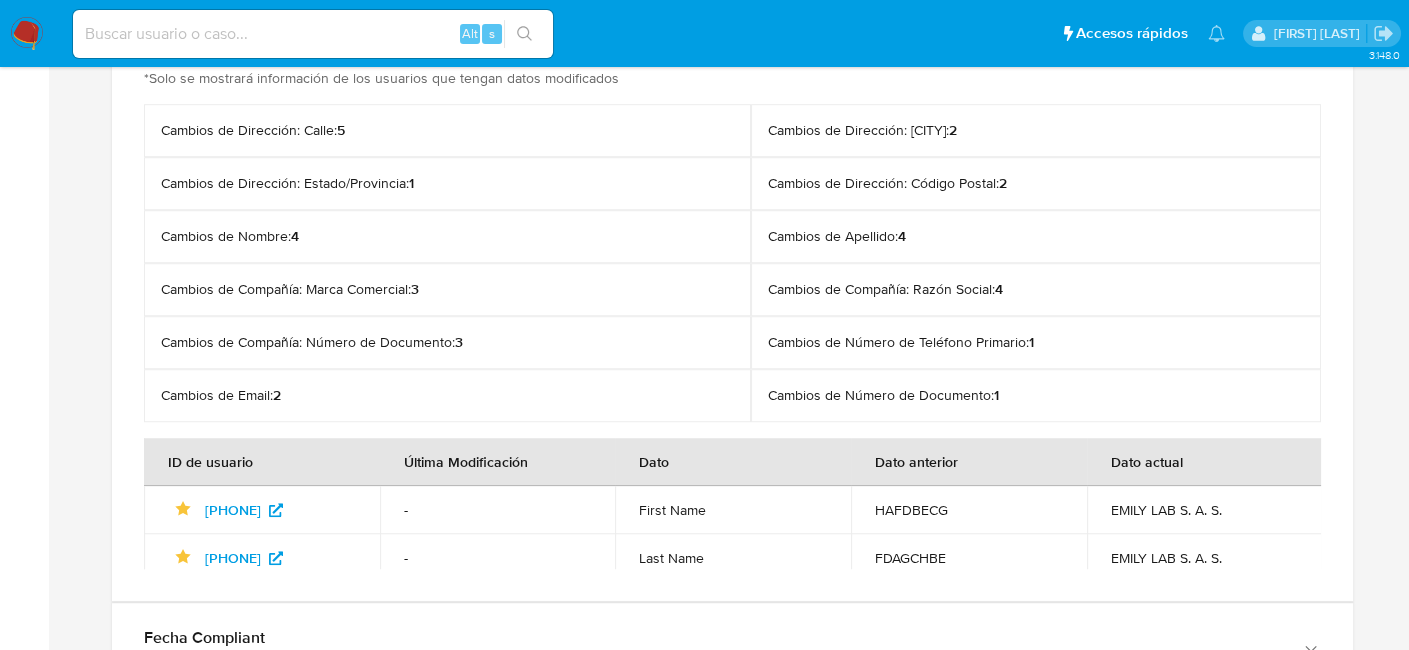 scroll, scrollTop: 2496, scrollLeft: 0, axis: vertical 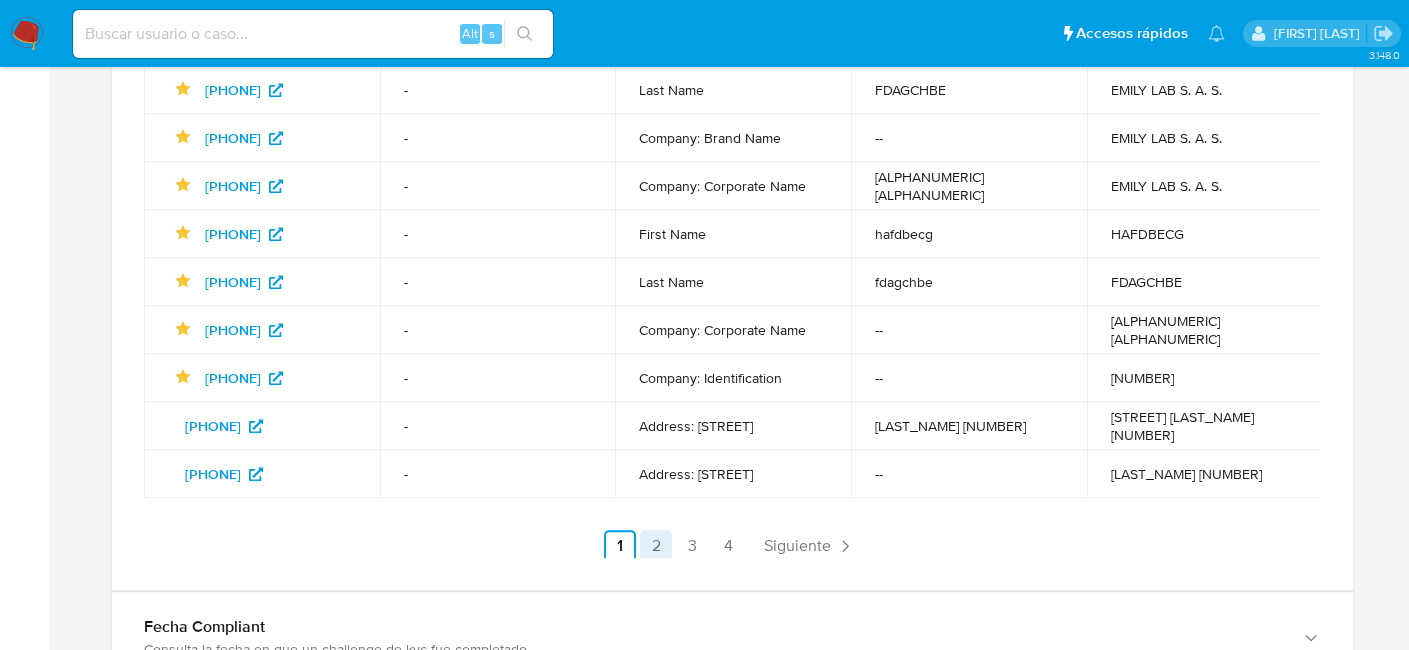 click on "2" at bounding box center (656, 546) 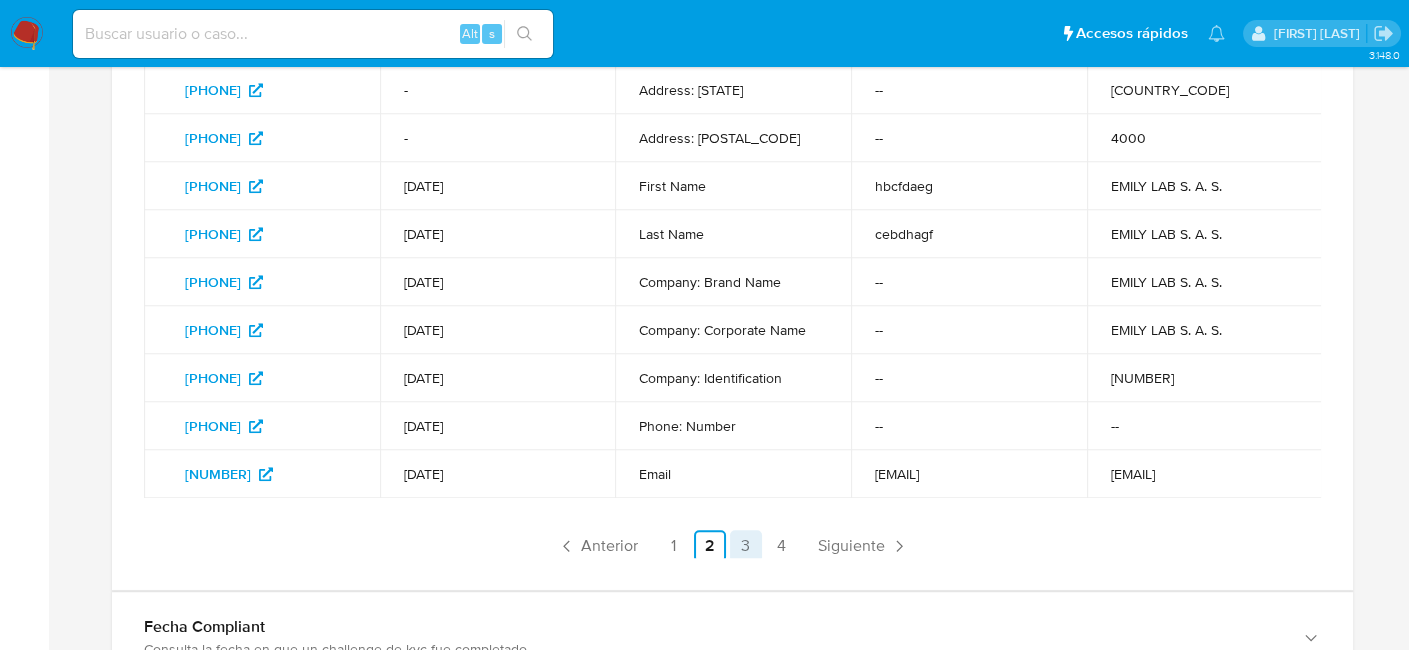 click on "3" at bounding box center (746, 546) 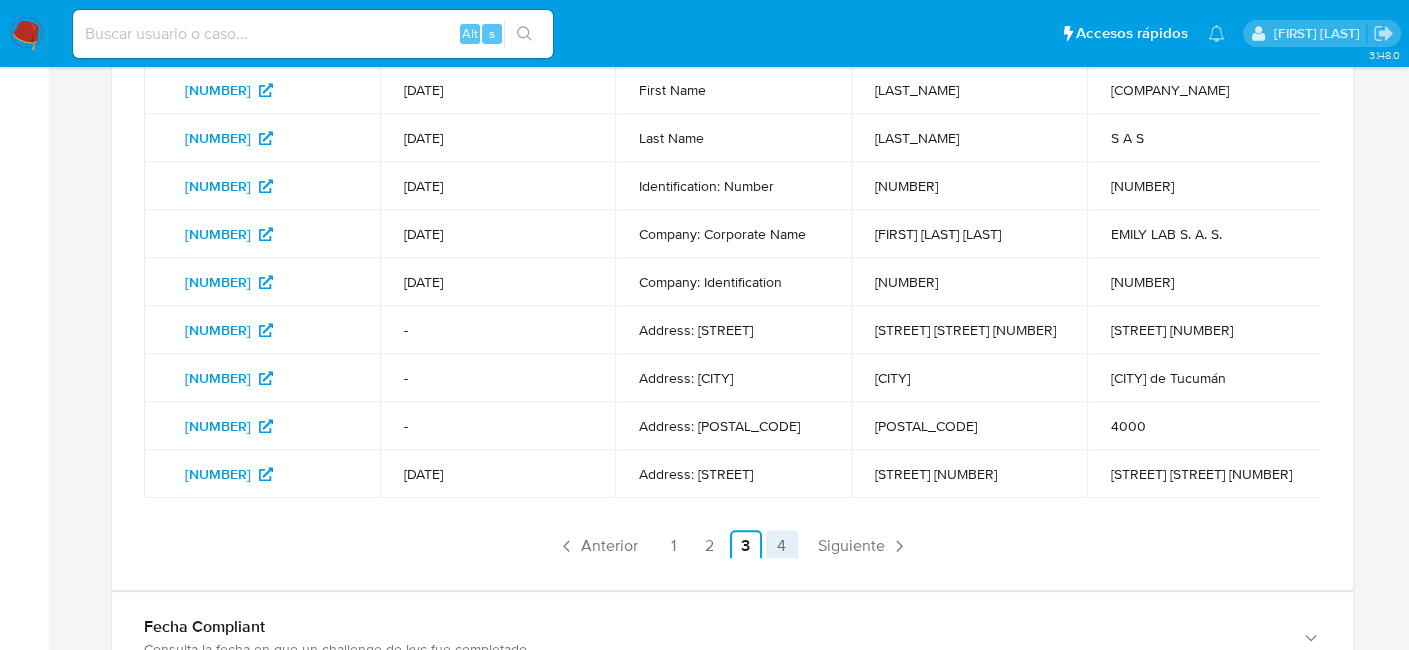 click on "4" at bounding box center (782, 546) 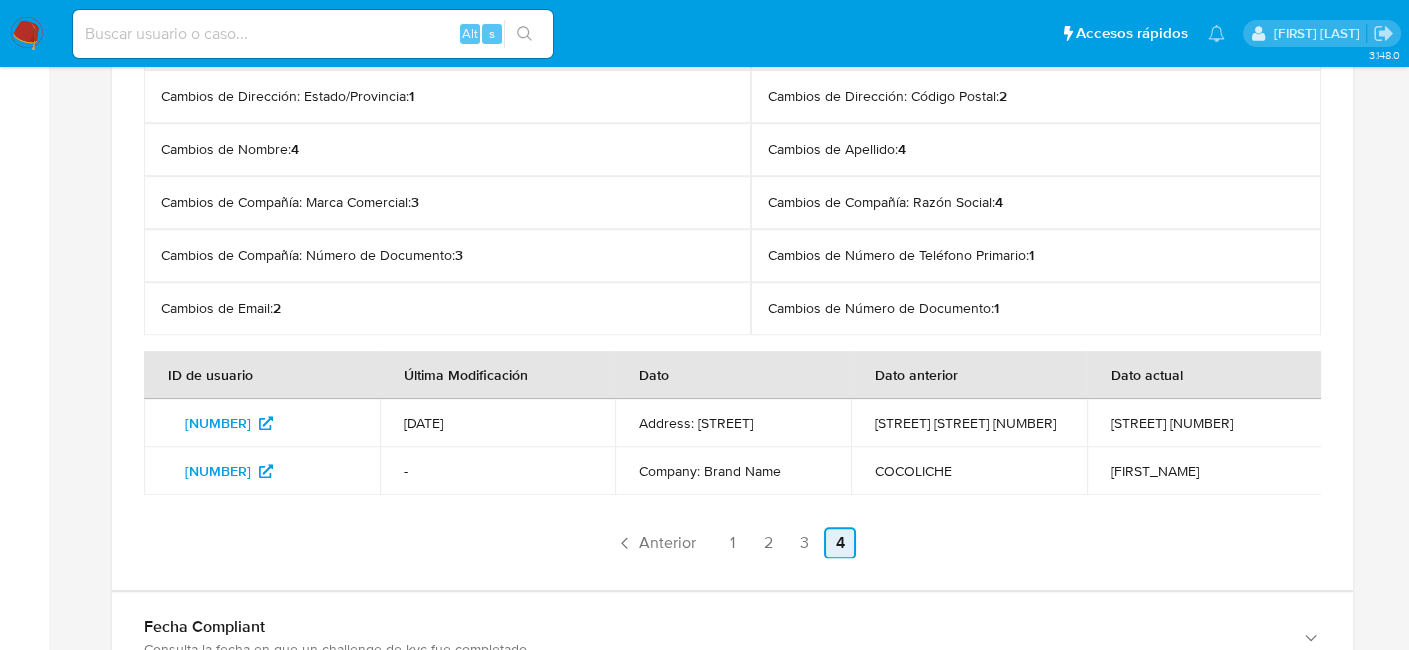 scroll, scrollTop: 73, scrollLeft: 0, axis: vertical 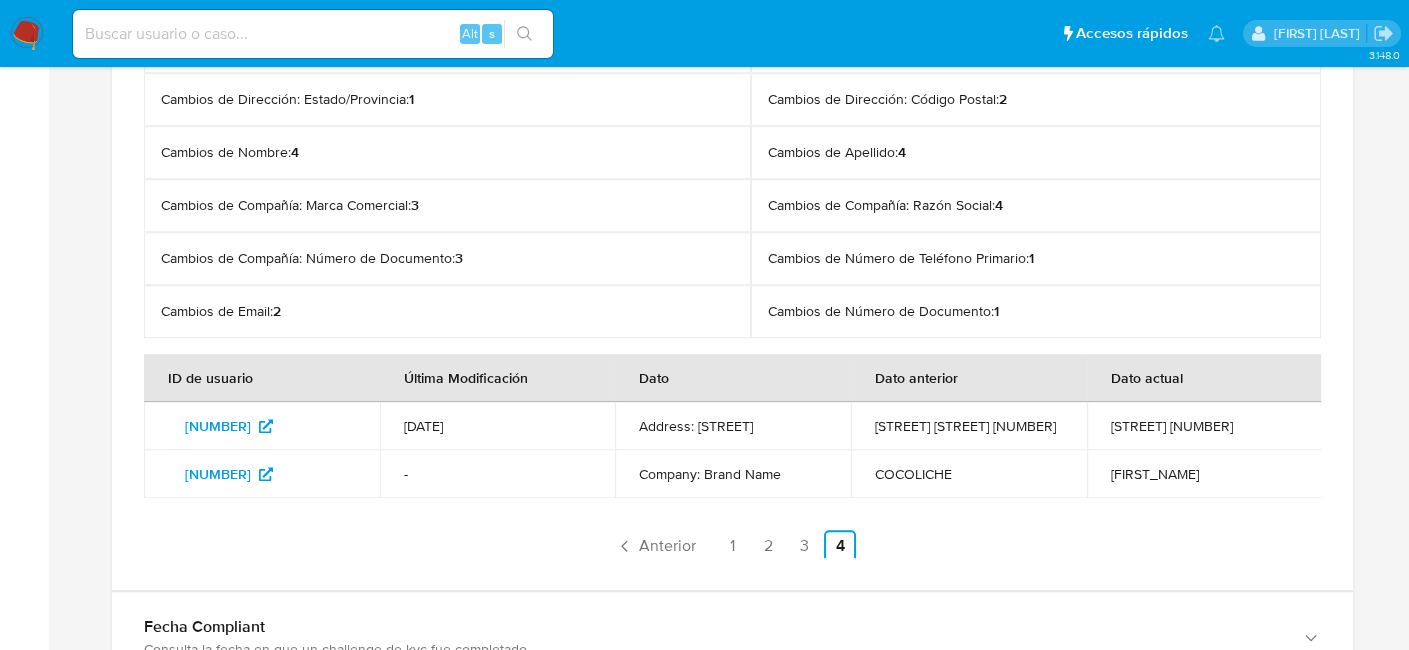 click on "Anterior 1 2 3 4 Siguiente" at bounding box center (732, 546) 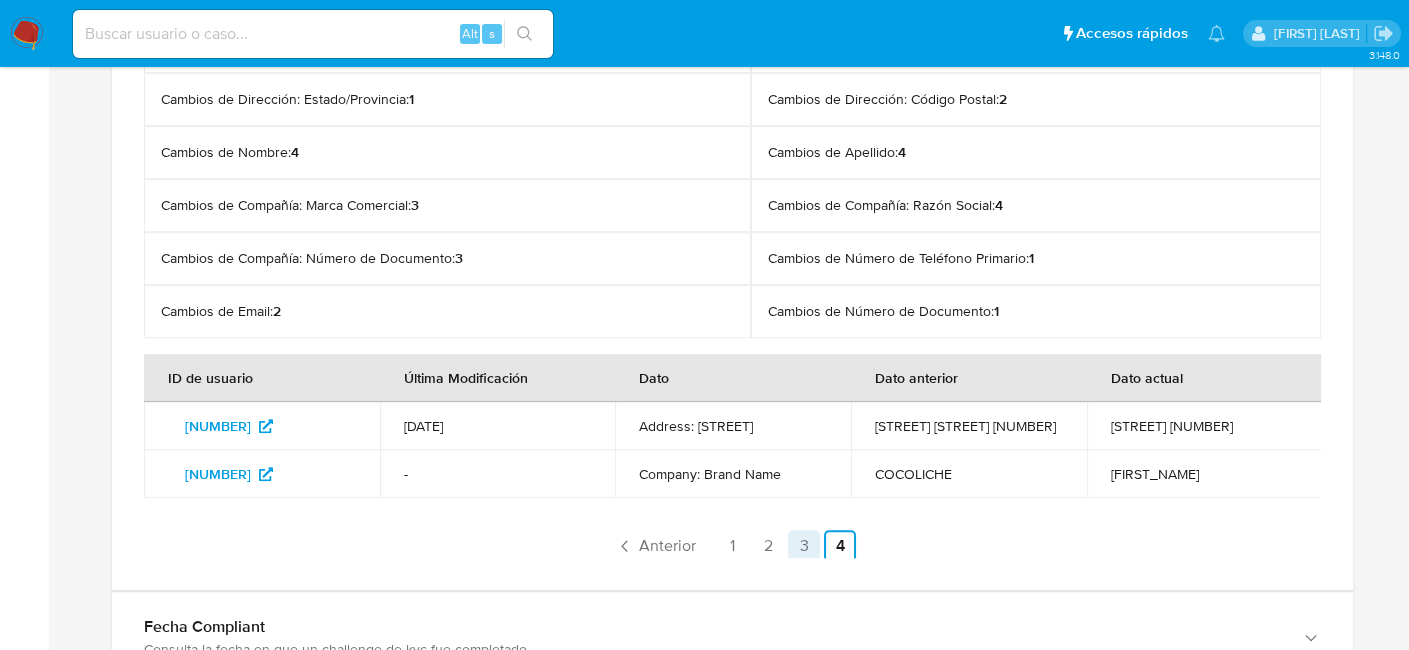 click on "3" at bounding box center (804, 546) 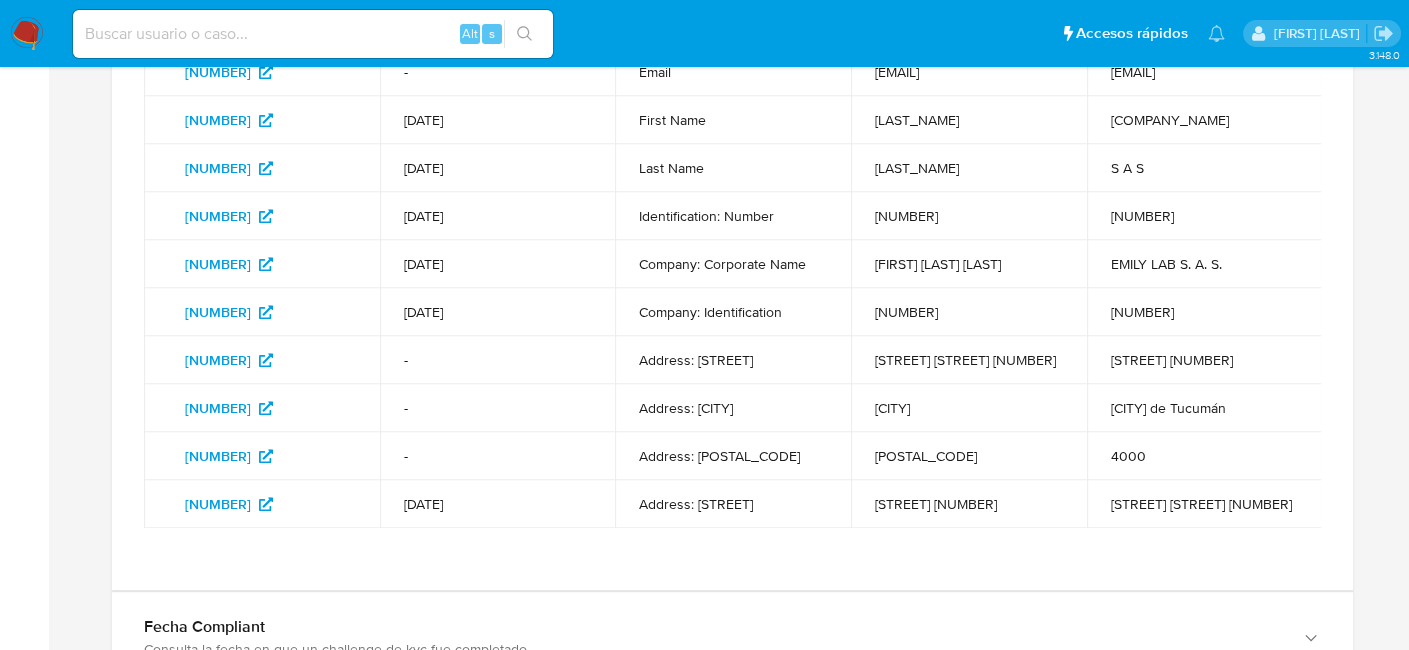 scroll, scrollTop: 426, scrollLeft: 0, axis: vertical 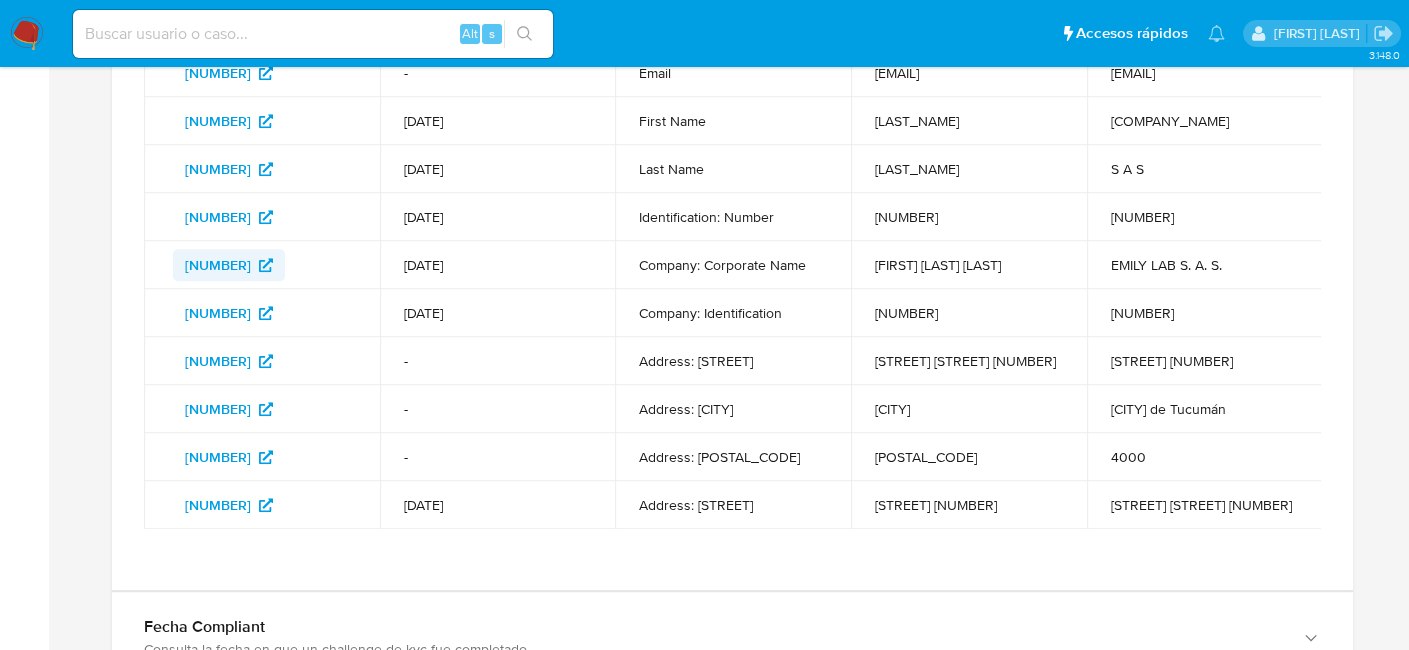 click on "[NUMBER]" at bounding box center (218, 265) 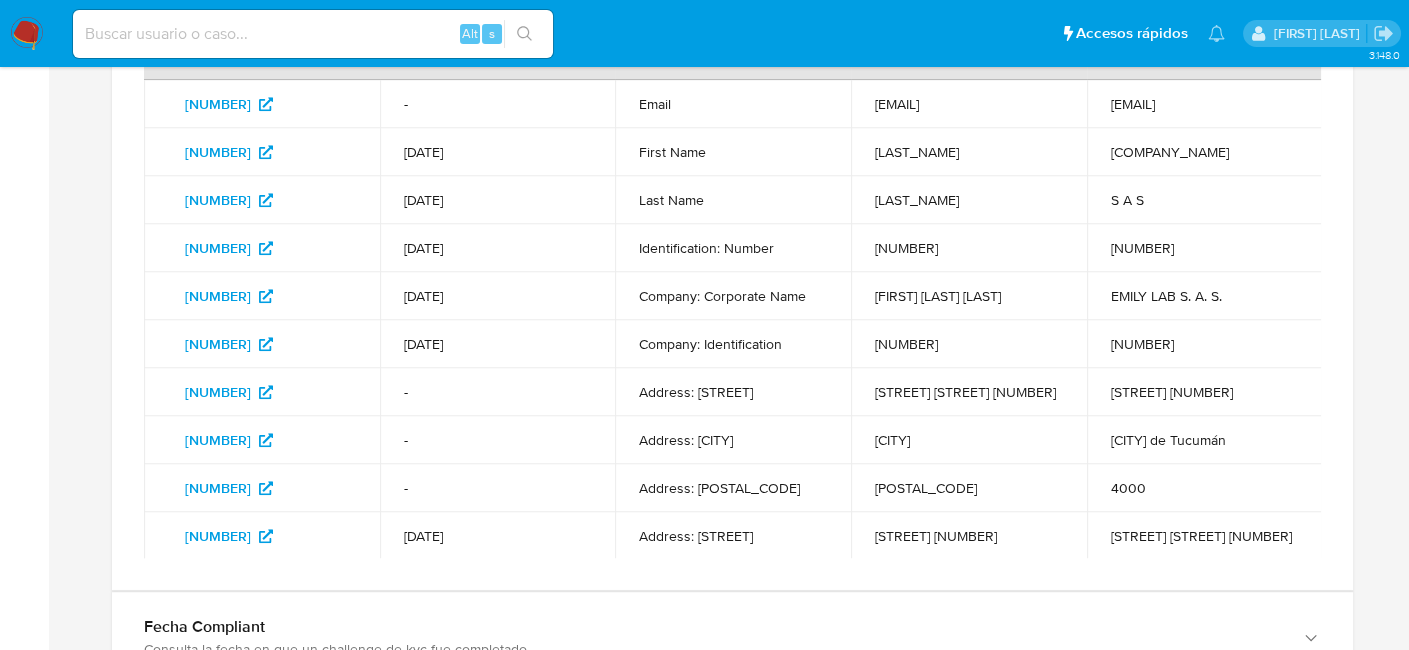 scroll, scrollTop: 395, scrollLeft: 0, axis: vertical 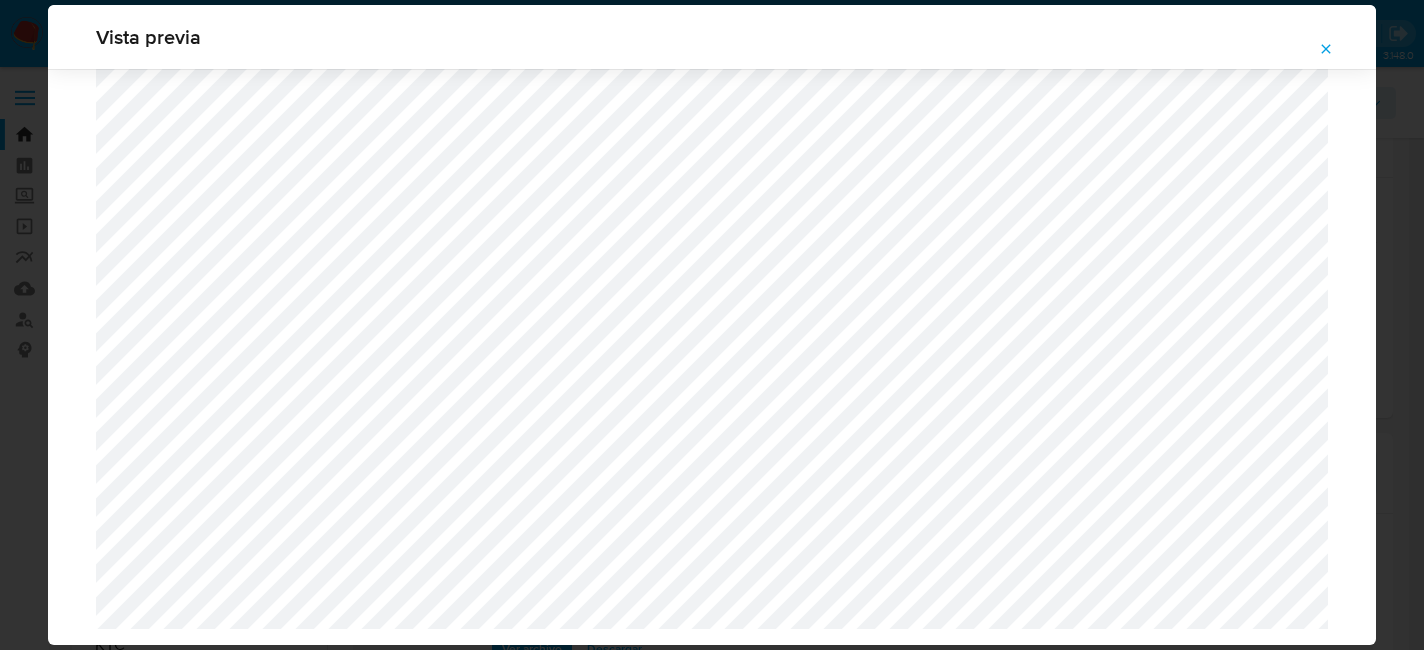 select on "10" 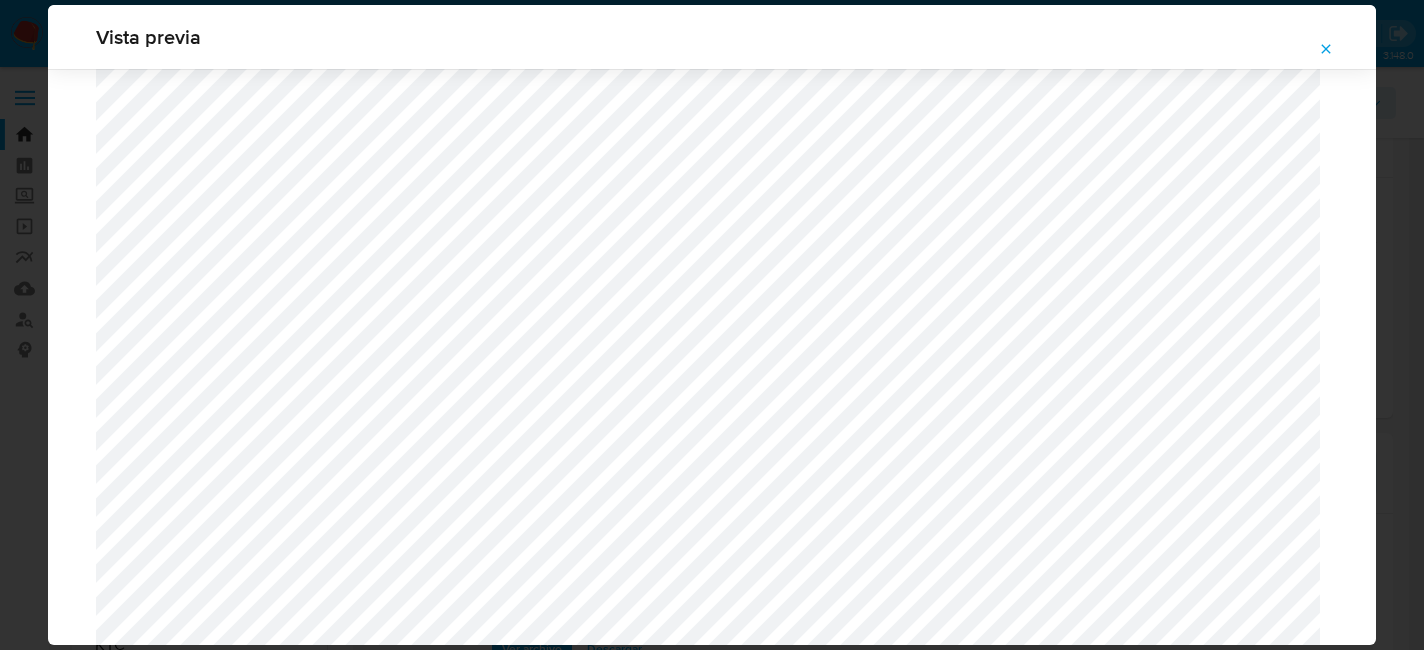 scroll, scrollTop: 300, scrollLeft: 0, axis: vertical 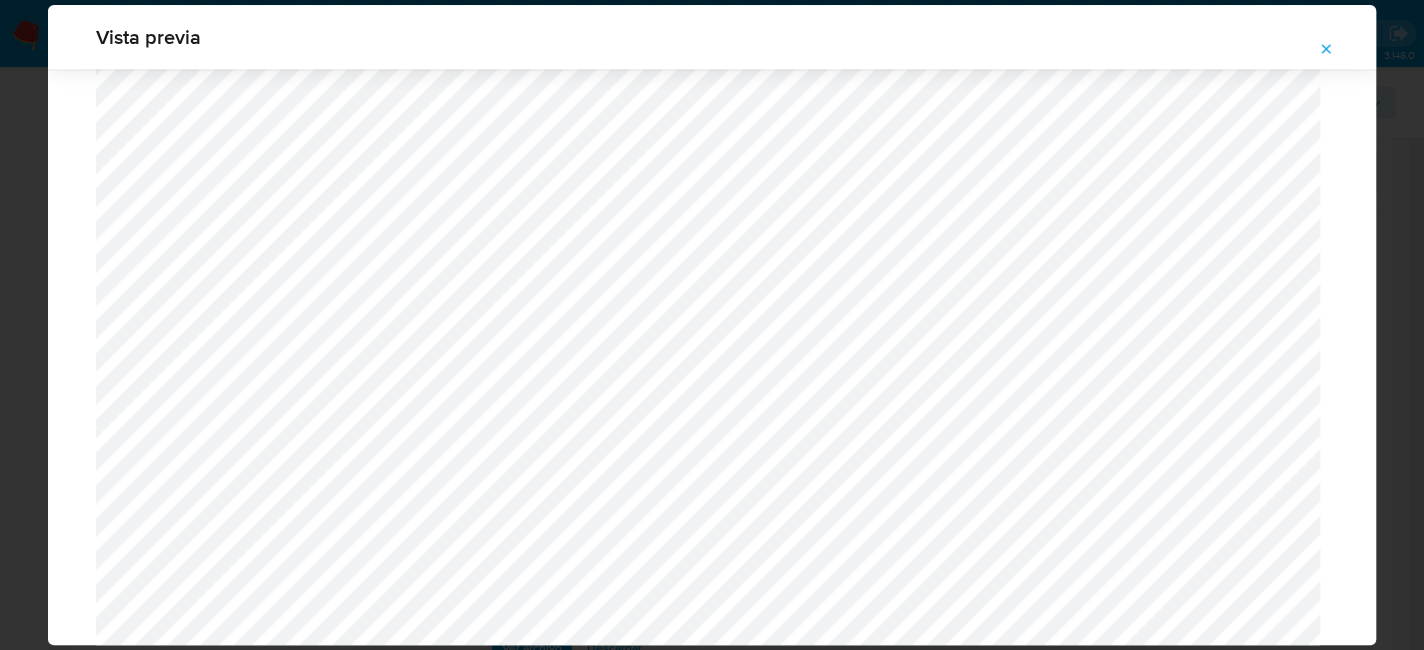 click 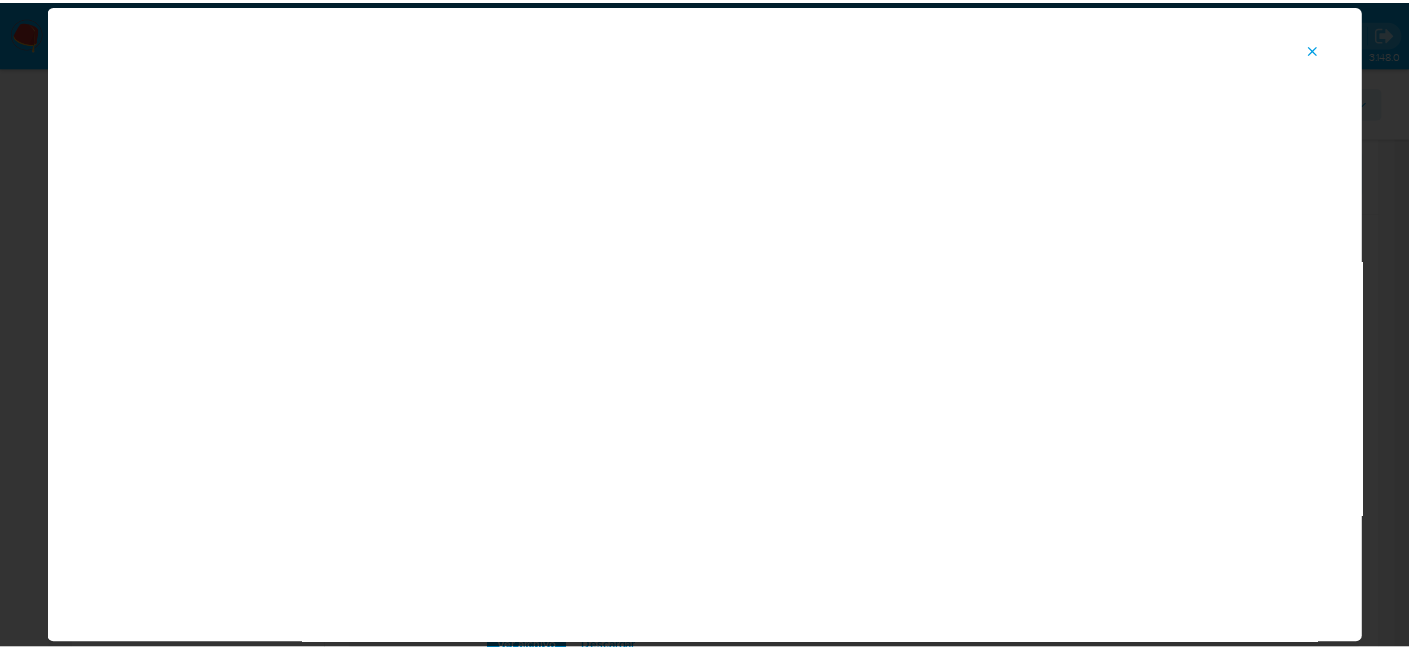 scroll, scrollTop: 103, scrollLeft: 0, axis: vertical 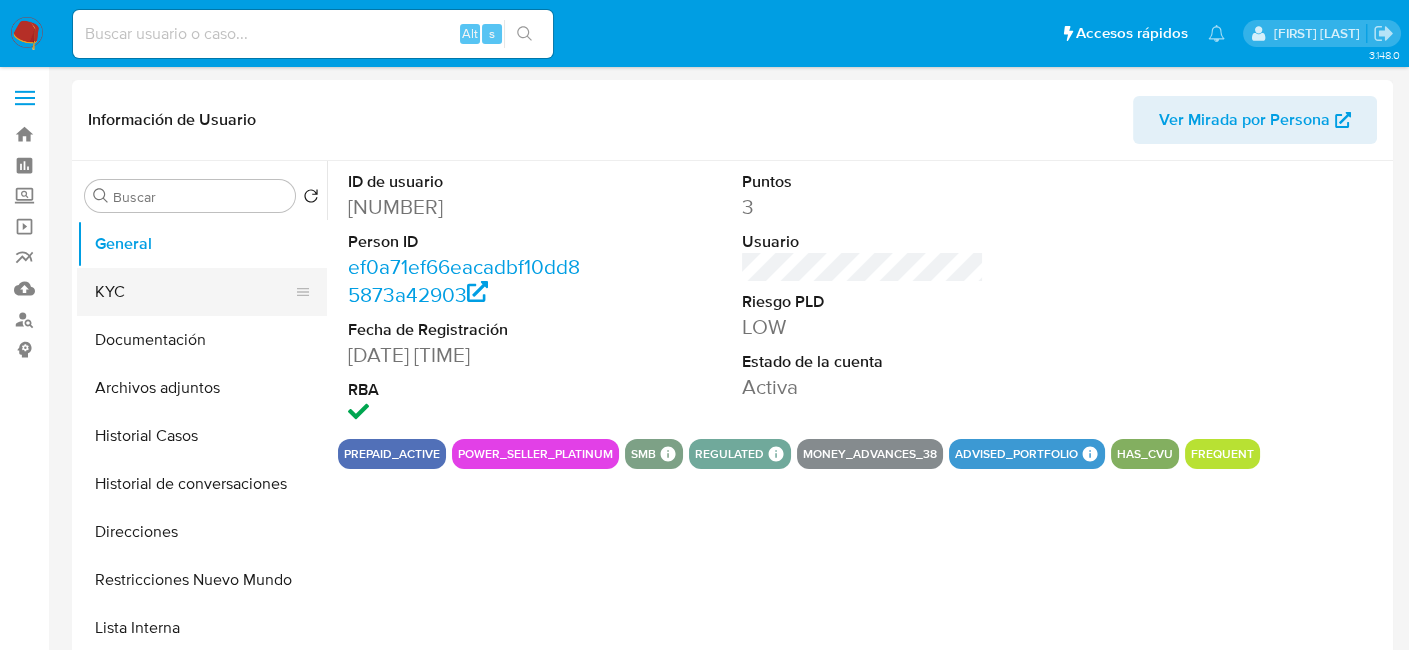 select on "10" 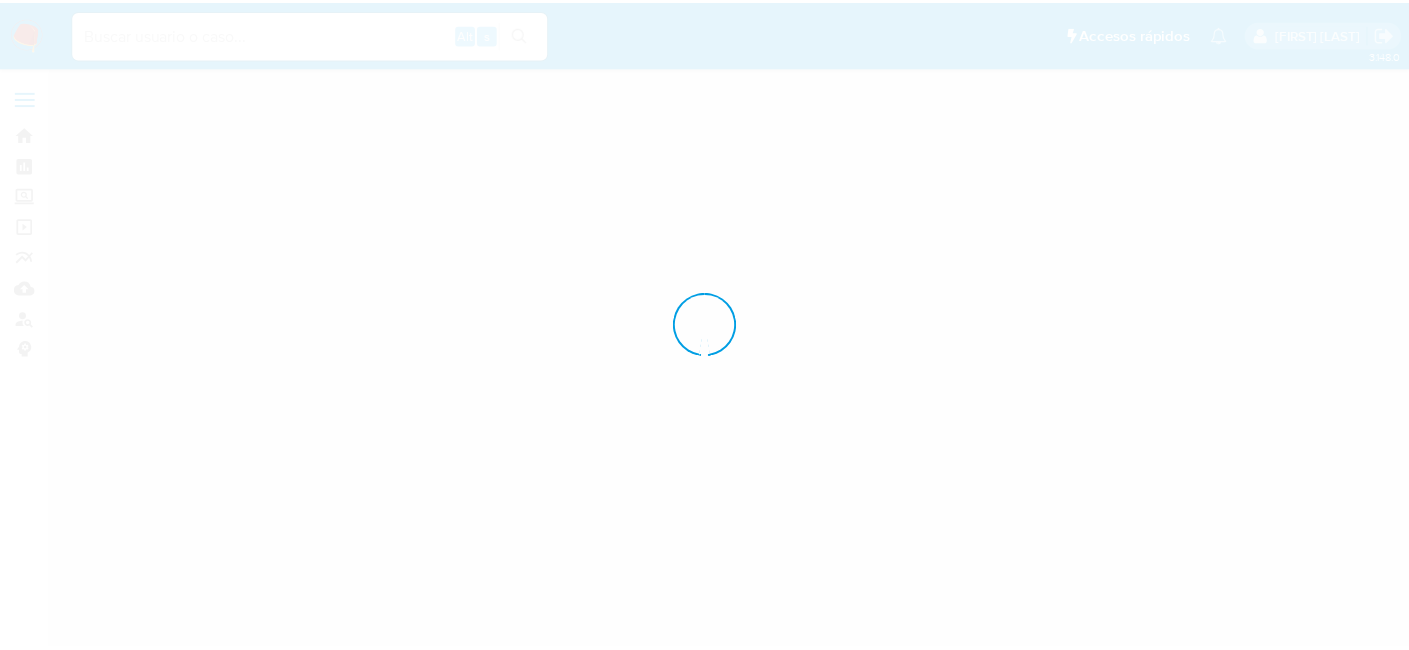 scroll, scrollTop: 0, scrollLeft: 0, axis: both 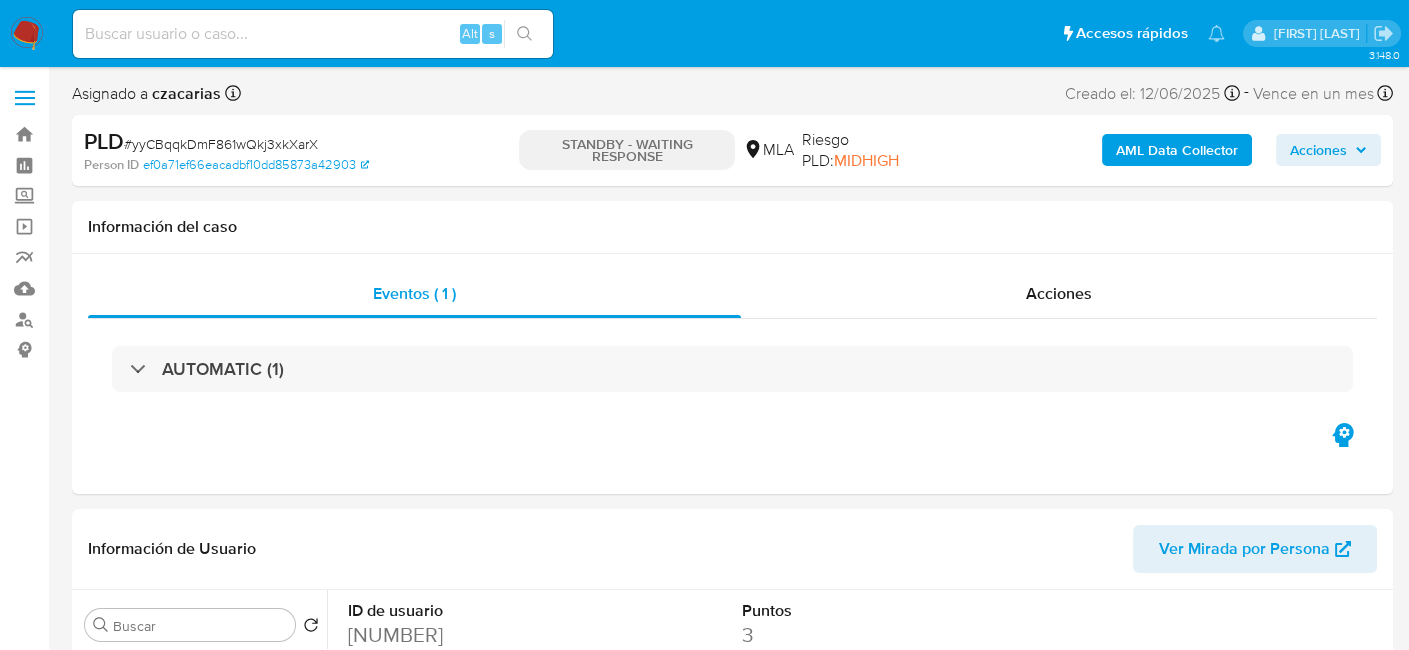 select on "10" 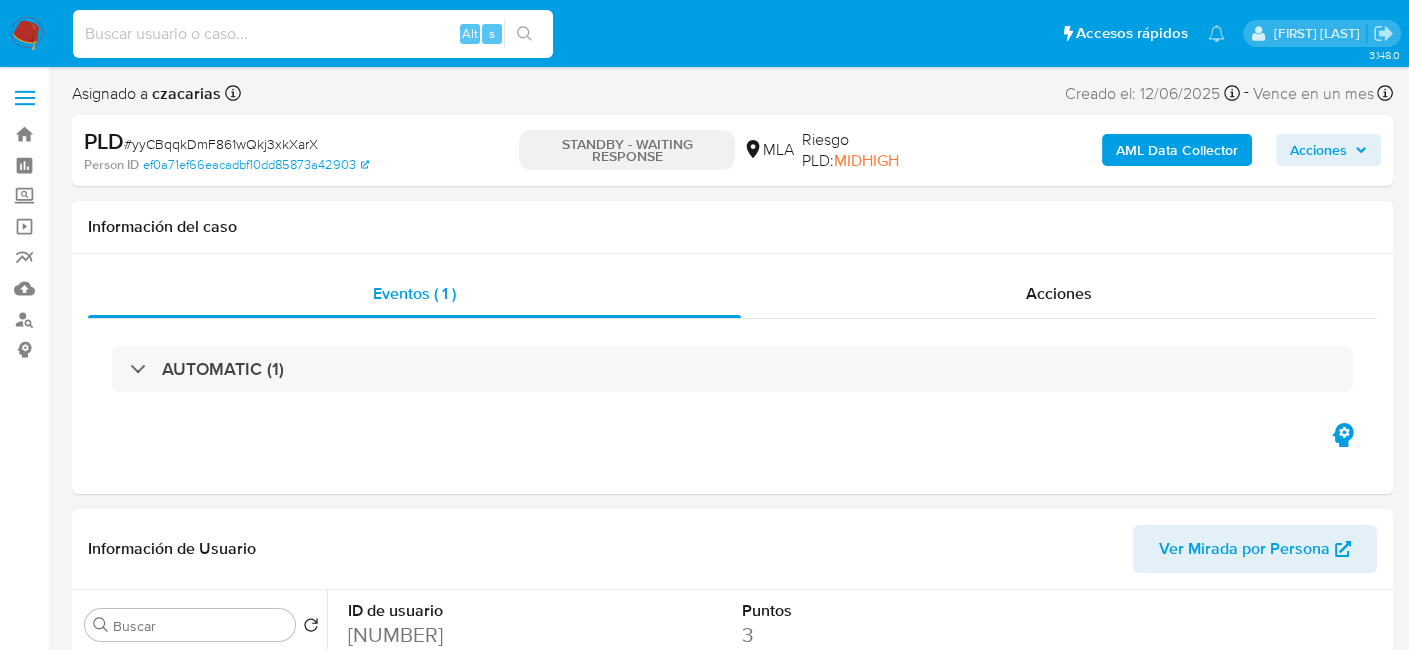click at bounding box center (313, 34) 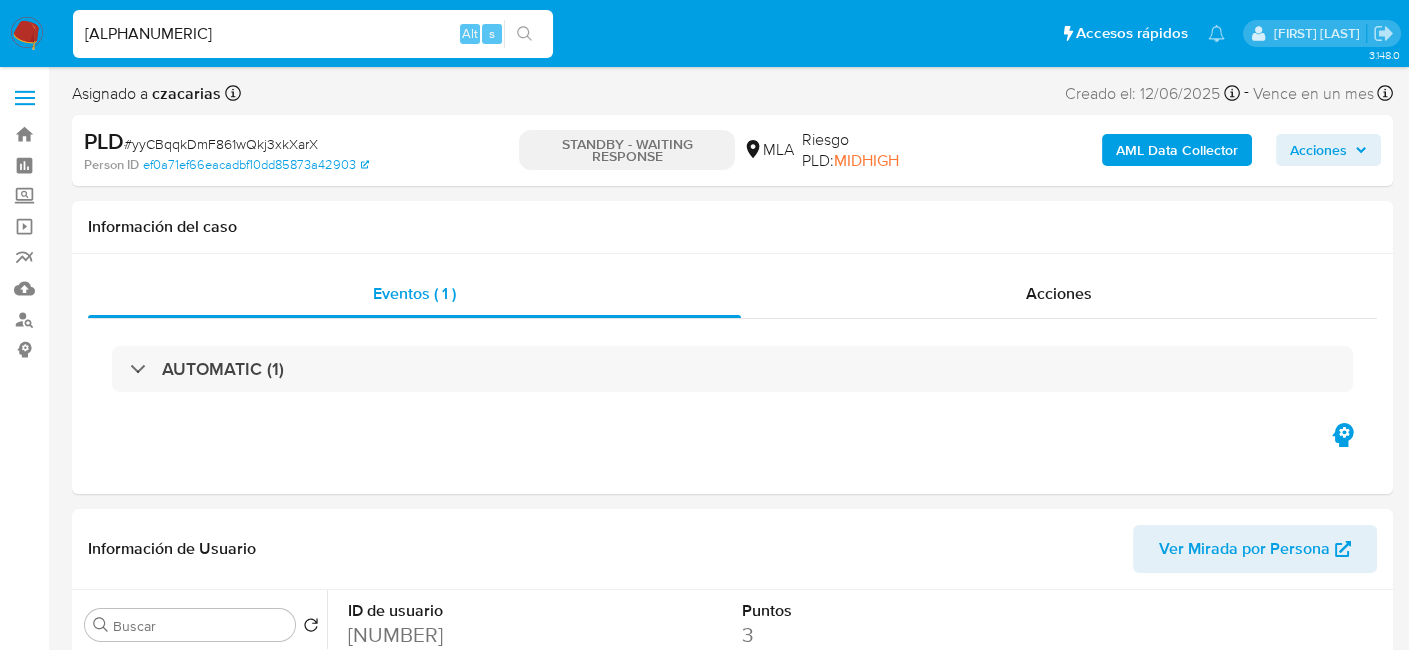 type on "[ALPHANUMERIC]" 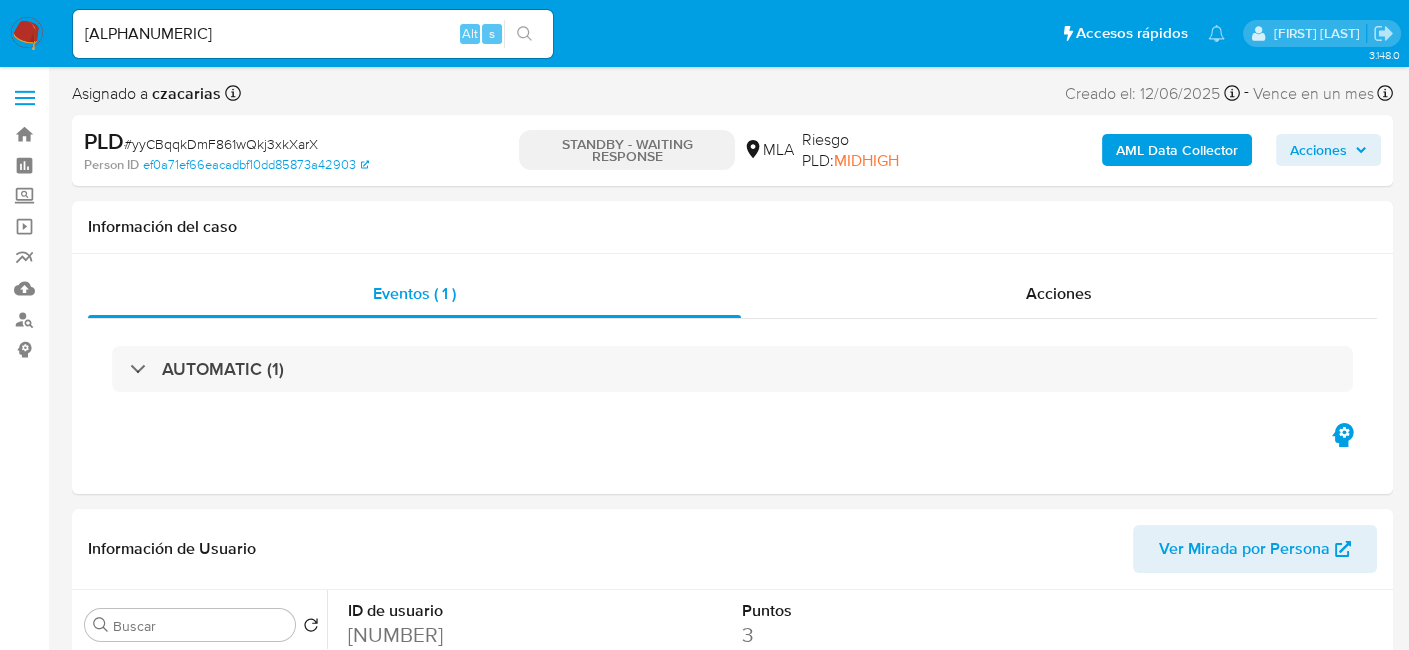 click at bounding box center (524, 34) 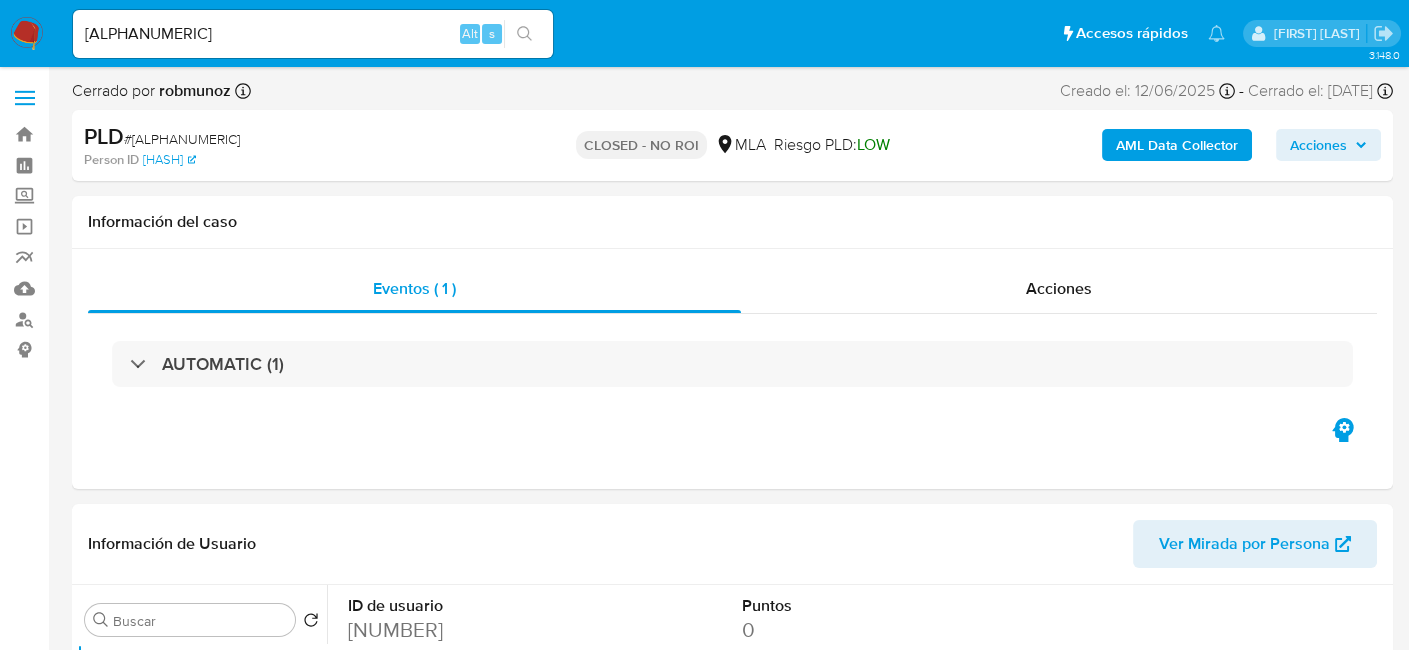 click on "JX10w8UCNBKepcQnM8lSx1Ep" at bounding box center (313, 34) 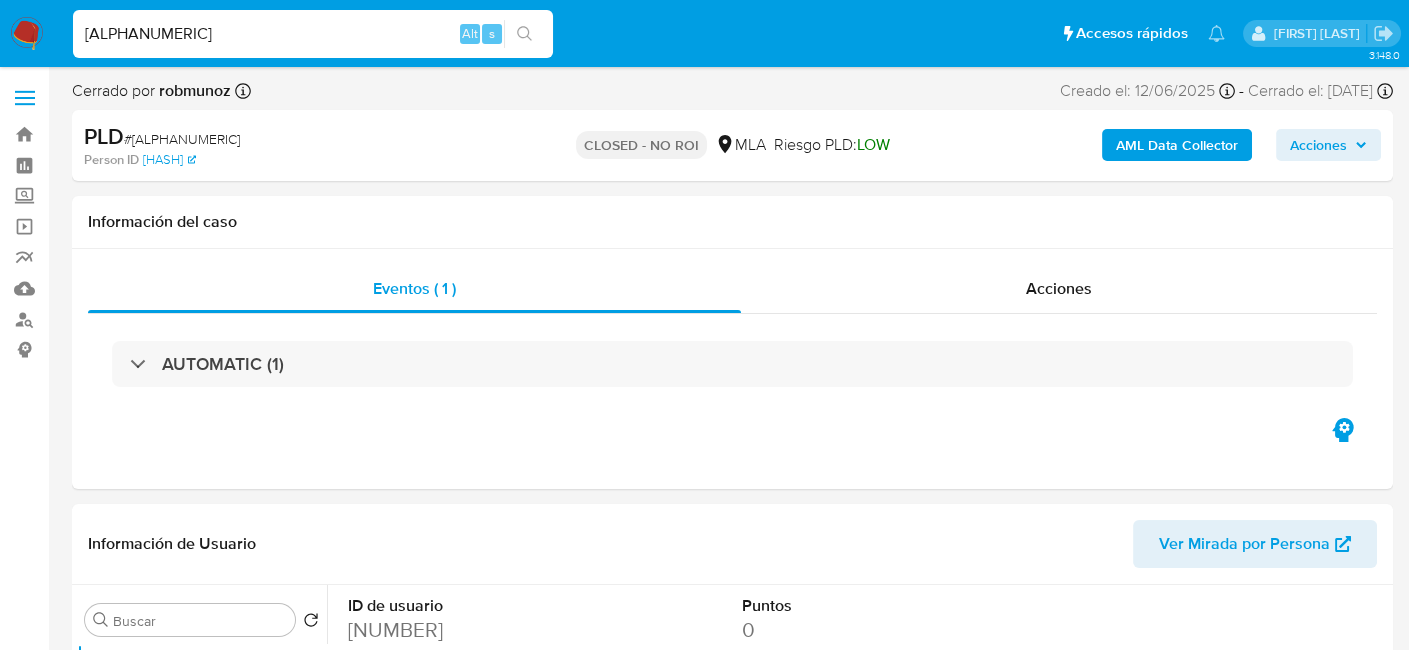 click on "JX10w8UCNBKepcQnM8lSx1Ep" at bounding box center [313, 34] 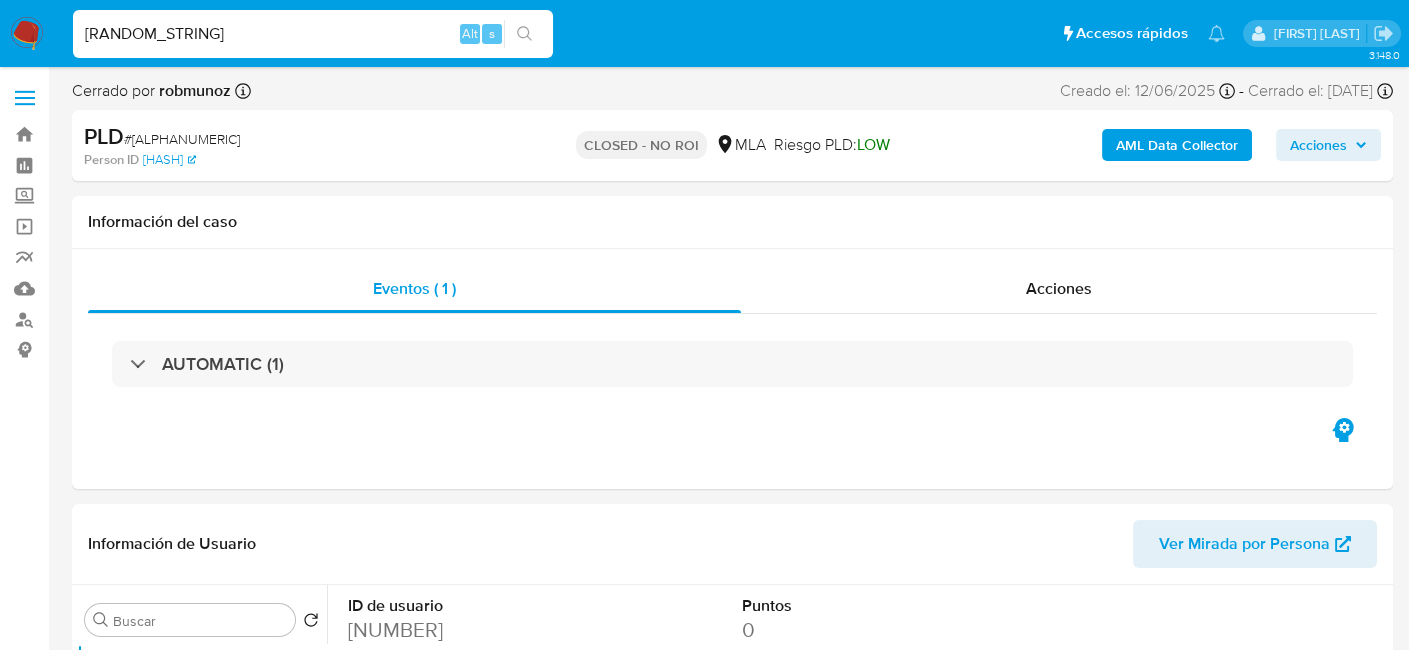 type on "hgqdTnRqiFUppsKIQnbn7XeY" 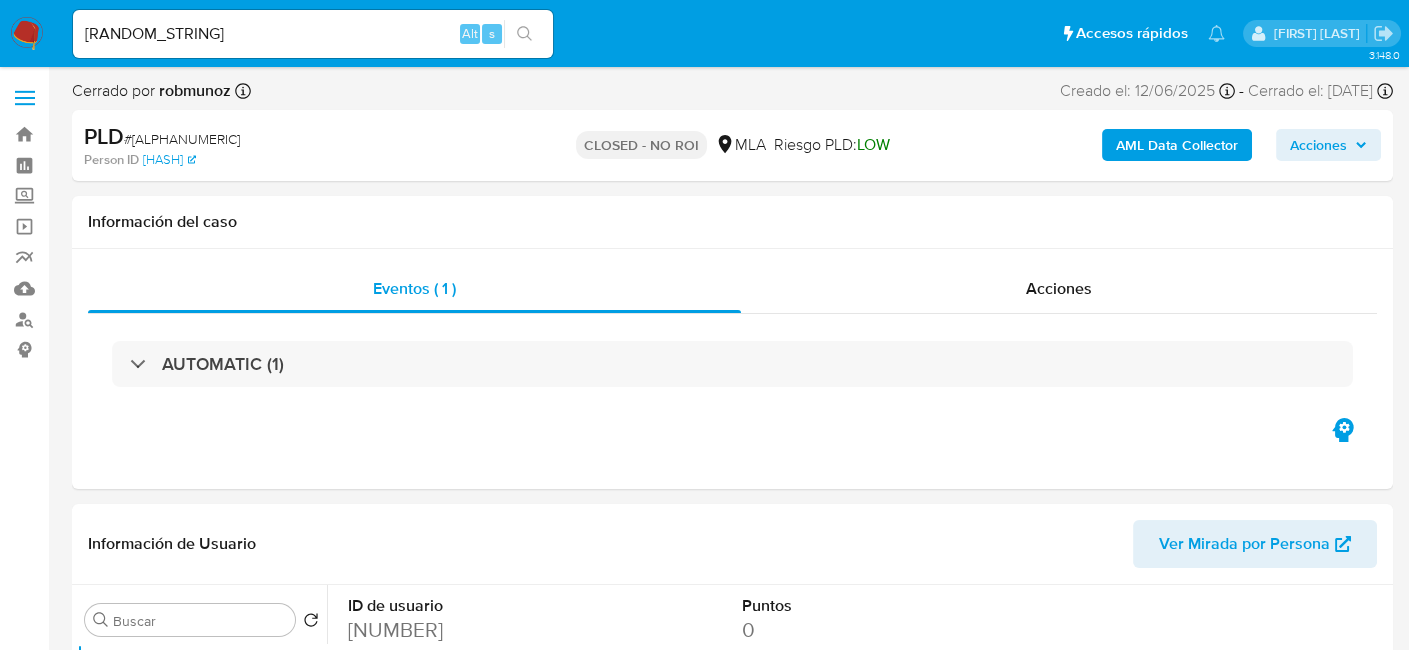 click at bounding box center (524, 34) 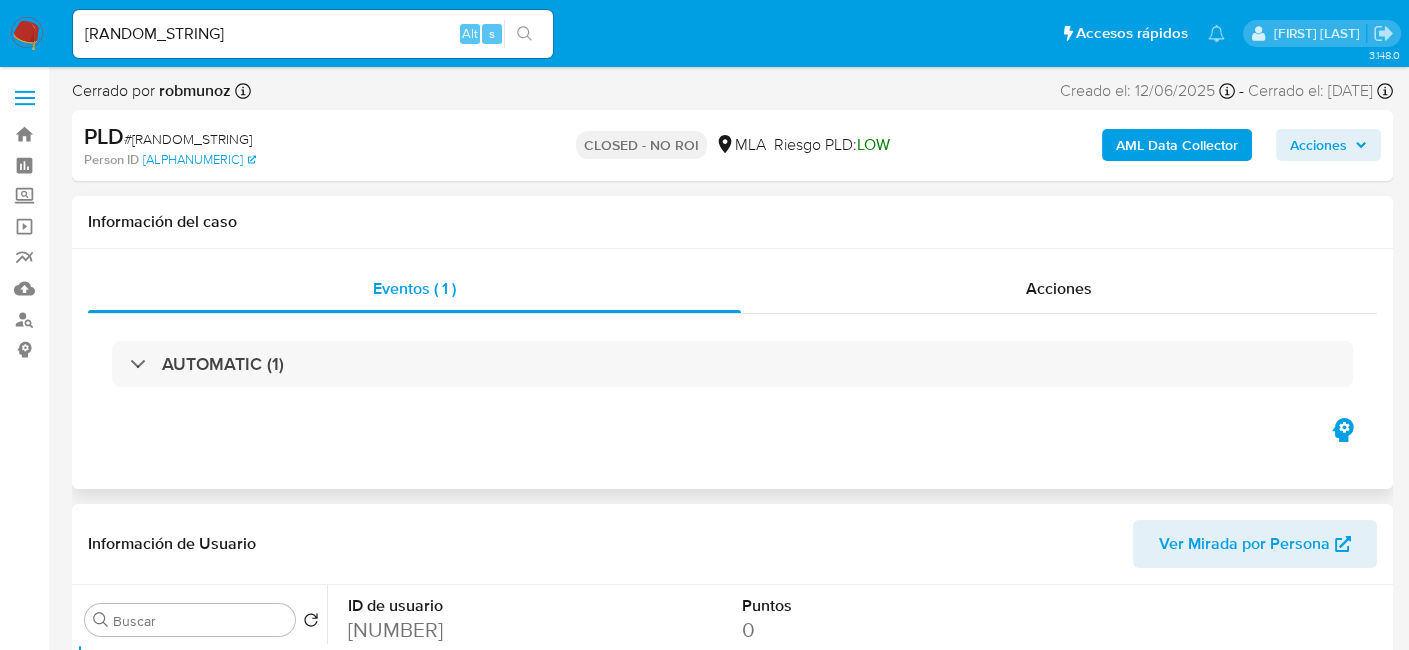 select on "10" 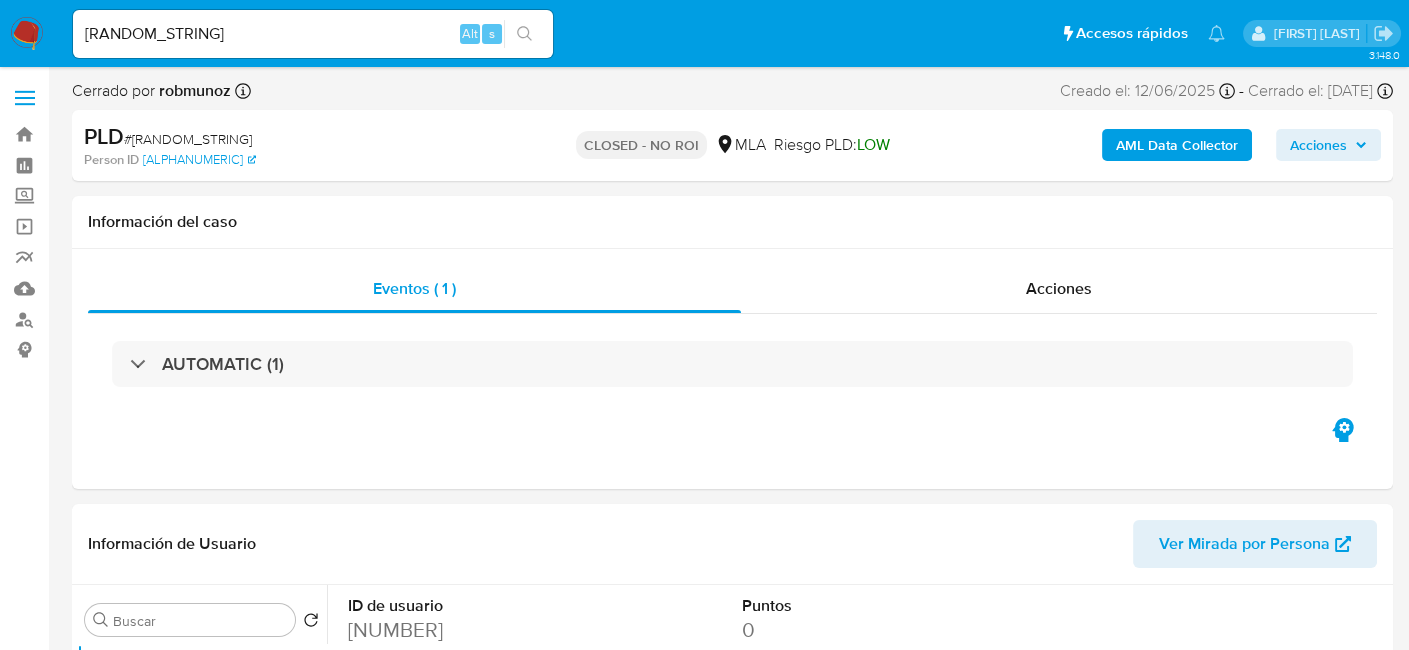 click on "hgqdTnRqiFUppsKIQnbn7XeY" at bounding box center [313, 34] 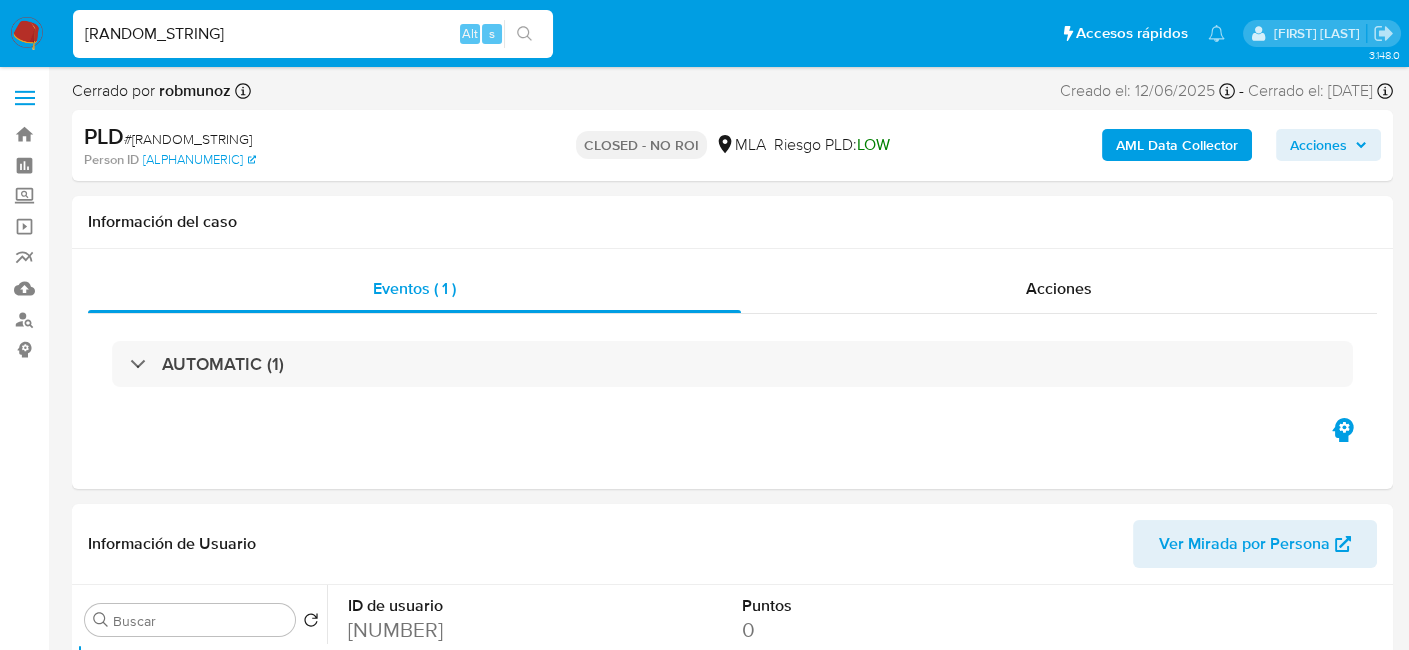 click on "hgqdTnRqiFUppsKIQnbn7XeY" at bounding box center [313, 34] 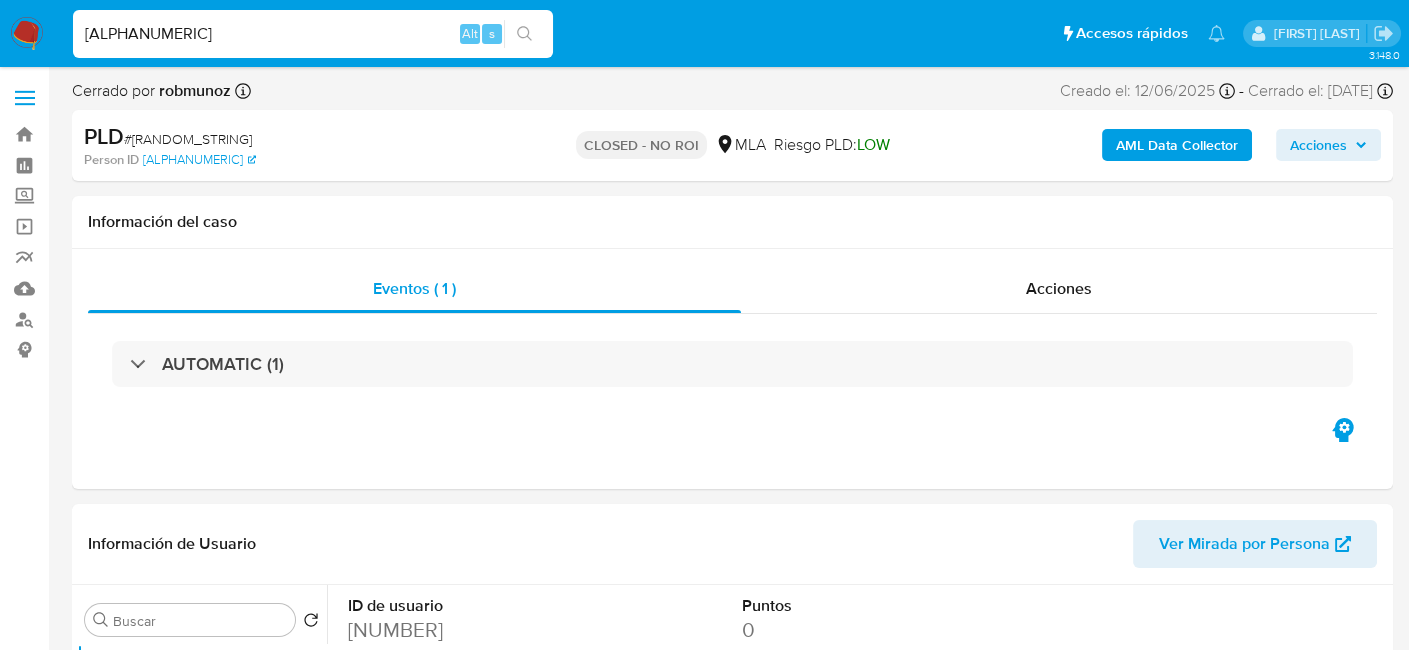 type on "[HASH]" 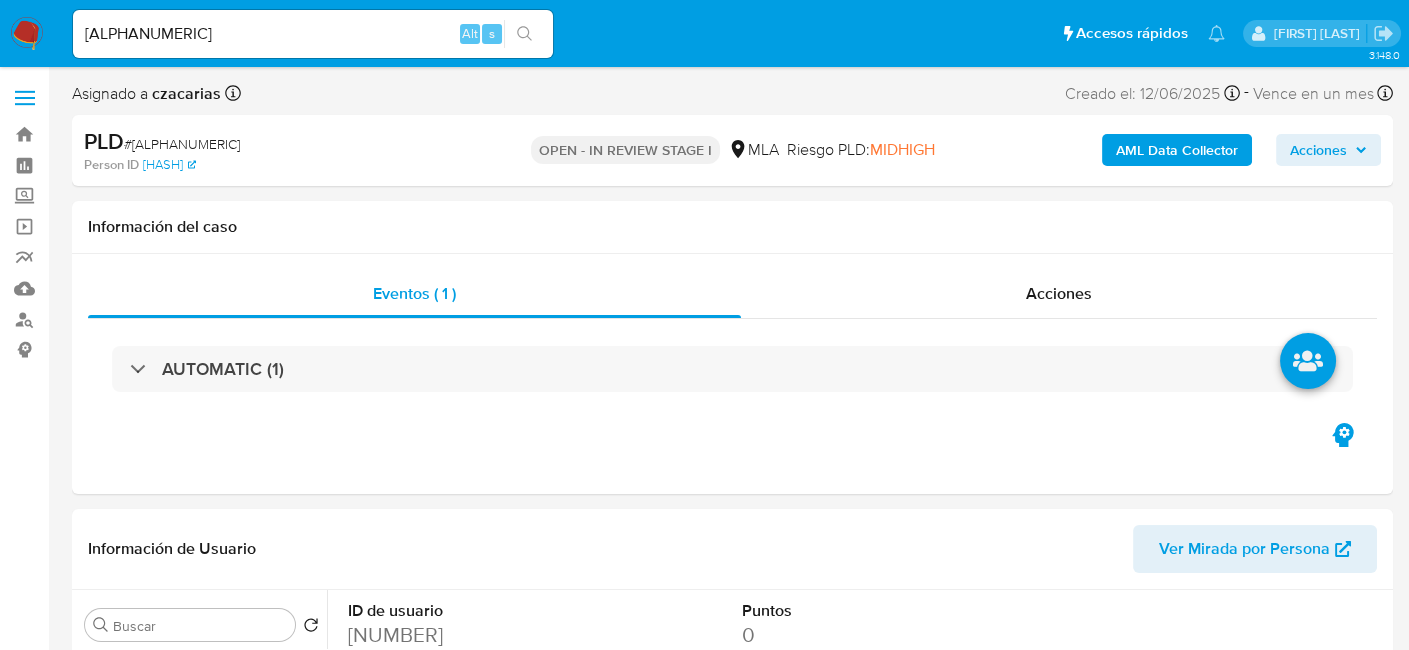 select on "10" 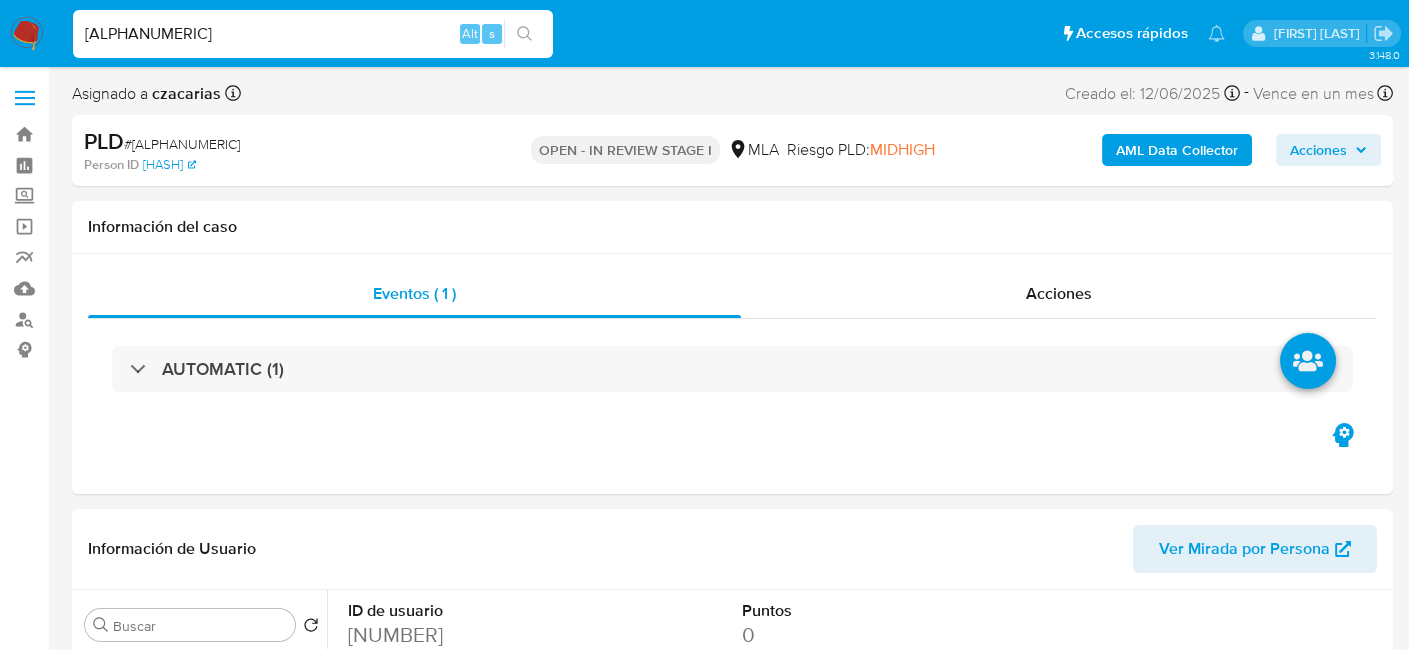 click on "[HASH]" at bounding box center [313, 34] 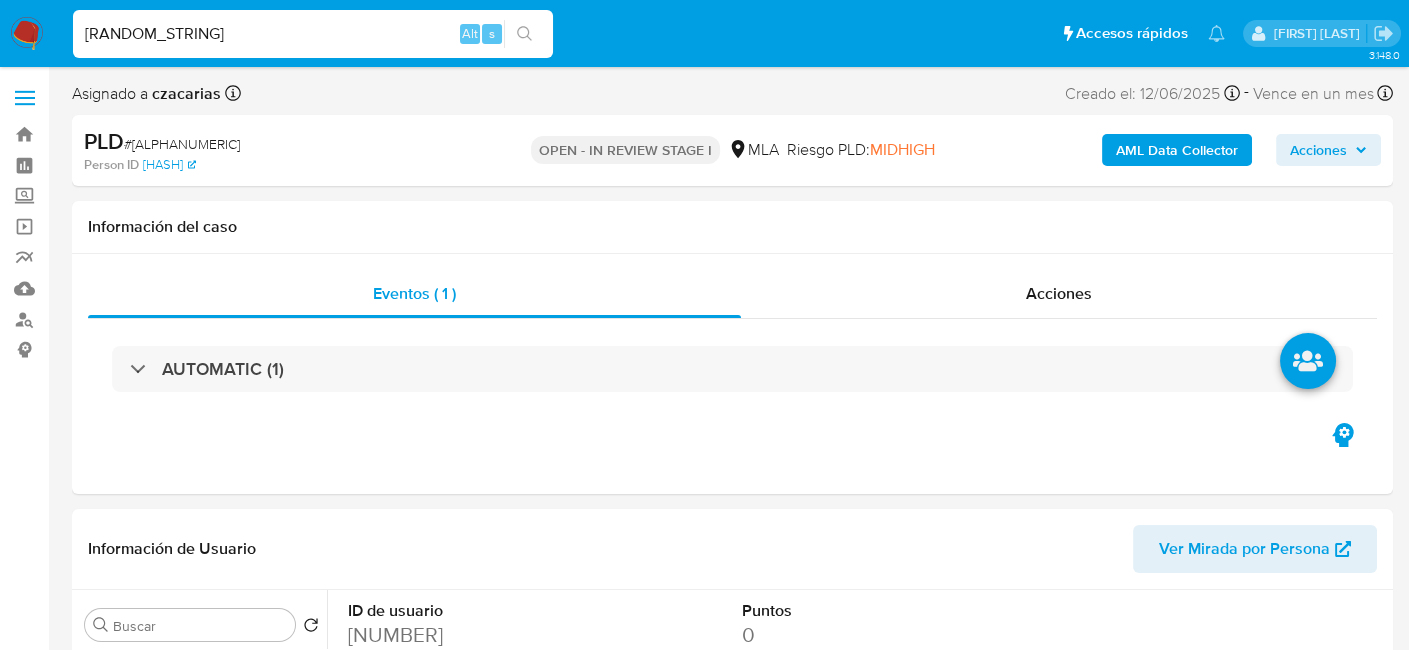 type on "yiJ5fO0i74UO0GOqGcpCnDC4" 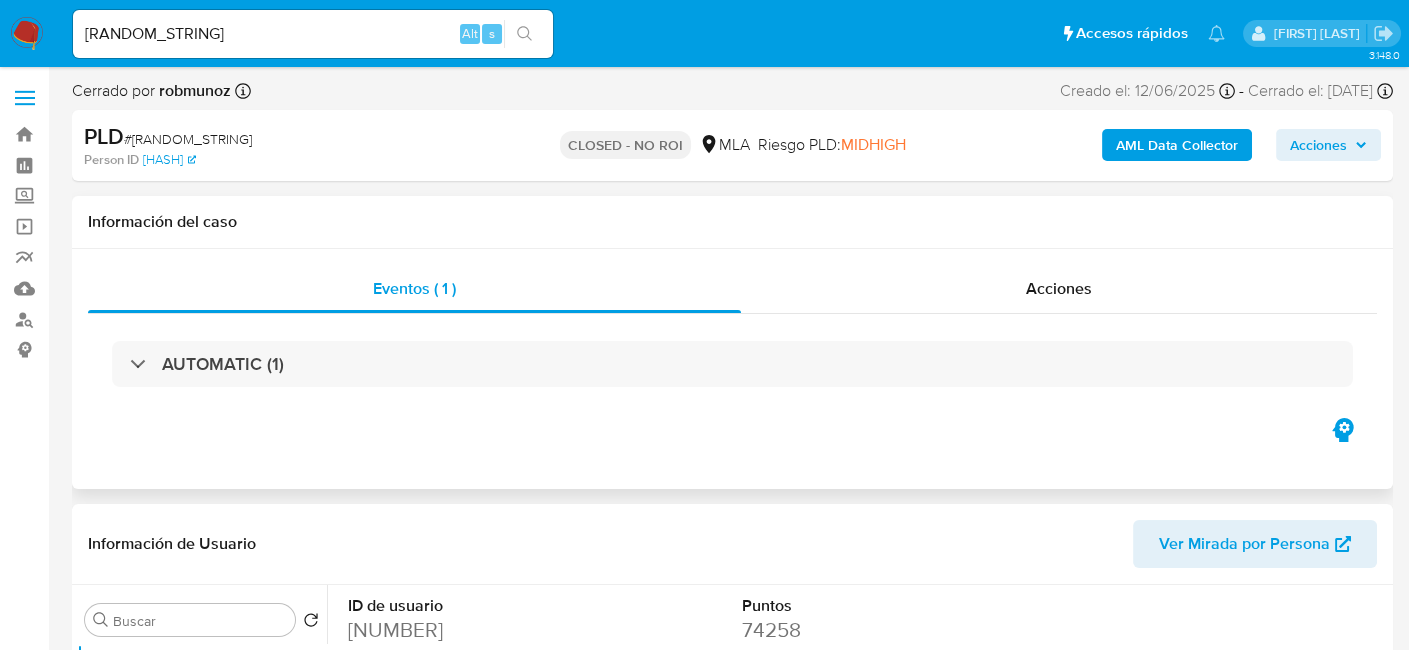 select on "10" 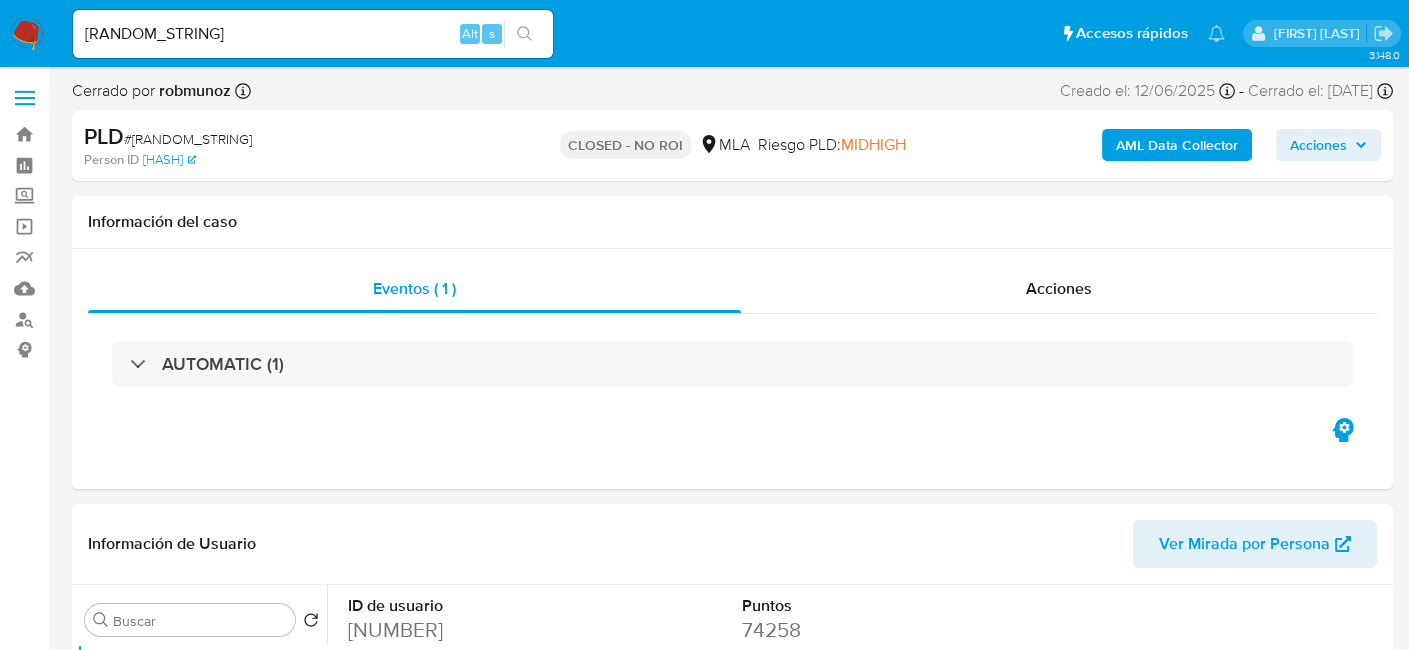 click on "yiJ5fO0i74UO0GOqGcpCnDC4" at bounding box center (313, 34) 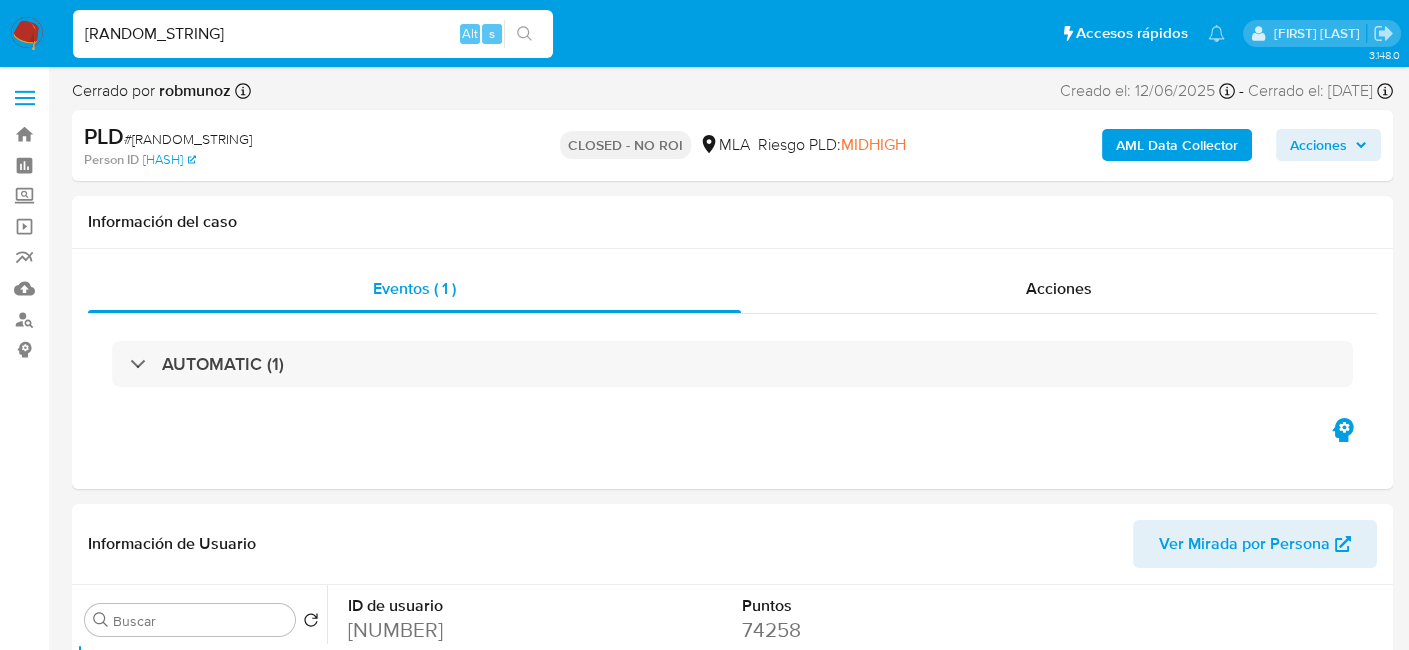 click on "yiJ5fO0i74UO0GOqGcpCnDC4" at bounding box center [313, 34] 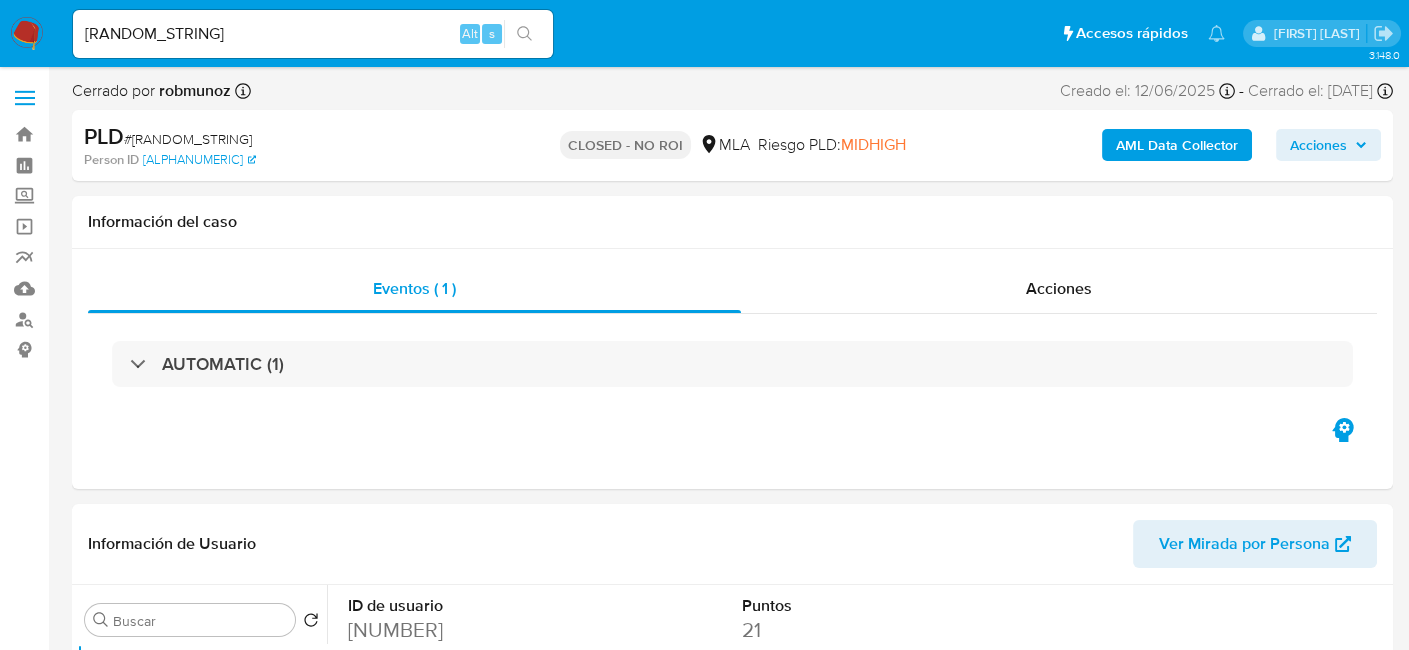 select on "10" 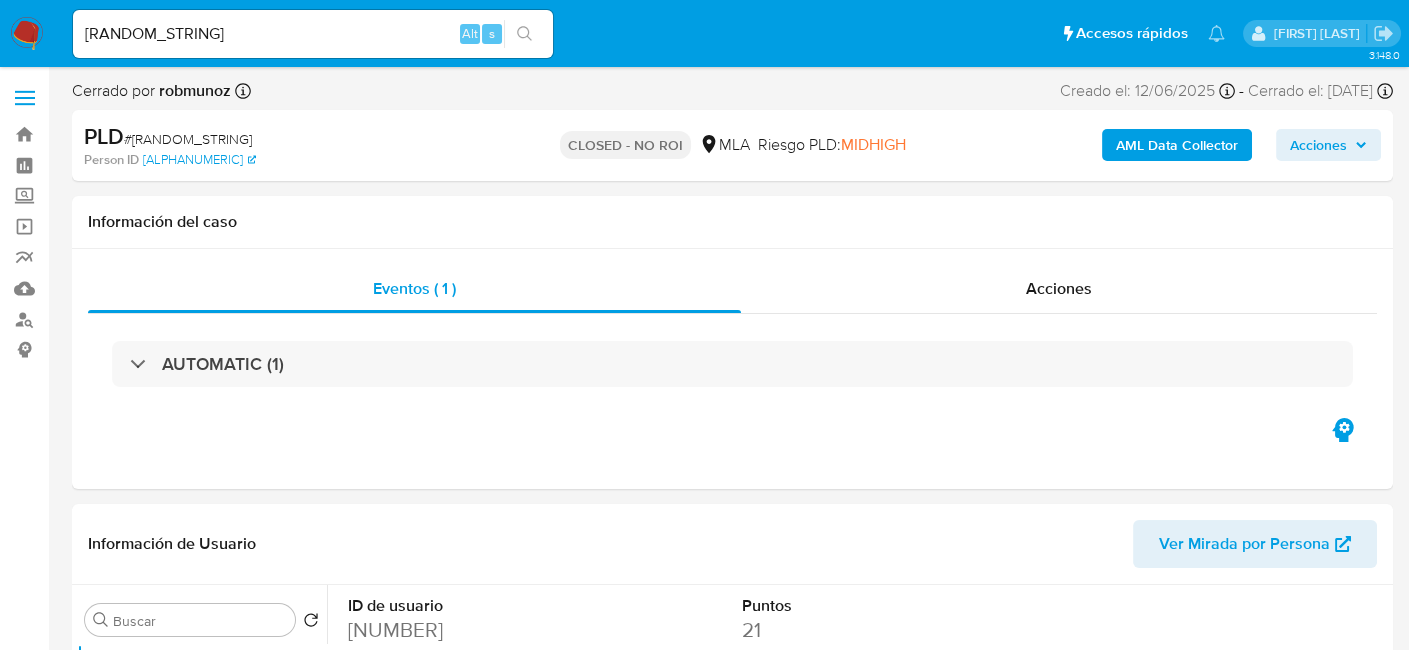 click on "Hma245c8Wu5u8K5iBjcgkKMM" at bounding box center (313, 34) 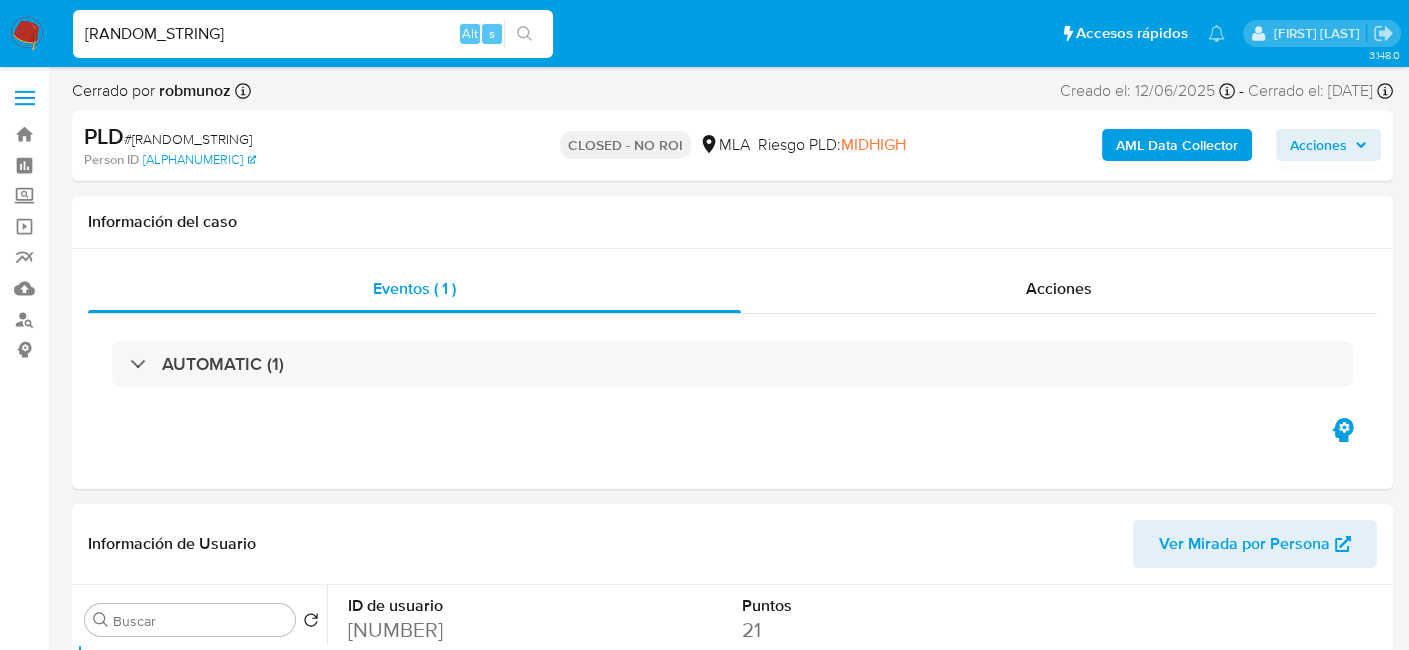 click on "Hma245c8Wu5u8K5iBjcgkKMM" at bounding box center (313, 34) 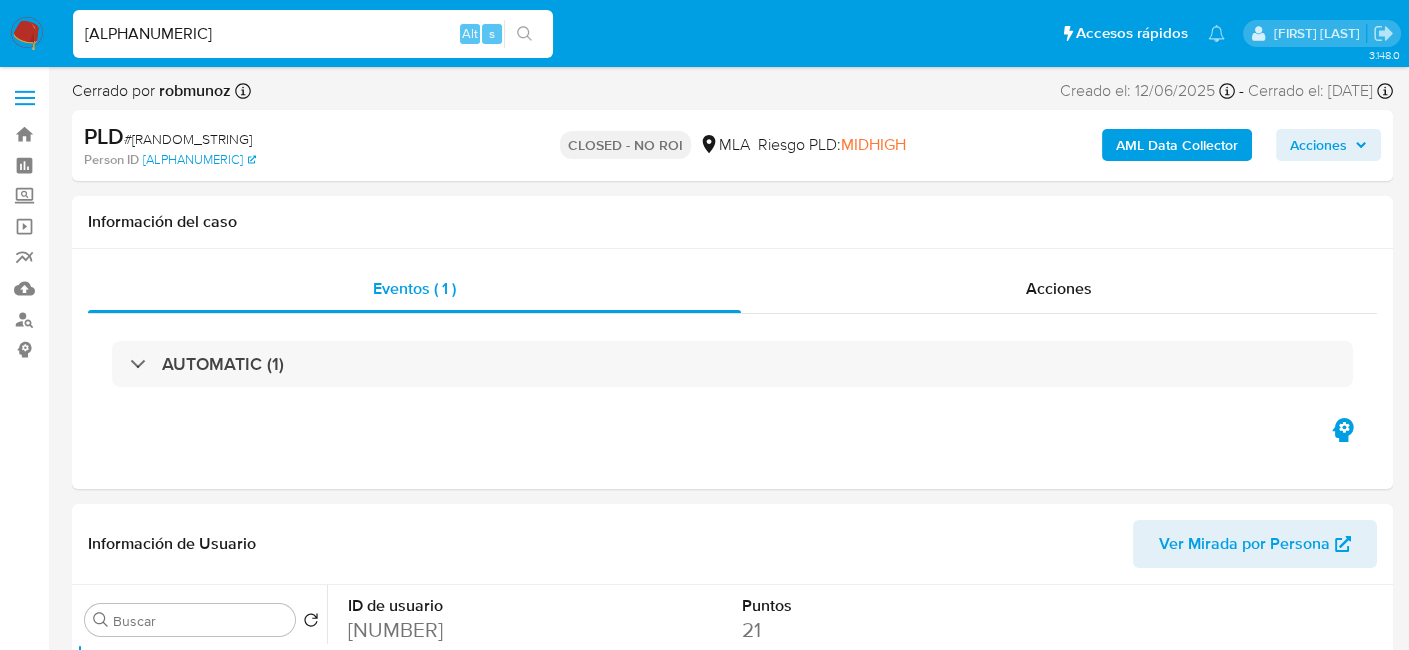 type on "iLG69cKd7LQt25ML2ptY58Hz" 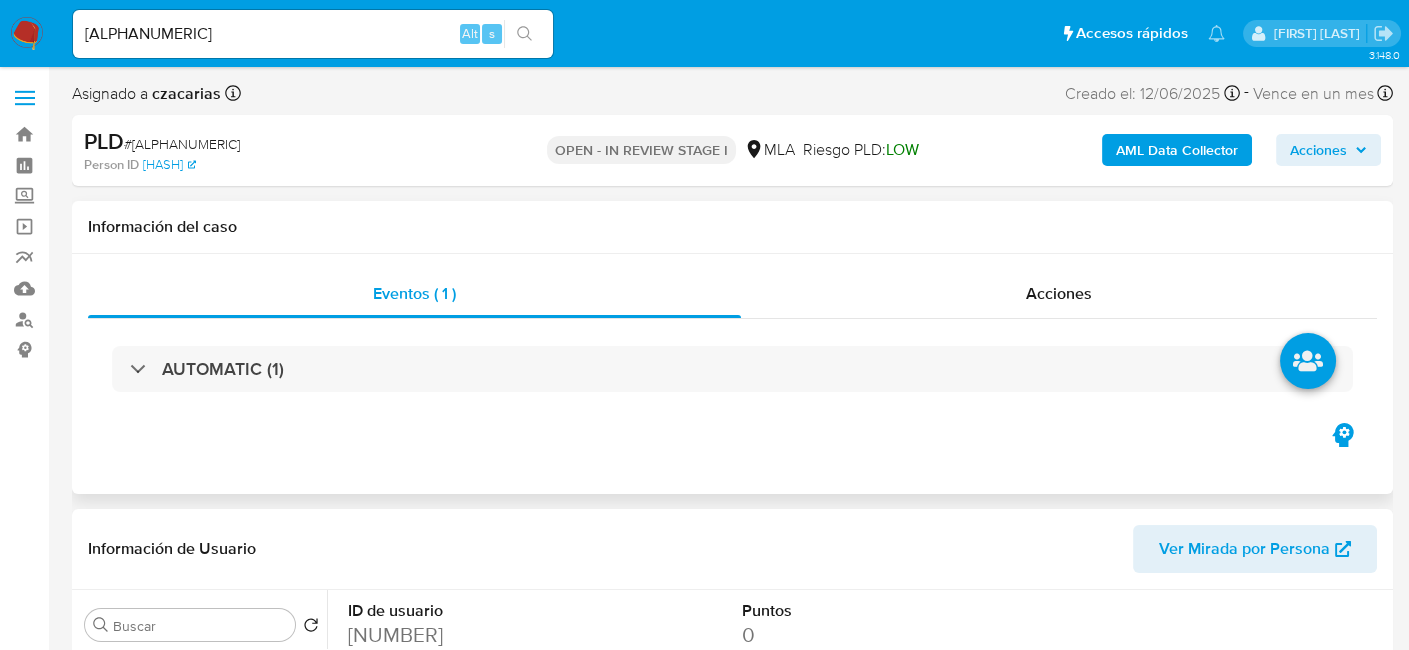 select on "10" 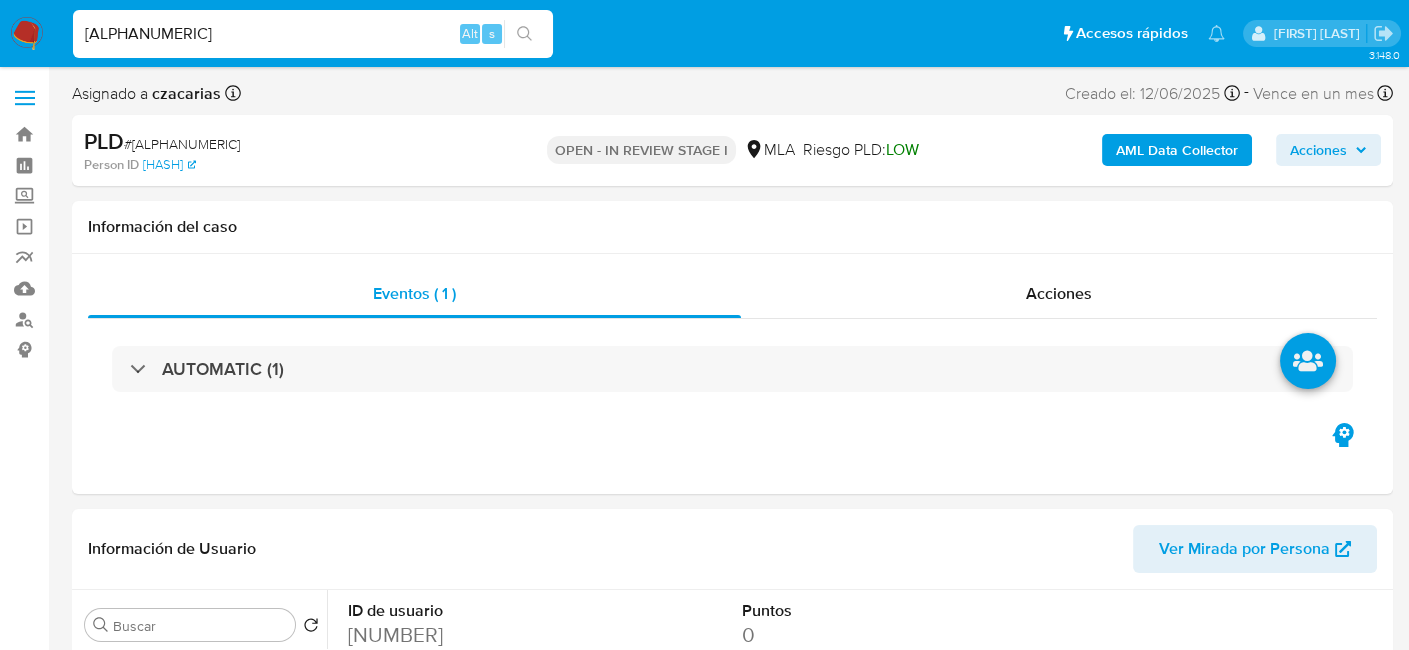 click on "iLG69cKd7LQt25ML2ptY58Hz" at bounding box center (313, 34) 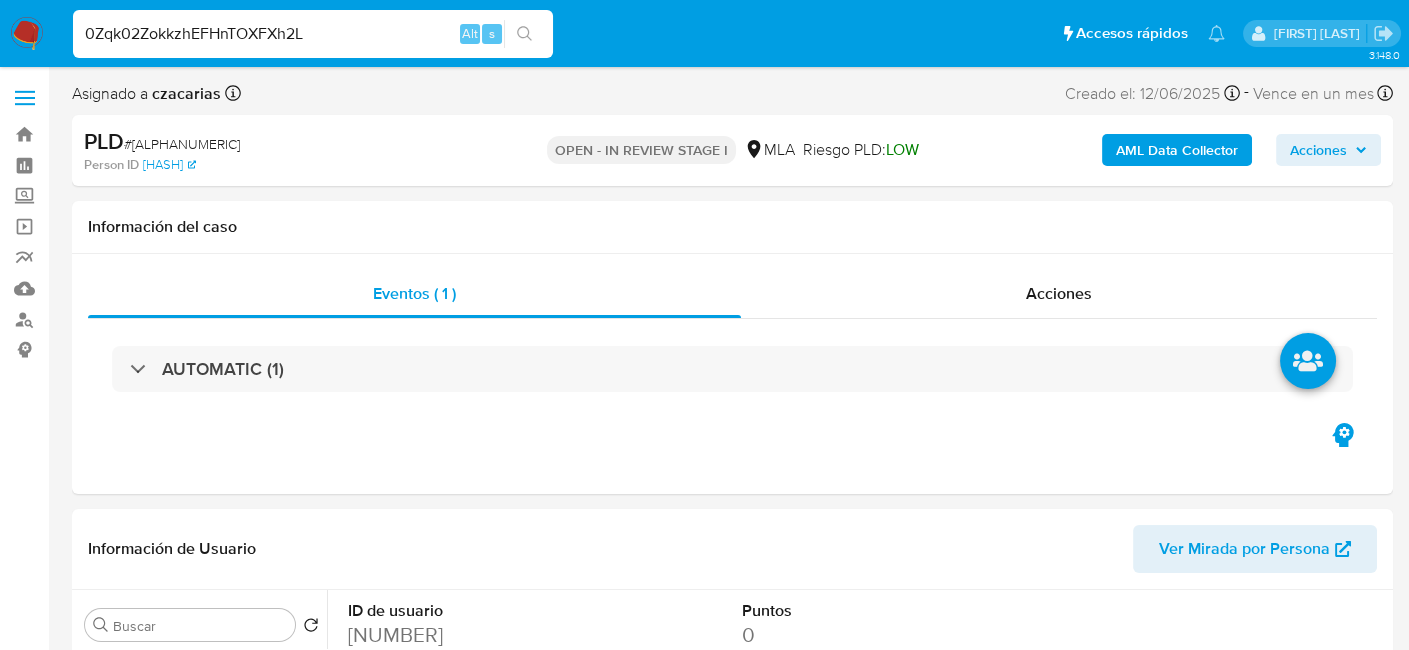 type on "0Zqk02ZokkzhEFHnTOXFXh2L" 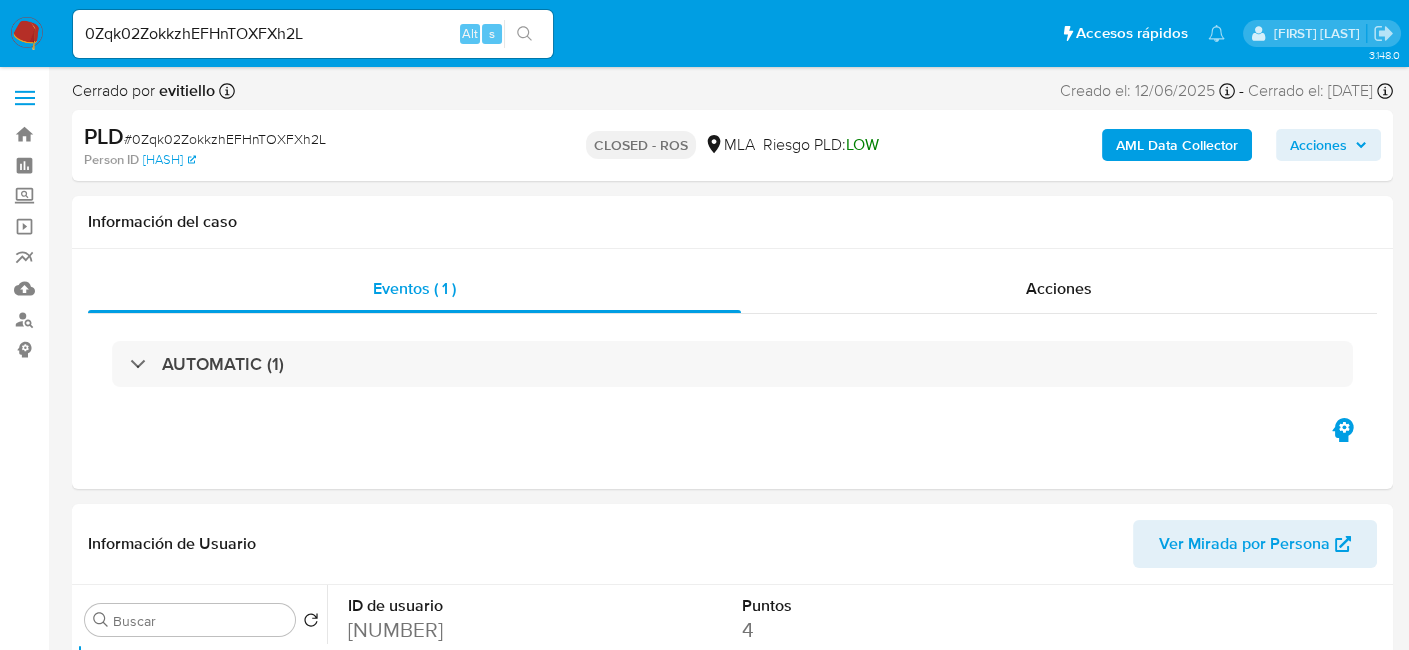 select on "10" 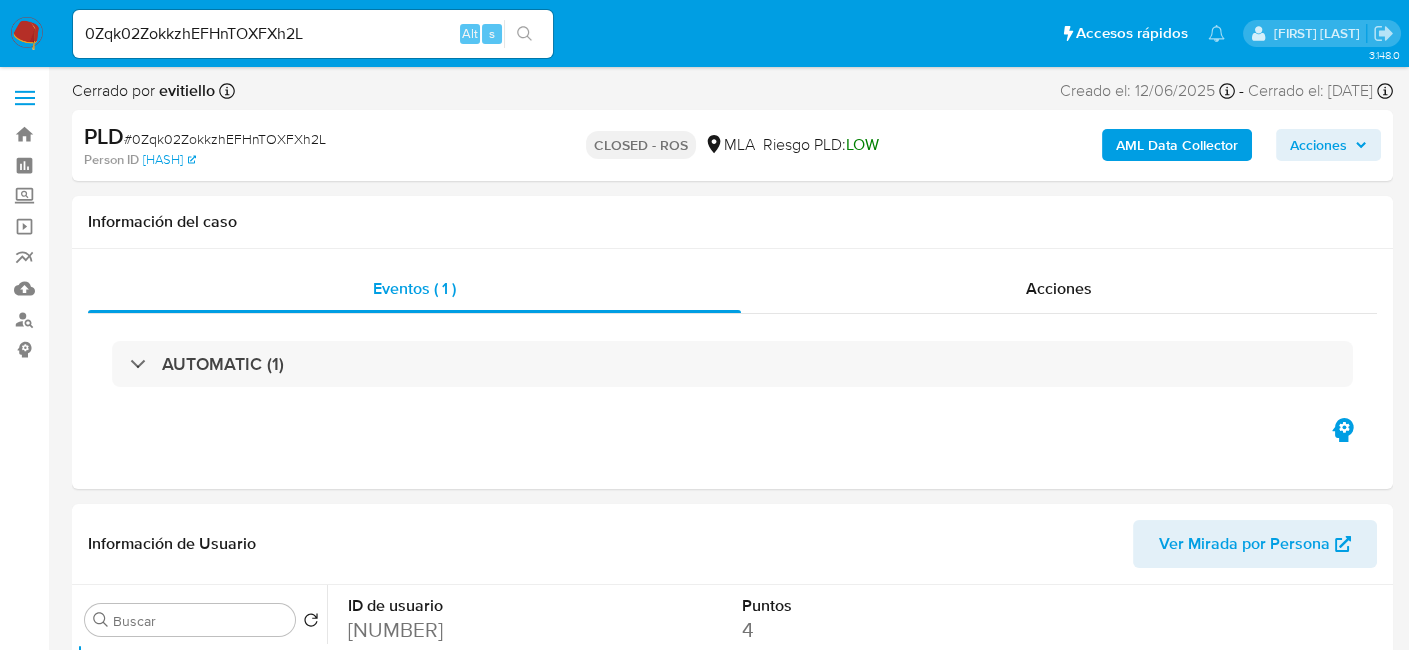 click on "0Zqk02ZokkzhEFHnTOXFXh2L Alt s" at bounding box center [313, 34] 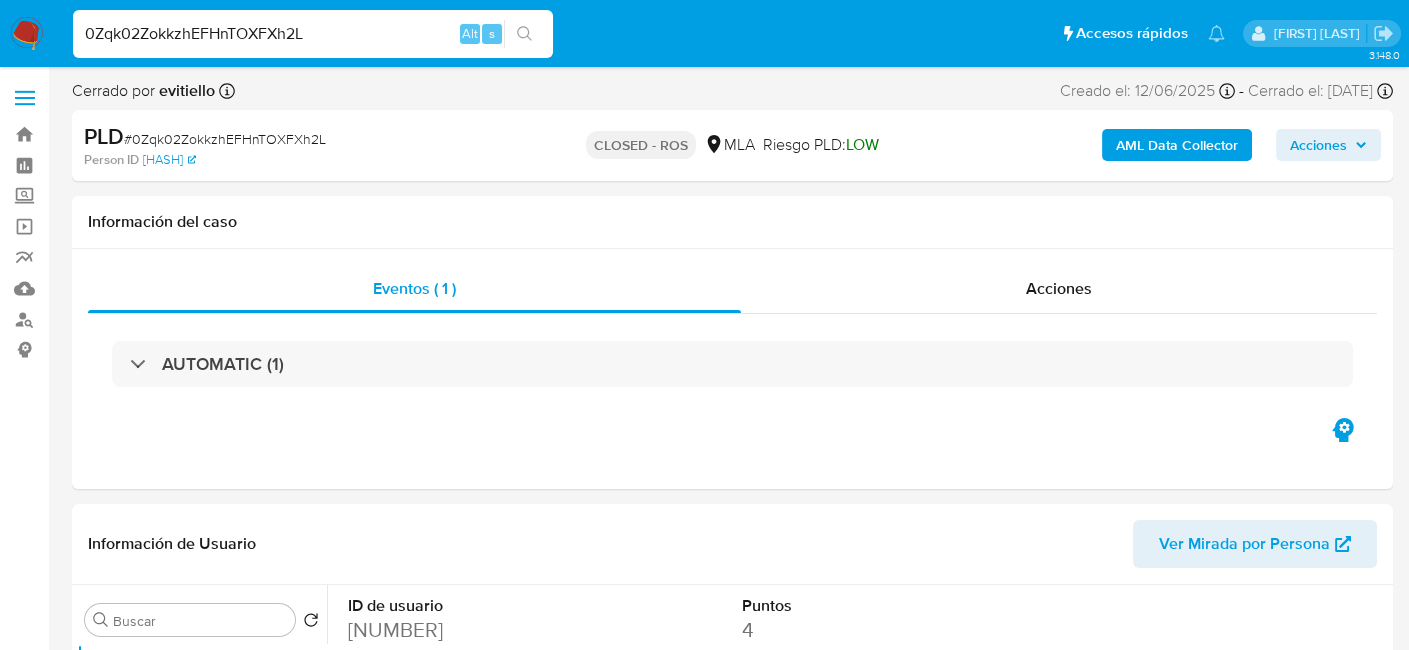 click on "0Zqk02ZokkzhEFHnTOXFXh2L" at bounding box center [313, 34] 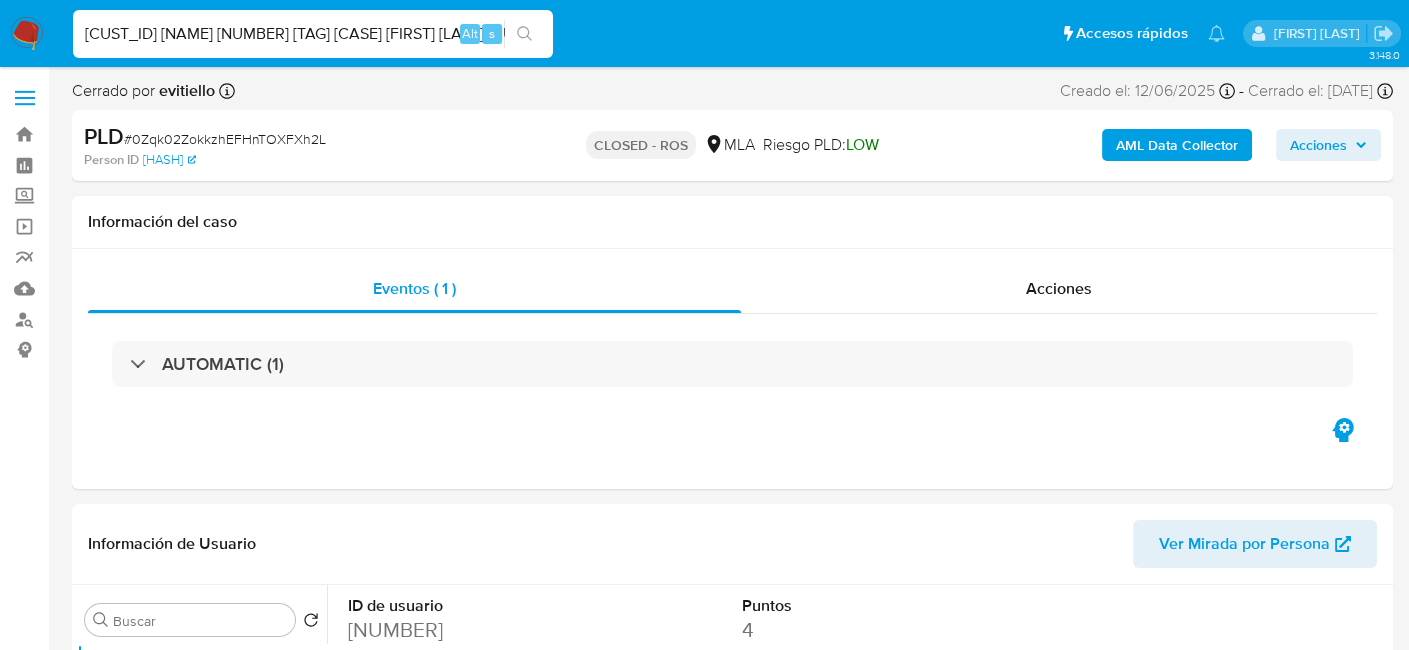 scroll, scrollTop: 0, scrollLeft: 645, axis: horizontal 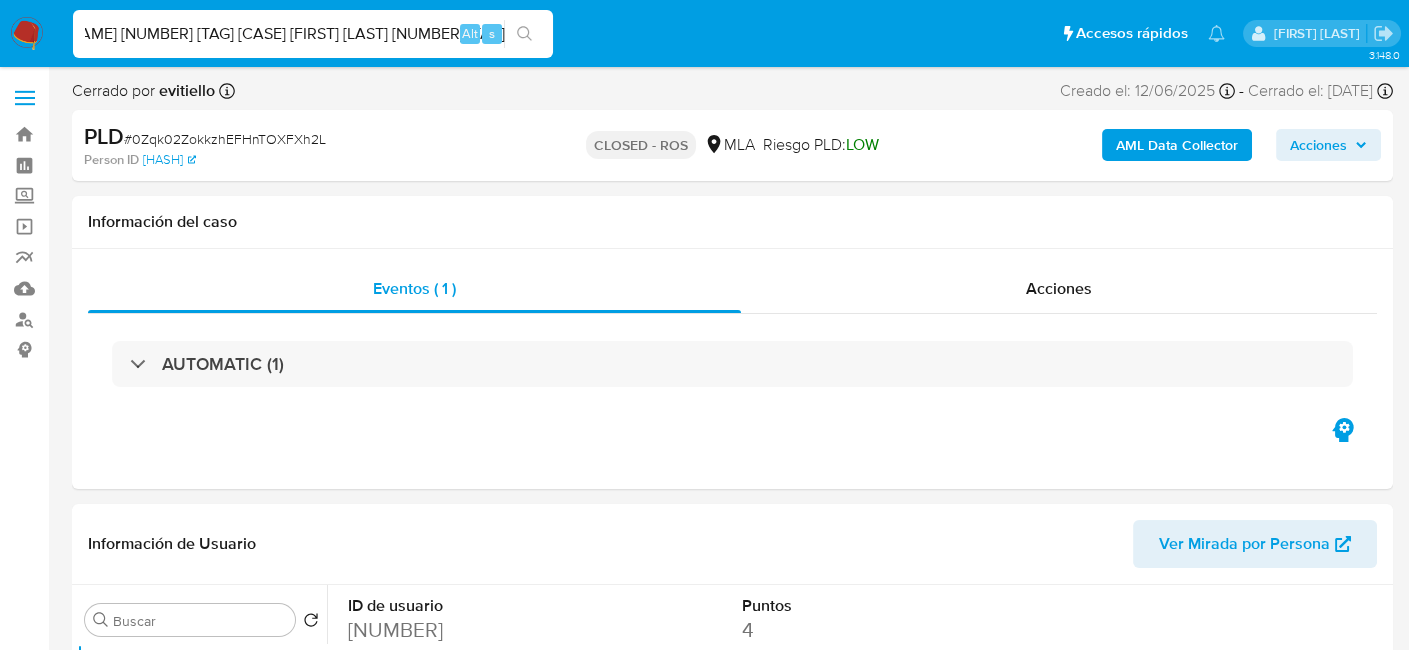 click on "0Zqk02ZokkzhCUS_CUST_ID	NOMBRE	CUIT	TAG_NAME	CASO 480821861	Allison Guzman Hurtado	27954252499	Desvio_integraFHnTOXFXh2L" at bounding box center [313, 34] 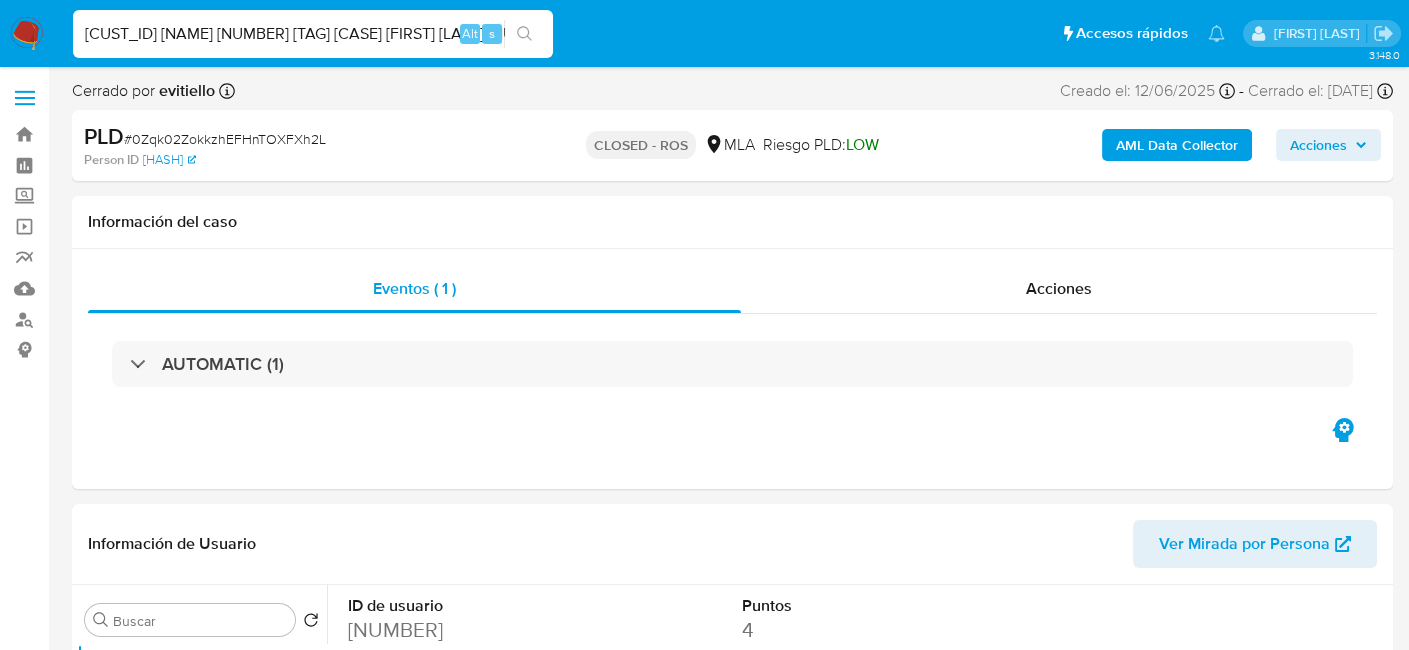 click on "0Zqk02ZokkzhCUS_CUST_ID	NOMBRE	CUIT	TAG_NAME	CASO 480821861	Allison Guzman Hurtado	27954252499	Desvio_integraFHnTOXFXh2L" at bounding box center (313, 34) 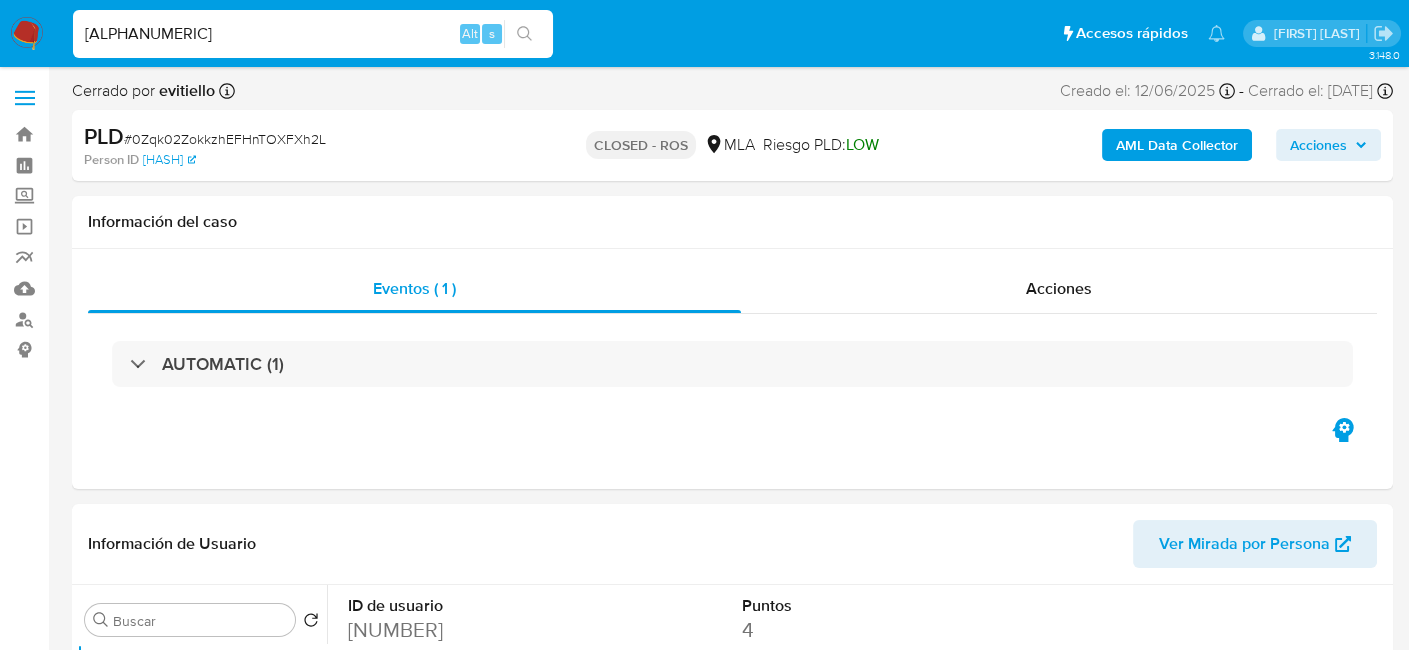 type on "[HASH]" 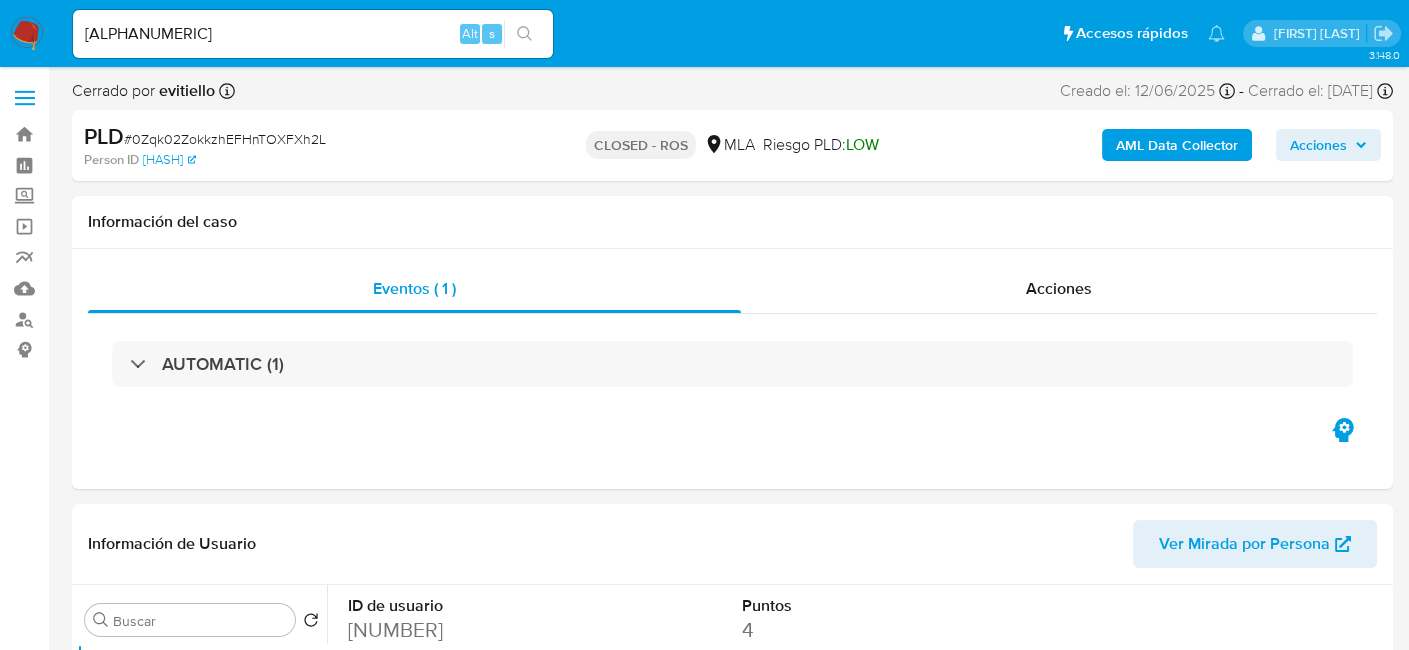 click 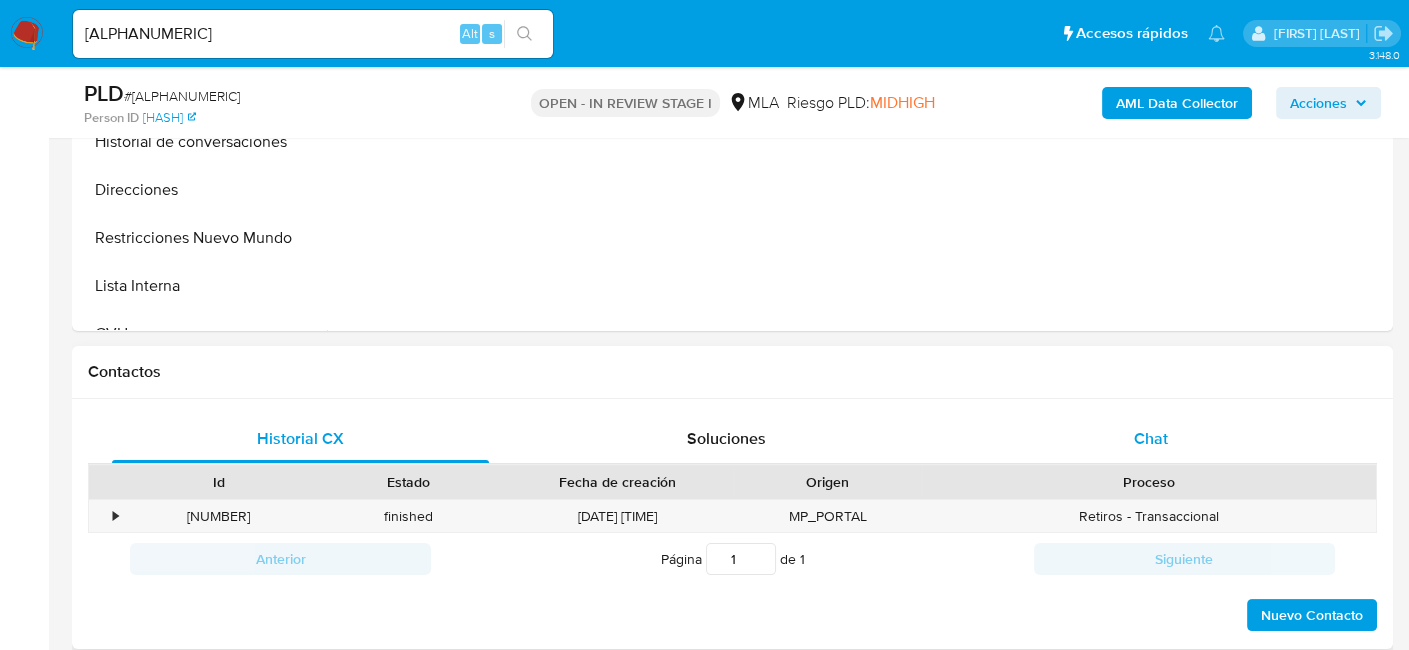click on "Chat" at bounding box center [1151, 438] 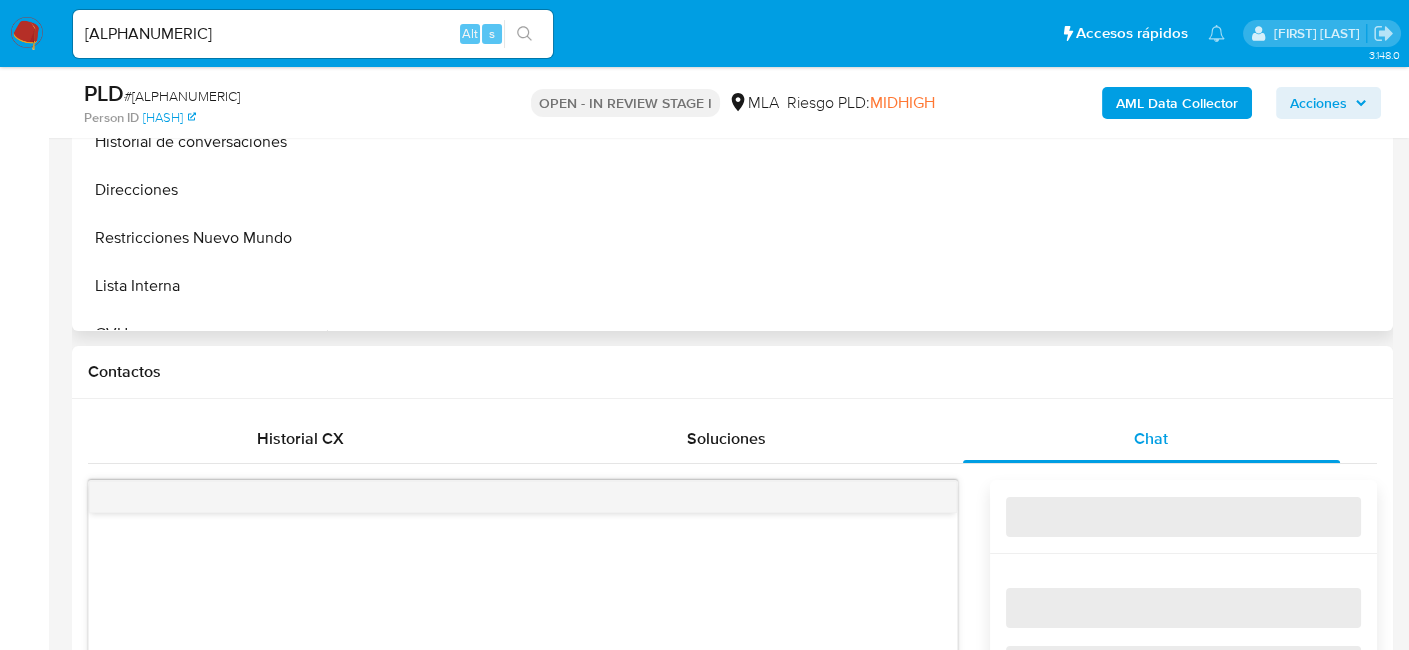 select on "10" 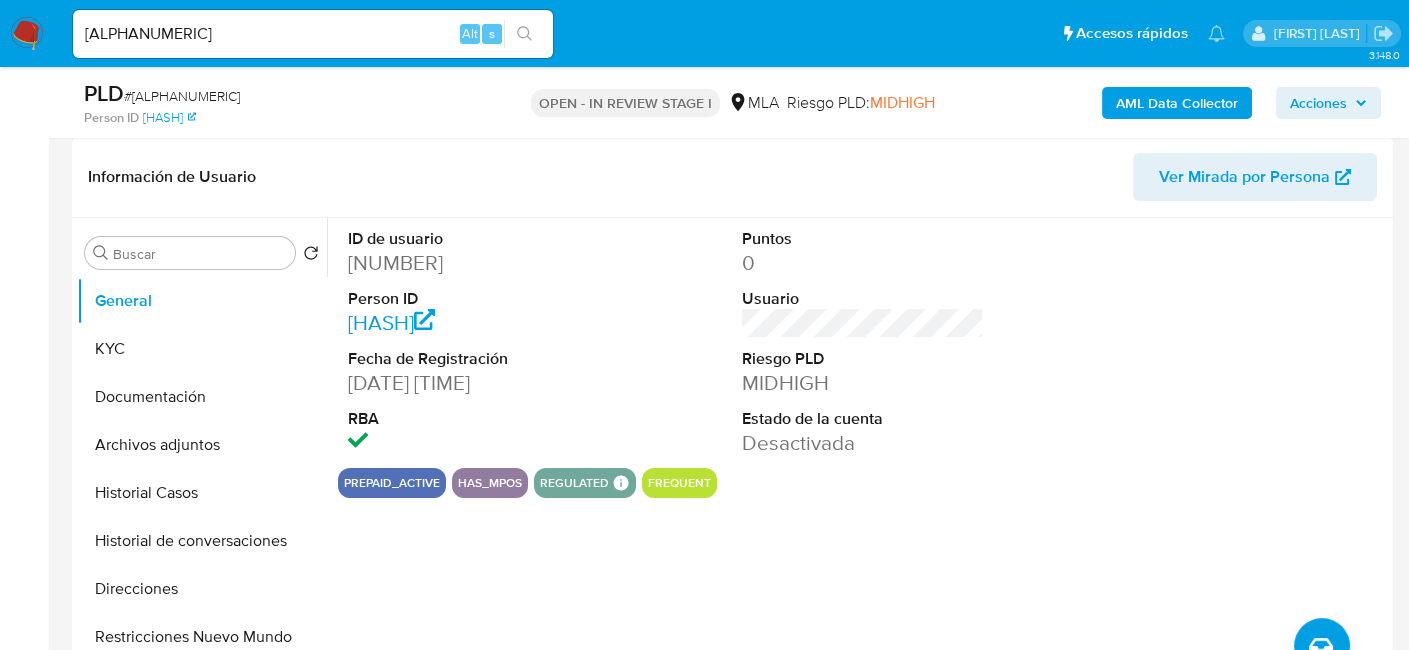 scroll, scrollTop: 300, scrollLeft: 0, axis: vertical 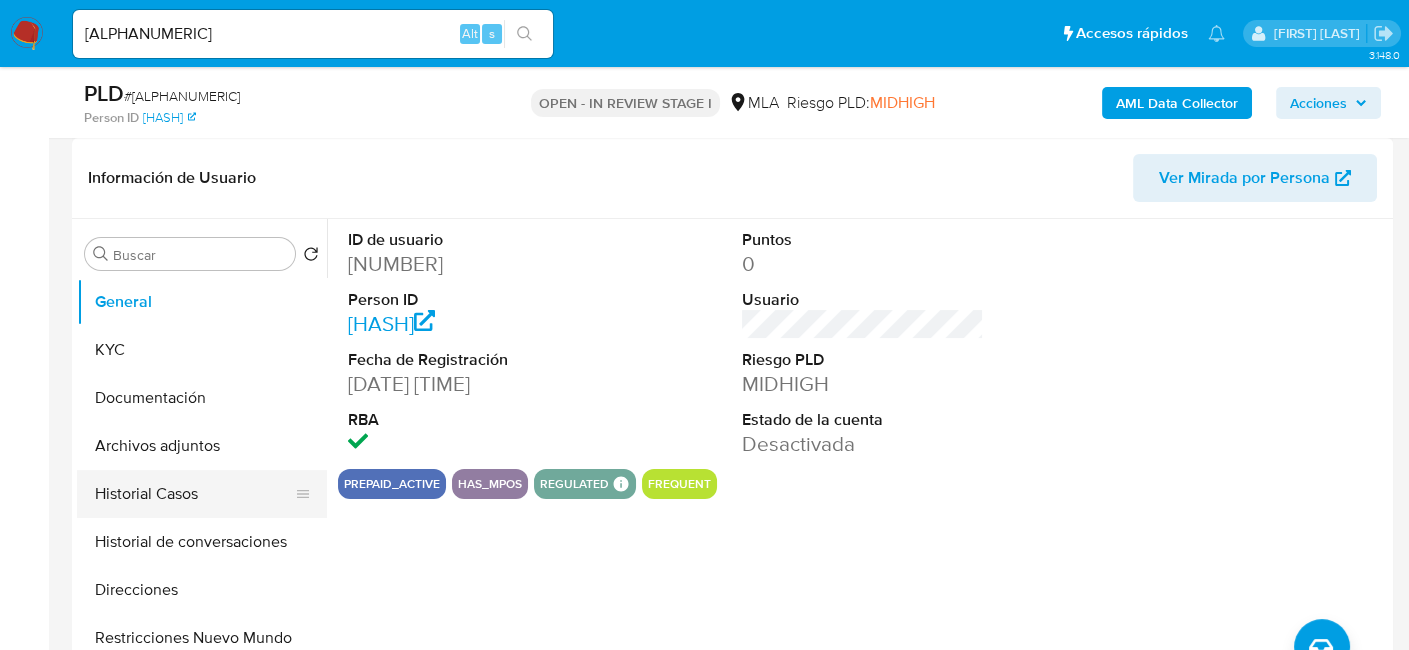 click on "Historial Casos" at bounding box center [194, 494] 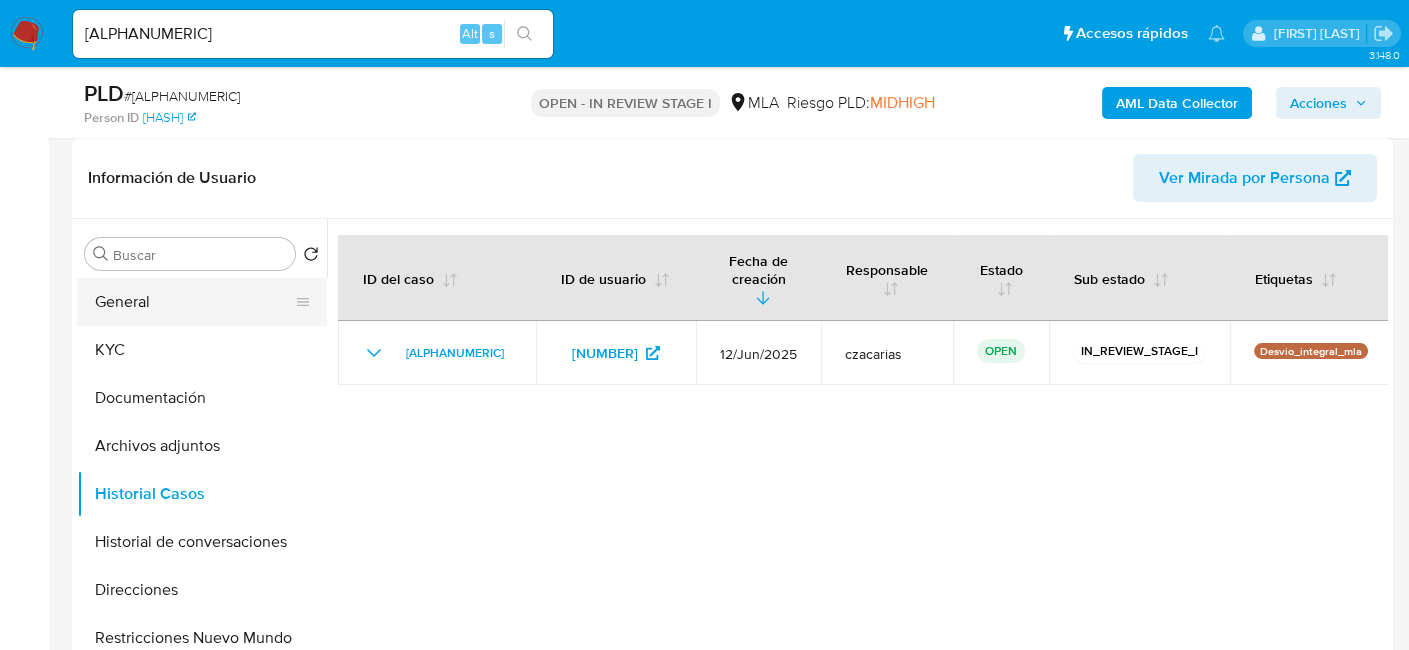 click on "General" at bounding box center (194, 302) 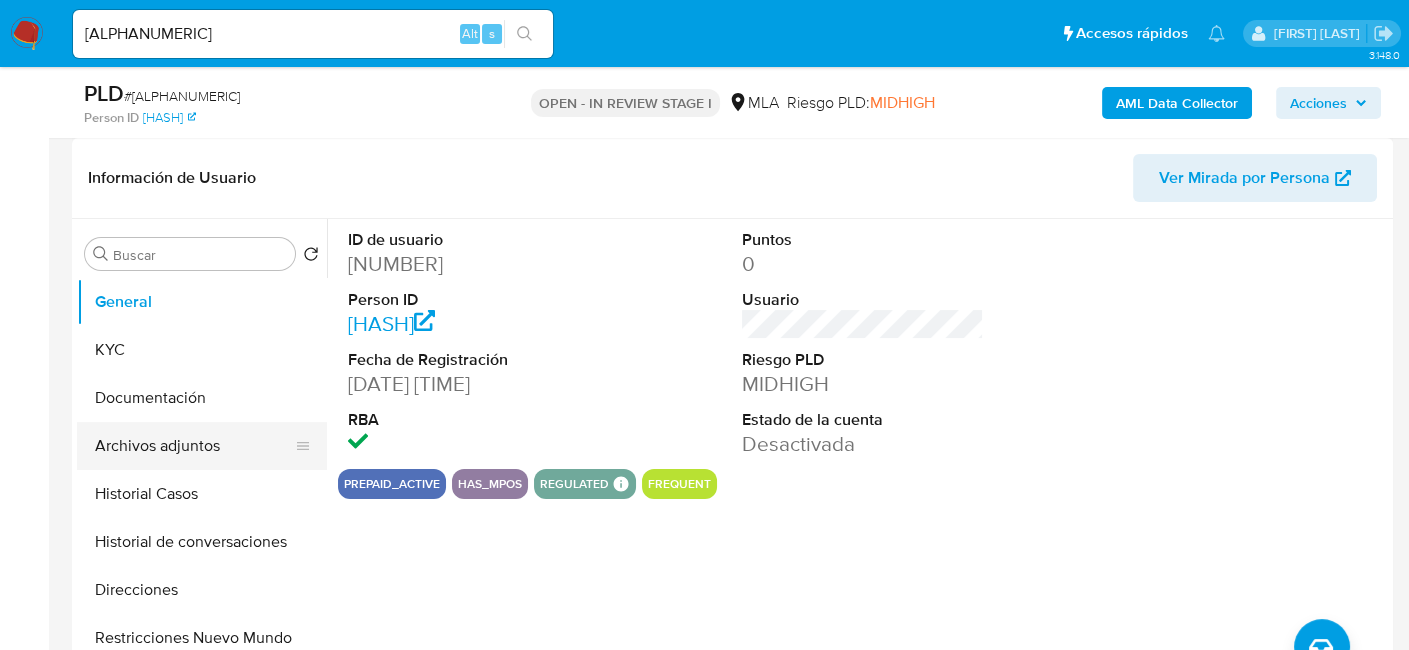 click on "Archivos adjuntos" at bounding box center [194, 446] 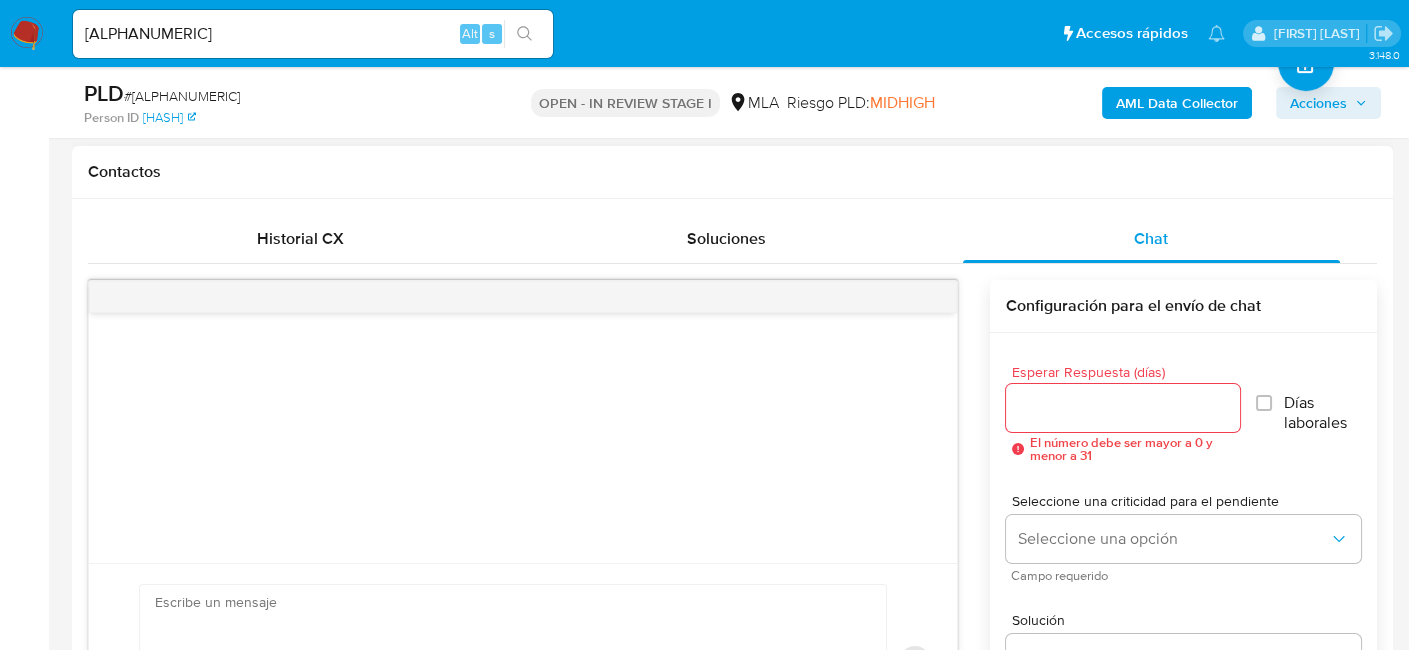 scroll, scrollTop: 1100, scrollLeft: 0, axis: vertical 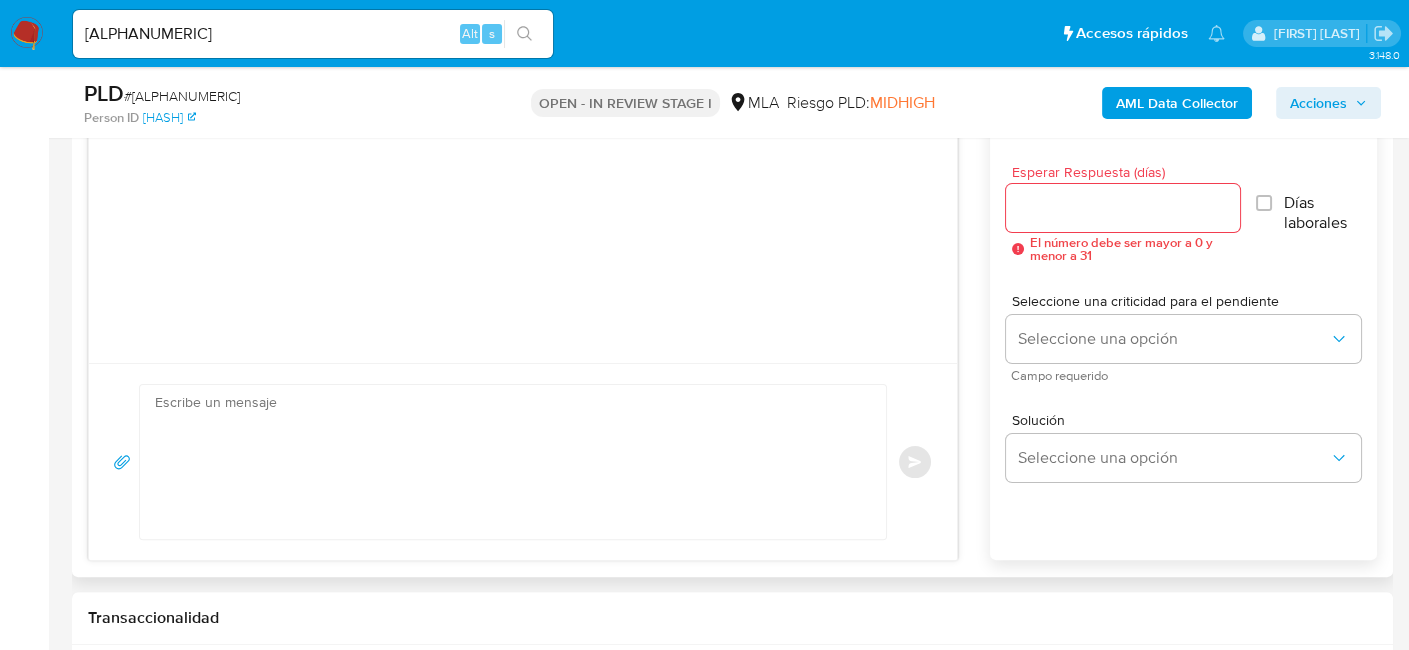 click at bounding box center (508, 462) 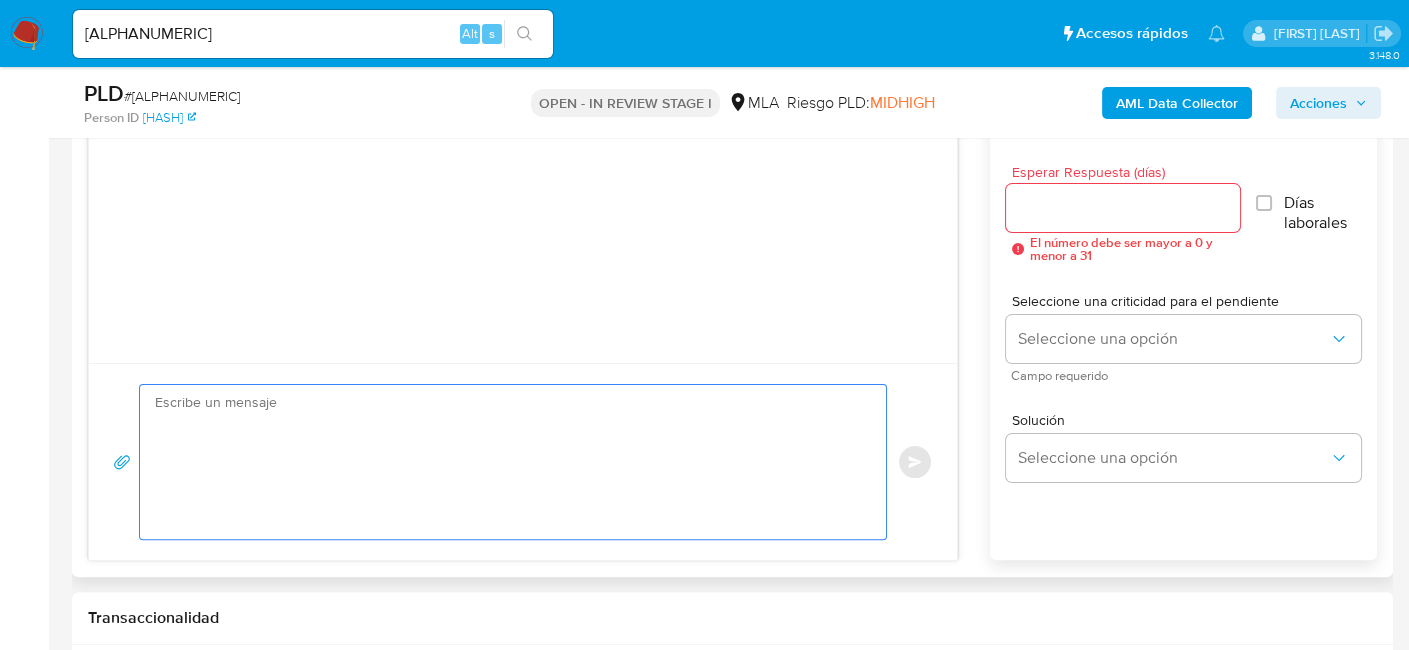 paste on "Hola ,
En función de las operaciones registradas en tu cuenta de Mercado Pago, necesitamos que nos brindes la siguiente información y/o documentación:
1. Descripción de la actividad:
- Detalla la actividad que realizas a través de tu cuenta. De corresponder a una actividad comercial, indicar el nombre, domicilio y/o sitio web del comercio.
2. De acuerdo a la actividad que realices en tu cuenta, adjunta la siguiente documentación. A modo de ejemplo, puedes enviar uno de estos comprobantes:
- Últimos 3 recibos de sueldo/jubilación.
- Últimas 6 Declaraciones Juradas de Ingresos Brutos (donde se visualice la base imponible).
- Resumen de Comprobantes Electrónicos emitidos de los períodos 2024 y 2025 Si tienes dudas, consulta el instructivo para descargar el Resumen de Comprobantes Electrónicos aquí.
- Certificación contable de ingresos (último año), firmada por un contador y legalizada ante el Consejo Profesional de Ciencias Económicas.
Tené en cuenta que, además de los ejemplos mencionados, podés ..." 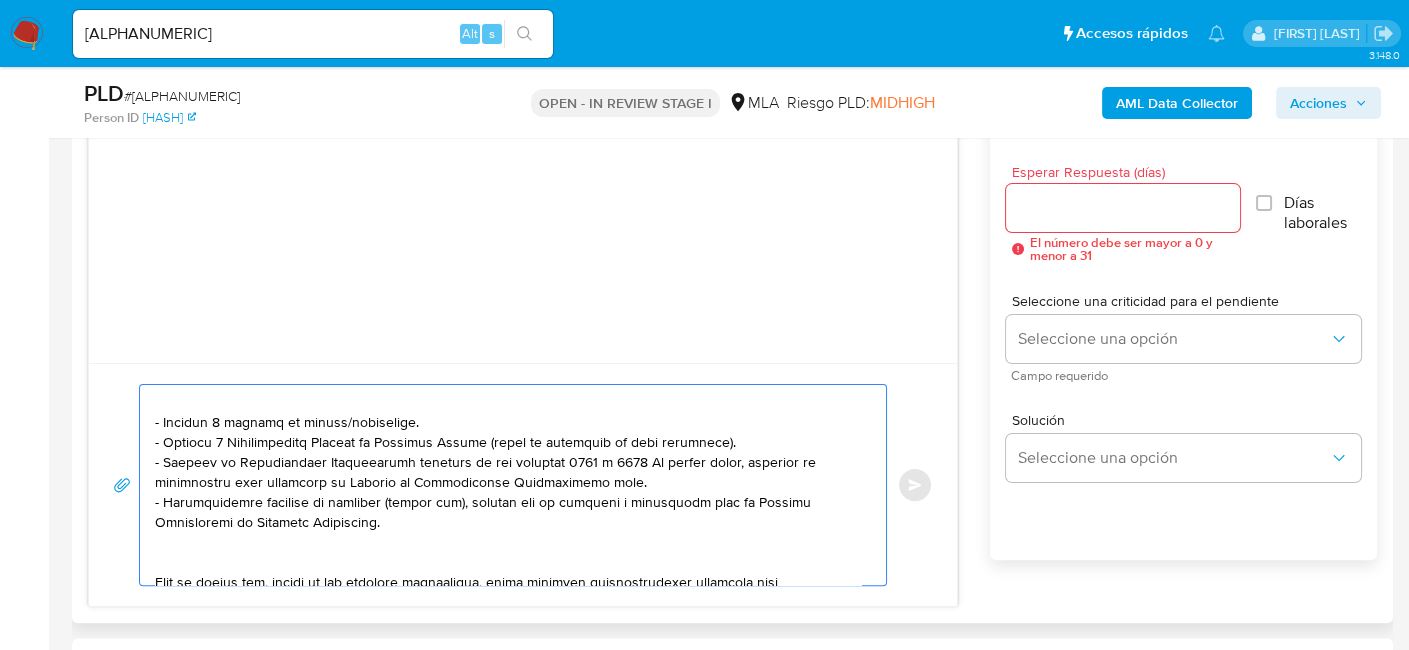 scroll, scrollTop: 354, scrollLeft: 0, axis: vertical 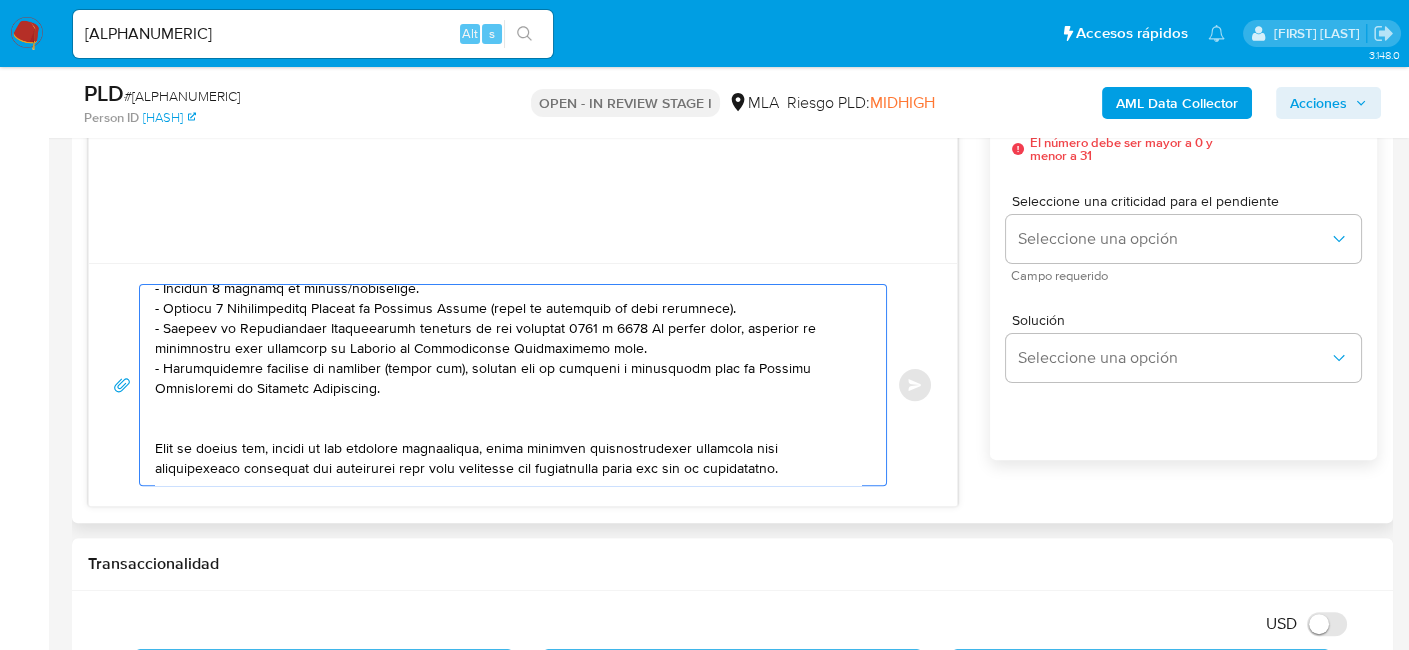 paste on "3. Proporciona el vínculo con las siguientes contrapartes con las que operaste, el motivo de las transacciones y documentación de respaldo:
- Nombre Contraparte CUIT XXX
- Nombre Contraparte CUIT XXX" 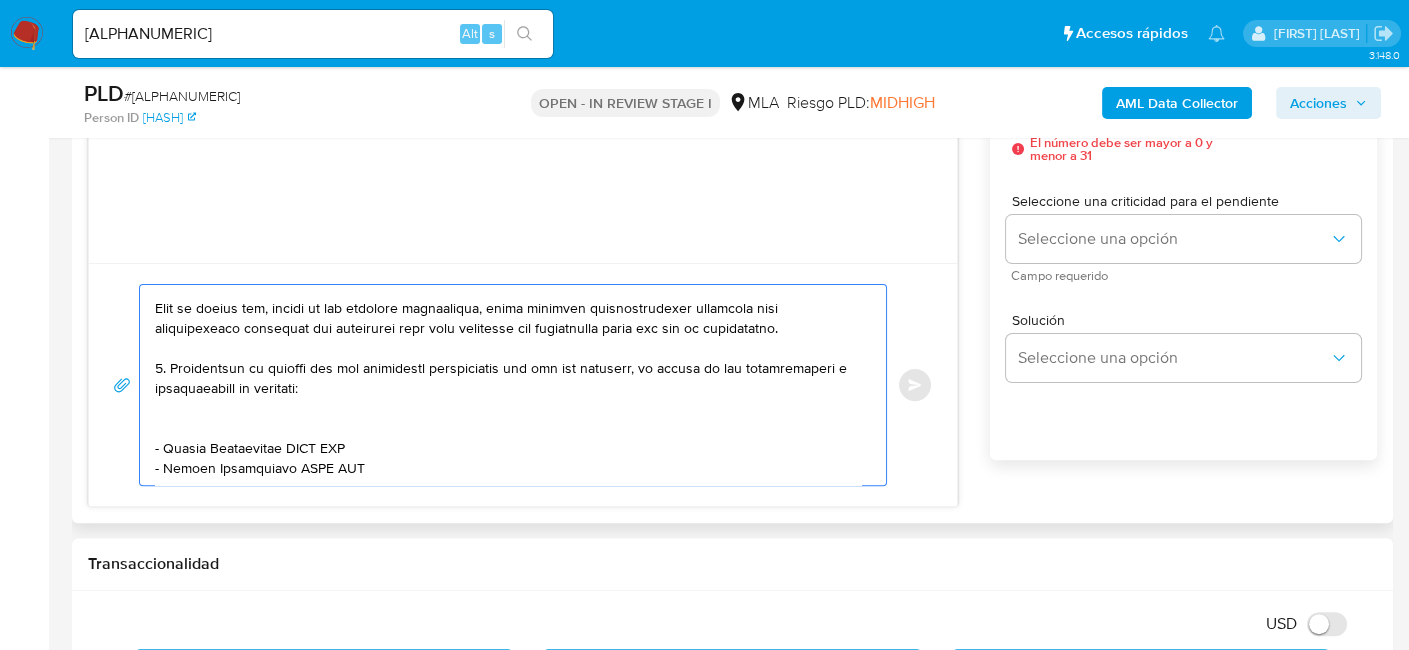 scroll, scrollTop: 494, scrollLeft: 0, axis: vertical 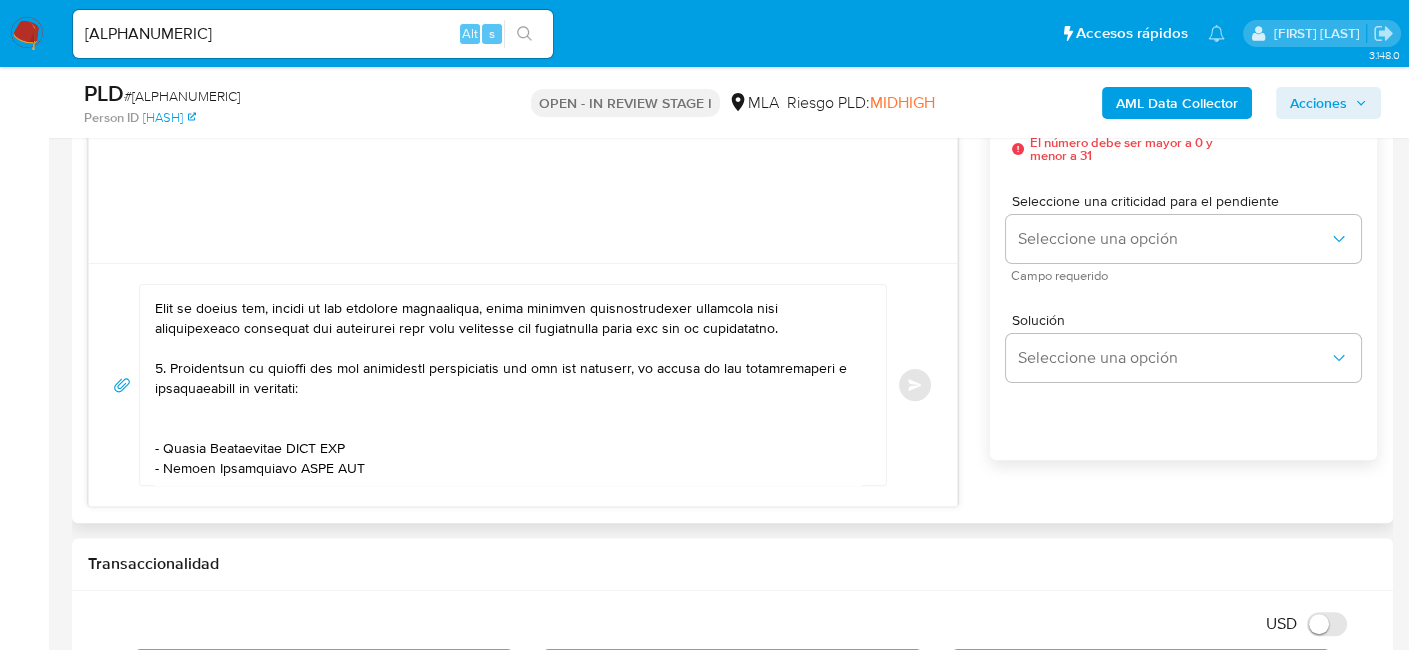 drag, startPoint x: 191, startPoint y: 425, endPoint x: 180, endPoint y: 429, distance: 11.7046995 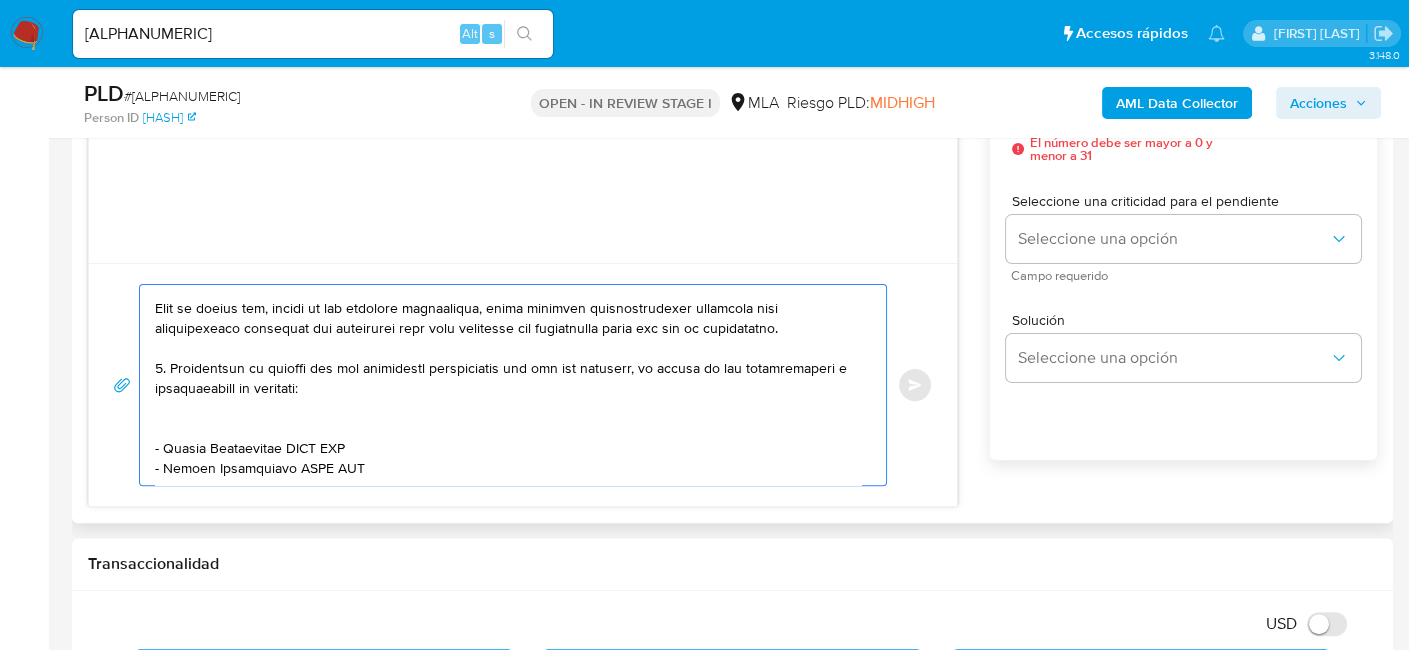 drag, startPoint x: 165, startPoint y: 423, endPoint x: 366, endPoint y: 421, distance: 201.00995 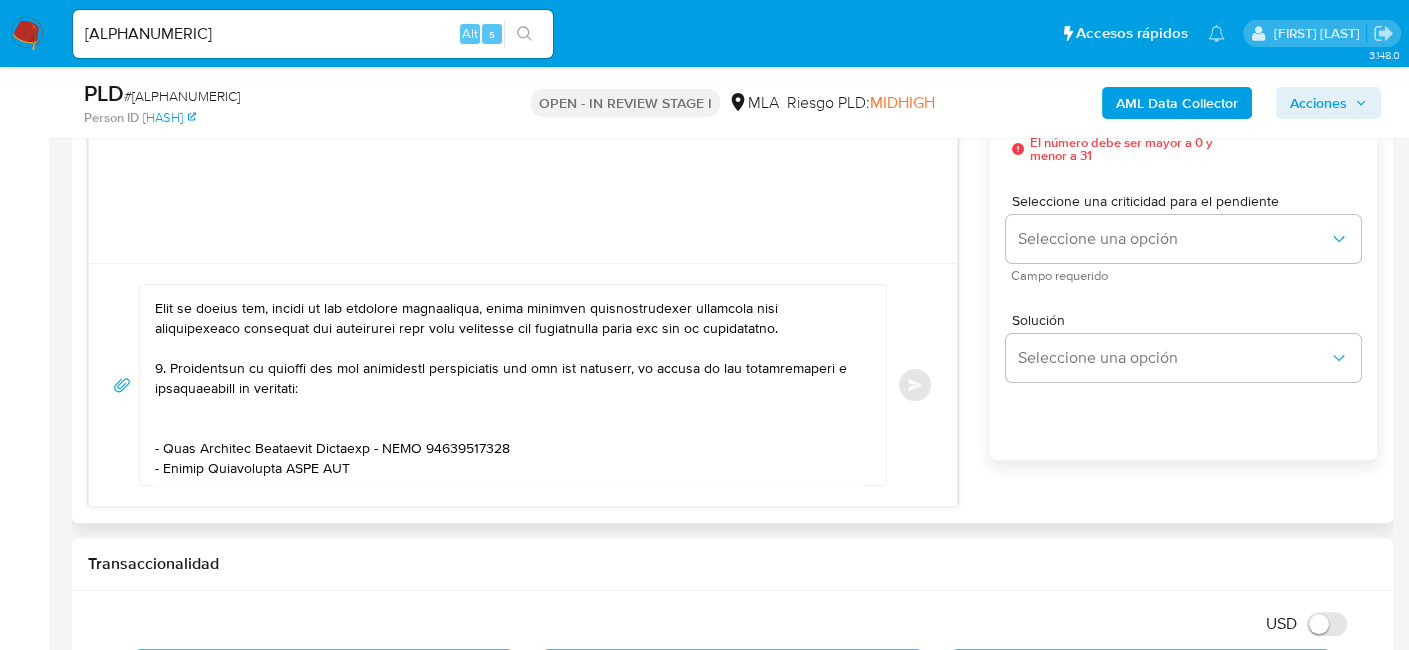 click at bounding box center [508, 385] 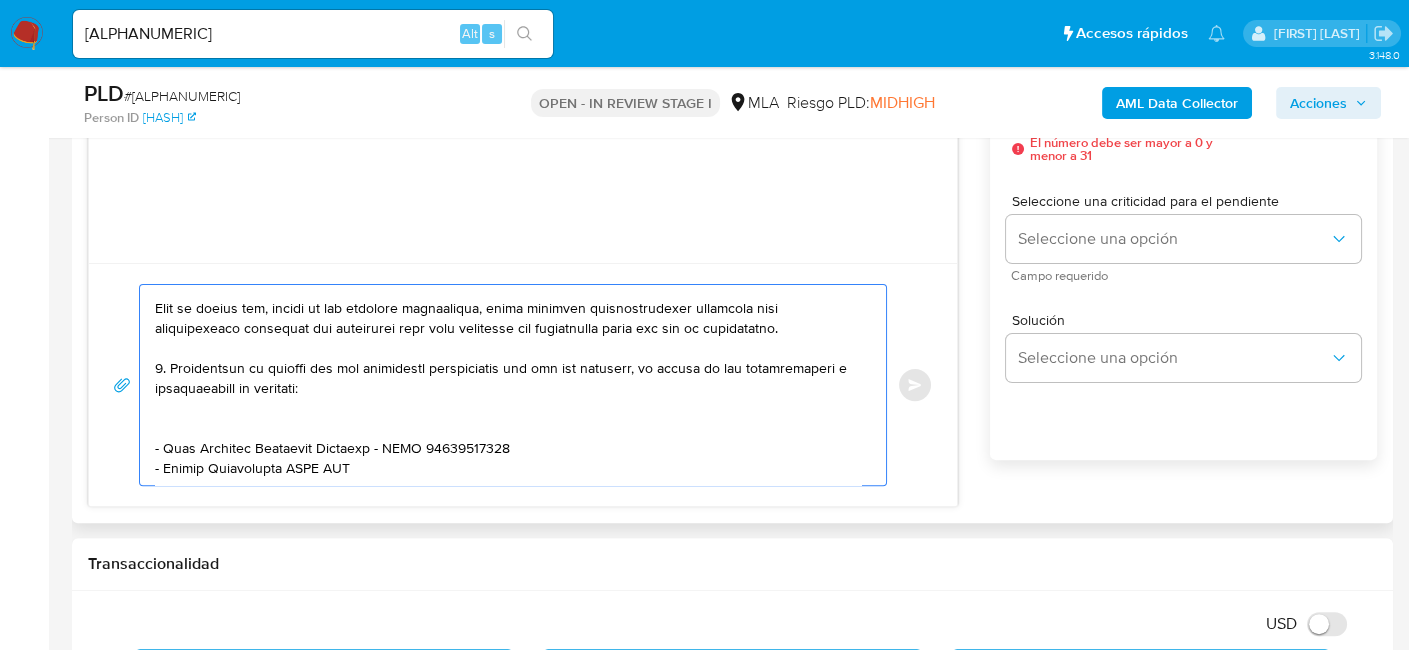 drag, startPoint x: 163, startPoint y: 447, endPoint x: 365, endPoint y: 450, distance: 202.02228 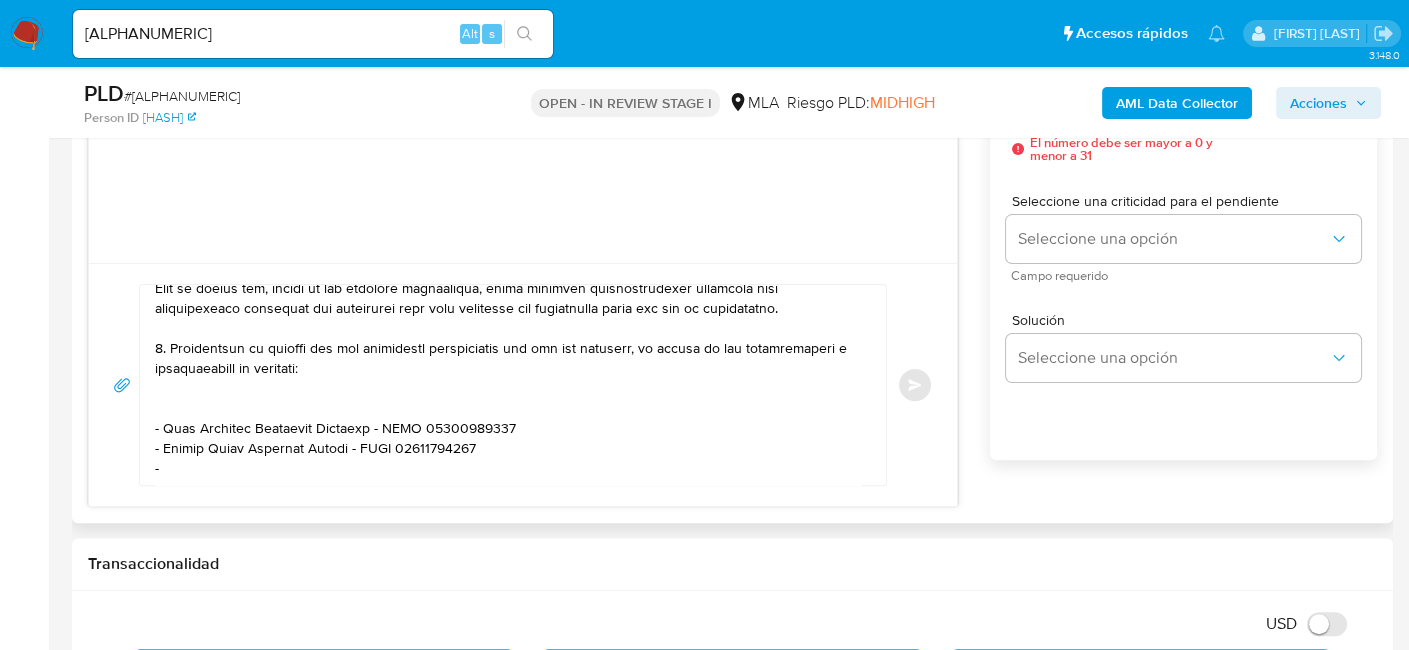 click at bounding box center (508, 385) 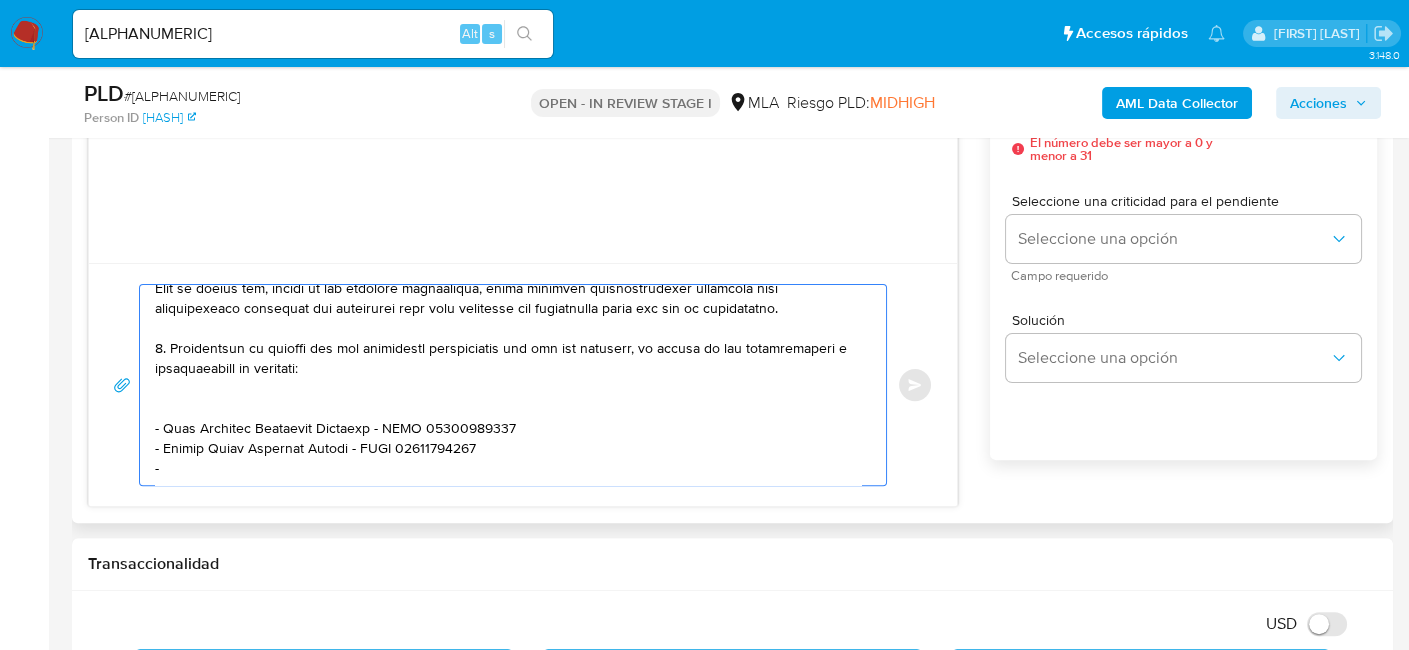 paste on "Dorybeth Emperatriz Leal Marin - CUIT 27960574260" 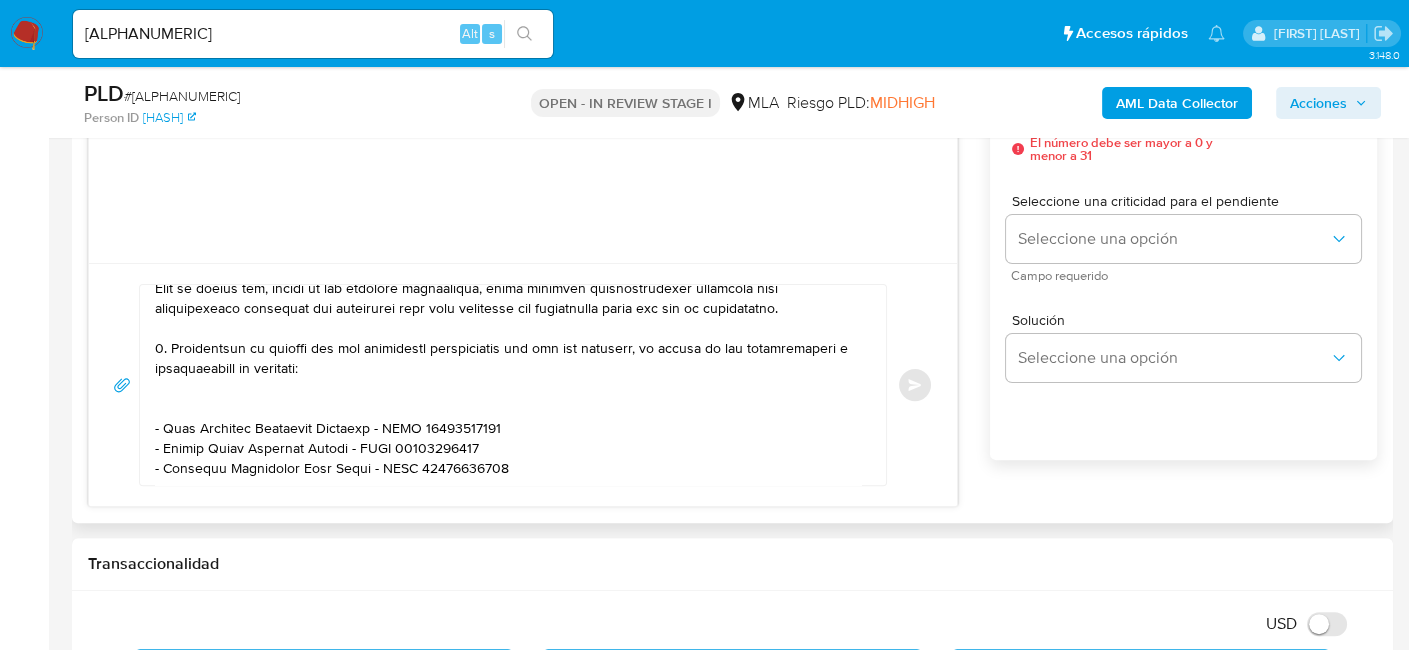 click on "Enviar" at bounding box center (523, 384) 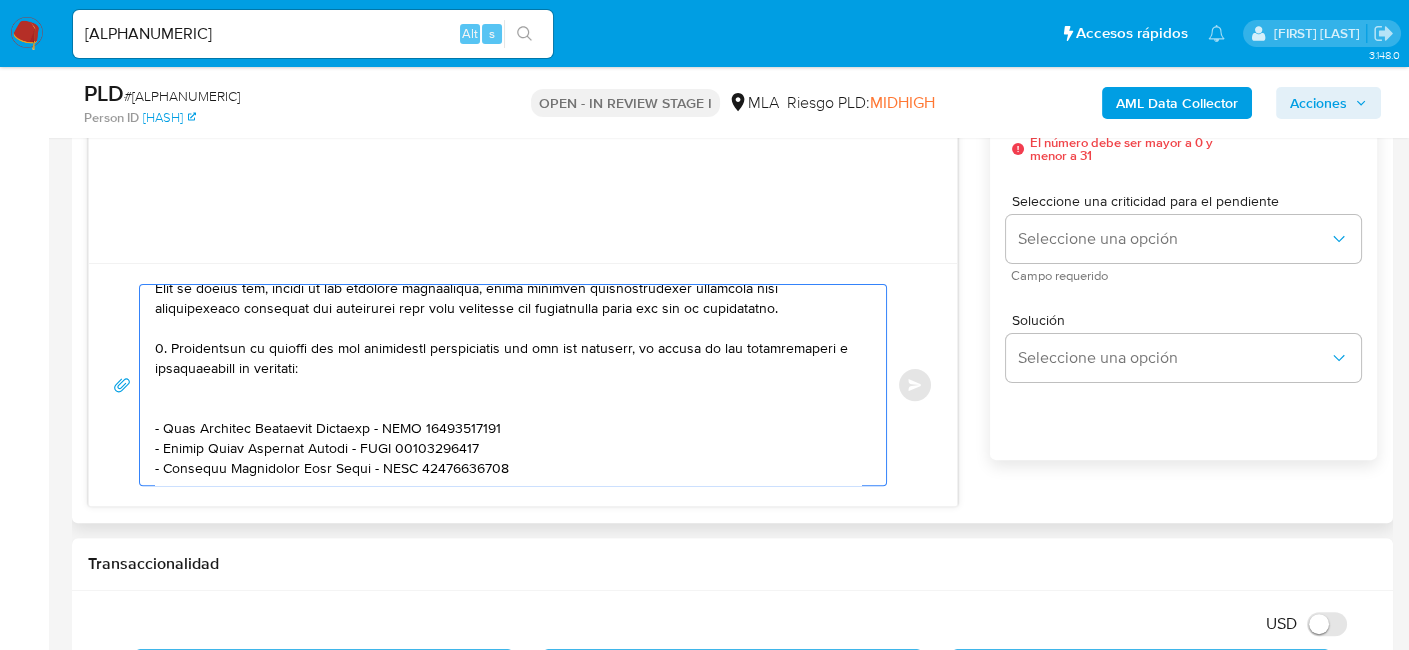 scroll, scrollTop: 507, scrollLeft: 0, axis: vertical 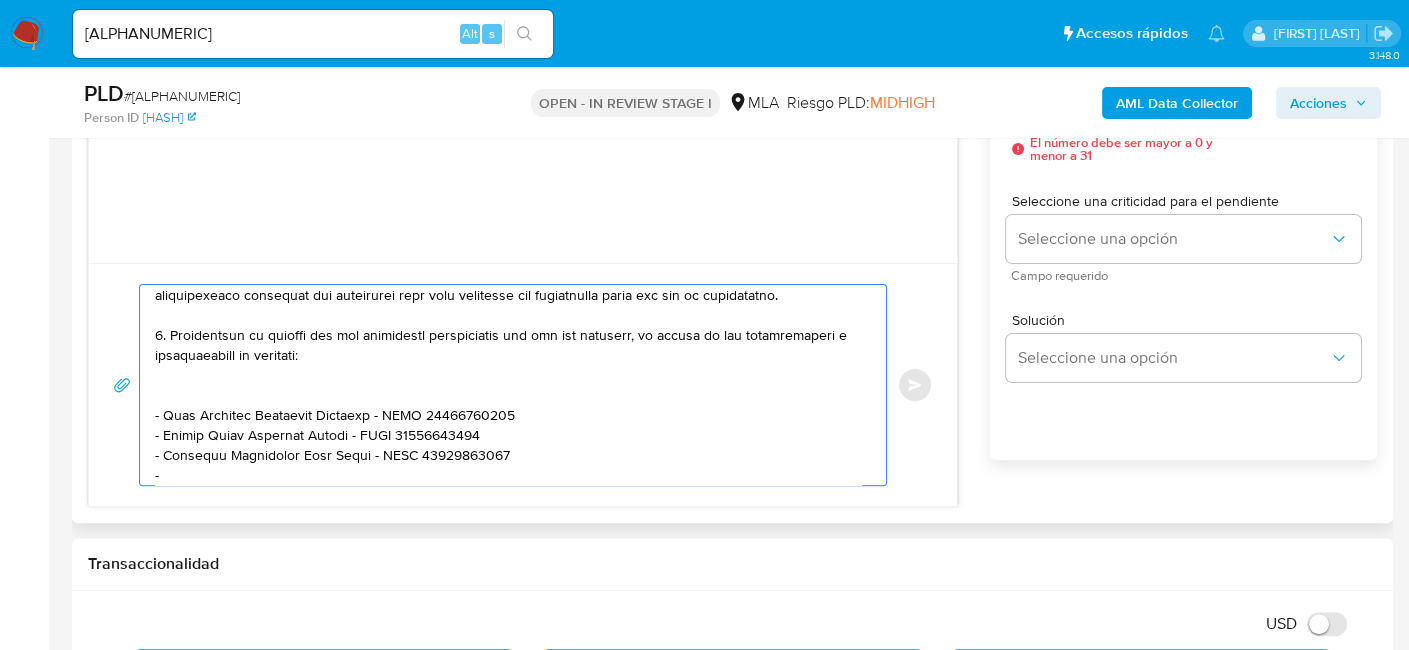 paste on "Anthony Alex Sangama - CUIT 20944105884" 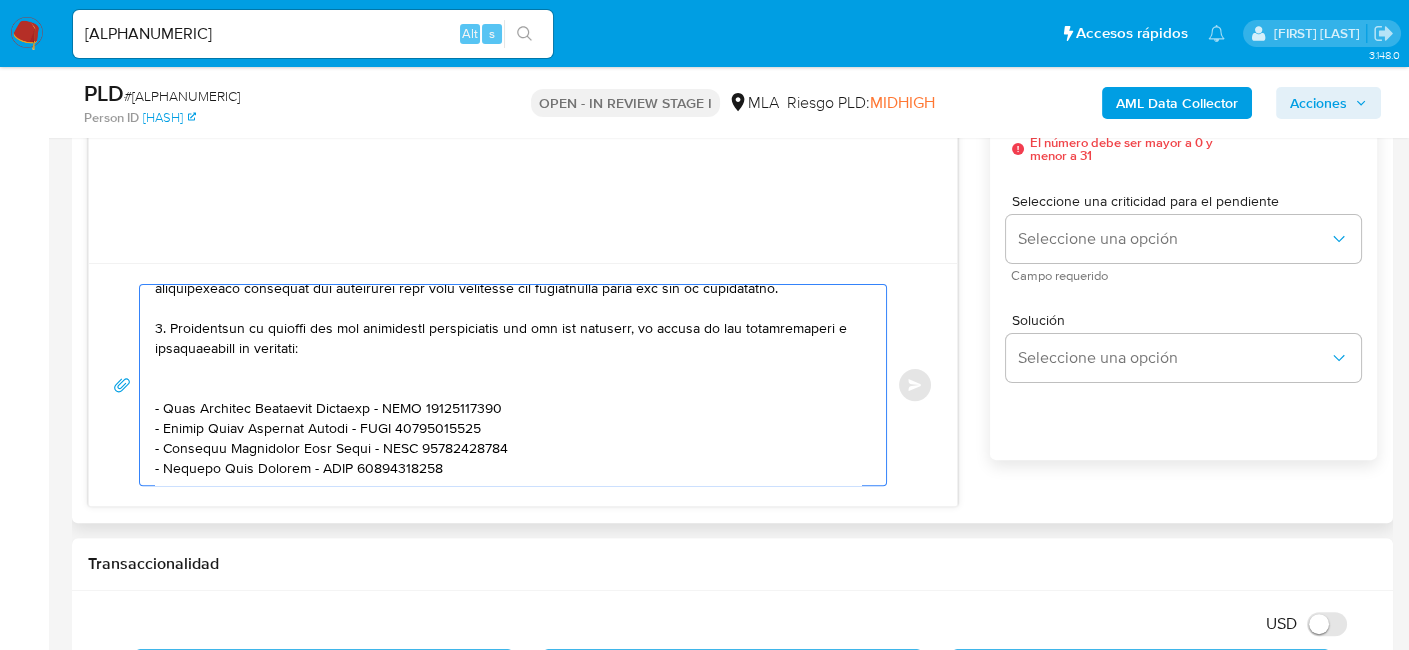 scroll, scrollTop: 547, scrollLeft: 0, axis: vertical 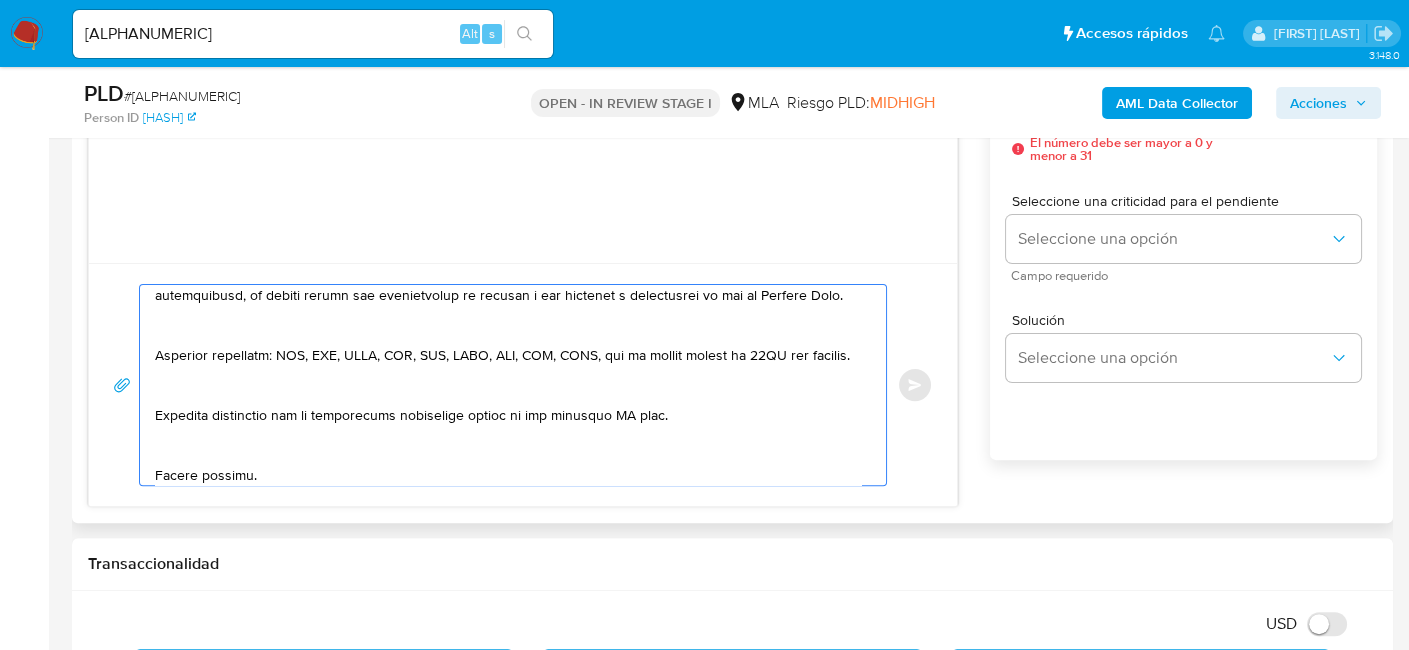 click at bounding box center [508, 385] 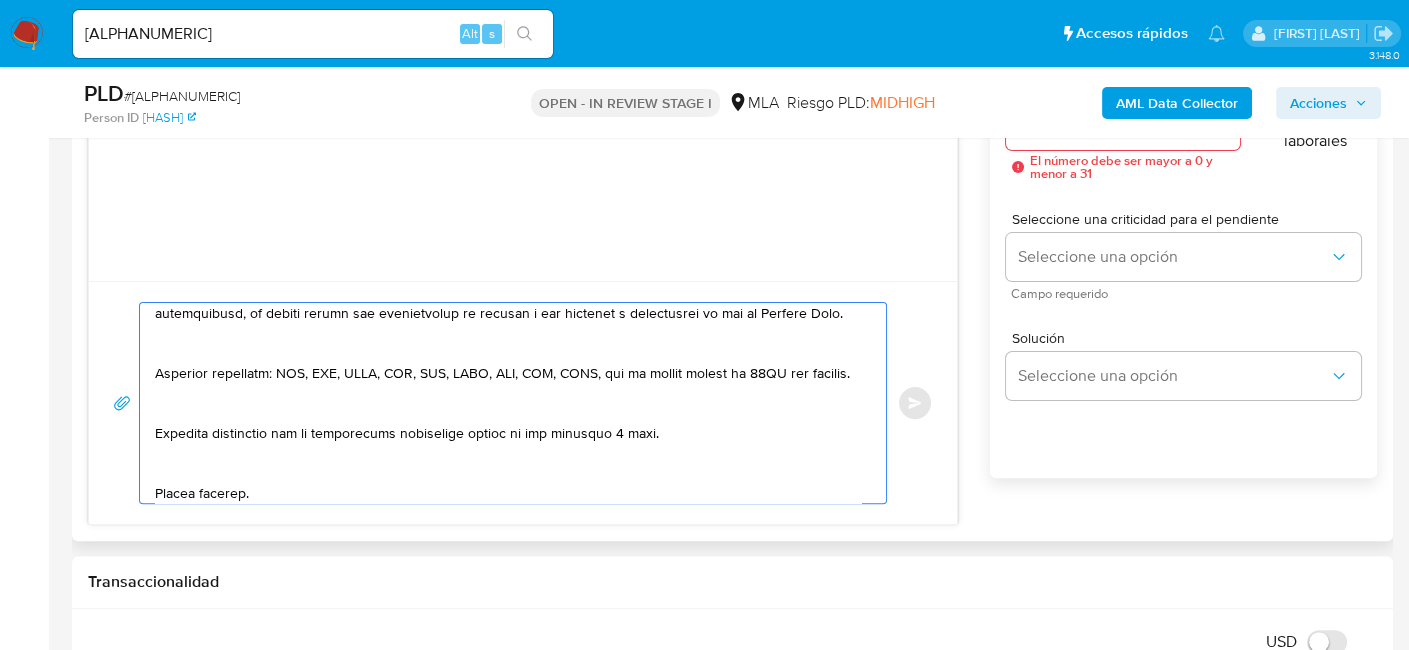 scroll, scrollTop: 900, scrollLeft: 0, axis: vertical 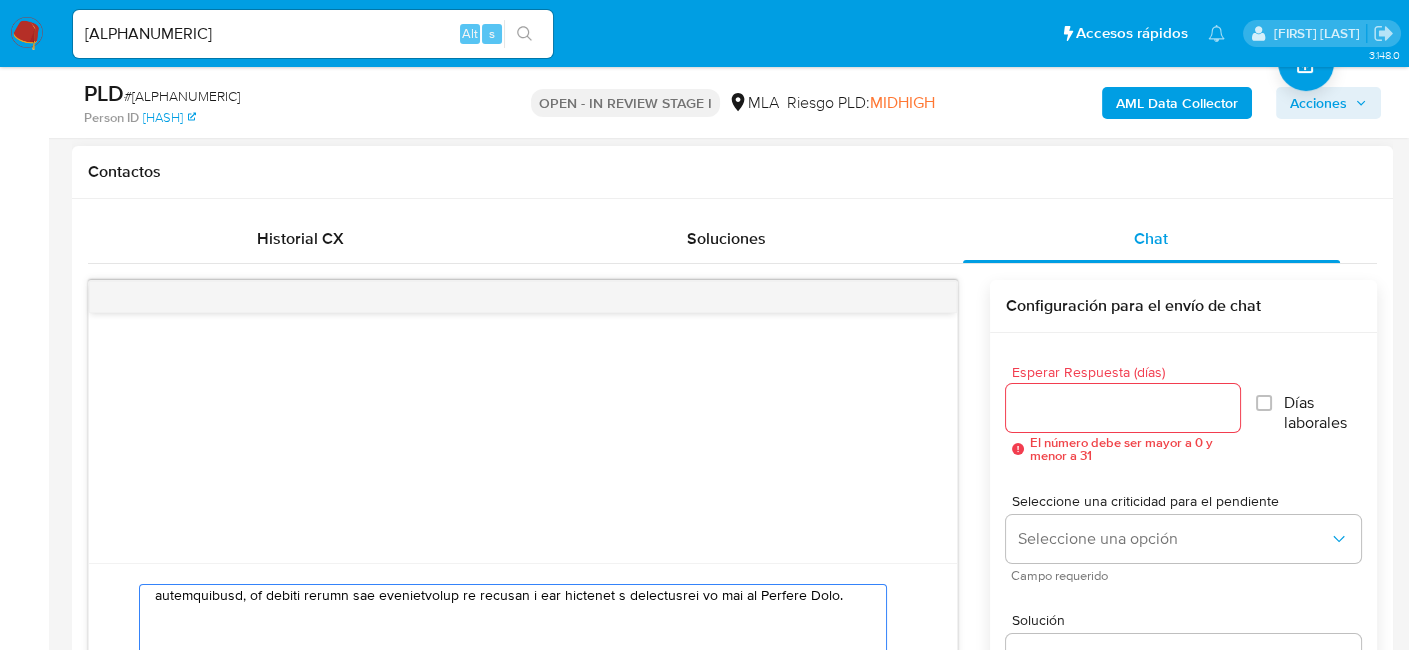 type on "Hola ,
En función de las operaciones registradas en tu cuenta de Mercado Pago, necesitamos que nos brindes la siguiente información y/o documentación:
1. Descripción de la actividad:
- Detalla la actividad que realizas a través de tu cuenta. De corresponder a una actividad comercial, indicar el nombre, domicilio y/o sitio web del comercio.
2. De acuerdo a la actividad que realices en tu cuenta, adjunta la siguiente documentación. A modo de ejemplo, puedes enviar uno de estos comprobantes:
- Últimos 3 recibos de sueldo/jubilación.
- Últimas 6 Declaraciones Juradas de Ingresos Brutos (donde se visualice la base imponible).
- Resumen de Comprobantes Electrónicos emitidos de los períodos 2024 y 2025 Si tienes dudas, consulta el instructivo para descargar el Resumen de Comprobantes Electrónicos aquí.
- Certificación contable de ingresos (último año), firmada por un contador y legalizada ante el Consejo Profesional de Ciencias Económicas.
Tené en cuenta que, además de los ejemplos mencionados, podés ..." 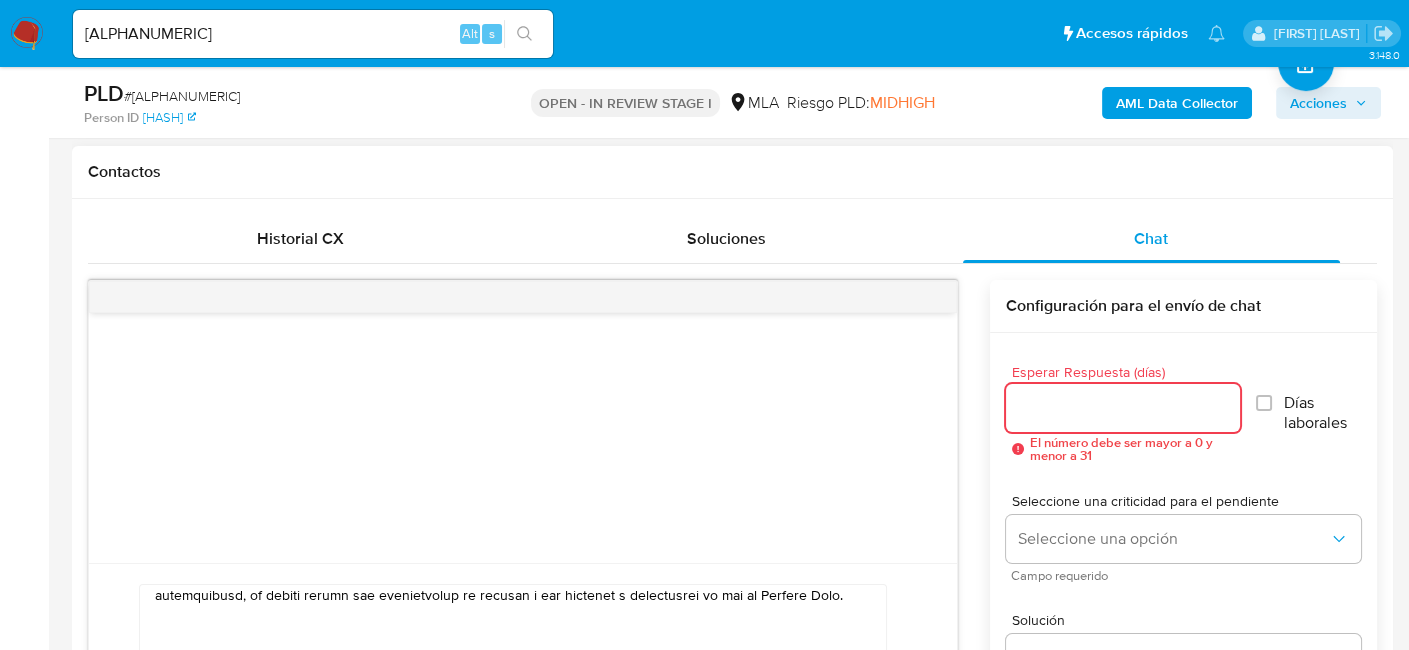 click on "Esperar Respuesta (días)" at bounding box center (1123, 408) 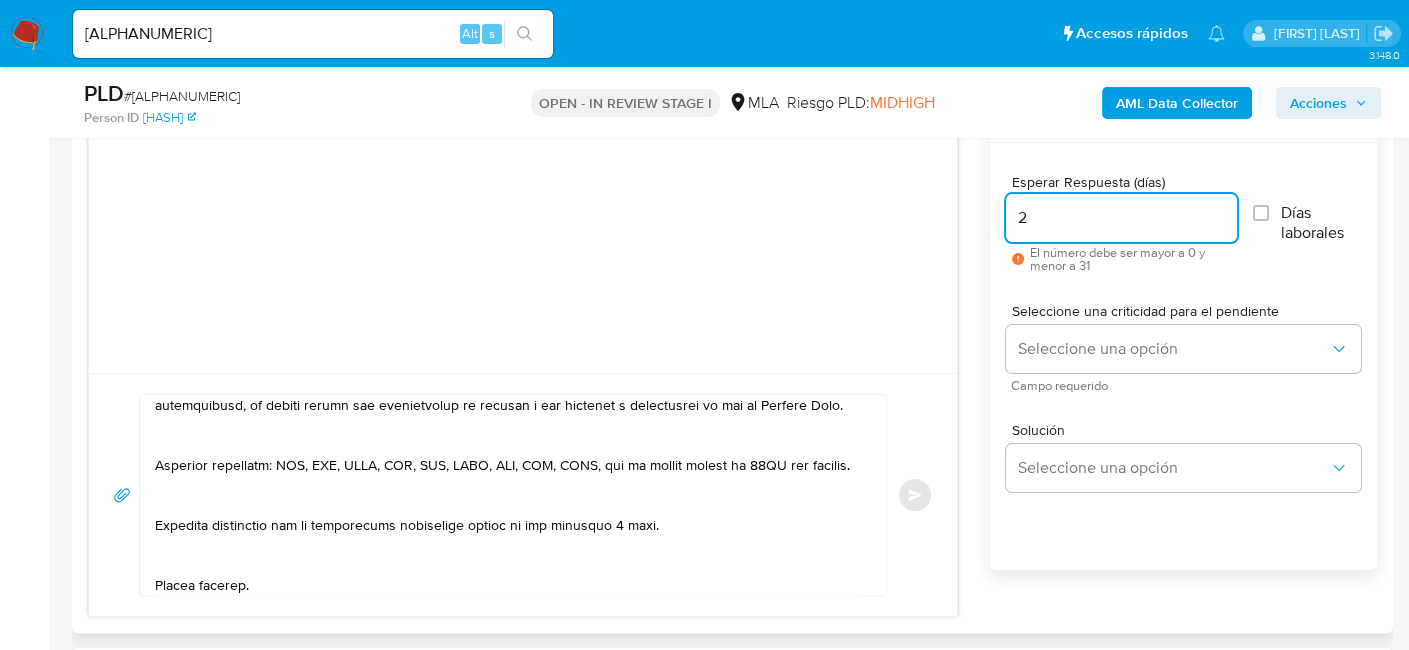 scroll, scrollTop: 1100, scrollLeft: 0, axis: vertical 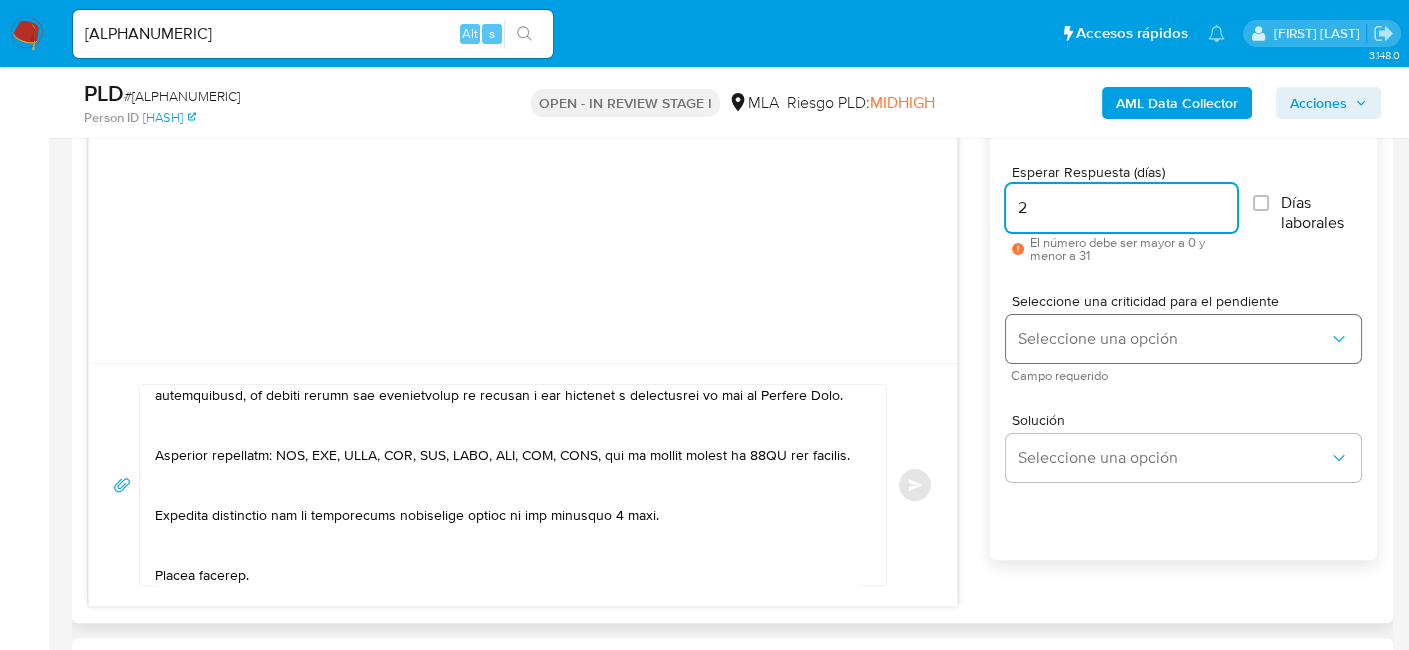type on "2" 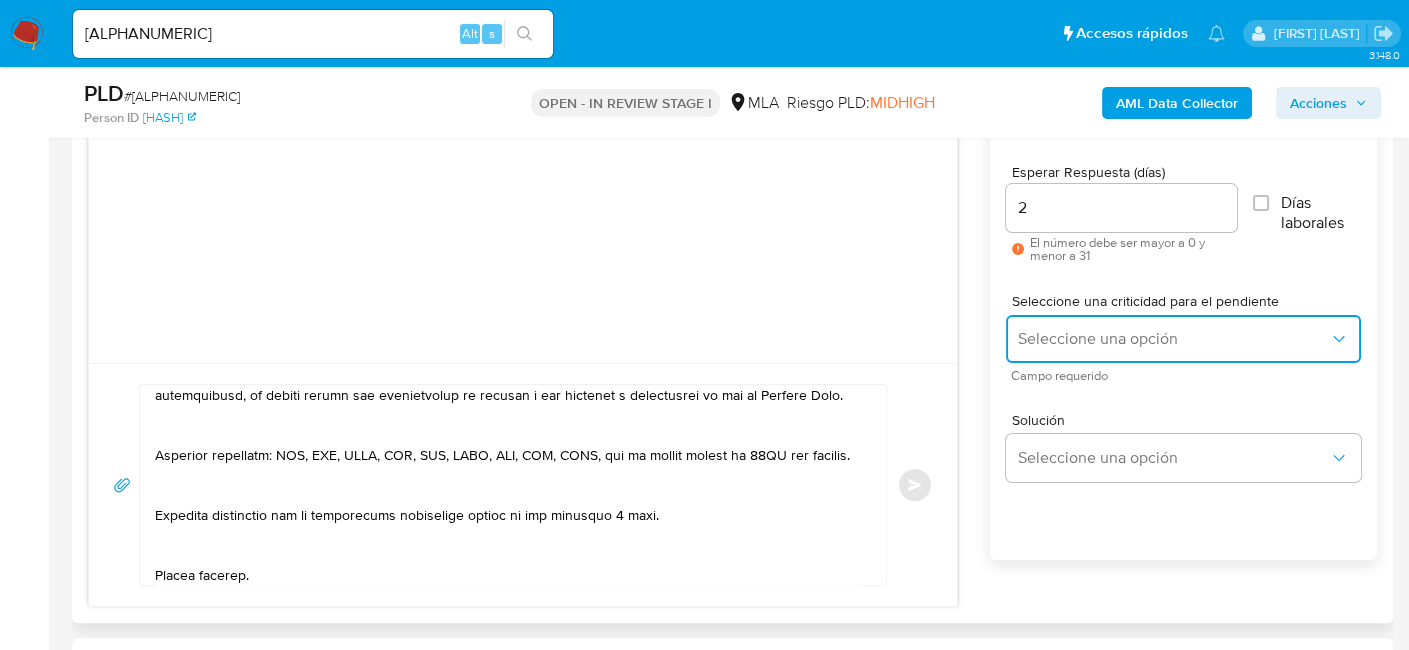 click on "Seleccione una opción" at bounding box center [1173, 339] 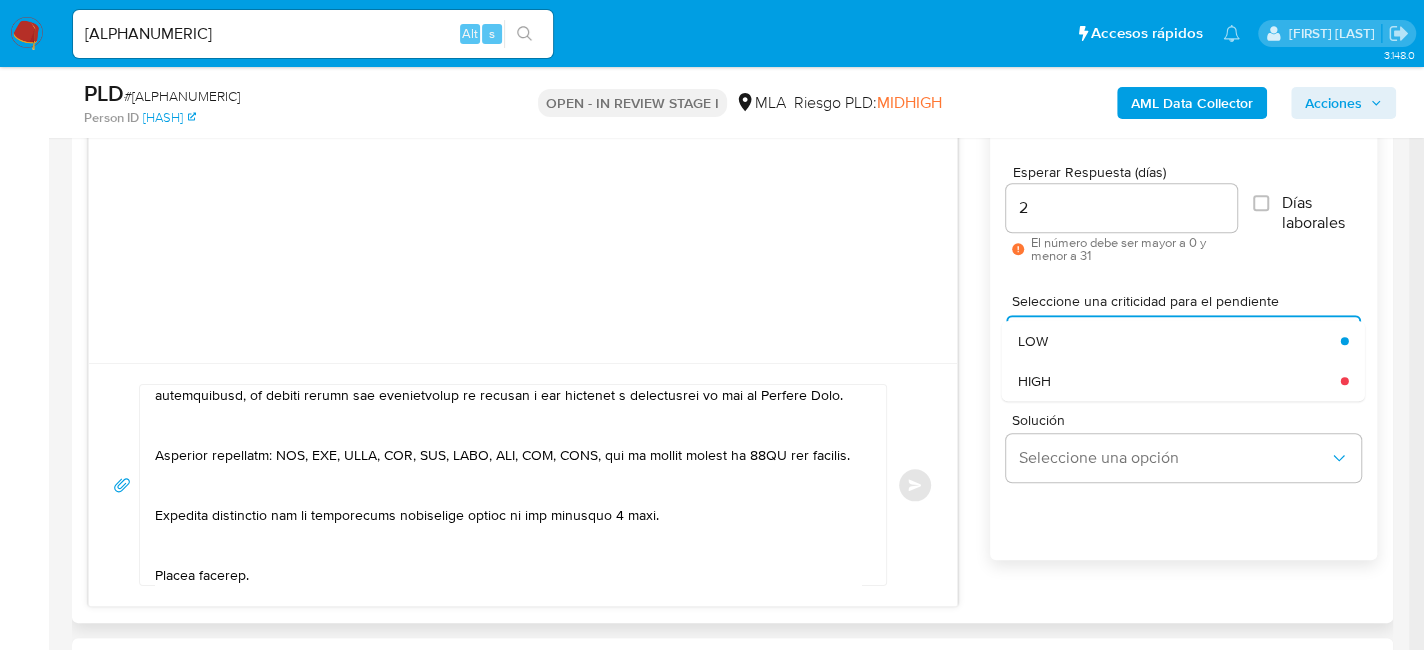 click on "HIGH" at bounding box center (1173, 381) 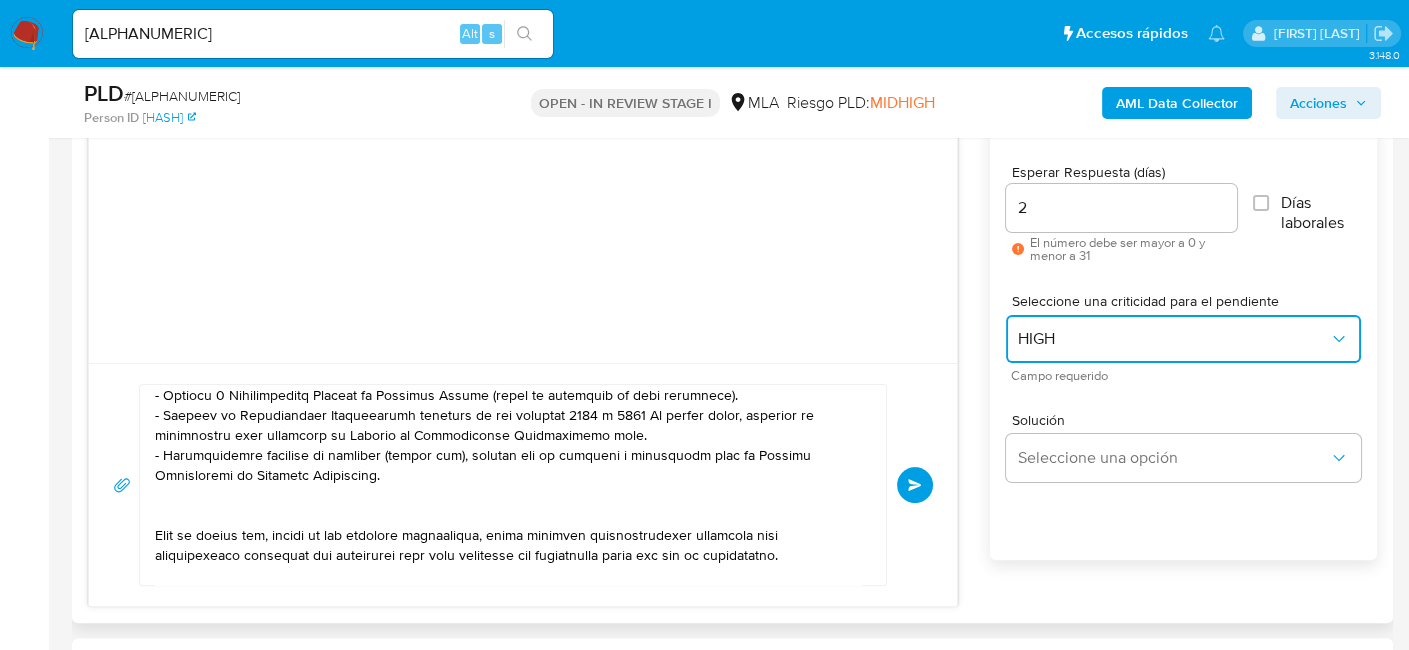 scroll, scrollTop: 0, scrollLeft: 0, axis: both 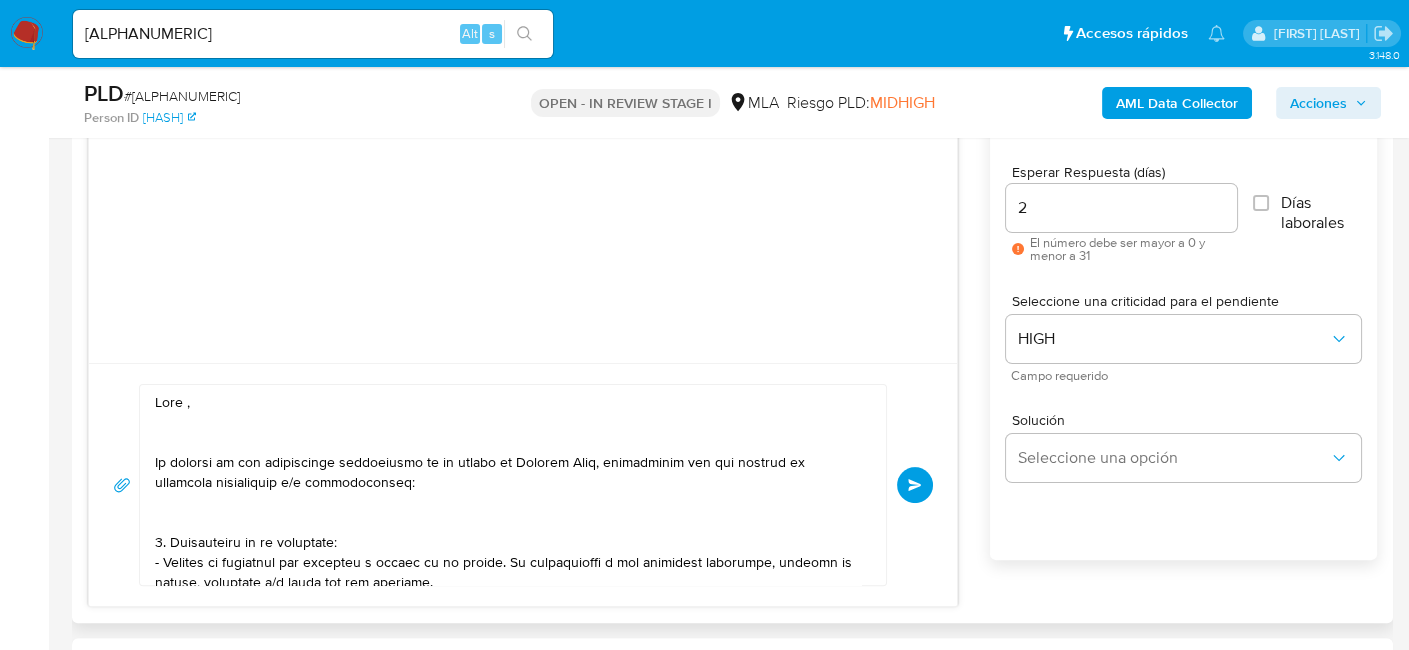 click on "Enviar" at bounding box center (915, 485) 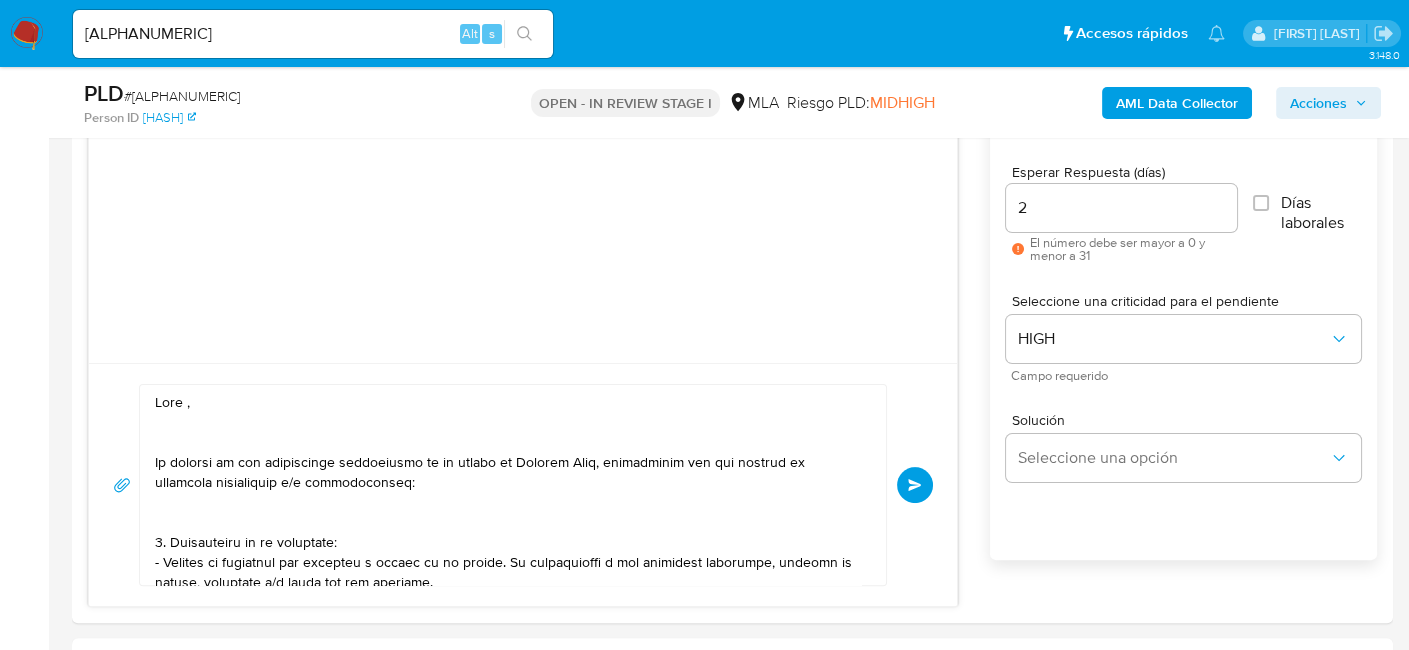 type 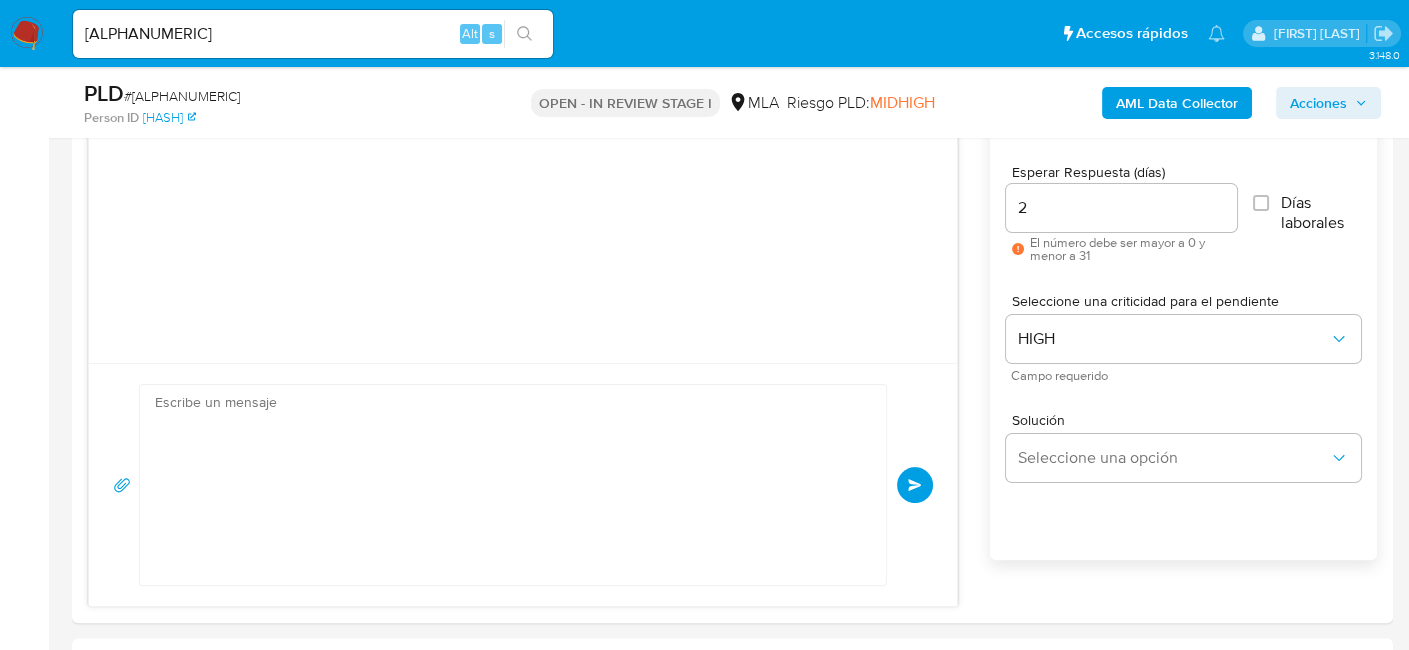 scroll, scrollTop: 1102, scrollLeft: 0, axis: vertical 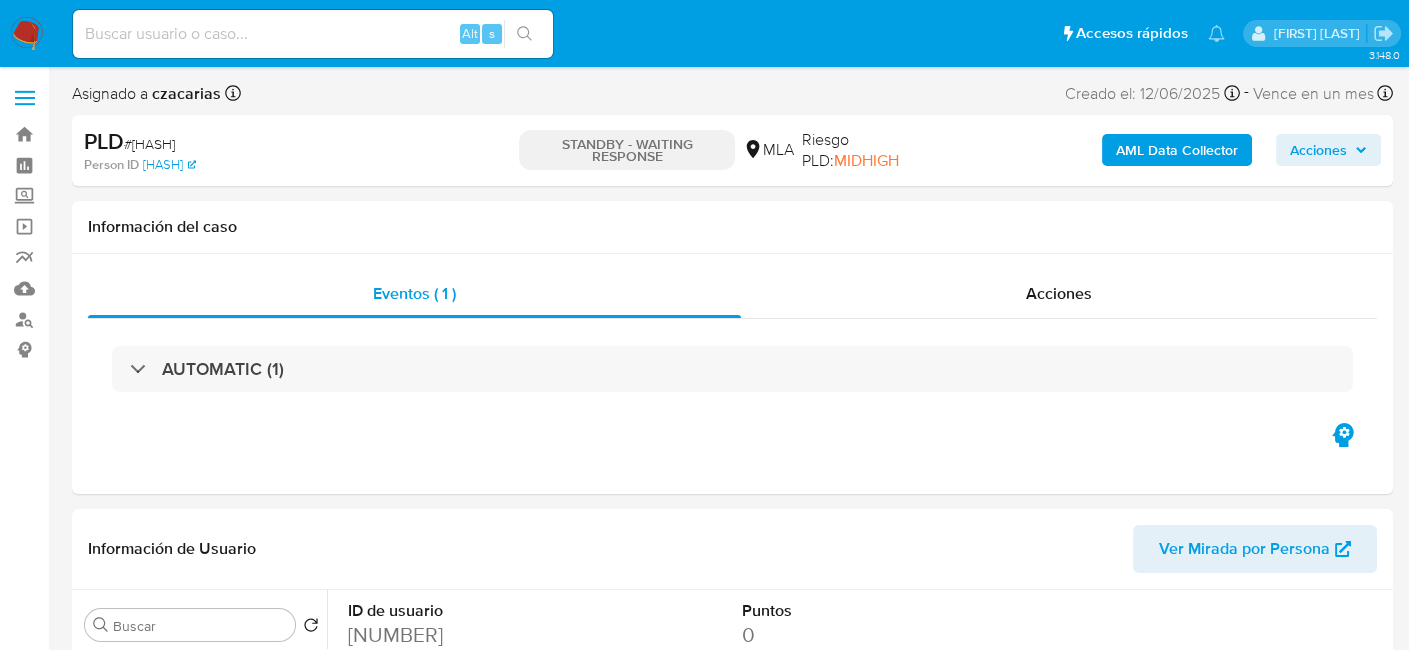 select on "10" 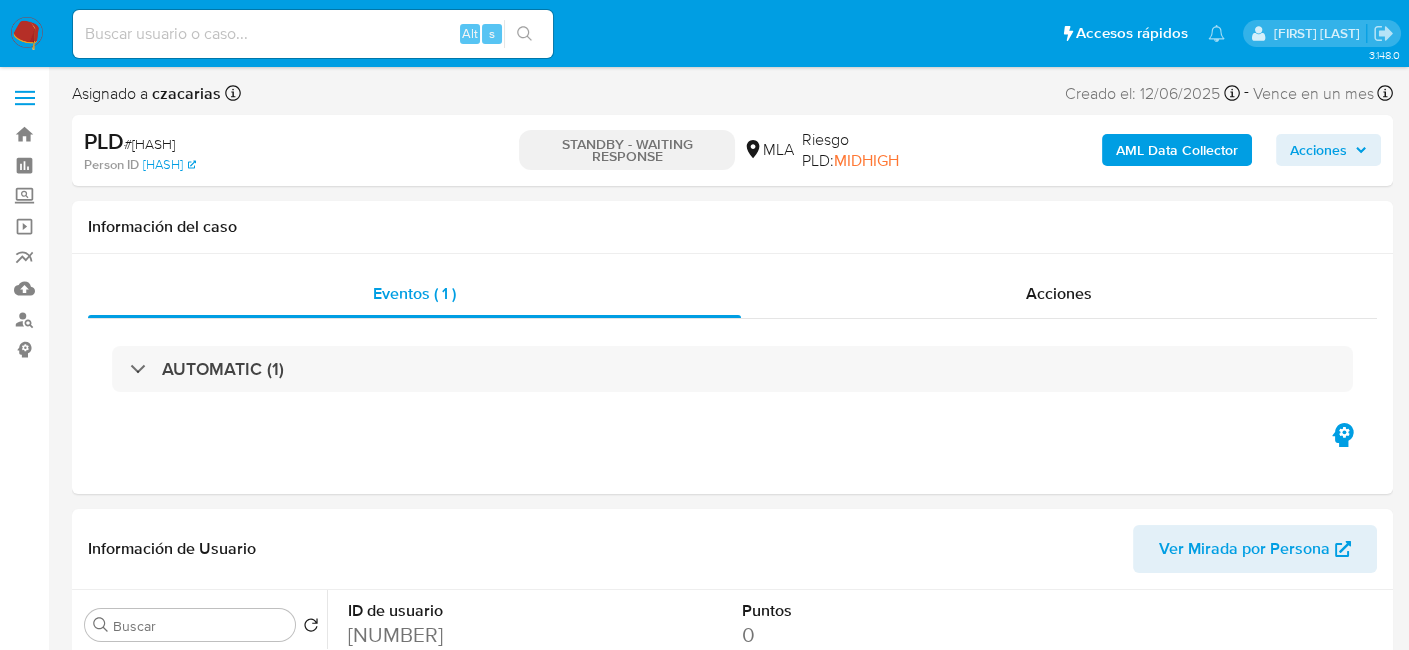 click on "Pausado Ver notificaciones Alt s Accesos rápidos   Presiona las siguientes teclas para acceder a algunas de las funciones Buscar caso o usuario Alt s Volver al home Alt h Agregar un comentario Alt c Ir a la resolucion de un caso Alt r Agregar un archivo adjunto Alt a [FIRST] [LAST]" at bounding box center (704, 33) 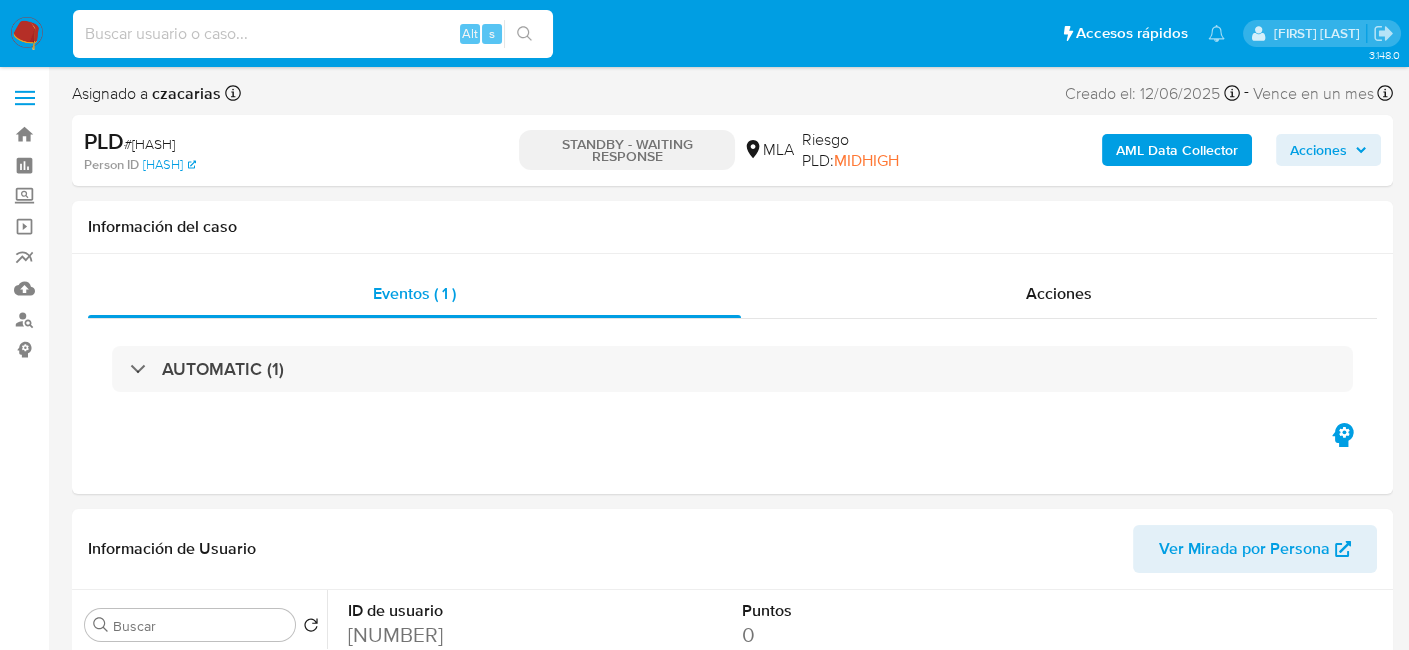 paste on "[HASH]" 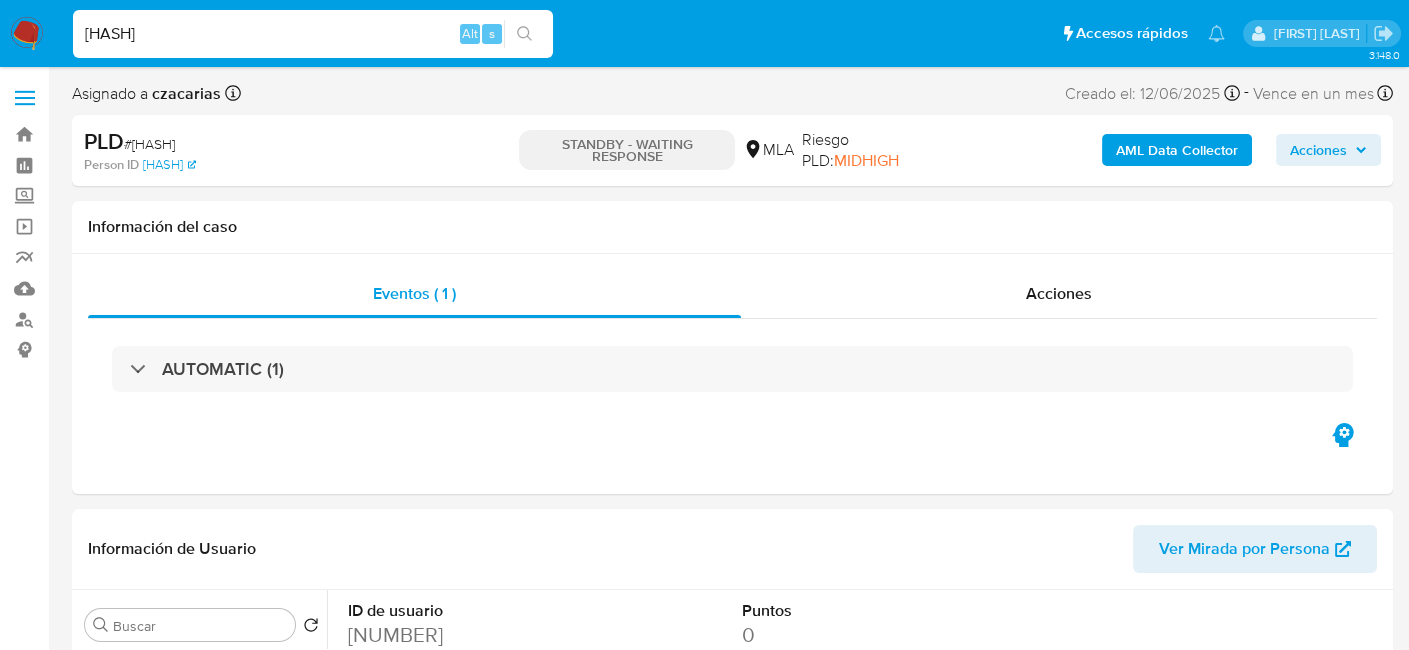 type on "[HASH]" 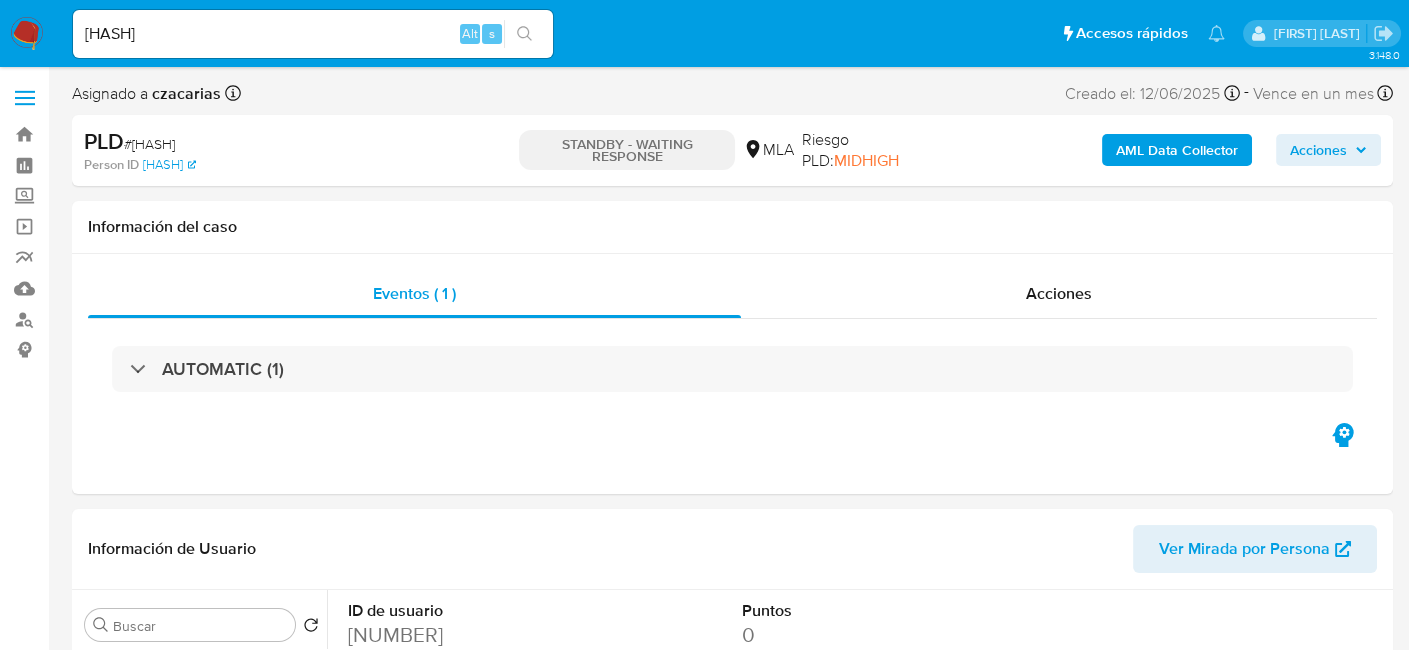 click 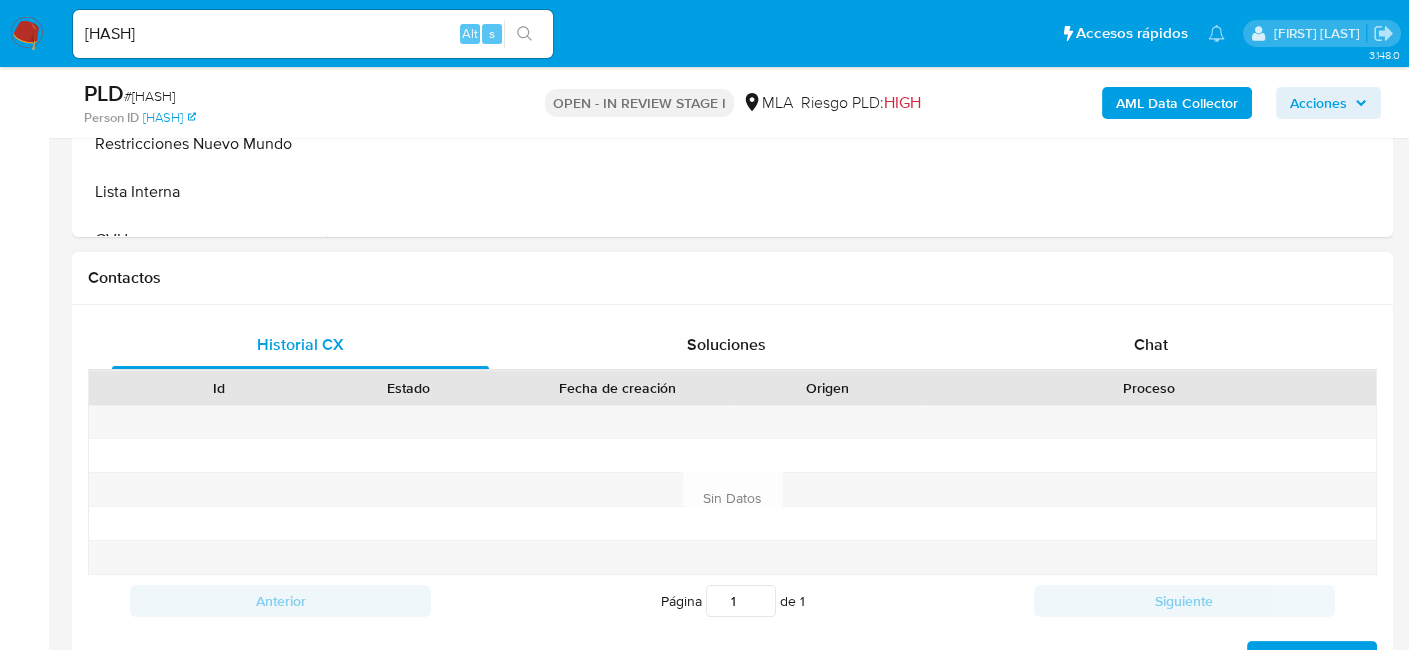 scroll, scrollTop: 800, scrollLeft: 0, axis: vertical 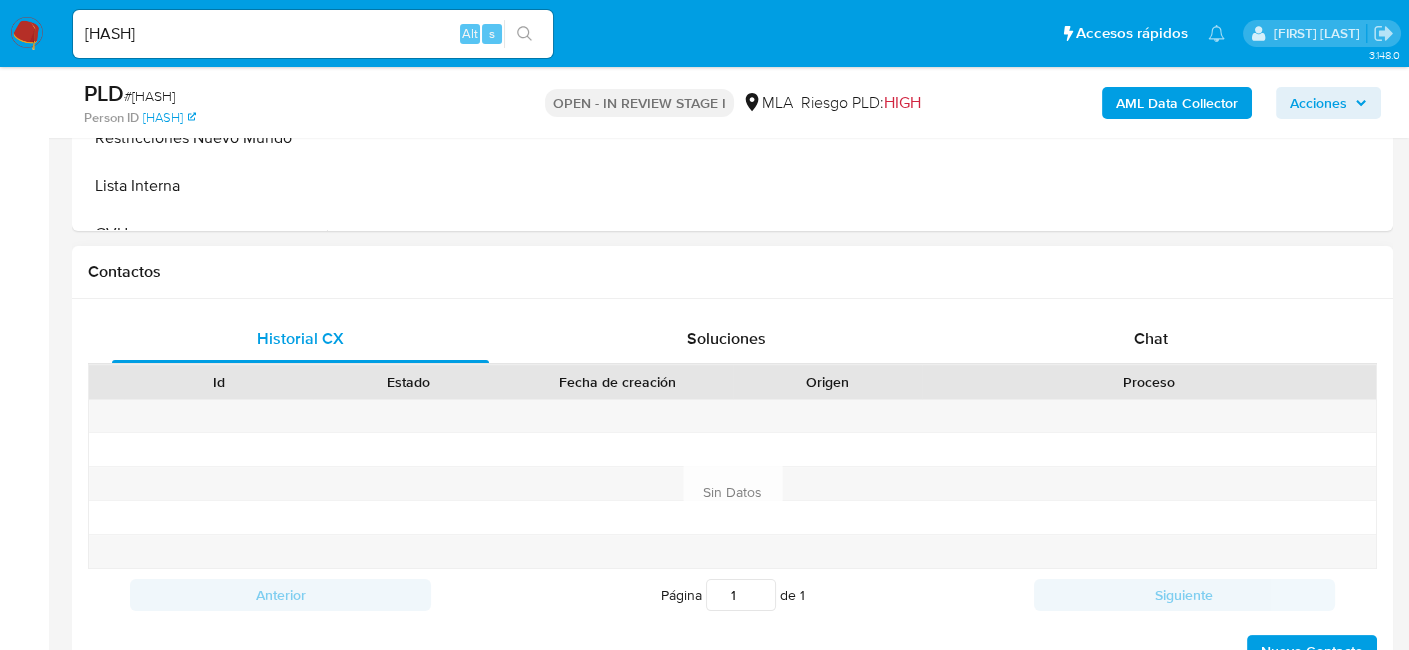 select on "10" 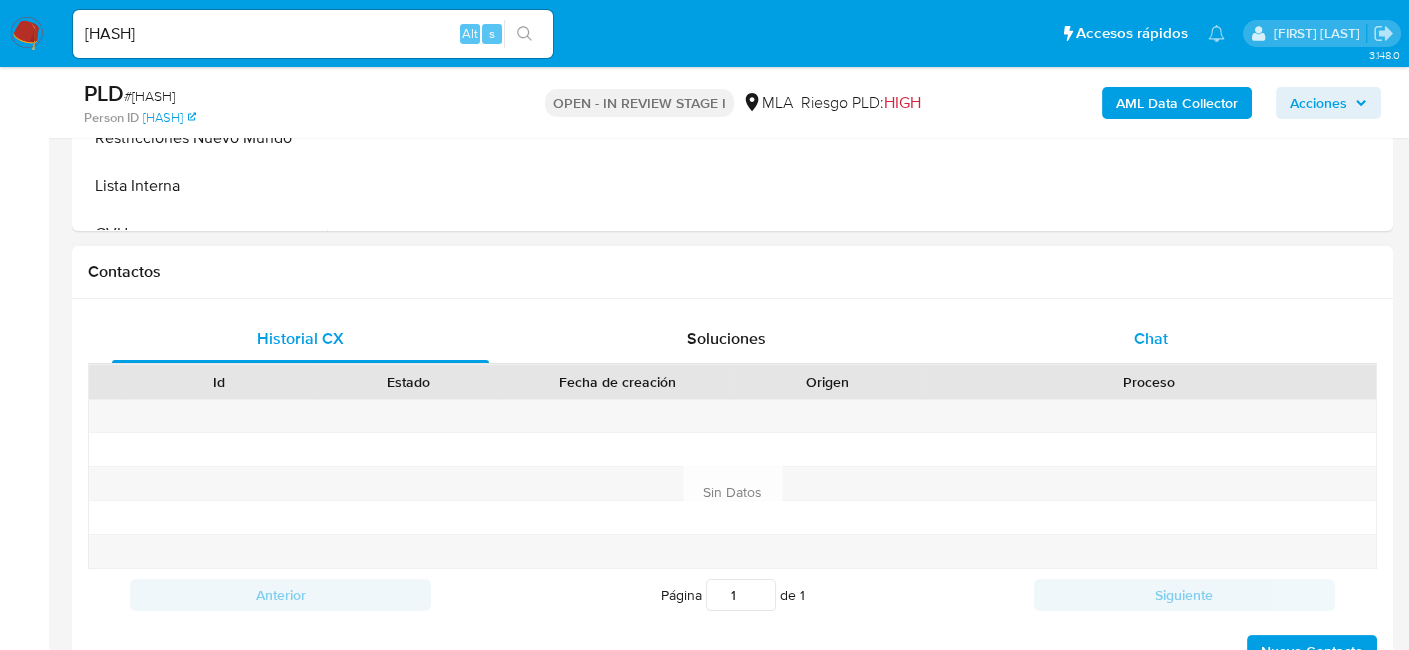 click on "Chat" at bounding box center (1151, 338) 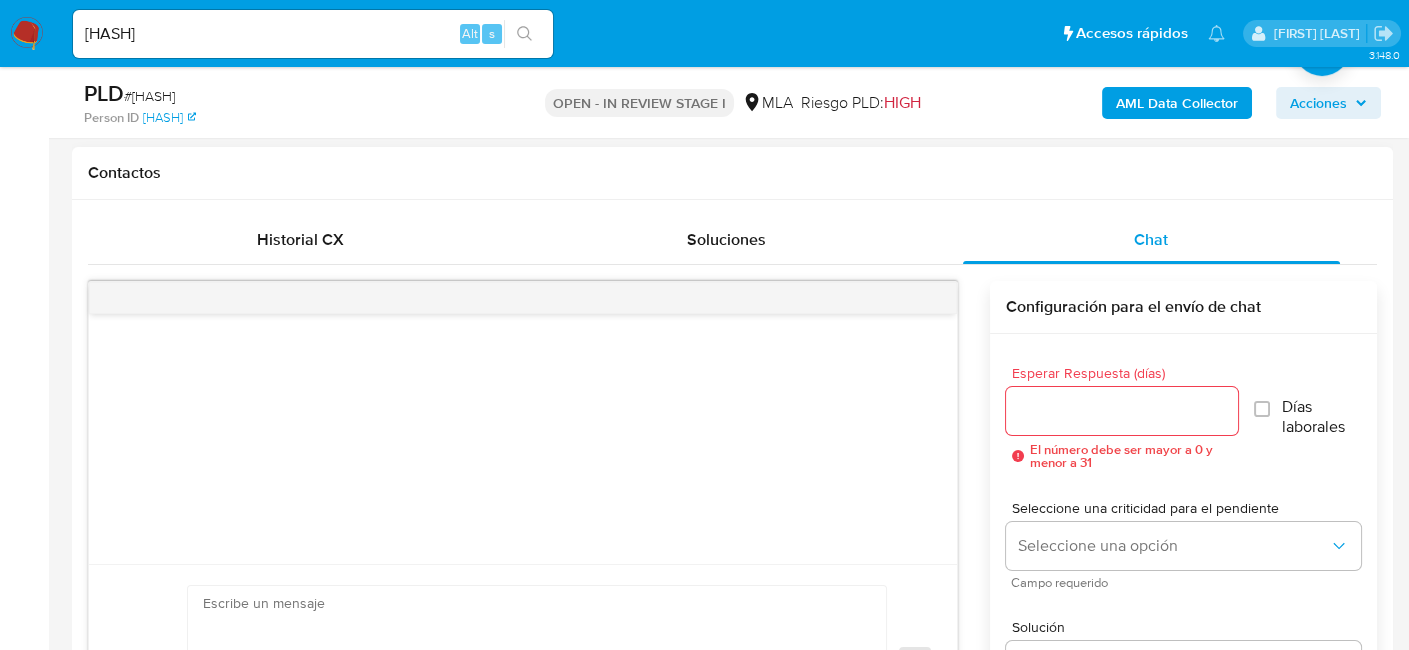 scroll, scrollTop: 900, scrollLeft: 0, axis: vertical 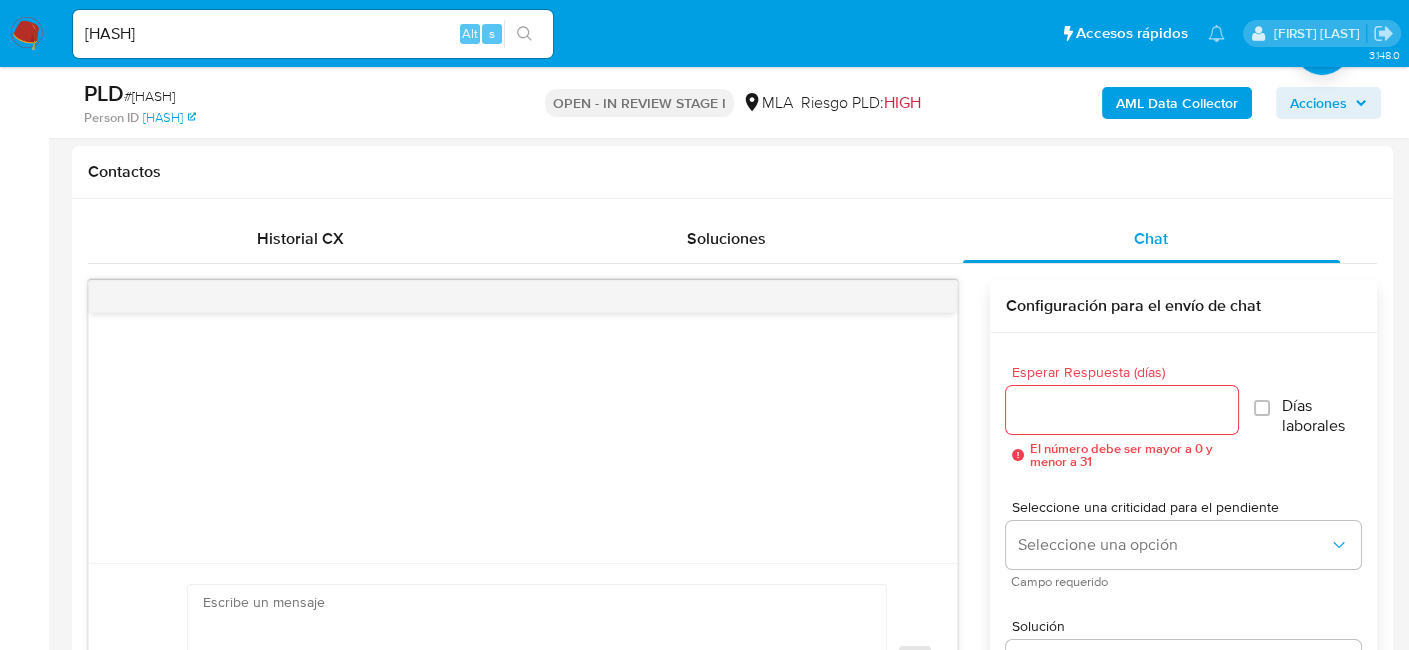 click on "[HASH]" at bounding box center [313, 34] 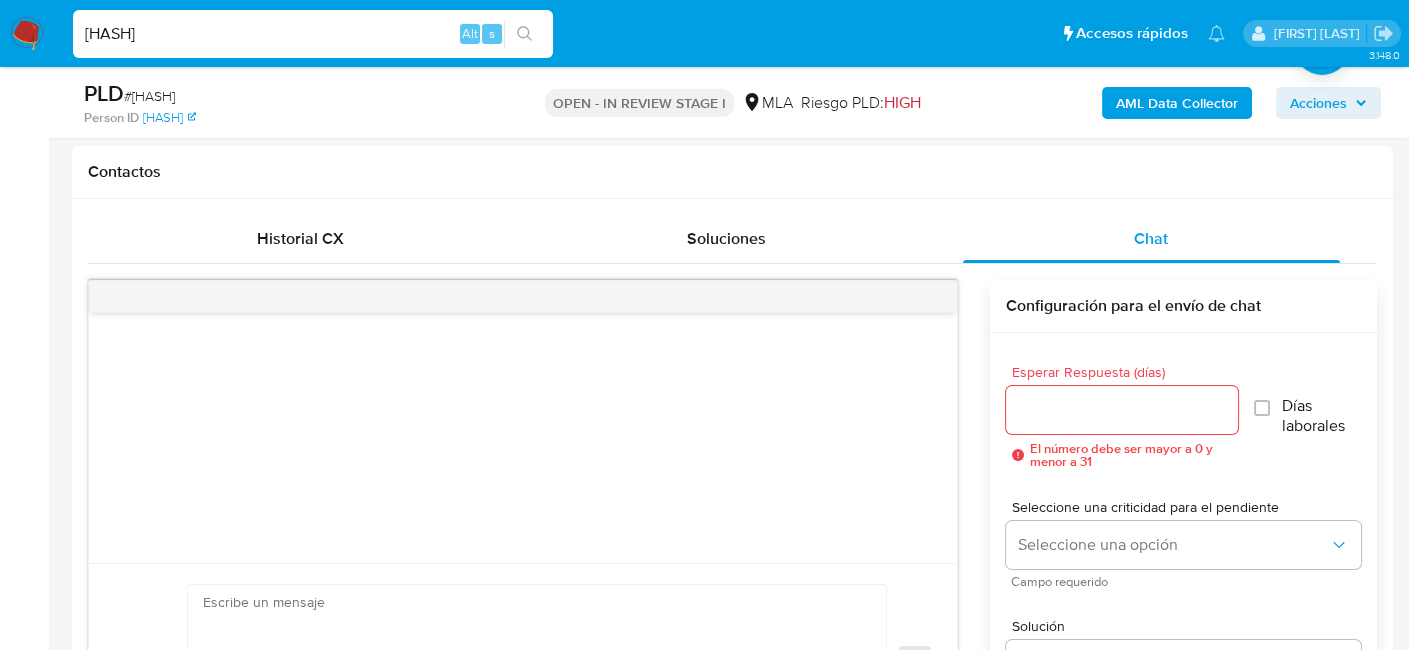 click on "[HASH]" at bounding box center [313, 34] 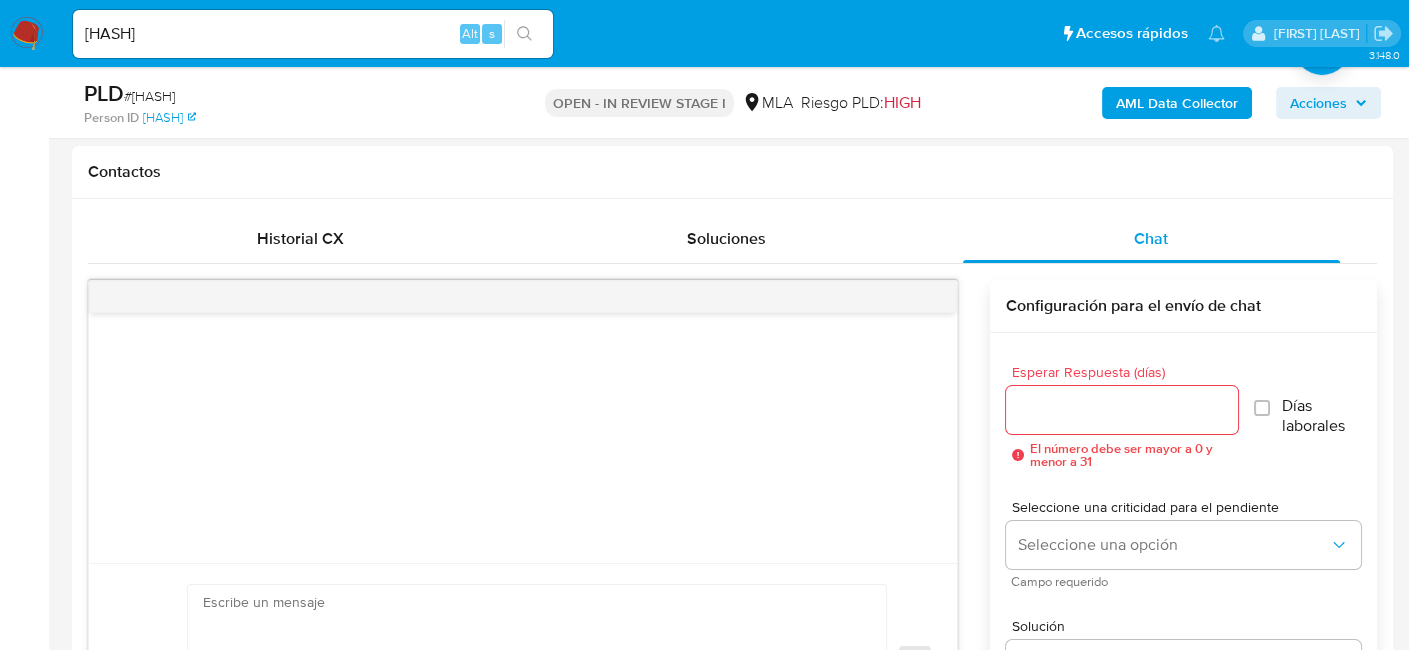 click at bounding box center [524, 34] 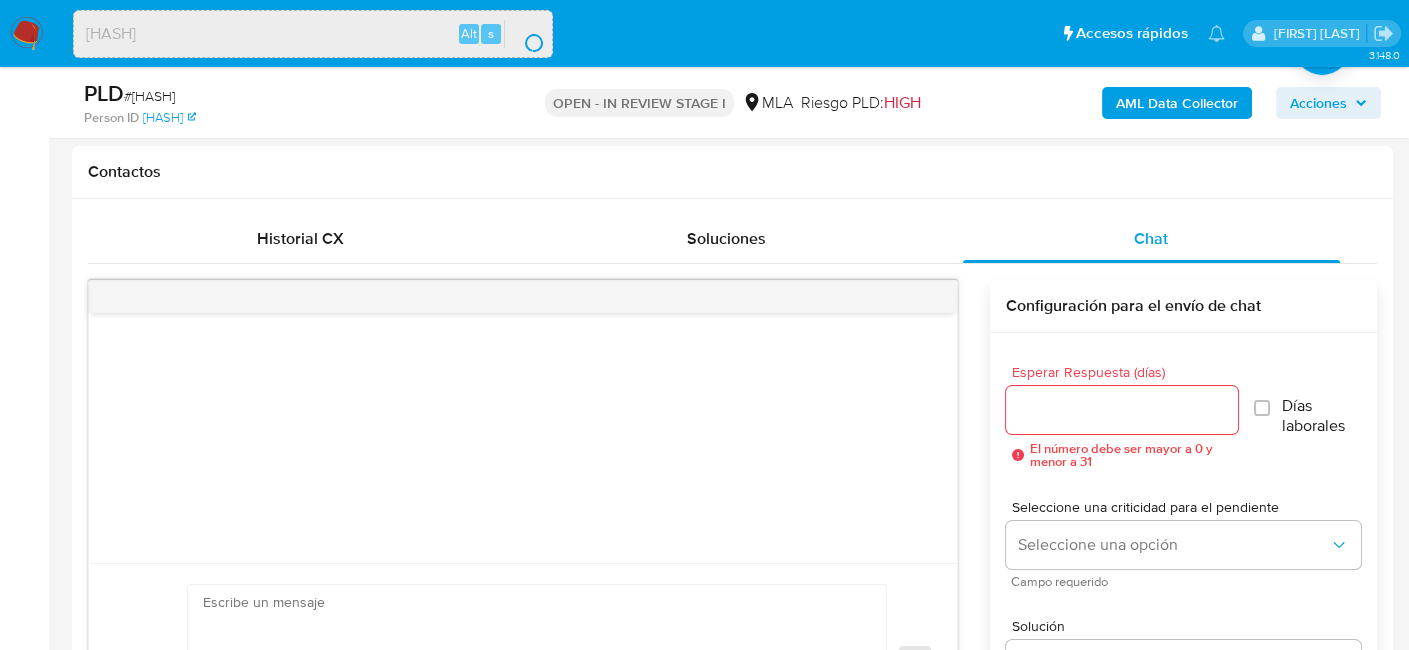 scroll, scrollTop: 0, scrollLeft: 0, axis: both 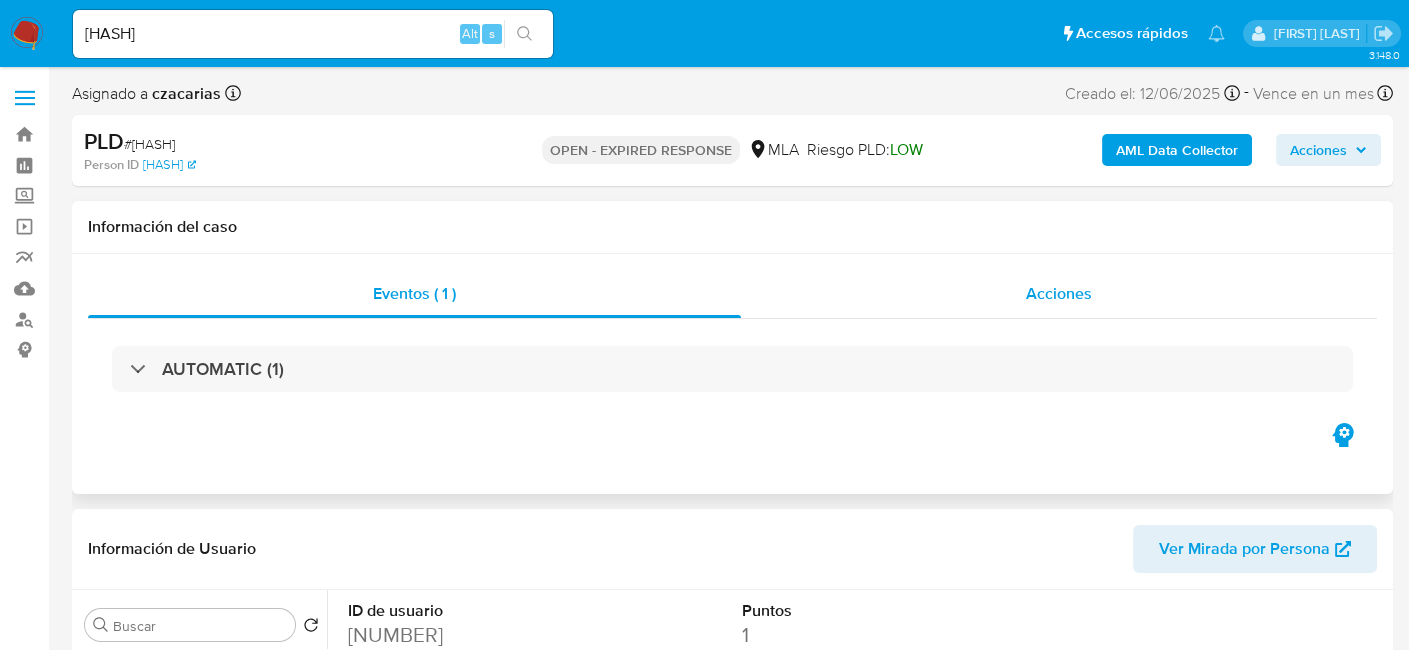 select on "10" 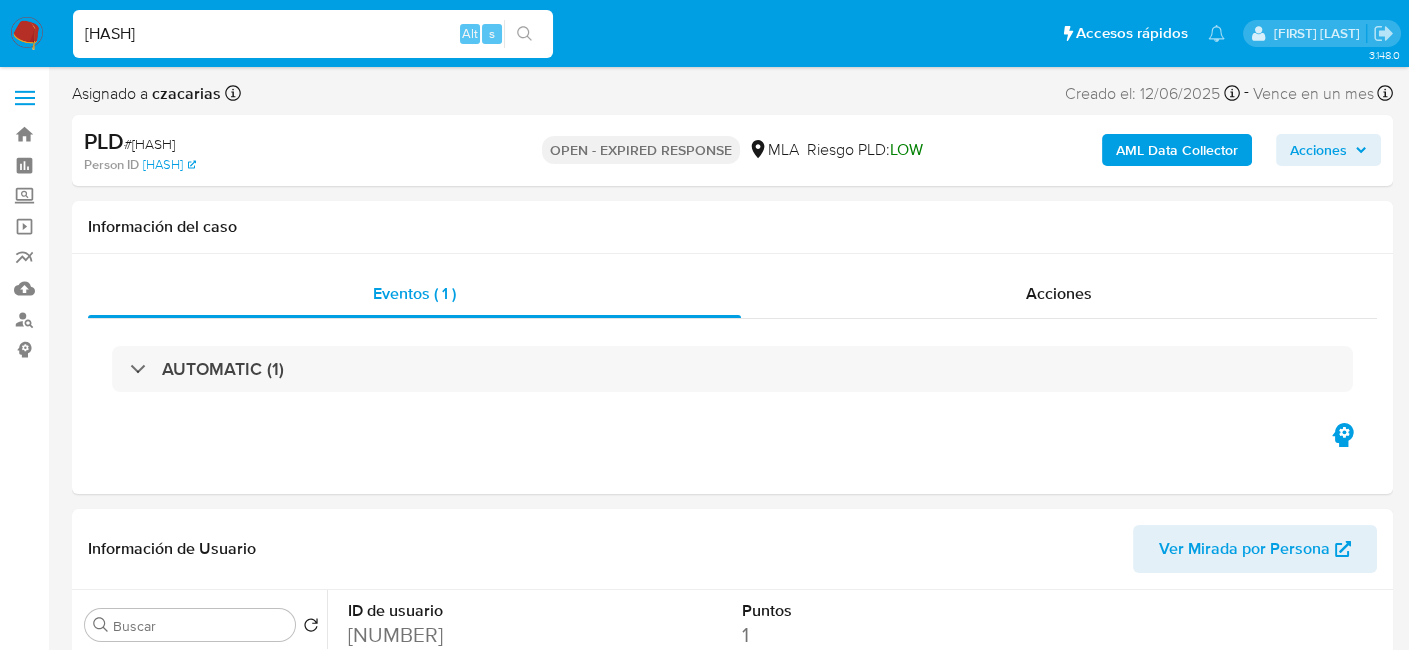 click on "[HASH]" at bounding box center [313, 34] 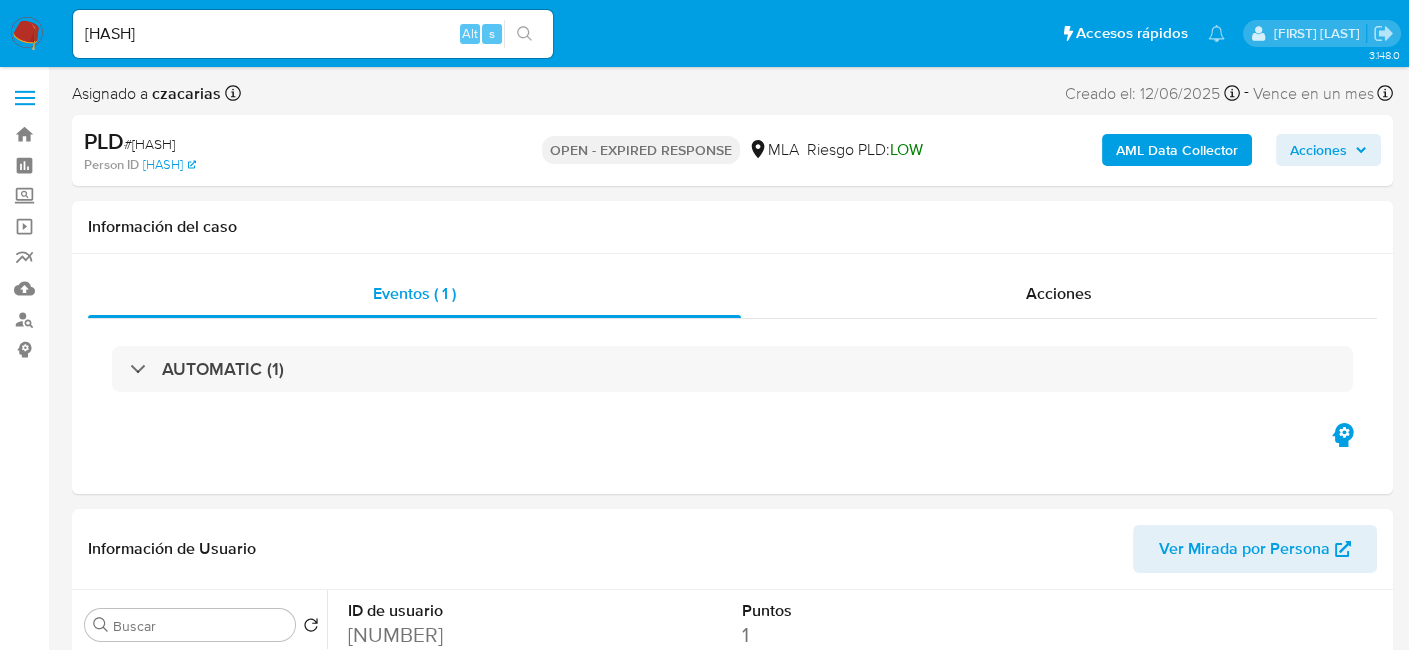 click 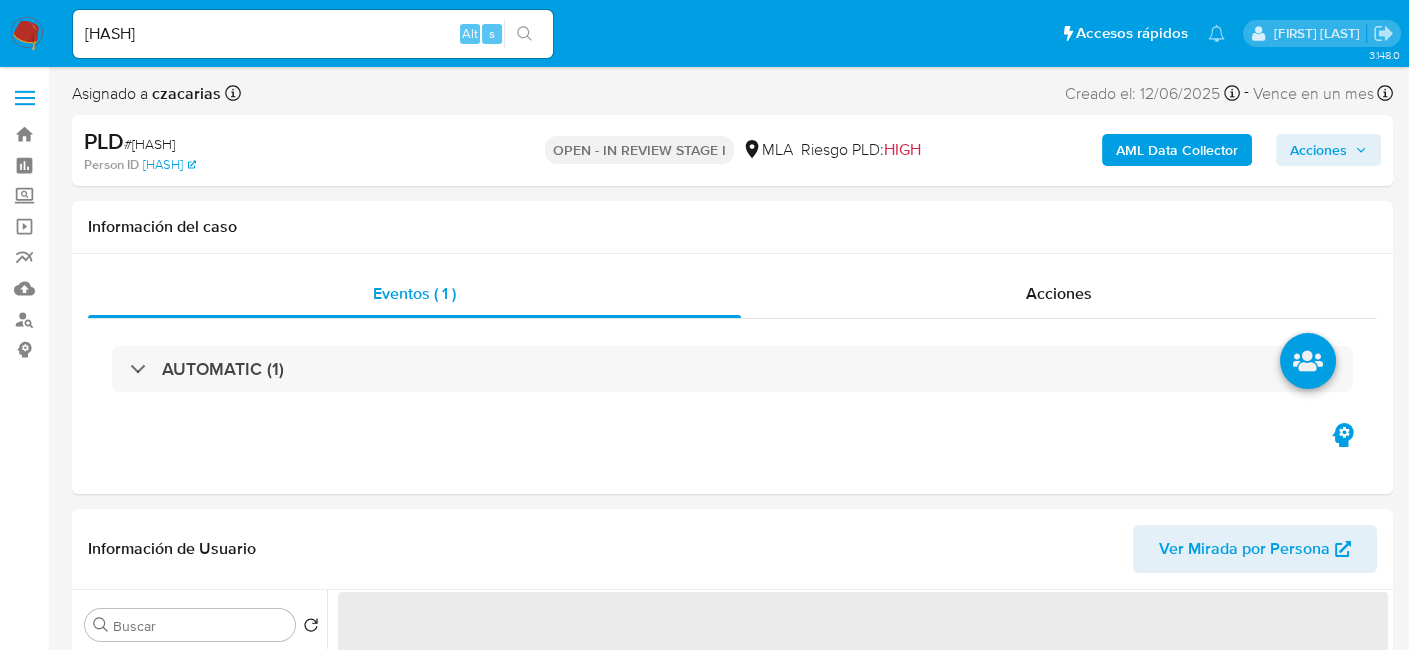 select on "10" 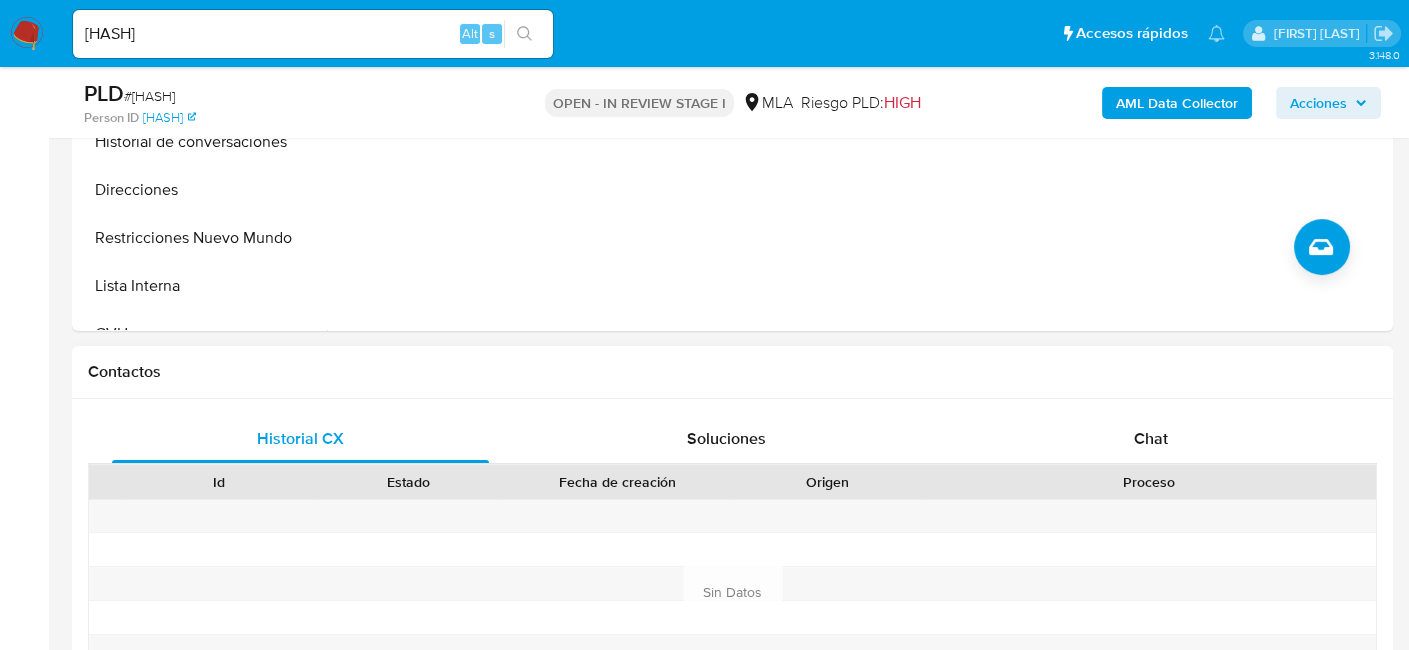 scroll, scrollTop: 400, scrollLeft: 0, axis: vertical 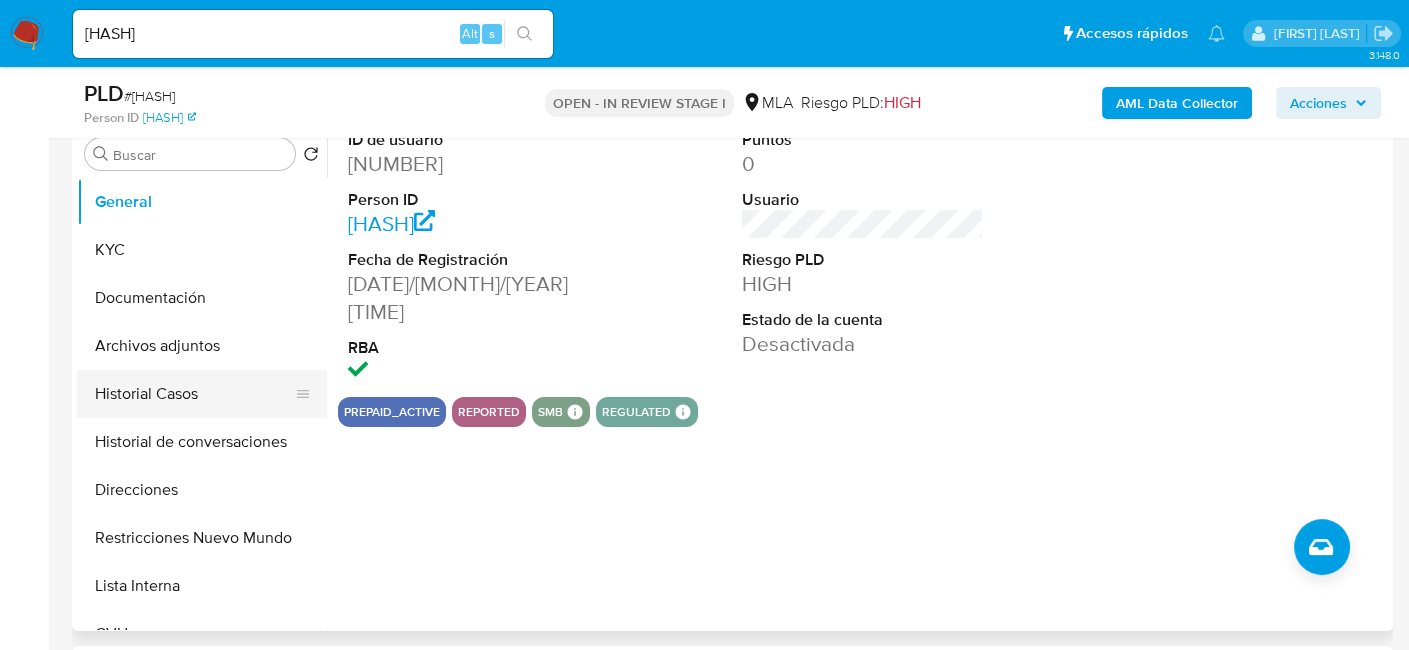 click on "Historial Casos" at bounding box center (194, 394) 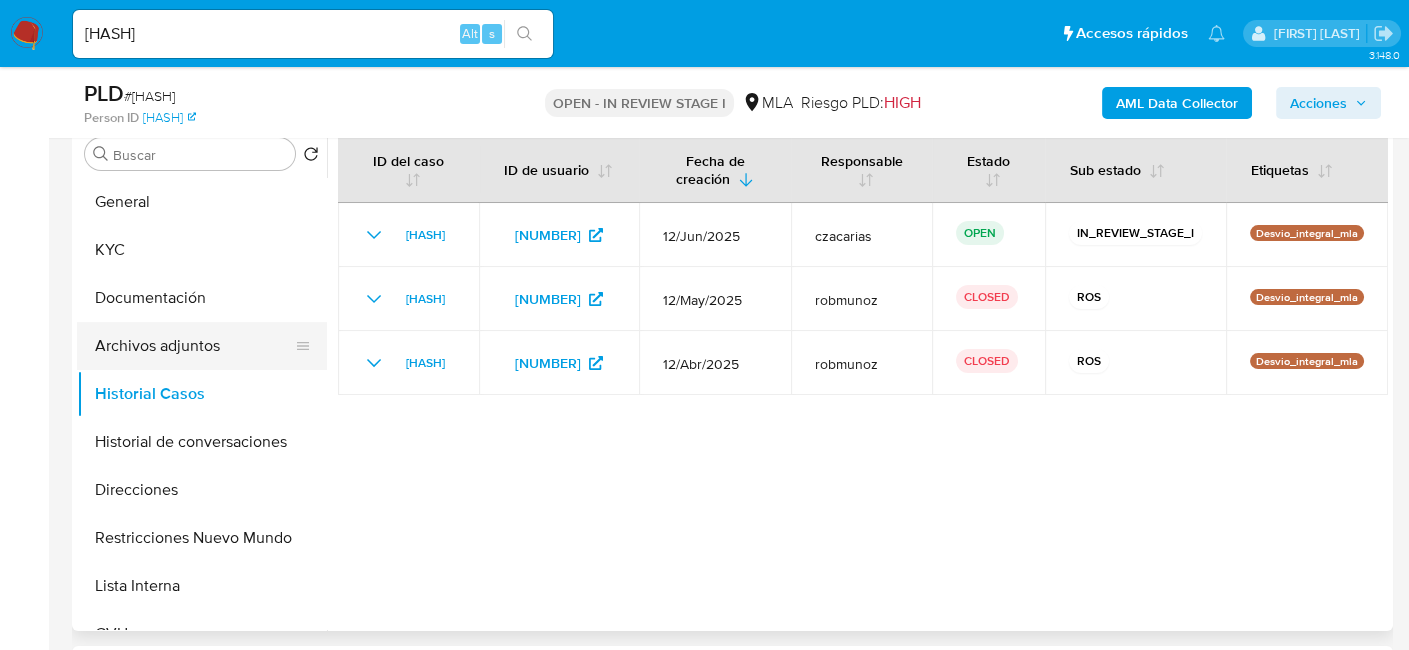 click on "Archivos adjuntos" at bounding box center [194, 346] 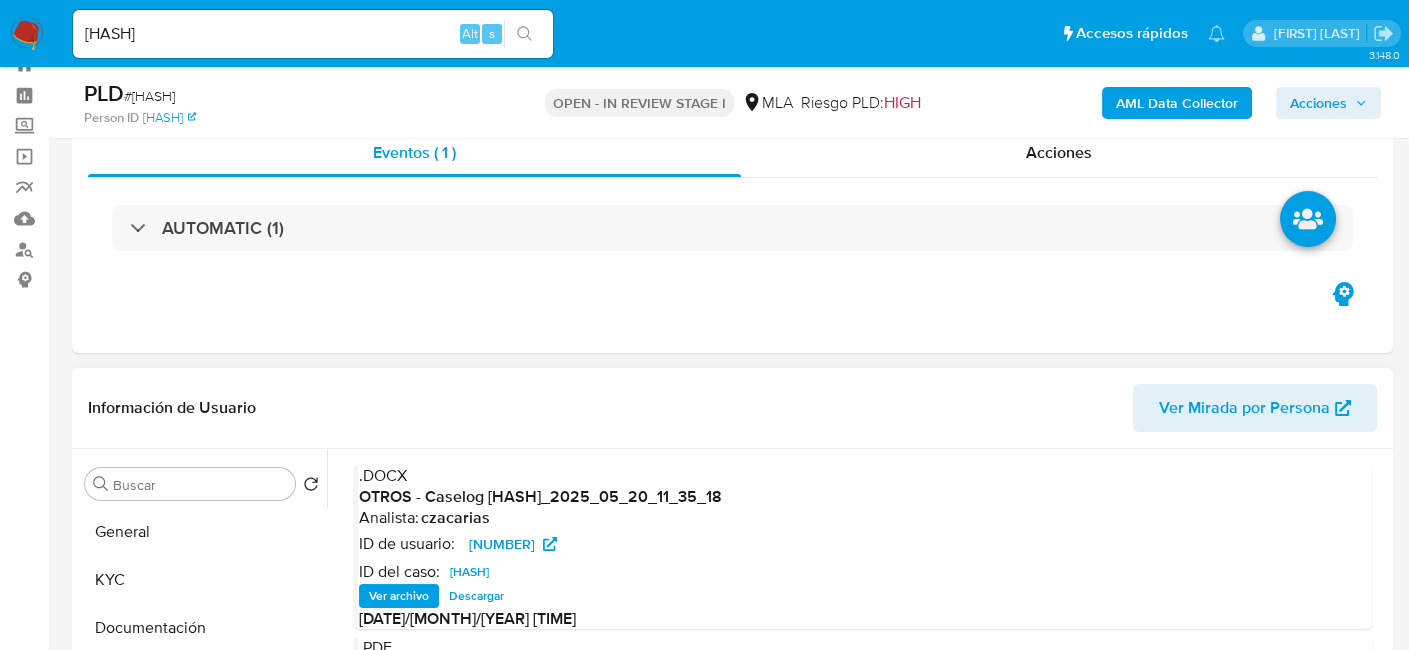 scroll, scrollTop: 100, scrollLeft: 0, axis: vertical 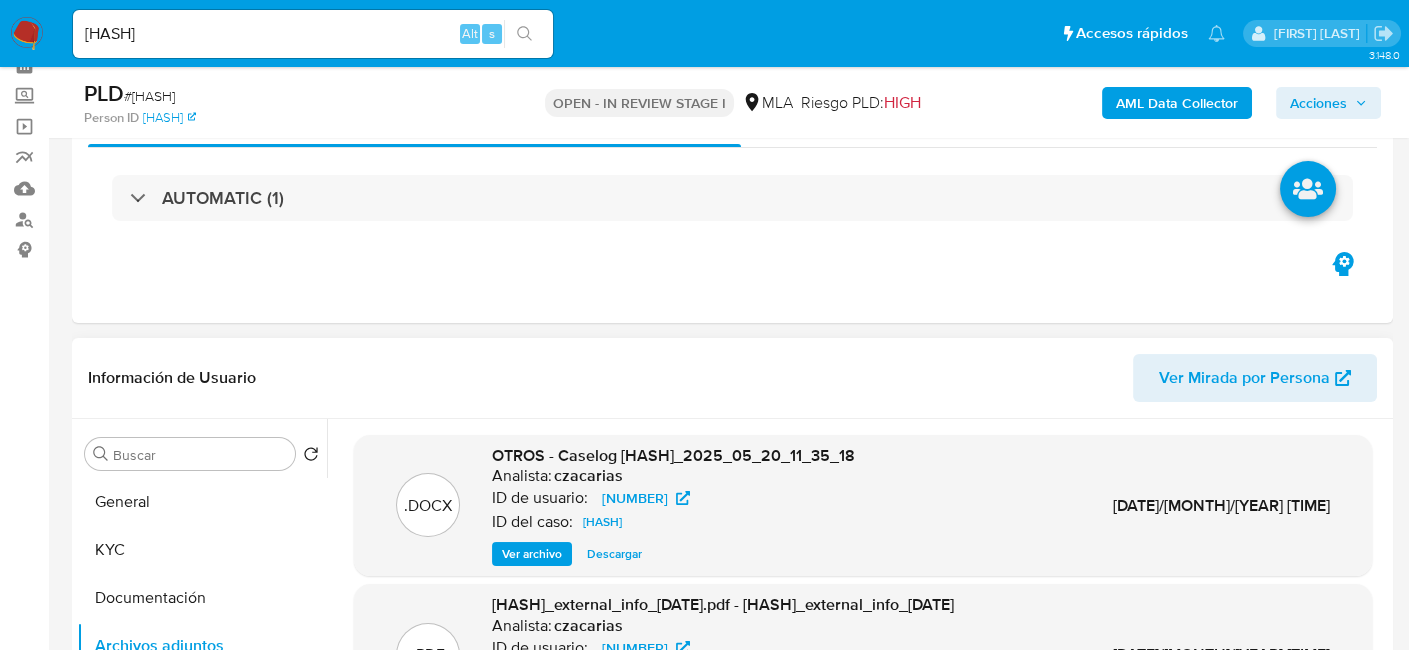 click on "OTROS - Caselog [HASH]_2025_05_20_11_35_18 Analista: [EMAIL] ID de usuario: [NUMBER] ID del caso: [HASH] Ver archivo Descargar" at bounding box center [673, 506] 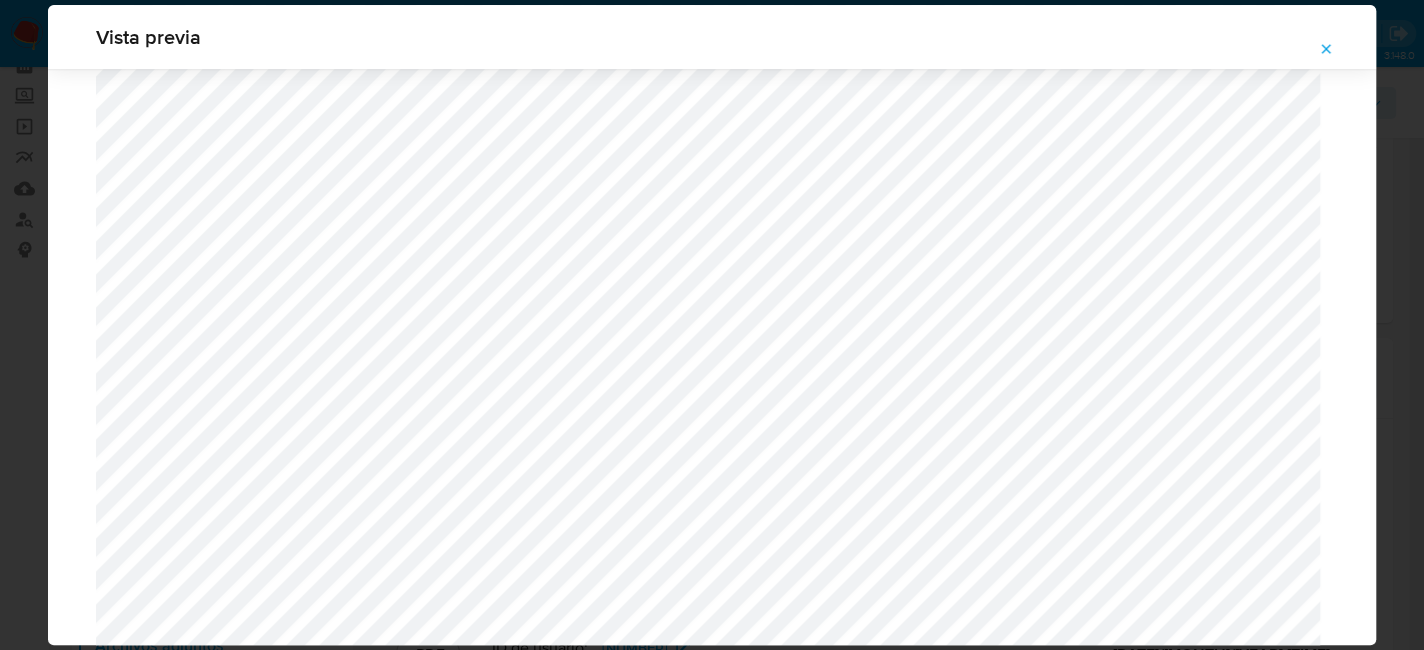 scroll, scrollTop: 1060, scrollLeft: 0, axis: vertical 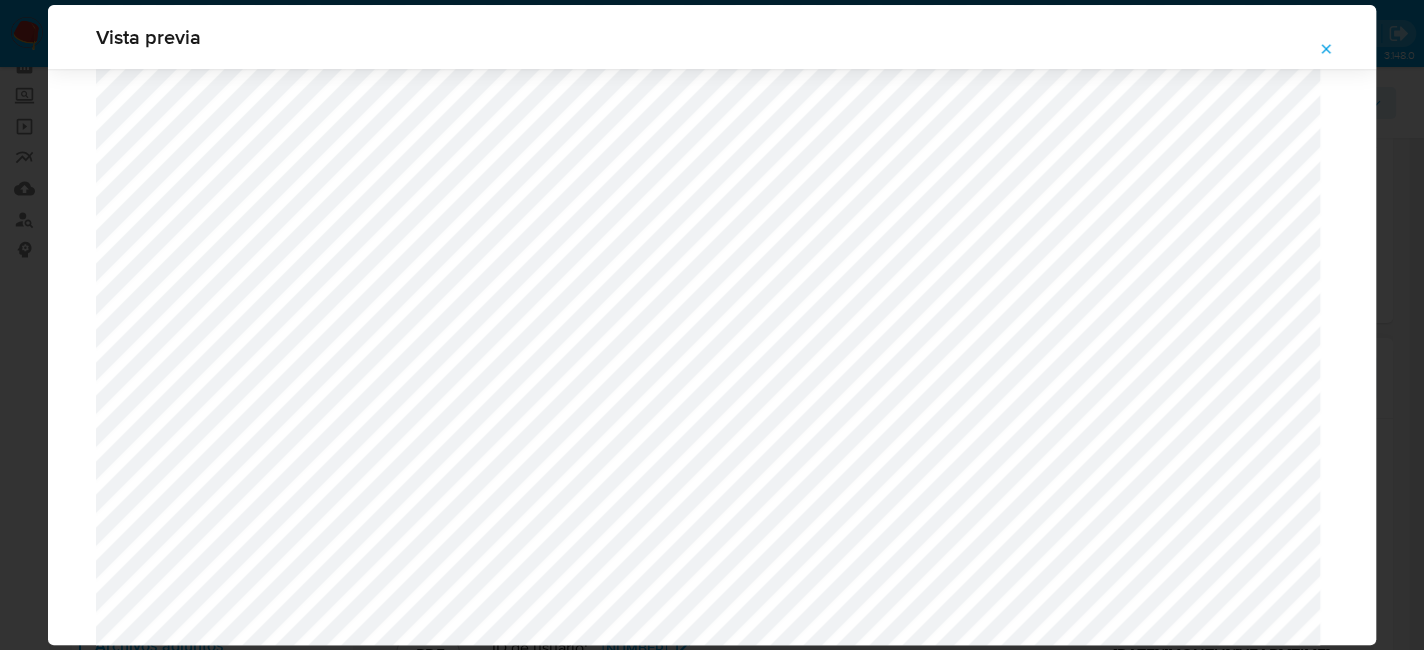 click 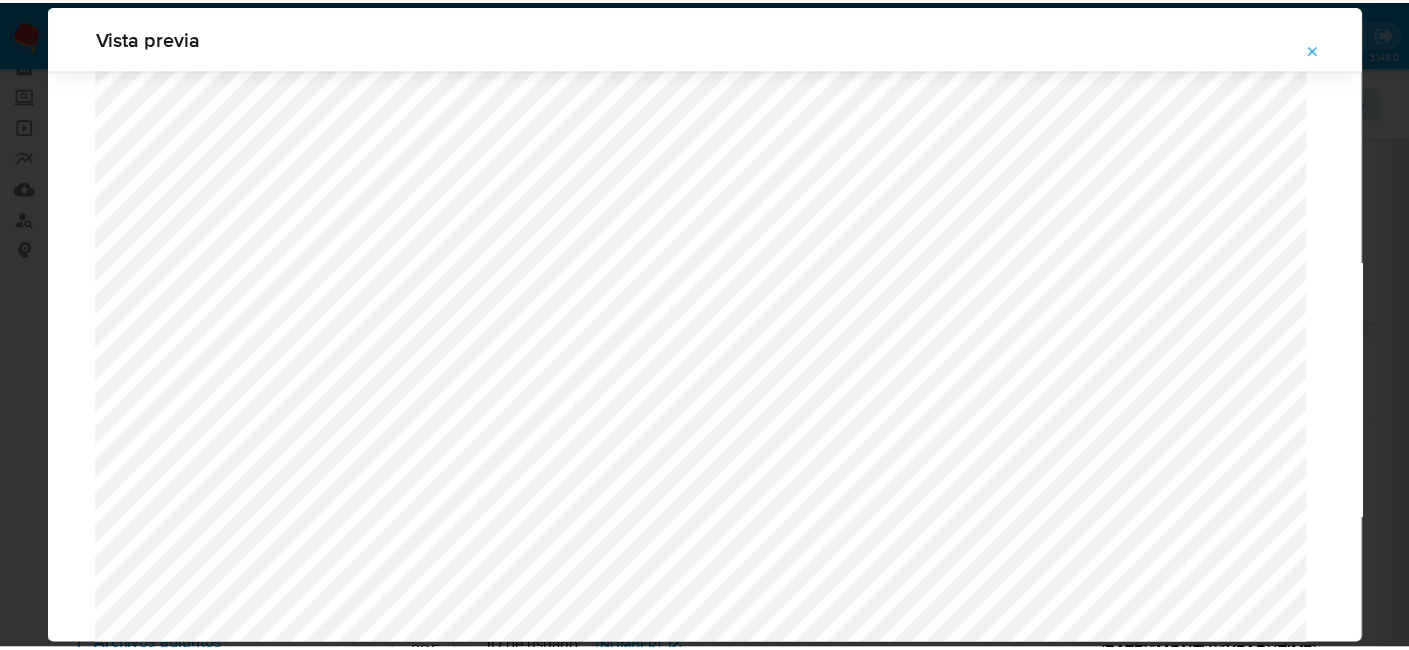 scroll, scrollTop: 103, scrollLeft: 0, axis: vertical 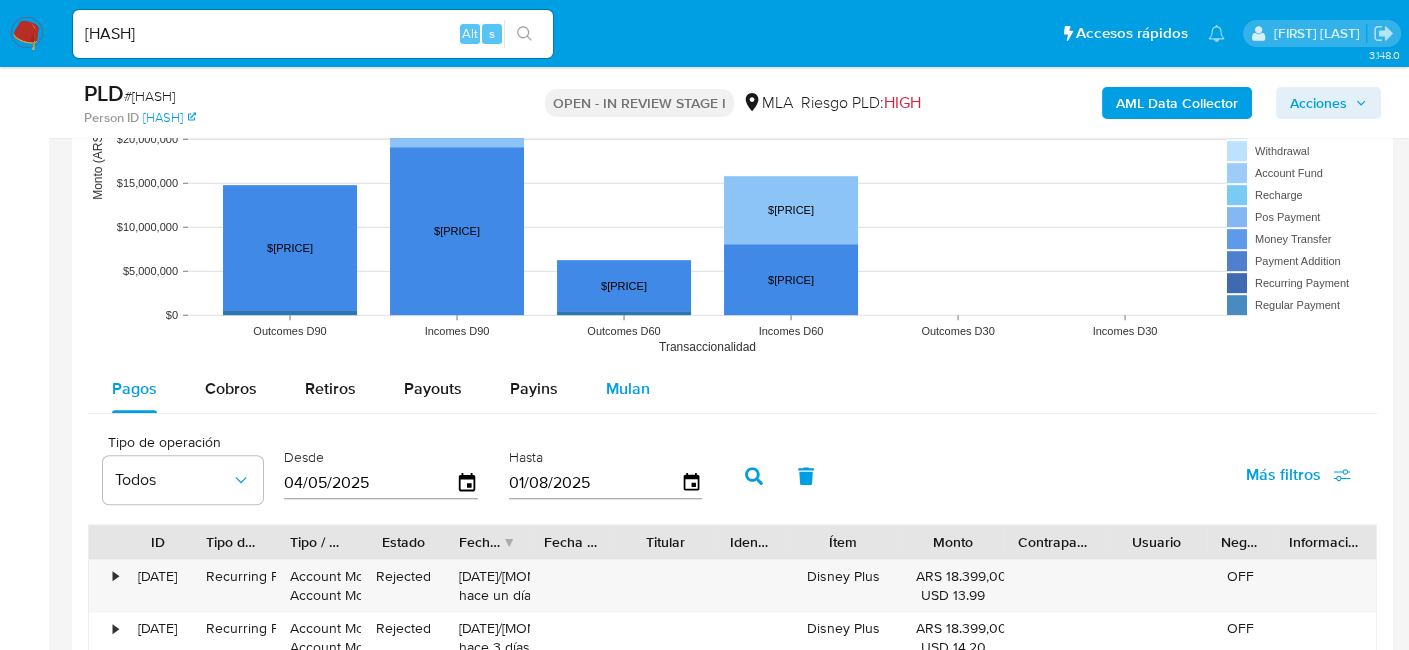 click on "Mulan" at bounding box center (628, 388) 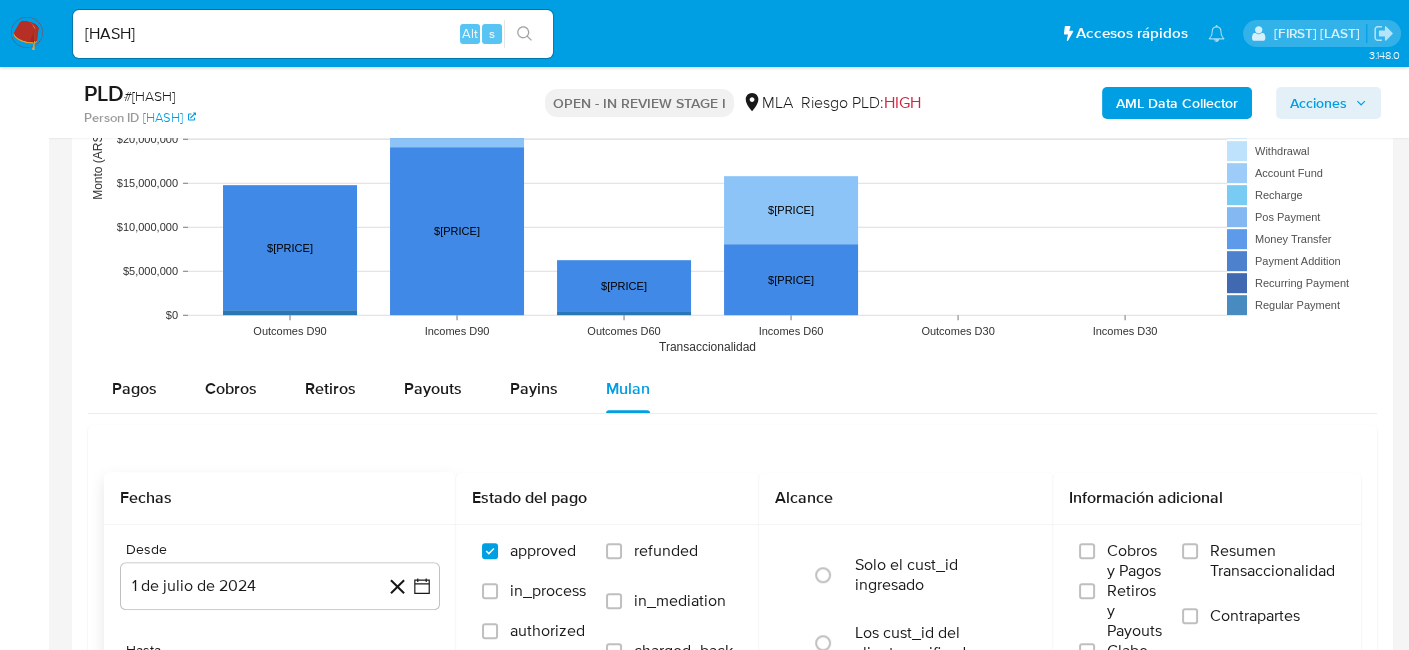 scroll, scrollTop: 2200, scrollLeft: 0, axis: vertical 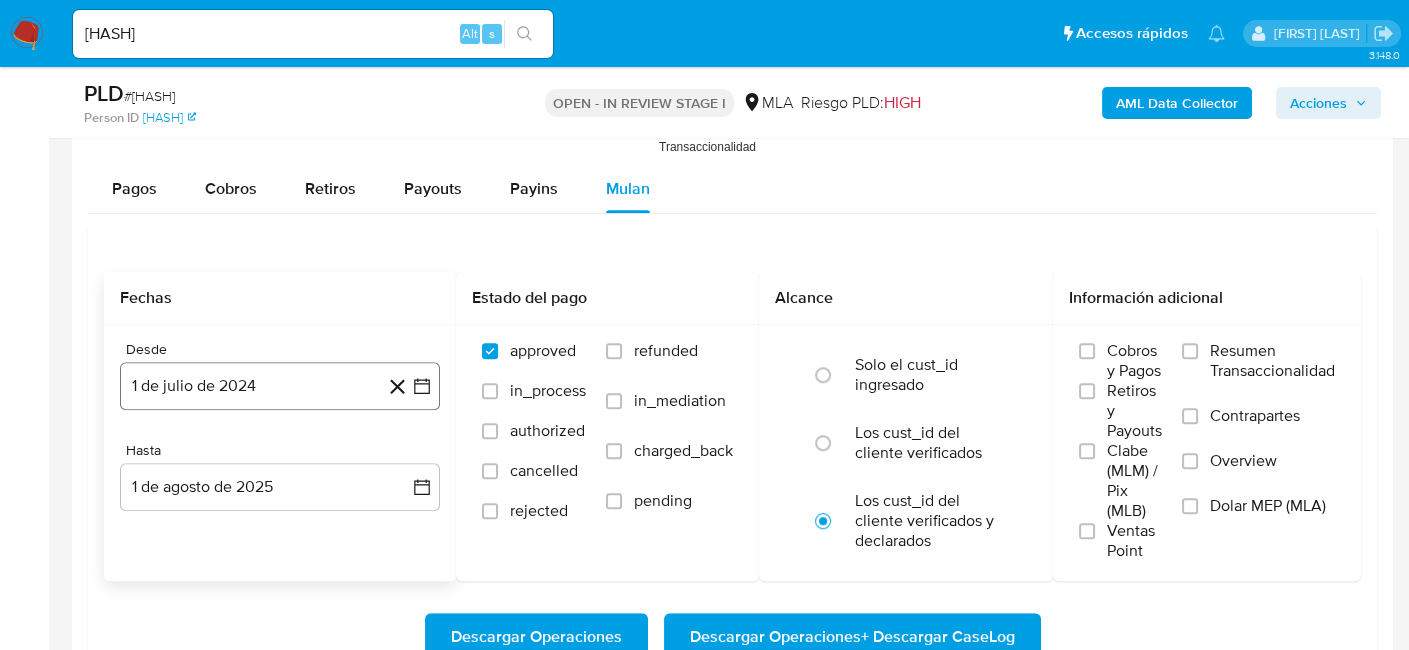 click on "1 de julio de 2024" at bounding box center [280, 386] 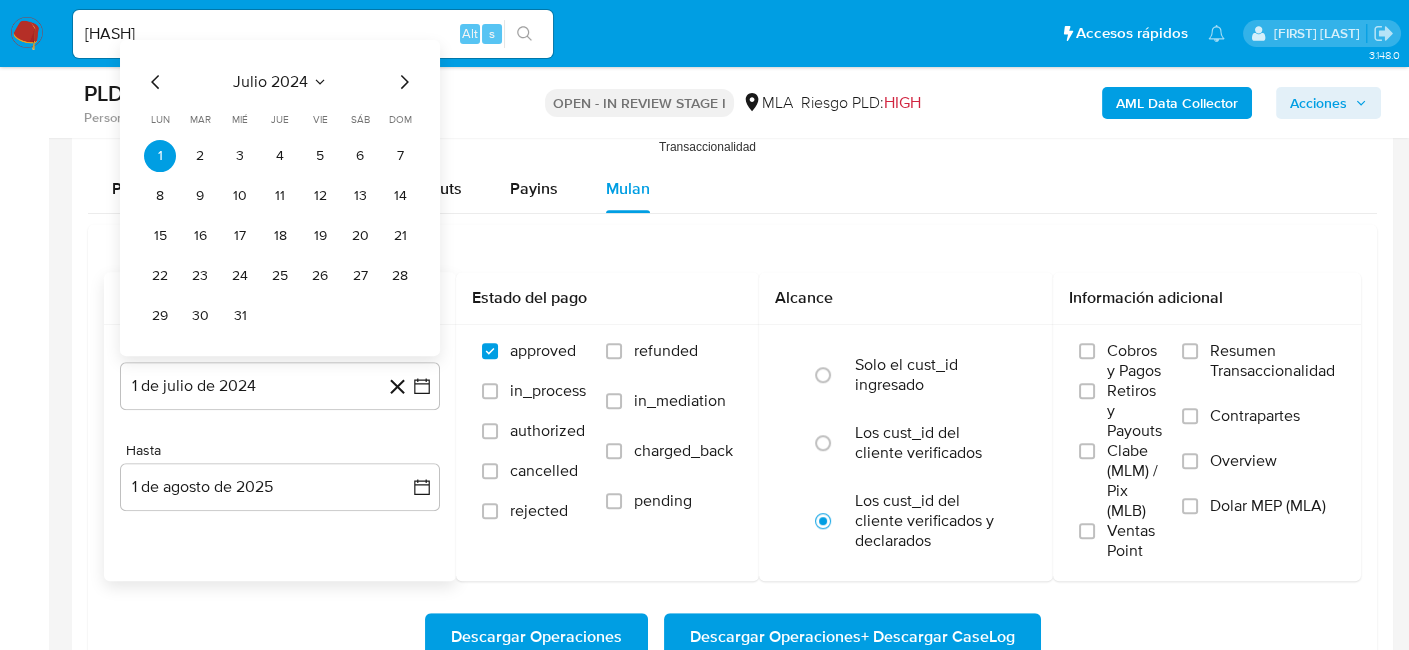 click 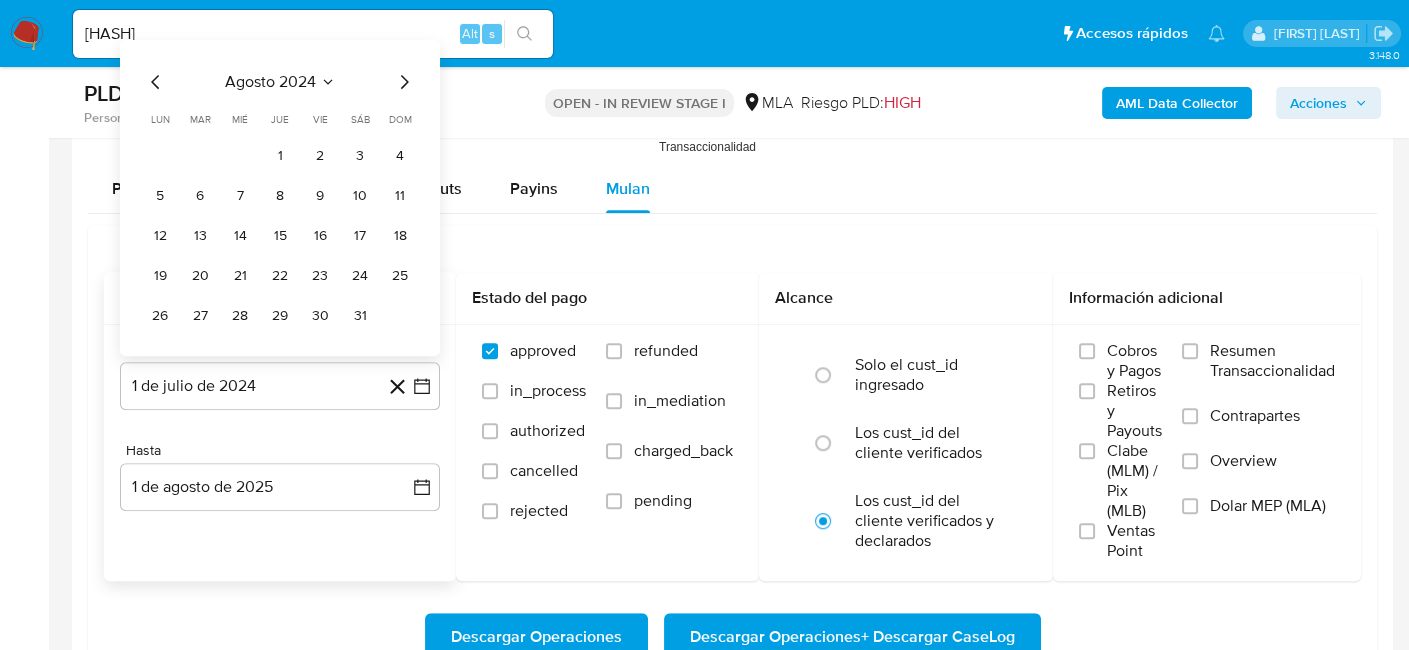 click 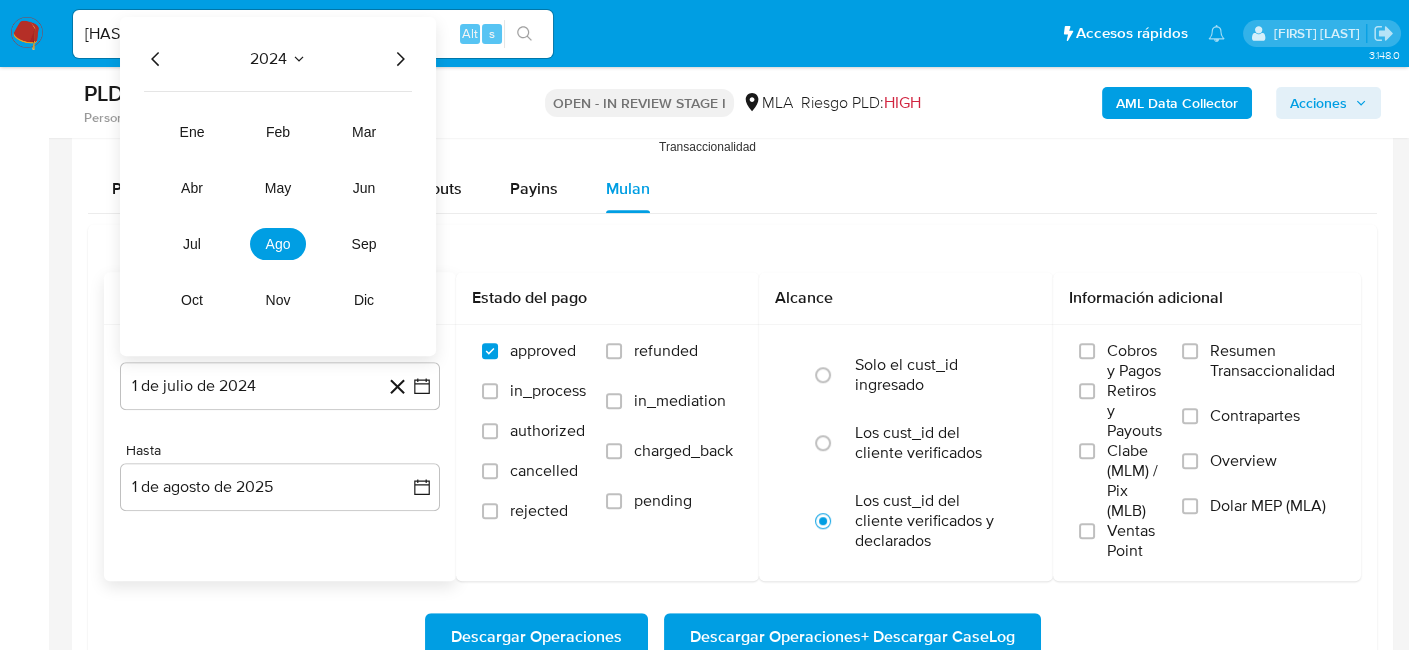 click 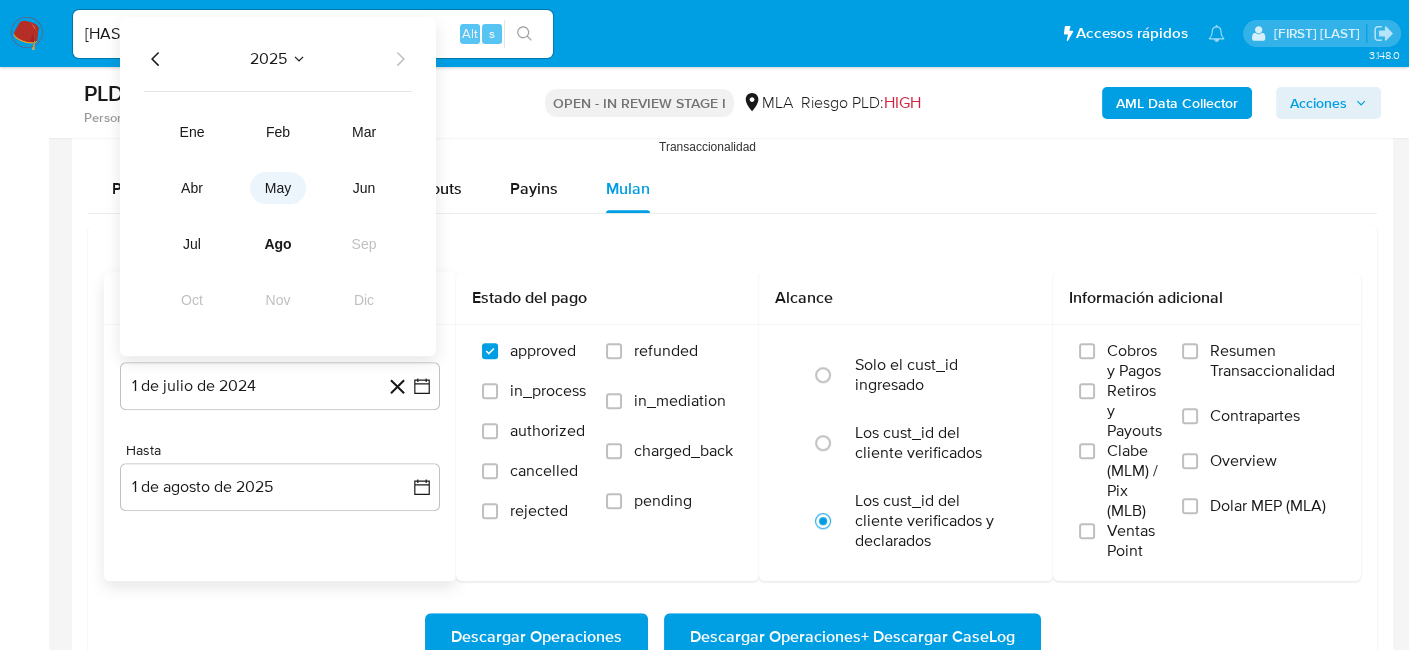 click on "may" at bounding box center (278, 188) 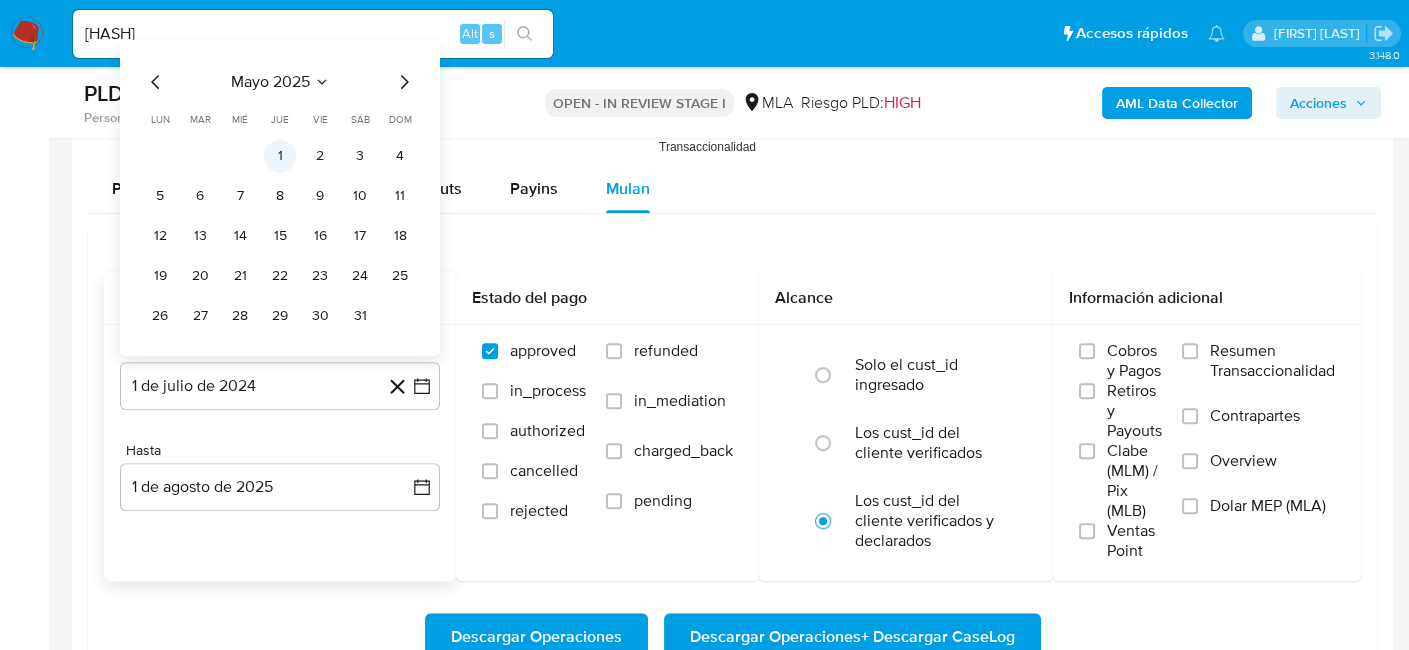 click on "1" at bounding box center (280, 156) 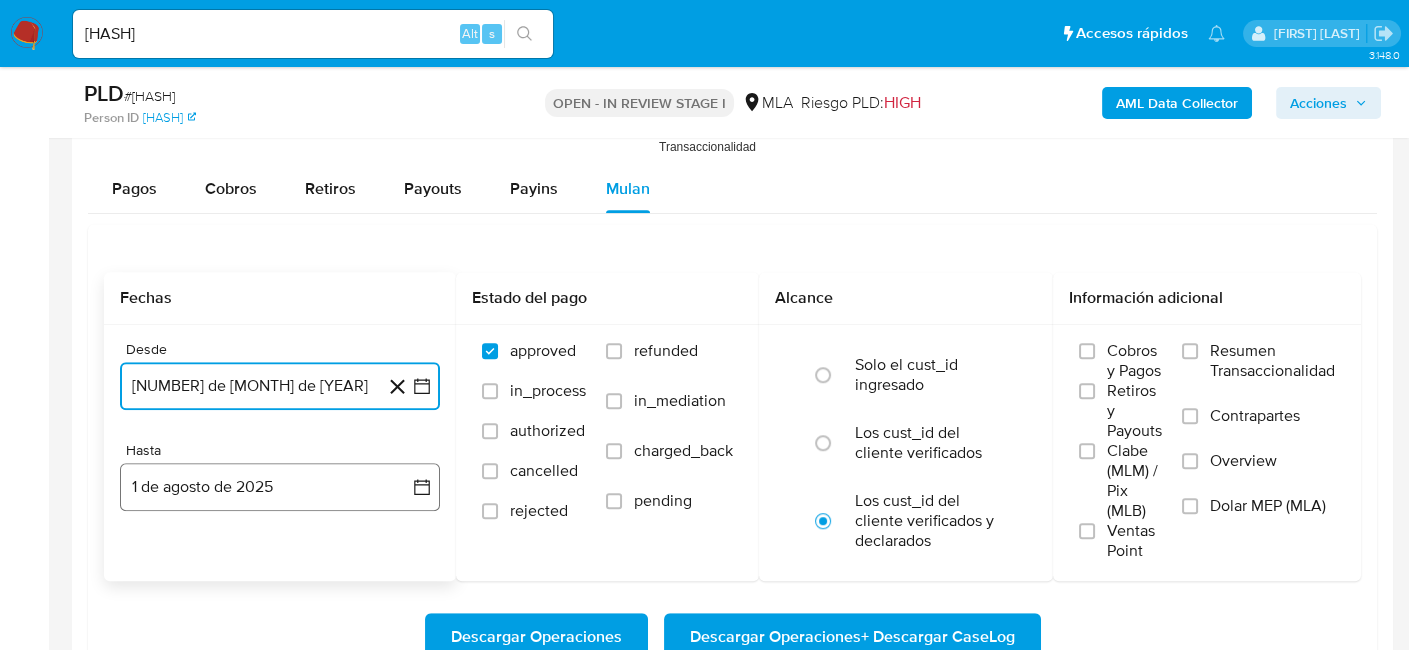click on "1 de agosto de 2025" at bounding box center (280, 487) 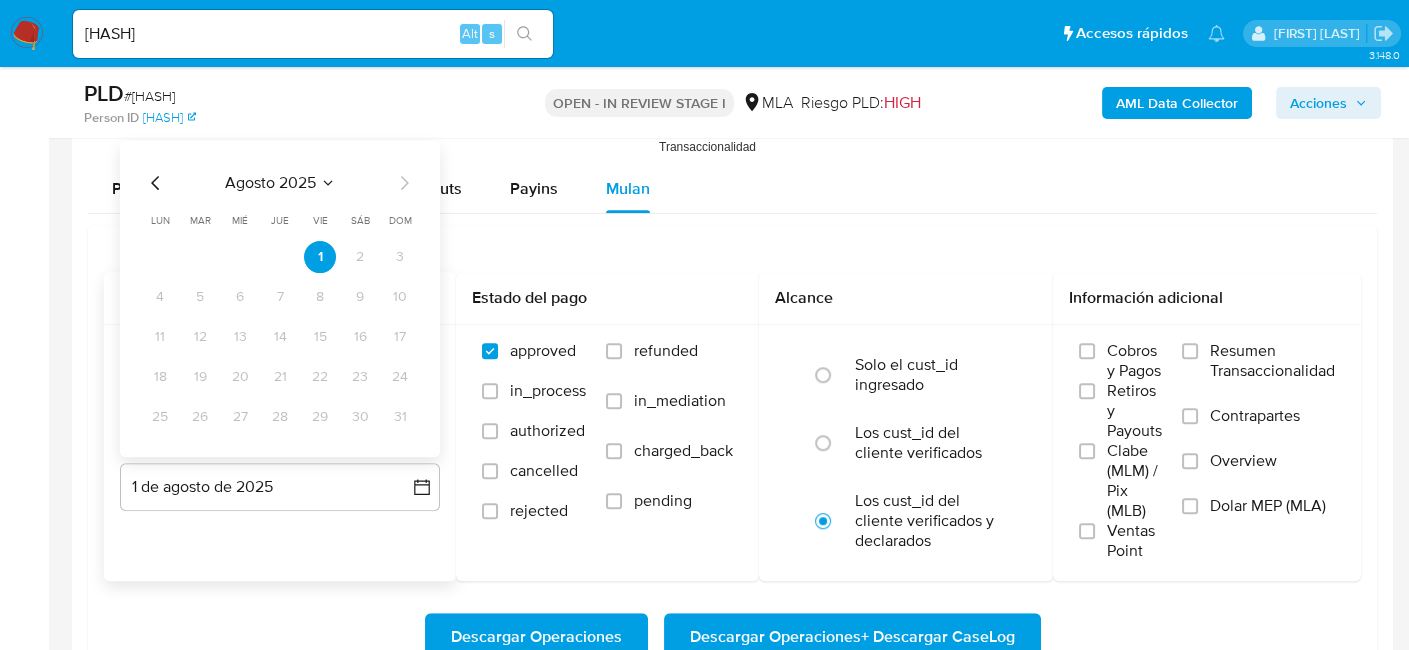 click 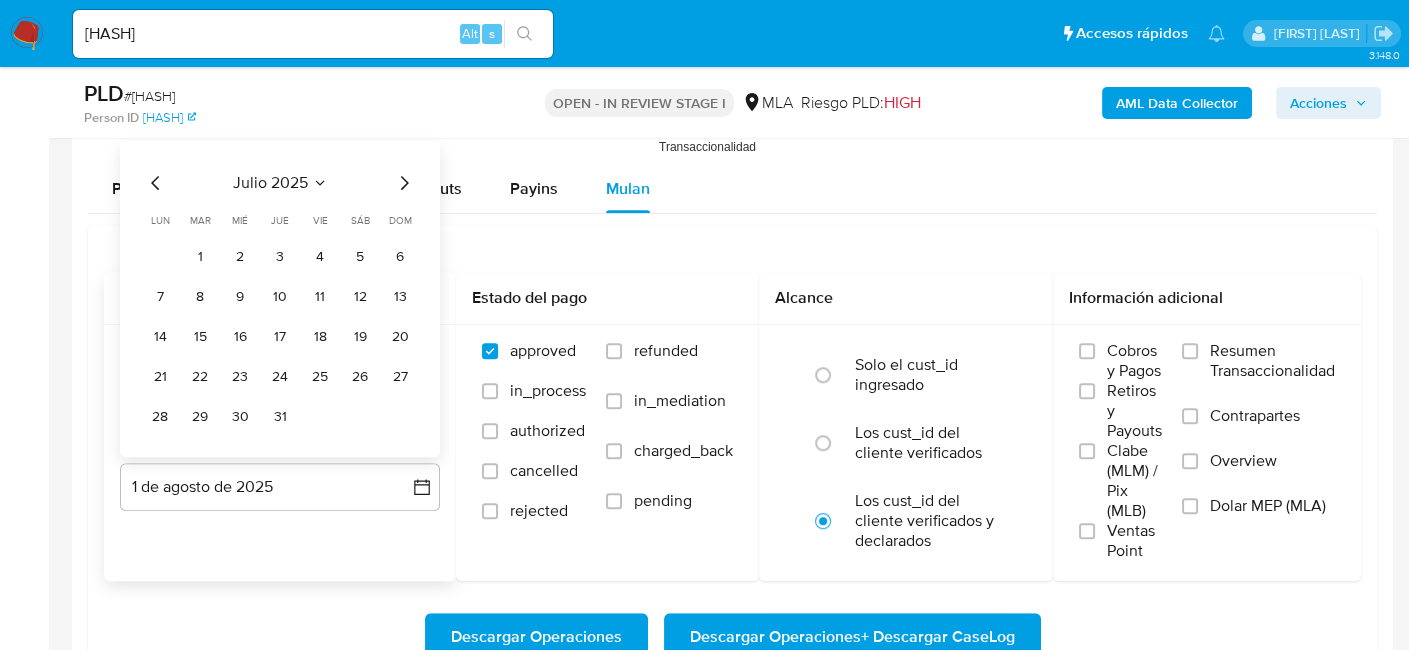 click 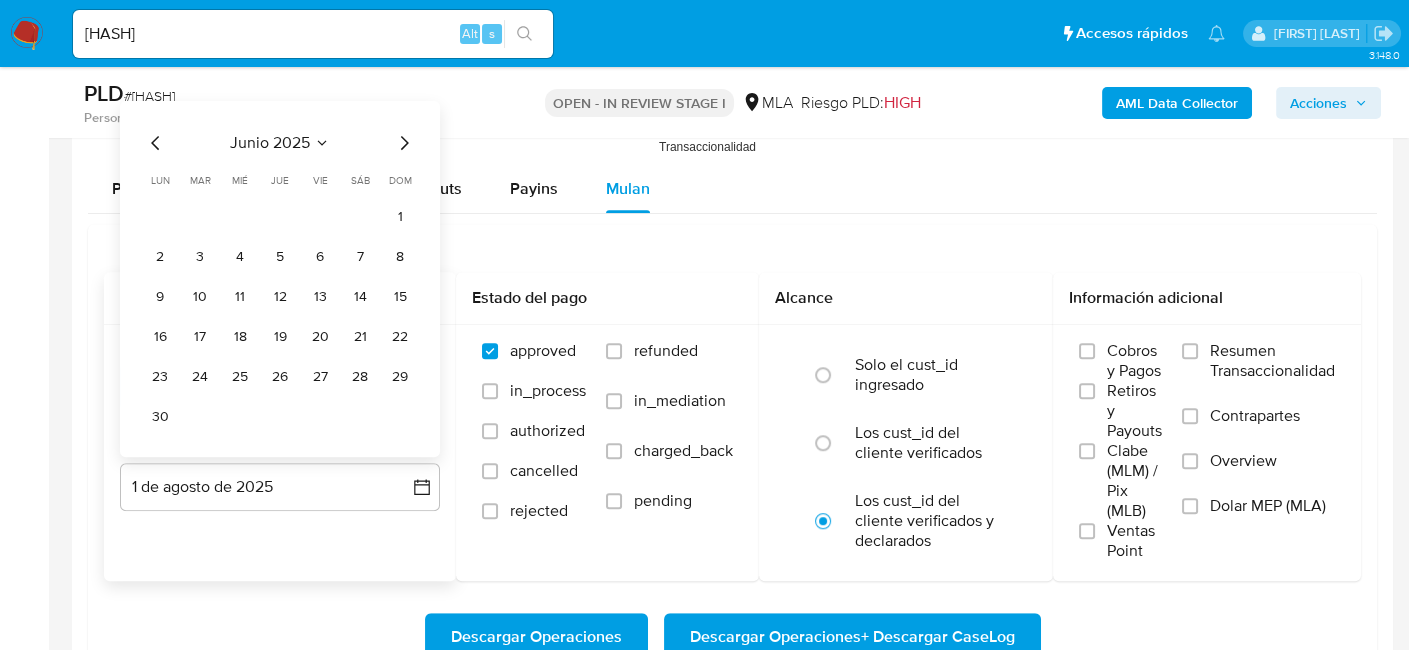 click 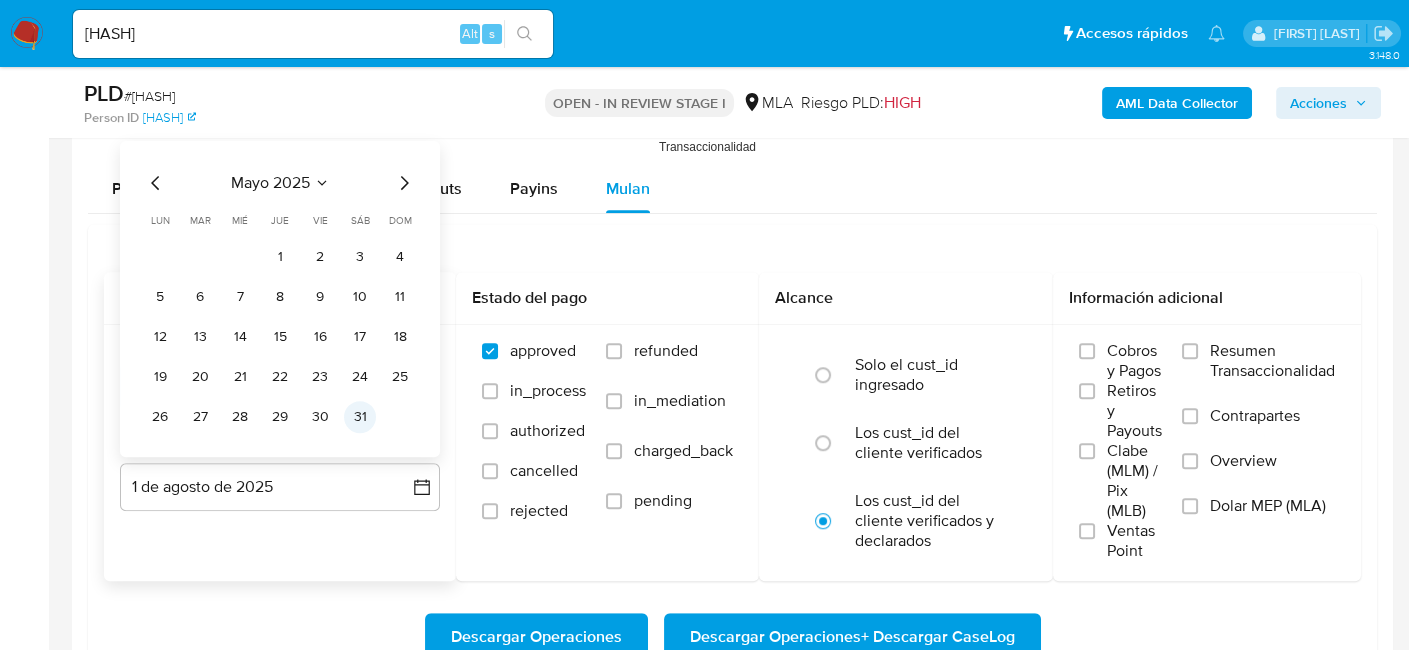 click on "31" at bounding box center [360, 417] 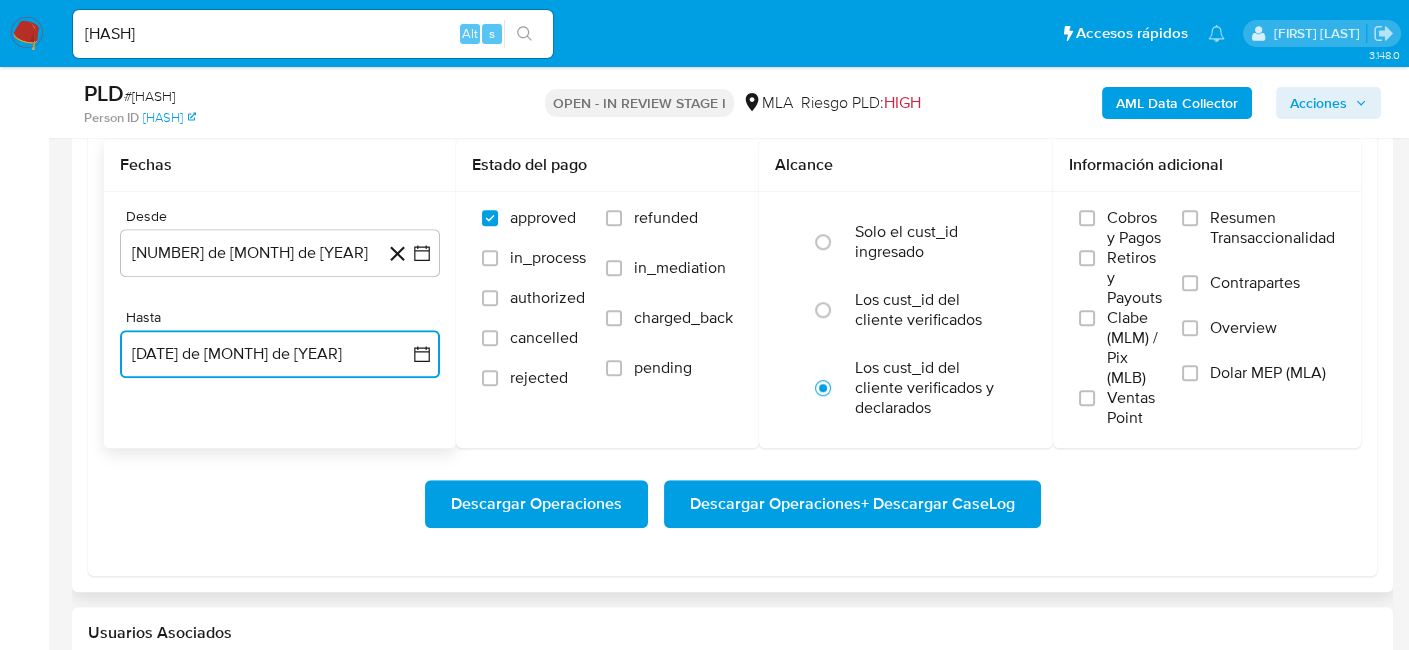 scroll, scrollTop: 2300, scrollLeft: 0, axis: vertical 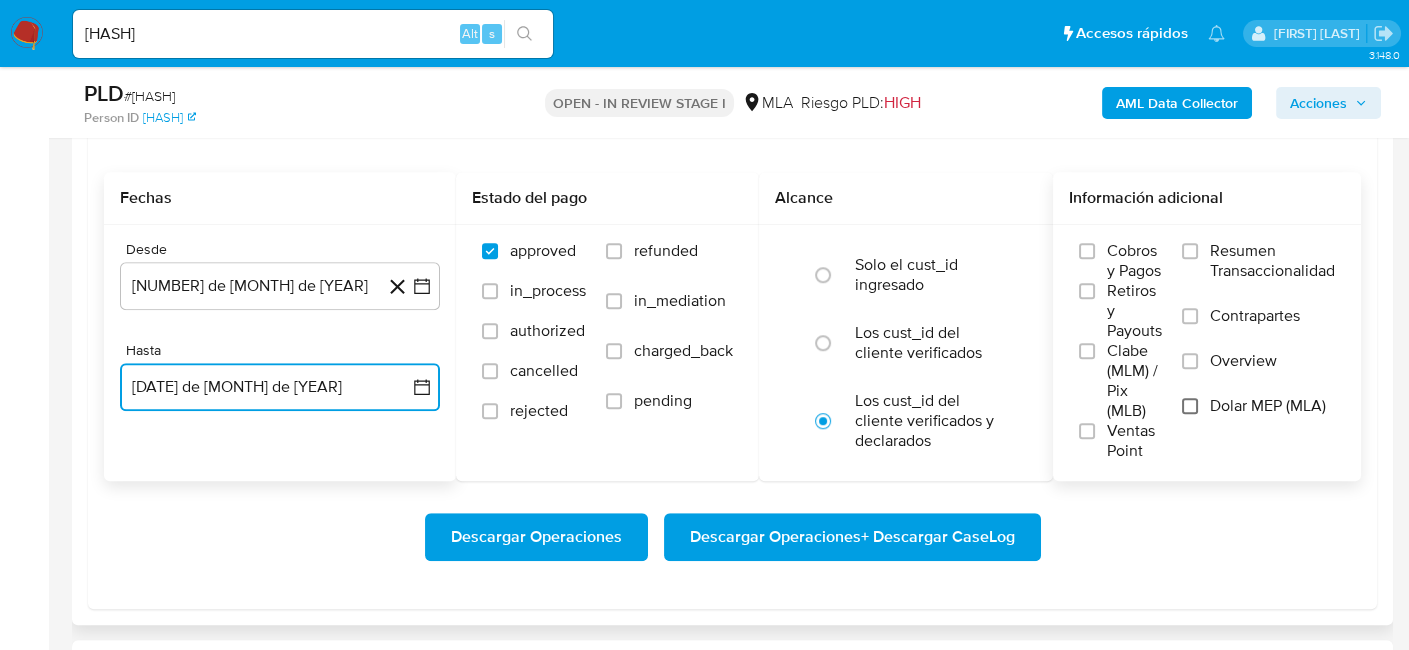 click on "Dolar MEP (MLA)" at bounding box center (1190, 406) 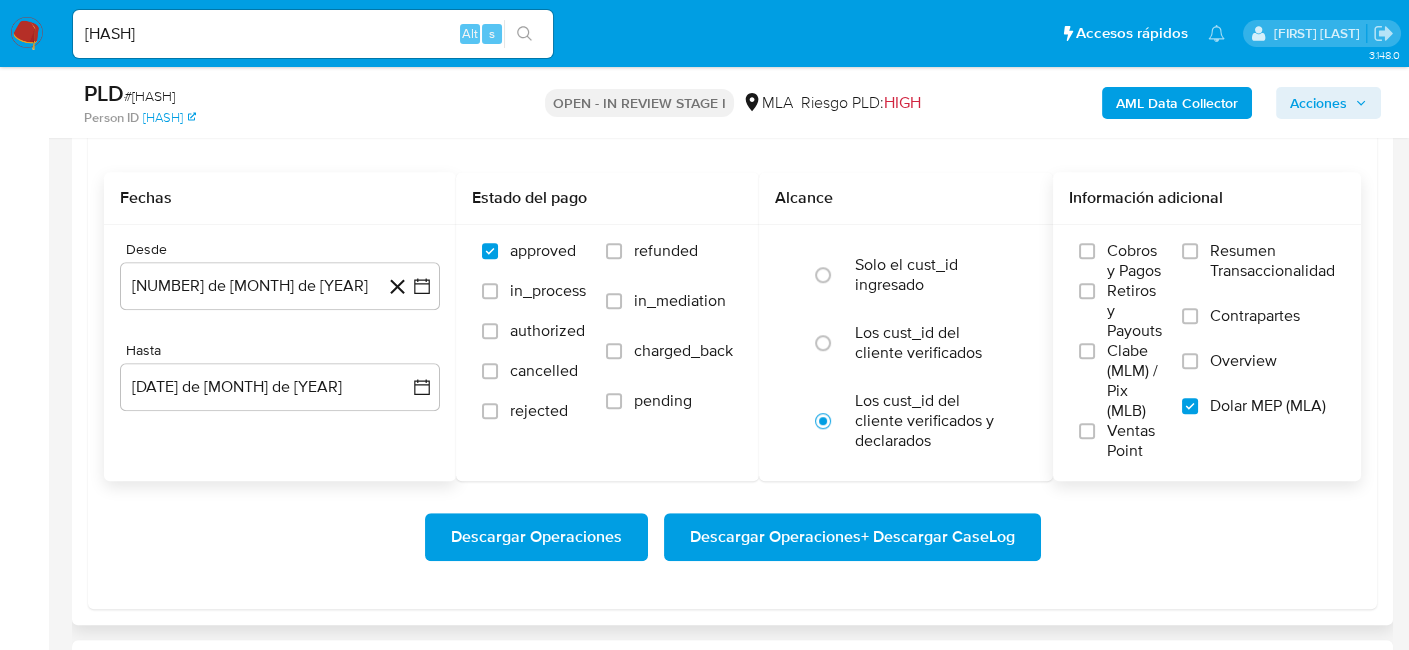 click on "Descargar Operaciones  +   Descargar CaseLog" at bounding box center [852, 537] 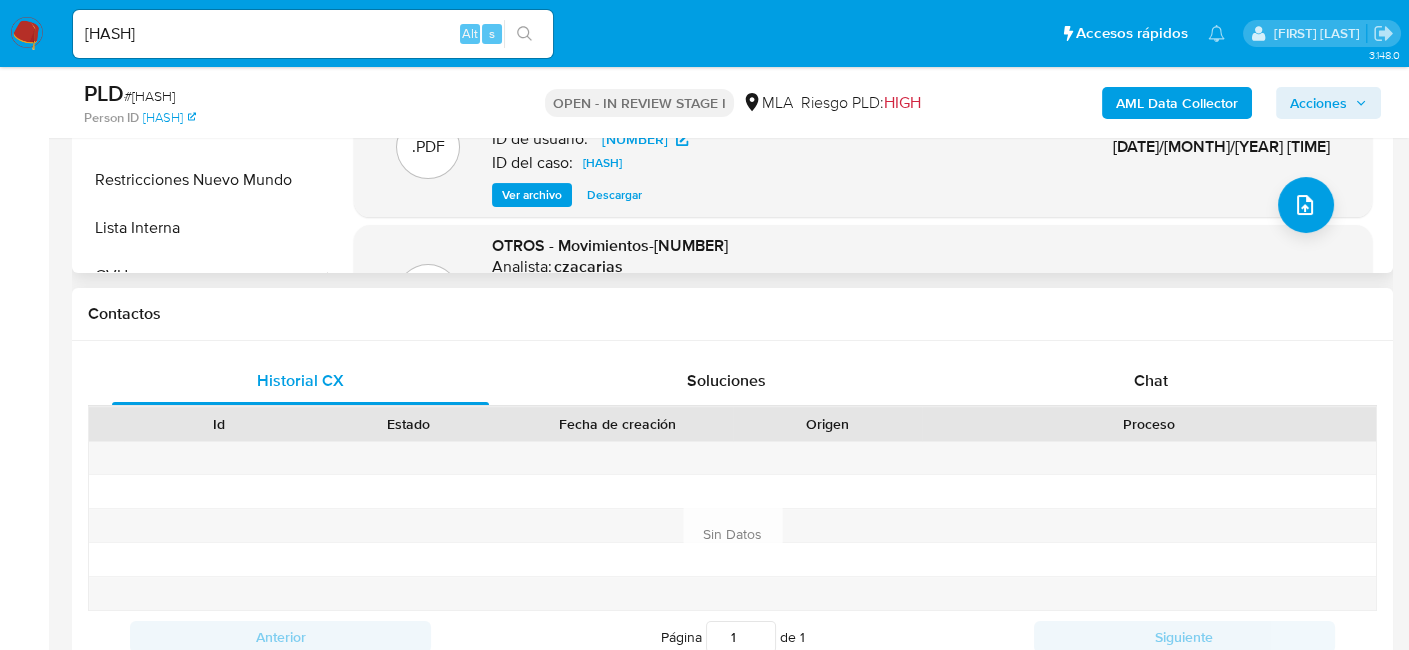 scroll, scrollTop: 700, scrollLeft: 0, axis: vertical 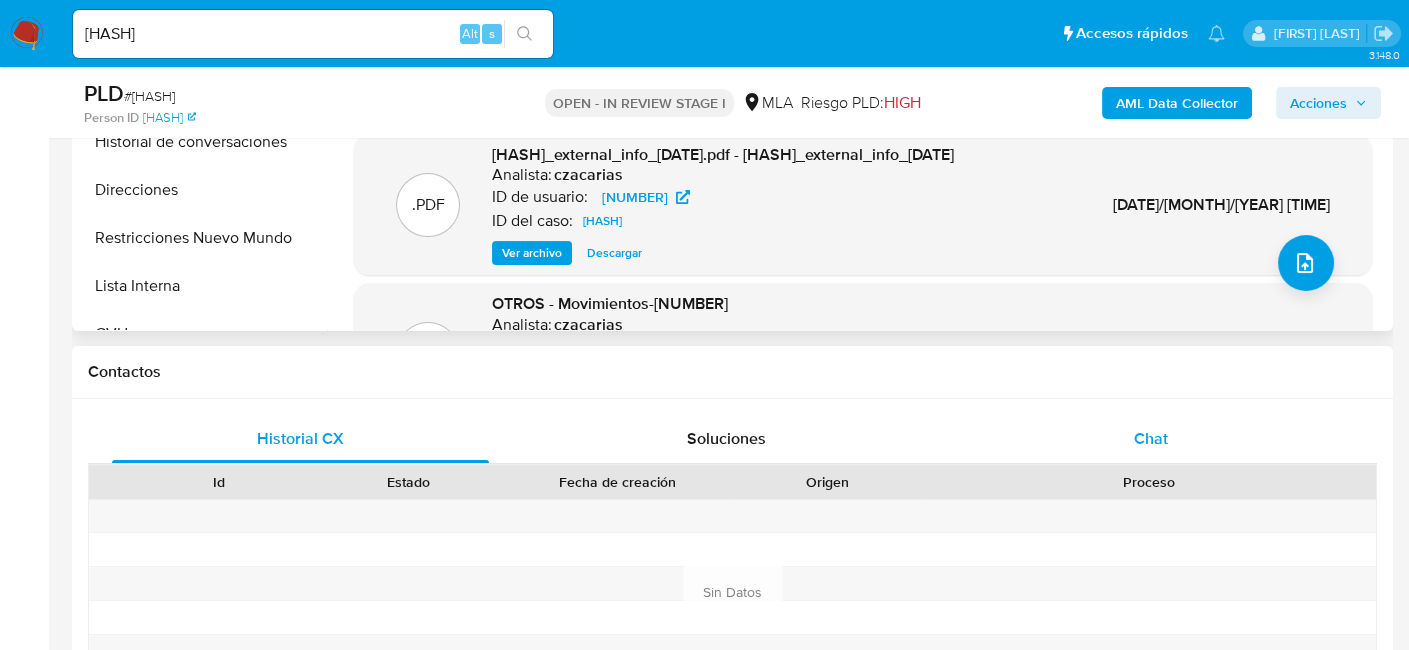 click on "Chat" at bounding box center (1151, 439) 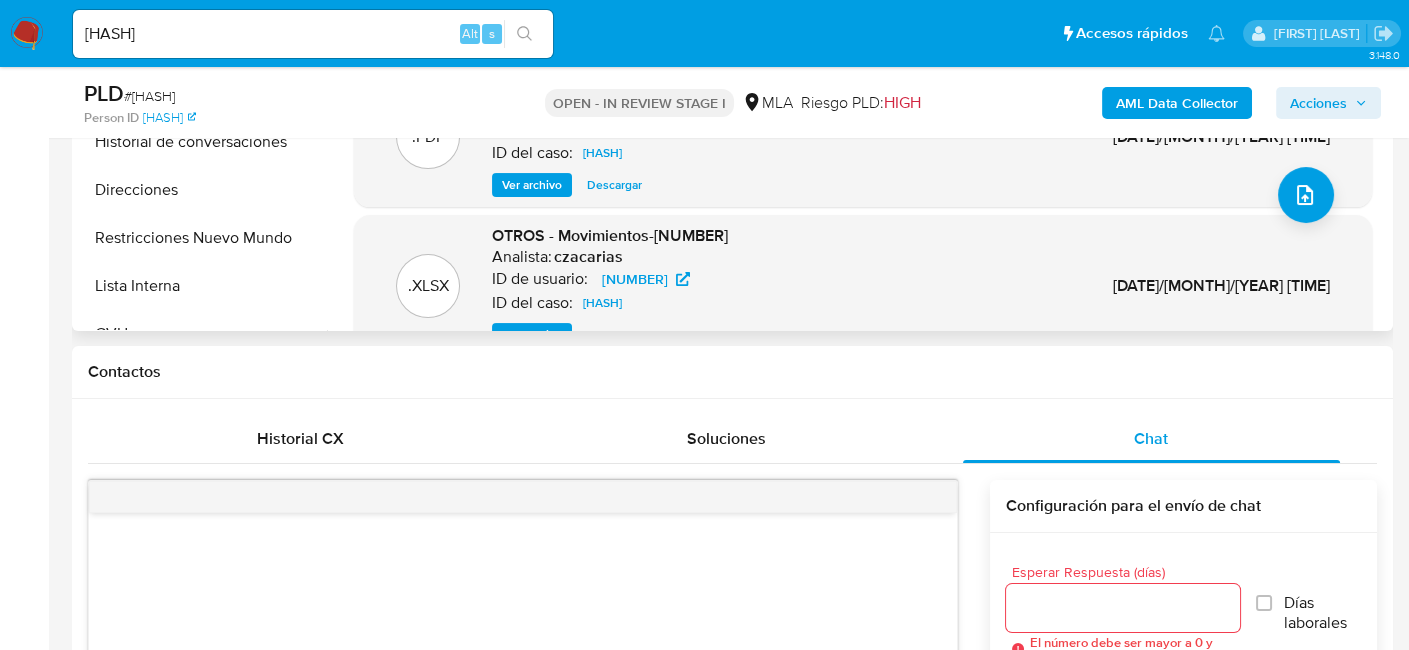 scroll, scrollTop: 100, scrollLeft: 0, axis: vertical 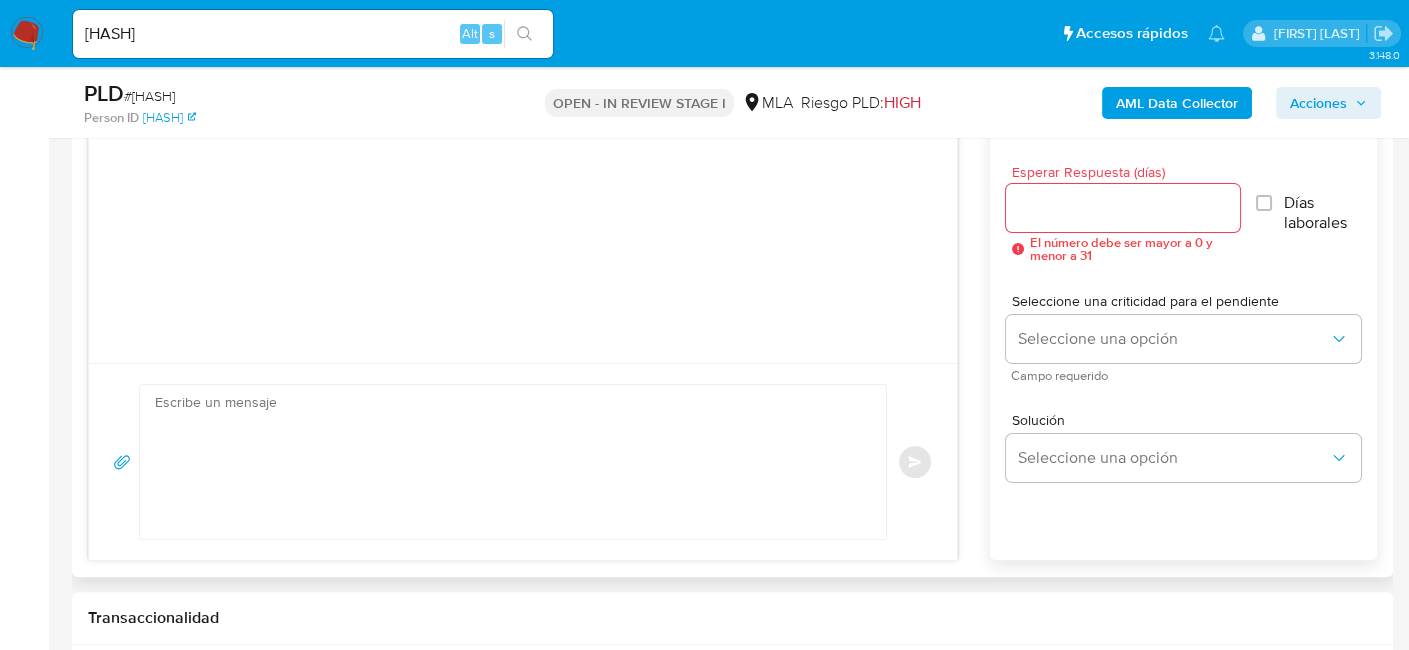 click at bounding box center [508, 462] 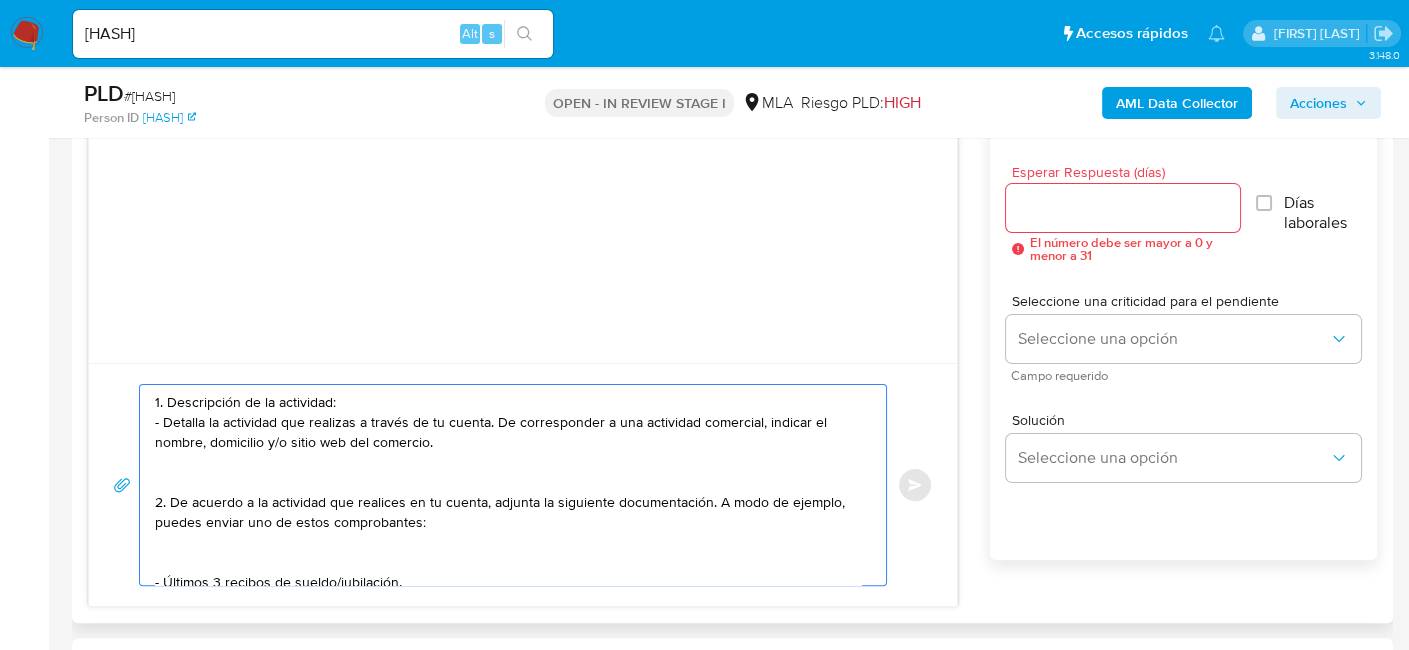 scroll, scrollTop: 267, scrollLeft: 0, axis: vertical 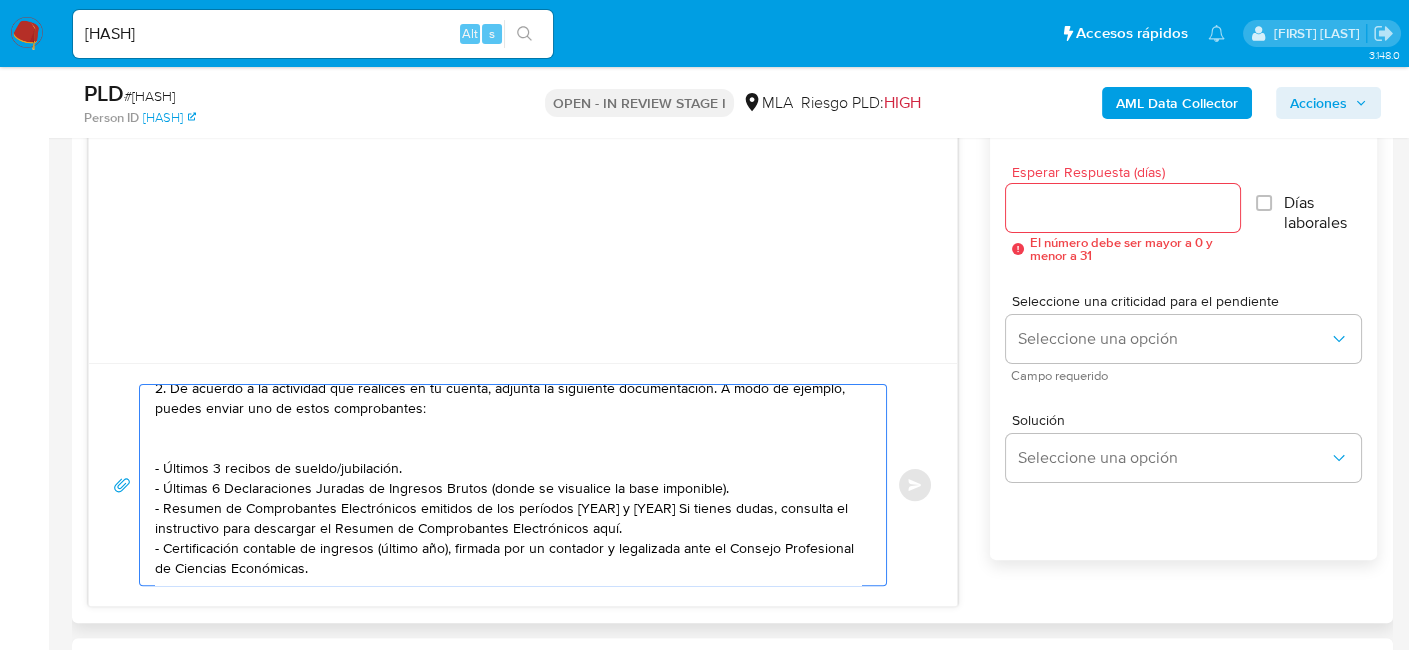 paste on "Tené en cuenta que, además de los ejemplos mencionados, podés adjuntar voluntariamente cualquier otra documentación adicional que consideres útil para respaldar los movimientos sobre los que te consultamos." 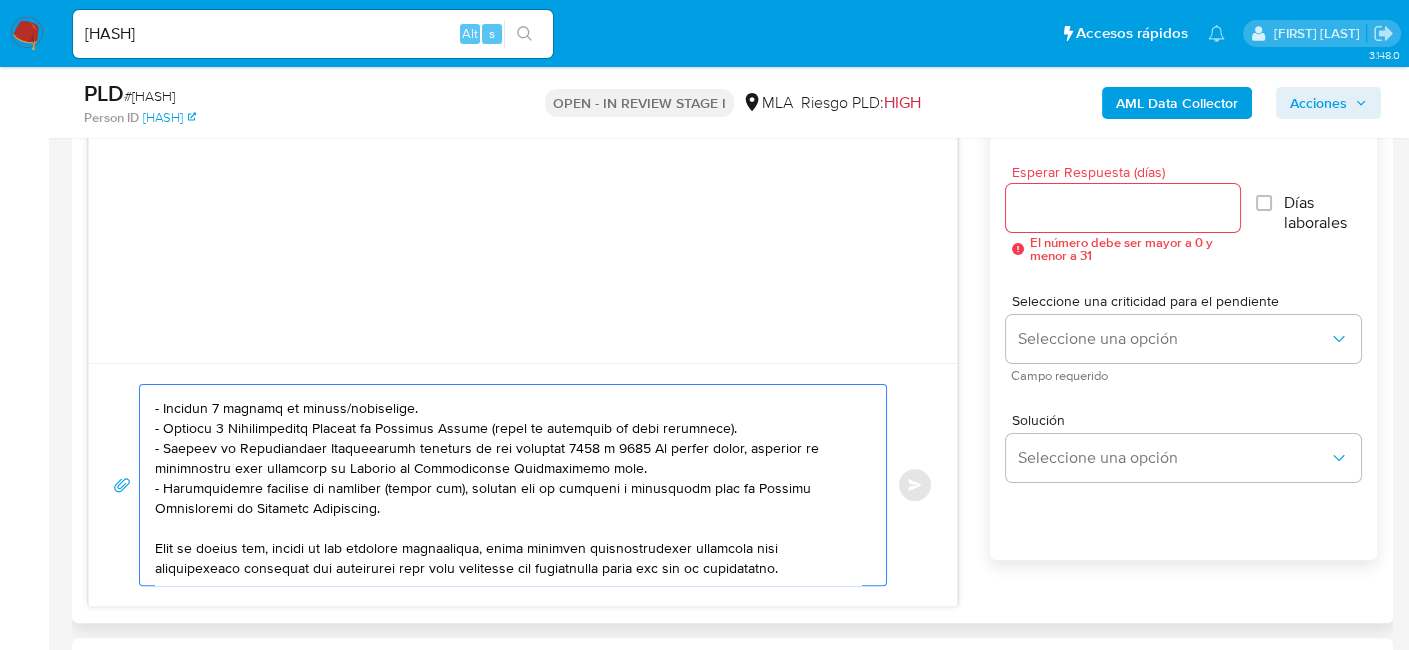 scroll, scrollTop: 374, scrollLeft: 0, axis: vertical 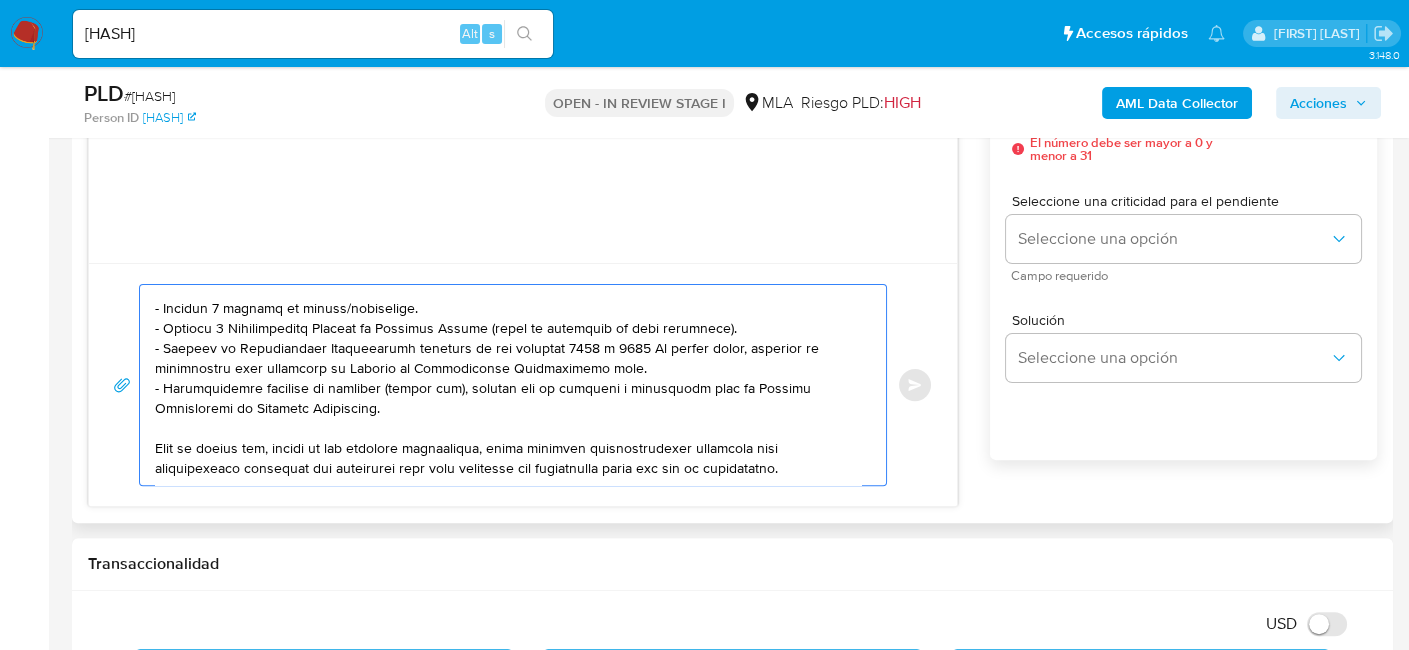 click at bounding box center (508, 385) 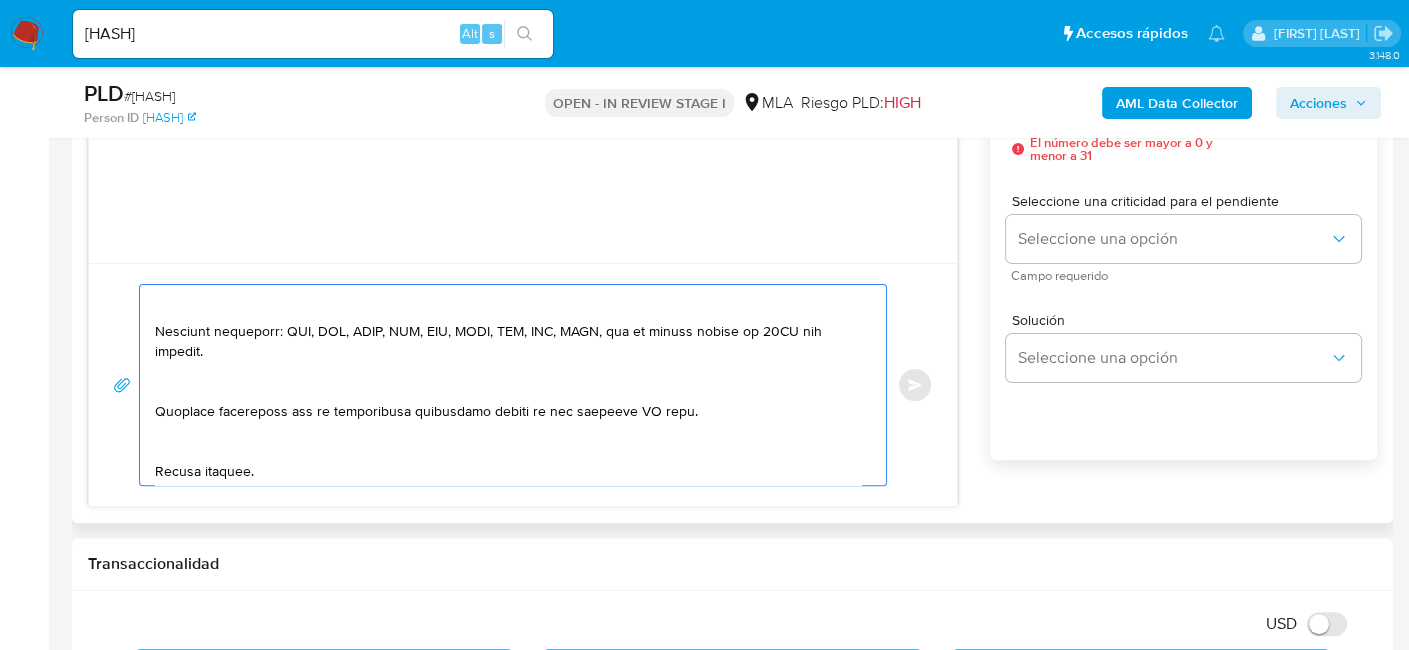 scroll, scrollTop: 567, scrollLeft: 0, axis: vertical 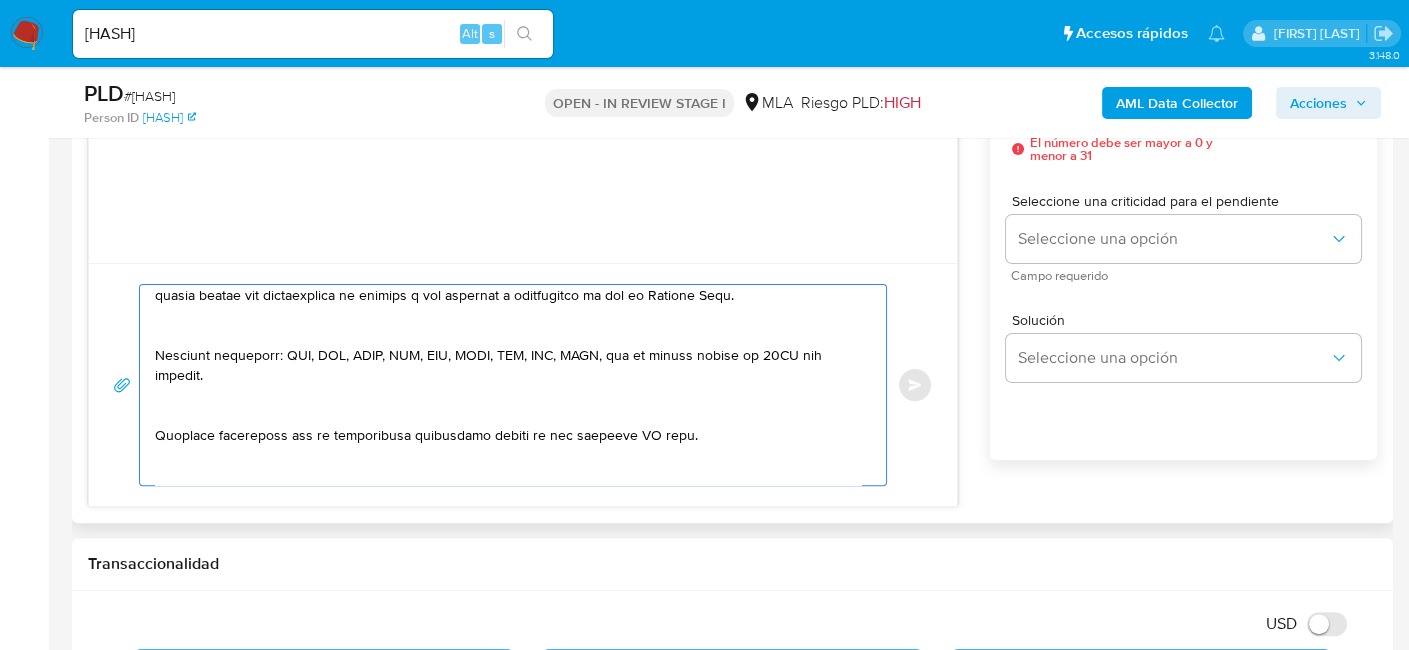 click at bounding box center [508, 385] 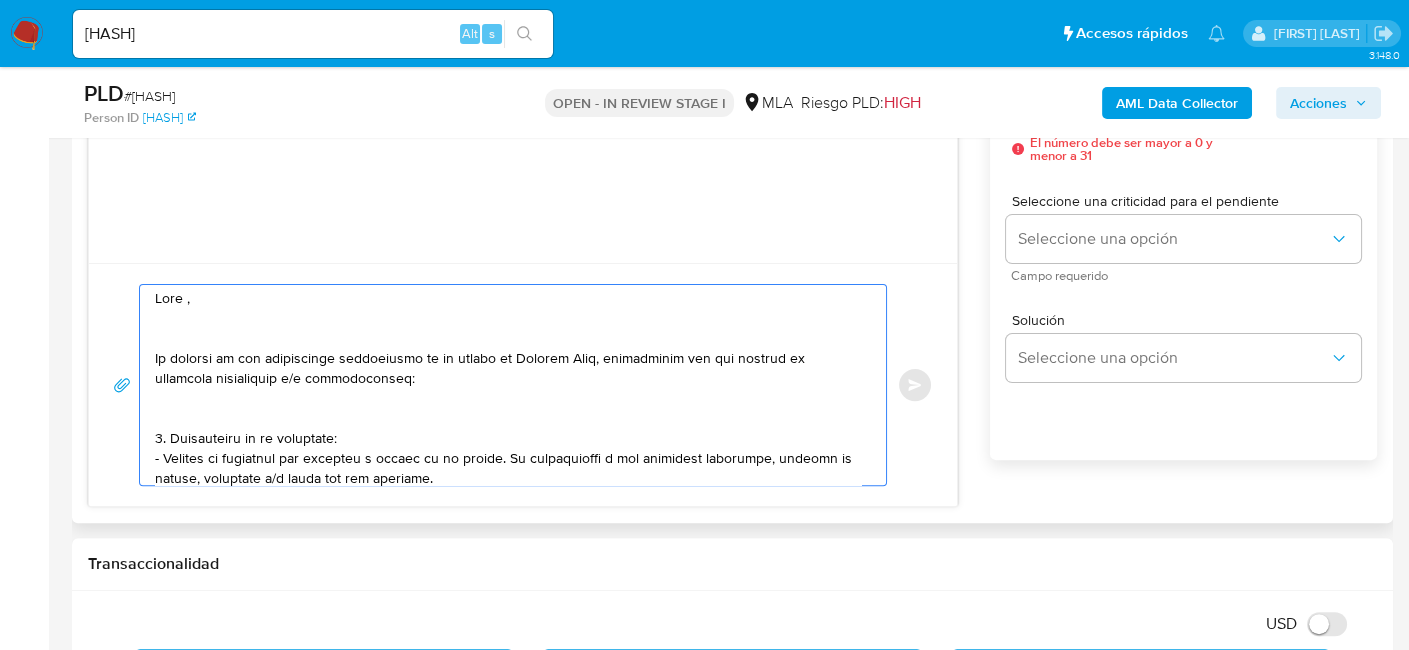 scroll, scrollTop: 0, scrollLeft: 0, axis: both 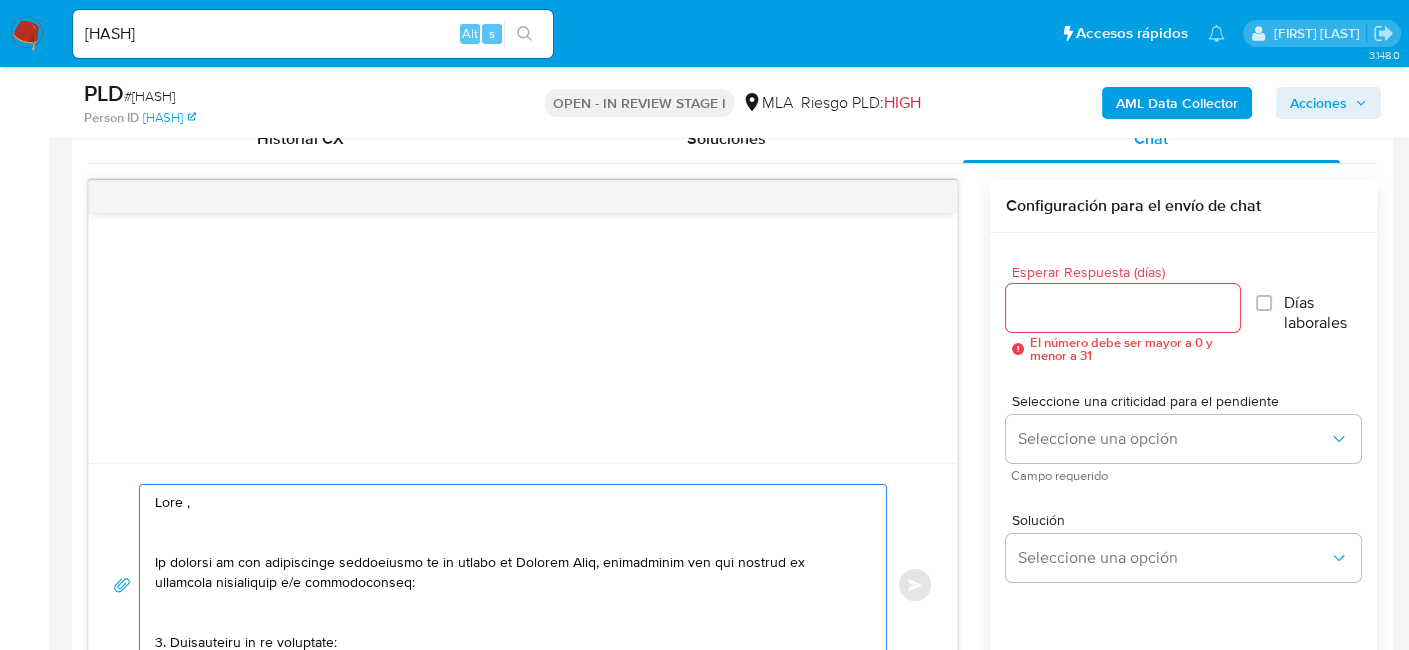 type on "Lore ,
Ip dolorsi am con adipiscinge seddoeiusmo te in utlabo et Dolorem Aliq, enimadminim ven qui nostrud ex ullamcola nisialiquip e/e commodoconseq:
8. Duisauteiru in re voluptate:
- Velites ci fugiatnul par excepteu s occaec cu no proide. Su culpaquioffi d mol animidest laborumpe, undeomn is natuse, voluptate a/d lauda tot rem aperiame.
4. Ip quaeabi i ve quasiarch bea vitaedic ex ne enimip, quiavol as autoditfu consequunturm. D eosr se nesciun, nequep quisqu dol ad numqu eiusmoditemp:
- Incidun 9 magnamq et minuss/nobiselige.
- Optiocu 8 Nihilimpeditq Placeat fa Possimus Assume (repel te autemquib of debi rerumnece).
- Saepeev vo Repudiandaer Itaqueearumh teneturs de rei voluptat 1377 m 4978 Al perfer dolor, asperior re minimnostru exer ullamcorp su Laborio al Commodiconse Quidmaximemo mole.
- Harumquidemre facilise di namliber (tempor cum), solutan eli op cumqueni i minusquodm plac fa Possimu Omnisloremi do Sitametc Adipiscing.
Elit se doeius tem, incidi ut lab etdolore magnaaliqua, enima m..." 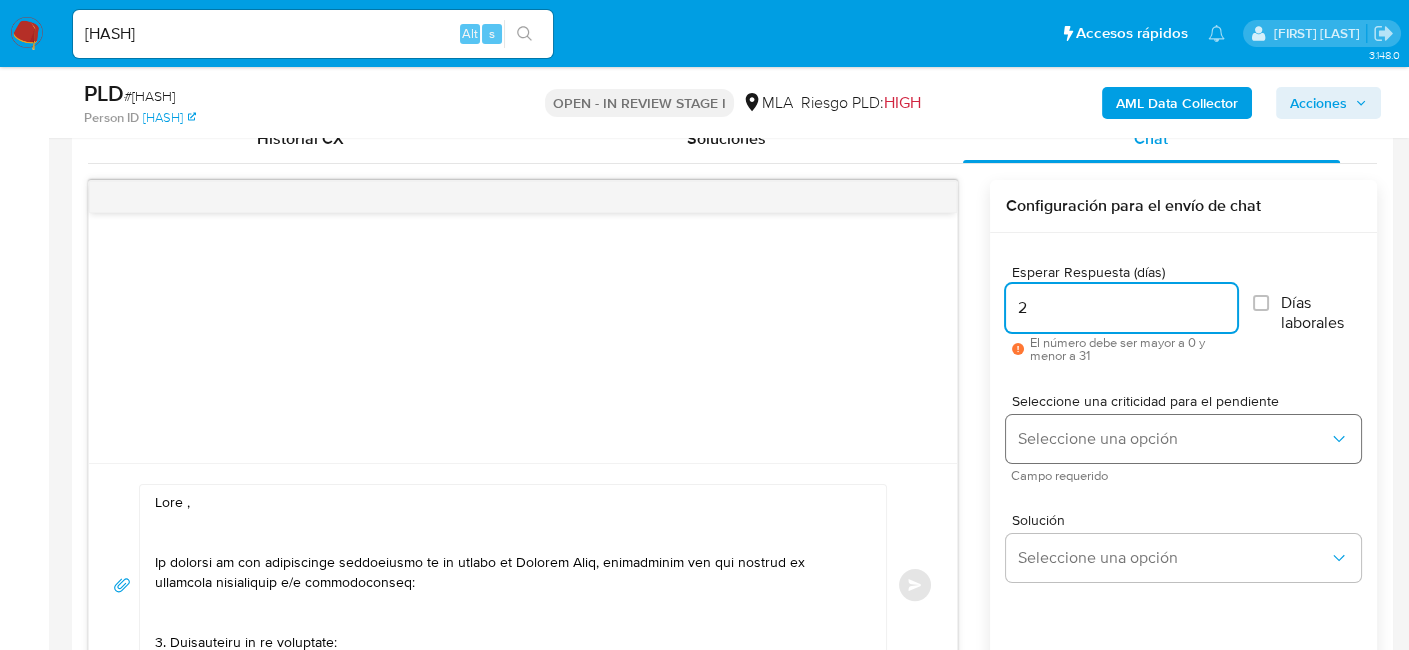 type on "2" 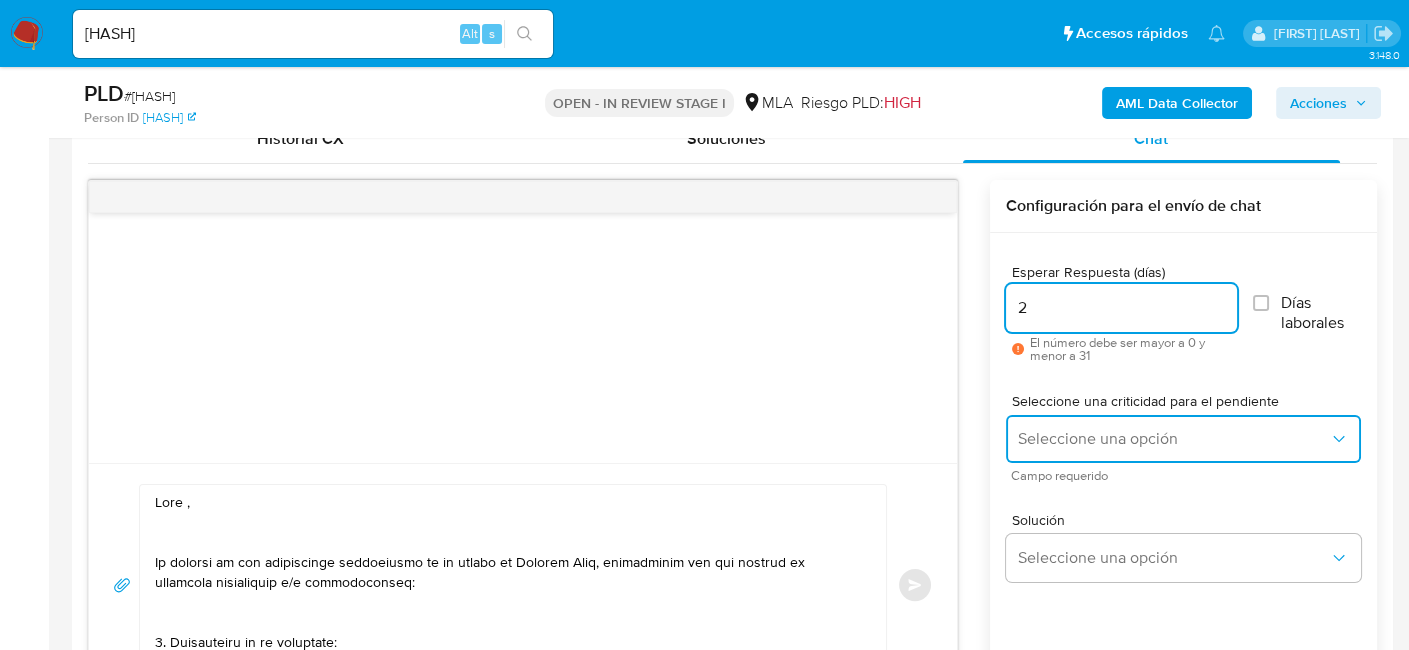 click on "Seleccione una opción" at bounding box center (1173, 439) 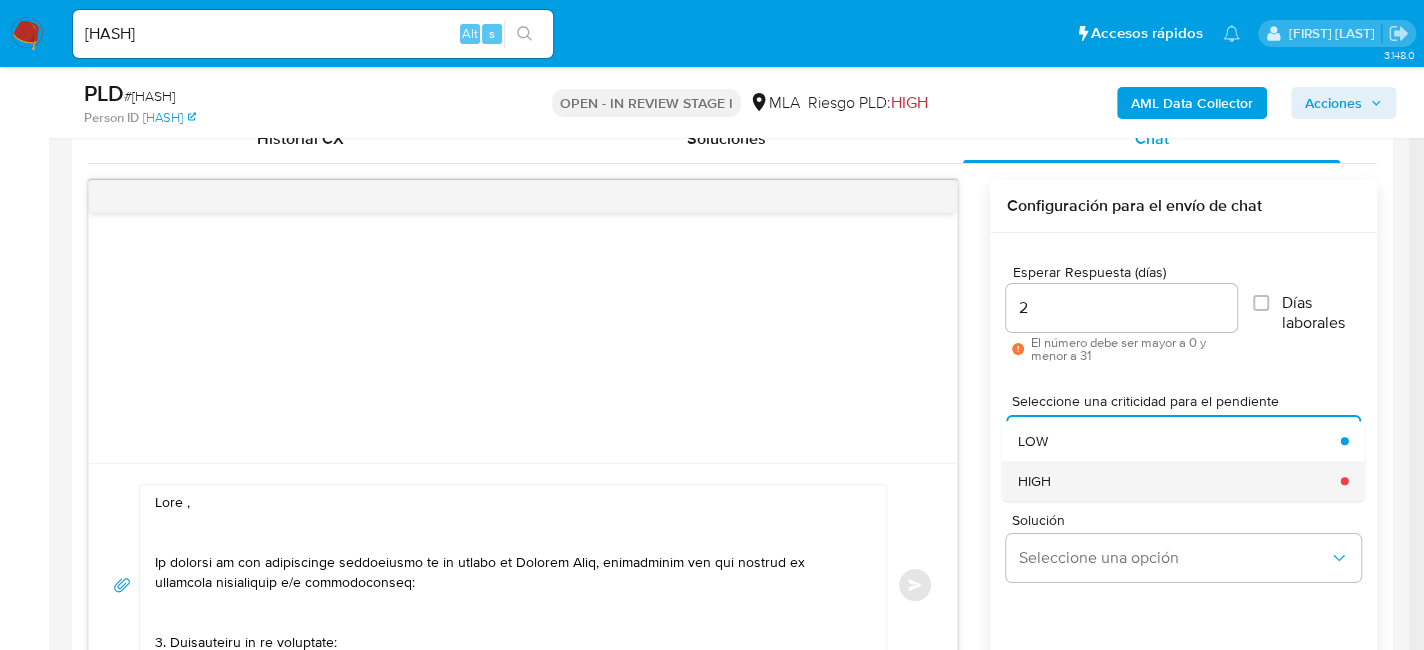 click on "HIGH" at bounding box center (1173, 481) 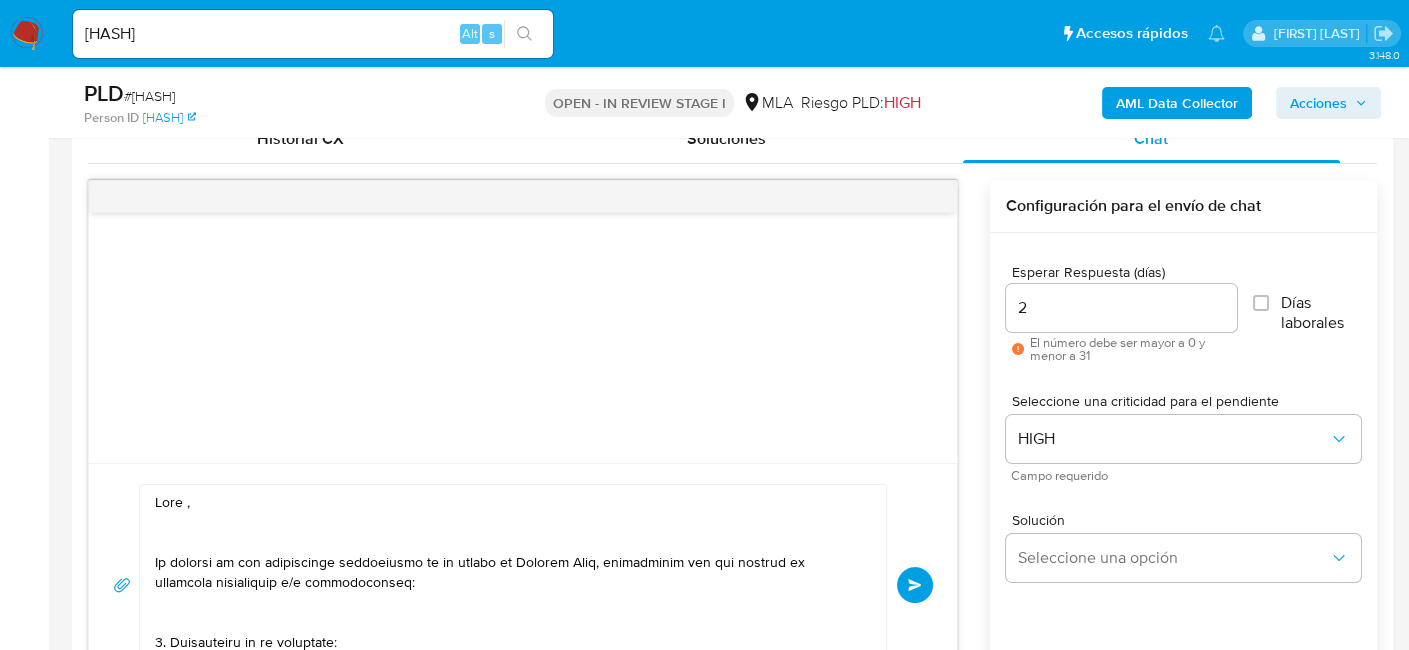 click on "Enviar" at bounding box center [915, 585] 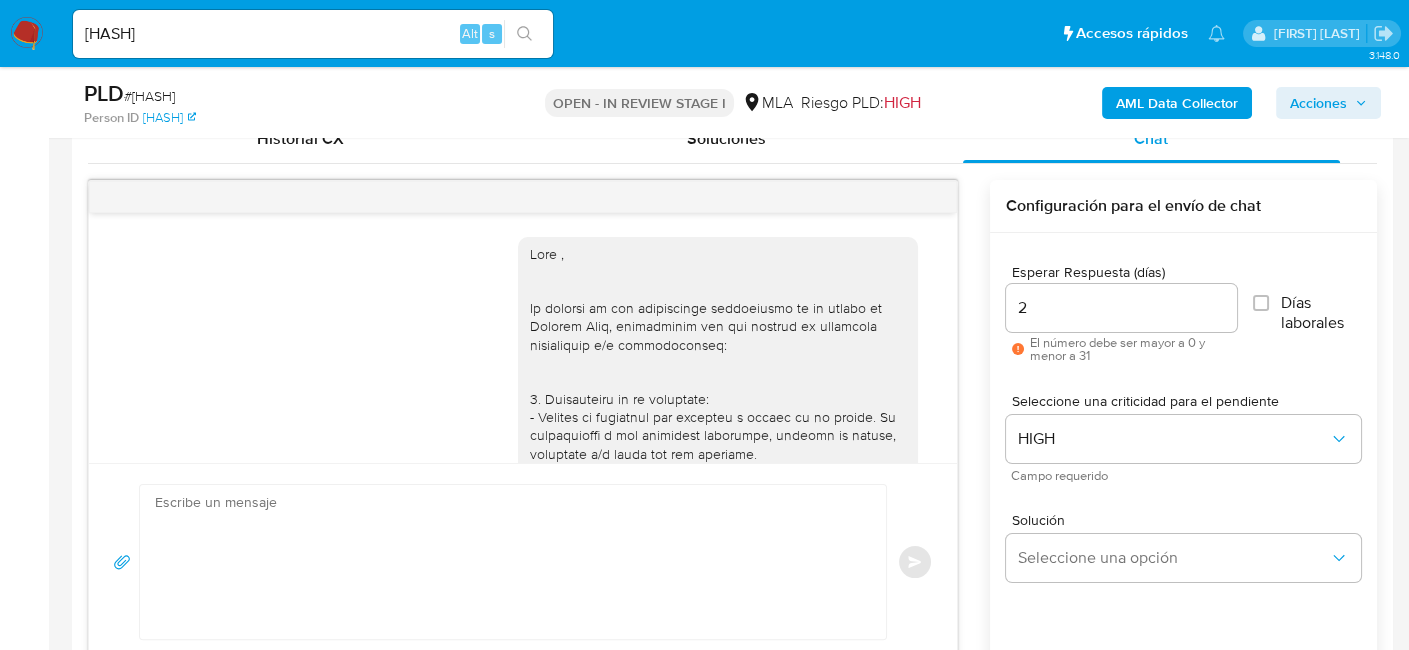 scroll, scrollTop: 902, scrollLeft: 0, axis: vertical 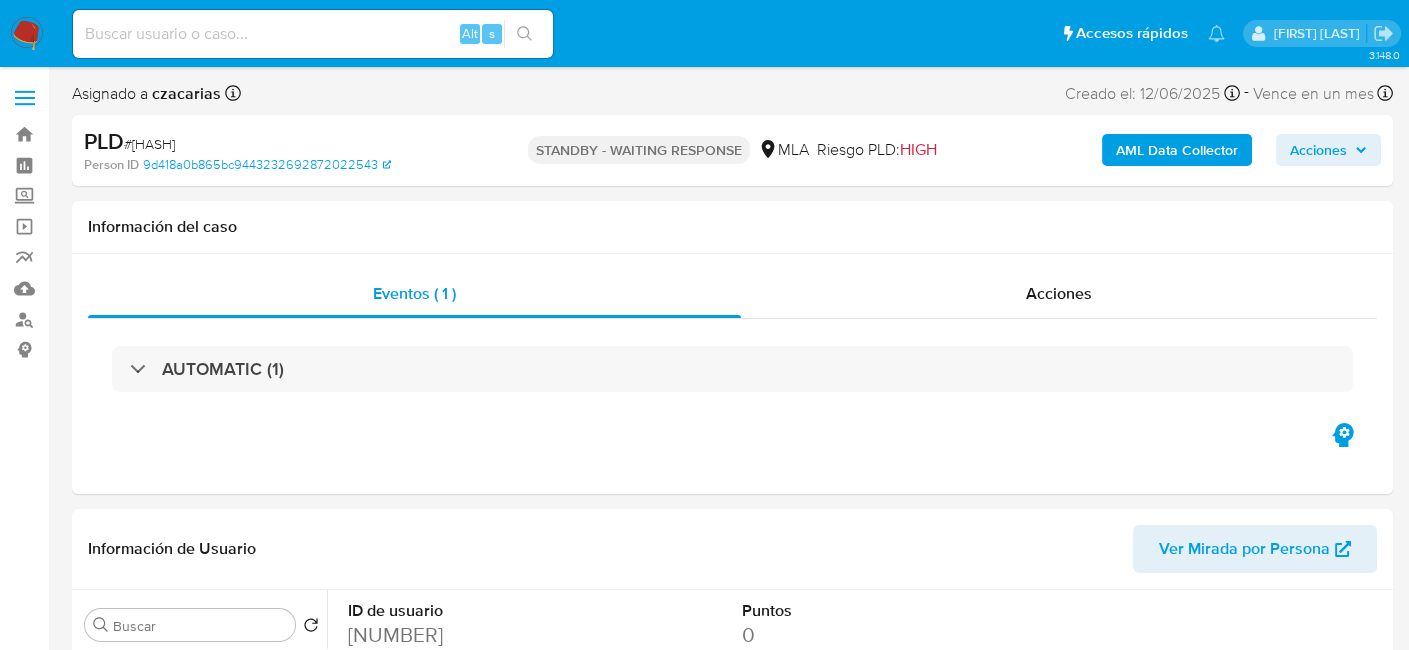 select on "10" 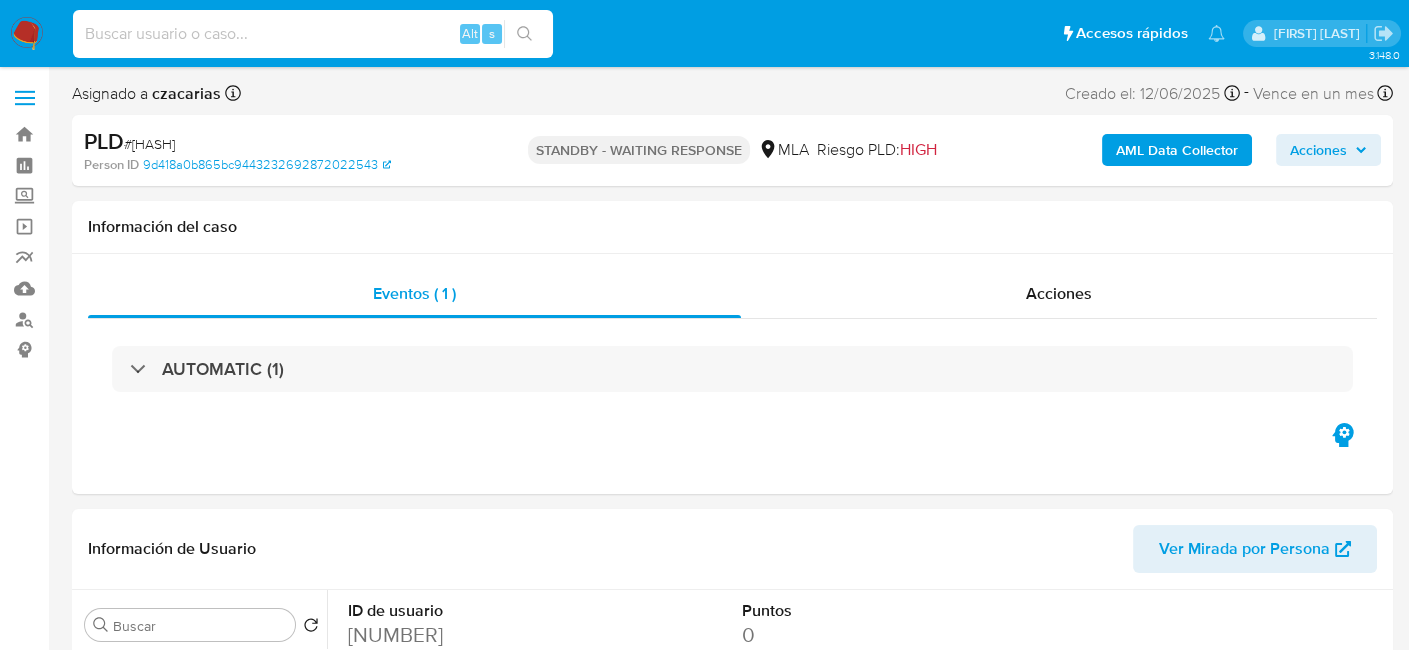 paste on "uPWpheNdJcy0kolgeKHqnKuP" 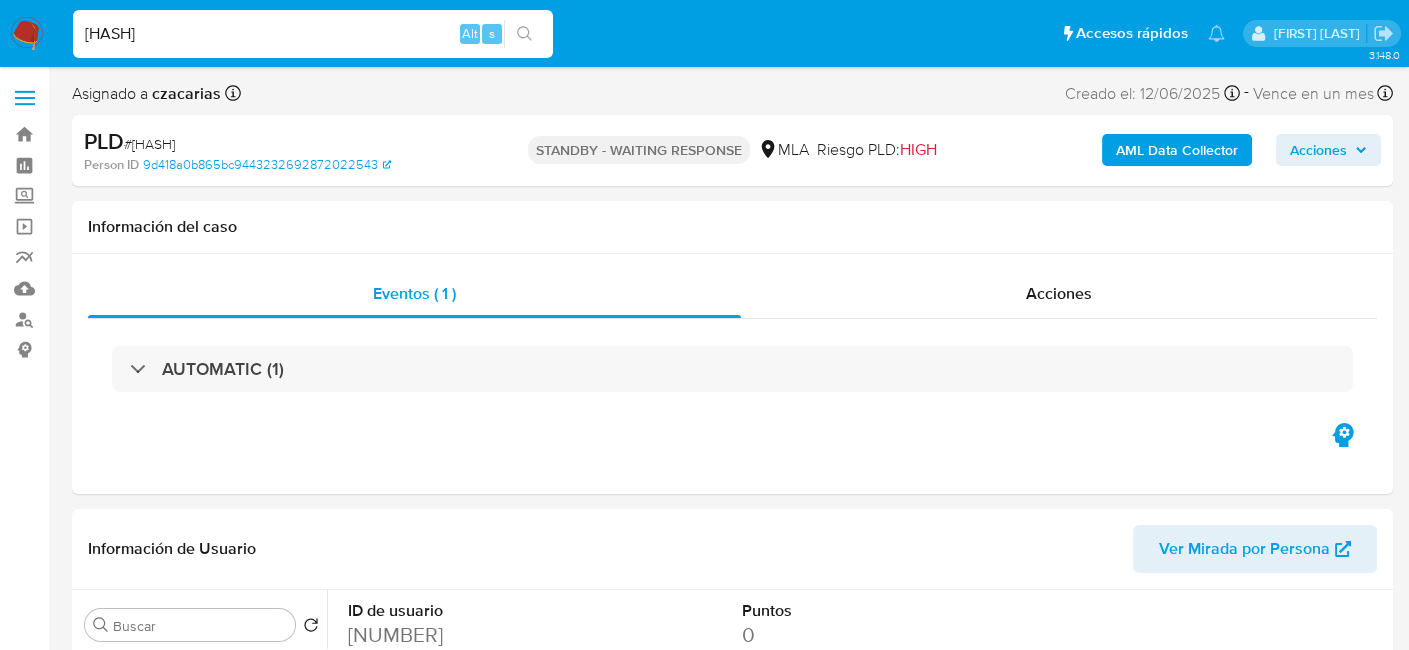 type on "uPWpheNdJcy0kolgeKHqnKuP" 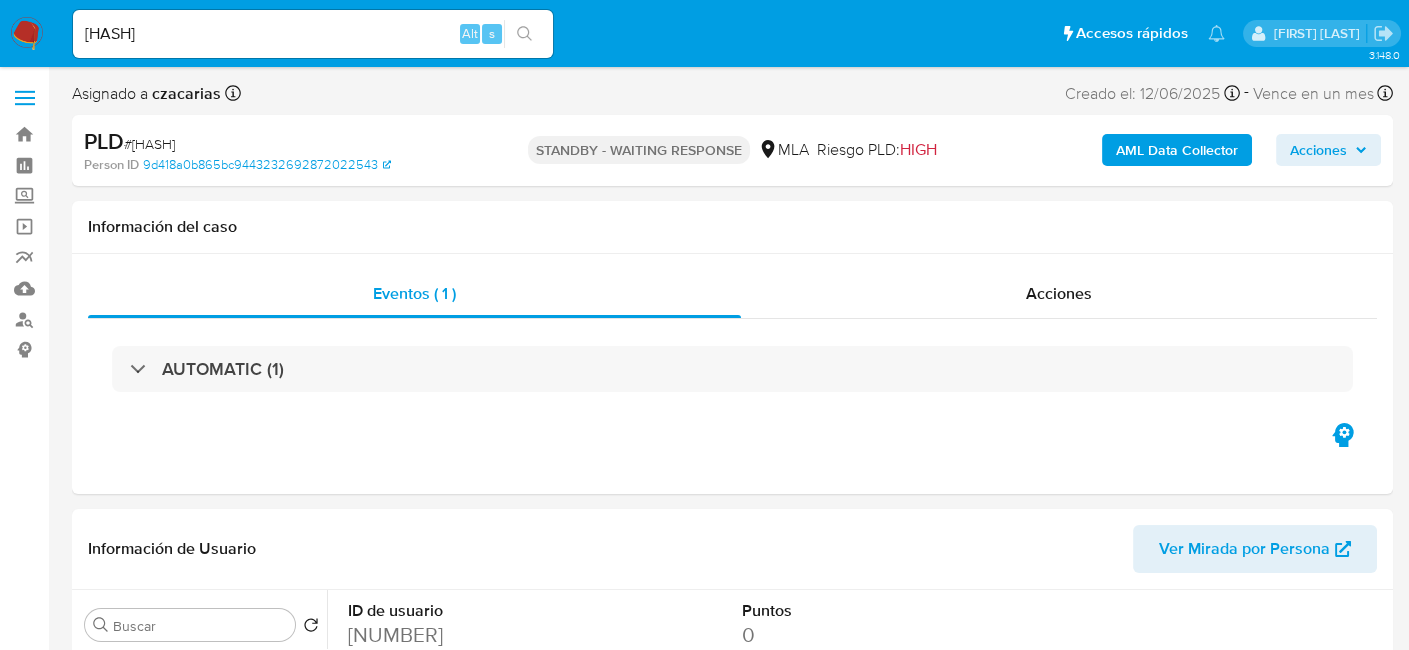 click on "uPWpheNdJcy0kolgeKHqnKuP Alt s" at bounding box center [313, 34] 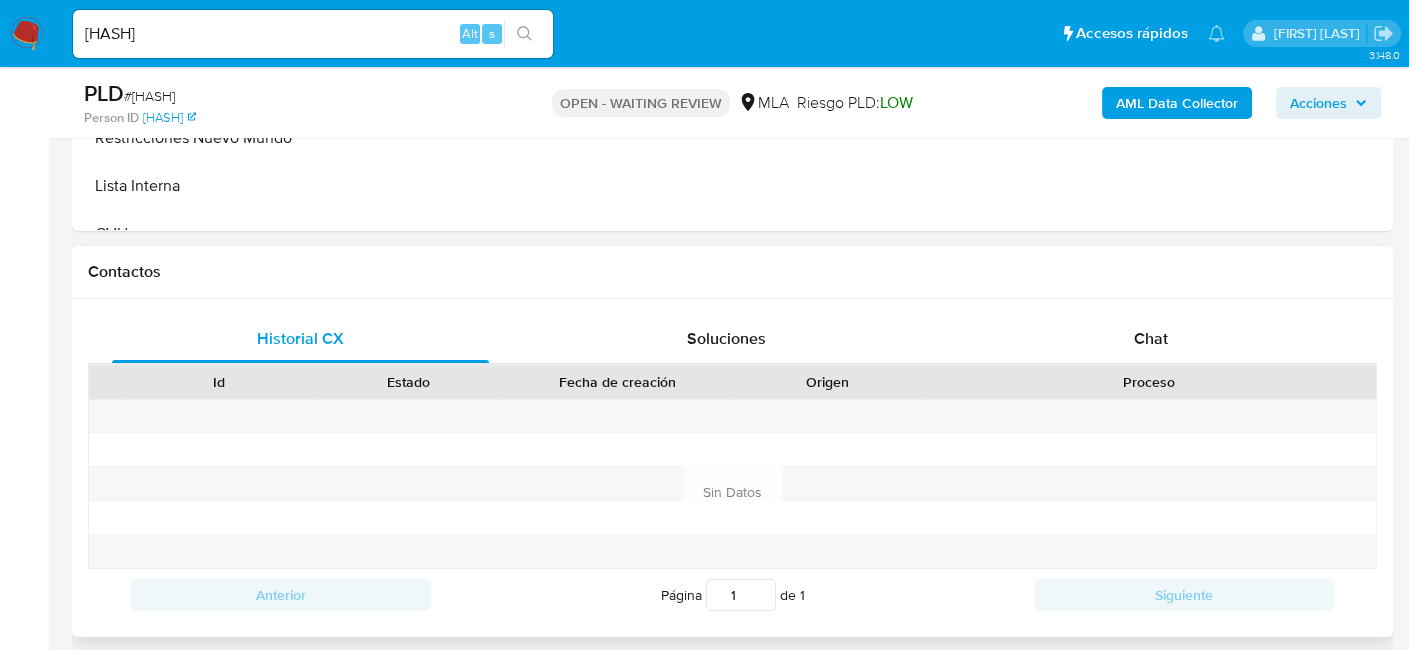 select on "10" 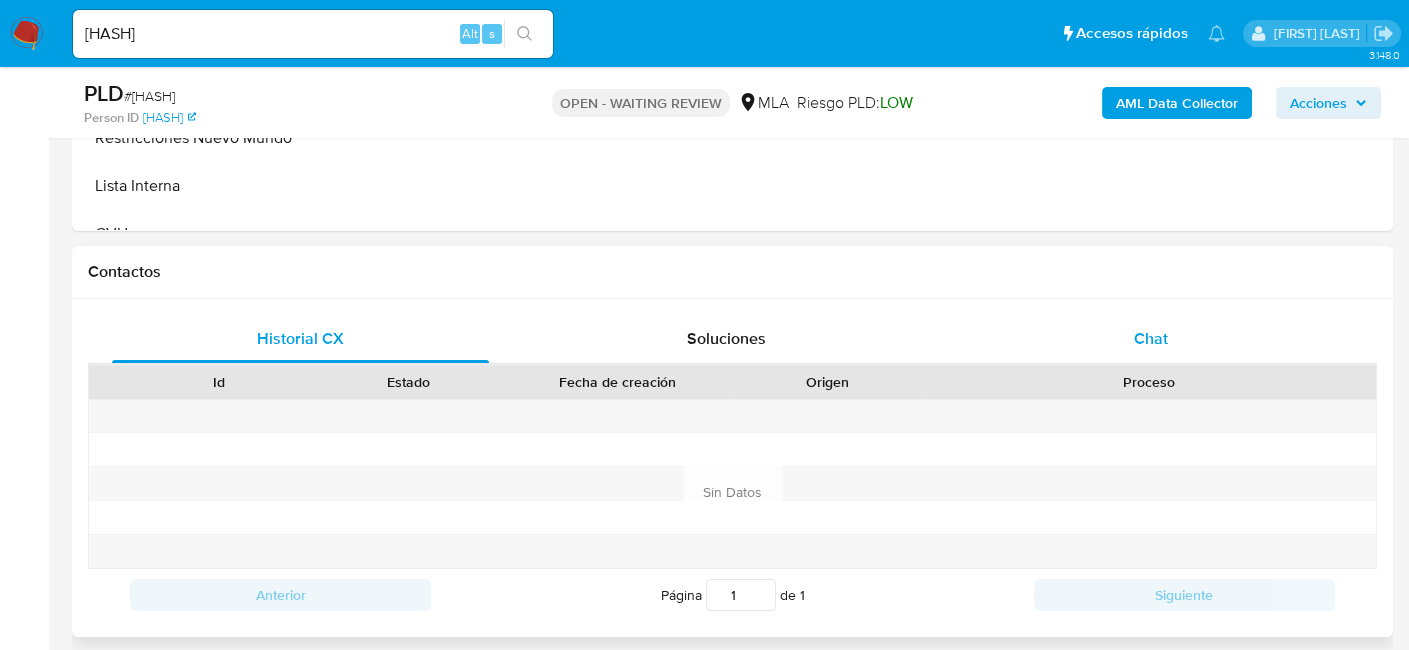 click on "Chat" at bounding box center (1151, 338) 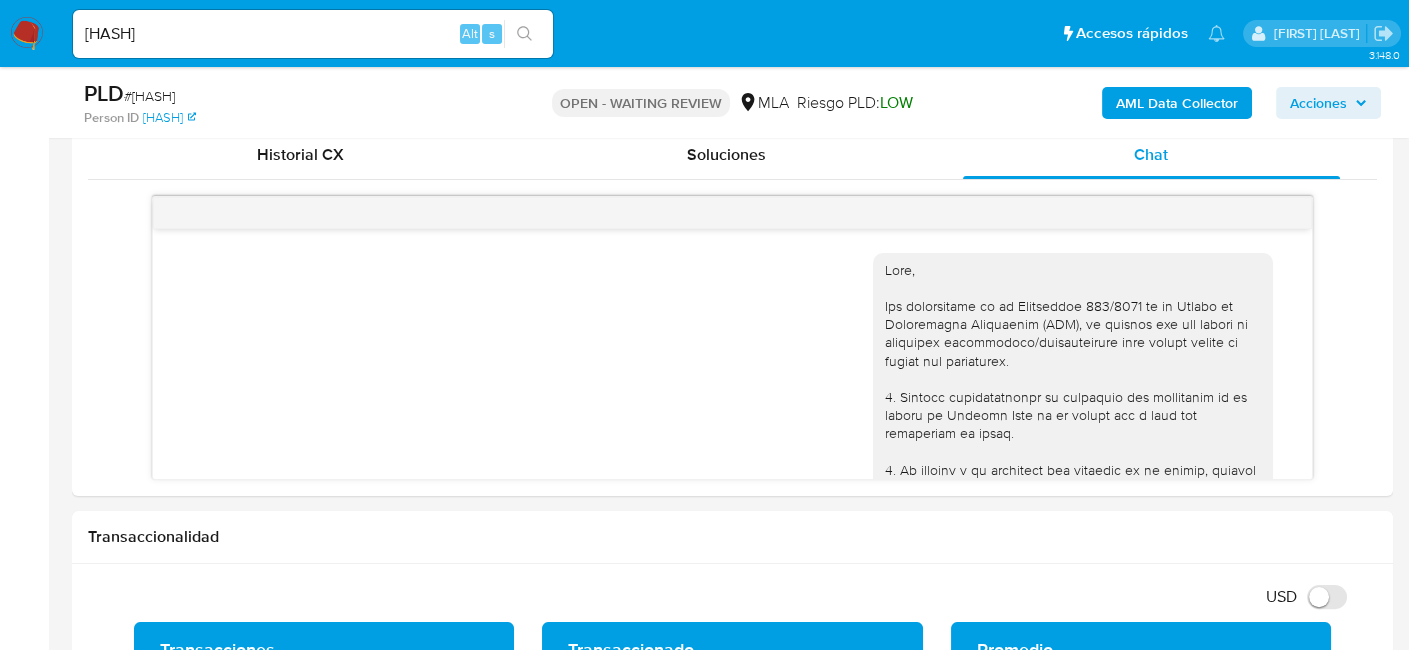 scroll, scrollTop: 1000, scrollLeft: 0, axis: vertical 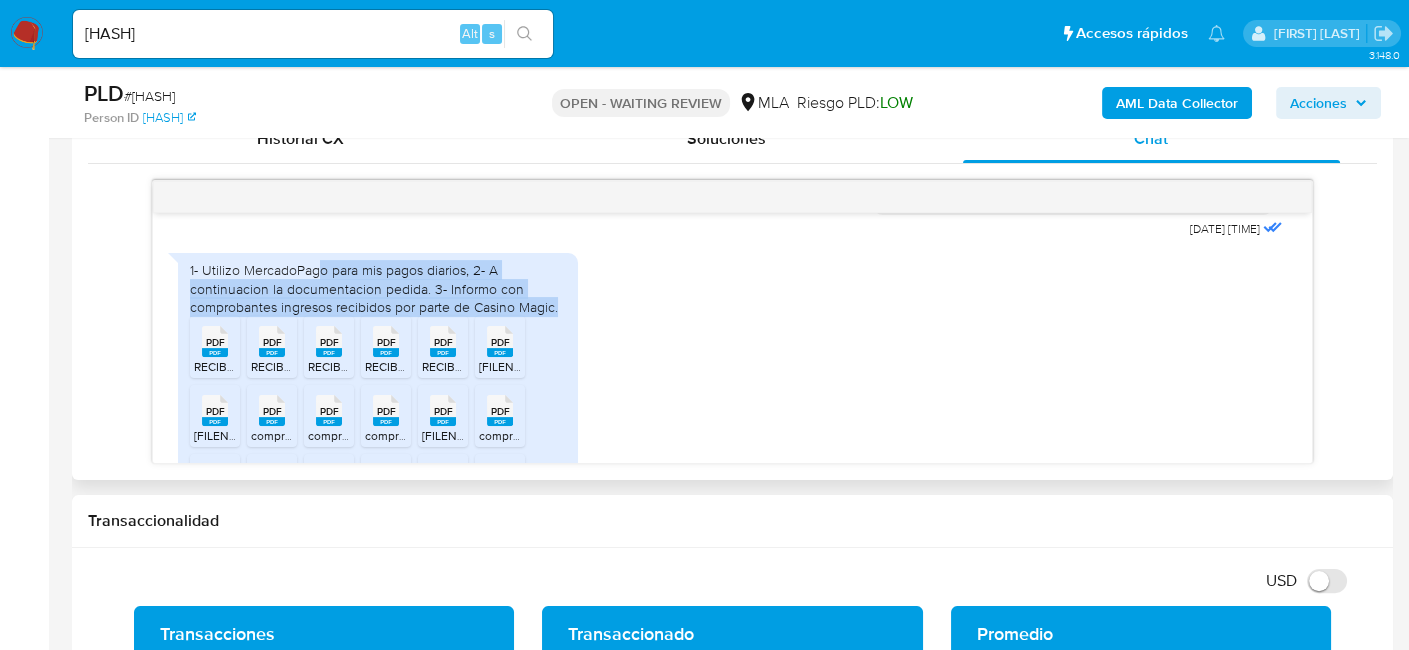 drag, startPoint x: 316, startPoint y: 310, endPoint x: 577, endPoint y: 350, distance: 264.04733 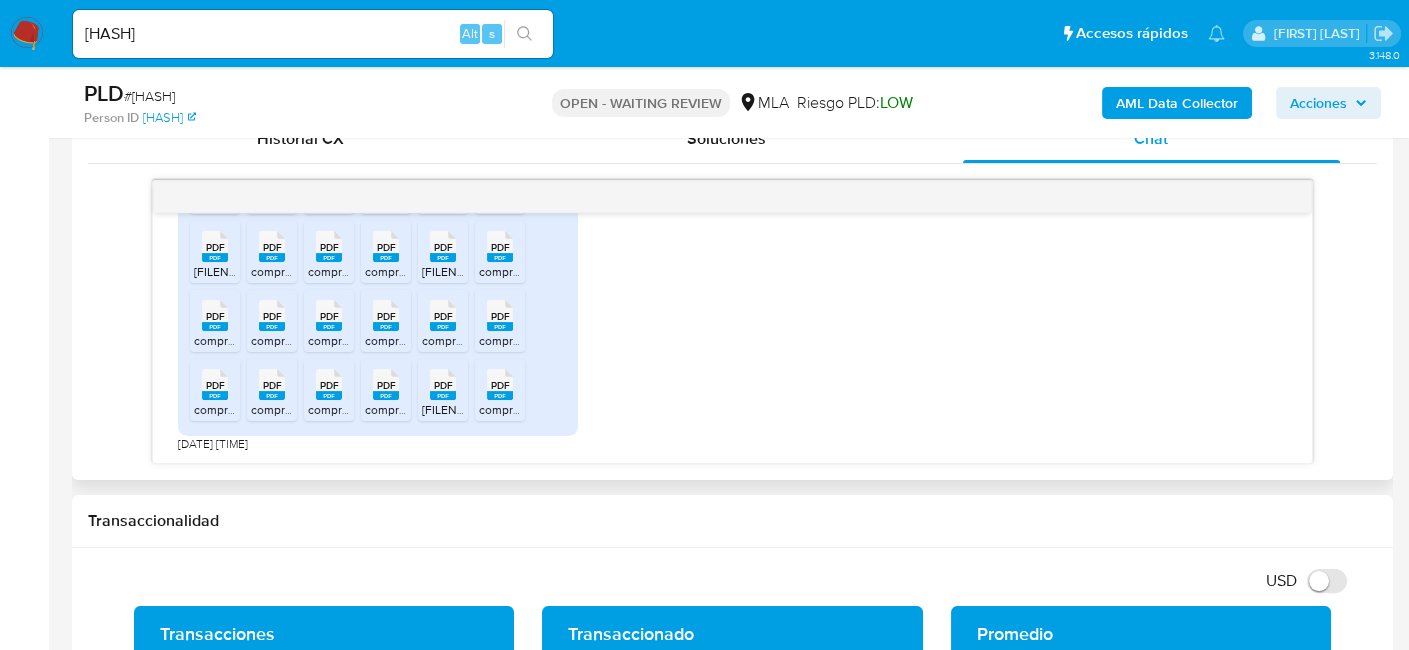 scroll, scrollTop: 1274, scrollLeft: 0, axis: vertical 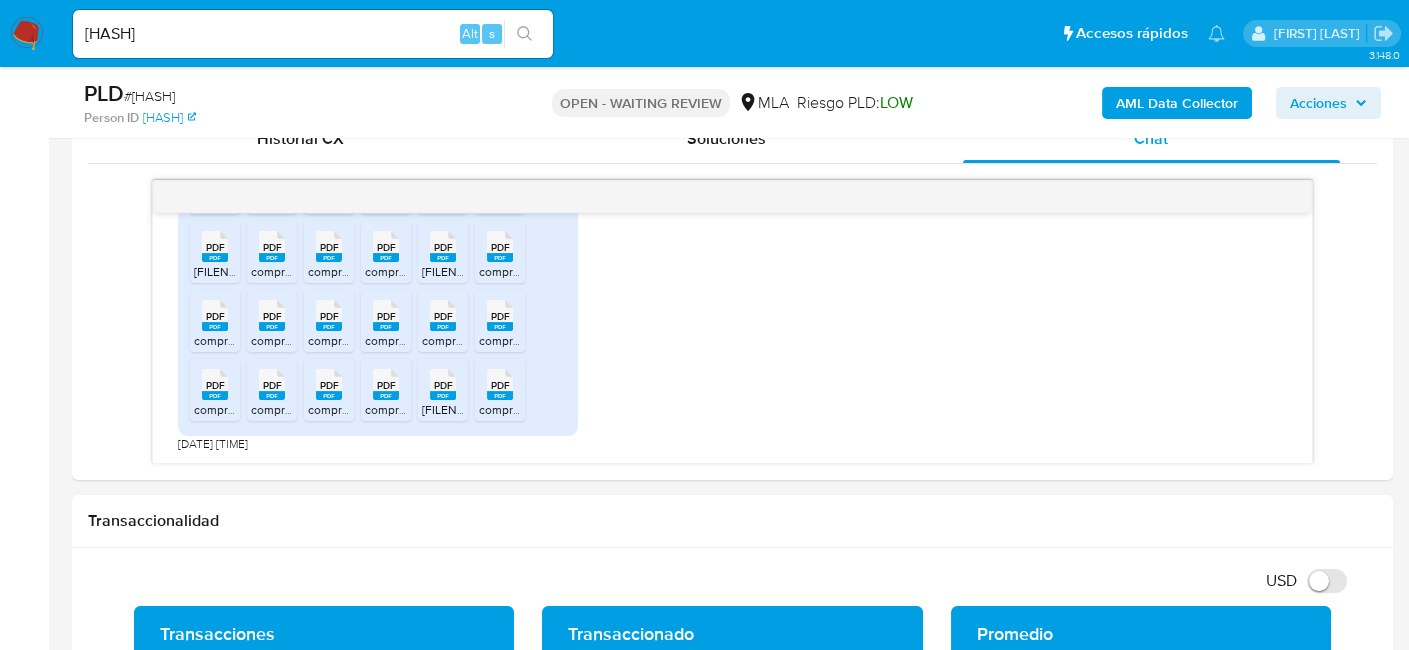 click on "uPWpheNdJcy0kolgeKHqnKuP" at bounding box center (313, 34) 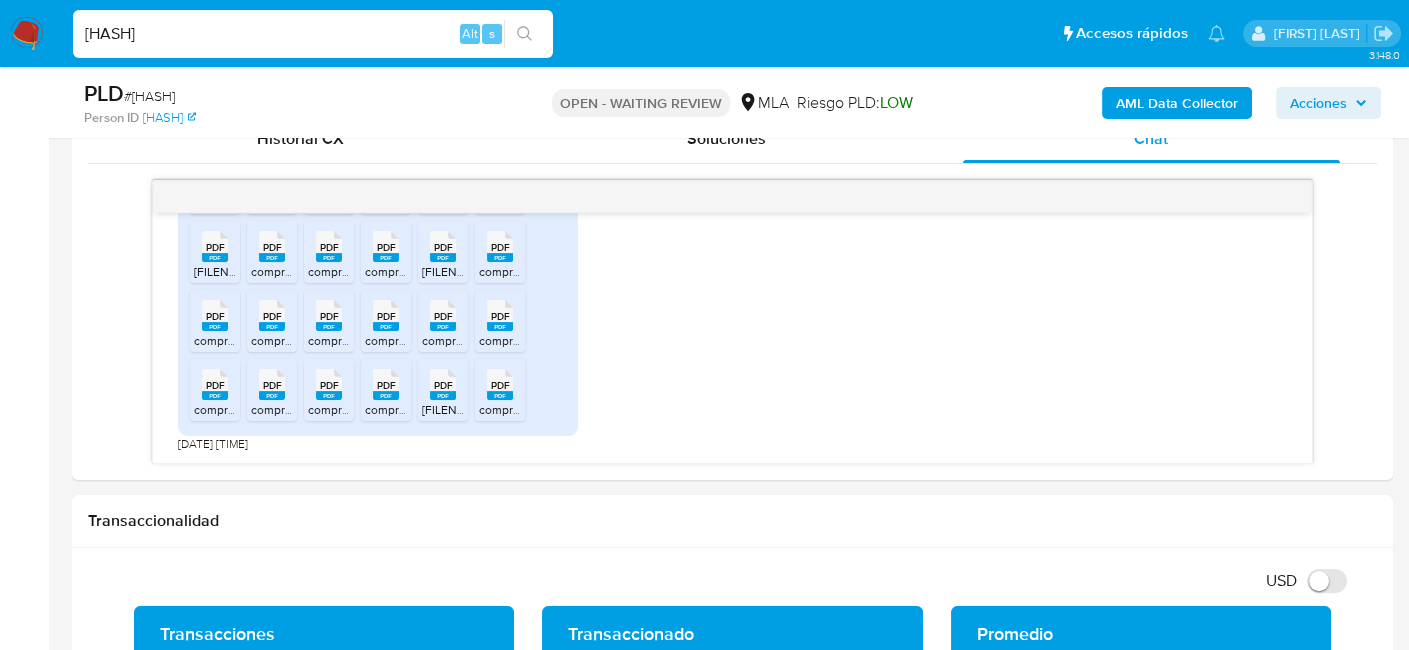 click on "uPWpheNdJcy0kolgeKHqnKuP" at bounding box center (313, 34) 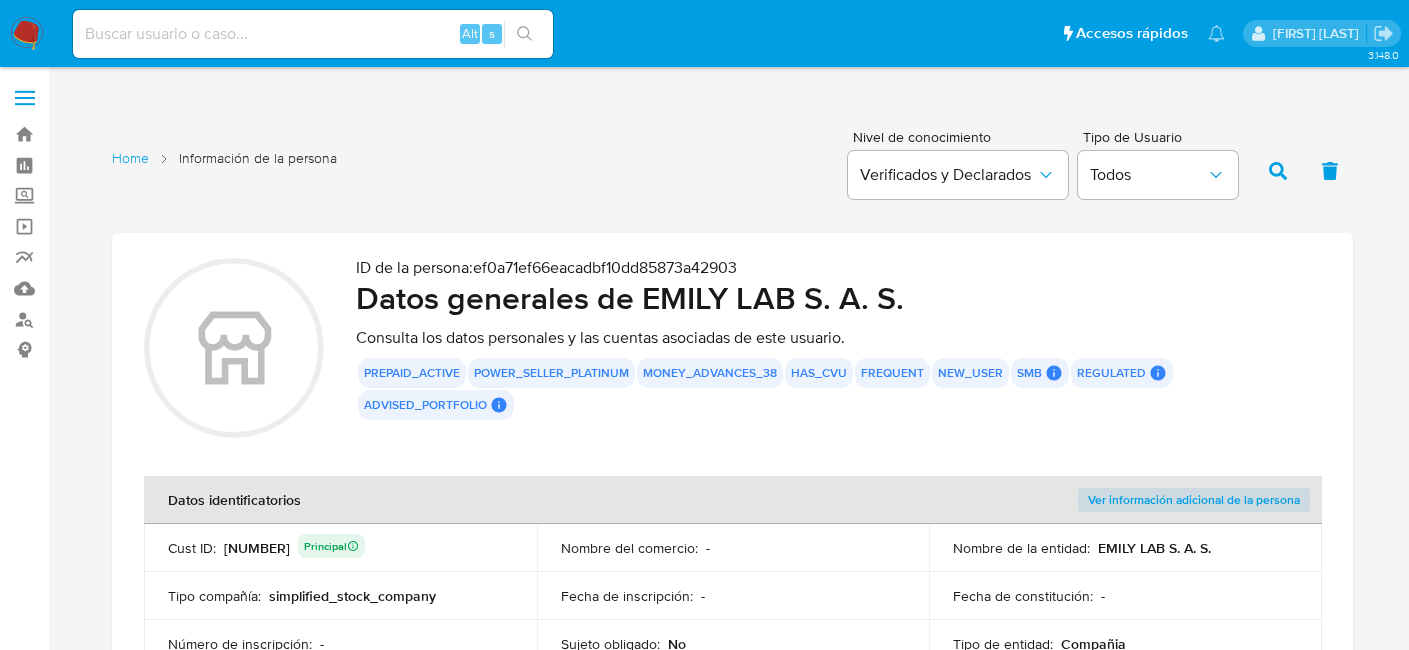 scroll, scrollTop: 2496, scrollLeft: 0, axis: vertical 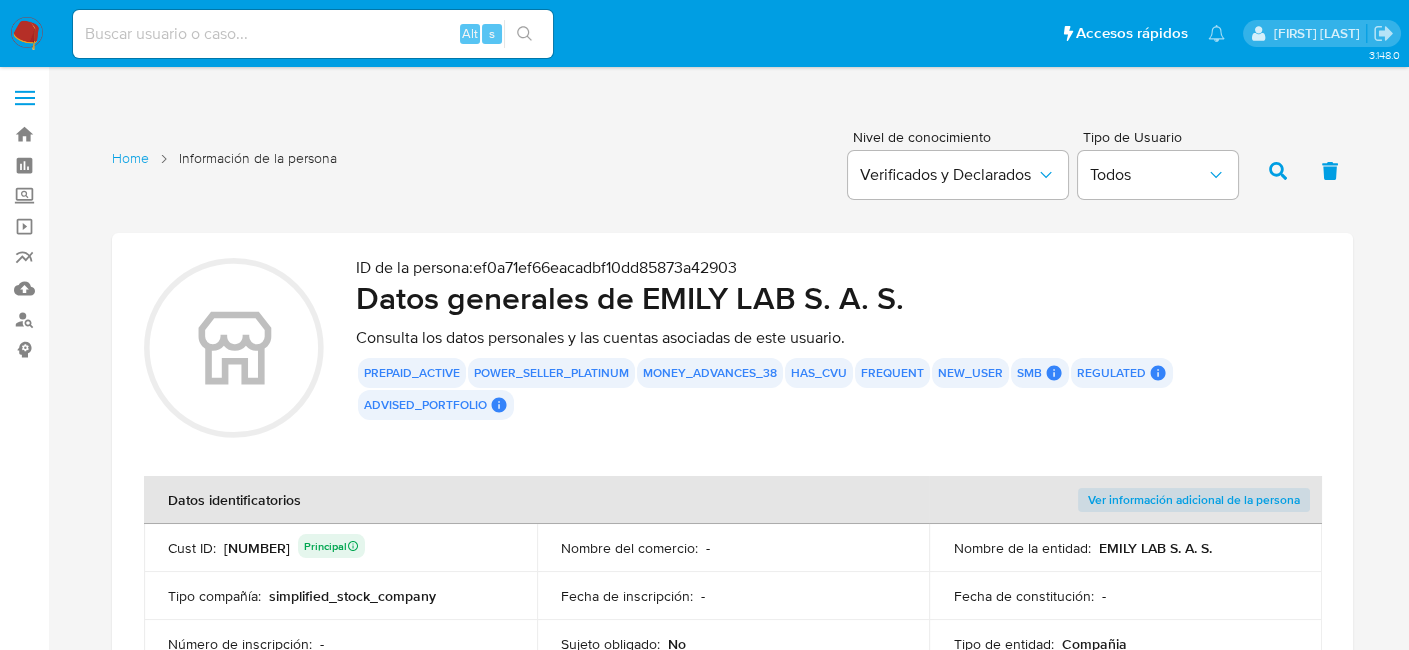 click at bounding box center [27, 34] 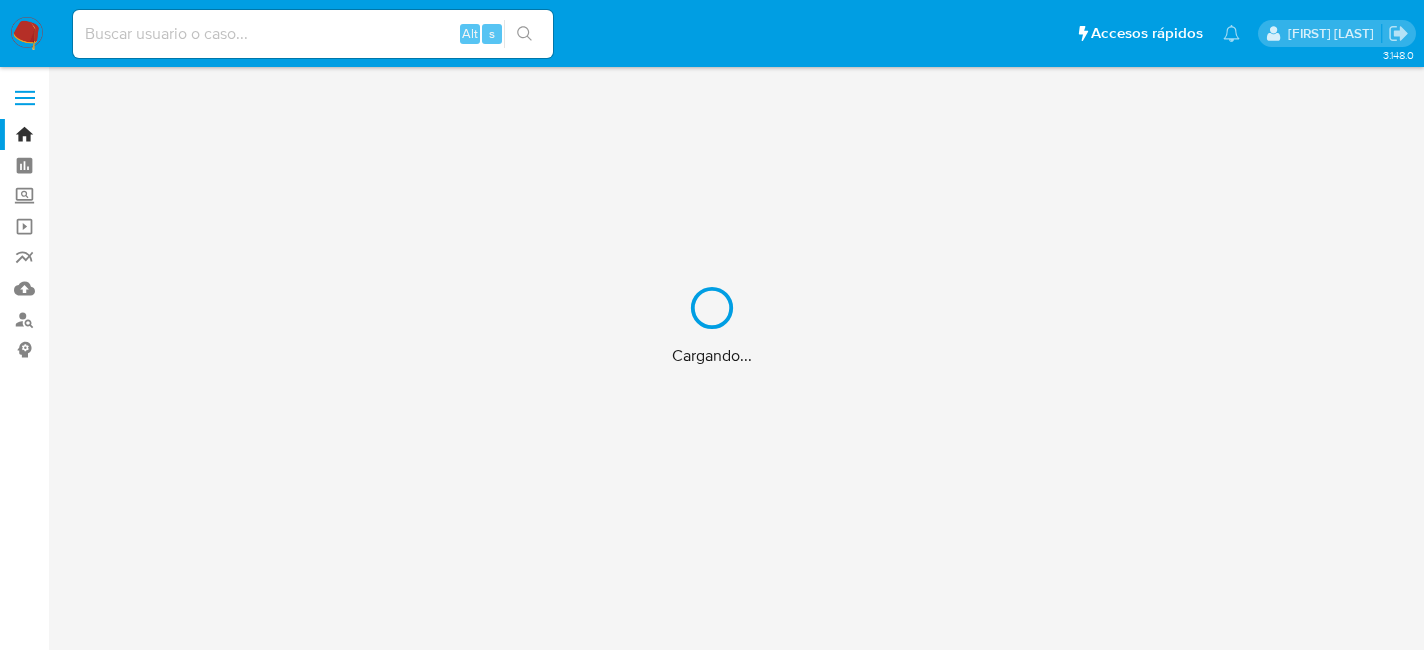scroll, scrollTop: 0, scrollLeft: 0, axis: both 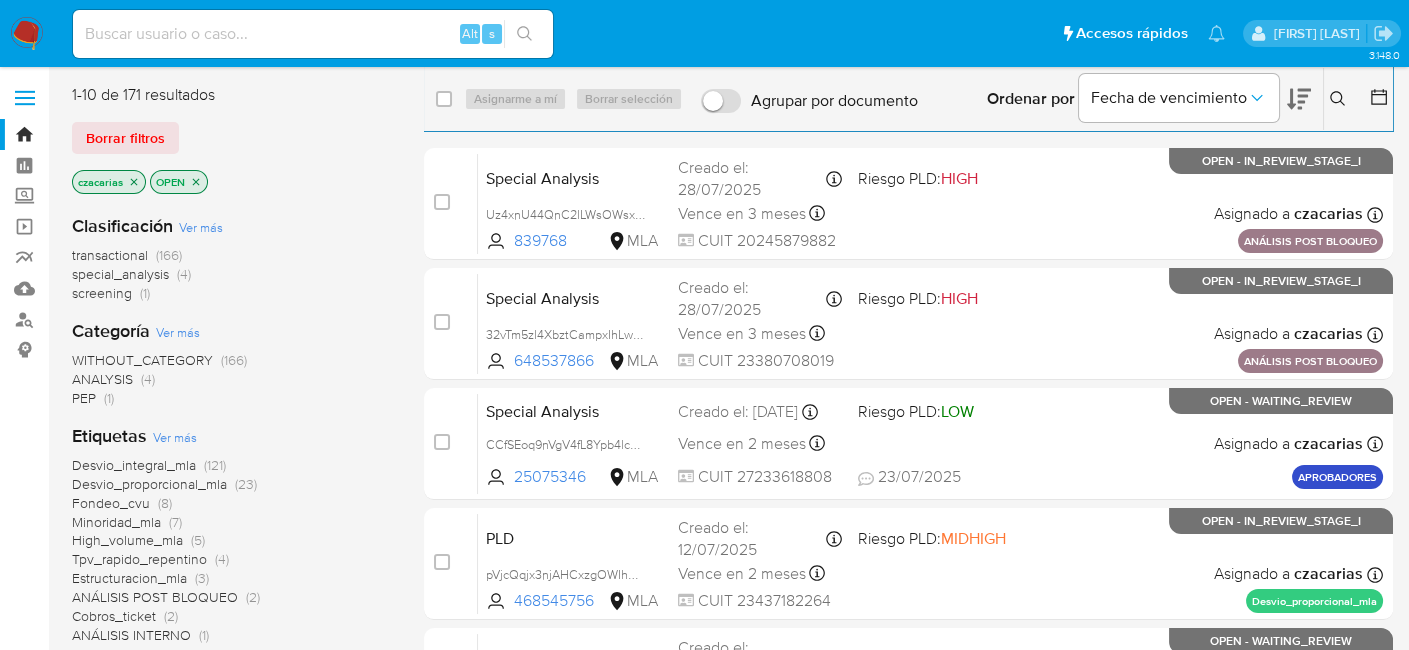 click 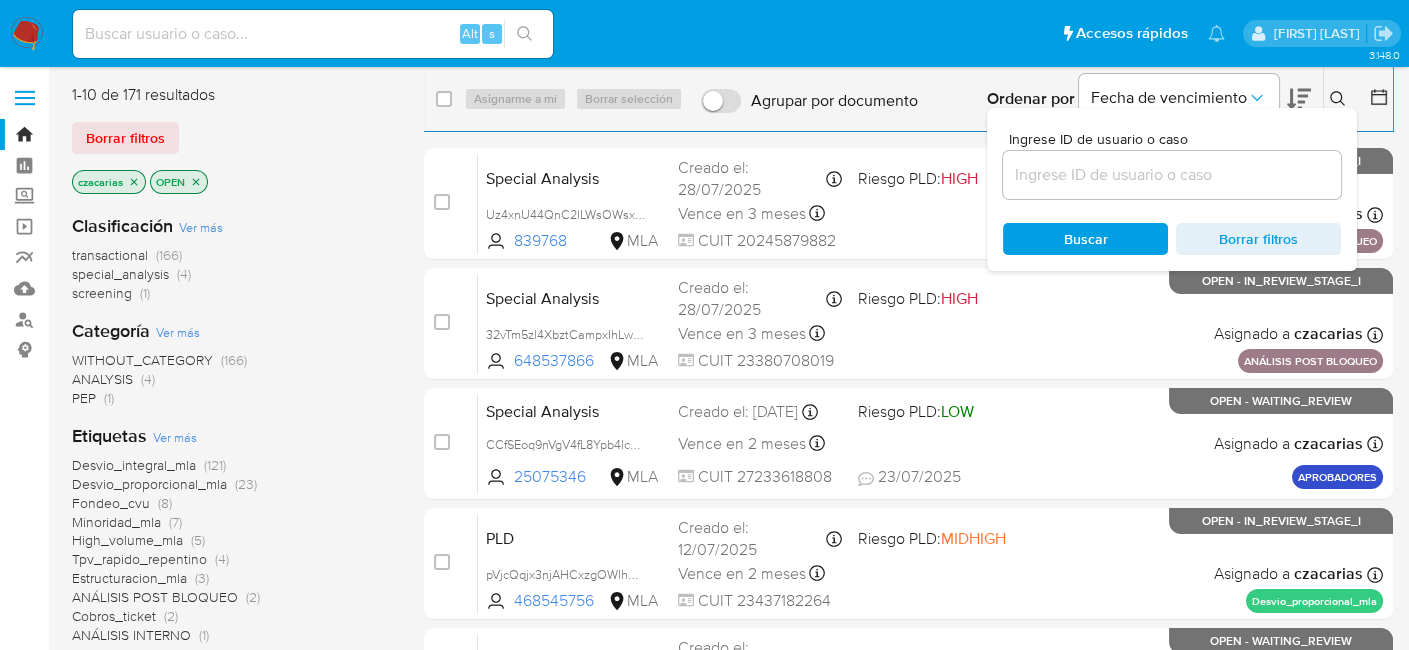 click at bounding box center (1172, 175) 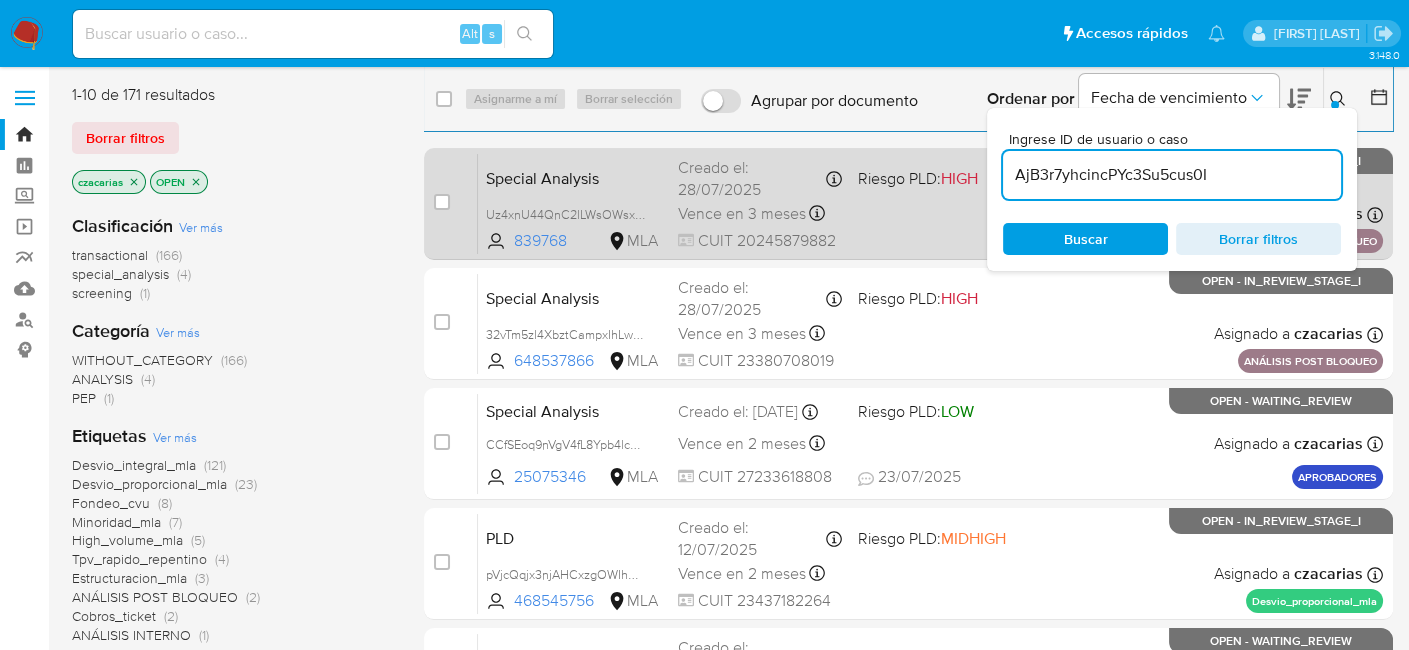 type on "AjB3r7yhcincPYc3Su5cus0I" 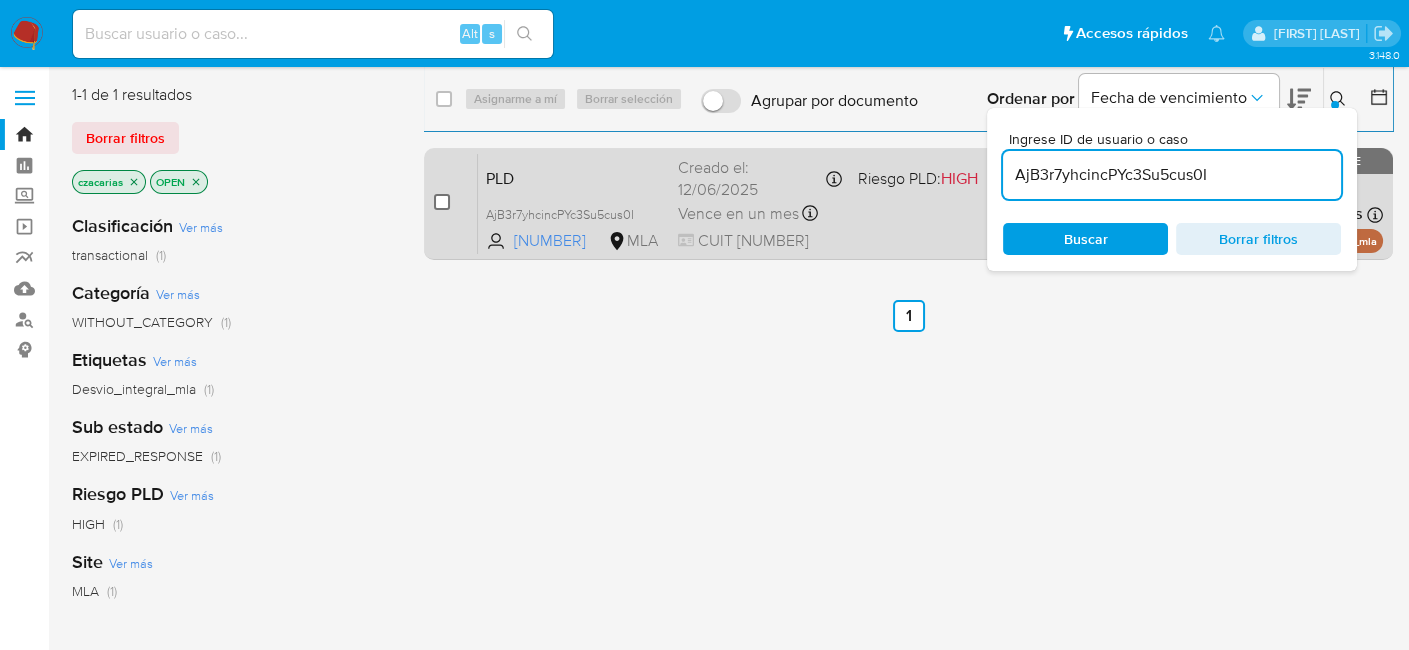 click at bounding box center [442, 202] 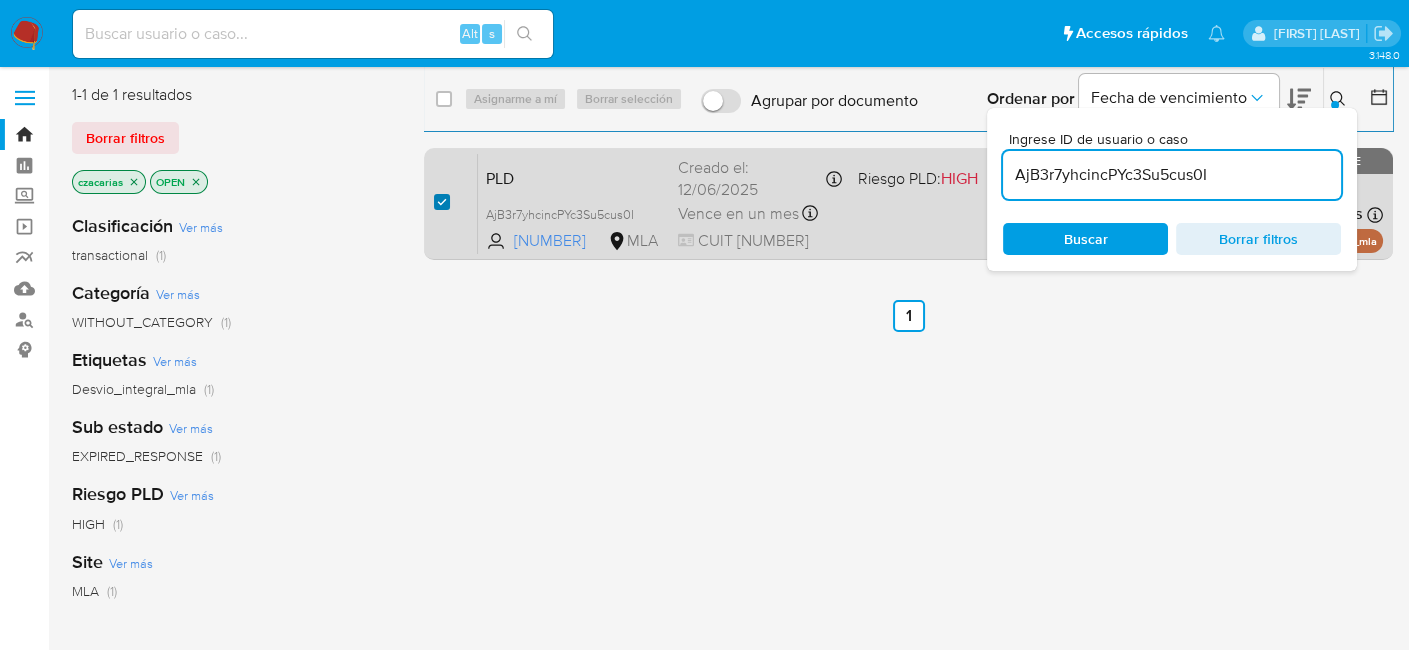checkbox on "true" 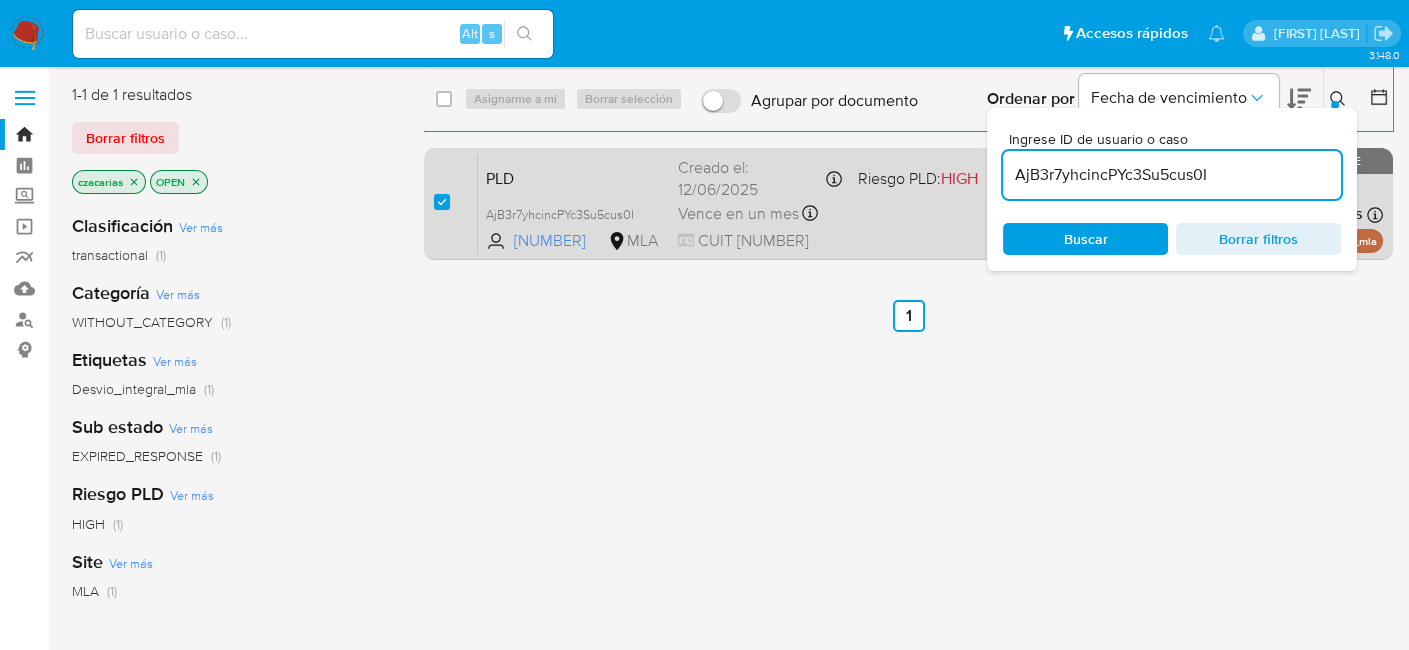 checkbox on "true" 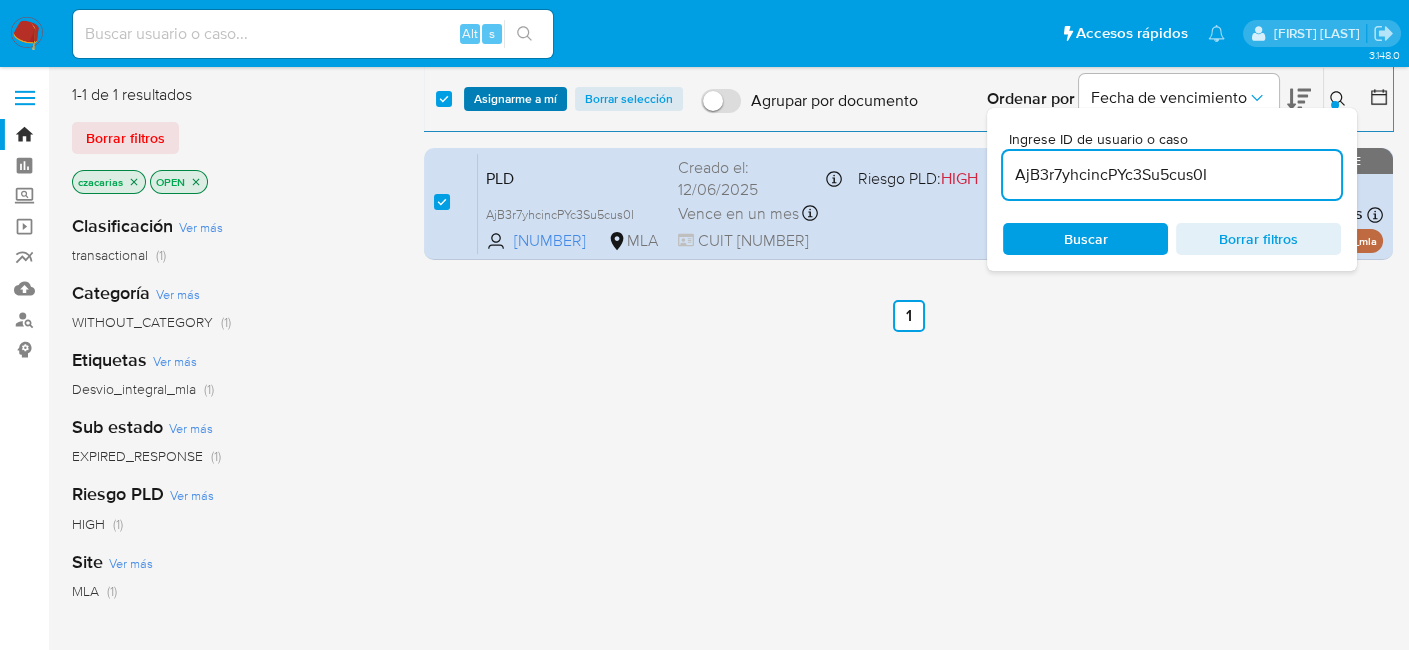 click on "Asignarme a mí" at bounding box center [515, 99] 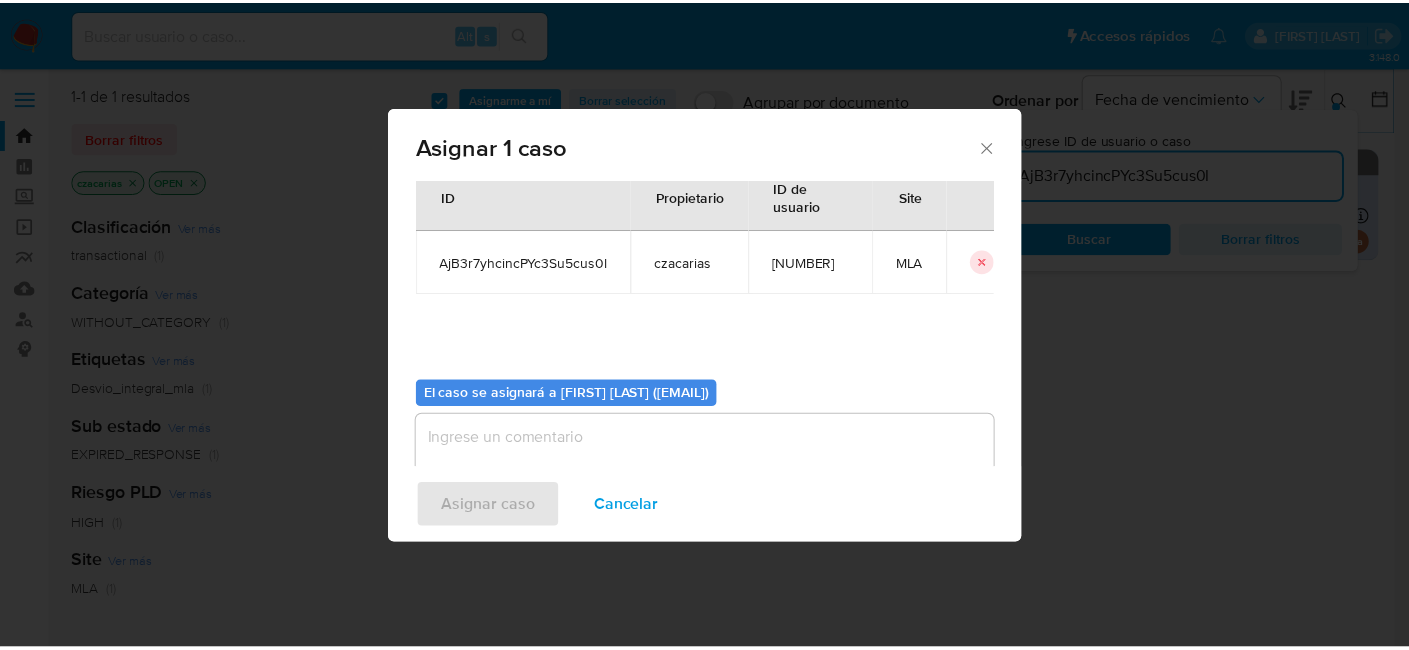 scroll, scrollTop: 102, scrollLeft: 0, axis: vertical 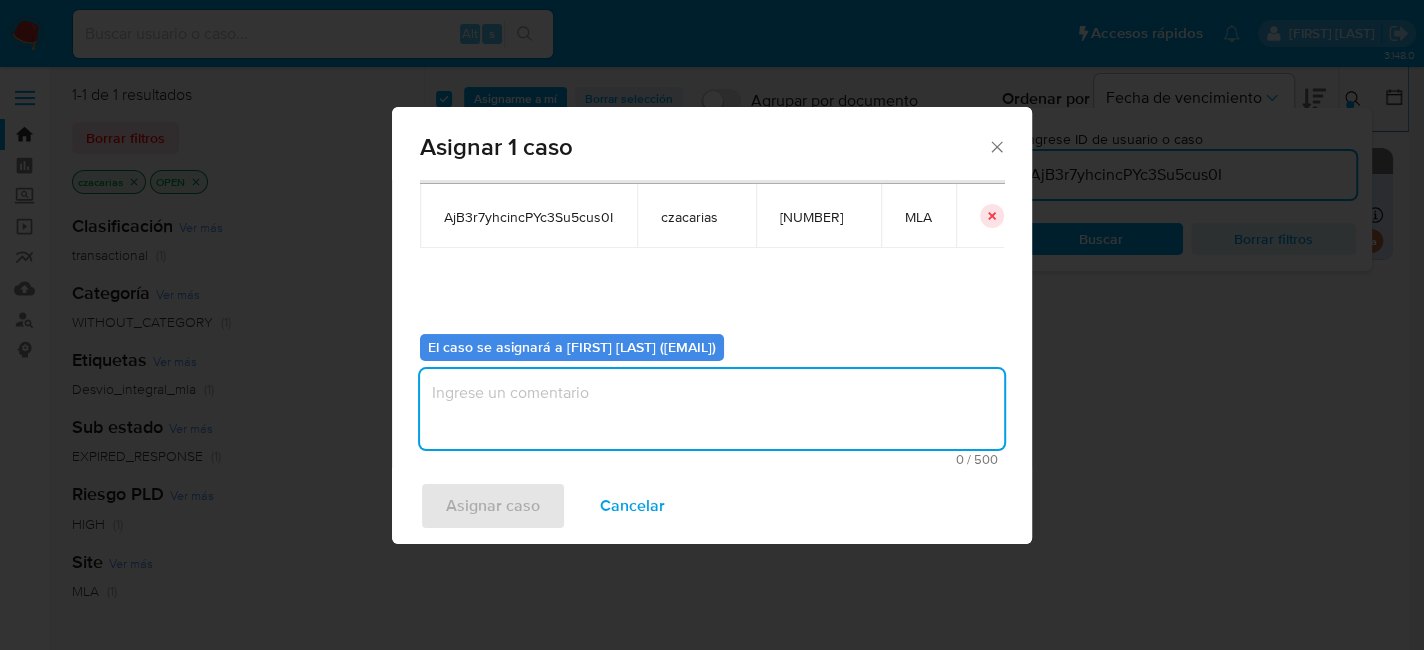 click at bounding box center [712, 409] 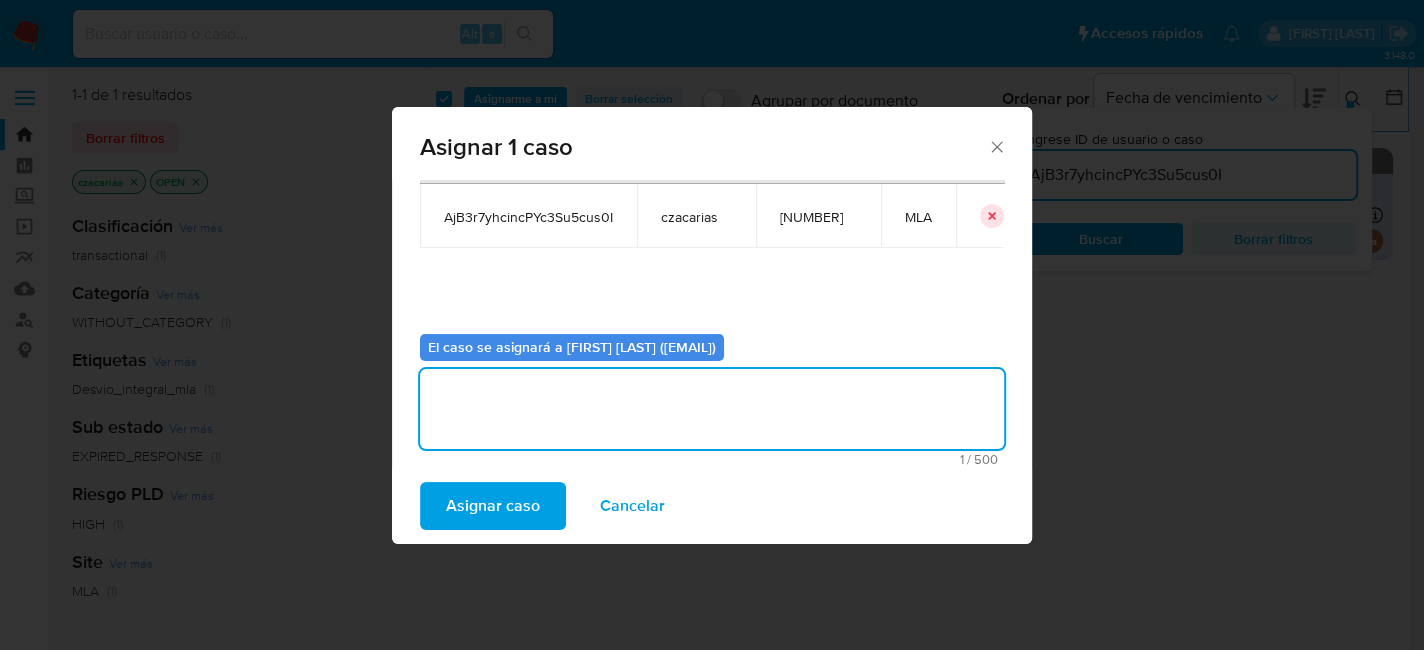 click on "Asignar caso Cancelar" at bounding box center [712, 506] 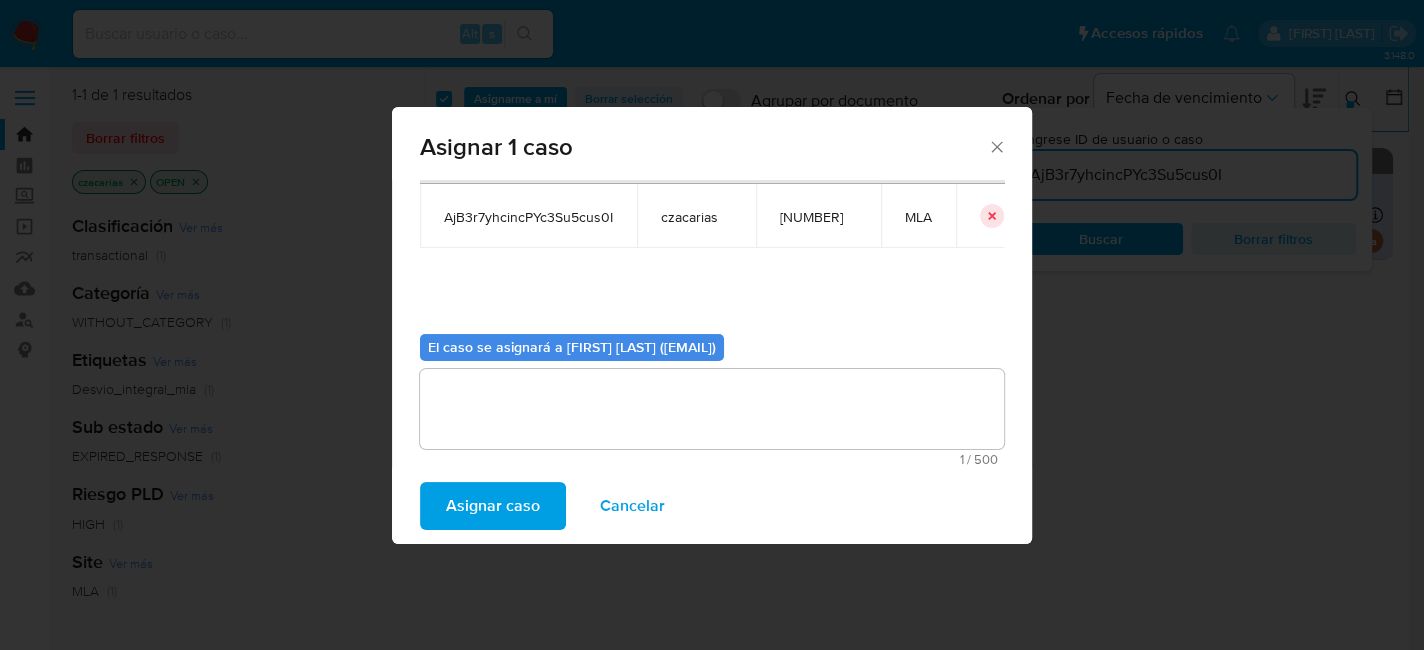 click on "Asignar caso" at bounding box center [493, 506] 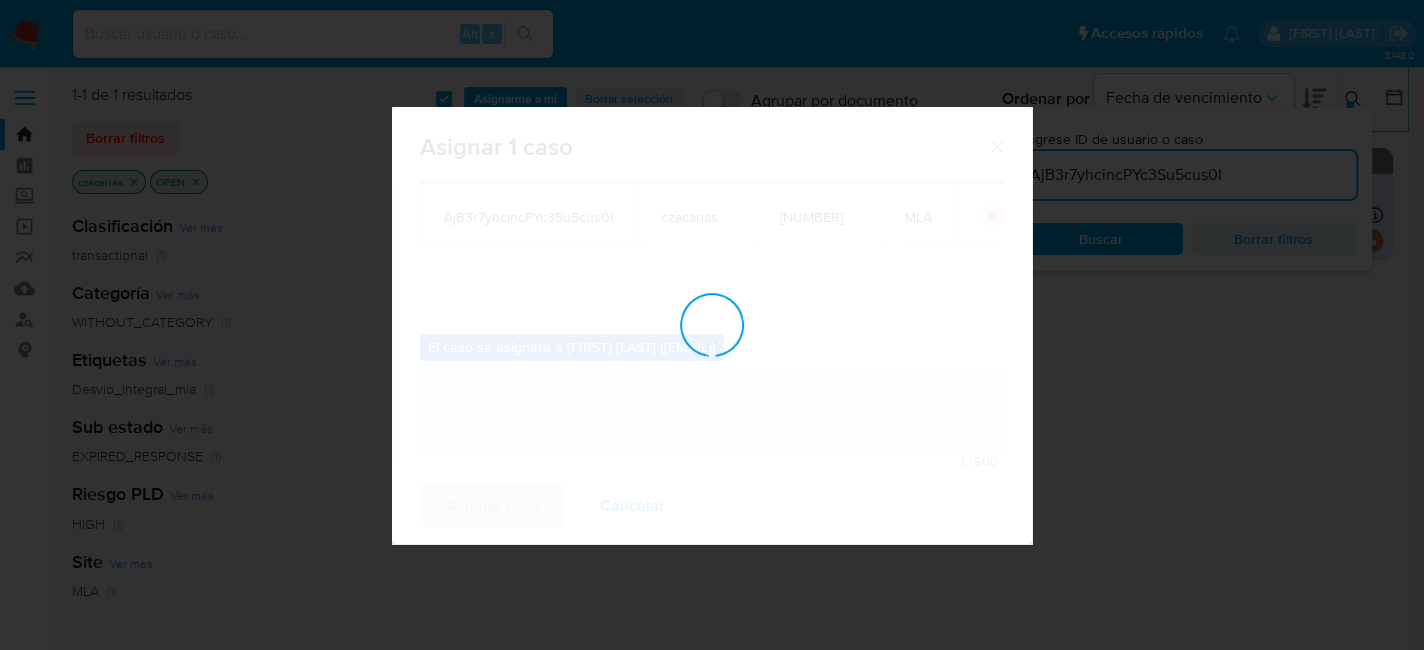 type 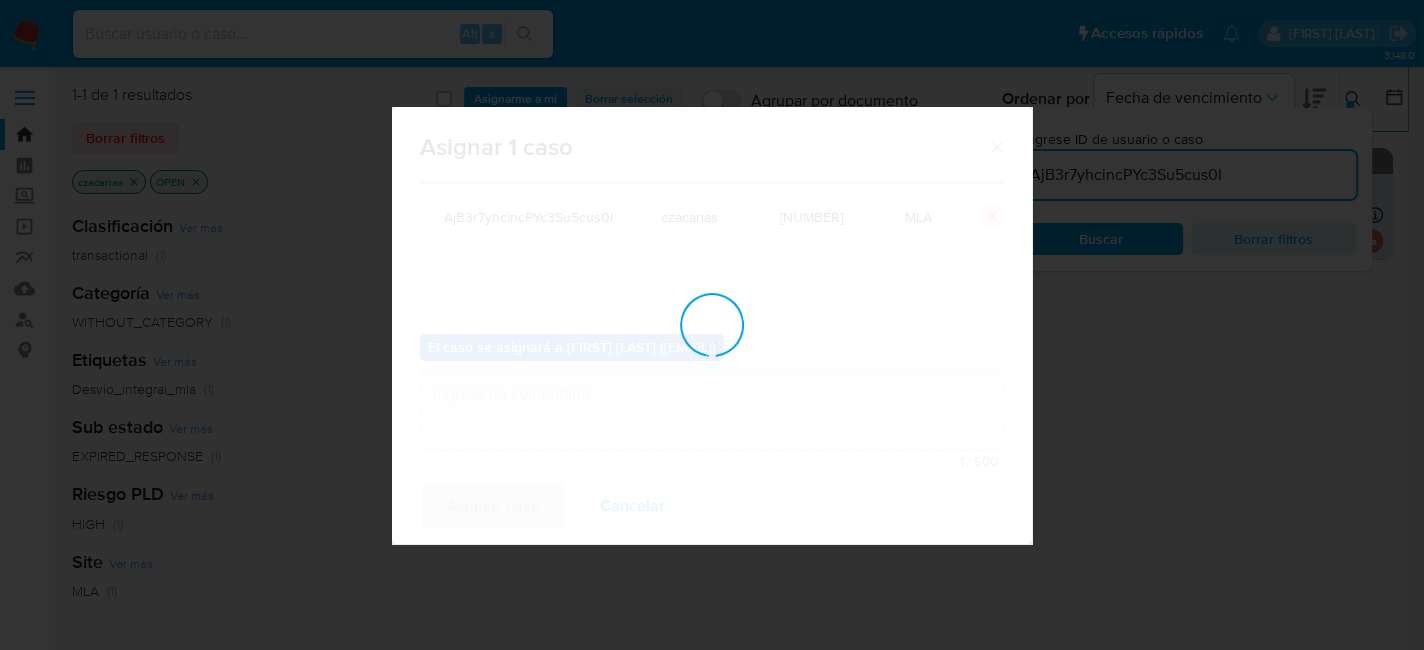 checkbox on "false" 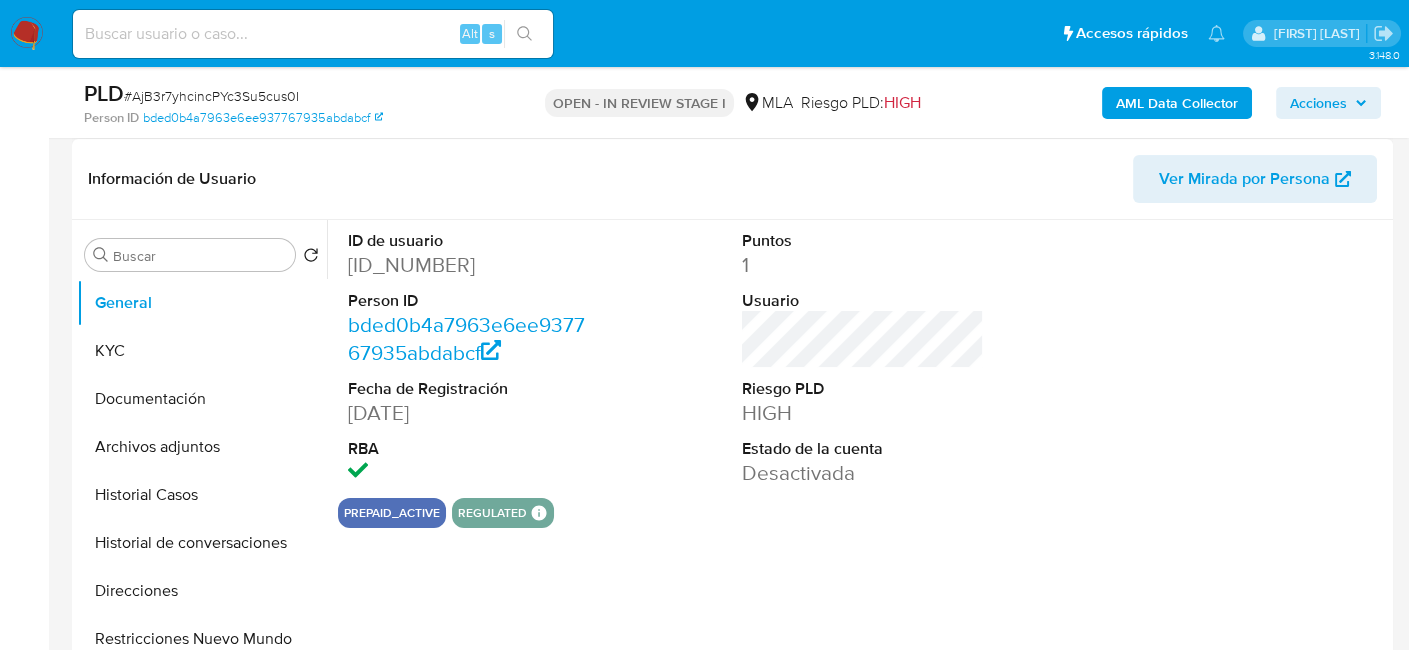 scroll, scrollTop: 300, scrollLeft: 0, axis: vertical 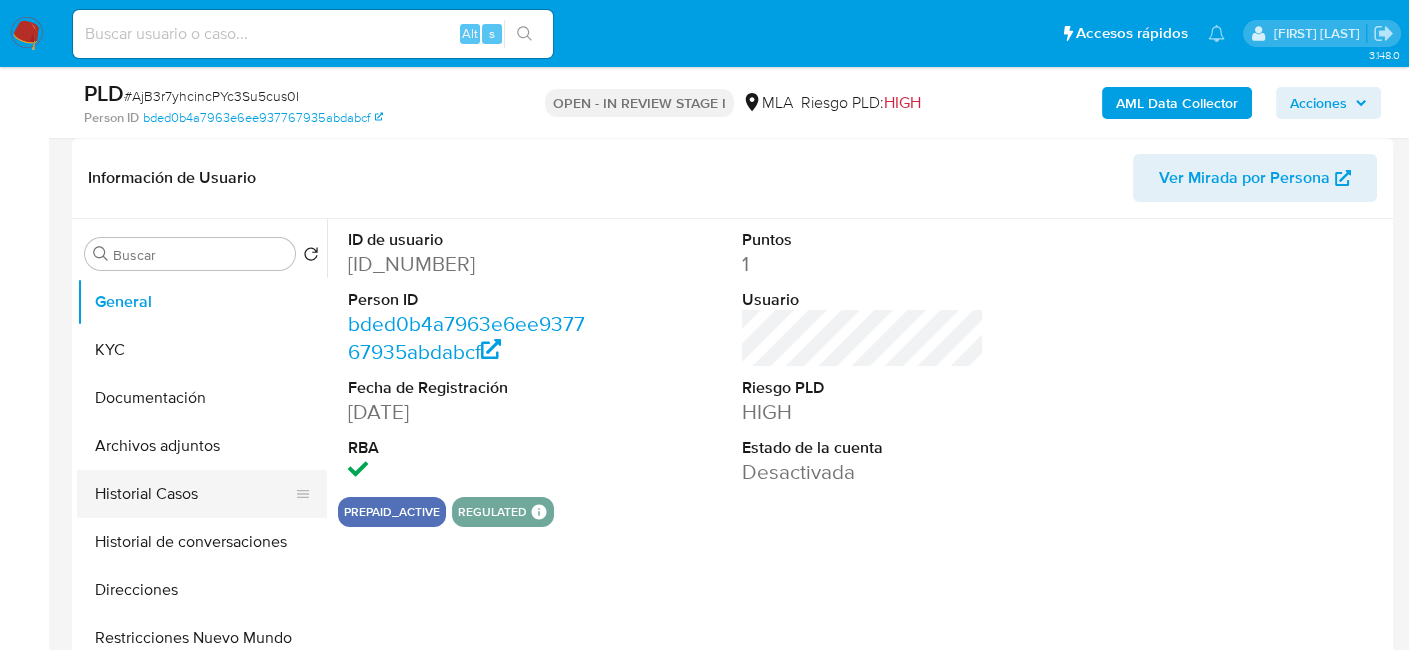 select on "10" 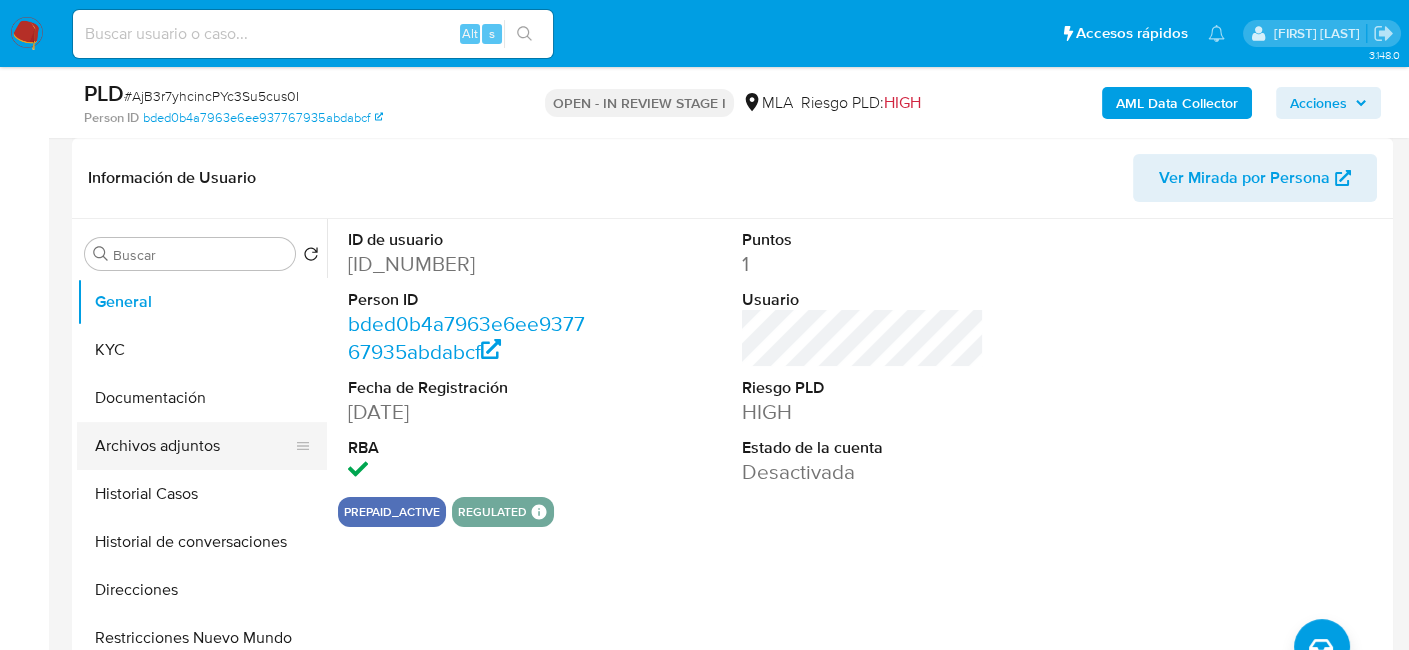click on "Archivos adjuntos" at bounding box center [194, 446] 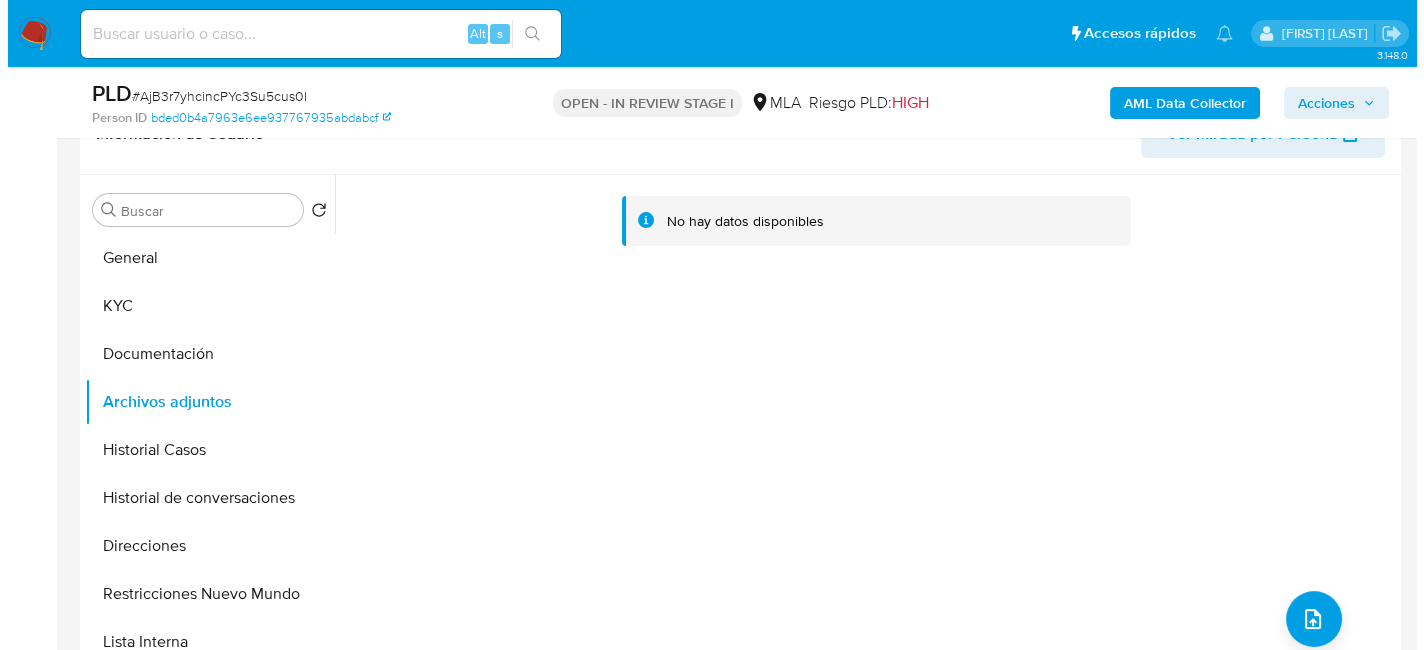 scroll, scrollTop: 300, scrollLeft: 0, axis: vertical 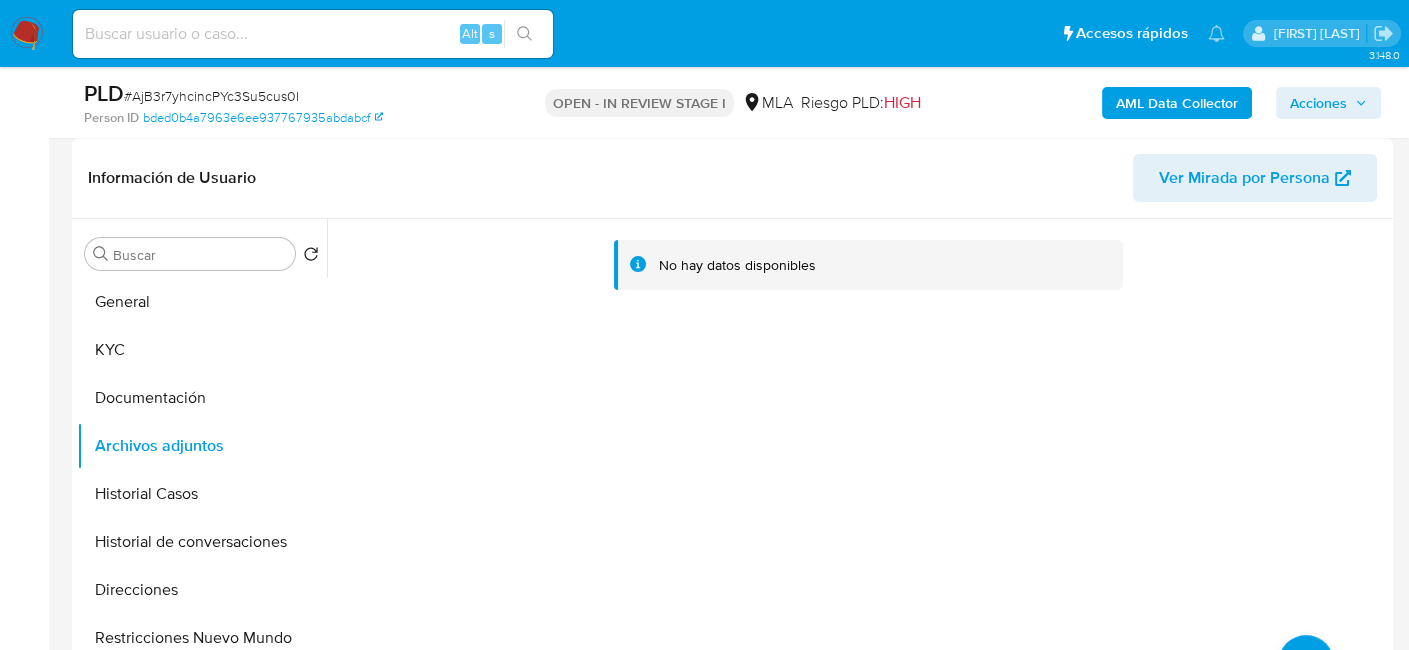click on "AML Data Collector" at bounding box center [1177, 103] 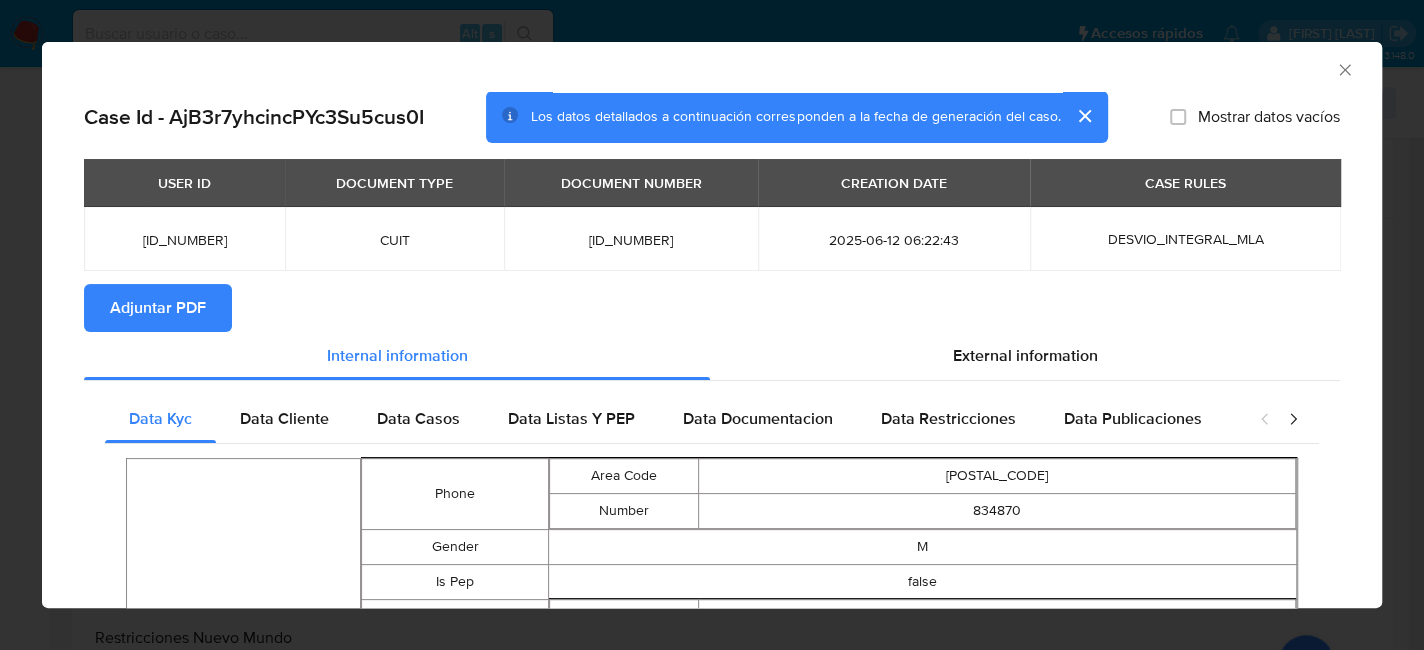click on "Data Kyc Data Cliente Data Casos Data Listas Y PEP Data Documentacion Data Restricciones Data Publicaciones Peticiones Secundarias Data Minoridad Person Phone Area Code 3885 Number 834870 Gender M Is Pep false Other Identifications Number 45087138 Type DNI Nationality AR Identification Type CUIT Number 23450871389 Address Full Address Gonzales Borgues El Carmen Jujuy Argentina 4603 Birthdate 2003-08-14 Marital Status CONCUBINE Email Address lucasgrube07@gmail.com Is Regulated Entity false Identification Number 23450871389 Type CUIT Fiscal Identity Taxpayer Type Monotributo Names Preferred Full LUCAS GRUBE Legal Lucas Grube Brand Lukitaa Activities Code 661991 Description SERVICIOS DE ENVIO Y RECEPCIÓN DE FONDOS DESDE Y HACIA EL EXTERIOR Is Primary false Primary Activity Code 661991 Site Id MLA Entity Type person Kyc Knowledge Level verified Date Last Update 2025-05-29T08:49:14.716245128Z" at bounding box center (712, 929) 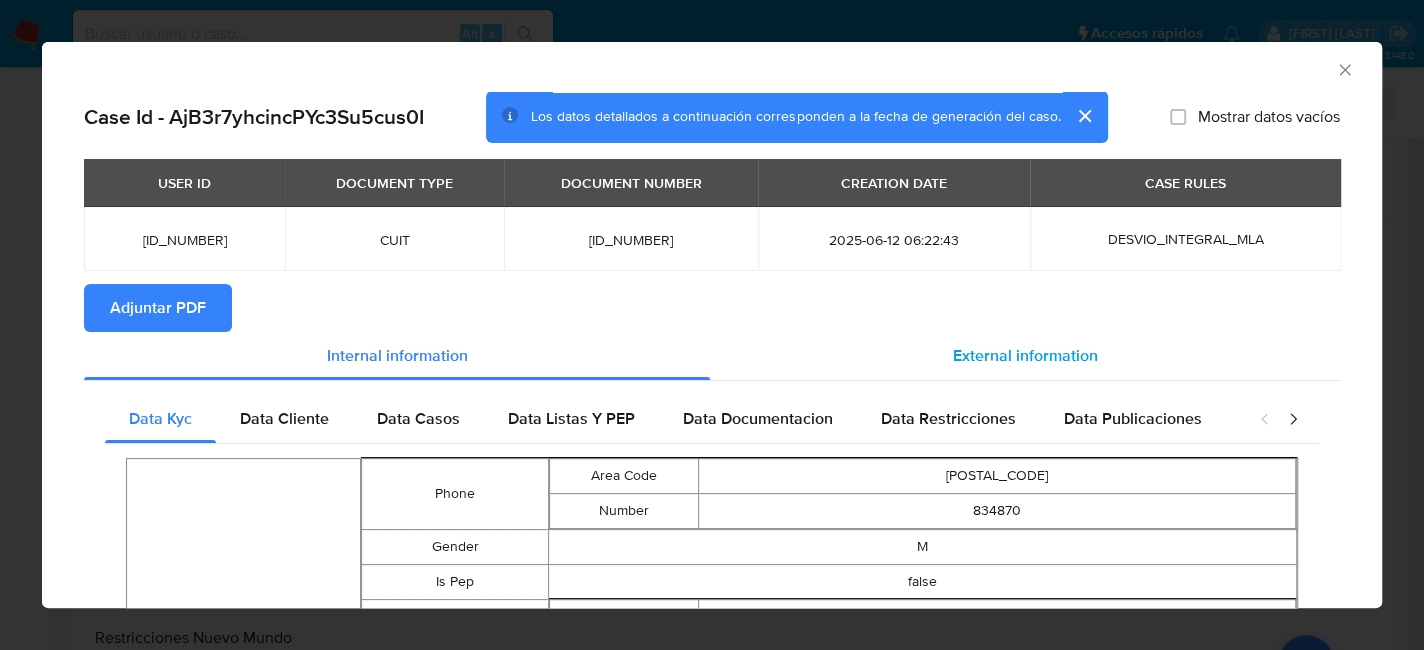 drag, startPoint x: 1030, startPoint y: 351, endPoint x: 1012, endPoint y: 356, distance: 18.681541 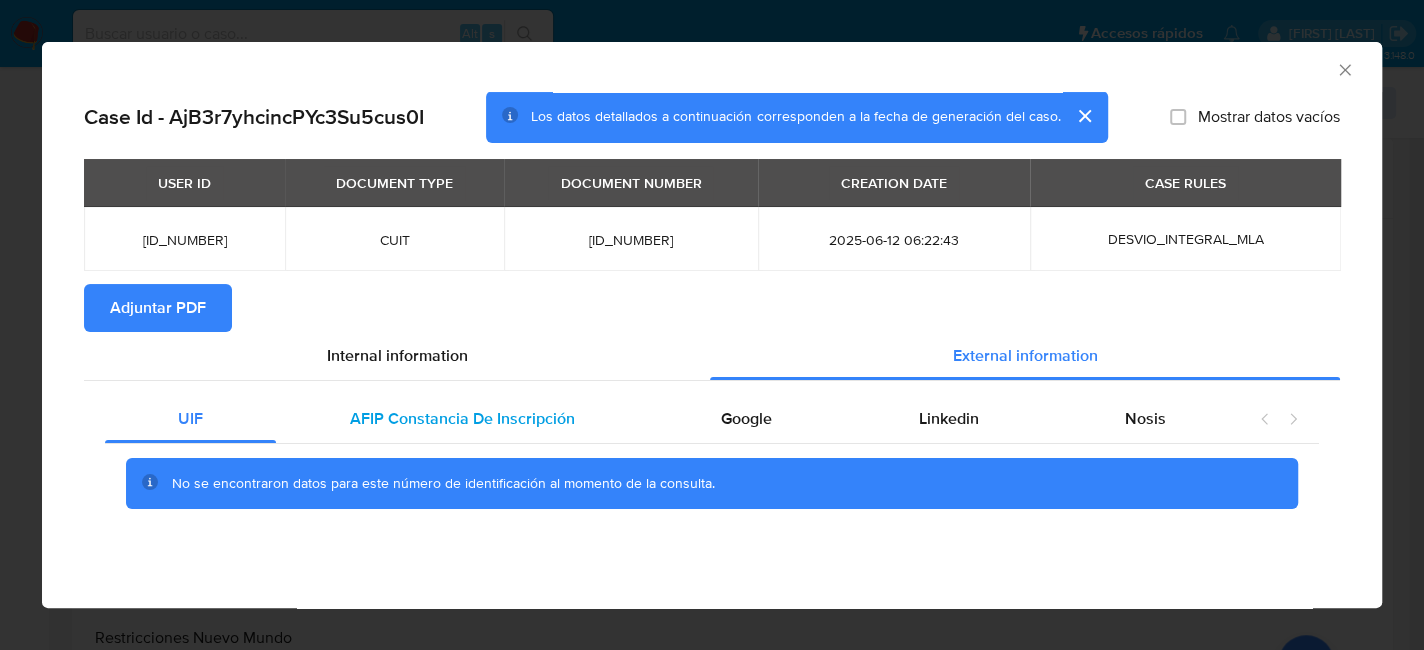 click on "AFIP Constancia De Inscripción" at bounding box center [461, 419] 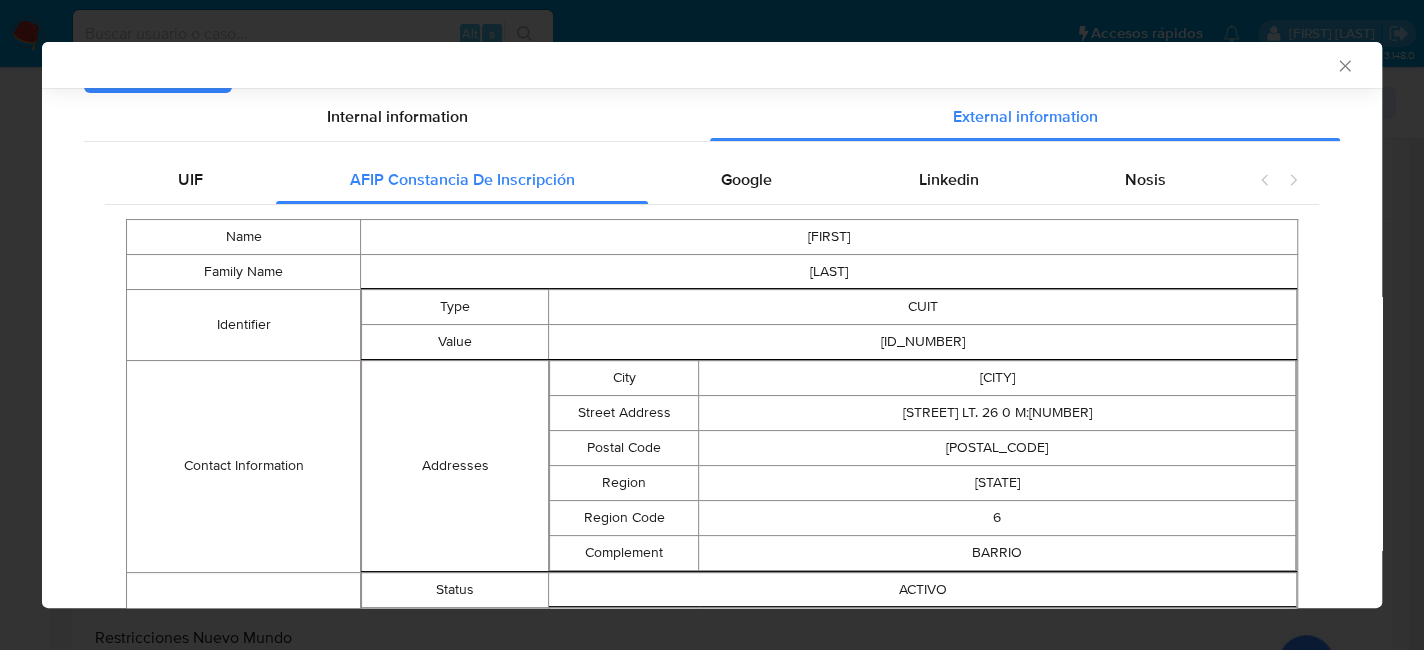 scroll, scrollTop: 196, scrollLeft: 0, axis: vertical 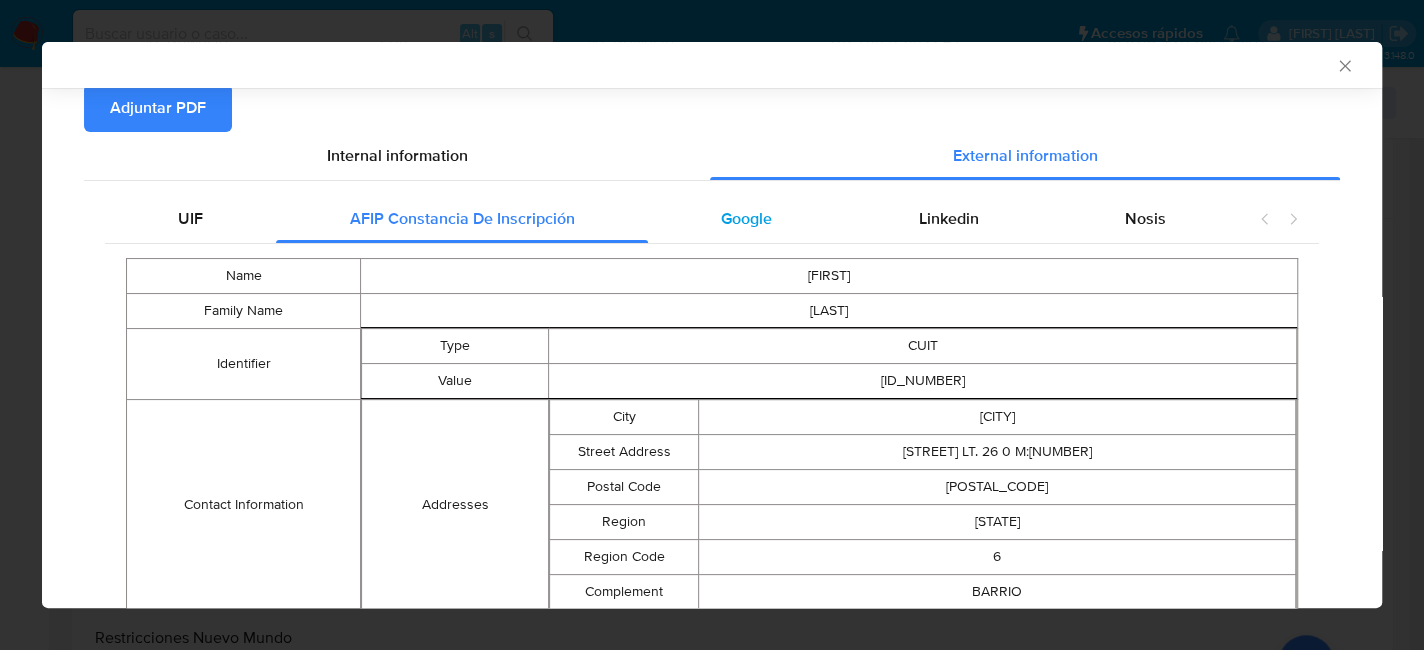 click on "Google" at bounding box center [746, 219] 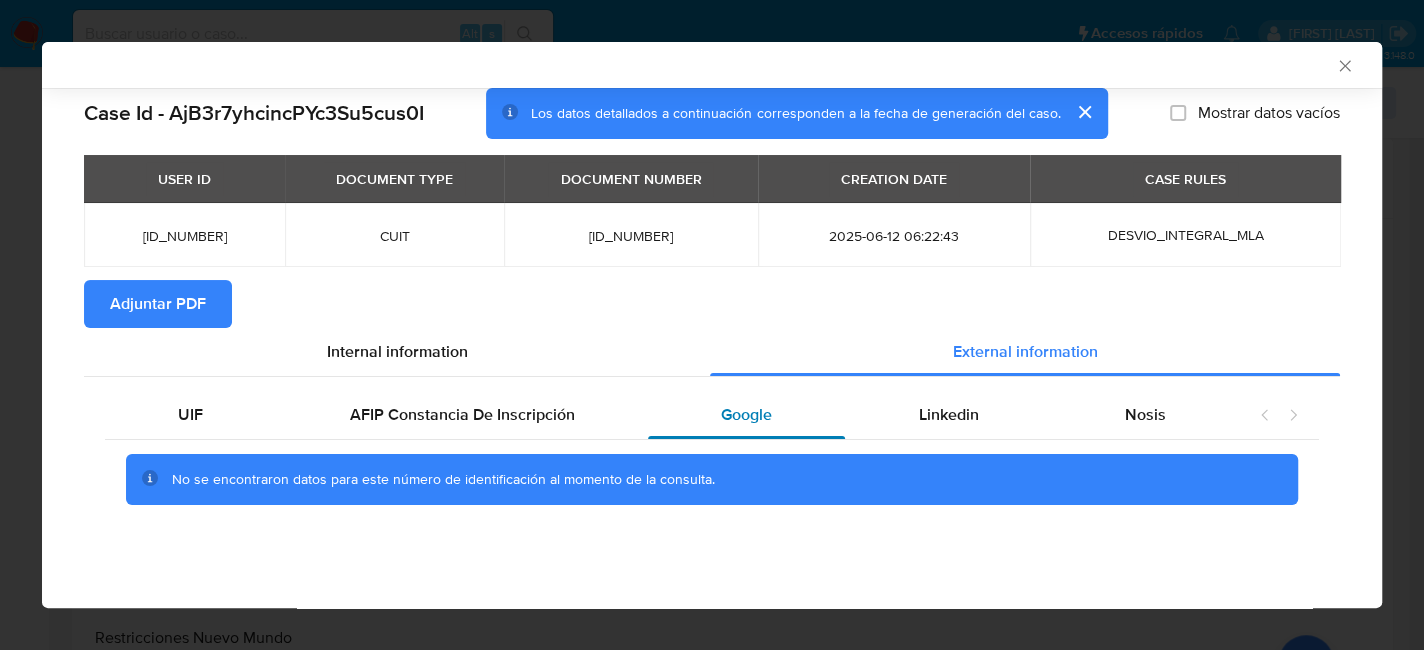 scroll, scrollTop: 0, scrollLeft: 0, axis: both 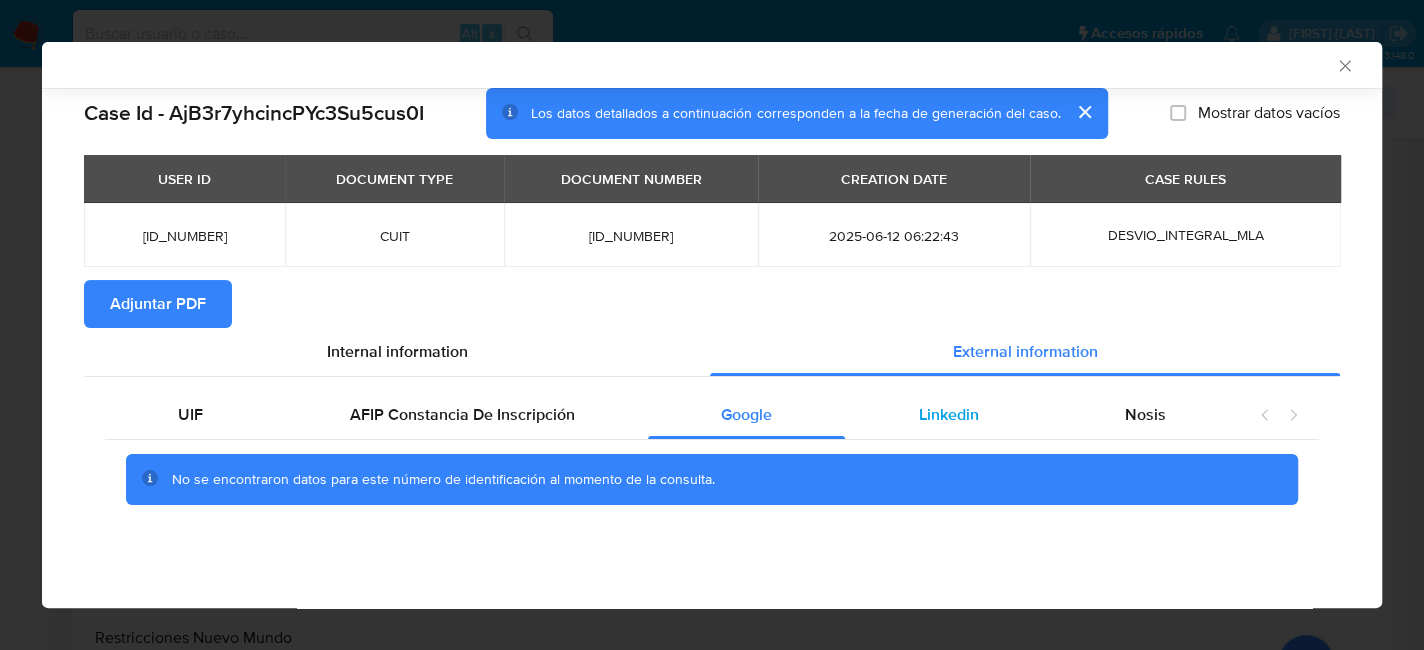 click on "Linkedin" at bounding box center (948, 414) 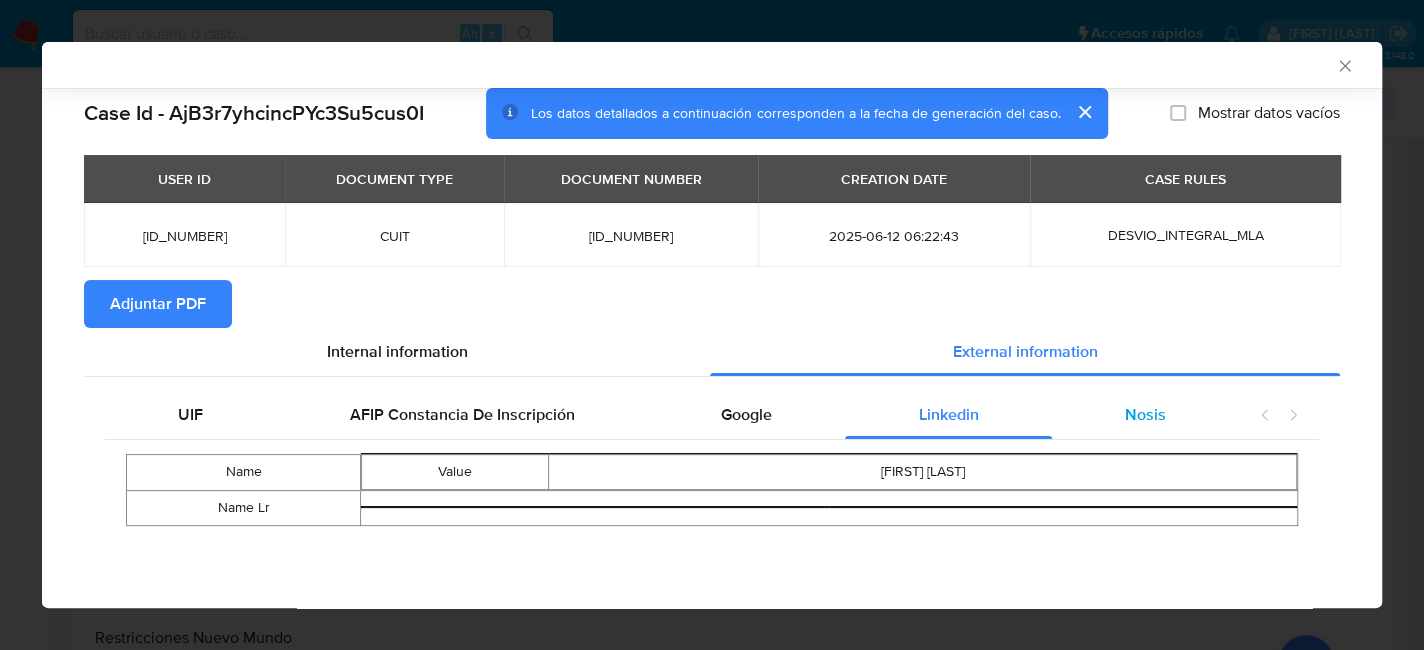 click on "Nosis" at bounding box center (1145, 415) 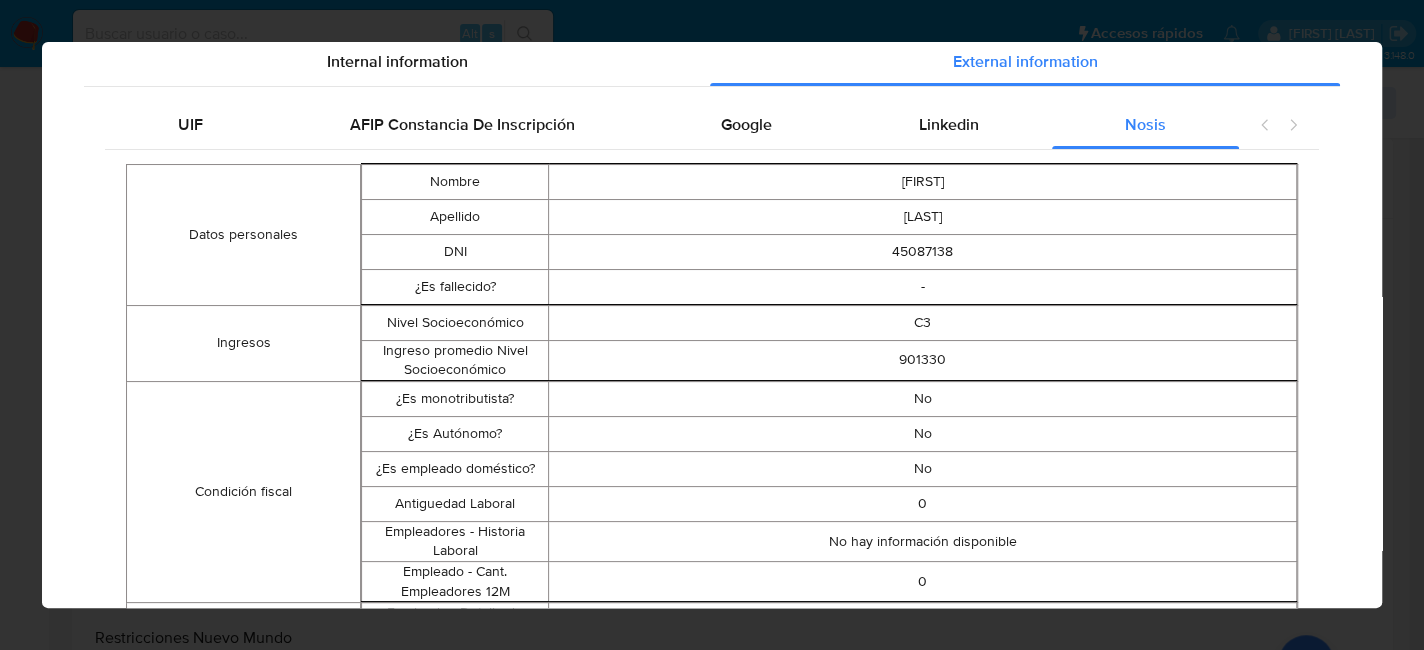 scroll, scrollTop: 0, scrollLeft: 0, axis: both 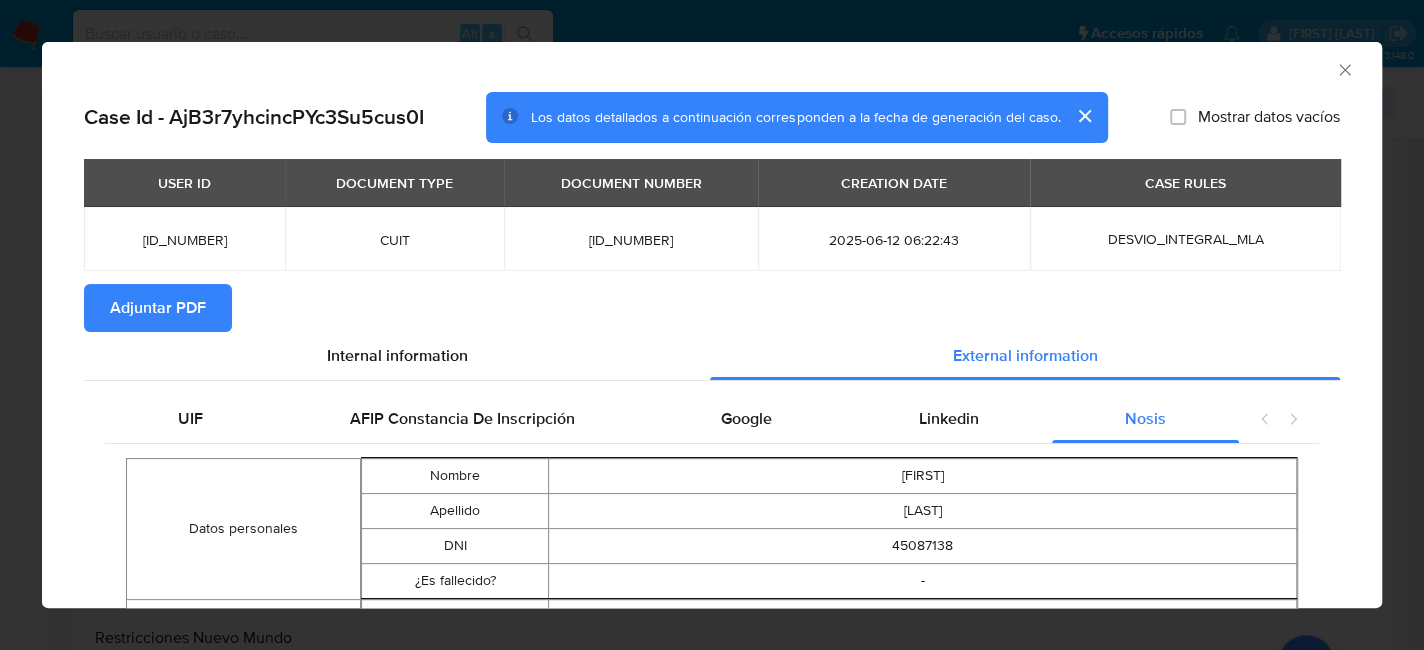 click on "Adjuntar PDF" at bounding box center [158, 308] 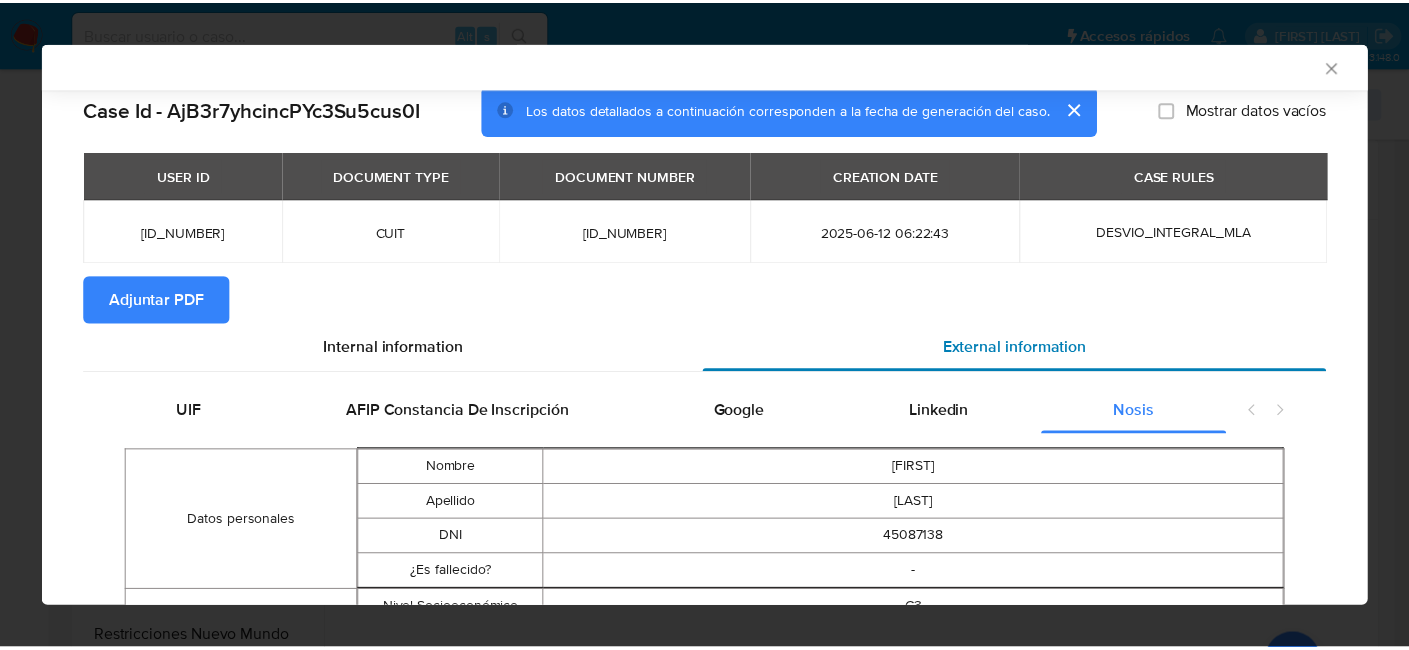 scroll, scrollTop: 0, scrollLeft: 0, axis: both 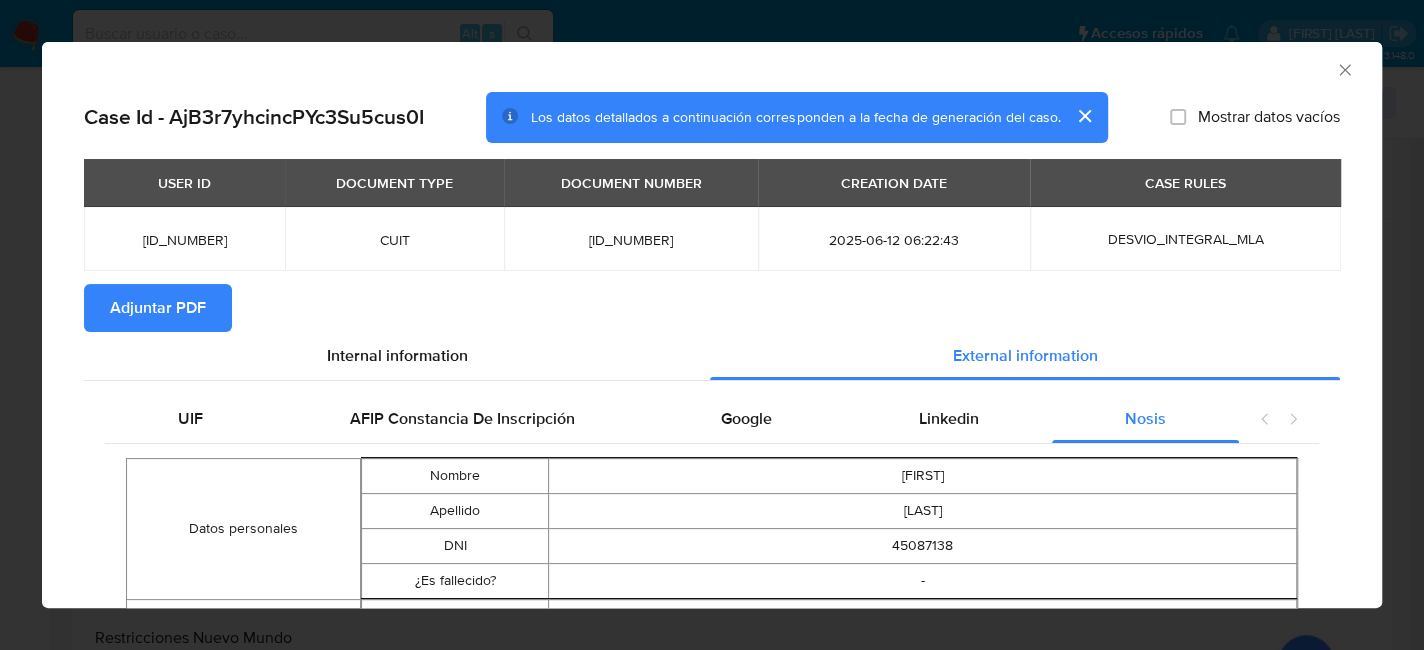 click 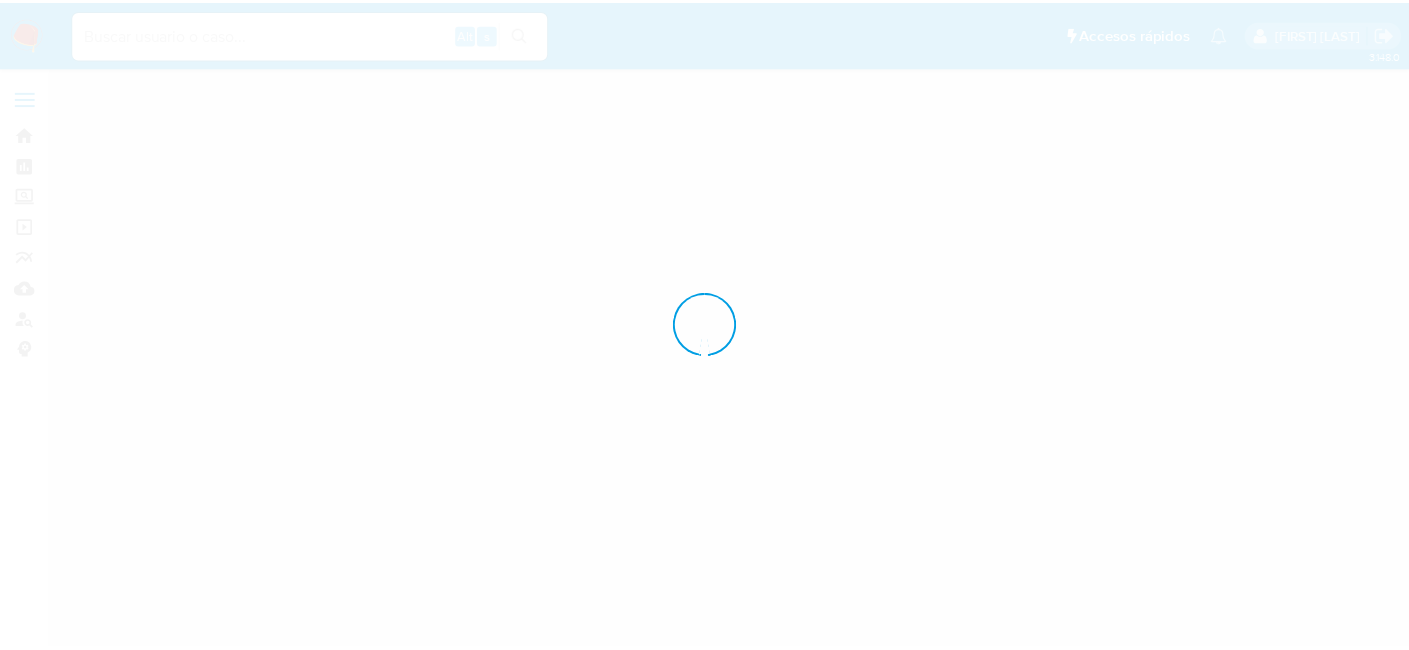 scroll, scrollTop: 0, scrollLeft: 0, axis: both 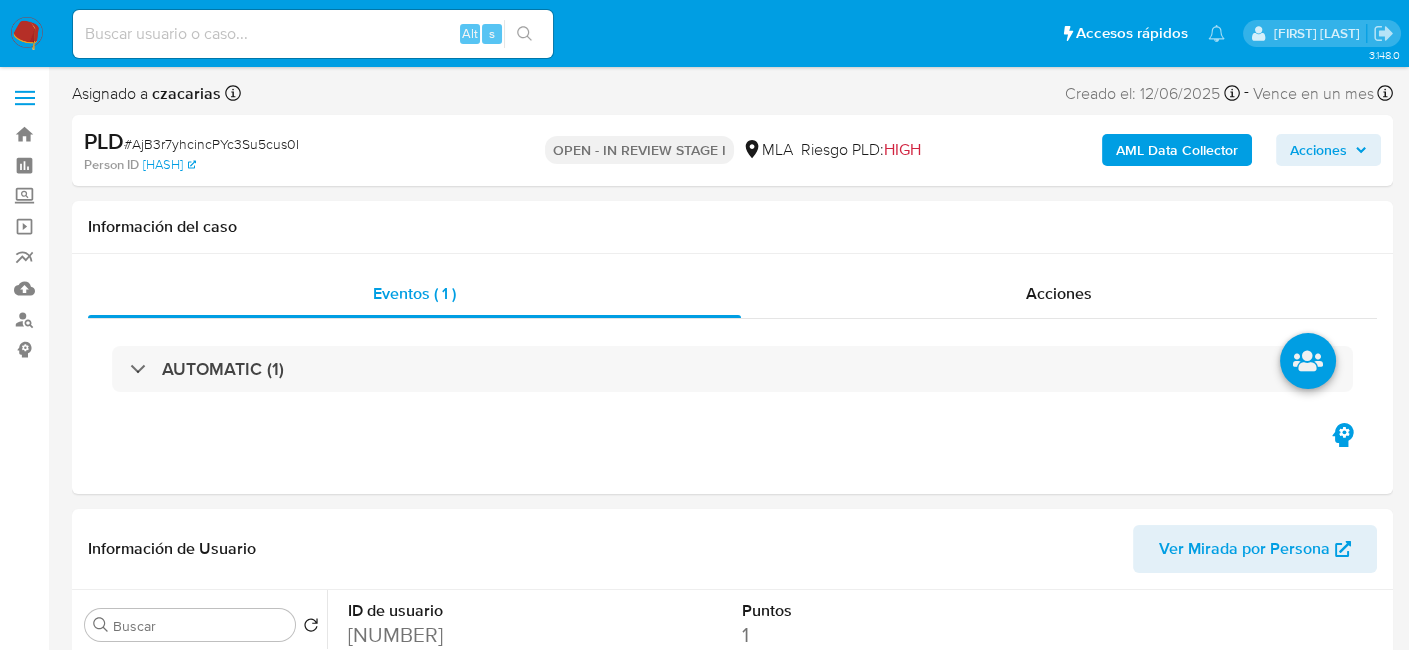 select on "10" 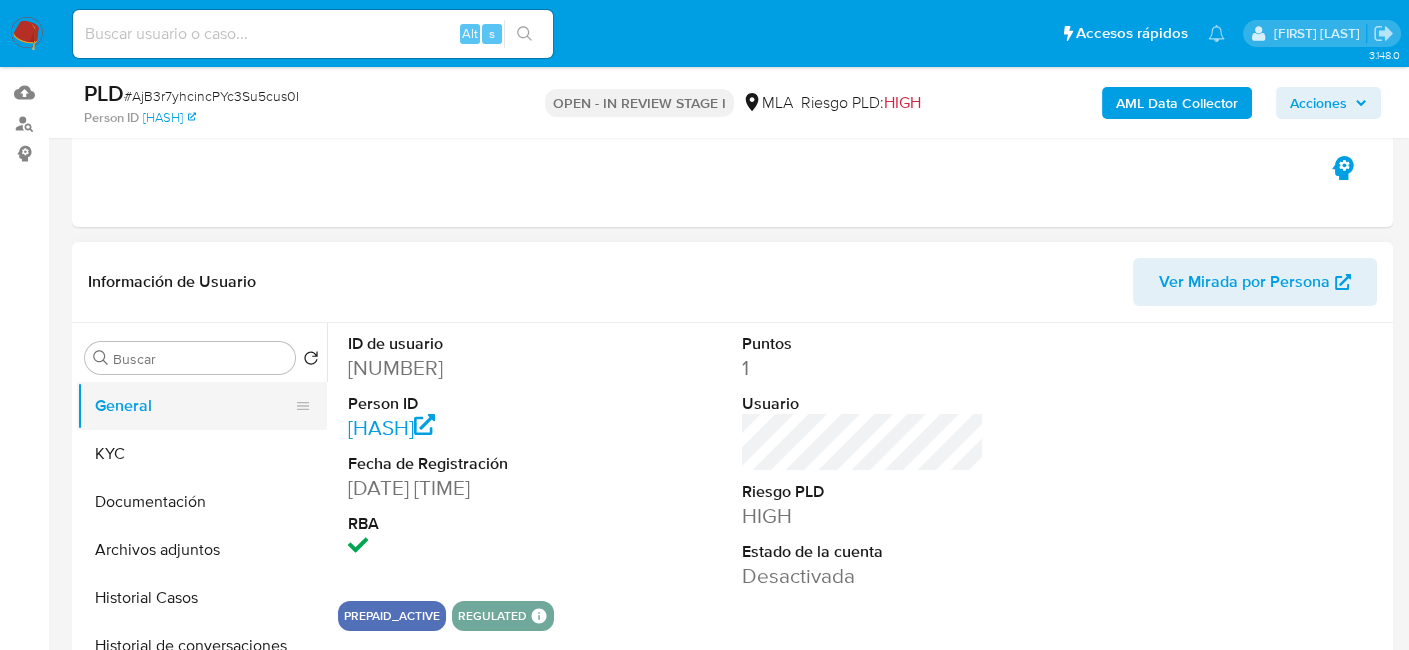 scroll, scrollTop: 200, scrollLeft: 0, axis: vertical 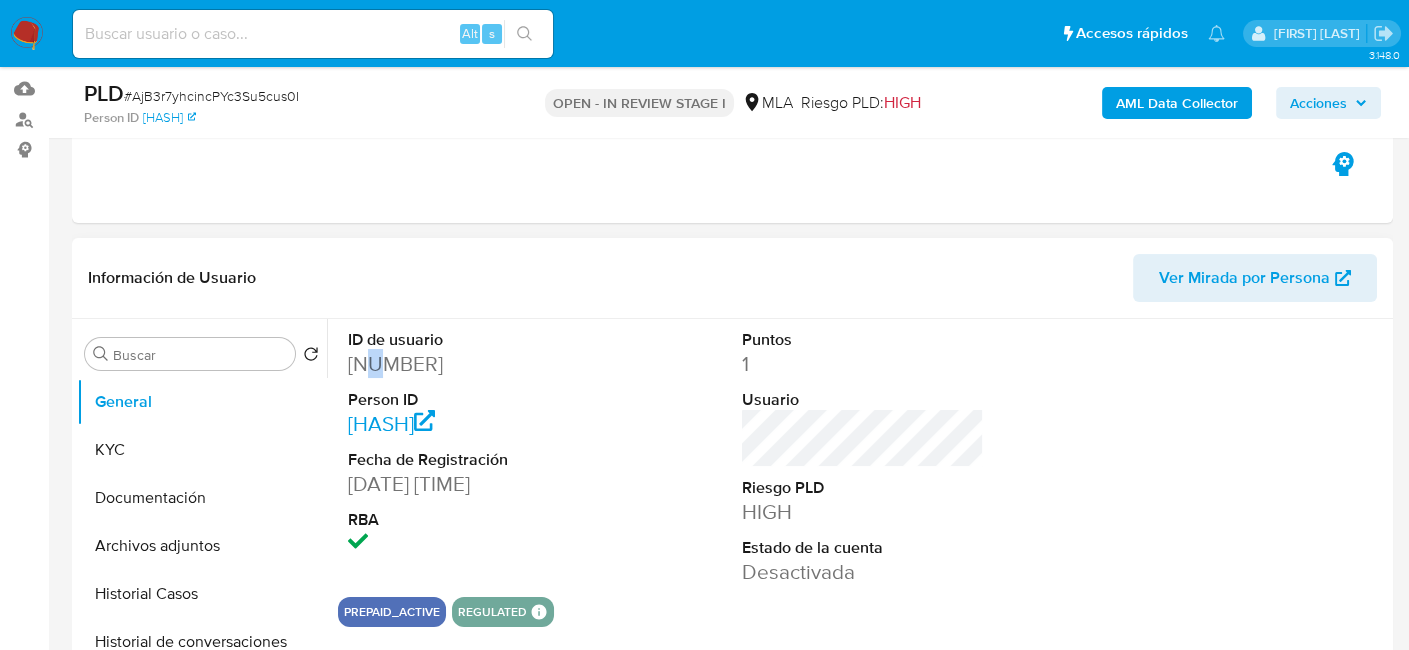 click on "[NUMBER]" at bounding box center [469, 364] 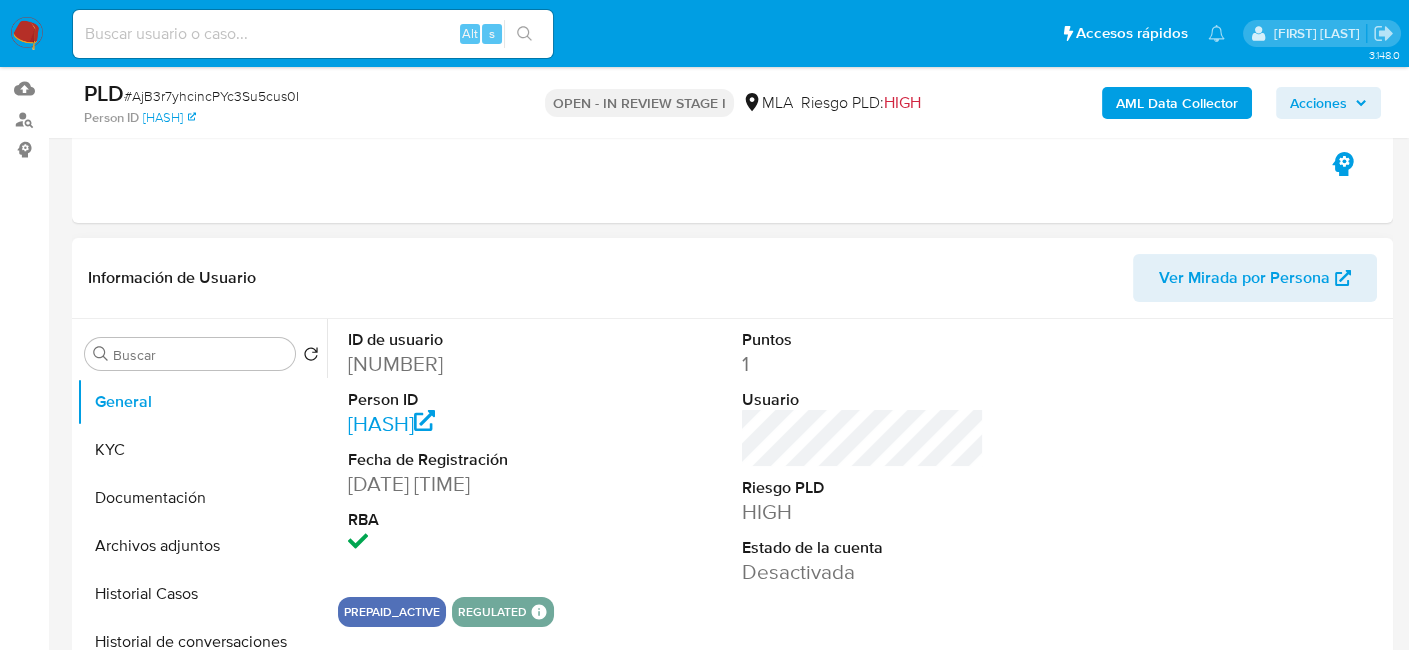 click on "[NUMBER]" at bounding box center (469, 364) 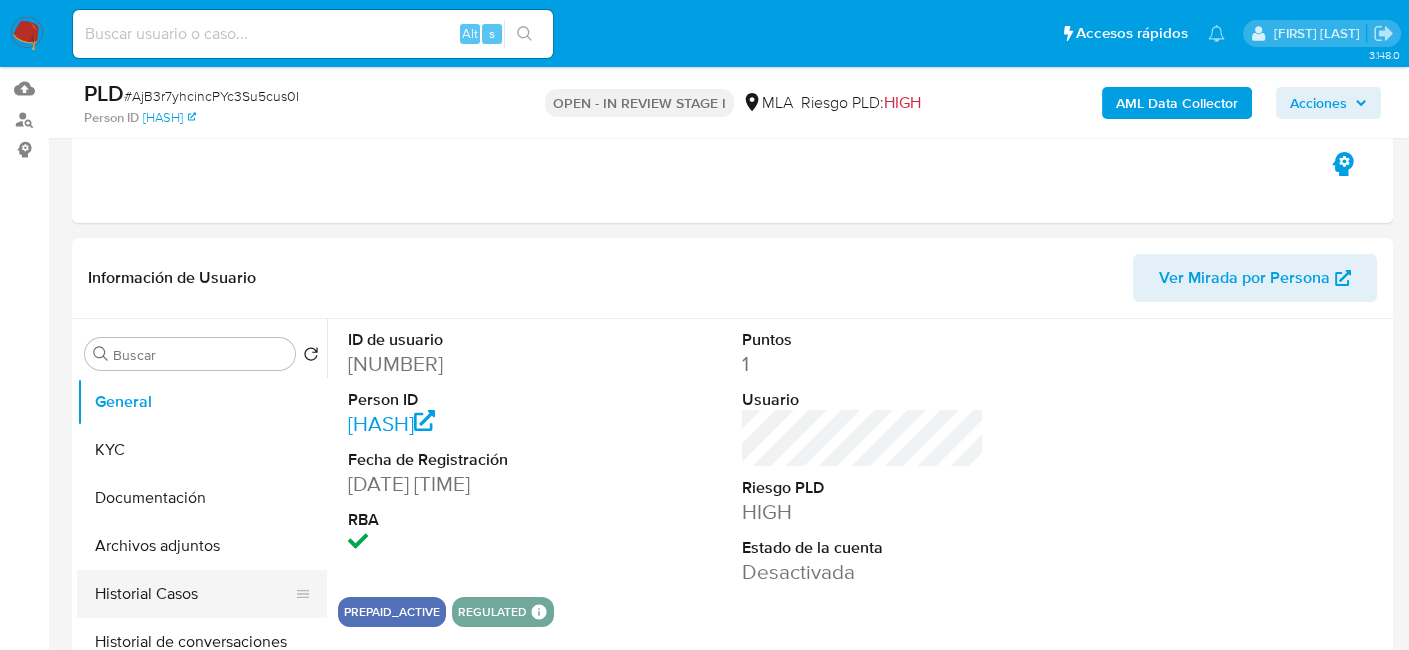 click on "Historial Casos" at bounding box center [194, 594] 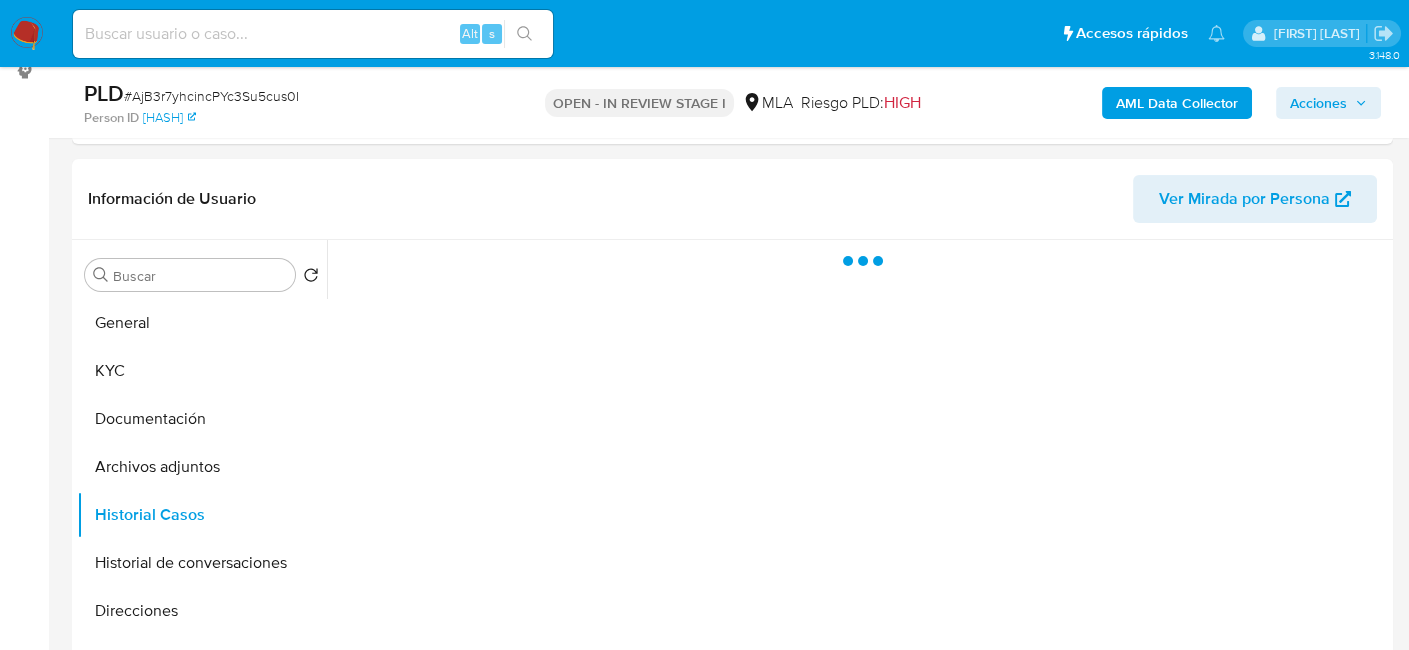 scroll, scrollTop: 300, scrollLeft: 0, axis: vertical 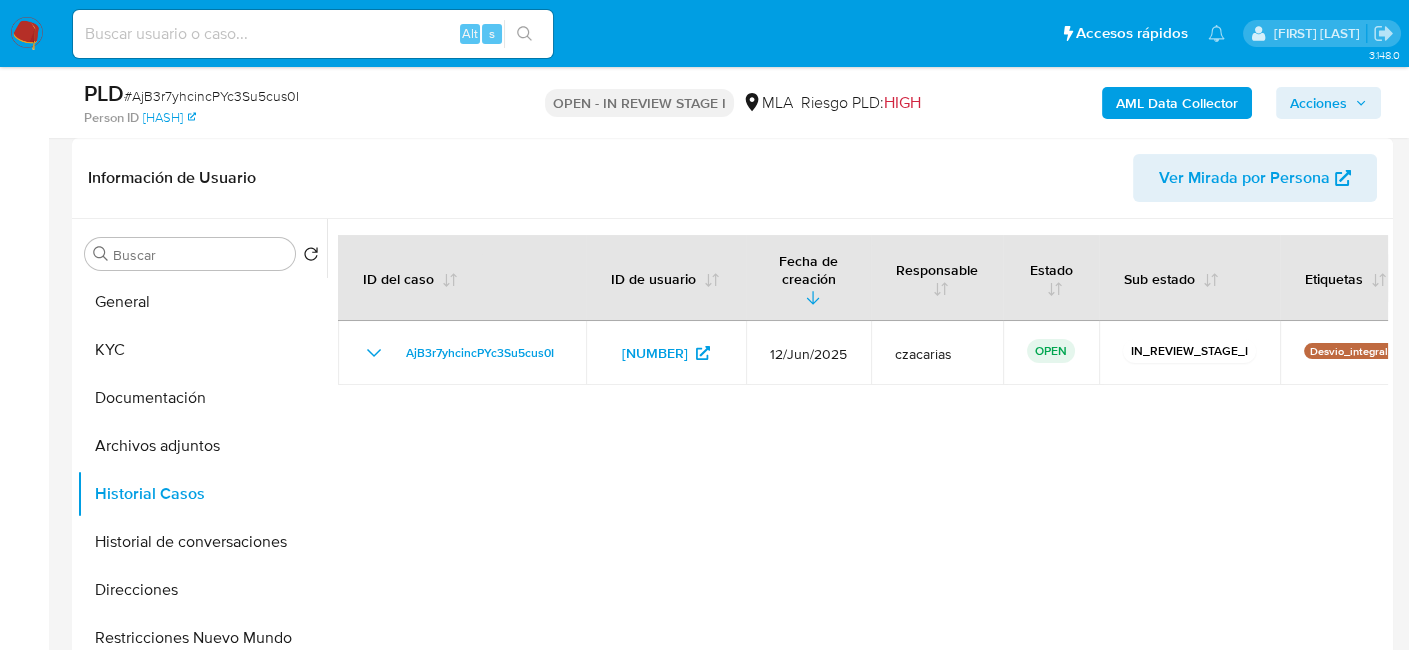 click on "# AjB3r7yhcincPYc3Su5cus0I" at bounding box center (211, 96) 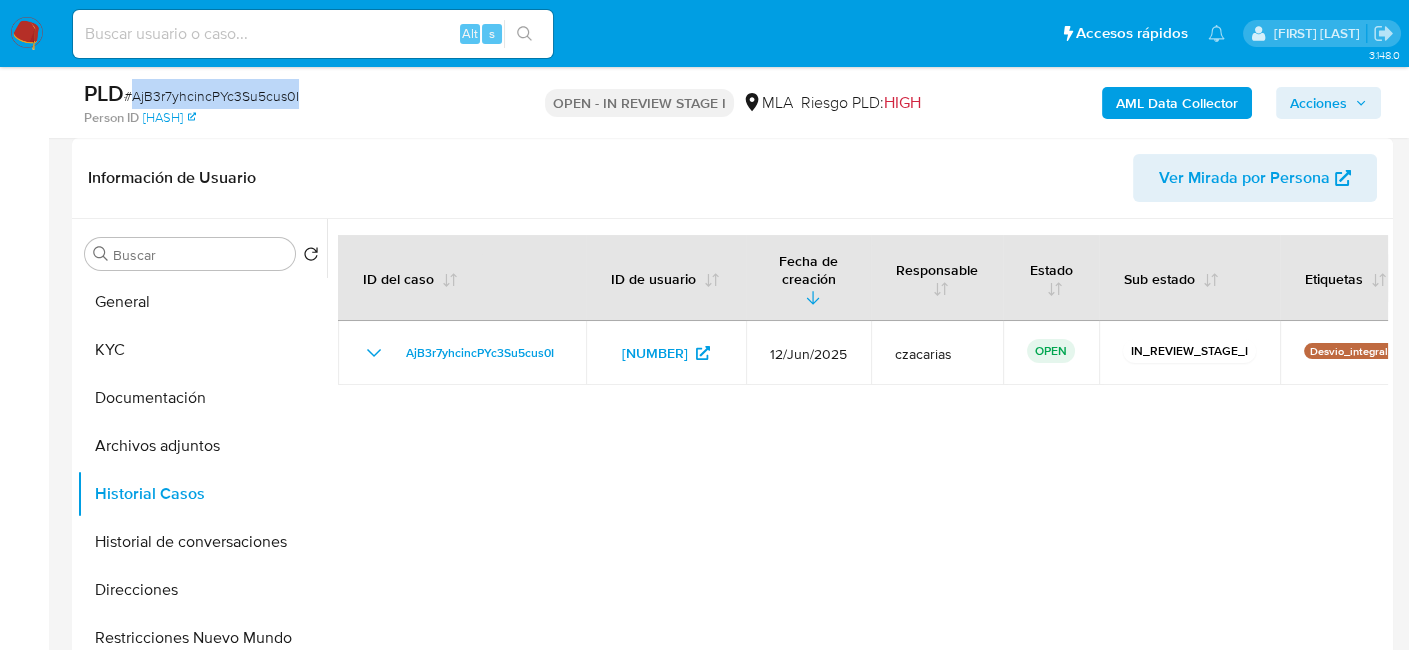 click on "# AjB3r7yhcincPYc3Su5cus0I" at bounding box center (211, 96) 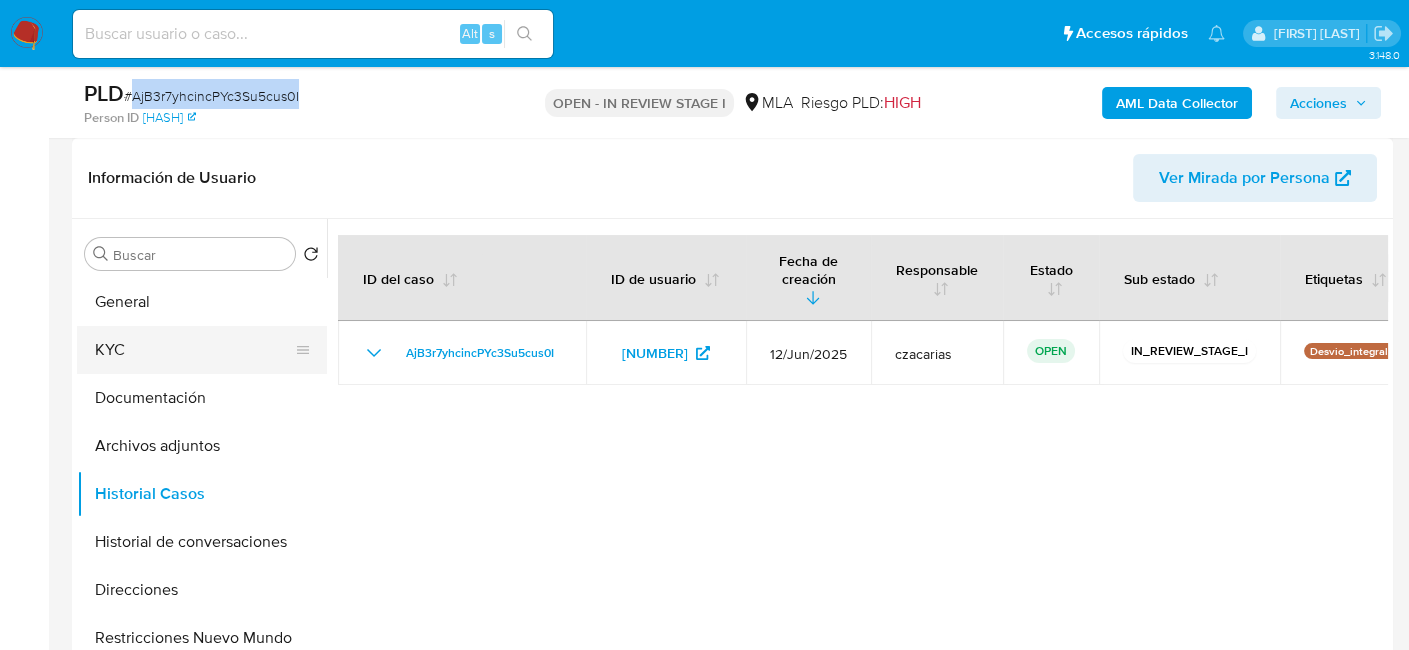 click on "KYC" at bounding box center (194, 350) 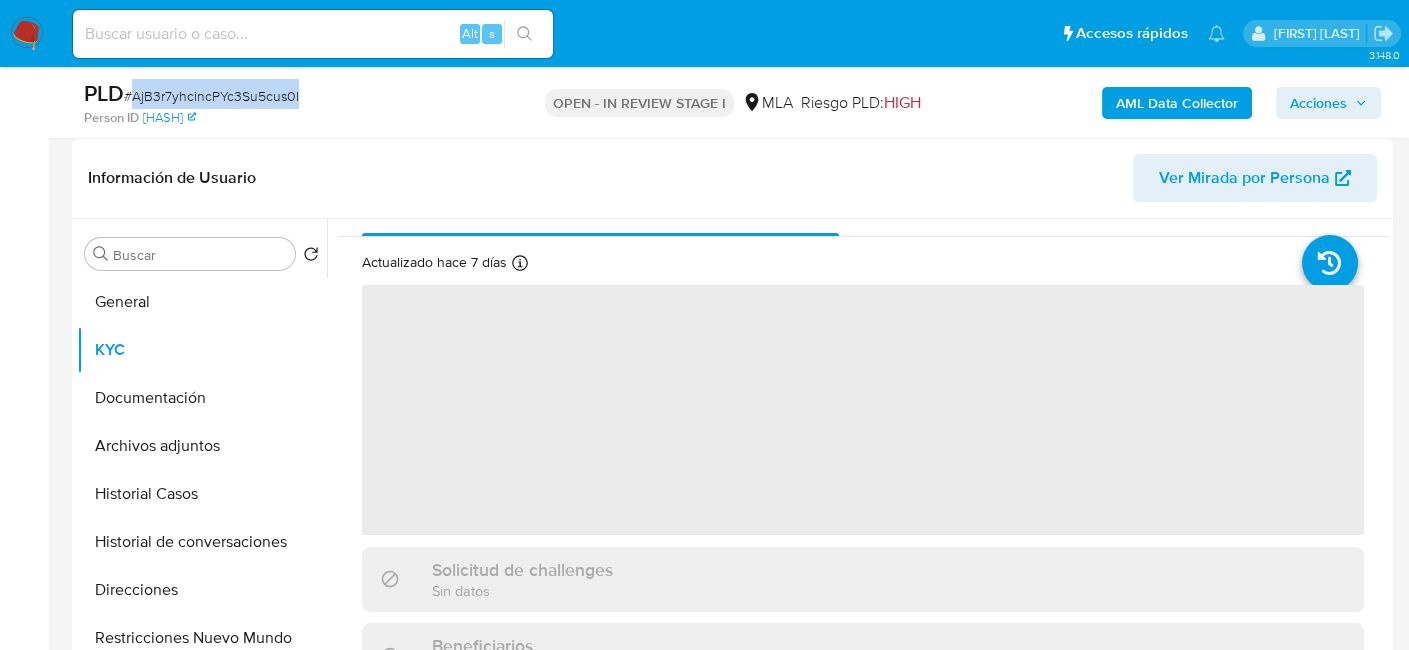 scroll, scrollTop: 0, scrollLeft: 0, axis: both 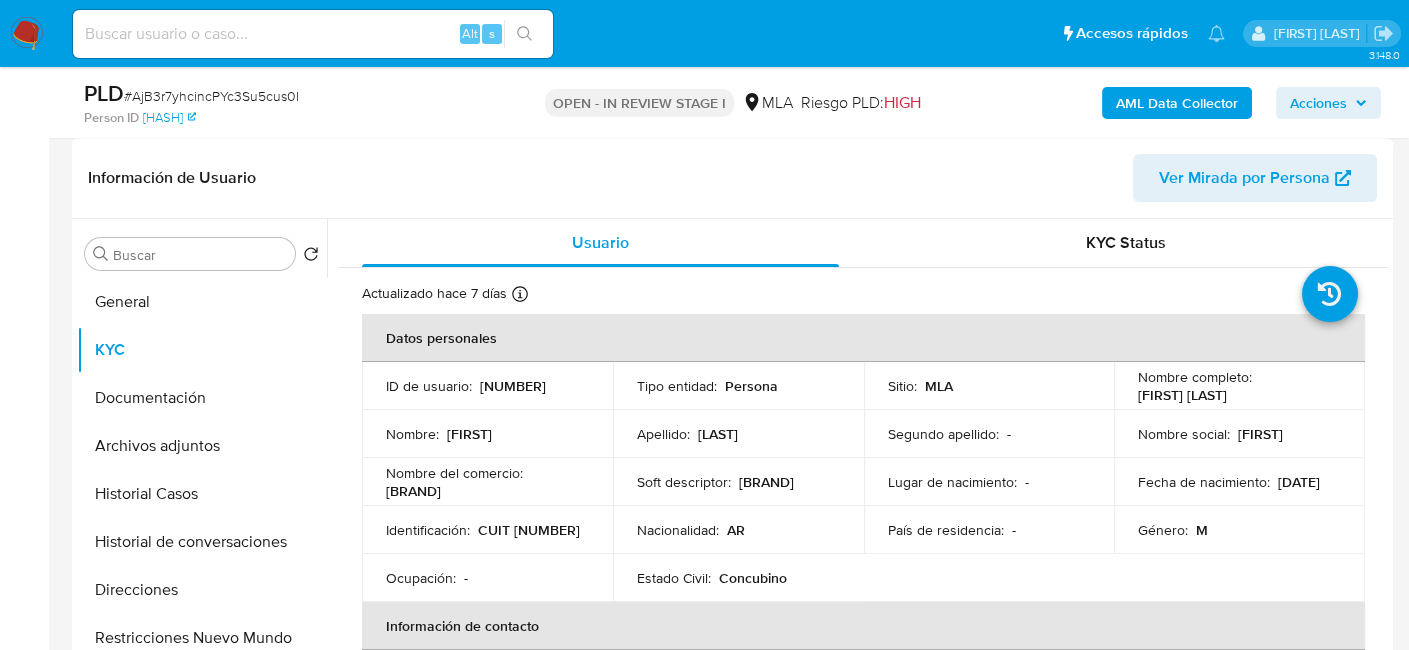 click on "CUIT [NUMBER]" at bounding box center (529, 530) 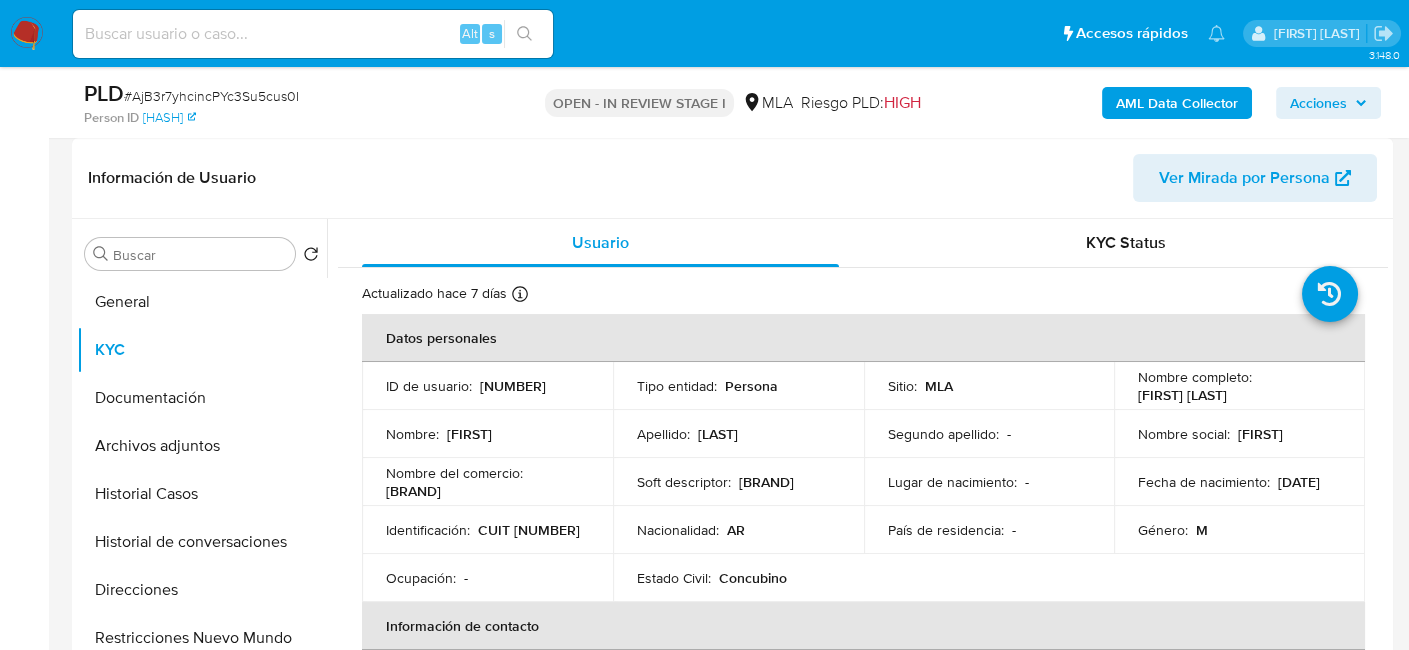 copy on "[NUMBER]" 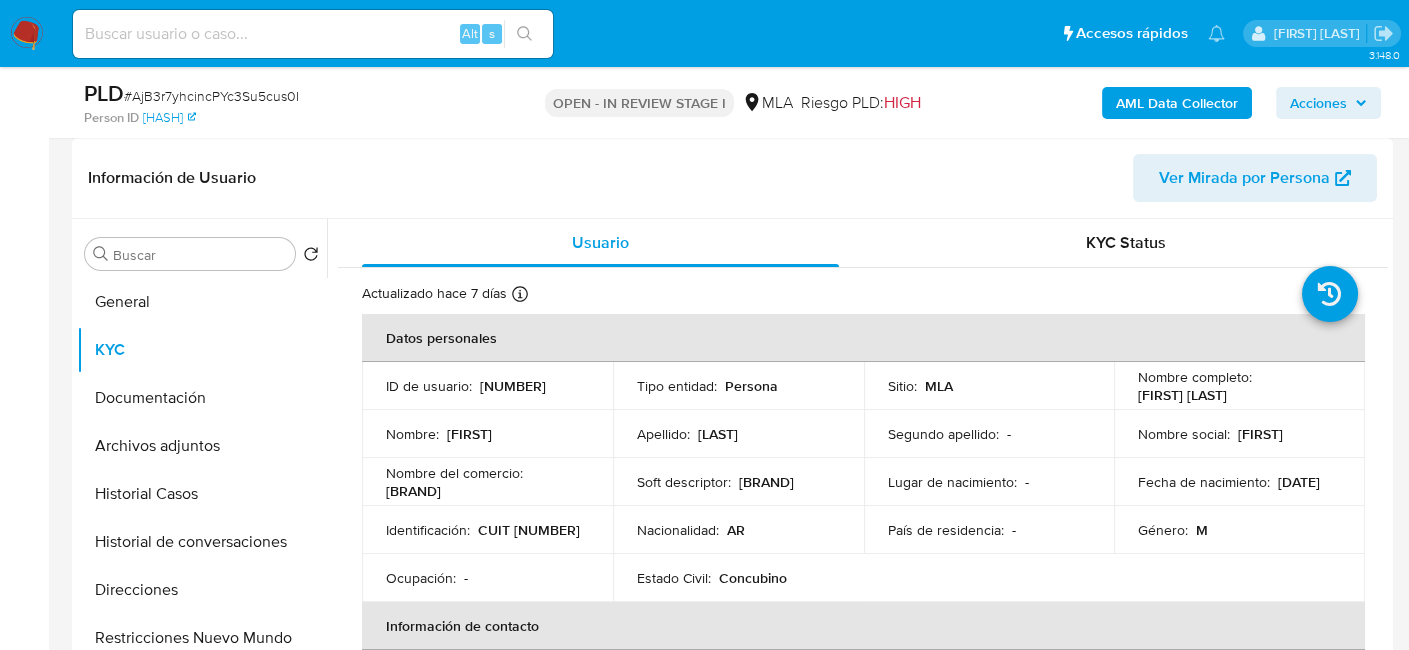 click on "CUIT [NUMBER]" at bounding box center (529, 530) 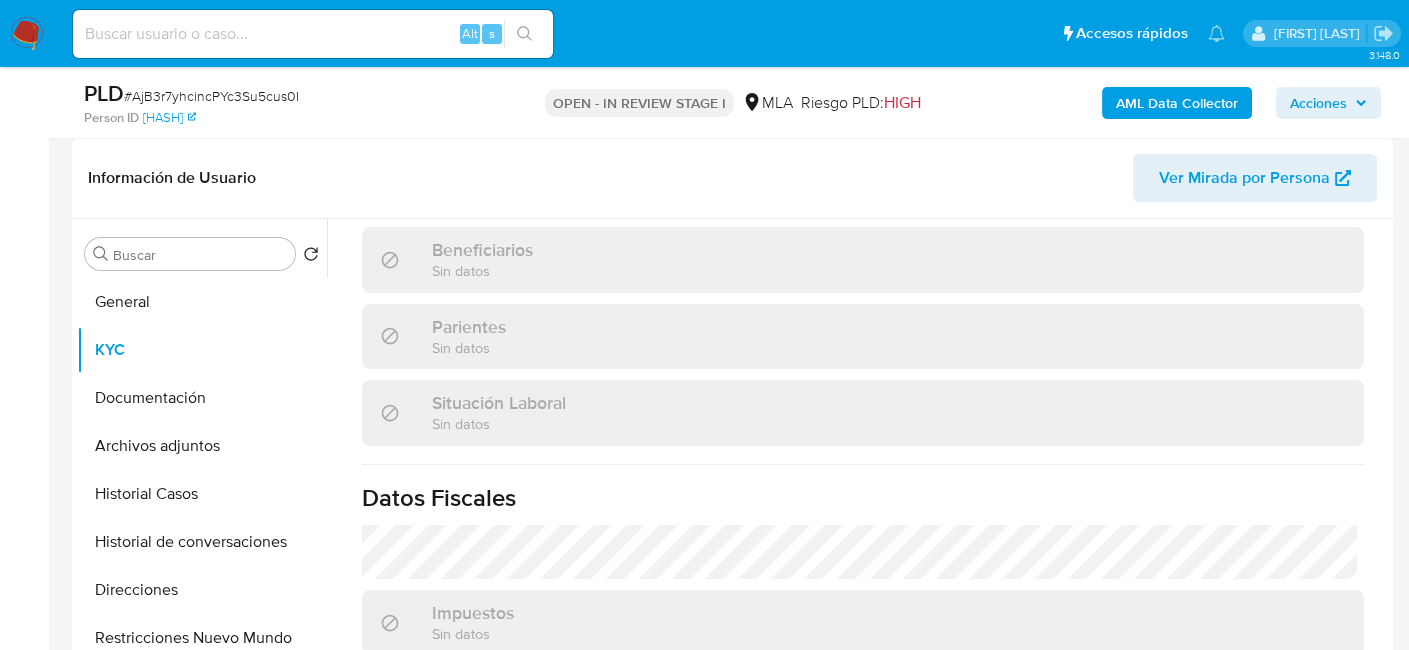 scroll, scrollTop: 1070, scrollLeft: 0, axis: vertical 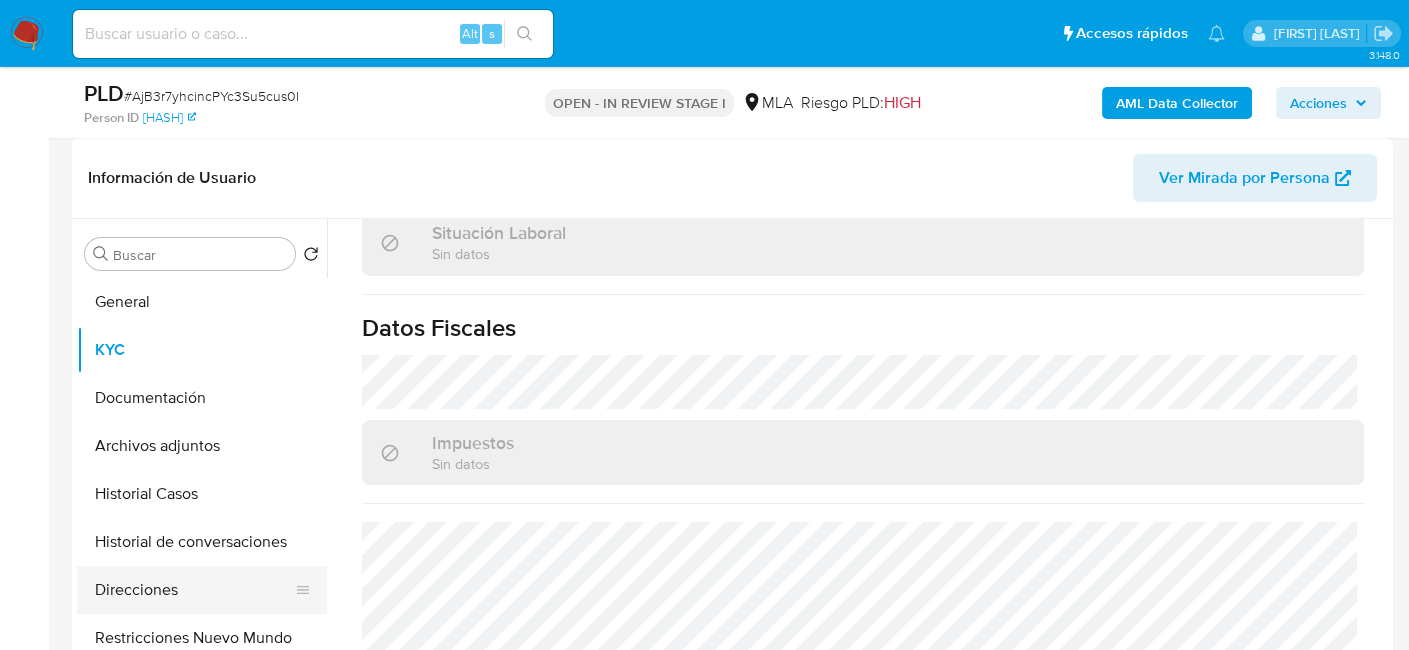 click on "Direcciones" at bounding box center (194, 590) 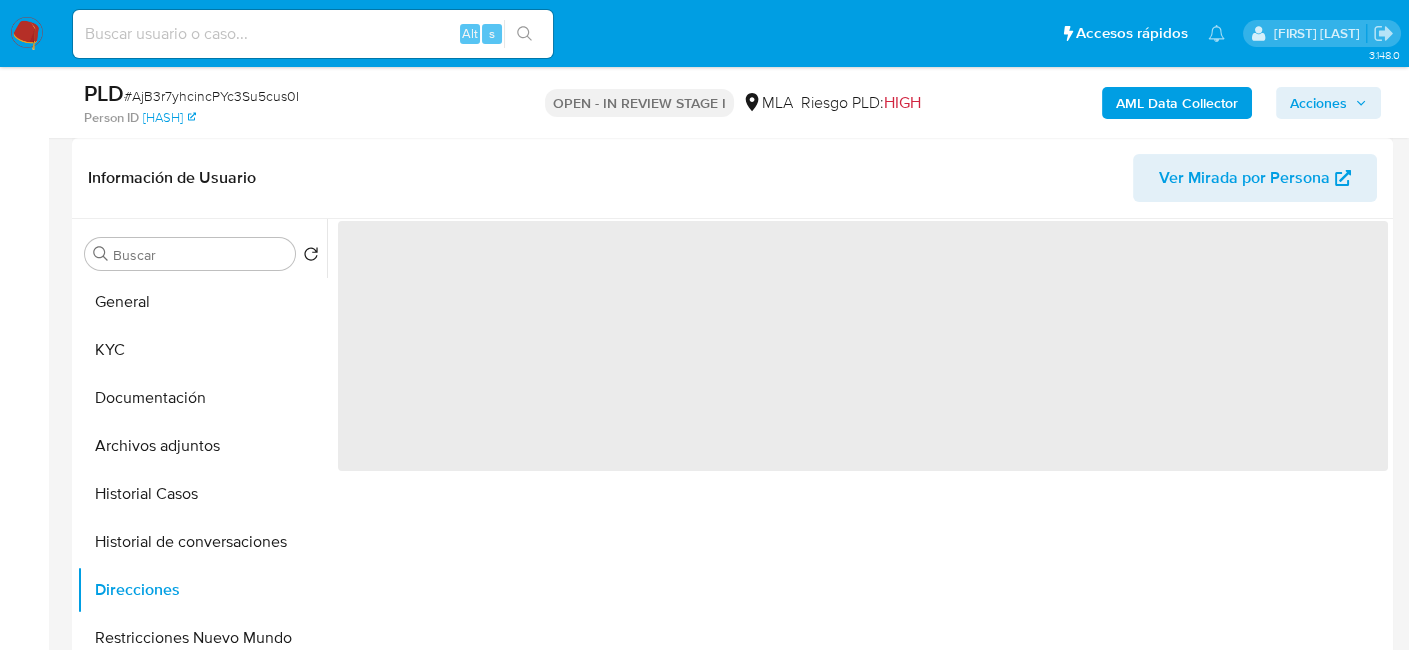 scroll, scrollTop: 0, scrollLeft: 0, axis: both 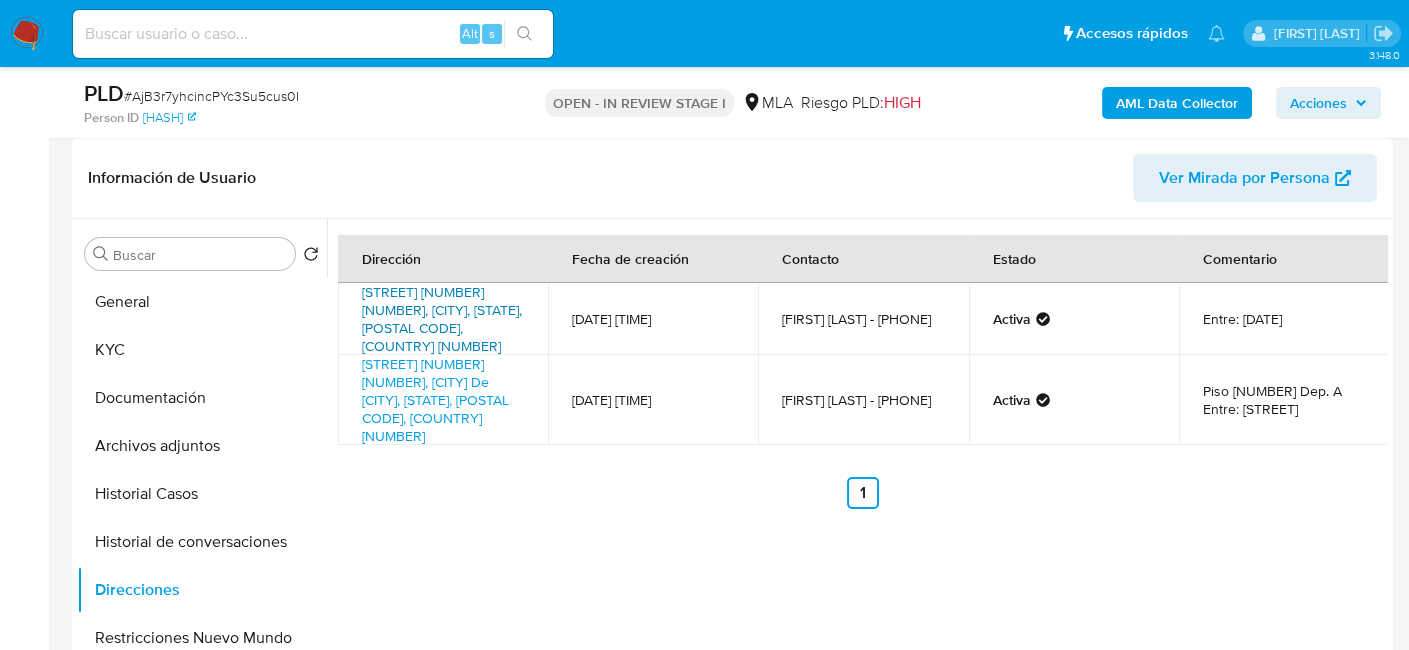 click on "[STREET] [NUMBER] [NUMBER], [CITY], [STATE], [POSTAL CODE], [COUNTRY] [NUMBER]" at bounding box center (442, 319) 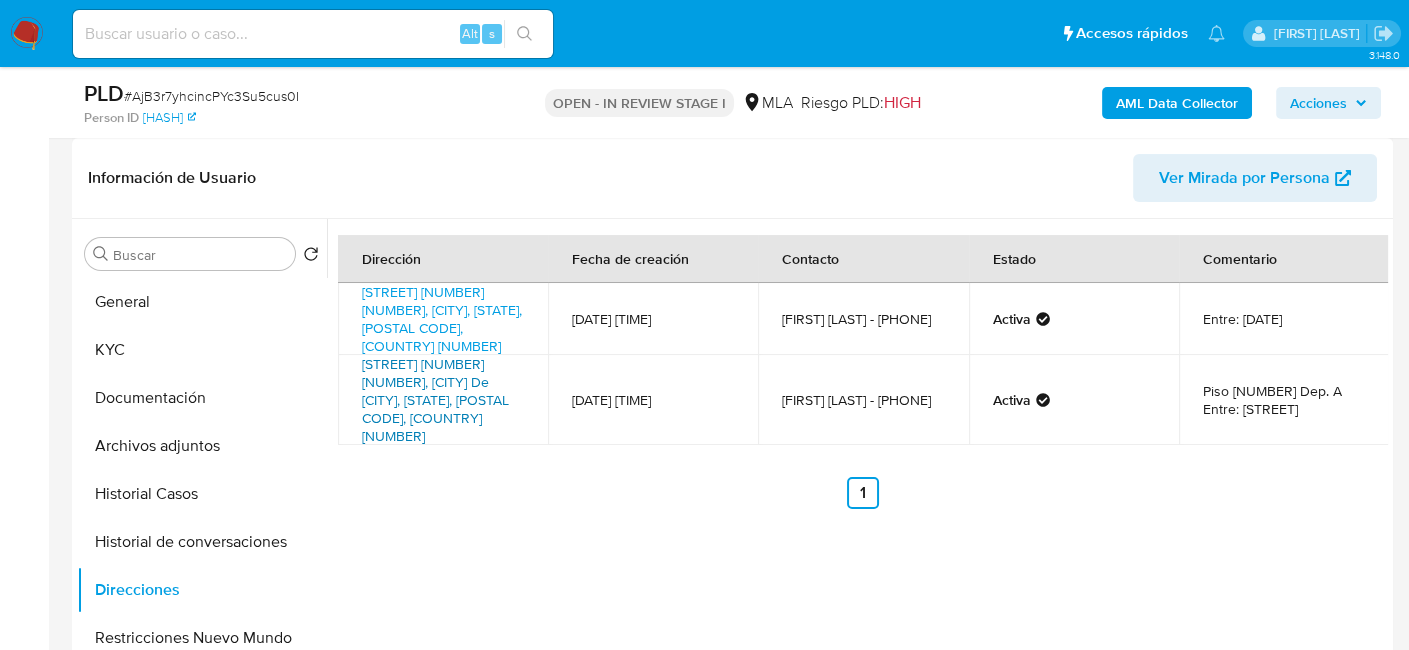 click on "[STREET] [NUMBER] [NUMBER], [CITY] De [CITY], [STATE], [POSTAL CODE], [COUNTRY] [NUMBER]" at bounding box center [435, 400] 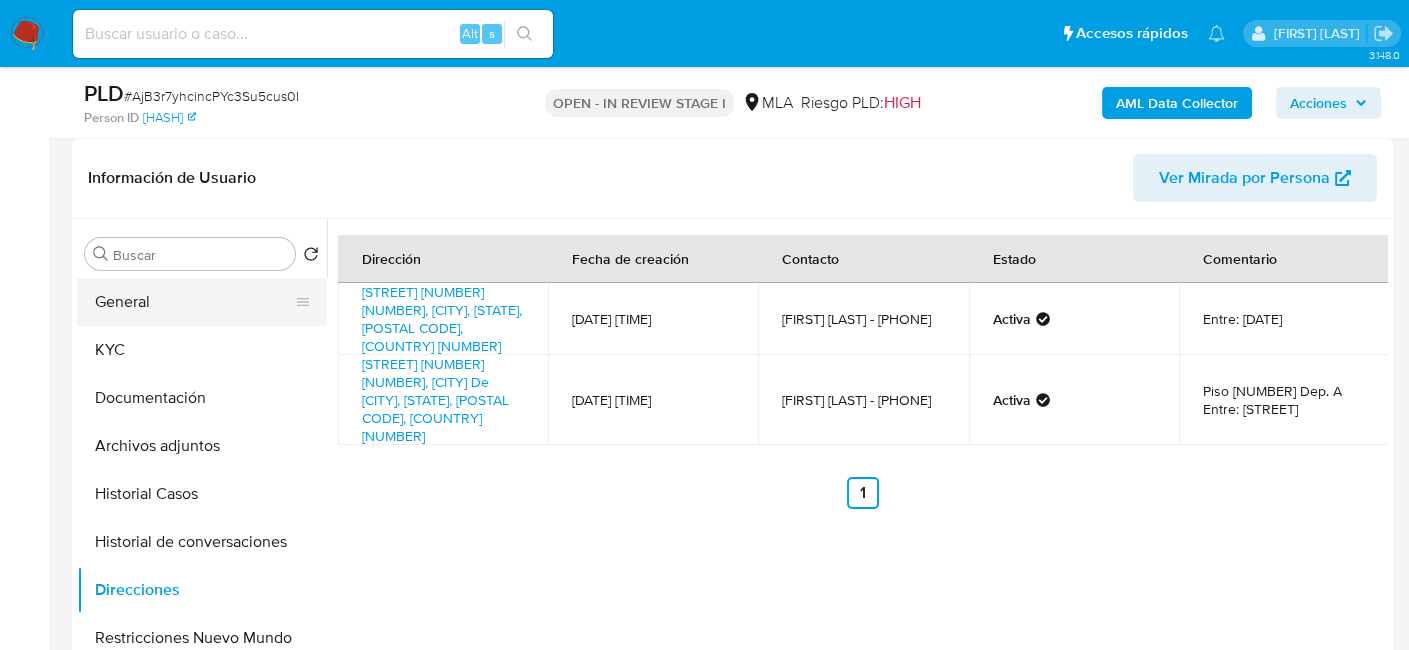 click on "General" at bounding box center [194, 302] 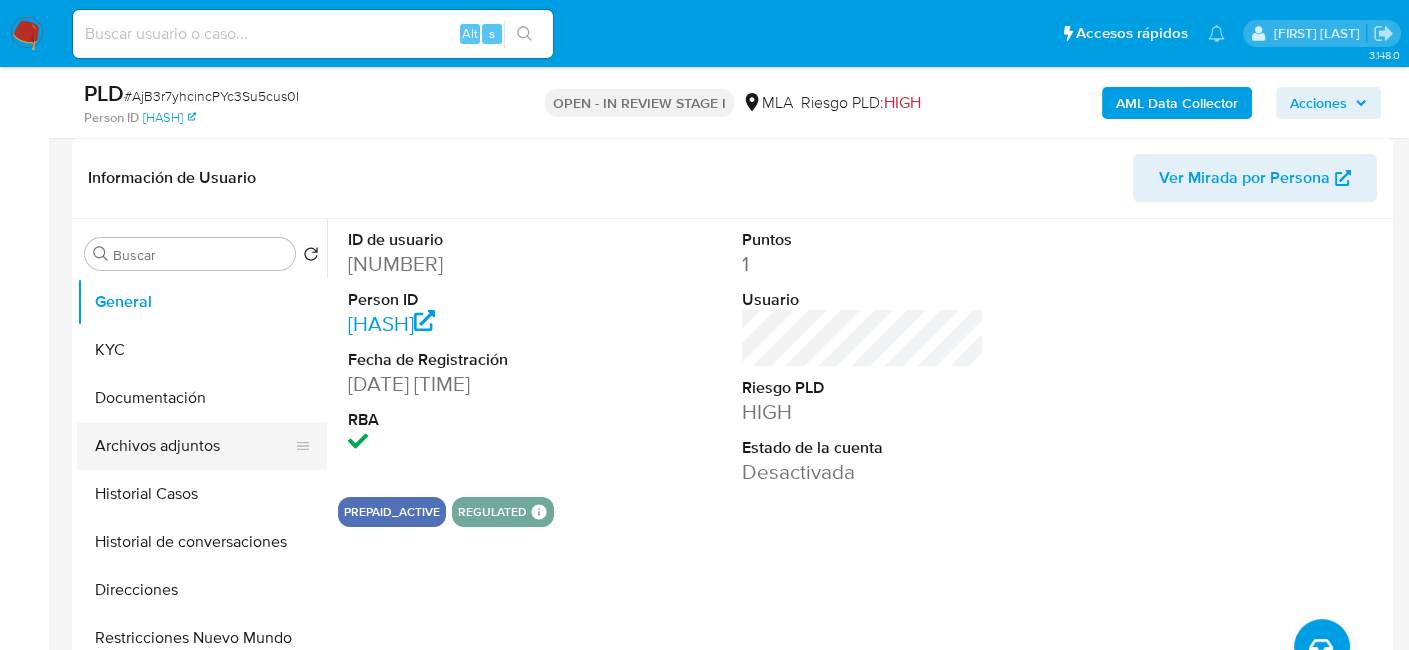 click on "Archivos adjuntos" at bounding box center [194, 446] 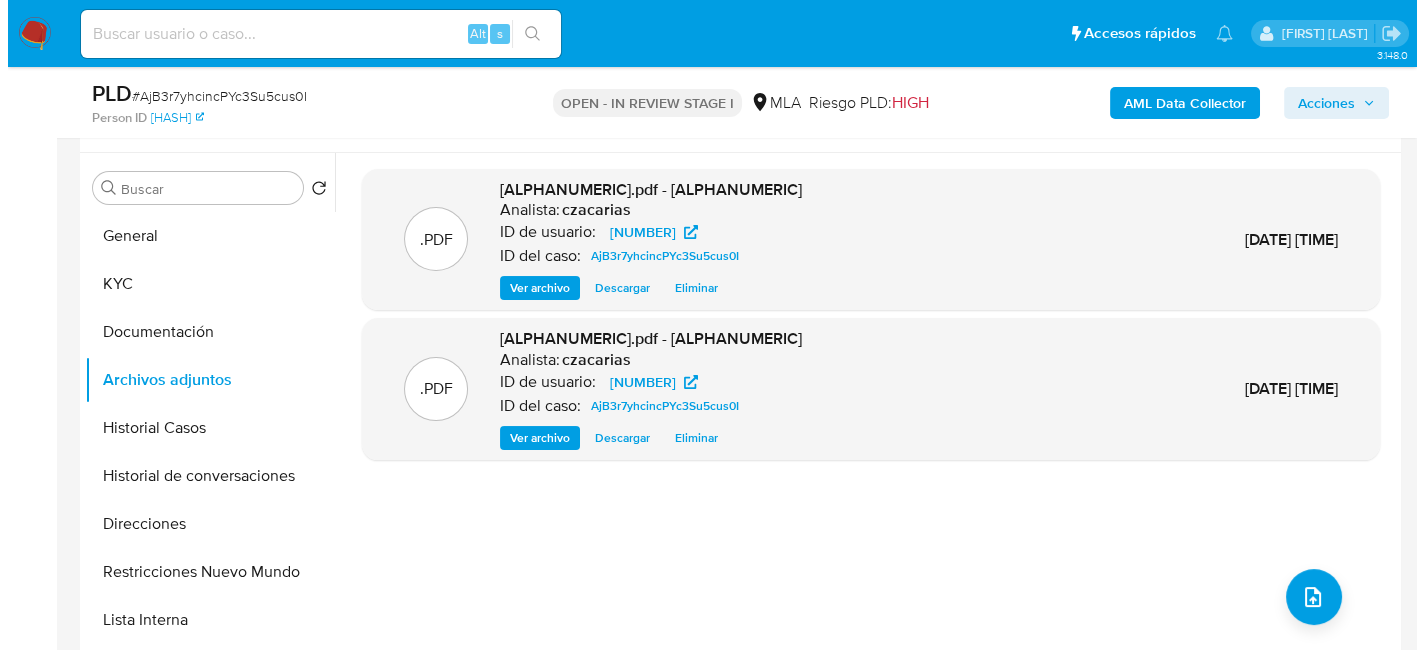 scroll, scrollTop: 400, scrollLeft: 0, axis: vertical 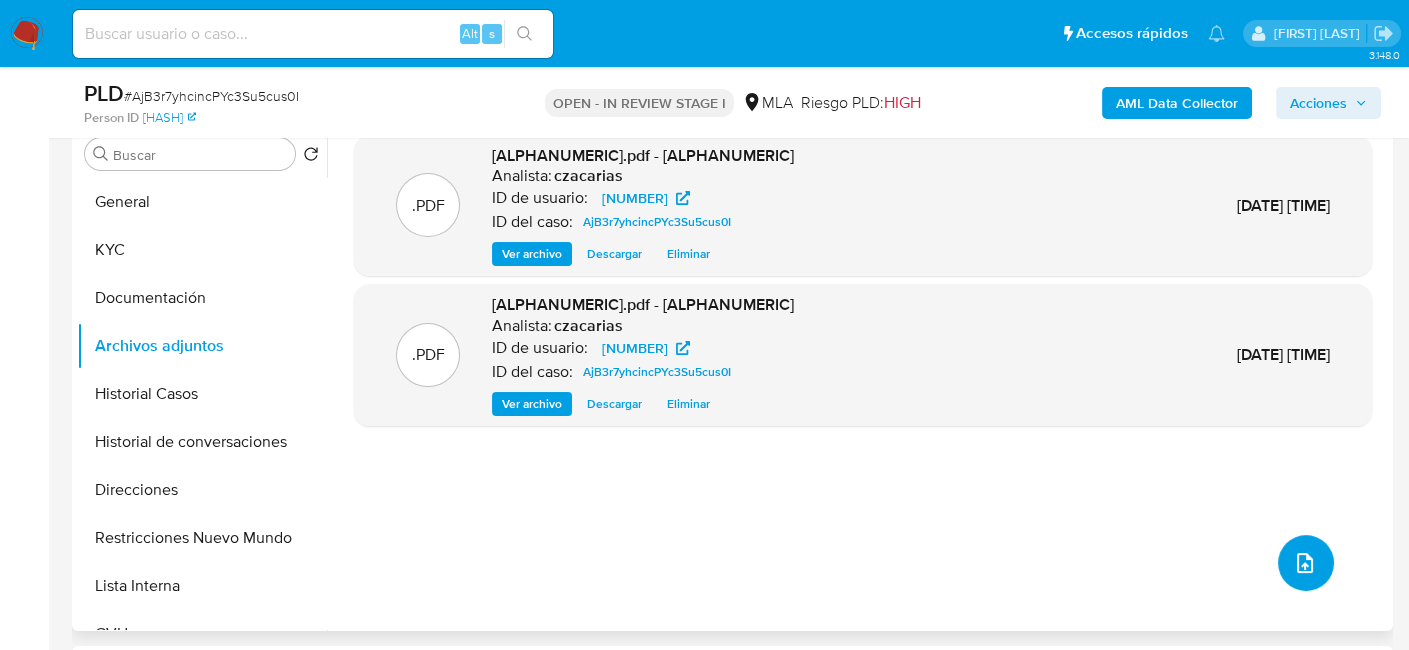 click 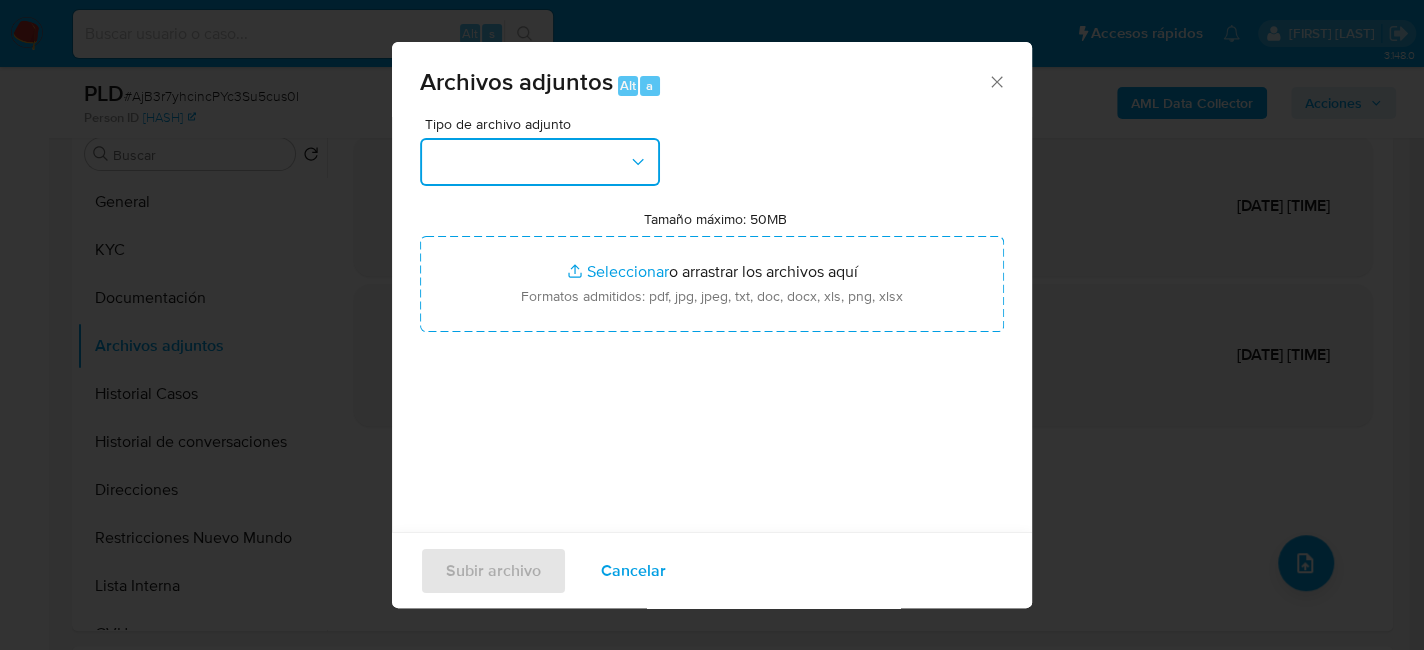 drag, startPoint x: 523, startPoint y: 160, endPoint x: 523, endPoint y: 179, distance: 19 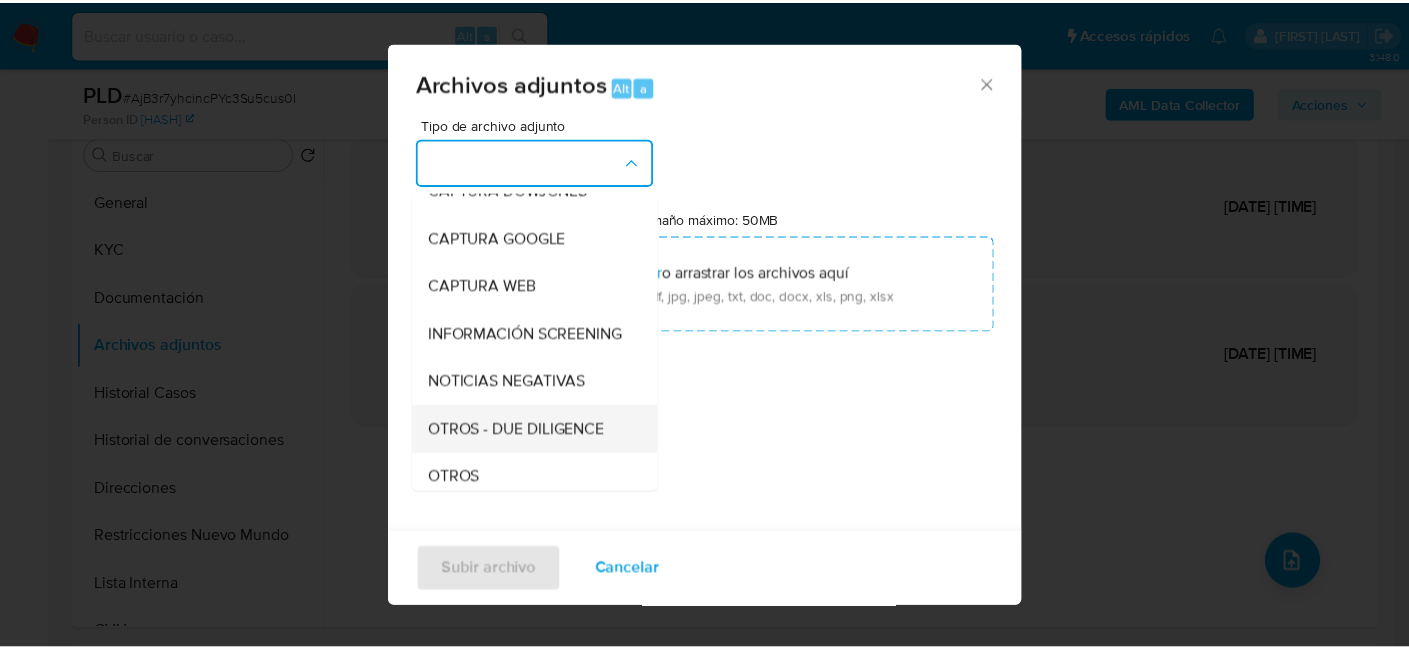 scroll, scrollTop: 200, scrollLeft: 0, axis: vertical 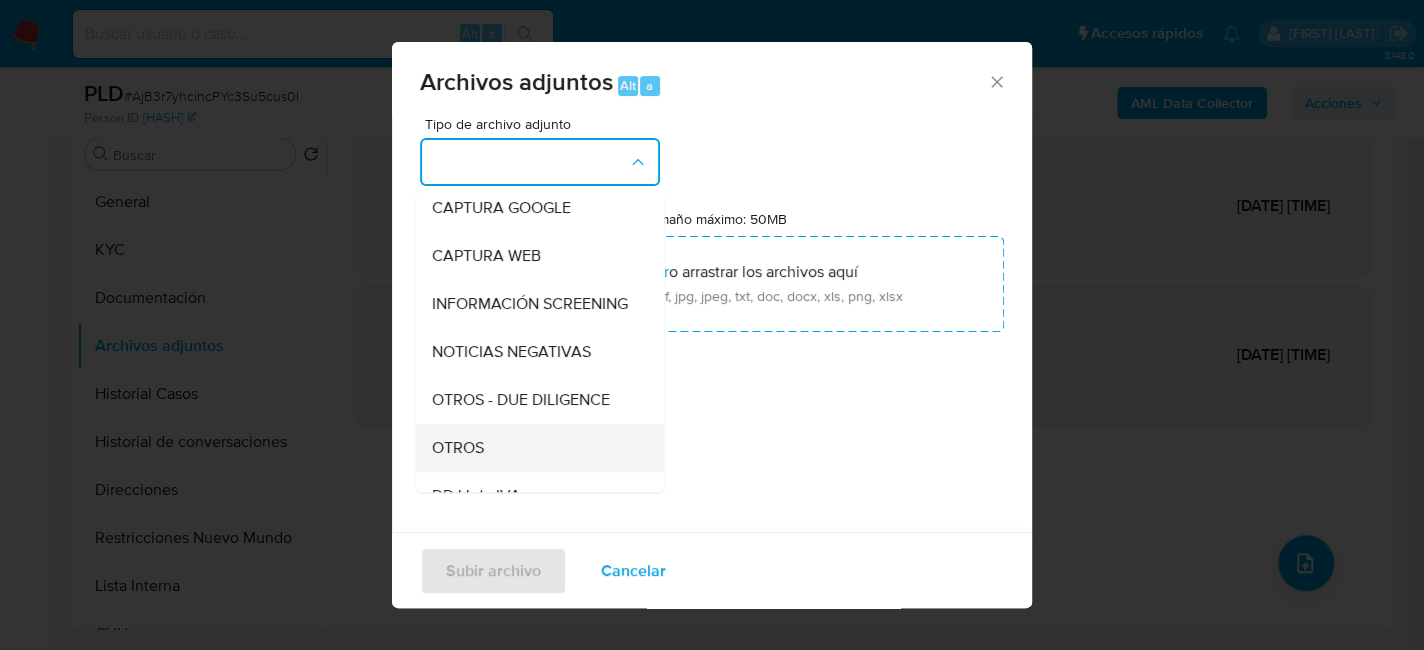 click on "OTROS" at bounding box center [458, 448] 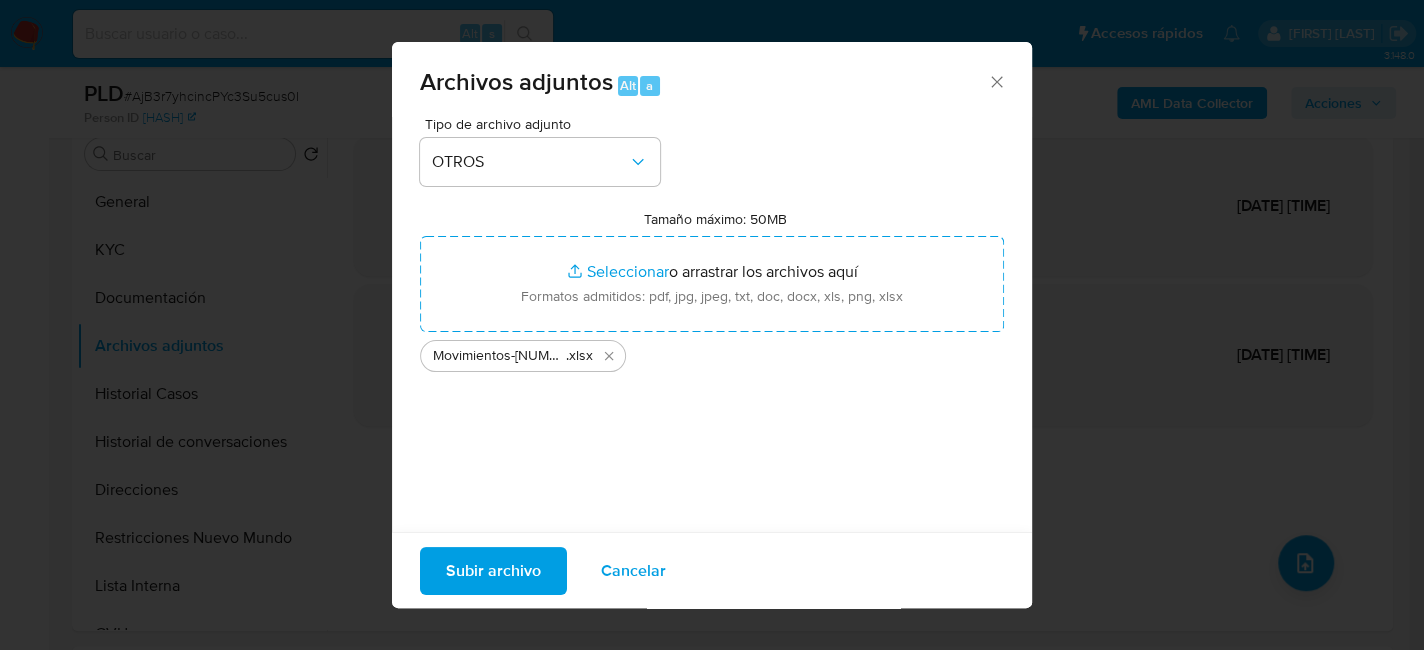 click on "Subir archivo" at bounding box center (493, 570) 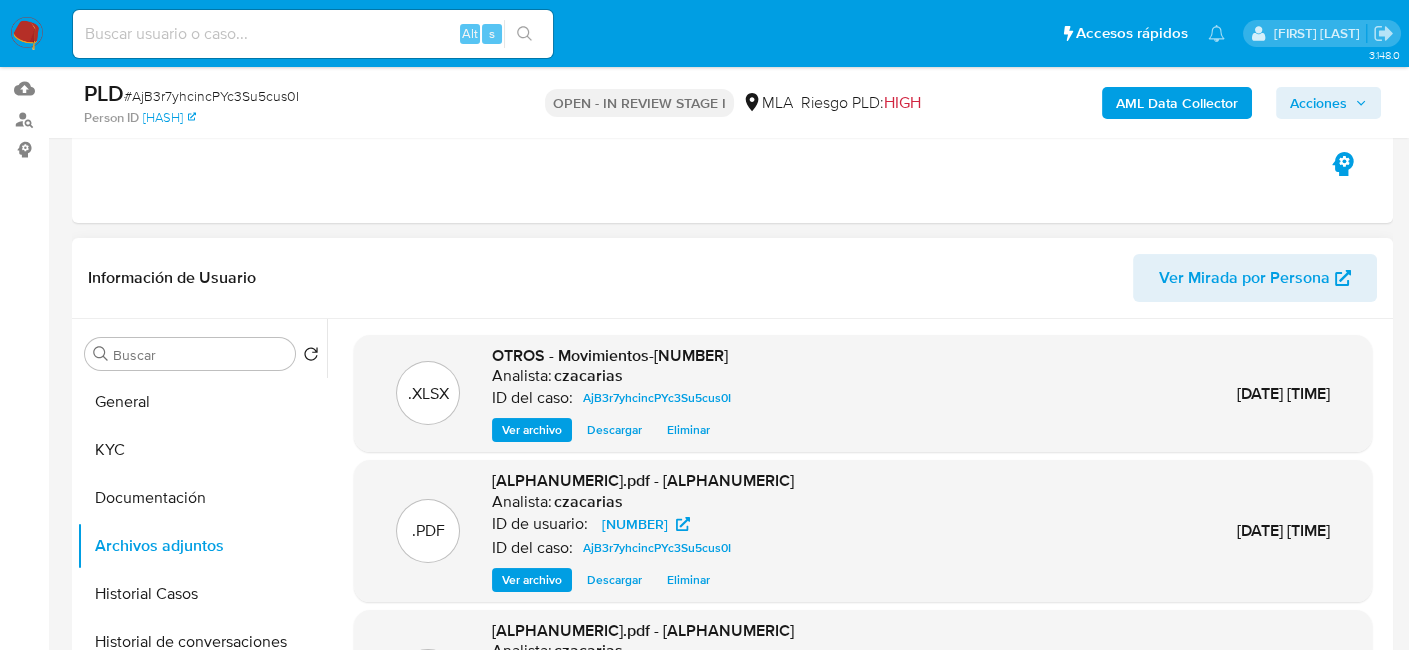 scroll, scrollTop: 200, scrollLeft: 0, axis: vertical 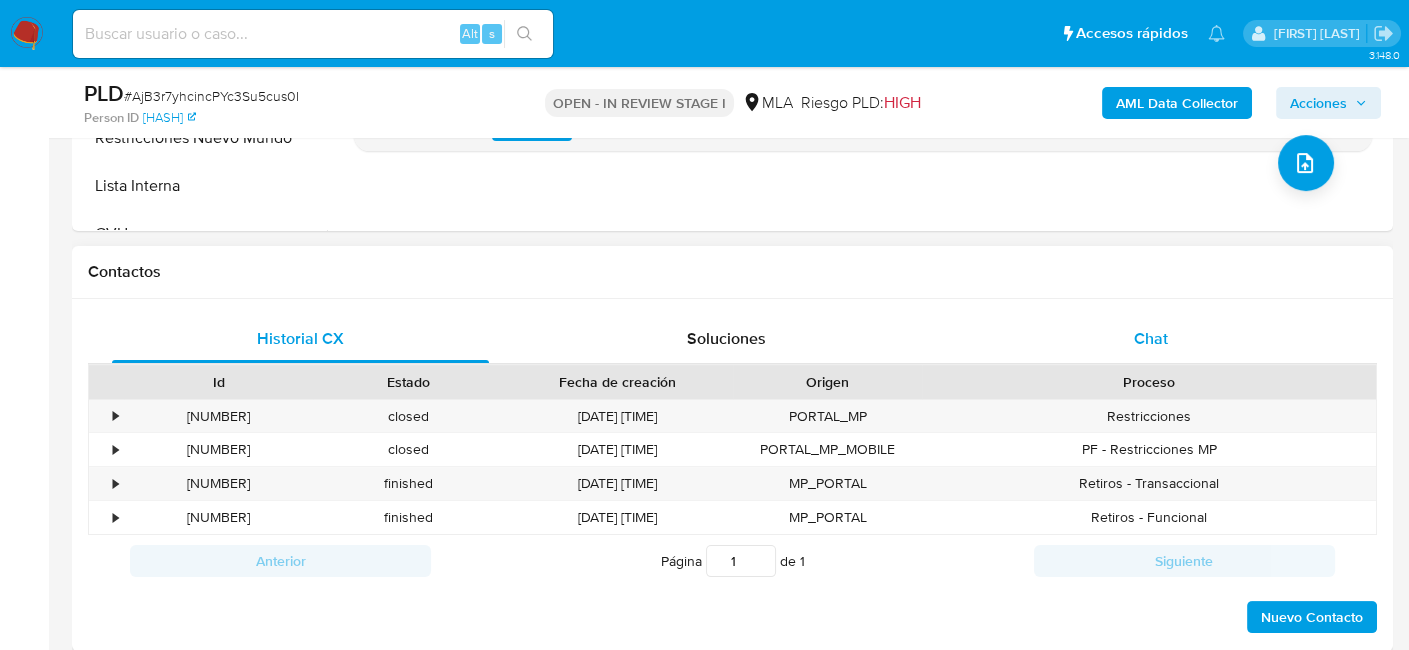 click on "Chat" at bounding box center (1151, 338) 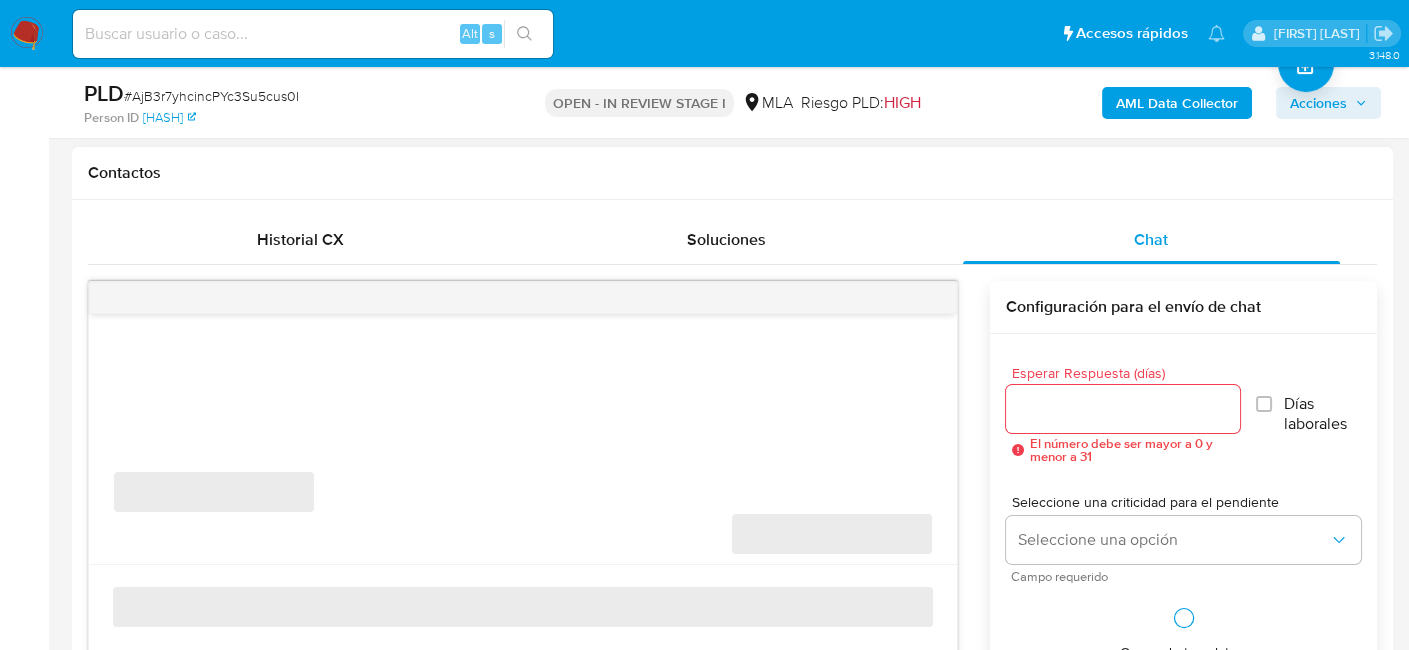 scroll, scrollTop: 900, scrollLeft: 0, axis: vertical 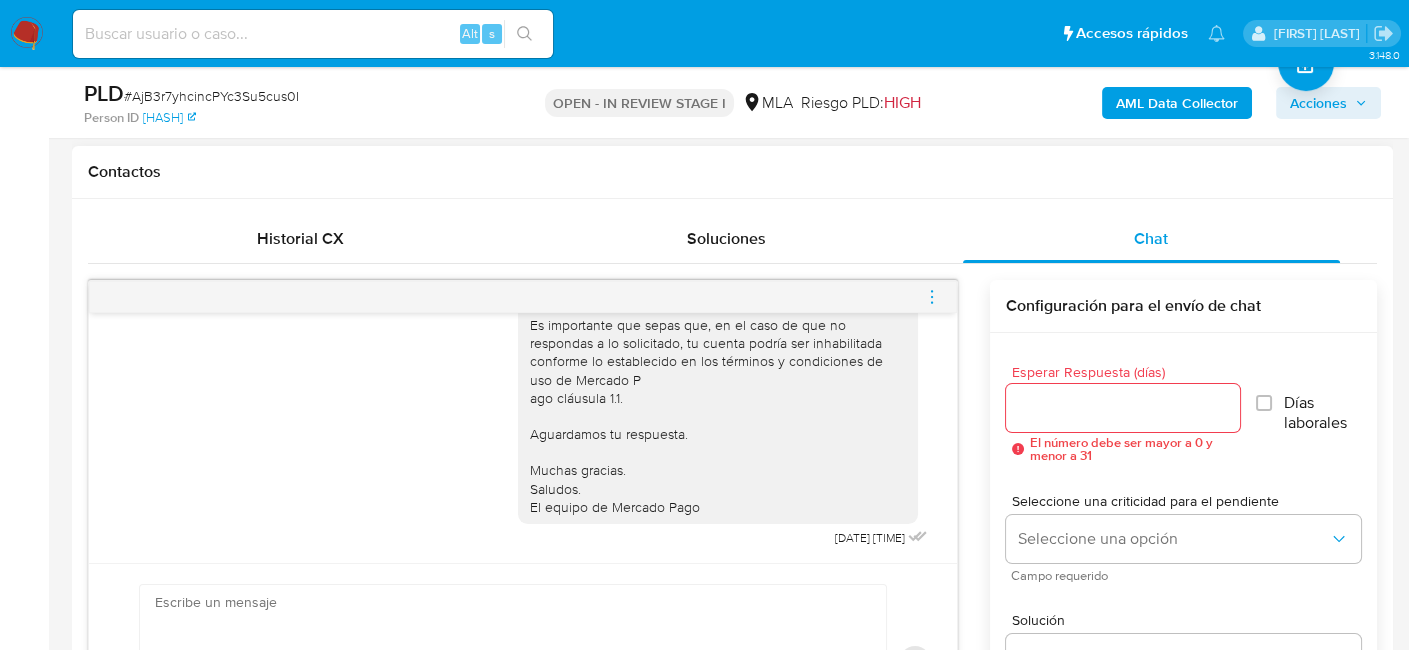 click 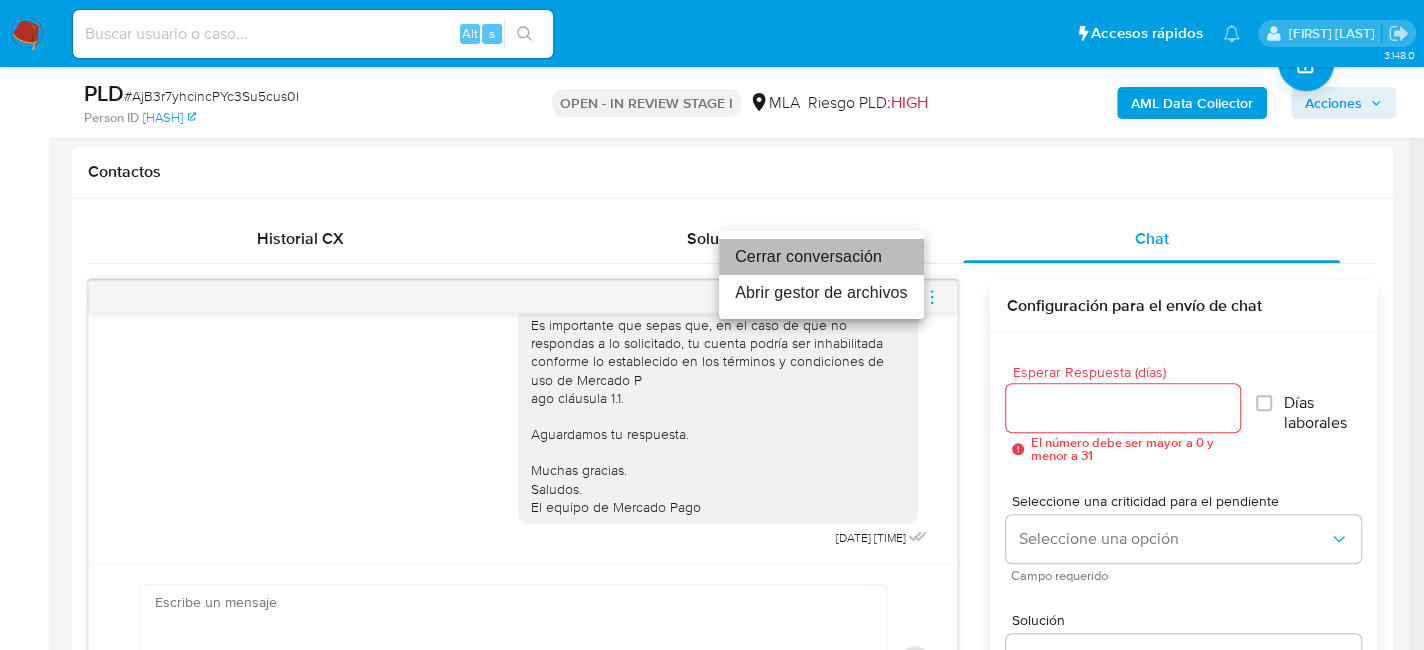 click on "Cerrar conversación" at bounding box center [821, 257] 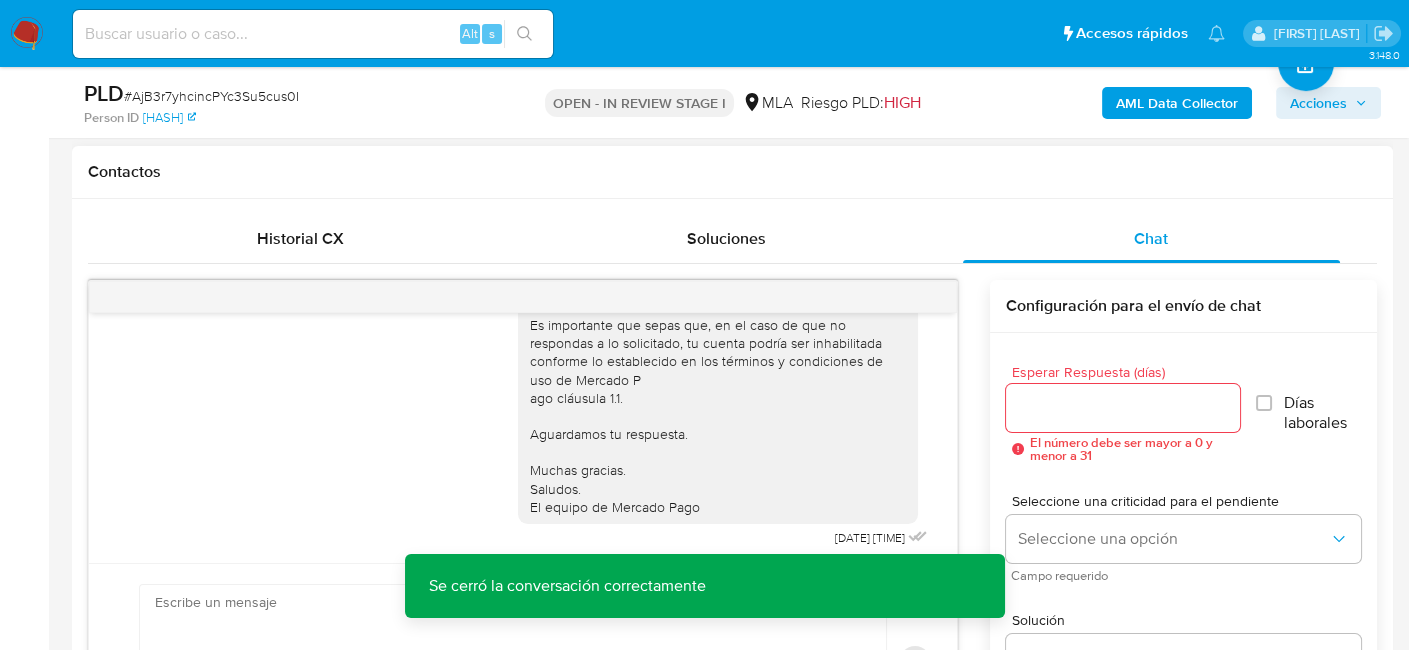 scroll, scrollTop: 1324, scrollLeft: 0, axis: vertical 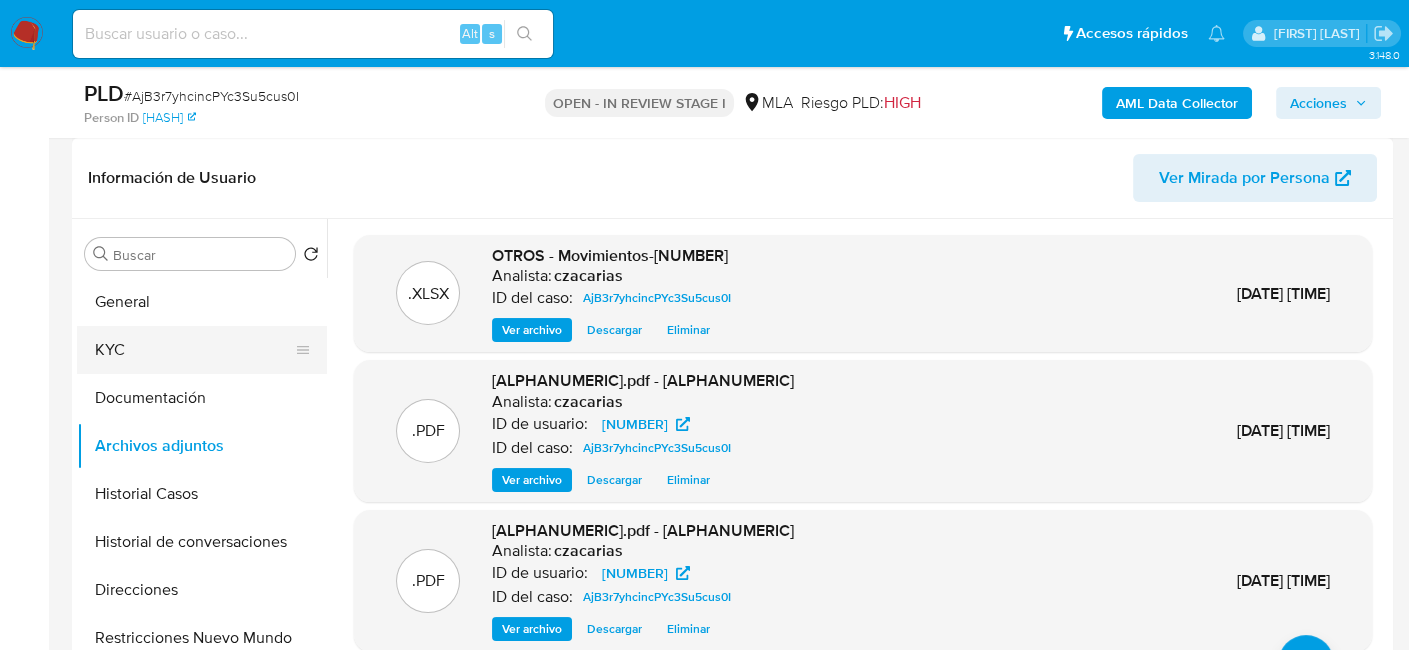 click on "KYC" at bounding box center [194, 350] 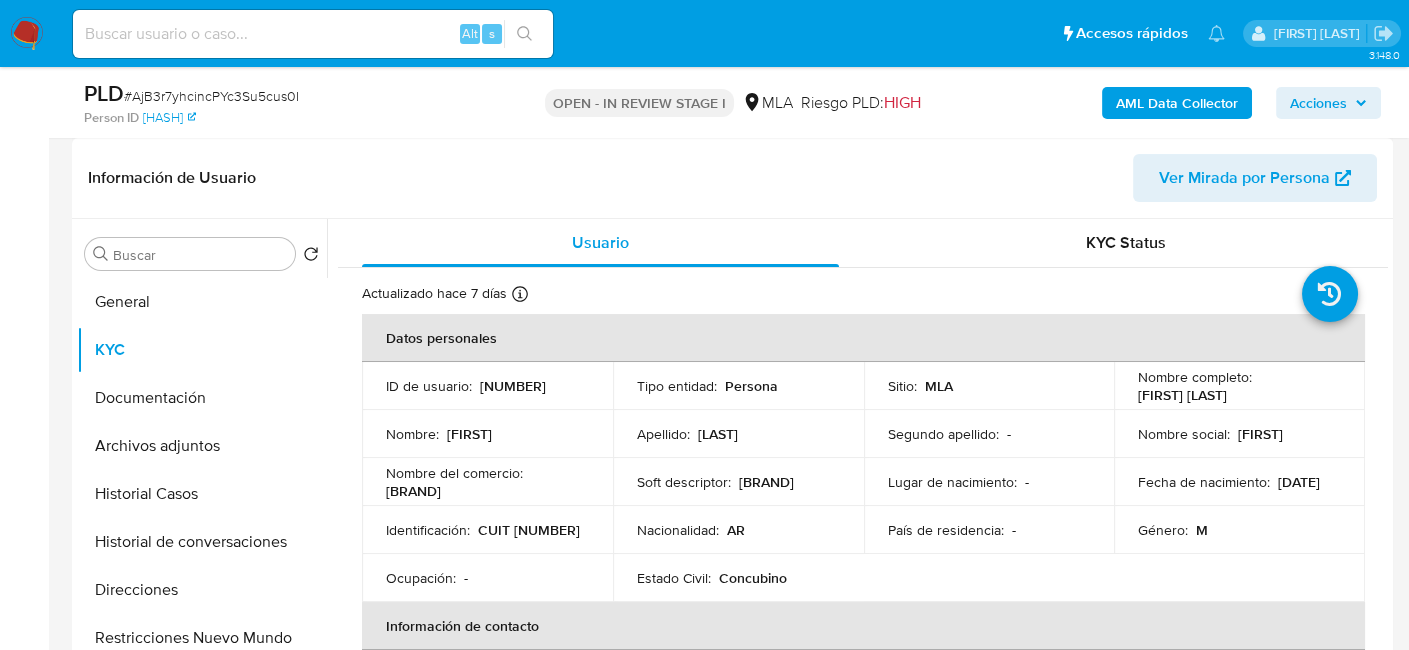 click on "CUIT [NUMBER]" at bounding box center [529, 530] 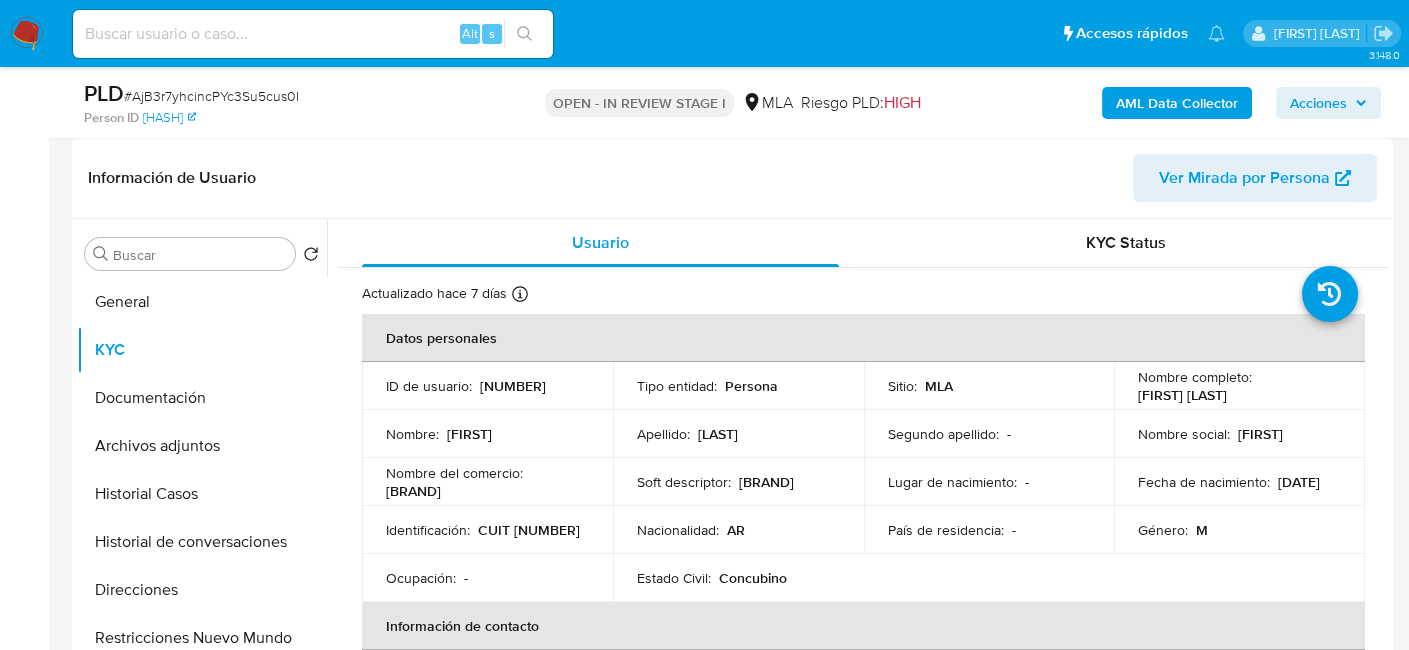 copy on "[NUMBER]" 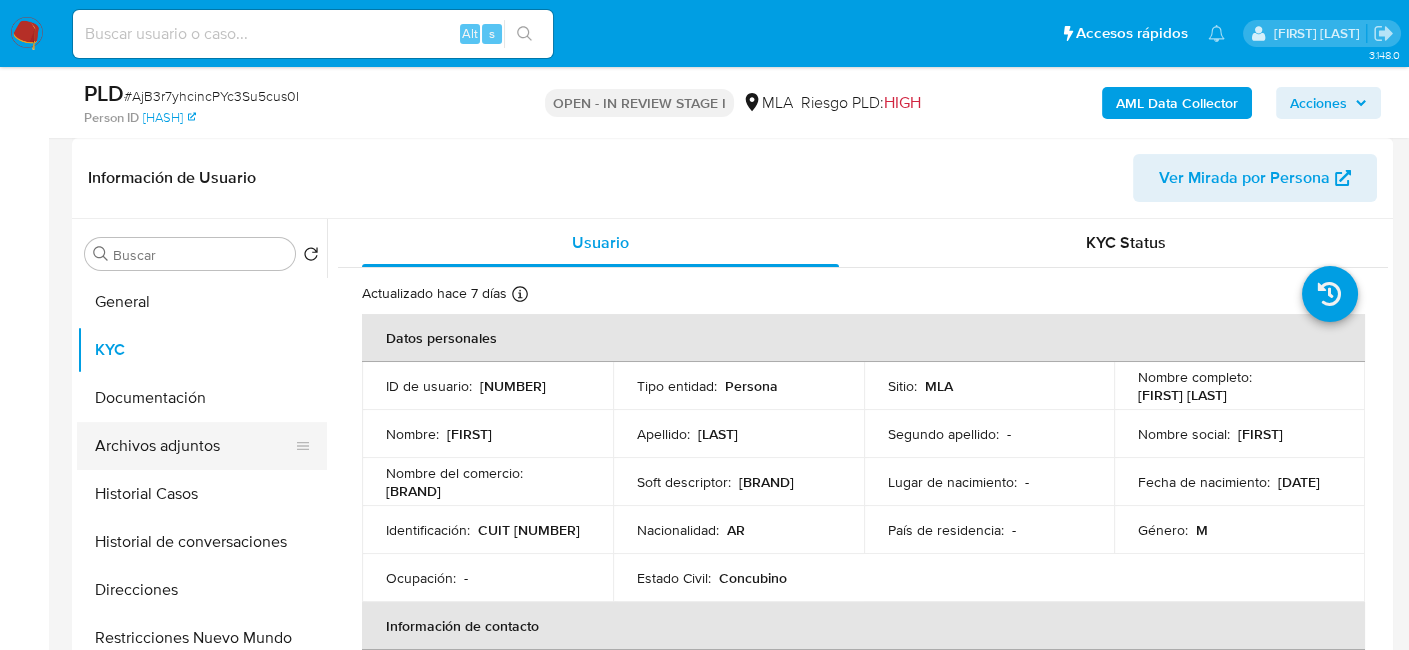 click on "Archivos adjuntos" at bounding box center (194, 446) 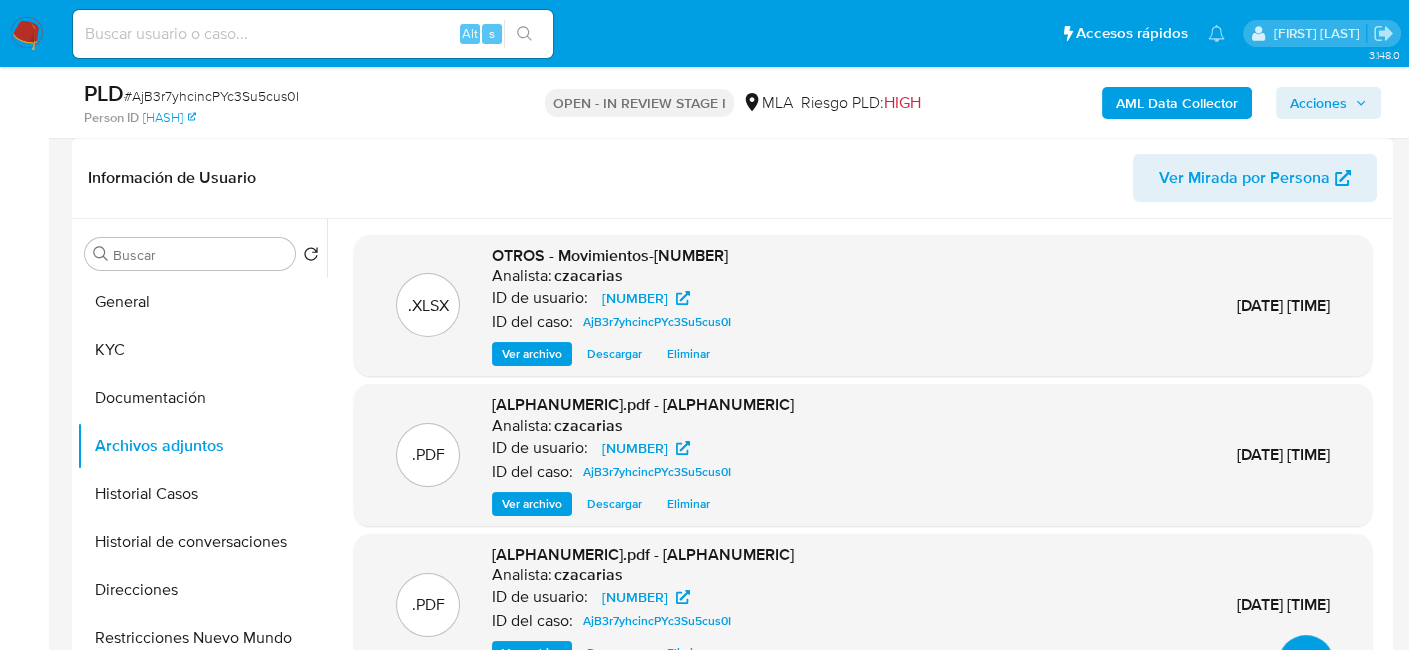 click at bounding box center (1306, 663) 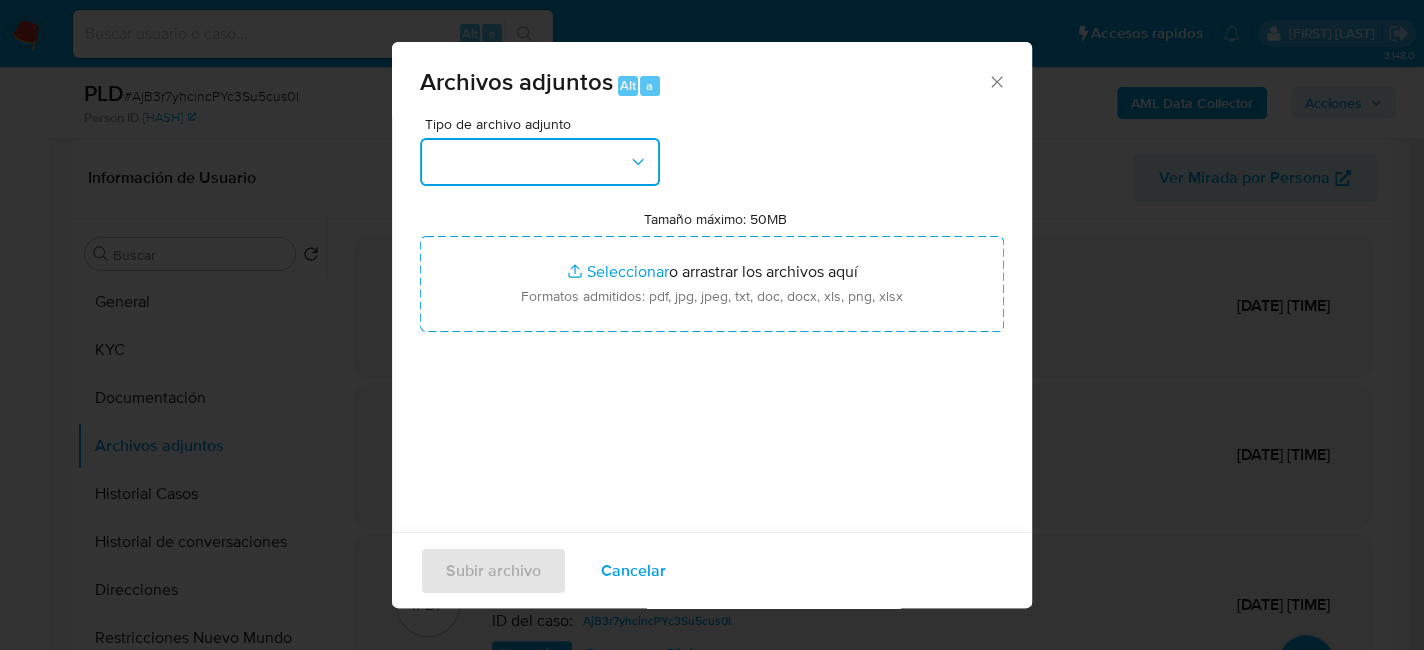 click at bounding box center [540, 162] 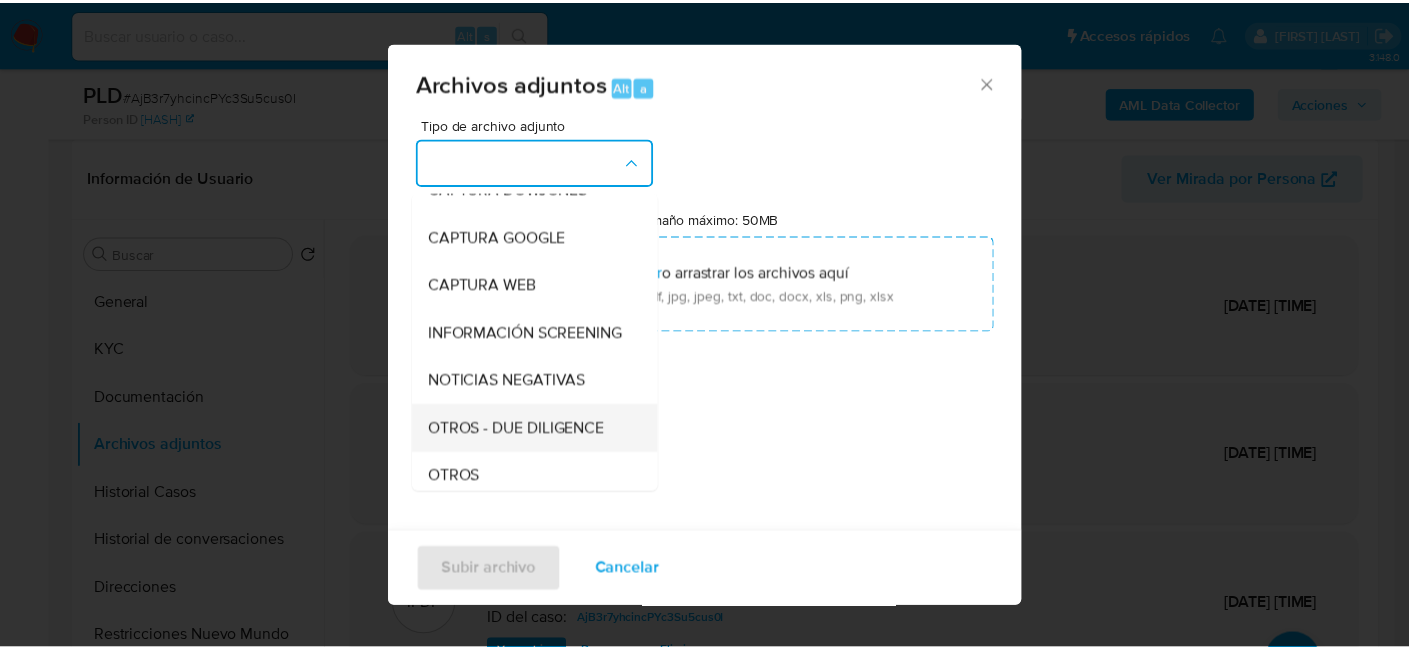 scroll, scrollTop: 200, scrollLeft: 0, axis: vertical 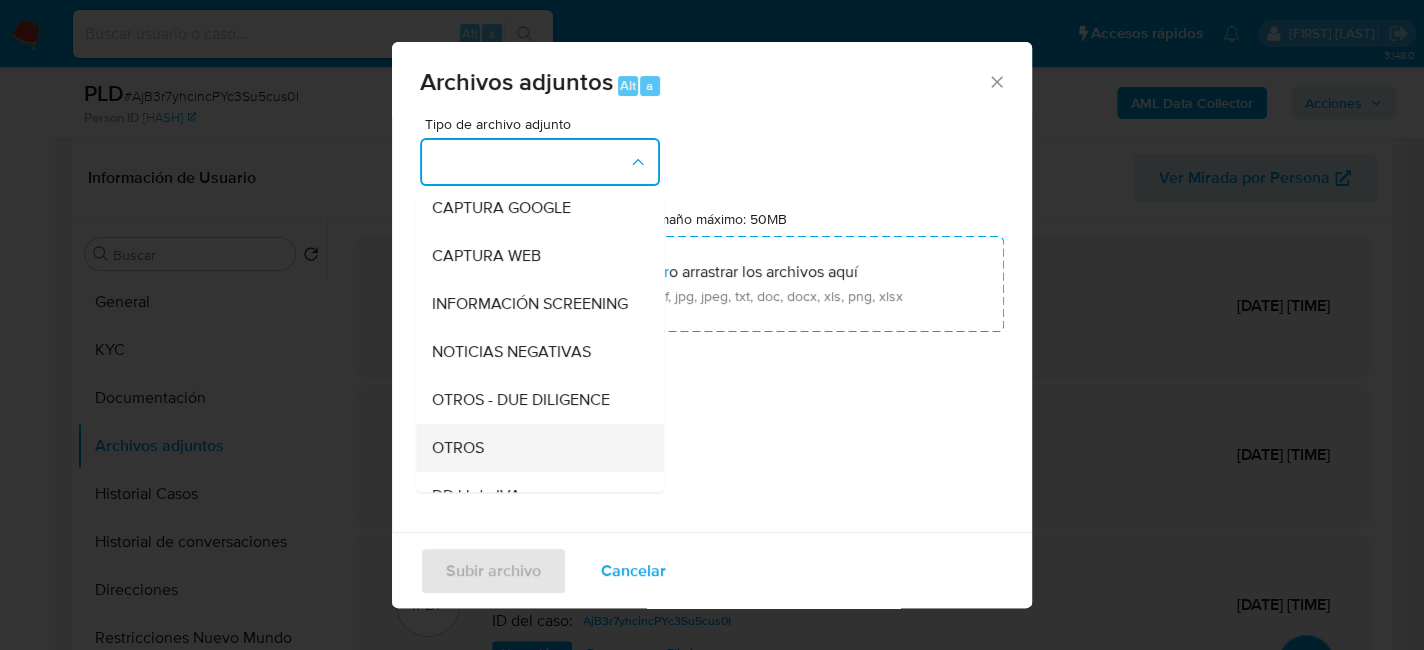 click on "OTROS" at bounding box center (458, 448) 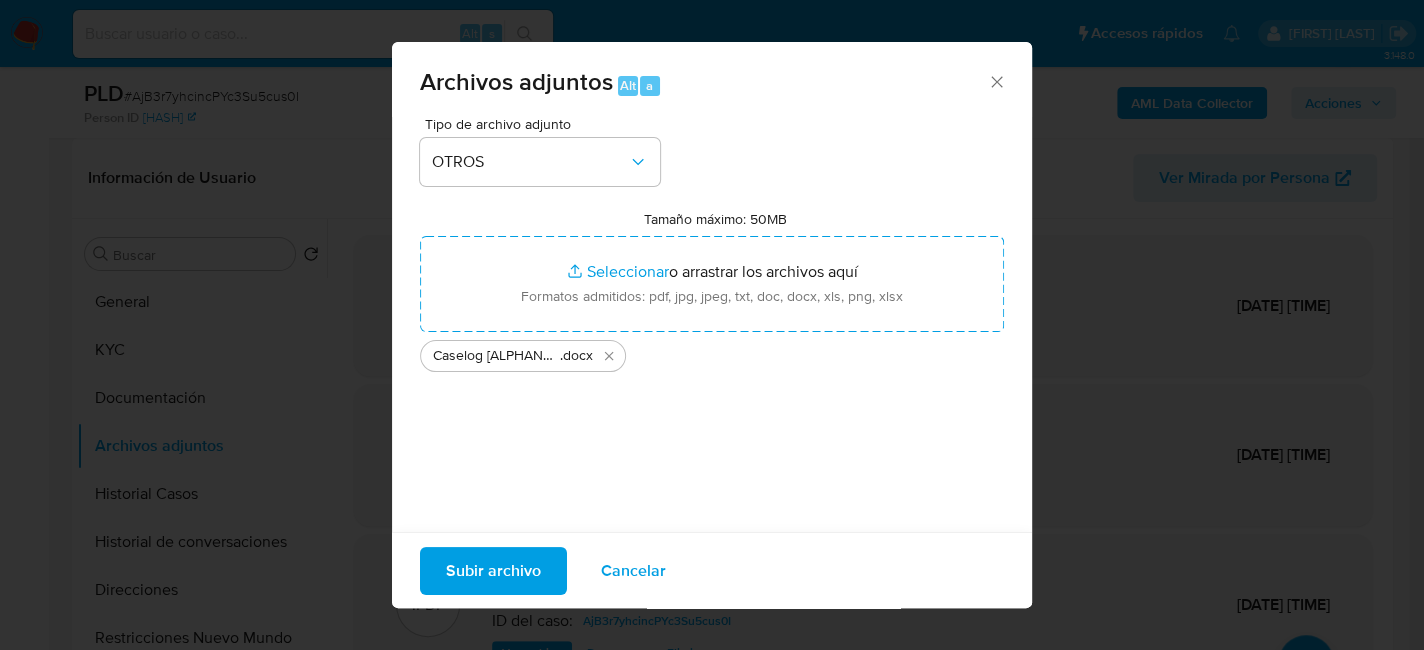 click on "Subir archivo" at bounding box center [493, 570] 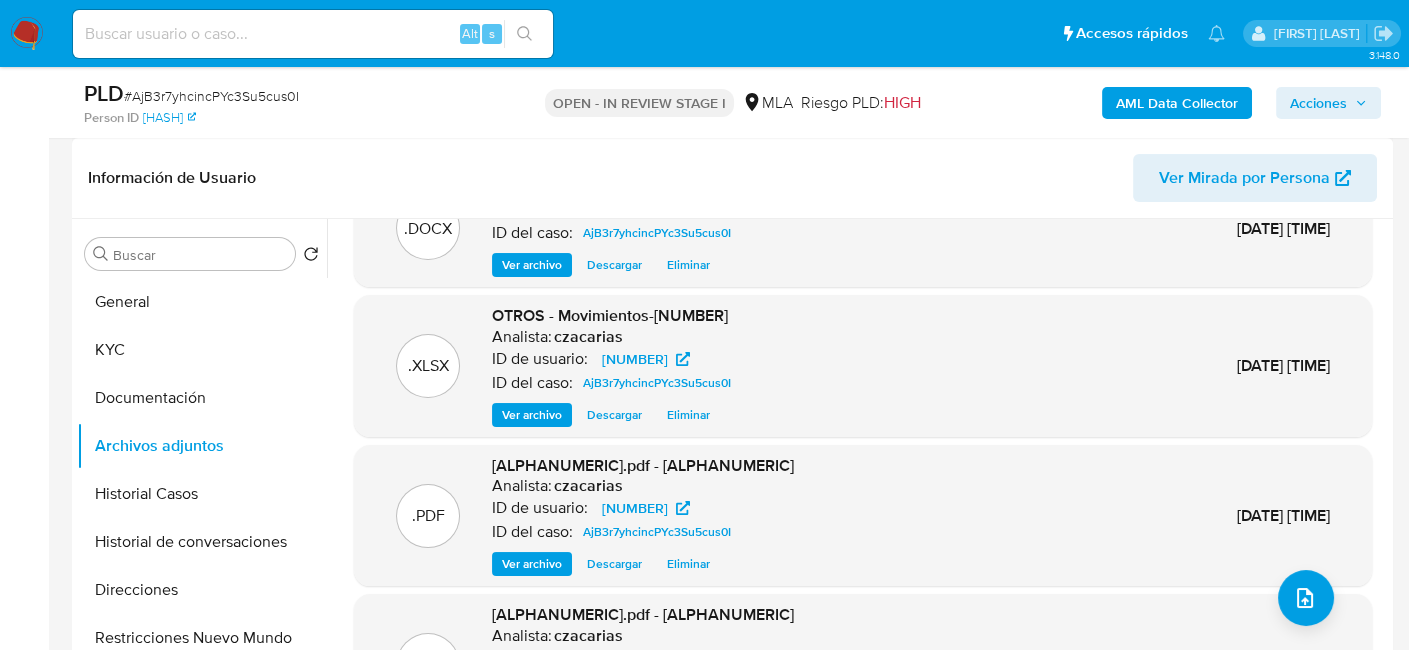 scroll, scrollTop: 131, scrollLeft: 0, axis: vertical 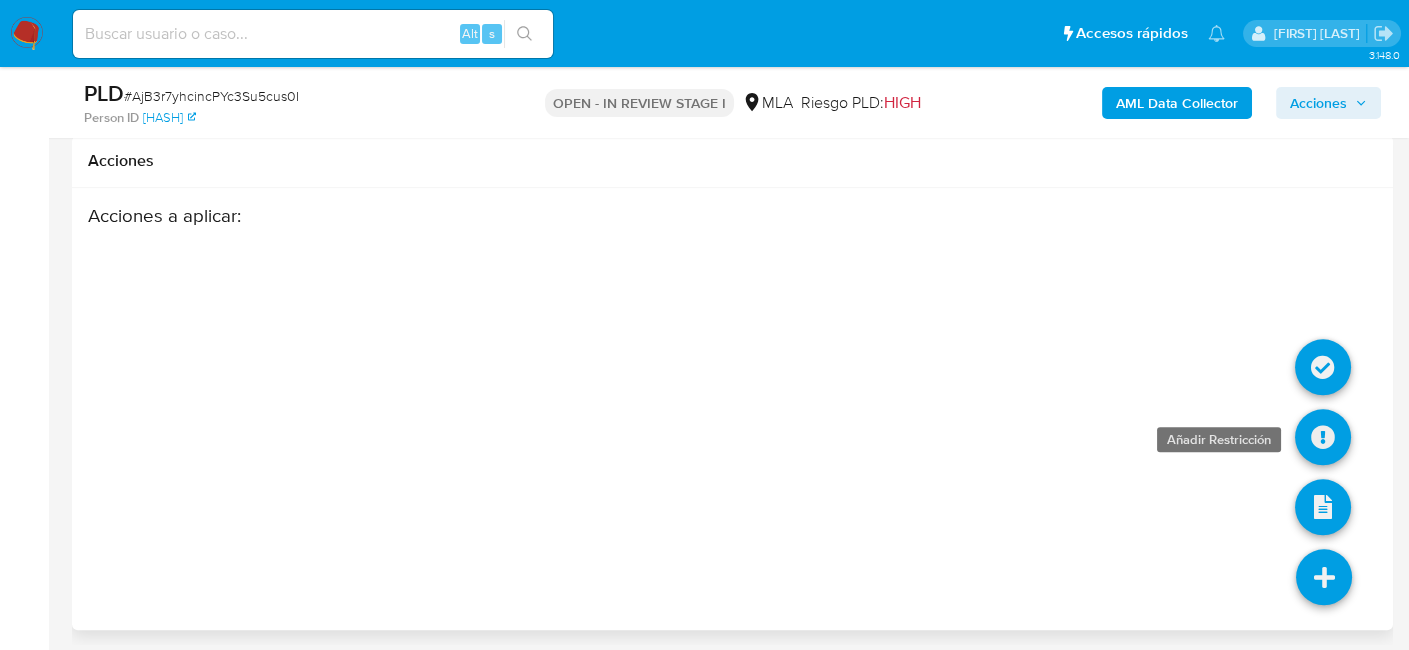 click at bounding box center [1323, 437] 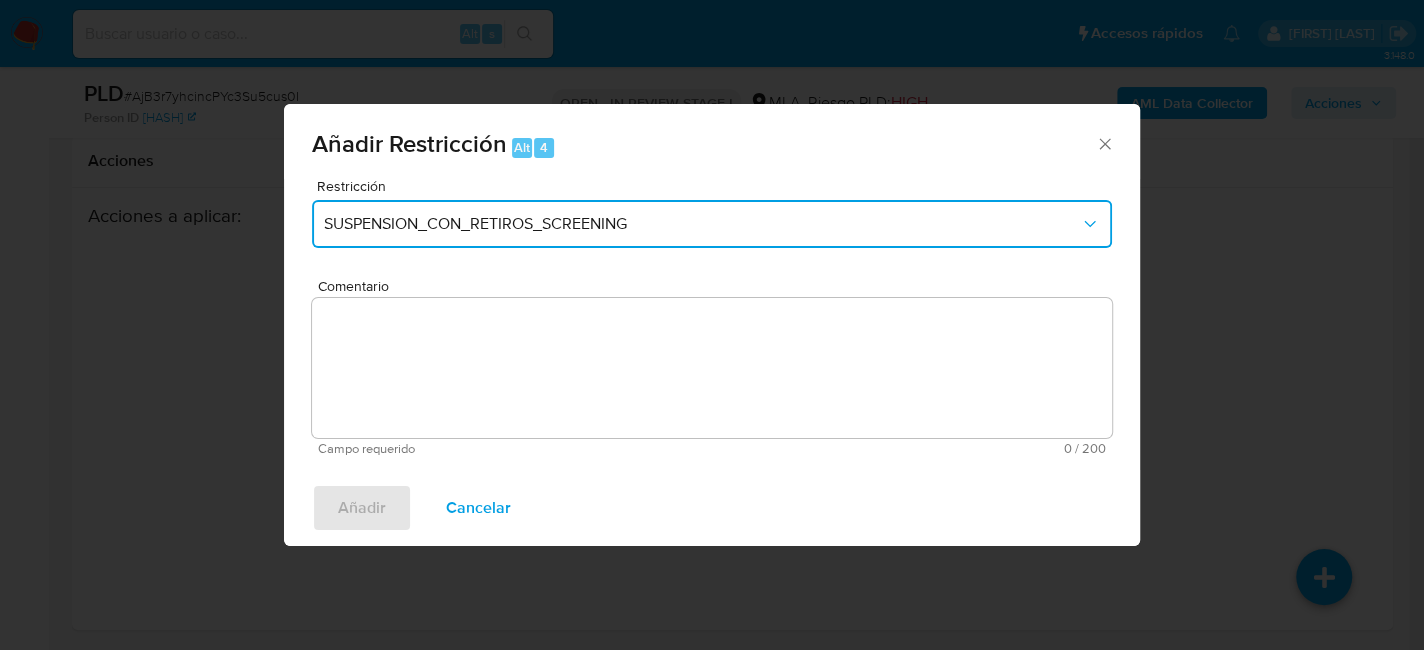 click on "SUSPENSION_CON_RETIROS_SCREENING" at bounding box center (712, 224) 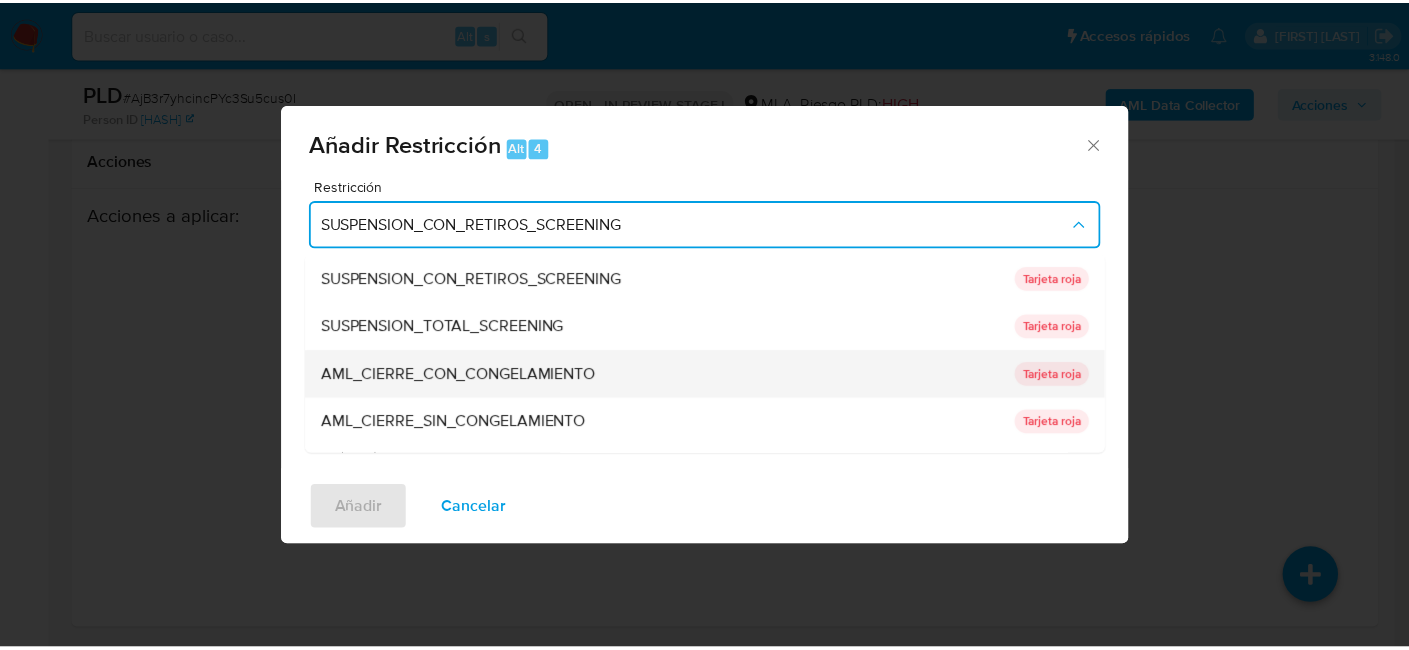 scroll, scrollTop: 100, scrollLeft: 0, axis: vertical 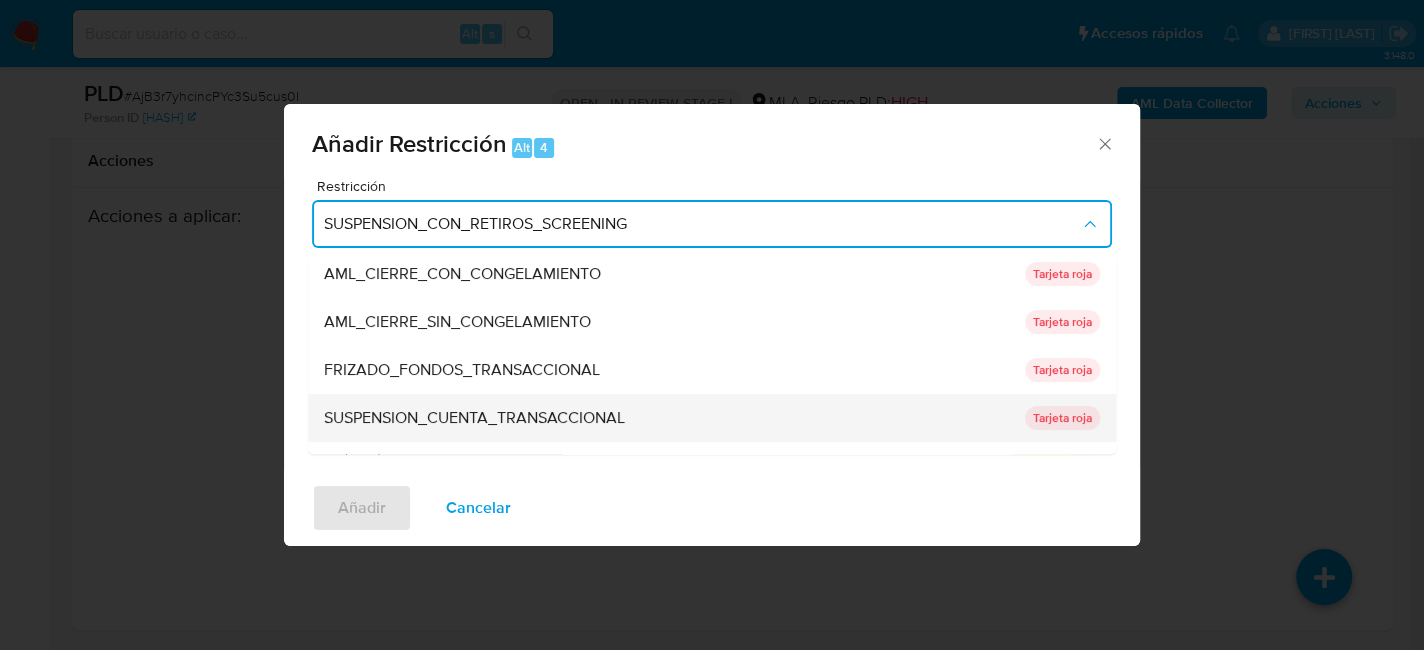click on "SUSPENSION_CUENTA_TRANSACCIONAL" at bounding box center (474, 418) 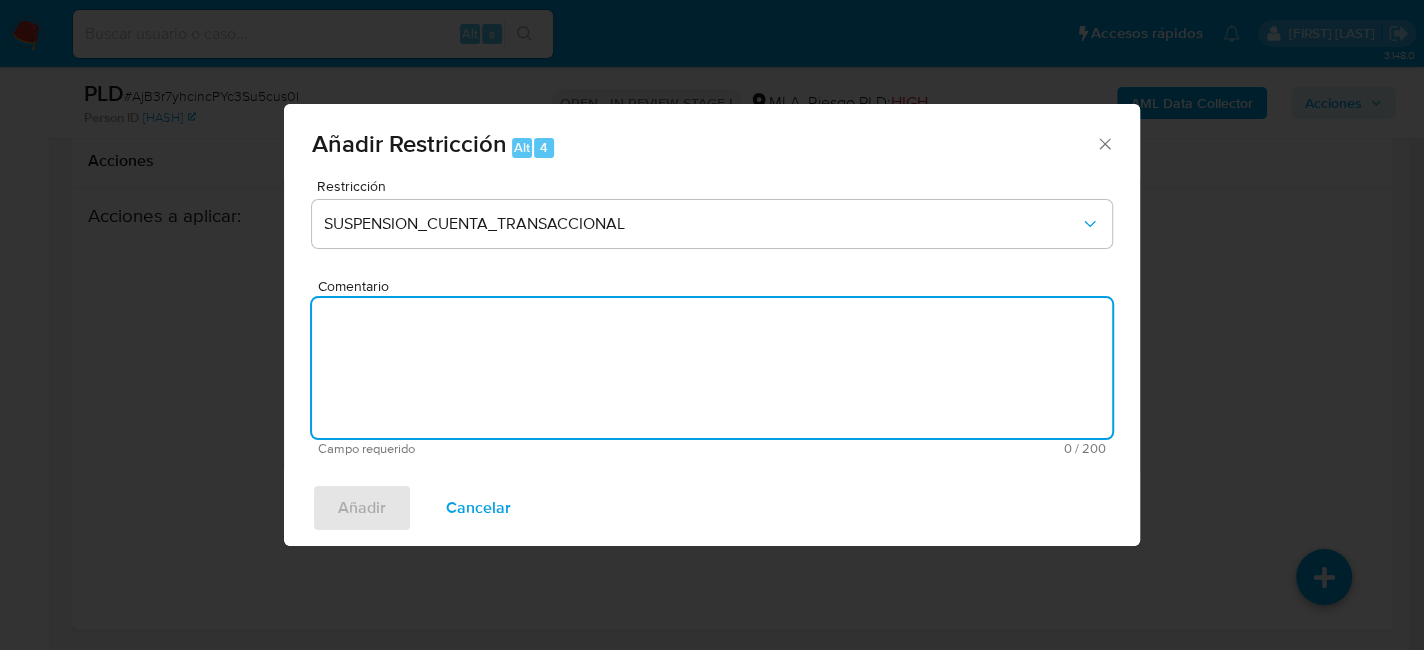 click on "Comentario" at bounding box center (712, 368) 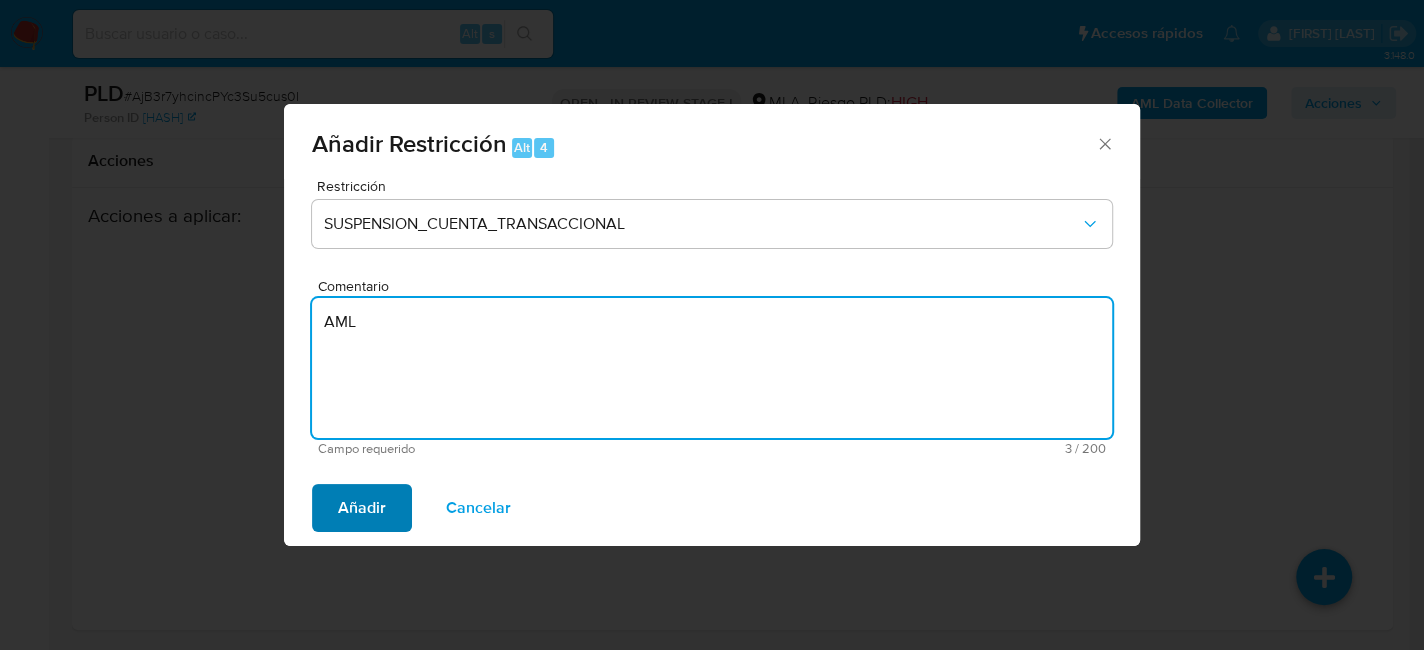 type on "AML" 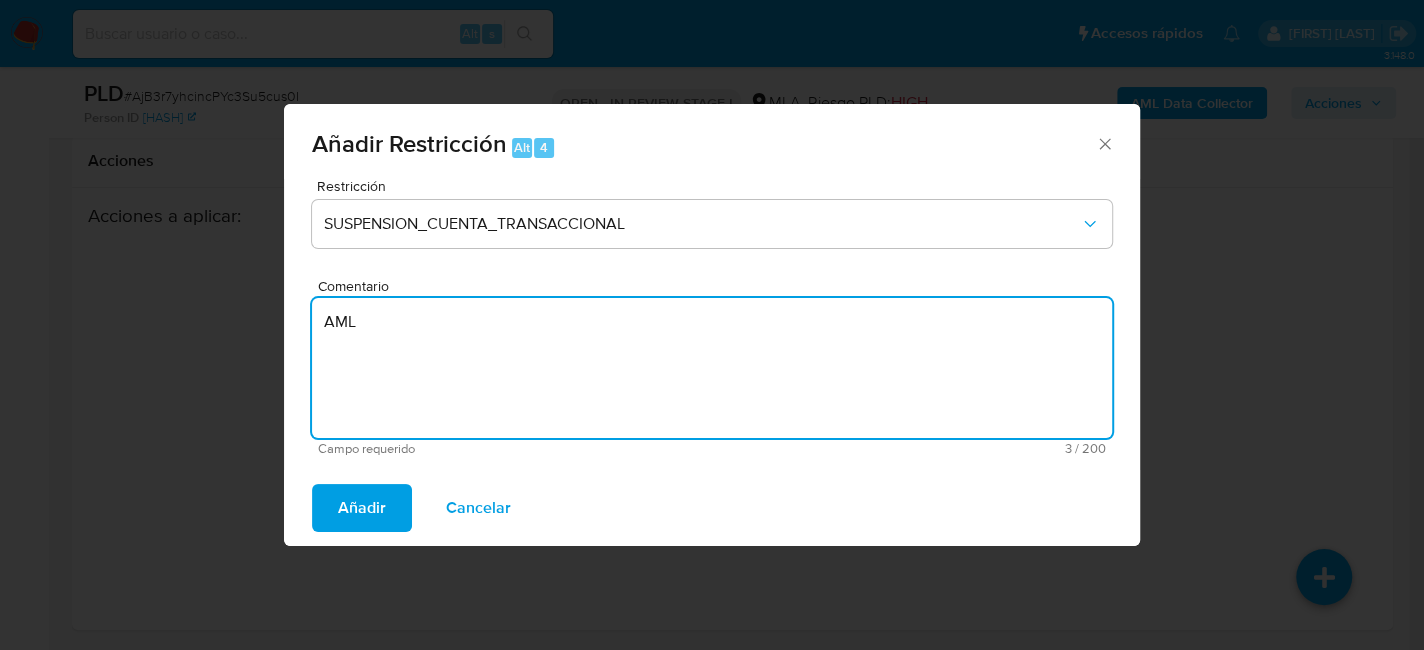 click on "Añadir" at bounding box center [362, 508] 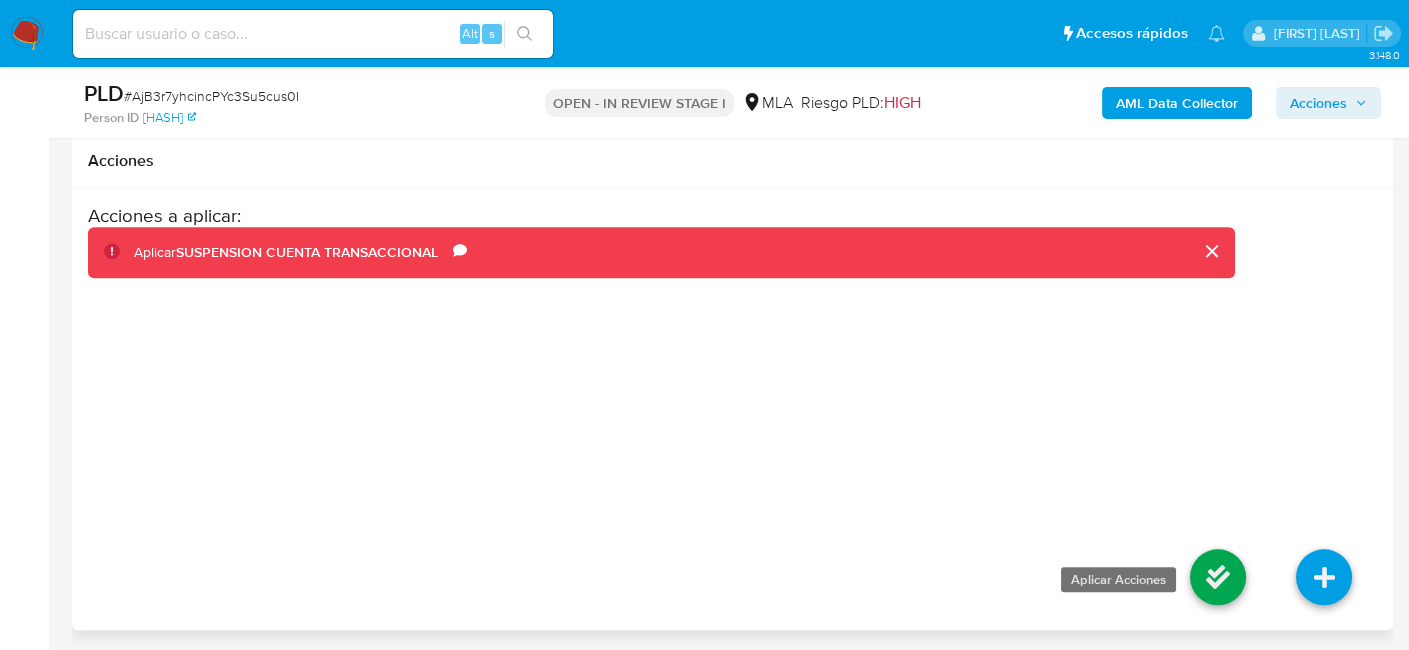click at bounding box center [1218, 577] 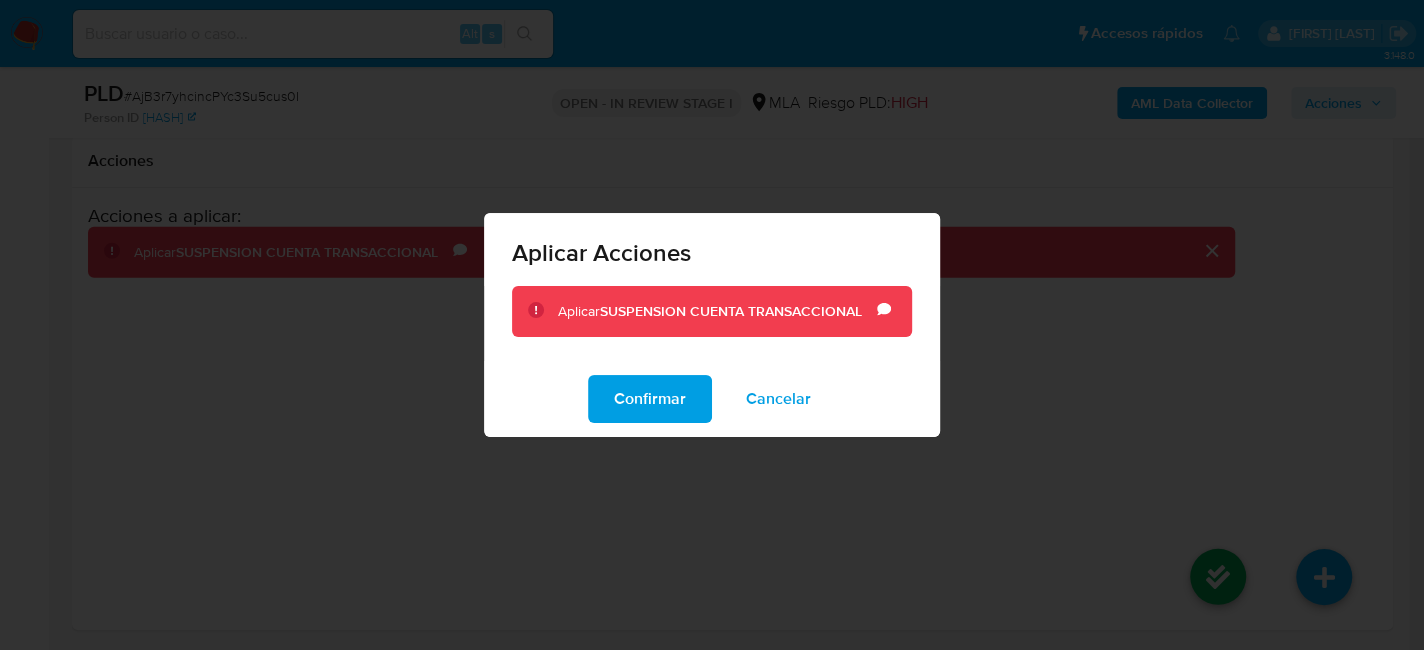 click on "Confirmar" at bounding box center [650, 399] 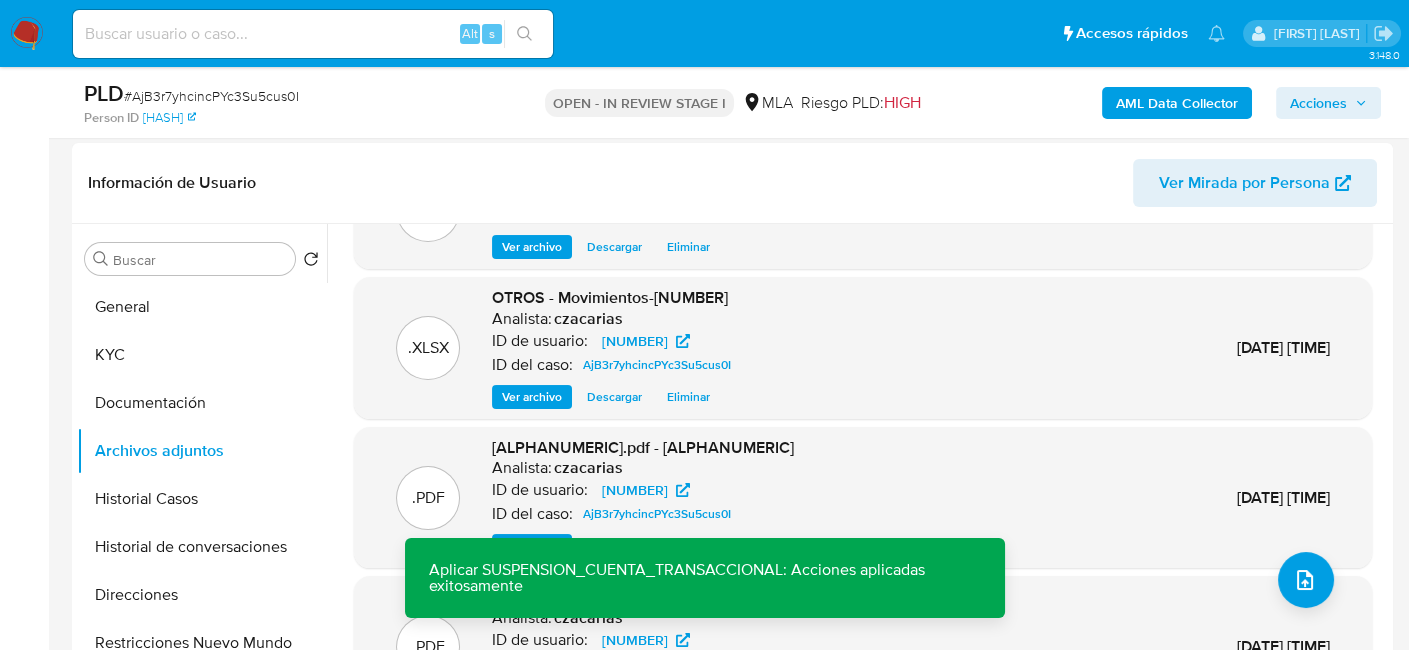 scroll, scrollTop: 409, scrollLeft: 0, axis: vertical 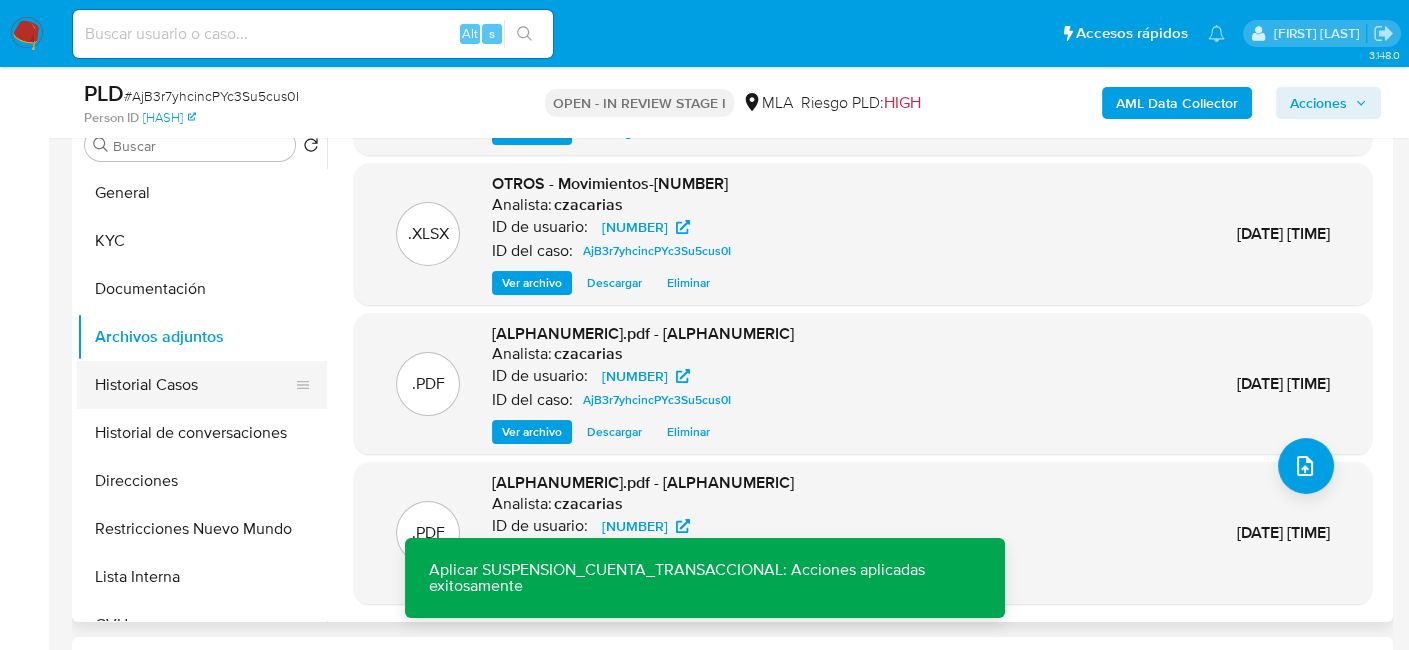 click on "Historial Casos" at bounding box center (194, 385) 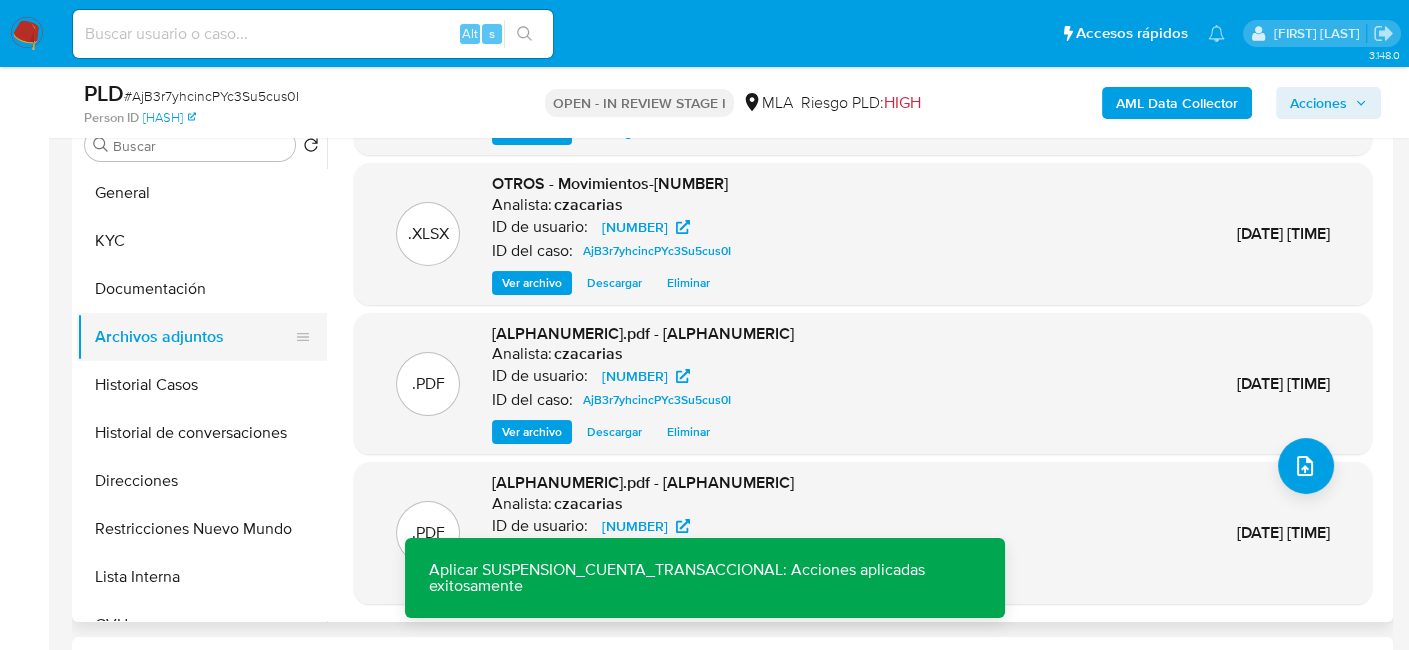 scroll, scrollTop: 0, scrollLeft: 0, axis: both 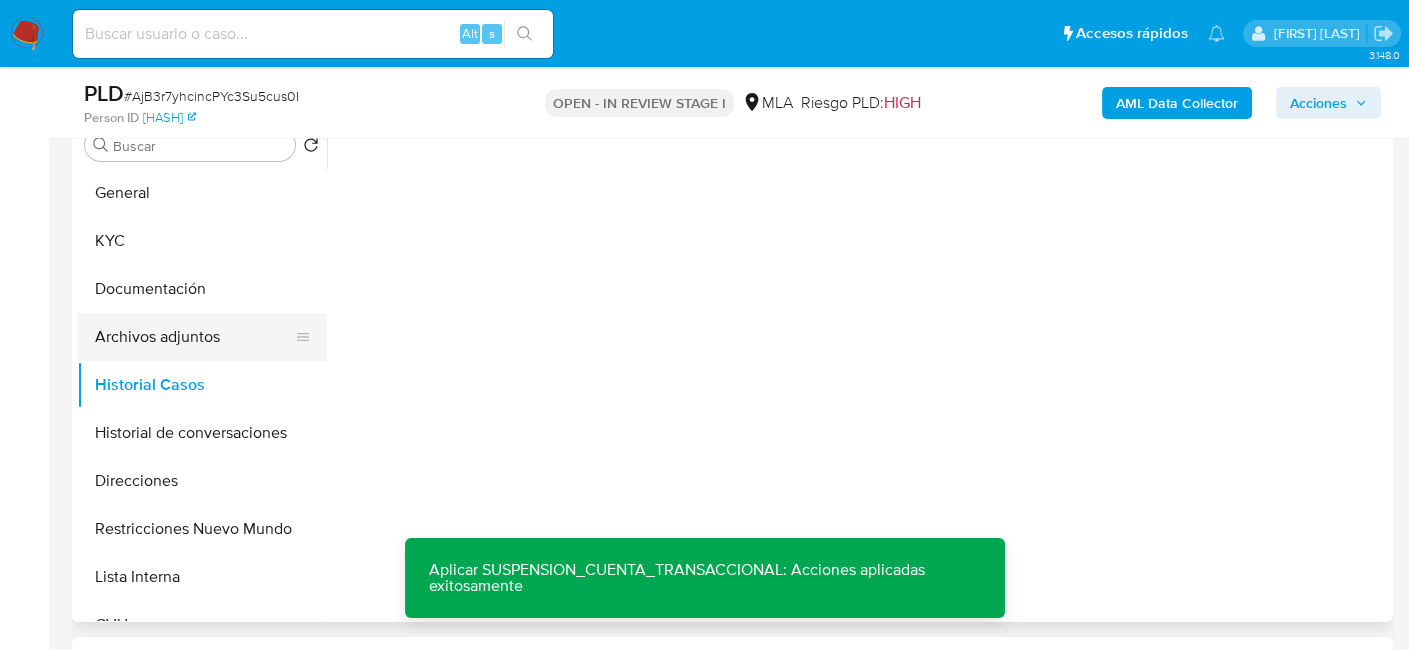 click on "Archivos adjuntos" at bounding box center (194, 337) 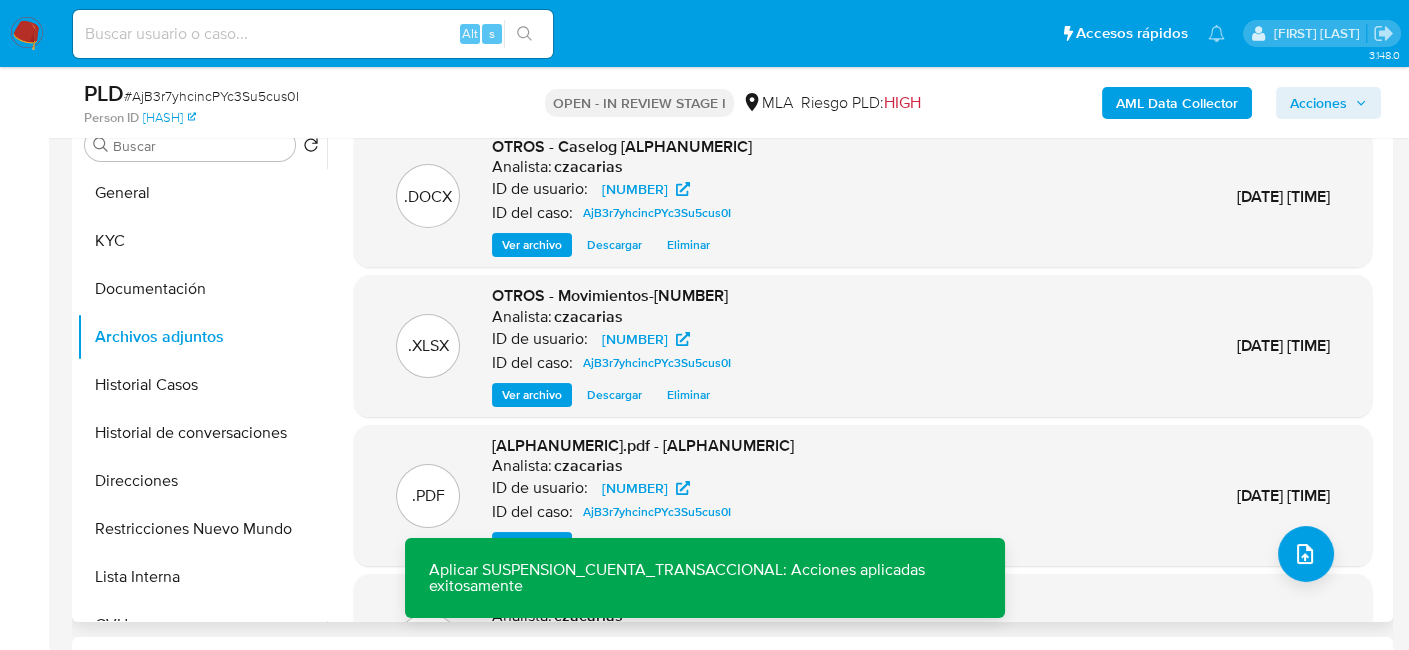 scroll, scrollTop: 309, scrollLeft: 0, axis: vertical 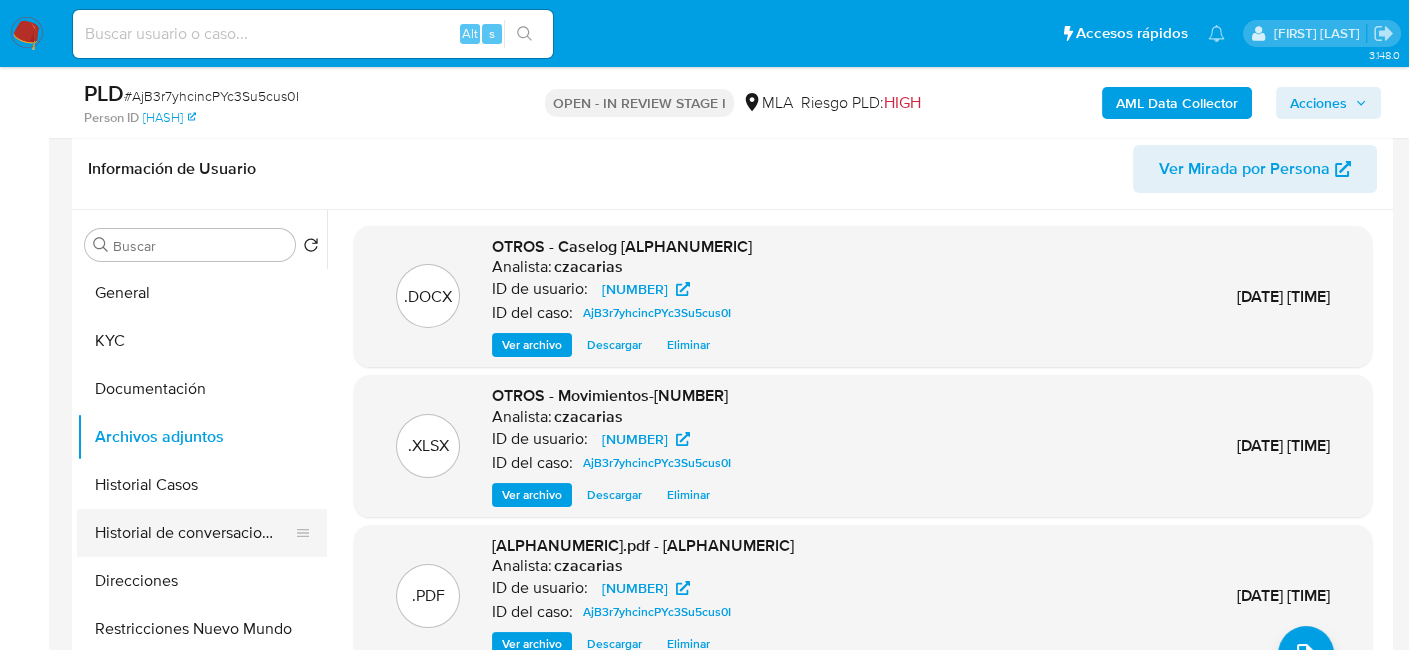click on "Historial de conversaciones" at bounding box center [194, 533] 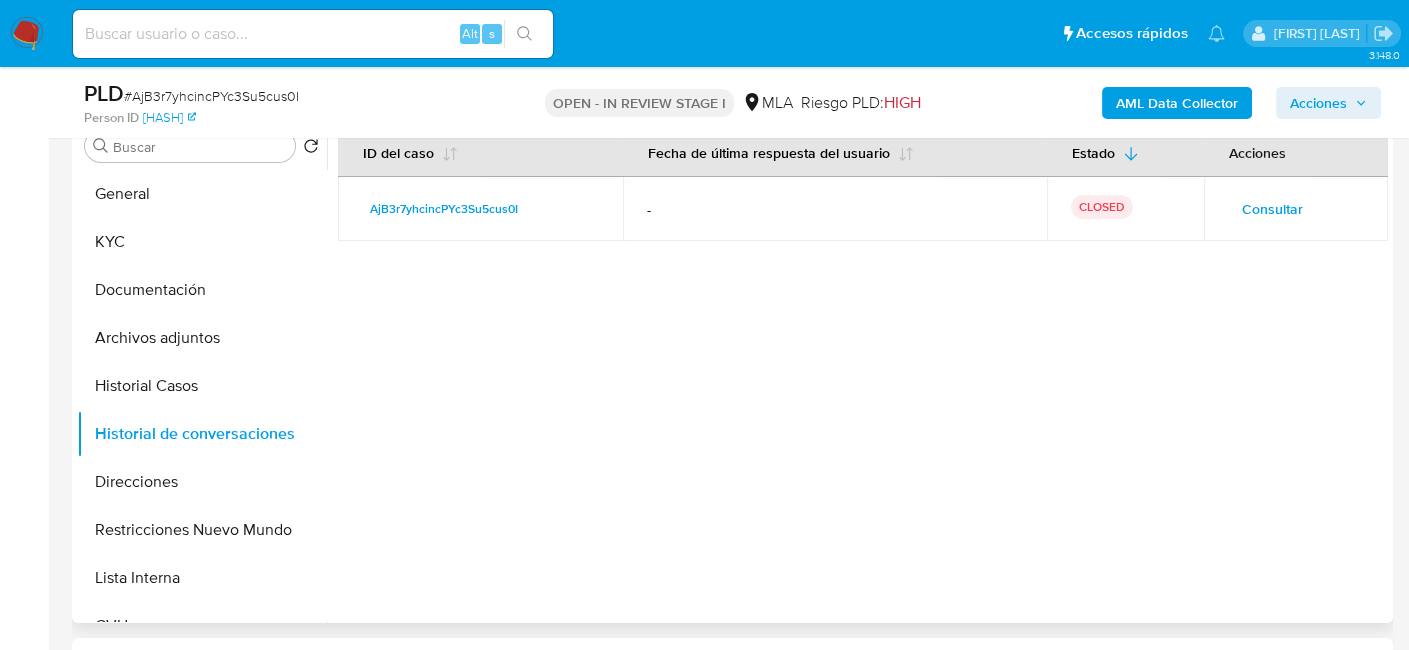 scroll, scrollTop: 409, scrollLeft: 0, axis: vertical 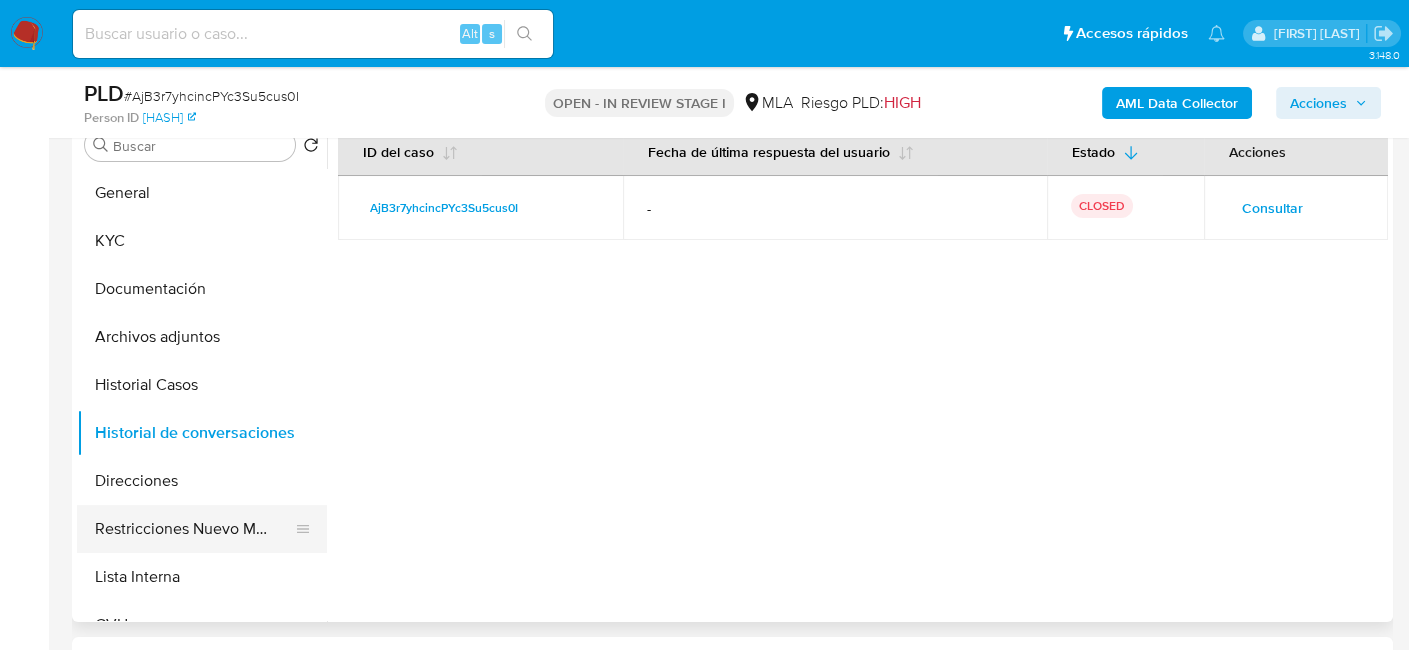 click on "Restricciones Nuevo Mundo" at bounding box center (194, 529) 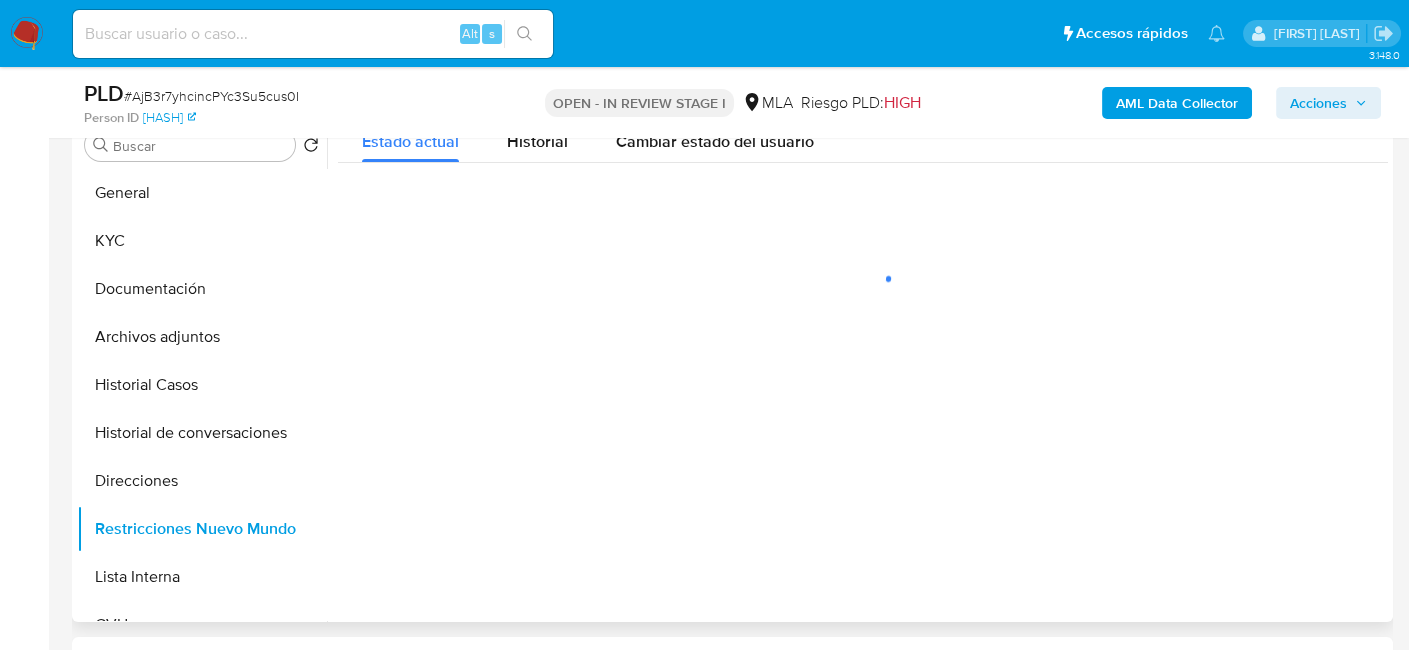 scroll, scrollTop: 309, scrollLeft: 0, axis: vertical 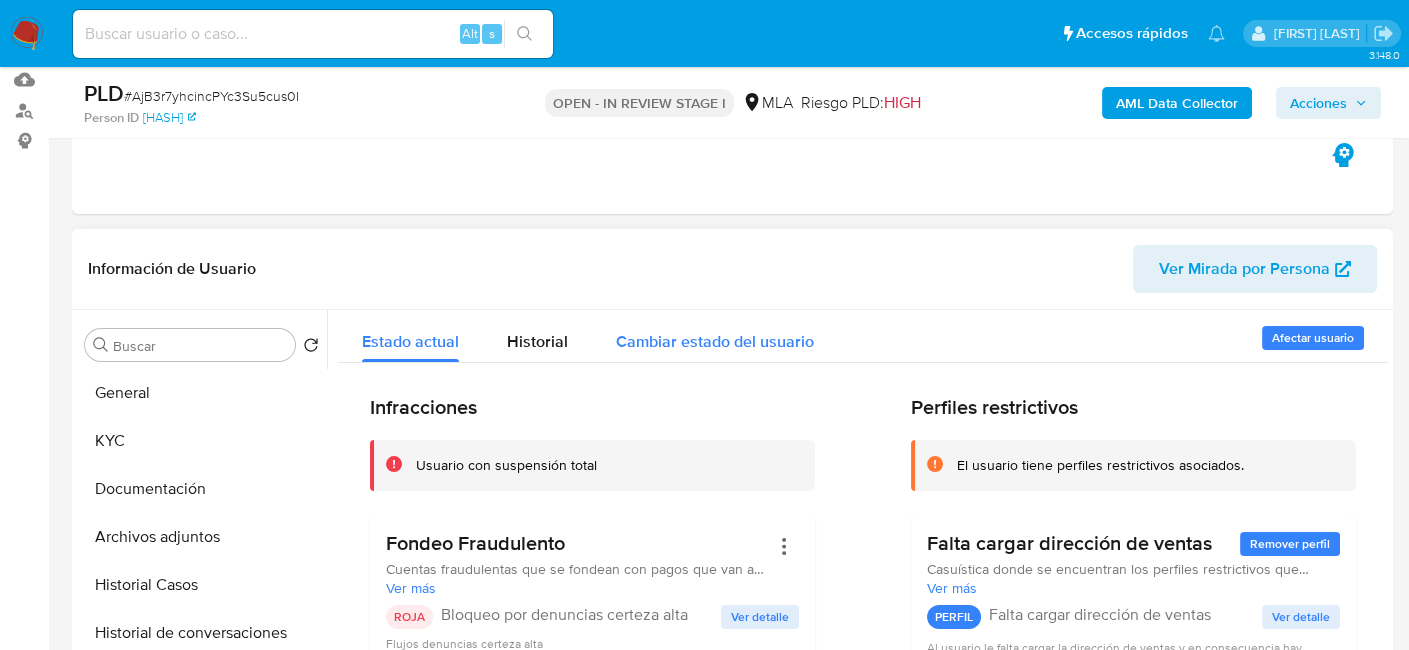 click on "Cambiar estado del usuario" at bounding box center (715, 336) 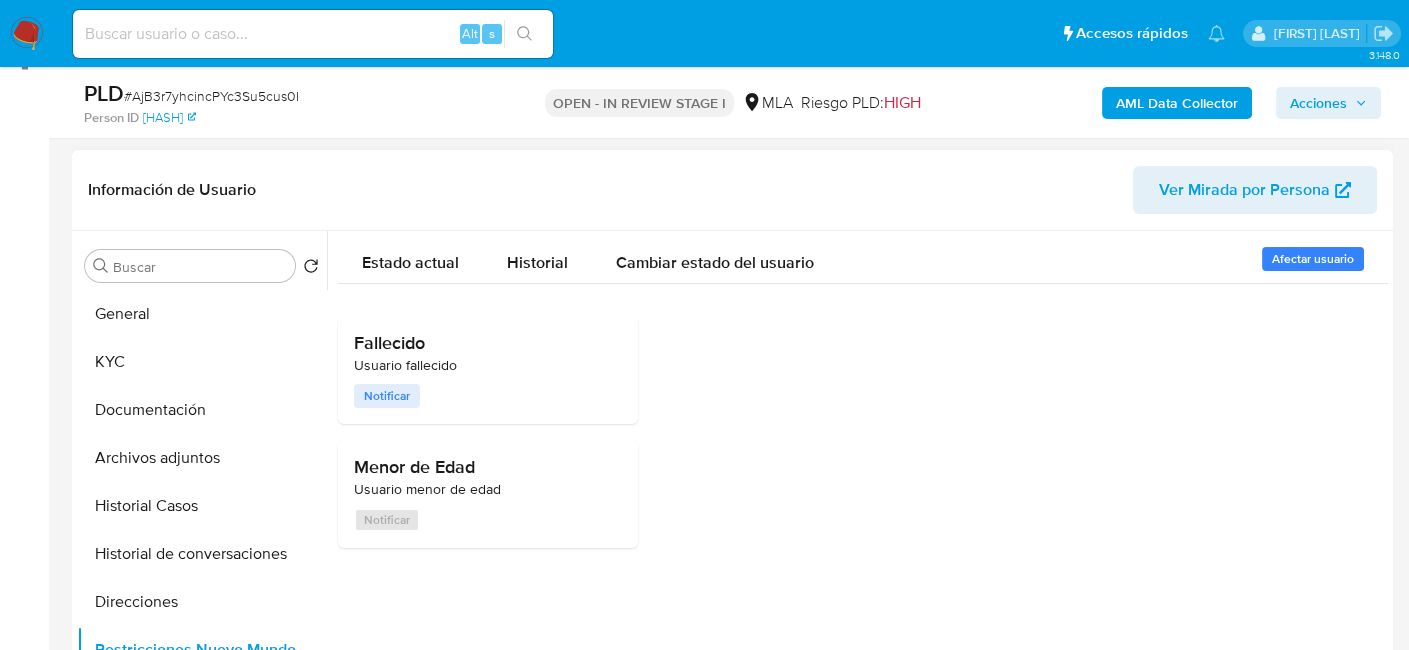 scroll, scrollTop: 309, scrollLeft: 0, axis: vertical 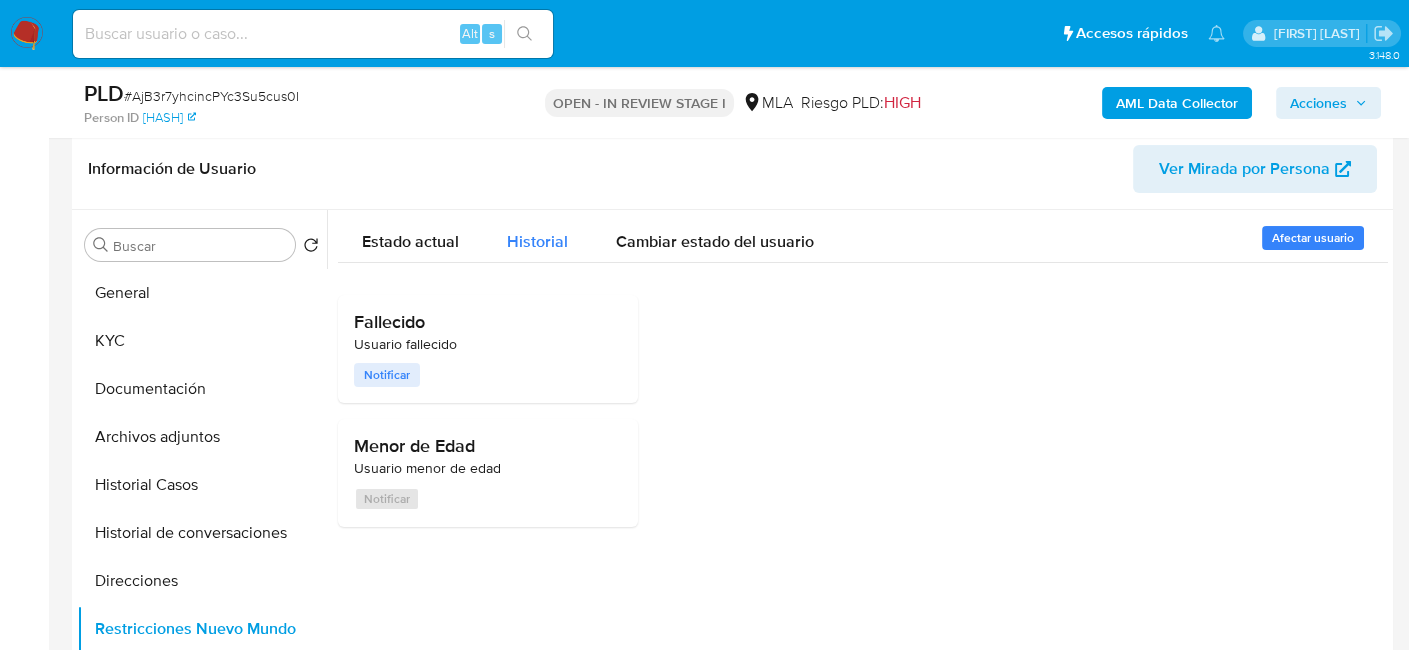 click on "Historial" at bounding box center [537, 241] 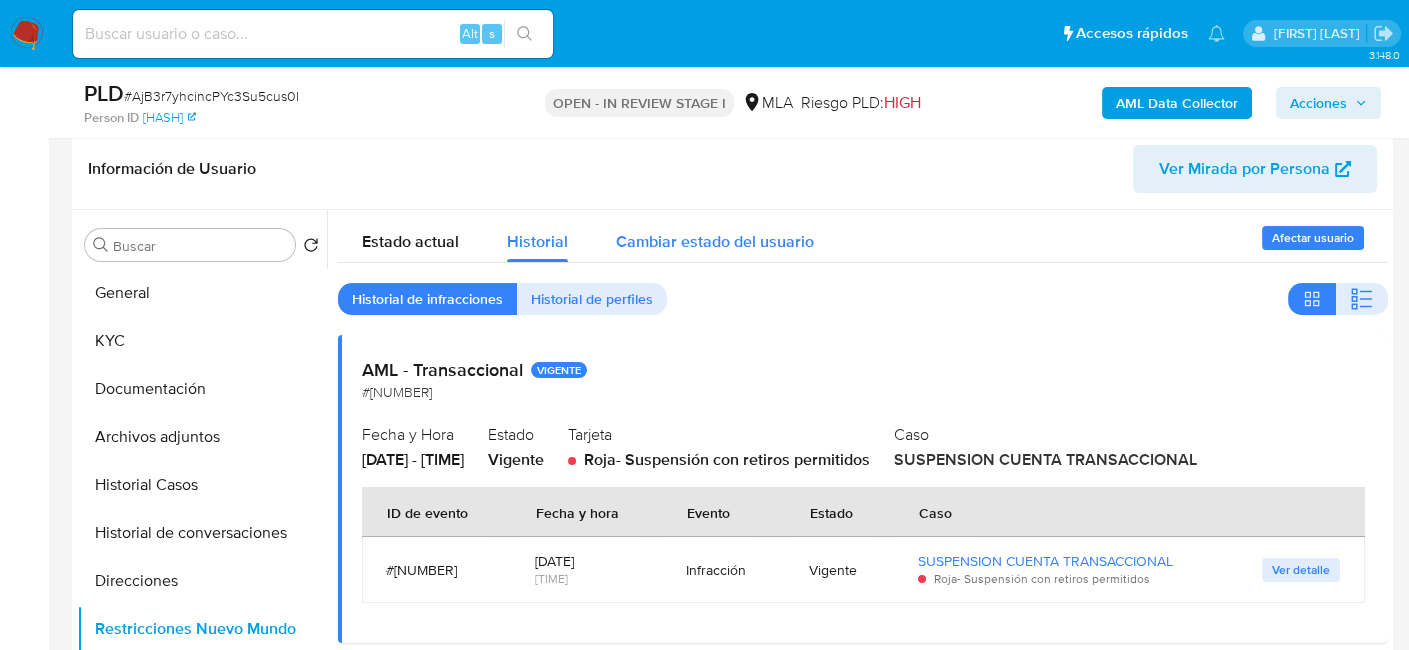 scroll, scrollTop: 100, scrollLeft: 0, axis: vertical 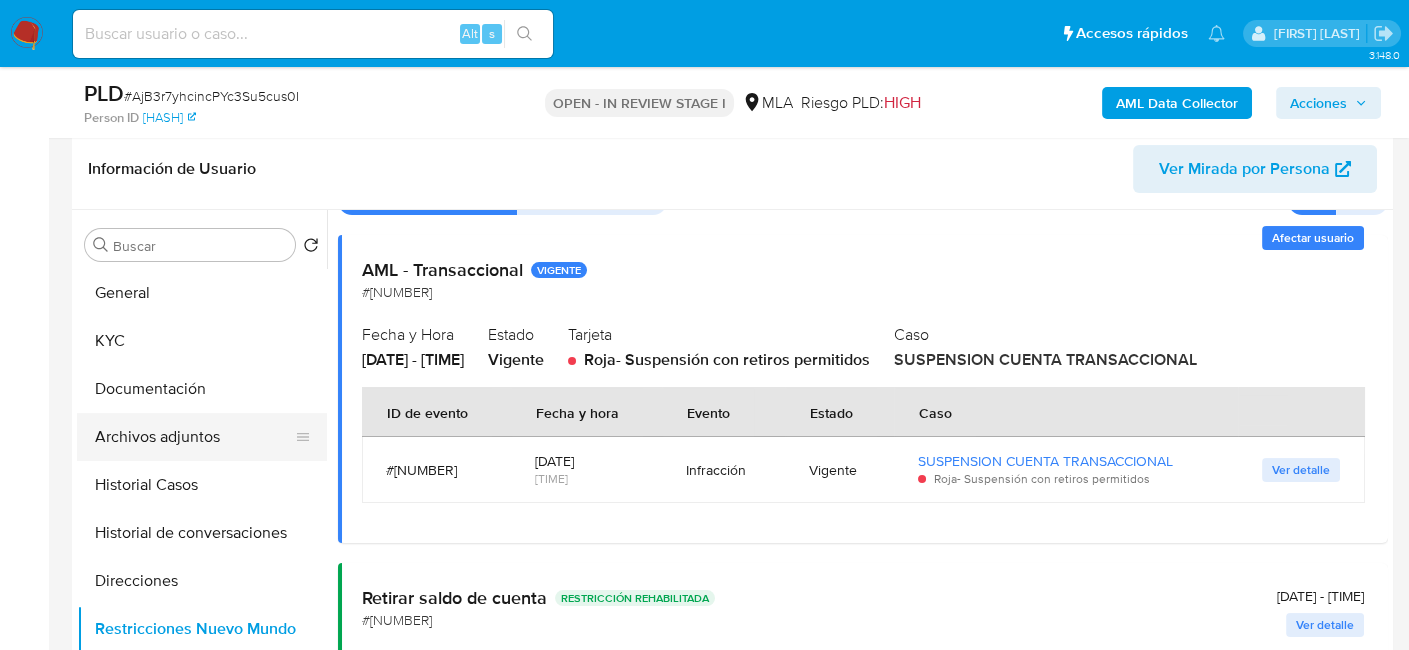 click on "Archivos adjuntos" at bounding box center [194, 437] 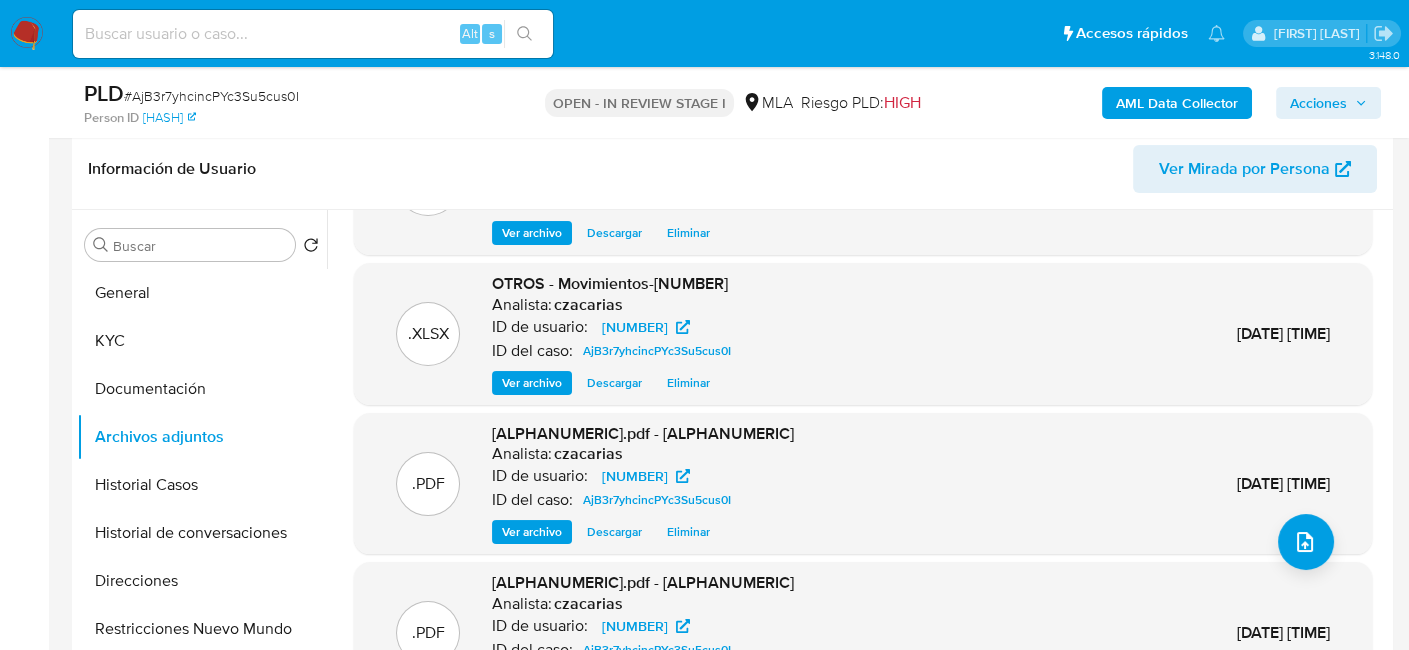 scroll, scrollTop: 154, scrollLeft: 0, axis: vertical 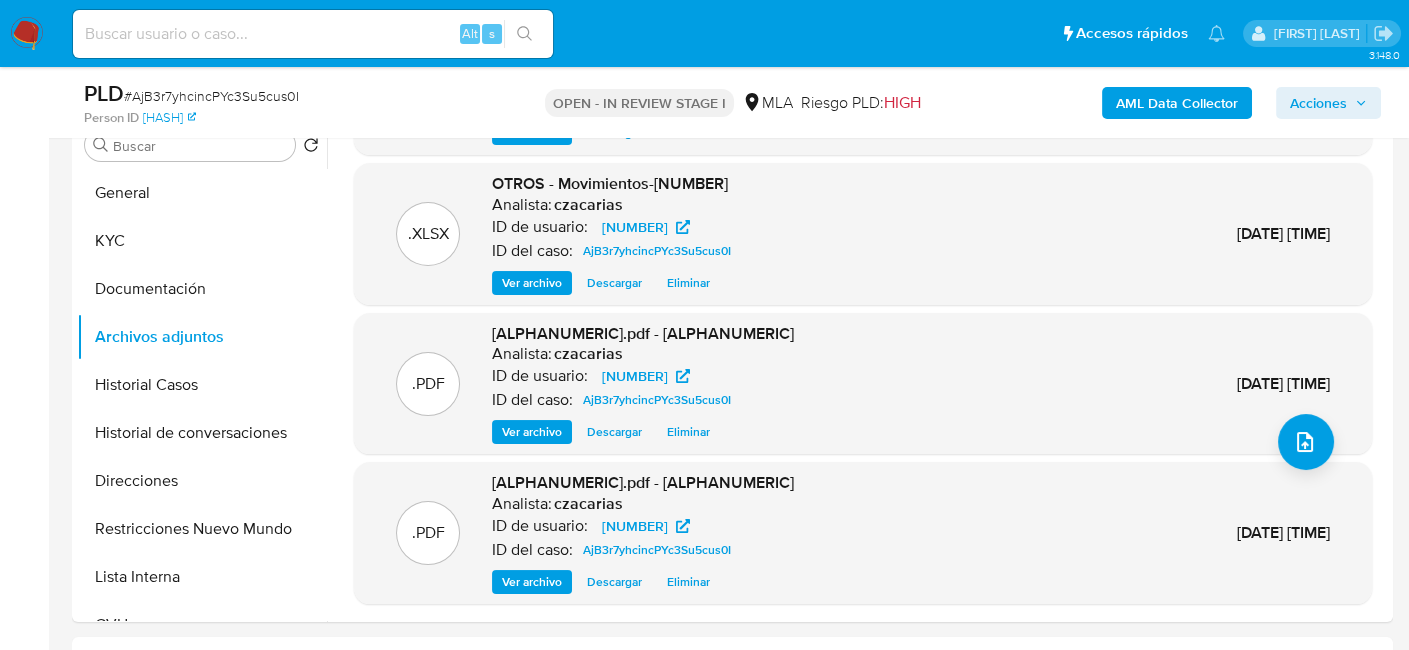 click on "AML Data Collector Acciones" at bounding box center (1167, 102) 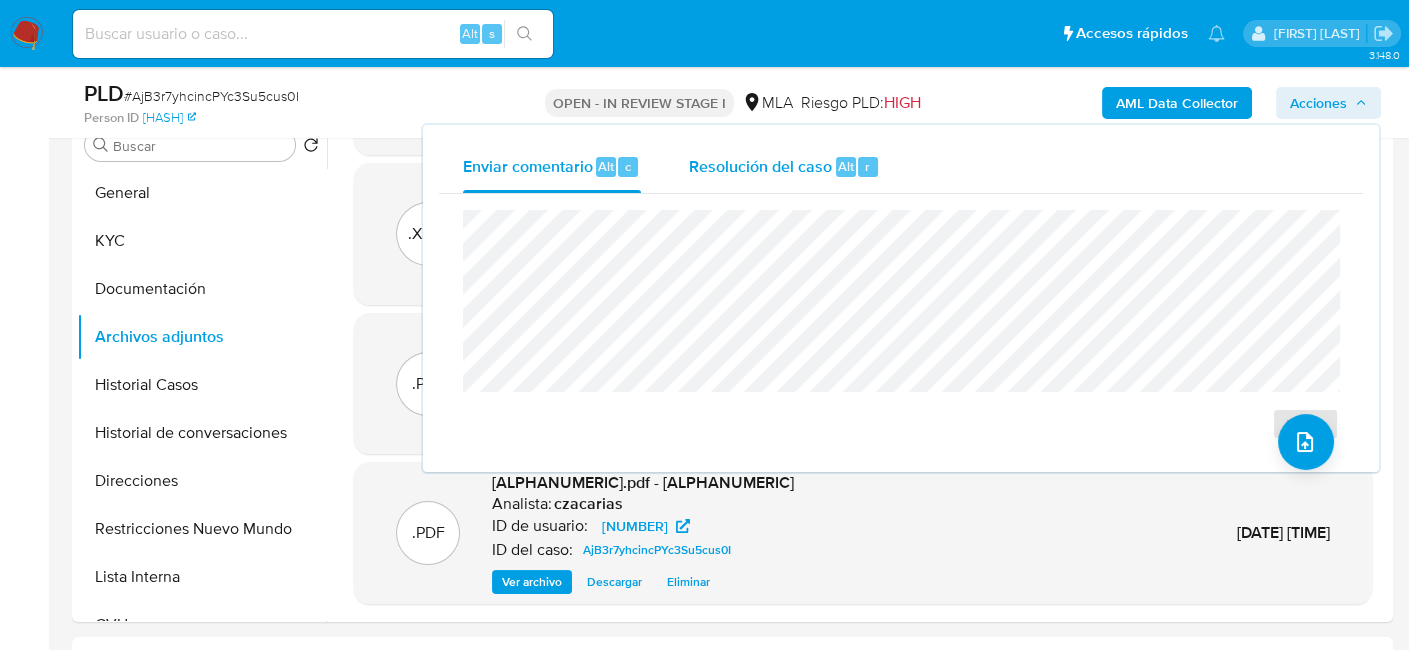 drag, startPoint x: 634, startPoint y: 161, endPoint x: 687, endPoint y: 167, distance: 53.338543 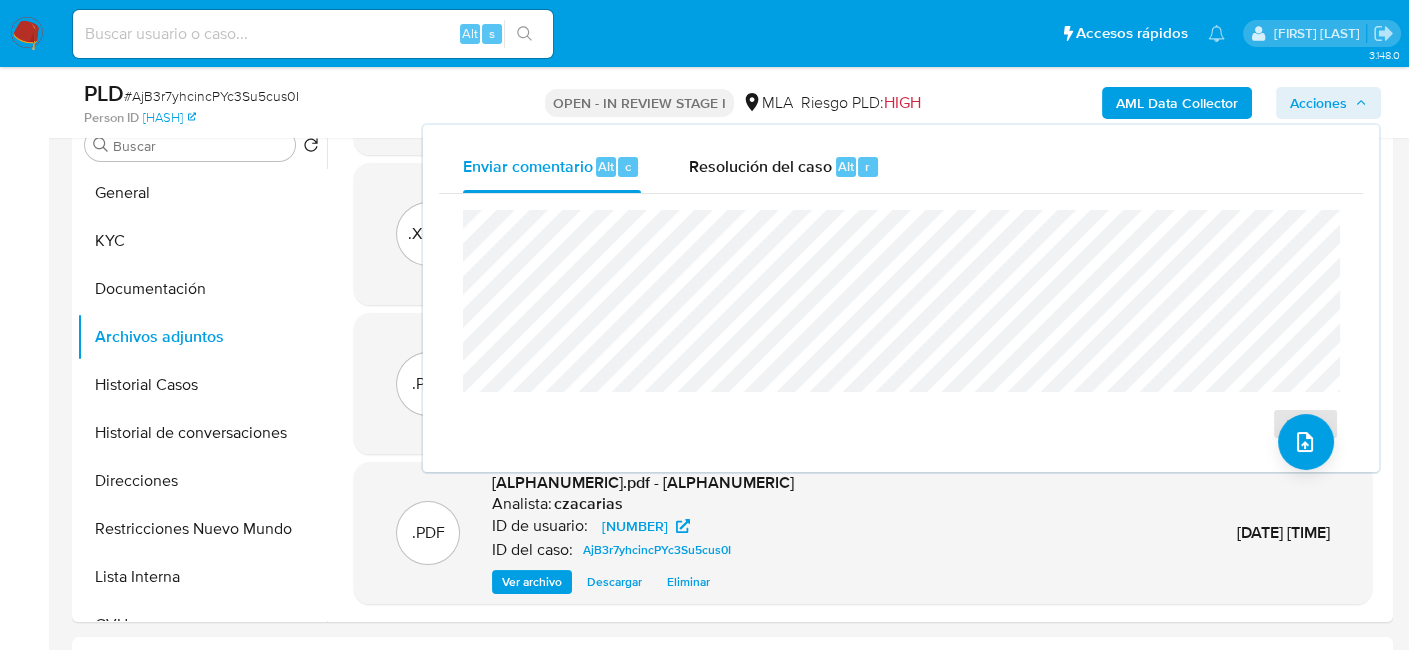 drag, startPoint x: 722, startPoint y: 173, endPoint x: 743, endPoint y: 204, distance: 37.44329 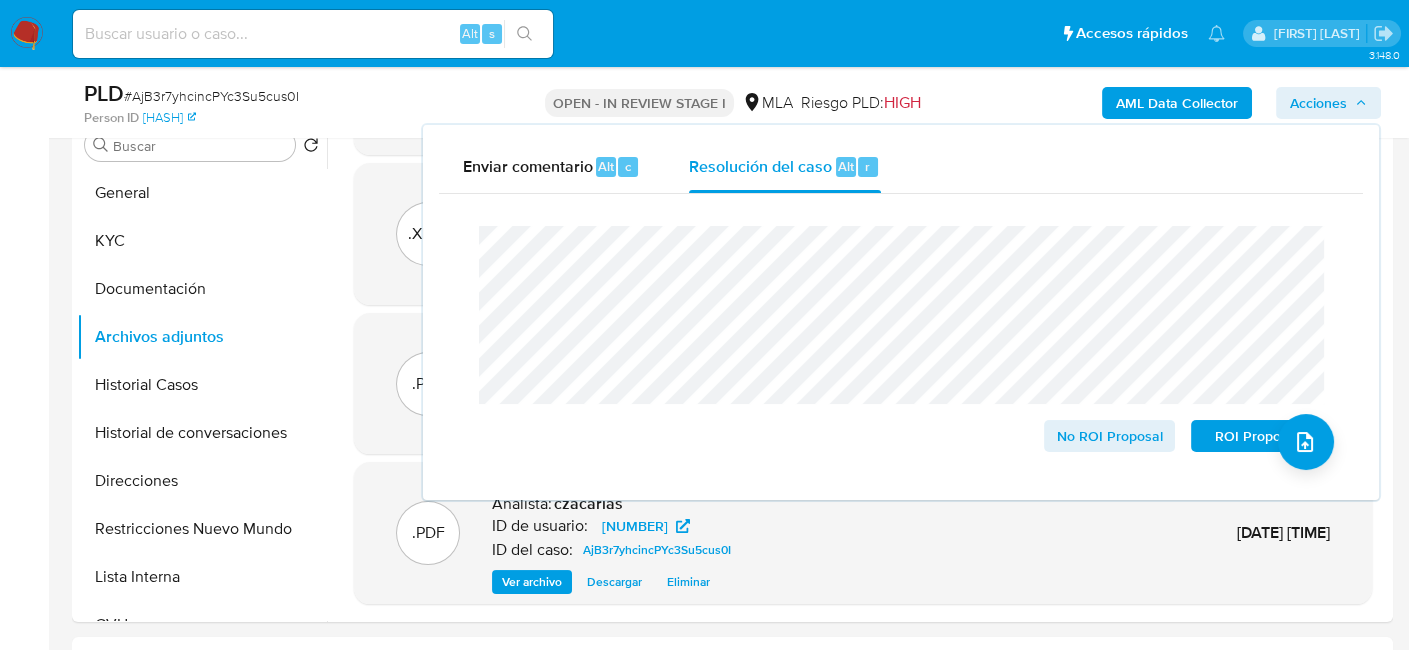 click on "# AjB3r7yhcincPYc3Su5cus0I" at bounding box center (211, 96) 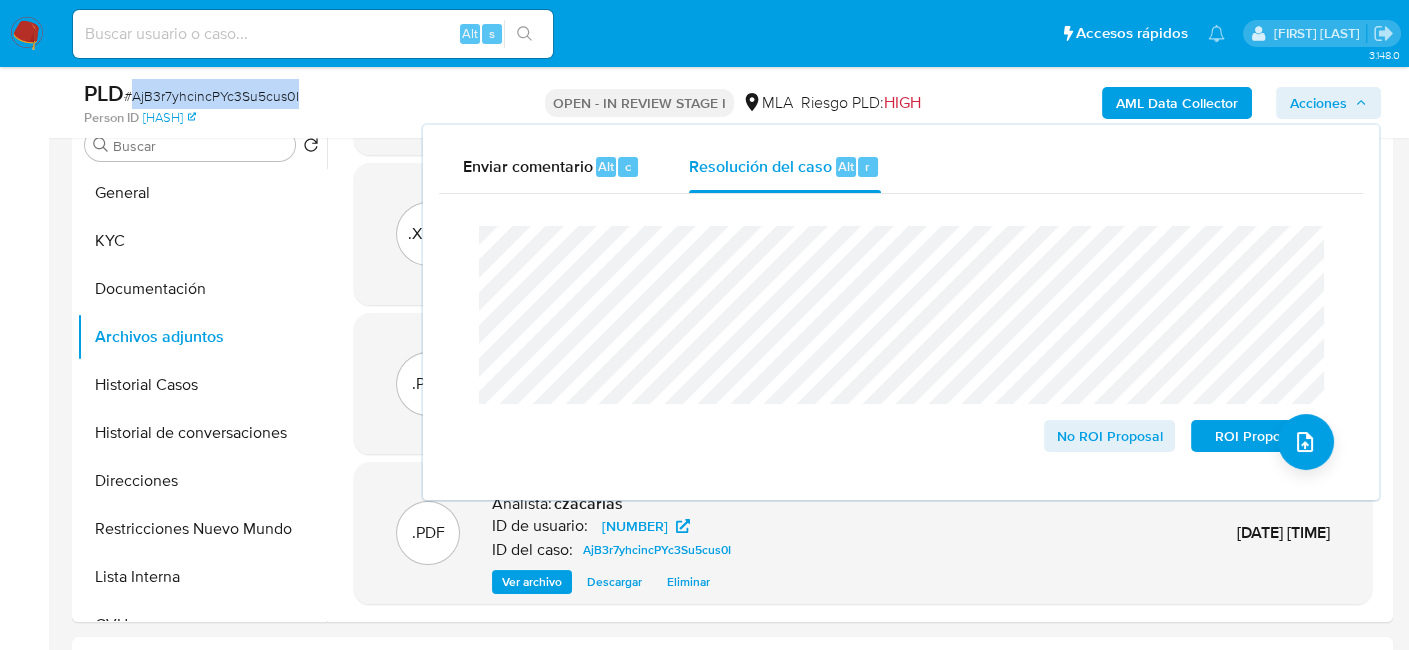 click on "# AjB3r7yhcincPYc3Su5cus0I" at bounding box center [211, 96] 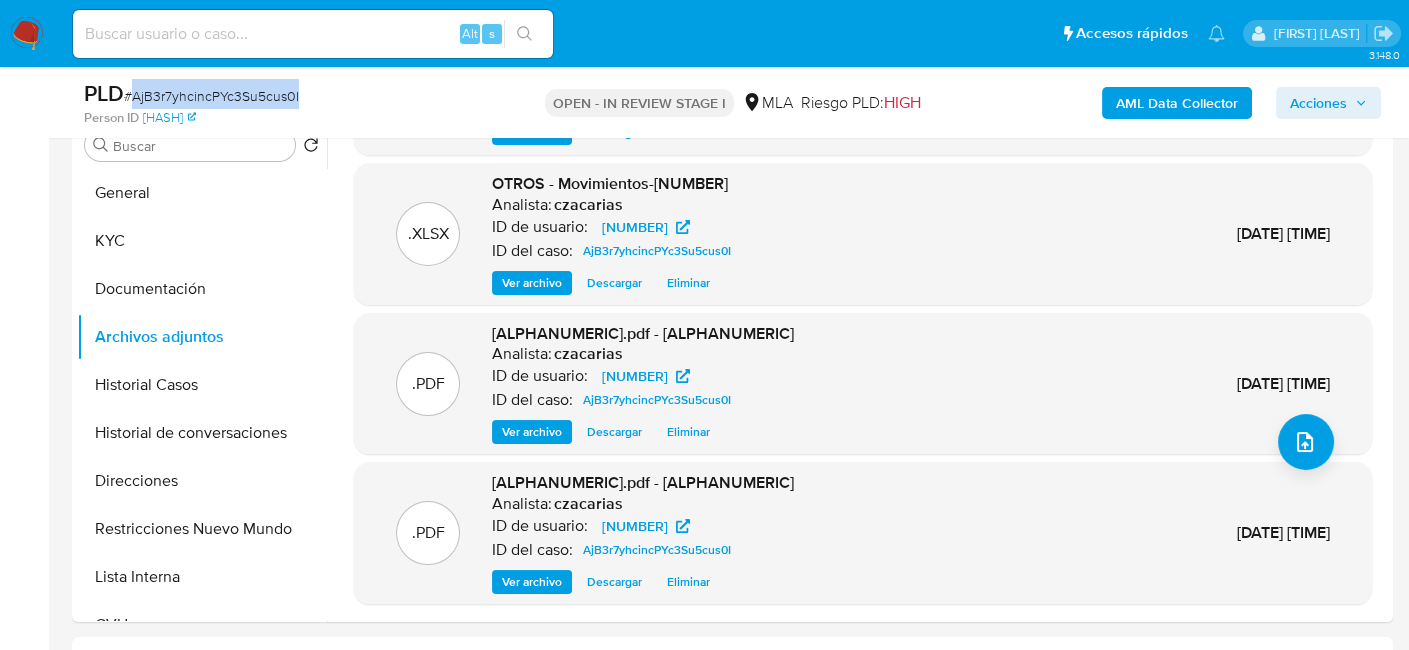 copy on "AjB3r7yhcincPYc3Su5cus0I" 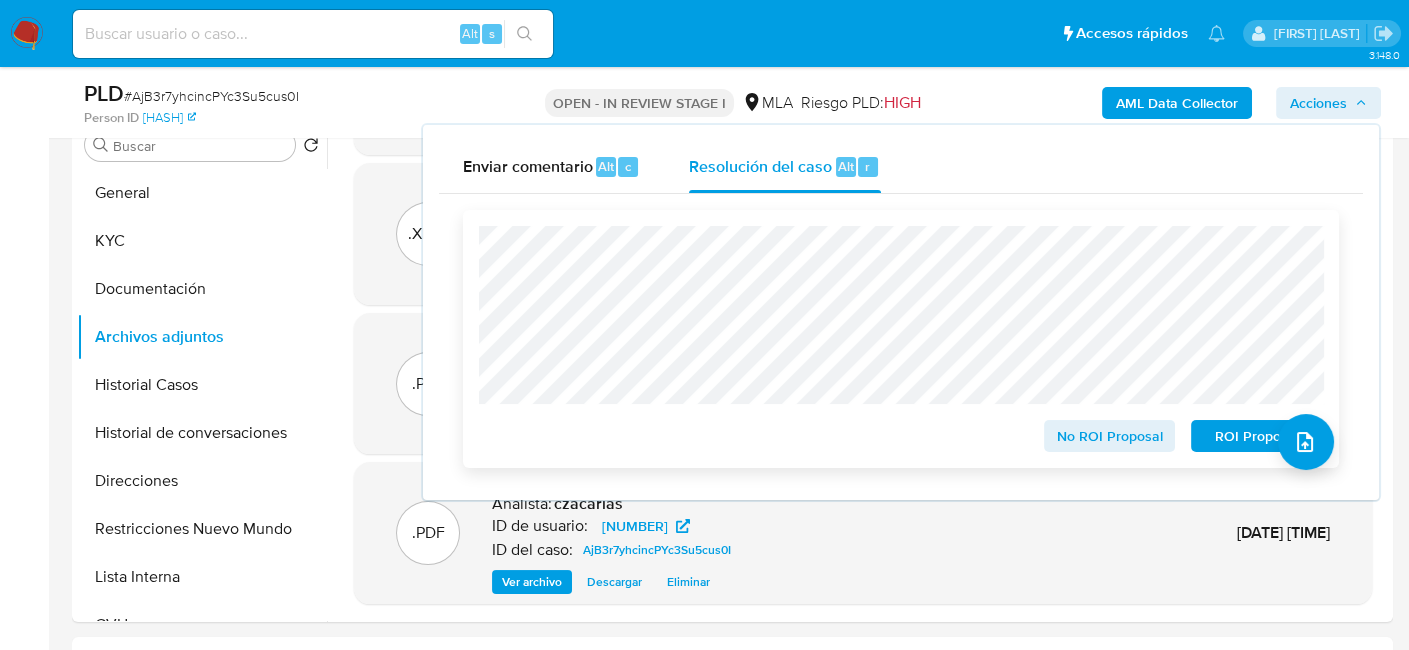 click on "ROI Proposal" at bounding box center (1257, 436) 